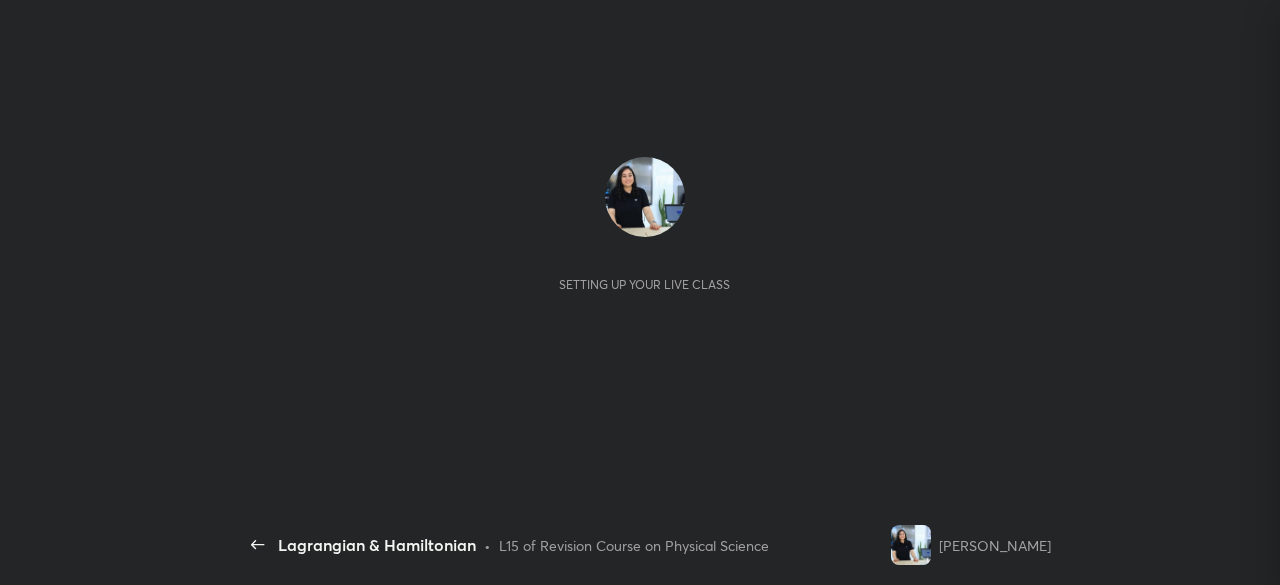 scroll, scrollTop: 0, scrollLeft: 0, axis: both 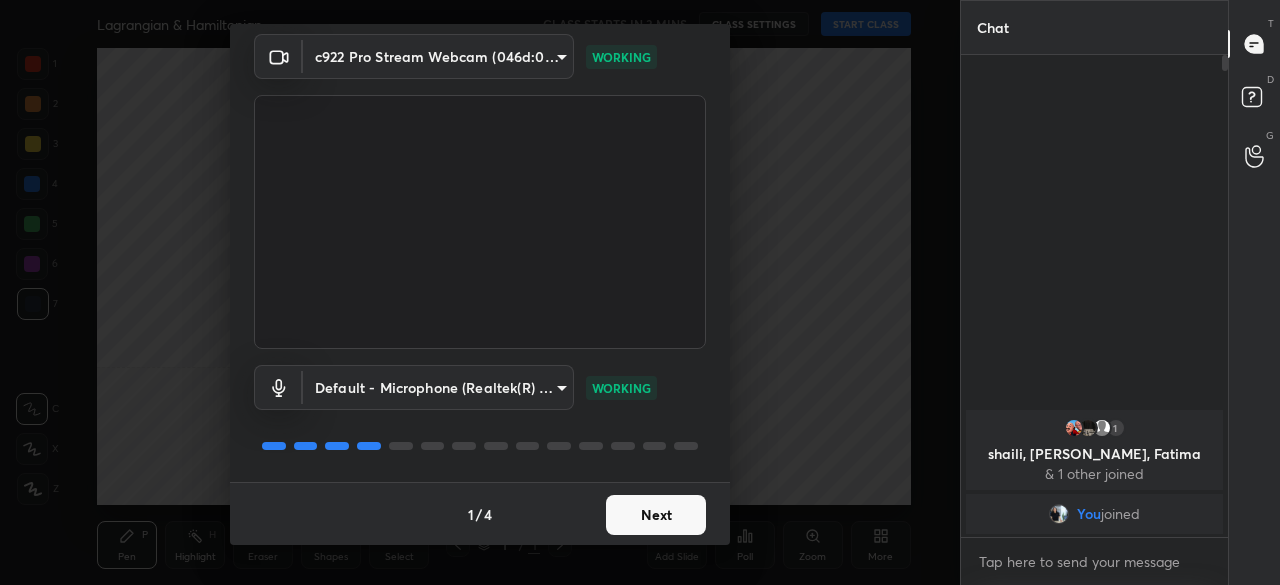 click on "Next" at bounding box center (656, 515) 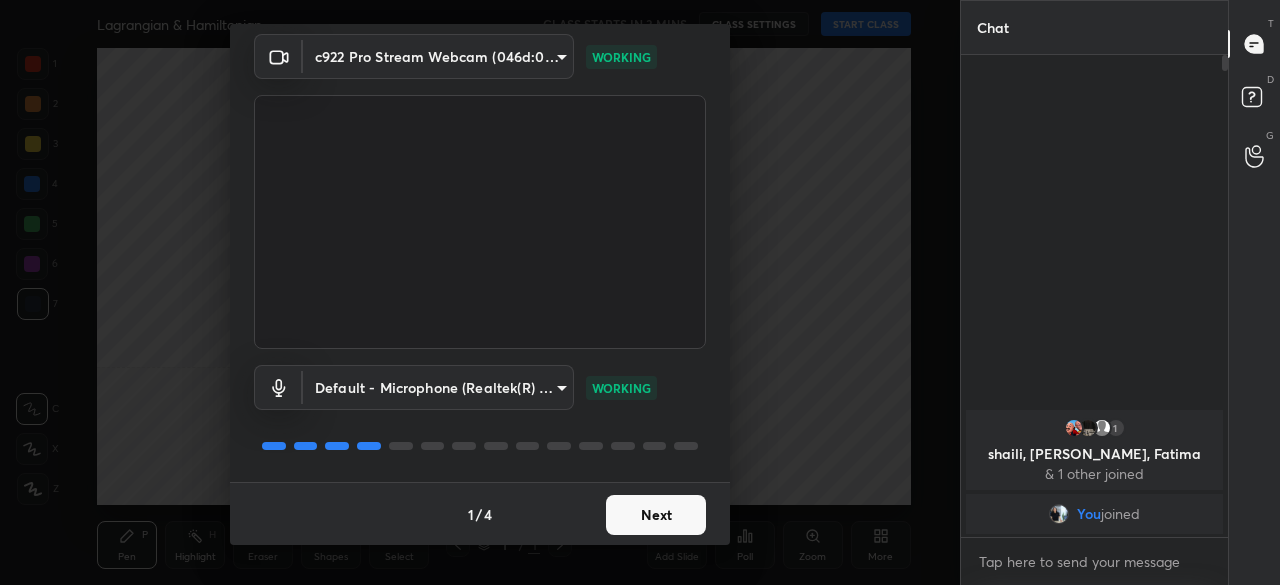 scroll, scrollTop: 0, scrollLeft: 0, axis: both 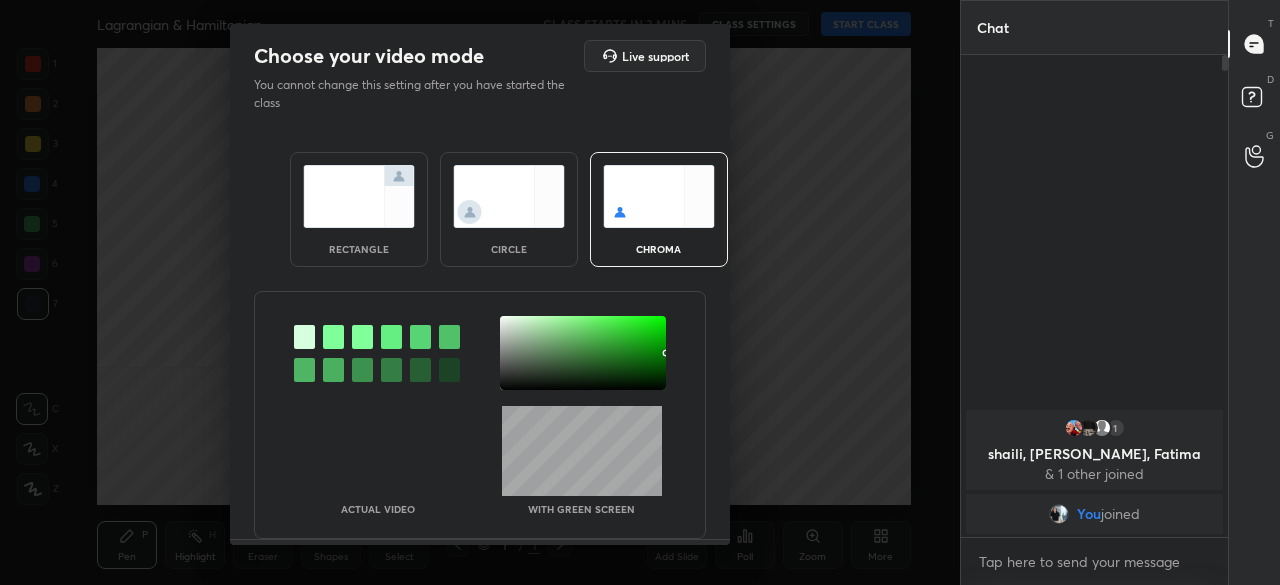 click on "circle" at bounding box center [509, 209] 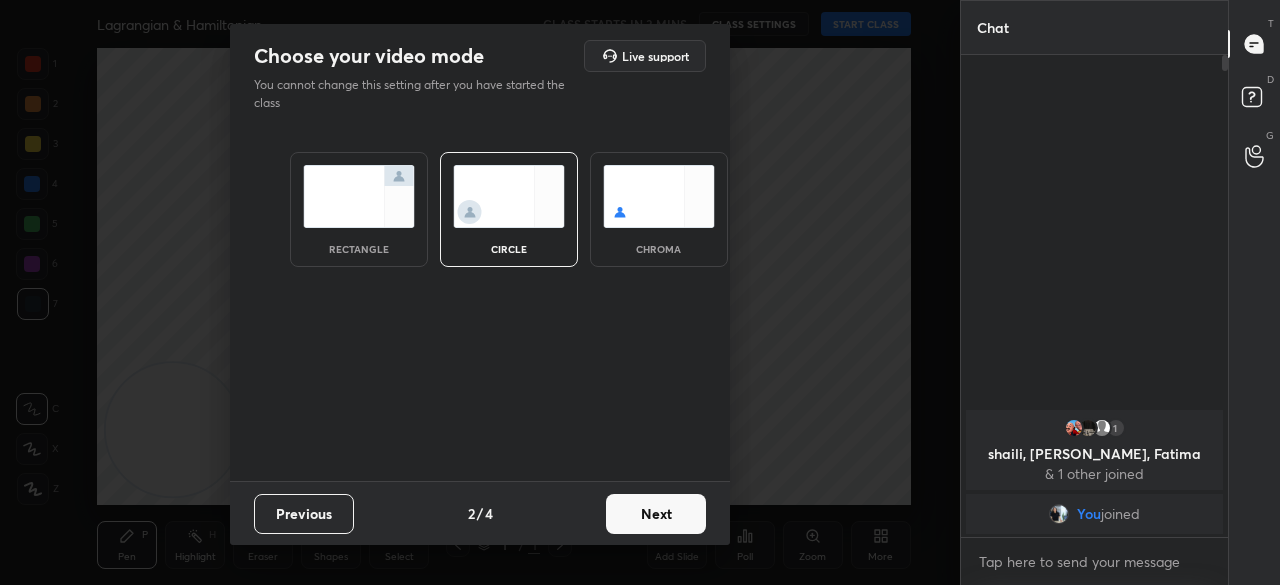 click on "Next" at bounding box center [656, 514] 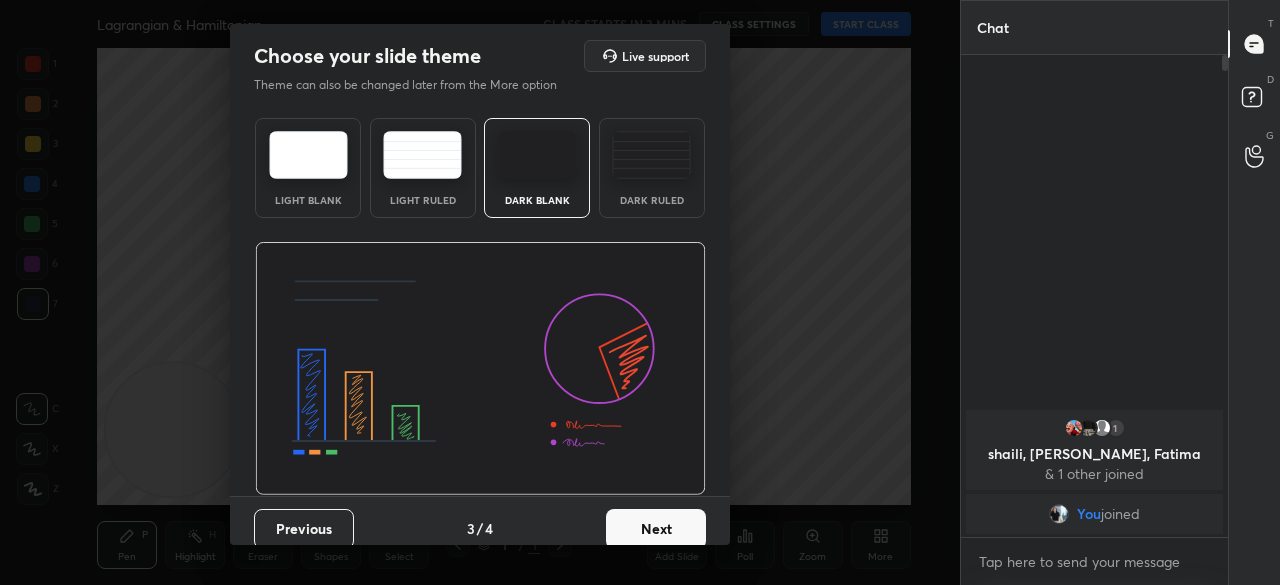 click at bounding box center [651, 155] 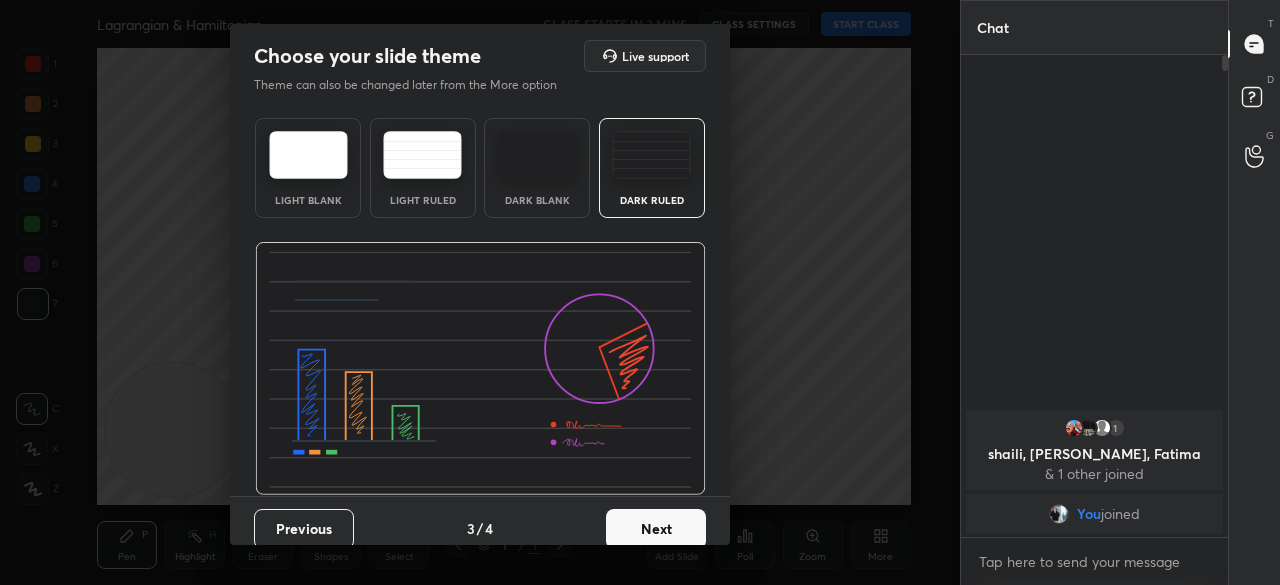 click on "Next" at bounding box center (656, 529) 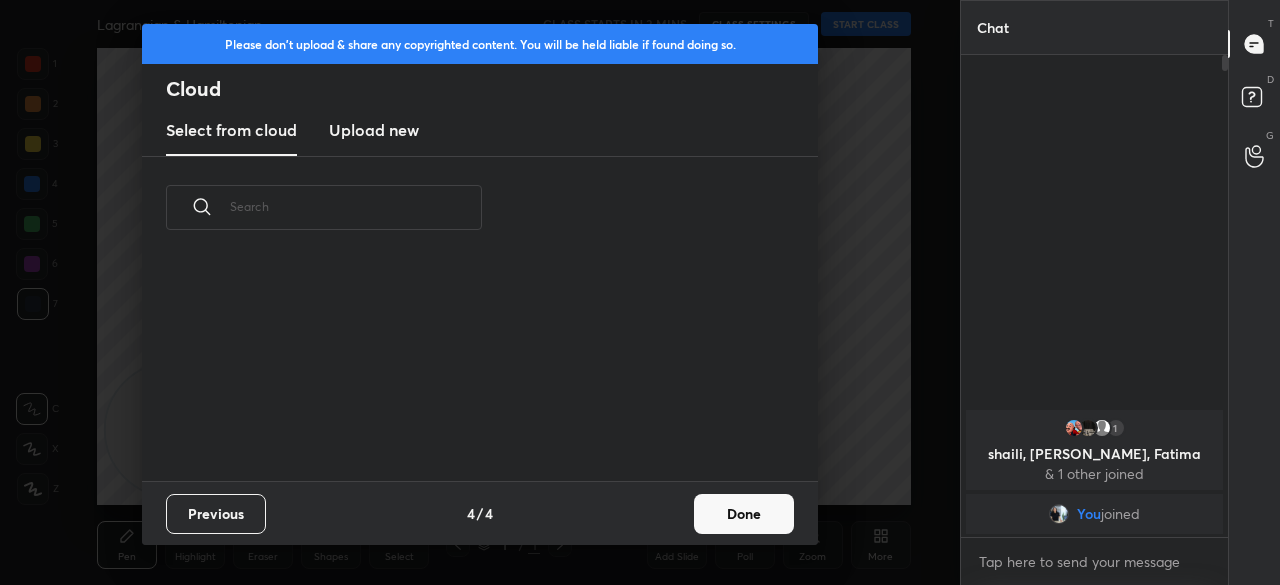 click on "Done" at bounding box center (744, 514) 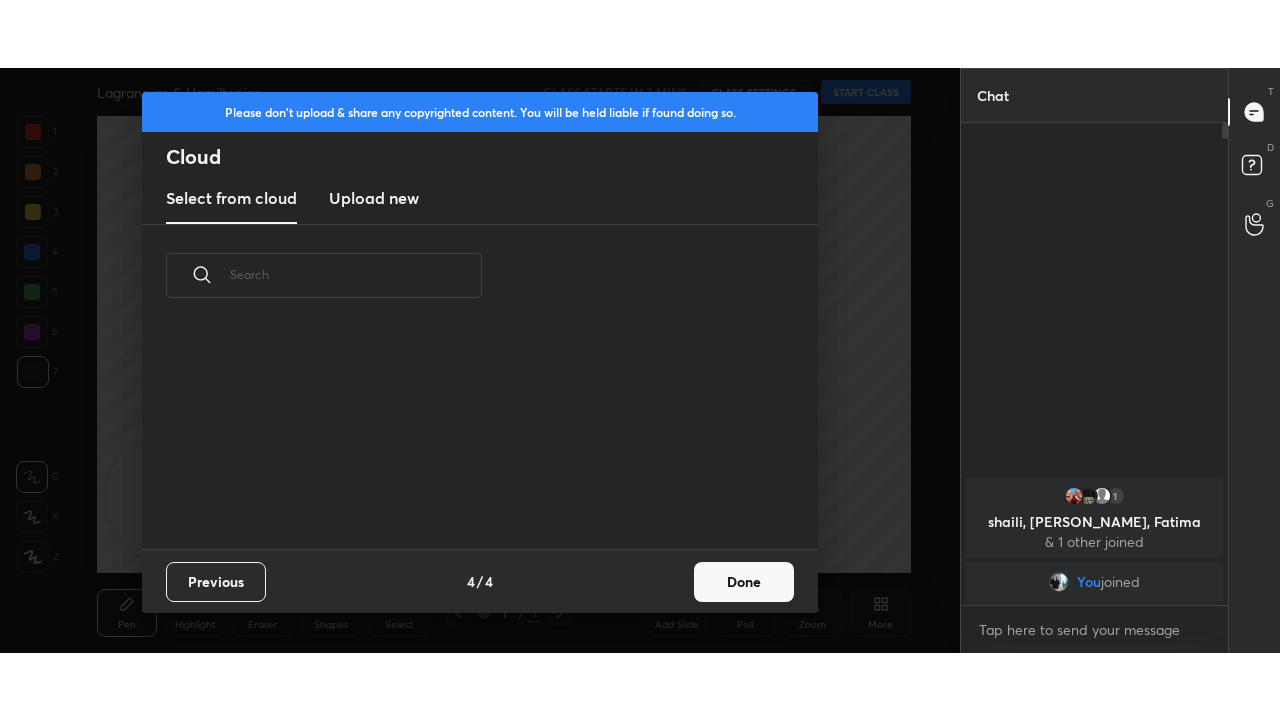 scroll, scrollTop: 222, scrollLeft: 642, axis: both 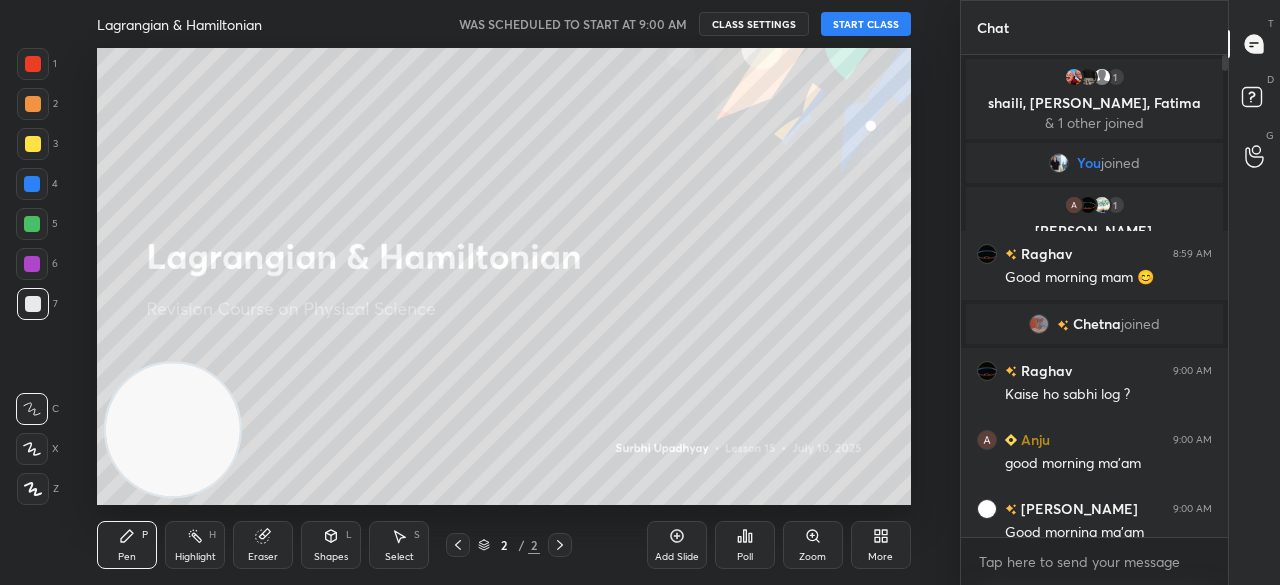click on "START CLASS" at bounding box center [866, 24] 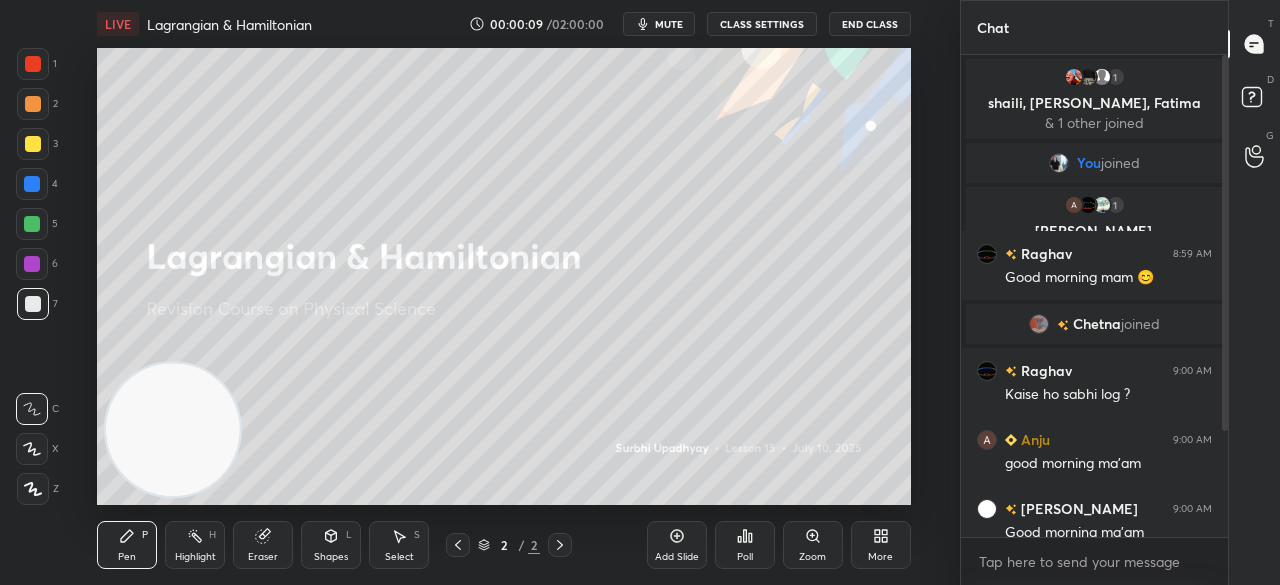 click on "More" at bounding box center (880, 557) 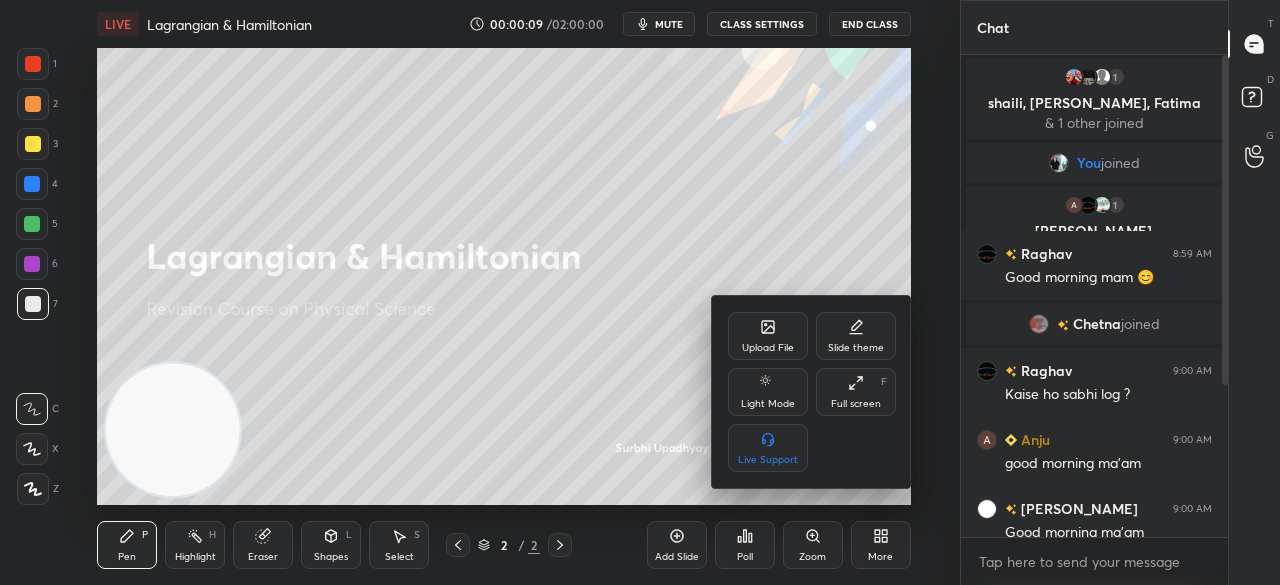 click on "Full screen F" at bounding box center (856, 392) 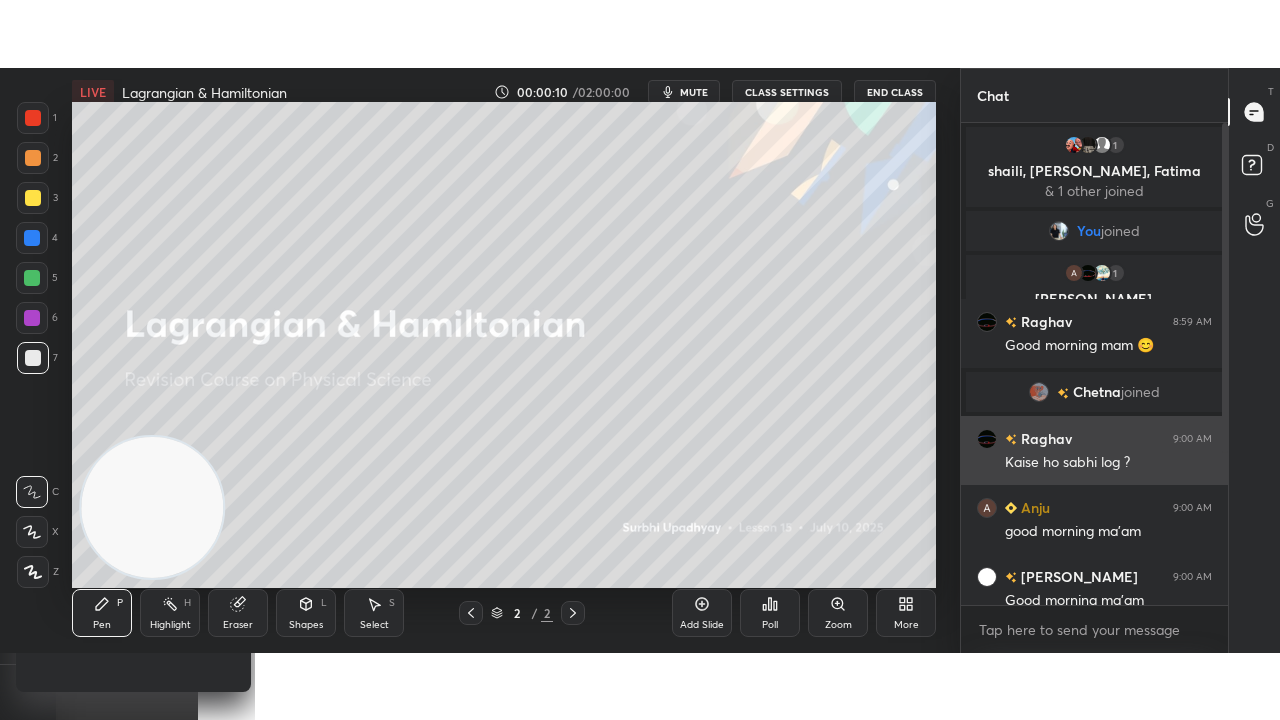 scroll, scrollTop: 99408, scrollLeft: 99120, axis: both 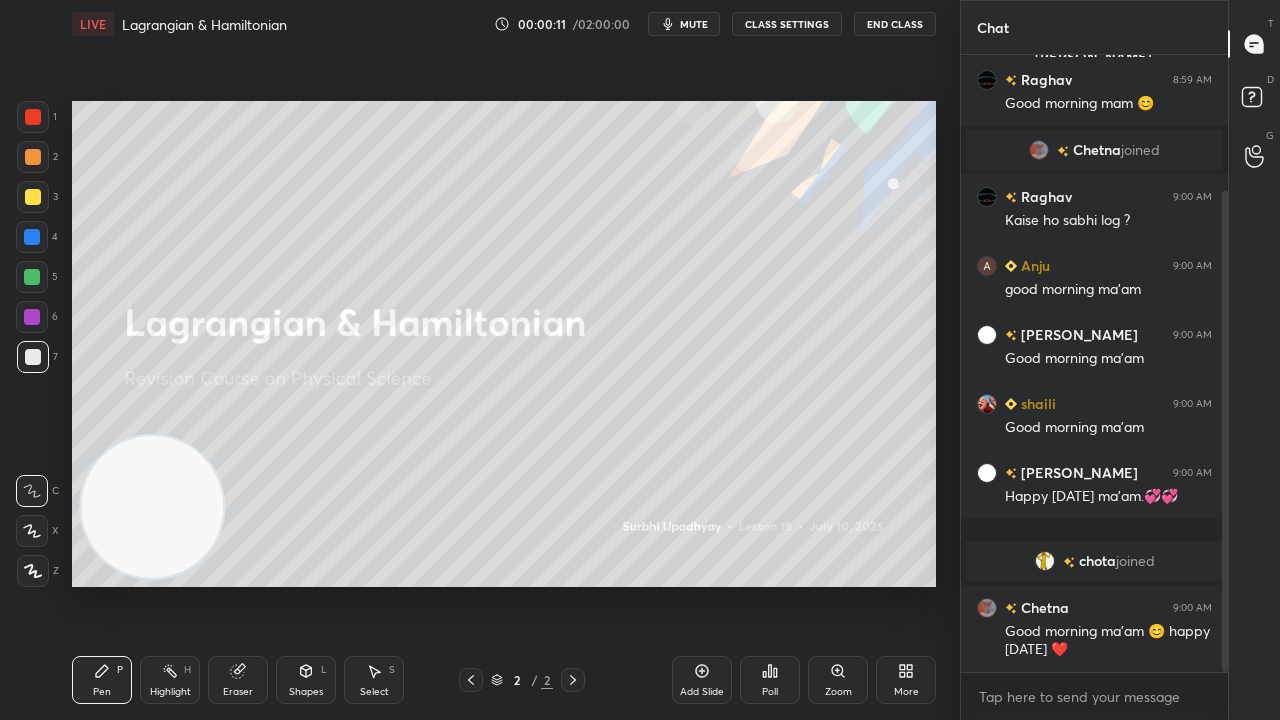 drag, startPoint x: 1224, startPoint y: 389, endPoint x: 1188, endPoint y: 675, distance: 288.25684 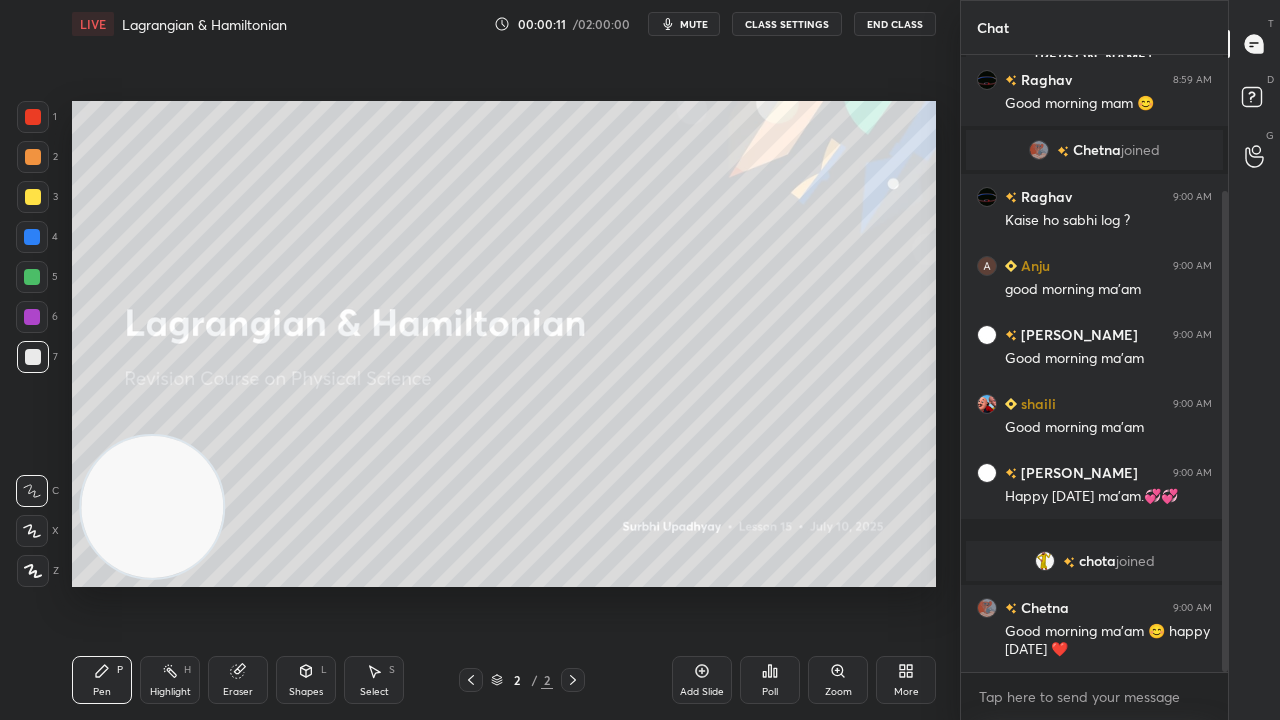 click on "You  joined 1 Anju, [PERSON_NAME] &  1 other  joined [PERSON_NAME] 8:59 AM Good morning mam 😊 [PERSON_NAME]  joined [PERSON_NAME] 9:00 AM Kaise ho sabhi log ? Anju 9:00 AM good morning ma'am Thakur 9:00 AM Good morning ma'am [PERSON_NAME] 9:00 AM Good morning ma'am Thakur 9:00 AM Happy [DATE] ma'am.💞💞 chota  joined [PERSON_NAME] 9:00 AM Good morning ma'am 😊 happy [DATE] ❤️ JUMP TO LATEST" at bounding box center (1094, 363) 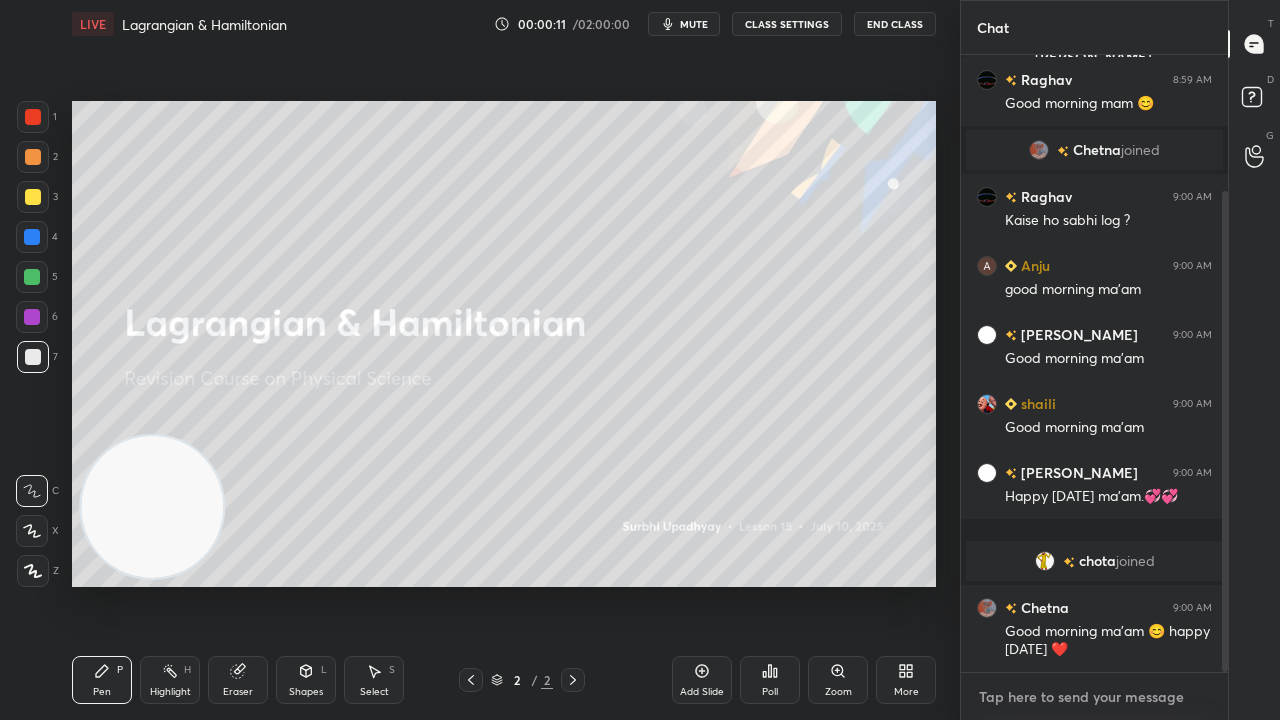 click at bounding box center [1094, 697] 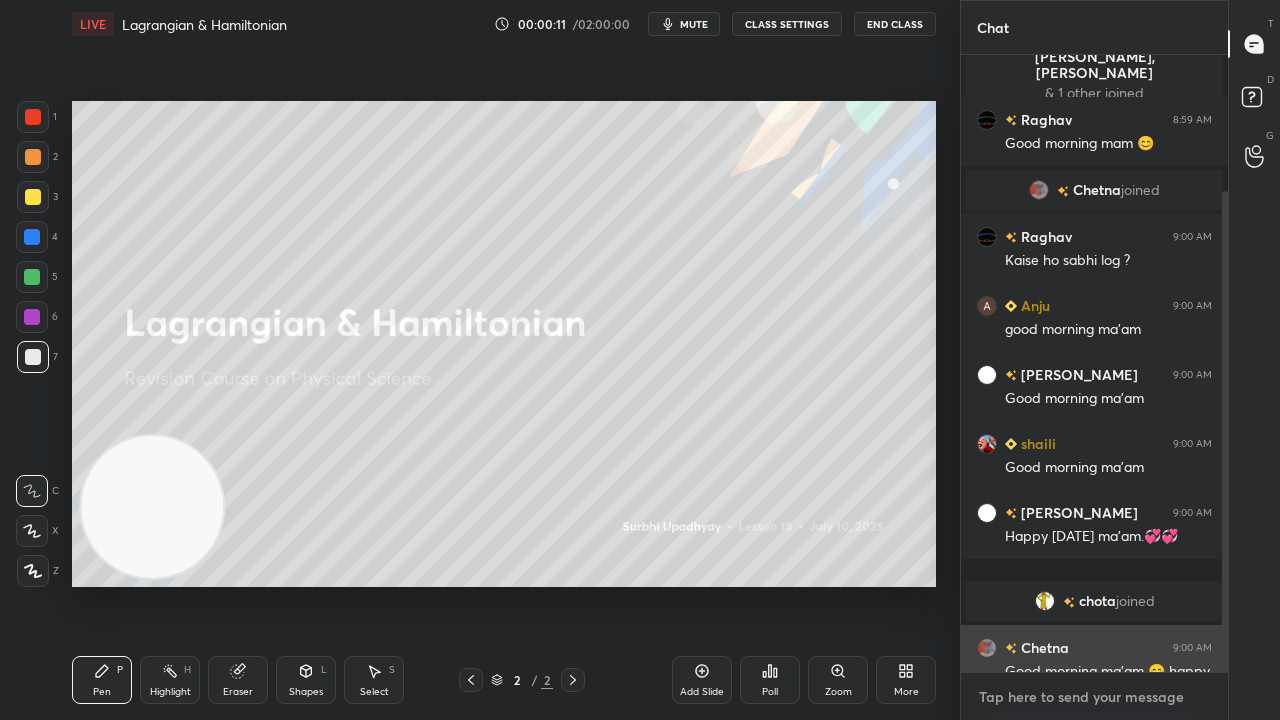 scroll, scrollTop: 262, scrollLeft: 0, axis: vertical 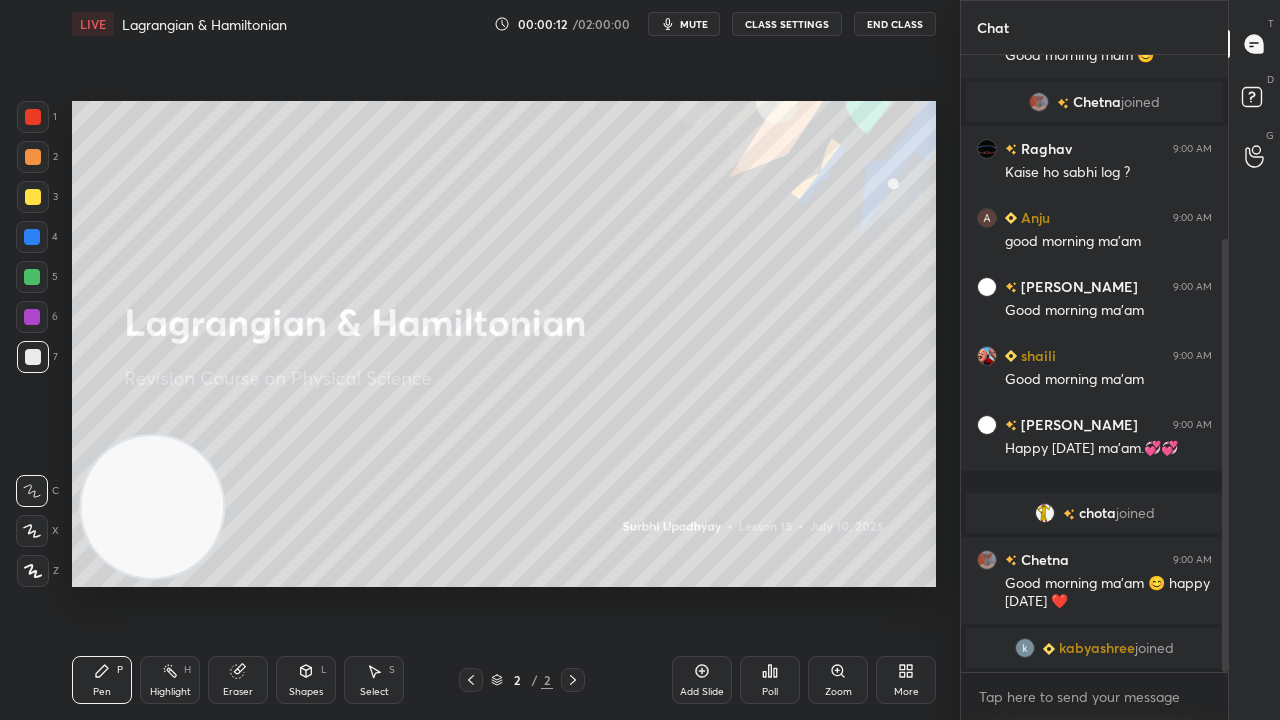 click on "mute" at bounding box center [694, 24] 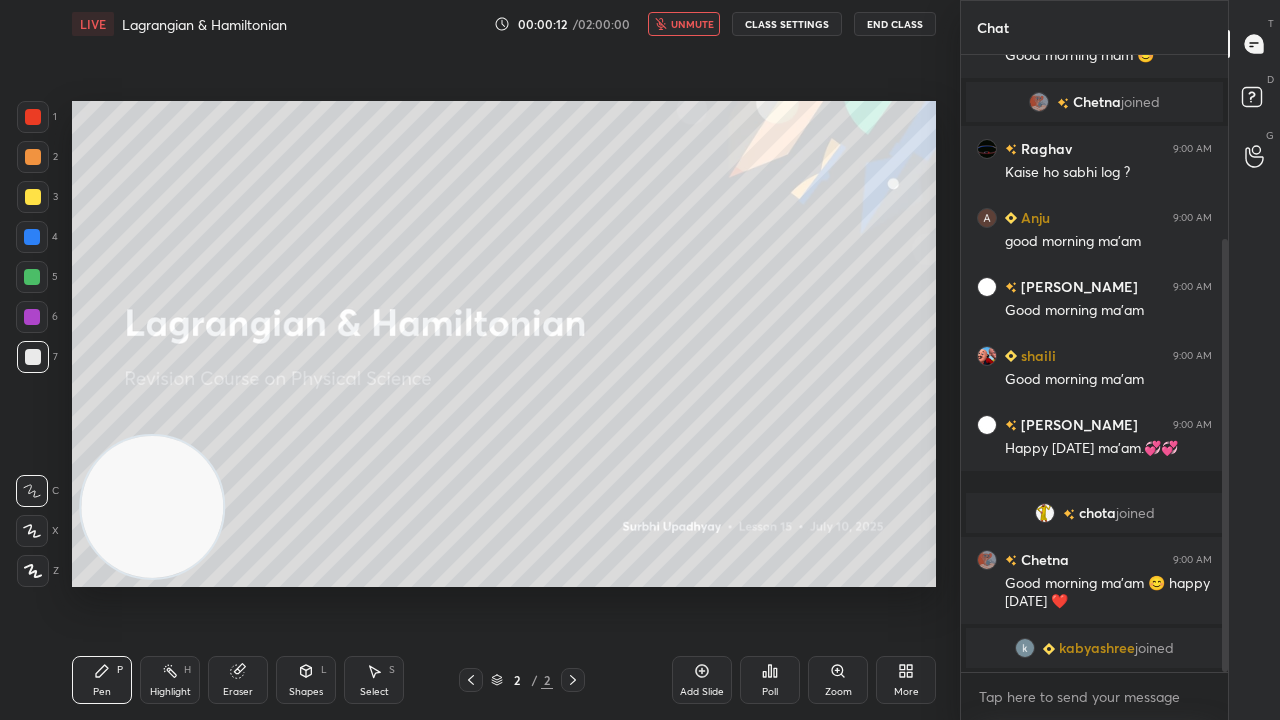 click on "unmute" at bounding box center [692, 24] 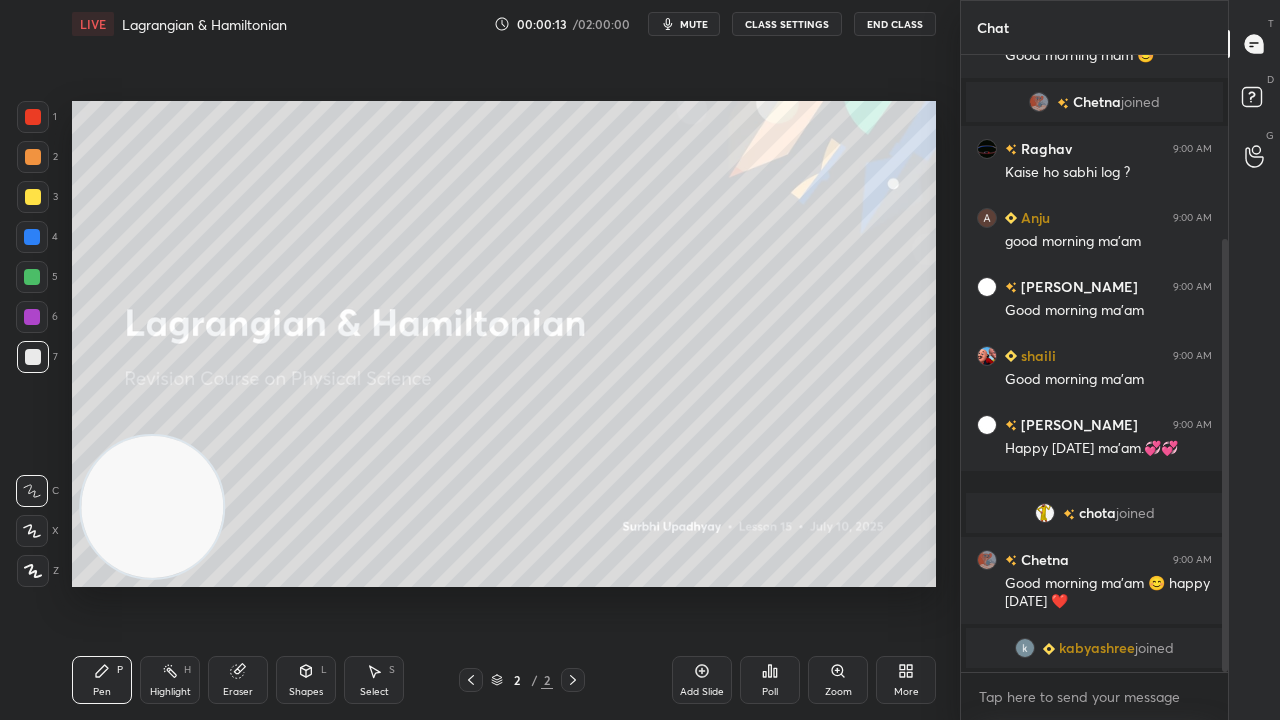 click at bounding box center (33, 197) 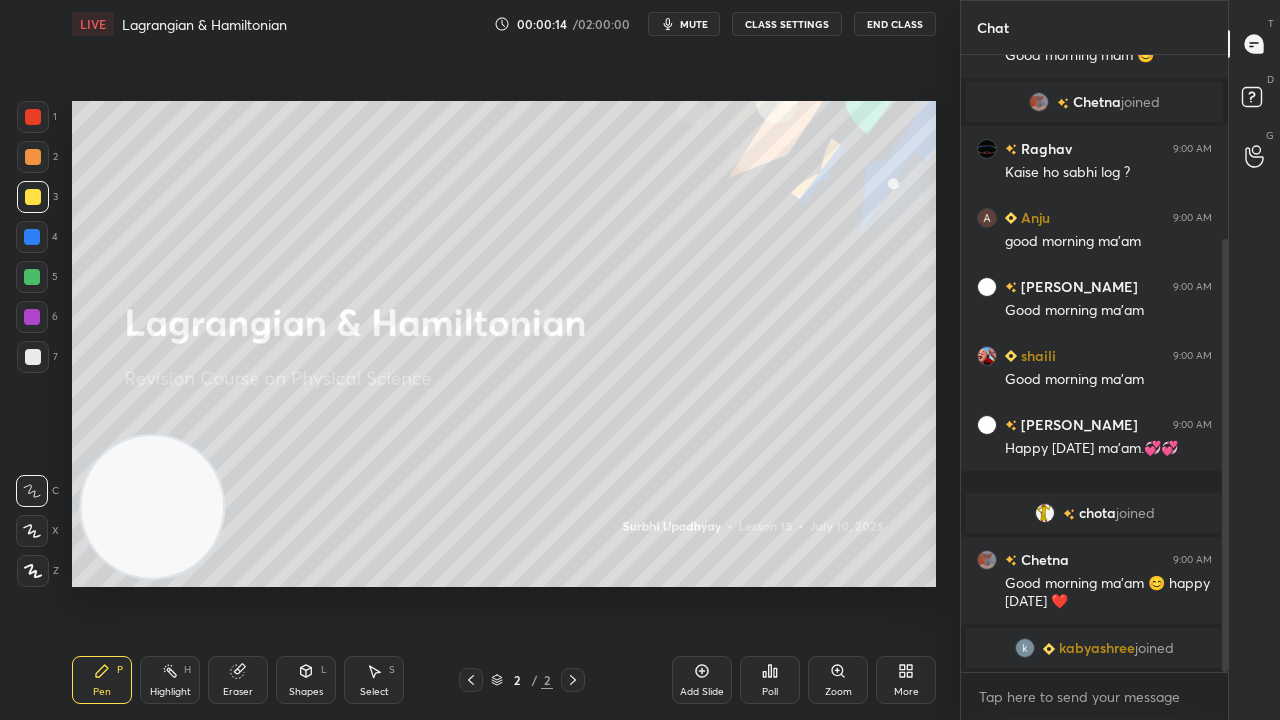click 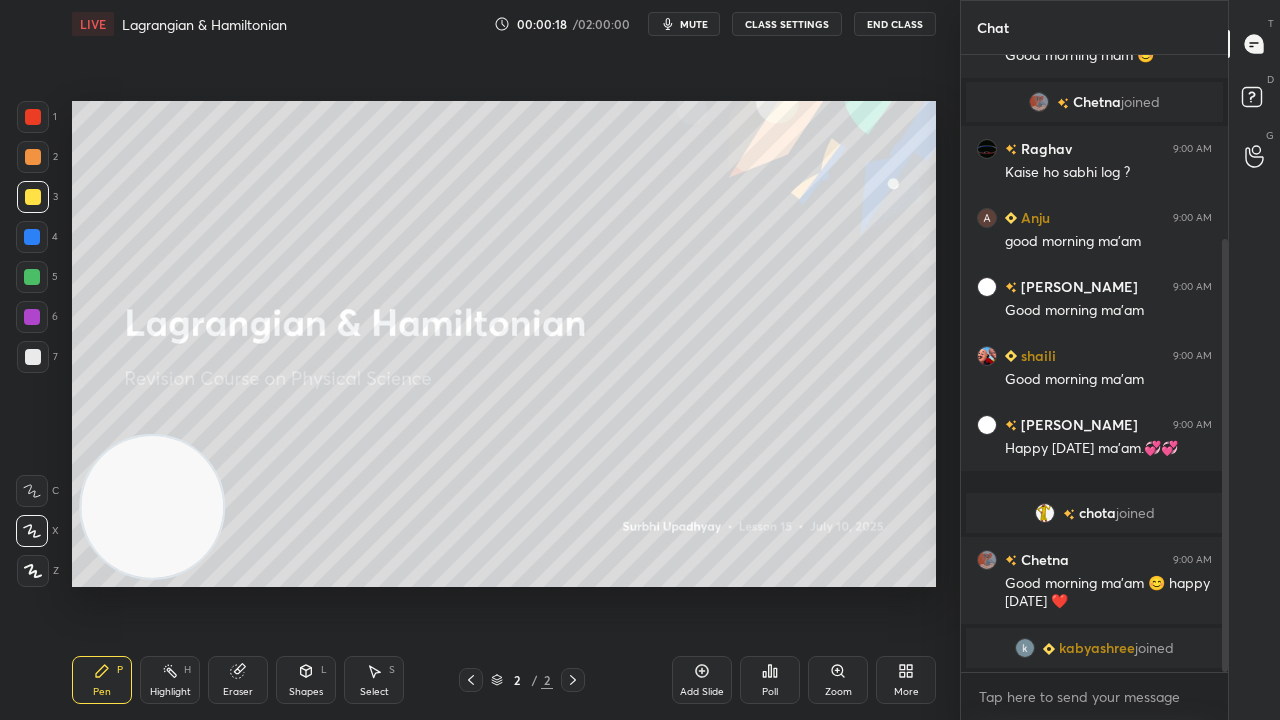 scroll, scrollTop: 292, scrollLeft: 0, axis: vertical 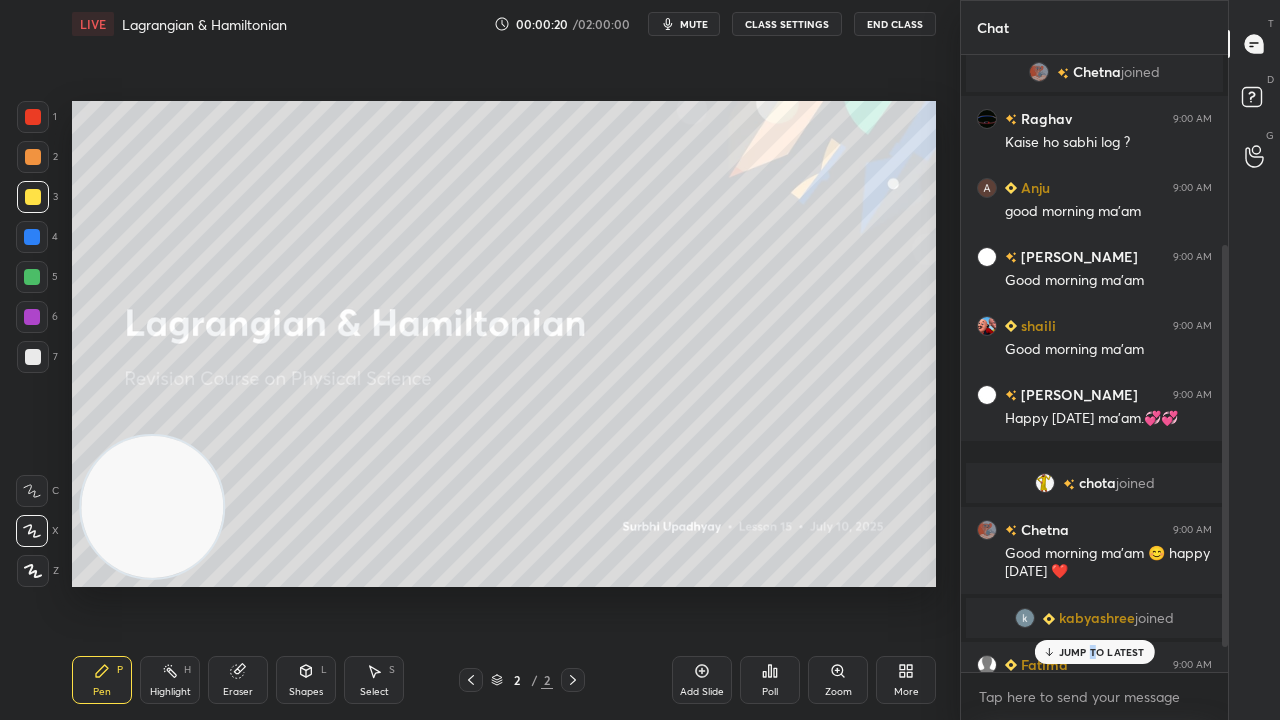 drag, startPoint x: 1092, startPoint y: 657, endPoint x: 1088, endPoint y: 678, distance: 21.377558 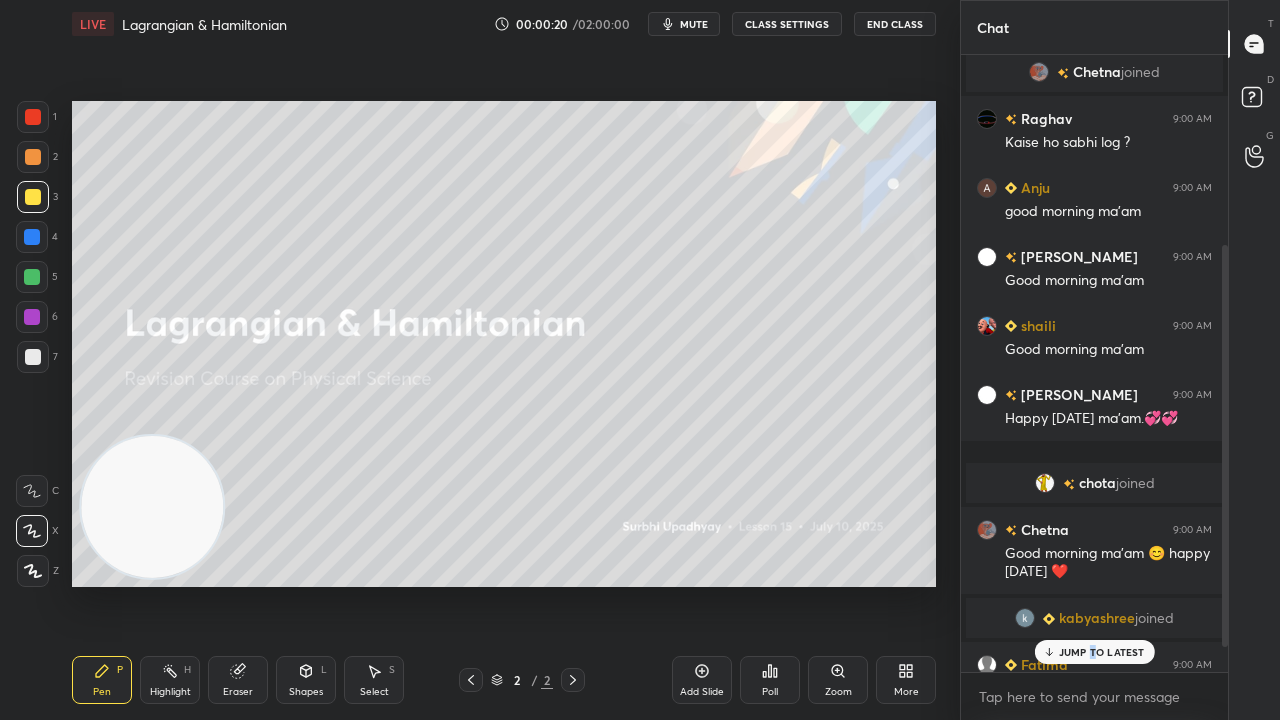 click on "JUMP TO LATEST" at bounding box center [1102, 652] 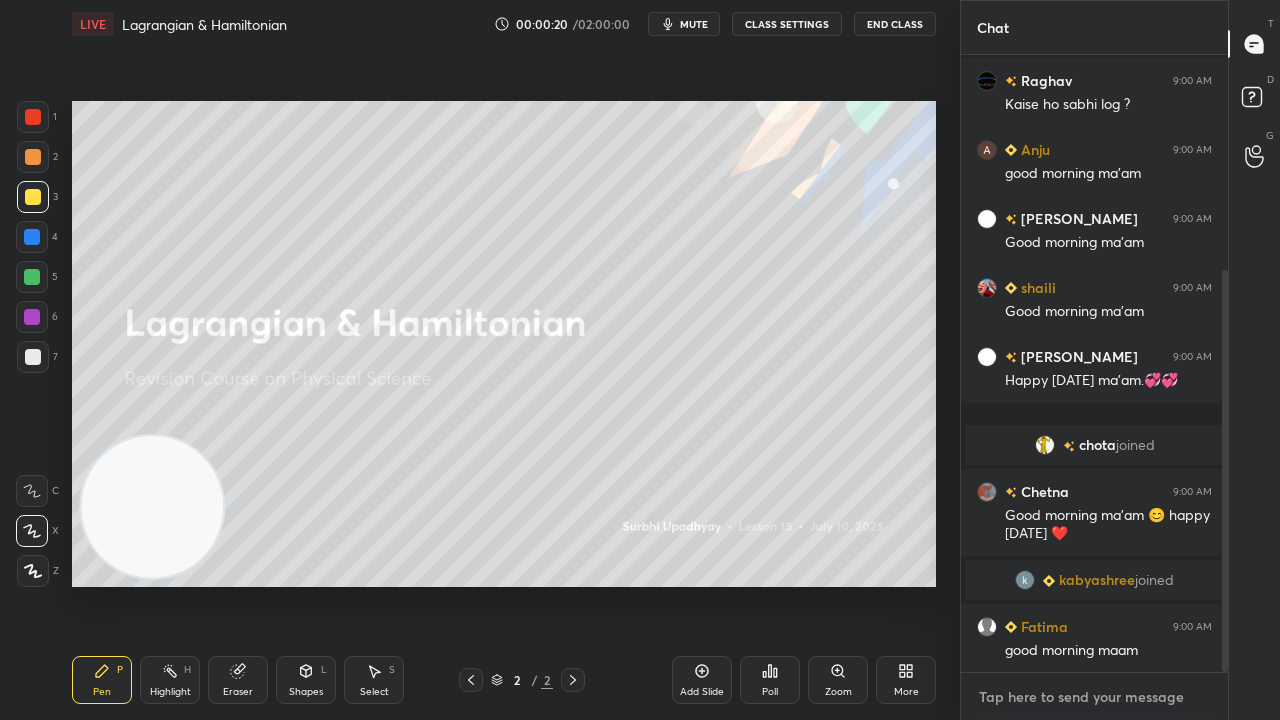 click at bounding box center [1094, 697] 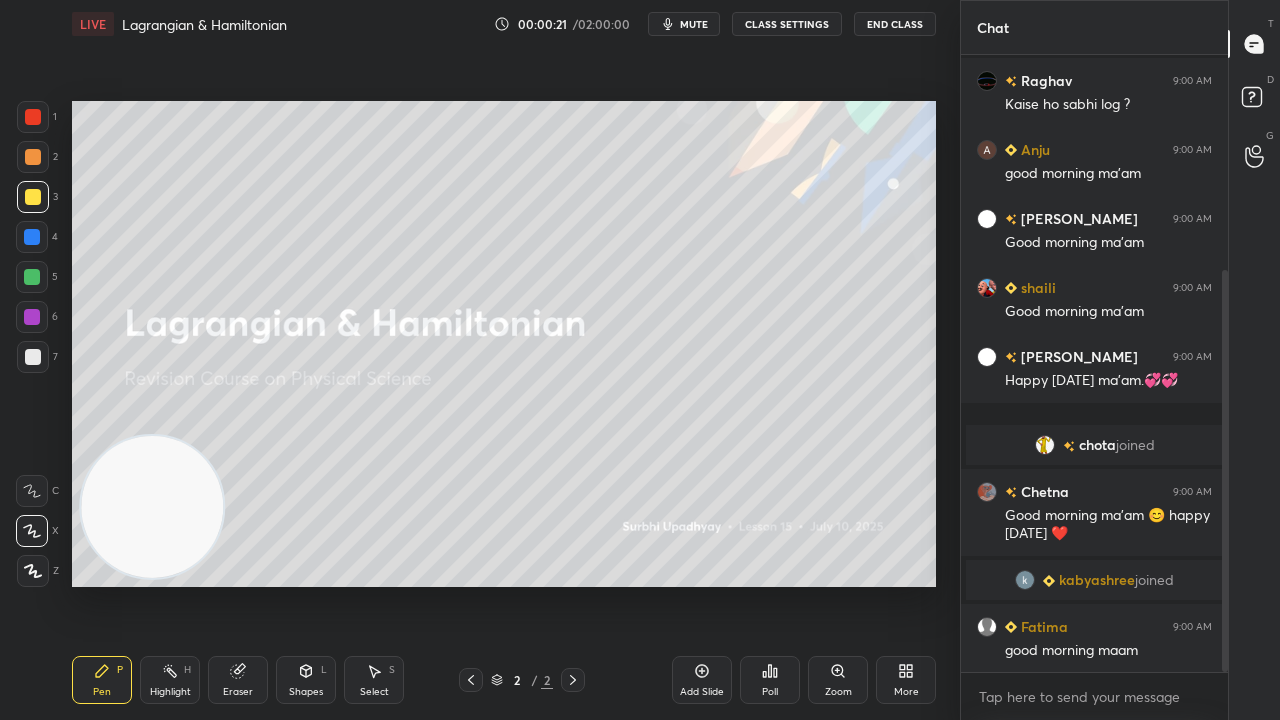 click on "mute" at bounding box center [694, 24] 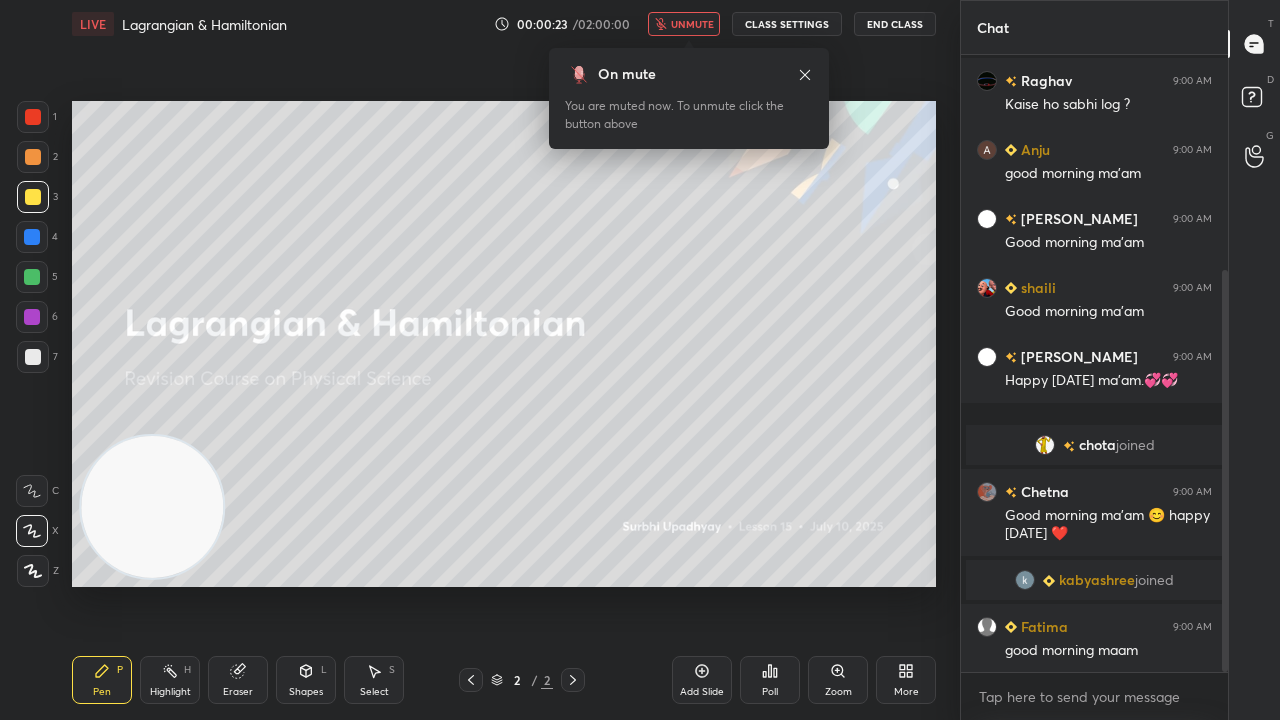 click on "unmute" at bounding box center (692, 24) 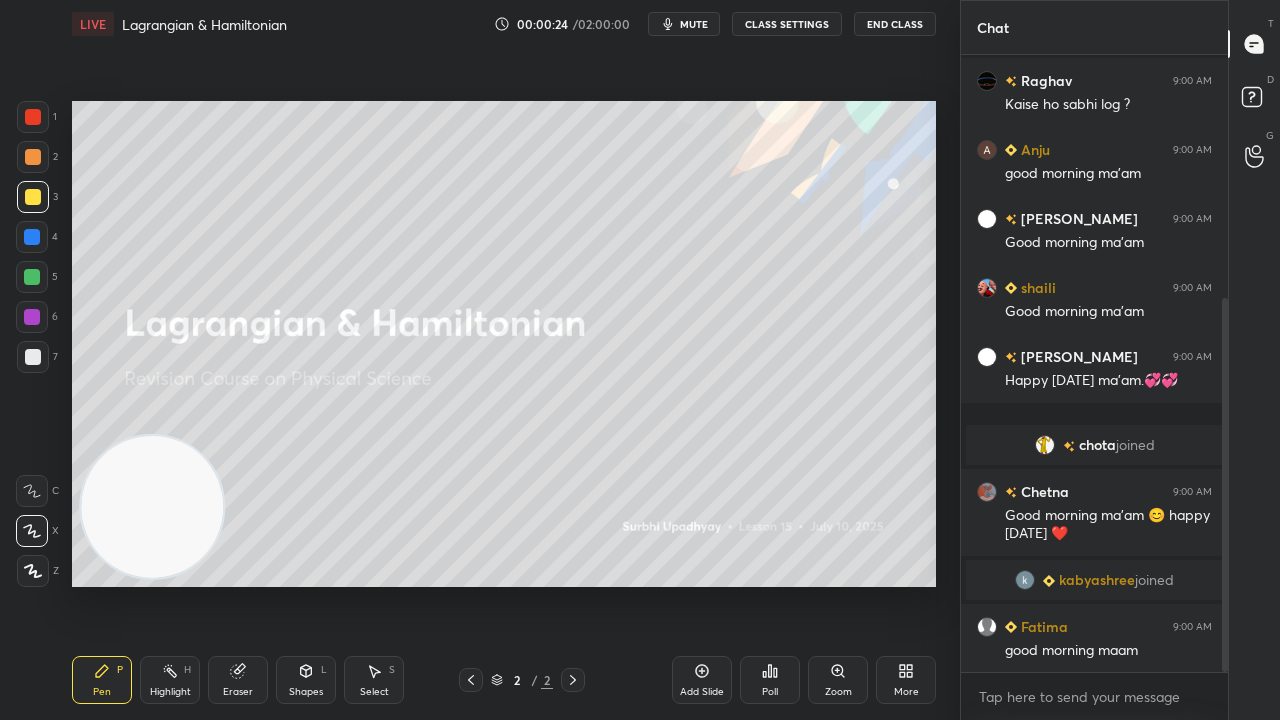 scroll, scrollTop: 400, scrollLeft: 0, axis: vertical 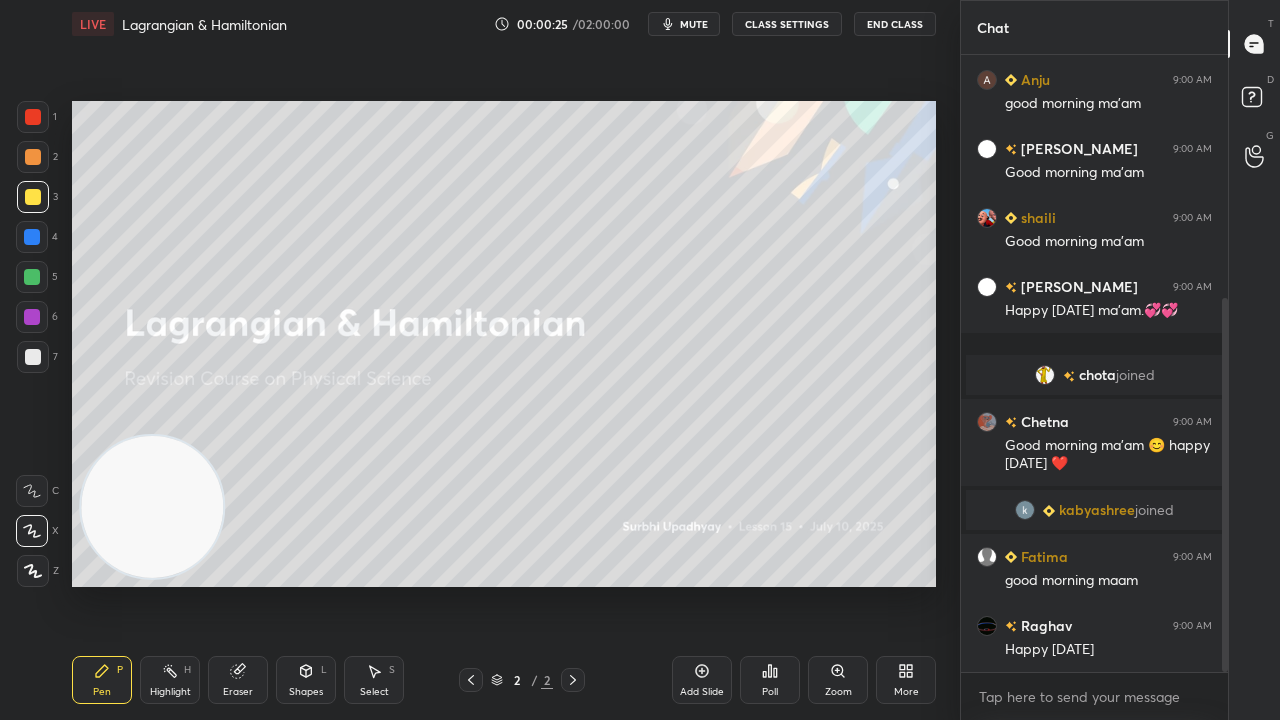 click at bounding box center [32, 317] 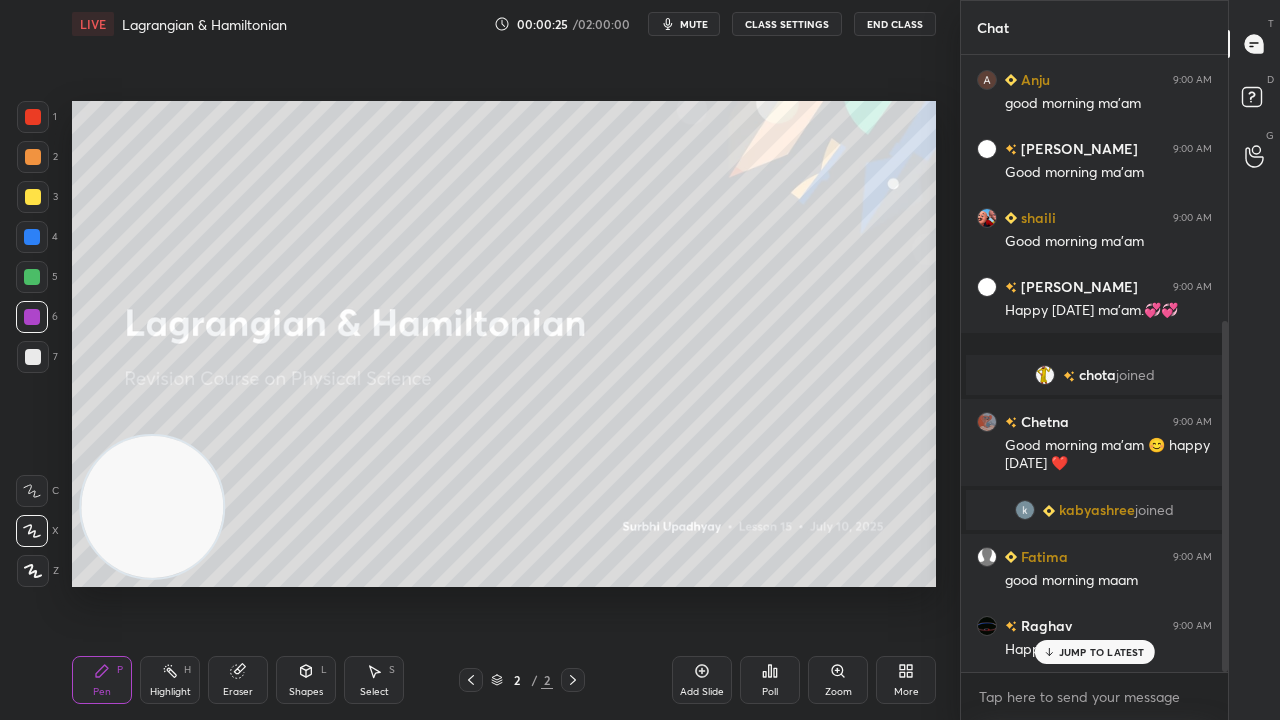 scroll, scrollTop: 468, scrollLeft: 0, axis: vertical 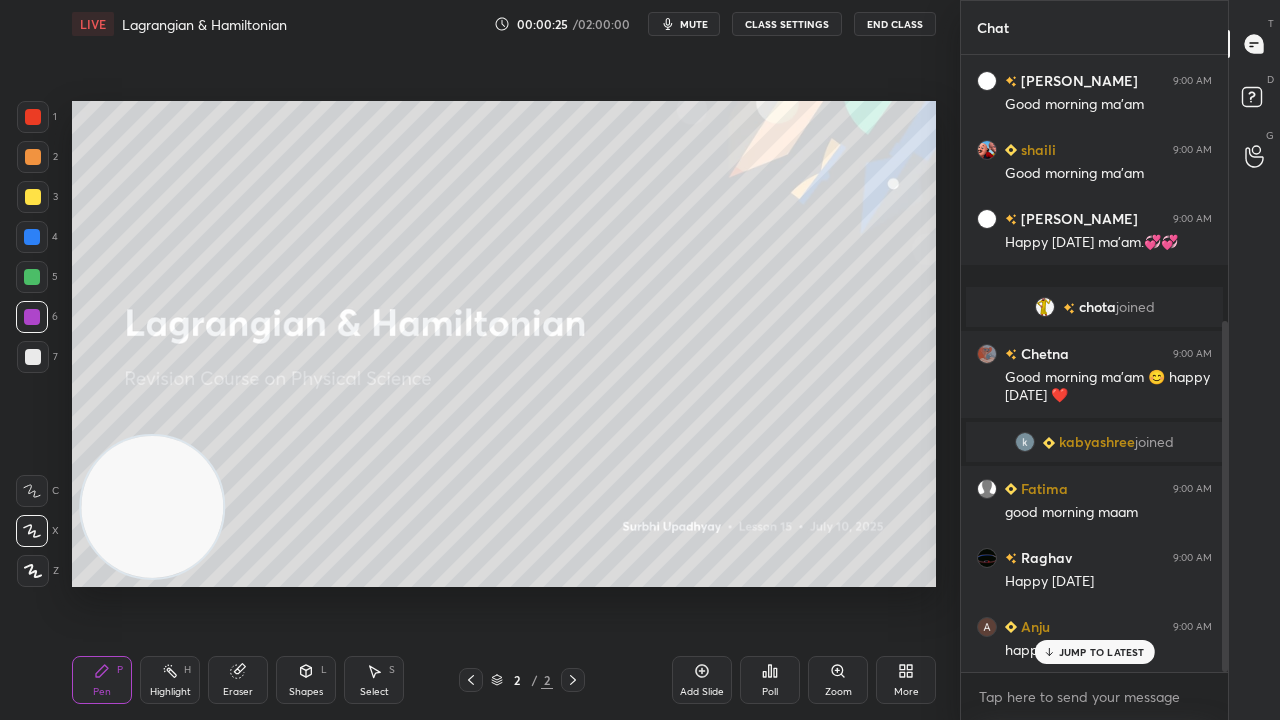 drag, startPoint x: 36, startPoint y: 293, endPoint x: 31, endPoint y: 316, distance: 23.537205 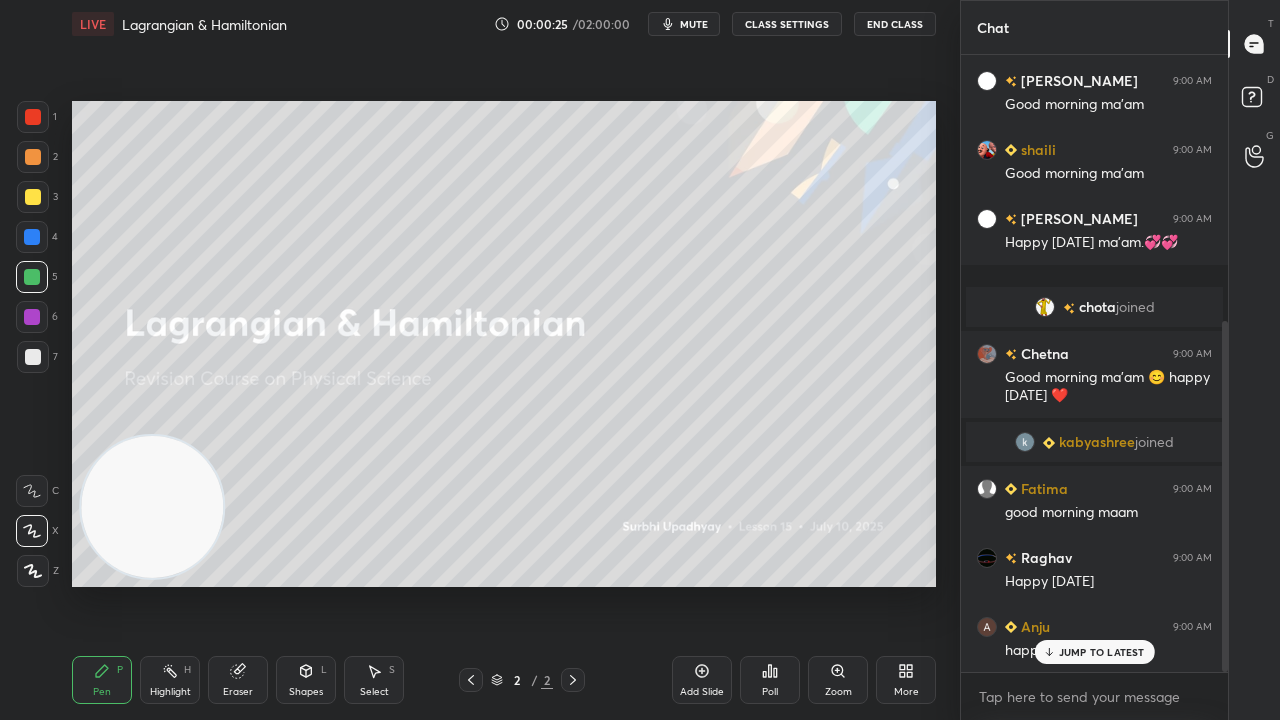 click at bounding box center (33, 357) 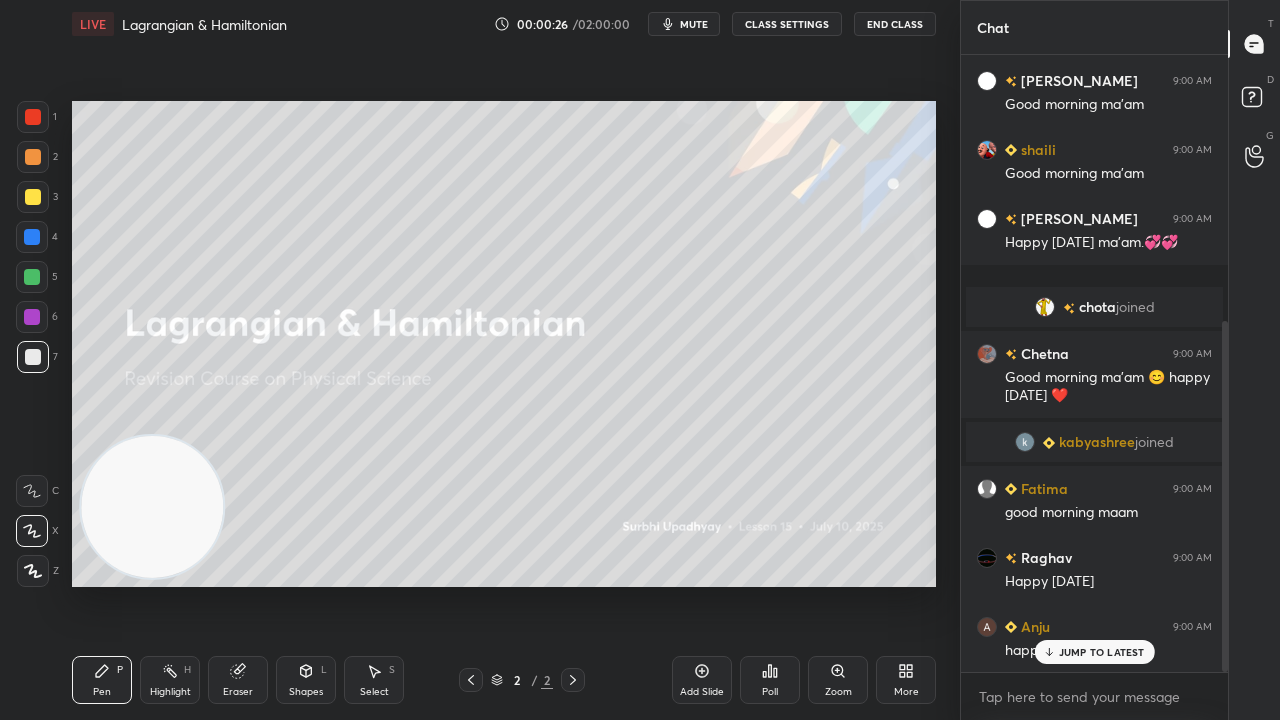 click on "mute" at bounding box center (684, 24) 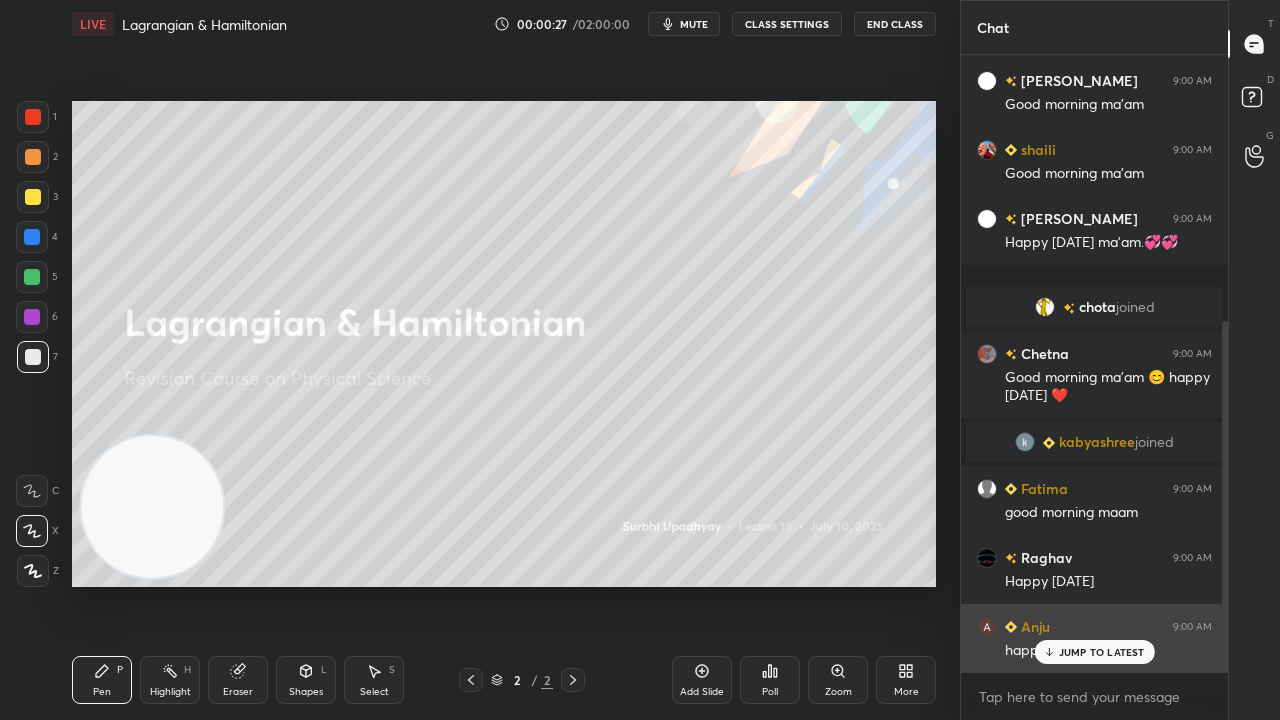 click on "JUMP TO LATEST" at bounding box center [1094, 652] 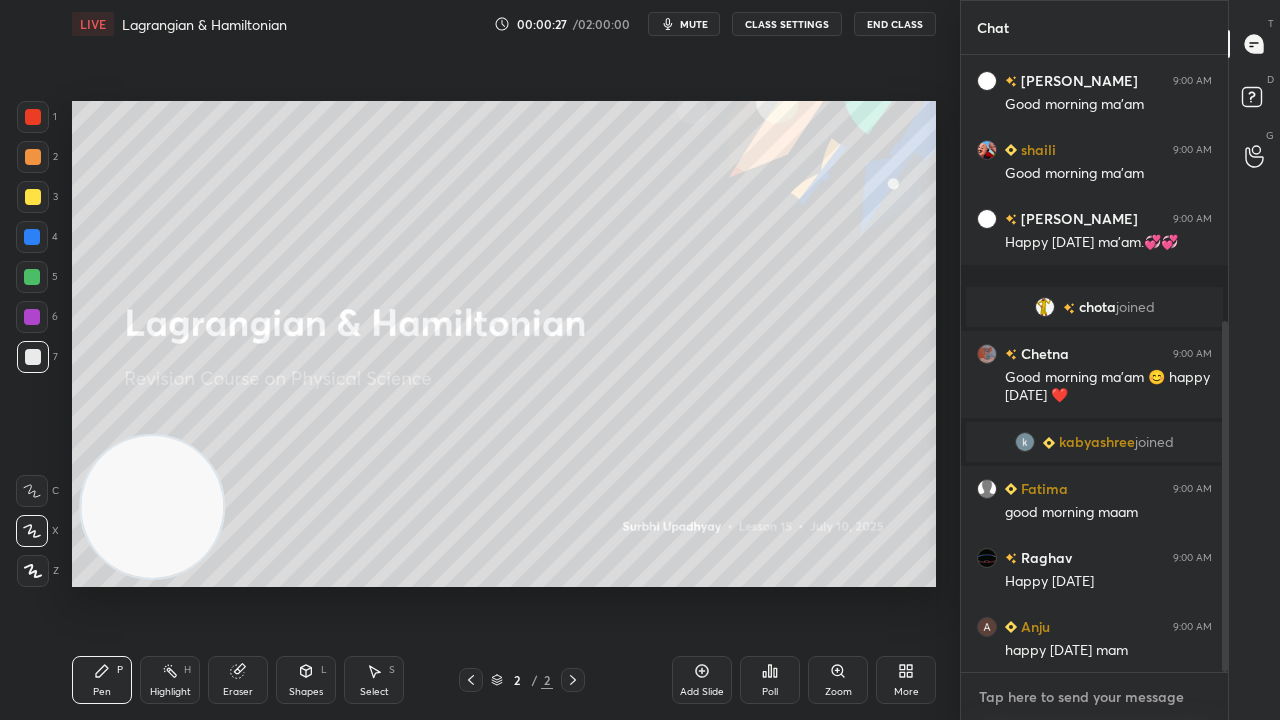 click on "x" at bounding box center [1094, 696] 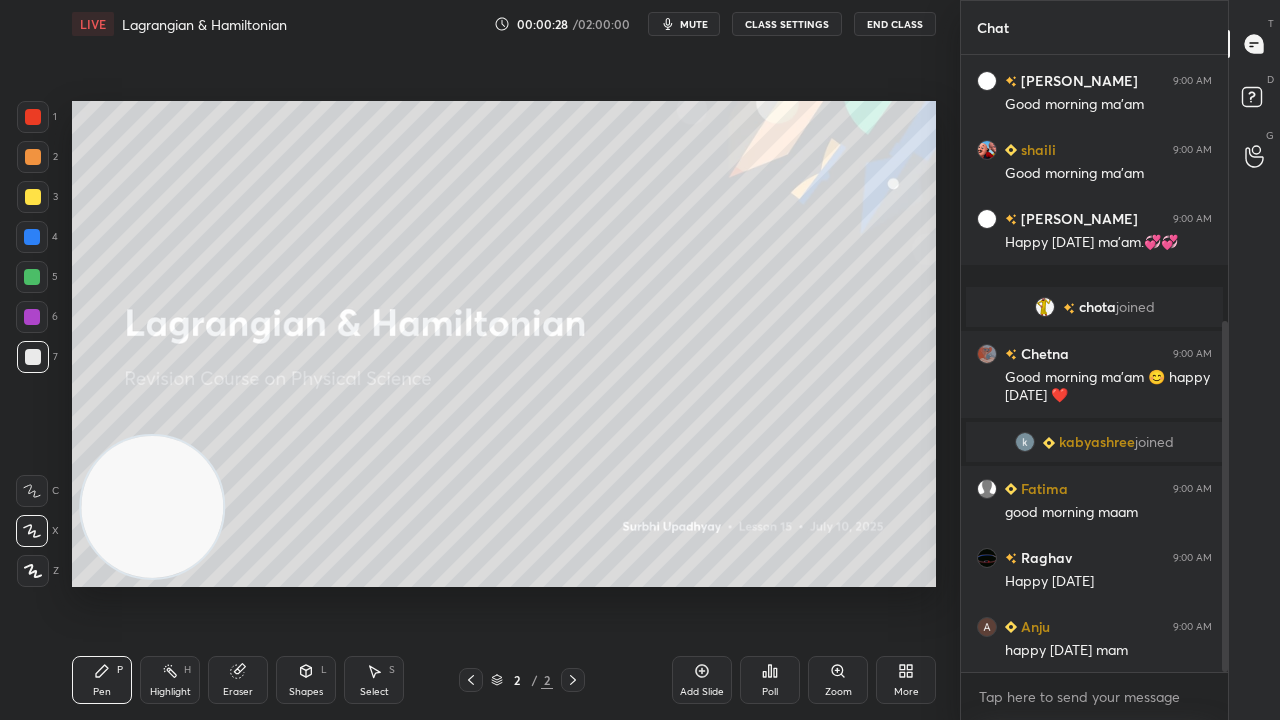 click on "mute" at bounding box center [694, 24] 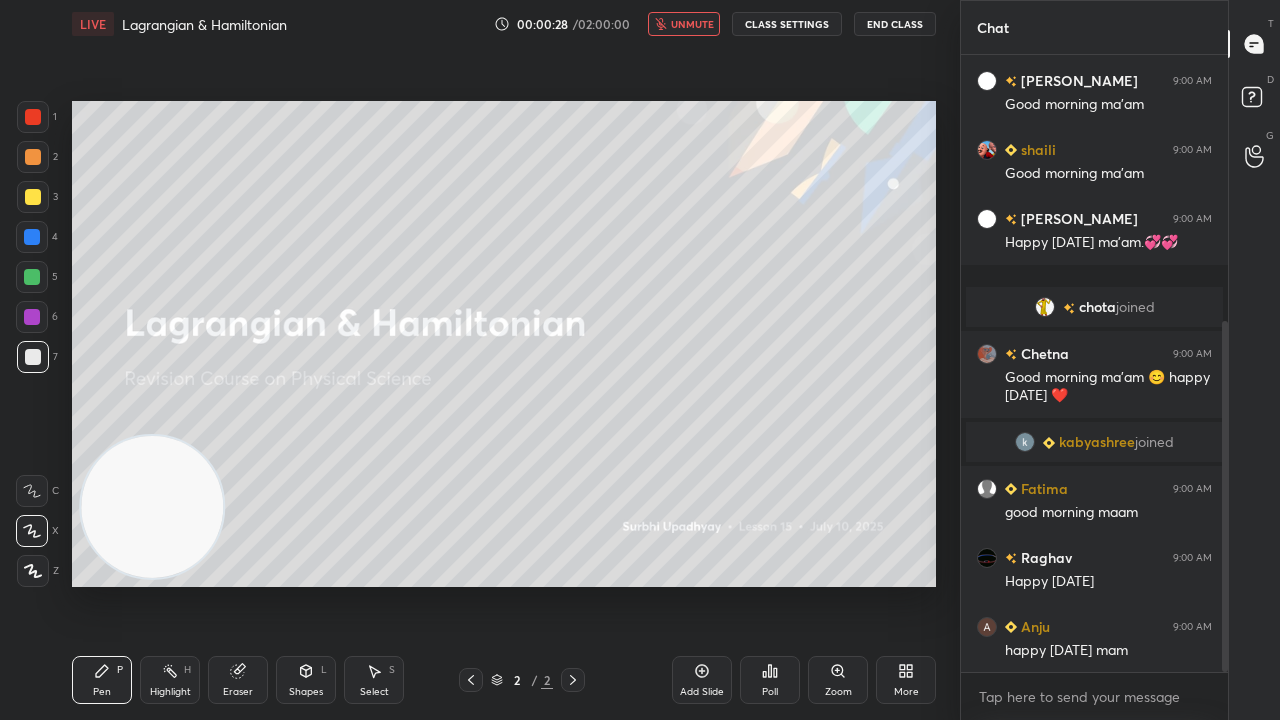 click on "unmute" at bounding box center [692, 24] 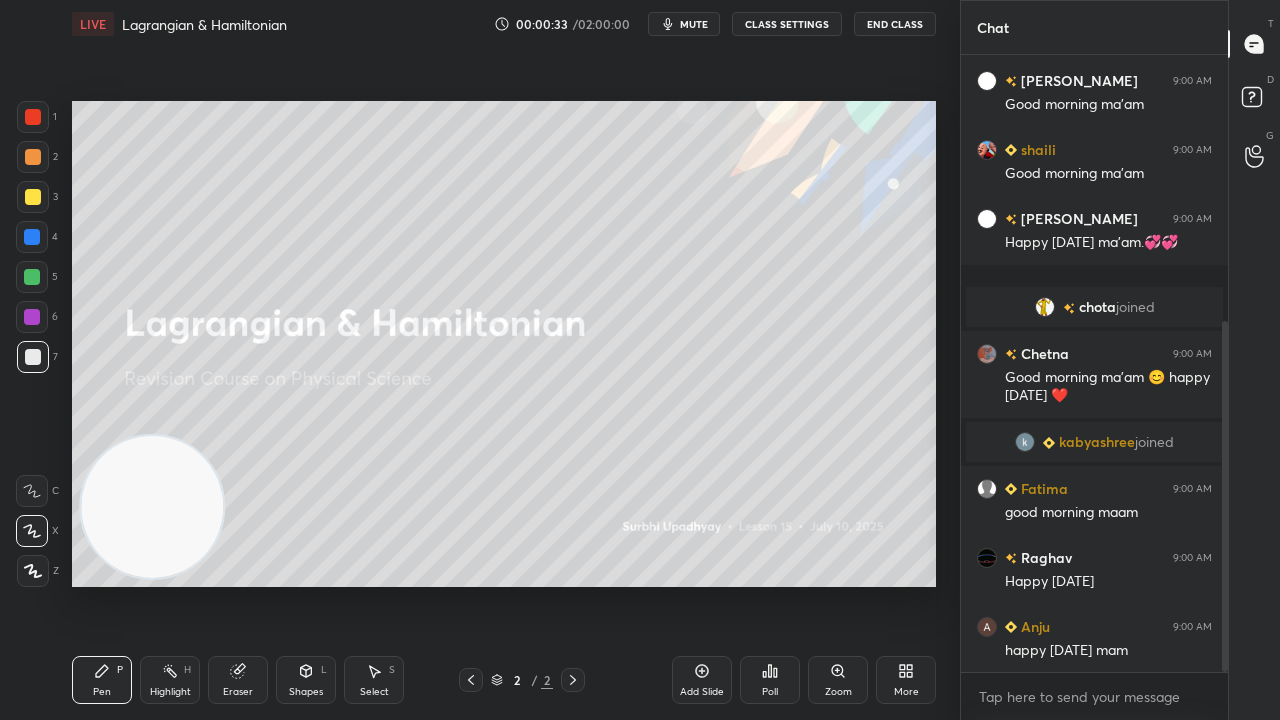 click on "mute" at bounding box center [694, 24] 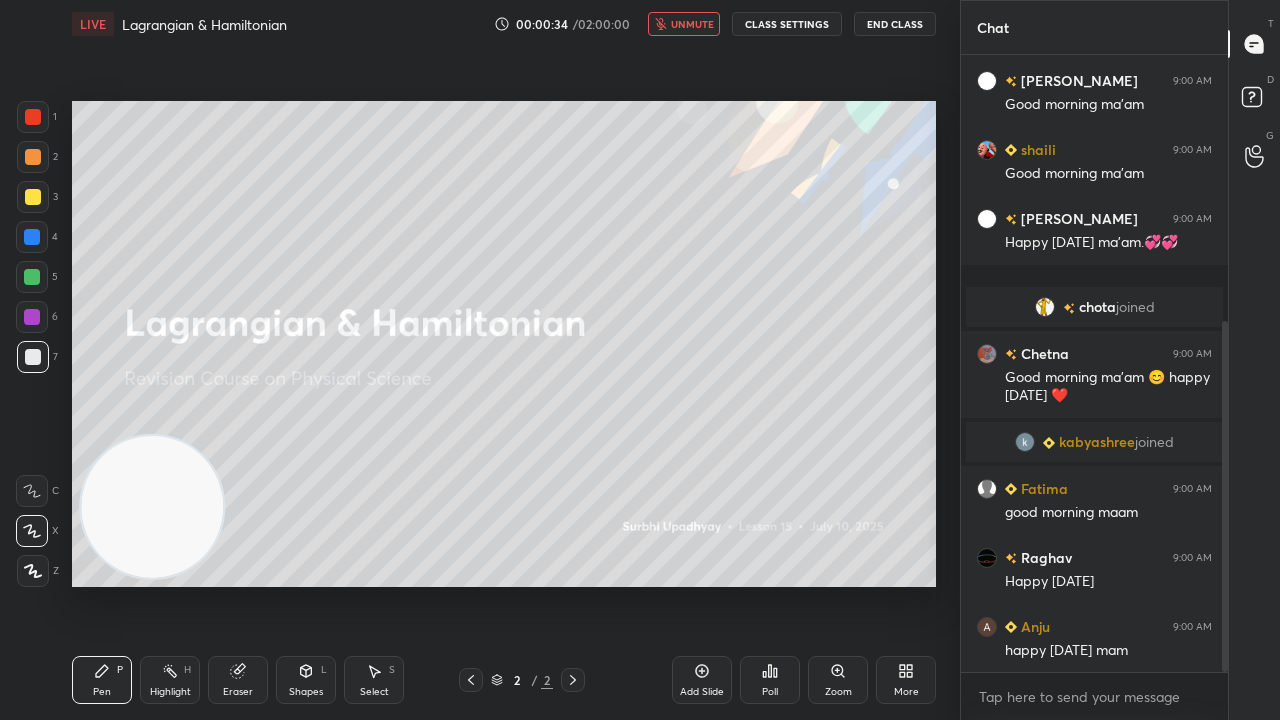 click on "unmute" at bounding box center [692, 24] 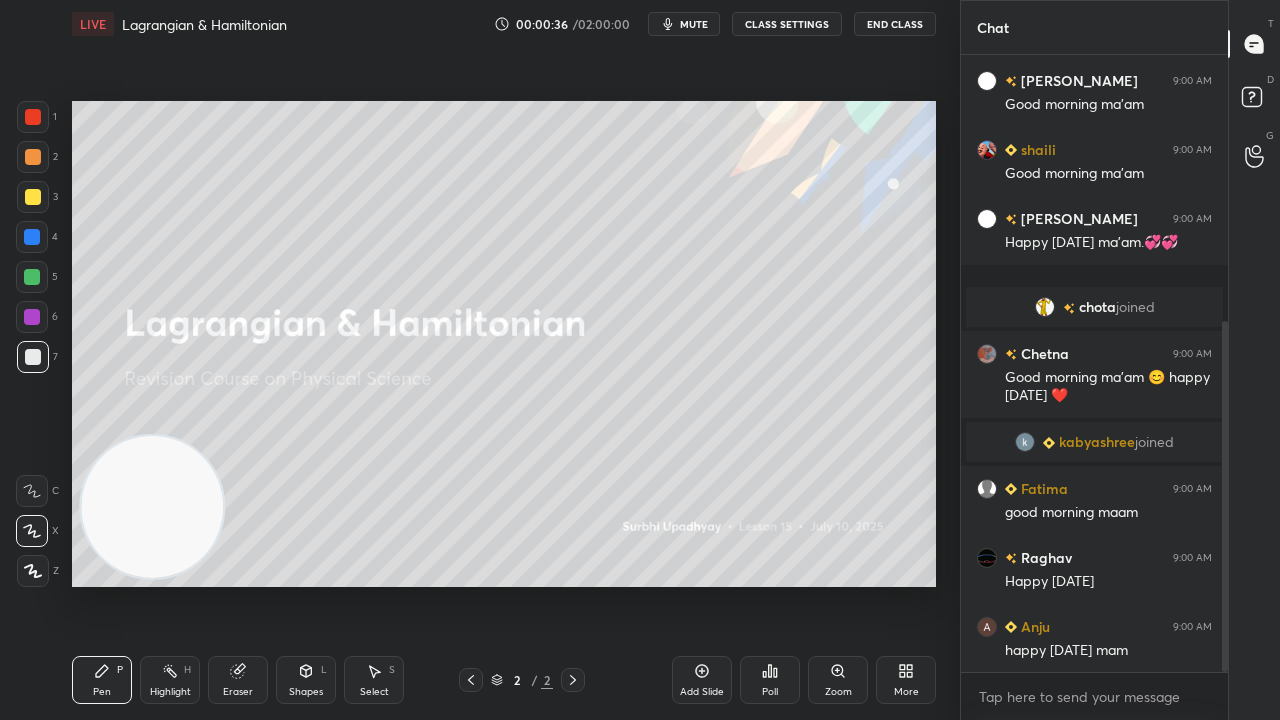 click on "mute" at bounding box center [694, 24] 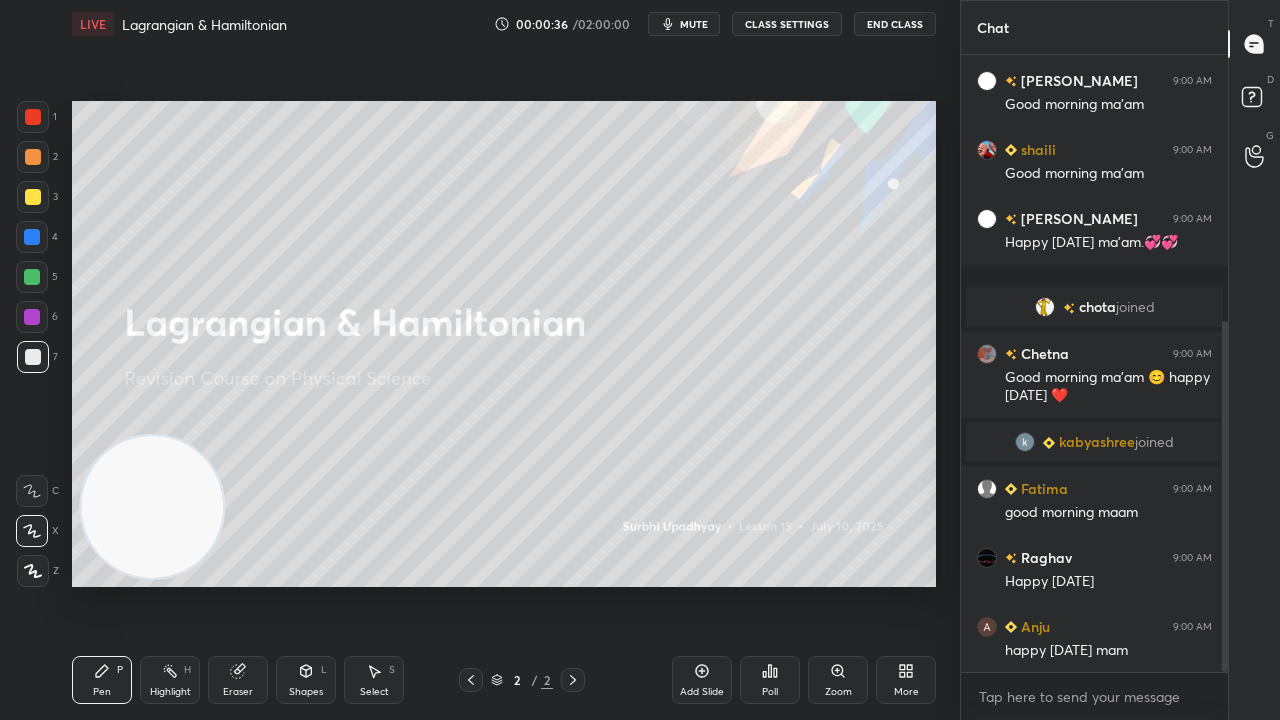scroll, scrollTop: 556, scrollLeft: 0, axis: vertical 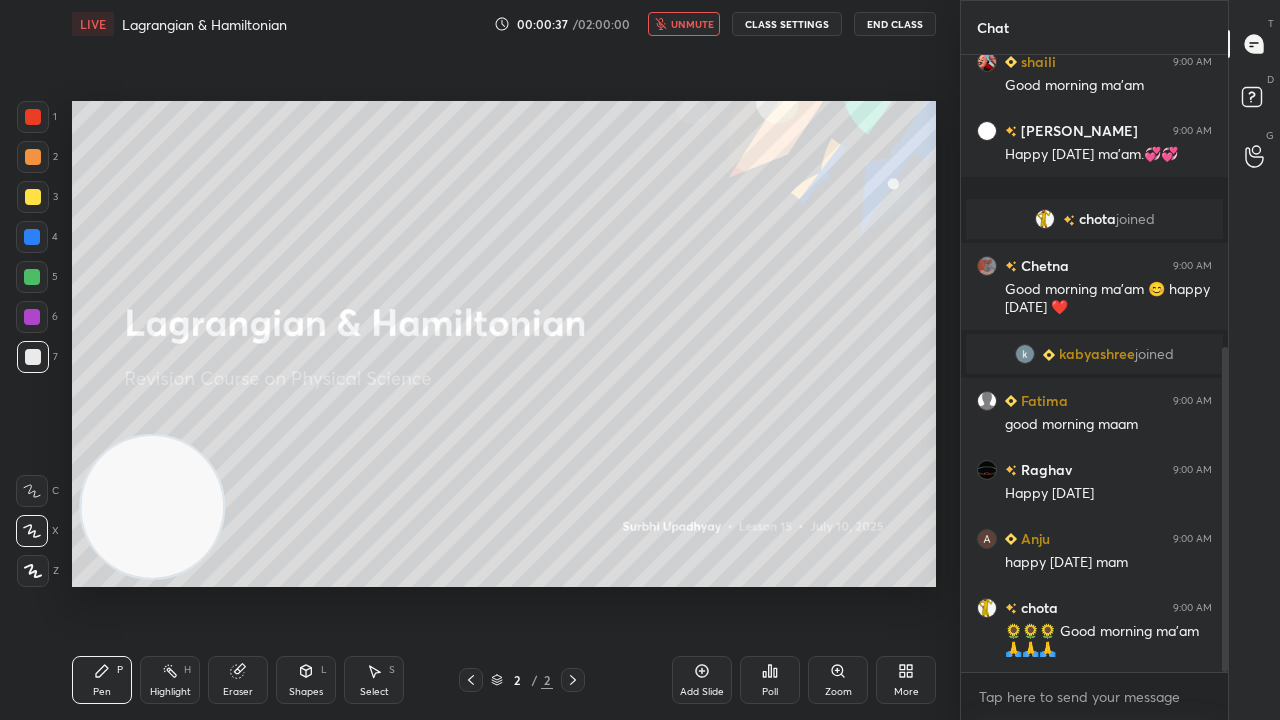 click on "unmute" at bounding box center [692, 24] 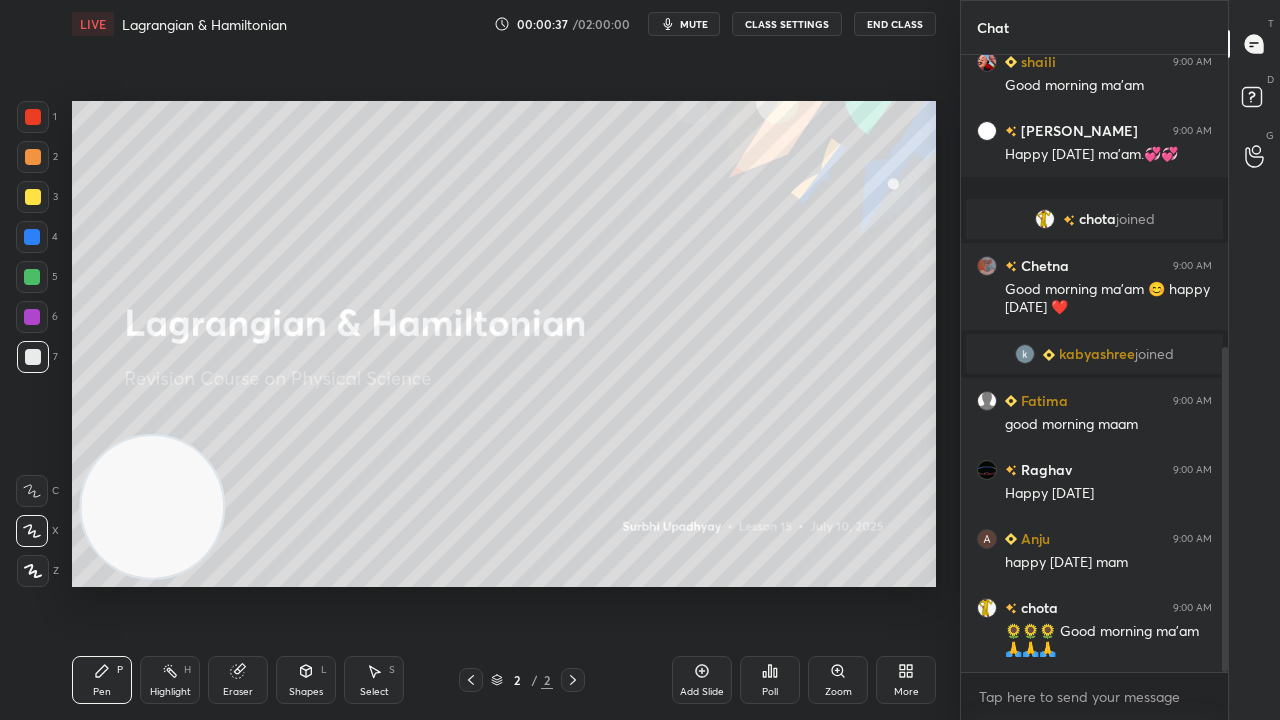 click on "x" at bounding box center [1094, 696] 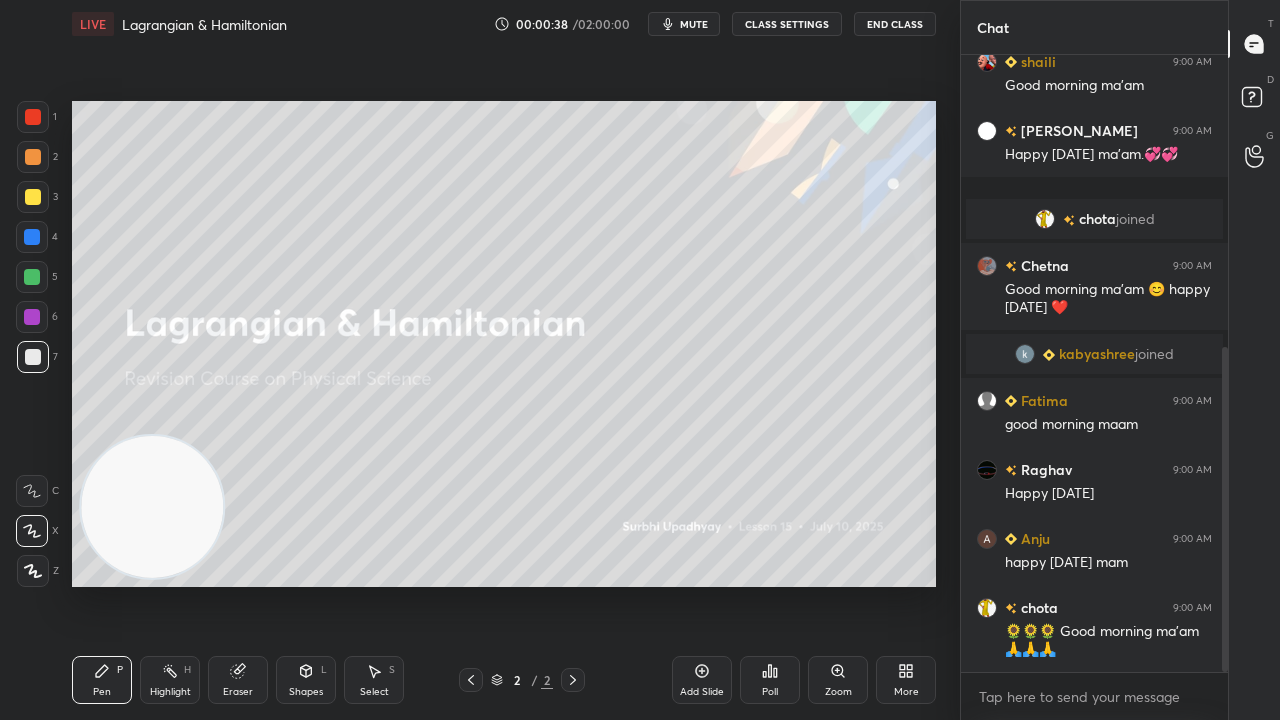 click on "mute" at bounding box center (694, 24) 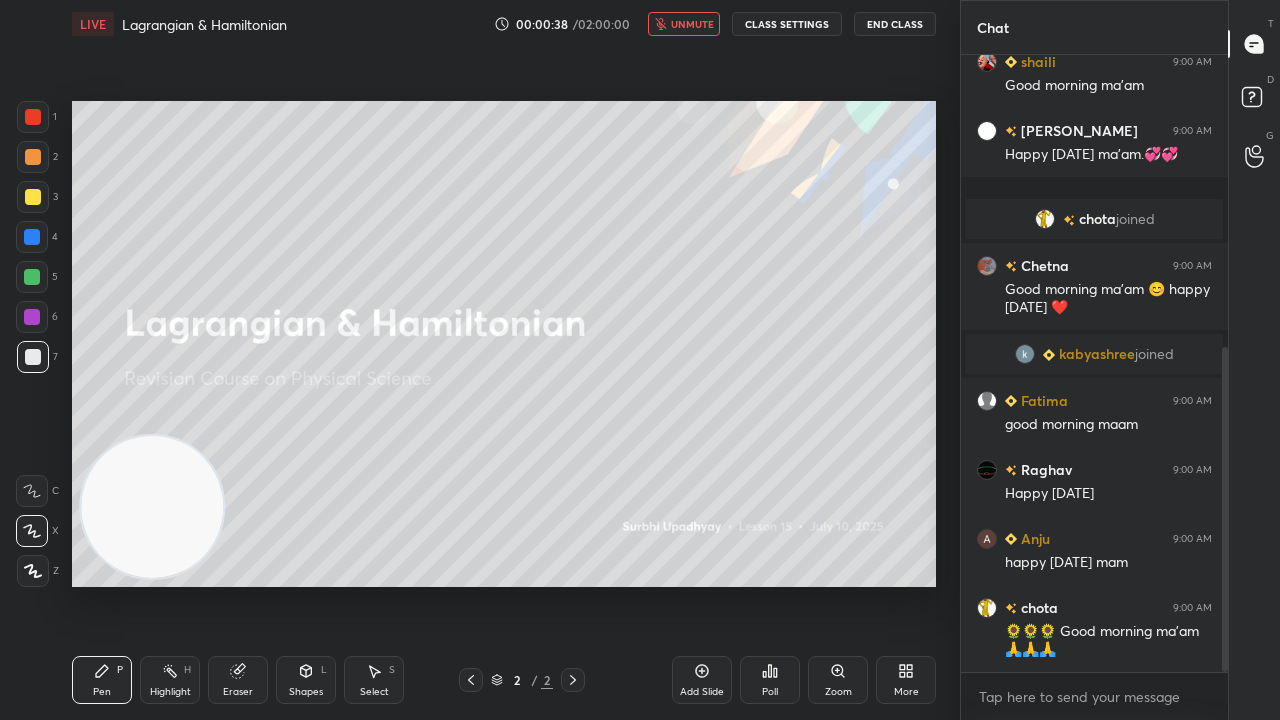 click on "unmute" at bounding box center [692, 24] 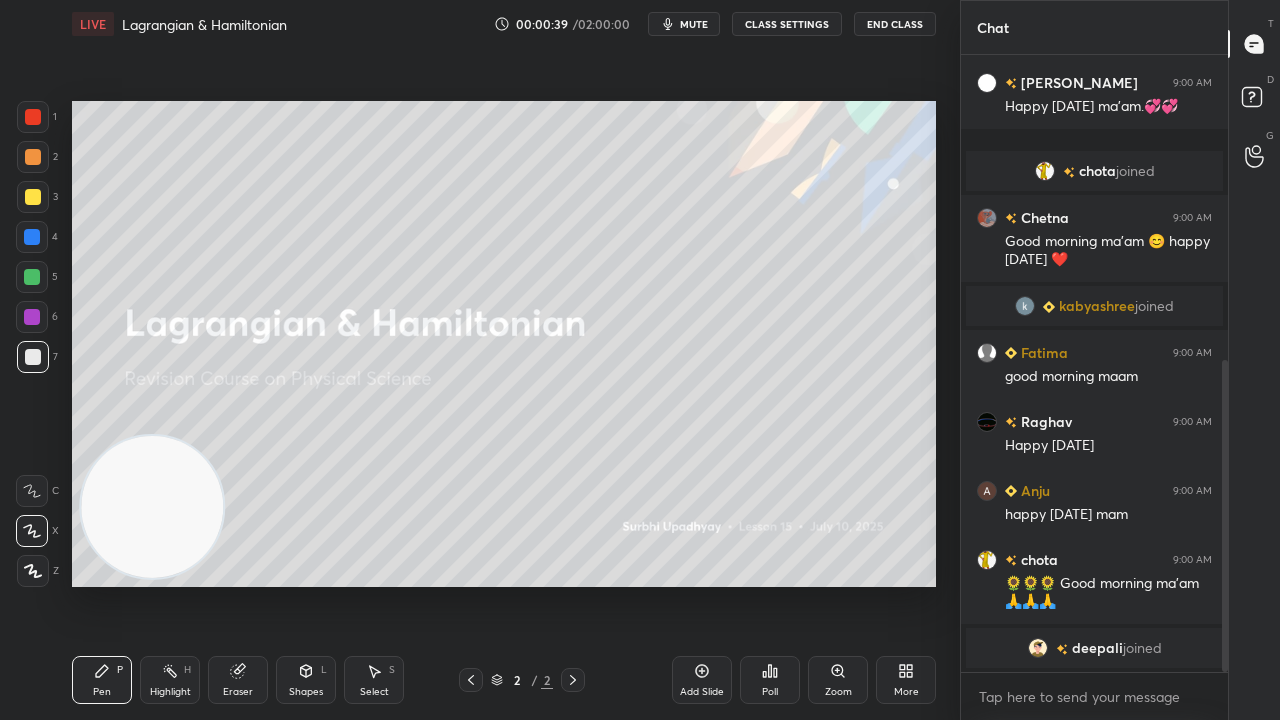 click at bounding box center (33, 197) 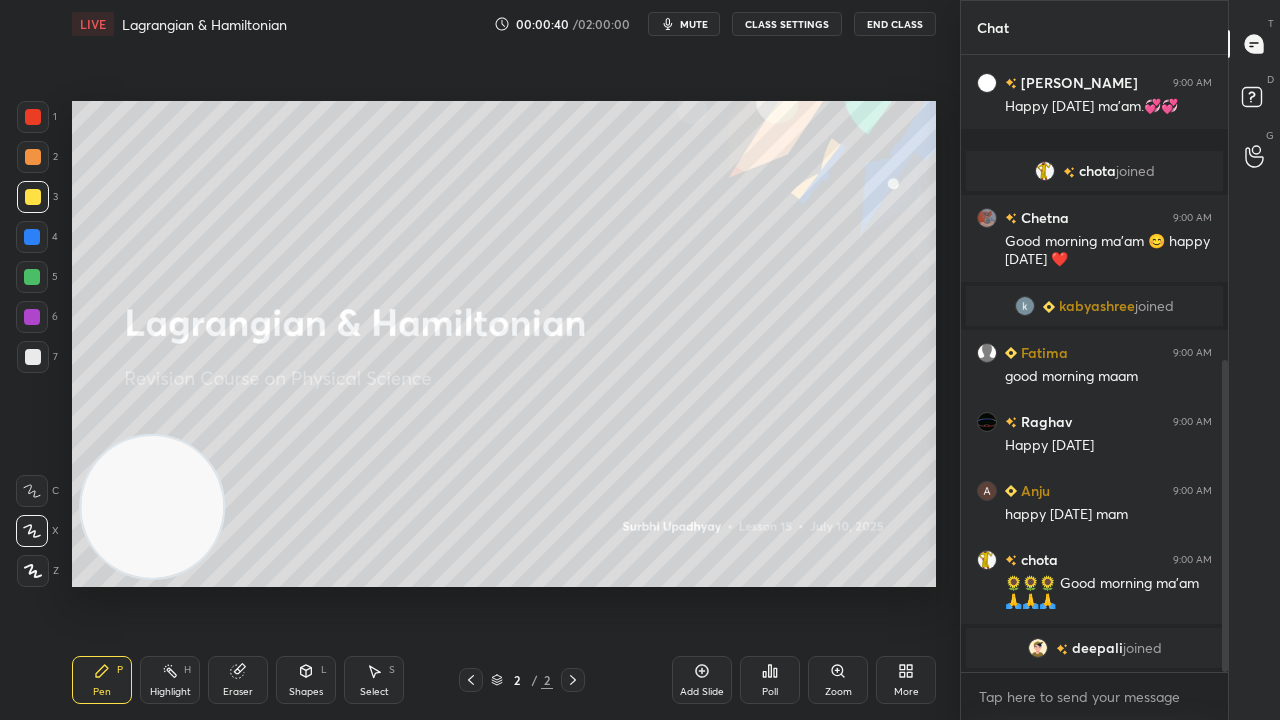 scroll, scrollTop: 672, scrollLeft: 0, axis: vertical 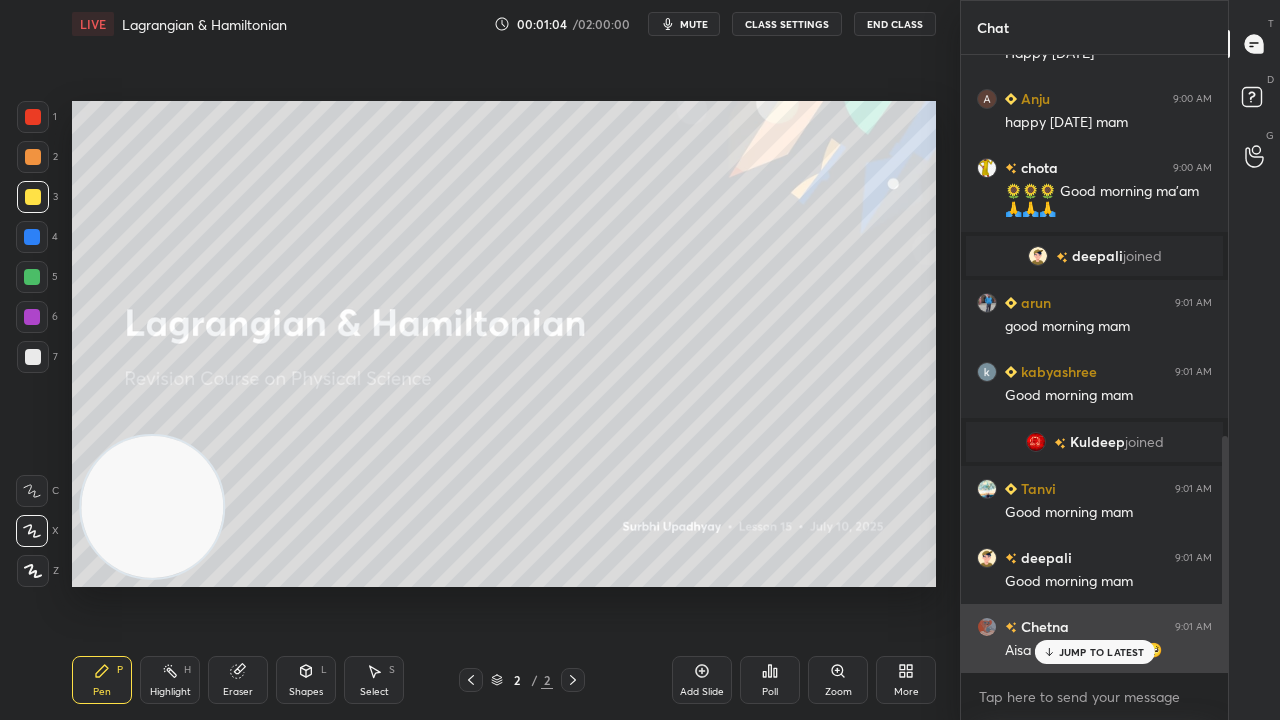 click on "JUMP TO LATEST" at bounding box center (1094, 652) 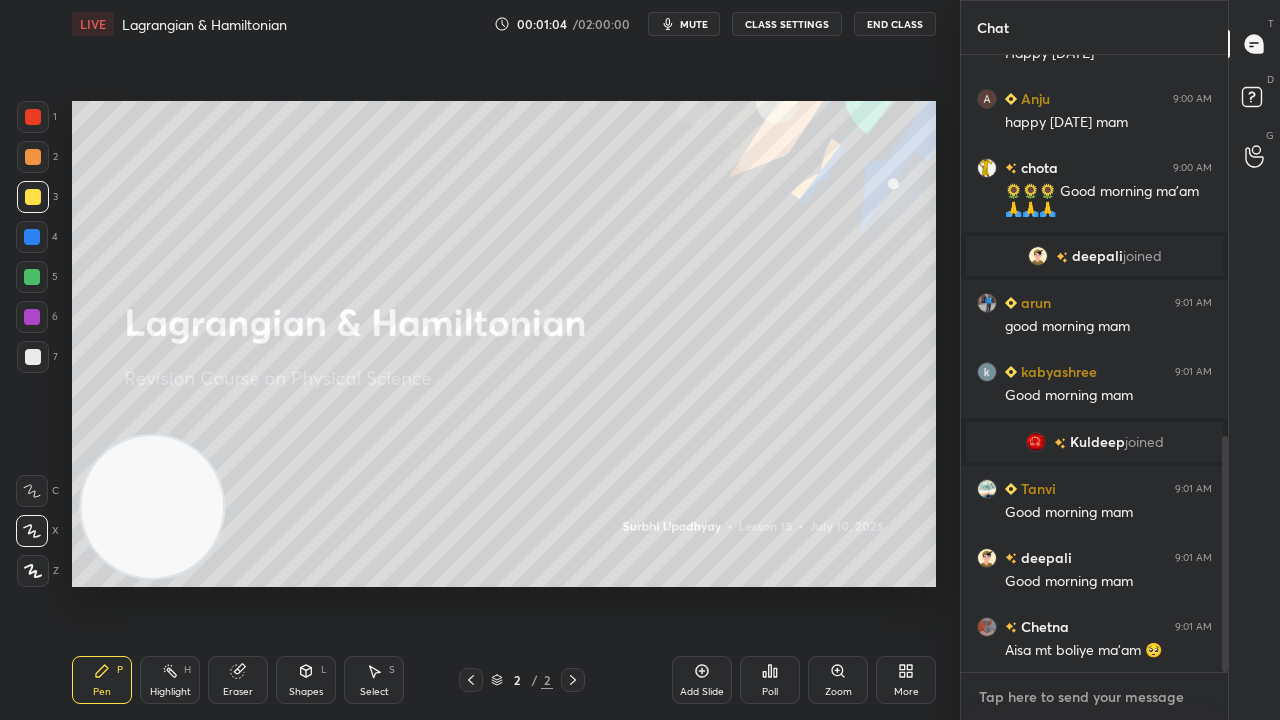click at bounding box center (1094, 697) 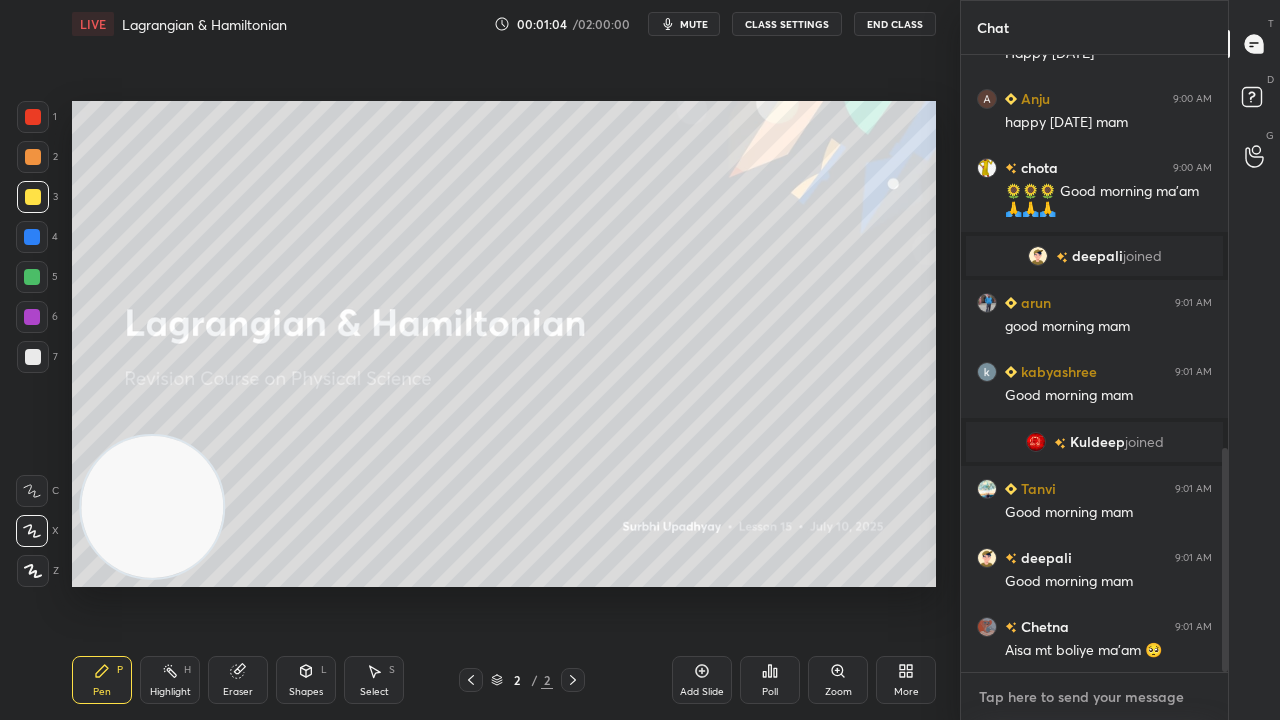 scroll, scrollTop: 1084, scrollLeft: 0, axis: vertical 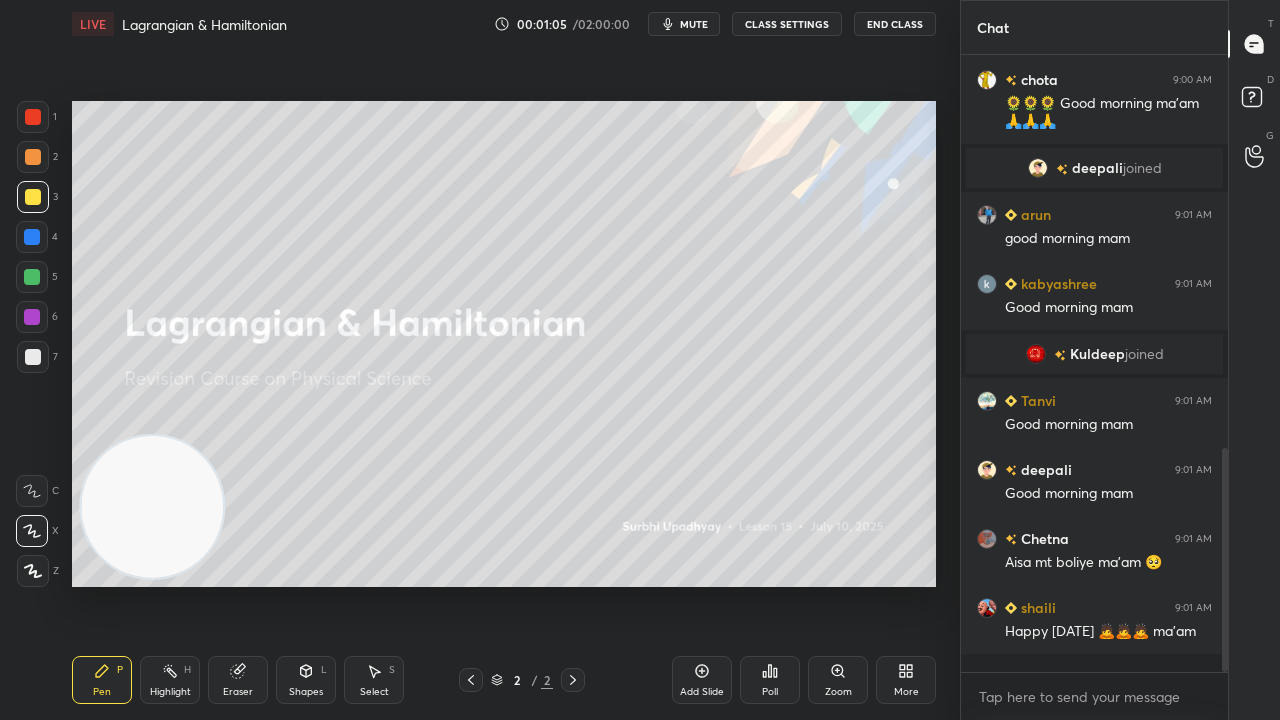 click on "LIVE Lagrangian & Hamiltonian 00:01:05 /  02:00:00 mute CLASS SETTINGS End Class" at bounding box center (504, 24) 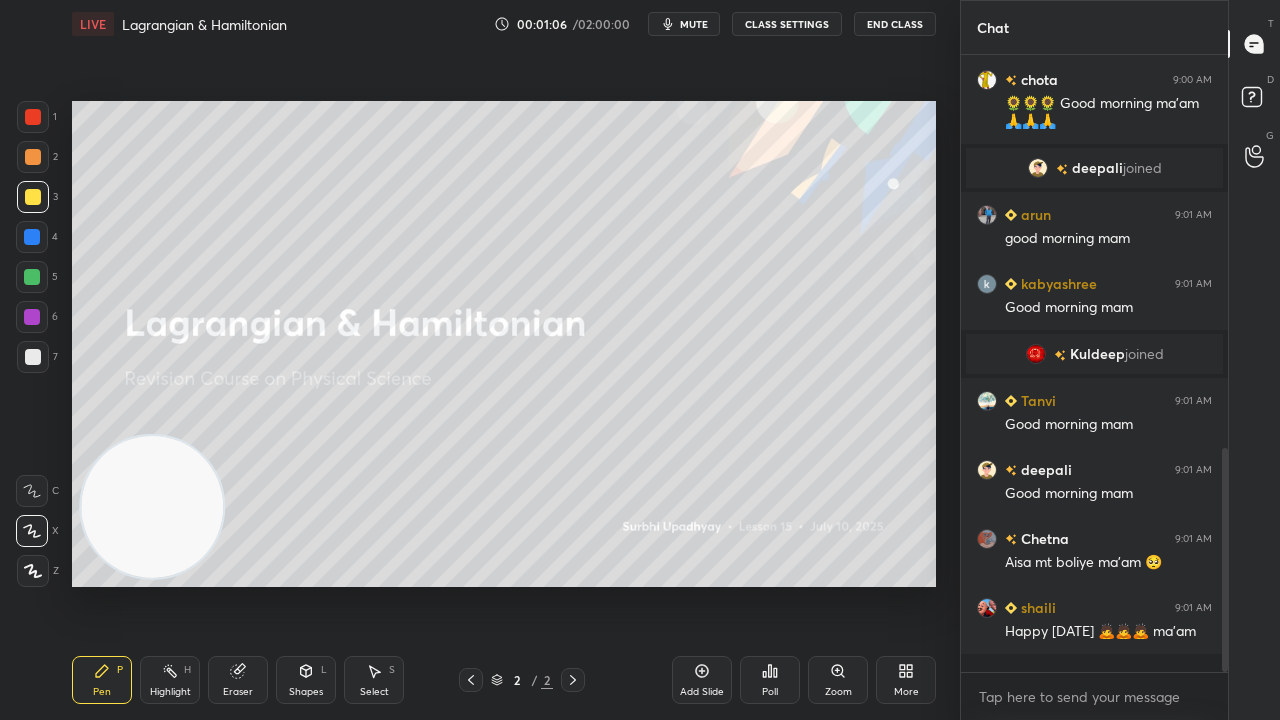 click on "mute" at bounding box center [694, 24] 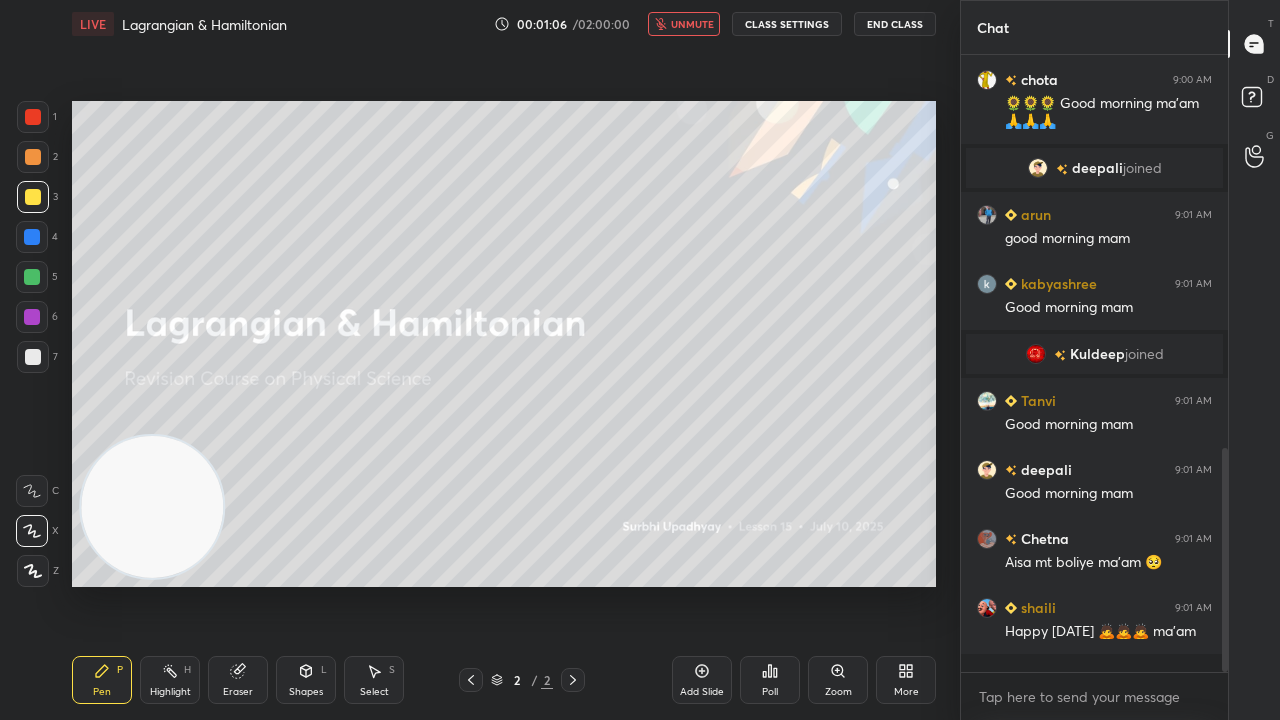 click on "unmute" at bounding box center (692, 24) 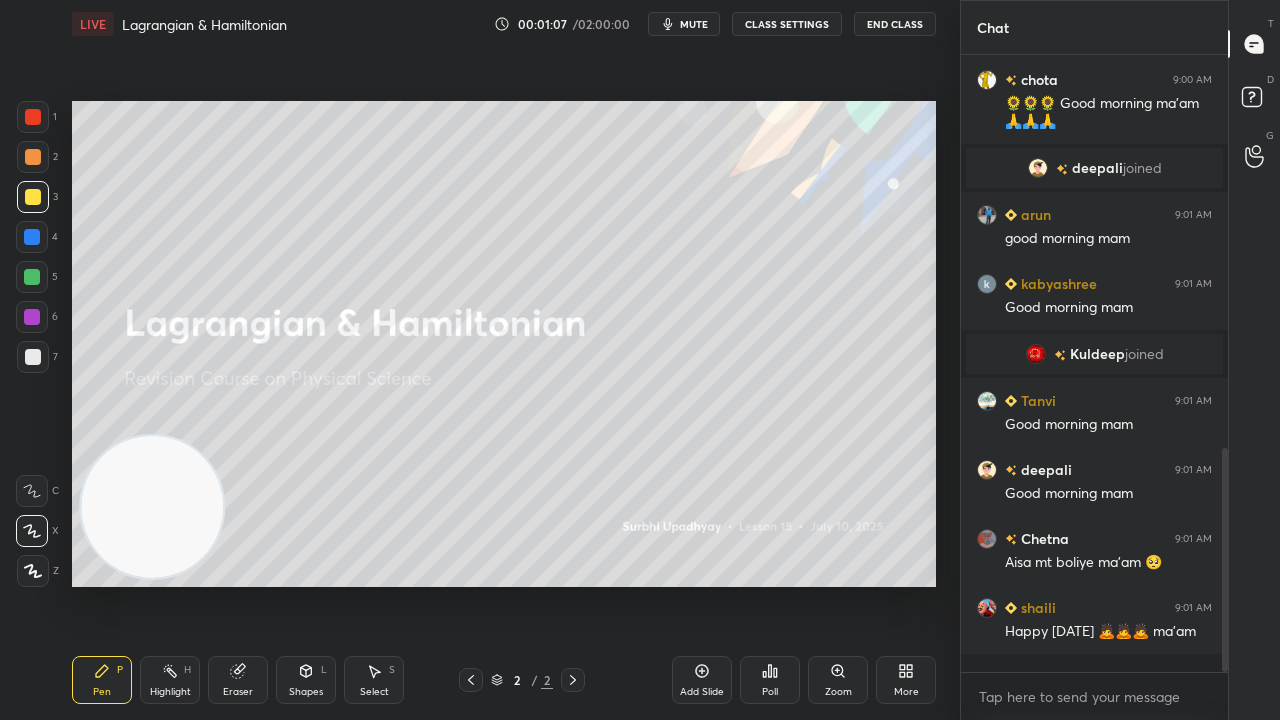 click at bounding box center (32, 277) 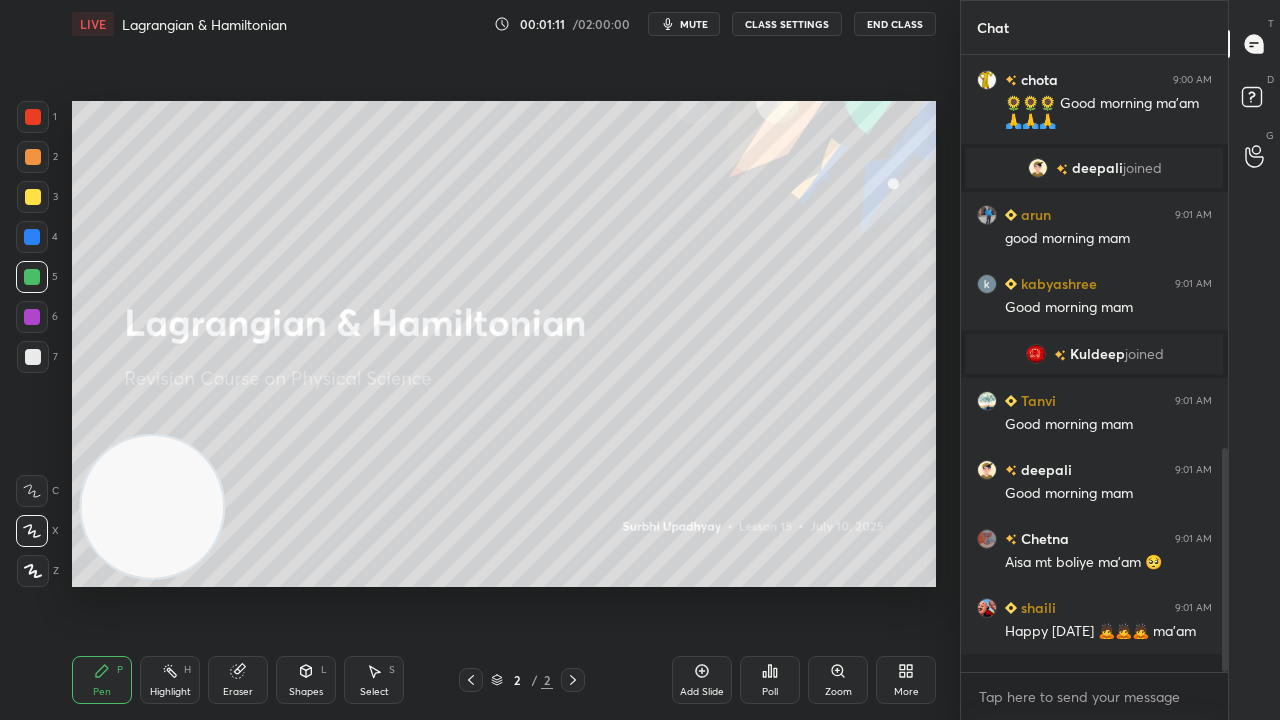 click on "mute" at bounding box center (694, 24) 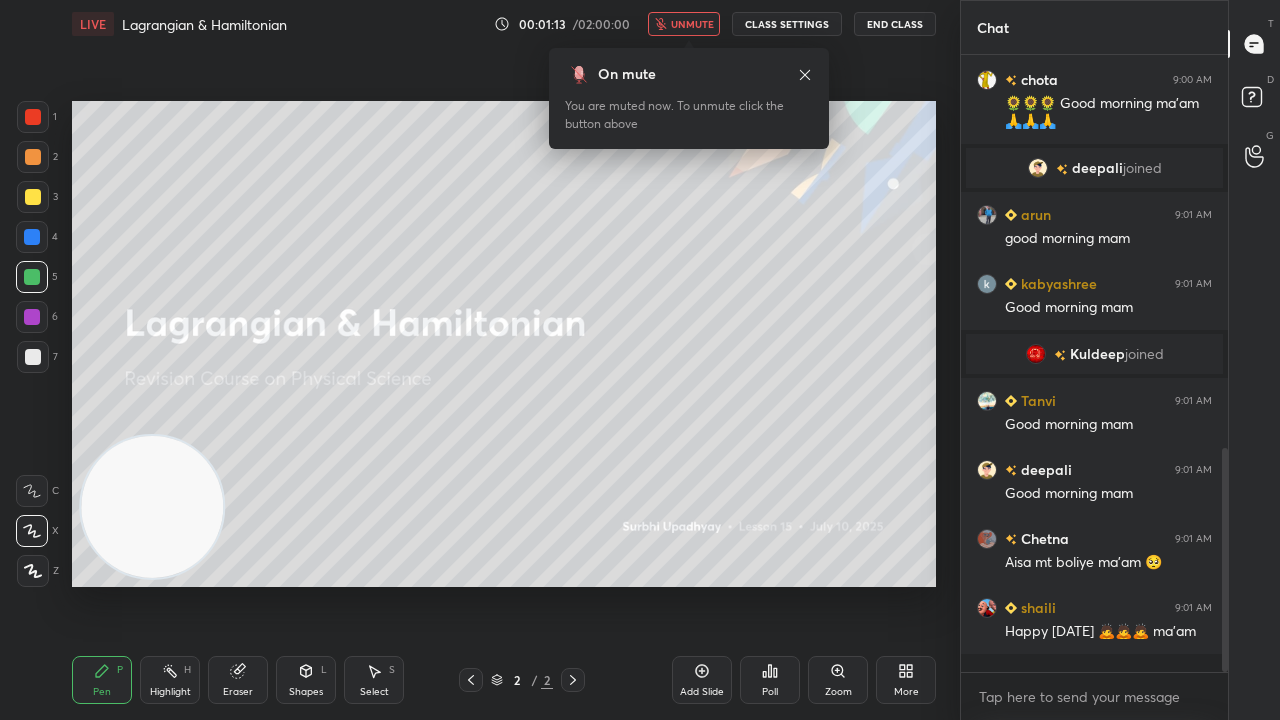 click on "unmute" at bounding box center [692, 24] 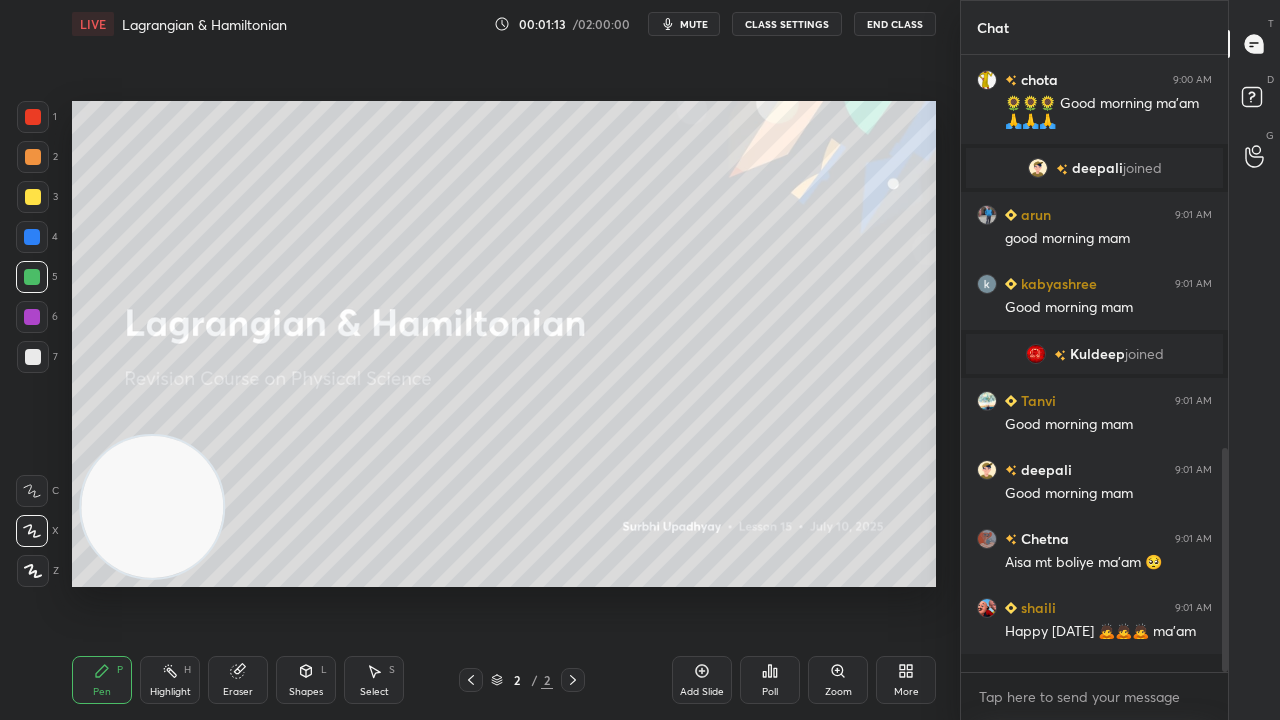click at bounding box center (33, 197) 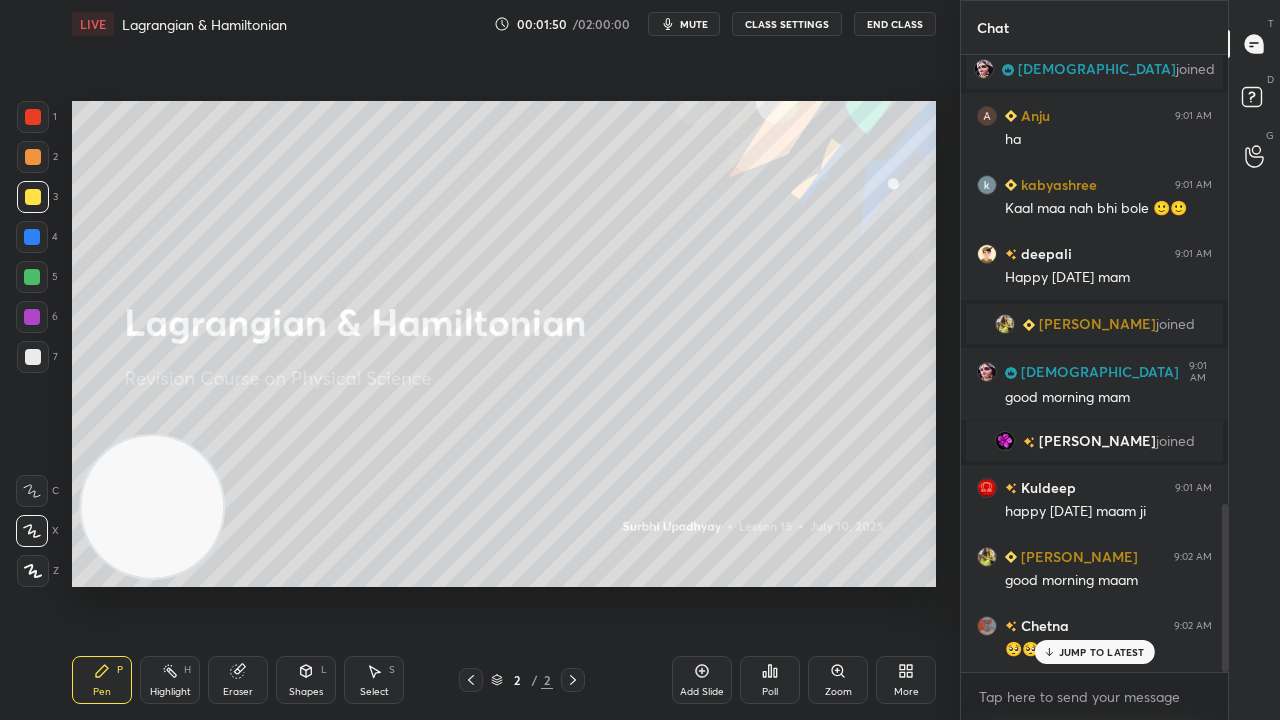 scroll, scrollTop: 1652, scrollLeft: 0, axis: vertical 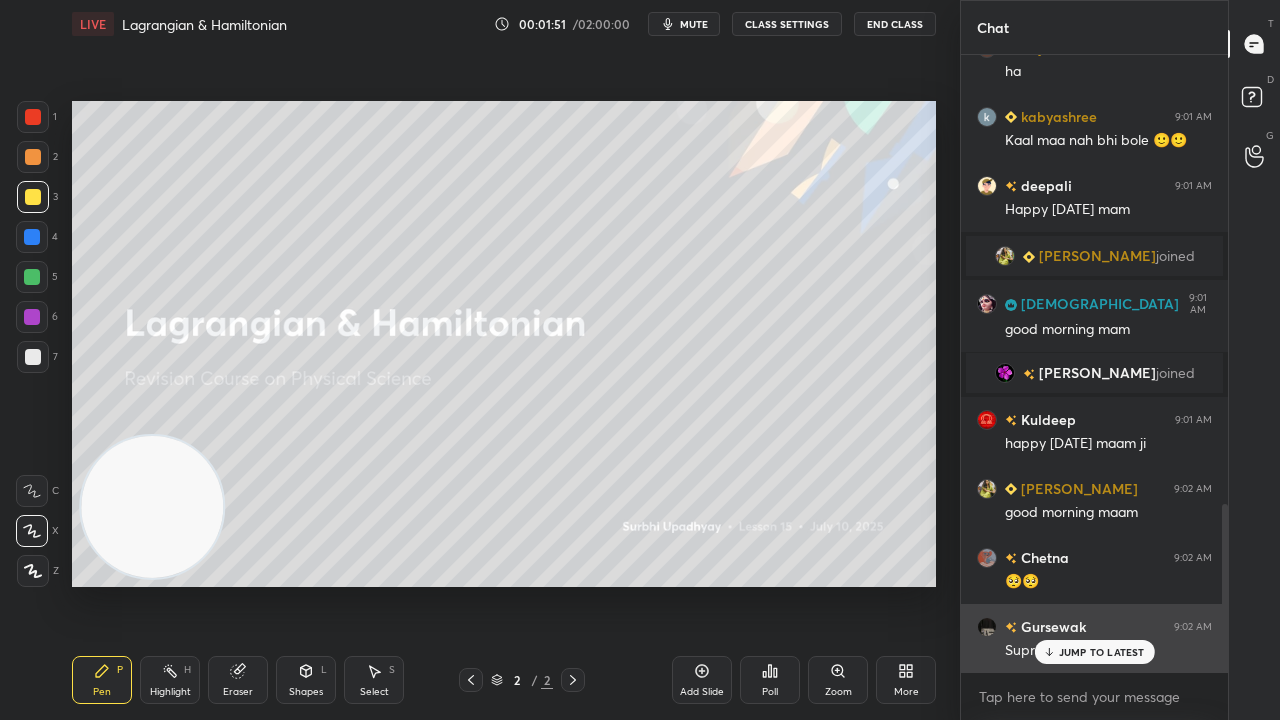 click on "JUMP TO LATEST" at bounding box center [1102, 652] 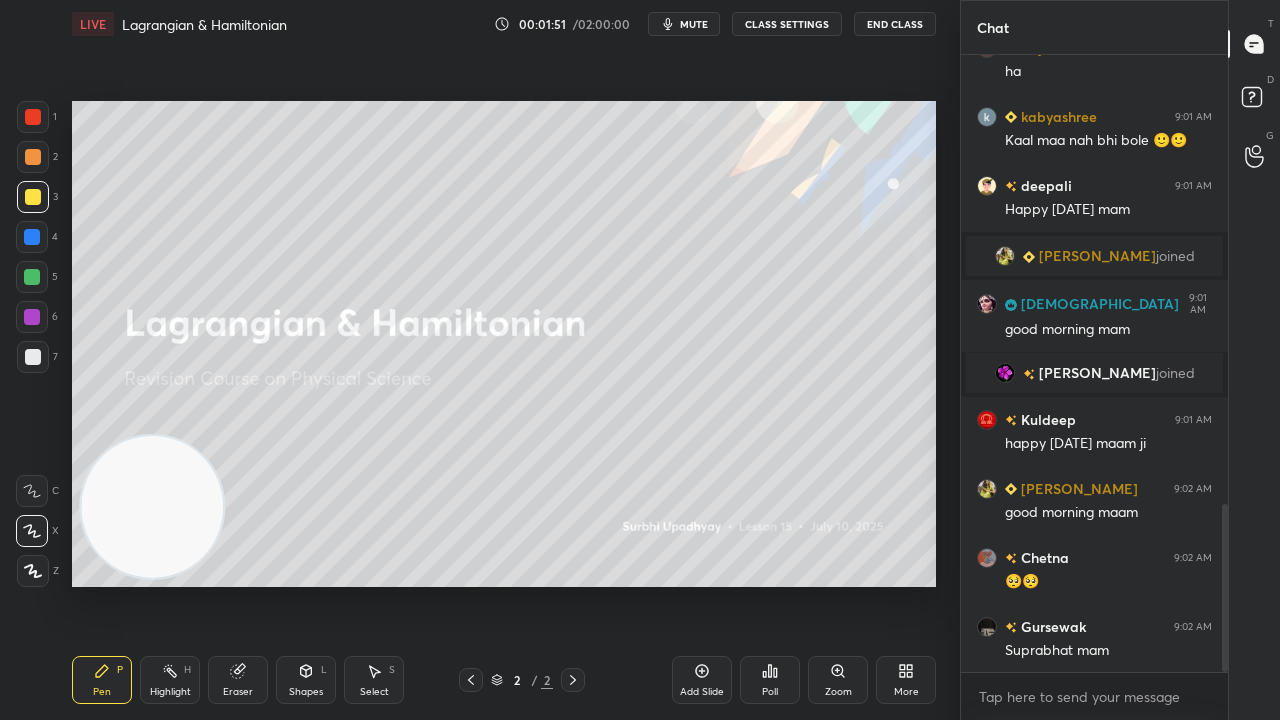click on "x" at bounding box center (1094, 696) 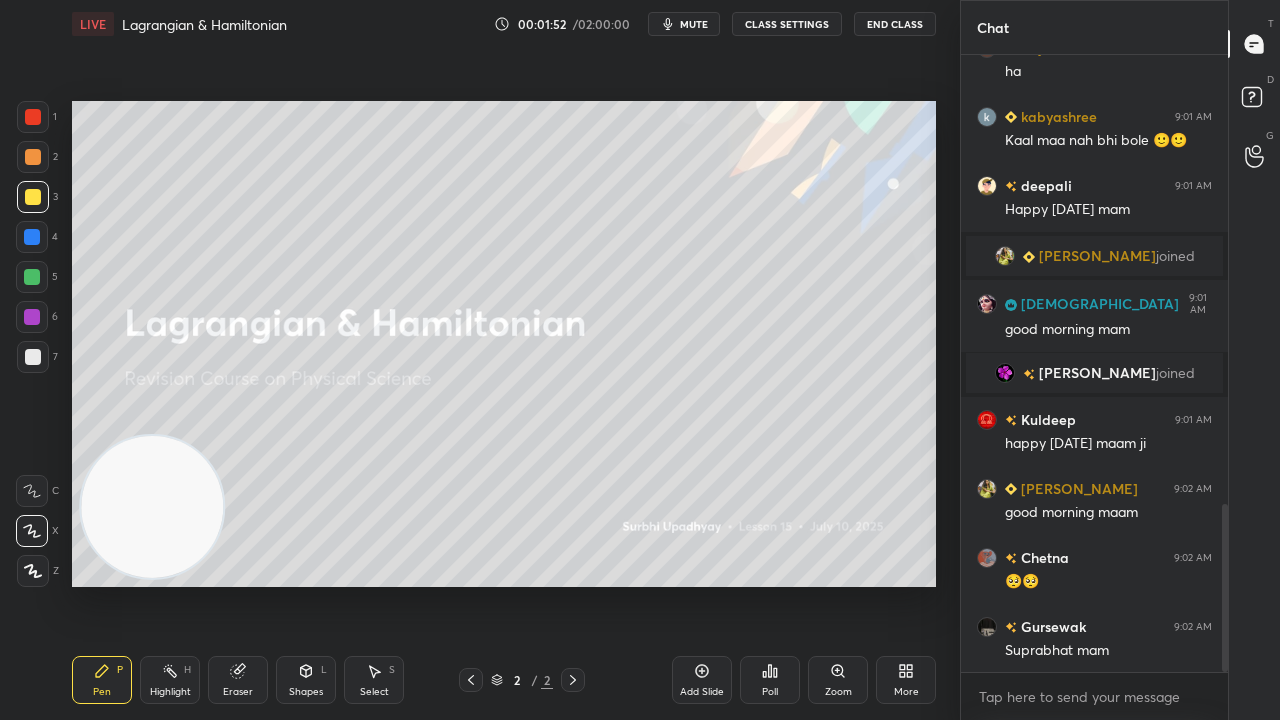 click on "mute" at bounding box center (694, 24) 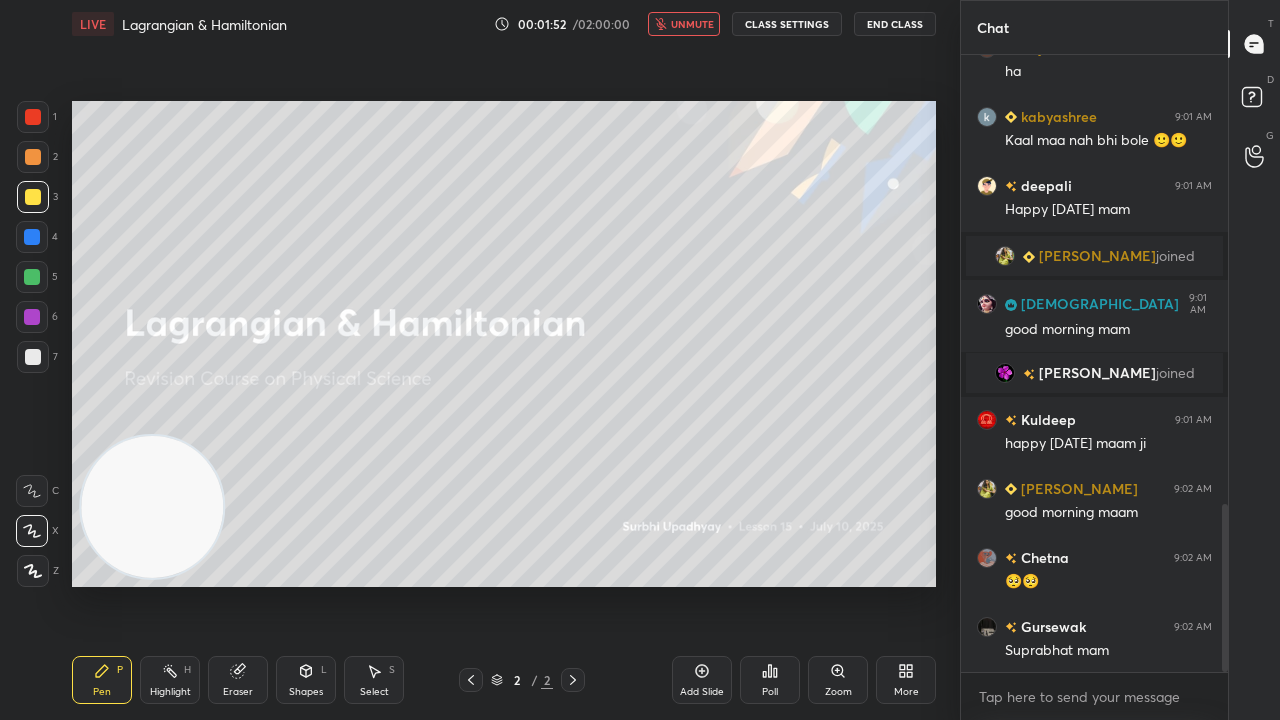 click on "unmute" at bounding box center [692, 24] 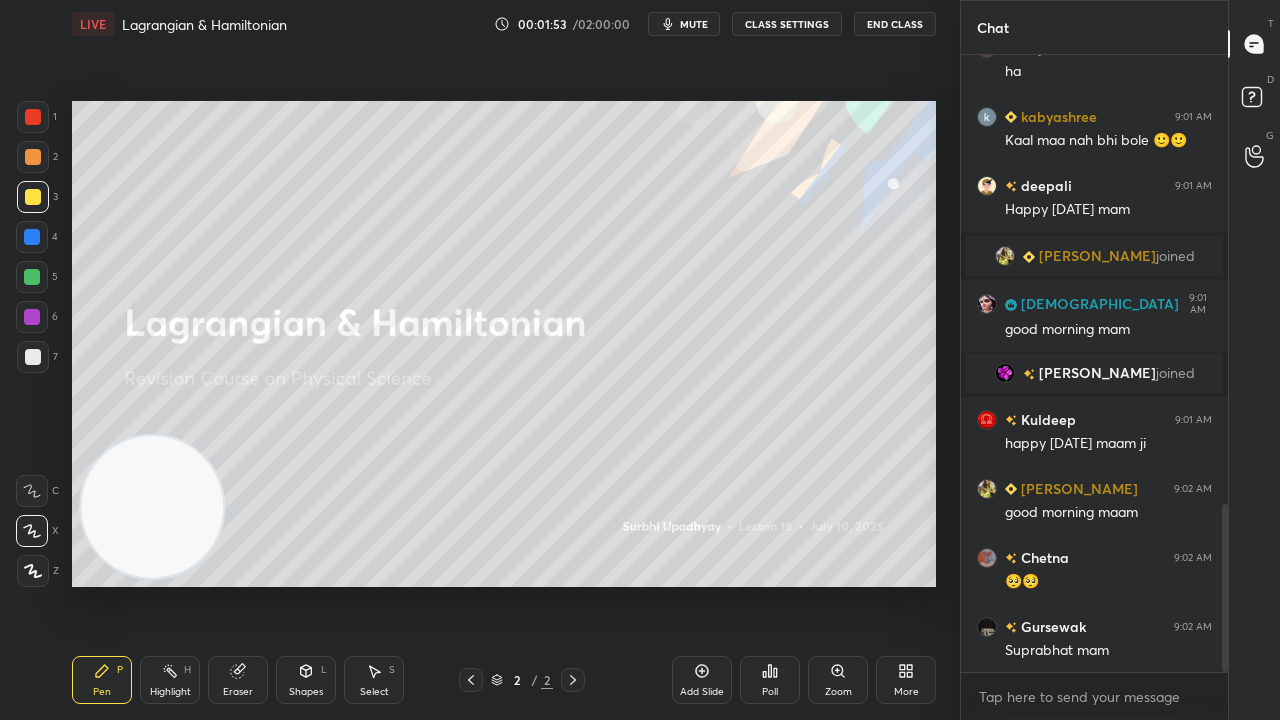 click at bounding box center (32, 277) 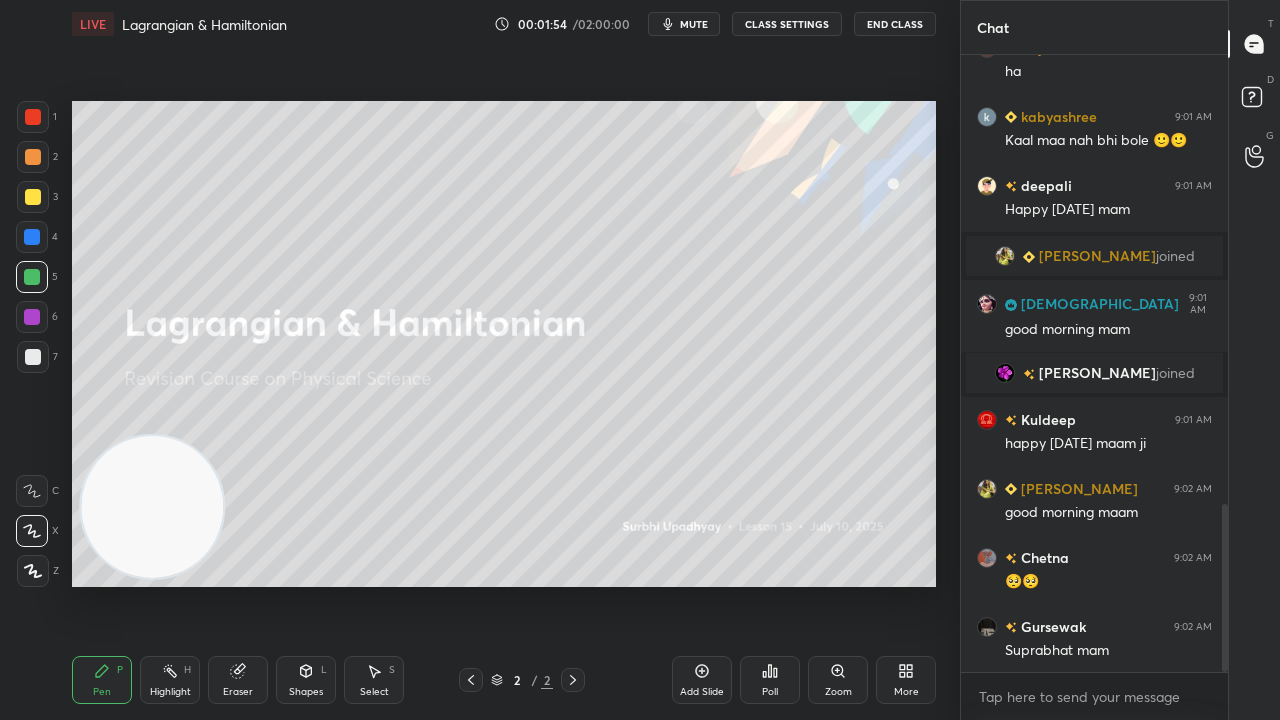 click at bounding box center (33, 357) 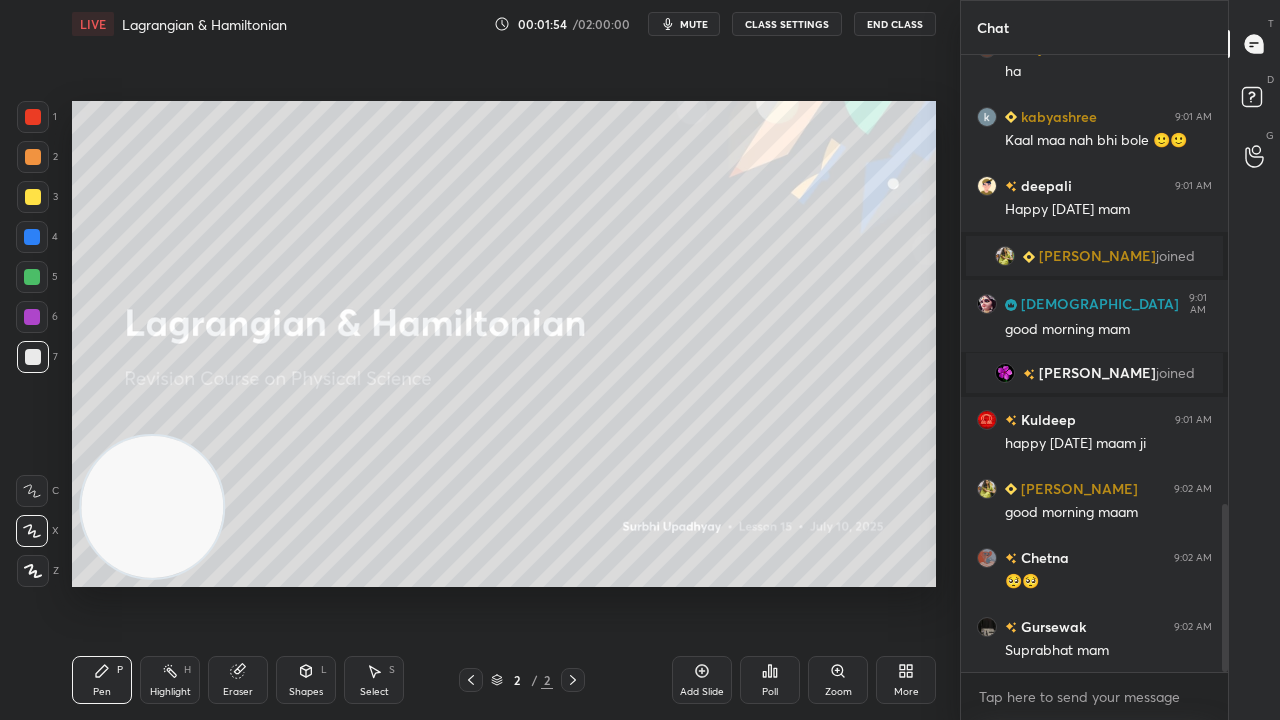 scroll, scrollTop: 1722, scrollLeft: 0, axis: vertical 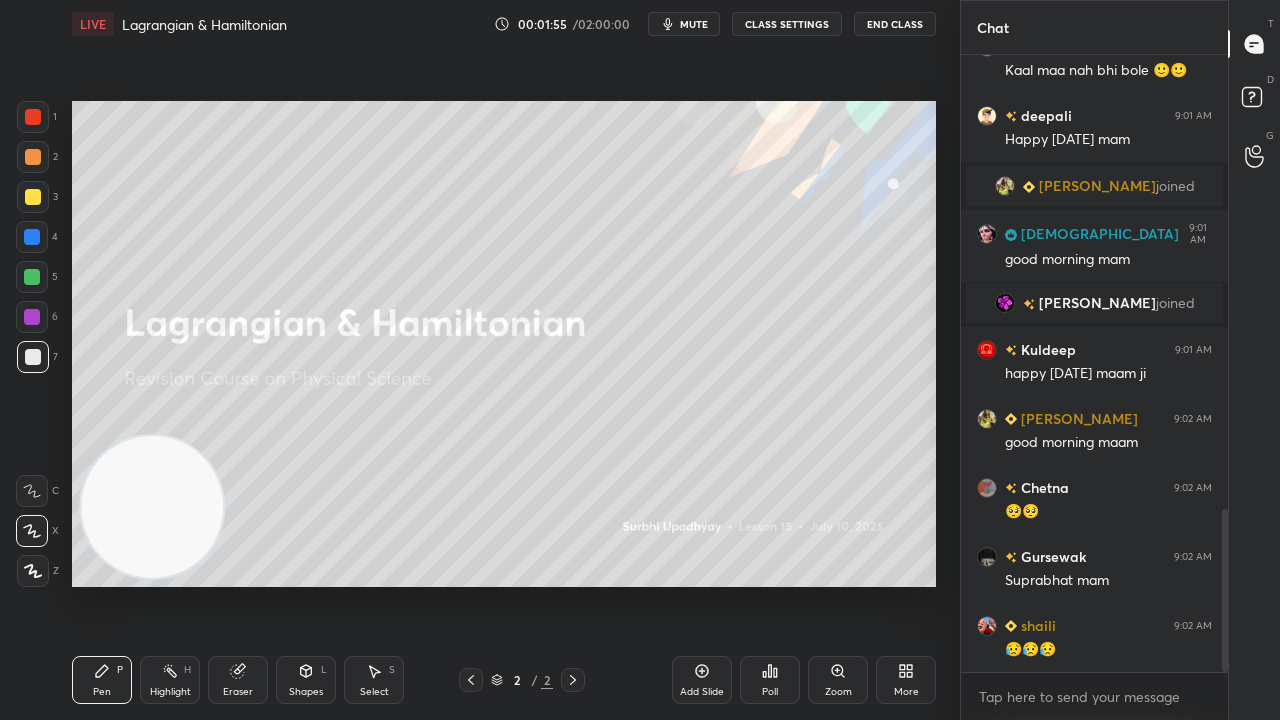 click on "mute" at bounding box center (694, 24) 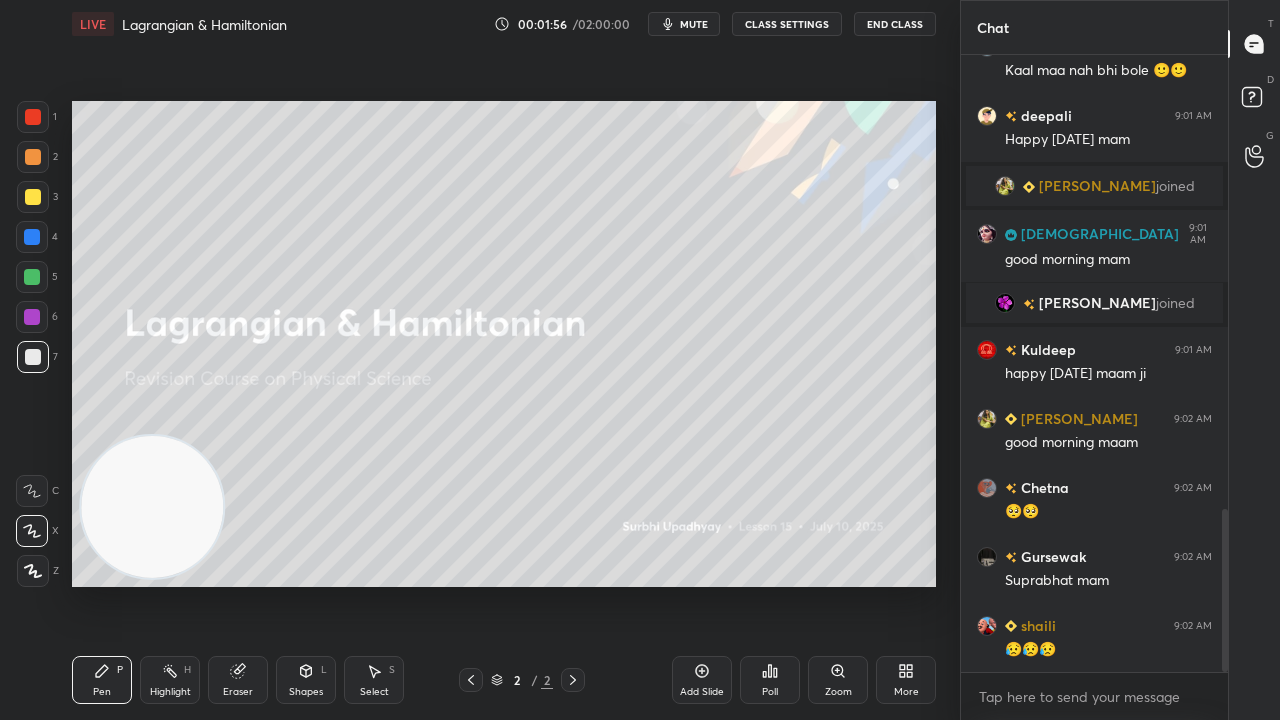 click at bounding box center [33, 197] 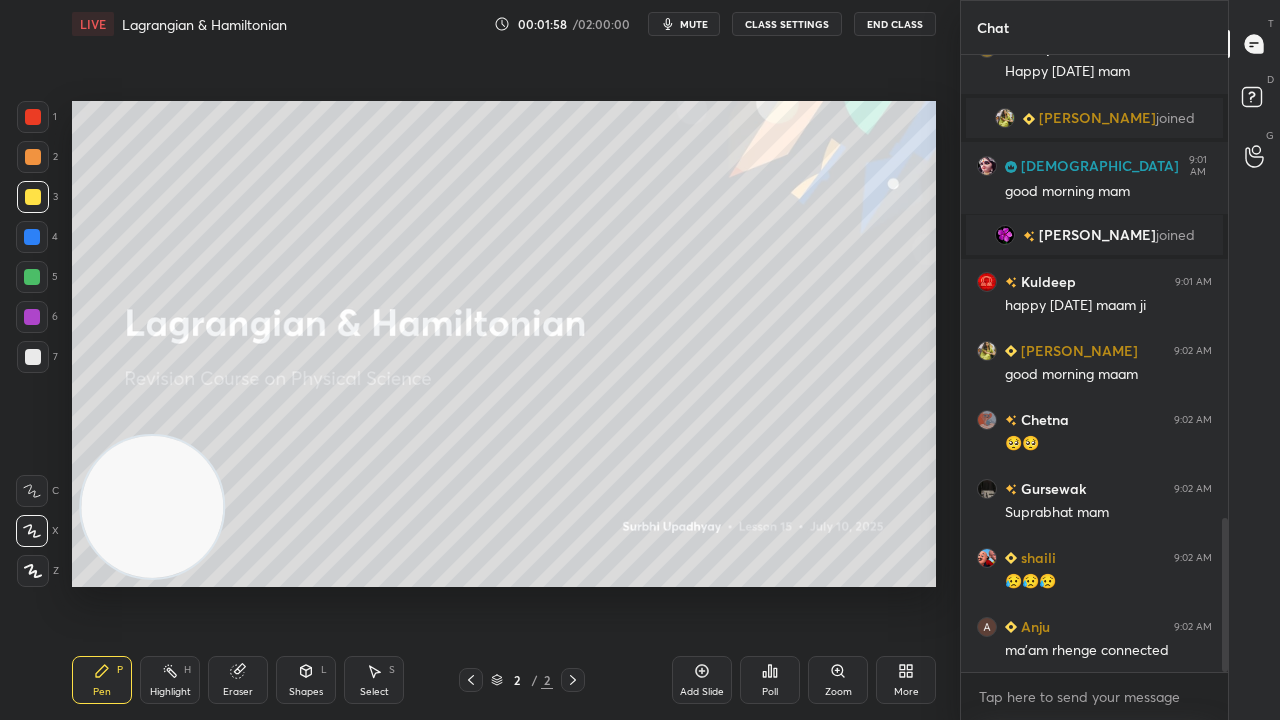 scroll, scrollTop: 1860, scrollLeft: 0, axis: vertical 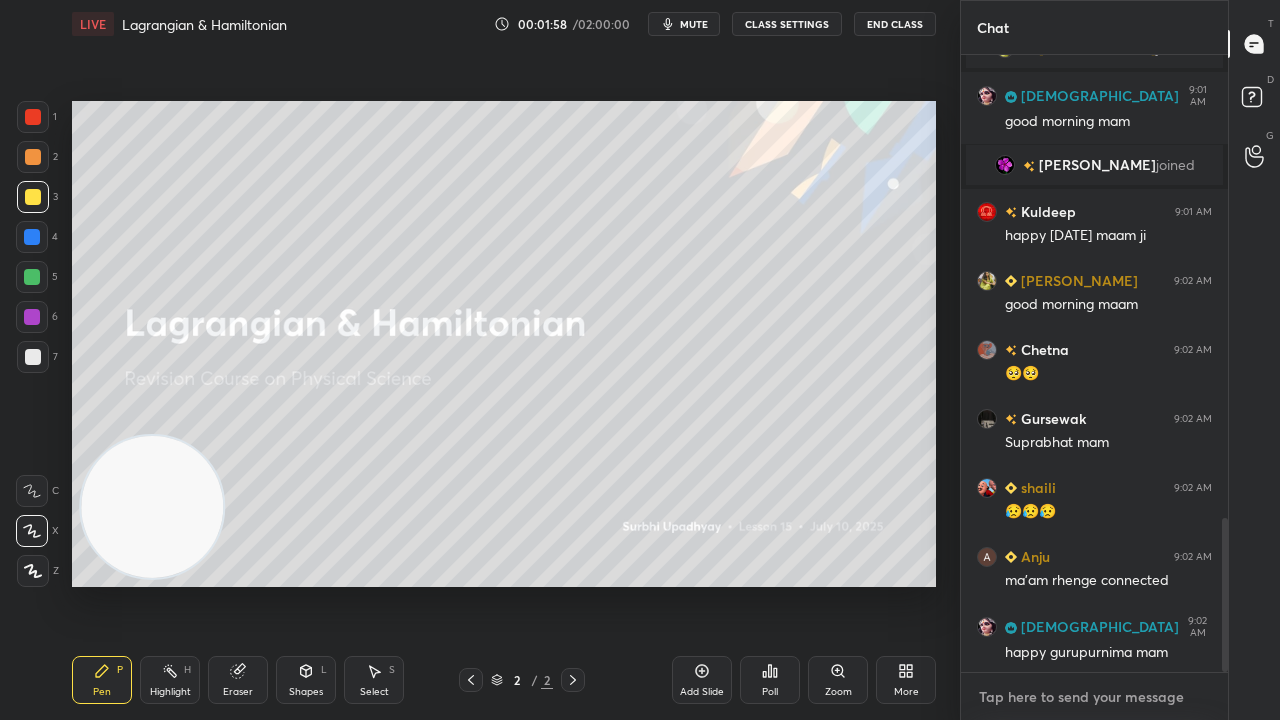 click on "x" at bounding box center [1094, 696] 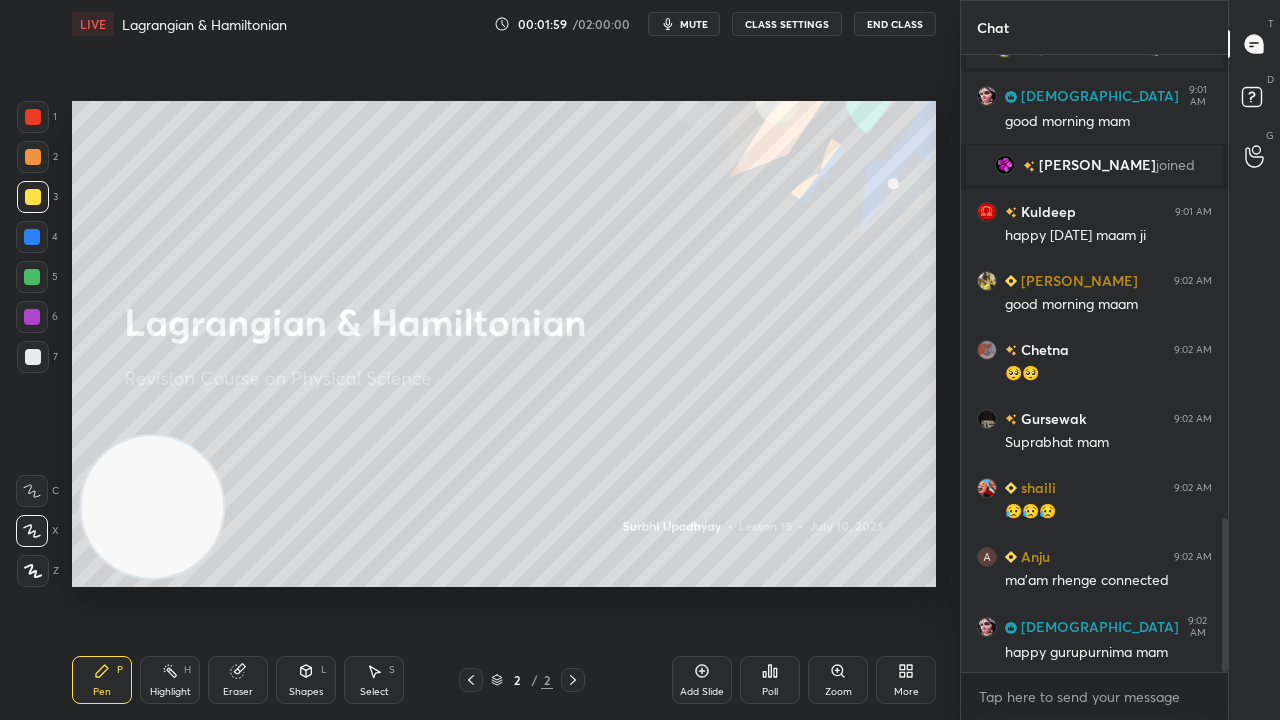 click 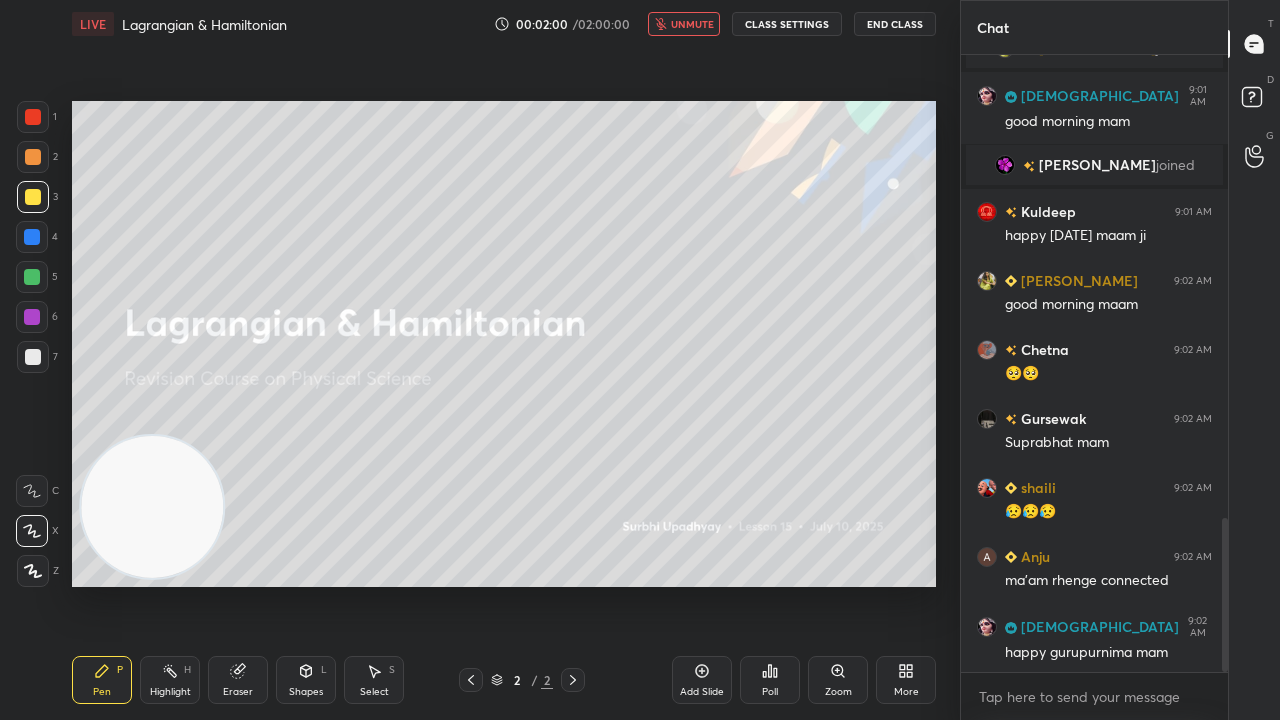 click on "unmute" at bounding box center [692, 24] 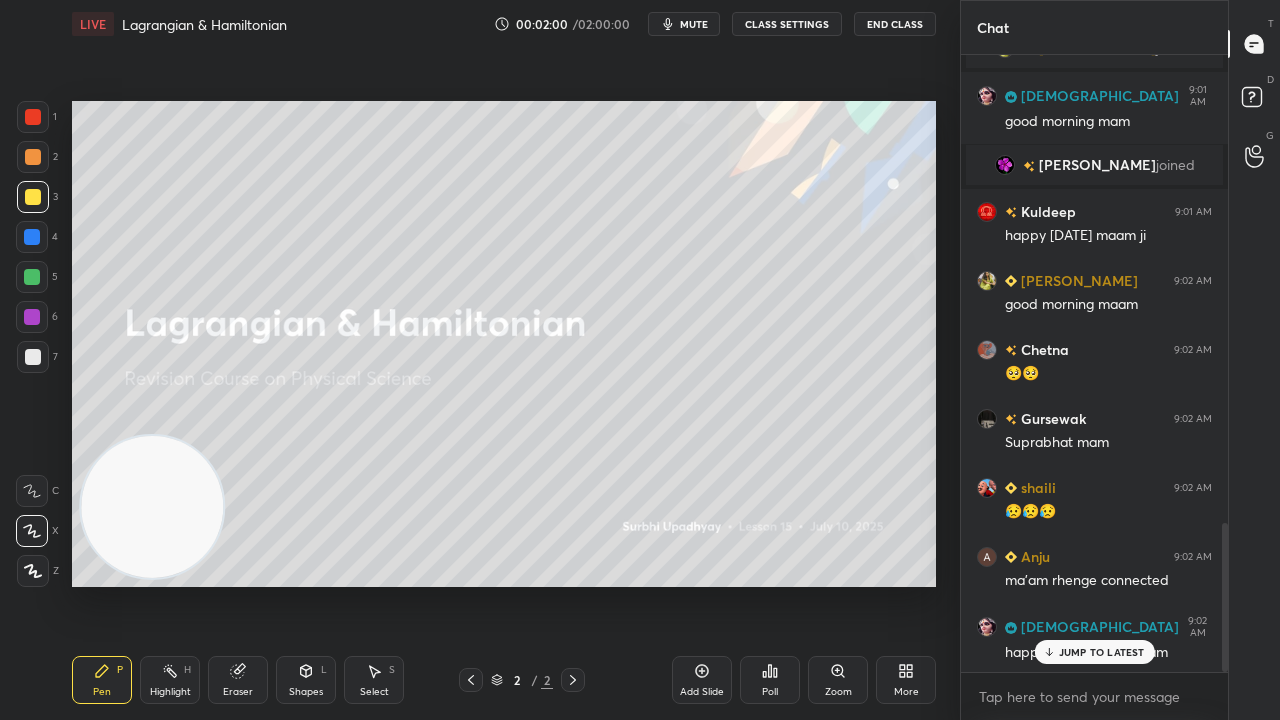 scroll, scrollTop: 1946, scrollLeft: 0, axis: vertical 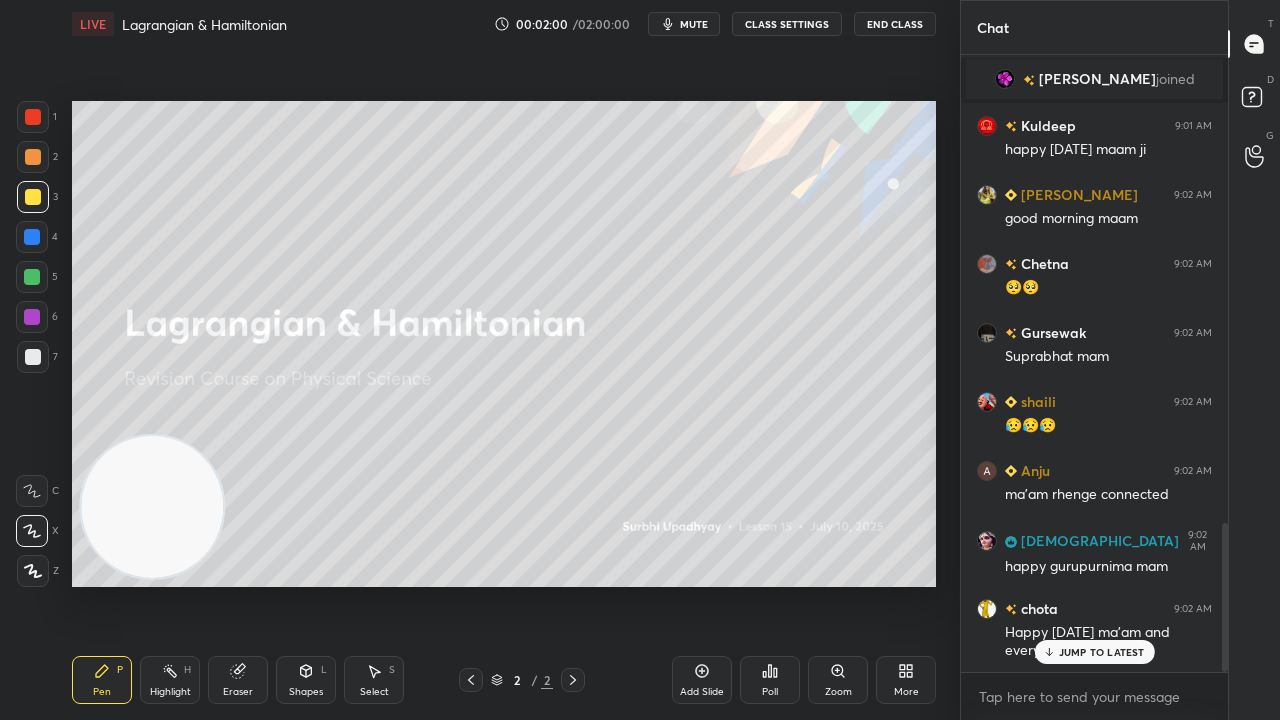 click at bounding box center (32, 277) 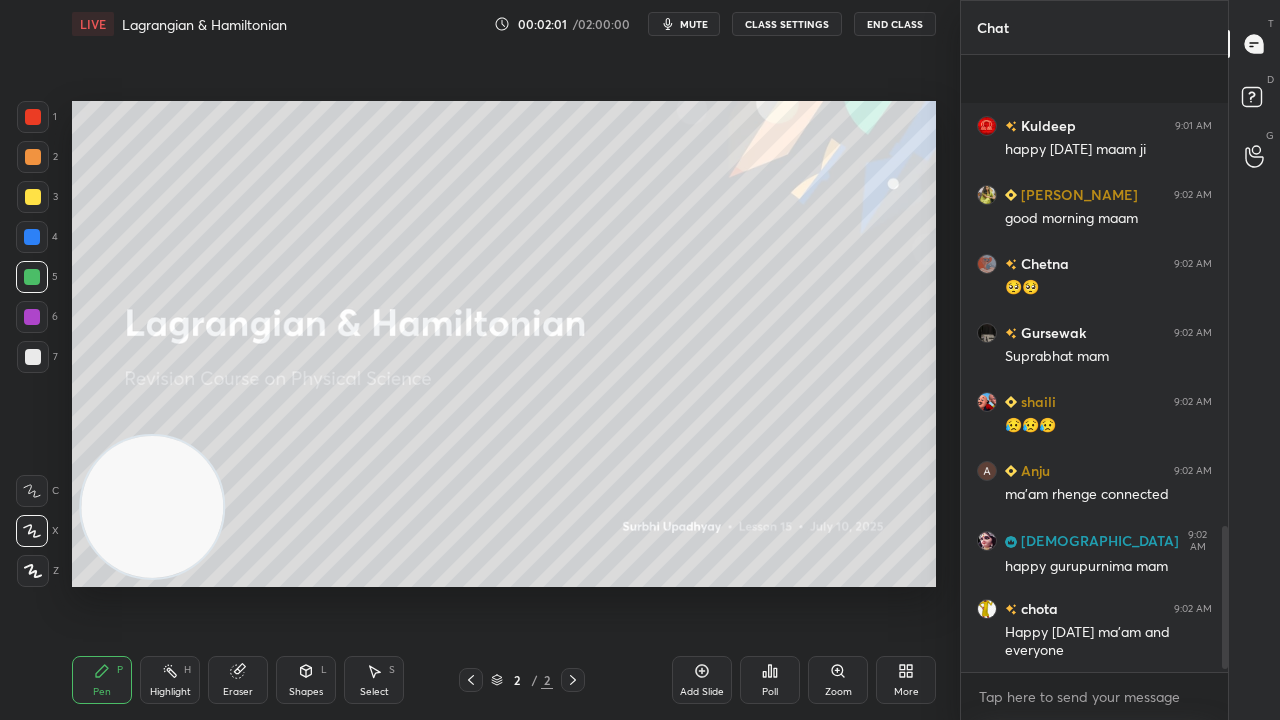 scroll, scrollTop: 2064, scrollLeft: 0, axis: vertical 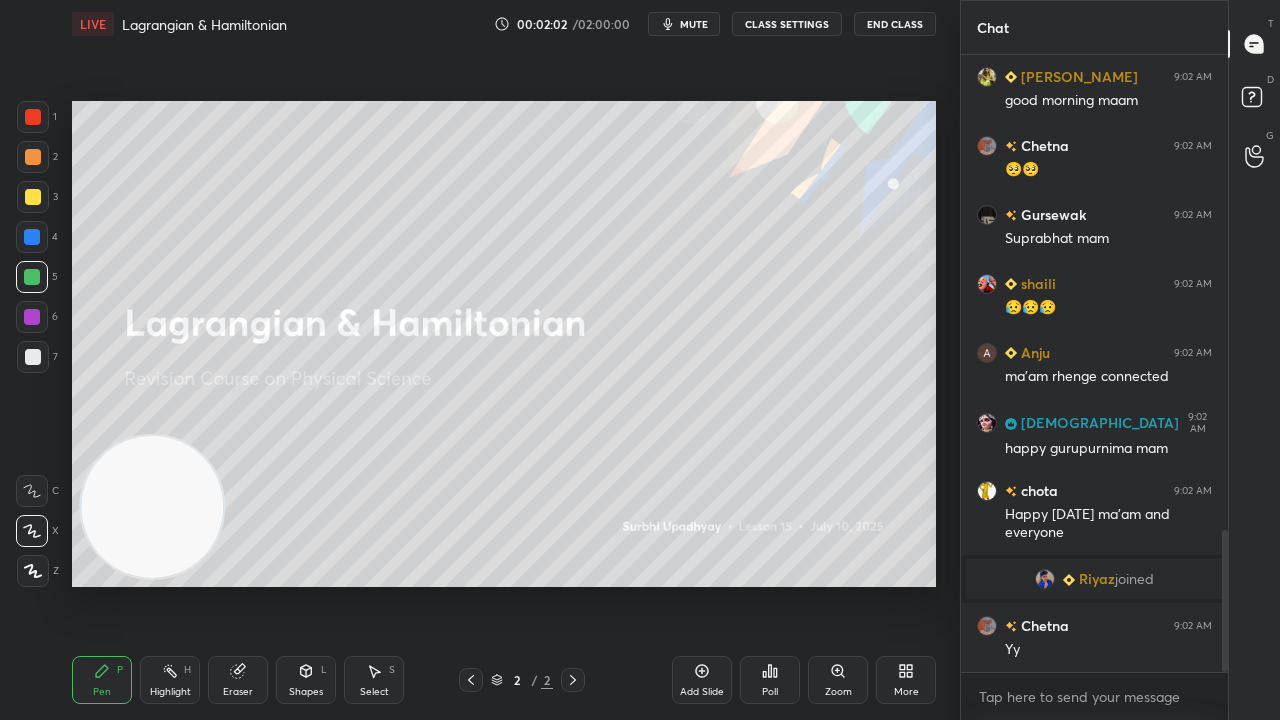 click on "x" at bounding box center [1094, 696] 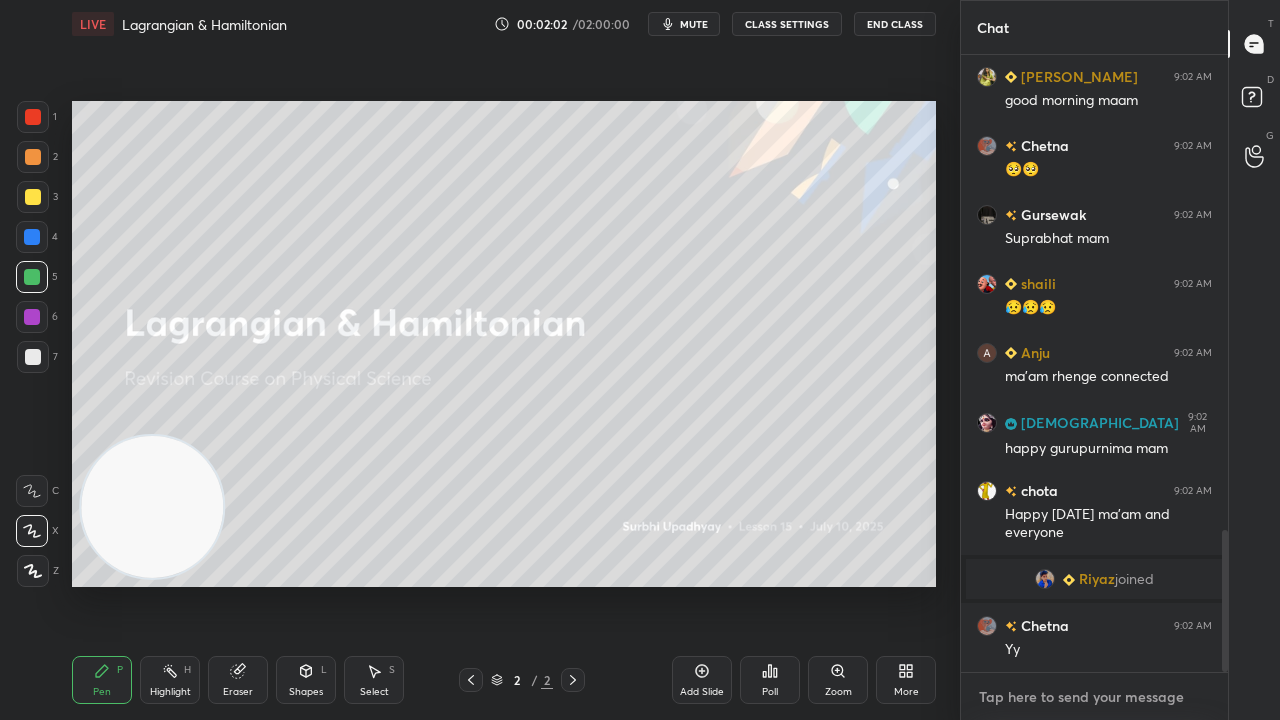 scroll, scrollTop: 2132, scrollLeft: 0, axis: vertical 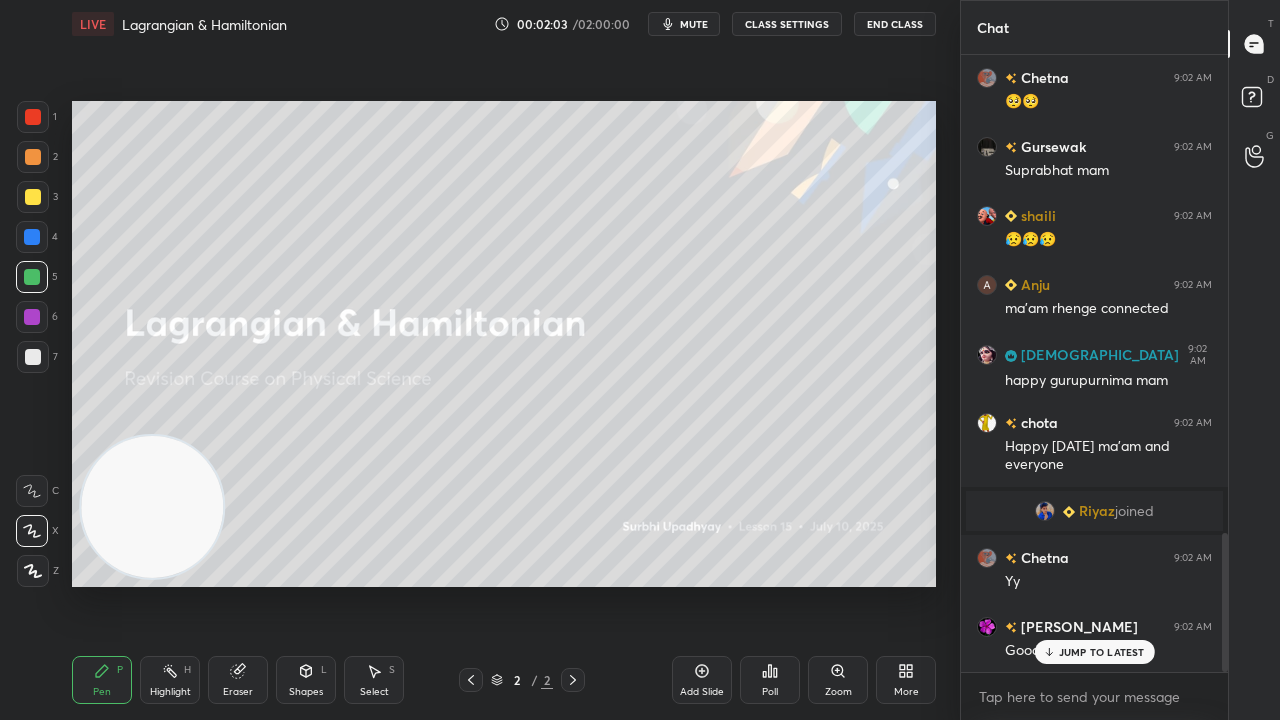 click 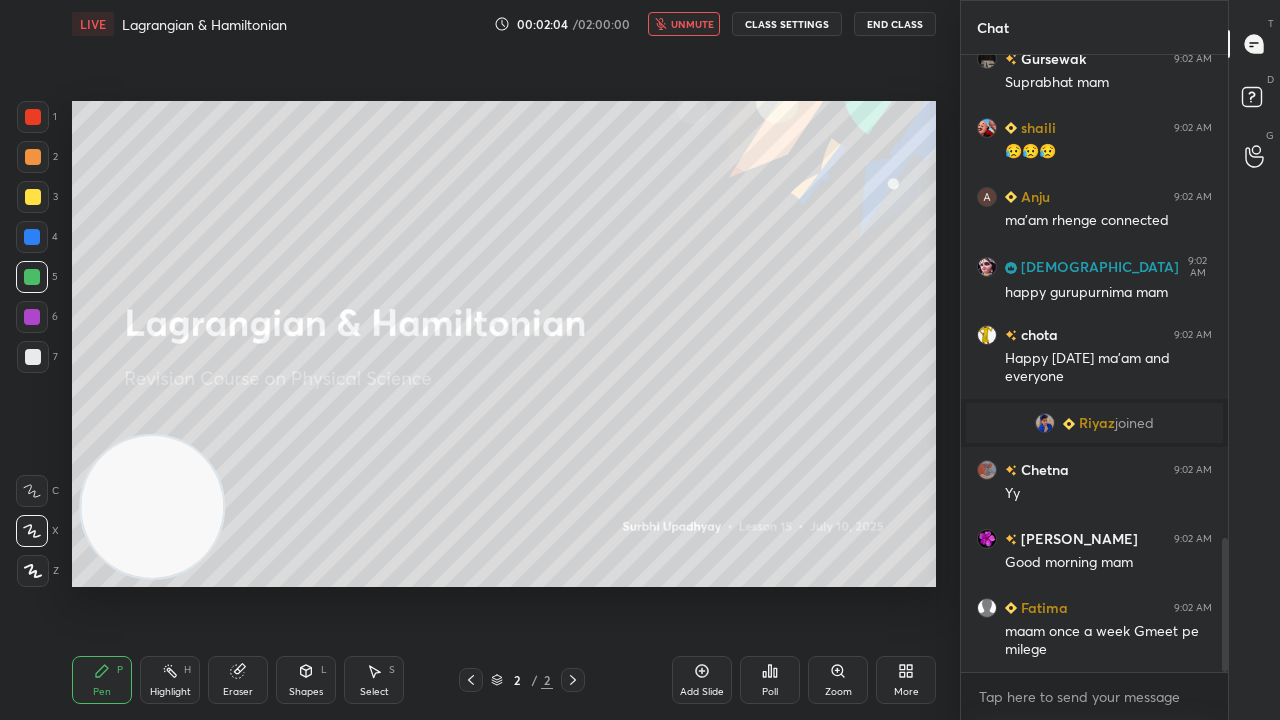 click on "unmute" at bounding box center (684, 24) 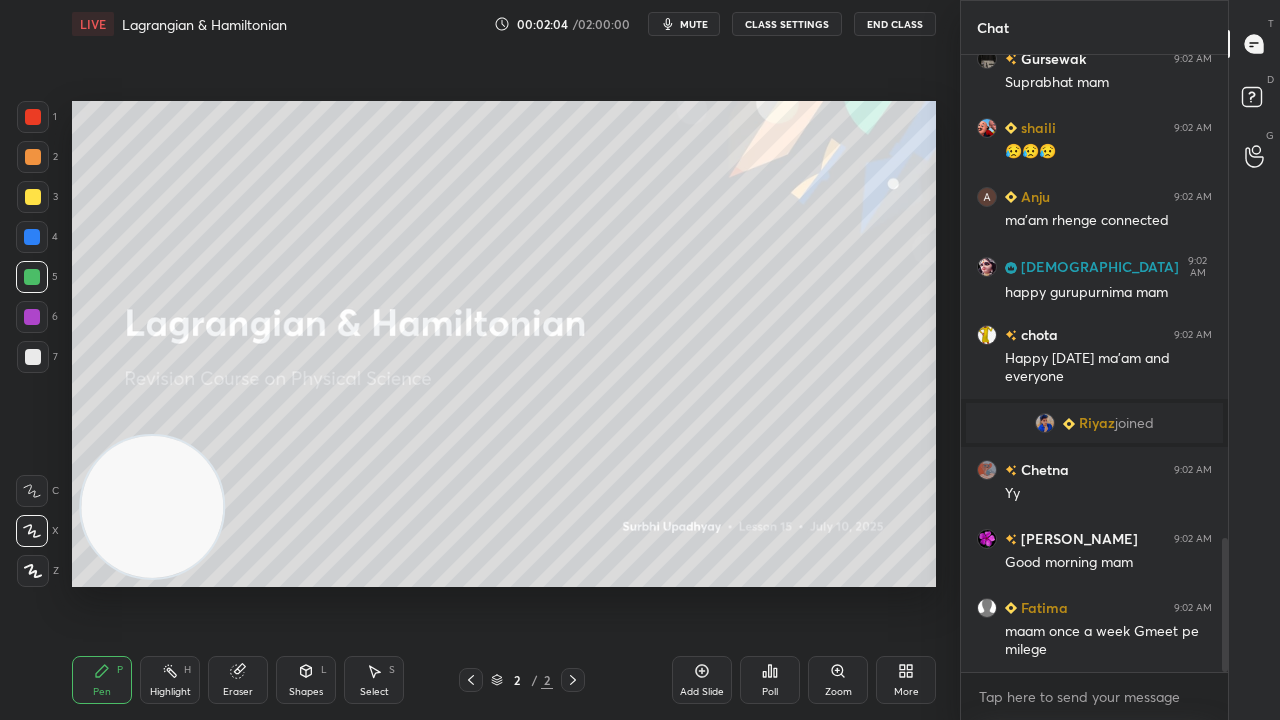 scroll, scrollTop: 2288, scrollLeft: 0, axis: vertical 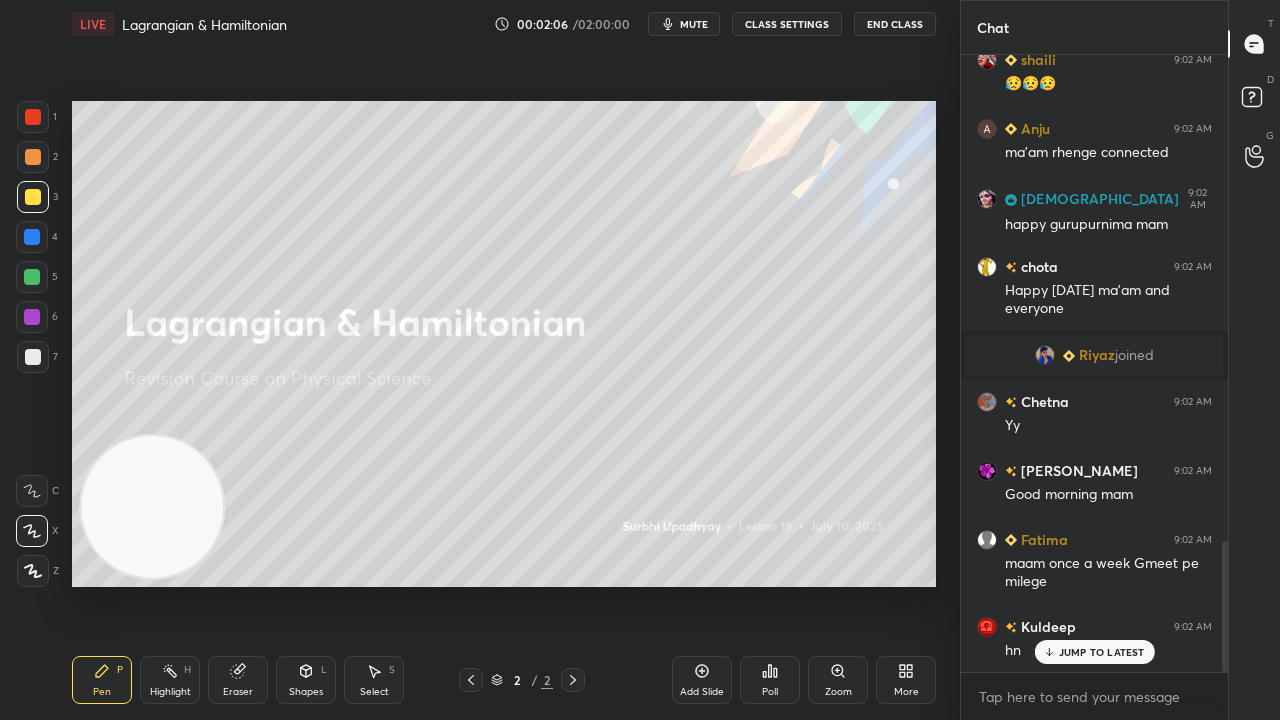 click at bounding box center (573, 680) 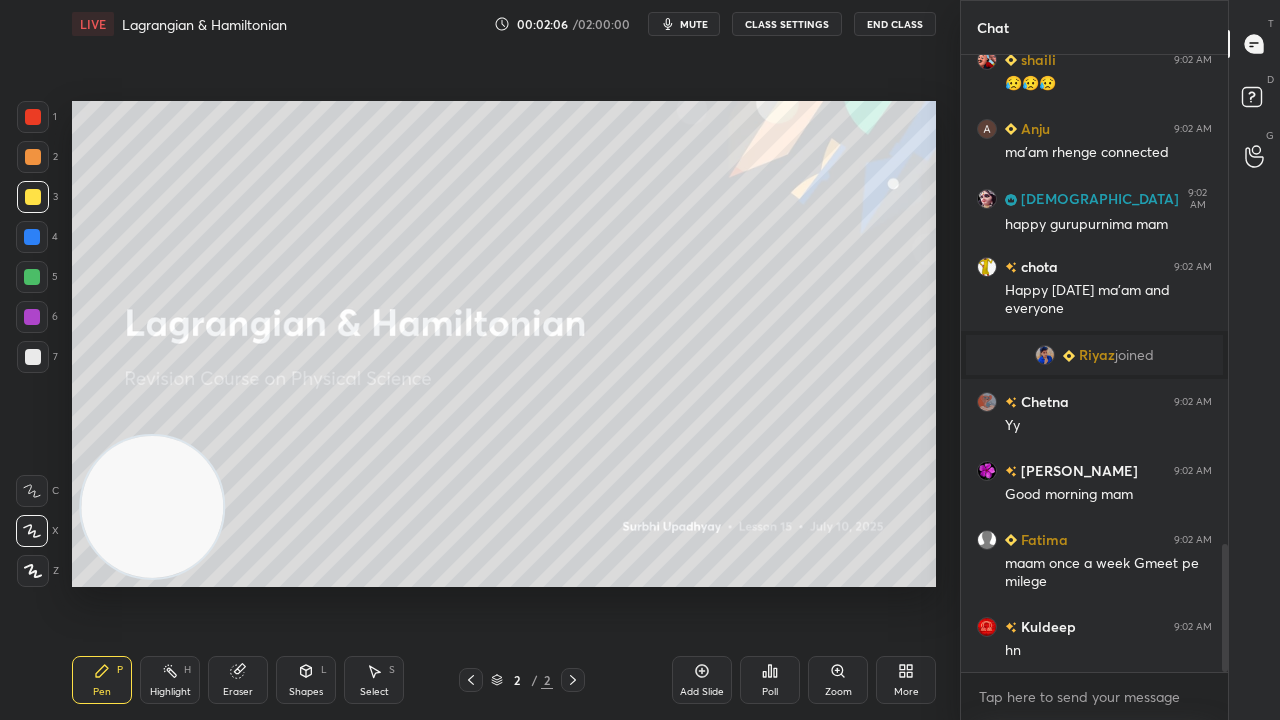 scroll, scrollTop: 2358, scrollLeft: 0, axis: vertical 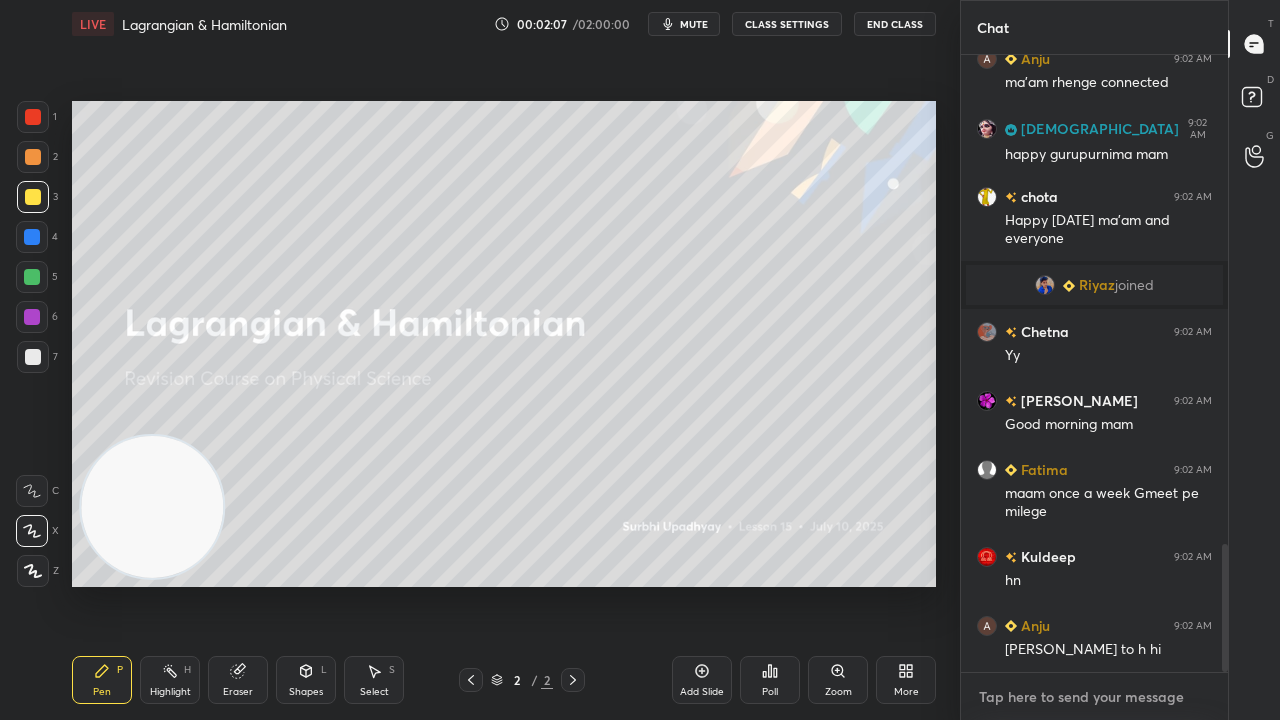 click on "x" at bounding box center (1094, 696) 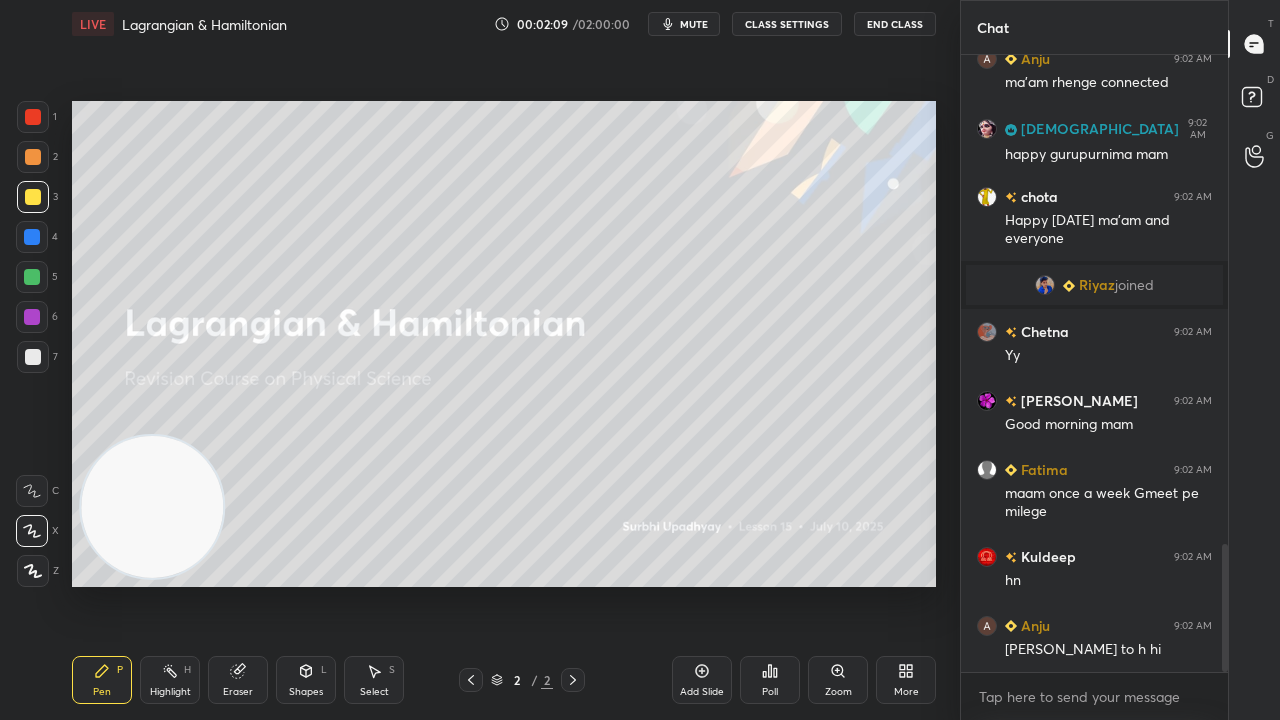 click on "mute" at bounding box center (694, 24) 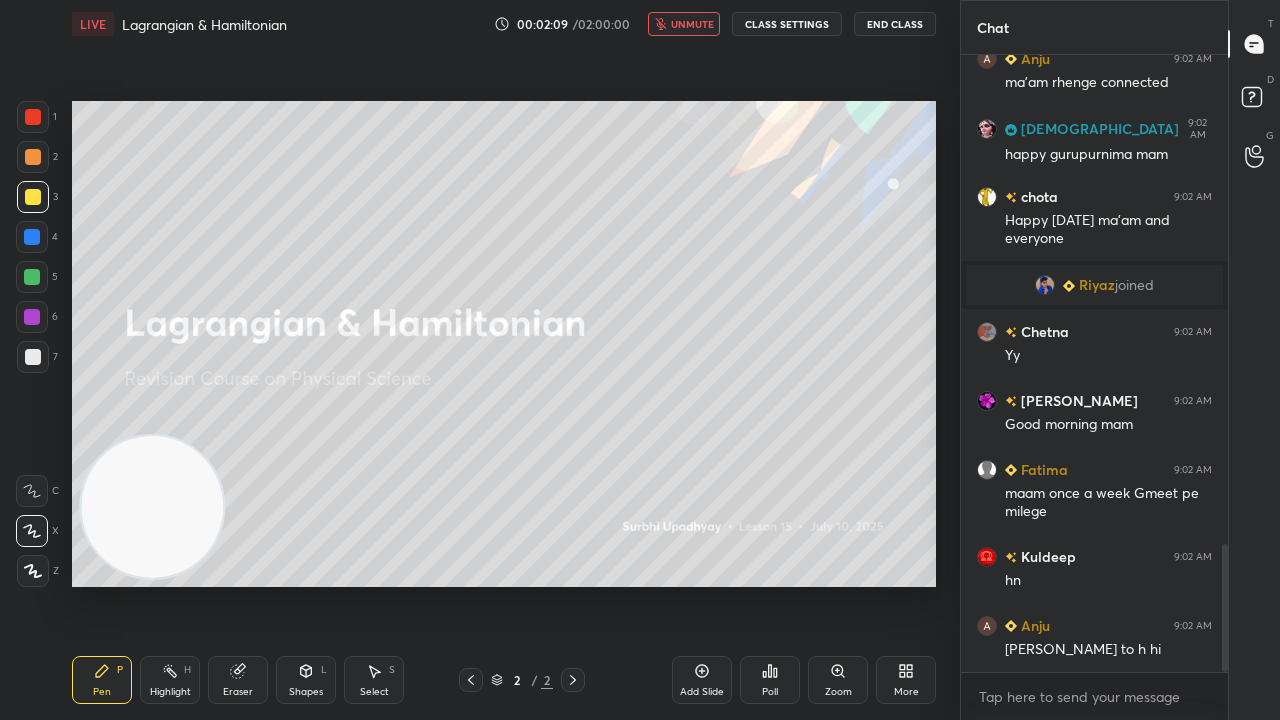 click on "unmute" at bounding box center (692, 24) 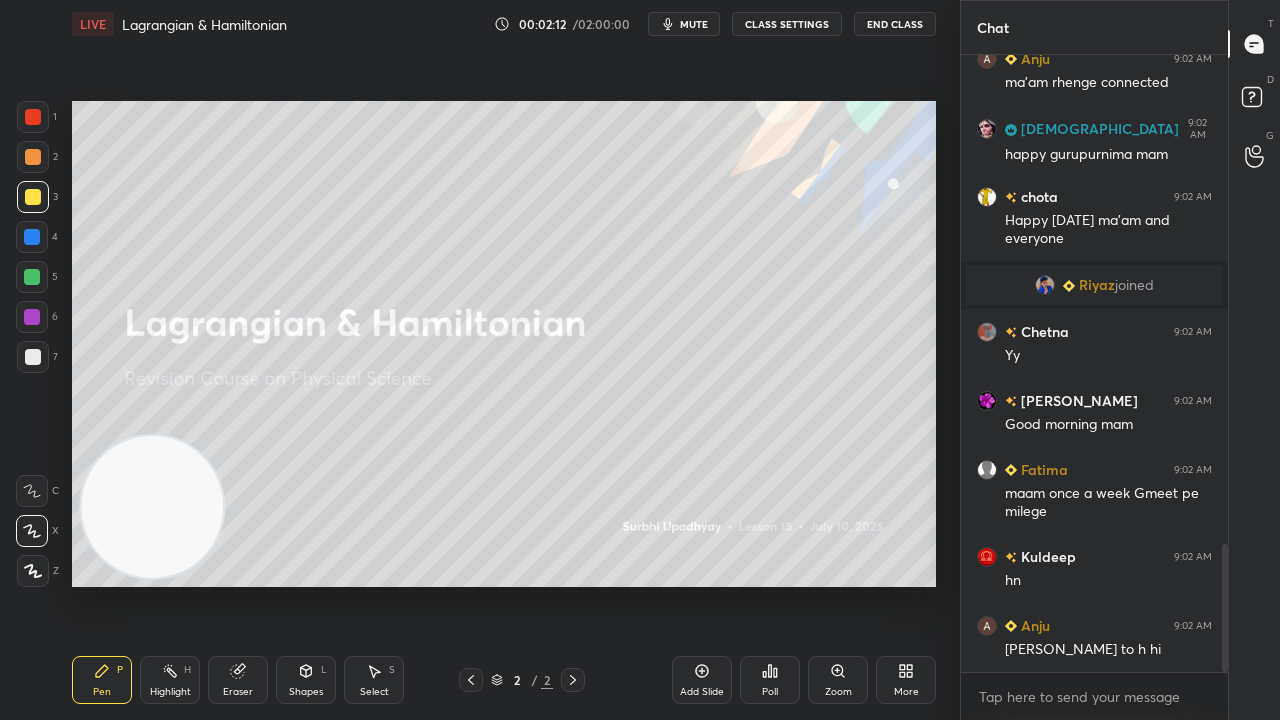 click on "Add Slide" at bounding box center (702, 692) 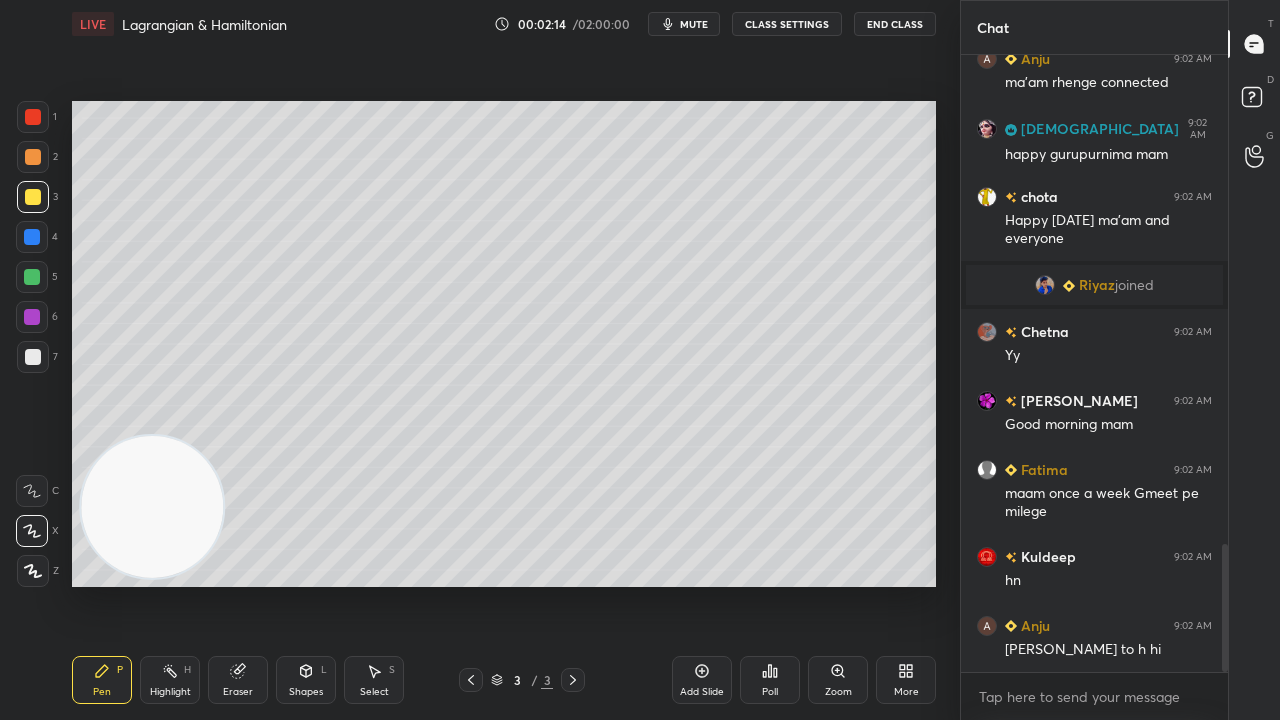 click on "mute" at bounding box center [694, 24] 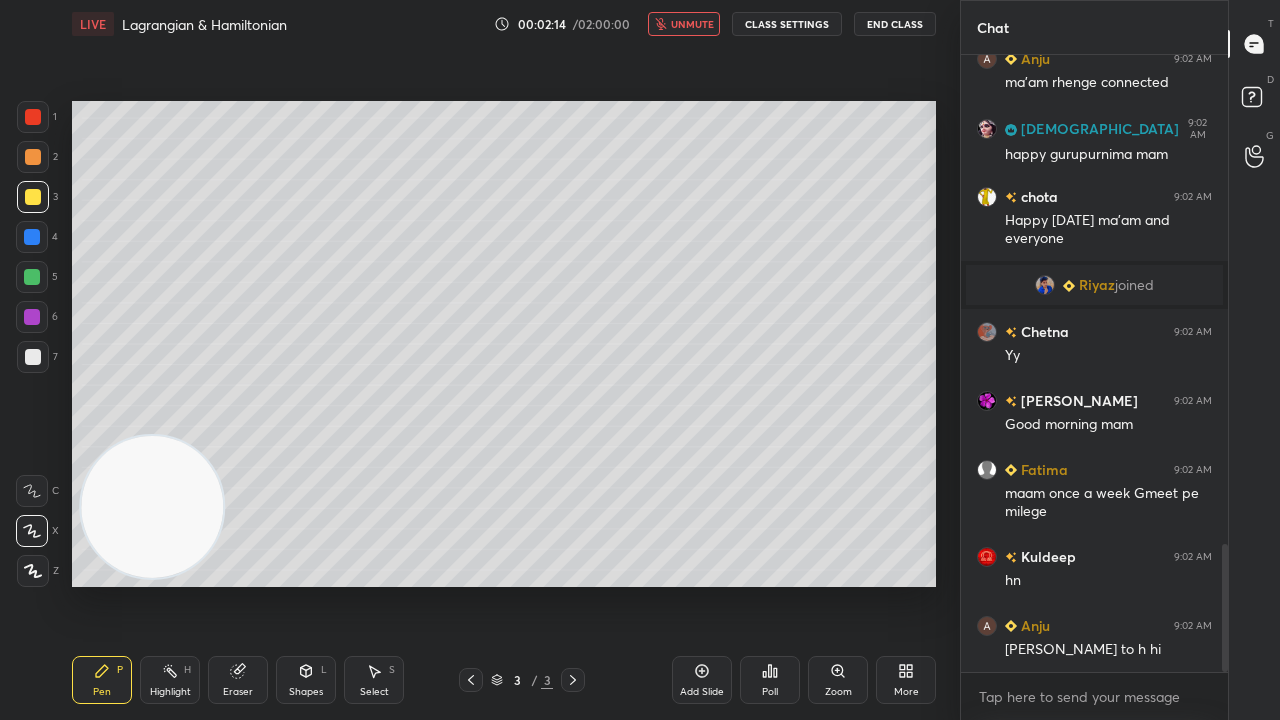 click on "unmute" at bounding box center (692, 24) 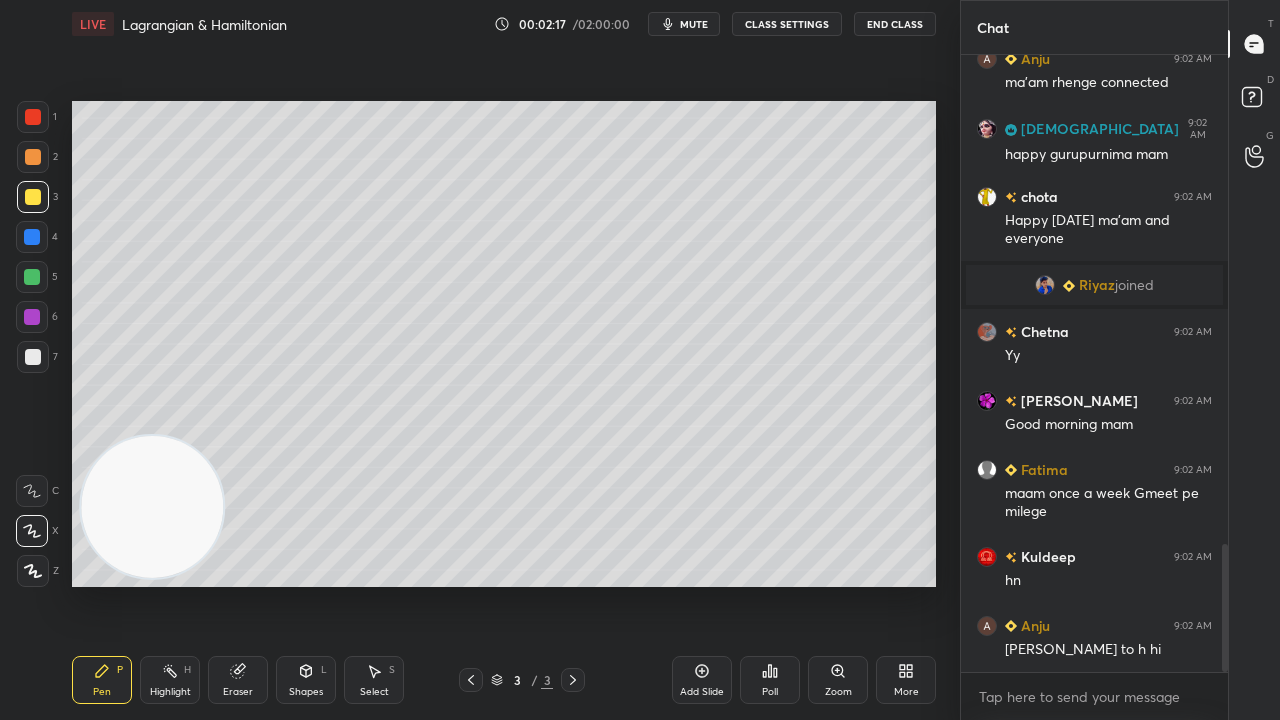 click on "mute" at bounding box center (684, 24) 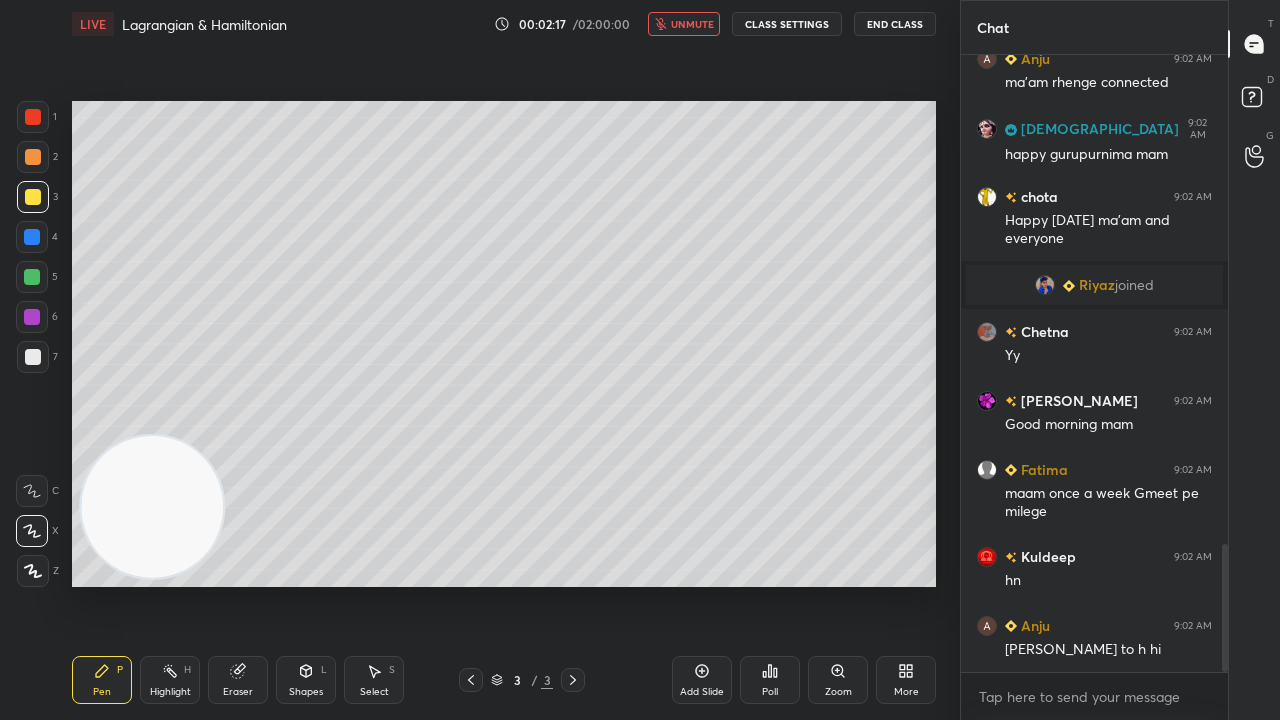 click on "unmute" at bounding box center (692, 24) 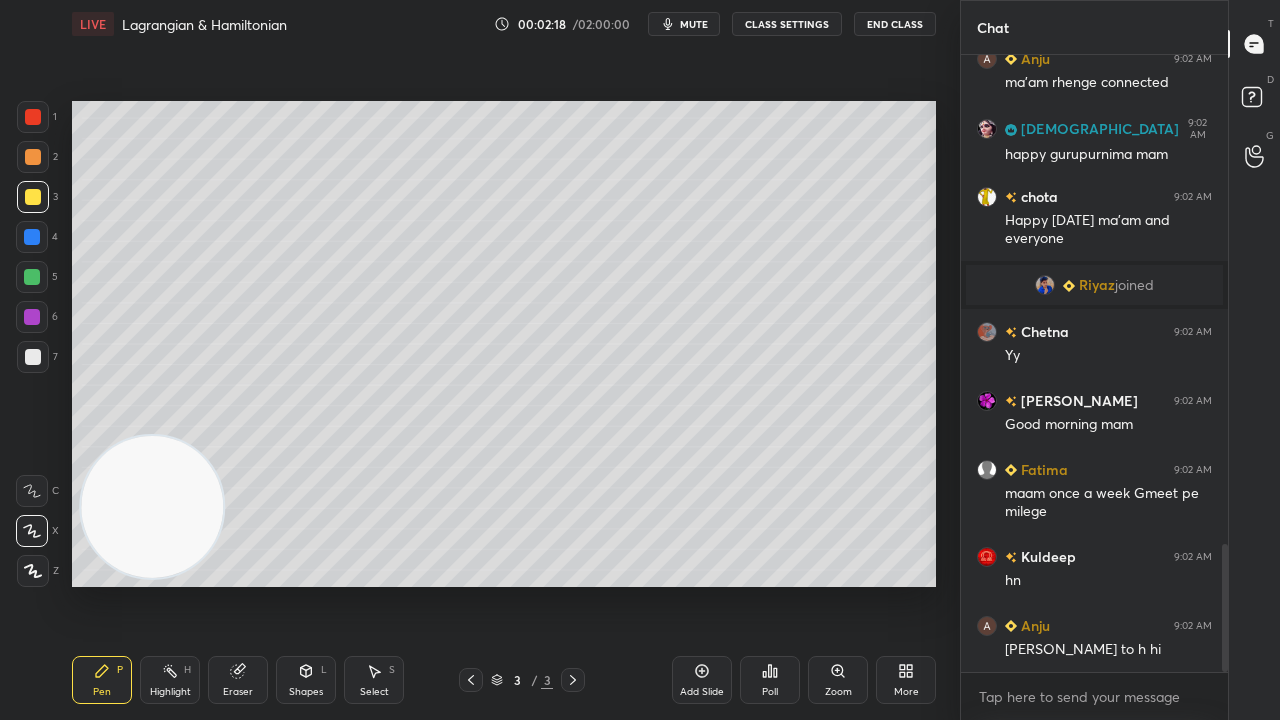 click on "mute" at bounding box center (694, 24) 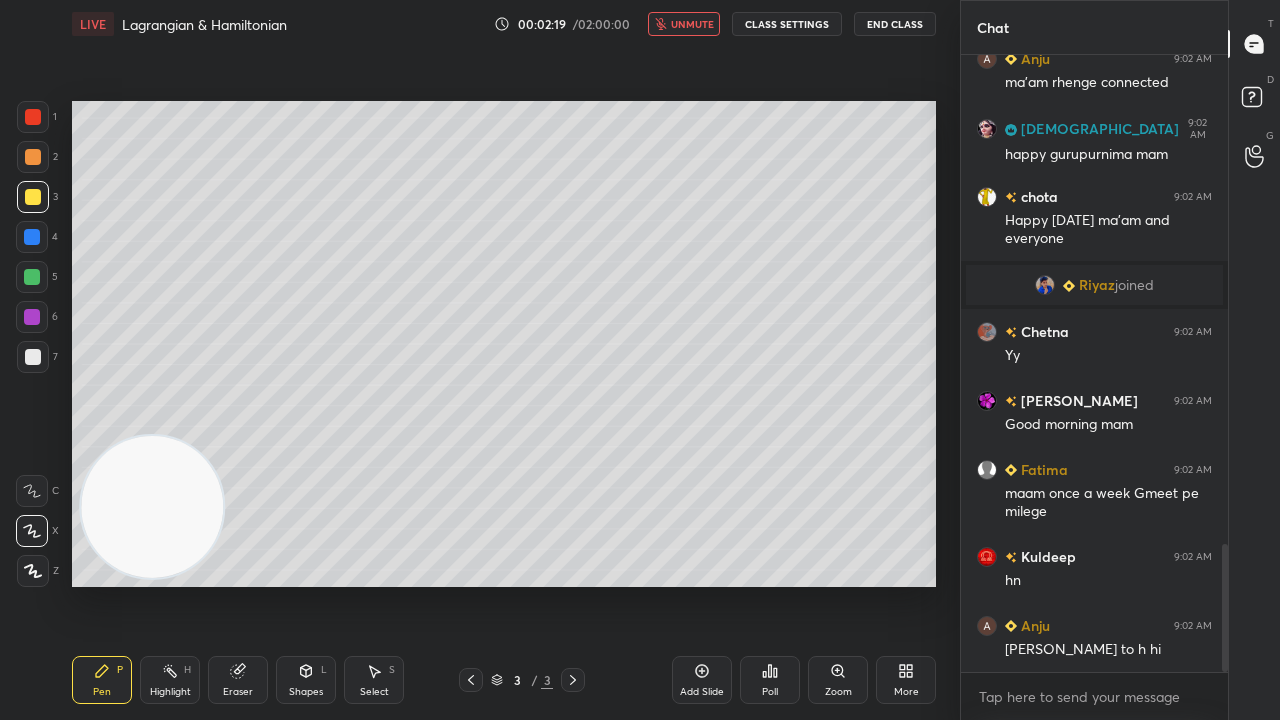 click on "unmute" at bounding box center [692, 24] 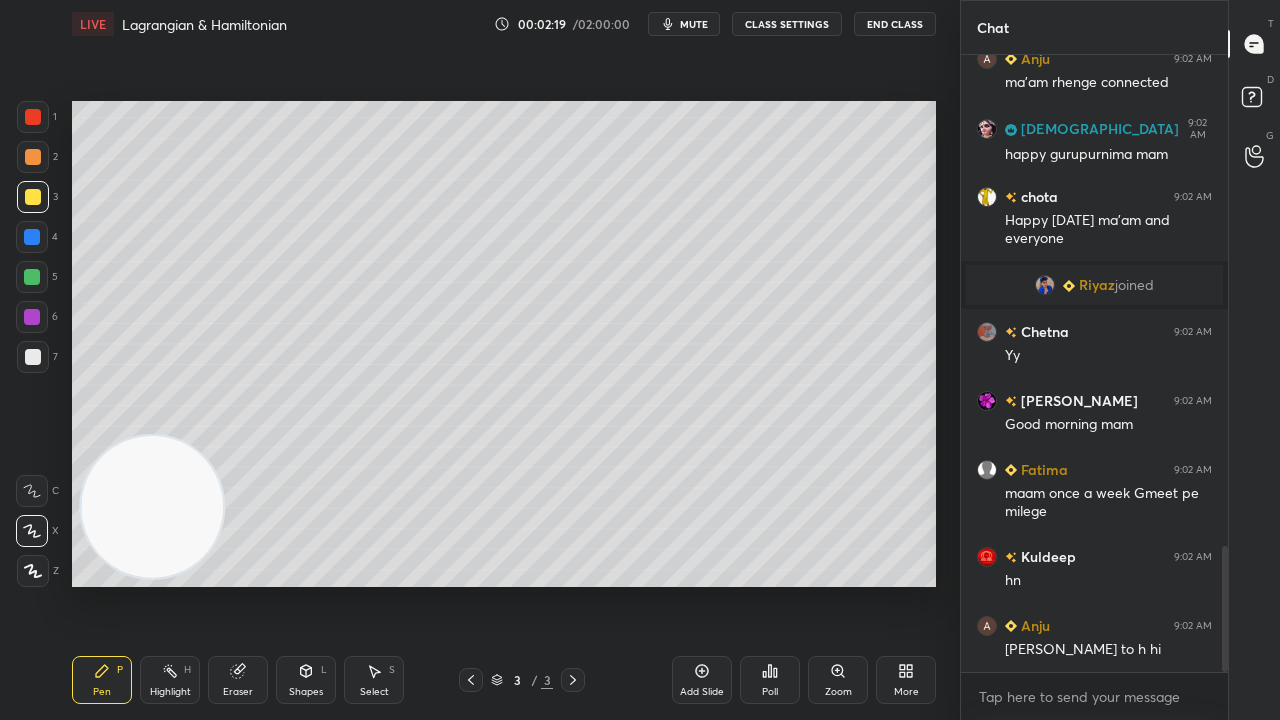click at bounding box center (32, 277) 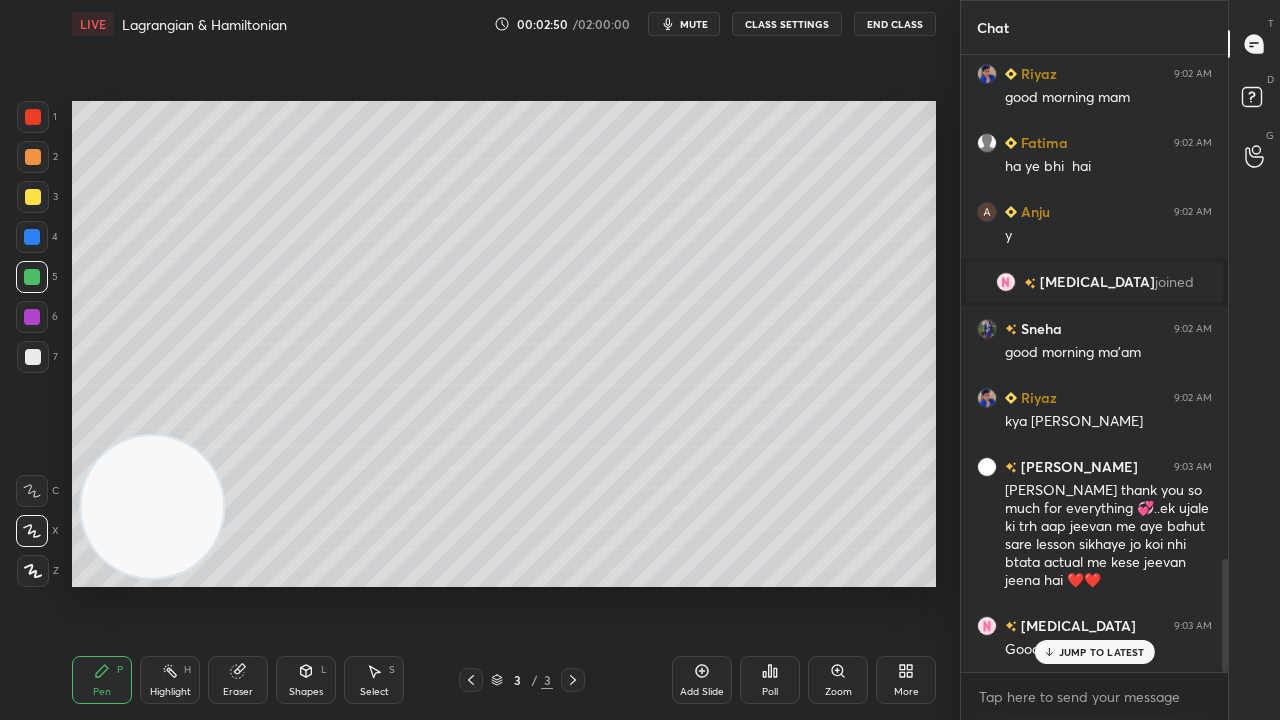 scroll, scrollTop: 2766, scrollLeft: 0, axis: vertical 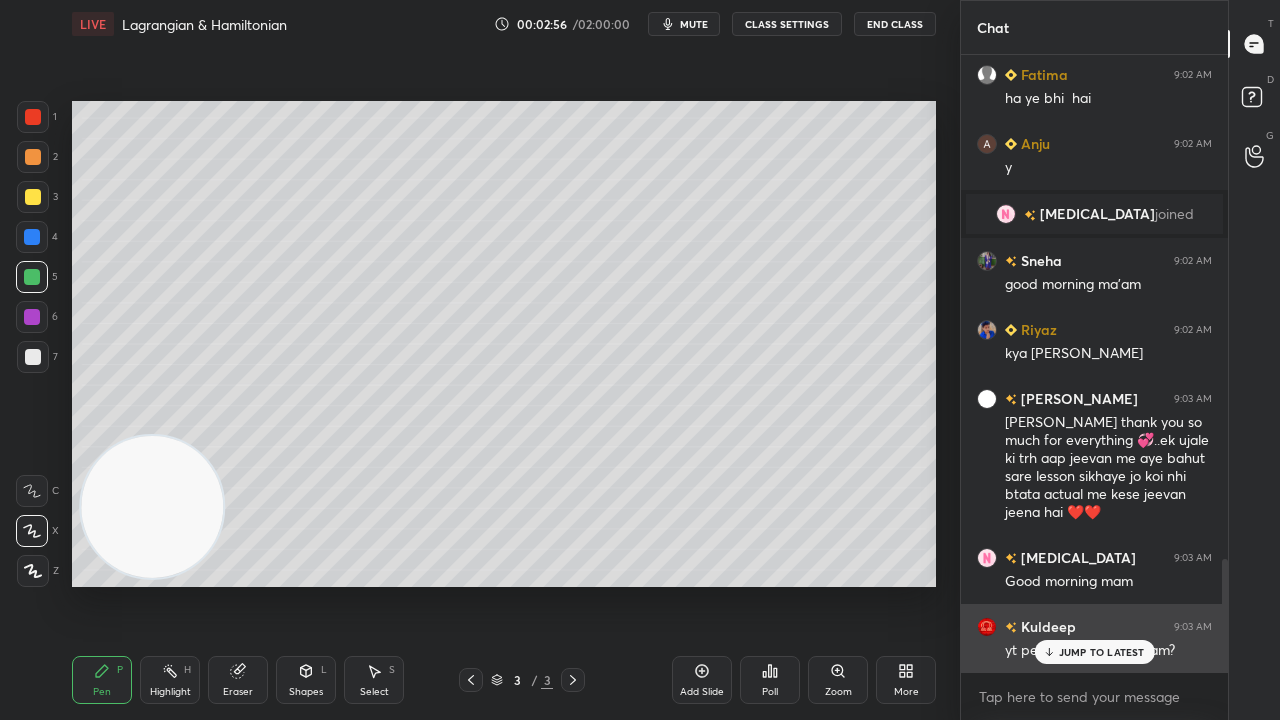 click on "JUMP TO LATEST" at bounding box center (1094, 652) 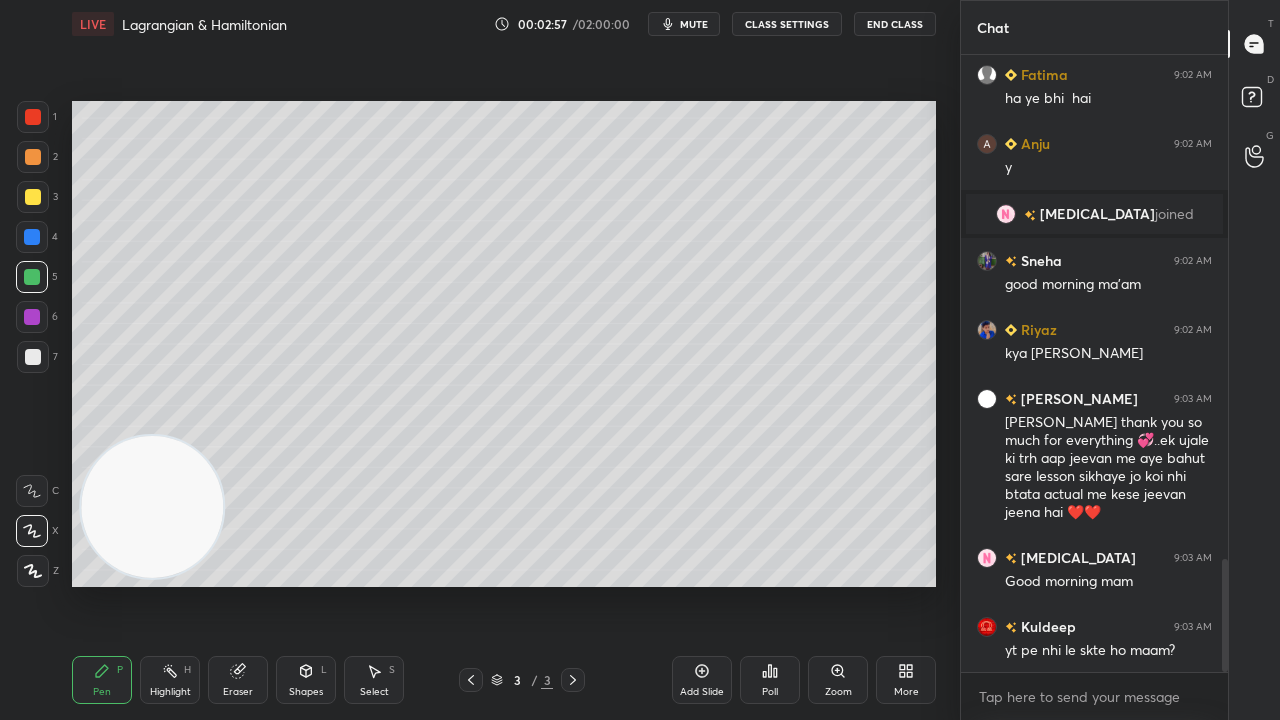 click on "mute" at bounding box center (694, 24) 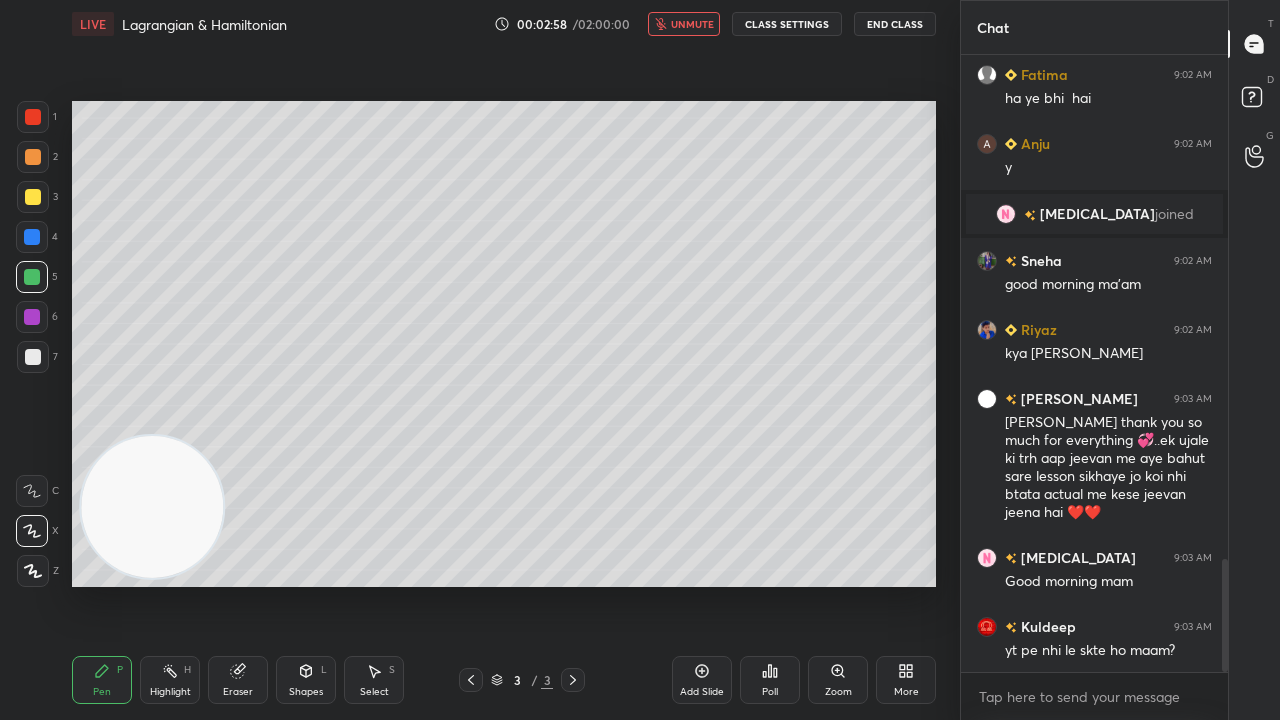 click on "unmute" at bounding box center [692, 24] 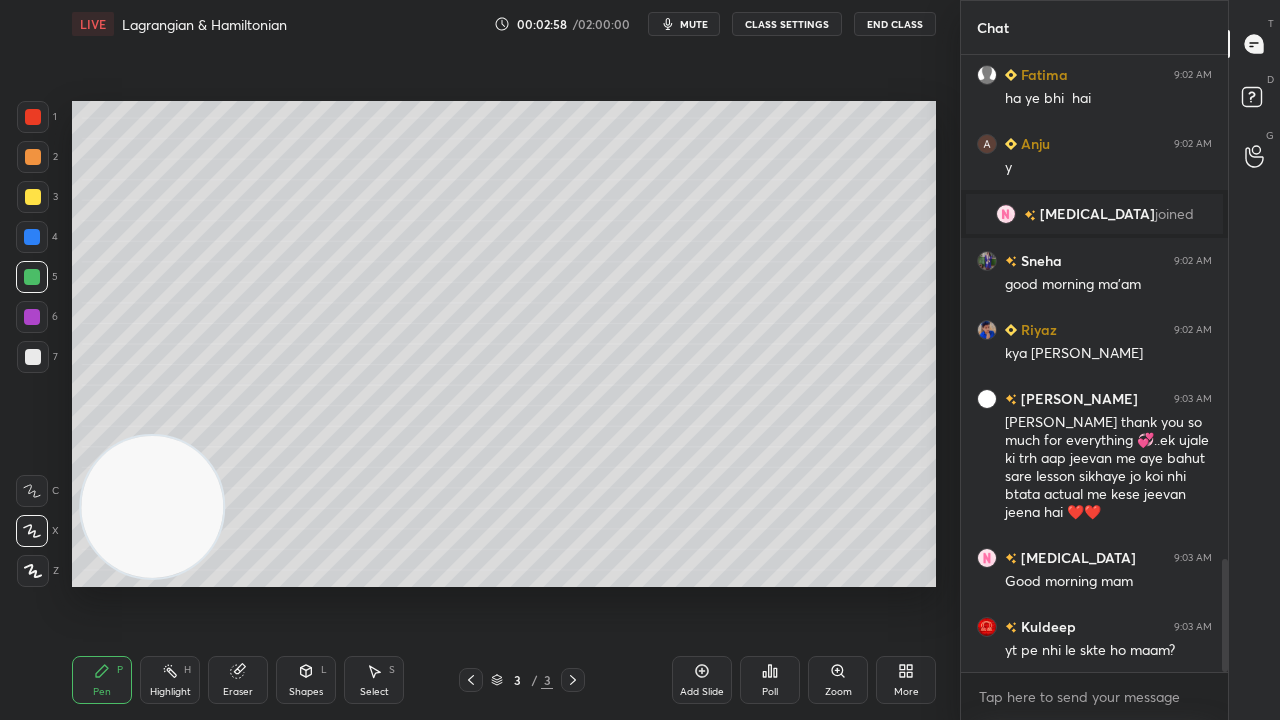 click at bounding box center [33, 197] 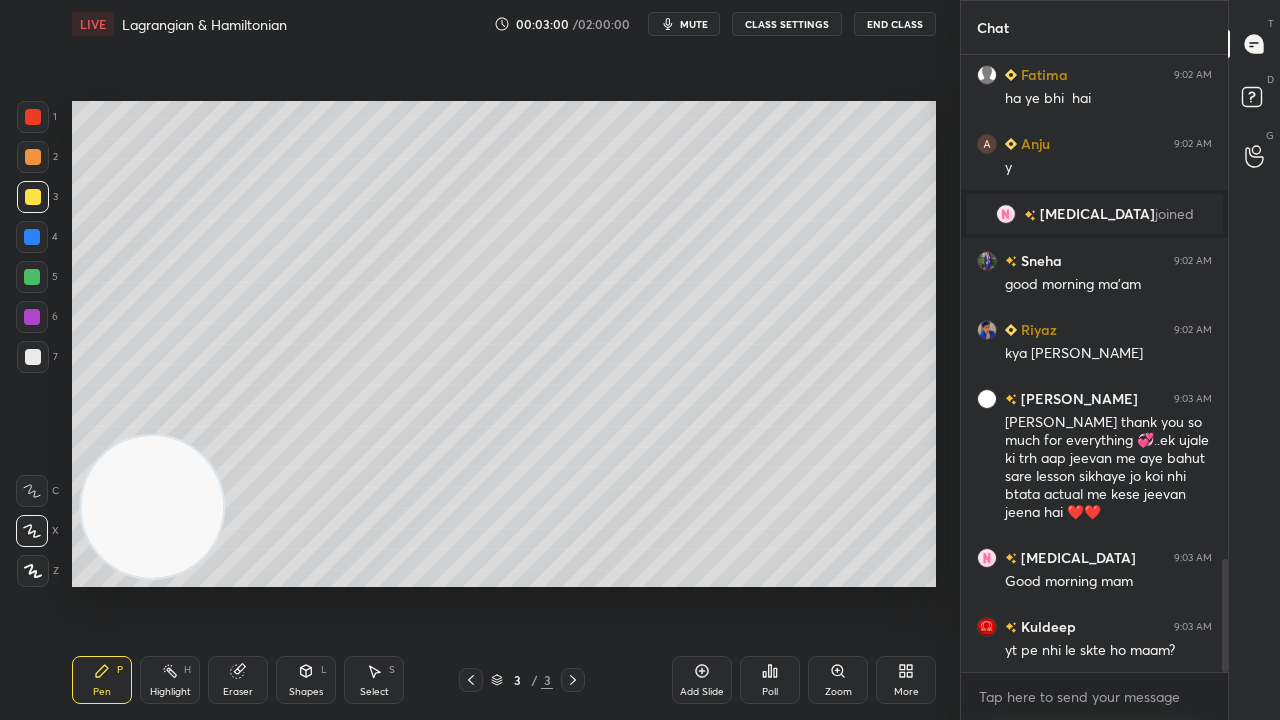 click on "mute" at bounding box center [694, 24] 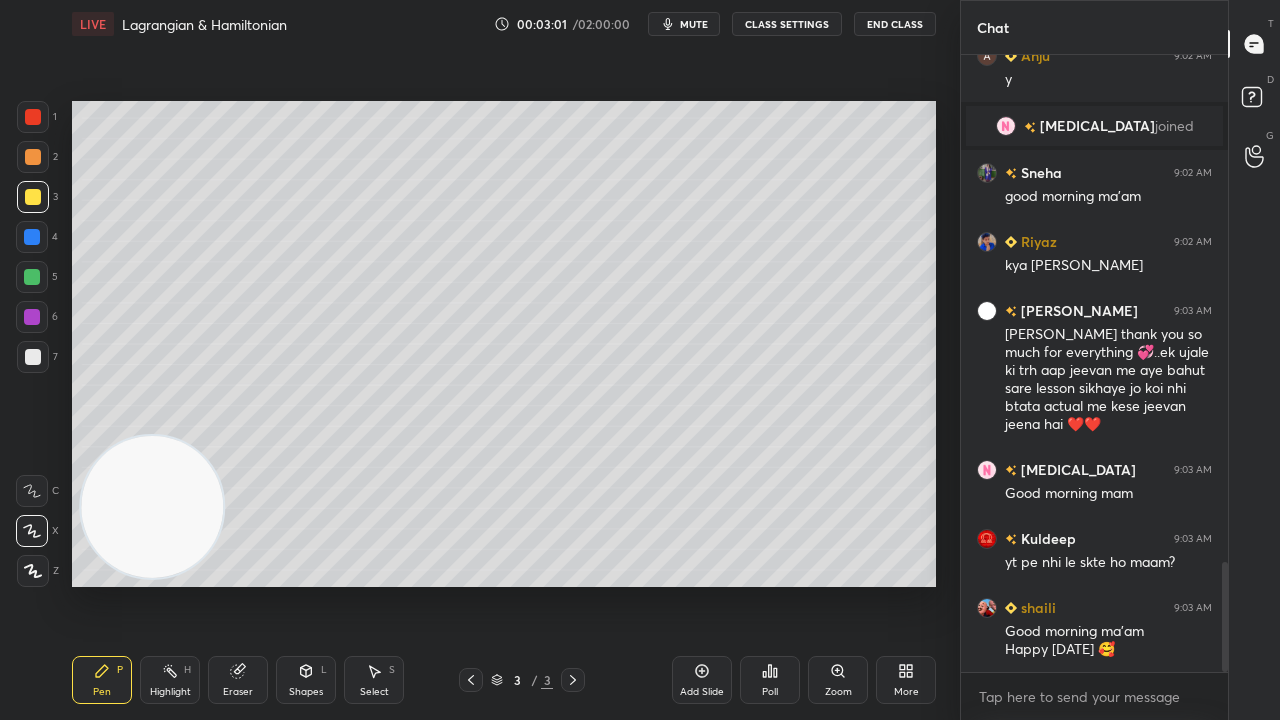 click at bounding box center (32, 277) 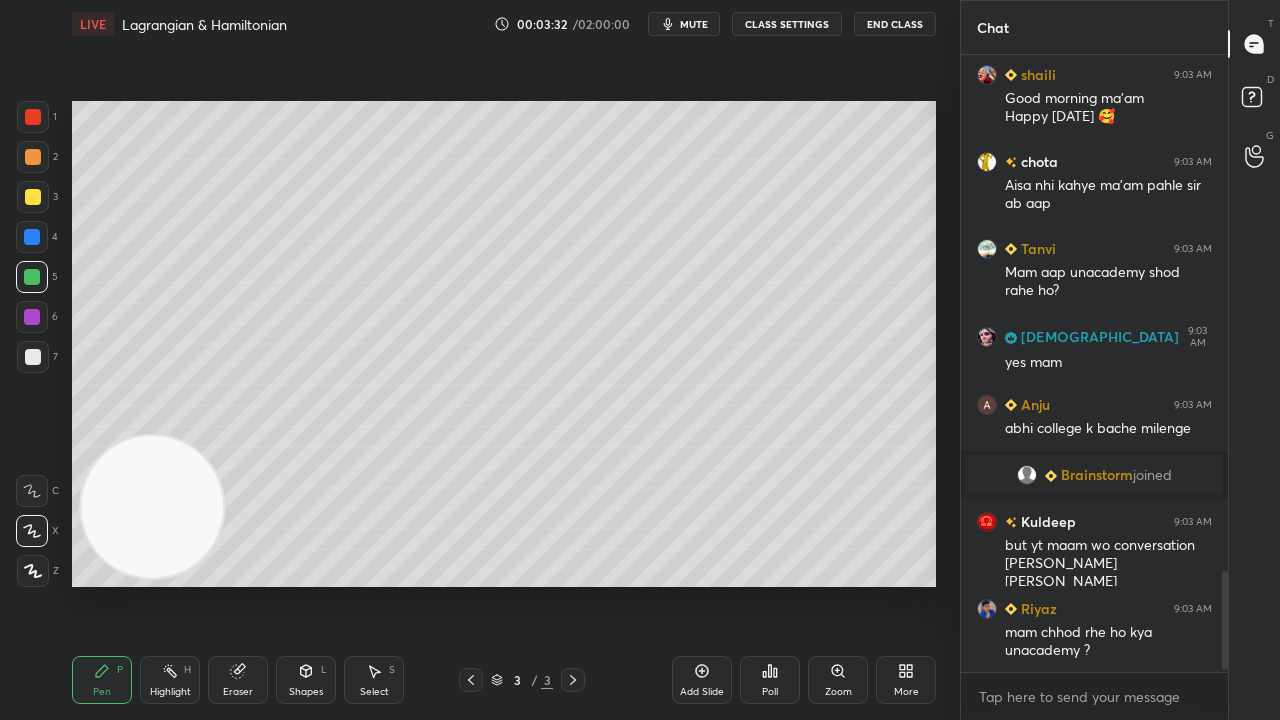 scroll, scrollTop: 3236, scrollLeft: 0, axis: vertical 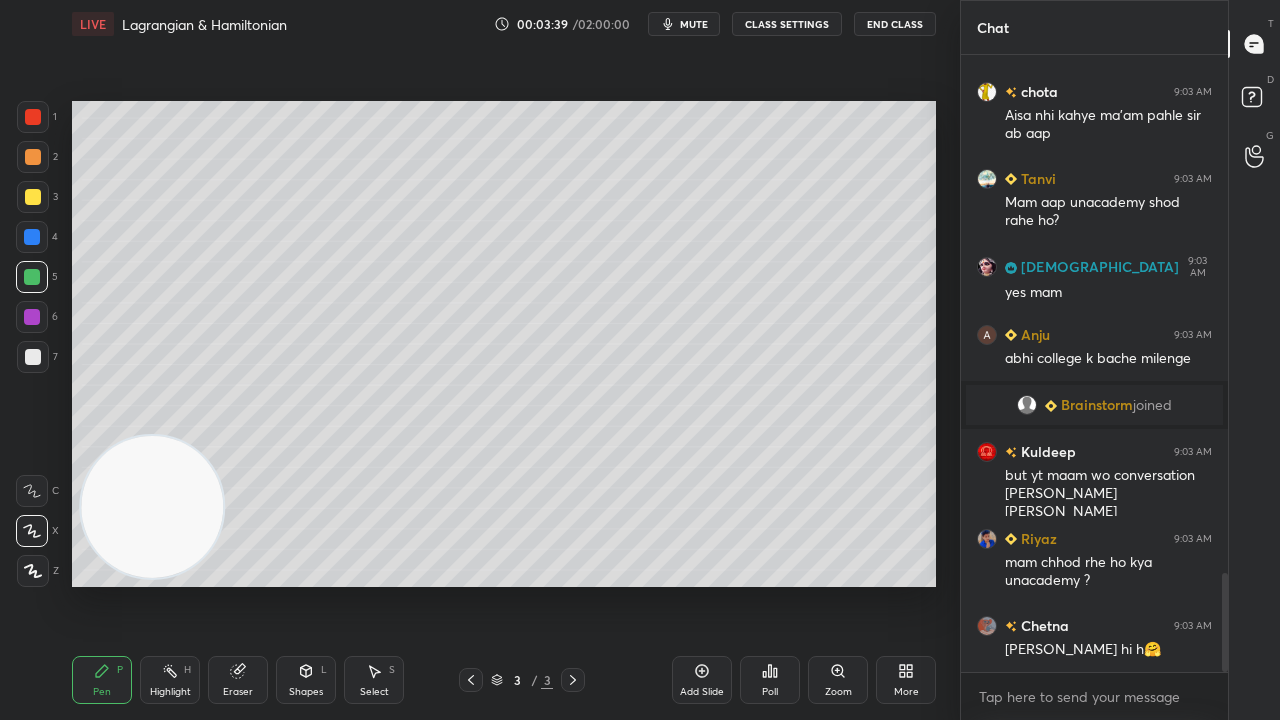 click at bounding box center [33, 197] 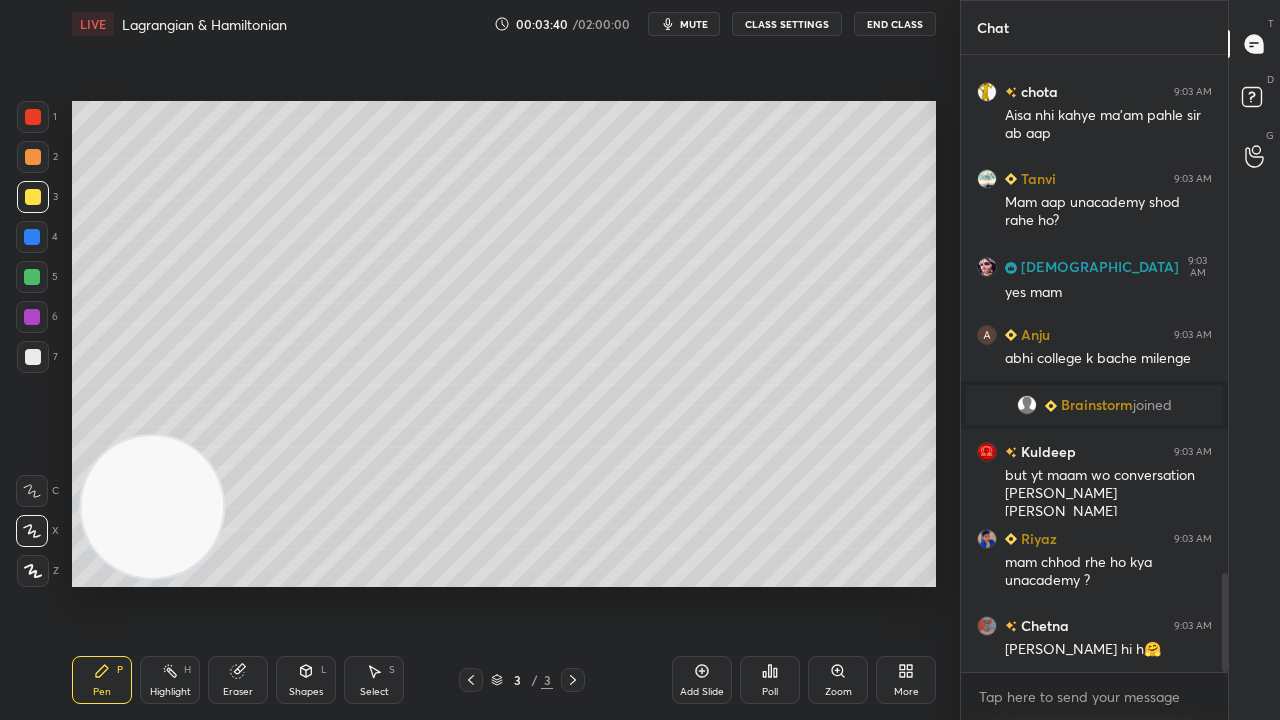 click on "mute" at bounding box center (694, 24) 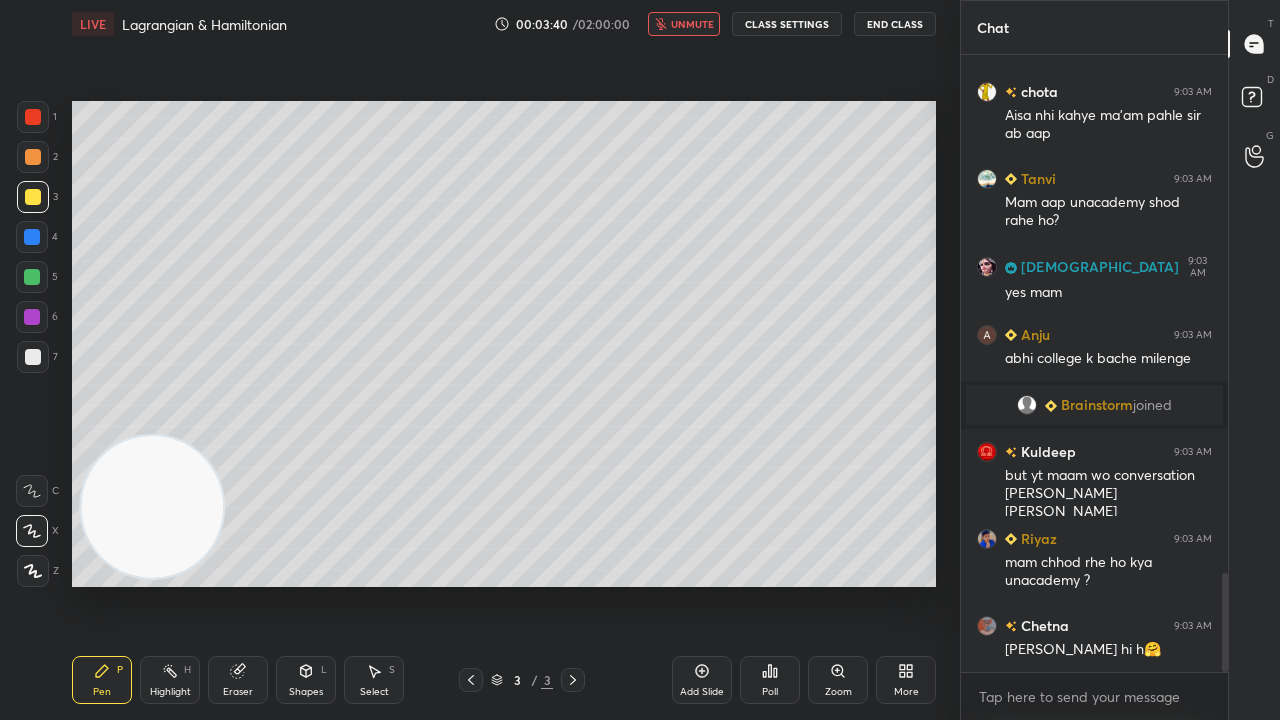 click on "unmute" at bounding box center [692, 24] 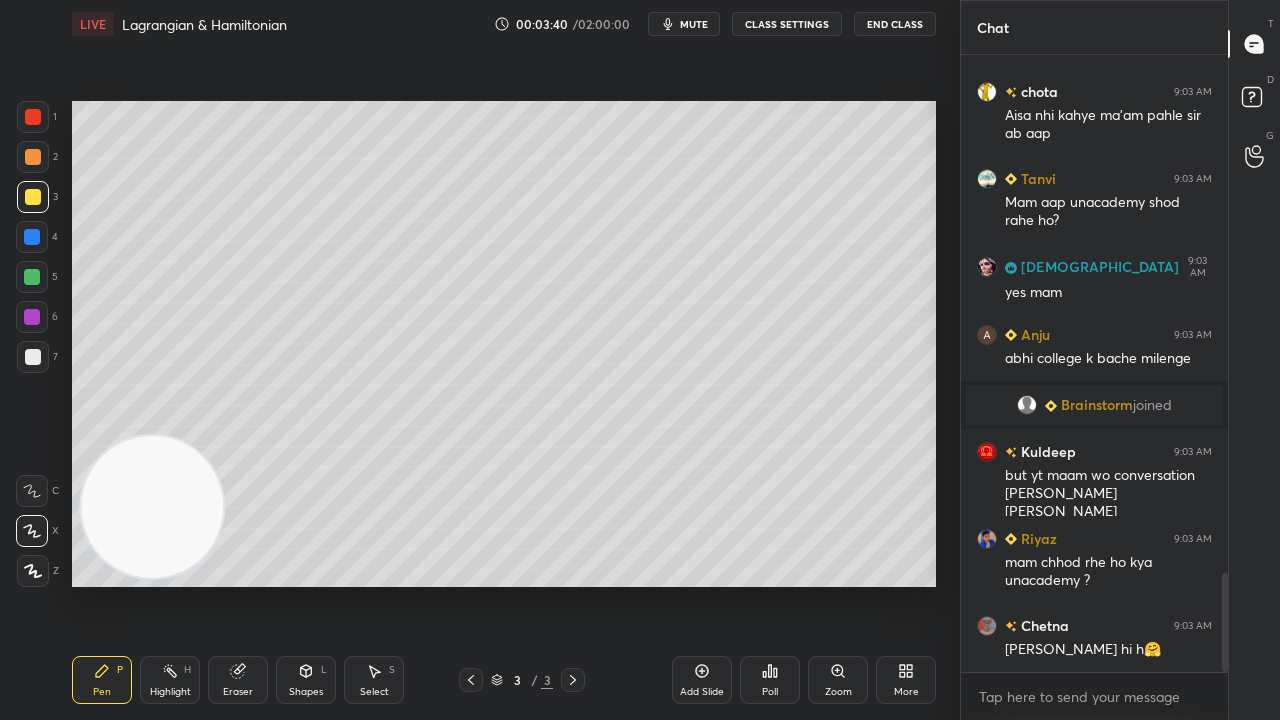 scroll, scrollTop: 3322, scrollLeft: 0, axis: vertical 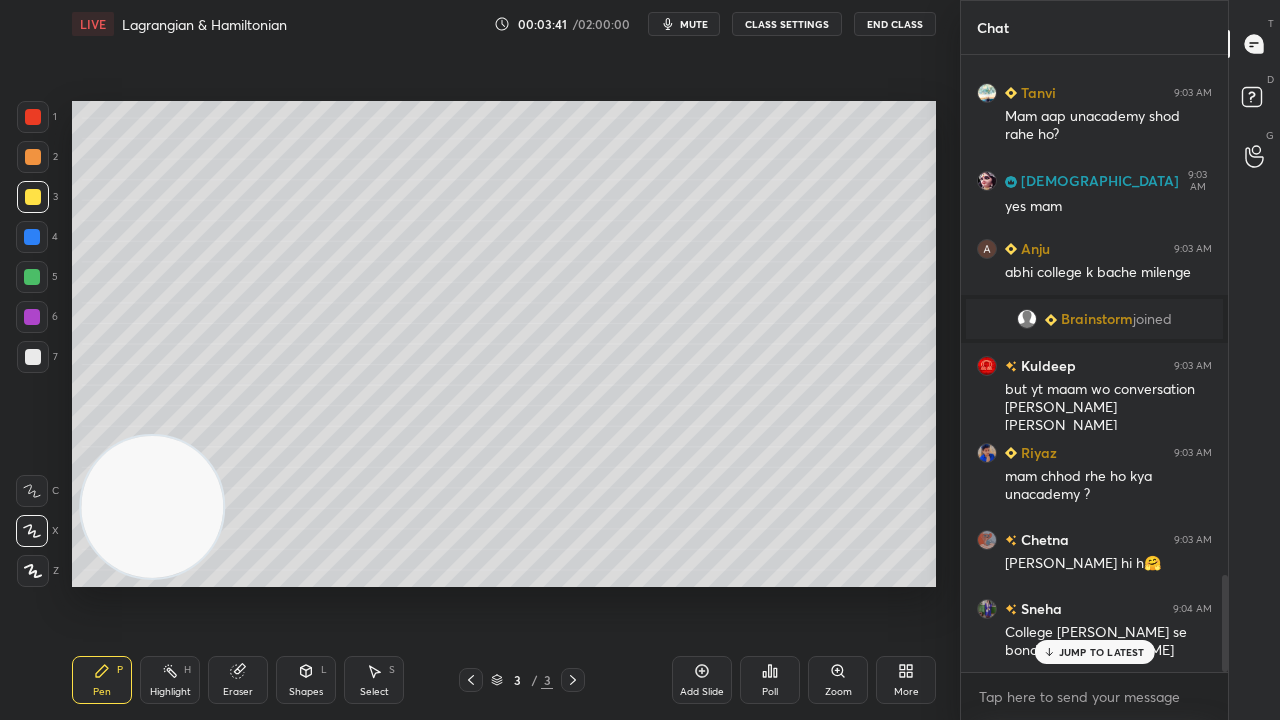 click at bounding box center (32, 277) 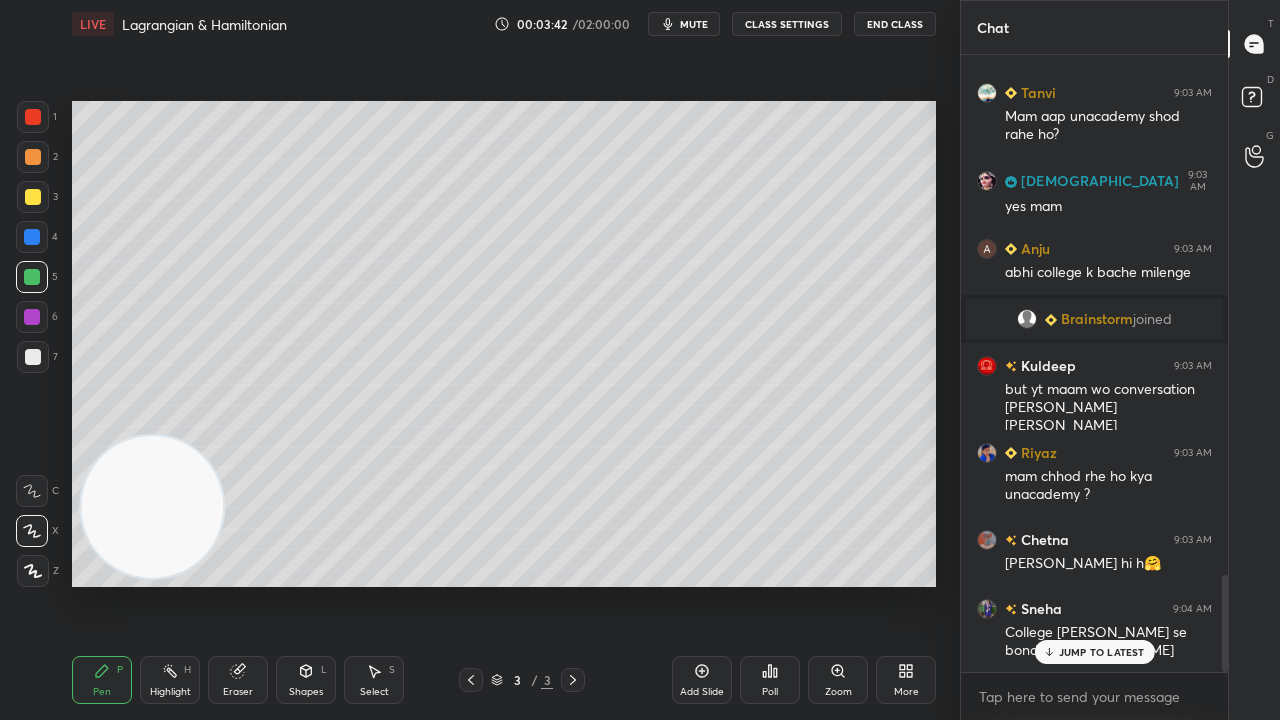 click on "JUMP TO LATEST" at bounding box center [1102, 652] 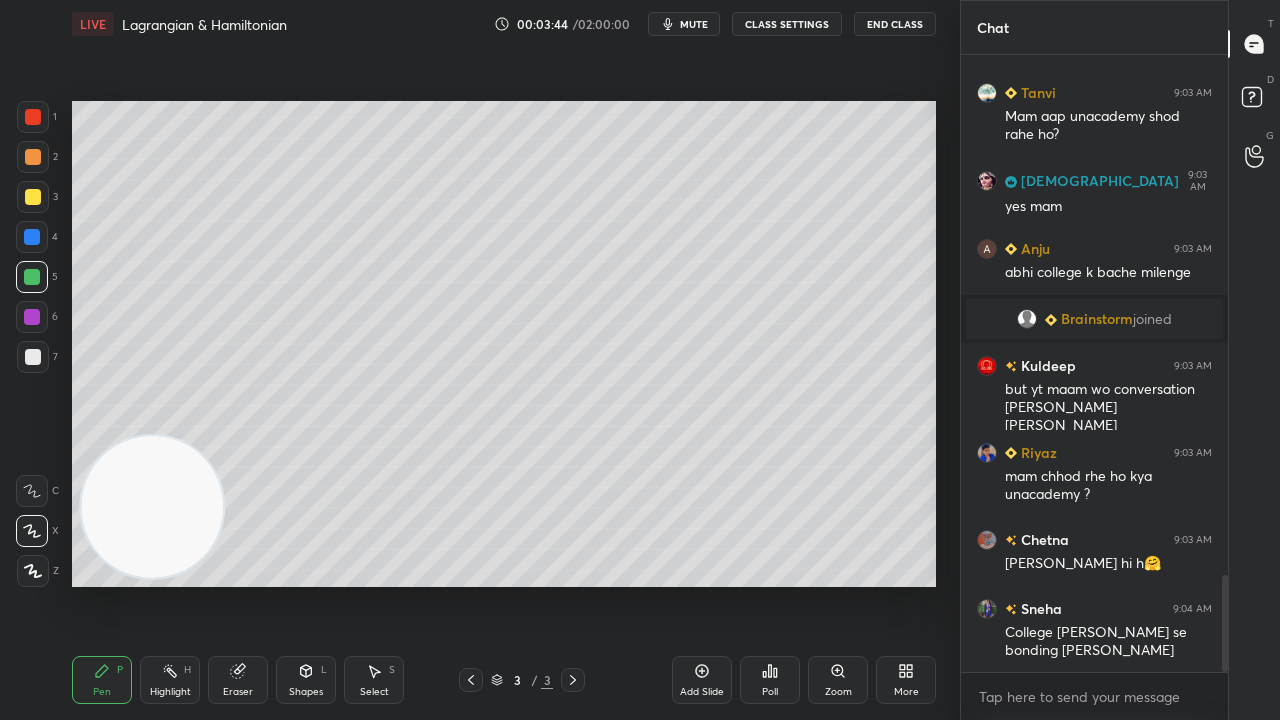 click at bounding box center [33, 357] 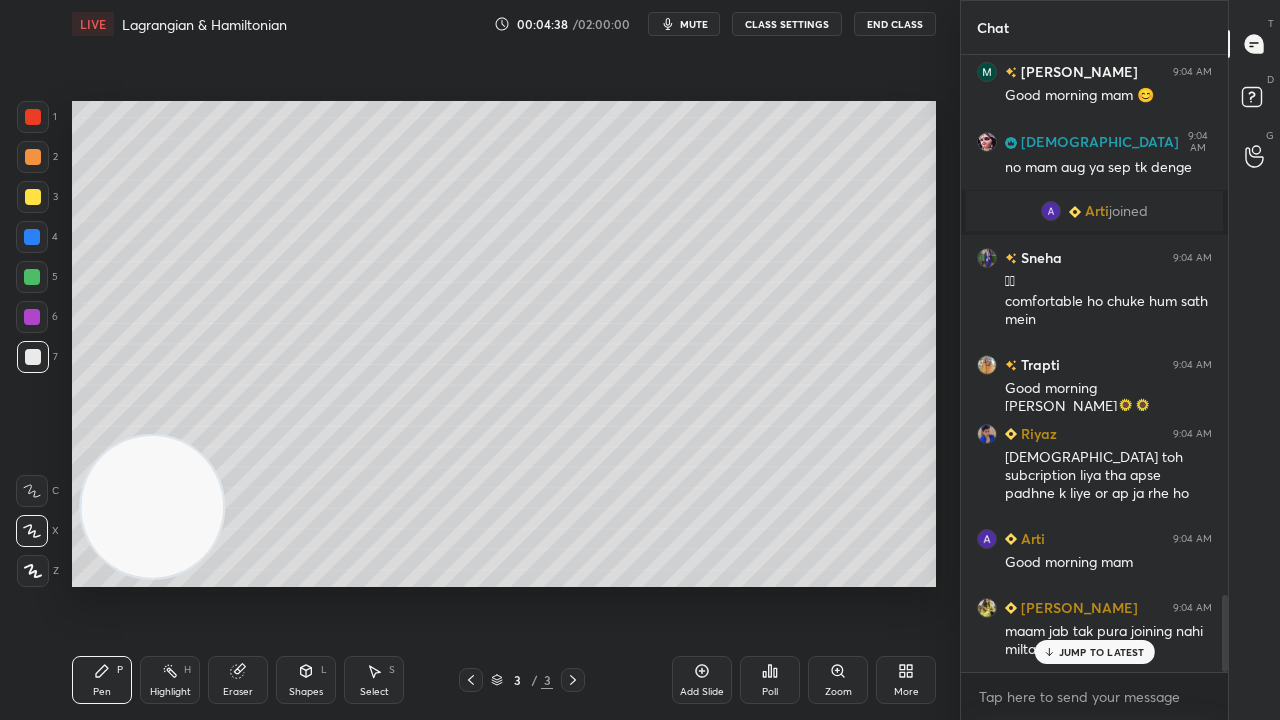 scroll, scrollTop: 4330, scrollLeft: 0, axis: vertical 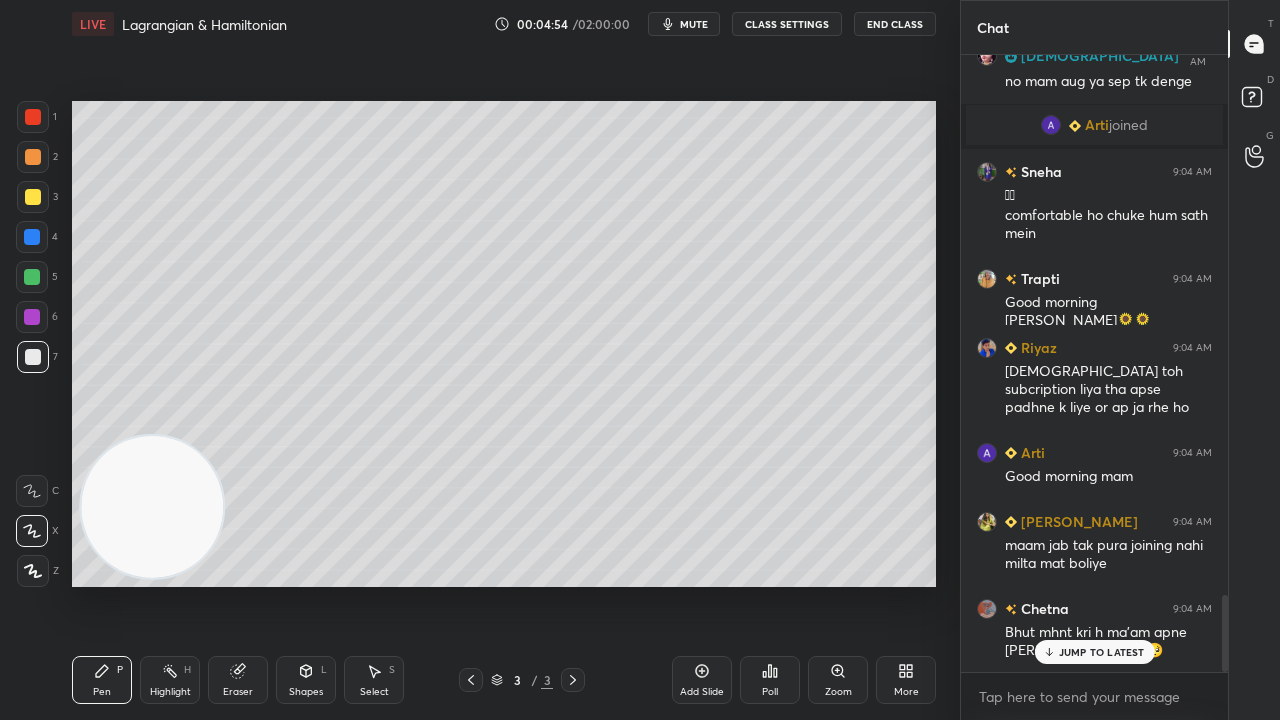 click on "3" at bounding box center [37, 201] 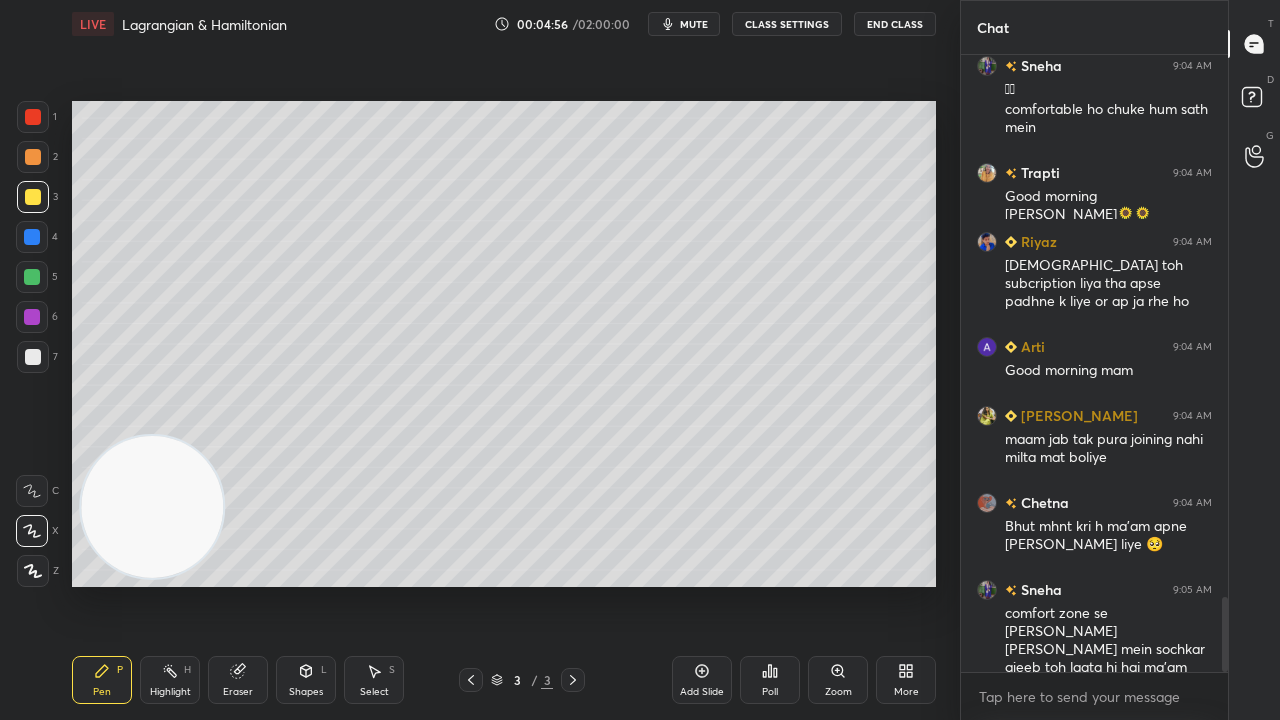 click on "x" at bounding box center (1094, 696) 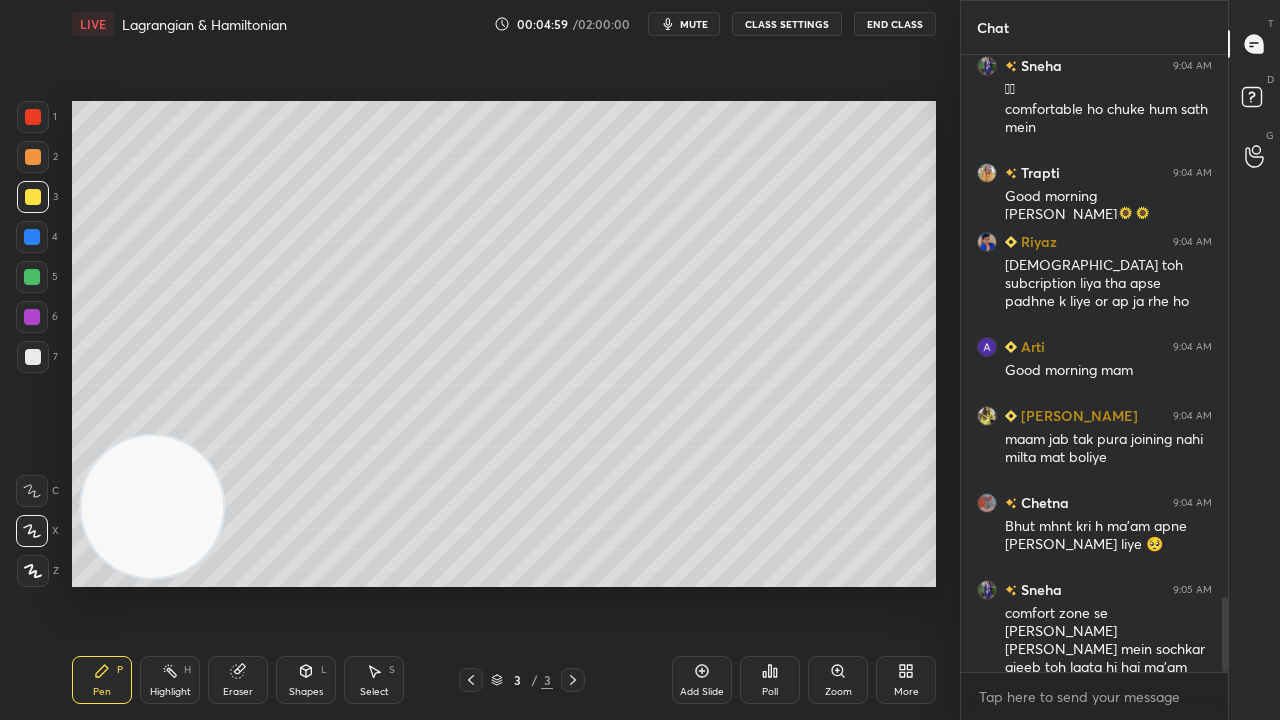 click on "mute" at bounding box center [694, 24] 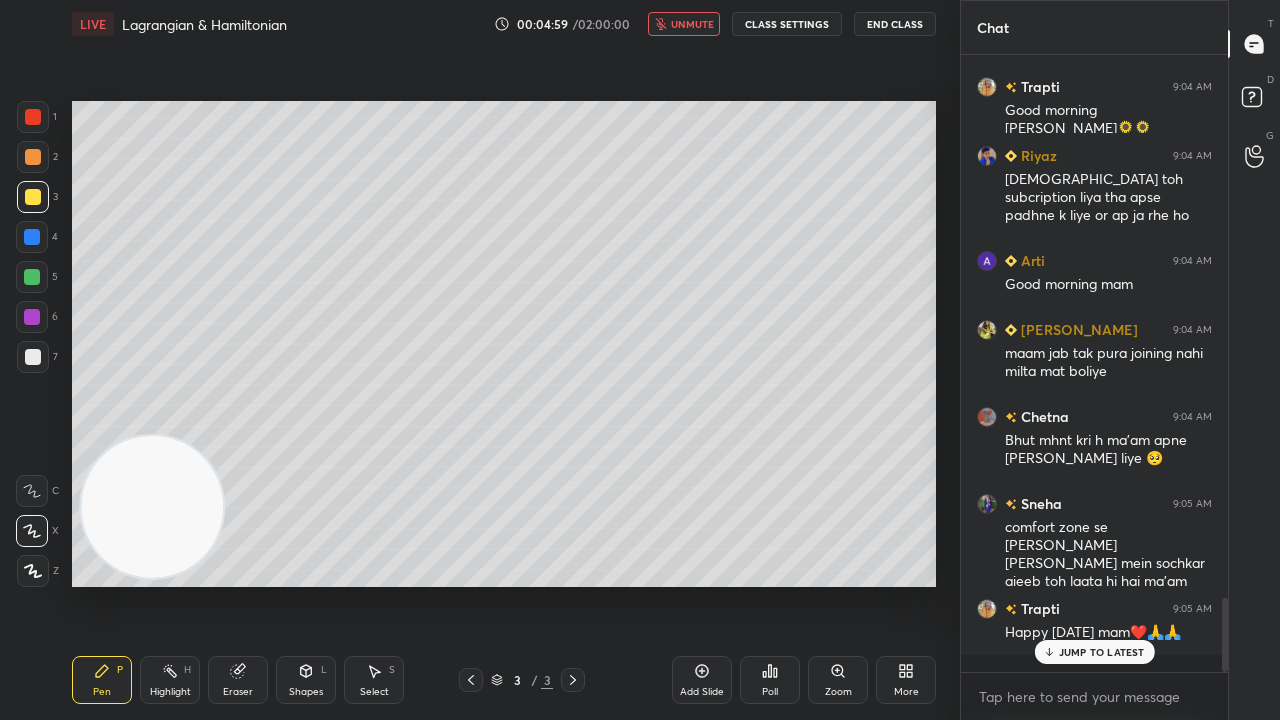 click on "unmute" at bounding box center (692, 24) 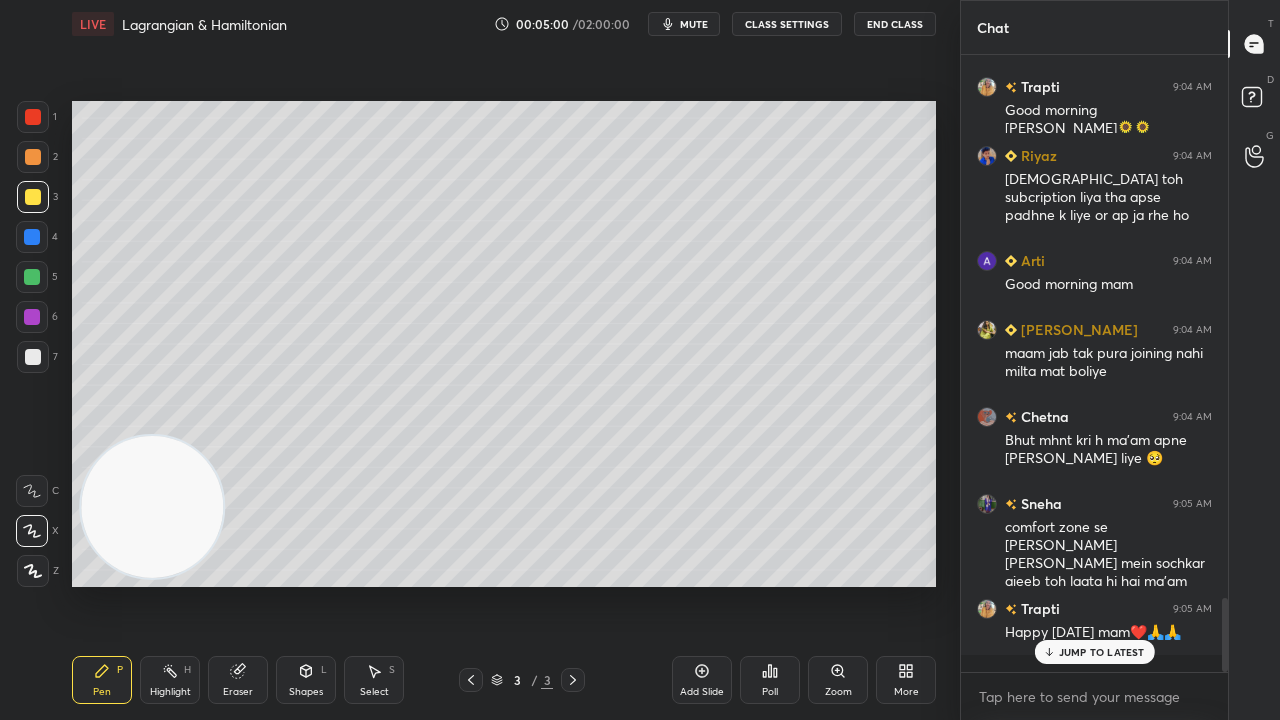 click on "JUMP TO LATEST" at bounding box center [1102, 652] 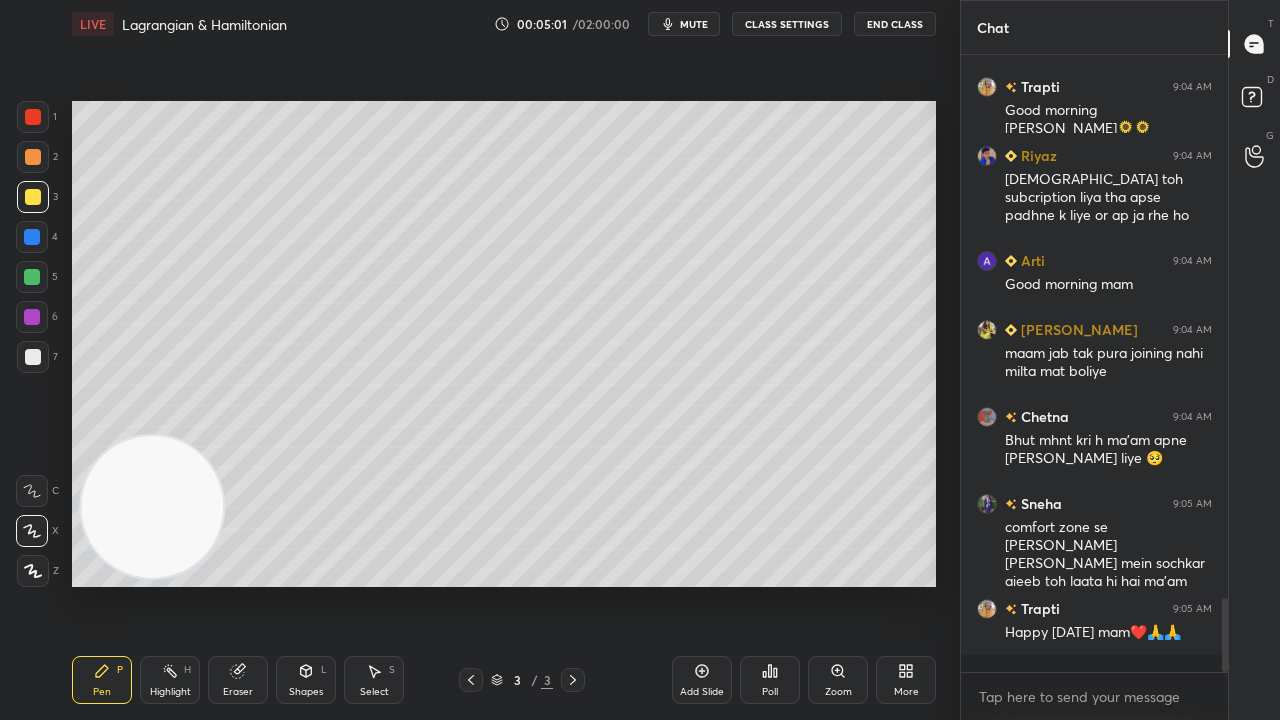 click 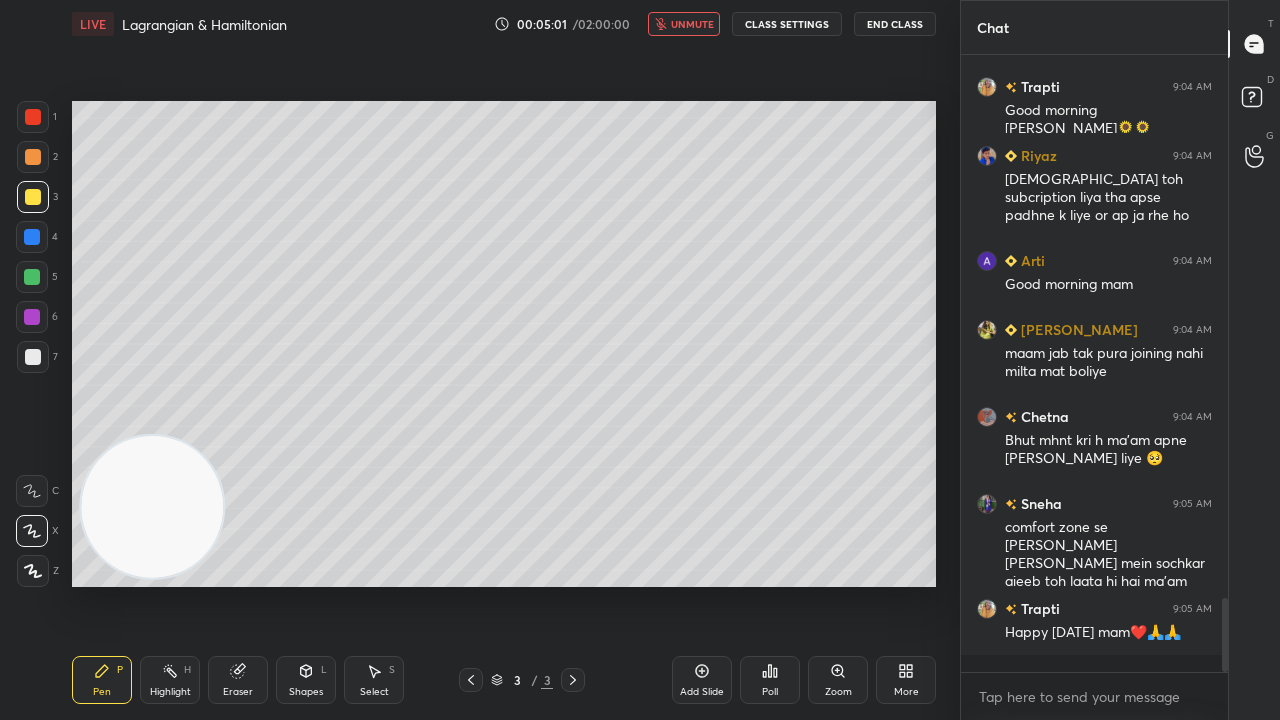 click on "unmute" at bounding box center [692, 24] 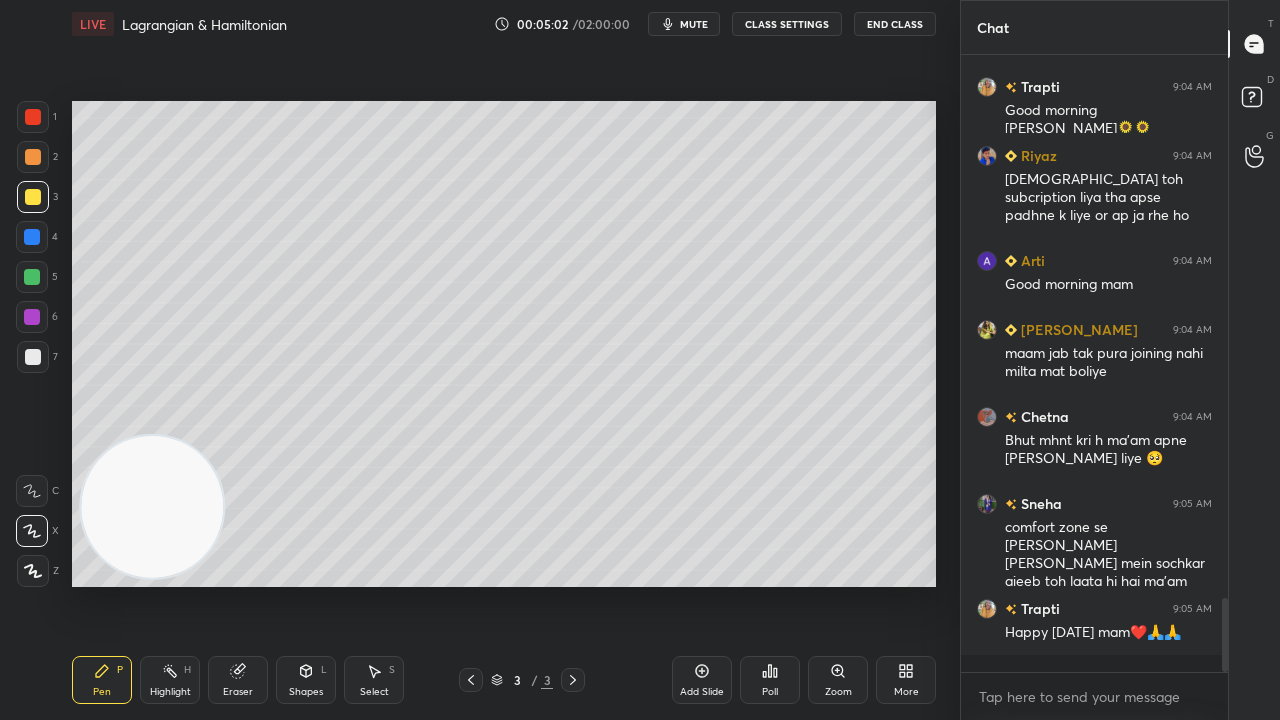 click at bounding box center [32, 277] 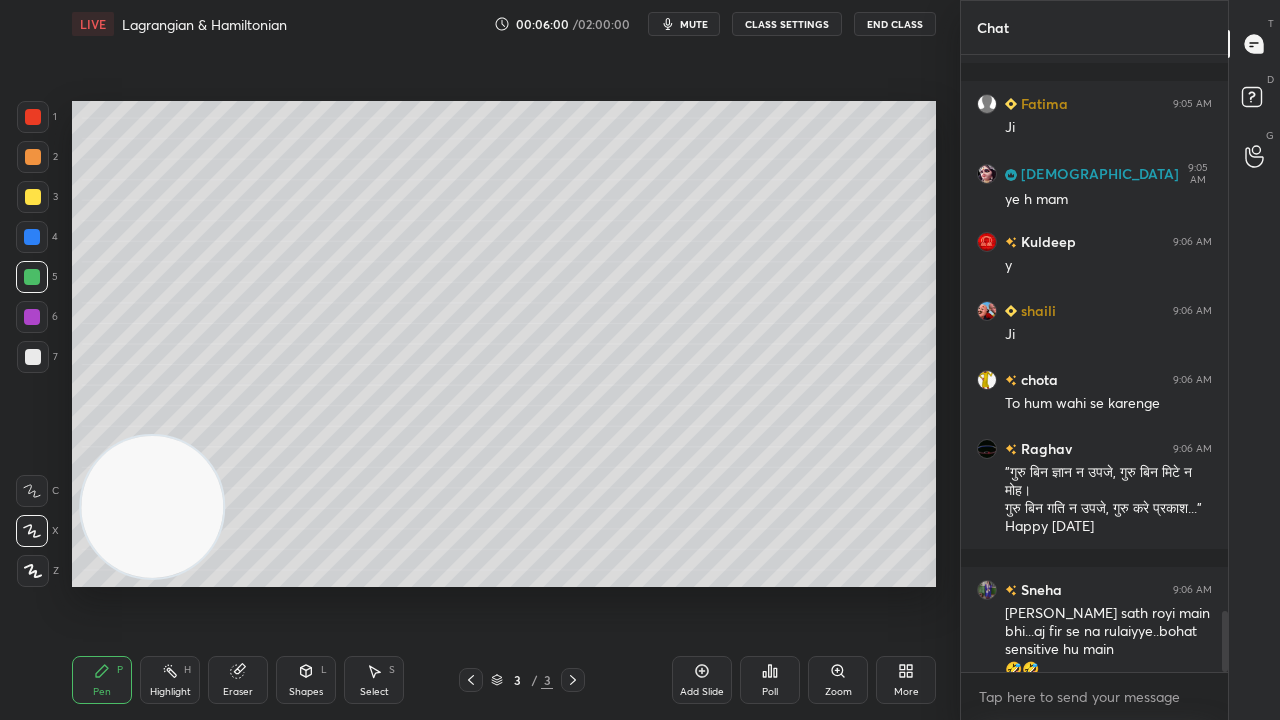 scroll, scrollTop: 5602, scrollLeft: 0, axis: vertical 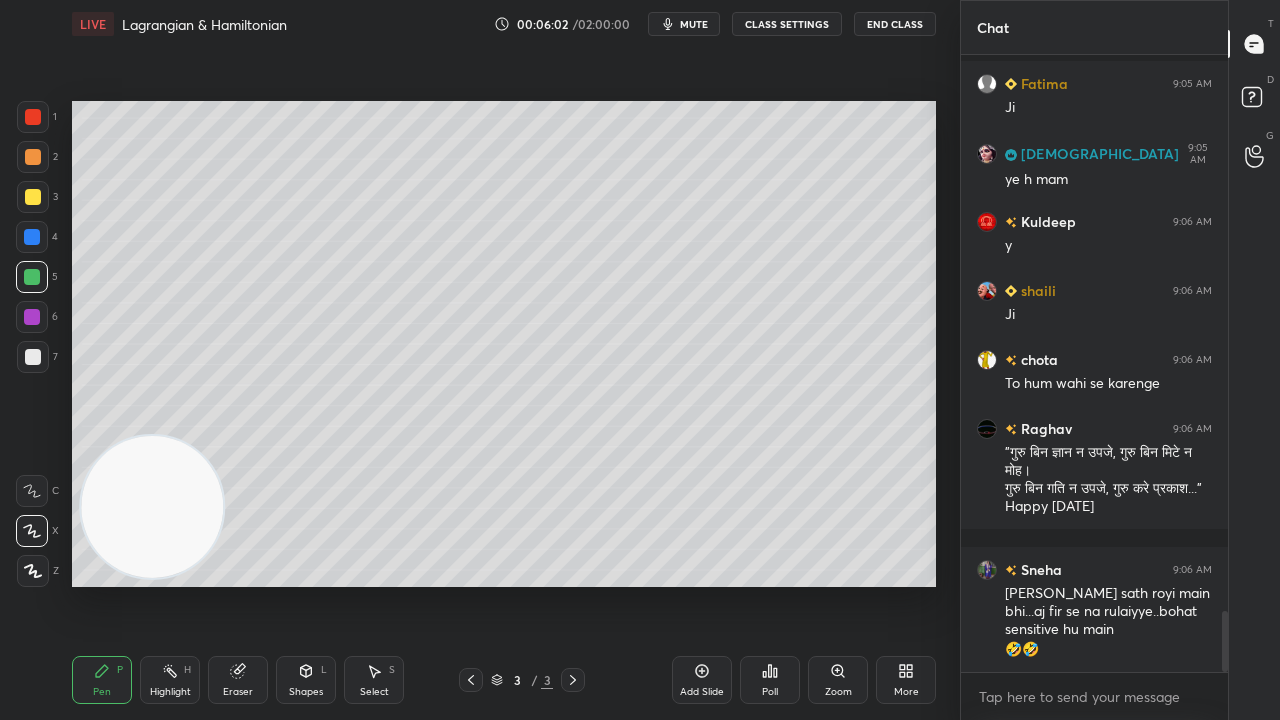 click on "mute" at bounding box center (694, 24) 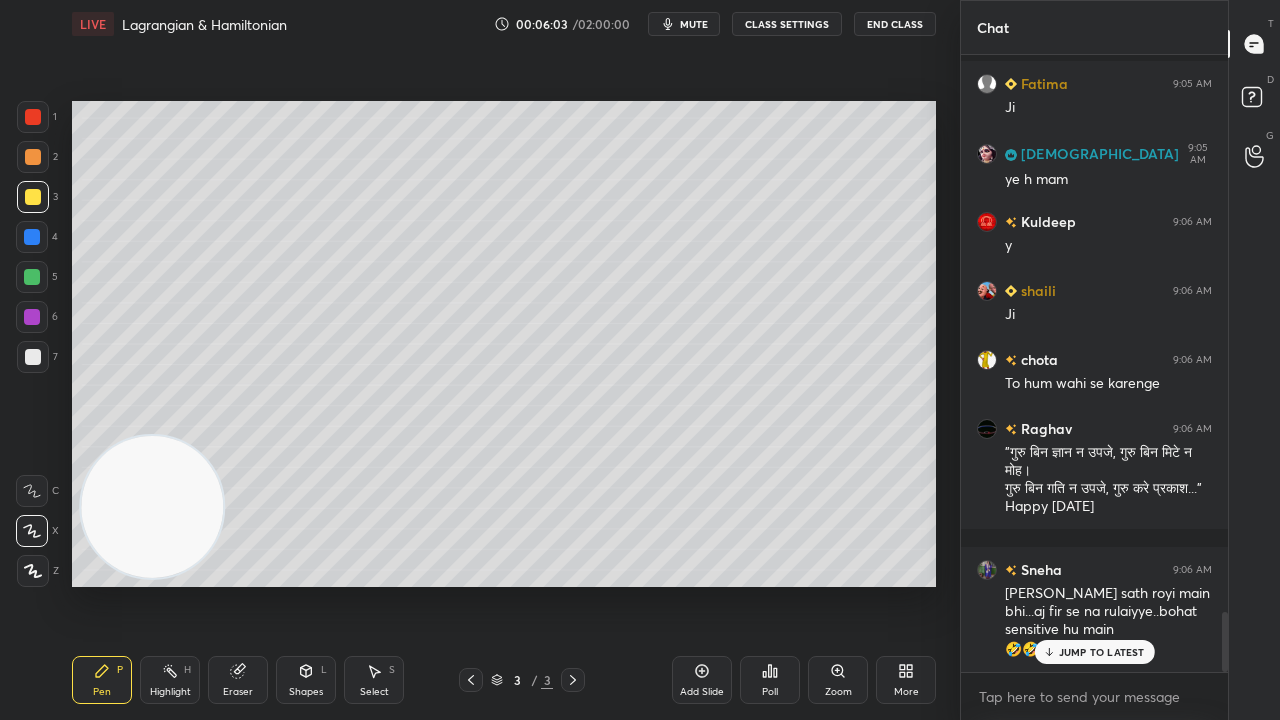 scroll, scrollTop: 5688, scrollLeft: 0, axis: vertical 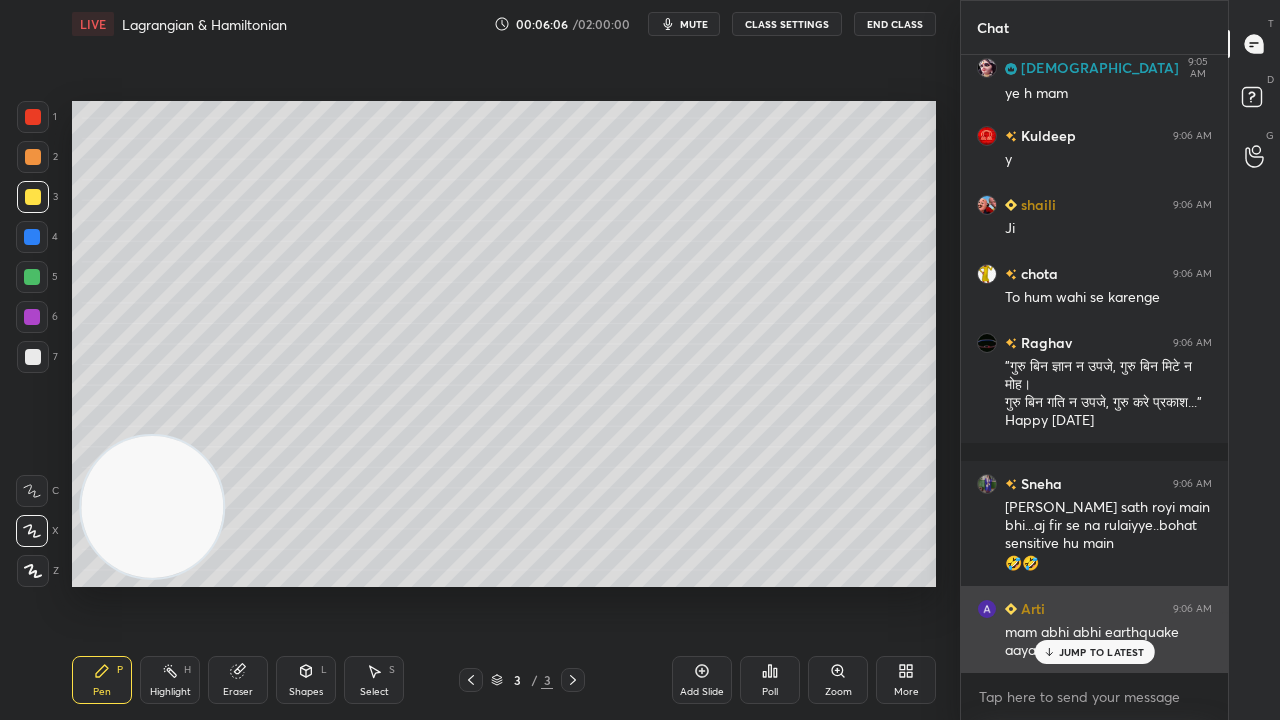 drag, startPoint x: 1113, startPoint y: 650, endPoint x: 1114, endPoint y: 666, distance: 16.03122 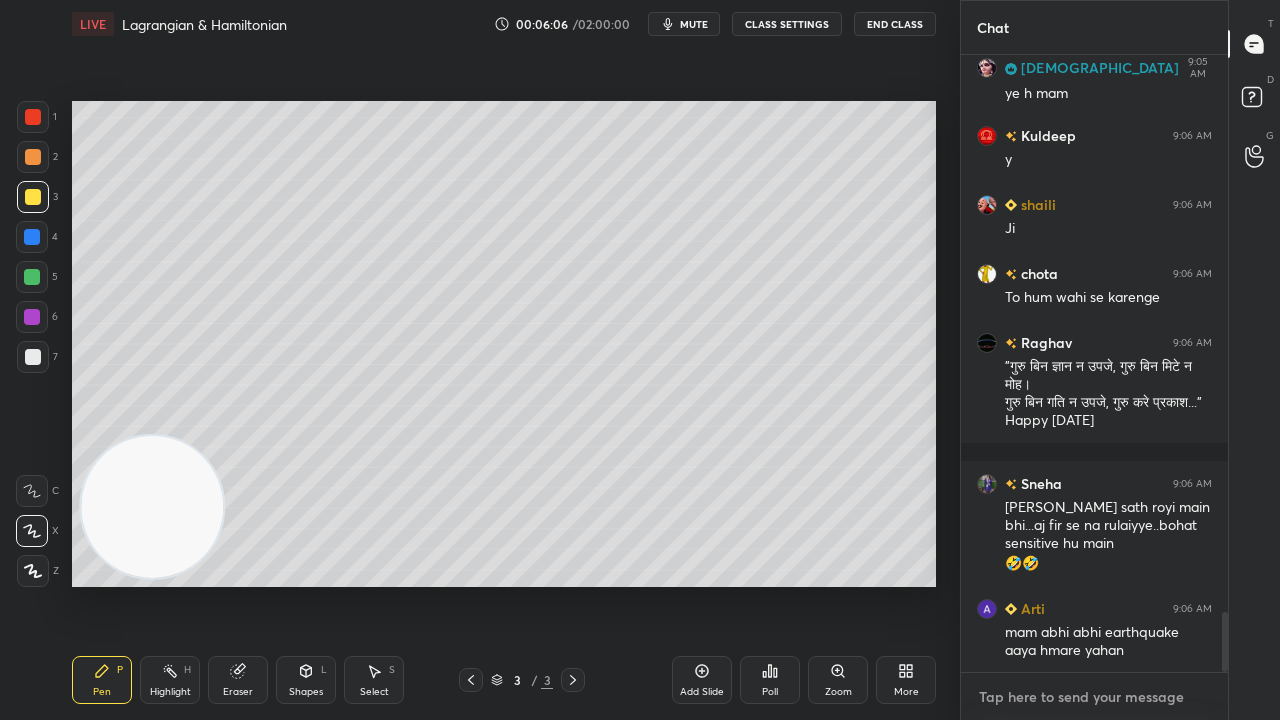 click at bounding box center (1094, 697) 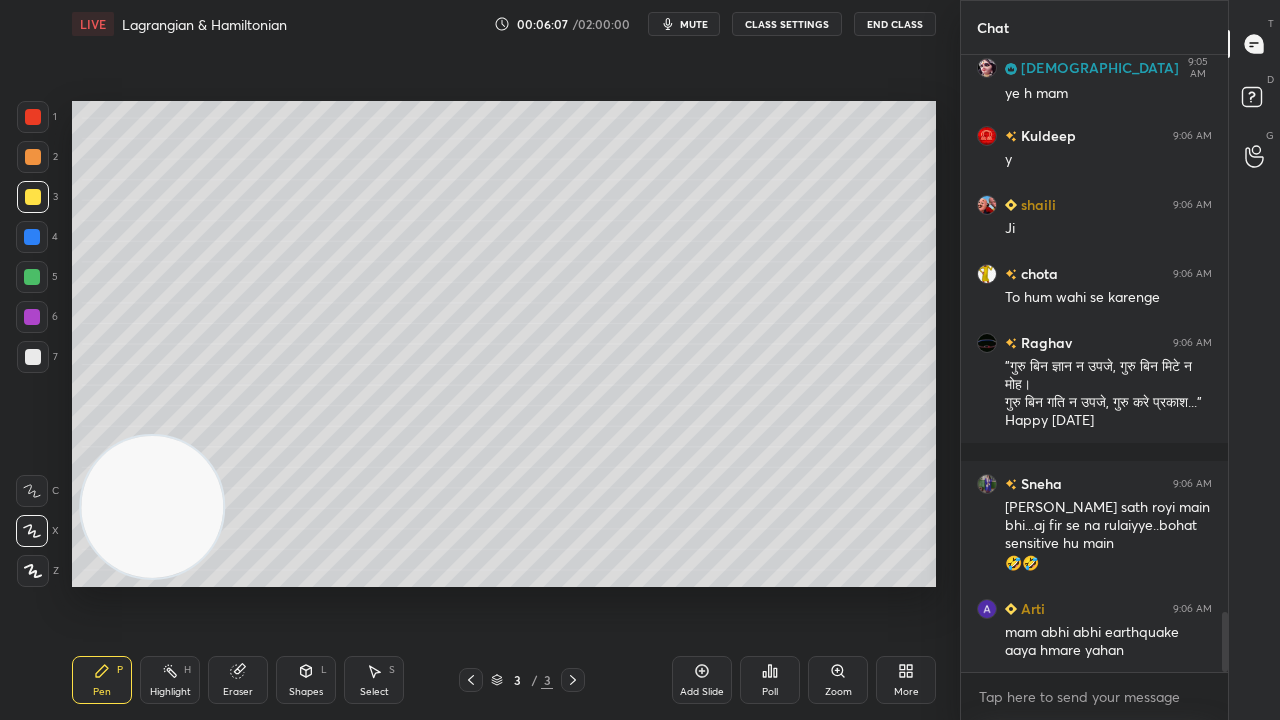 click on "mute" at bounding box center (684, 24) 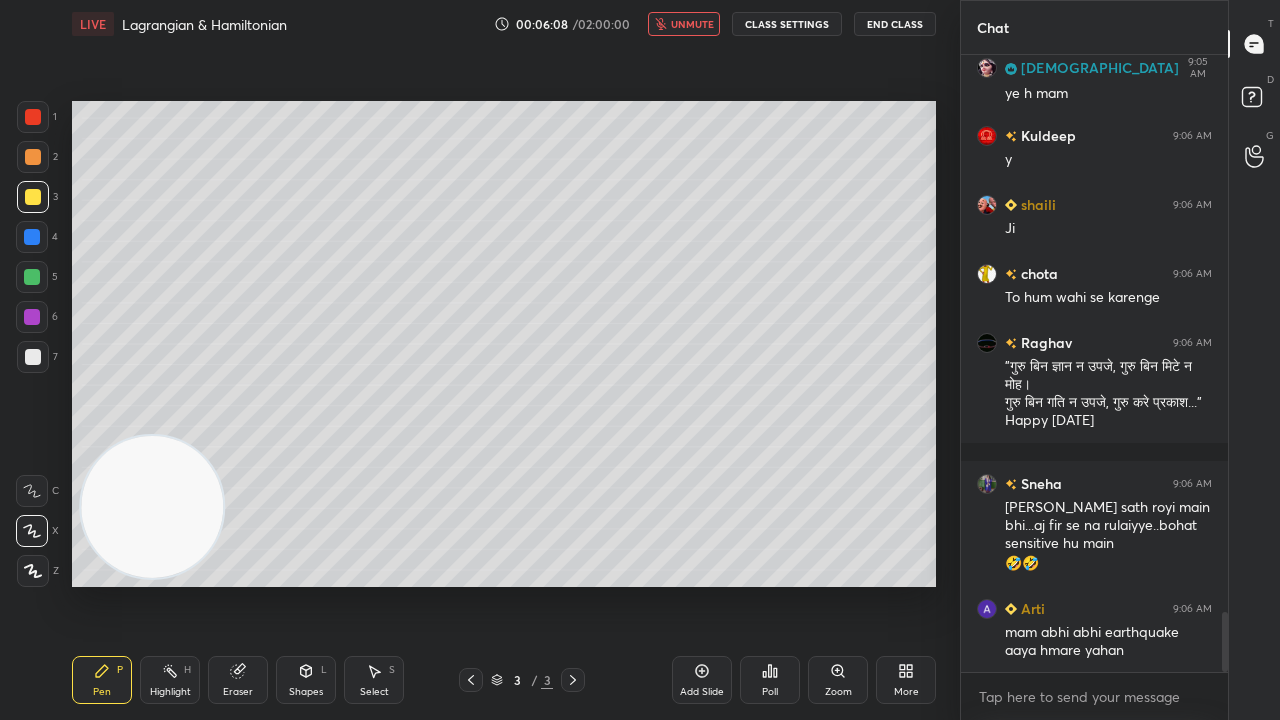 click on "unmute" at bounding box center [692, 24] 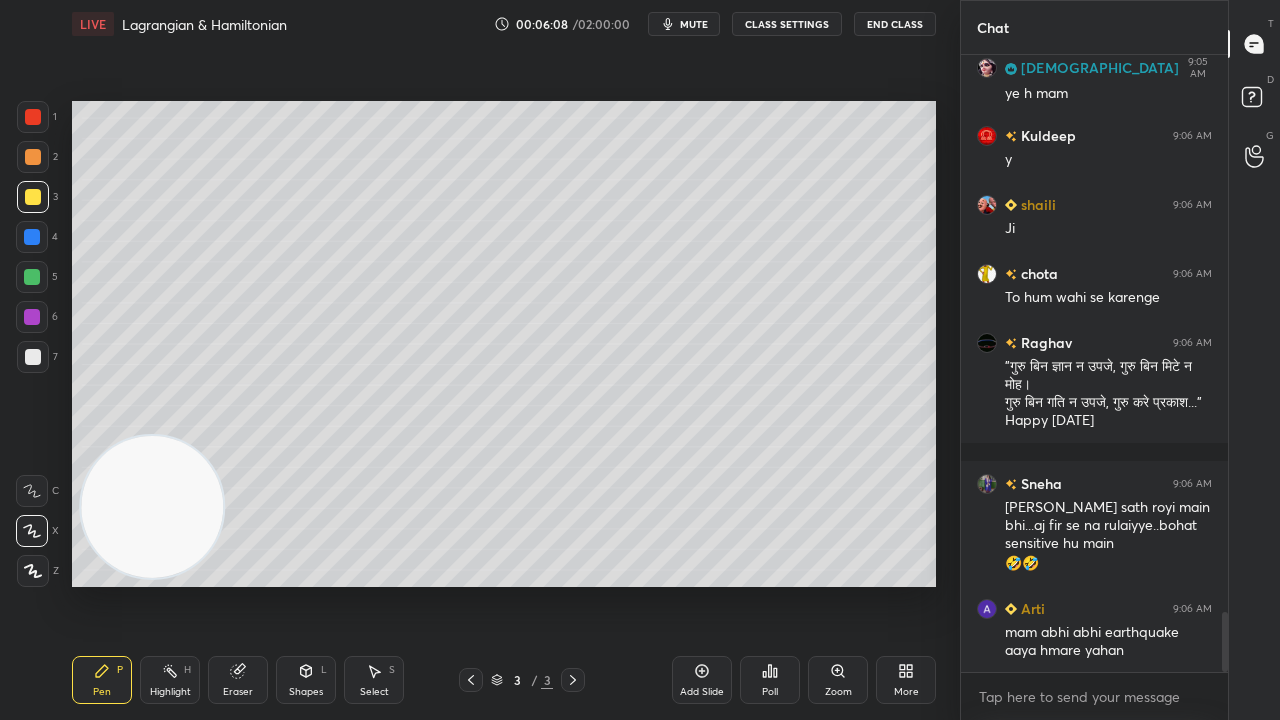 click on "x" at bounding box center [1094, 696] 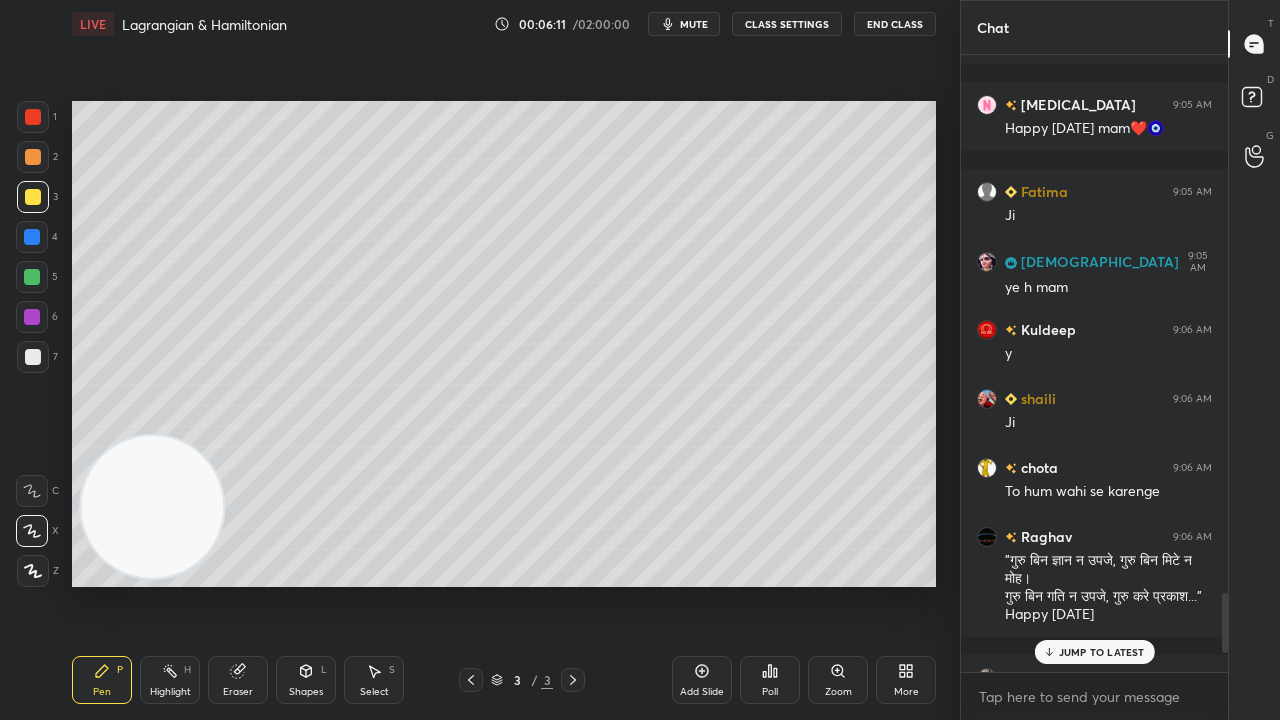 scroll, scrollTop: 5688, scrollLeft: 0, axis: vertical 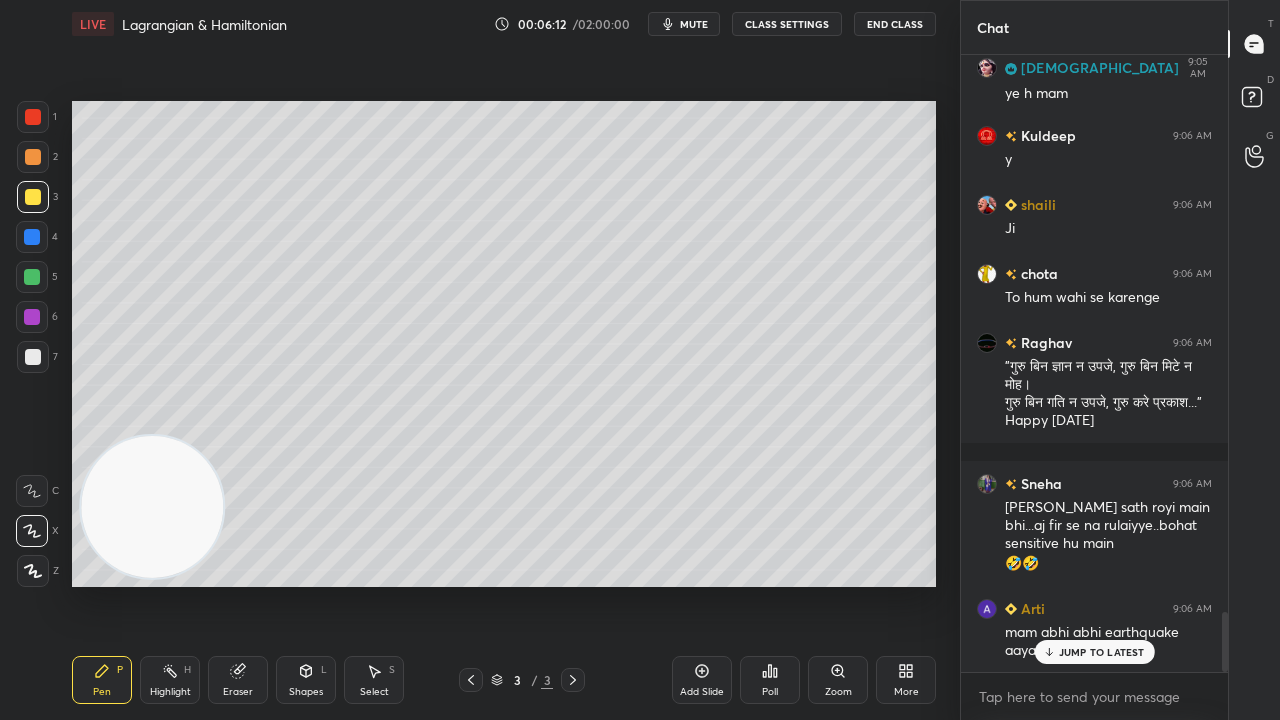 drag, startPoint x: 1224, startPoint y: 641, endPoint x: 1214, endPoint y: 712, distance: 71.70077 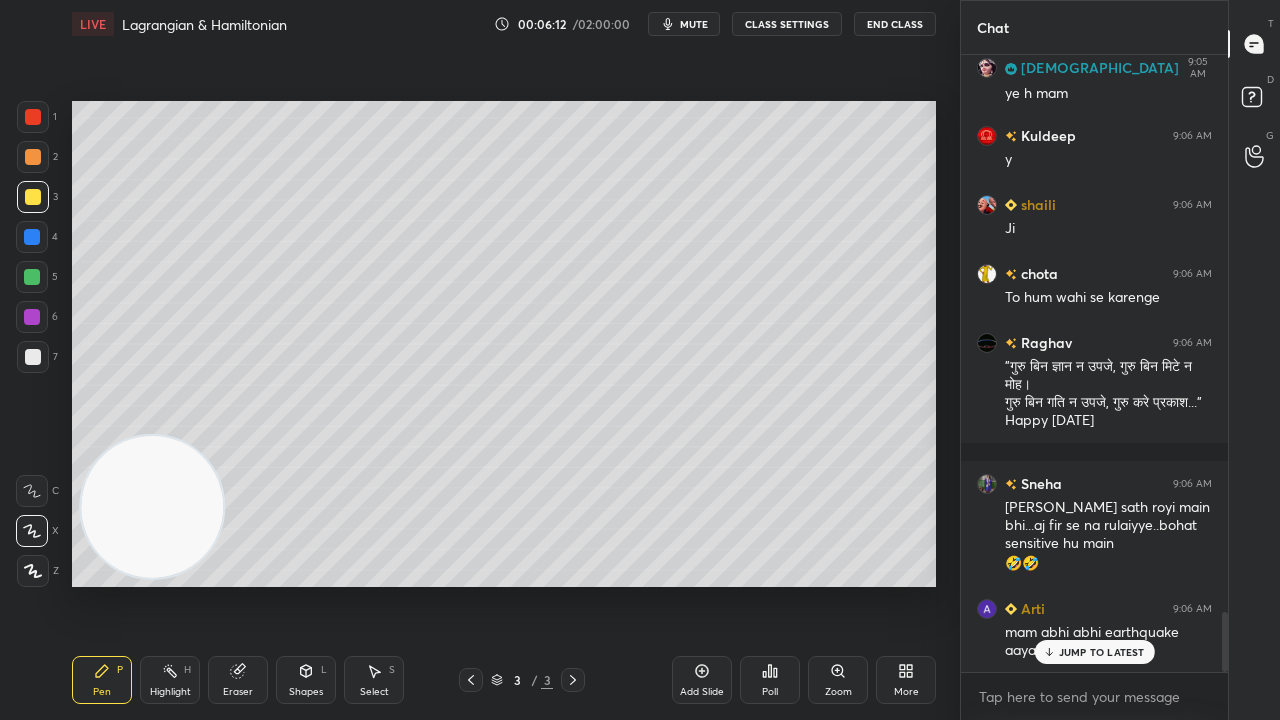 click on "Fatima 9:05 AM [PERSON_NAME] 9:05 AM ye h mam [PERSON_NAME] 9:06 AM y [PERSON_NAME] 9:06 AM Ji chota 9:06 AM To hum wahi se [PERSON_NAME] 9:06 AM "गुरु बिन ज्ञान न उपजे, गुरु बिन मिटे न मोह।
गुरु बिन गति न उपजे, गुरु करे प्रकाश..."
Happy [DATE] Sneha 9:06 AM [PERSON_NAME] sath royi main bhi...aj fir se na rulaiyye..bohat sensitive hu main 🤣🤣 Arti 9:06 AM mam abhi abhi earthquake aaya hmare [PERSON_NAME] JUMP TO LATEST Enable hand raising Enable raise hand to speak to learners. Once enabled, chat will be turned off temporarily. Enable x" at bounding box center [1094, 387] 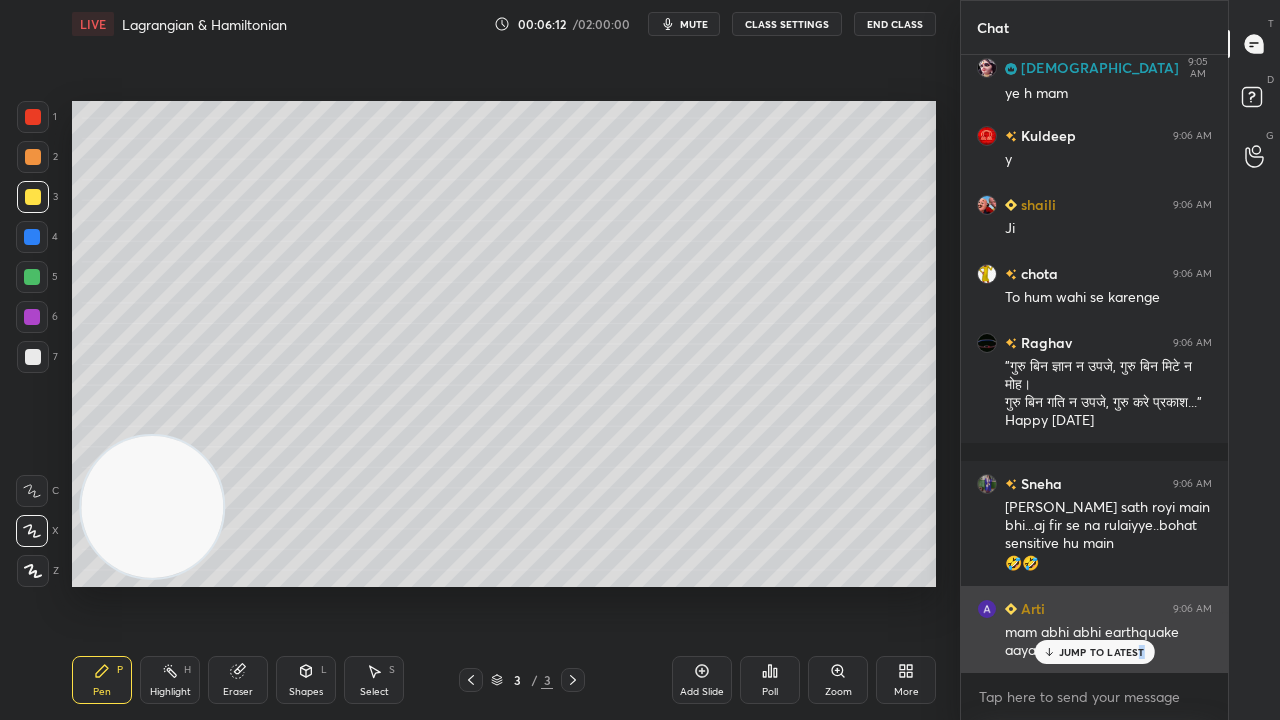 click on "JUMP TO LATEST" at bounding box center [1102, 652] 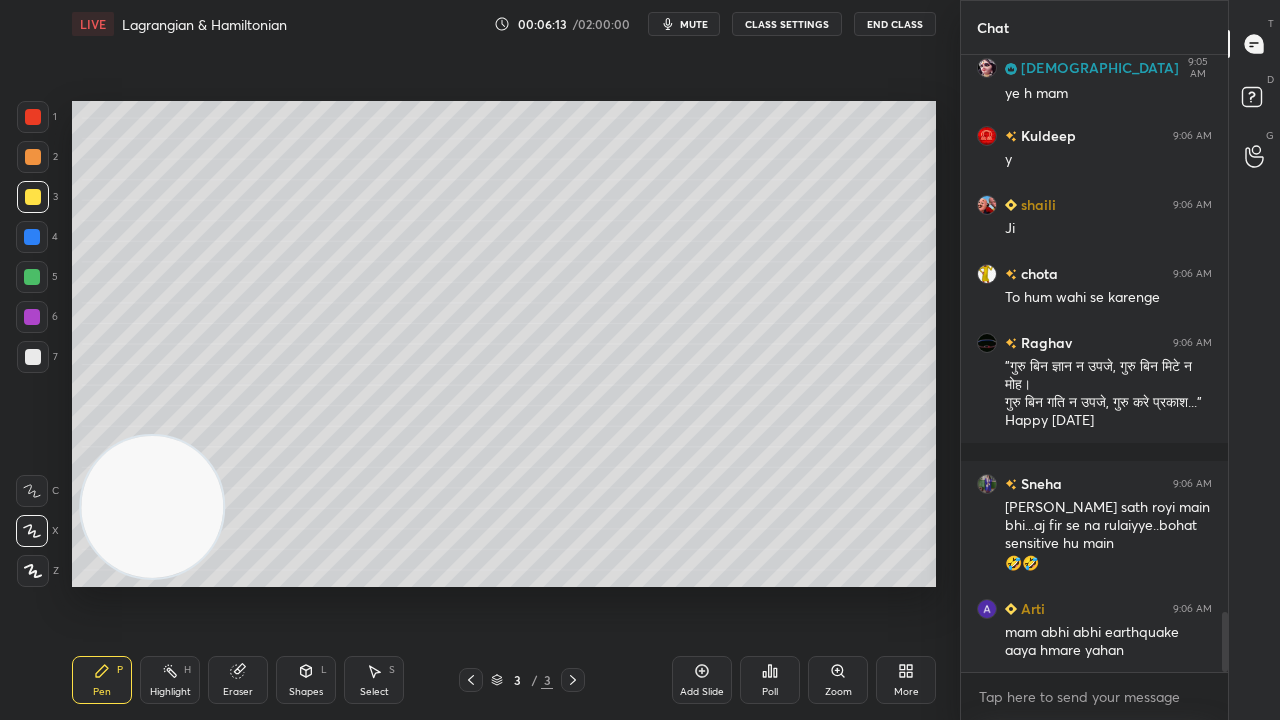 click on "x" at bounding box center [1094, 696] 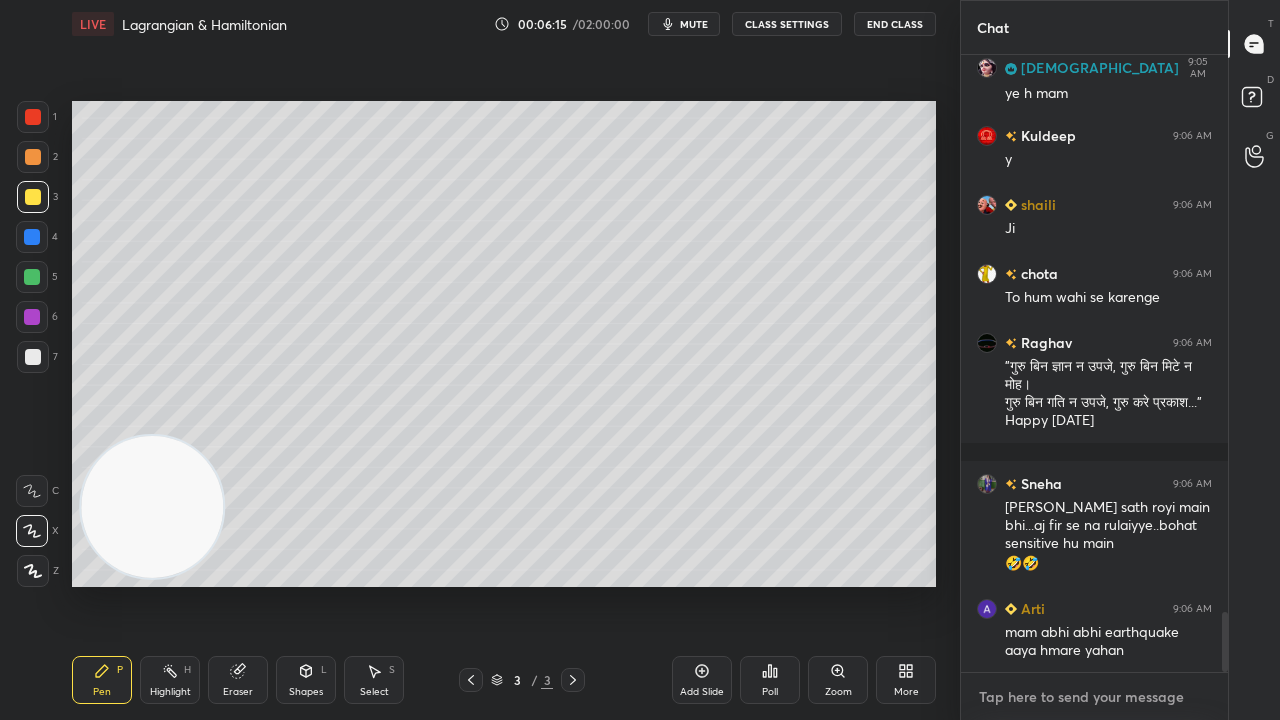 scroll, scrollTop: 5708, scrollLeft: 0, axis: vertical 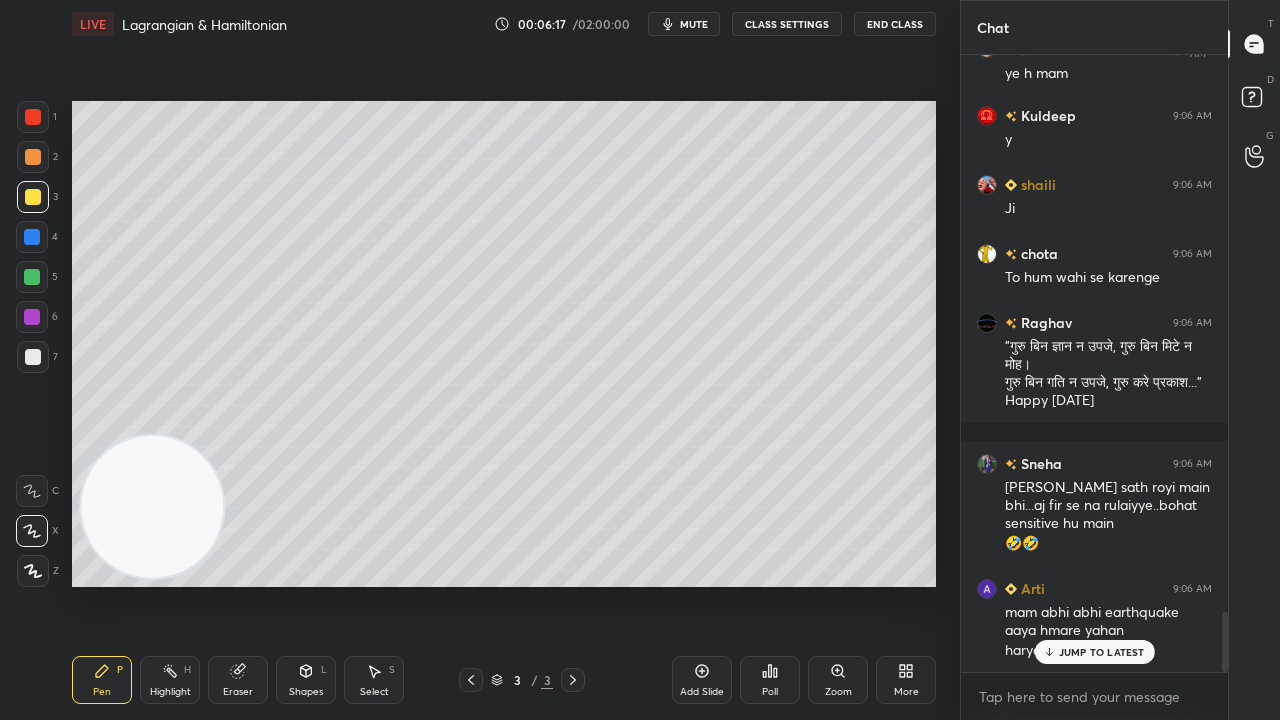 click on "JUMP TO LATEST" at bounding box center [1102, 652] 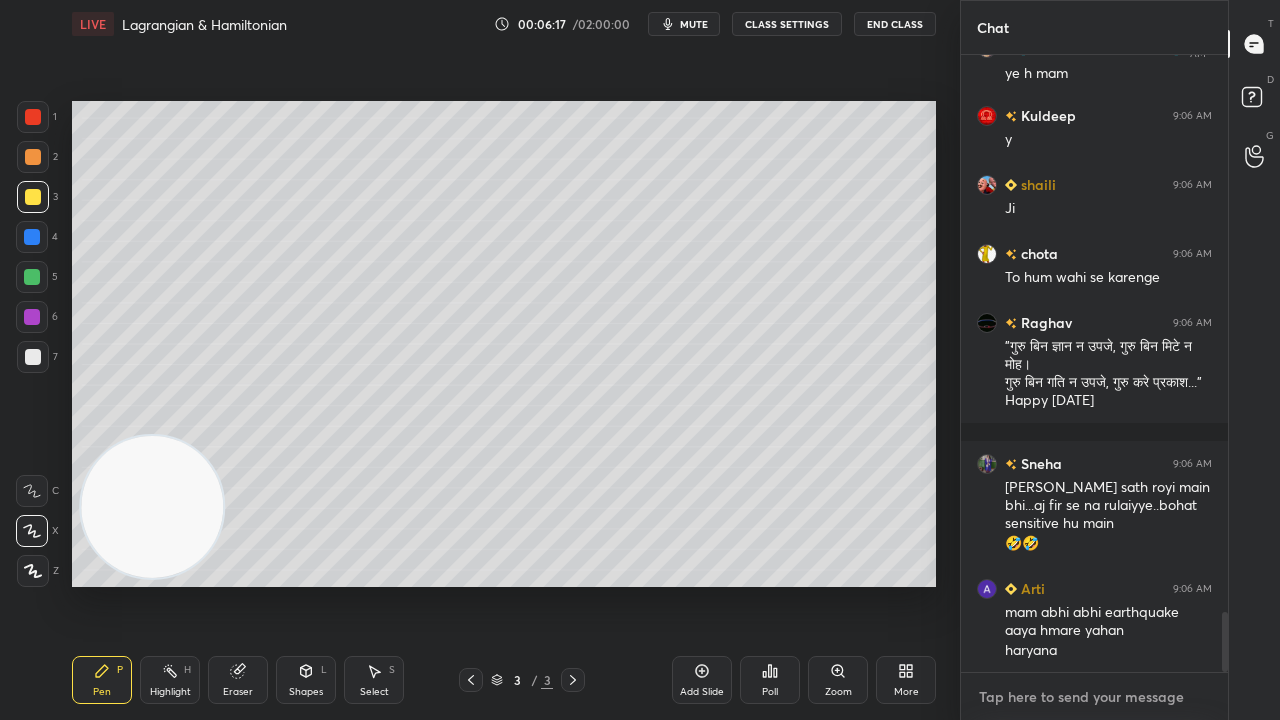 click at bounding box center [1094, 697] 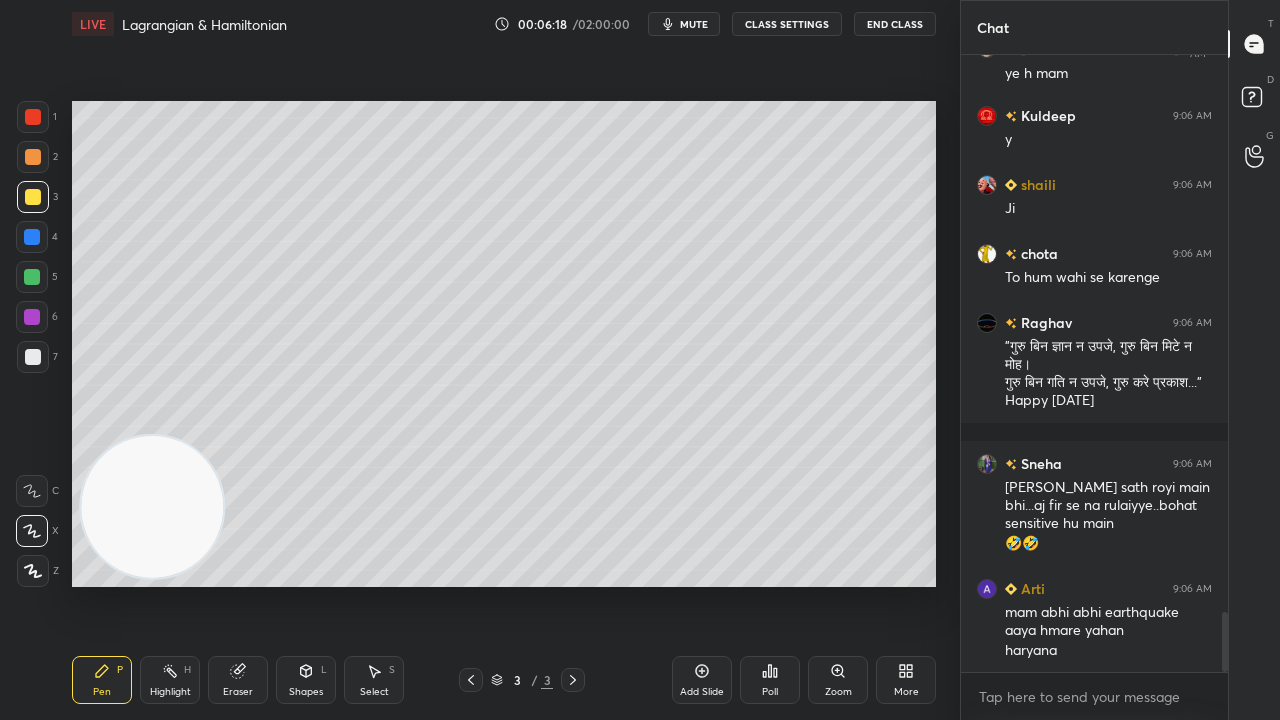click on "mute" at bounding box center [684, 24] 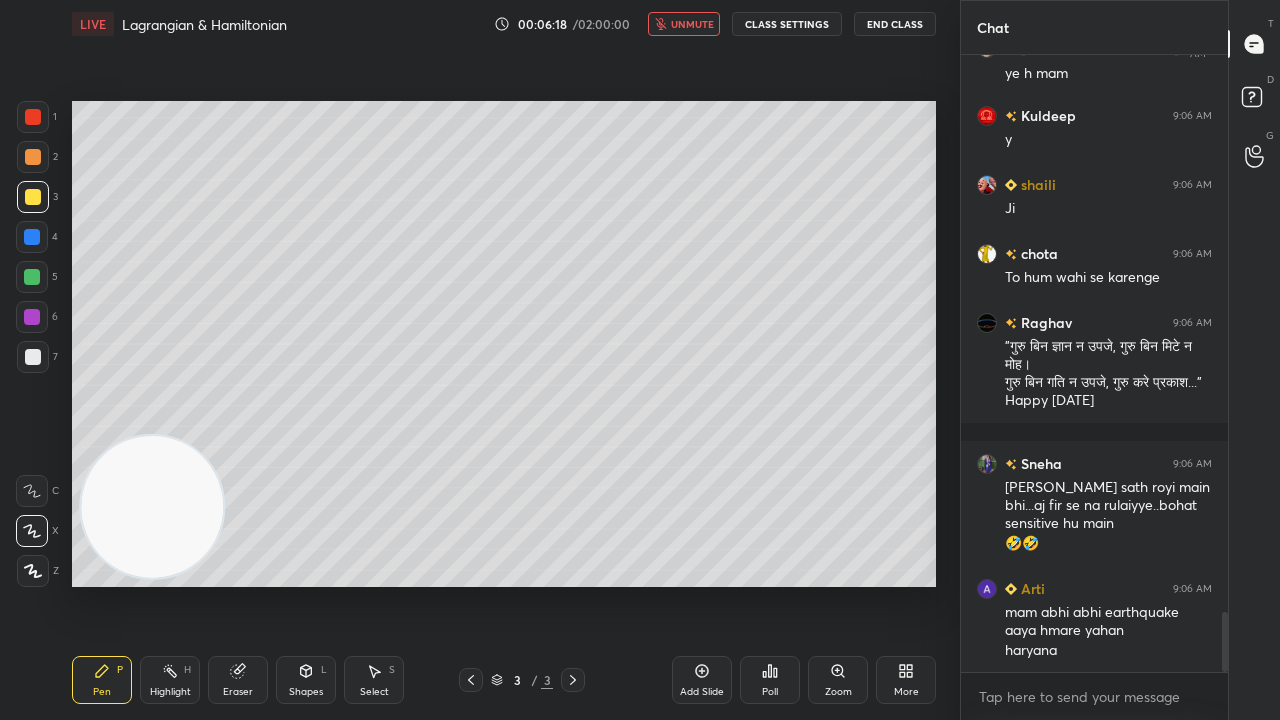 click on "unmute" at bounding box center [692, 24] 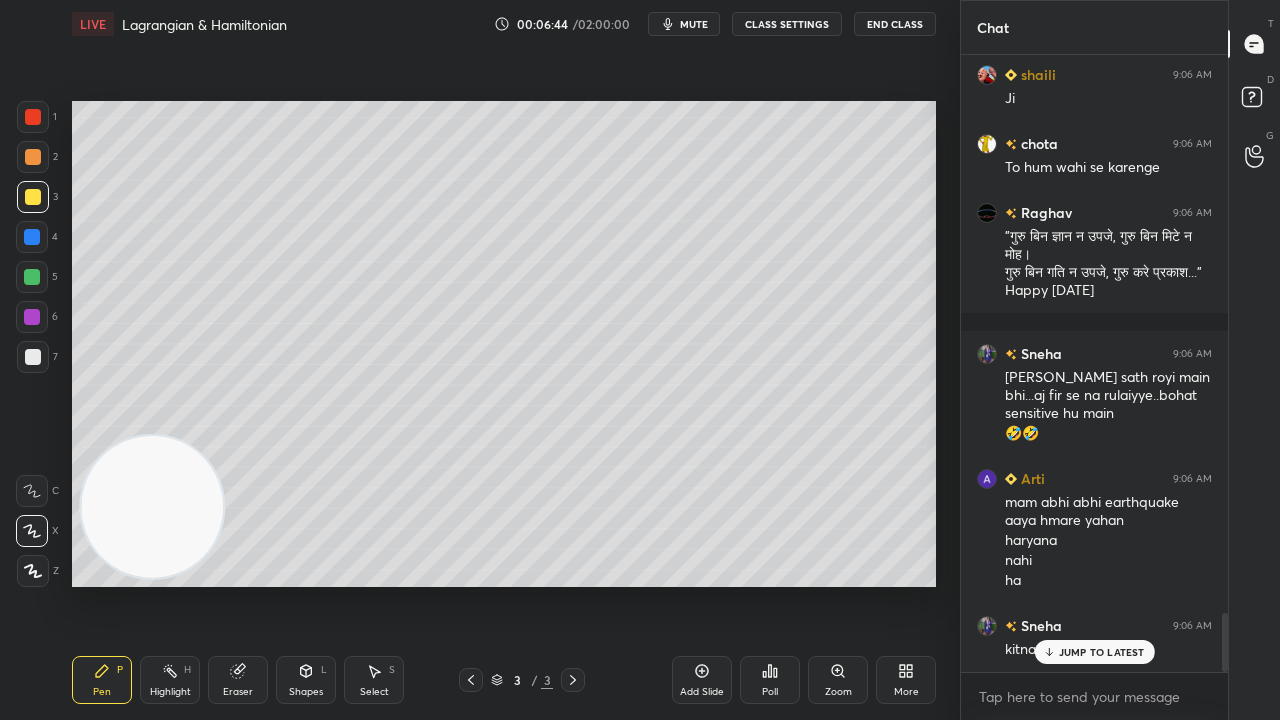 scroll, scrollTop: 5886, scrollLeft: 0, axis: vertical 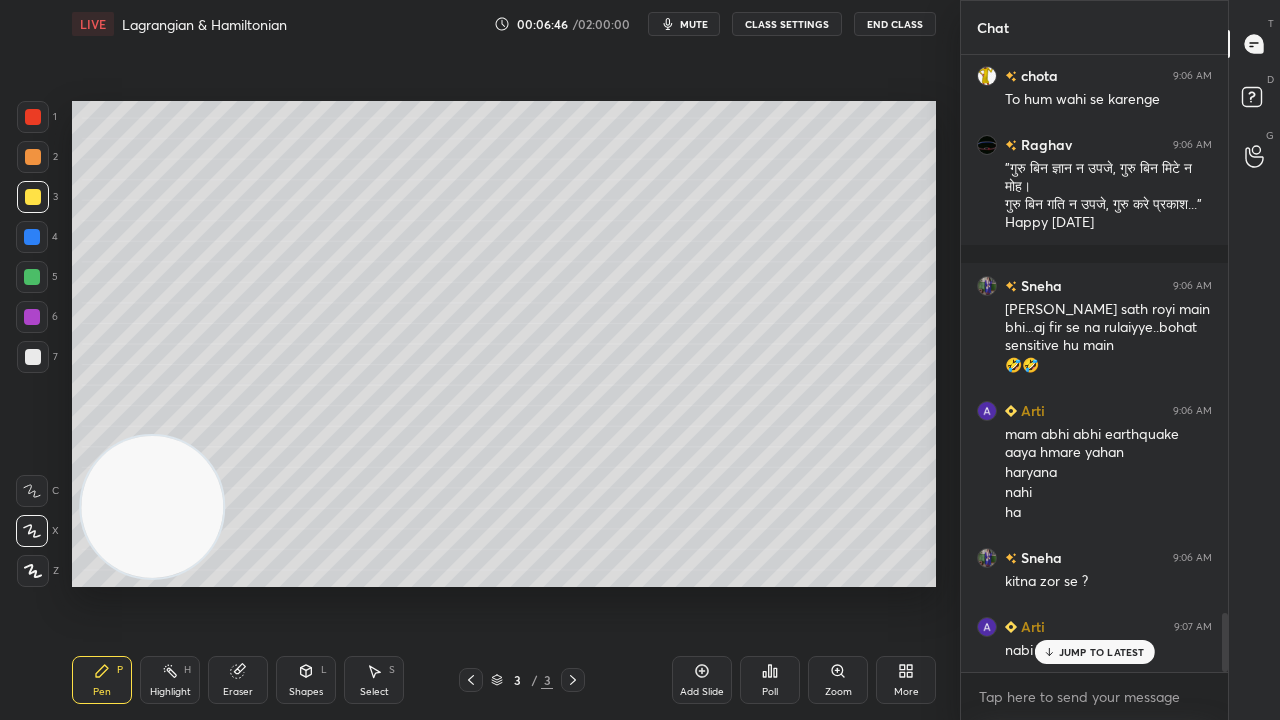 drag, startPoint x: 1113, startPoint y: 650, endPoint x: 1116, endPoint y: 686, distance: 36.124783 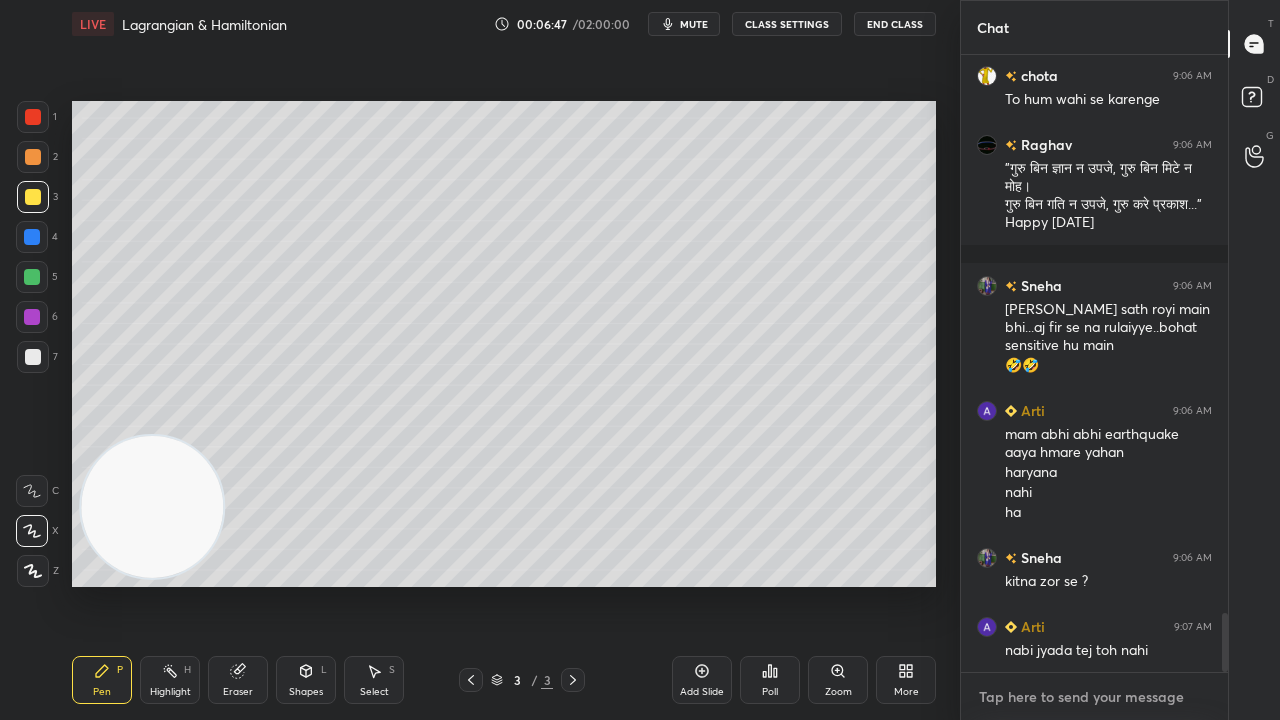 click at bounding box center (1094, 697) 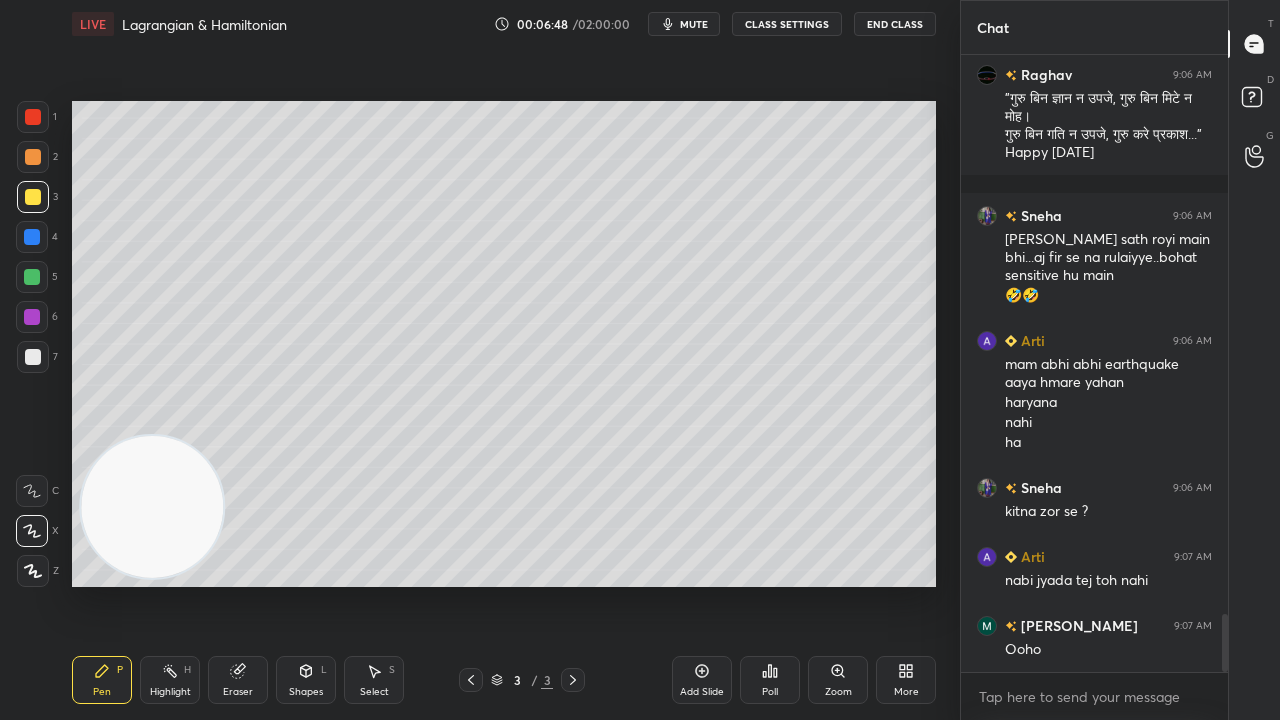 click on "mute" at bounding box center [684, 24] 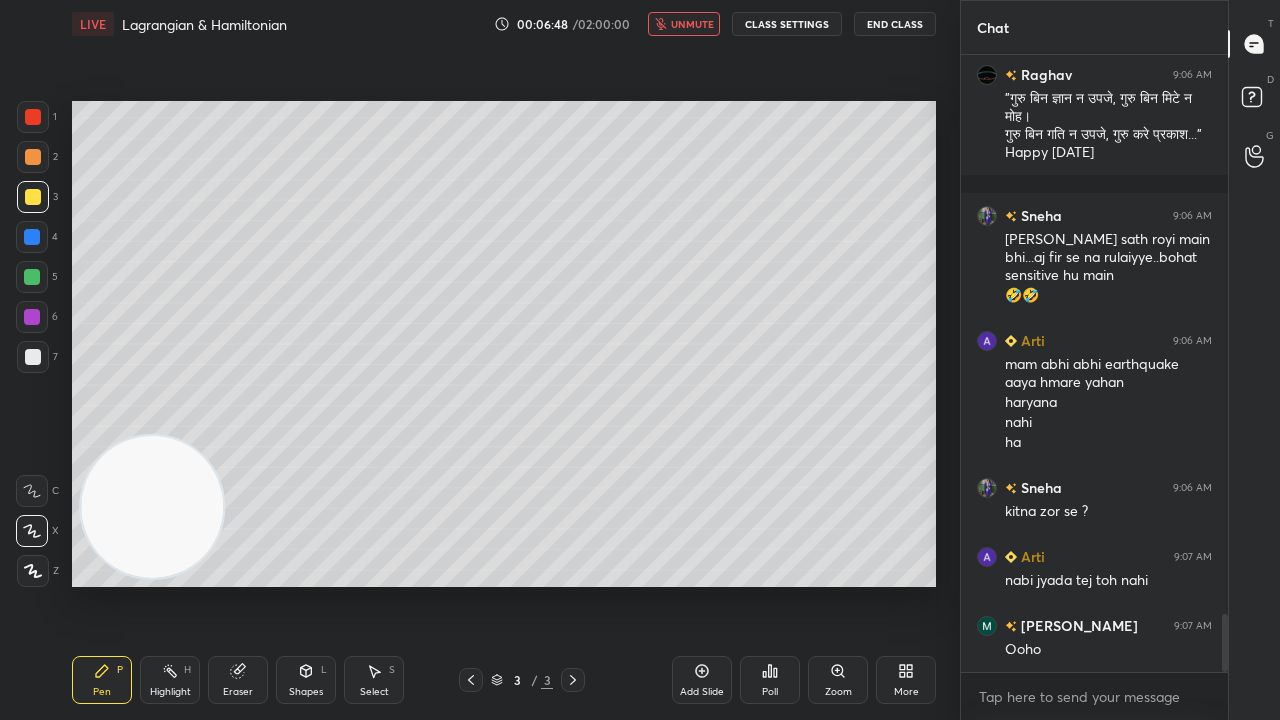click on "unmute" at bounding box center [692, 24] 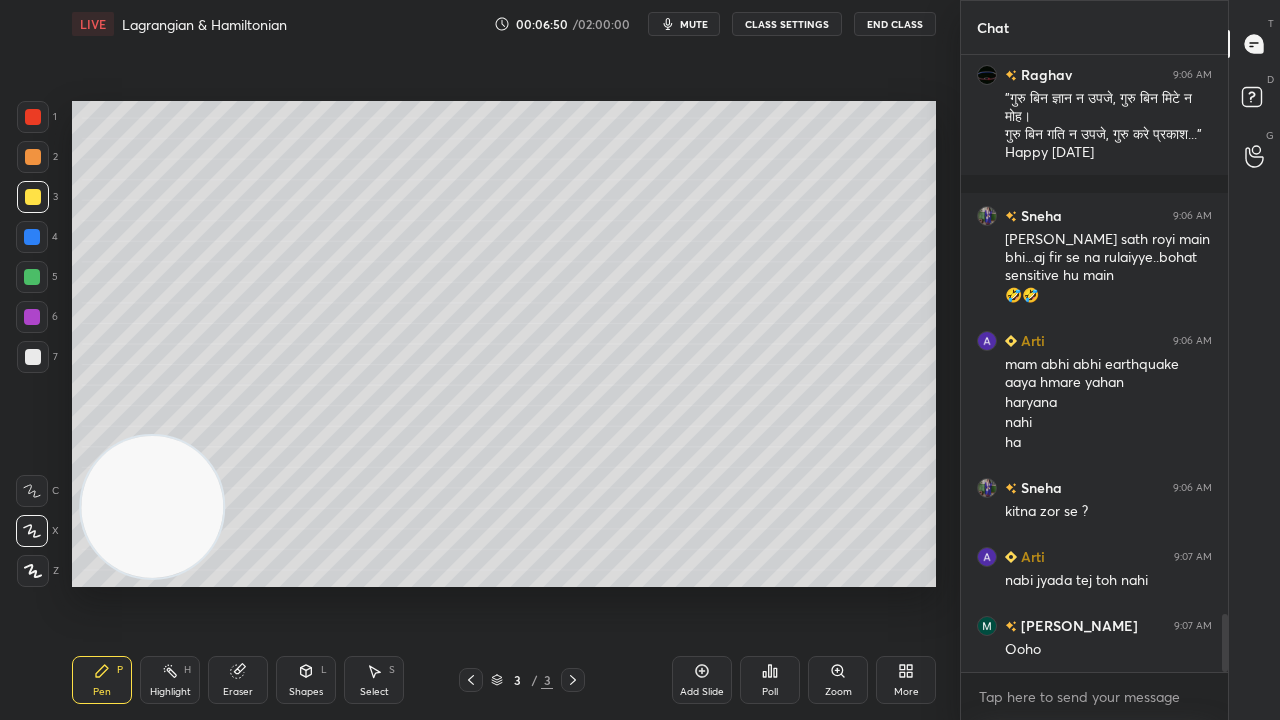 click at bounding box center (32, 277) 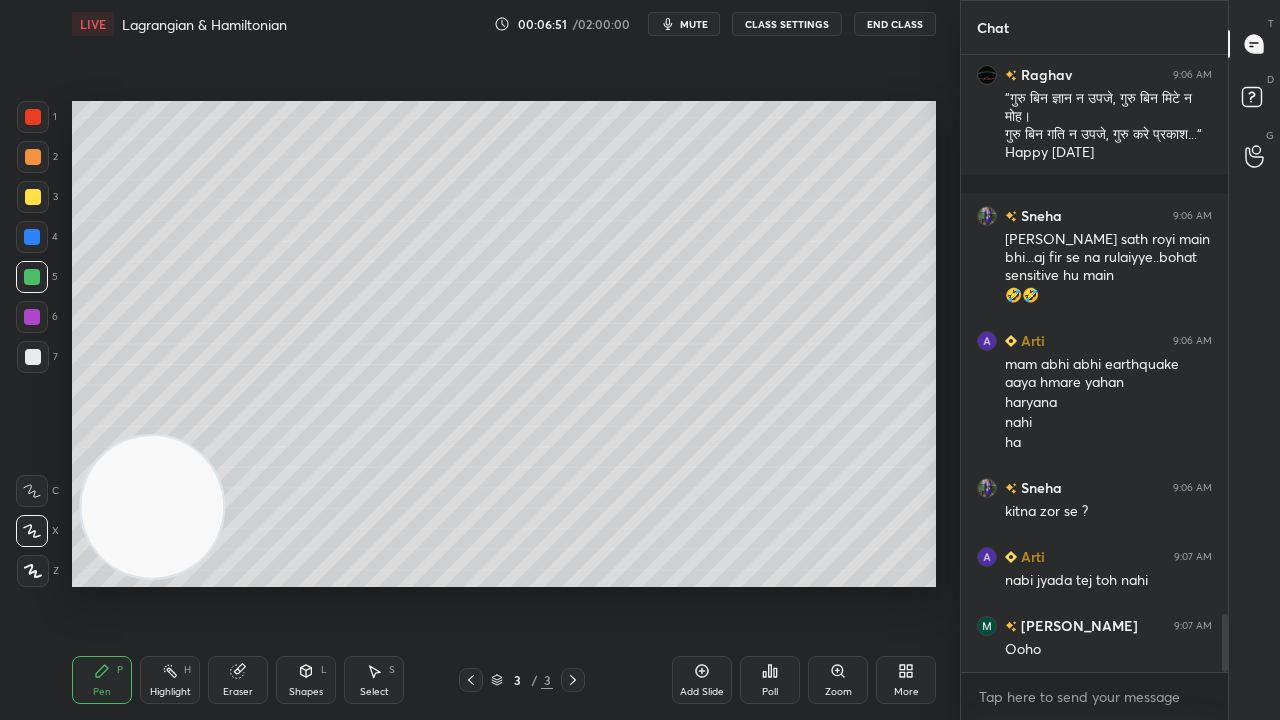 click 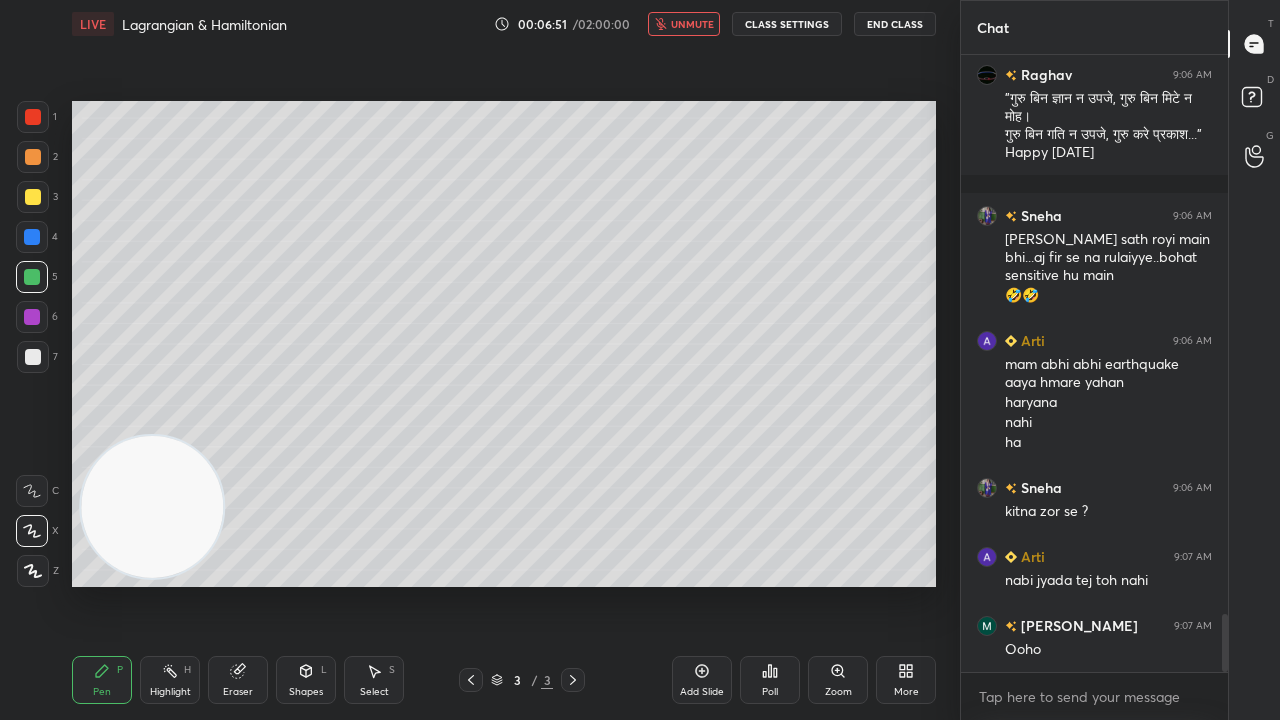 click on "unmute" at bounding box center (692, 24) 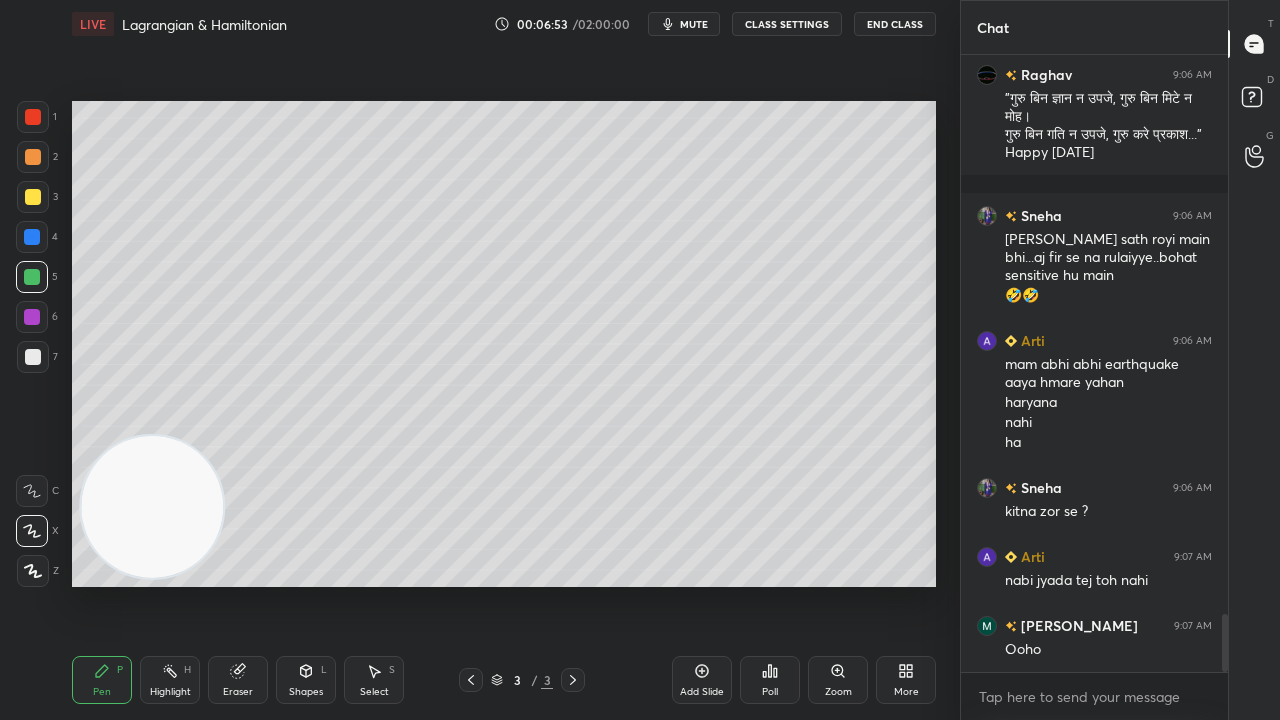 click on "mute" at bounding box center [694, 24] 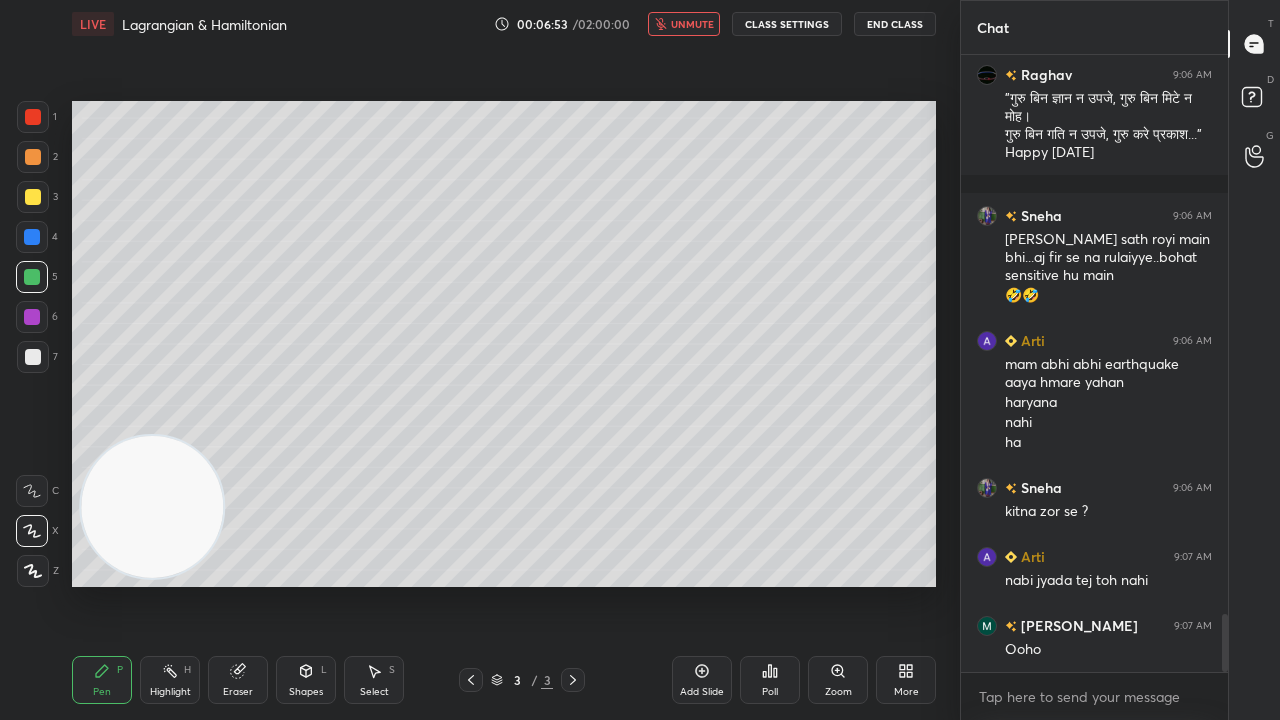 click on "unmute" at bounding box center [692, 24] 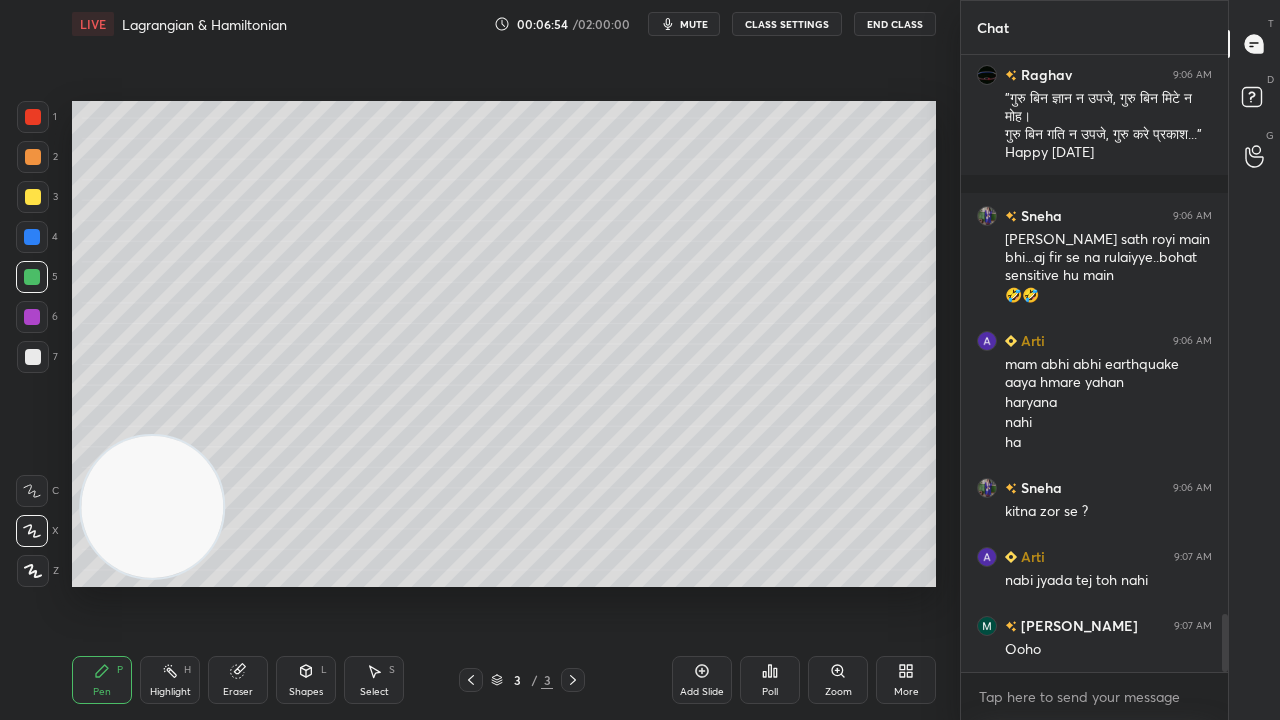 click at bounding box center [32, 277] 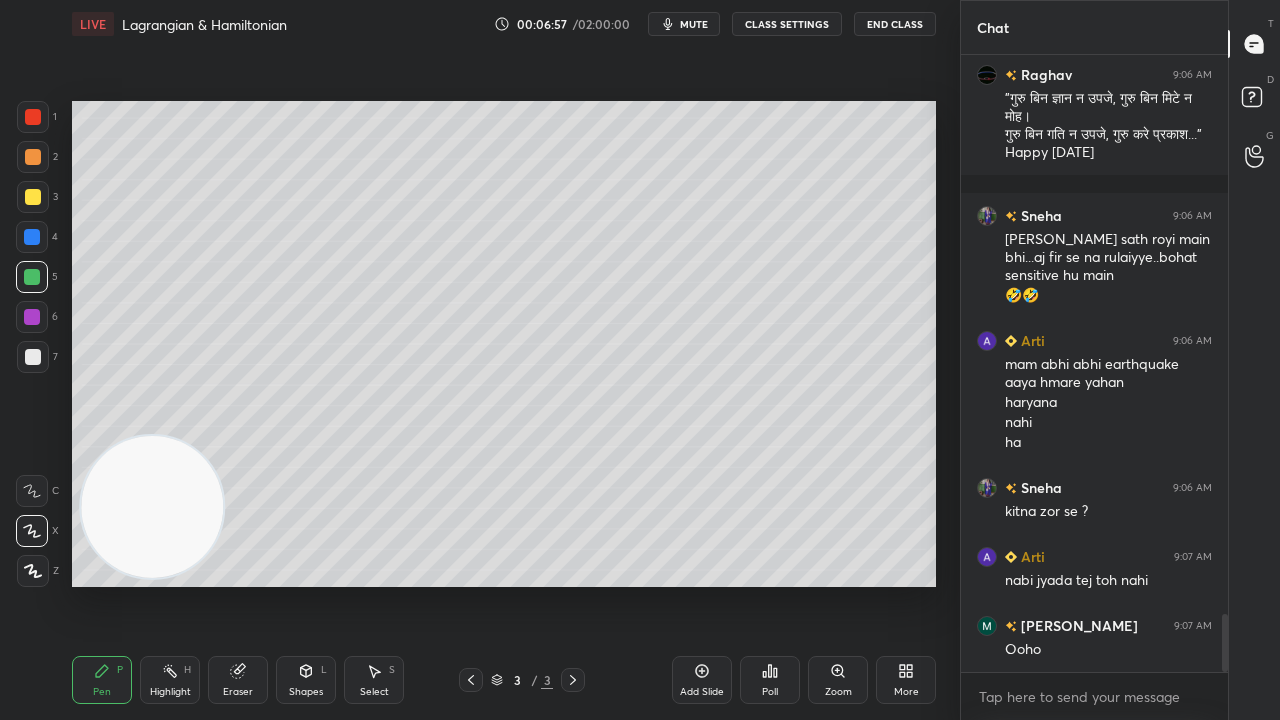 scroll, scrollTop: 6060, scrollLeft: 0, axis: vertical 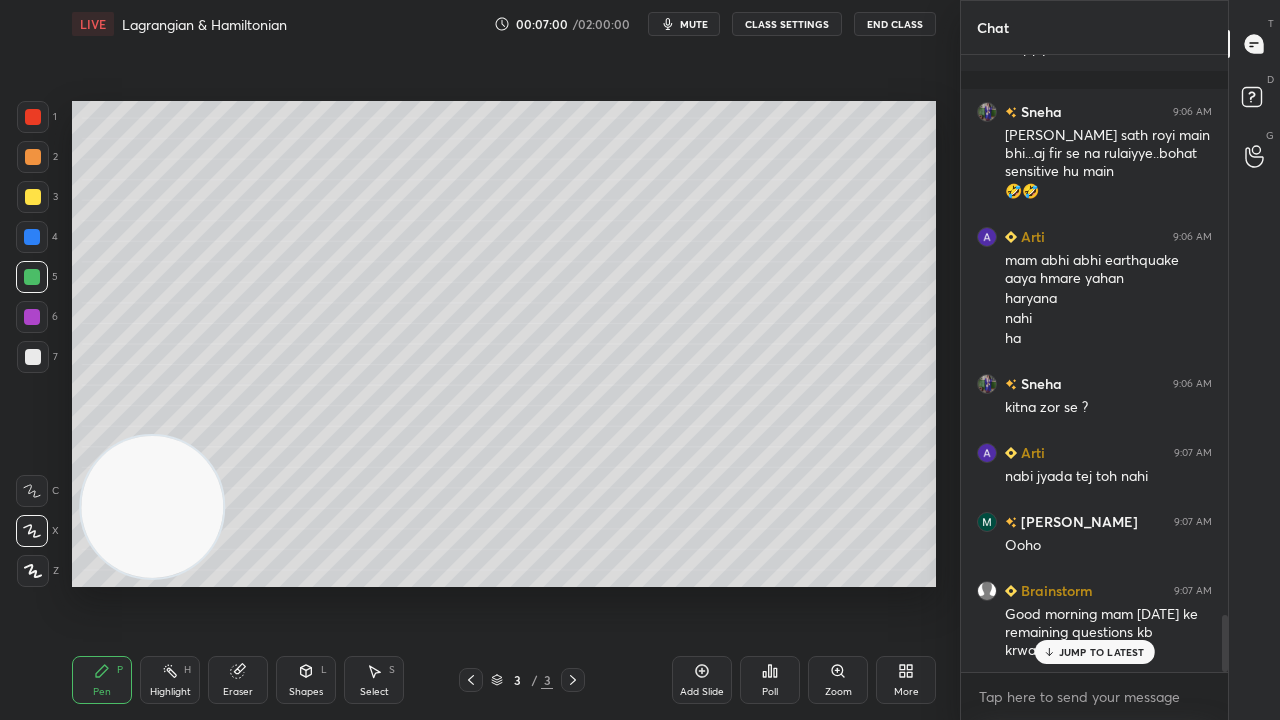 drag, startPoint x: 1046, startPoint y: 658, endPoint x: 1037, endPoint y: 696, distance: 39.051247 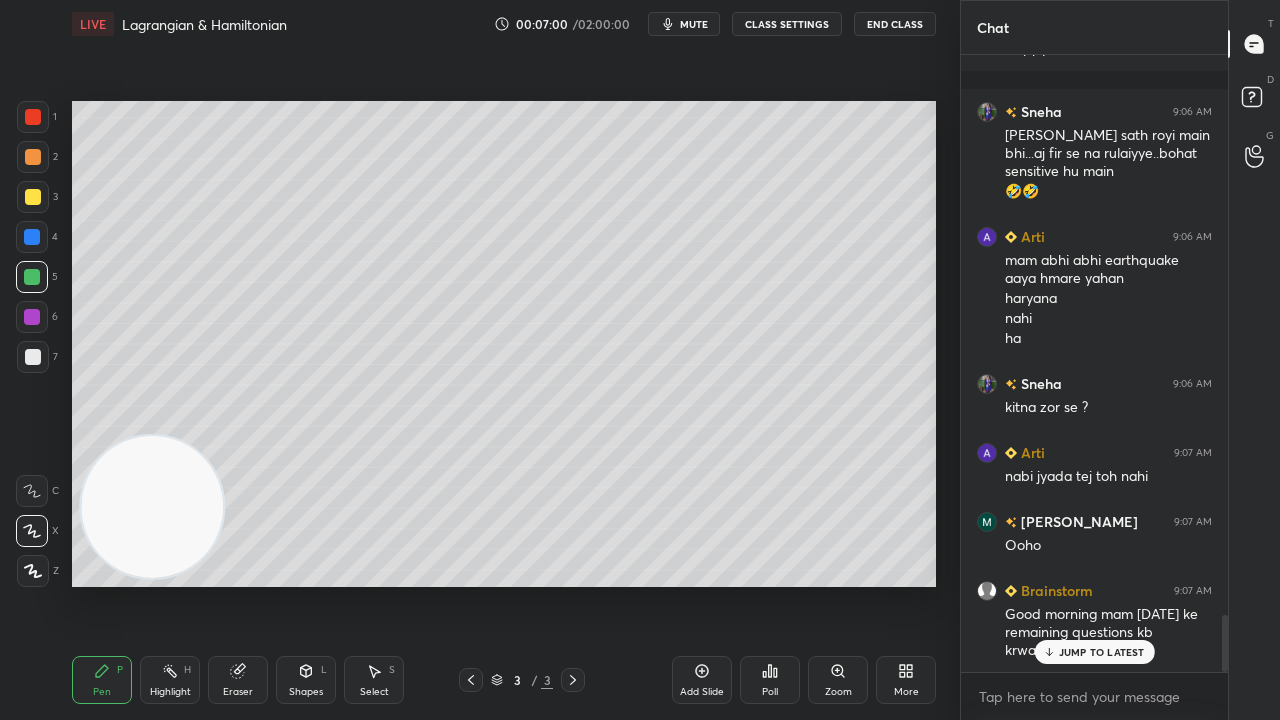 click on "JUMP TO LATEST" at bounding box center [1094, 652] 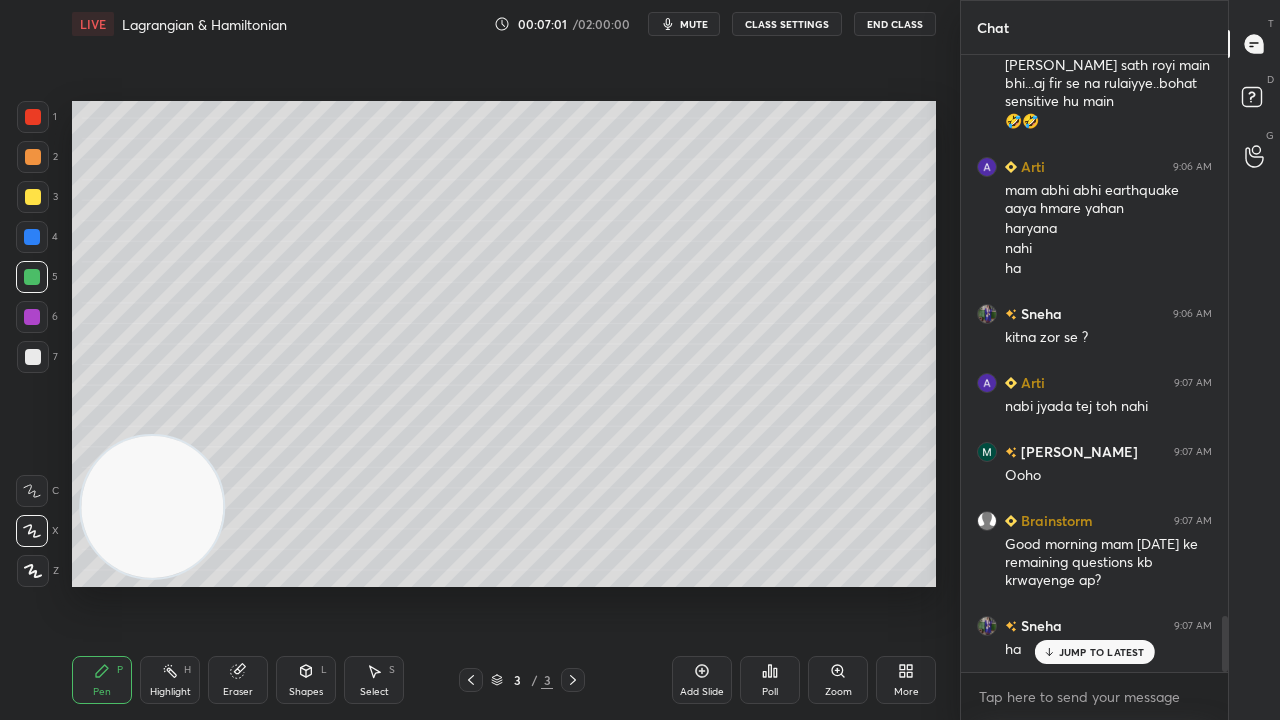 scroll, scrollTop: 6216, scrollLeft: 0, axis: vertical 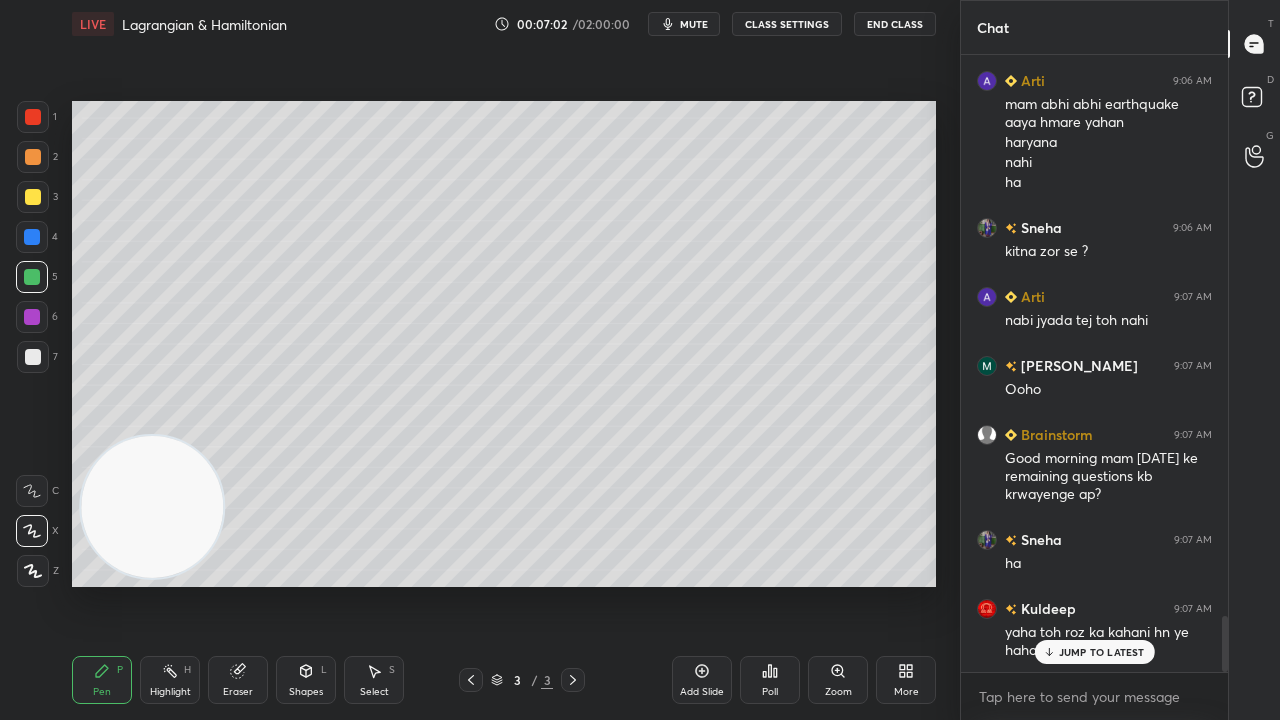 click on "mute" at bounding box center [694, 24] 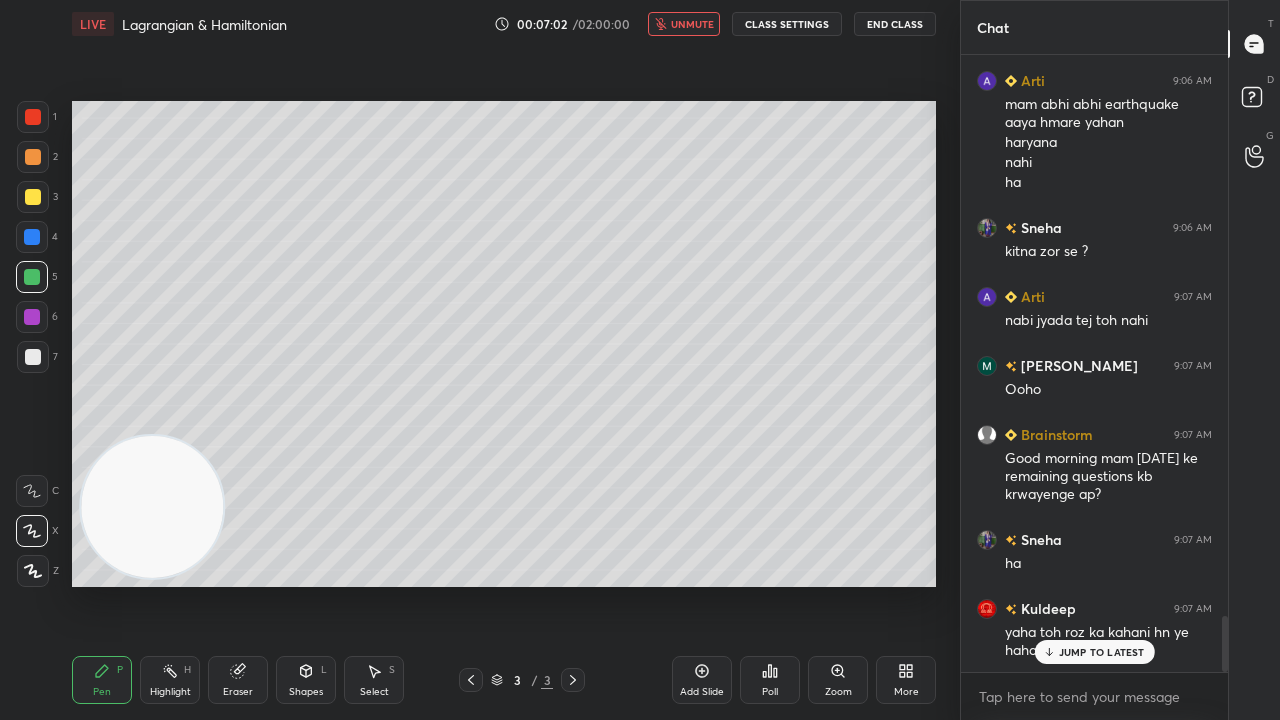 click on "unmute" at bounding box center (692, 24) 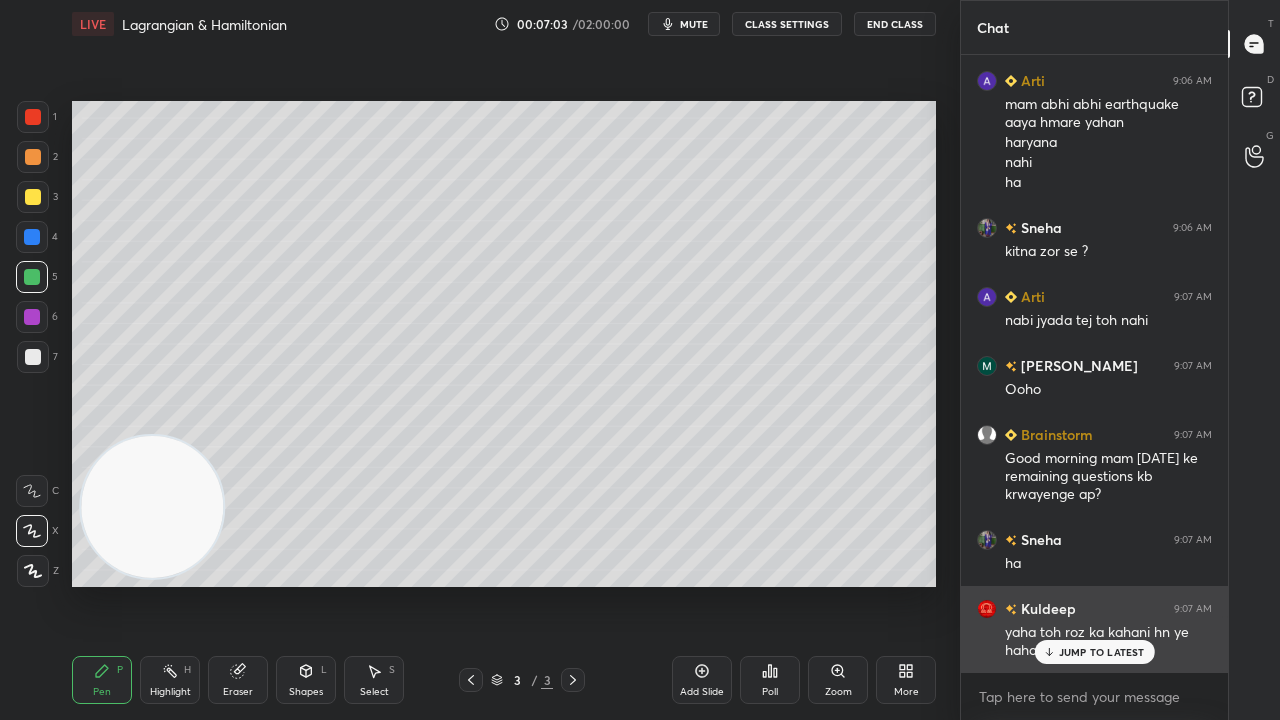 click on "JUMP TO LATEST" at bounding box center [1102, 652] 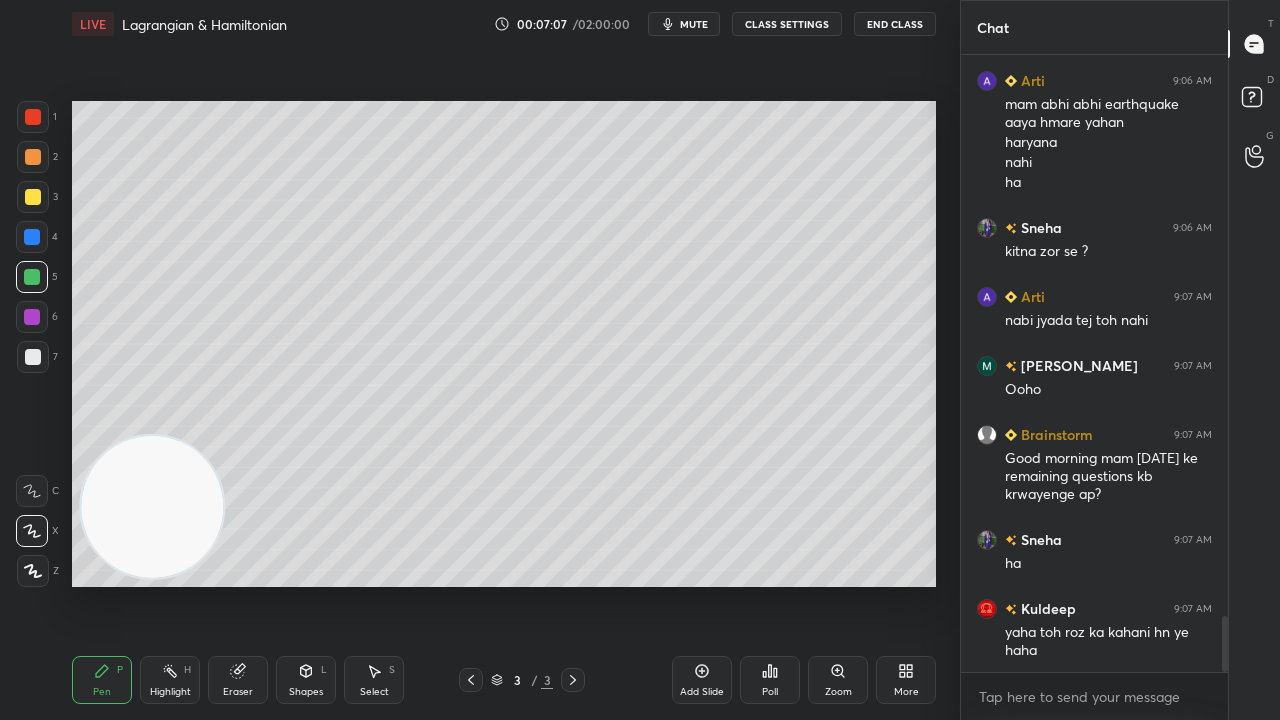 click on "mute" at bounding box center [694, 24] 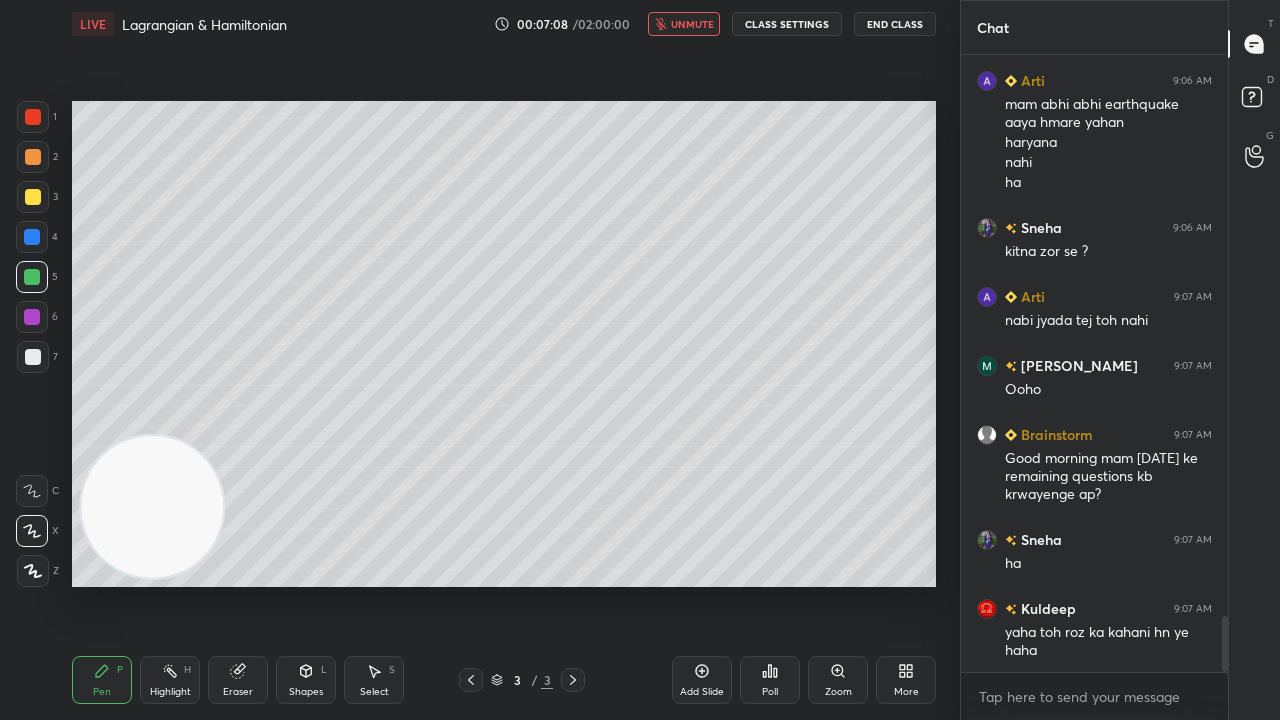 scroll, scrollTop: 6286, scrollLeft: 0, axis: vertical 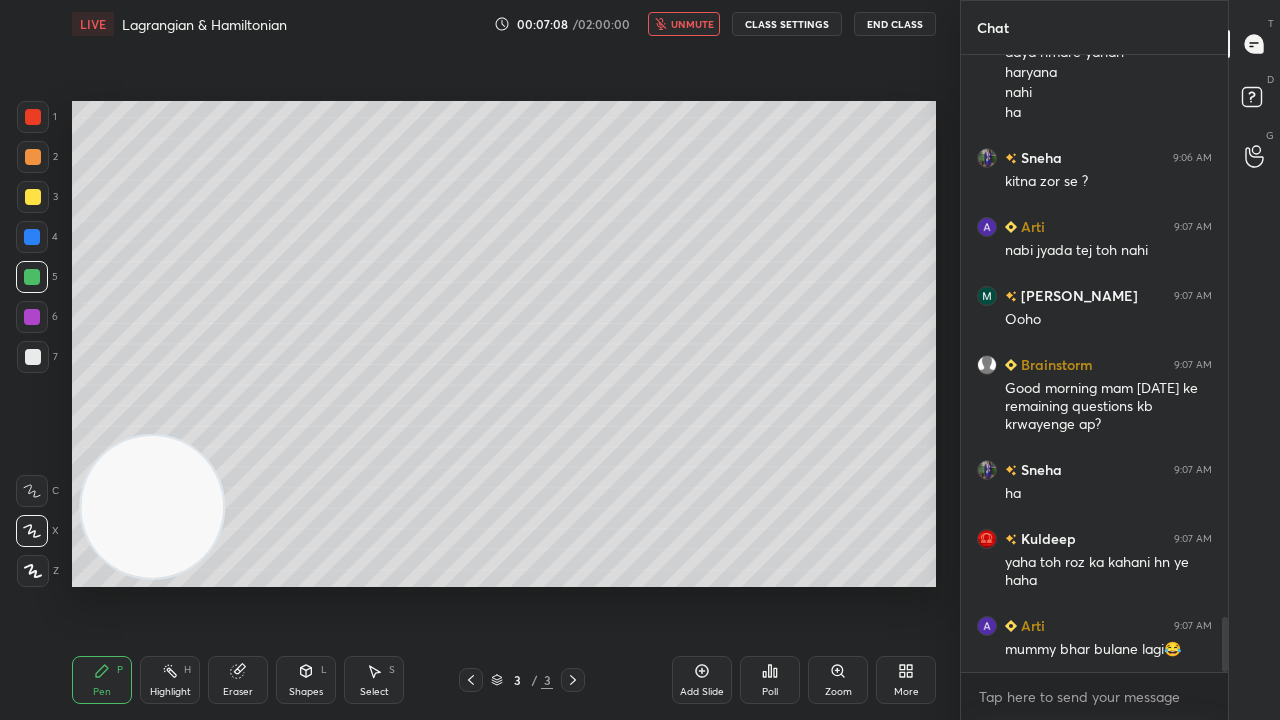 click on "unmute" at bounding box center [692, 24] 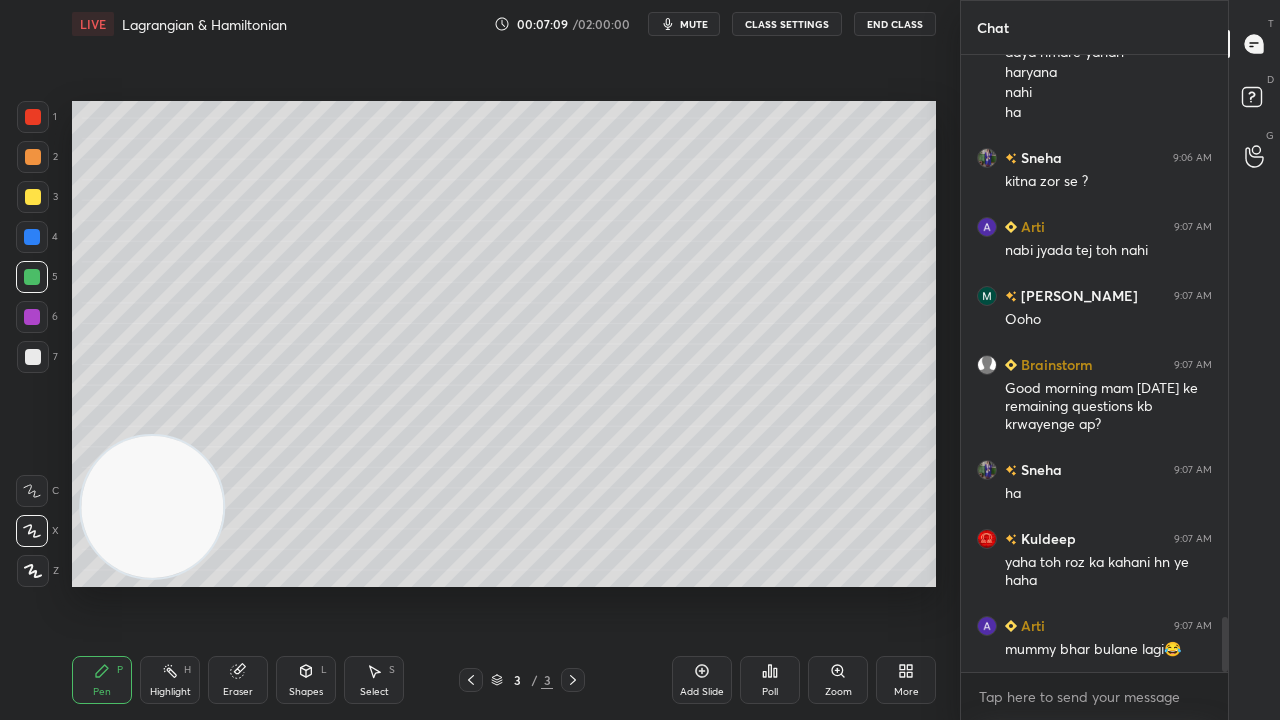 click on "x" at bounding box center (1094, 696) 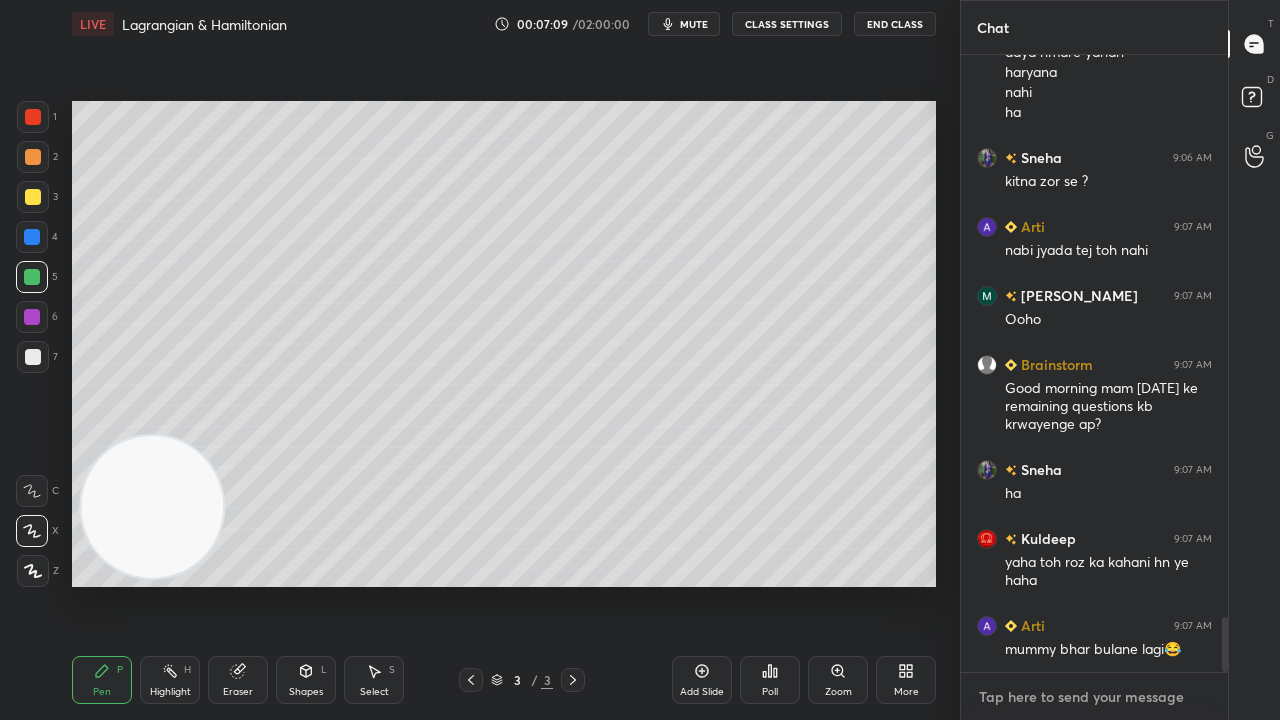 scroll, scrollTop: 6354, scrollLeft: 0, axis: vertical 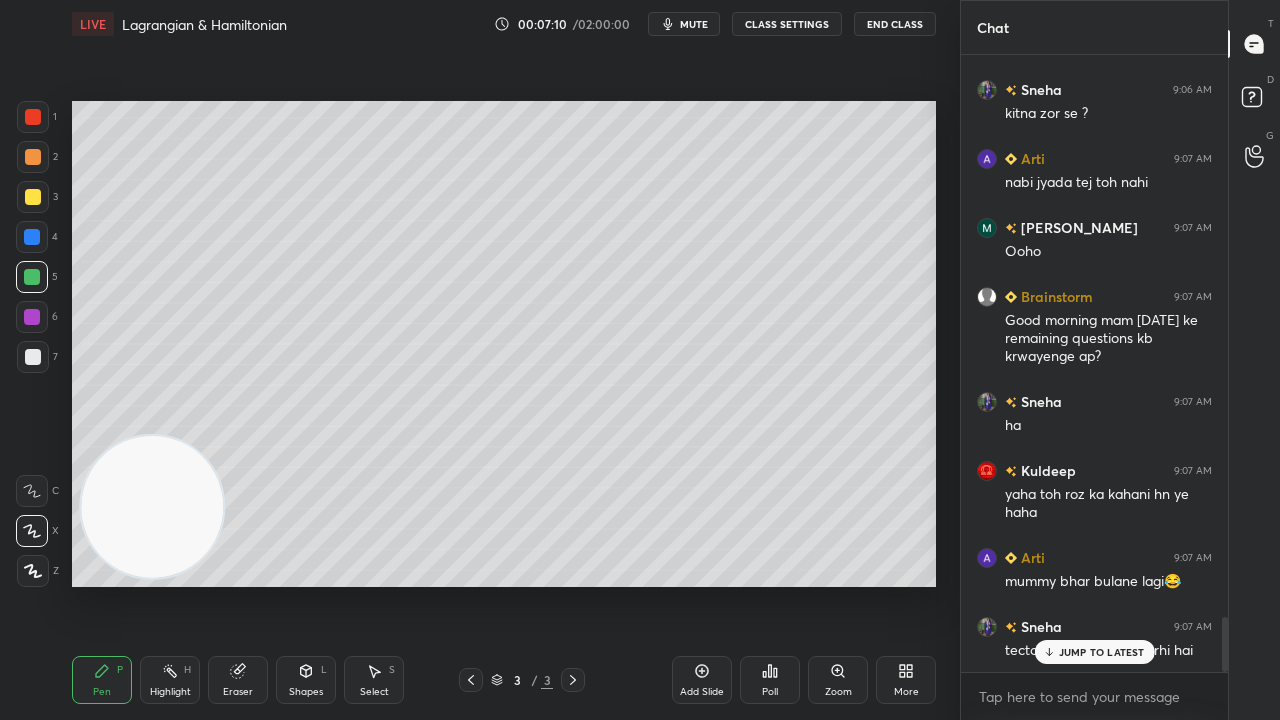 click on "JUMP TO LATEST" at bounding box center [1102, 652] 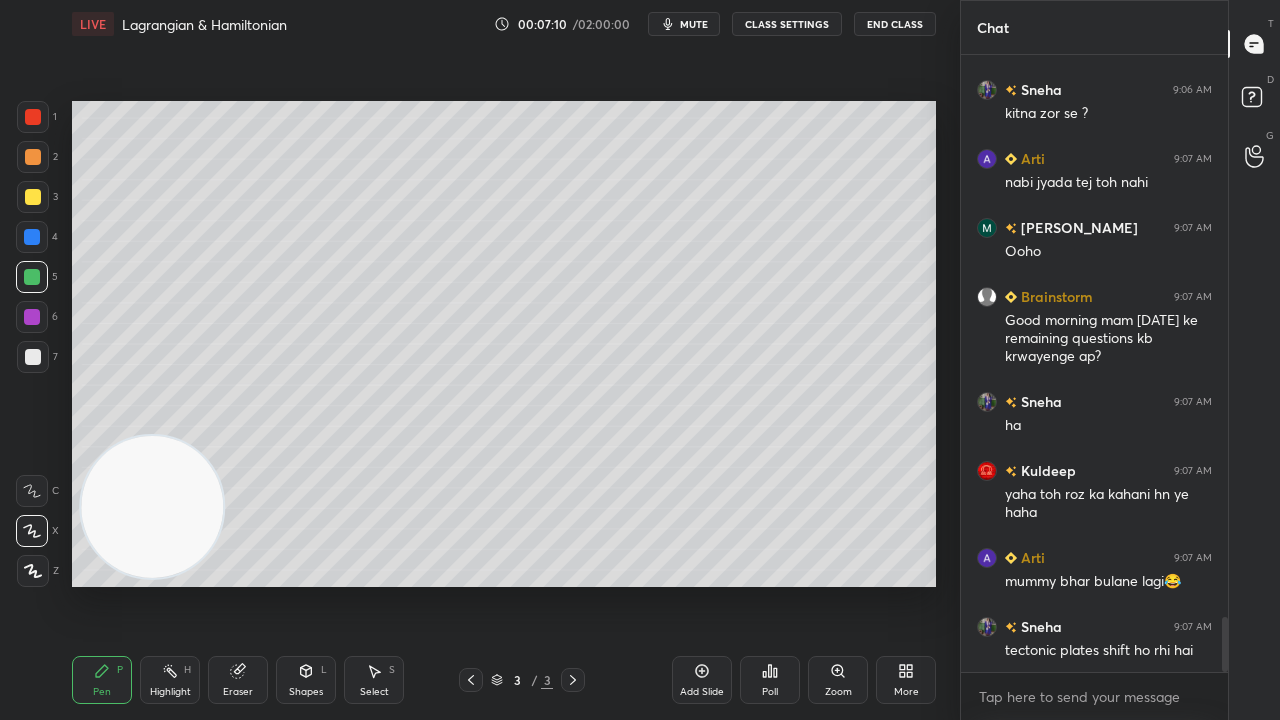 click on "x" at bounding box center [1094, 696] 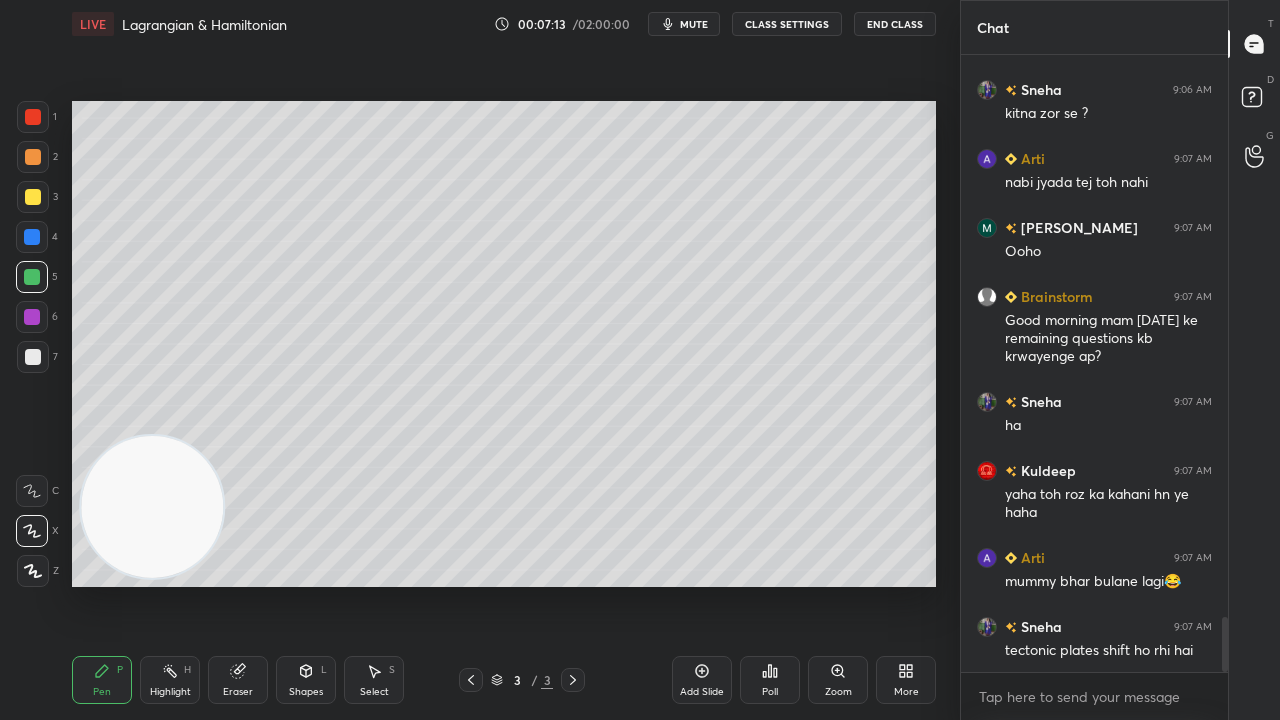 click on "mute" at bounding box center (694, 24) 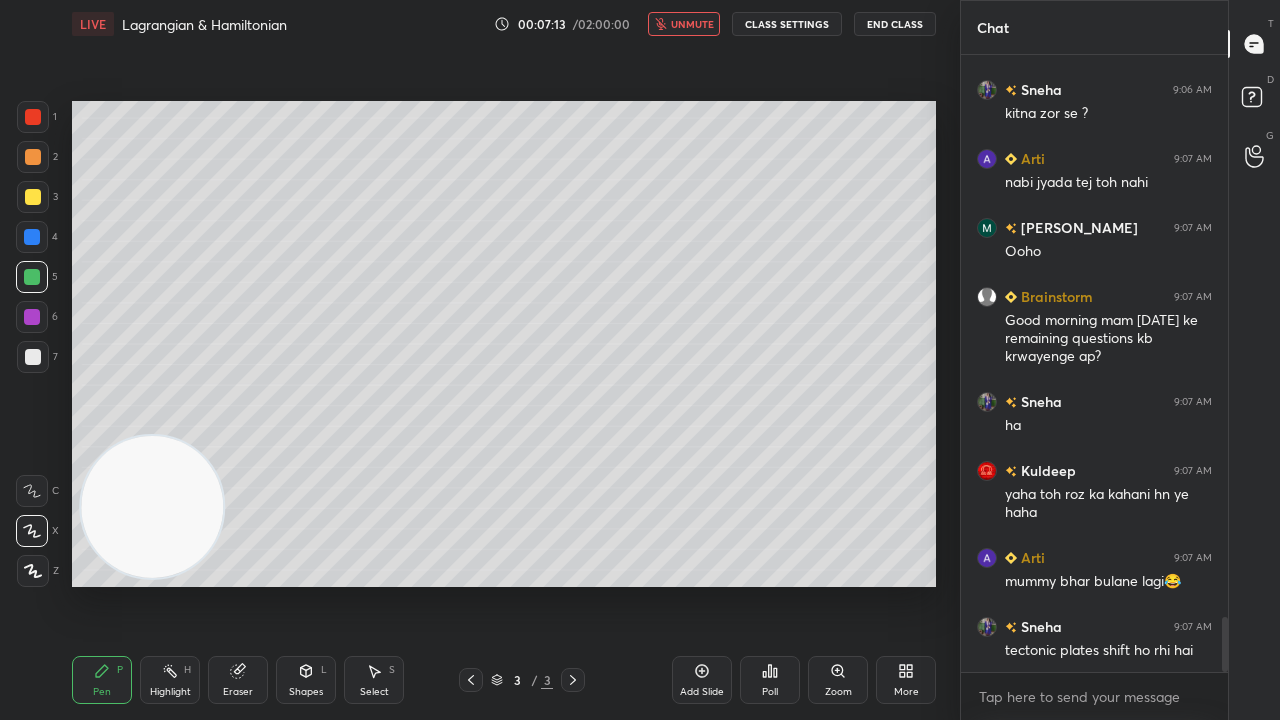 click on "unmute" at bounding box center [692, 24] 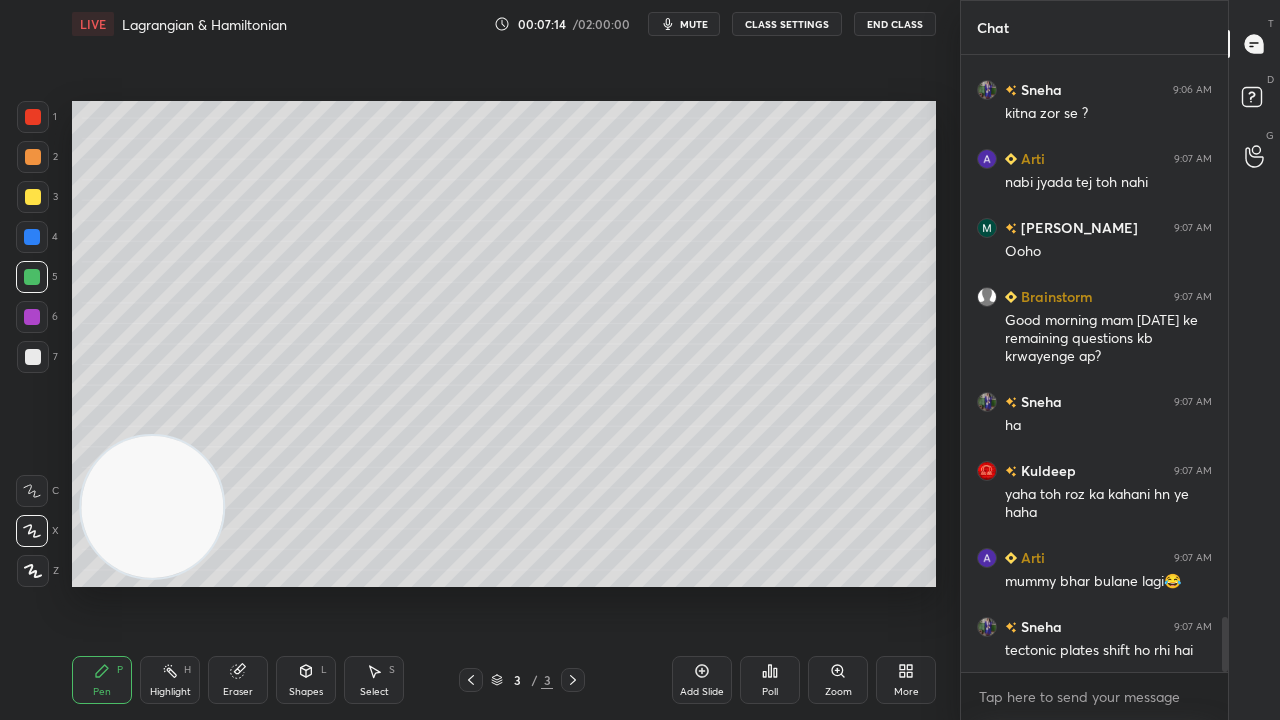click on "3" at bounding box center [37, 201] 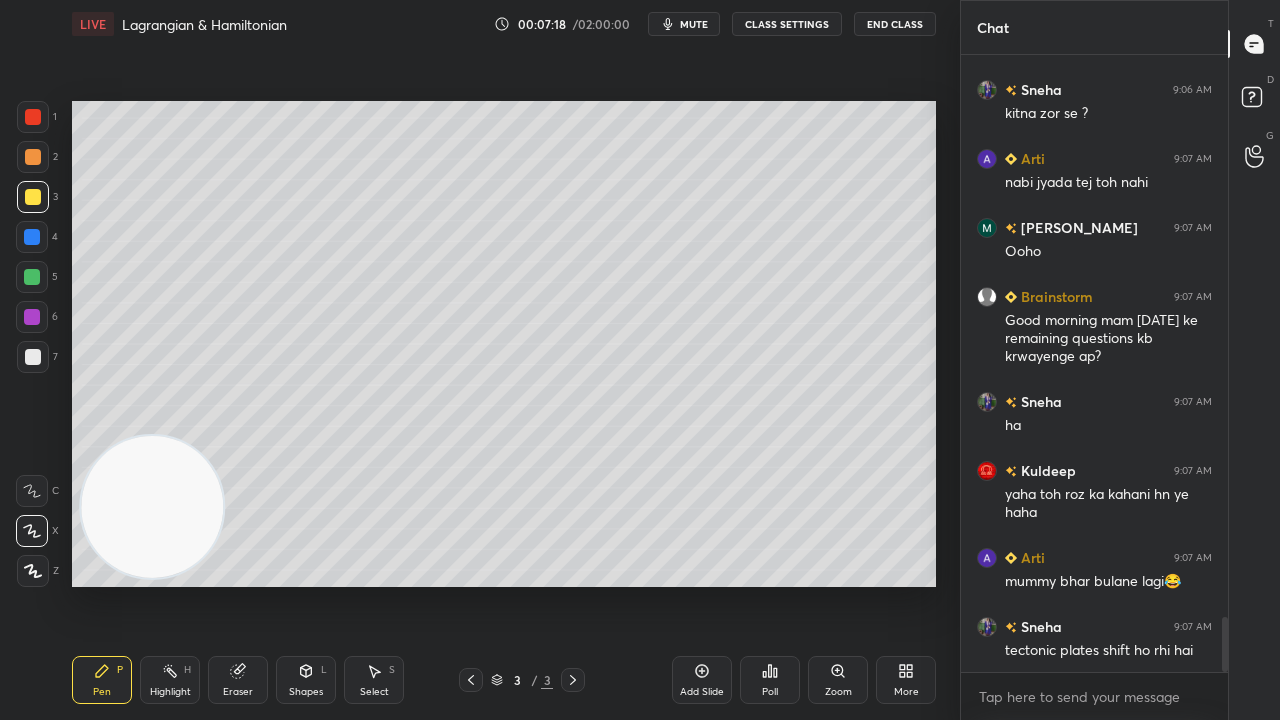 click on "mute" at bounding box center (684, 24) 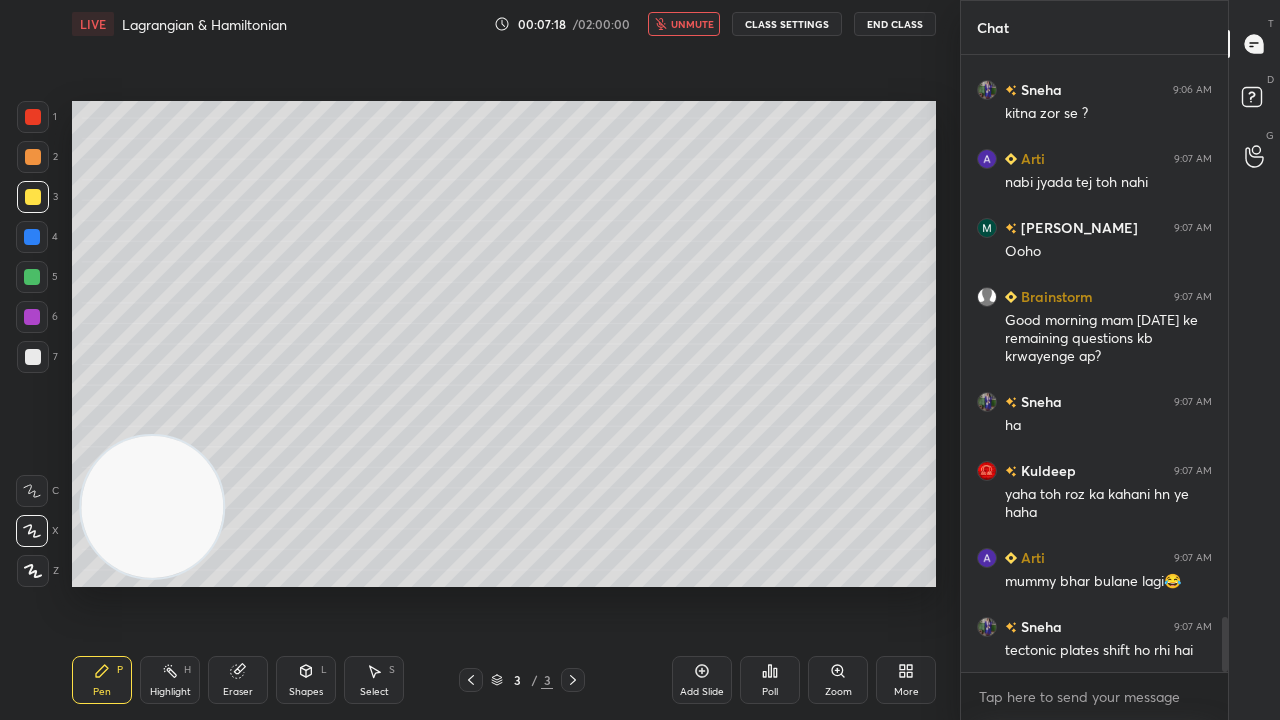 click on "unmute" at bounding box center (684, 24) 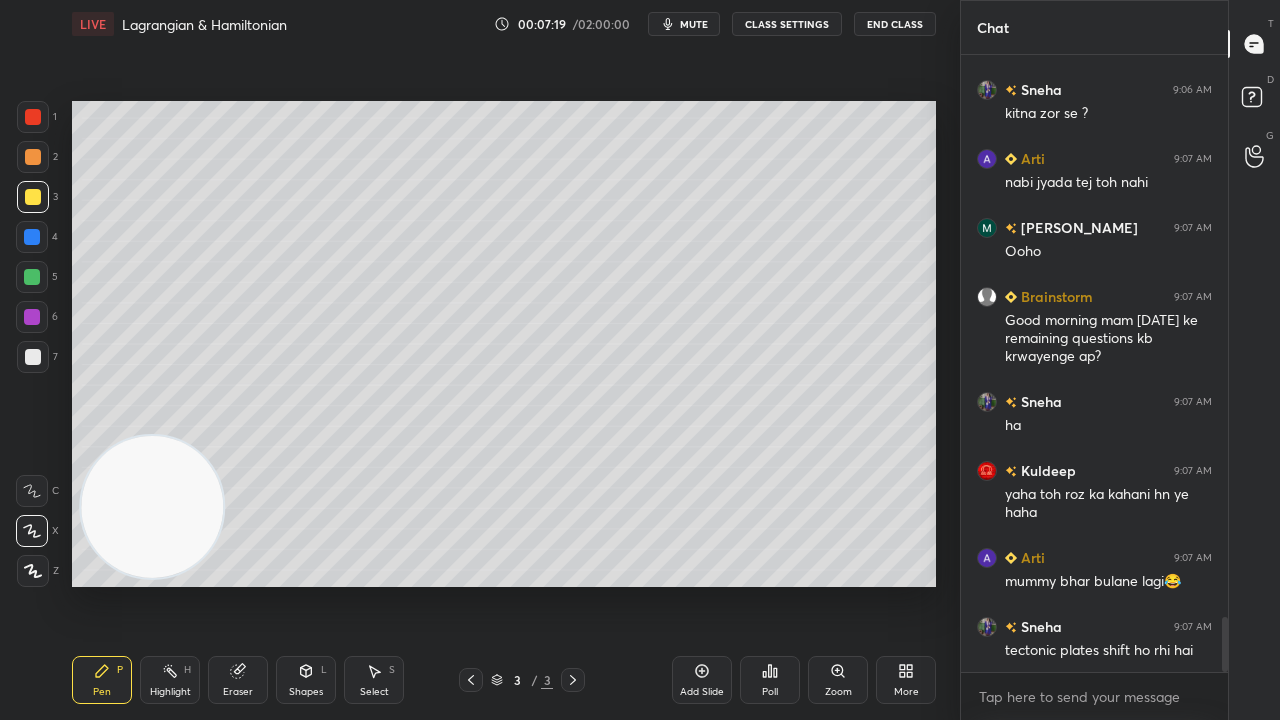 click on "5" at bounding box center (37, 281) 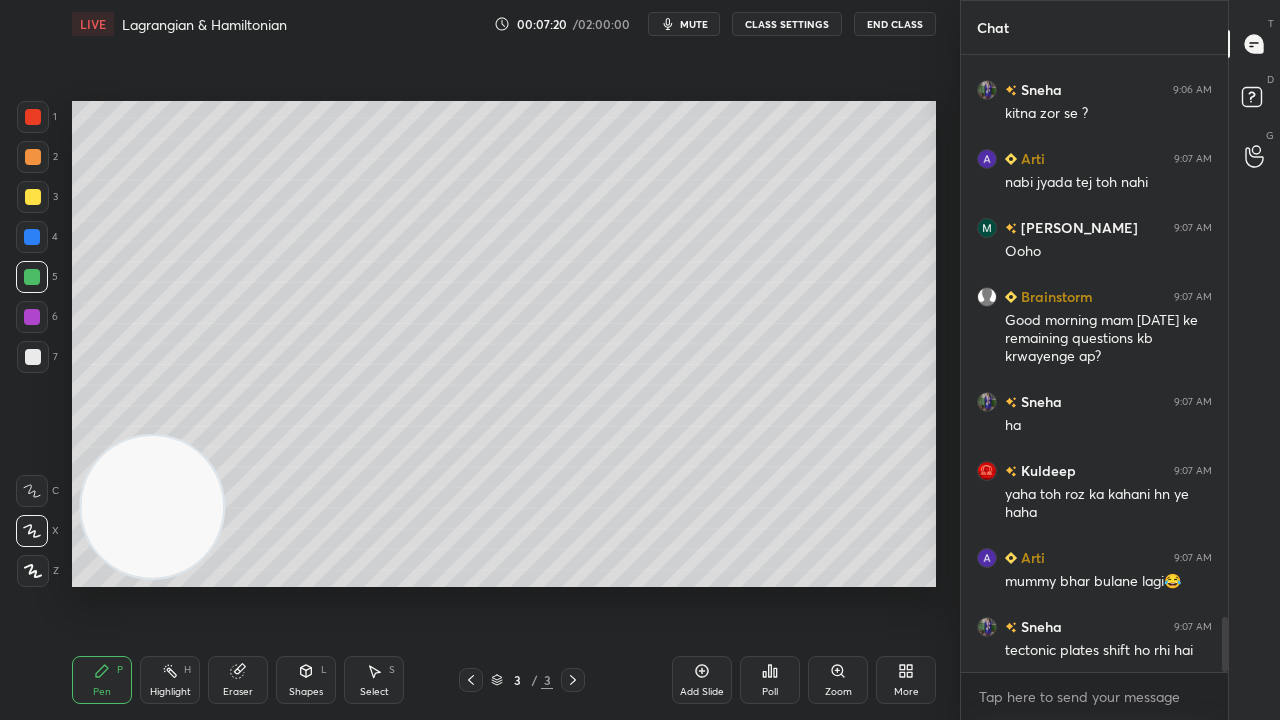 click at bounding box center [33, 357] 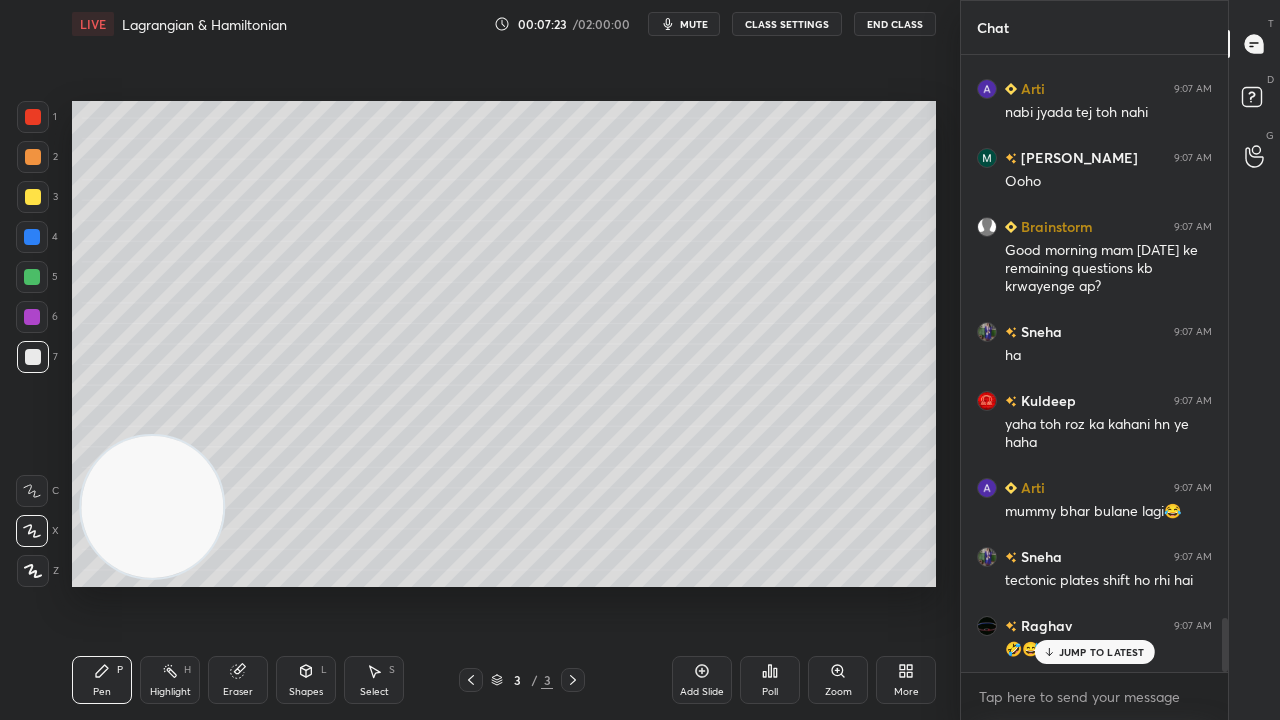 scroll, scrollTop: 6492, scrollLeft: 0, axis: vertical 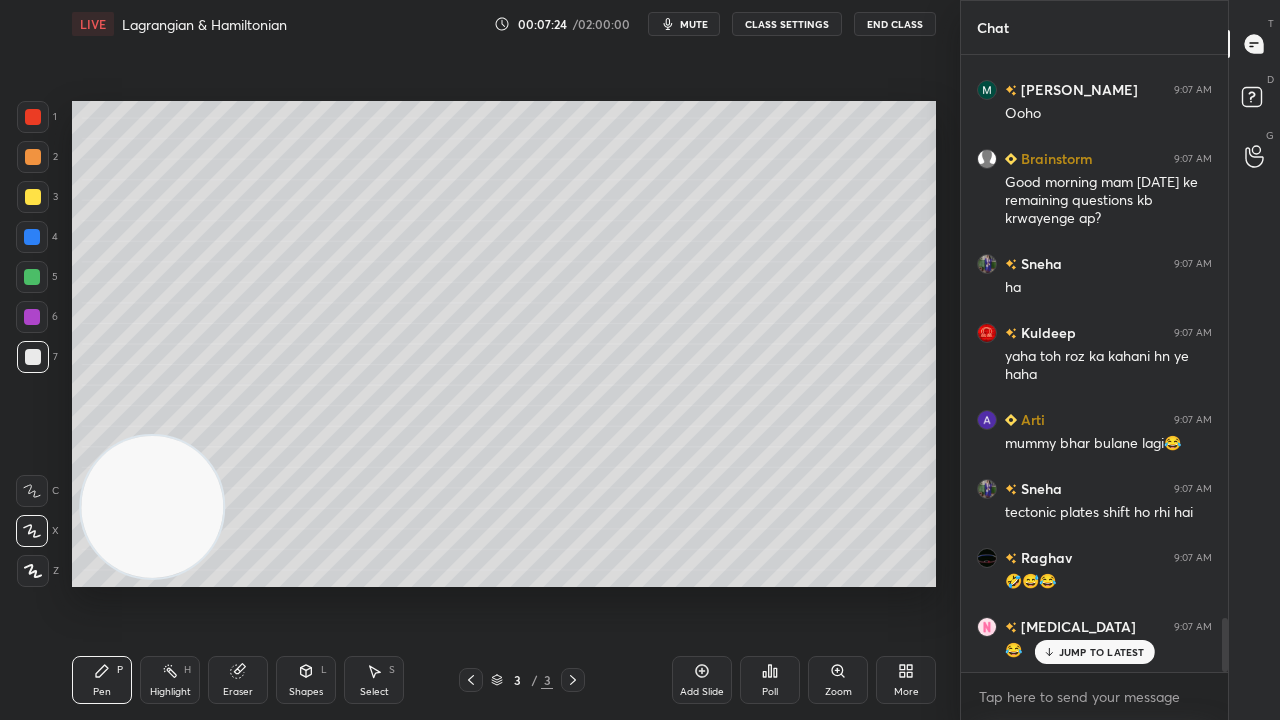 click on "JUMP TO LATEST" at bounding box center [1102, 652] 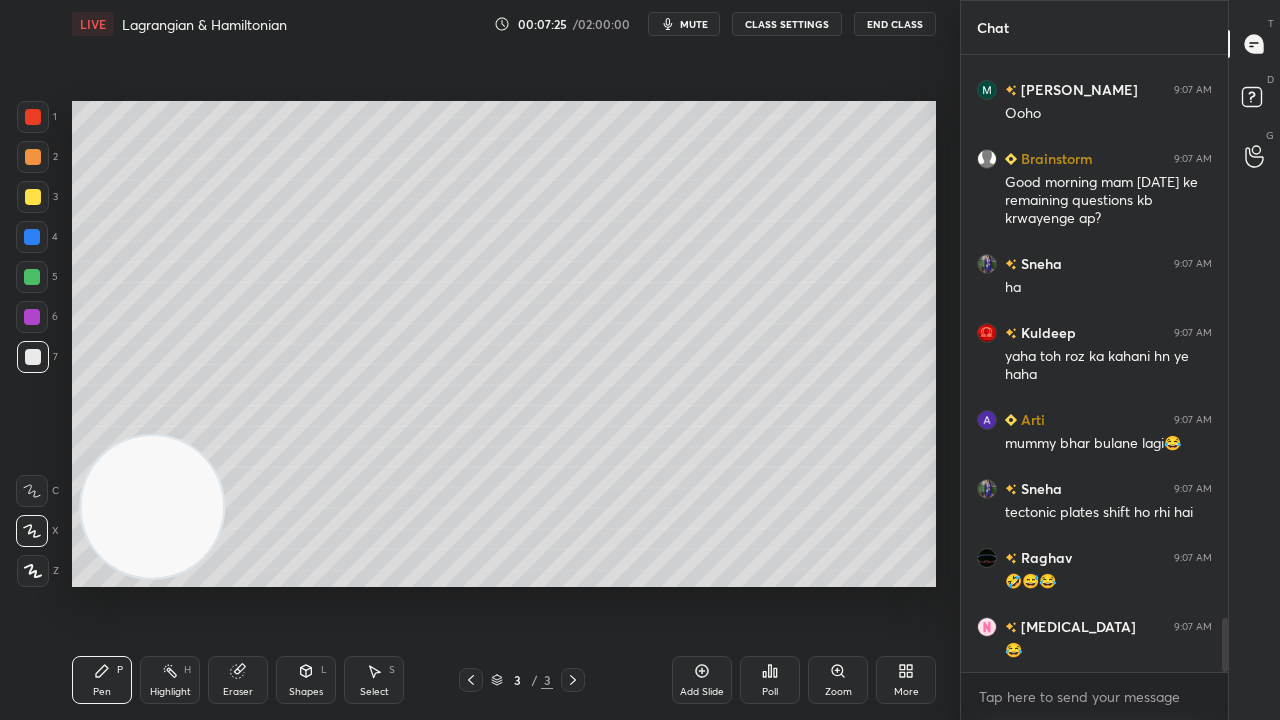 click on "x" at bounding box center [1094, 696] 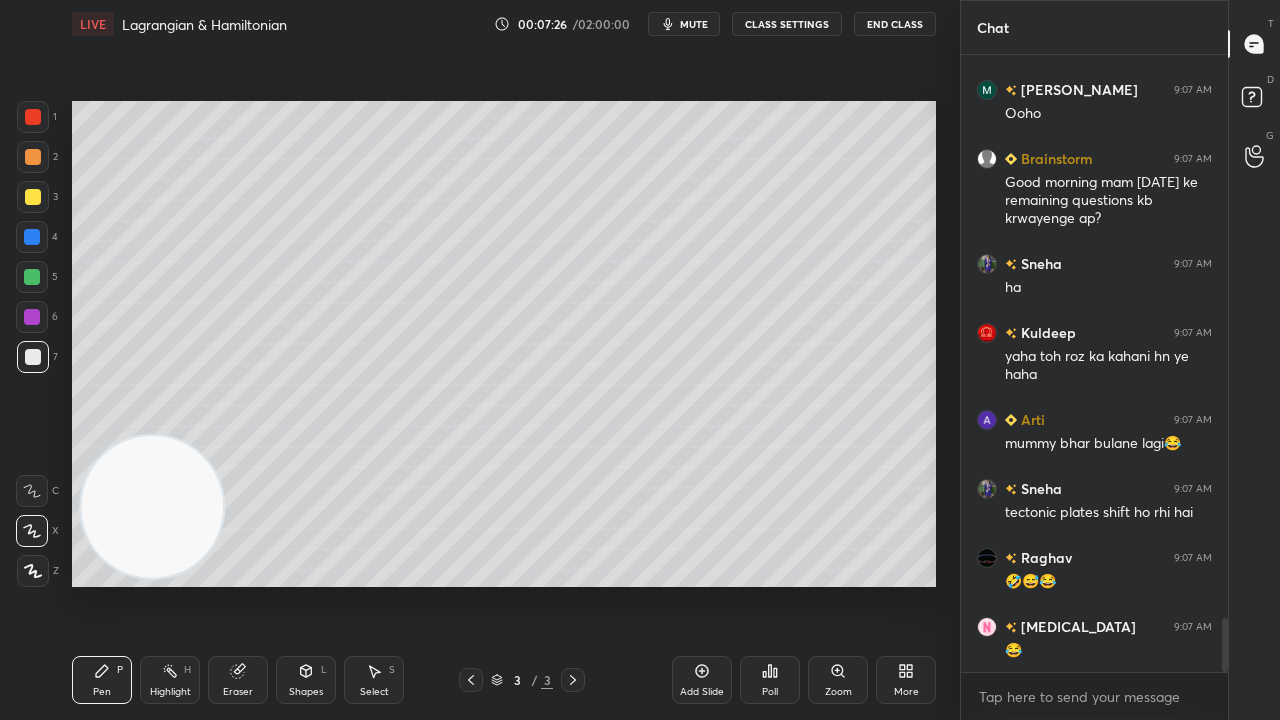 click on "mute" at bounding box center (694, 24) 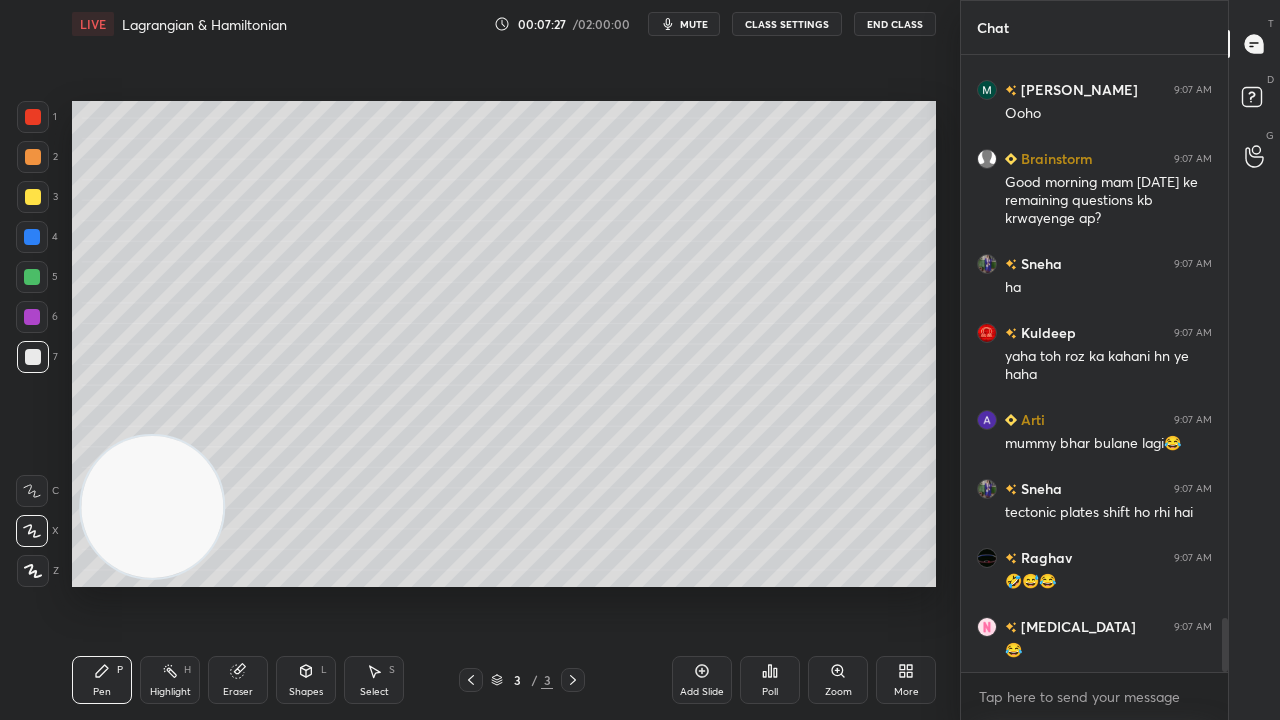 click at bounding box center (32, 277) 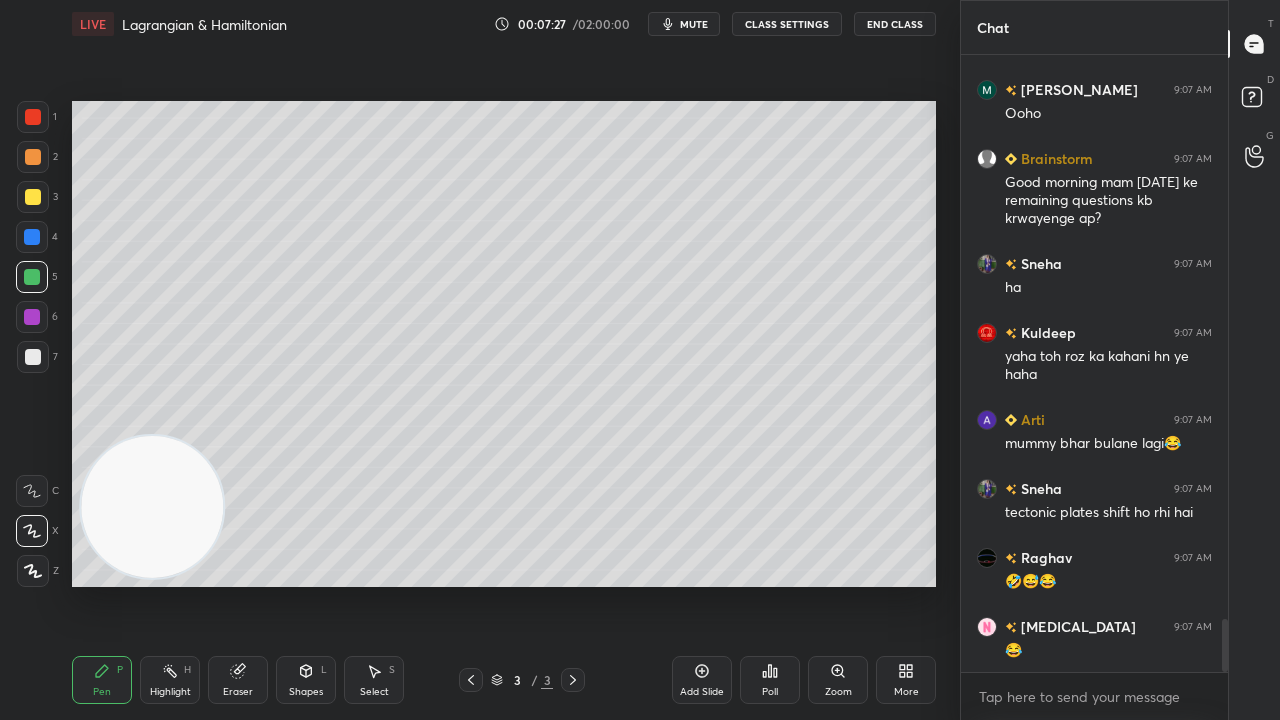 scroll, scrollTop: 6562, scrollLeft: 0, axis: vertical 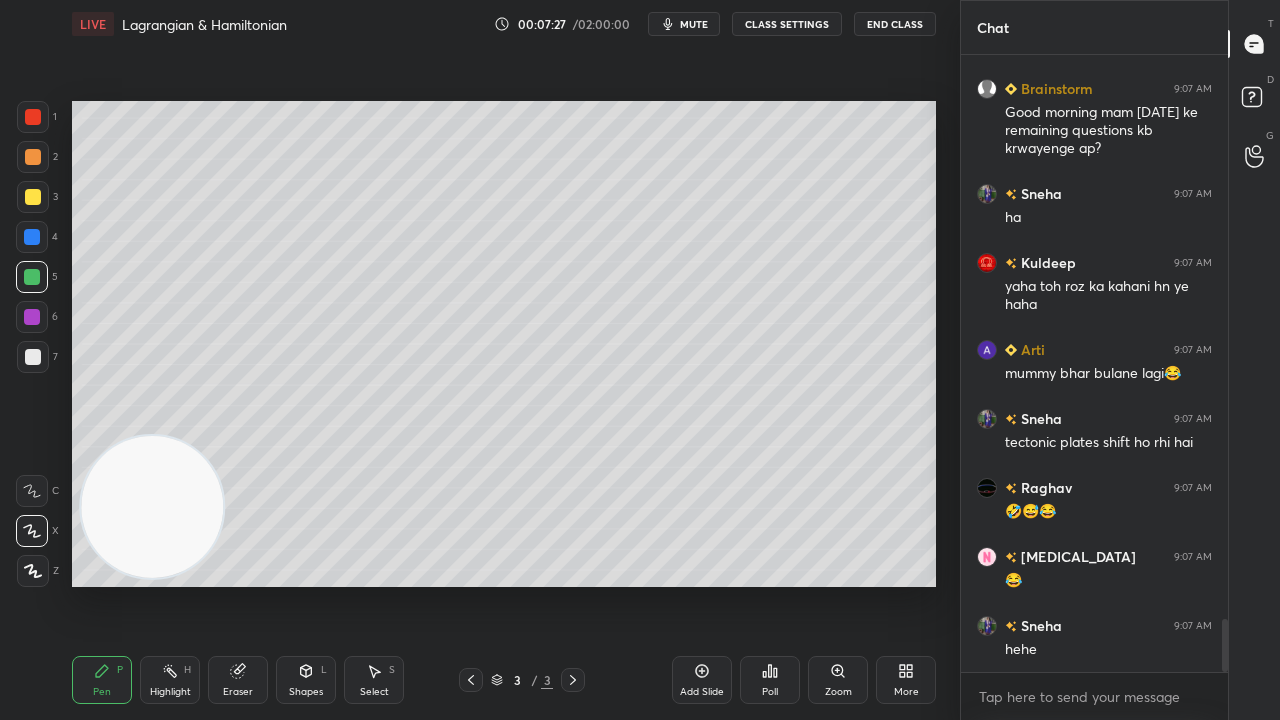 click at bounding box center (33, 197) 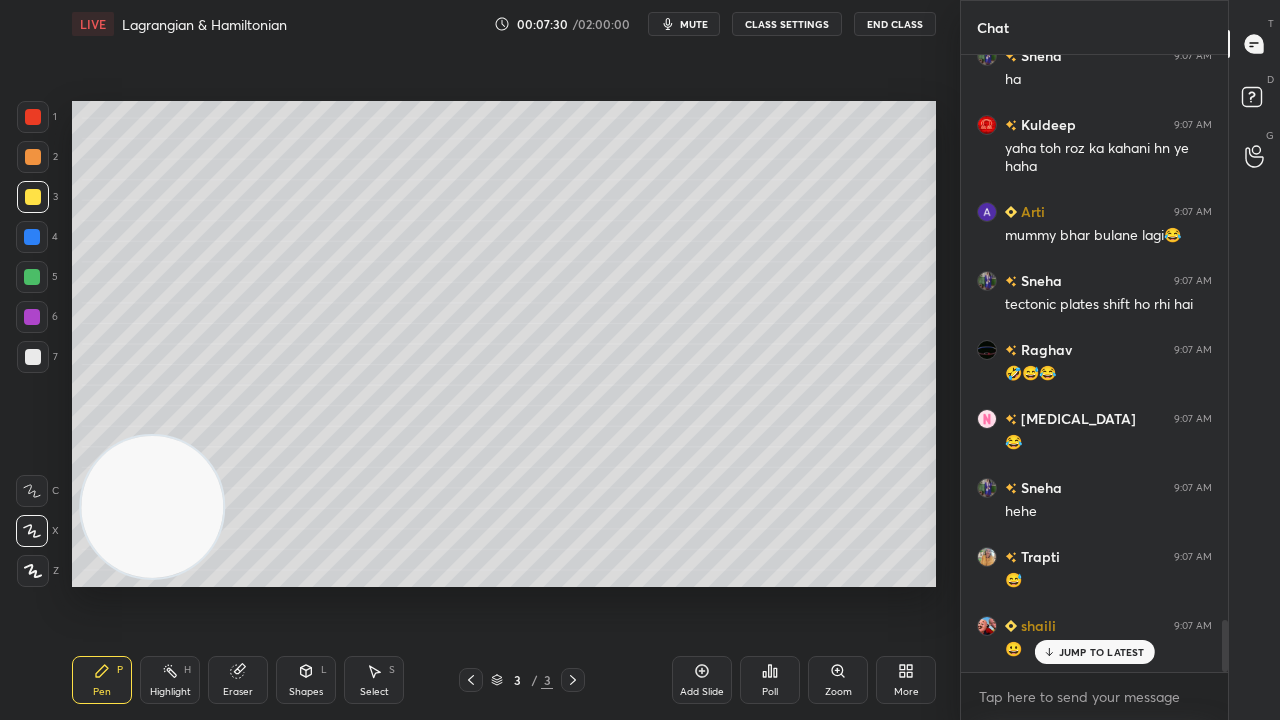 scroll, scrollTop: 6768, scrollLeft: 0, axis: vertical 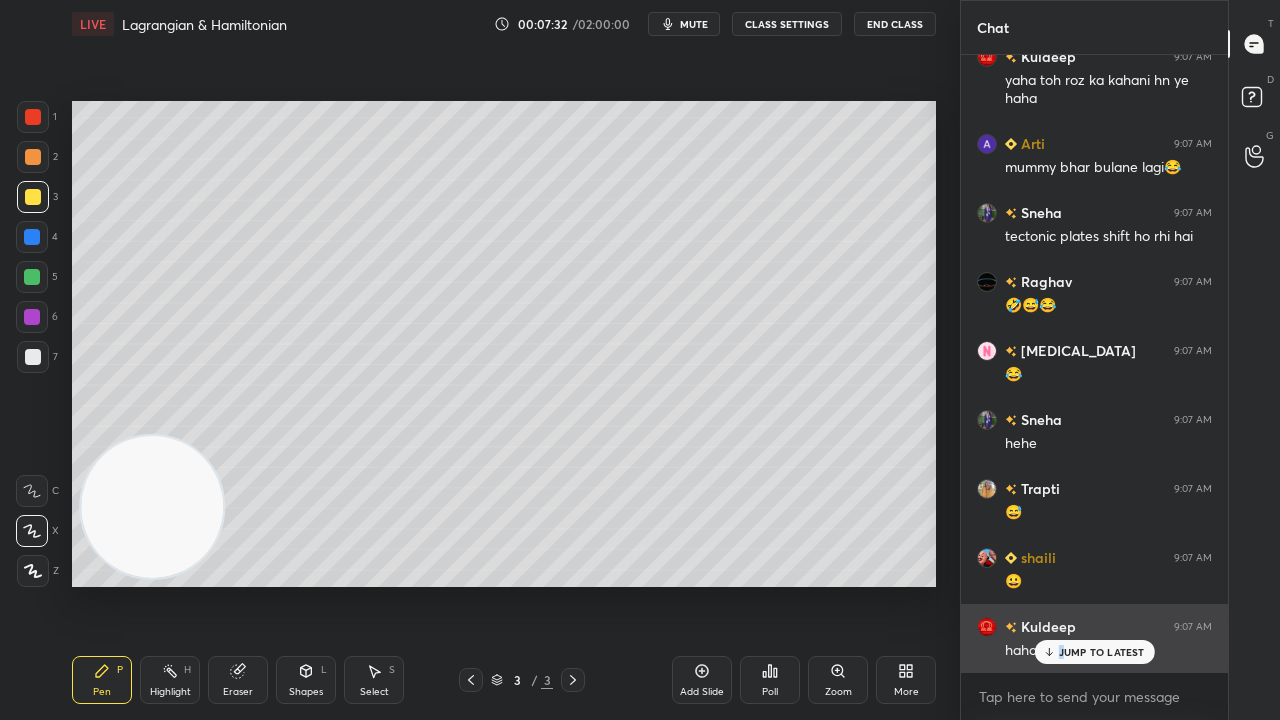 click on "JUMP TO LATEST" at bounding box center (1102, 652) 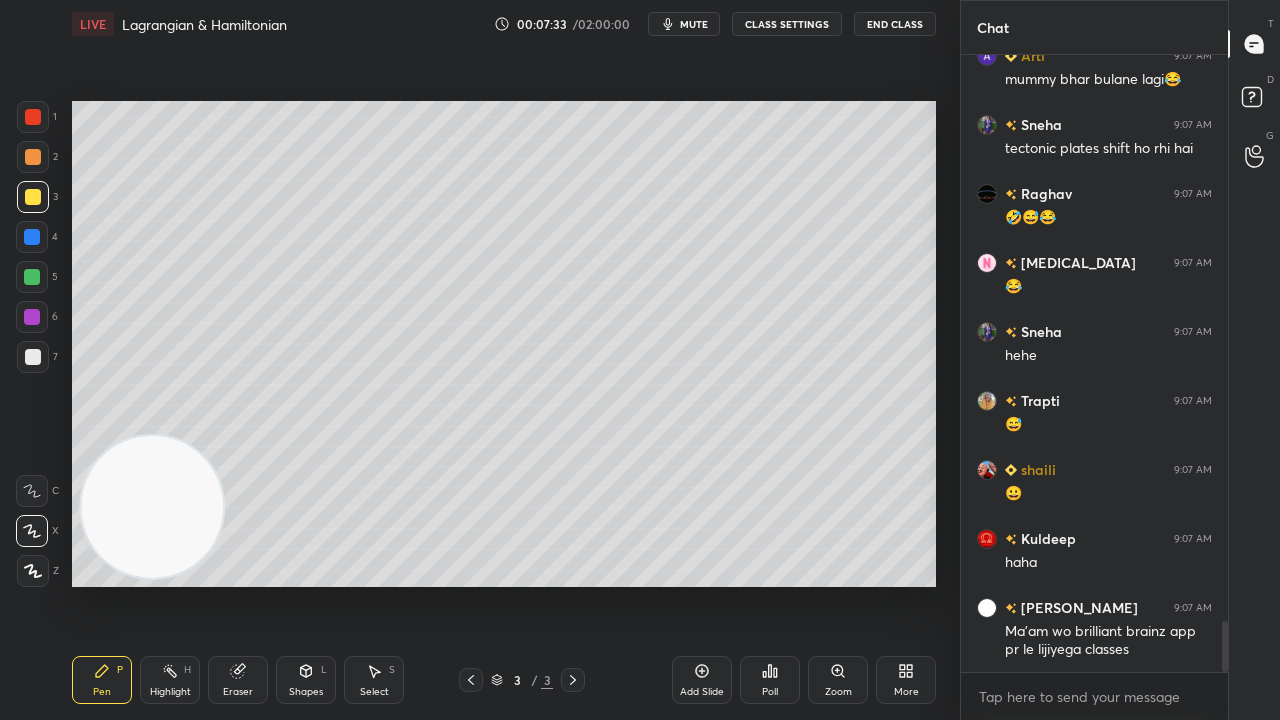 scroll, scrollTop: 6924, scrollLeft: 0, axis: vertical 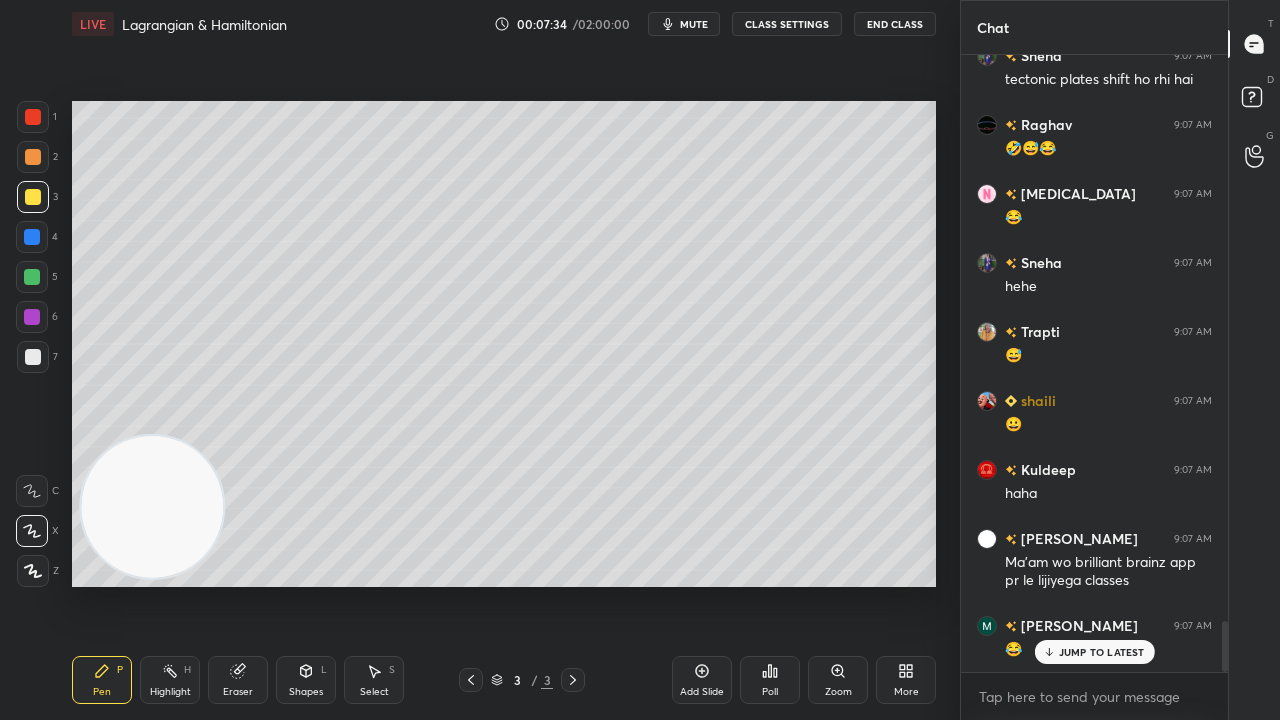 click on "mute" at bounding box center (694, 24) 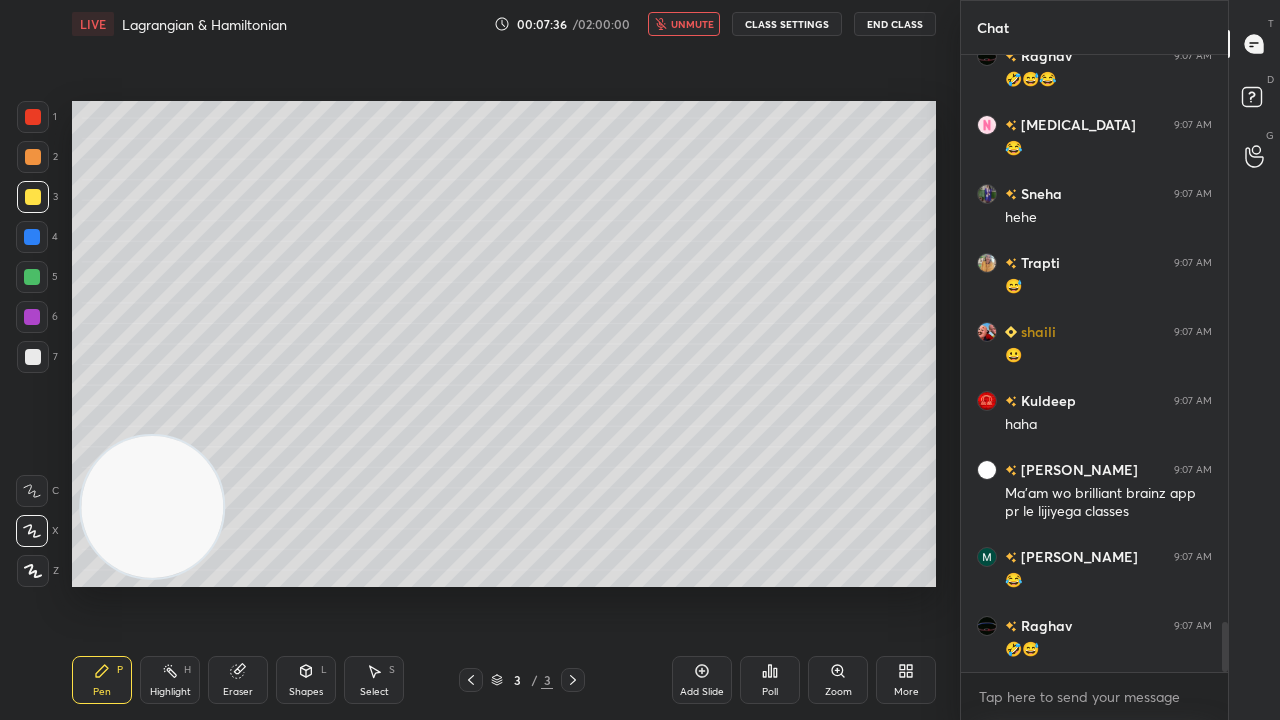 scroll, scrollTop: 7062, scrollLeft: 0, axis: vertical 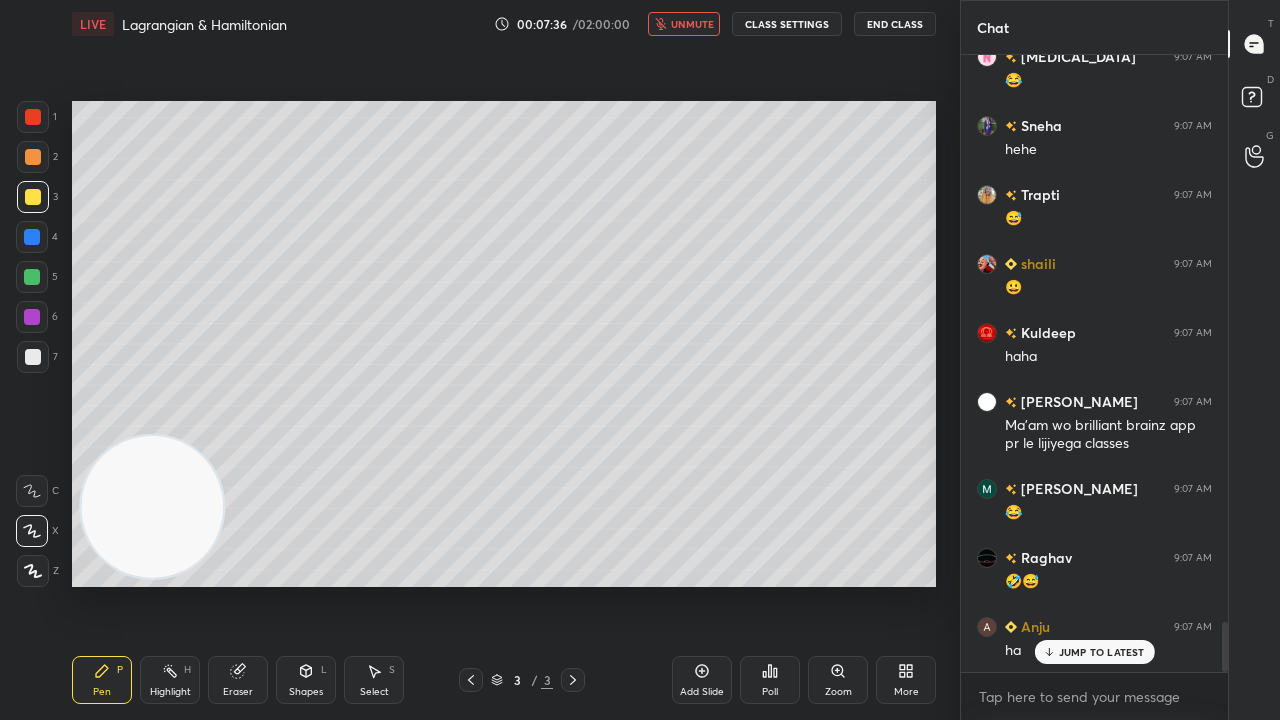 drag, startPoint x: 703, startPoint y: 28, endPoint x: 708, endPoint y: 15, distance: 13.928389 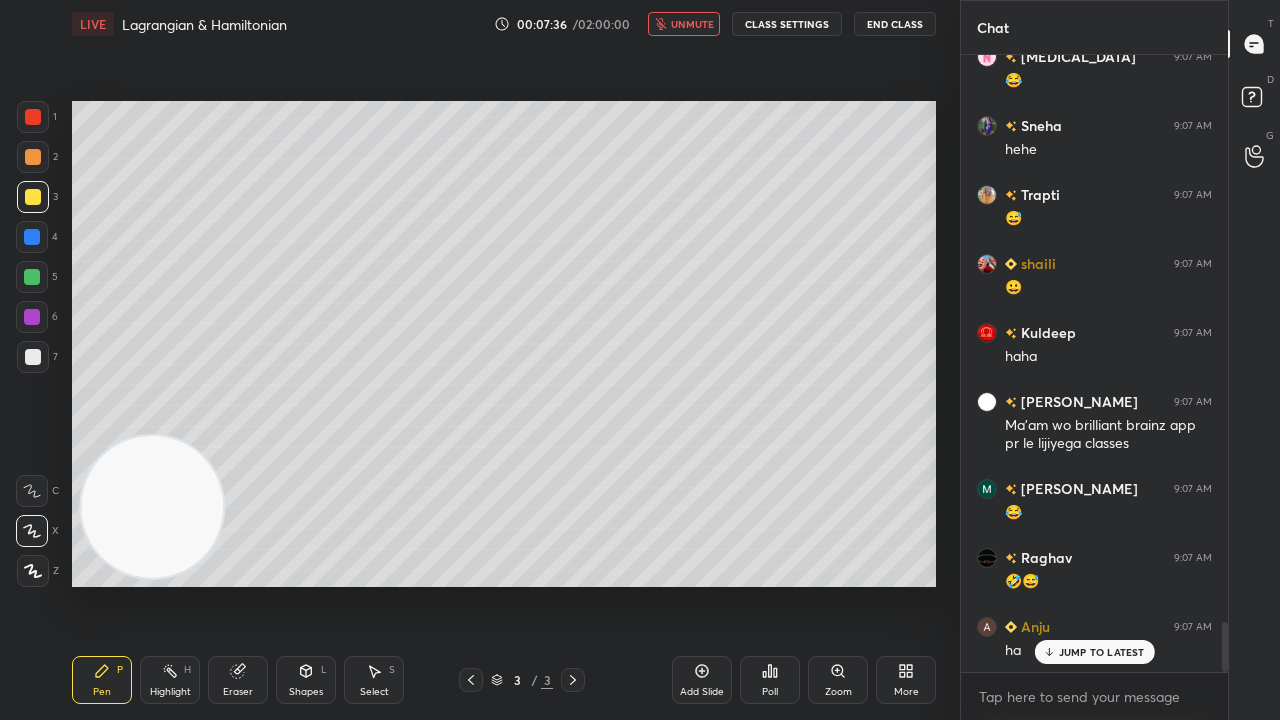 click on "unmute" at bounding box center (692, 24) 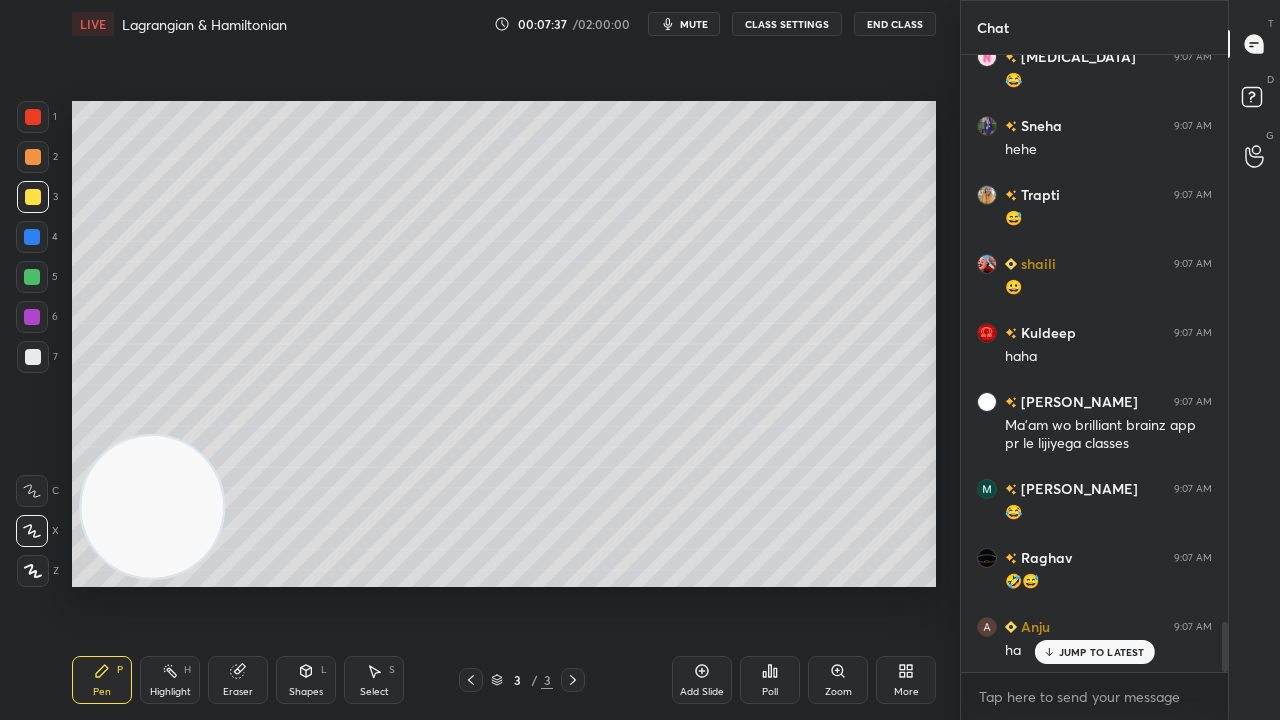 click on "JUMP TO LATEST" at bounding box center (1102, 652) 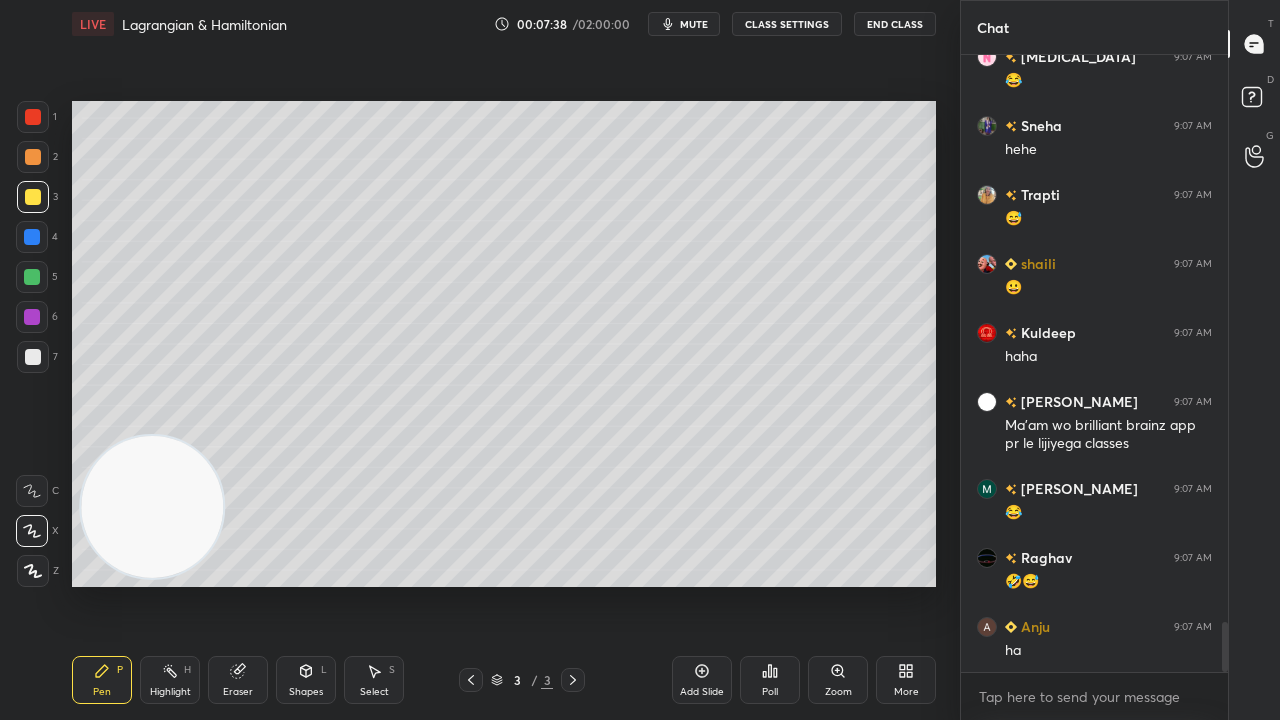 click on "x" at bounding box center (1094, 696) 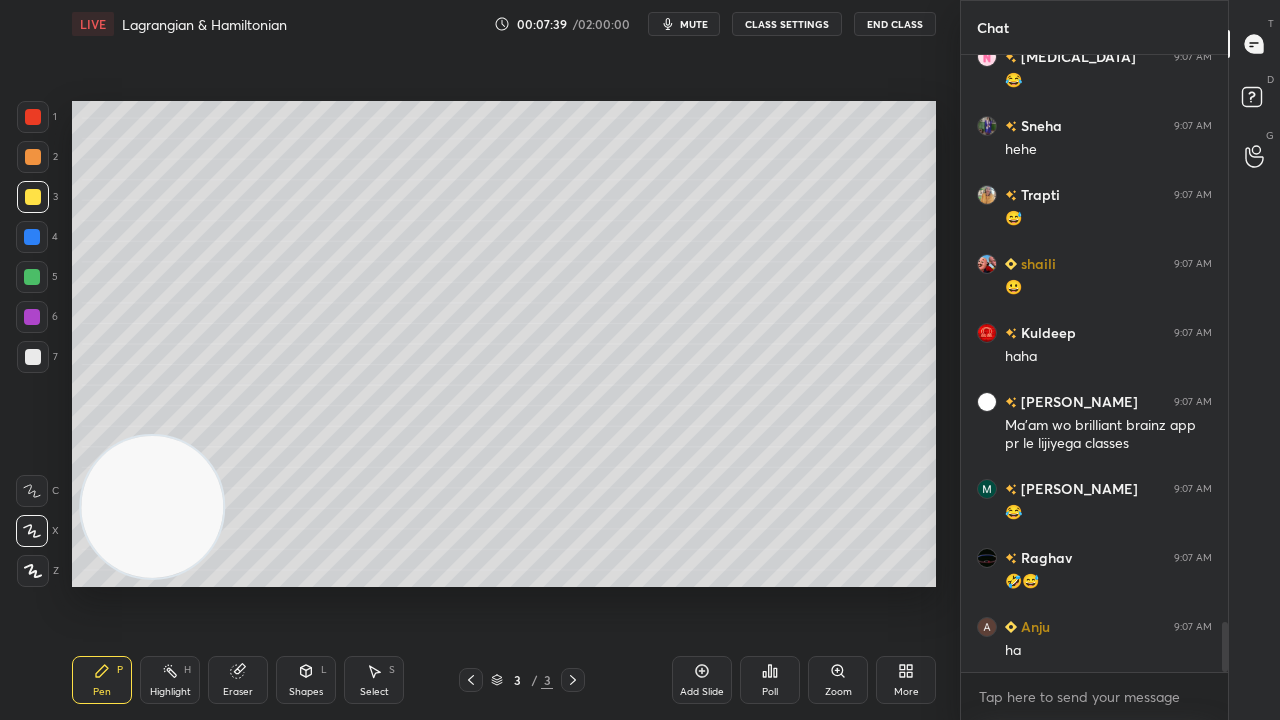 click on "5" at bounding box center (37, 281) 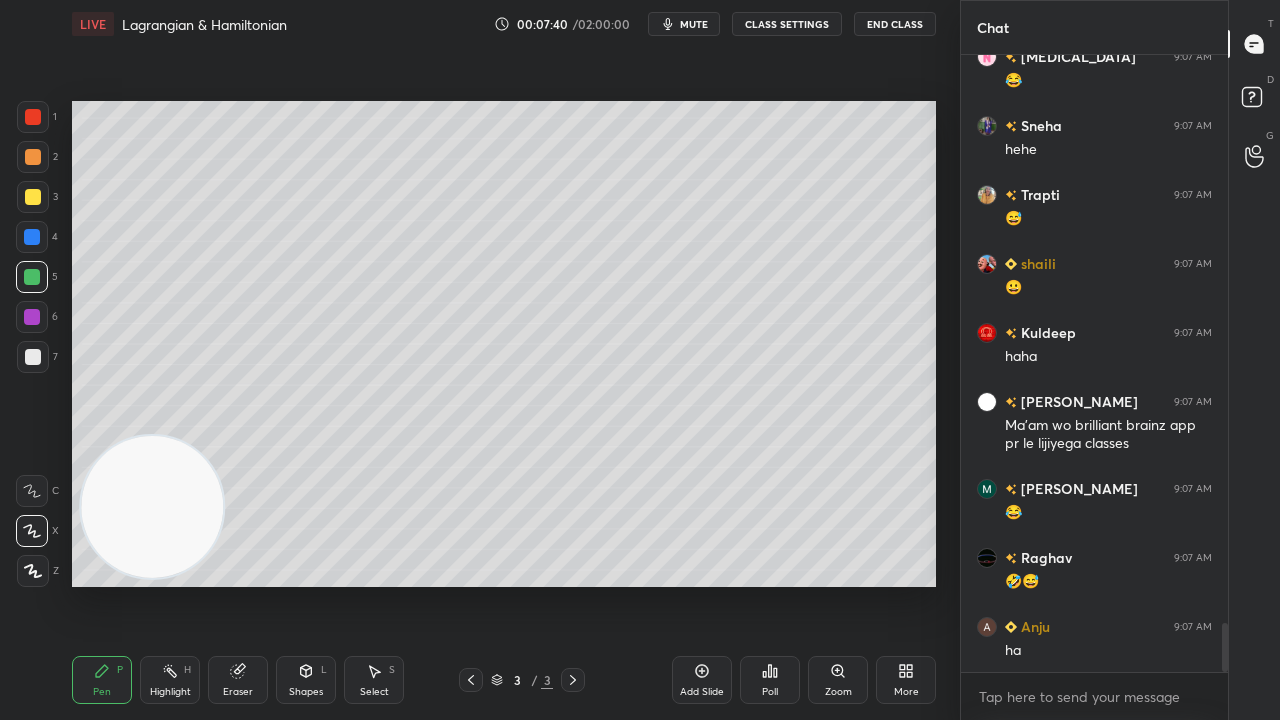 scroll, scrollTop: 7132, scrollLeft: 0, axis: vertical 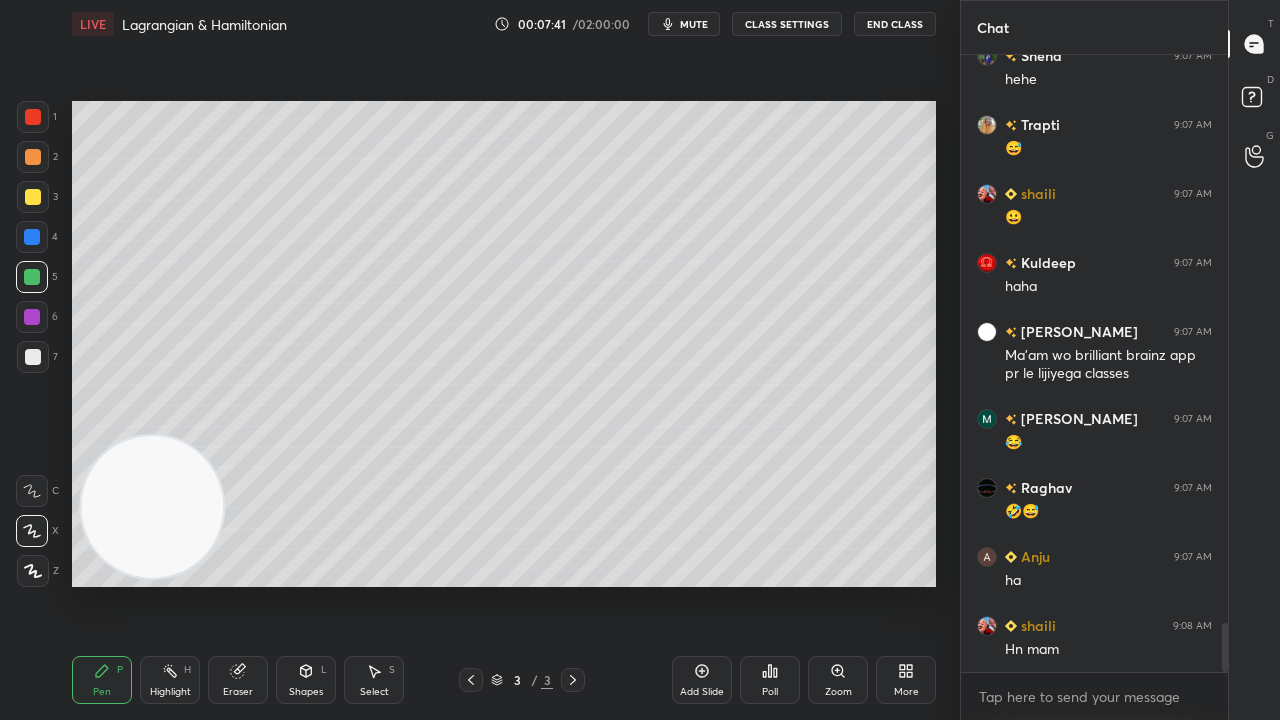 click on "6" at bounding box center (37, 321) 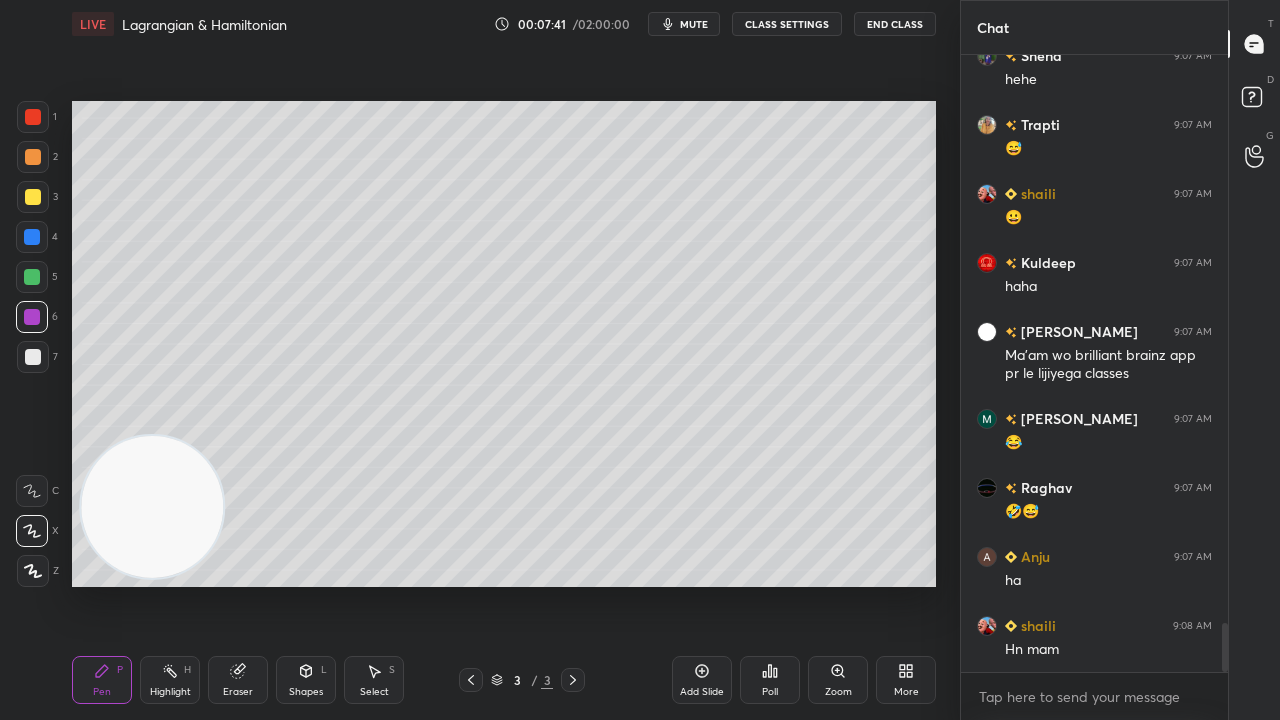 scroll, scrollTop: 7200, scrollLeft: 0, axis: vertical 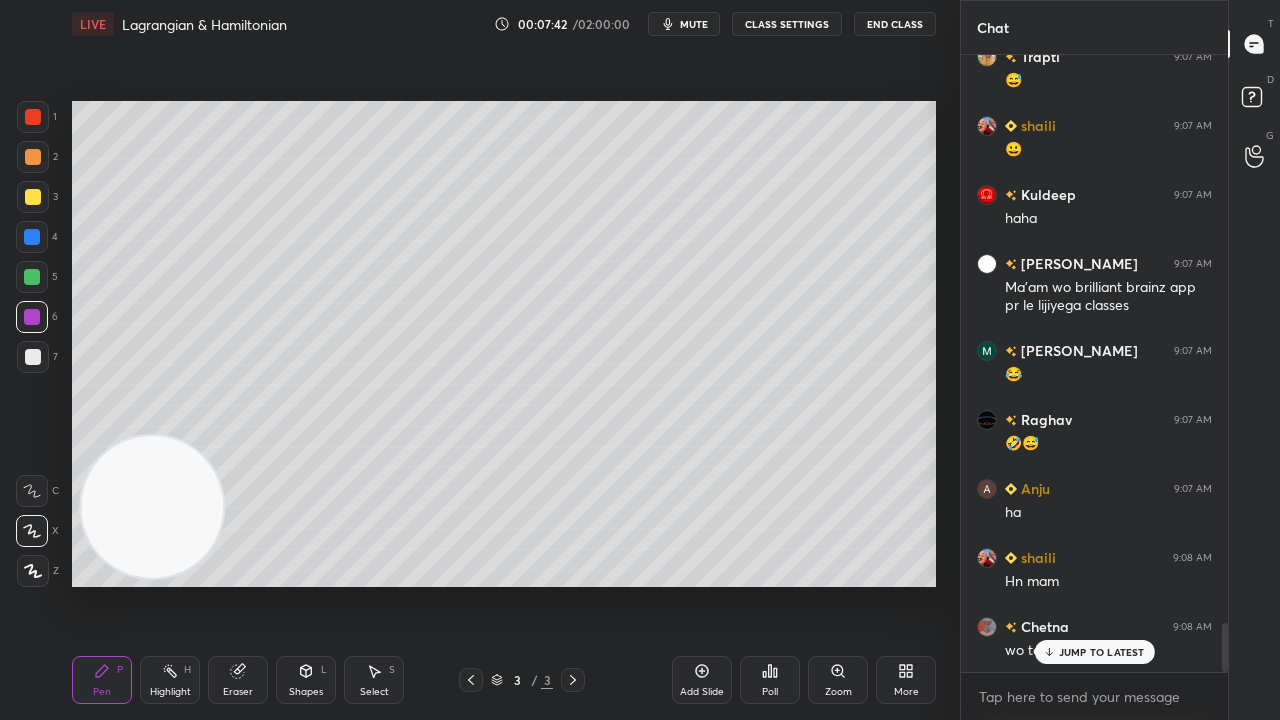 click on "mute" at bounding box center [694, 24] 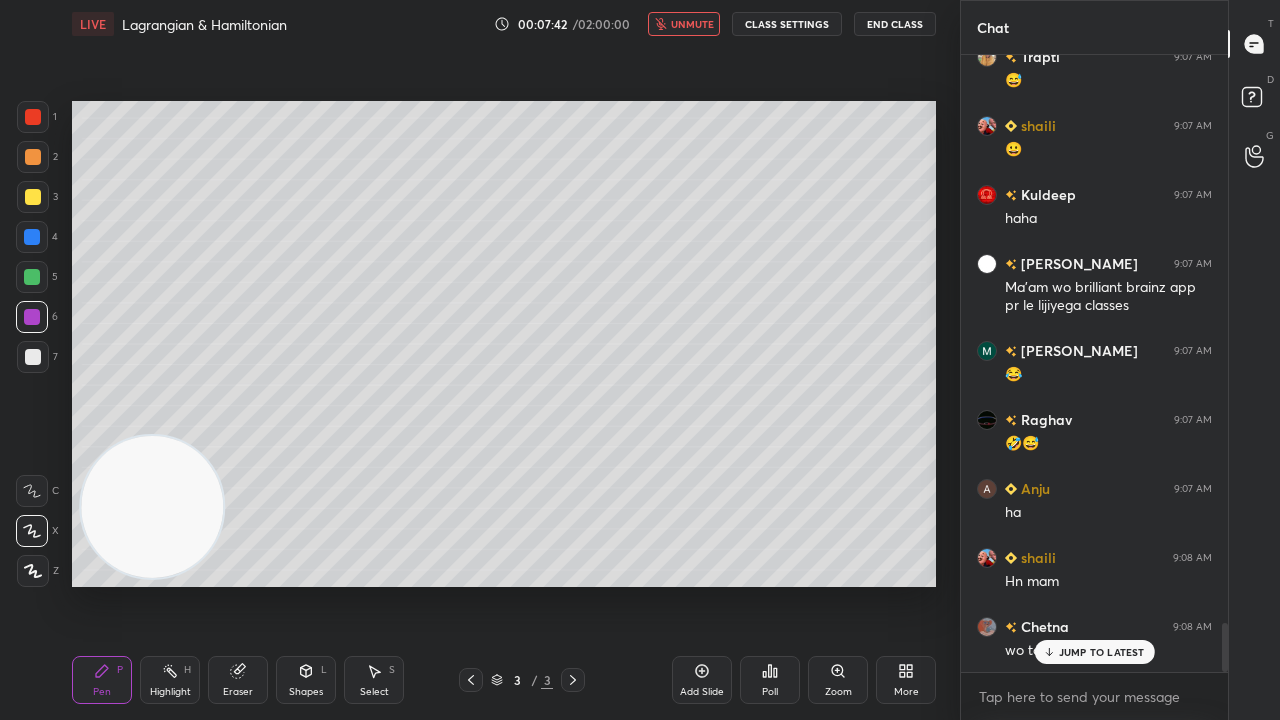 click on "unmute" at bounding box center (692, 24) 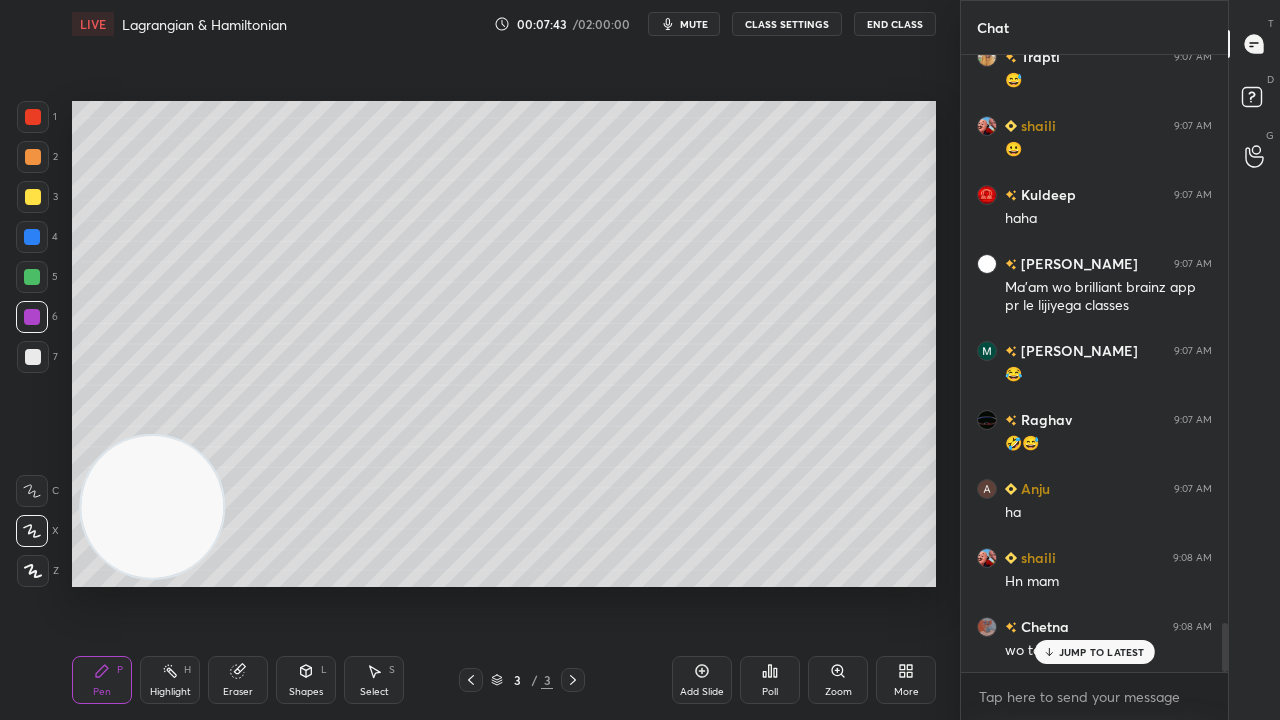 click at bounding box center [33, 357] 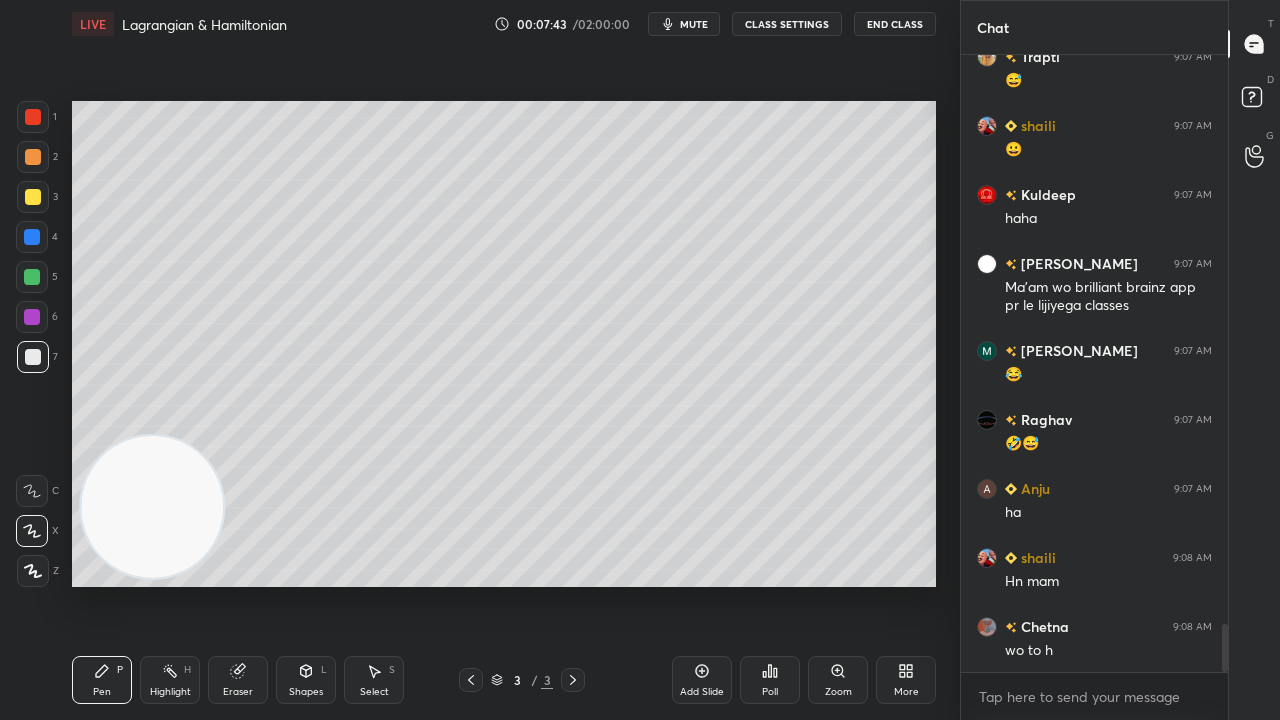 scroll, scrollTop: 7270, scrollLeft: 0, axis: vertical 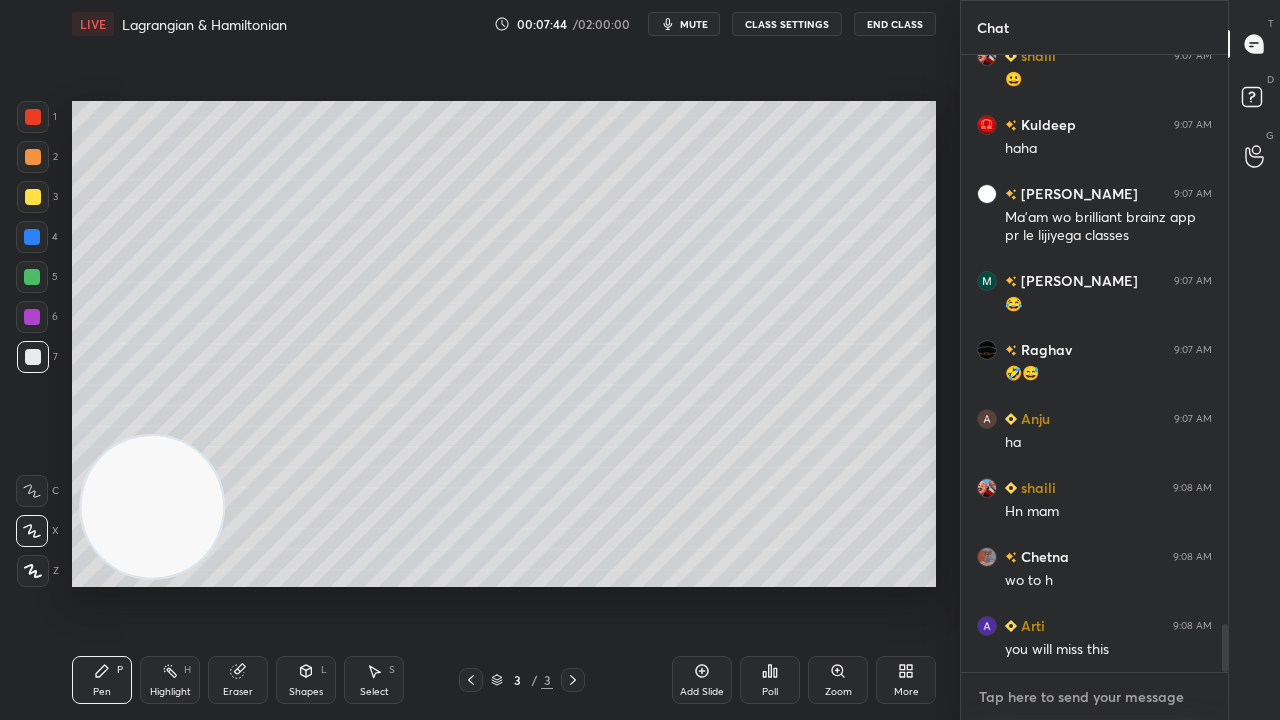 click at bounding box center [1094, 697] 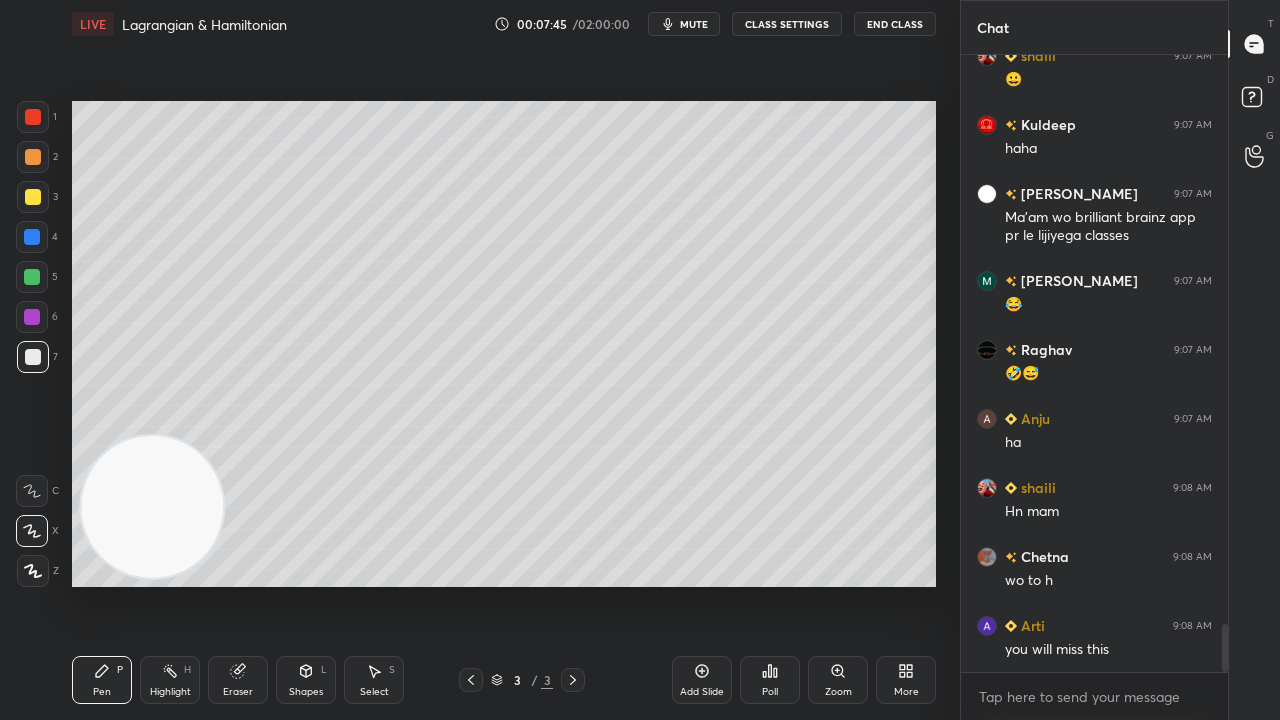 click on "mute" at bounding box center (694, 24) 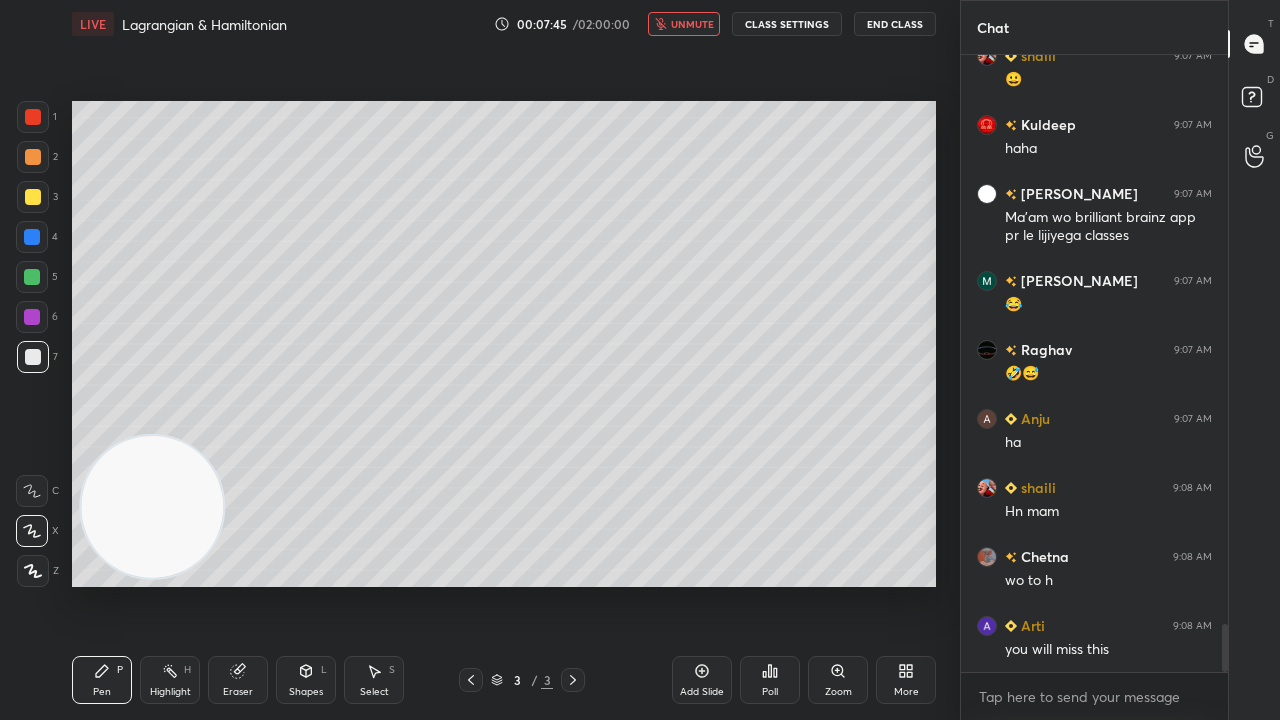 click on "unmute" at bounding box center [692, 24] 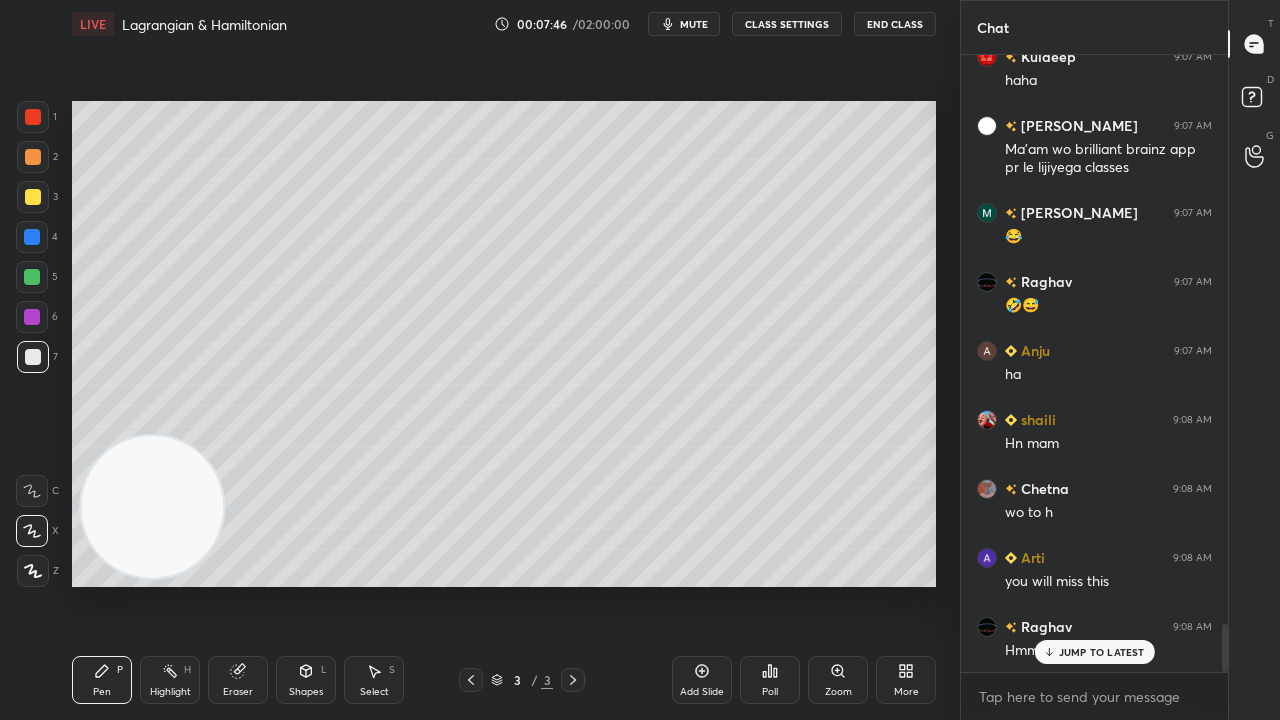 drag, startPoint x: 1114, startPoint y: 656, endPoint x: 1111, endPoint y: 707, distance: 51.088158 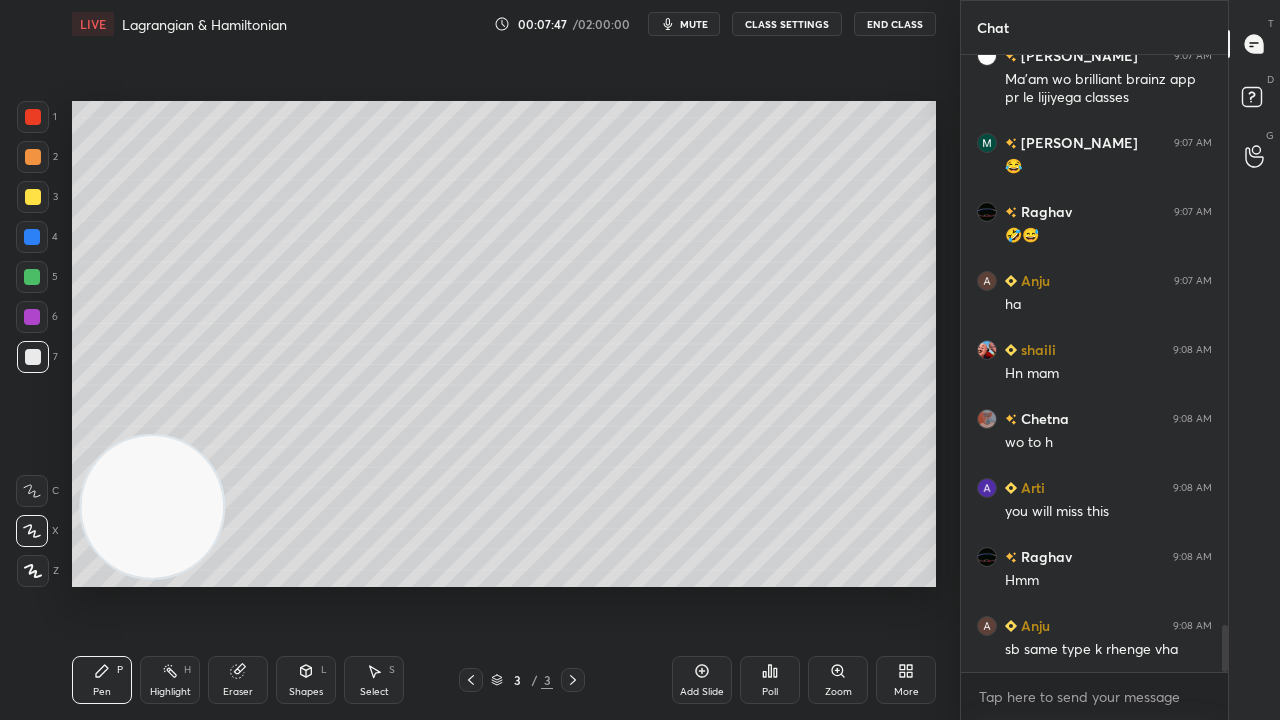 click on "x" at bounding box center [1094, 696] 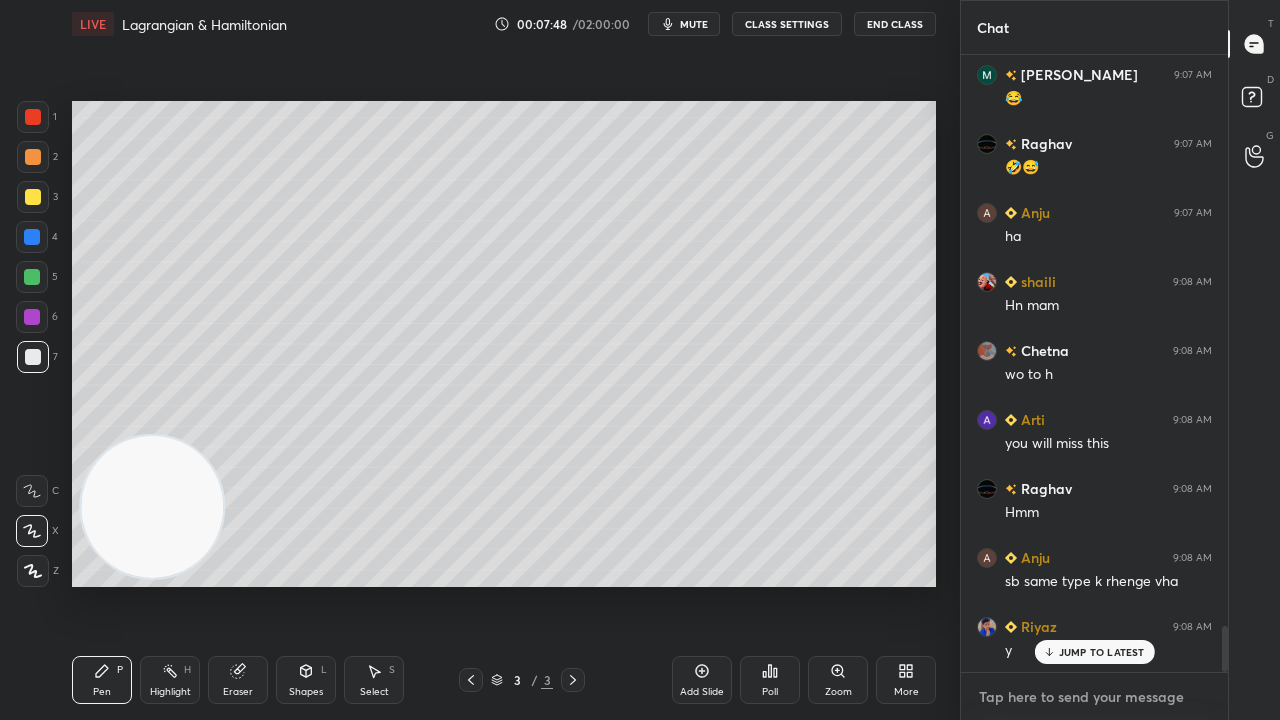 scroll, scrollTop: 7632, scrollLeft: 0, axis: vertical 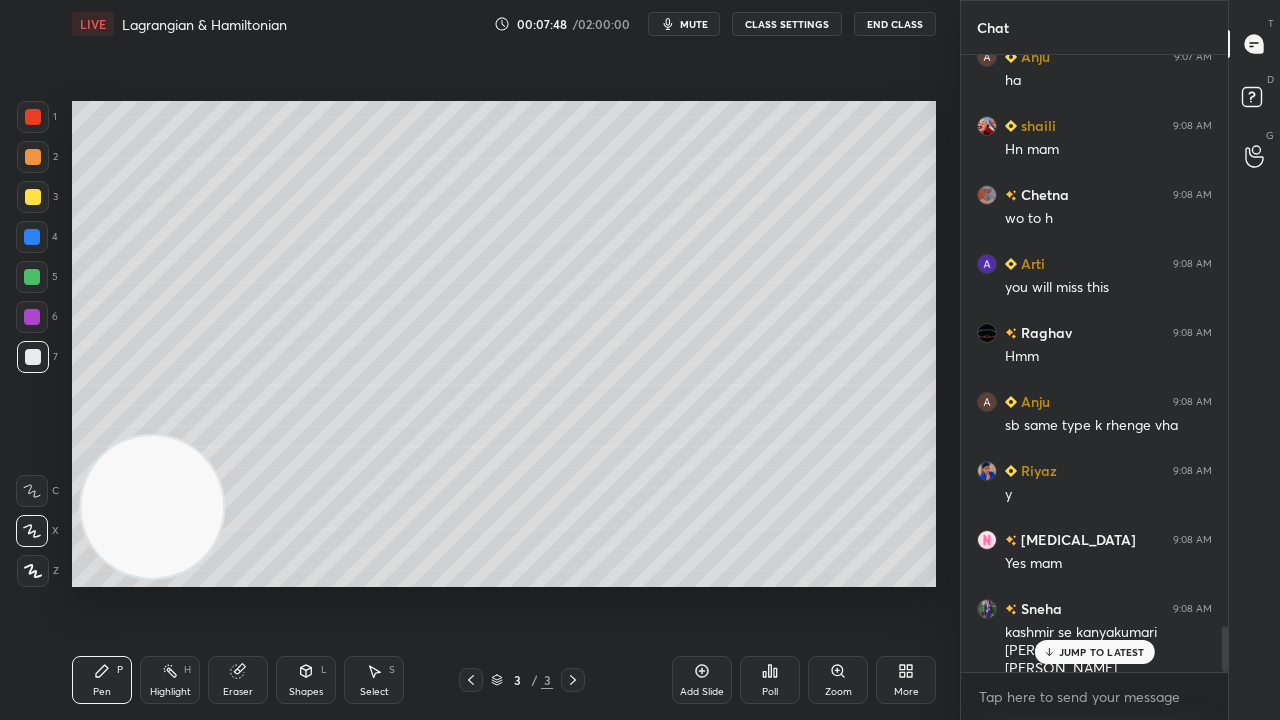 click on "JUMP TO LATEST" at bounding box center (1094, 652) 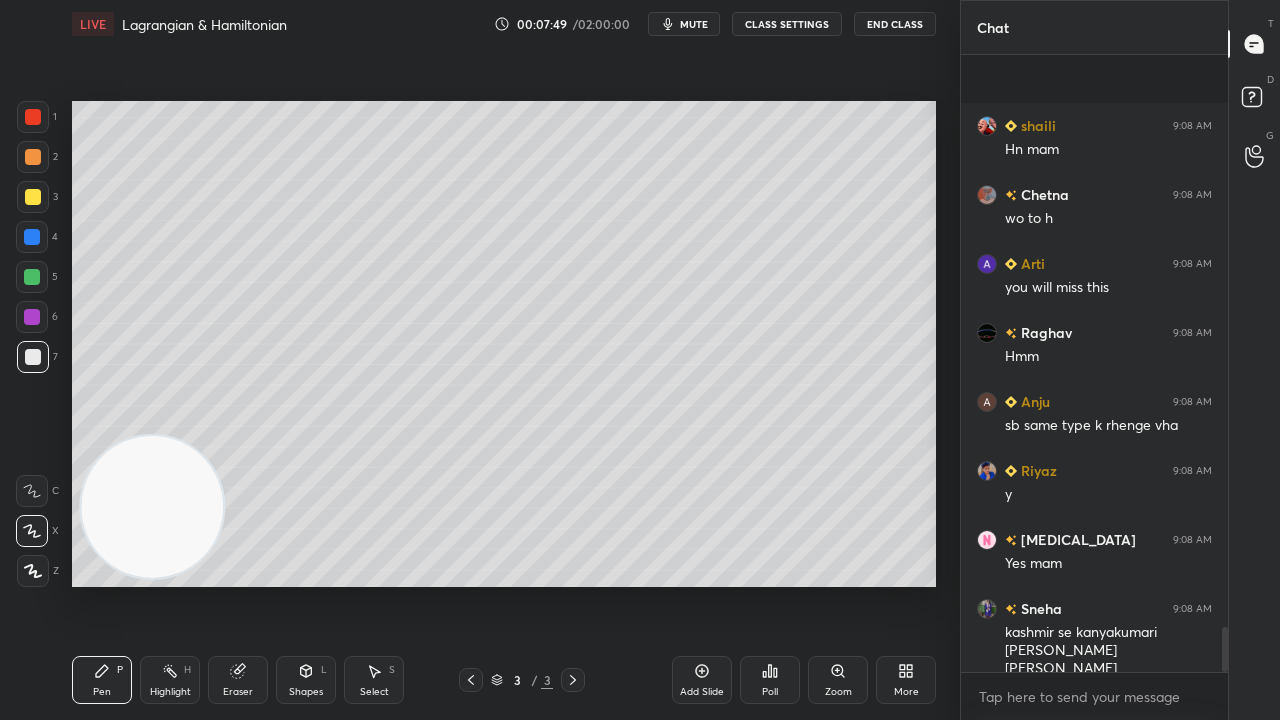 scroll, scrollTop: 7750, scrollLeft: 0, axis: vertical 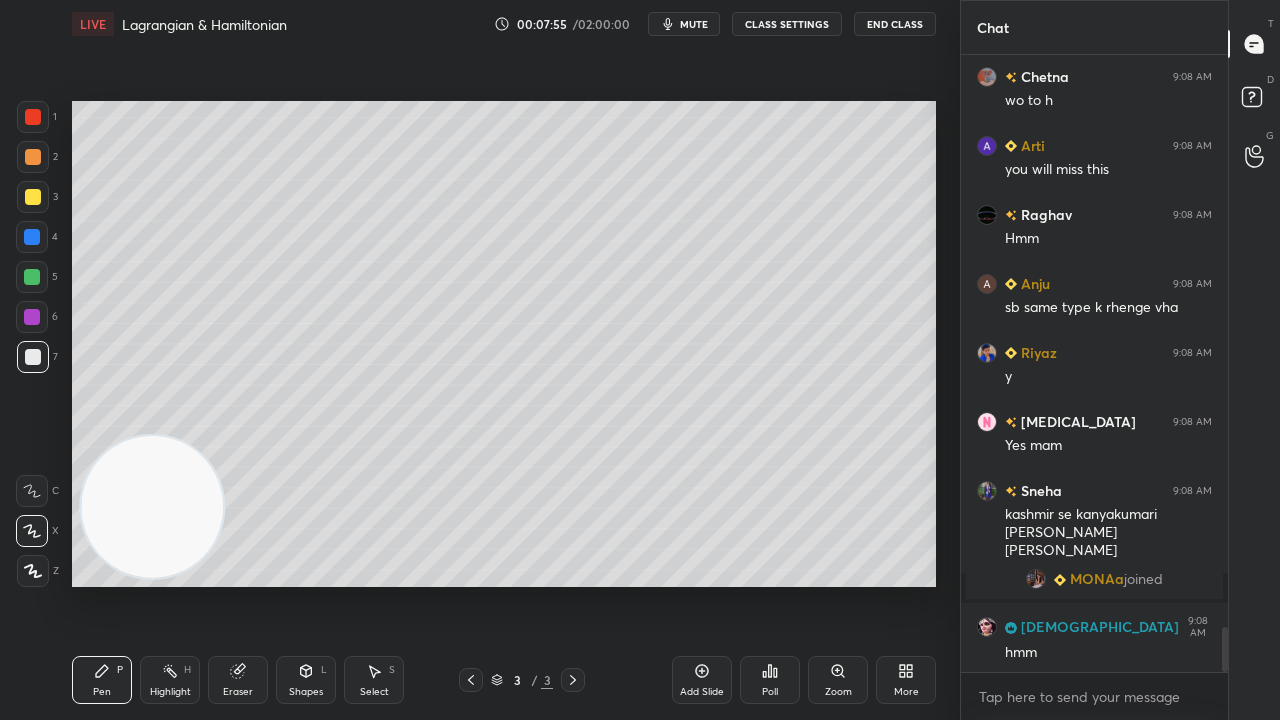 click on "mute" at bounding box center [694, 24] 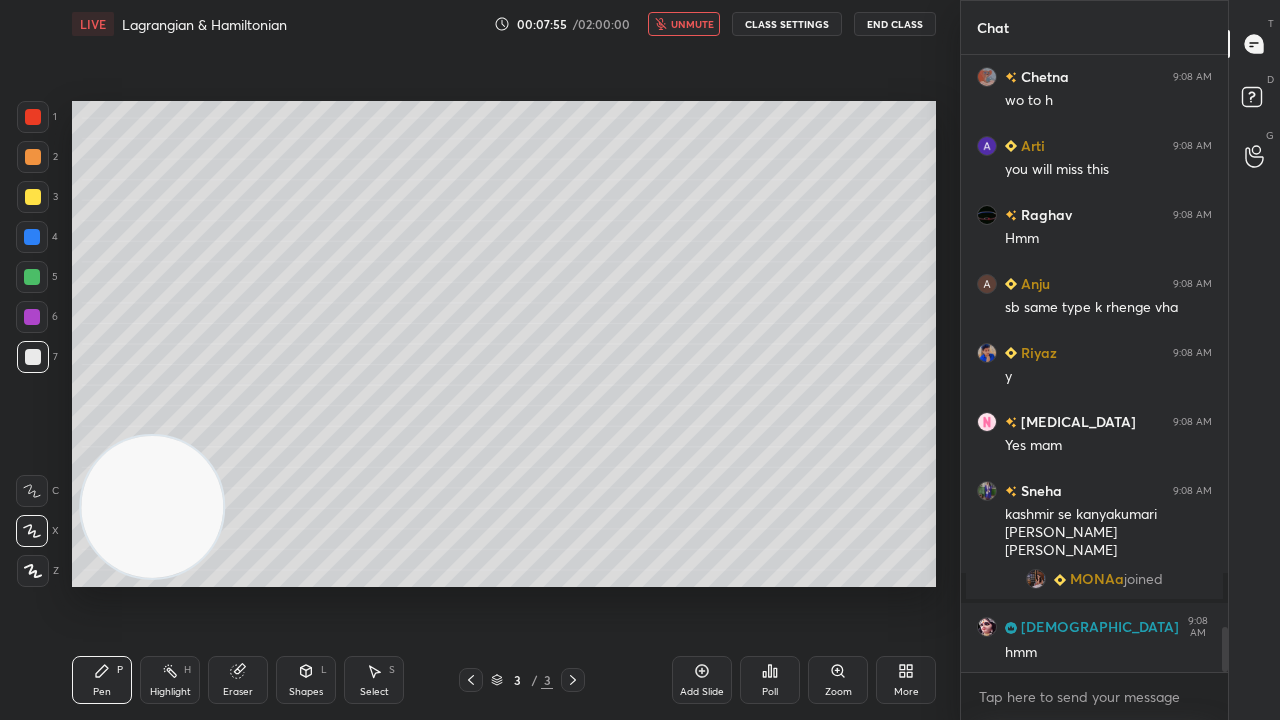 click on "unmute" at bounding box center (692, 24) 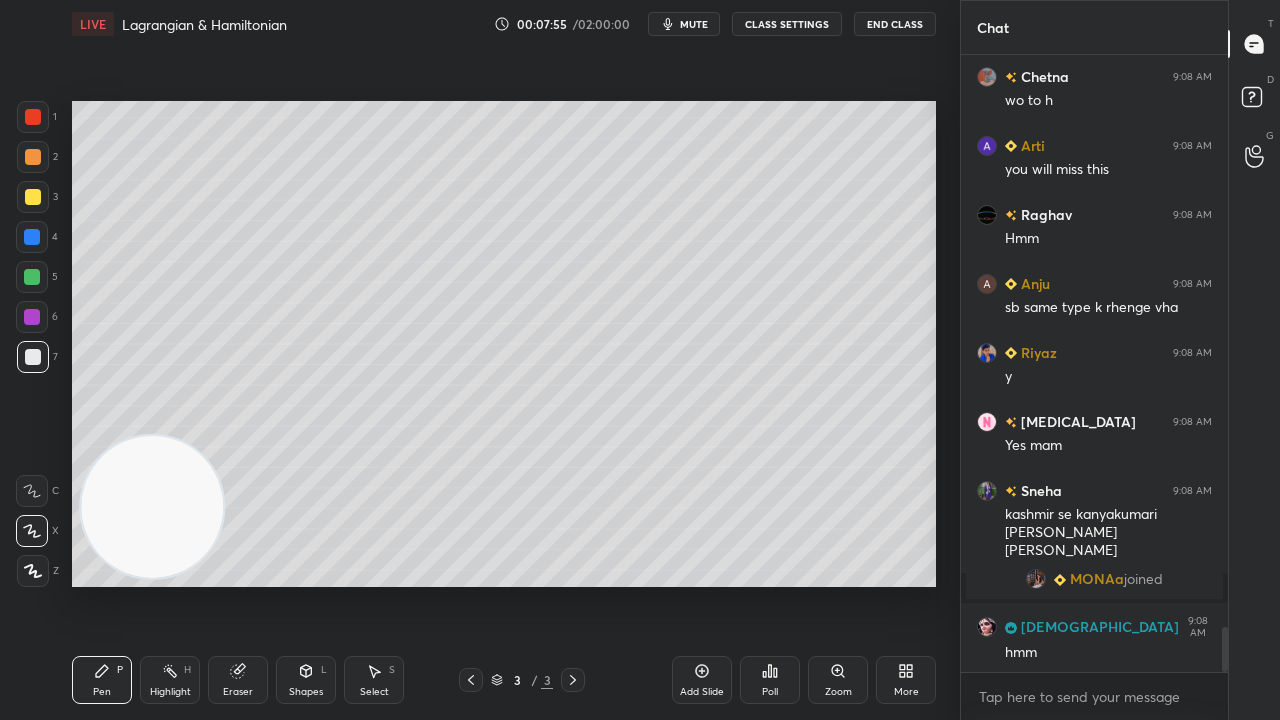scroll, scrollTop: 7836, scrollLeft: 0, axis: vertical 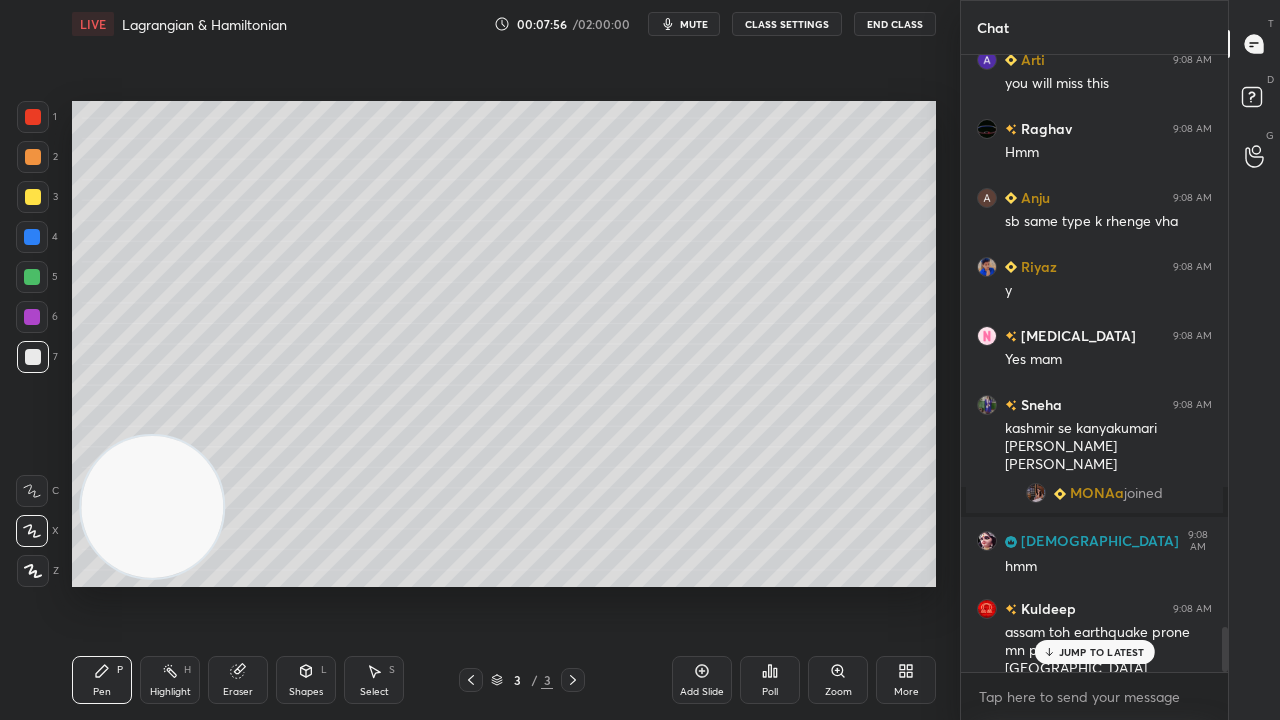 drag, startPoint x: 1120, startPoint y: 660, endPoint x: 1109, endPoint y: 698, distance: 39.56008 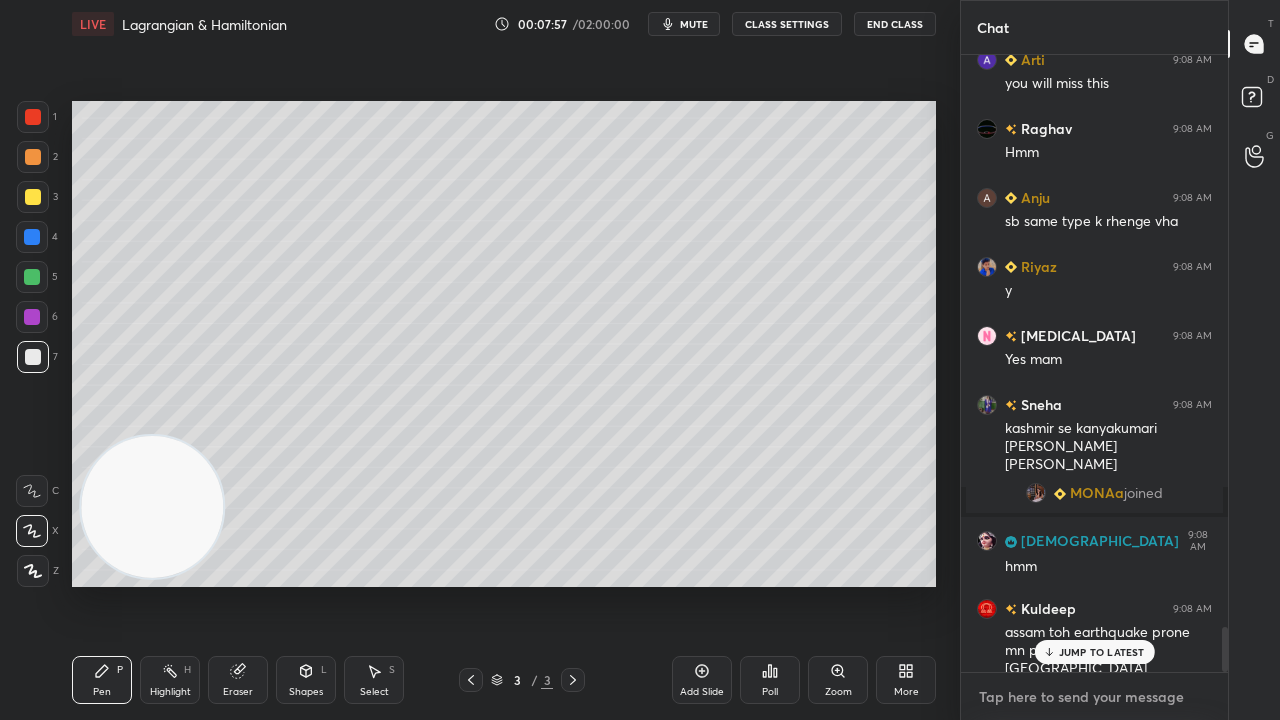 click on "x" at bounding box center (1094, 696) 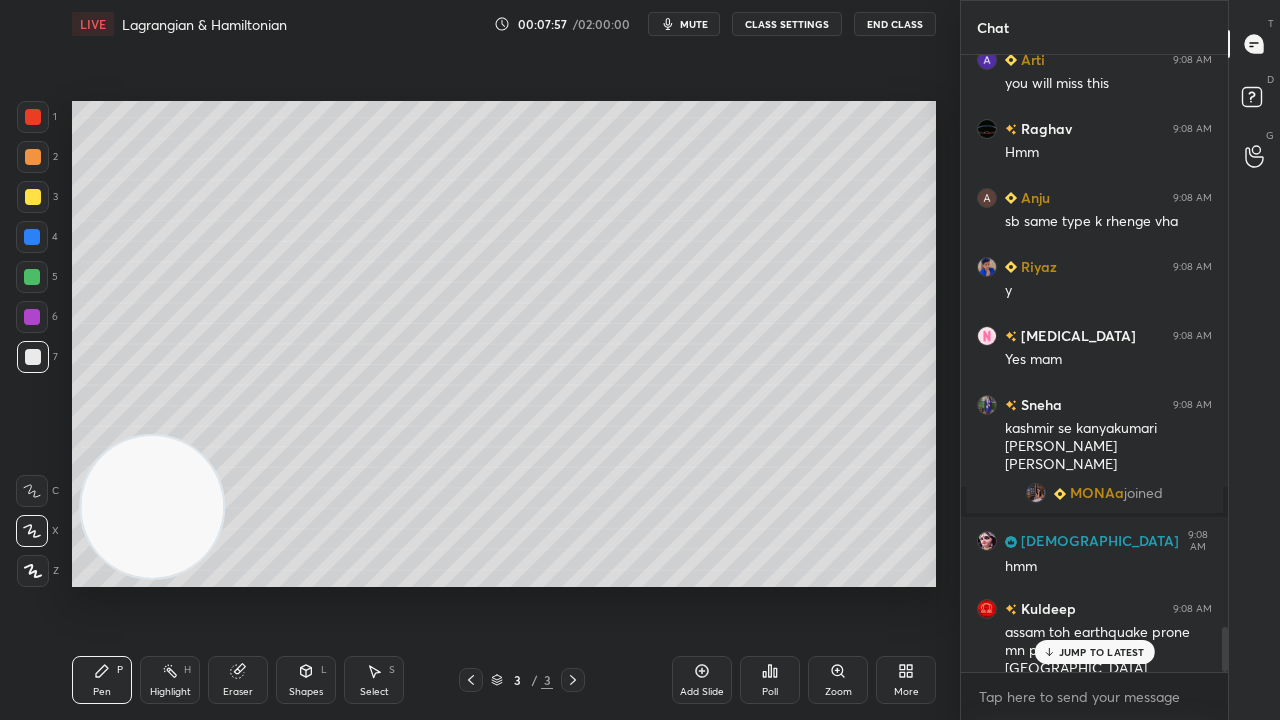 drag, startPoint x: 1114, startPoint y: 650, endPoint x: 1115, endPoint y: 687, distance: 37.01351 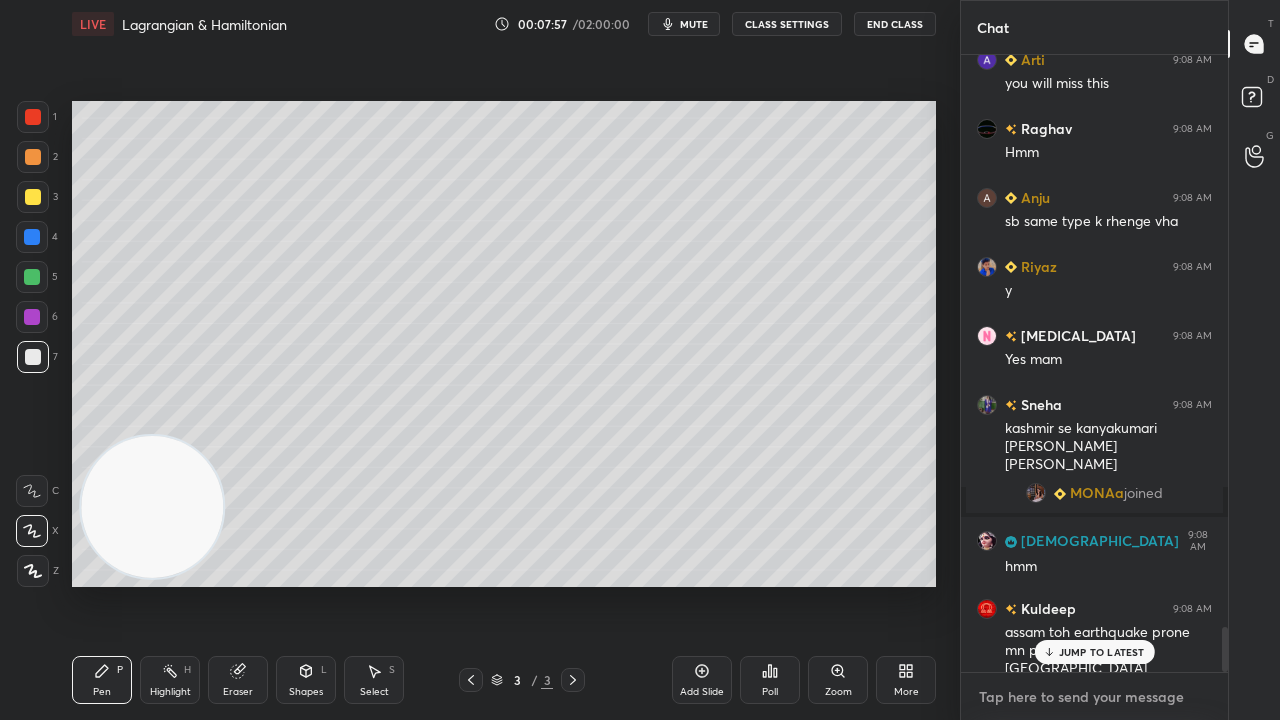 click at bounding box center (1094, 697) 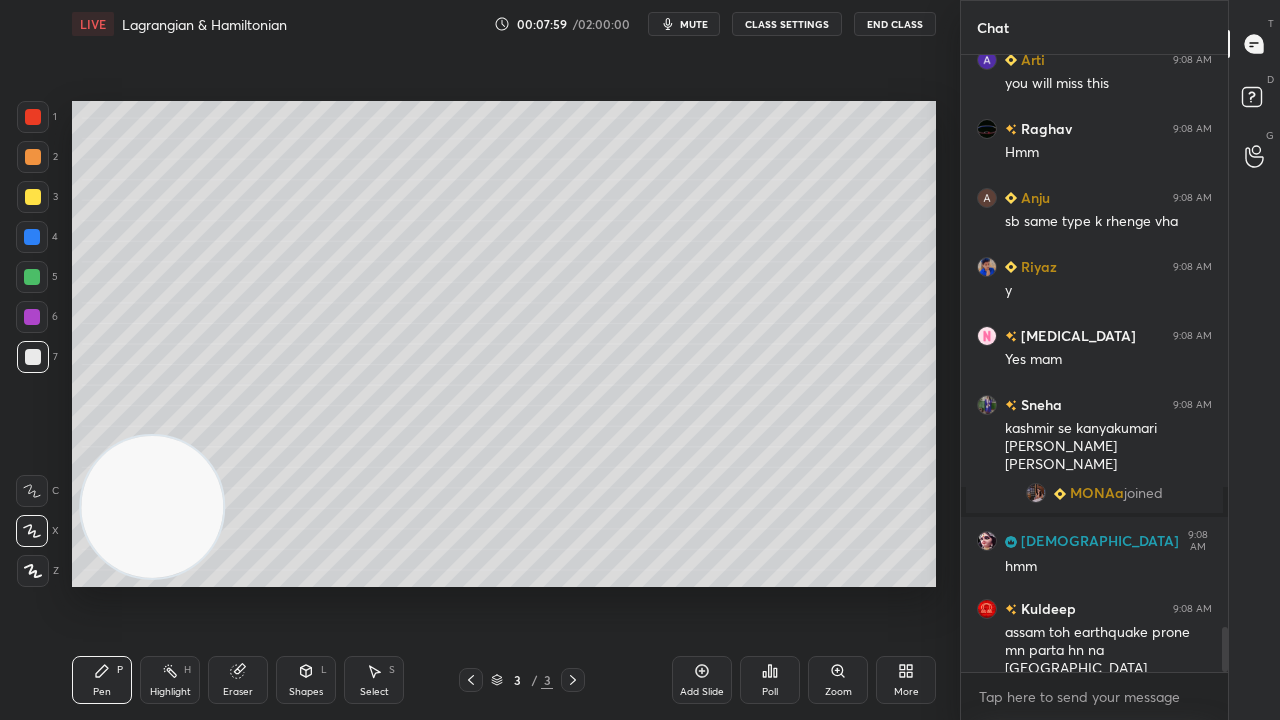 click on "mute" at bounding box center [694, 24] 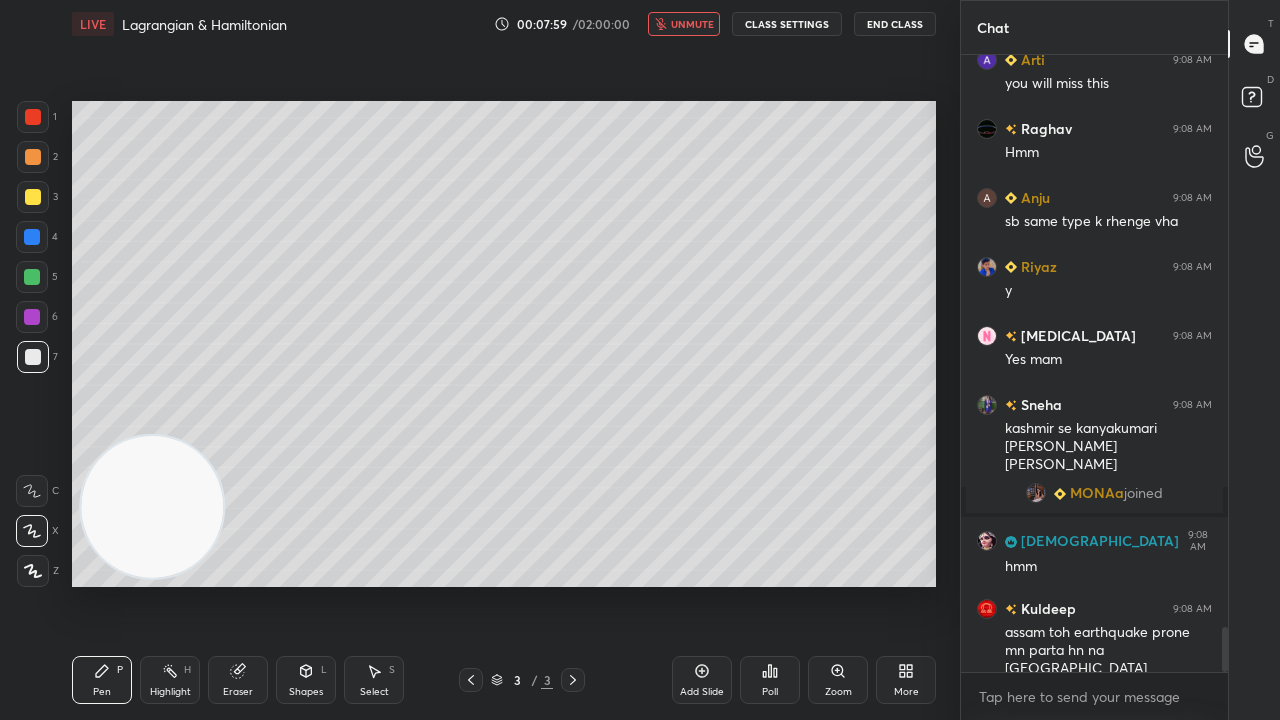 click on "unmute" at bounding box center [692, 24] 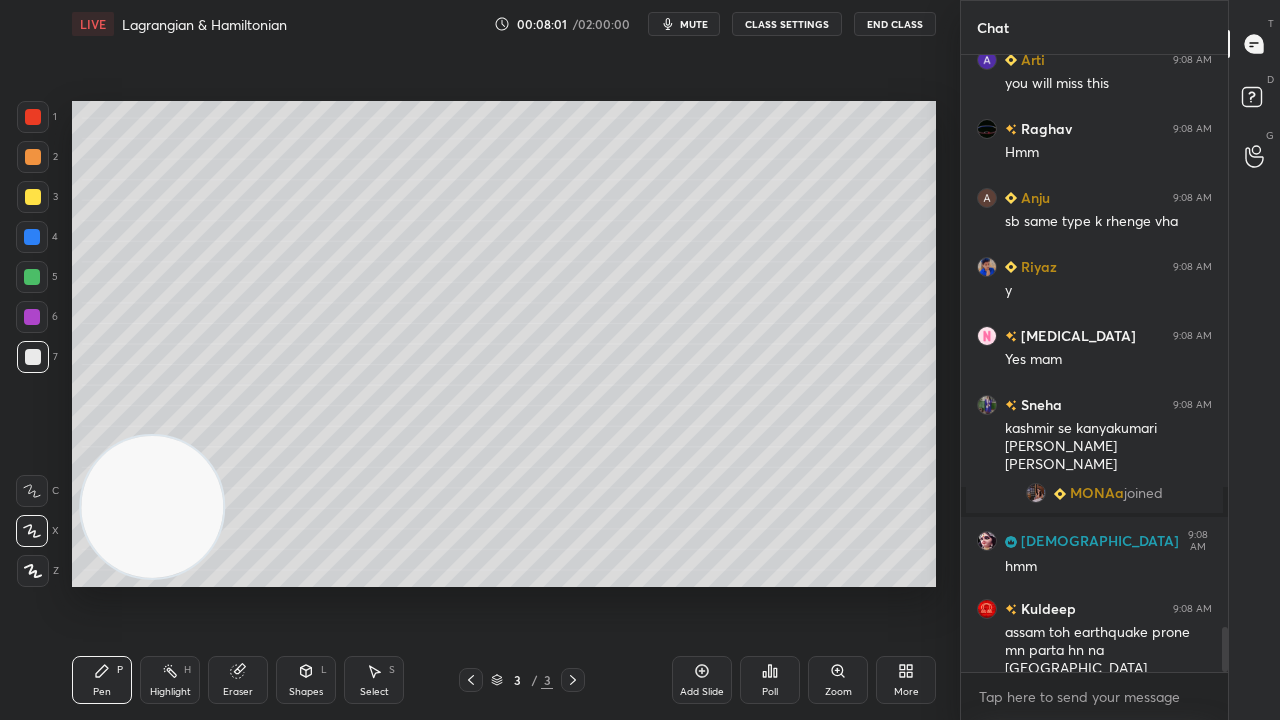 click on "mute" at bounding box center (694, 24) 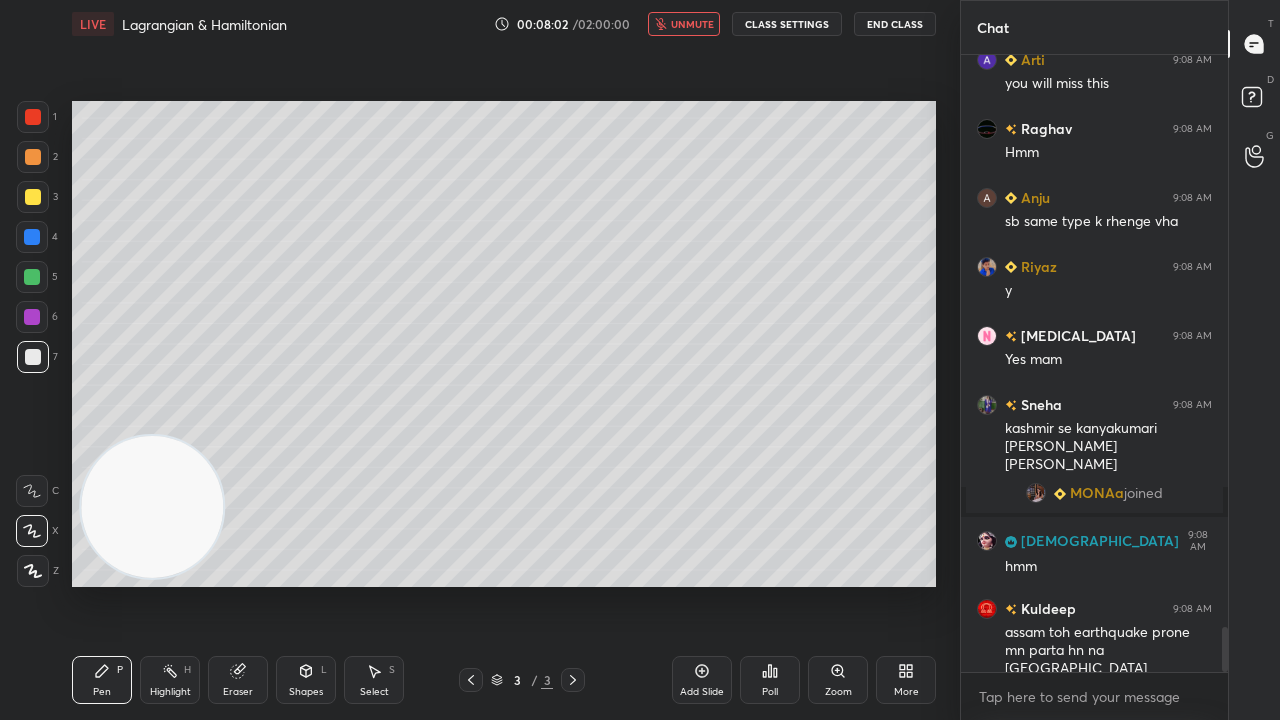 scroll, scrollTop: 7906, scrollLeft: 0, axis: vertical 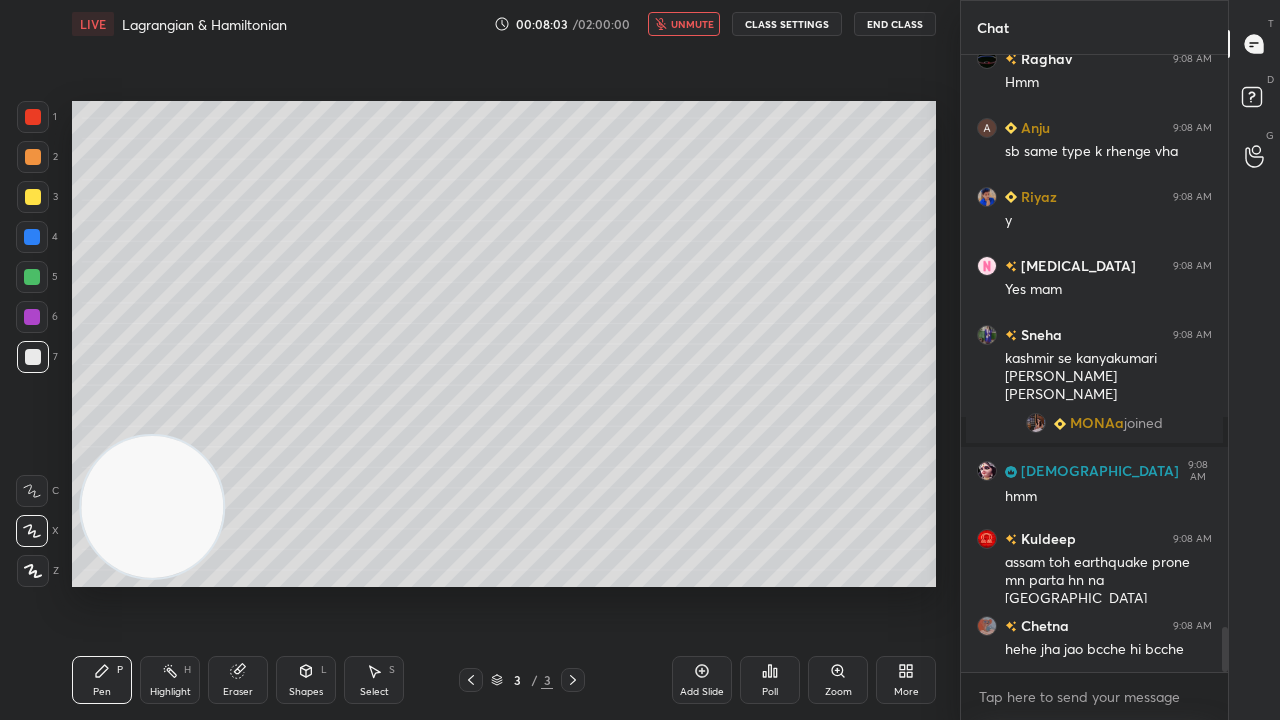 click on "unmute" at bounding box center [692, 24] 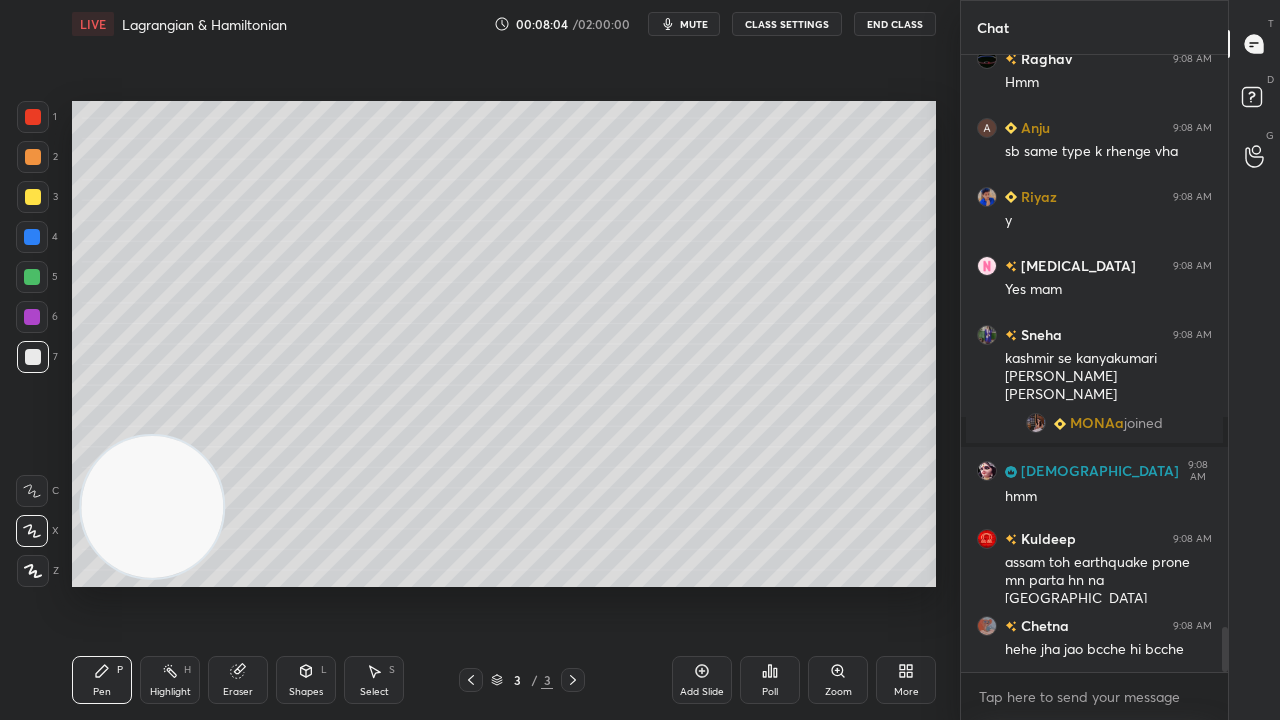 click on "mute" at bounding box center (694, 24) 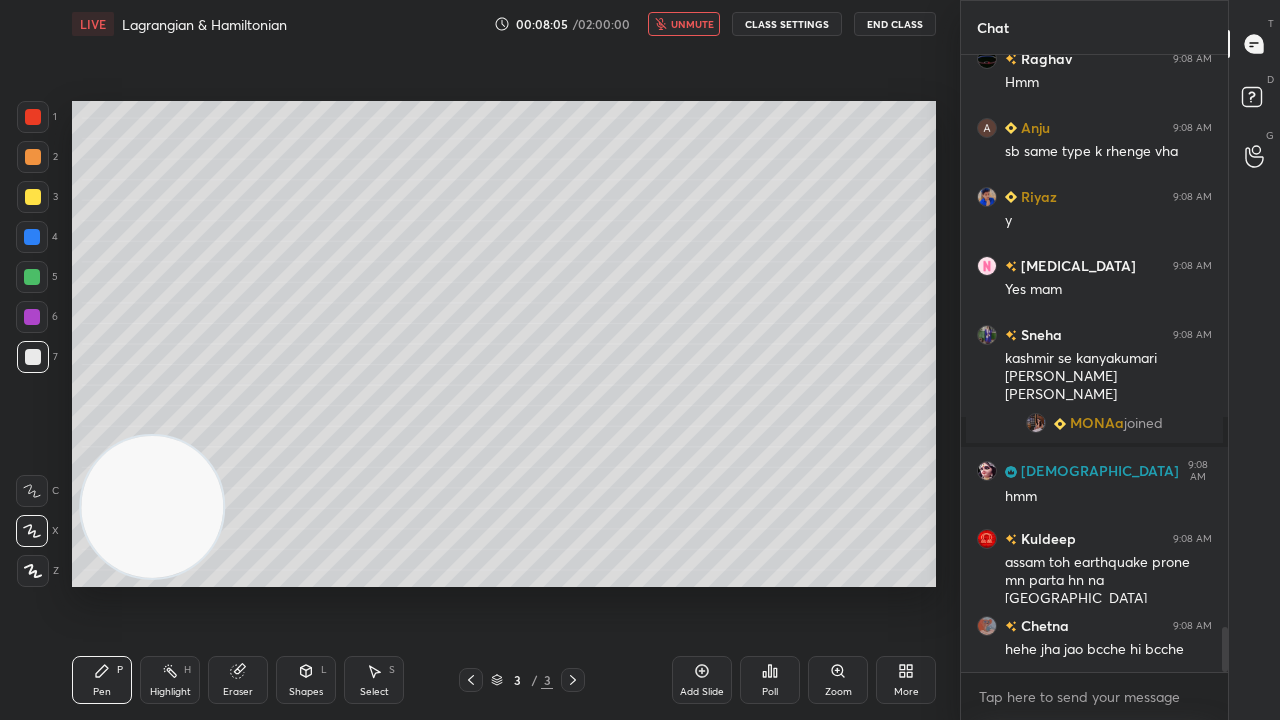 click on "unmute" at bounding box center (692, 24) 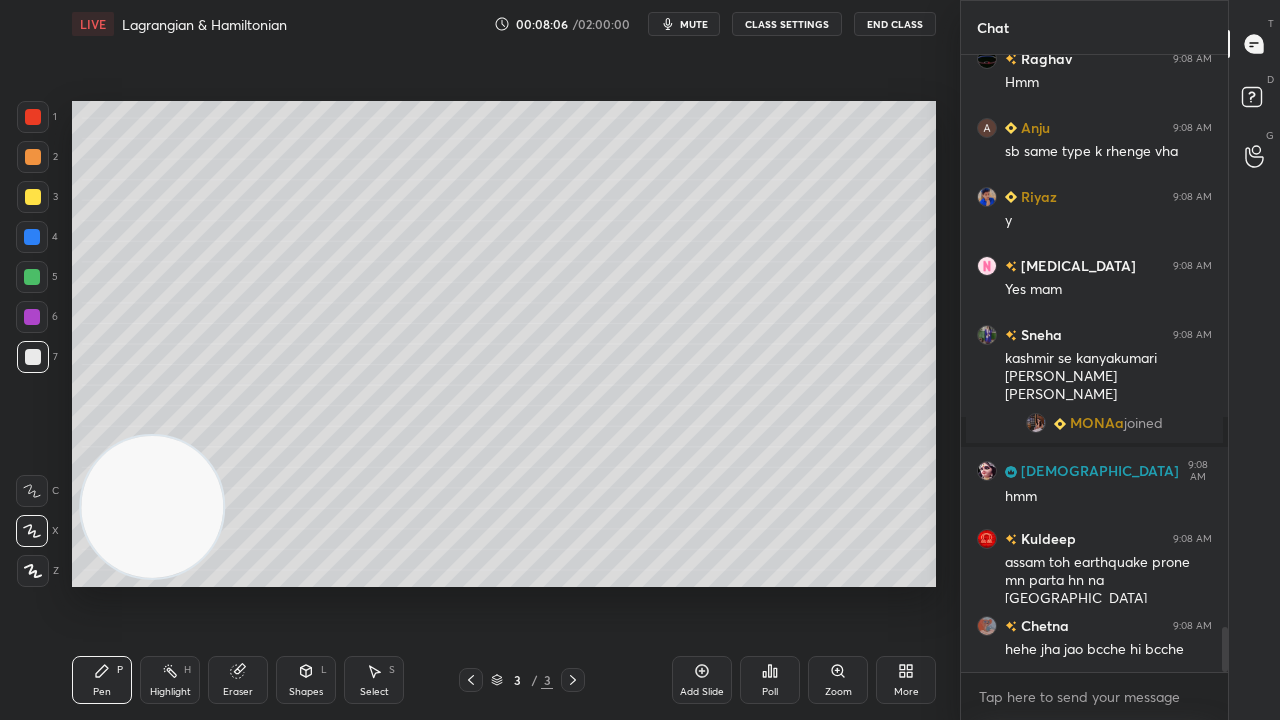 click at bounding box center [33, 197] 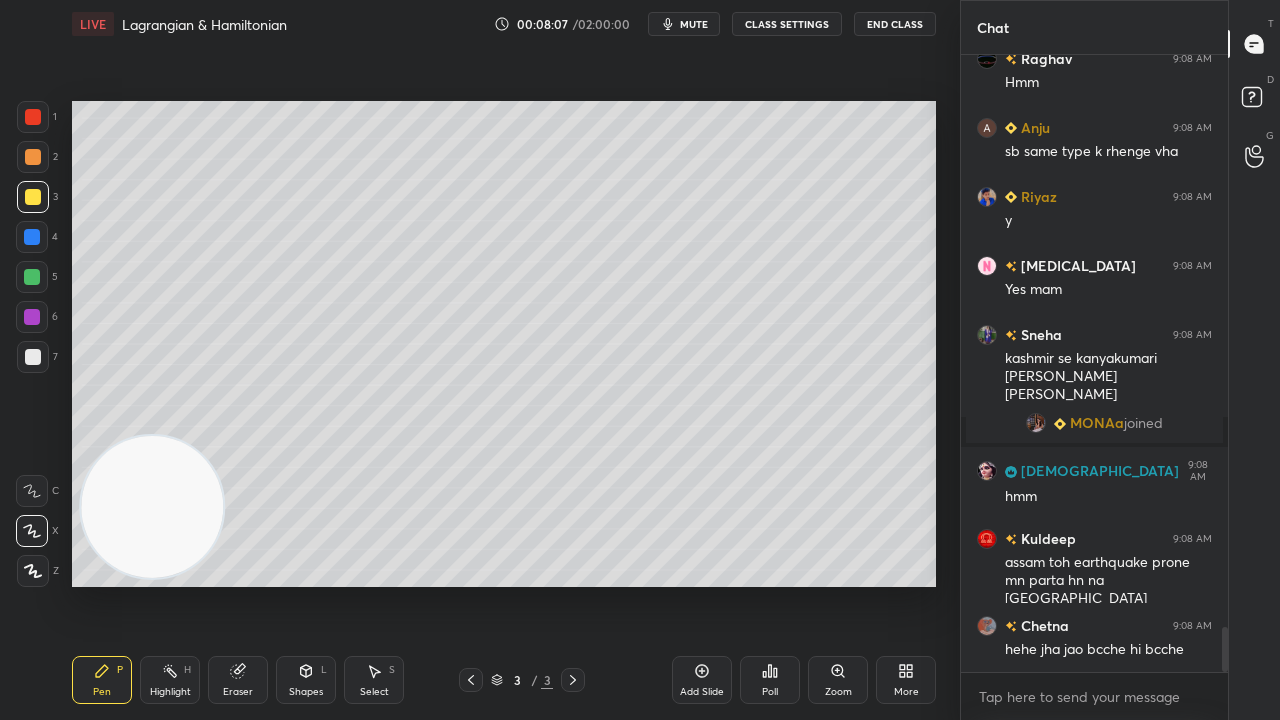 click on "mute" at bounding box center (694, 24) 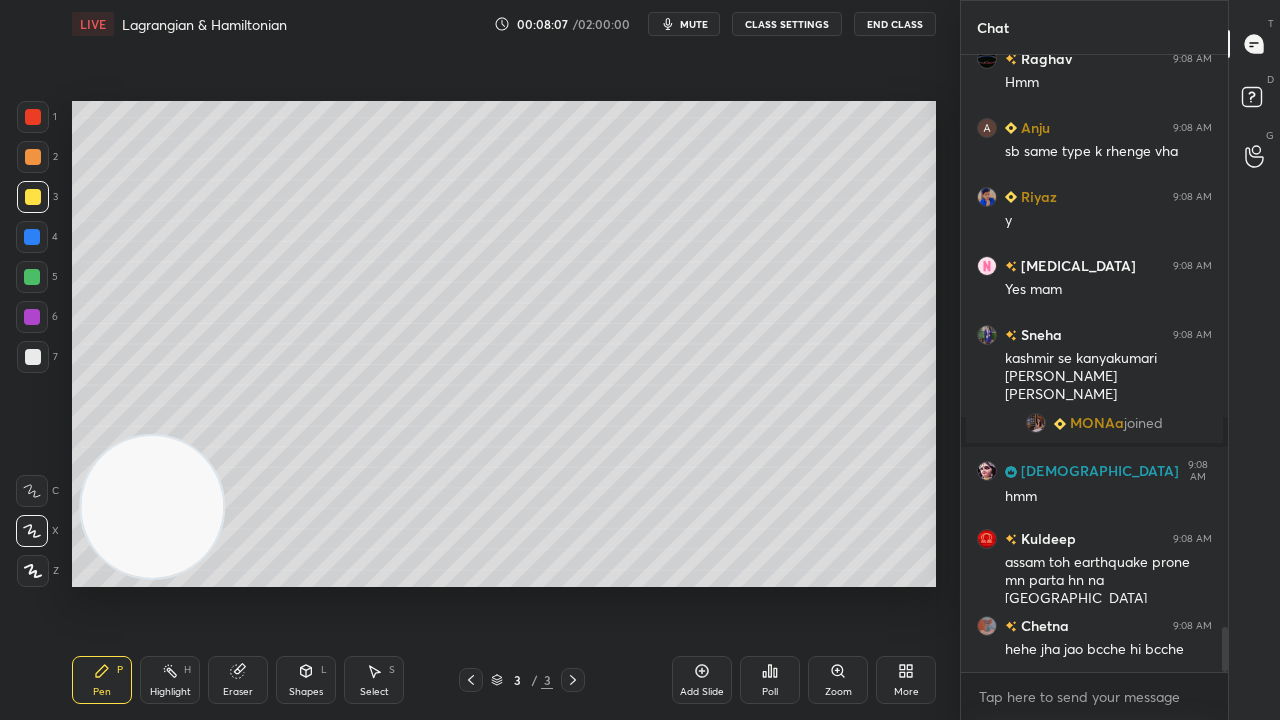 click on "mute" at bounding box center [694, 24] 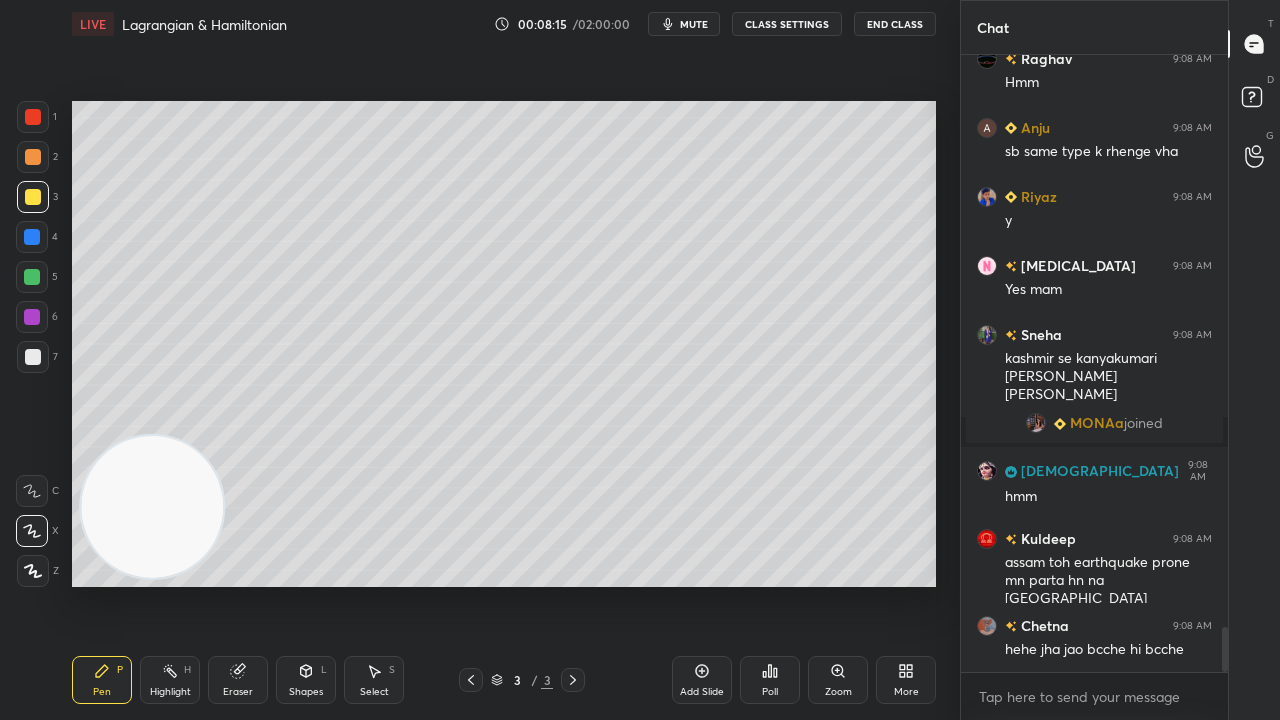 scroll, scrollTop: 7974, scrollLeft: 0, axis: vertical 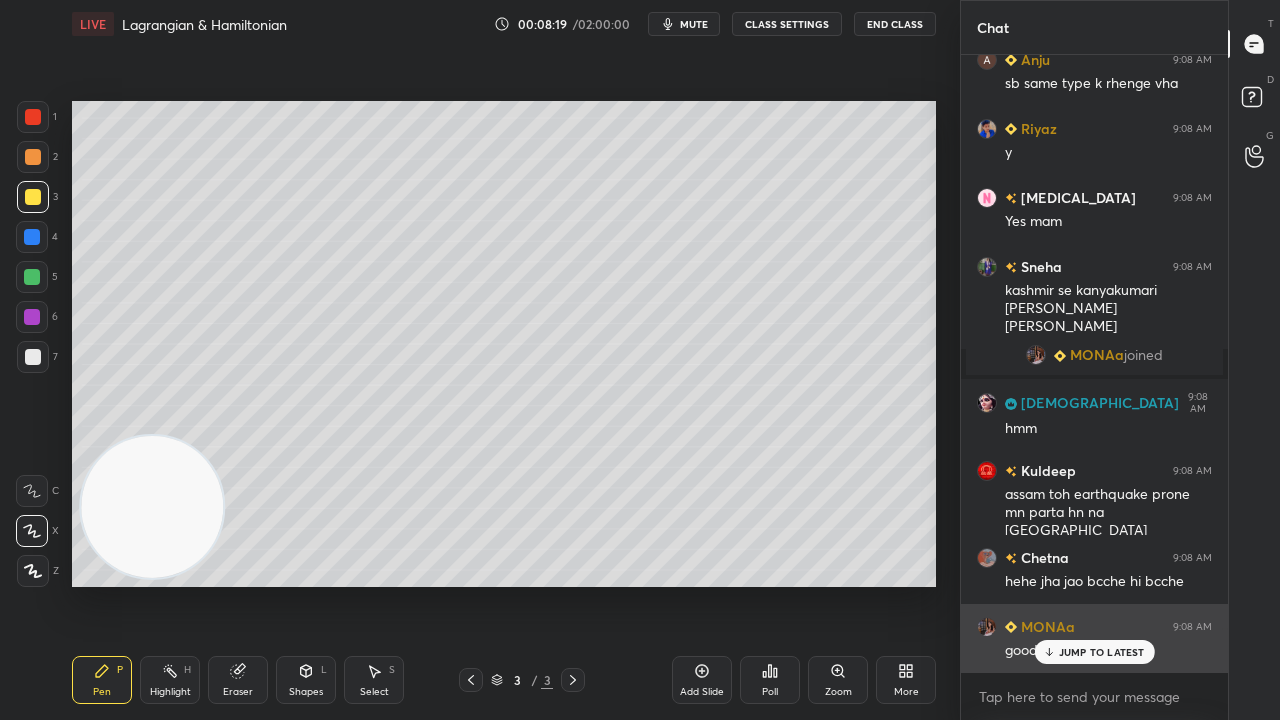 drag, startPoint x: 1134, startPoint y: 648, endPoint x: 1138, endPoint y: 660, distance: 12.649111 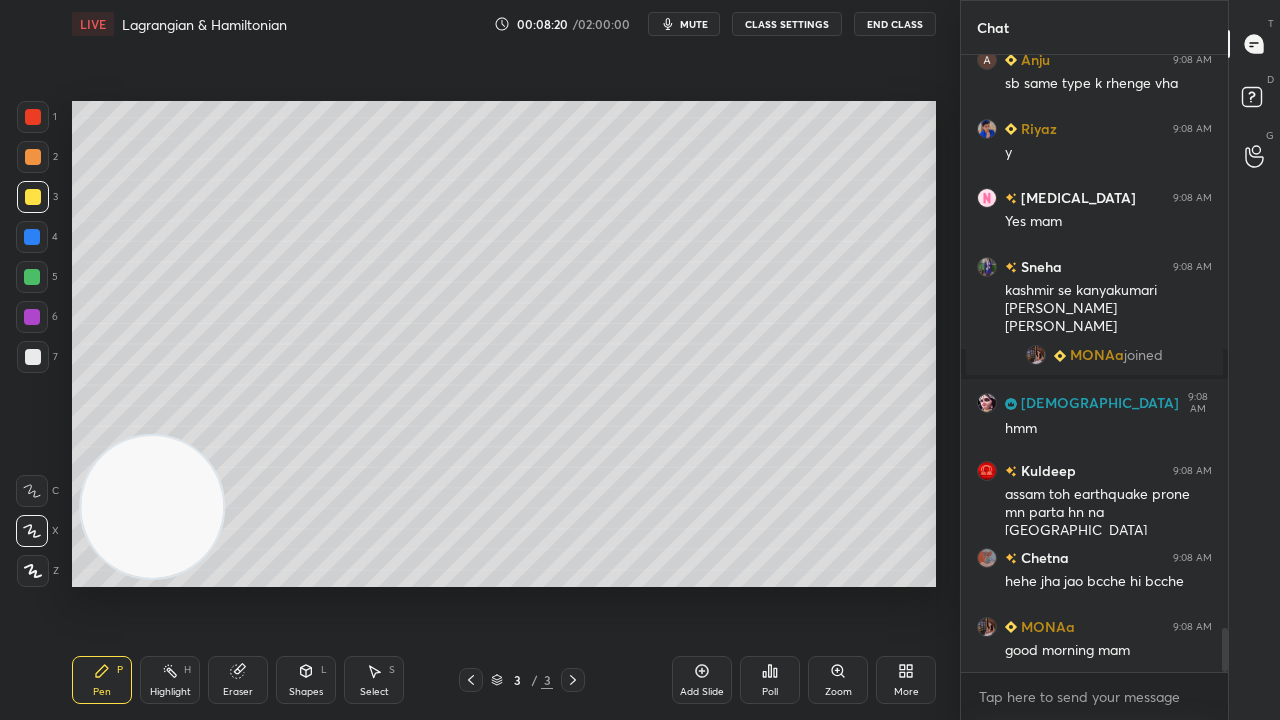 click on "mute" at bounding box center [694, 24] 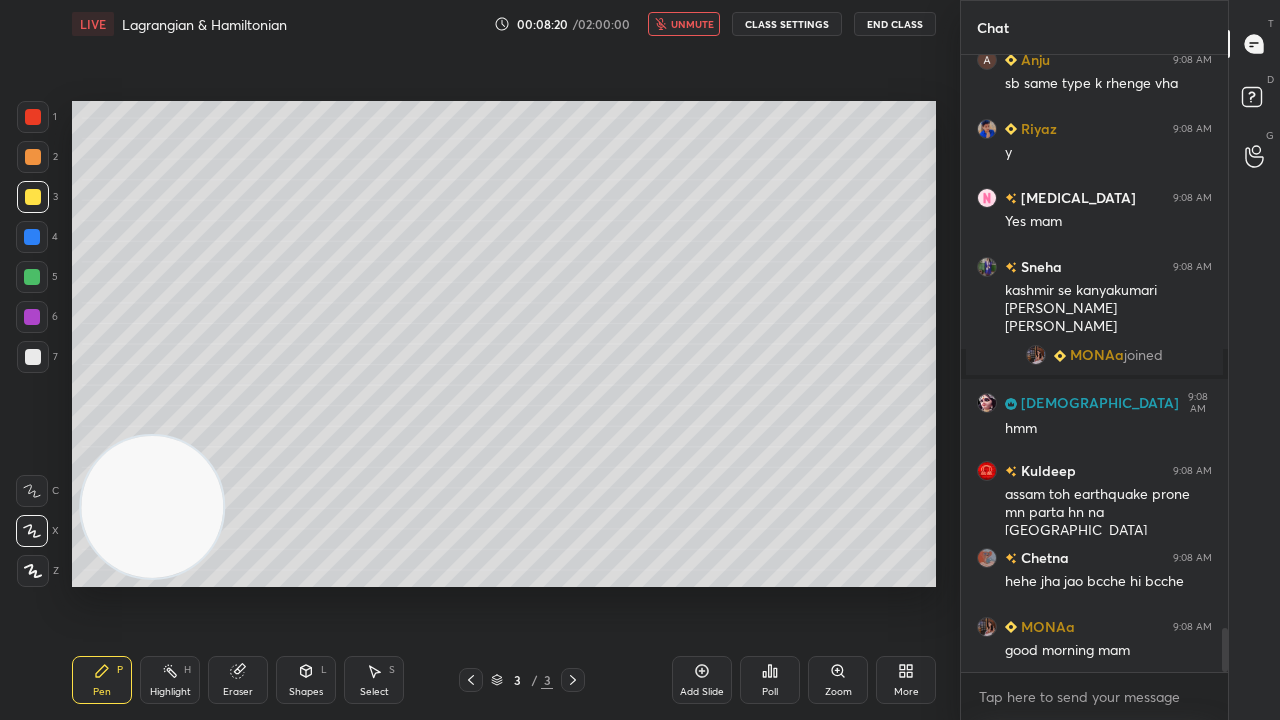 click on "unmute" at bounding box center [692, 24] 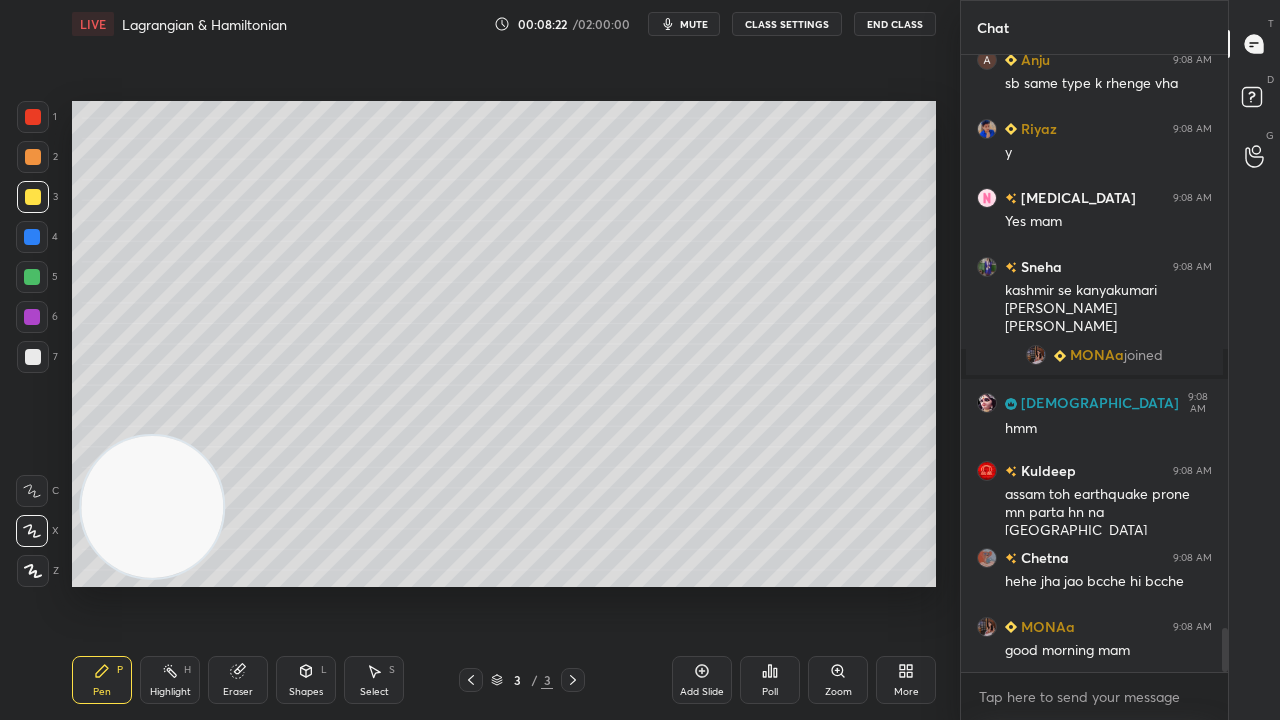 click on "mute" at bounding box center [694, 24] 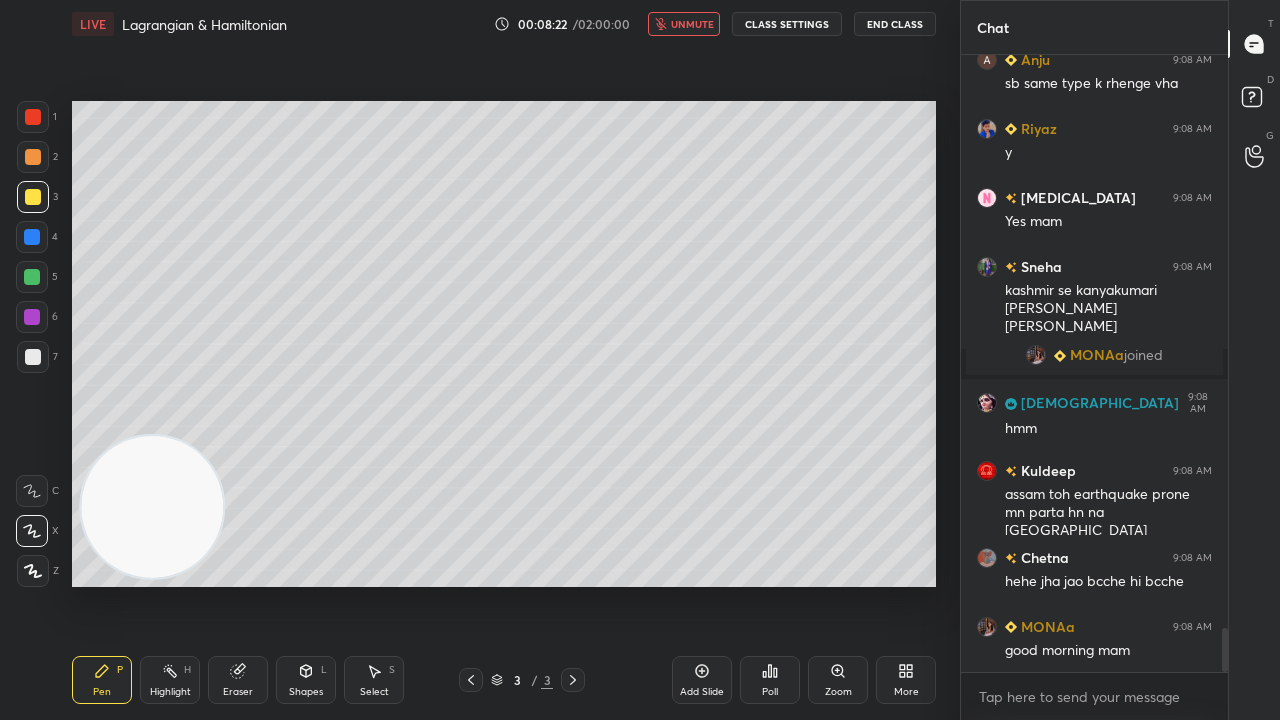 click on "unmute" at bounding box center (692, 24) 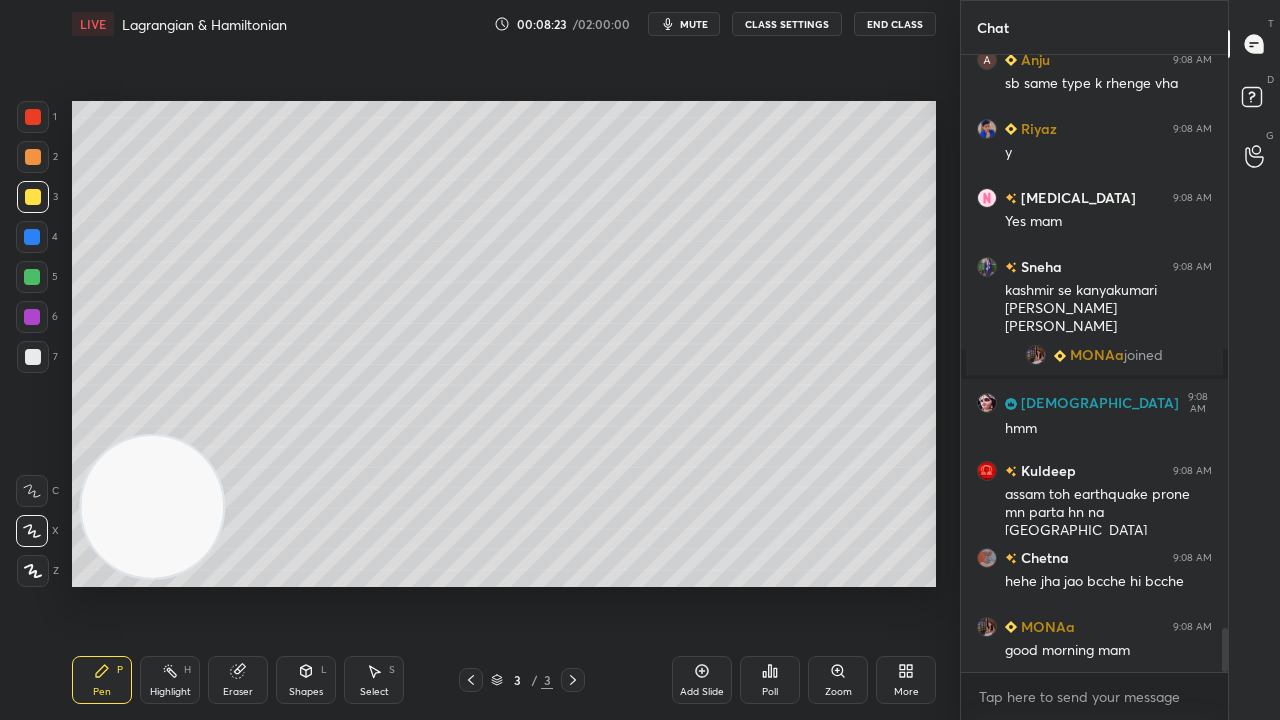 click at bounding box center (32, 277) 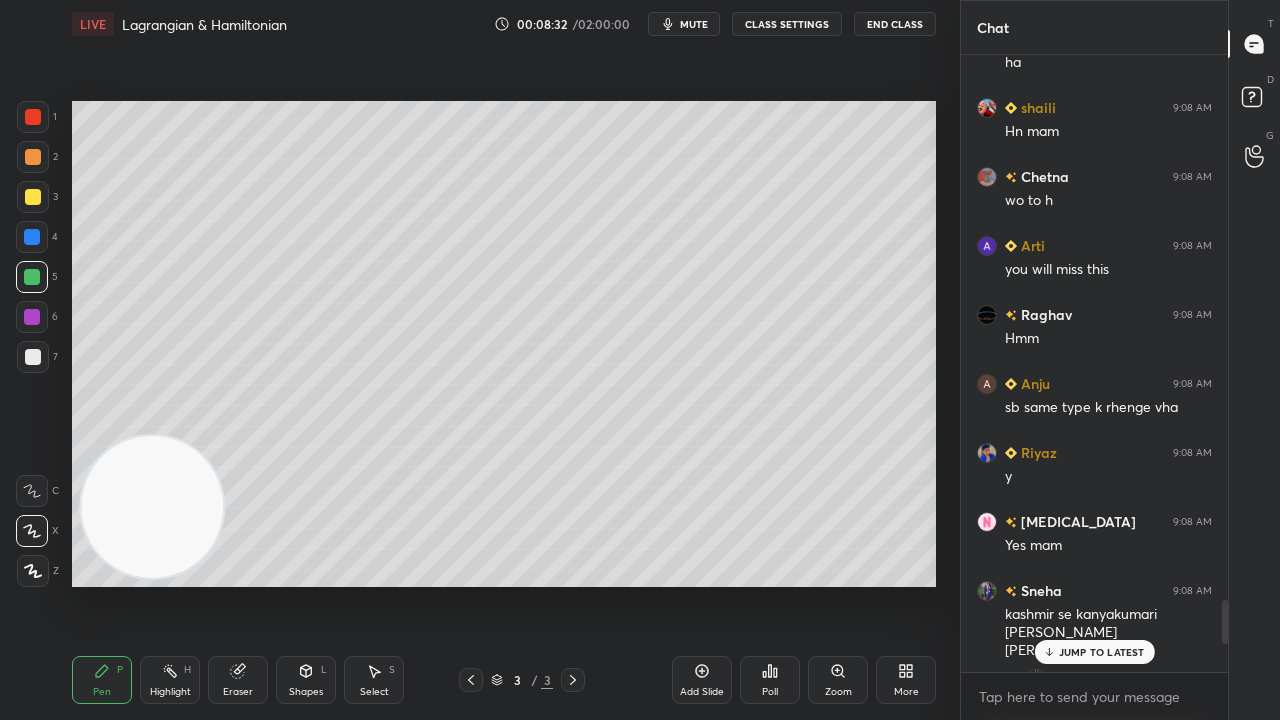 scroll, scrollTop: 8044, scrollLeft: 0, axis: vertical 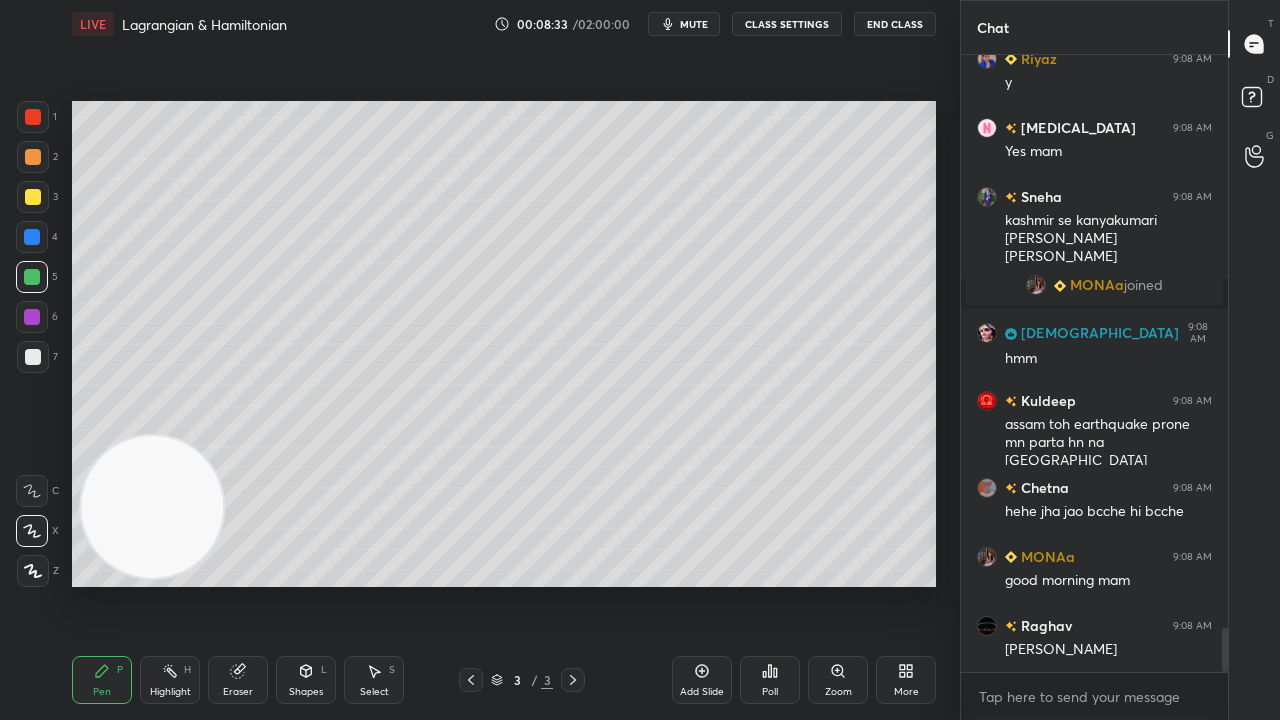 drag, startPoint x: 1224, startPoint y: 644, endPoint x: 1140, endPoint y: 710, distance: 106.826965 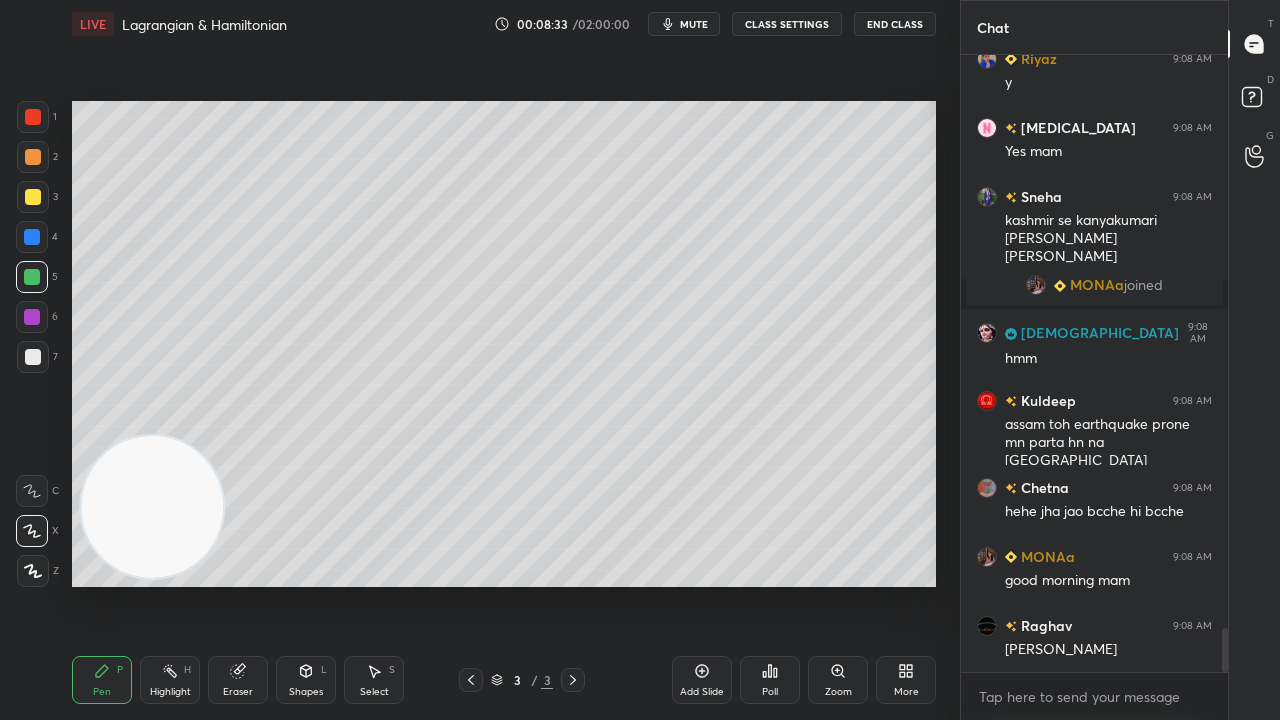 click on "Anju 9:08 AM sb same type k rhenge vha Riyaz 9:08 AM y [MEDICAL_DATA] 9:08 AM Yes mam Sneha 9:08 AM kashmir se kanyakumari [PERSON_NAME] hai [PERSON_NAME]  joined SUNITA 9:08 AM hmm Kuldeep 9:08 AM [GEOGRAPHIC_DATA] toh earthquake prone mn parta hn na isiliye [PERSON_NAME] 9:08 AM hehe jha jao bcche hi bcche MONAa 9:08 AM good morning mam [PERSON_NAME] 9:08 AM [PERSON_NAME] mam JUMP TO LATEST Enable hand raising Enable raise hand to speak to learners. Once enabled, chat will be turned off temporarily. Enable x" at bounding box center (1094, 387) 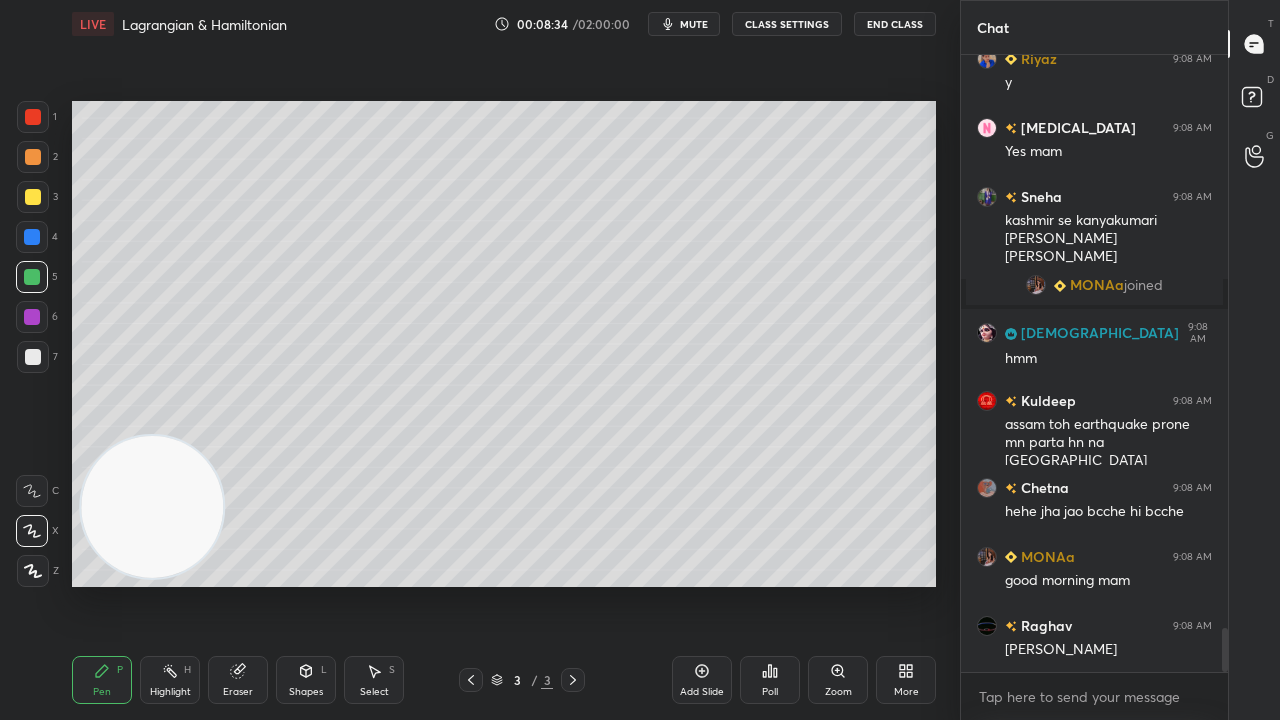 click on "mute" at bounding box center [694, 24] 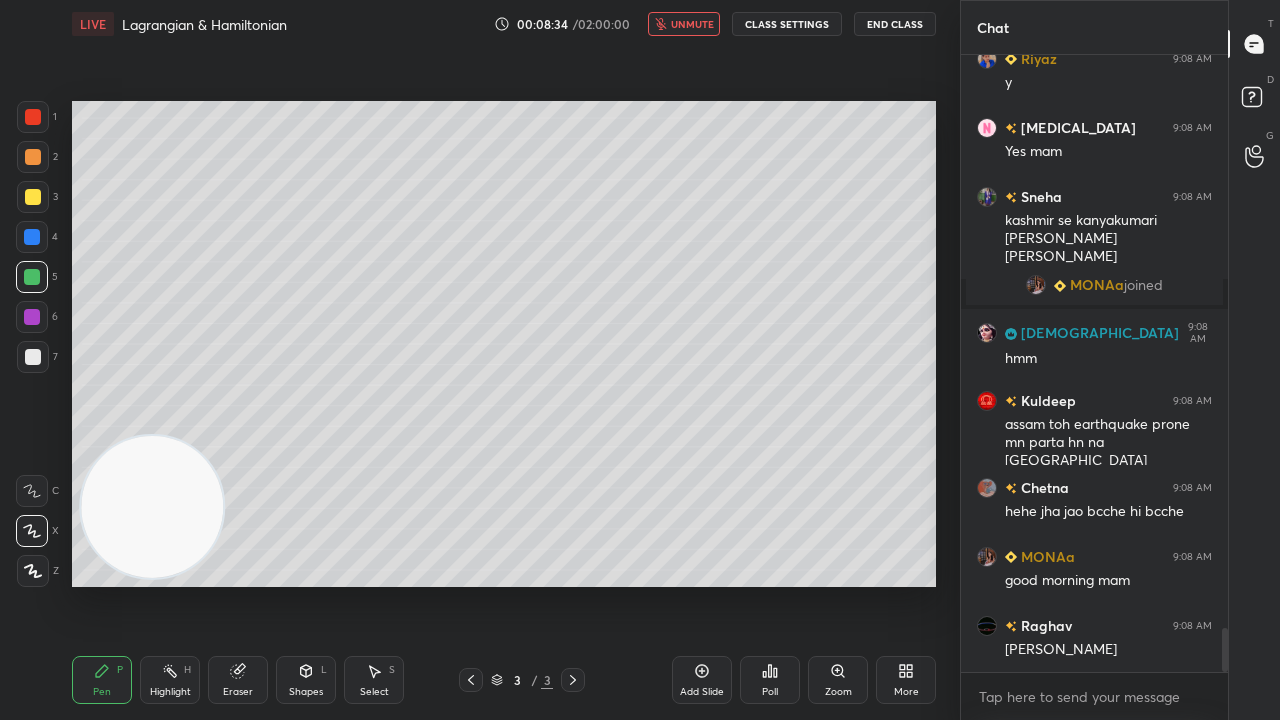 scroll, scrollTop: 8112, scrollLeft: 0, axis: vertical 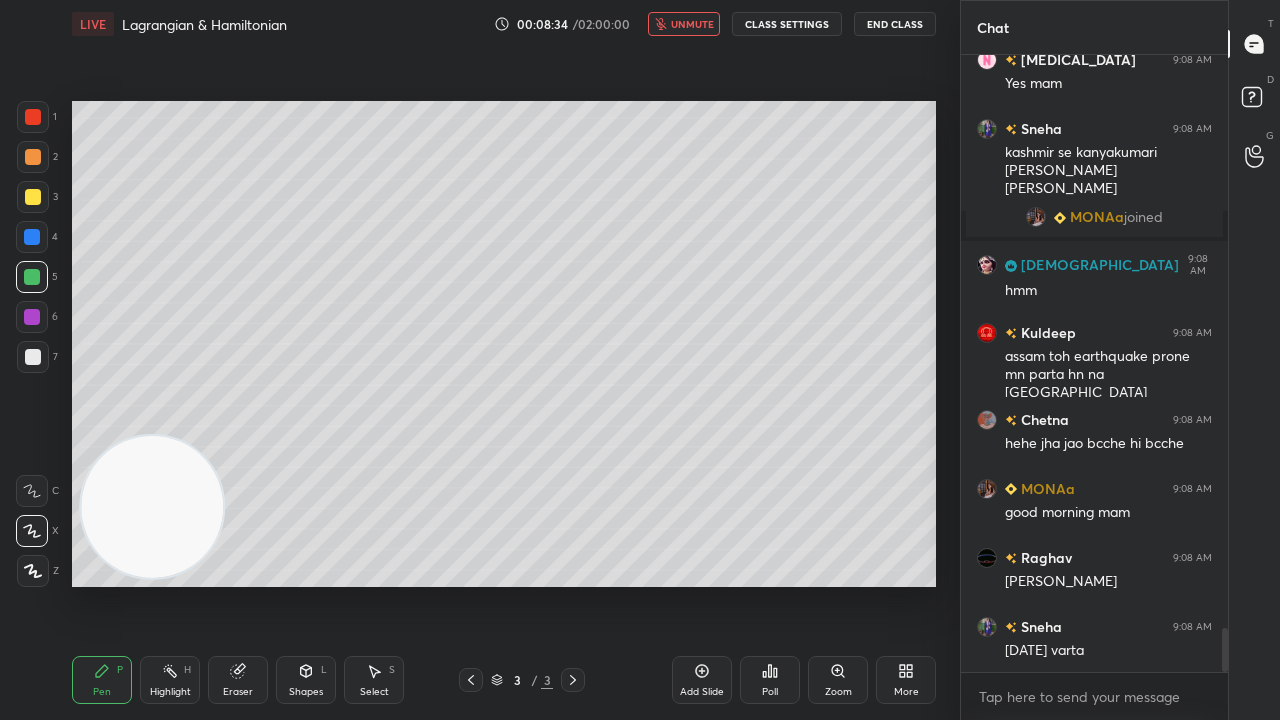 click on "unmute" at bounding box center (692, 24) 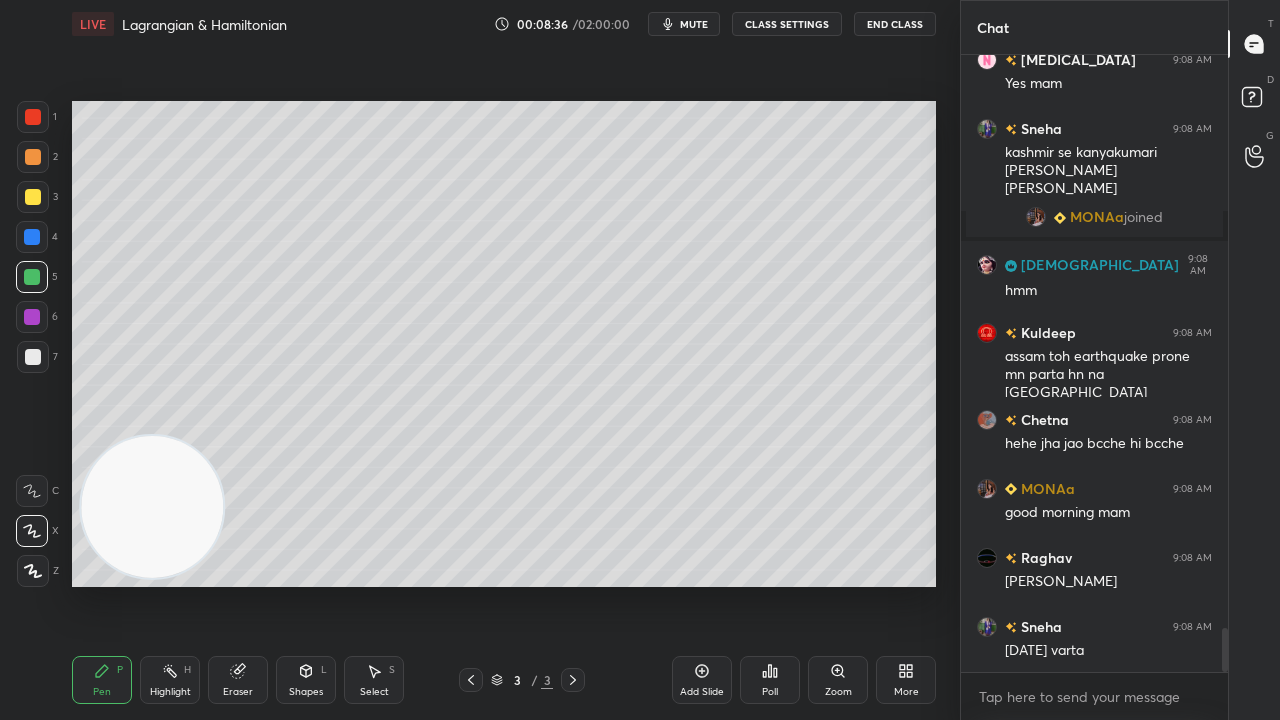 click 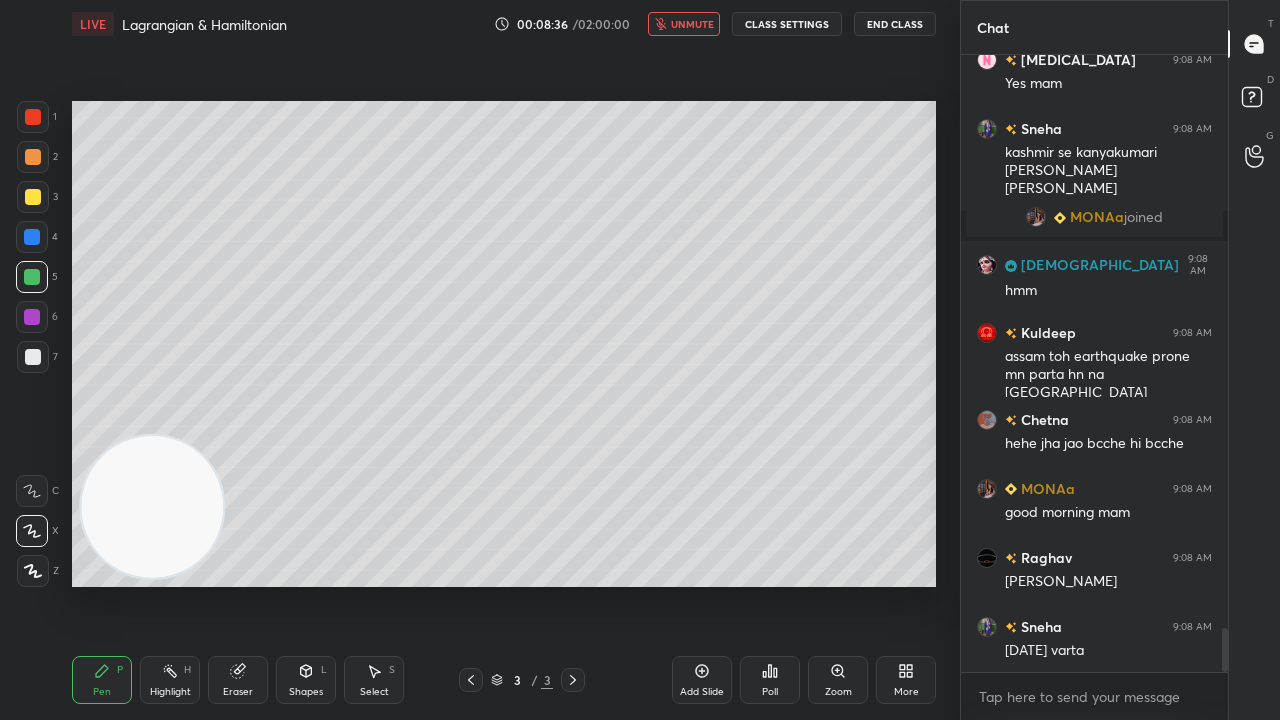 drag, startPoint x: 676, startPoint y: 23, endPoint x: 652, endPoint y: 39, distance: 28.84441 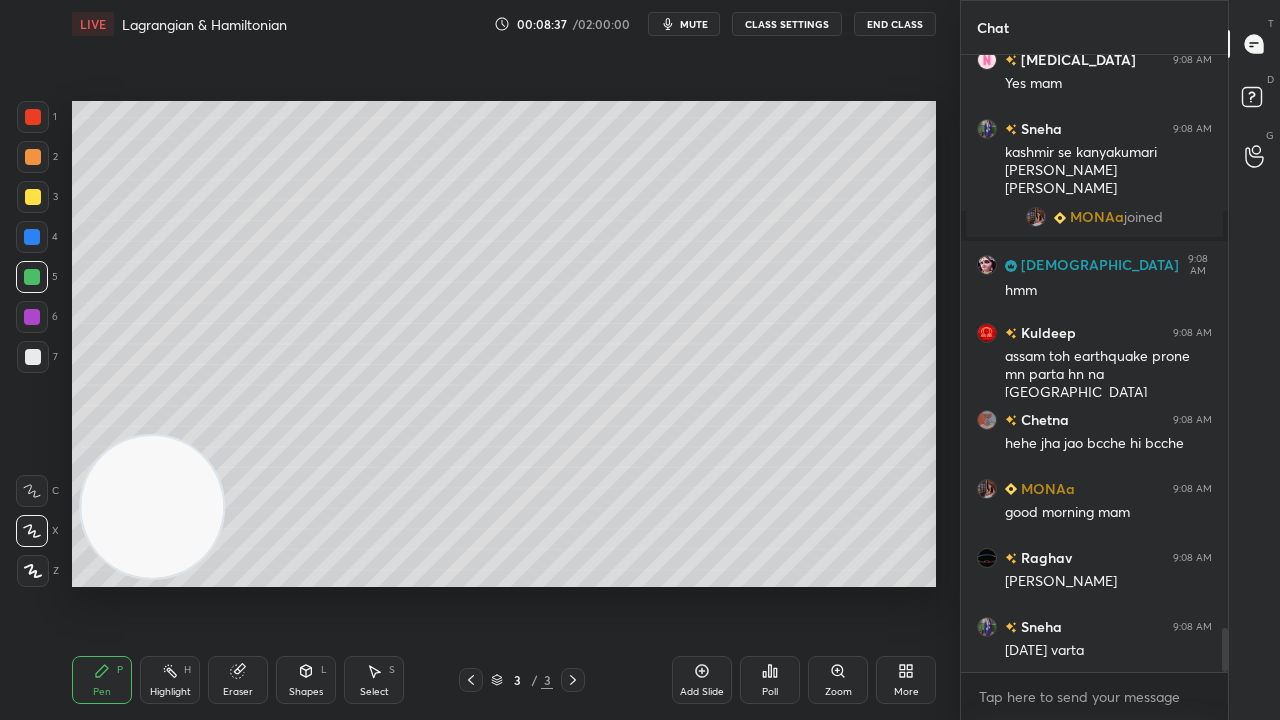 click at bounding box center [33, 197] 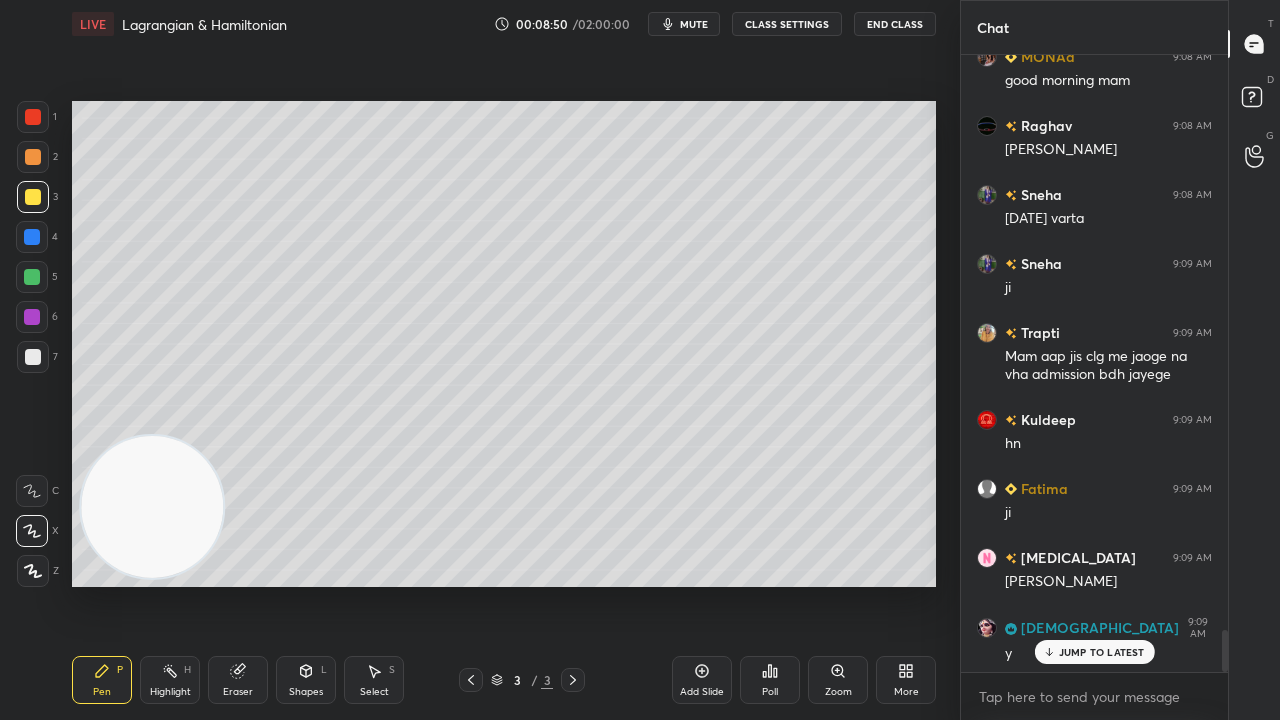 scroll, scrollTop: 8682, scrollLeft: 0, axis: vertical 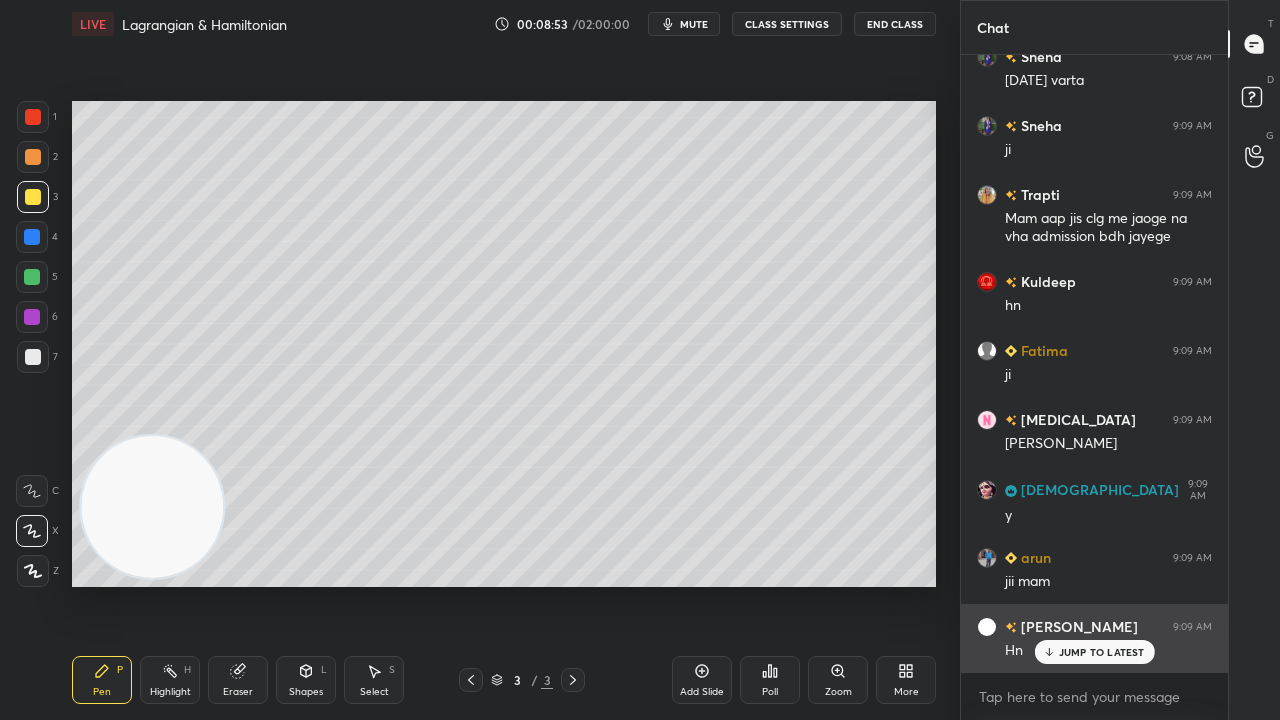 drag, startPoint x: 1083, startPoint y: 654, endPoint x: 1075, endPoint y: 661, distance: 10.630146 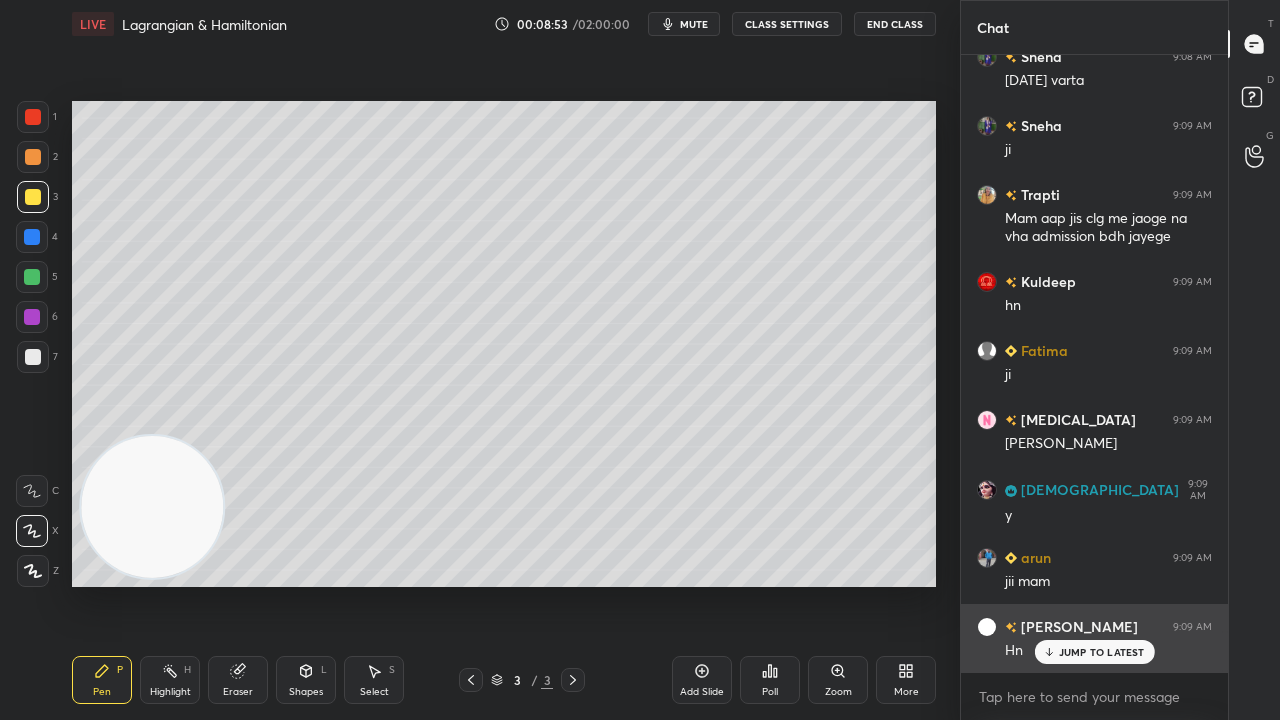 click on "JUMP TO LATEST" at bounding box center (1102, 652) 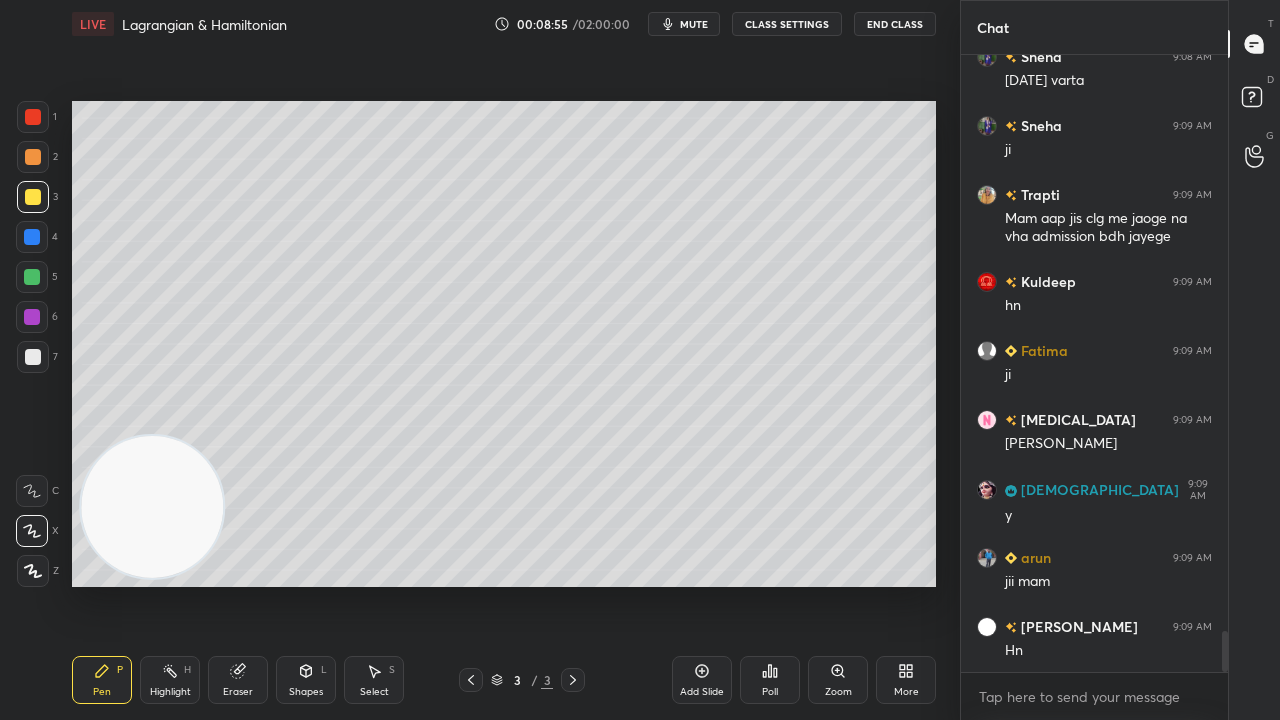 click at bounding box center [32, 277] 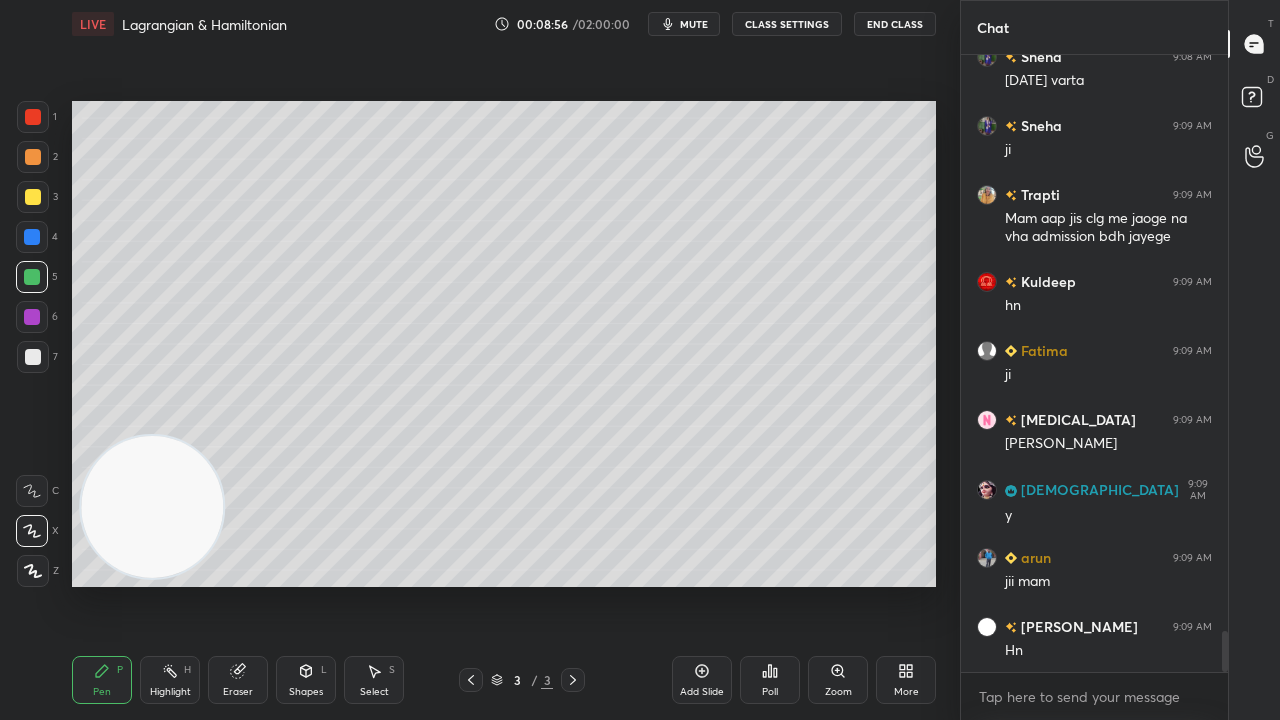 click at bounding box center (33, 357) 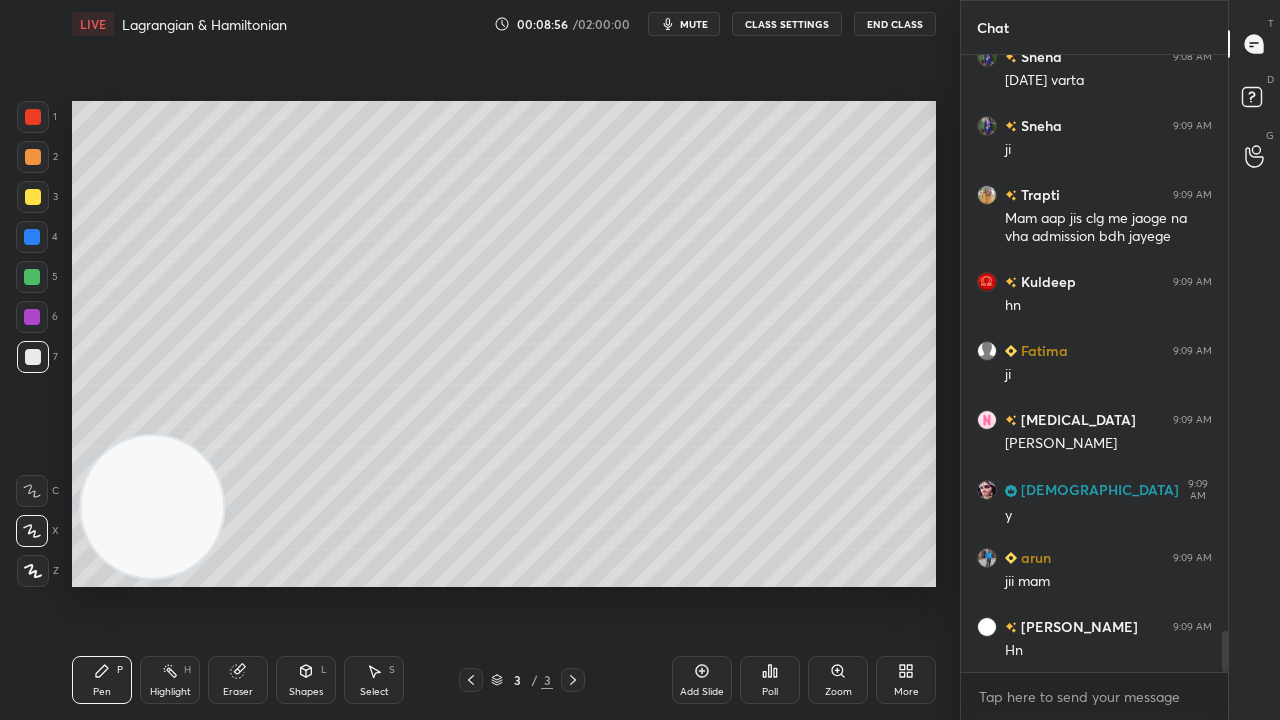 scroll, scrollTop: 8752, scrollLeft: 0, axis: vertical 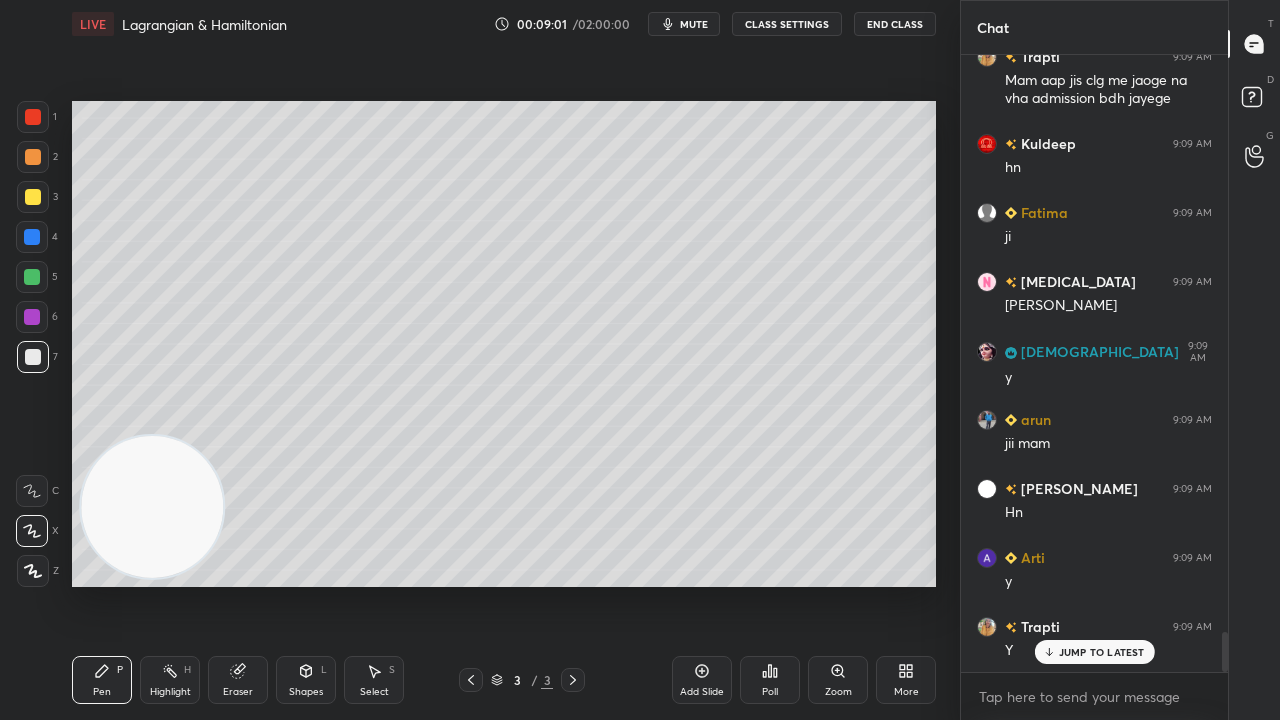 click on "JUMP TO LATEST" at bounding box center (1102, 652) 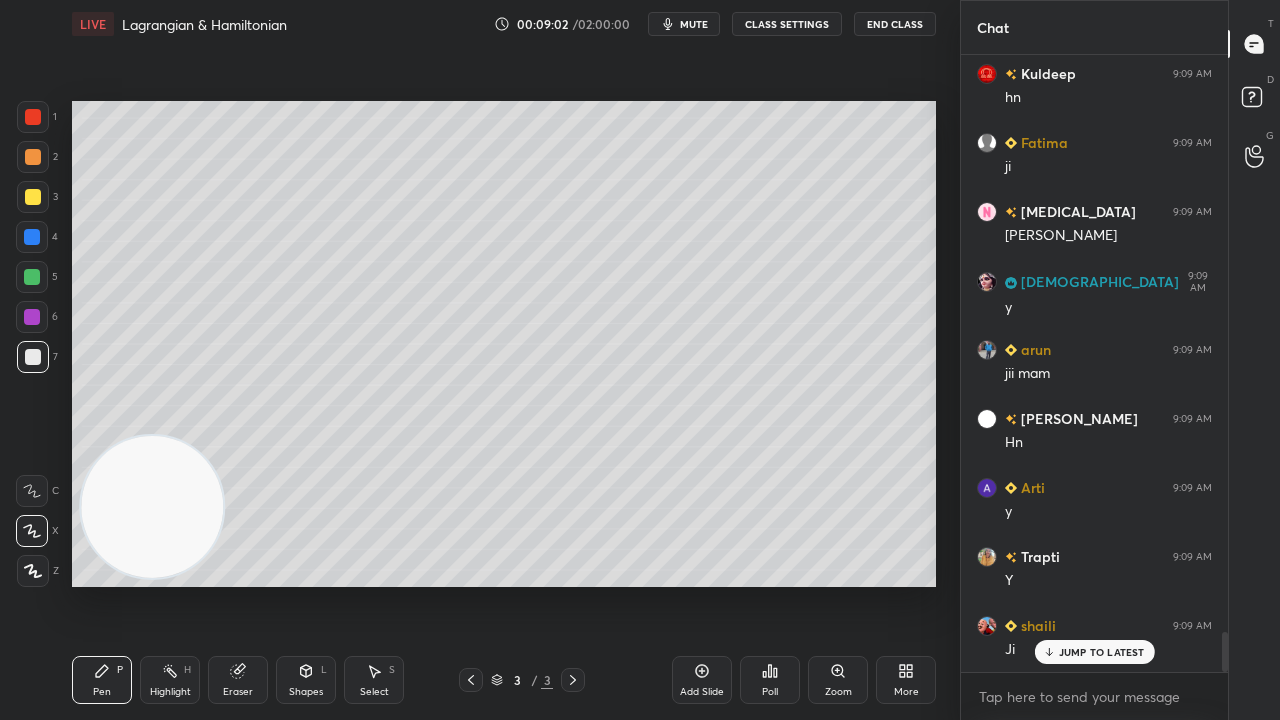 scroll, scrollTop: 8958, scrollLeft: 0, axis: vertical 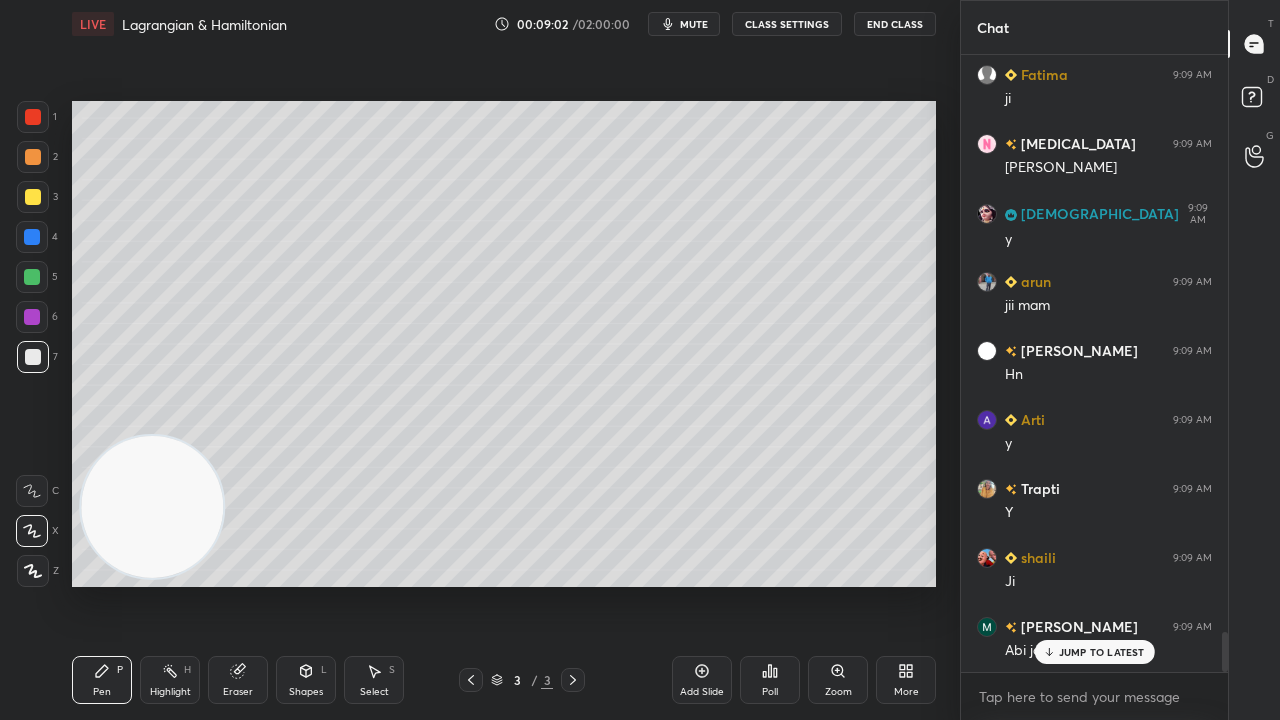click at bounding box center (33, 197) 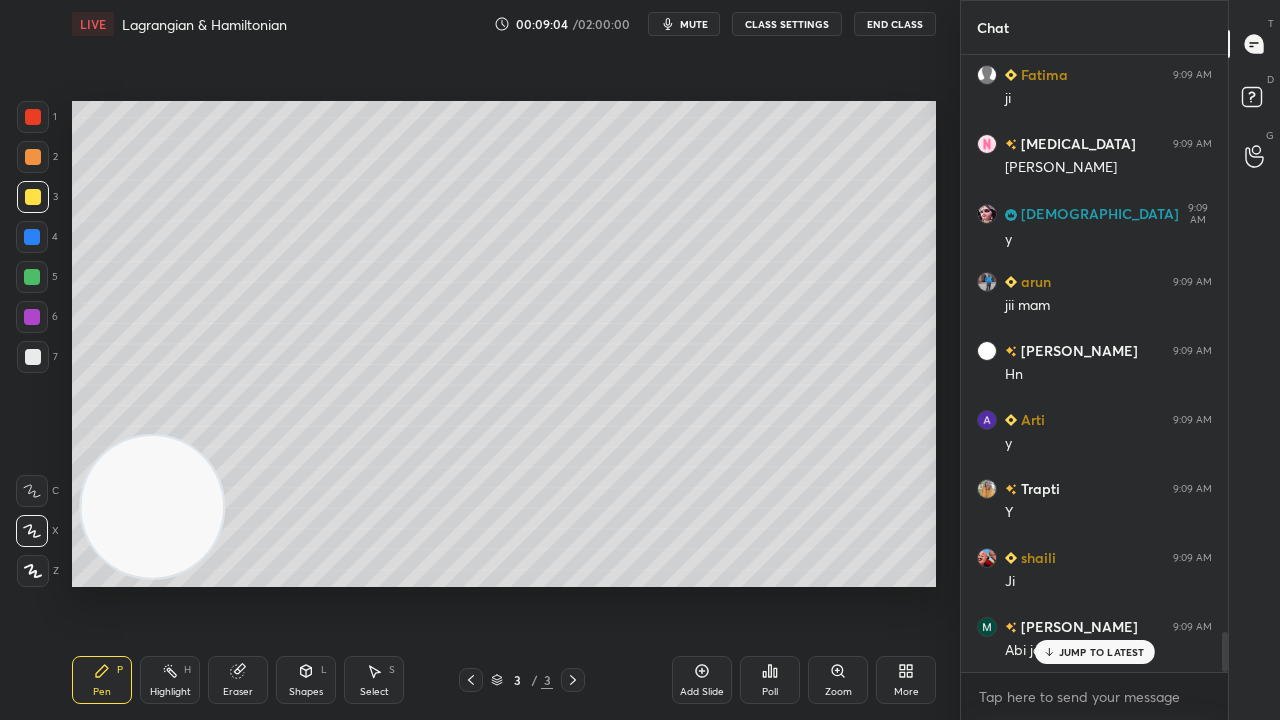 drag, startPoint x: 1088, startPoint y: 656, endPoint x: 1062, endPoint y: 682, distance: 36.769554 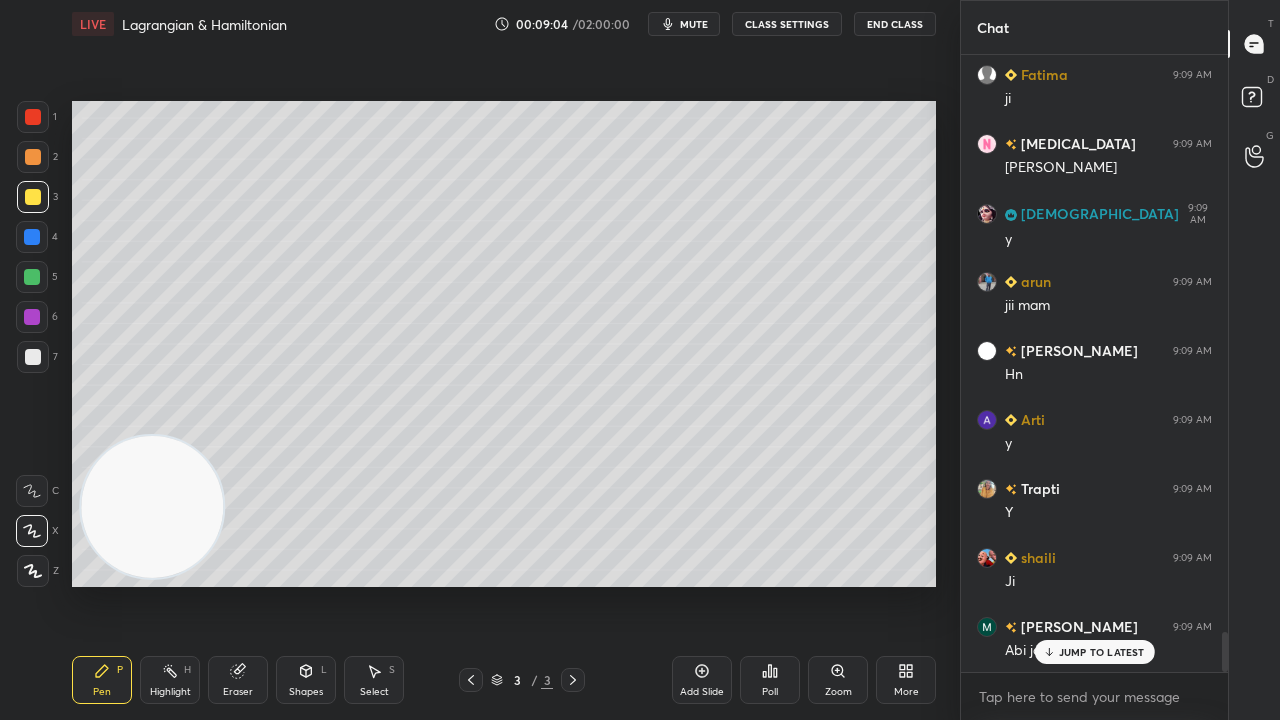 click on "JUMP TO LATEST" at bounding box center [1102, 652] 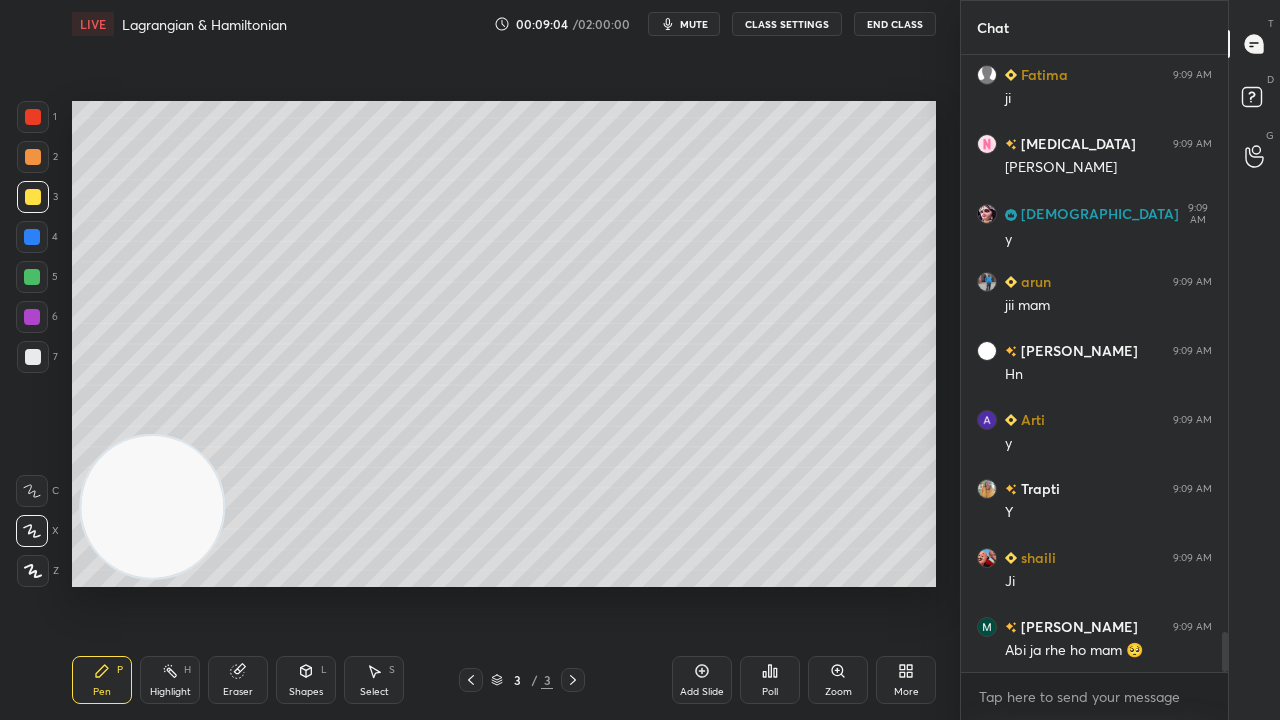 scroll, scrollTop: 9028, scrollLeft: 0, axis: vertical 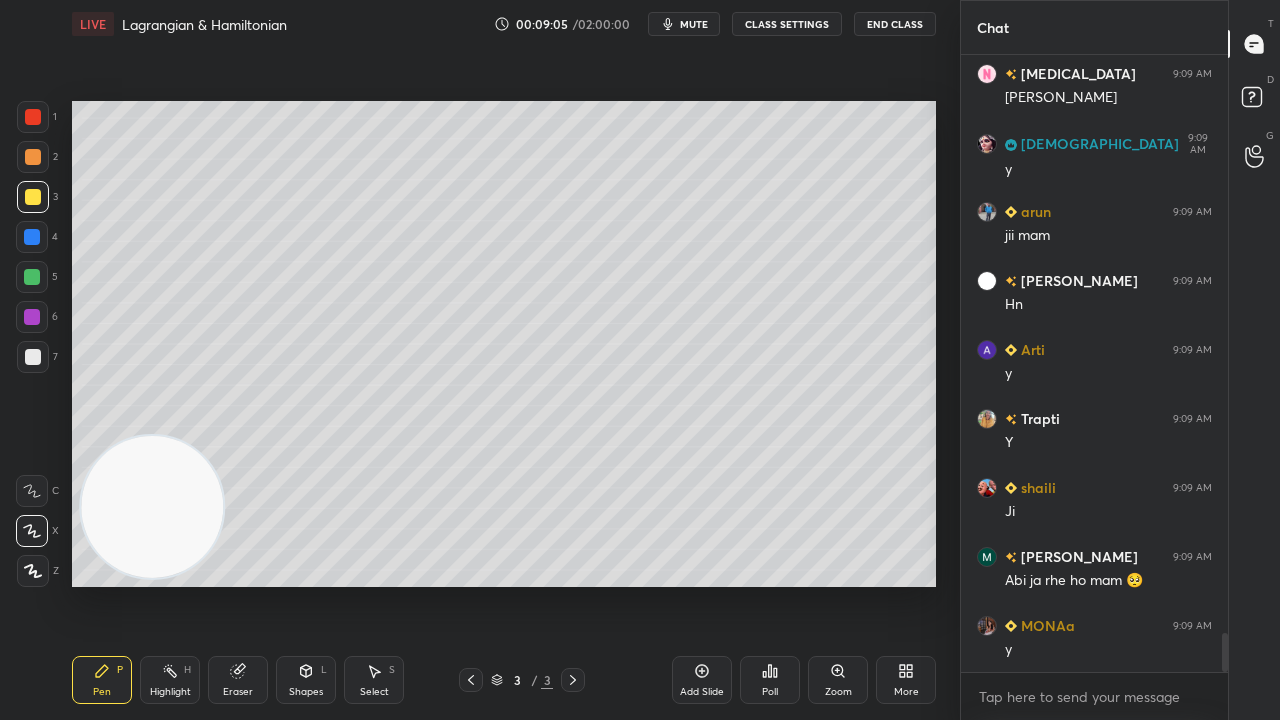 click on "mute" at bounding box center (694, 24) 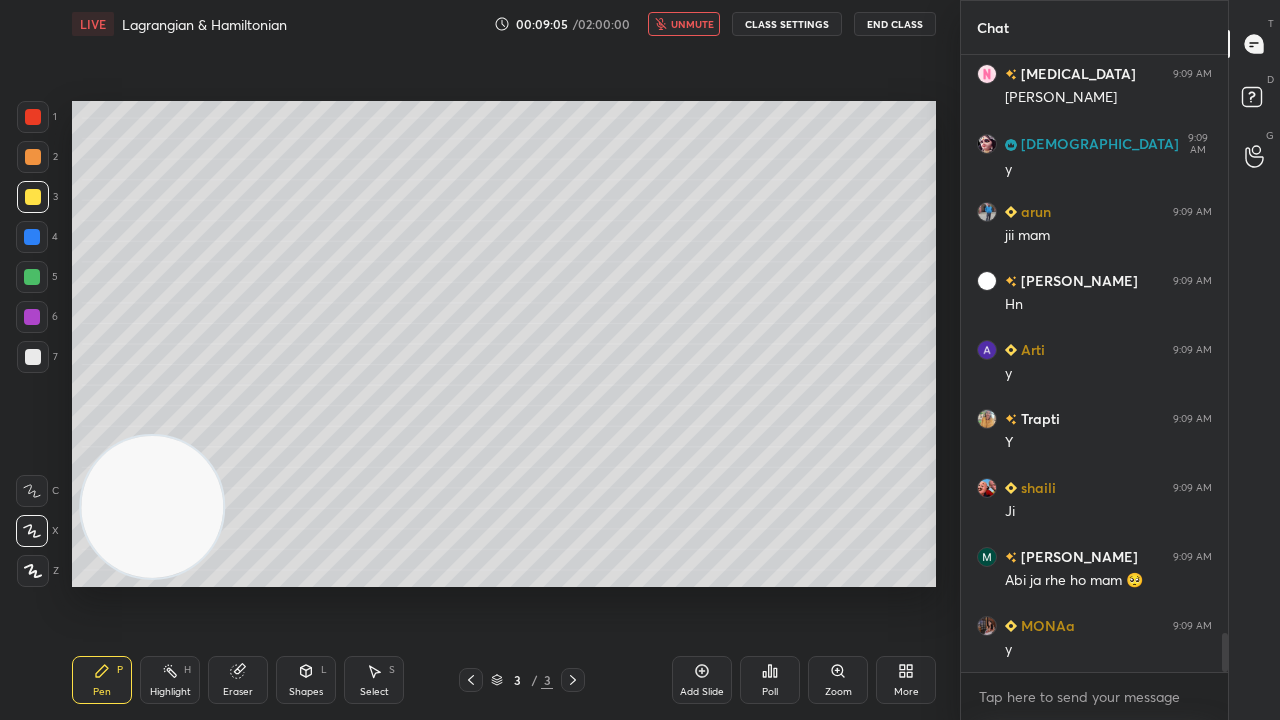 click on "unmute" at bounding box center (692, 24) 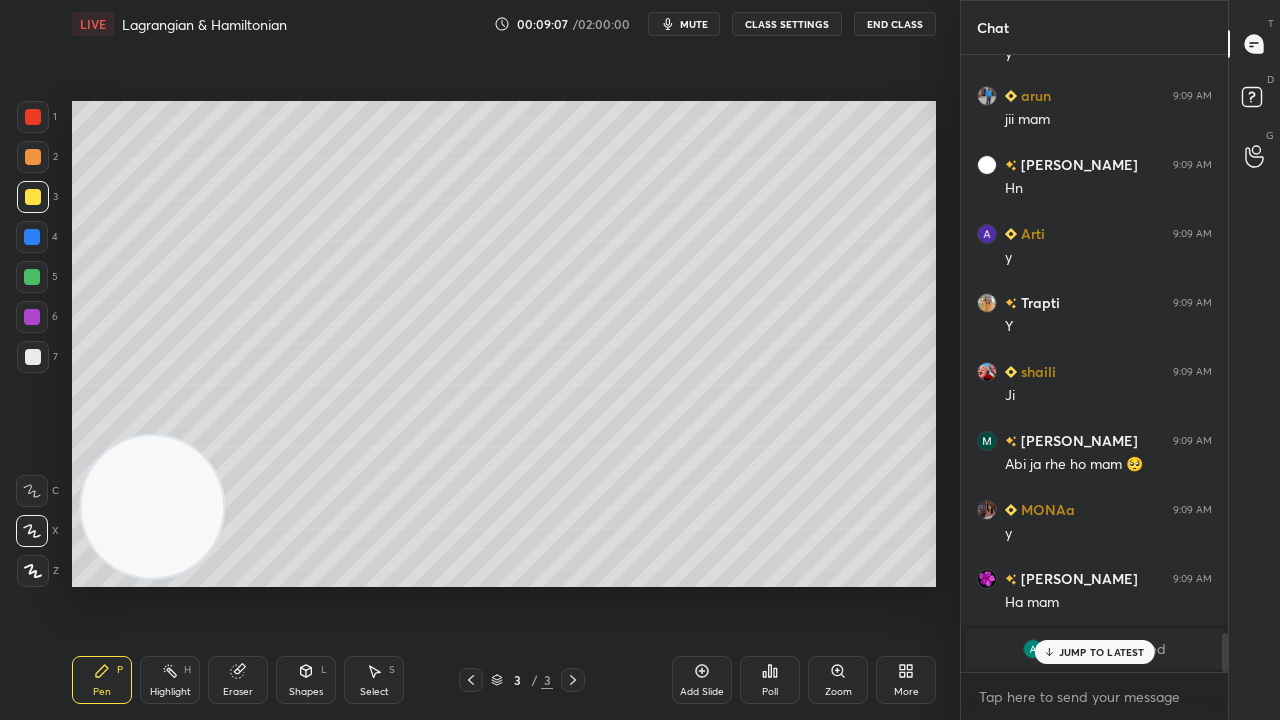 click on "JUMP TO LATEST" at bounding box center [1102, 652] 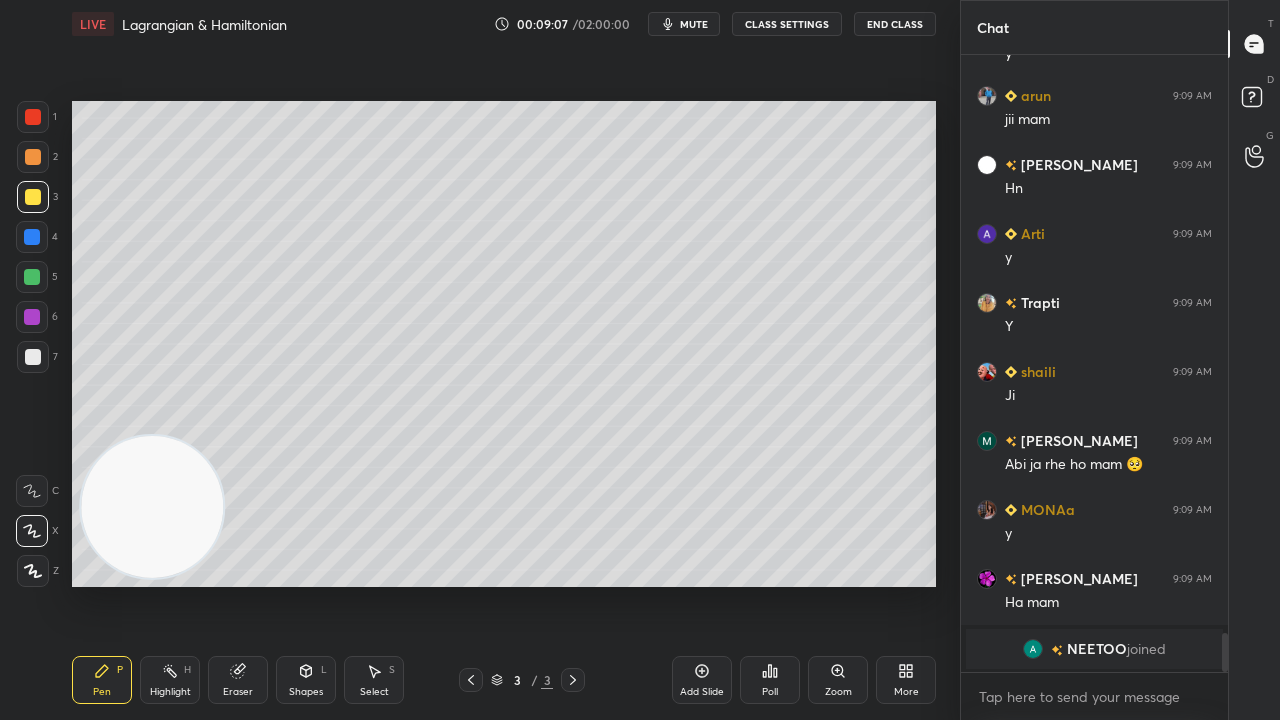 scroll, scrollTop: 9214, scrollLeft: 0, axis: vertical 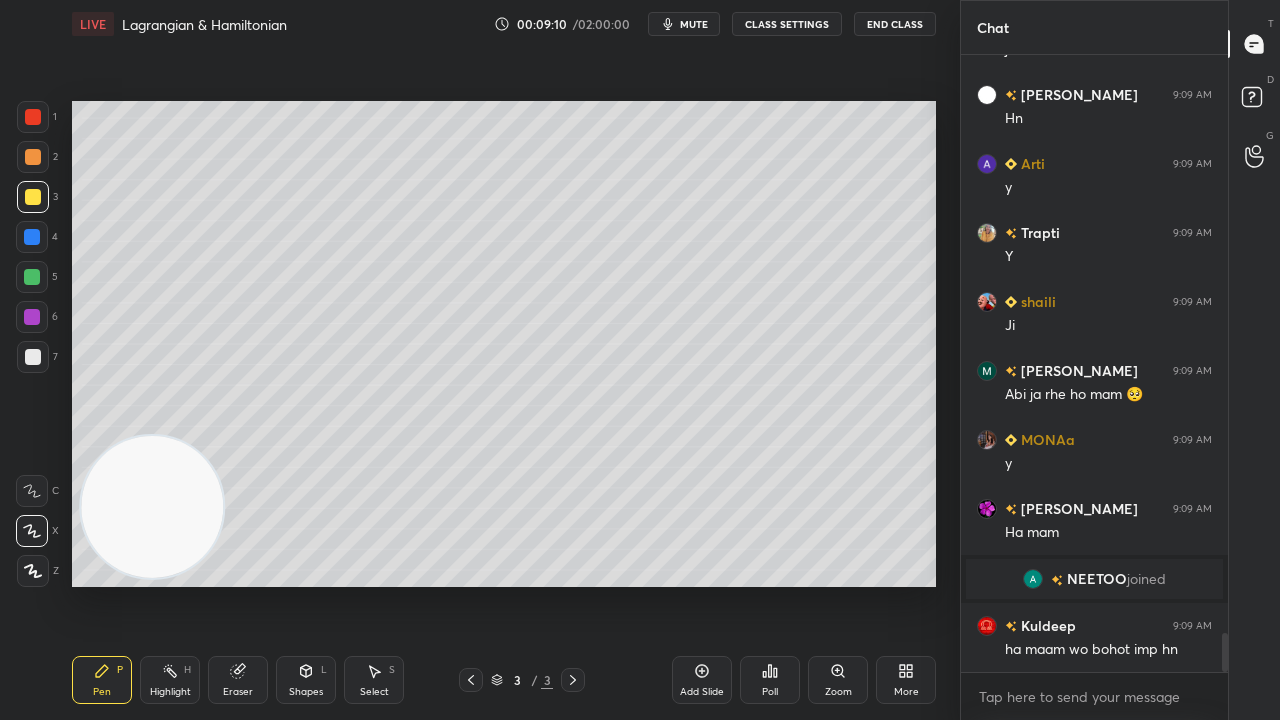 click at bounding box center [33, 357] 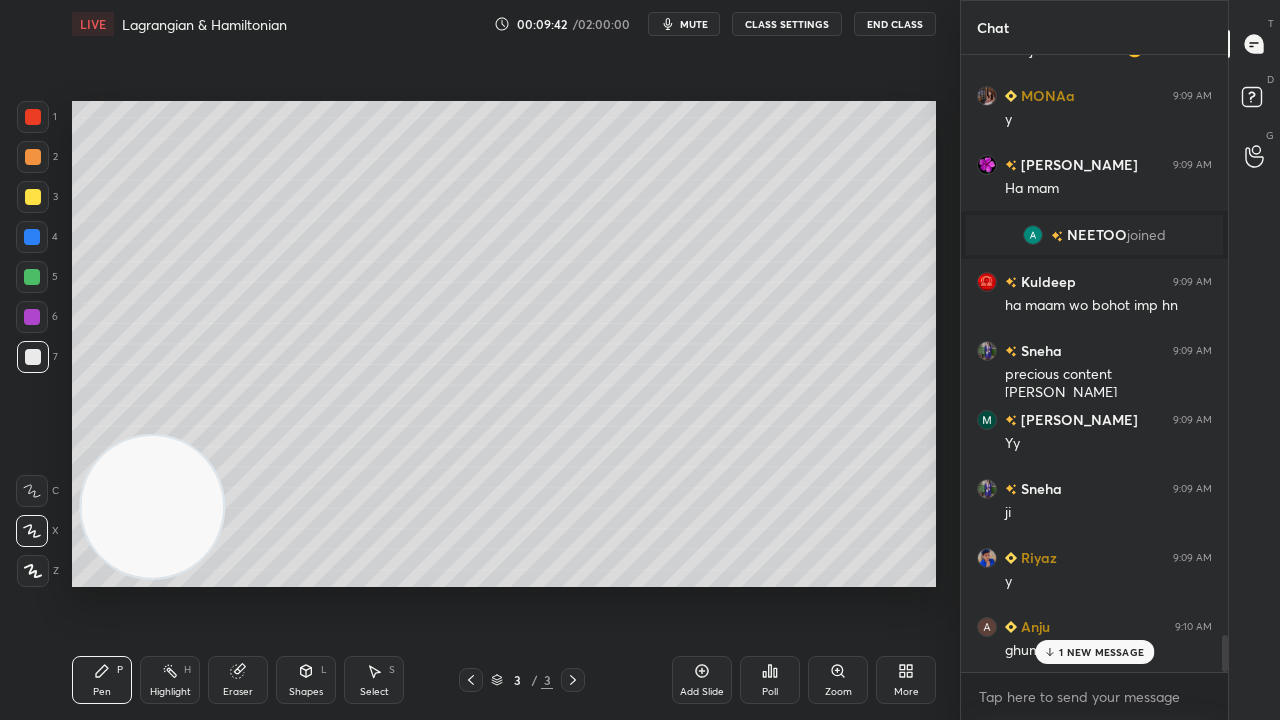 scroll, scrollTop: 9628, scrollLeft: 0, axis: vertical 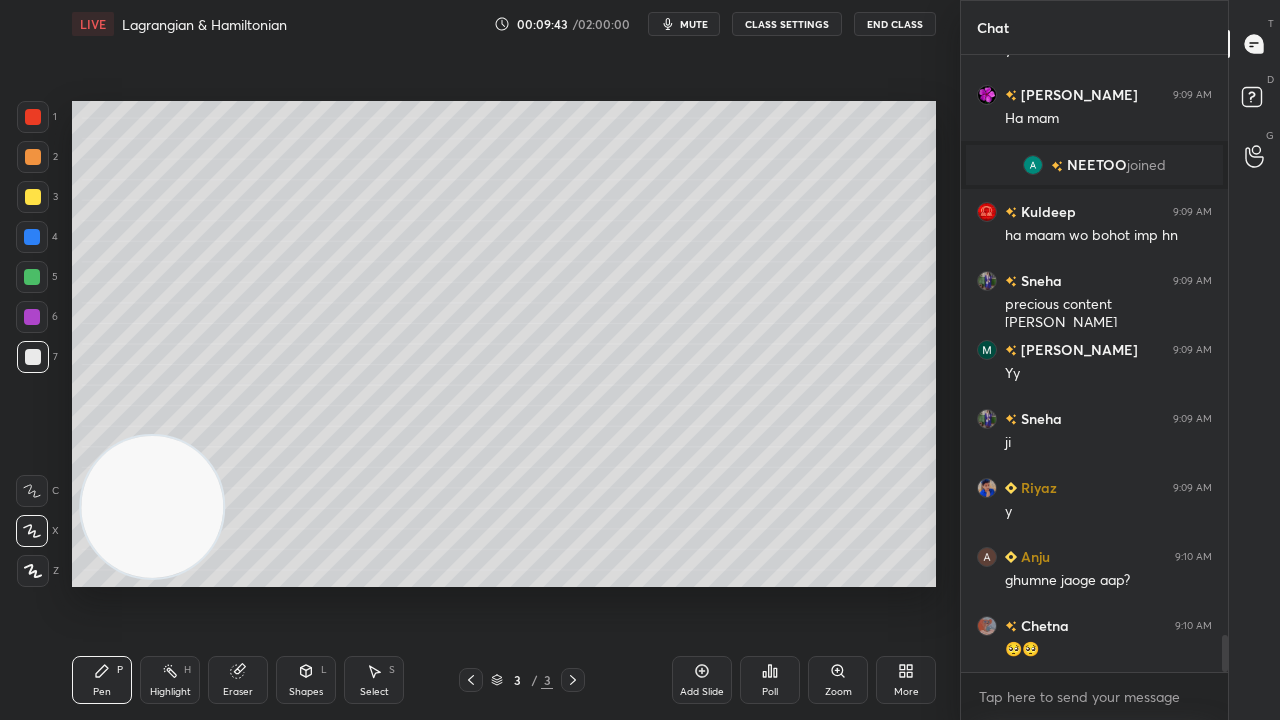 click on "x" at bounding box center (1094, 696) 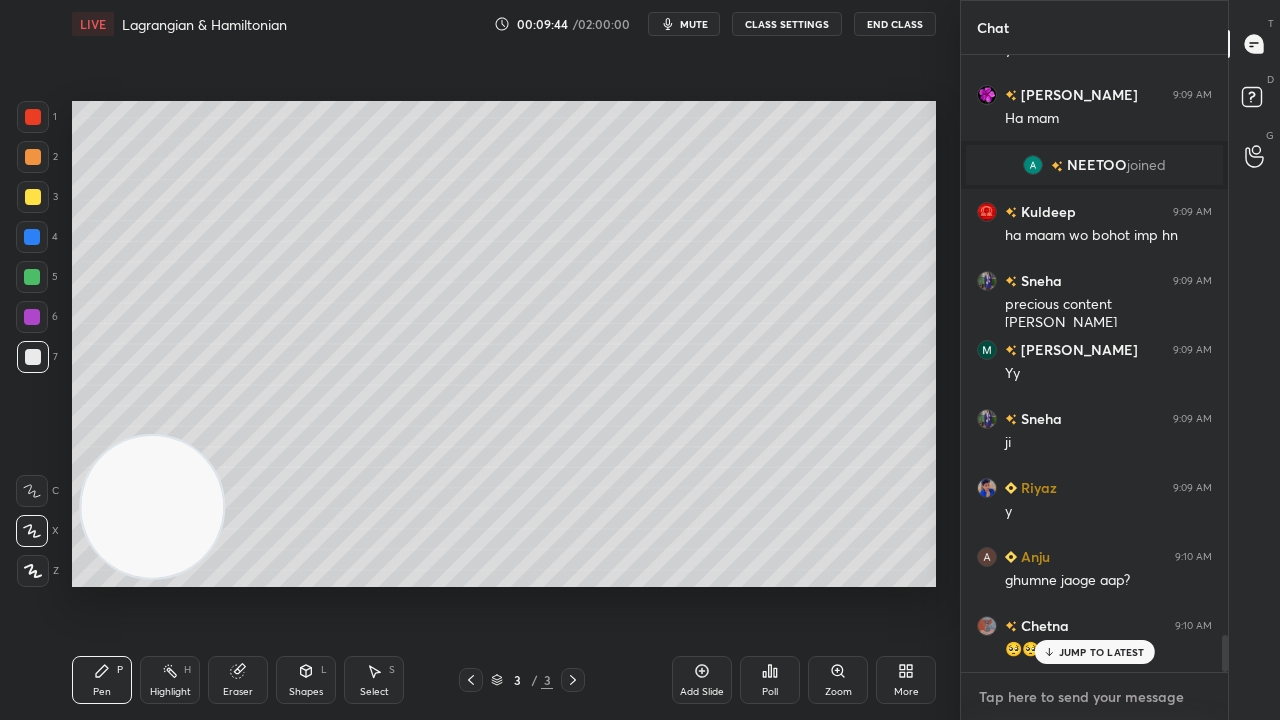 scroll, scrollTop: 9696, scrollLeft: 0, axis: vertical 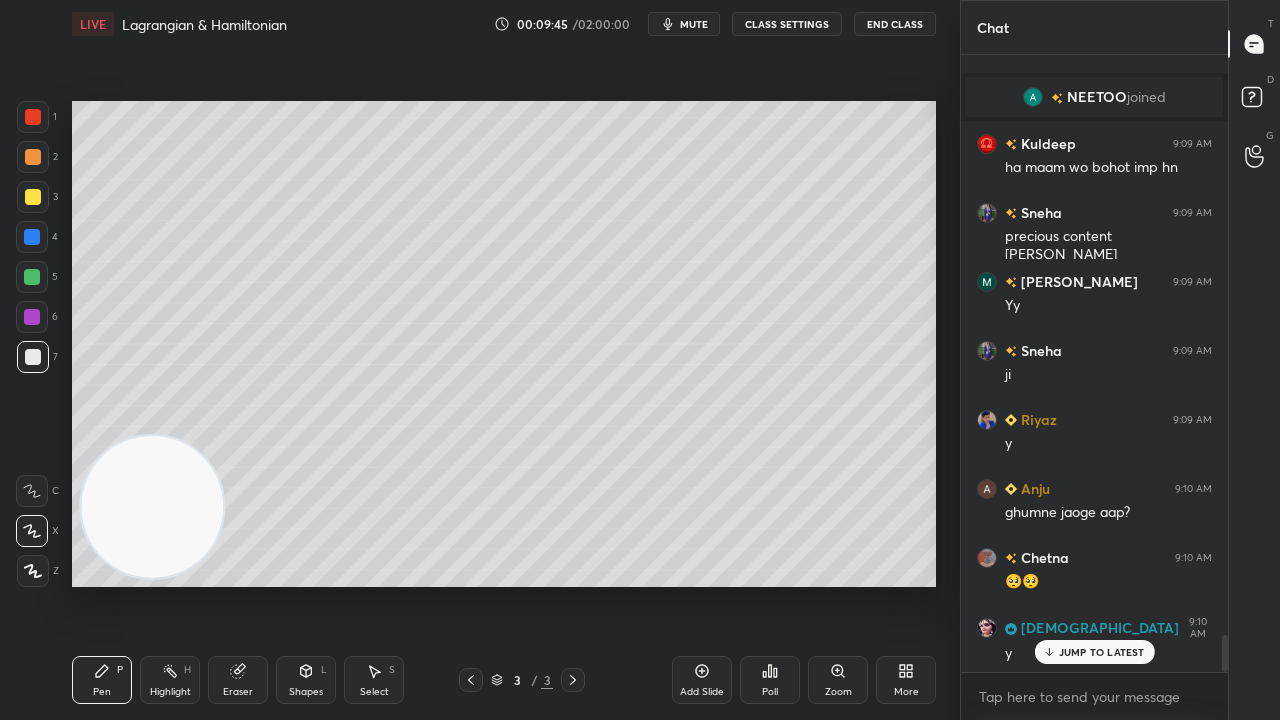 click on "mute" at bounding box center (684, 24) 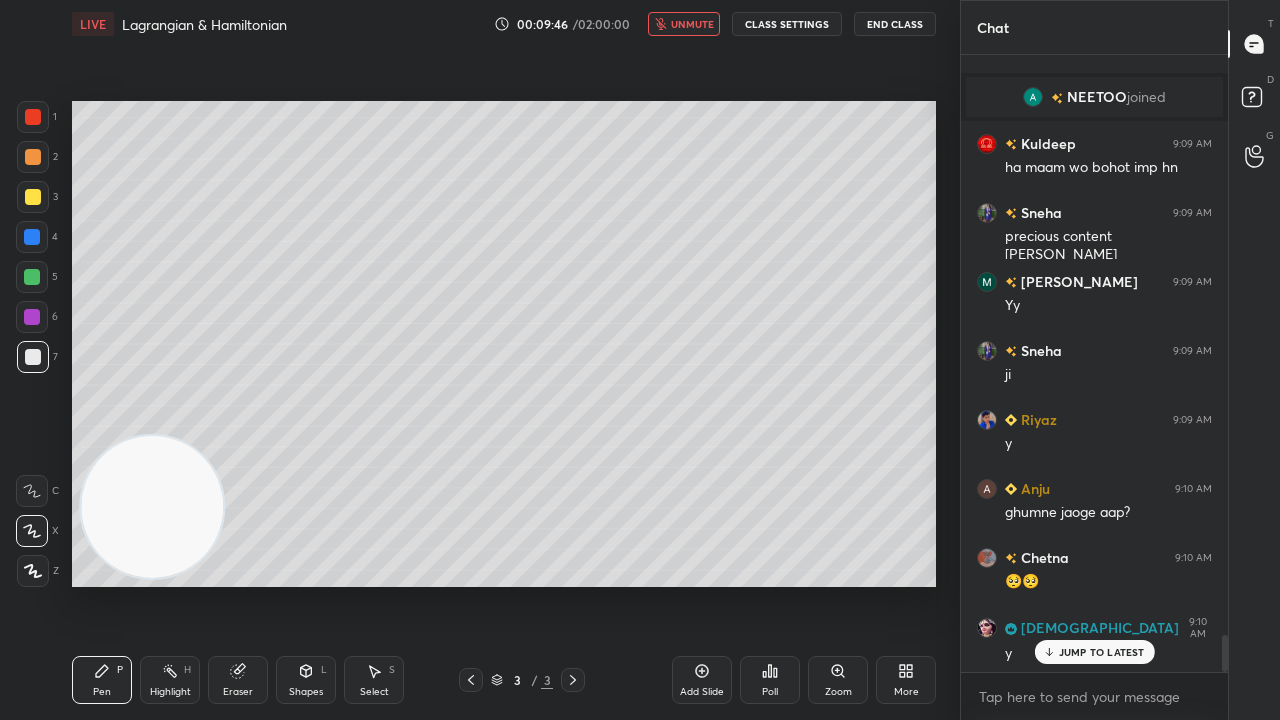 click on "unmute" at bounding box center [692, 24] 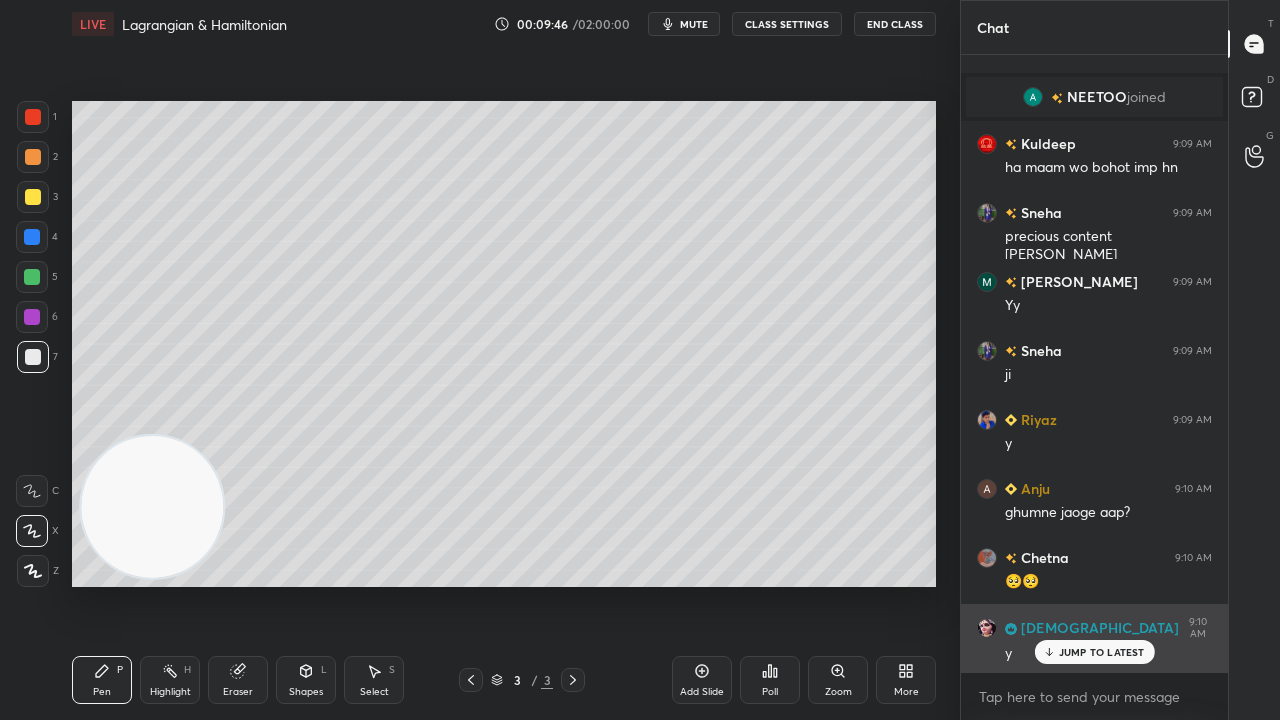 click on "JUMP TO LATEST" at bounding box center [1094, 652] 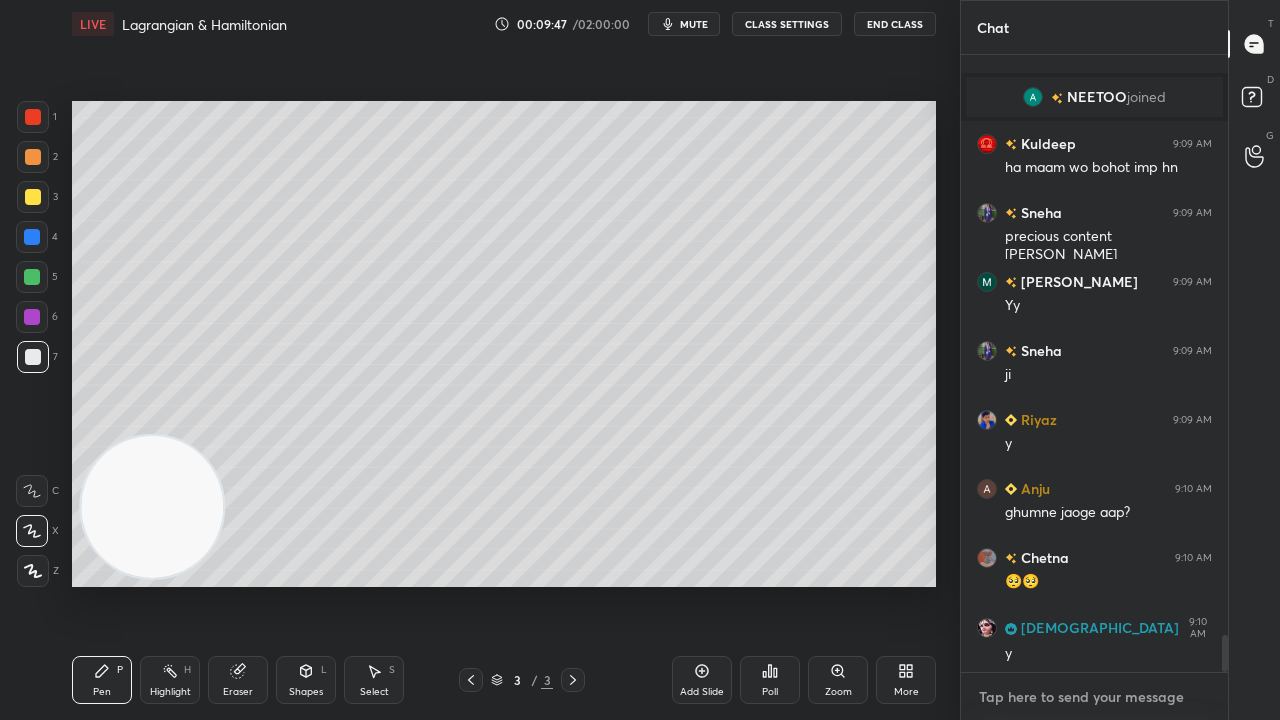 click at bounding box center [1094, 697] 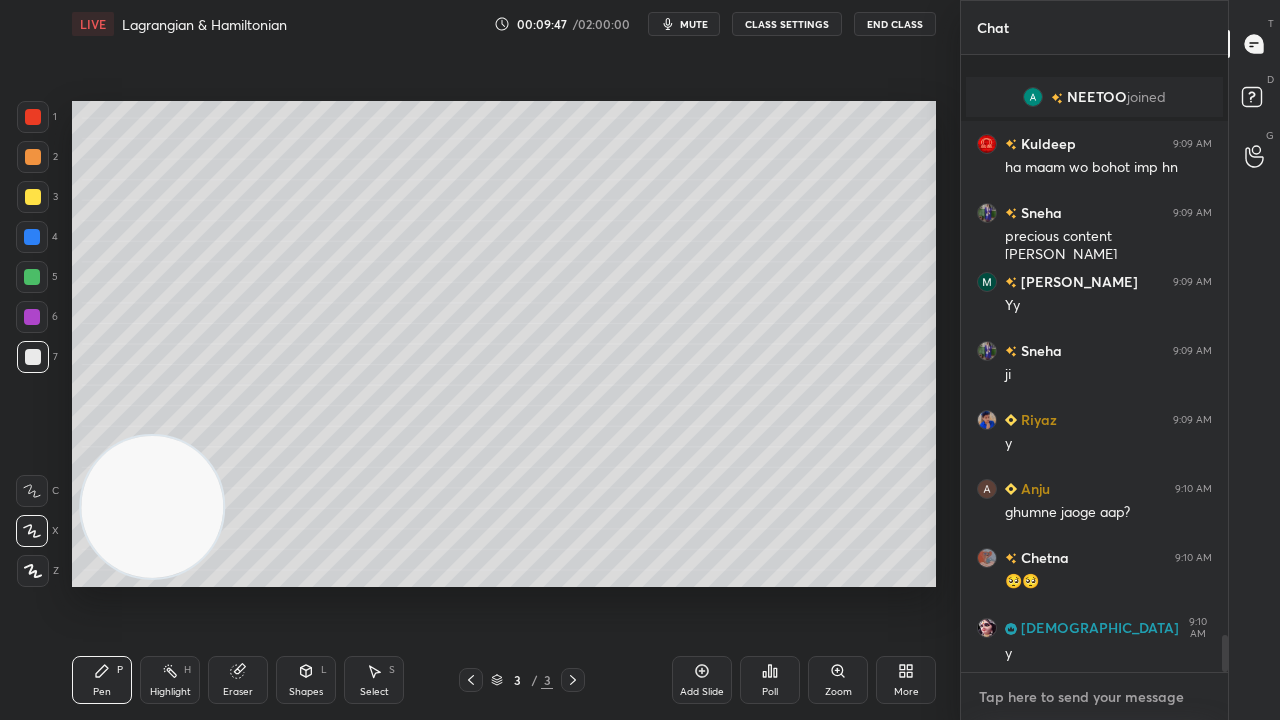 scroll, scrollTop: 9766, scrollLeft: 0, axis: vertical 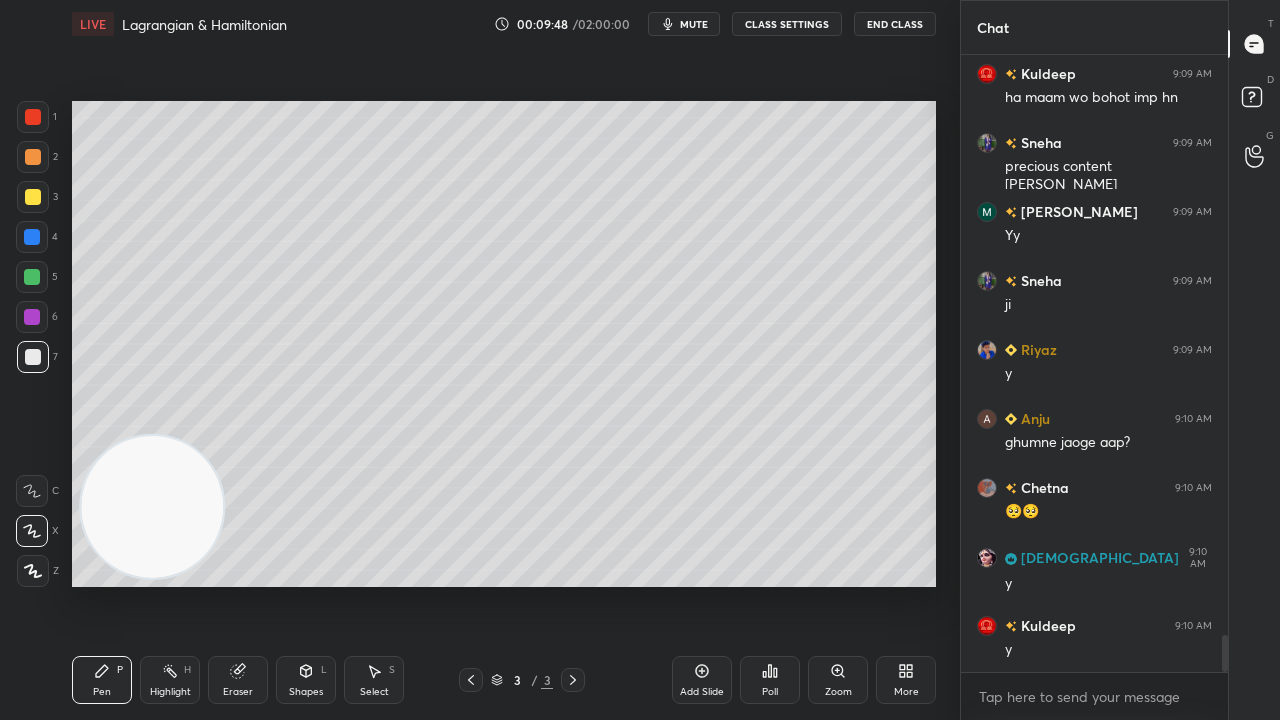 click at bounding box center [32, 277] 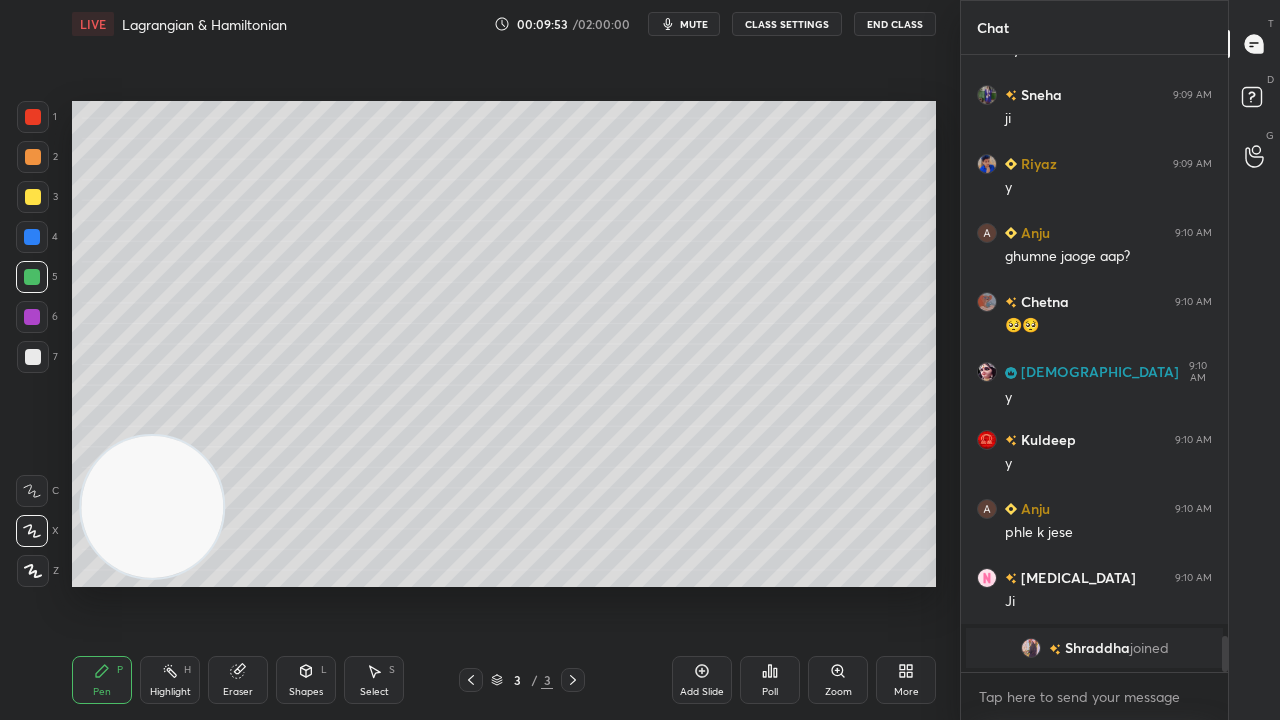 scroll, scrollTop: 10038, scrollLeft: 0, axis: vertical 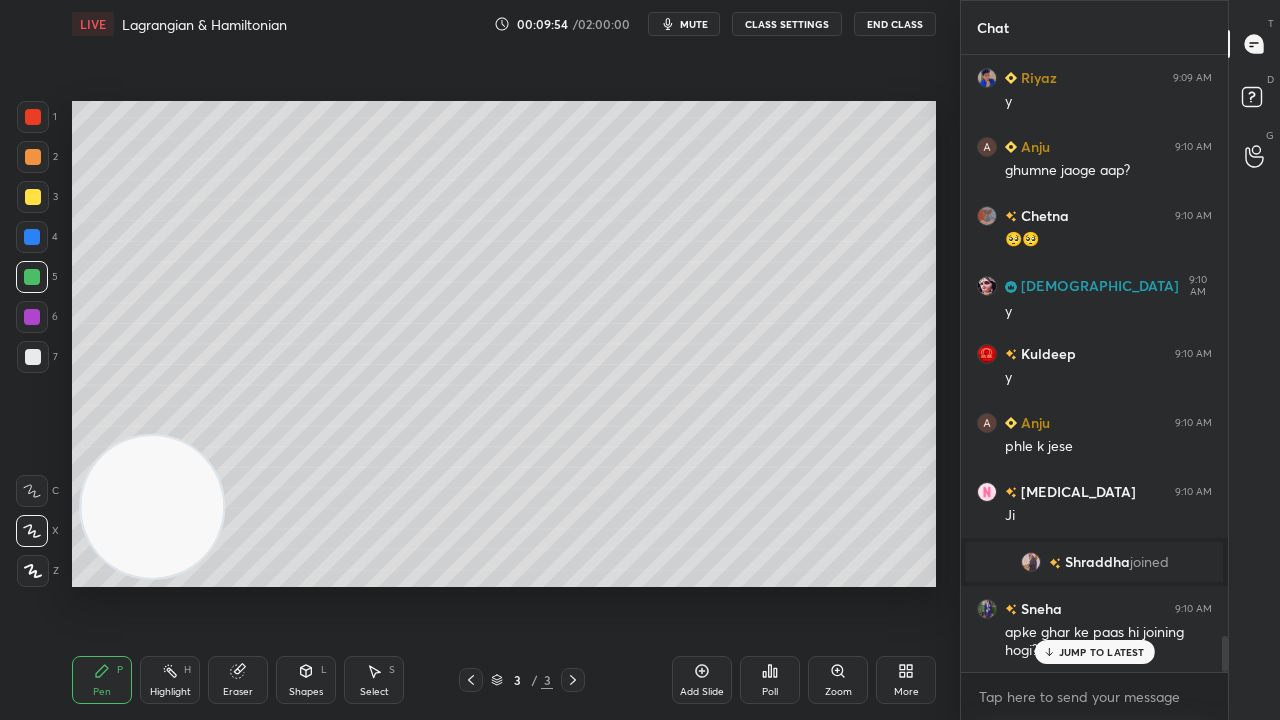 click on "mute" at bounding box center [694, 24] 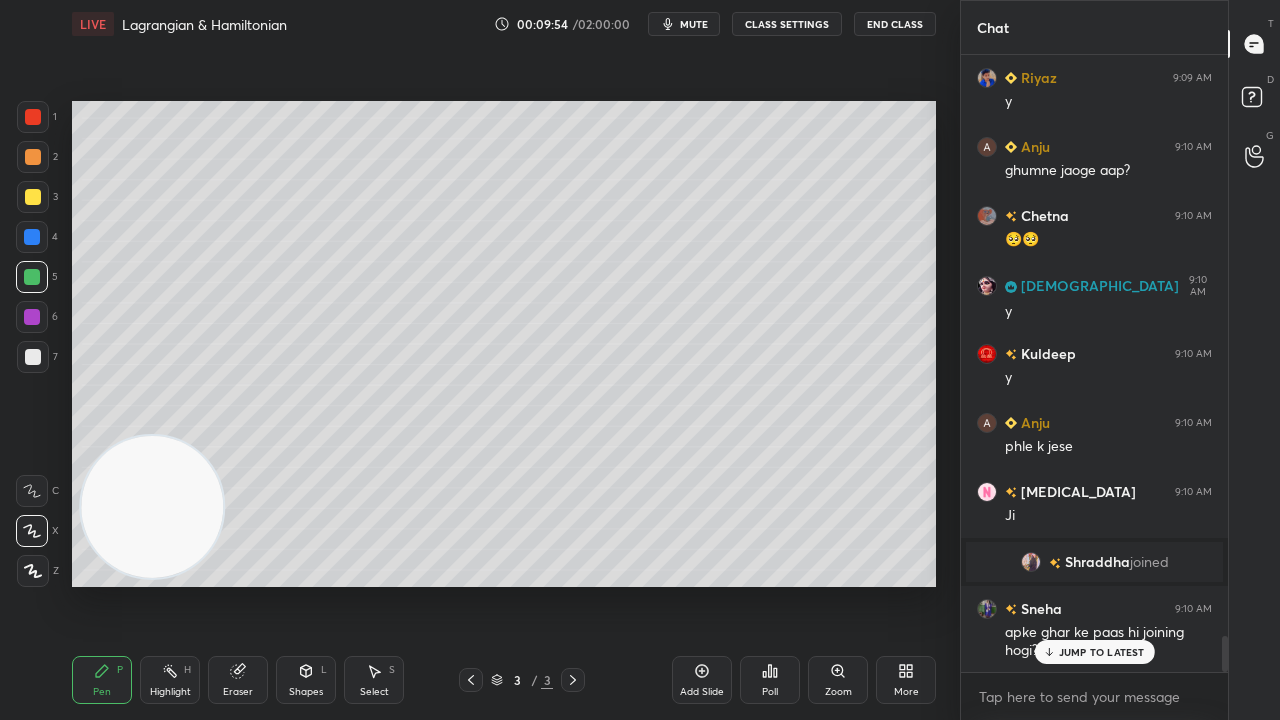 click on "mute" at bounding box center (694, 24) 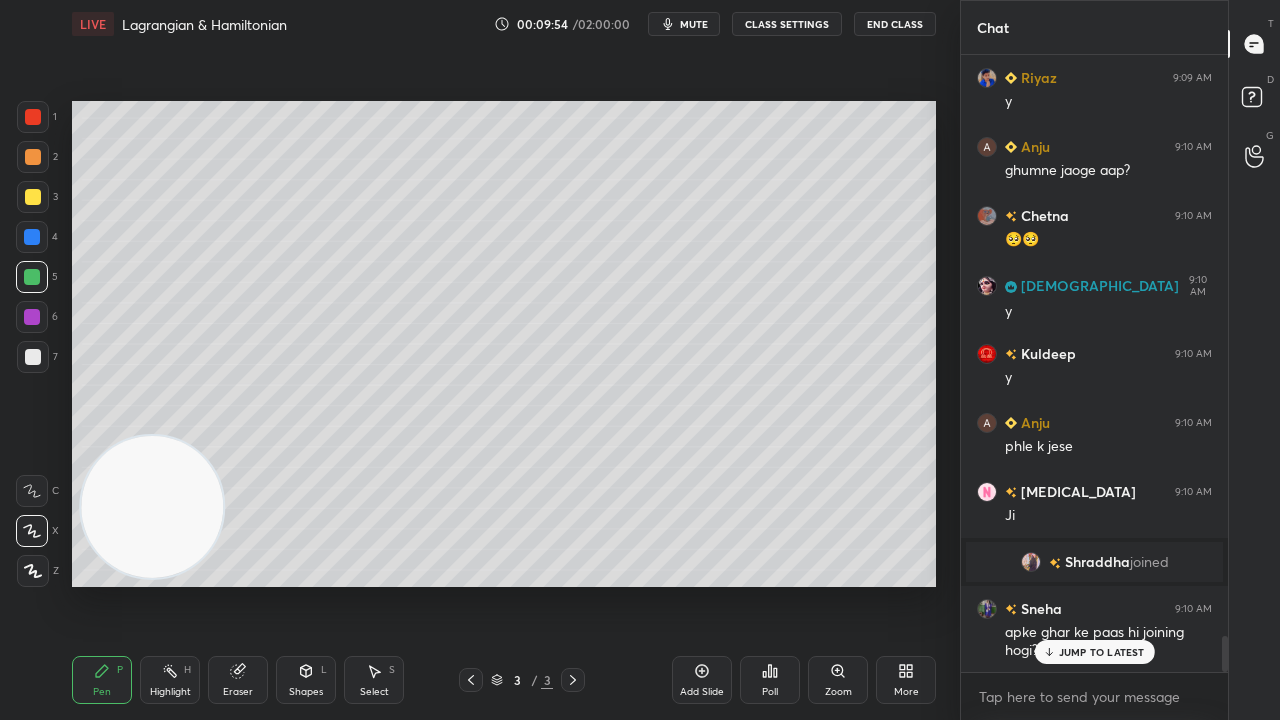 scroll, scrollTop: 10108, scrollLeft: 0, axis: vertical 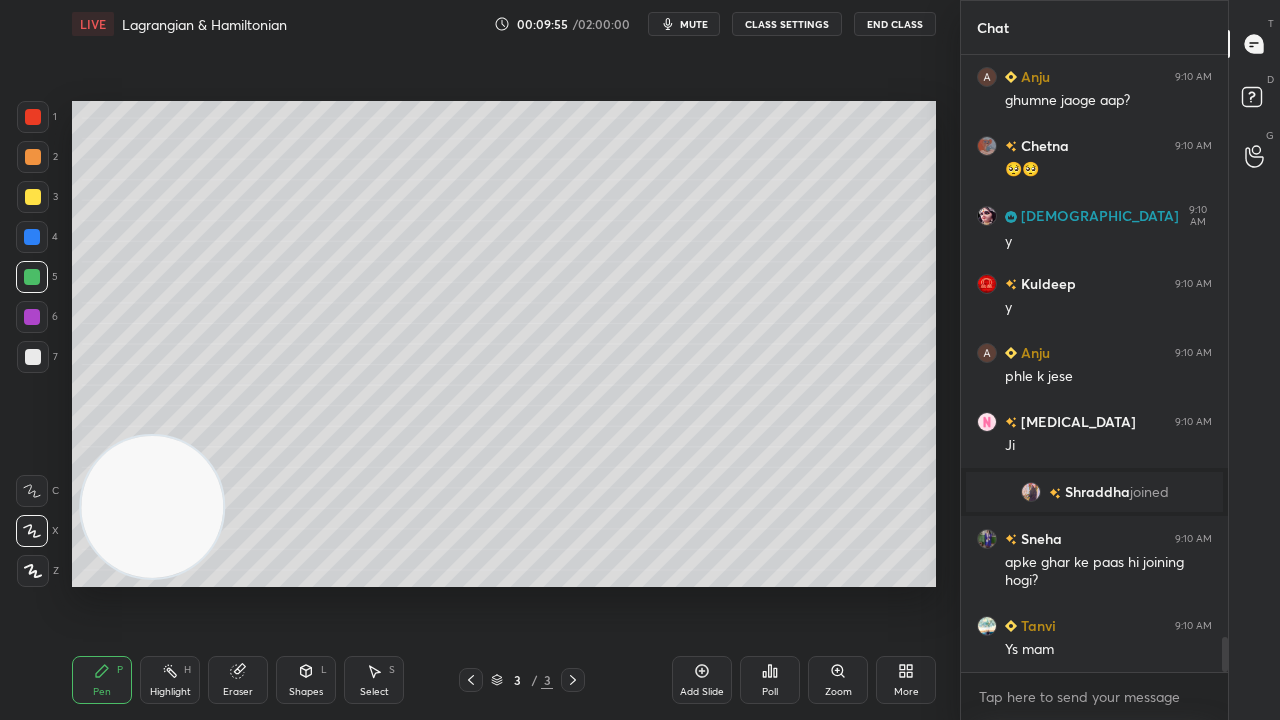 click at bounding box center (33, 357) 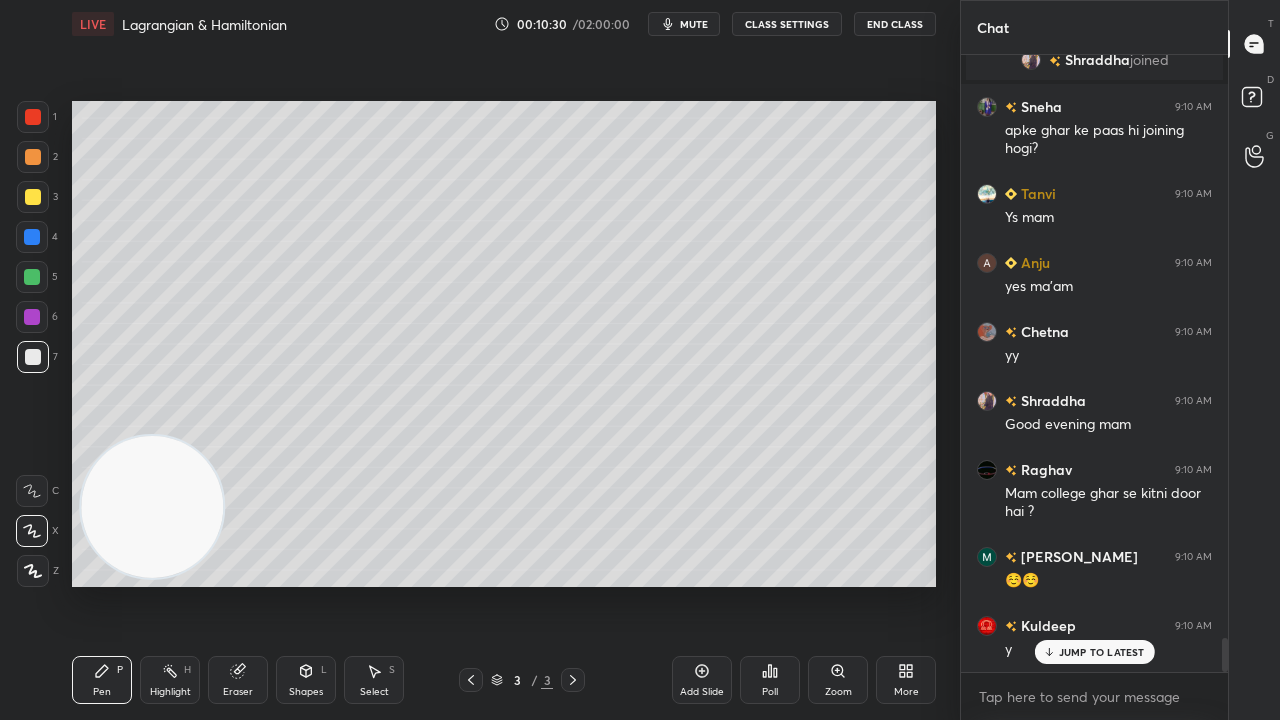 scroll, scrollTop: 10608, scrollLeft: 0, axis: vertical 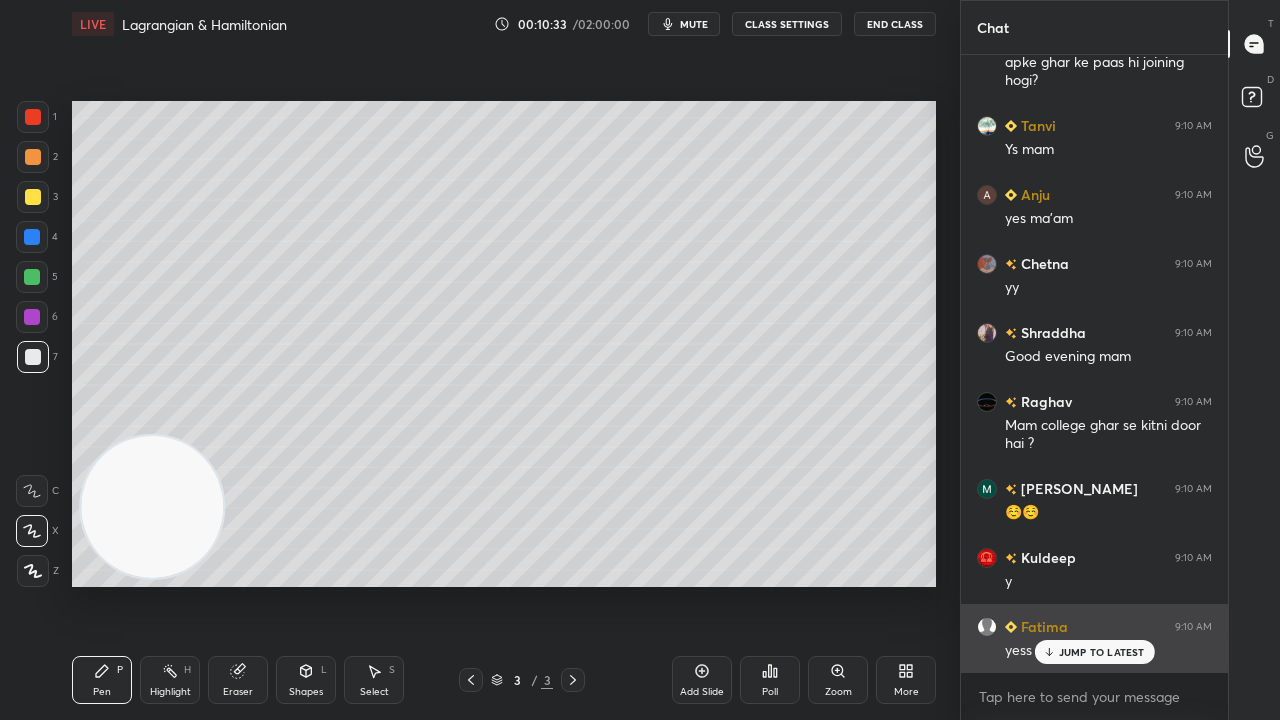 click on "JUMP TO LATEST" at bounding box center [1102, 652] 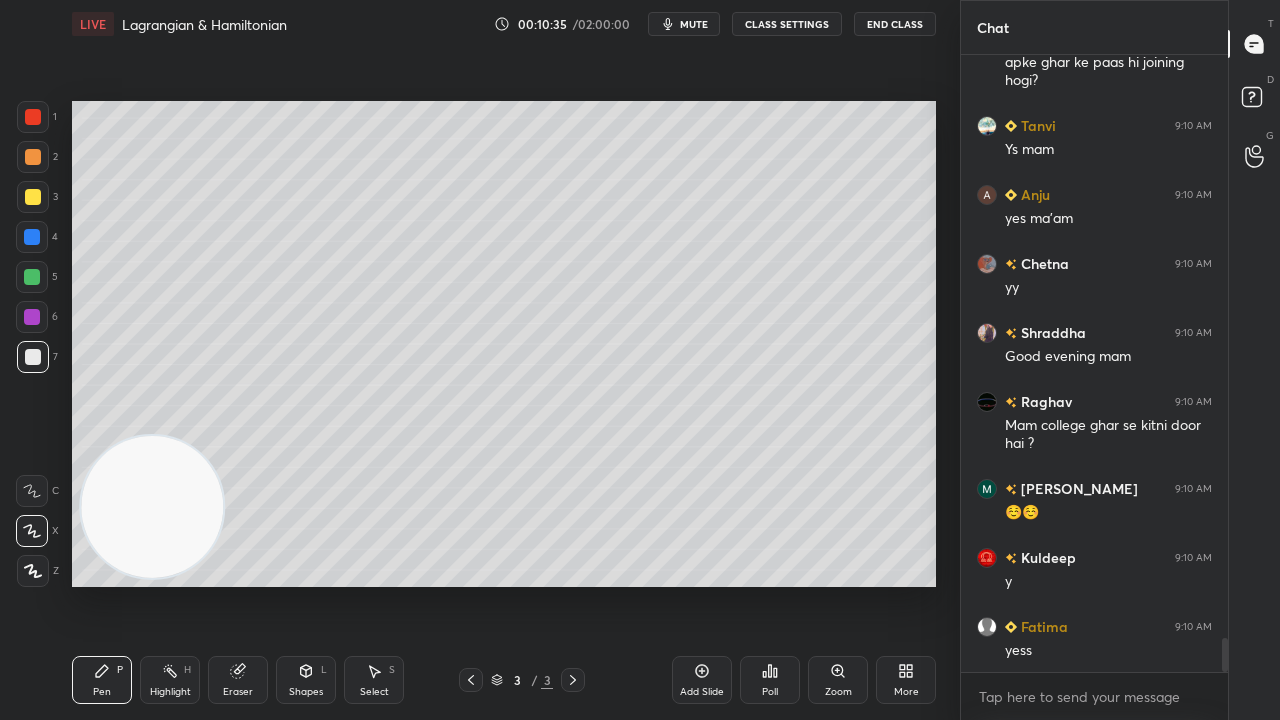 scroll, scrollTop: 10678, scrollLeft: 0, axis: vertical 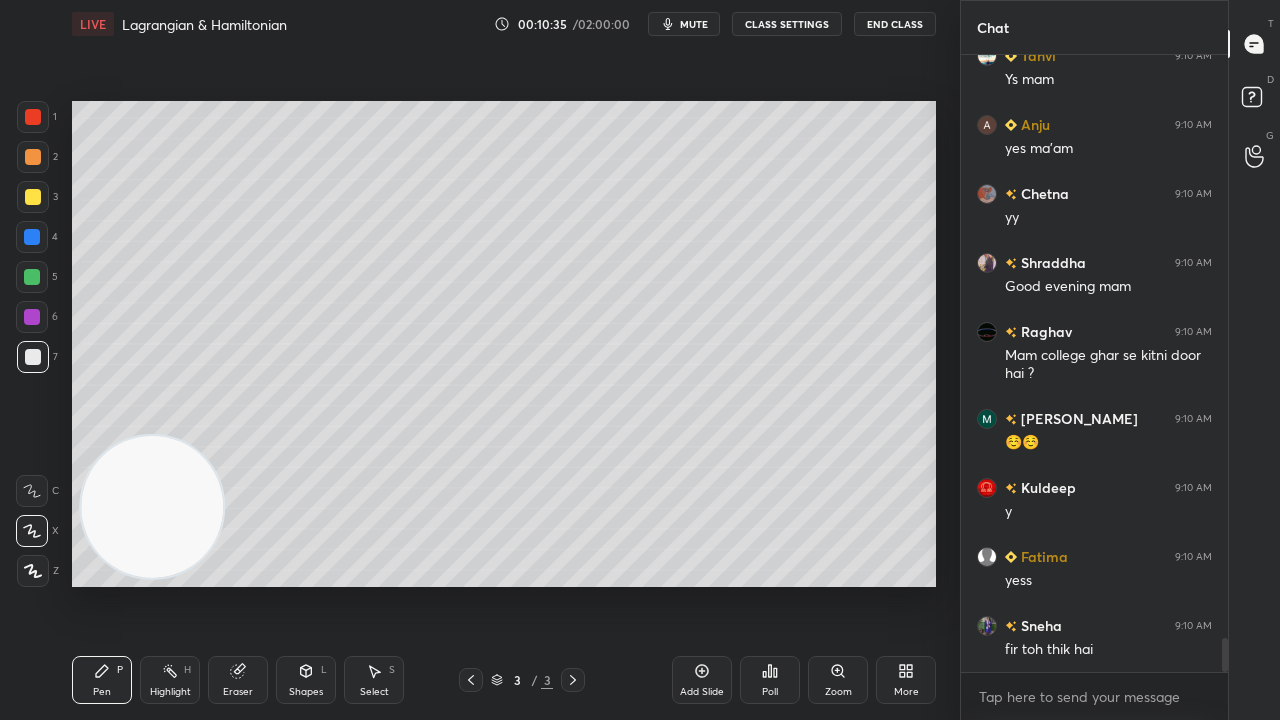 click on "mute" at bounding box center [694, 24] 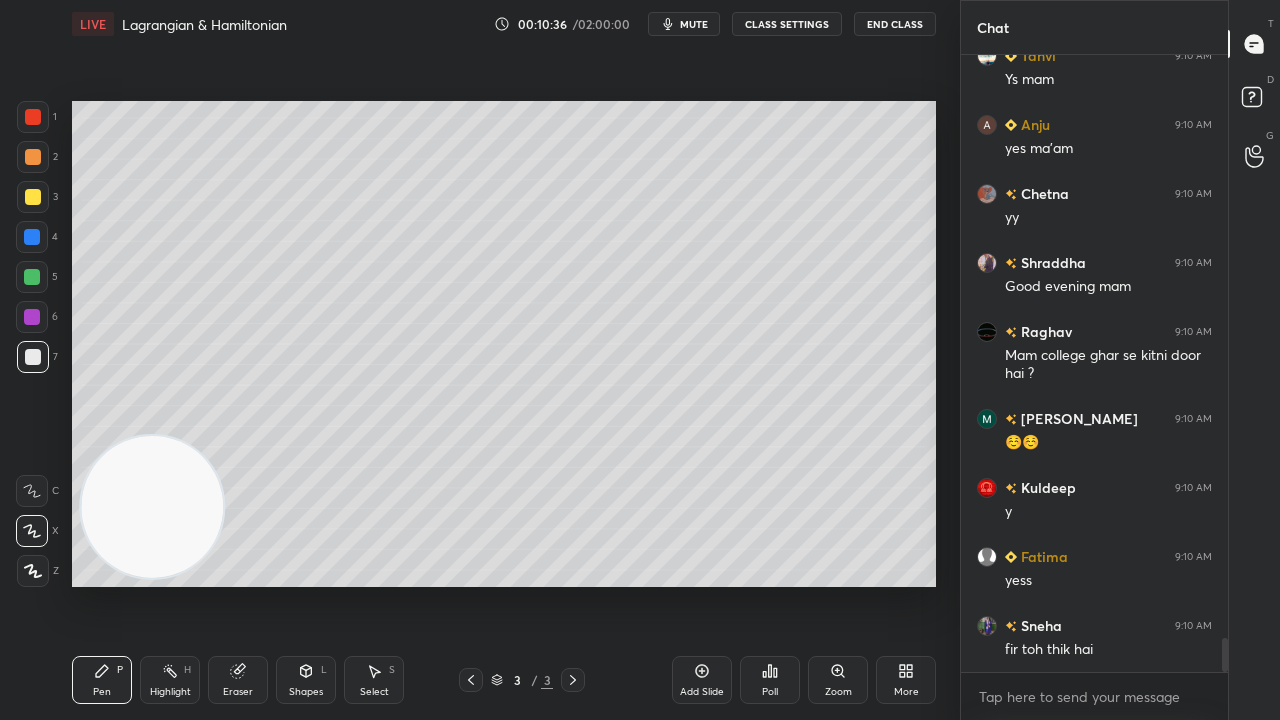 click on "1 2 3 4 5 6 7" at bounding box center (37, 241) 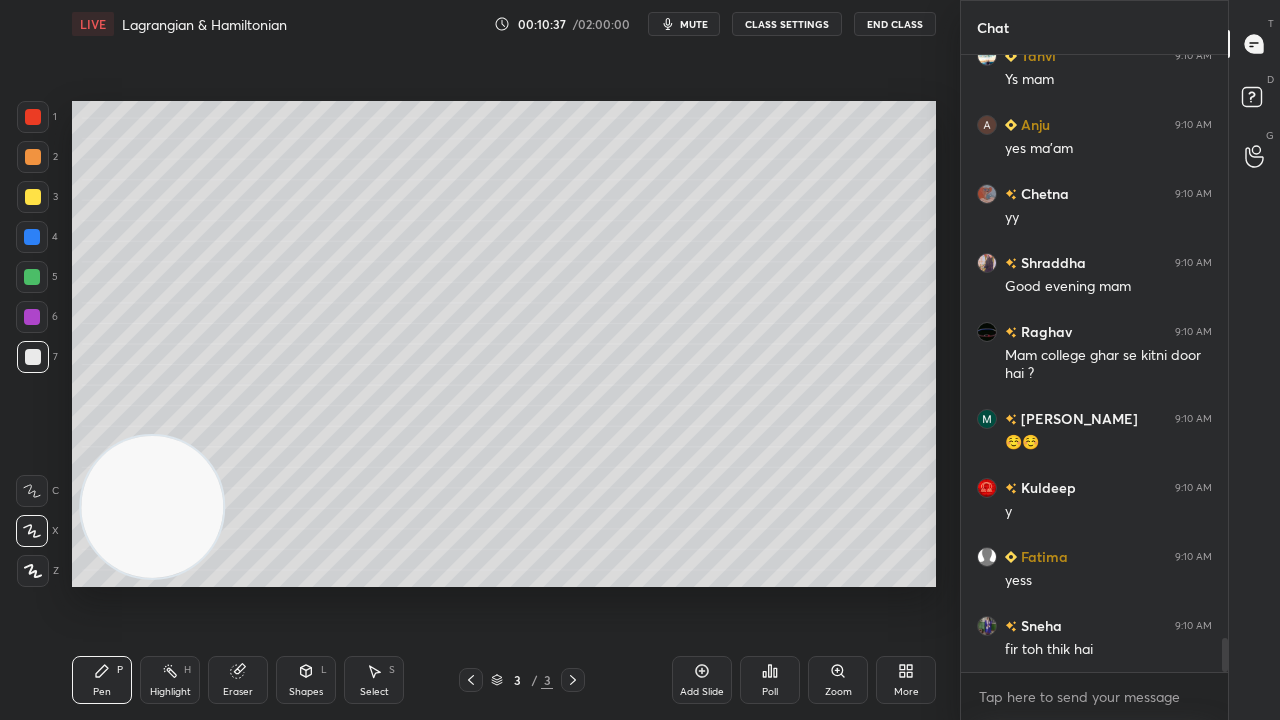click at bounding box center [33, 197] 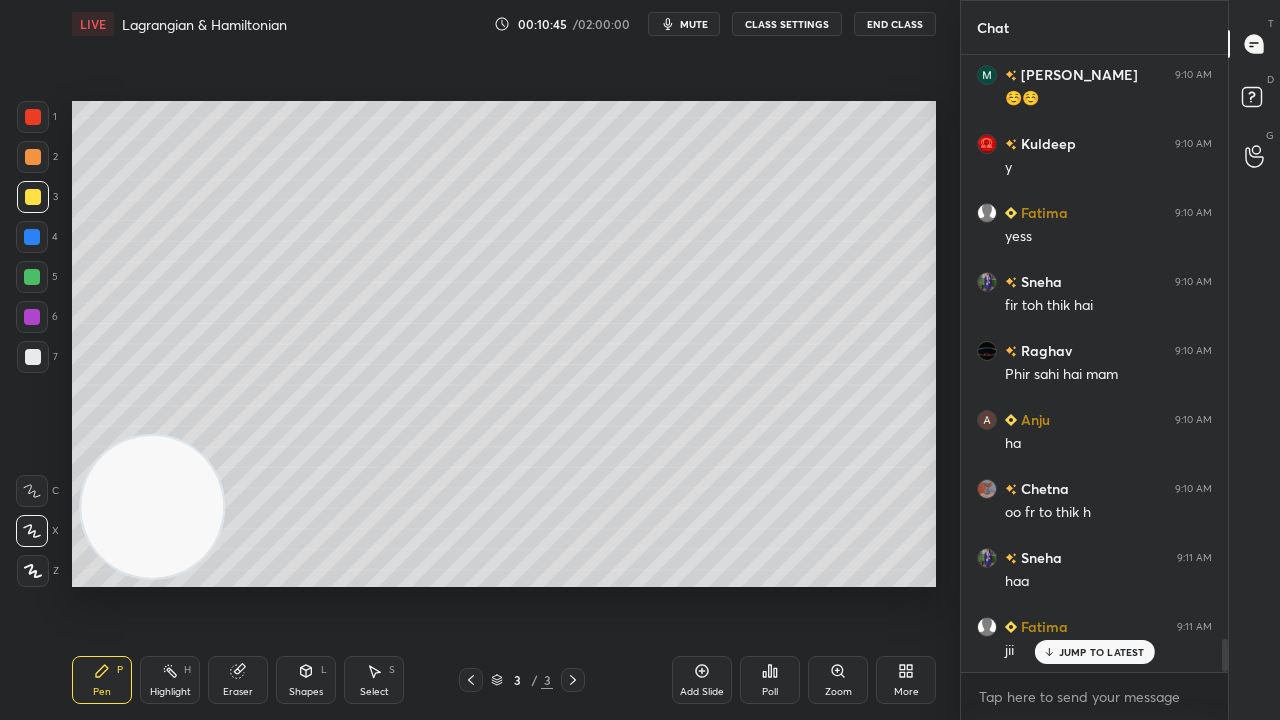 scroll, scrollTop: 11092, scrollLeft: 0, axis: vertical 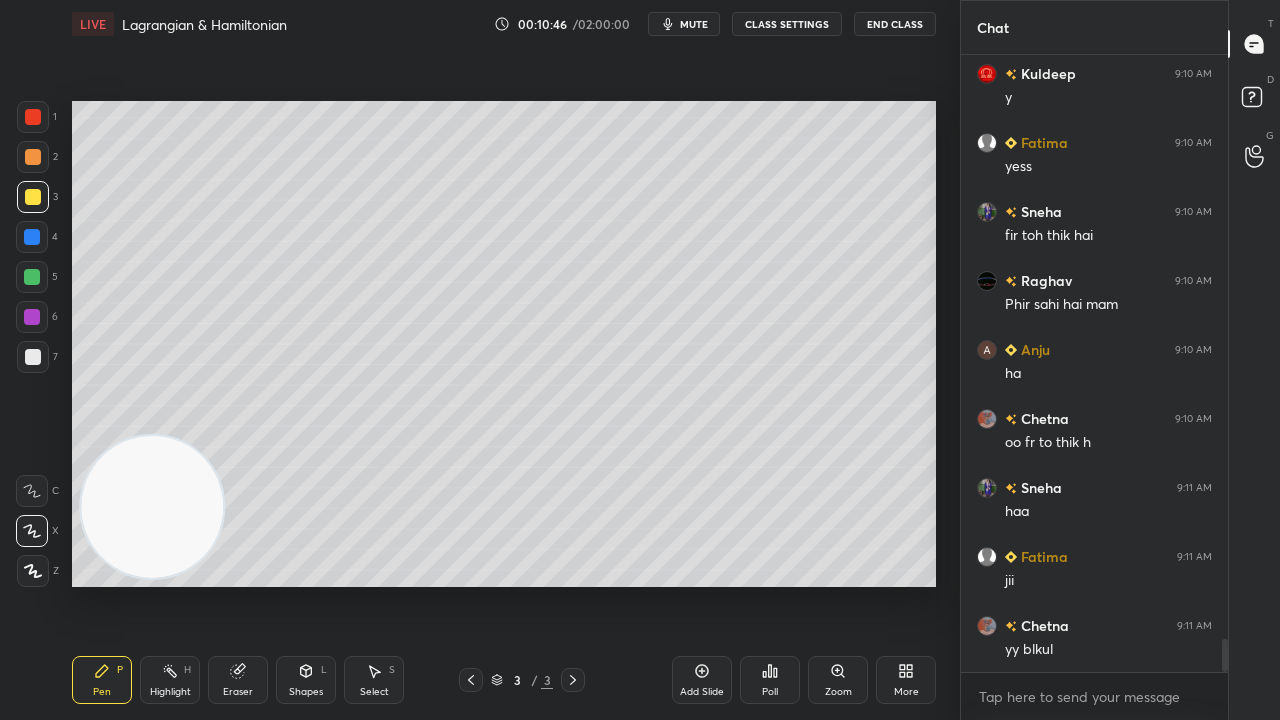 click on "mute" at bounding box center [694, 24] 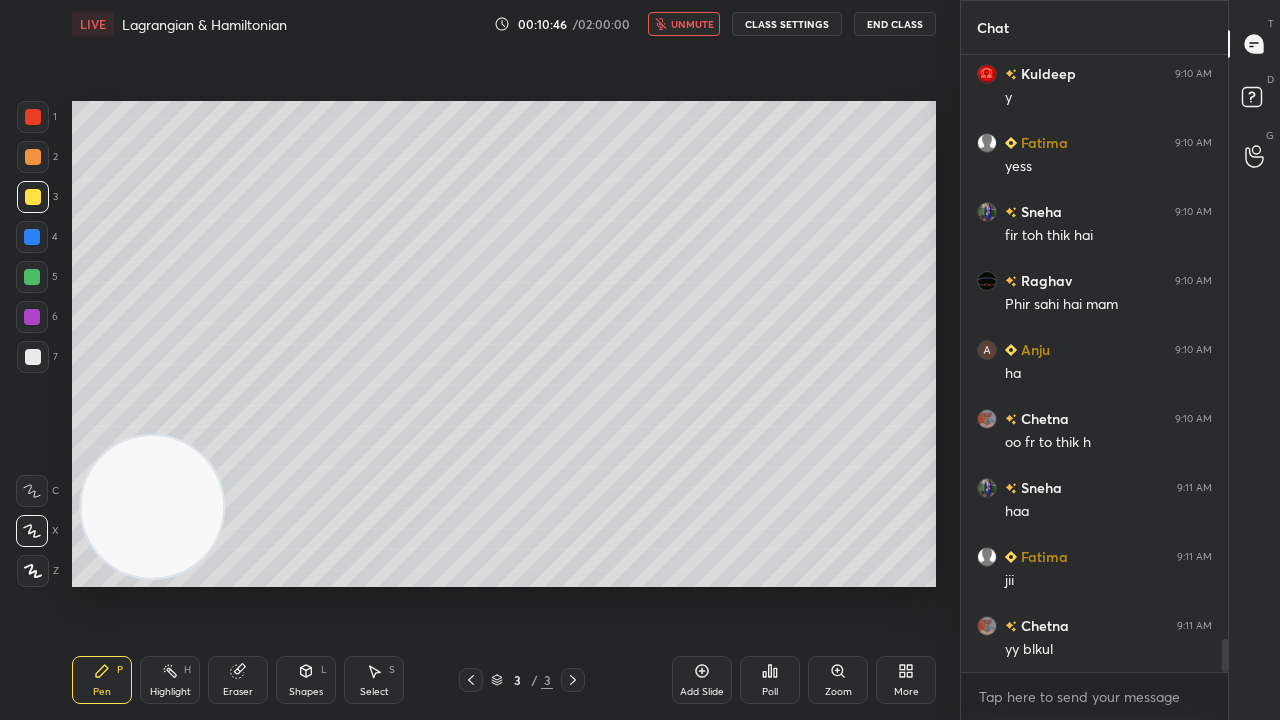 click on "unmute" at bounding box center [692, 24] 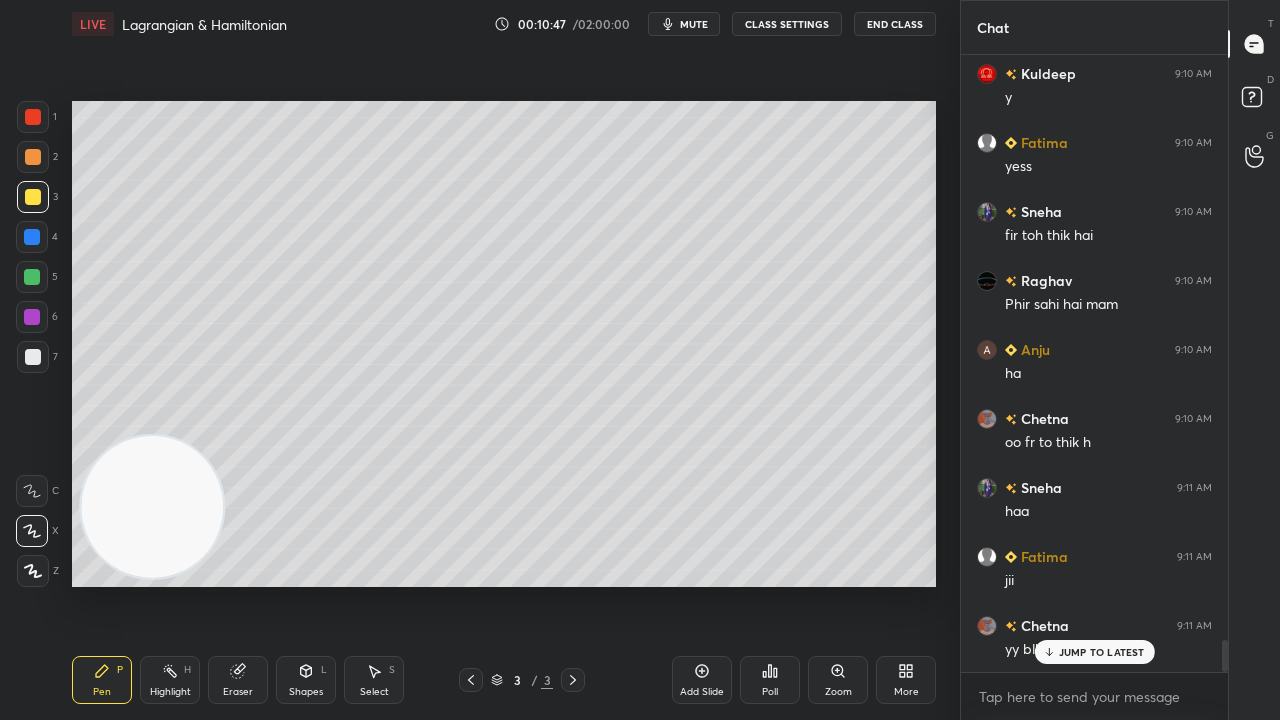 scroll, scrollTop: 11160, scrollLeft: 0, axis: vertical 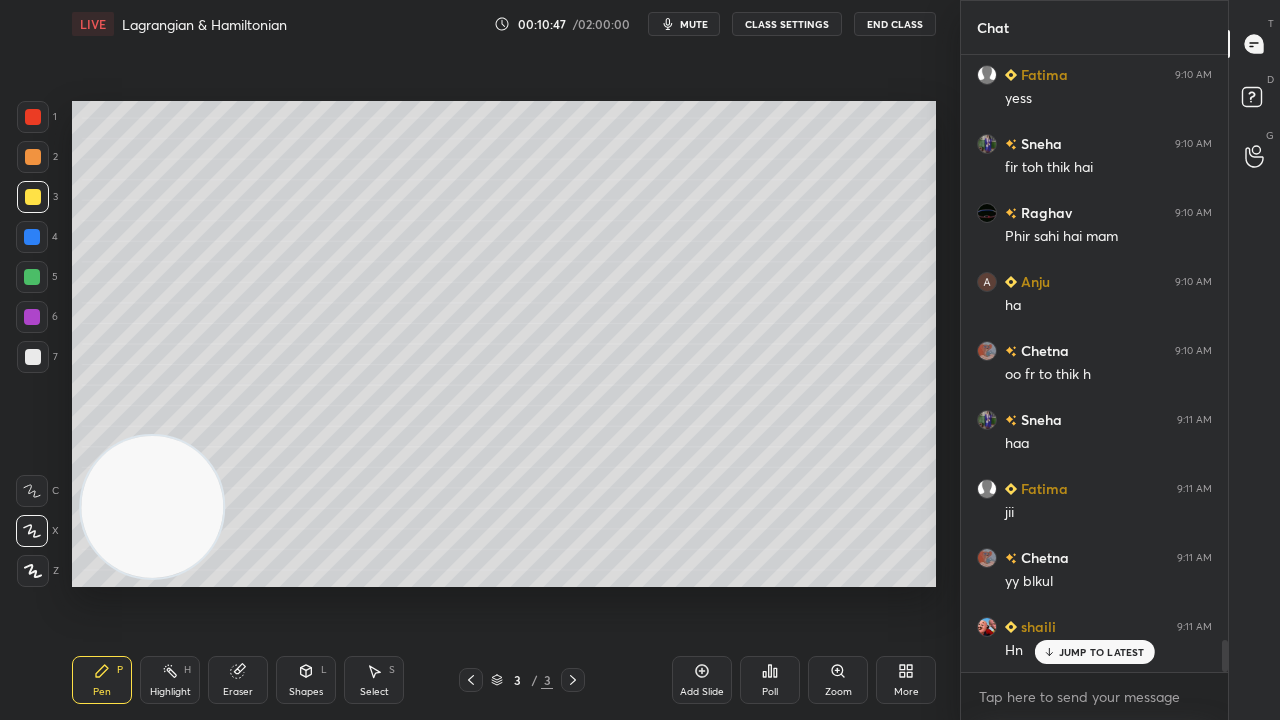 click at bounding box center (33, 197) 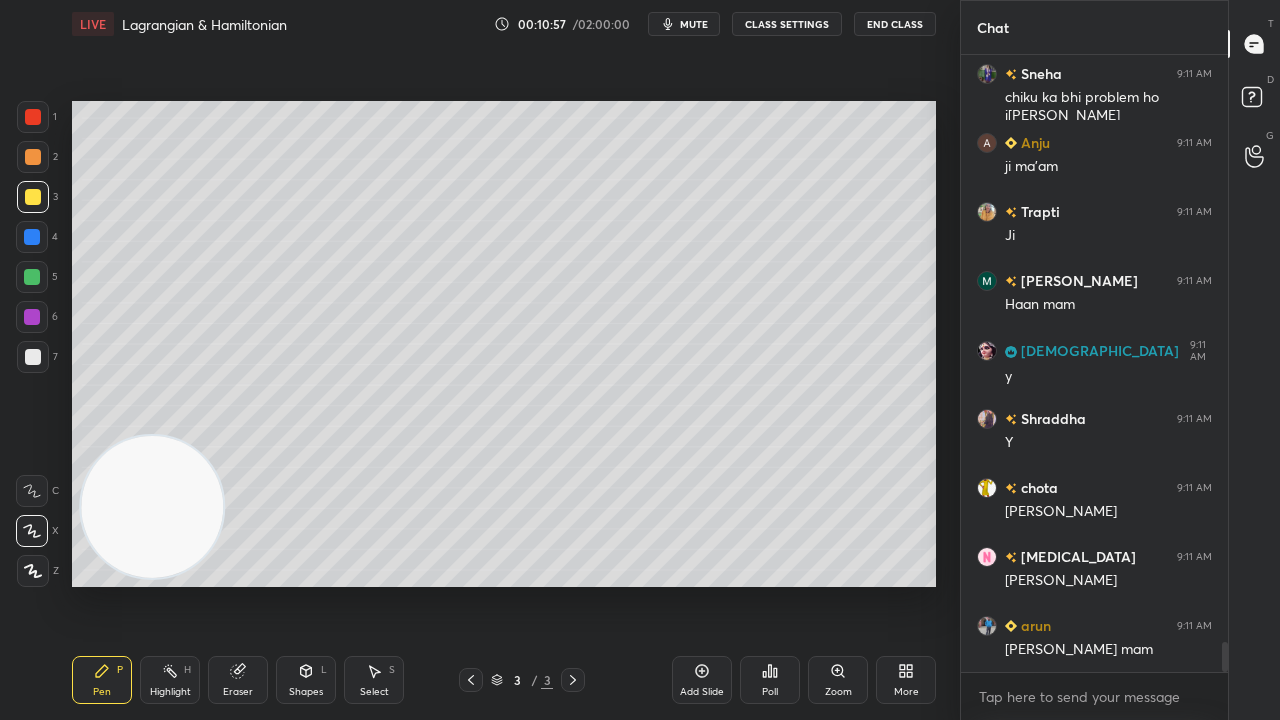 scroll, scrollTop: 11988, scrollLeft: 0, axis: vertical 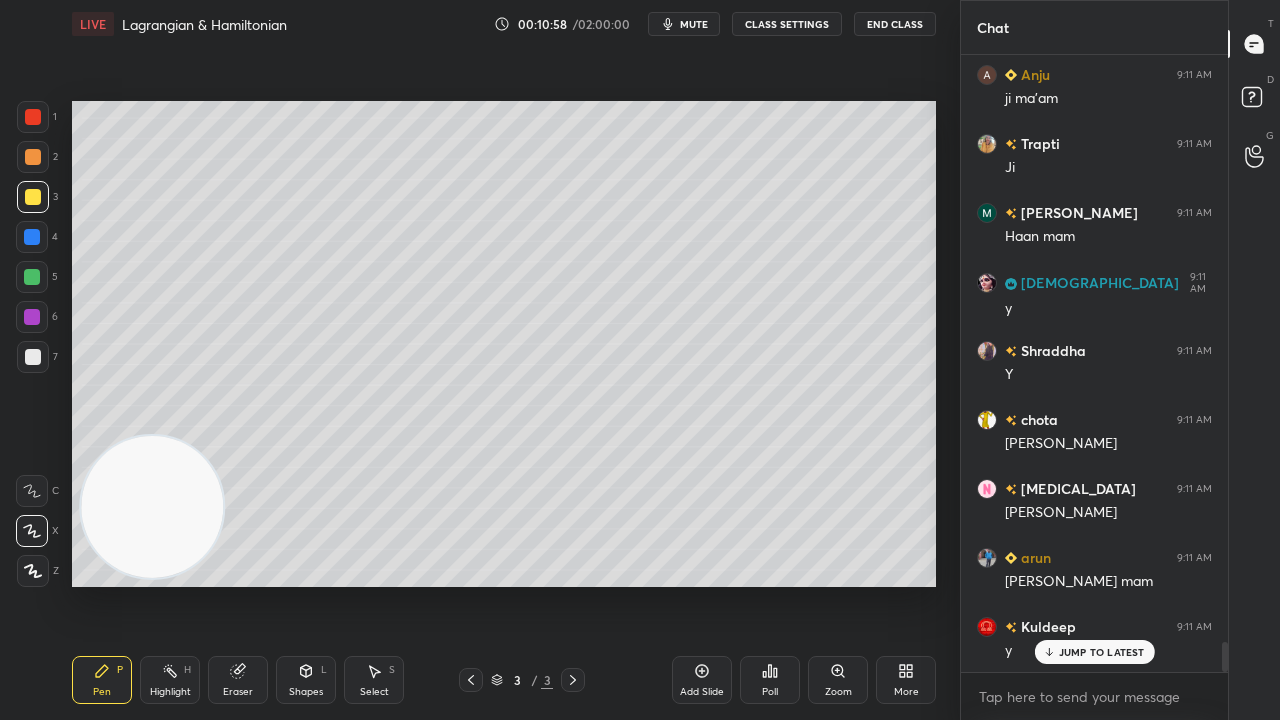 click on "JUMP TO LATEST" at bounding box center (1102, 652) 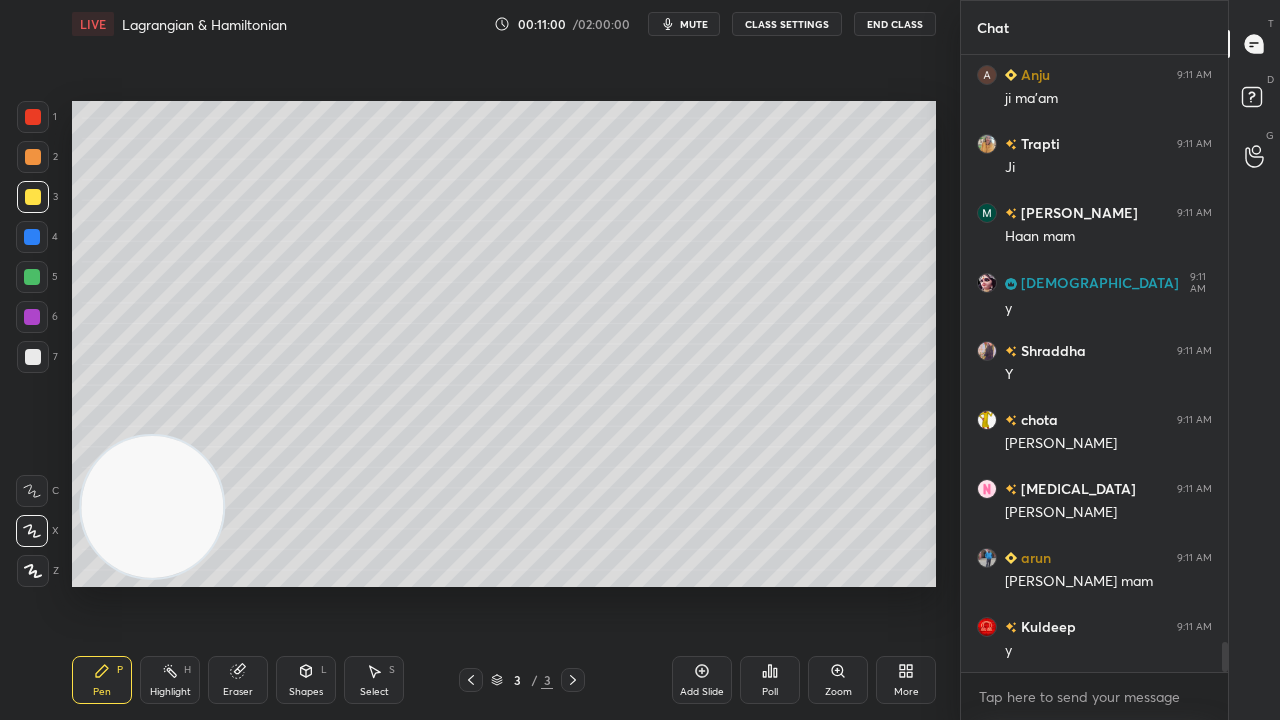 click 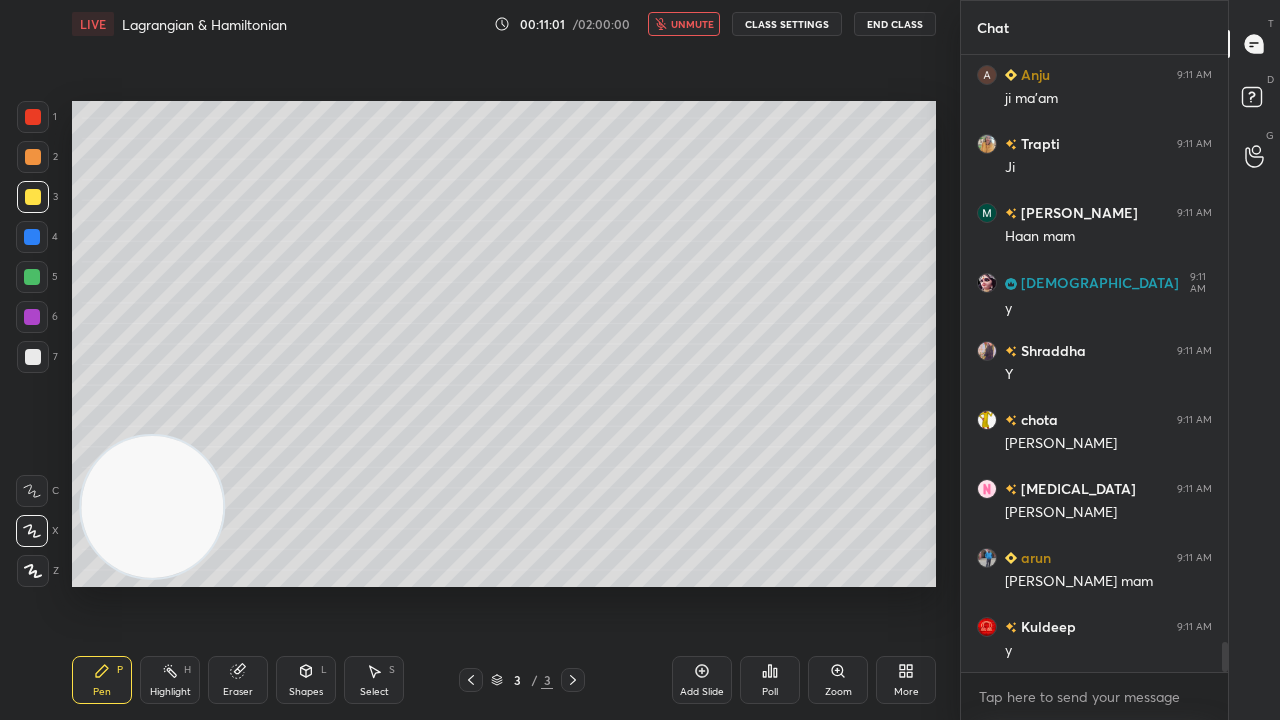 click on "unmute" at bounding box center [692, 24] 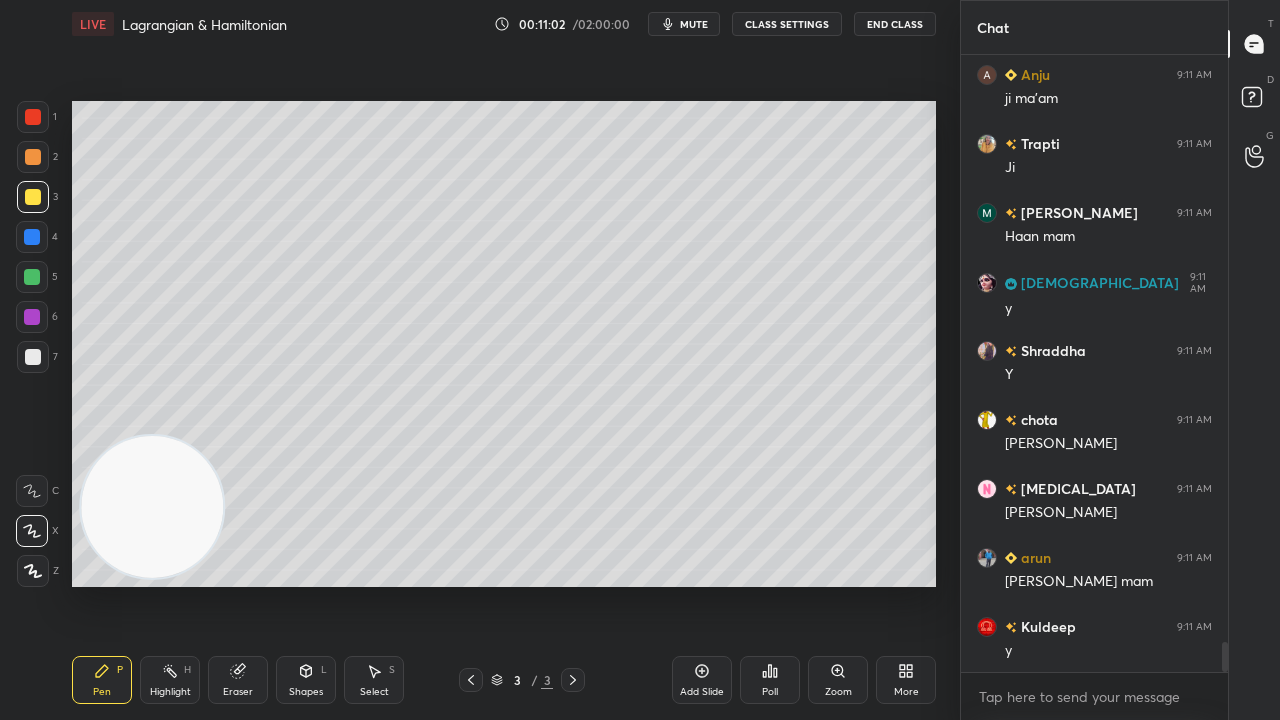click at bounding box center [33, 197] 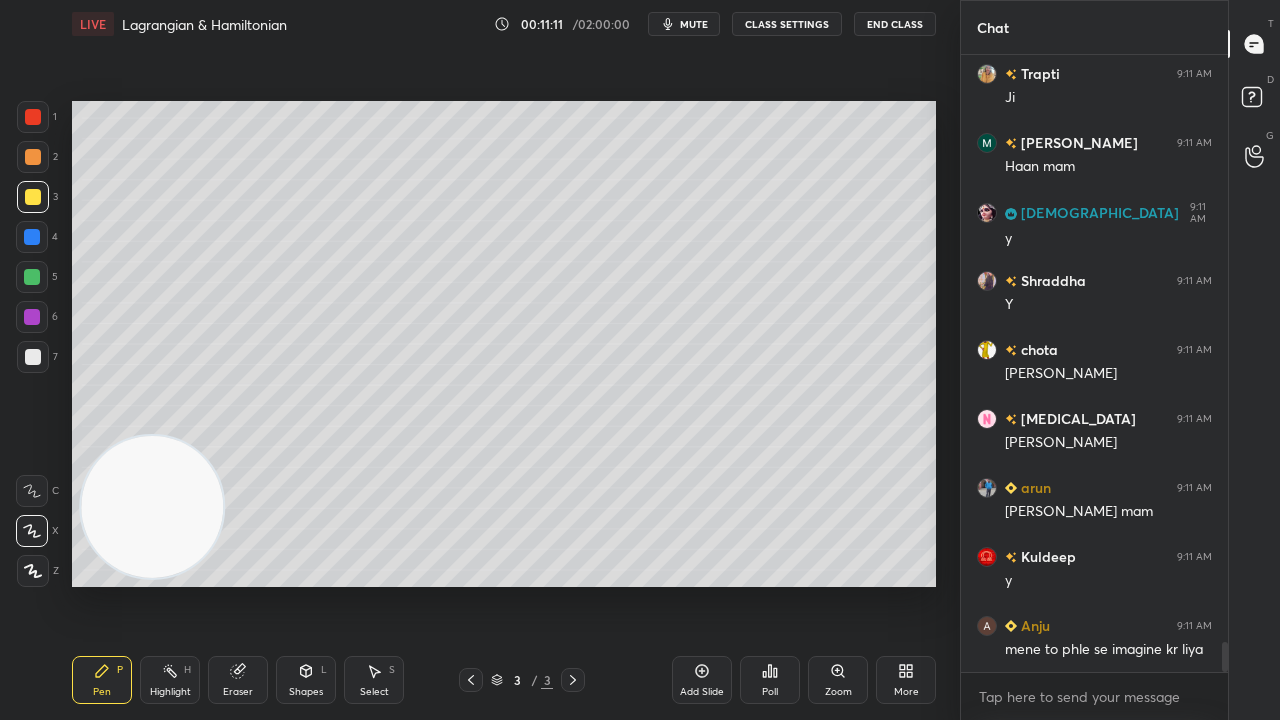 scroll, scrollTop: 12078, scrollLeft: 0, axis: vertical 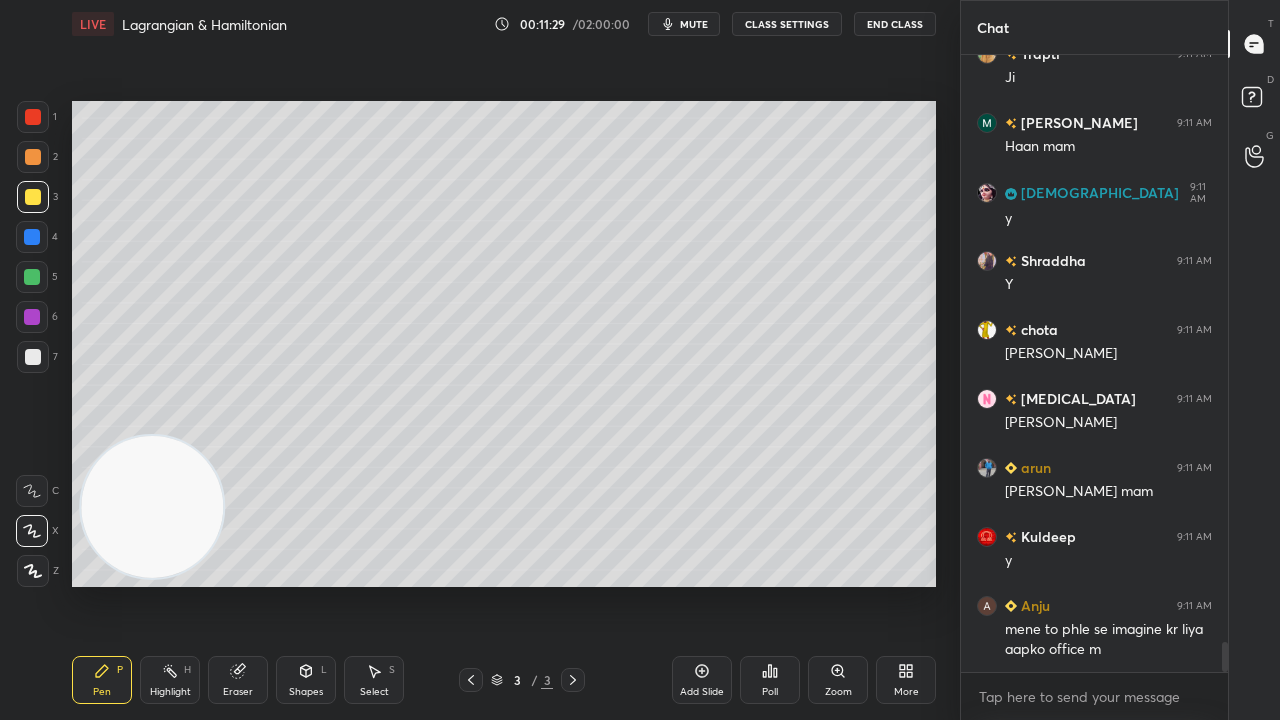 click on "Shapes L" at bounding box center (306, 680) 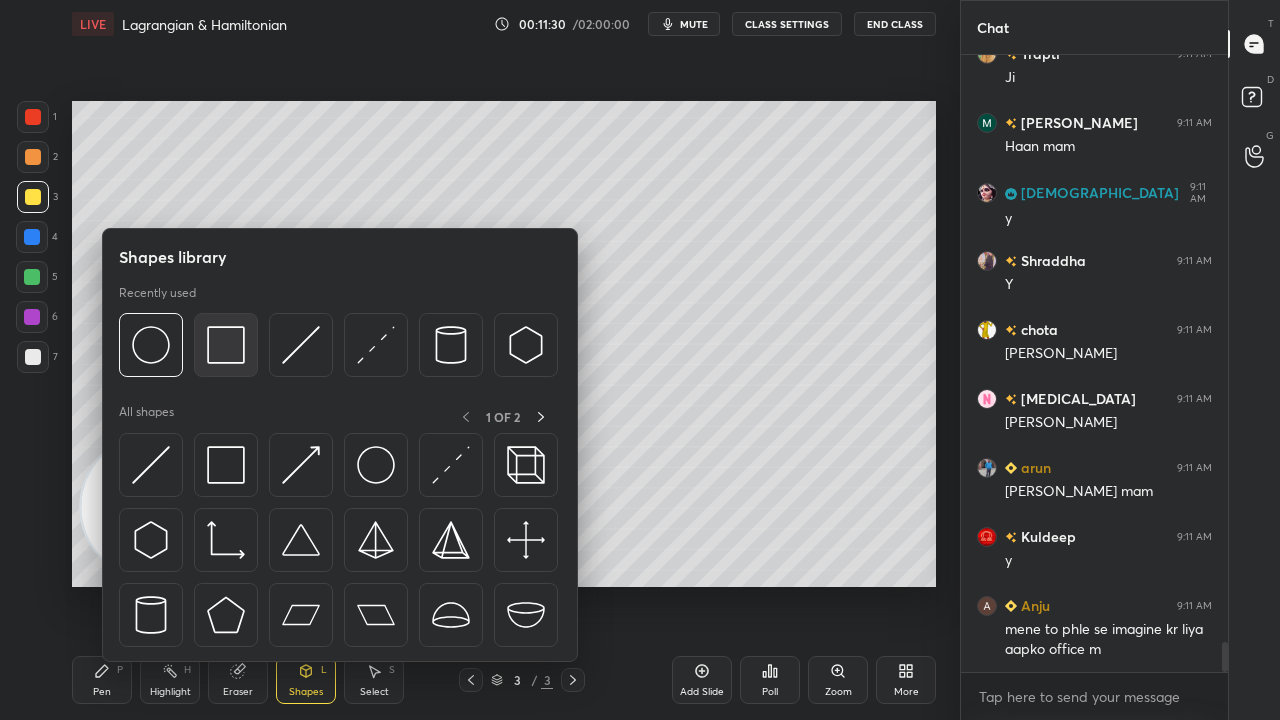 click at bounding box center (226, 345) 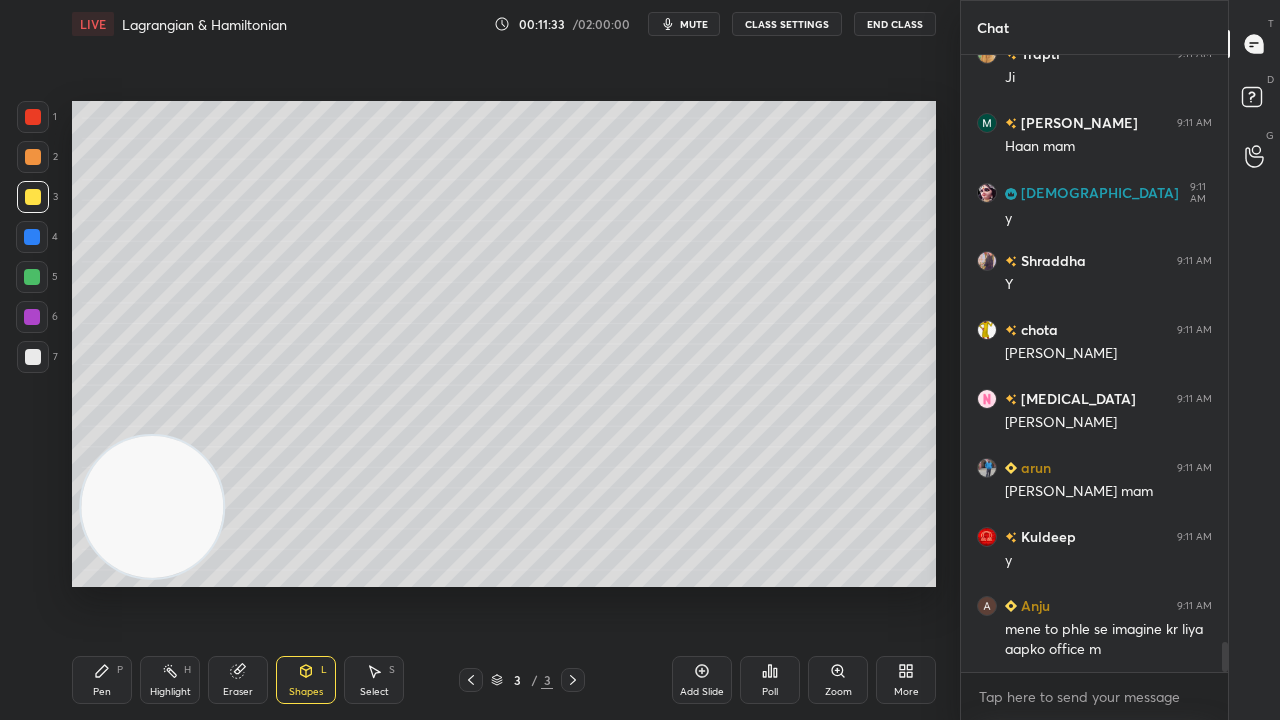 click on "Pen P" at bounding box center (102, 680) 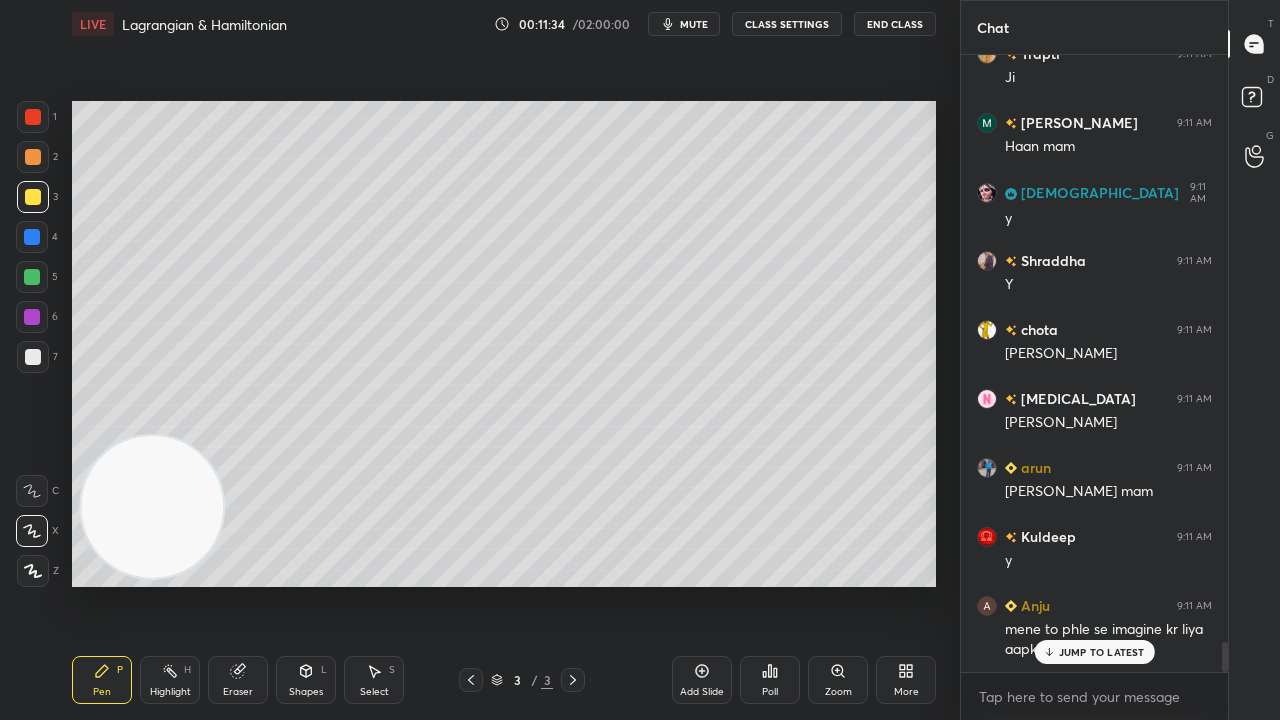 scroll, scrollTop: 12146, scrollLeft: 0, axis: vertical 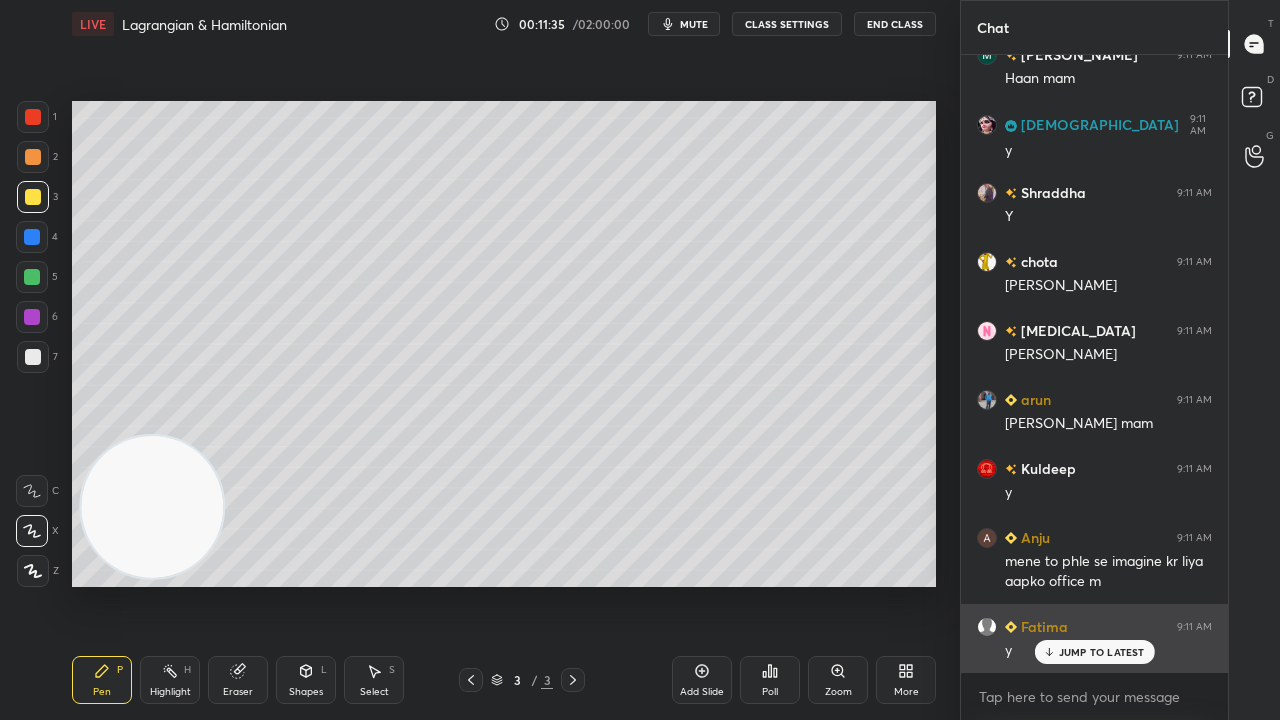 drag, startPoint x: 1115, startPoint y: 650, endPoint x: 1114, endPoint y: 660, distance: 10.049875 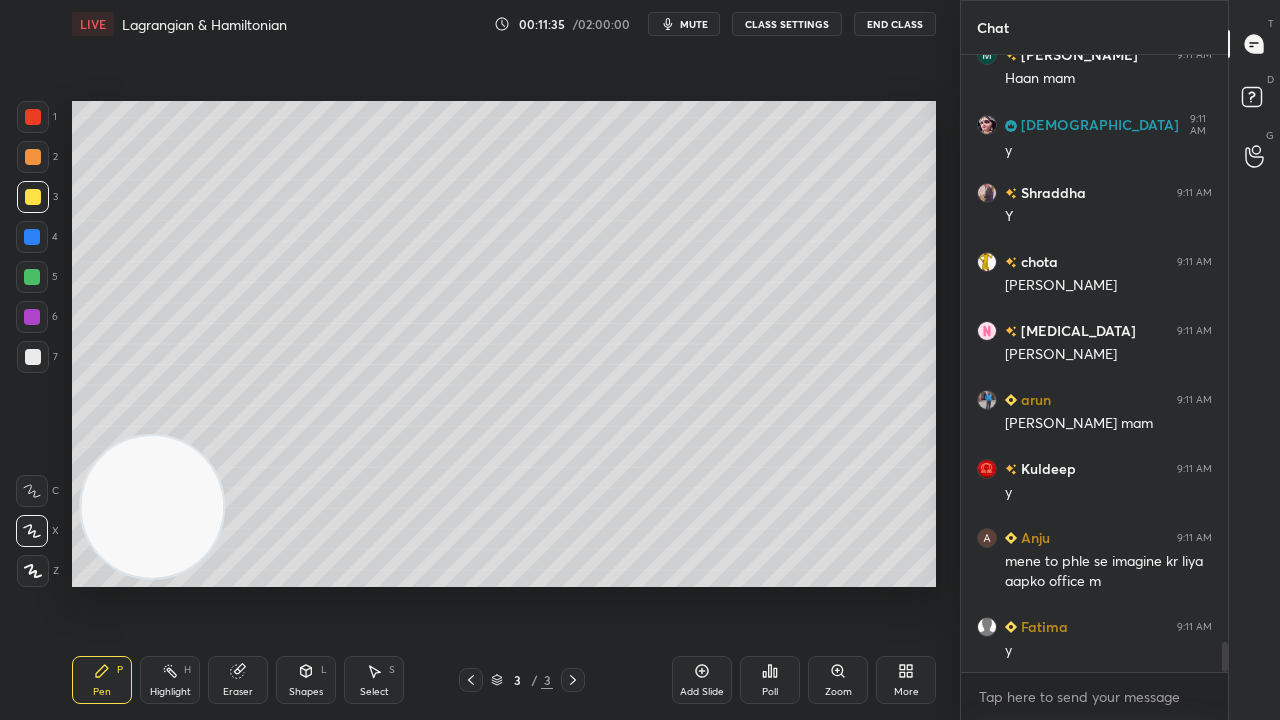 scroll, scrollTop: 12216, scrollLeft: 0, axis: vertical 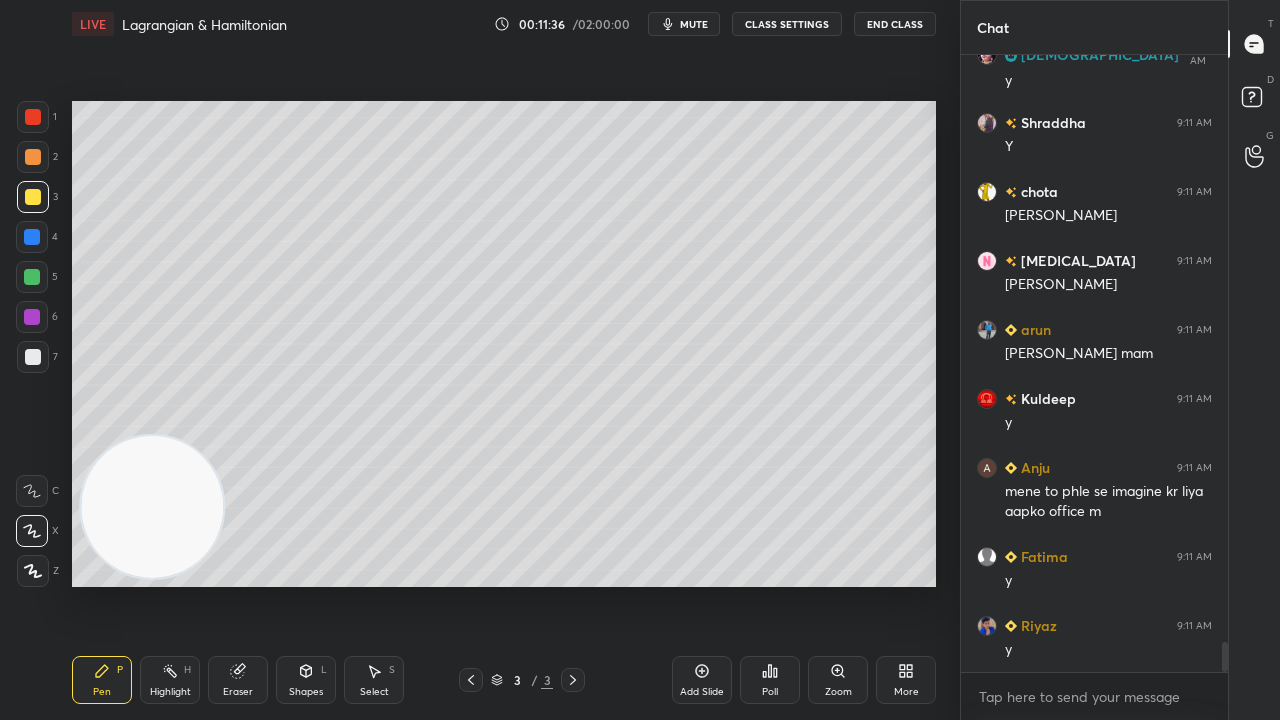 click on "mute" at bounding box center (694, 24) 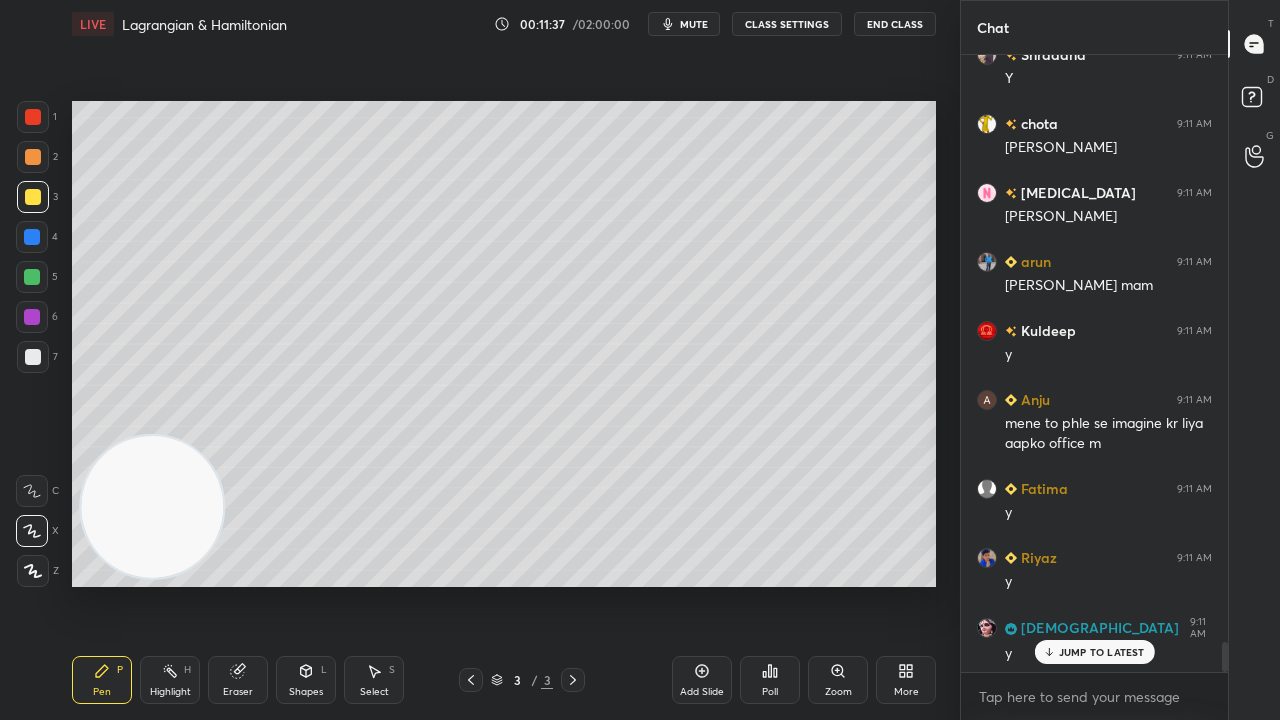 click at bounding box center (32, 277) 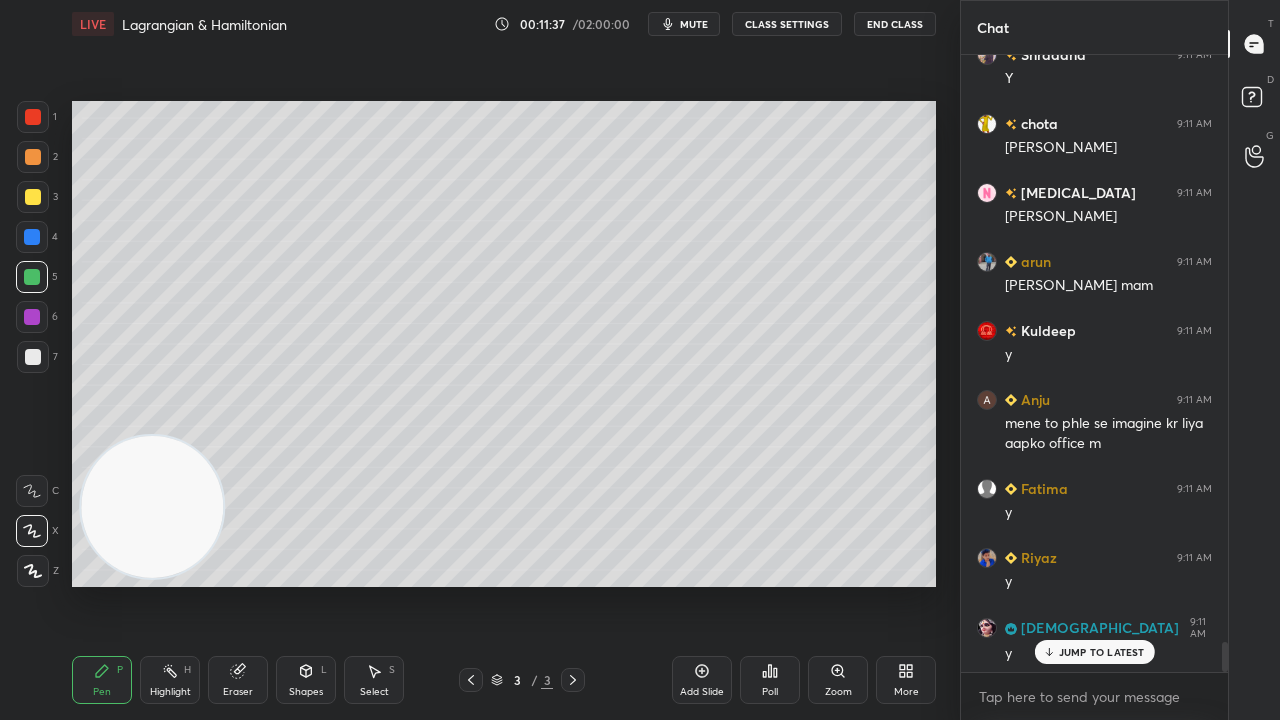 scroll, scrollTop: 12354, scrollLeft: 0, axis: vertical 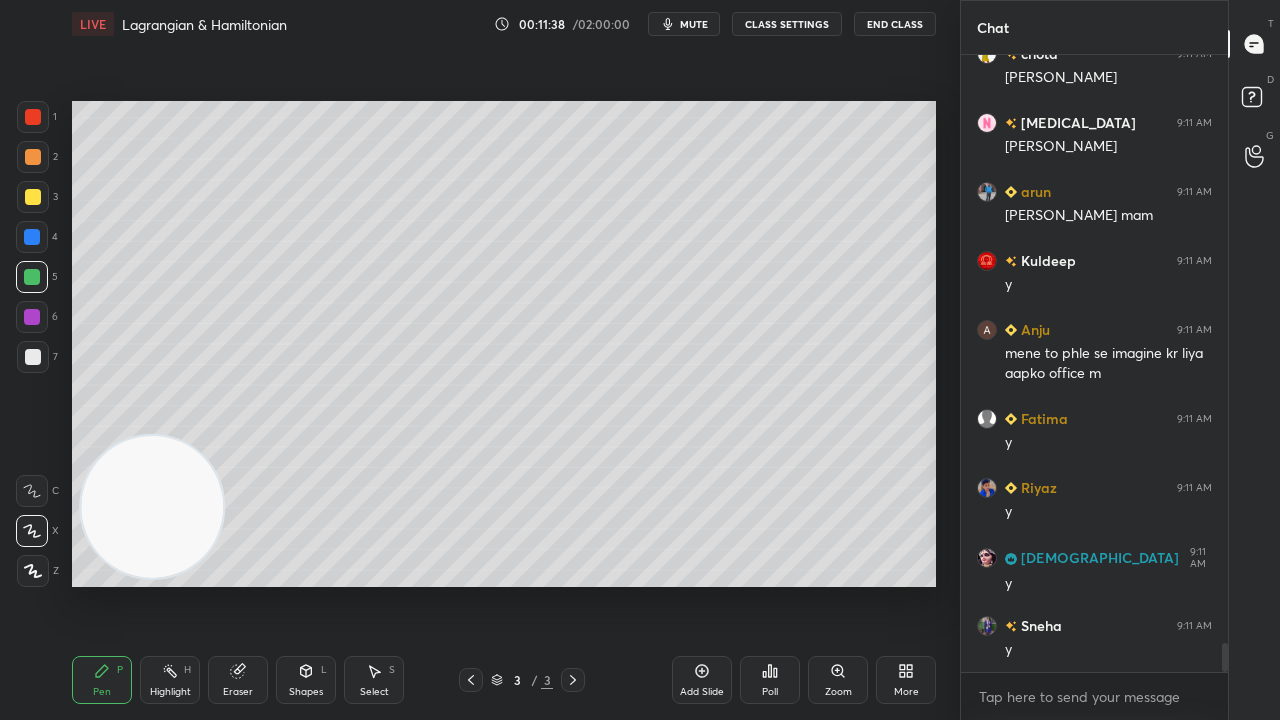 click on "mute" at bounding box center (694, 24) 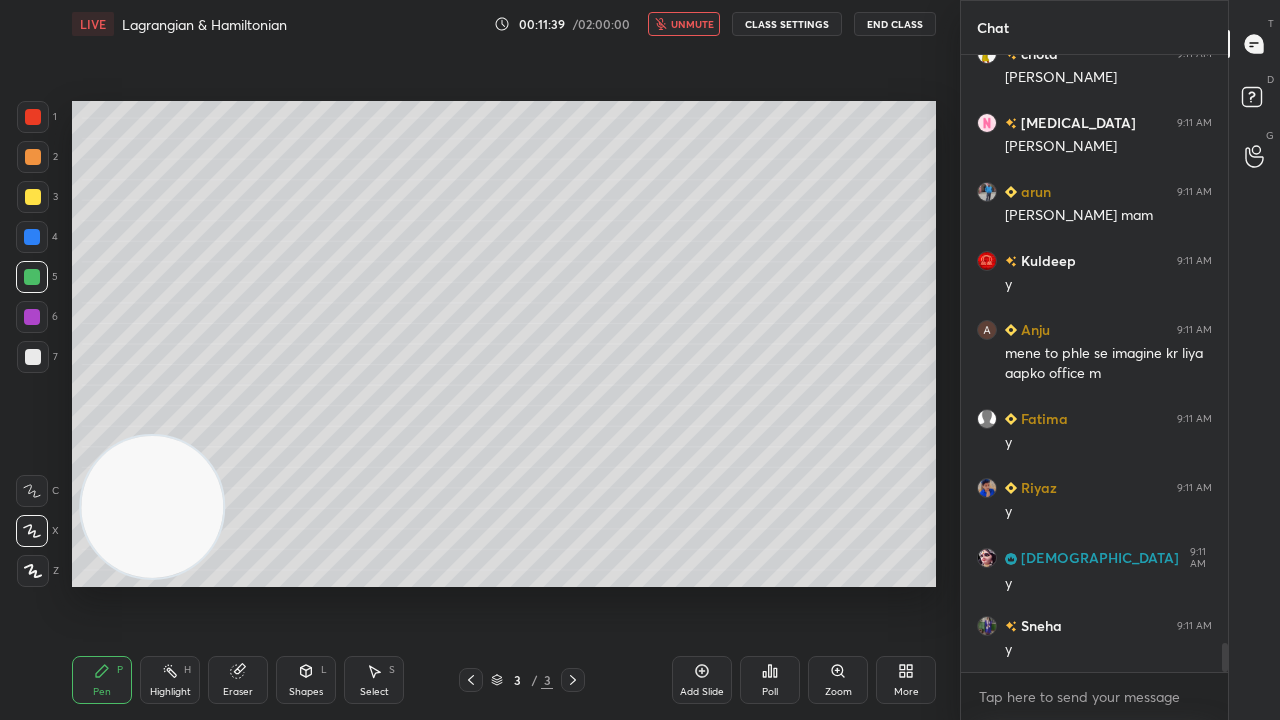 click on "unmute" at bounding box center [692, 24] 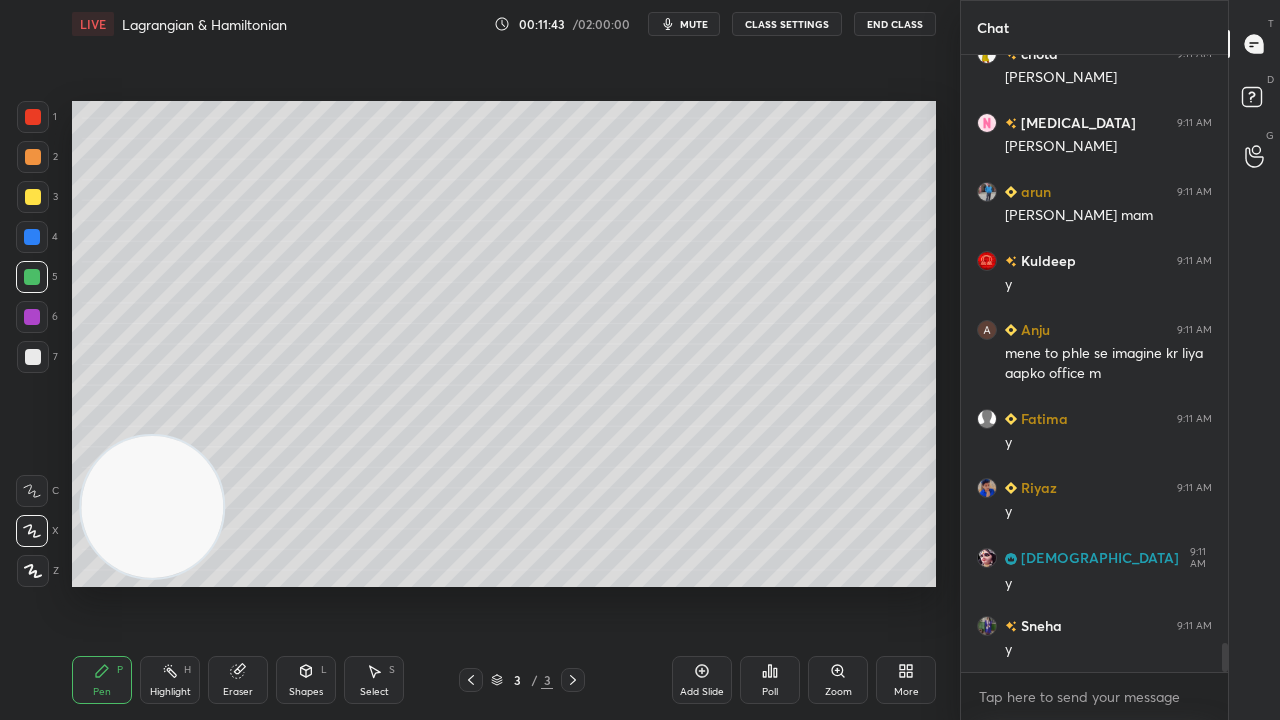 click at bounding box center [33, 357] 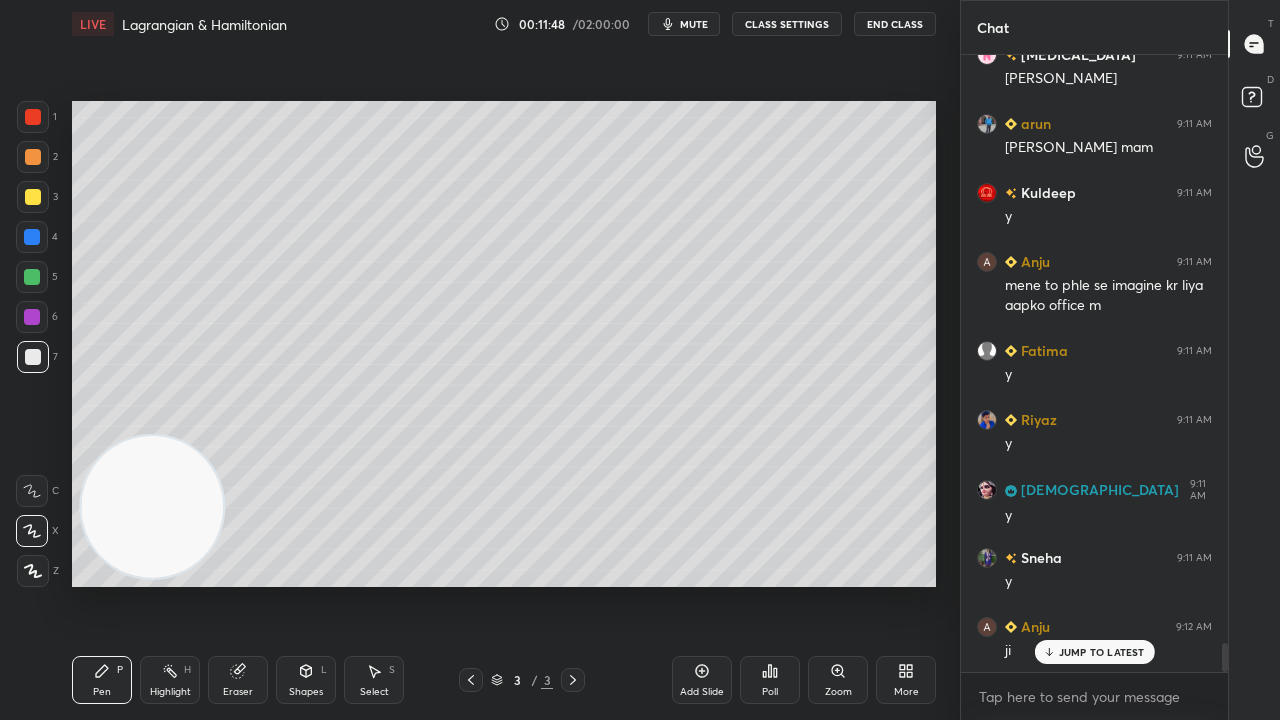 scroll, scrollTop: 12510, scrollLeft: 0, axis: vertical 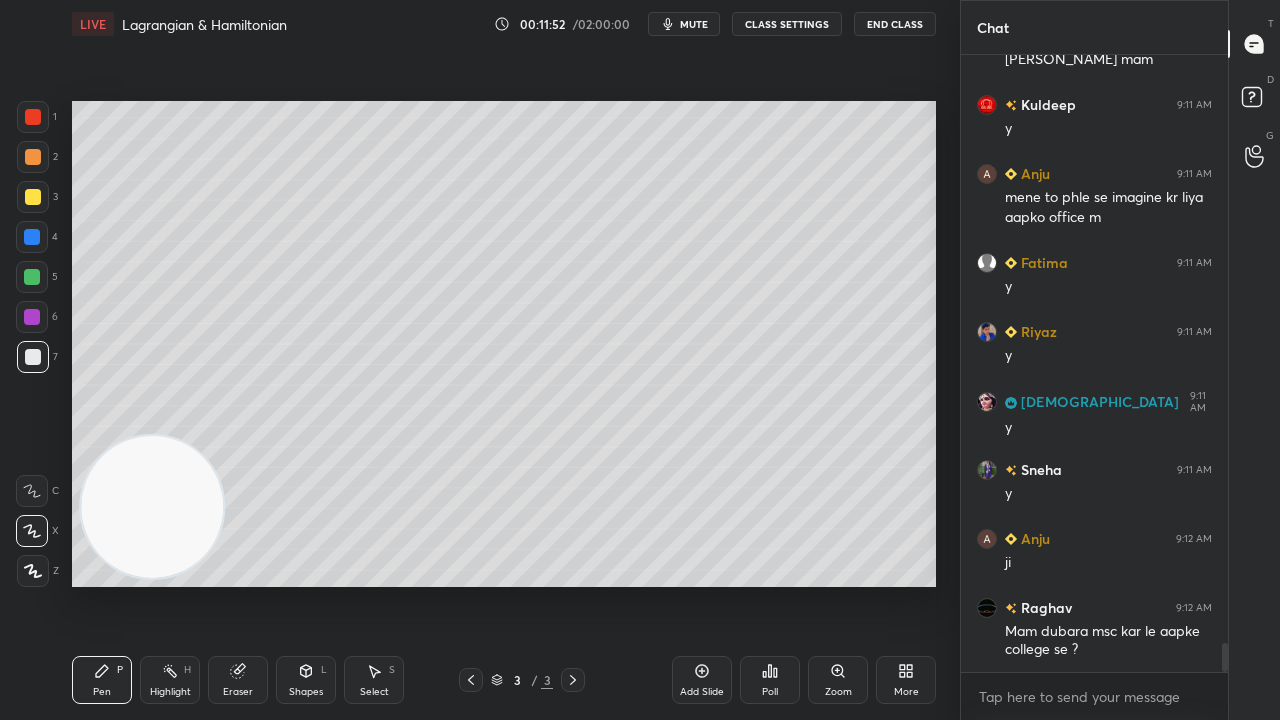 click on "mute" at bounding box center [694, 24] 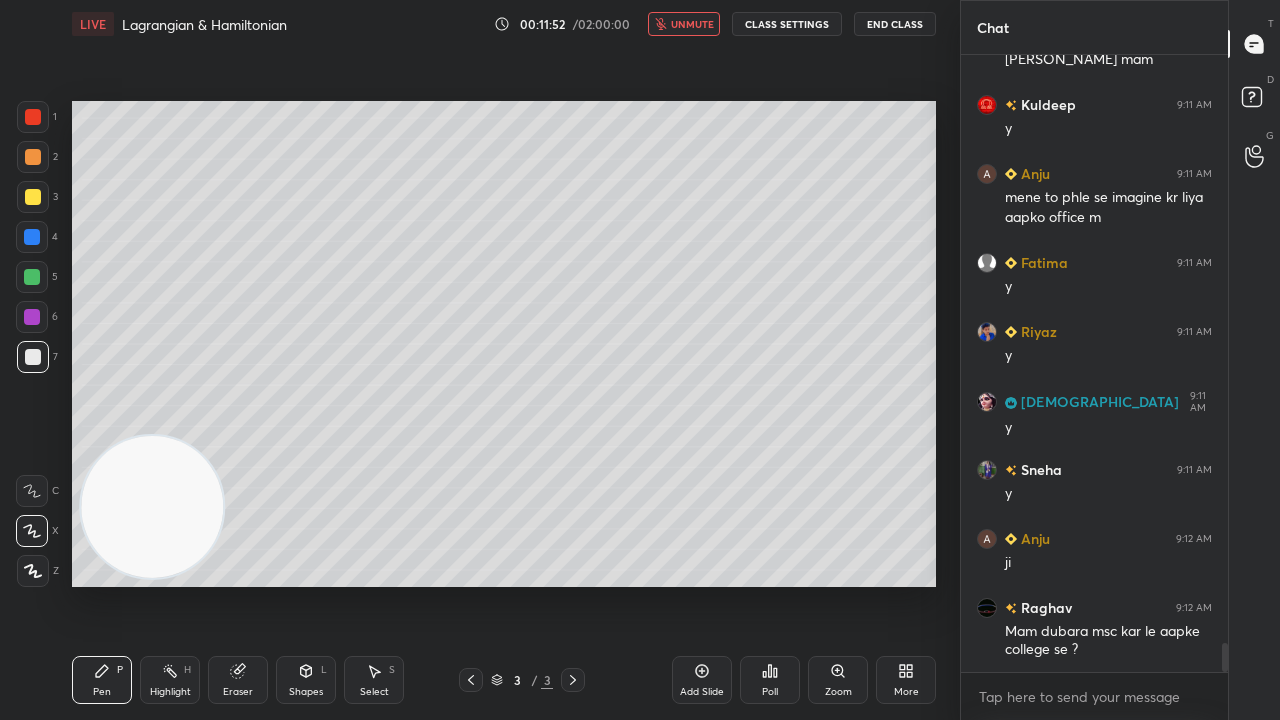 click on "unmute" at bounding box center [692, 24] 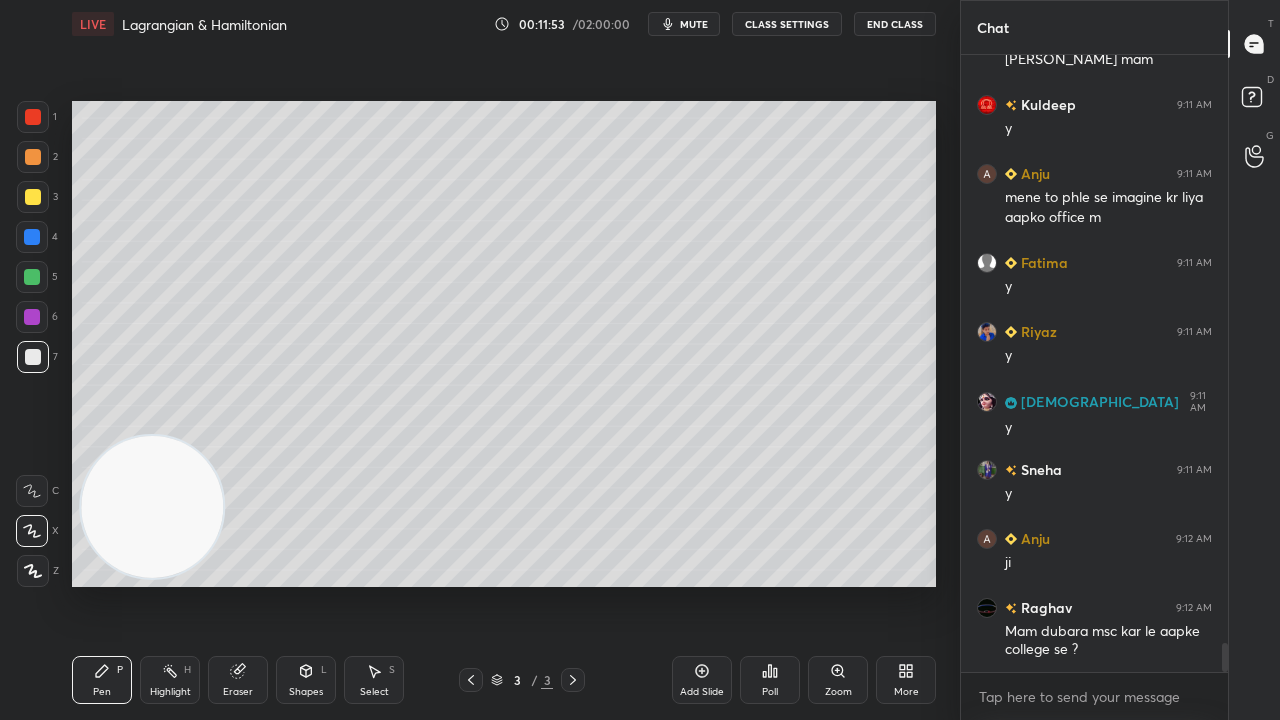 click 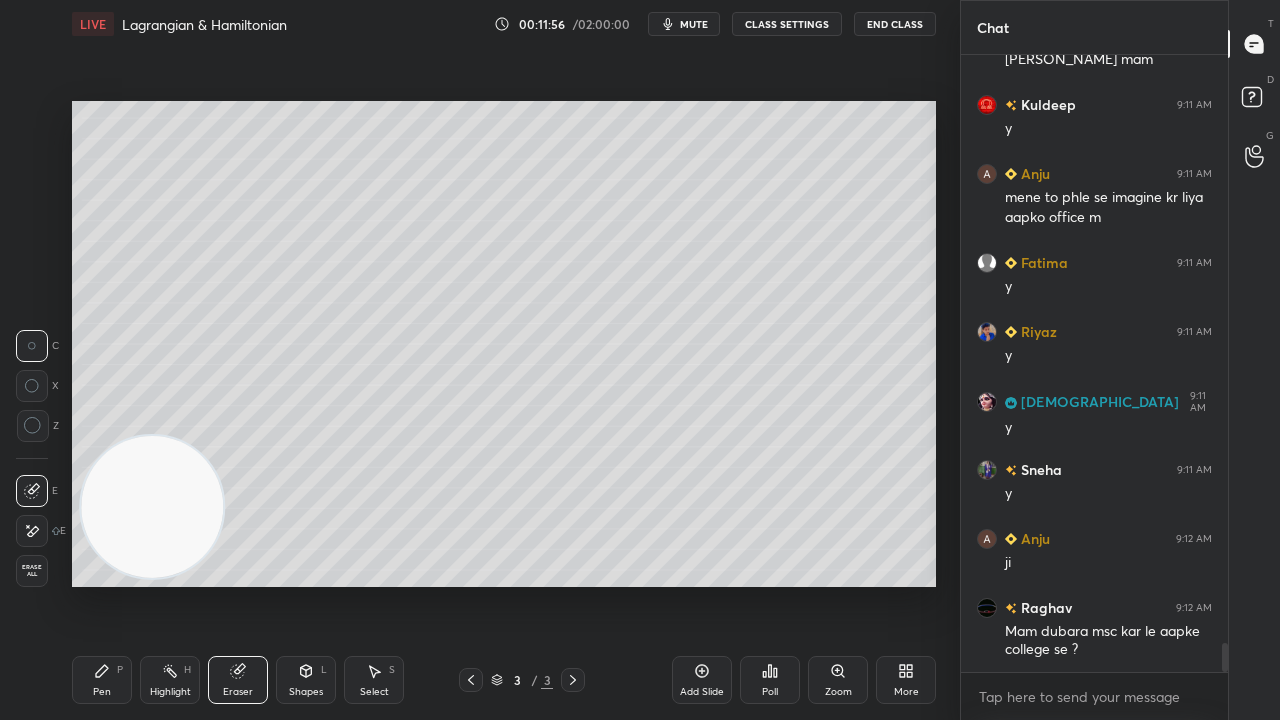 click on "Pen" at bounding box center (102, 692) 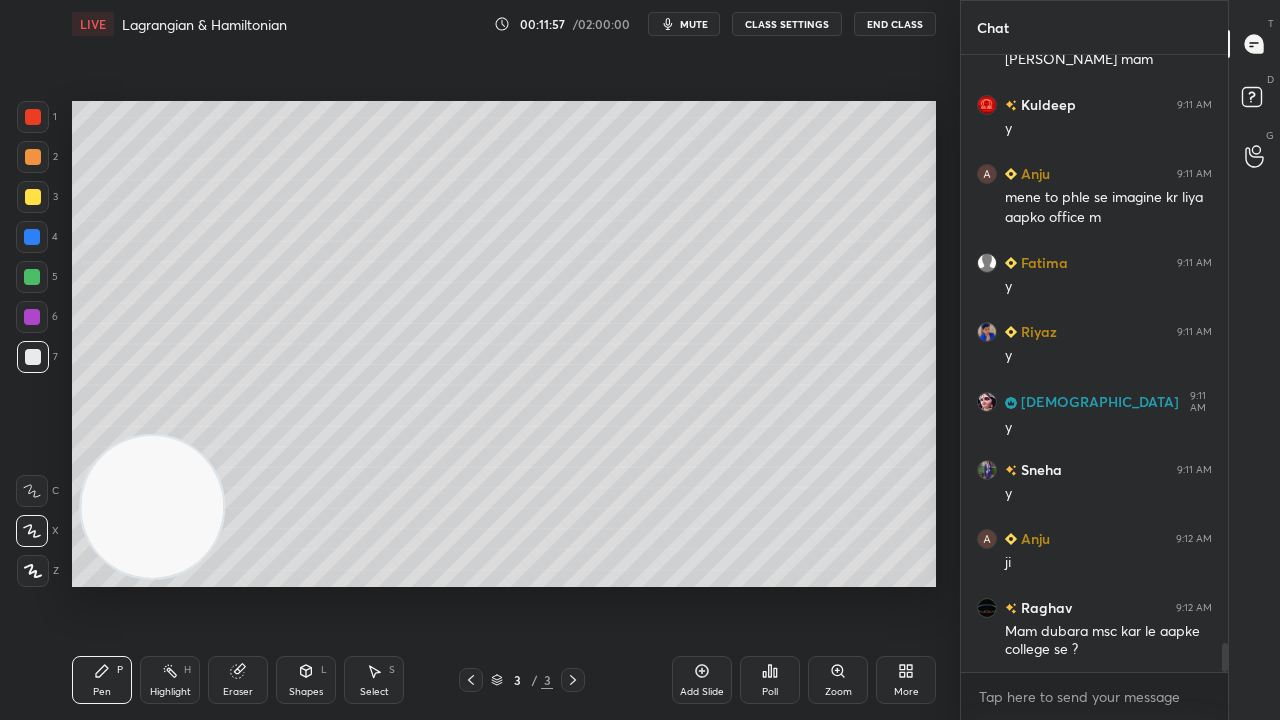 click on "Shapes" at bounding box center (306, 692) 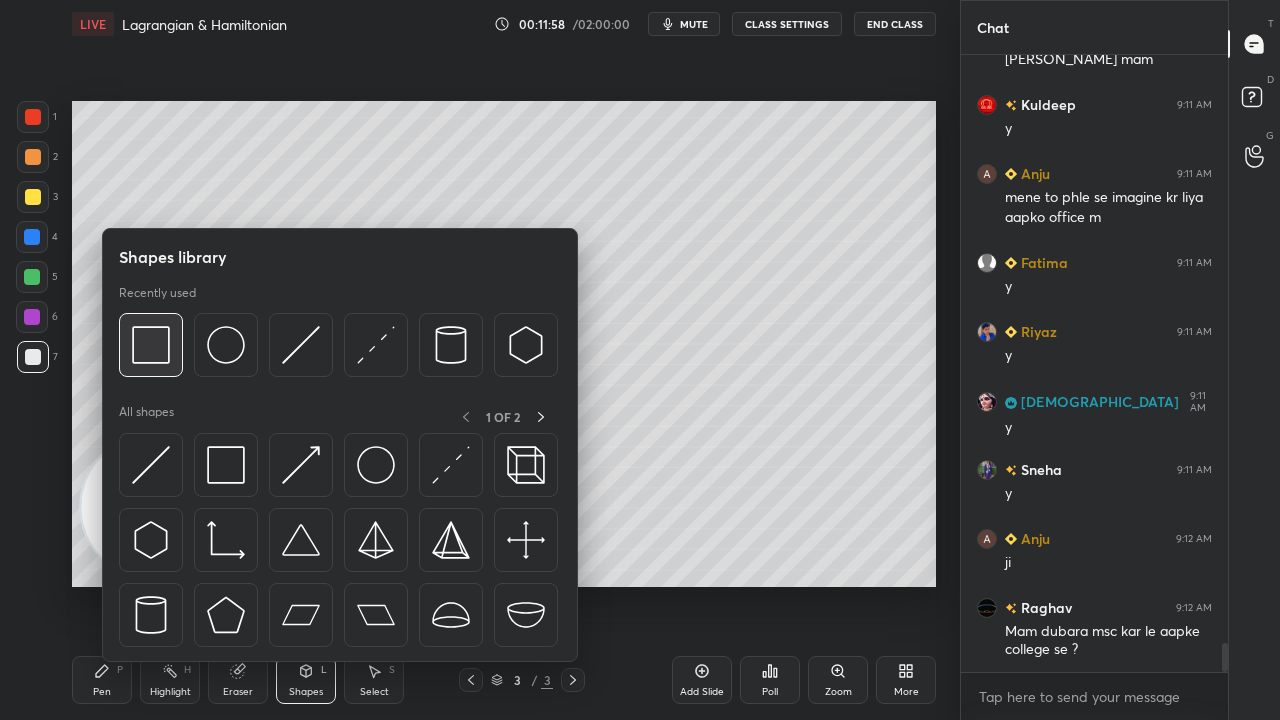 click at bounding box center (151, 345) 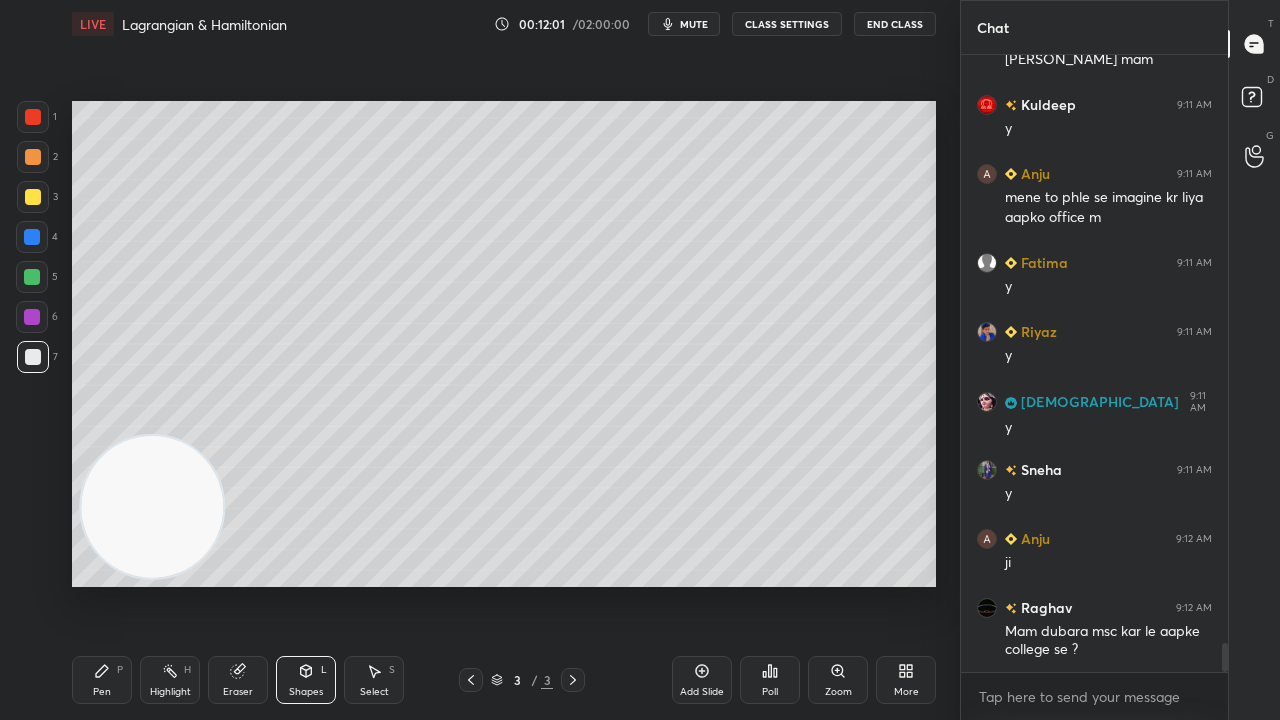 click on "Pen P" at bounding box center (102, 680) 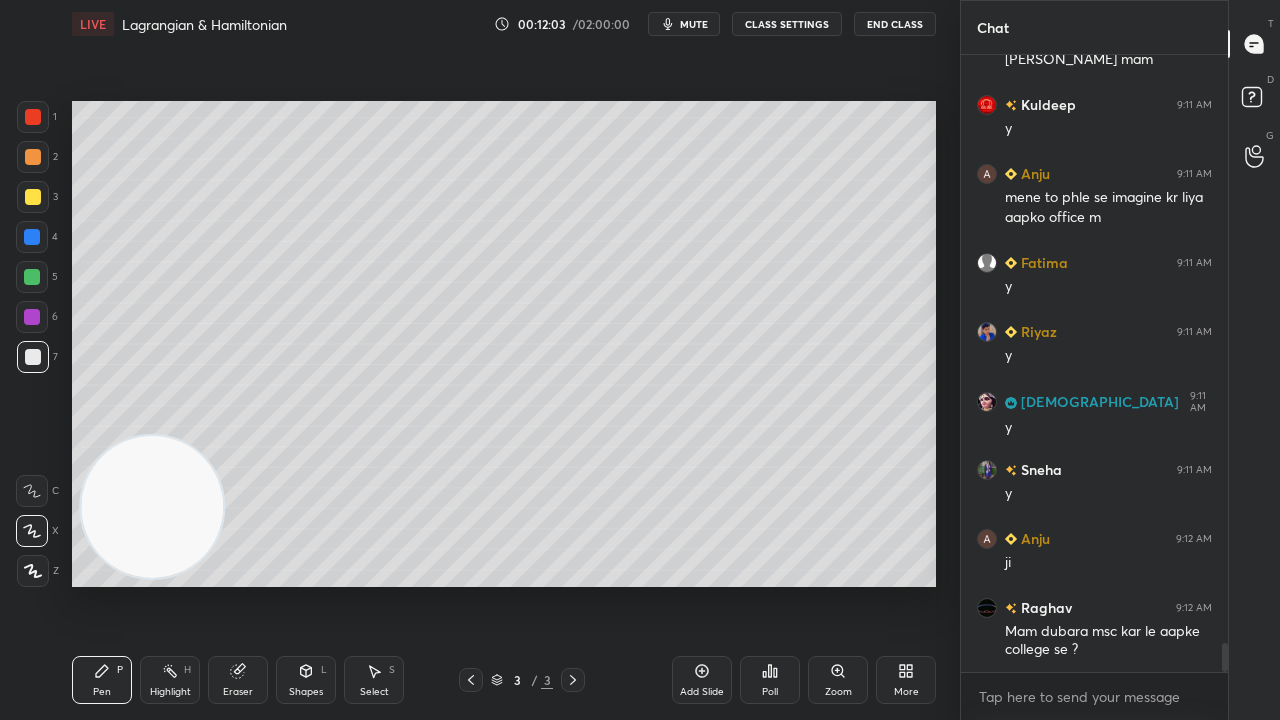 scroll, scrollTop: 12530, scrollLeft: 0, axis: vertical 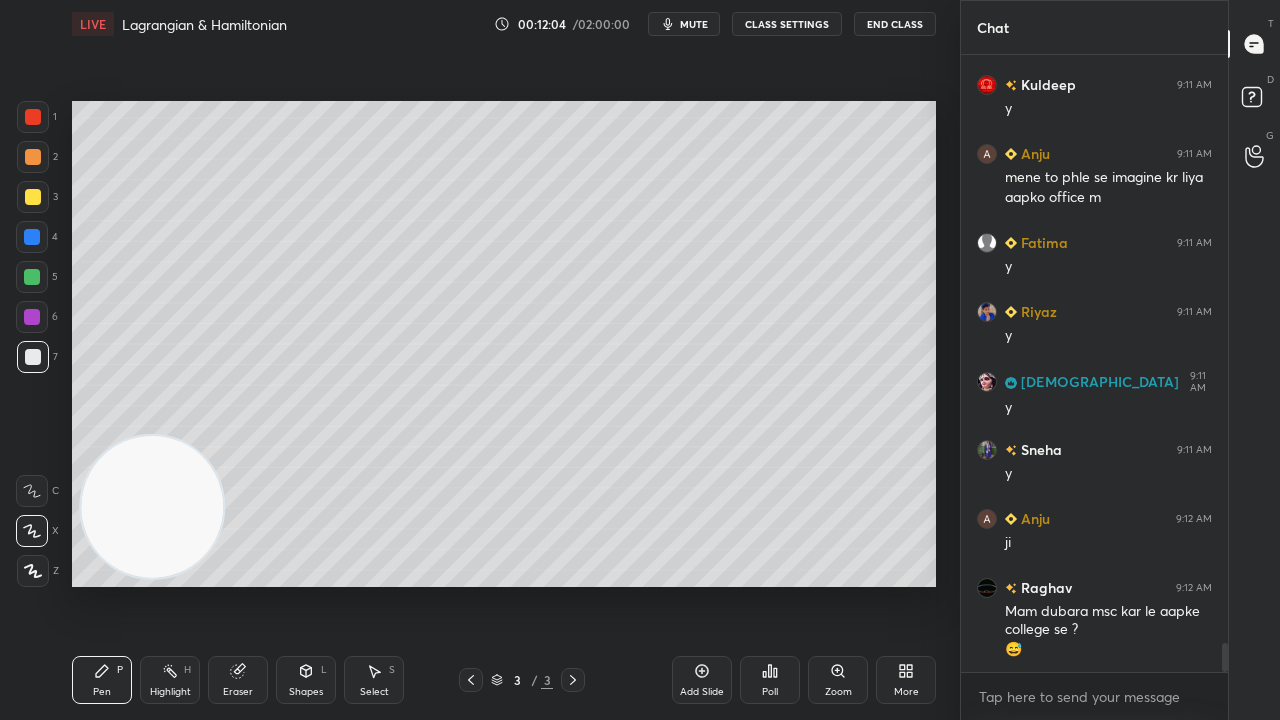 click on "mute" at bounding box center [694, 24] 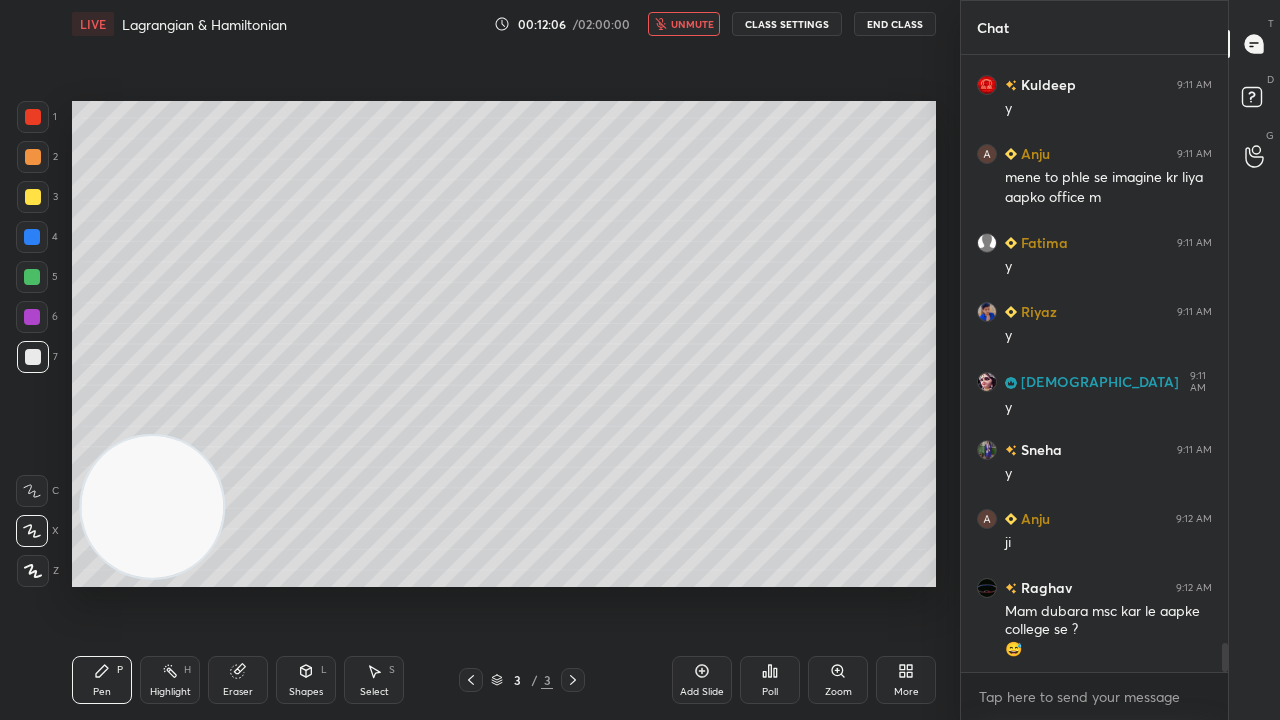 click on "unmute" at bounding box center (692, 24) 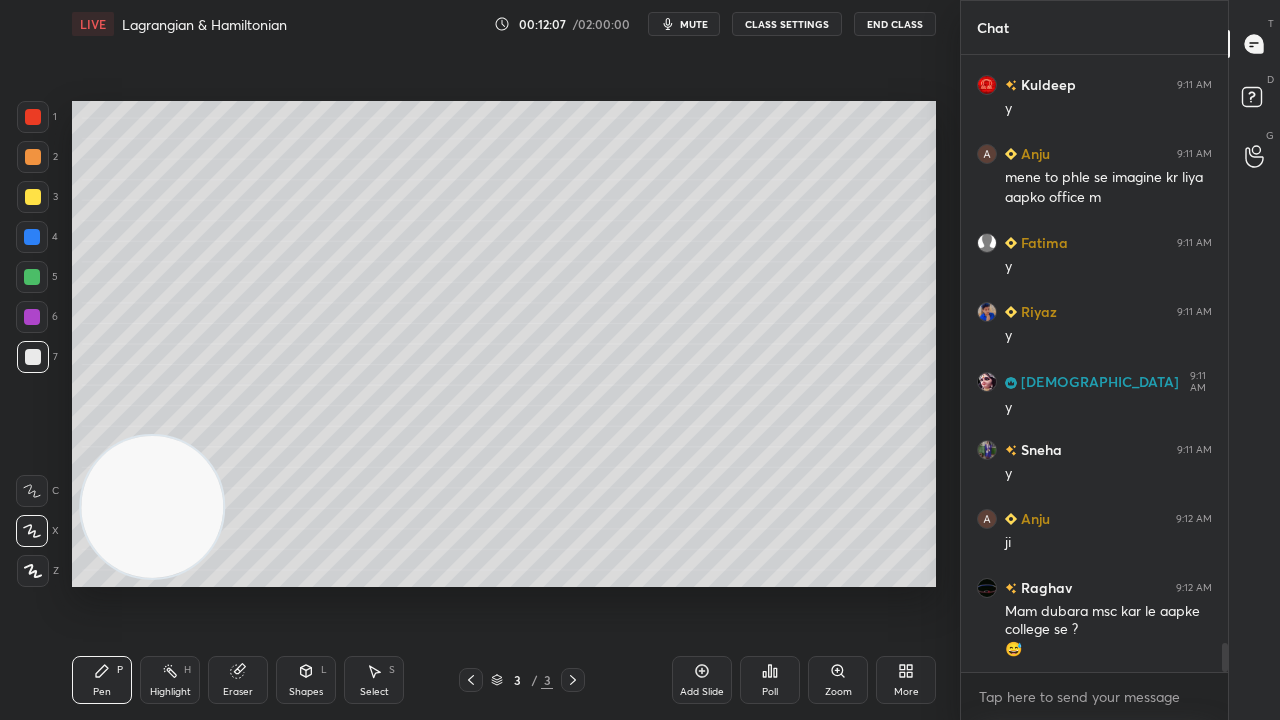 click at bounding box center (33, 197) 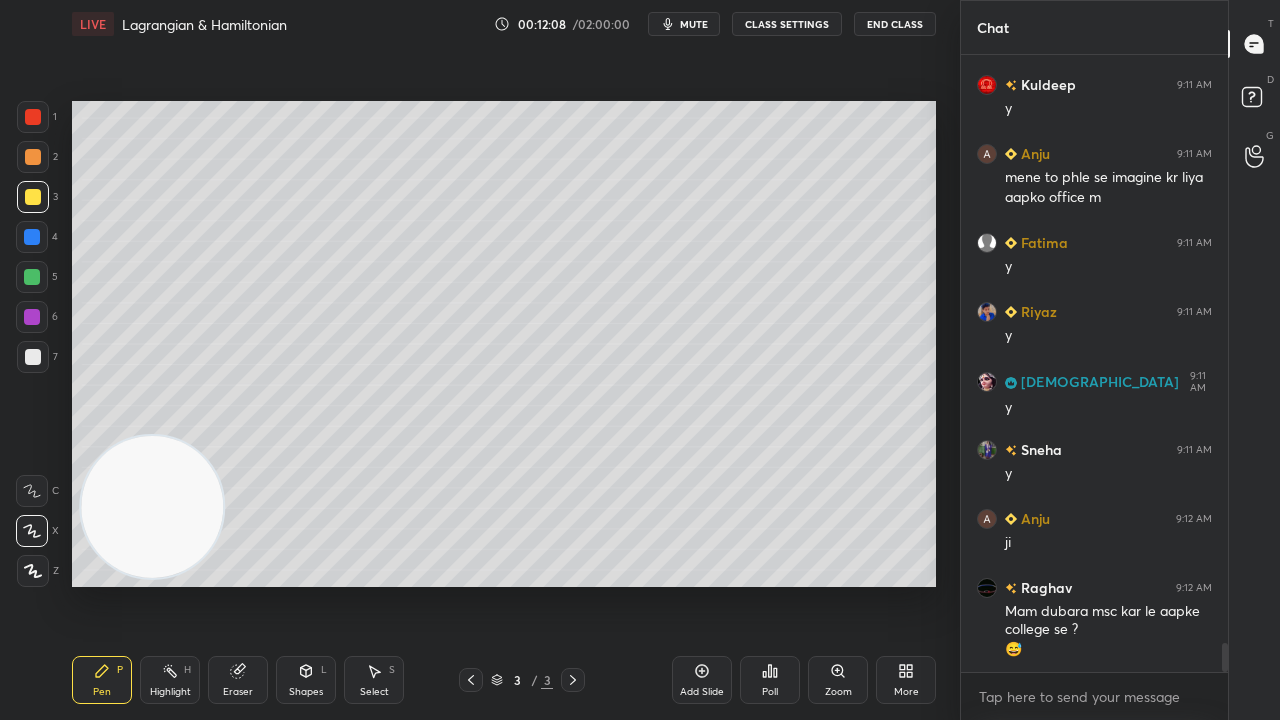 click on "mute" at bounding box center [694, 24] 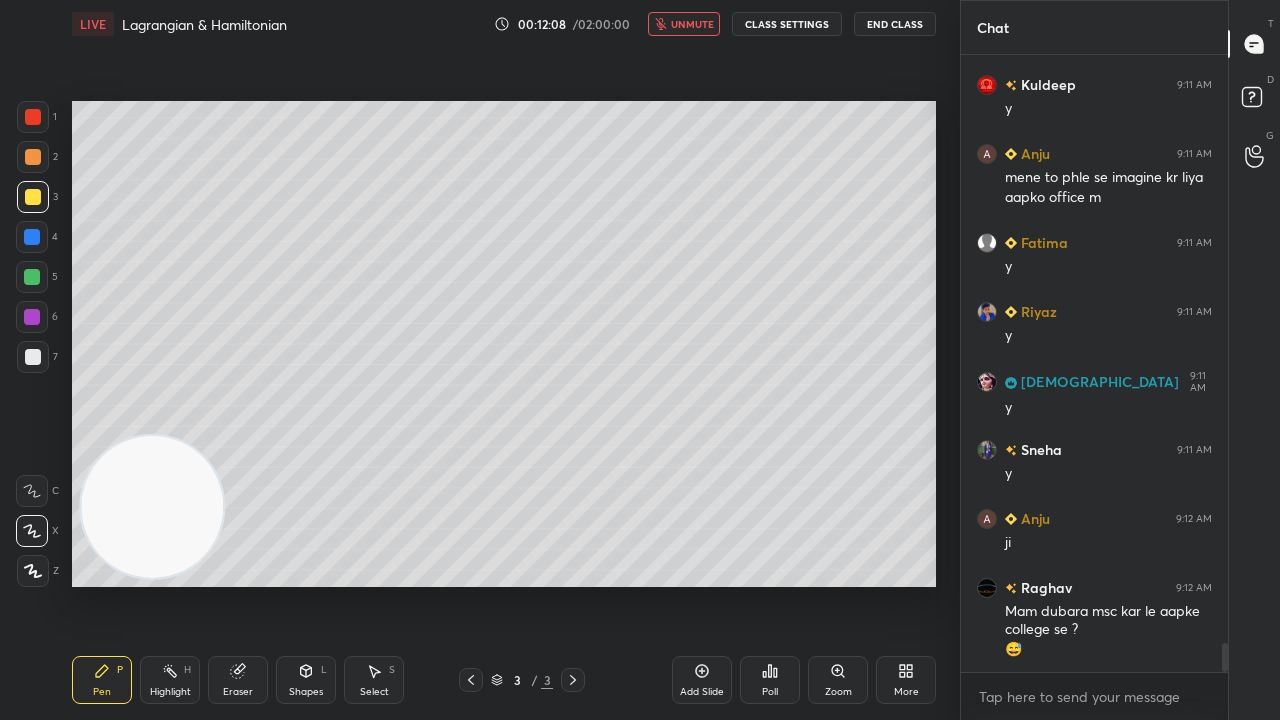 click on "unmute" at bounding box center [692, 24] 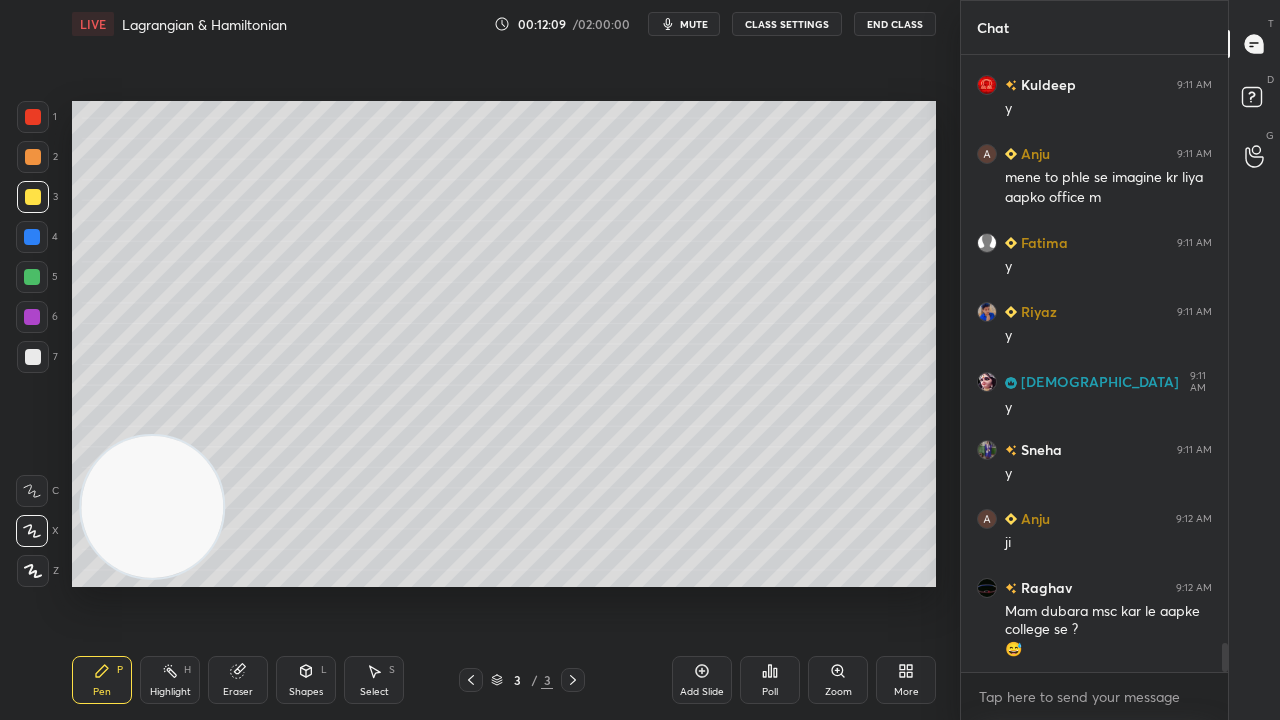 click at bounding box center [32, 277] 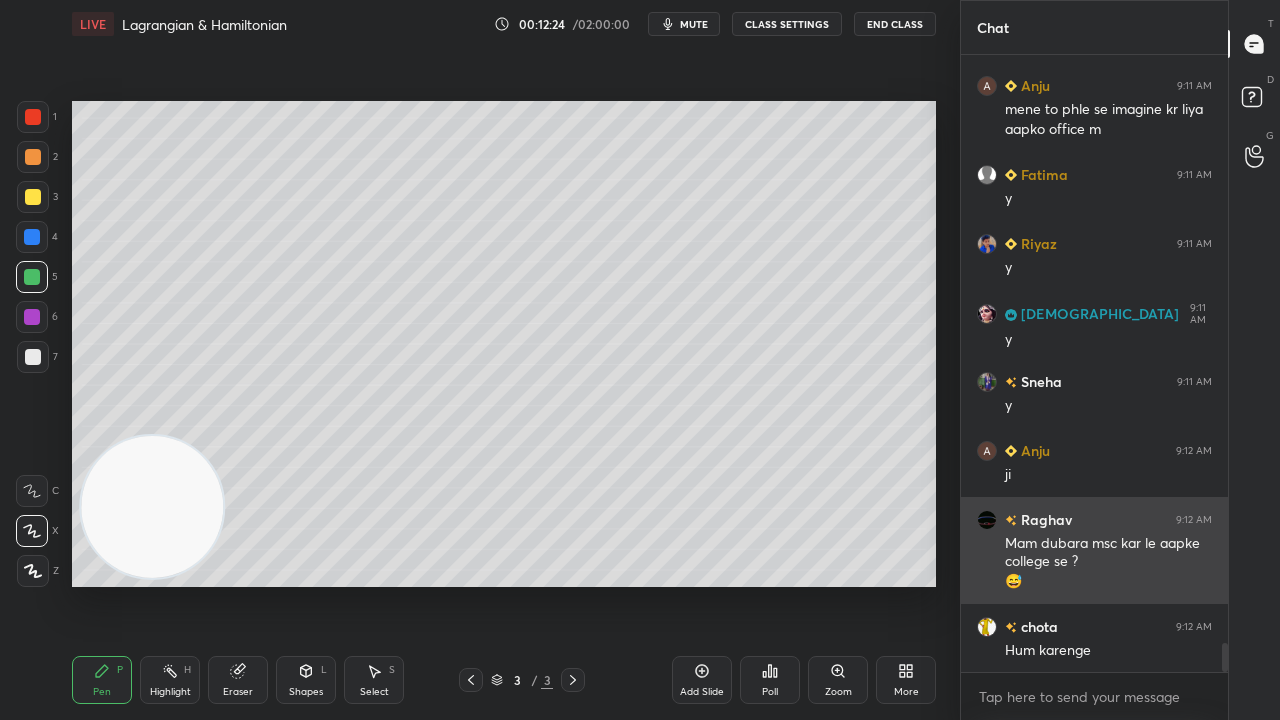 scroll, scrollTop: 12668, scrollLeft: 0, axis: vertical 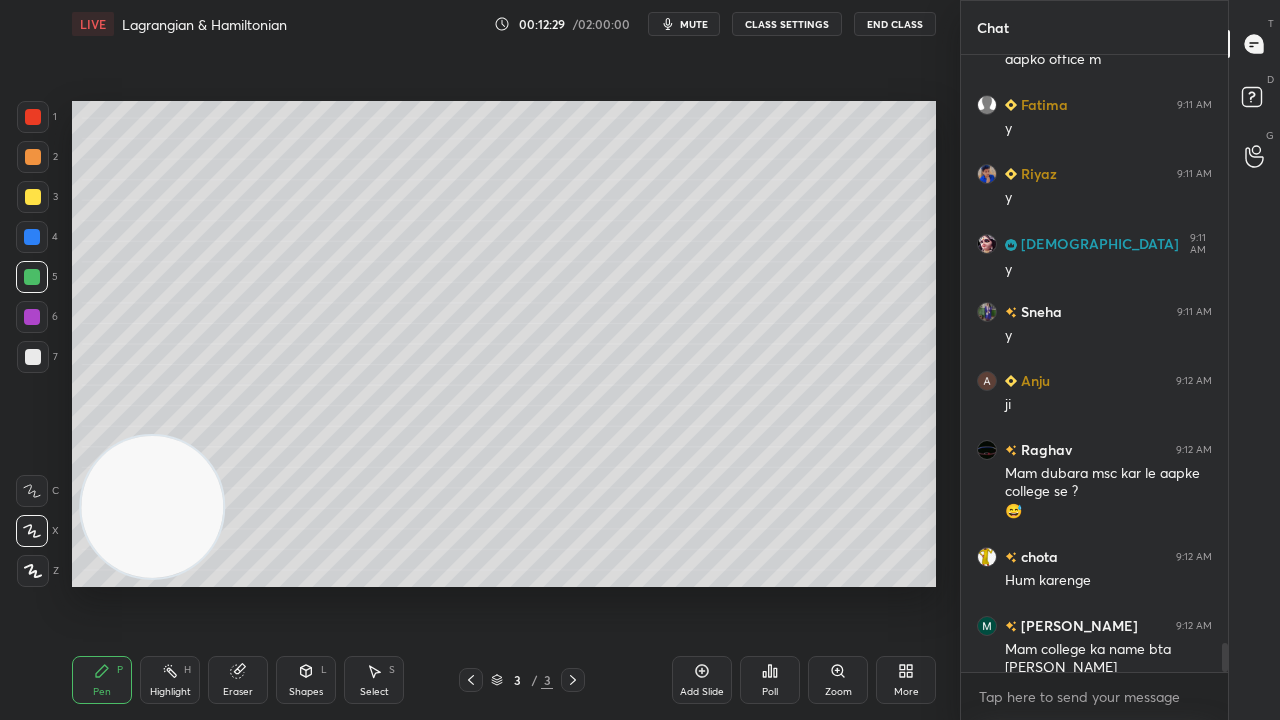 drag, startPoint x: 23, startPoint y: 201, endPoint x: 36, endPoint y: 214, distance: 18.384777 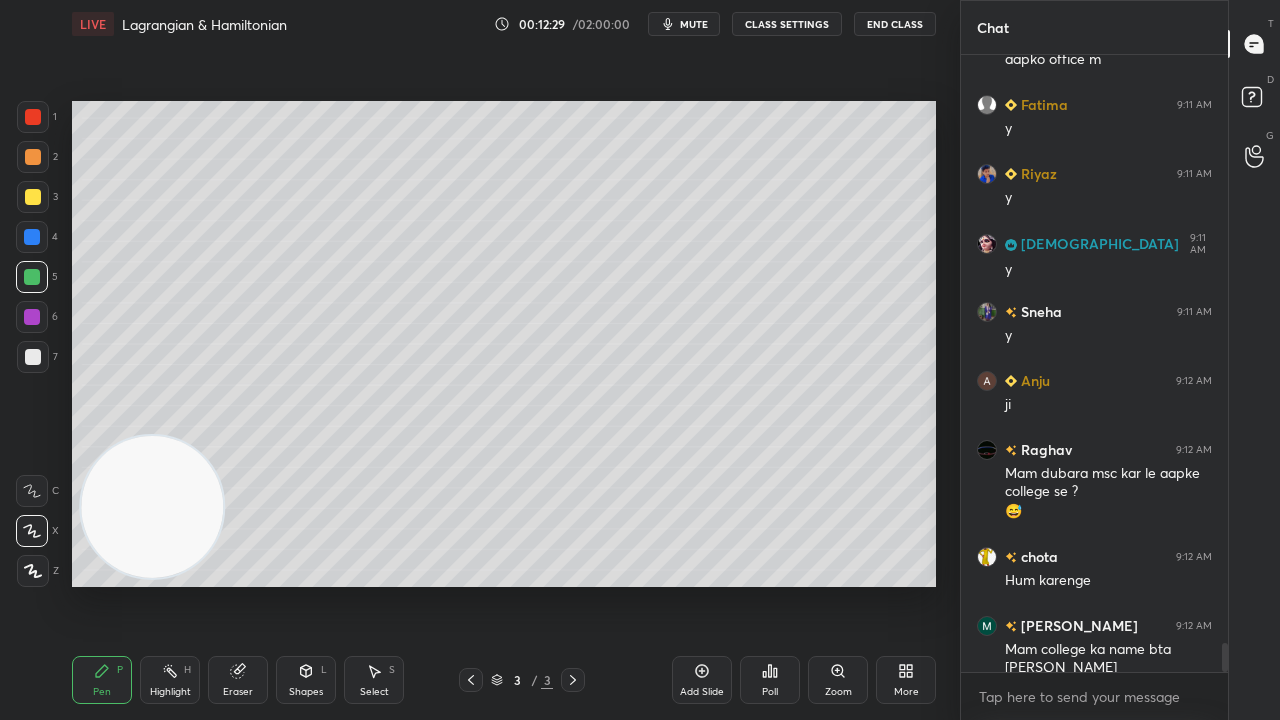 click at bounding box center (33, 197) 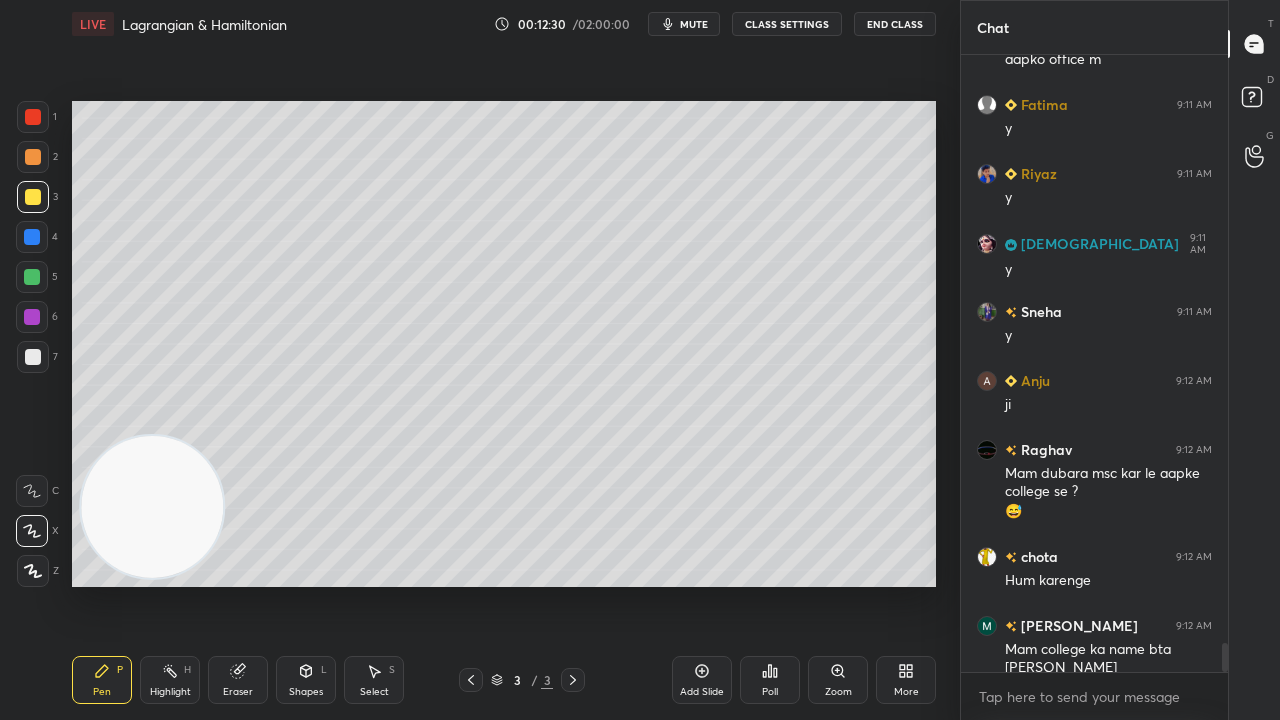 click on "Add Slide" at bounding box center (702, 692) 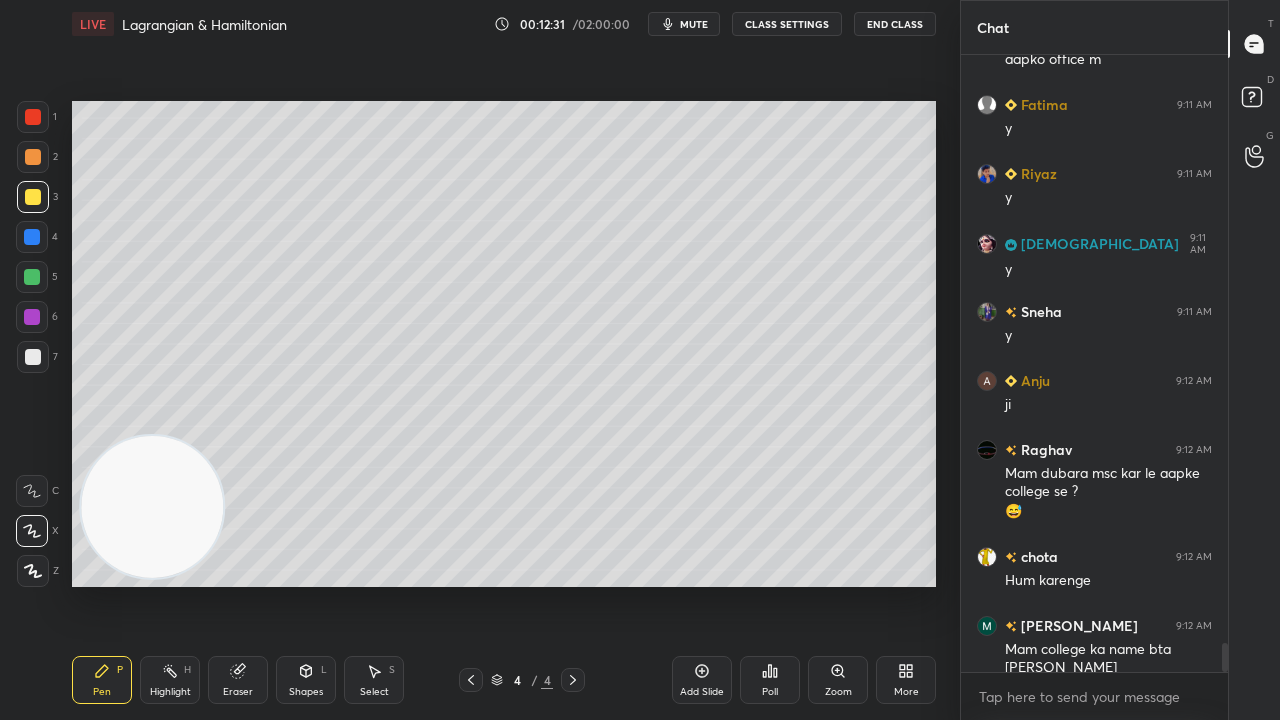 click on "Shapes" at bounding box center [306, 692] 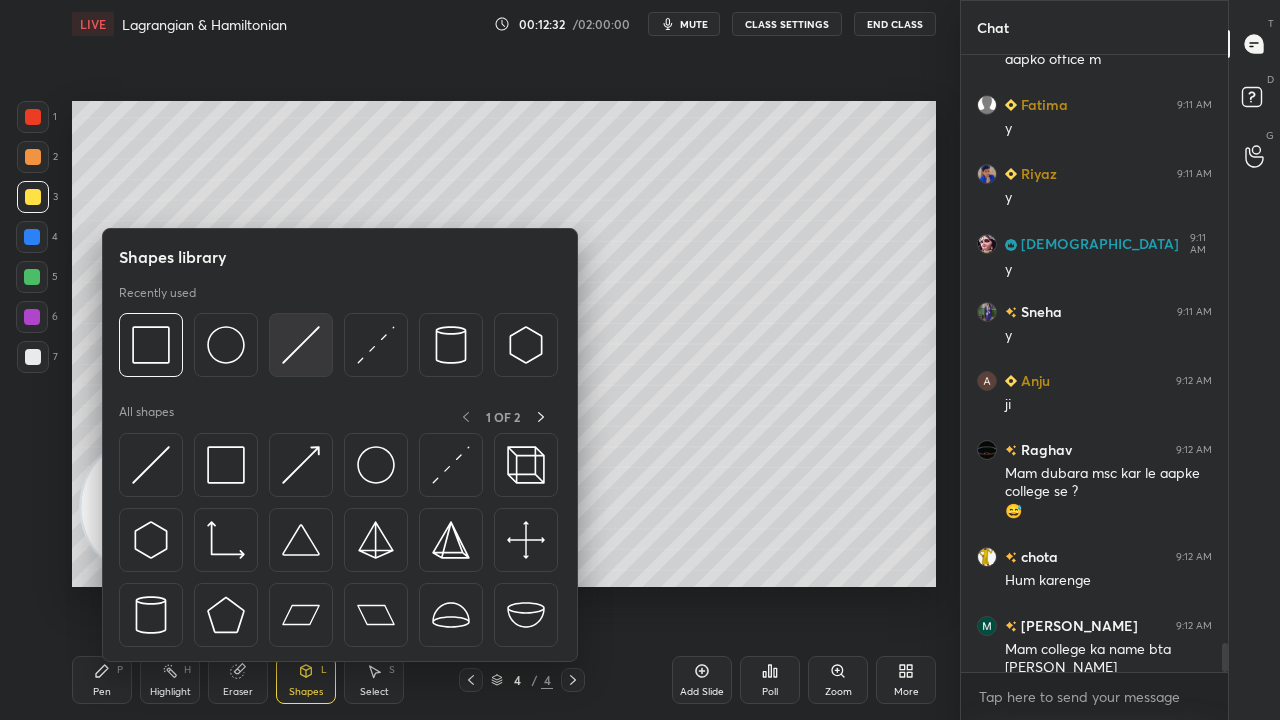 click at bounding box center [301, 345] 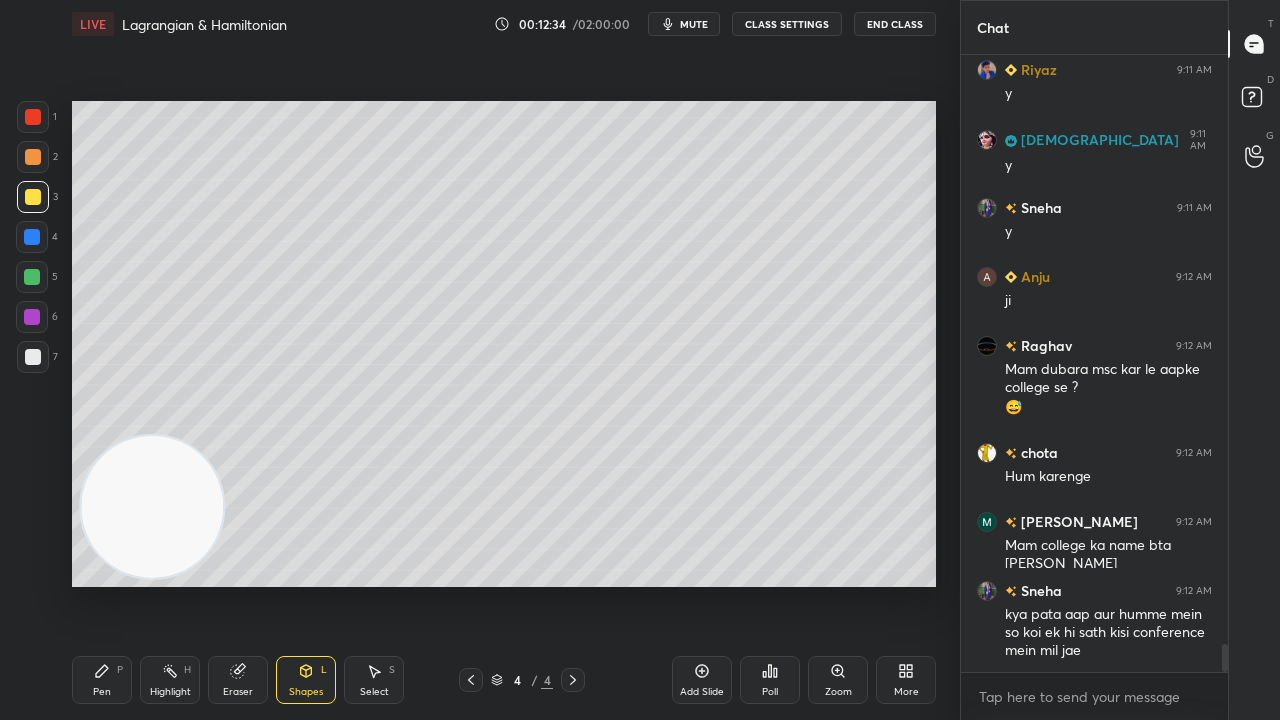 scroll, scrollTop: 12878, scrollLeft: 0, axis: vertical 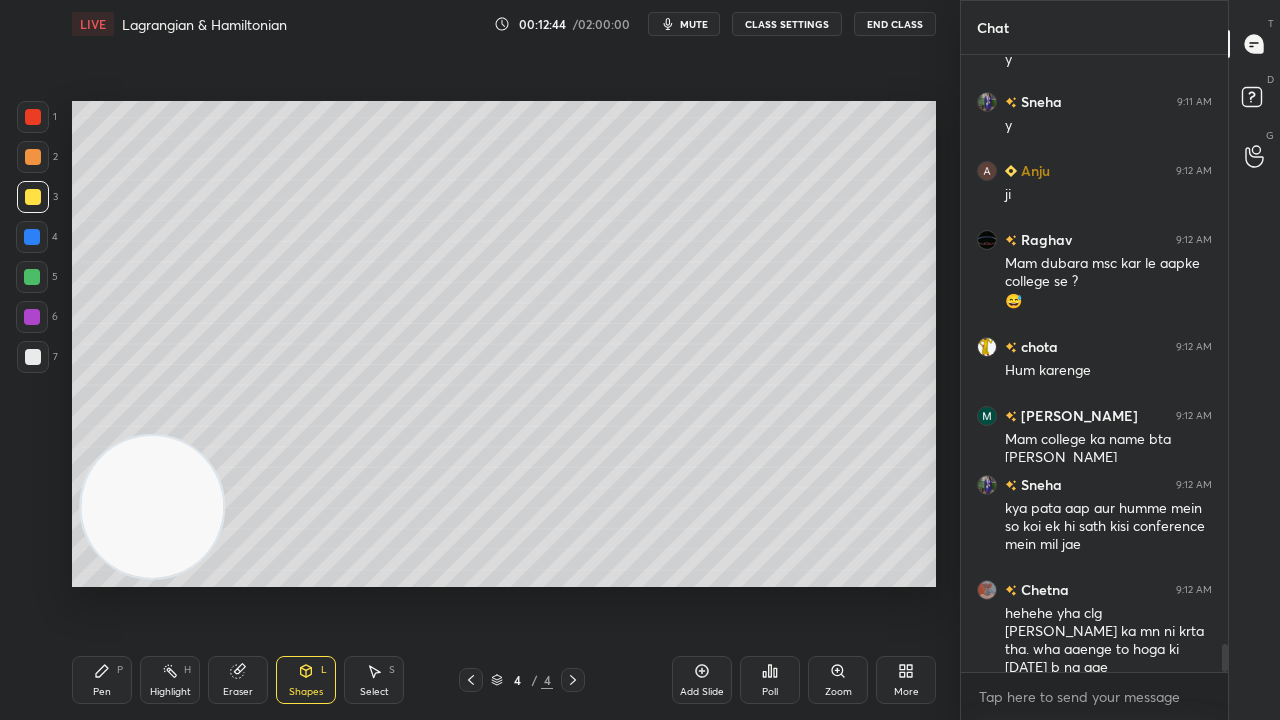 click on "Shapes" at bounding box center (306, 692) 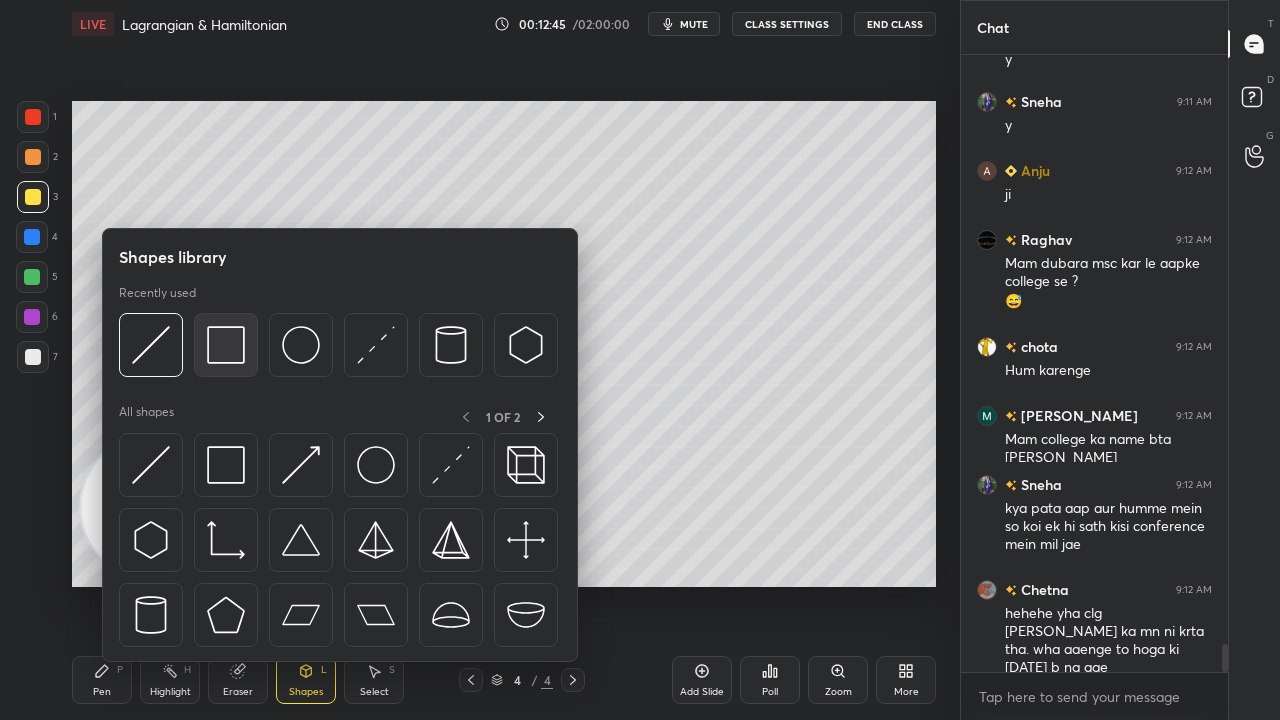 click at bounding box center (226, 345) 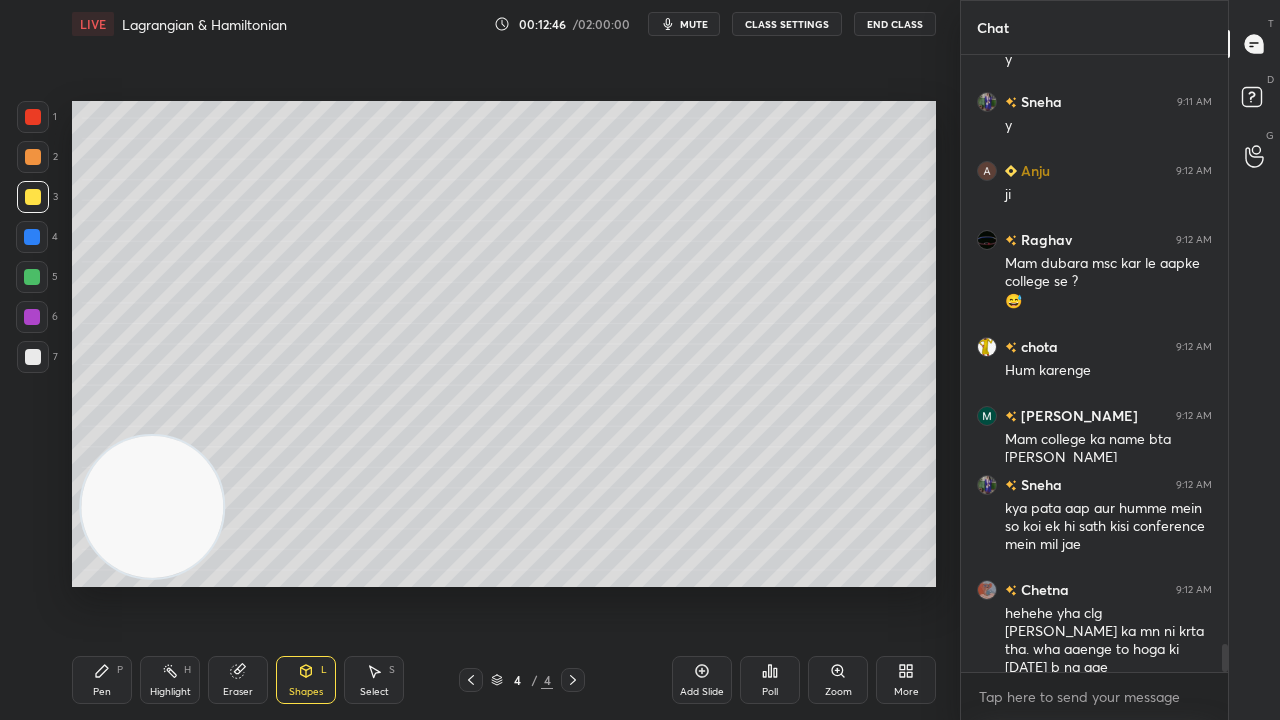 drag, startPoint x: 30, startPoint y: 279, endPoint x: 64, endPoint y: 270, distance: 35.17101 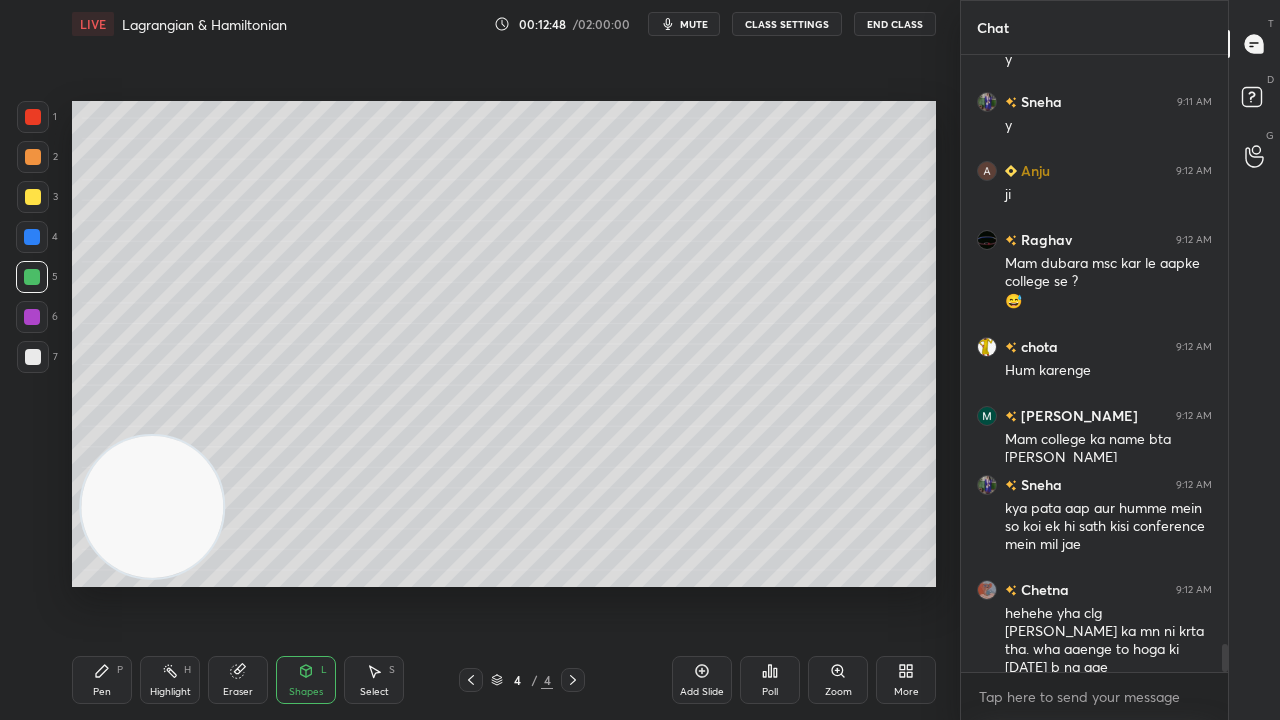 click on "Pen P" at bounding box center (102, 680) 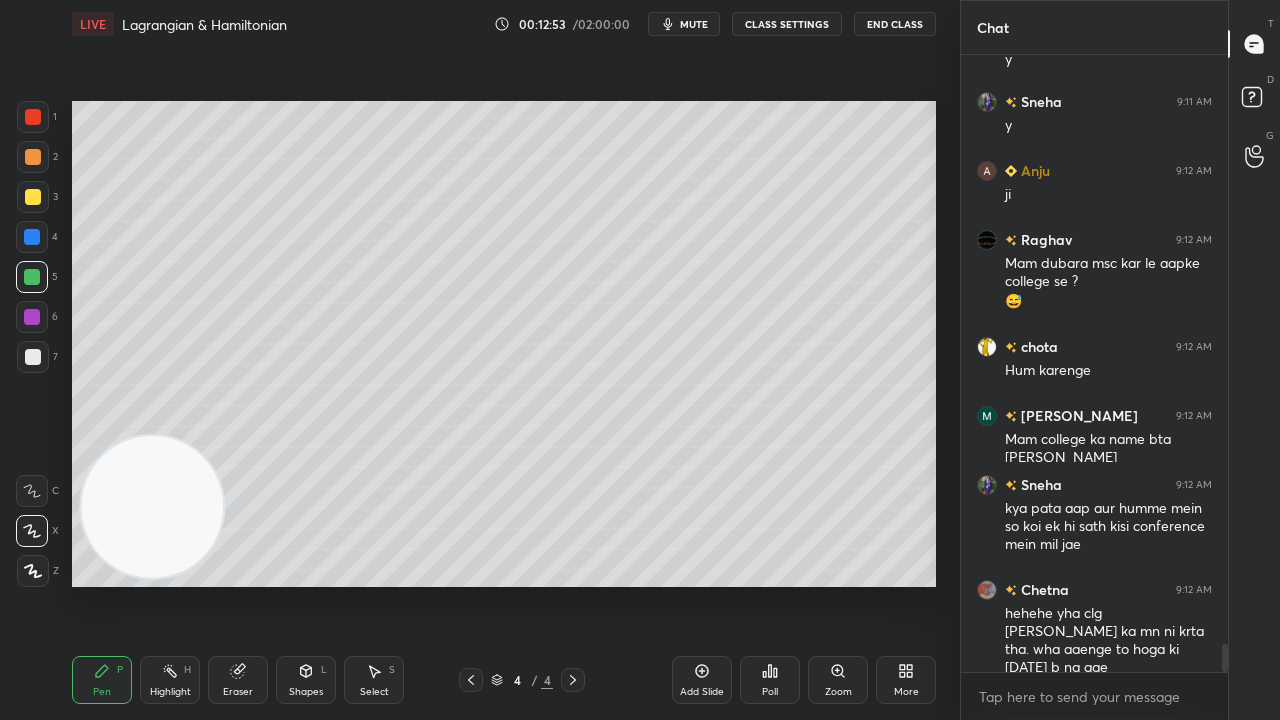 scroll, scrollTop: 570, scrollLeft: 261, axis: both 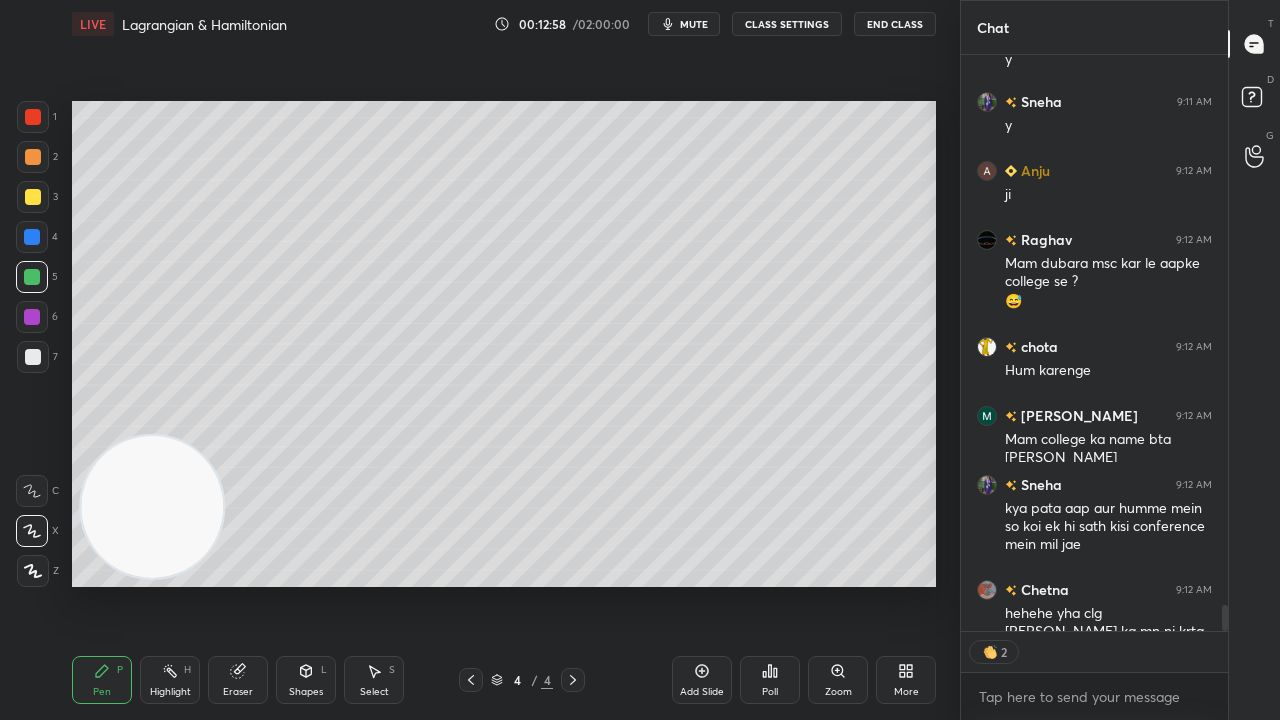 click at bounding box center (33, 357) 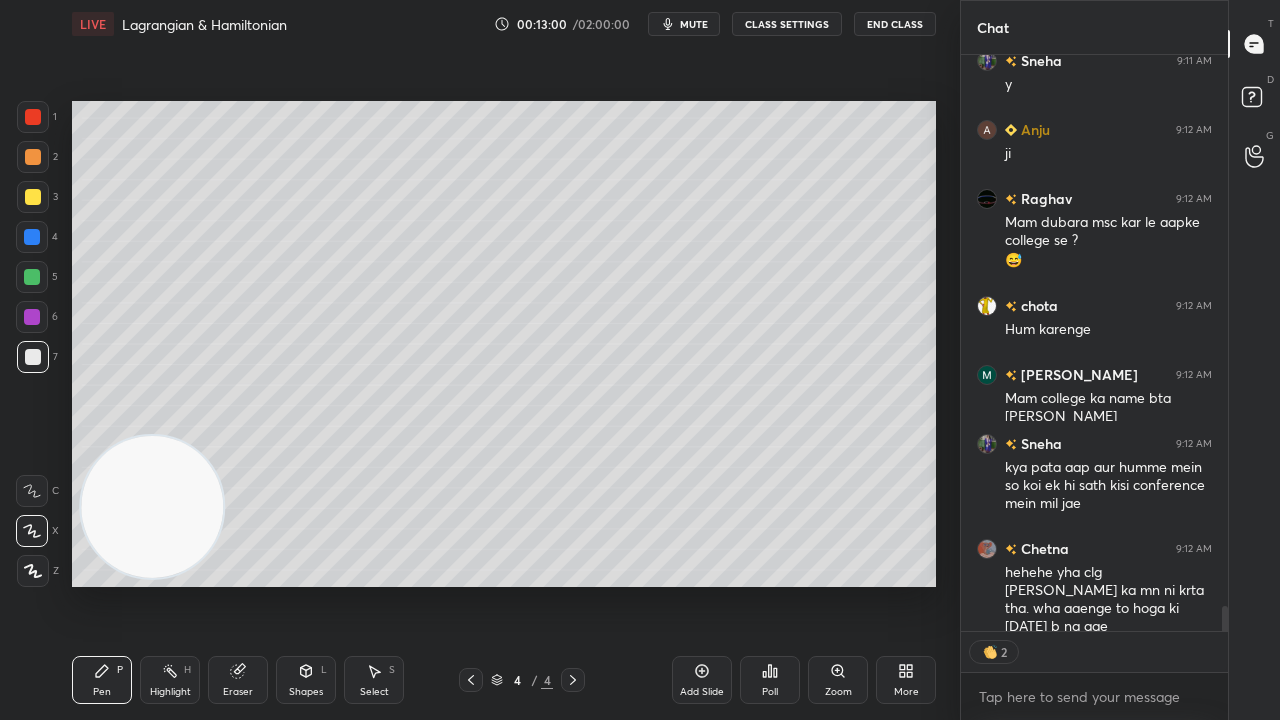 drag, startPoint x: 1226, startPoint y: 618, endPoint x: 1211, endPoint y: 667, distance: 51.24451 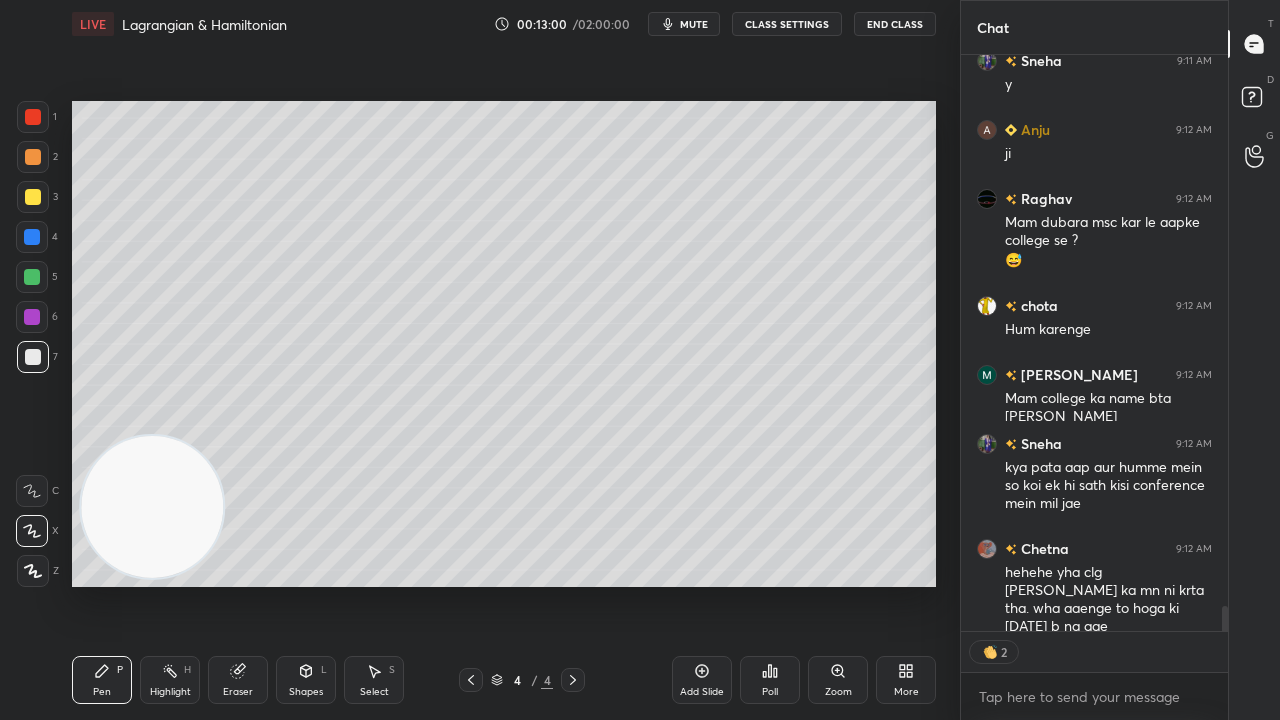 click on "SUNITA 9:11 AM y Sneha 9:11 AM y Anju 9:12 AM [PERSON_NAME] 9:12 AM Mam dubara msc kar le aapke college se ? 😅 chota 9:12 AM Hum karenge [PERSON_NAME] 9:12 AM Mam college ka name bta [PERSON_NAME] 9:12 AM kya pata aap aur humme mein so koi ek hi sath kisi conference mein mil jae [PERSON_NAME] 9:12 AM hehehe yha clg [PERSON_NAME] ka mn ni krta tha. wha aaenge to hoga ki [DATE] b na aae JUMP TO LATEST 2 Enable hand raising Enable raise hand to speak to learners. Once enabled, chat will be turned off temporarily. Enable x" at bounding box center [1094, 387] 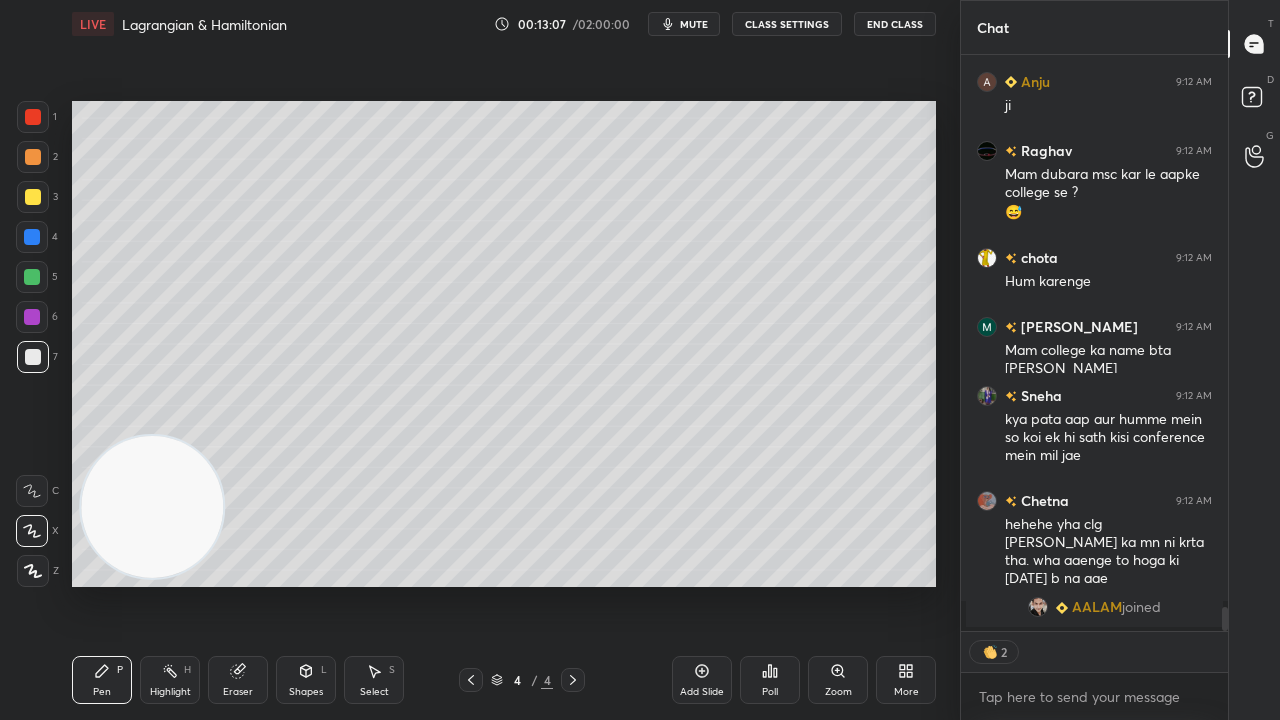 click on "Eraser" at bounding box center [238, 692] 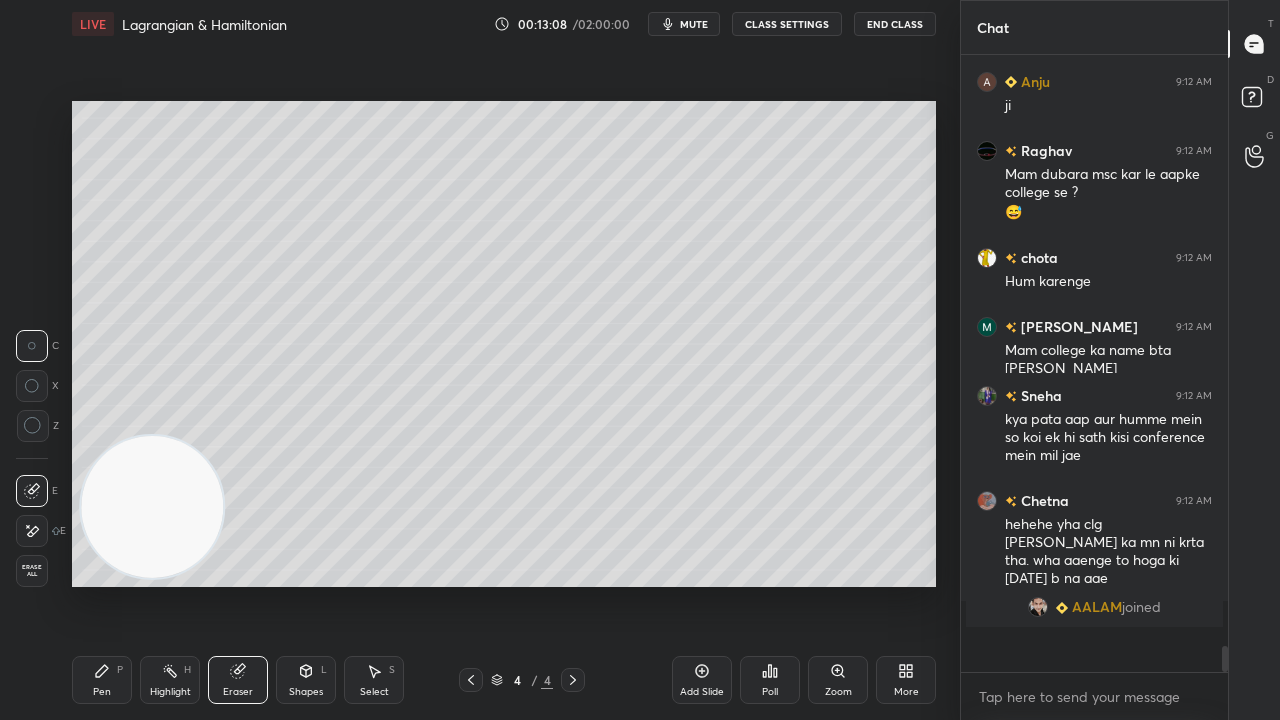 drag, startPoint x: 24, startPoint y: 532, endPoint x: 162, endPoint y: 472, distance: 150.47923 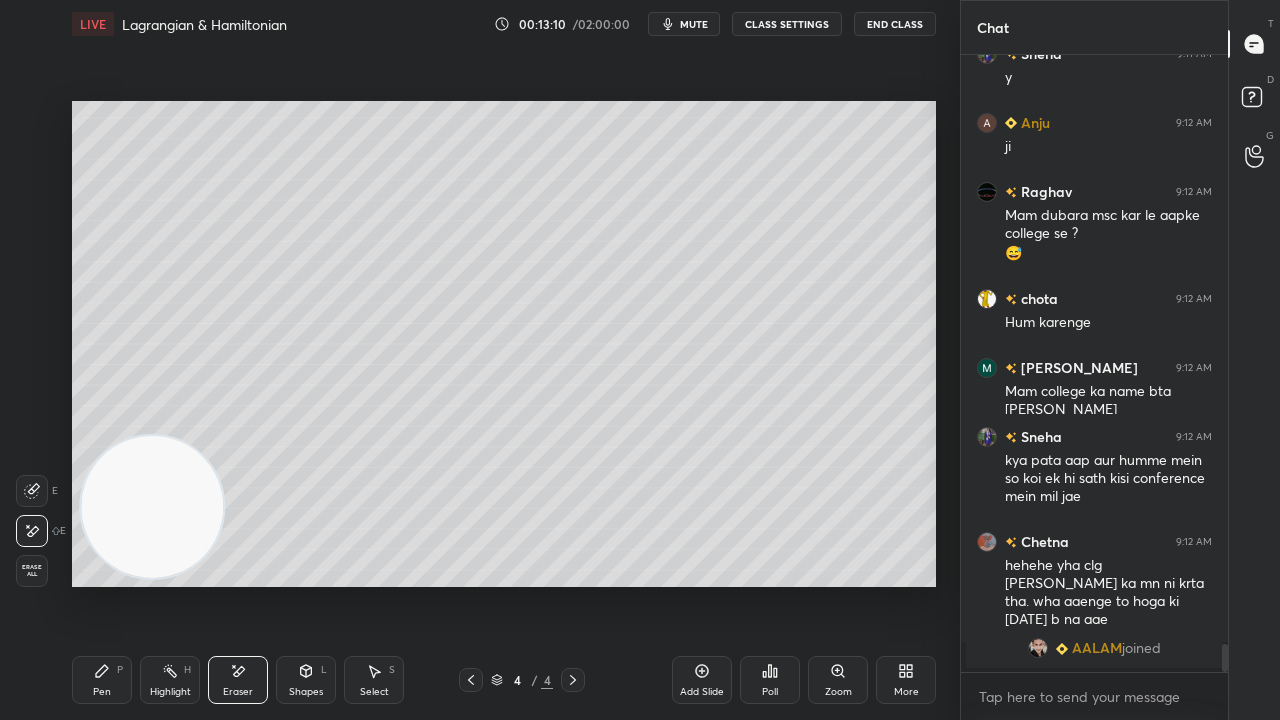 click on "Pen P" at bounding box center [102, 680] 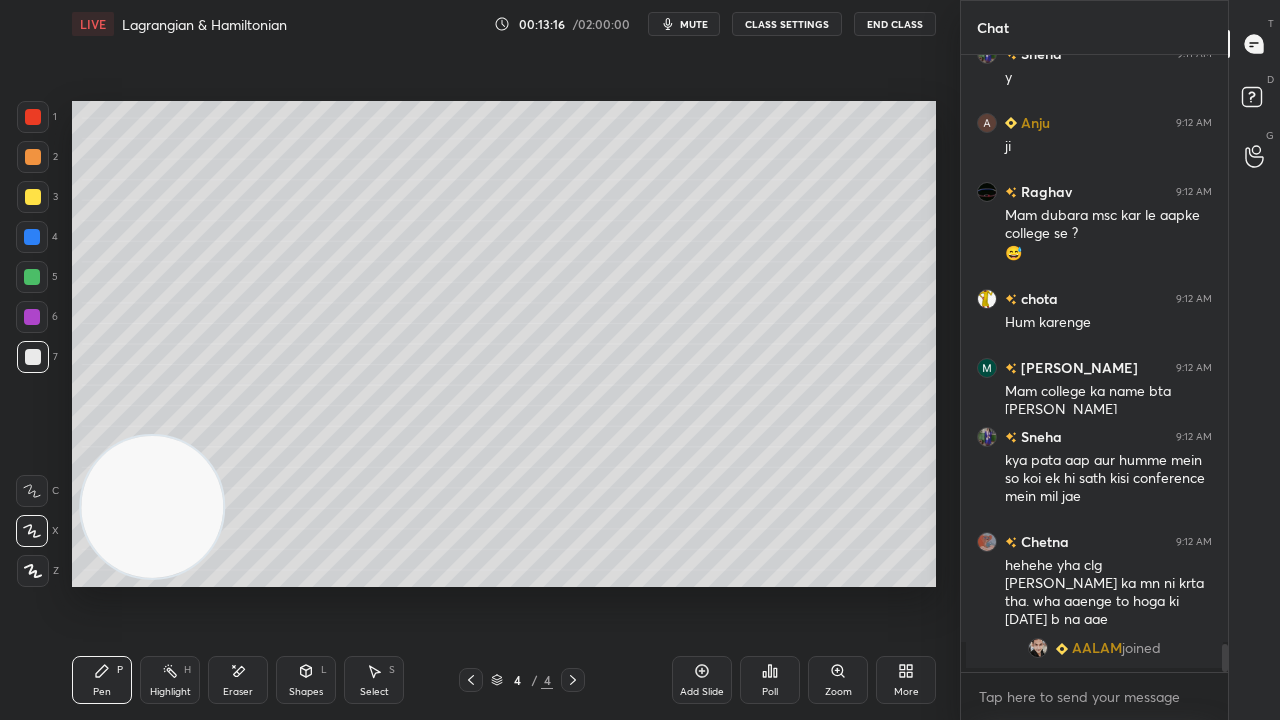 click on "Shapes L" at bounding box center [306, 680] 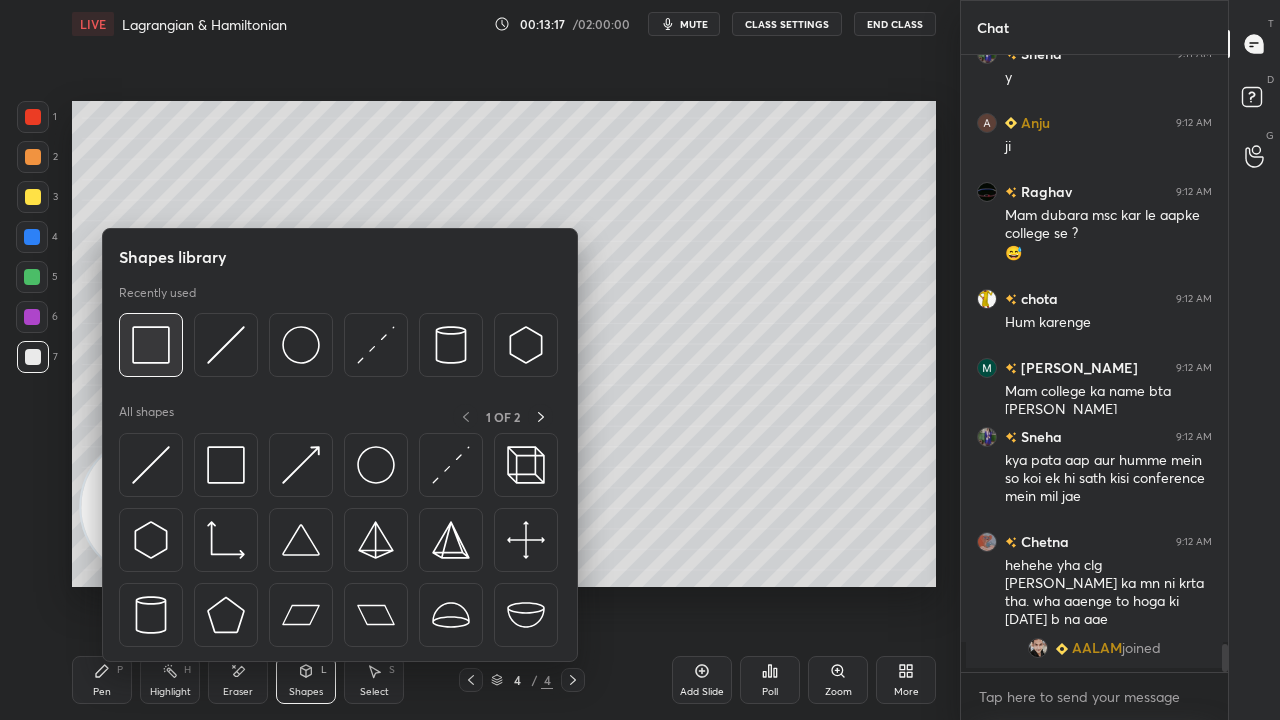 click at bounding box center [151, 345] 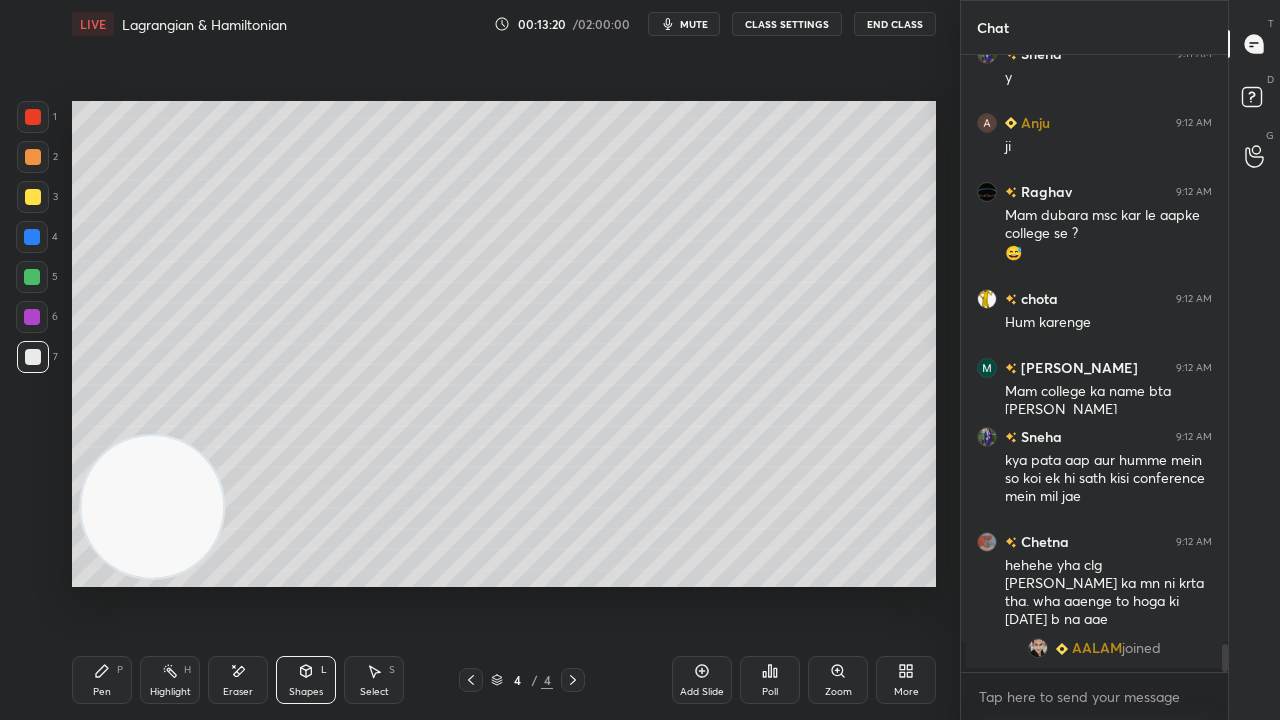 scroll, scrollTop: 9852, scrollLeft: 0, axis: vertical 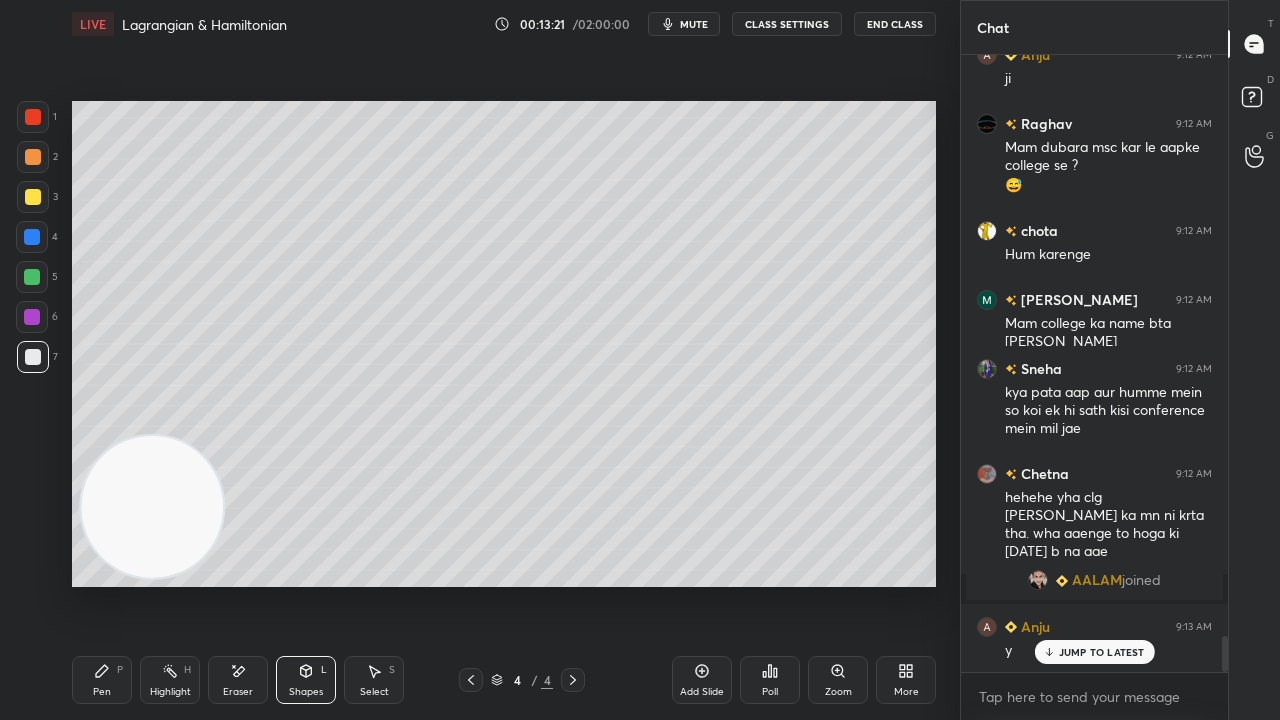 click 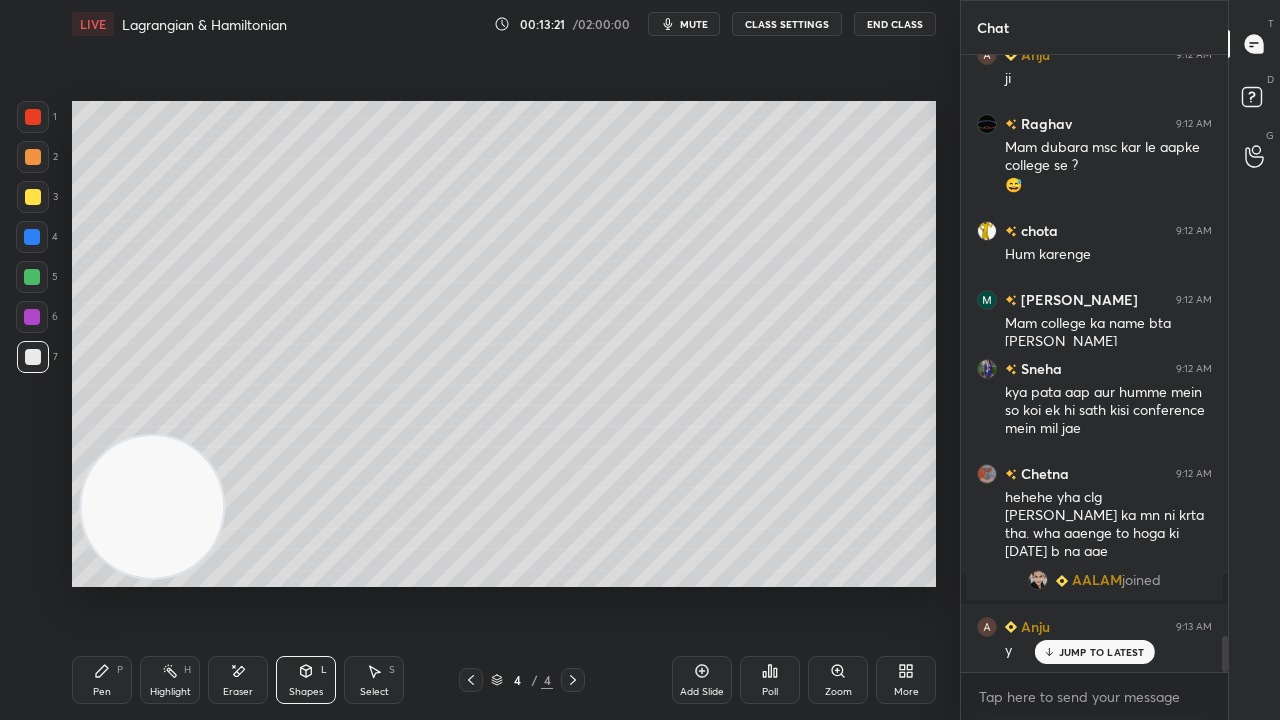 scroll, scrollTop: 9922, scrollLeft: 0, axis: vertical 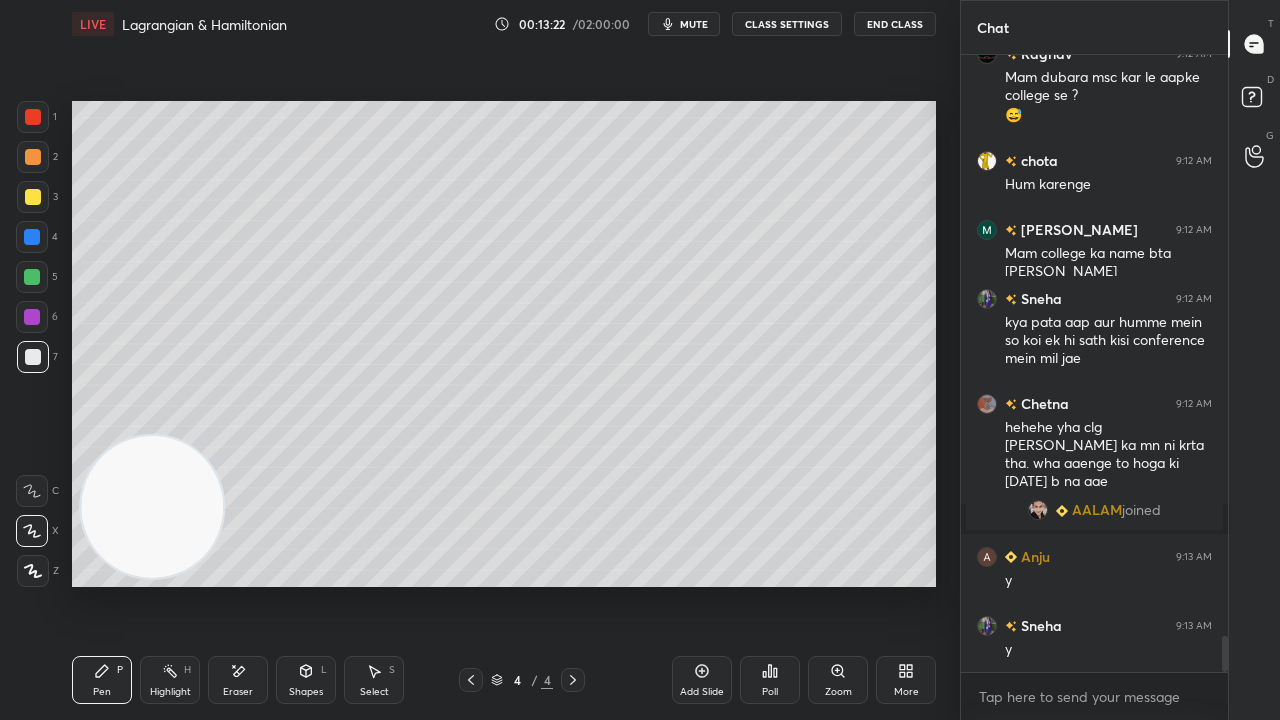 click on "mute" at bounding box center (694, 24) 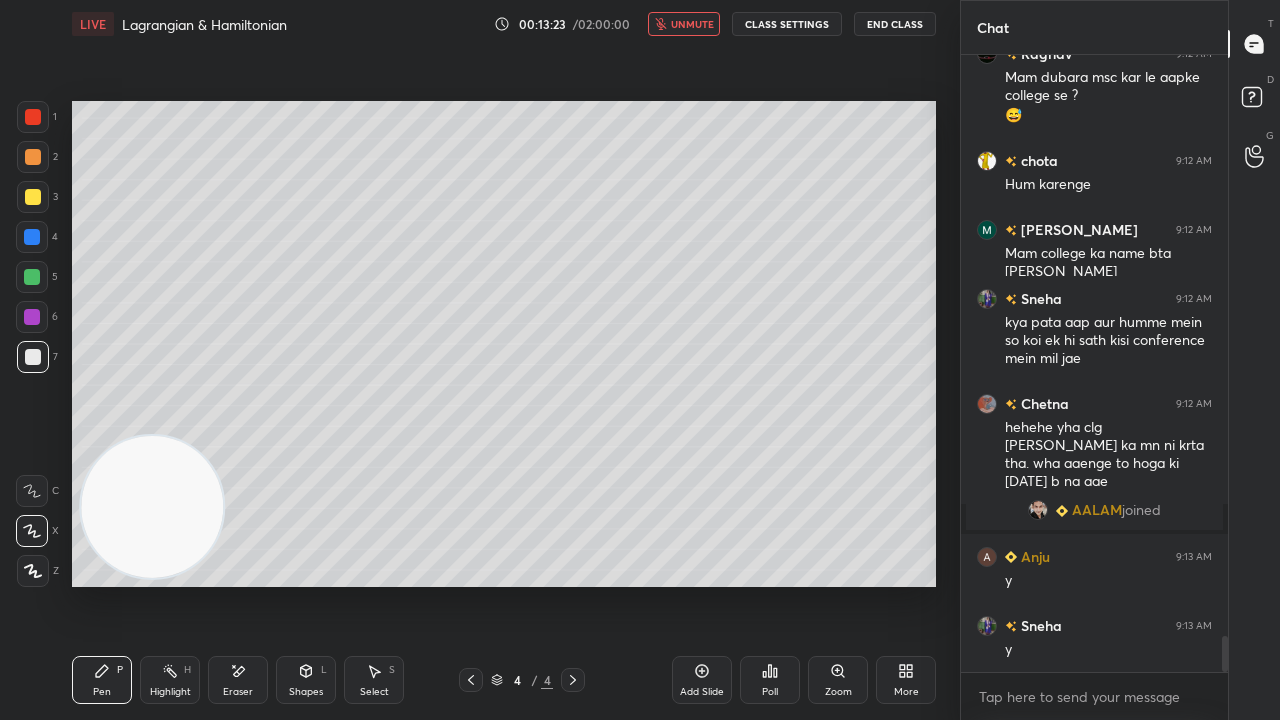 click on "unmute" at bounding box center [692, 24] 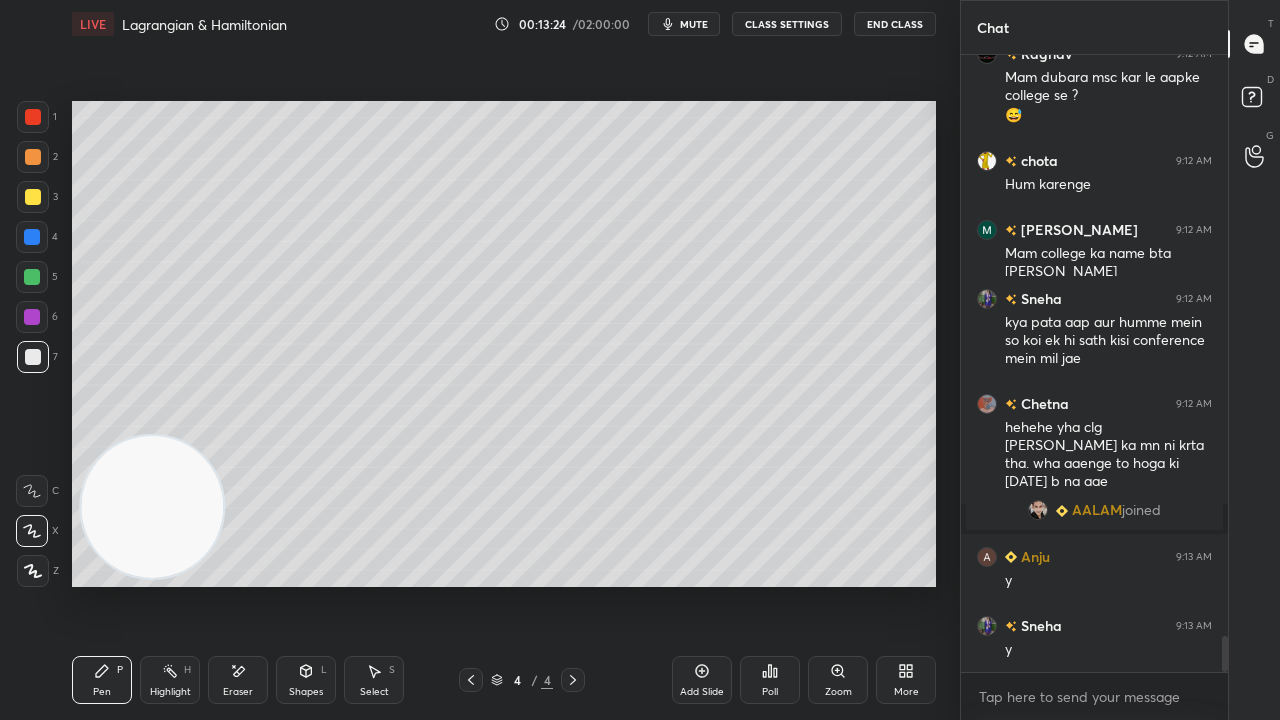 click at bounding box center [33, 197] 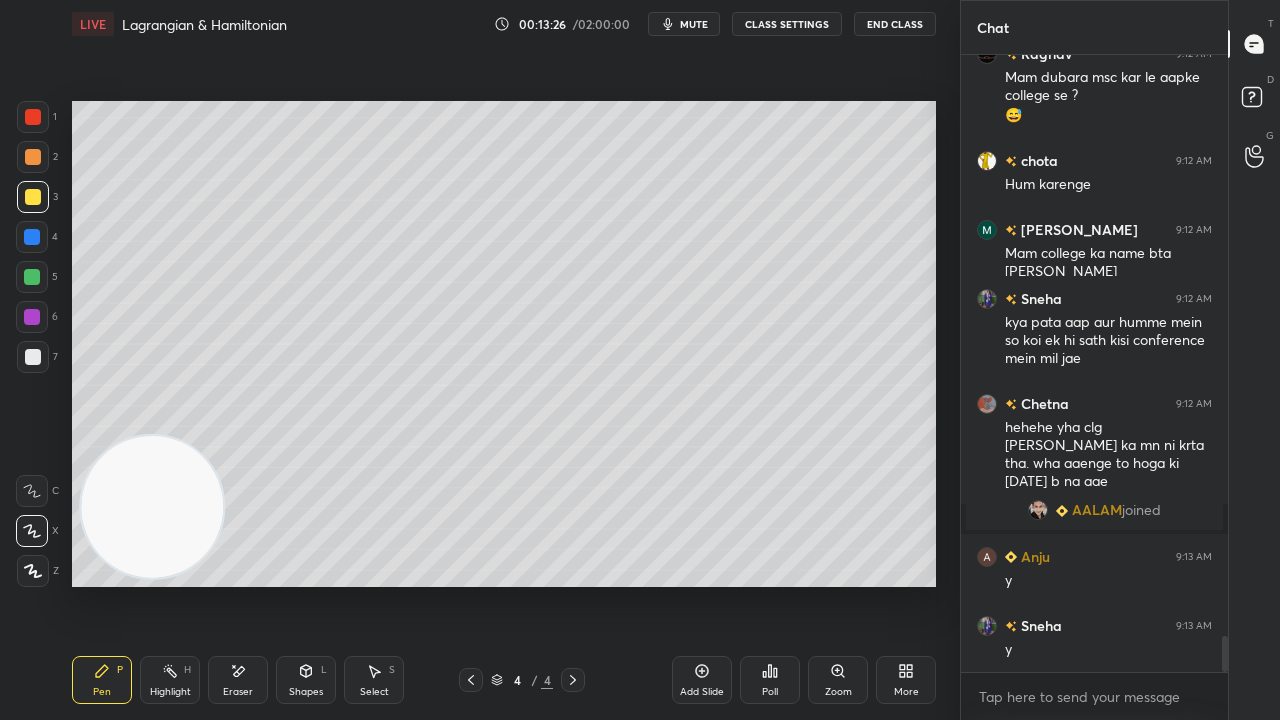 scroll, scrollTop: 9990, scrollLeft: 0, axis: vertical 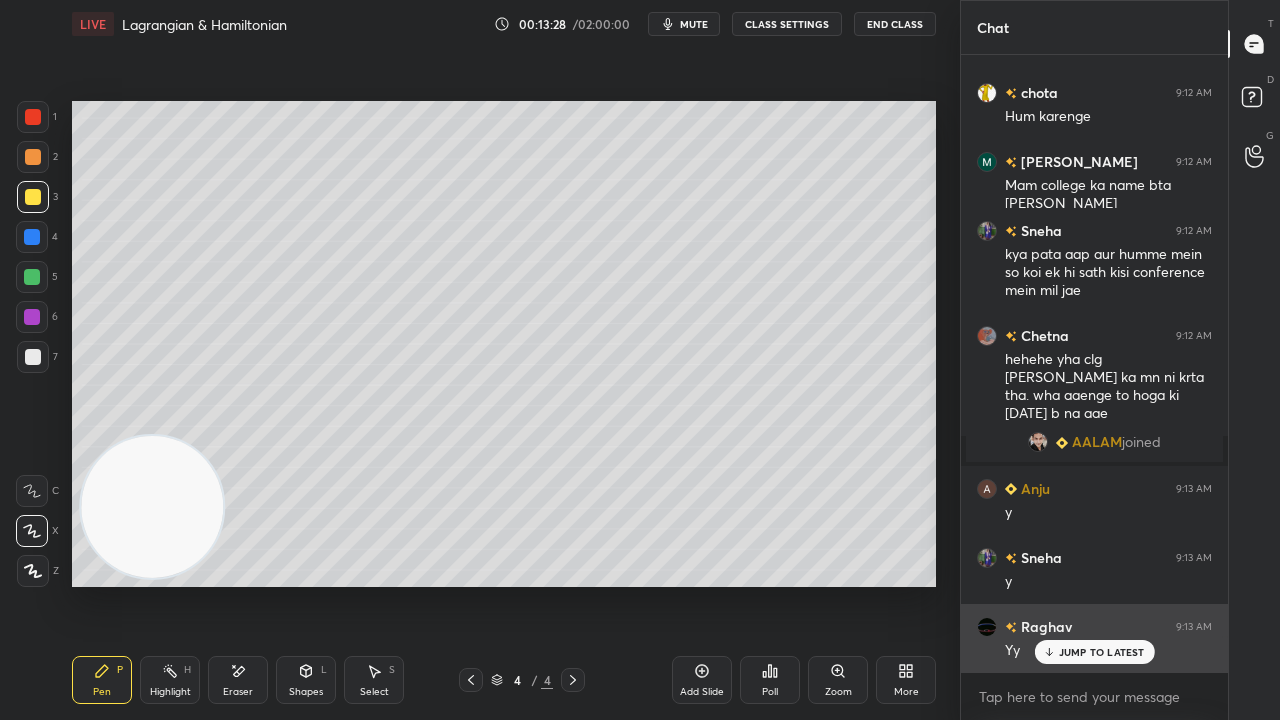 click on "JUMP TO LATEST" at bounding box center (1102, 652) 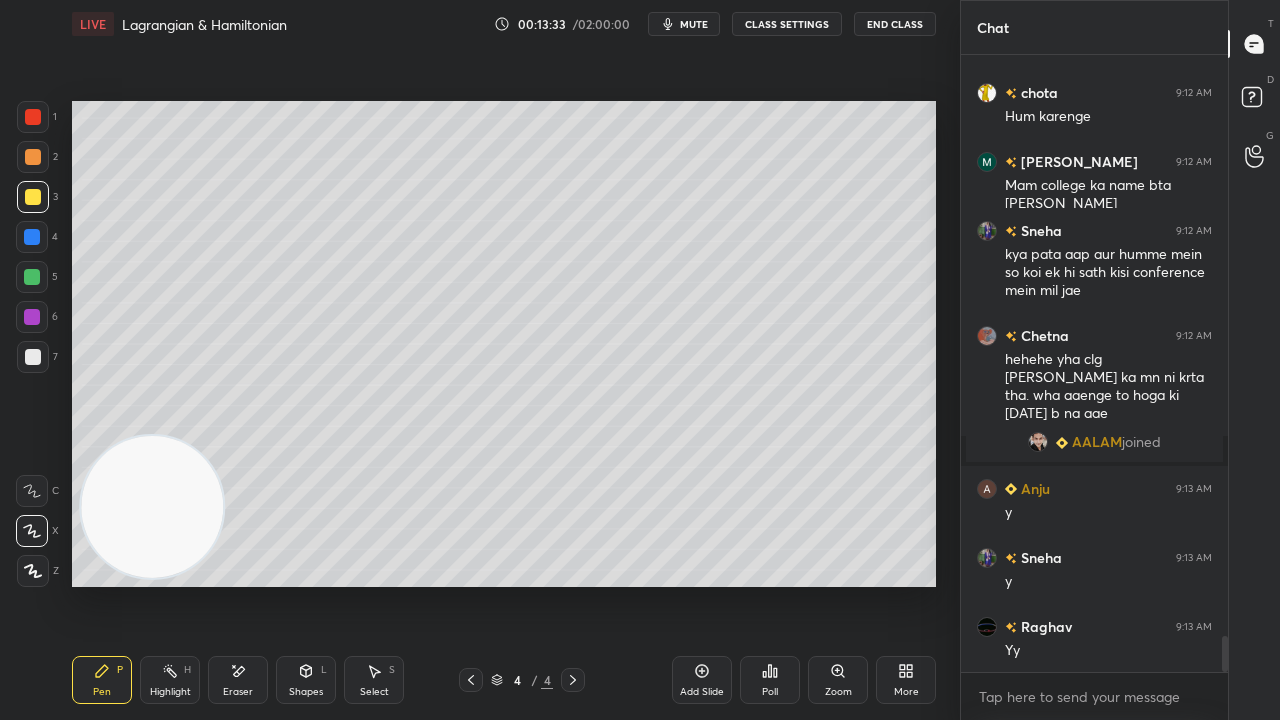 scroll, scrollTop: 10060, scrollLeft: 0, axis: vertical 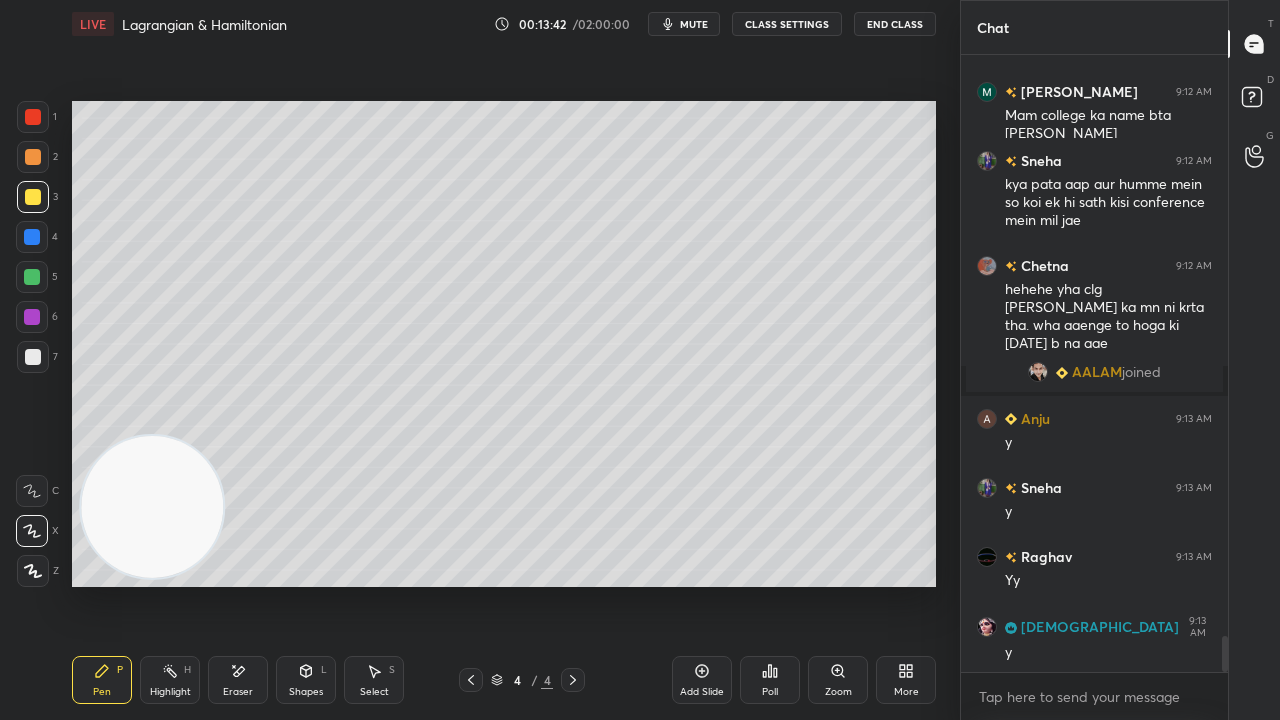 click on "Shapes L" at bounding box center (306, 680) 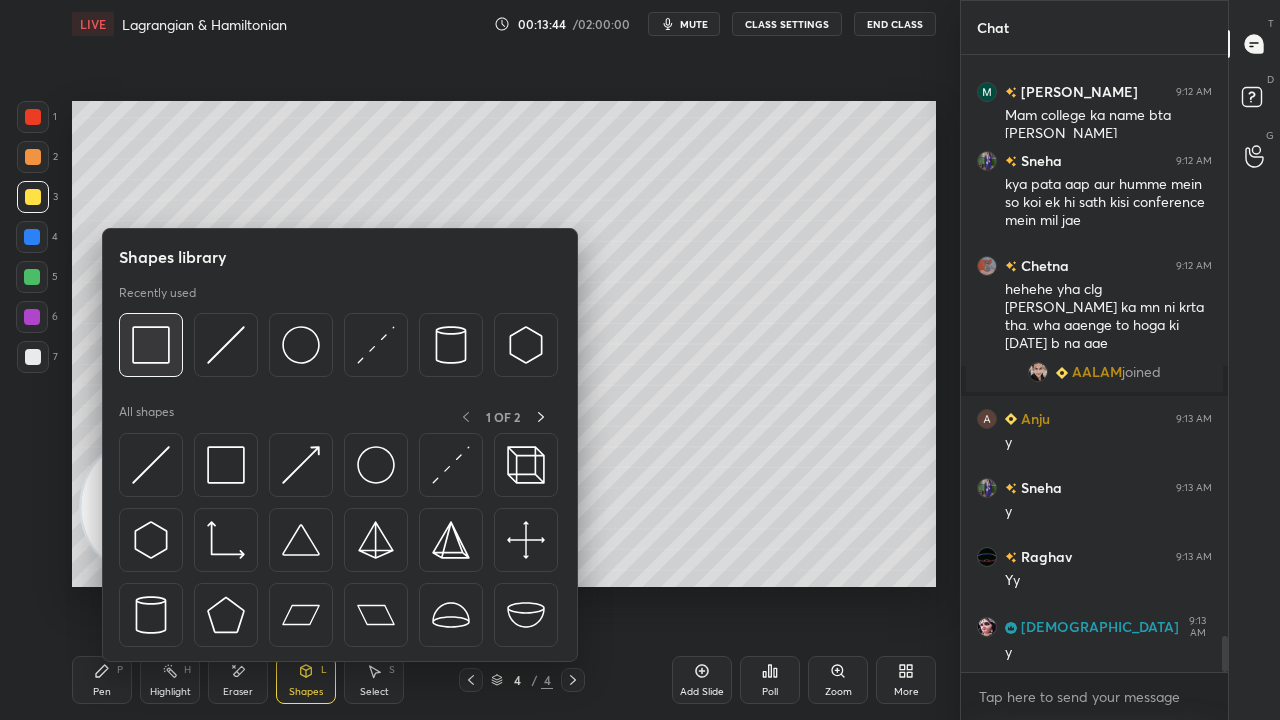 click at bounding box center [151, 345] 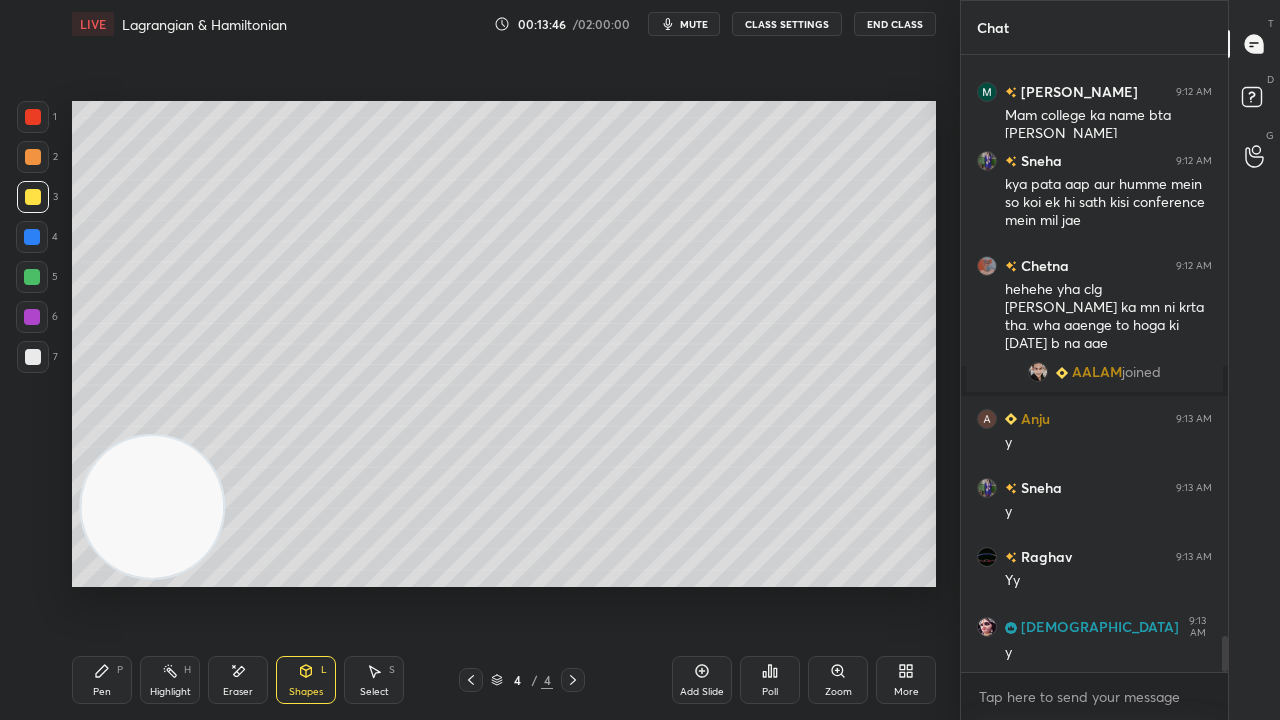 click on "Pen P" at bounding box center (102, 680) 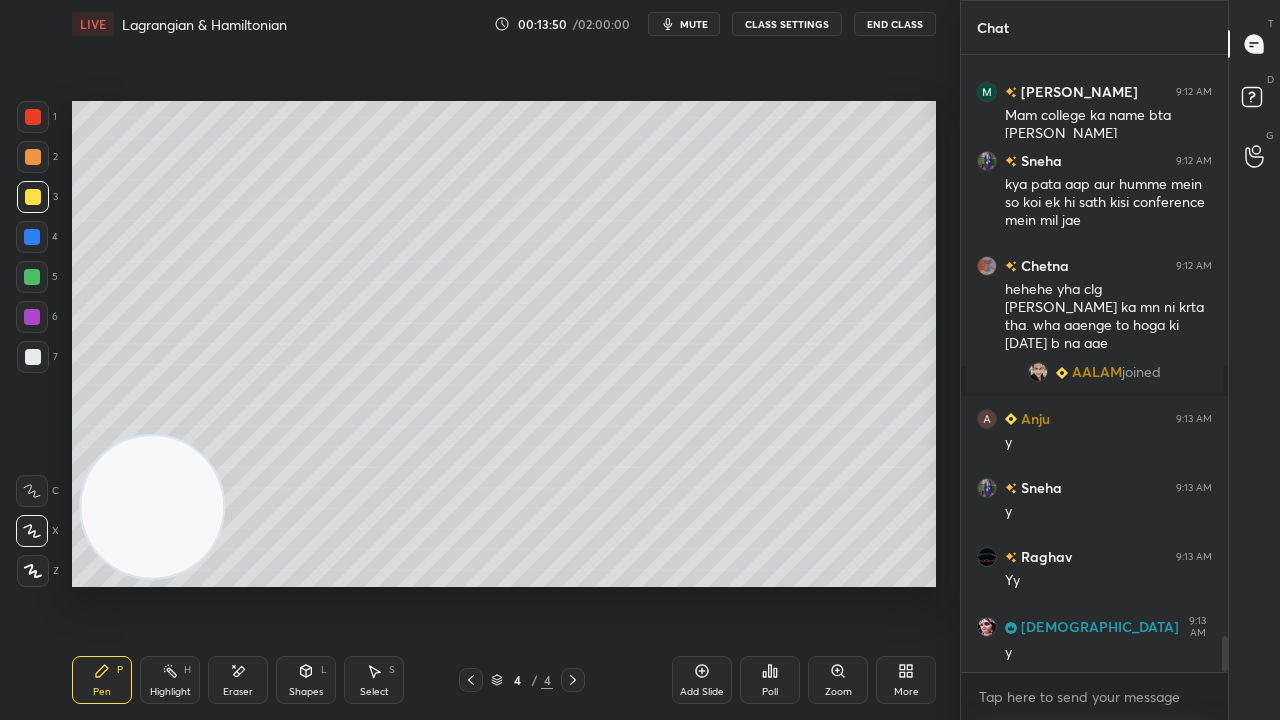 drag, startPoint x: 162, startPoint y: 550, endPoint x: 150, endPoint y: 300, distance: 250.28784 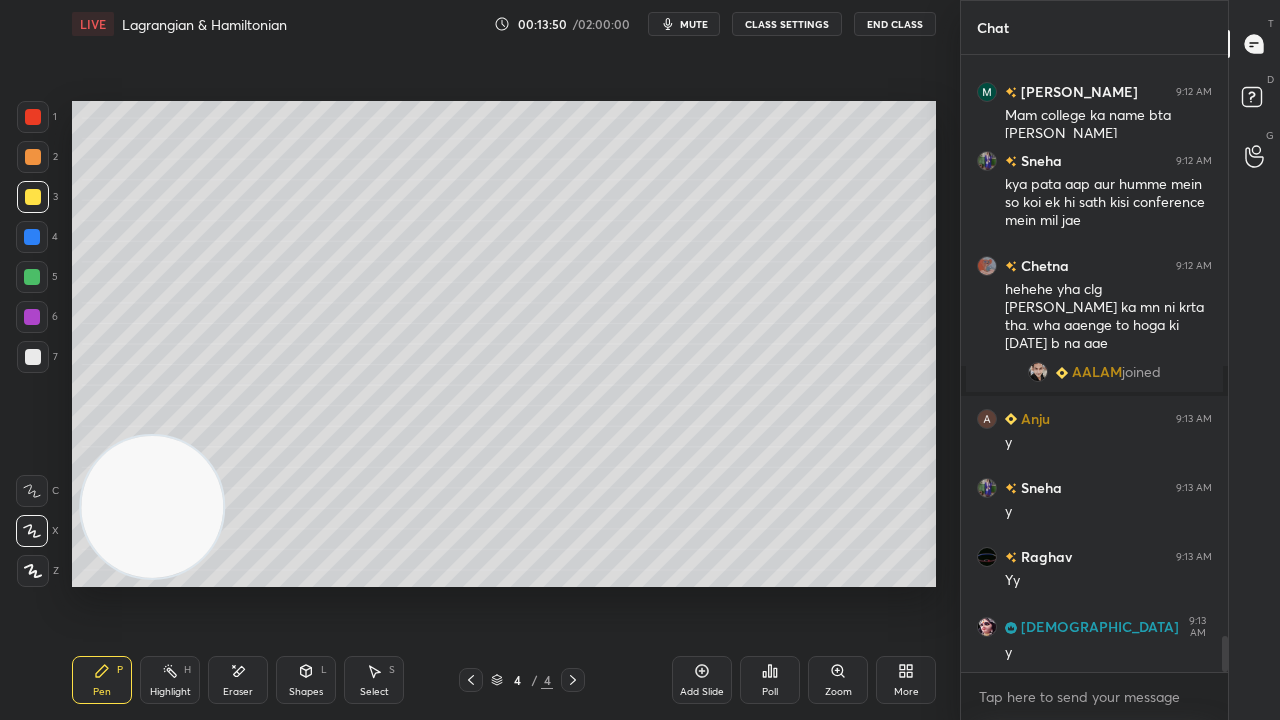 click at bounding box center [152, 507] 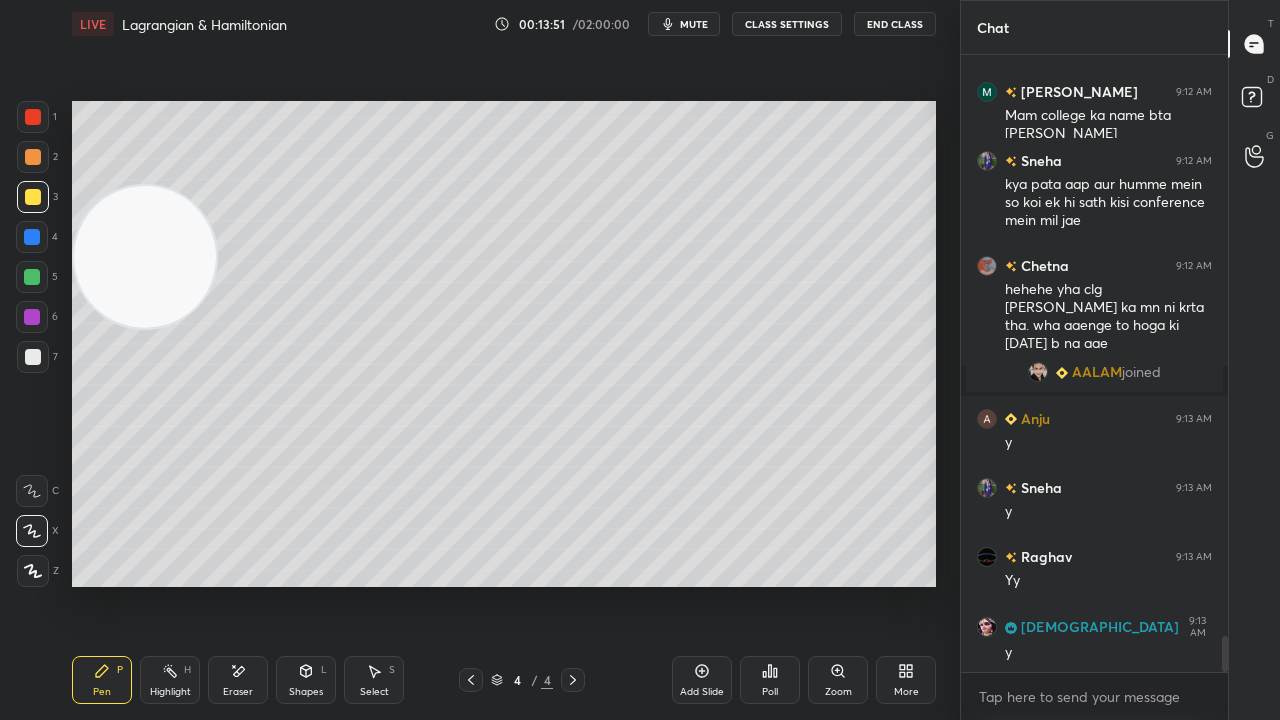 scroll, scrollTop: 10128, scrollLeft: 0, axis: vertical 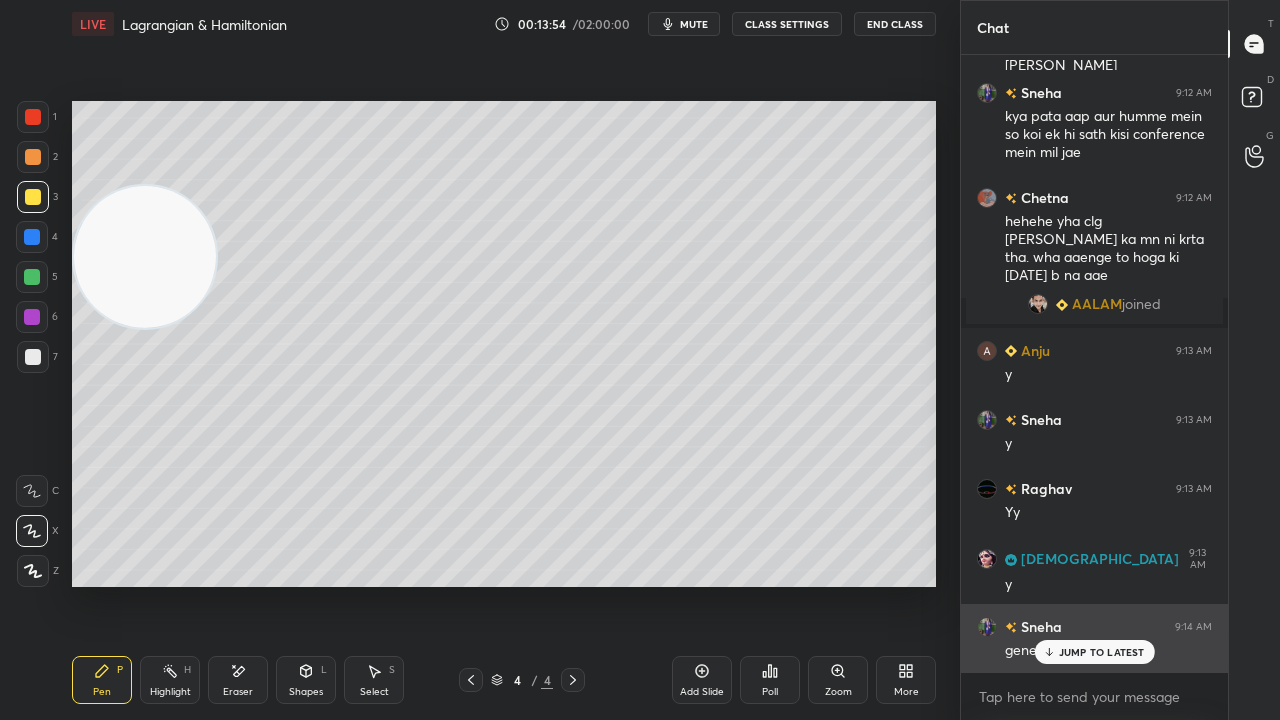 click on "JUMP TO LATEST" at bounding box center [1102, 652] 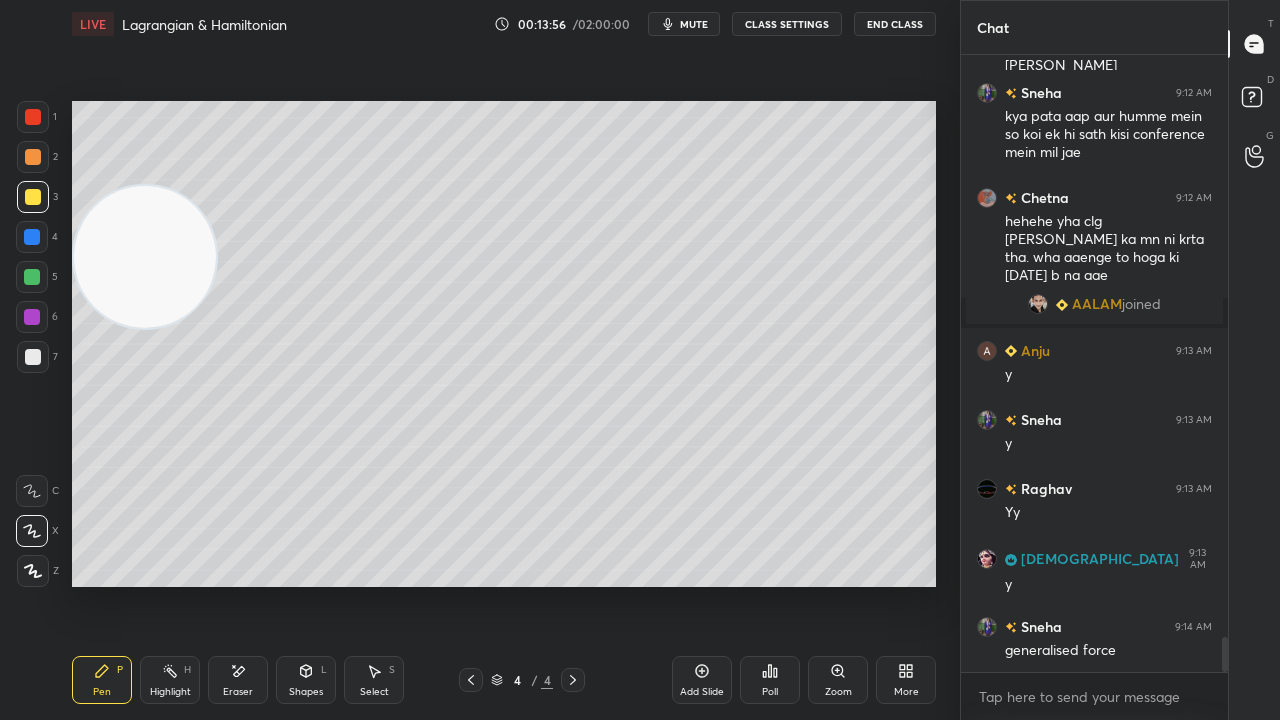 scroll, scrollTop: 10198, scrollLeft: 0, axis: vertical 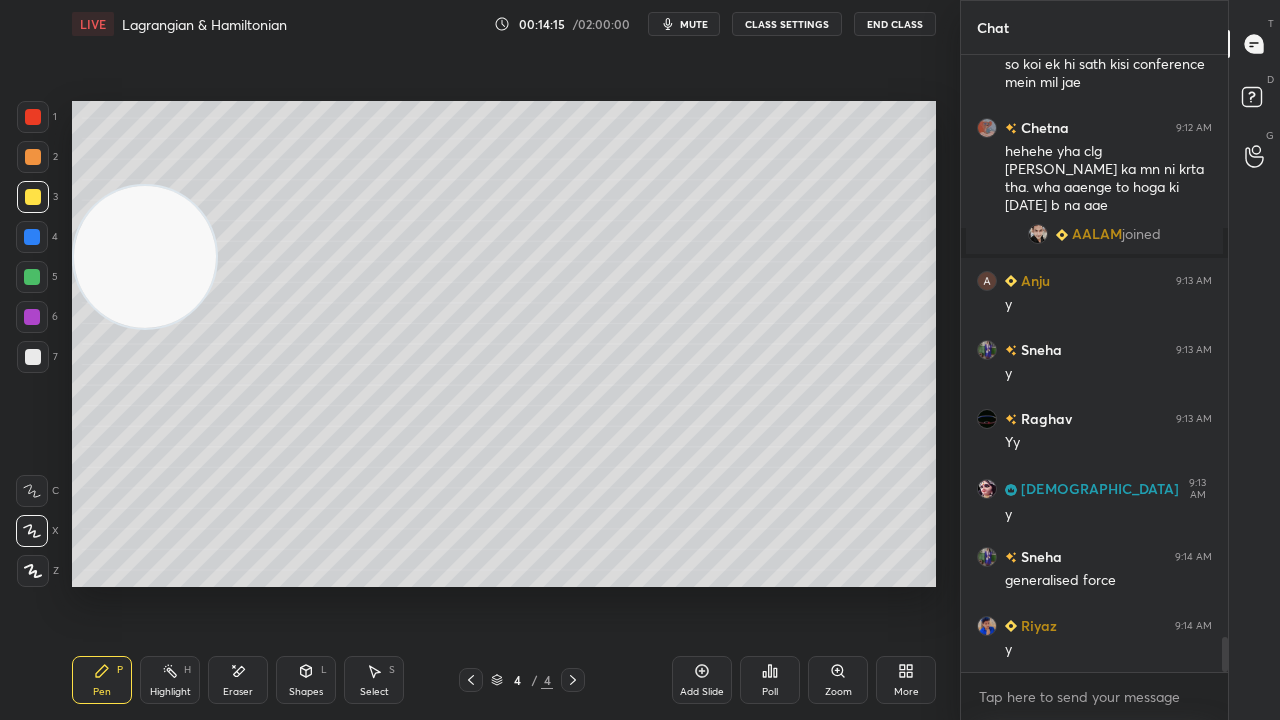 click on "mute" at bounding box center [694, 24] 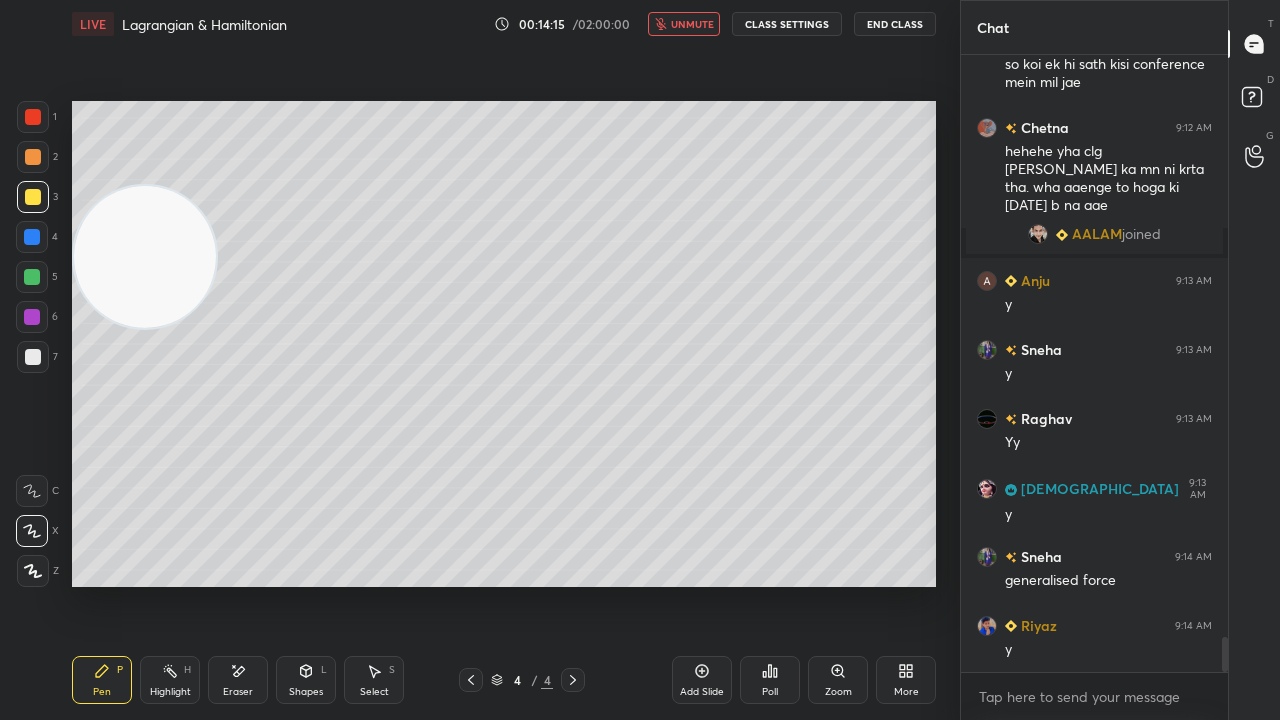 click on "unmute" at bounding box center [692, 24] 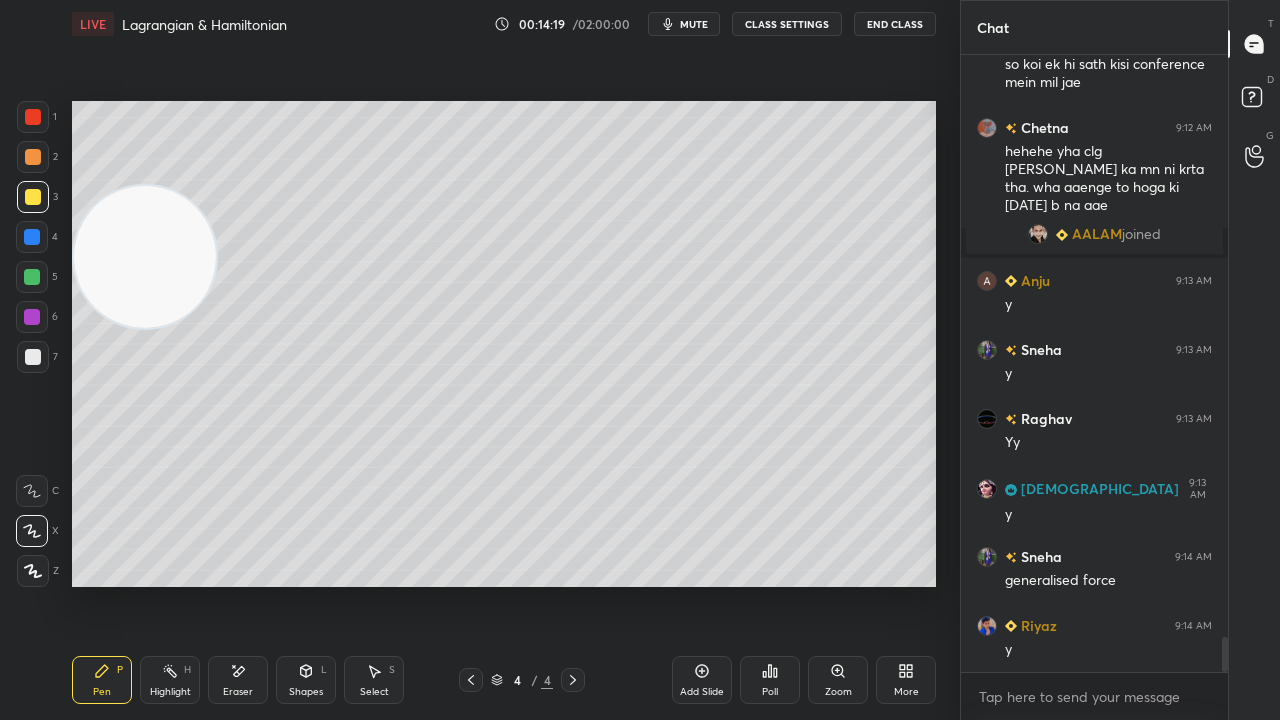 scroll, scrollTop: 10266, scrollLeft: 0, axis: vertical 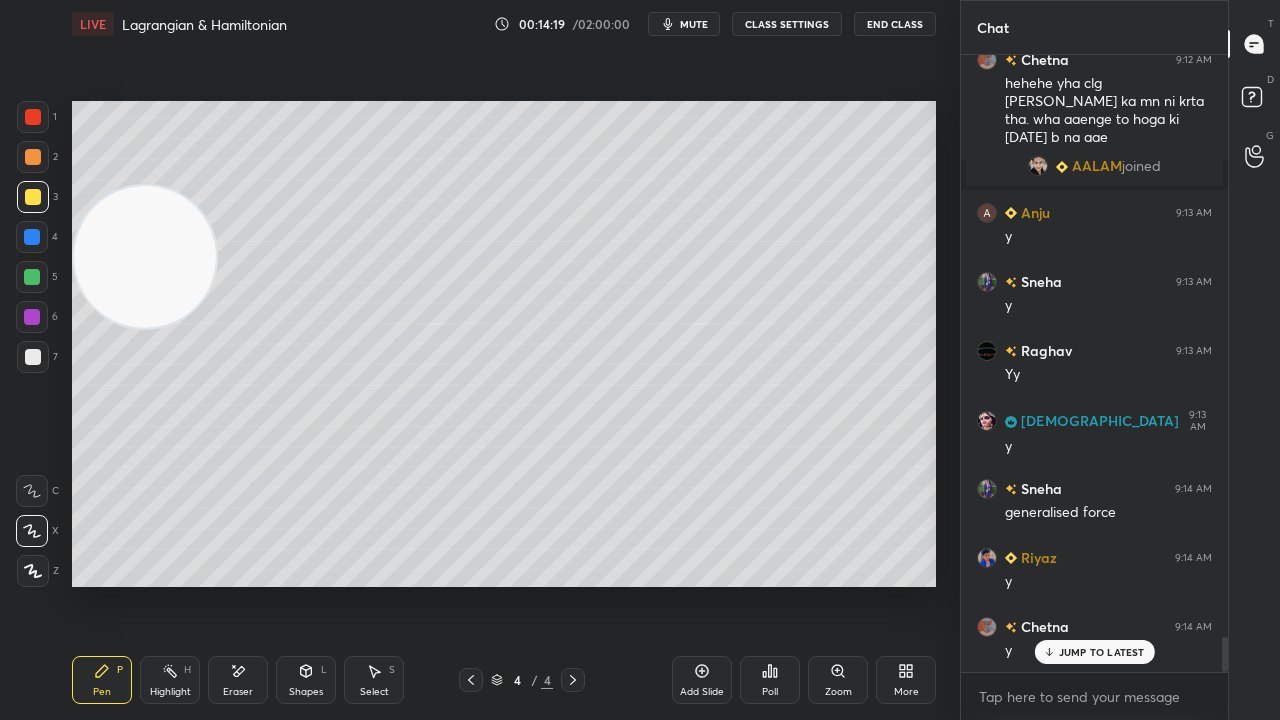 click on "Add Slide" at bounding box center [702, 692] 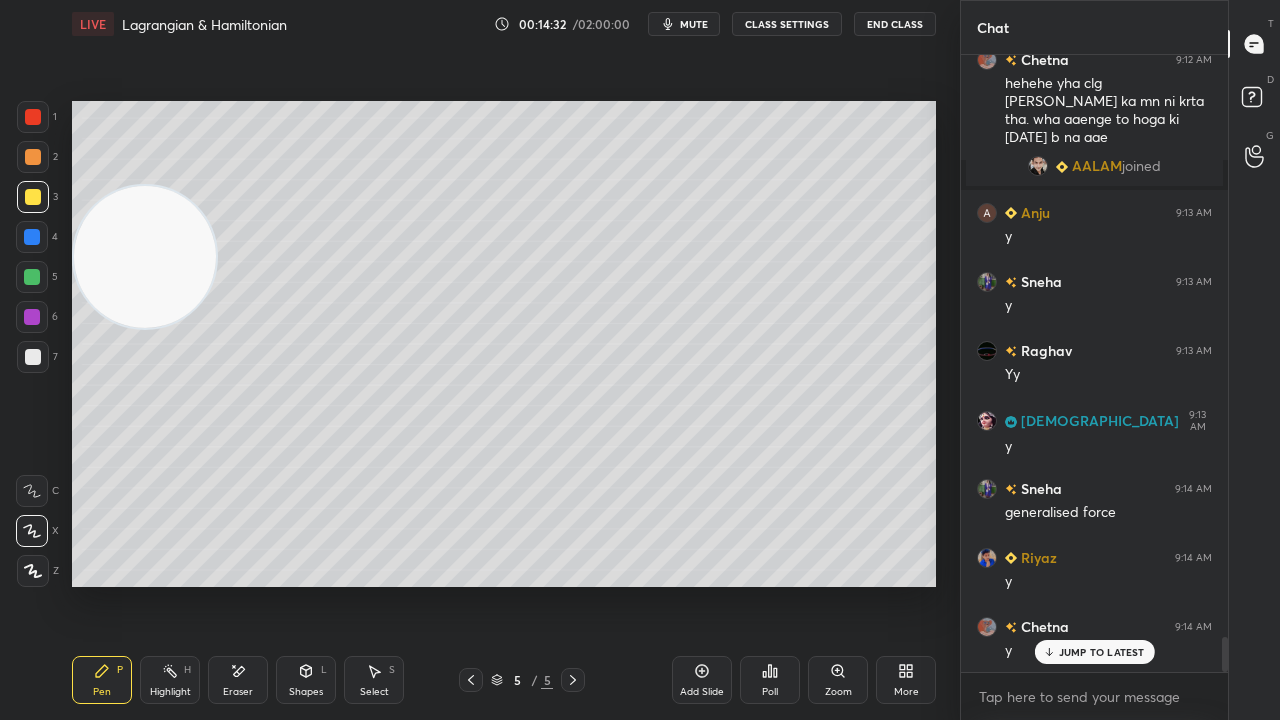 click on "Shapes" at bounding box center (306, 692) 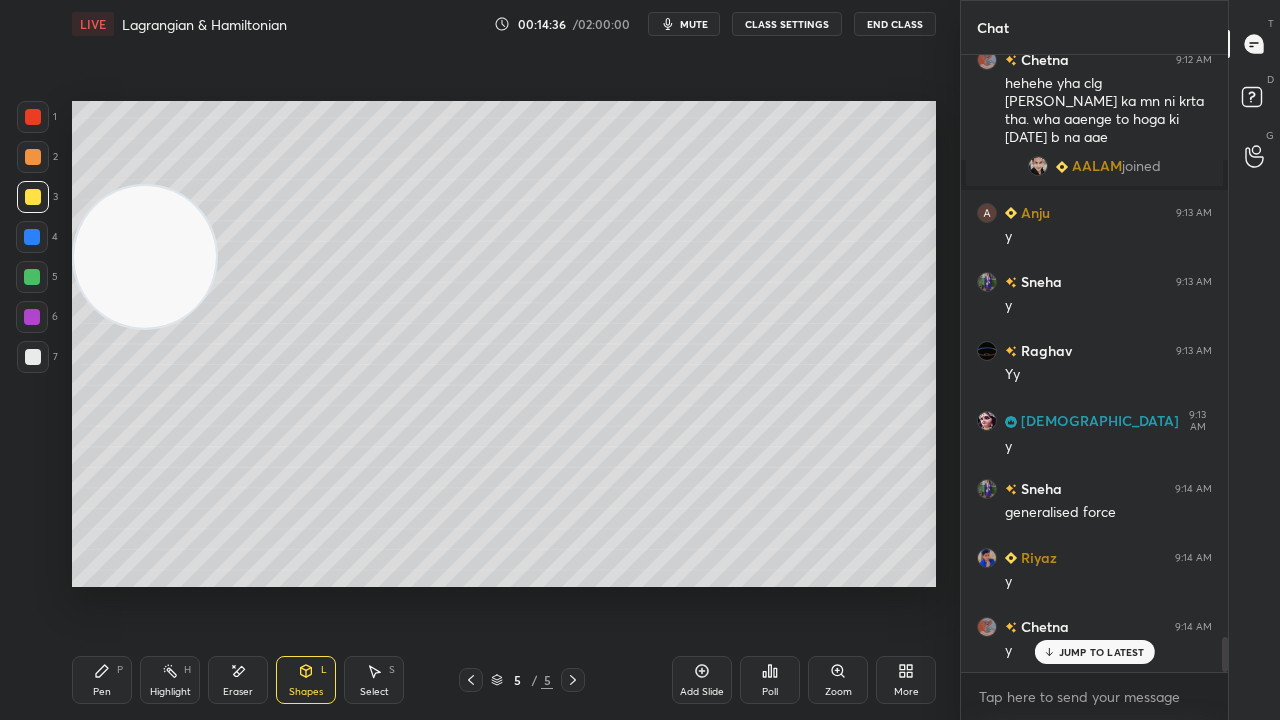 drag, startPoint x: 116, startPoint y: 669, endPoint x: 108, endPoint y: 649, distance: 21.540659 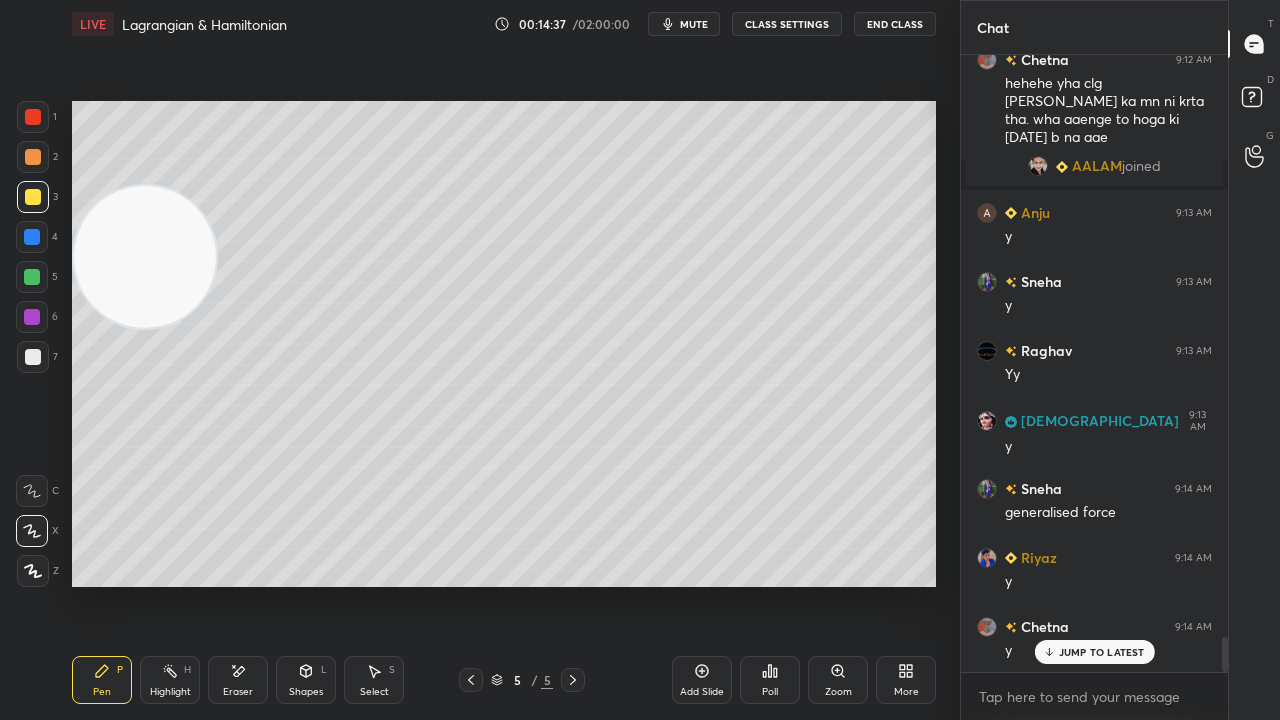 click on "JUMP TO LATEST" at bounding box center (1102, 652) 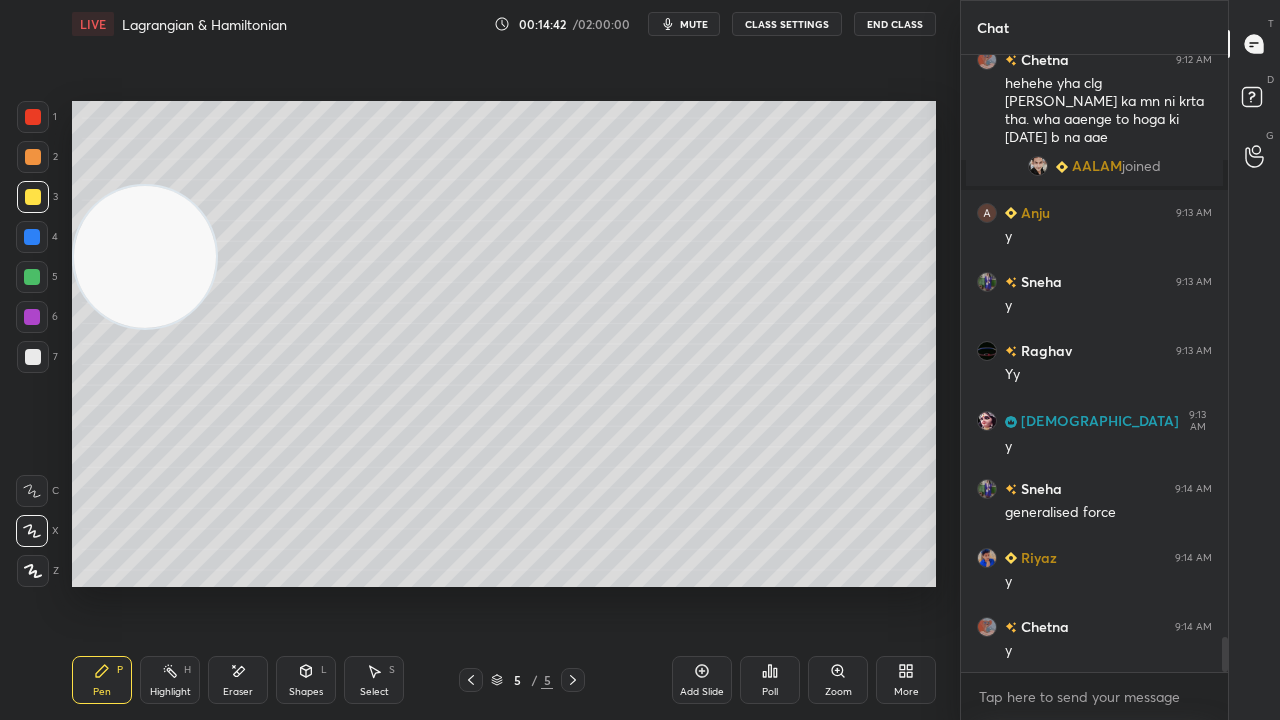 click 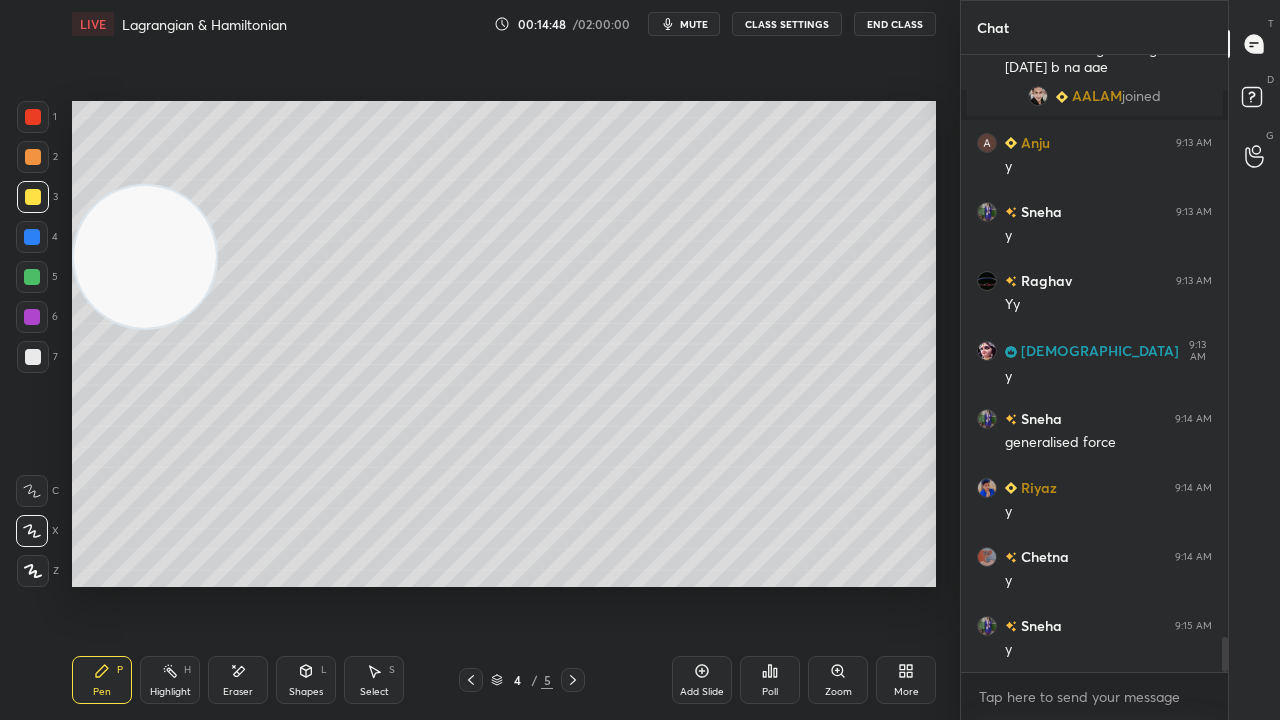 scroll, scrollTop: 10404, scrollLeft: 0, axis: vertical 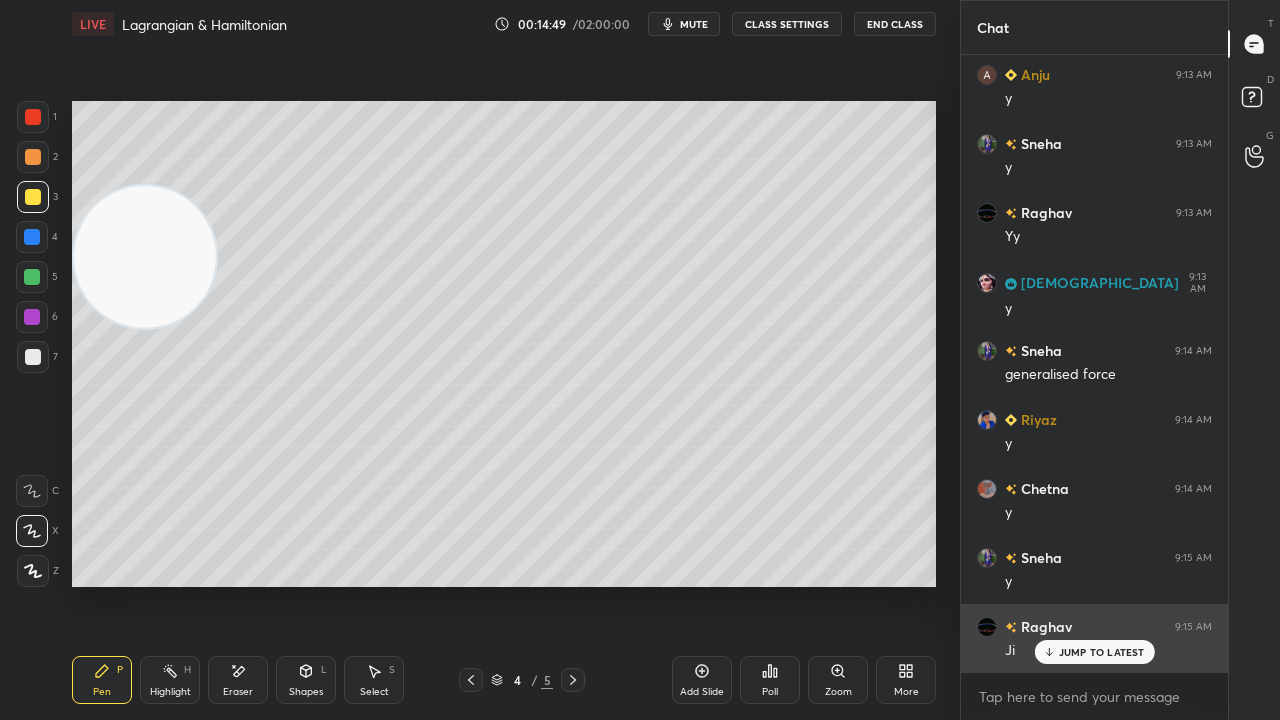 click on "JUMP TO LATEST" at bounding box center [1102, 652] 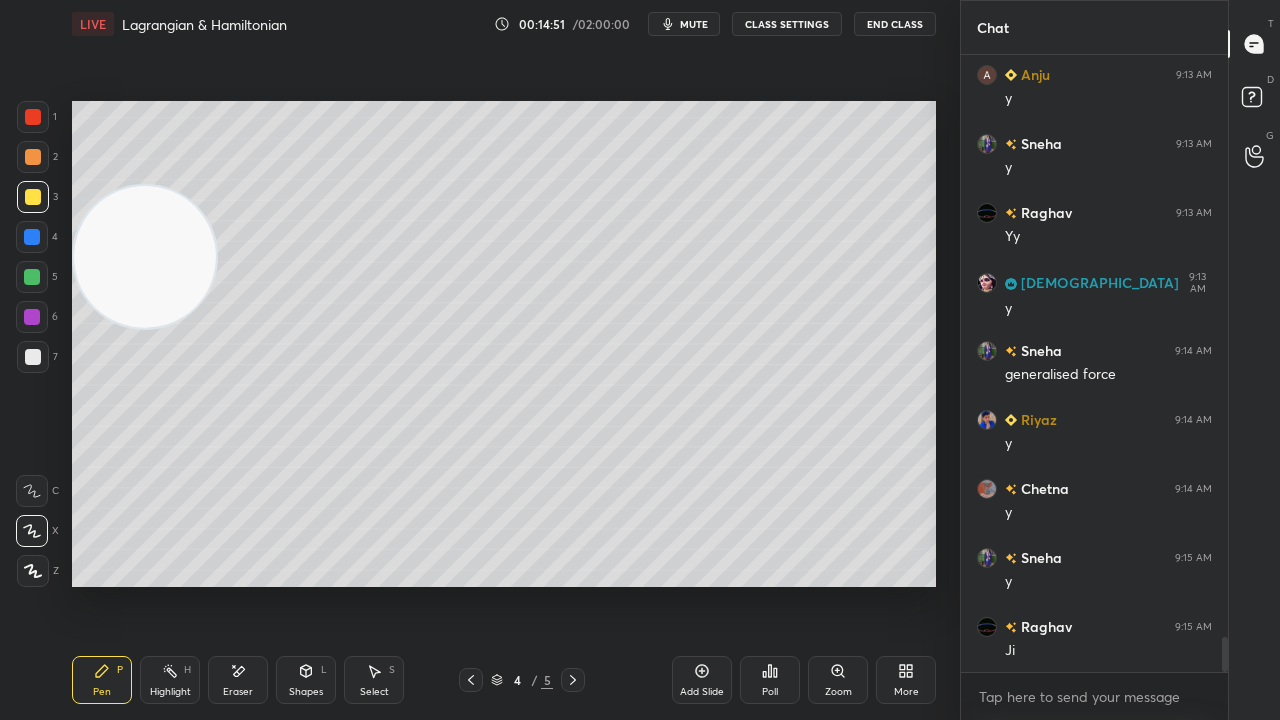 click on "mute" at bounding box center (694, 24) 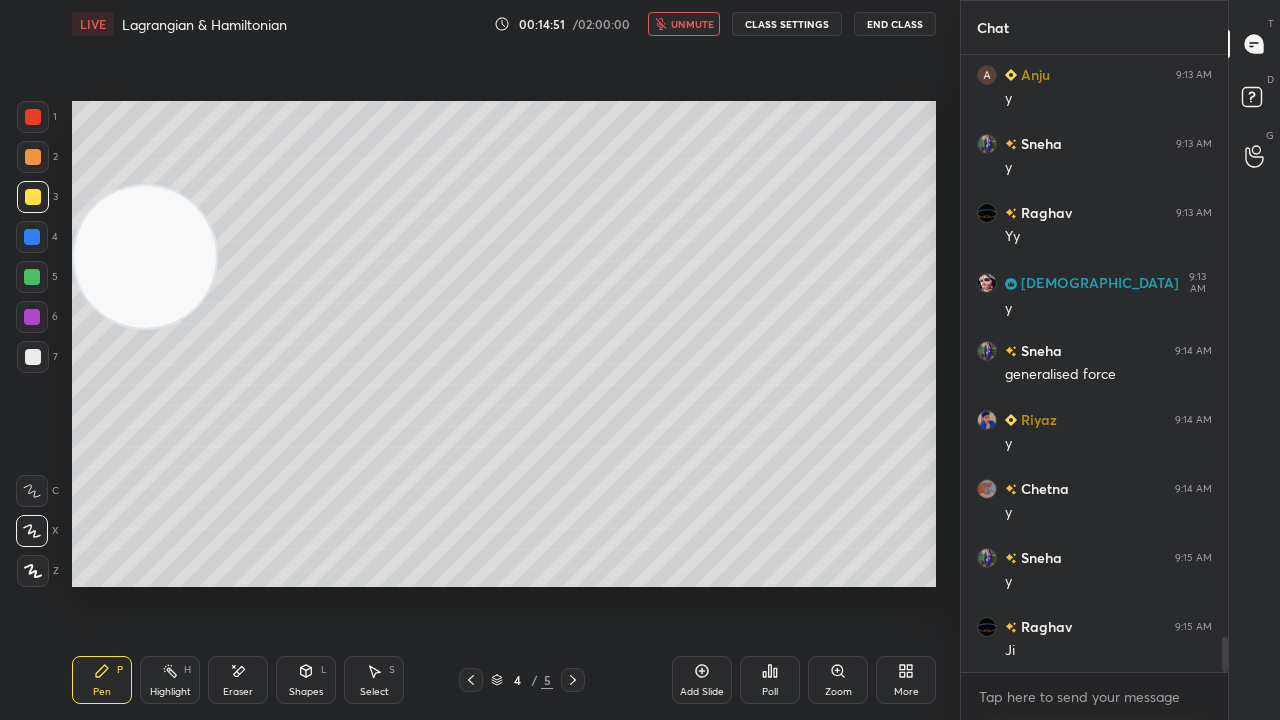 click on "unmute" at bounding box center (692, 24) 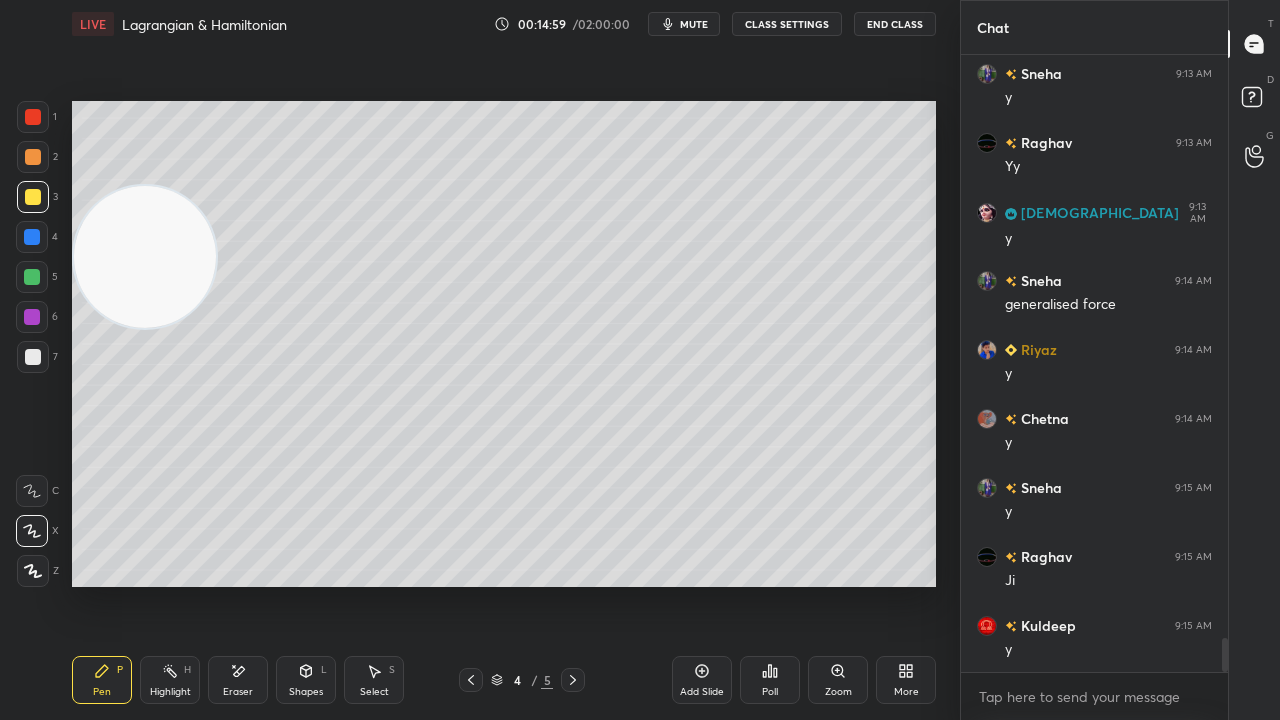 scroll, scrollTop: 10542, scrollLeft: 0, axis: vertical 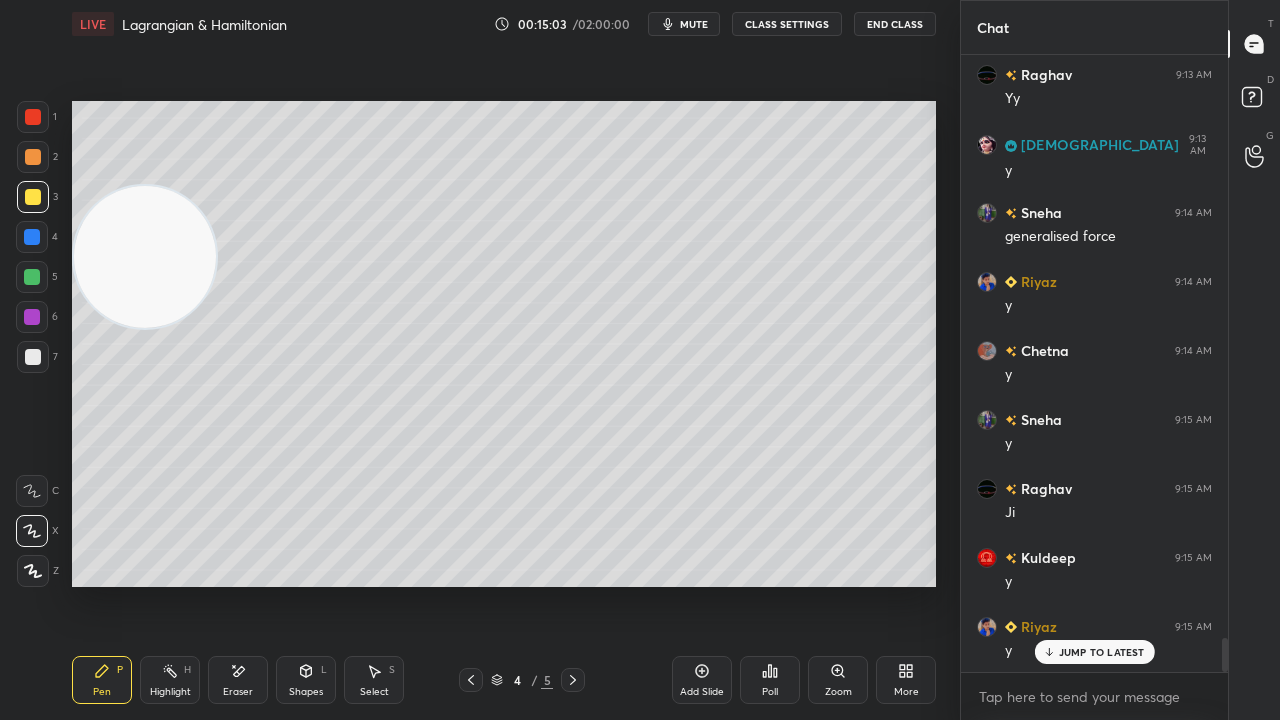 click on "mute" at bounding box center [694, 24] 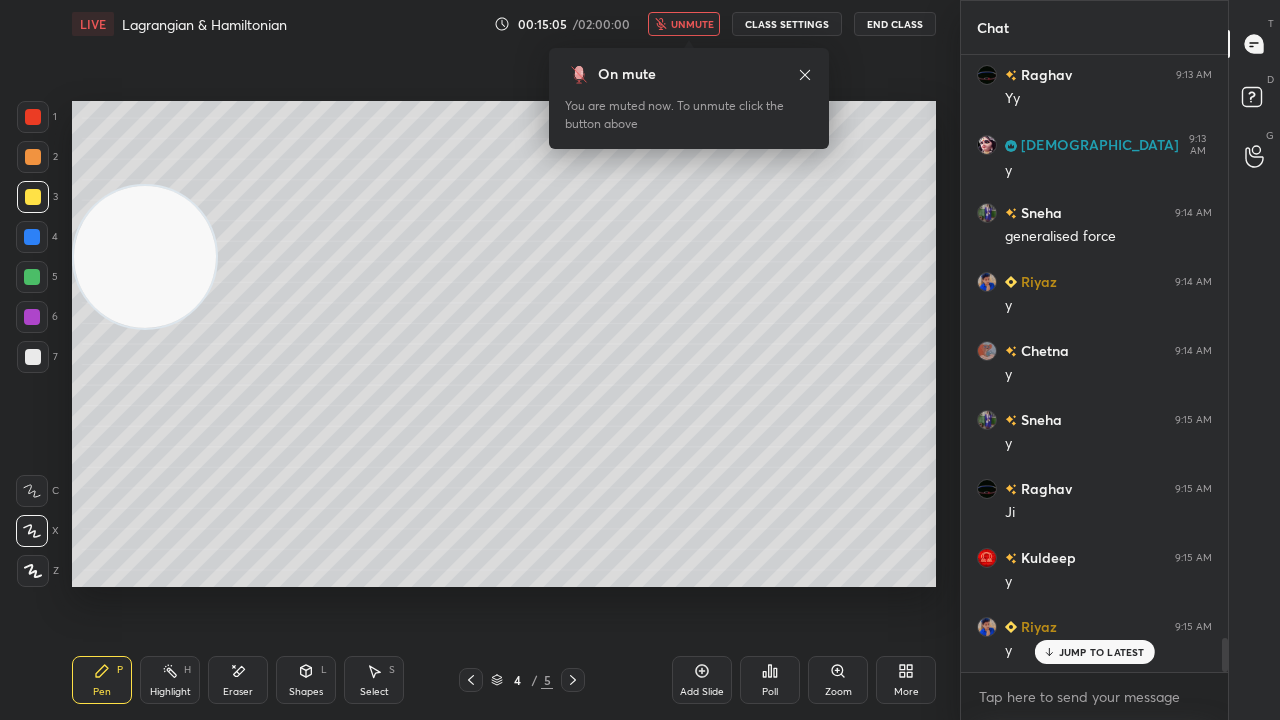 scroll, scrollTop: 10612, scrollLeft: 0, axis: vertical 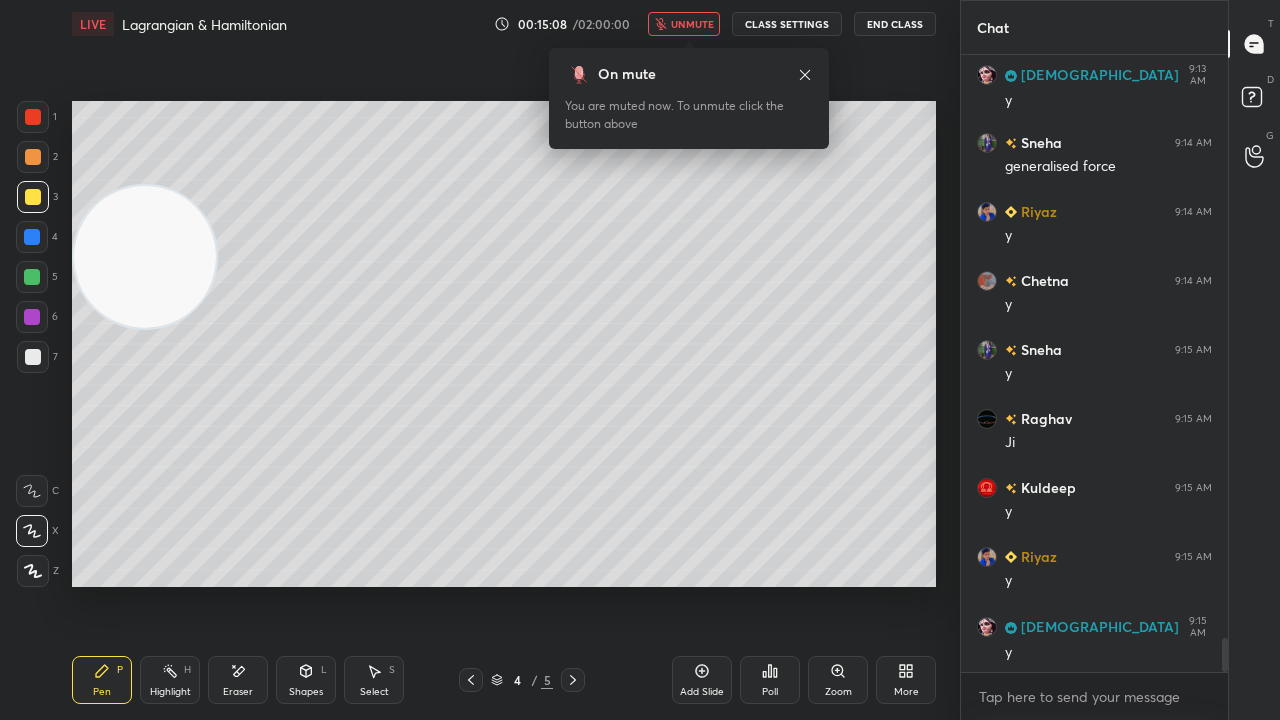 click on "unmute" at bounding box center [692, 24] 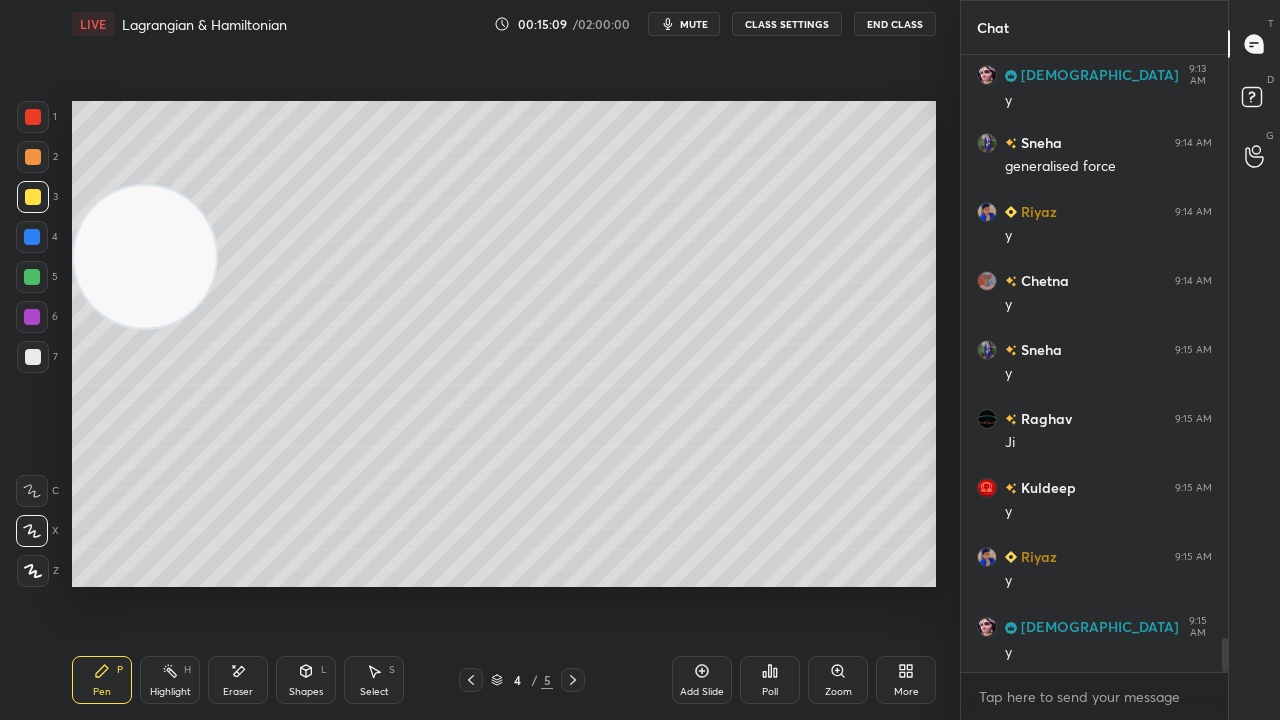 click at bounding box center [32, 277] 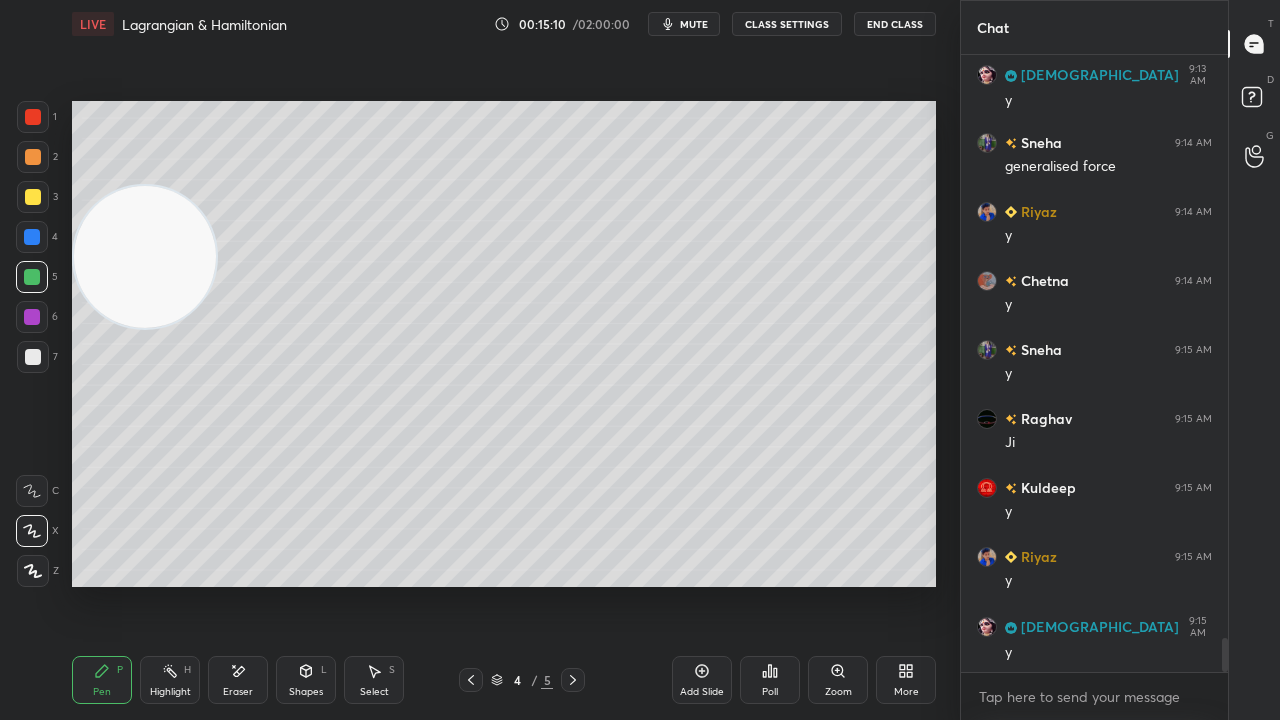 scroll, scrollTop: 10680, scrollLeft: 0, axis: vertical 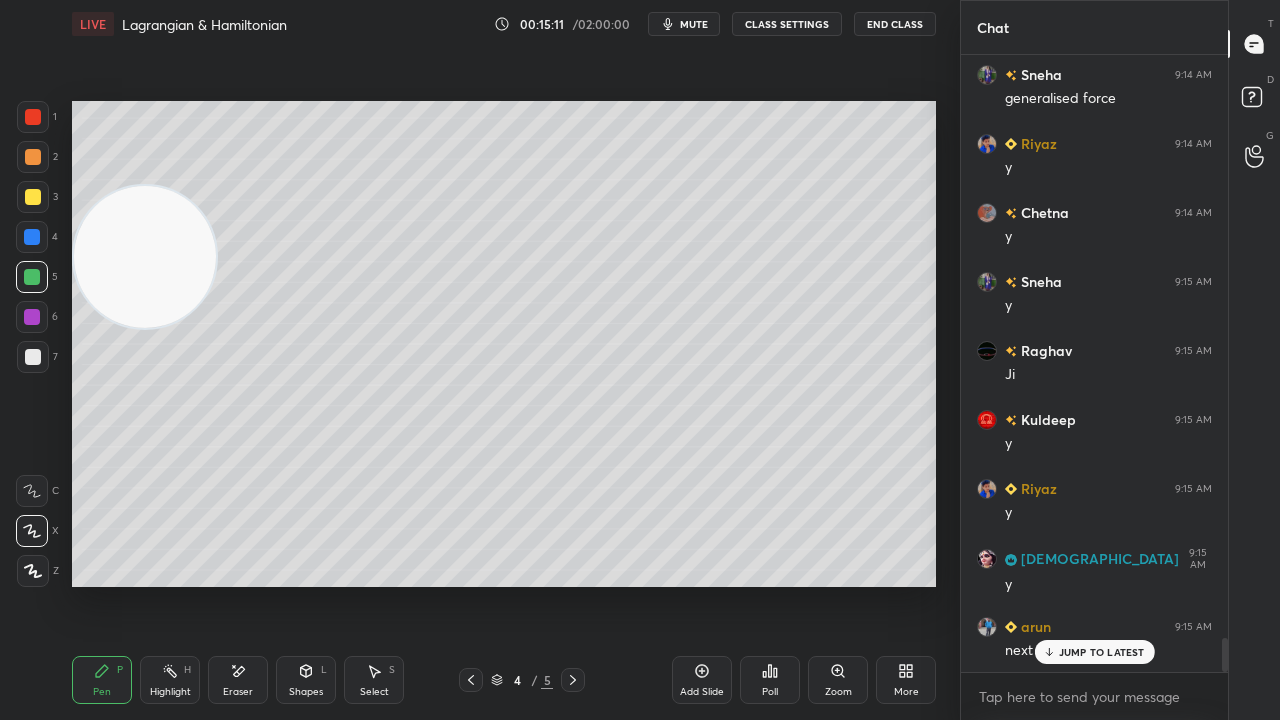 click at bounding box center [33, 157] 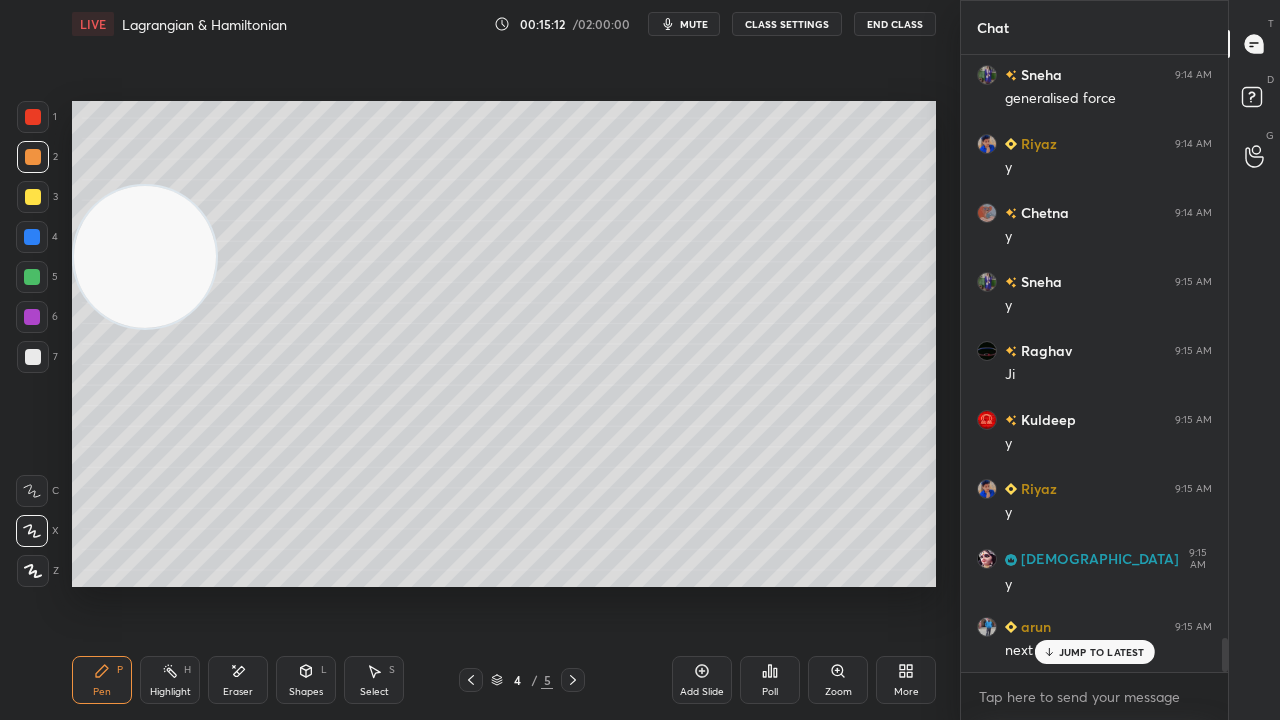 drag, startPoint x: 1112, startPoint y: 648, endPoint x: 1105, endPoint y: 701, distance: 53.460266 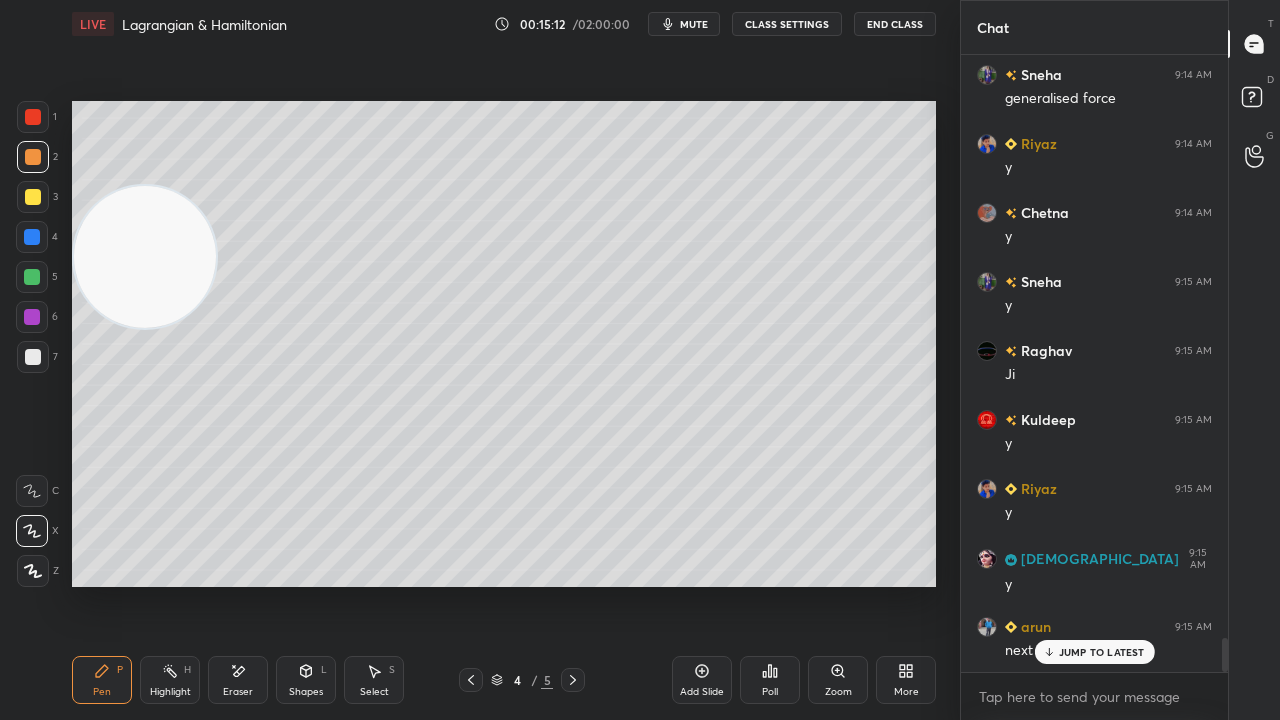 click on "JUMP TO LATEST" at bounding box center (1102, 652) 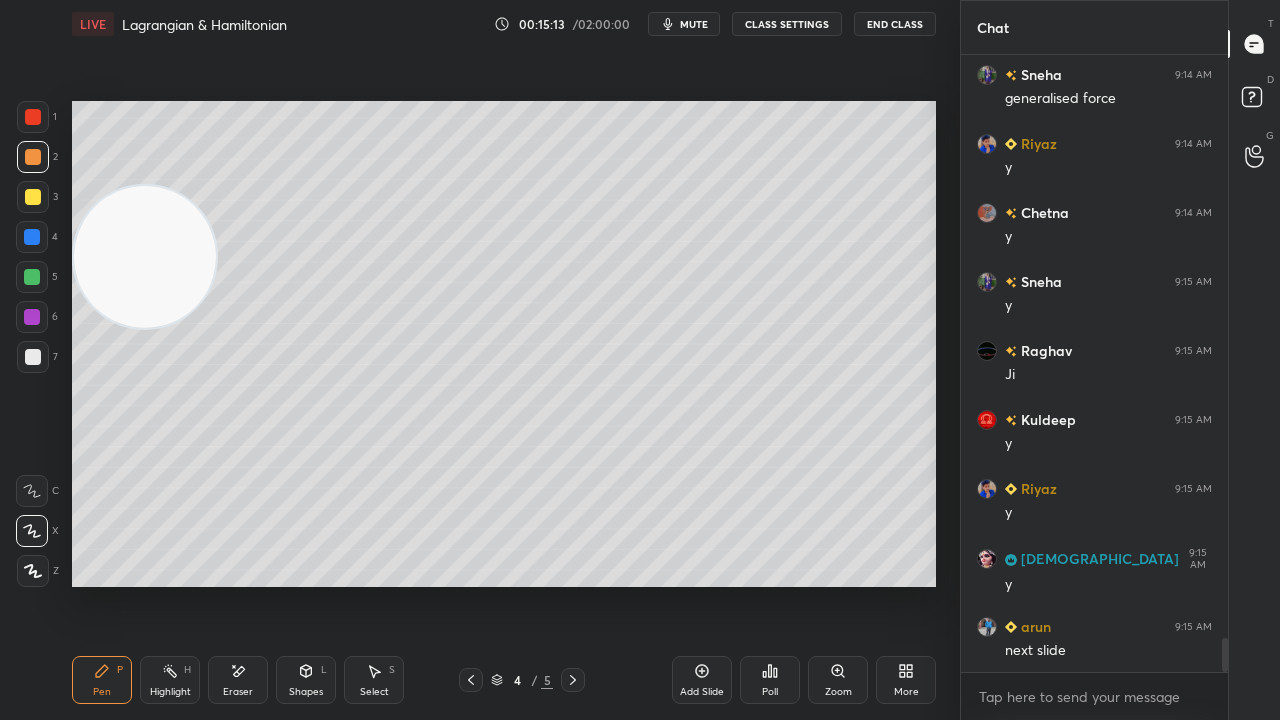 scroll, scrollTop: 10750, scrollLeft: 0, axis: vertical 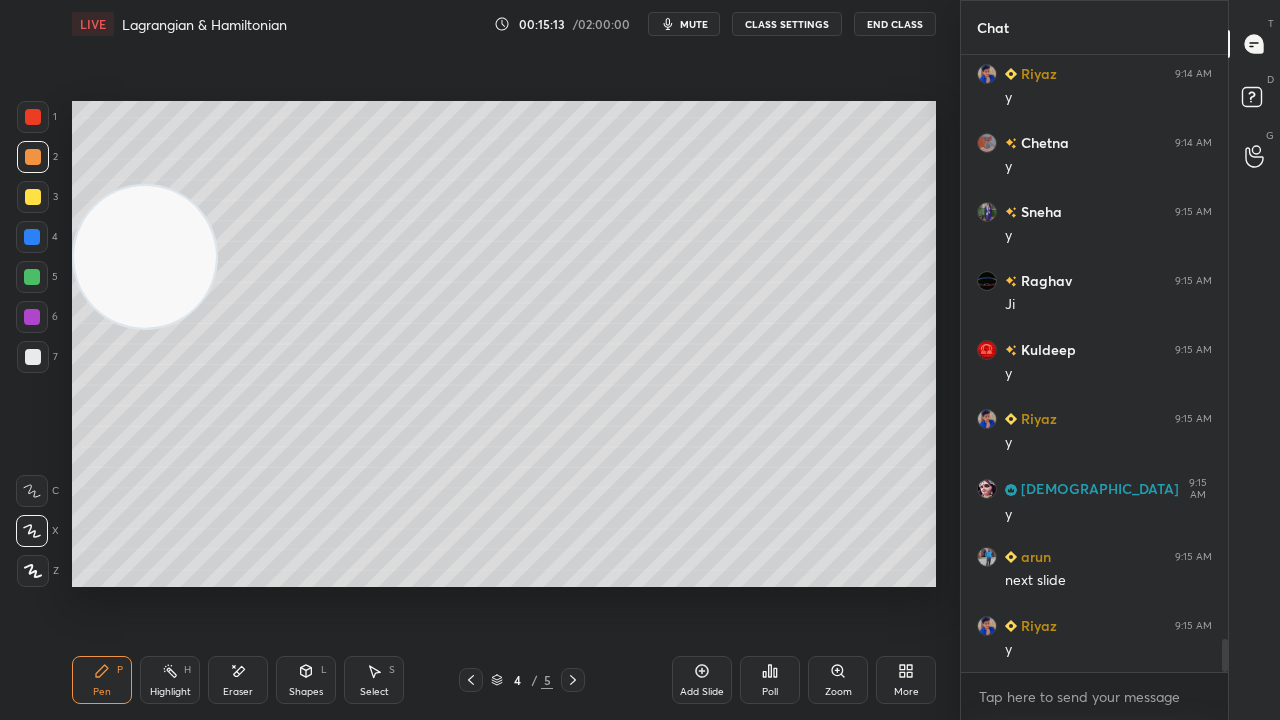 click 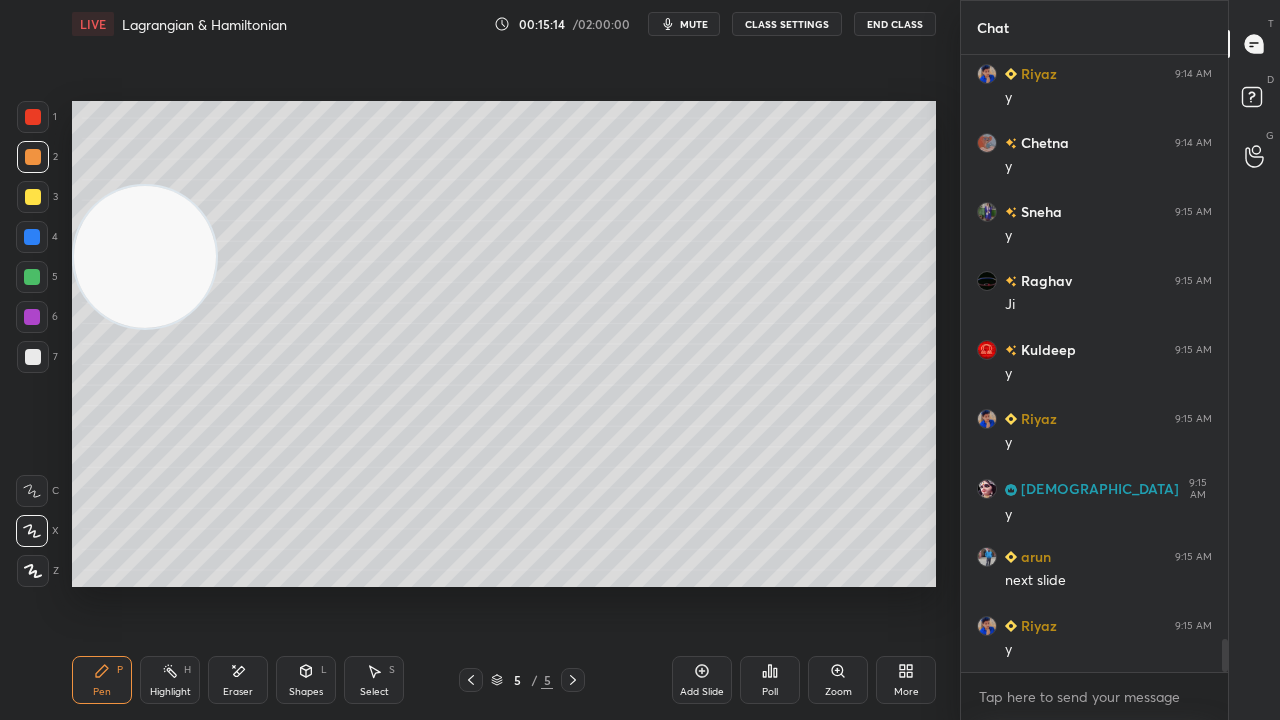 scroll, scrollTop: 10818, scrollLeft: 0, axis: vertical 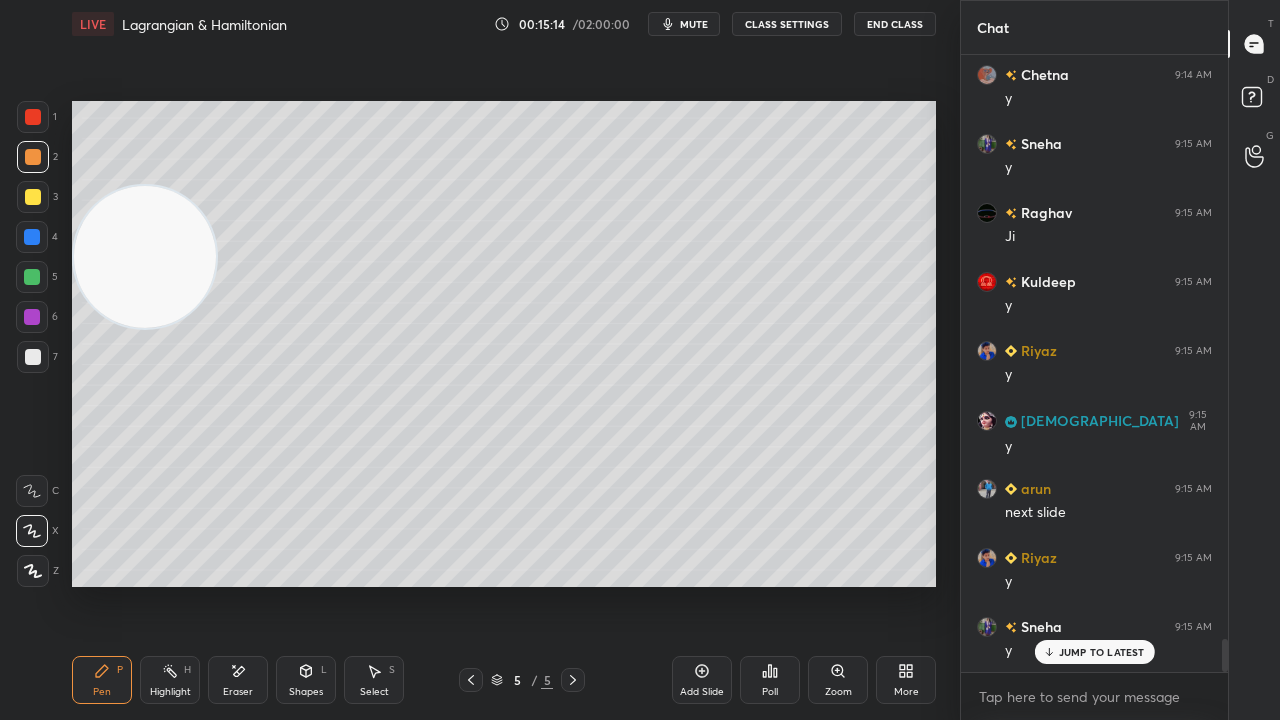 click at bounding box center (32, 277) 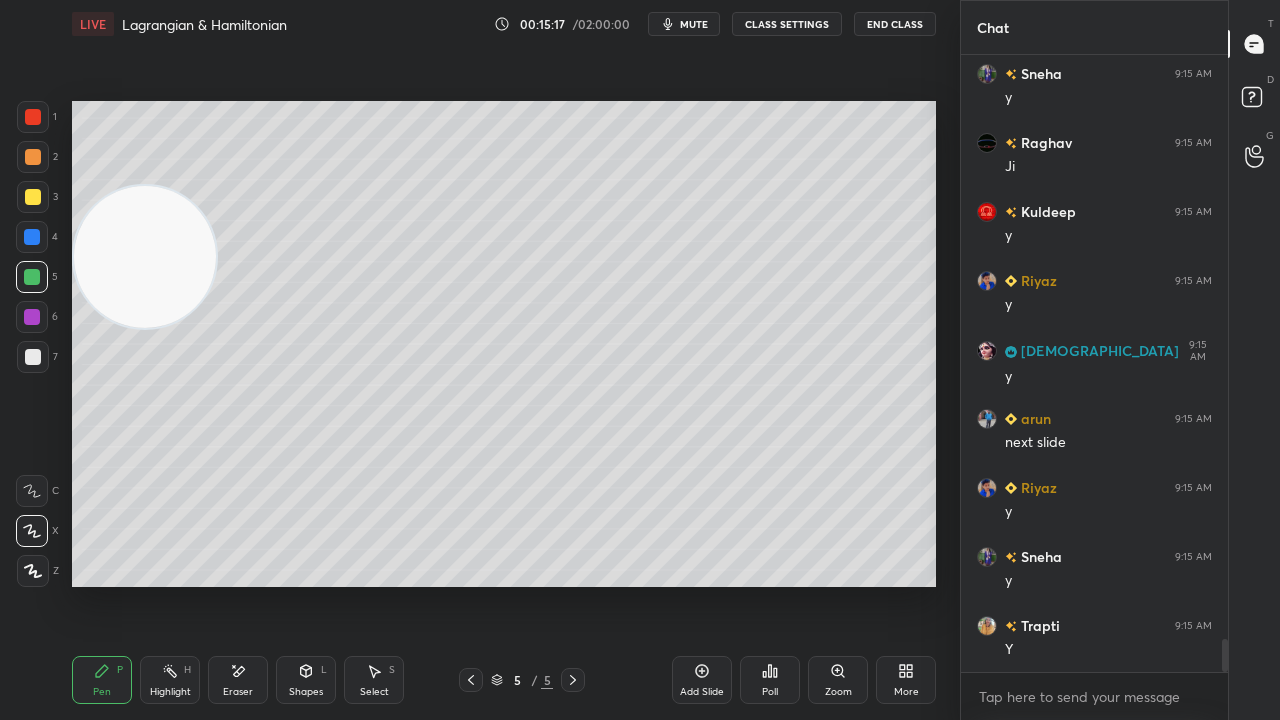 scroll, scrollTop: 10956, scrollLeft: 0, axis: vertical 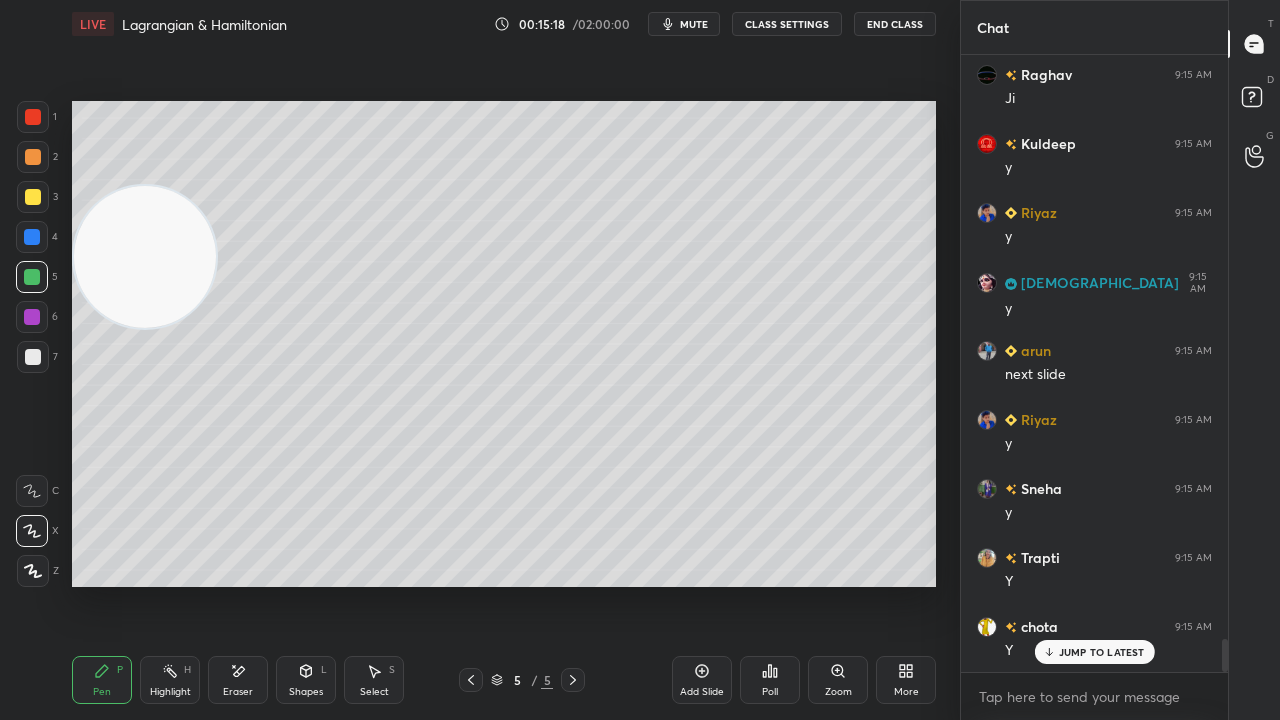 click at bounding box center [33, 197] 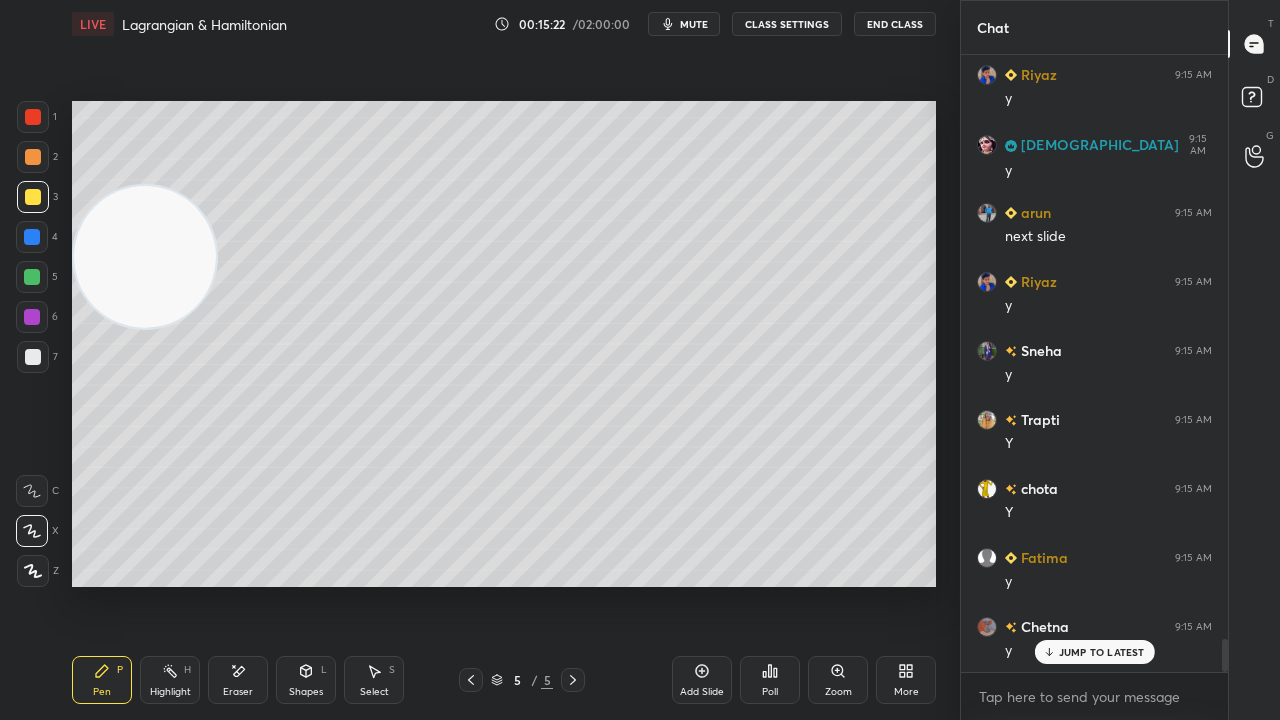 scroll, scrollTop: 11232, scrollLeft: 0, axis: vertical 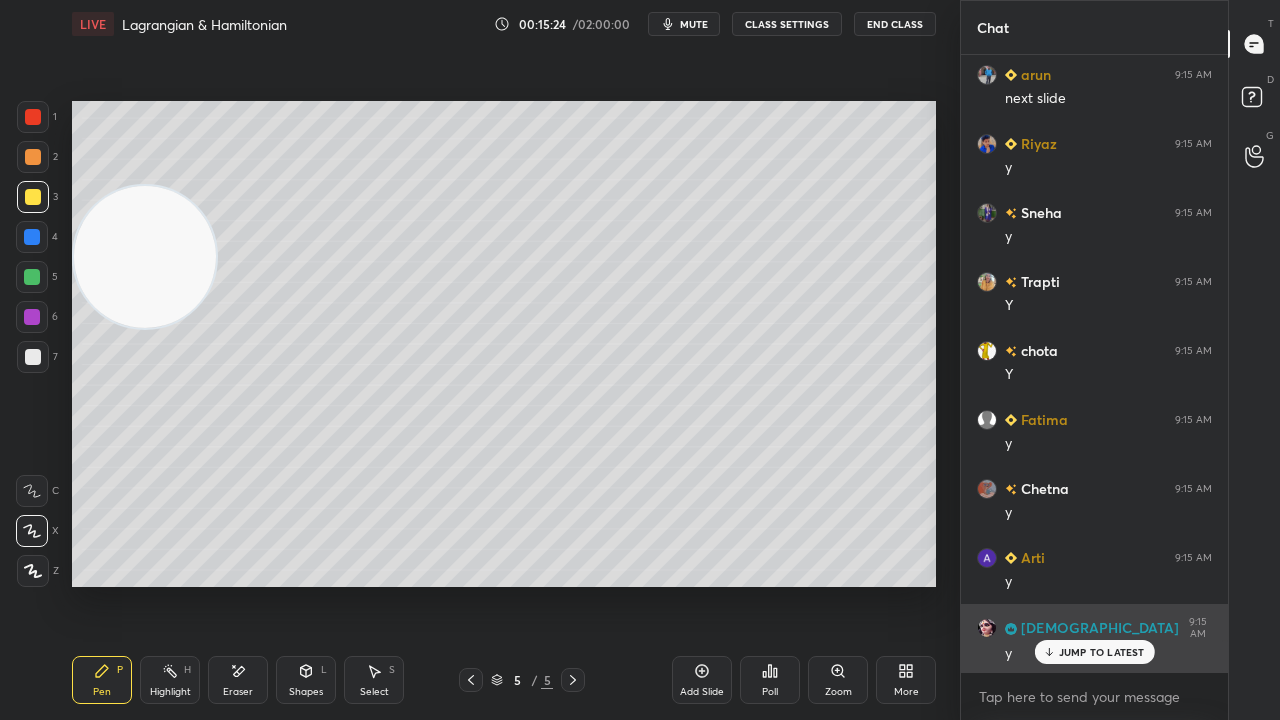 click on "JUMP TO LATEST" at bounding box center (1102, 652) 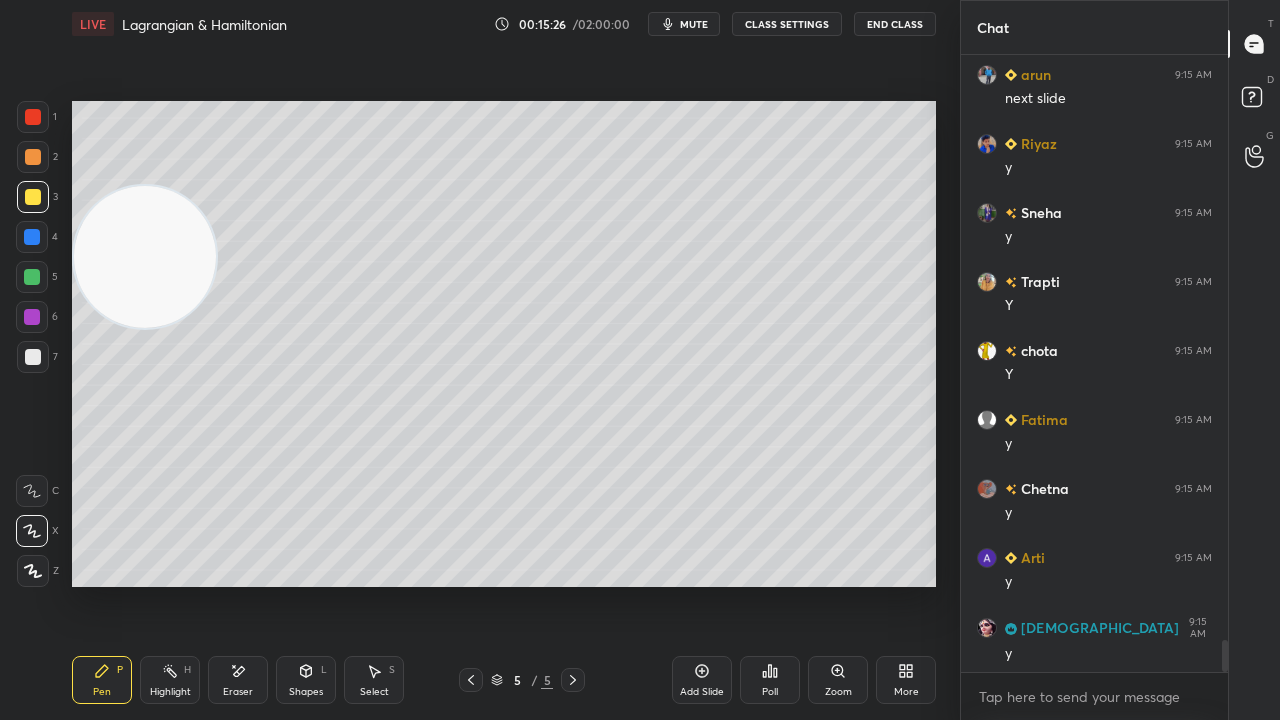 drag, startPoint x: 29, startPoint y: 360, endPoint x: 50, endPoint y: 352, distance: 22.472204 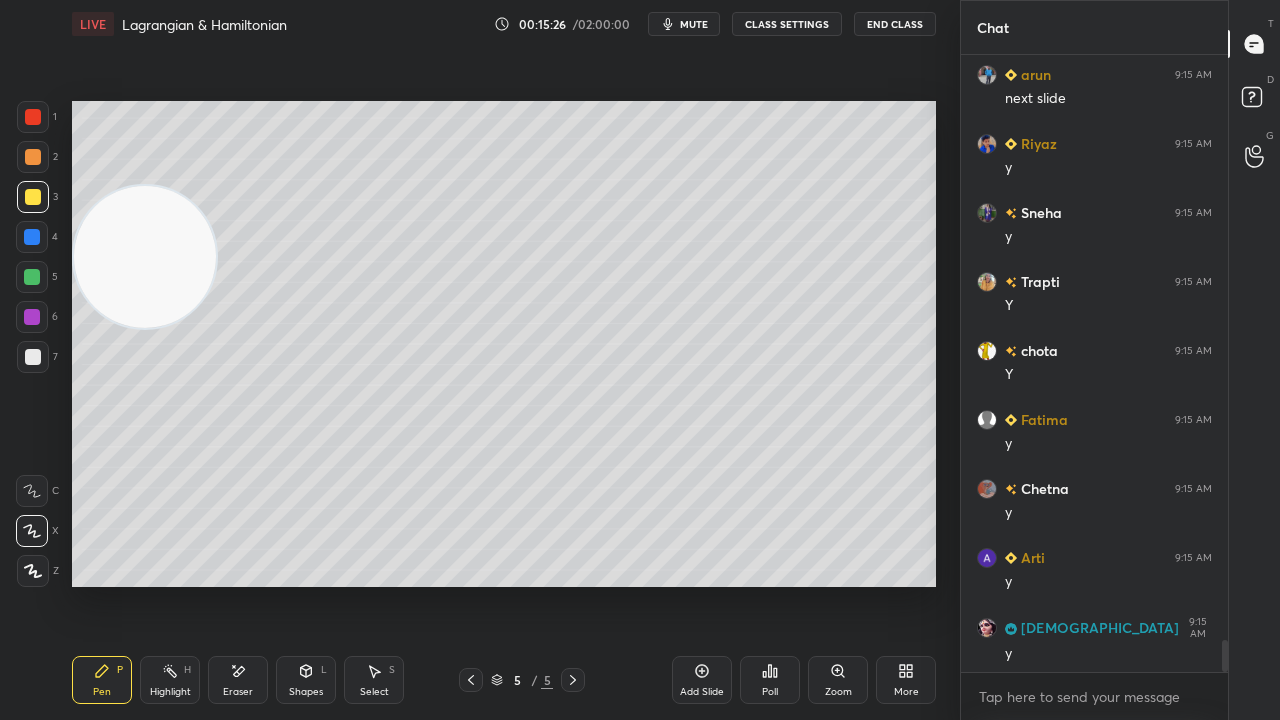 click at bounding box center [33, 357] 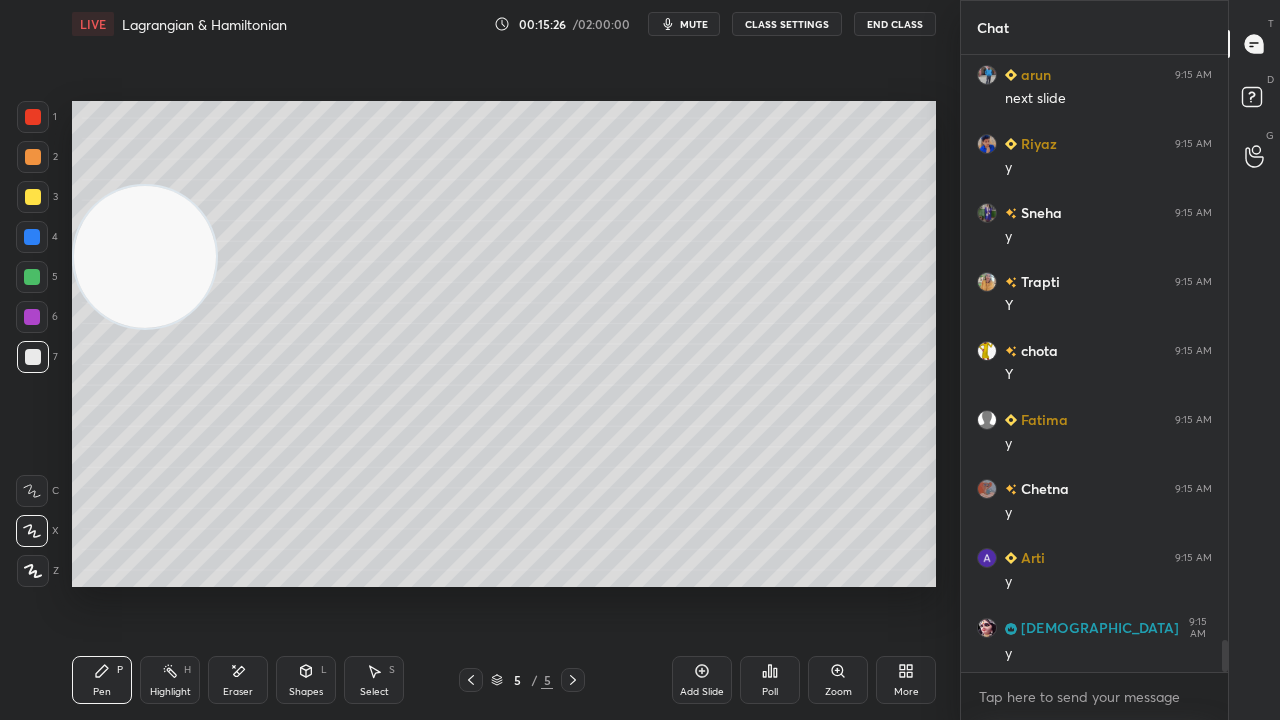 scroll, scrollTop: 11302, scrollLeft: 0, axis: vertical 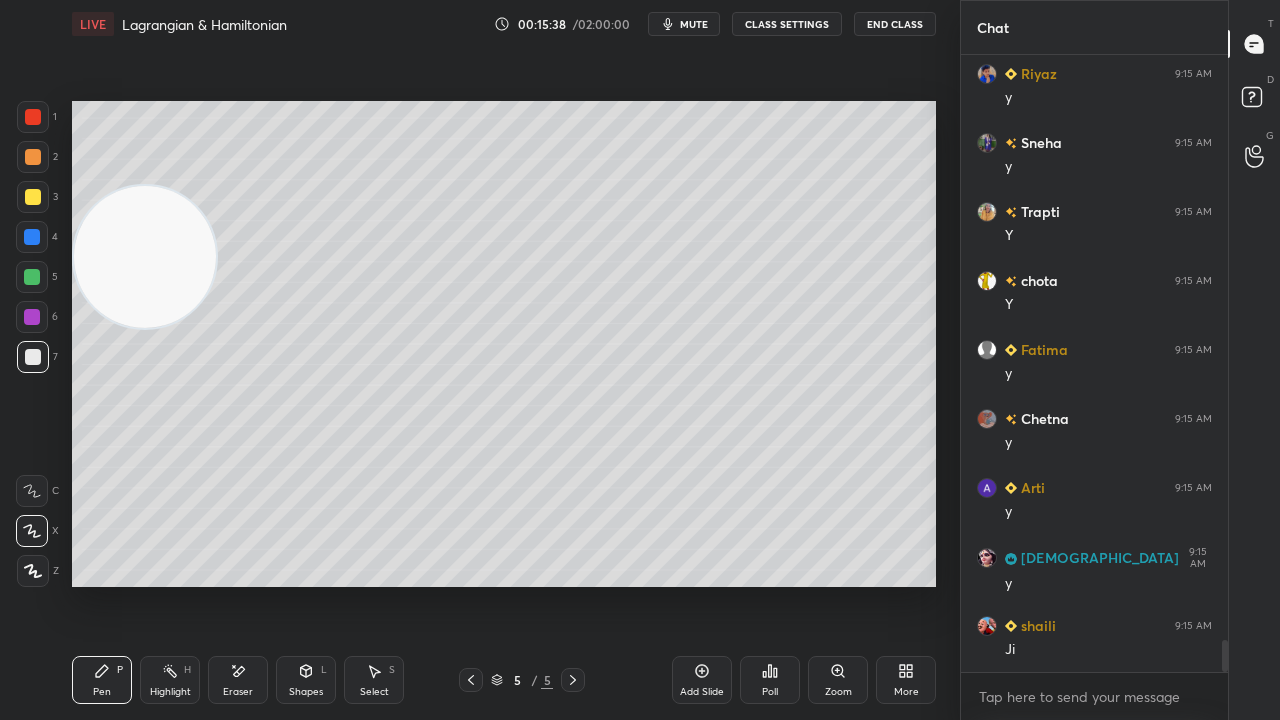 click on "LIVE Lagrangian & Hamiltonian 00:15:38 /  02:00:00 mute CLASS SETTINGS End Class" at bounding box center [504, 24] 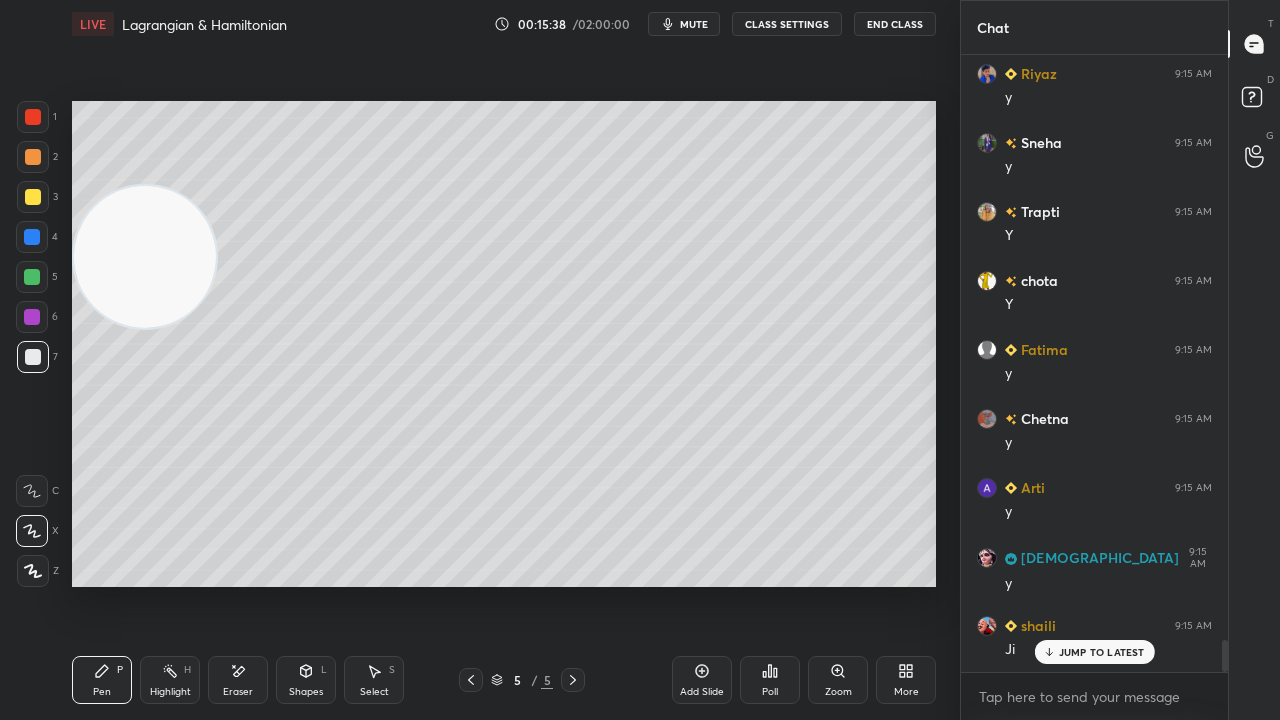 scroll, scrollTop: 11370, scrollLeft: 0, axis: vertical 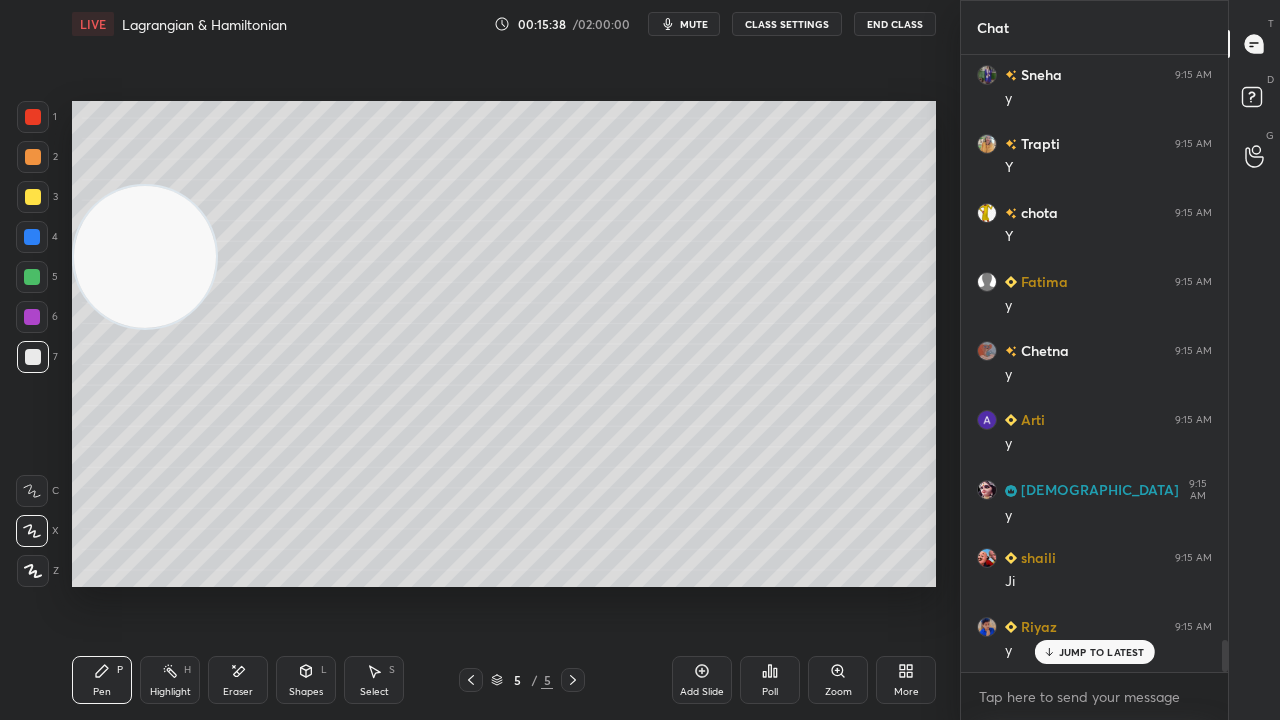 click on "mute" at bounding box center [694, 24] 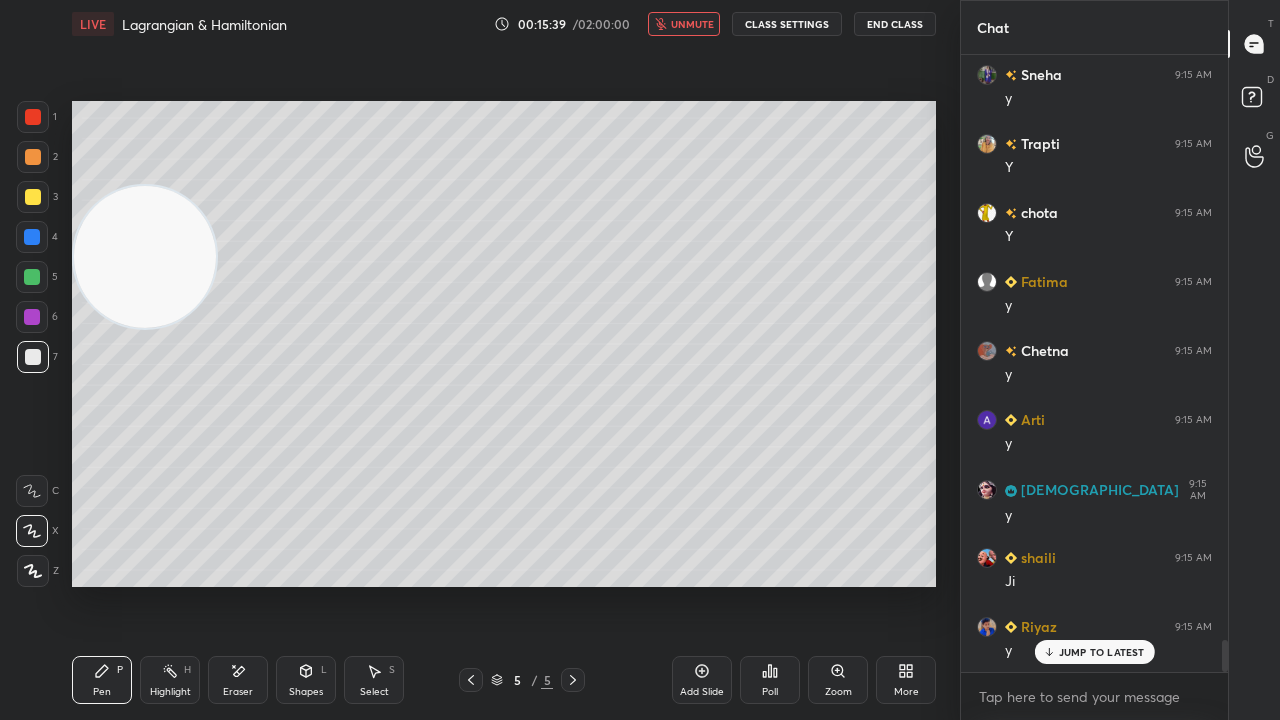 click on "unmute" at bounding box center (692, 24) 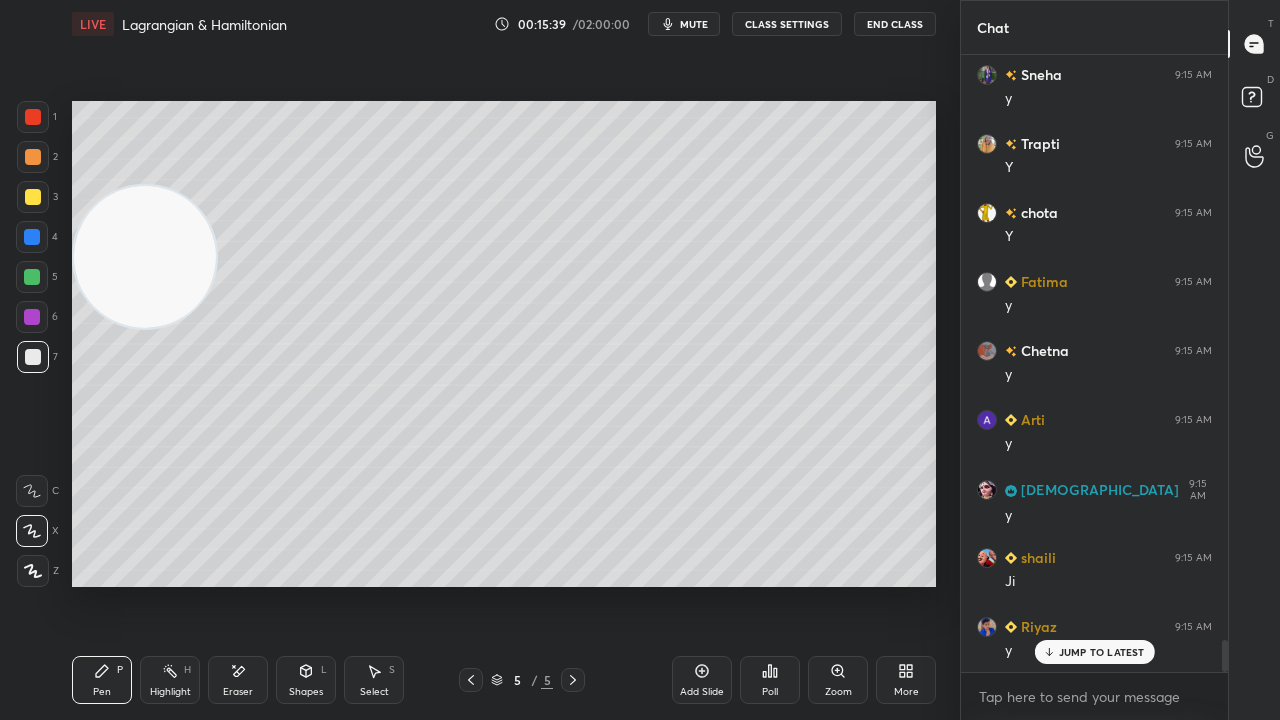 click at bounding box center (33, 357) 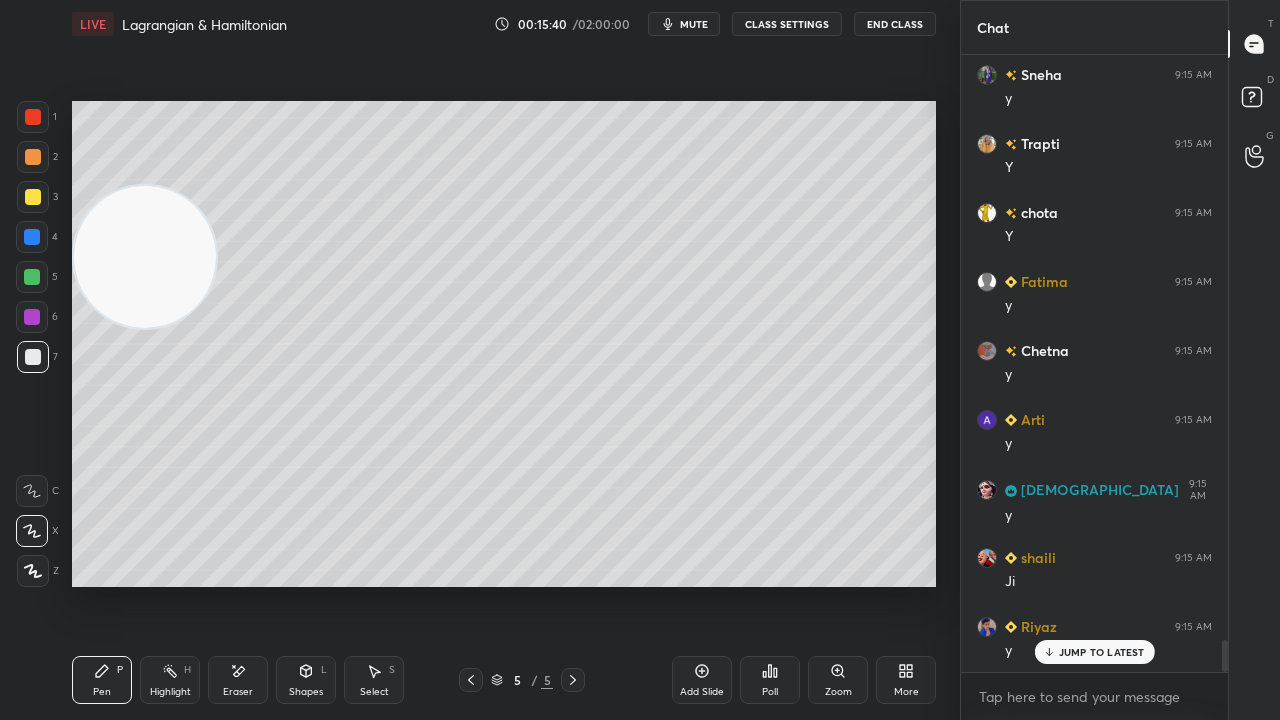 click at bounding box center (32, 277) 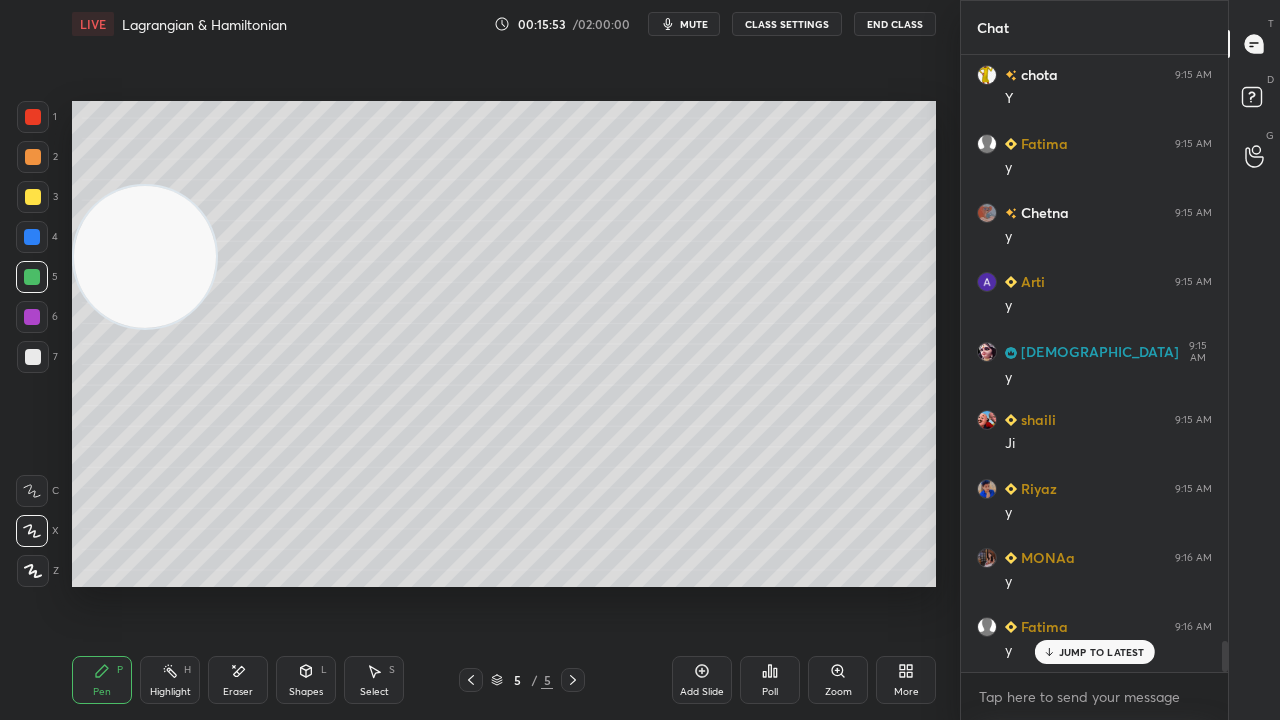 scroll, scrollTop: 11578, scrollLeft: 0, axis: vertical 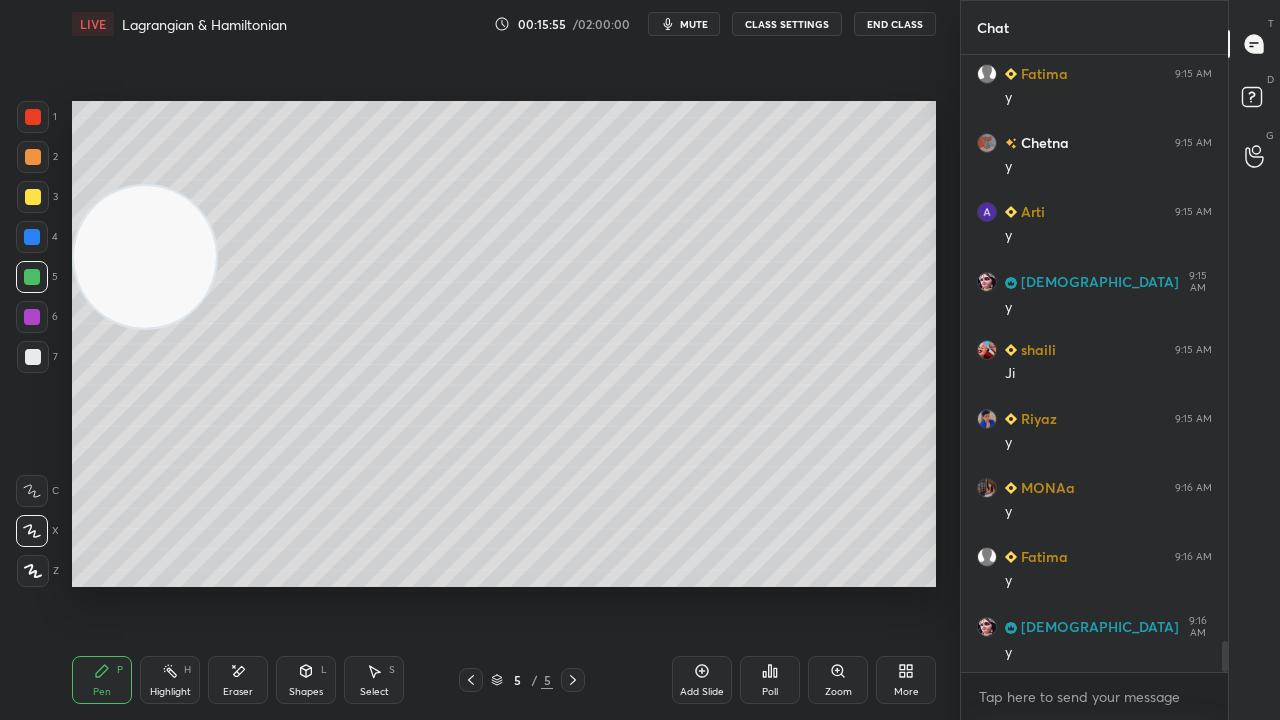 click at bounding box center [33, 197] 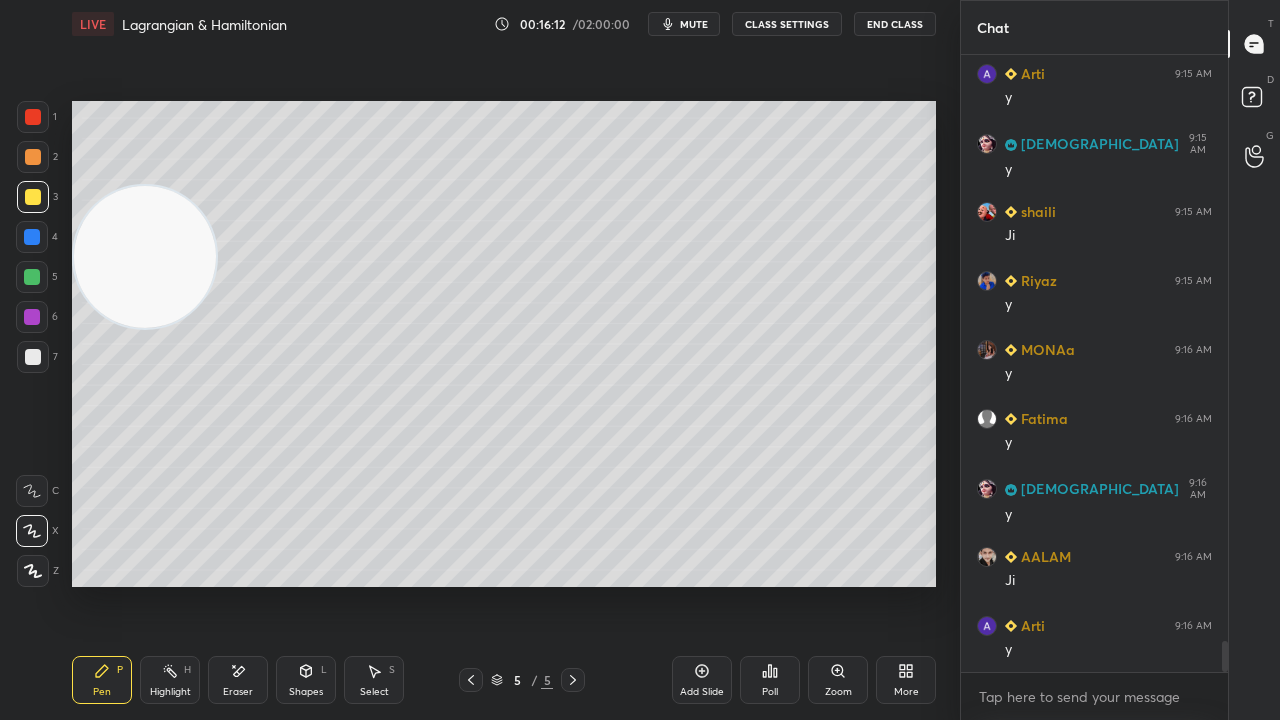 scroll, scrollTop: 11784, scrollLeft: 0, axis: vertical 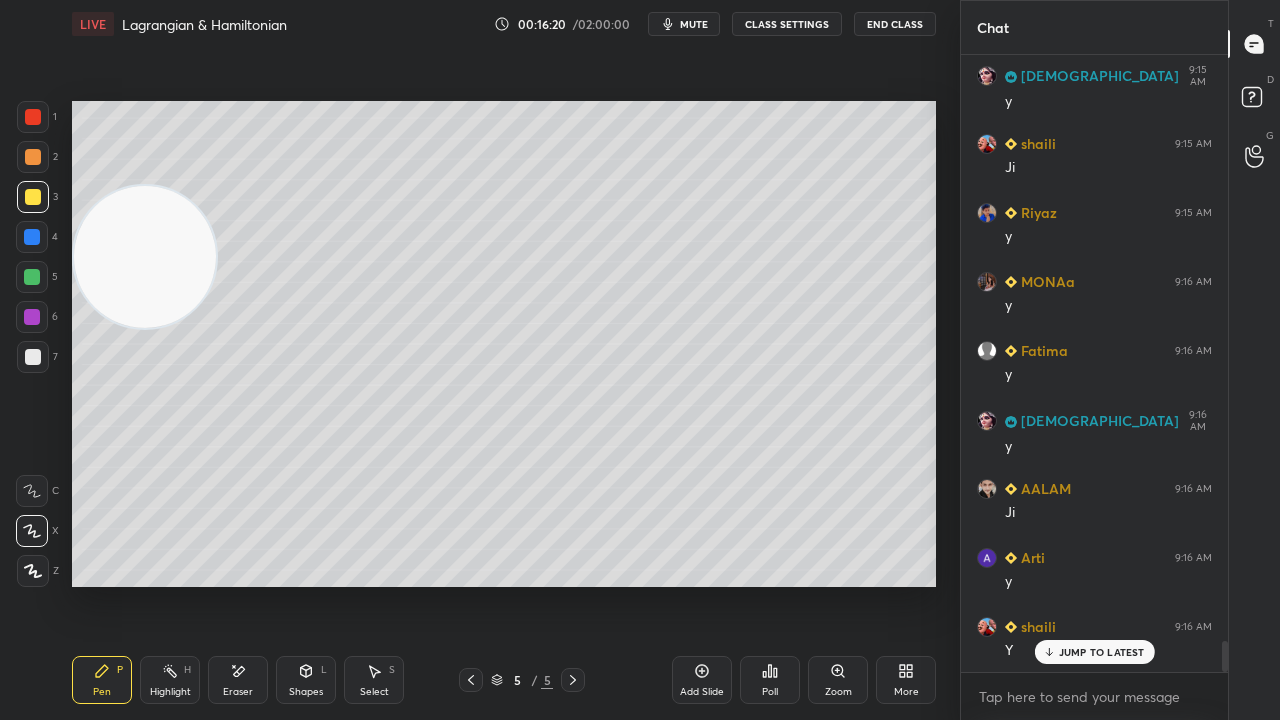click on "JUMP TO LATEST" at bounding box center [1102, 652] 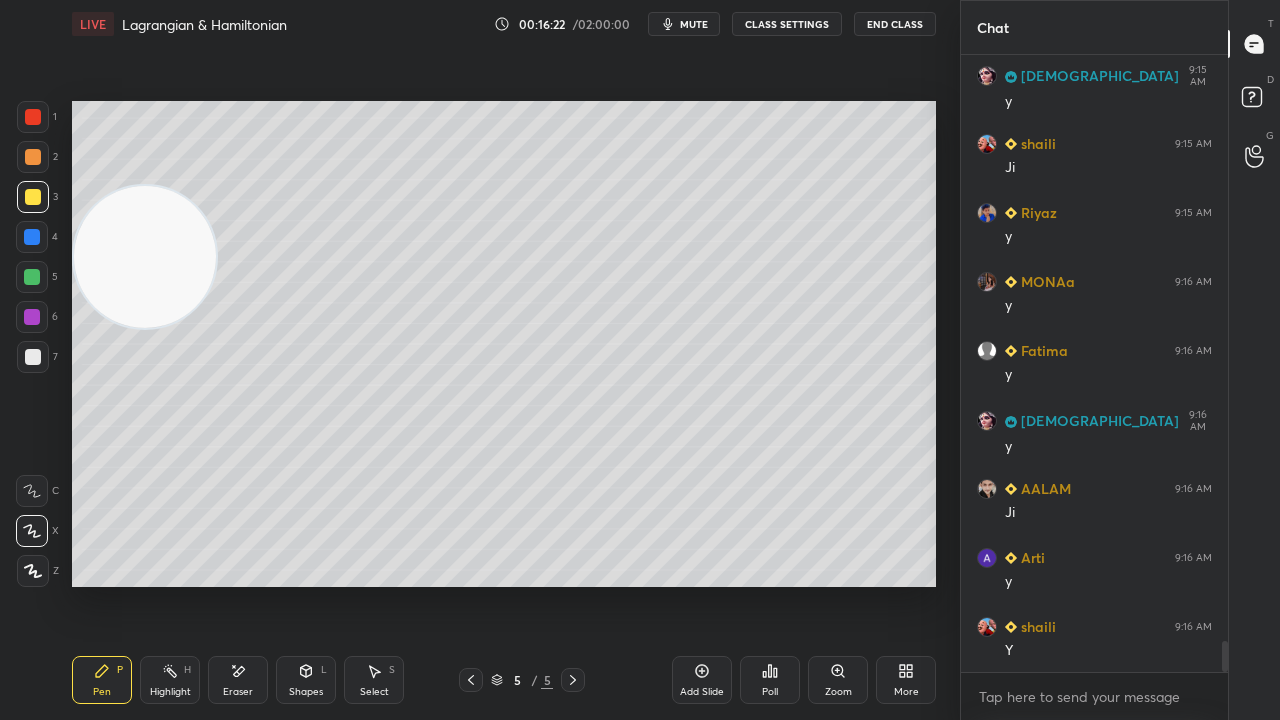 click on "mute" at bounding box center (694, 24) 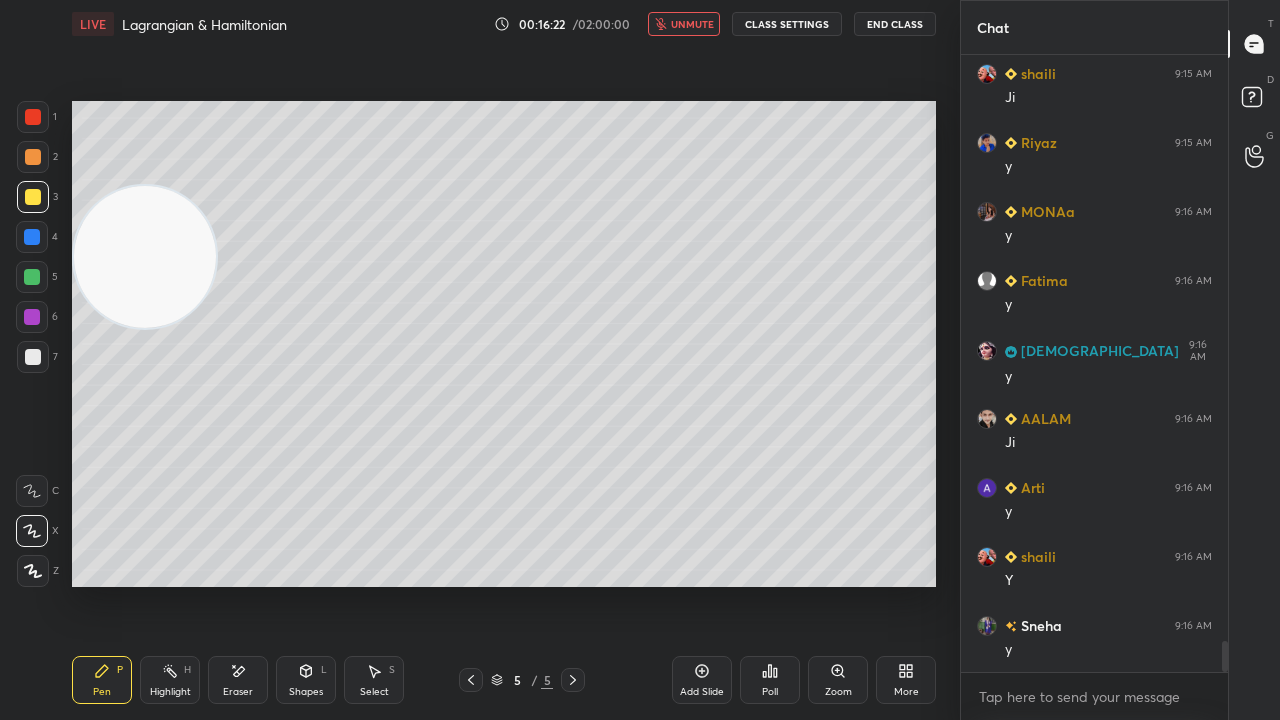 click on "unmute" at bounding box center (692, 24) 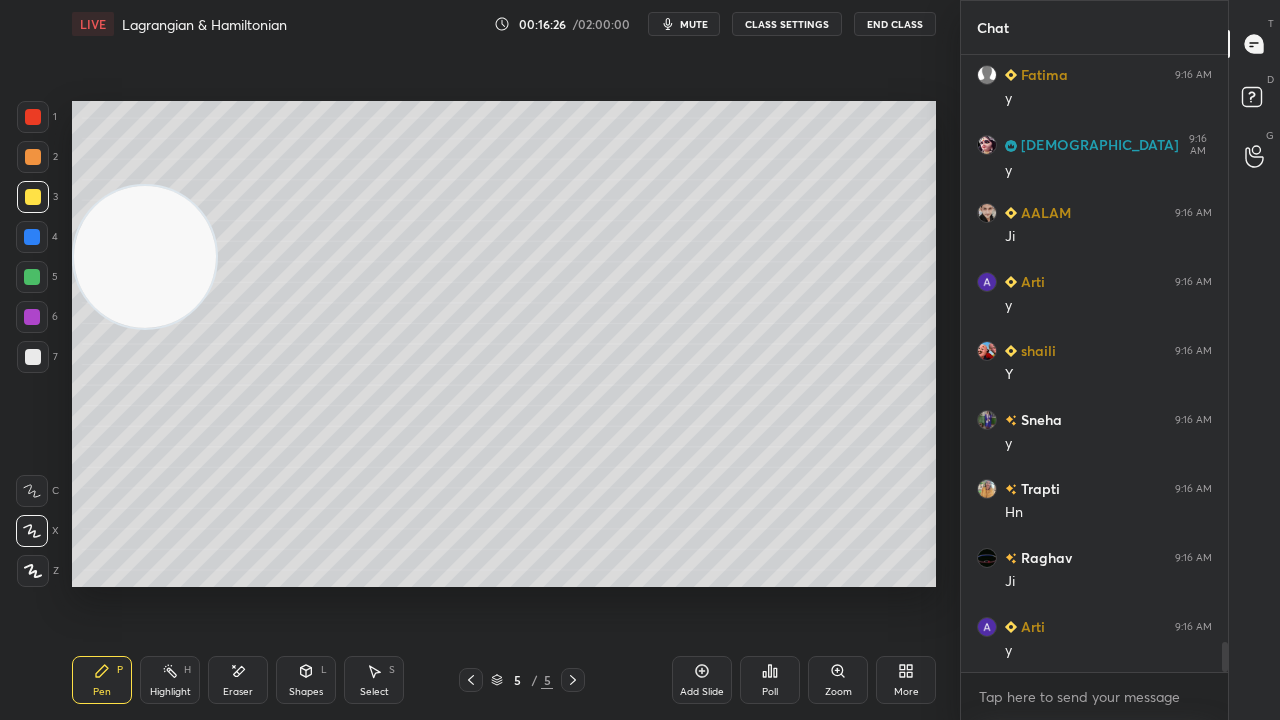 scroll, scrollTop: 12130, scrollLeft: 0, axis: vertical 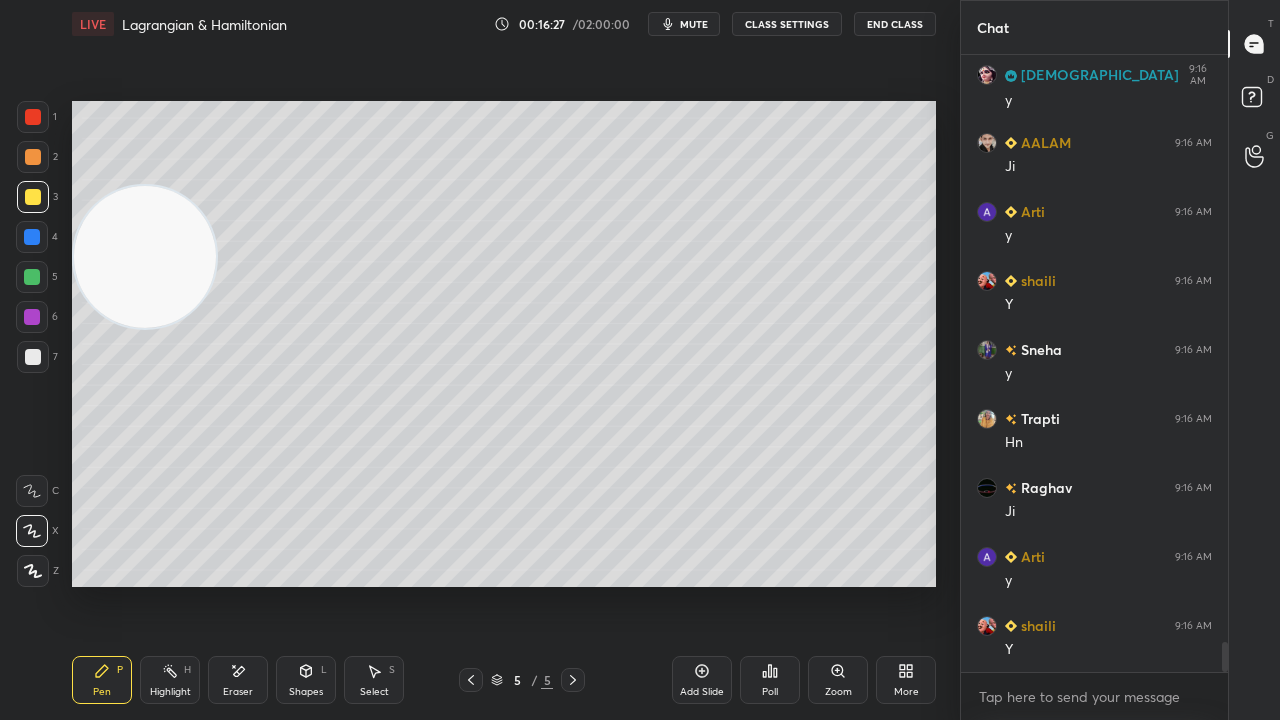 click on "mute" at bounding box center (694, 24) 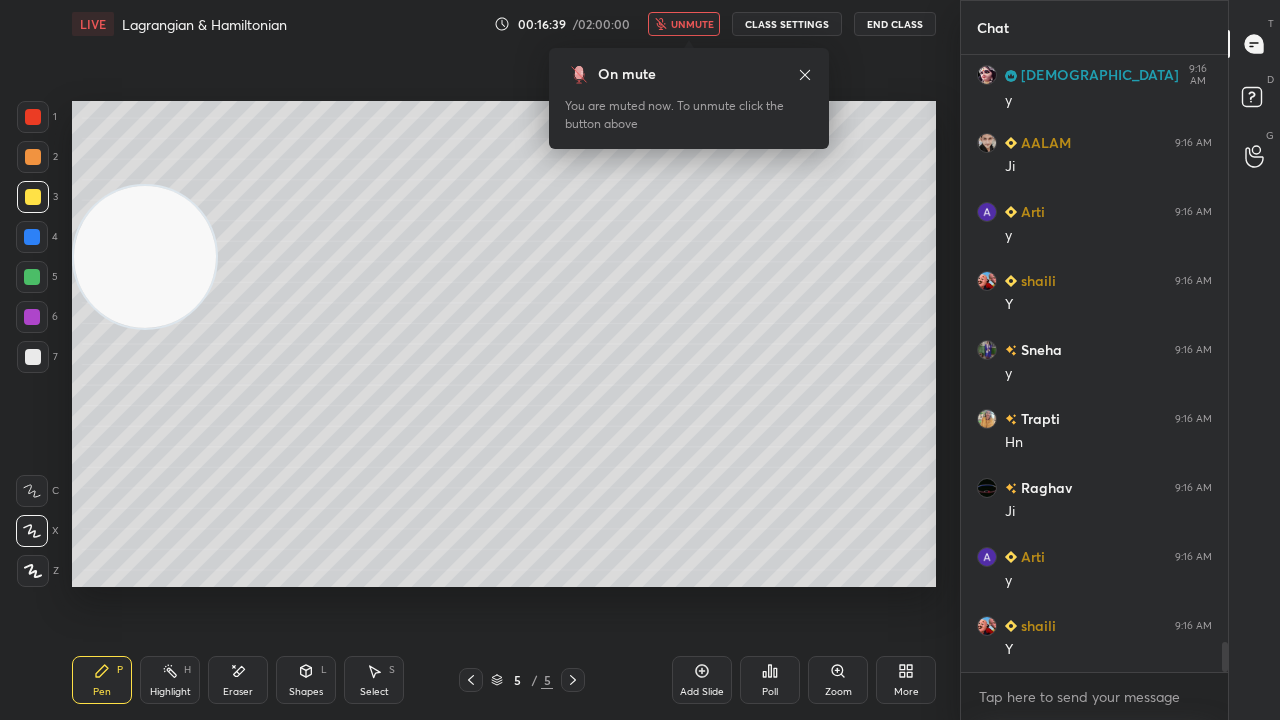 click on "unmute" at bounding box center (692, 24) 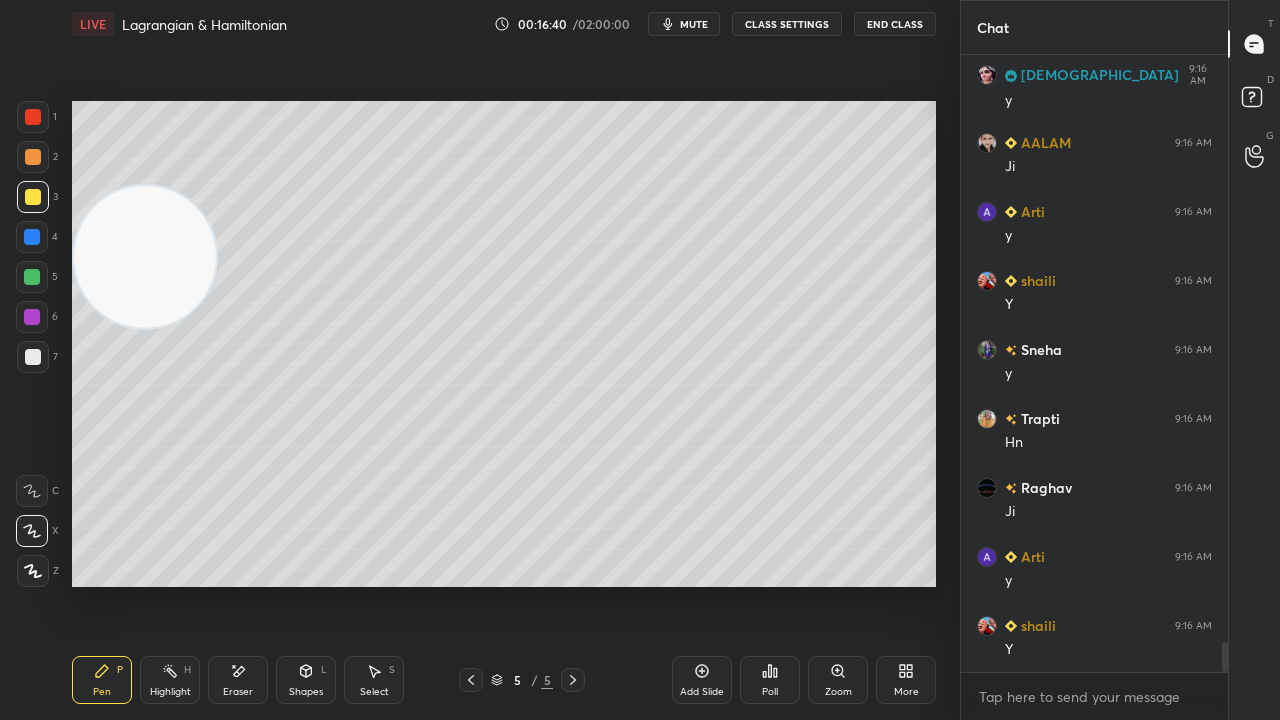 drag, startPoint x: 37, startPoint y: 298, endPoint x: 40, endPoint y: 288, distance: 10.440307 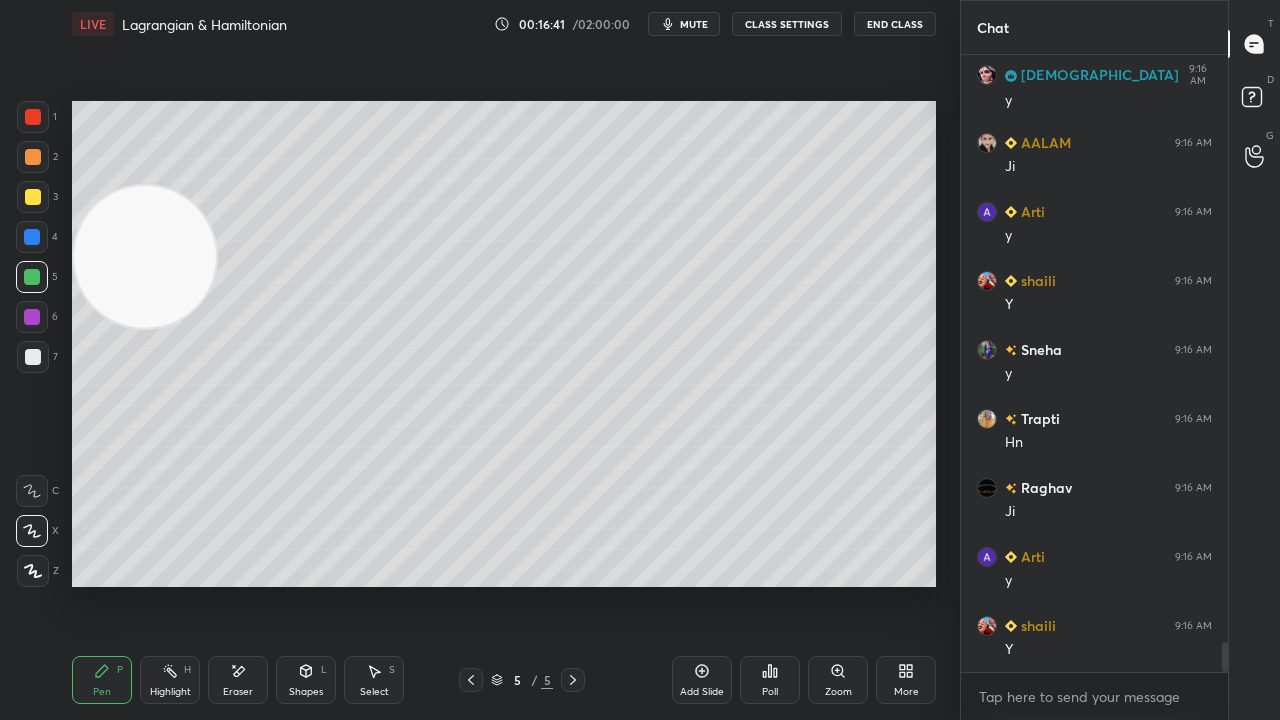 click on "Add Slide" at bounding box center [702, 692] 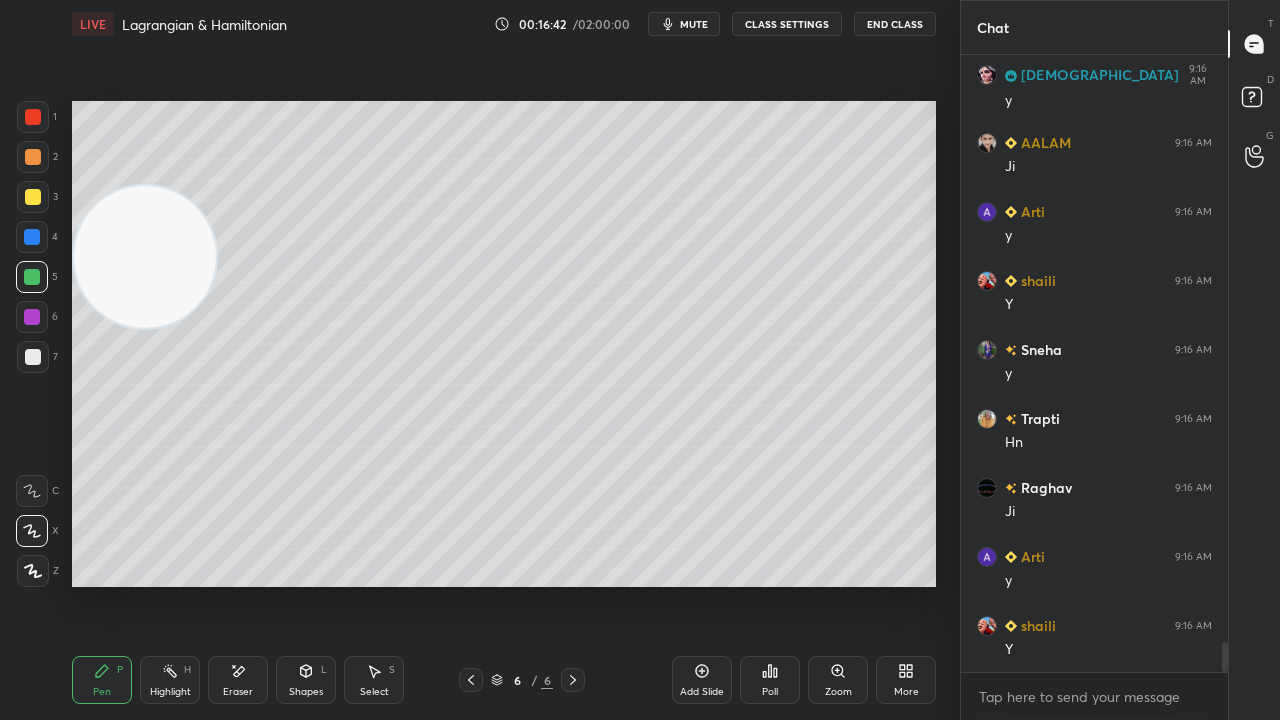 scroll, scrollTop: 12198, scrollLeft: 0, axis: vertical 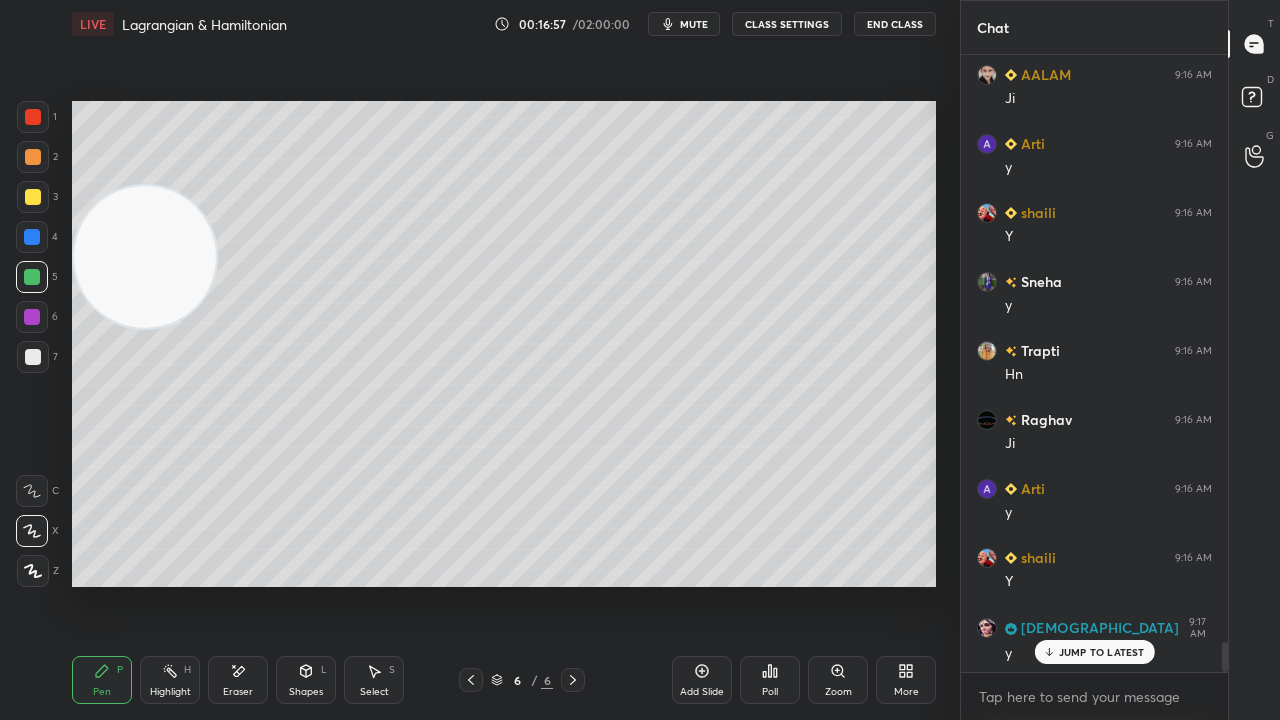 click on "Shapes" at bounding box center (306, 692) 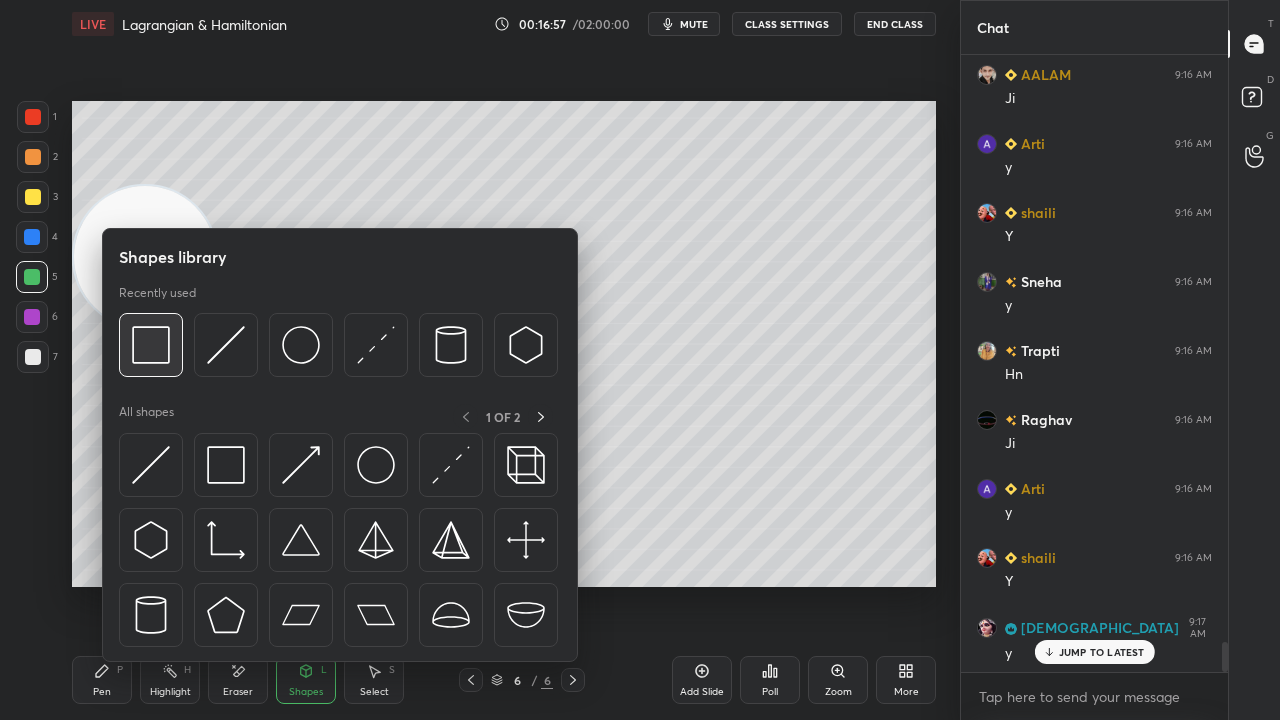 drag, startPoint x: 151, startPoint y: 354, endPoint x: 195, endPoint y: 310, distance: 62.225395 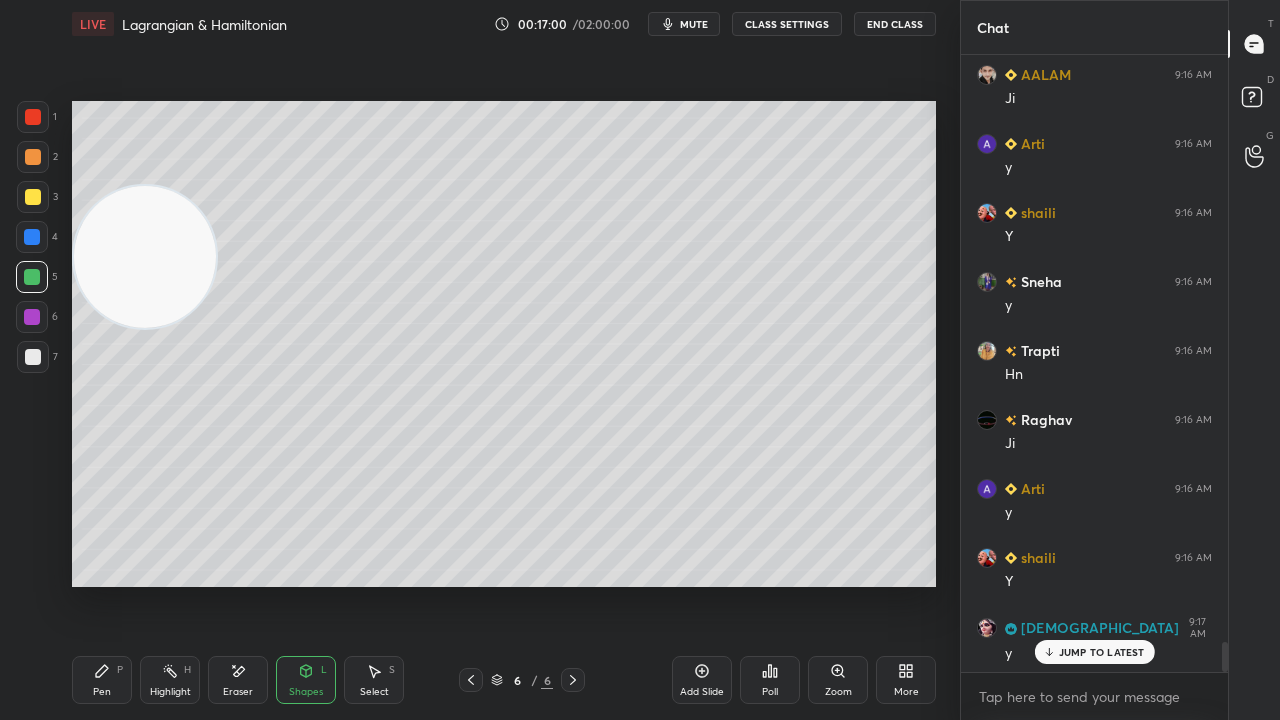 click on "Pen P" at bounding box center [102, 680] 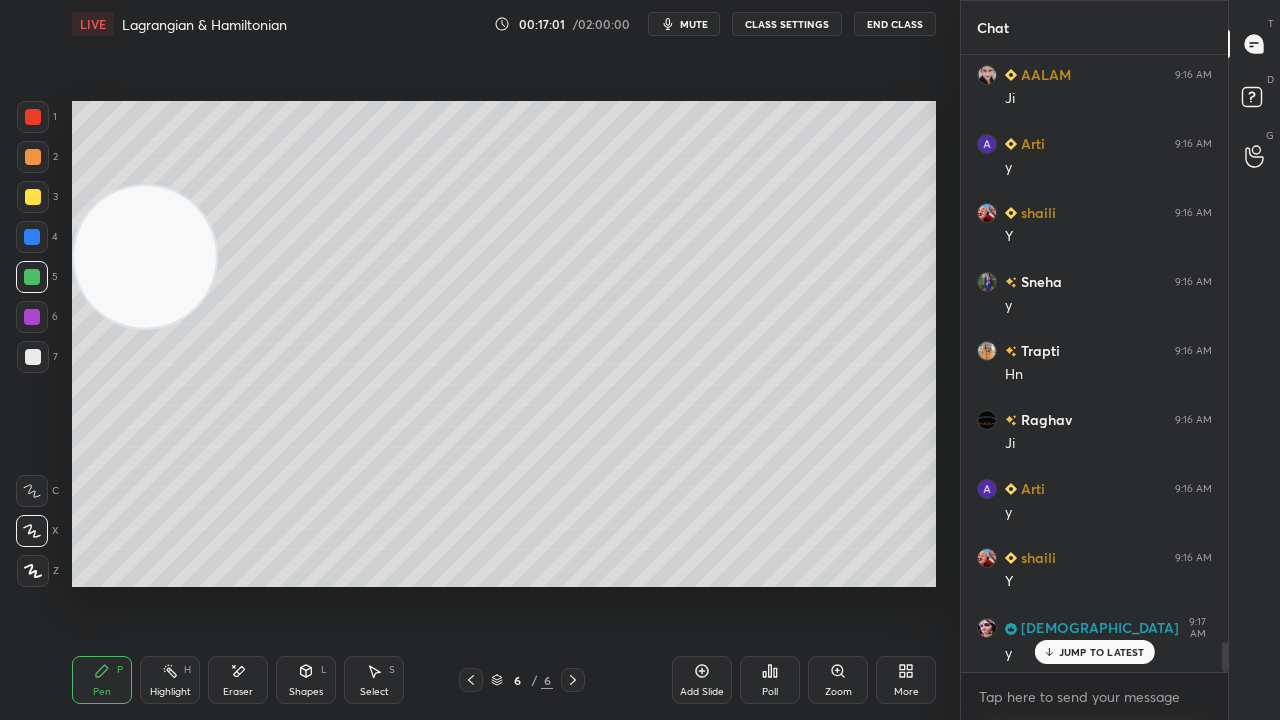 click on "mute" at bounding box center (694, 24) 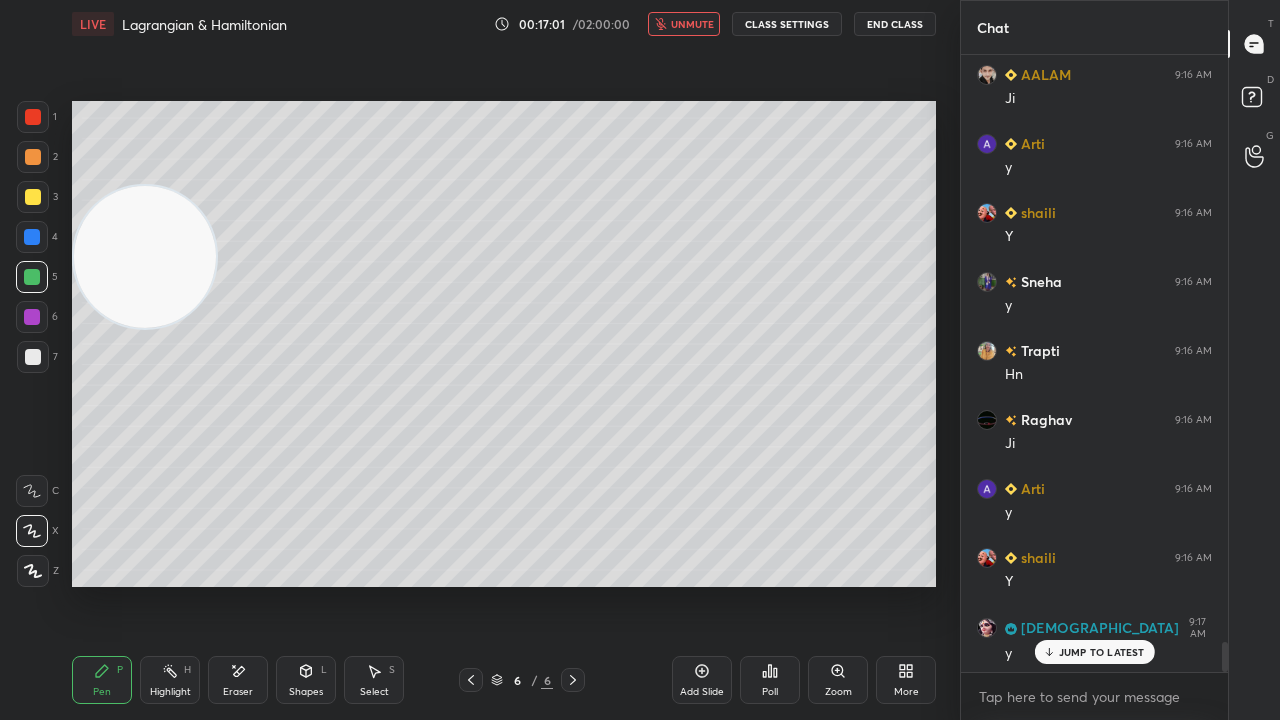 click on "unmute" at bounding box center (692, 24) 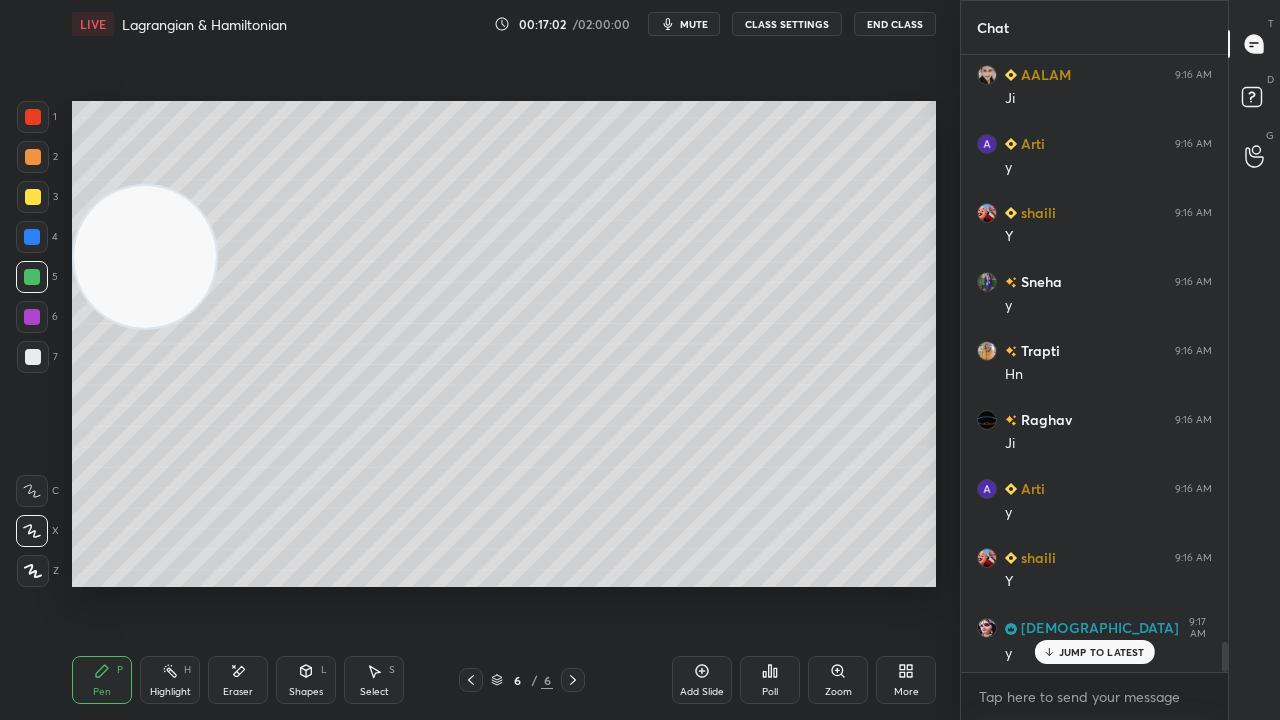 click at bounding box center [33, 197] 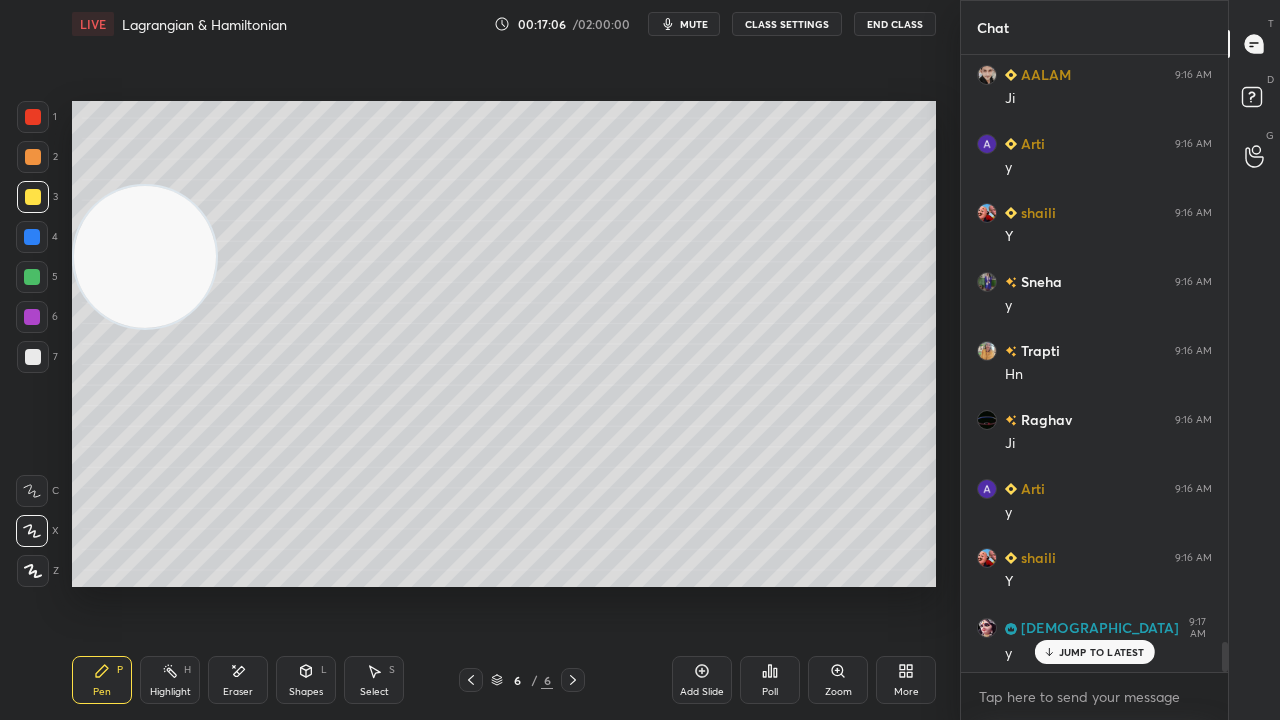 click on "Setting up your live class Poll for   secs No correct answer Start poll" at bounding box center (504, 344) 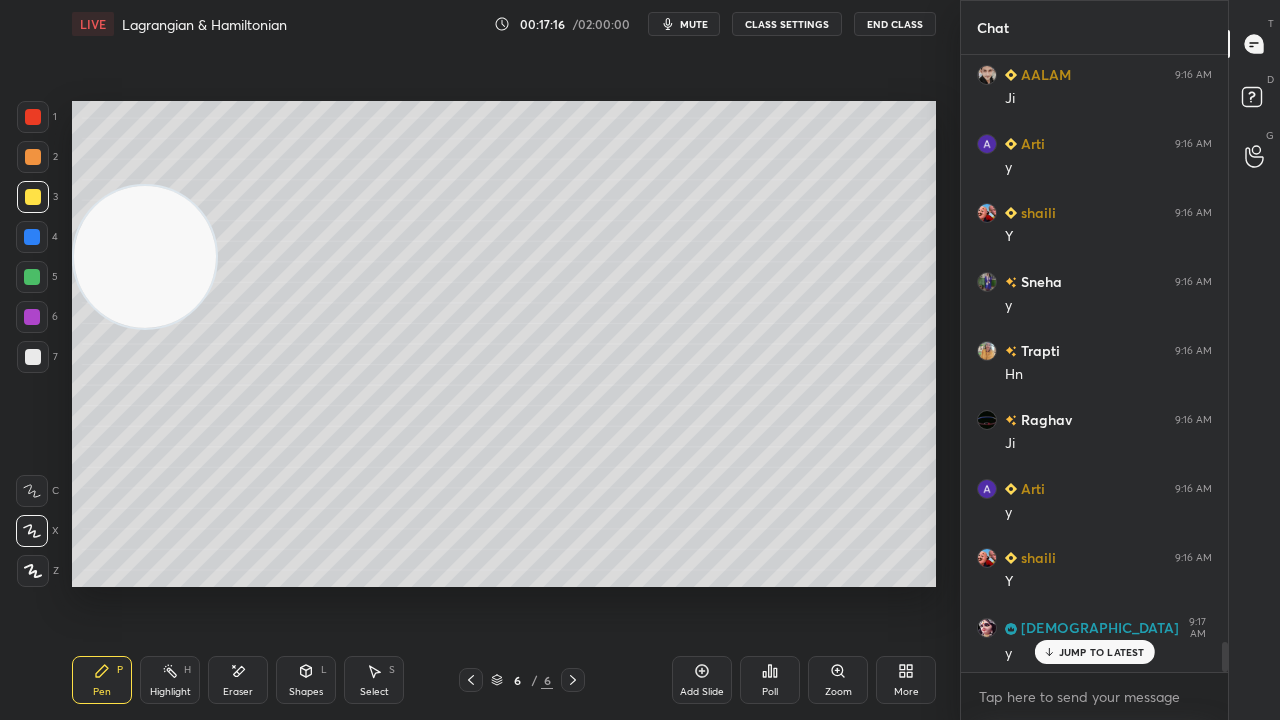 click on "Shapes L" at bounding box center (306, 680) 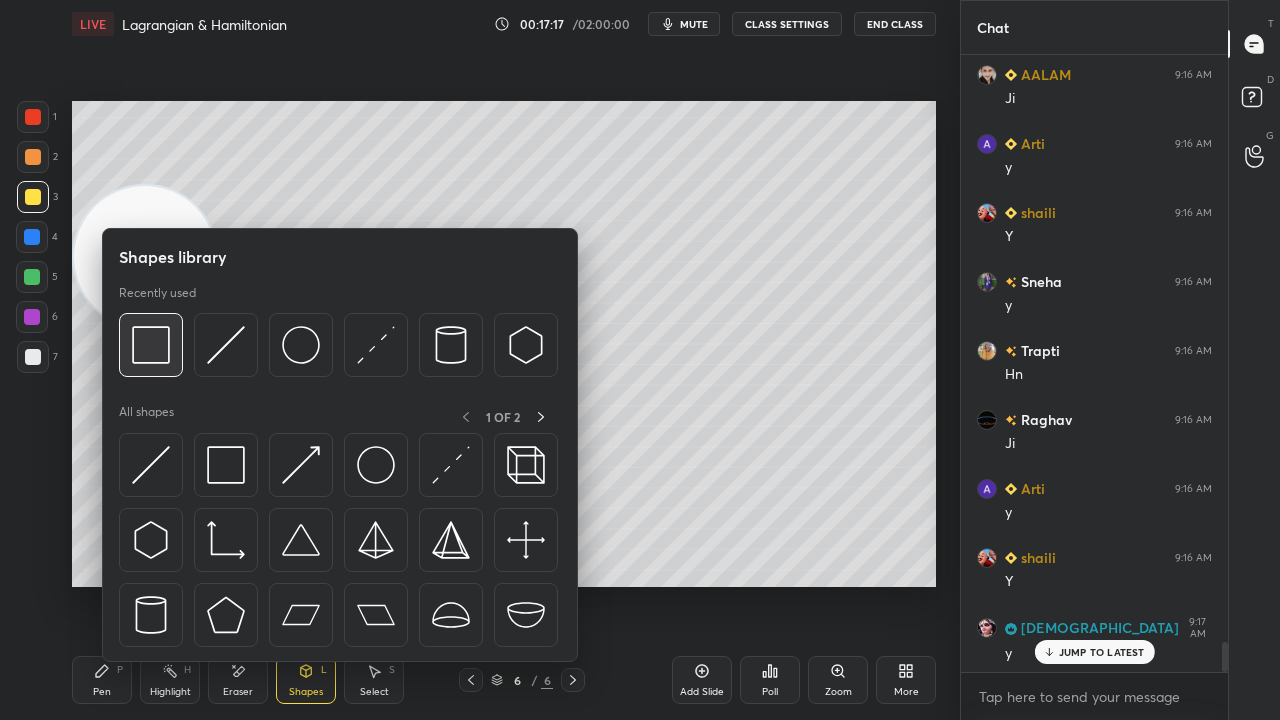 click at bounding box center [151, 345] 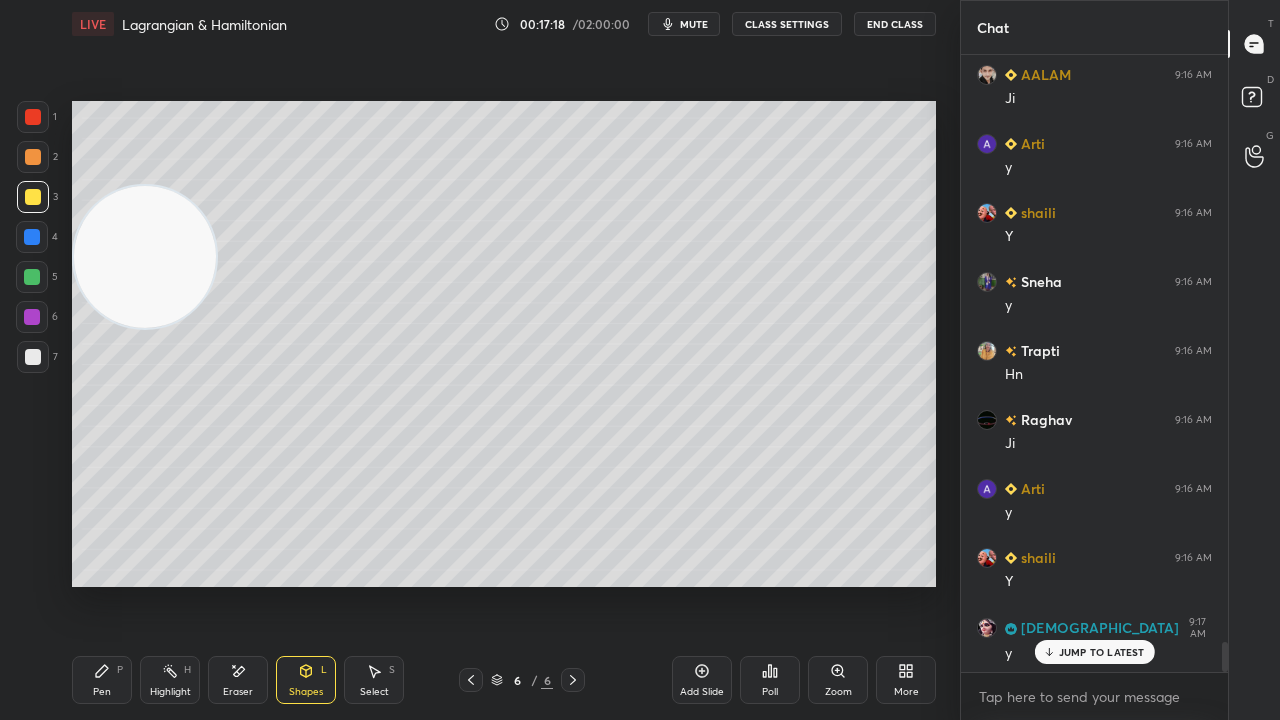 scroll, scrollTop: 12268, scrollLeft: 0, axis: vertical 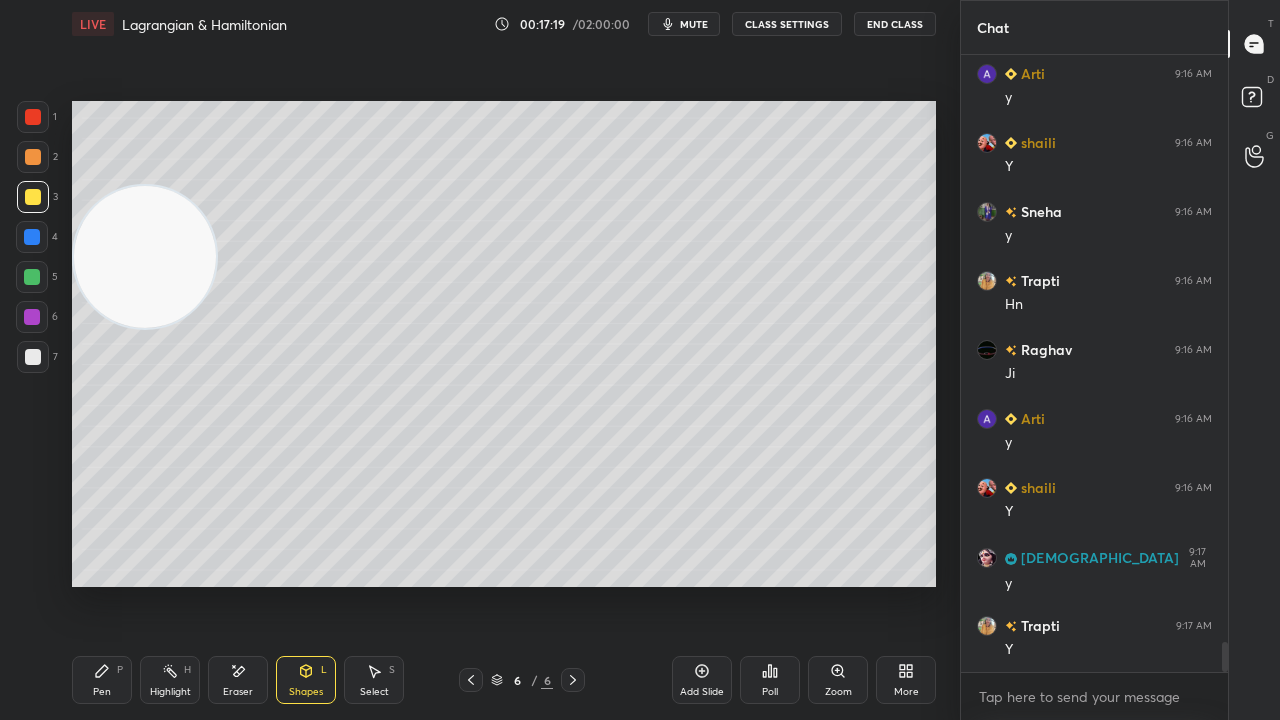 click on "Pen P" at bounding box center (102, 680) 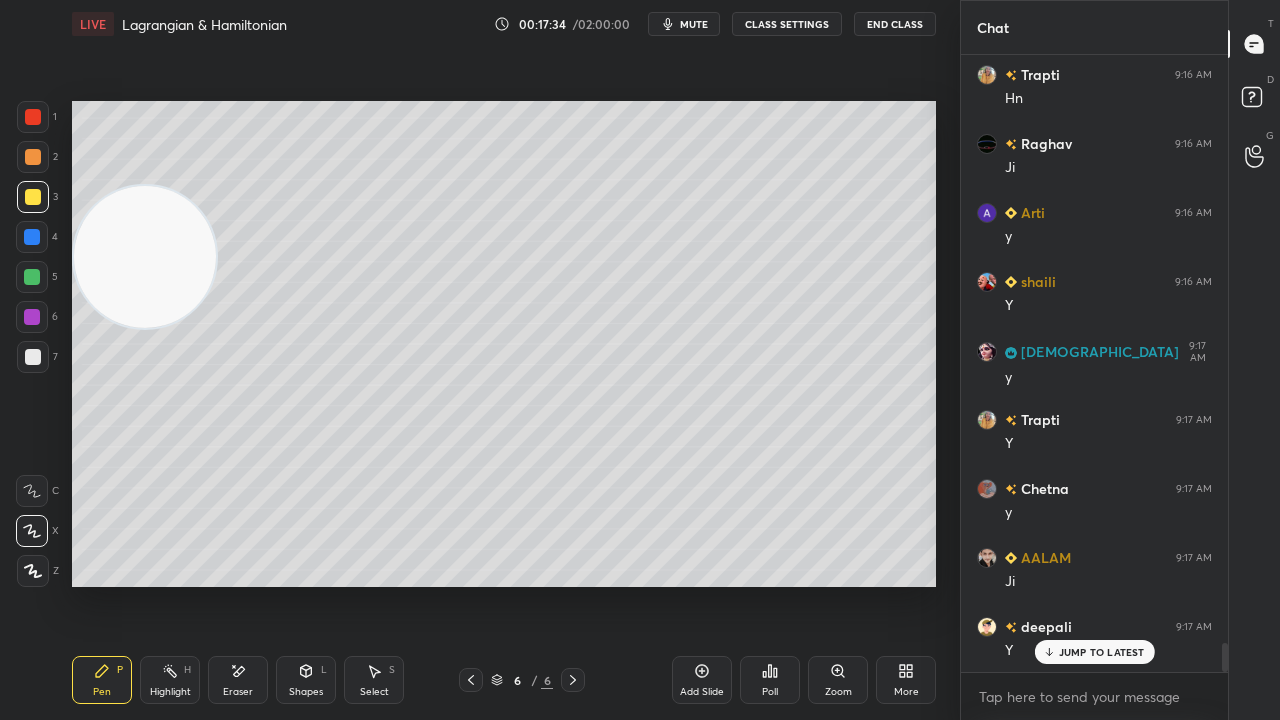 scroll, scrollTop: 12544, scrollLeft: 0, axis: vertical 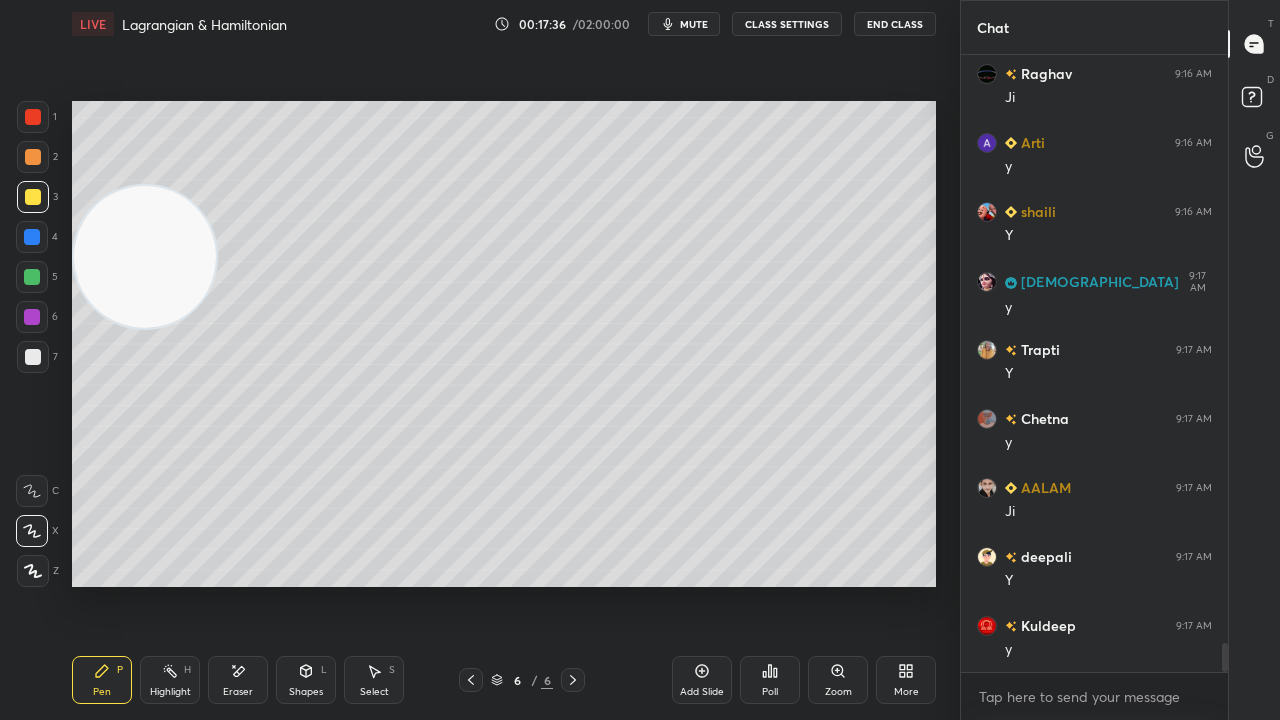 click on "Shapes" at bounding box center [306, 692] 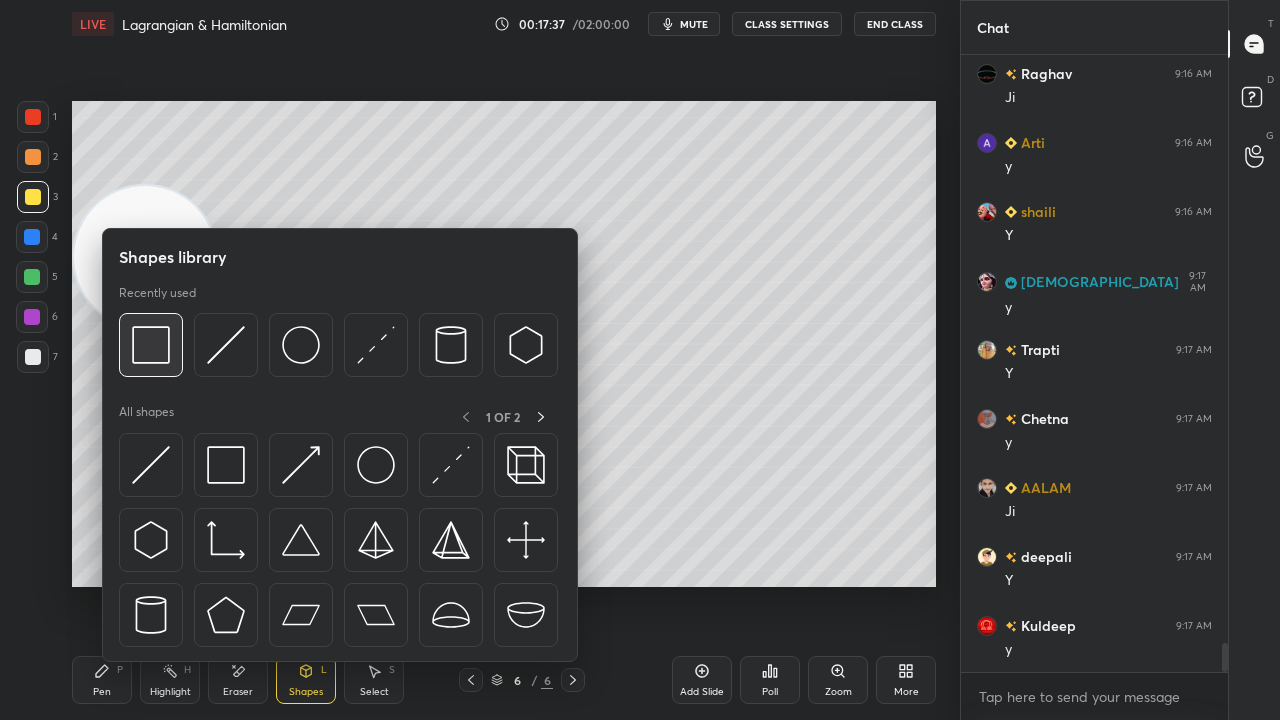 click at bounding box center [151, 345] 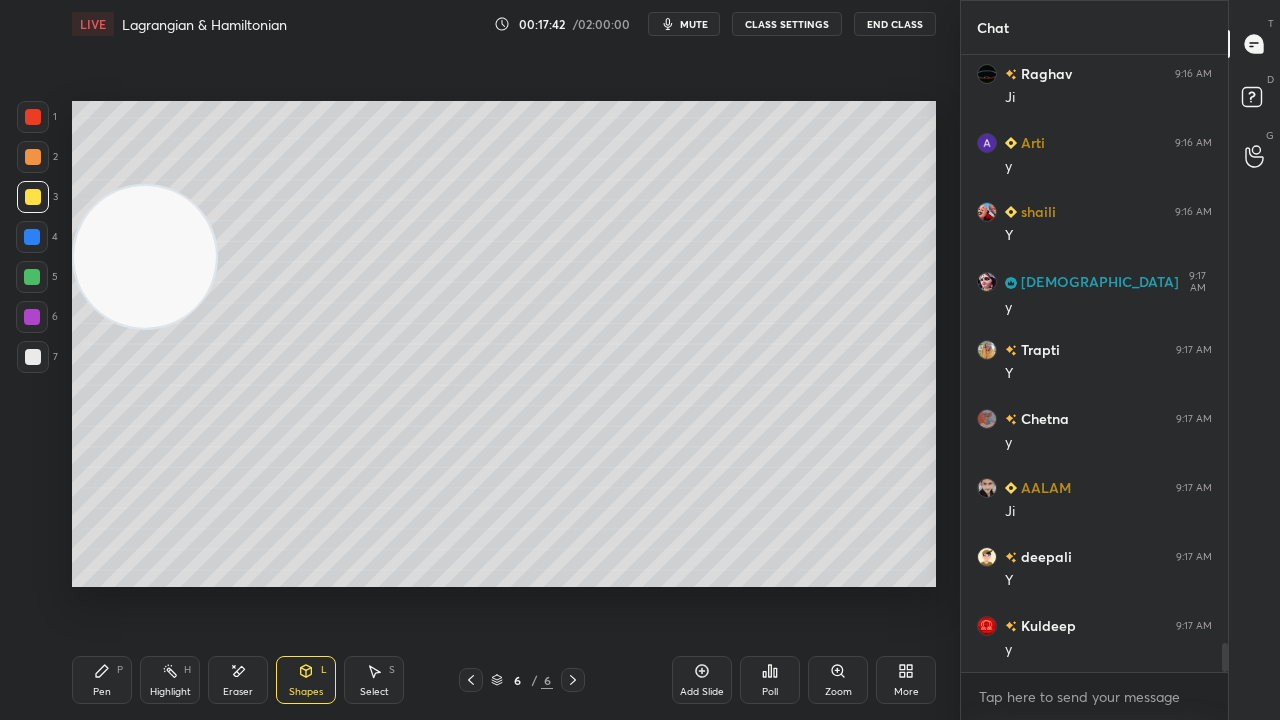 drag, startPoint x: 92, startPoint y: 682, endPoint x: 116, endPoint y: 647, distance: 42.43819 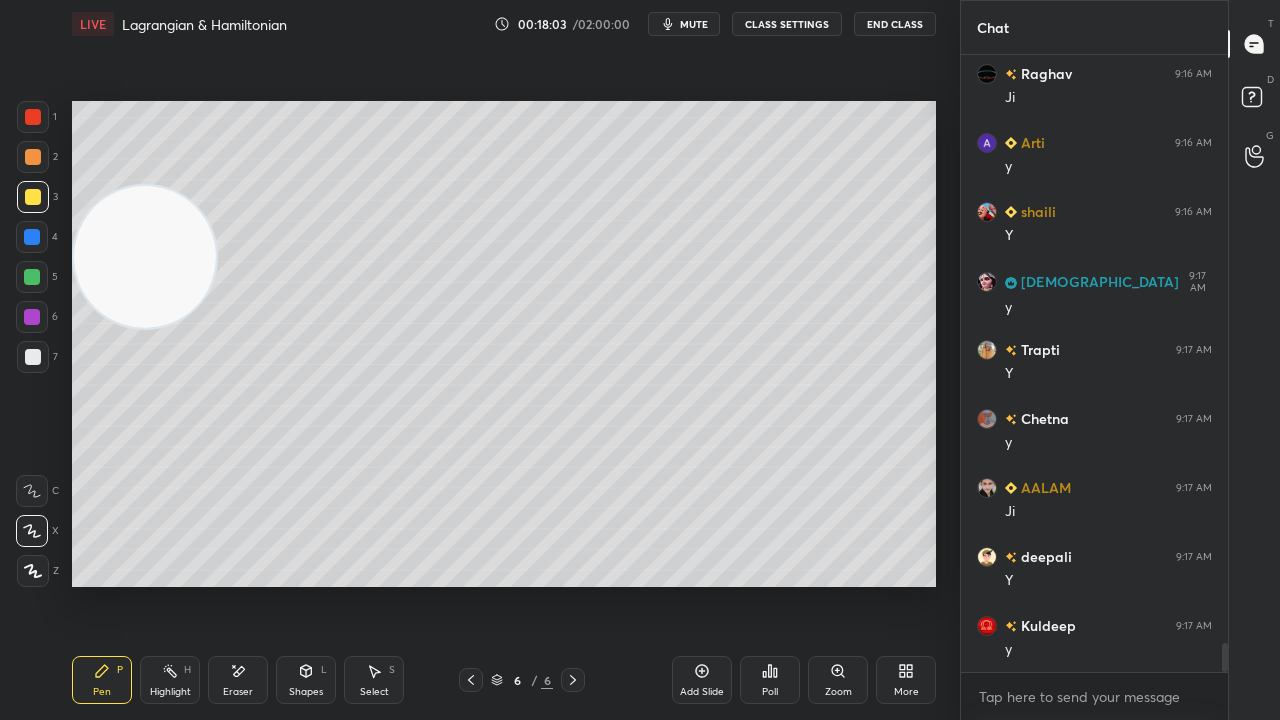 click on "mute" at bounding box center [684, 24] 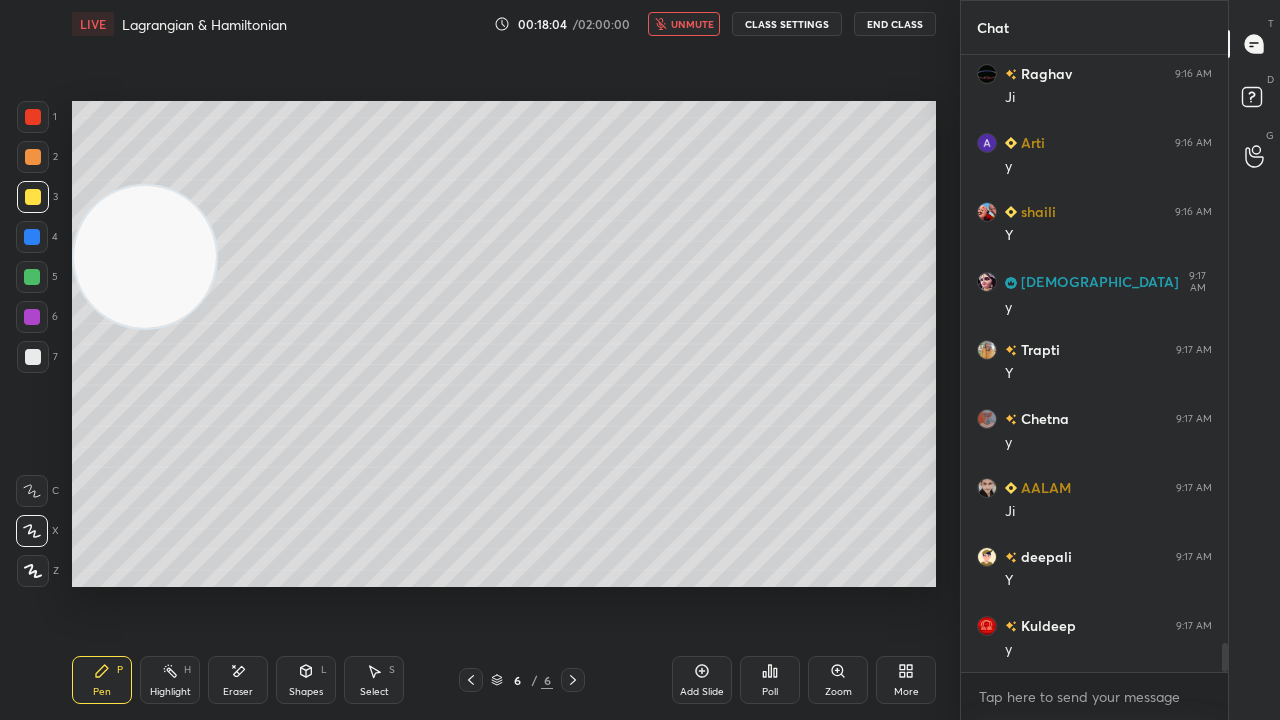 click on "unmute" at bounding box center [692, 24] 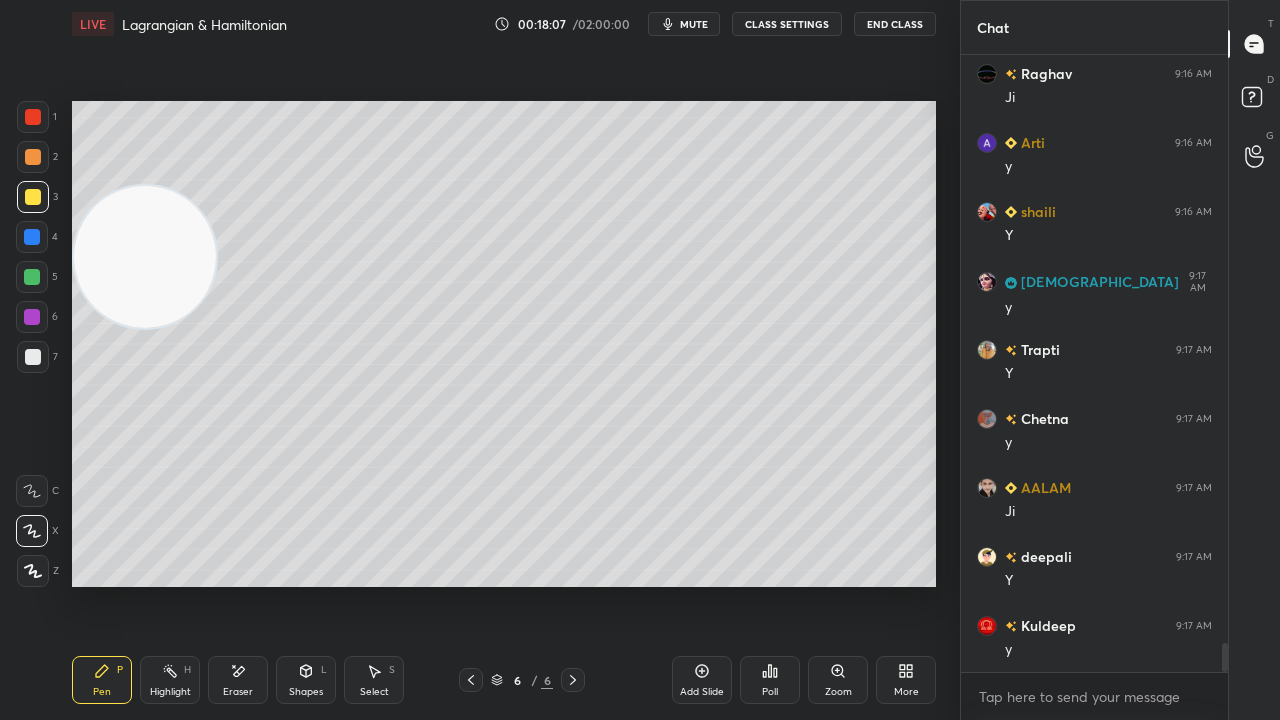 click at bounding box center (33, 357) 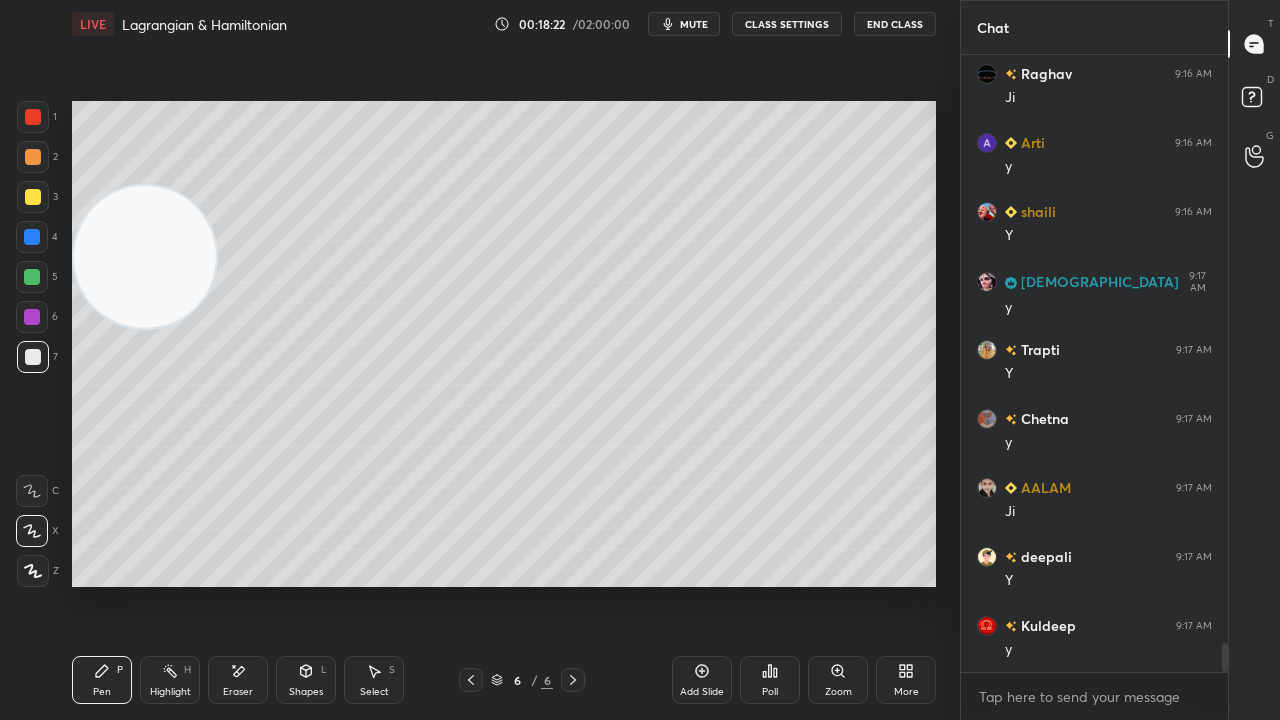 scroll, scrollTop: 12612, scrollLeft: 0, axis: vertical 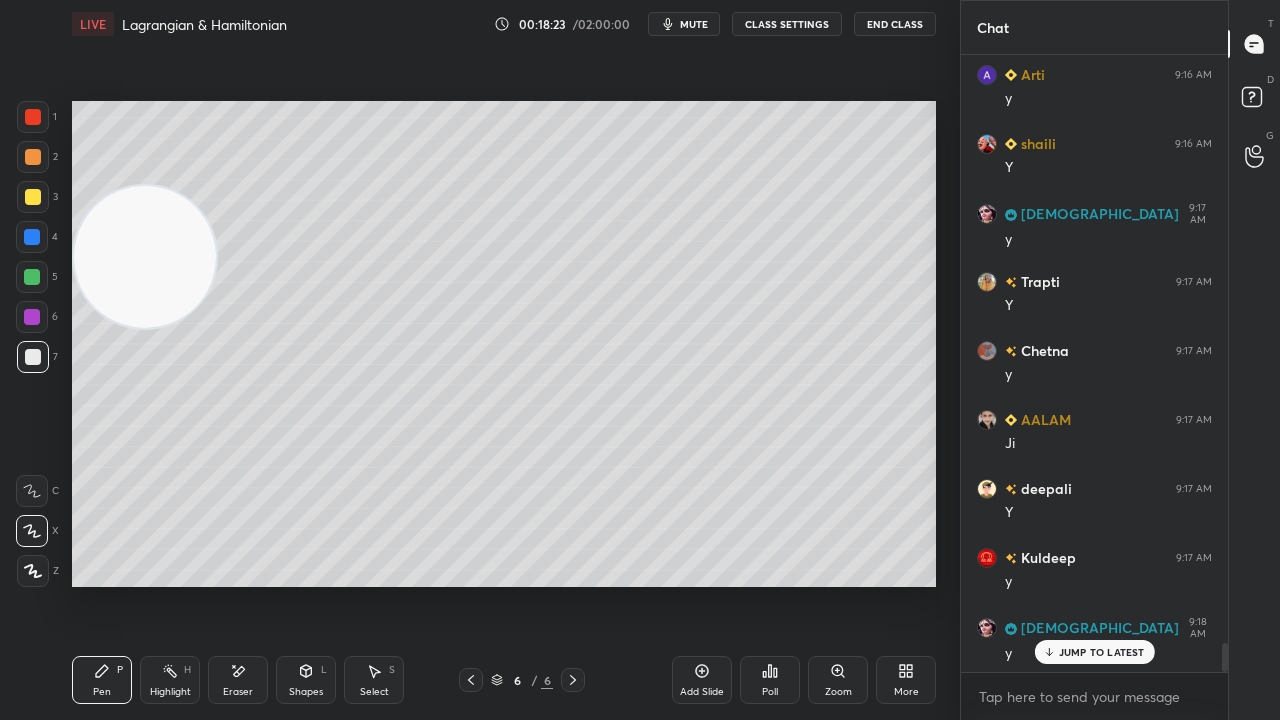 click on "JUMP TO LATEST" at bounding box center [1094, 652] 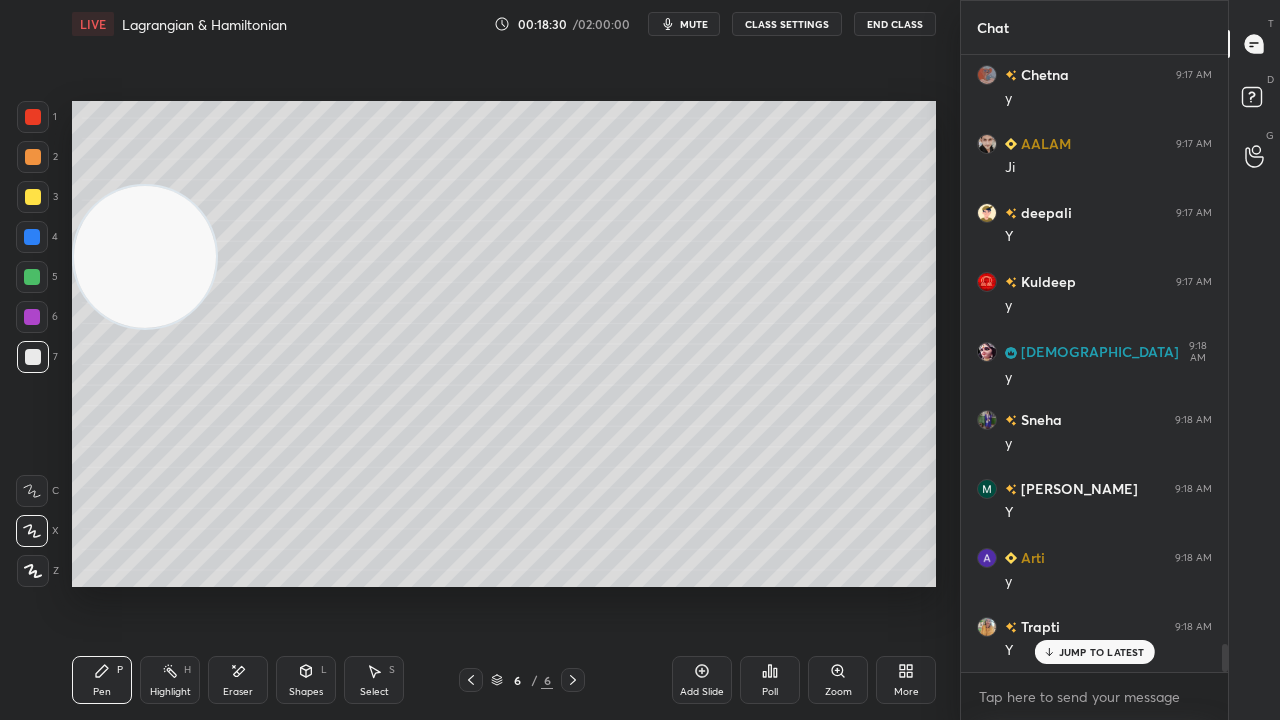 scroll, scrollTop: 12958, scrollLeft: 0, axis: vertical 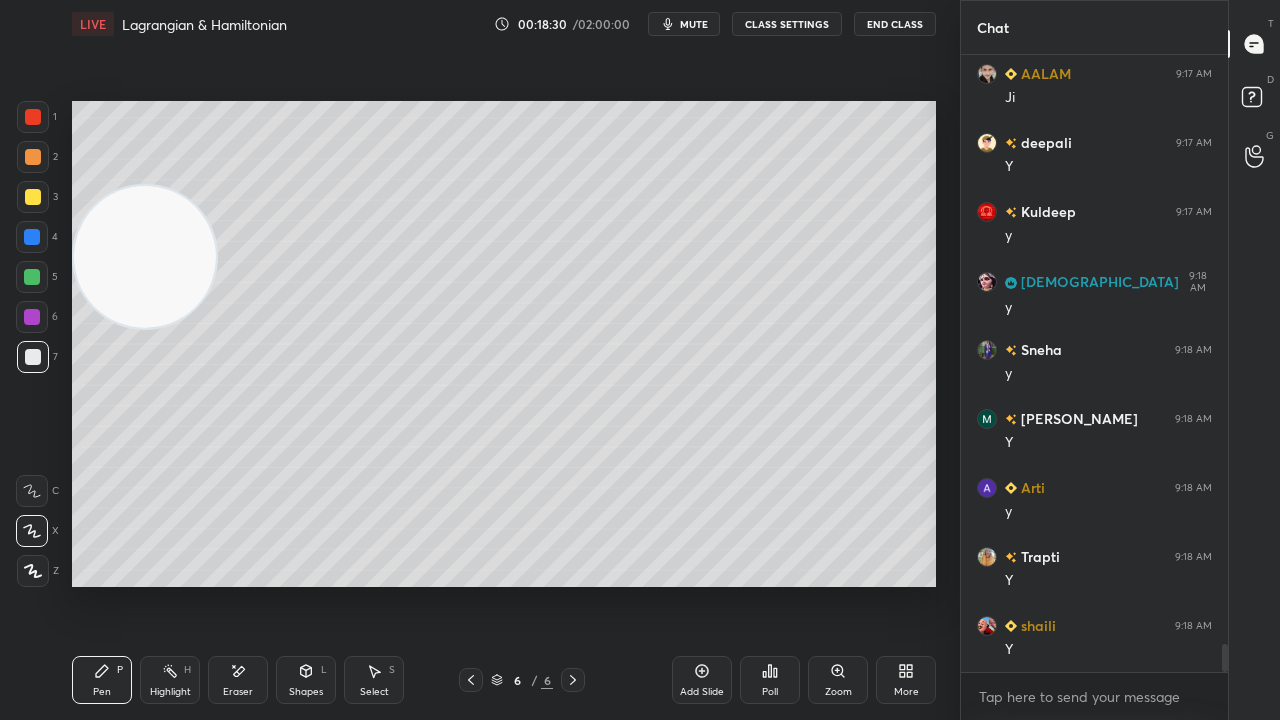 drag, startPoint x: 244, startPoint y: 681, endPoint x: 282, endPoint y: 665, distance: 41.231056 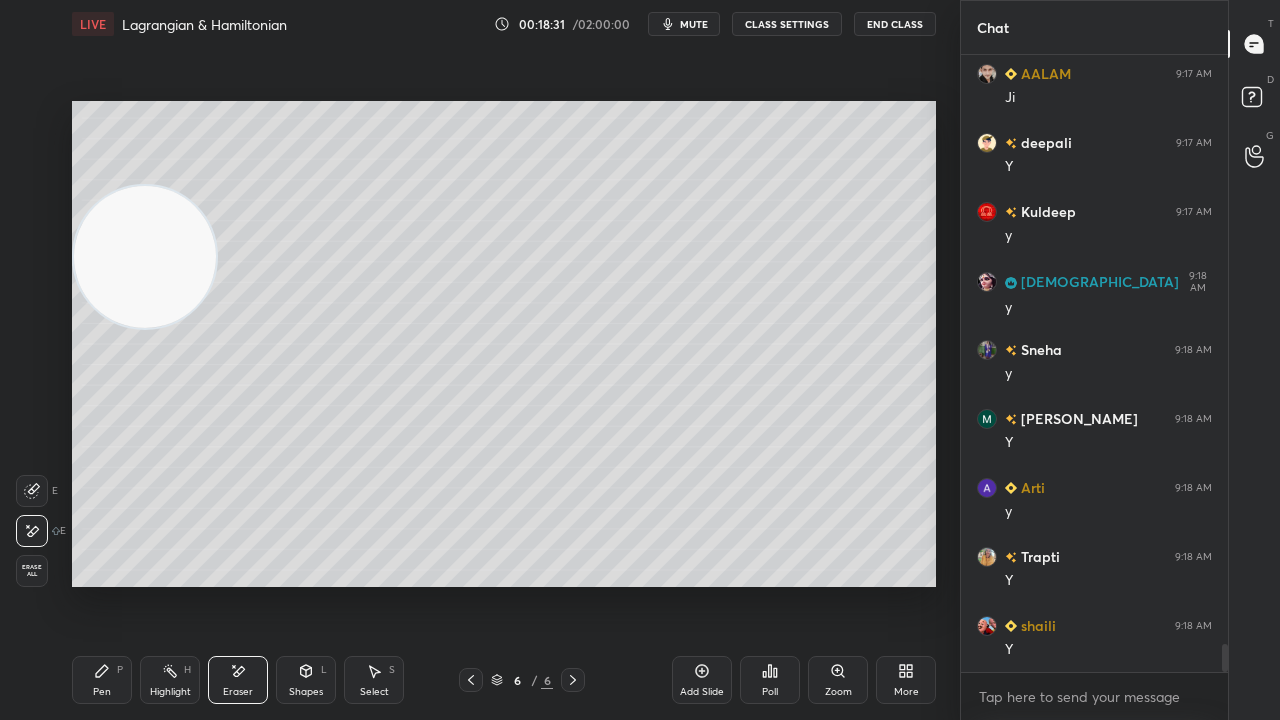 scroll, scrollTop: 13114, scrollLeft: 0, axis: vertical 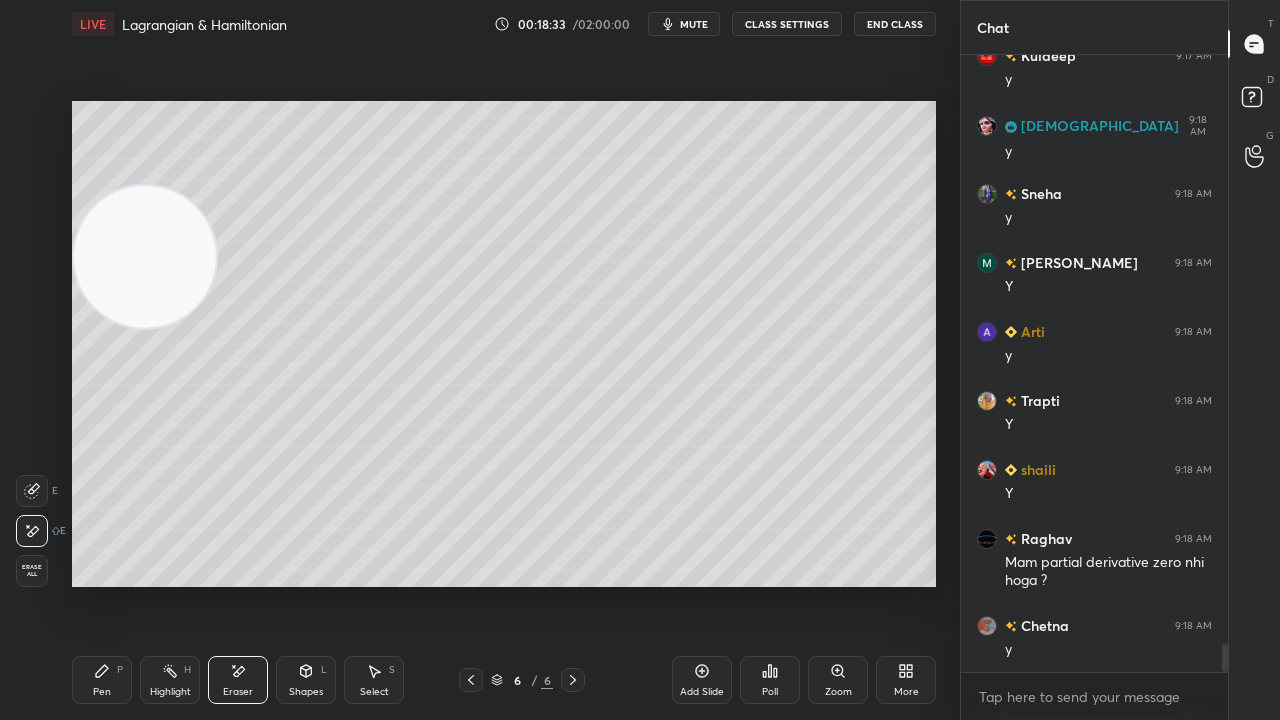 click 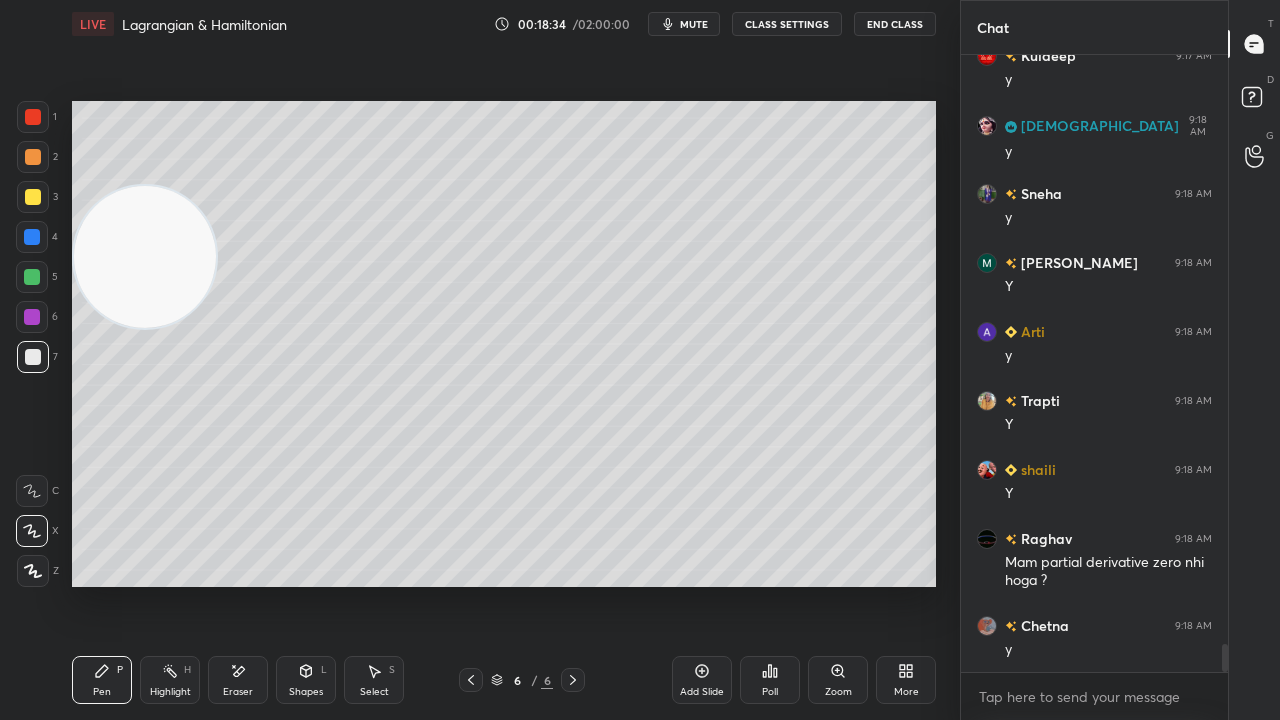 click on "mute" at bounding box center (684, 24) 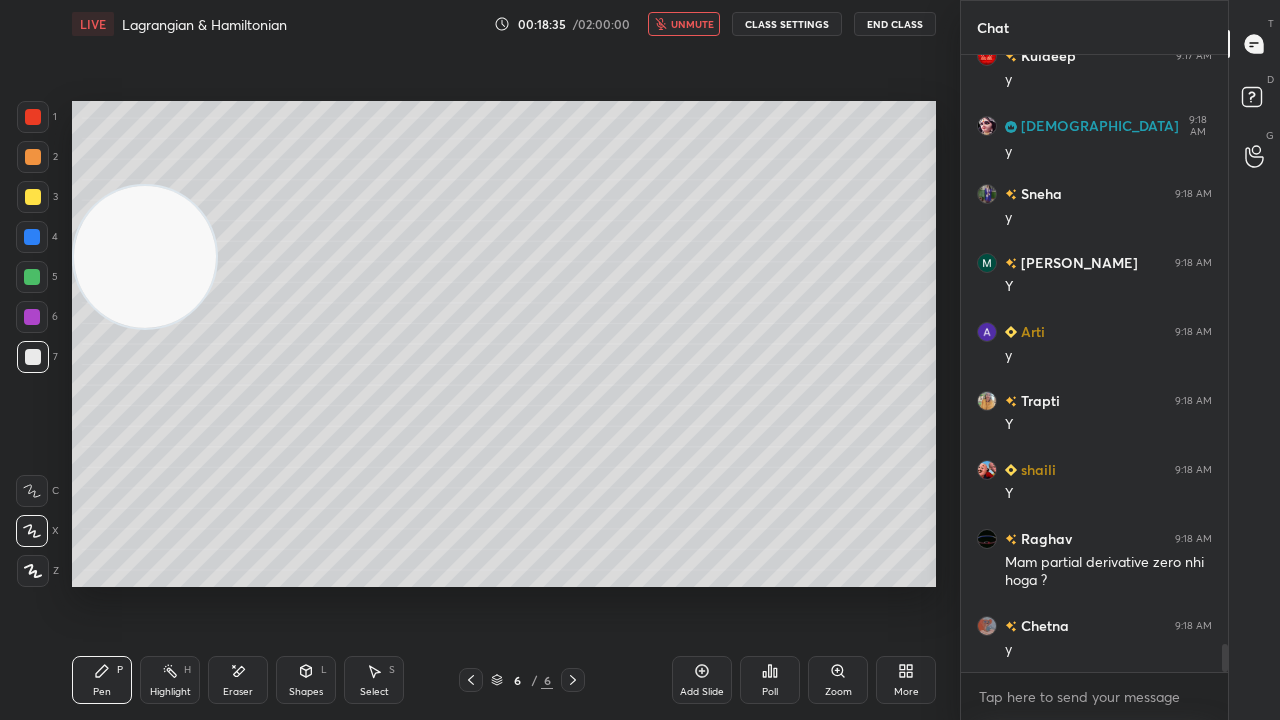 click on "unmute" at bounding box center [692, 24] 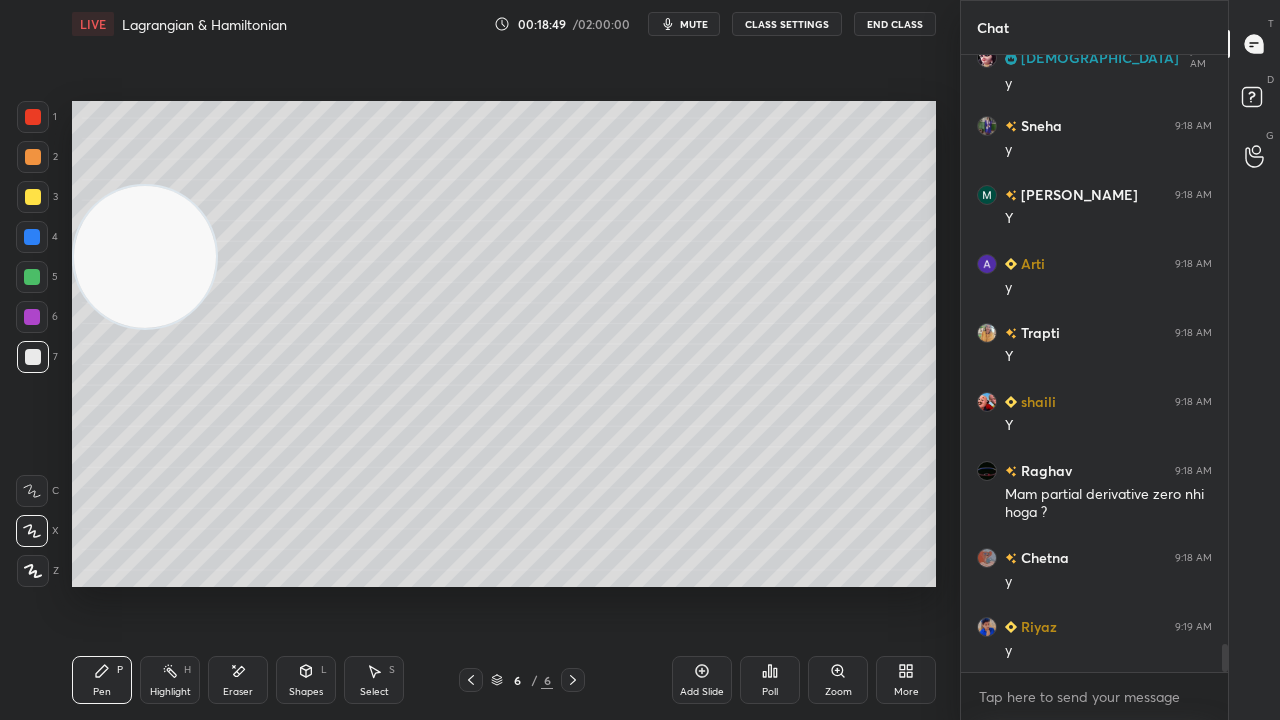 scroll, scrollTop: 13252, scrollLeft: 0, axis: vertical 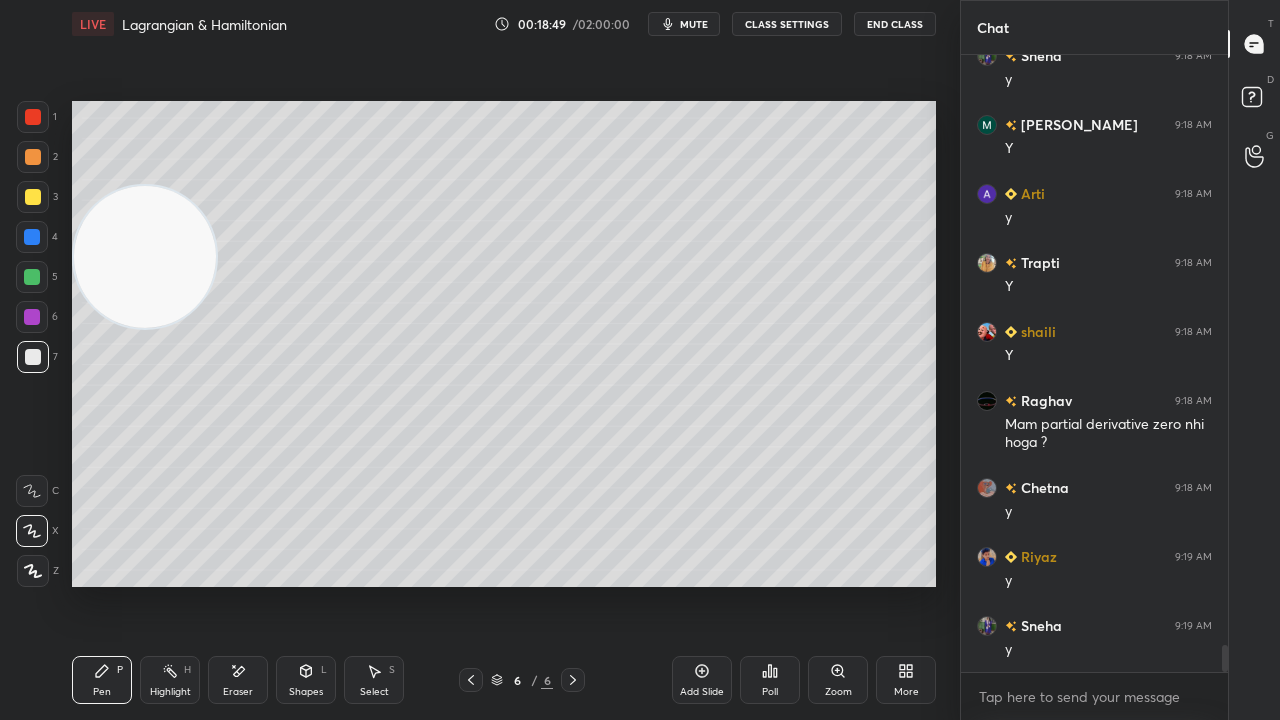 click on "mute" at bounding box center [694, 24] 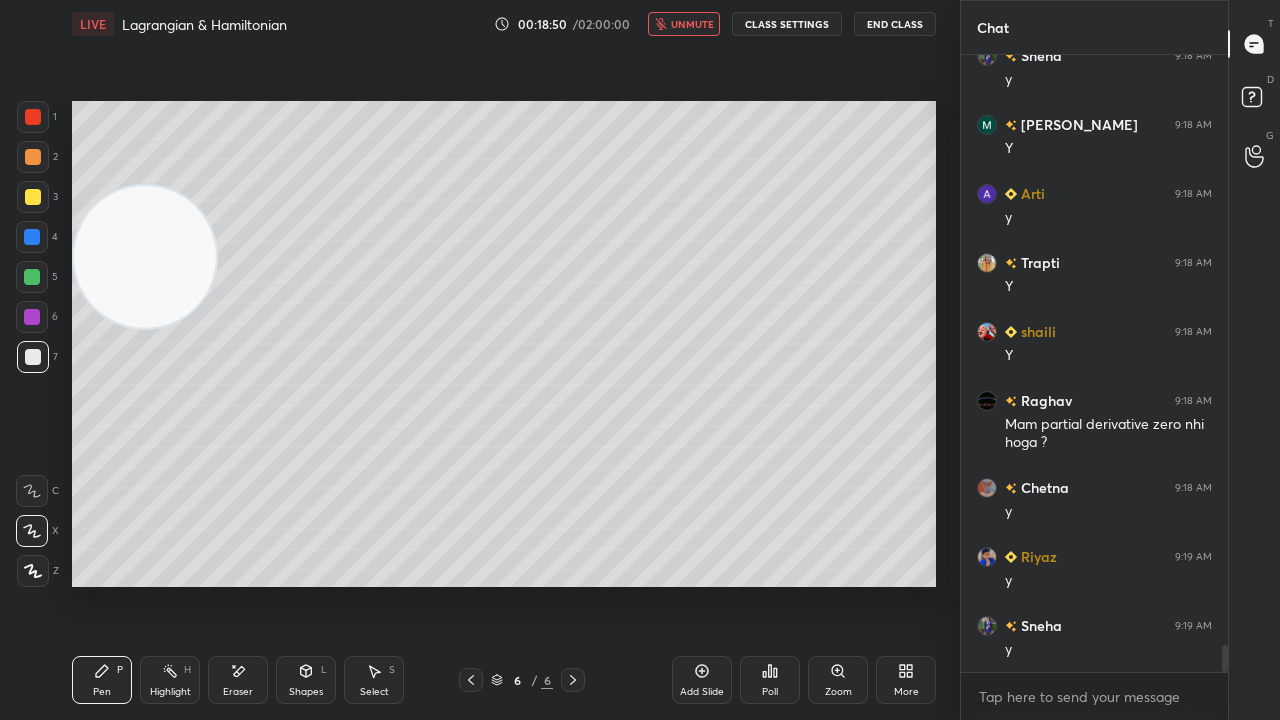 click on "unmute" at bounding box center [692, 24] 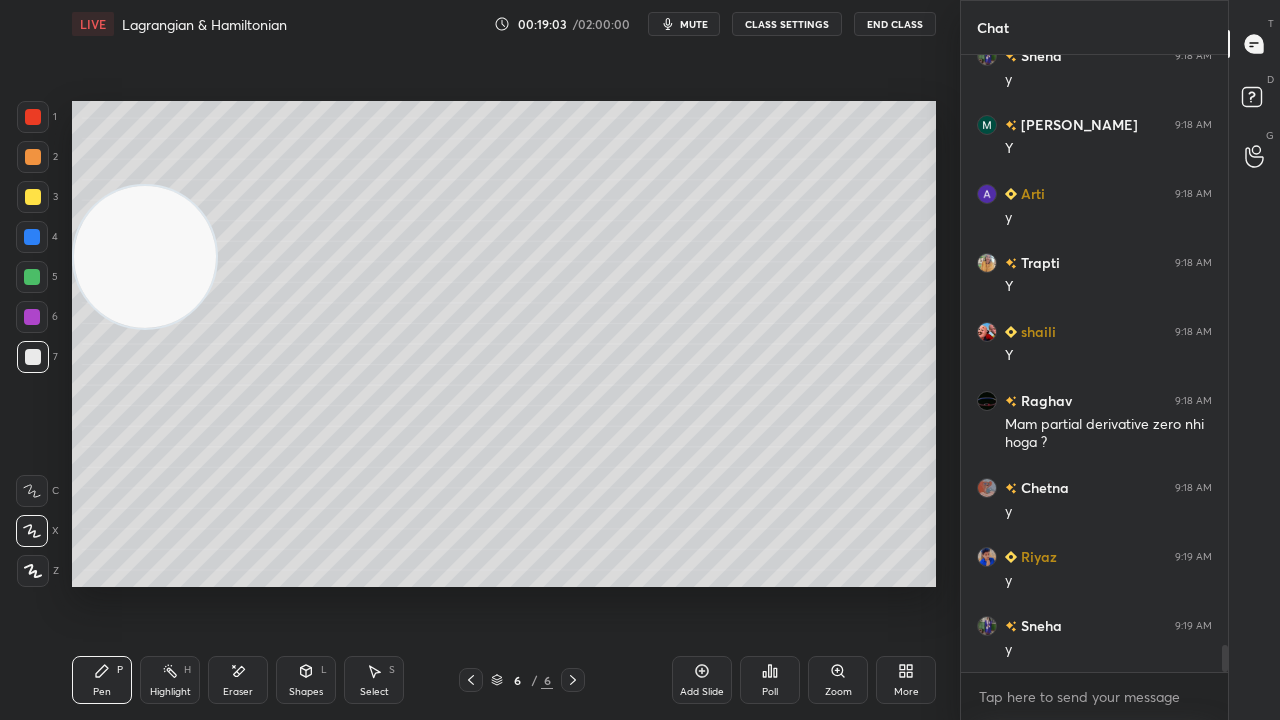 click on "mute" at bounding box center [694, 24] 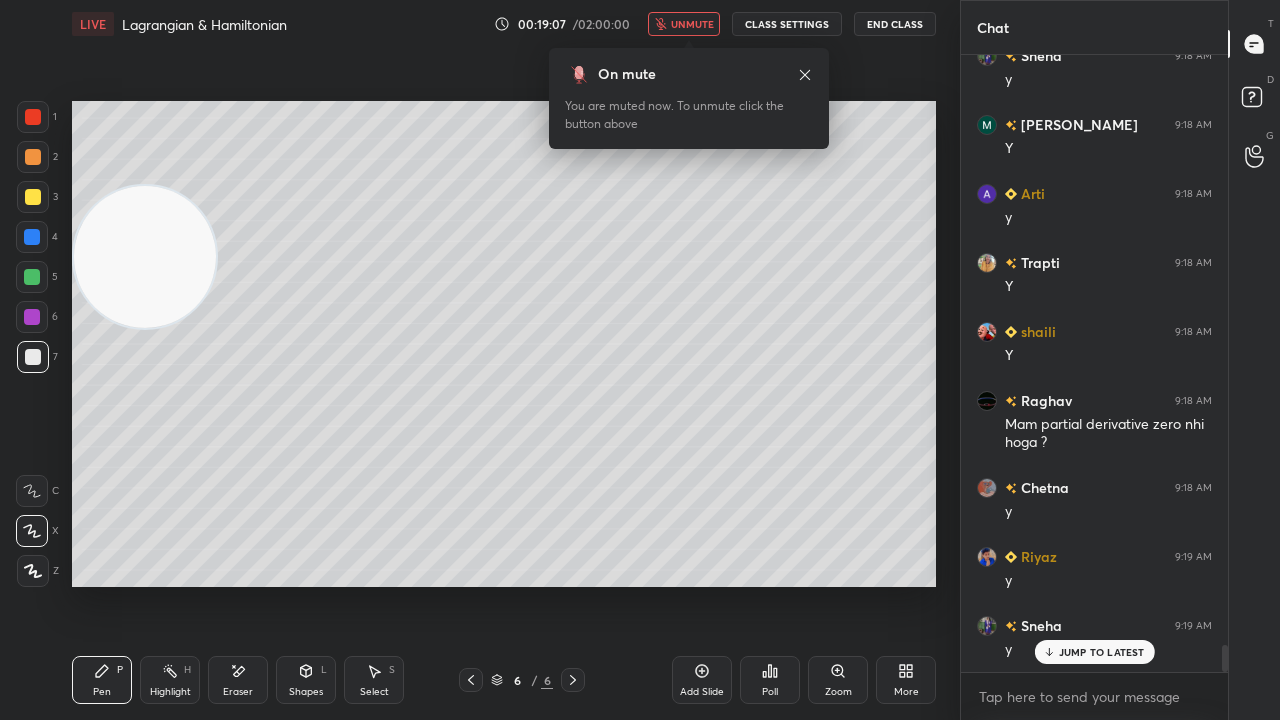 scroll, scrollTop: 13320, scrollLeft: 0, axis: vertical 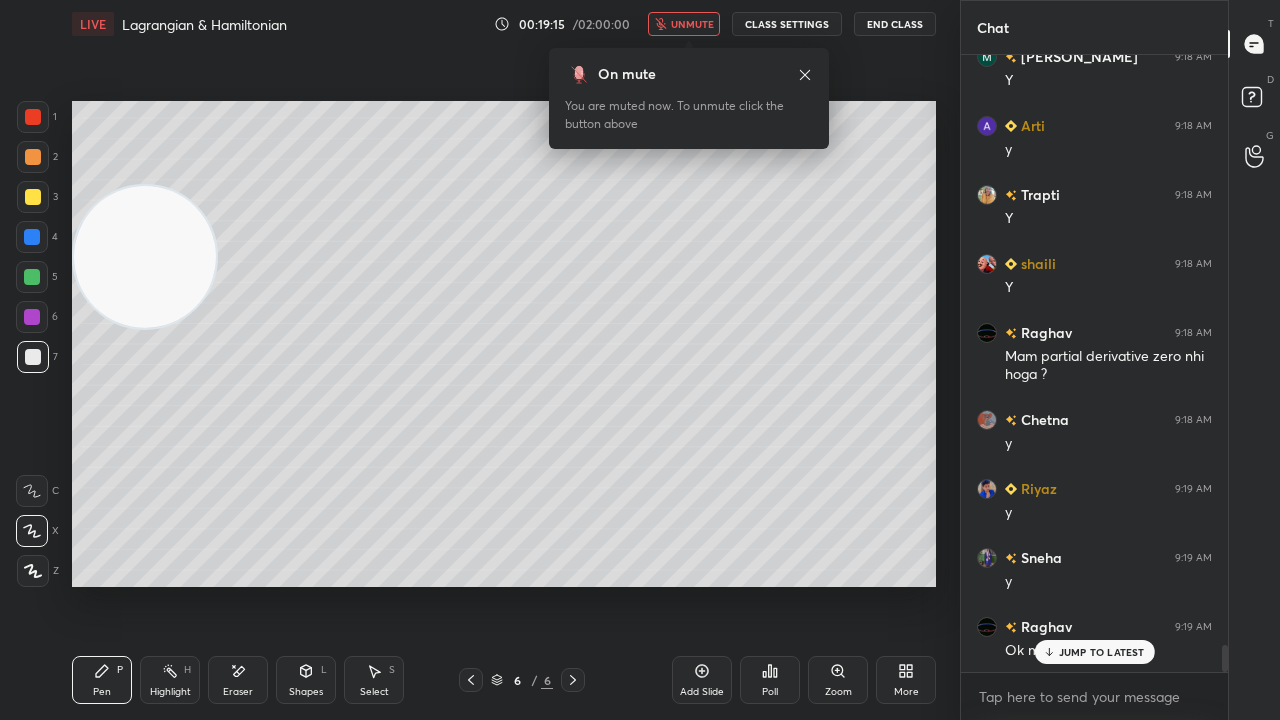 click on "unmute" at bounding box center [692, 24] 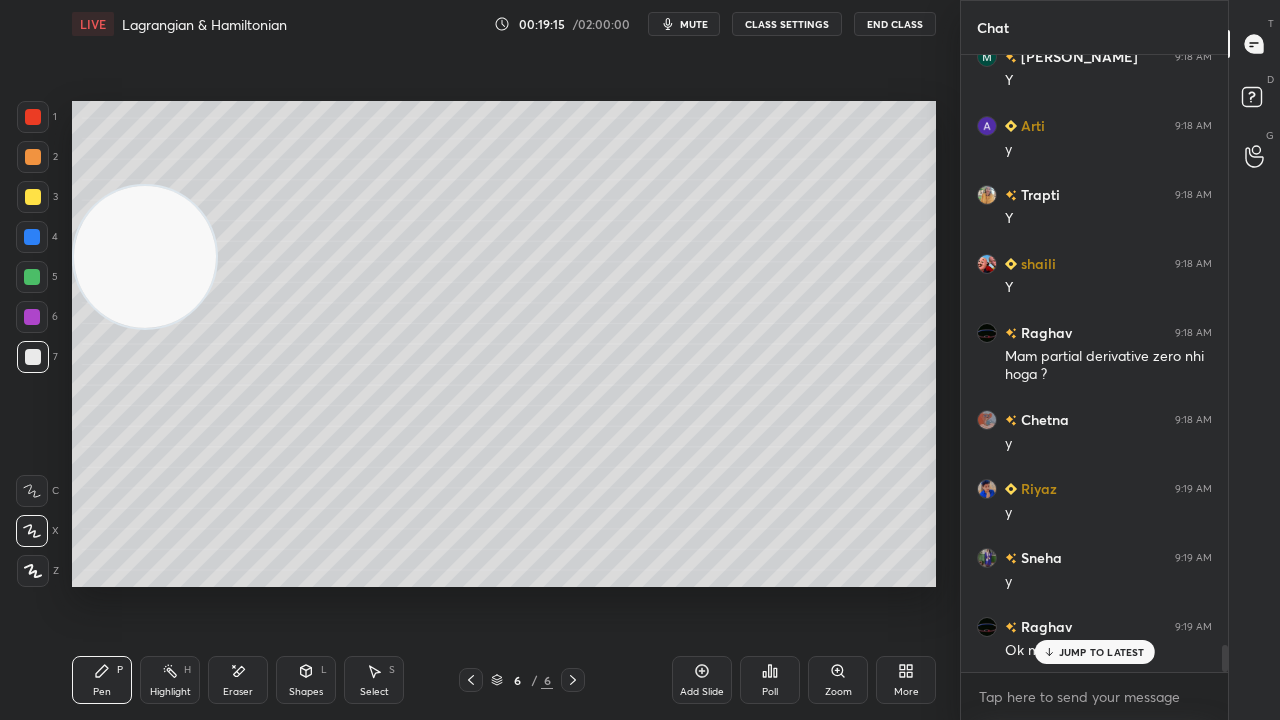 scroll, scrollTop: 13390, scrollLeft: 0, axis: vertical 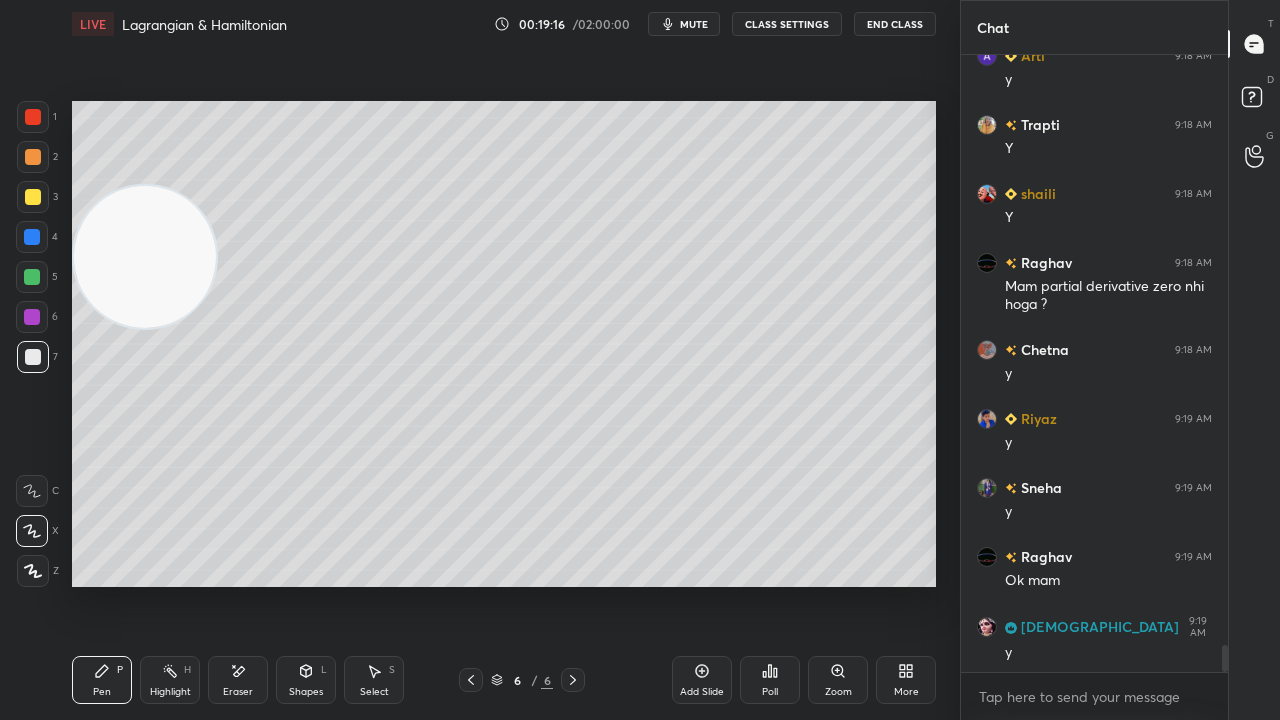 click at bounding box center (573, 680) 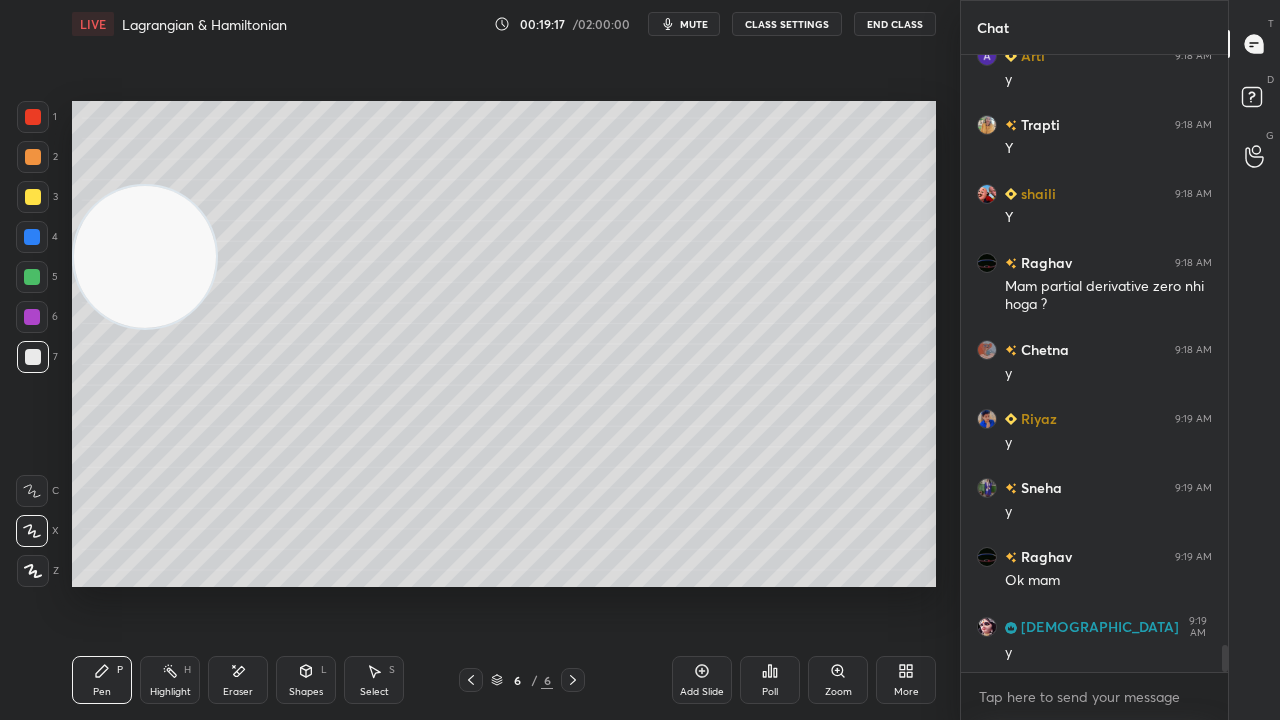 click on "Add Slide" at bounding box center [702, 692] 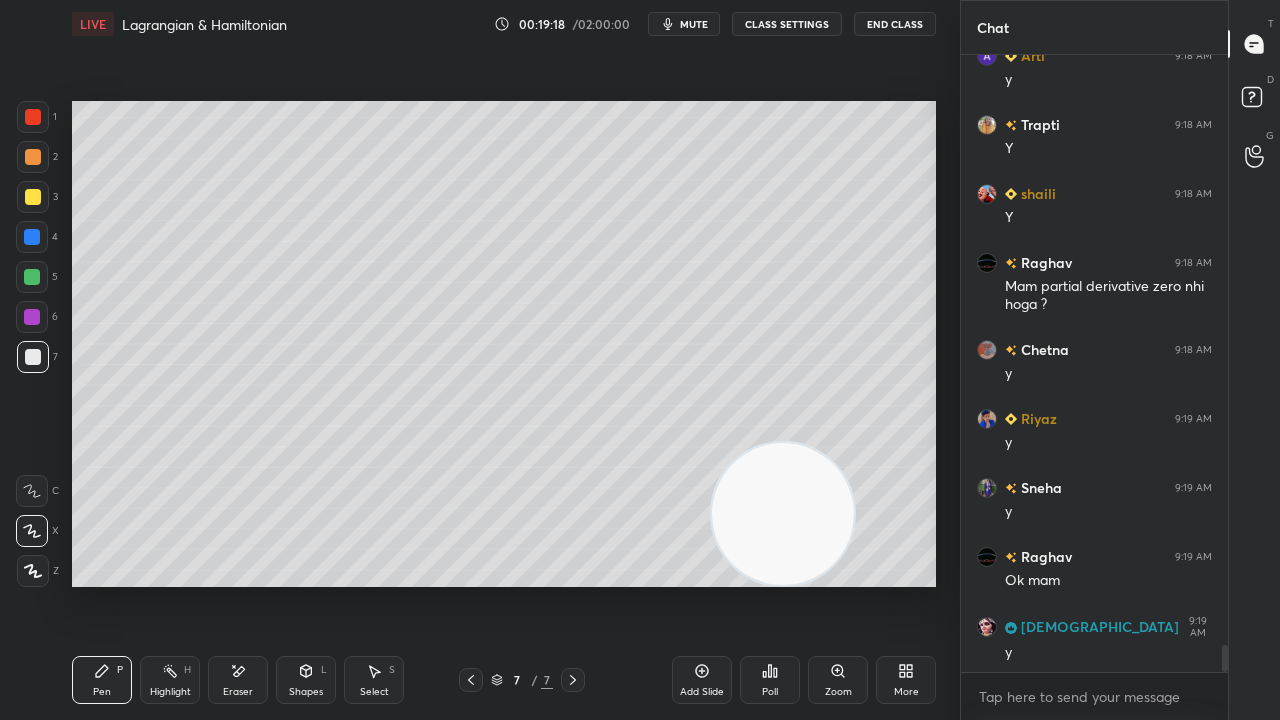 drag, startPoint x: 267, startPoint y: 318, endPoint x: 817, endPoint y: 606, distance: 620.8414 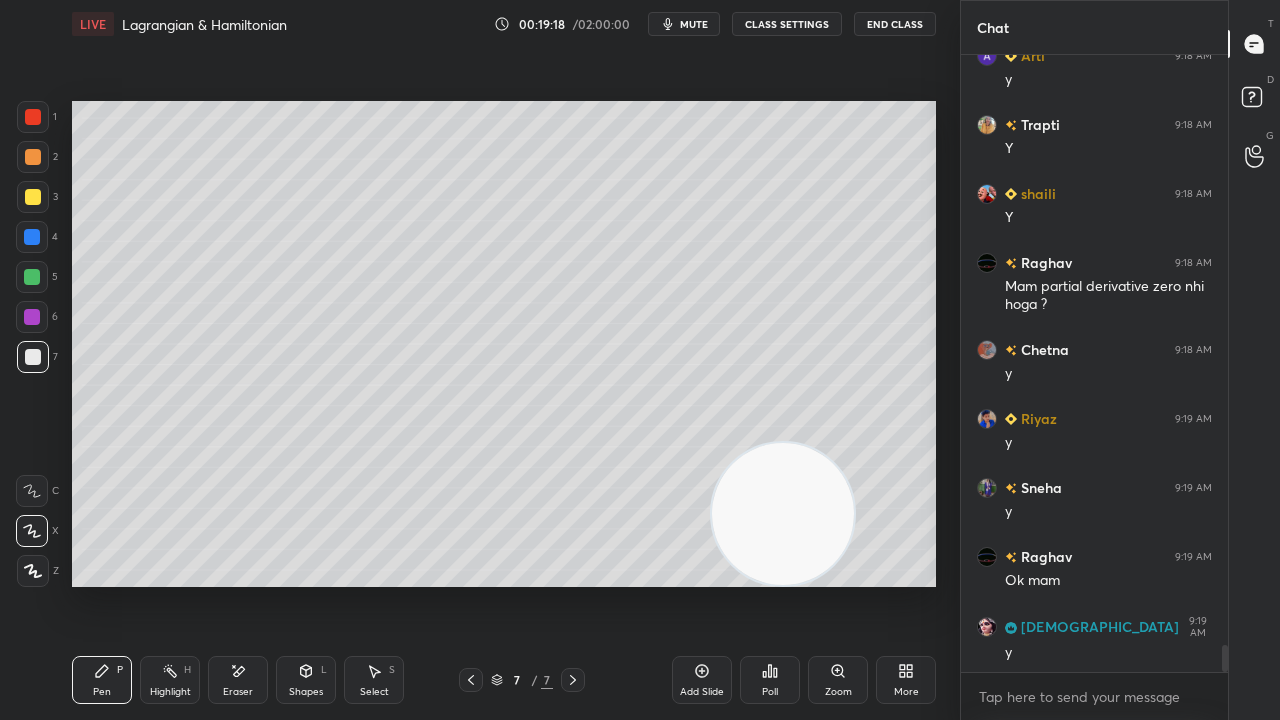 click on "Setting up your live class Poll for   secs No correct answer Start poll" at bounding box center [504, 344] 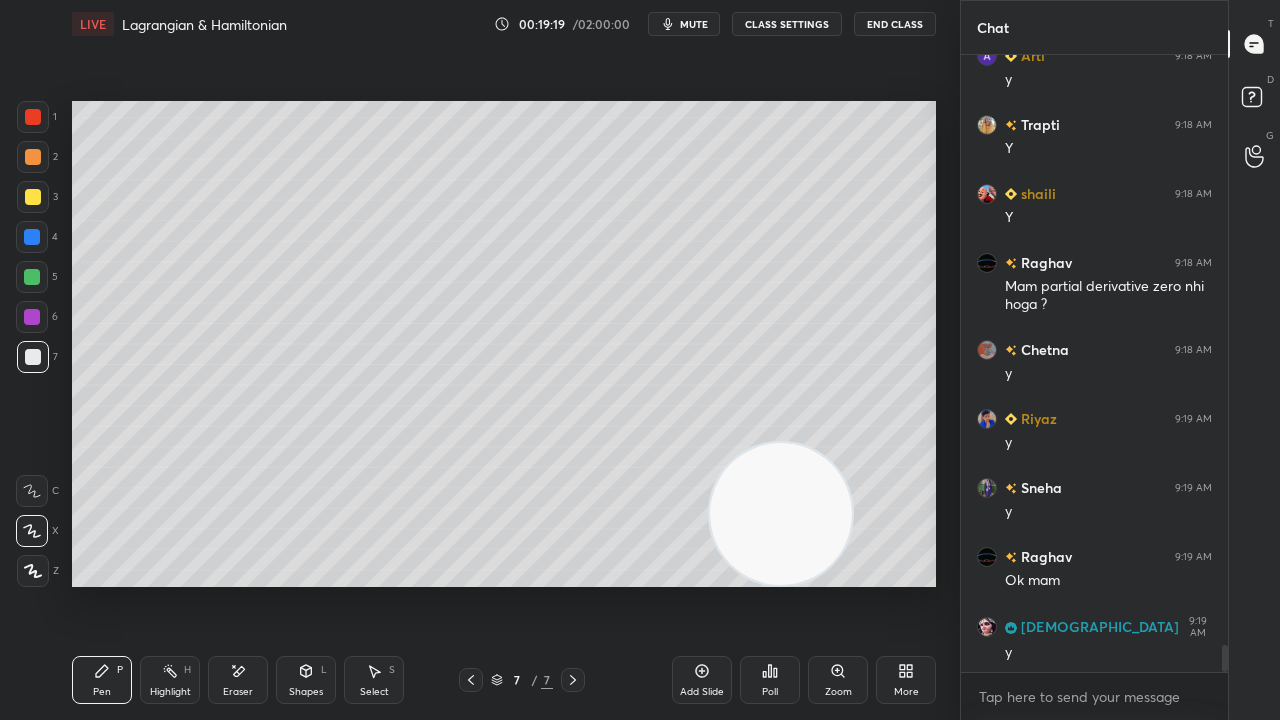 click at bounding box center [33, 197] 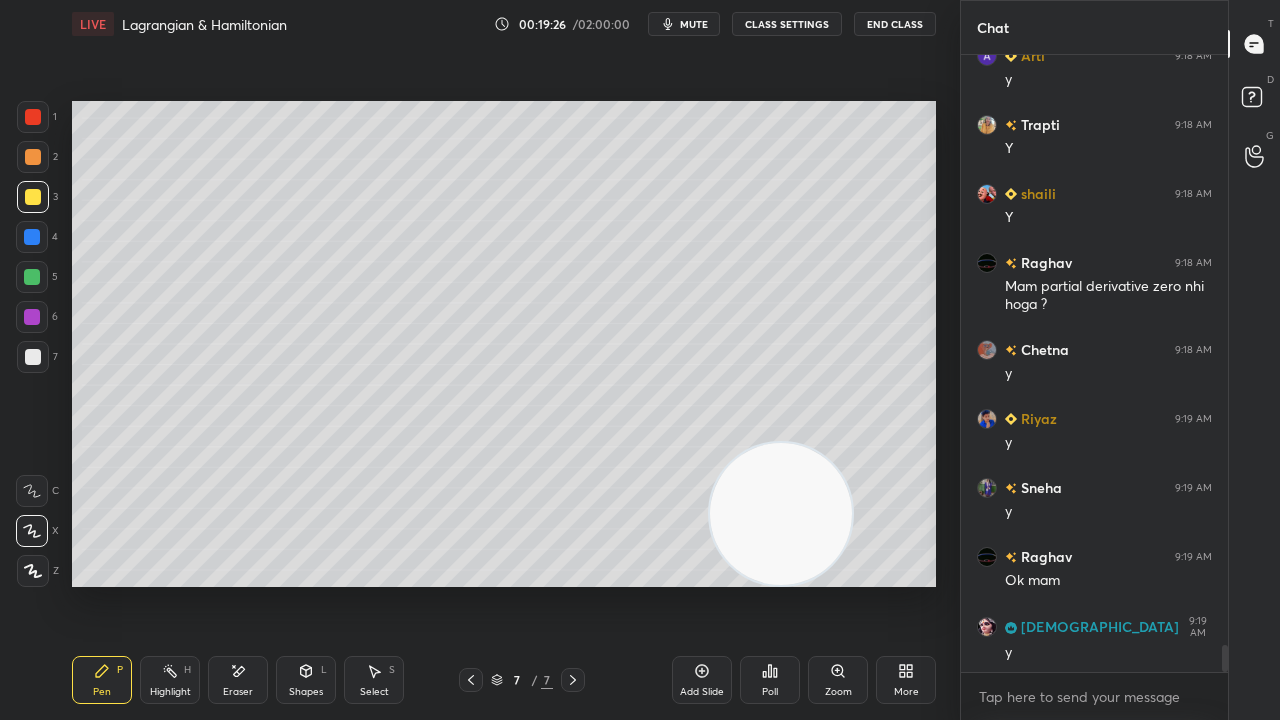 click at bounding box center (32, 277) 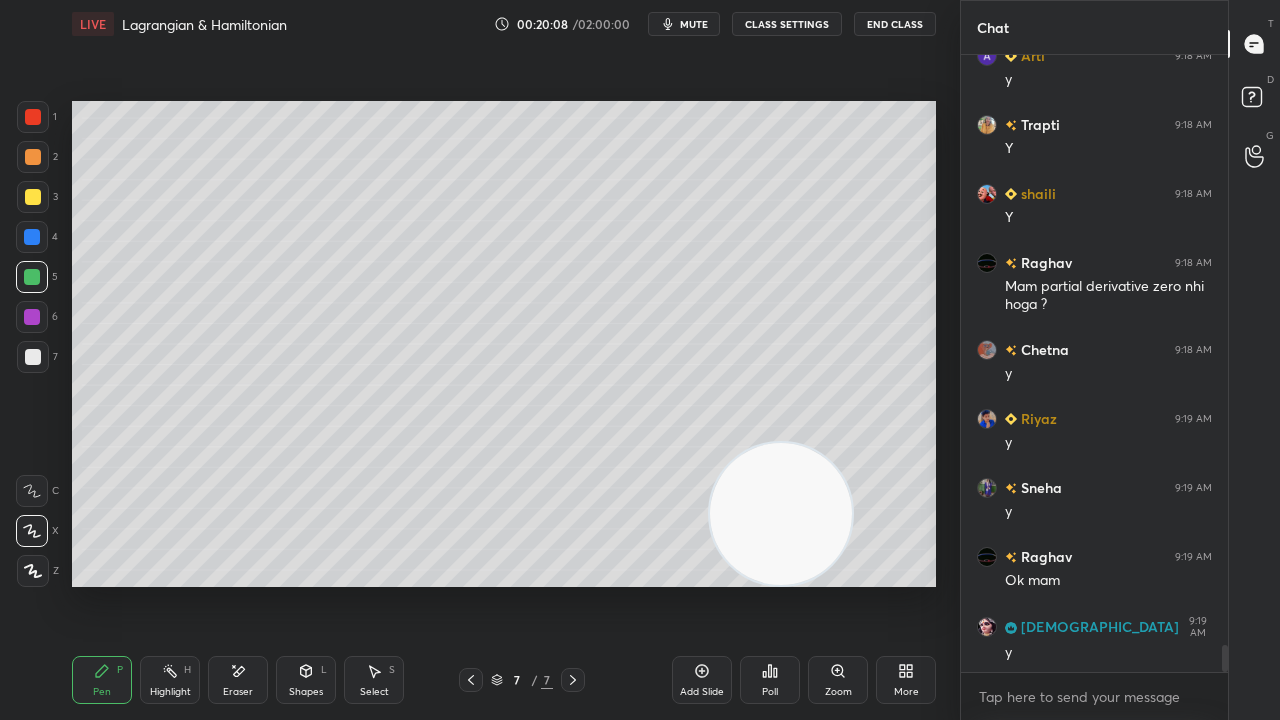 click at bounding box center [33, 197] 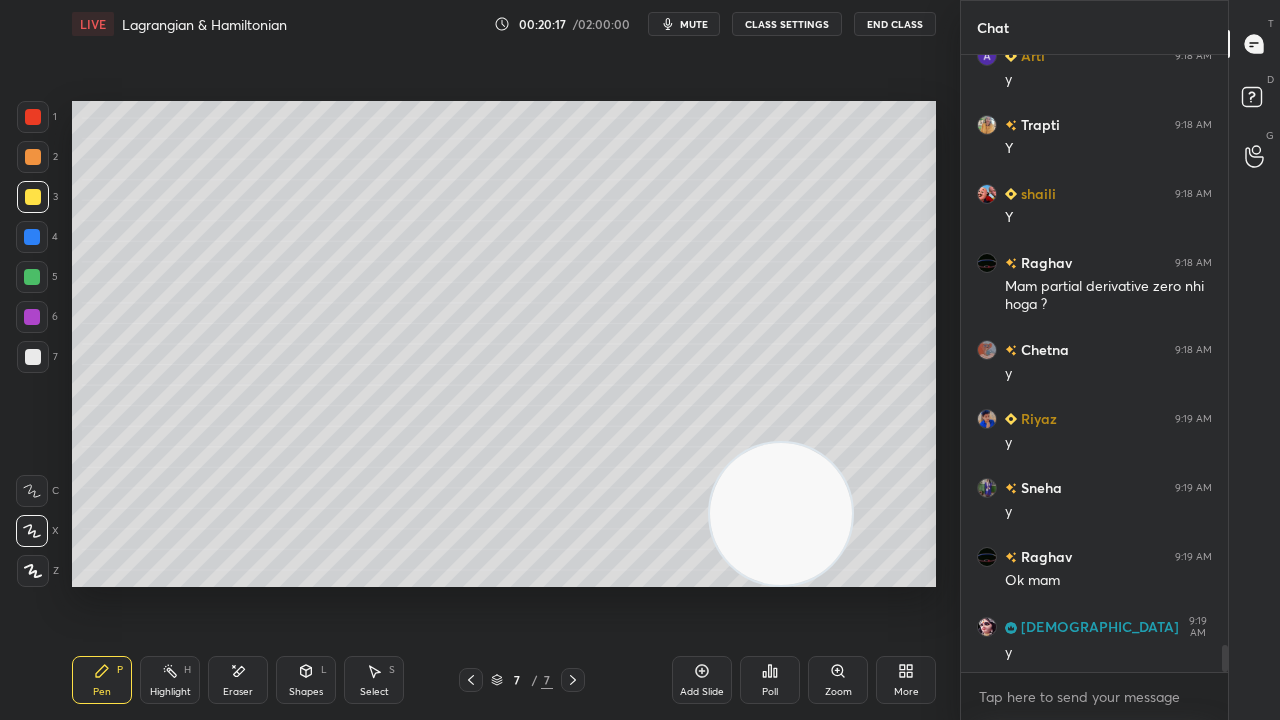click at bounding box center [33, 357] 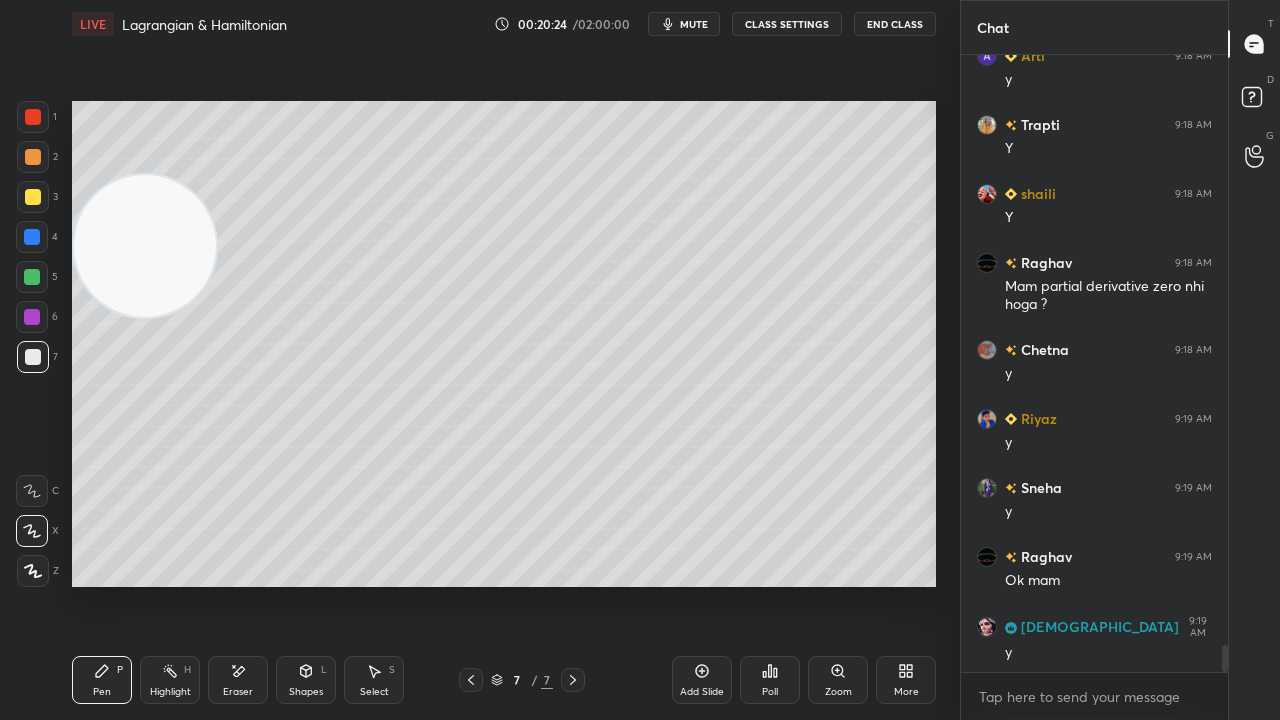 drag, startPoint x: 810, startPoint y: 564, endPoint x: 0, endPoint y: 260, distance: 865.1682 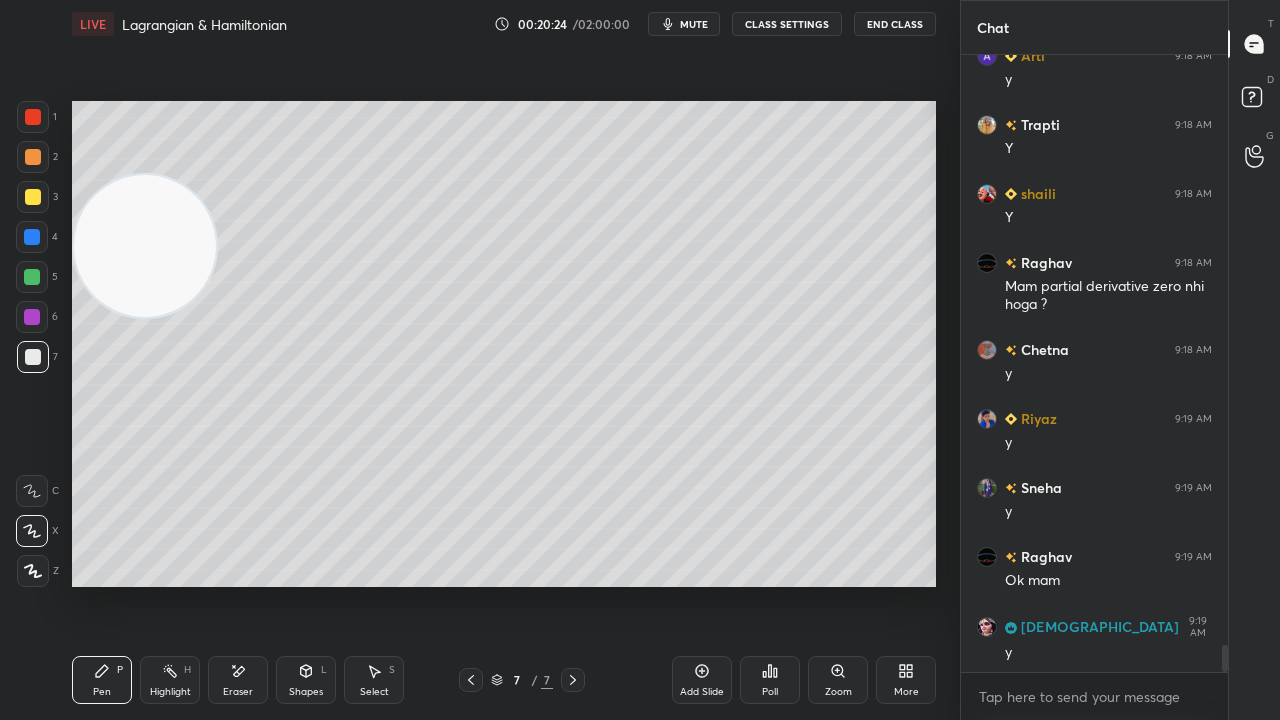click on "1 2 3 4 5 6 7 C X Z E E Erase all   H H LIVE Lagrangian & Hamiltonian 00:20:24 /  02:00:00 mute CLASS SETTINGS End Class Setting up your live class Poll for   secs No correct answer Start poll Back Lagrangian & Hamiltonian • L15 of Revision Course on Physical Science [PERSON_NAME] Pen P Highlight H Eraser Shapes L Select S 7 / 7 Add Slide Poll Zoom More" at bounding box center [472, 360] 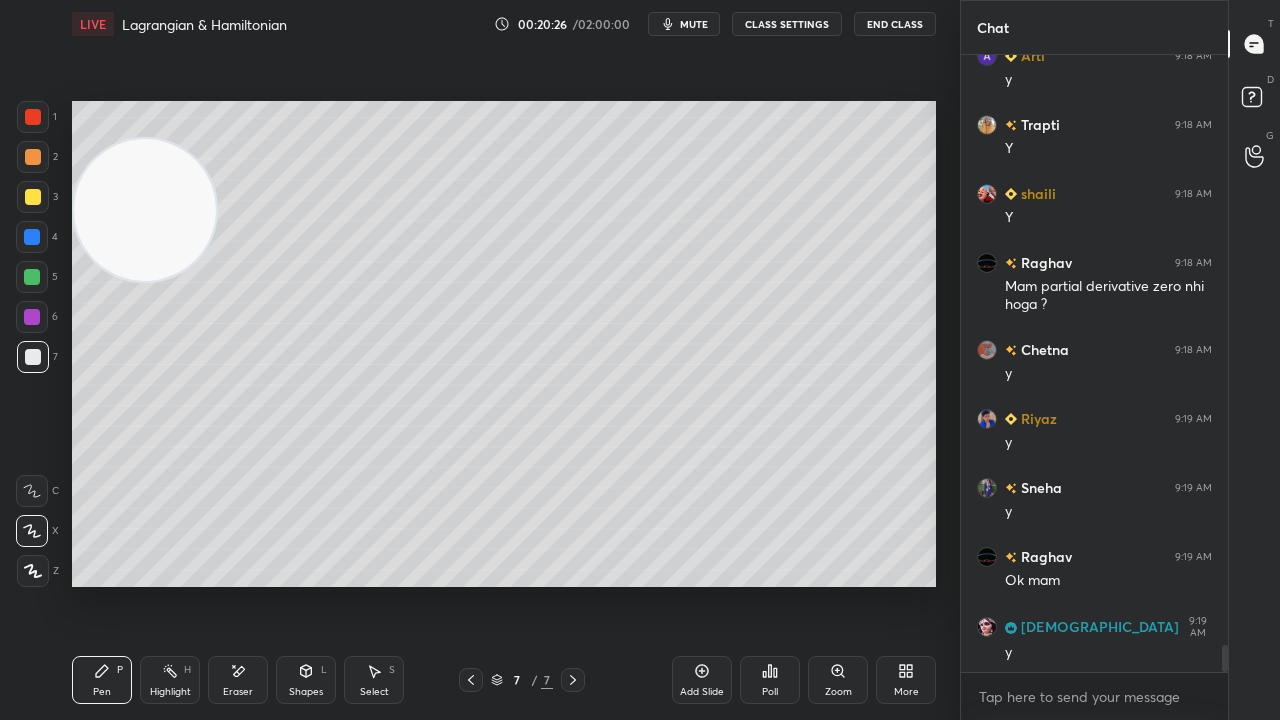 scroll, scrollTop: 13458, scrollLeft: 0, axis: vertical 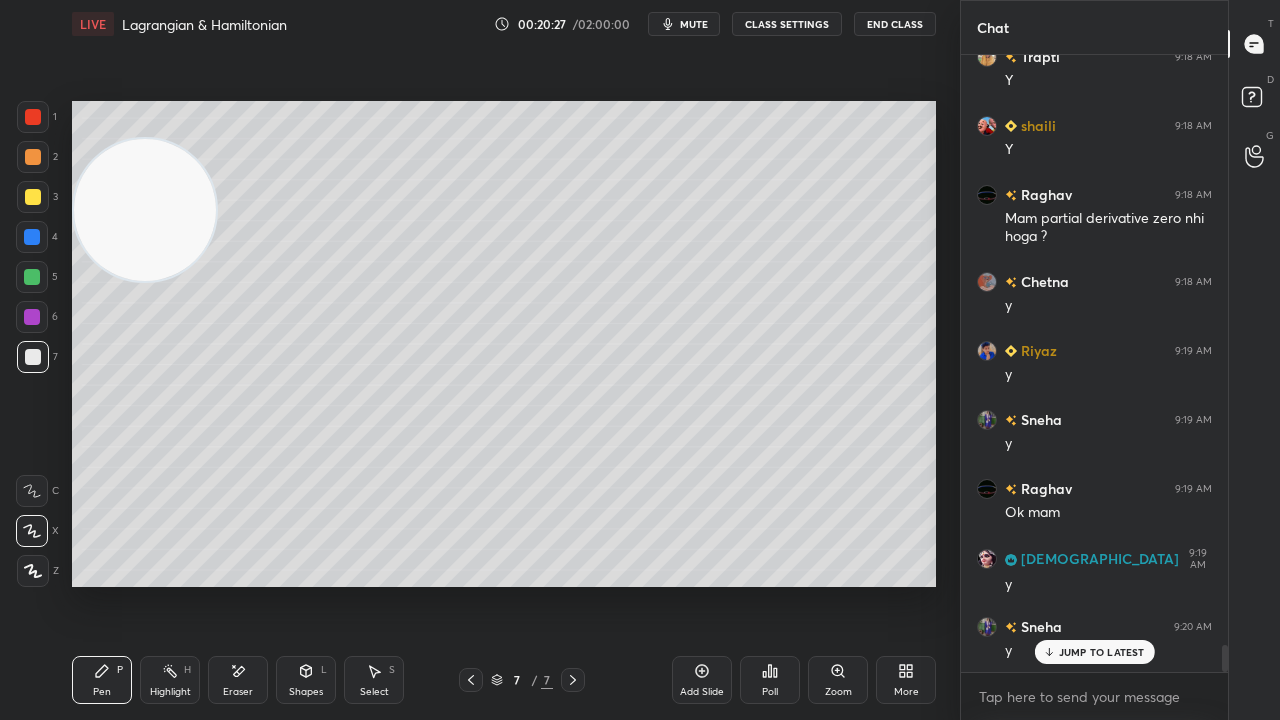 click on "JUMP TO LATEST" at bounding box center (1094, 652) 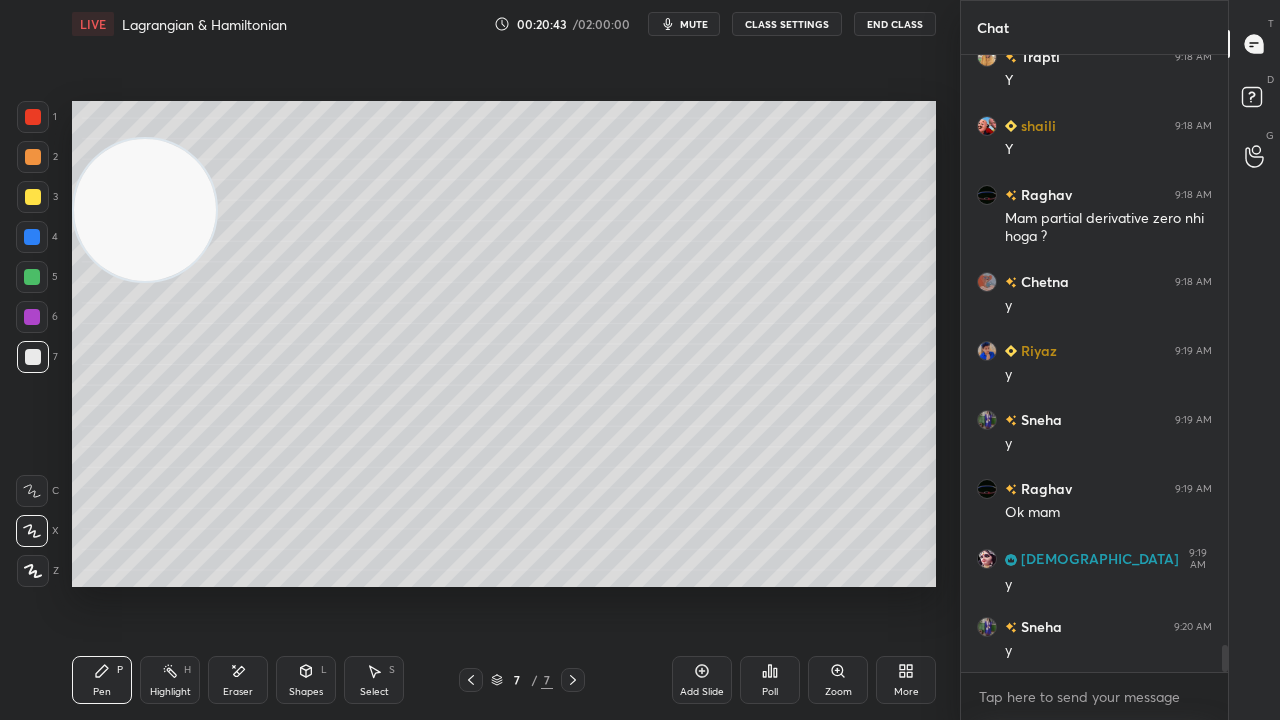click at bounding box center [32, 277] 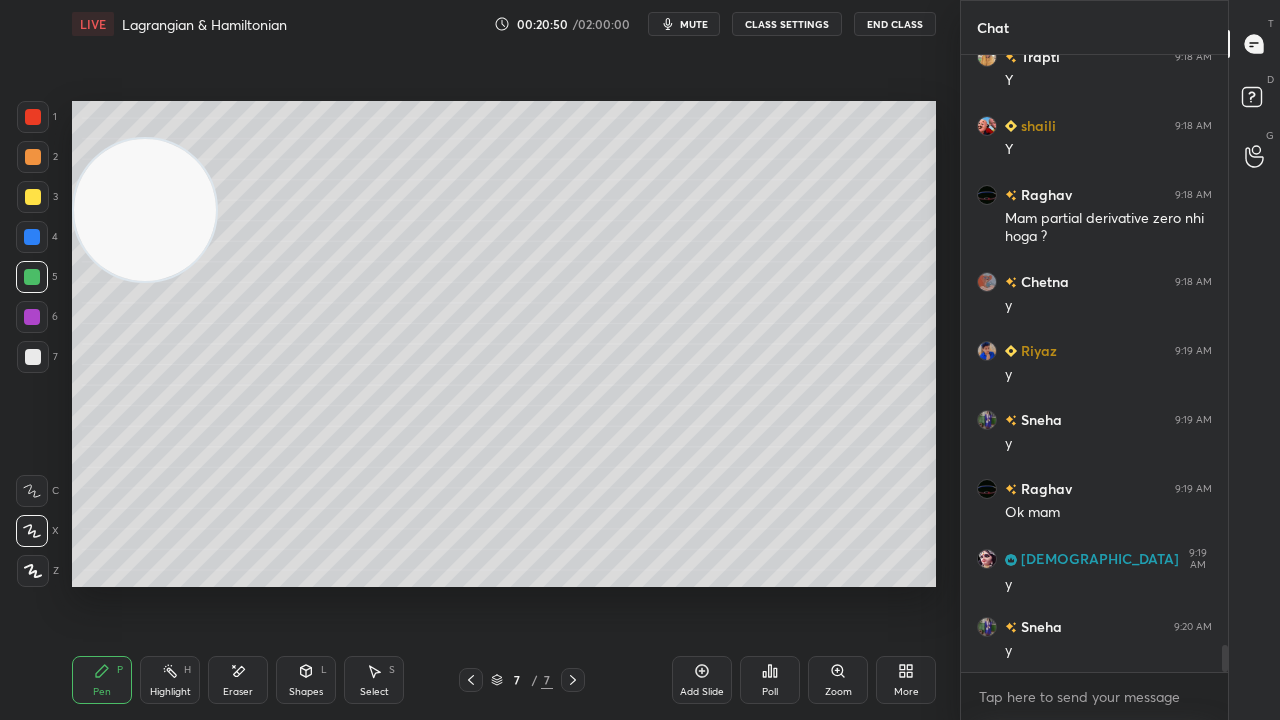 drag, startPoint x: 299, startPoint y: 688, endPoint x: 303, endPoint y: 667, distance: 21.377558 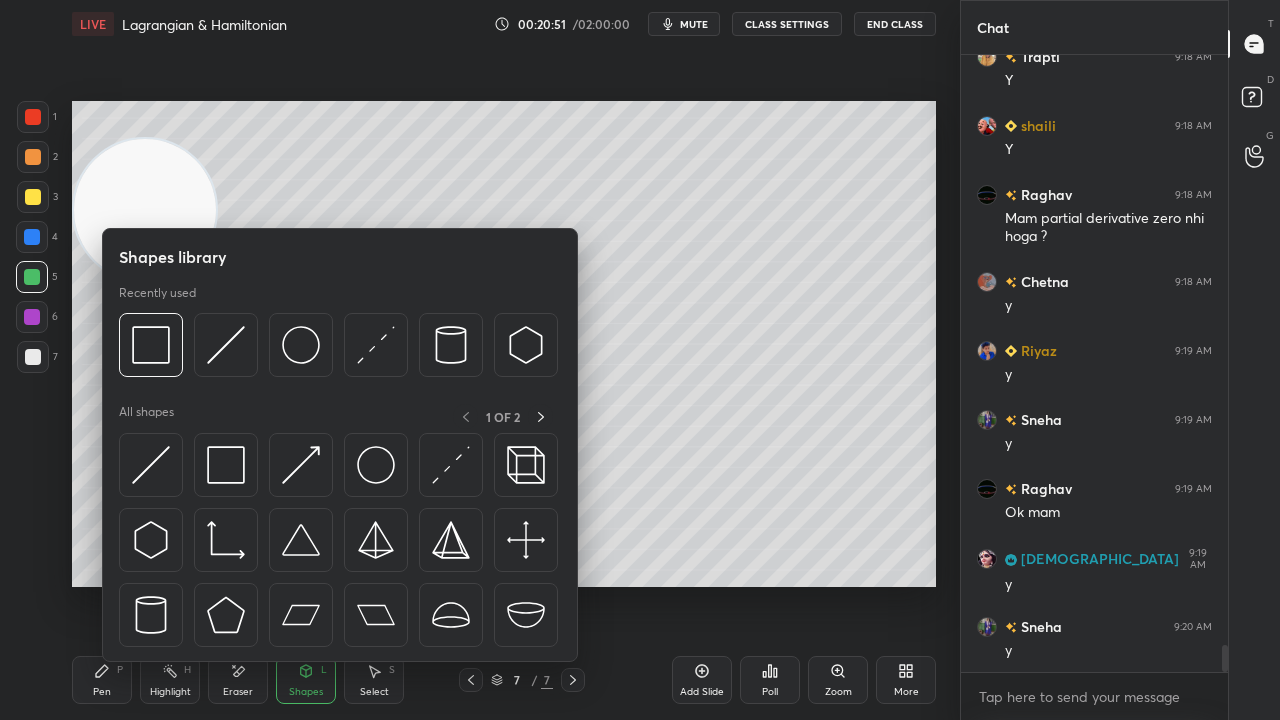 drag, startPoint x: 243, startPoint y: 685, endPoint x: 254, endPoint y: 671, distance: 17.804493 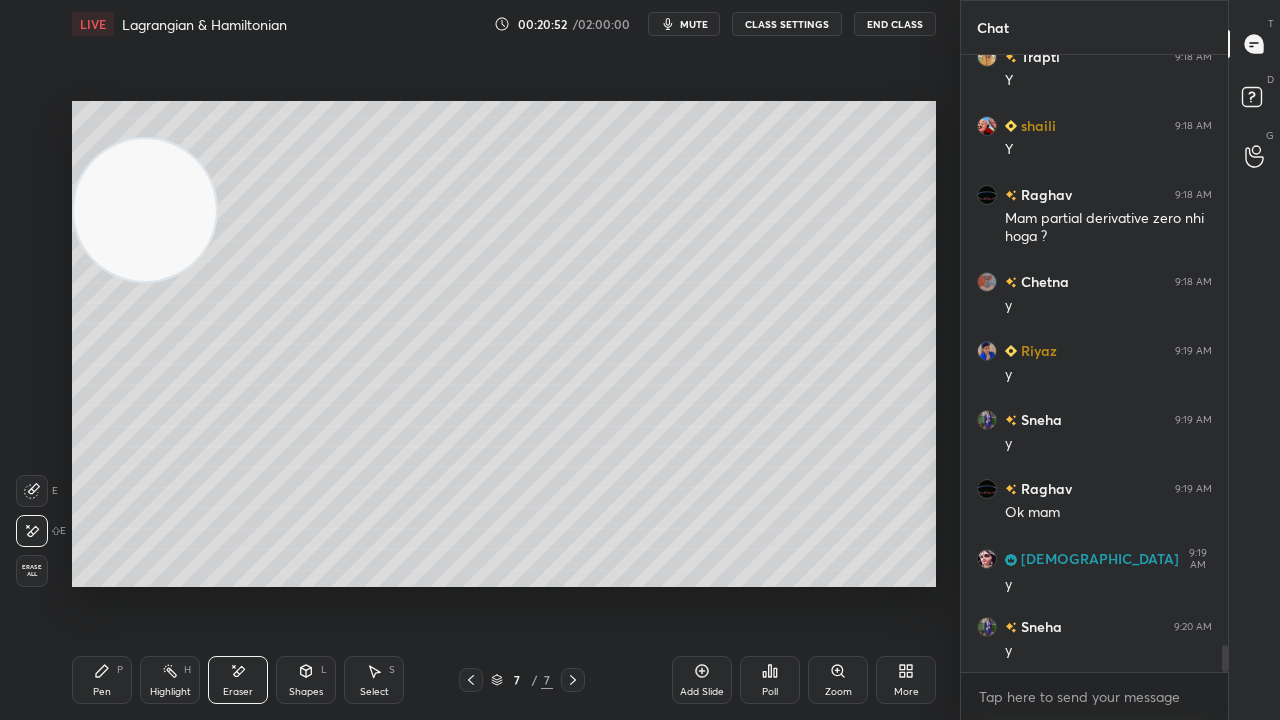 click on "Pen" at bounding box center [102, 692] 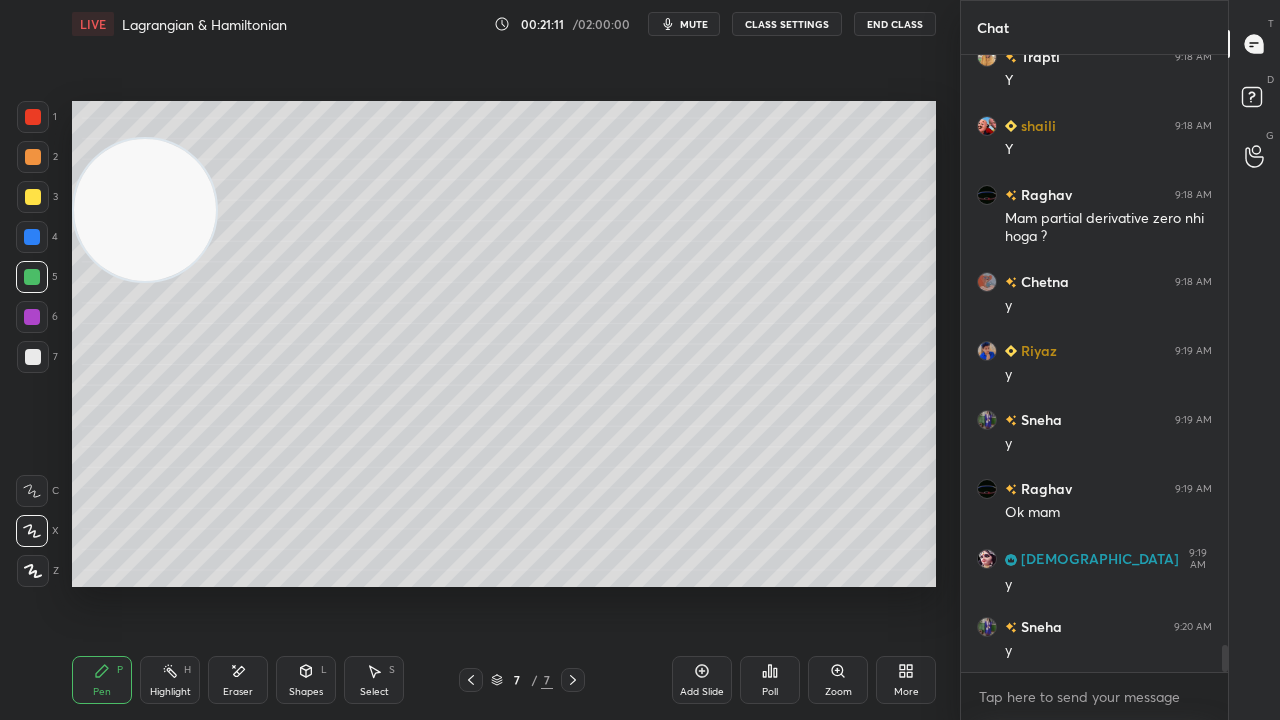 click on "Add Slide" at bounding box center (702, 680) 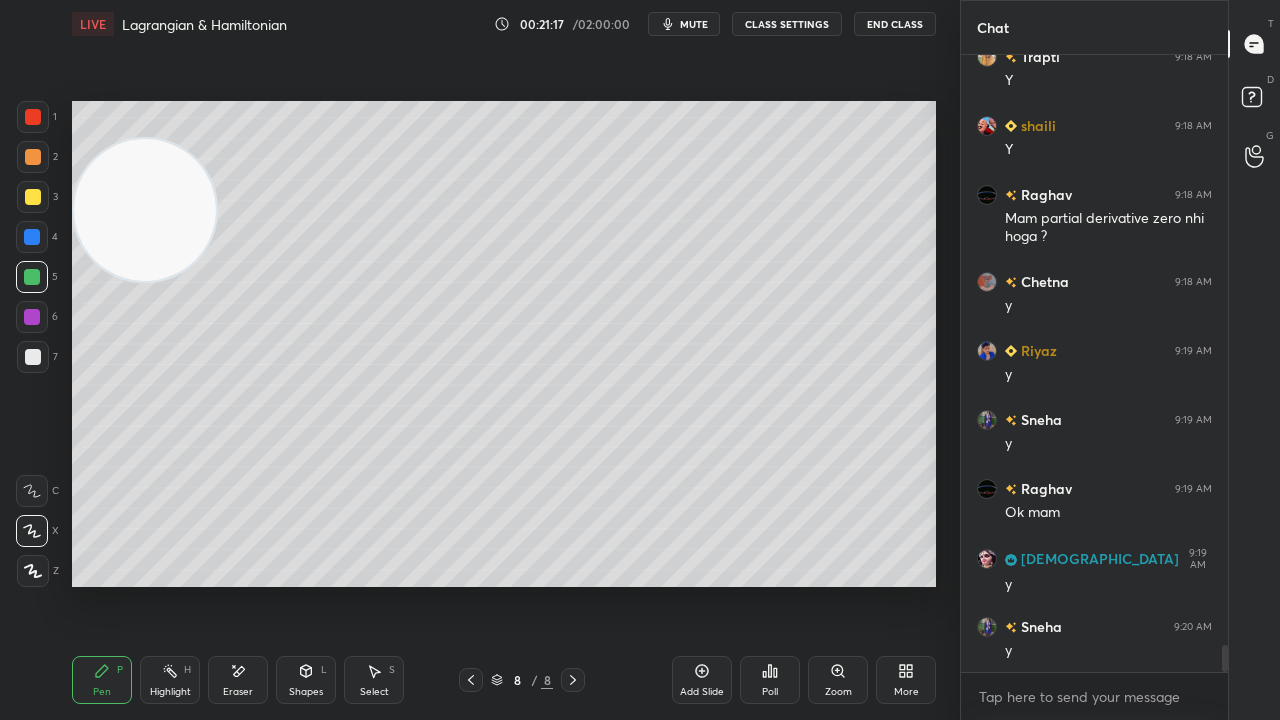 click 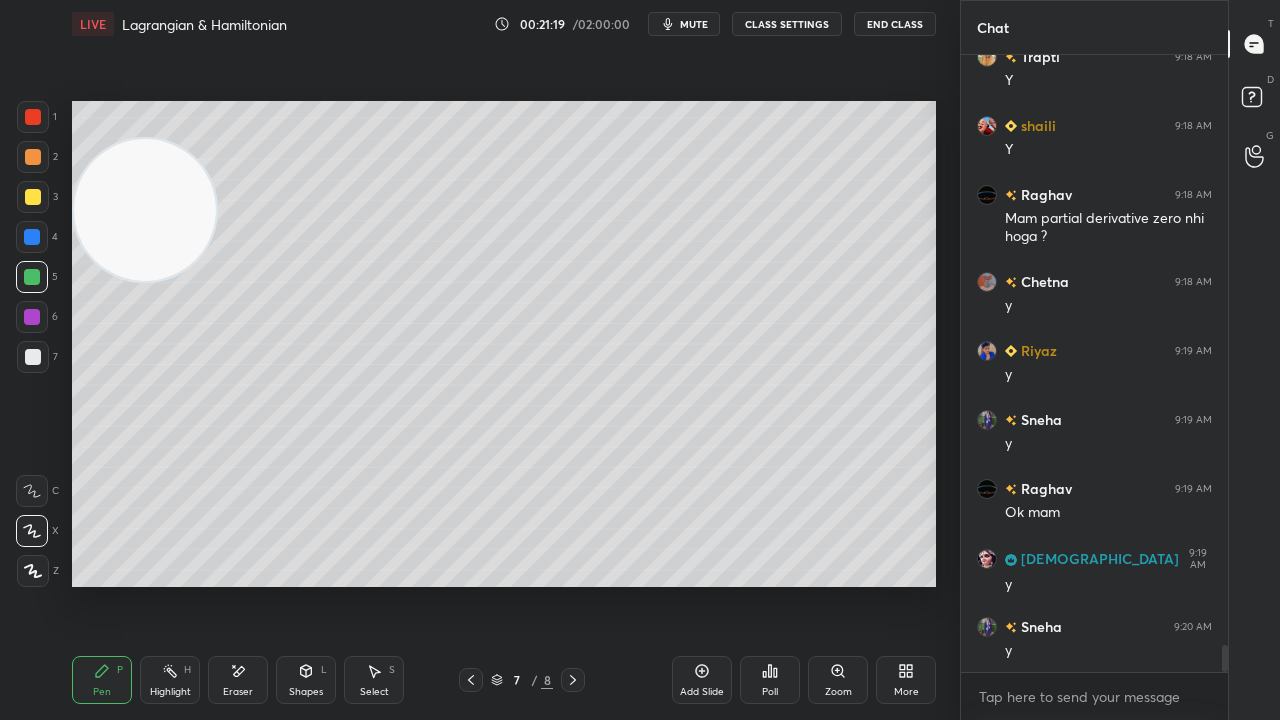 click on "Eraser" at bounding box center (238, 692) 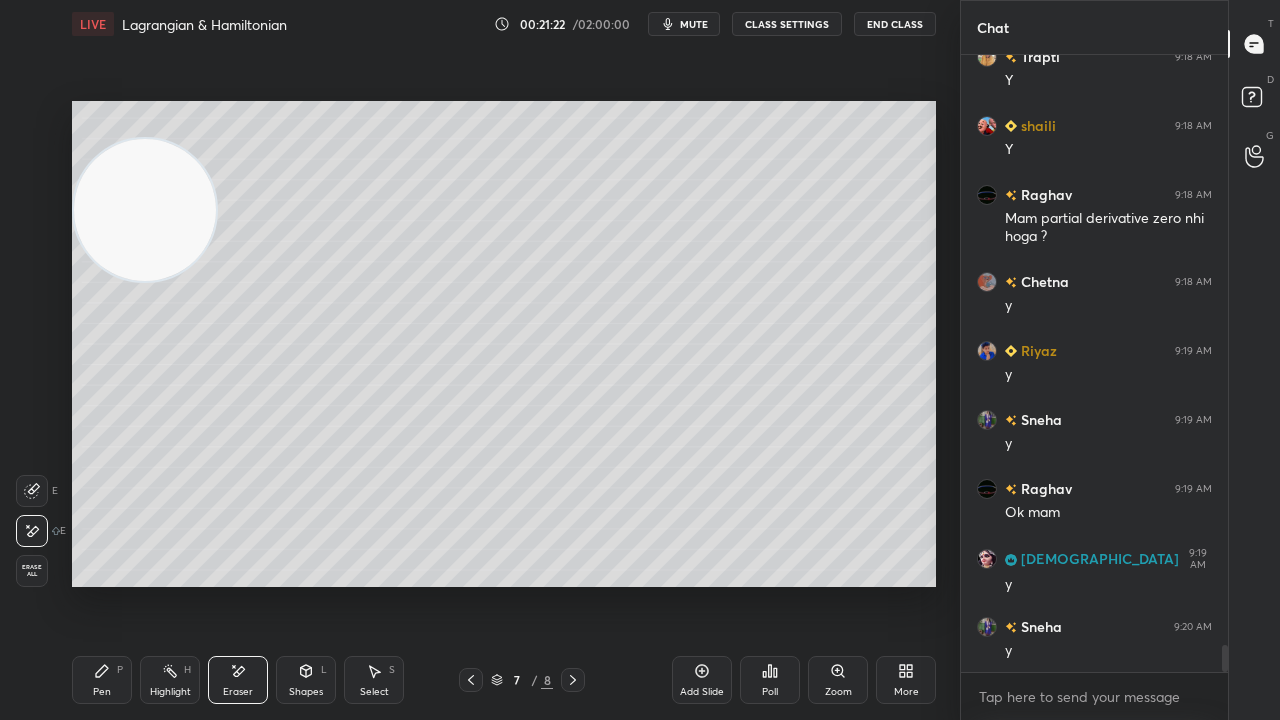 click on "Pen P" at bounding box center [102, 680] 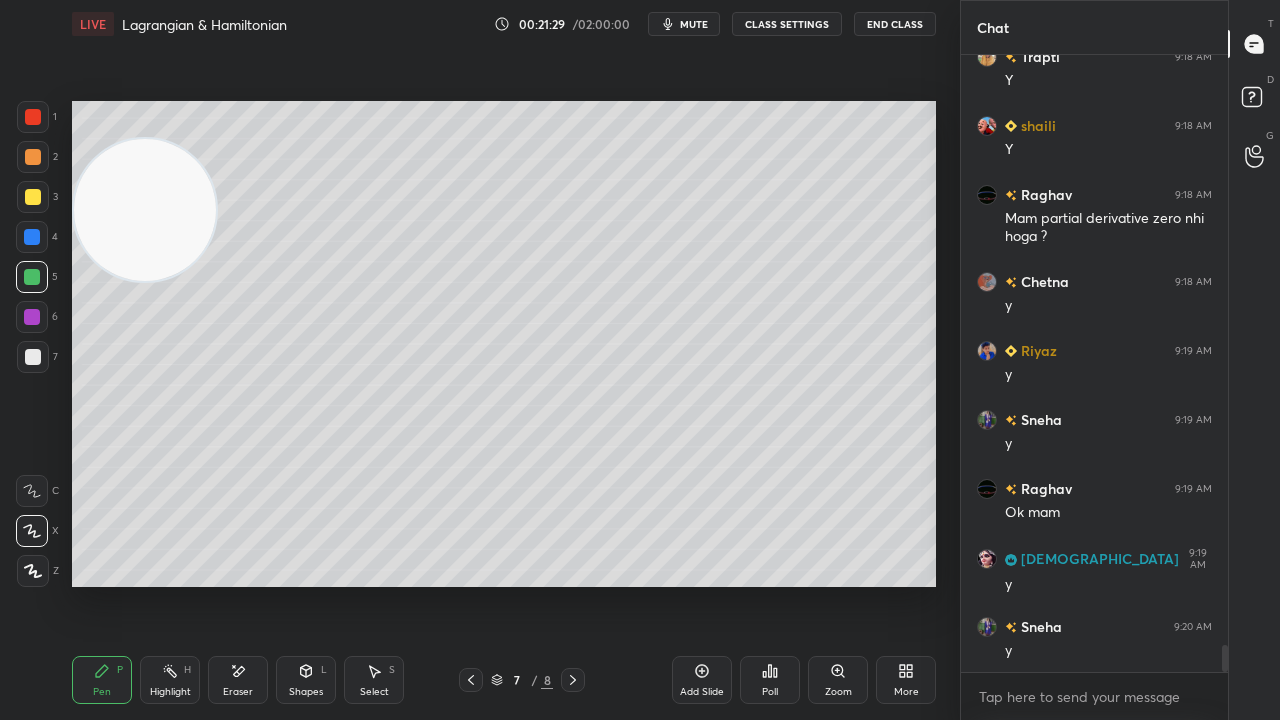 click on "mute" at bounding box center (684, 24) 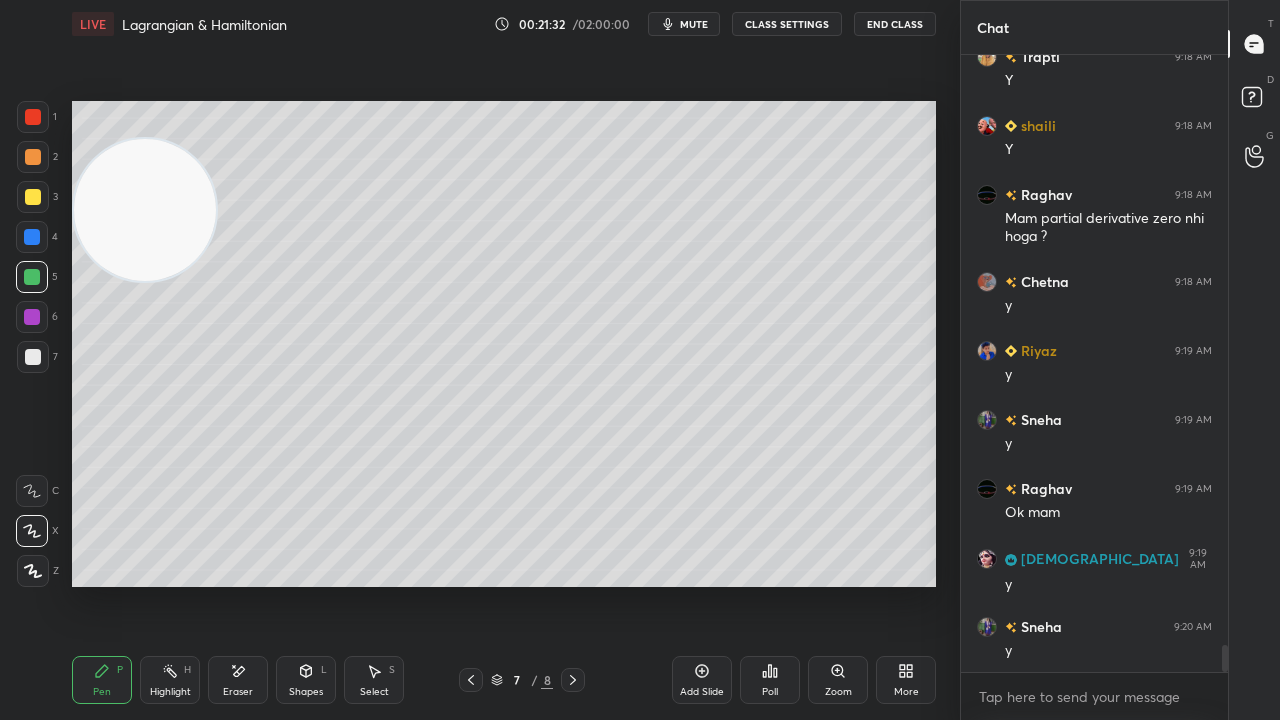 click 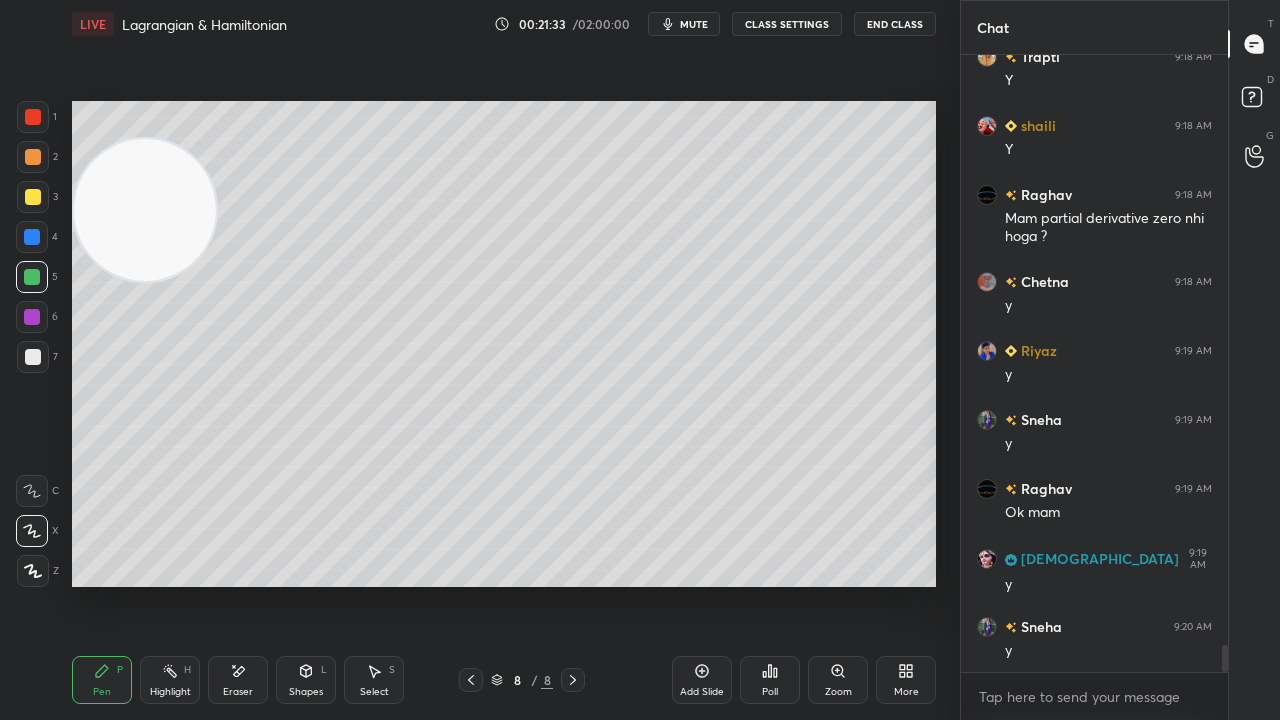 click 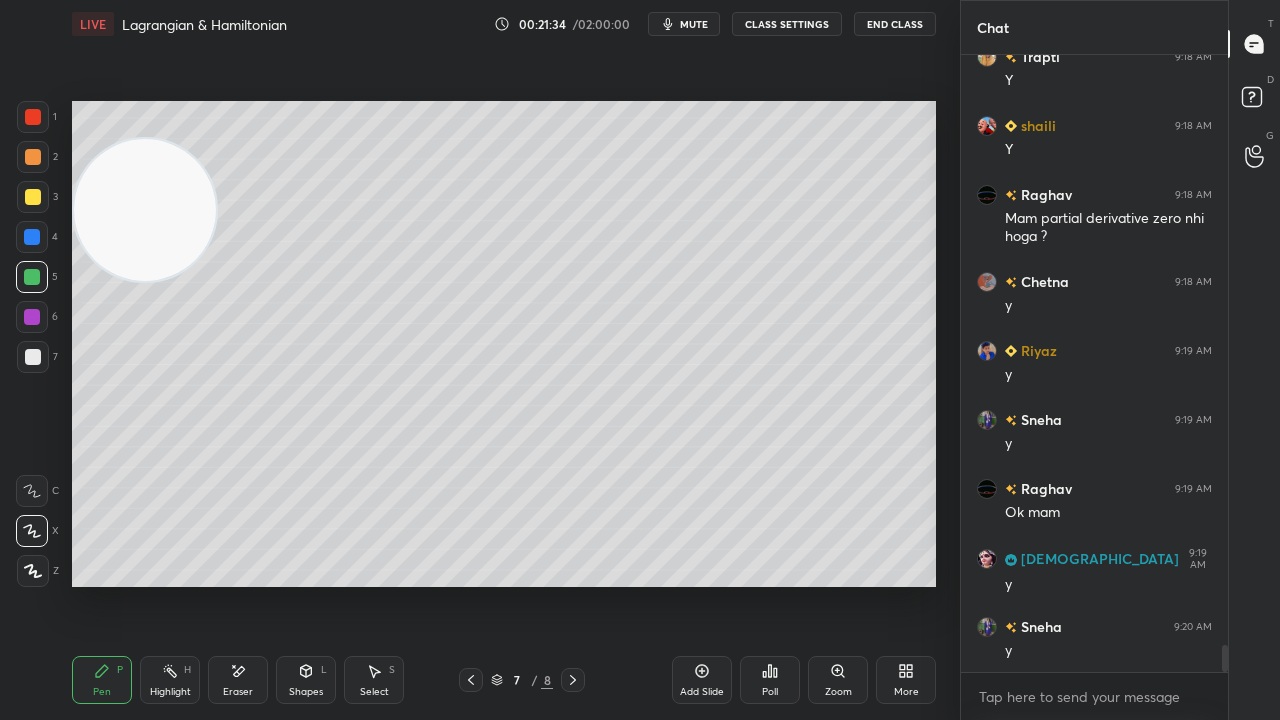 click on "mute" at bounding box center (694, 24) 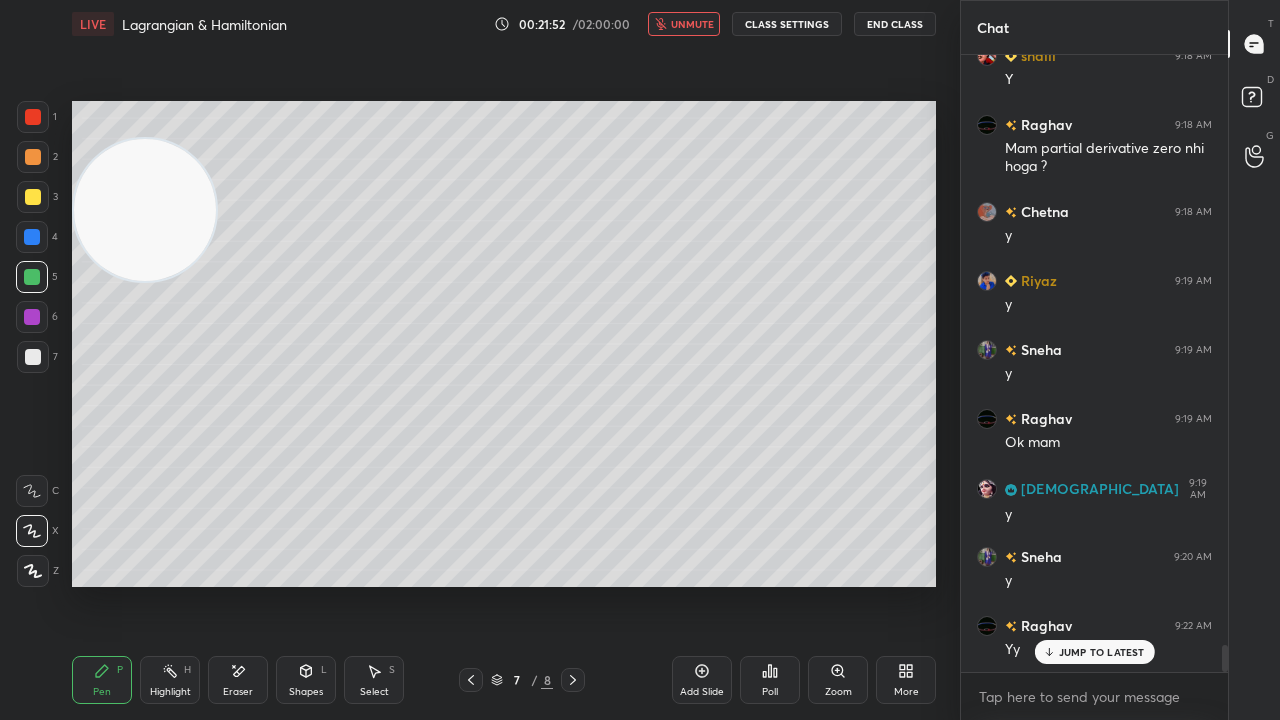 scroll, scrollTop: 13596, scrollLeft: 0, axis: vertical 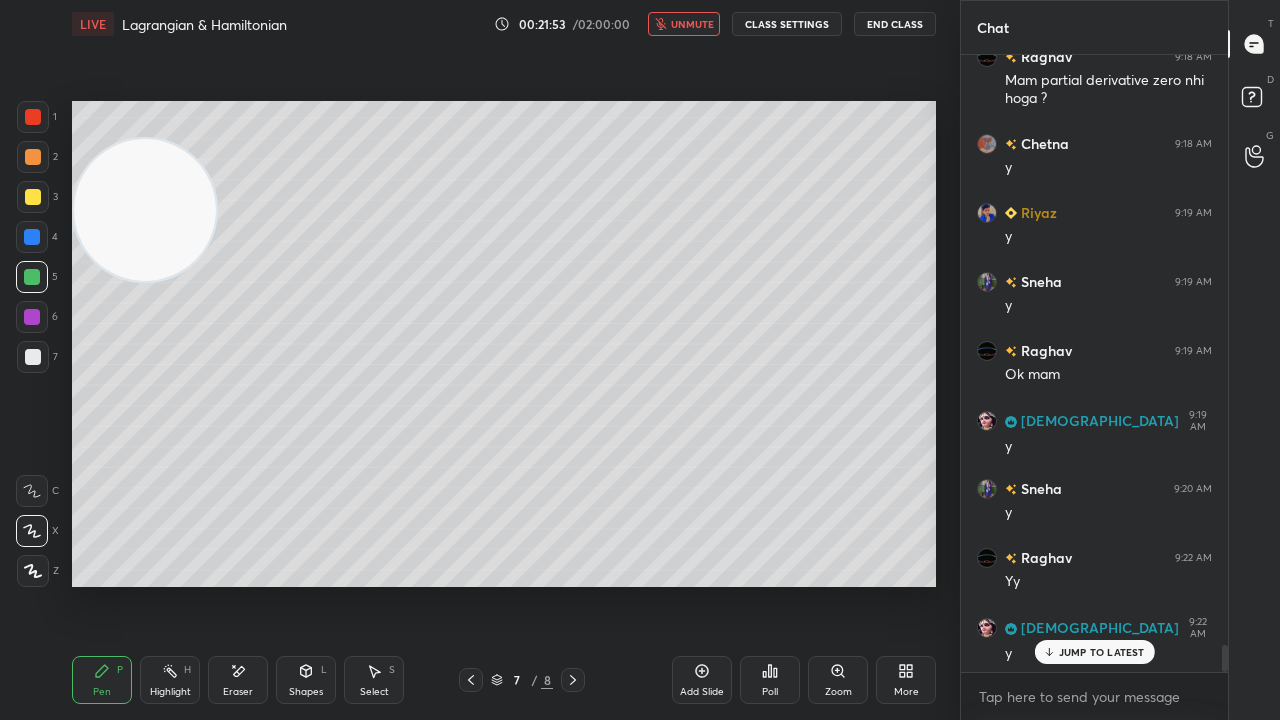 click on "unmute" at bounding box center (692, 24) 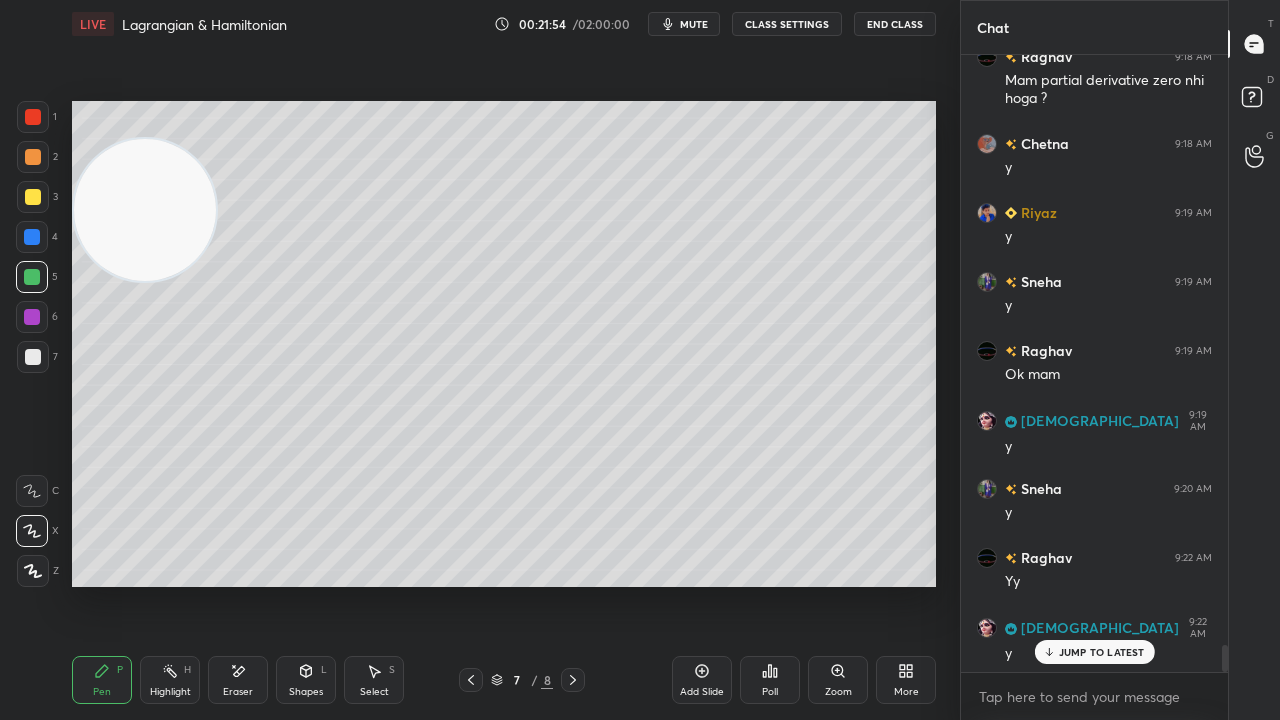 click 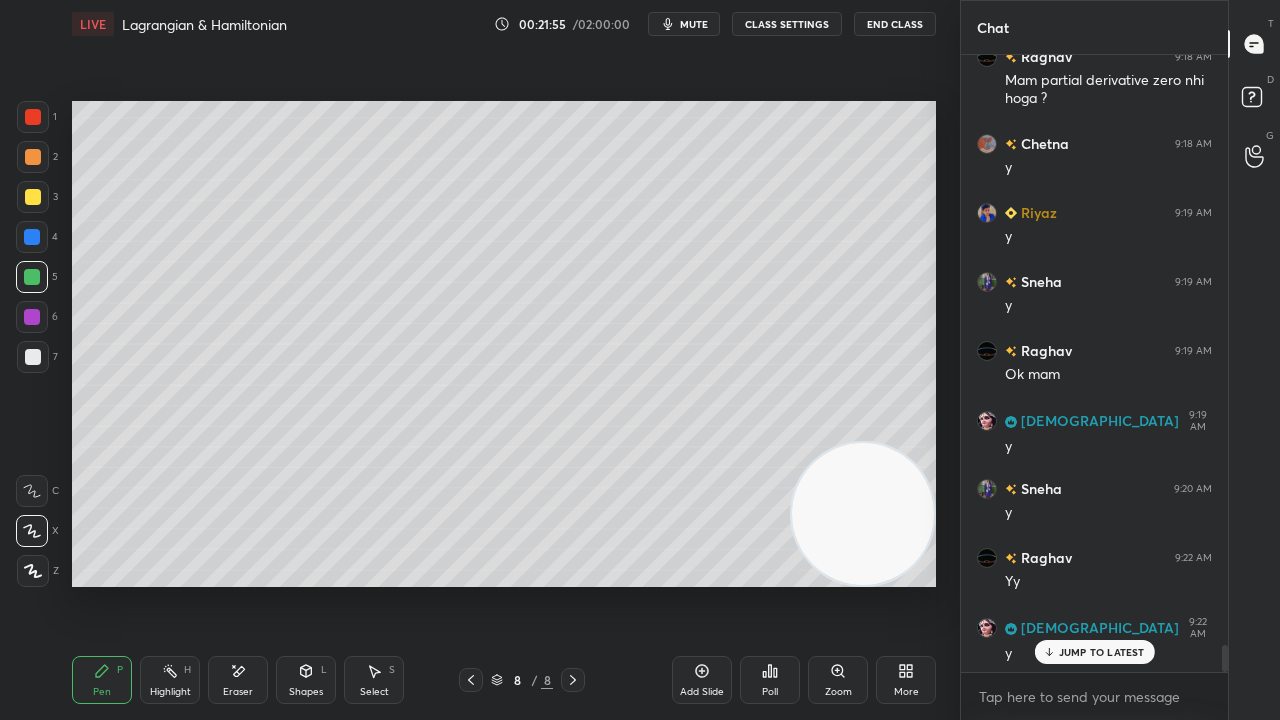 drag, startPoint x: 260, startPoint y: 299, endPoint x: 866, endPoint y: 719, distance: 737.3168 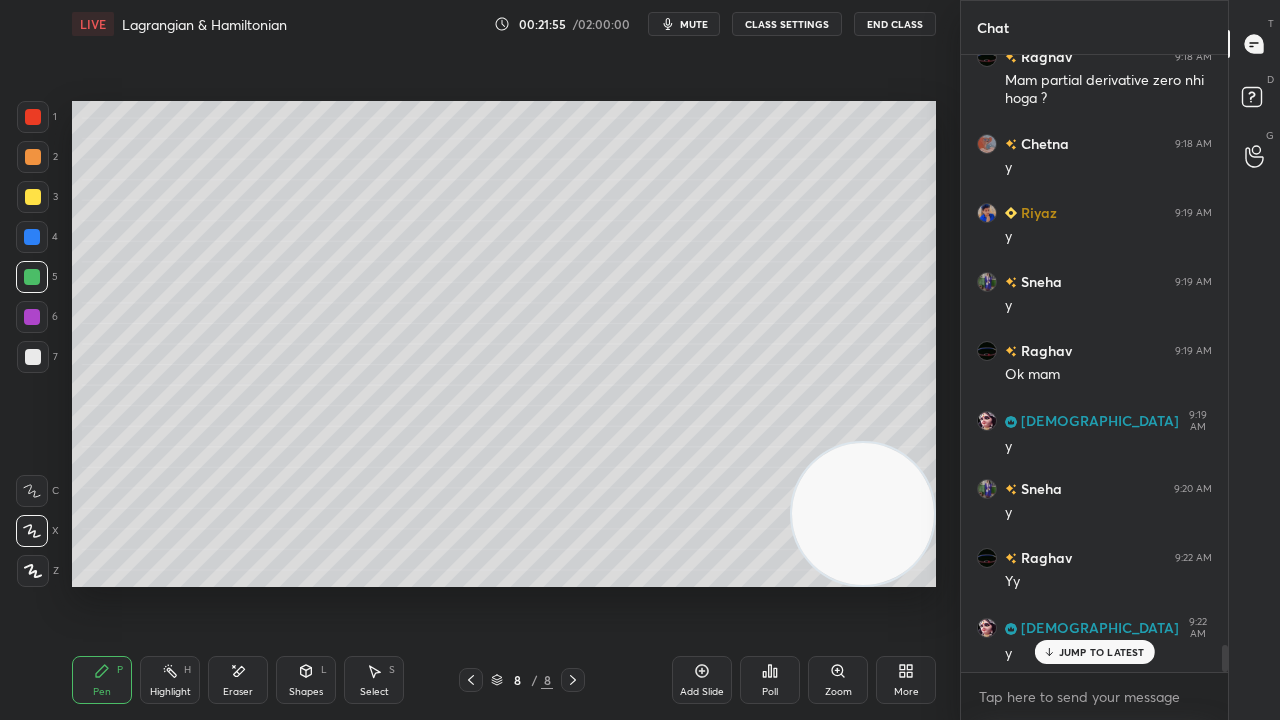 click on "LIVE Lagrangian & Hamiltonian 00:21:55 /  02:00:00 mute CLASS SETTINGS End Class Setting up your live class Poll for   secs No correct answer Start poll Back Lagrangian & Hamiltonian • L15 of Revision Course on Physical Science [PERSON_NAME] Pen P Highlight H Eraser Shapes L Select S 8 / 8 Add Slide Poll Zoom More" at bounding box center (504, 360) 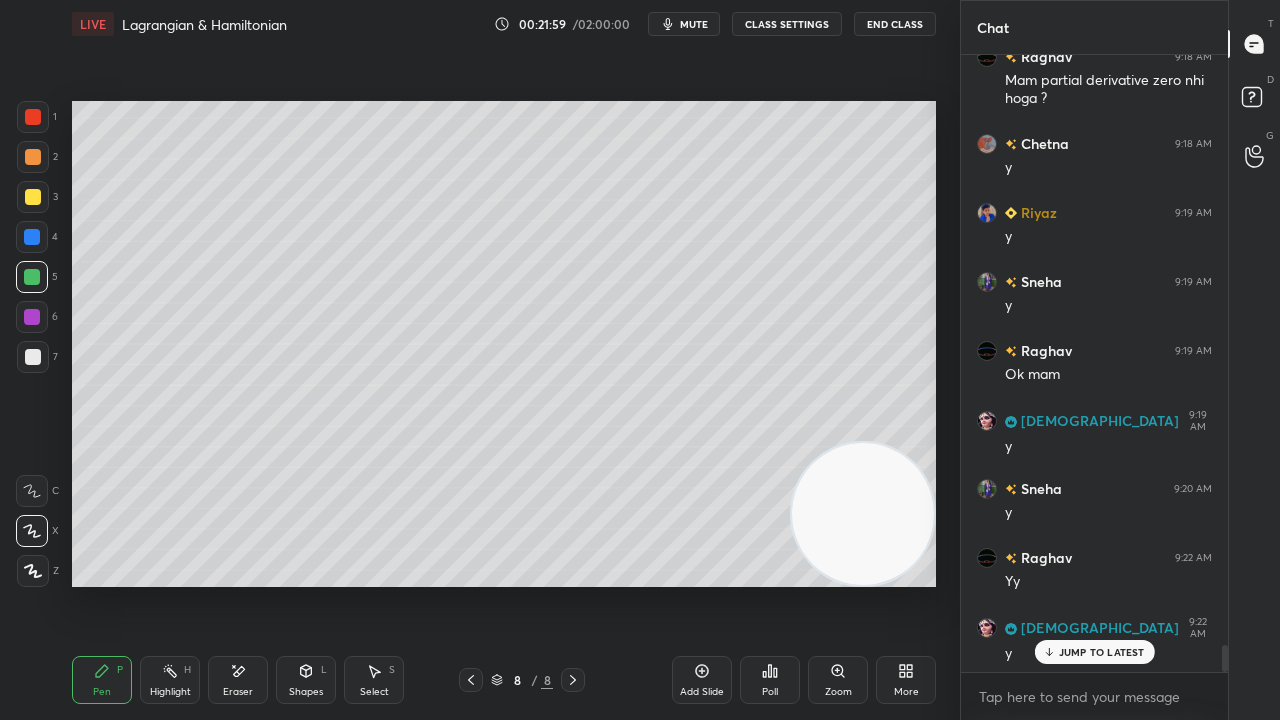 click at bounding box center (33, 197) 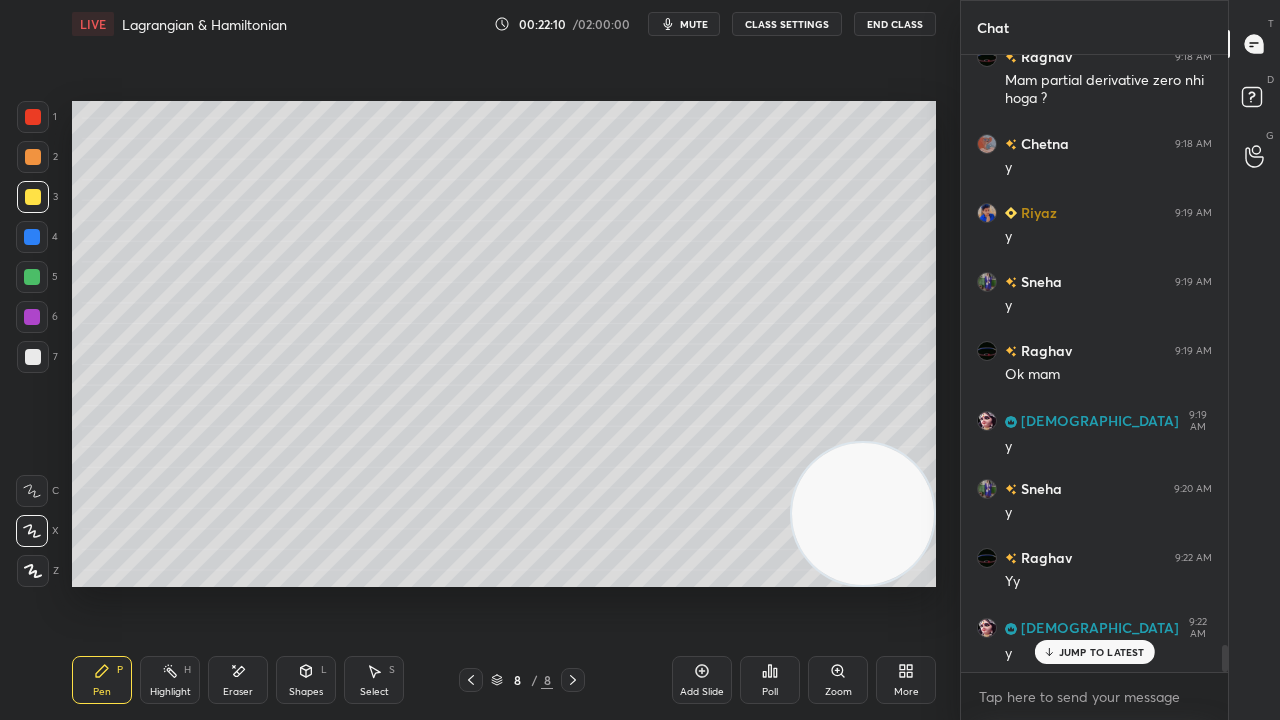 click at bounding box center [33, 357] 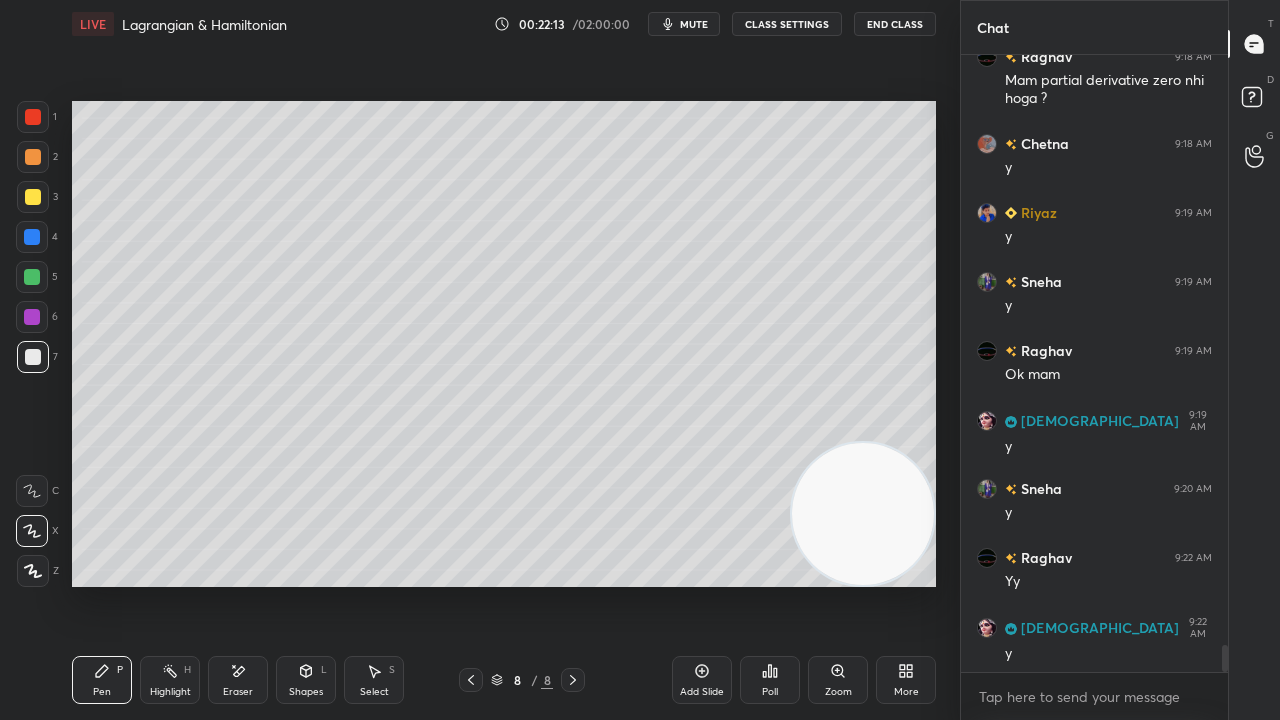 scroll, scrollTop: 13666, scrollLeft: 0, axis: vertical 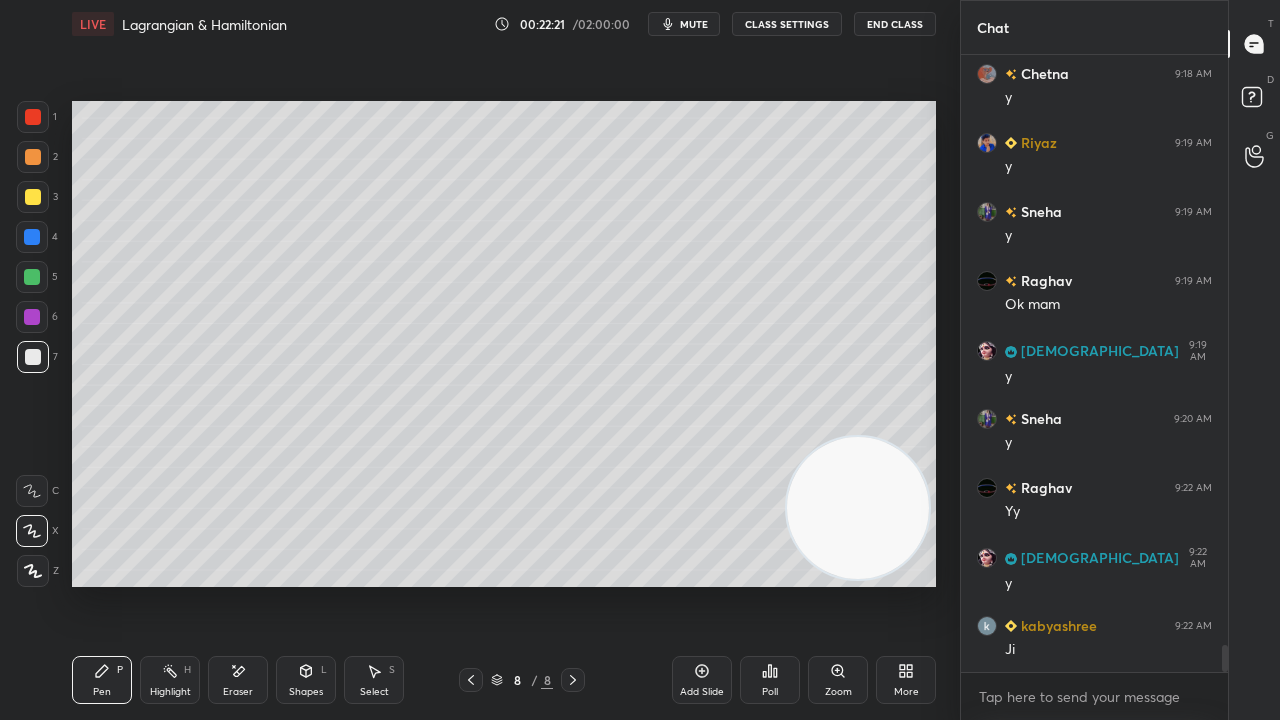 drag, startPoint x: 862, startPoint y: 544, endPoint x: 790, endPoint y: 240, distance: 312.40997 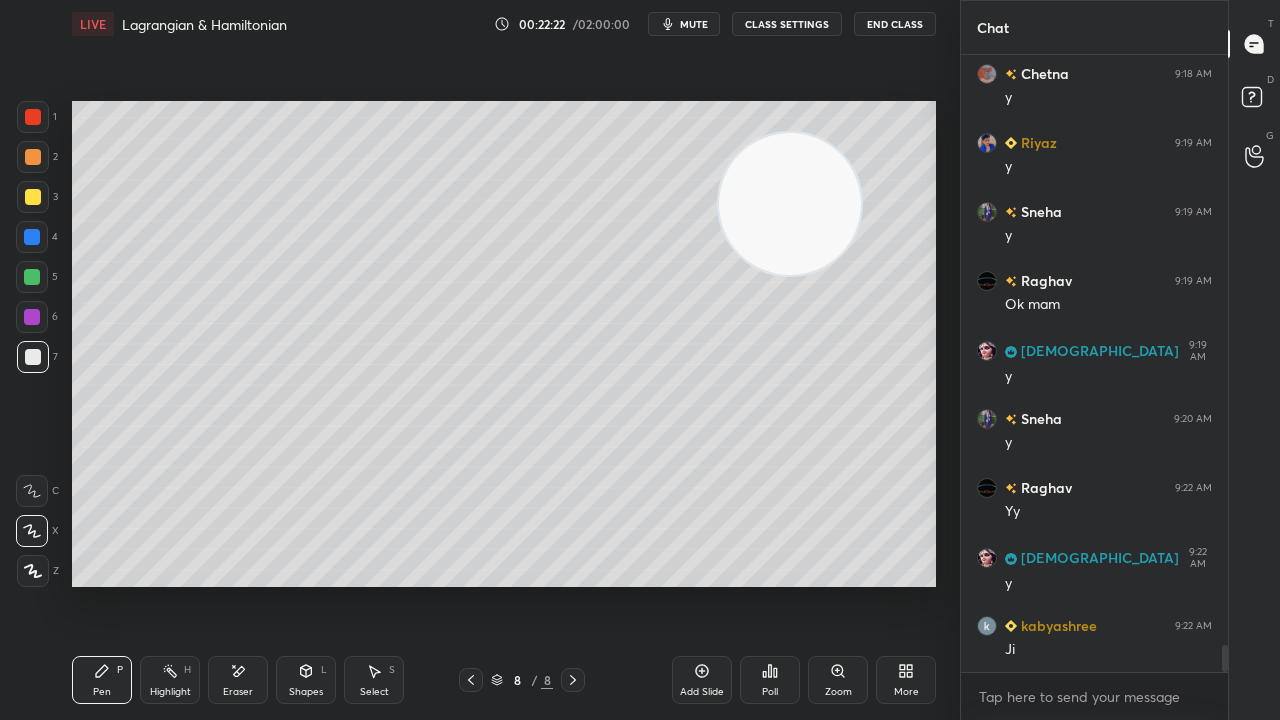 click at bounding box center (33, 197) 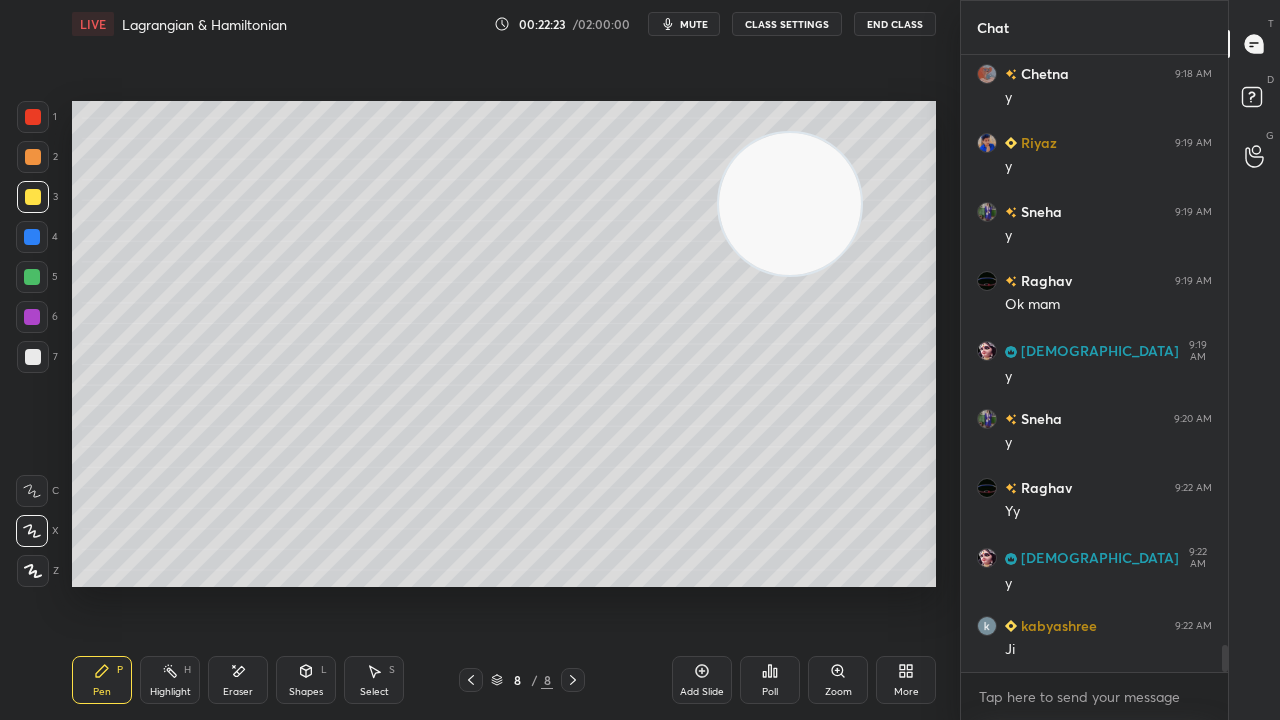 click at bounding box center (33, 157) 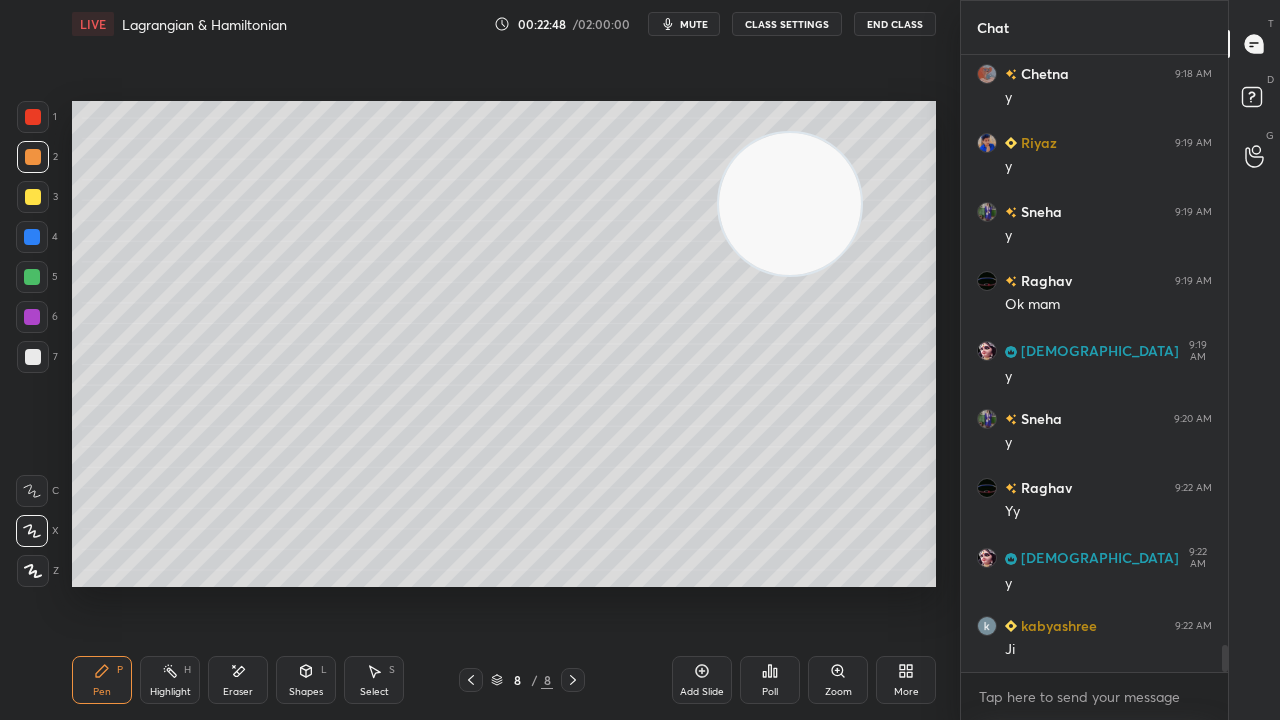 click at bounding box center [33, 357] 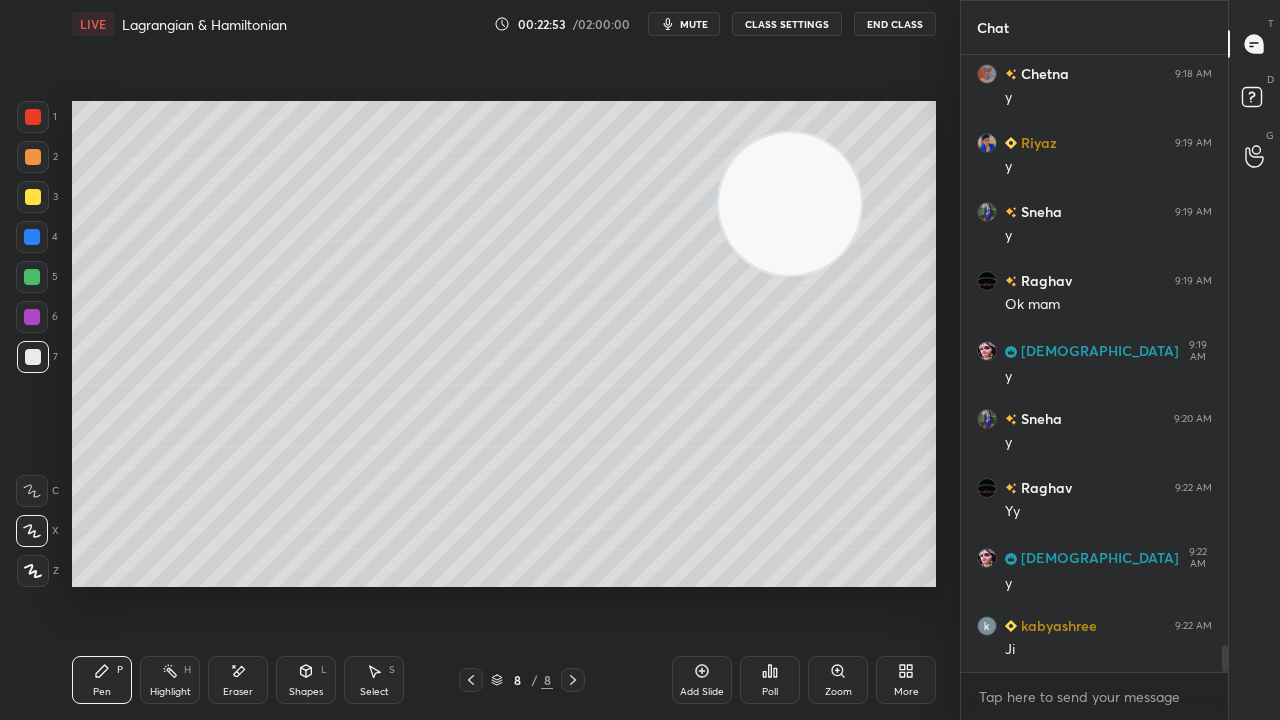 click on "mute" at bounding box center [694, 24] 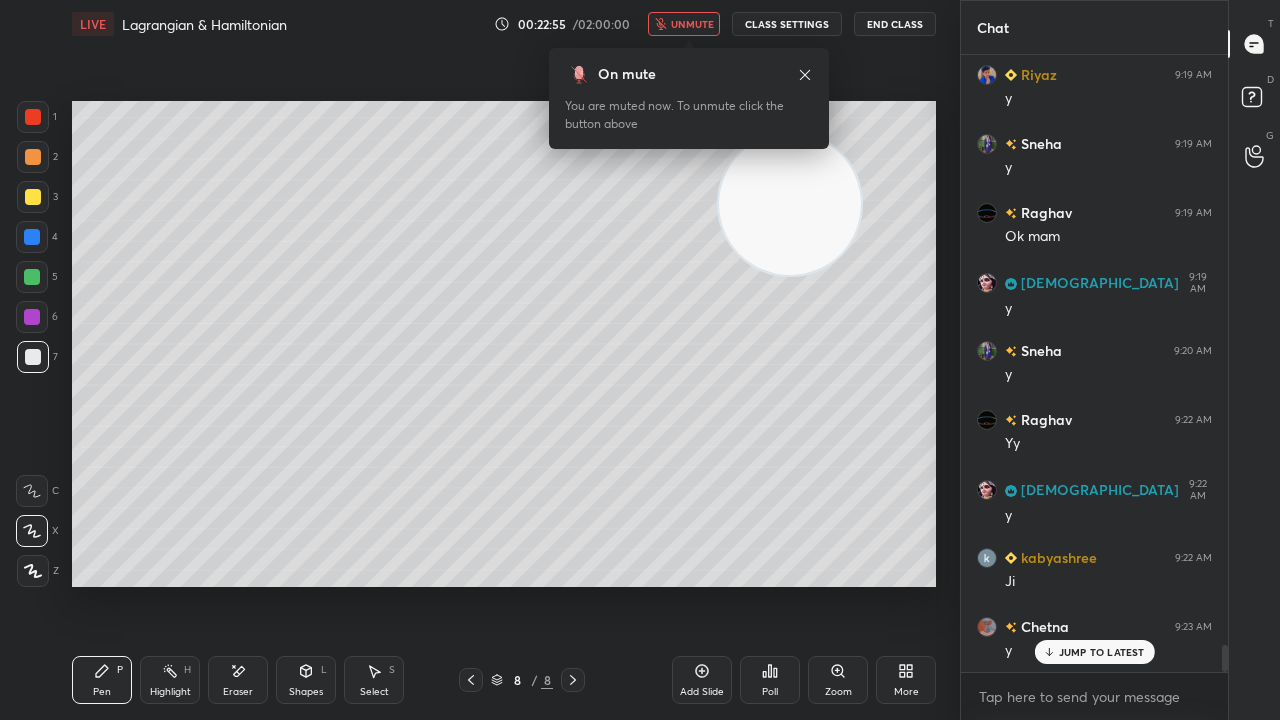 scroll, scrollTop: 13804, scrollLeft: 0, axis: vertical 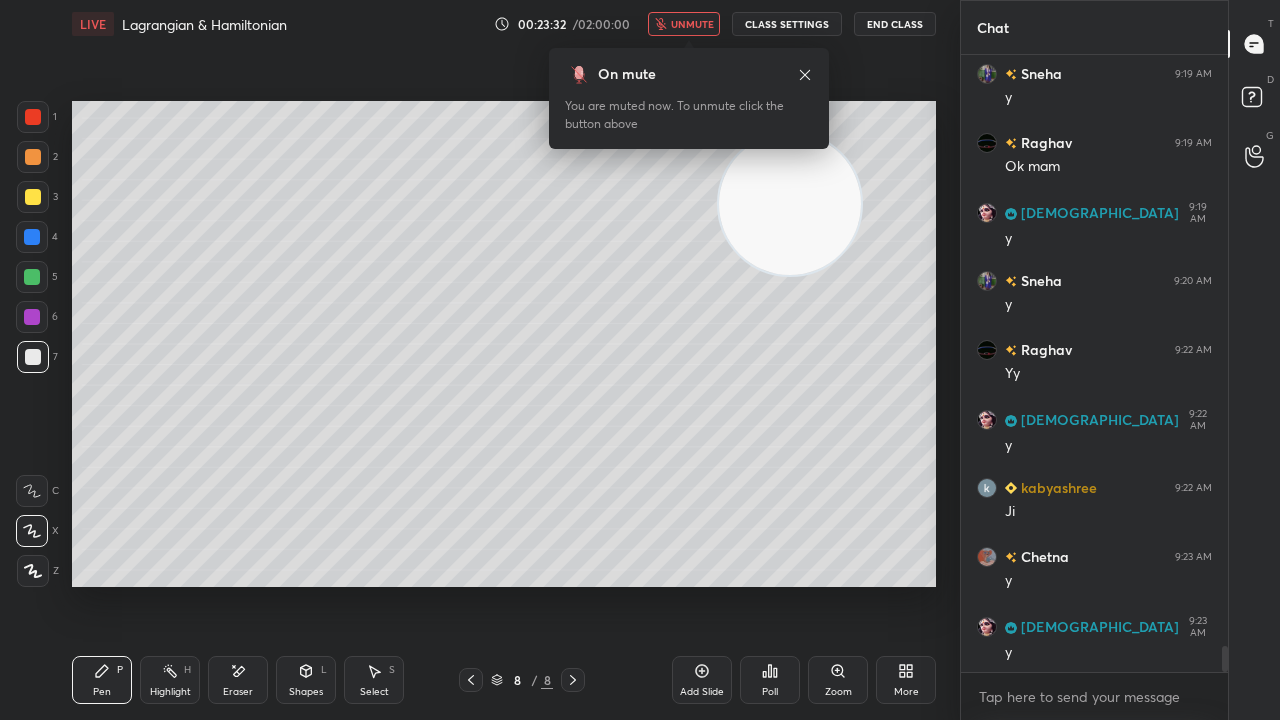 click on "unmute" at bounding box center [692, 24] 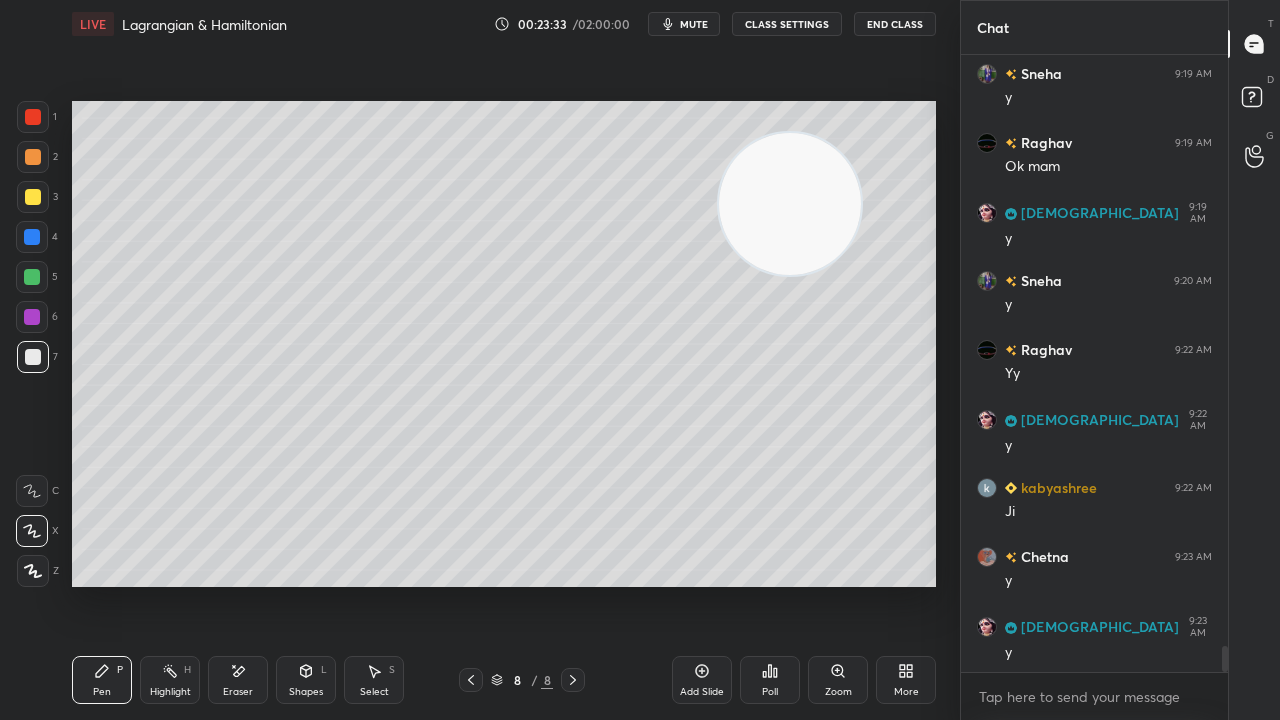 click on "1 2 3 4 5 6 7" at bounding box center [37, 241] 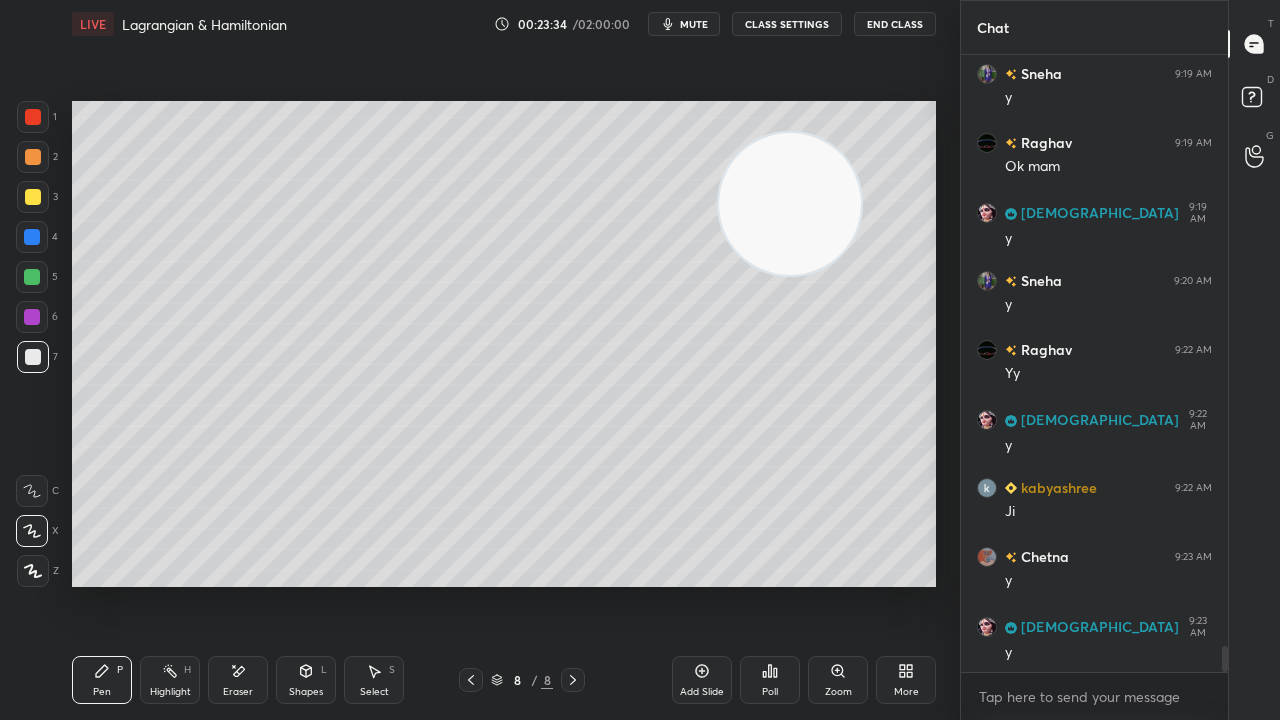 drag, startPoint x: 574, startPoint y: 677, endPoint x: 708, endPoint y: 688, distance: 134.45073 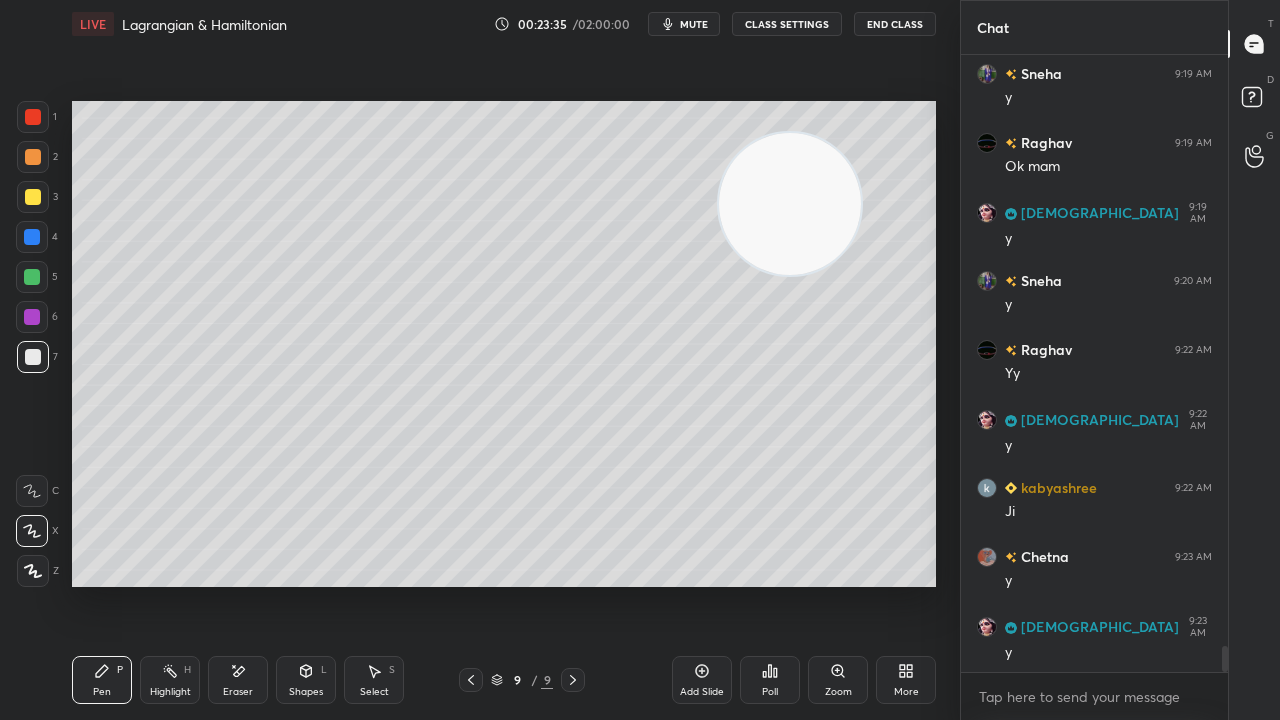 click at bounding box center (33, 197) 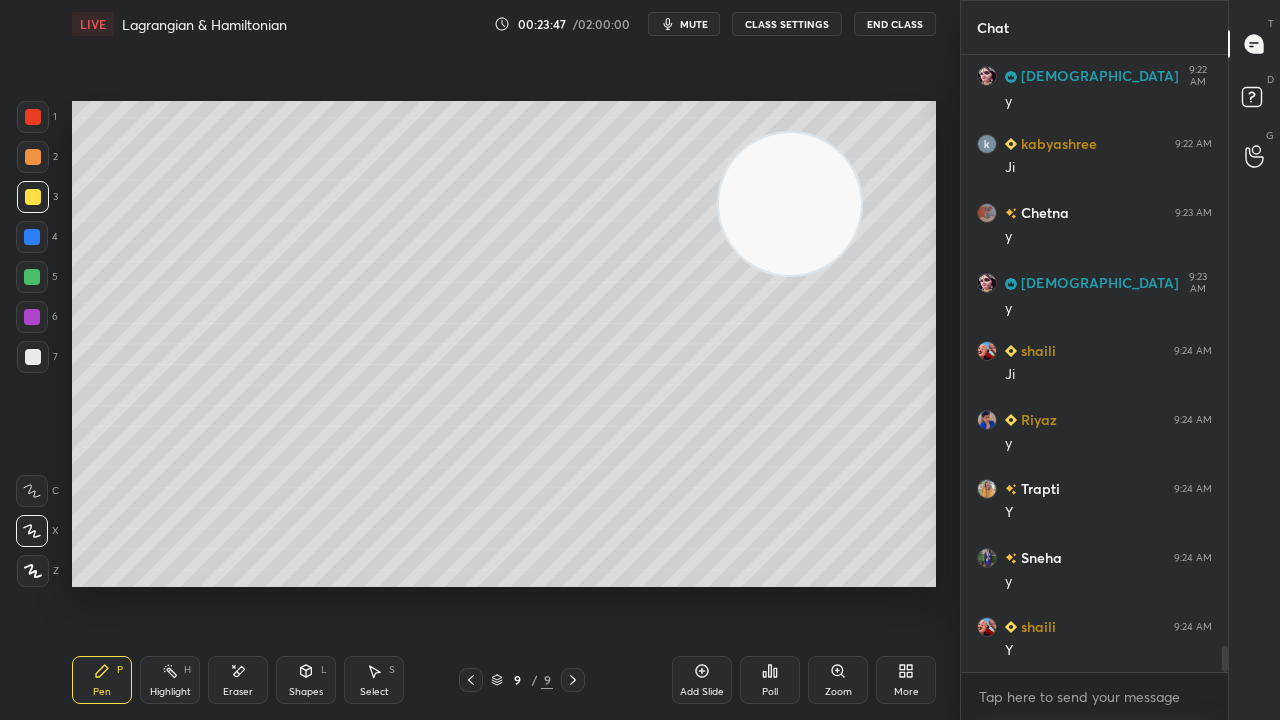 scroll, scrollTop: 14218, scrollLeft: 0, axis: vertical 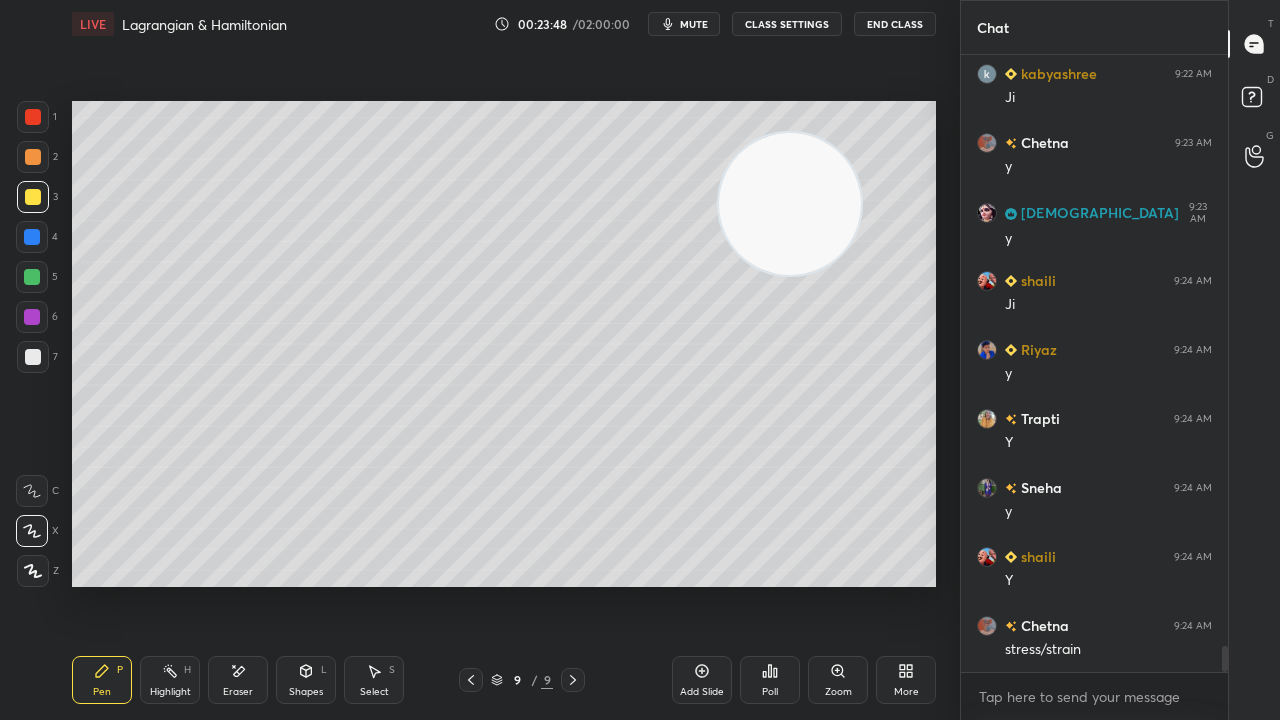click on "Eraser" at bounding box center (238, 680) 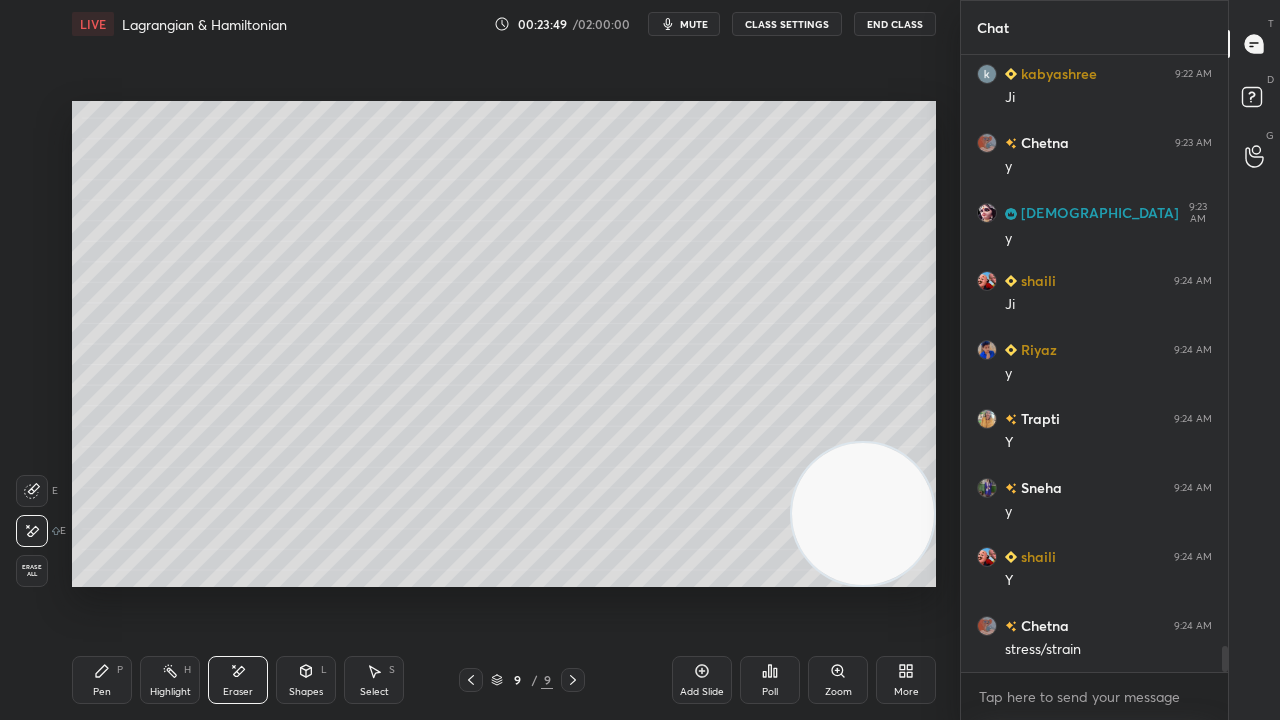 drag, startPoint x: 812, startPoint y: 235, endPoint x: 877, endPoint y: 558, distance: 329.47534 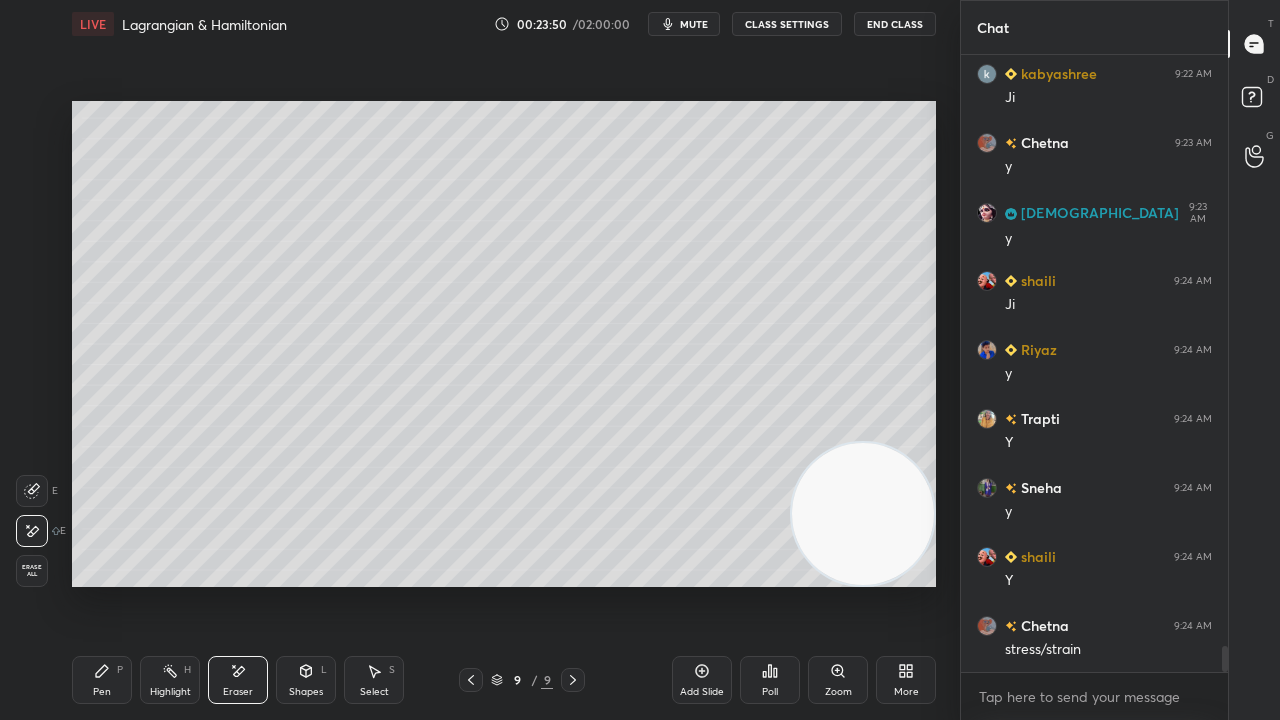 click on "Pen" at bounding box center (102, 692) 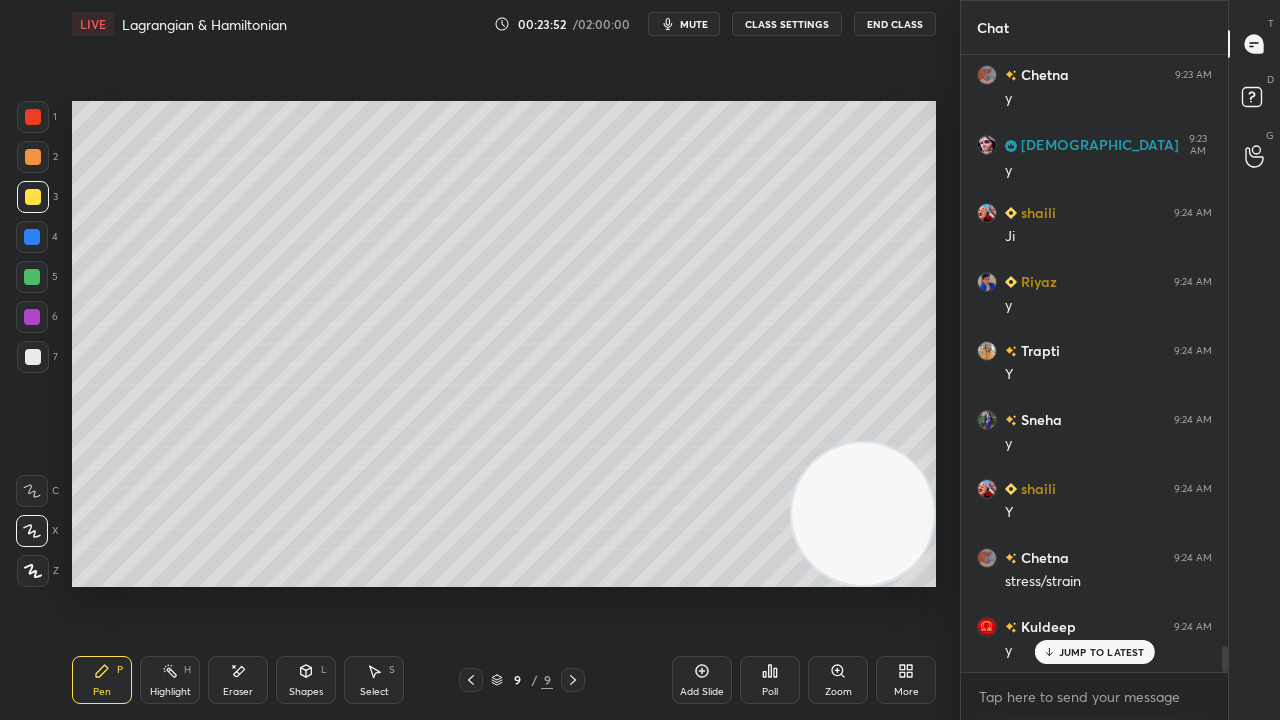 scroll, scrollTop: 14424, scrollLeft: 0, axis: vertical 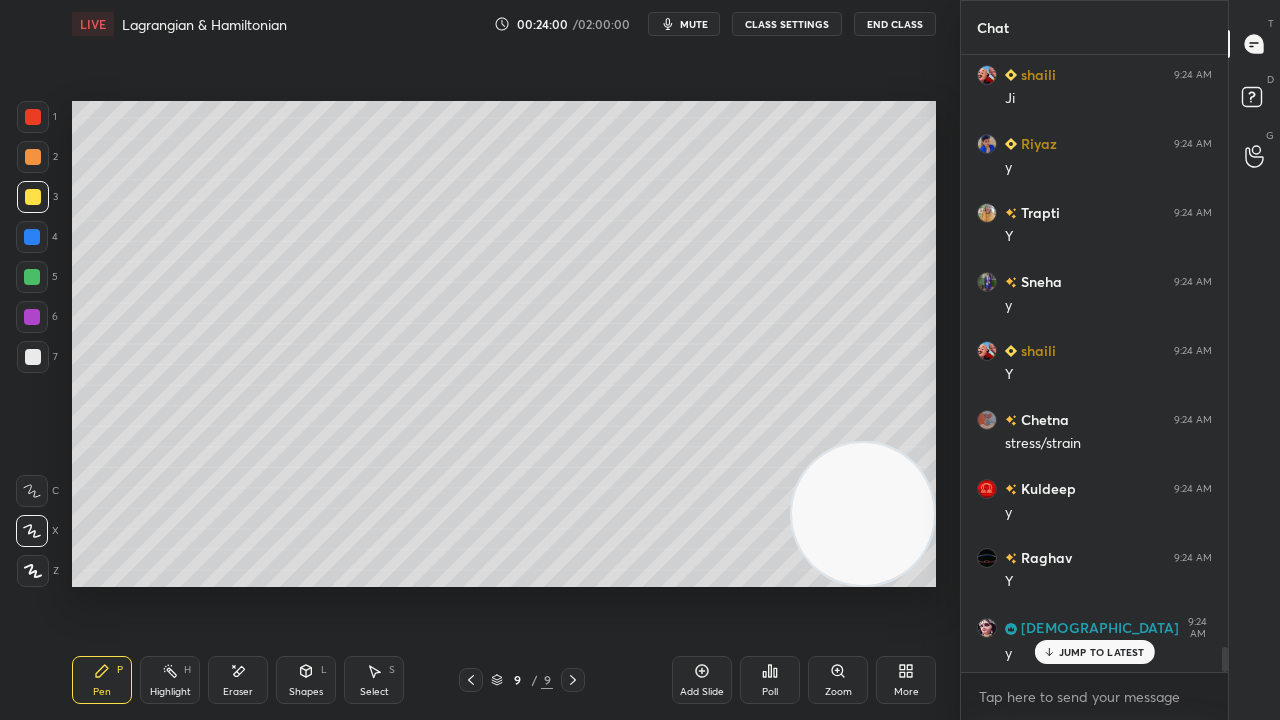 click on "mute" at bounding box center (694, 24) 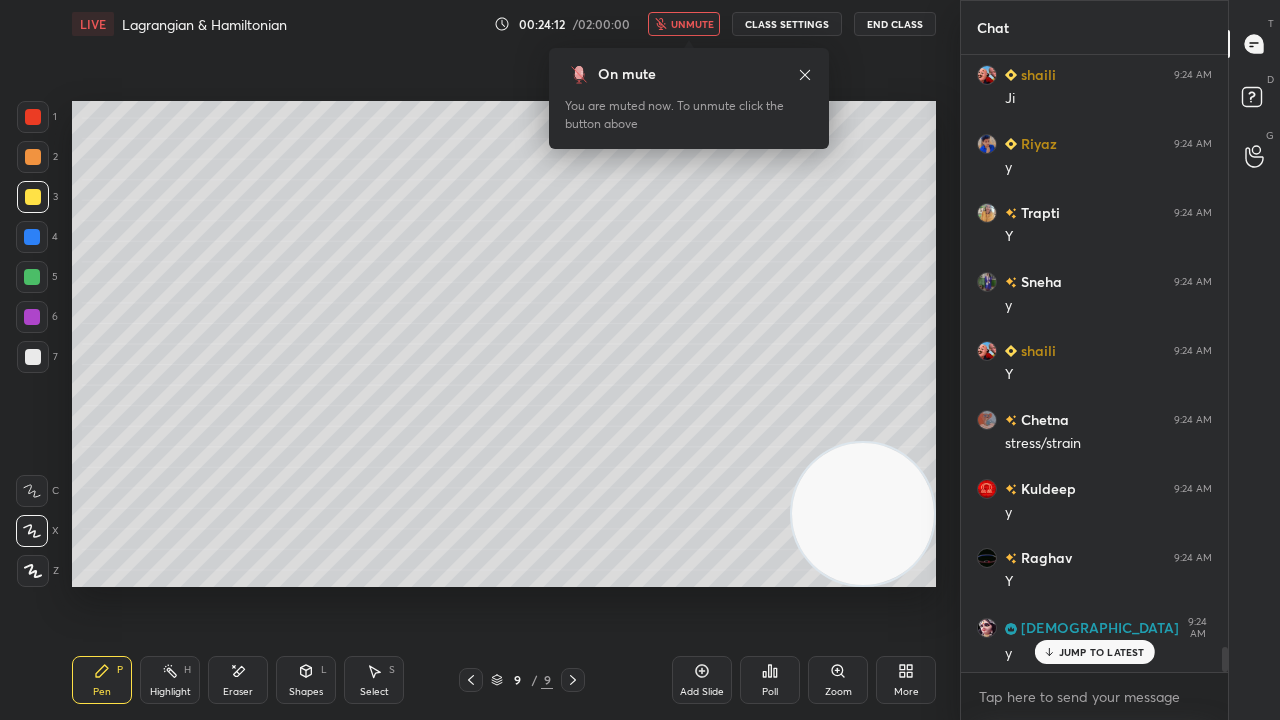 click on "unmute" at bounding box center [692, 24] 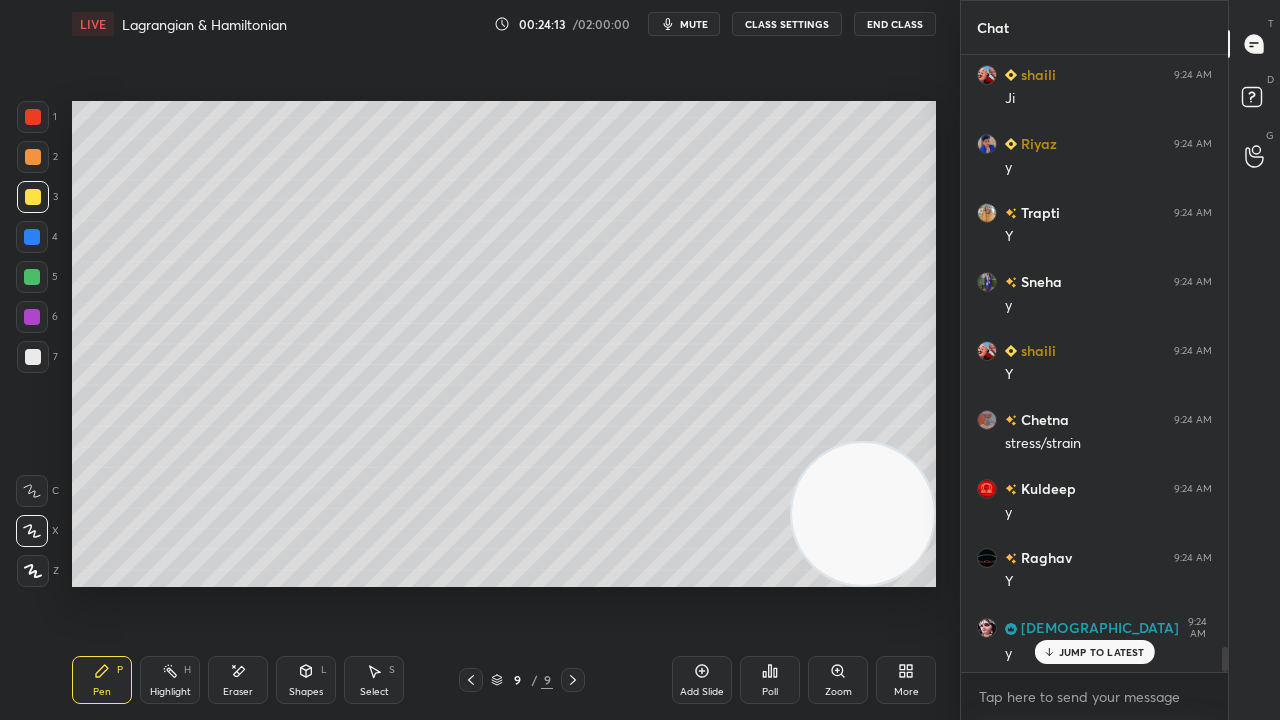 click on "JUMP TO LATEST" at bounding box center (1102, 652) 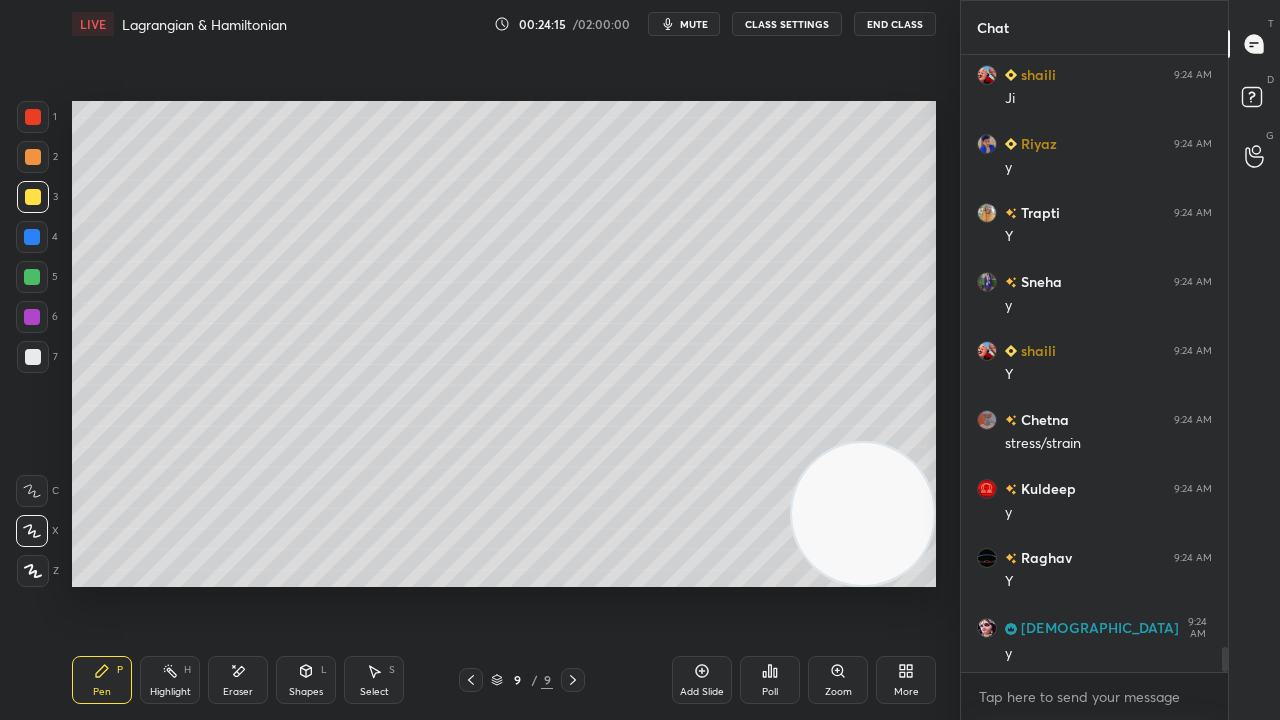 drag, startPoint x: 32, startPoint y: 358, endPoint x: 63, endPoint y: 359, distance: 31.016125 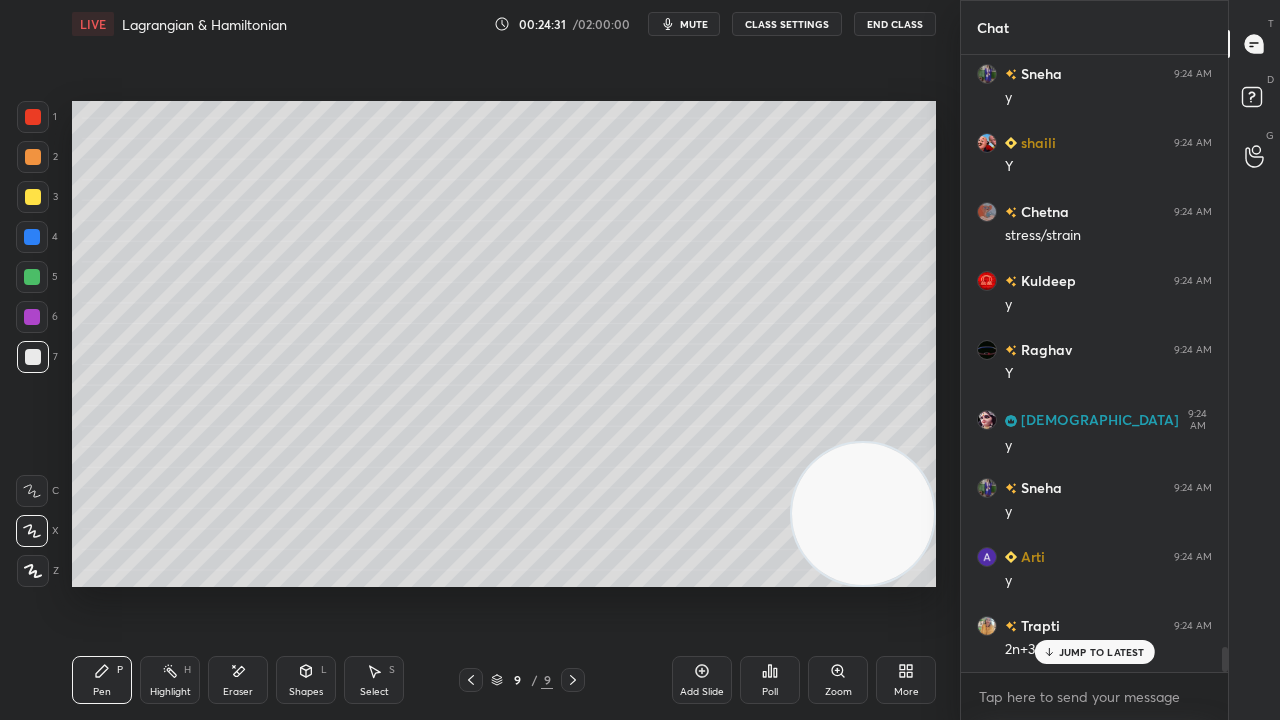 scroll, scrollTop: 14700, scrollLeft: 0, axis: vertical 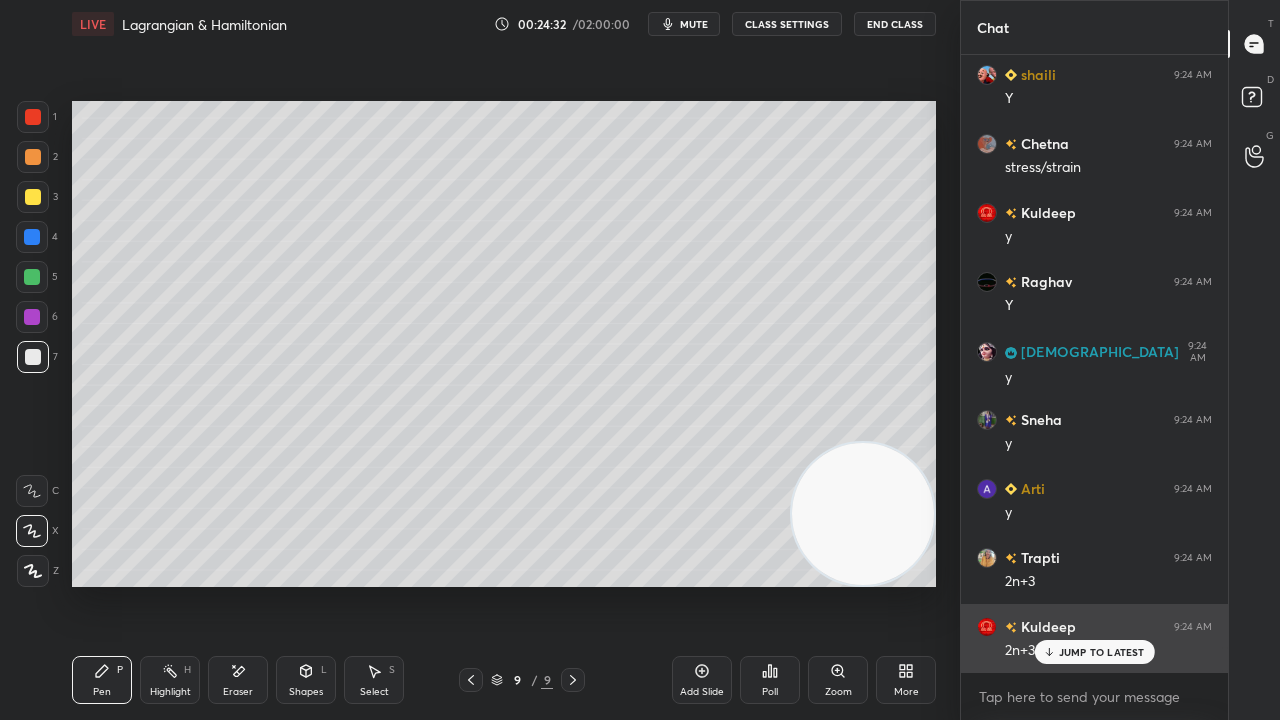 click 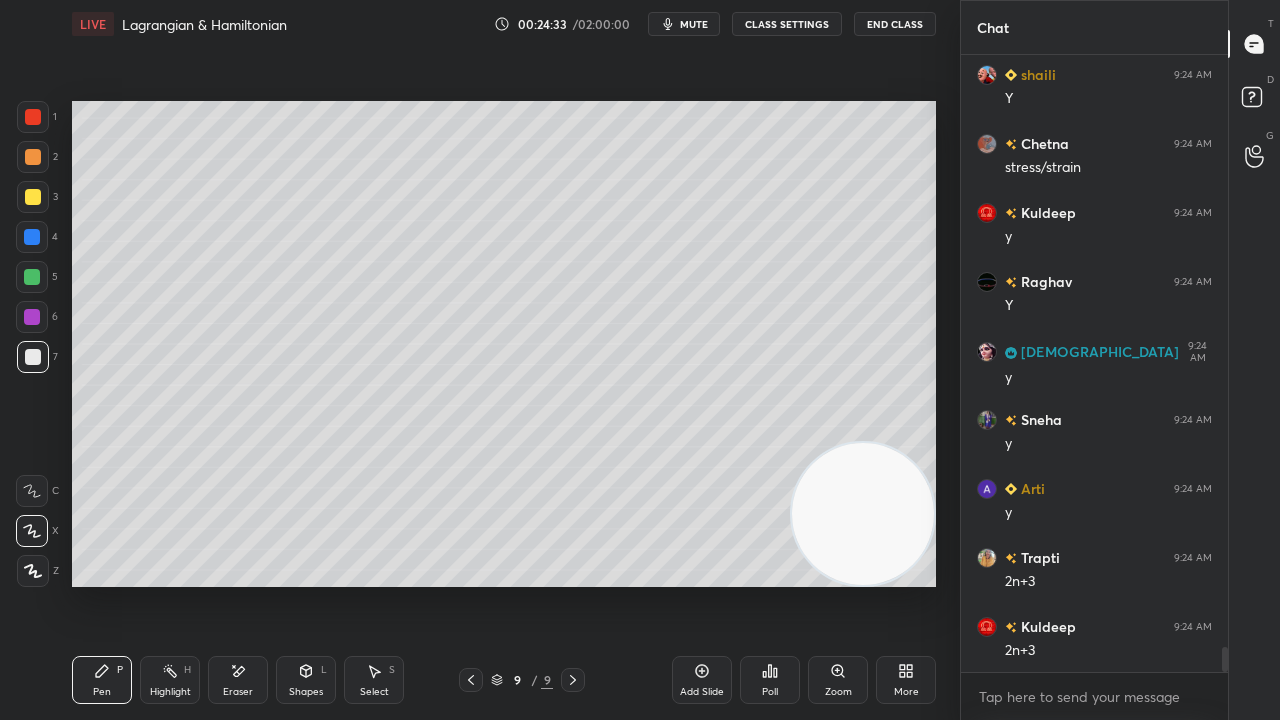 click on "Shapes L" at bounding box center [306, 680] 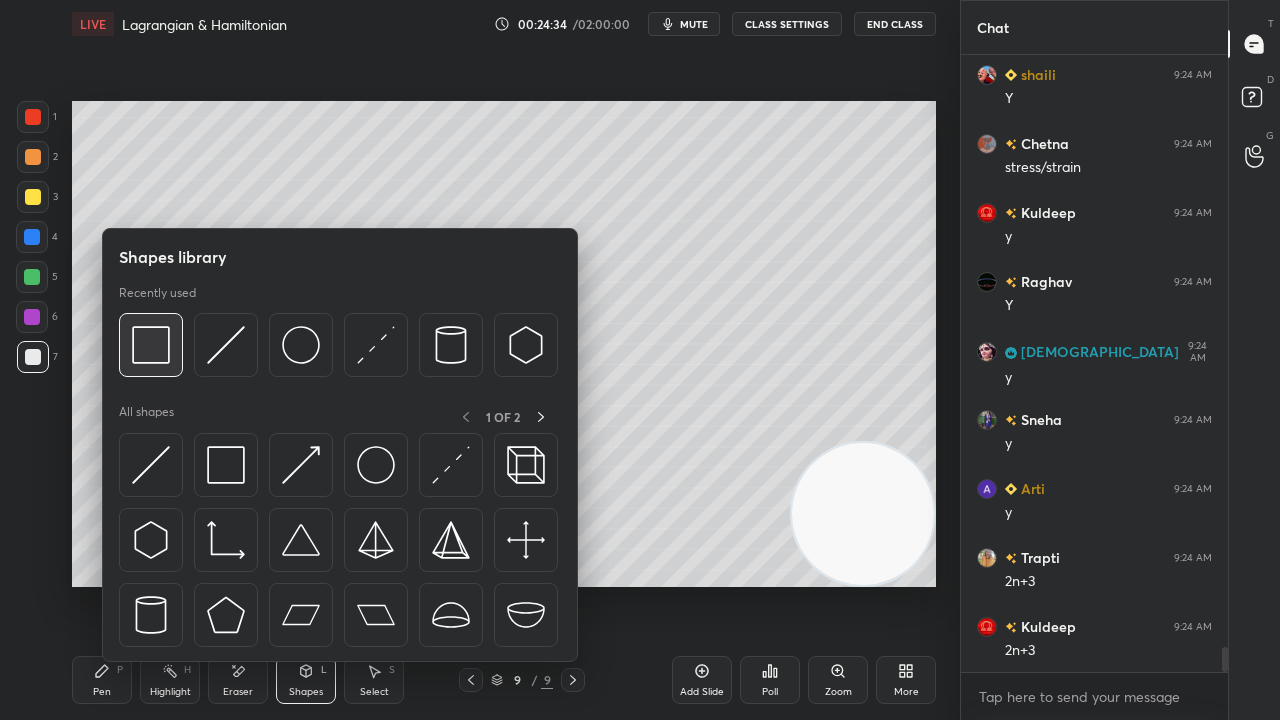 click at bounding box center (151, 345) 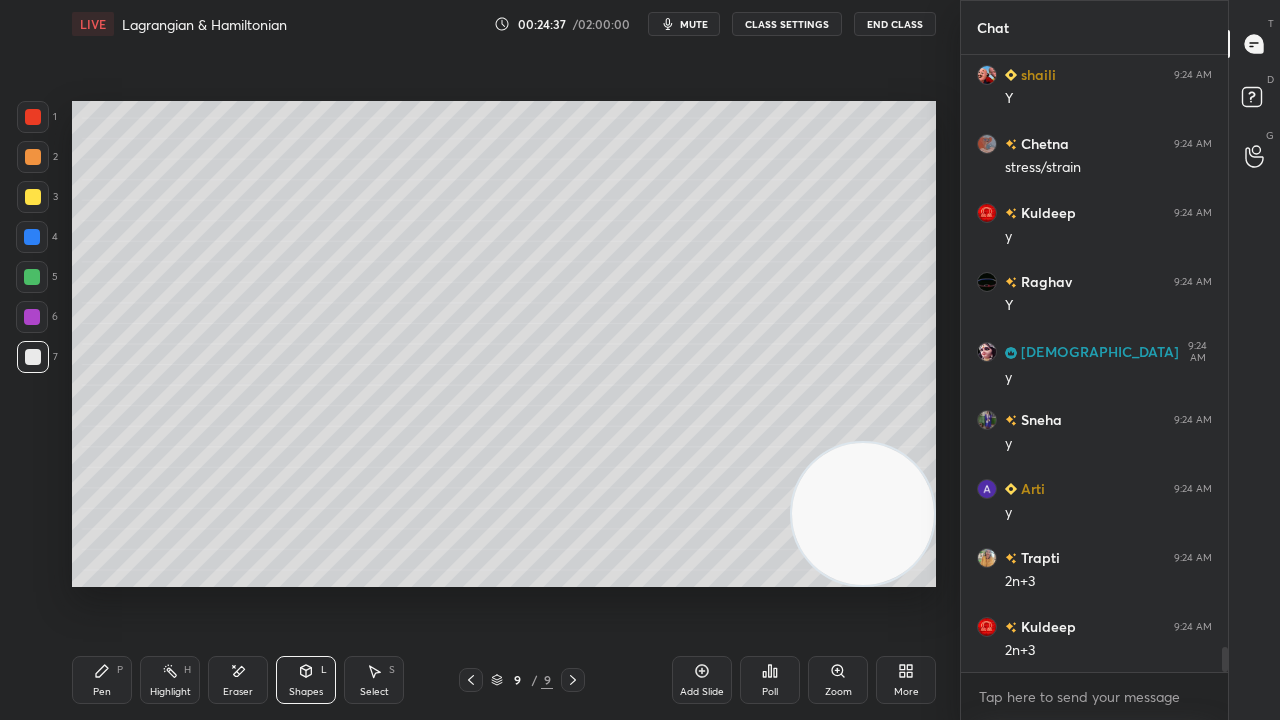 click on "mute" at bounding box center [694, 24] 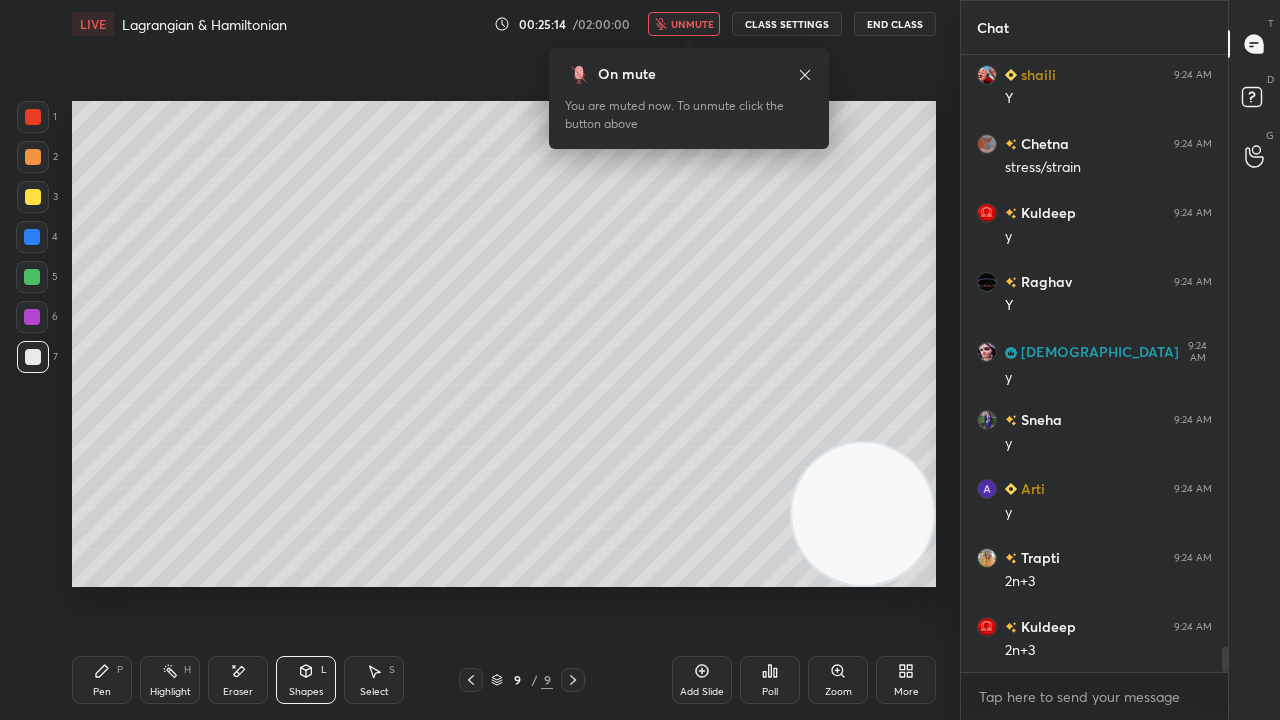 click on "unmute" at bounding box center (692, 24) 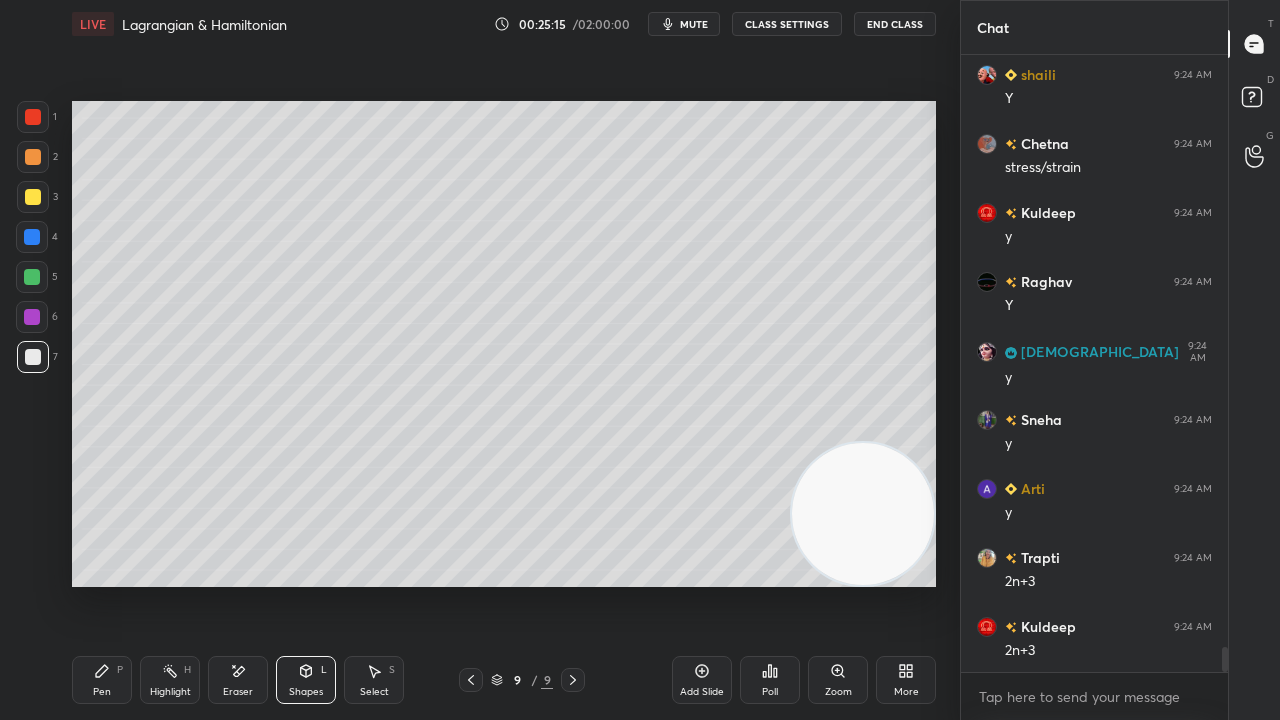 click 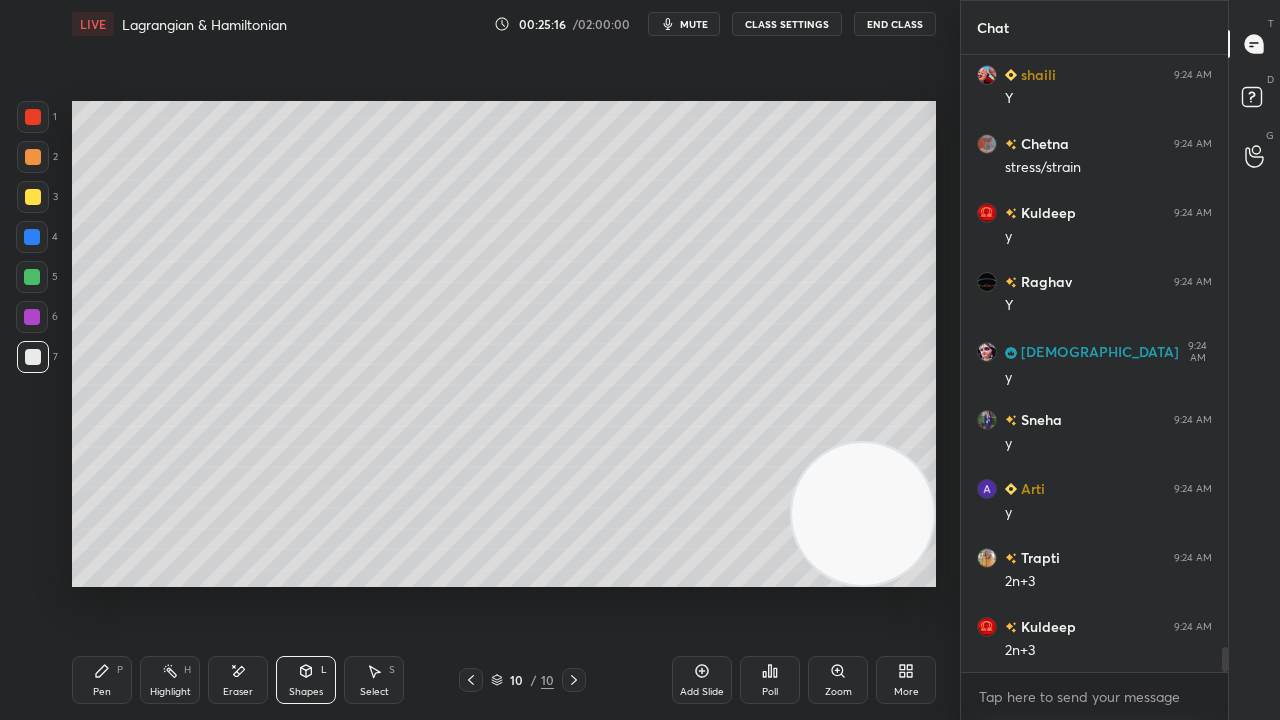 click at bounding box center (33, 197) 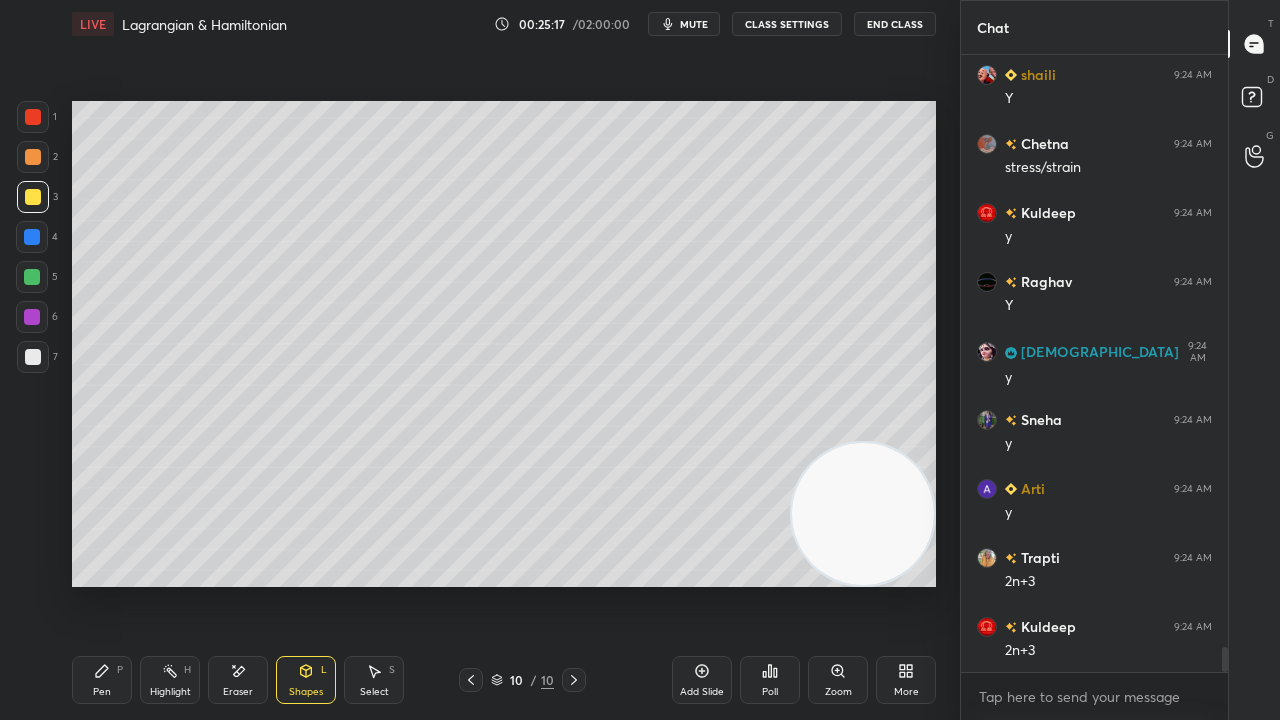 click on "Pen P" at bounding box center [102, 680] 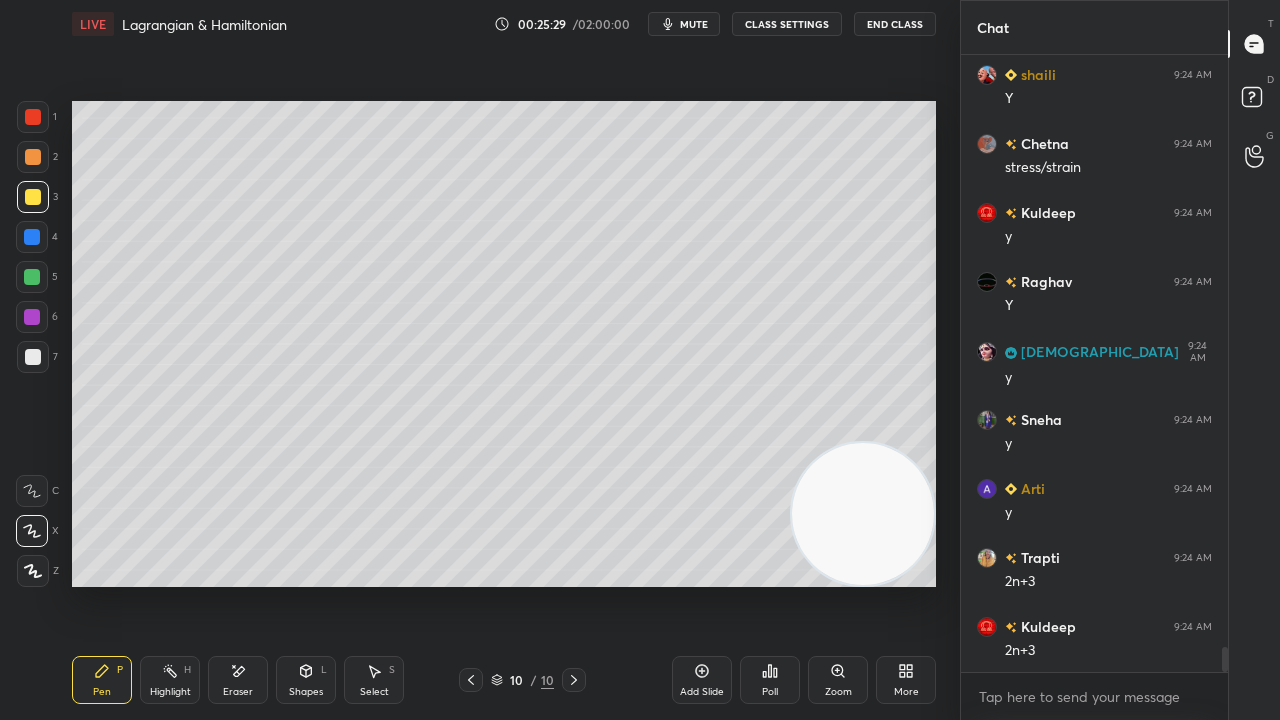 click on "Shapes L" at bounding box center (306, 680) 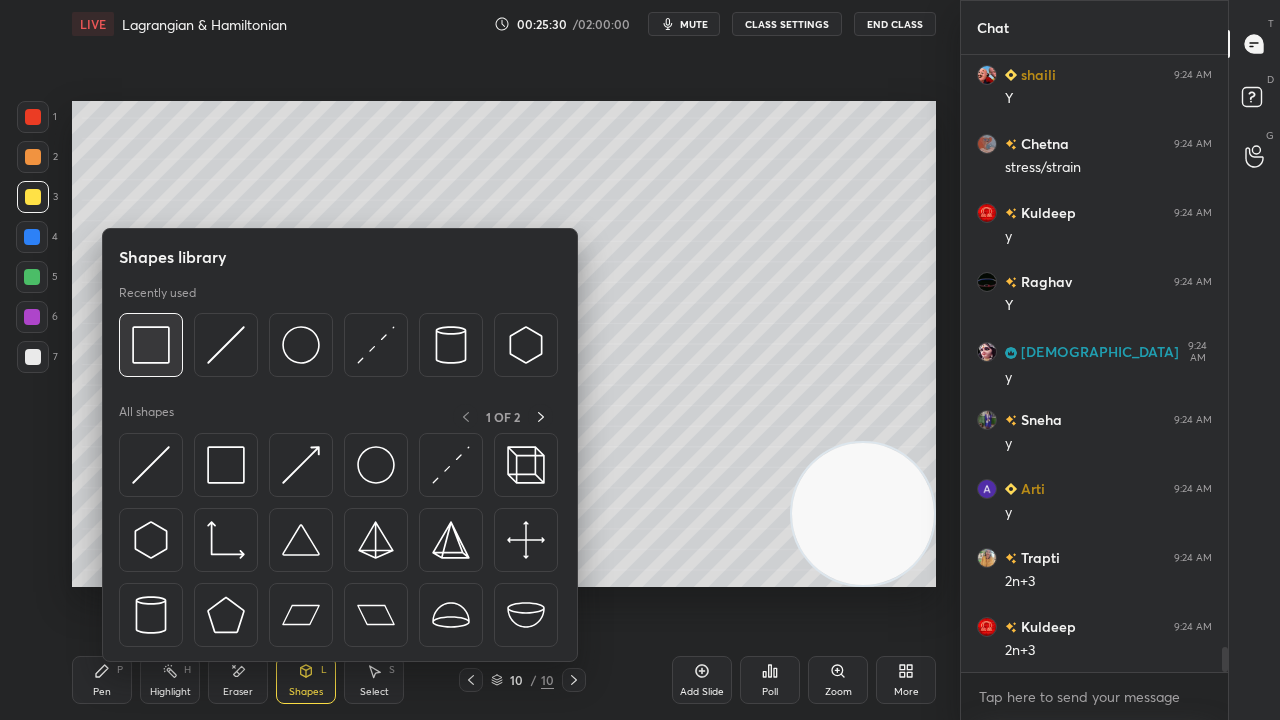 click at bounding box center (151, 345) 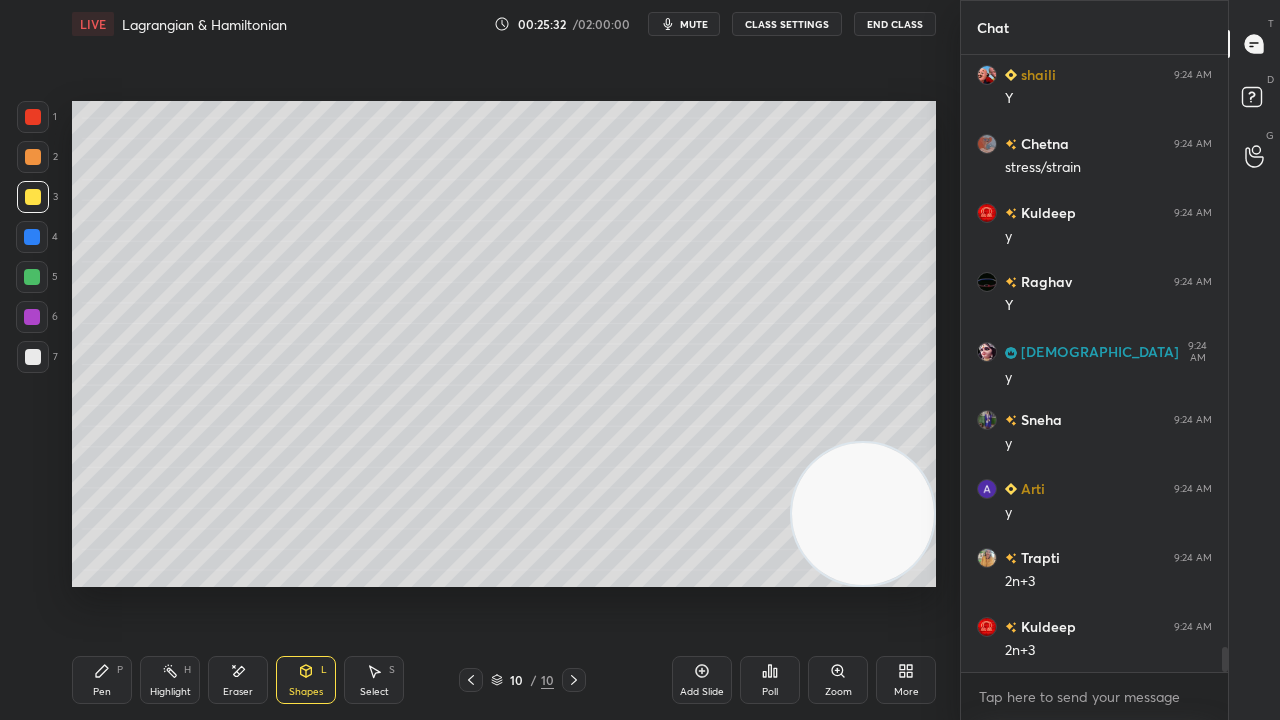 click on "Pen" at bounding box center (102, 692) 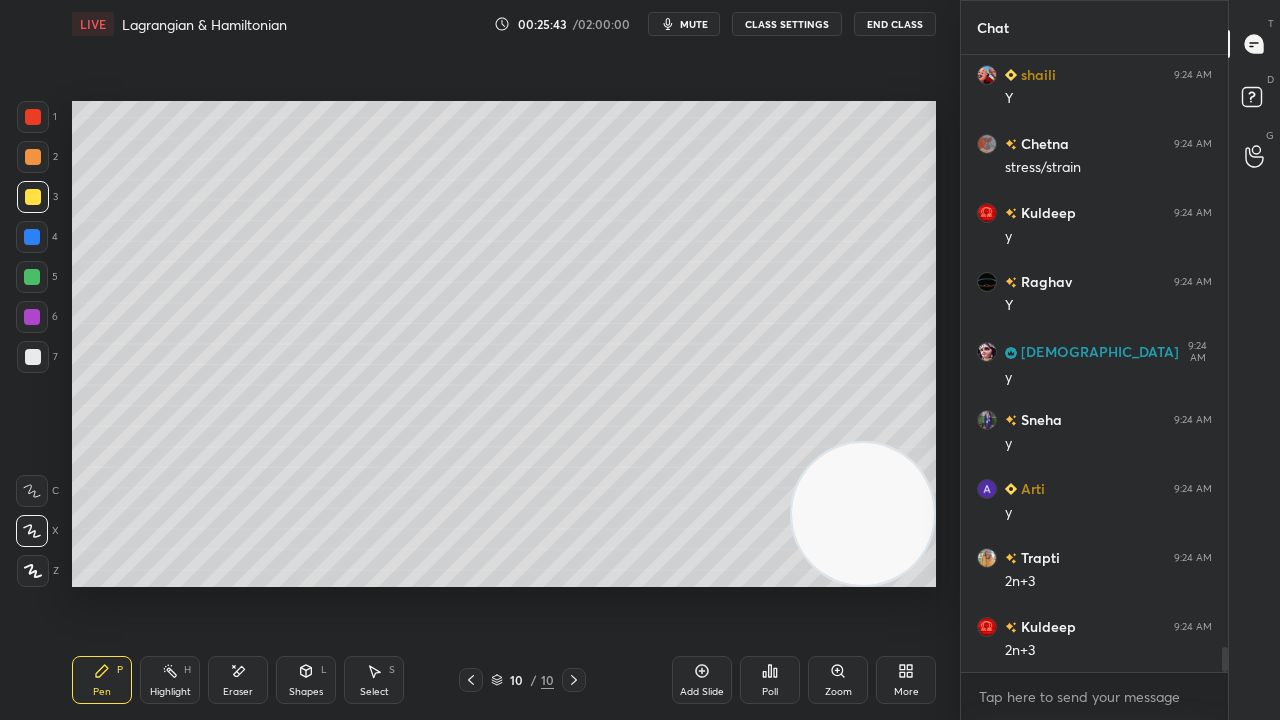 click on "Shapes" at bounding box center [306, 692] 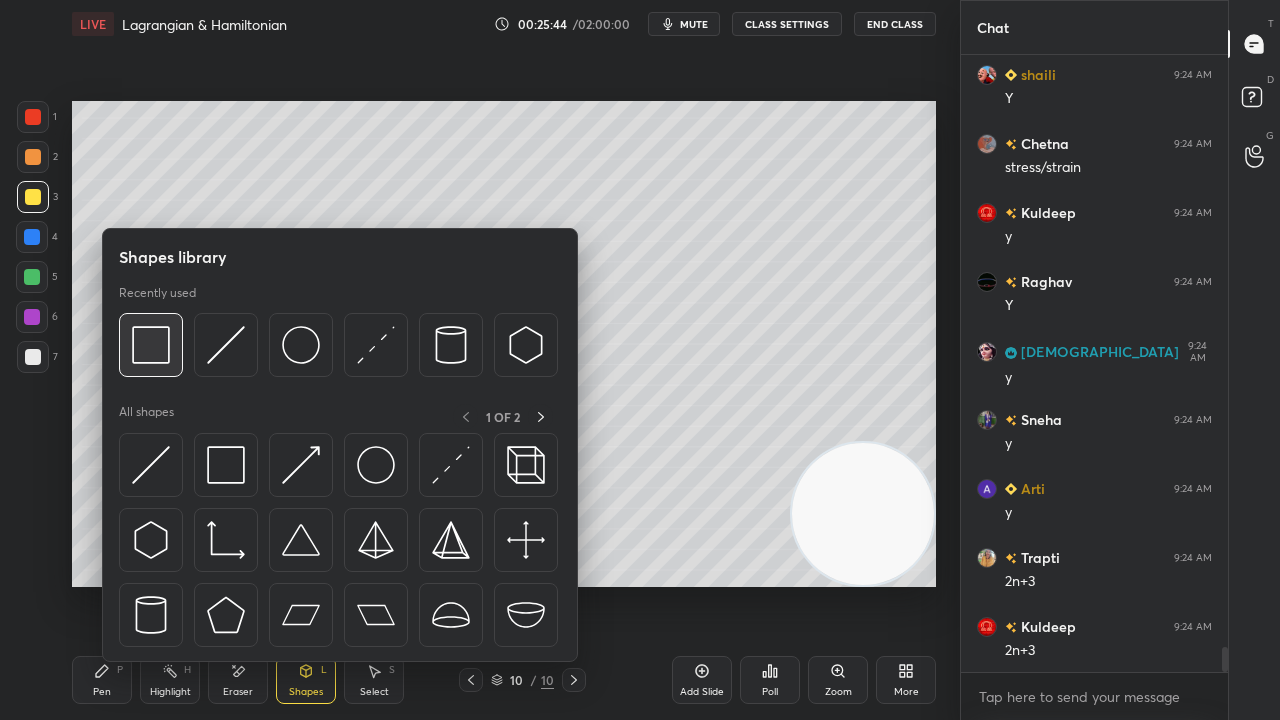 click at bounding box center (151, 345) 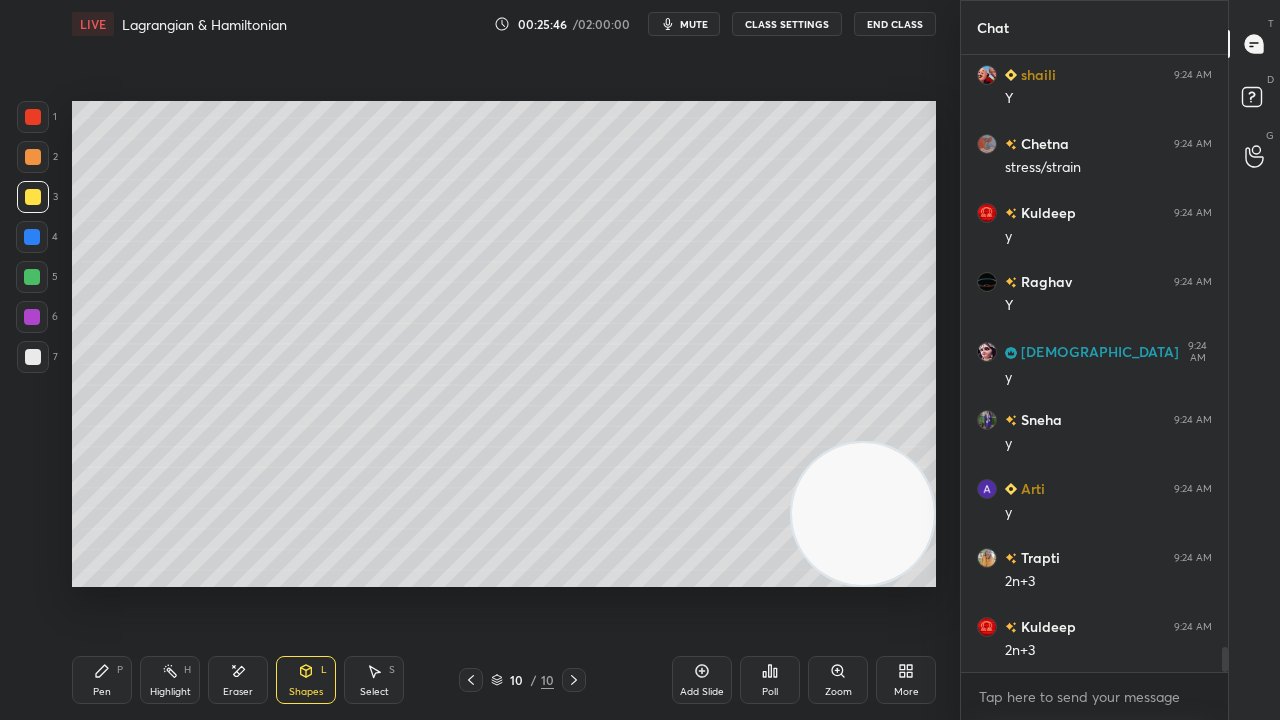 drag, startPoint x: 98, startPoint y: 674, endPoint x: 100, endPoint y: 664, distance: 10.198039 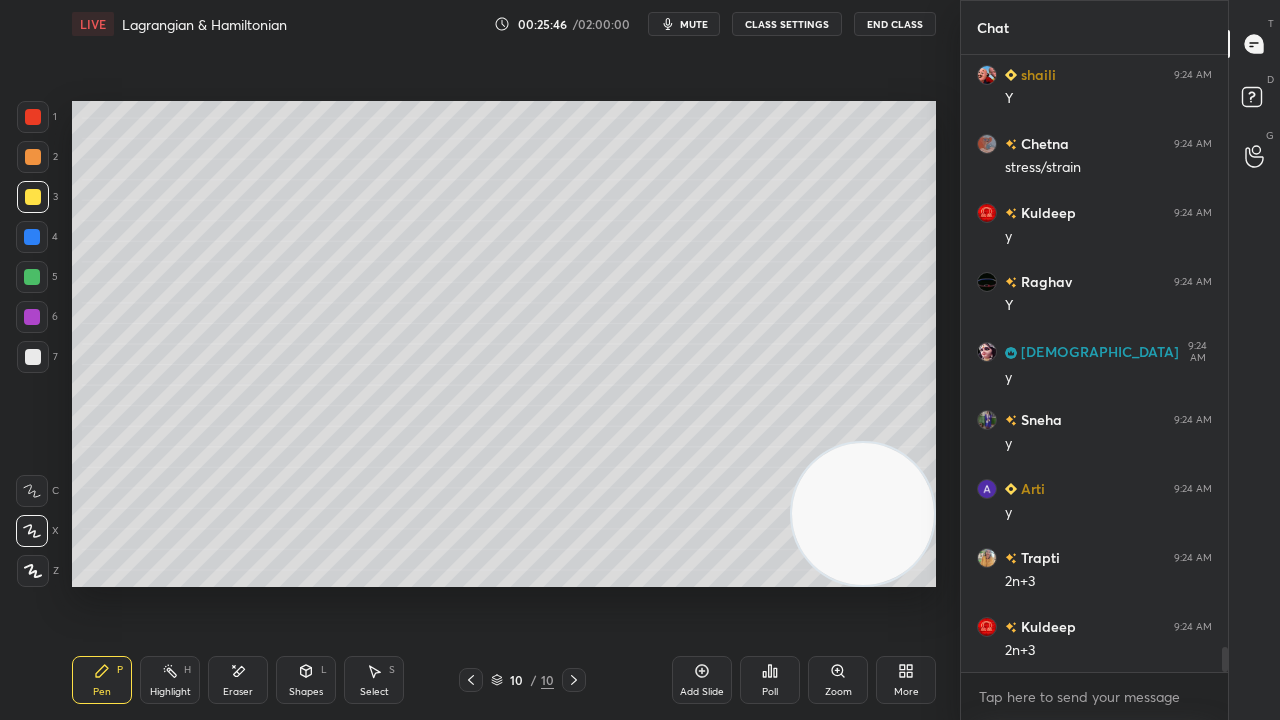 scroll, scrollTop: 14770, scrollLeft: 0, axis: vertical 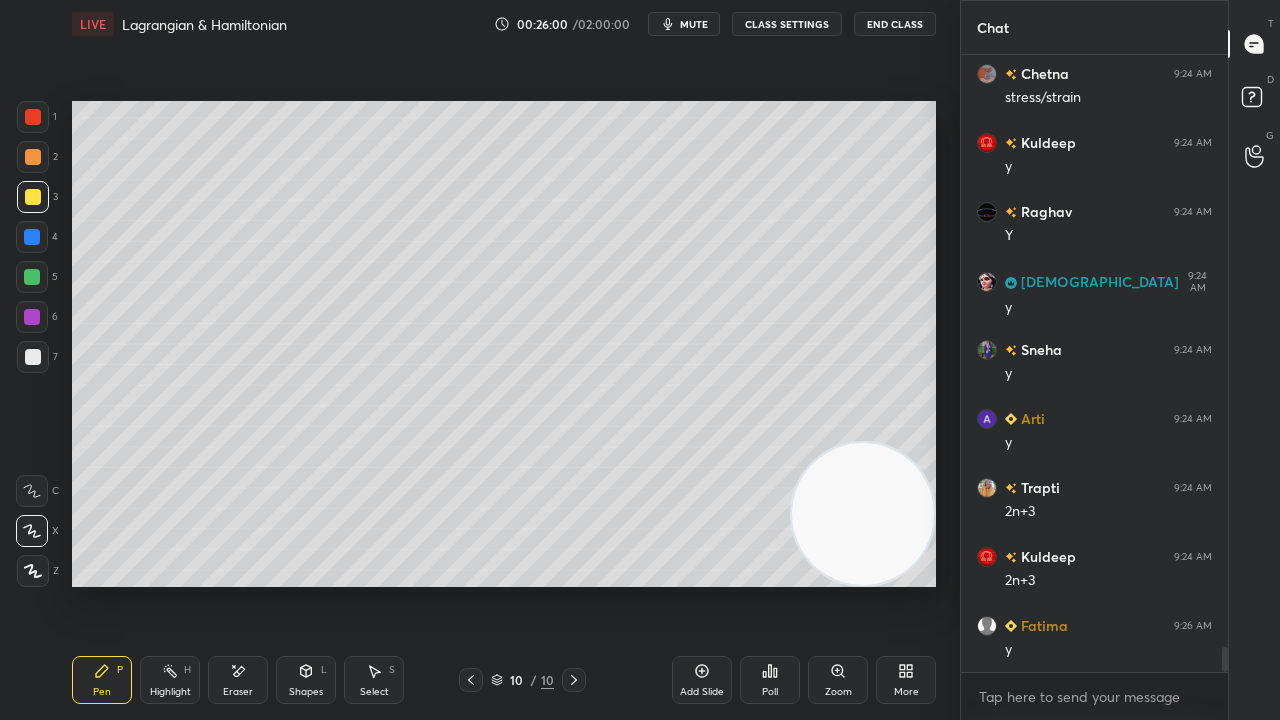 click on "Shapes L" at bounding box center (306, 680) 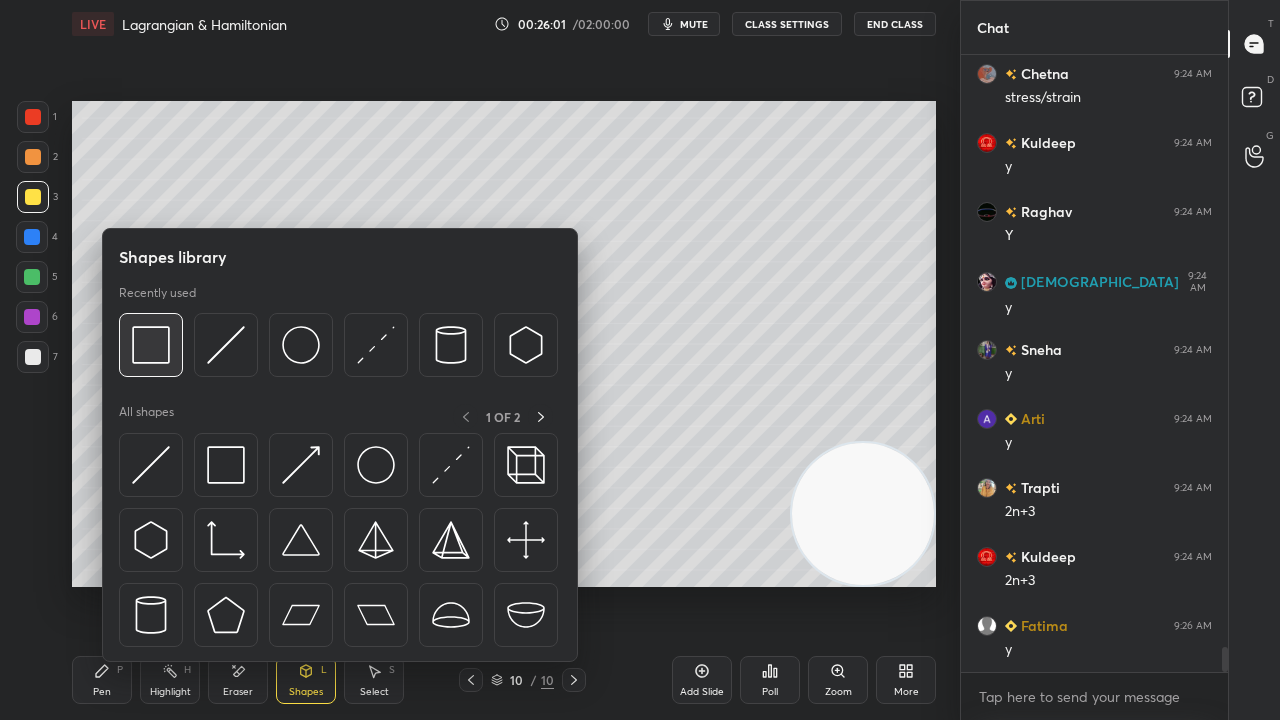 click at bounding box center [151, 345] 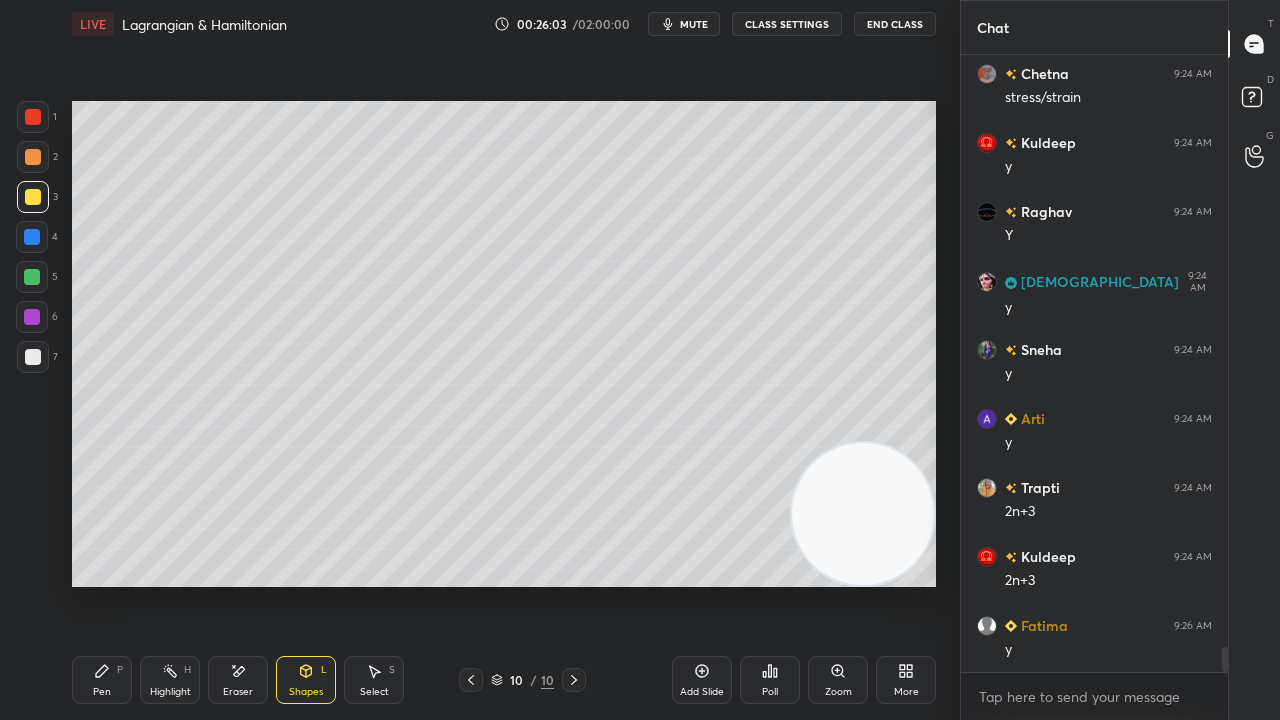 click 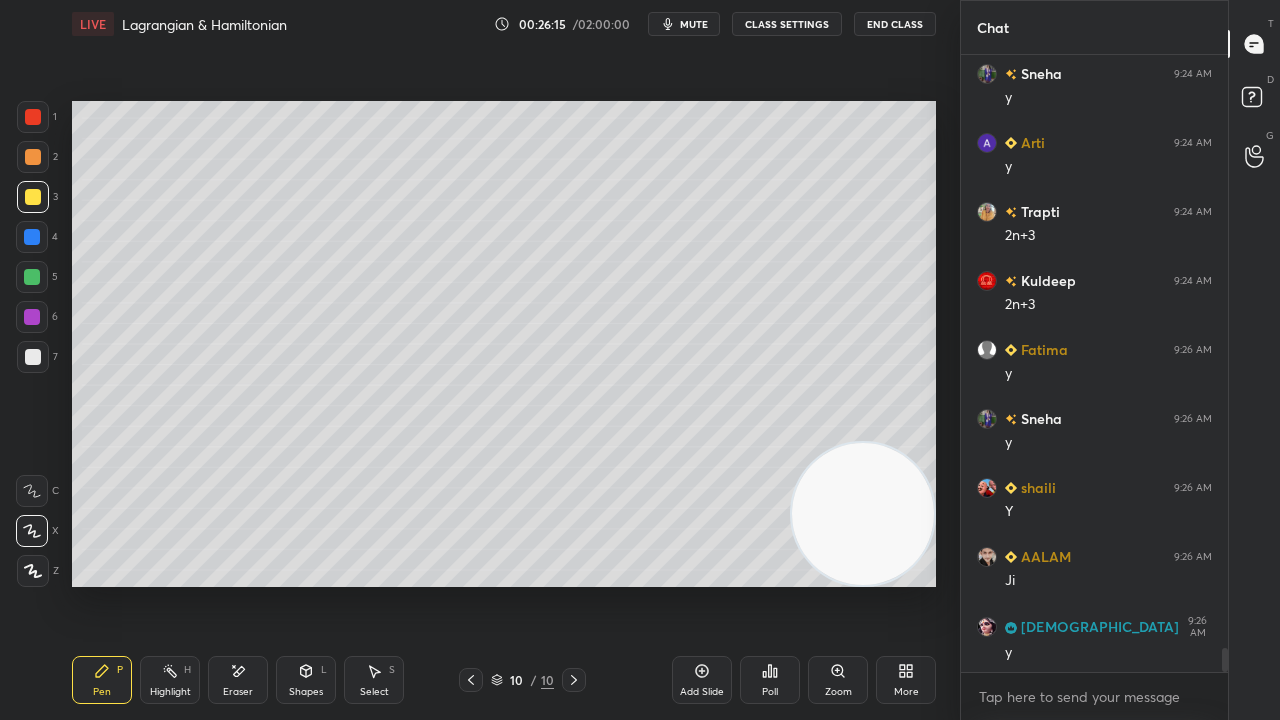 scroll, scrollTop: 15114, scrollLeft: 0, axis: vertical 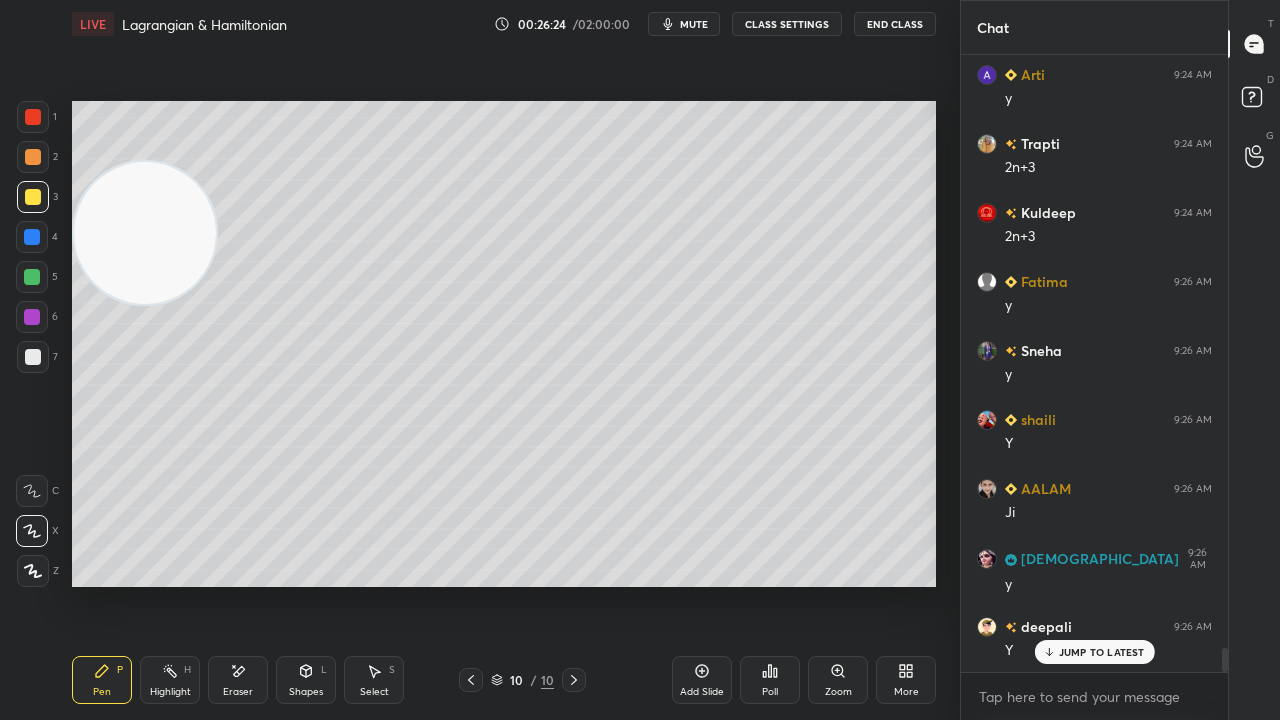 drag, startPoint x: 654, startPoint y: 476, endPoint x: 0, endPoint y: 268, distance: 686.27985 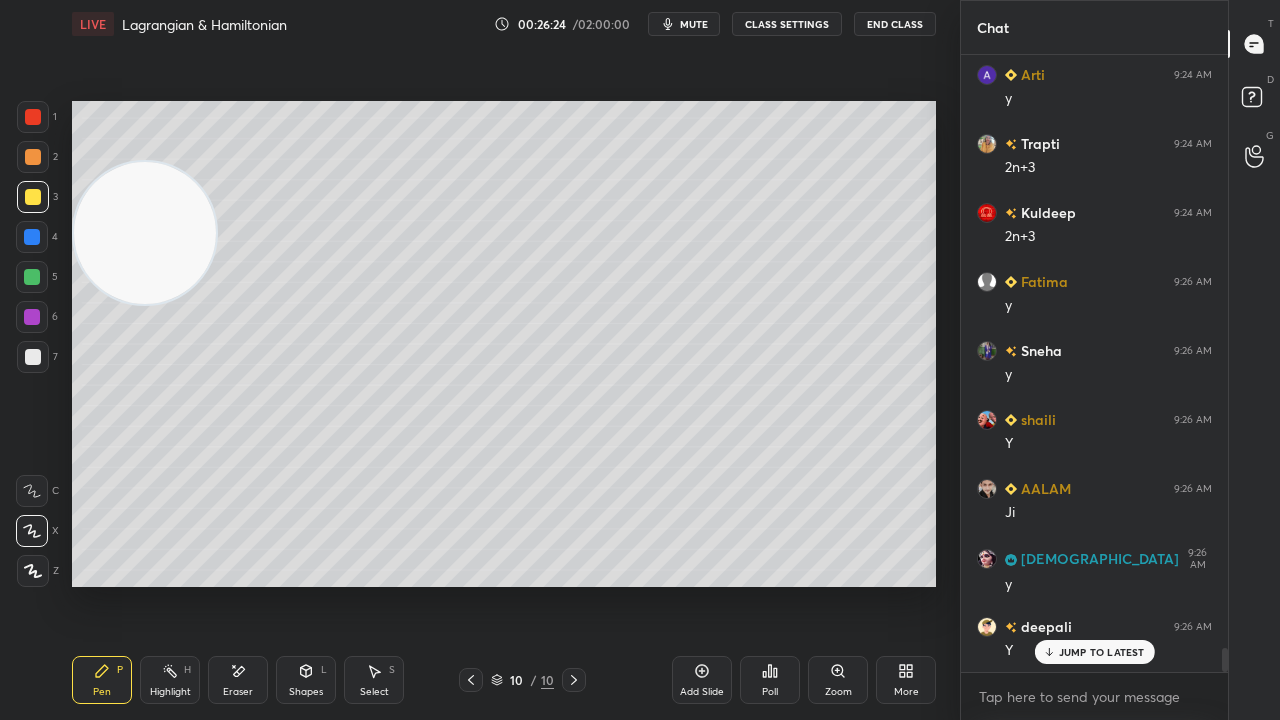 click on "1 2 3 4 5 6 7 C X Z E E Erase all   H H LIVE Lagrangian & Hamiltonian 00:26:24 /  02:00:00 mute CLASS SETTINGS End Class Setting up your live class Poll for   secs No correct answer Start poll Back Lagrangian & Hamiltonian • L15 of Revision Course on Physical Science [PERSON_NAME] Pen P Highlight H Eraser Shapes L Select S 10 / 10 Add Slide Poll Zoom More" at bounding box center (472, 360) 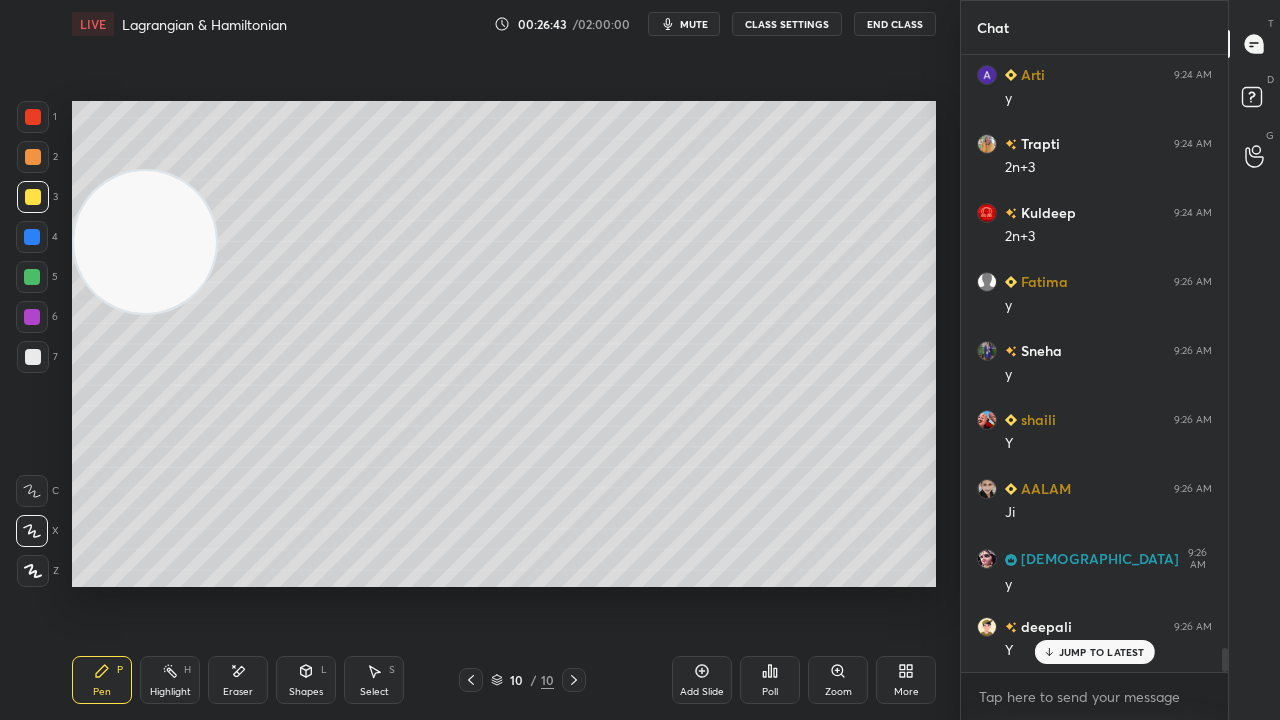 scroll, scrollTop: 15184, scrollLeft: 0, axis: vertical 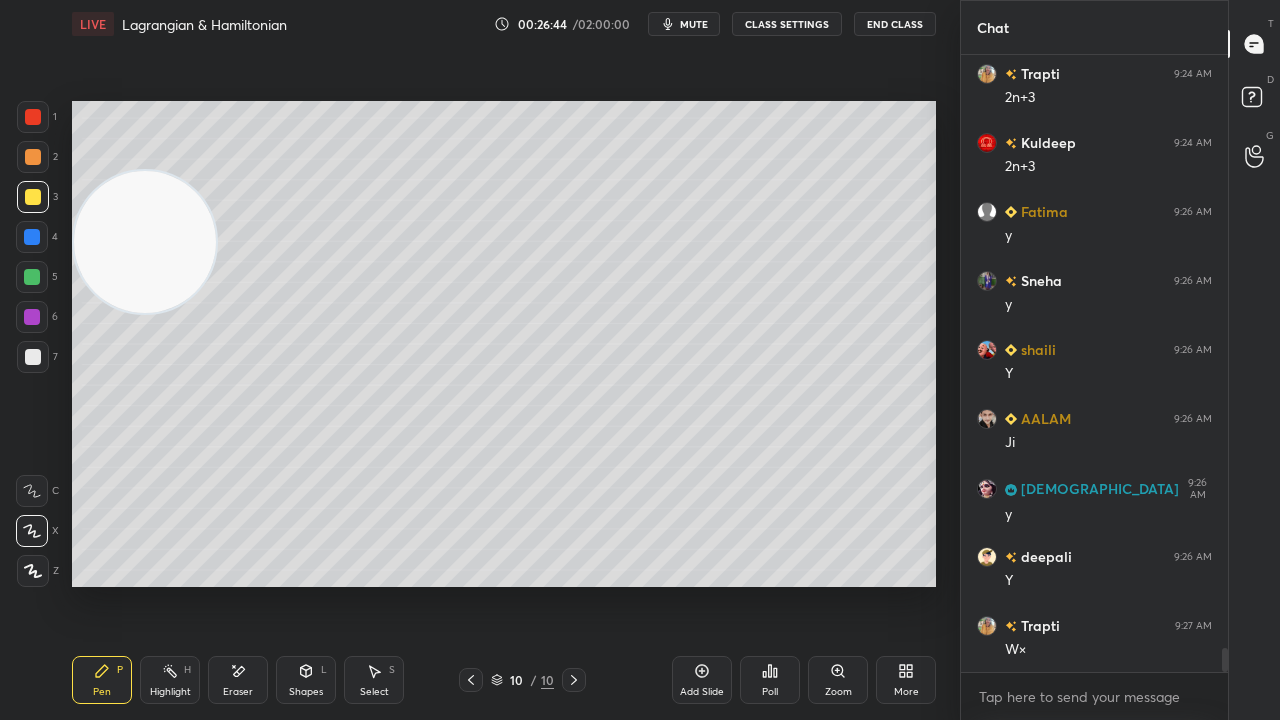 click on "Shapes" at bounding box center (306, 692) 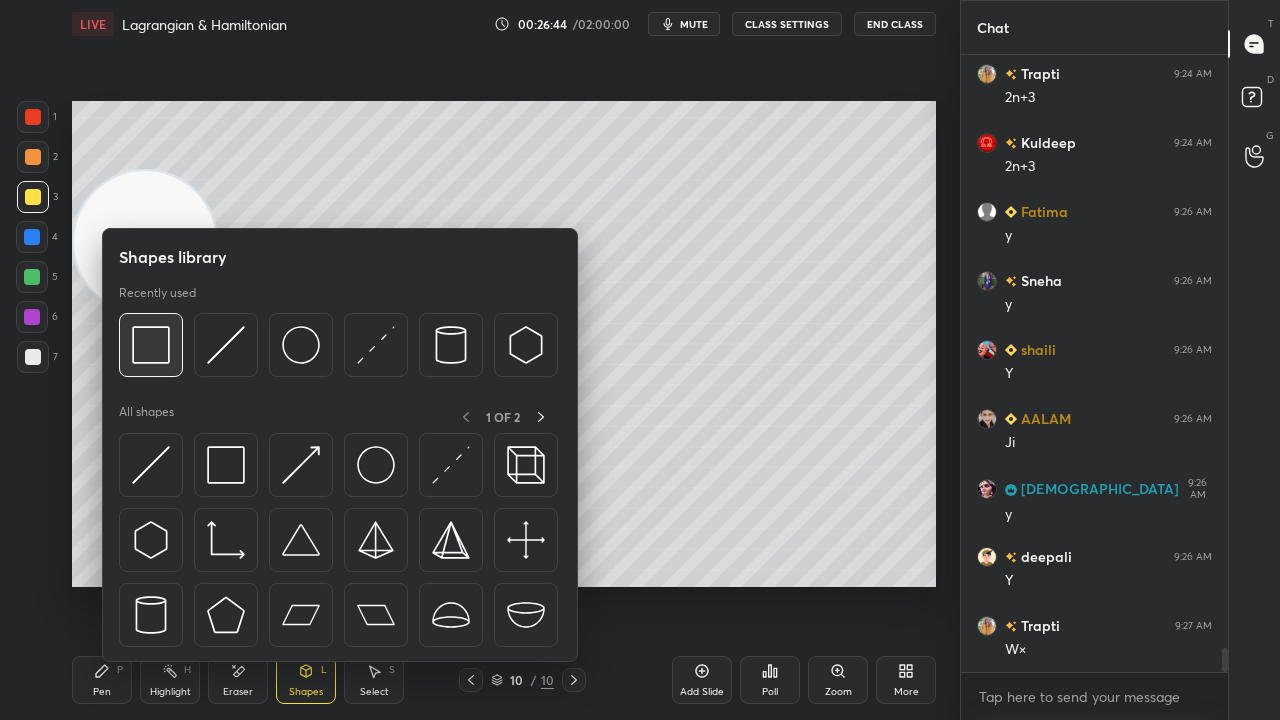 click at bounding box center [151, 345] 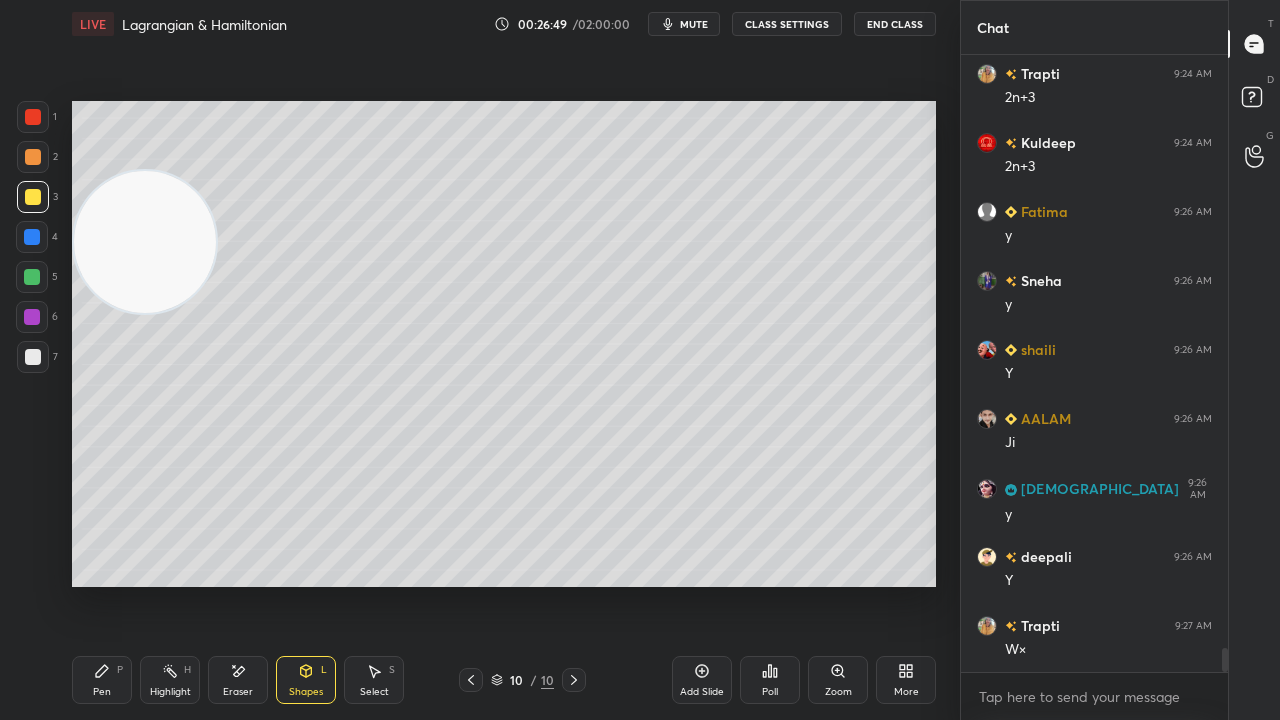 click on "mute" at bounding box center (694, 24) 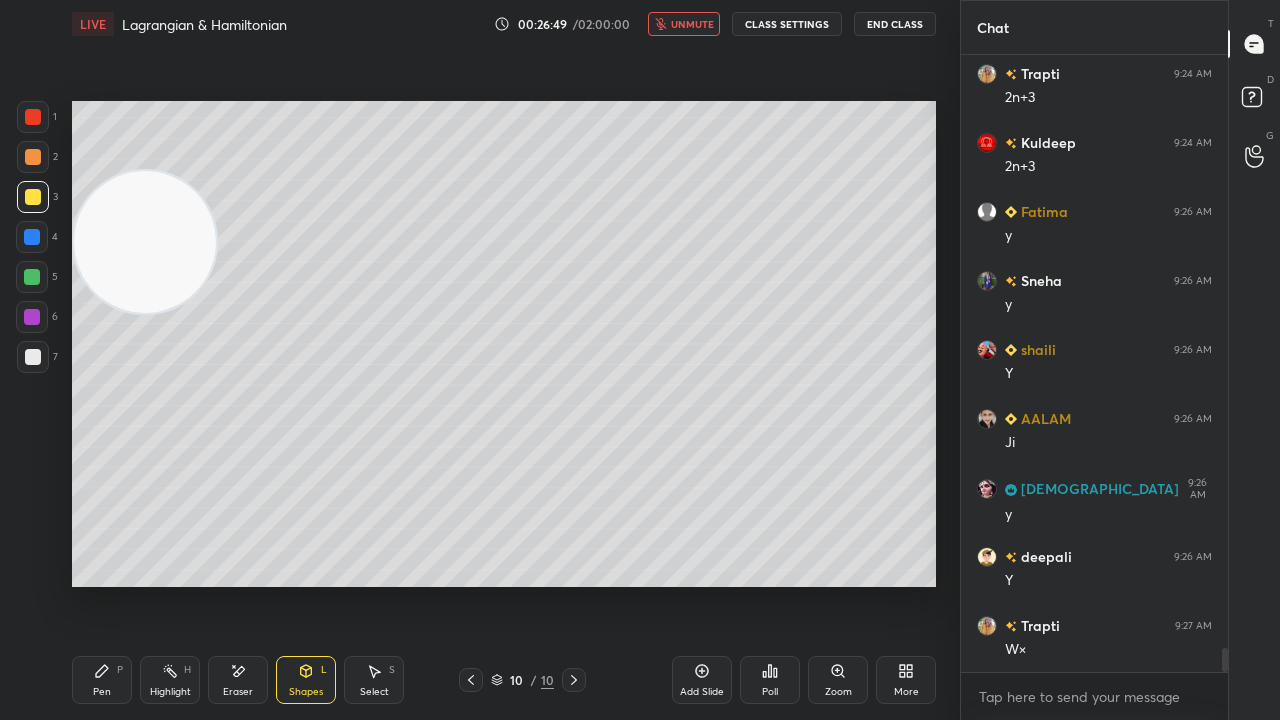 click on "unmute" at bounding box center (692, 24) 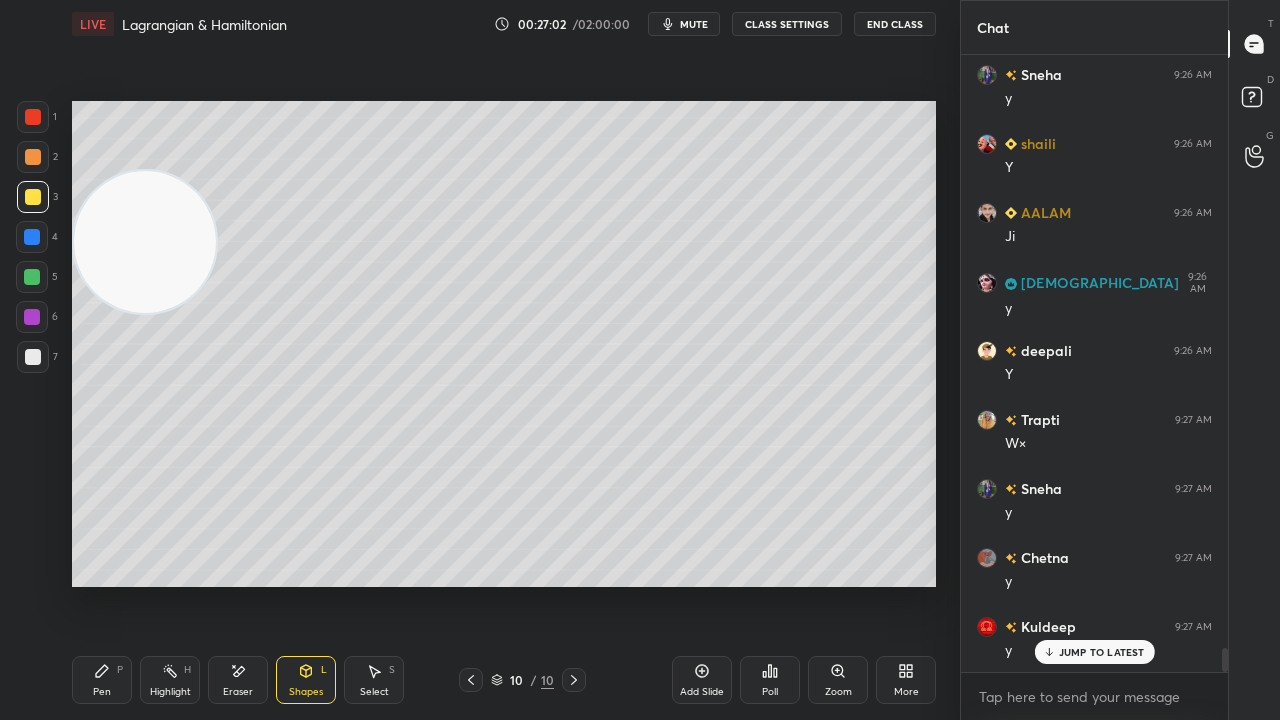 scroll, scrollTop: 15460, scrollLeft: 0, axis: vertical 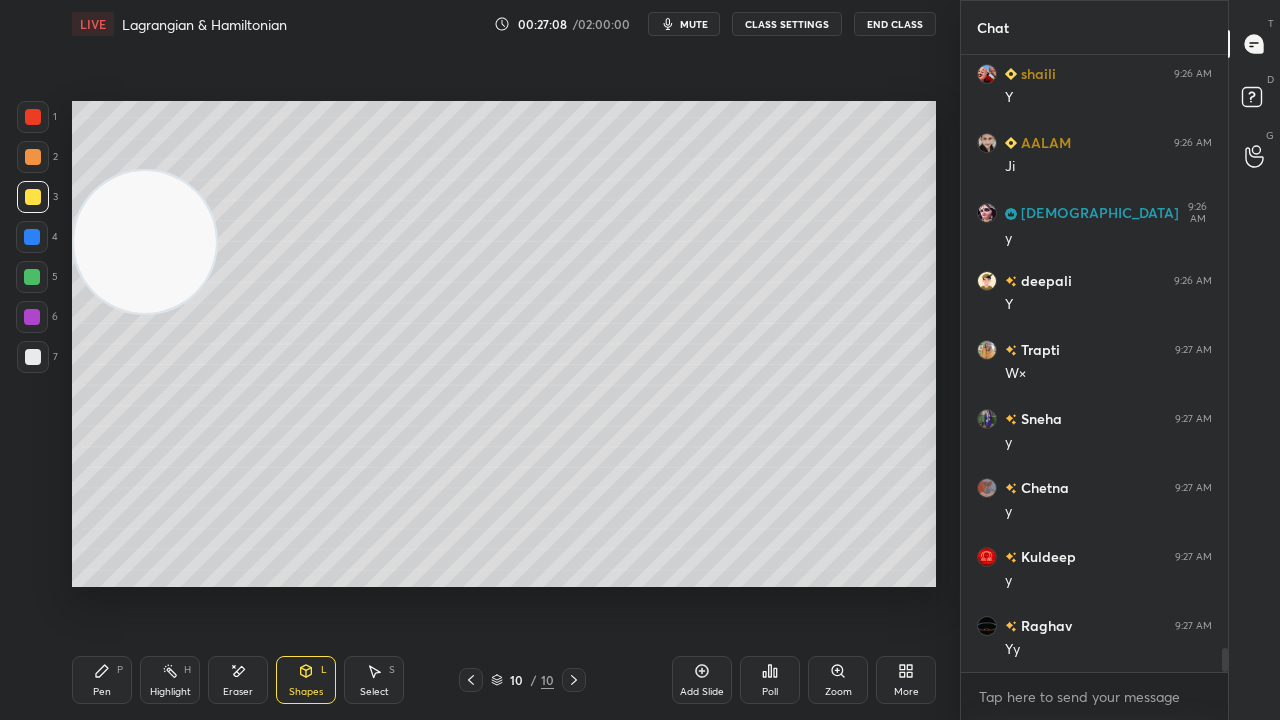 click on "mute" at bounding box center (694, 24) 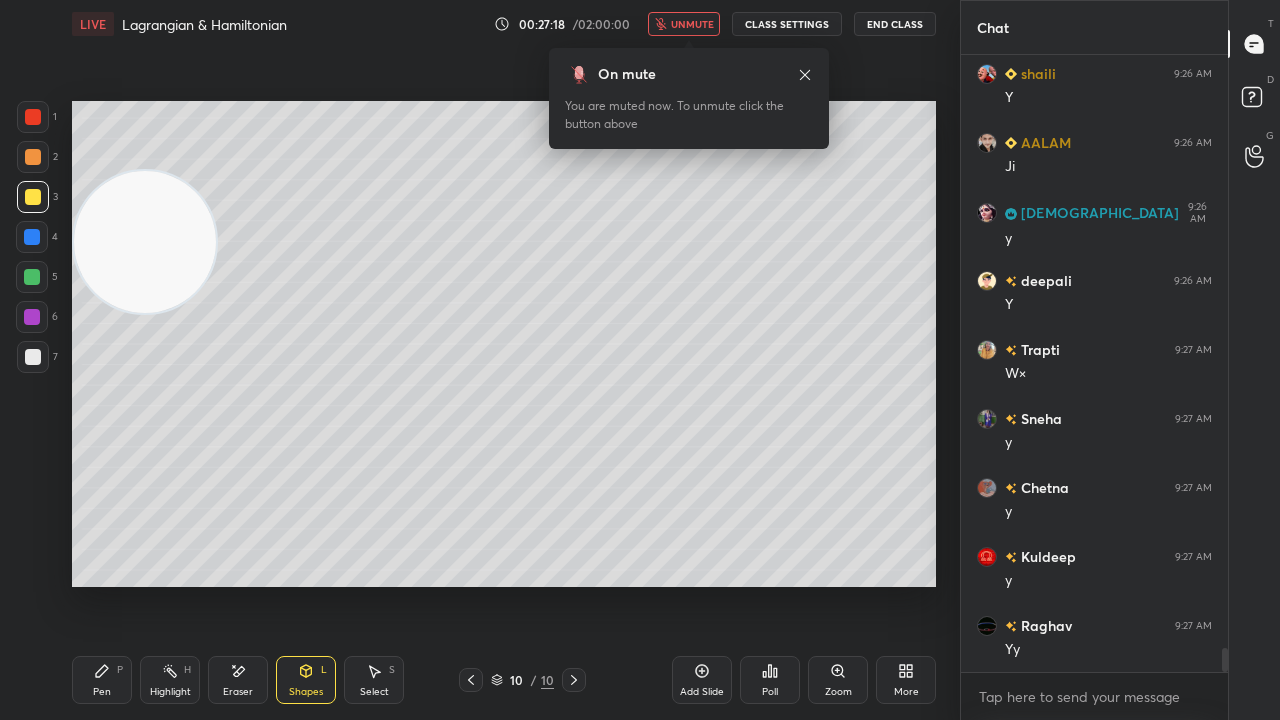 click on "unmute" at bounding box center [684, 24] 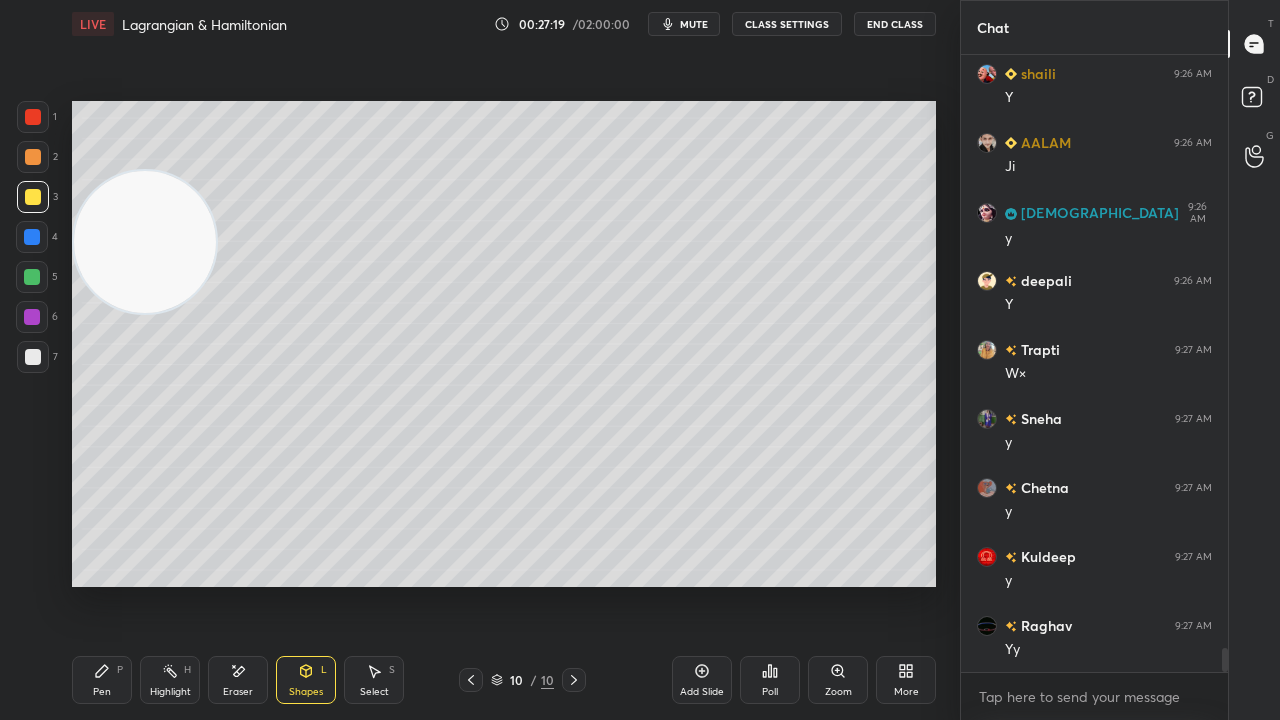 click on "Add Slide" at bounding box center [702, 692] 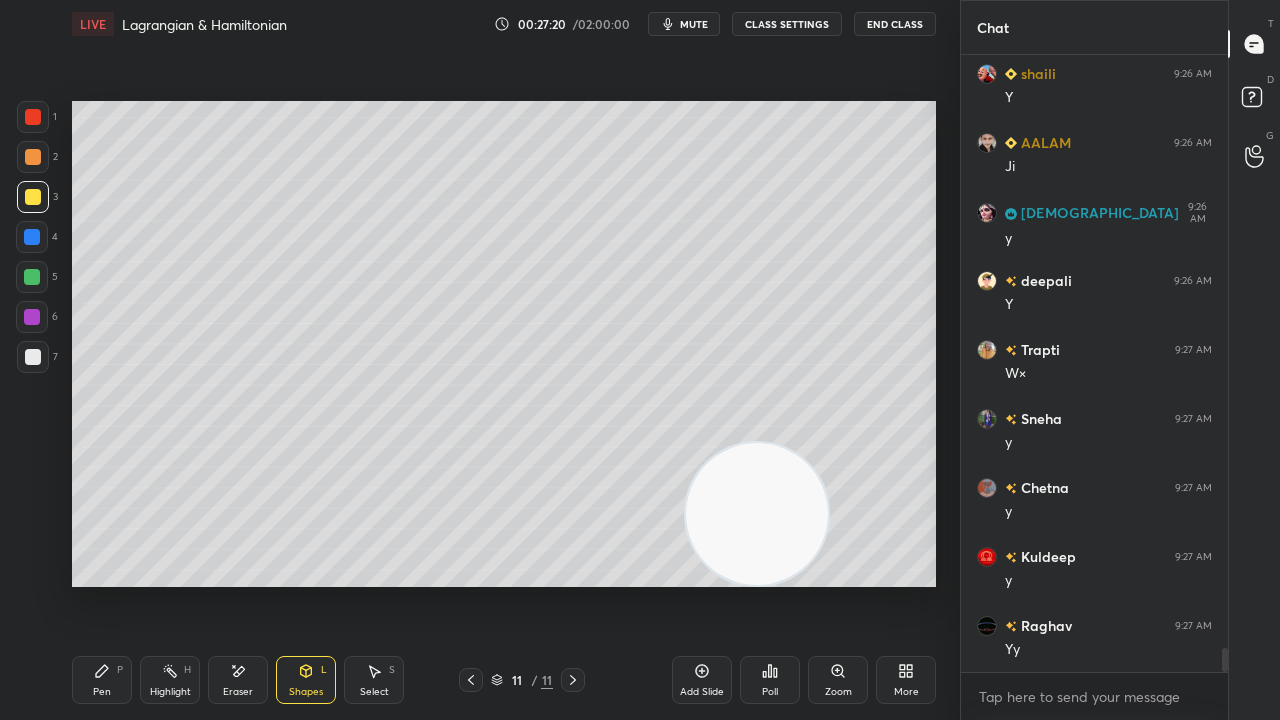 drag, startPoint x: 161, startPoint y: 261, endPoint x: 877, endPoint y: 590, distance: 787.97015 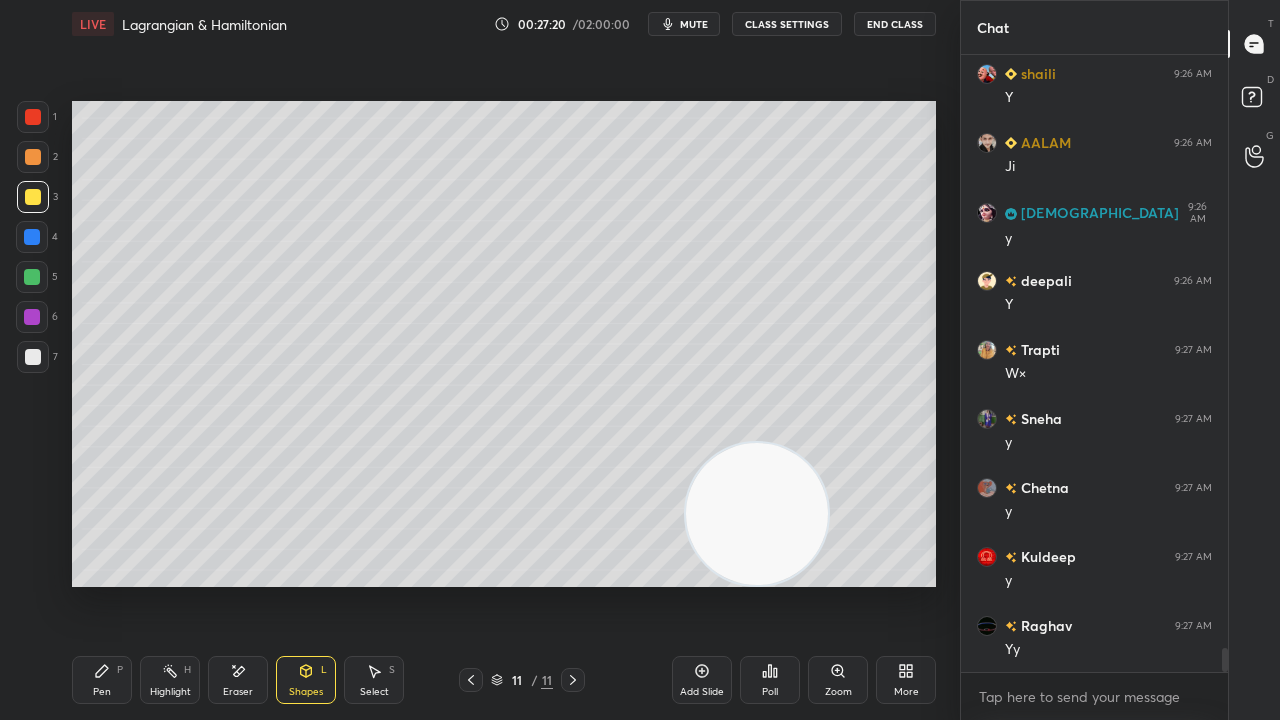 click on "Setting up your live class Poll for   secs No correct answer Start poll" at bounding box center (504, 344) 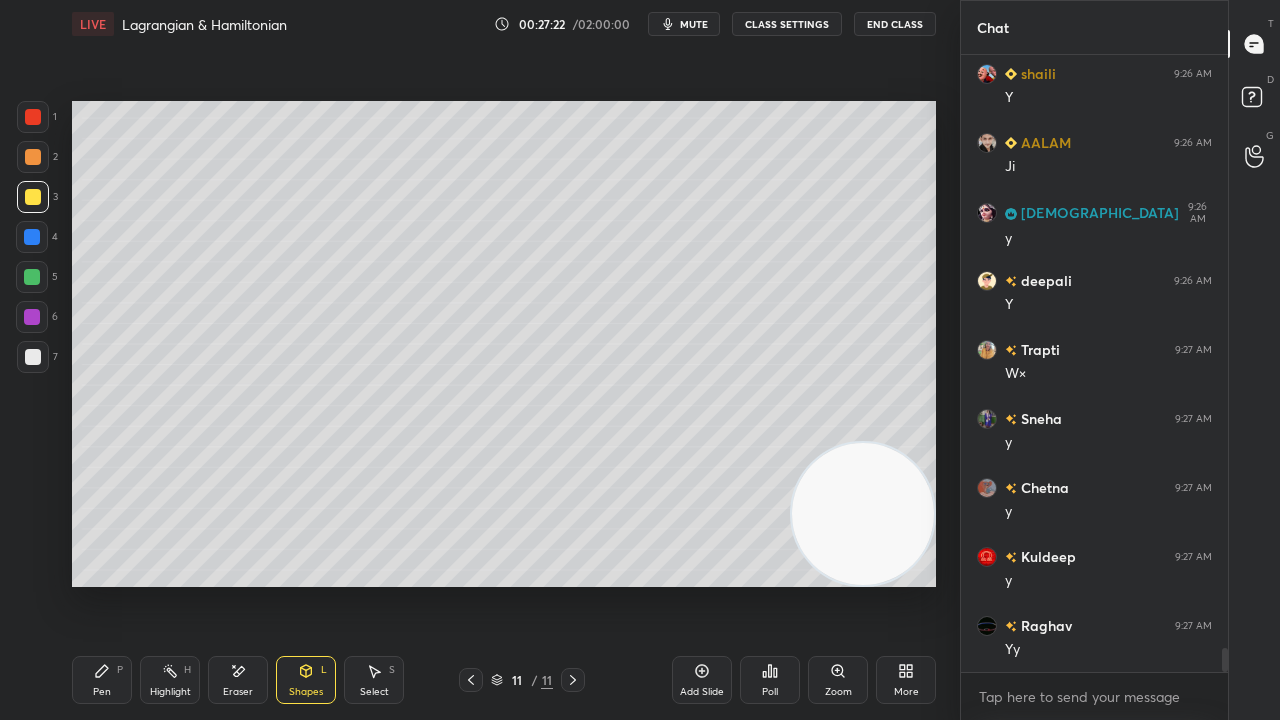 click on "Pen P" at bounding box center [102, 680] 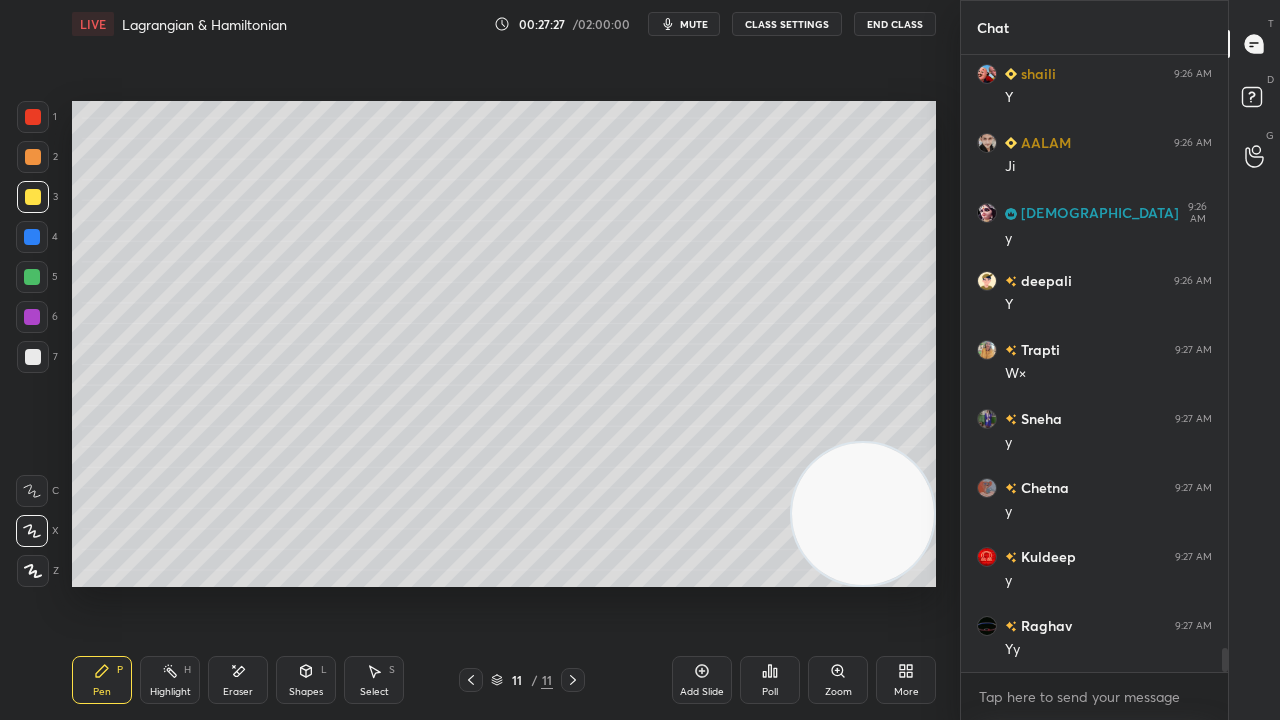 click 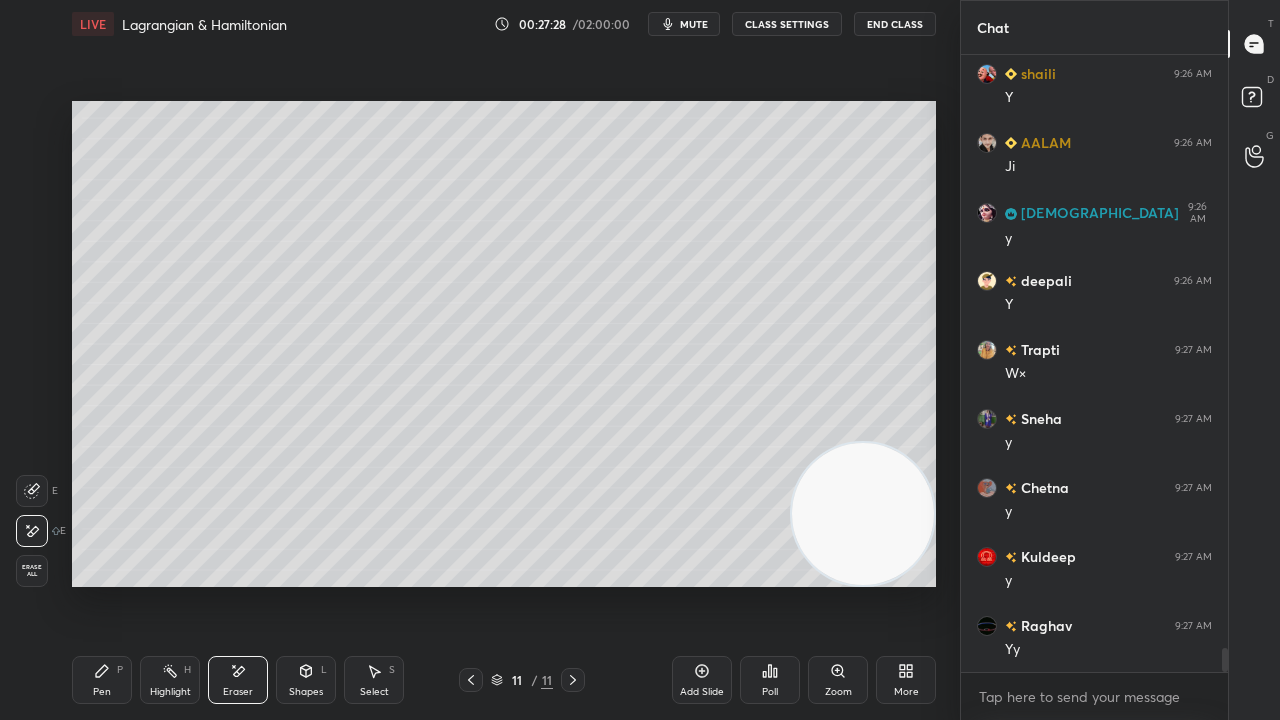 click on "Pen" at bounding box center (102, 692) 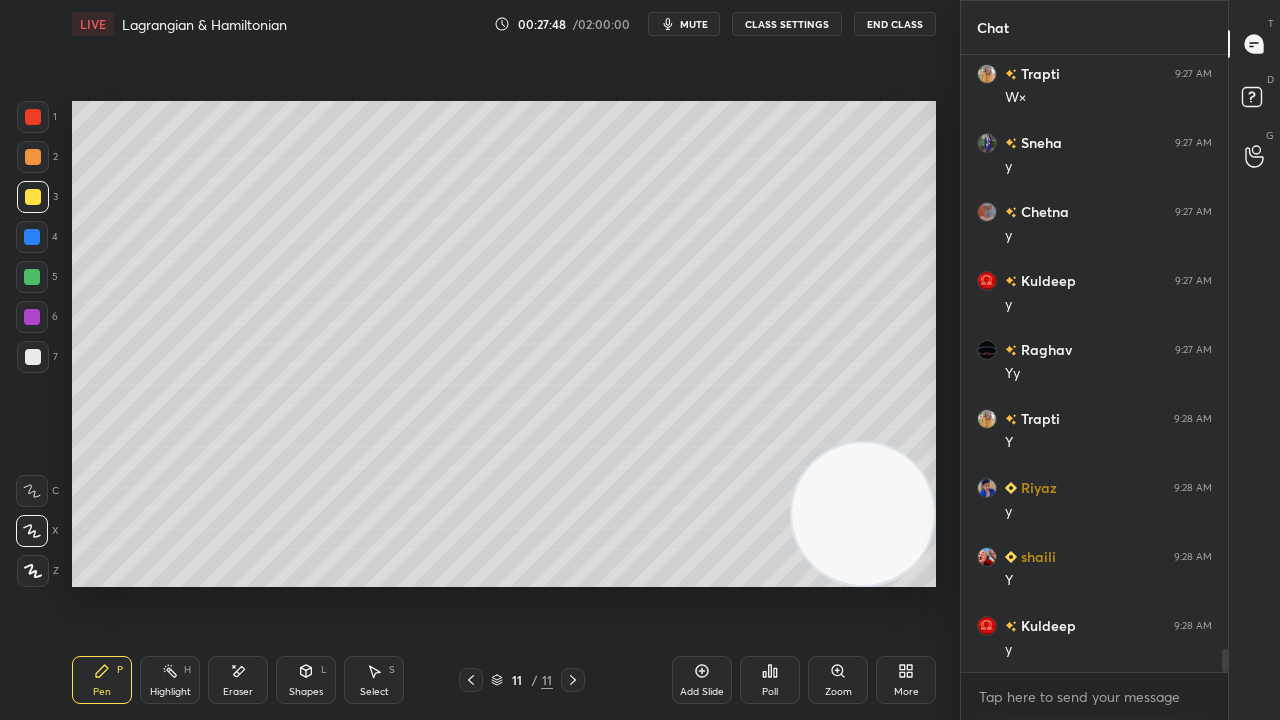 scroll, scrollTop: 15804, scrollLeft: 0, axis: vertical 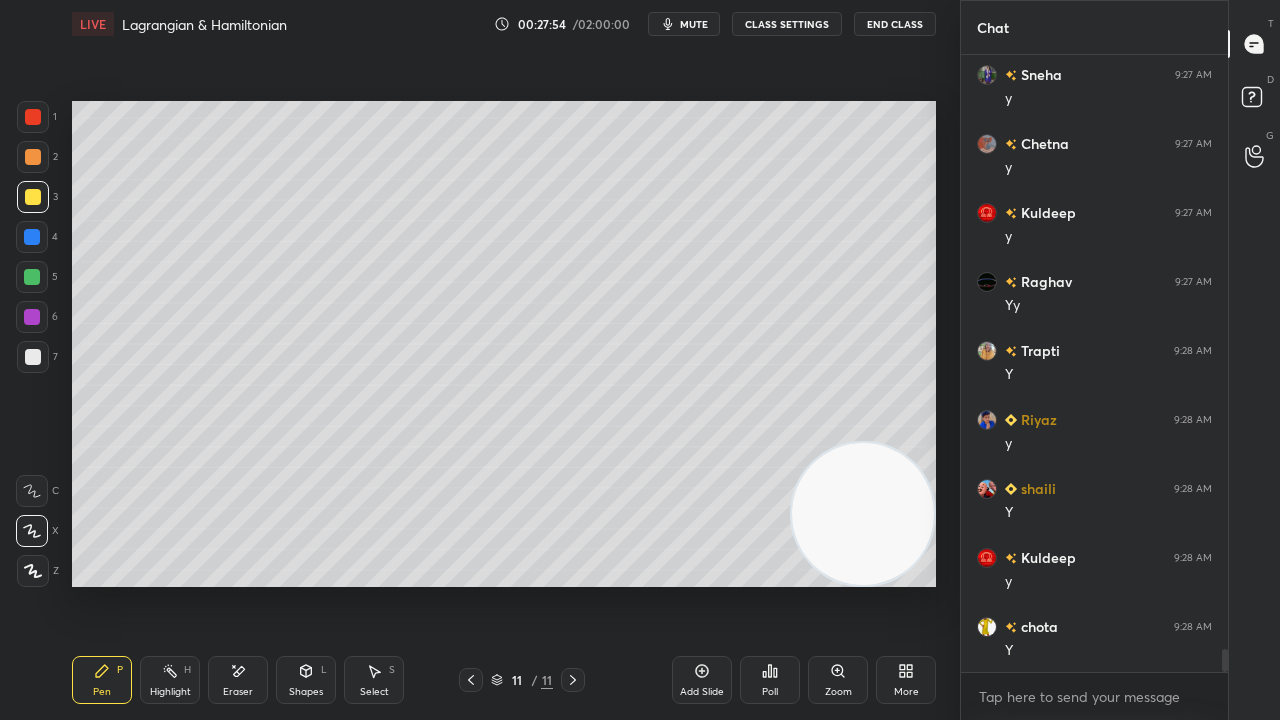 click on "Shapes" at bounding box center [306, 692] 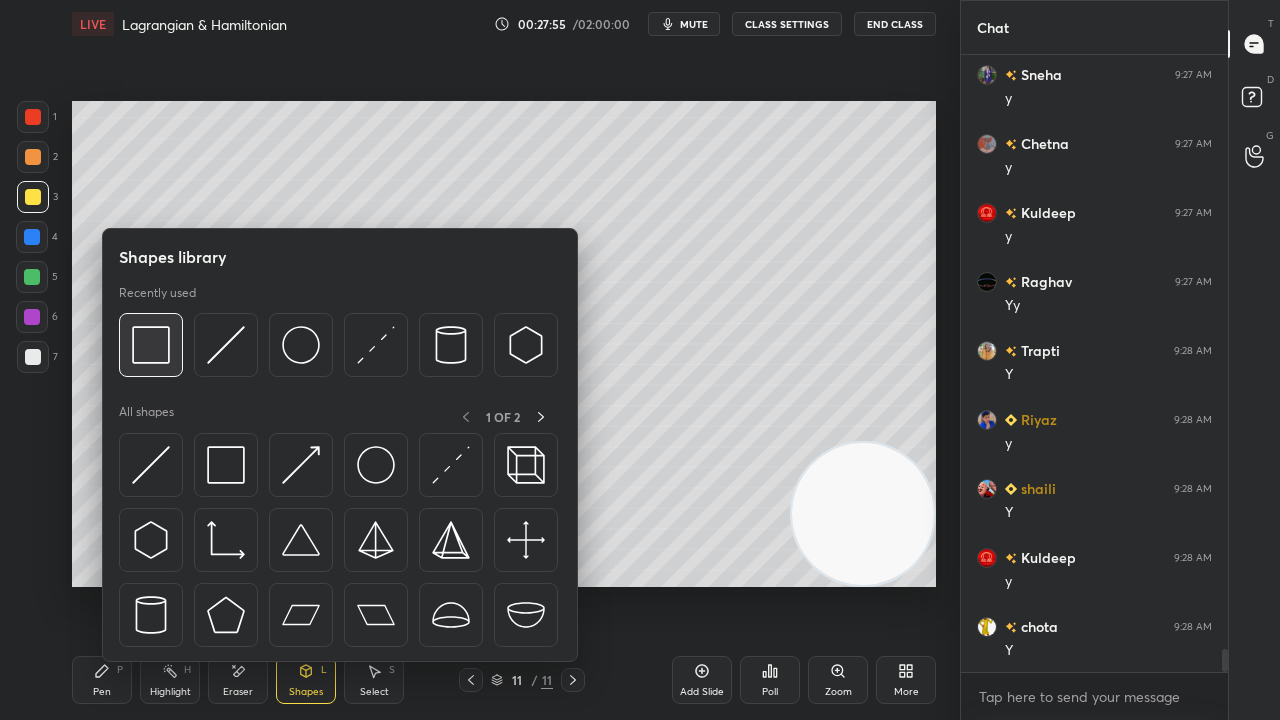 click at bounding box center (151, 345) 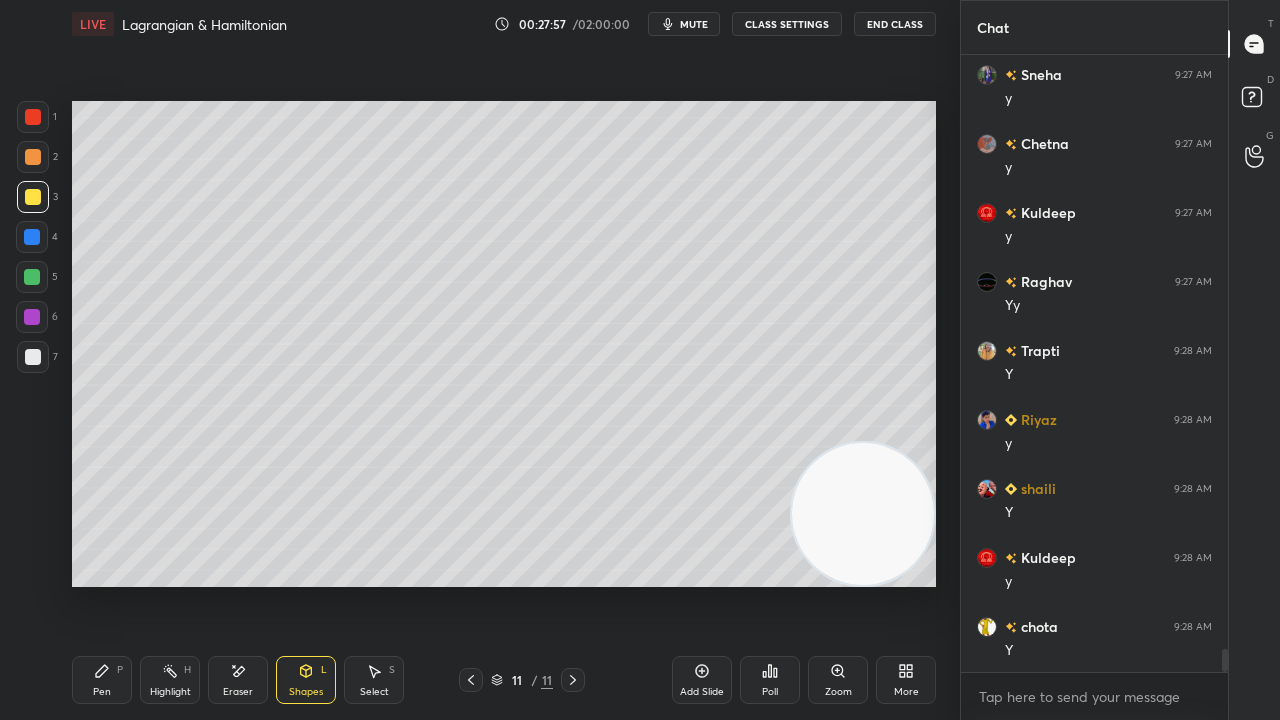 click on "Pen P" at bounding box center [102, 680] 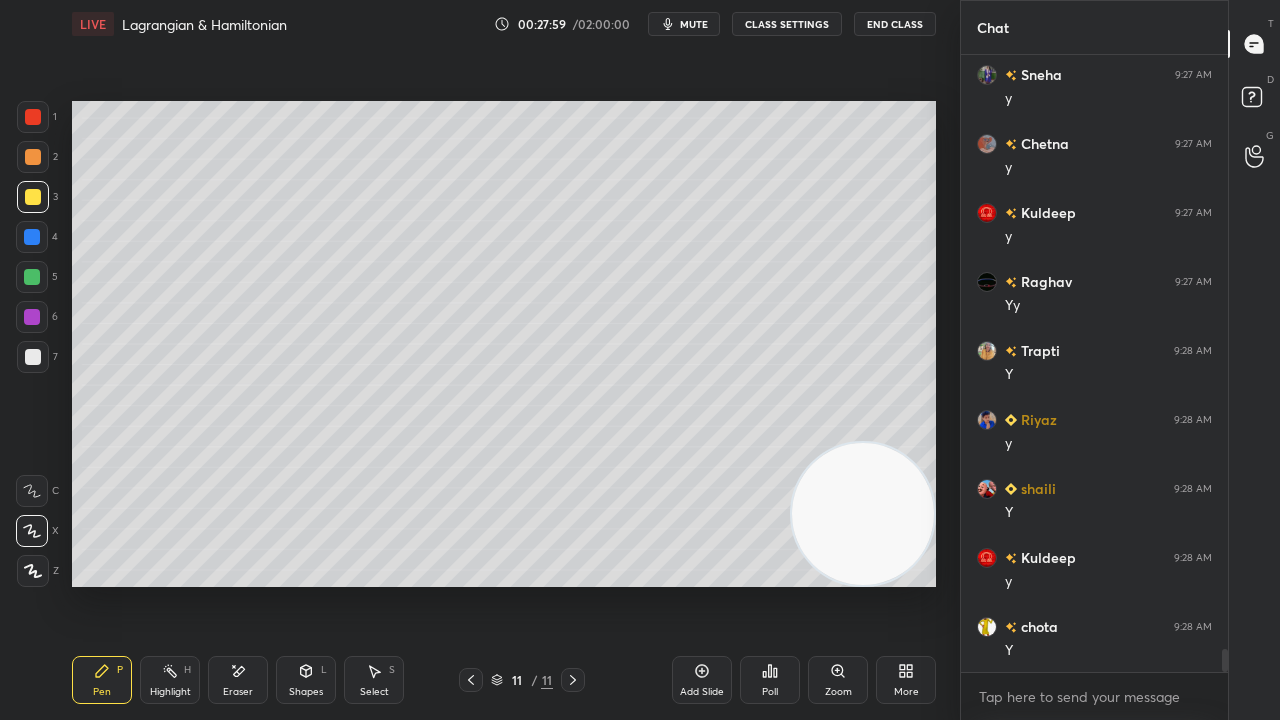 click on "7" at bounding box center [37, 361] 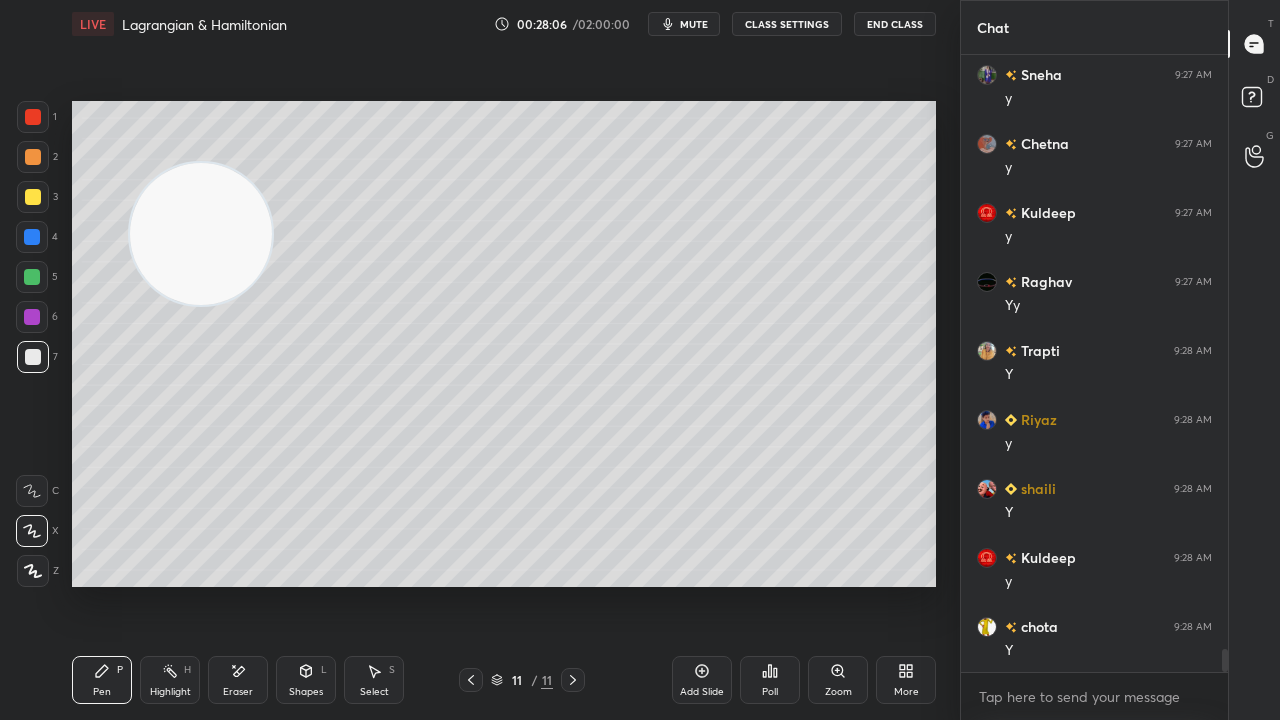 drag, startPoint x: 844, startPoint y: 561, endPoint x: 142, endPoint y: 290, distance: 752.49255 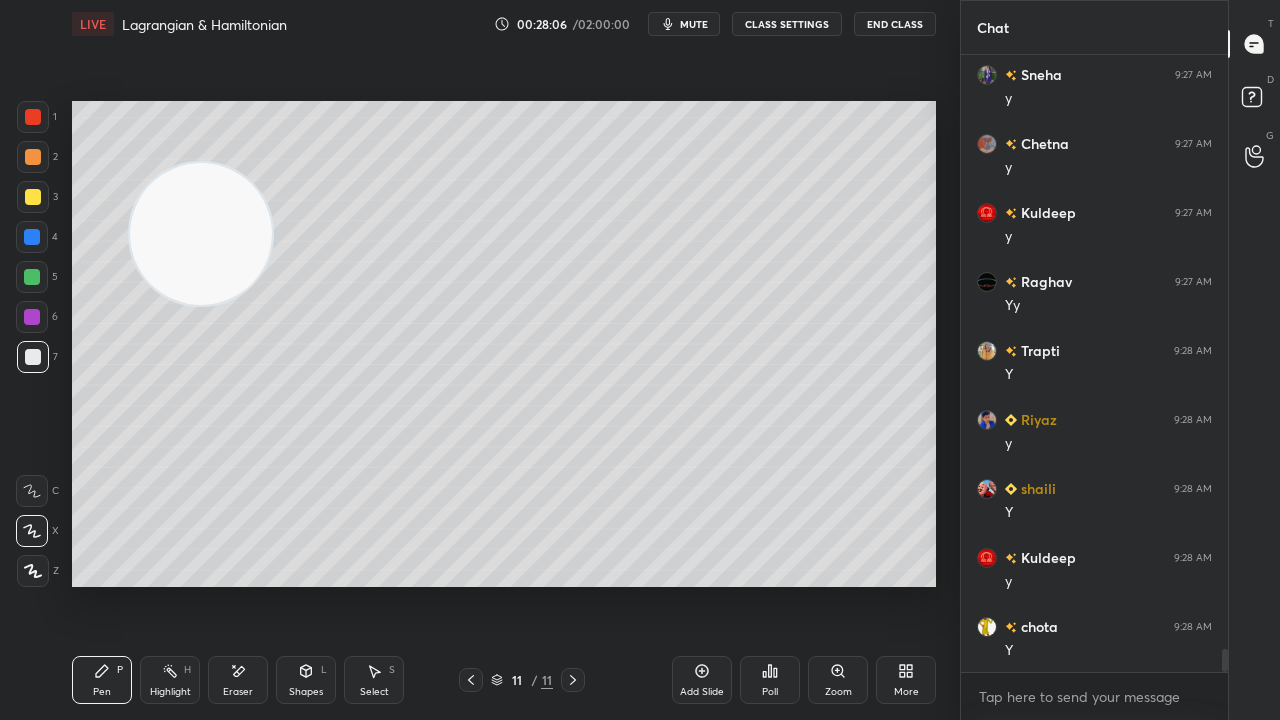 click at bounding box center [201, 234] 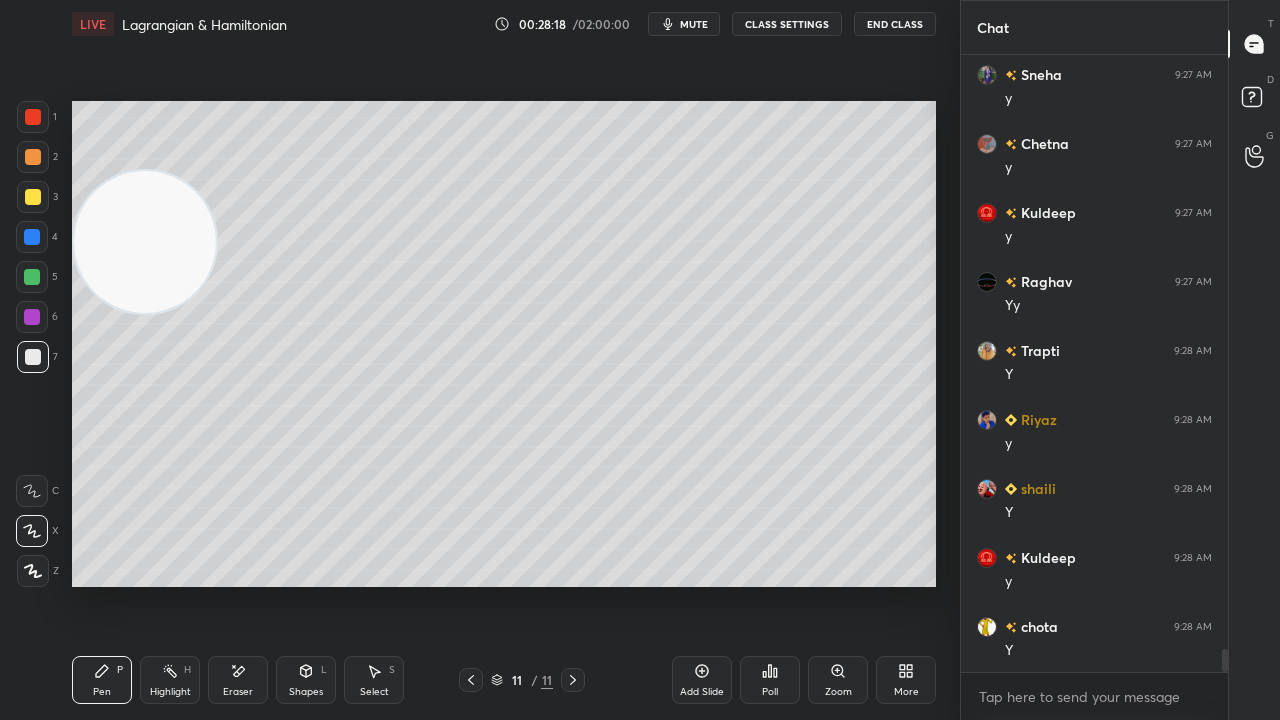 scroll, scrollTop: 15874, scrollLeft: 0, axis: vertical 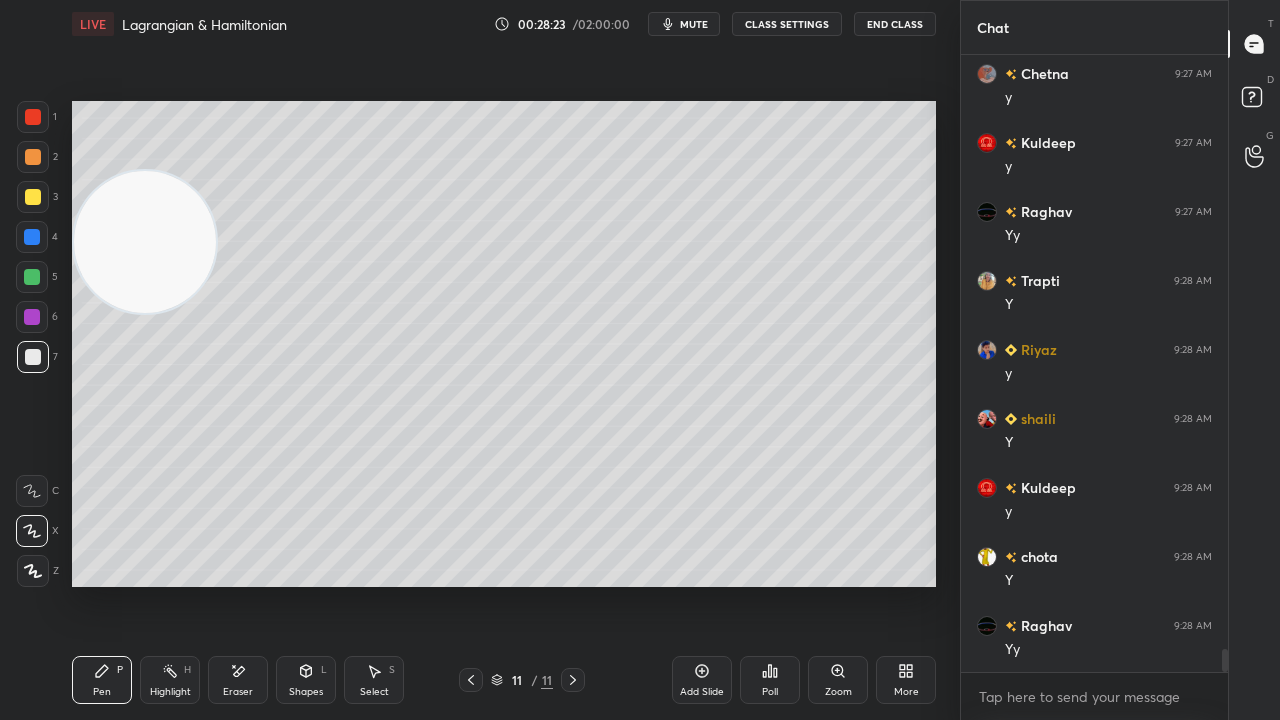 click on "mute" at bounding box center [694, 24] 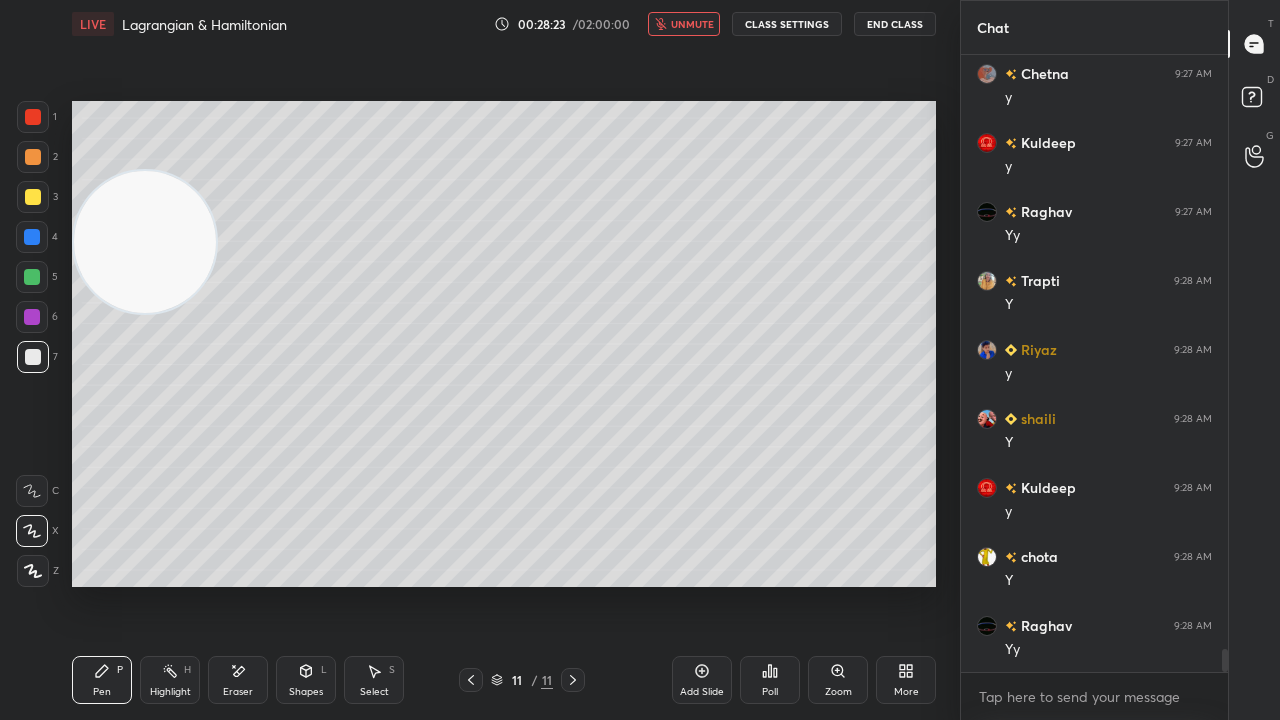 click on "unmute" at bounding box center (692, 24) 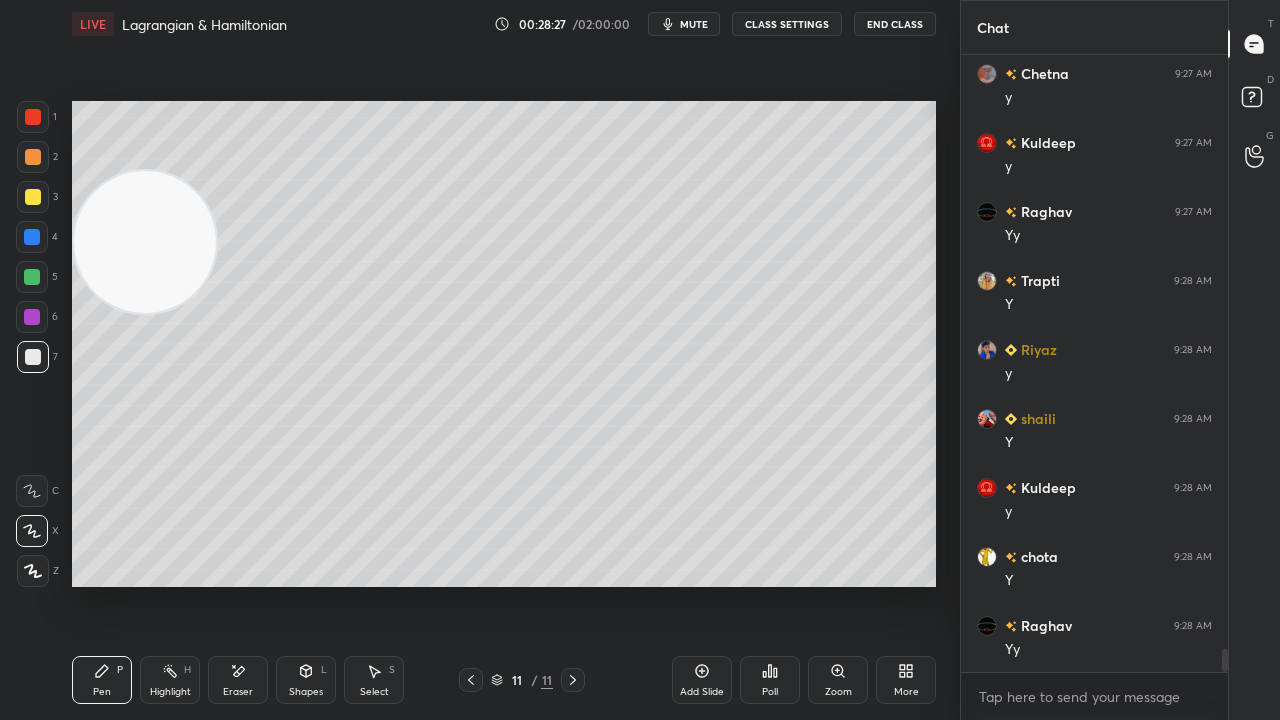 click on "mute" at bounding box center [694, 24] 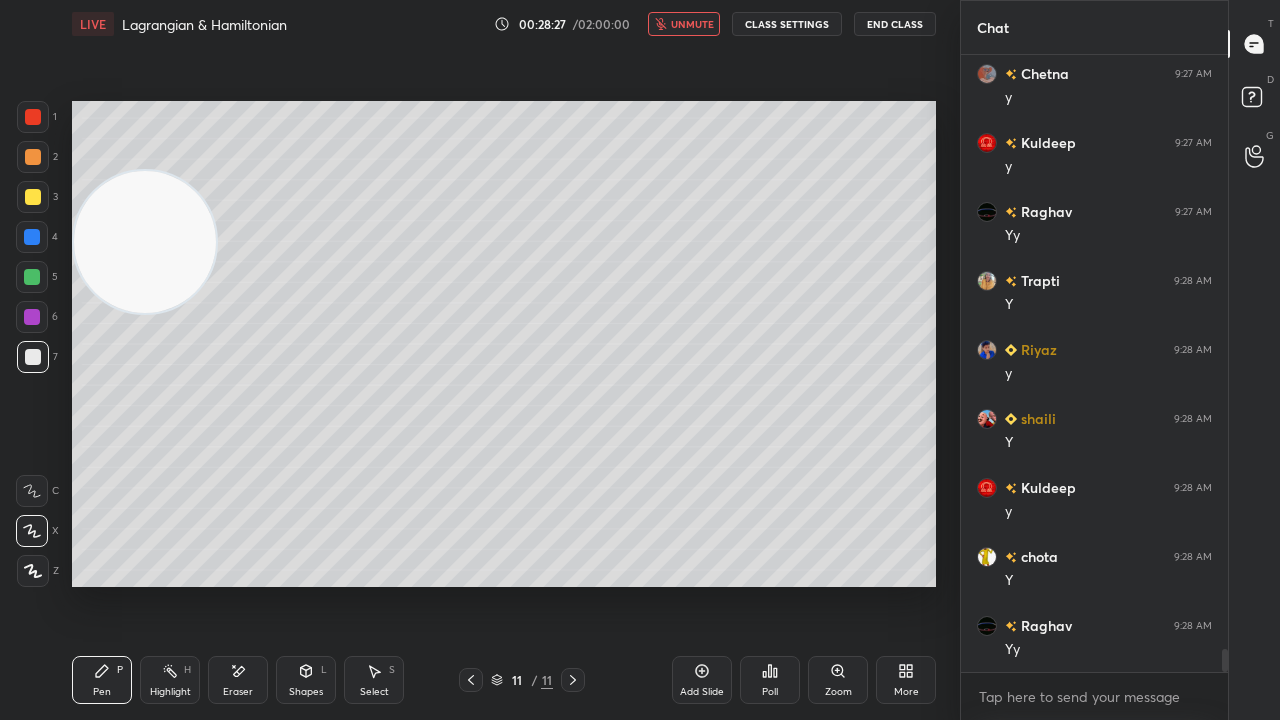 click on "unmute" at bounding box center [692, 24] 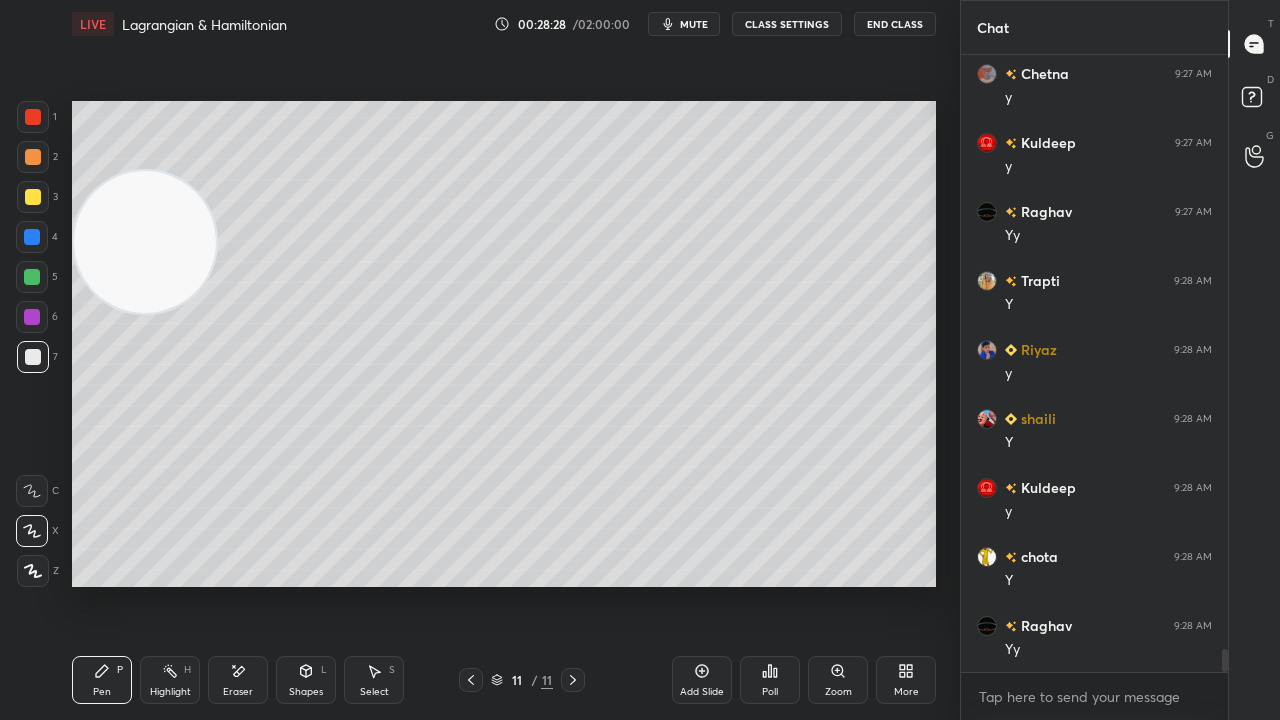 click on "Eraser" at bounding box center [238, 680] 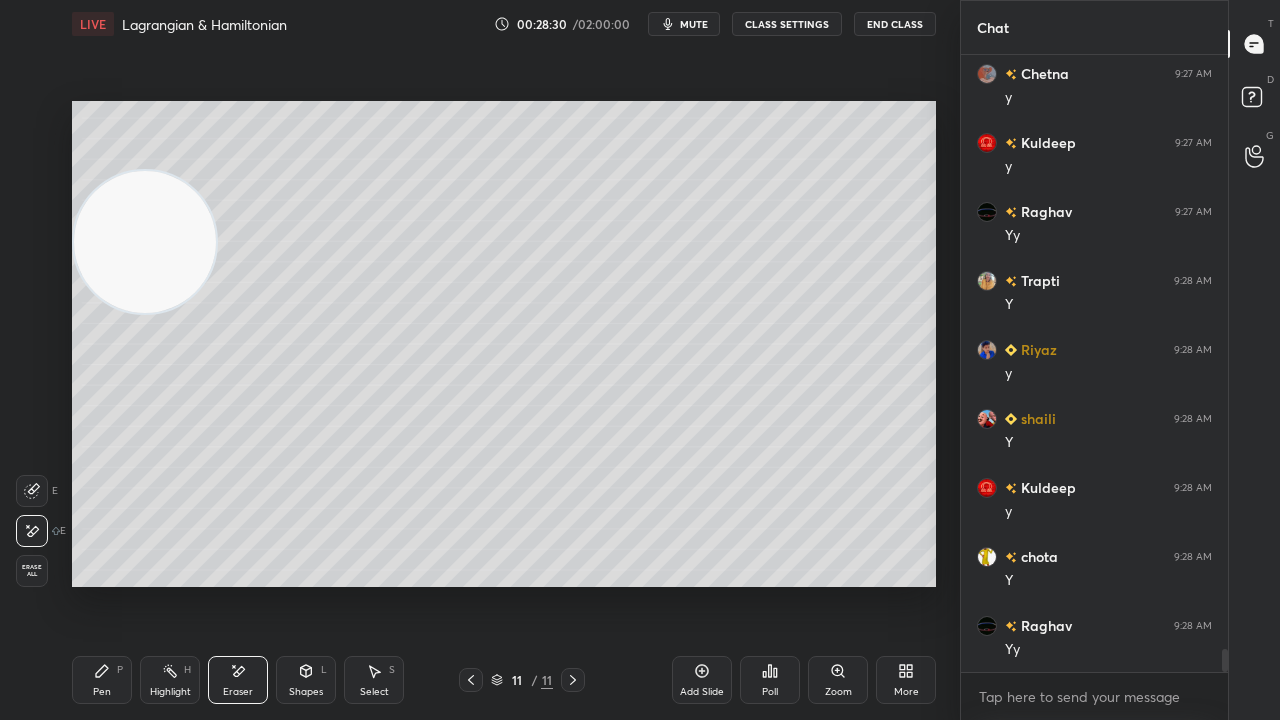 click on "Pen P" at bounding box center [102, 680] 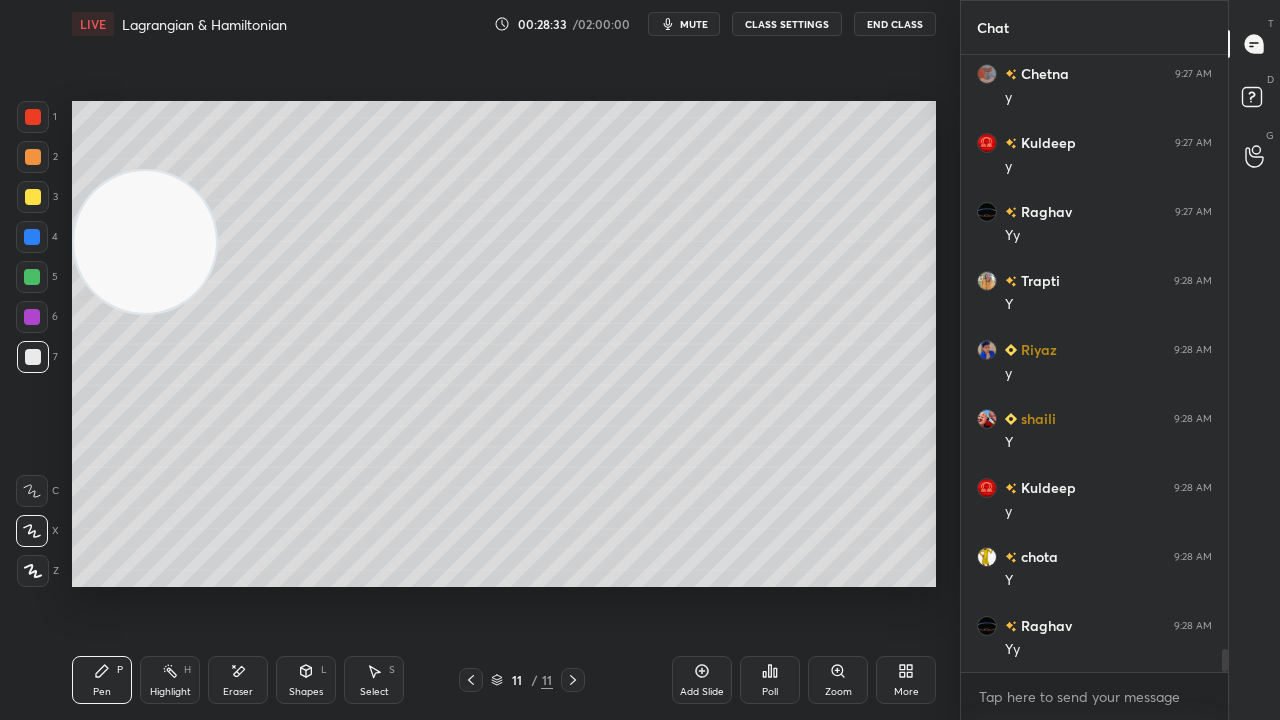 click on "mute" at bounding box center (694, 24) 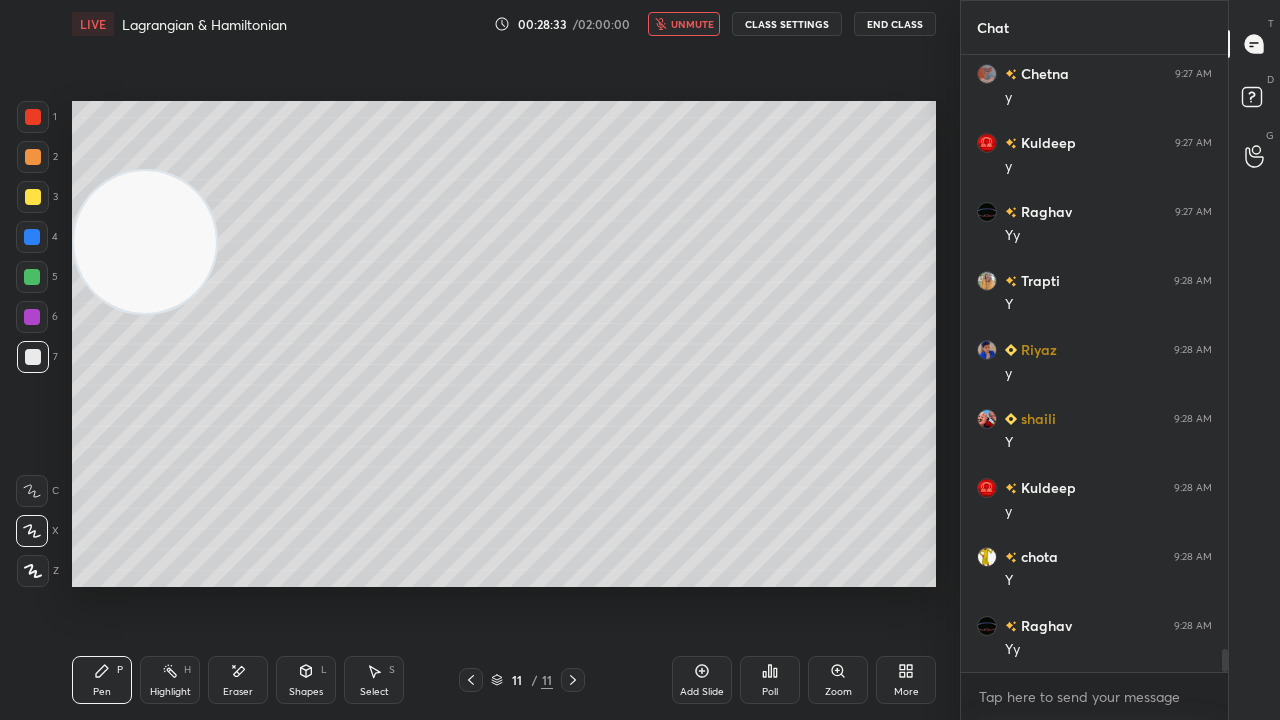 click on "unmute" at bounding box center [684, 24] 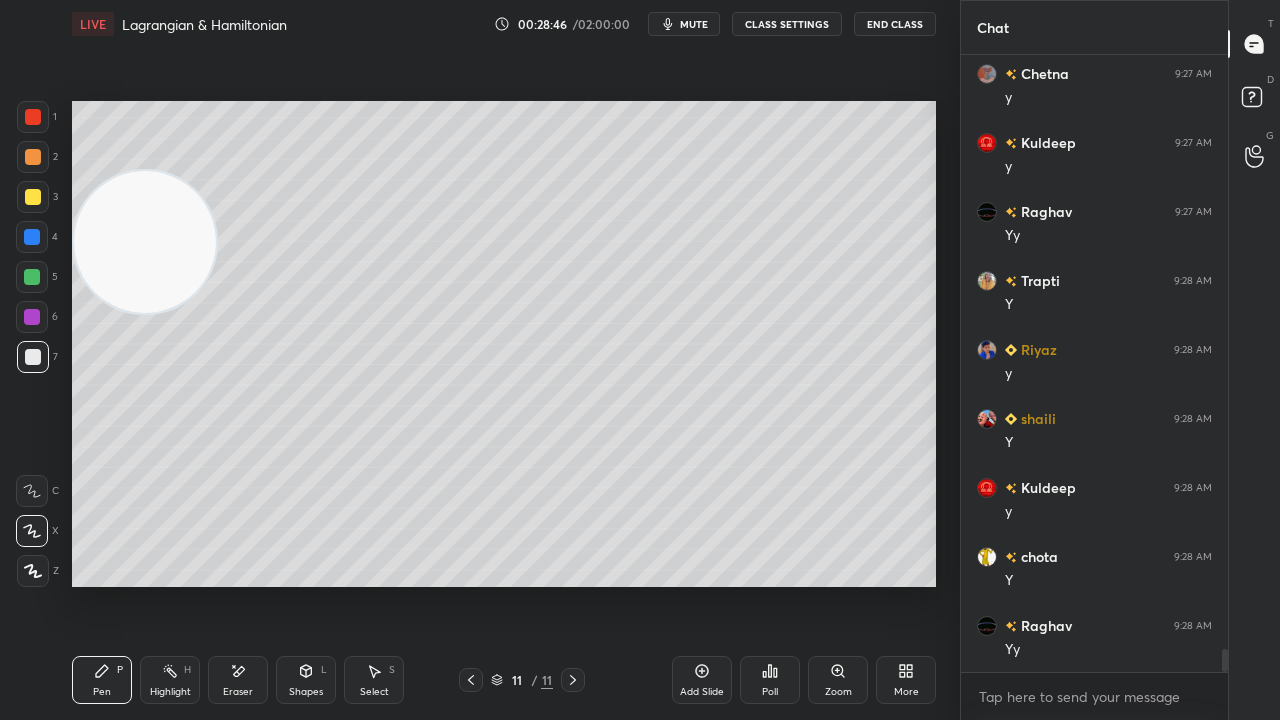 click on "mute" at bounding box center (694, 24) 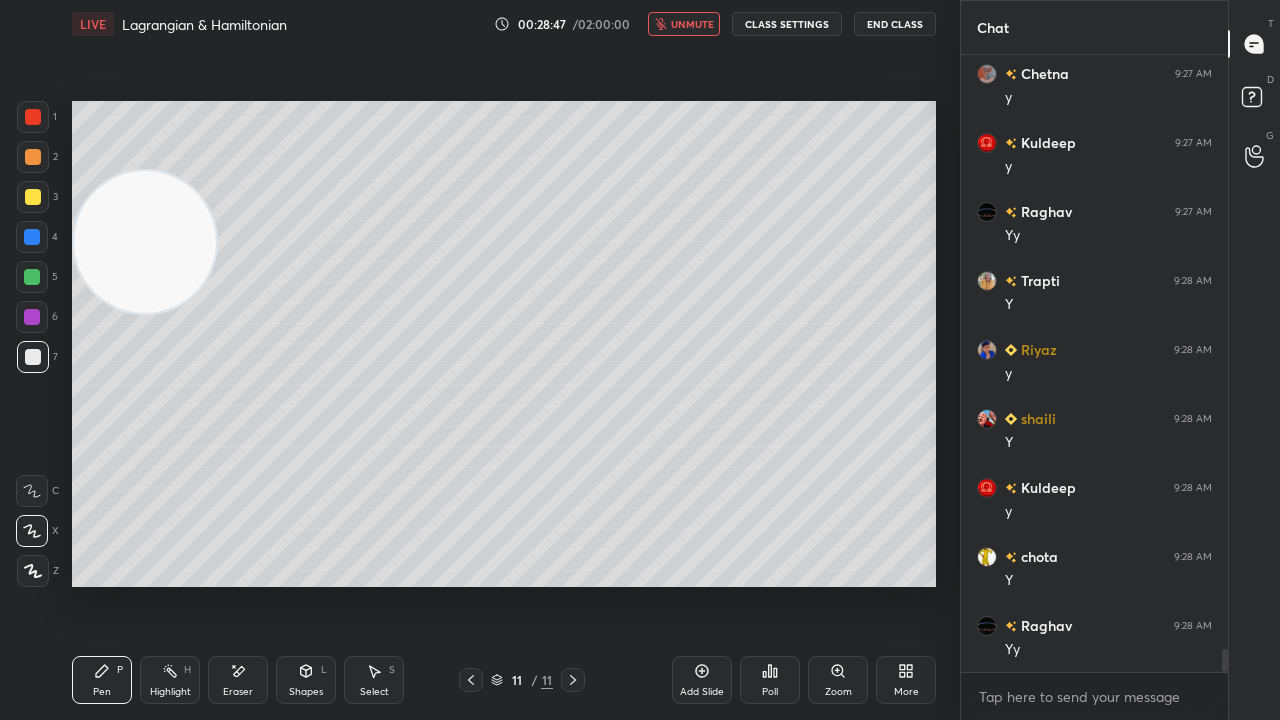 click on "unmute" at bounding box center (692, 24) 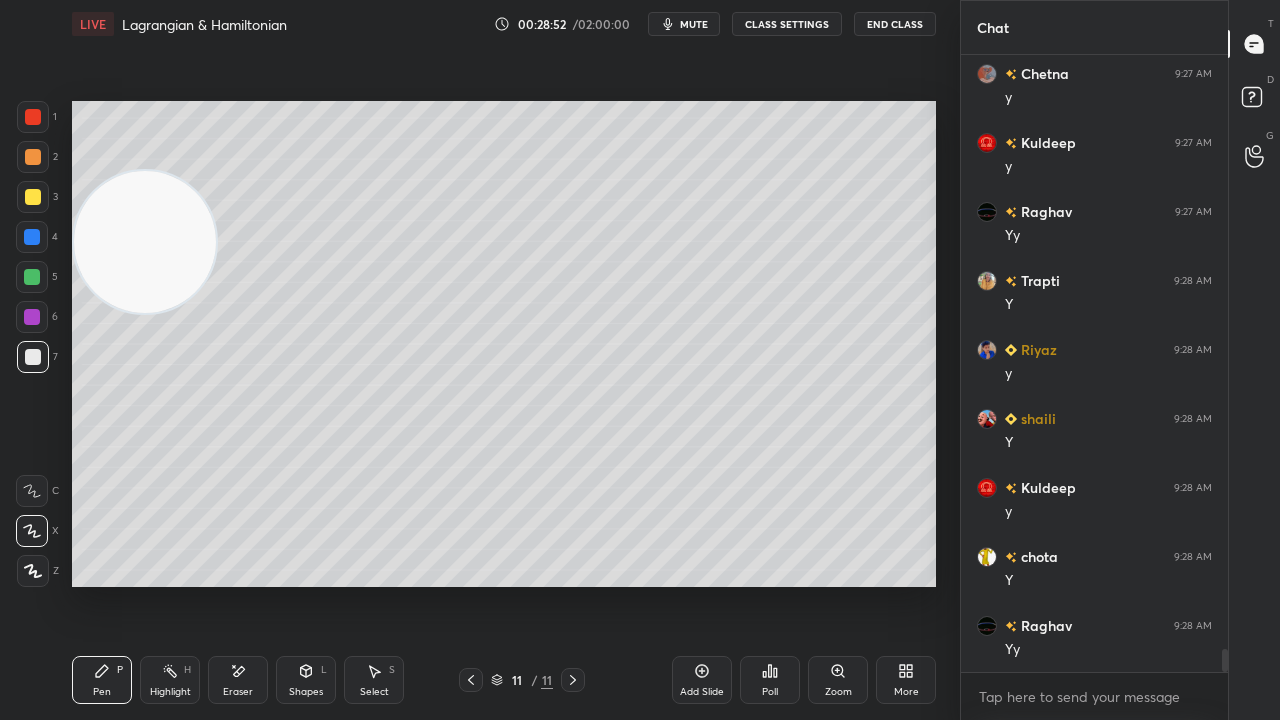 scroll, scrollTop: 15942, scrollLeft: 0, axis: vertical 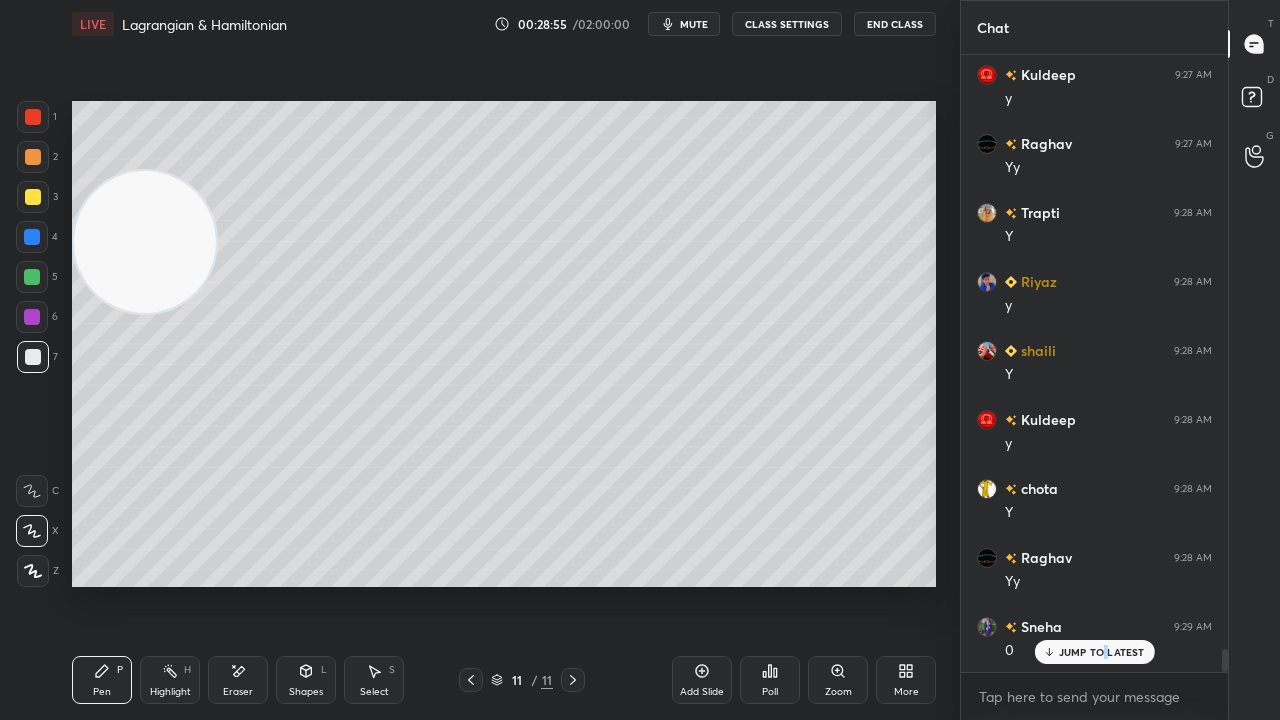 drag, startPoint x: 1105, startPoint y: 647, endPoint x: 1098, endPoint y: 659, distance: 13.892444 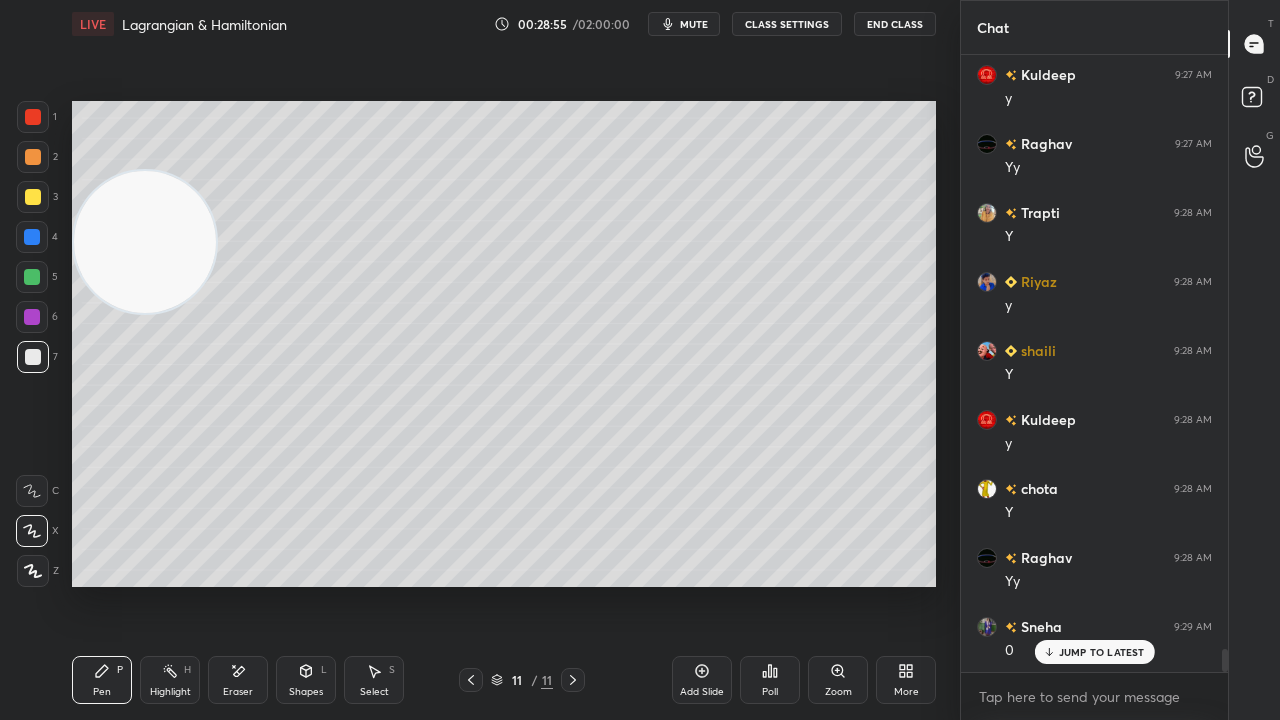 scroll, scrollTop: 16012, scrollLeft: 0, axis: vertical 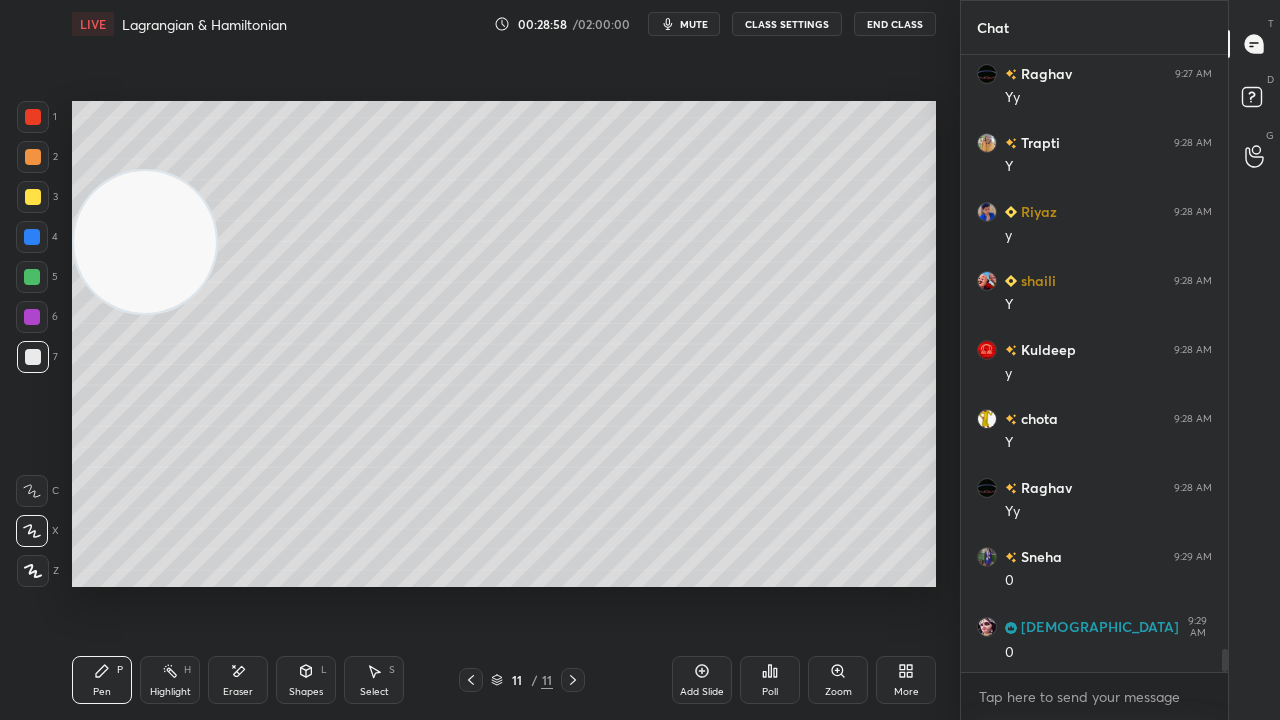 click on "mute" at bounding box center (694, 24) 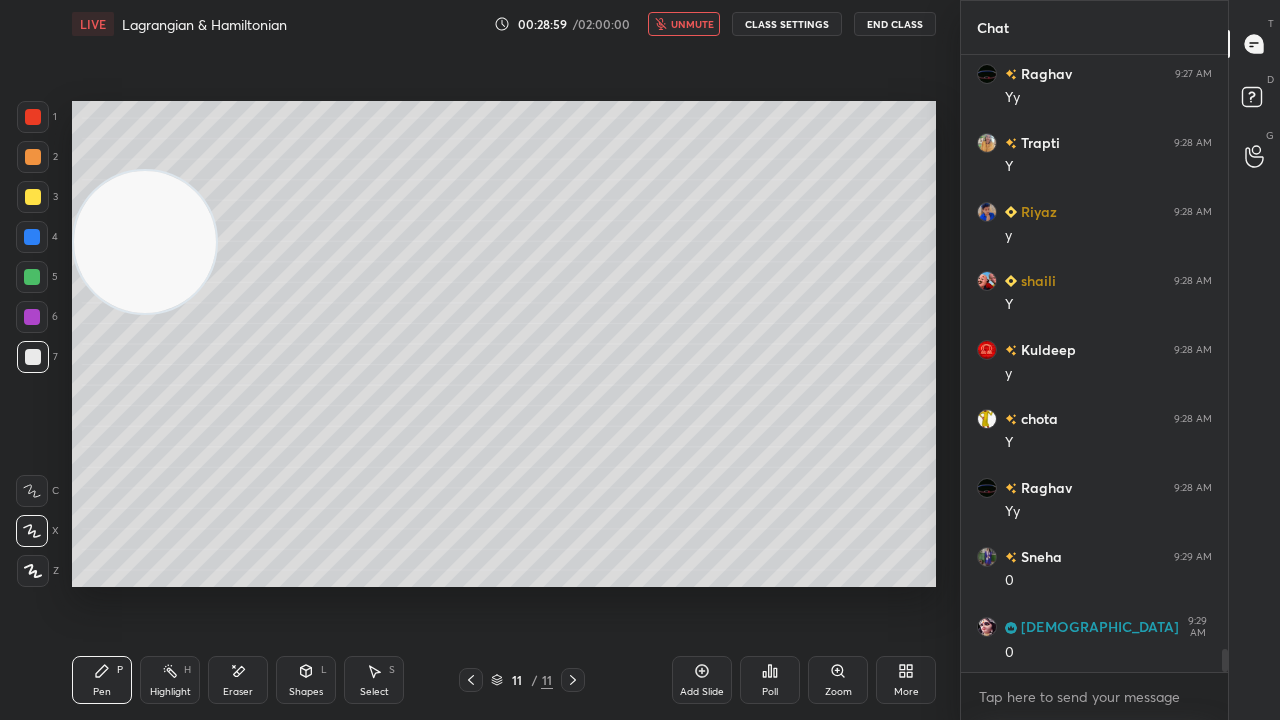 click on "unmute" at bounding box center (692, 24) 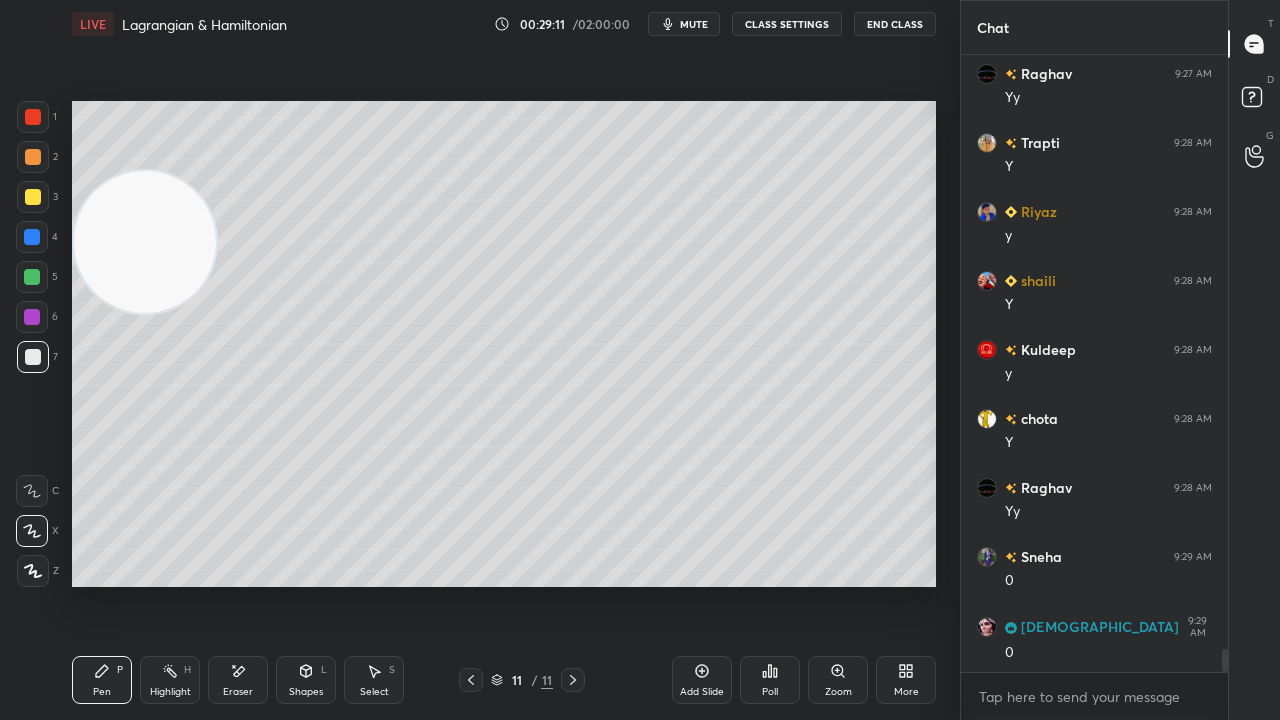scroll, scrollTop: 16080, scrollLeft: 0, axis: vertical 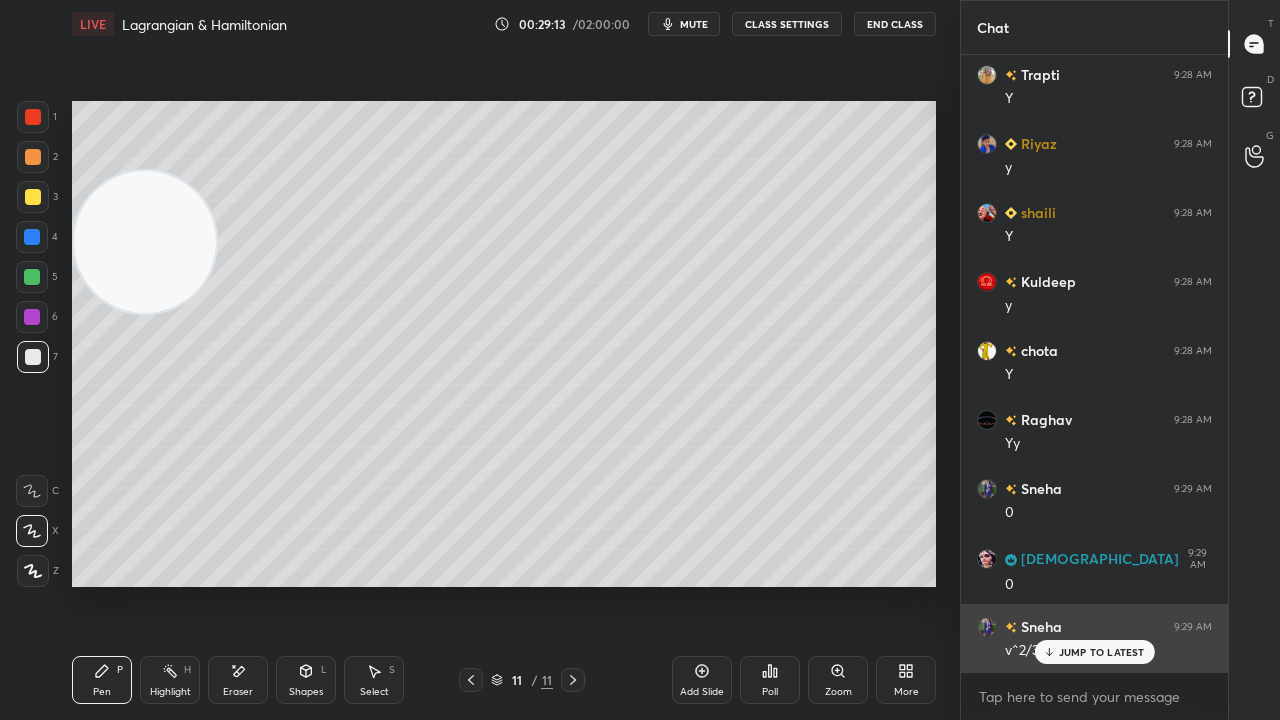drag, startPoint x: 1073, startPoint y: 648, endPoint x: 1060, endPoint y: 659, distance: 17.029387 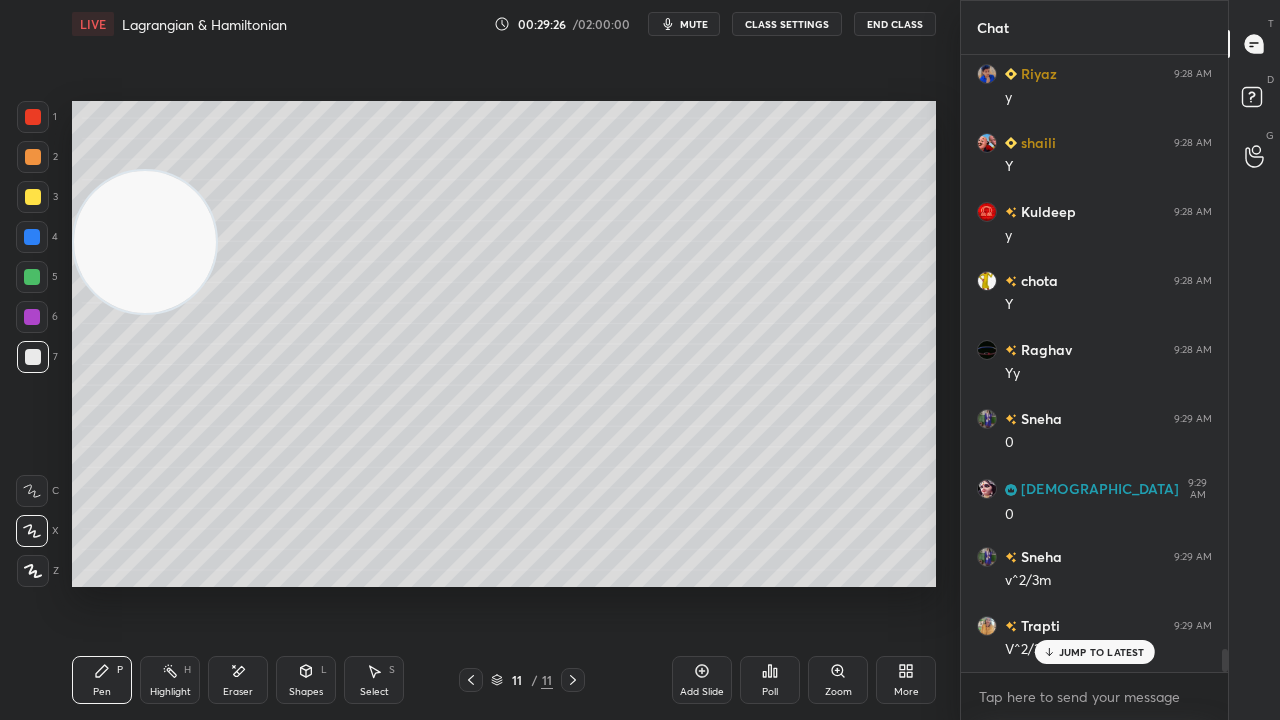scroll, scrollTop: 16218, scrollLeft: 0, axis: vertical 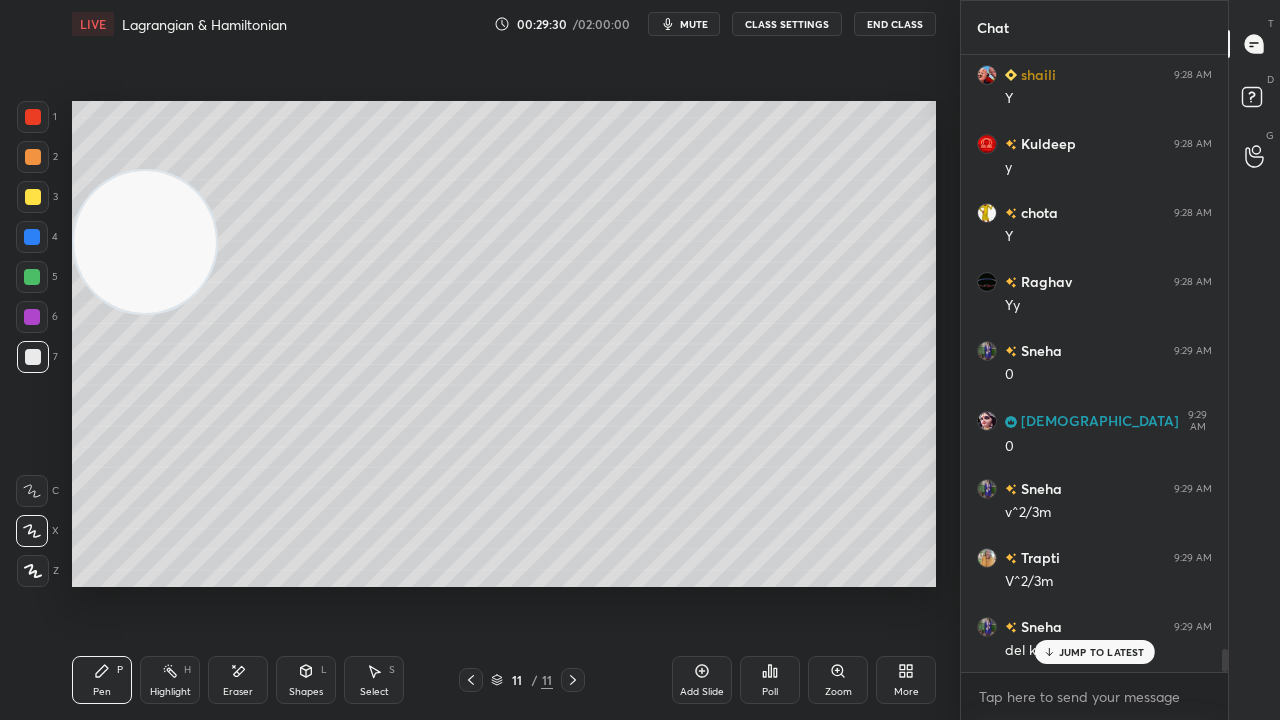 click 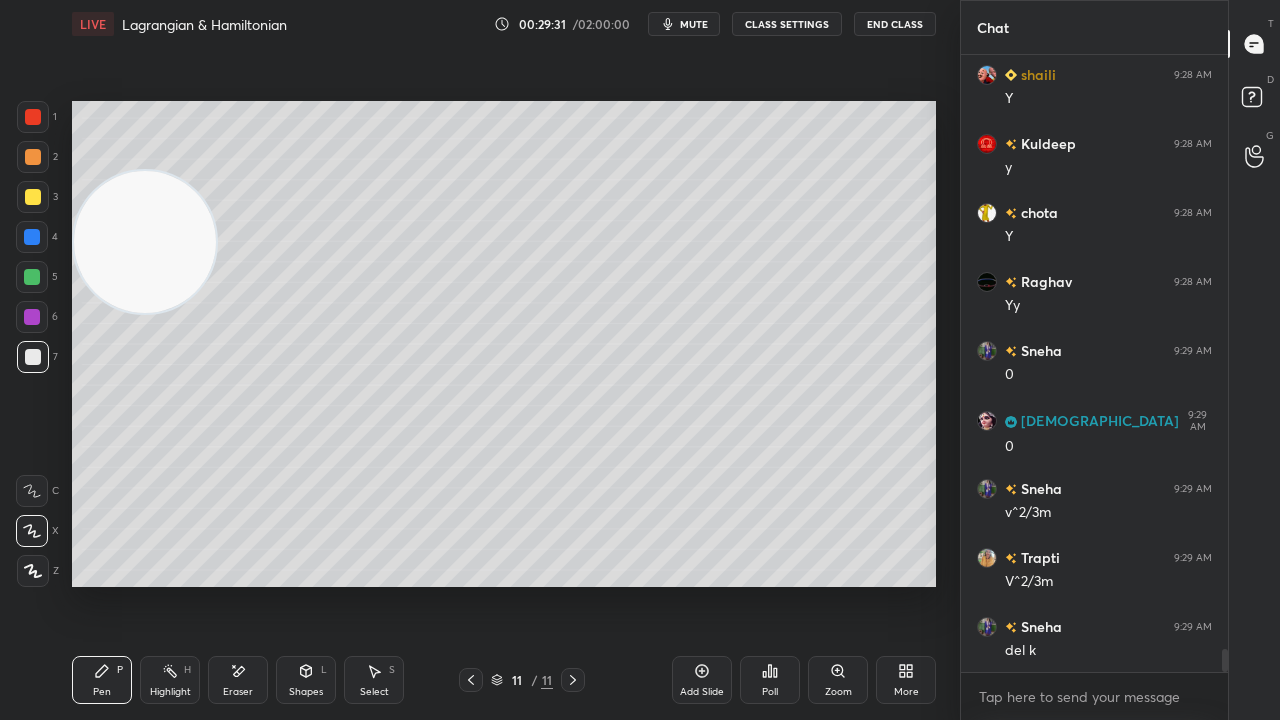 click on "Eraser" at bounding box center [238, 680] 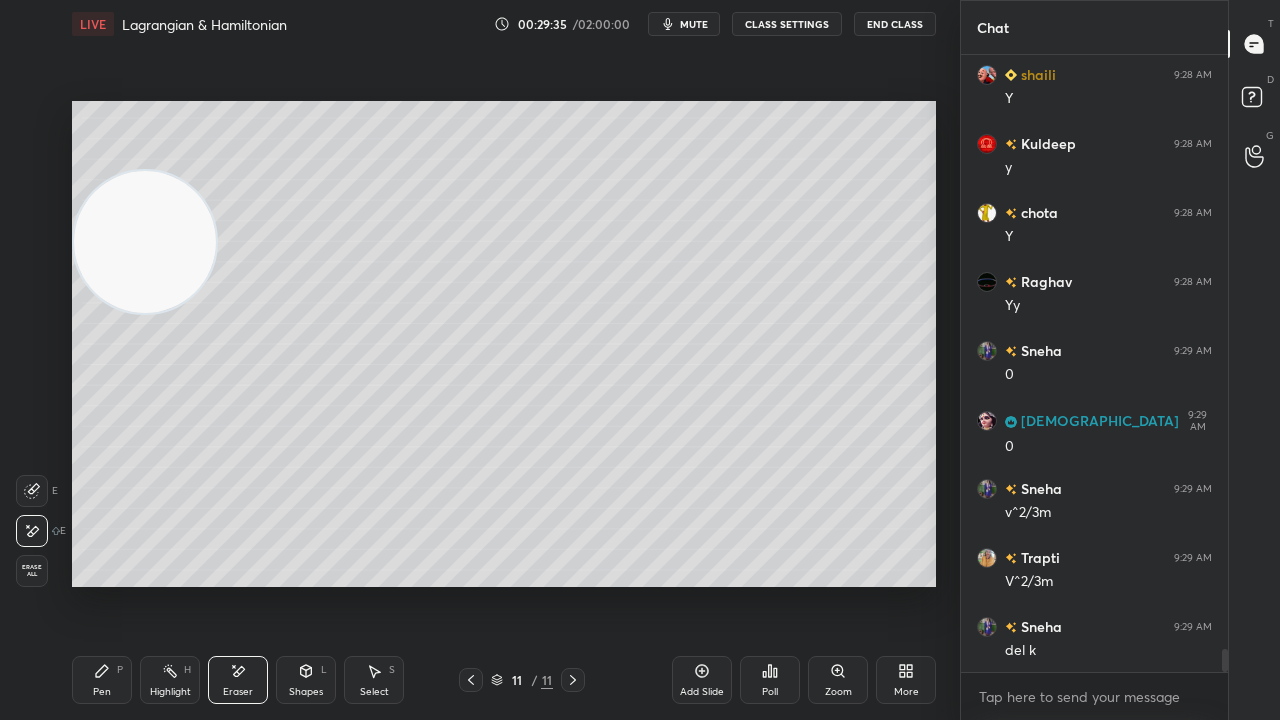 click on "Pen P" at bounding box center [102, 680] 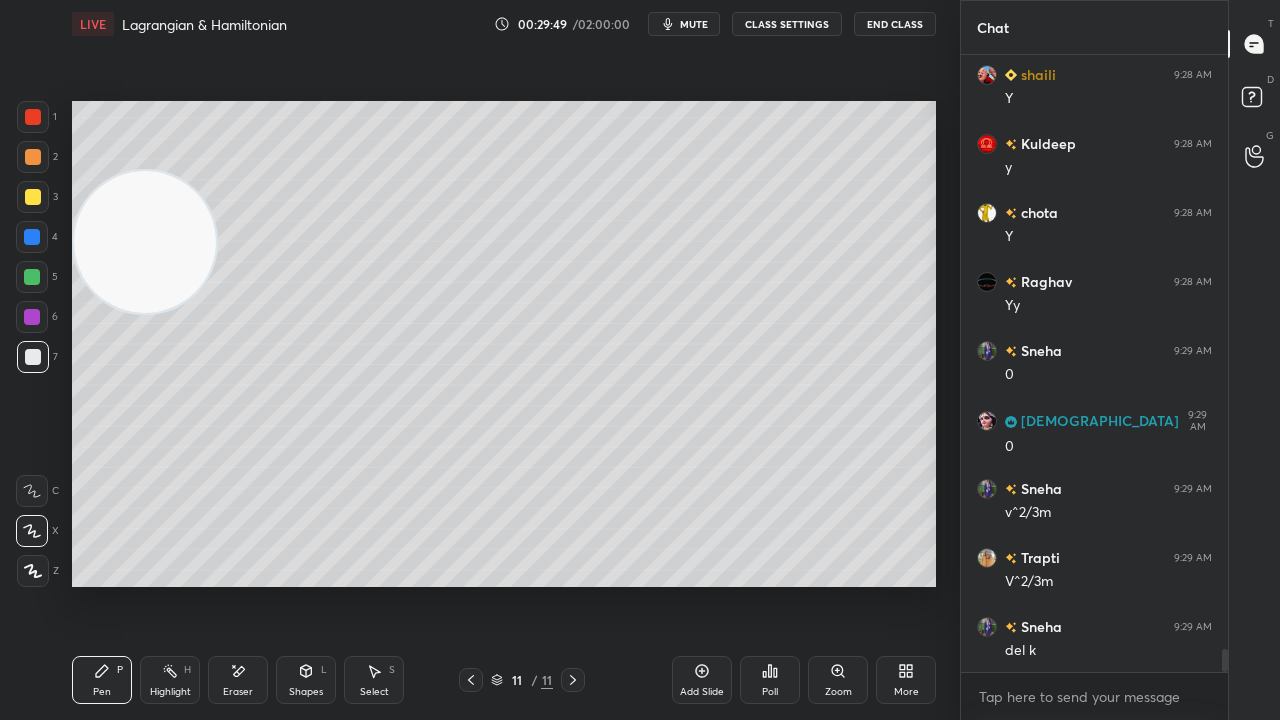 scroll, scrollTop: 16288, scrollLeft: 0, axis: vertical 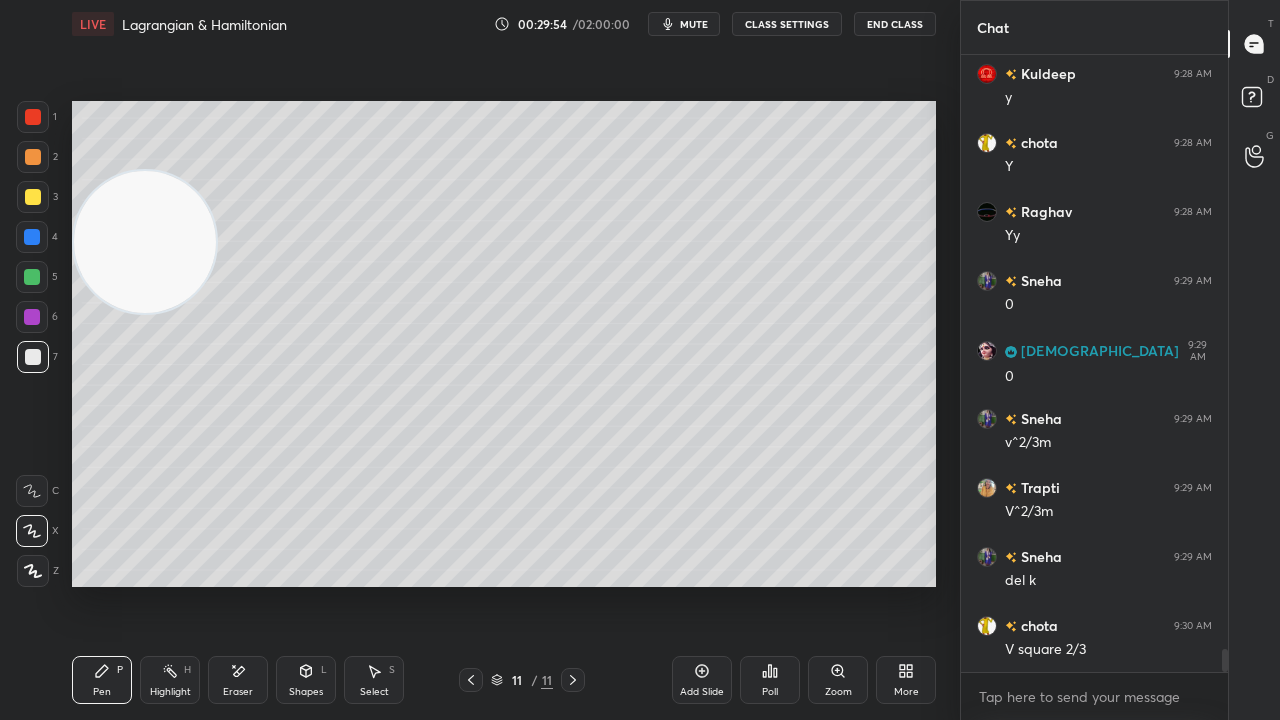 click on "mute" at bounding box center (694, 24) 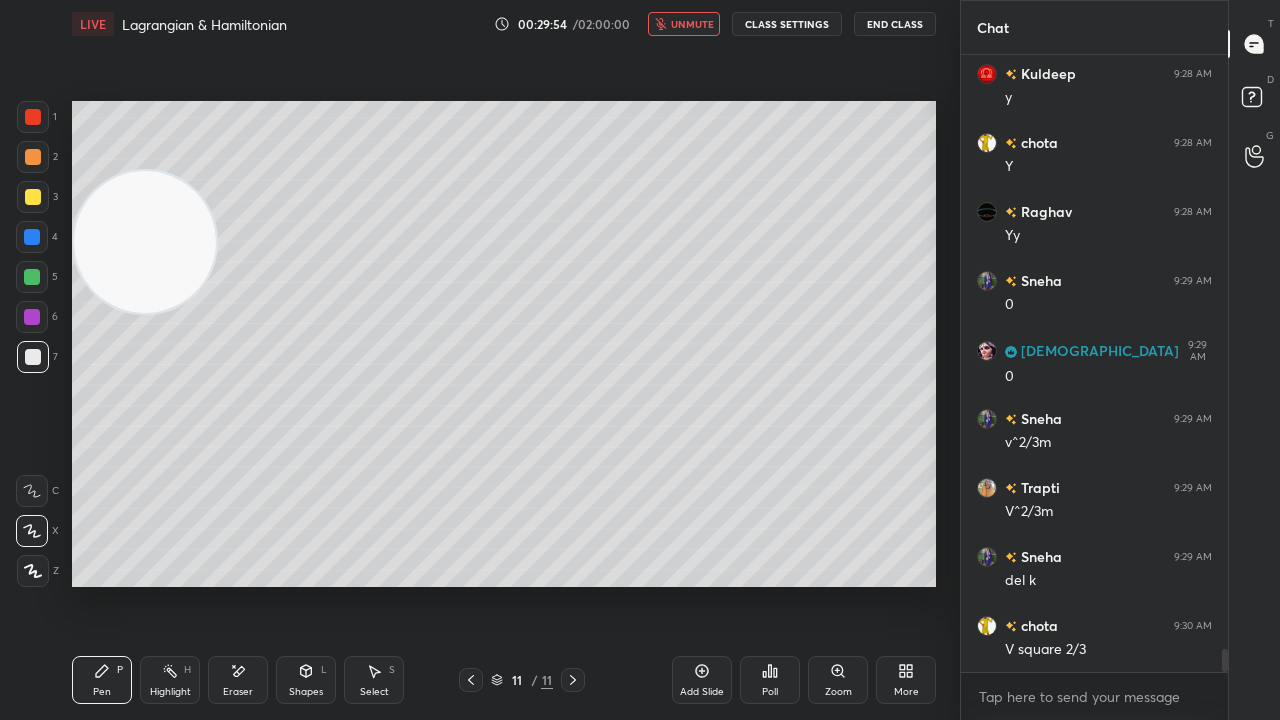 click on "unmute" at bounding box center [692, 24] 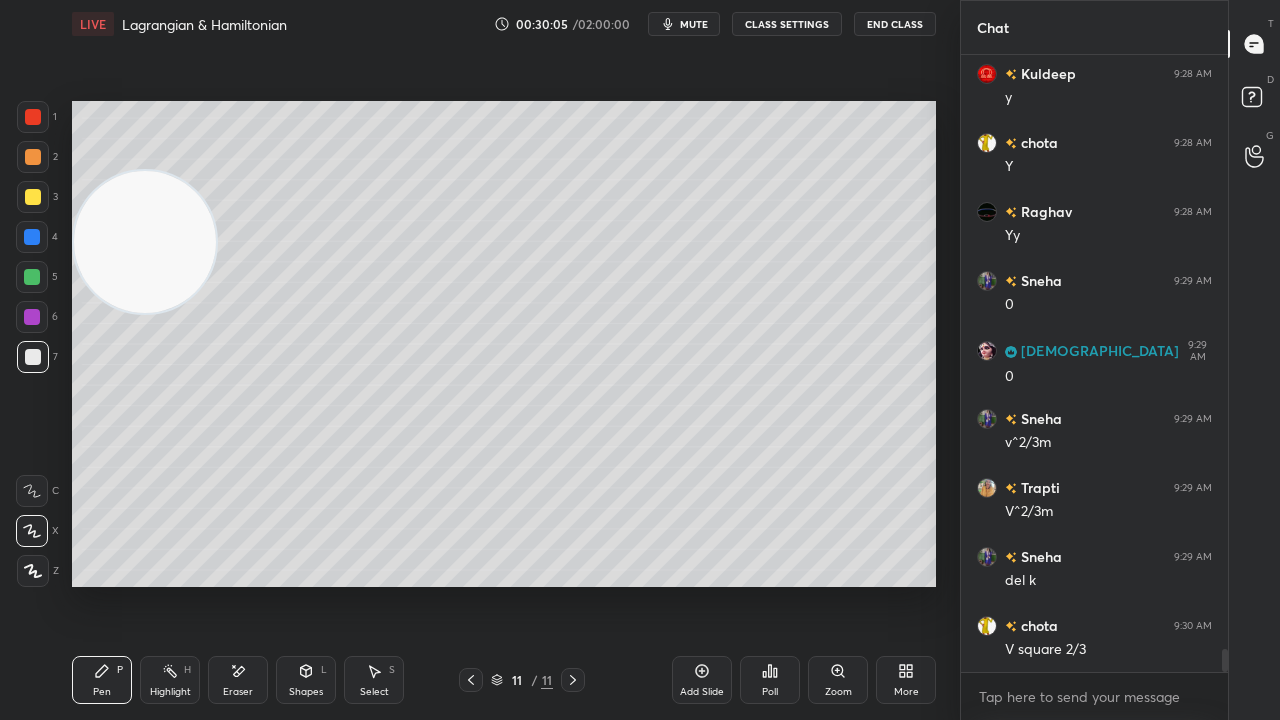 click on "mute" at bounding box center (684, 24) 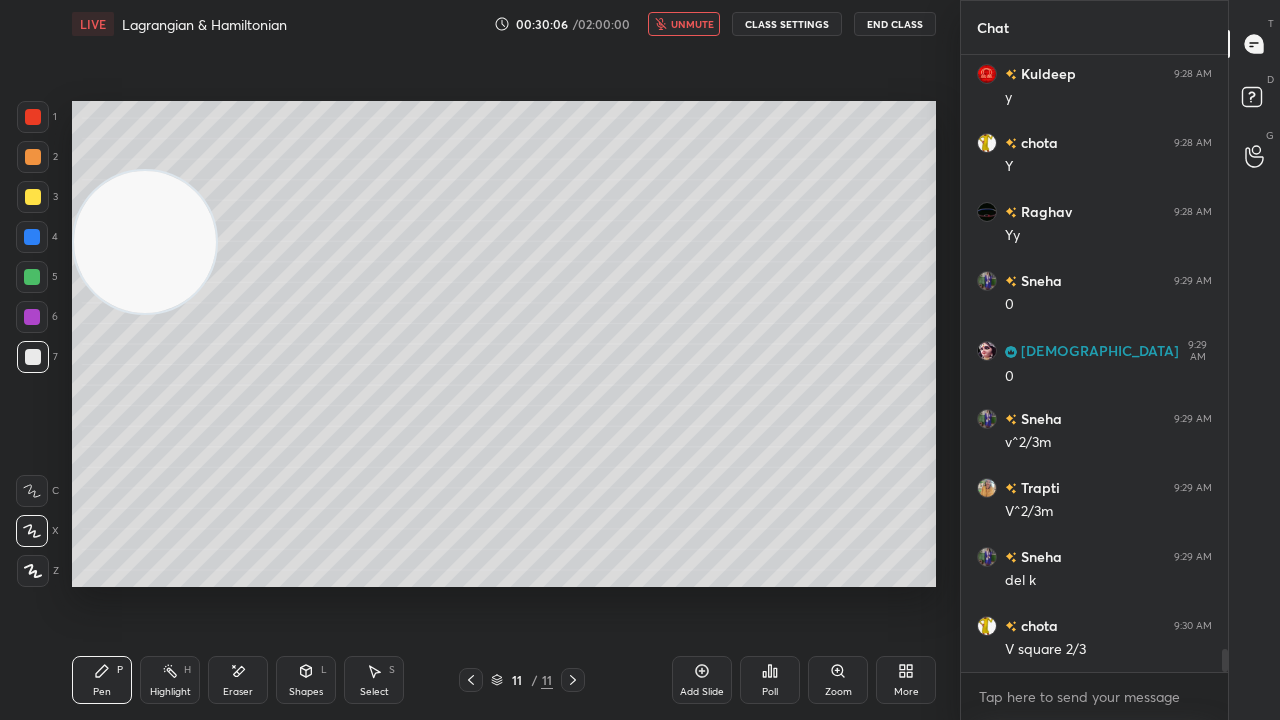 click on "unmute" at bounding box center (692, 24) 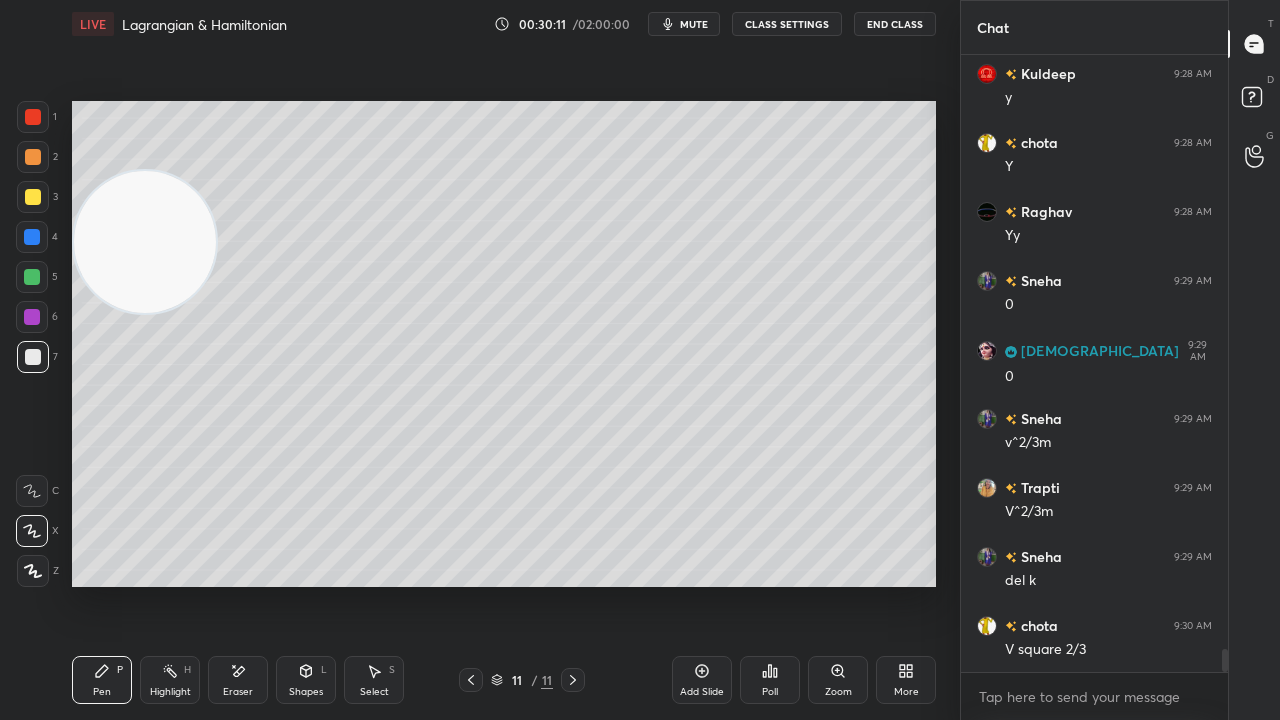 click on "Eraser" at bounding box center (238, 680) 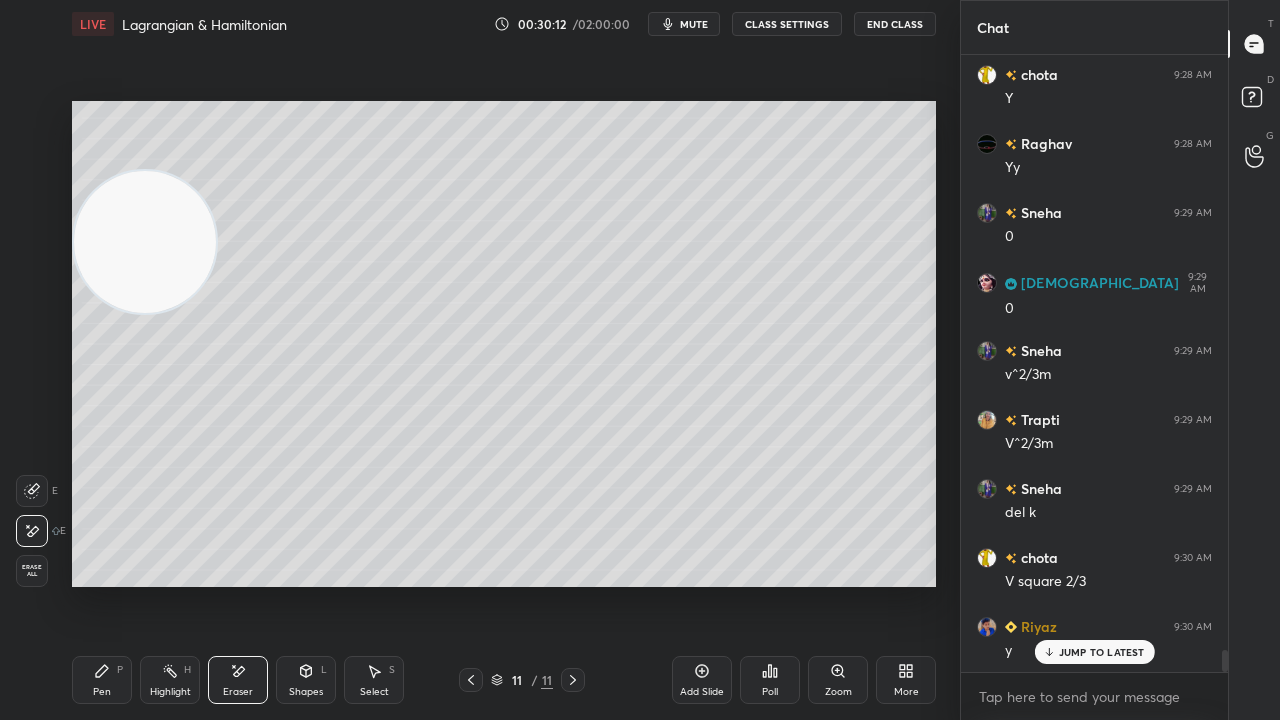 scroll, scrollTop: 16426, scrollLeft: 0, axis: vertical 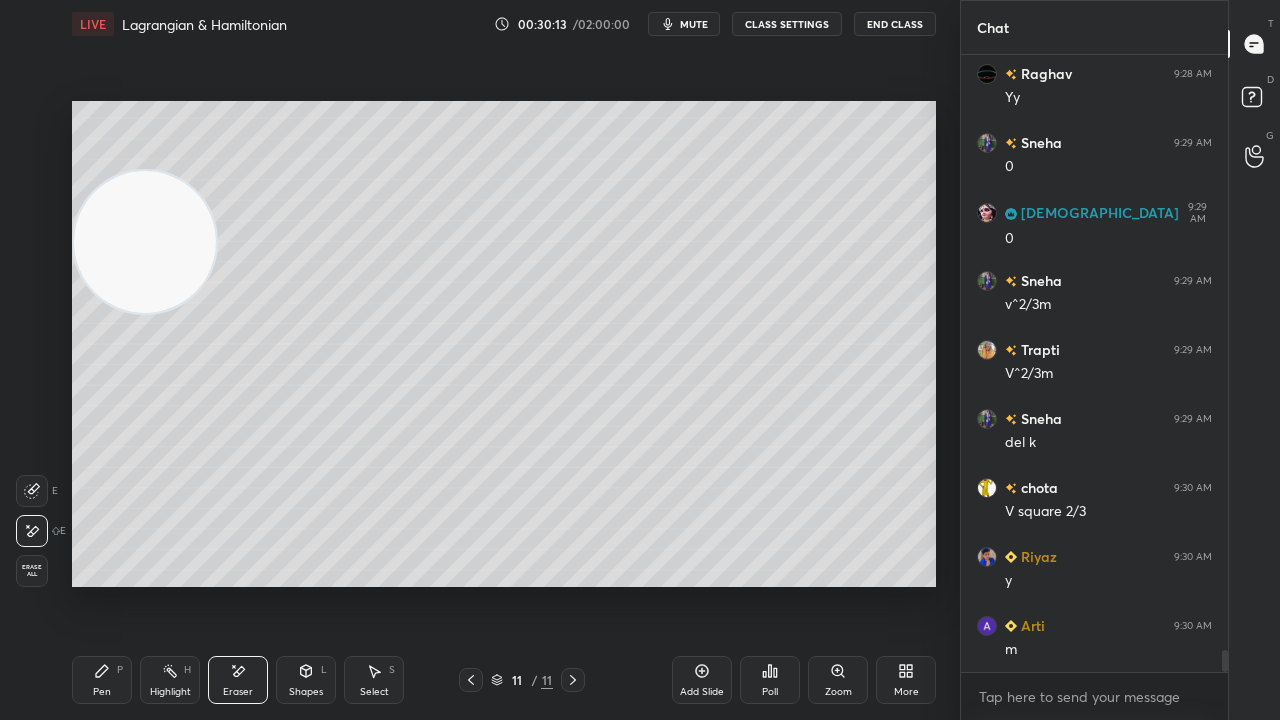 click on "Pen P" at bounding box center (102, 680) 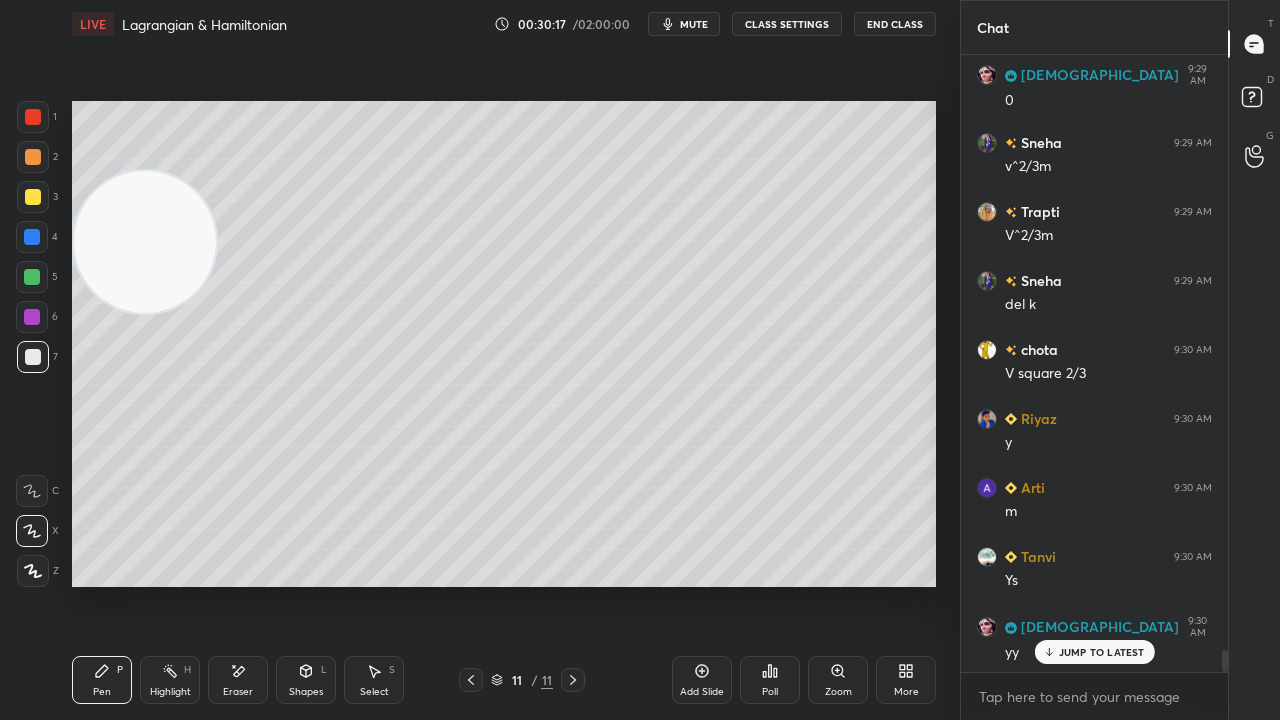 scroll, scrollTop: 16632, scrollLeft: 0, axis: vertical 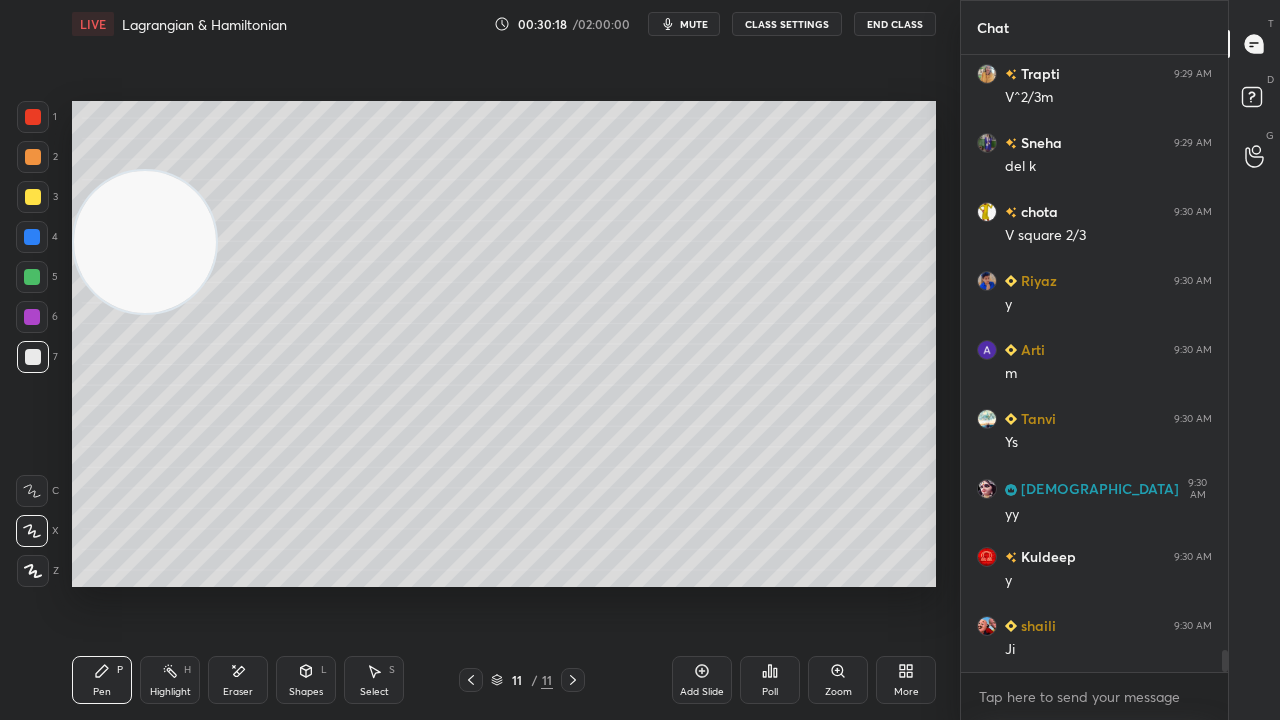 click on "mute" at bounding box center [684, 24] 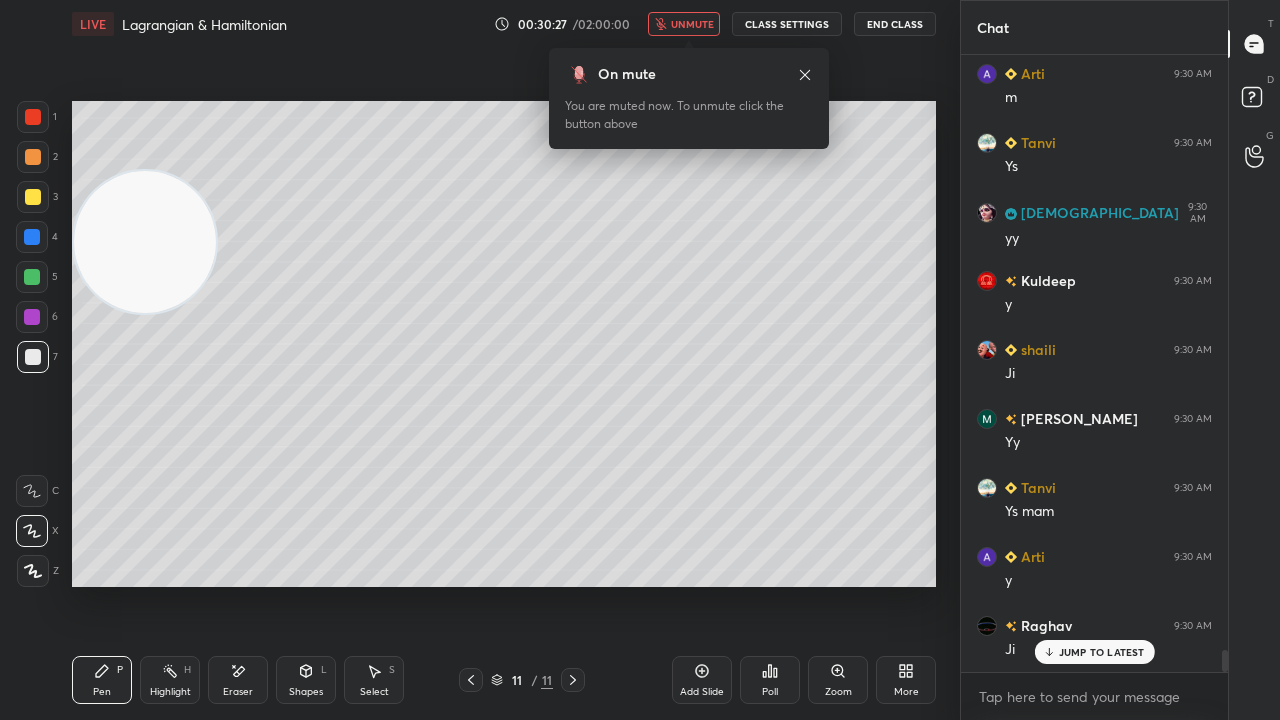 scroll, scrollTop: 17046, scrollLeft: 0, axis: vertical 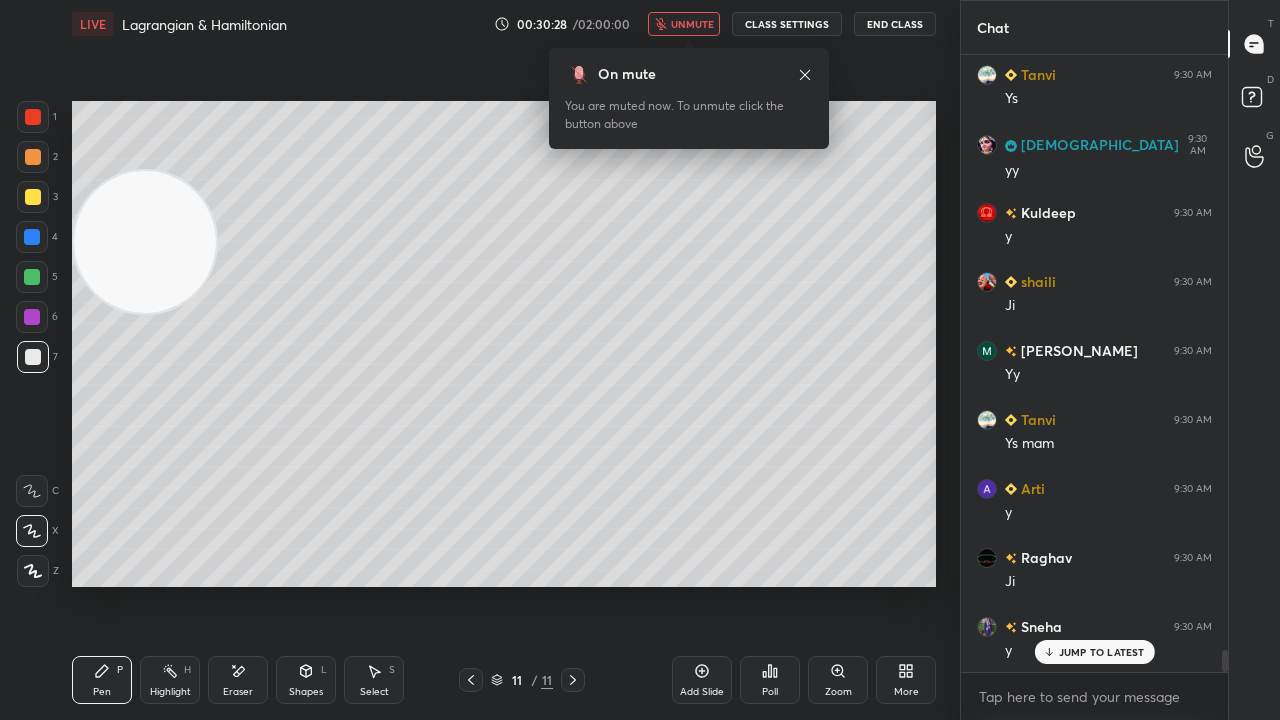 click on "unmute" at bounding box center (692, 24) 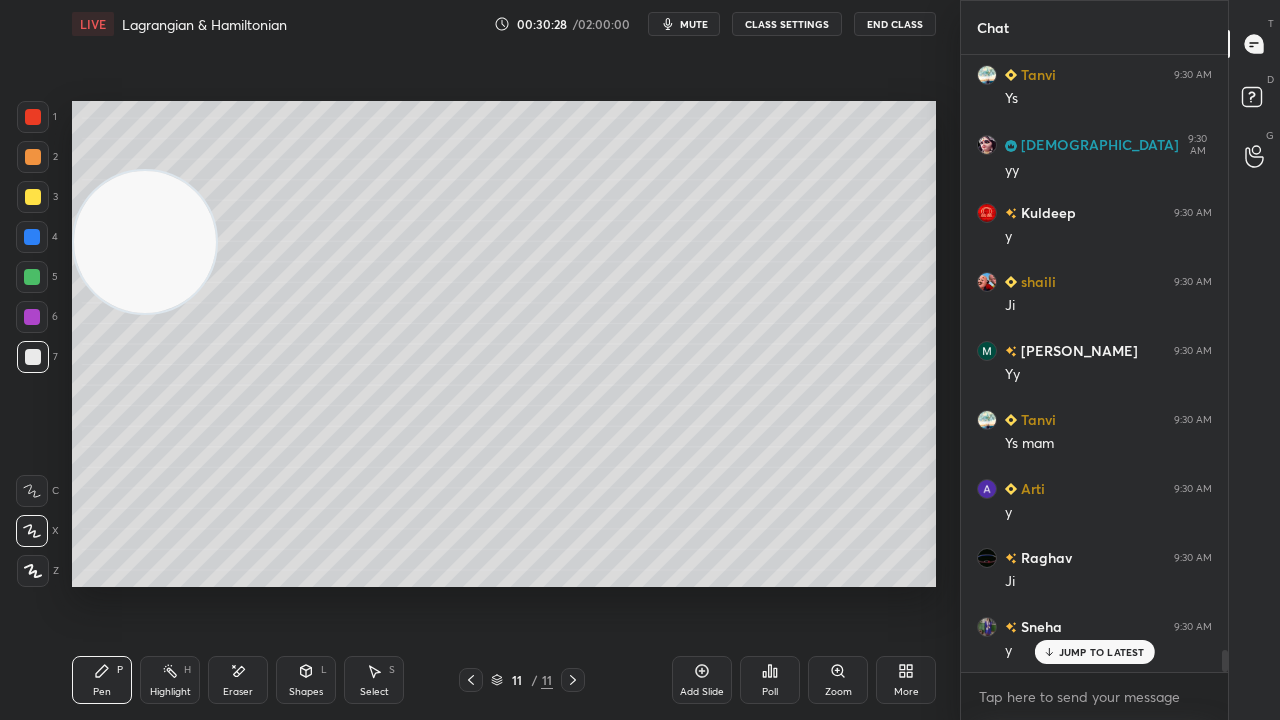 click on "Add Slide" at bounding box center [702, 692] 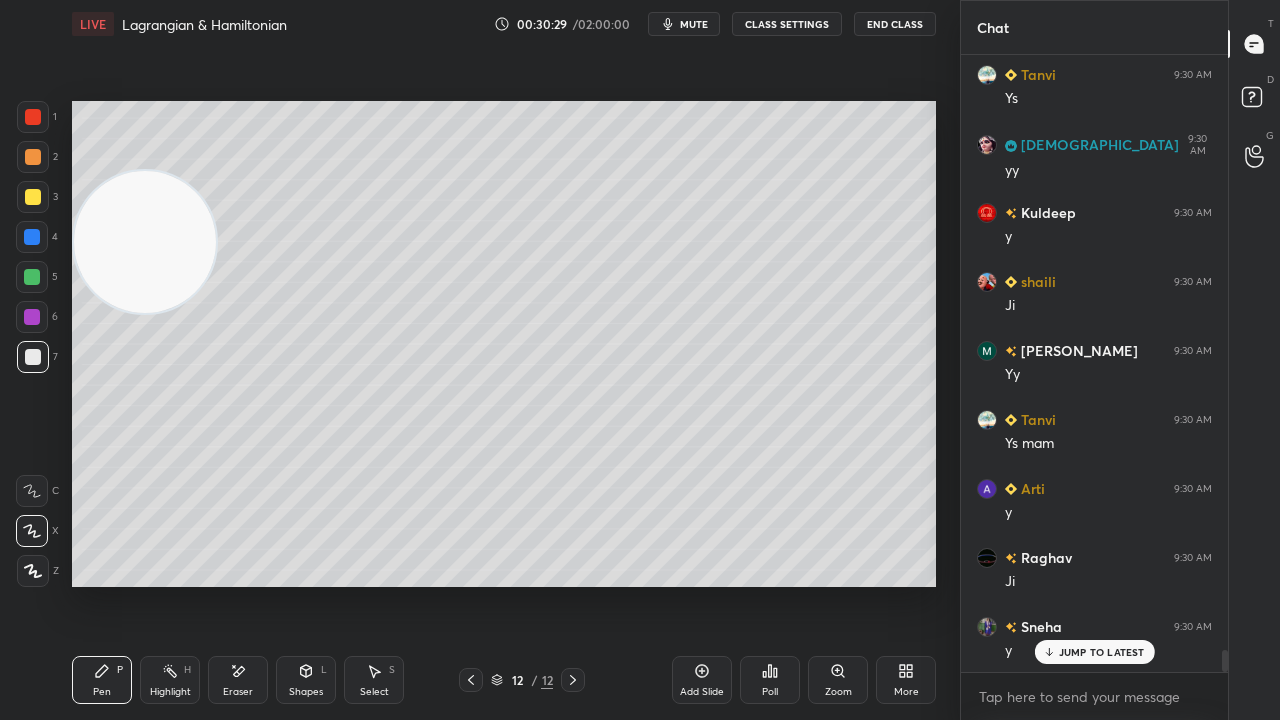 click at bounding box center (33, 197) 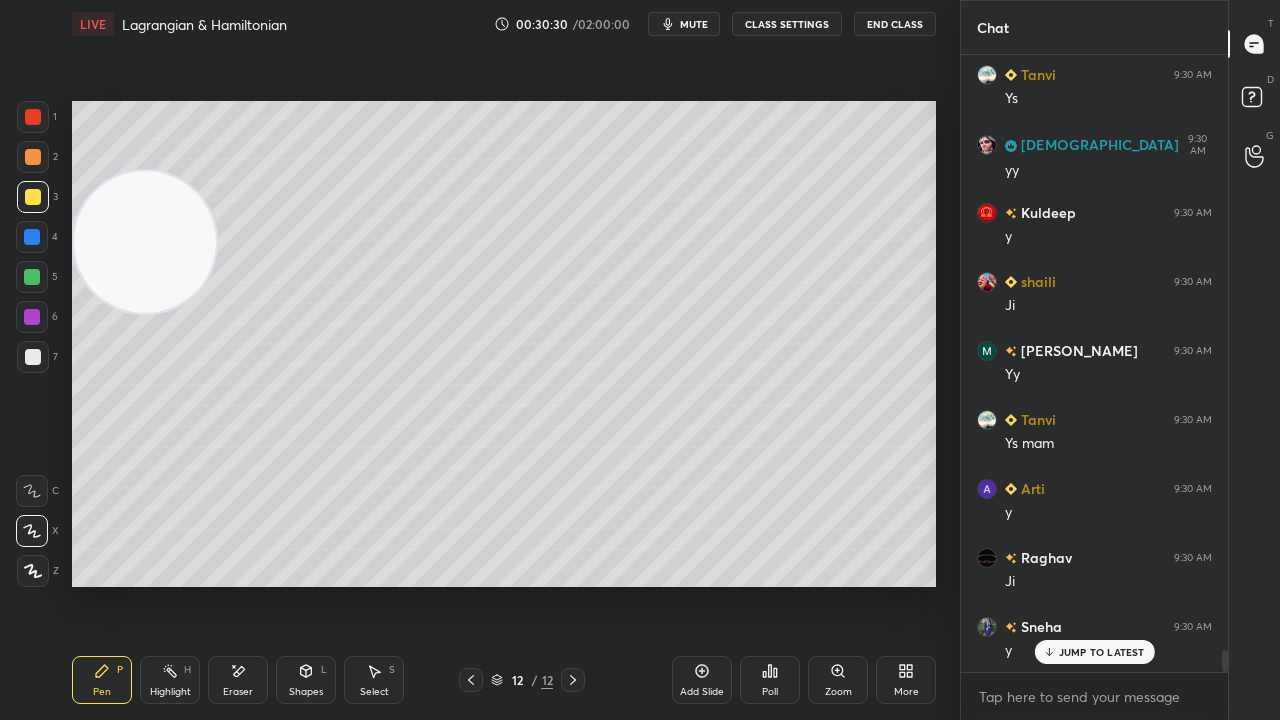 drag, startPoint x: 190, startPoint y: 316, endPoint x: 193, endPoint y: 684, distance: 368.01224 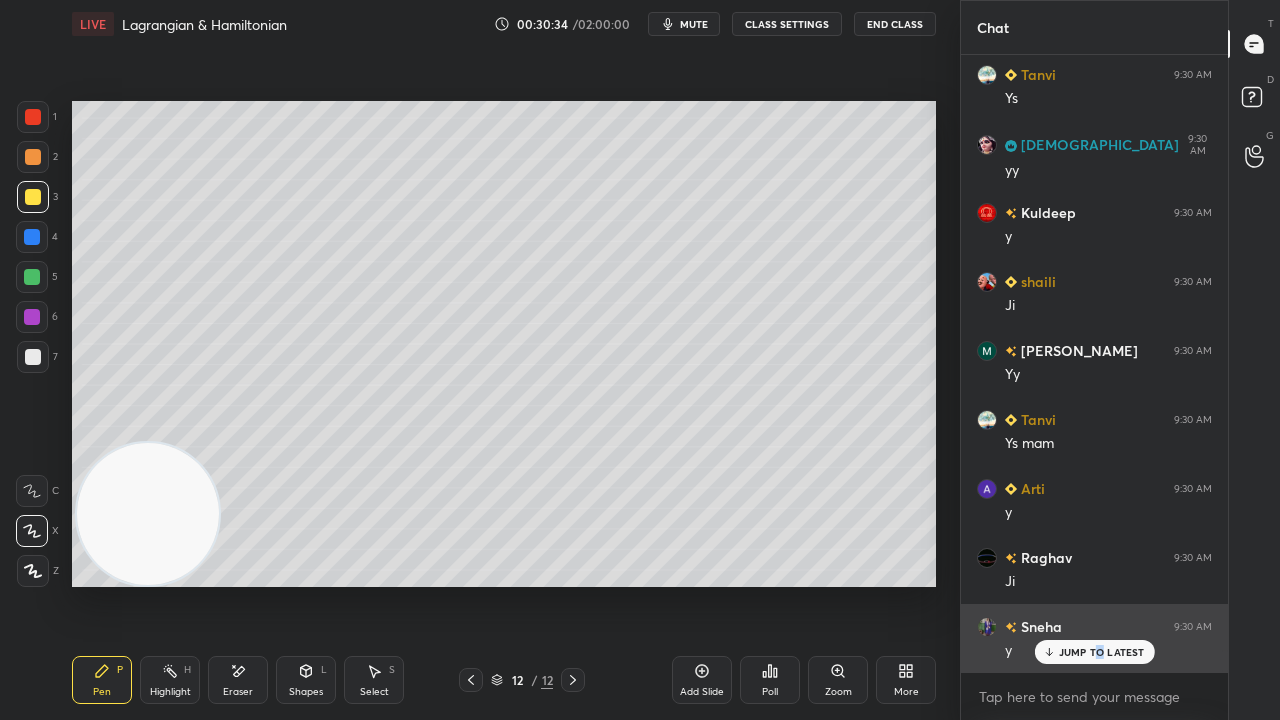 click on "JUMP TO LATEST" at bounding box center [1102, 652] 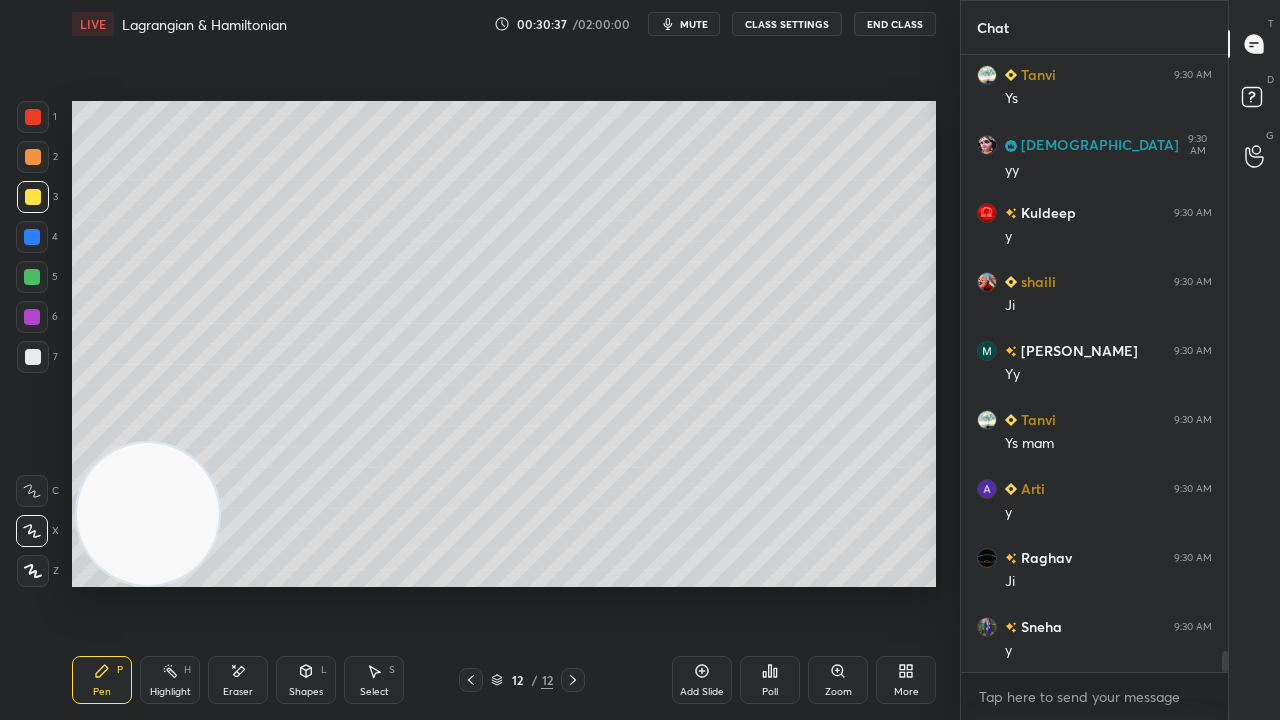 scroll, scrollTop: 17116, scrollLeft: 0, axis: vertical 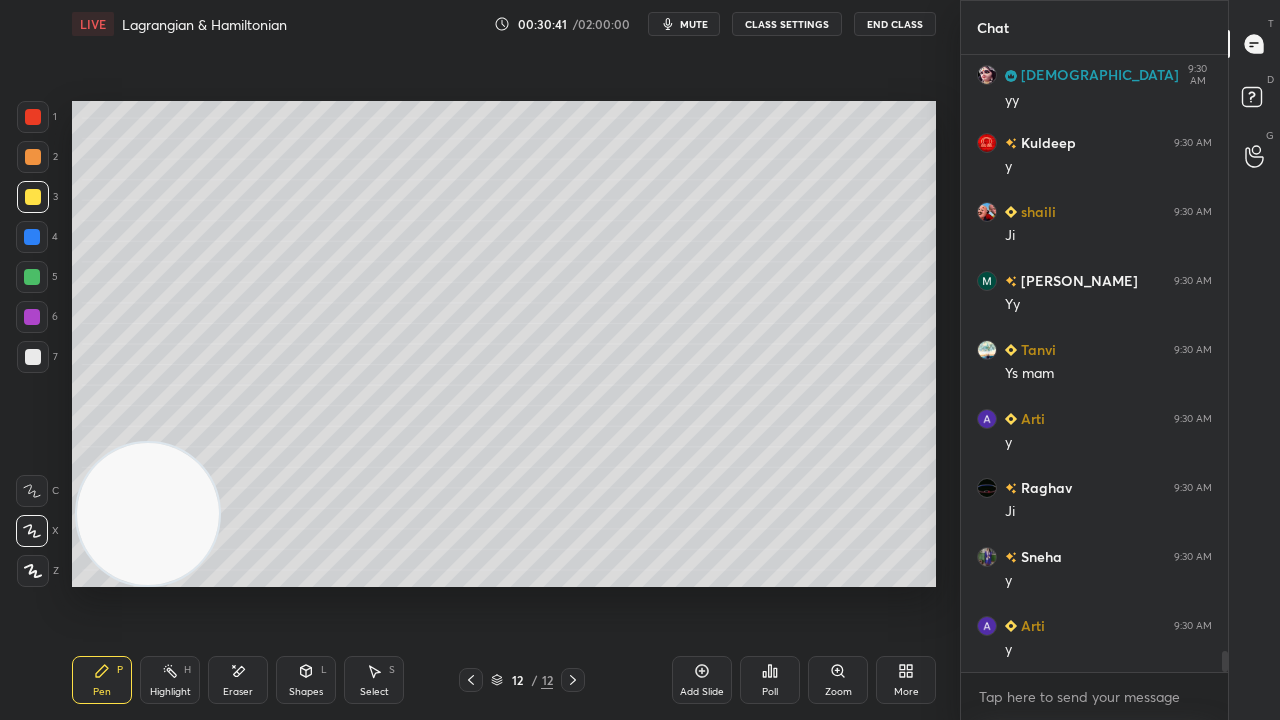 click on "Shapes" at bounding box center [306, 692] 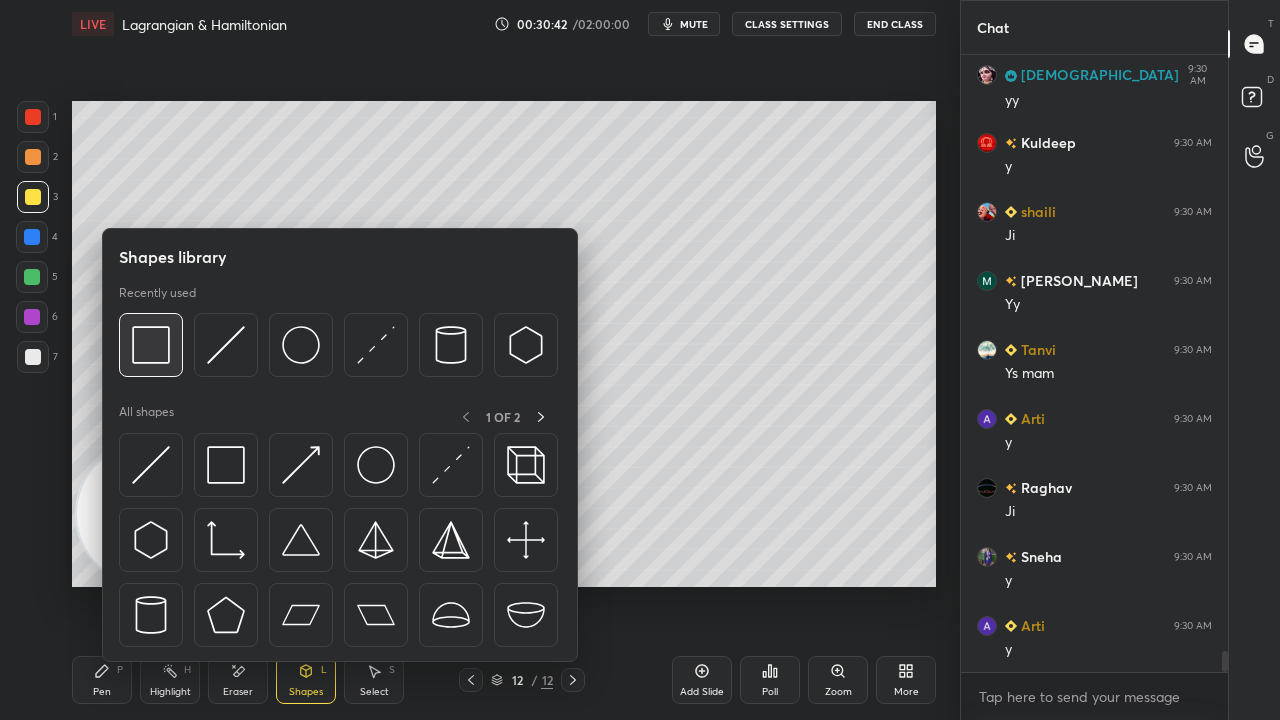 click at bounding box center (151, 345) 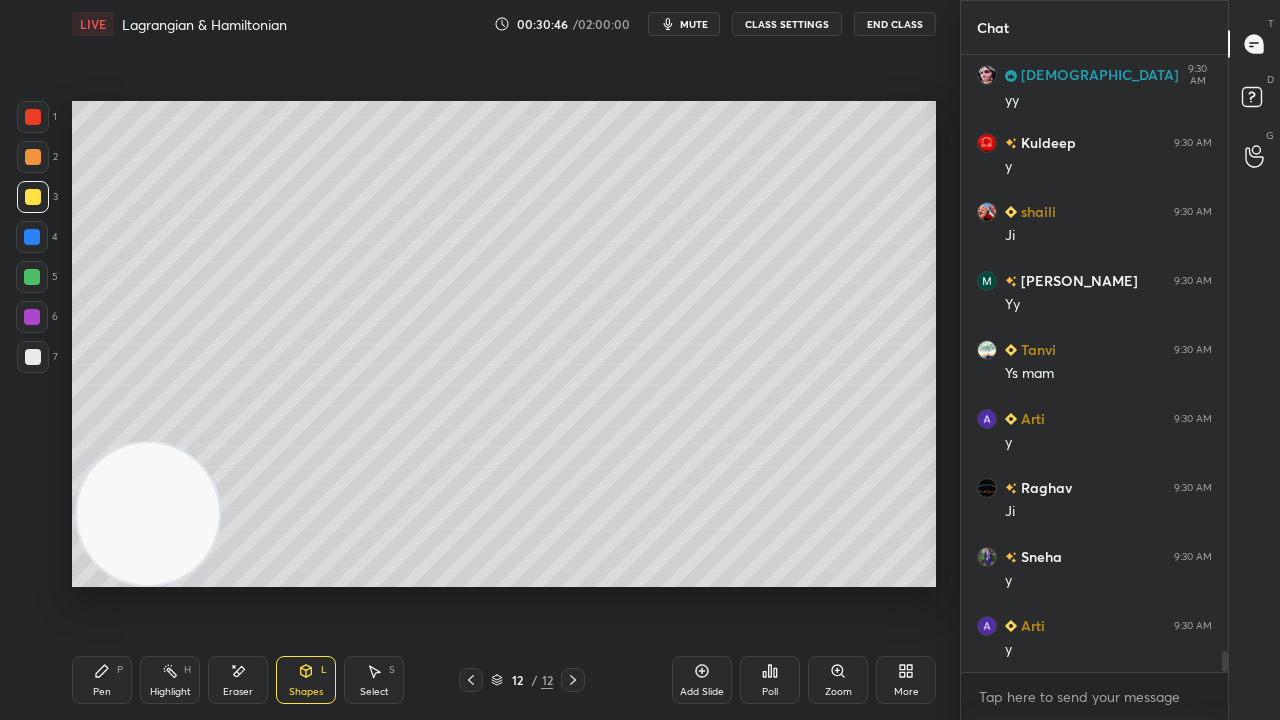 click on "Pen P Highlight H Eraser Shapes L Select S 12 / 12 Add Slide Poll Zoom More" at bounding box center [504, 680] 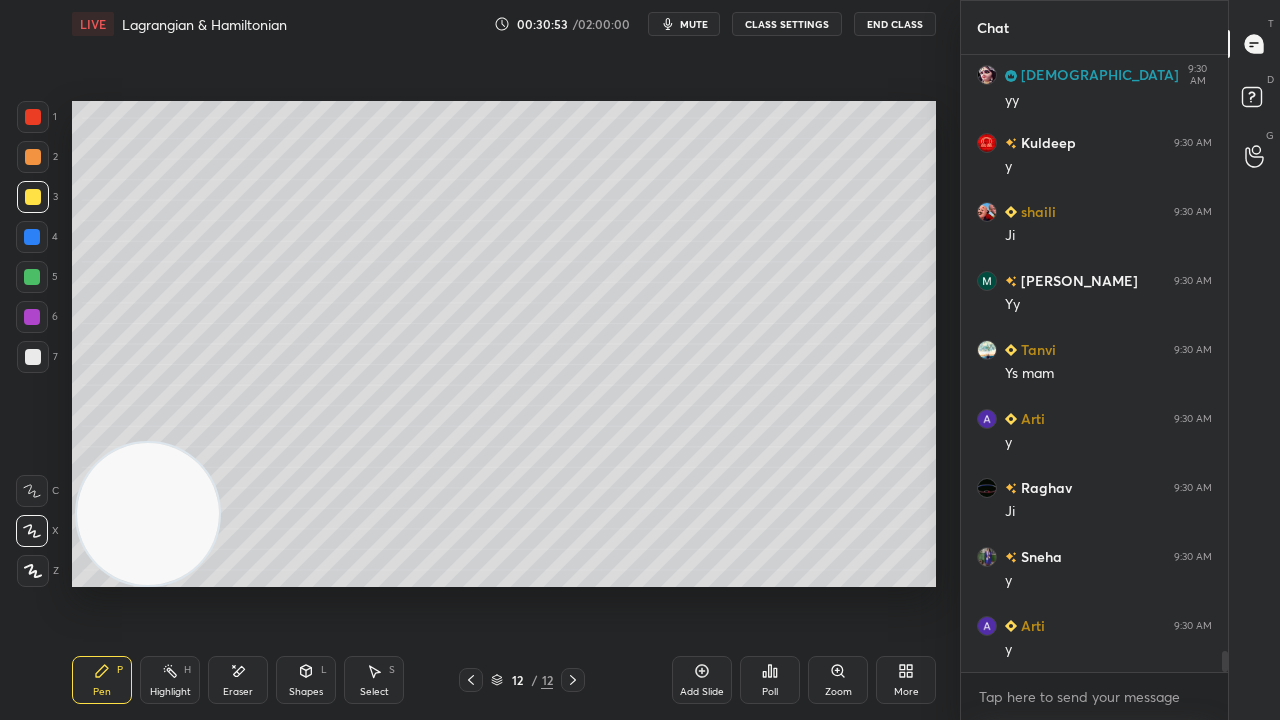 click on "mute" at bounding box center [694, 24] 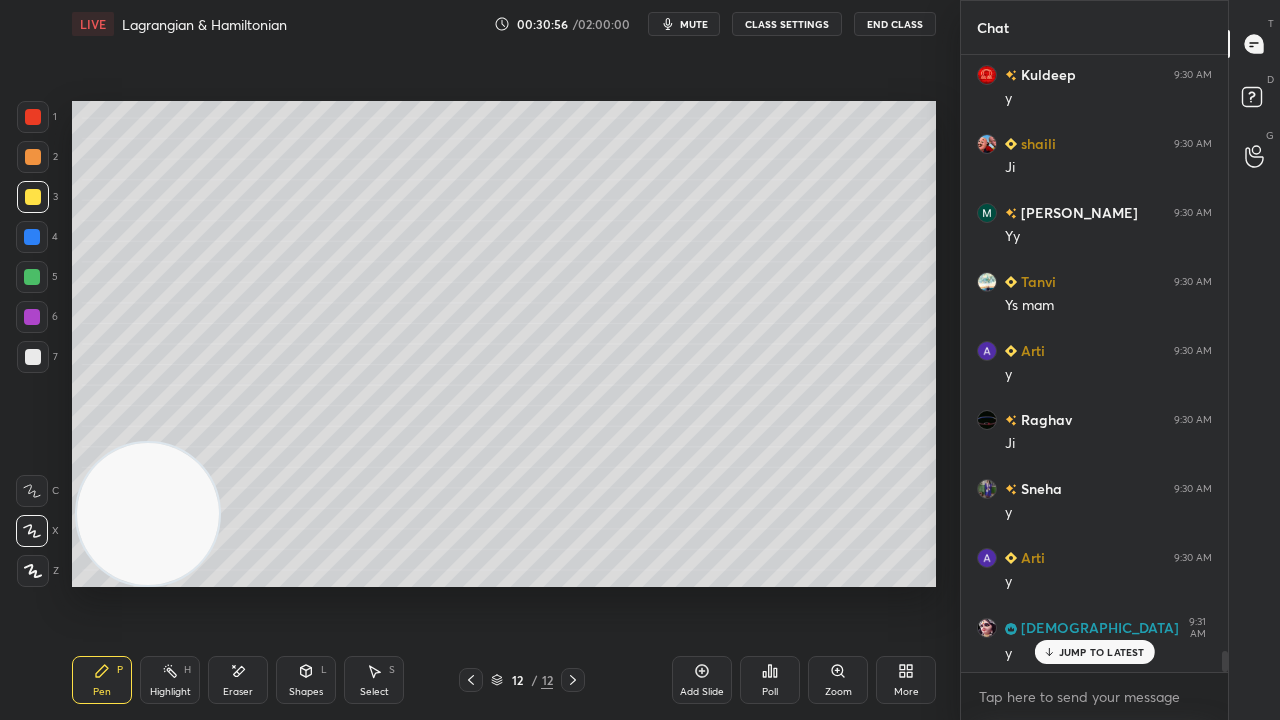 click on "mute" at bounding box center [694, 24] 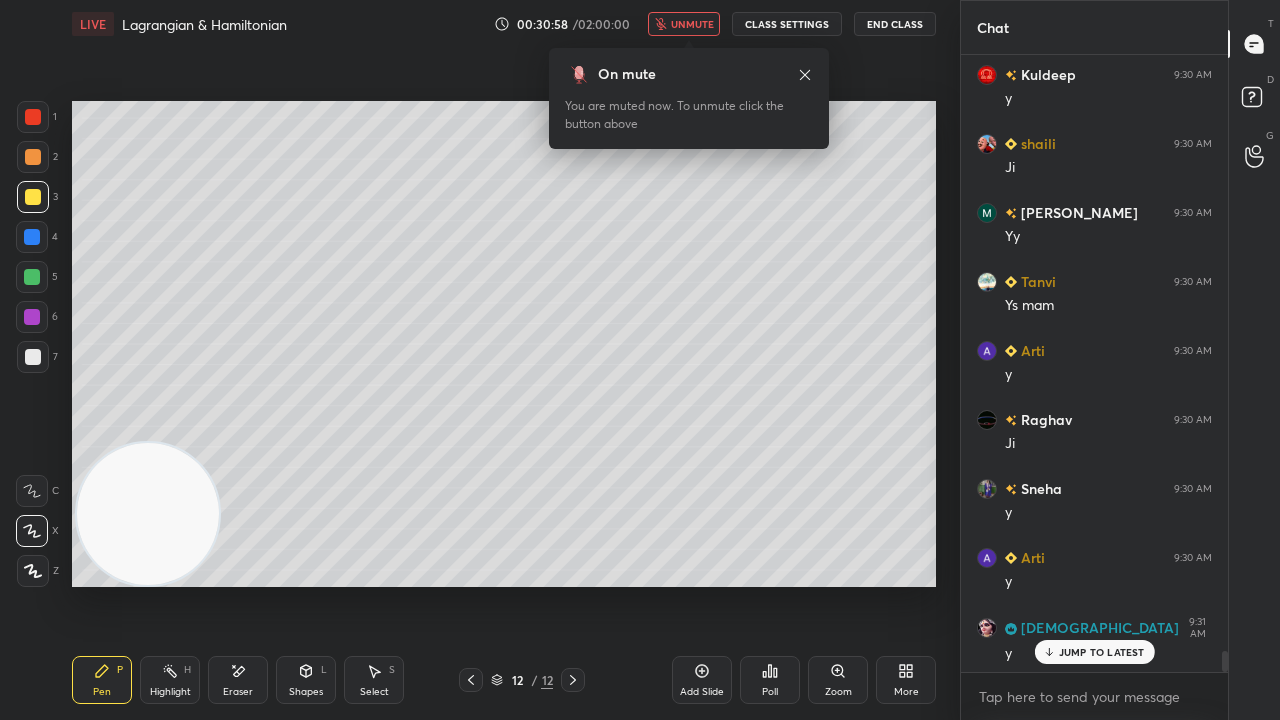 scroll, scrollTop: 17254, scrollLeft: 0, axis: vertical 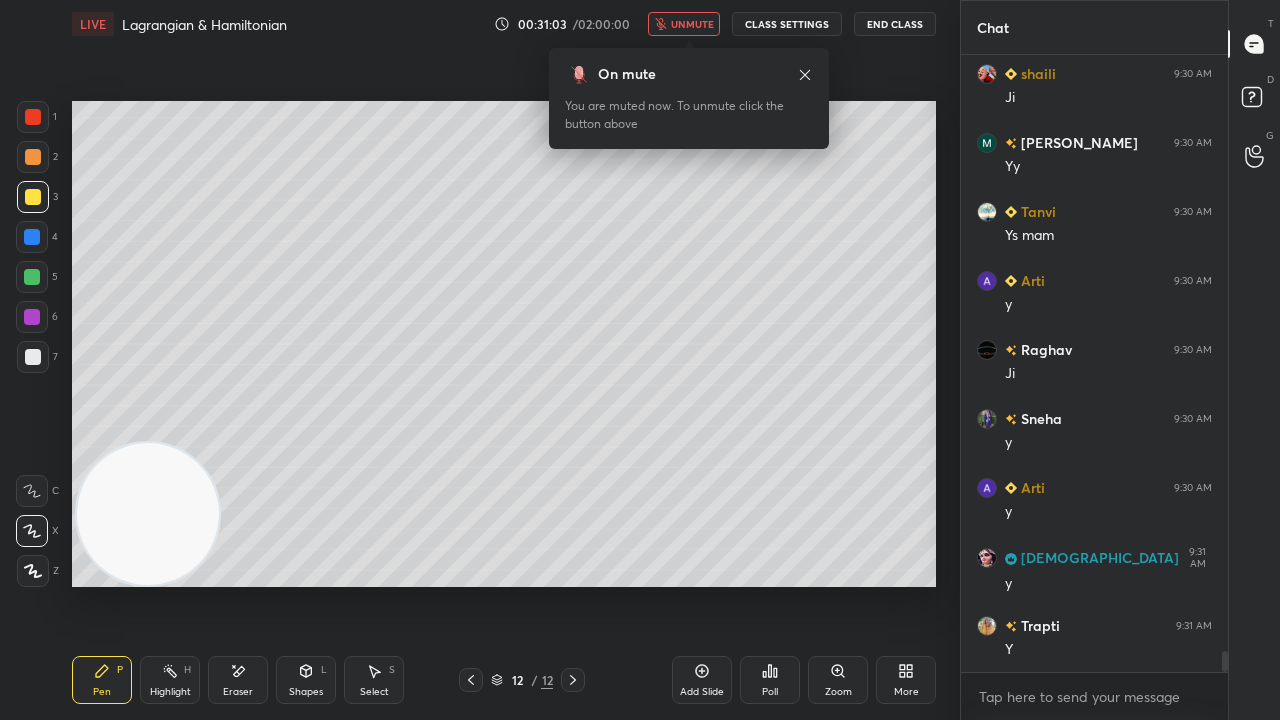 click on "unmute" at bounding box center [692, 24] 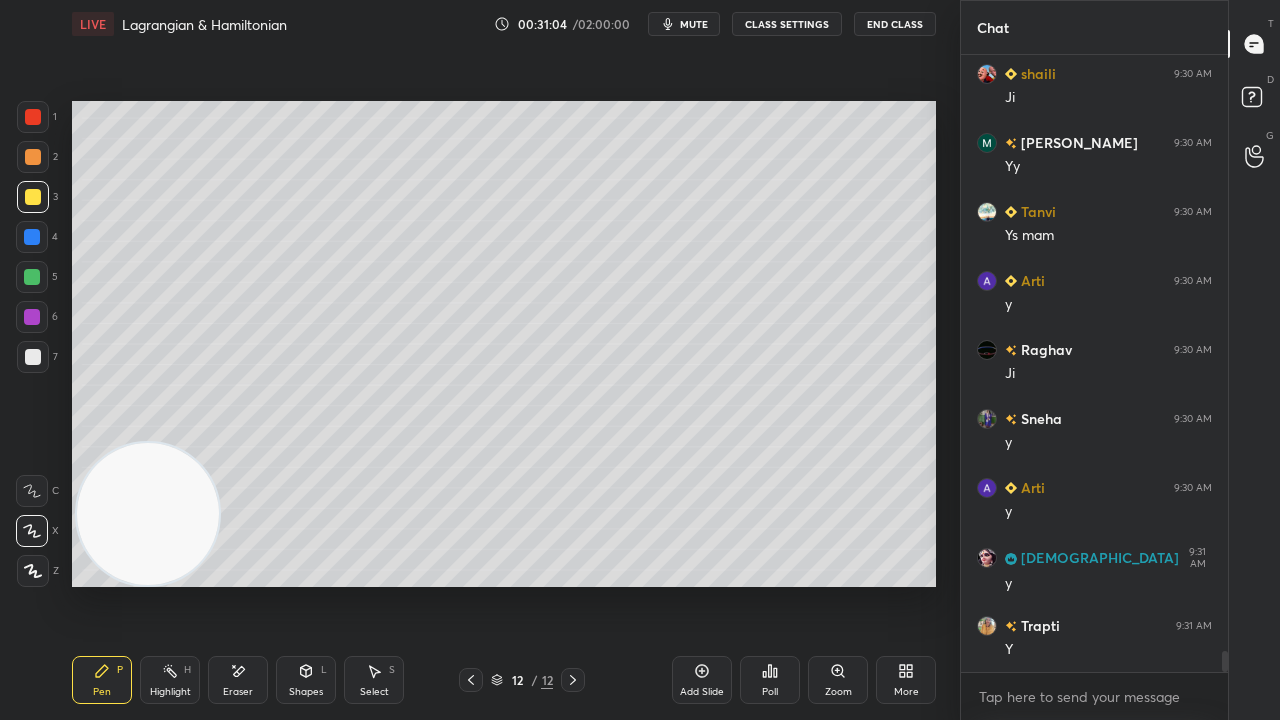 click at bounding box center [32, 277] 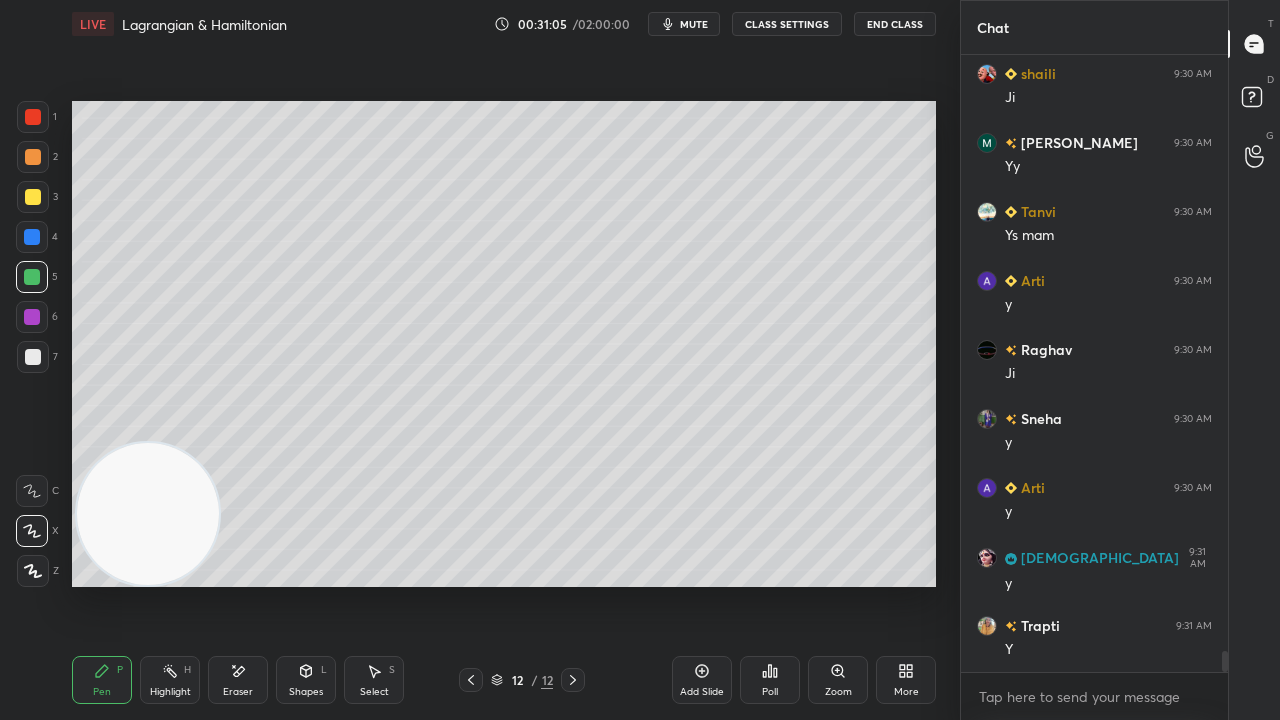click on "Add Slide" at bounding box center [702, 680] 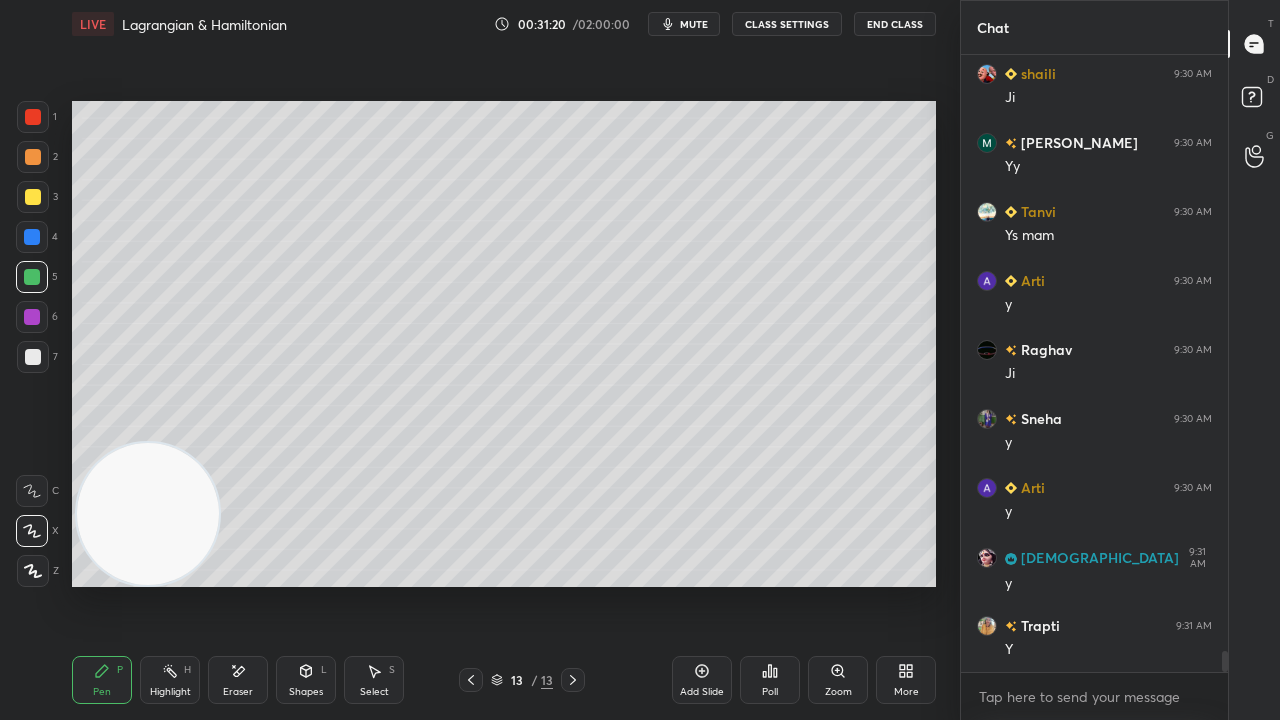 scroll, scrollTop: 17322, scrollLeft: 0, axis: vertical 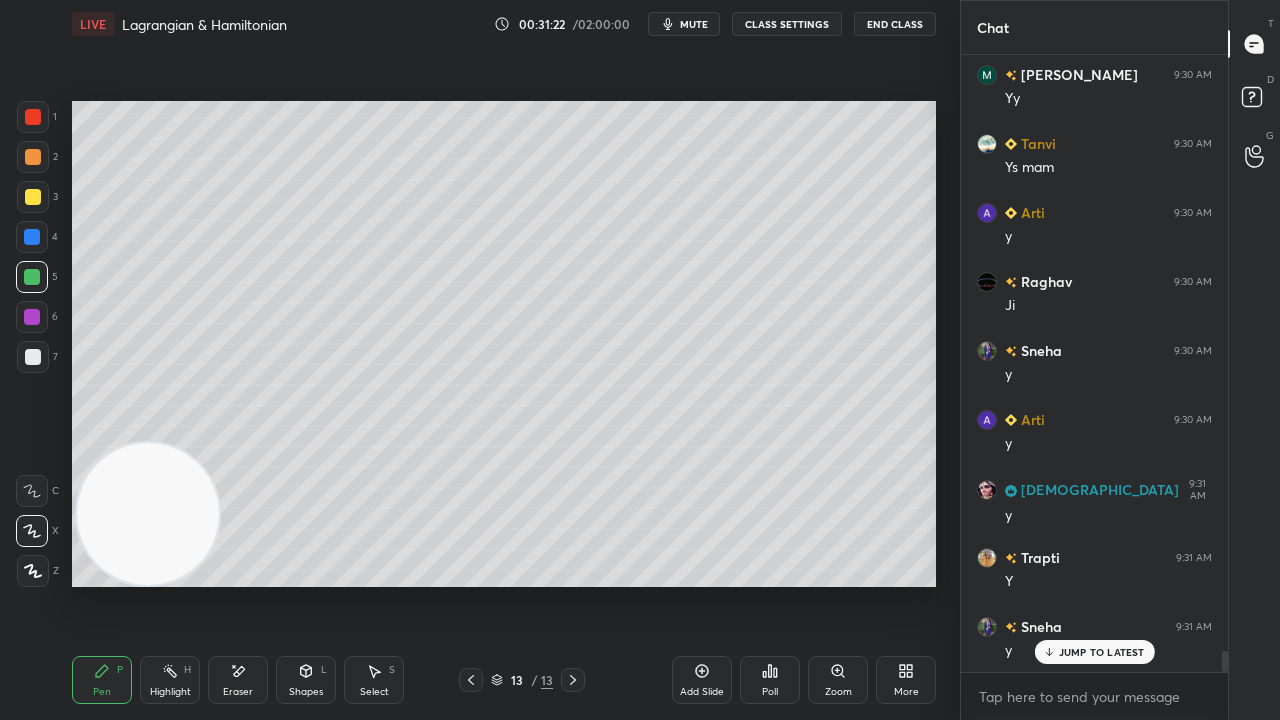 click 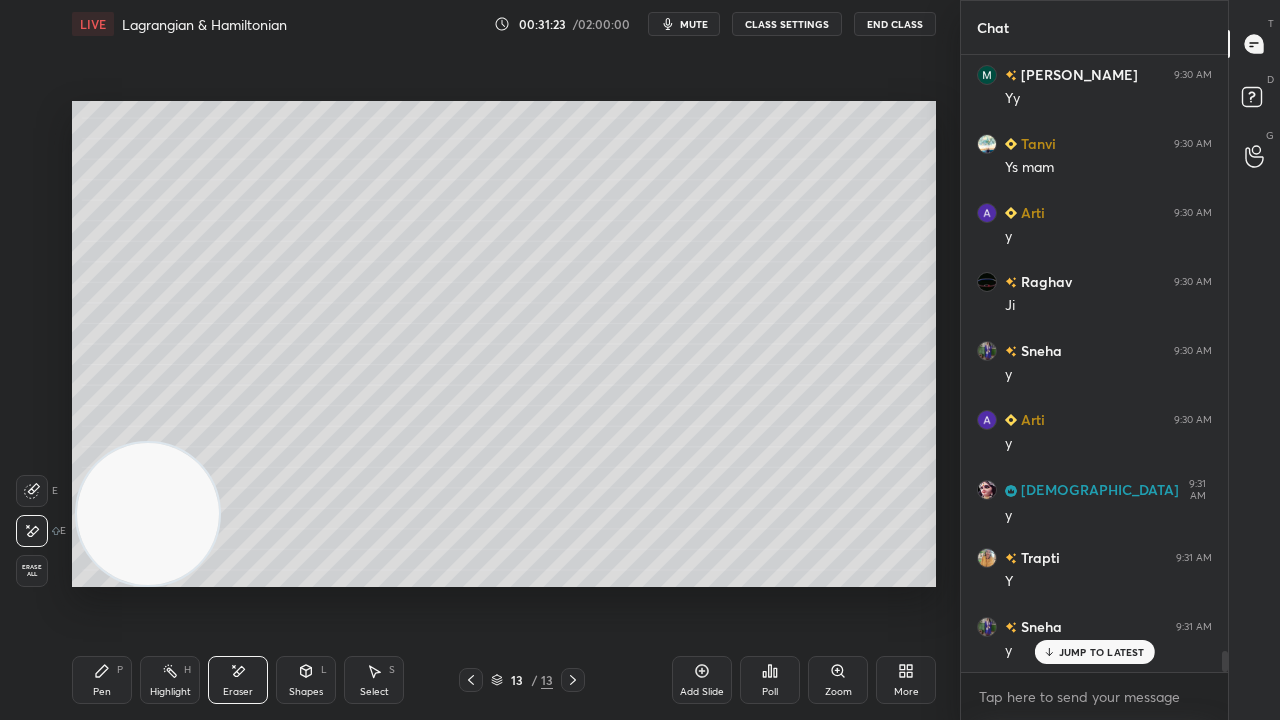 scroll, scrollTop: 17392, scrollLeft: 0, axis: vertical 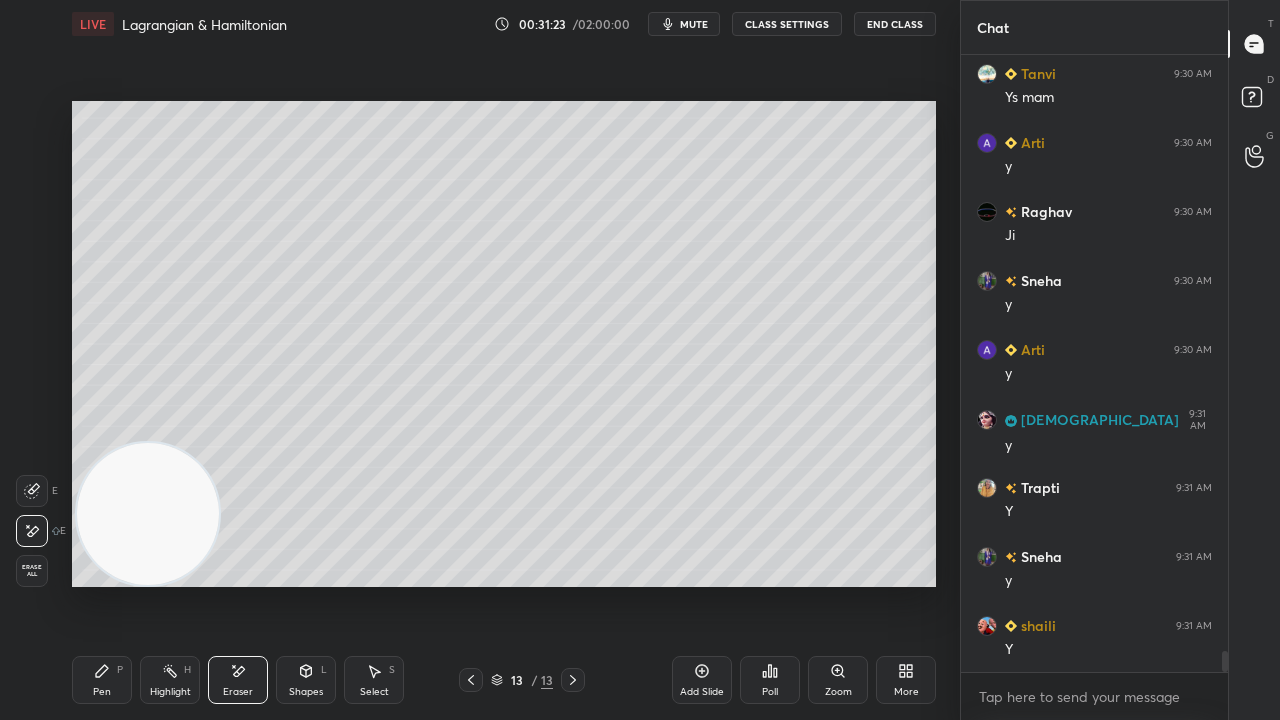 click on "Pen P" at bounding box center [102, 680] 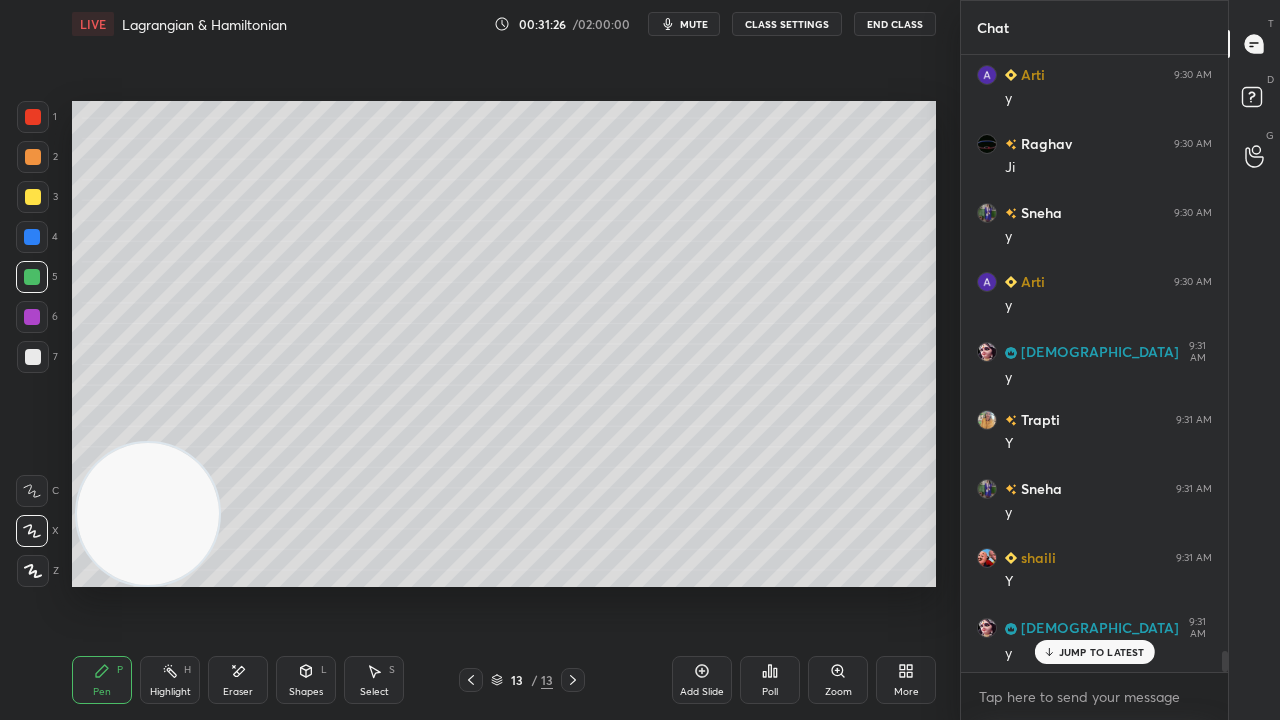 scroll, scrollTop: 17530, scrollLeft: 0, axis: vertical 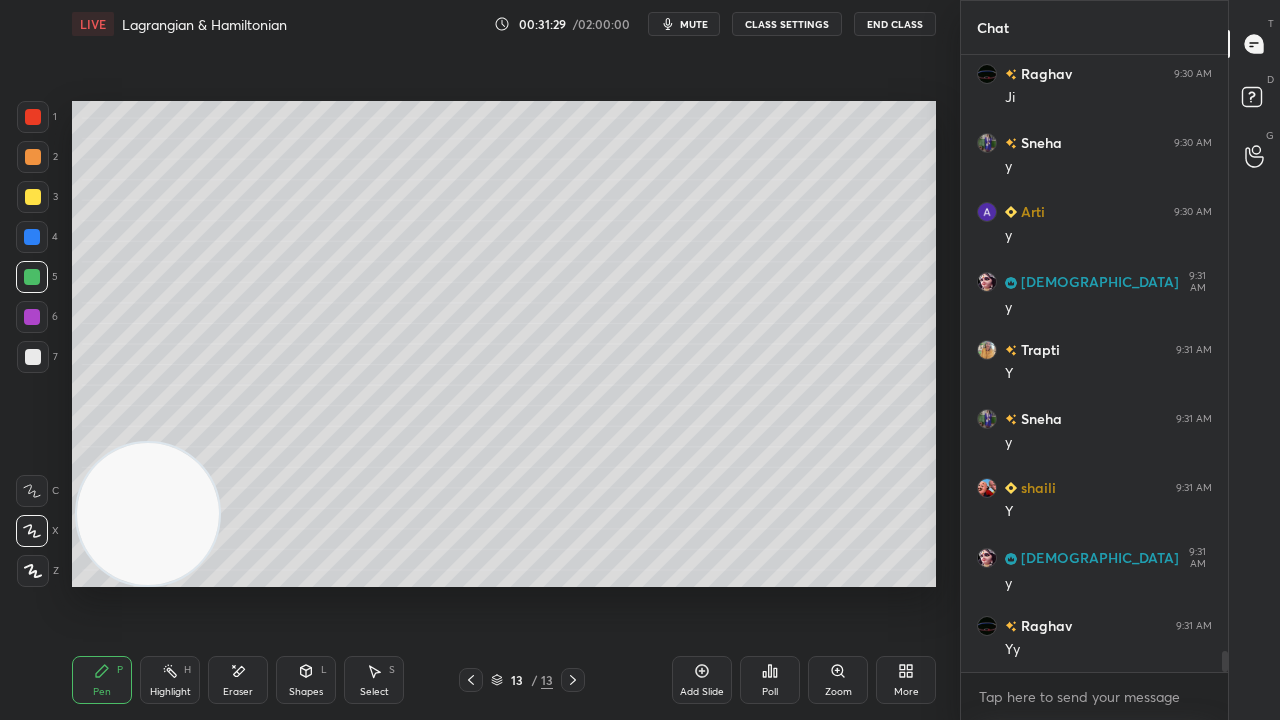 click at bounding box center (33, 357) 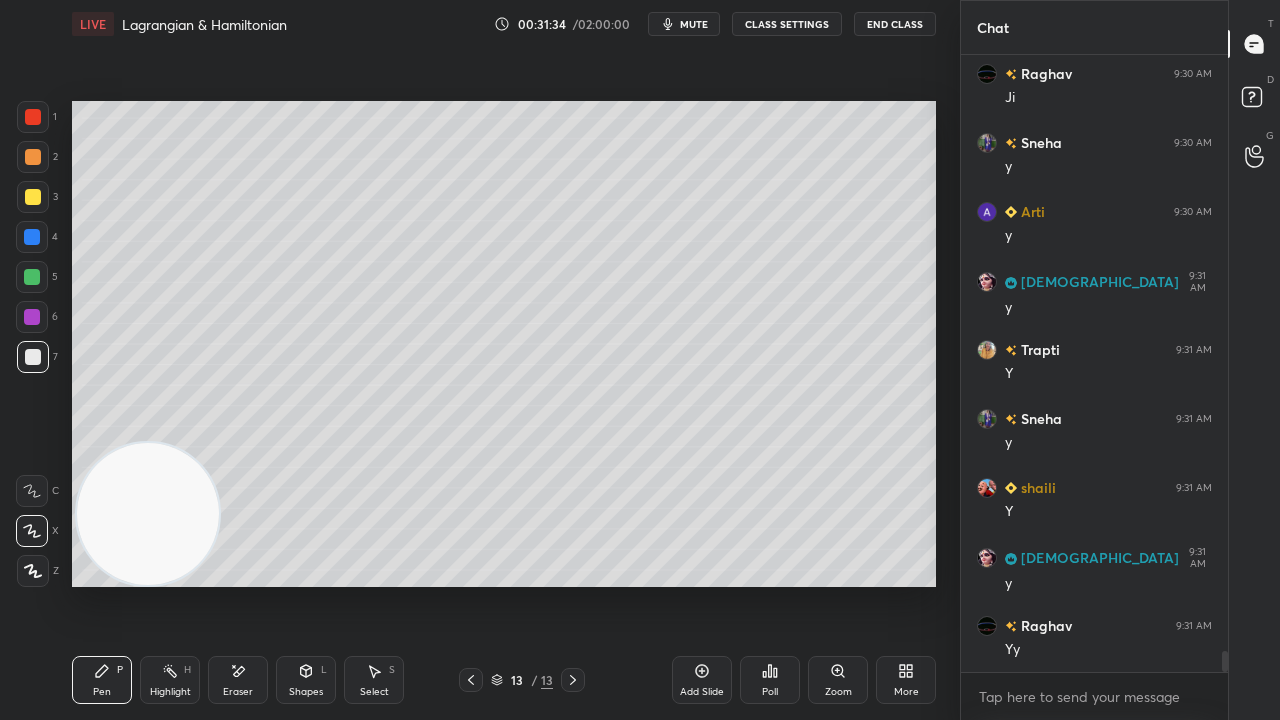 click on "Eraser" at bounding box center (238, 692) 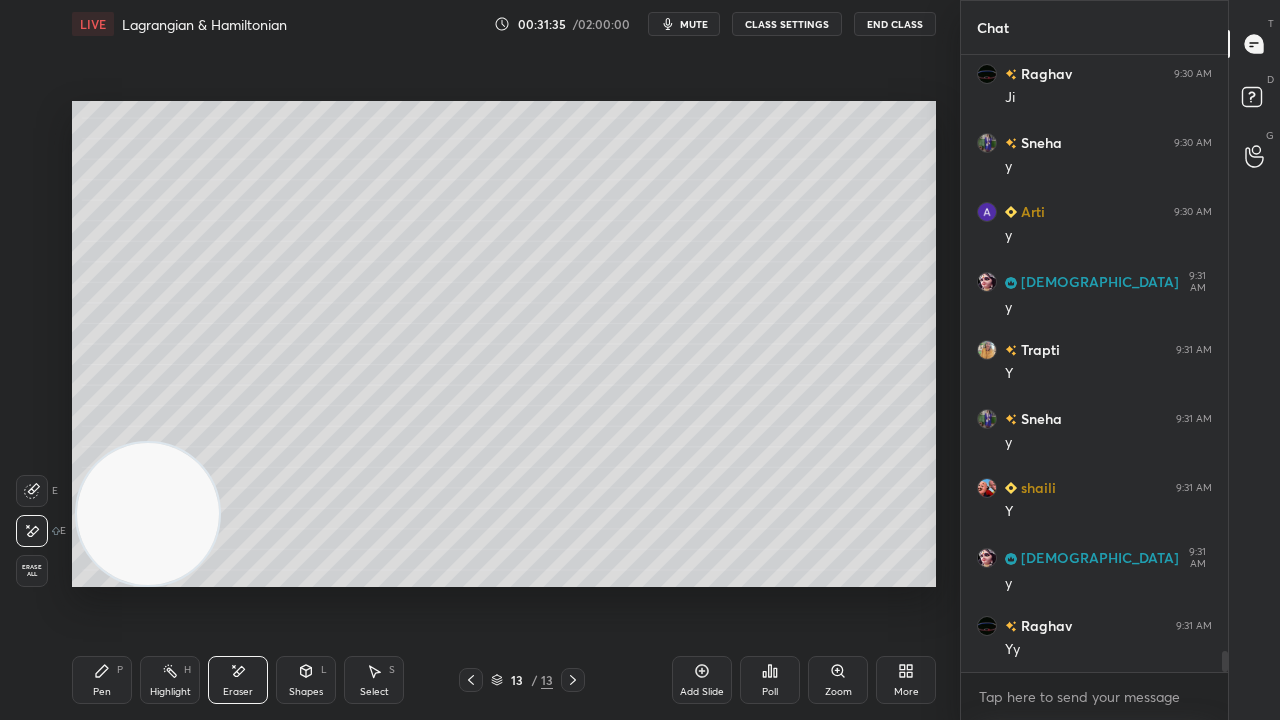 drag, startPoint x: 92, startPoint y: 674, endPoint x: 108, endPoint y: 675, distance: 16.03122 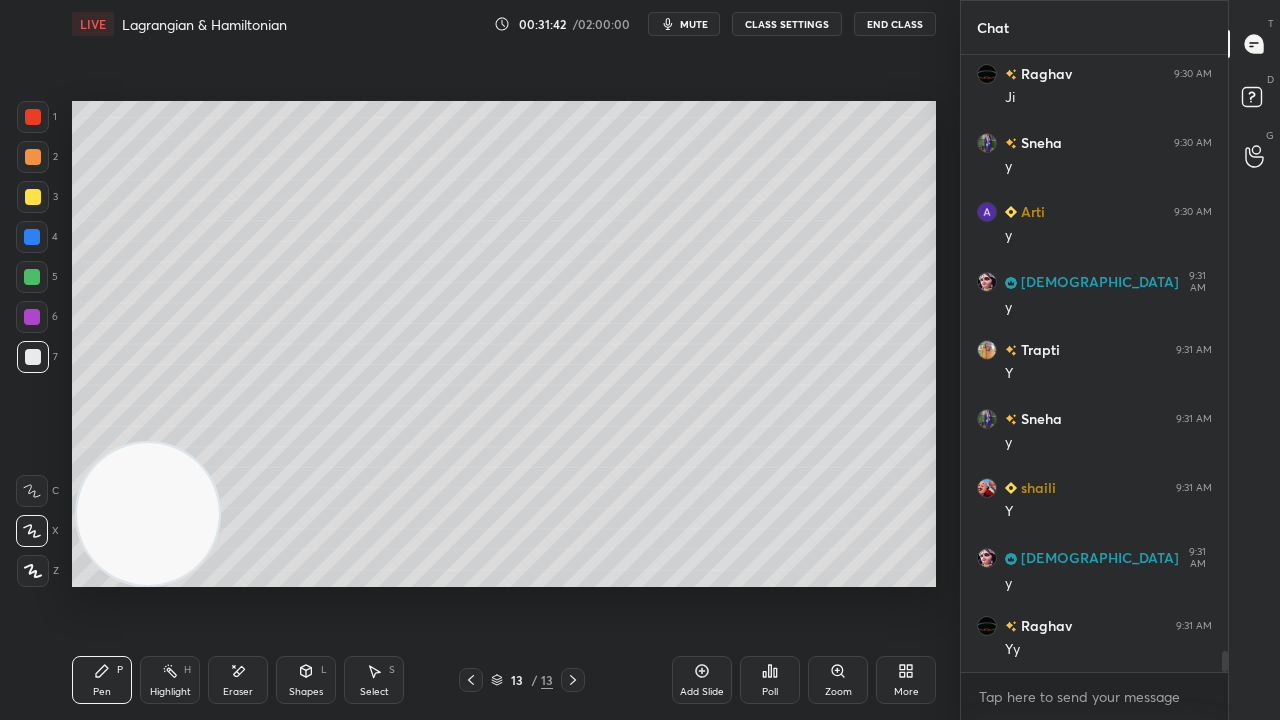 click on "Shapes L" at bounding box center [306, 680] 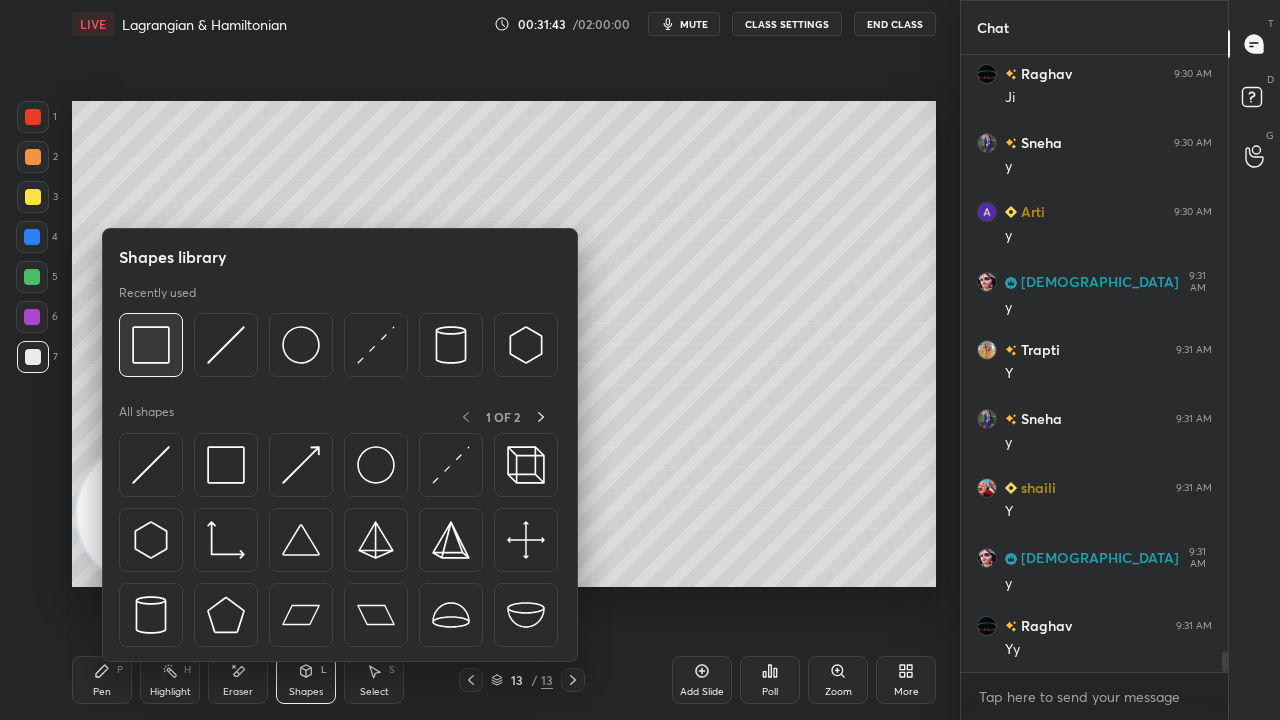 click at bounding box center [151, 345] 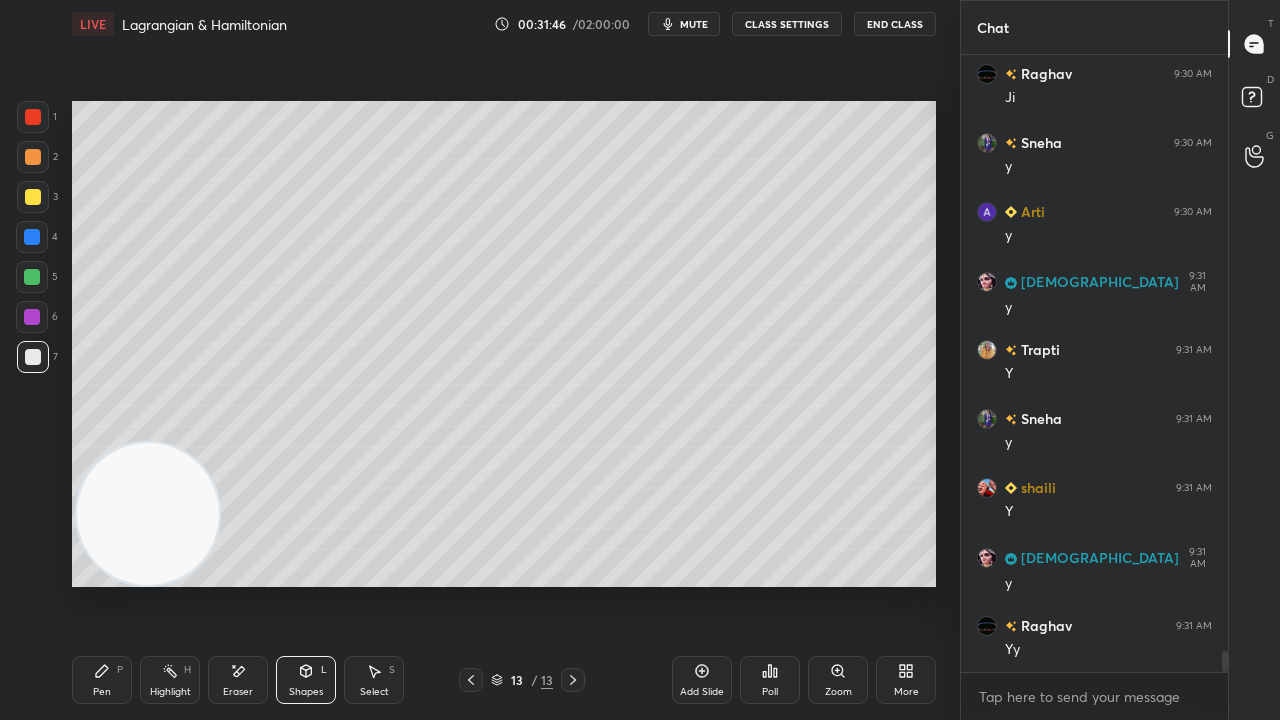 click on "mute" at bounding box center [694, 24] 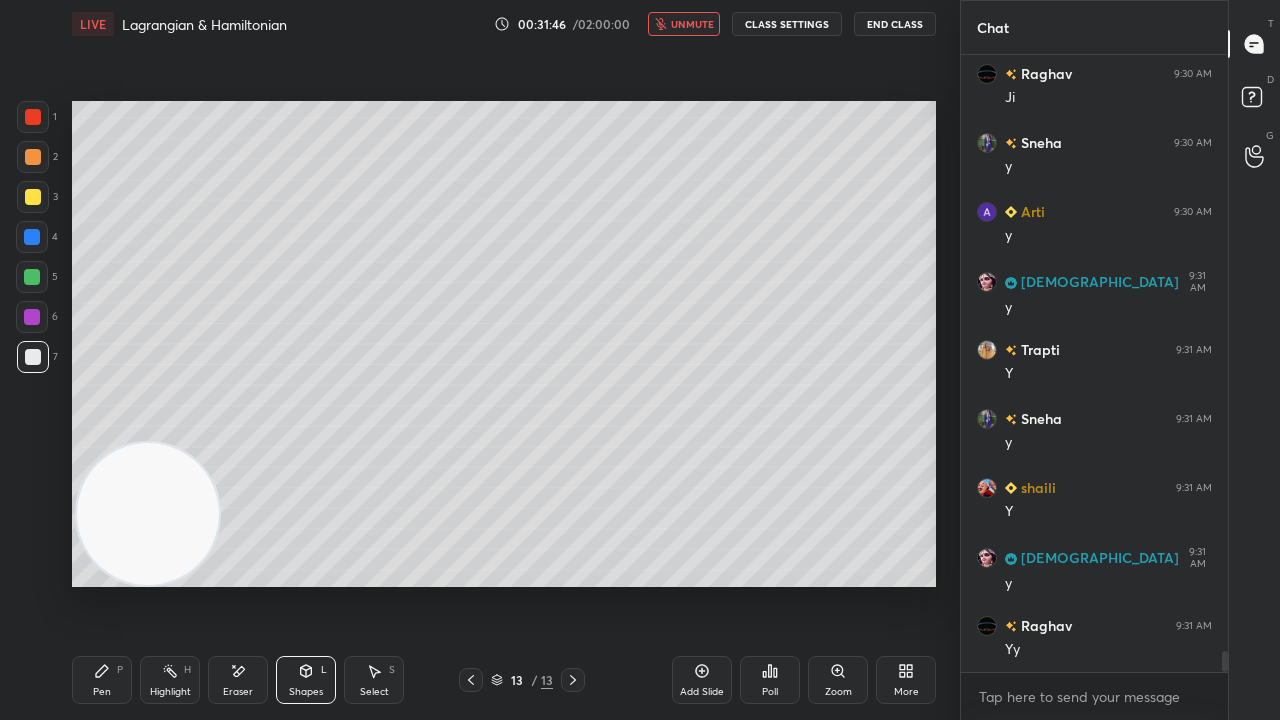 click on "unmute" at bounding box center [692, 24] 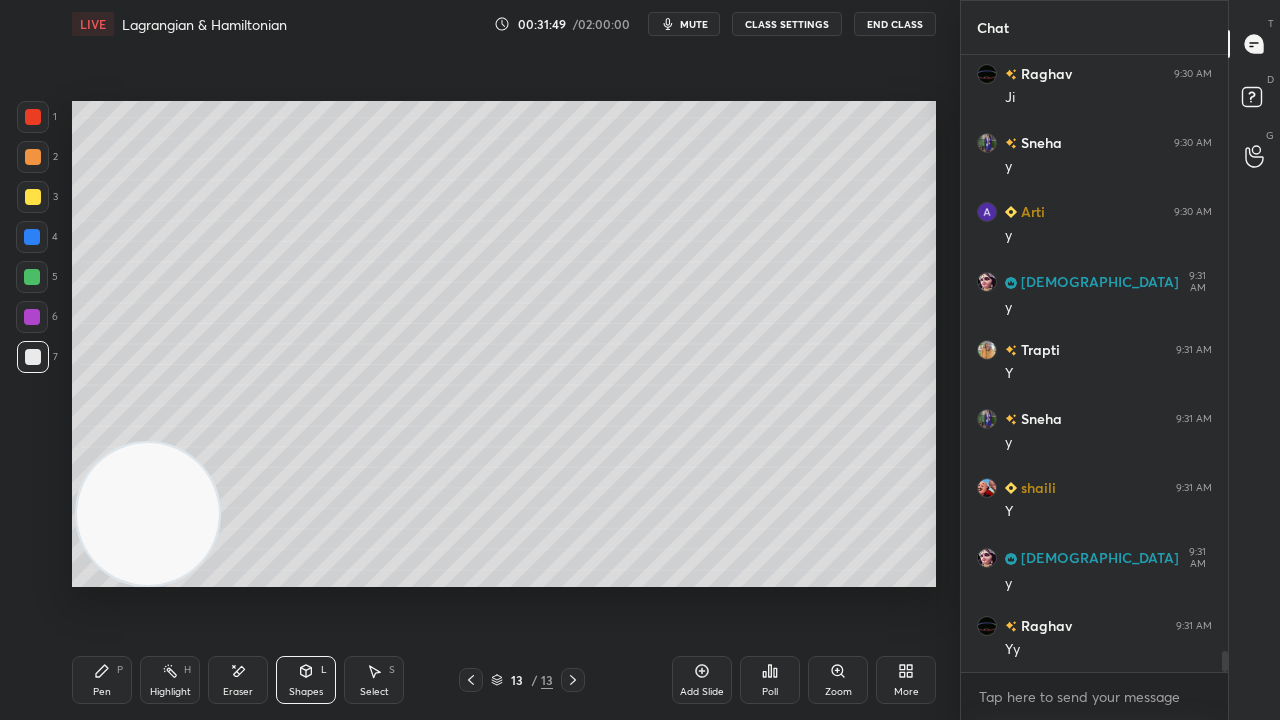 click on "Pen" at bounding box center [102, 692] 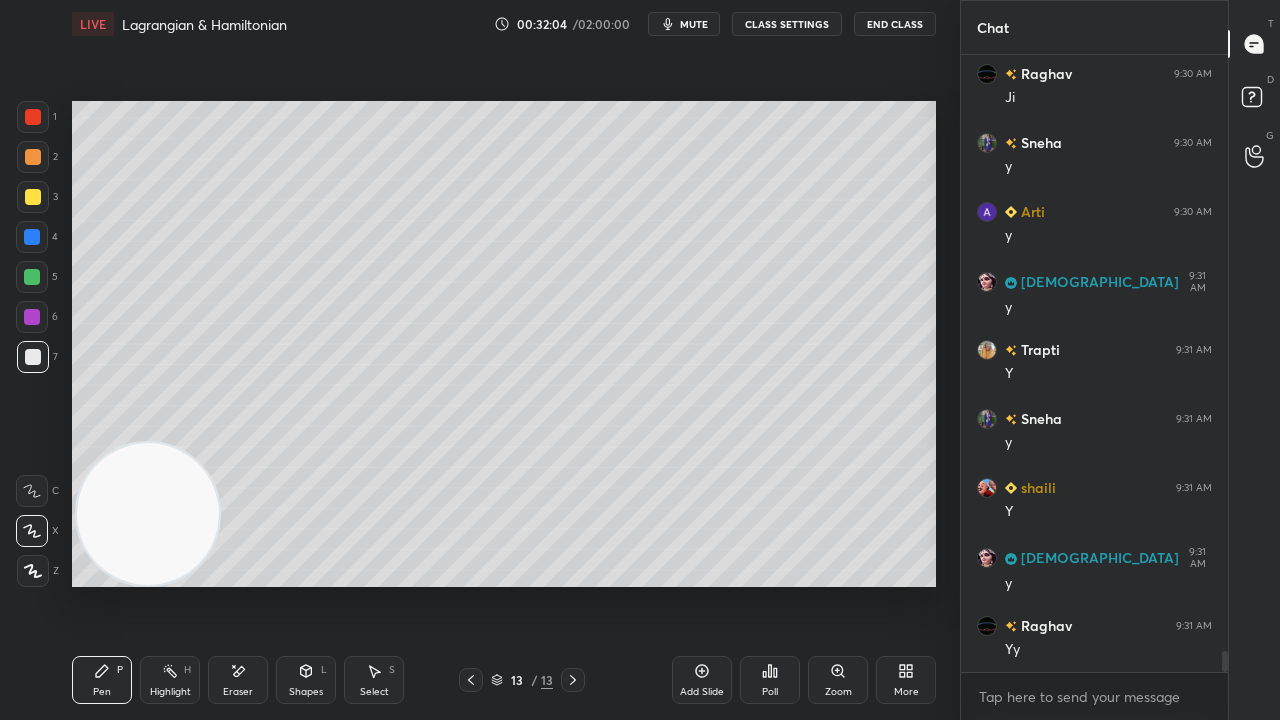 click on "Eraser" at bounding box center (238, 692) 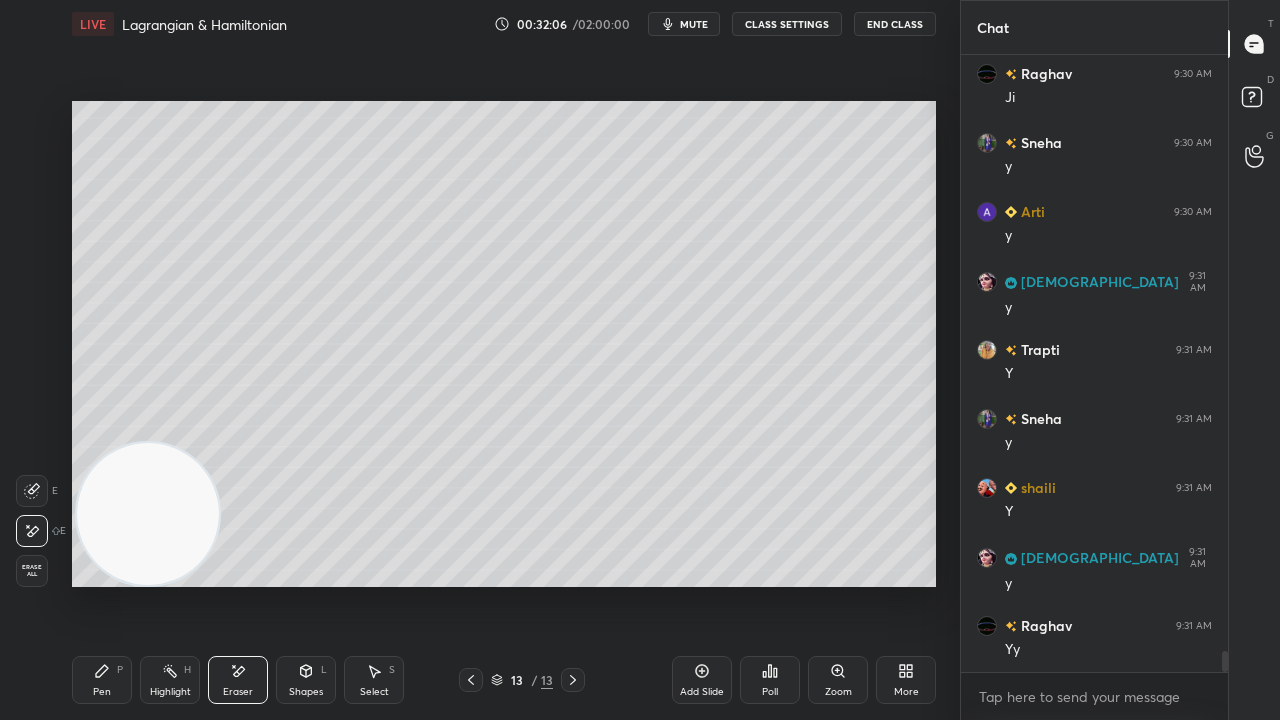click on "Shapes L" at bounding box center (306, 680) 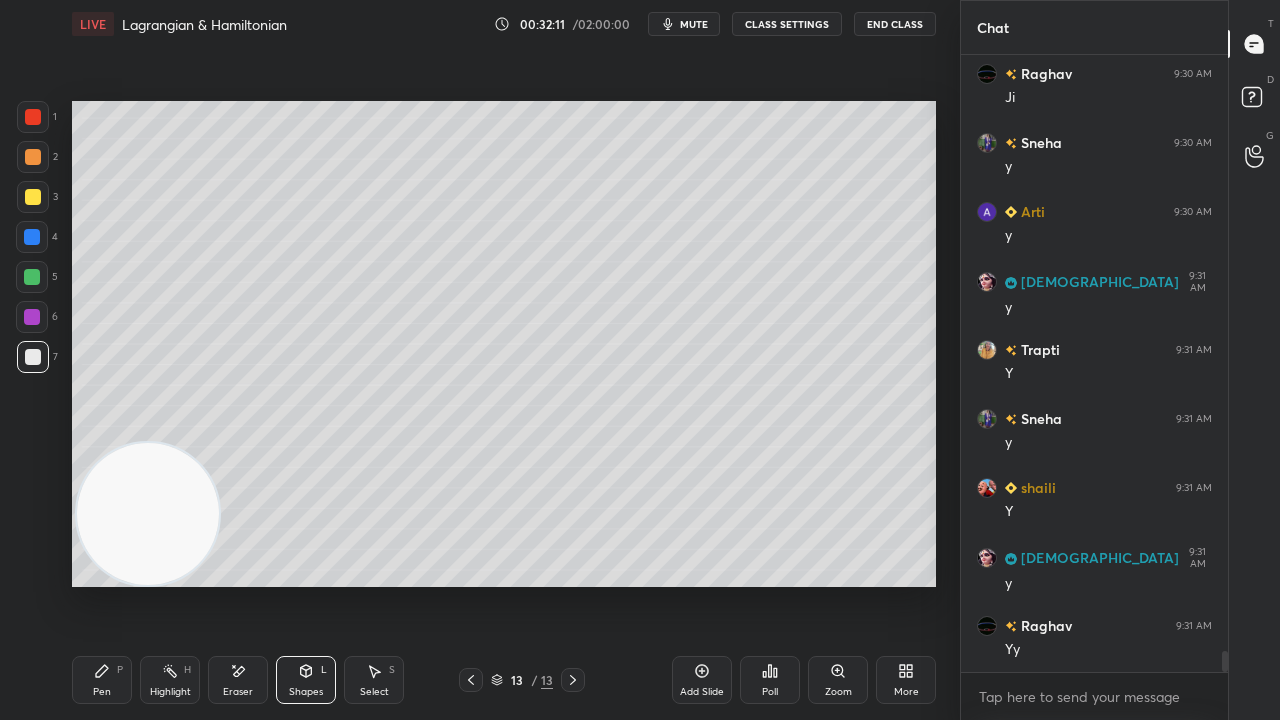 click on "Pen P" at bounding box center [102, 680] 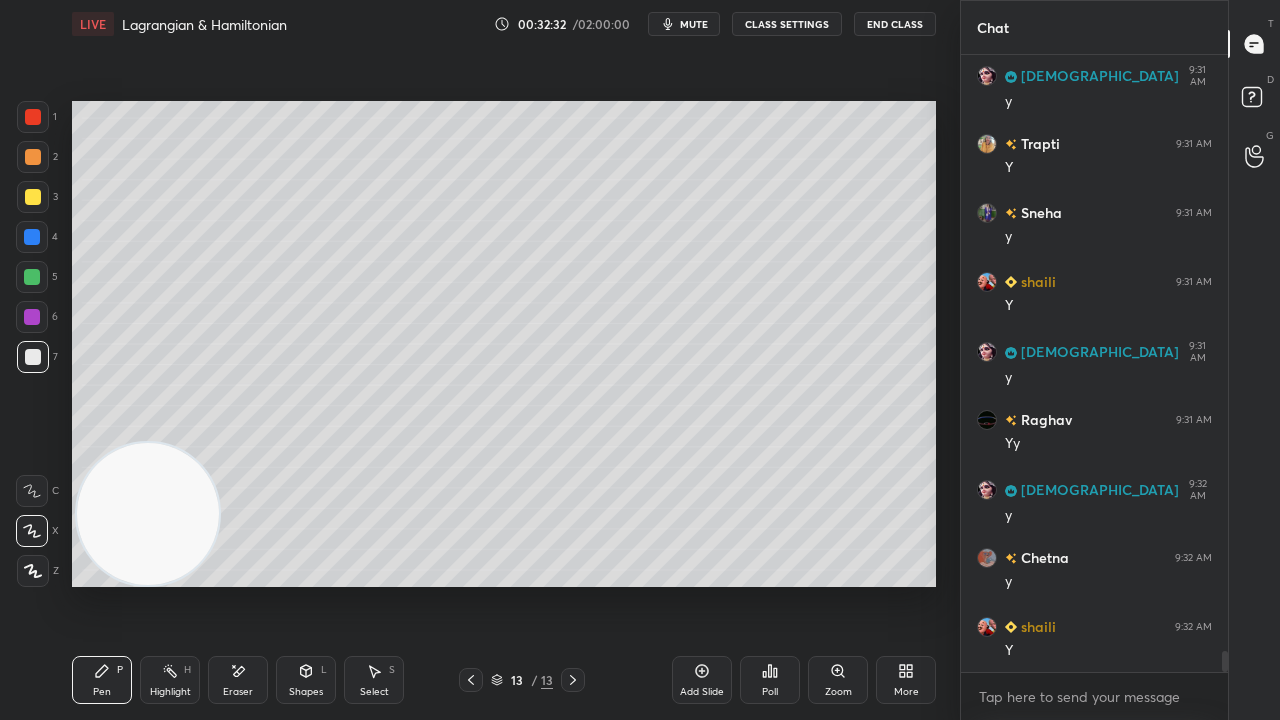 scroll, scrollTop: 17806, scrollLeft: 0, axis: vertical 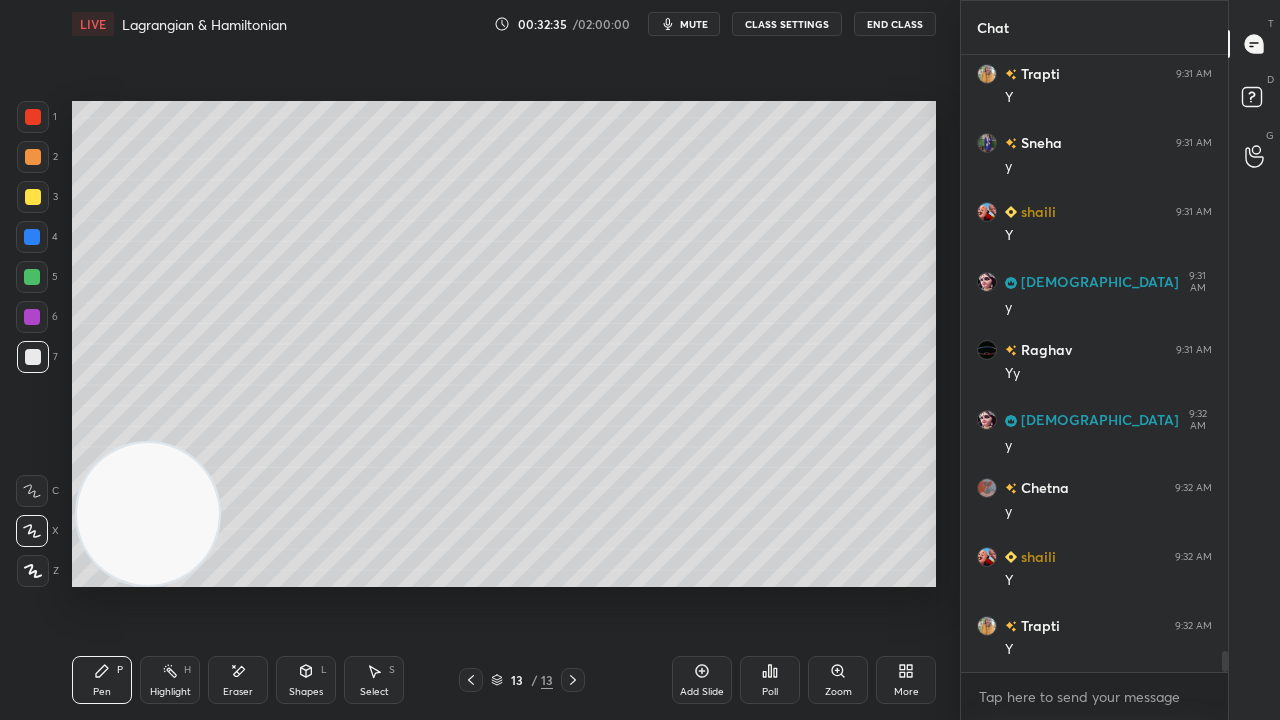 click on "Shapes L" at bounding box center (306, 680) 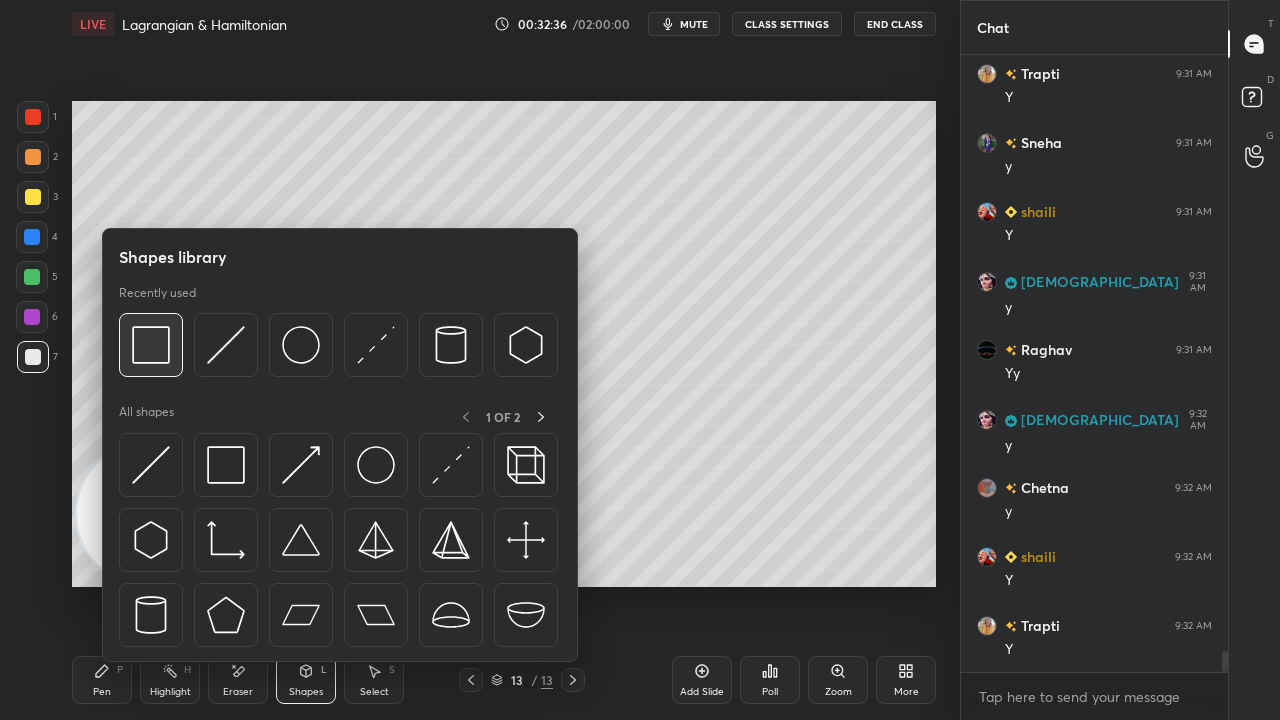 click at bounding box center (151, 345) 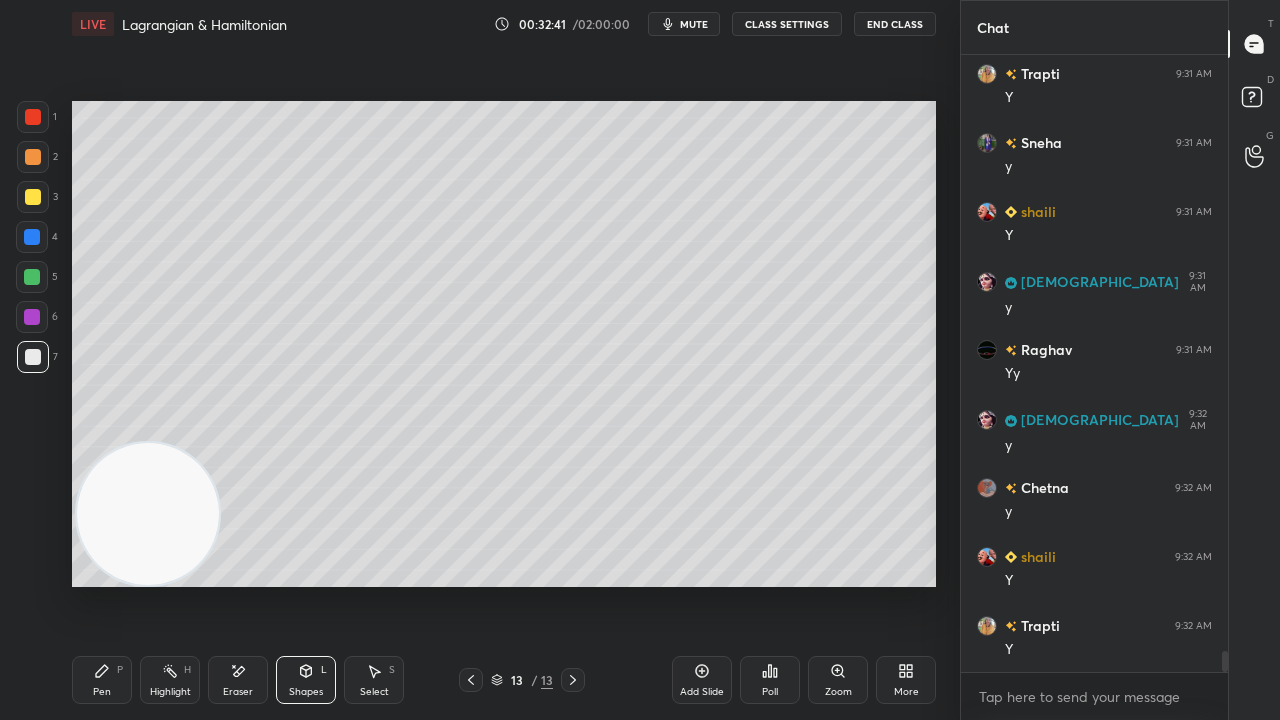 click on "Pen P" at bounding box center (102, 680) 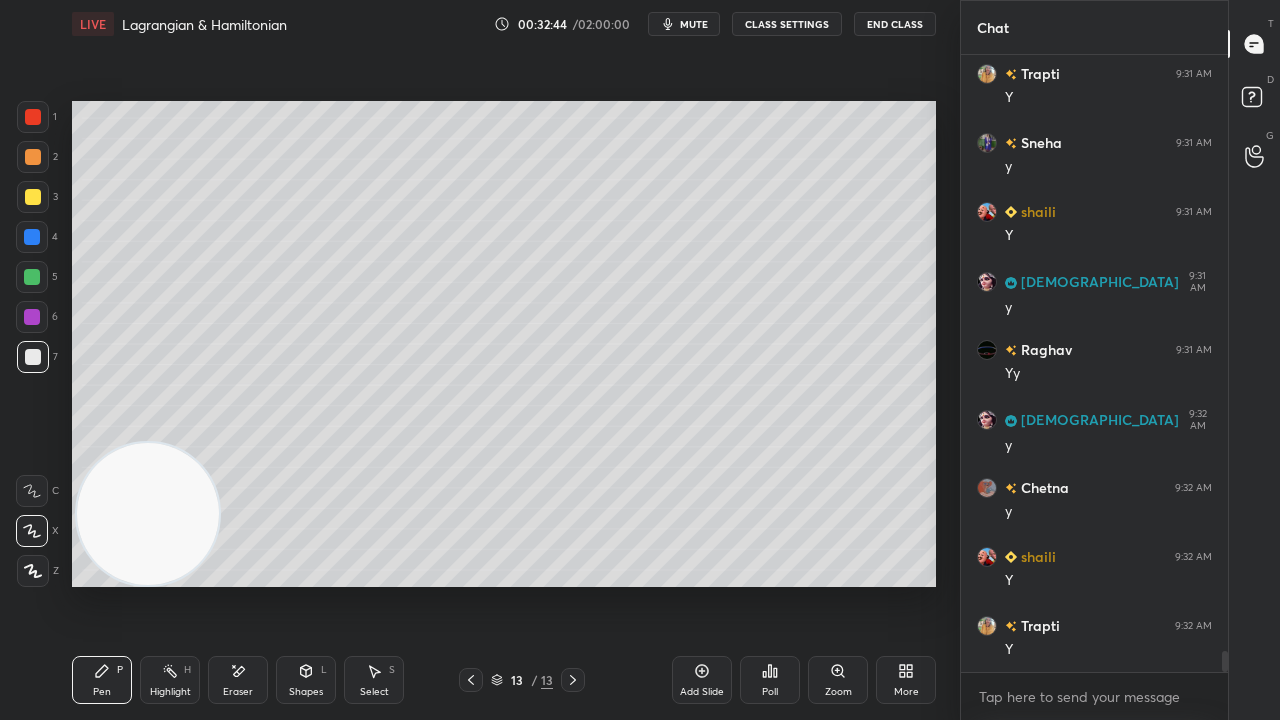 click at bounding box center (32, 277) 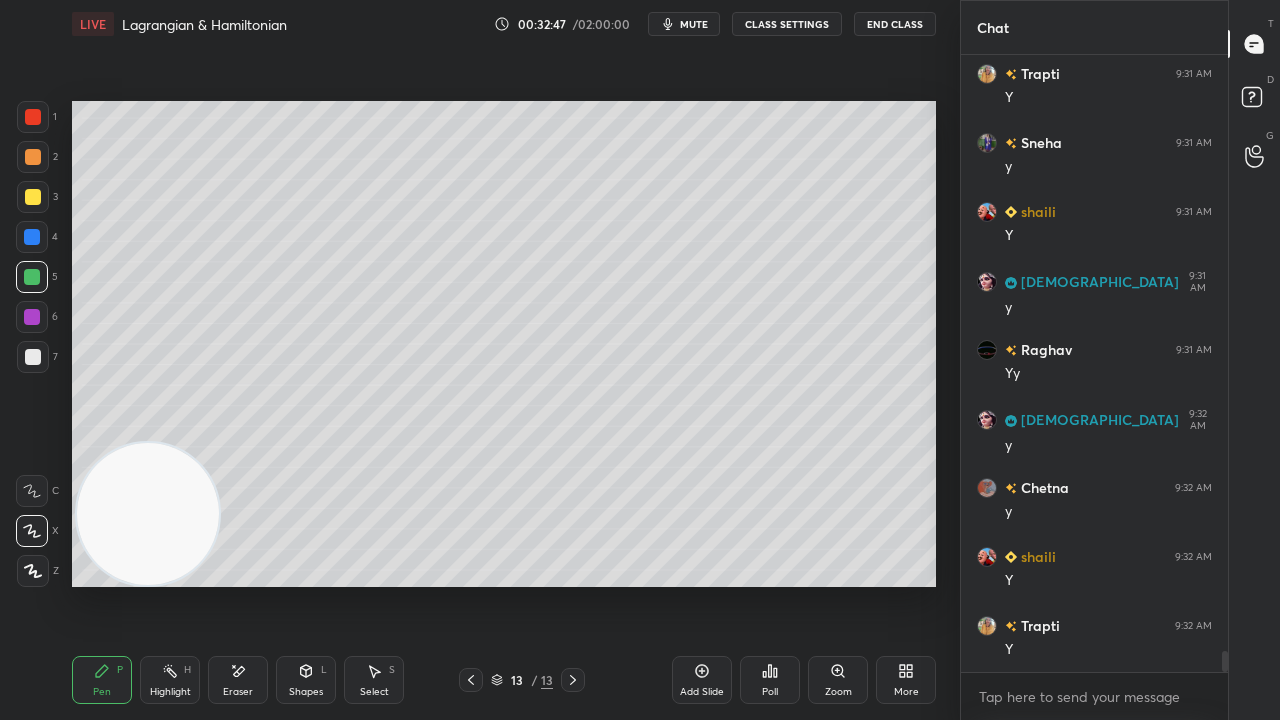 scroll, scrollTop: 17874, scrollLeft: 0, axis: vertical 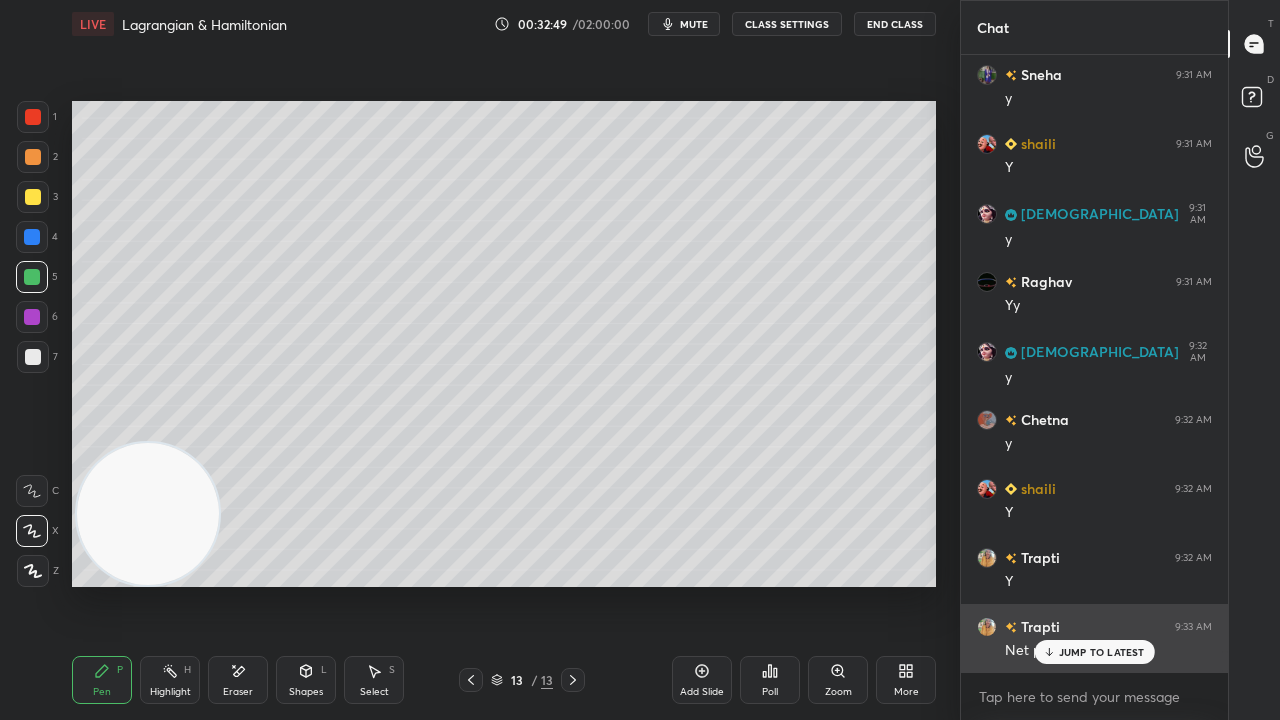 drag, startPoint x: 1045, startPoint y: 644, endPoint x: 1028, endPoint y: 665, distance: 27.018513 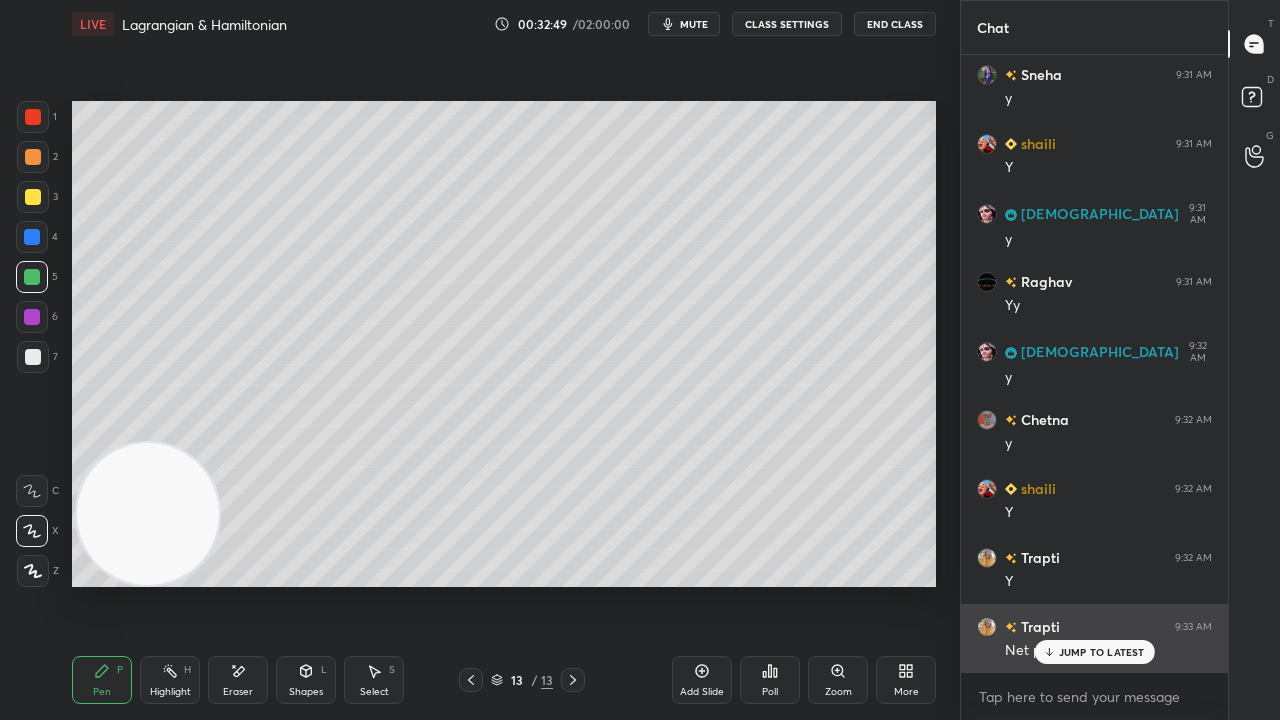 click on "JUMP TO LATEST" at bounding box center [1094, 652] 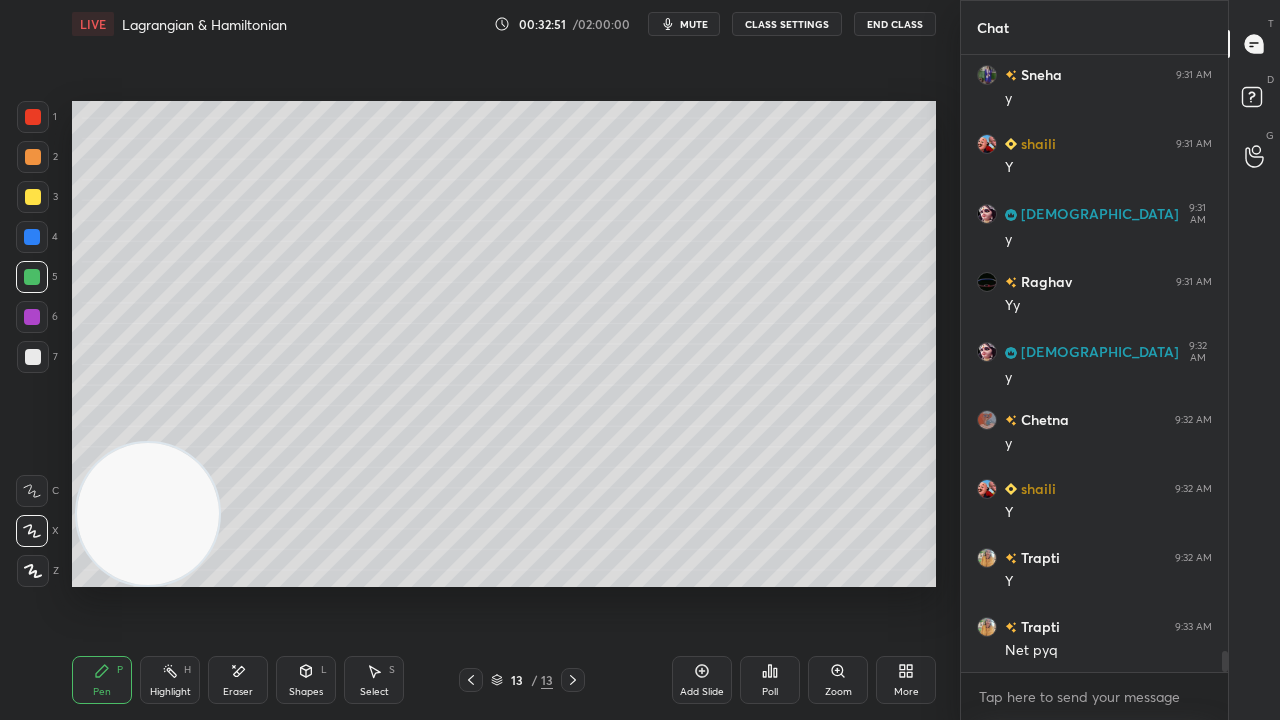 click on "mute" at bounding box center (694, 24) 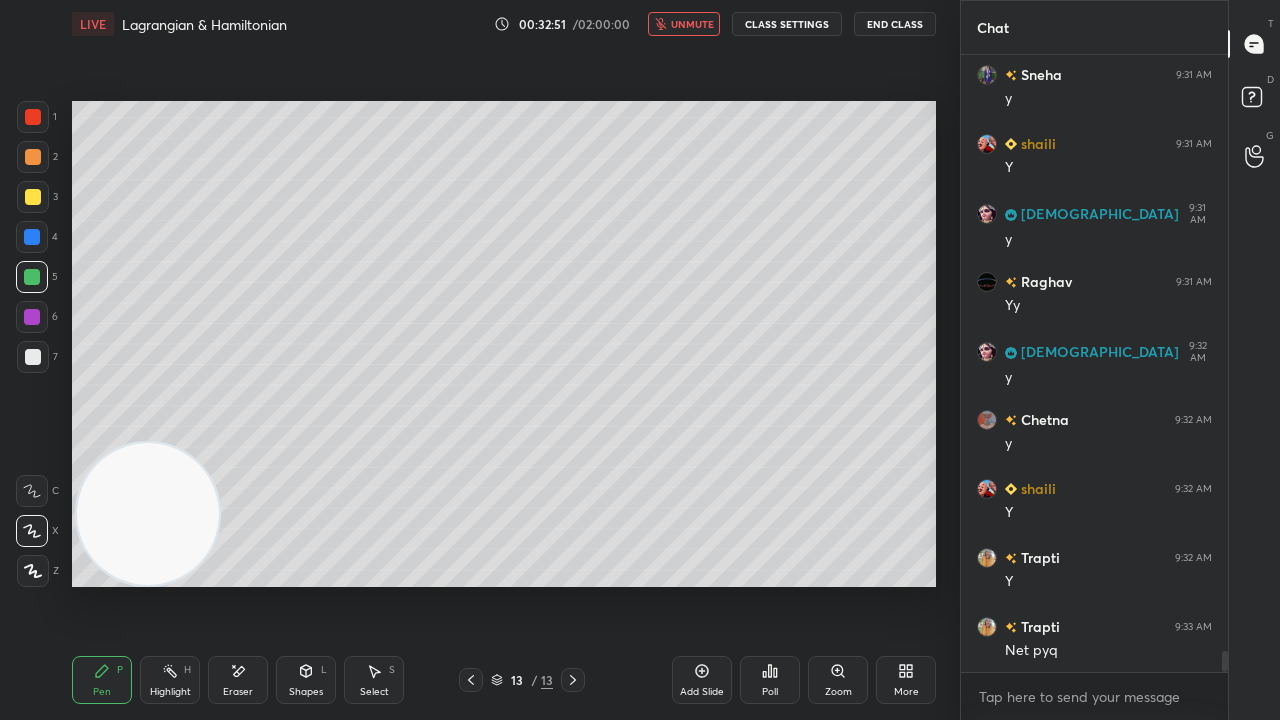 click on "unmute" at bounding box center [692, 24] 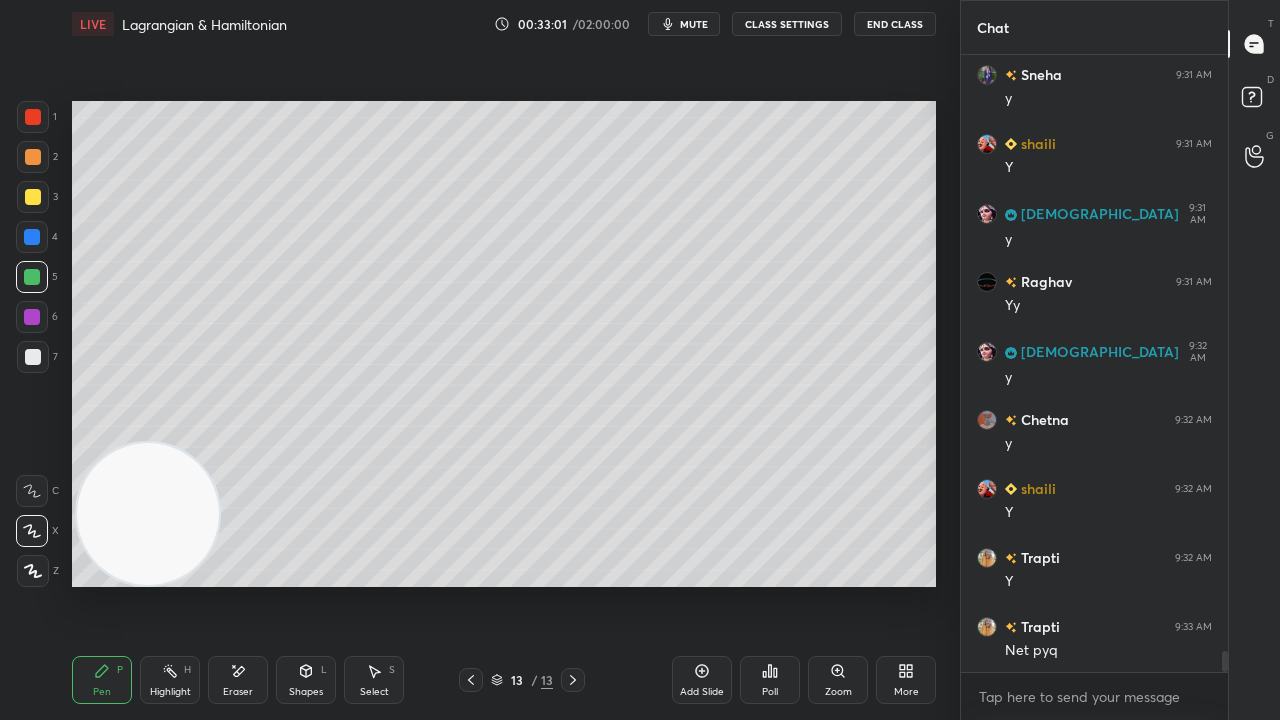 scroll, scrollTop: 17944, scrollLeft: 0, axis: vertical 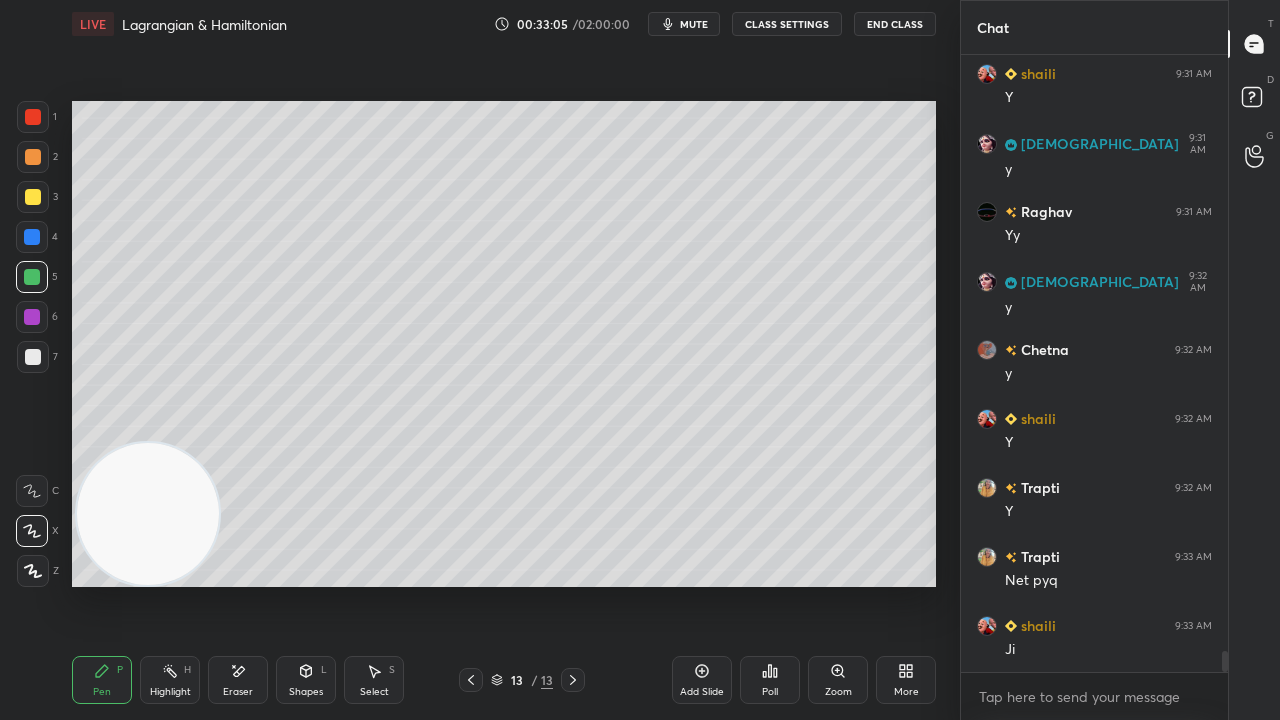 click on "mute" at bounding box center [684, 24] 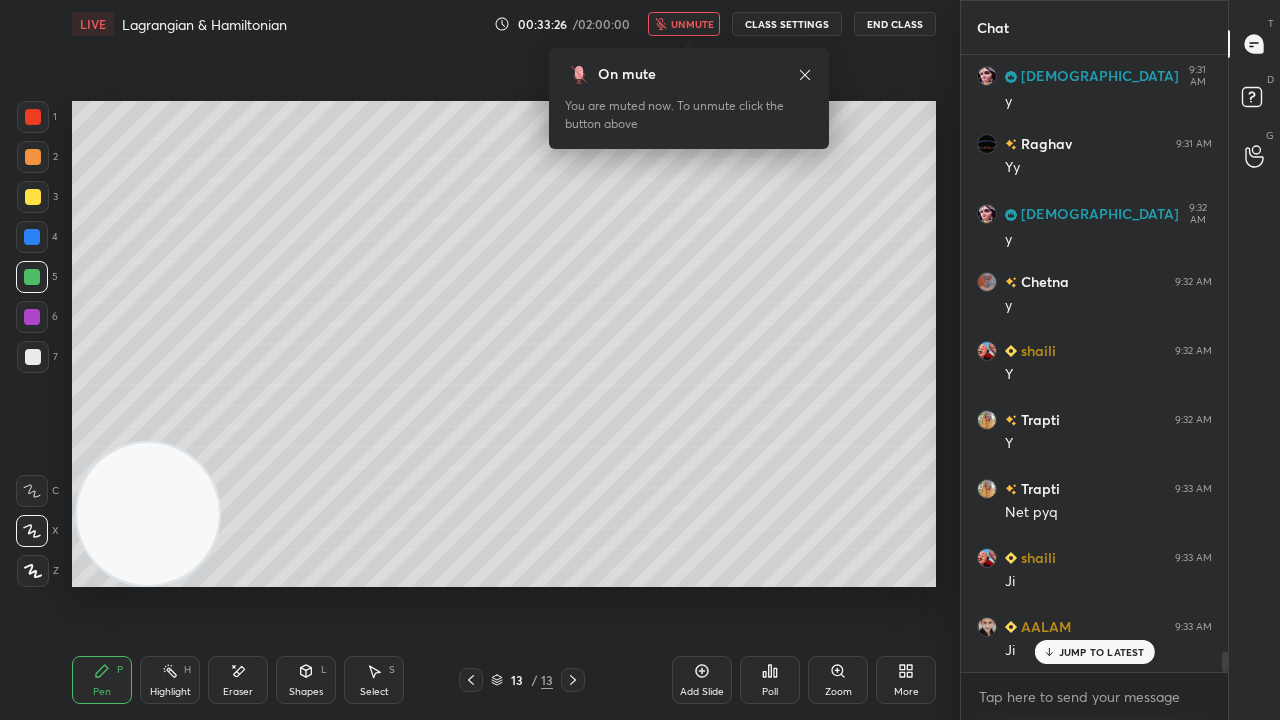 scroll, scrollTop: 18082, scrollLeft: 0, axis: vertical 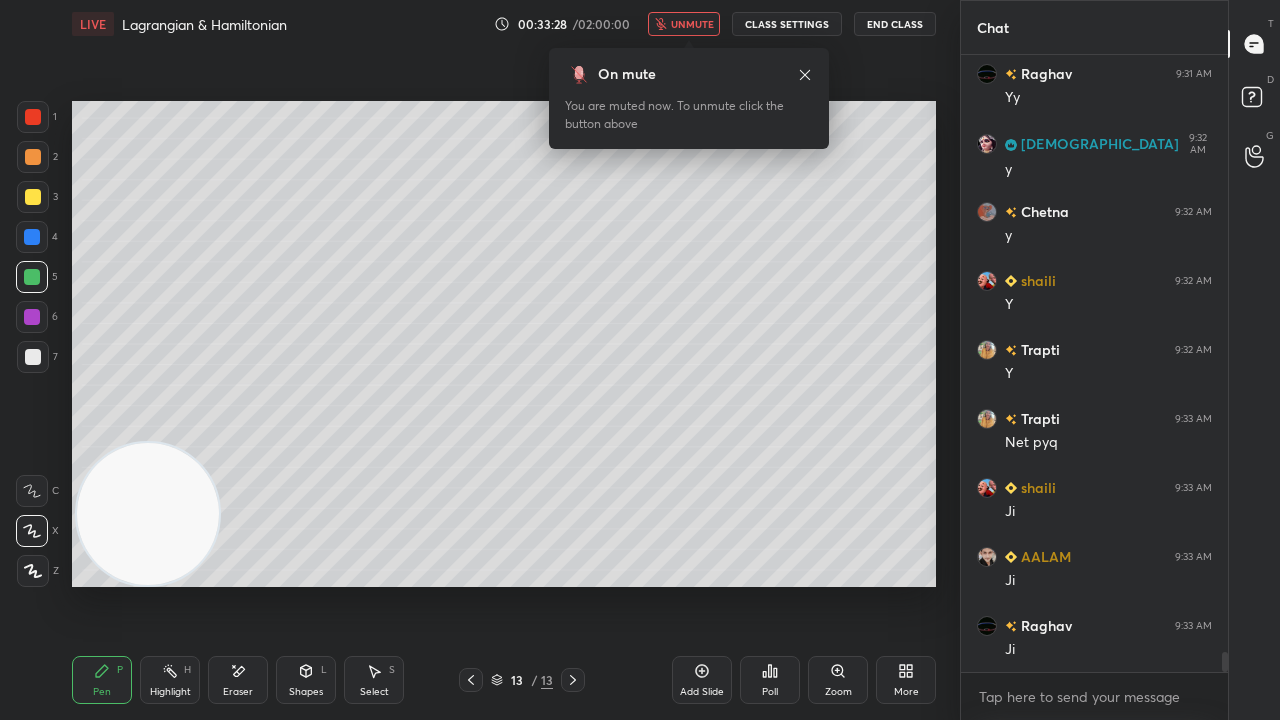click on "unmute" at bounding box center [692, 24] 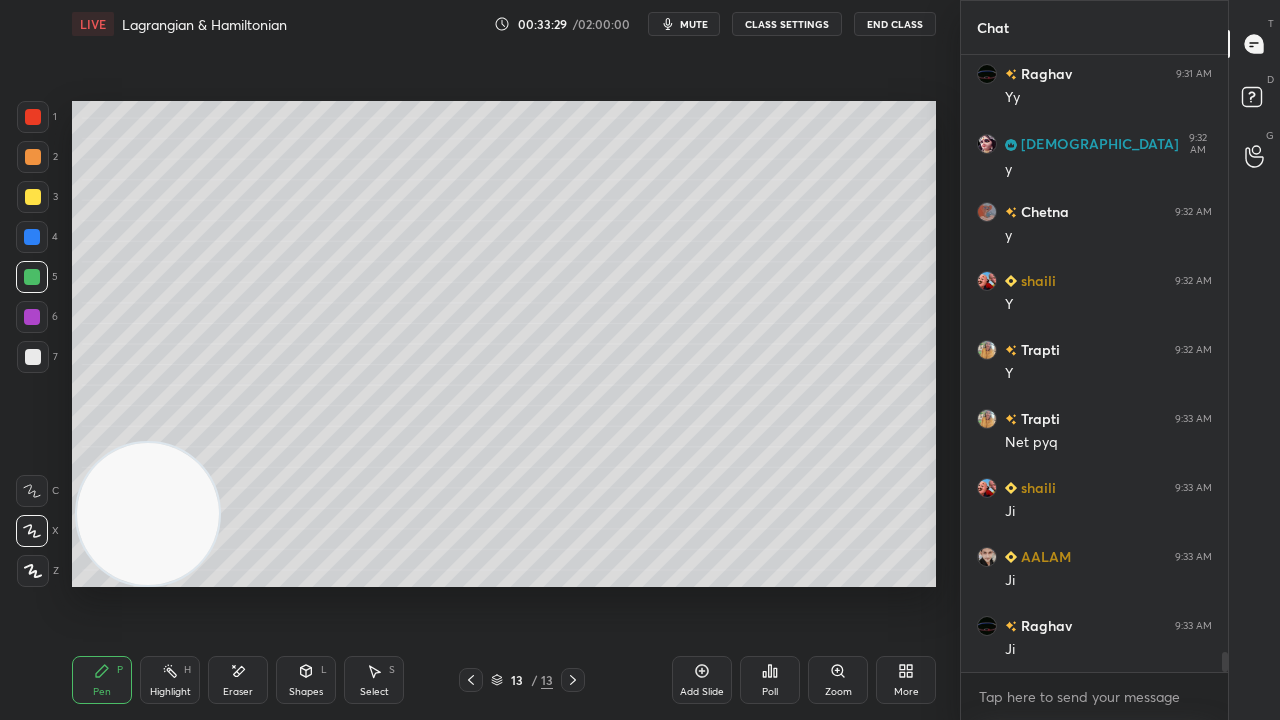 click on "Add Slide" at bounding box center [702, 680] 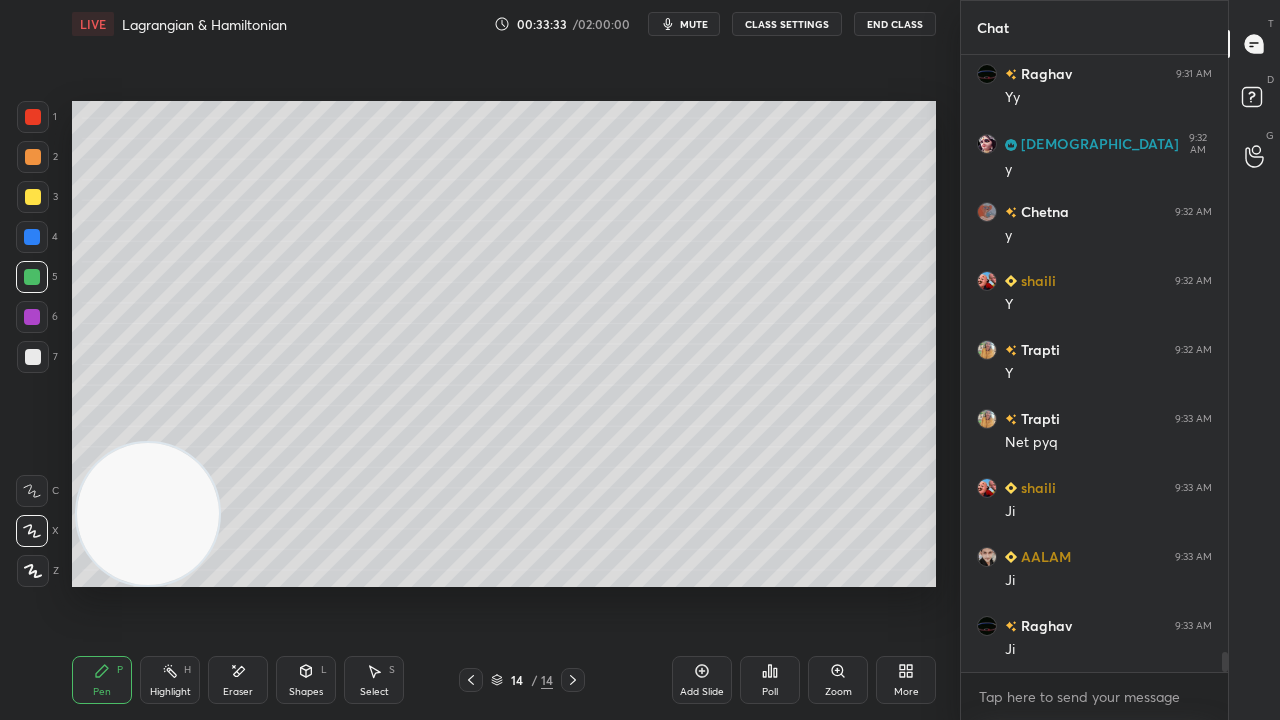 click at bounding box center [33, 197] 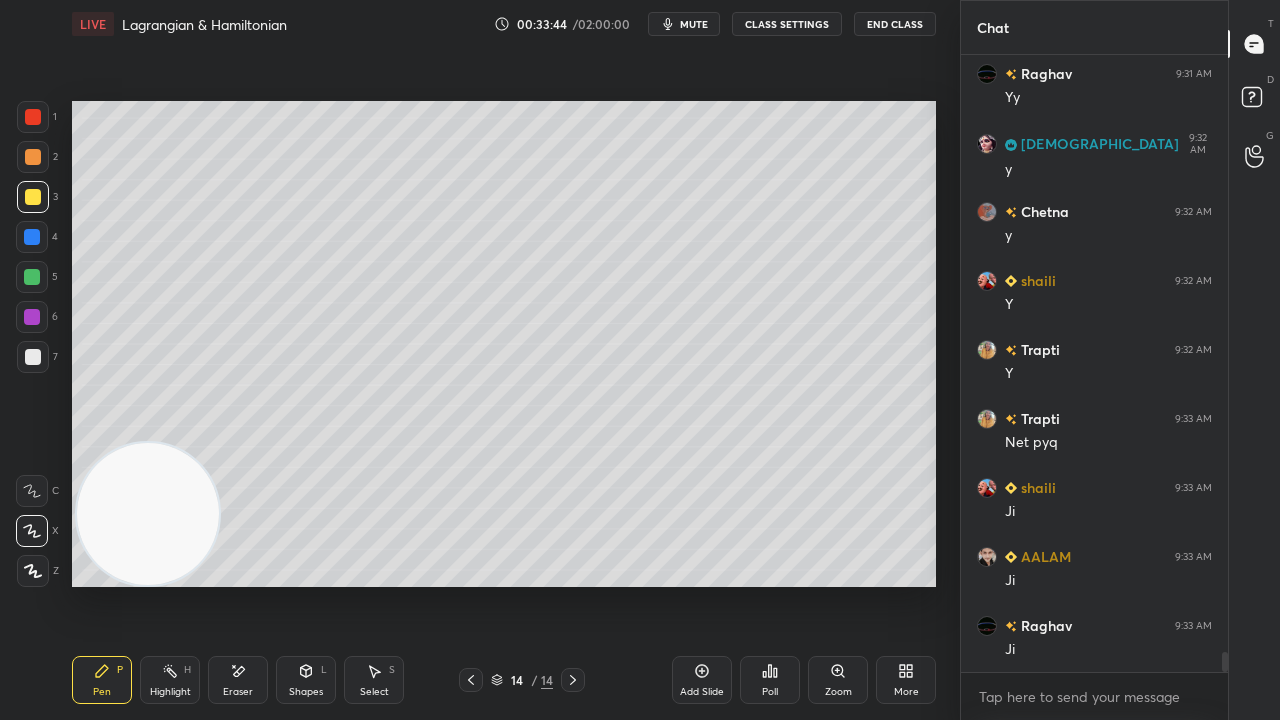 scroll, scrollTop: 18150, scrollLeft: 0, axis: vertical 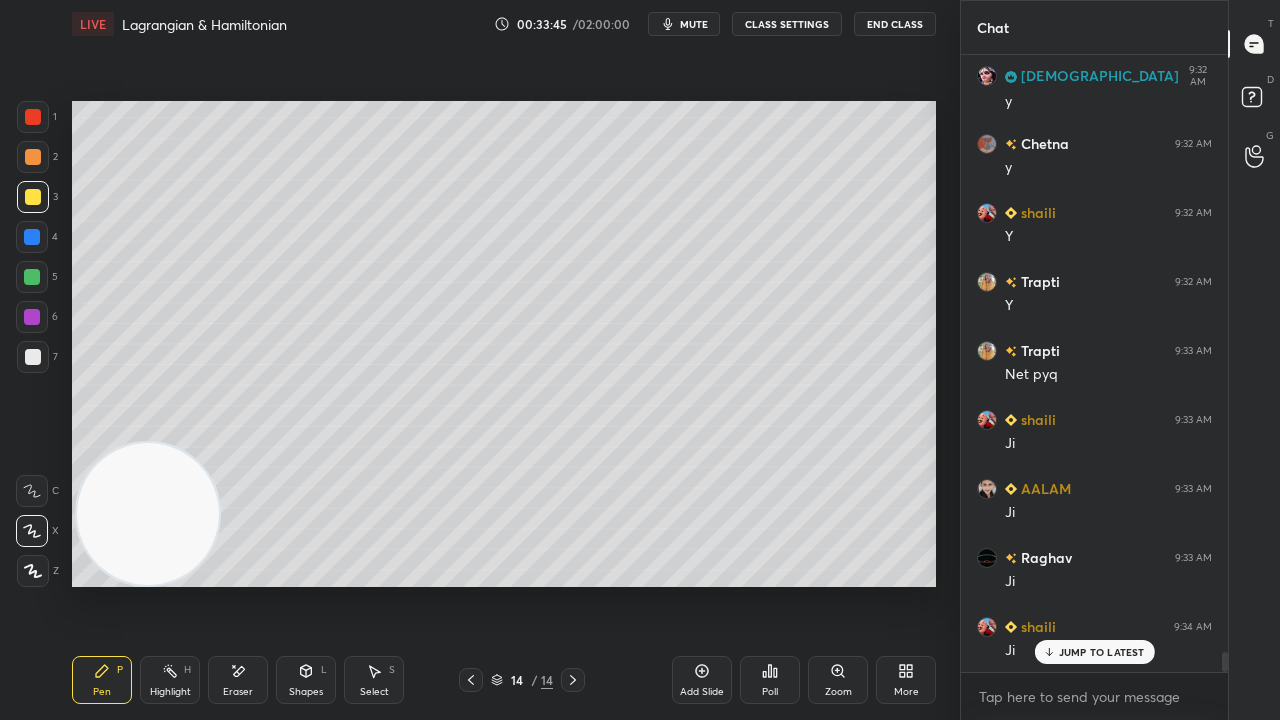 click on "mute" at bounding box center [684, 24] 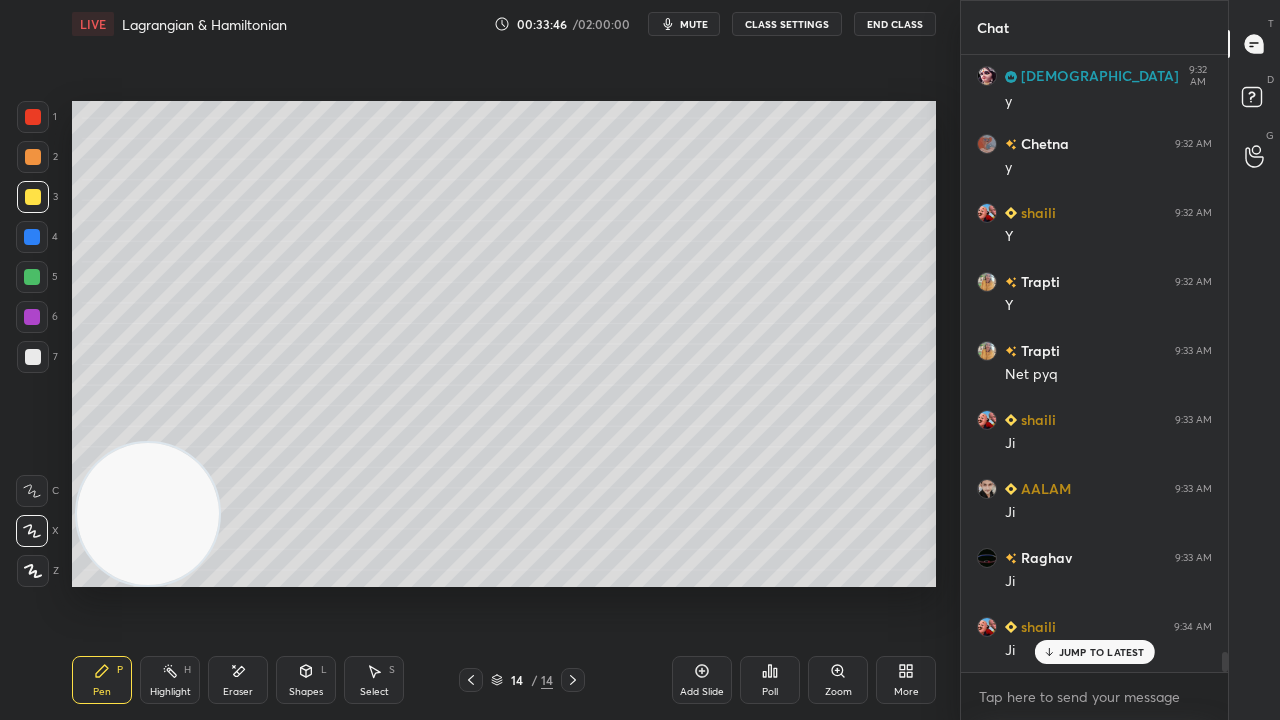 click at bounding box center [32, 277] 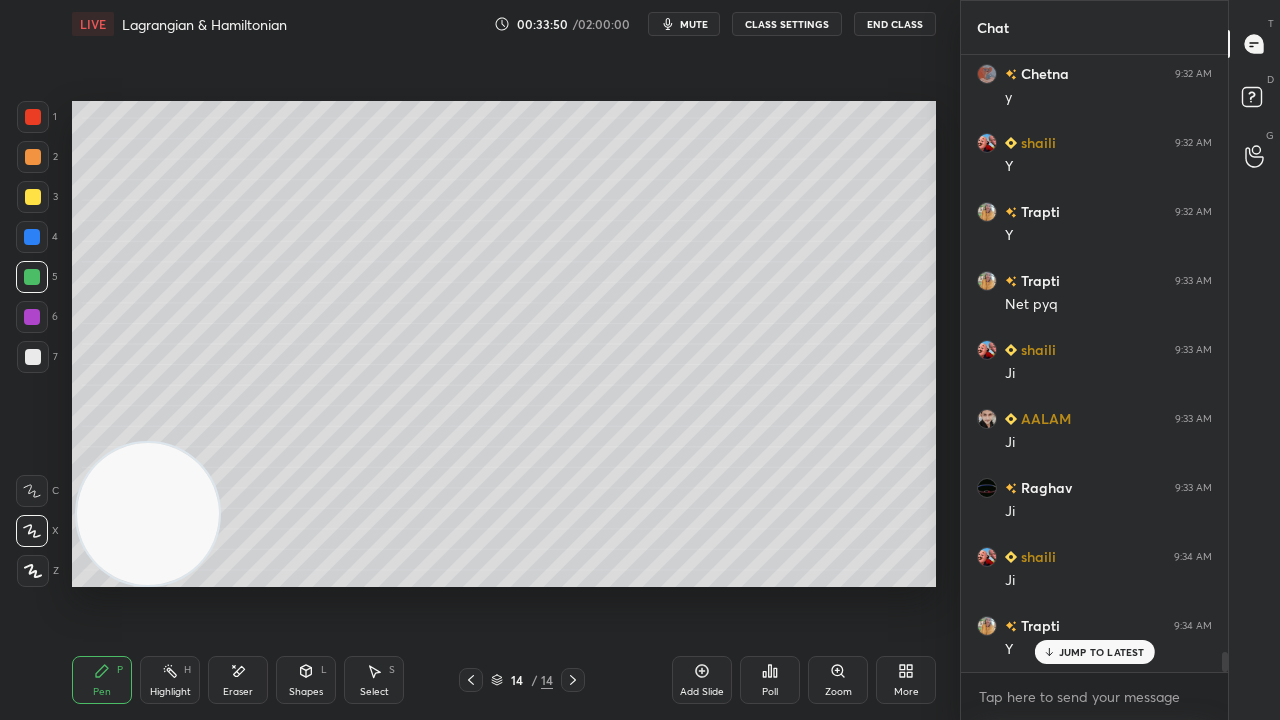 scroll, scrollTop: 18288, scrollLeft: 0, axis: vertical 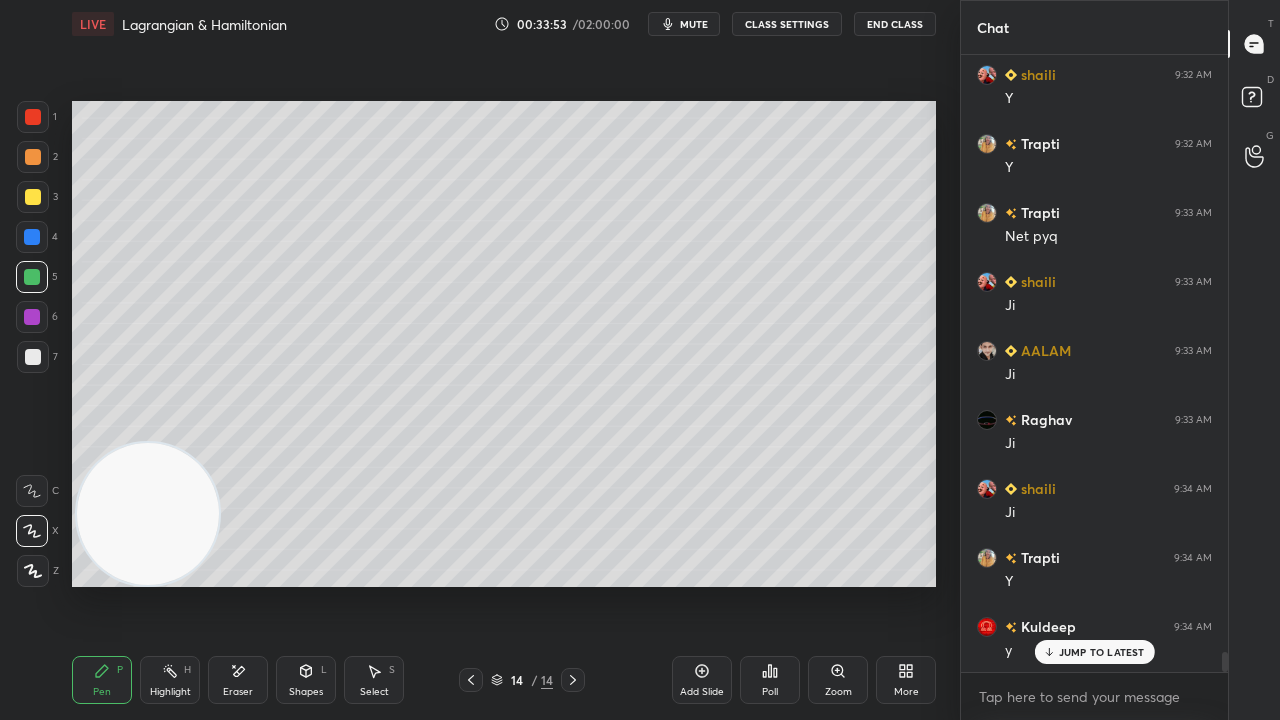 click on "JUMP TO LATEST" at bounding box center (1094, 652) 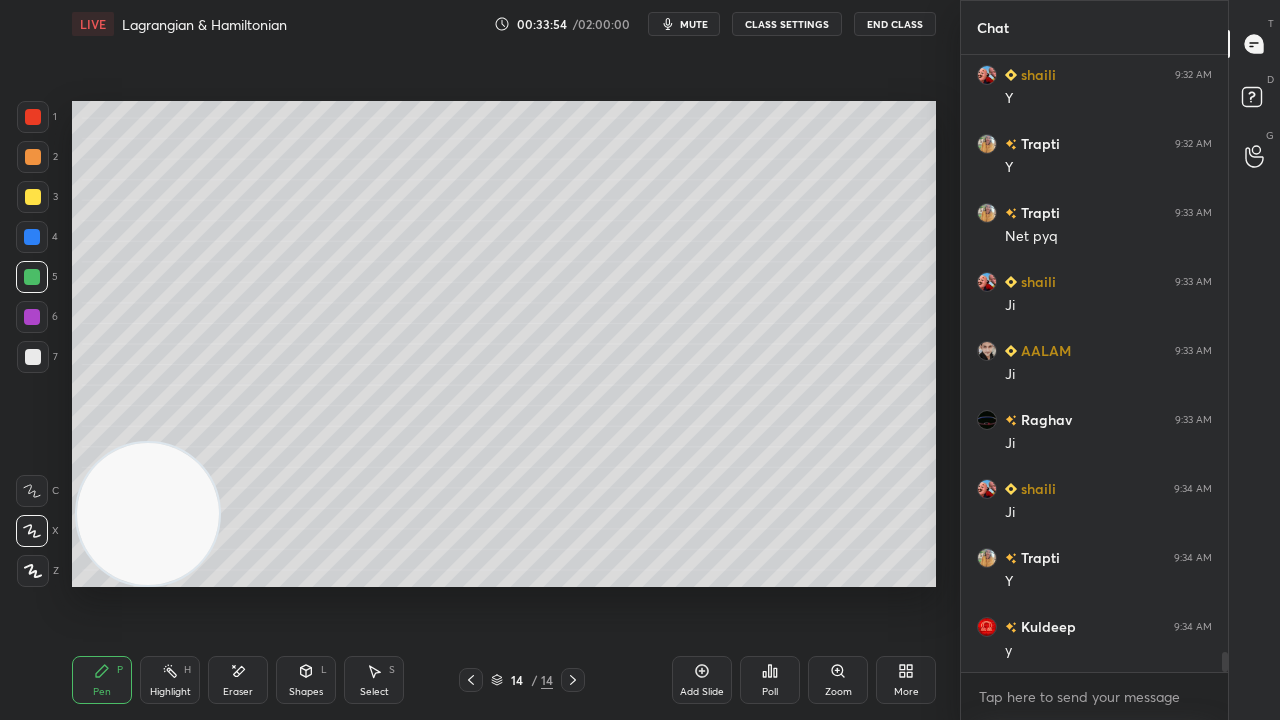 click on "mute" at bounding box center [694, 24] 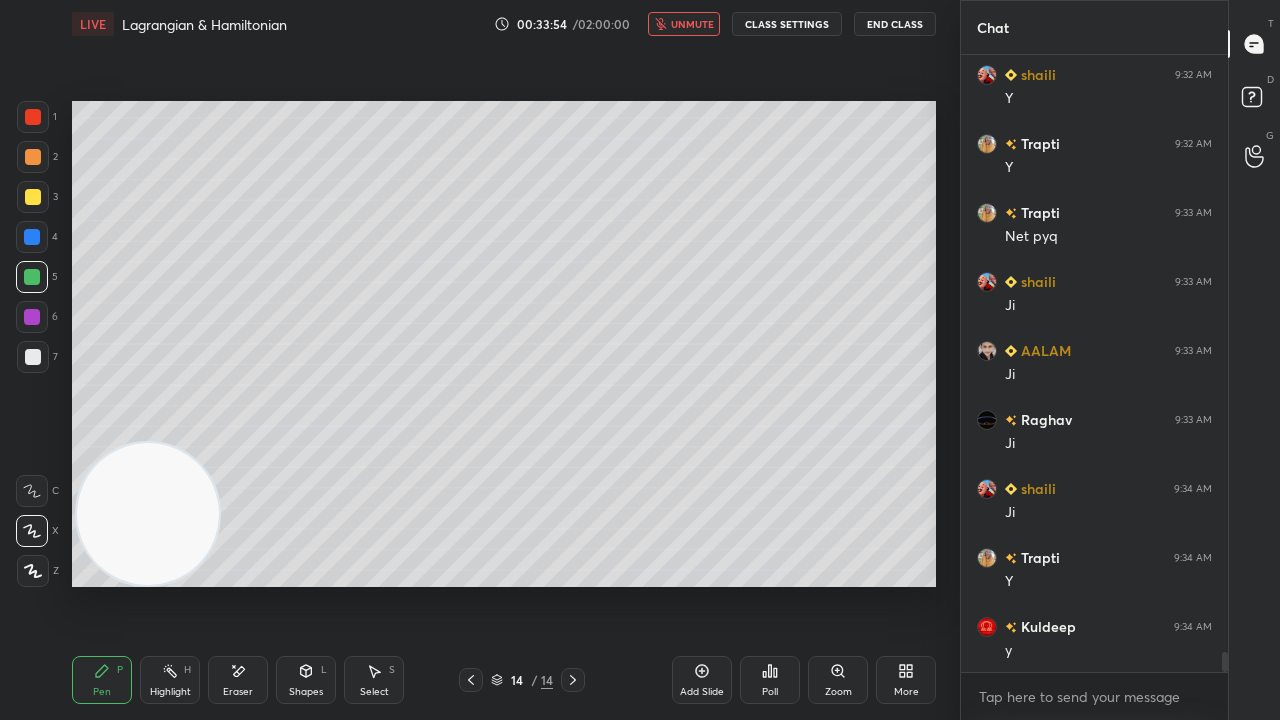 click on "unmute" at bounding box center [692, 24] 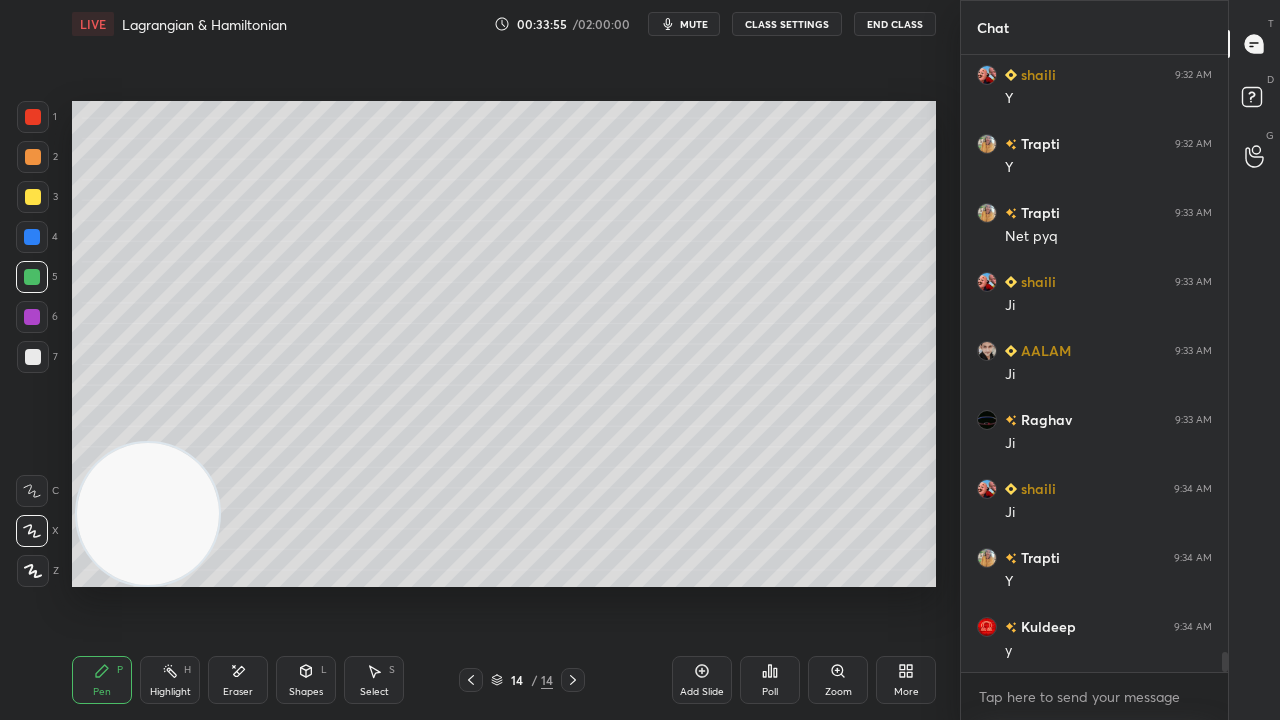 scroll, scrollTop: 18358, scrollLeft: 0, axis: vertical 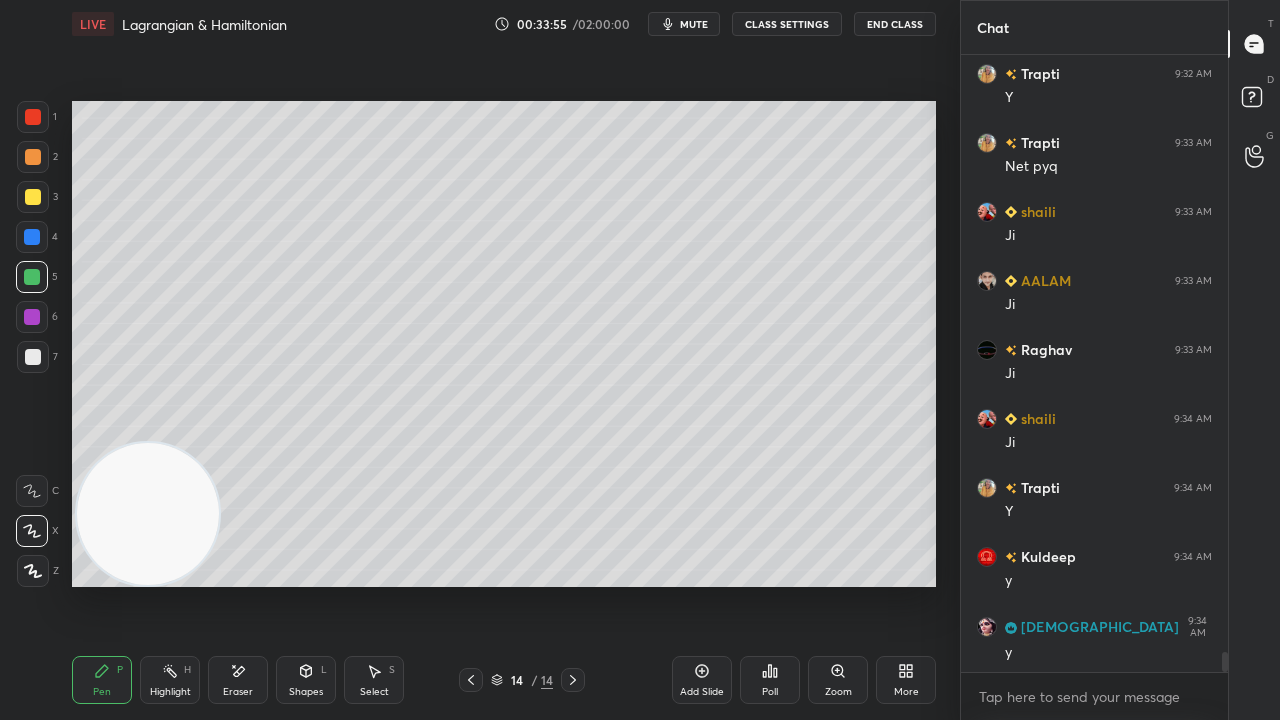 drag, startPoint x: 34, startPoint y: 281, endPoint x: 61, endPoint y: 223, distance: 63.97656 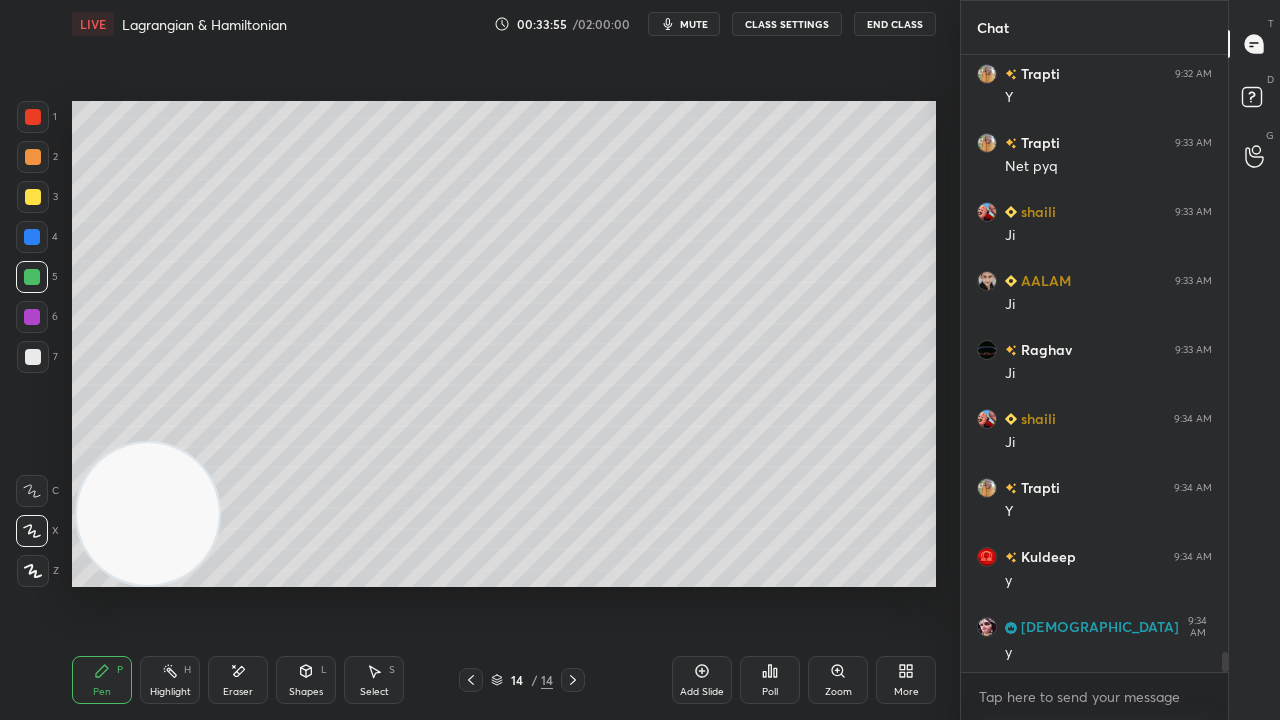 click at bounding box center [32, 277] 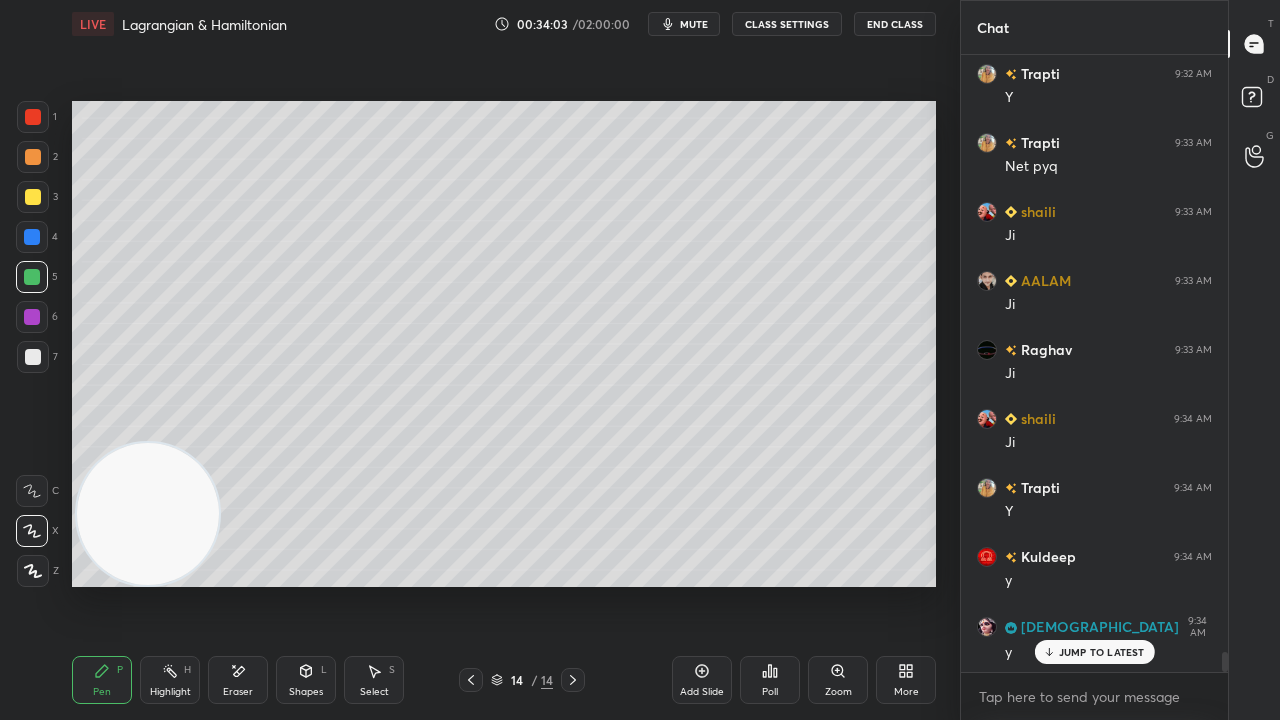 scroll, scrollTop: 18426, scrollLeft: 0, axis: vertical 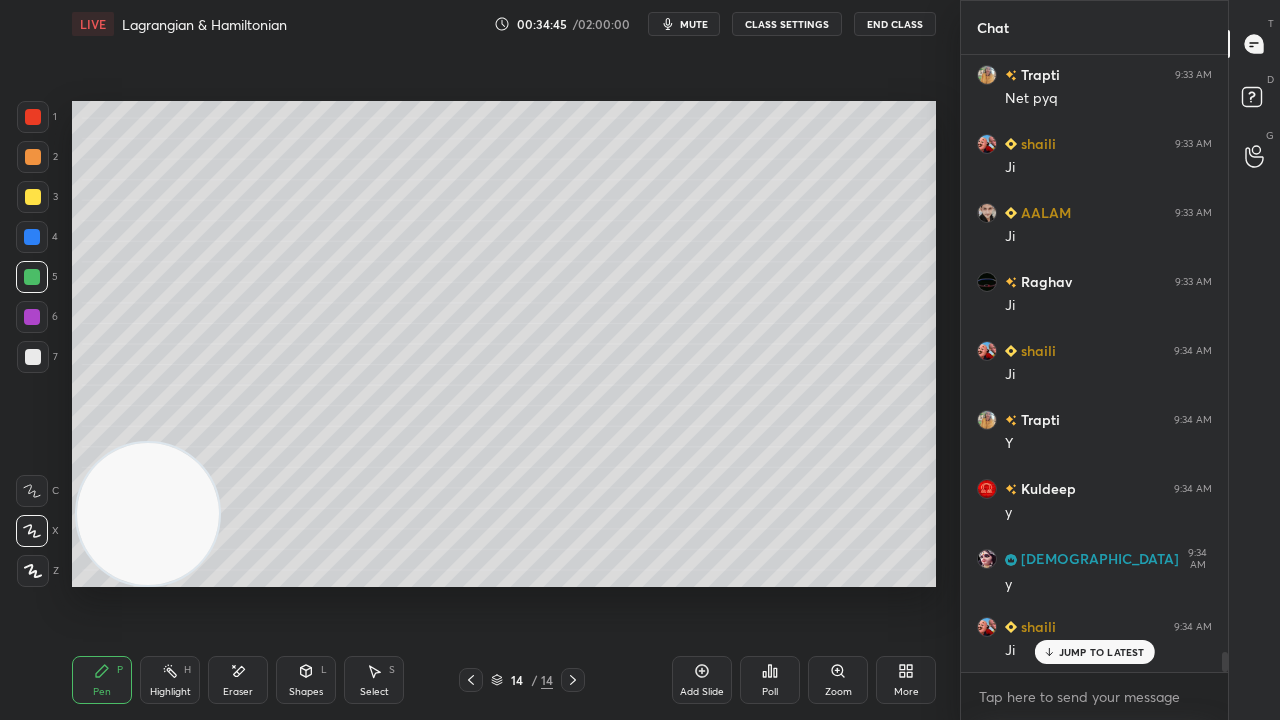 click on "mute" at bounding box center (684, 24) 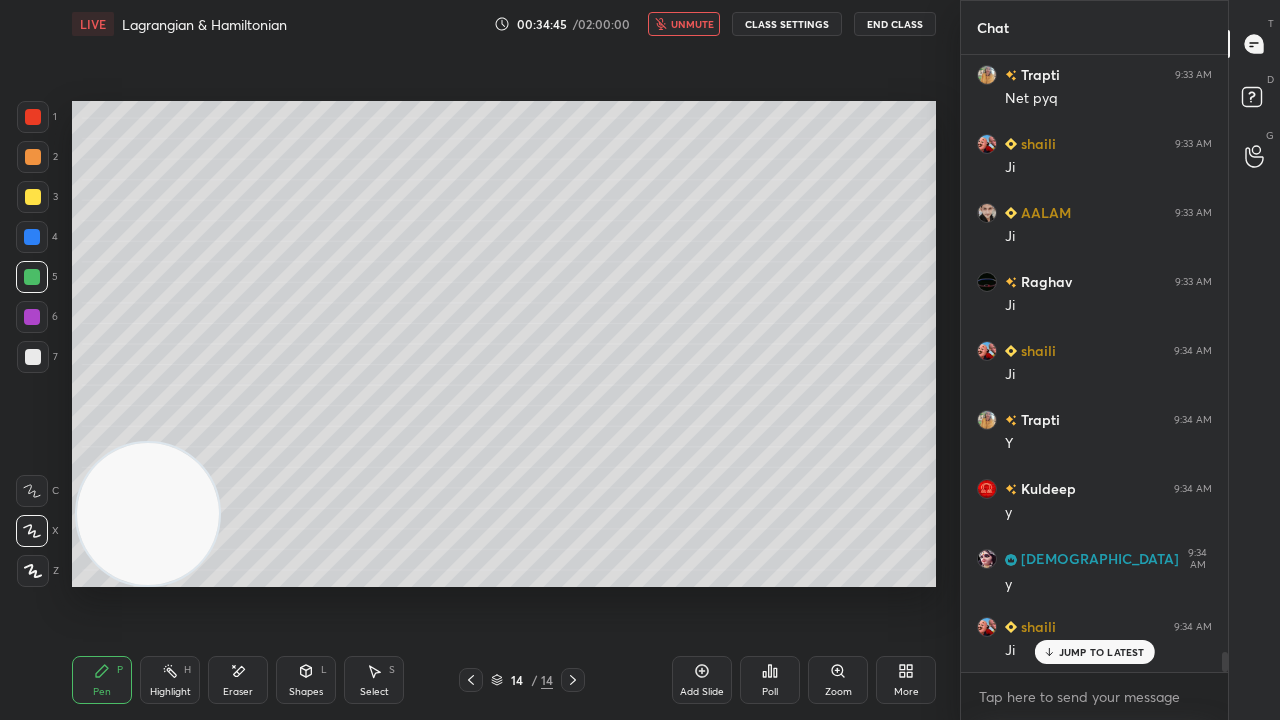 click on "unmute" at bounding box center [692, 24] 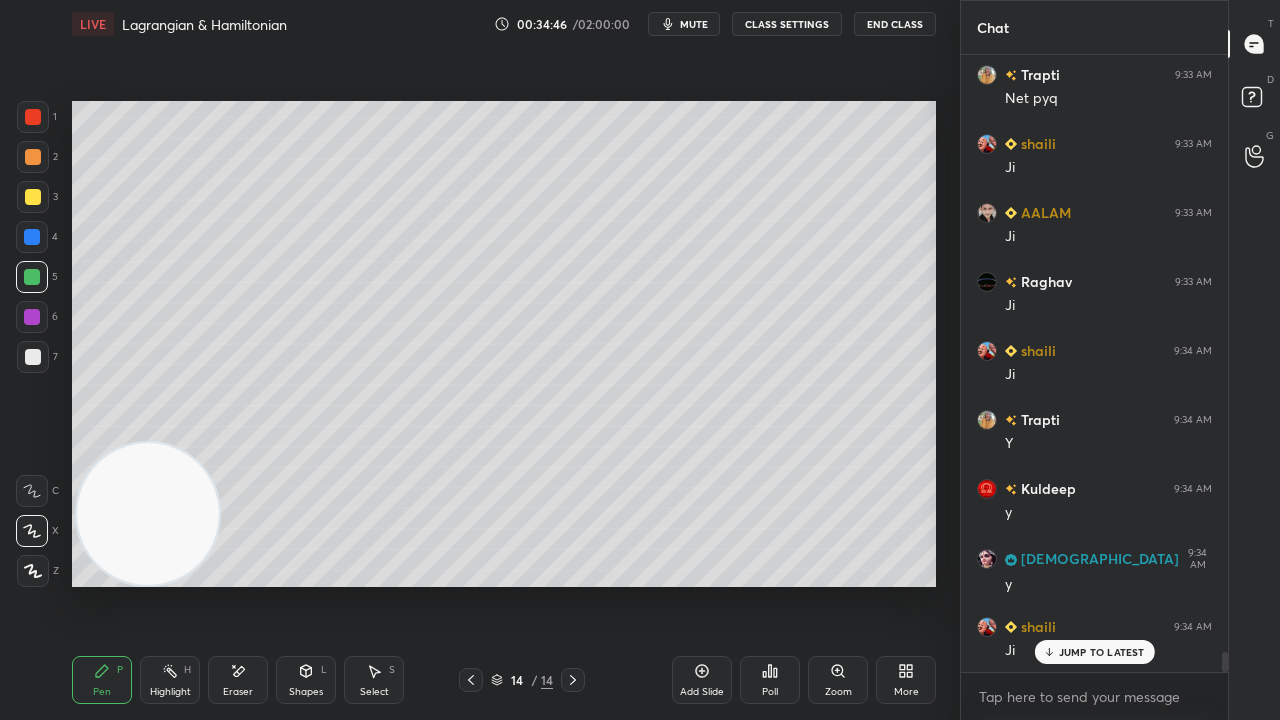 click at bounding box center (32, 237) 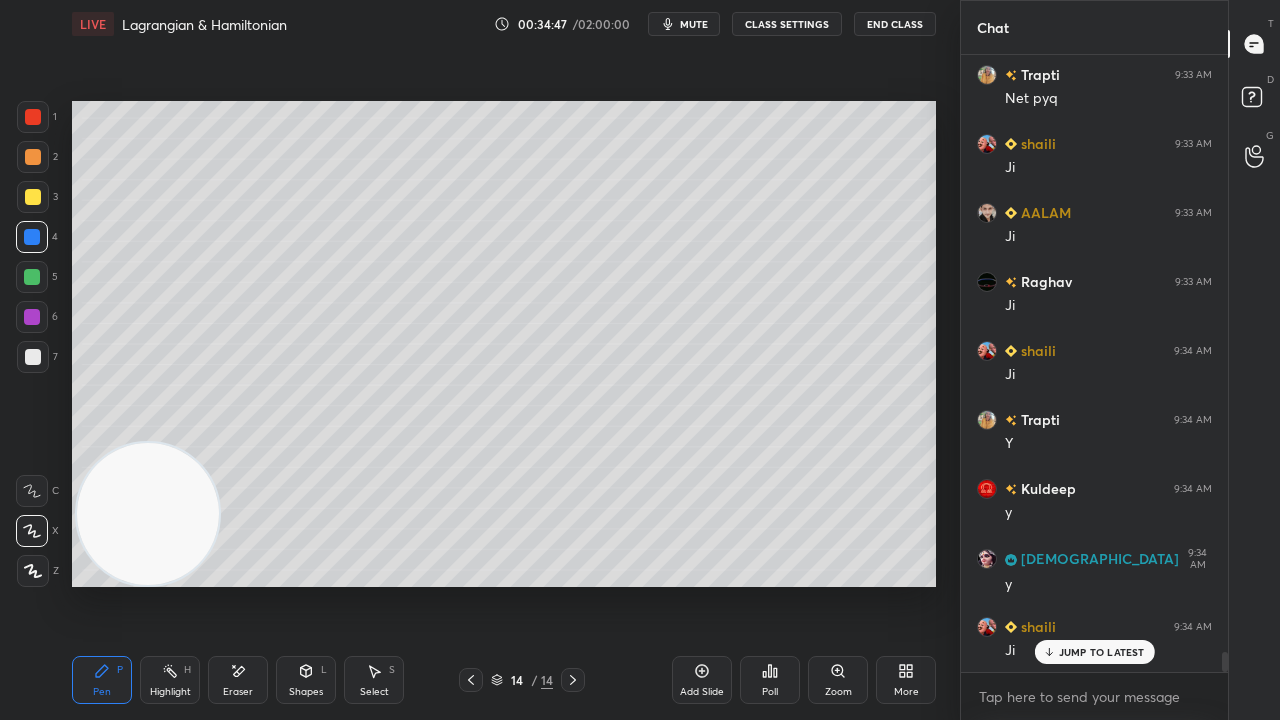 click at bounding box center [33, 197] 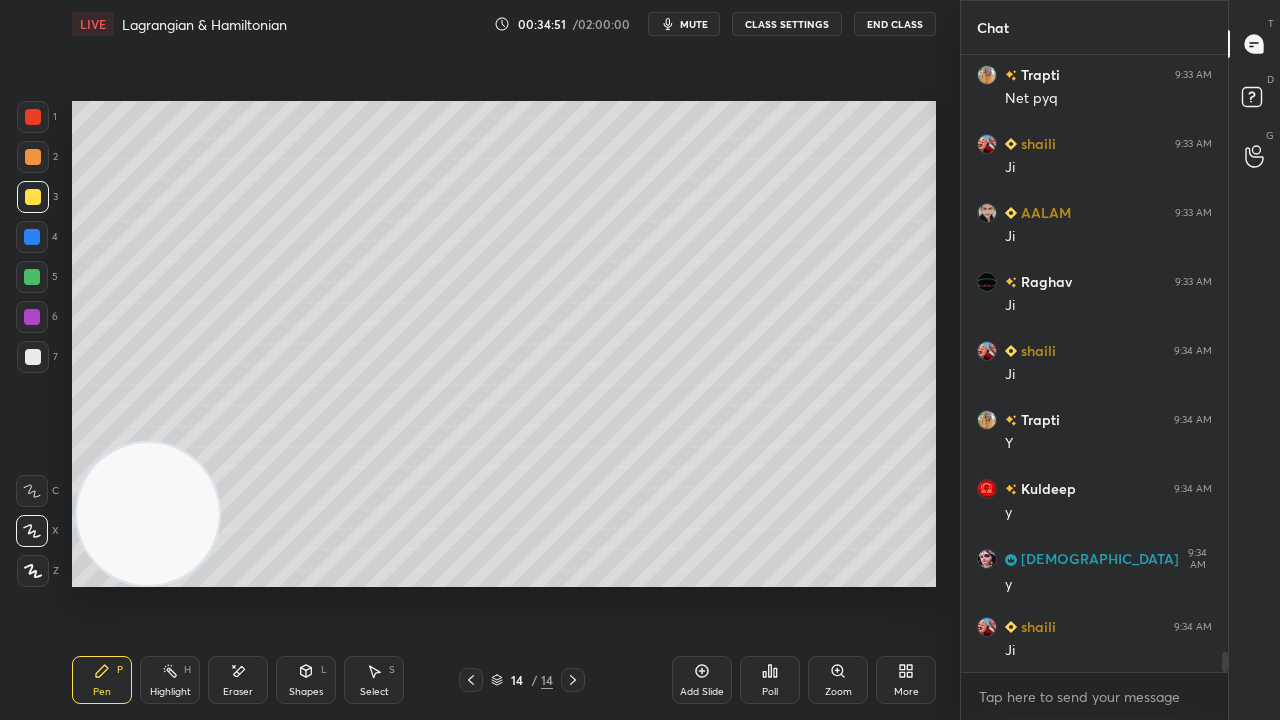 scroll, scrollTop: 18532, scrollLeft: 0, axis: vertical 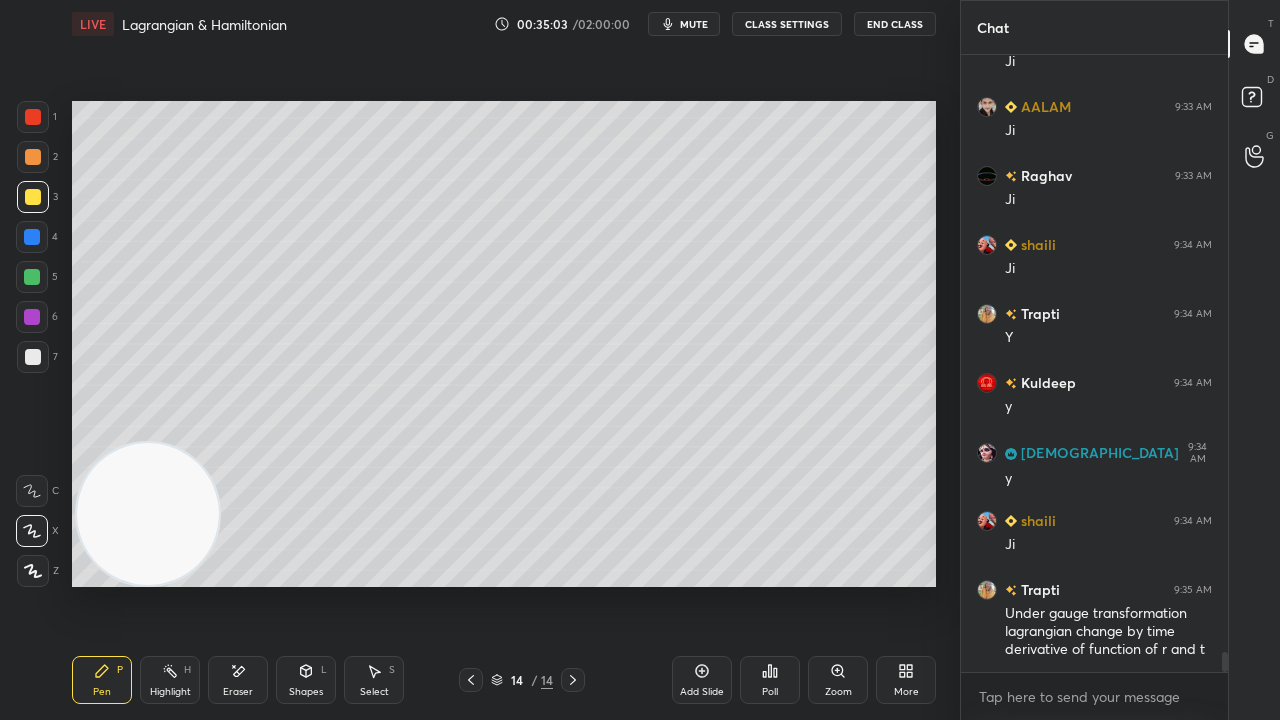 click 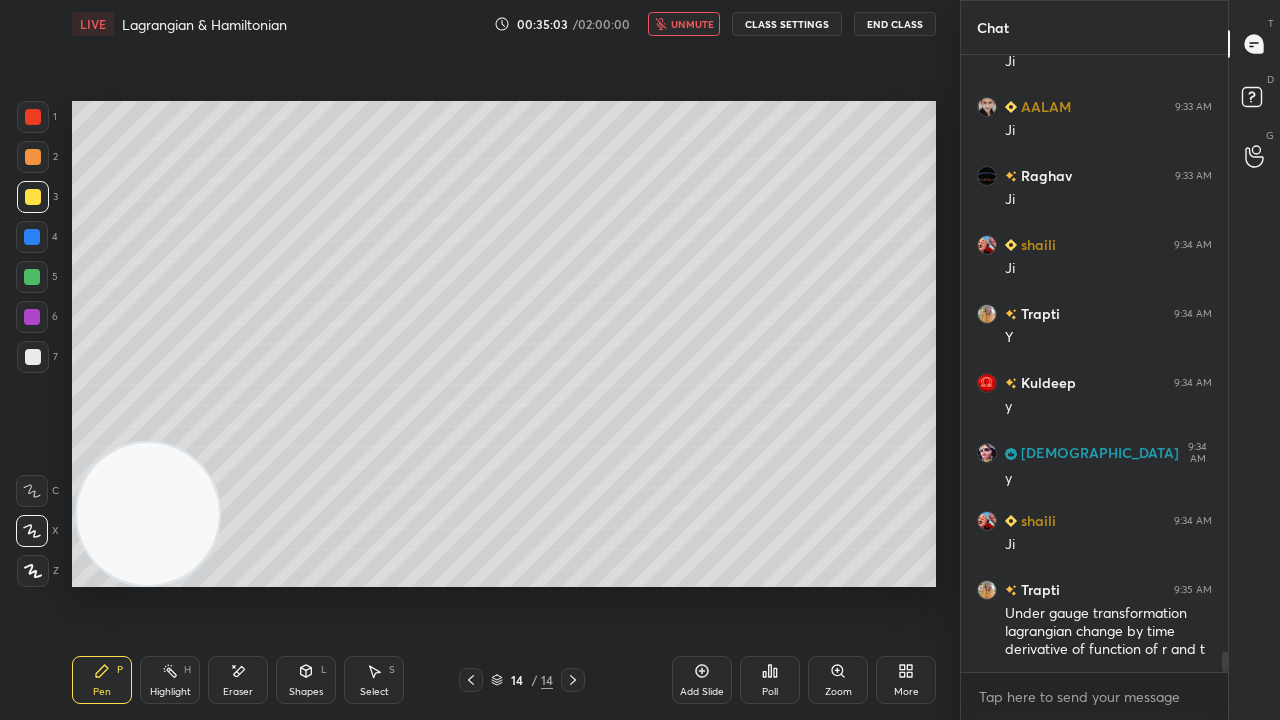 click on "unmute" at bounding box center [692, 24] 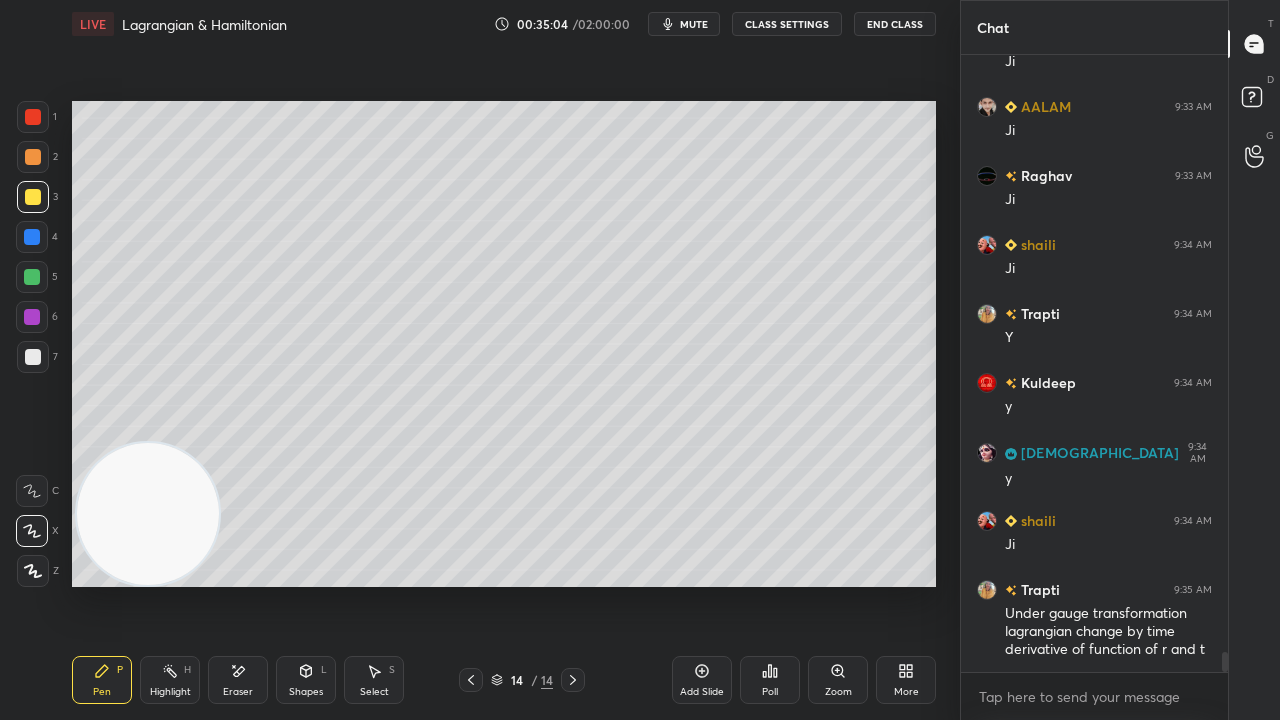click at bounding box center (32, 277) 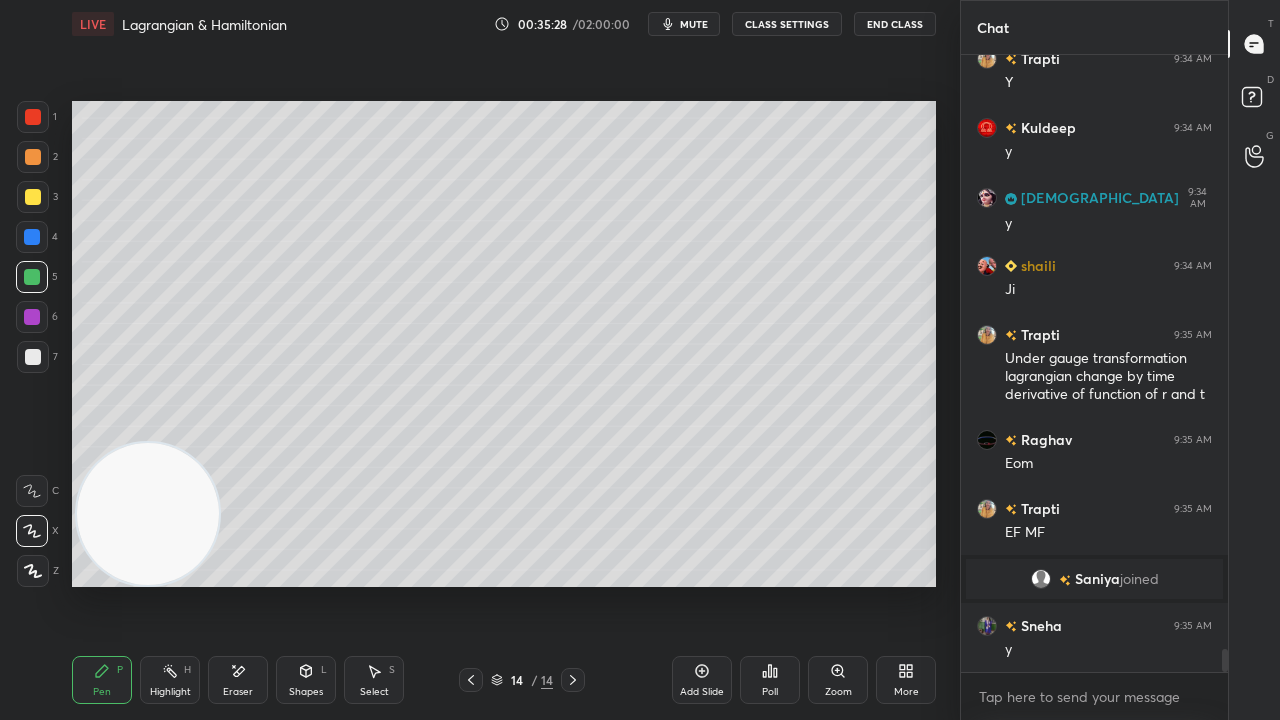 scroll, scrollTop: 16266, scrollLeft: 0, axis: vertical 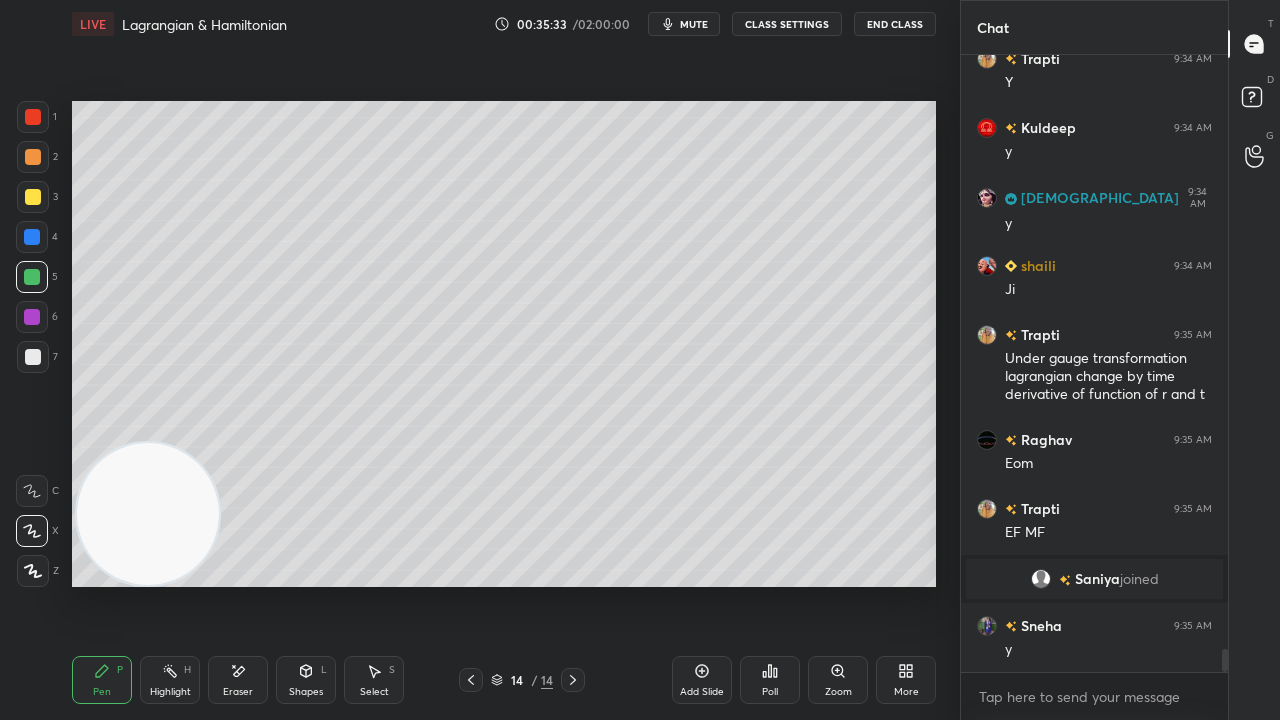 click on "mute" at bounding box center (684, 24) 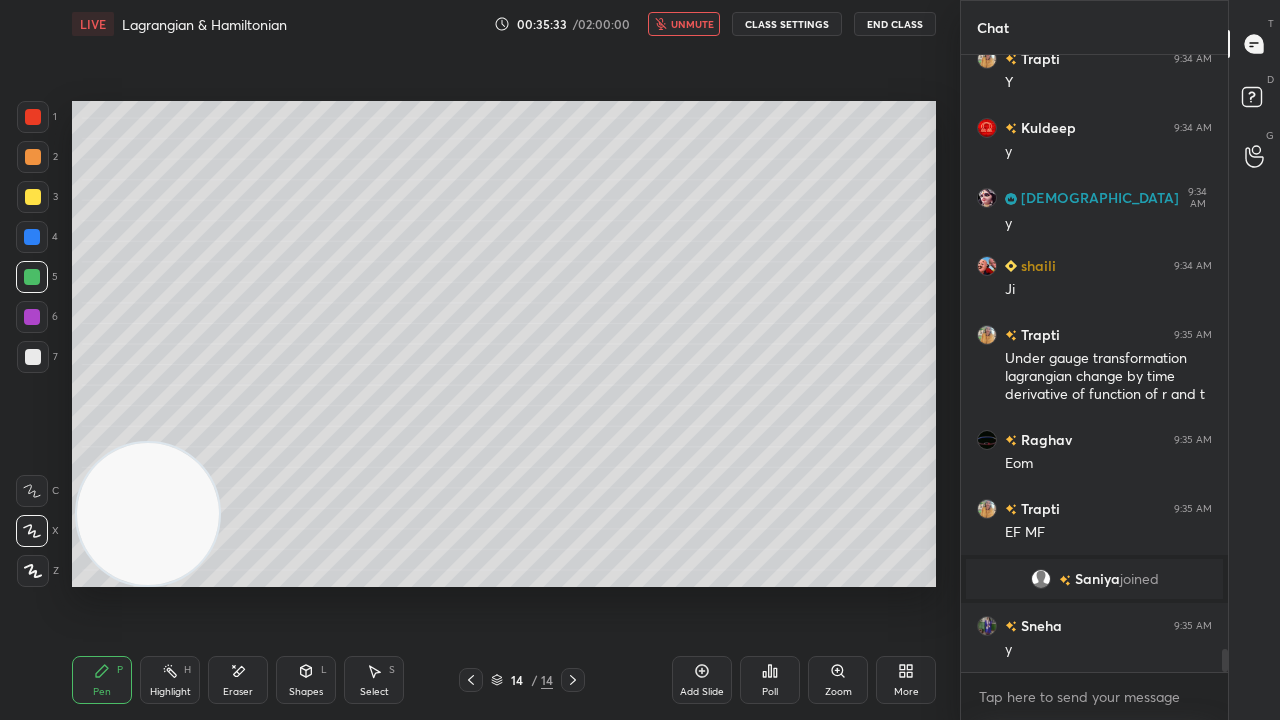 click on "unmute" at bounding box center [684, 24] 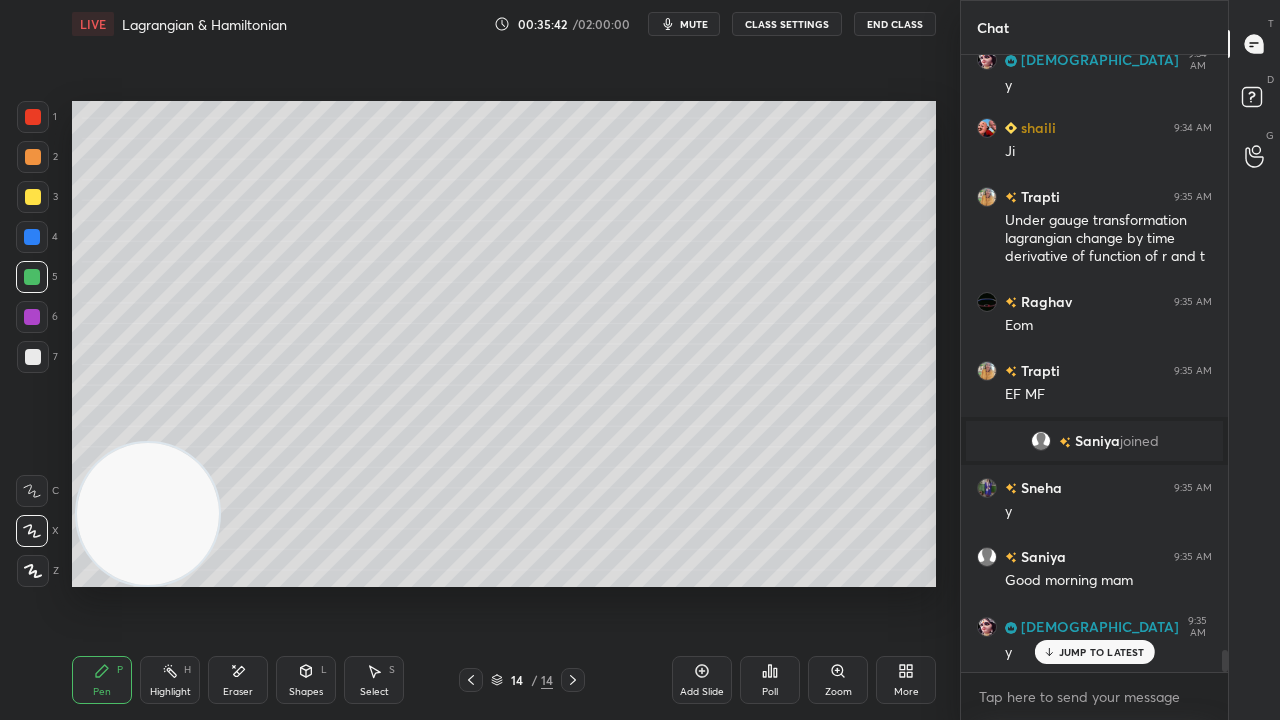 scroll, scrollTop: 16472, scrollLeft: 0, axis: vertical 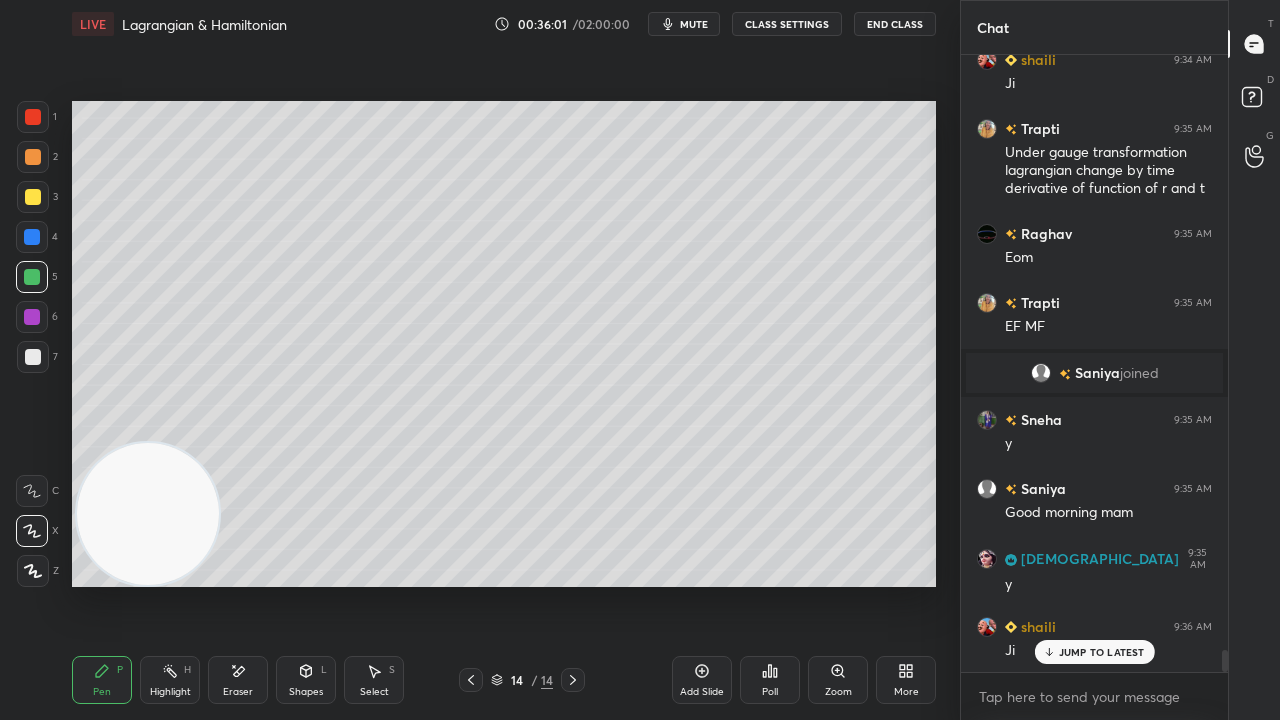 click on "JUMP TO LATEST" at bounding box center (1102, 652) 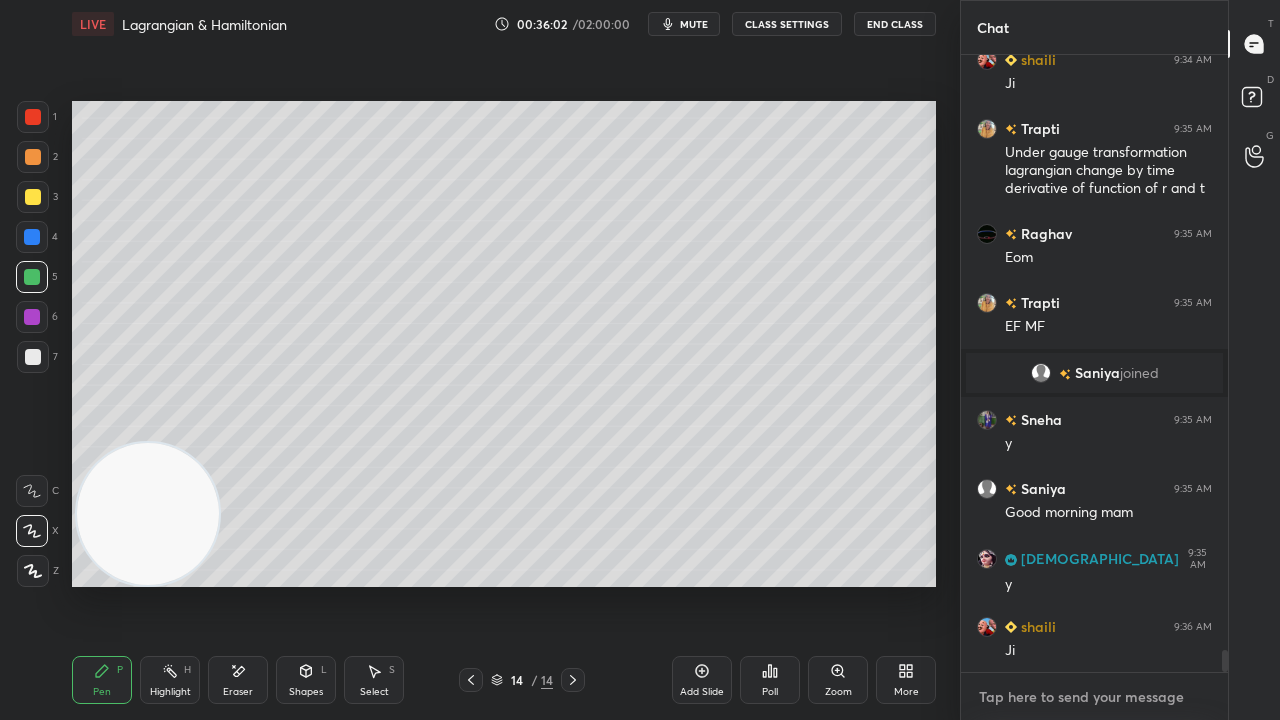 click at bounding box center [1094, 697] 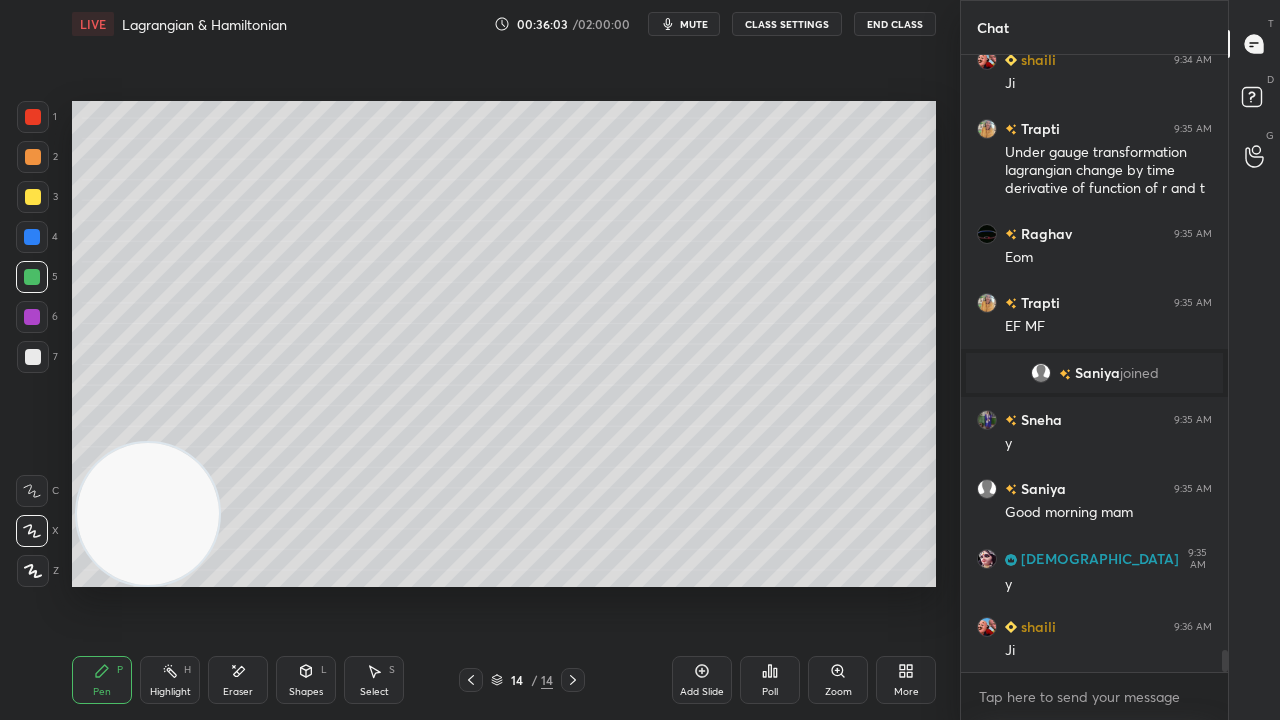 click on "mute" at bounding box center (694, 24) 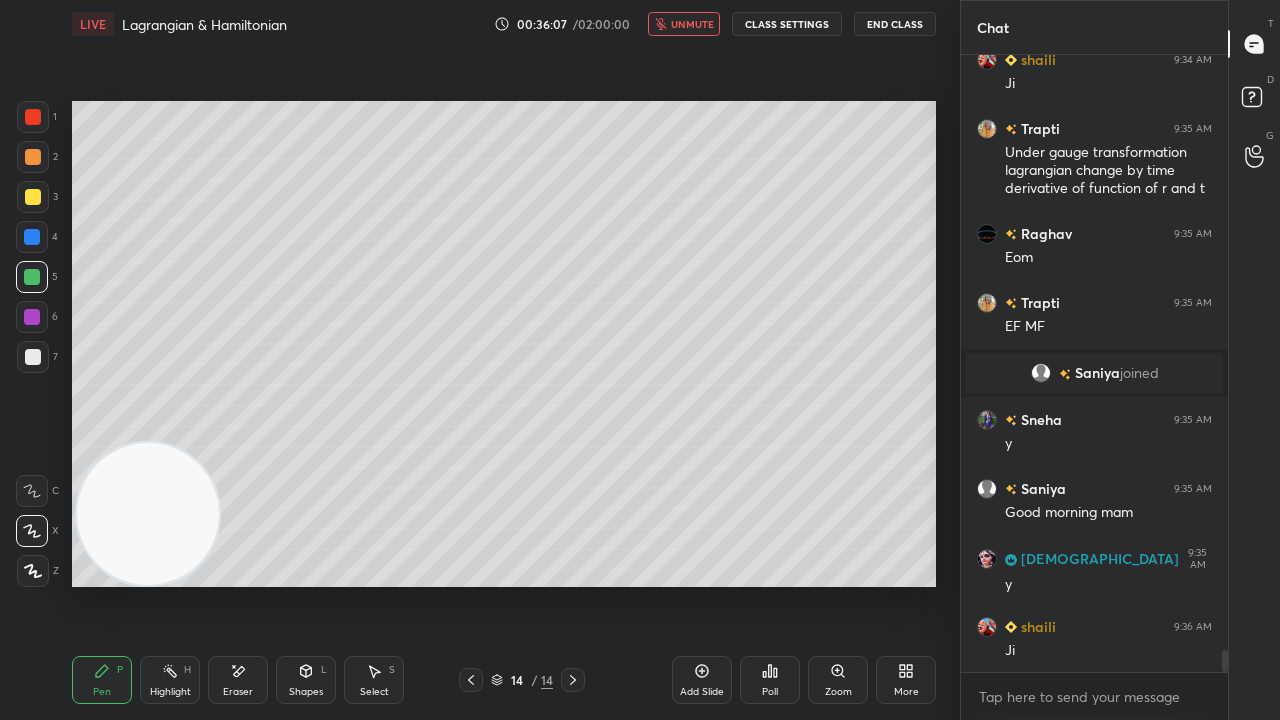 click on "unmute" at bounding box center [692, 24] 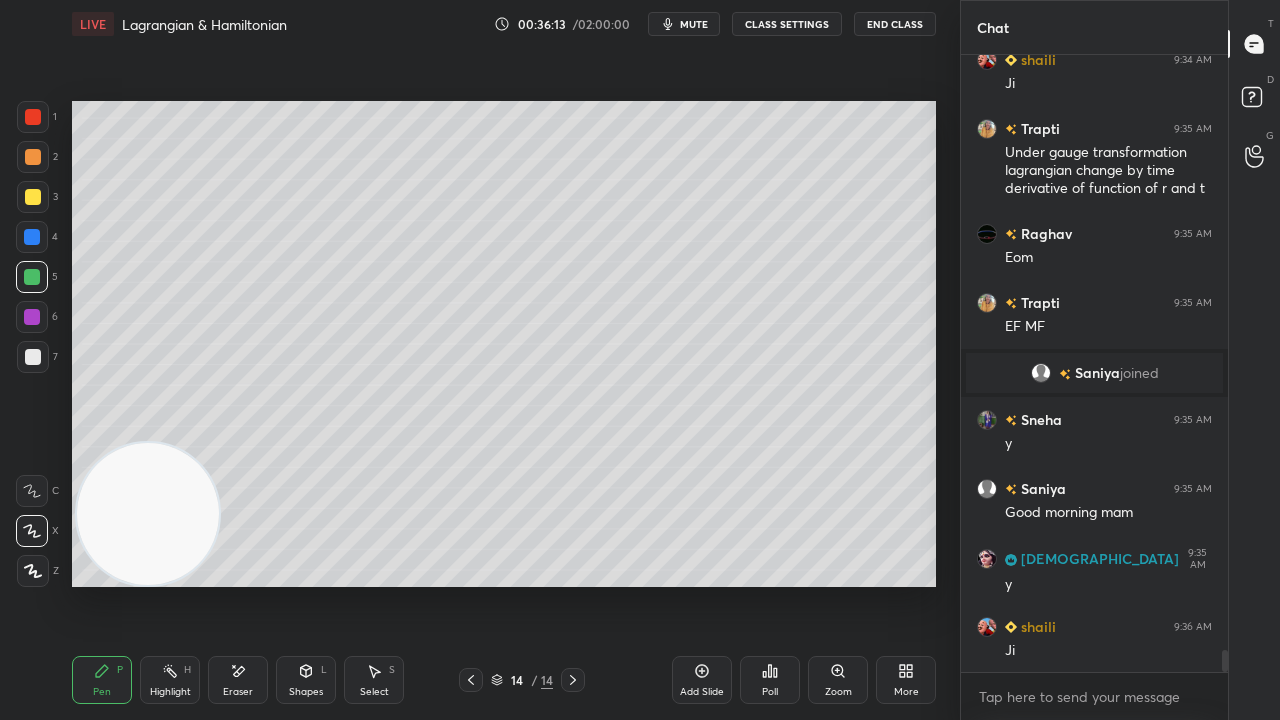 click at bounding box center (32, 277) 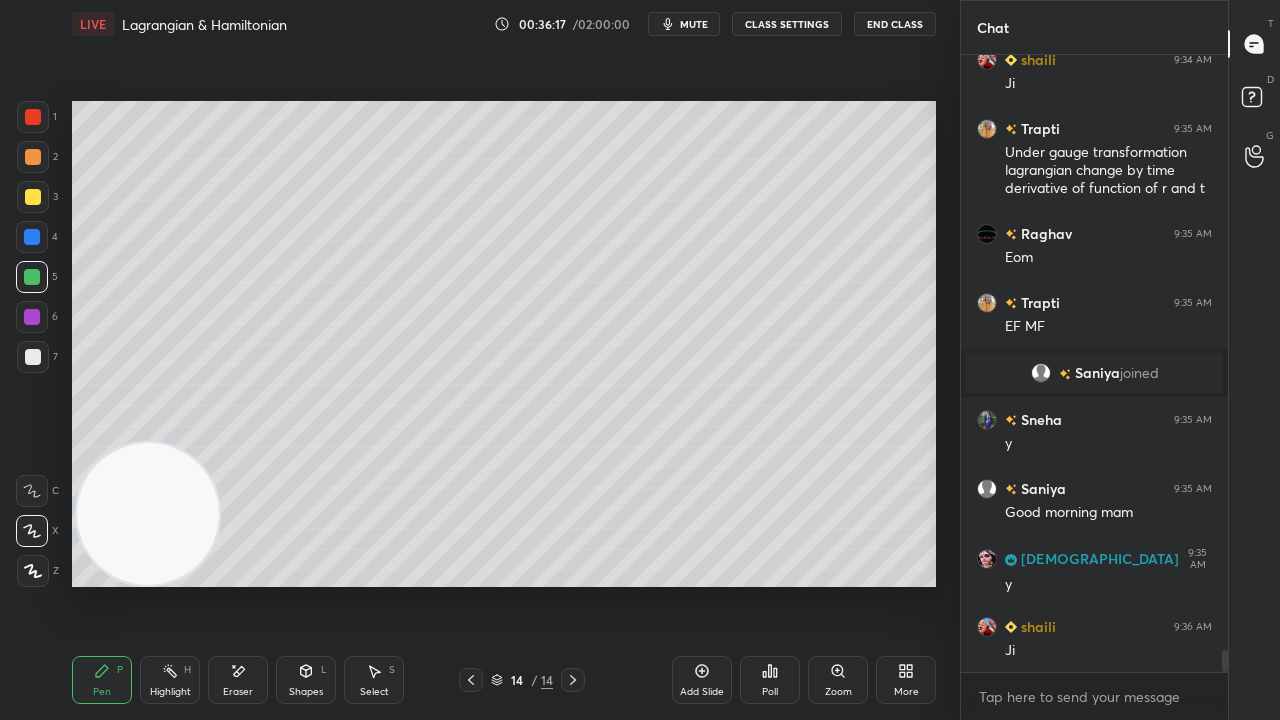 click on "Add Slide" at bounding box center [702, 680] 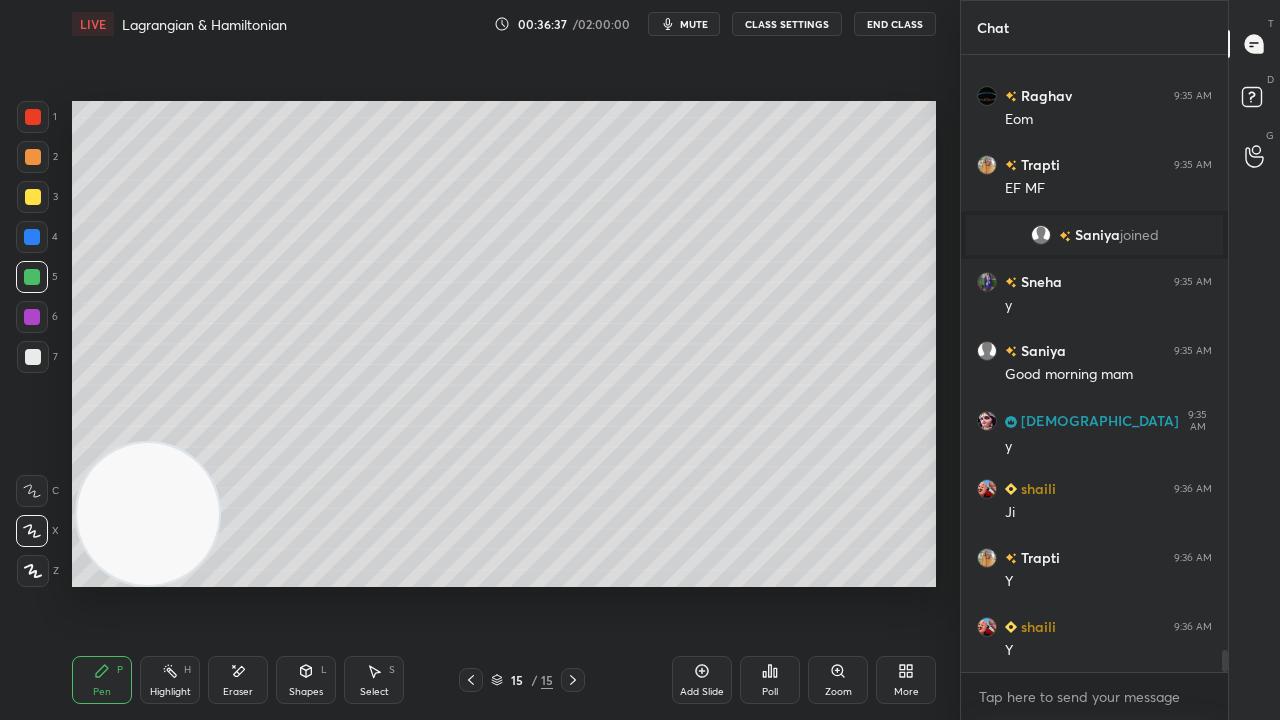 scroll, scrollTop: 16680, scrollLeft: 0, axis: vertical 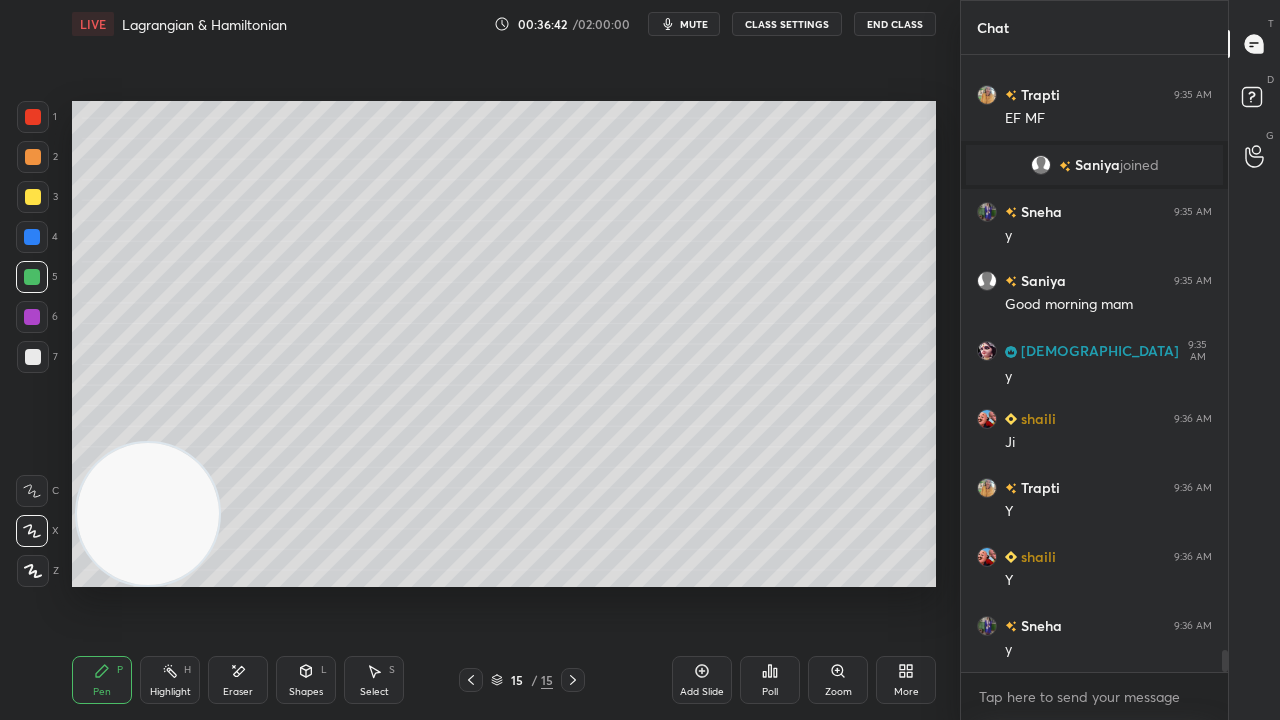 click on "mute" at bounding box center [694, 24] 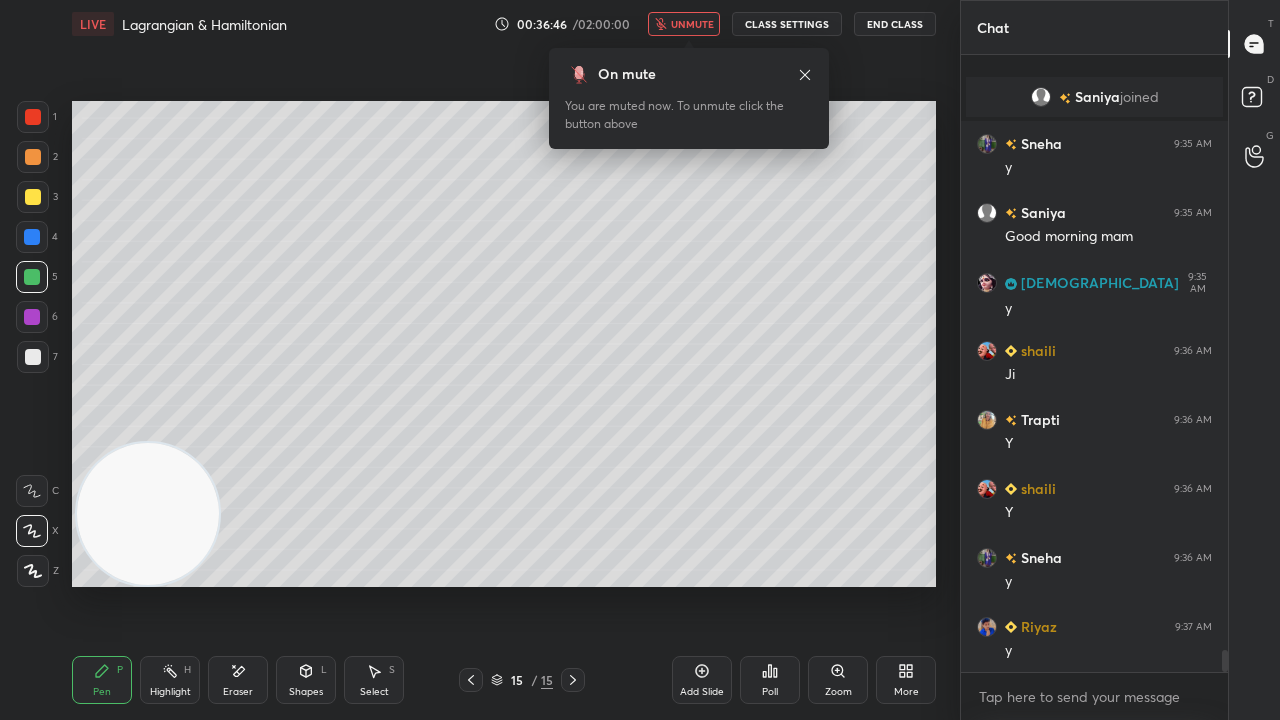 scroll, scrollTop: 16818, scrollLeft: 0, axis: vertical 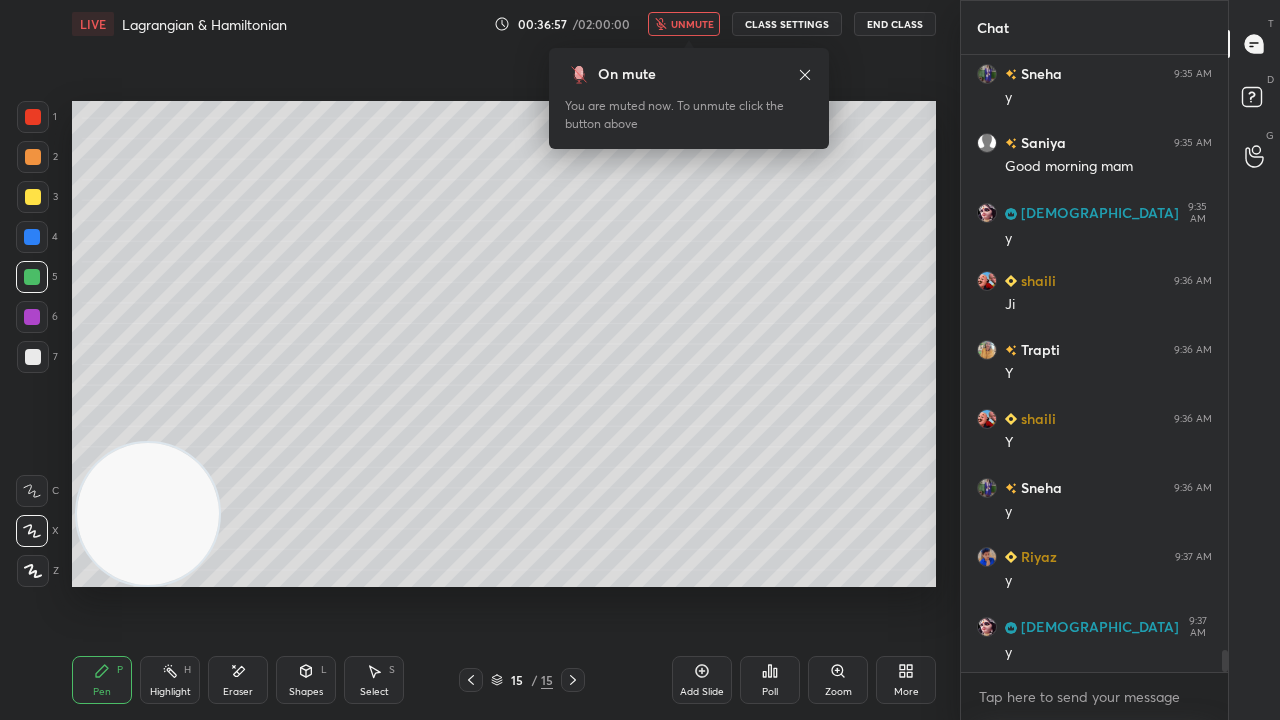 click on "unmute" at bounding box center (684, 24) 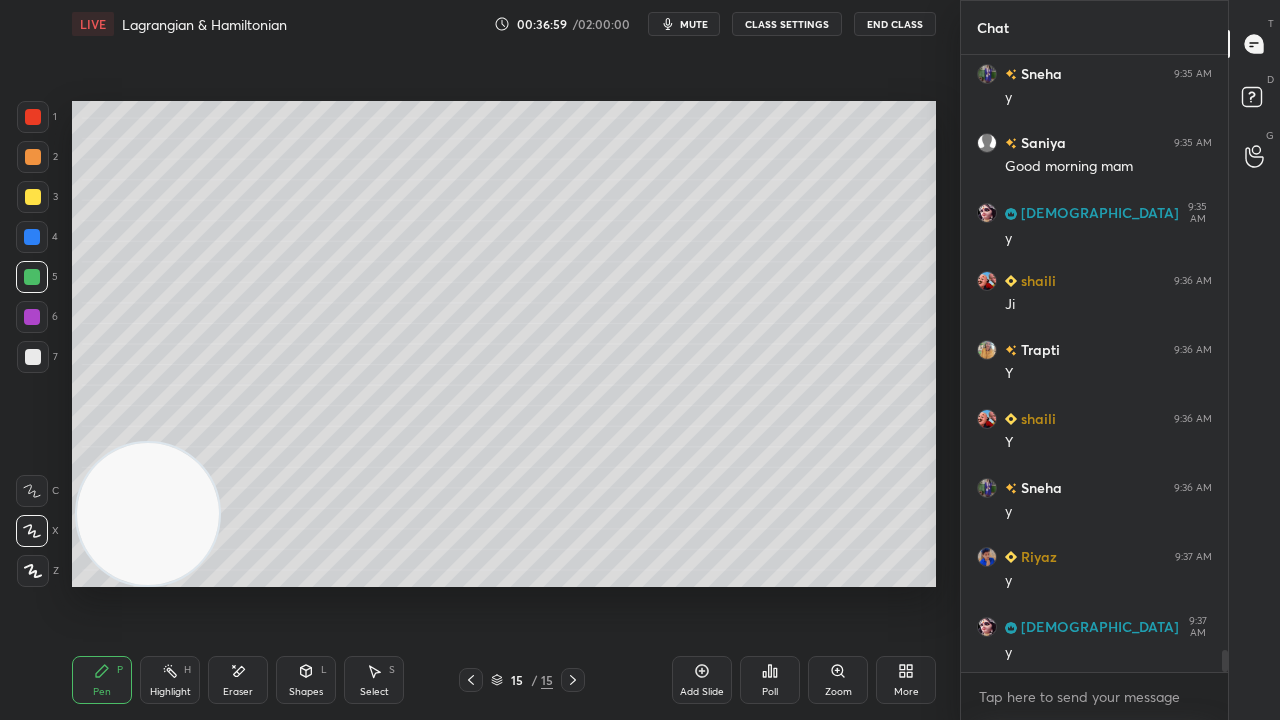click at bounding box center [33, 357] 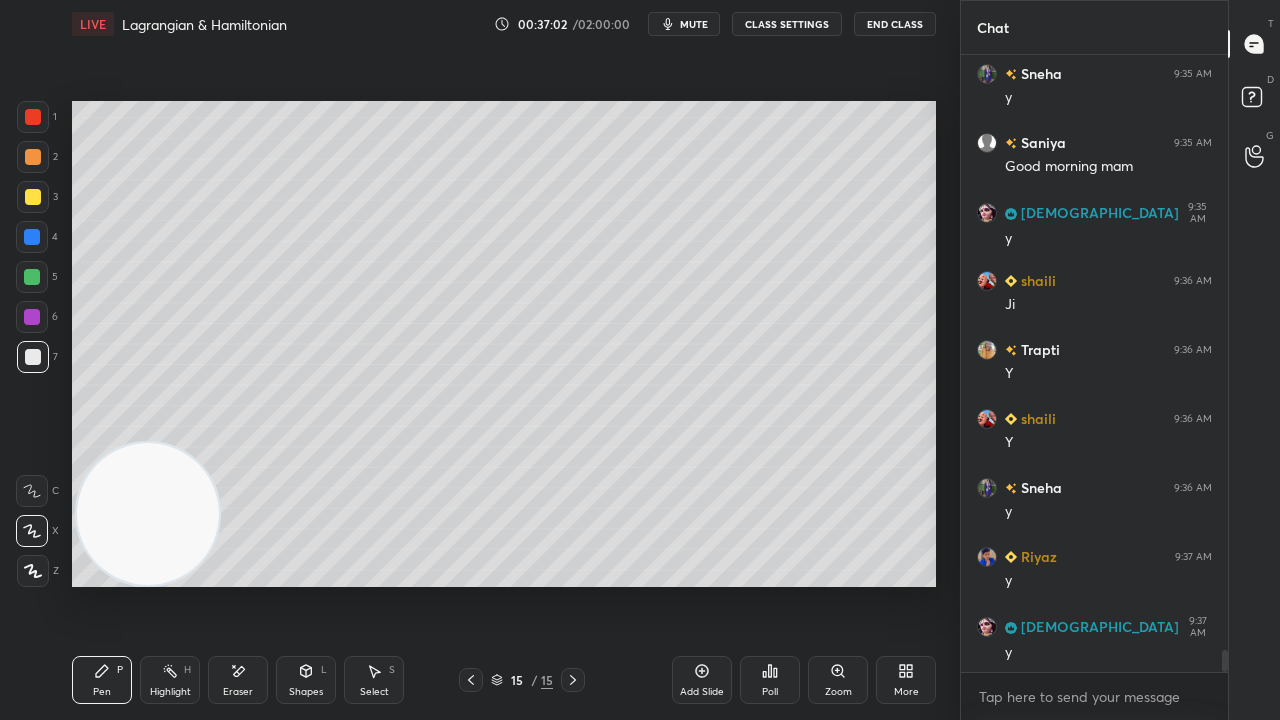 scroll, scrollTop: 16886, scrollLeft: 0, axis: vertical 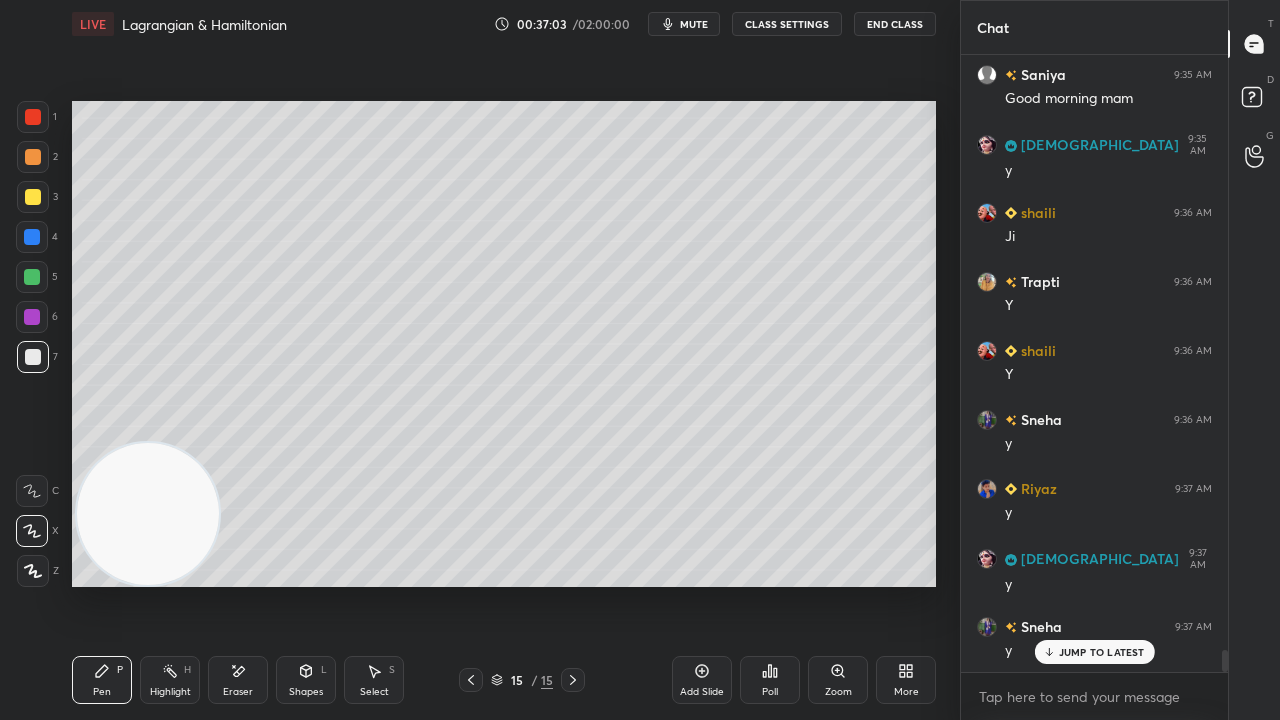 click on "mute" at bounding box center [684, 24] 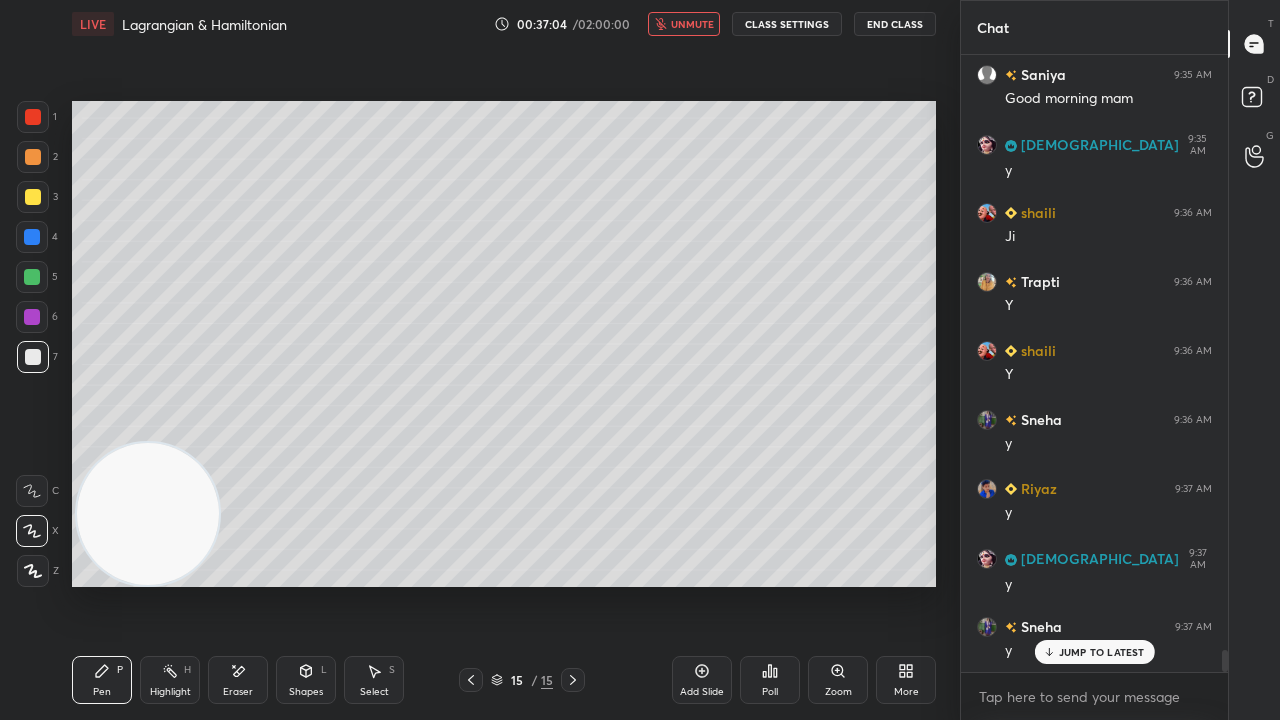 click on "unmute" at bounding box center (692, 24) 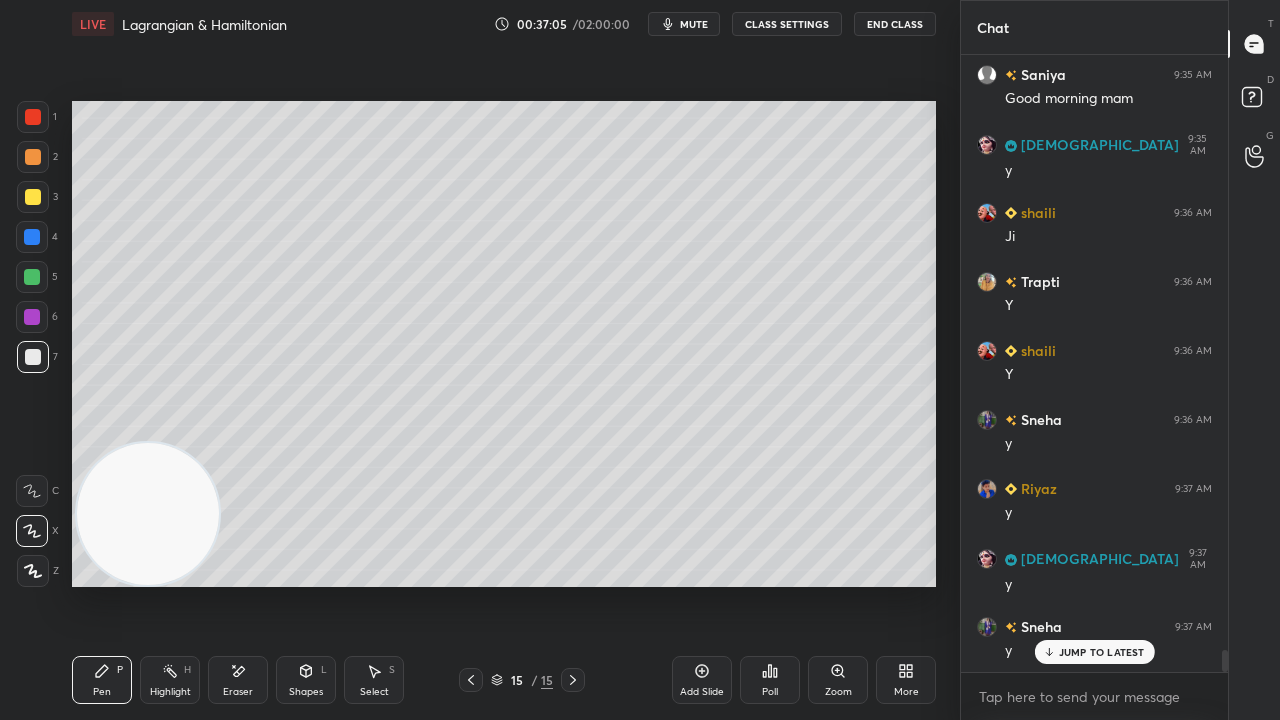 click at bounding box center (32, 277) 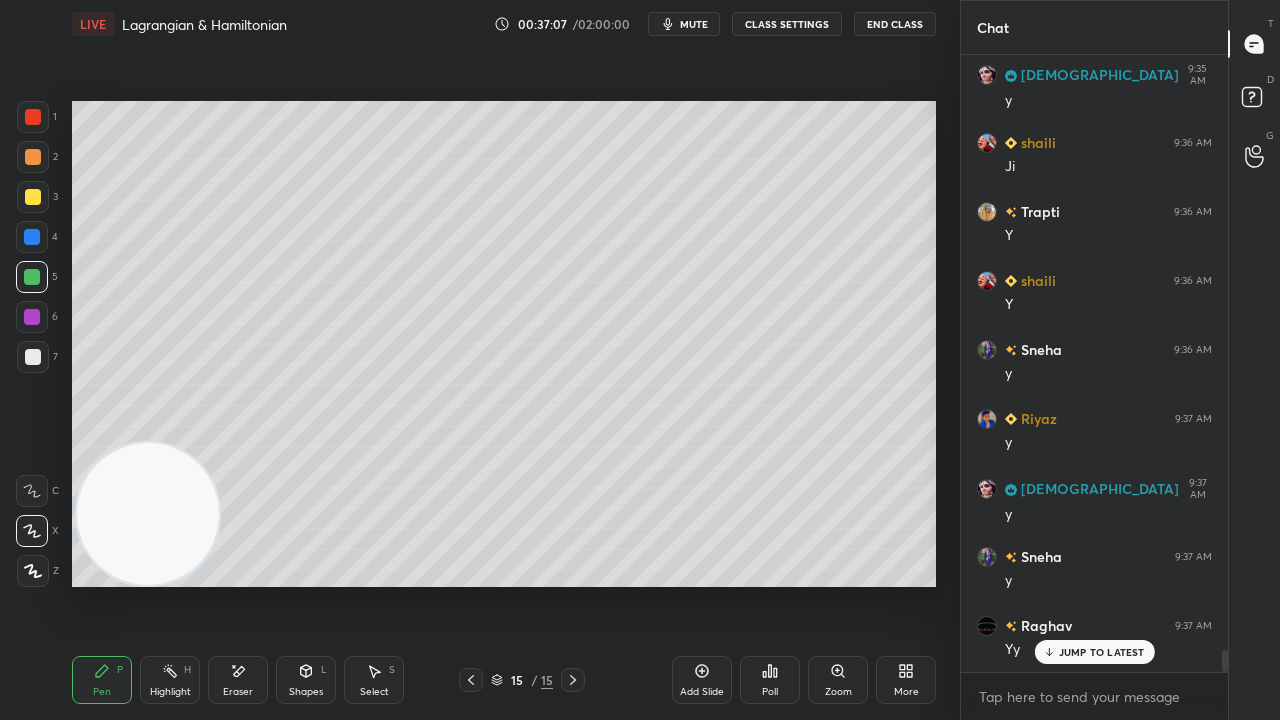 scroll, scrollTop: 17024, scrollLeft: 0, axis: vertical 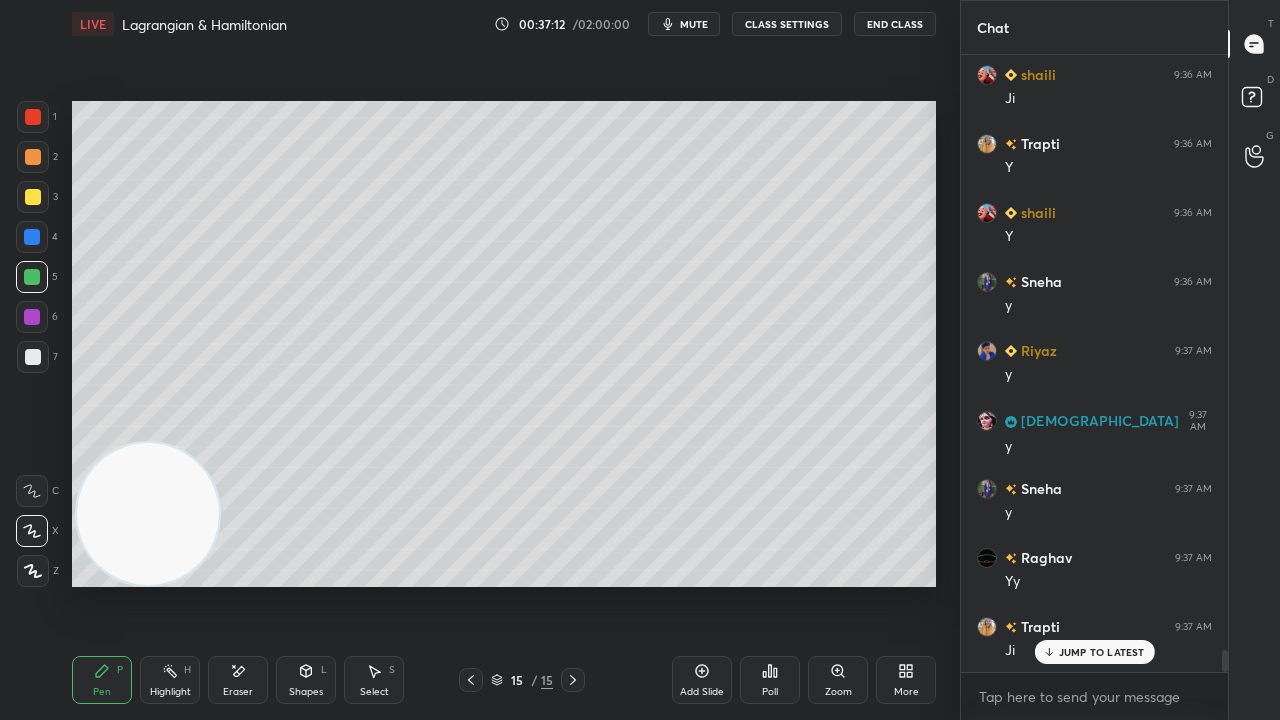 click on "JUMP TO LATEST" at bounding box center [1094, 652] 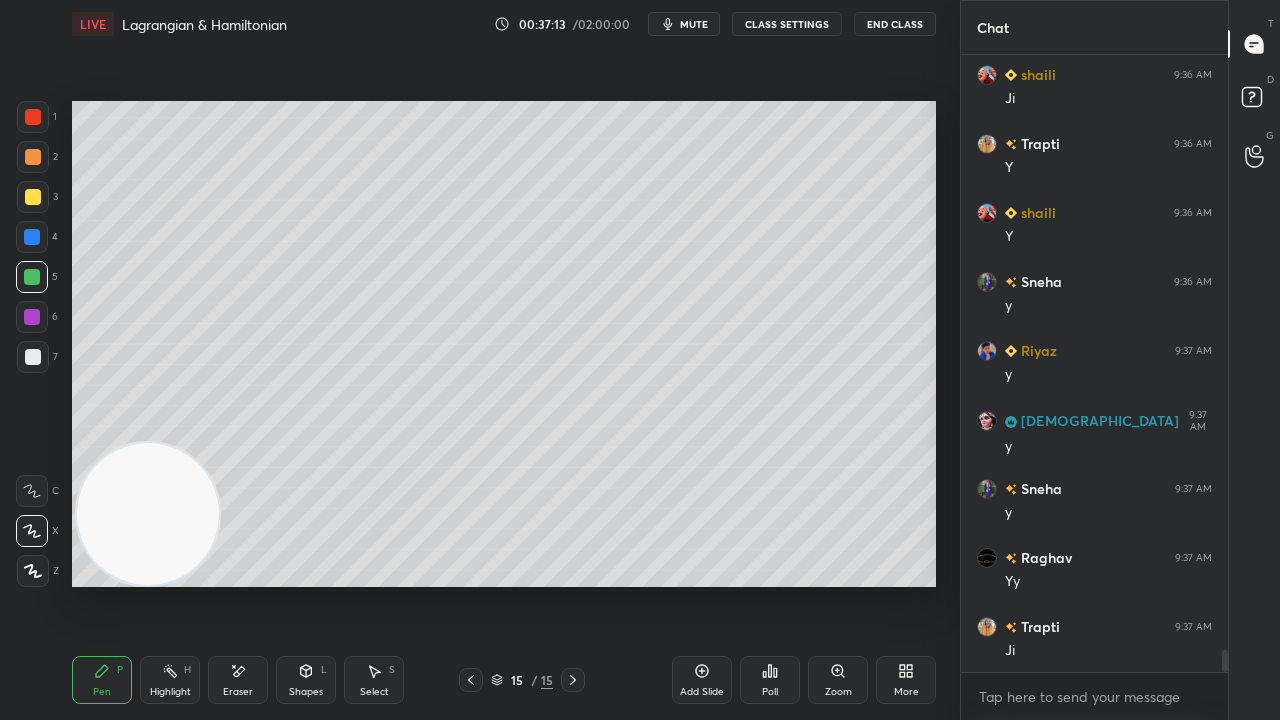 click on "mute" at bounding box center [684, 24] 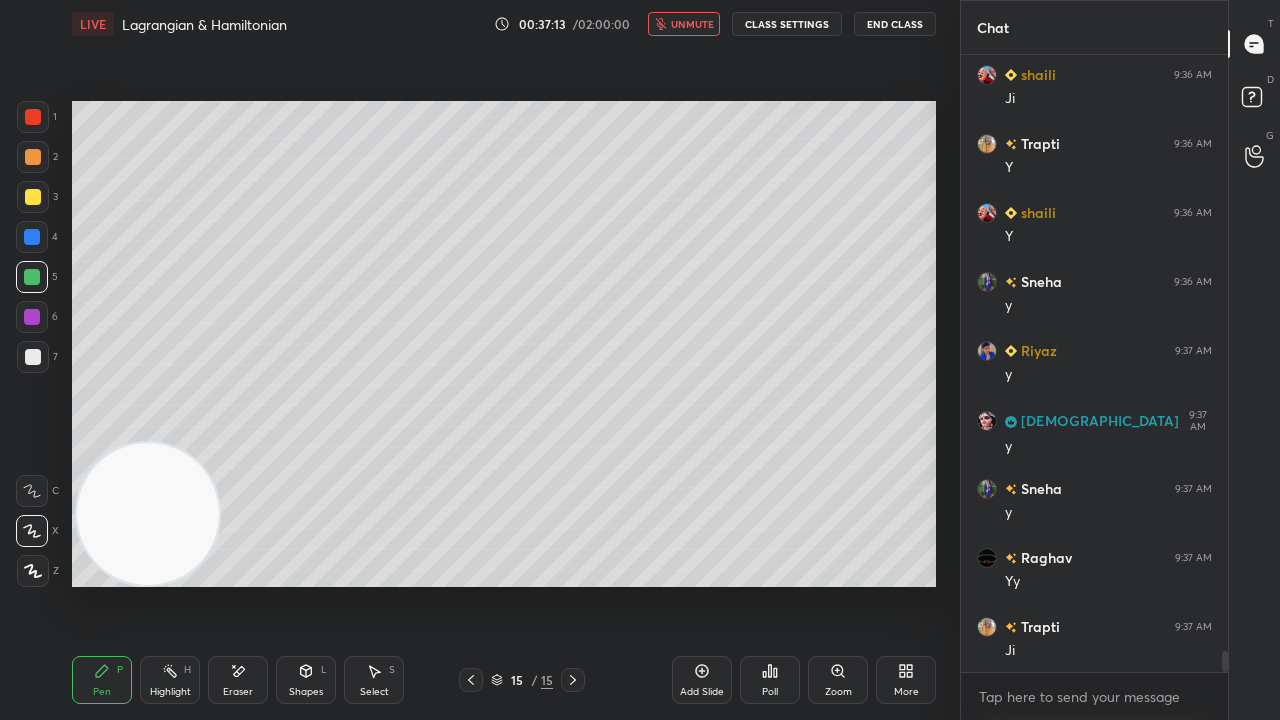 scroll, scrollTop: 17094, scrollLeft: 0, axis: vertical 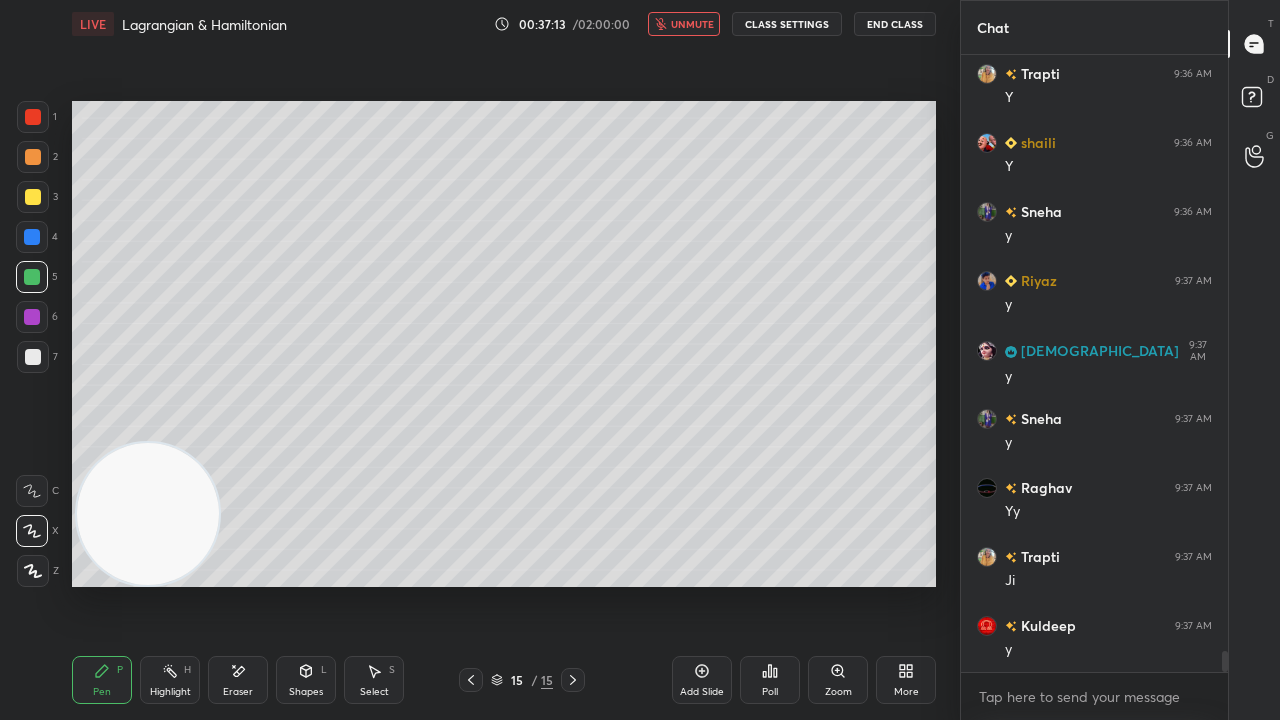 click on "unmute" at bounding box center [692, 24] 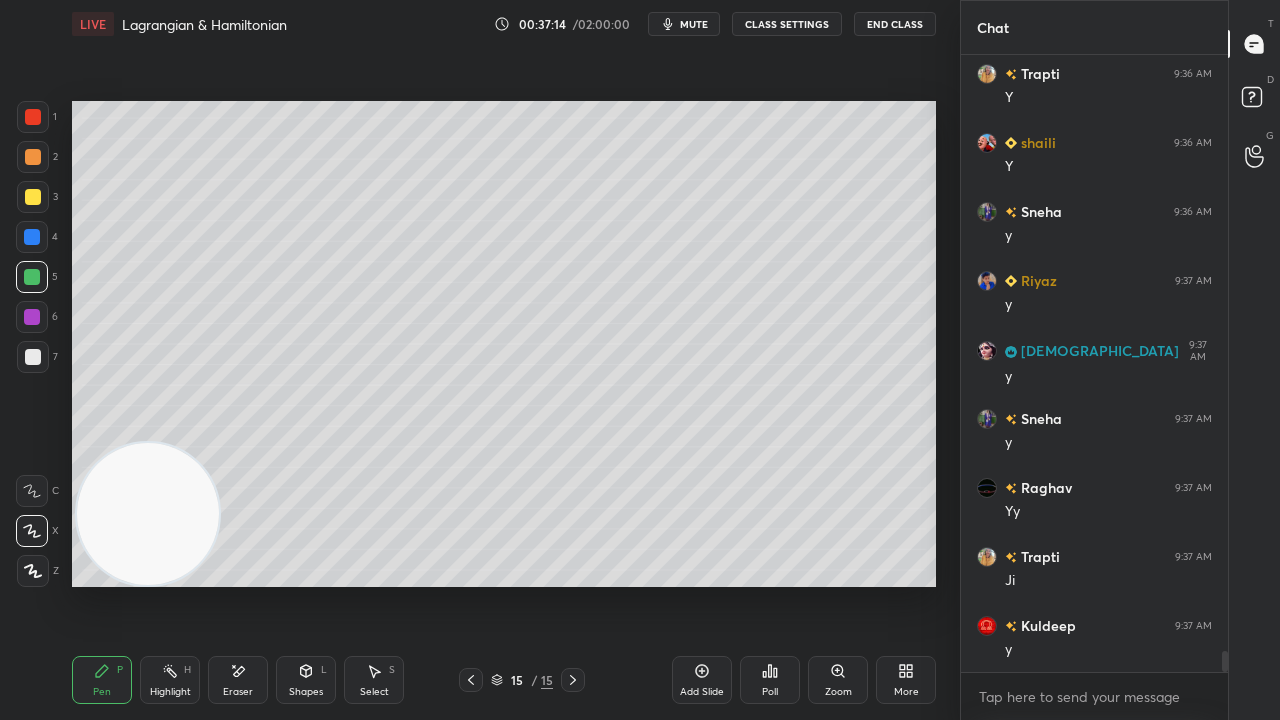 click at bounding box center [33, 197] 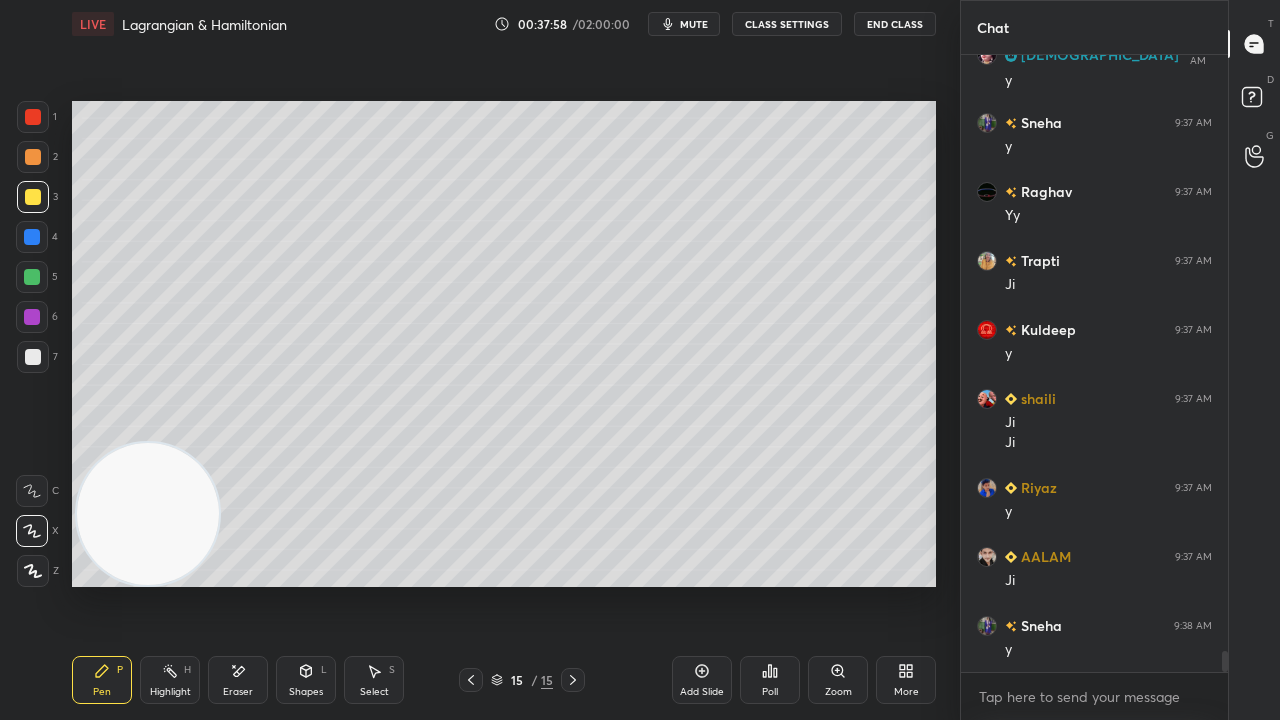 scroll, scrollTop: 17458, scrollLeft: 0, axis: vertical 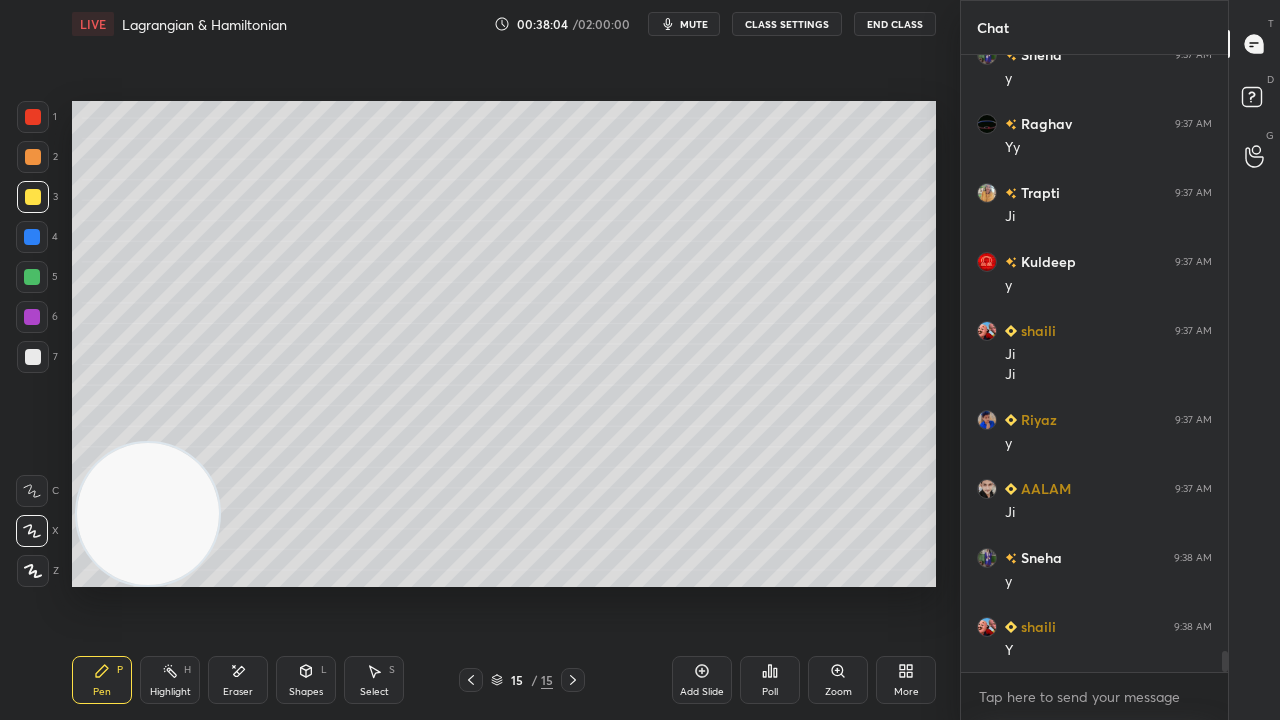 click on "mute" at bounding box center (694, 24) 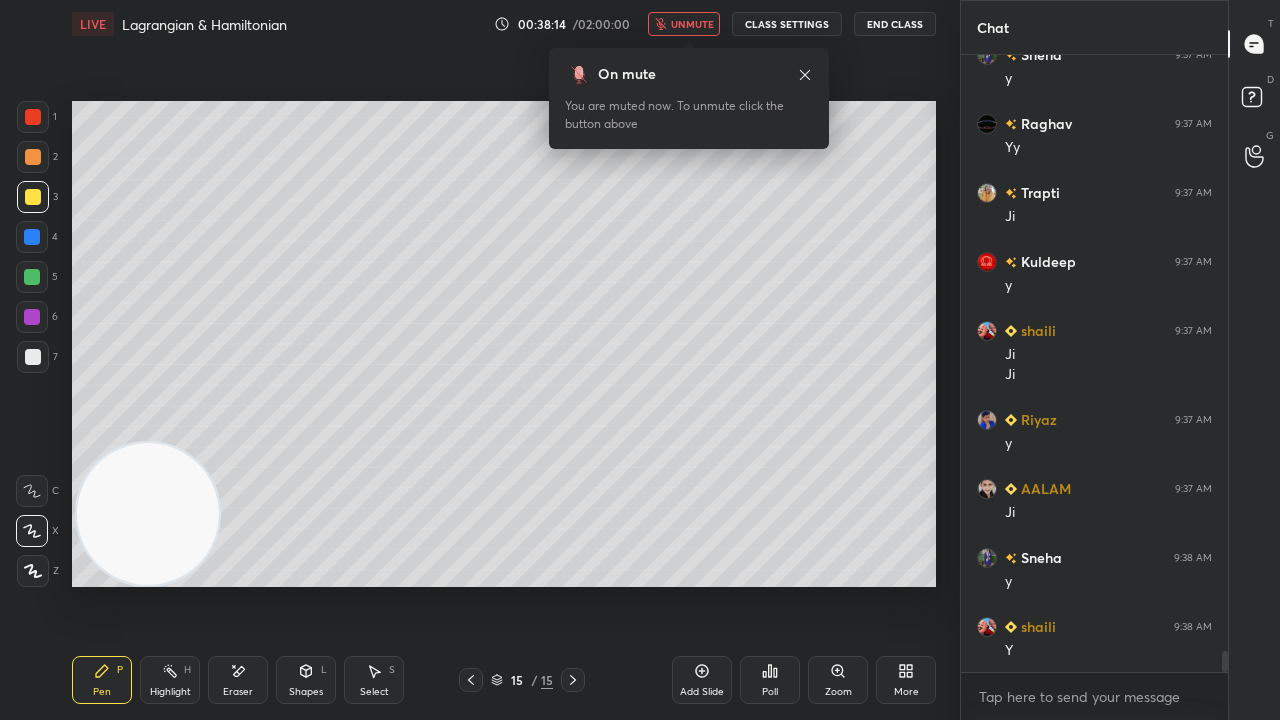 click on "unmute" at bounding box center [692, 24] 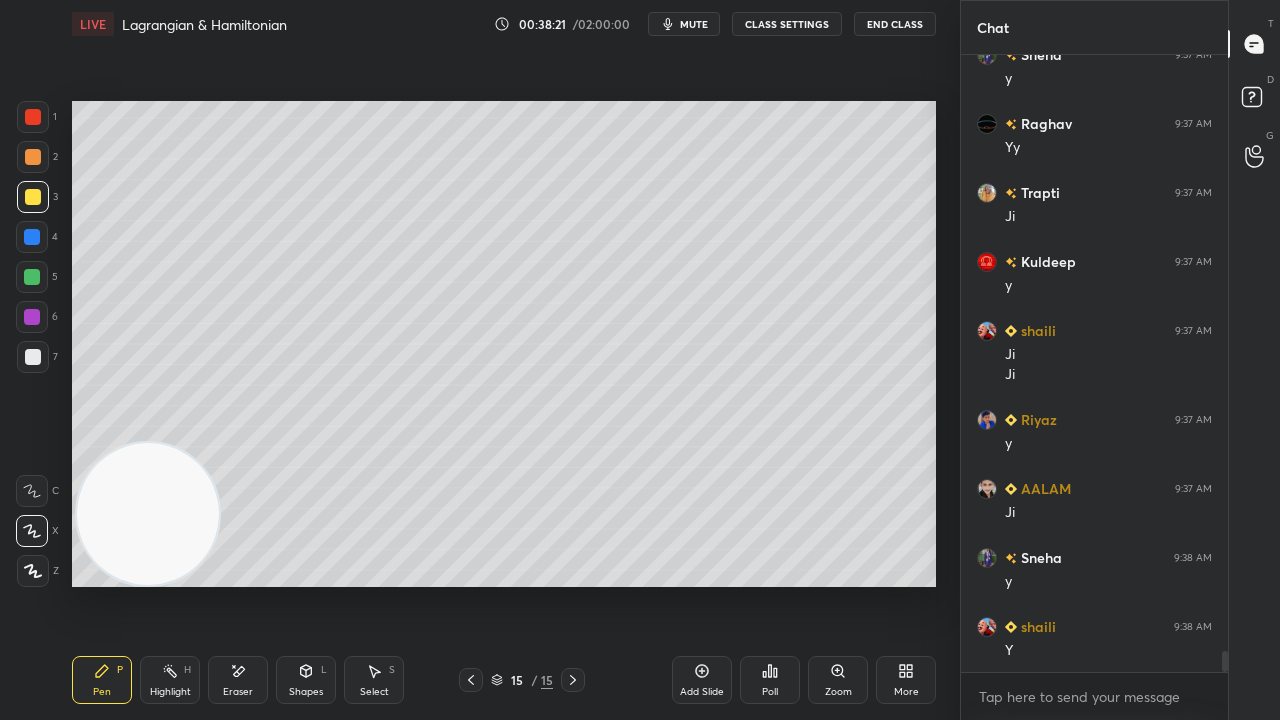 scroll, scrollTop: 17528, scrollLeft: 0, axis: vertical 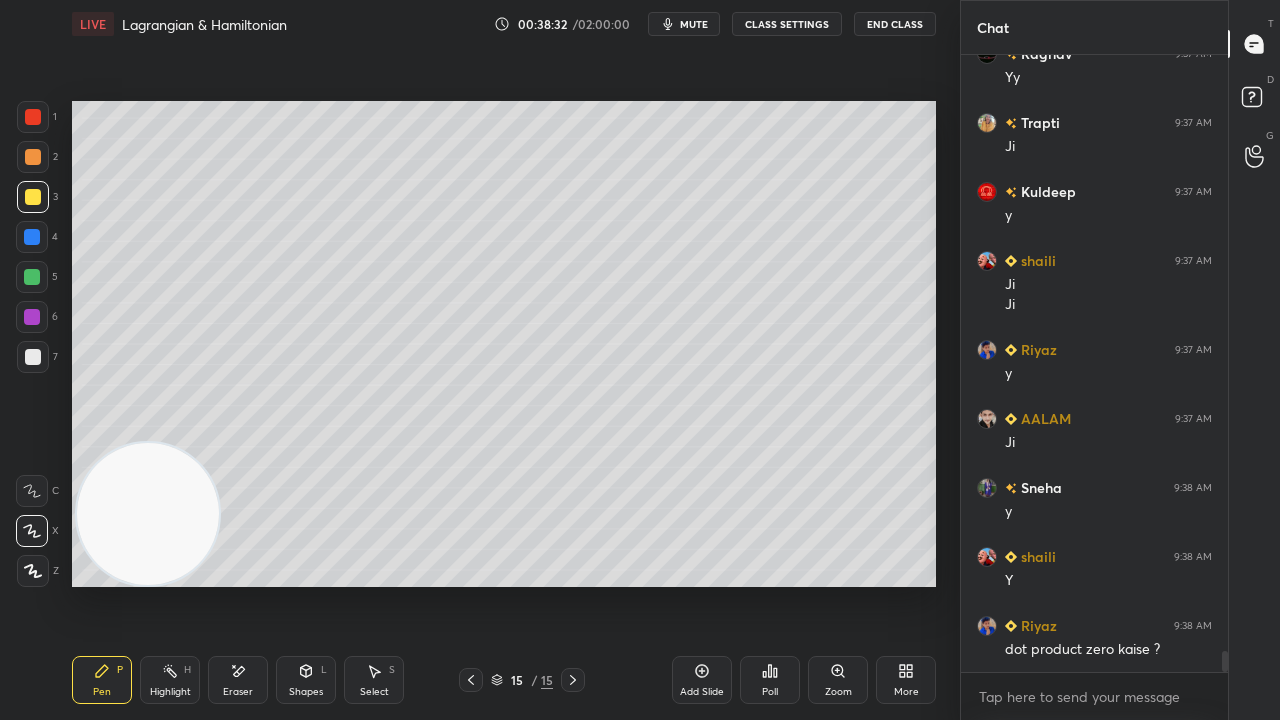 click on "Add Slide" at bounding box center (702, 680) 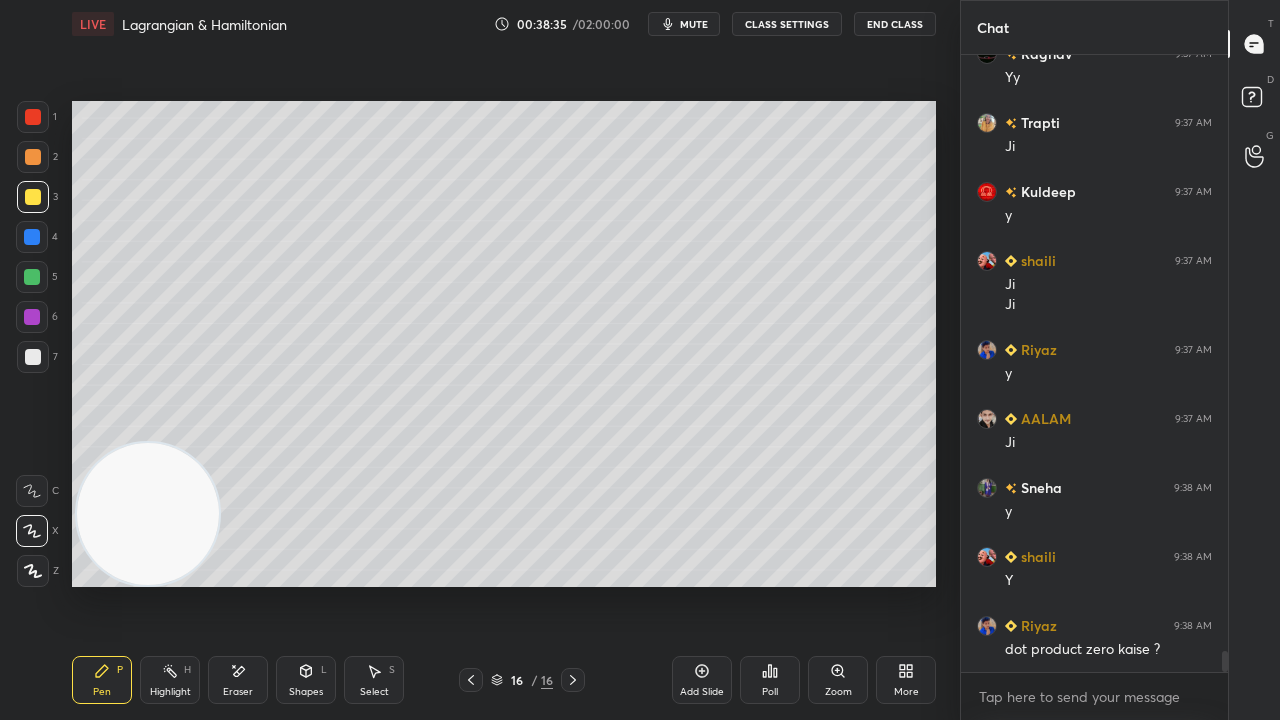 click 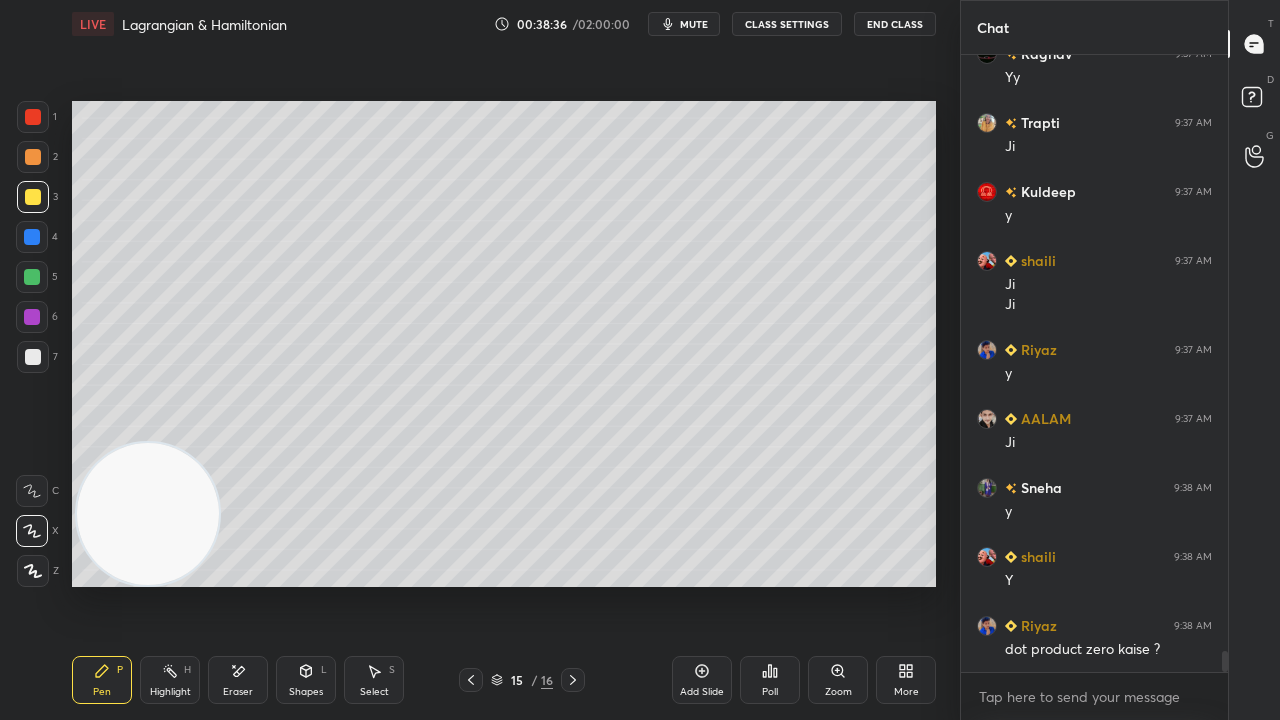 click on "mute" at bounding box center [694, 24] 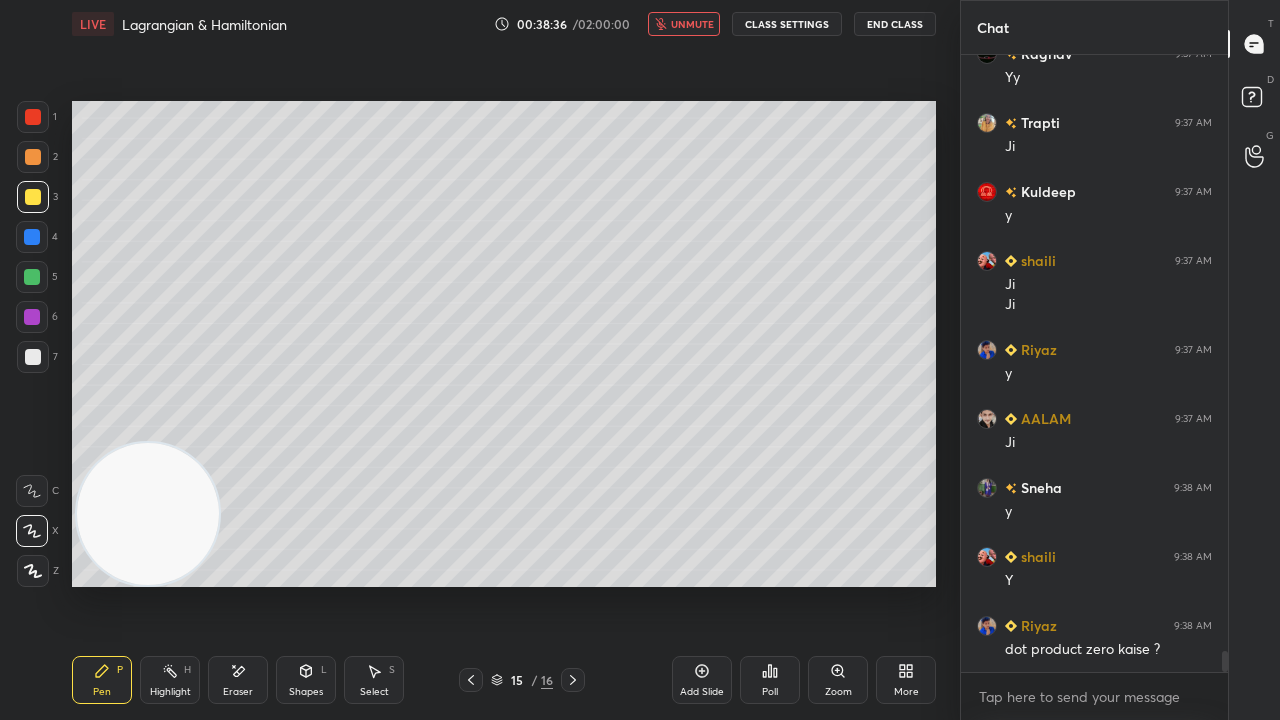 click on "unmute" at bounding box center [692, 24] 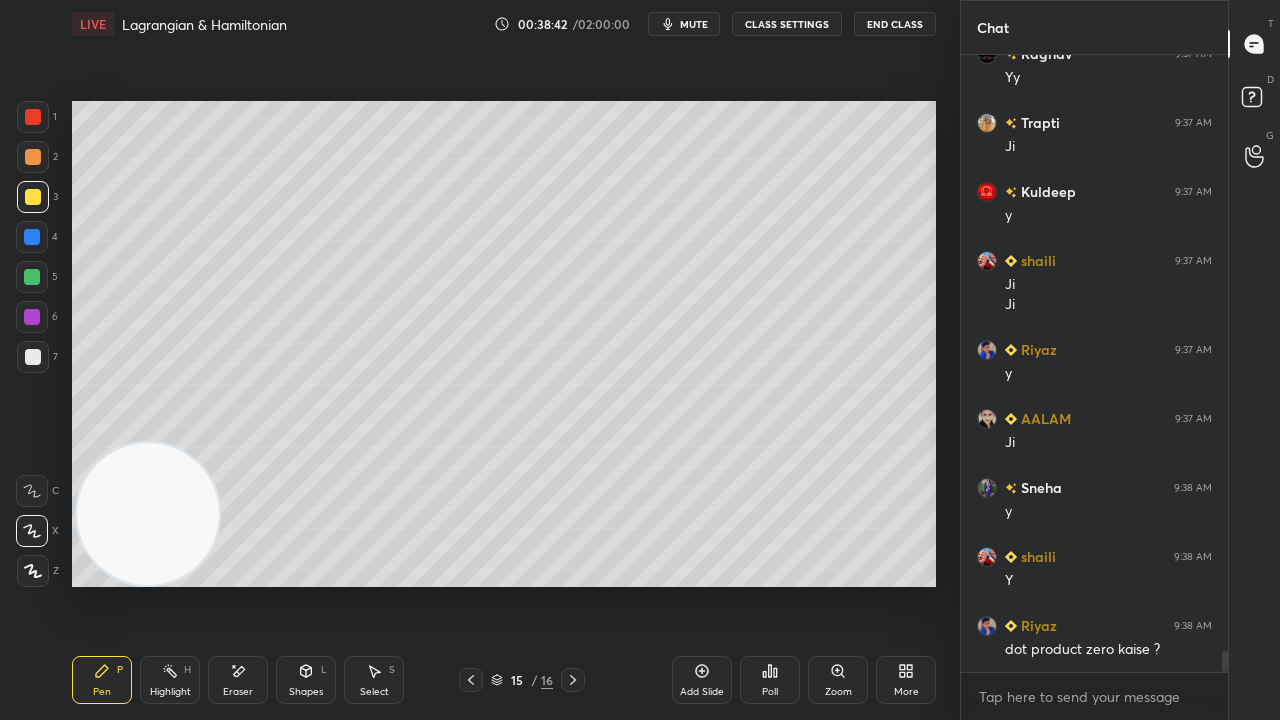 click on "mute" at bounding box center (694, 24) 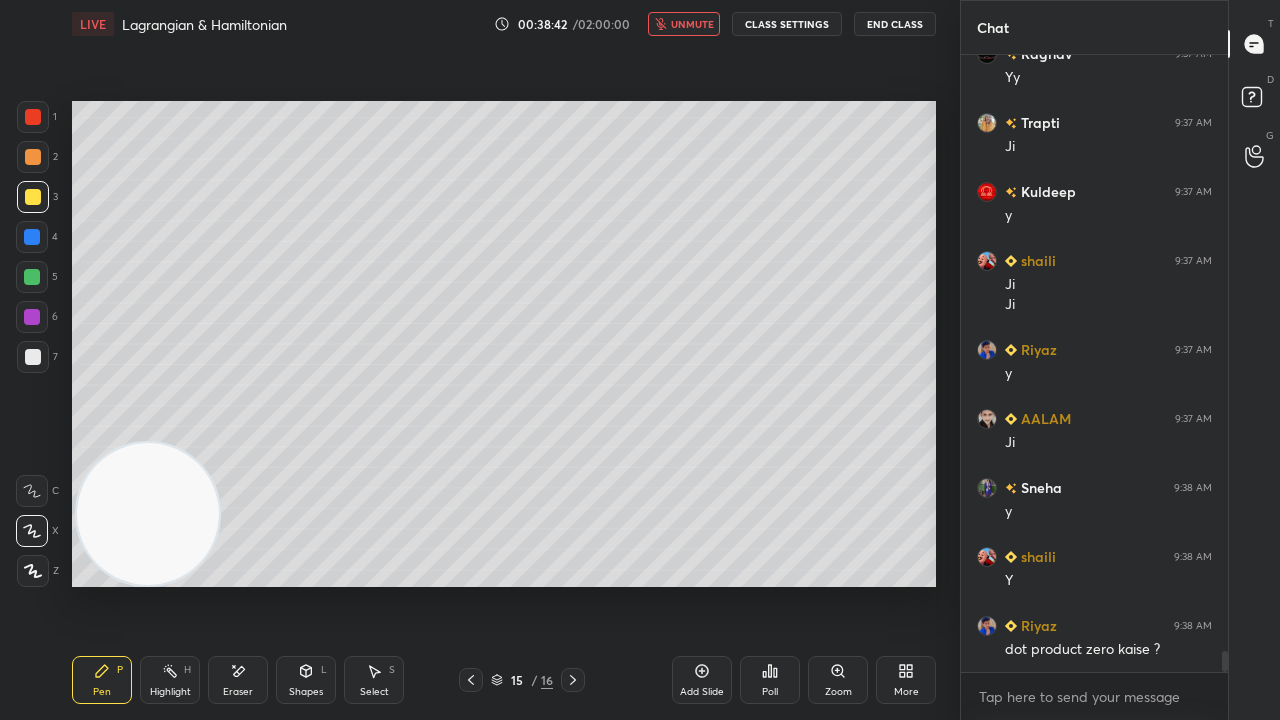 click on "unmute" at bounding box center [692, 24] 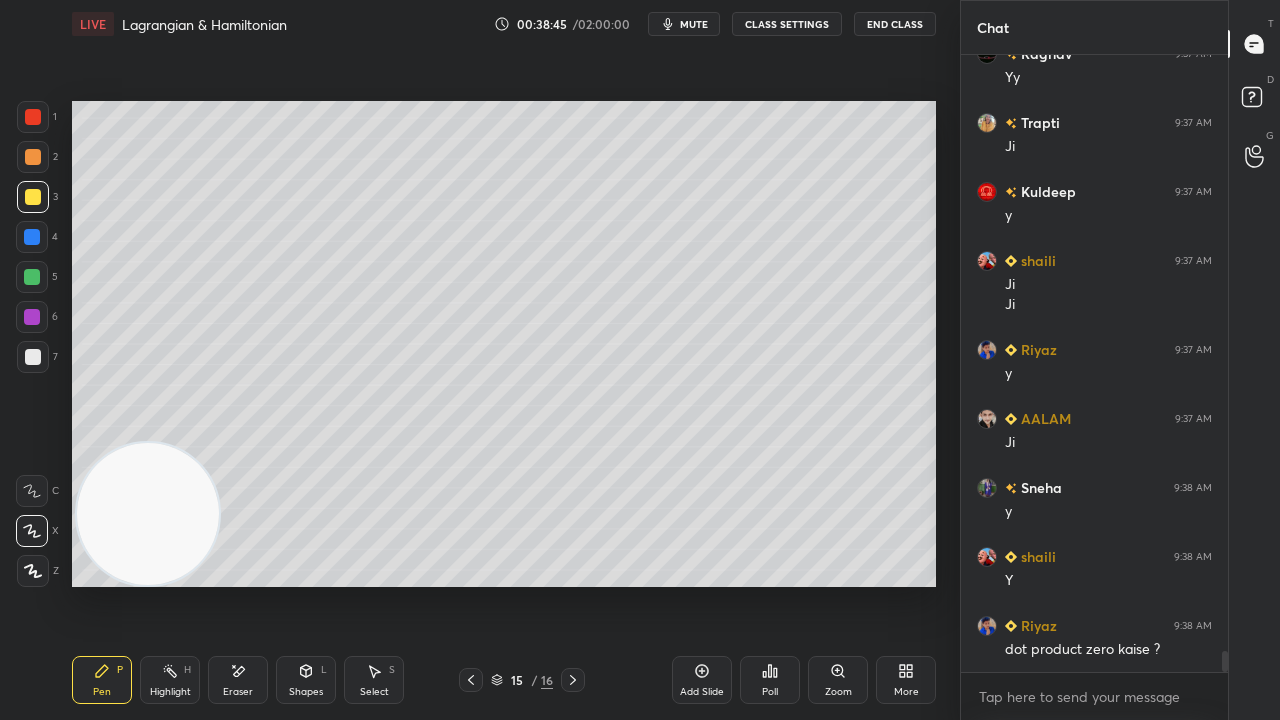 click on "mute" at bounding box center [694, 24] 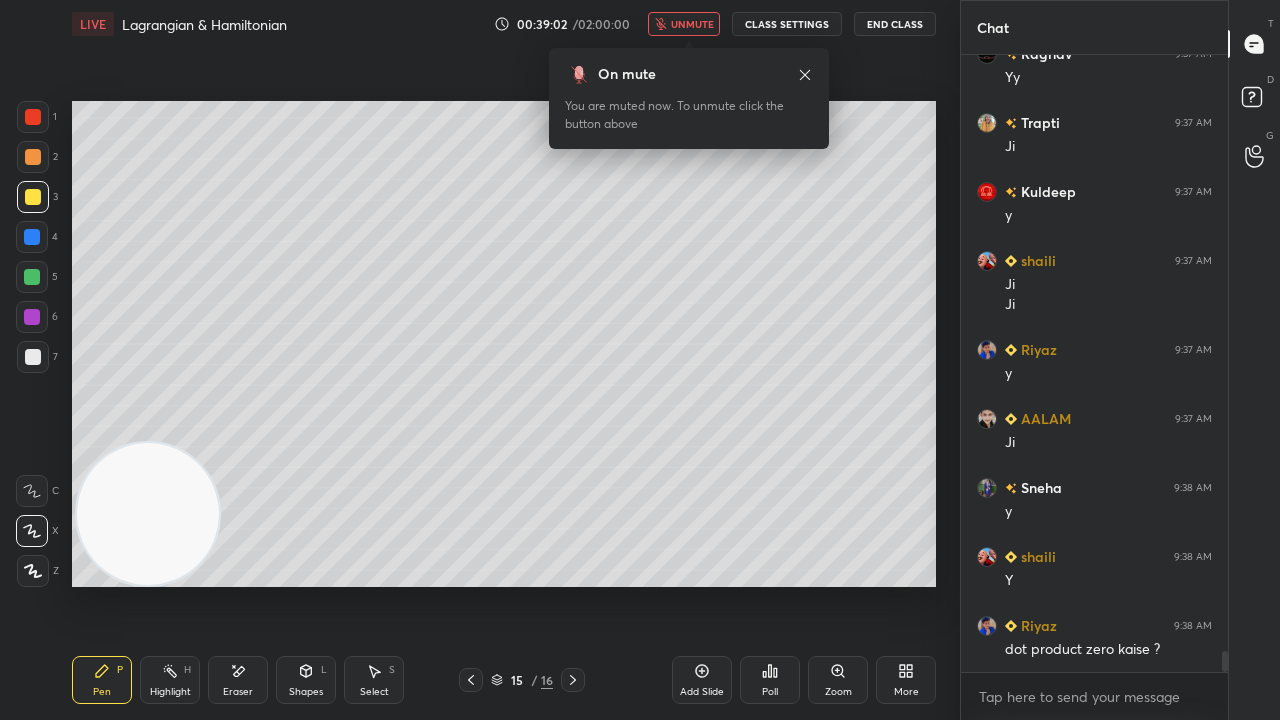 click on "unmute" at bounding box center [692, 24] 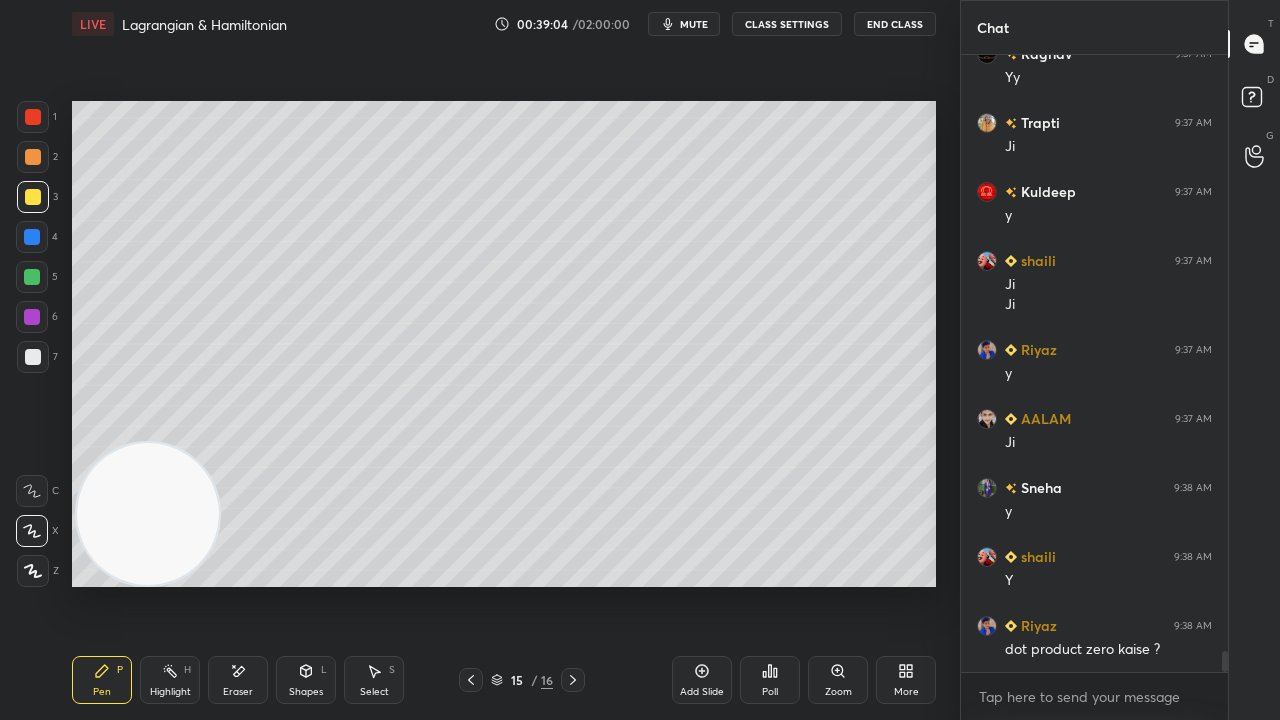 click at bounding box center (33, 357) 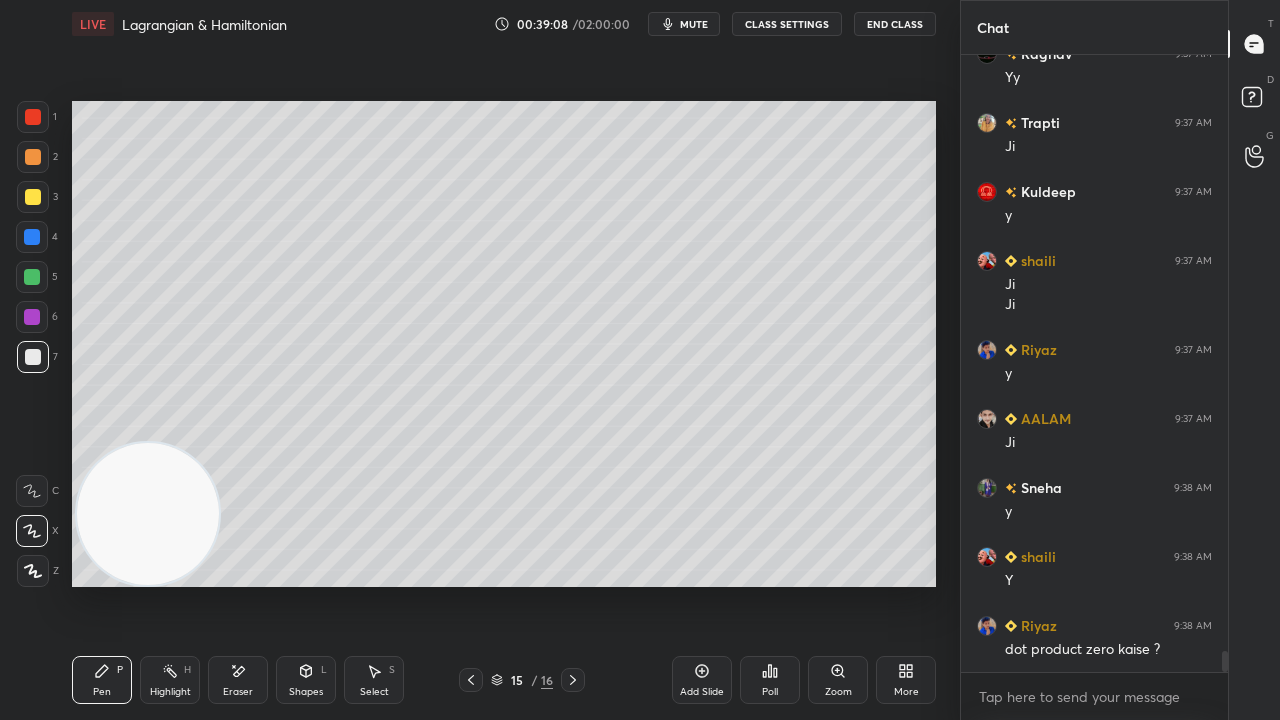 scroll, scrollTop: 17596, scrollLeft: 0, axis: vertical 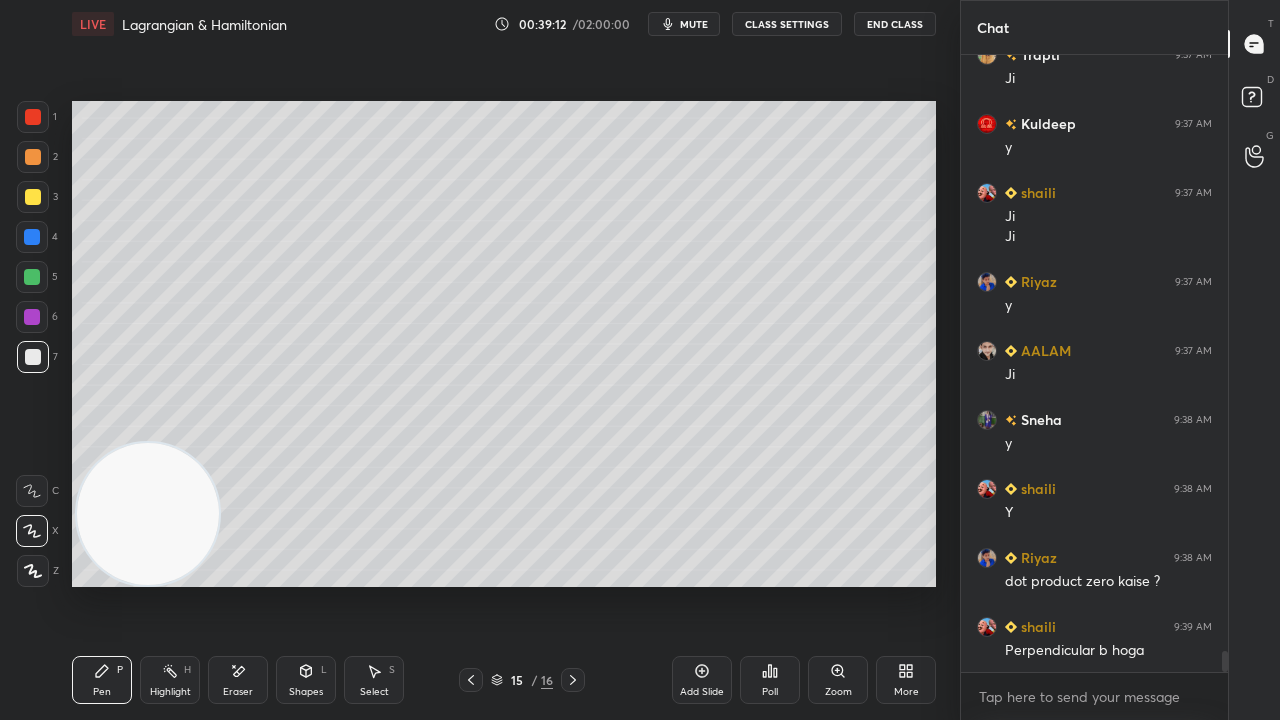 click on "mute" at bounding box center [694, 24] 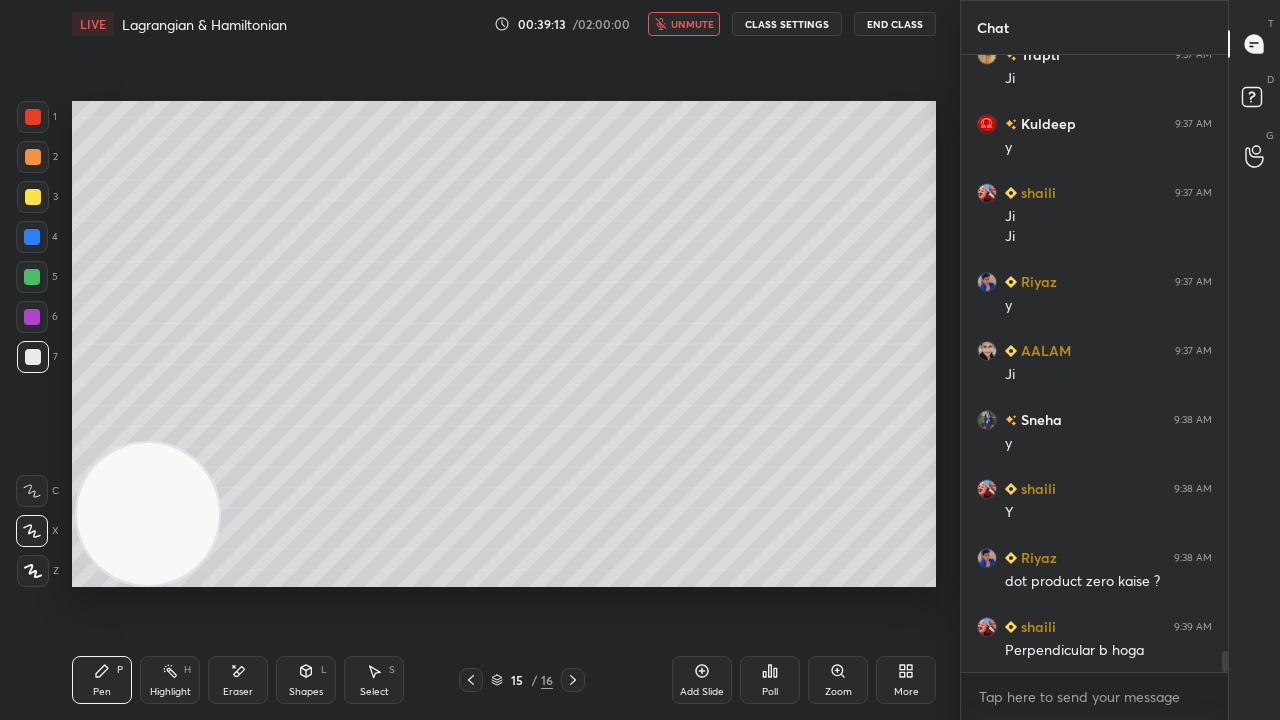 click on "unmute" at bounding box center [692, 24] 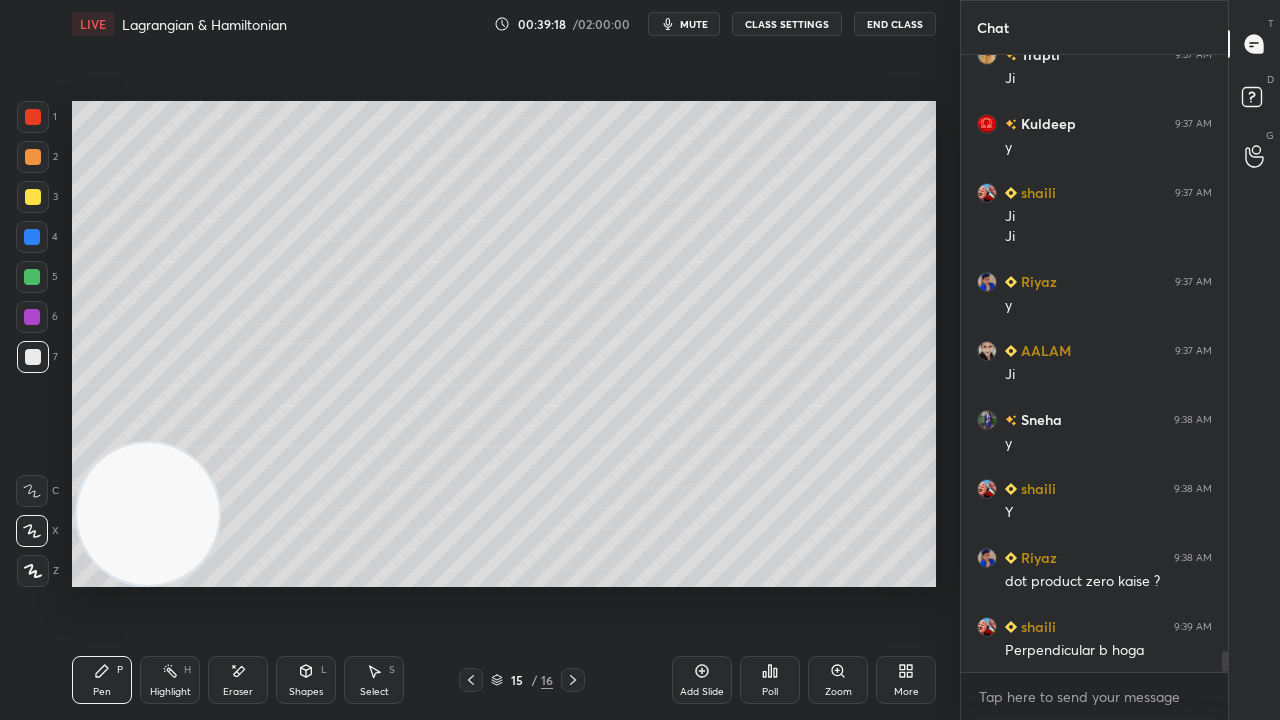 click on "mute" at bounding box center (684, 24) 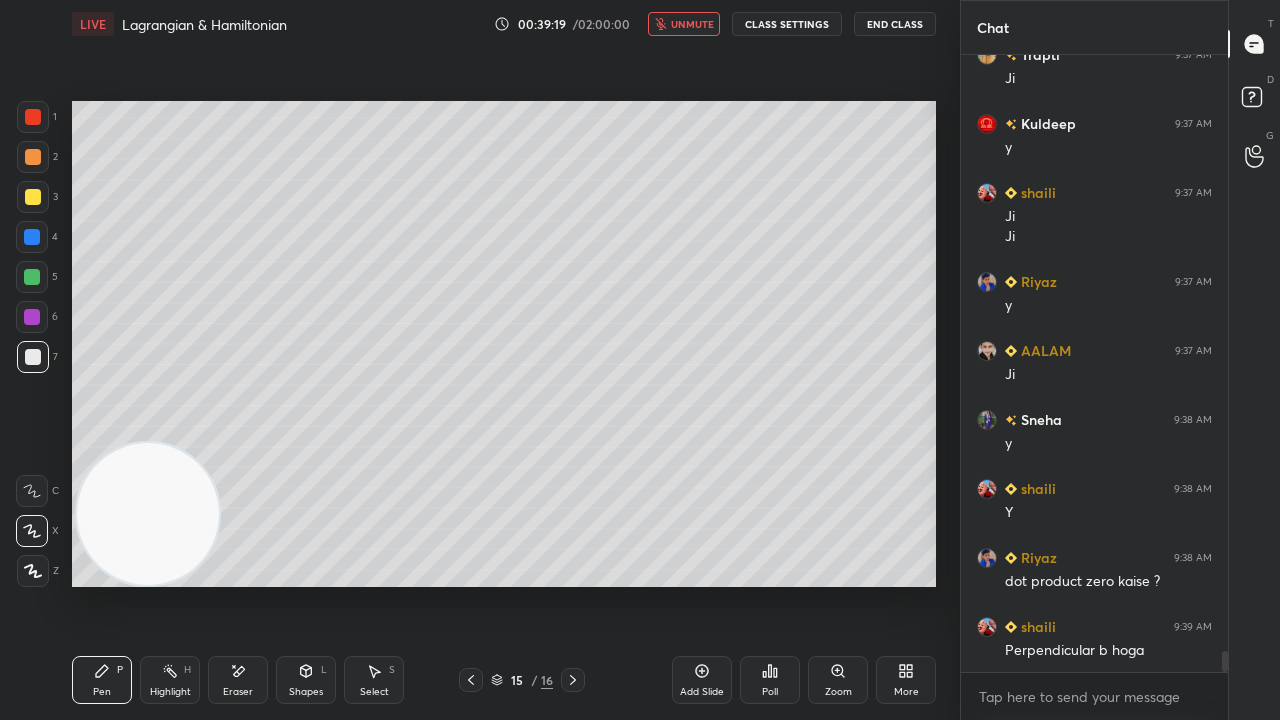 click on "unmute" at bounding box center [684, 24] 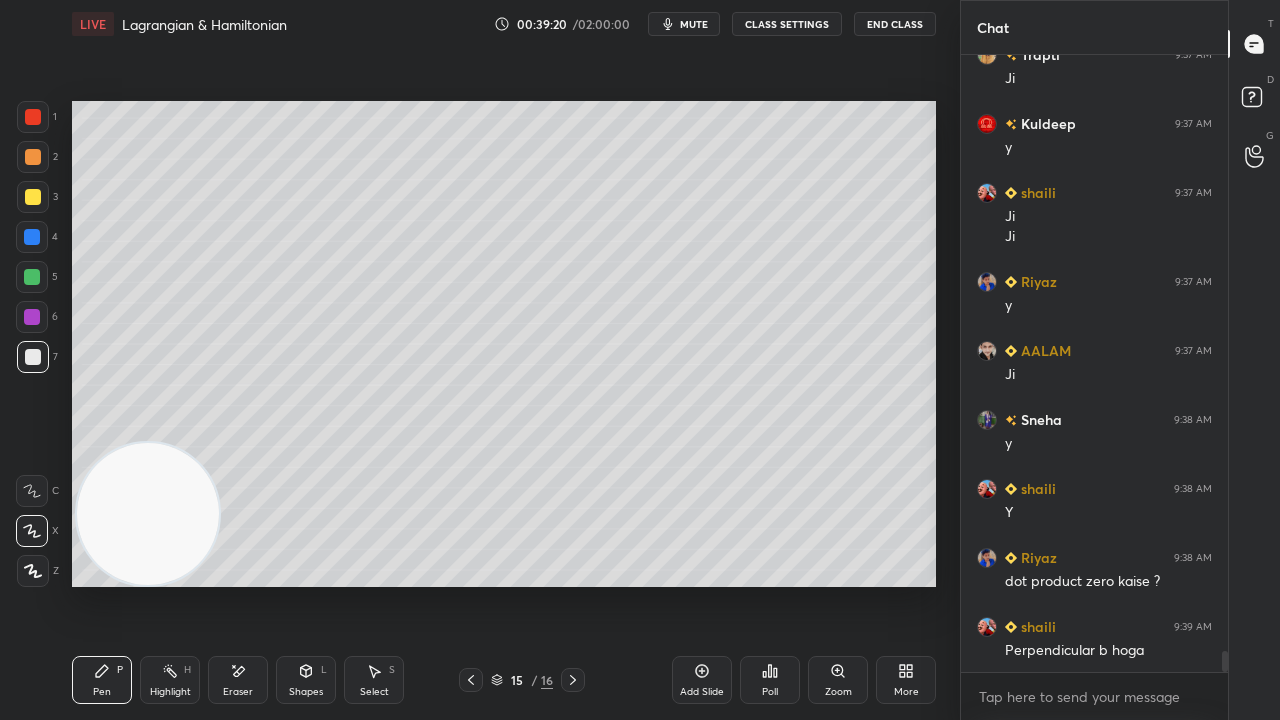 scroll, scrollTop: 17666, scrollLeft: 0, axis: vertical 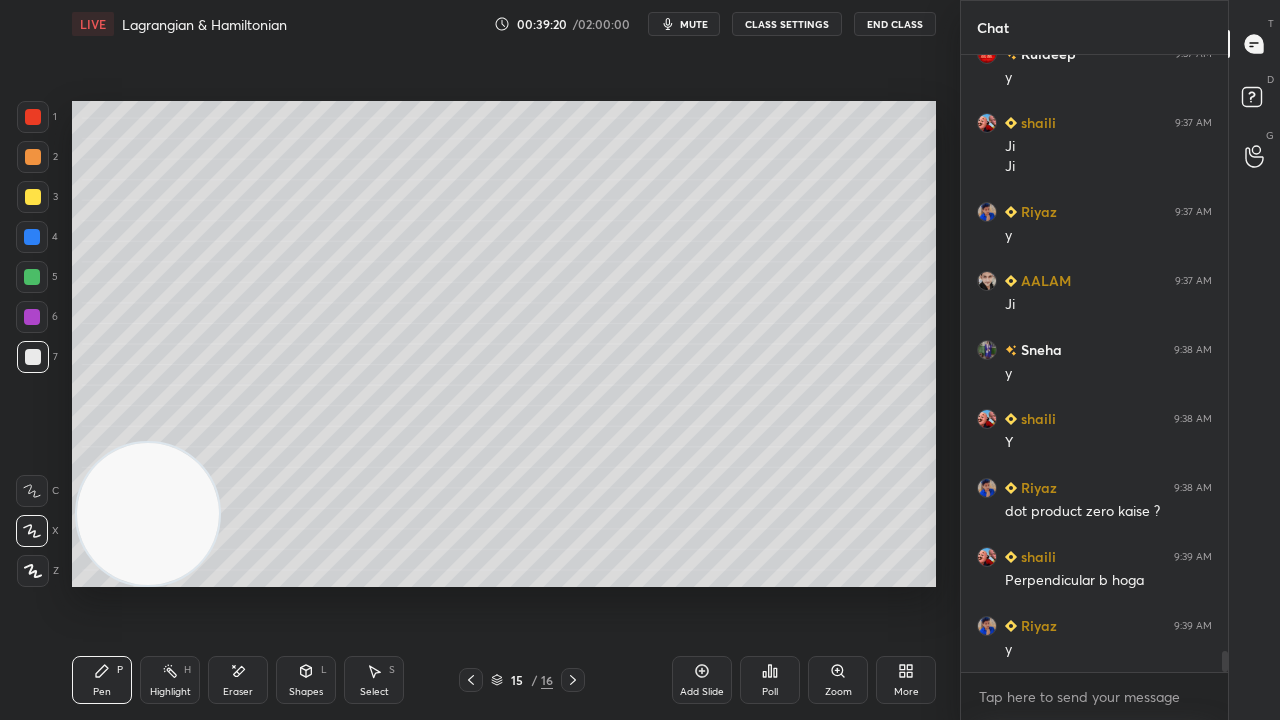 click on "mute" at bounding box center (694, 24) 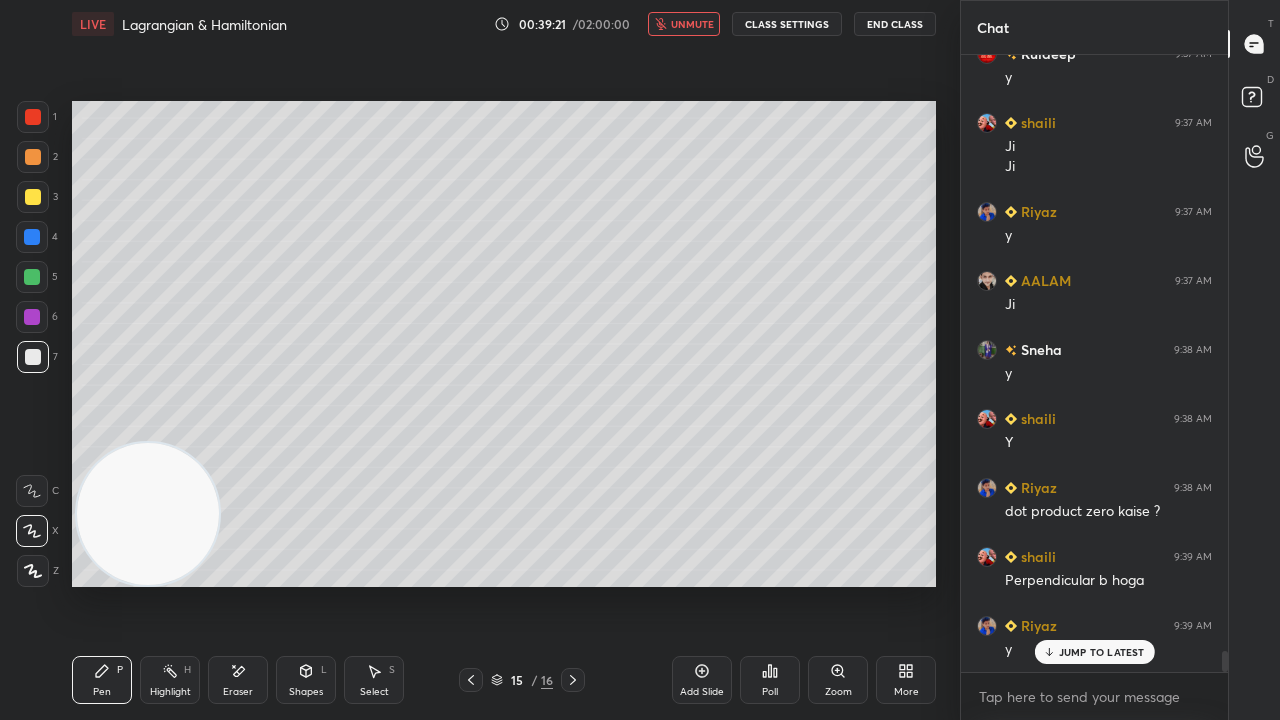 scroll, scrollTop: 17734, scrollLeft: 0, axis: vertical 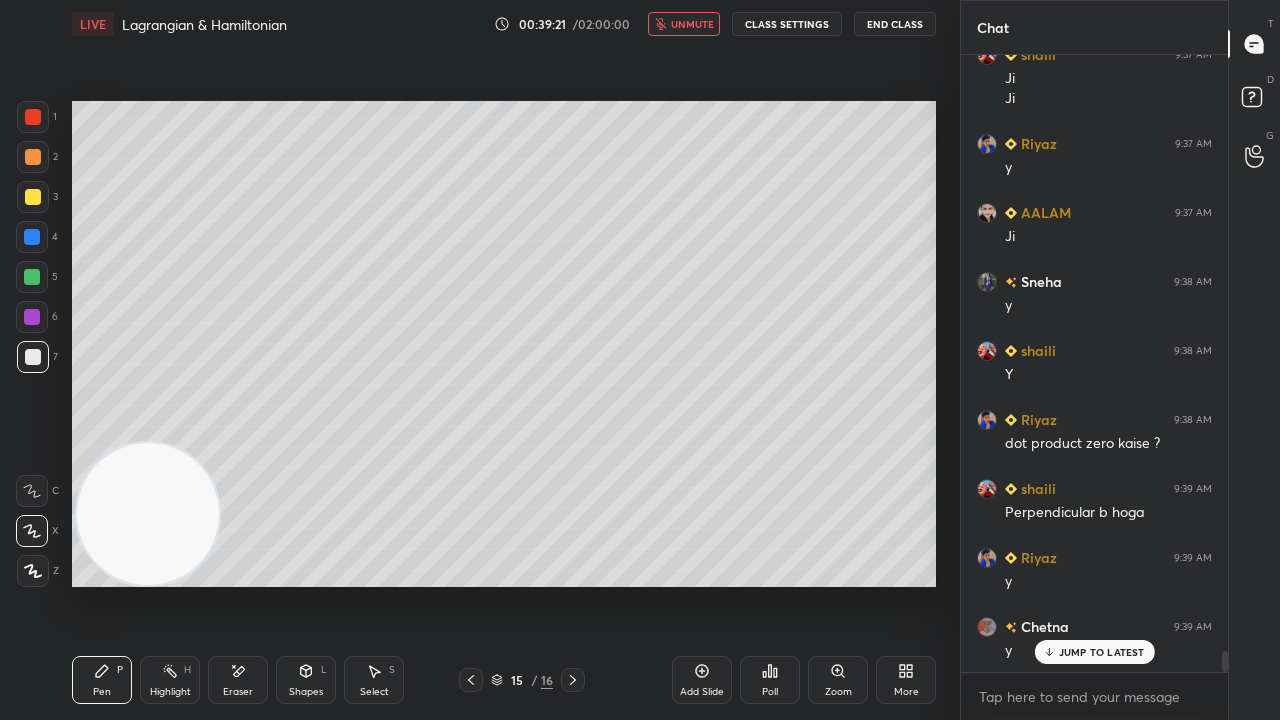 click on "unmute" at bounding box center [692, 24] 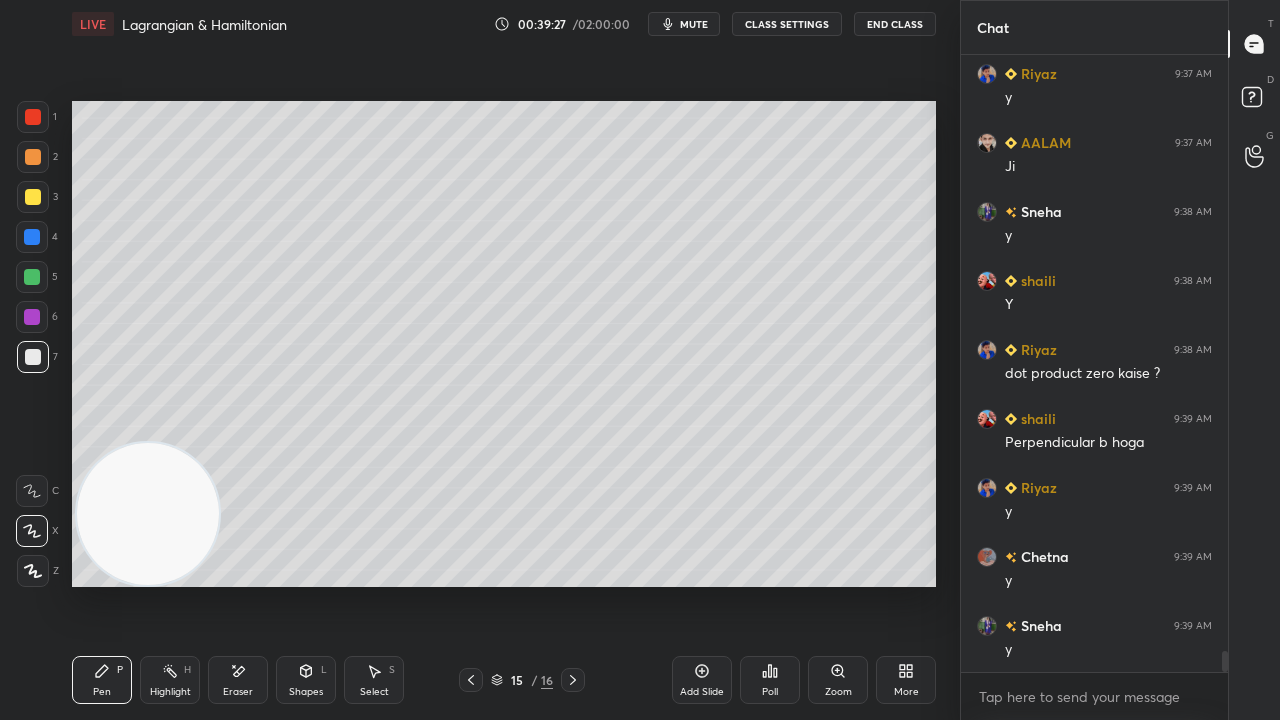 scroll, scrollTop: 17872, scrollLeft: 0, axis: vertical 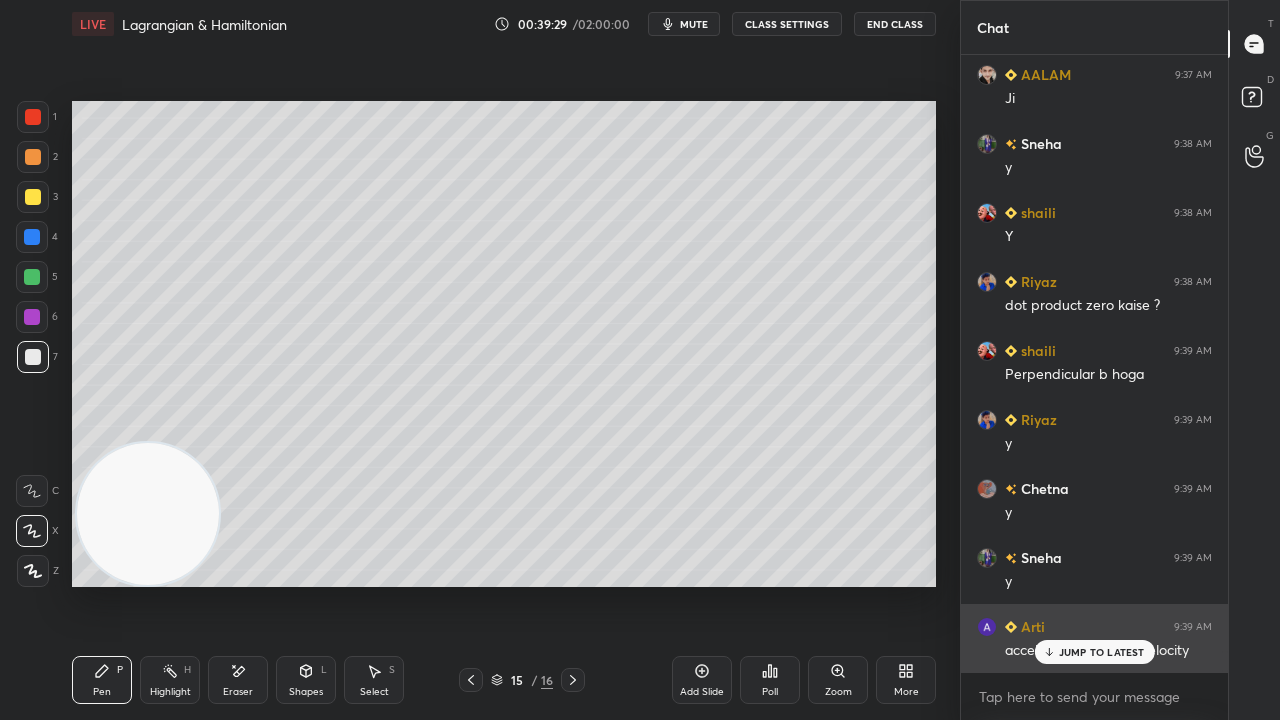 click on "JUMP TO LATEST" at bounding box center [1102, 652] 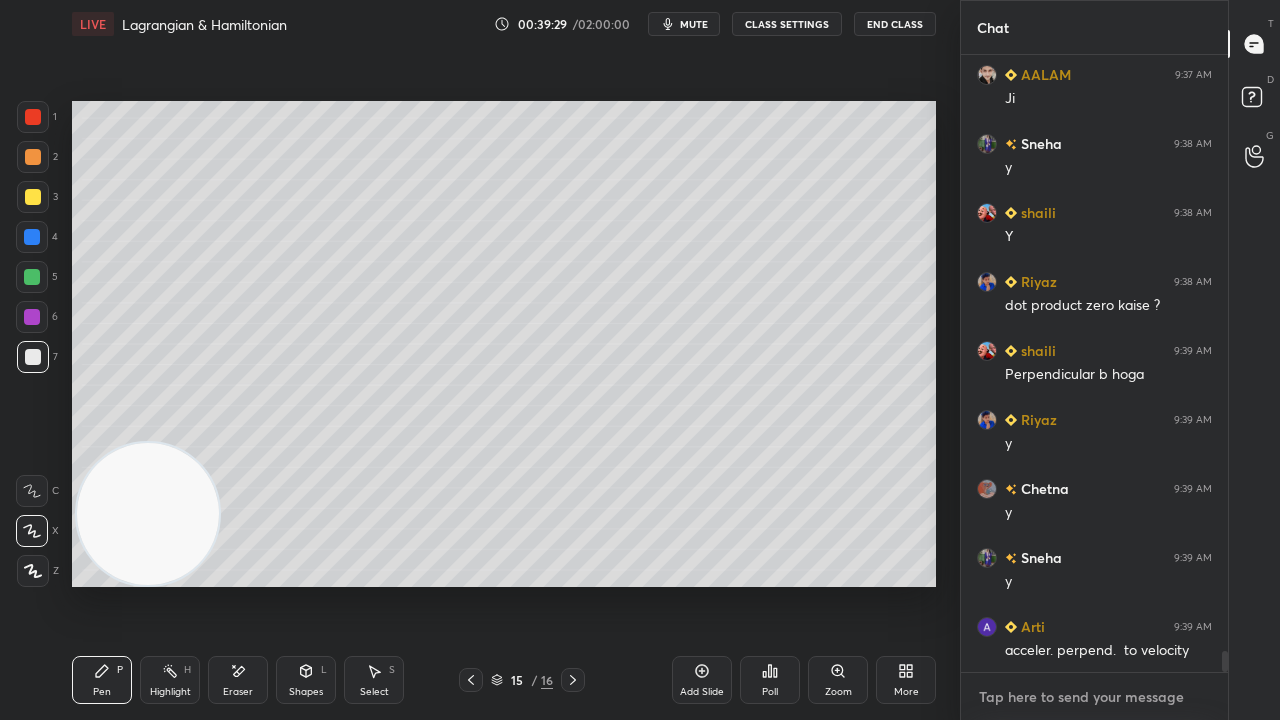 click at bounding box center (1094, 697) 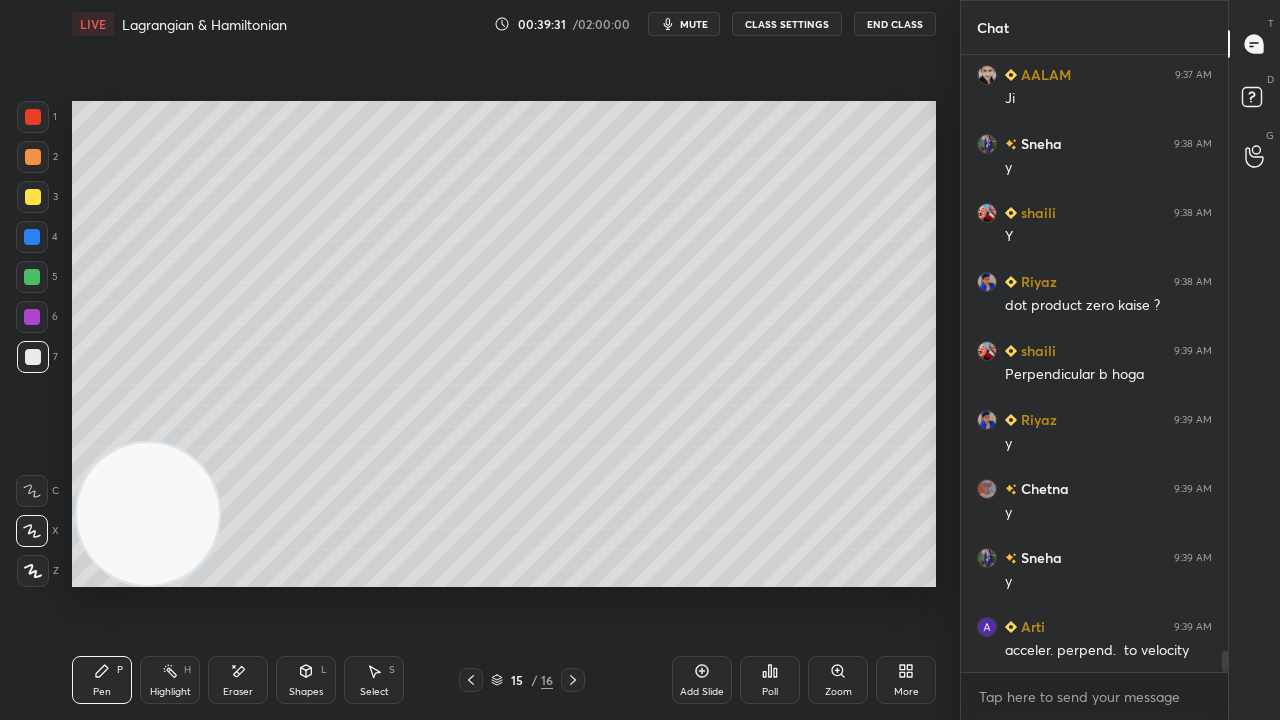 click on "mute" at bounding box center [694, 24] 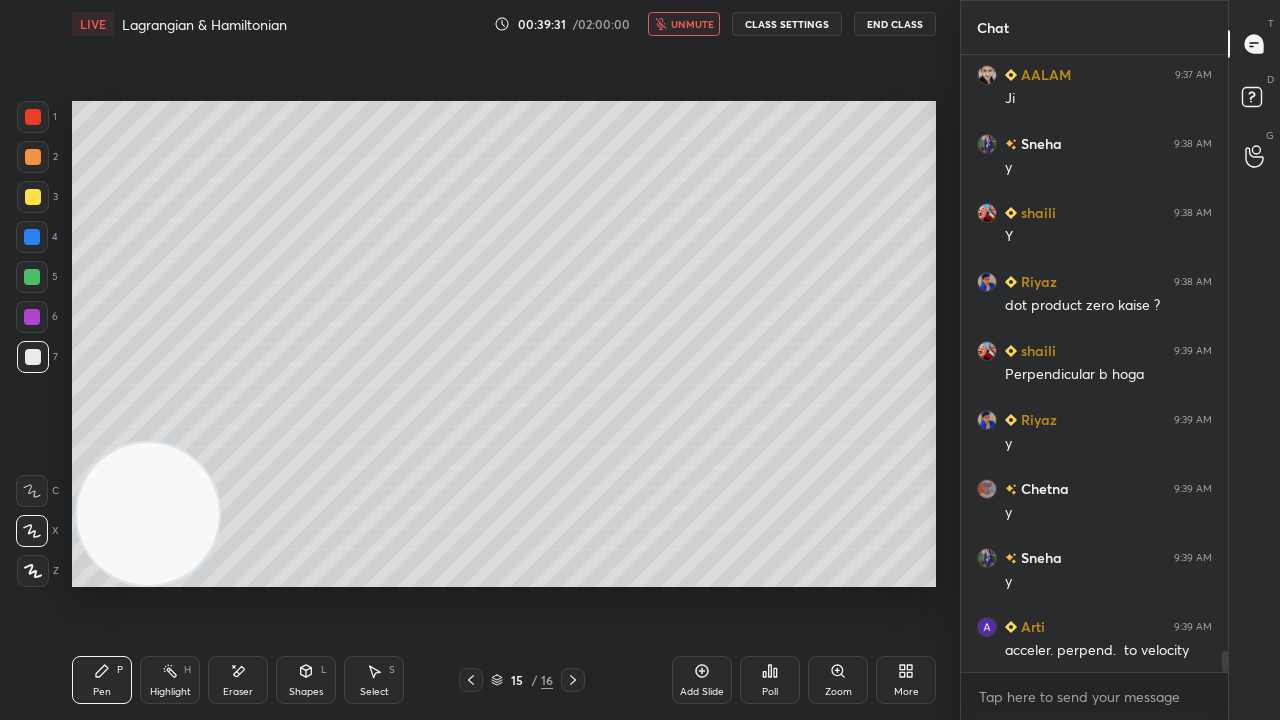 click on "unmute" at bounding box center [692, 24] 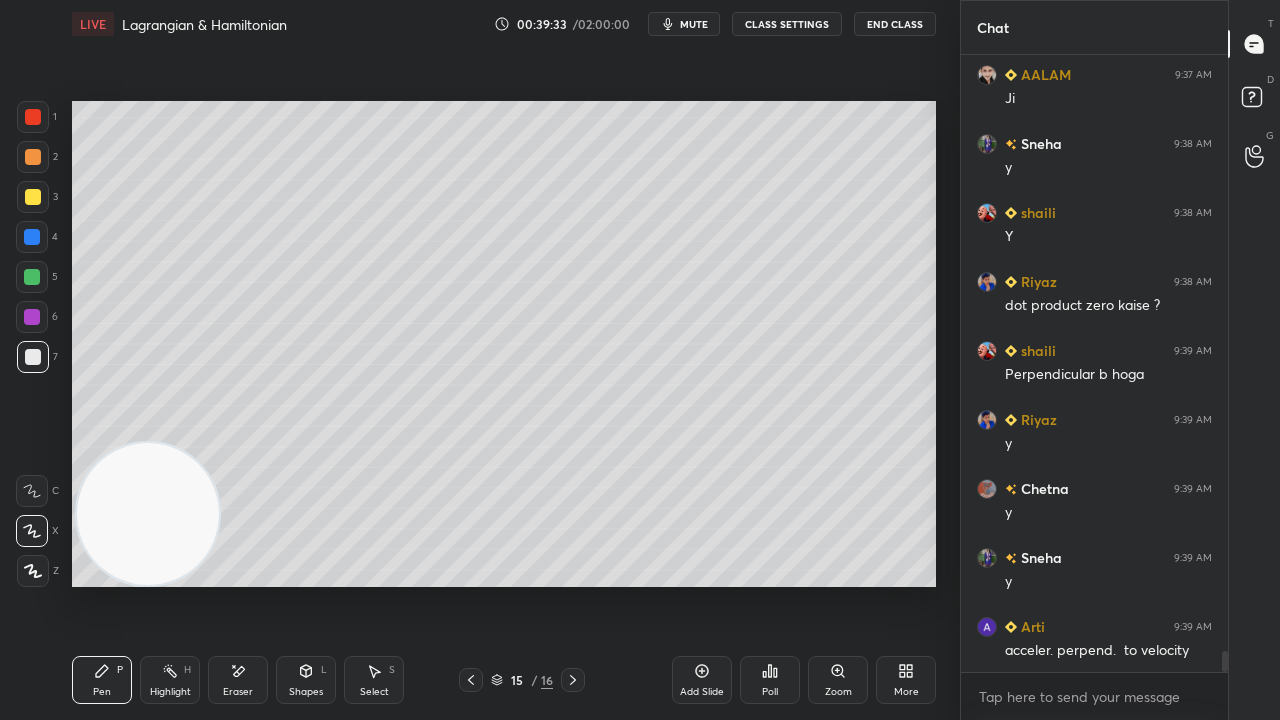click 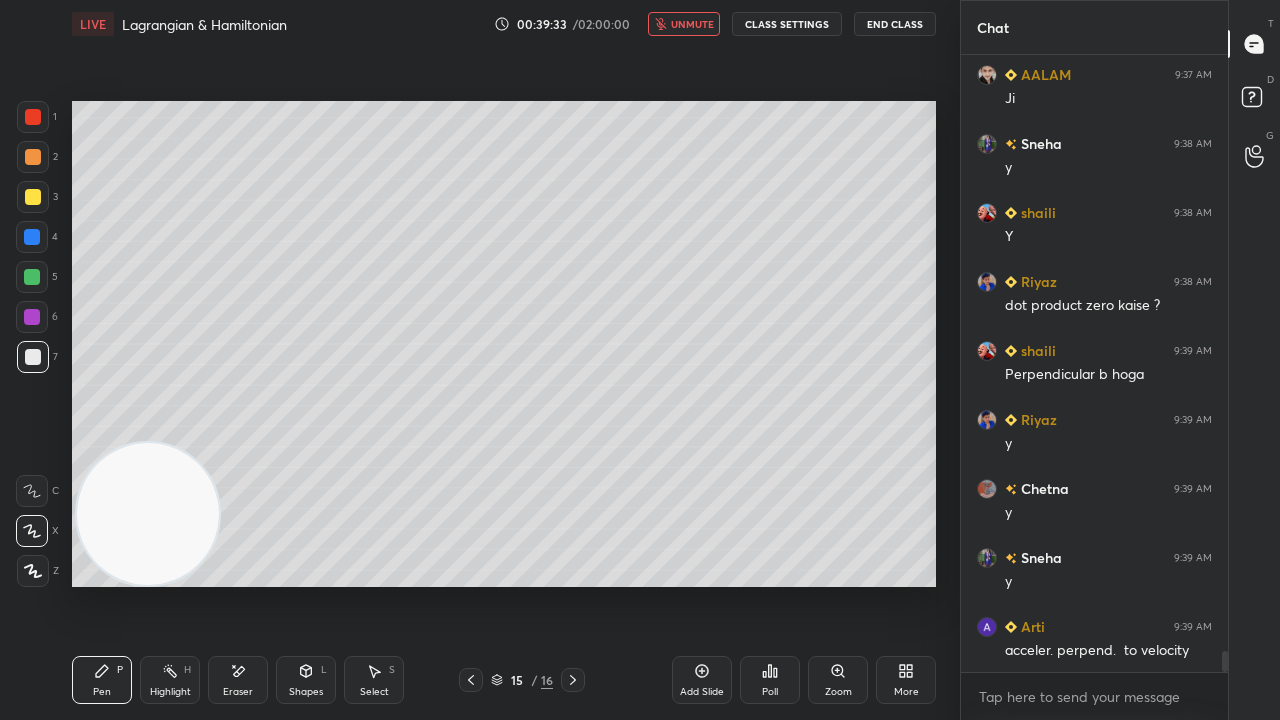 click on "unmute" at bounding box center (692, 24) 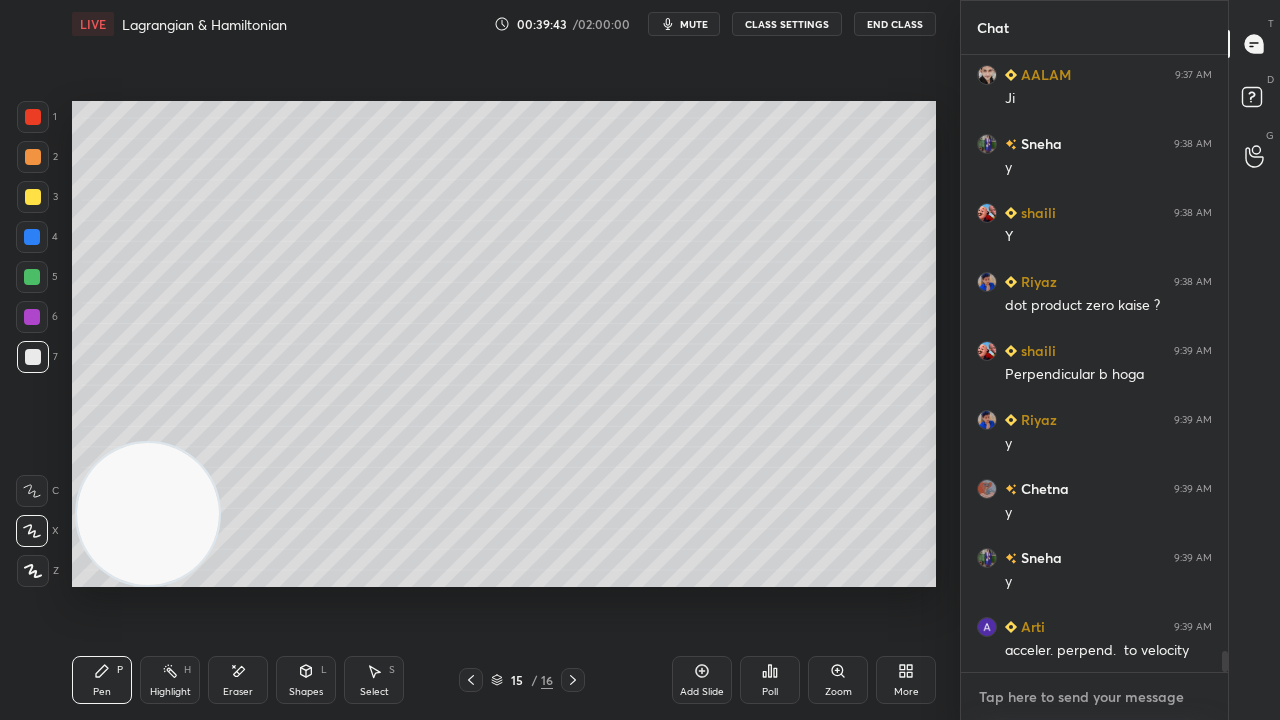 click at bounding box center [1094, 697] 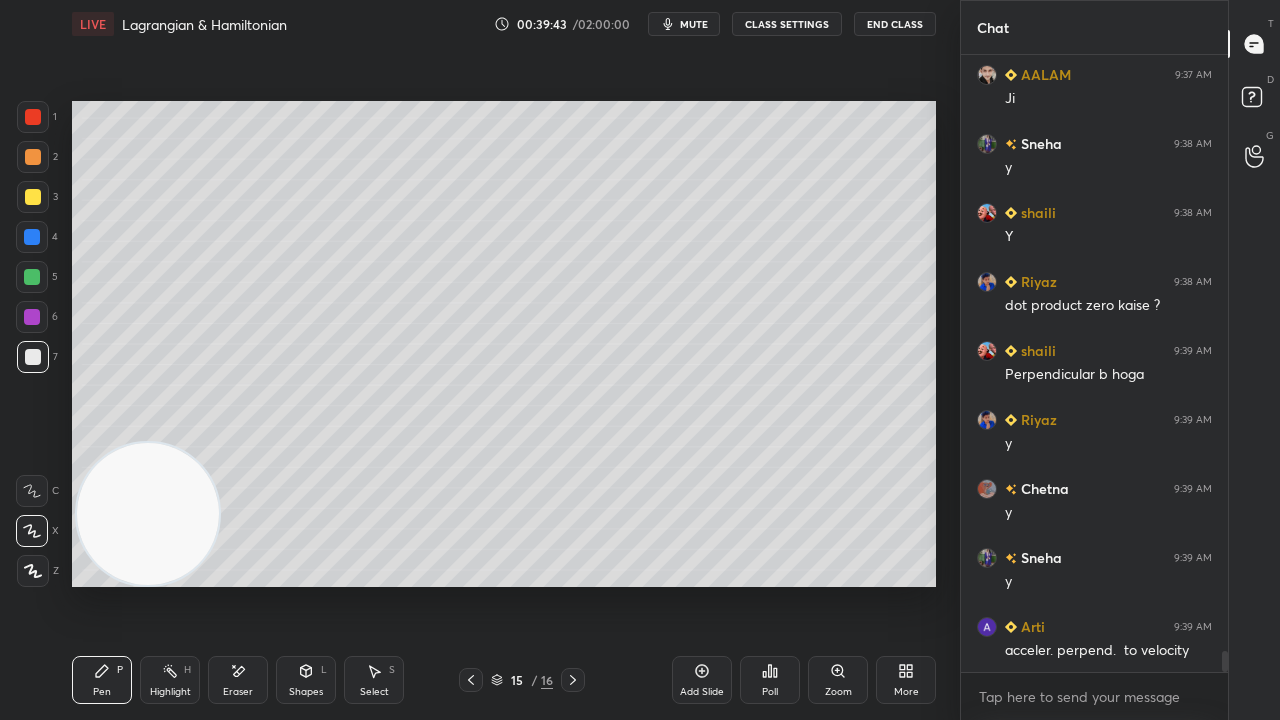 click on "mute" at bounding box center [684, 24] 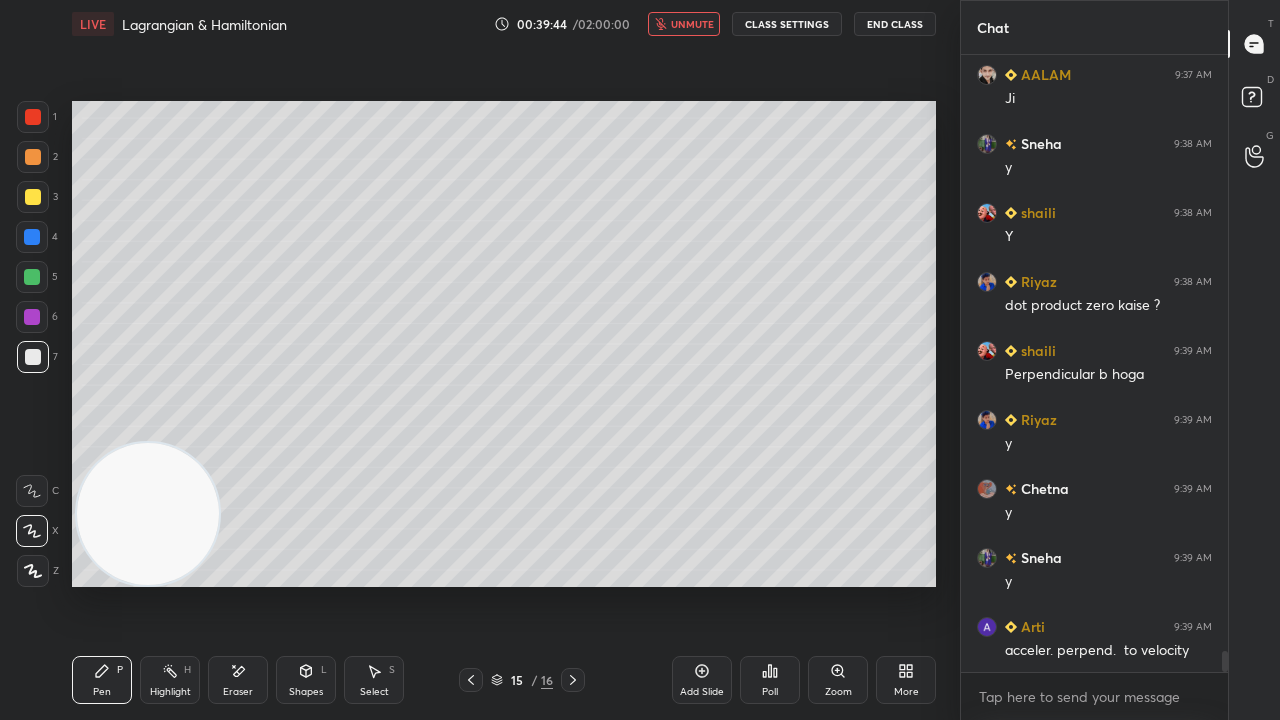click on "unmute" at bounding box center (692, 24) 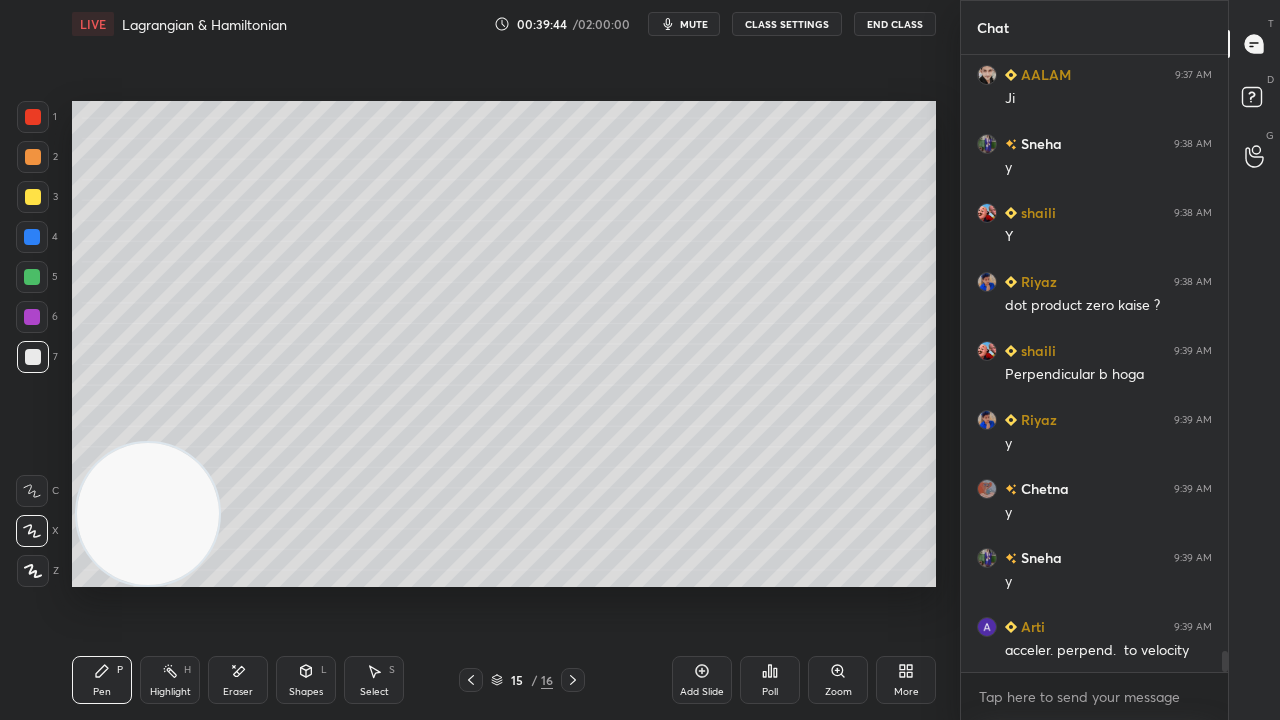 click at bounding box center (33, 157) 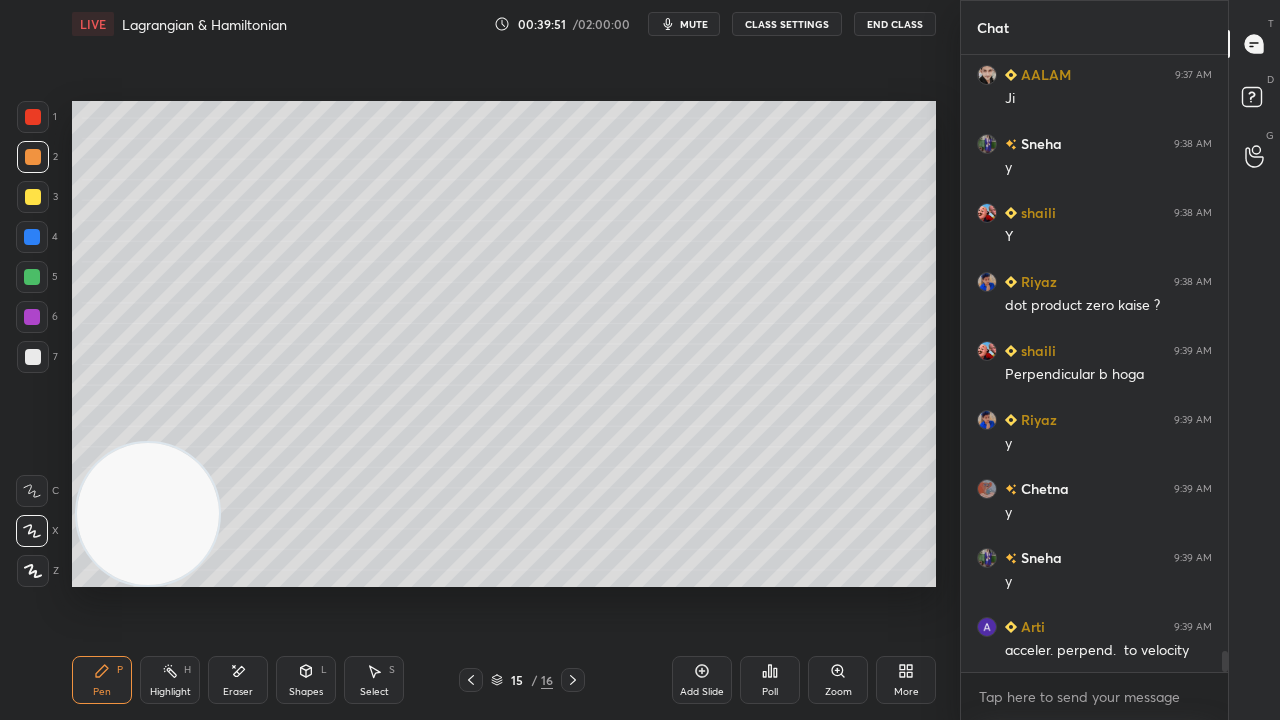 click at bounding box center [33, 197] 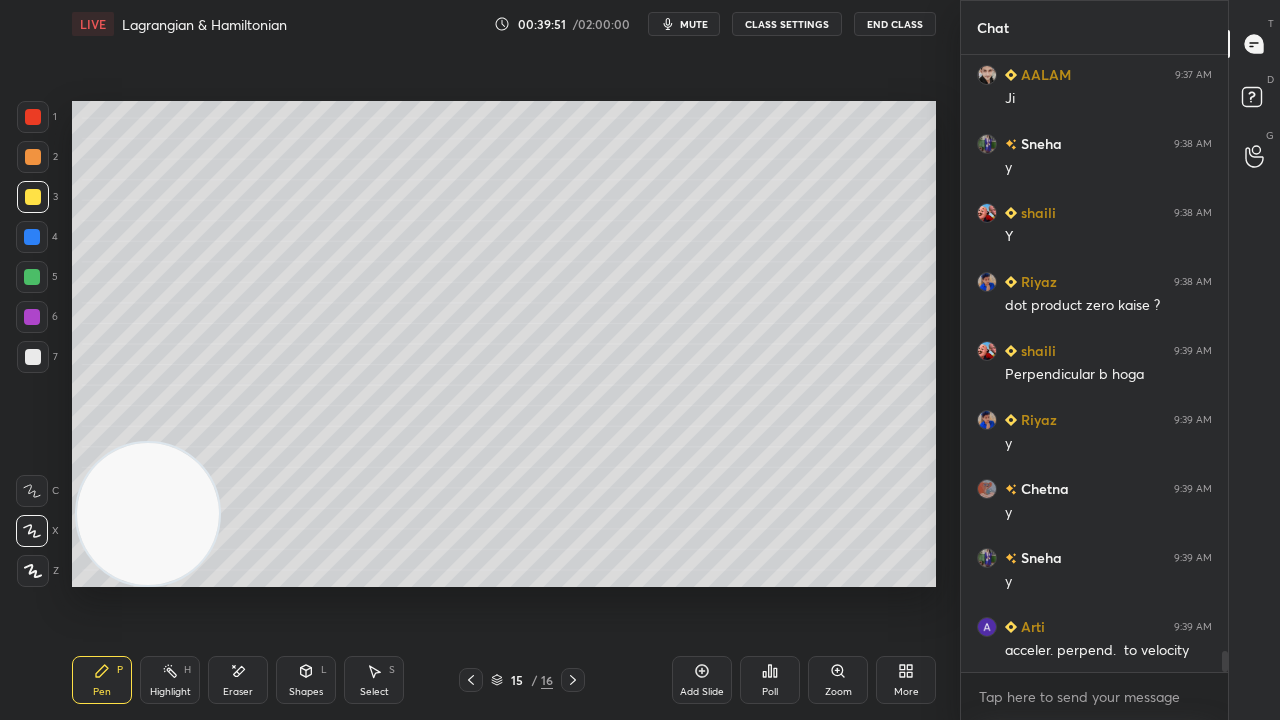 click at bounding box center (32, 237) 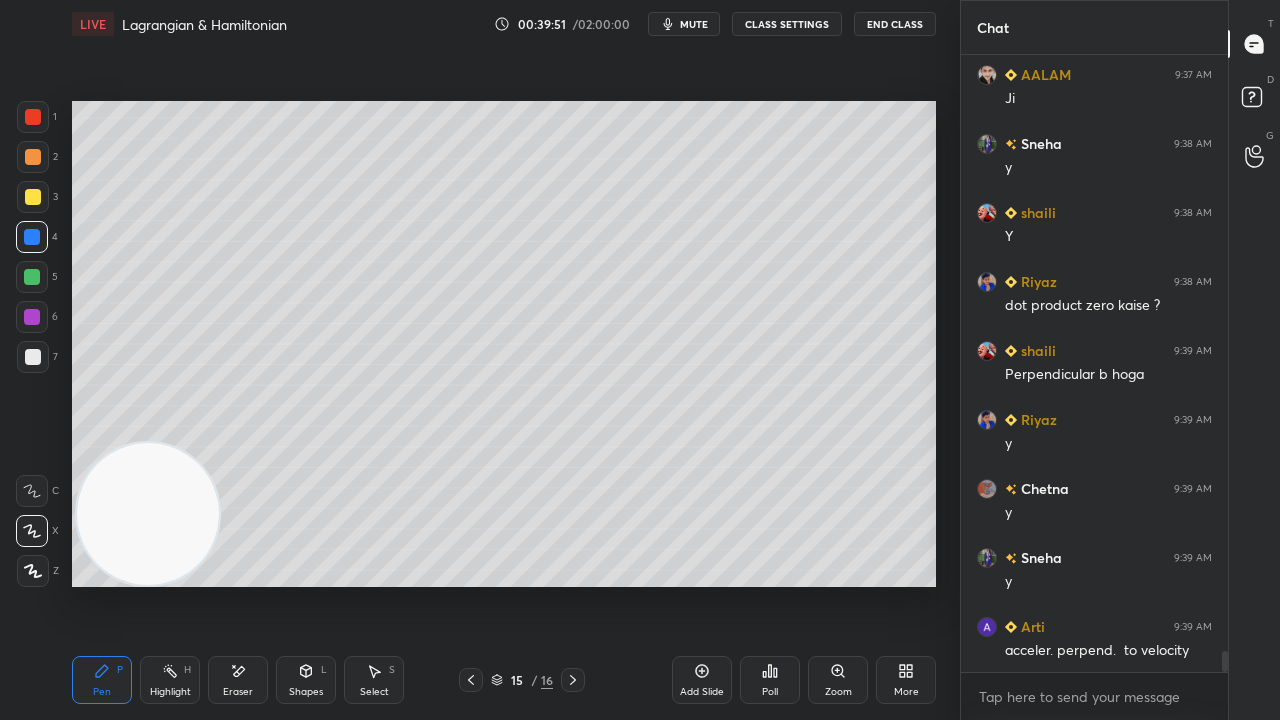 click at bounding box center (32, 277) 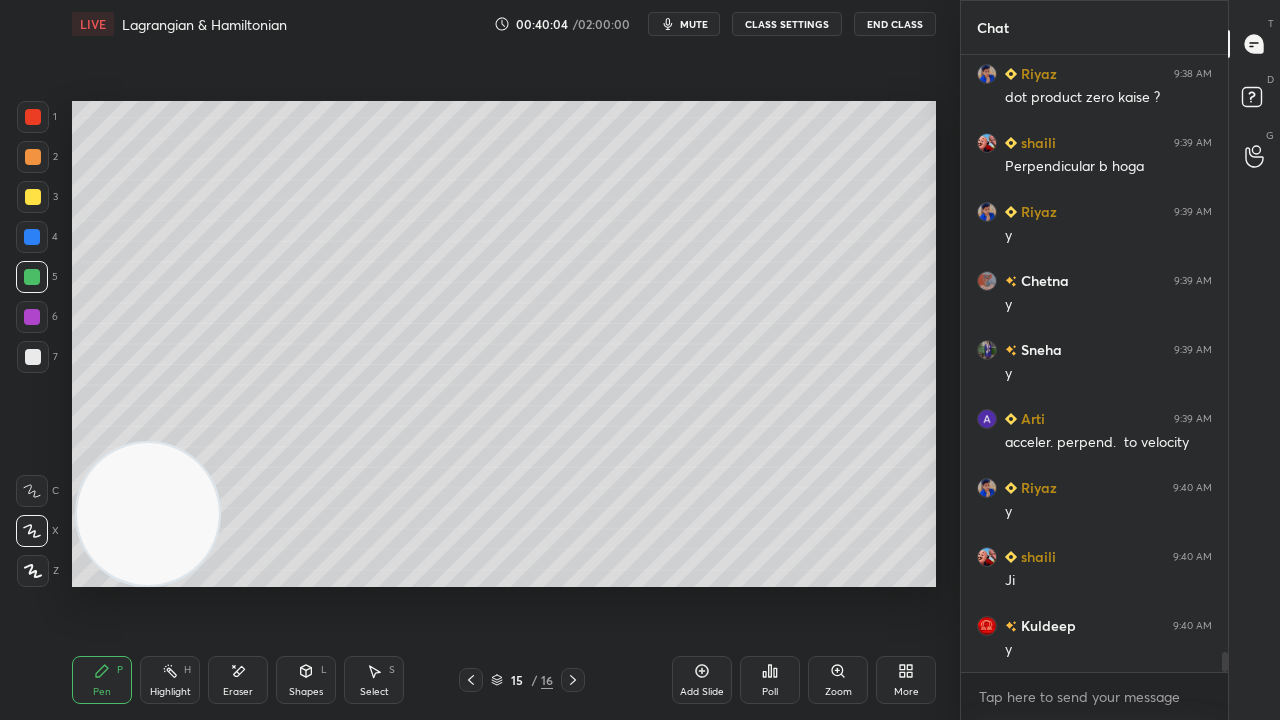 scroll, scrollTop: 18148, scrollLeft: 0, axis: vertical 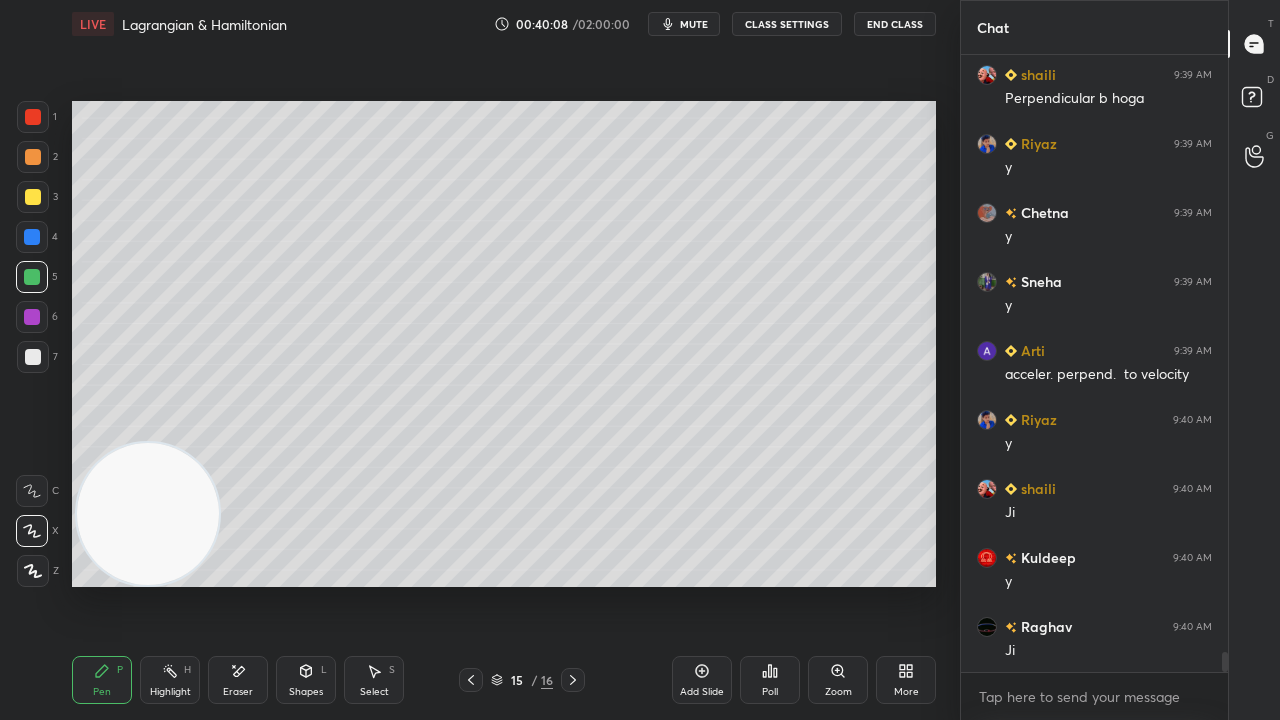 click on "mute" at bounding box center (694, 24) 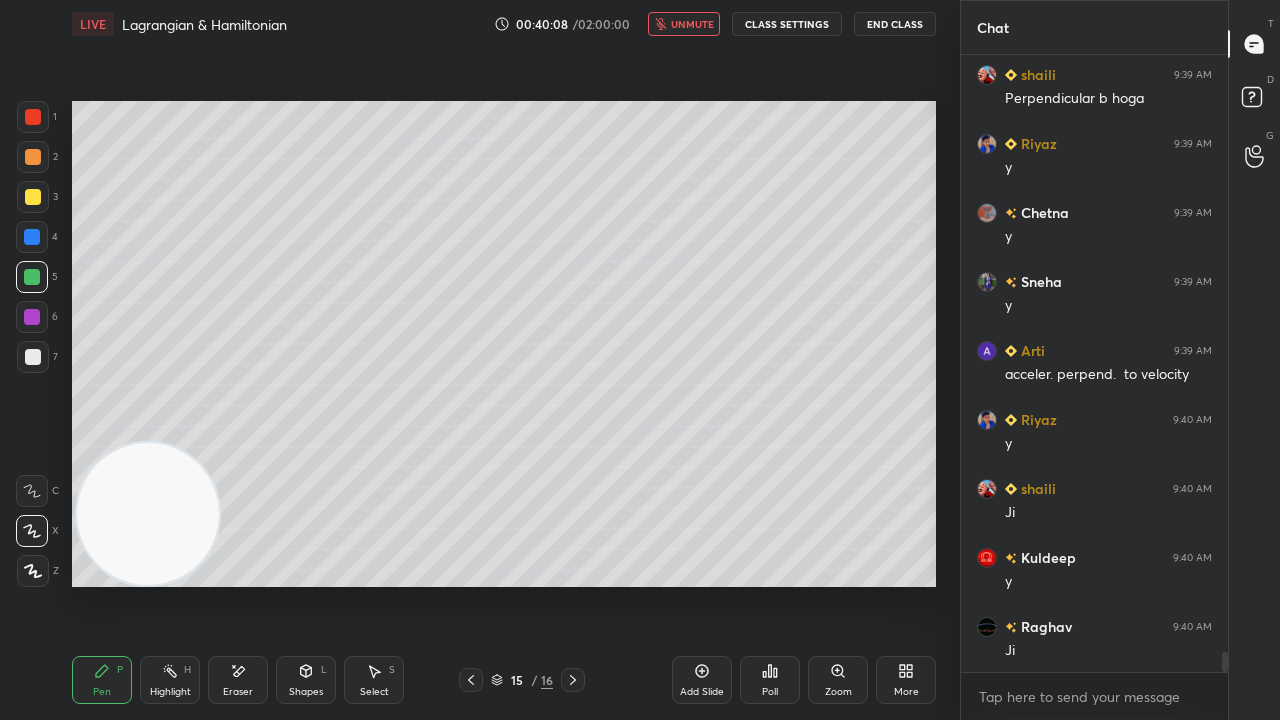 click on "unmute" at bounding box center [692, 24] 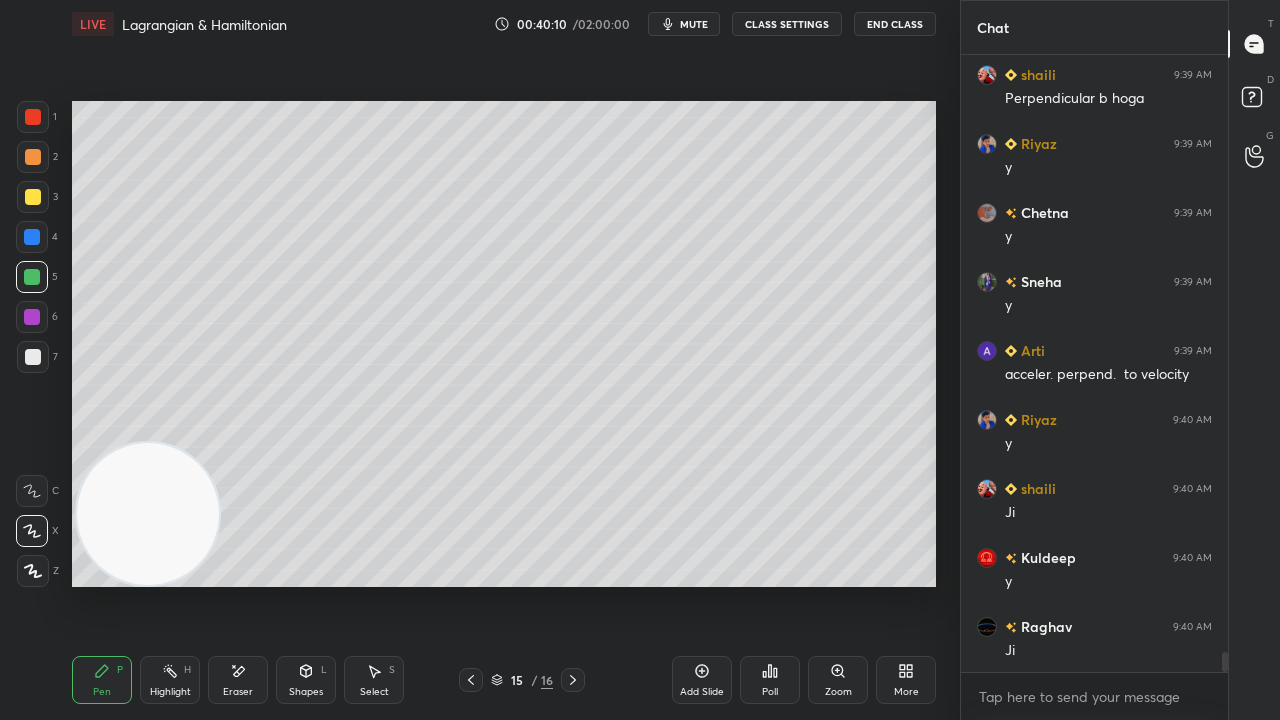 drag, startPoint x: 246, startPoint y: 679, endPoint x: 363, endPoint y: 657, distance: 119.05041 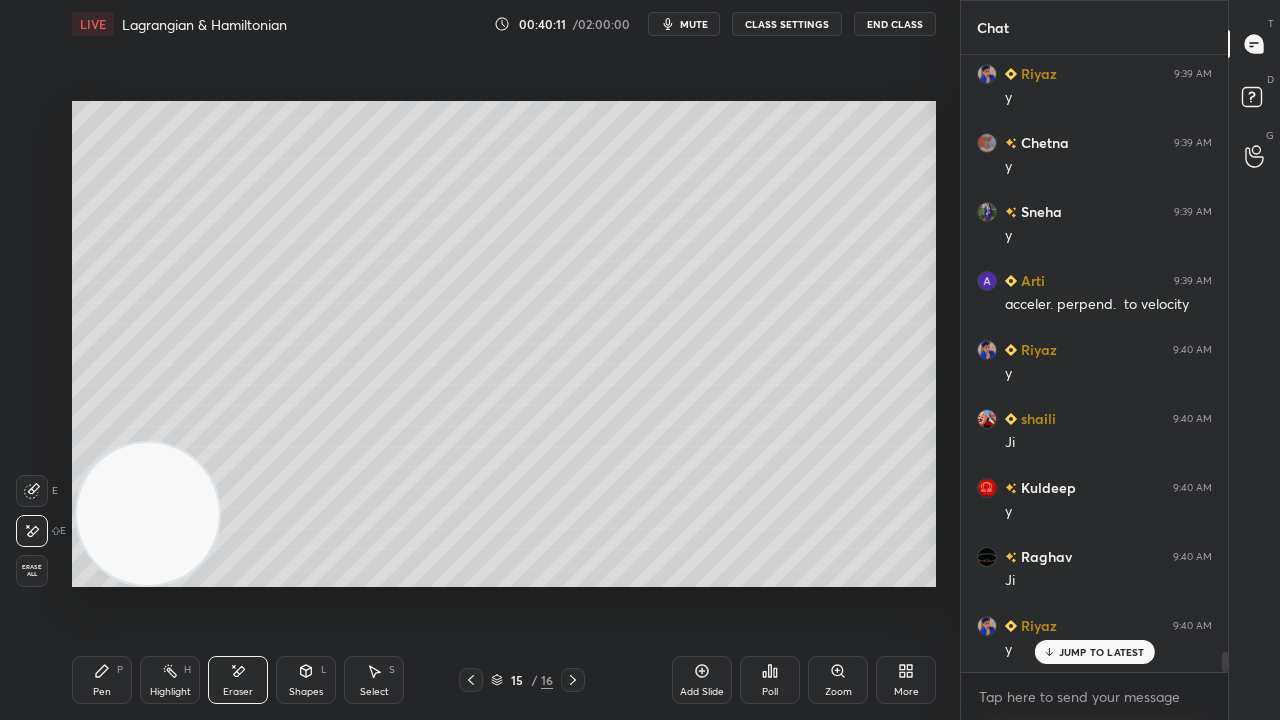 scroll, scrollTop: 18286, scrollLeft: 0, axis: vertical 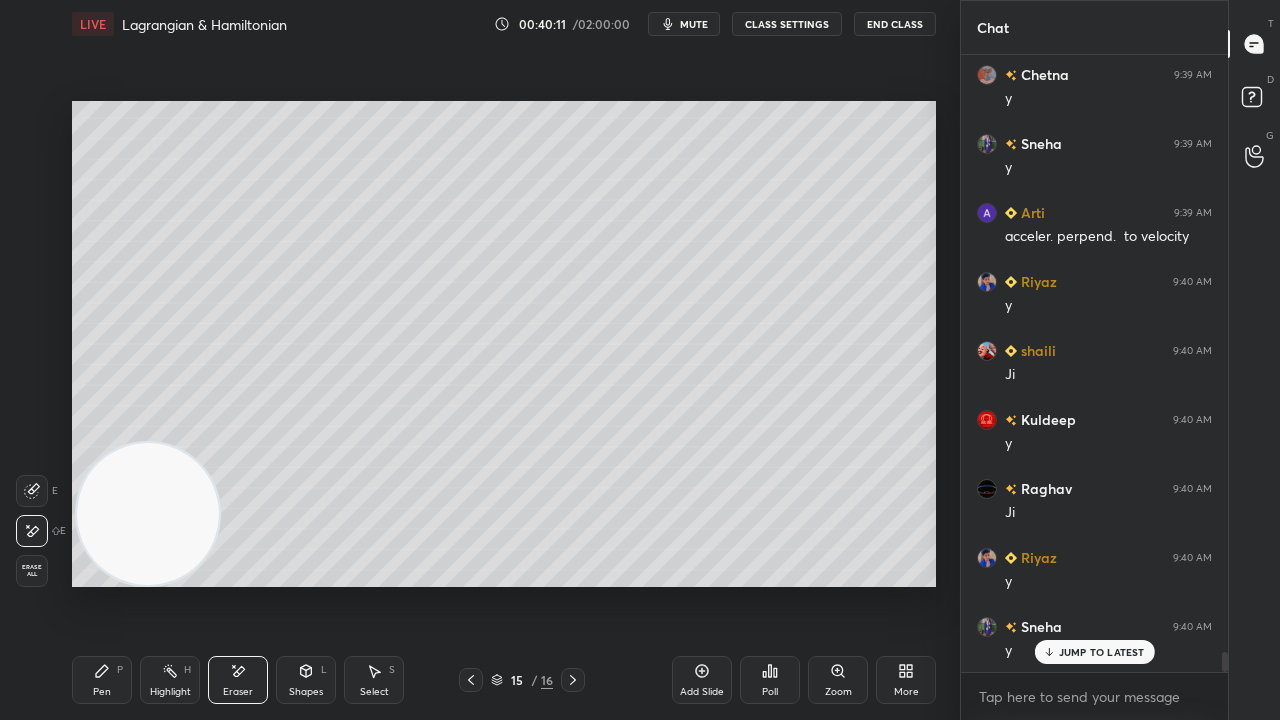click on "Pen P" at bounding box center (102, 680) 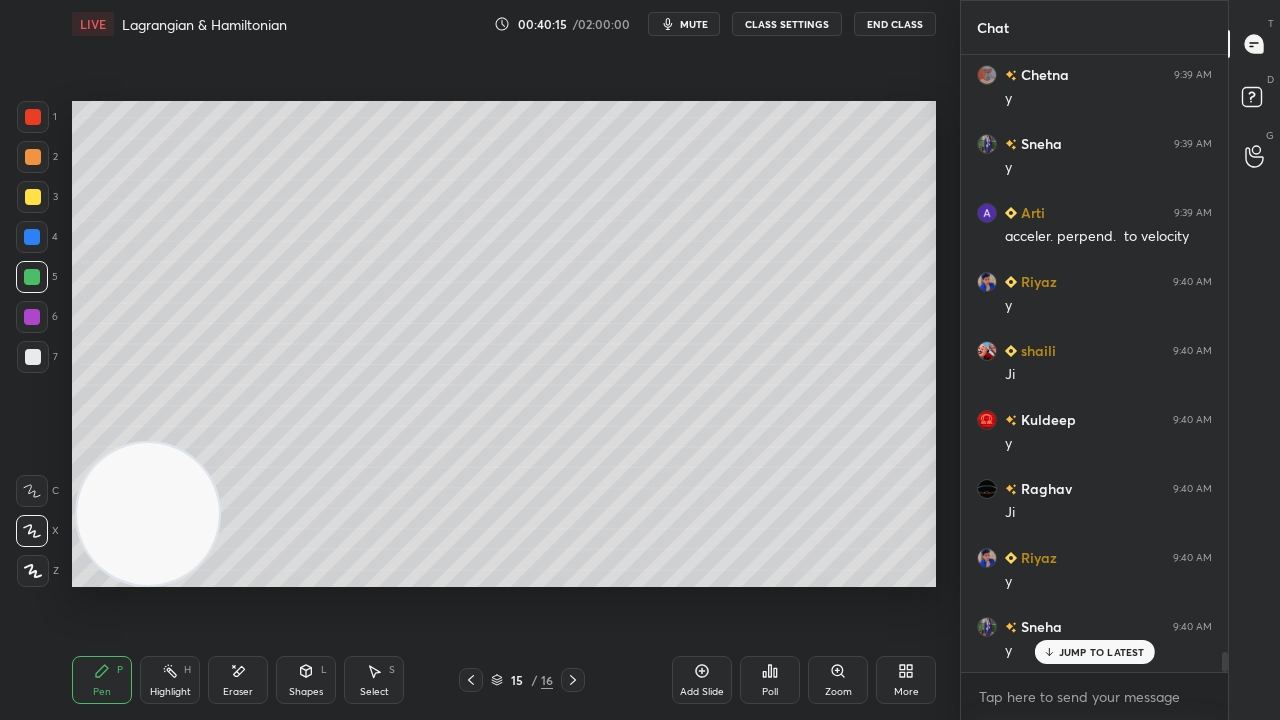 click on "JUMP TO LATEST" at bounding box center (1094, 652) 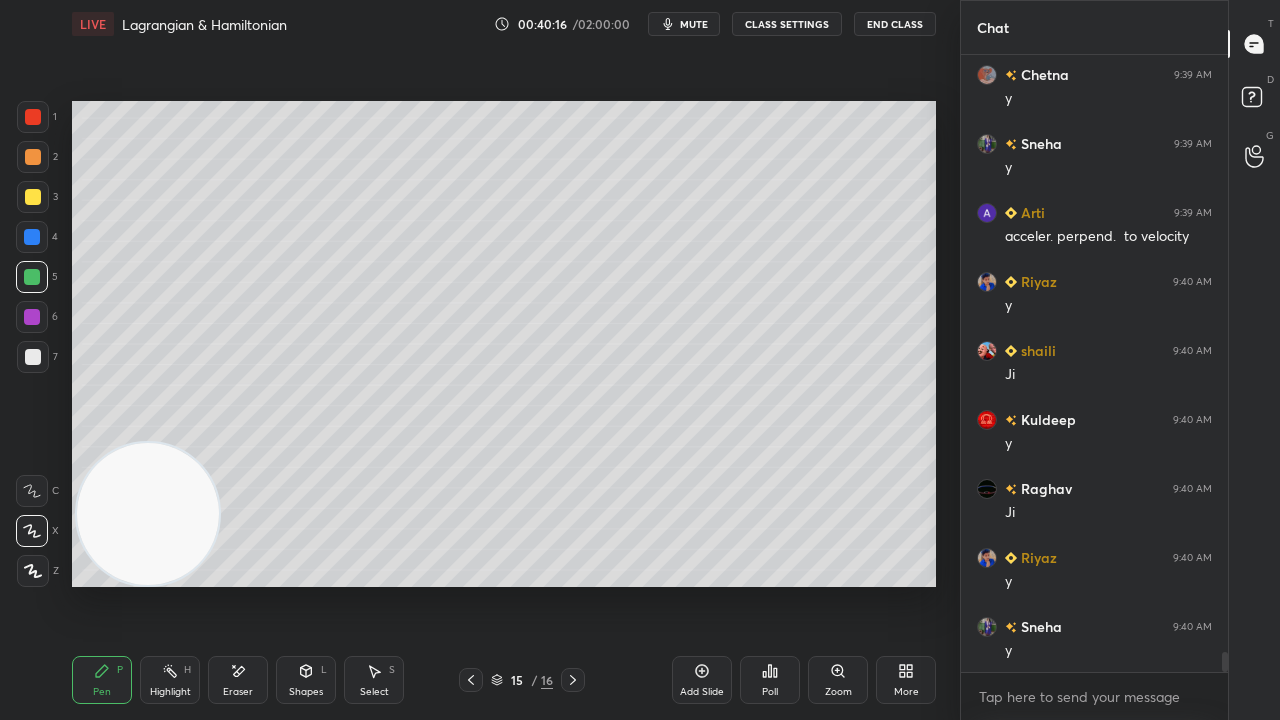click on "mute" at bounding box center [694, 24] 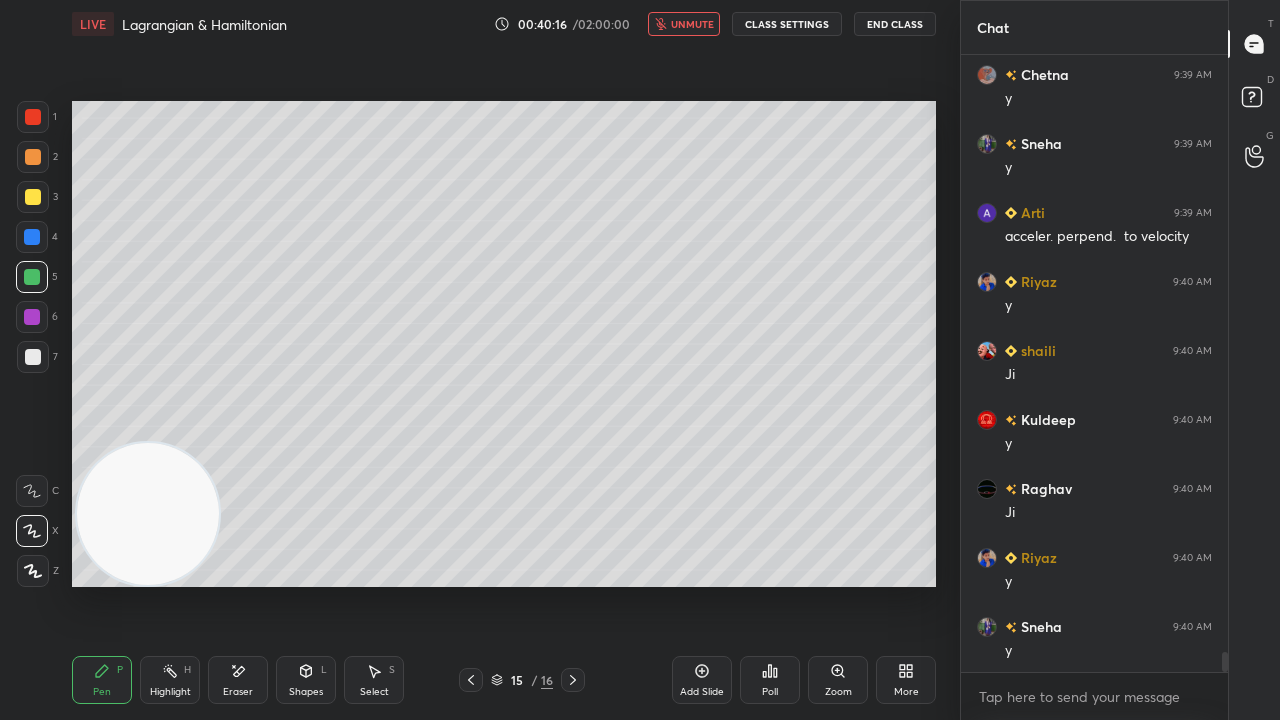 scroll, scrollTop: 18356, scrollLeft: 0, axis: vertical 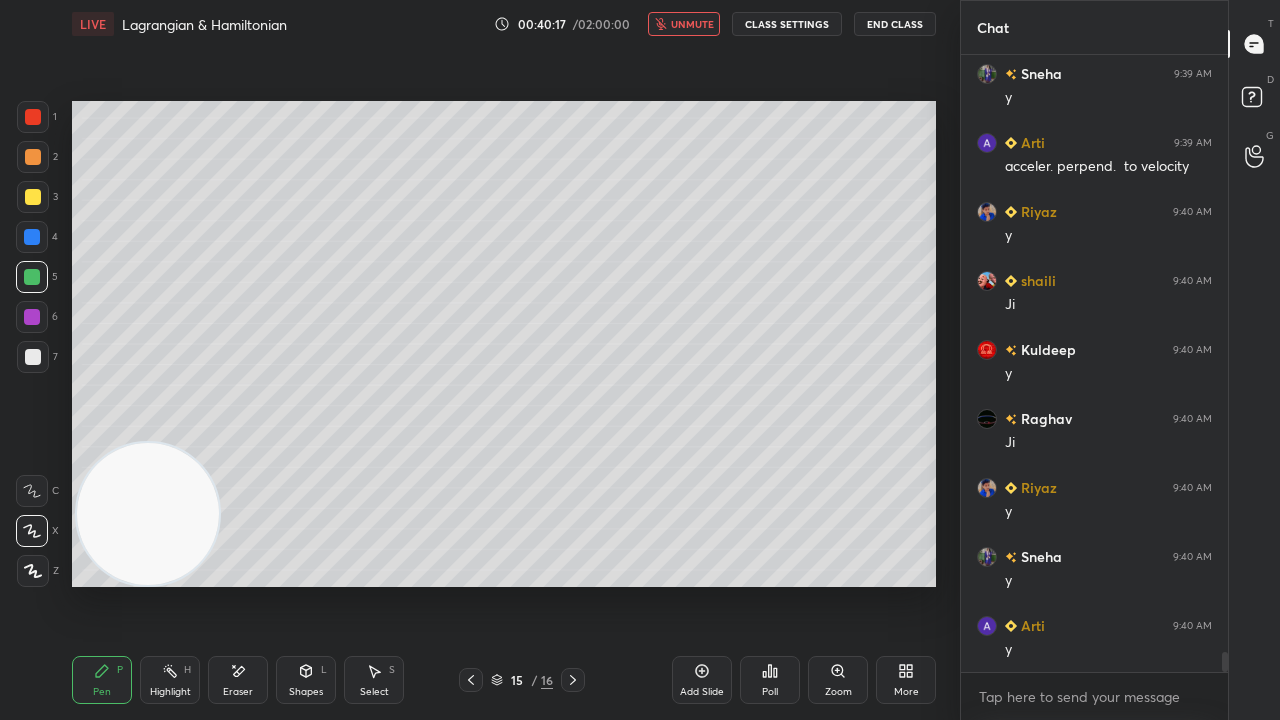 click on "unmute" at bounding box center [692, 24] 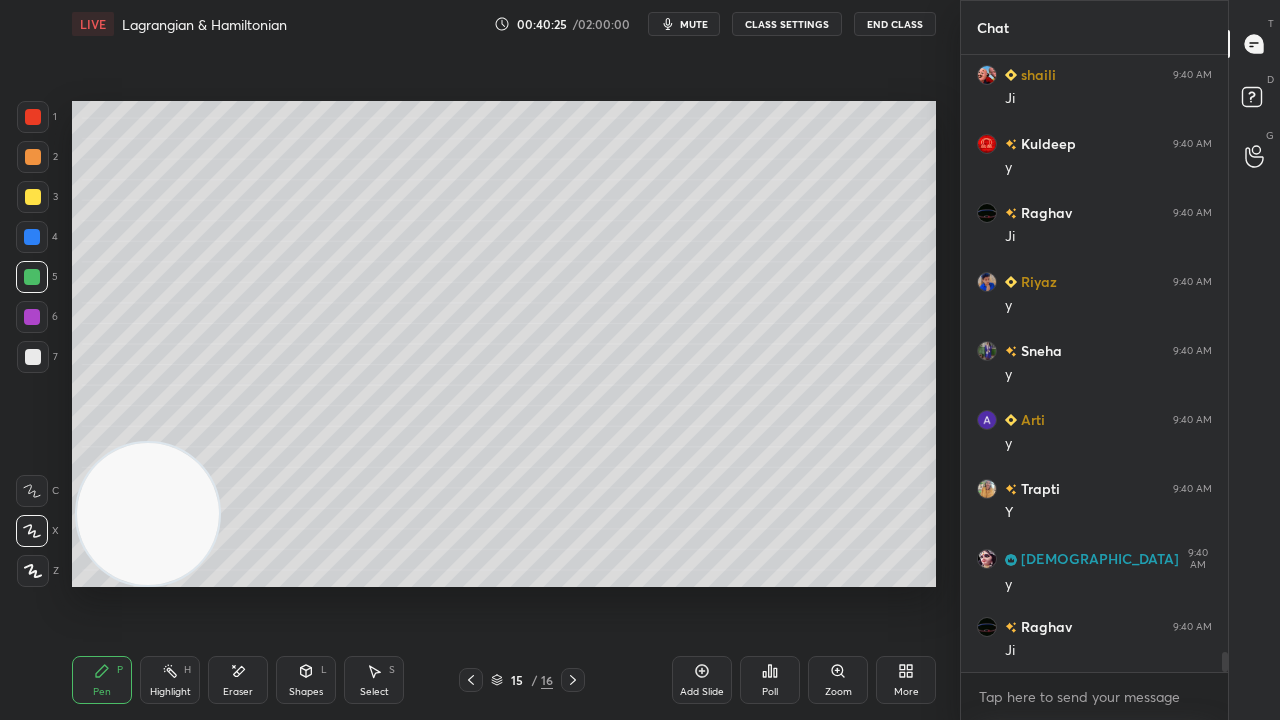 scroll, scrollTop: 18632, scrollLeft: 0, axis: vertical 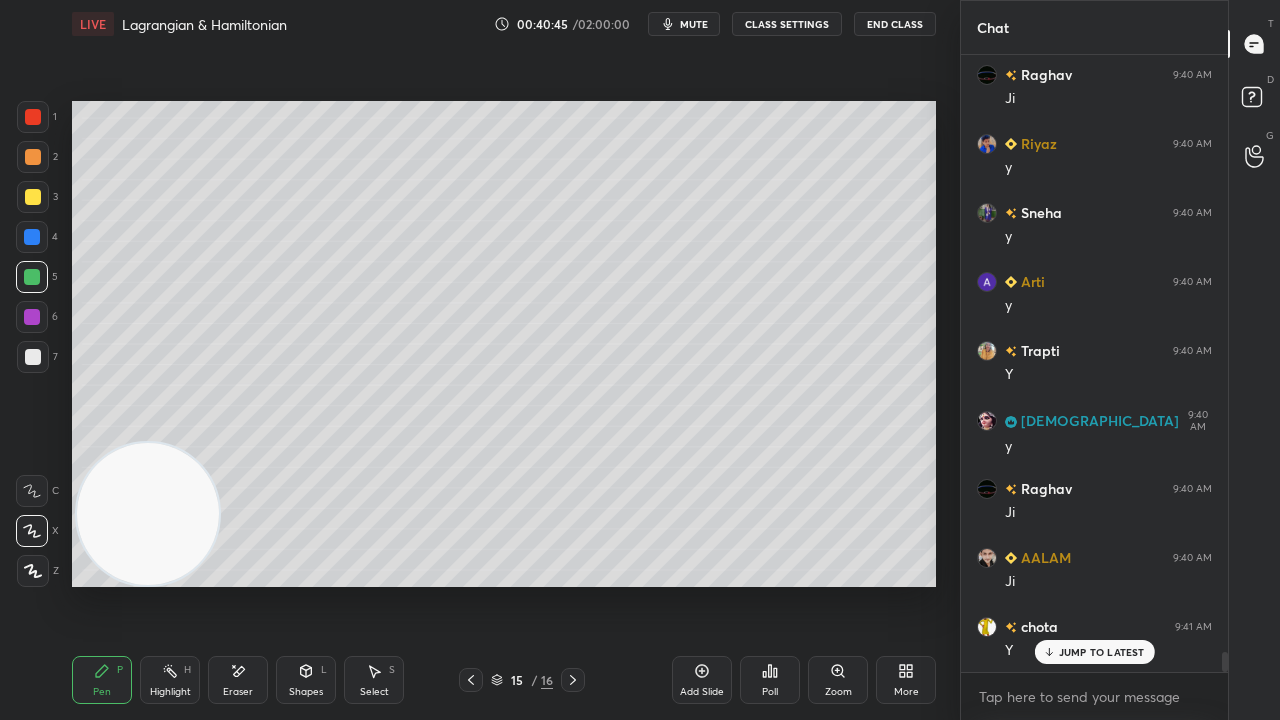 click on "mute" at bounding box center [694, 24] 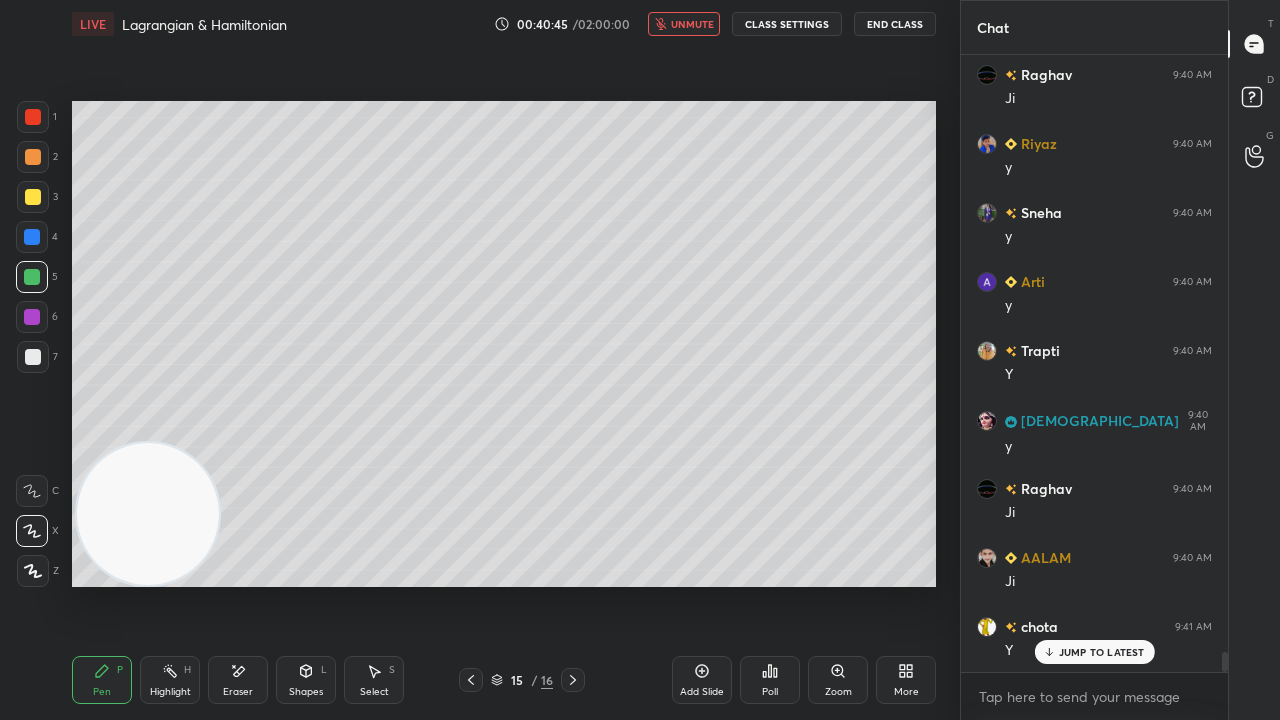 click on "unmute" at bounding box center (692, 24) 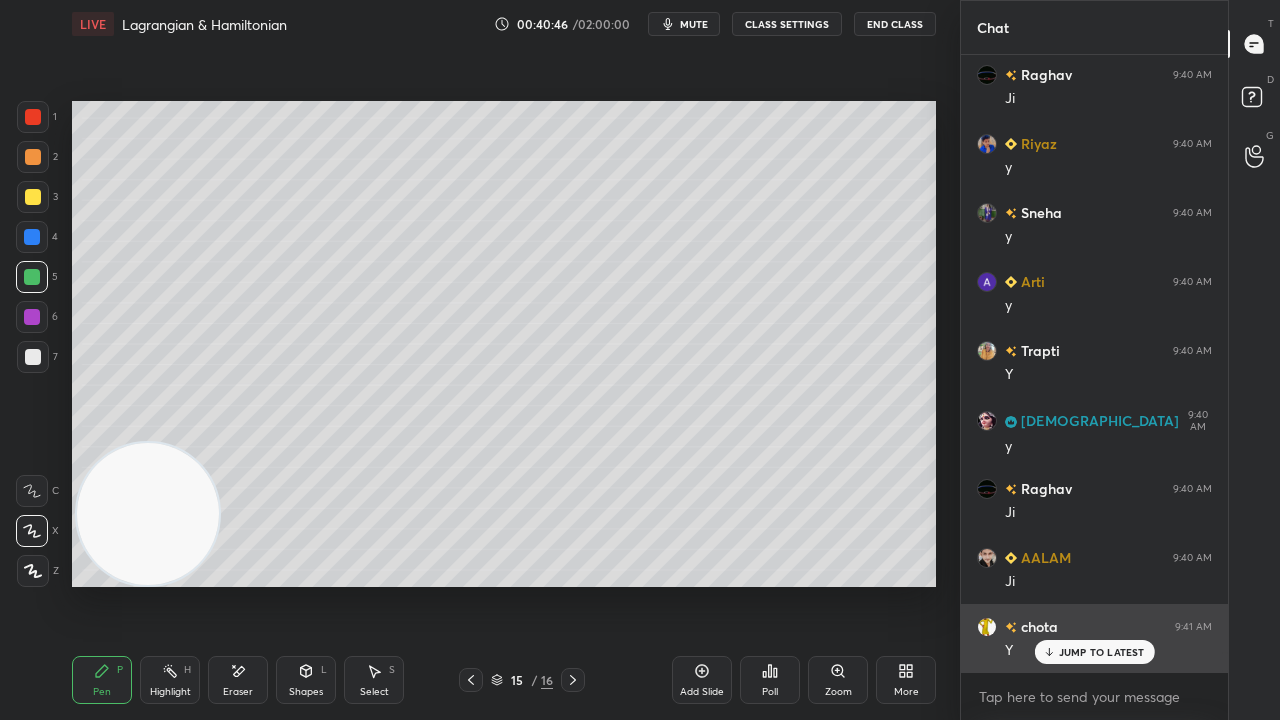click on "JUMP TO LATEST" at bounding box center [1102, 652] 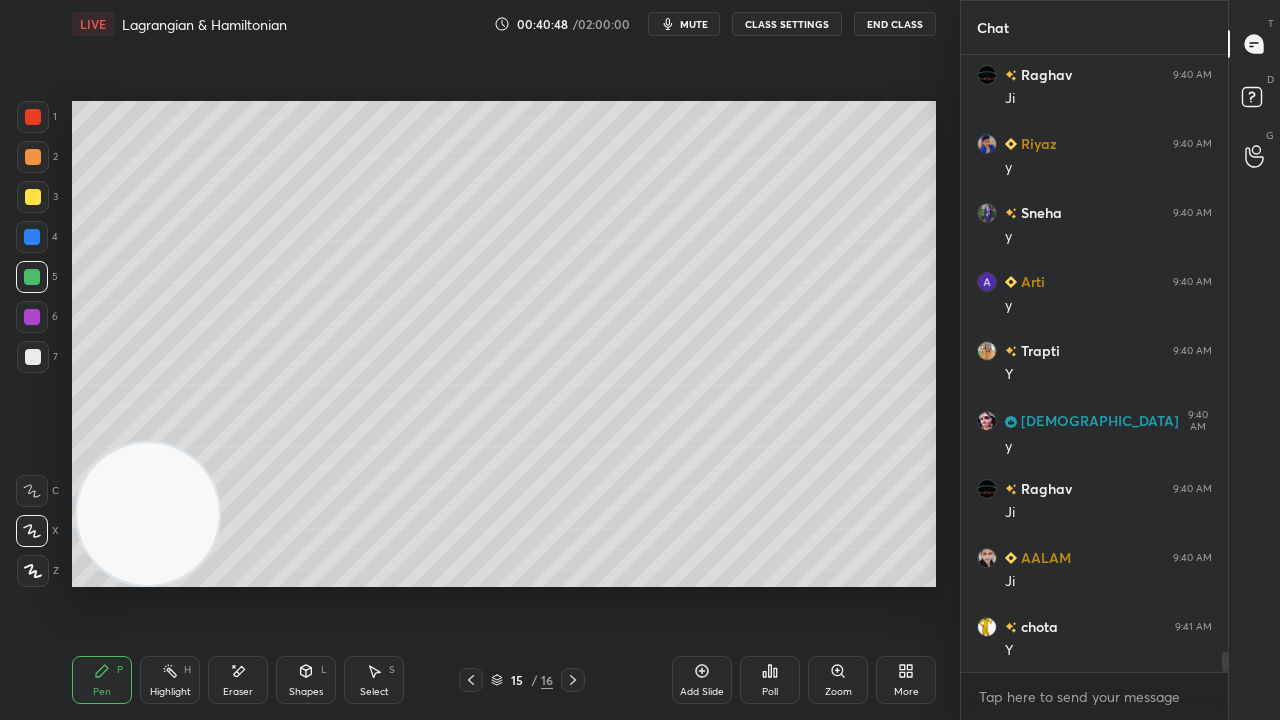 click on "mute" at bounding box center [694, 24] 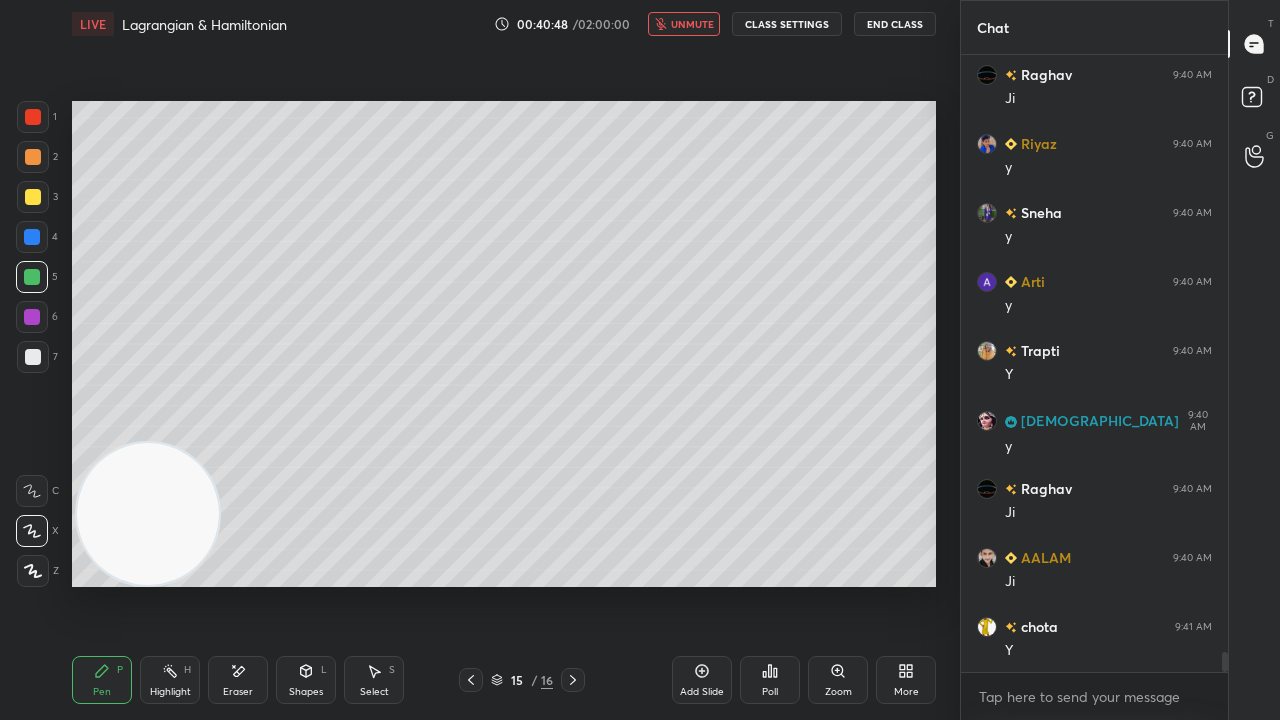 click on "unmute" at bounding box center [692, 24] 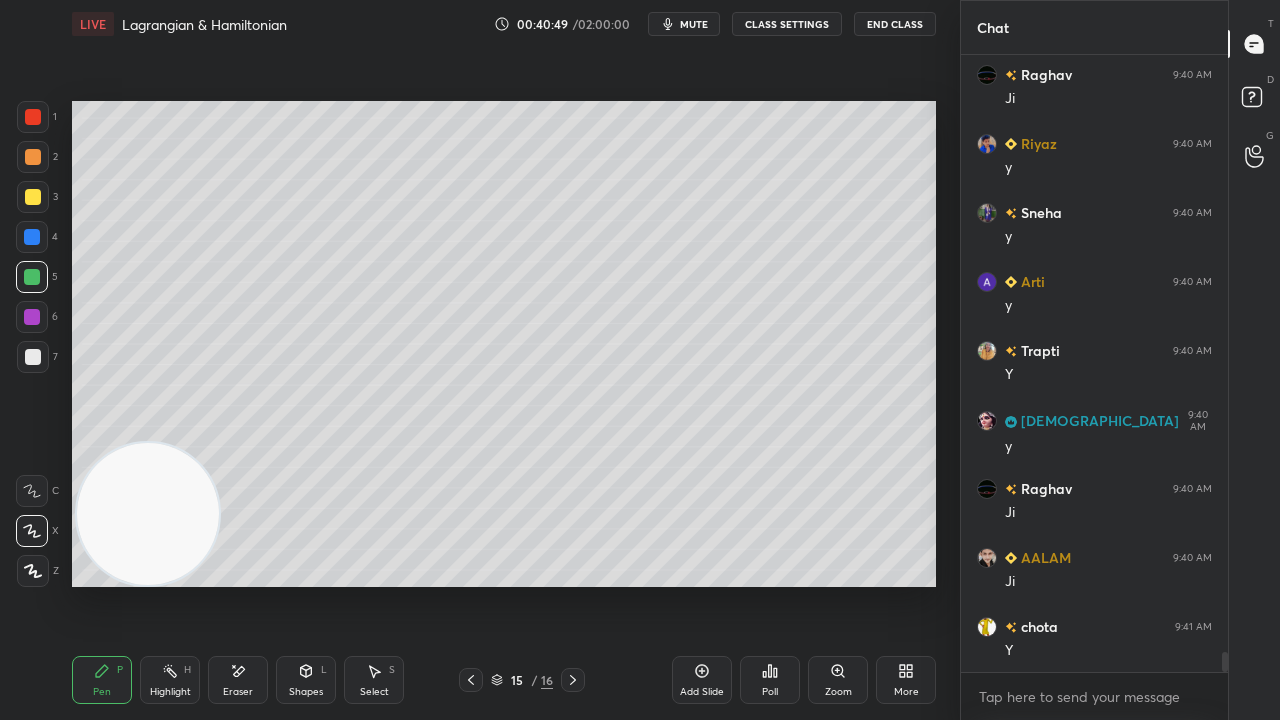 click at bounding box center (33, 357) 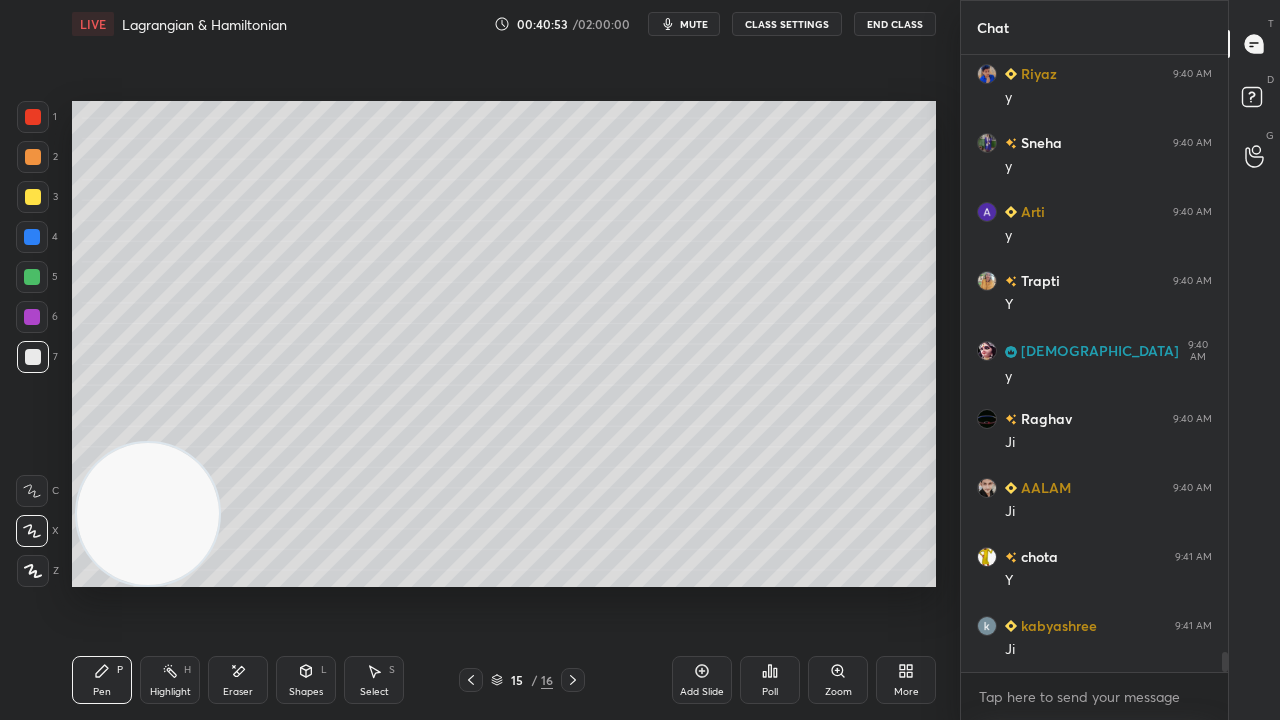 scroll, scrollTop: 18838, scrollLeft: 0, axis: vertical 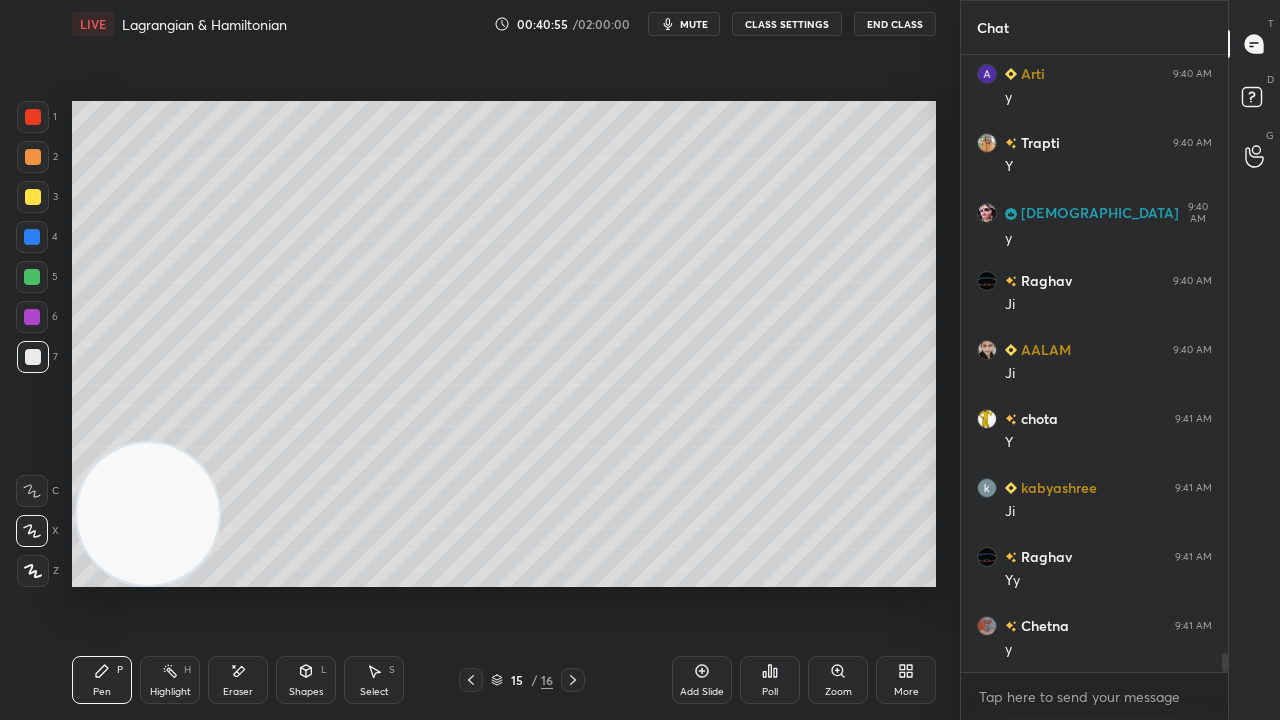 click on "mute" at bounding box center (684, 24) 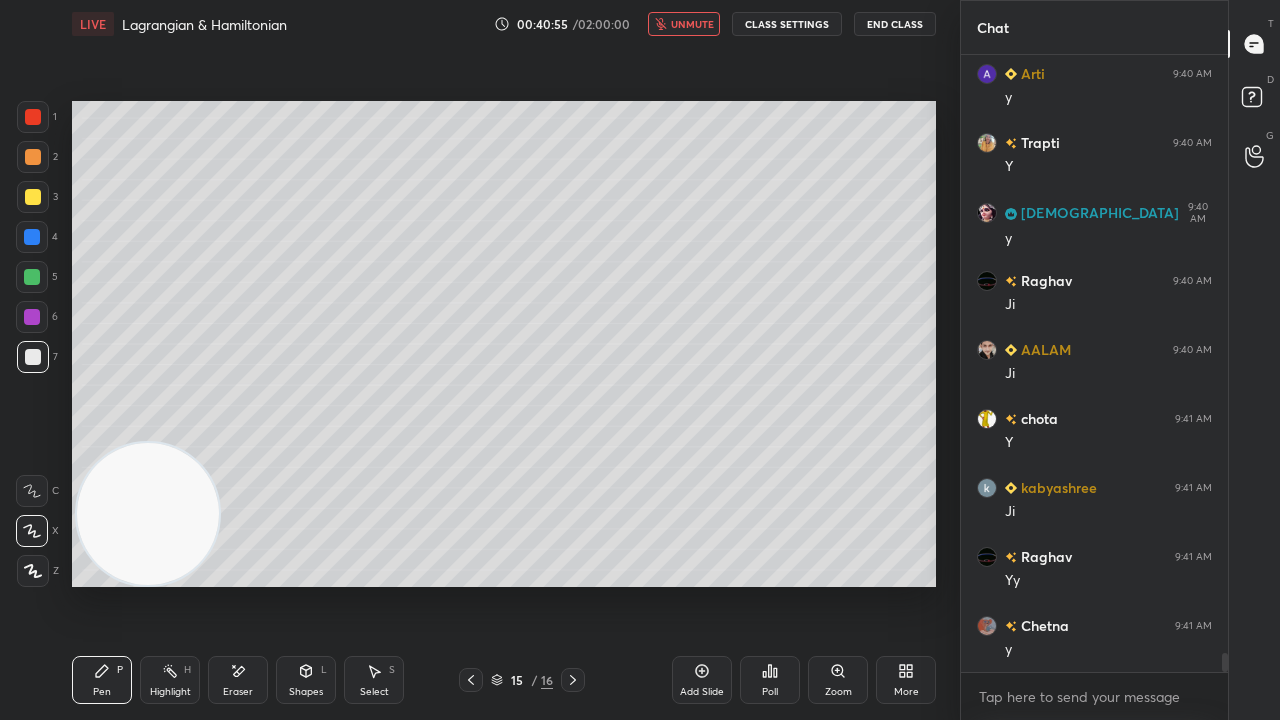scroll, scrollTop: 18976, scrollLeft: 0, axis: vertical 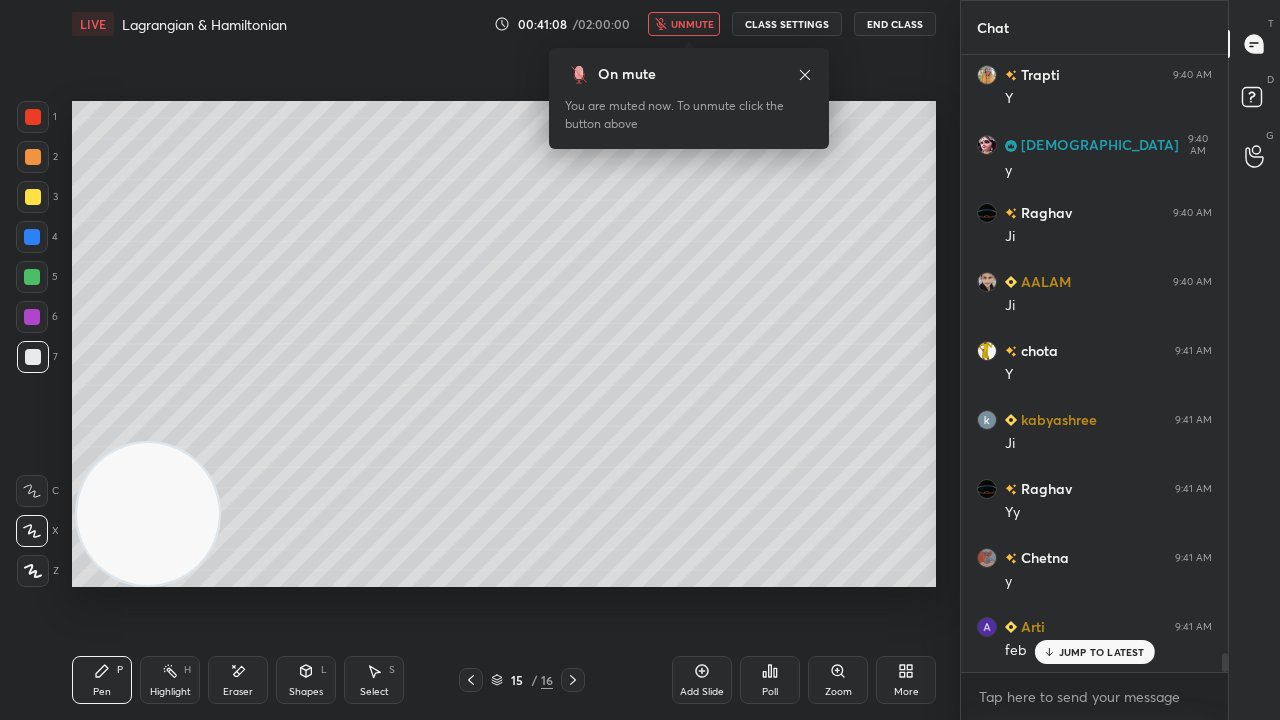 click on "unmute" at bounding box center (692, 24) 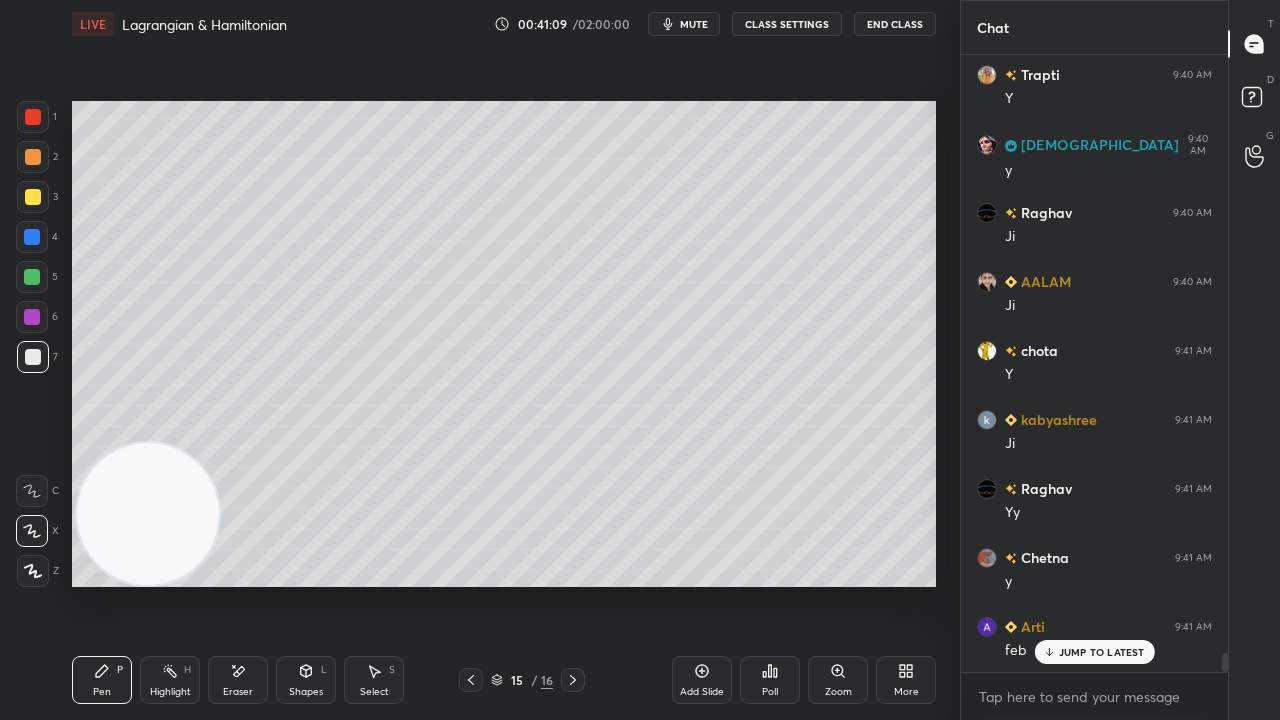 drag, startPoint x: 1068, startPoint y: 648, endPoint x: 1071, endPoint y: 683, distance: 35.128338 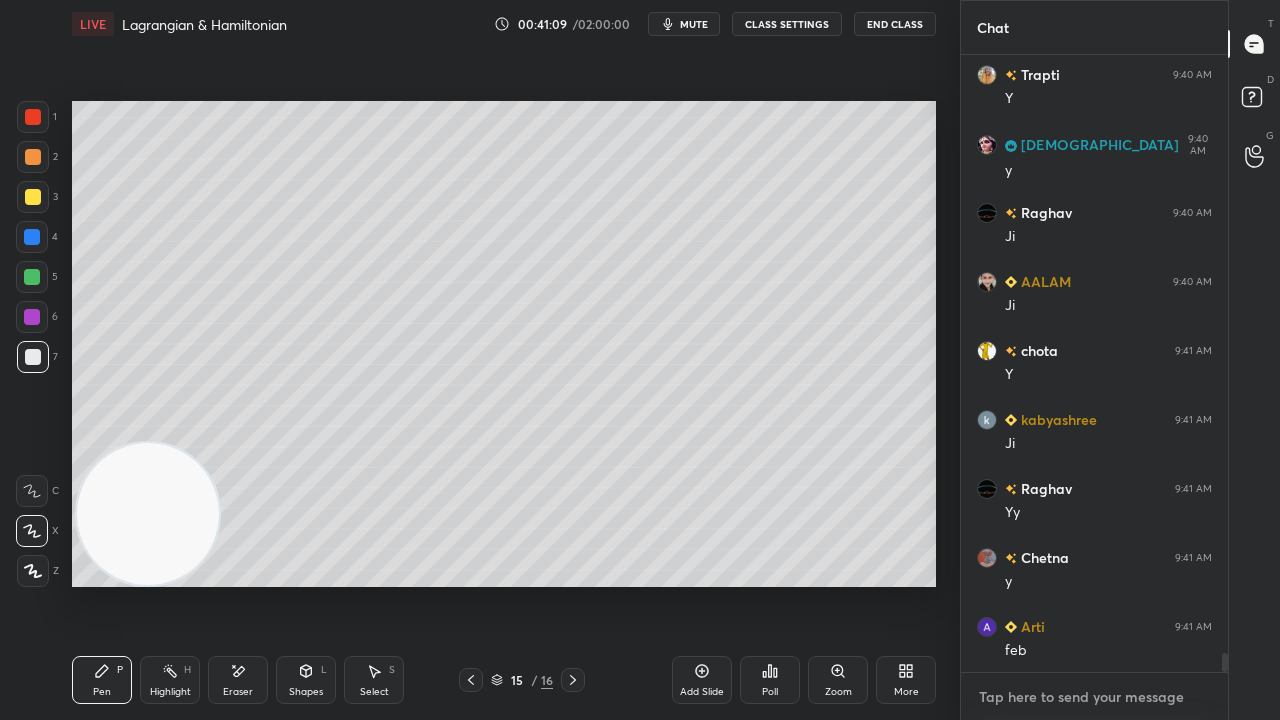 click at bounding box center [1094, 697] 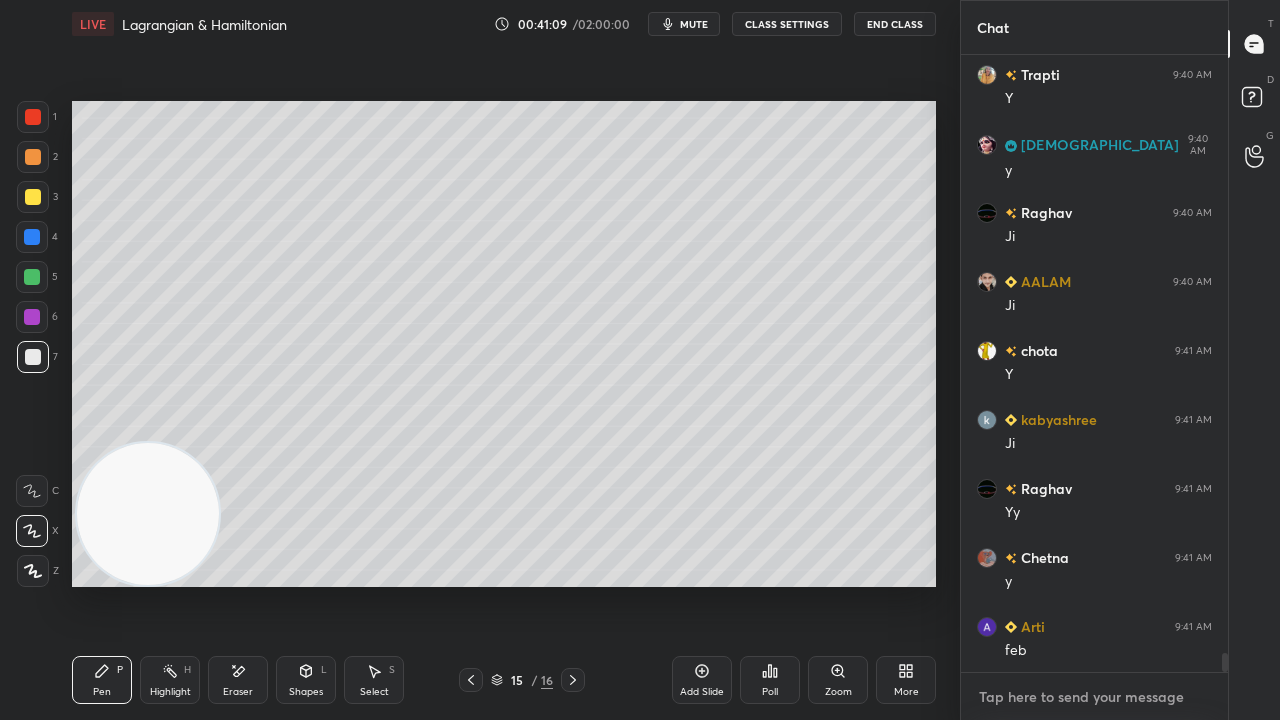 scroll, scrollTop: 19046, scrollLeft: 0, axis: vertical 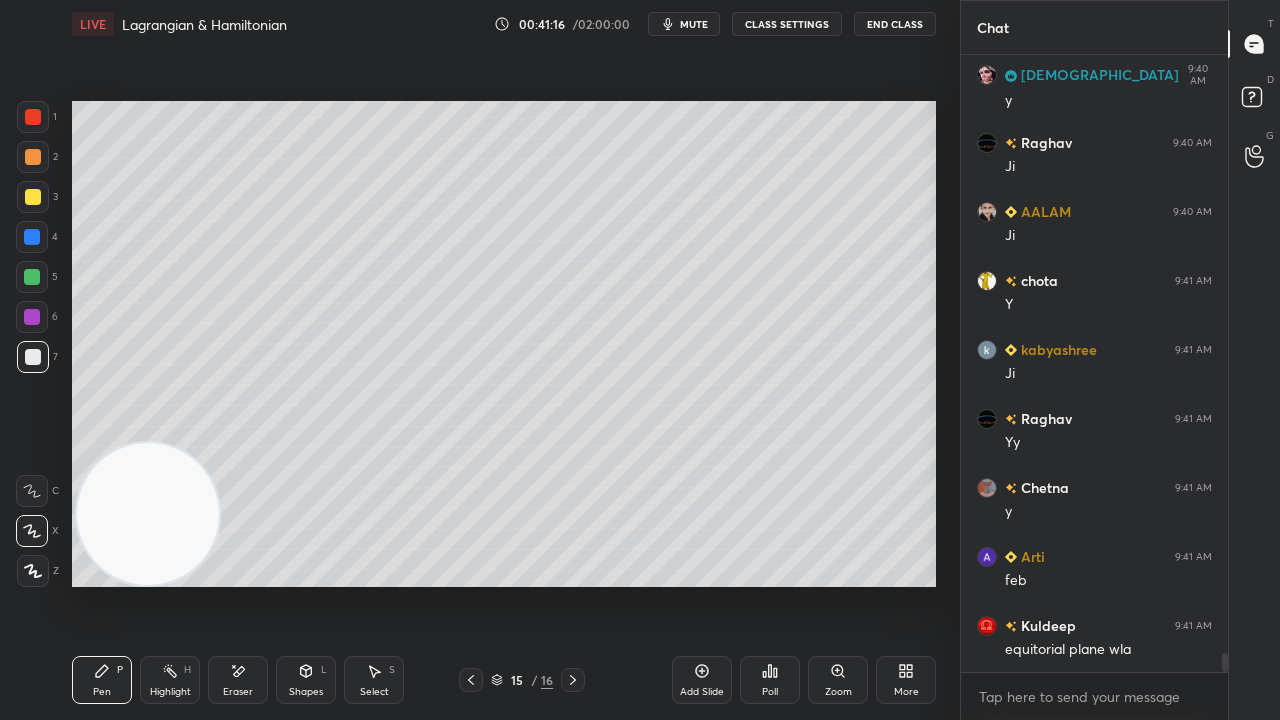 click on "mute" at bounding box center [694, 24] 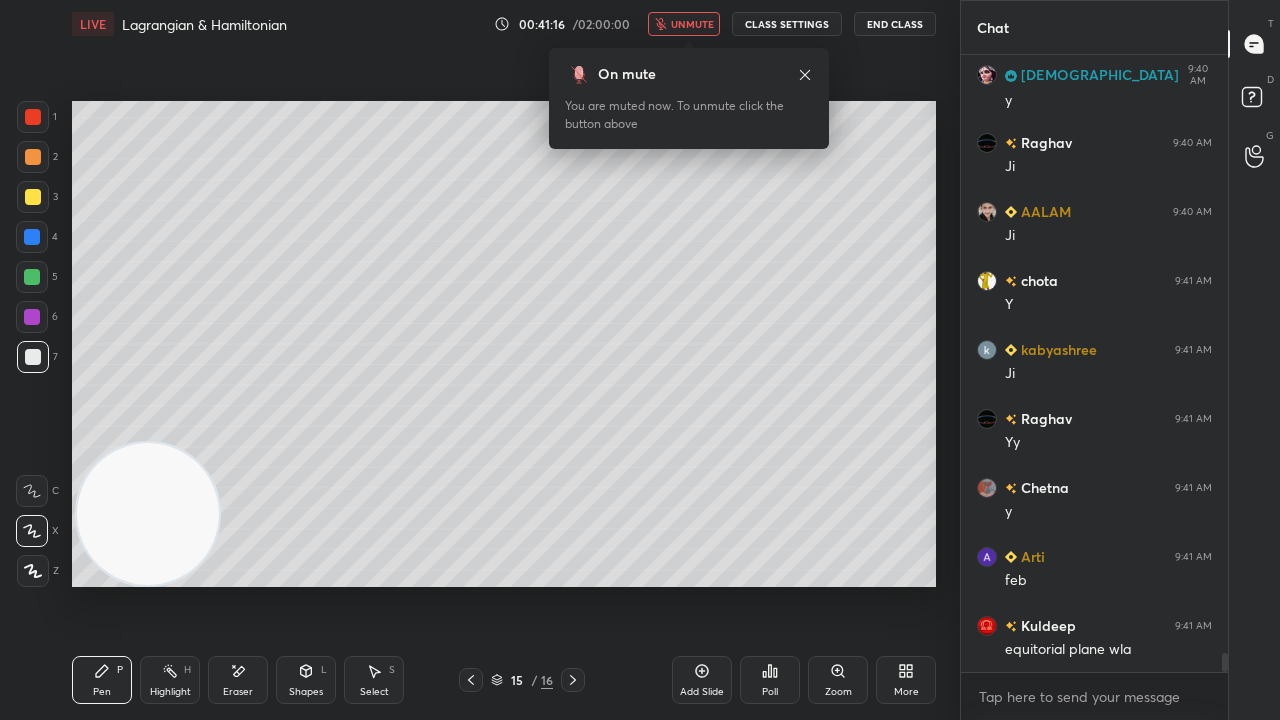 click on "unmute" at bounding box center [692, 24] 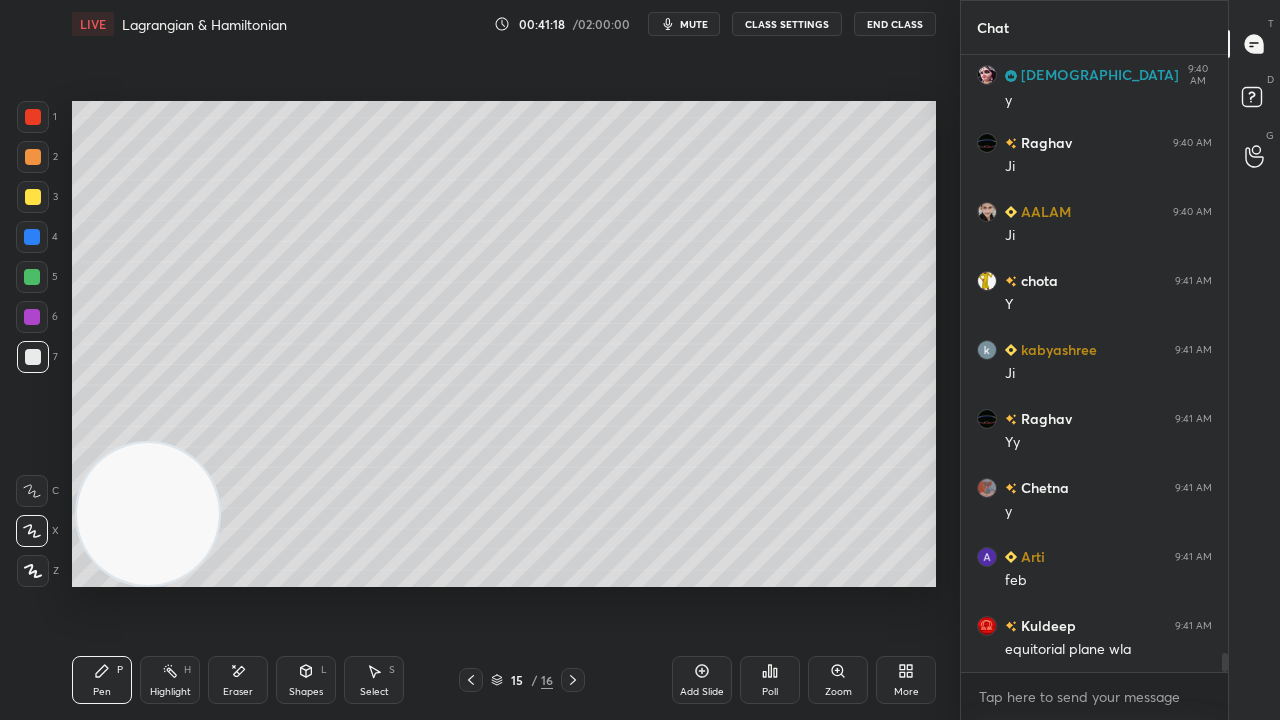 click 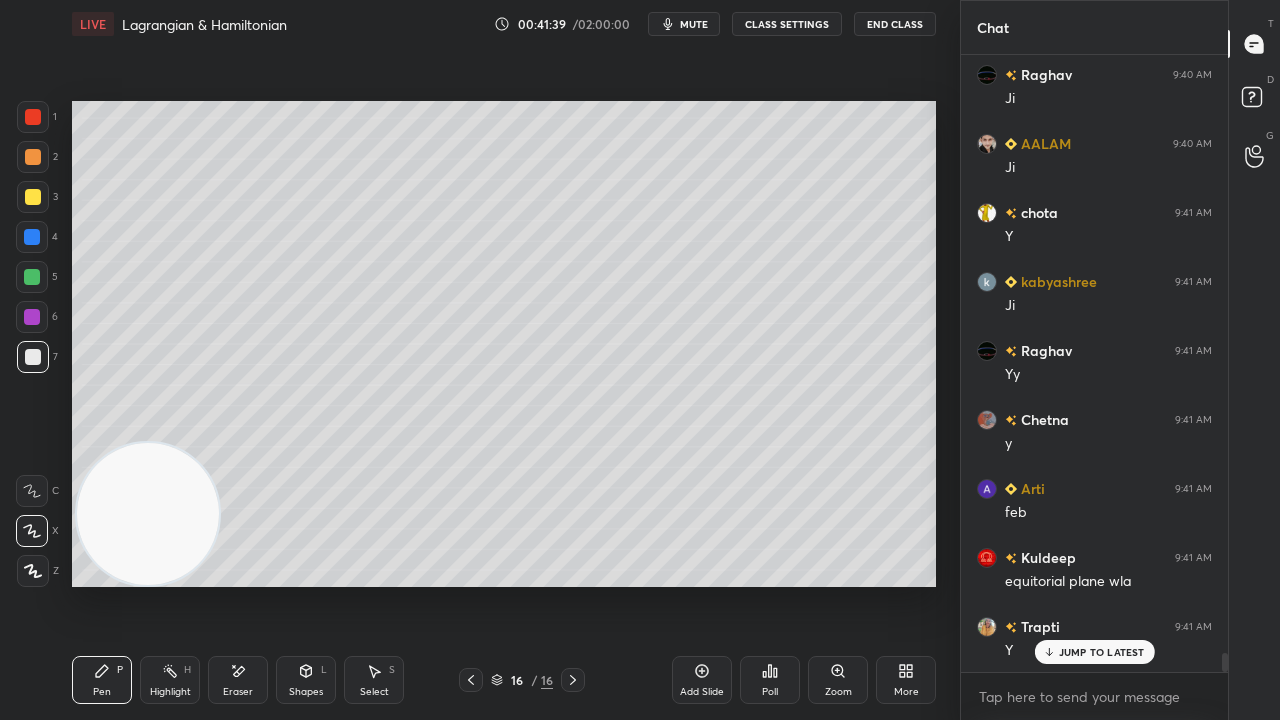 scroll, scrollTop: 19252, scrollLeft: 0, axis: vertical 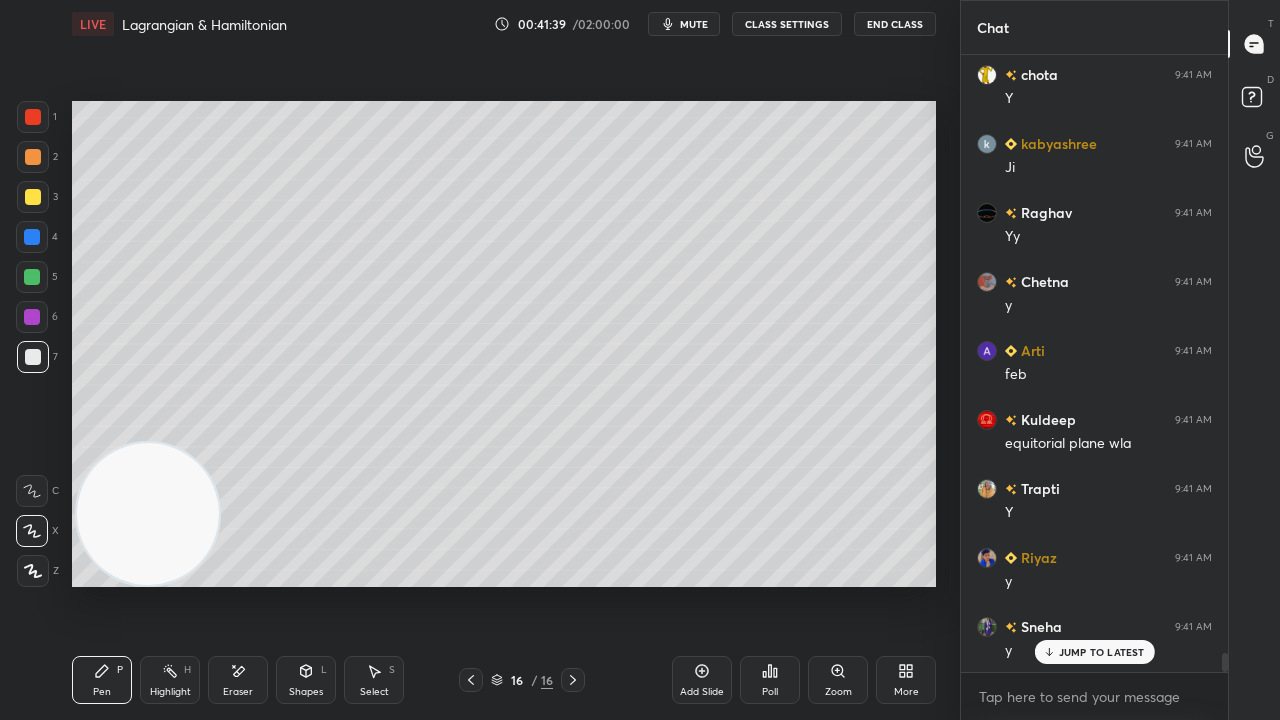 drag, startPoint x: 39, startPoint y: 282, endPoint x: 38, endPoint y: 272, distance: 10.049875 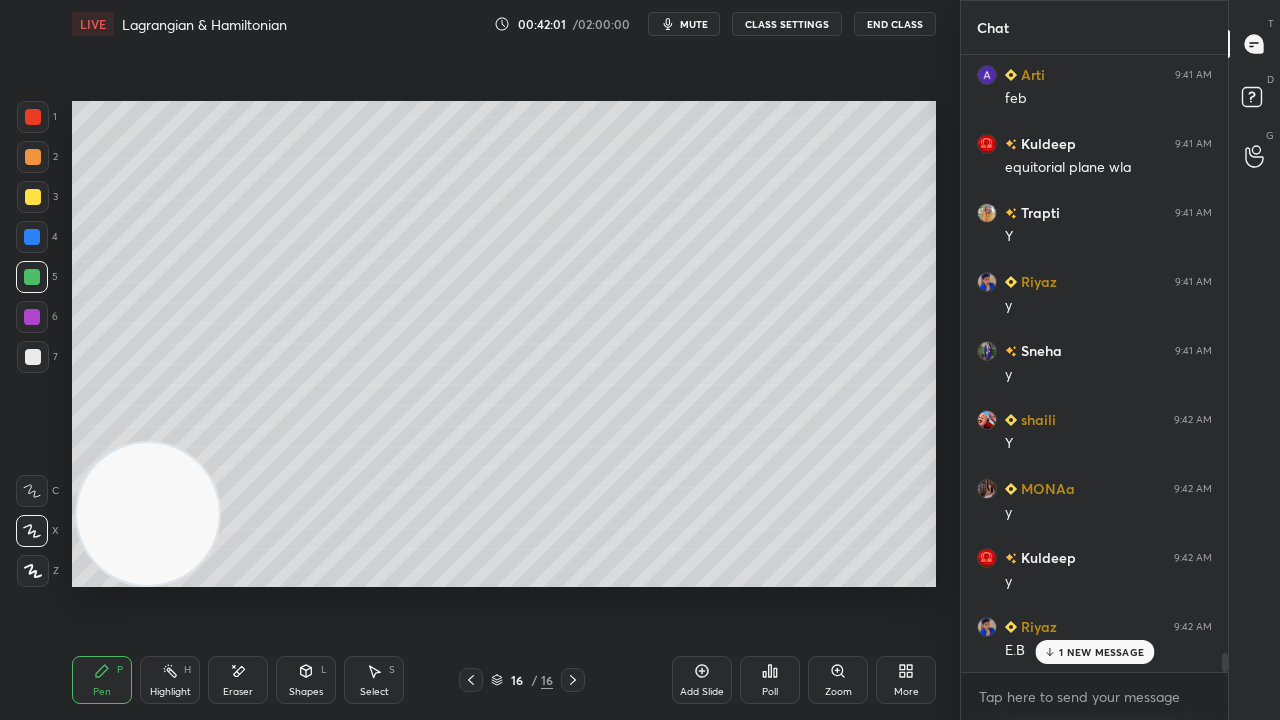 scroll, scrollTop: 19598, scrollLeft: 0, axis: vertical 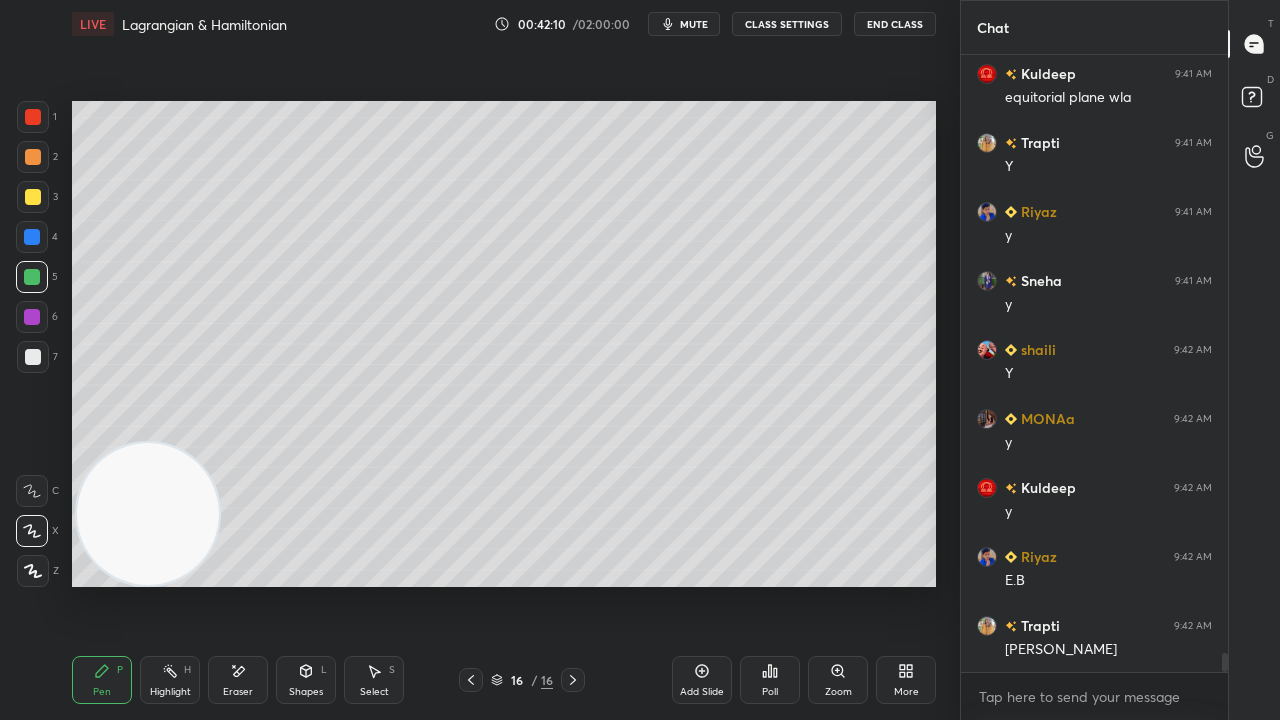 click on "mute" at bounding box center [684, 24] 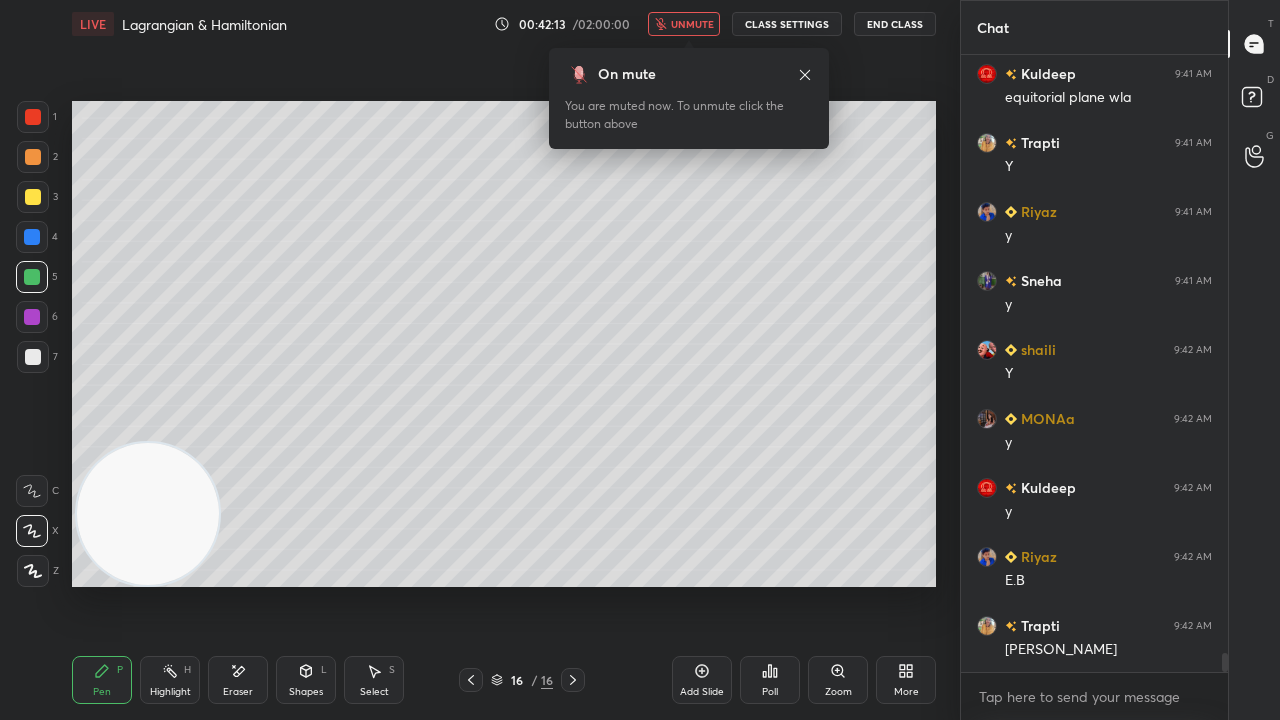 scroll, scrollTop: 19618, scrollLeft: 0, axis: vertical 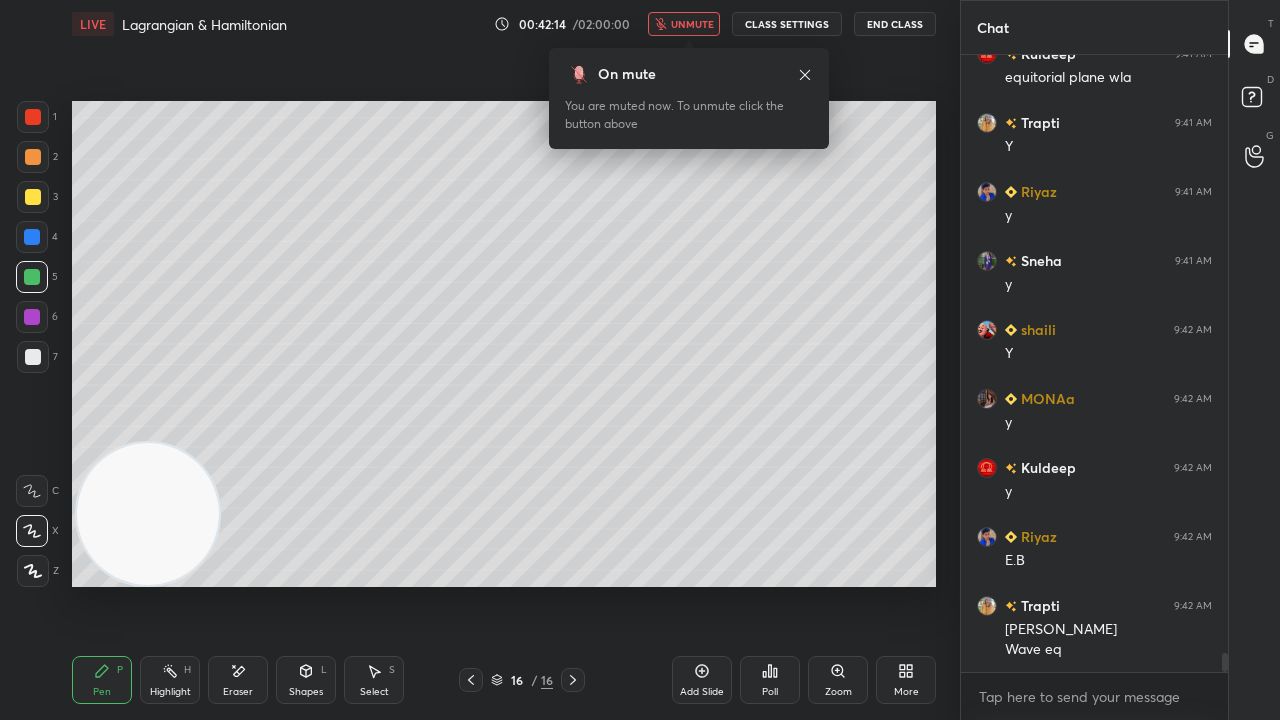 click on "unmute" at bounding box center (684, 24) 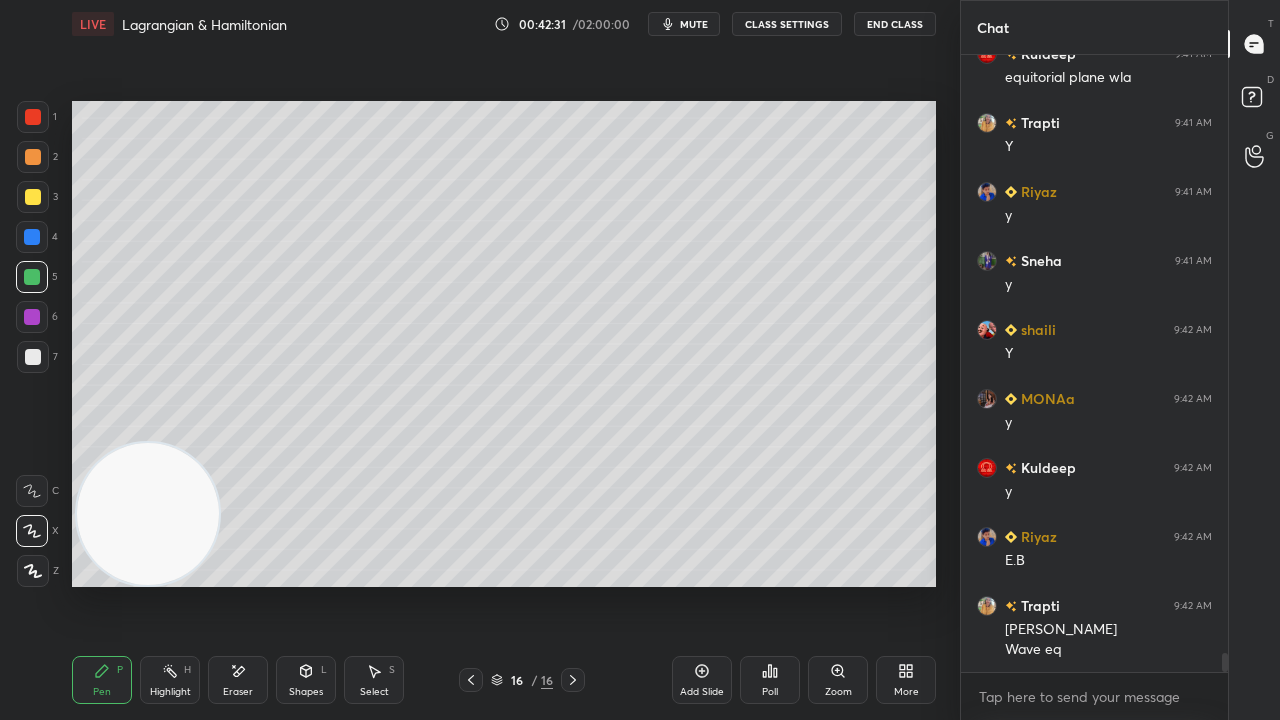 click on "Eraser" at bounding box center [238, 680] 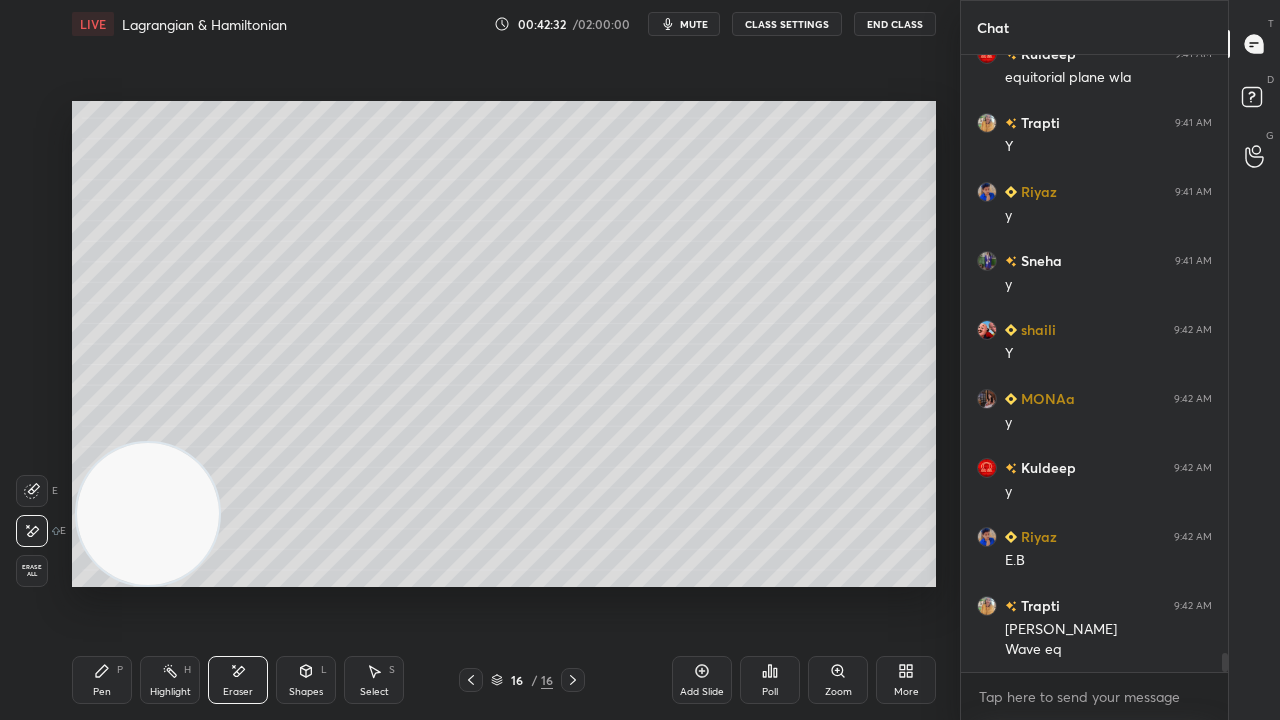 click on "Pen" at bounding box center [102, 692] 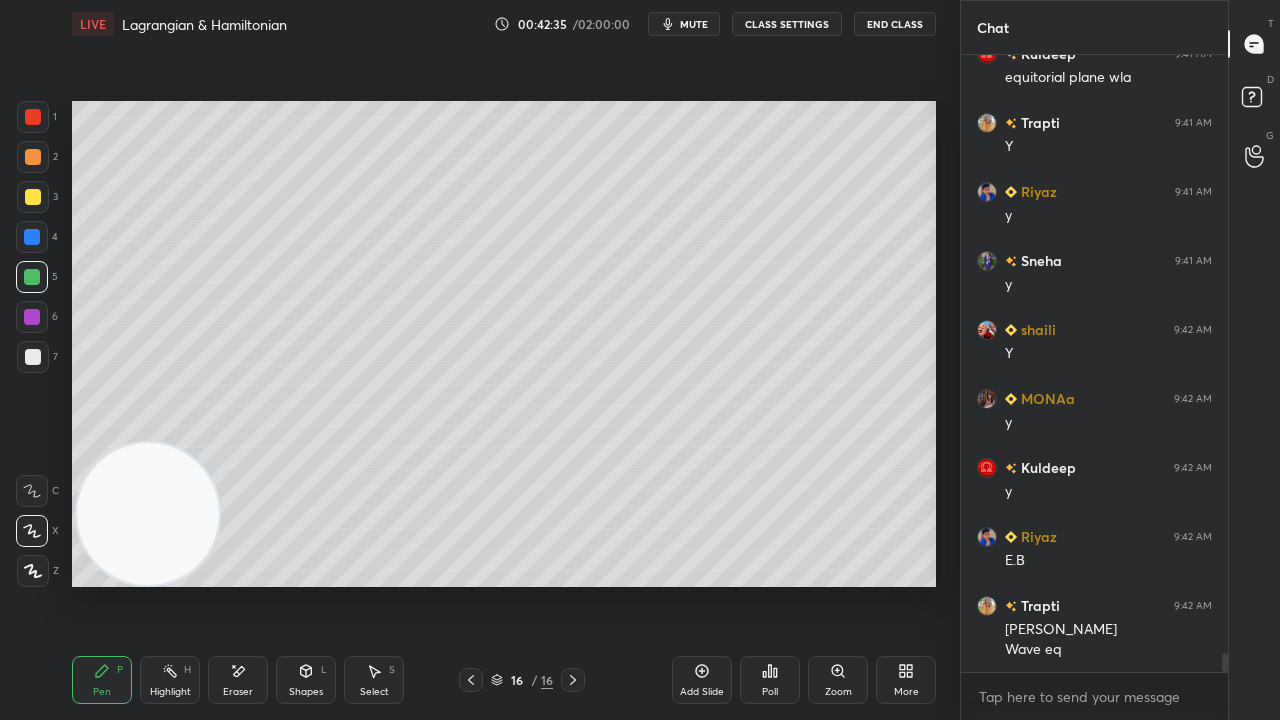 click 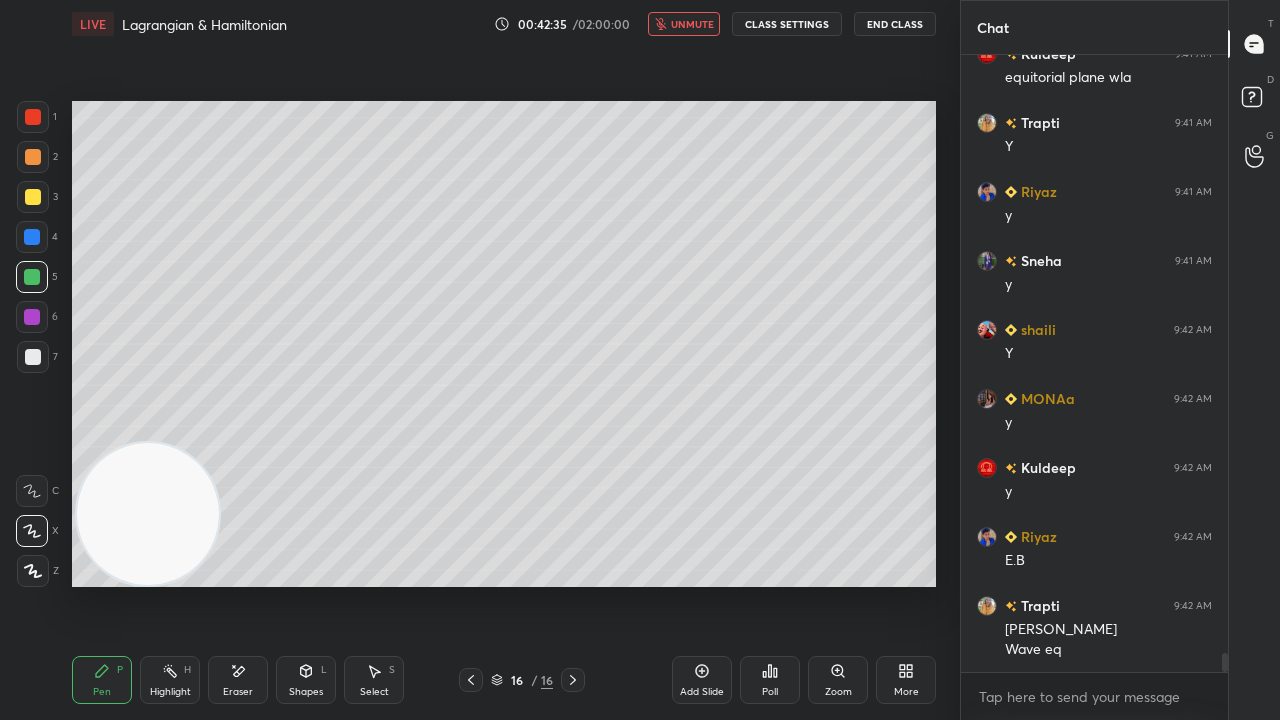 click on "unmute" at bounding box center [692, 24] 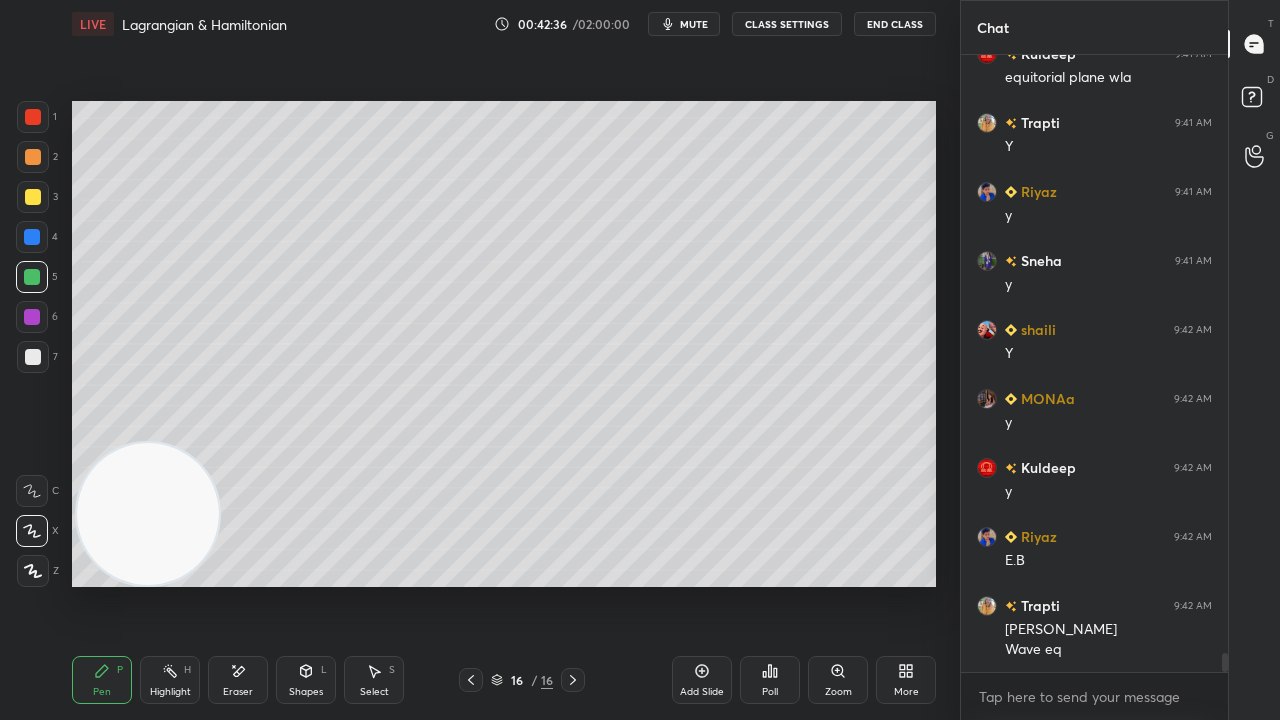 scroll, scrollTop: 19686, scrollLeft: 0, axis: vertical 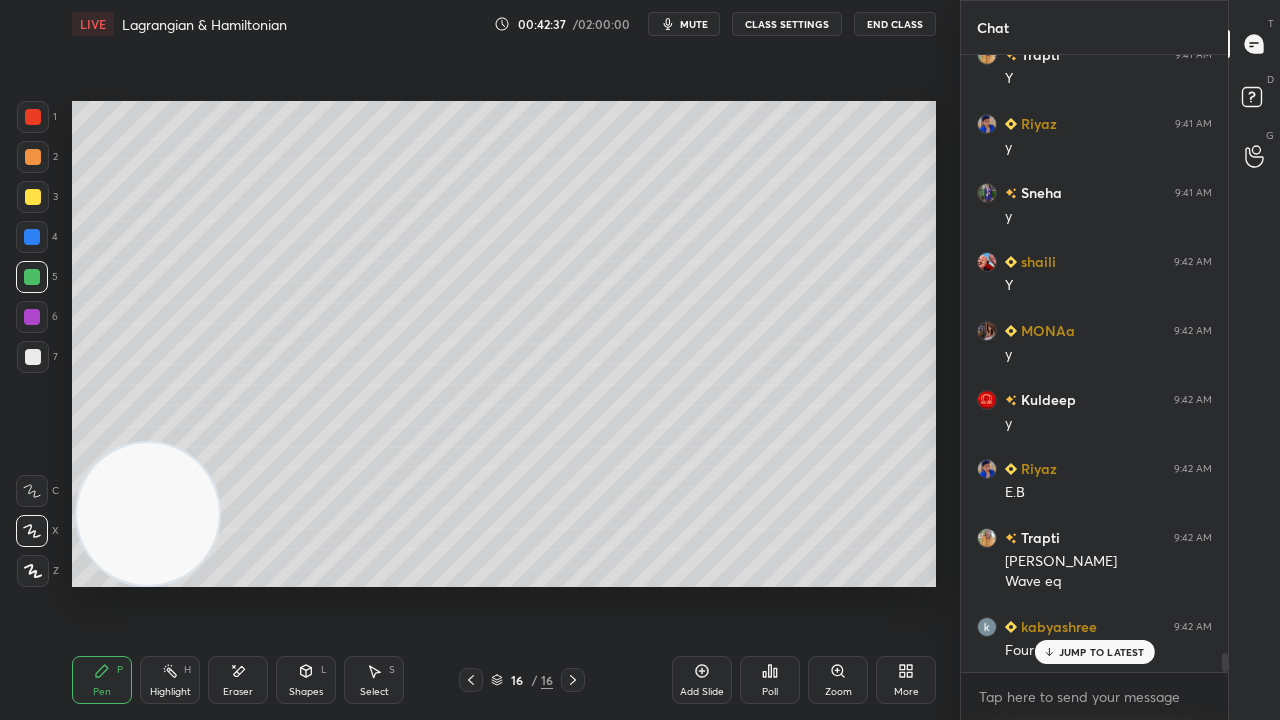 click on "Eraser" at bounding box center [238, 680] 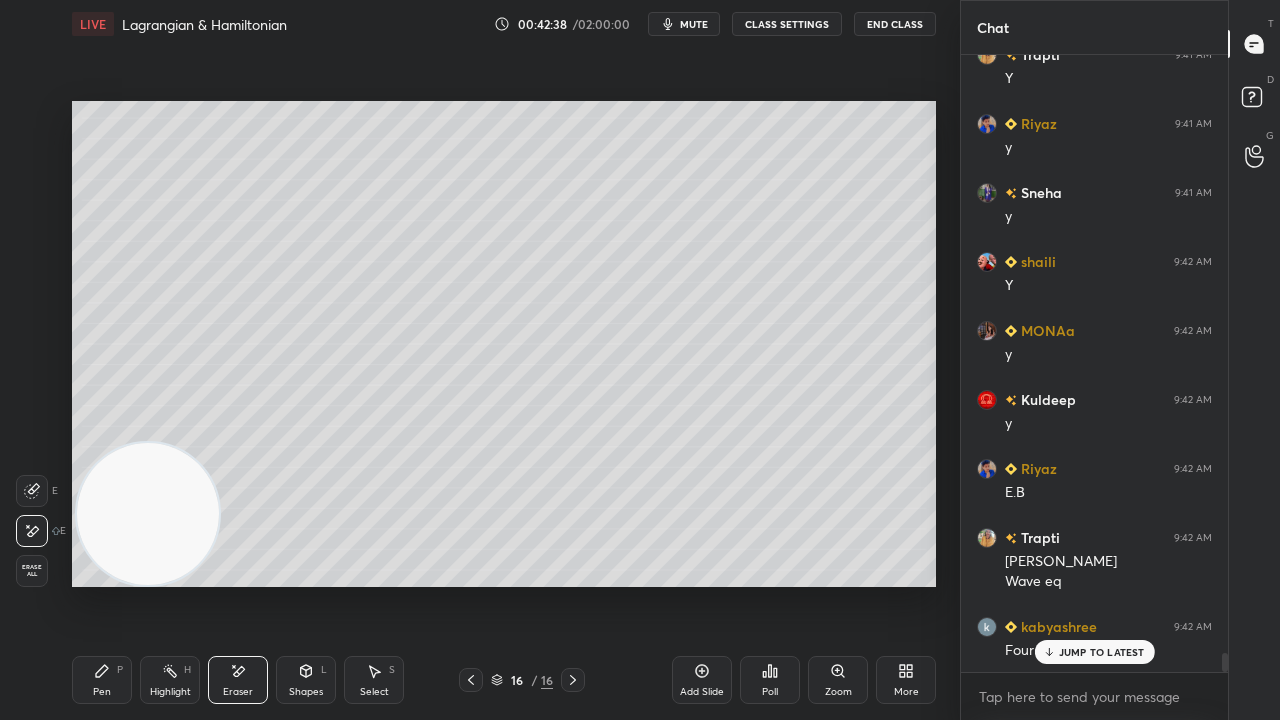 drag, startPoint x: 106, startPoint y: 684, endPoint x: 126, endPoint y: 650, distance: 39.446167 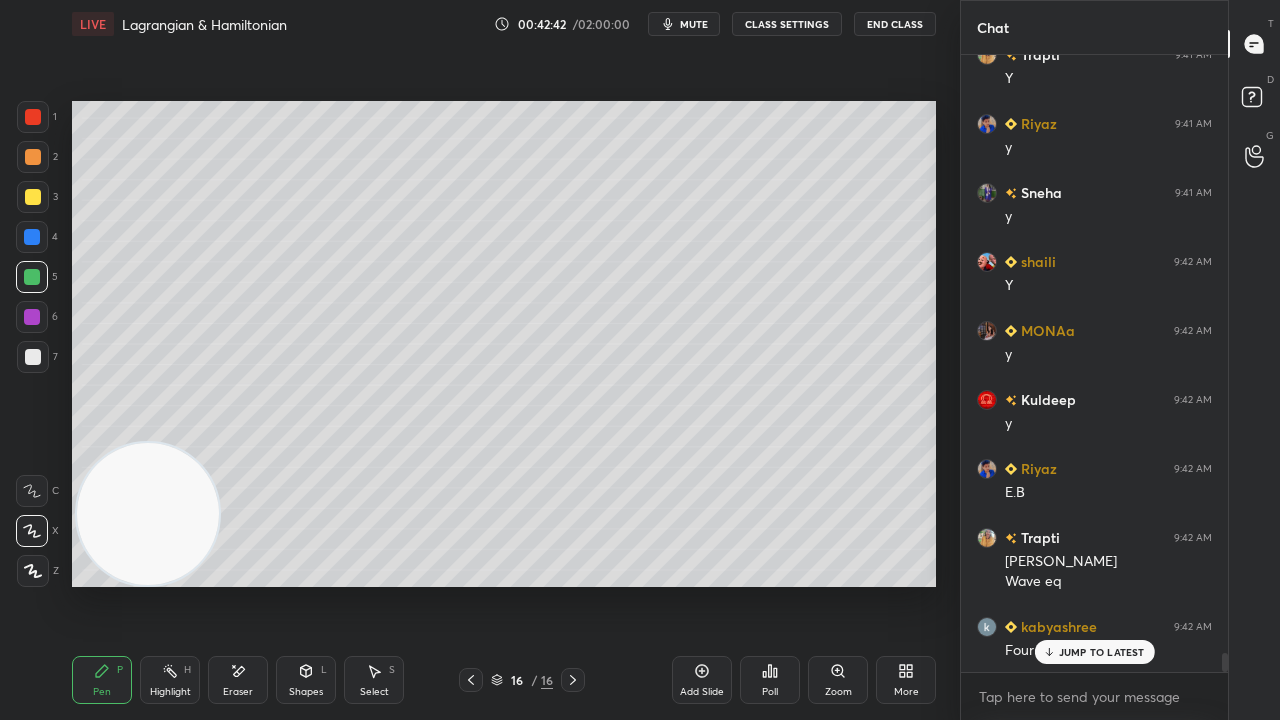 click 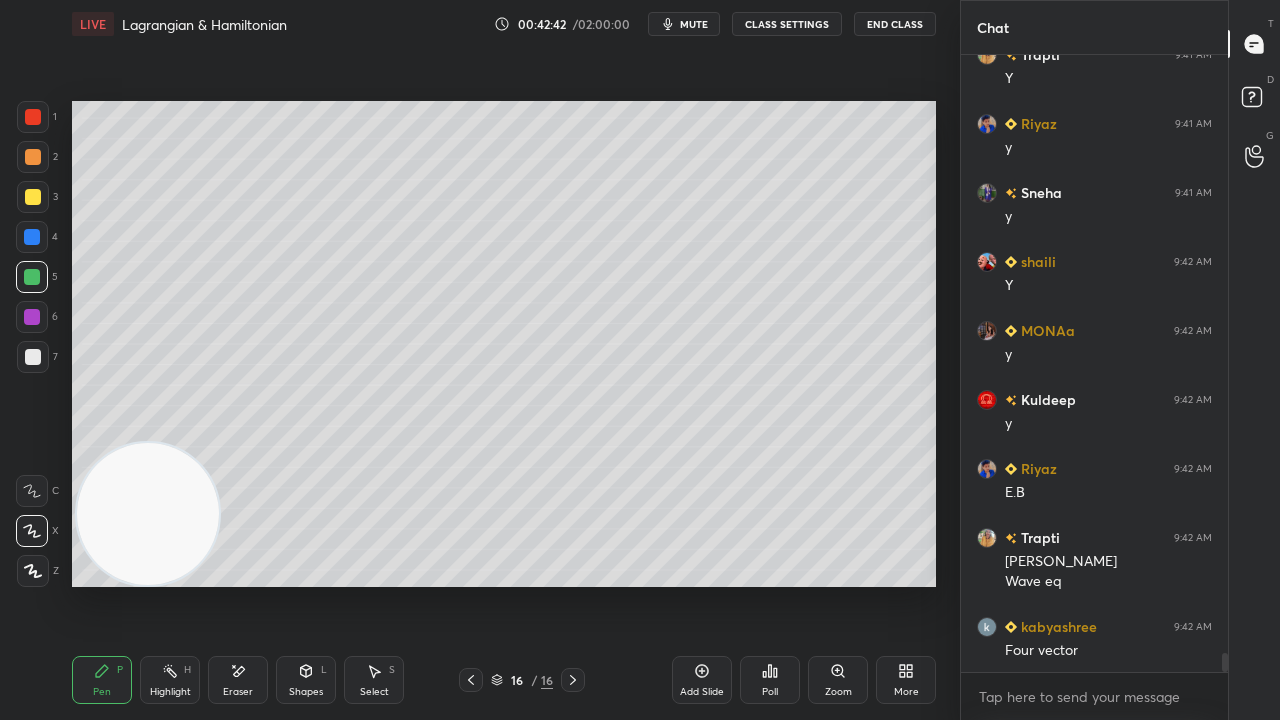 scroll, scrollTop: 19756, scrollLeft: 0, axis: vertical 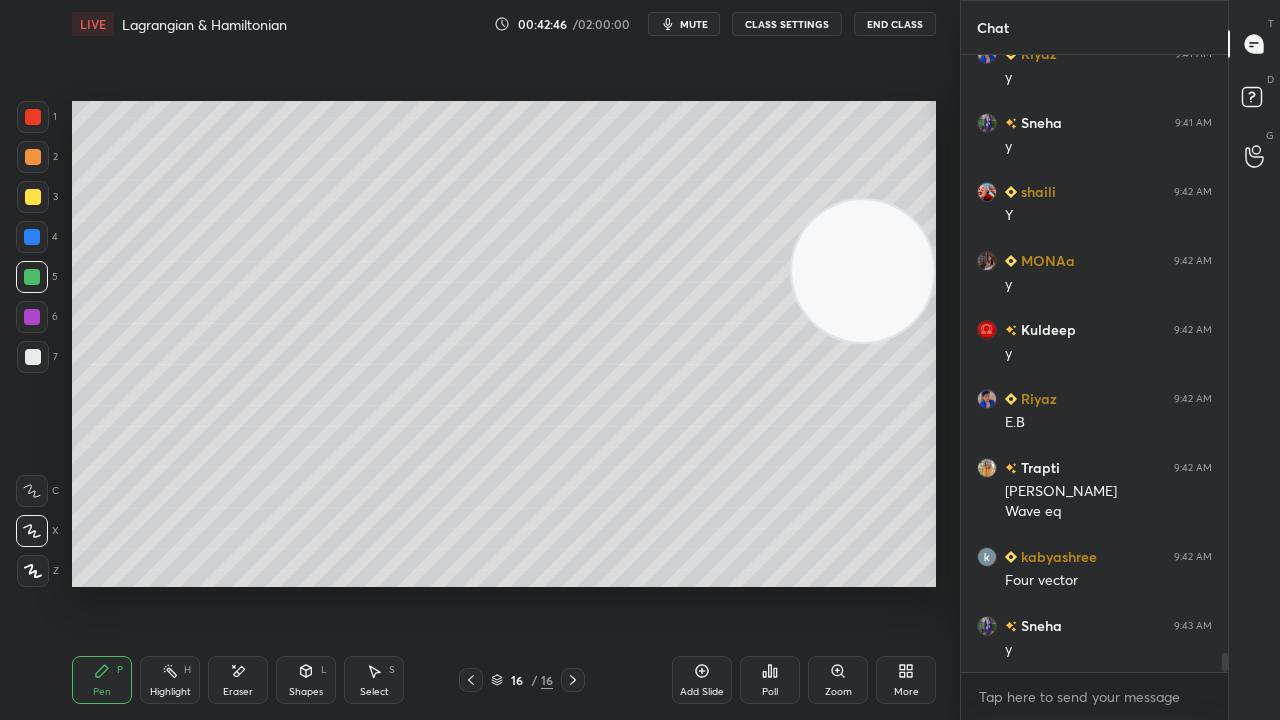 drag, startPoint x: 168, startPoint y: 537, endPoint x: 892, endPoint y: 289, distance: 765.2973 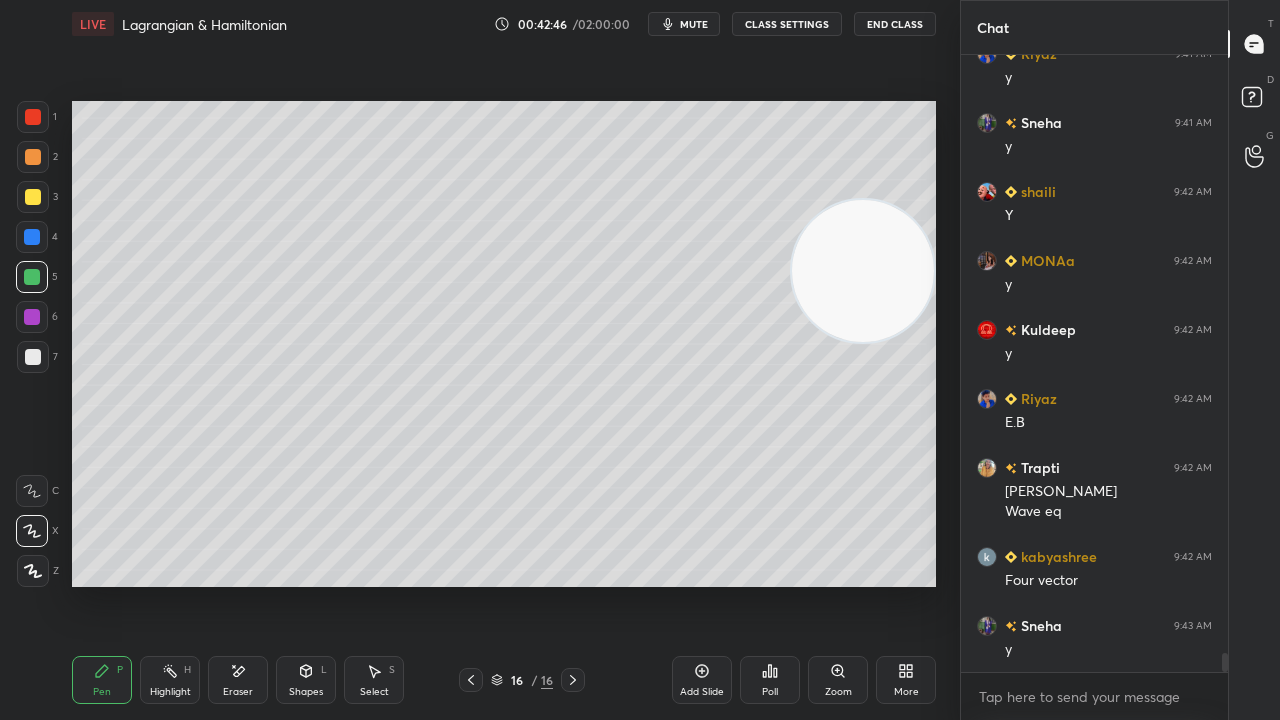 click at bounding box center [863, 271] 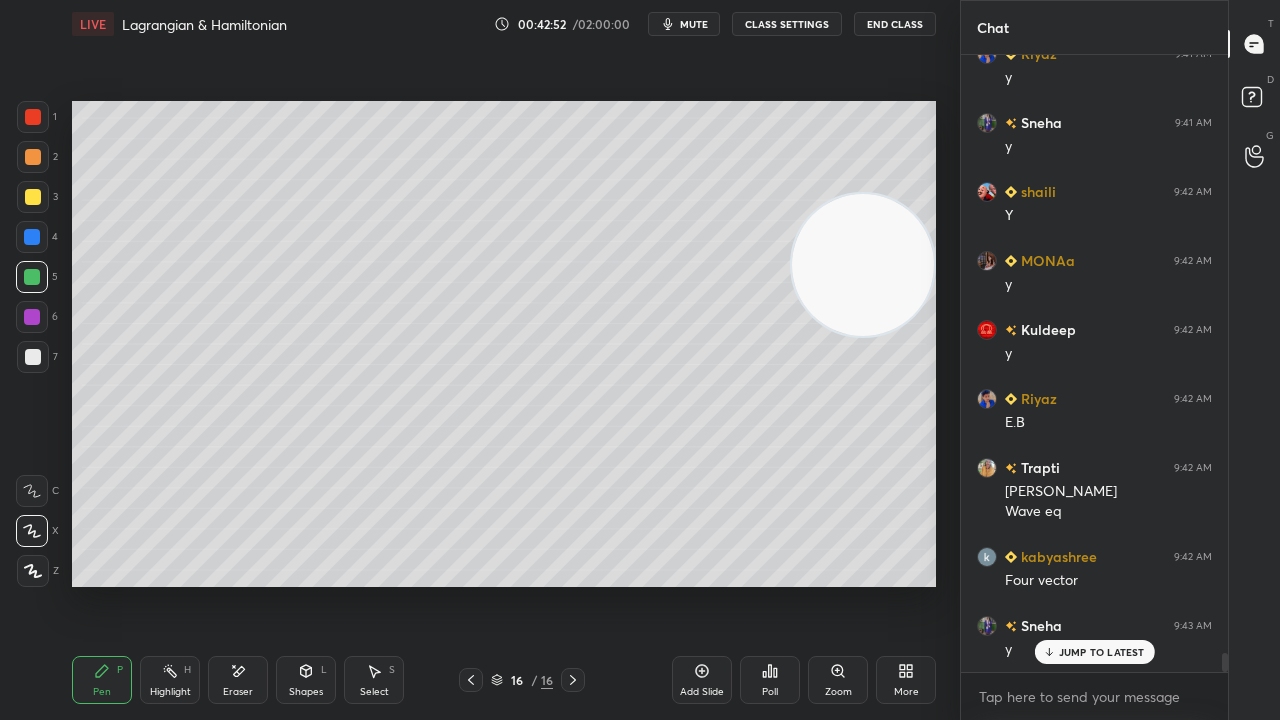 scroll, scrollTop: 19824, scrollLeft: 0, axis: vertical 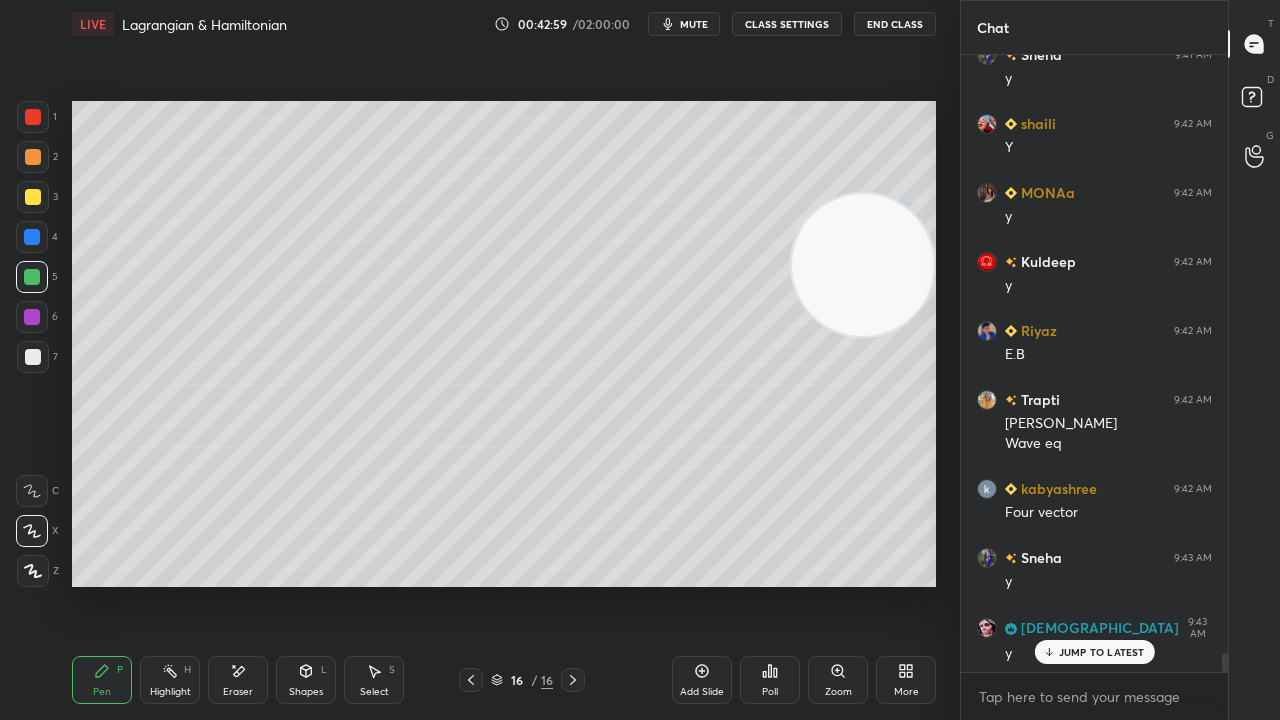 click on "Add Slide" at bounding box center [702, 680] 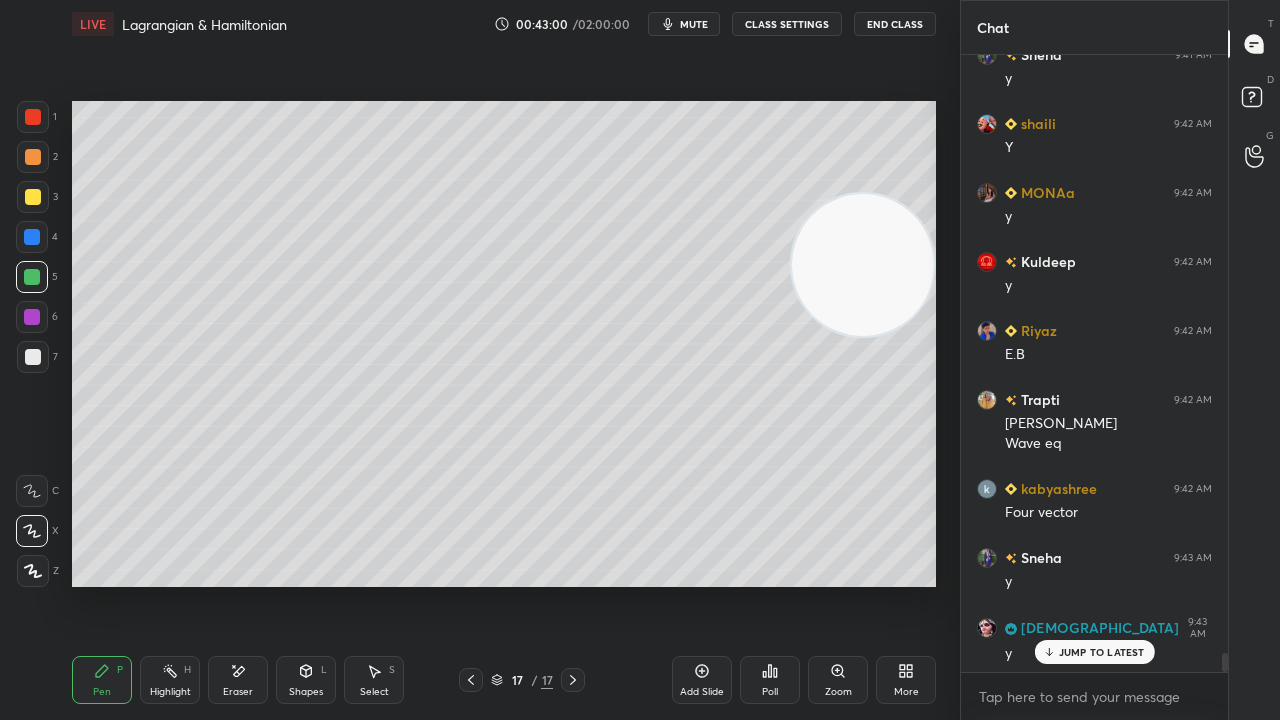 click at bounding box center [33, 197] 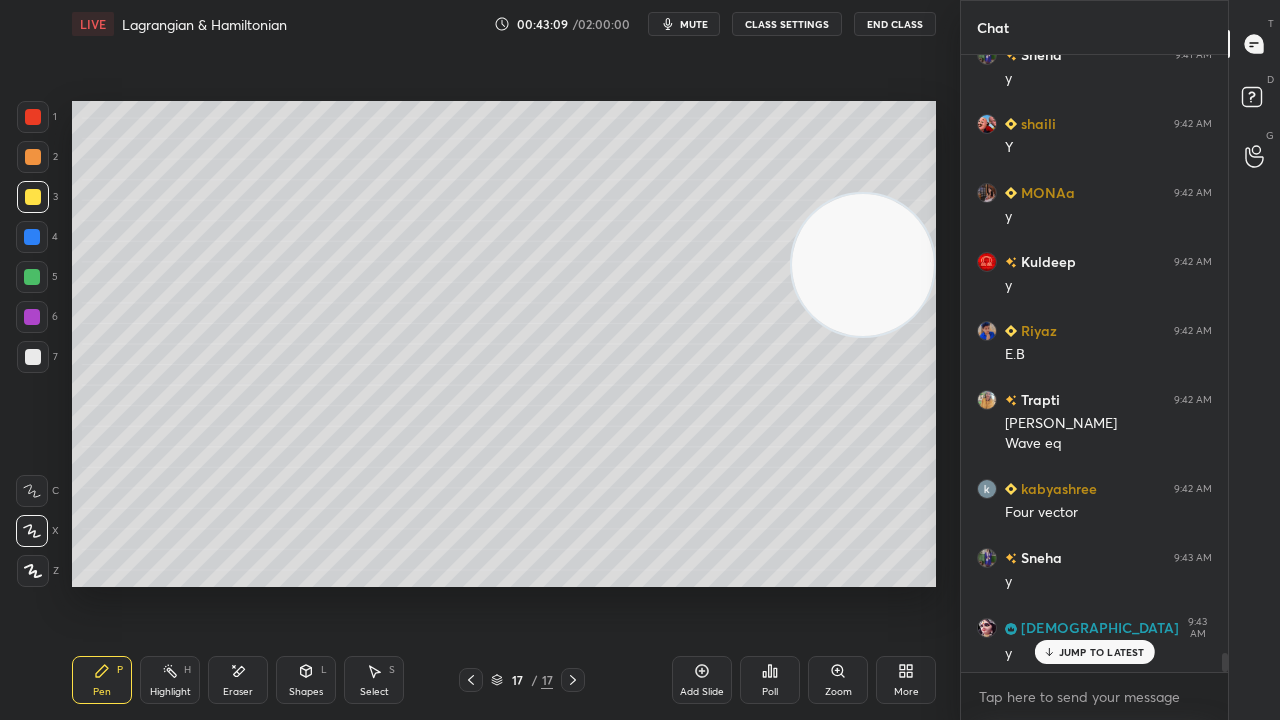 click on "JUMP TO LATEST" at bounding box center (1094, 652) 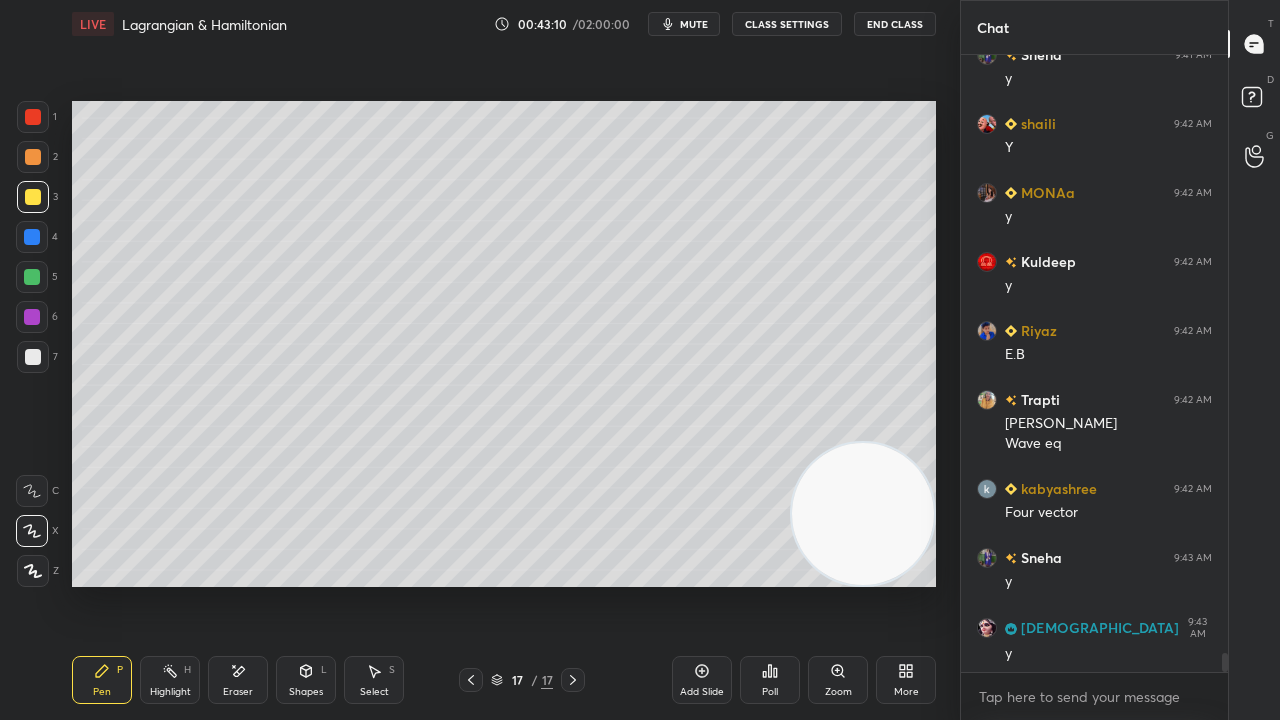 click on "Setting up your live class Poll for   secs No correct answer Start poll" at bounding box center [504, 344] 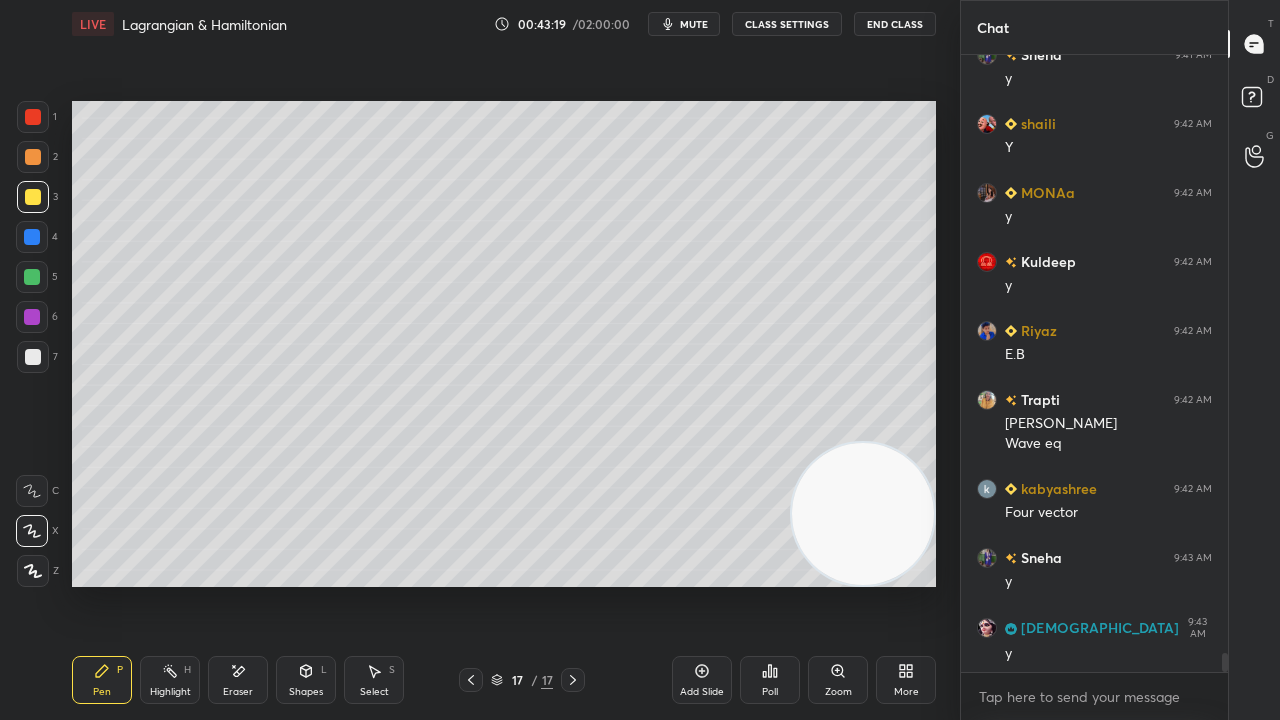 click on "mute" at bounding box center [694, 24] 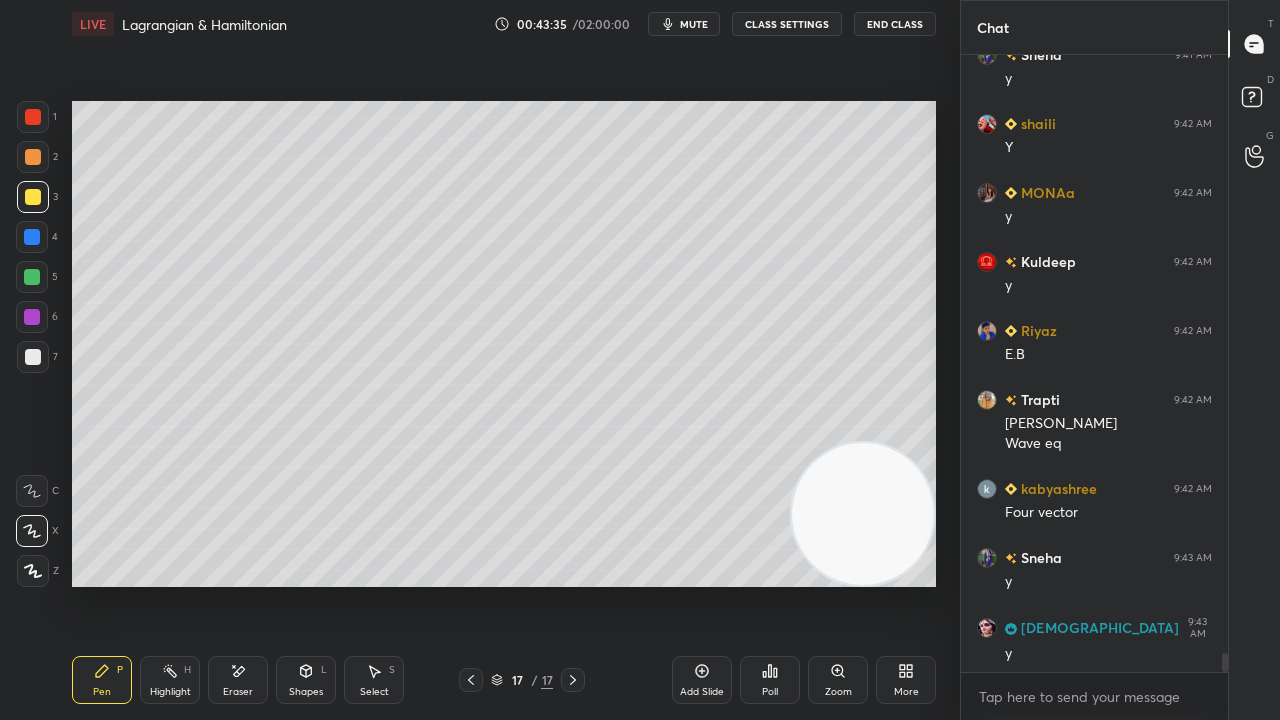 click on "mute" at bounding box center [694, 24] 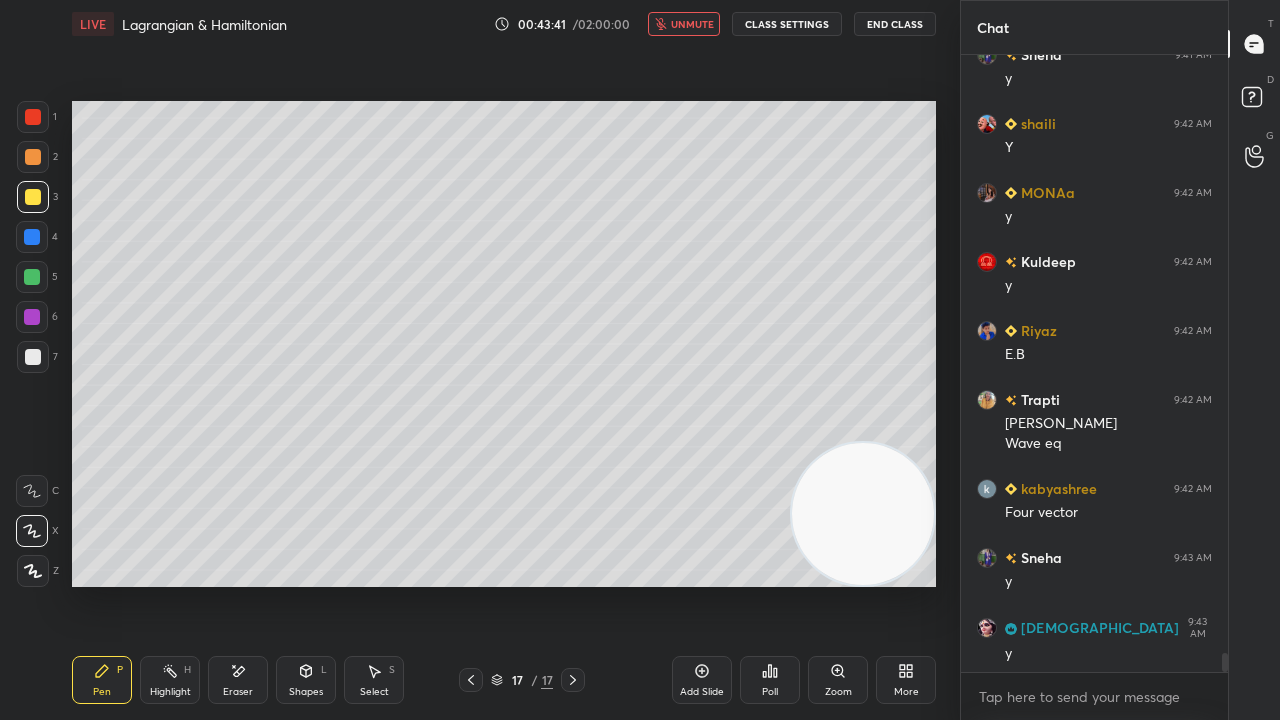 click on "unmute" at bounding box center [692, 24] 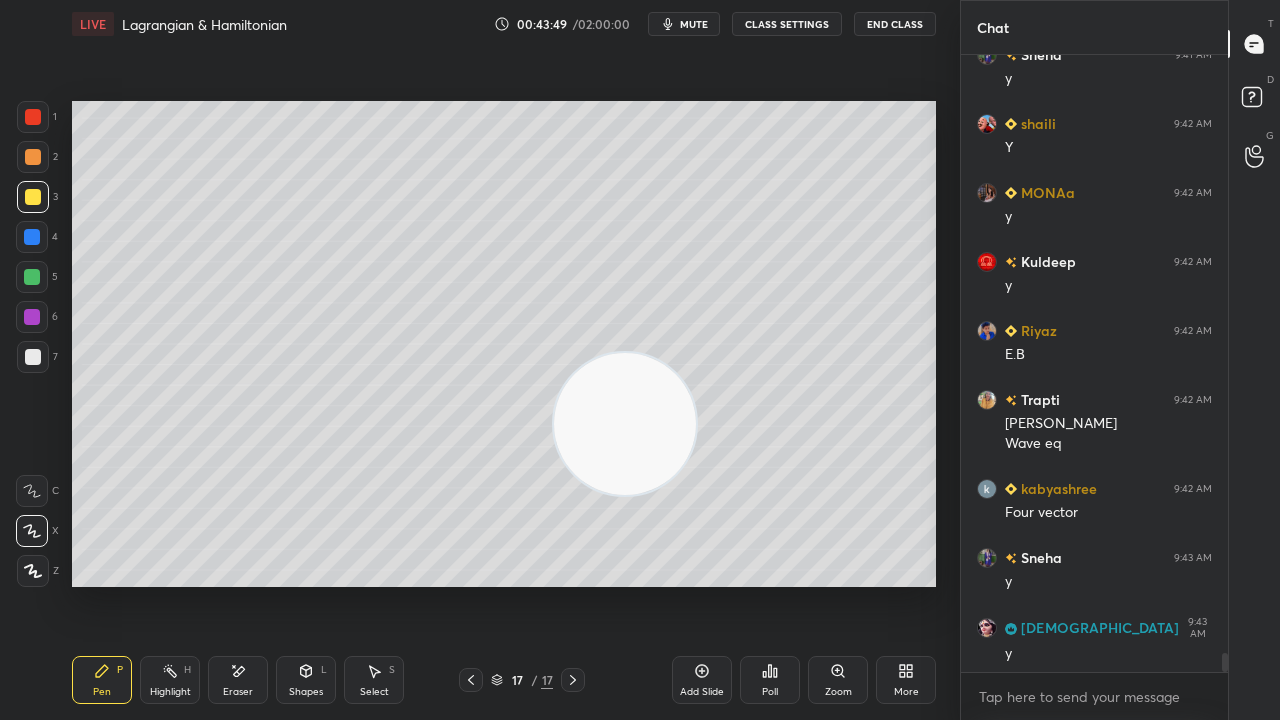 drag, startPoint x: 777, startPoint y: 500, endPoint x: 0, endPoint y: 257, distance: 814.1118 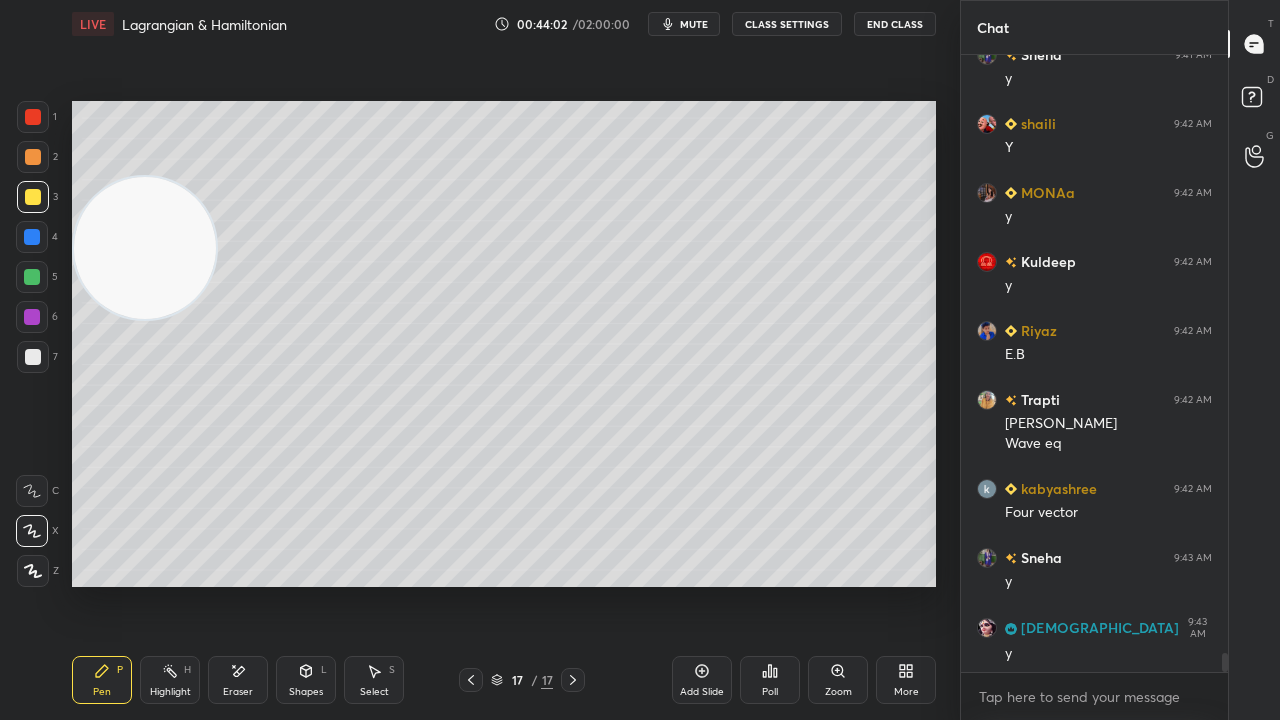scroll, scrollTop: 19894, scrollLeft: 0, axis: vertical 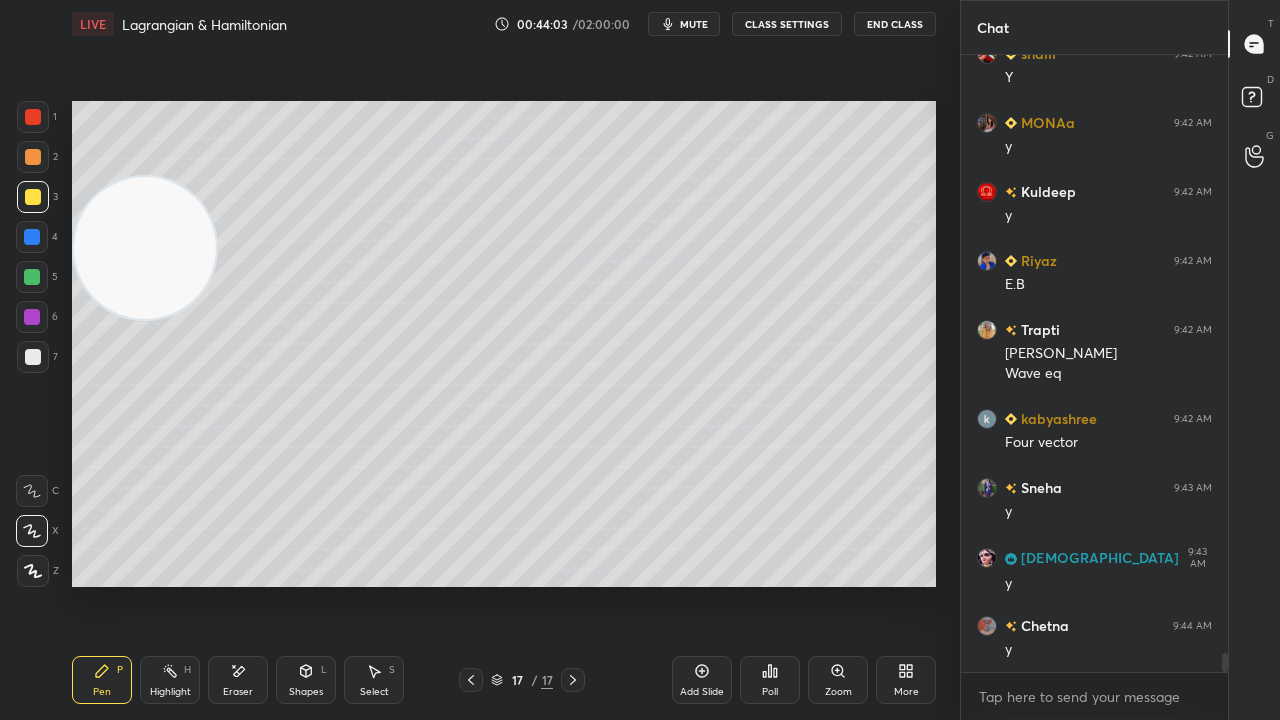 click at bounding box center [33, 357] 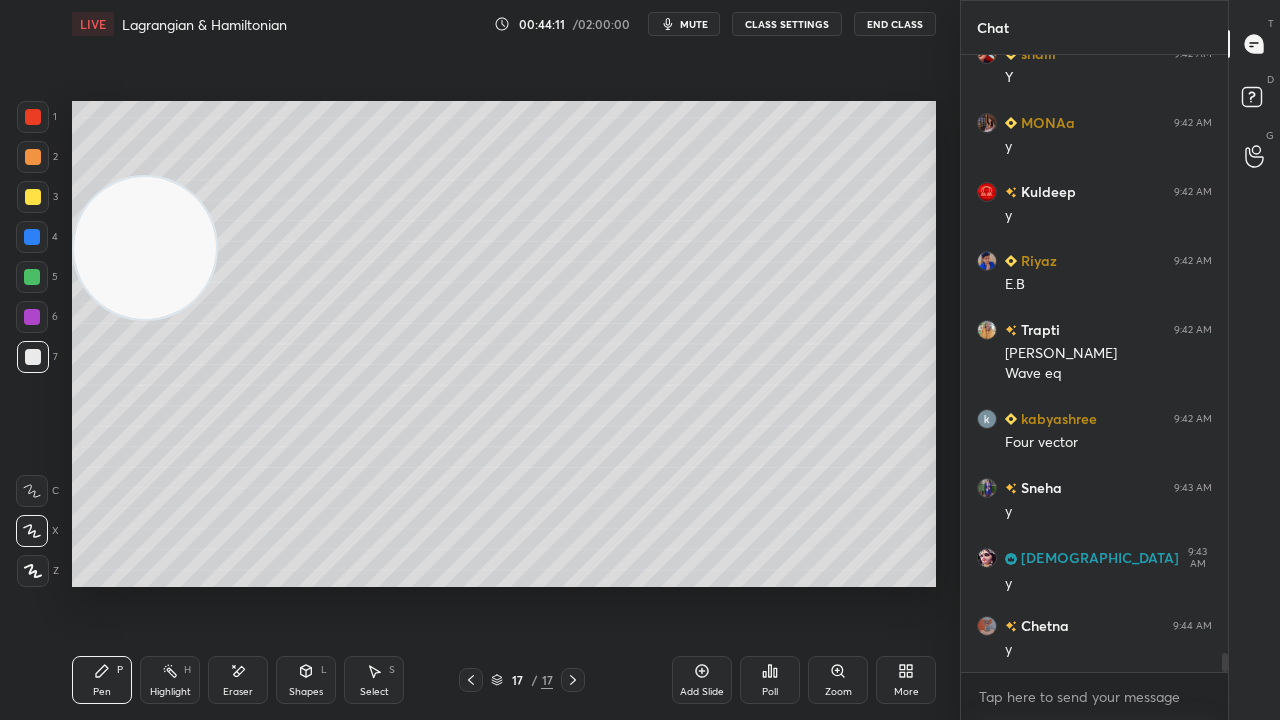 click on "Setting up your live class Poll for   secs No correct answer Start poll" at bounding box center [504, 344] 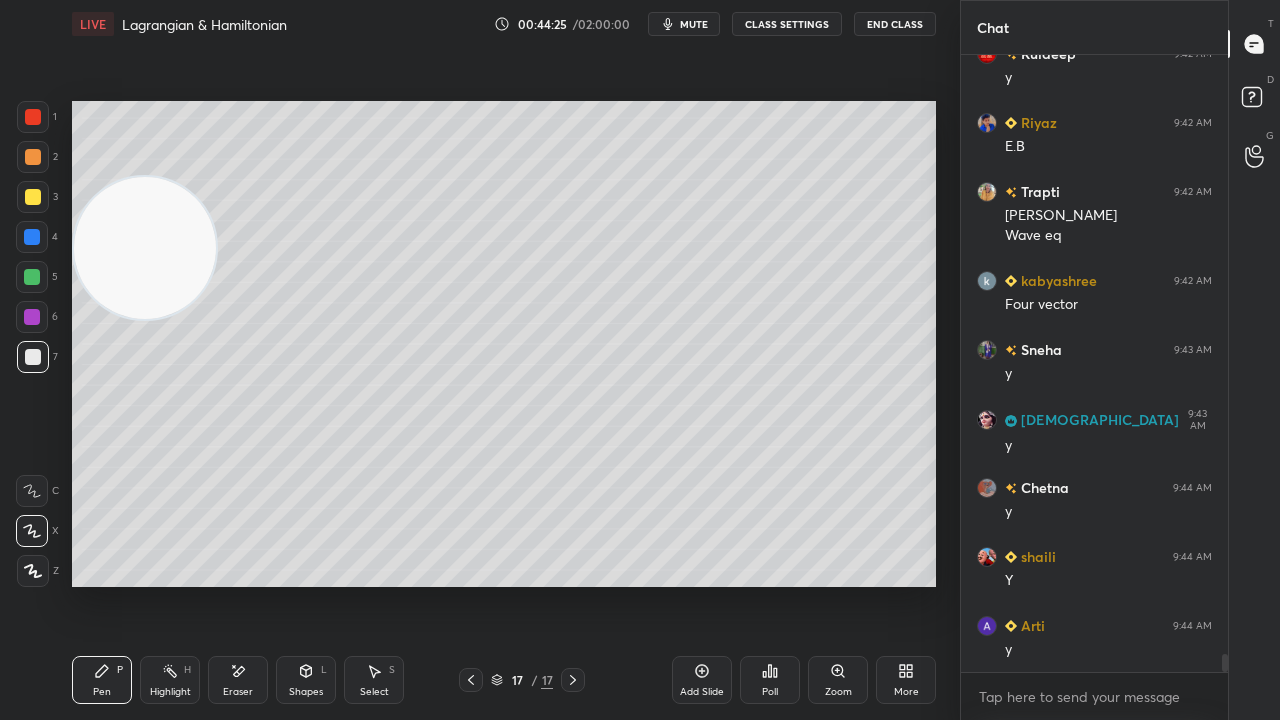 scroll, scrollTop: 20100, scrollLeft: 0, axis: vertical 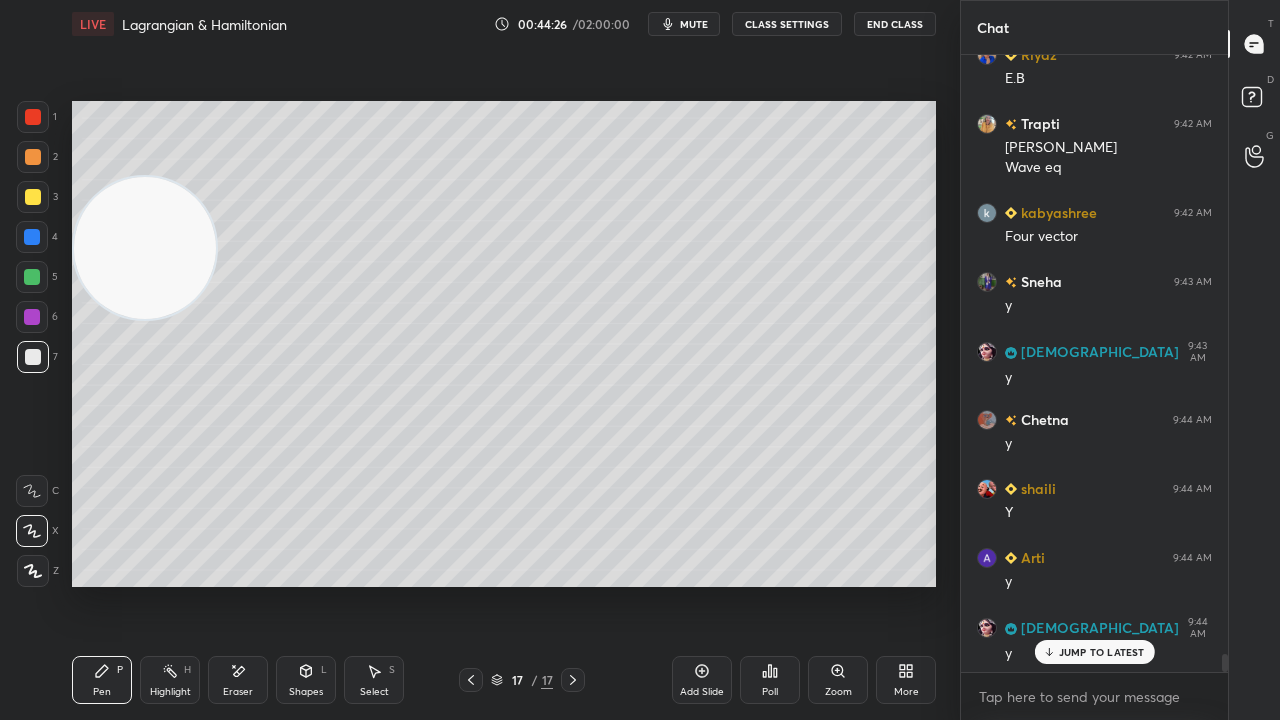 click on "JUMP TO LATEST" at bounding box center (1102, 652) 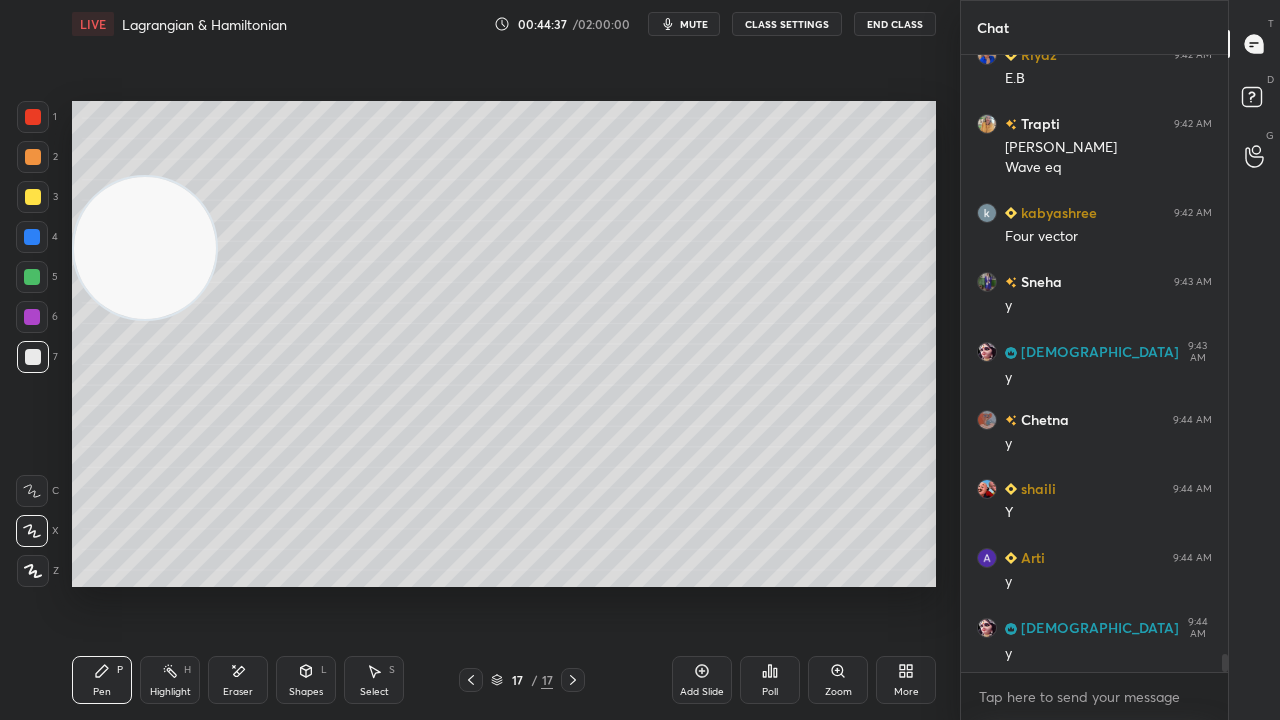 click on "mute" at bounding box center [684, 24] 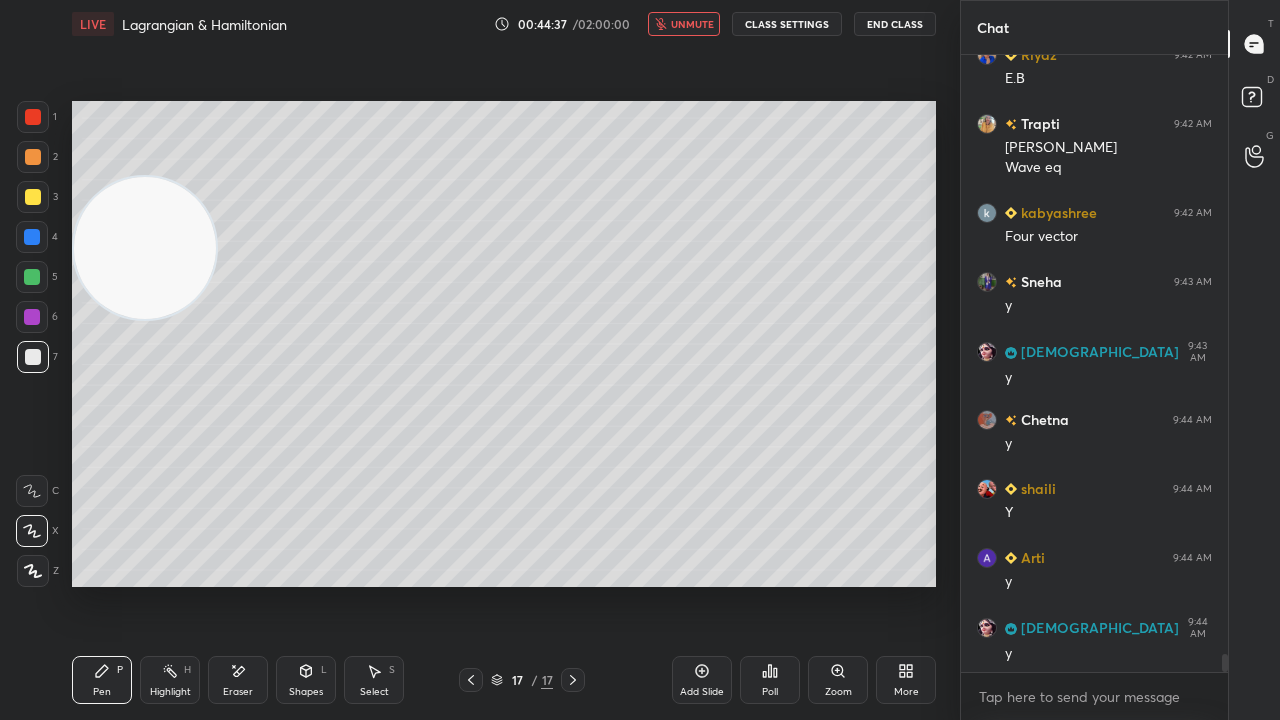 click on "unmute" at bounding box center (692, 24) 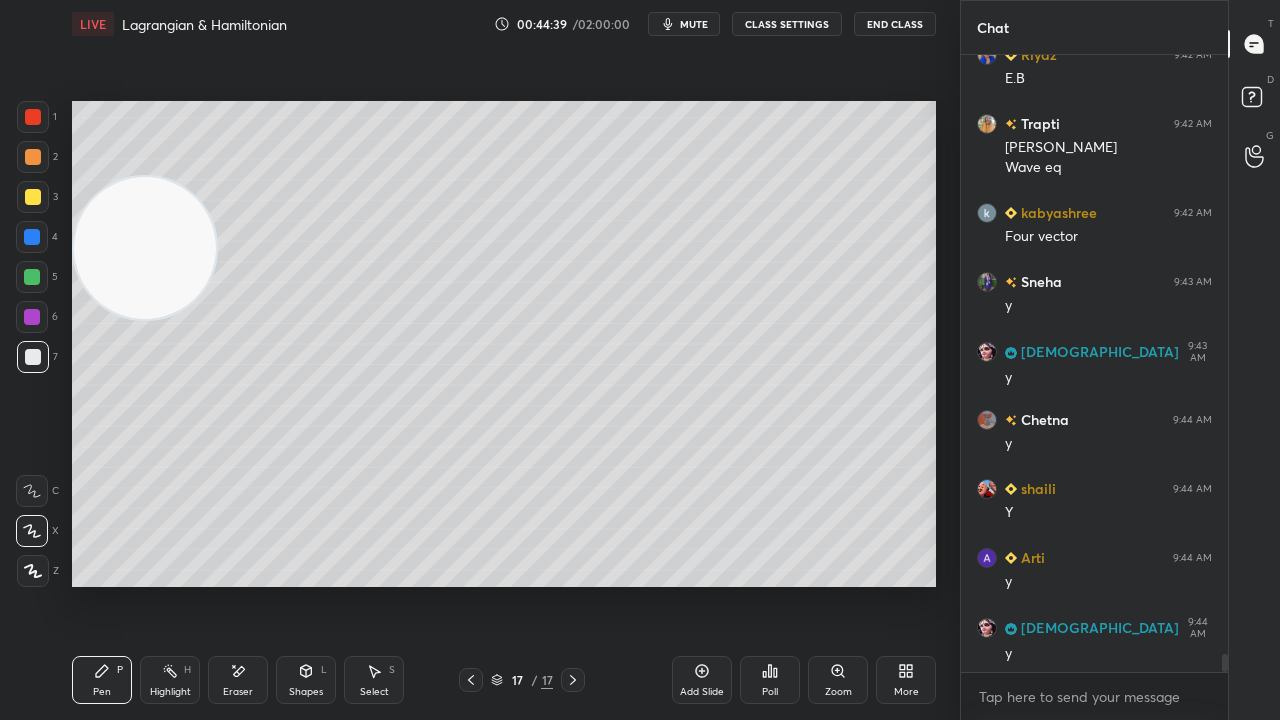 scroll, scrollTop: 20170, scrollLeft: 0, axis: vertical 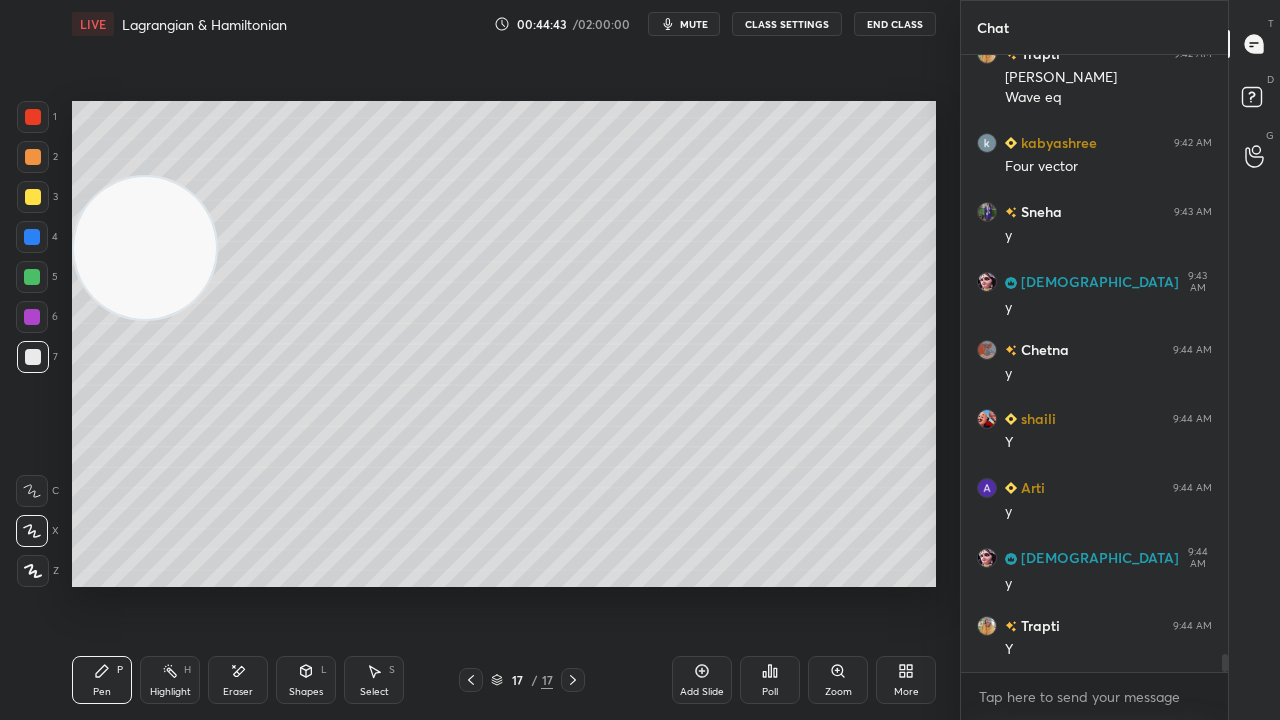 click on "Add Slide" at bounding box center [702, 692] 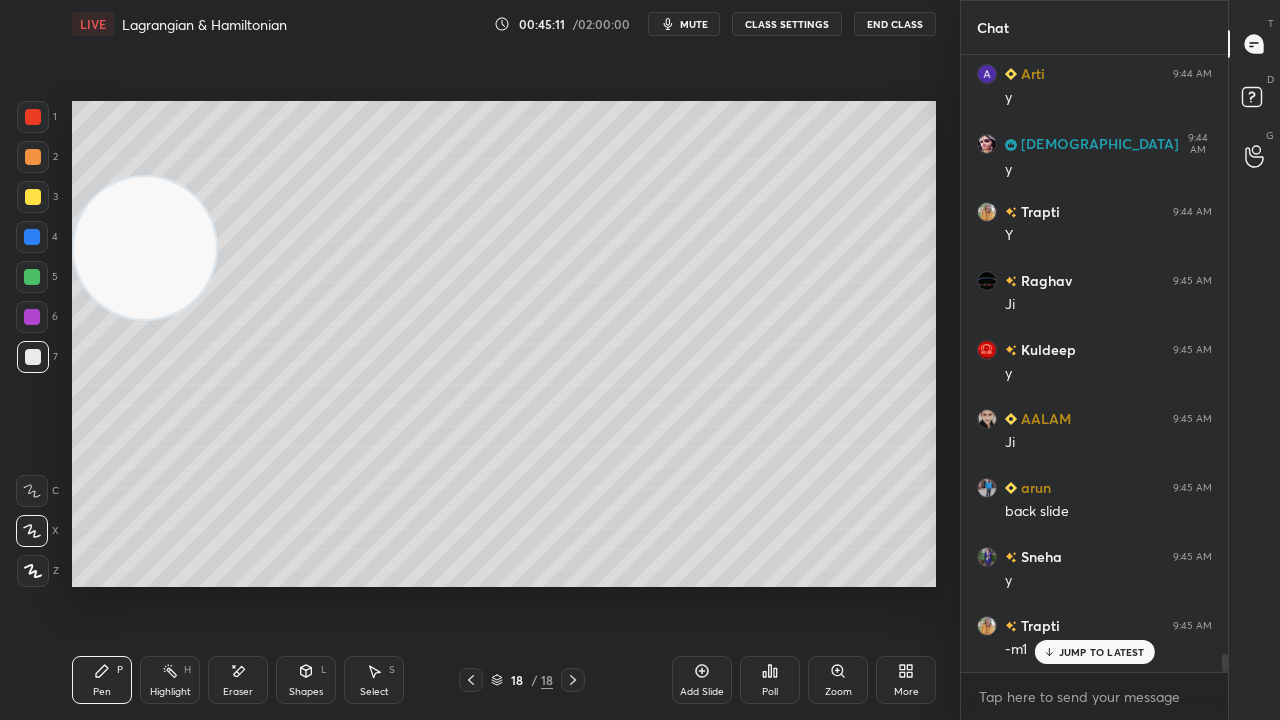 scroll, scrollTop: 20652, scrollLeft: 0, axis: vertical 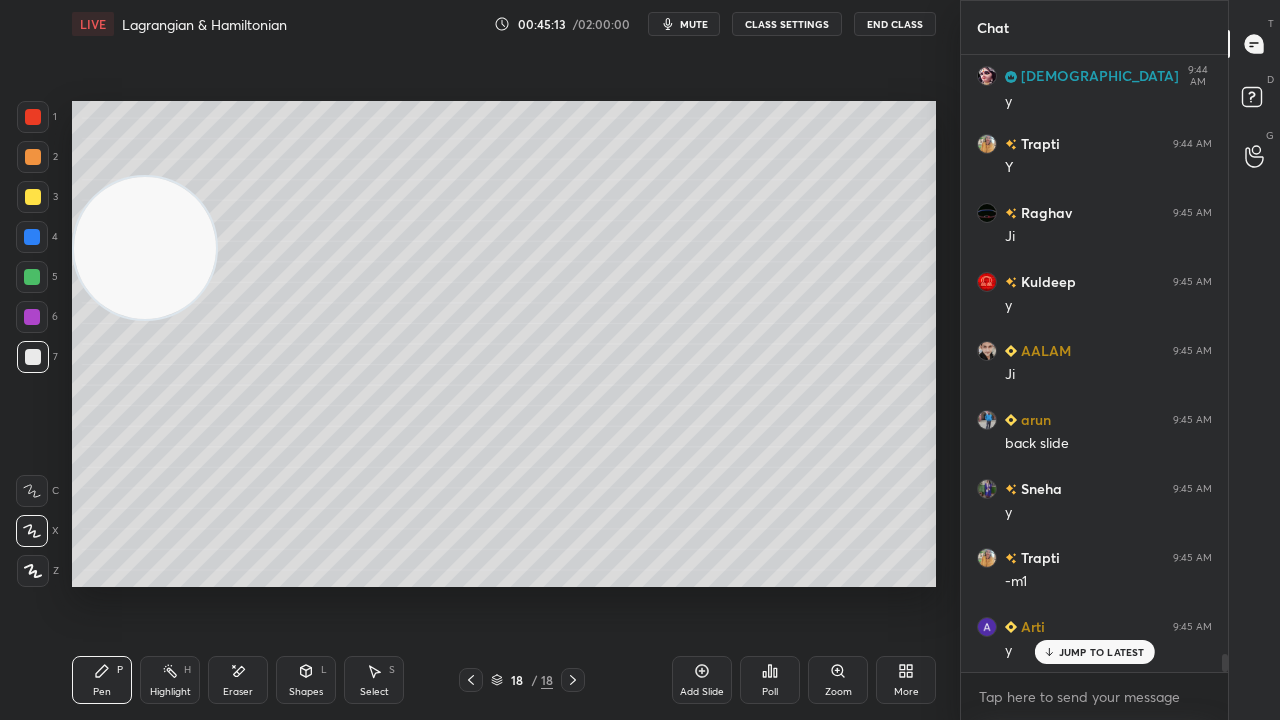 click 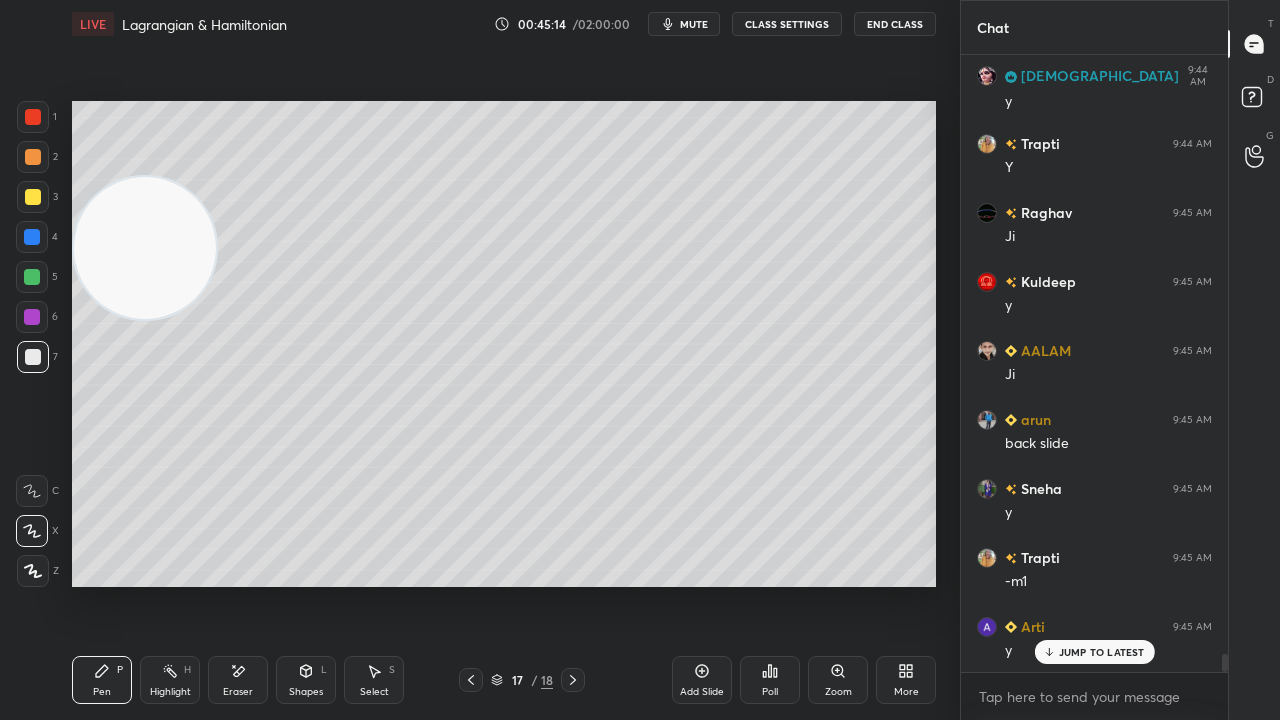 click on "mute" at bounding box center [694, 24] 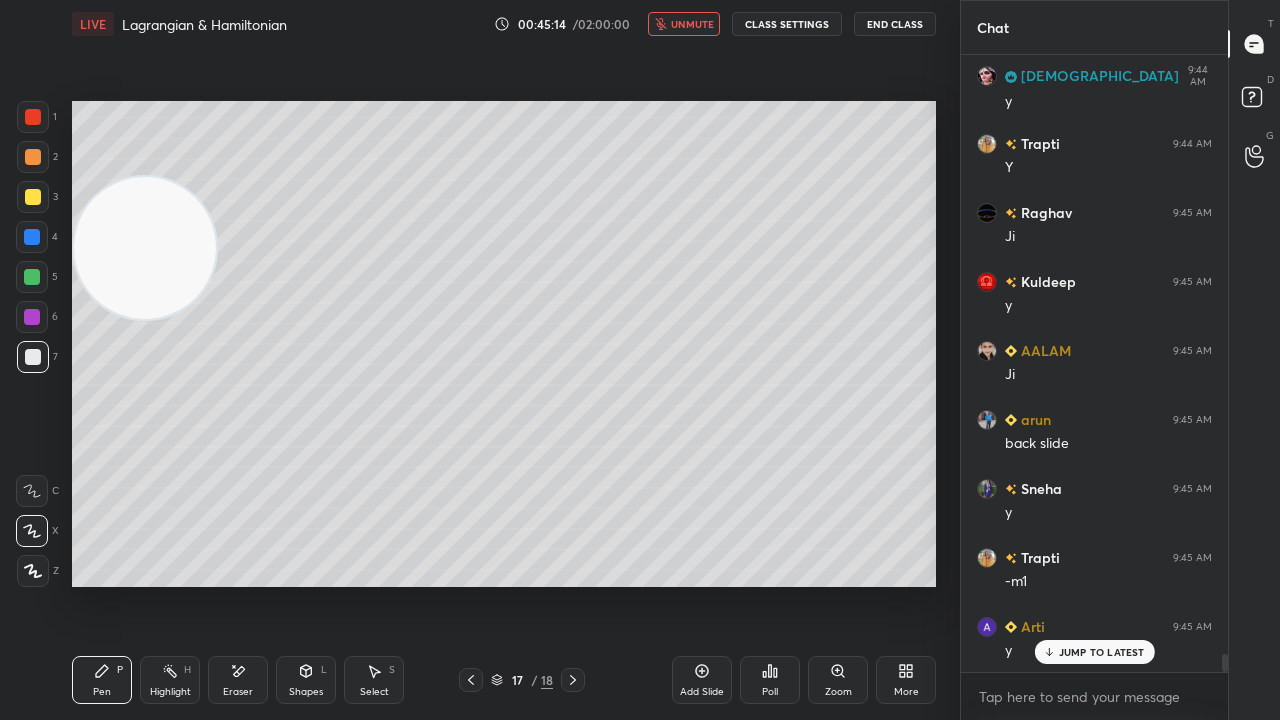 click on "unmute" at bounding box center (692, 24) 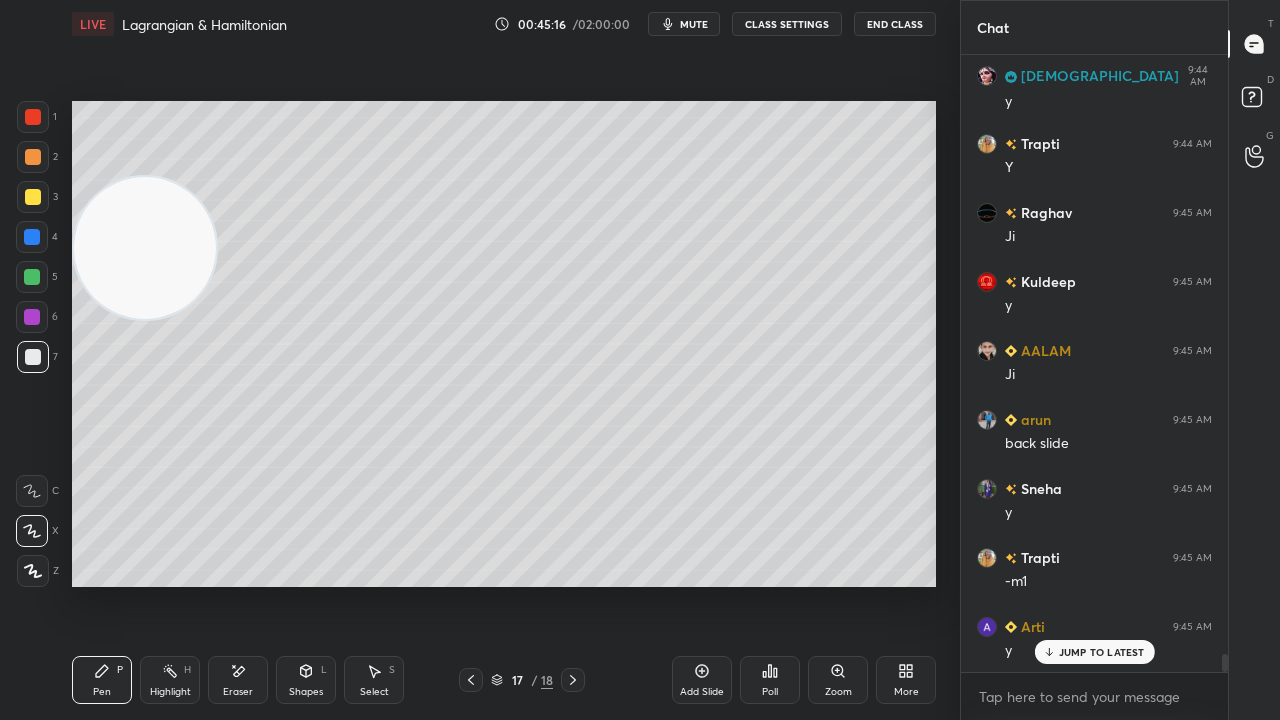 click at bounding box center (32, 317) 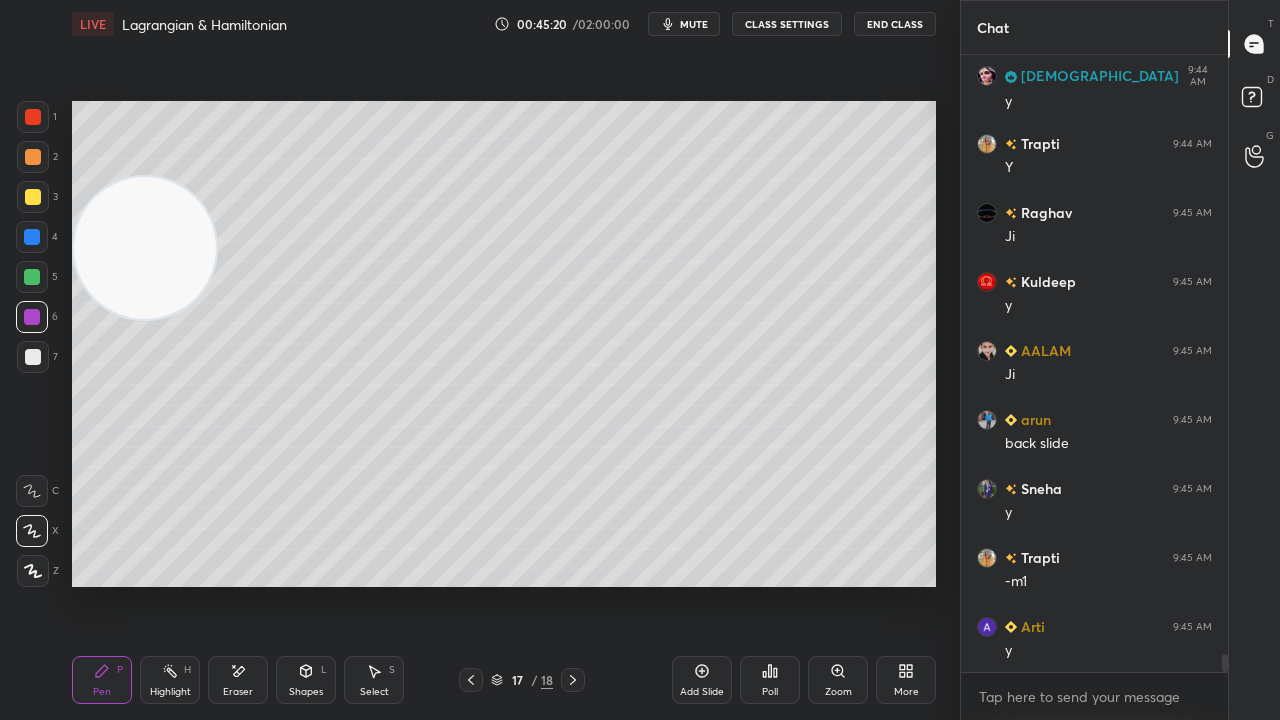 scroll, scrollTop: 20722, scrollLeft: 0, axis: vertical 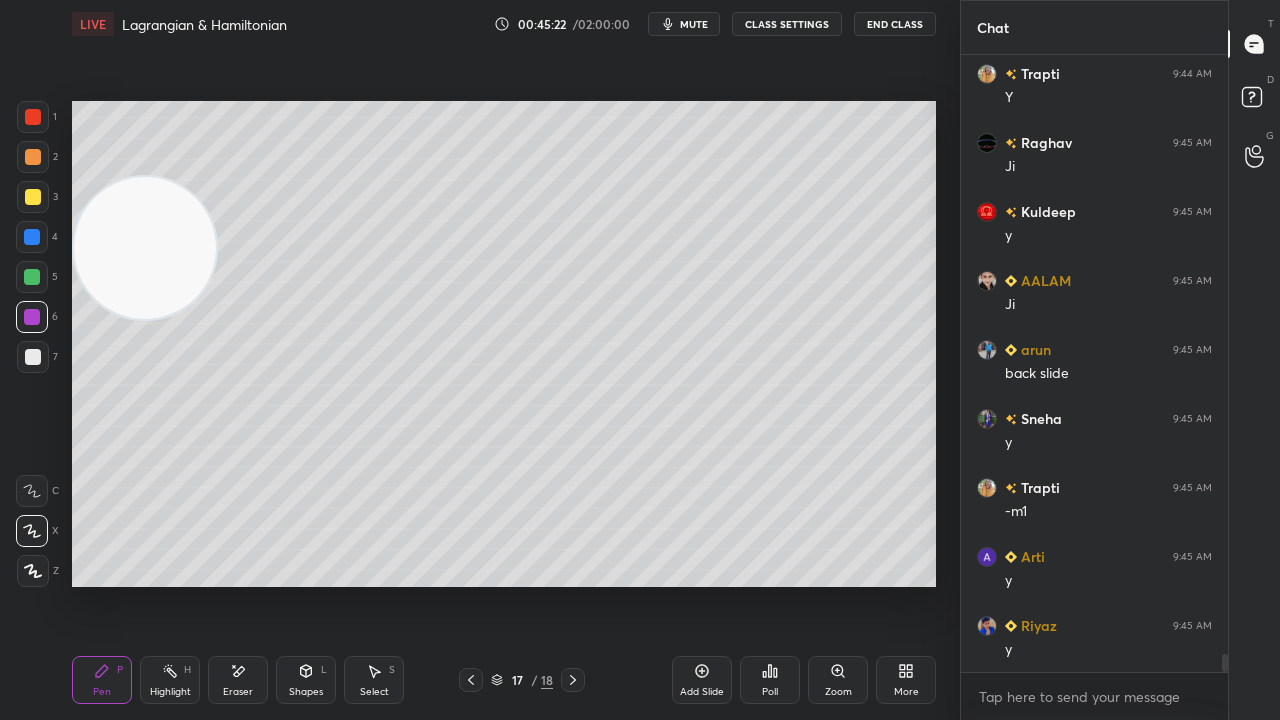 click on "mute" at bounding box center (694, 24) 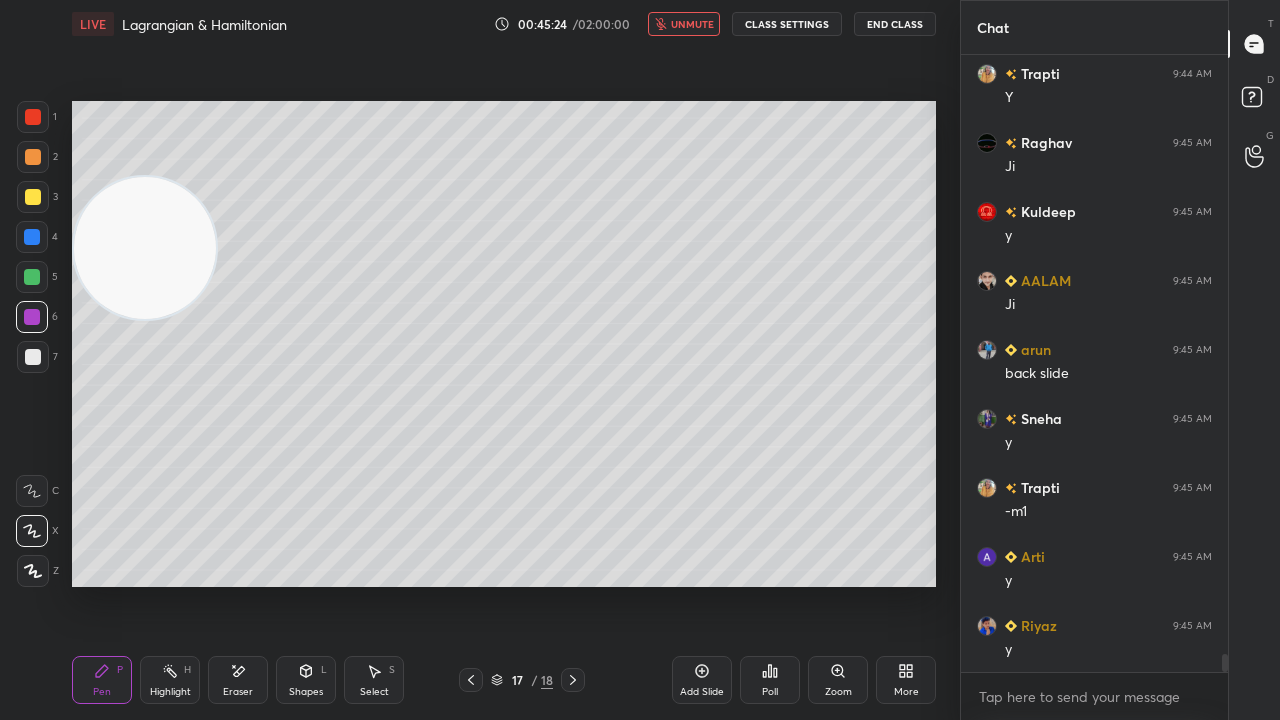 click on "unmute" at bounding box center (692, 24) 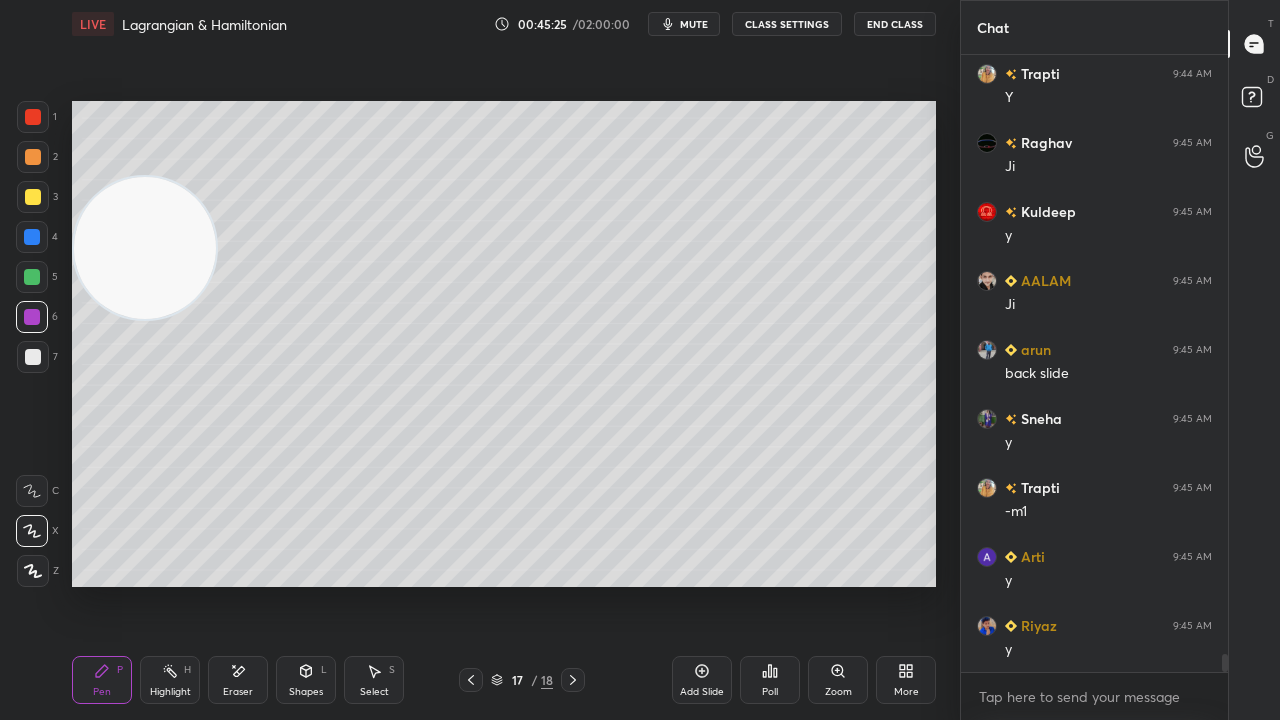 scroll, scrollTop: 20790, scrollLeft: 0, axis: vertical 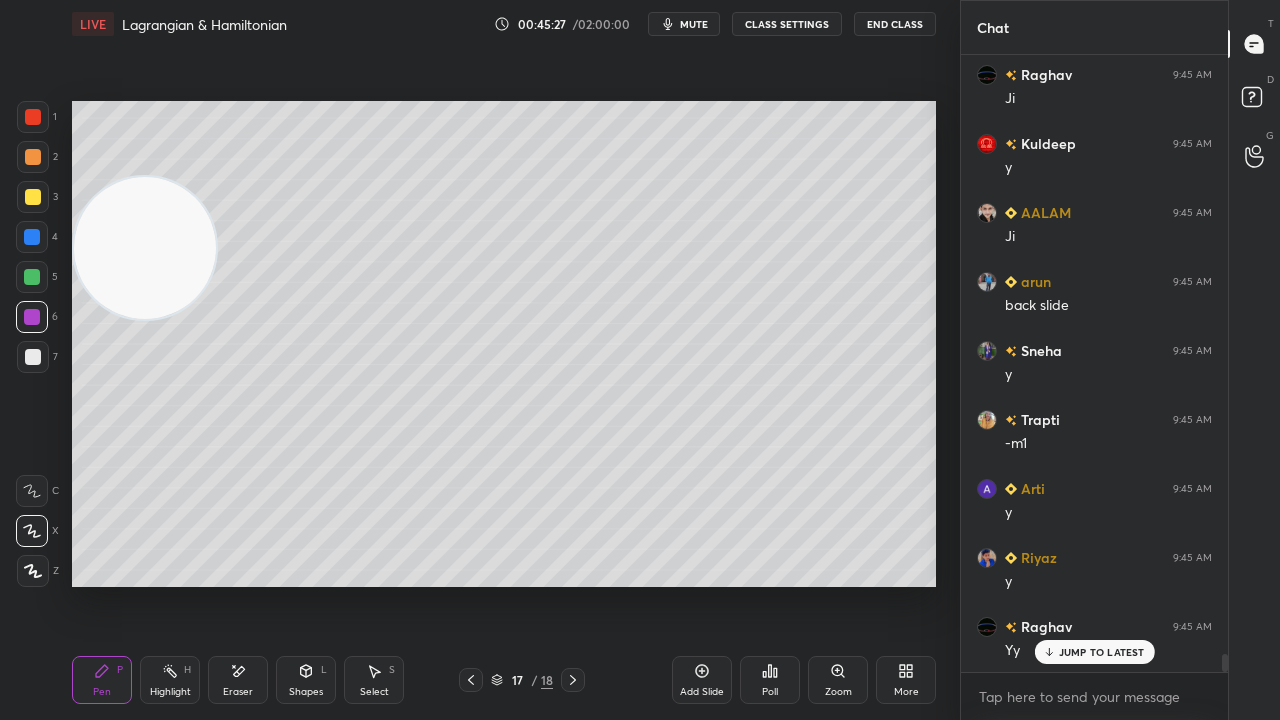 click at bounding box center [33, 197] 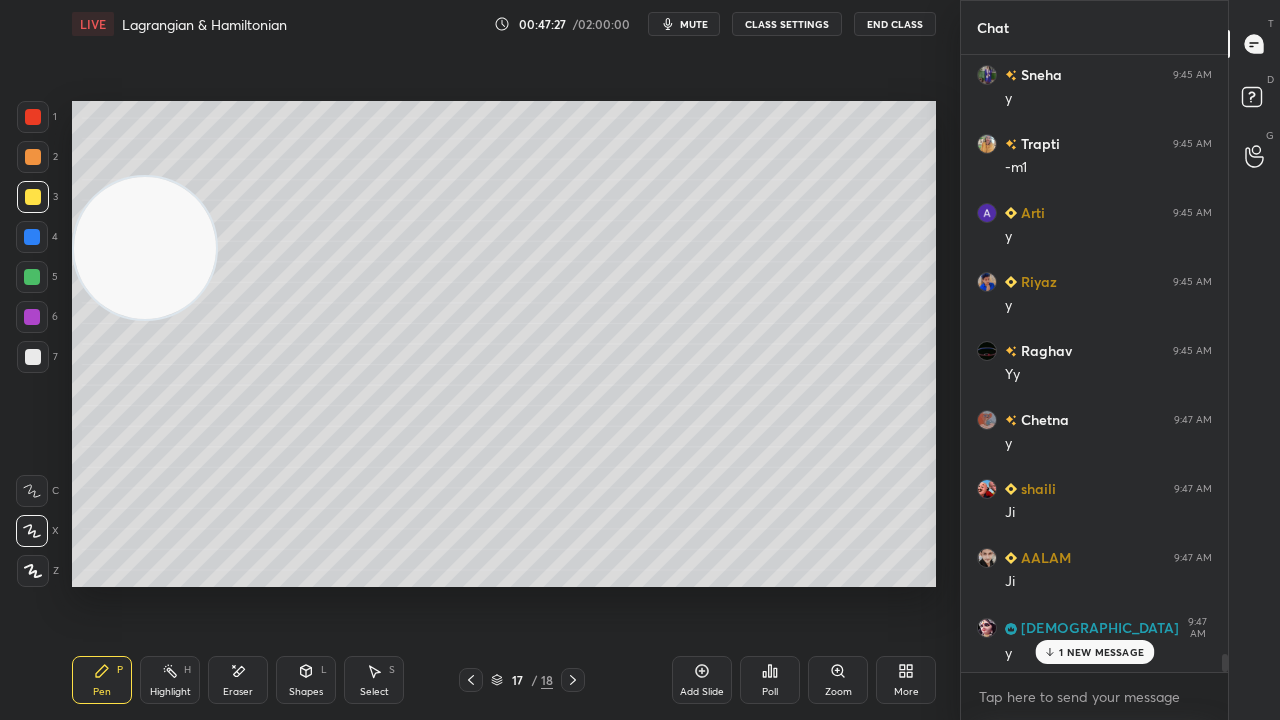 scroll, scrollTop: 21136, scrollLeft: 0, axis: vertical 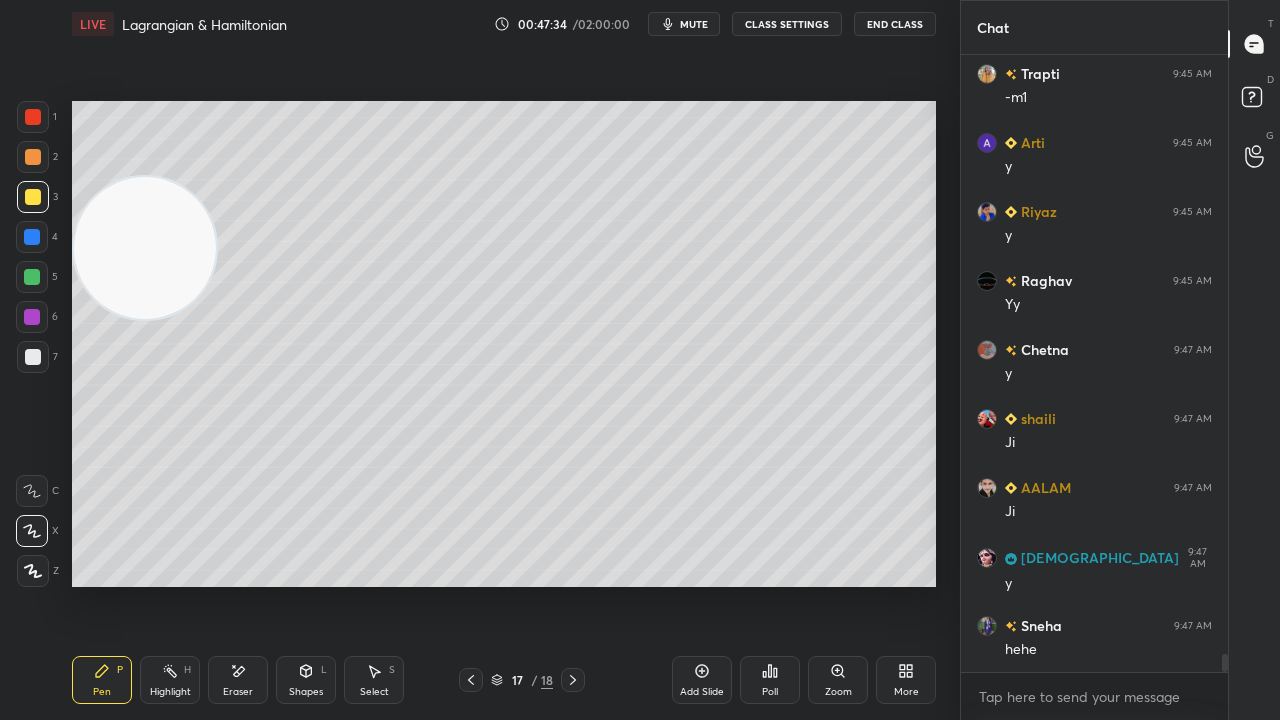 drag, startPoint x: 52, startPoint y: 719, endPoint x: 85, endPoint y: 719, distance: 33 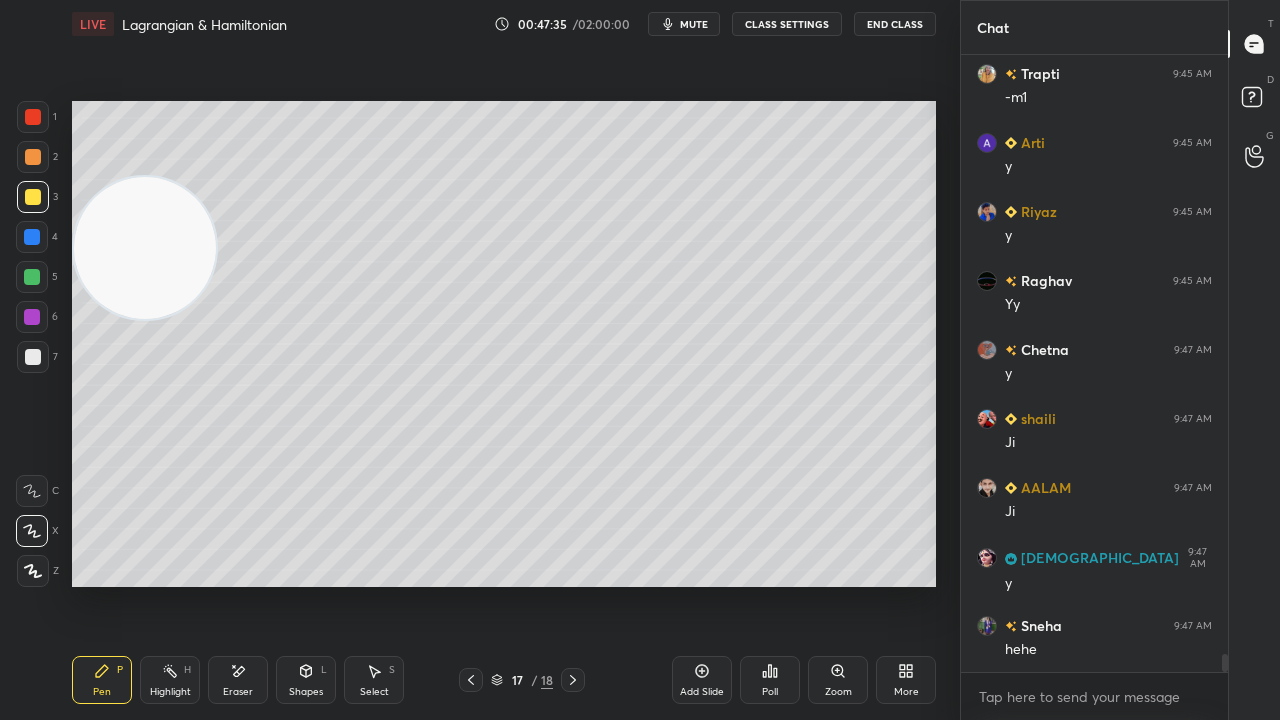 click 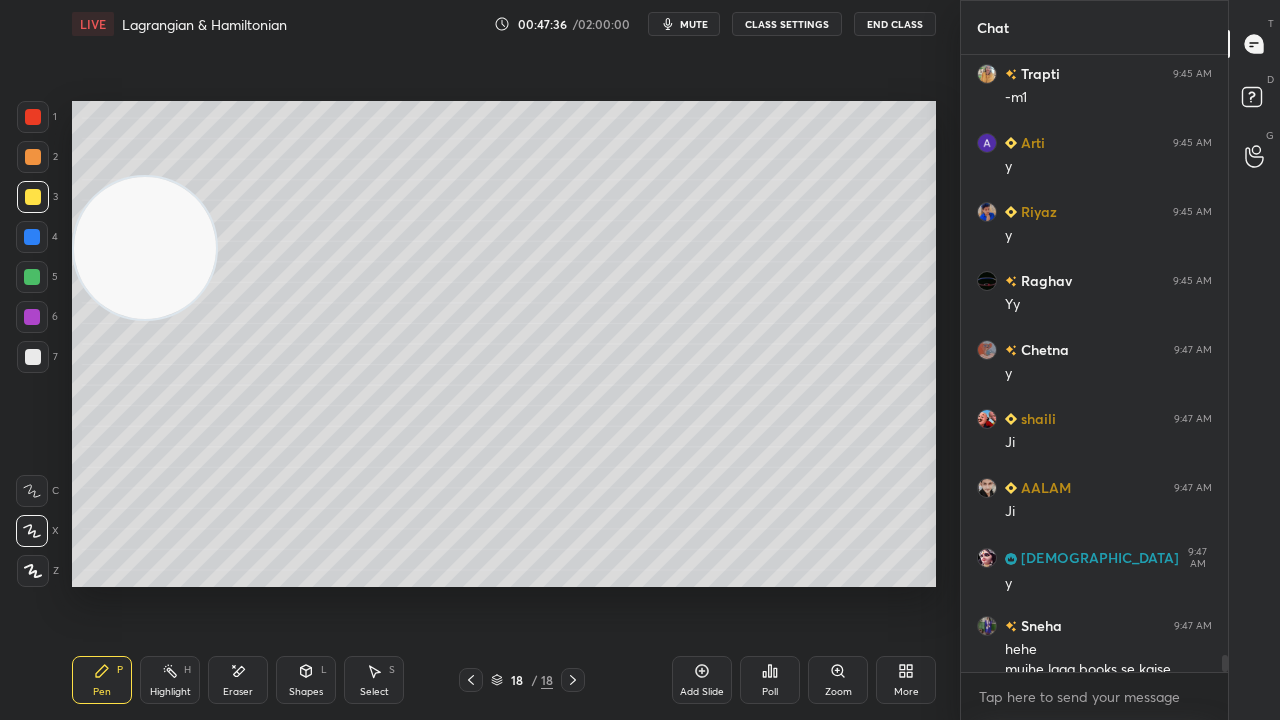 scroll, scrollTop: 21156, scrollLeft: 0, axis: vertical 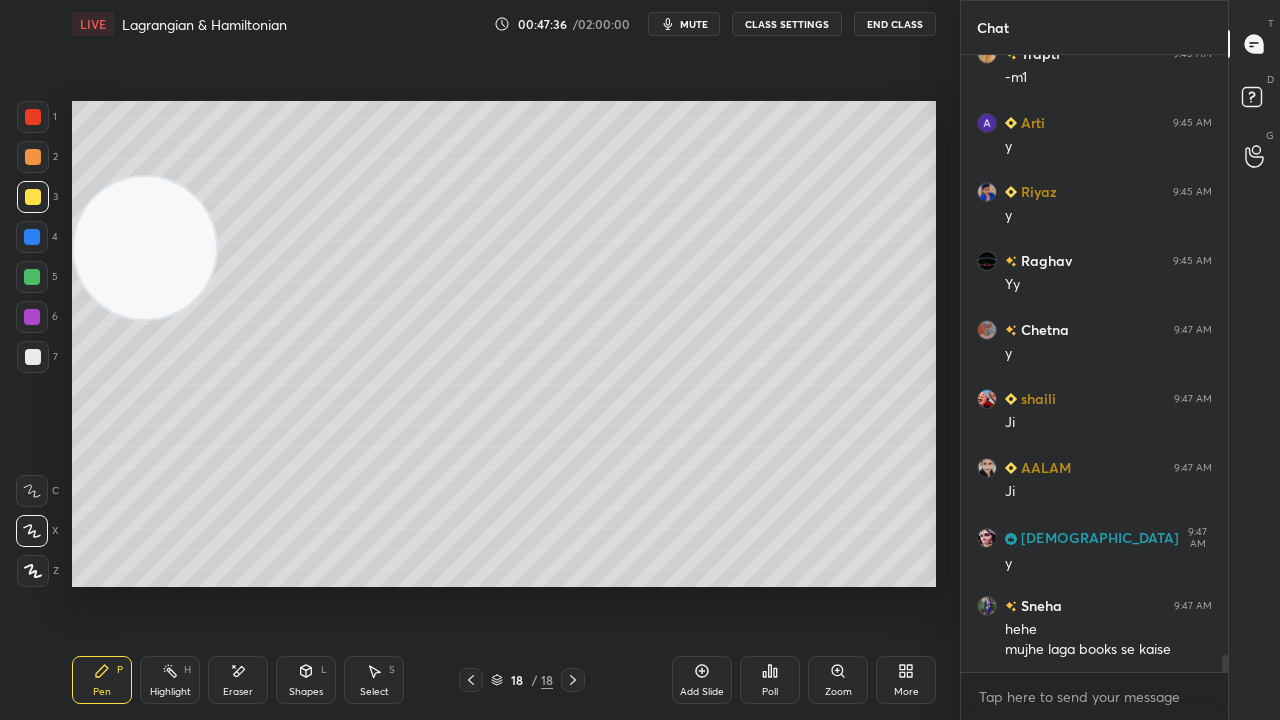 click on "Add Slide" at bounding box center [702, 680] 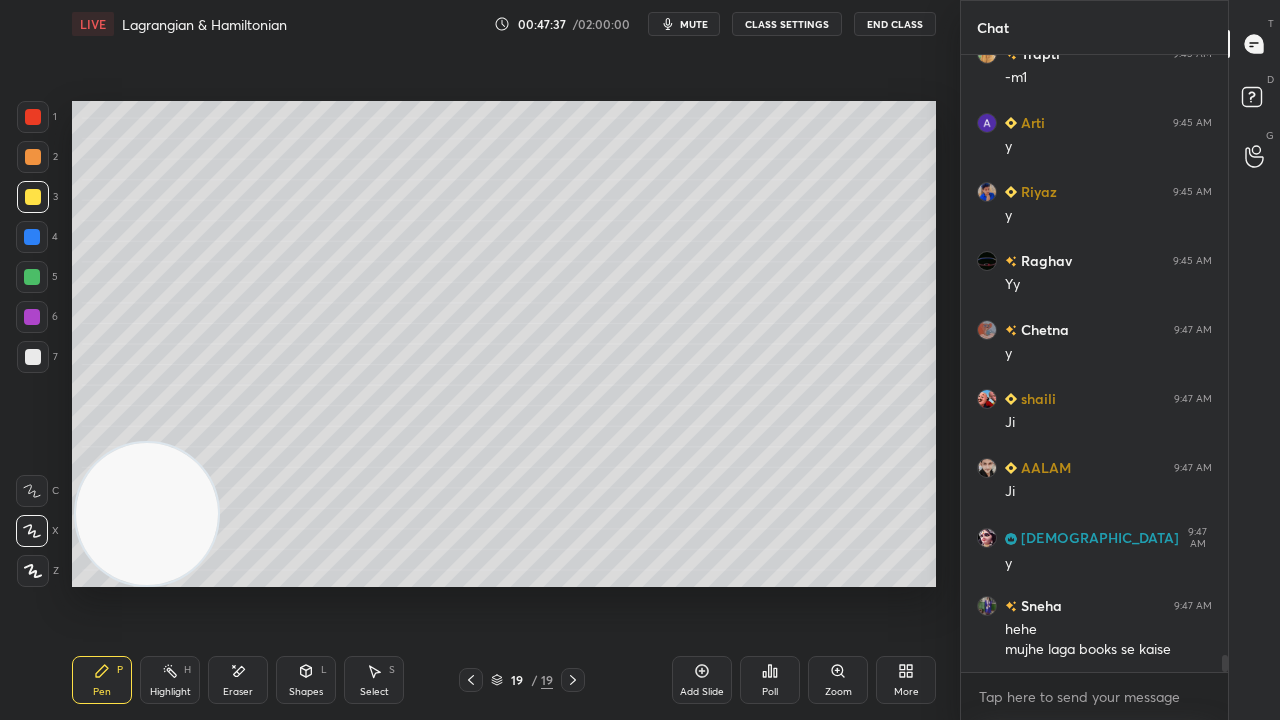 drag, startPoint x: 122, startPoint y: 301, endPoint x: 138, endPoint y: 714, distance: 413.3098 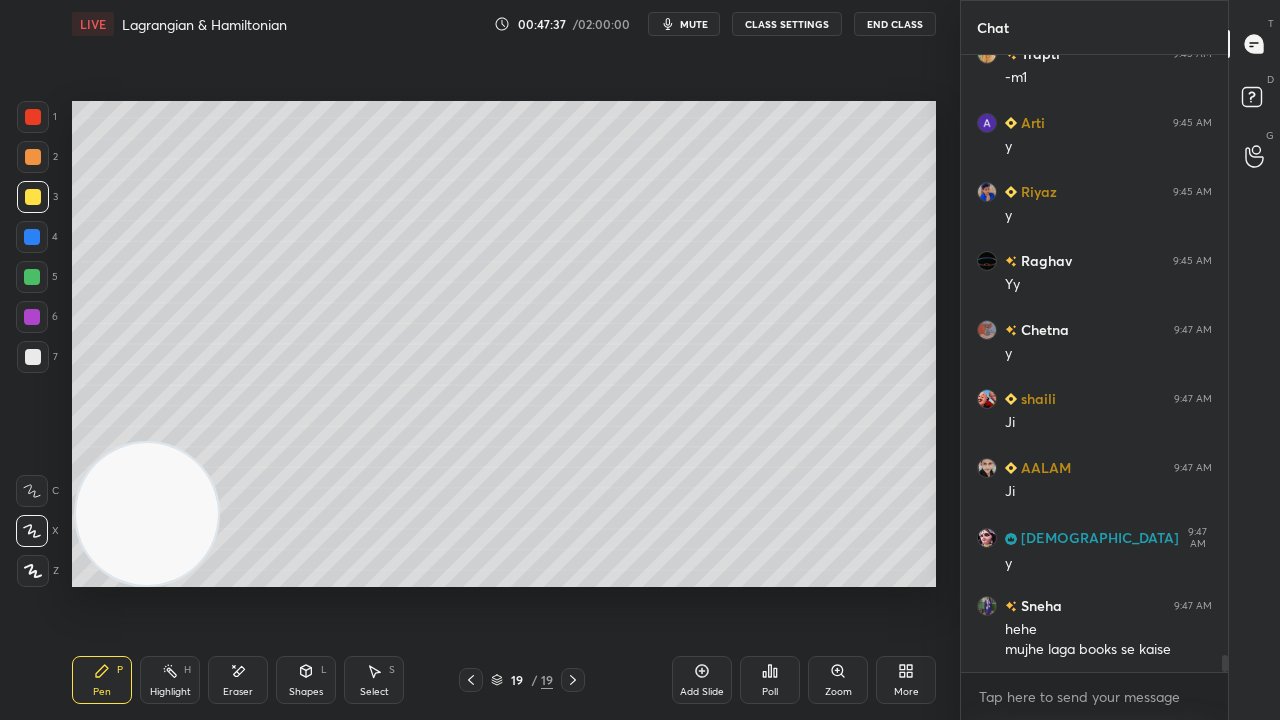 click on "LIVE Lagrangian & Hamiltonian 00:47:37 /  02:00:00 mute CLASS SETTINGS End Class Setting up your live class Poll for   secs No correct answer Start poll Back Lagrangian & Hamiltonian • L15 of Revision Course on Physical Science [PERSON_NAME] Pen P Highlight H Eraser Shapes L Select S 19 / 19 Add Slide Poll Zoom More" at bounding box center [504, 360] 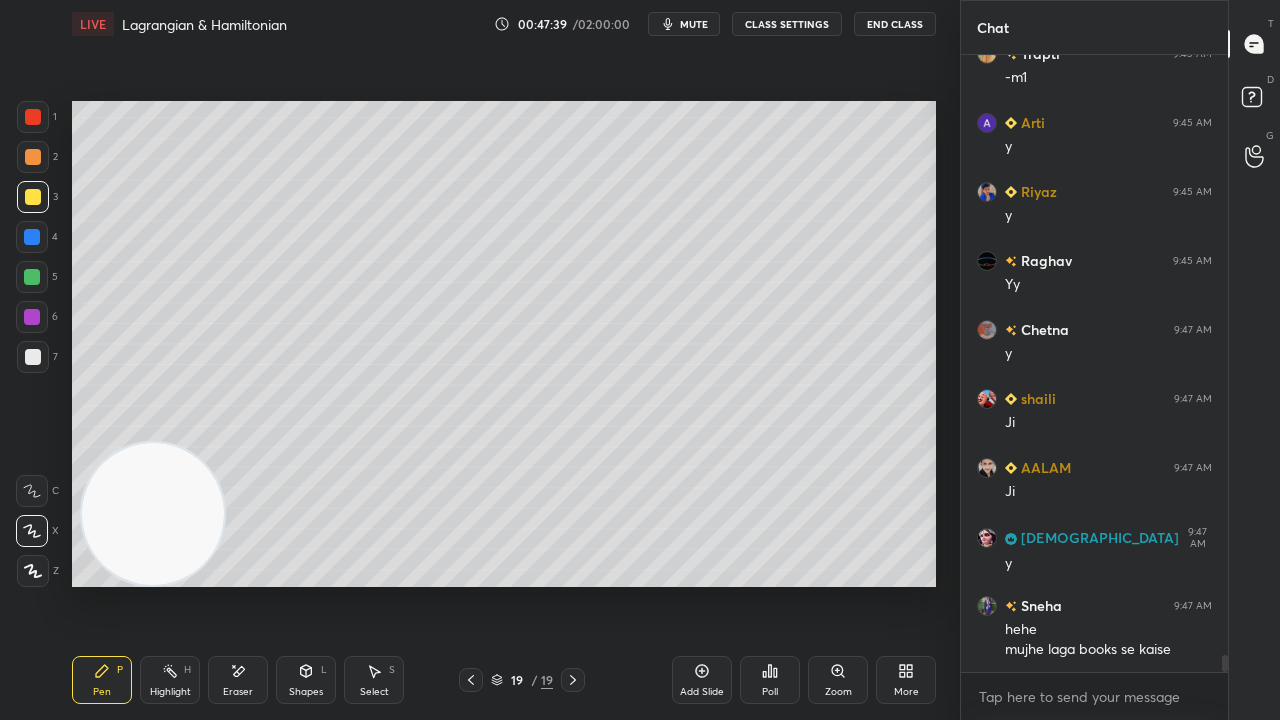 drag, startPoint x: 31, startPoint y: 280, endPoint x: 64, endPoint y: 270, distance: 34.48188 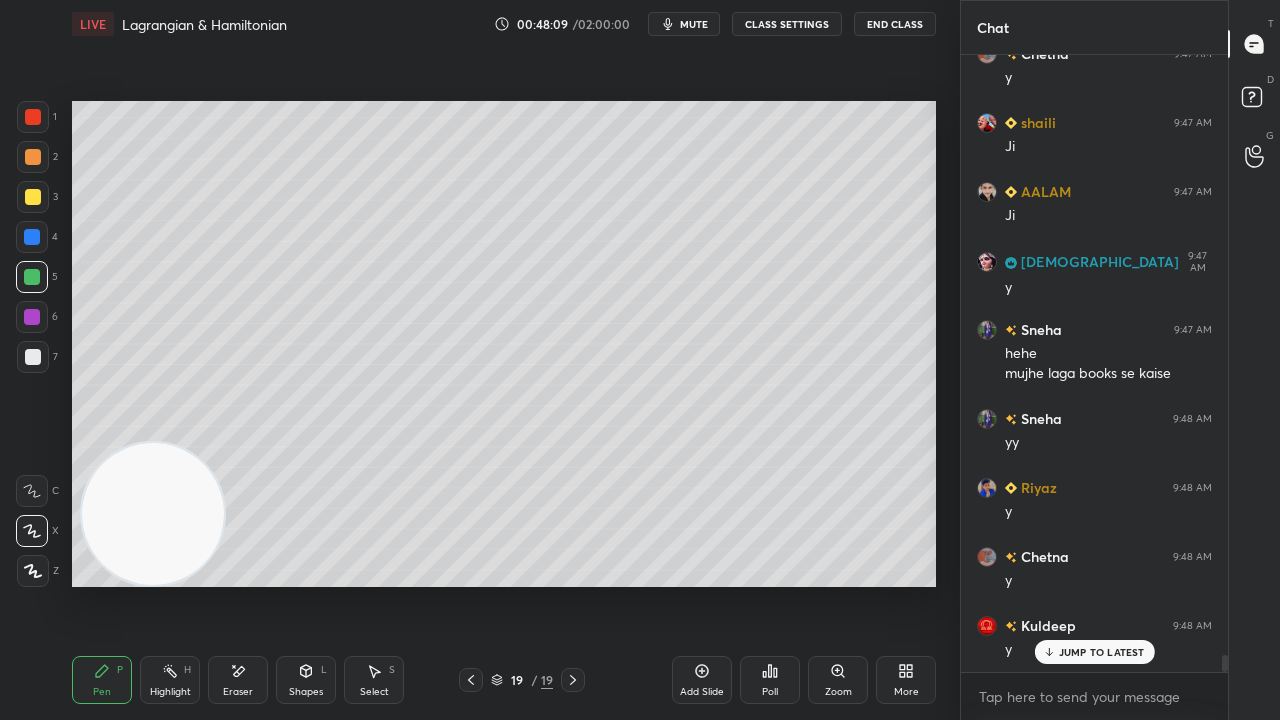 scroll, scrollTop: 21500, scrollLeft: 0, axis: vertical 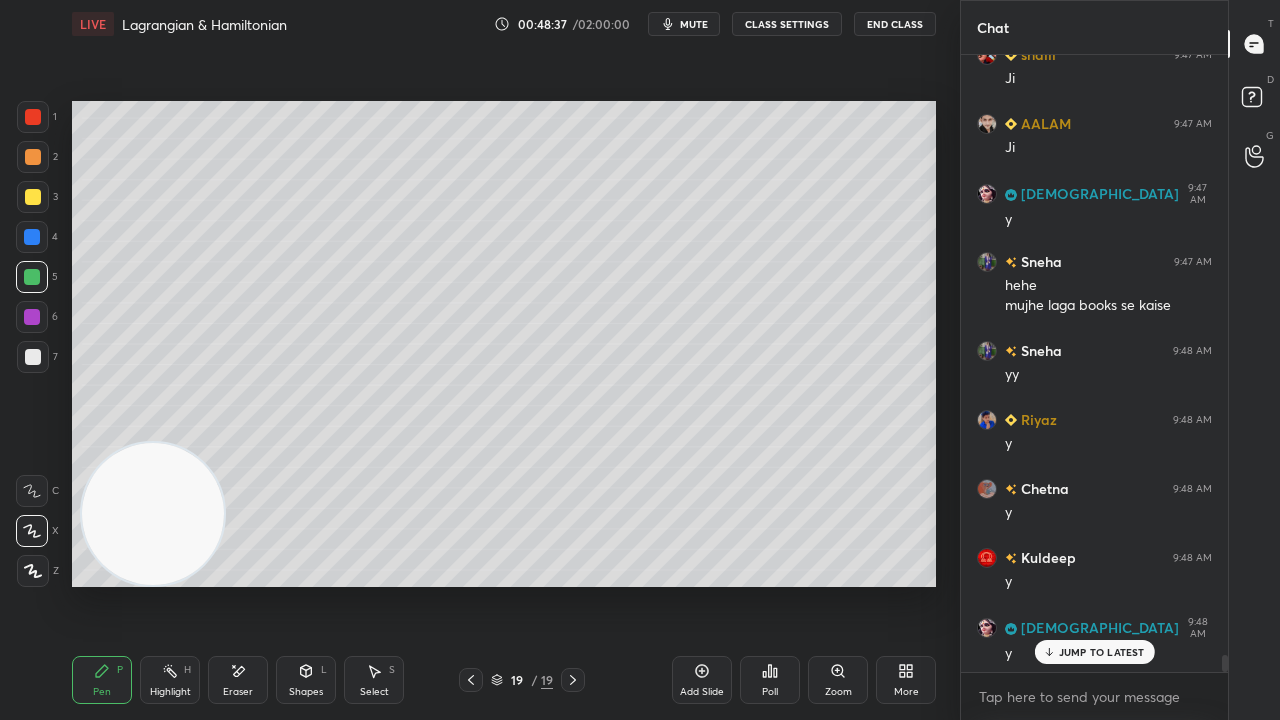 click on "19 / 19" at bounding box center [522, 680] 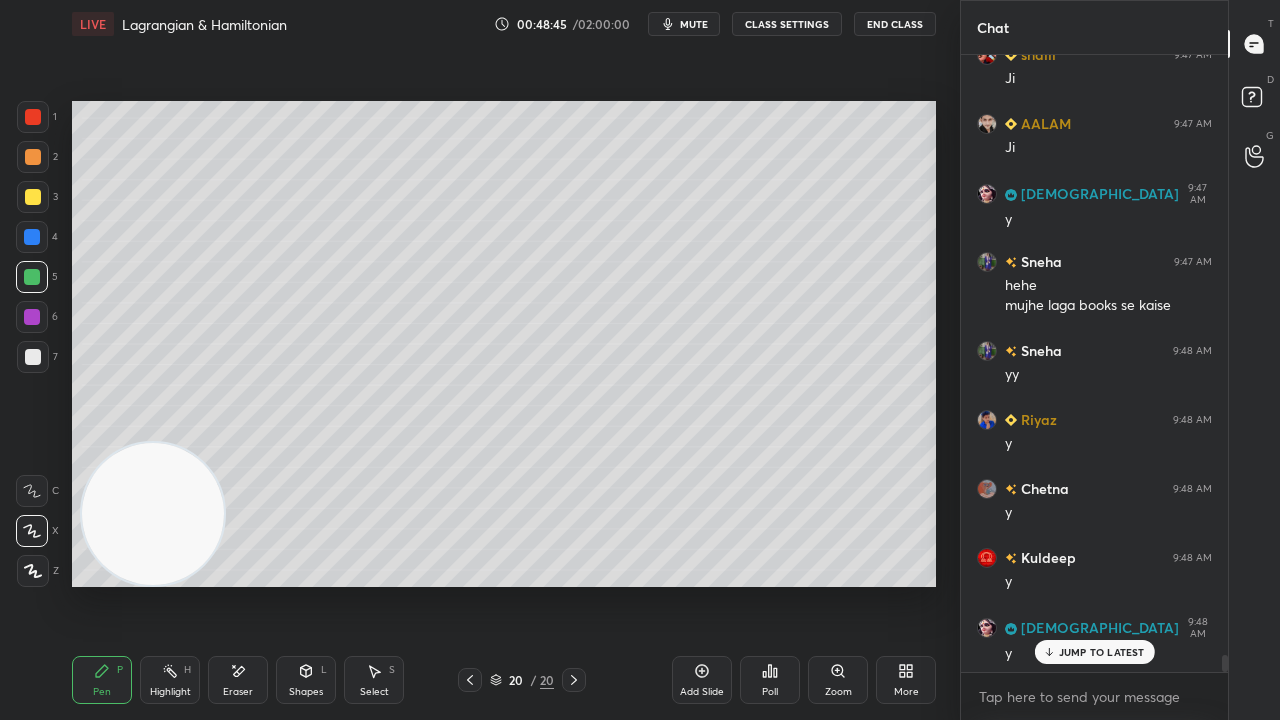 scroll, scrollTop: 21570, scrollLeft: 0, axis: vertical 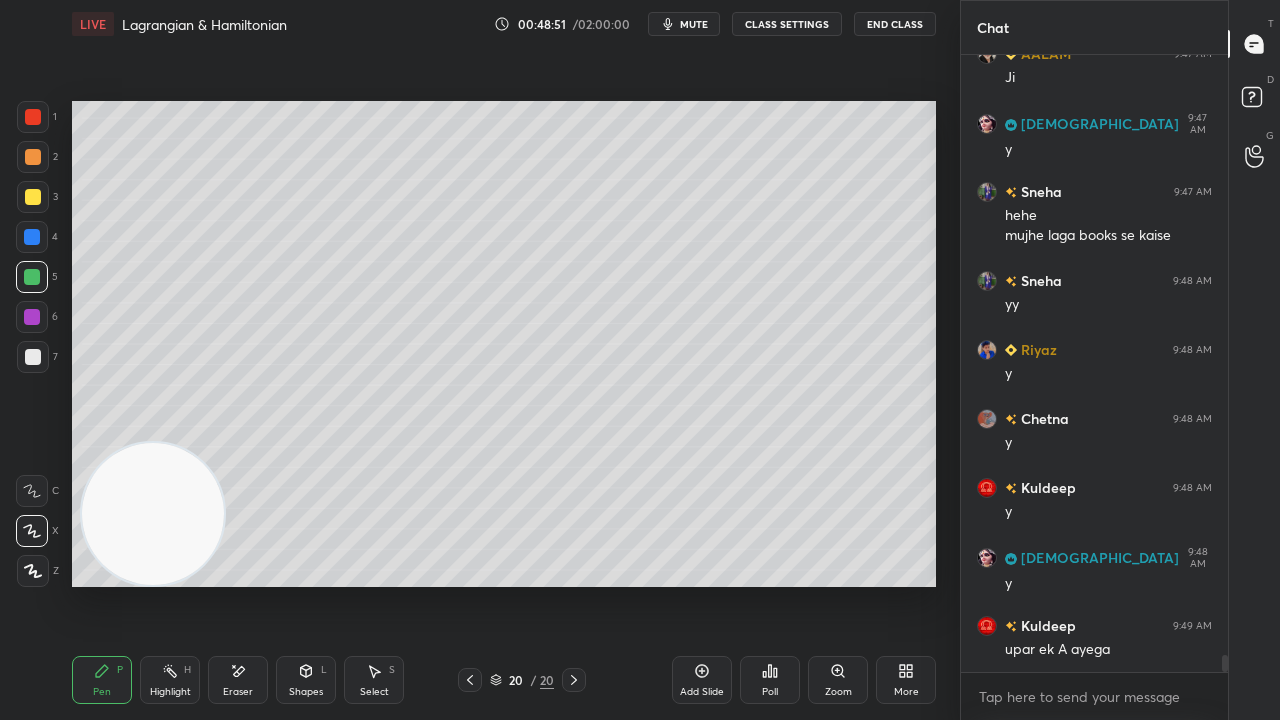 click 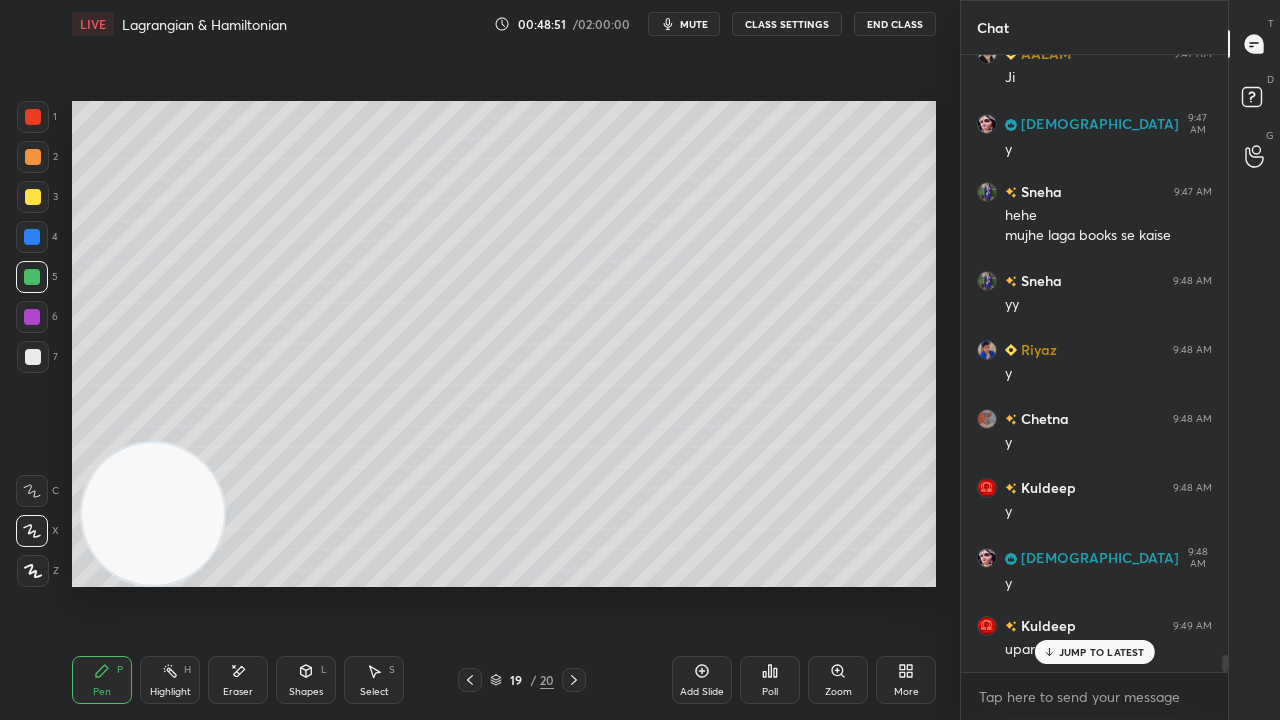 scroll, scrollTop: 21638, scrollLeft: 0, axis: vertical 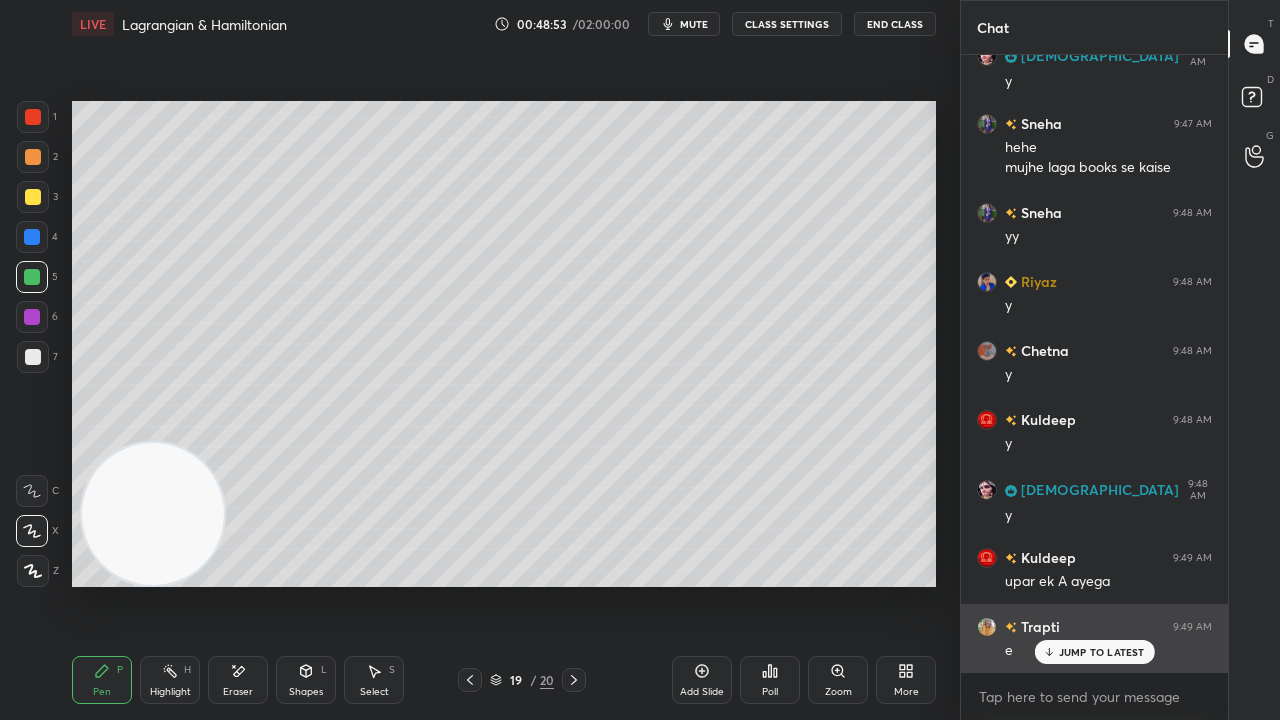 click on "JUMP TO LATEST" at bounding box center [1102, 652] 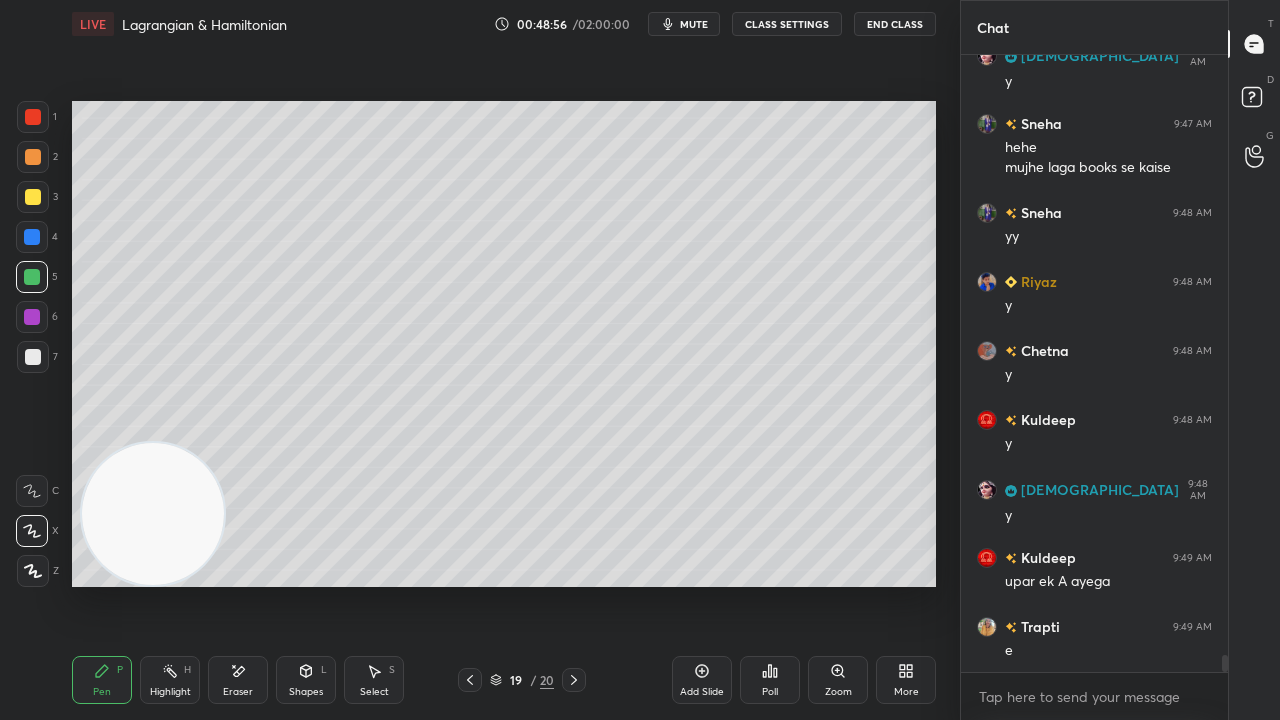 click on "mute" at bounding box center (694, 24) 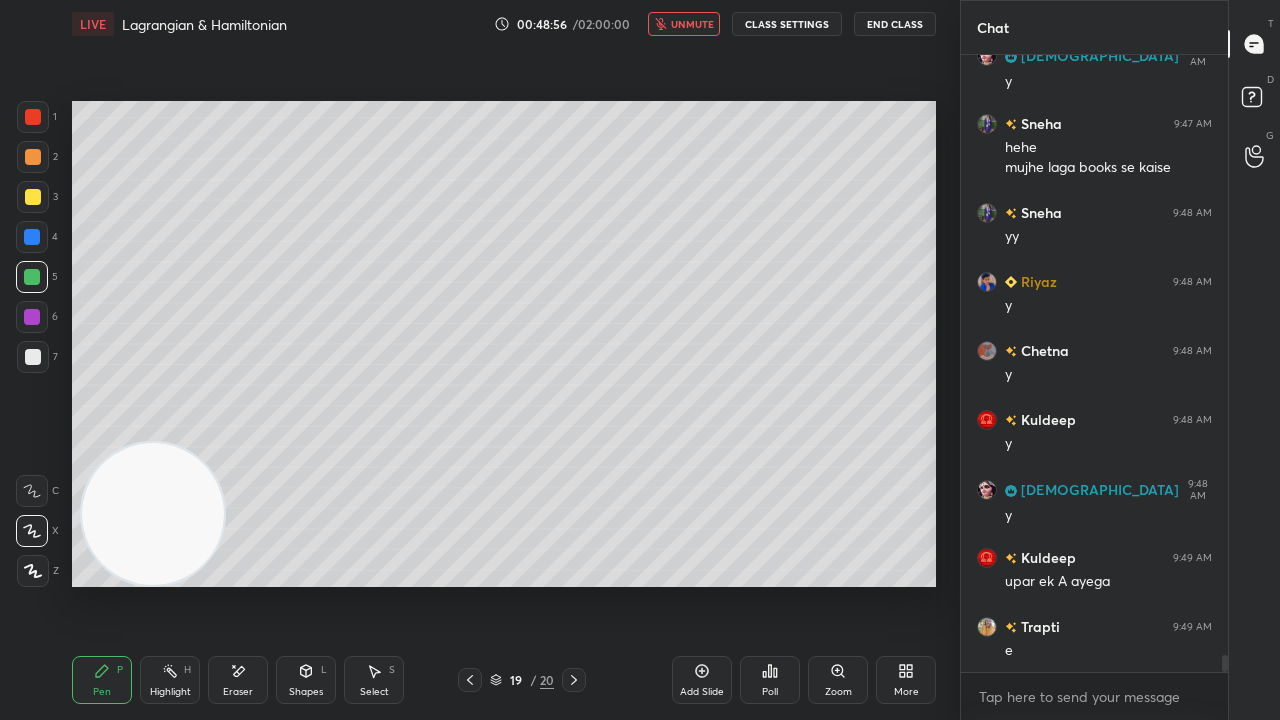 click on "unmute" at bounding box center [692, 24] 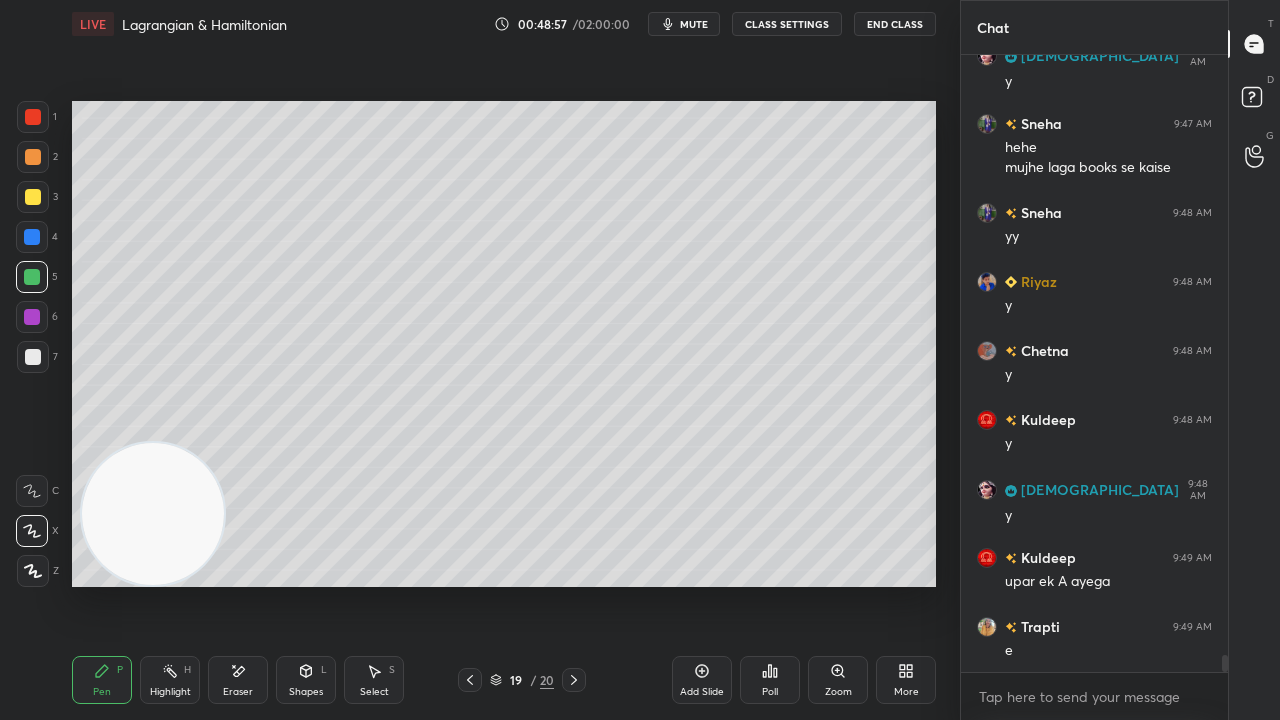 scroll, scrollTop: 21708, scrollLeft: 0, axis: vertical 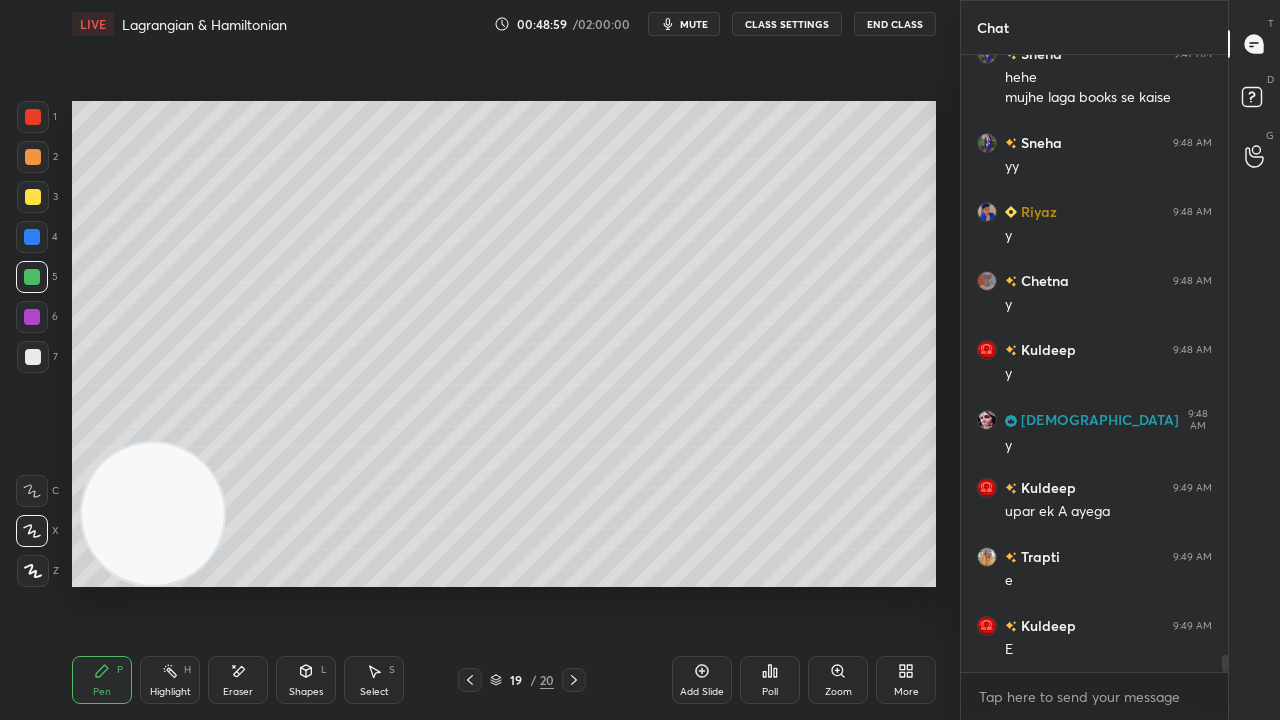 click on "mute" at bounding box center (694, 24) 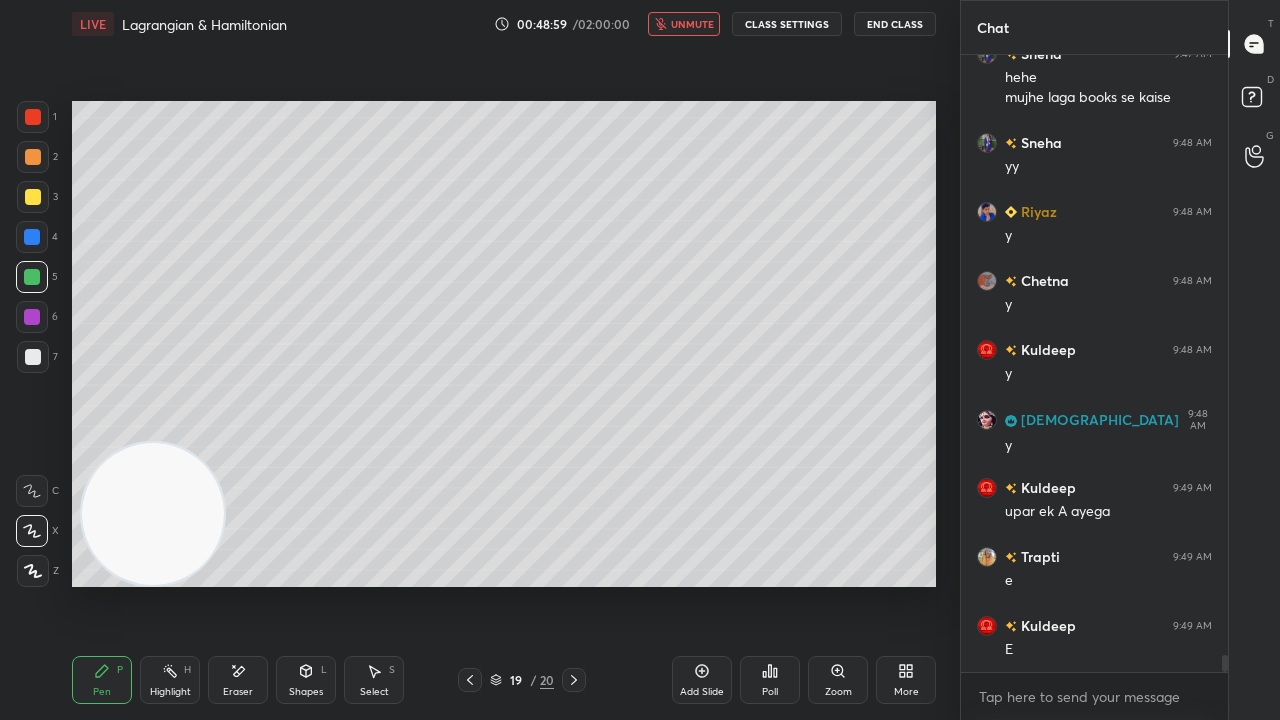 click on "unmute" at bounding box center [692, 24] 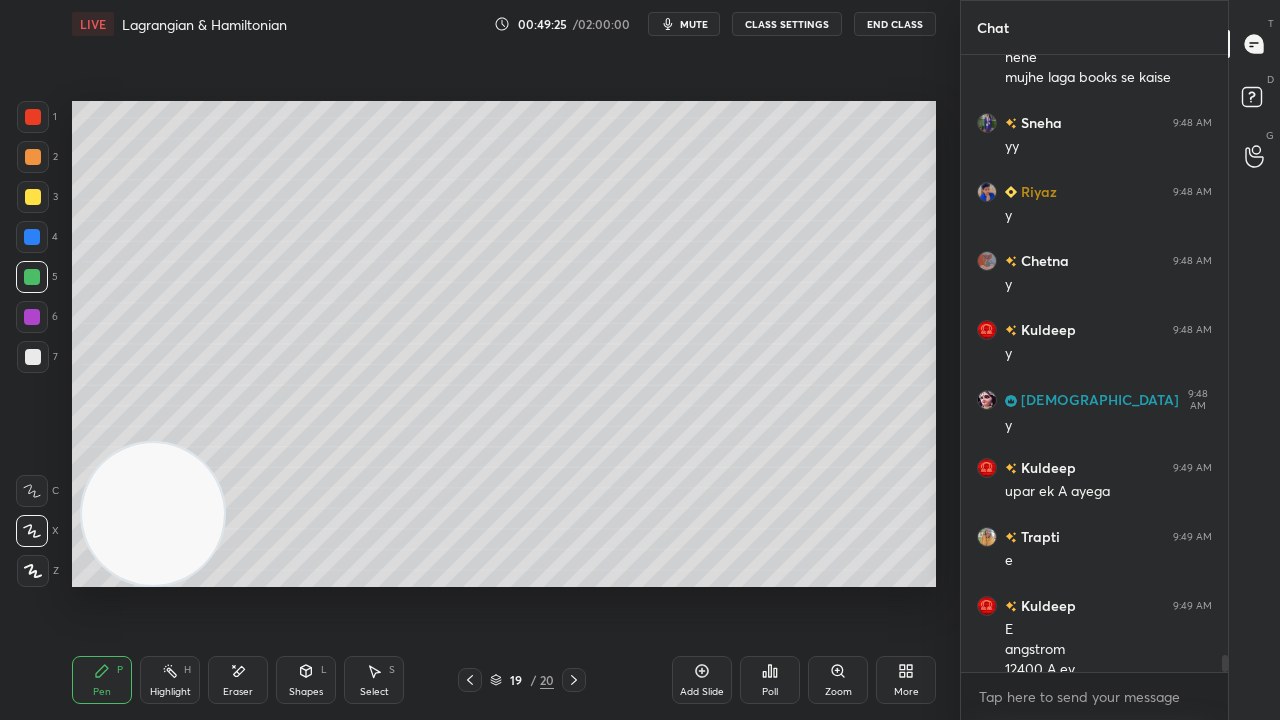 scroll, scrollTop: 21748, scrollLeft: 0, axis: vertical 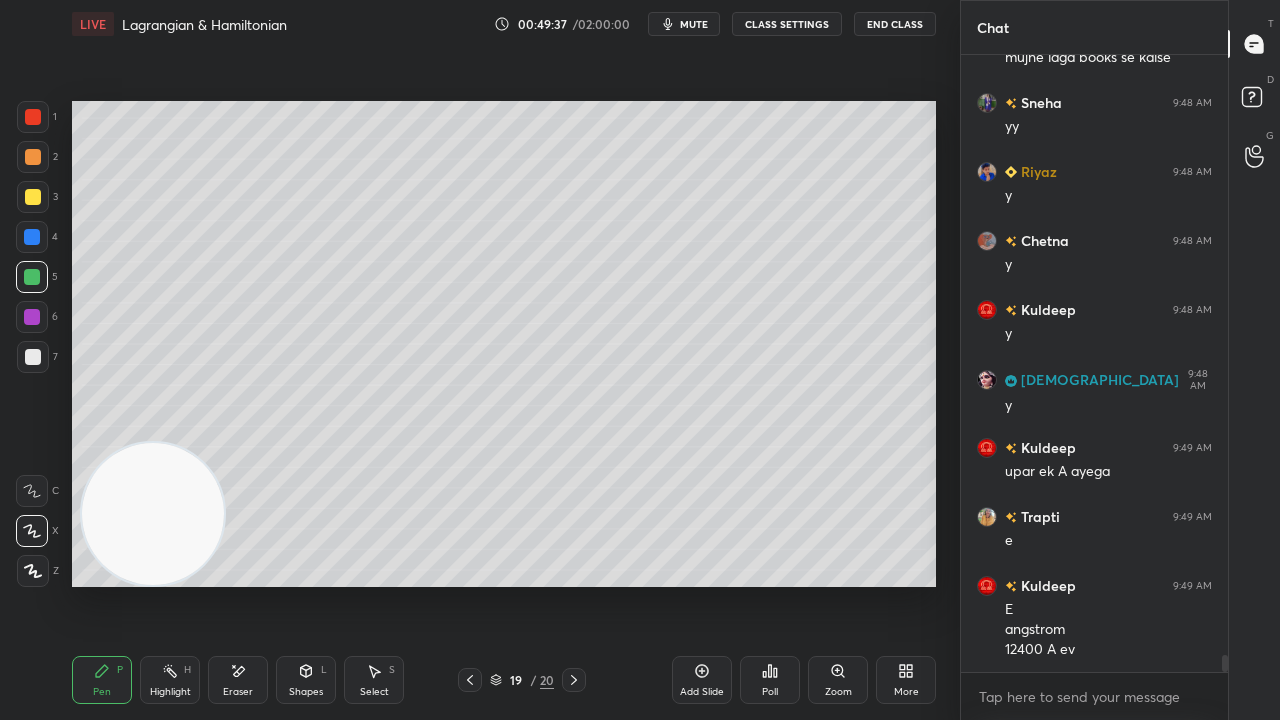 click on "mute" at bounding box center [684, 24] 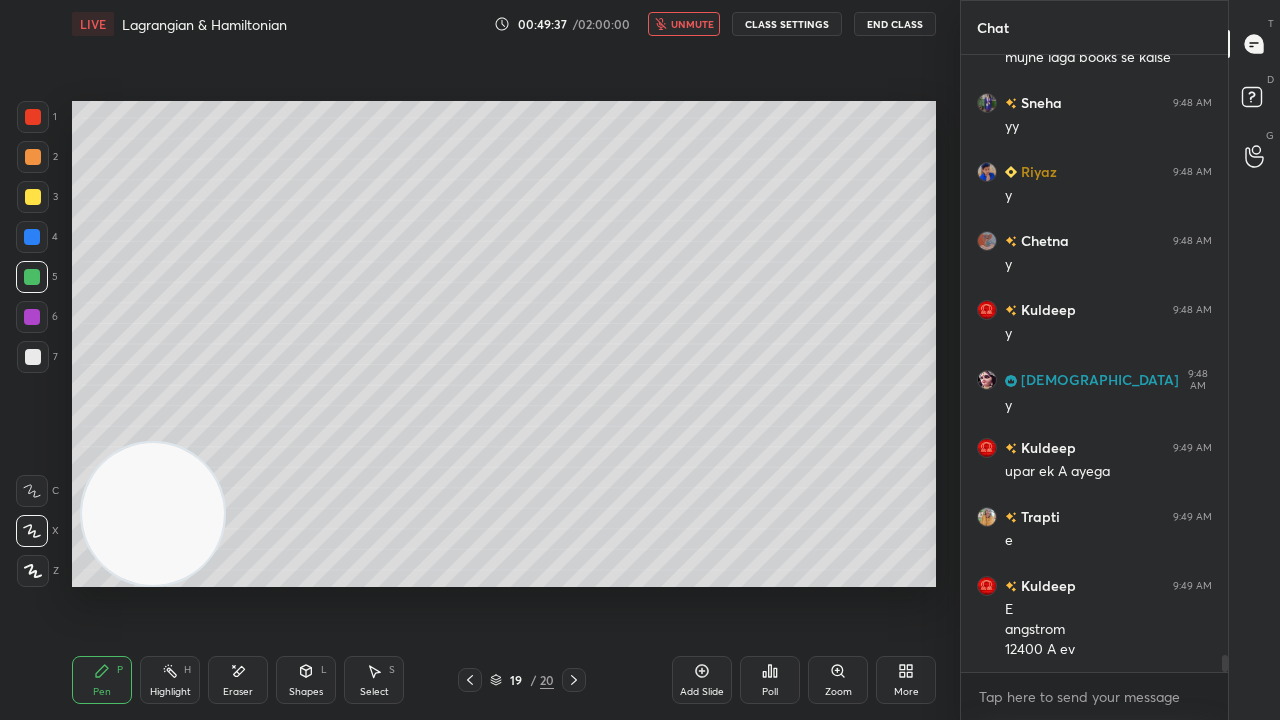 click on "unmute" at bounding box center (692, 24) 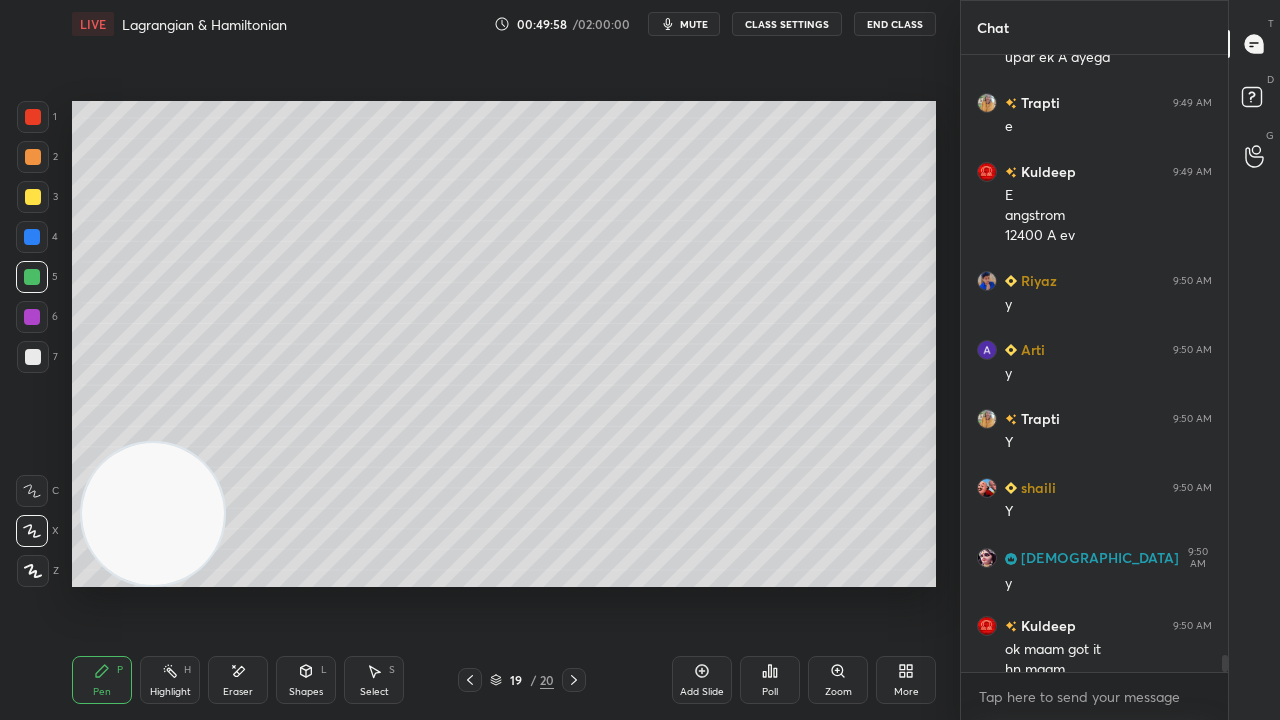 scroll, scrollTop: 22182, scrollLeft: 0, axis: vertical 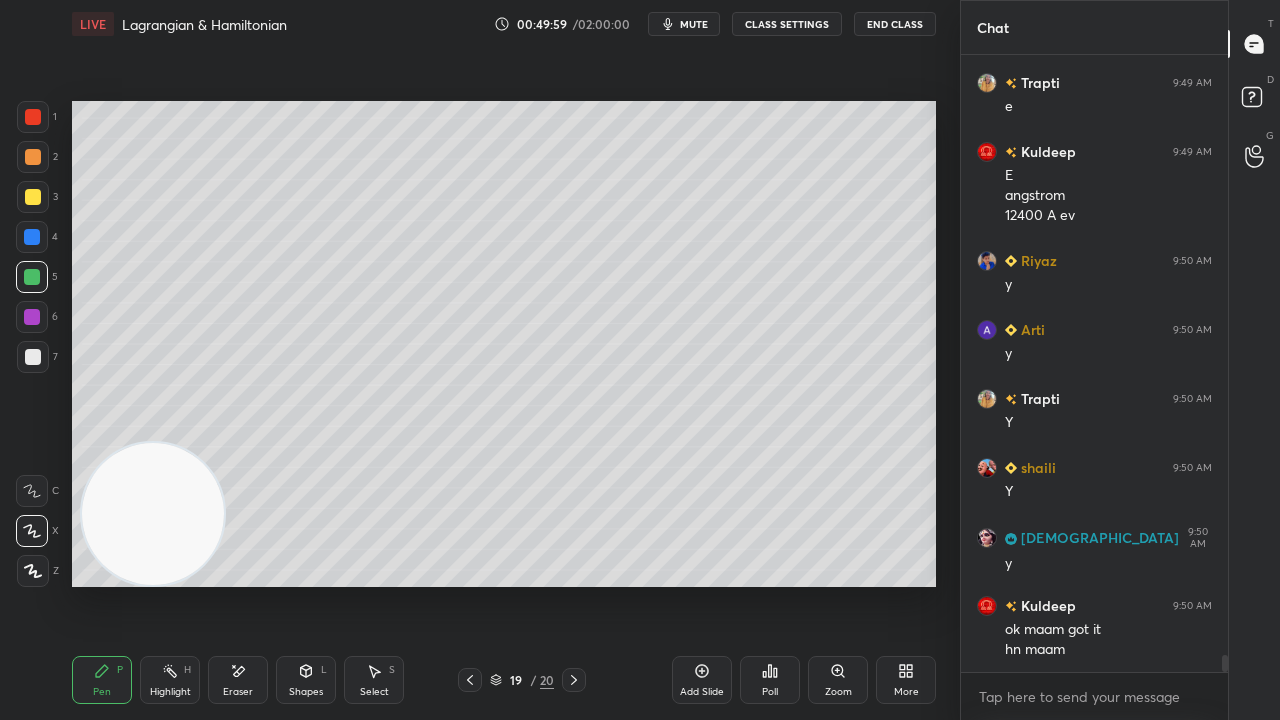 click 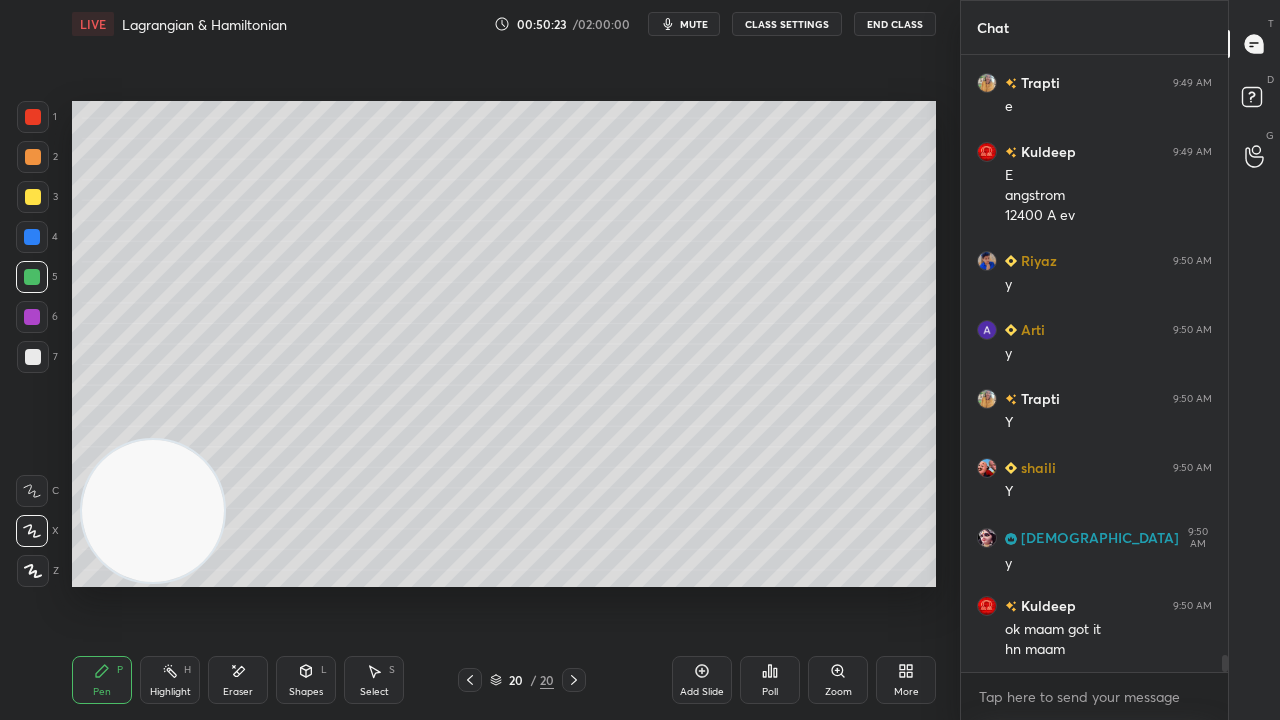 drag, startPoint x: 136, startPoint y: 537, endPoint x: 152, endPoint y: 188, distance: 349.36658 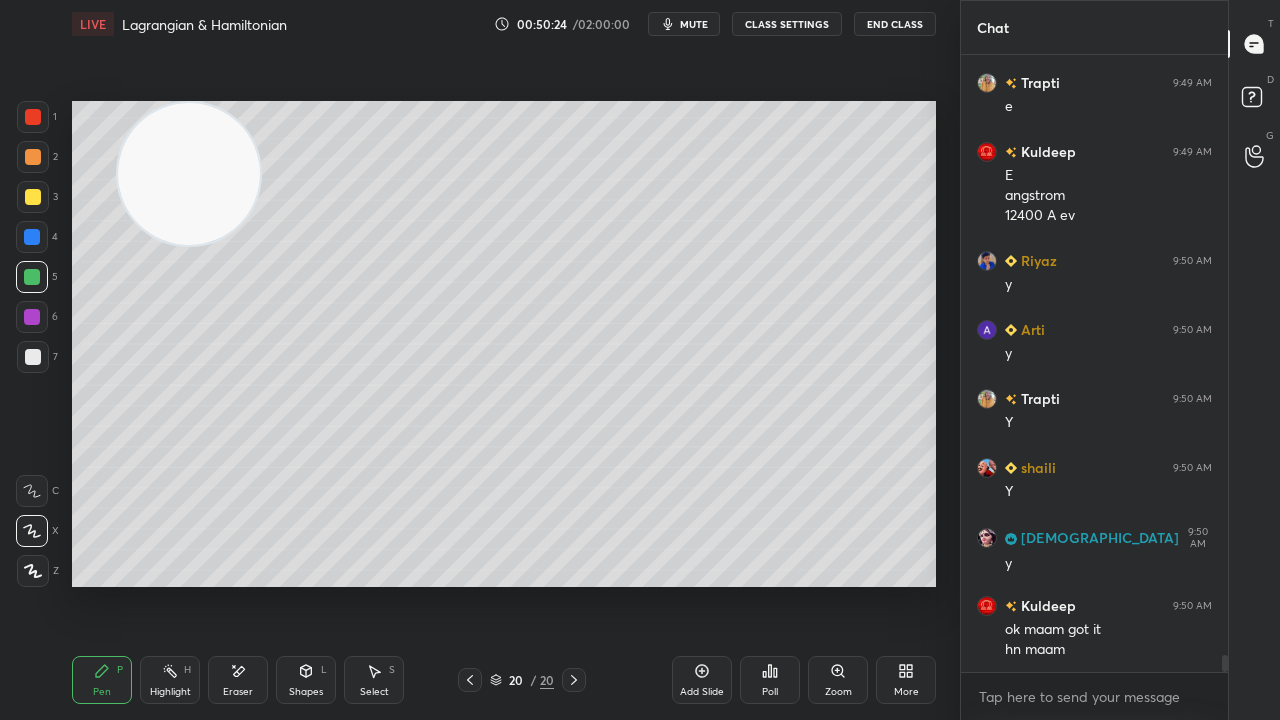click at bounding box center (33, 357) 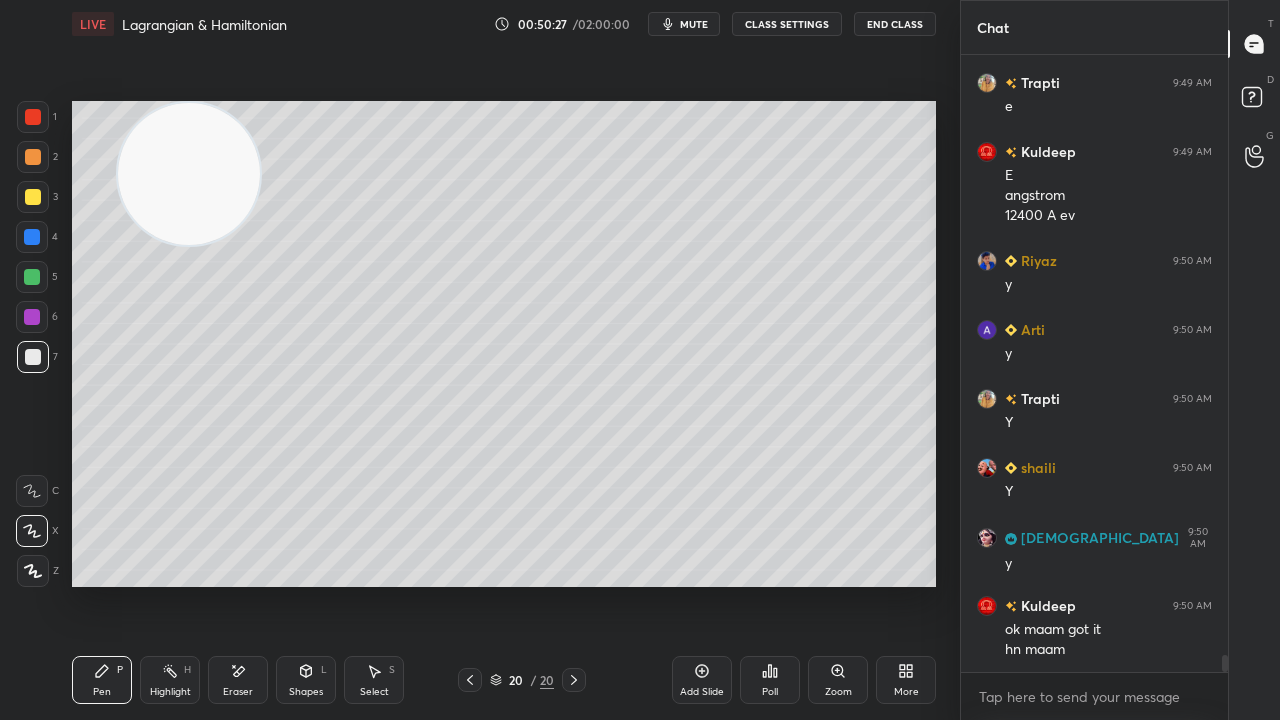 click on "Eraser" at bounding box center [238, 692] 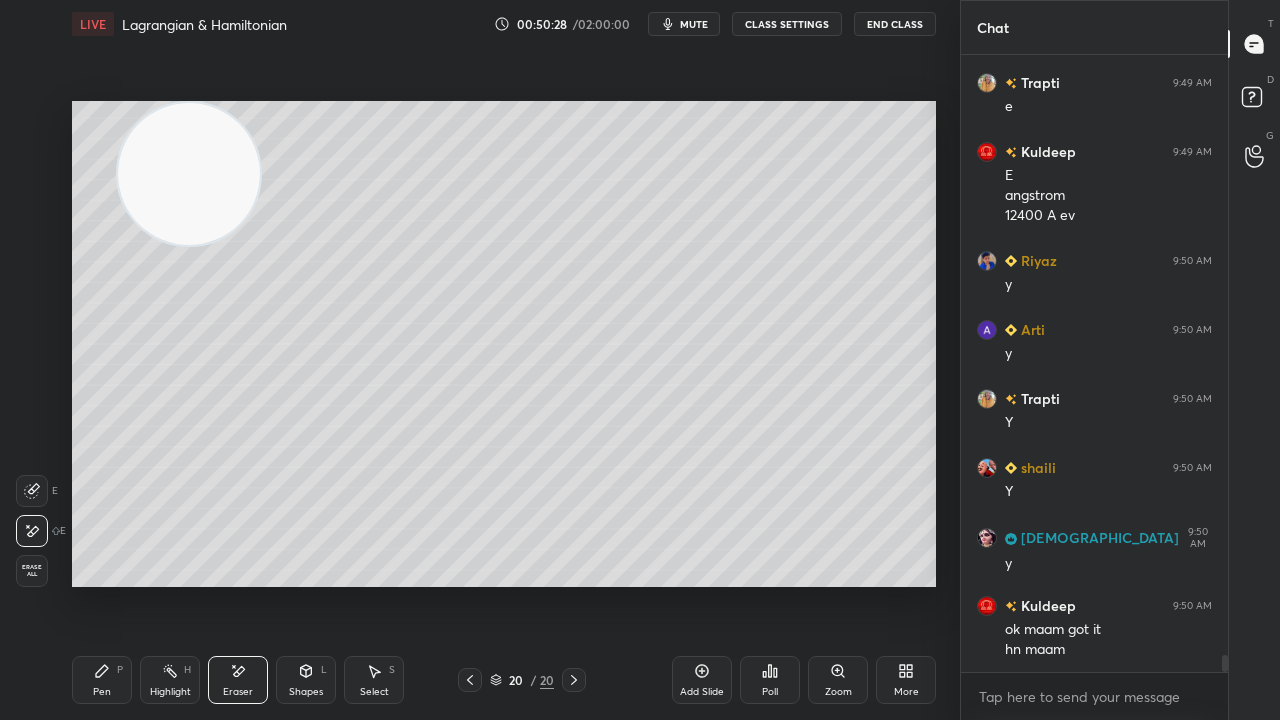 drag, startPoint x: 118, startPoint y: 680, endPoint x: 135, endPoint y: 630, distance: 52.810986 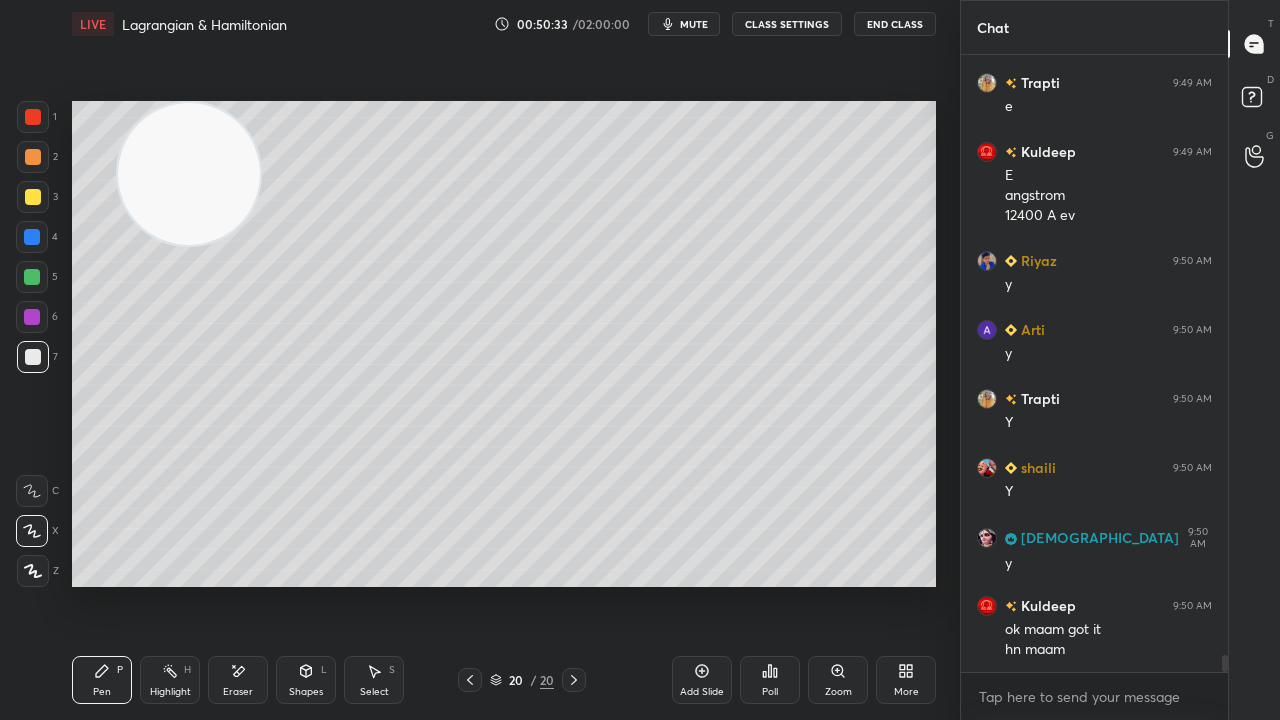 click on "Eraser" at bounding box center (238, 680) 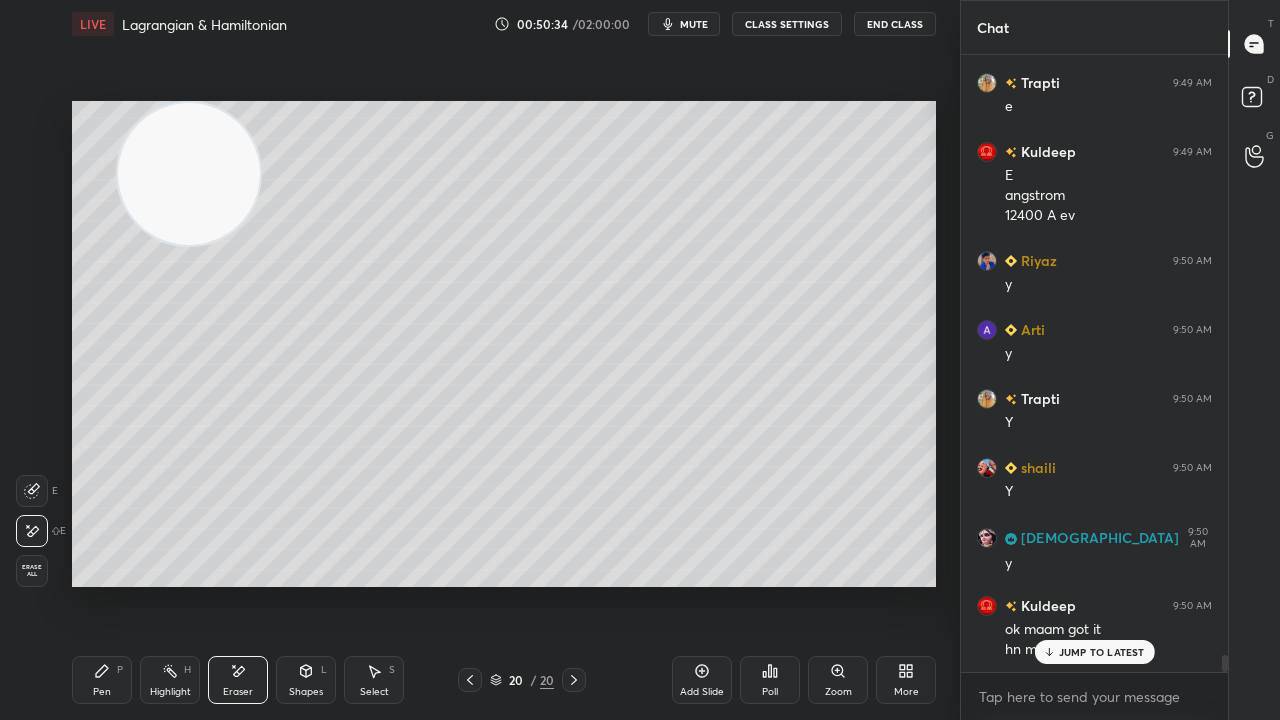scroll, scrollTop: 22250, scrollLeft: 0, axis: vertical 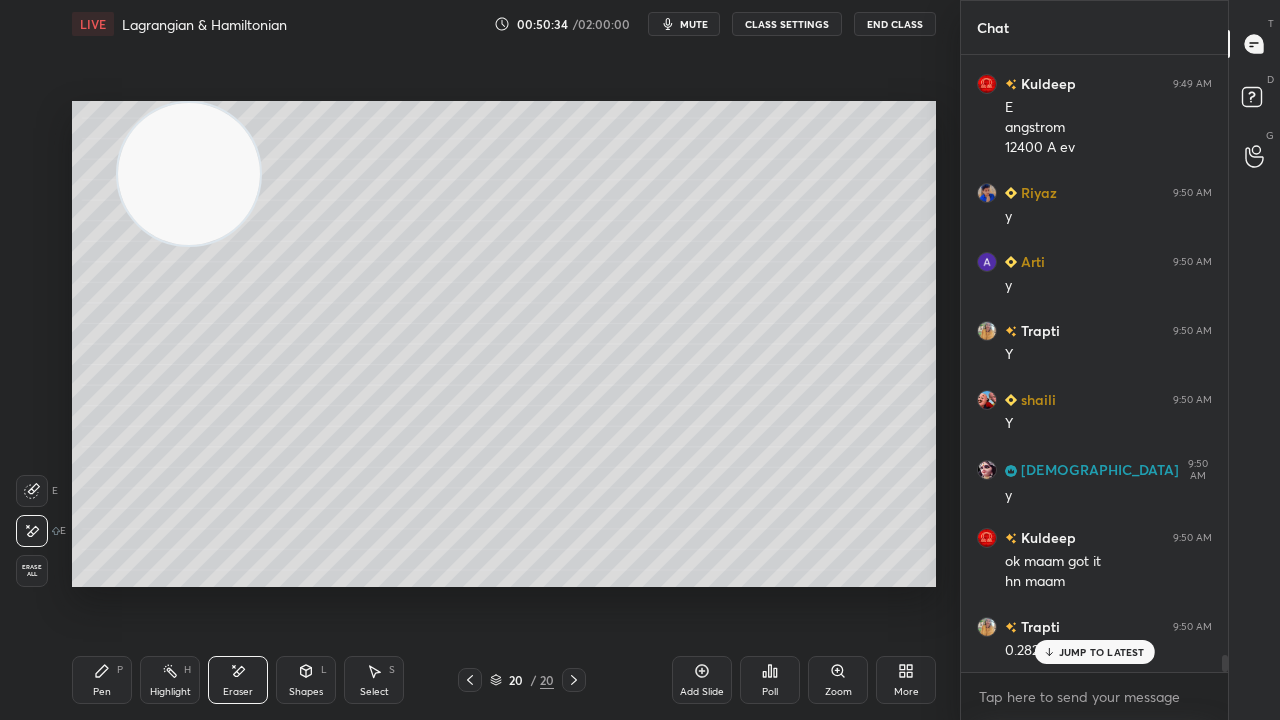 click on "Pen" at bounding box center (102, 692) 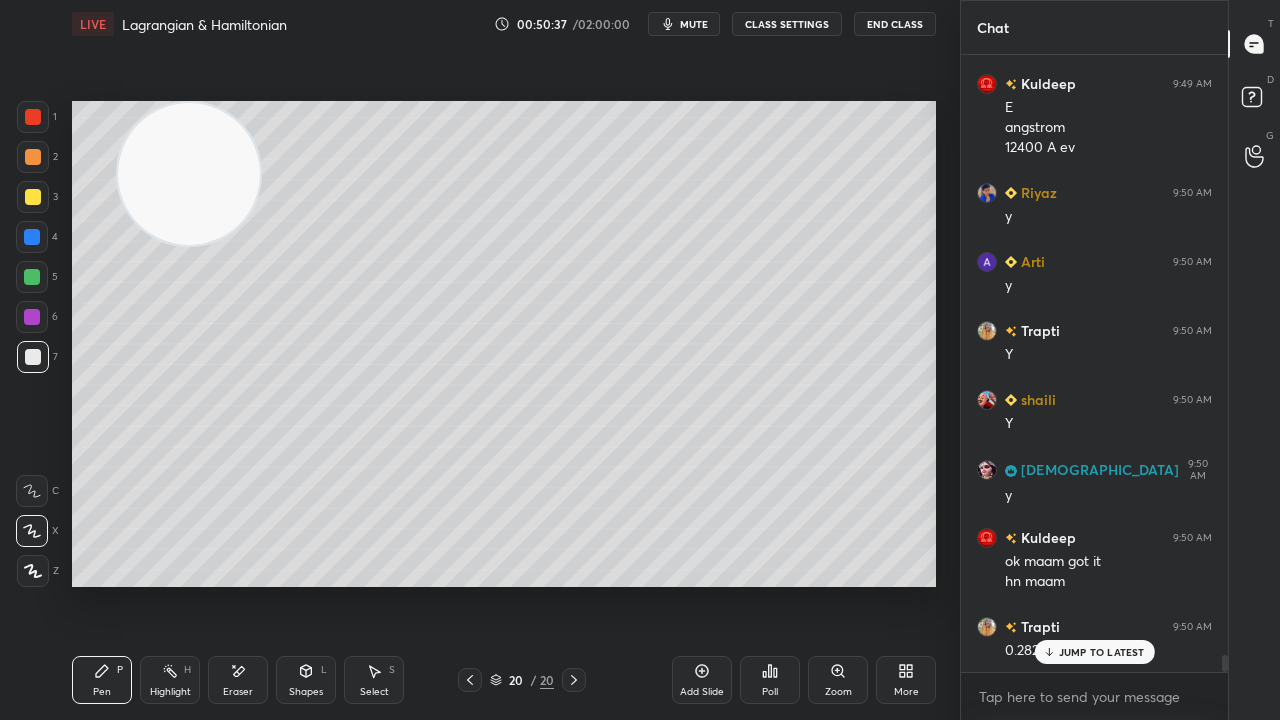 scroll, scrollTop: 22320, scrollLeft: 0, axis: vertical 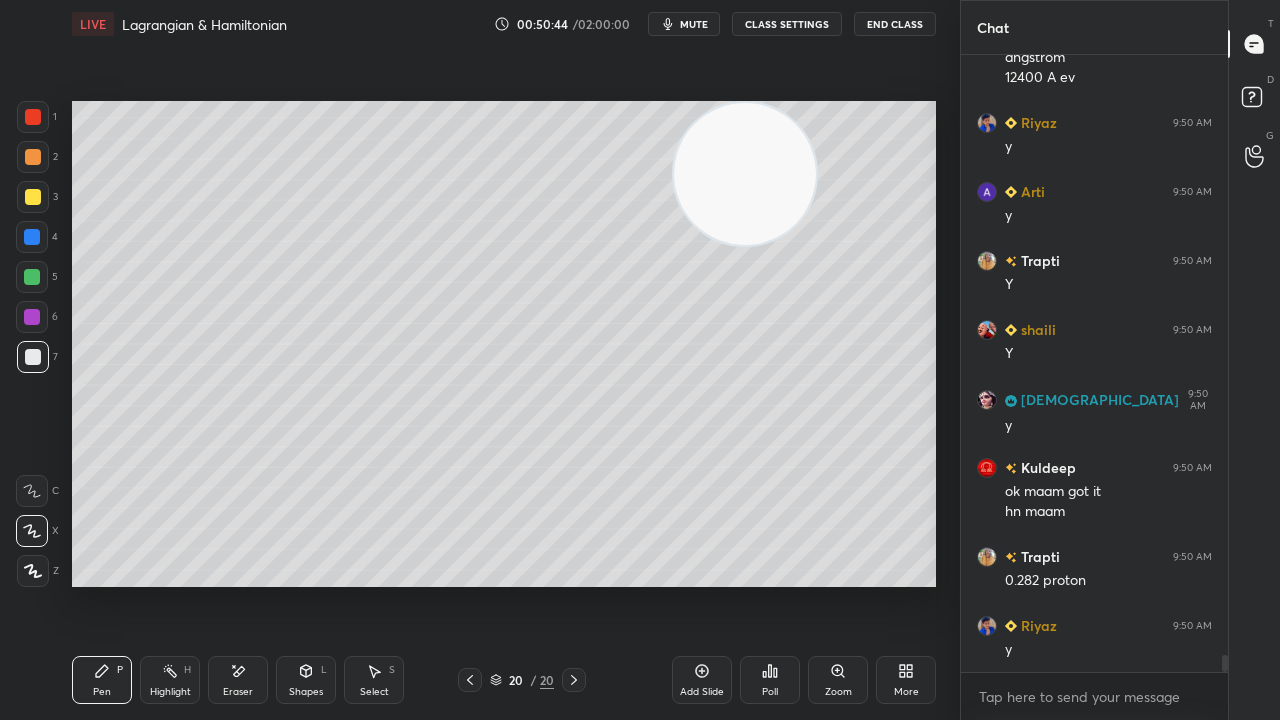 drag, startPoint x: 194, startPoint y: 209, endPoint x: 747, endPoint y: 124, distance: 559.4944 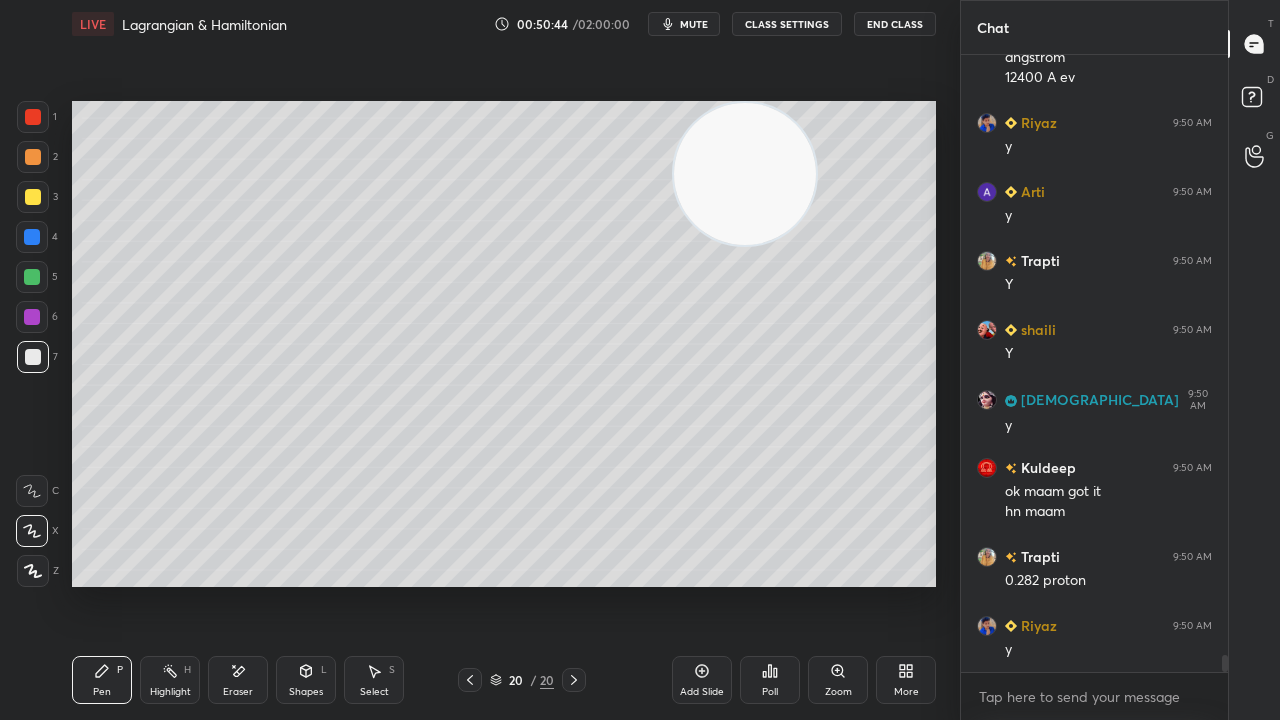 click at bounding box center (745, 174) 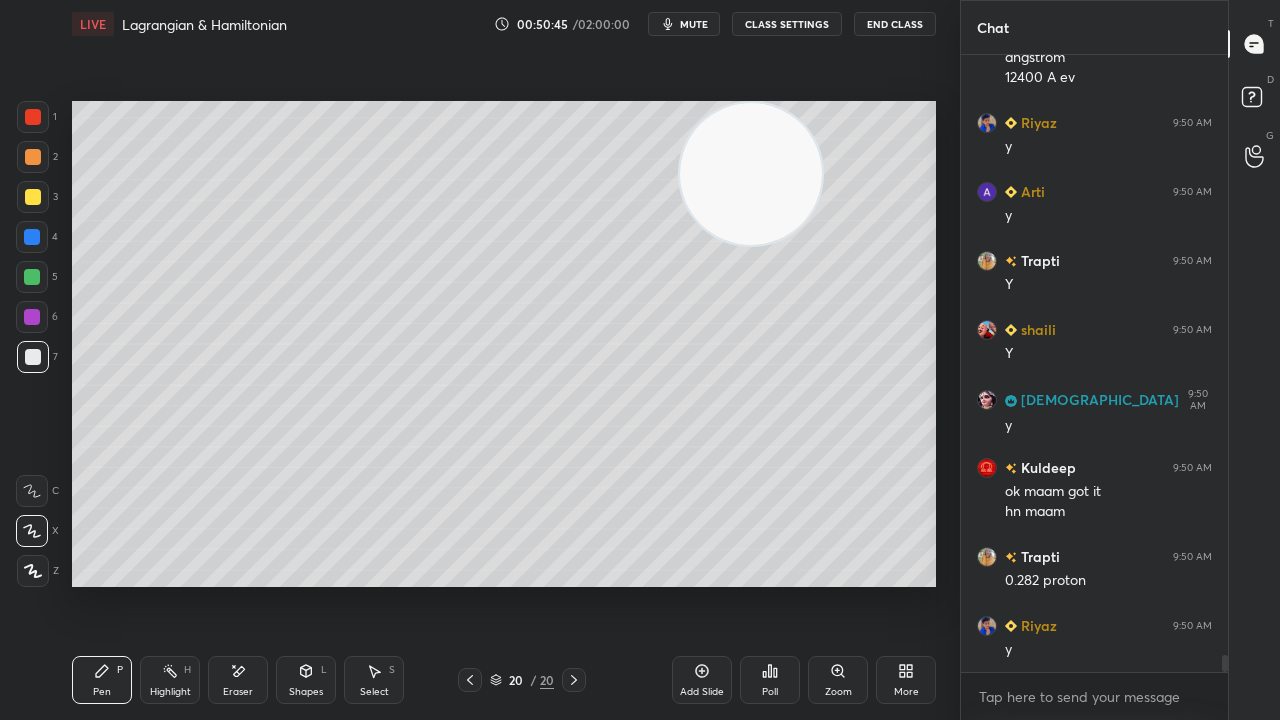 drag, startPoint x: 44, startPoint y: 281, endPoint x: 70, endPoint y: 279, distance: 26.076809 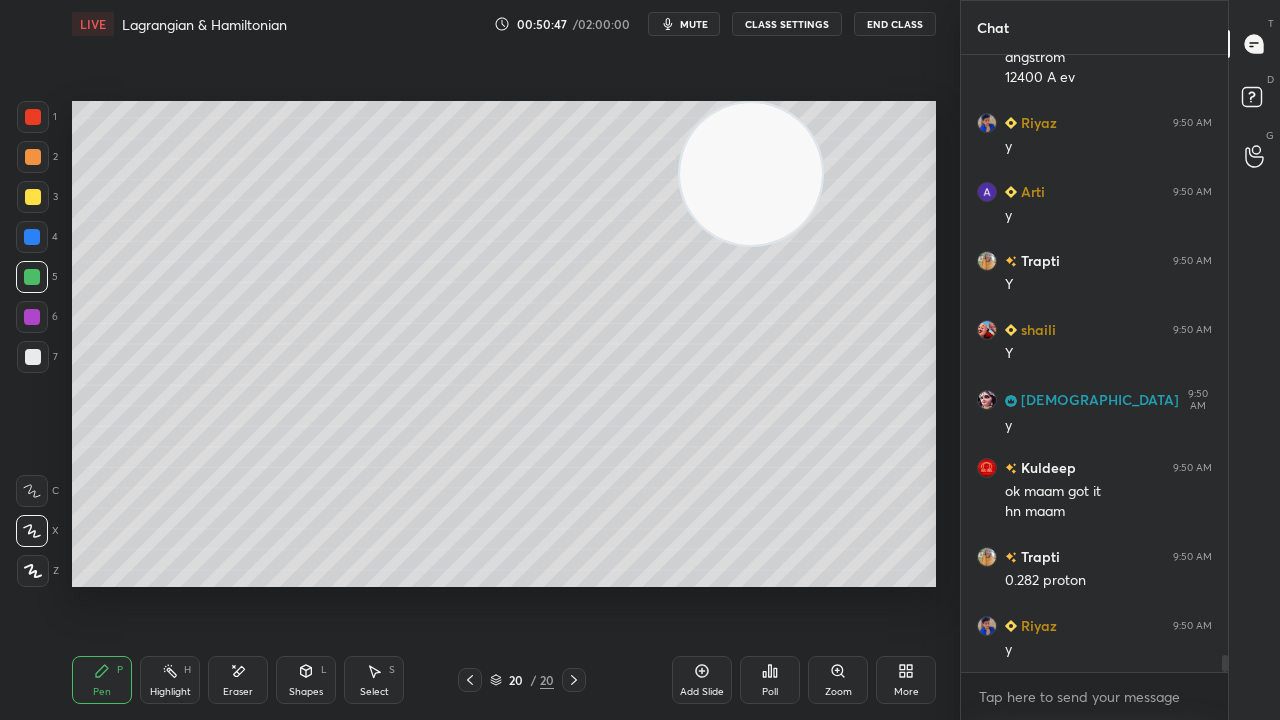 click at bounding box center [33, 197] 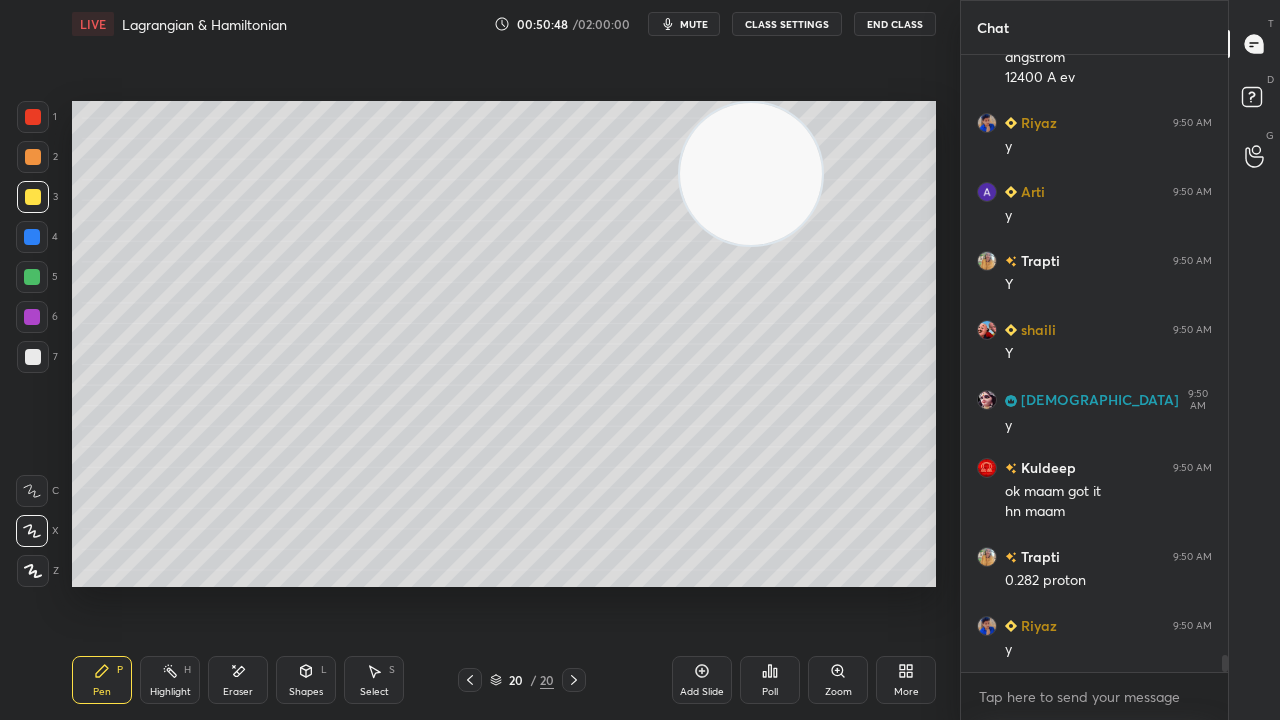 scroll, scrollTop: 22388, scrollLeft: 0, axis: vertical 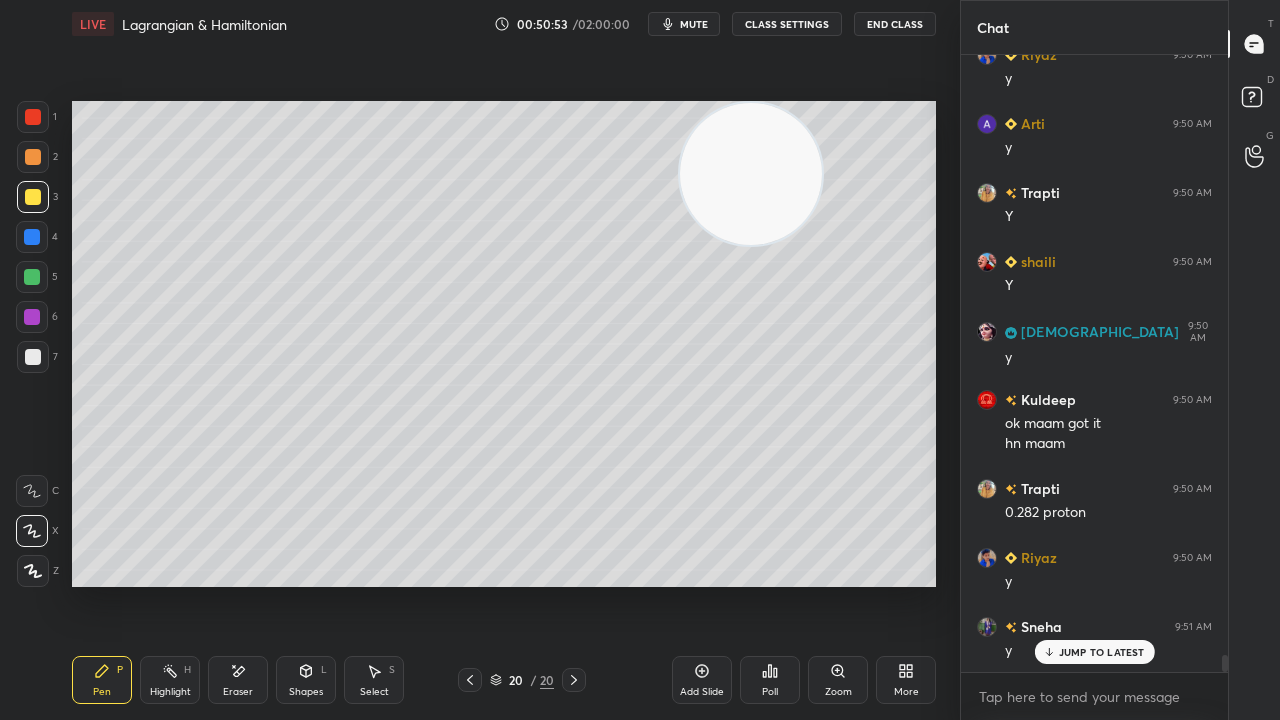 click on "Eraser" at bounding box center [238, 680] 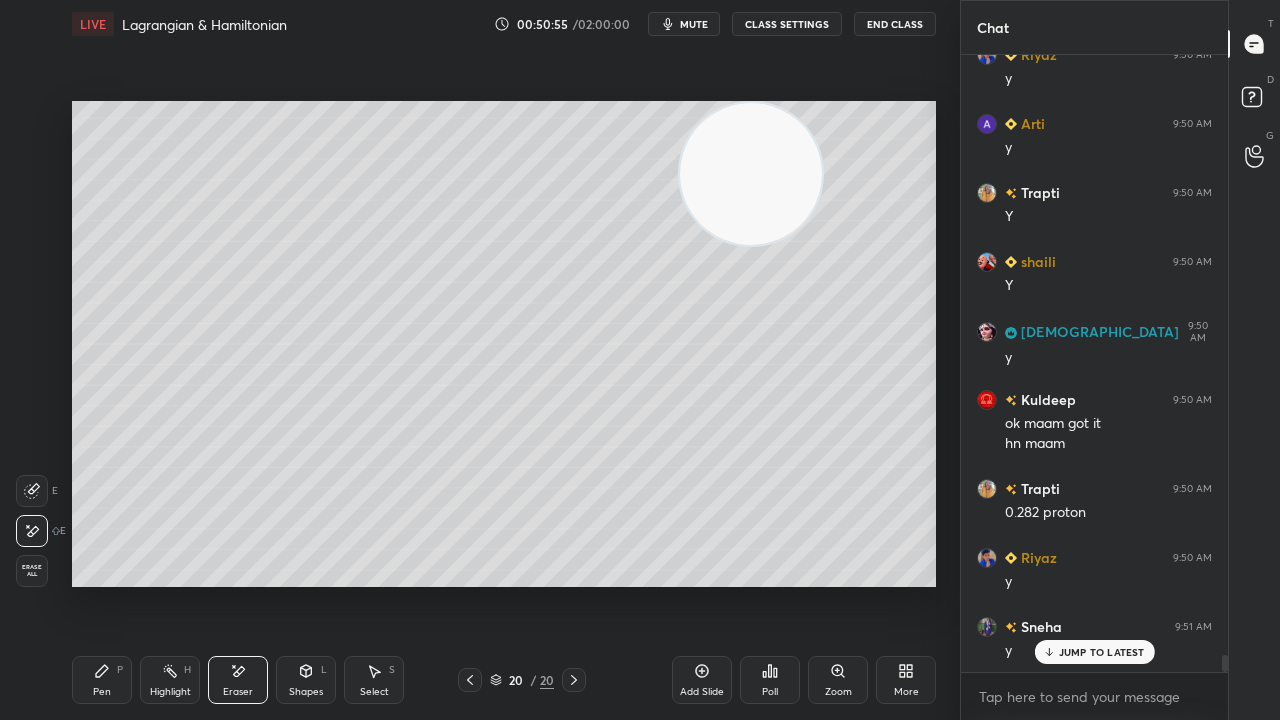 drag, startPoint x: 100, startPoint y: 686, endPoint x: 113, endPoint y: 631, distance: 56.515484 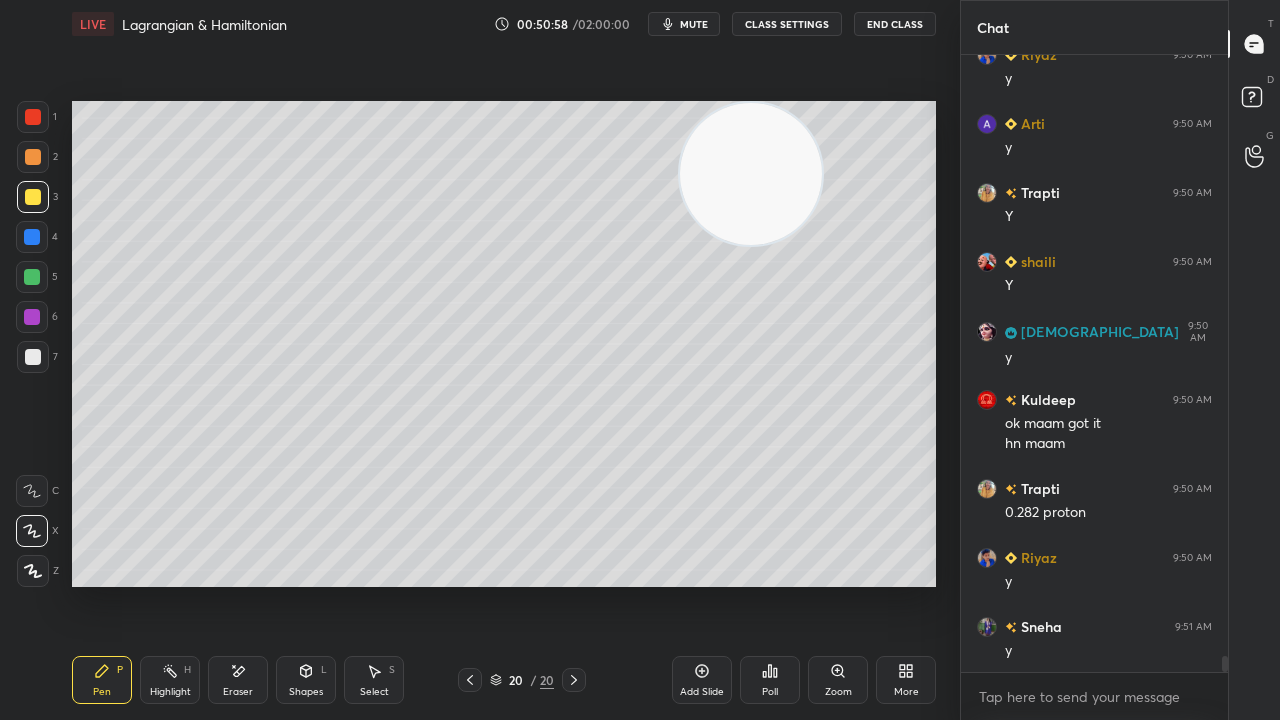 scroll, scrollTop: 22458, scrollLeft: 0, axis: vertical 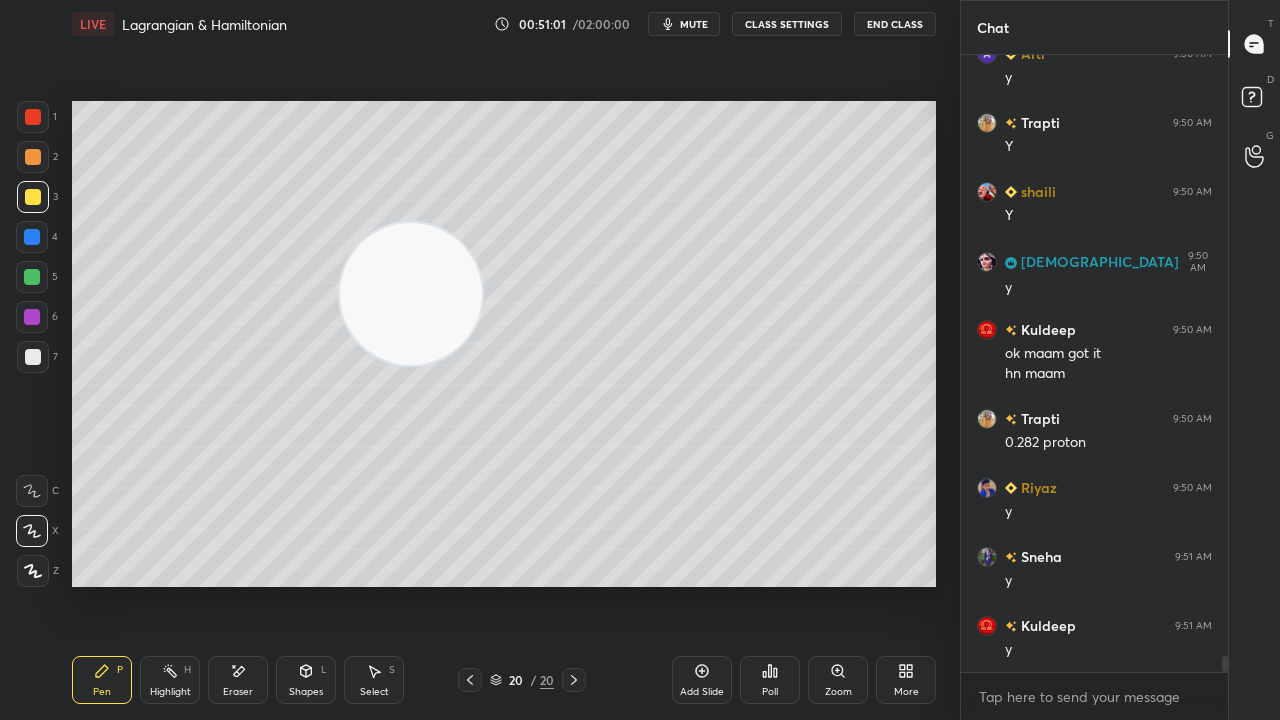 drag, startPoint x: 772, startPoint y: 186, endPoint x: 66, endPoint y: 548, distance: 793.39777 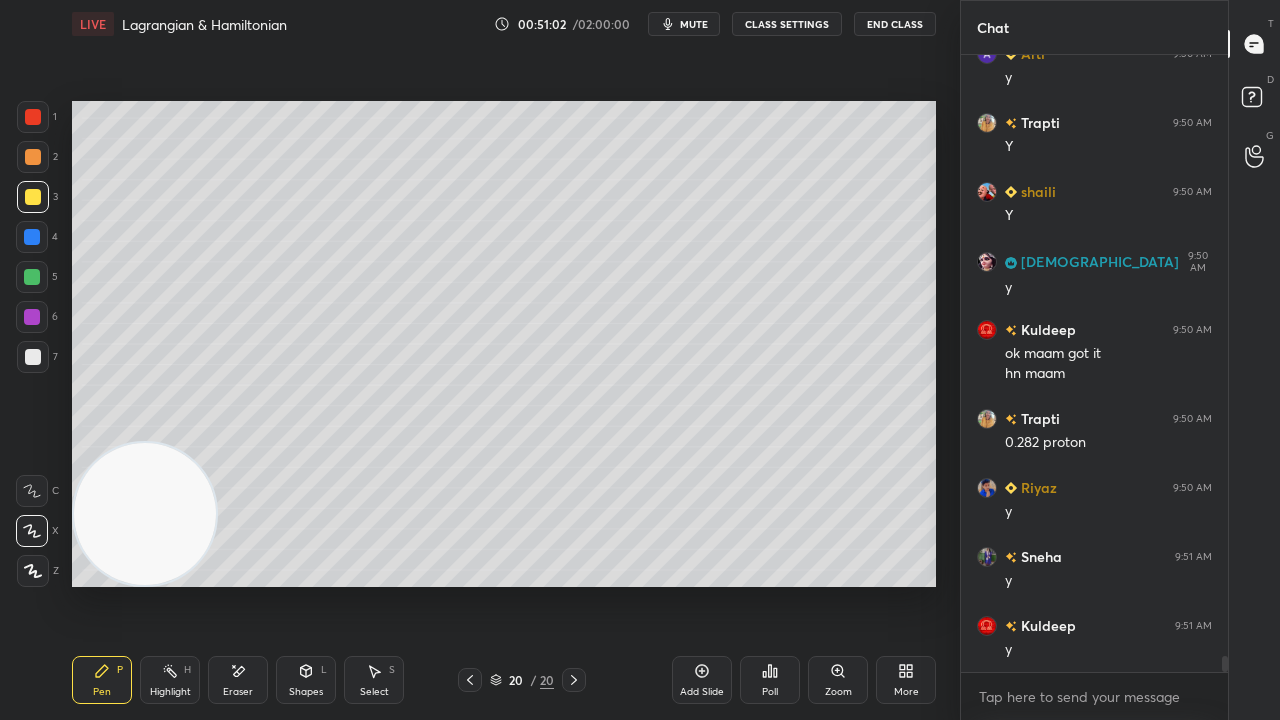 click at bounding box center [33, 357] 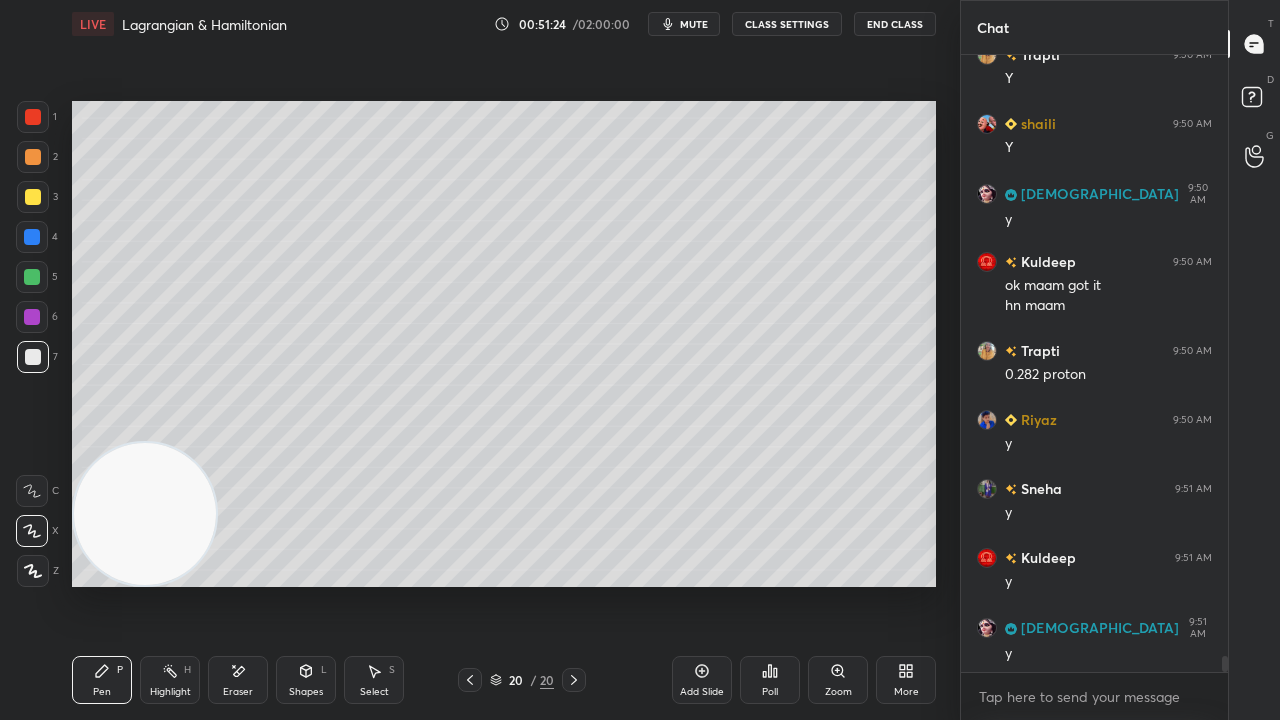 scroll, scrollTop: 22596, scrollLeft: 0, axis: vertical 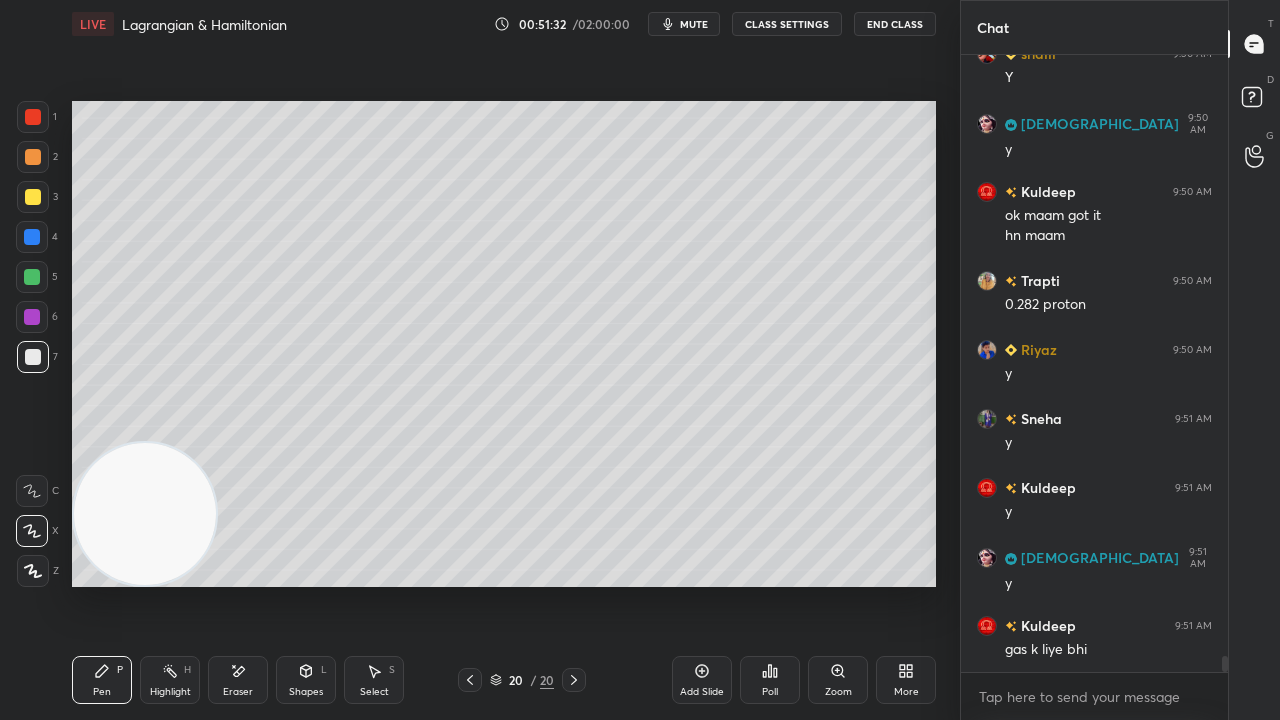 click on "mute" at bounding box center [694, 24] 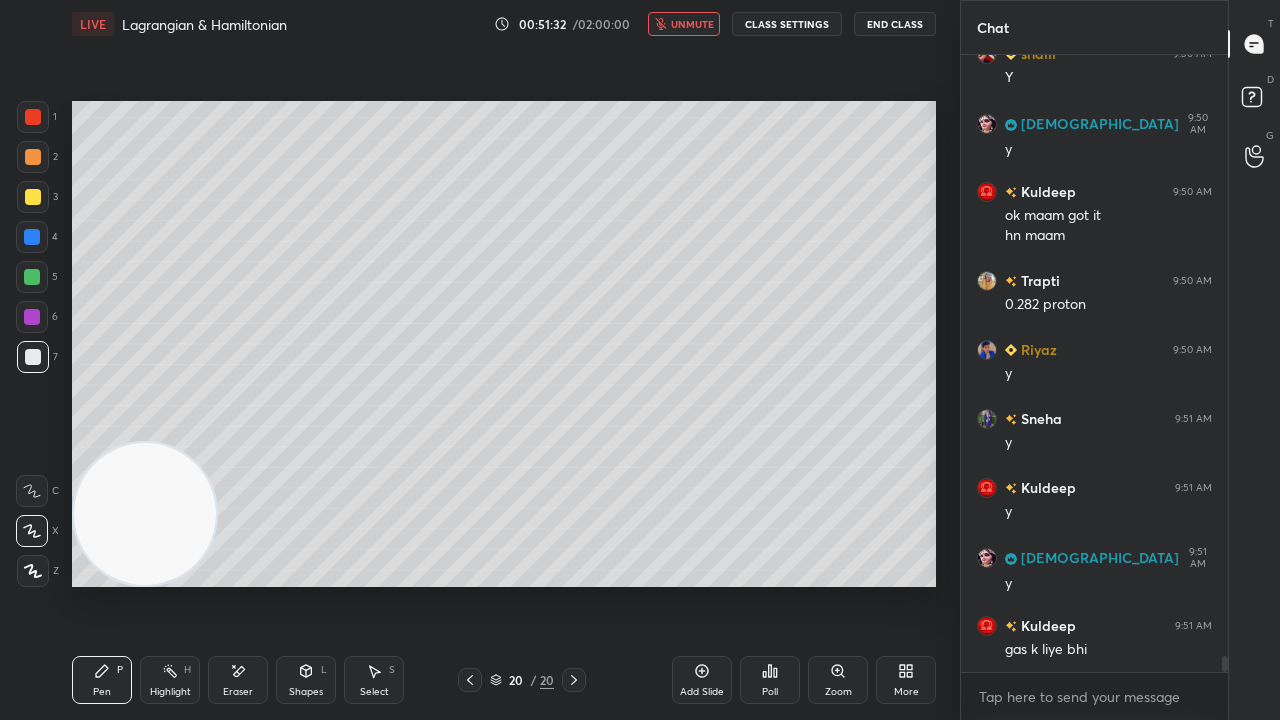 click on "unmute" at bounding box center [692, 24] 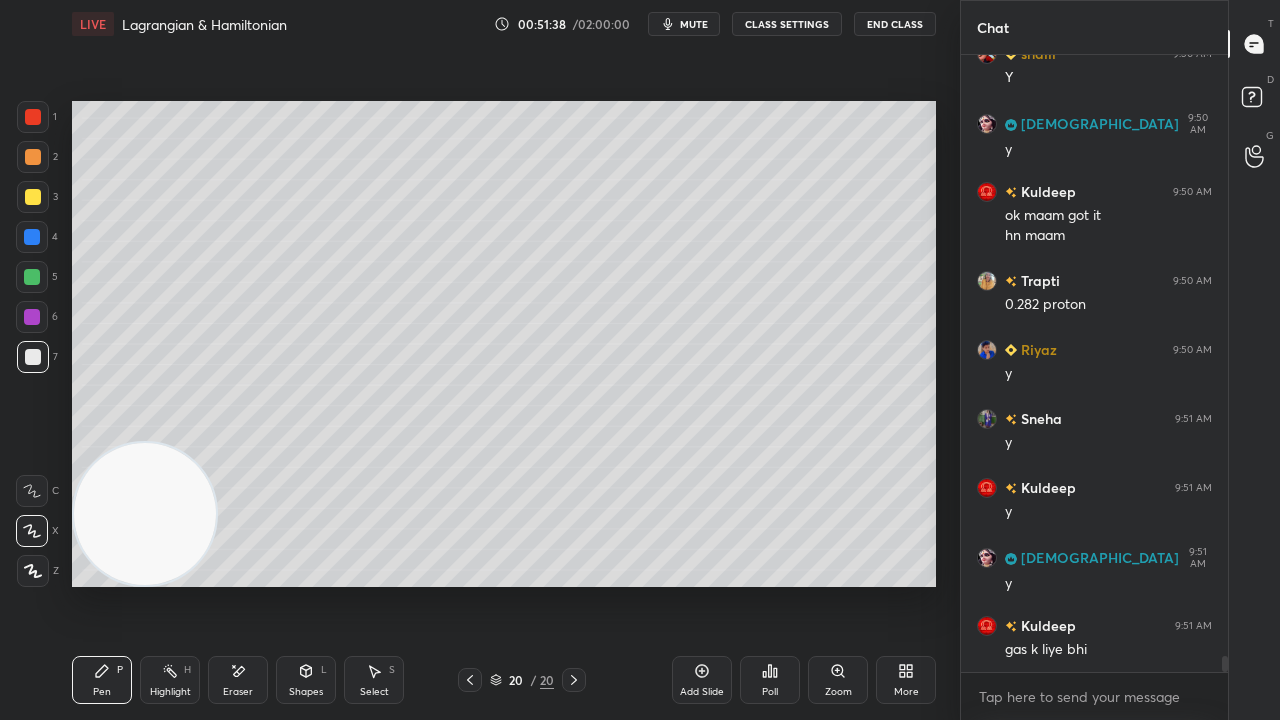 click on "mute" at bounding box center [694, 24] 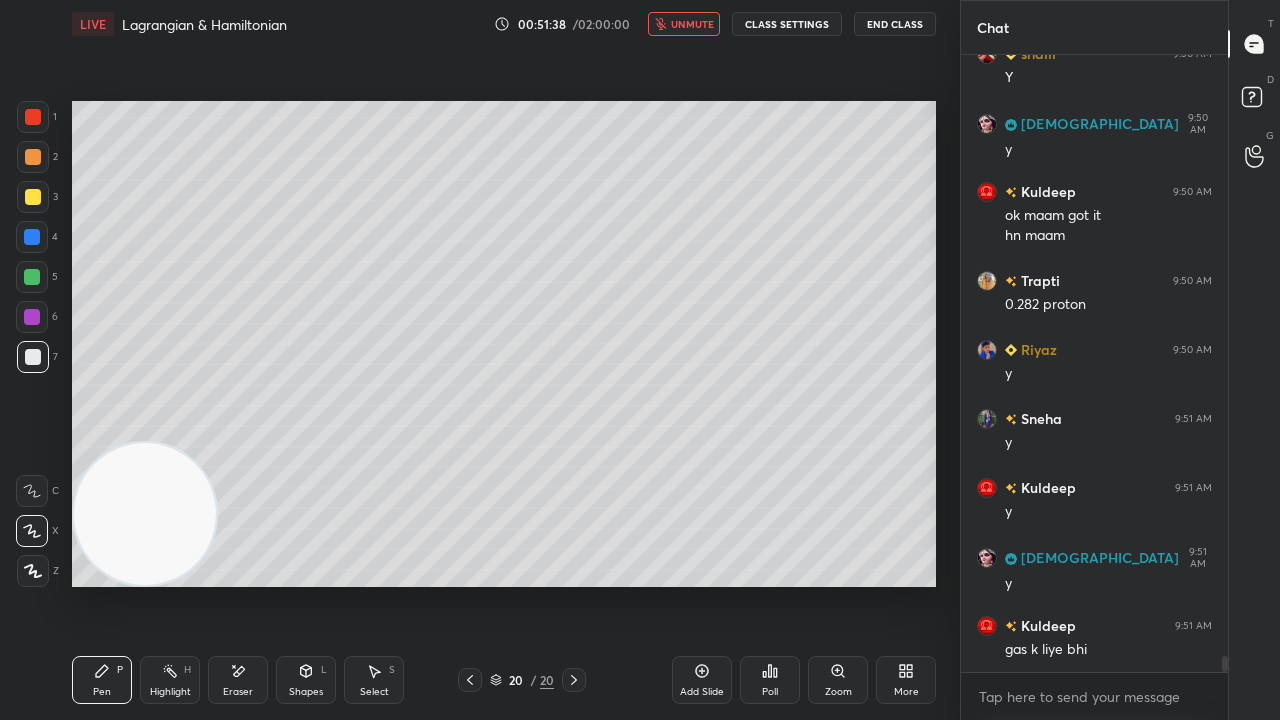 click on "unmute" at bounding box center [692, 24] 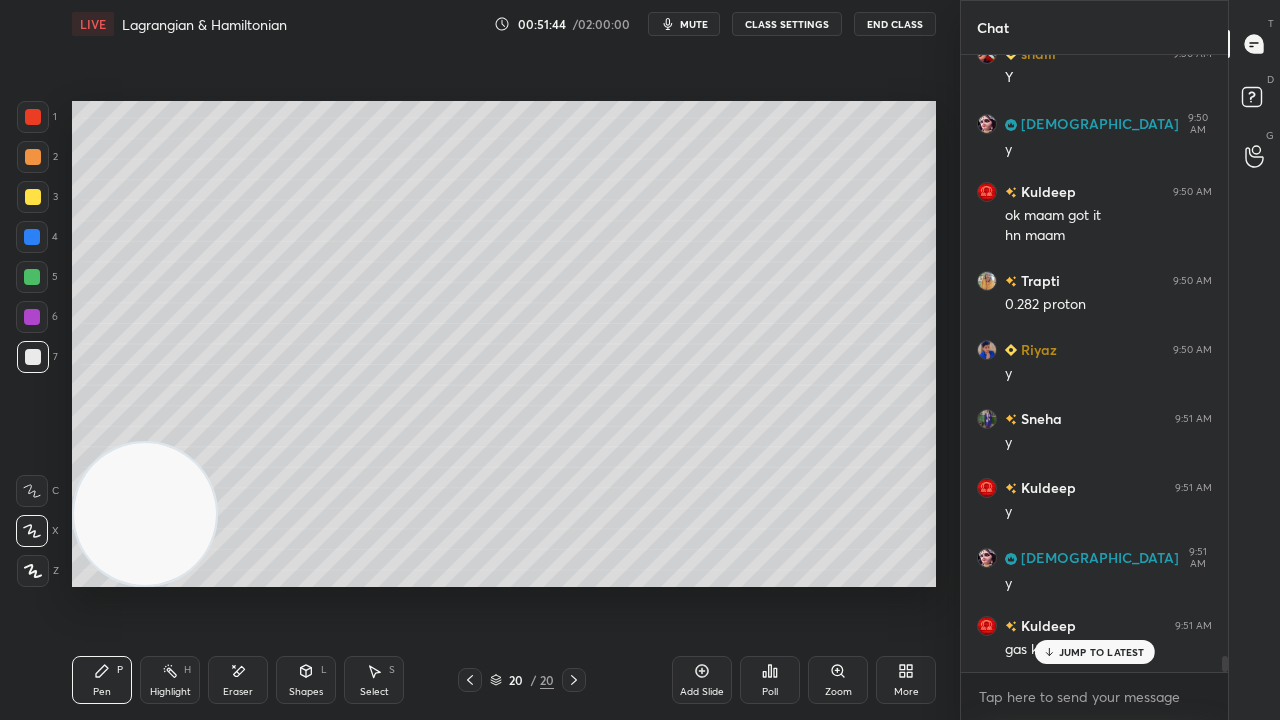 scroll, scrollTop: 22664, scrollLeft: 0, axis: vertical 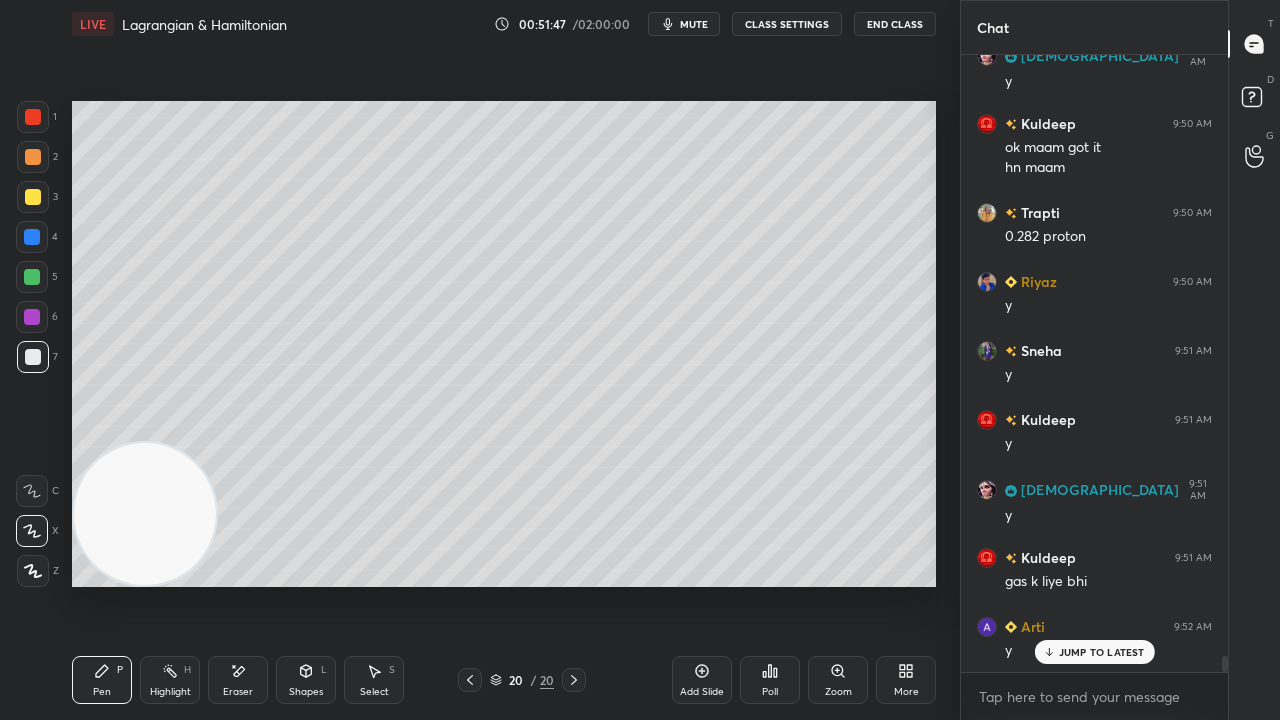 click on "JUMP TO LATEST" at bounding box center (1102, 652) 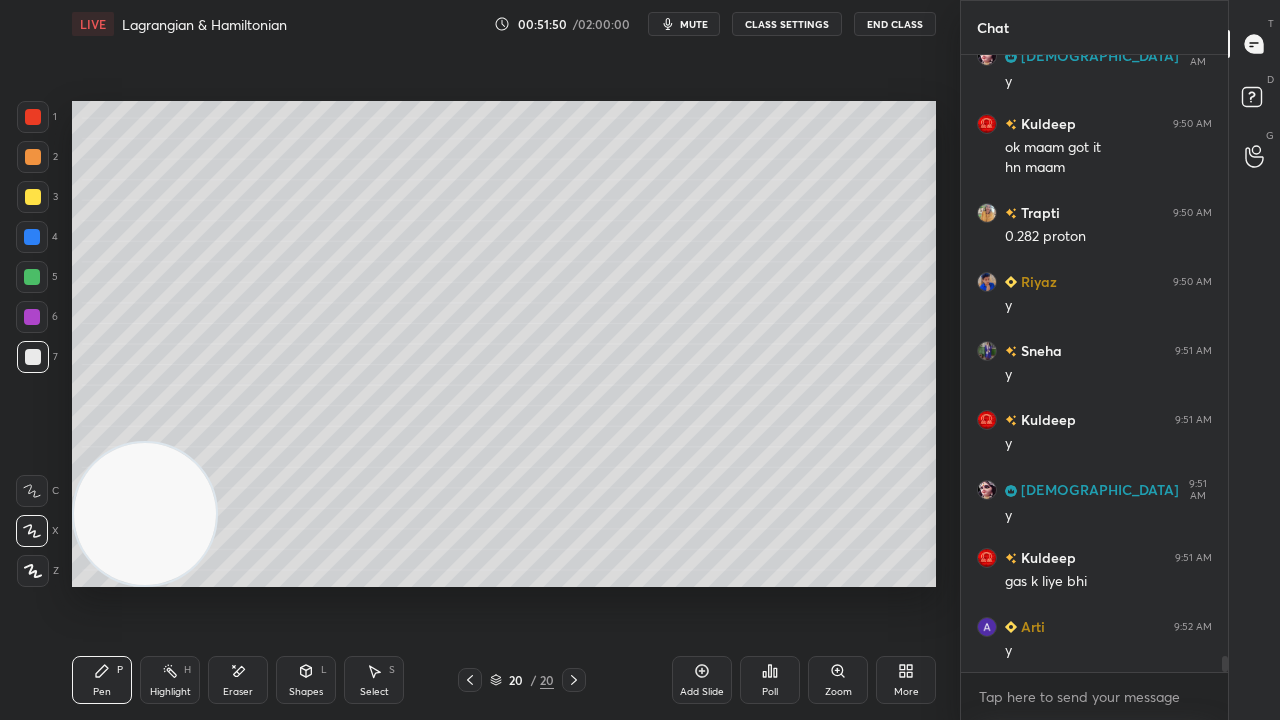 click on "Add Slide" at bounding box center (702, 692) 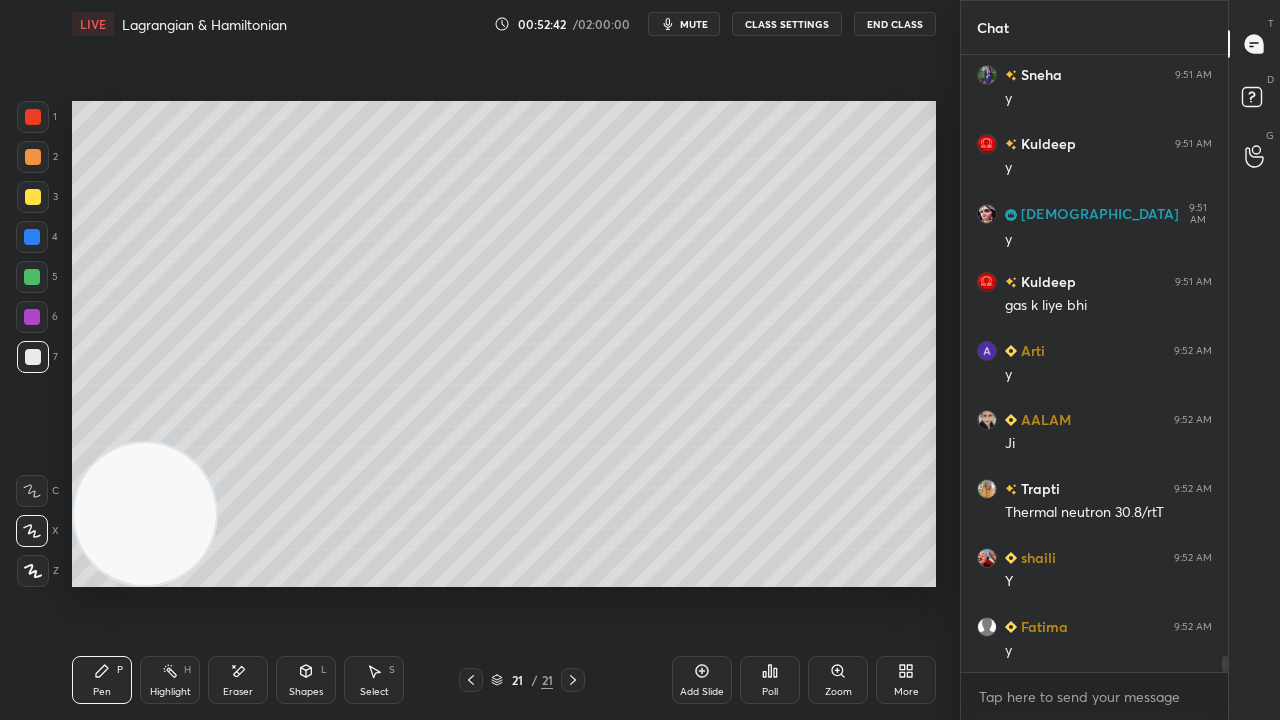 scroll, scrollTop: 23010, scrollLeft: 0, axis: vertical 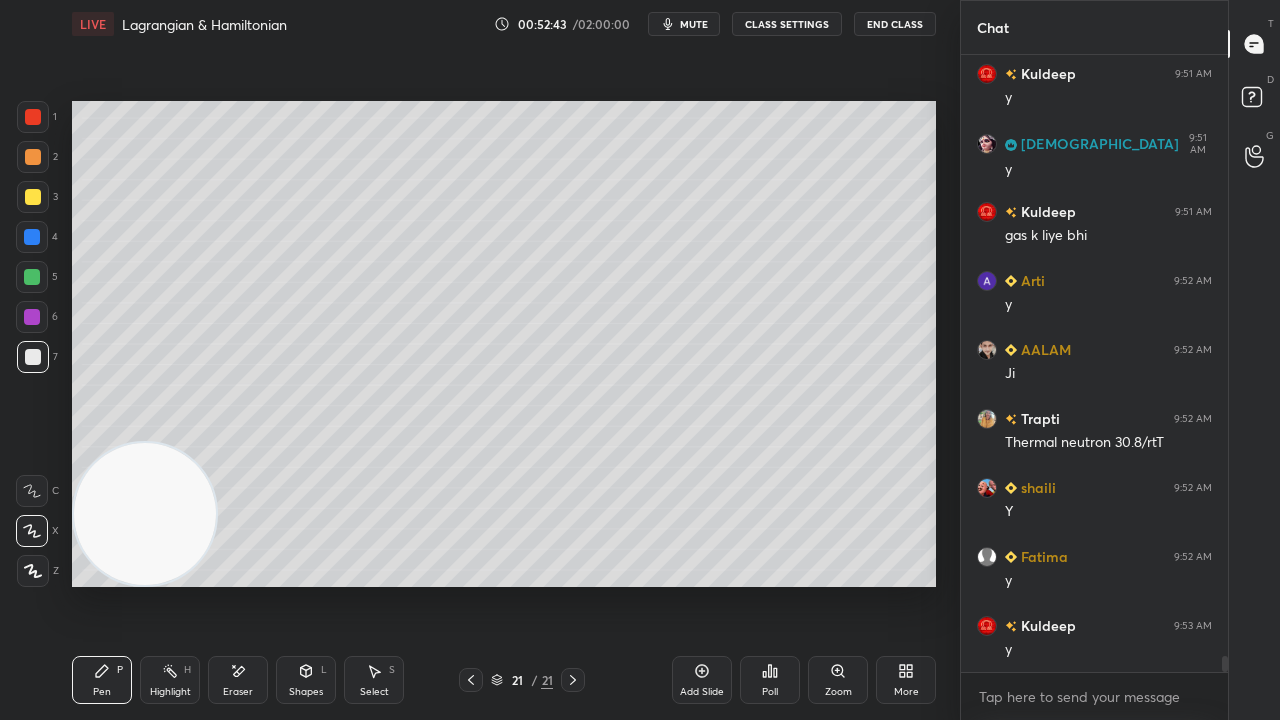 click at bounding box center [32, 277] 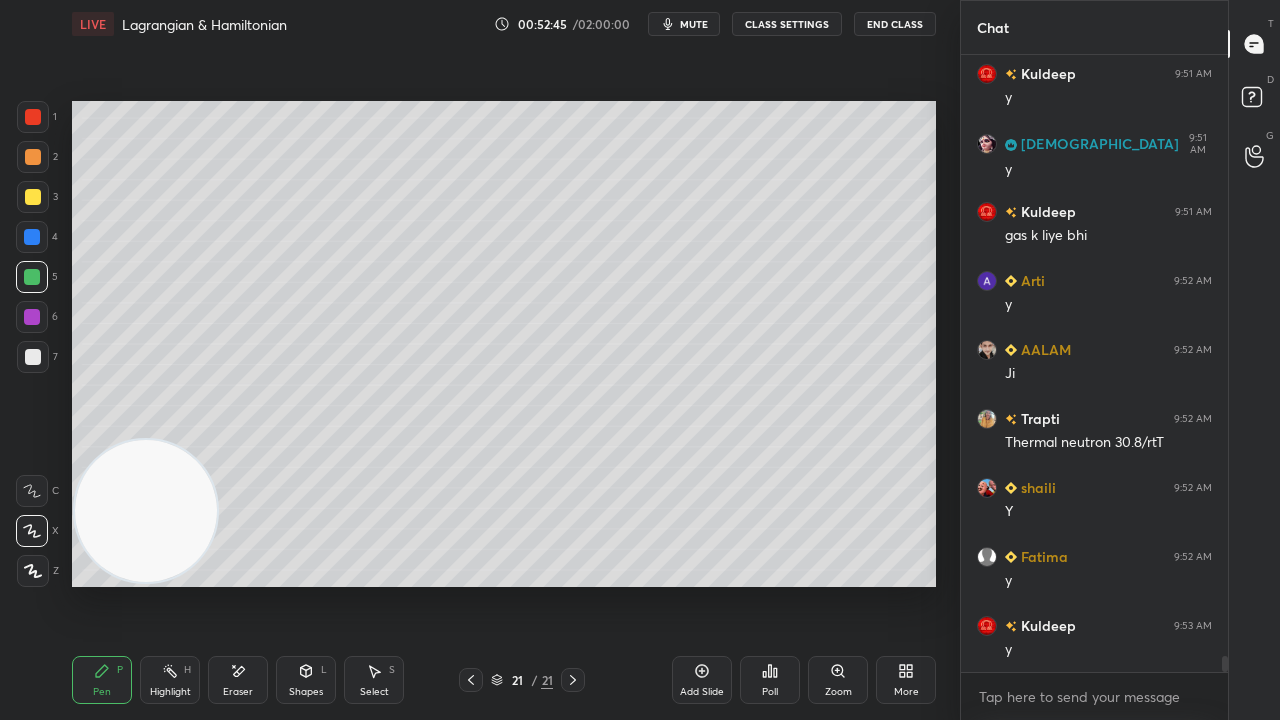 drag, startPoint x: 152, startPoint y: 556, endPoint x: 847, endPoint y: 56, distance: 856.16876 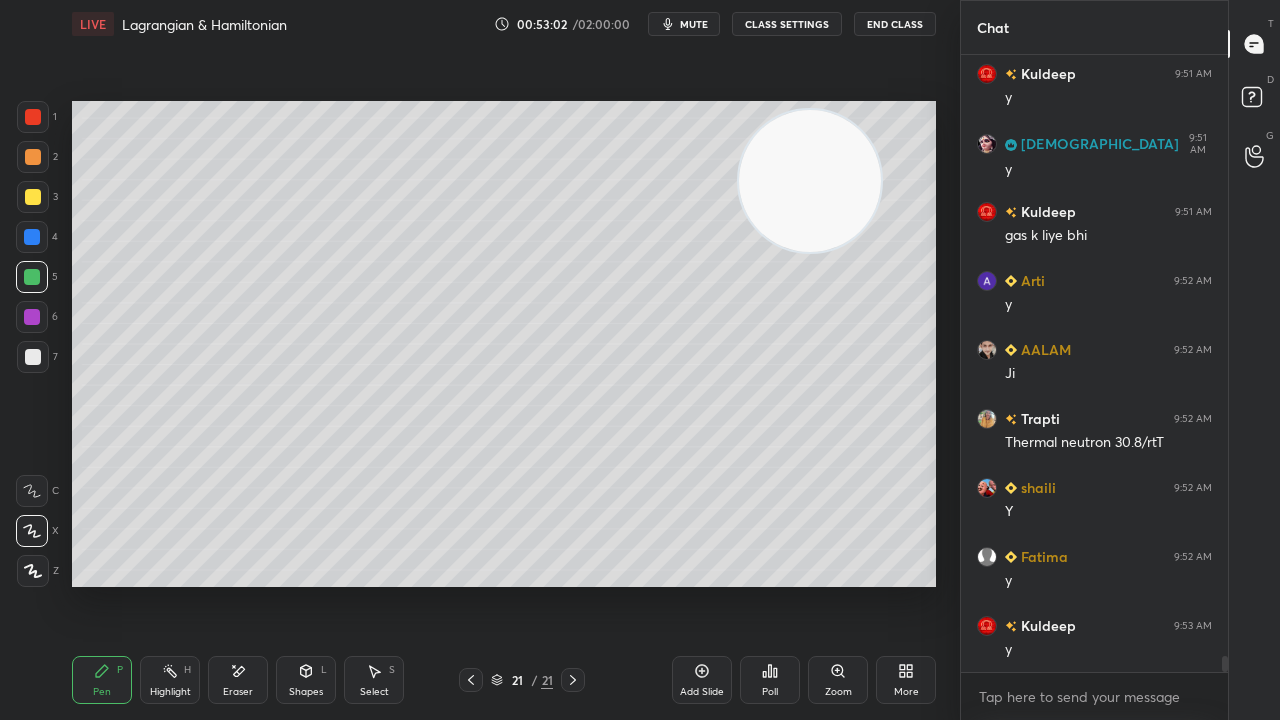 drag, startPoint x: 847, startPoint y: 169, endPoint x: 4, endPoint y: 346, distance: 861.3815 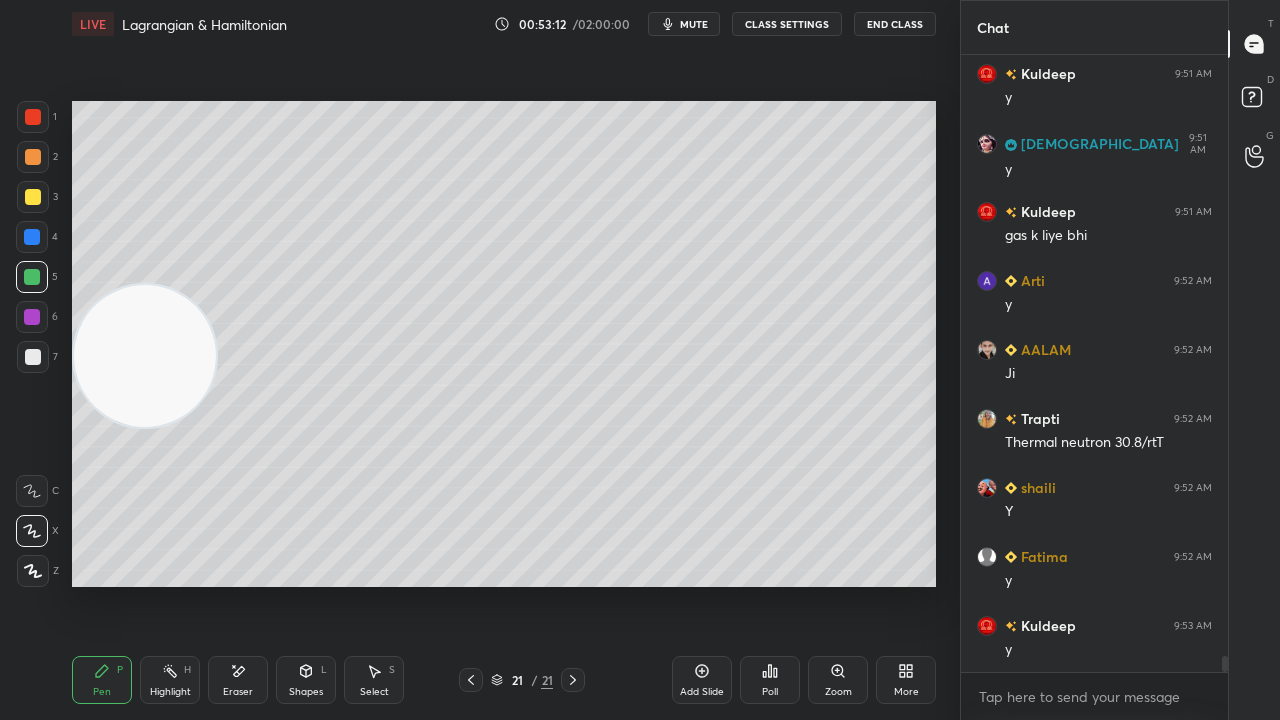 drag, startPoint x: 250, startPoint y: 678, endPoint x: 297, endPoint y: 642, distance: 59.20304 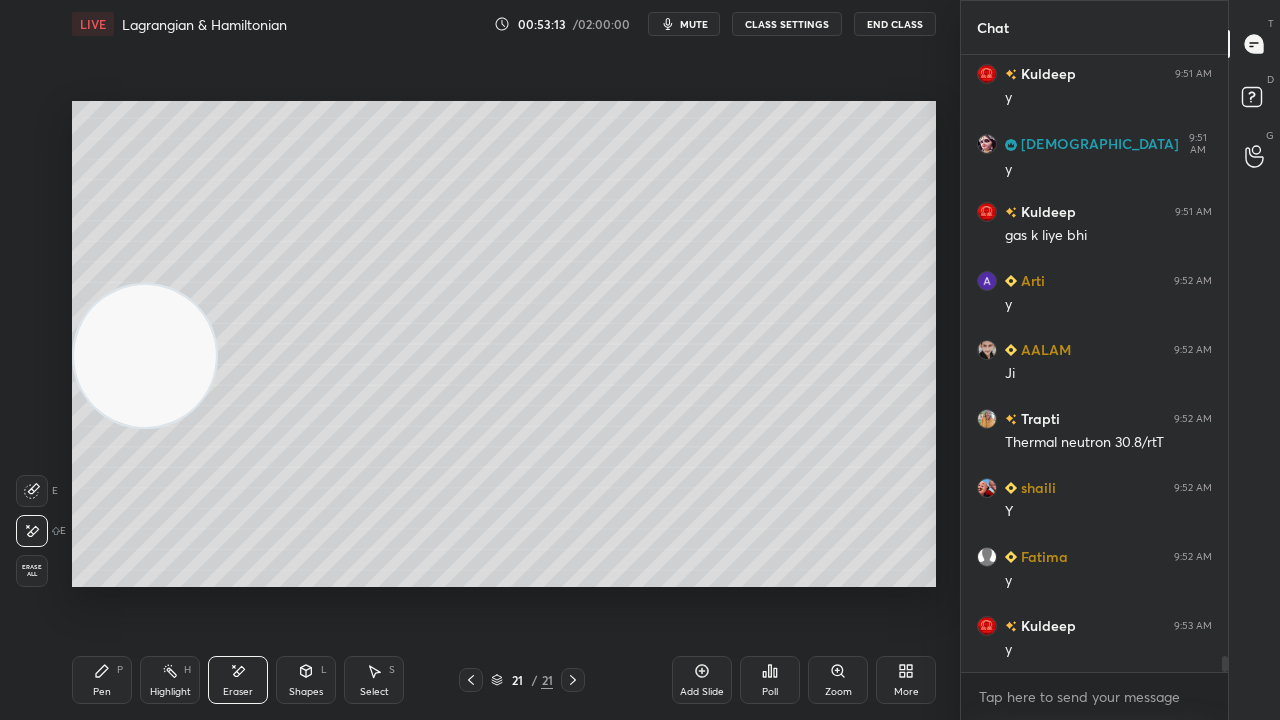 click on "Pen P" at bounding box center [102, 680] 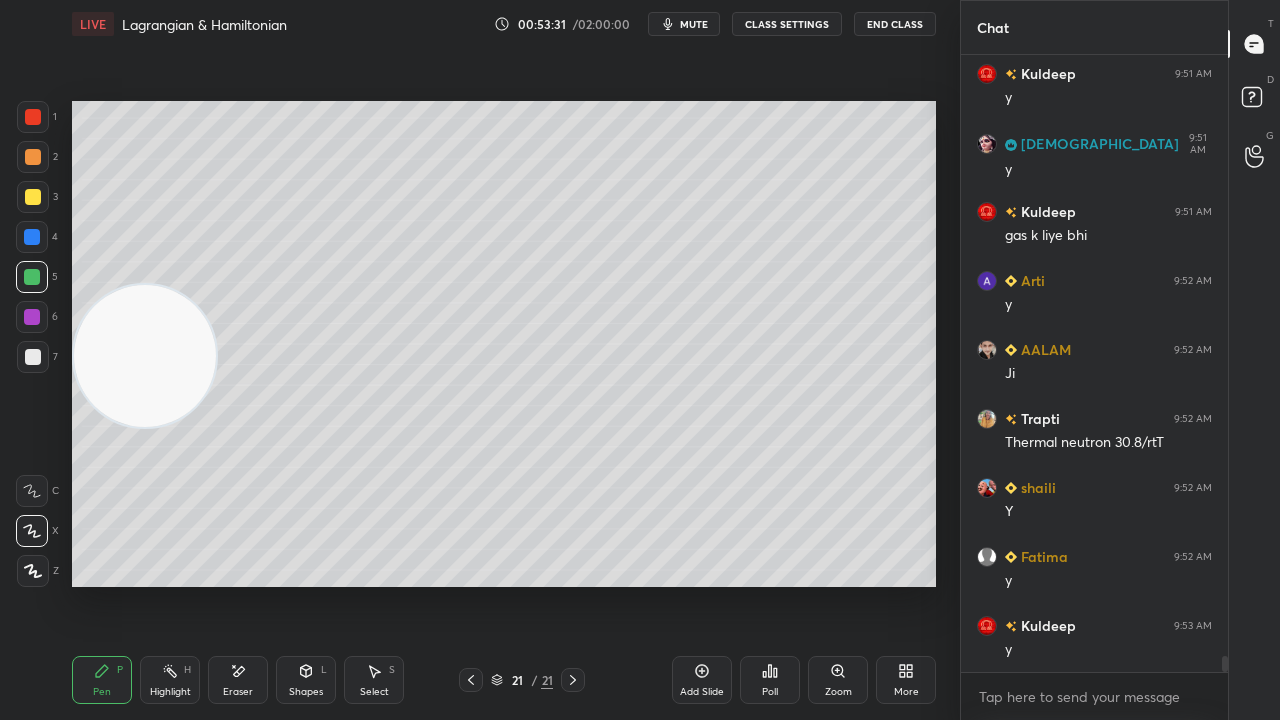 scroll, scrollTop: 23078, scrollLeft: 0, axis: vertical 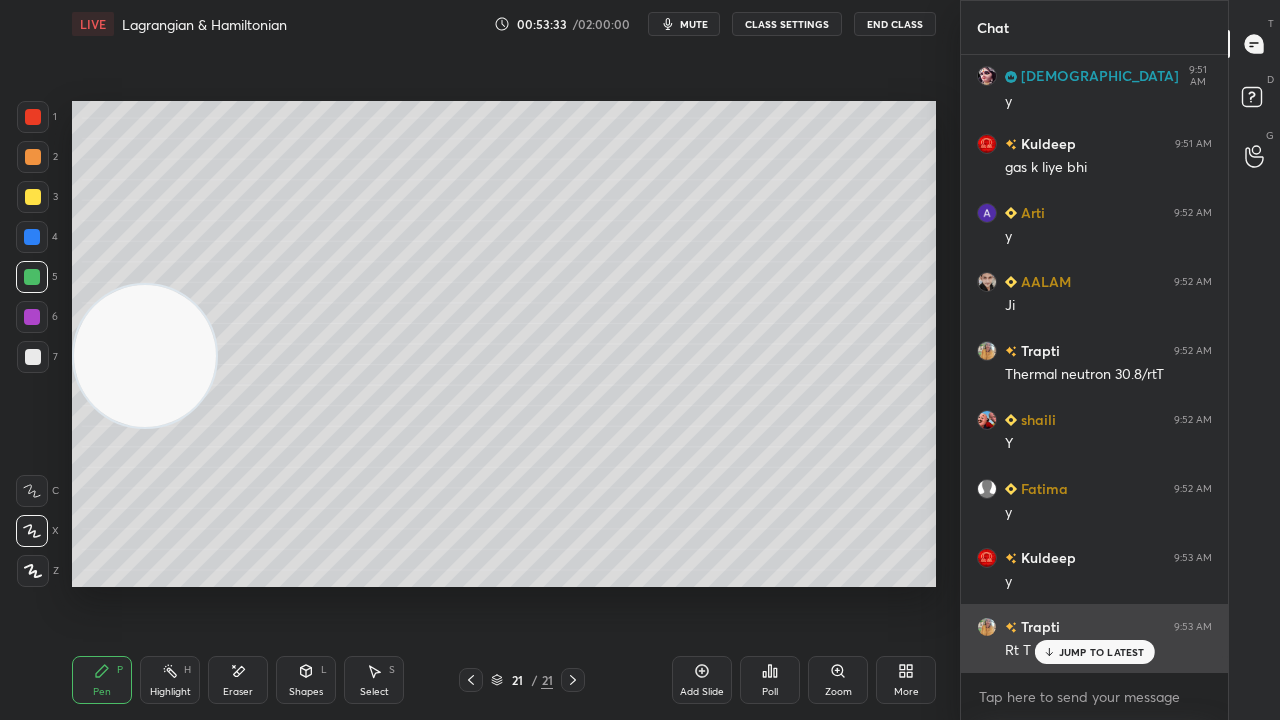 click on "JUMP TO LATEST" at bounding box center [1102, 652] 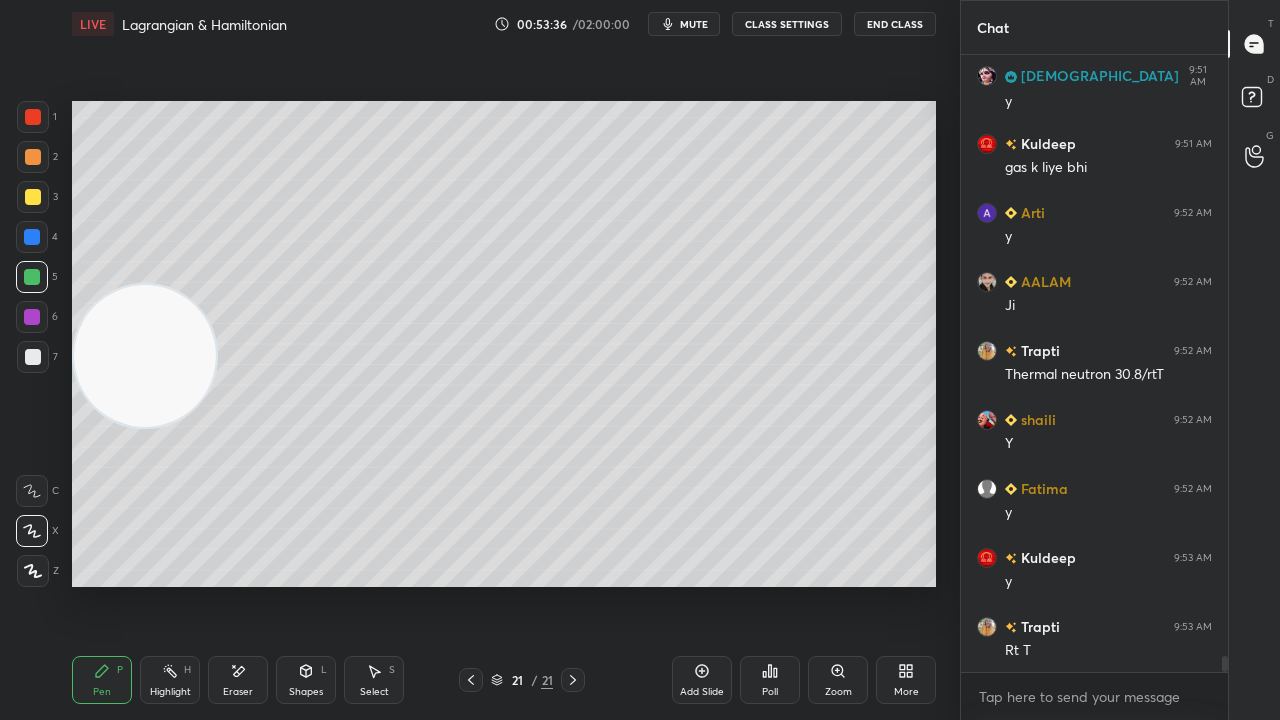 click on "mute" at bounding box center (694, 24) 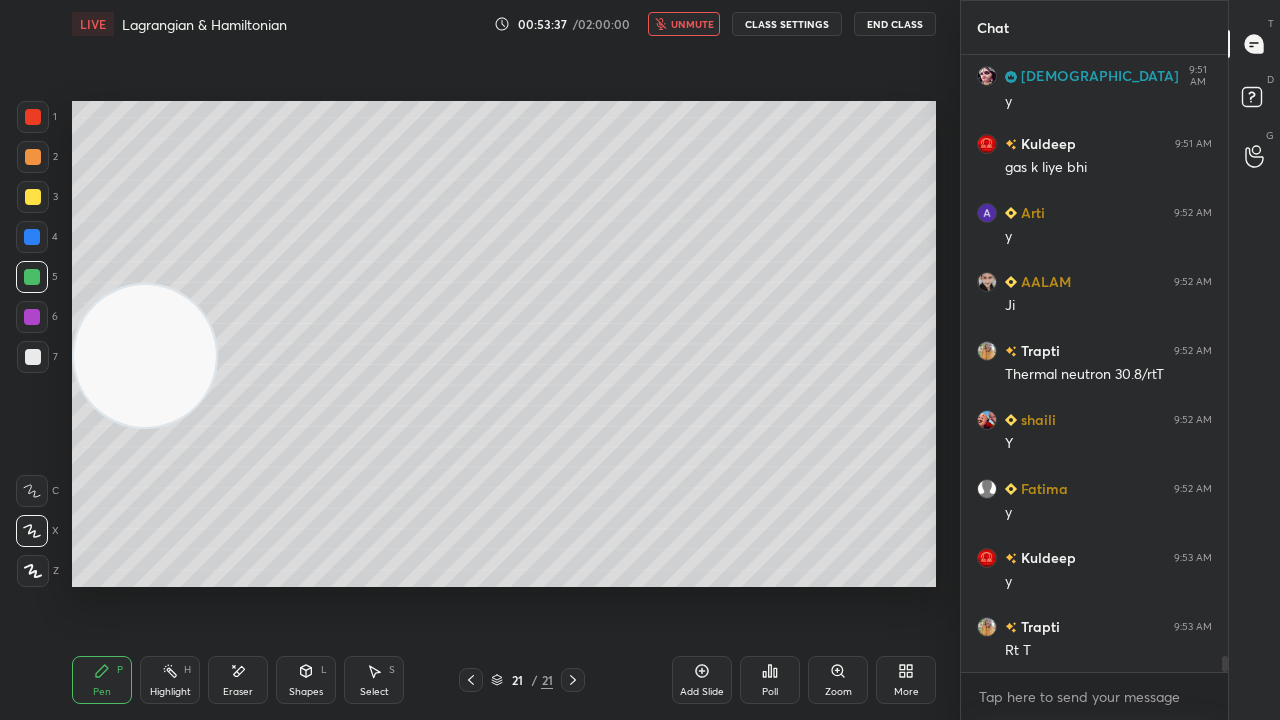 click on "unmute" at bounding box center (692, 24) 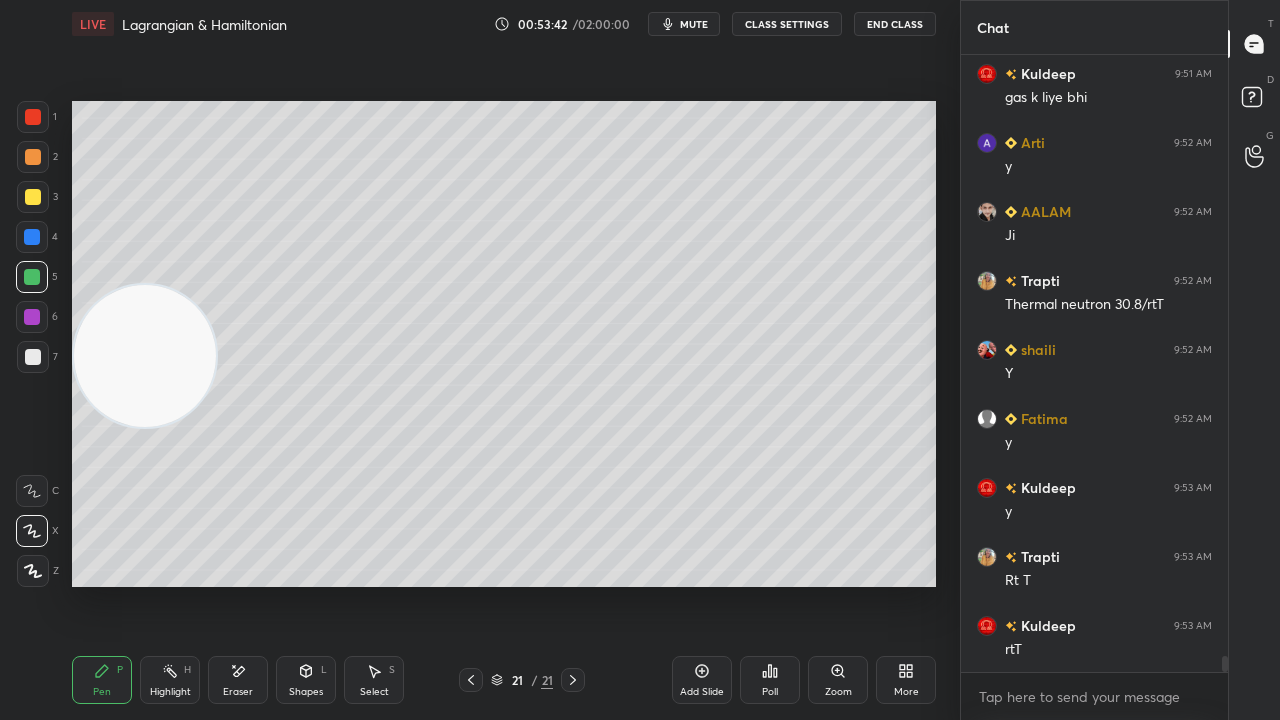 scroll, scrollTop: 23216, scrollLeft: 0, axis: vertical 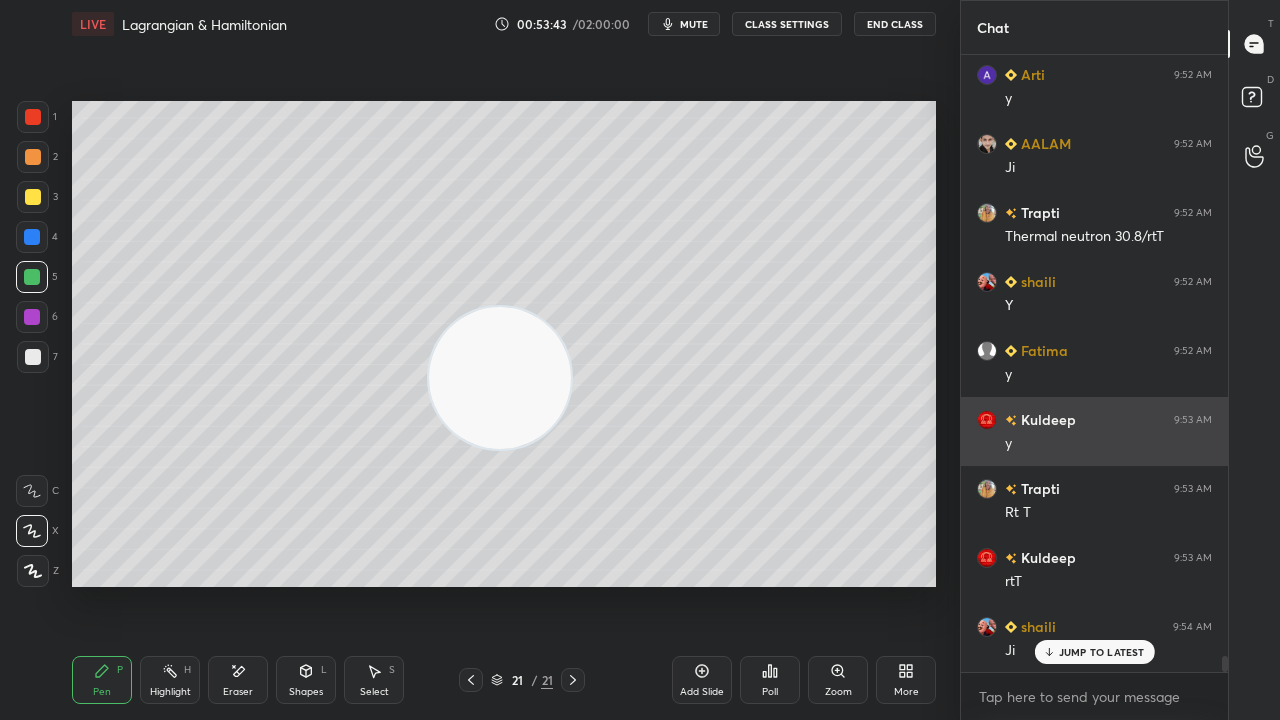 drag, startPoint x: 158, startPoint y: 388, endPoint x: 973, endPoint y: 446, distance: 817.0612 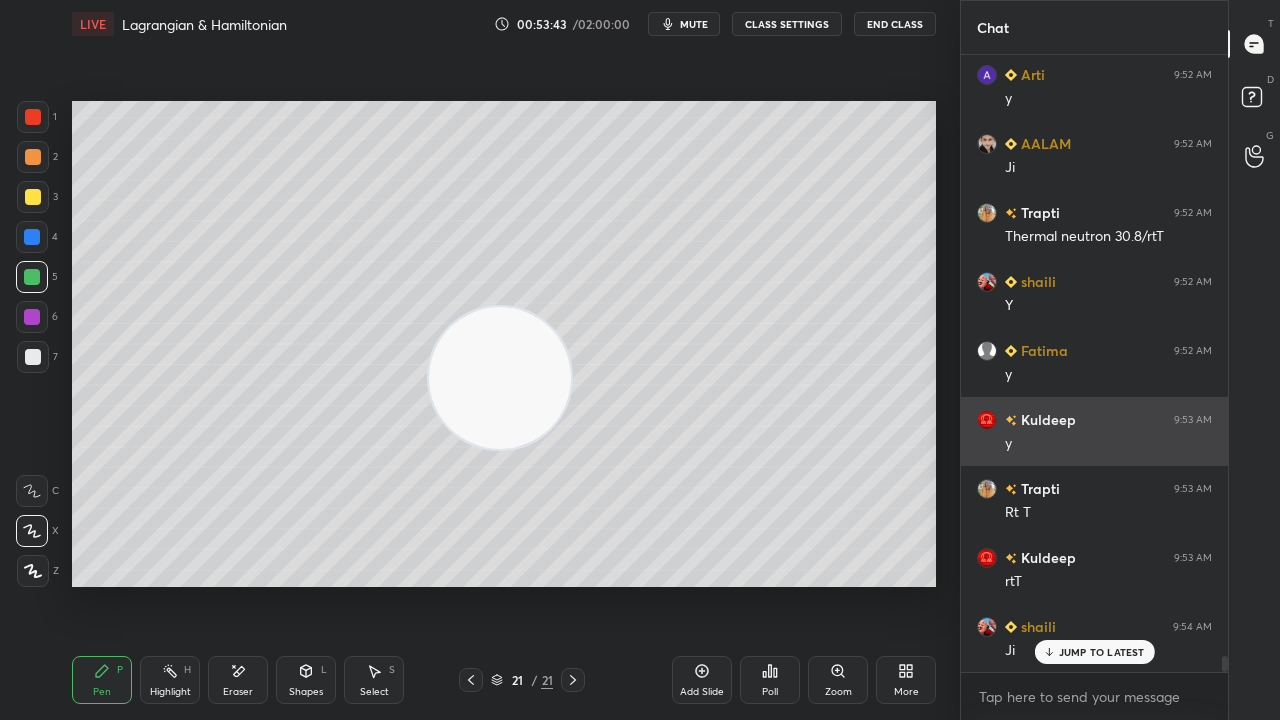click on "1 2 3 4 5 6 7 C X Z E E Erase all   H H LIVE Lagrangian & Hamiltonian 00:53:43 /  02:00:00 mute CLASS SETTINGS End Class Setting up your live class Poll for   secs No correct answer Start poll Back Lagrangian & Hamiltonian • L15 of Revision Course on Physical Science [PERSON_NAME] Pen P Highlight H Eraser Shapes L Select S 21 / 21 Add Slide Poll Zoom More Chat [PERSON_NAME] 9:50 AM Y [PERSON_NAME] 9:50 AM Y SUNITA 9:50 AM y Kuldeep 9:50 AM ok maam got it hn maam [PERSON_NAME] 9:50 AM 0.282 proton Riyaz 9:50 AM y Sneha 9:51 AM y Kuldeep 9:51 AM y SUNITA 9:51 AM y Kuldeep 9:51 AM gas k liye bhi Arti 9:52 AM y AALAM 9:52 AM Ji Trapti 9:52 AM Thermal neutron 30.8/rtT [PERSON_NAME] 9:52 AM Y Fatima 9:52 AM y Kuldeep 9:53 AM y [PERSON_NAME] 9:53 AM Rt T Kuldeep 9:53 AM rtT [PERSON_NAME] 9:54 AM Ji JUMP TO LATEST Enable hand raising Enable raise hand to speak to learners. Once enabled, chat will be turned off temporarily. Enable x   Doubts asked by learners will show up here NEW DOUBTS ASKED No one has raised a hand yet Can't raise hand Got it T D G ​" at bounding box center (640, 360) 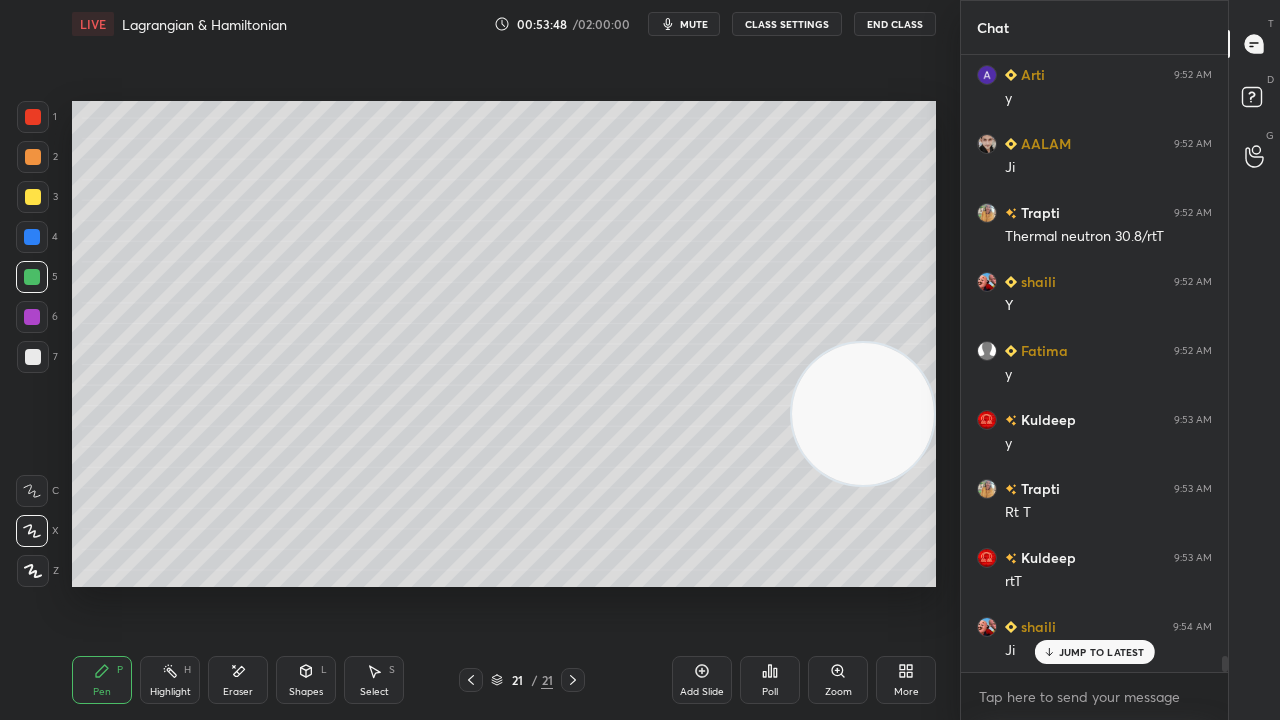 click on "mute" at bounding box center (694, 24) 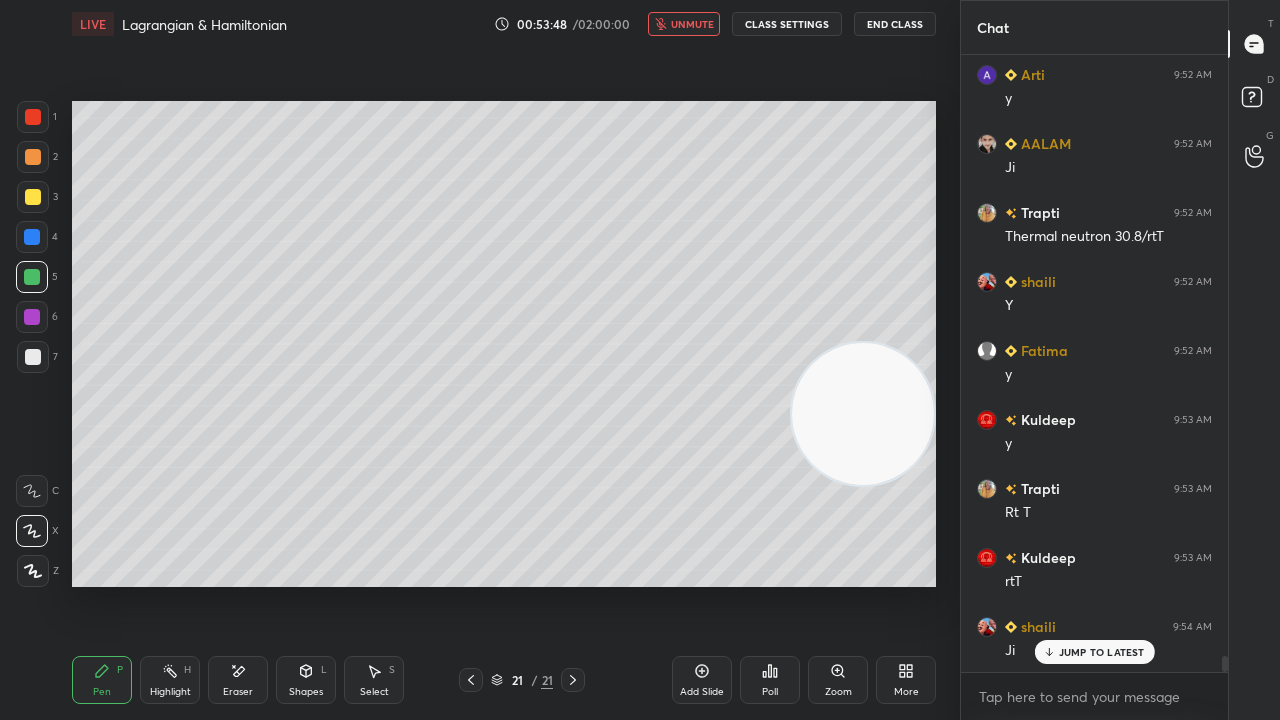 click on "unmute" at bounding box center [692, 24] 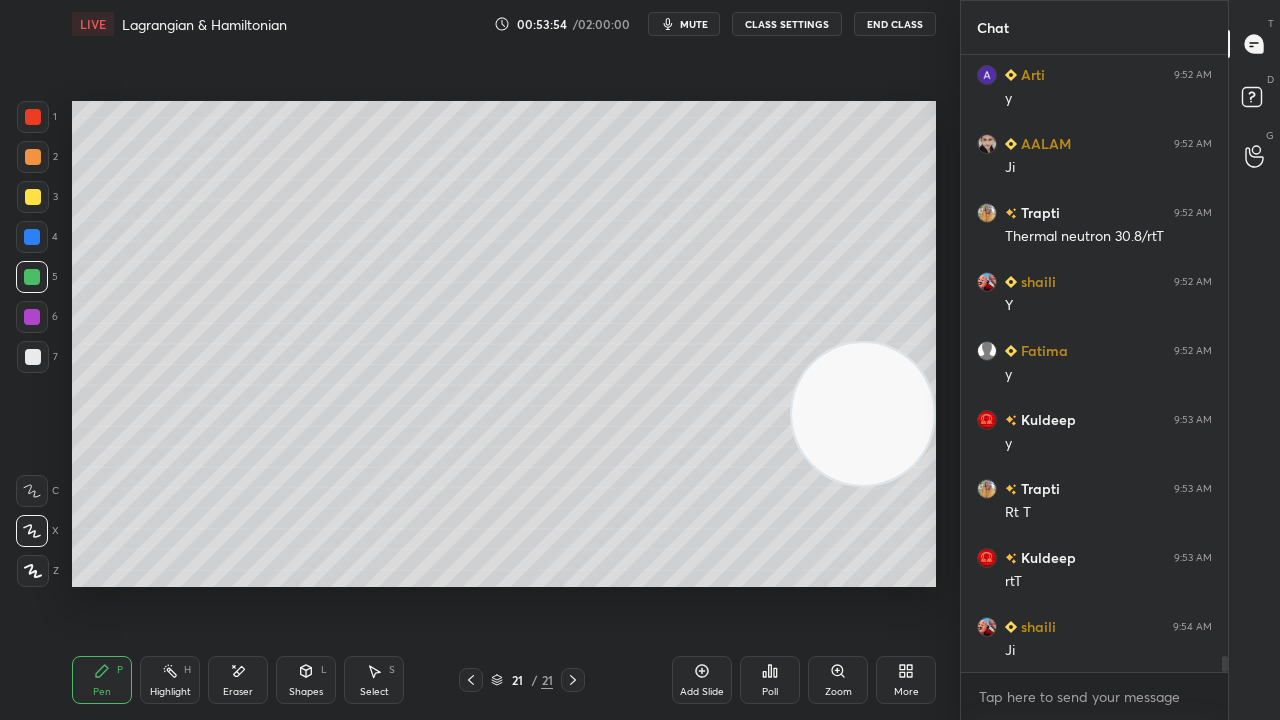 scroll, scrollTop: 23286, scrollLeft: 0, axis: vertical 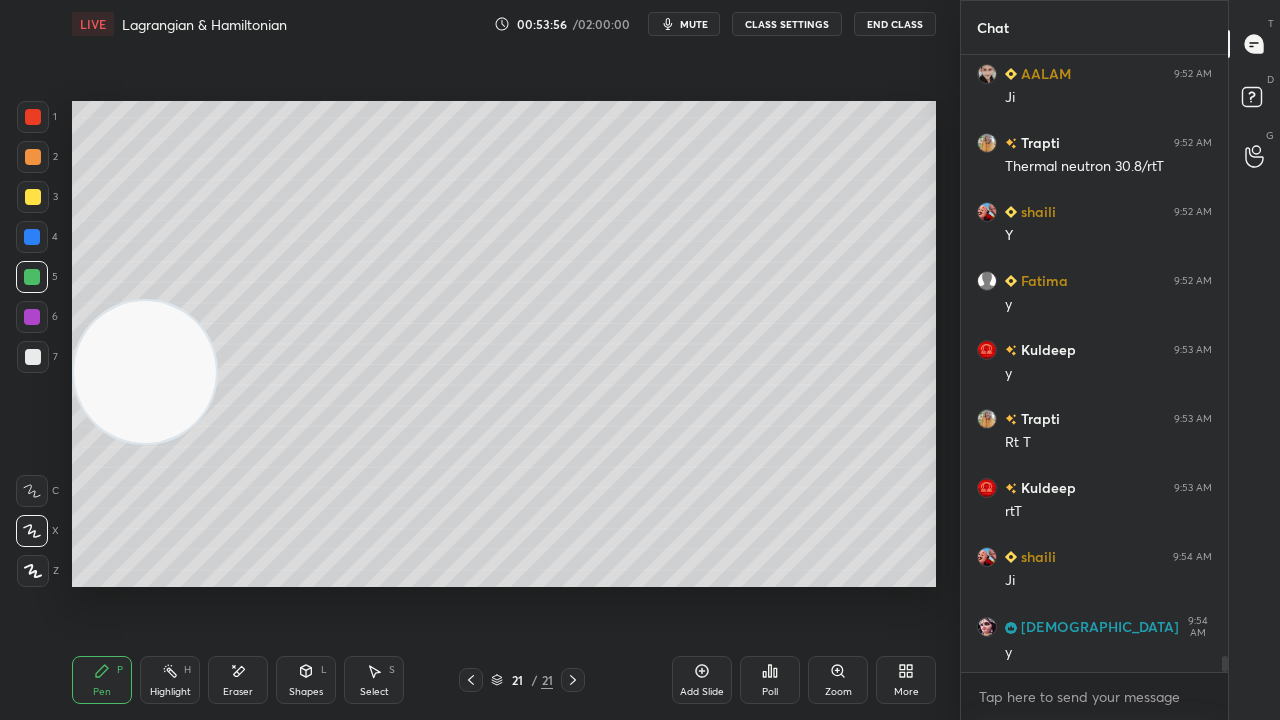 drag, startPoint x: 852, startPoint y: 450, endPoint x: 82, endPoint y: 405, distance: 771.31384 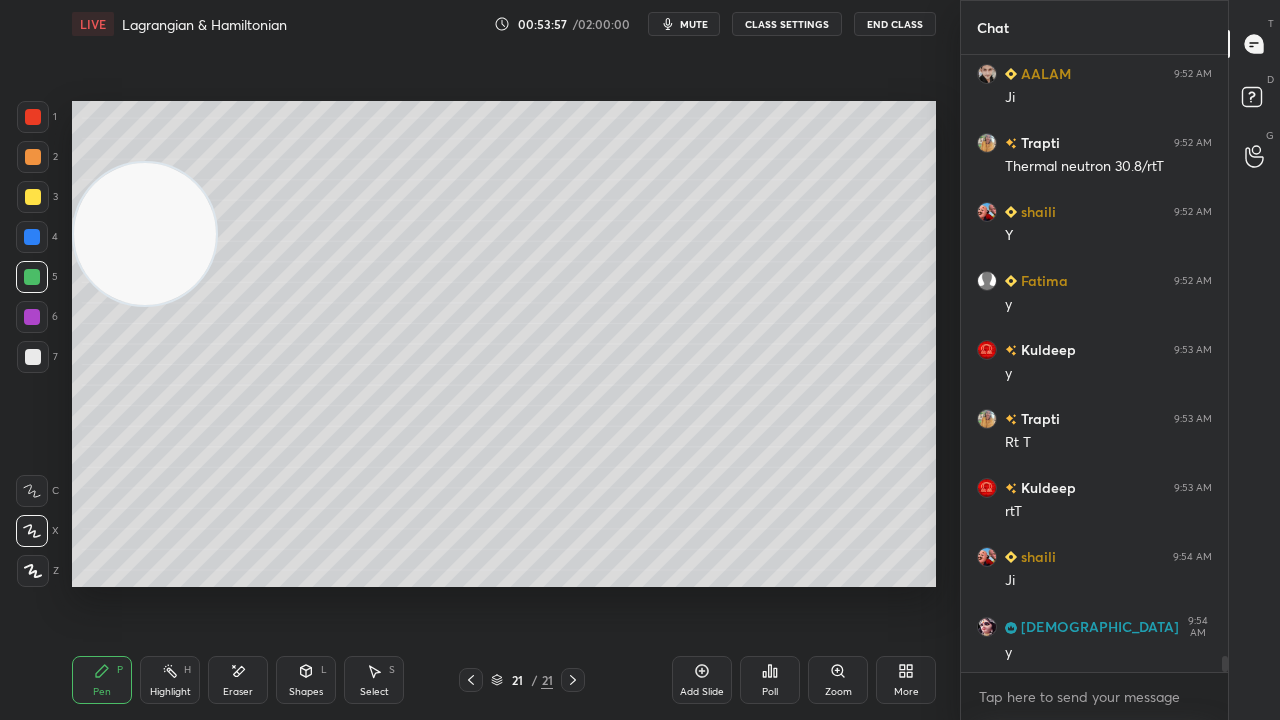 drag, startPoint x: 163, startPoint y: 369, endPoint x: 121, endPoint y: 302, distance: 79.07591 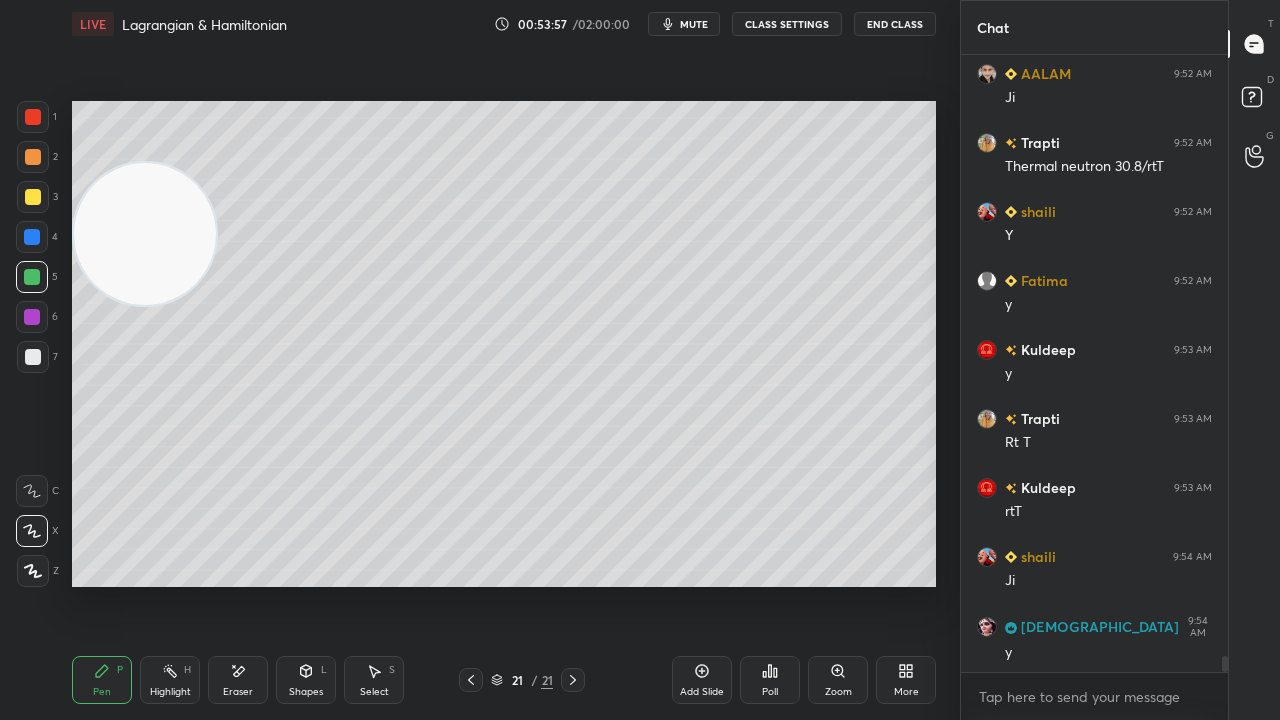 click at bounding box center [145, 234] 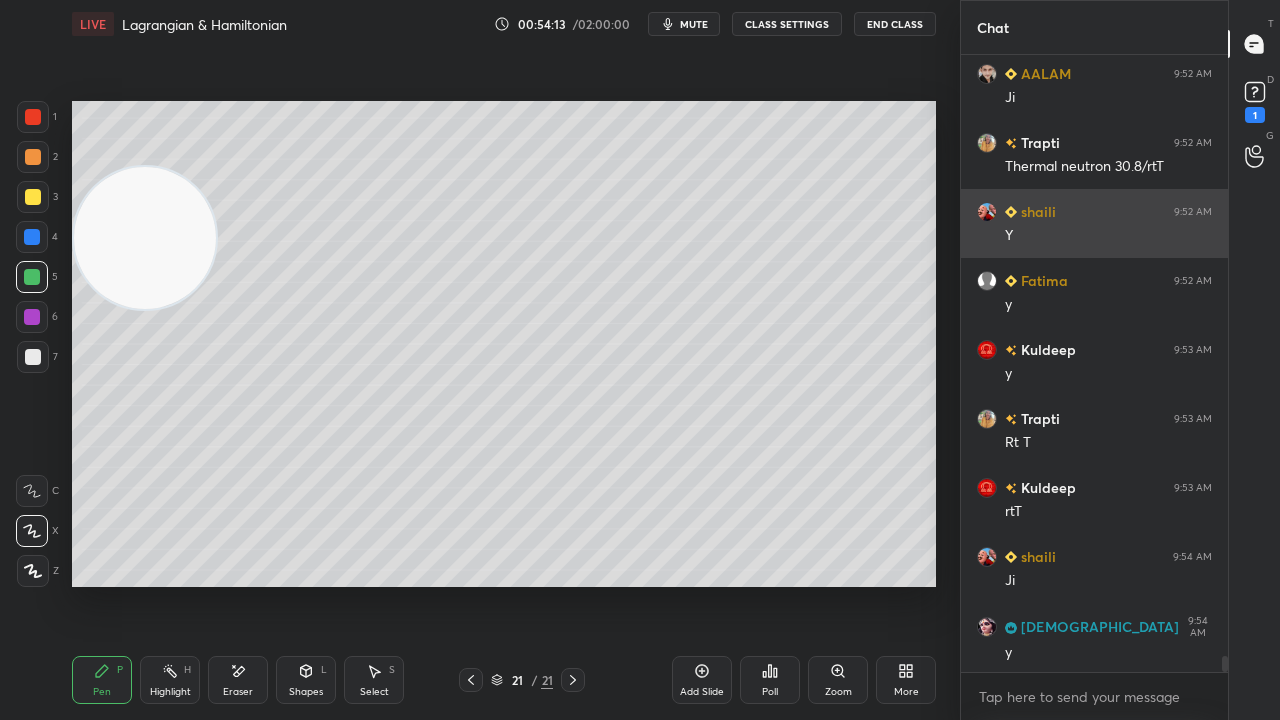 scroll, scrollTop: 23372, scrollLeft: 0, axis: vertical 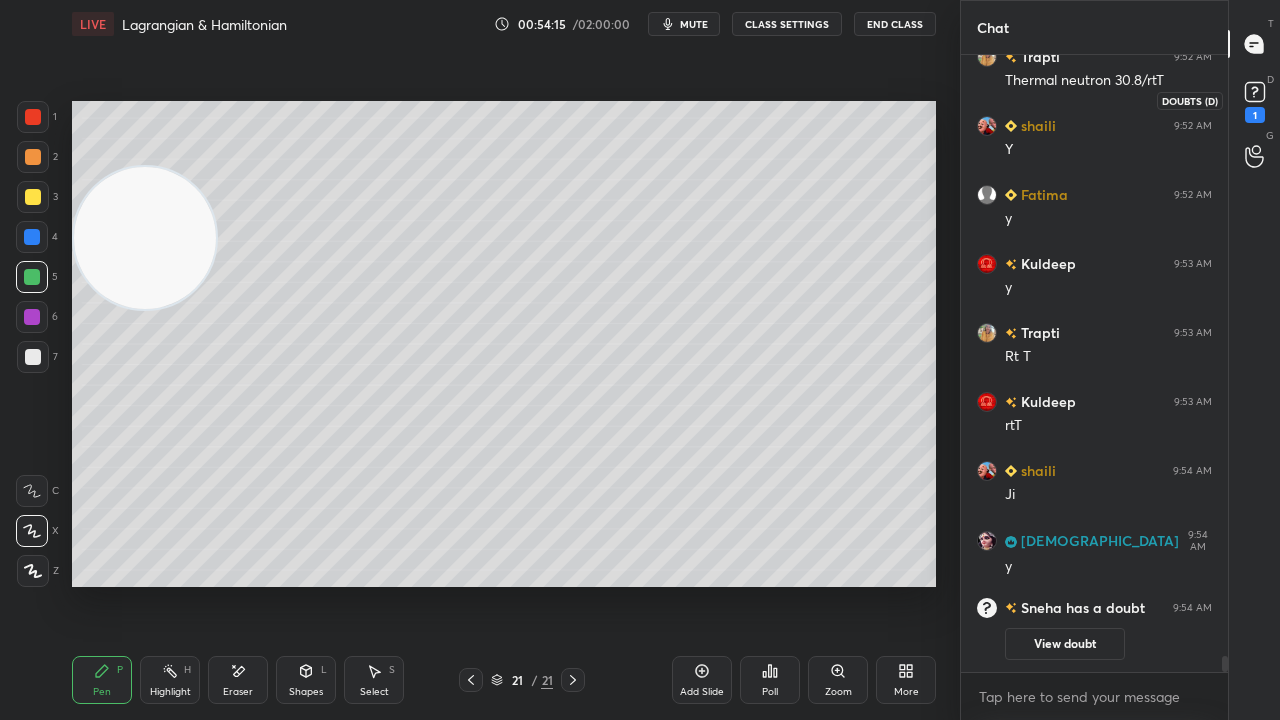 click 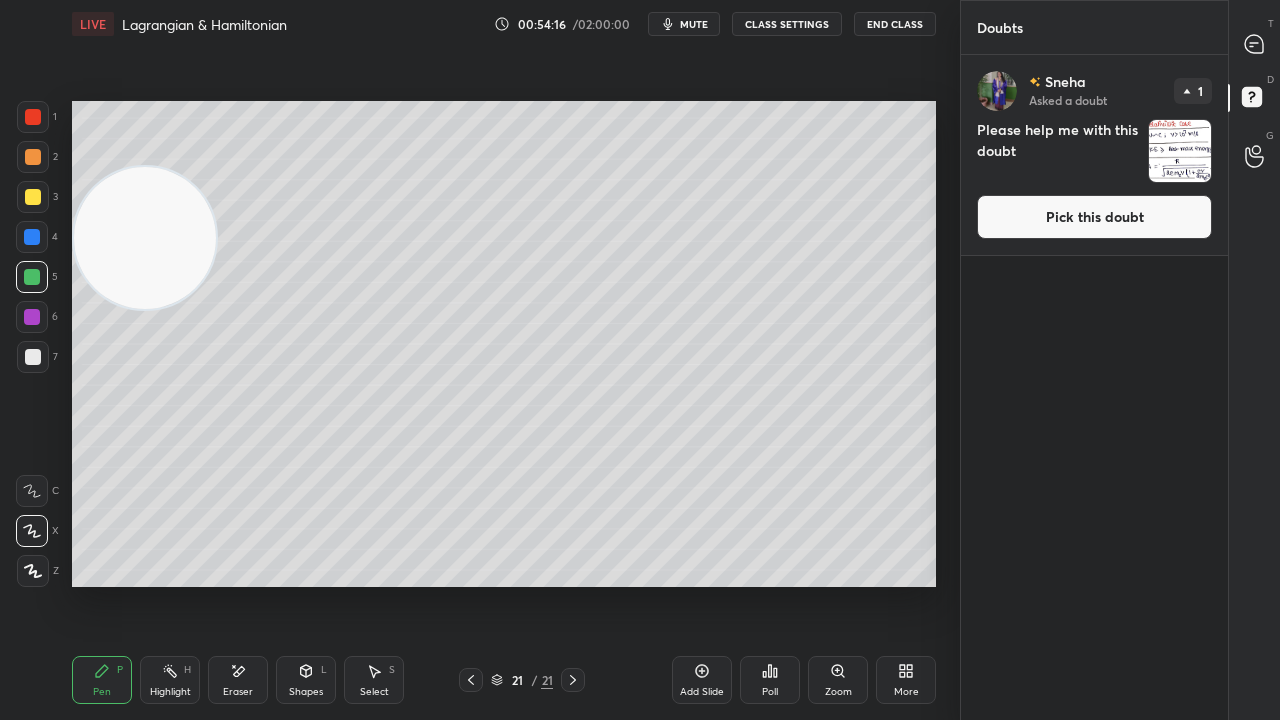 click on "Pick this doubt" at bounding box center [1094, 217] 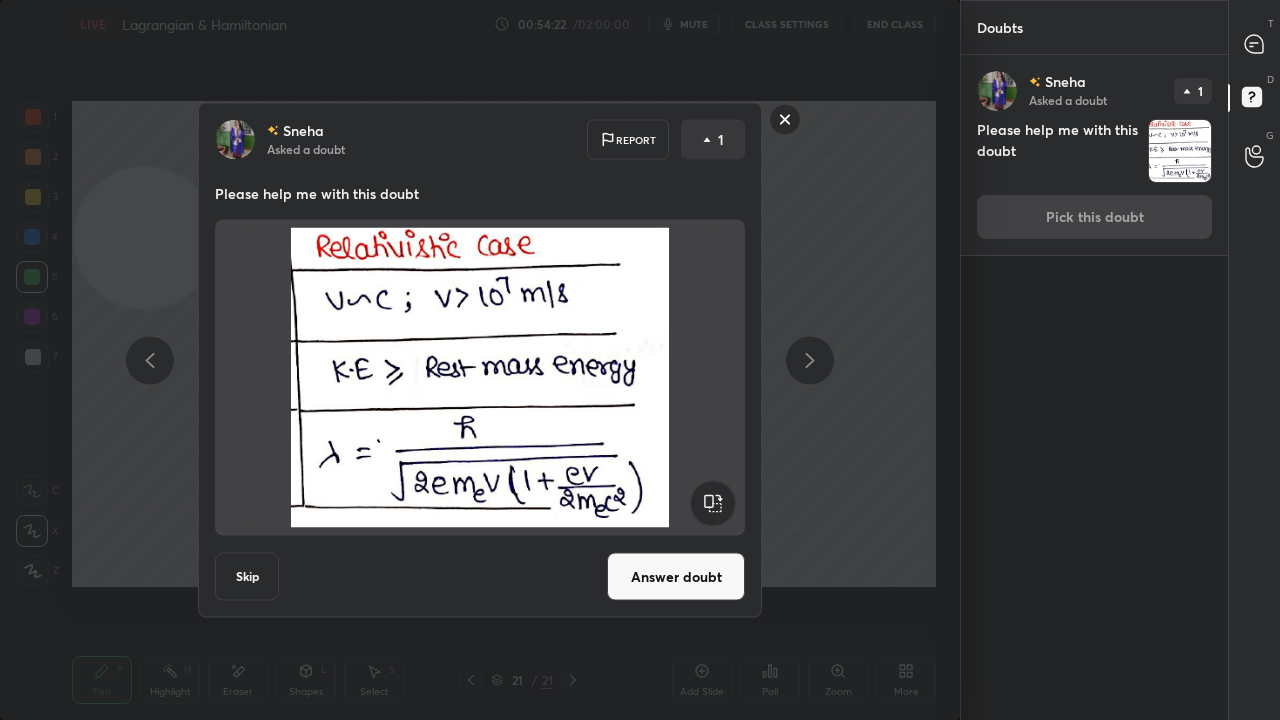 click on "Answer doubt" at bounding box center [676, 577] 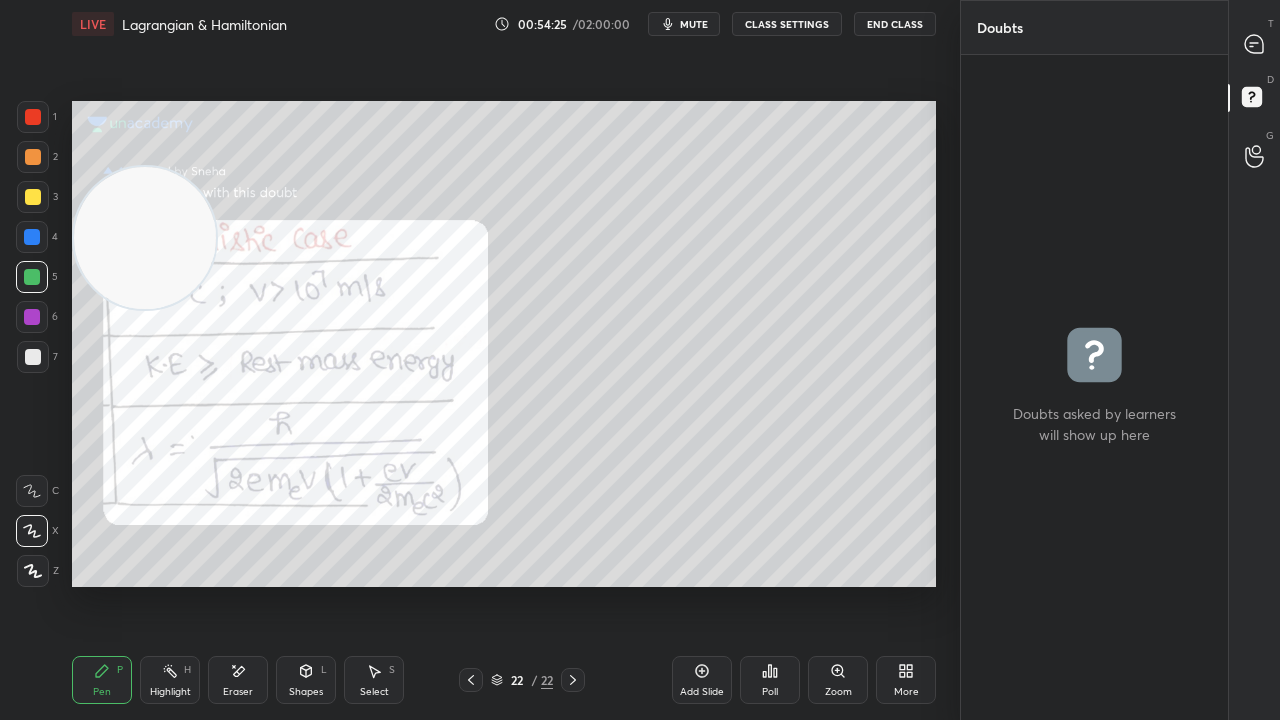 click on "T Messages (T) D Doubts (D) G Raise Hand (G)" at bounding box center (1254, 360) 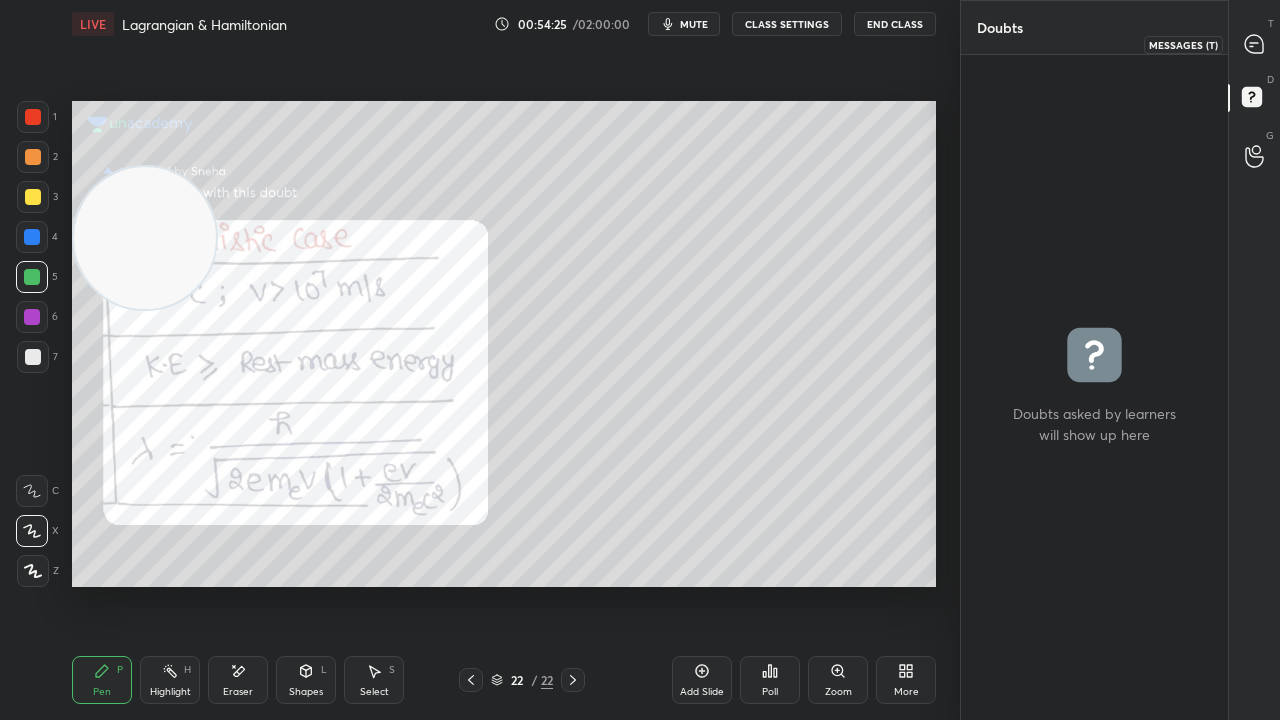 click 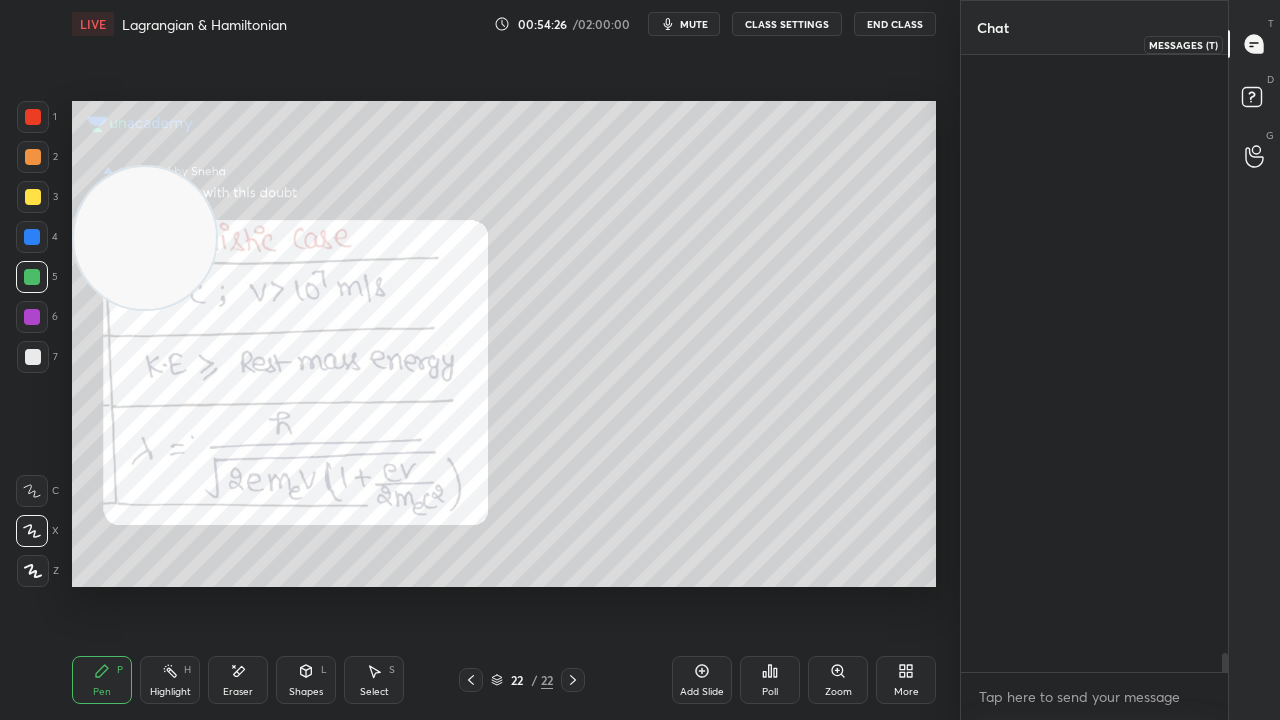 scroll, scrollTop: 21568, scrollLeft: 0, axis: vertical 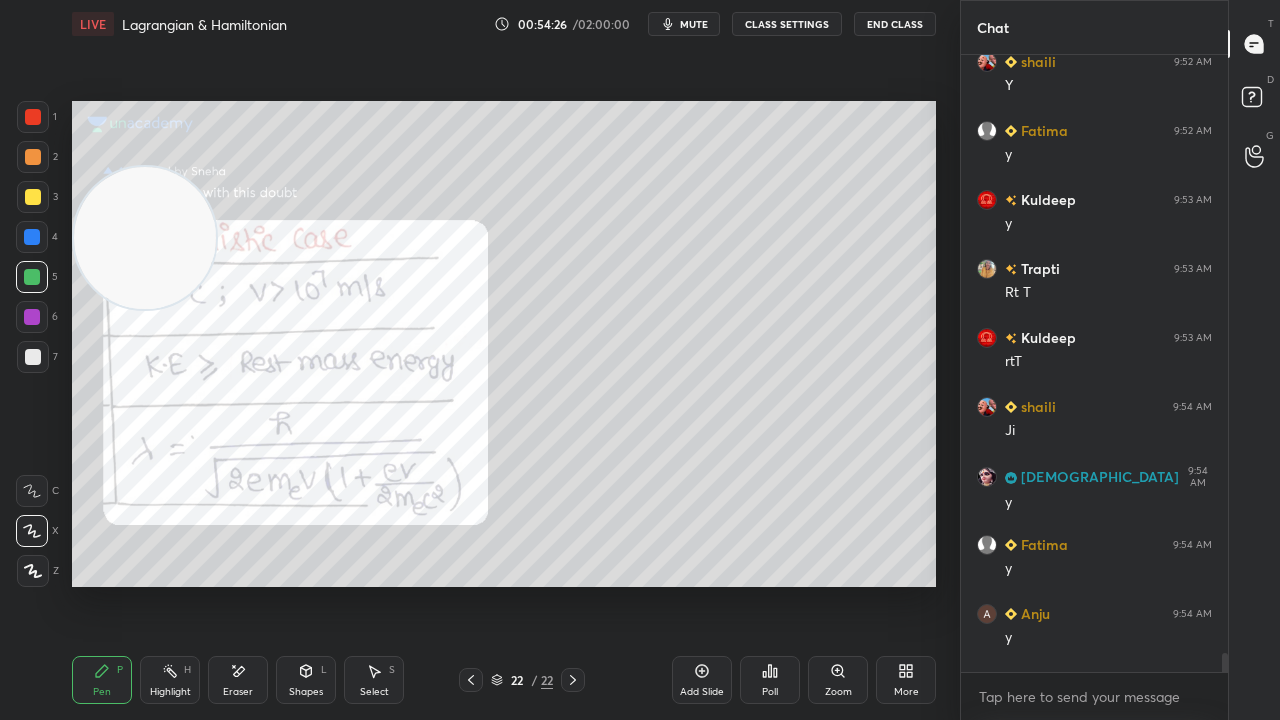 drag, startPoint x: 1073, startPoint y: 718, endPoint x: 1086, endPoint y: 719, distance: 13.038404 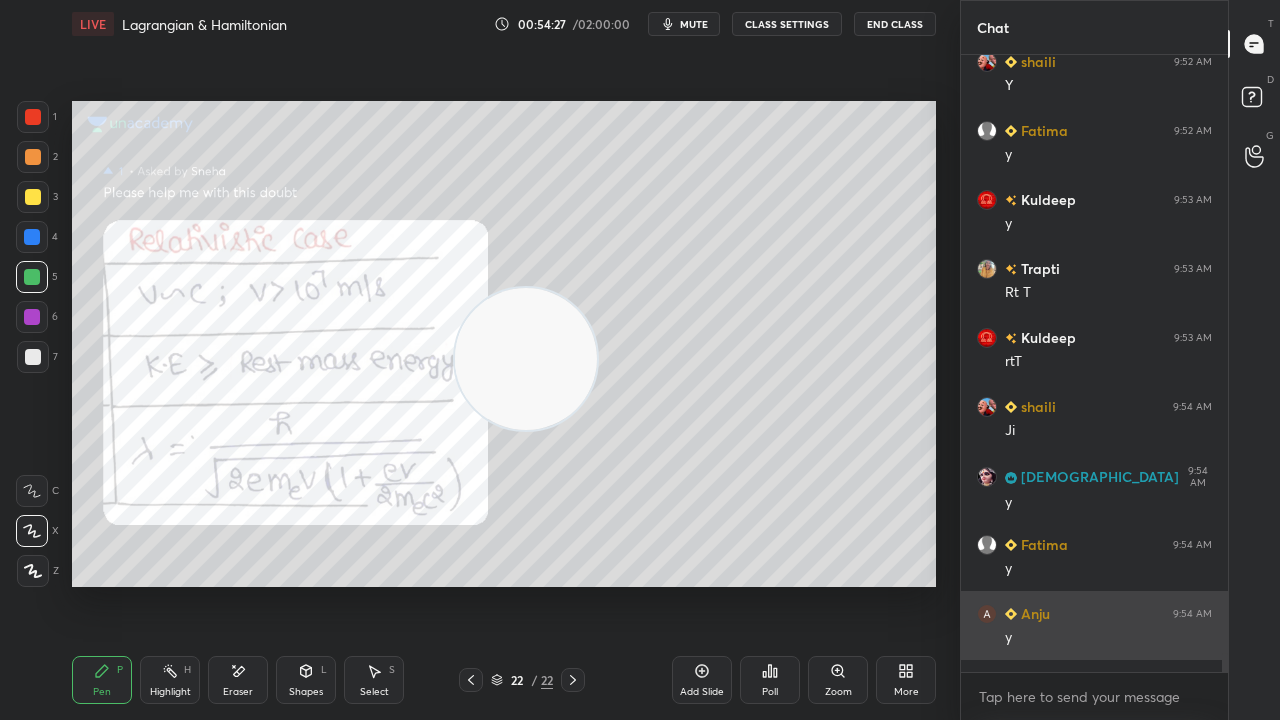 drag, startPoint x: 127, startPoint y: 261, endPoint x: 969, endPoint y: 652, distance: 928.3561 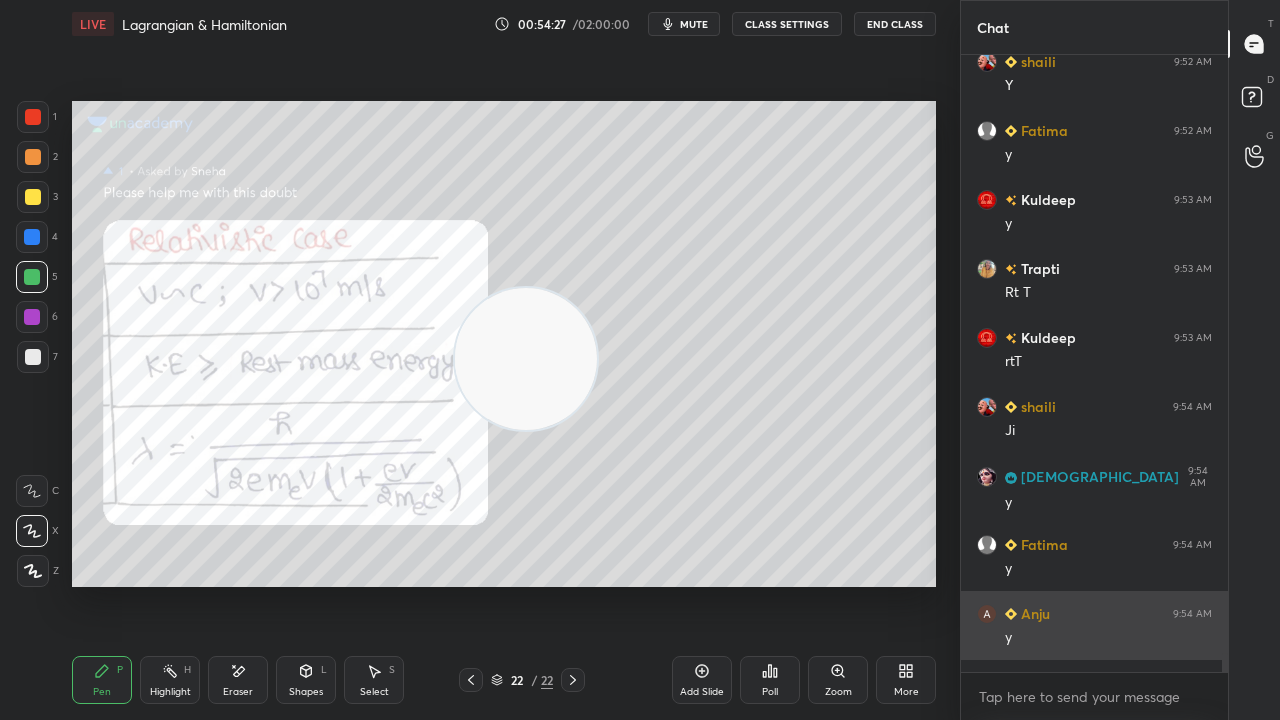 click on "1 2 3 4 5 6 7 C X Z E E Erase all   H H LIVE Lagrangian & Hamiltonian 00:54:27 /  02:00:00 mute CLASS SETTINGS End Class Setting up your live class Poll for   secs No correct answer Start poll Back Lagrangian & Hamiltonian • L15 of Revision Course on Physical Science [PERSON_NAME] Pen P Highlight H Eraser Shapes L Select S 22 / 22 Add Slide Poll Zoom More Chat [PERSON_NAME] 9:52 AM Thermal neutron 30.8/rtT [PERSON_NAME] 9:52 AM Y [PERSON_NAME] 9:52 AM y Kuldeep 9:53 AM y [PERSON_NAME] 9:53 AM Rt T Kuldeep 9:53 AM rtT [PERSON_NAME] 9:54 AM Ji SUNITA 9:54 AM y [PERSON_NAME] 9:54 AM y Anju 9:54 AM y [PERSON_NAME] 9:54 AM Yy JUMP TO LATEST Enable hand raising Enable raise hand to speak to learners. Once enabled, chat will be turned off temporarily. Enable x   Doubts asked by learners will show up here NEW DOUBTS ASKED No one has raised a hand yet Can't raise hand Looks like educator just invited you to speak. Please wait before you can raise your hand again. Got it T Messages (T) D Doubts (D) G Raise Hand (G) Report an issue Reason for reporting Buffering" at bounding box center [640, 360] 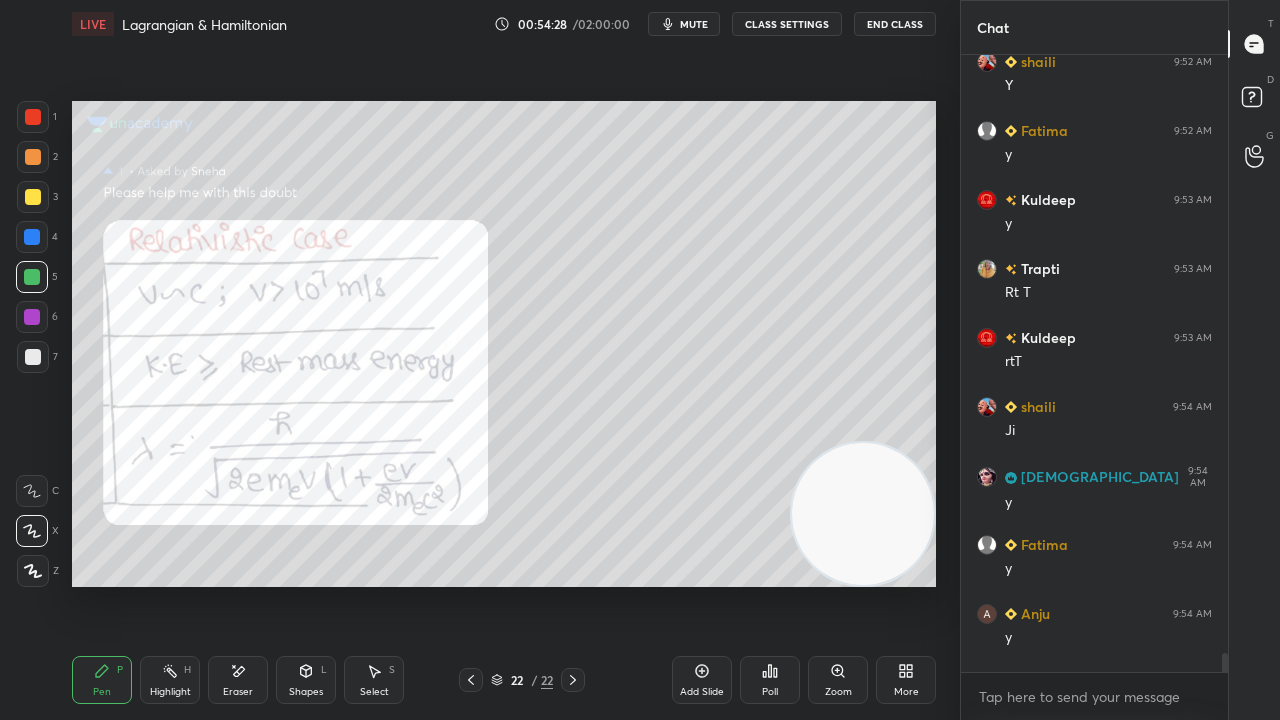 click on "mute" at bounding box center [694, 24] 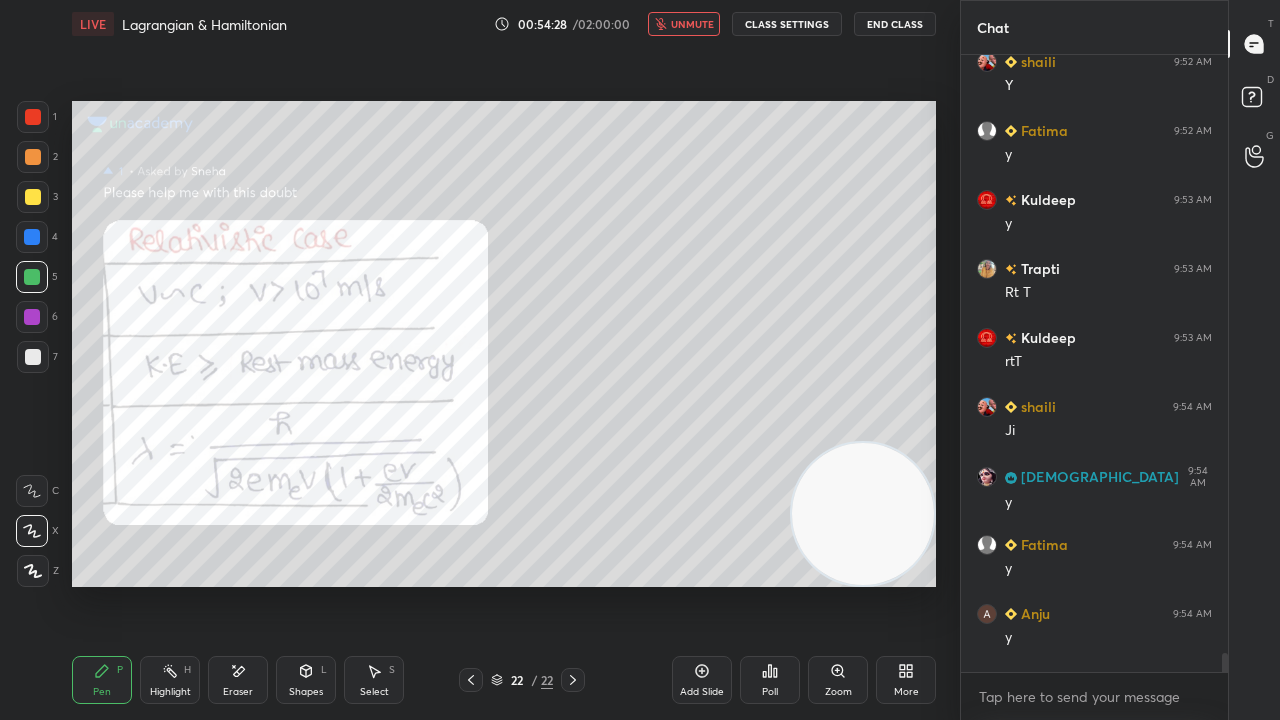 click on "unmute" at bounding box center [692, 24] 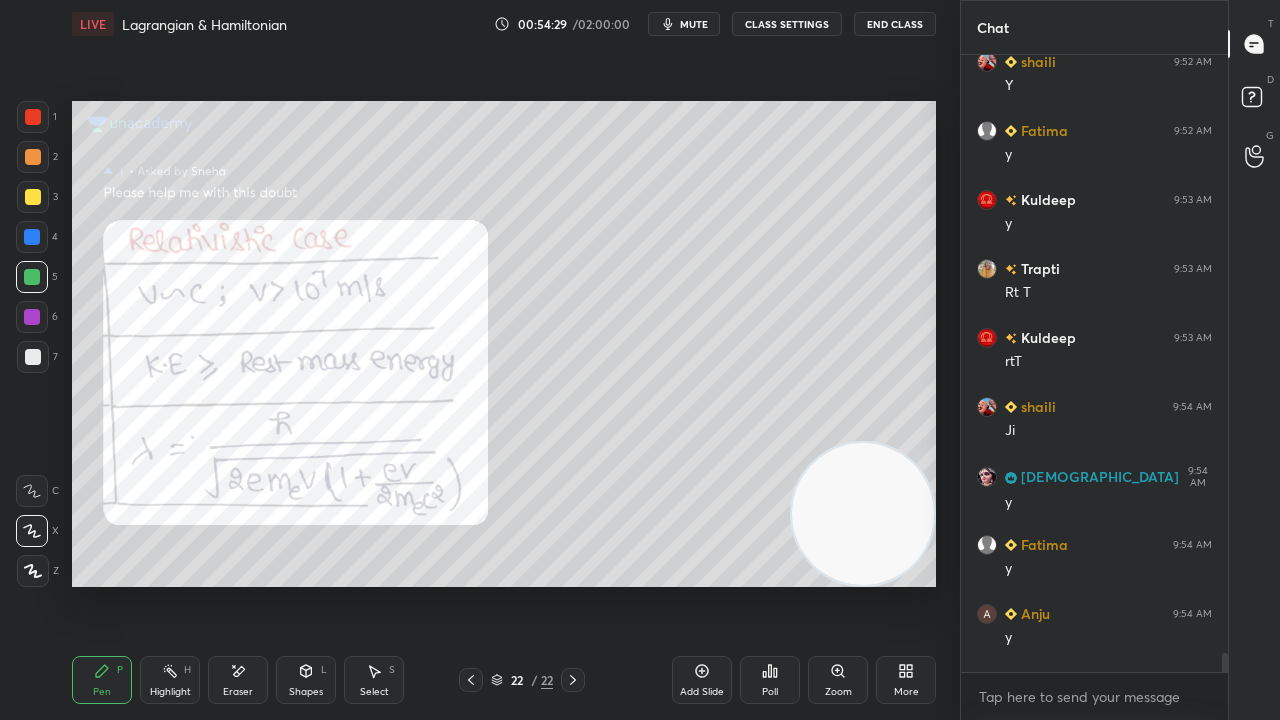 click at bounding box center [33, 197] 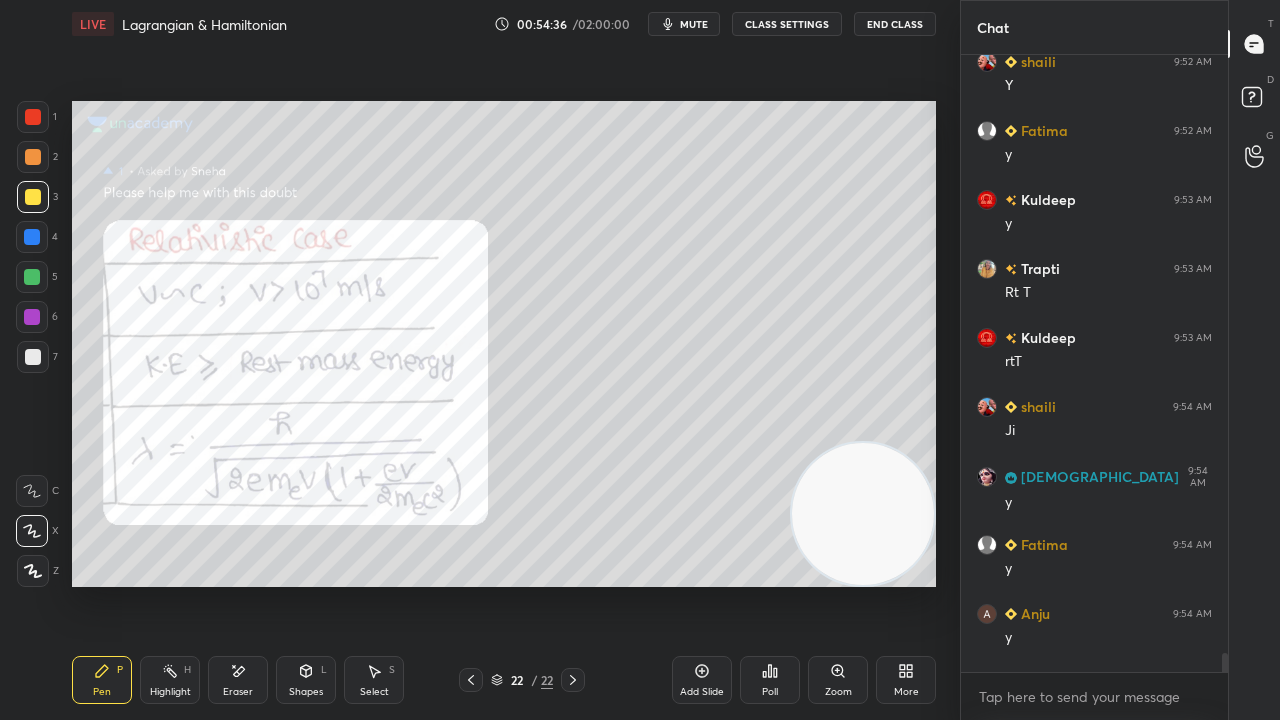 click at bounding box center [32, 277] 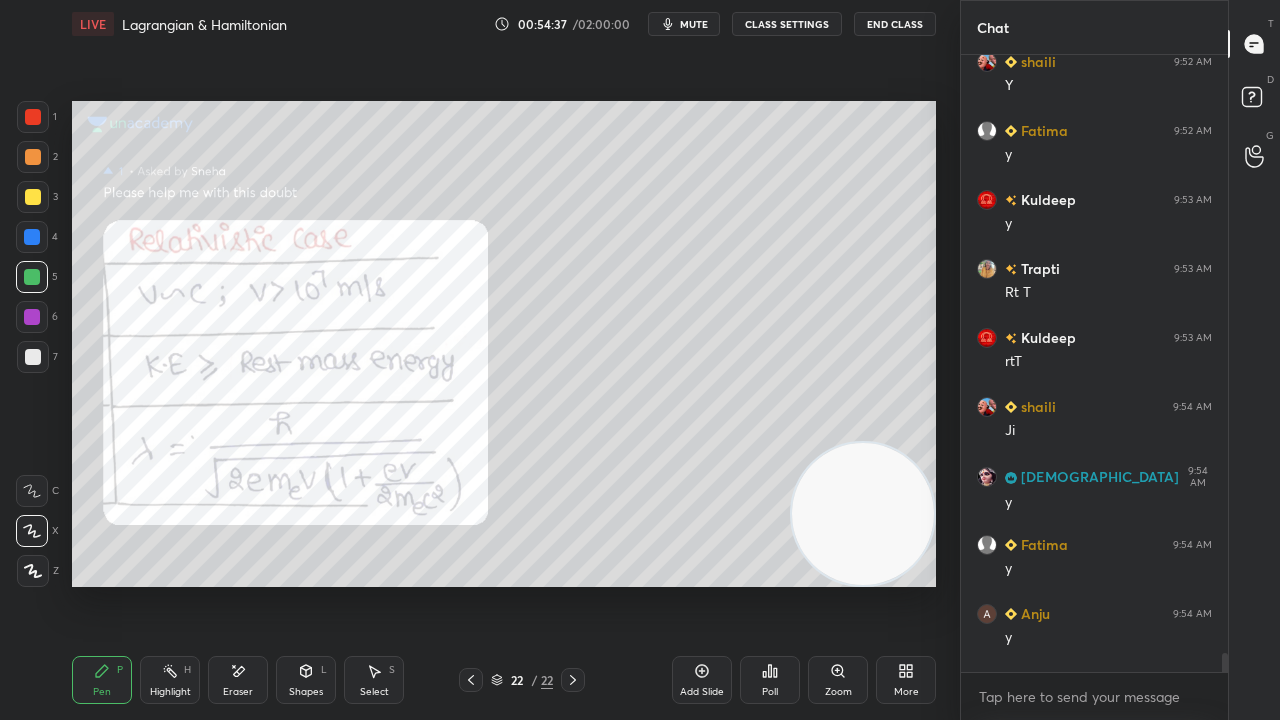 click 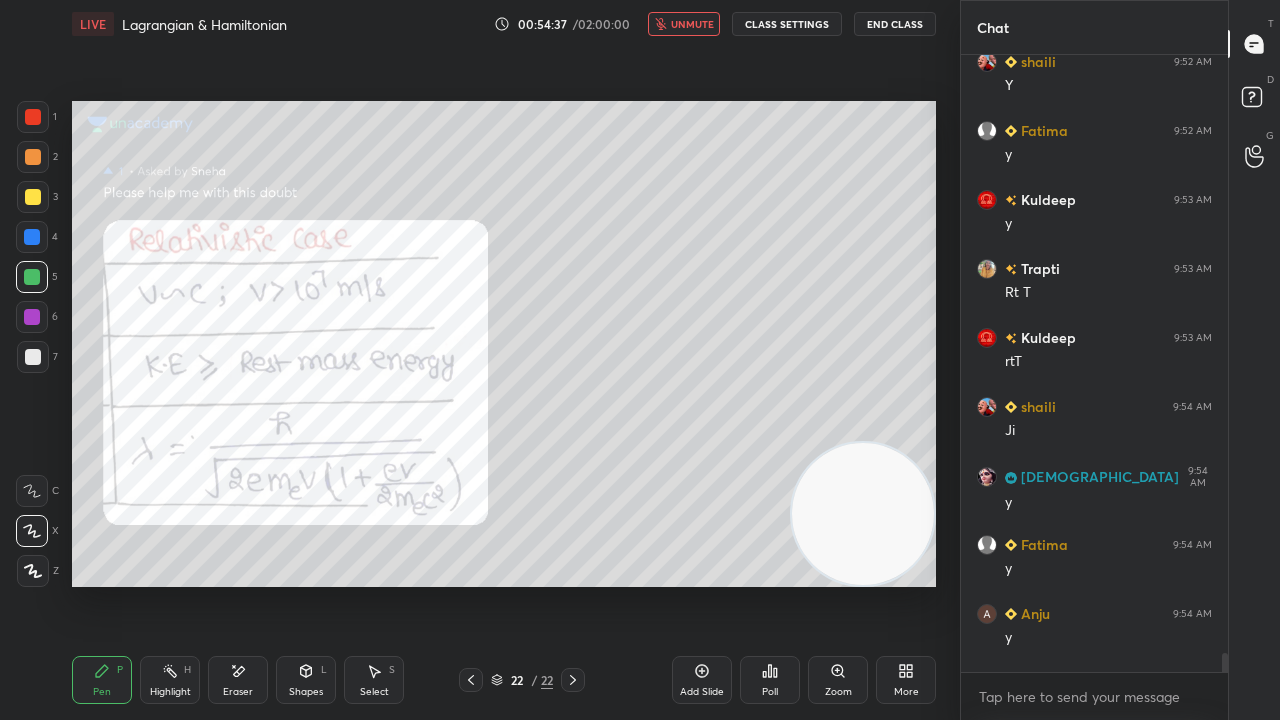 drag, startPoint x: 683, startPoint y: 26, endPoint x: 529, endPoint y: 76, distance: 161.91356 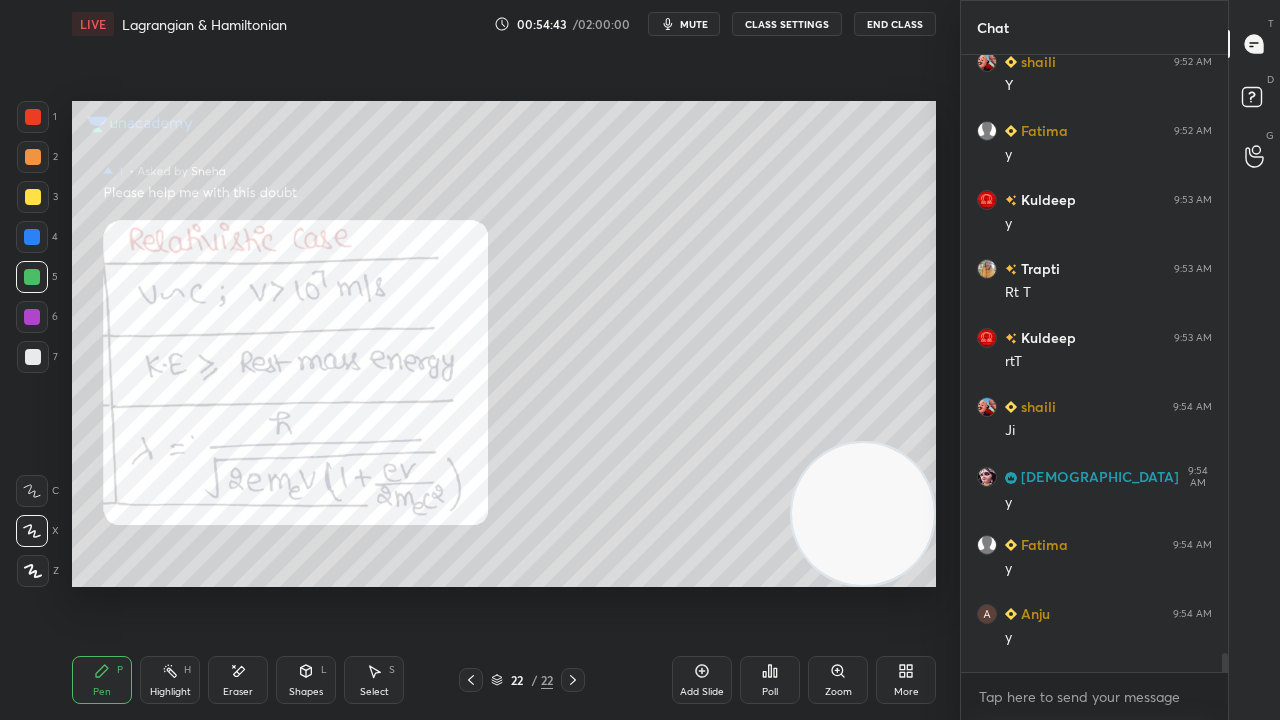 scroll, scrollTop: 21694, scrollLeft: 0, axis: vertical 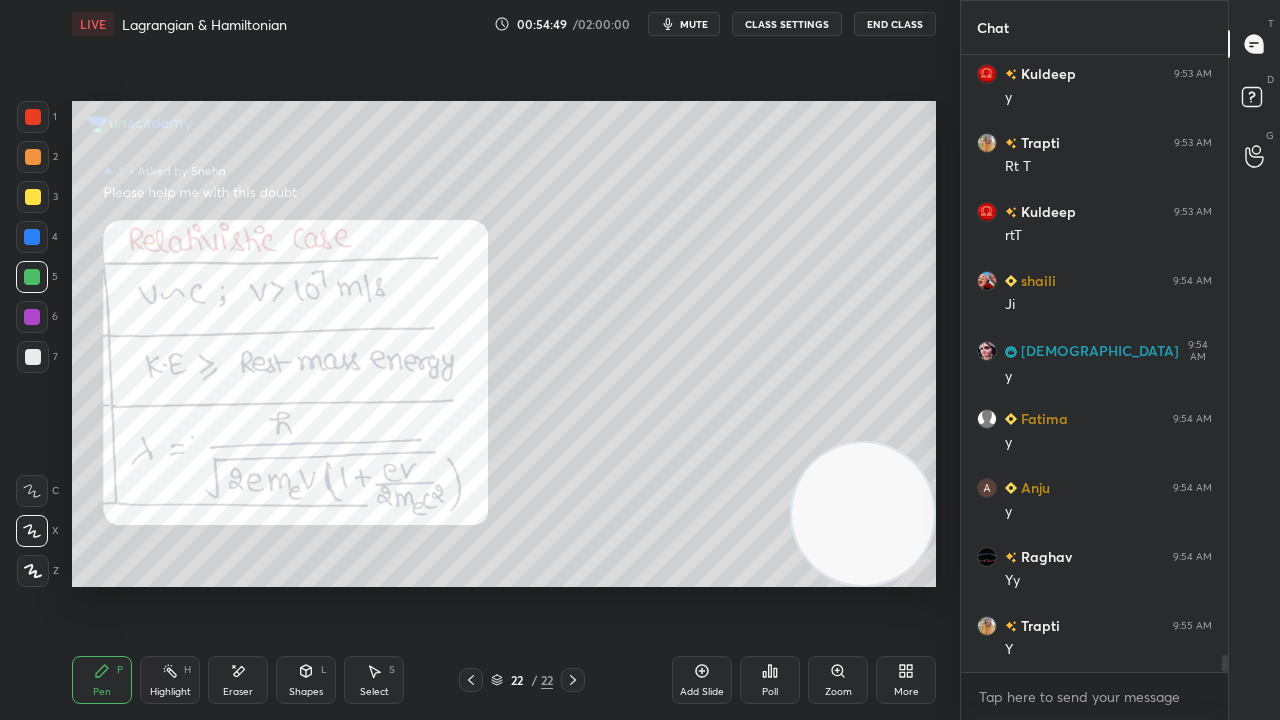 click on "Eraser" at bounding box center (238, 692) 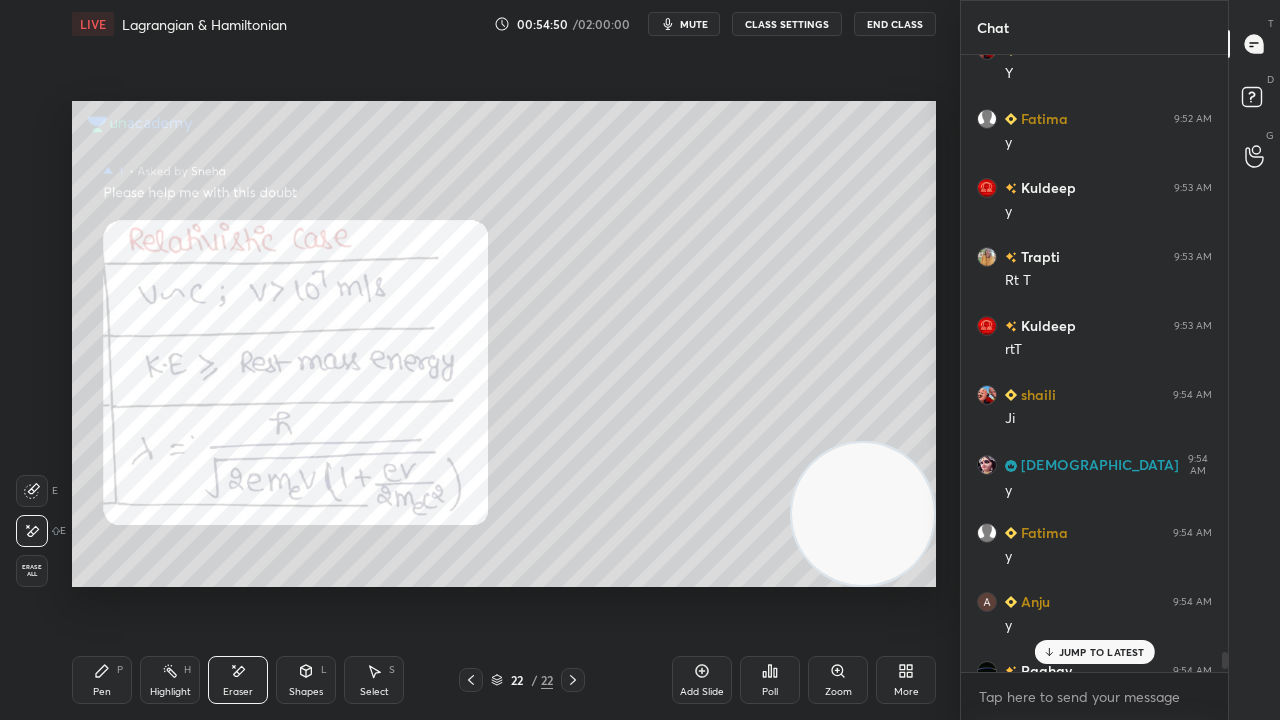 scroll, scrollTop: 21762, scrollLeft: 0, axis: vertical 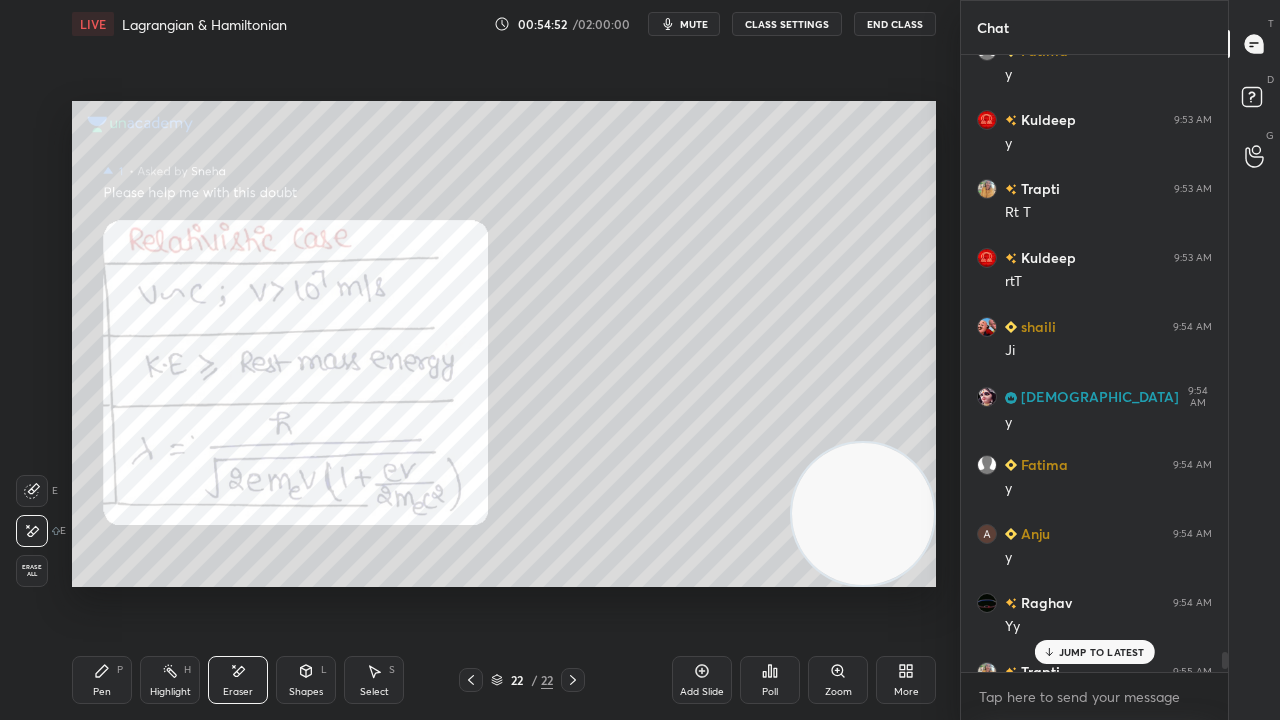 click on "Pen P" at bounding box center [102, 680] 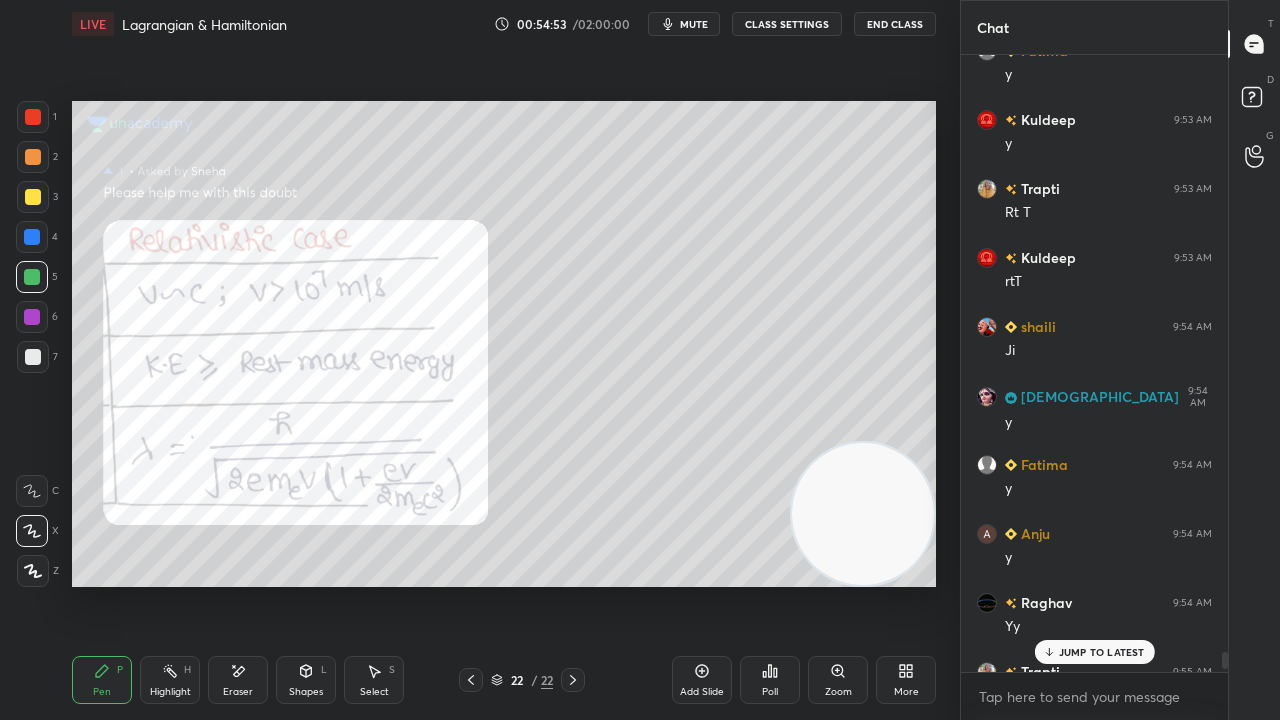 click on "JUMP TO LATEST" at bounding box center (1094, 652) 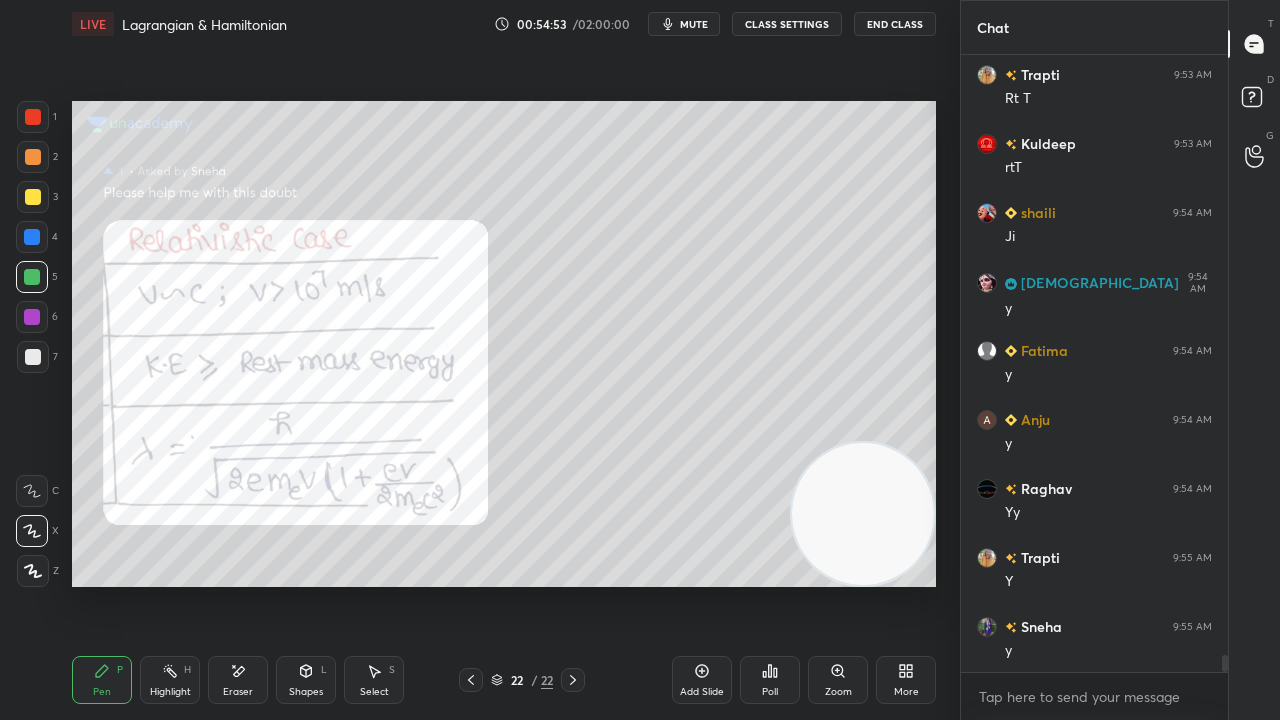 scroll, scrollTop: 21946, scrollLeft: 0, axis: vertical 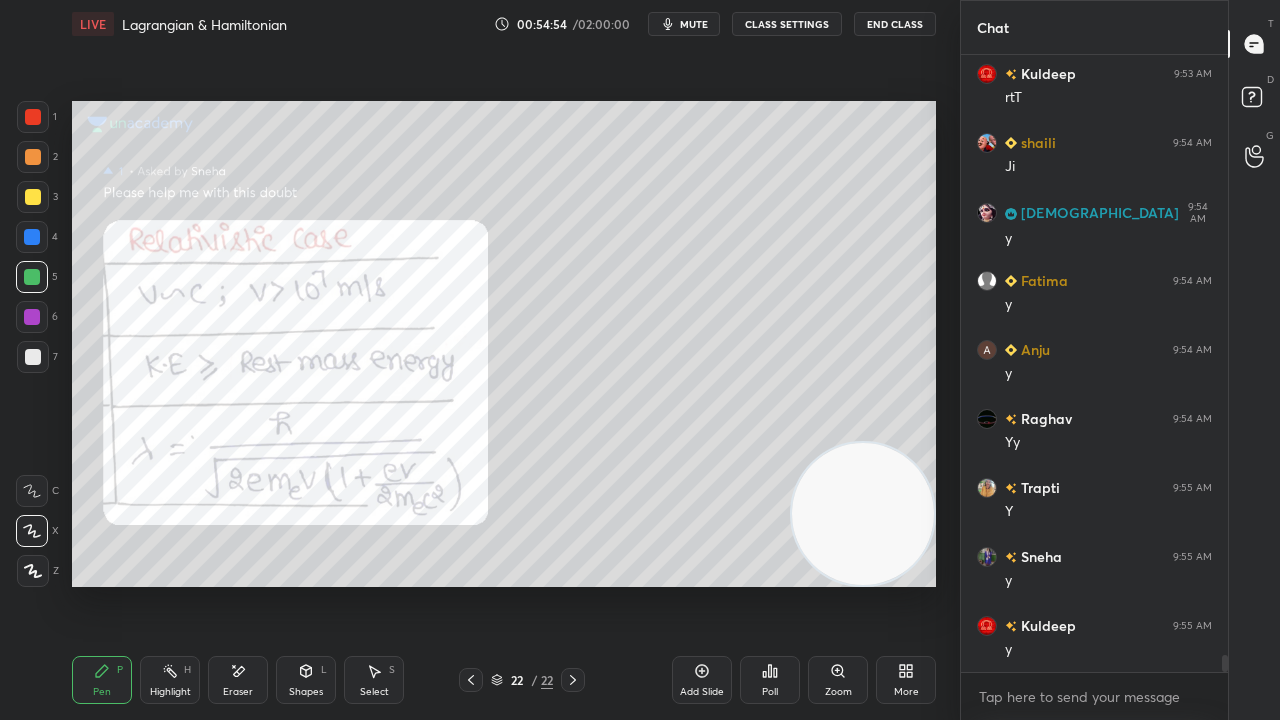 click on "mute" at bounding box center (694, 24) 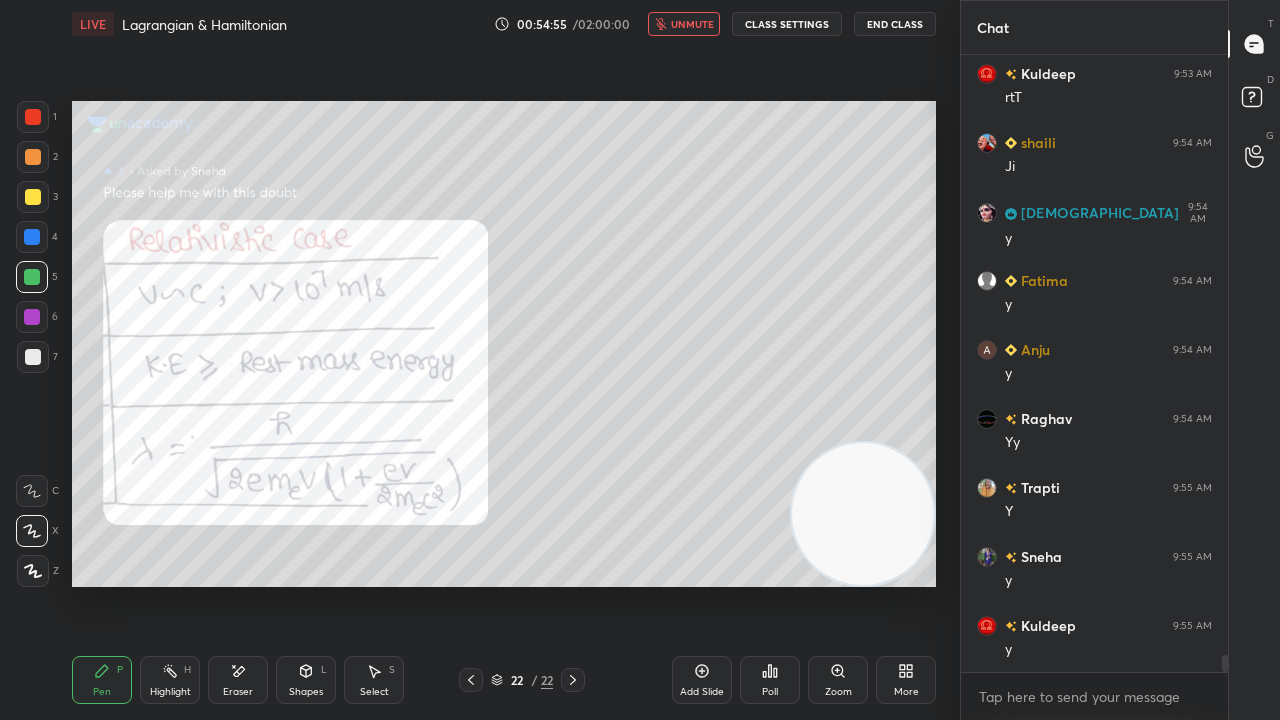 click on "unmute" at bounding box center [692, 24] 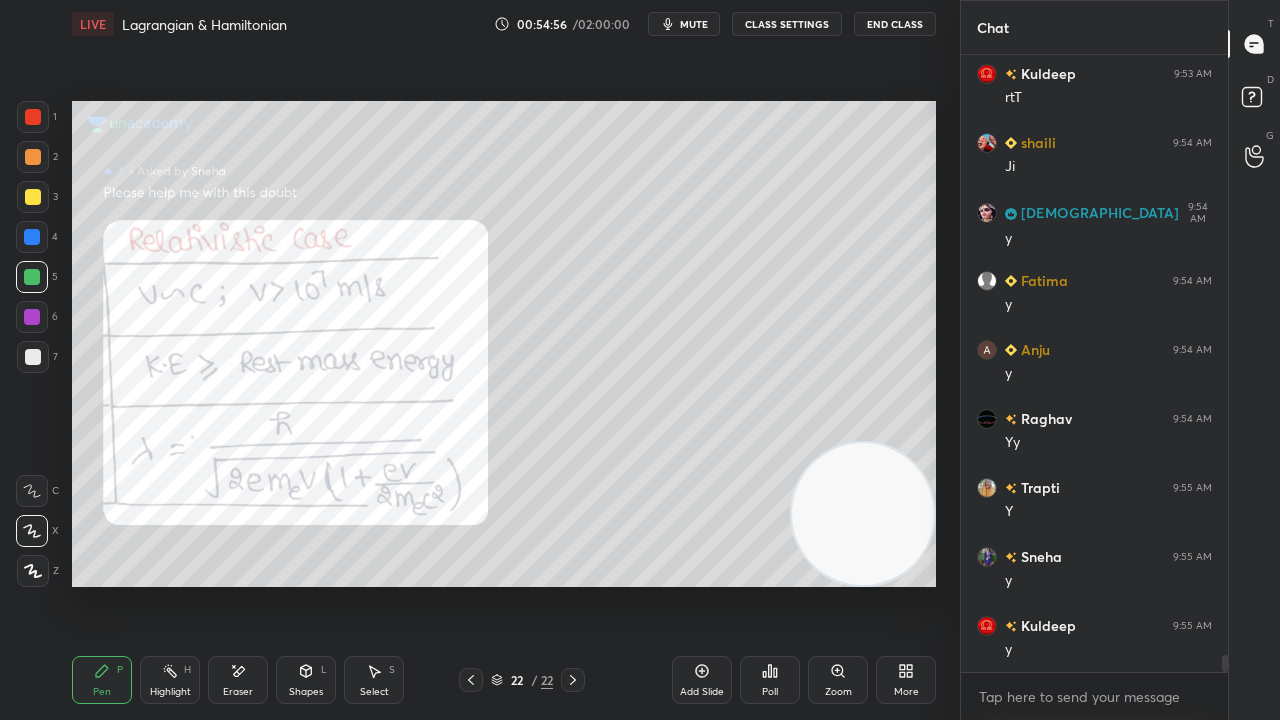 click at bounding box center (33, 197) 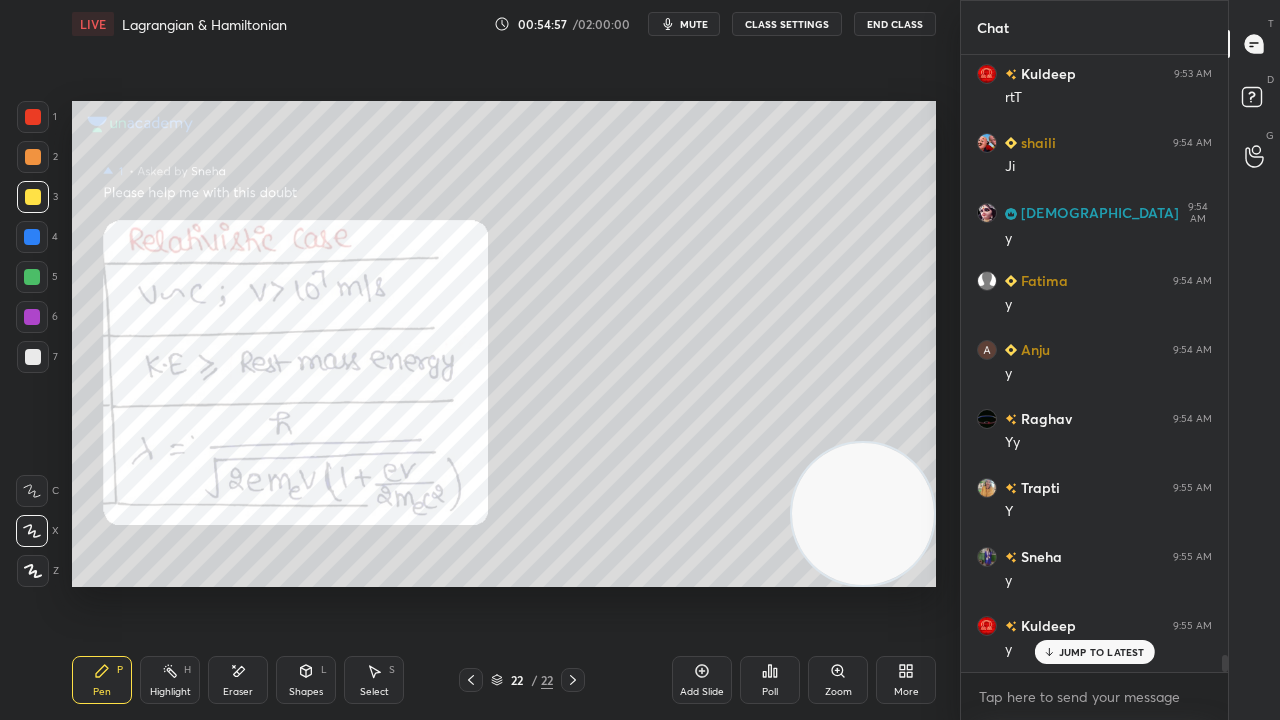 scroll, scrollTop: 22014, scrollLeft: 0, axis: vertical 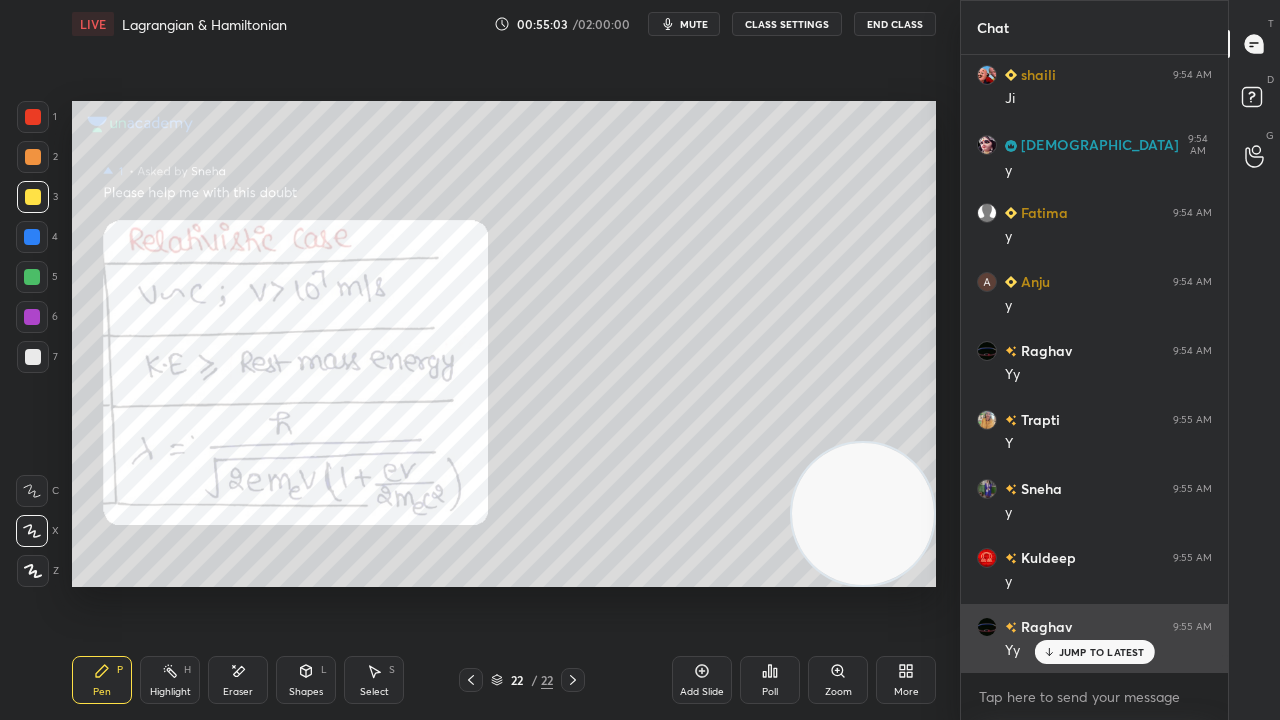 click on "JUMP TO LATEST" at bounding box center [1102, 652] 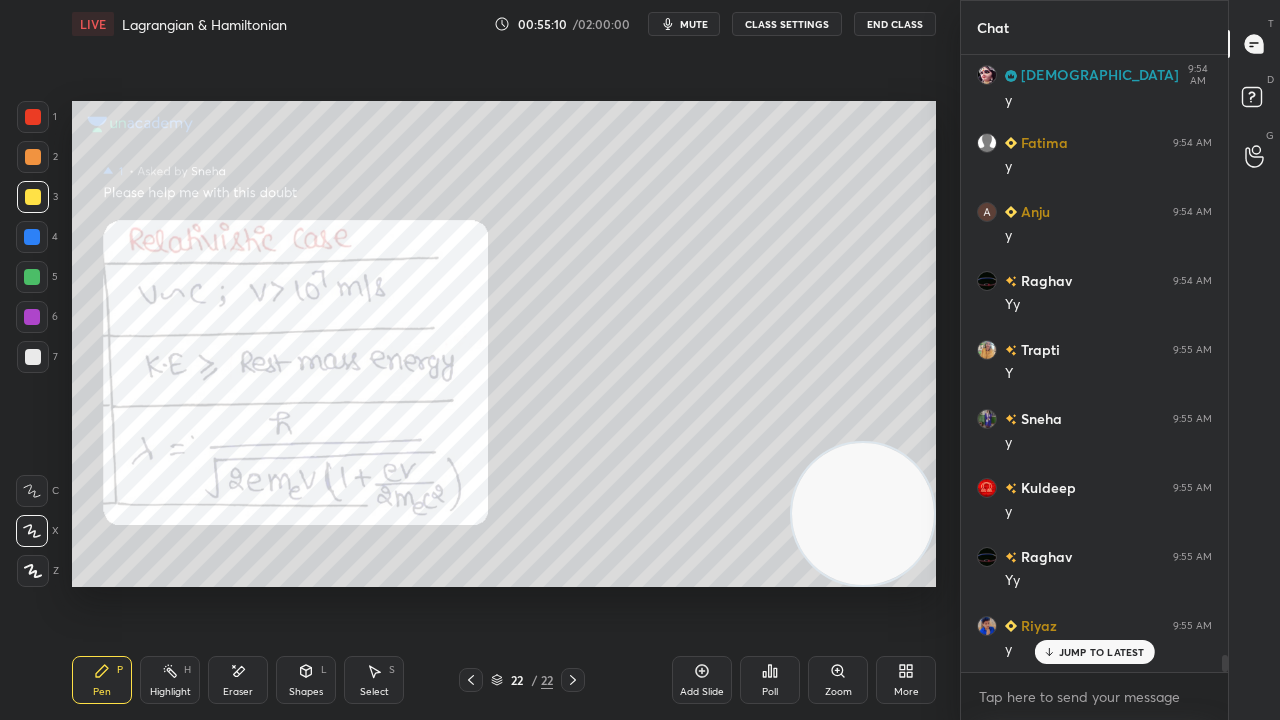 scroll, scrollTop: 22152, scrollLeft: 0, axis: vertical 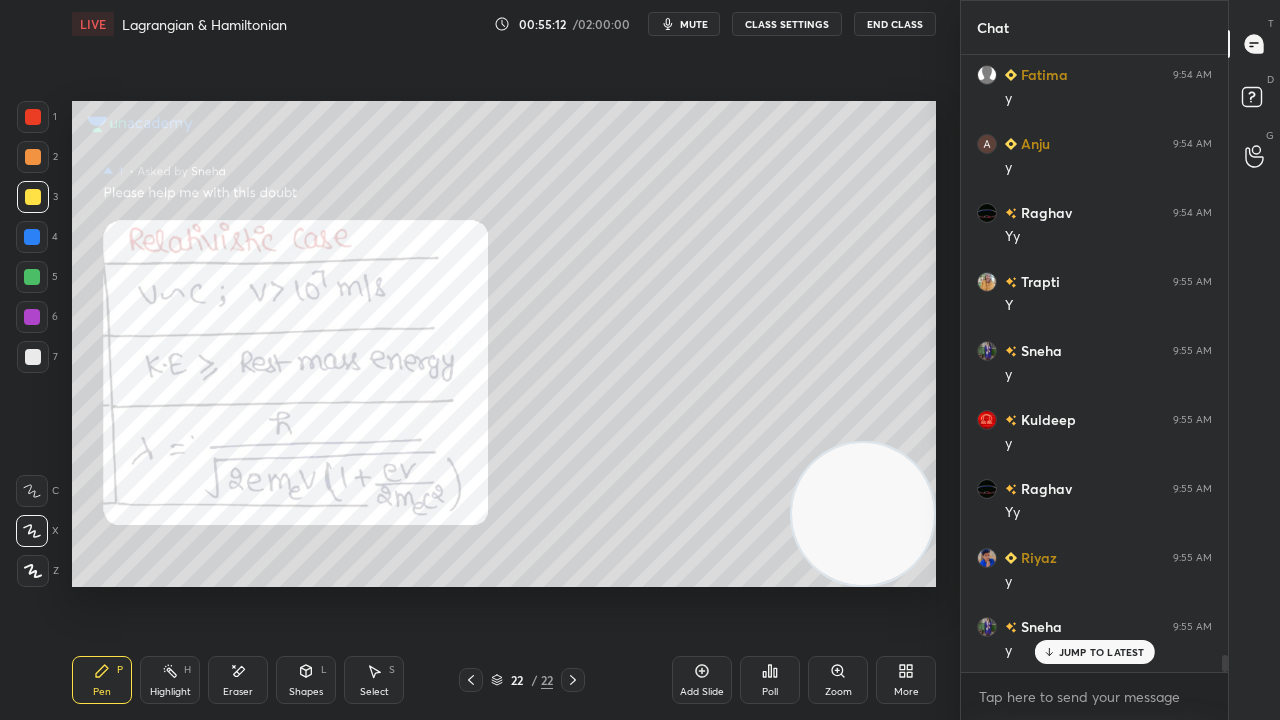 click on "JUMP TO LATEST" at bounding box center [1102, 652] 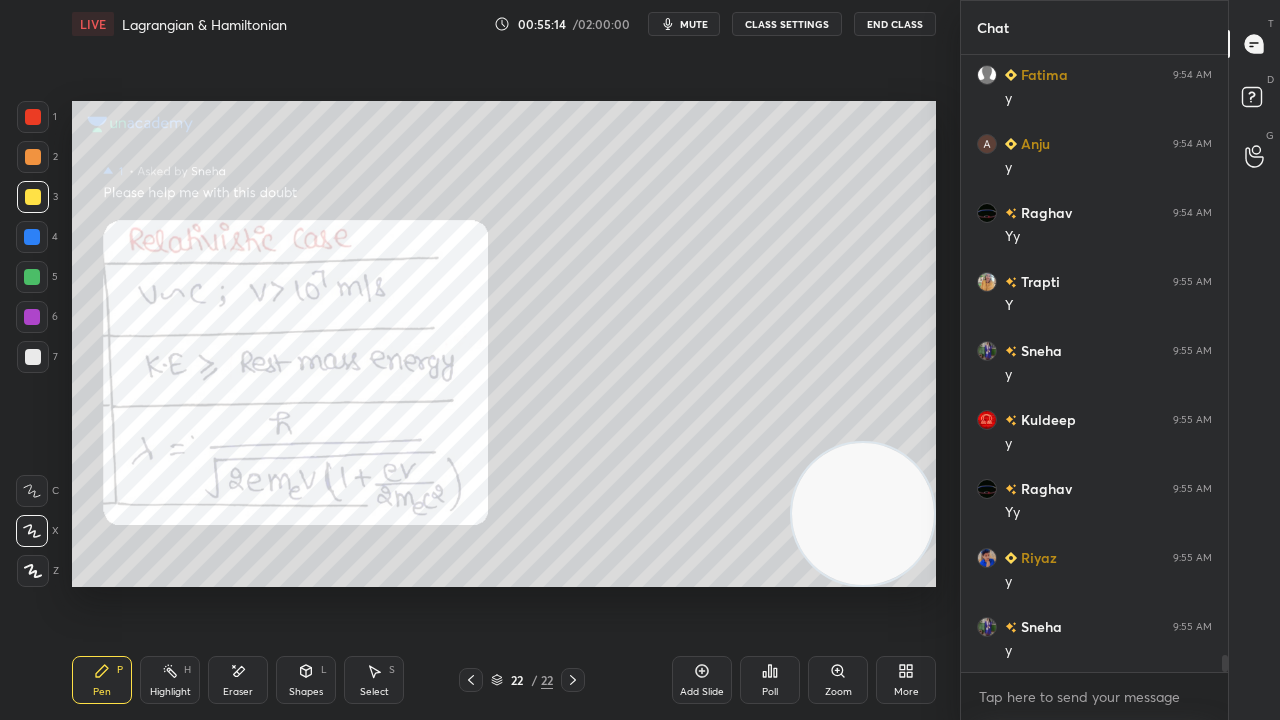 click at bounding box center [33, 357] 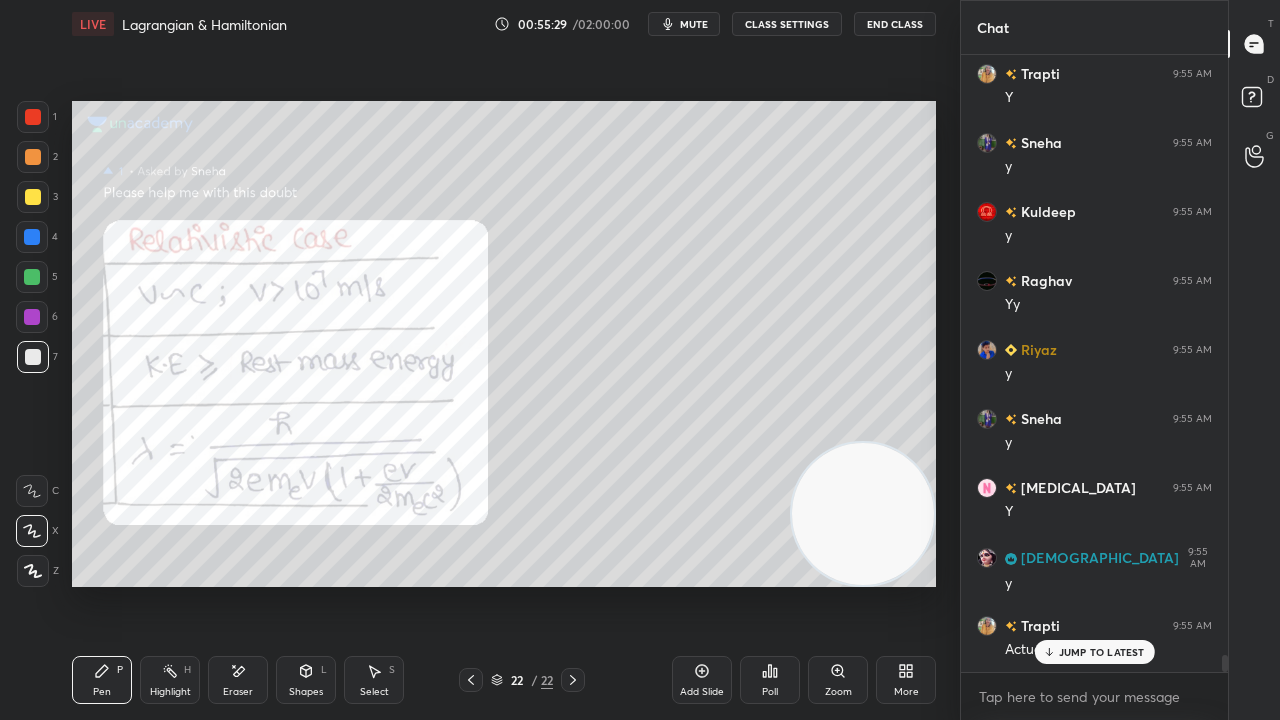 scroll, scrollTop: 22428, scrollLeft: 0, axis: vertical 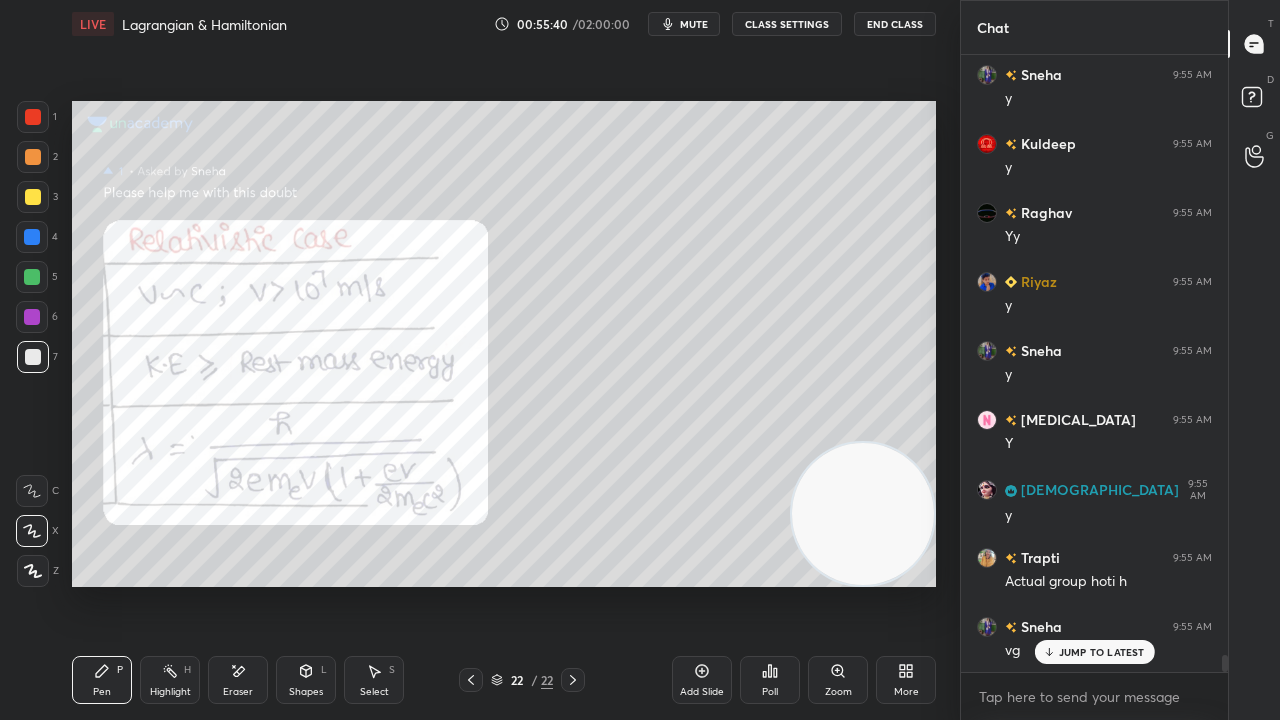 drag, startPoint x: 259, startPoint y: 687, endPoint x: 271, endPoint y: 678, distance: 15 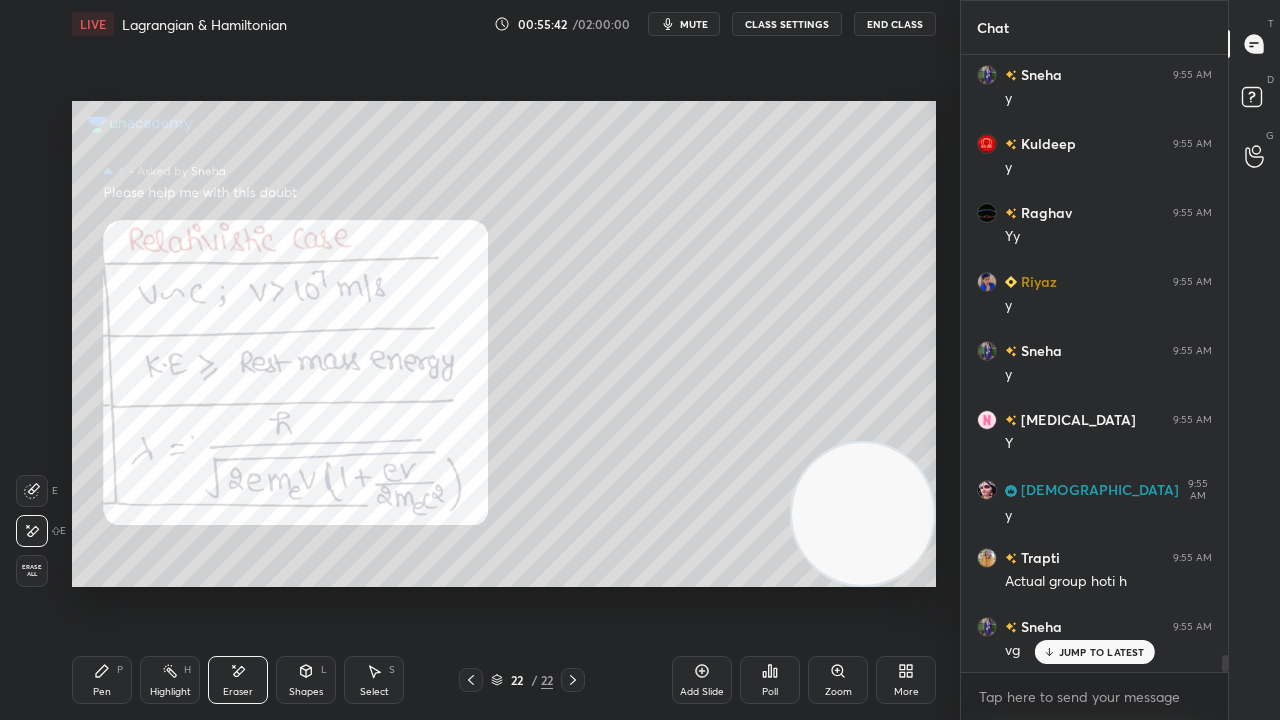 click on "Pen P" at bounding box center [102, 680] 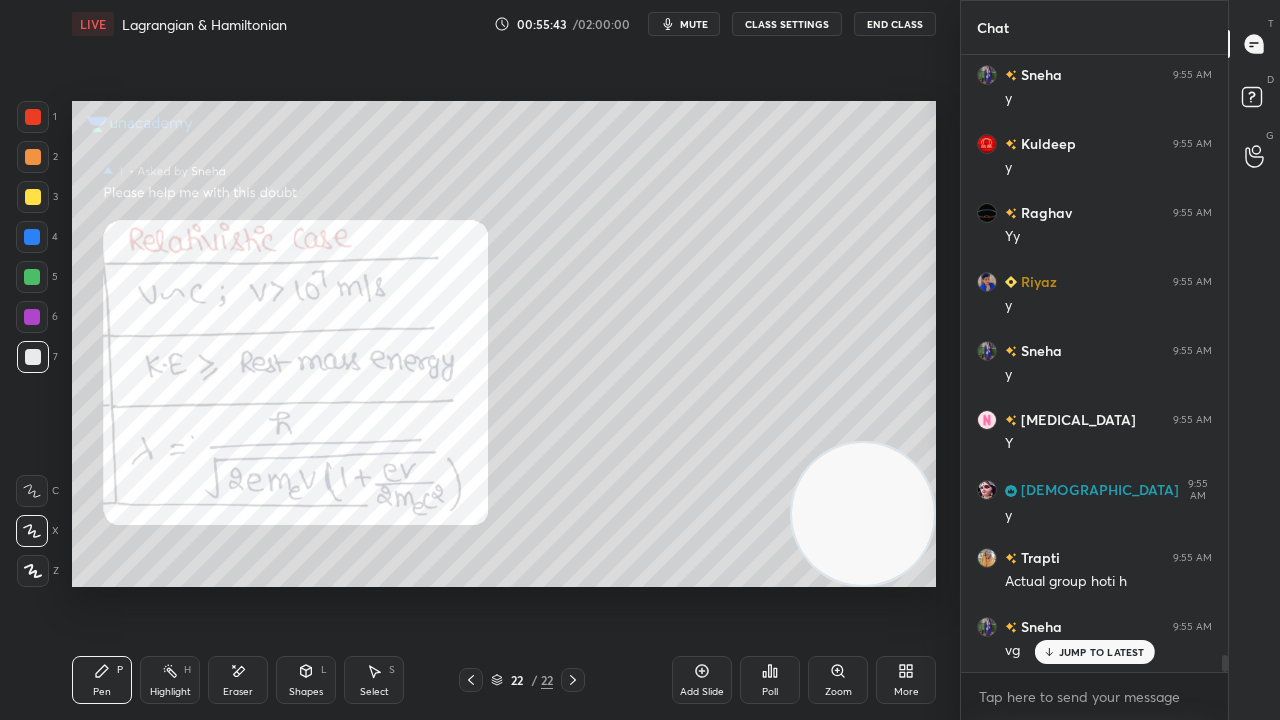 click on "JUMP TO LATEST" at bounding box center [1102, 652] 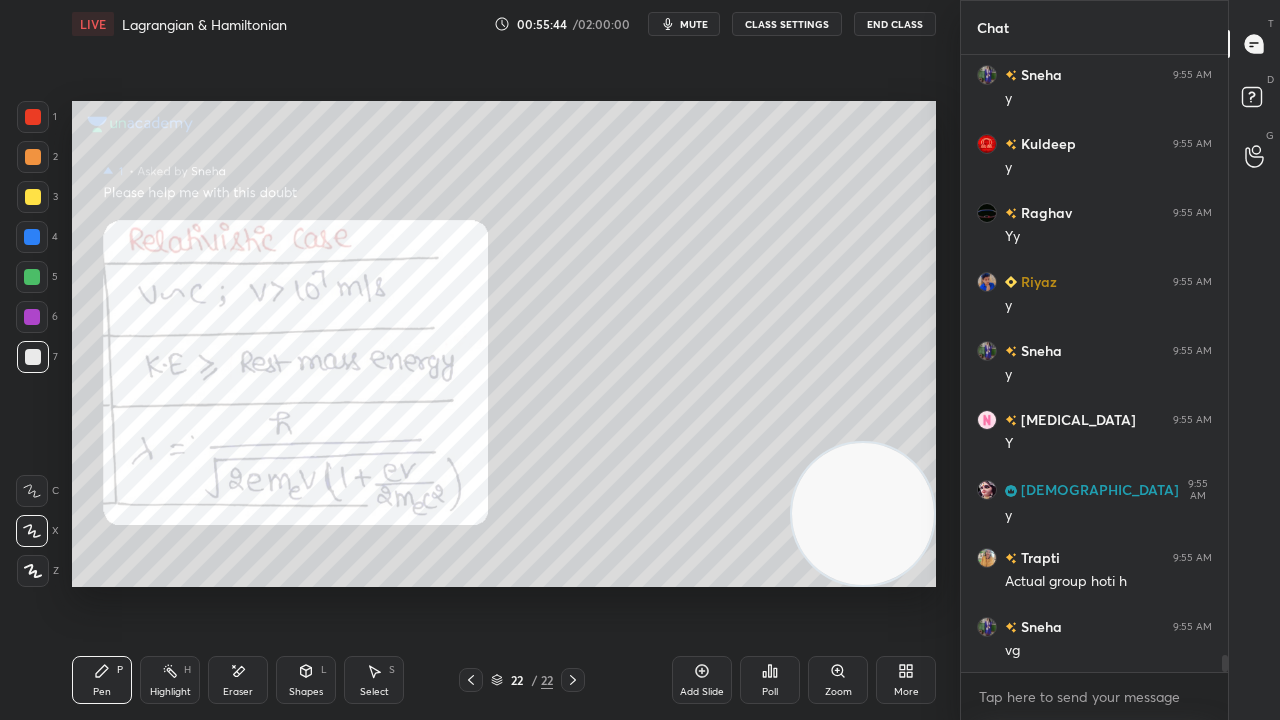 click on "mute" at bounding box center (694, 24) 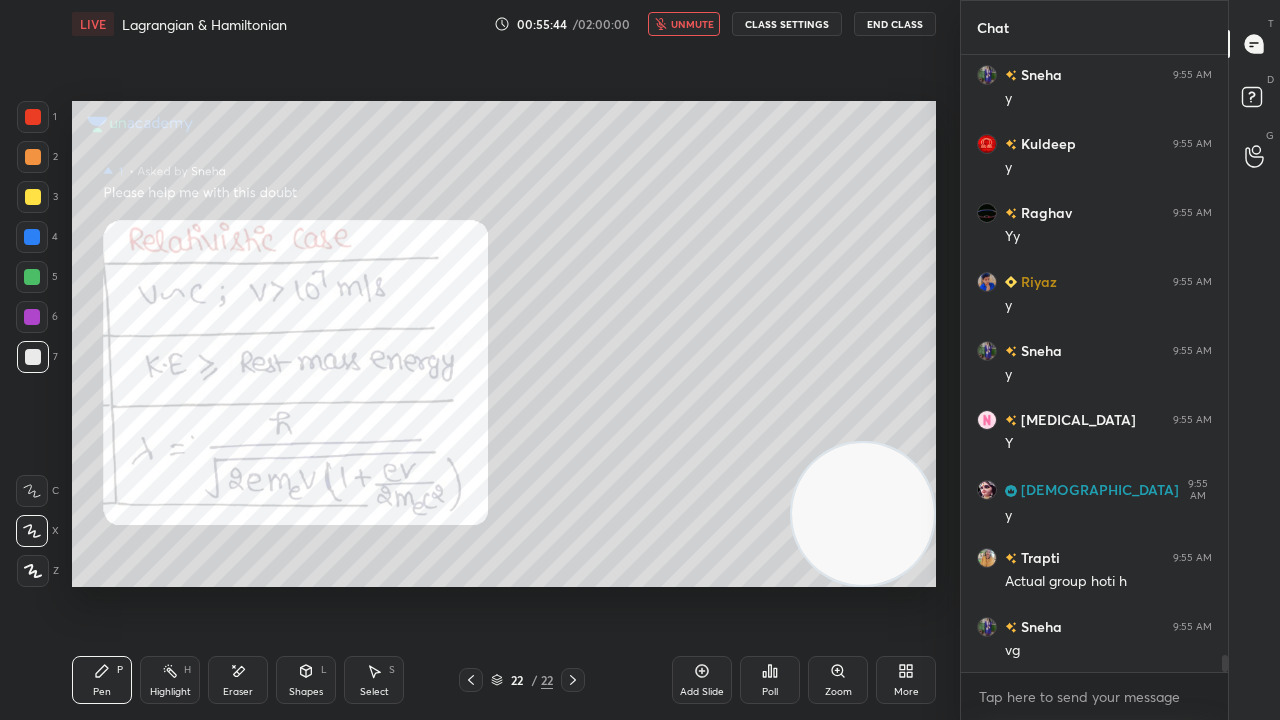 click on "unmute" at bounding box center (692, 24) 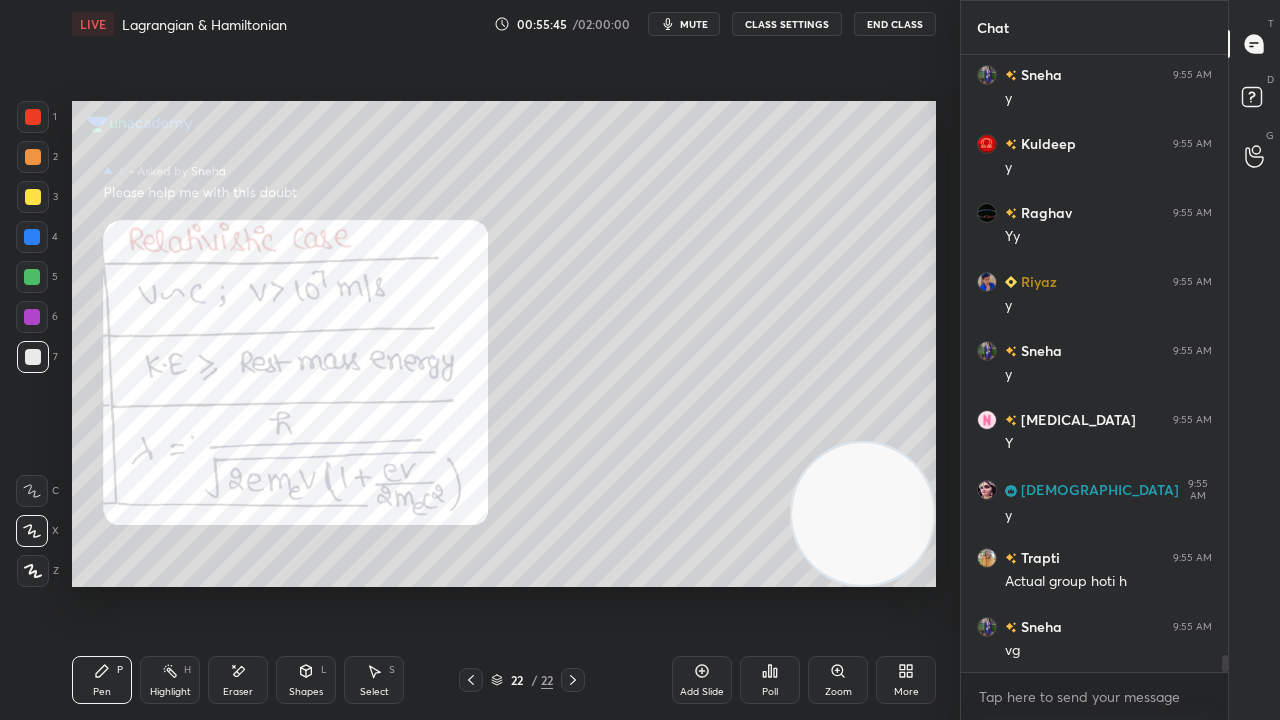 click at bounding box center (32, 277) 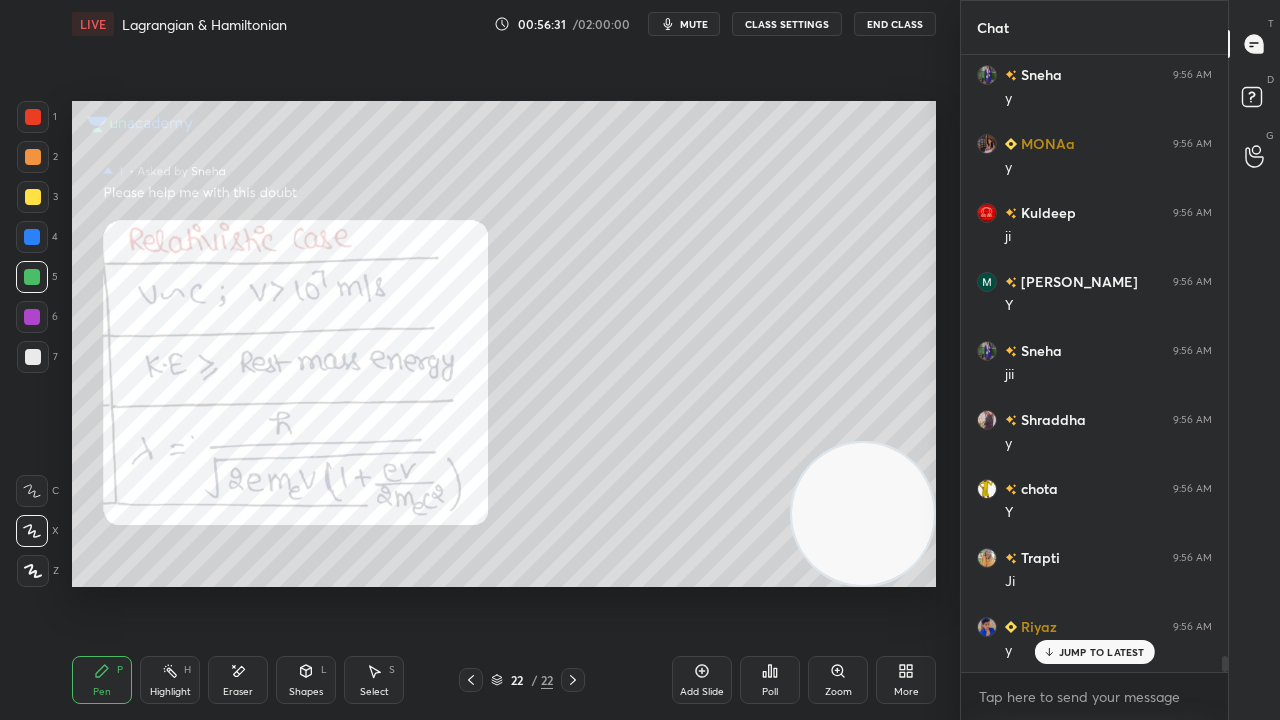scroll, scrollTop: 23326, scrollLeft: 0, axis: vertical 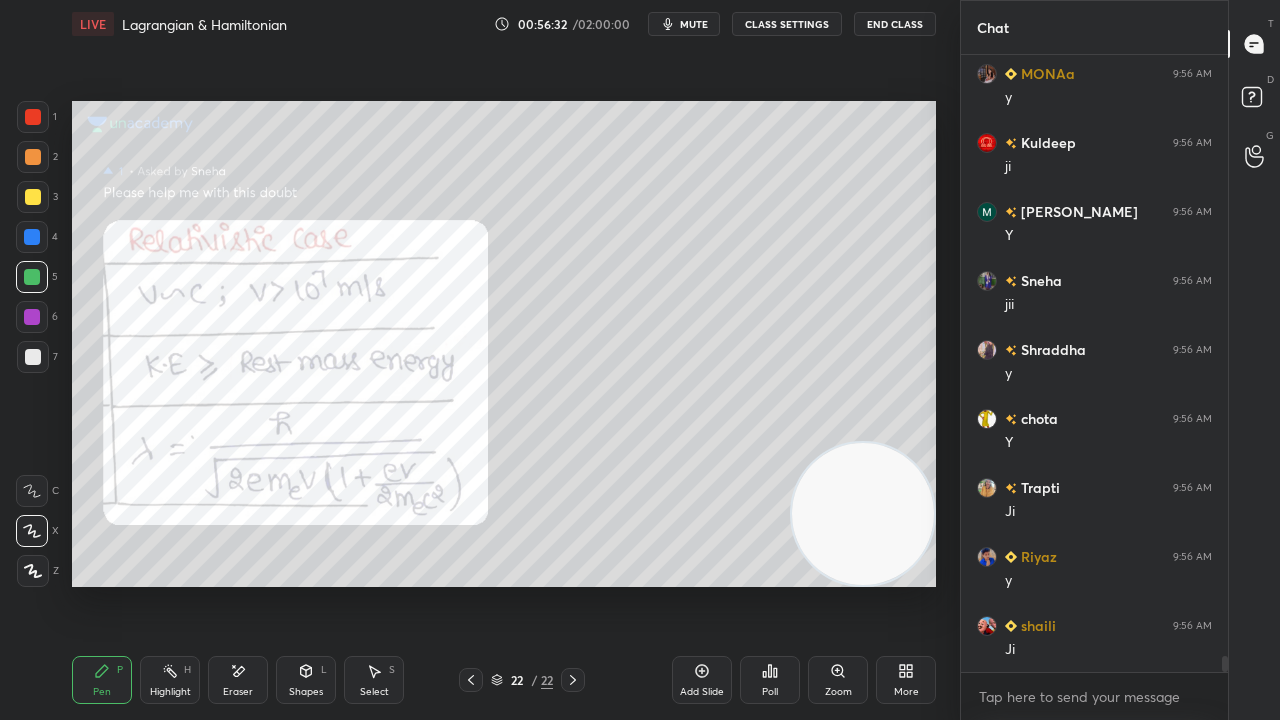 click at bounding box center (32, 277) 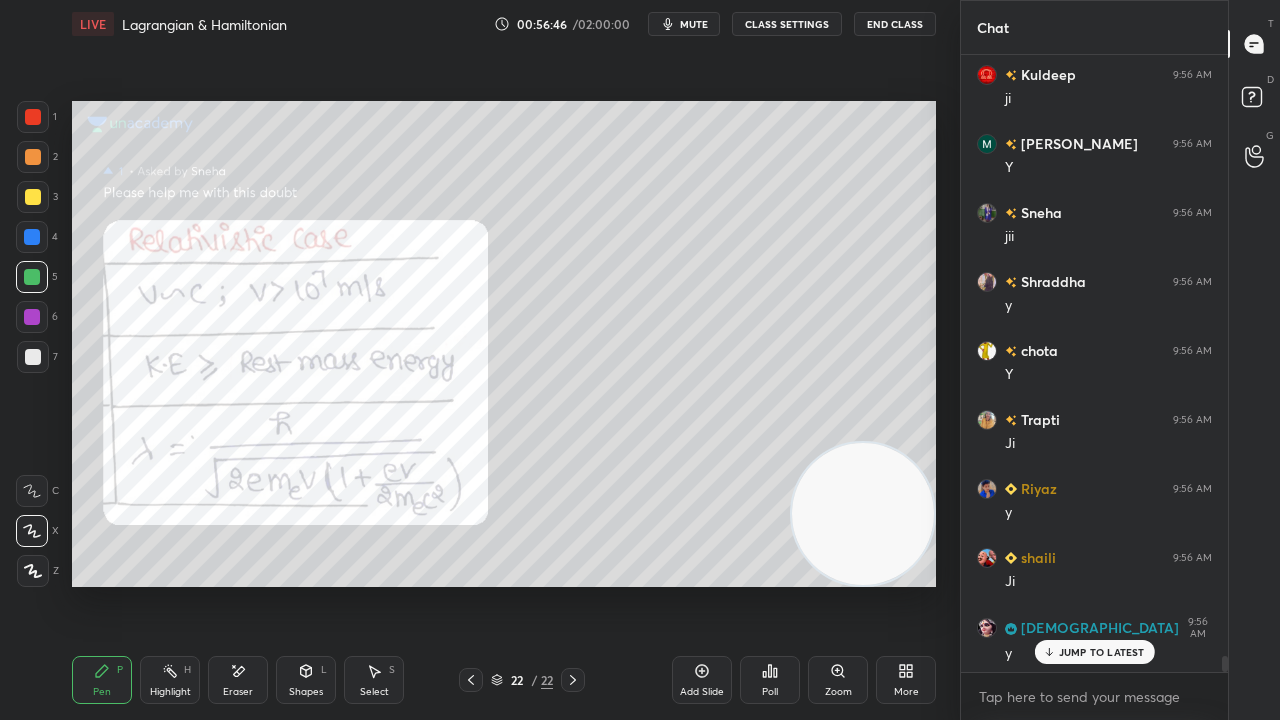 click on "JUMP TO LATEST" at bounding box center (1102, 652) 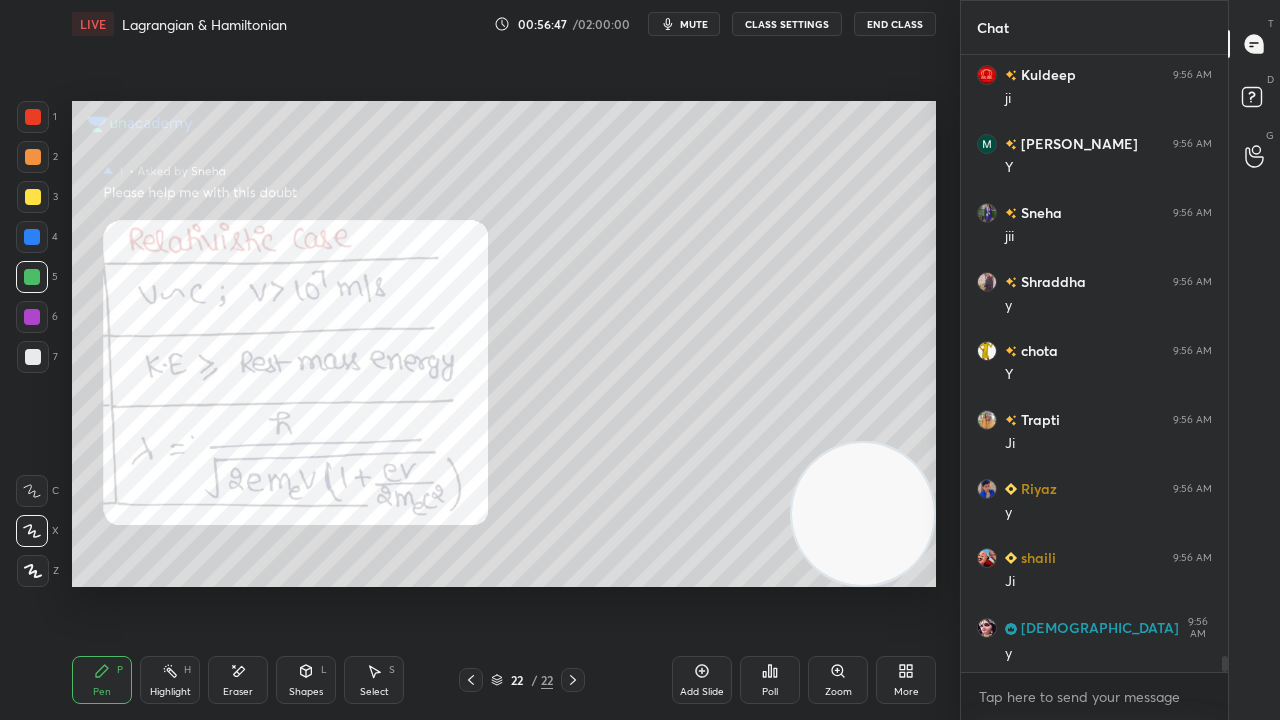 click on "mute" at bounding box center (684, 24) 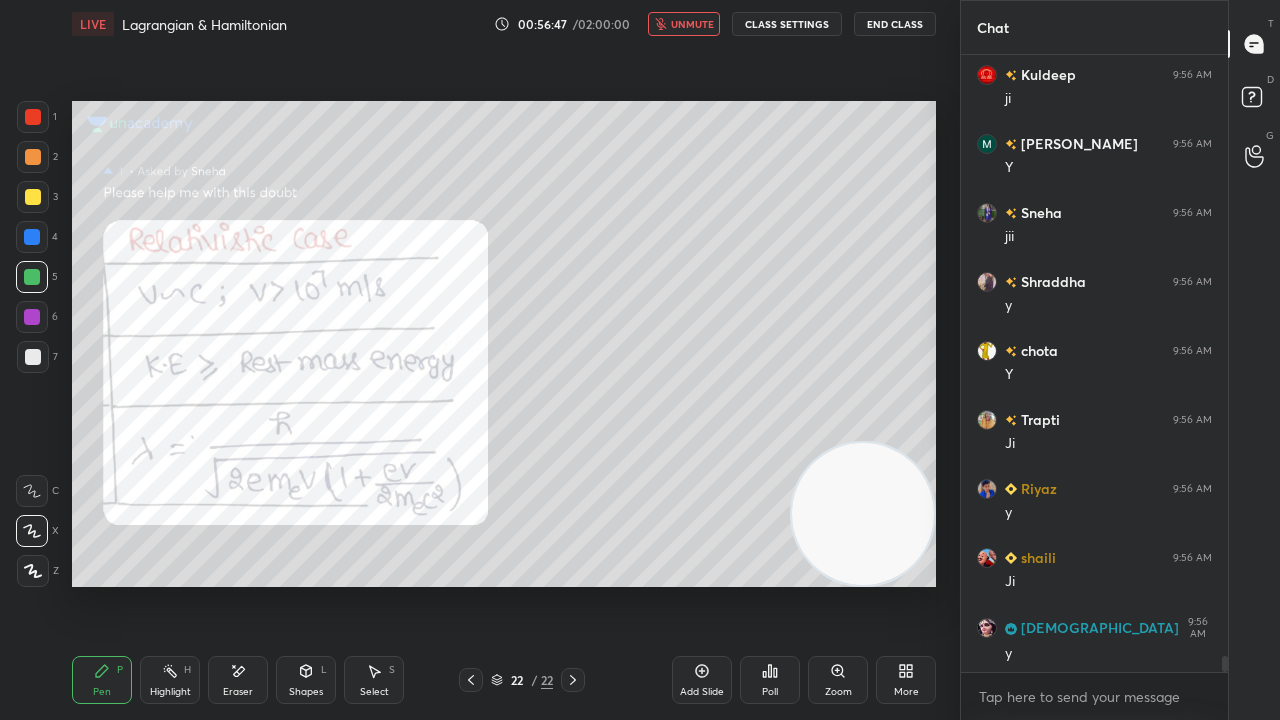 click on "unmute" at bounding box center [692, 24] 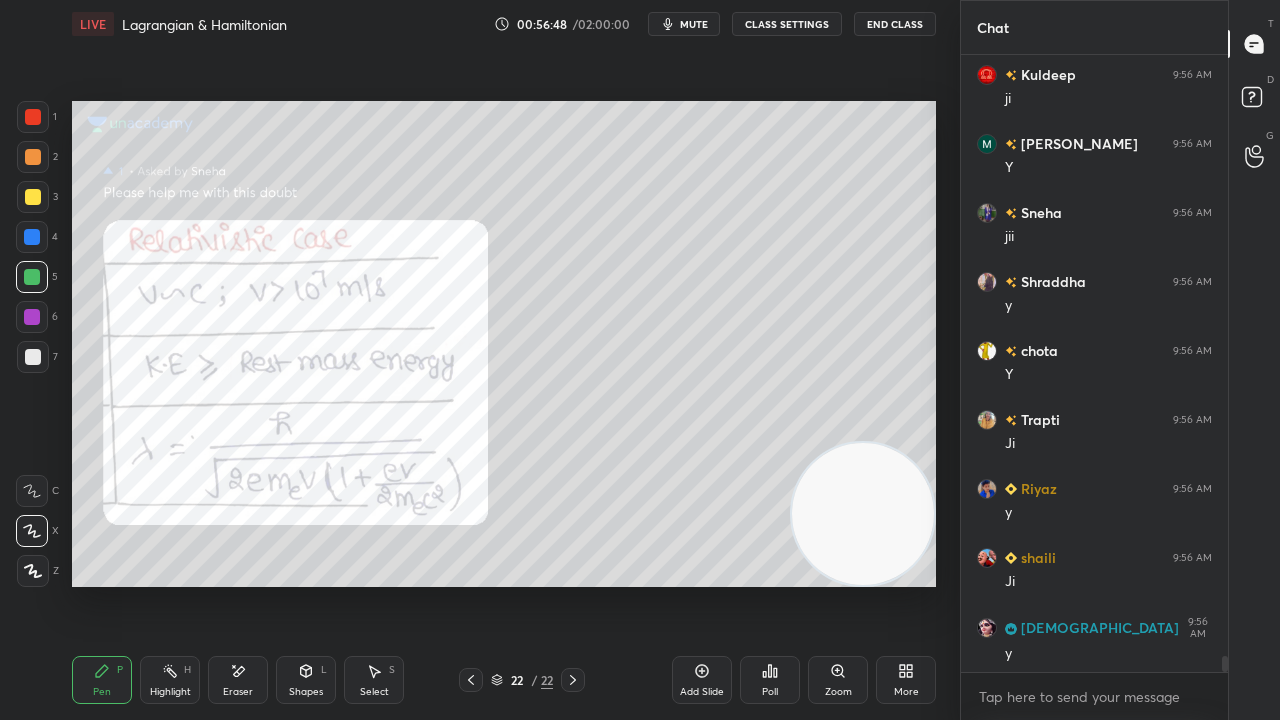 click at bounding box center (32, 277) 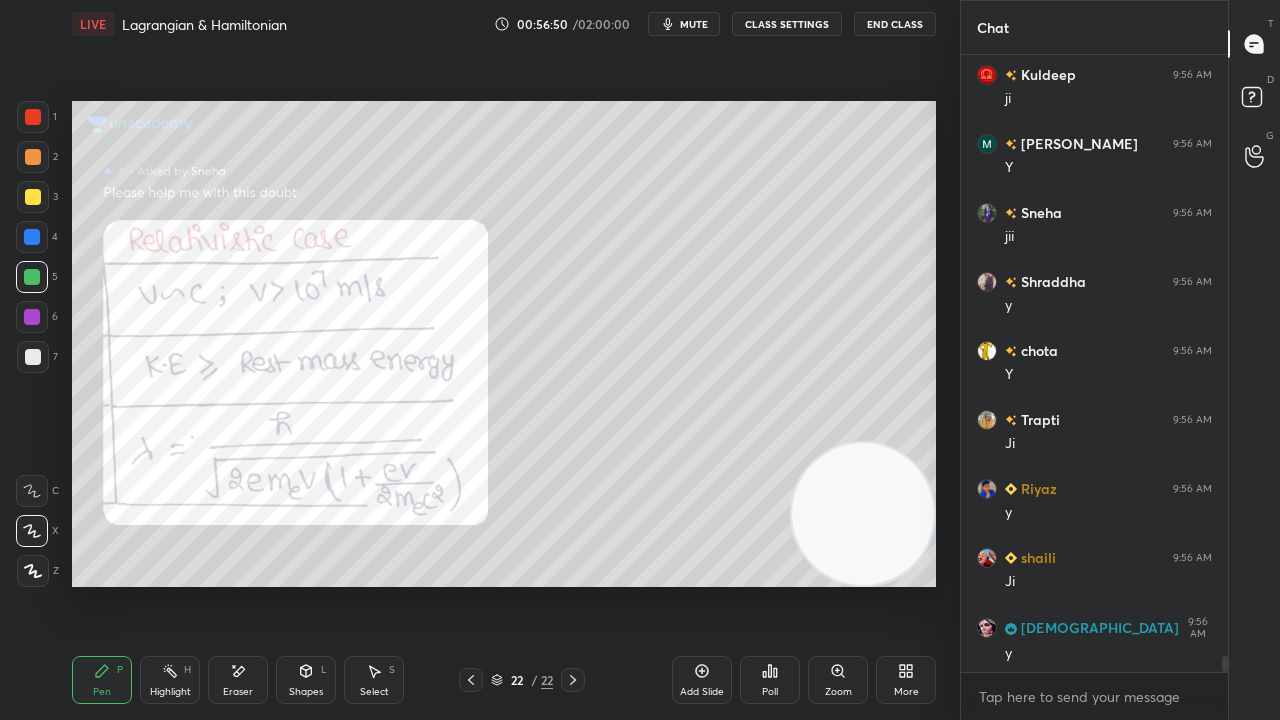 click 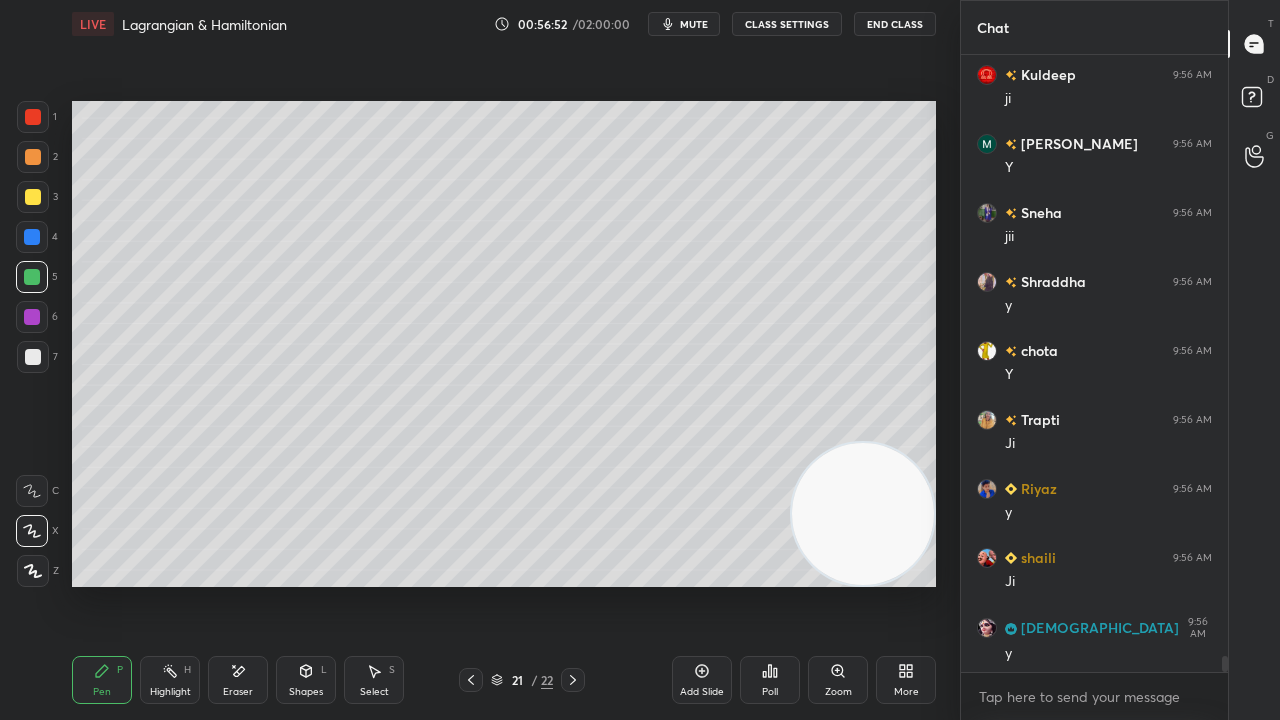 click on "mute" at bounding box center (694, 24) 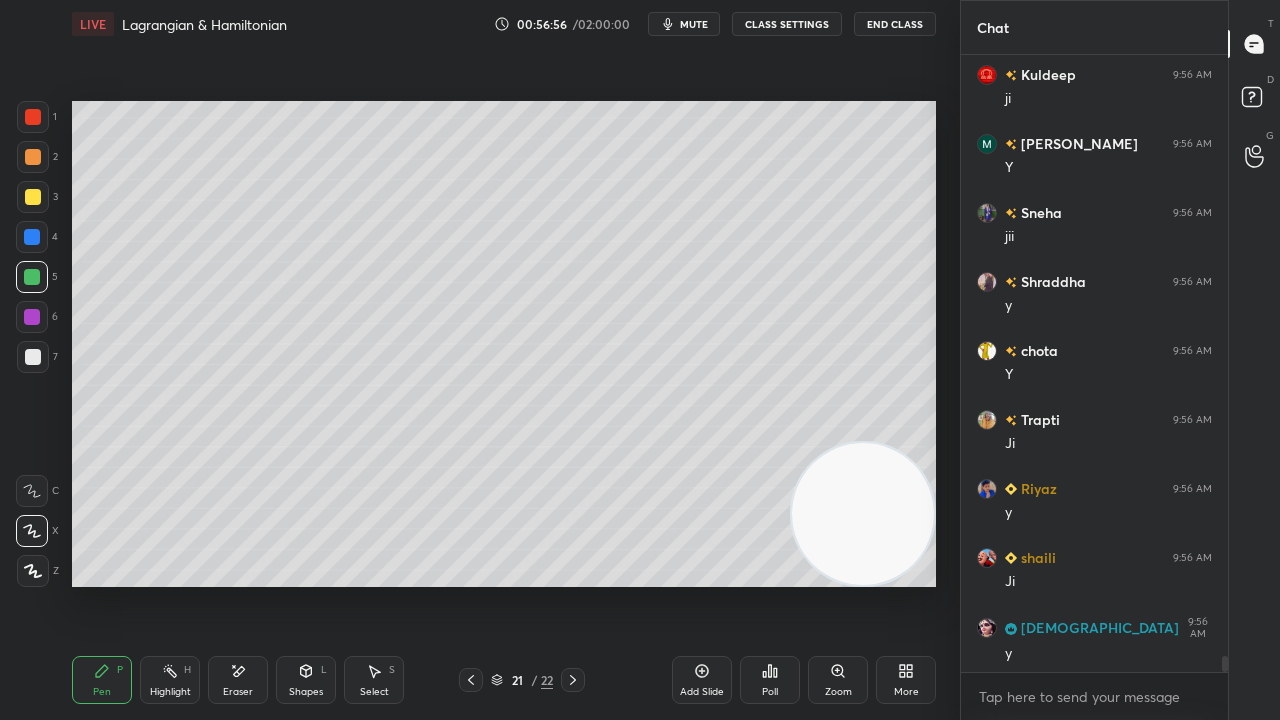 click on "mute" at bounding box center (694, 24) 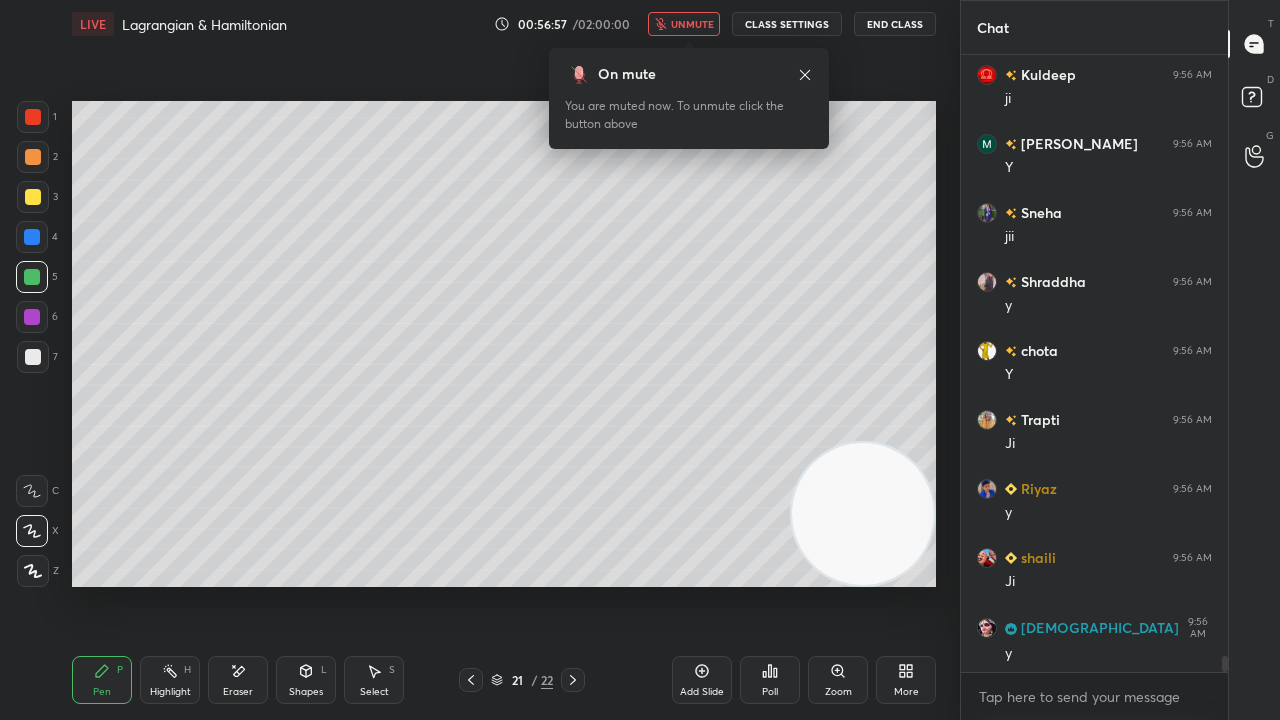 scroll, scrollTop: 23464, scrollLeft: 0, axis: vertical 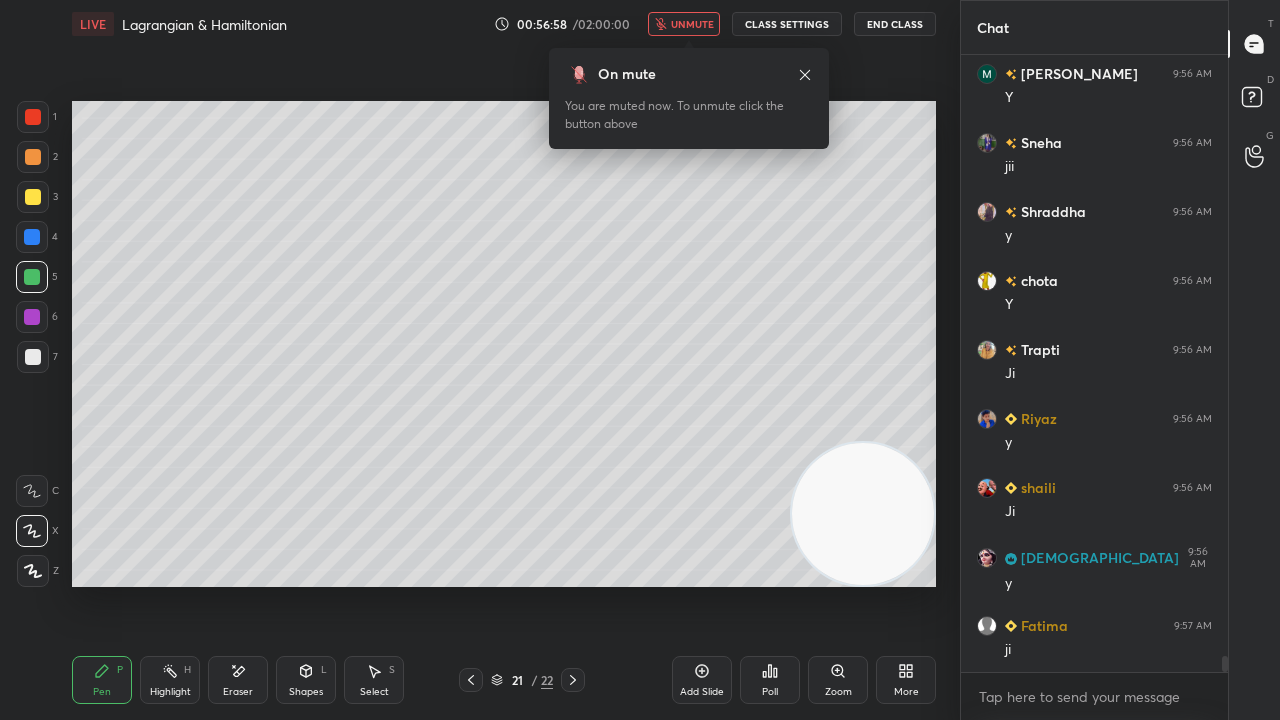 click on "unmute" at bounding box center [692, 24] 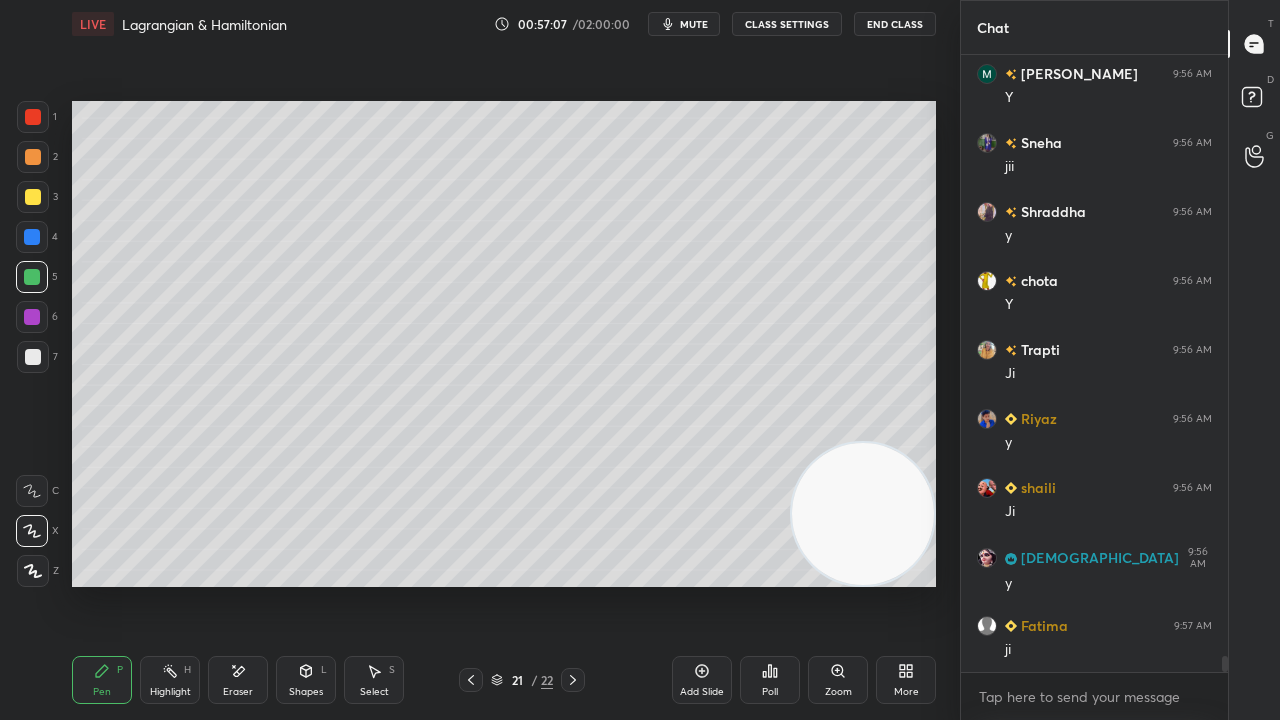 drag, startPoint x: 32, startPoint y: 208, endPoint x: 39, endPoint y: 216, distance: 10.630146 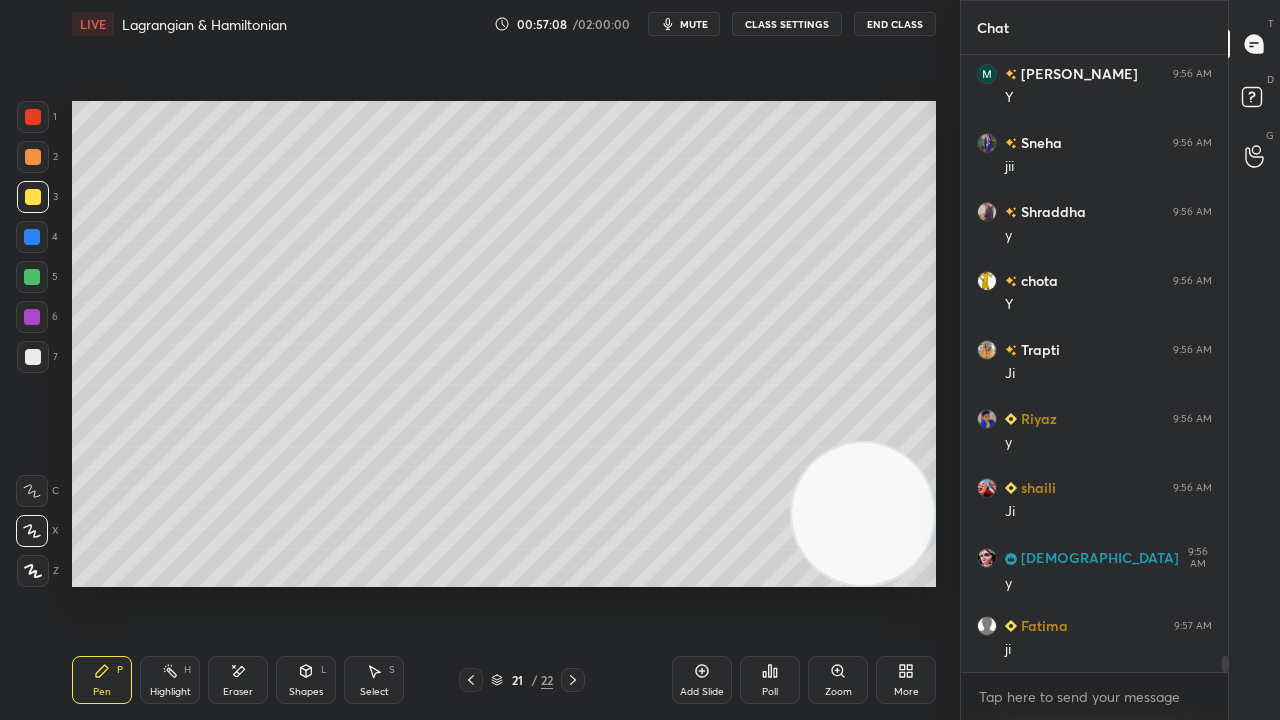 click 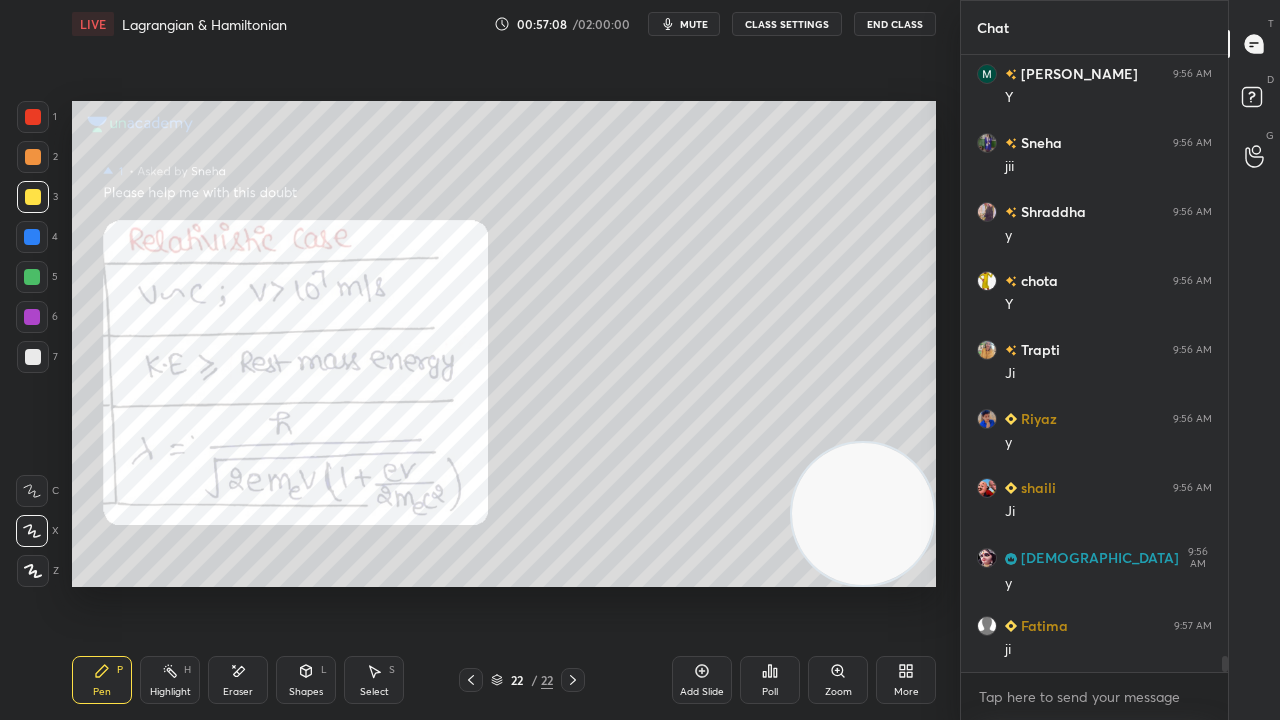 click 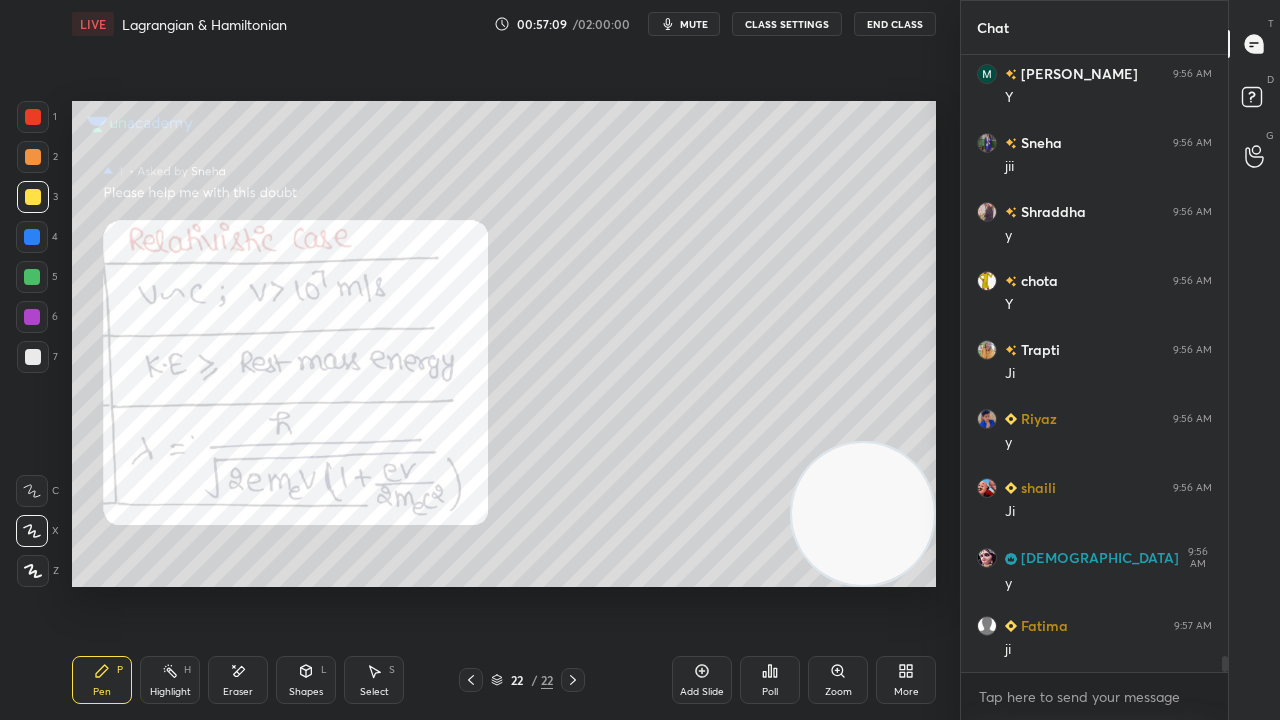 scroll, scrollTop: 23532, scrollLeft: 0, axis: vertical 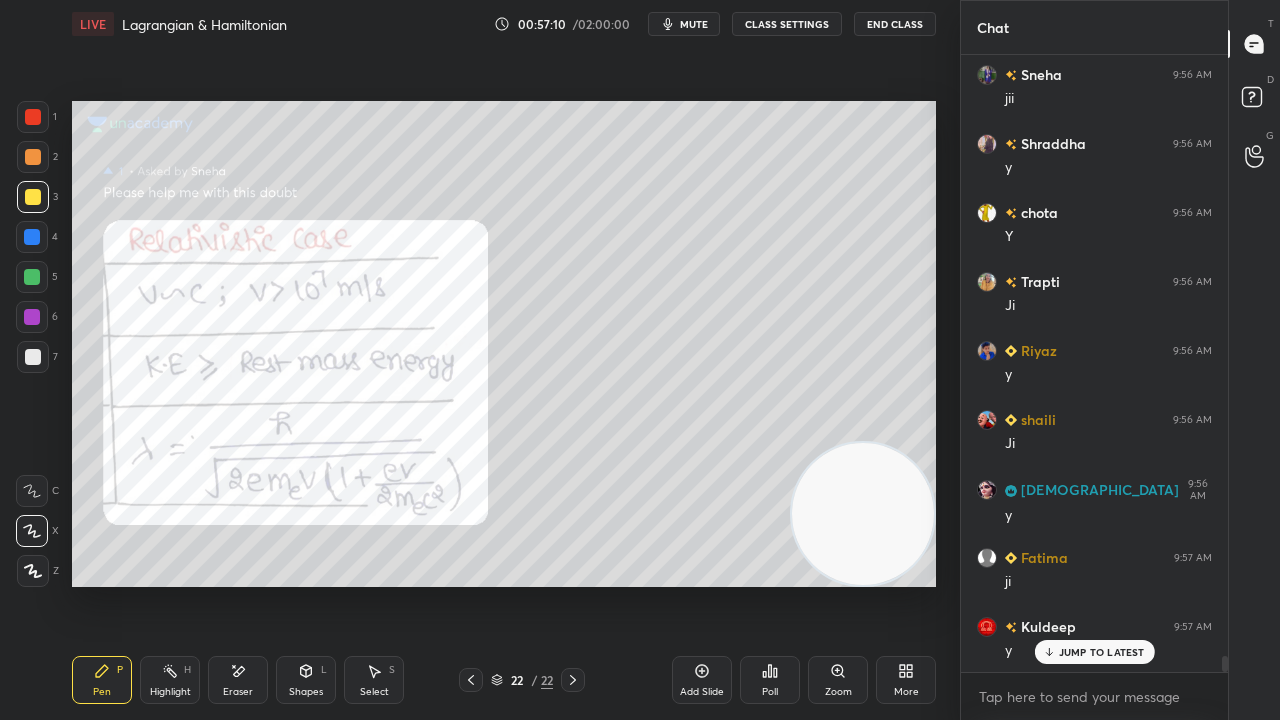 click on "Add Slide" at bounding box center [702, 692] 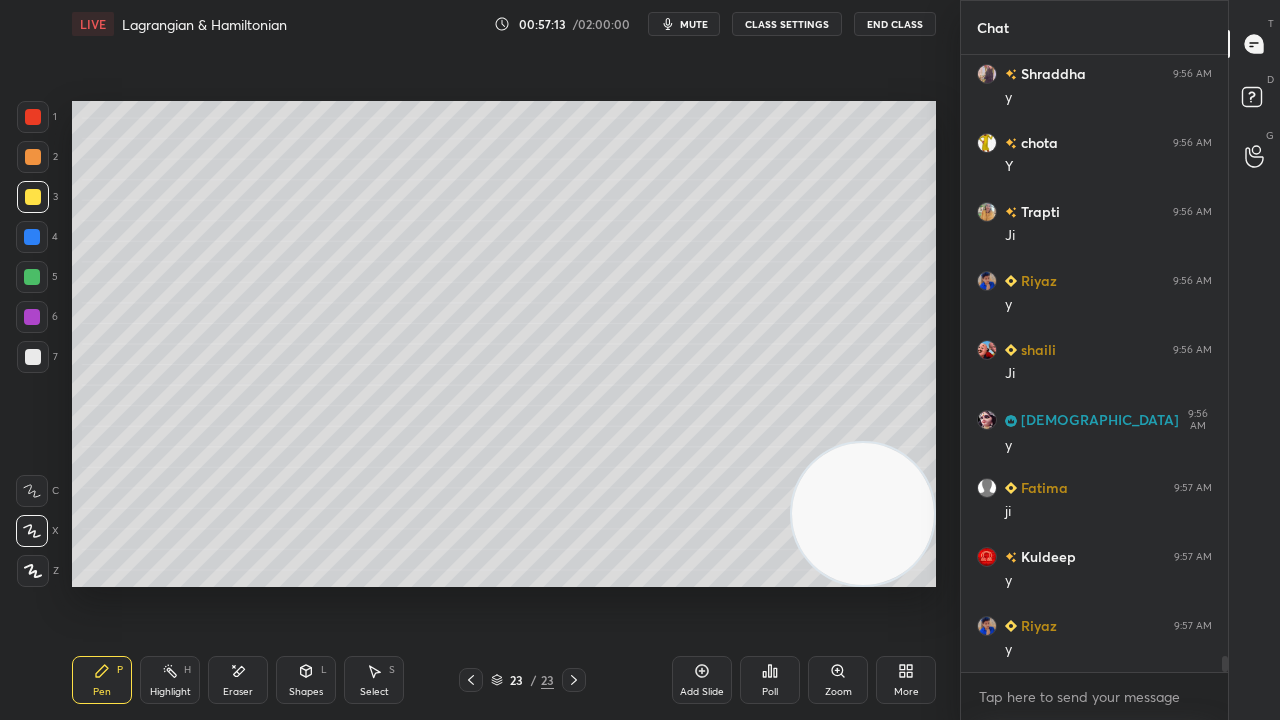 scroll, scrollTop: 23670, scrollLeft: 0, axis: vertical 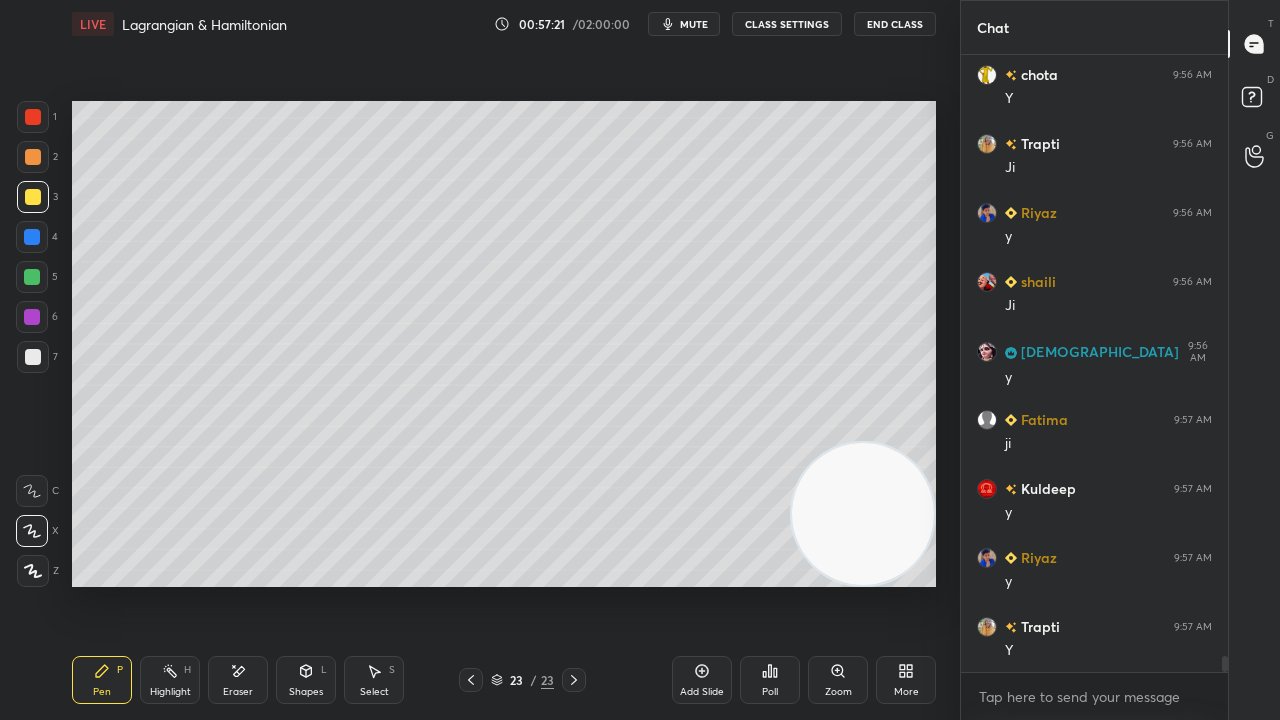 click on "Shapes" at bounding box center [306, 692] 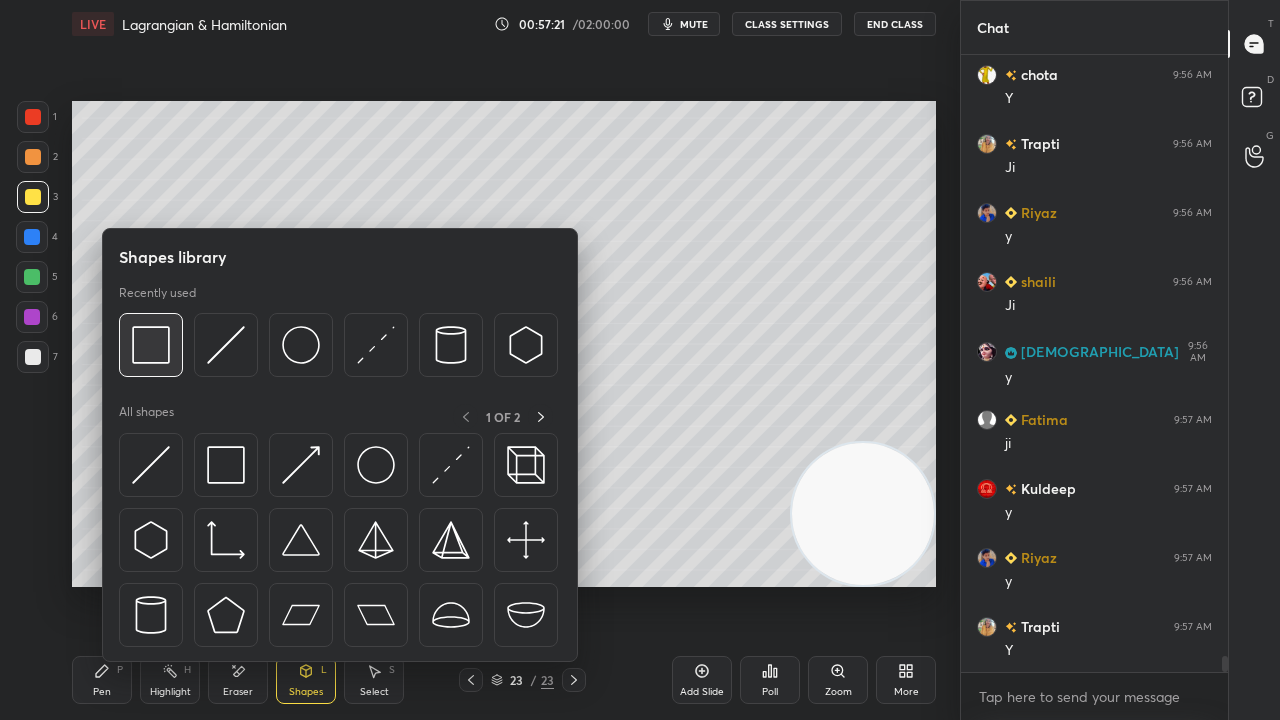 click at bounding box center [151, 345] 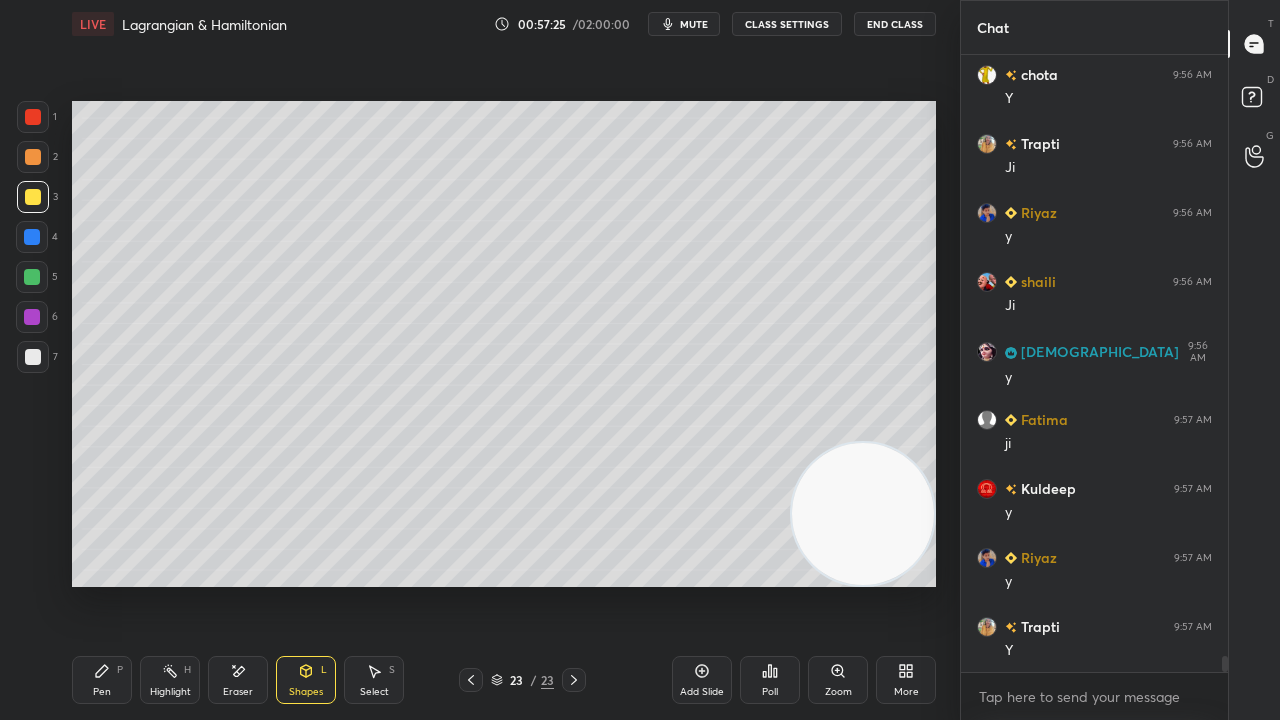 click on "Pen P" at bounding box center [102, 680] 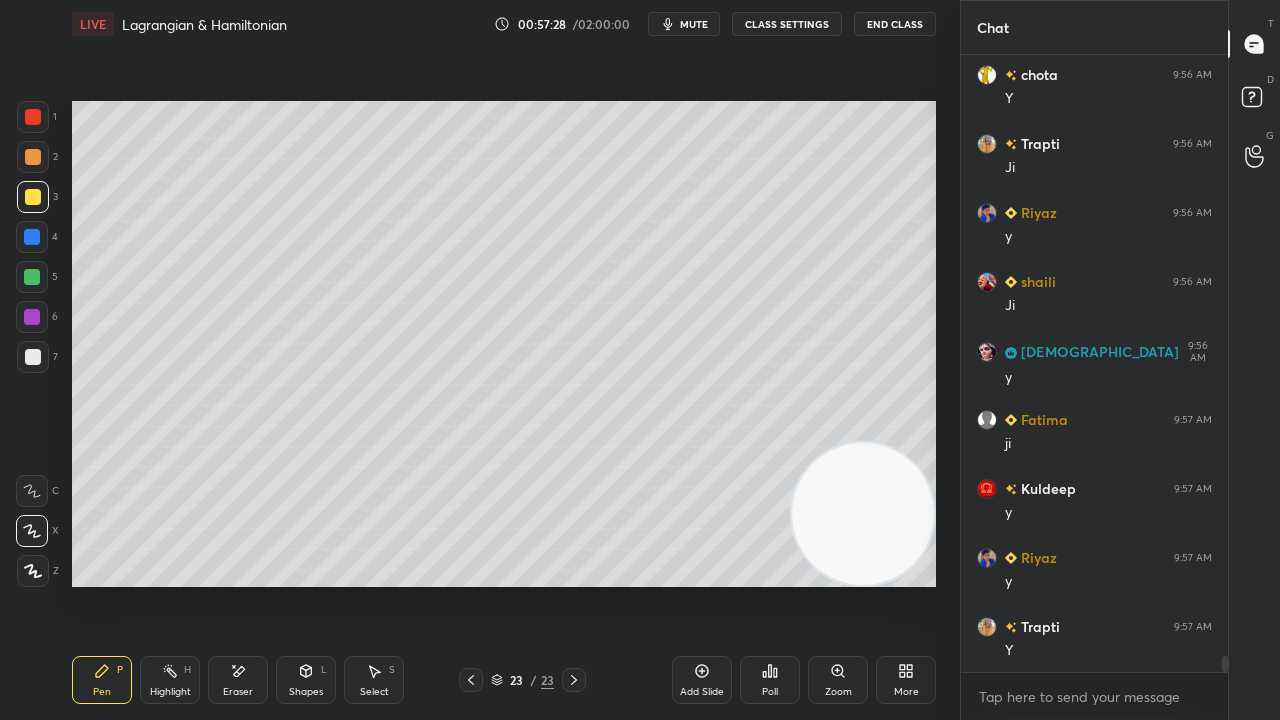 scroll, scrollTop: 23740, scrollLeft: 0, axis: vertical 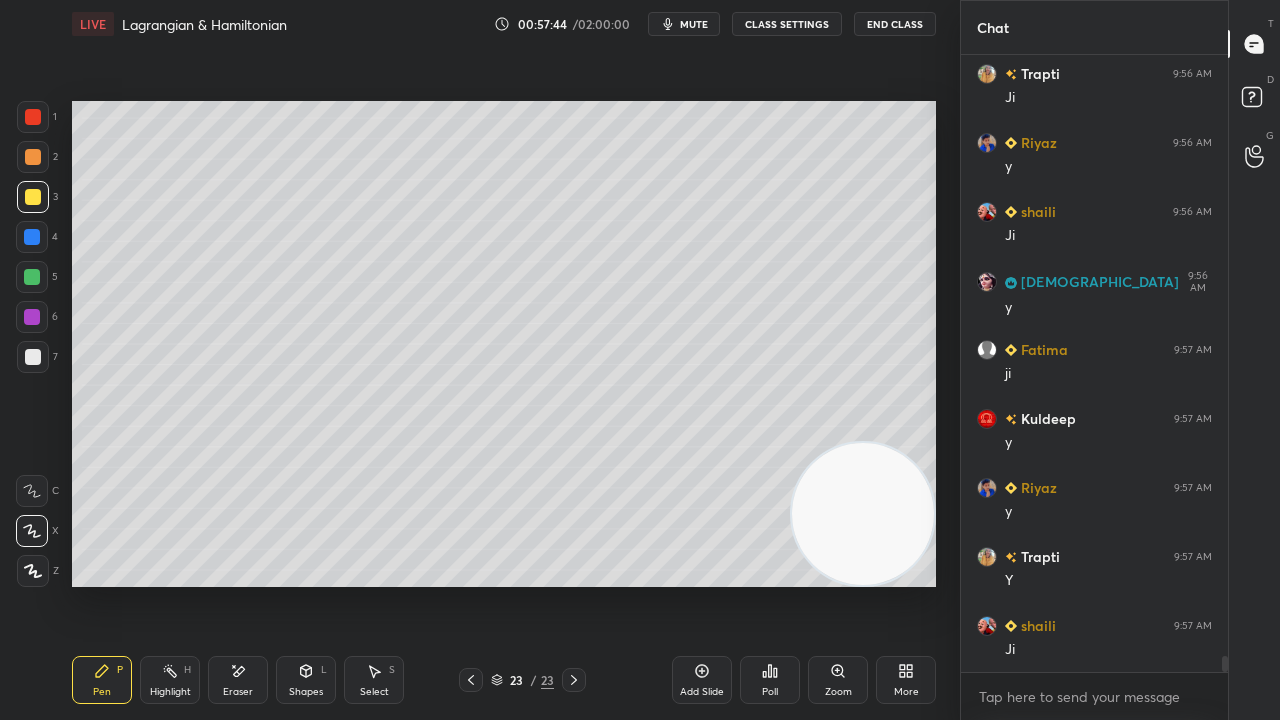 click on "mute" at bounding box center (694, 24) 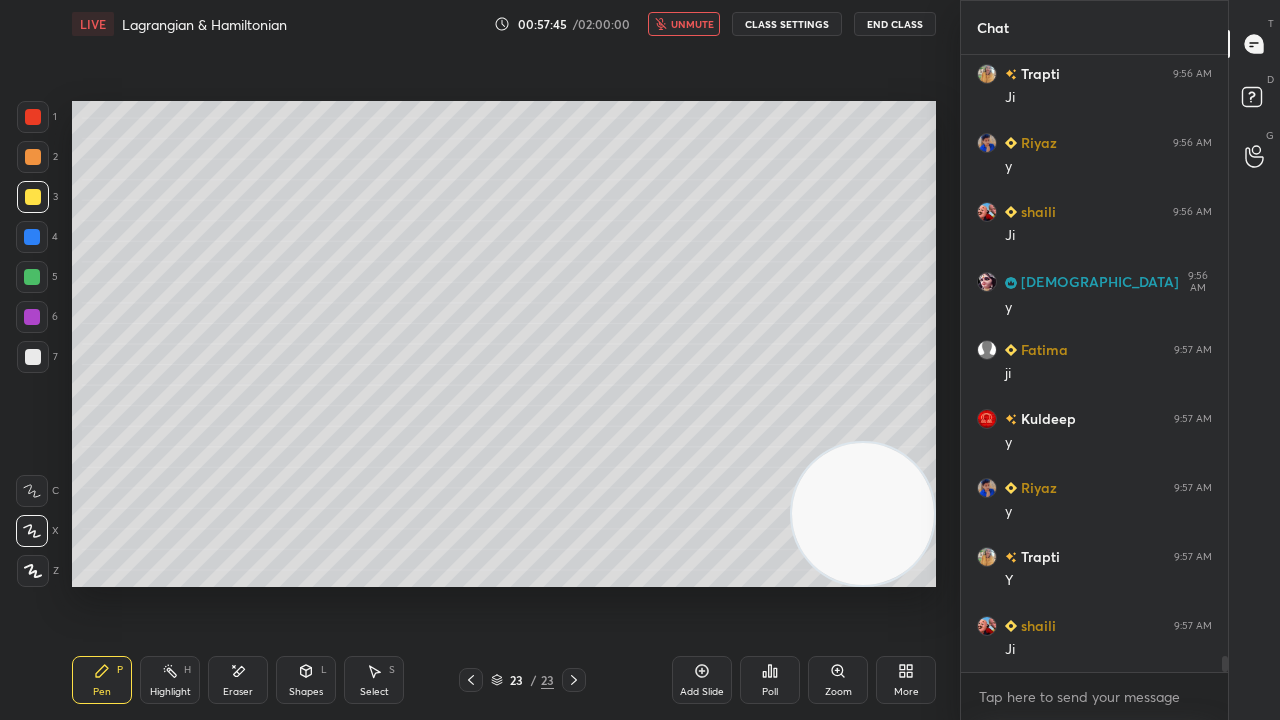 click on "unmute" at bounding box center [692, 24] 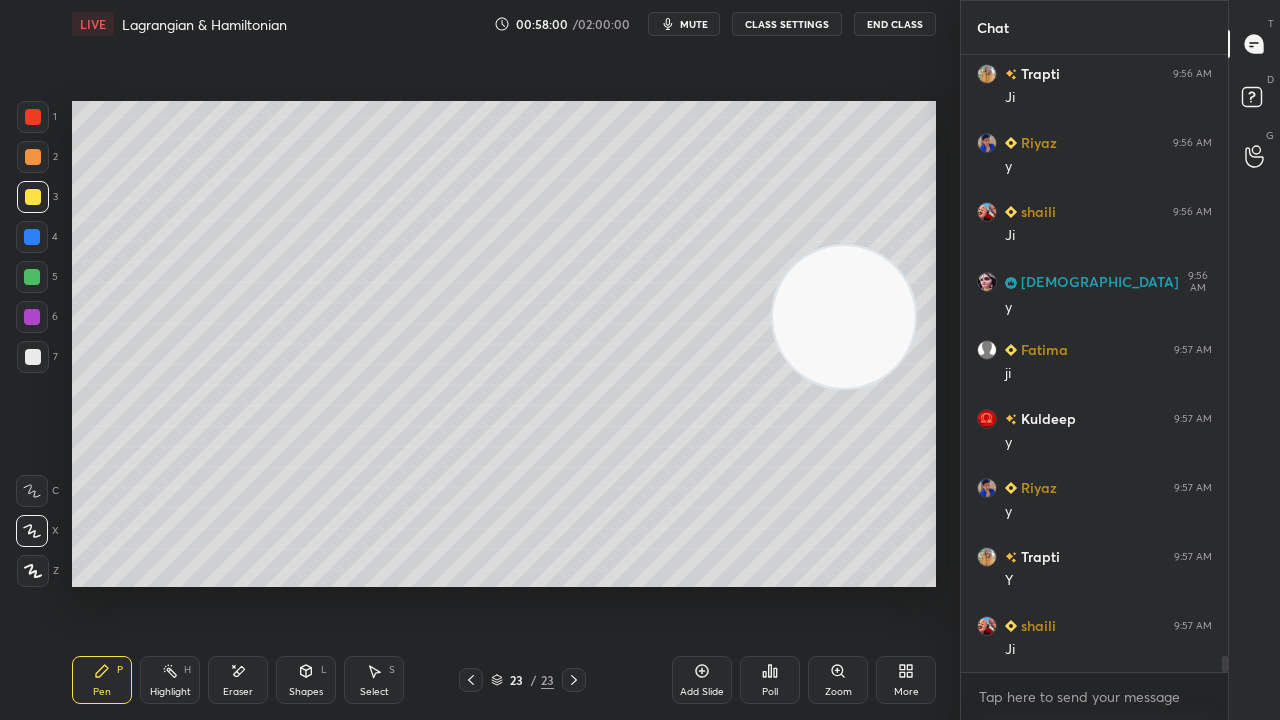 drag, startPoint x: 871, startPoint y: 529, endPoint x: 807, endPoint y: 340, distance: 199.54198 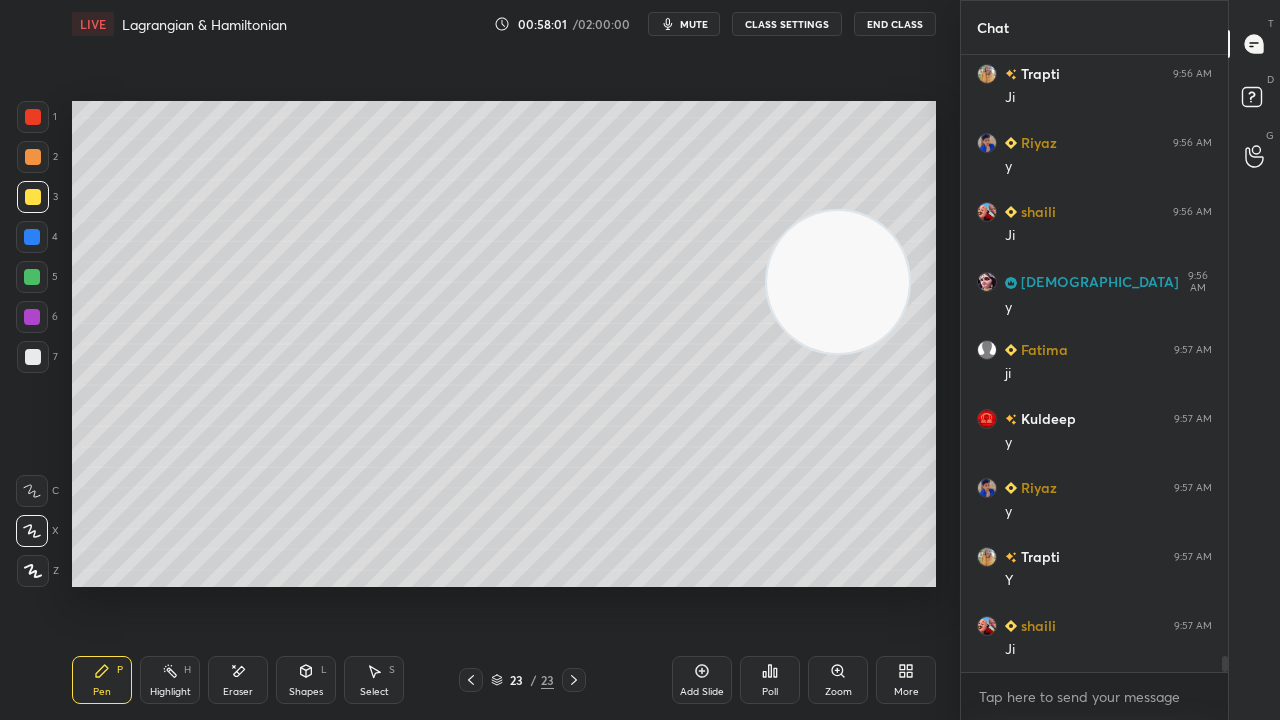 click at bounding box center (33, 357) 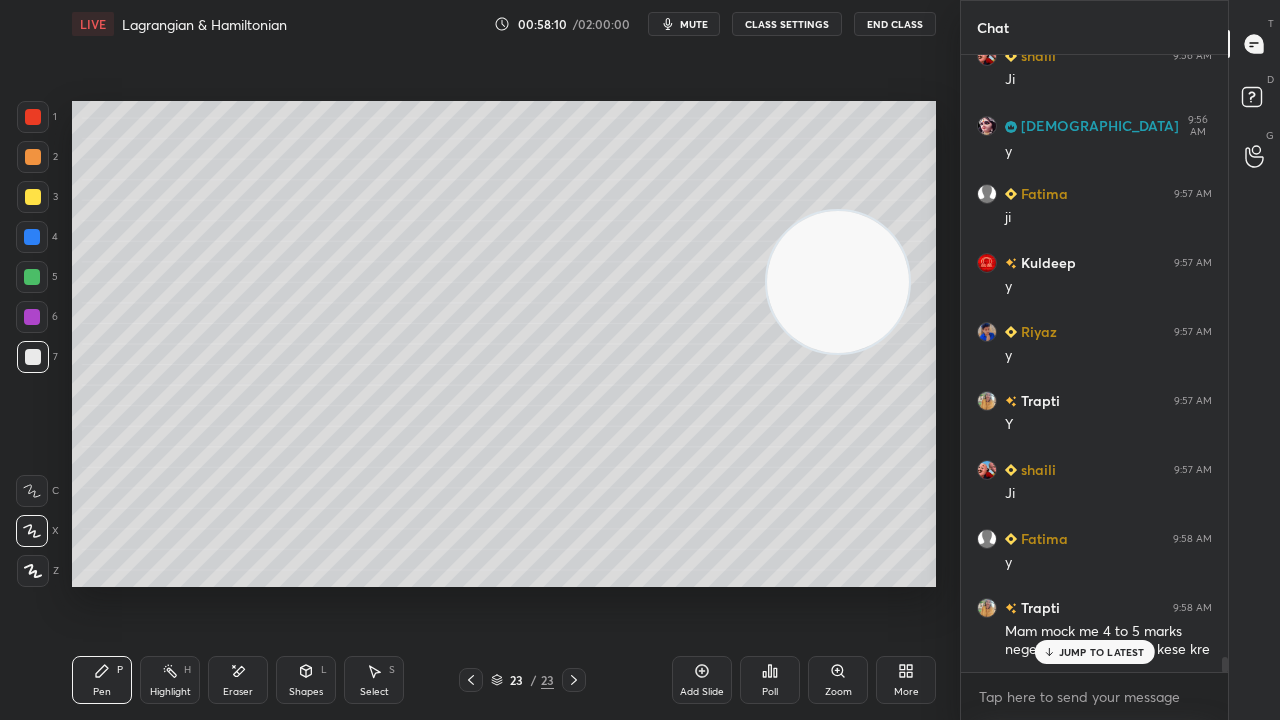 scroll, scrollTop: 23964, scrollLeft: 0, axis: vertical 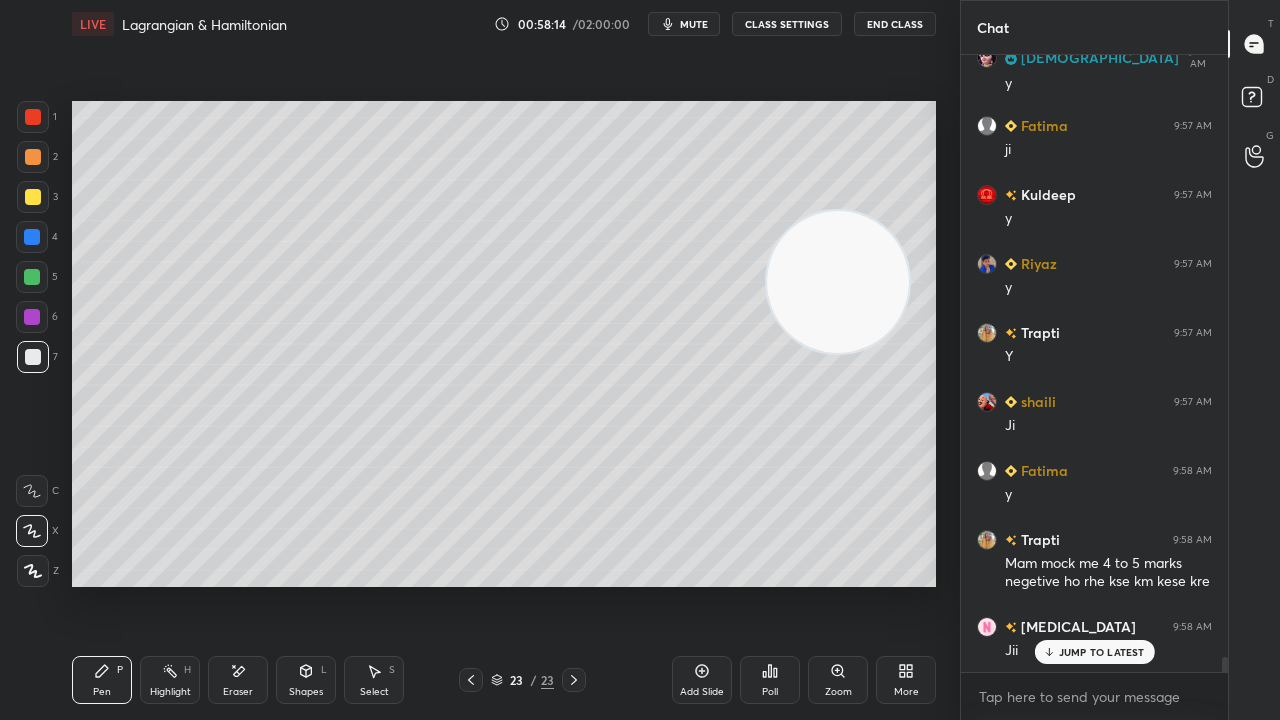 click on "mute" at bounding box center [684, 24] 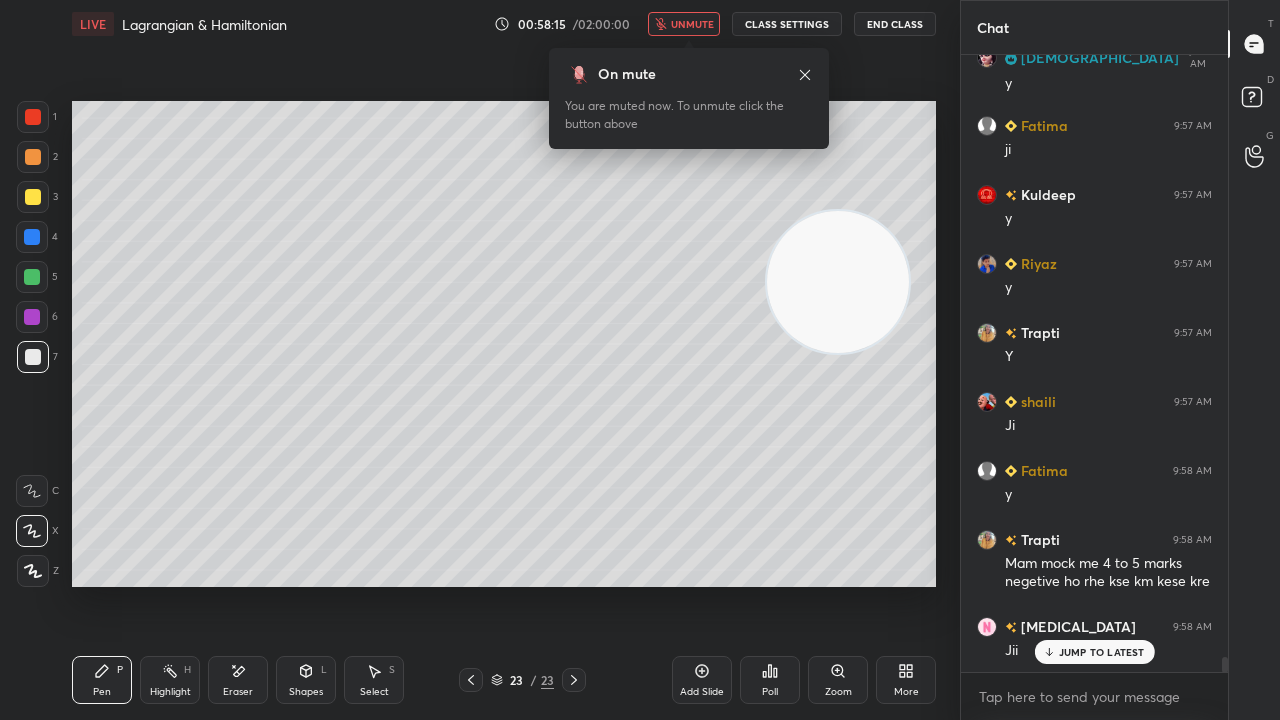 click on "unmute" at bounding box center [692, 24] 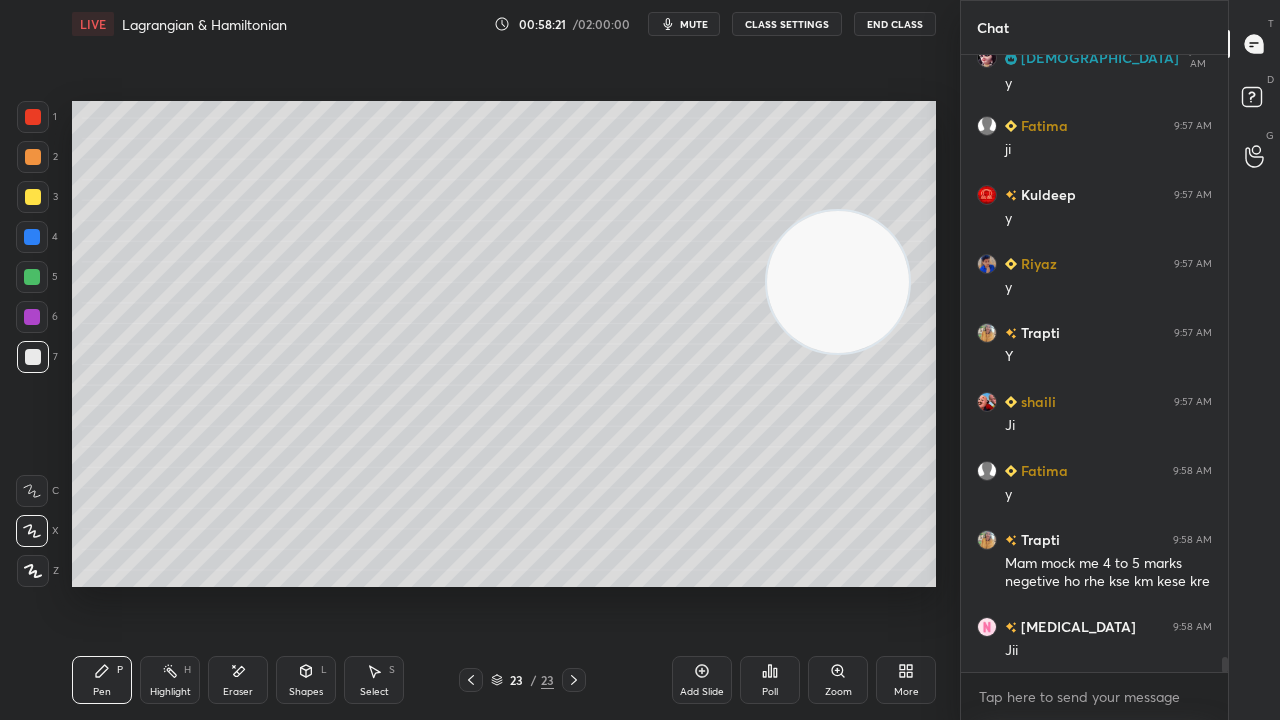 scroll, scrollTop: 24034, scrollLeft: 0, axis: vertical 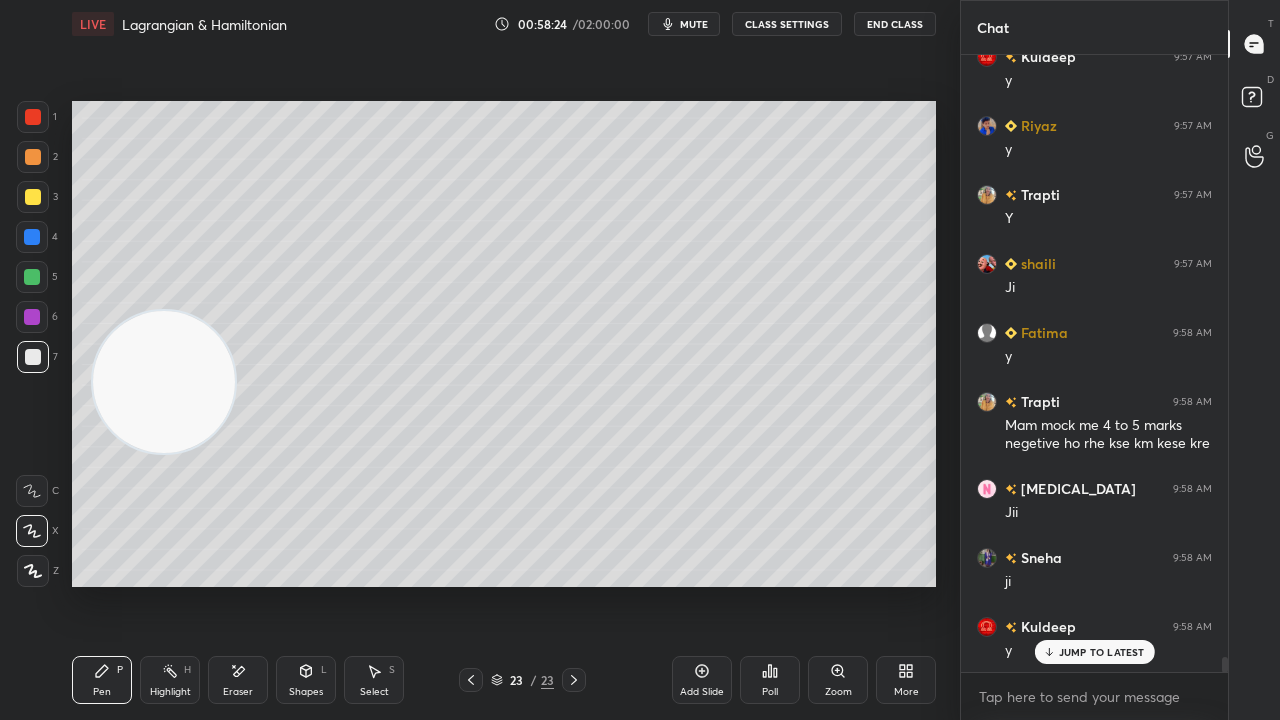 drag, startPoint x: 887, startPoint y: 282, endPoint x: 0, endPoint y: 404, distance: 895.35077 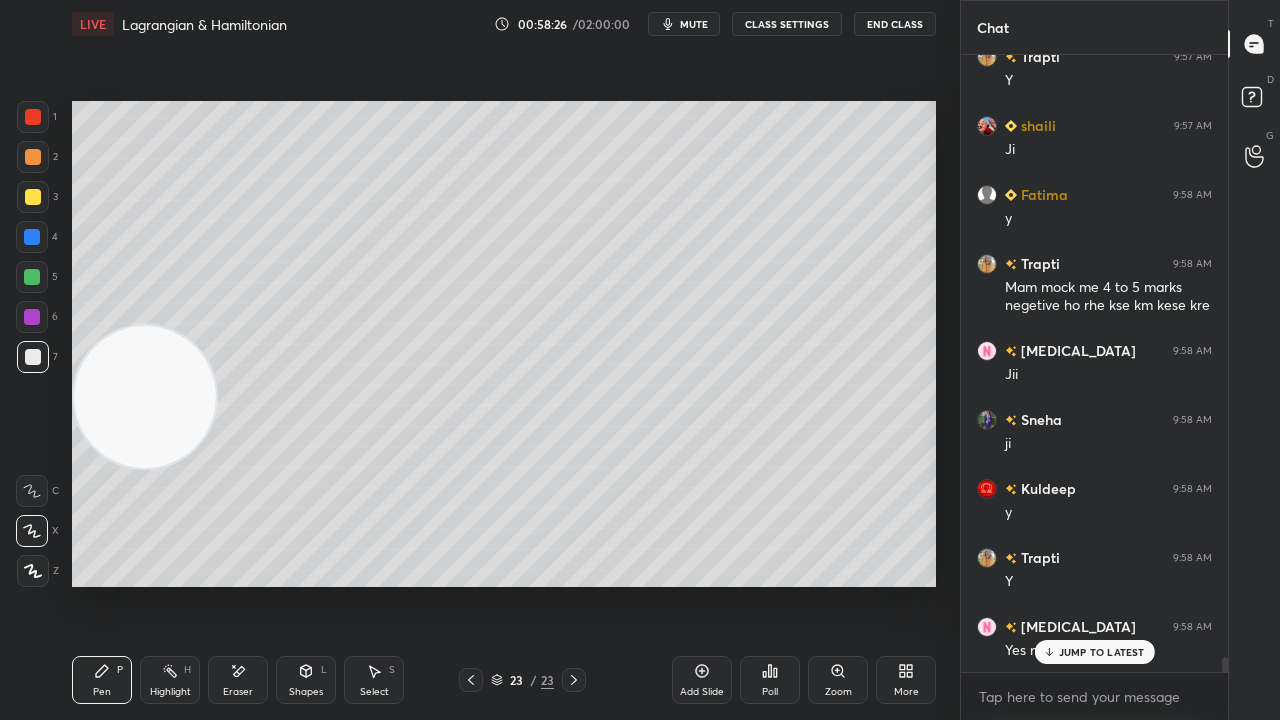 scroll, scrollTop: 24378, scrollLeft: 0, axis: vertical 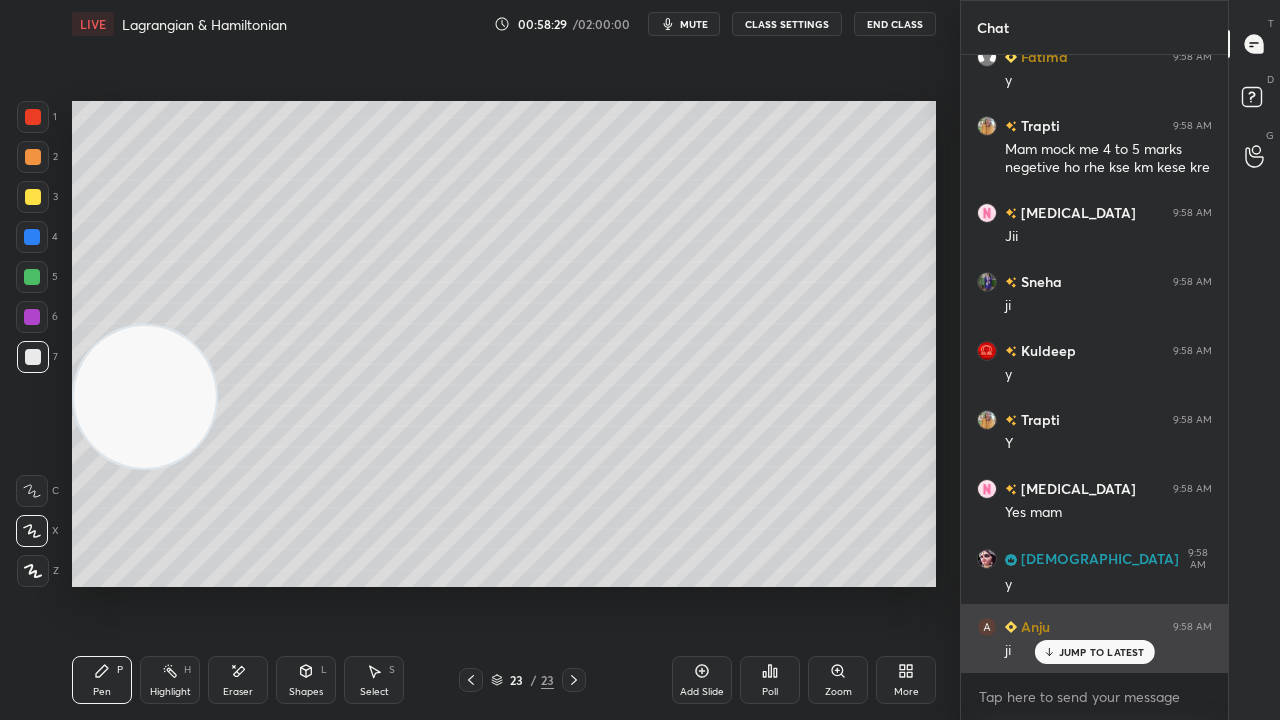 drag, startPoint x: 1094, startPoint y: 653, endPoint x: 1077, endPoint y: 654, distance: 17.029387 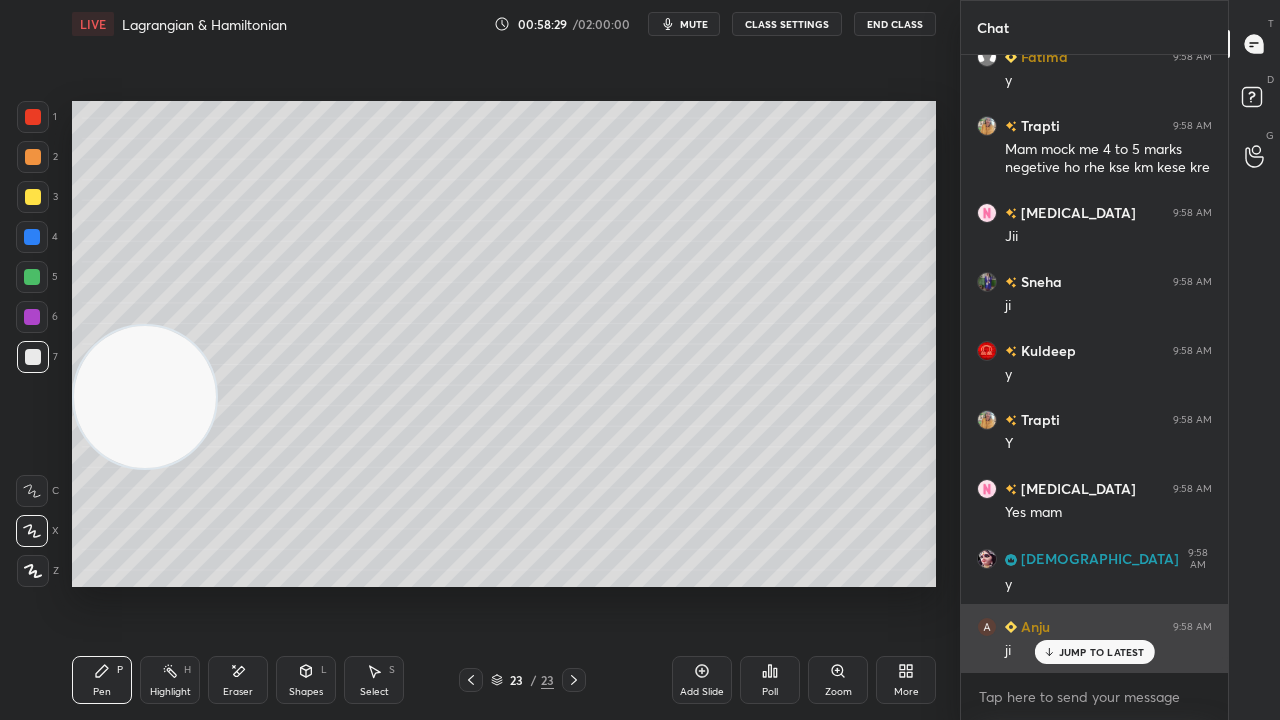 click on "JUMP TO LATEST" at bounding box center [1102, 652] 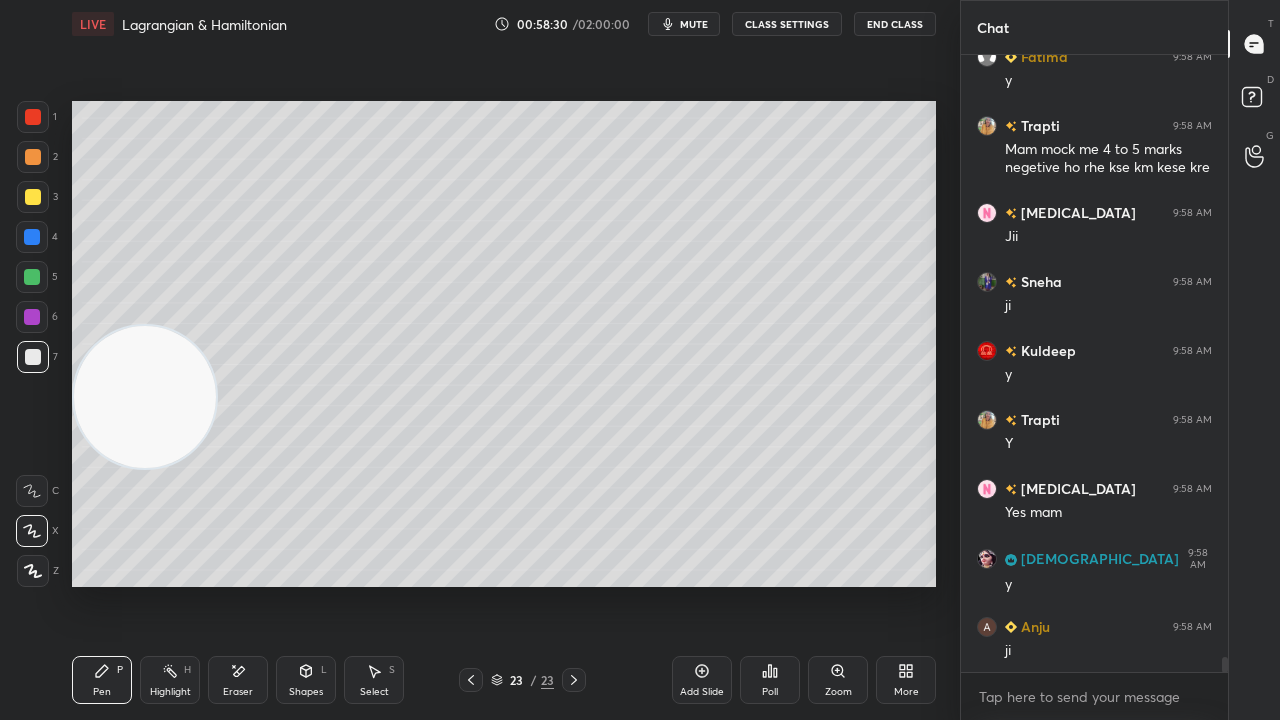 click on "mute" at bounding box center [694, 24] 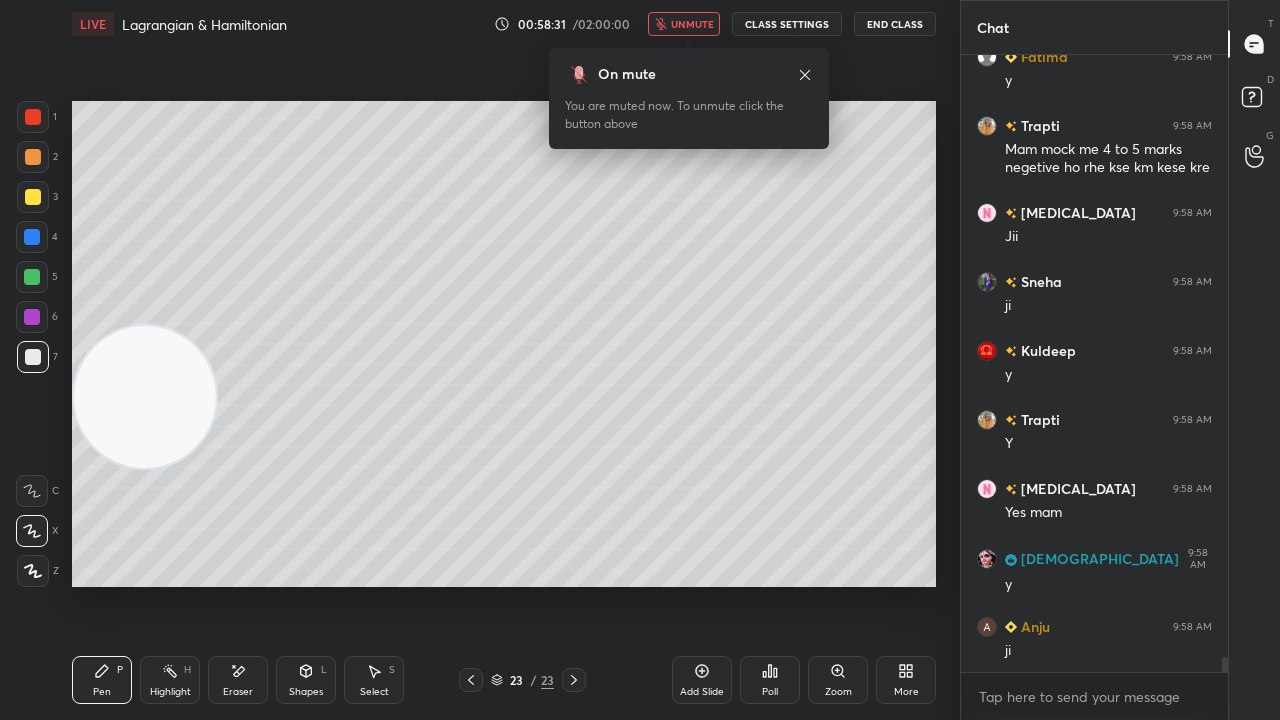 click on "unmute" at bounding box center [692, 24] 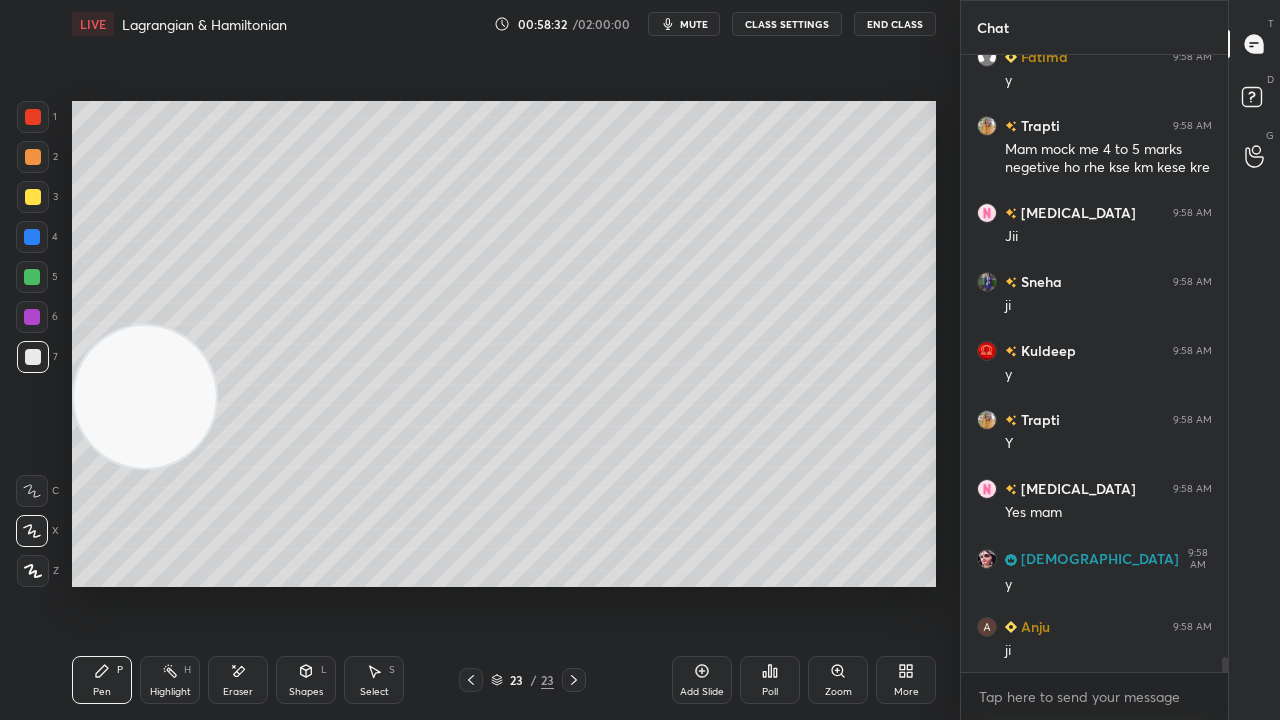 scroll, scrollTop: 24448, scrollLeft: 0, axis: vertical 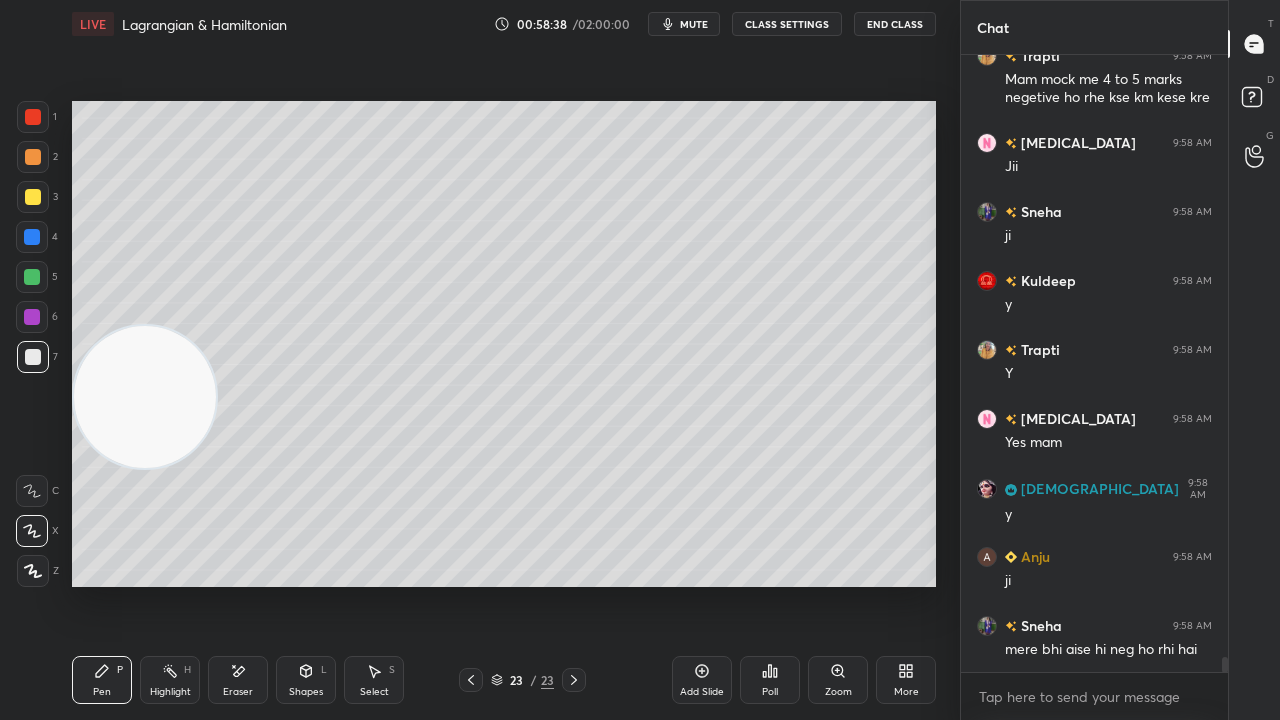 click on "mute" at bounding box center [684, 24] 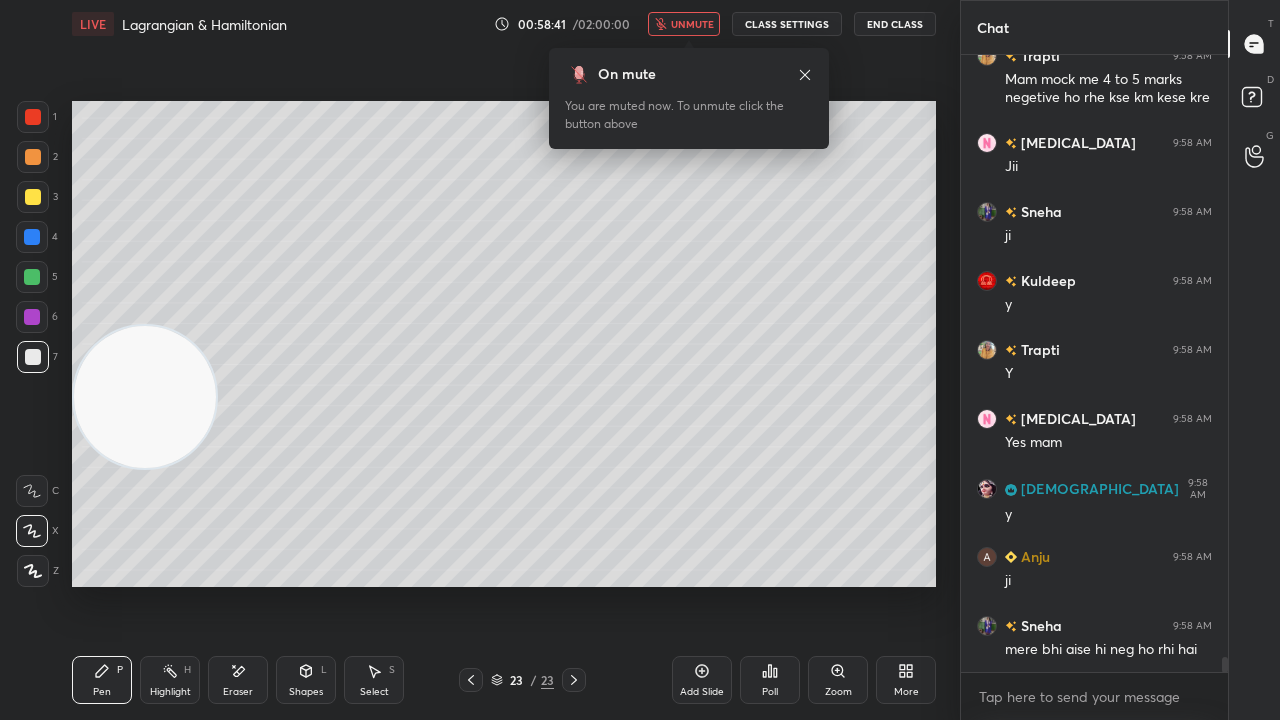 click on "unmute" at bounding box center (692, 24) 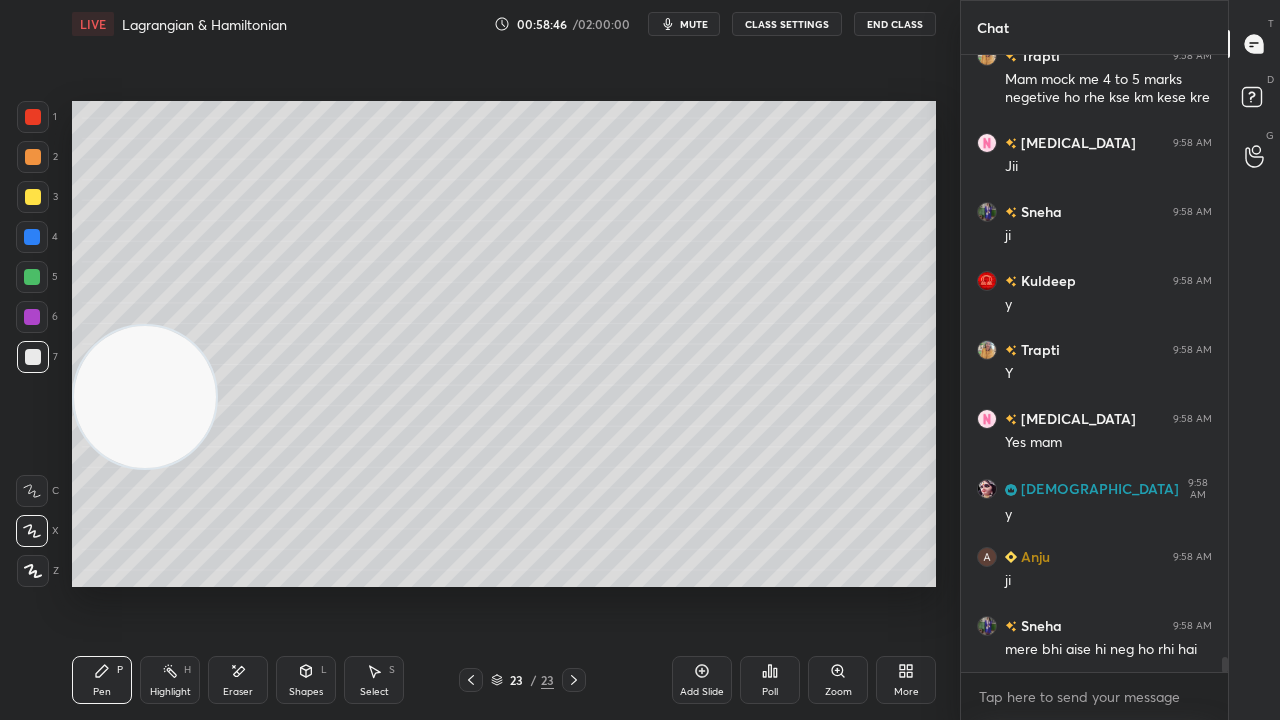 scroll, scrollTop: 24534, scrollLeft: 0, axis: vertical 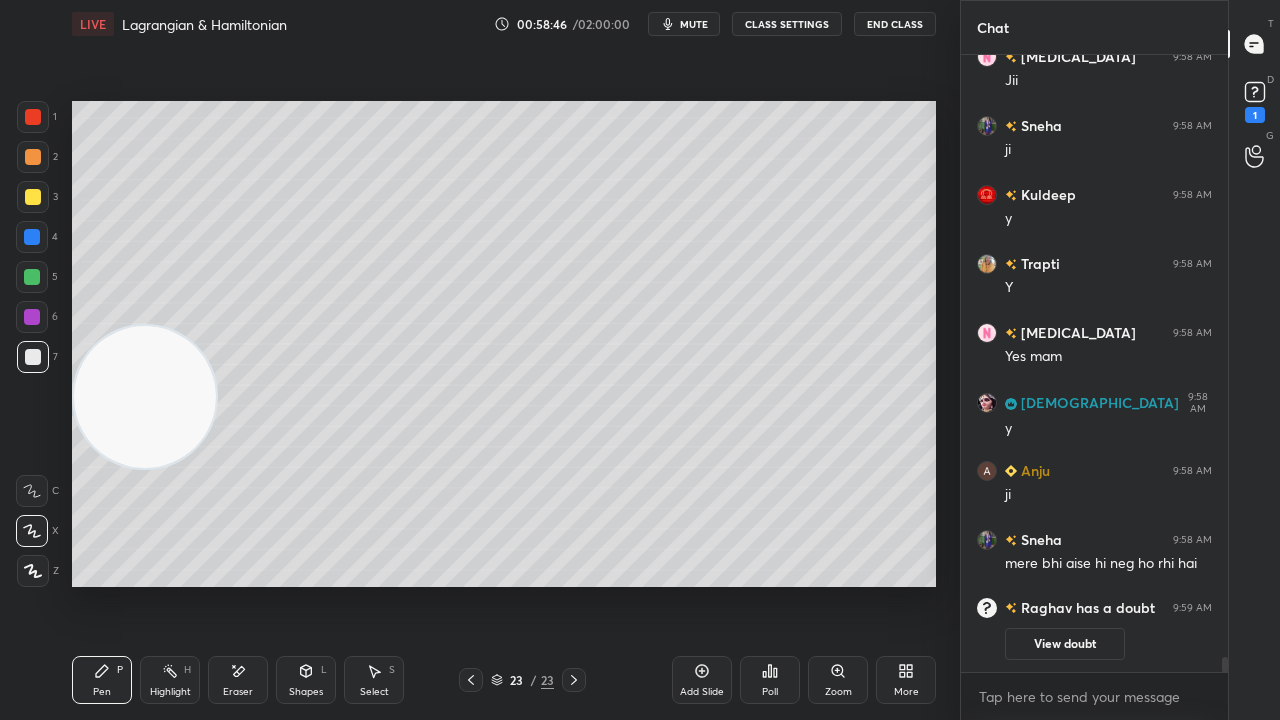click on "mute" at bounding box center (694, 24) 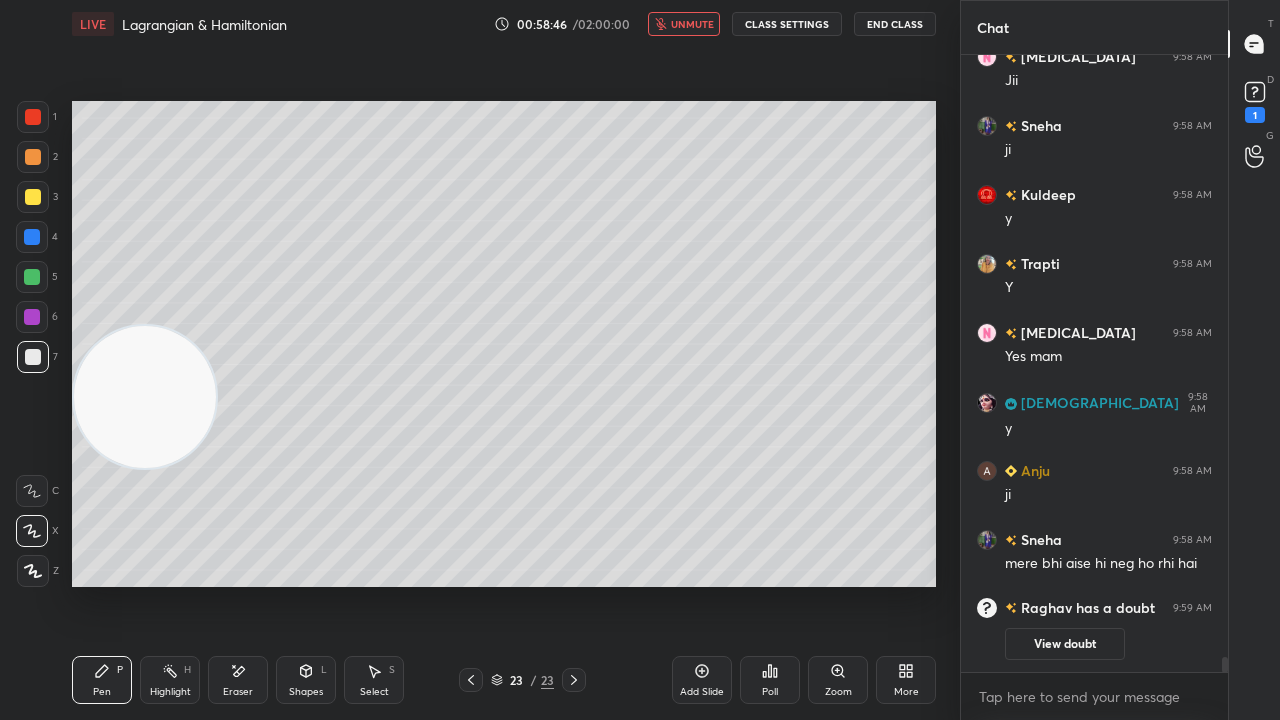click on "unmute" at bounding box center [692, 24] 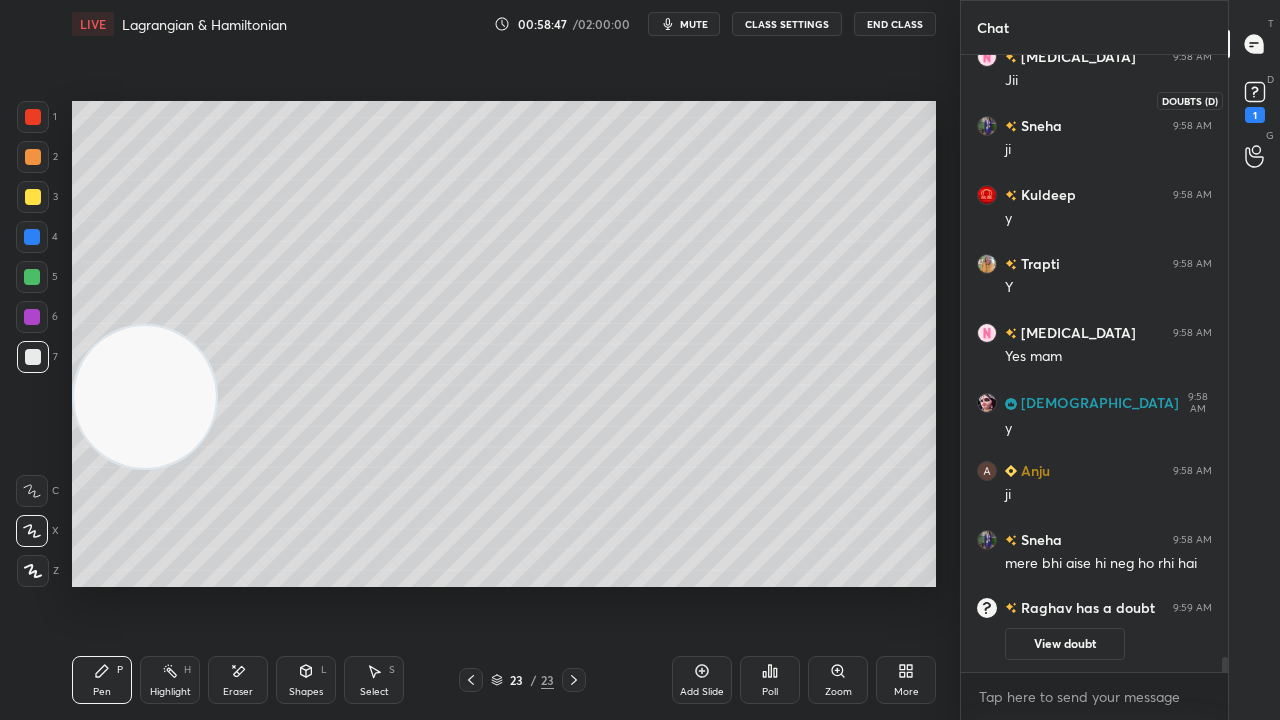 drag, startPoint x: 1258, startPoint y: 102, endPoint x: 1234, endPoint y: 129, distance: 36.124783 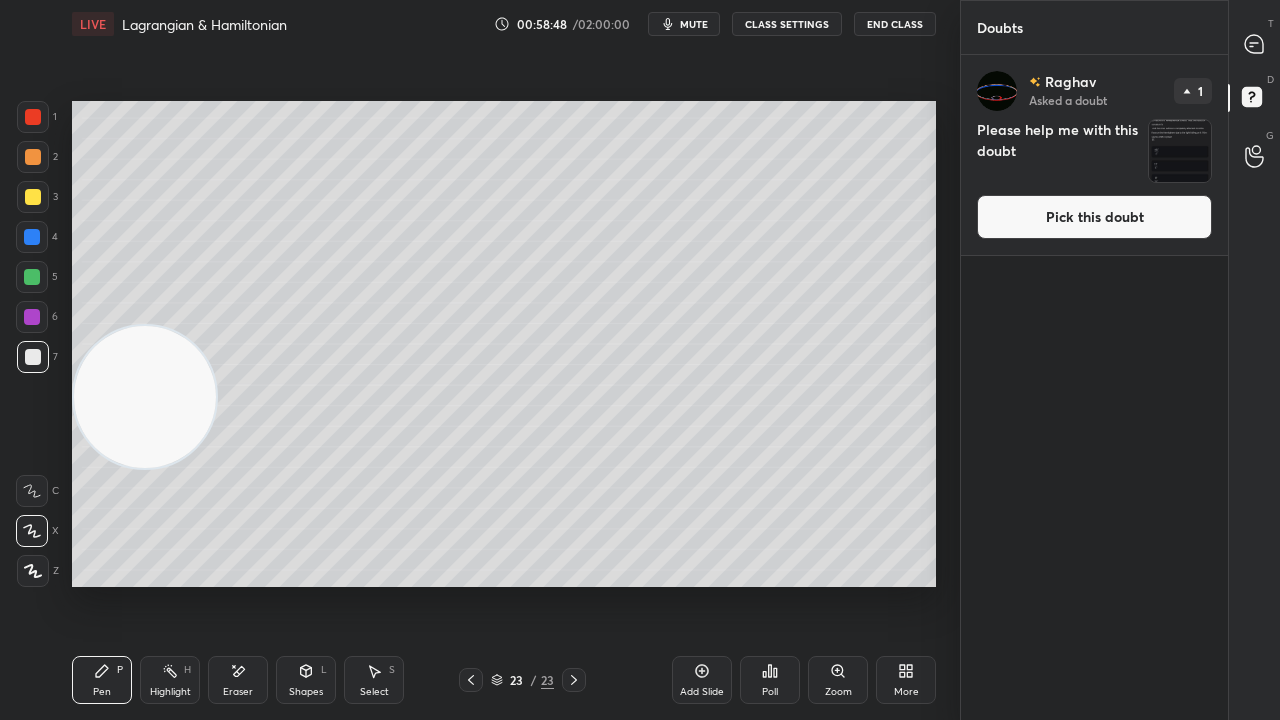 click on "Pick this doubt" at bounding box center [1094, 217] 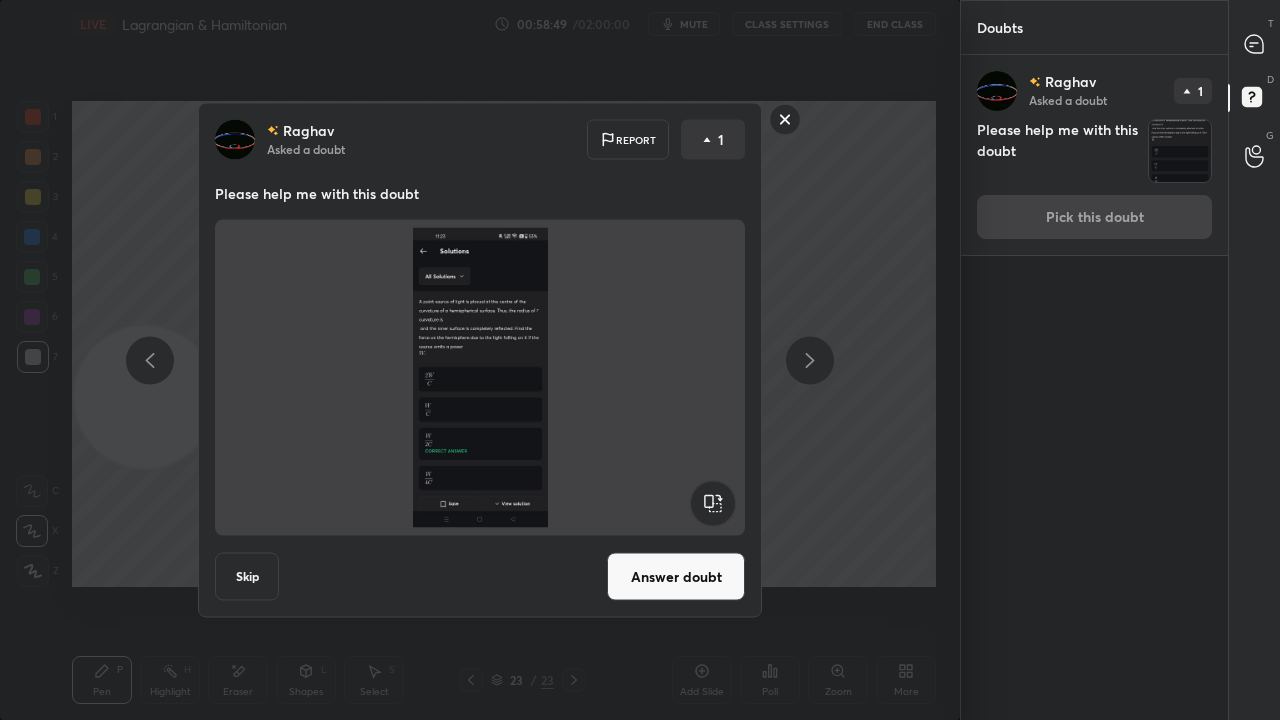 click on "Answer doubt" at bounding box center (676, 577) 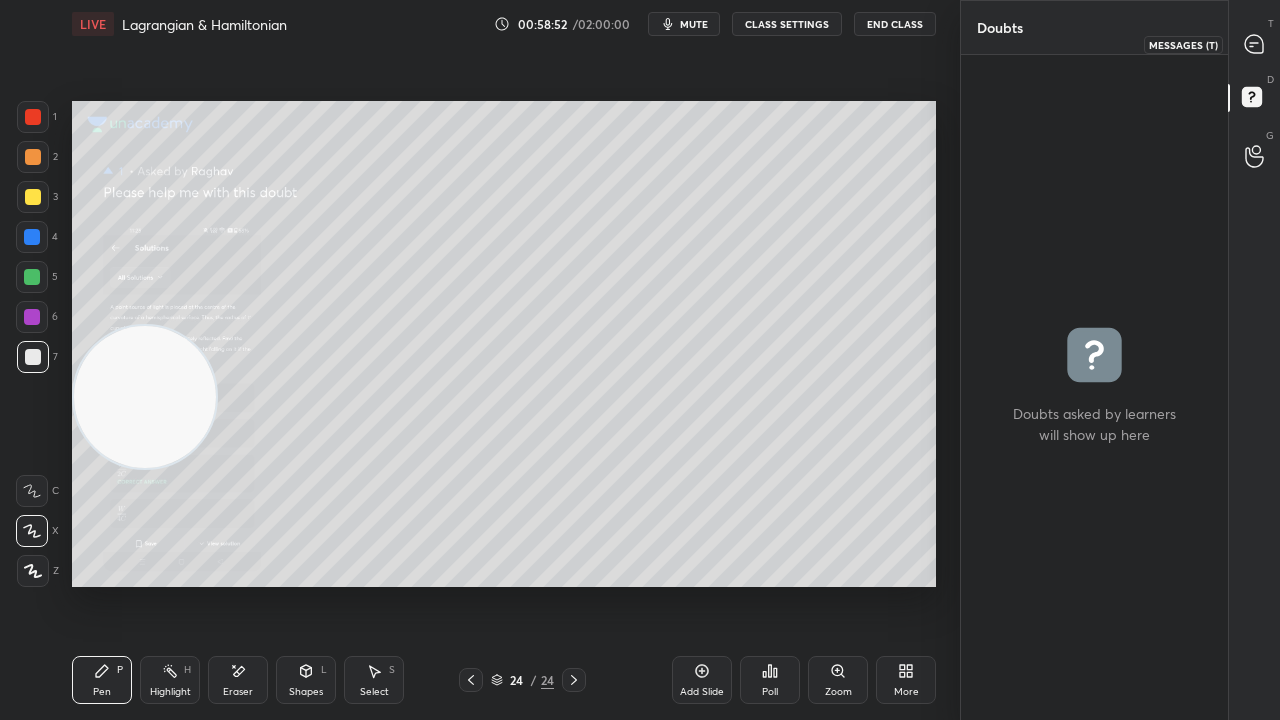 drag, startPoint x: 1271, startPoint y: 53, endPoint x: 1271, endPoint y: 42, distance: 11 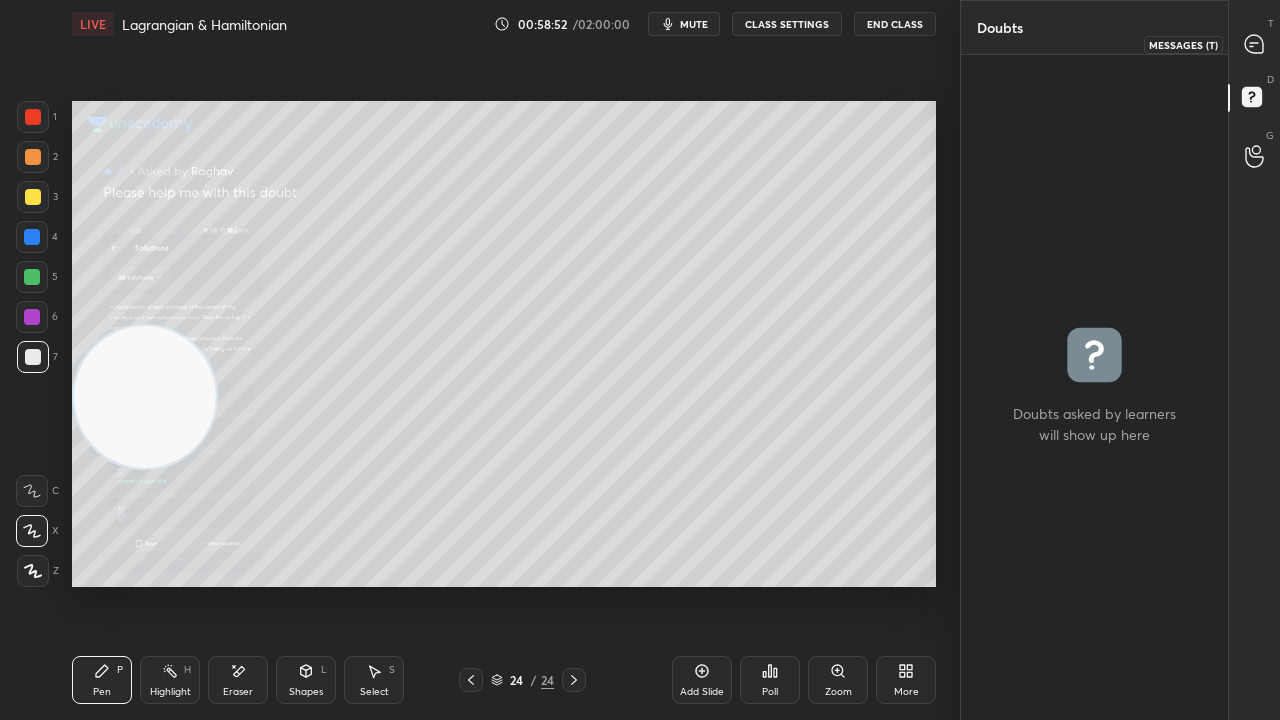 click at bounding box center (1255, 44) 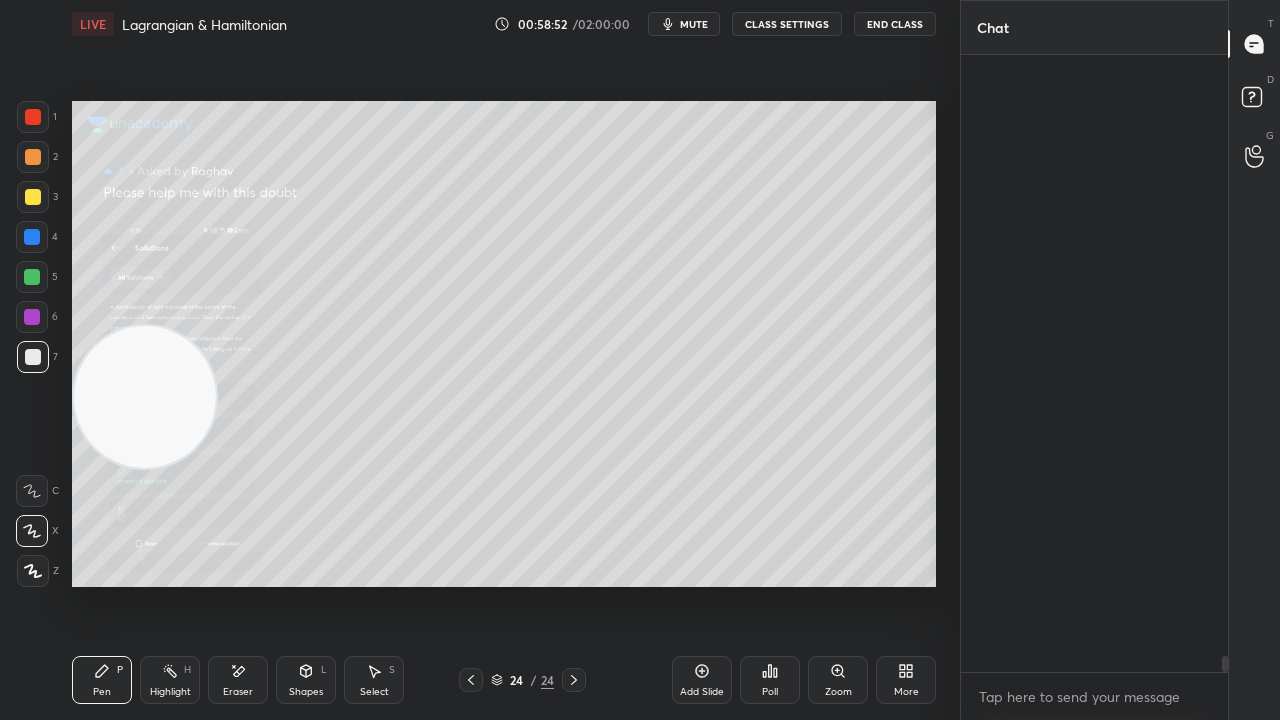 scroll, scrollTop: 23536, scrollLeft: 0, axis: vertical 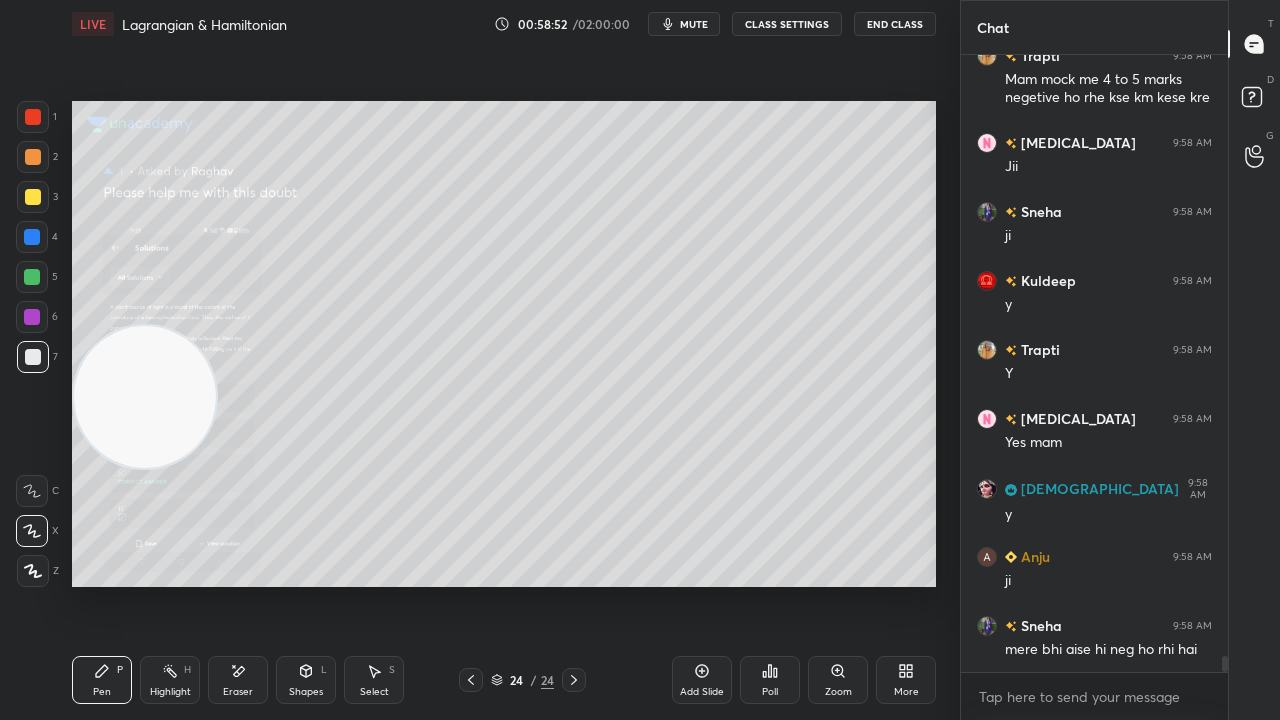 click on "x" at bounding box center (1094, 696) 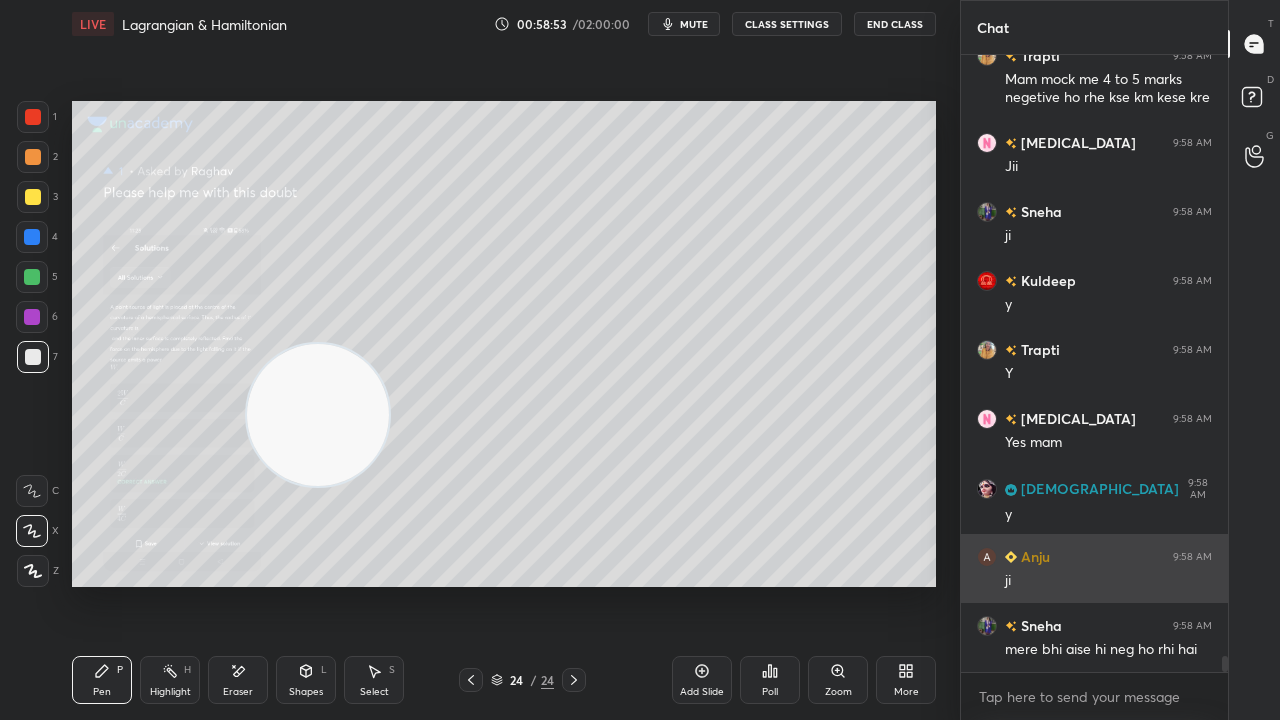 drag, startPoint x: 268, startPoint y: 420, endPoint x: 1004, endPoint y: 547, distance: 746.87683 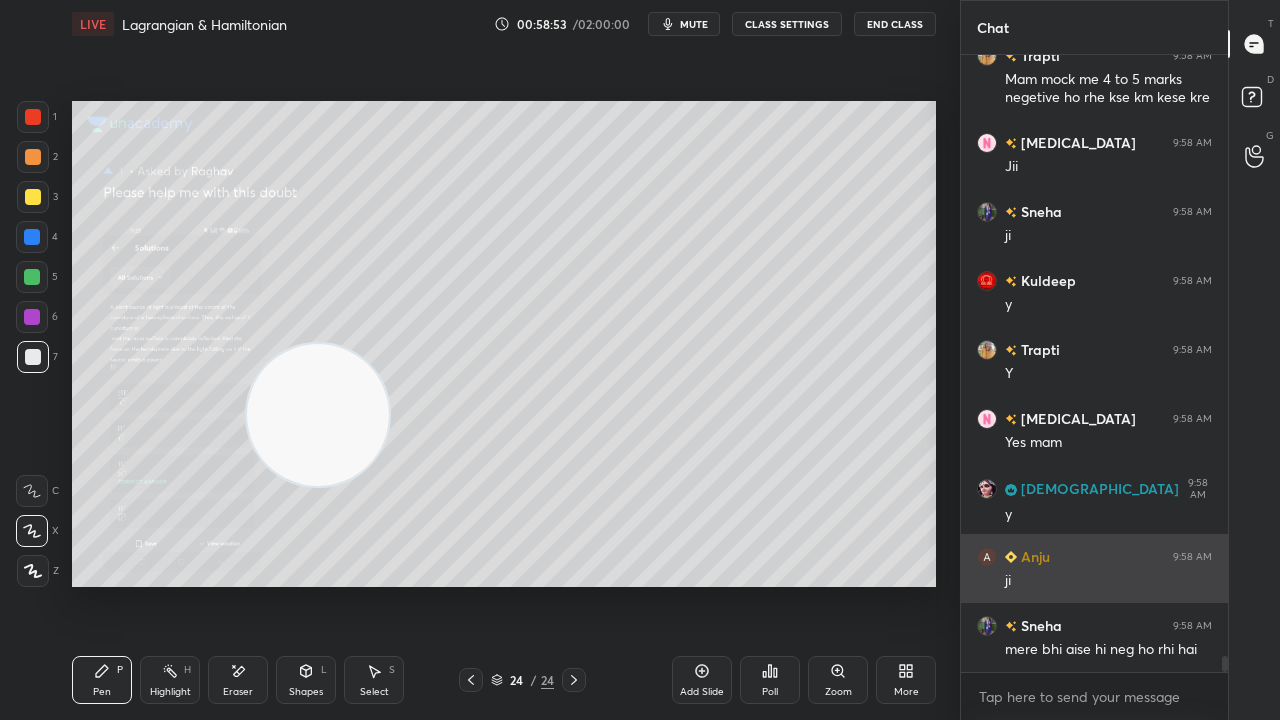 click on "1 2 3 4 5 6 7 C X Z E E Erase all   H H LIVE Lagrangian & Hamiltonian 00:58:53 /  02:00:00 mute CLASS SETTINGS End Class Setting up your live class Poll for   secs No correct answer Start poll Back Lagrangian & Hamiltonian • L15 of Revision Course on Physical Science [PERSON_NAME] Pen P Highlight H Eraser Shapes L Select S 24 / 24 Add Slide Poll Zoom More Chat Fatima 9:58 AM y [PERSON_NAME] 9:58 AM Mam mock me 4 to 5 marks negetive ho rhe kse km kese kre [MEDICAL_DATA] 9:58 AM [PERSON_NAME] 9:58 AM ji Kuldeep 9:58 AM y [PERSON_NAME] 9:58 AM Y [MEDICAL_DATA] 9:58 AM Yes mam SUNITA 9:58 AM y Anju 9:58 AM ji Sneha 9:58 AM mere bhi aise hi neg ho rhi hai JUMP TO LATEST Enable hand raising Enable raise hand to speak to learners. Once enabled, chat will be turned off temporarily. Enable x   Doubts asked by learners will show up here NEW DOUBTS ASKED No one has raised a hand yet Can't raise hand Looks like educator just invited you to speak. Please wait before you can raise your hand again. Got it T Messages (T) D Doubts (D) G Raise Hand (G) ​" at bounding box center (640, 360) 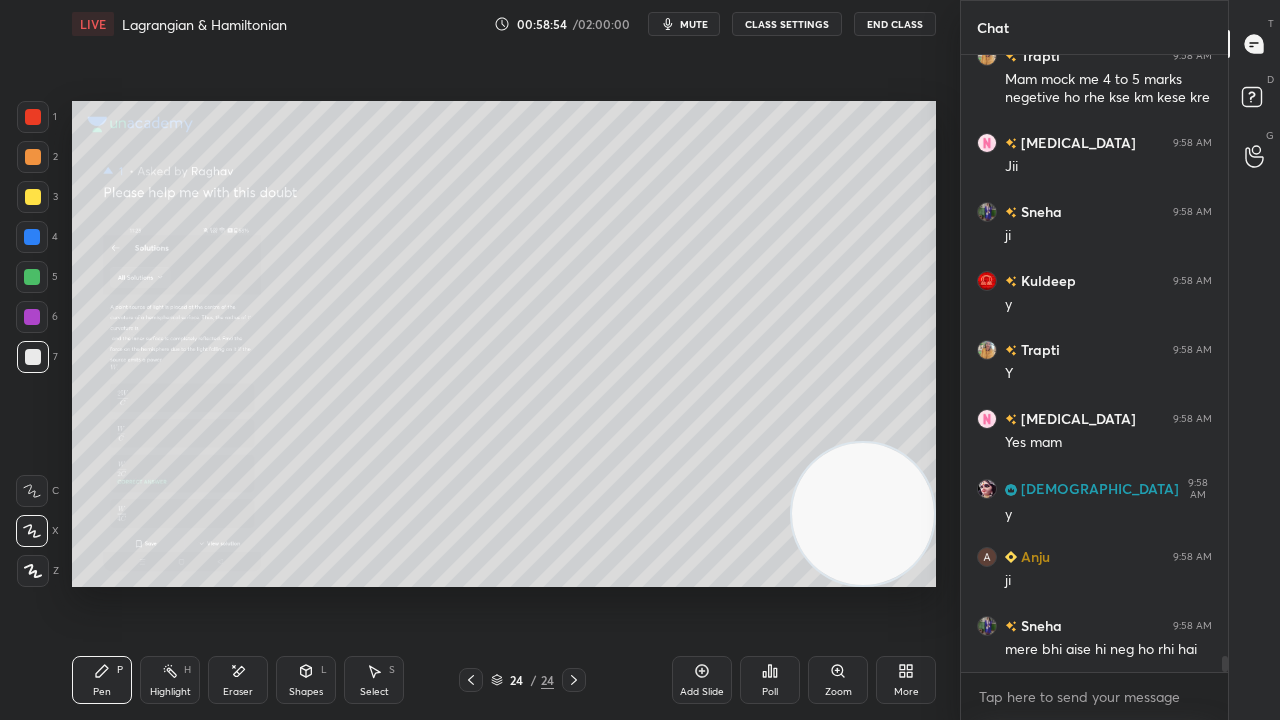 click on "mute" at bounding box center (694, 24) 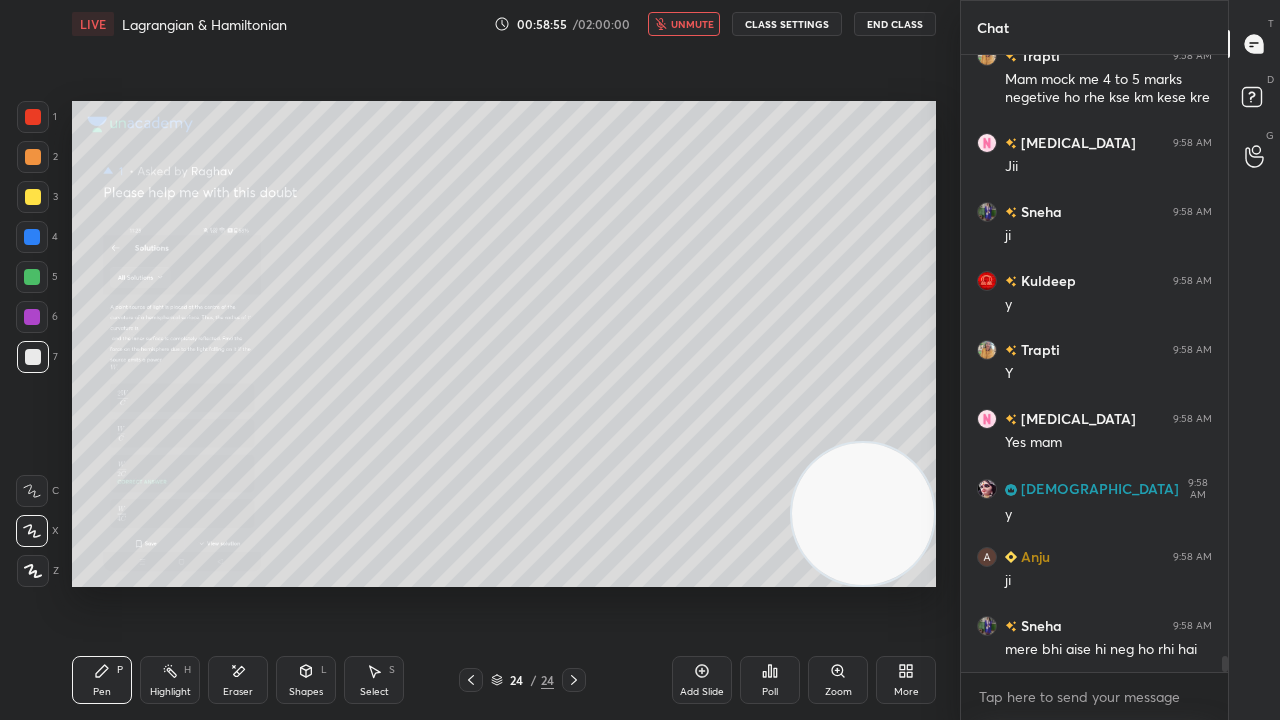 click on "unmute" at bounding box center (692, 24) 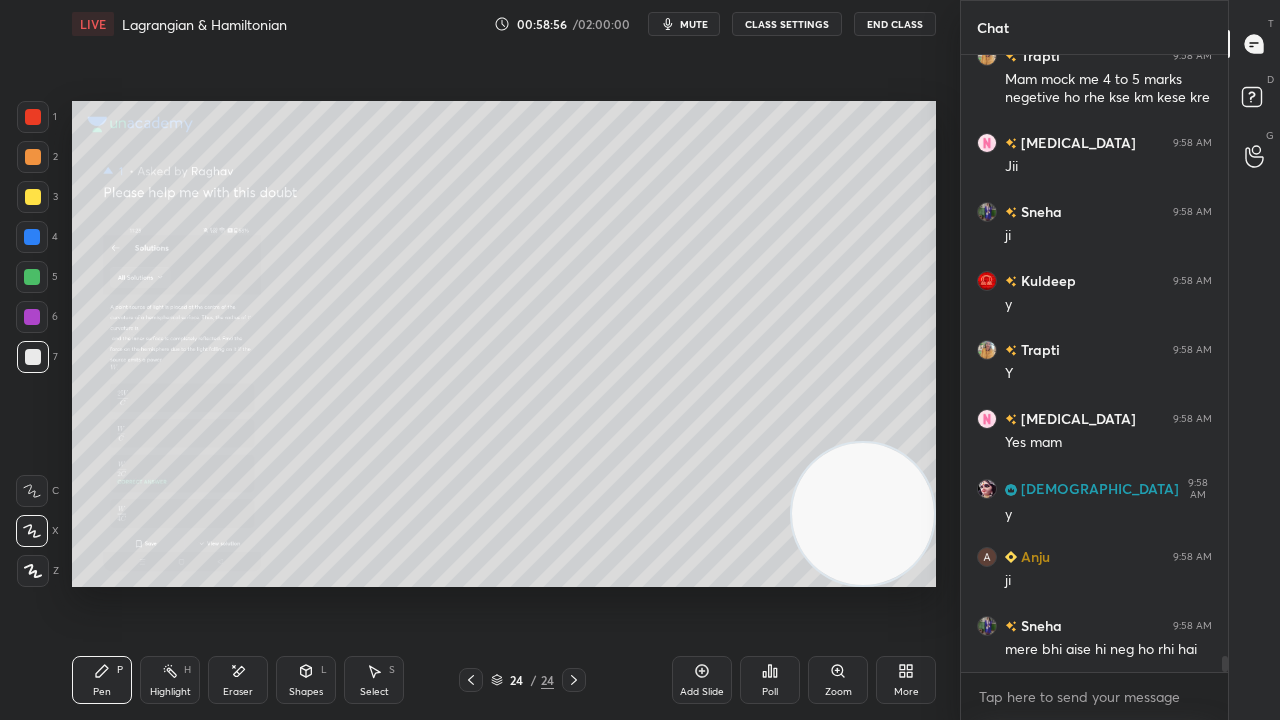 click on "Zoom" at bounding box center (838, 680) 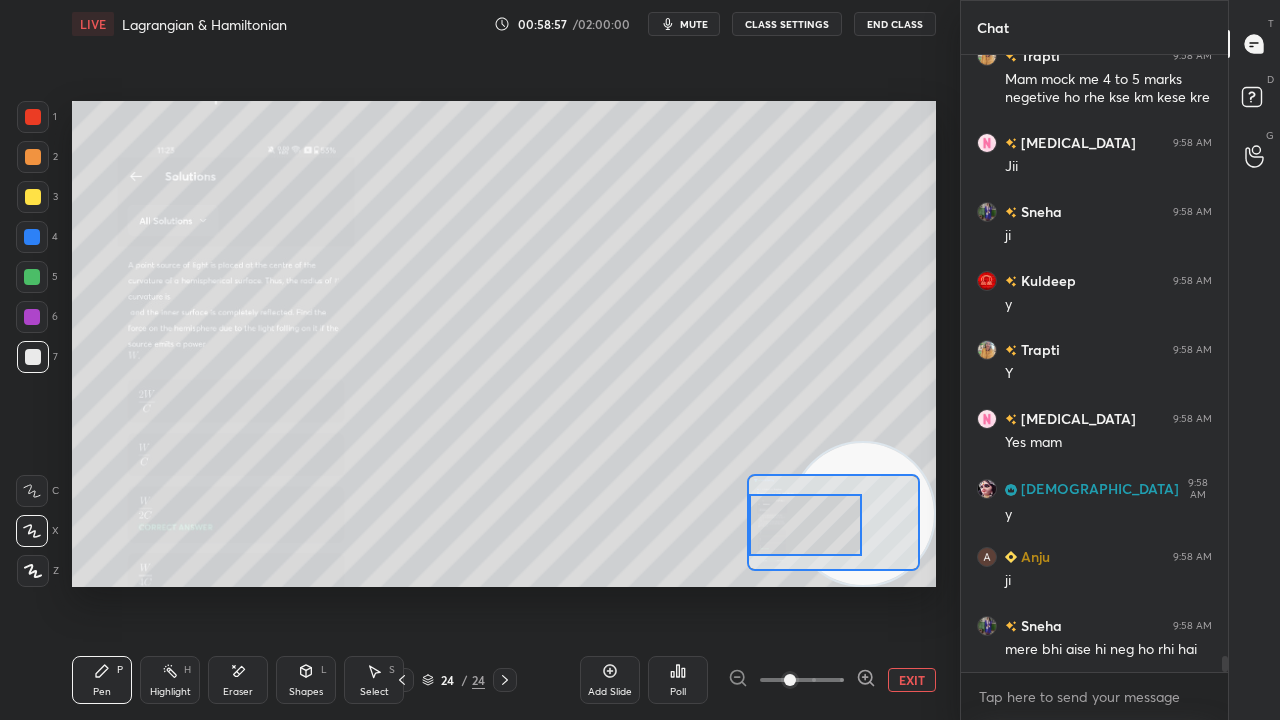 drag, startPoint x: 795, startPoint y: 532, endPoint x: 814, endPoint y: 646, distance: 115.57249 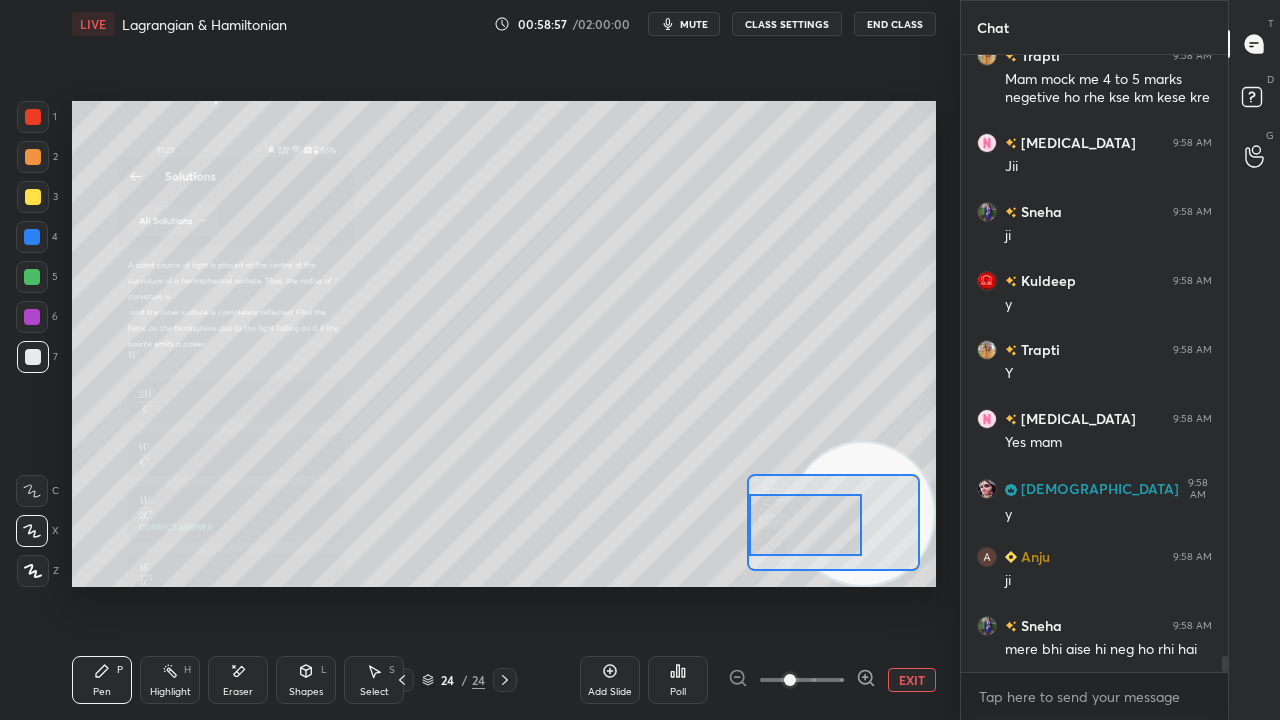 click at bounding box center [805, 525] 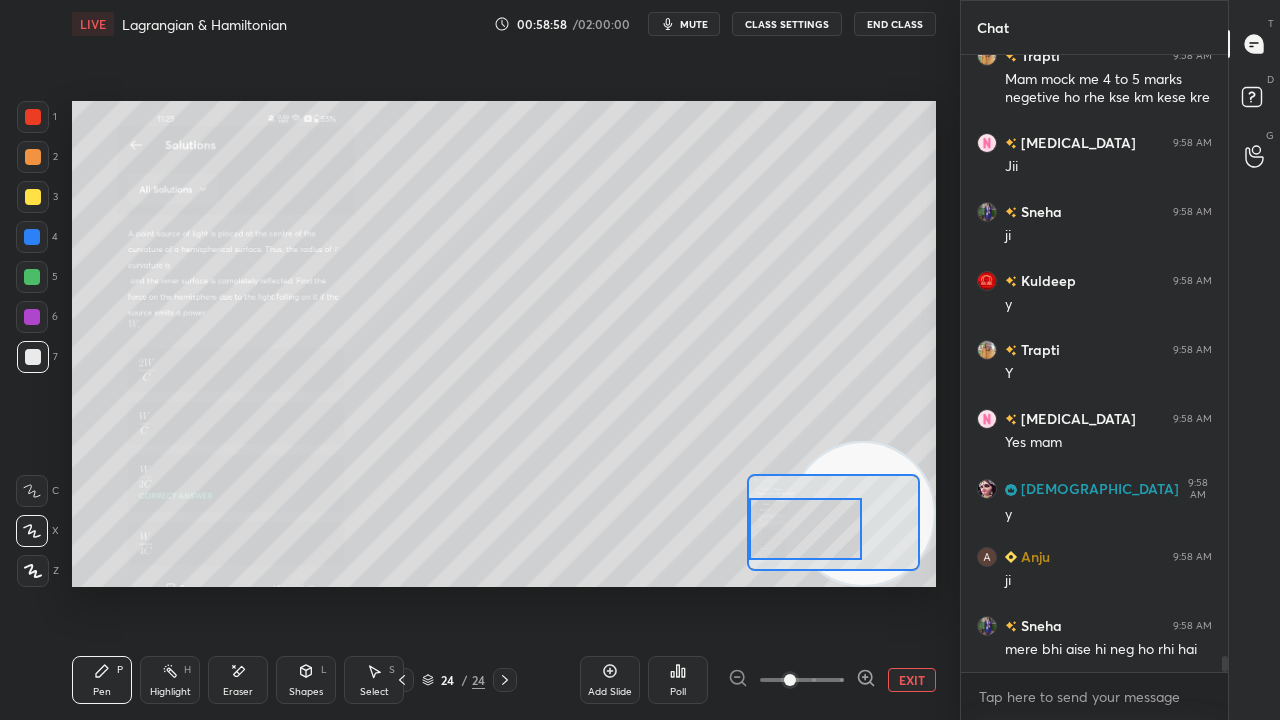 click 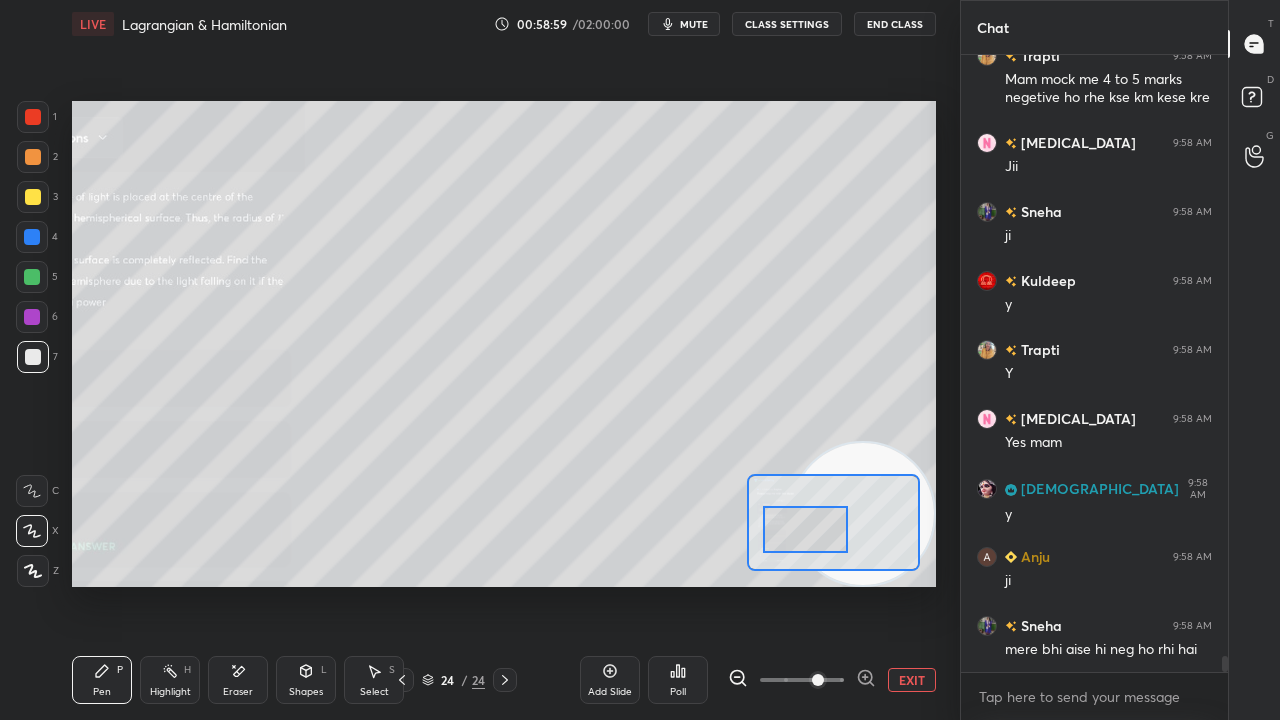 click at bounding box center [833, 522] 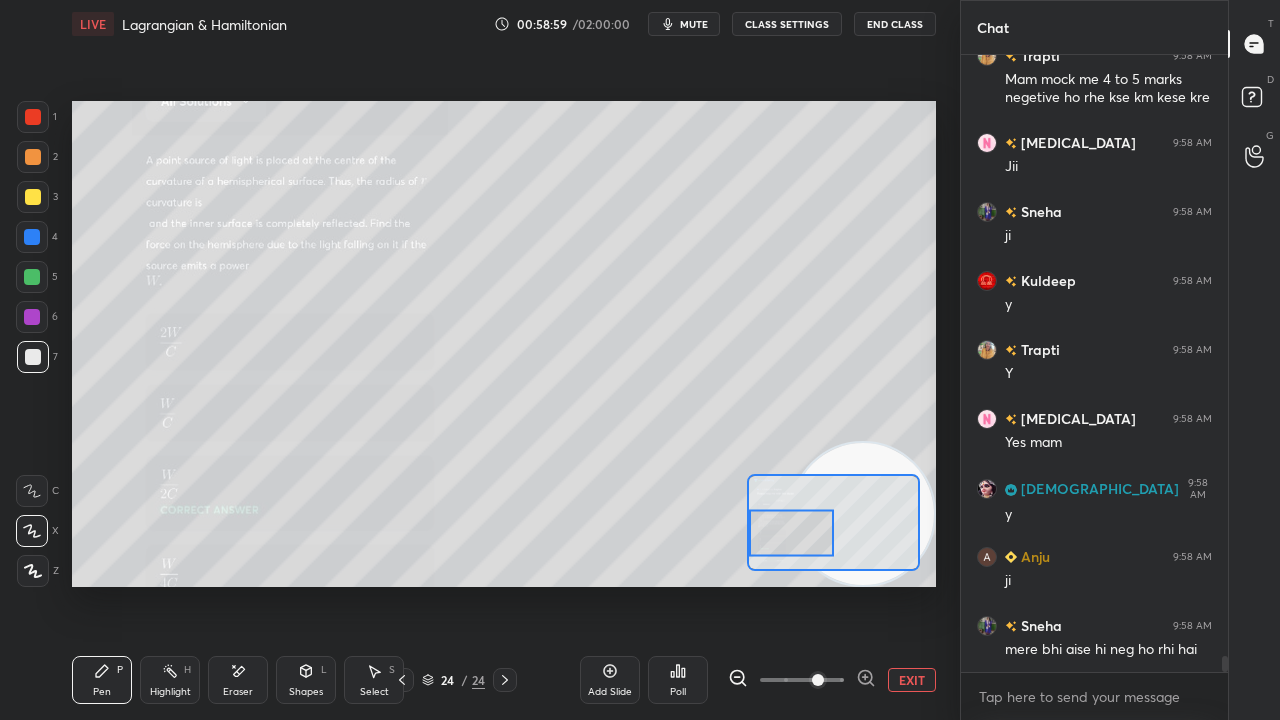 drag, startPoint x: 818, startPoint y: 532, endPoint x: 800, endPoint y: 521, distance: 21.095022 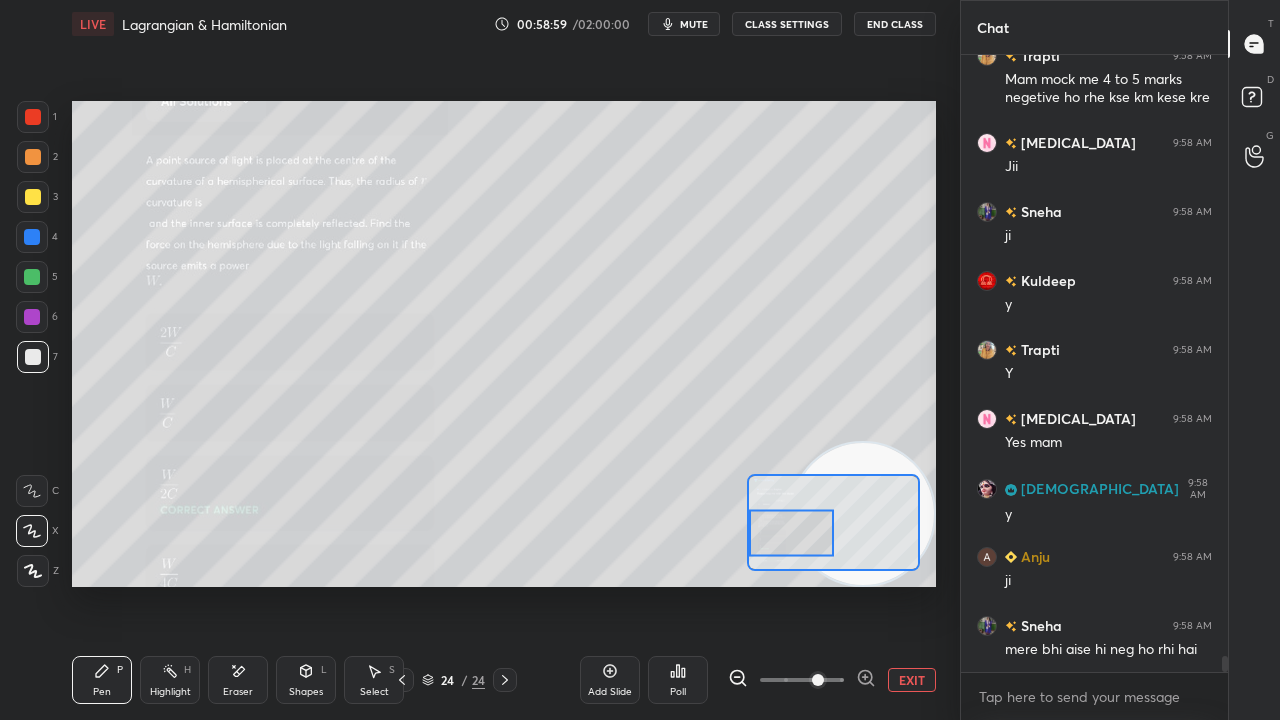 click at bounding box center [791, 533] 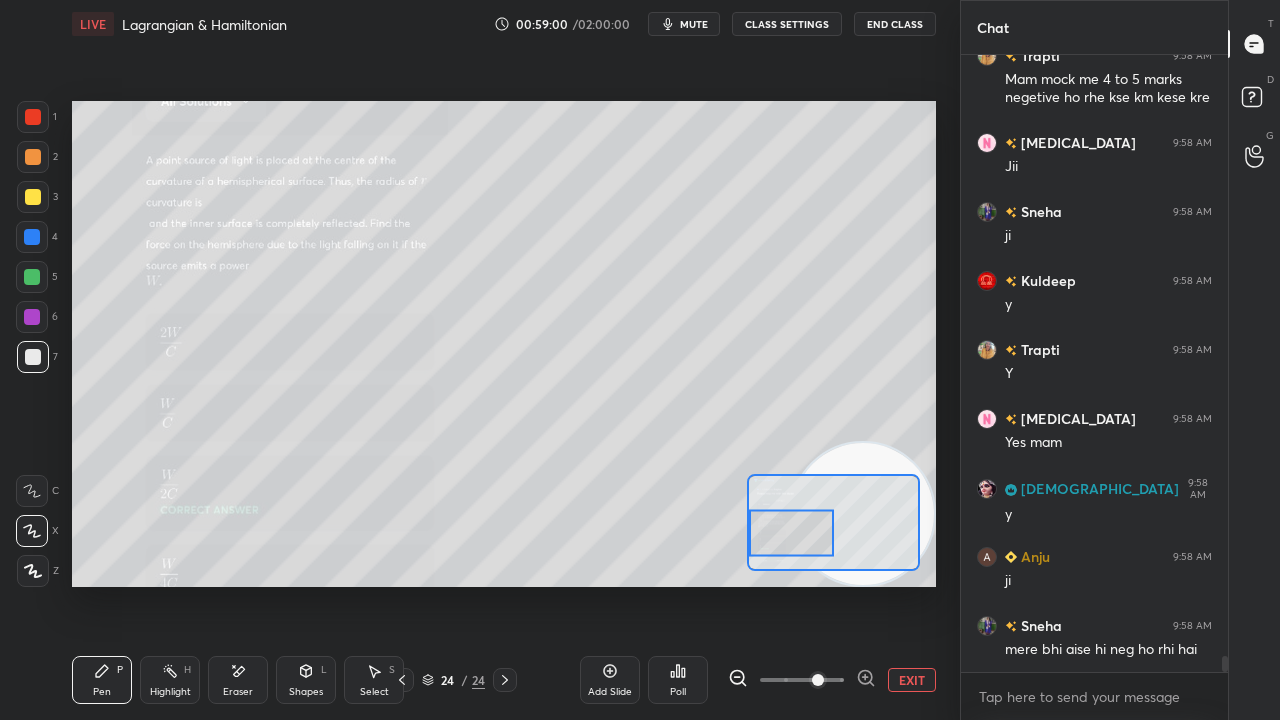 click on "mute" at bounding box center [694, 24] 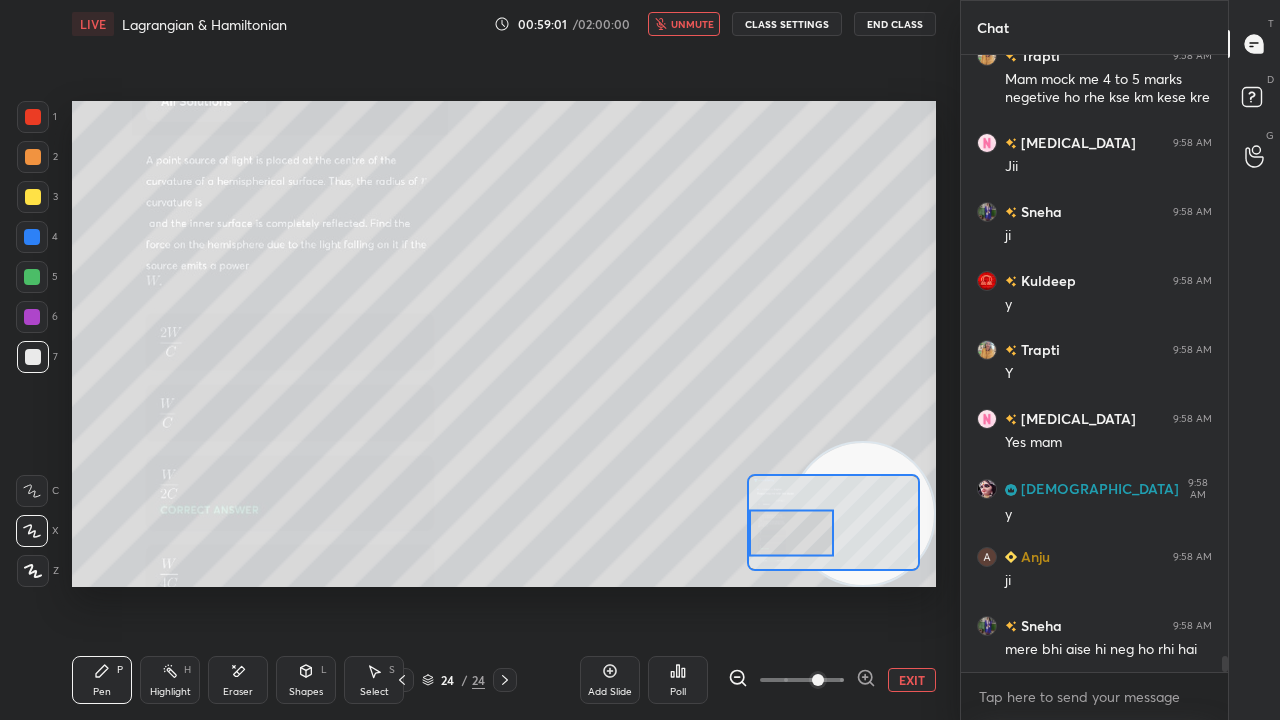 click on "unmute" at bounding box center [692, 24] 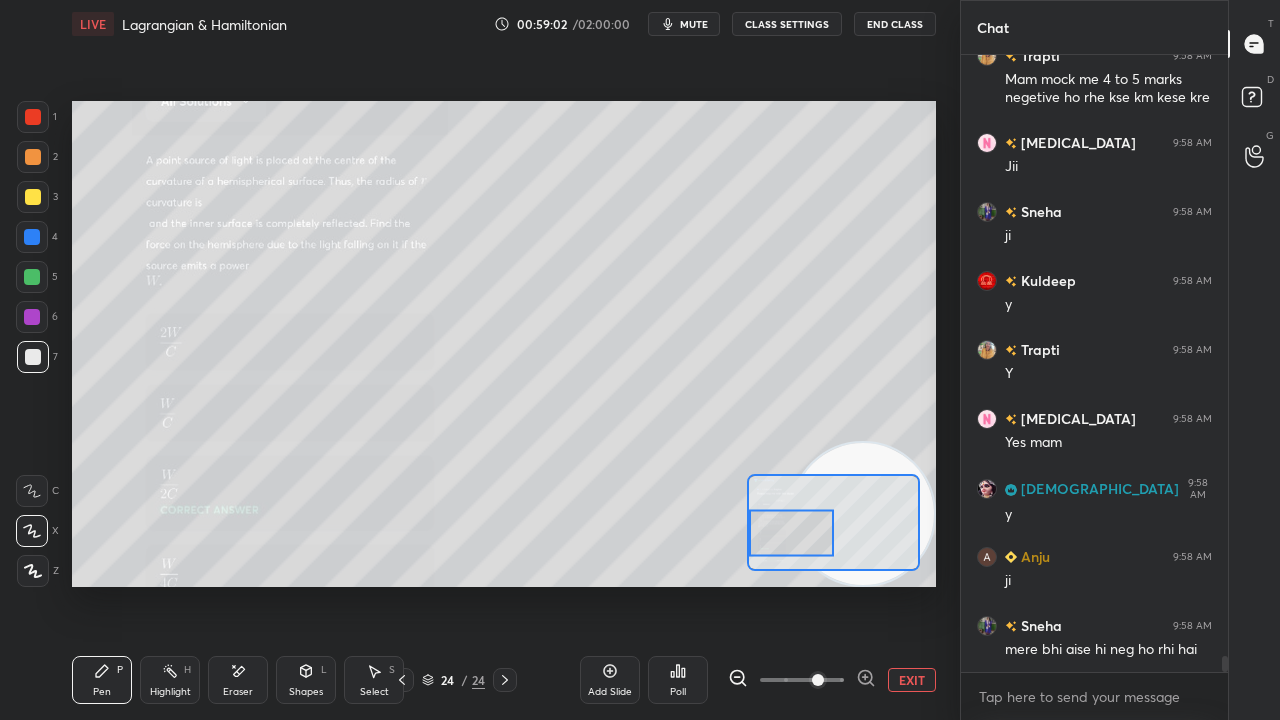 click at bounding box center (33, 197) 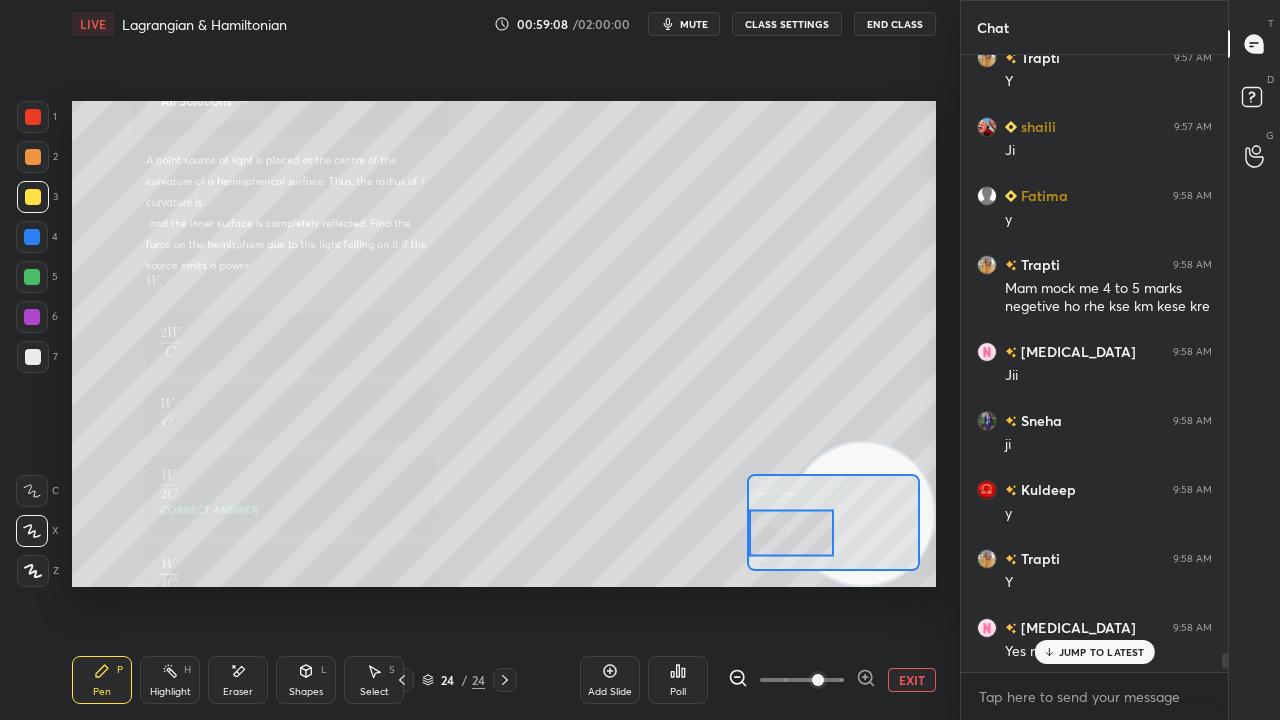 scroll, scrollTop: 23604, scrollLeft: 0, axis: vertical 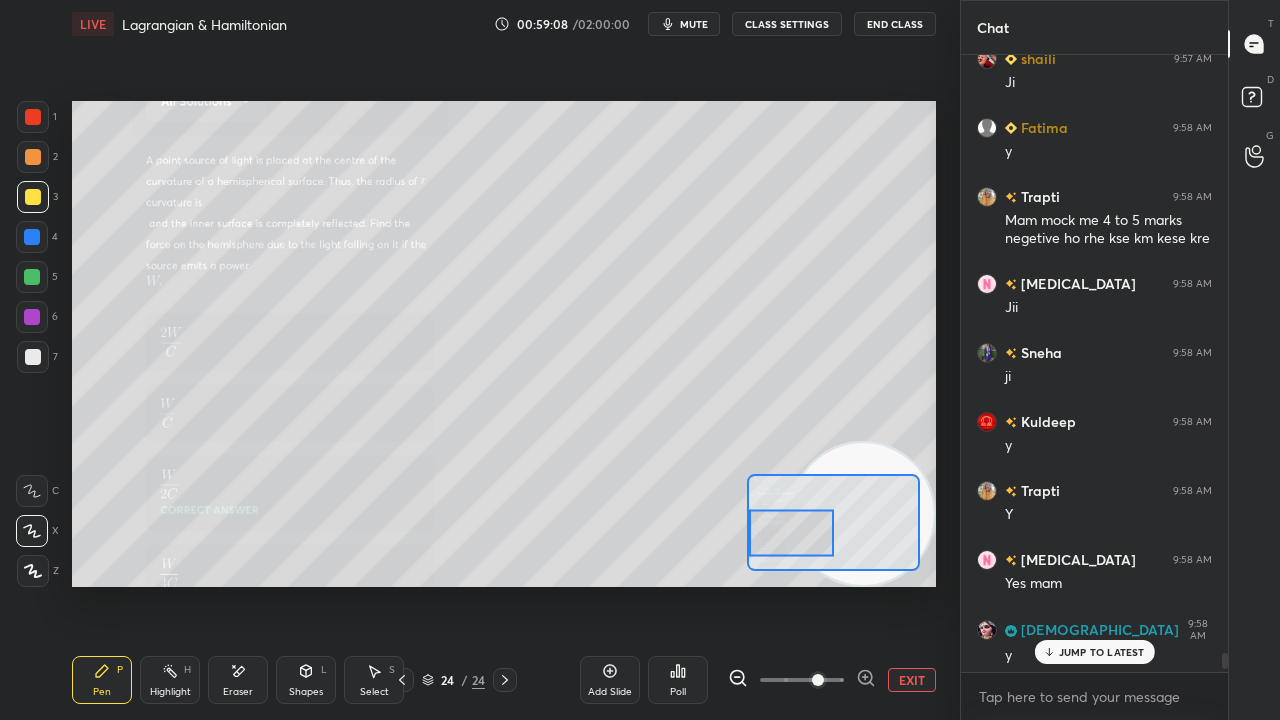 click on "mute" at bounding box center [684, 24] 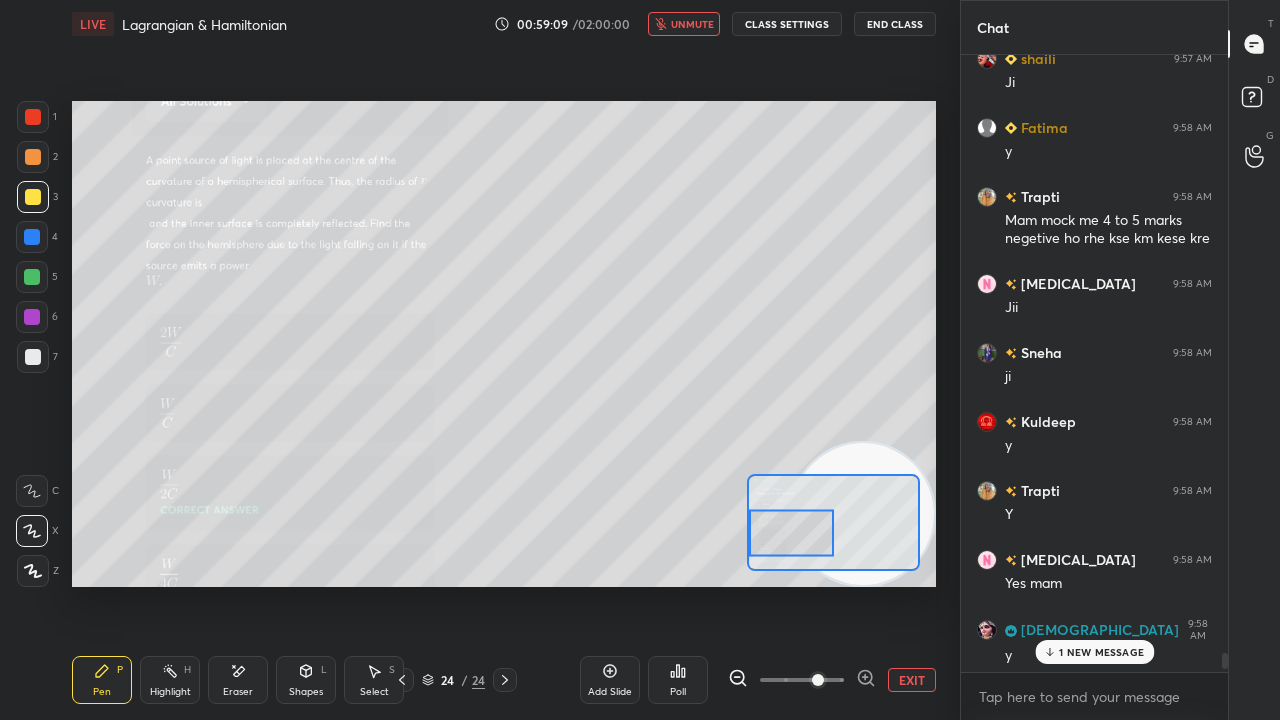 click on "unmute" at bounding box center [692, 24] 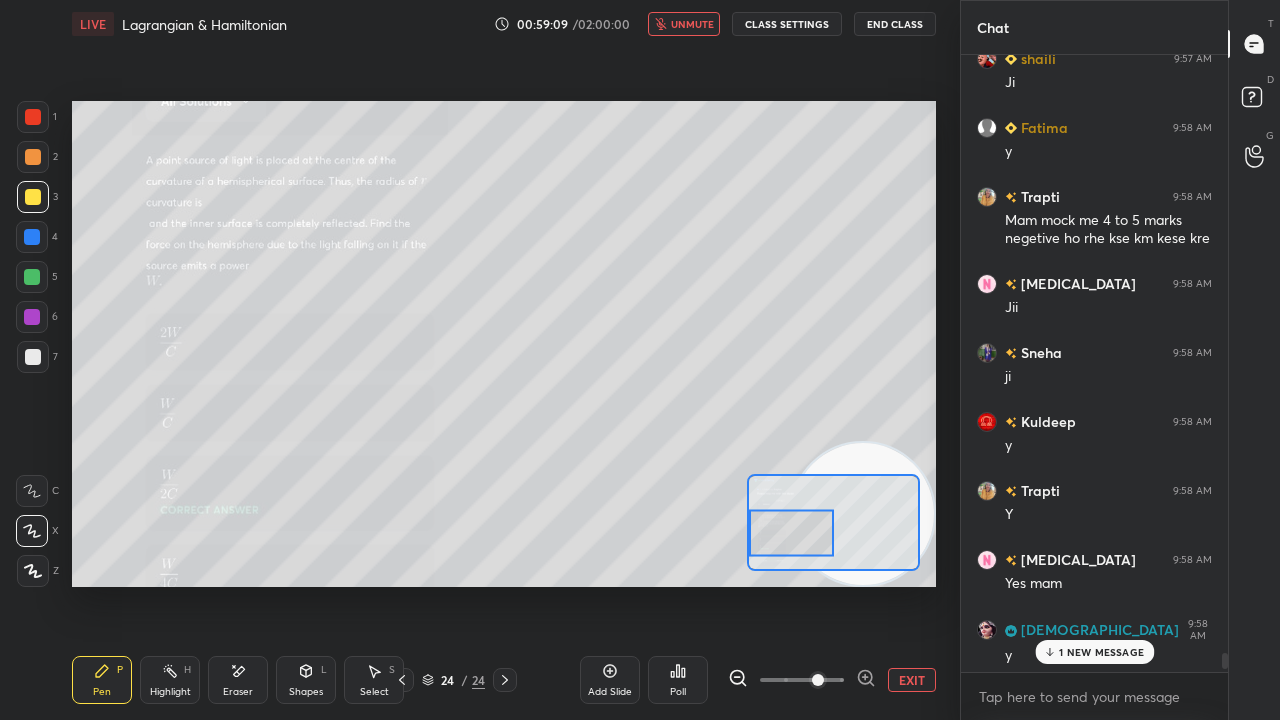 scroll, scrollTop: 23882, scrollLeft: 0, axis: vertical 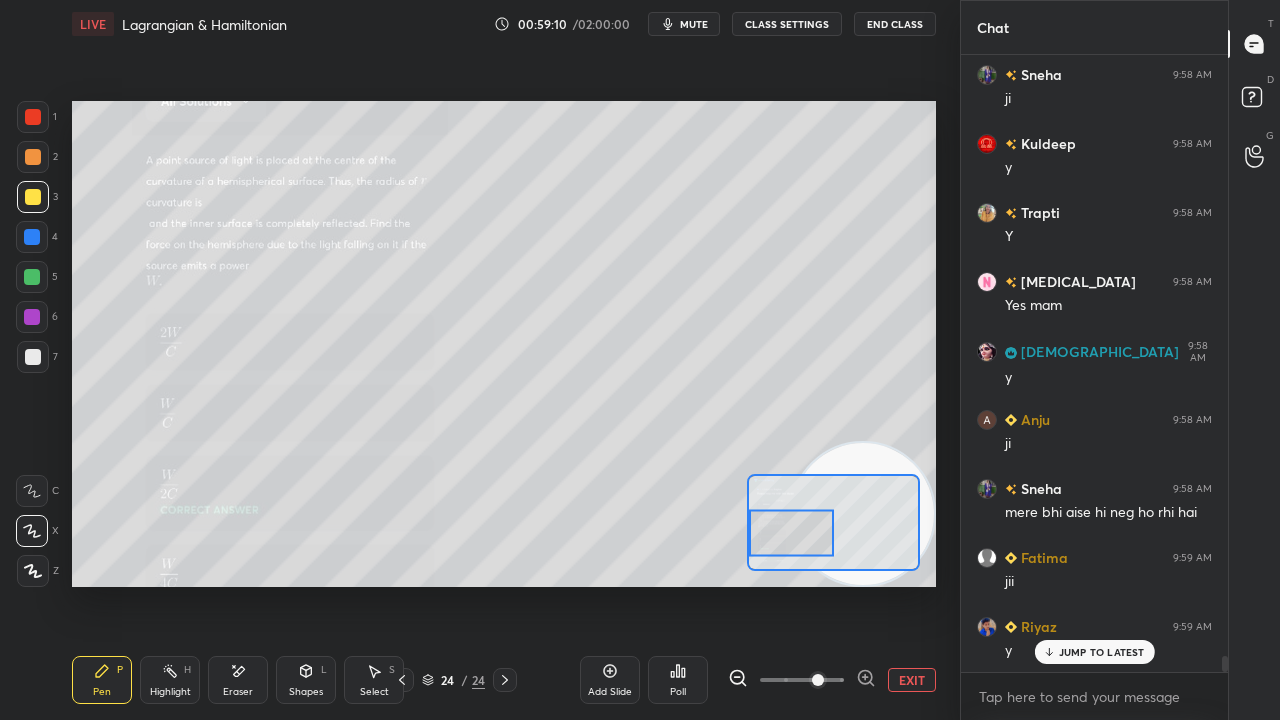 click on "JUMP TO LATEST" at bounding box center [1102, 652] 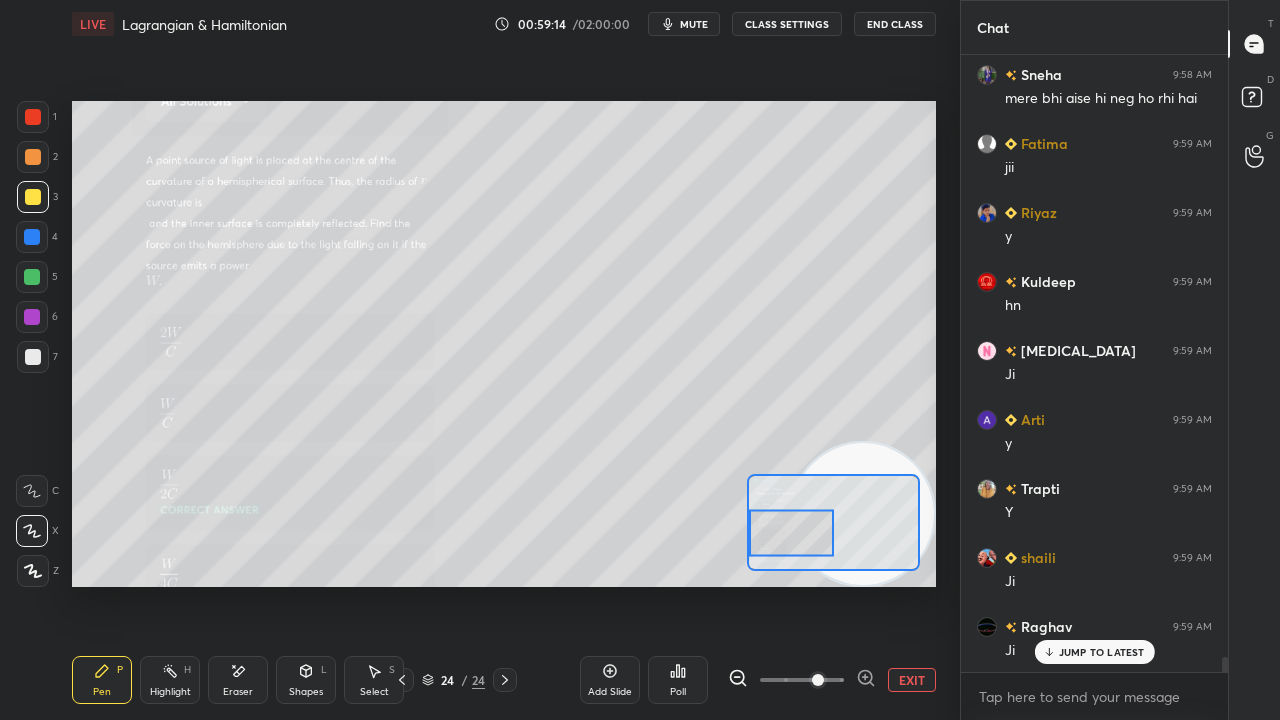 scroll, scrollTop: 24572, scrollLeft: 0, axis: vertical 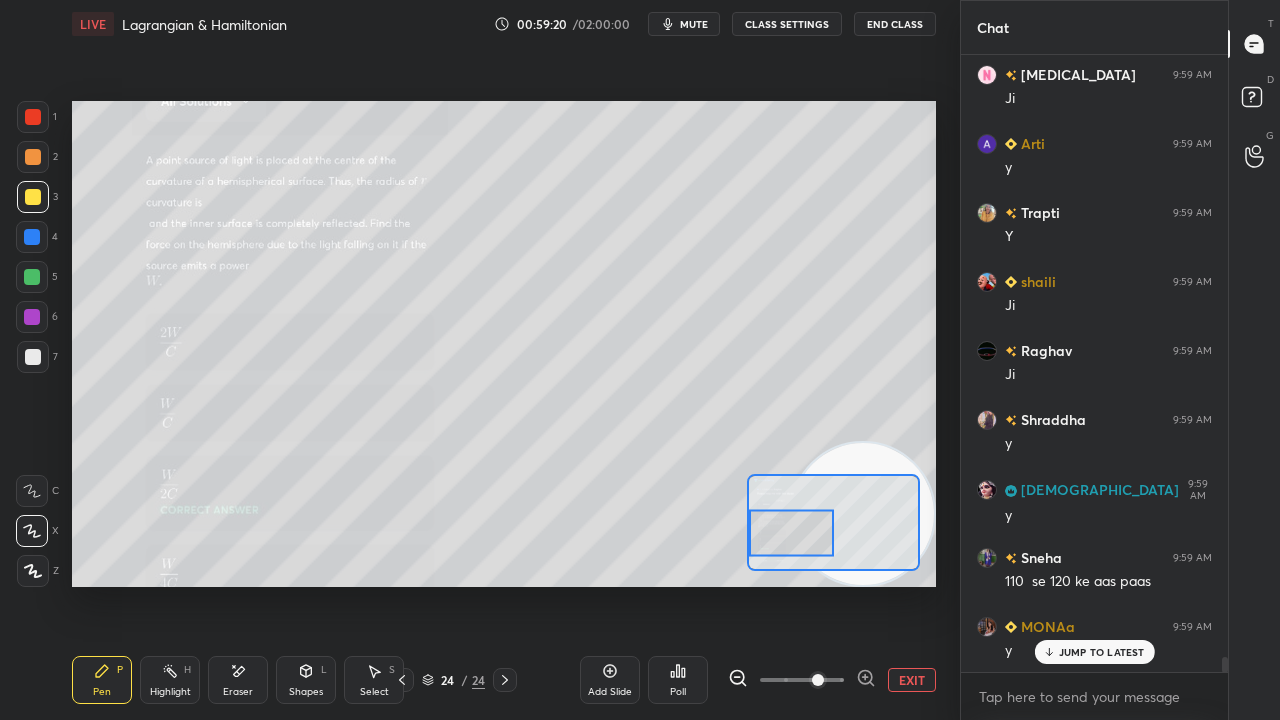 click on "Eraser" at bounding box center (238, 692) 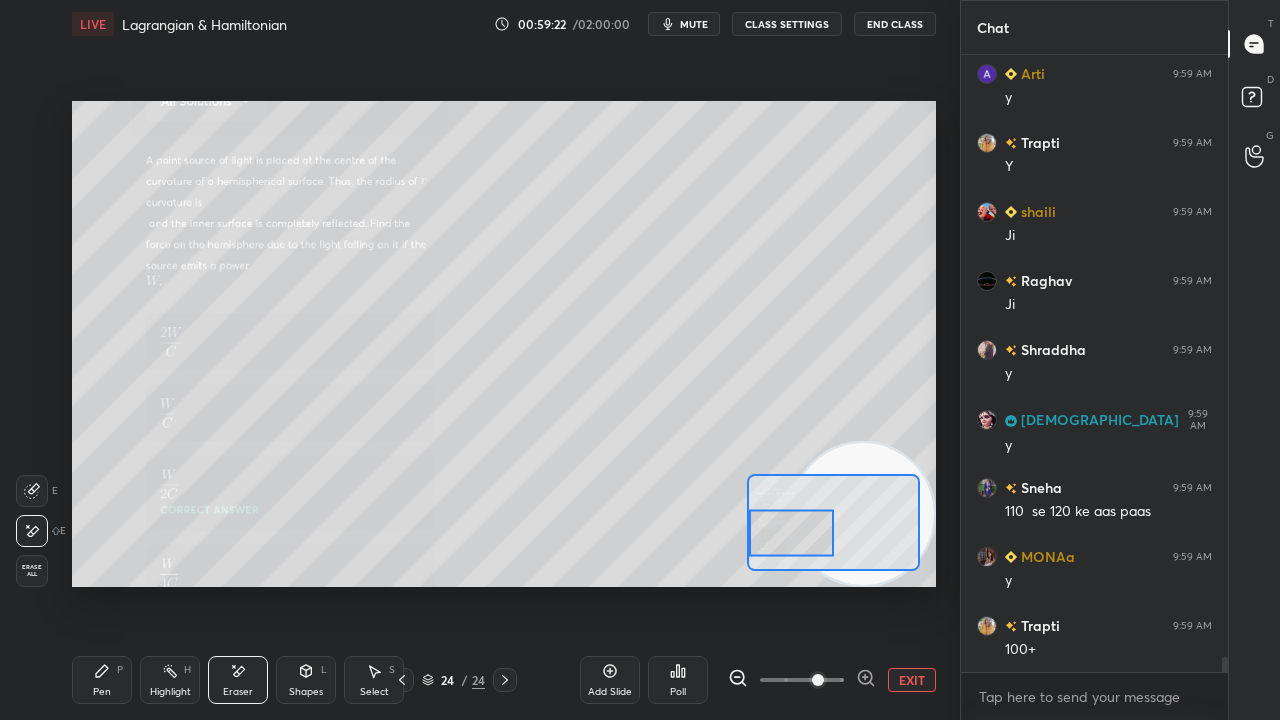 scroll, scrollTop: 24710, scrollLeft: 0, axis: vertical 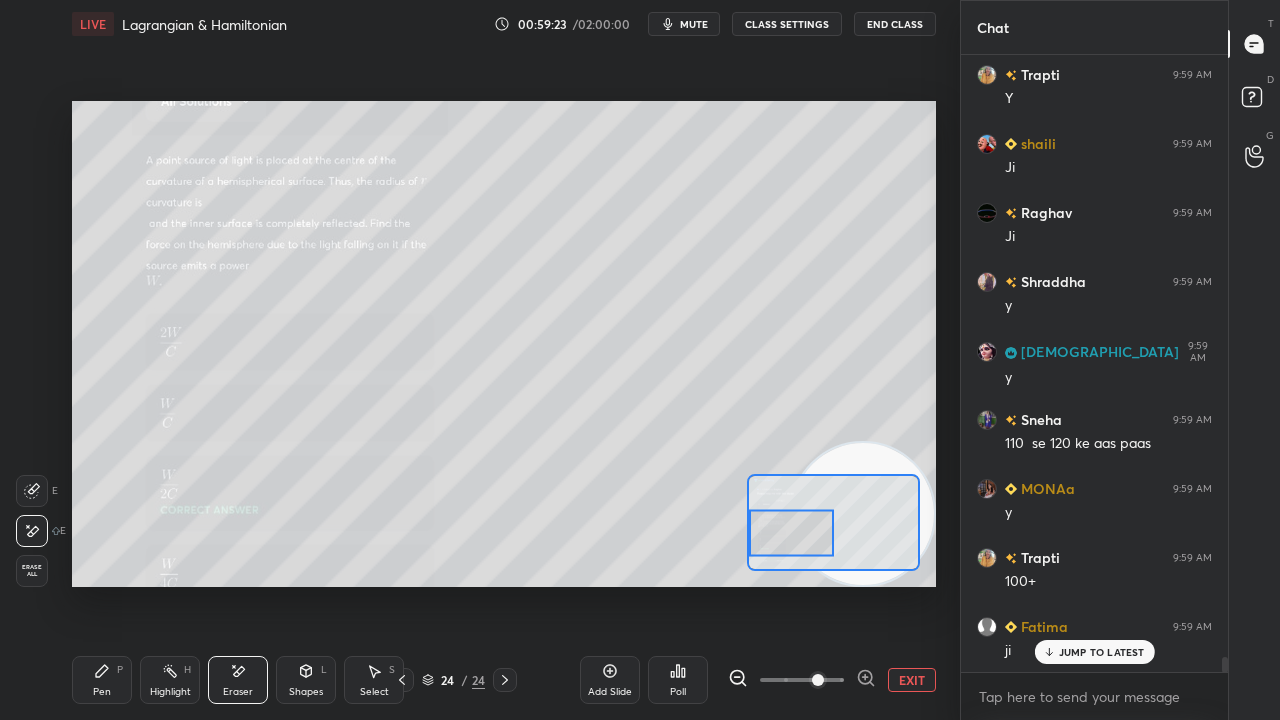 click on "Pen P" at bounding box center (102, 680) 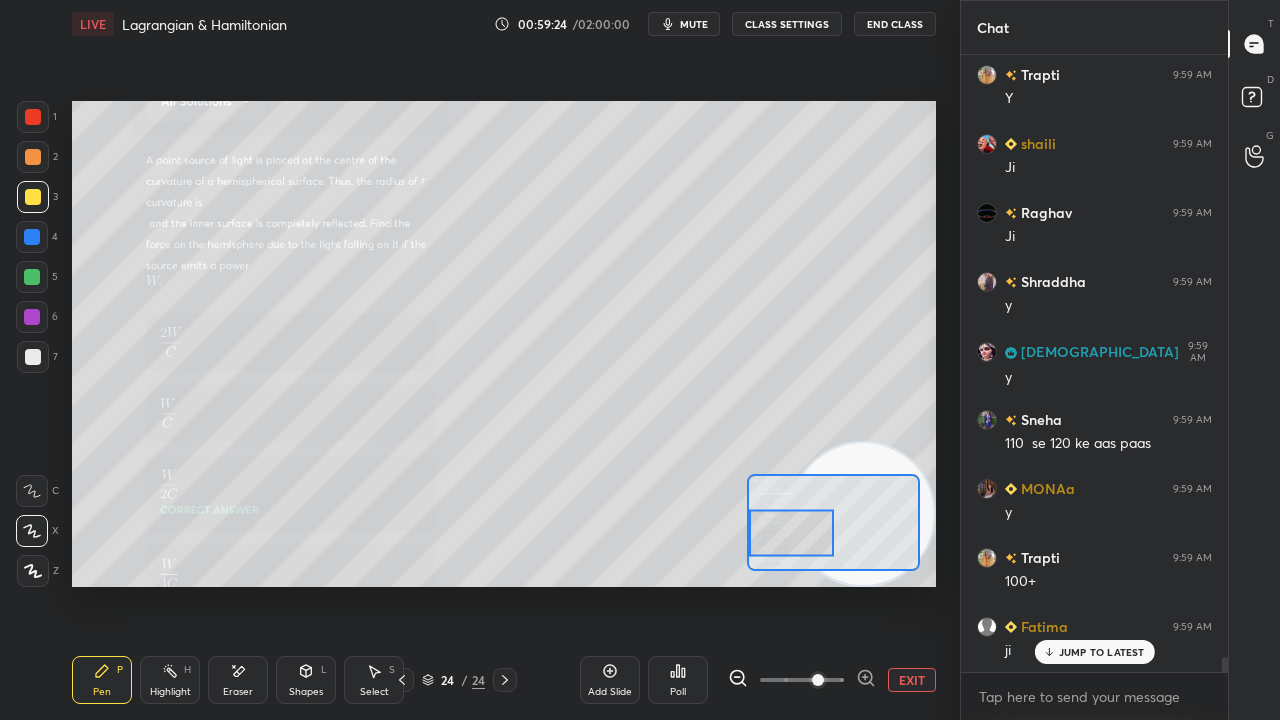 click on "JUMP TO LATEST" at bounding box center [1094, 652] 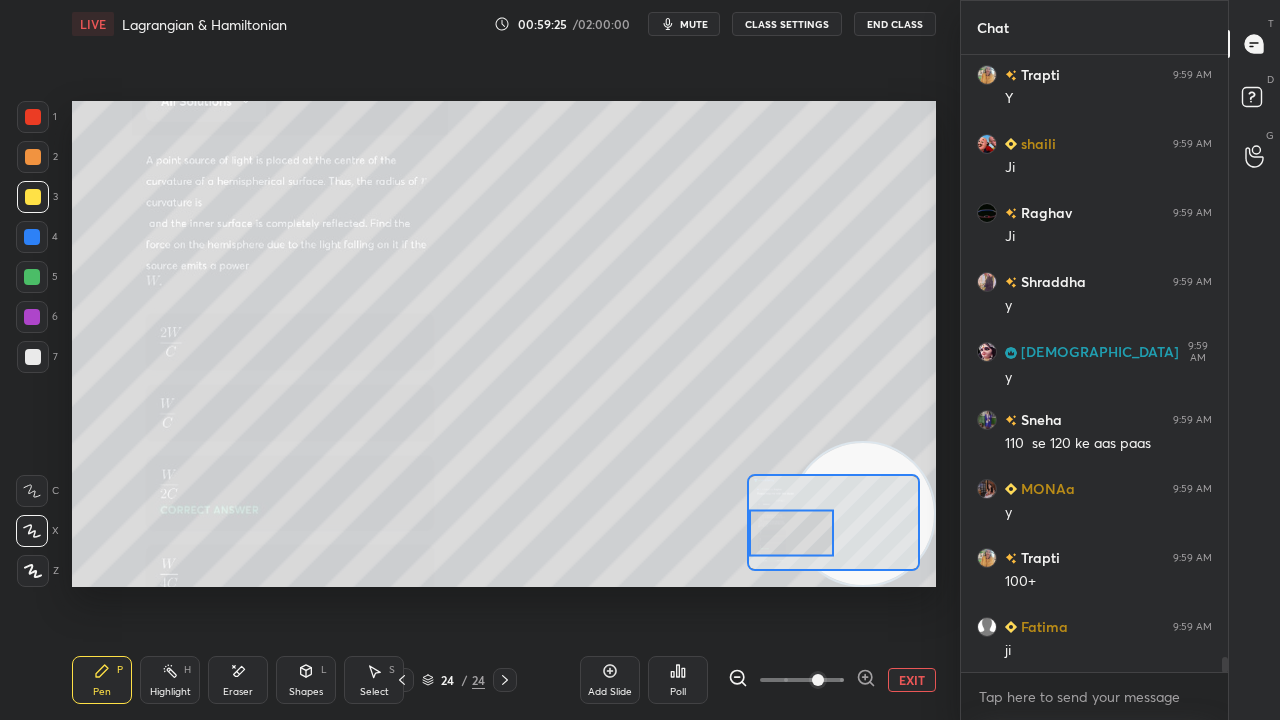 scroll, scrollTop: 24780, scrollLeft: 0, axis: vertical 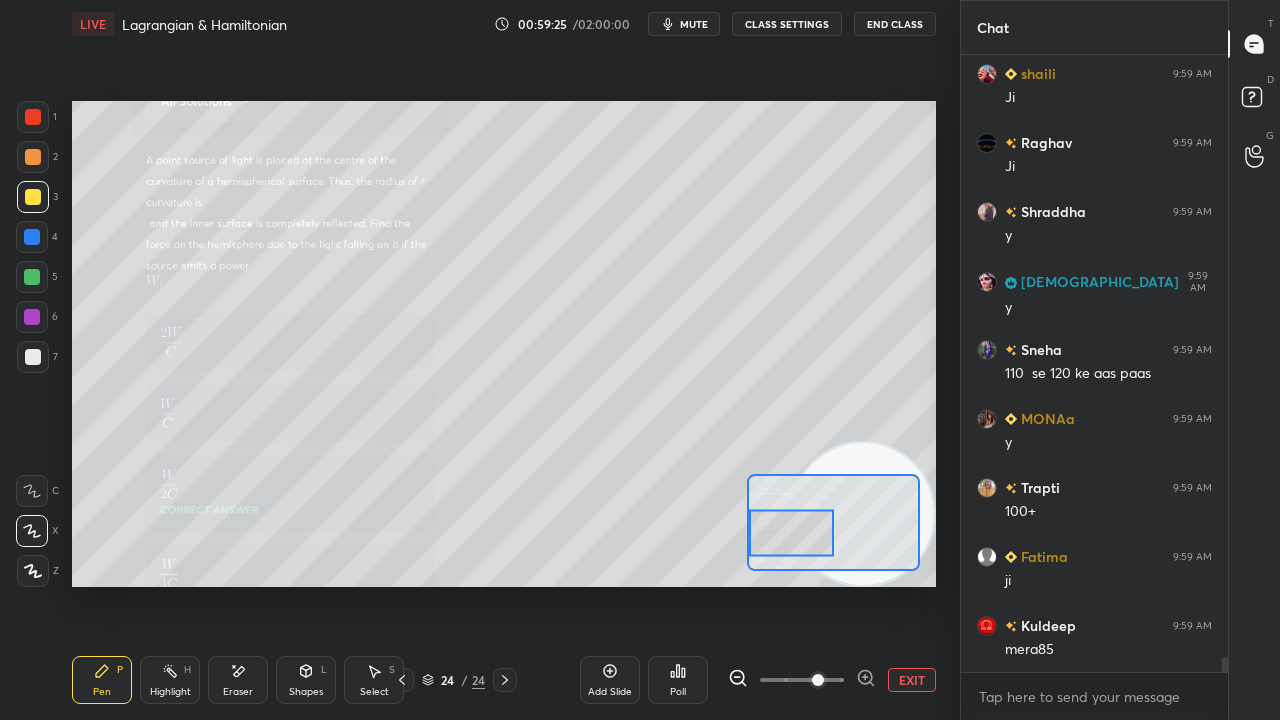 click on "mute" at bounding box center [694, 24] 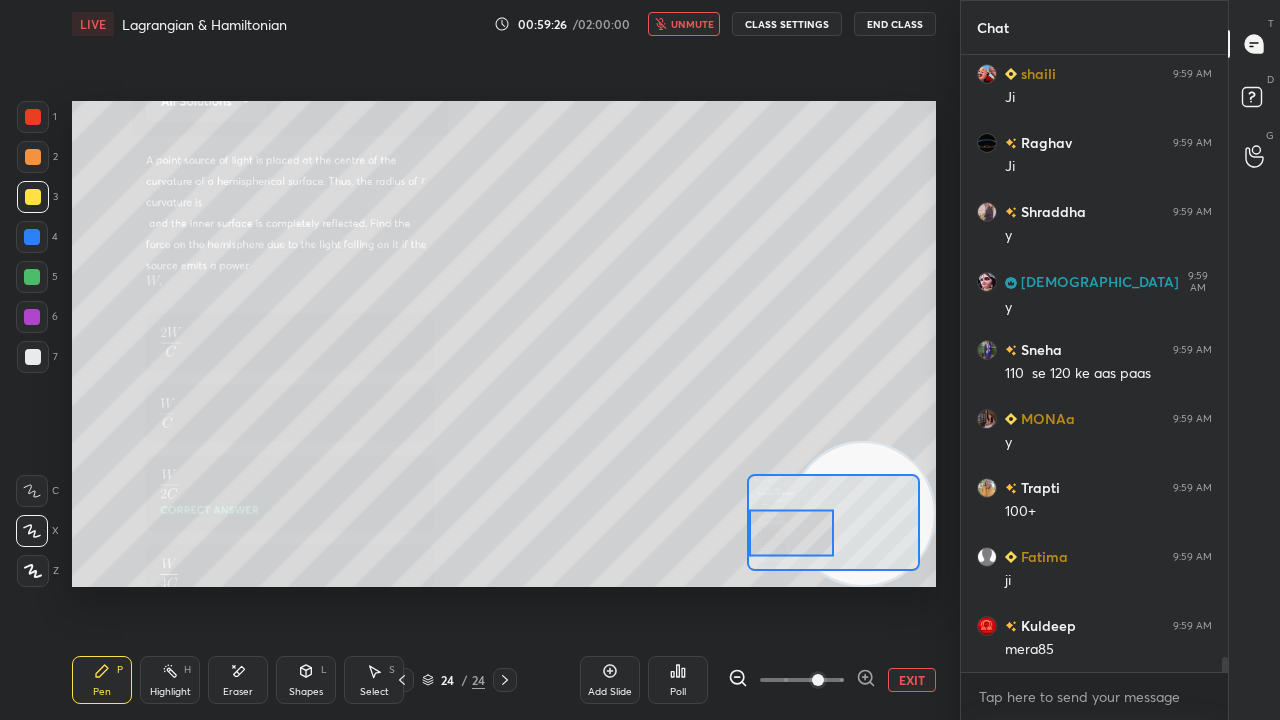 click on "unmute" at bounding box center [692, 24] 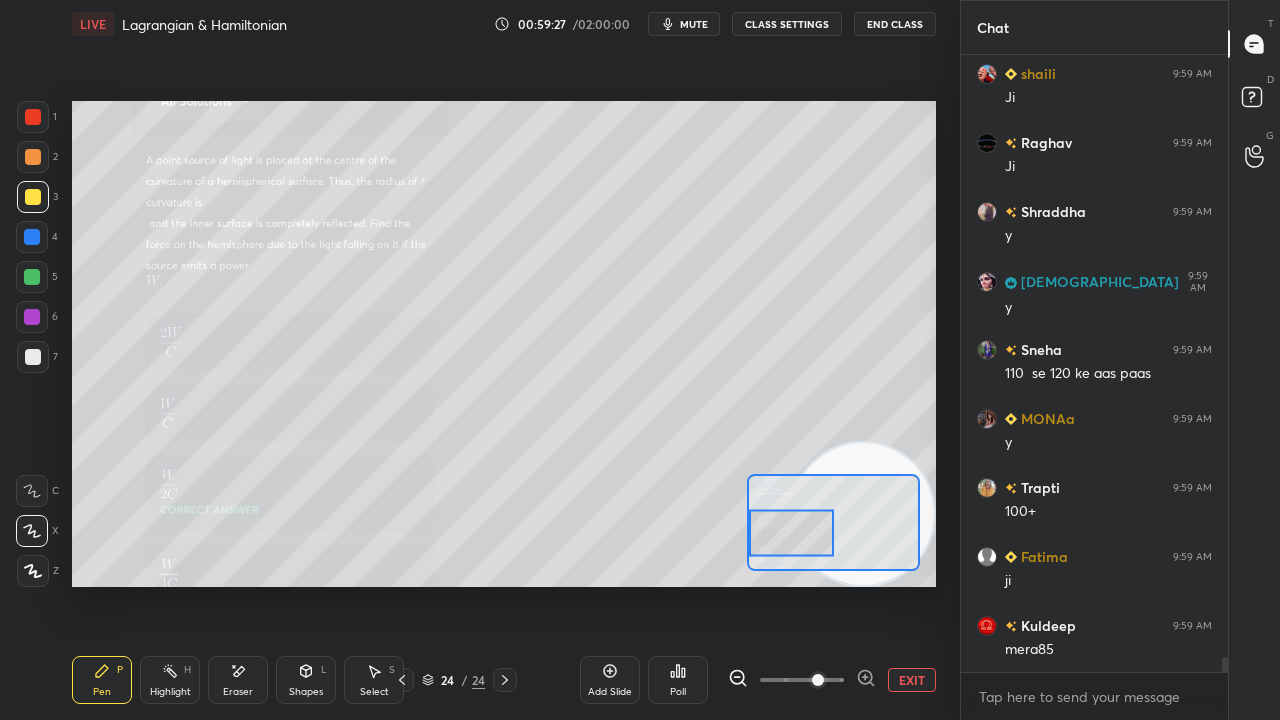 click 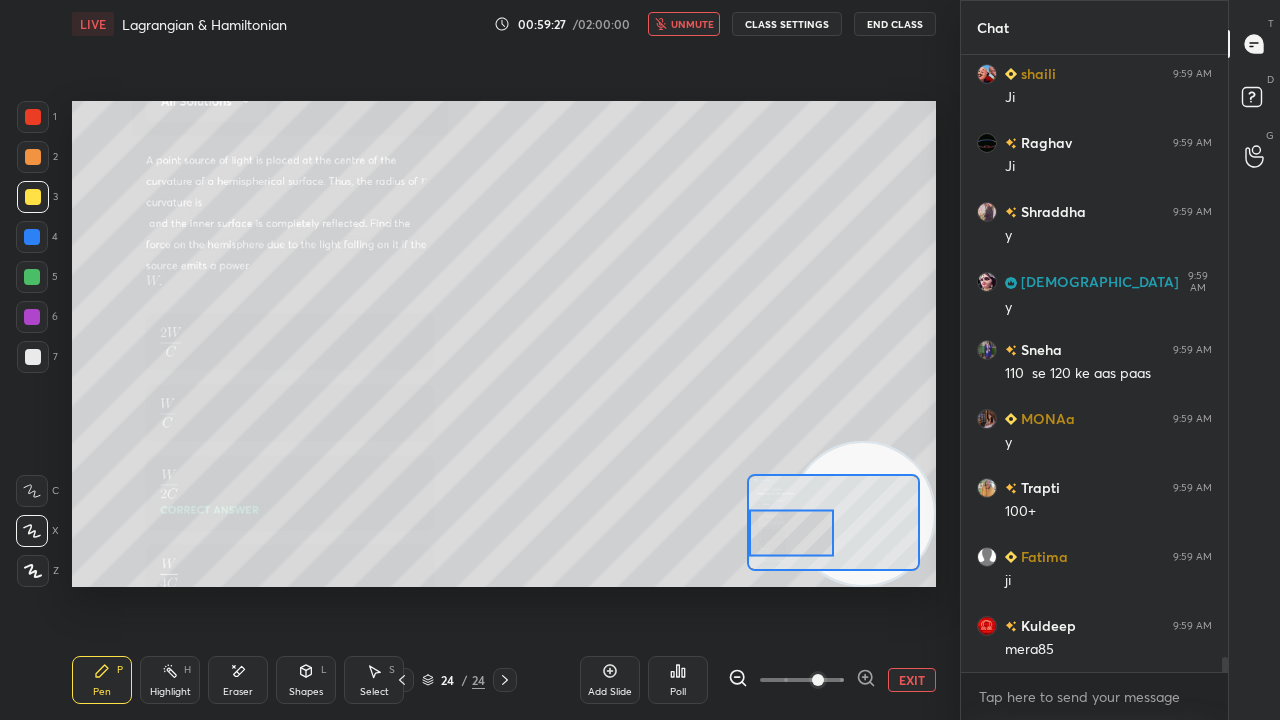click on "unmute" at bounding box center [692, 24] 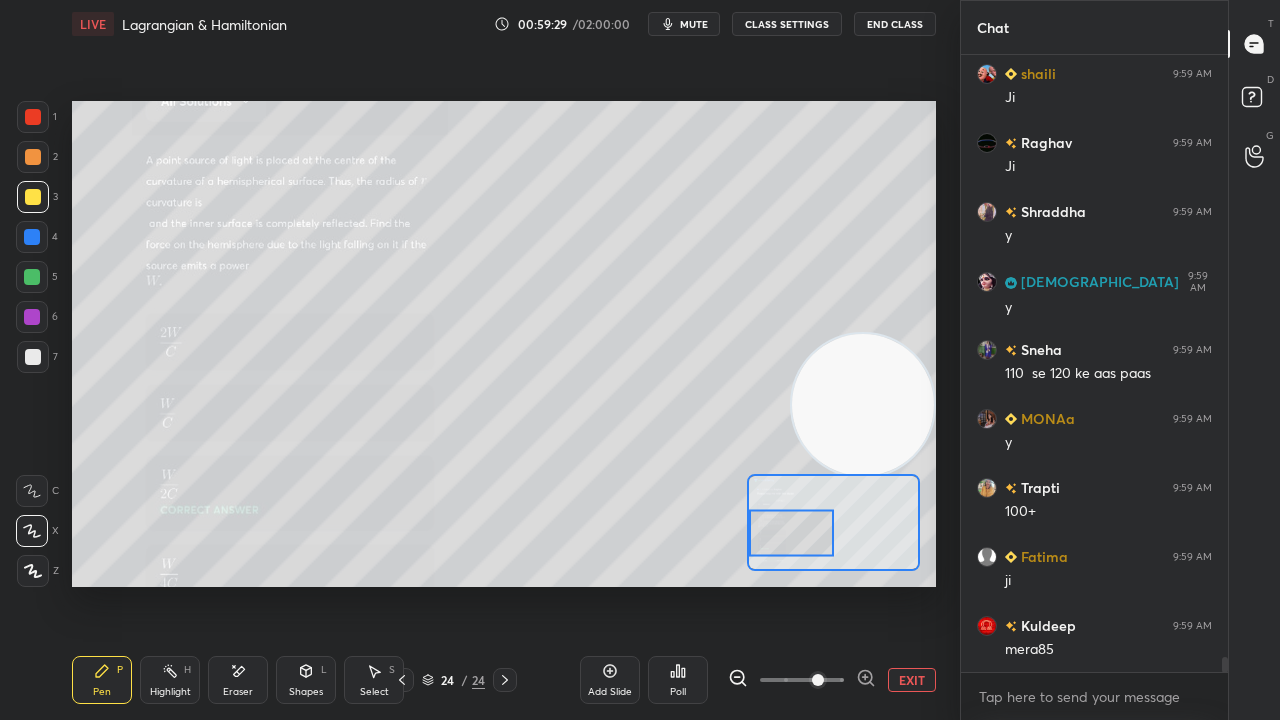 drag, startPoint x: 874, startPoint y: 470, endPoint x: 908, endPoint y: 366, distance: 109.41663 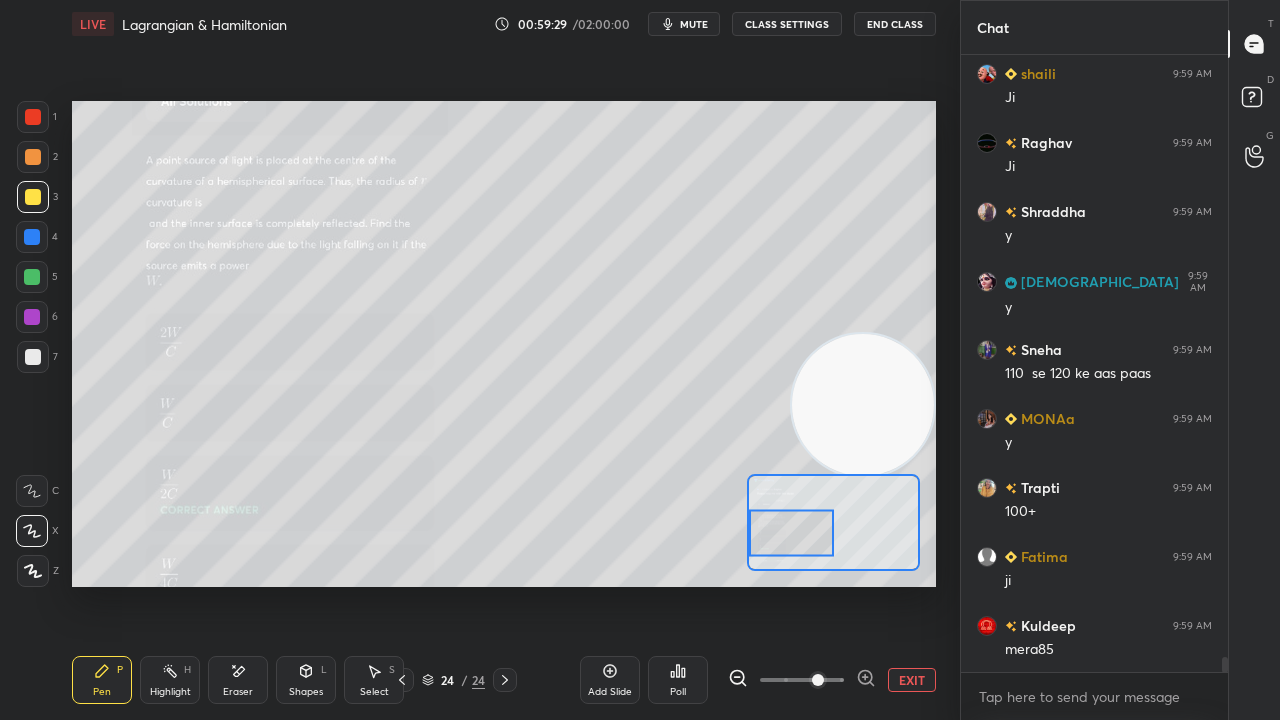 click on "Setting up your live class Poll for   secs No correct answer Start poll" at bounding box center (504, 344) 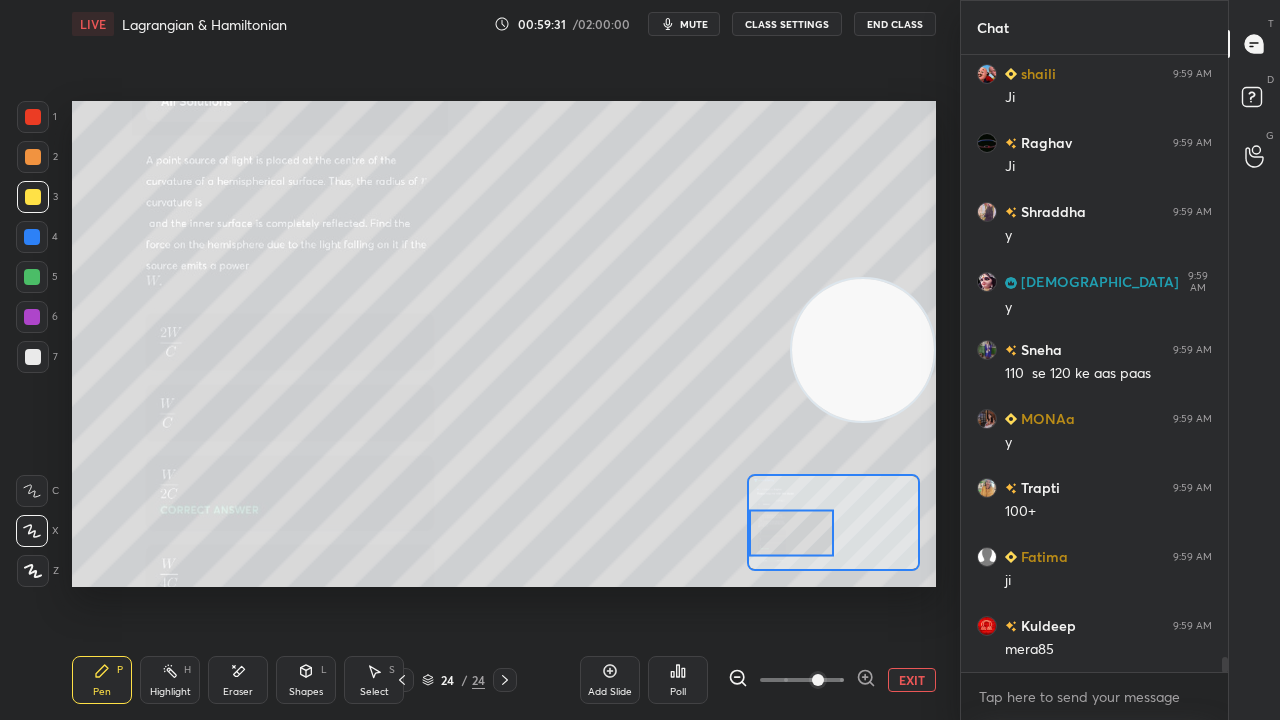 click on "mute" at bounding box center [694, 24] 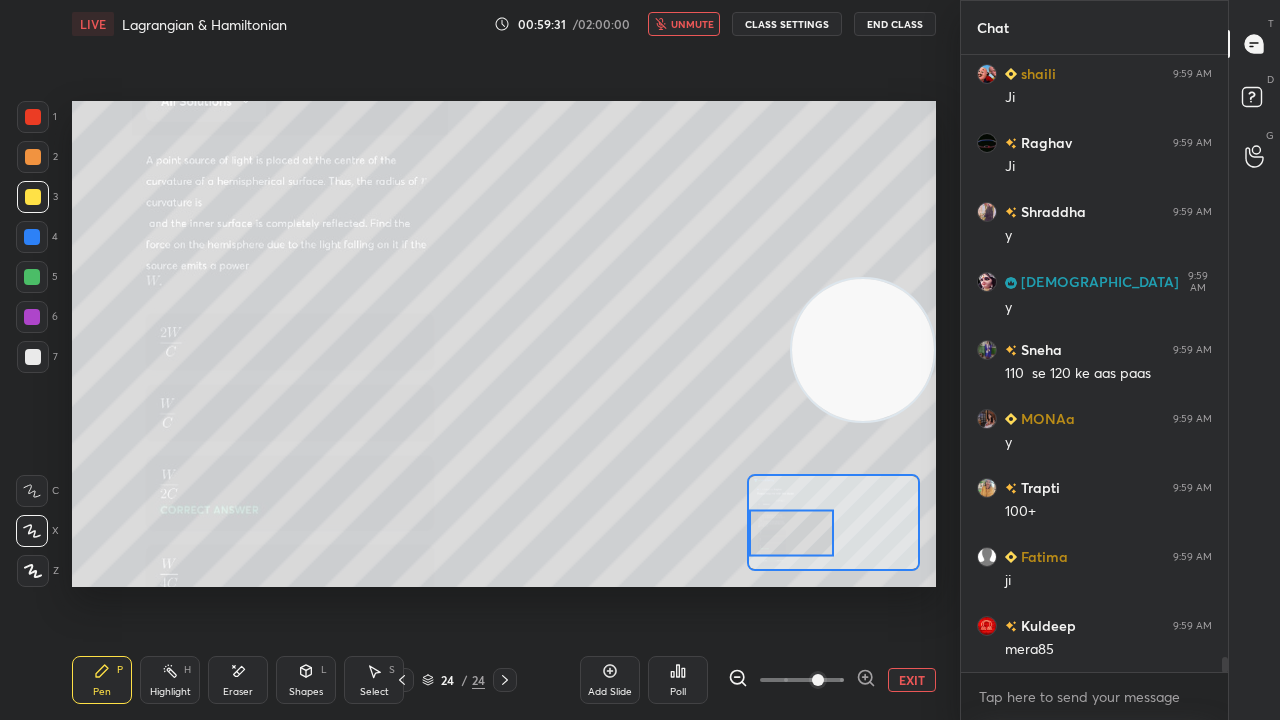 scroll, scrollTop: 24848, scrollLeft: 0, axis: vertical 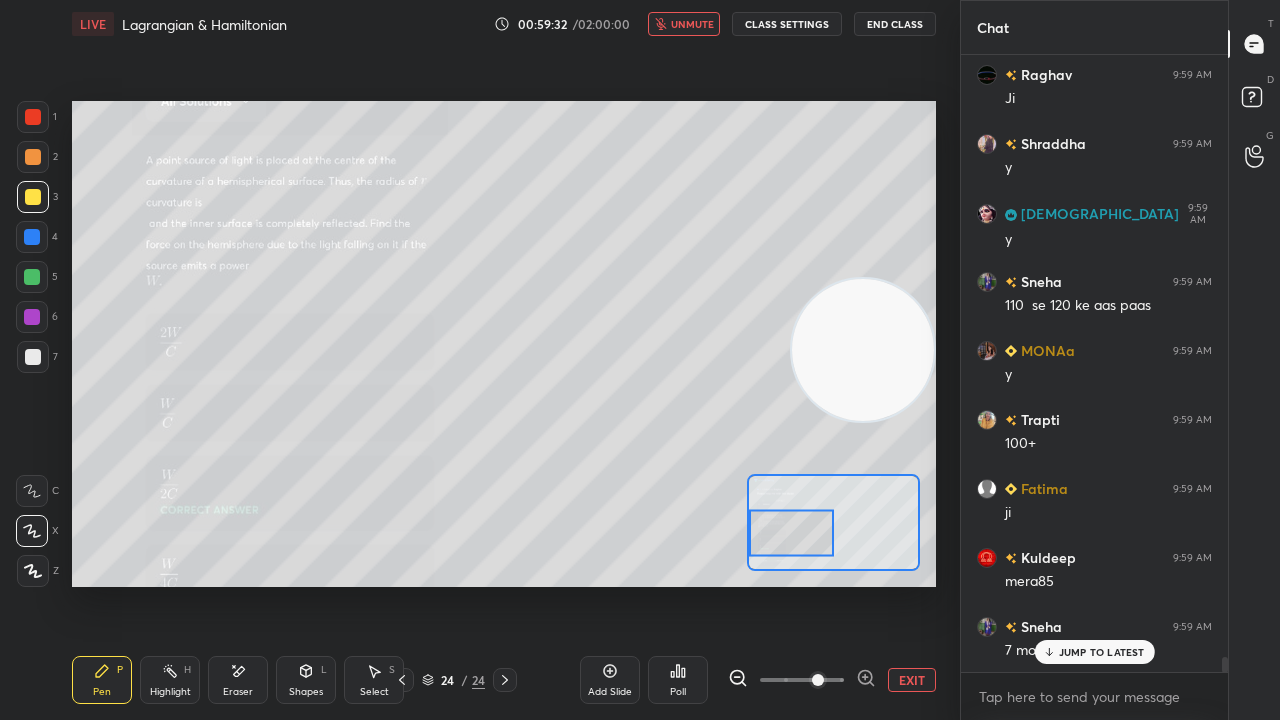 drag, startPoint x: 690, startPoint y: 24, endPoint x: 705, endPoint y: 6, distance: 23.43075 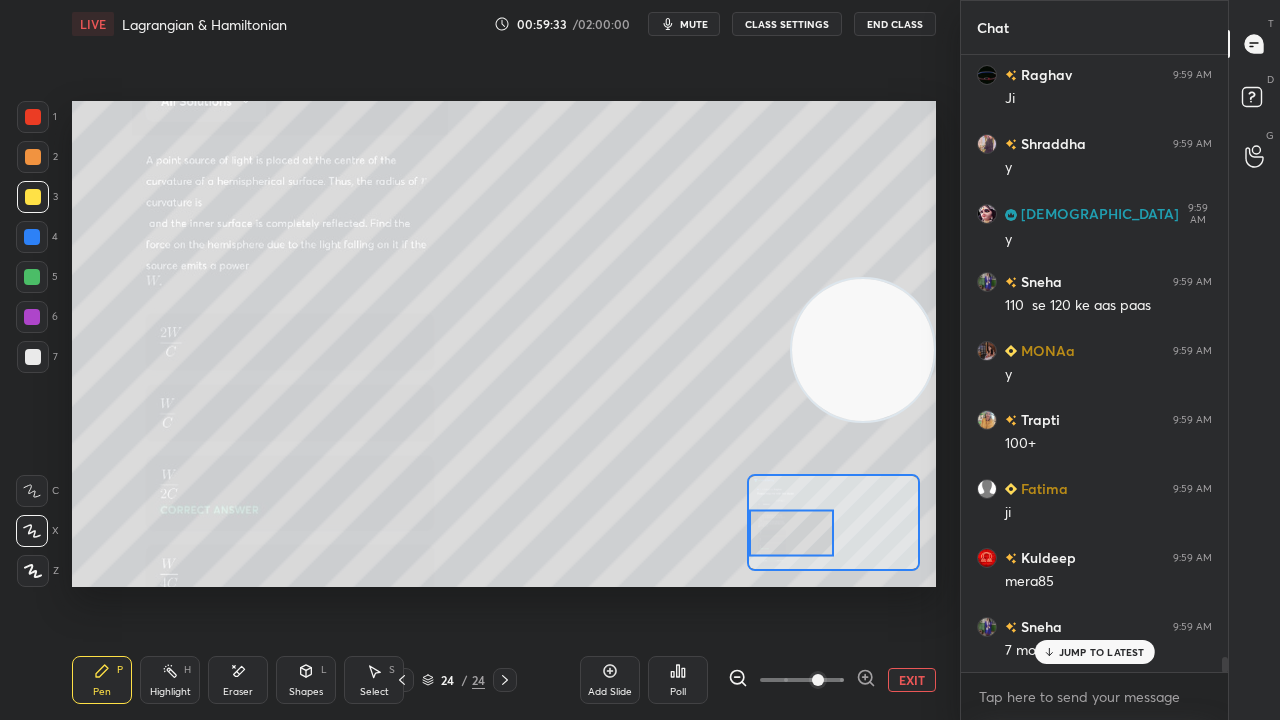 click on "JUMP TO LATEST" at bounding box center [1102, 652] 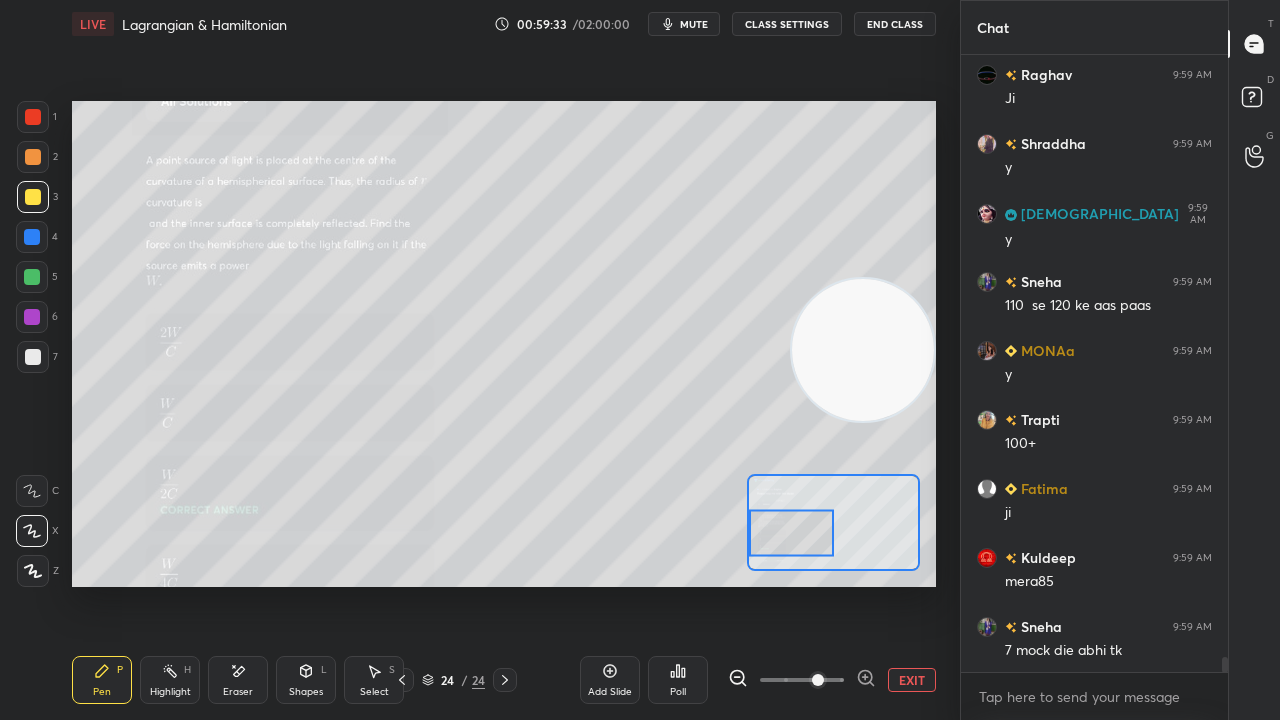 click on "x" at bounding box center [1094, 696] 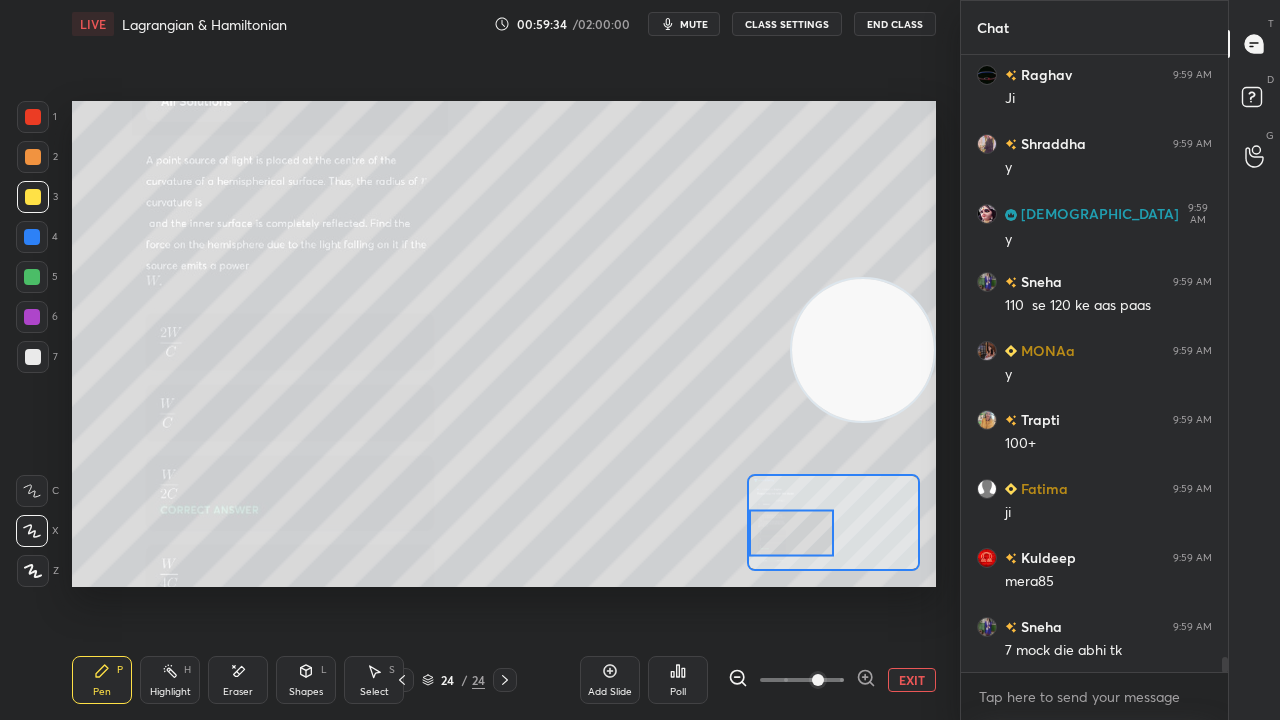 click on "mute" at bounding box center [694, 24] 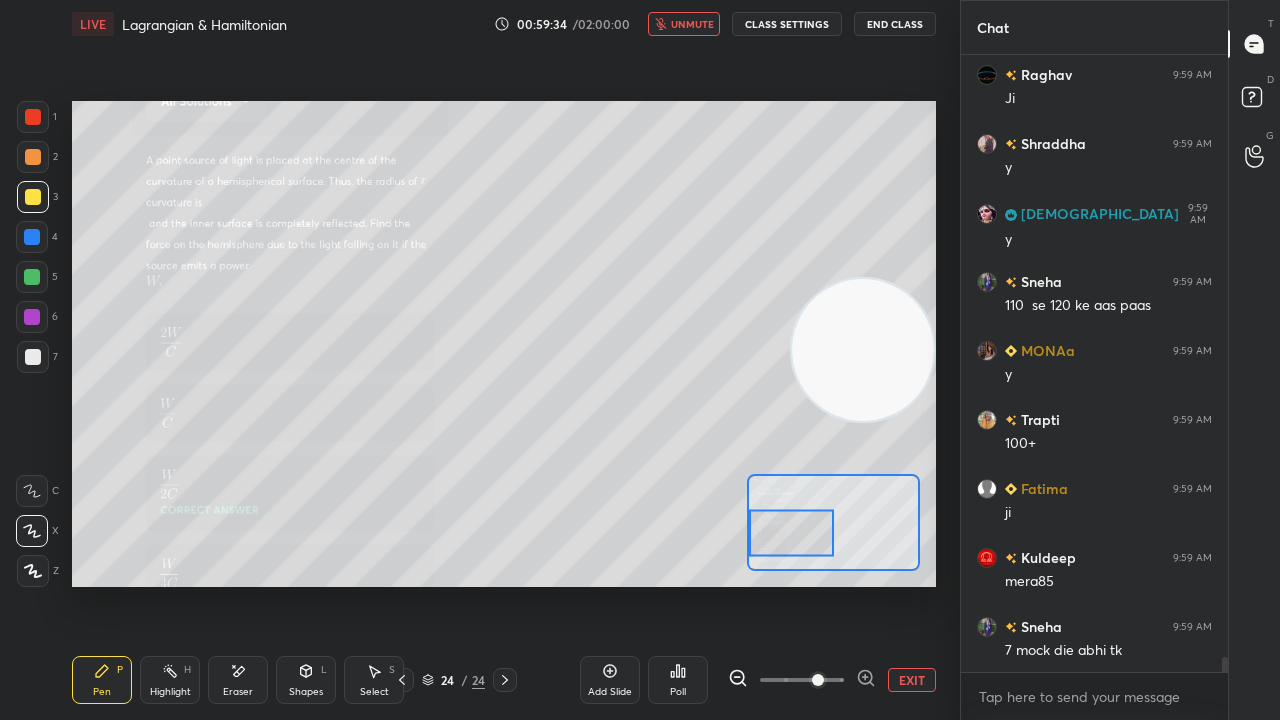 click on "unmute" at bounding box center [692, 24] 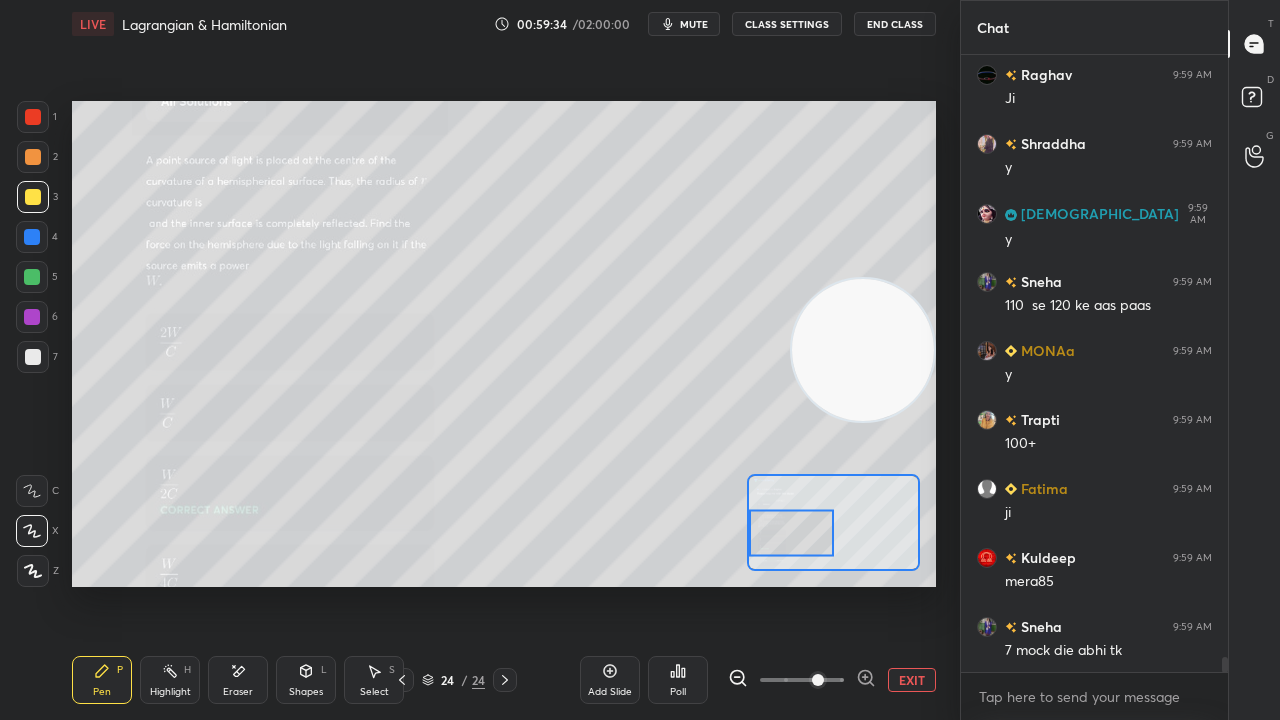 scroll, scrollTop: 24918, scrollLeft: 0, axis: vertical 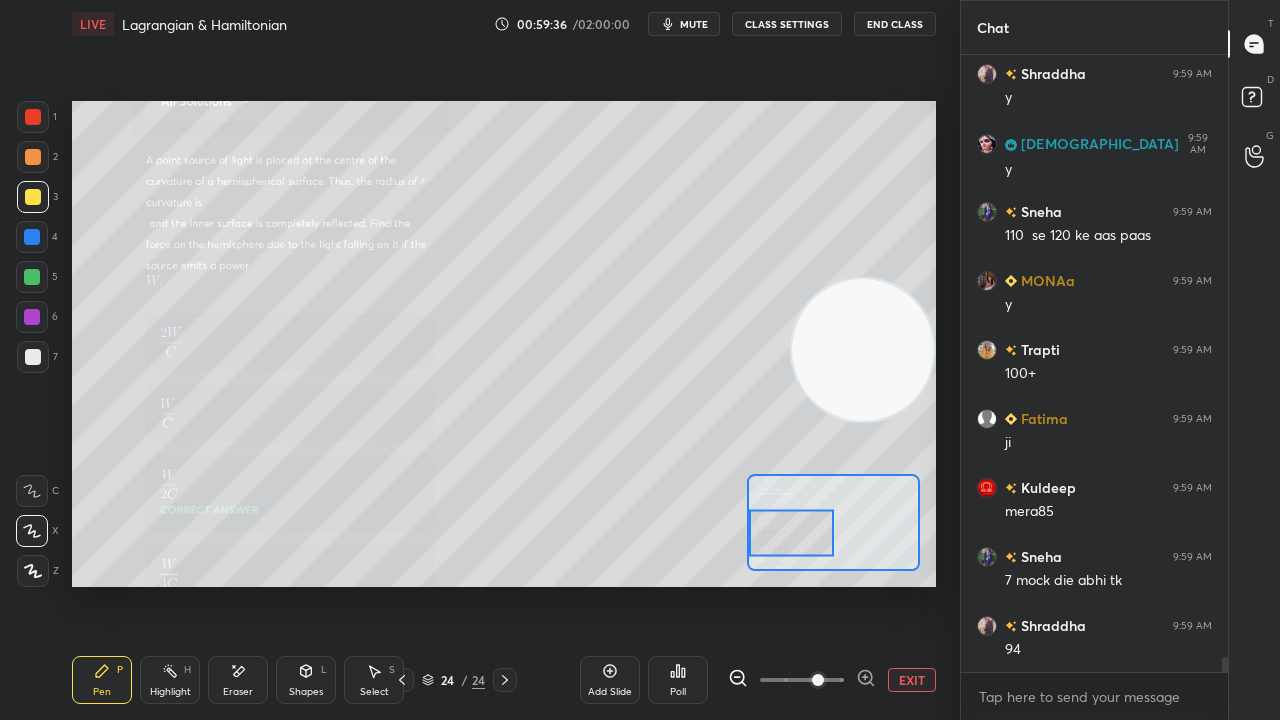 click at bounding box center (32, 277) 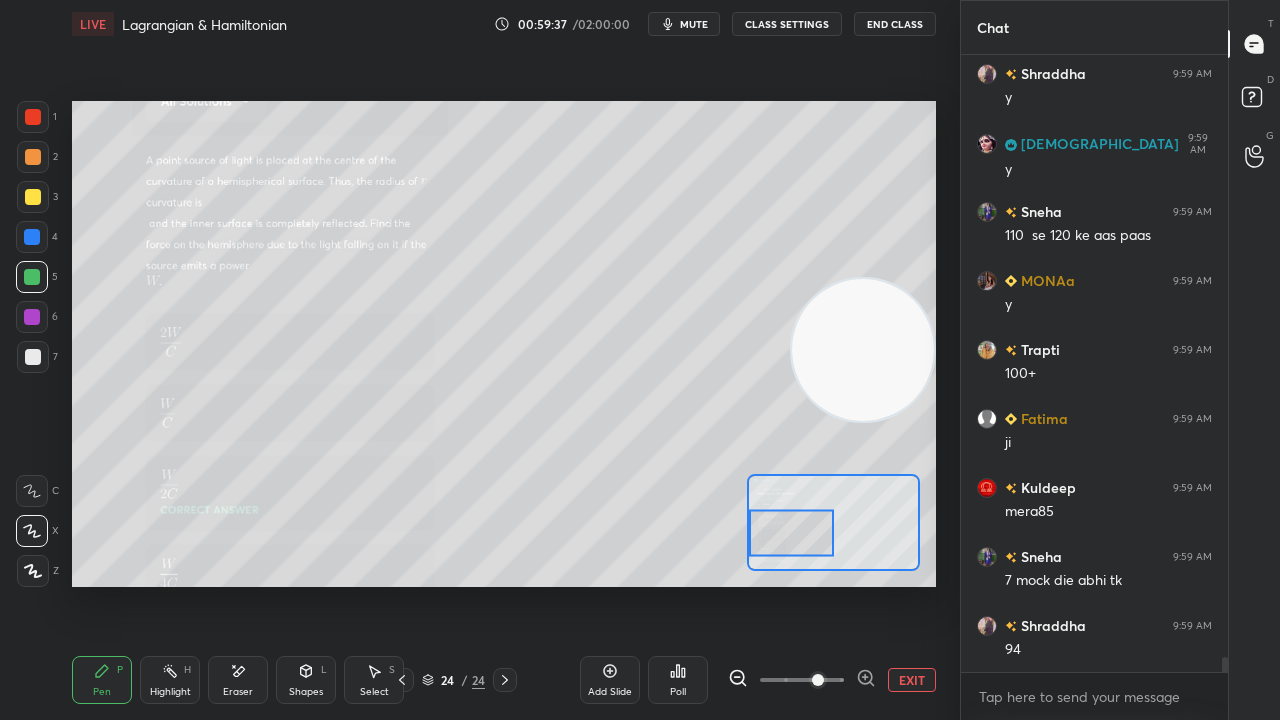 click on "LIVE Lagrangian & Hamiltonian 00:59:37 /  02:00:00 mute CLASS SETTINGS End Class" at bounding box center (504, 24) 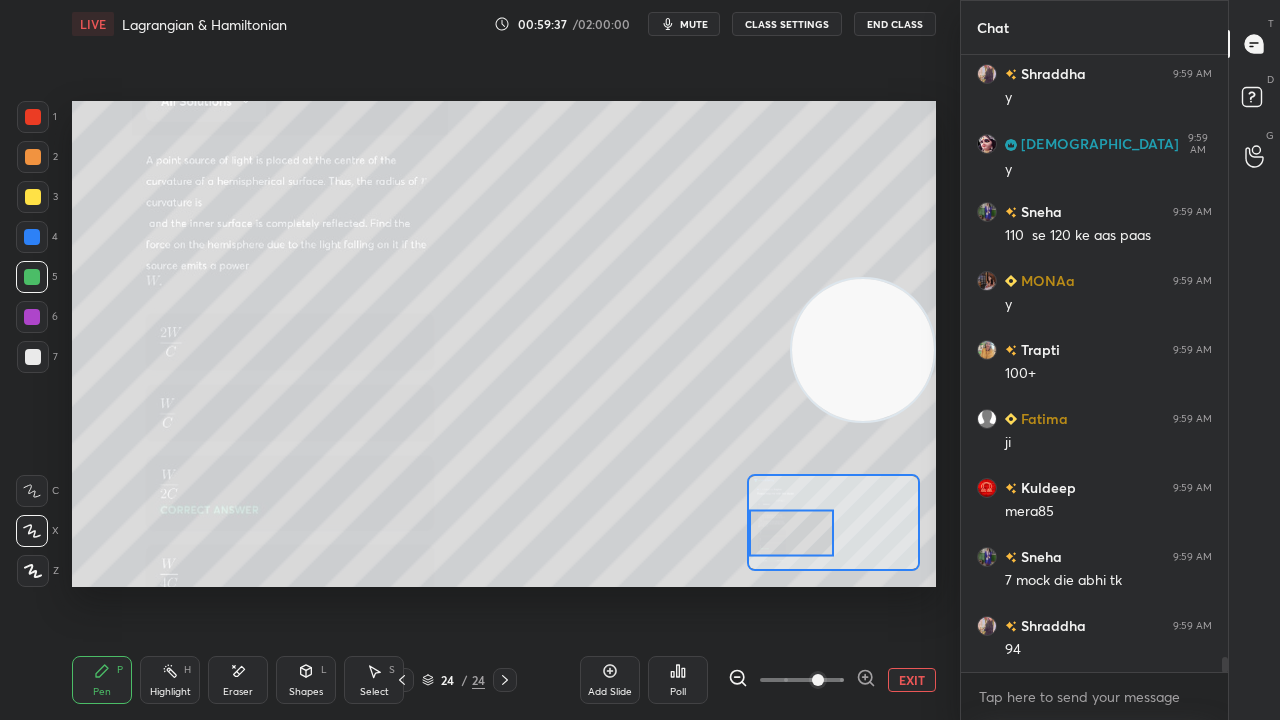 click on "mute" at bounding box center [694, 24] 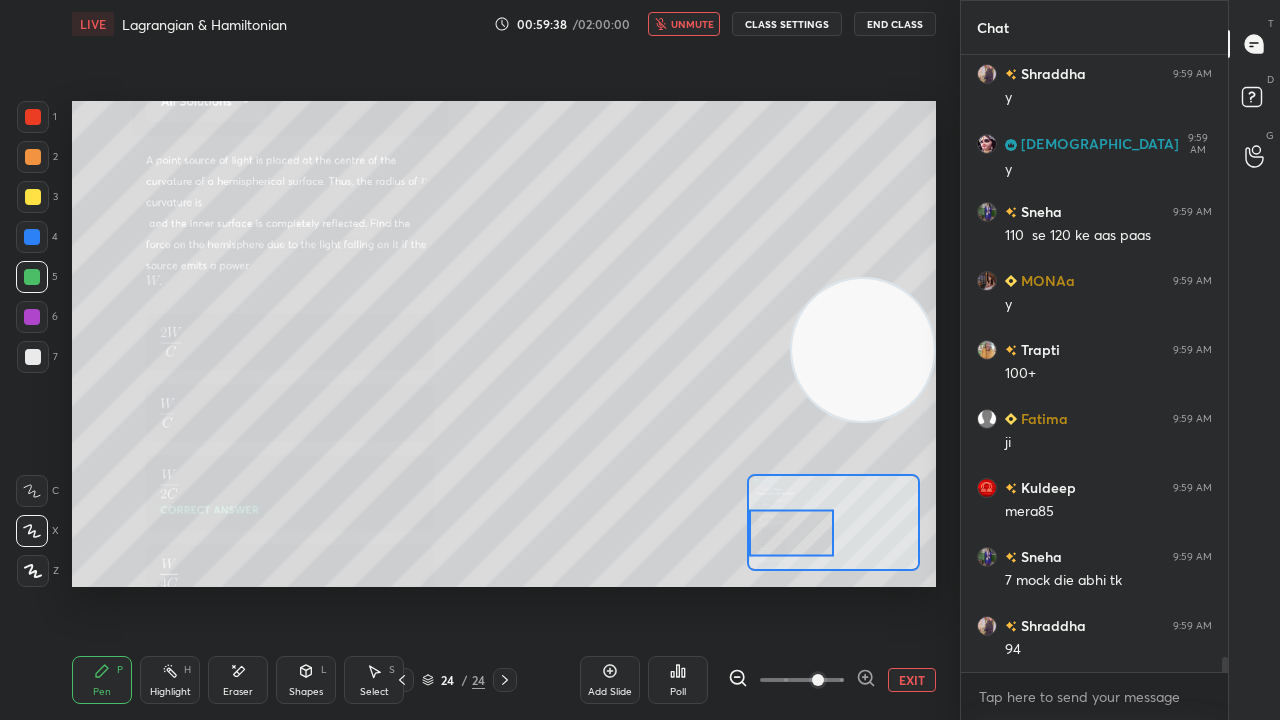 click on "unmute" at bounding box center (692, 24) 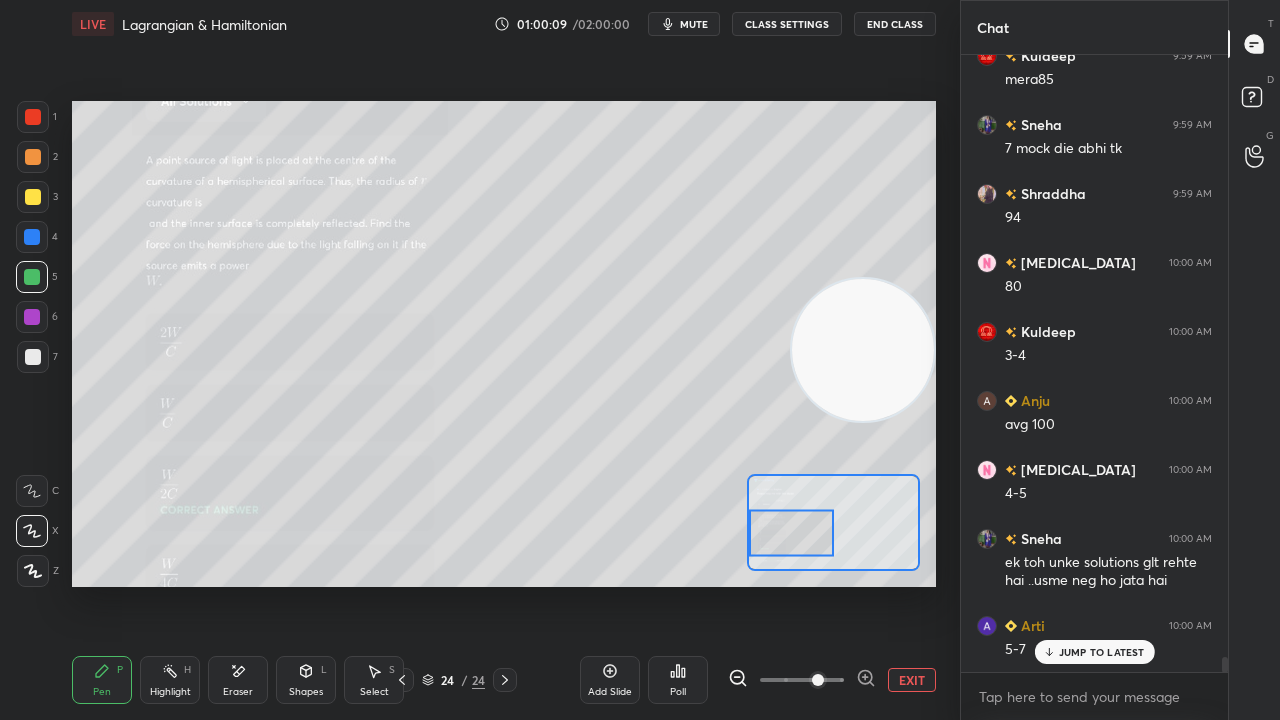 scroll, scrollTop: 25418, scrollLeft: 0, axis: vertical 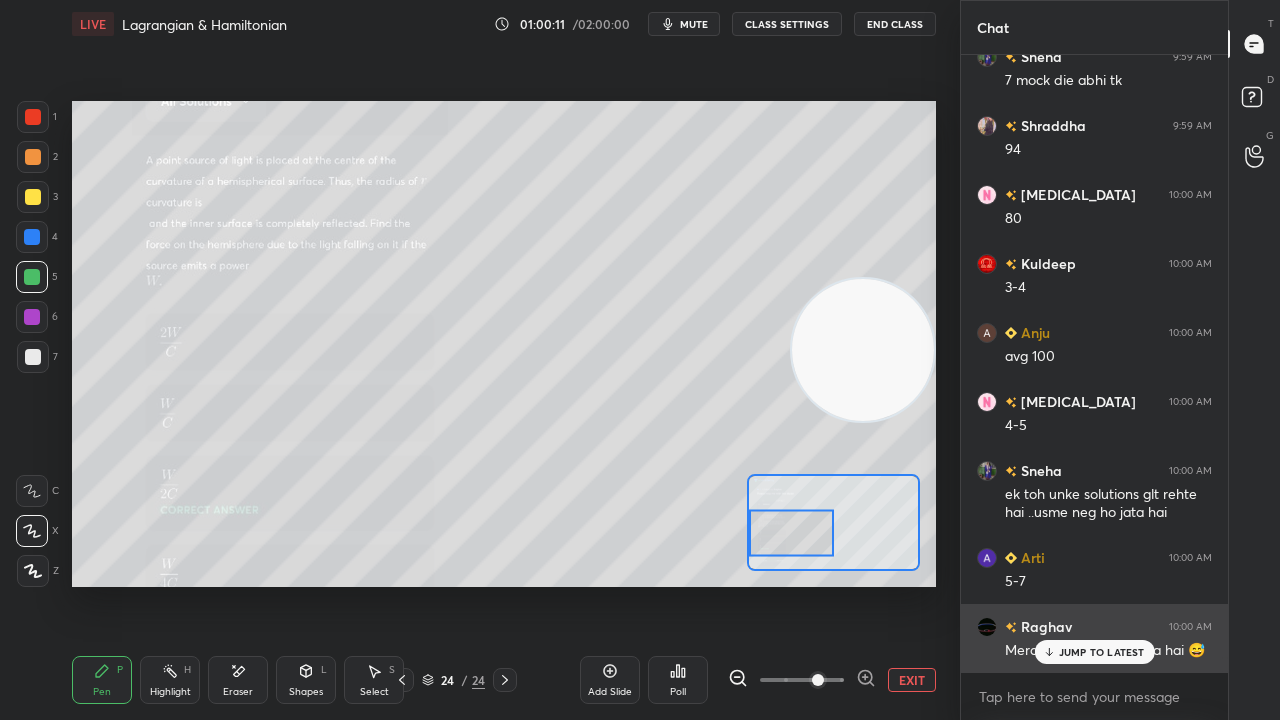 click 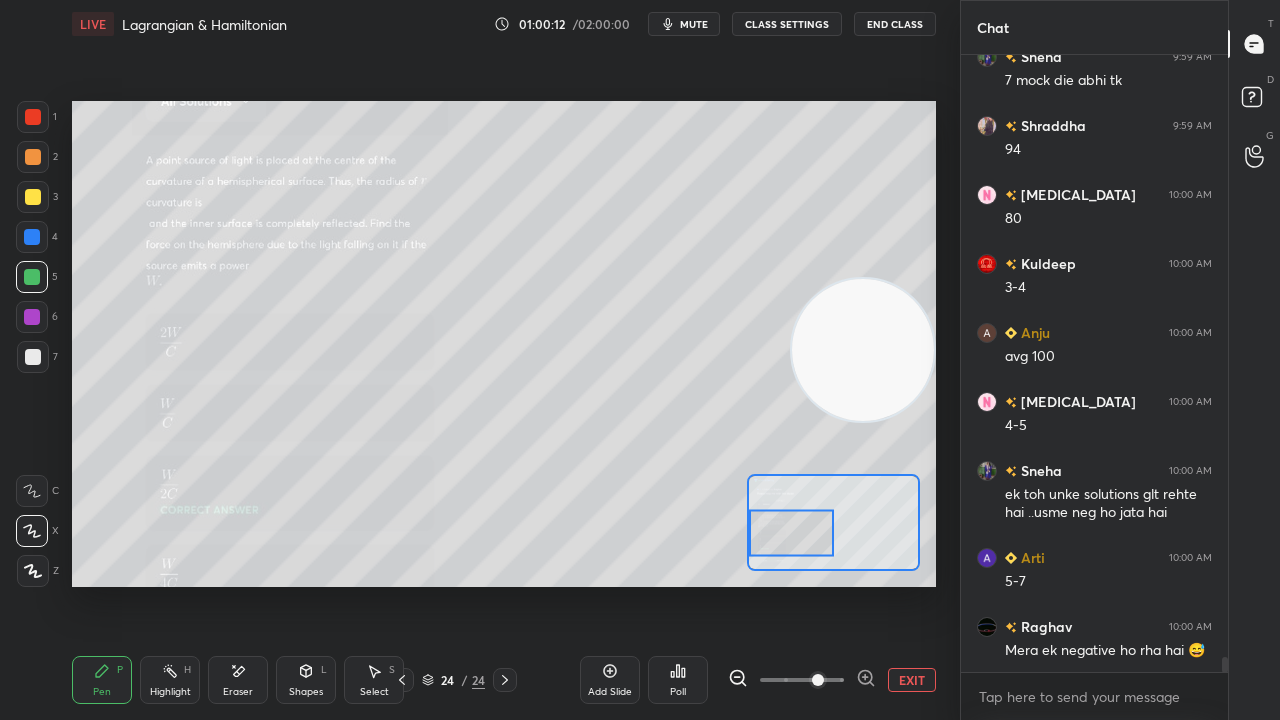 click on "mute" at bounding box center [694, 24] 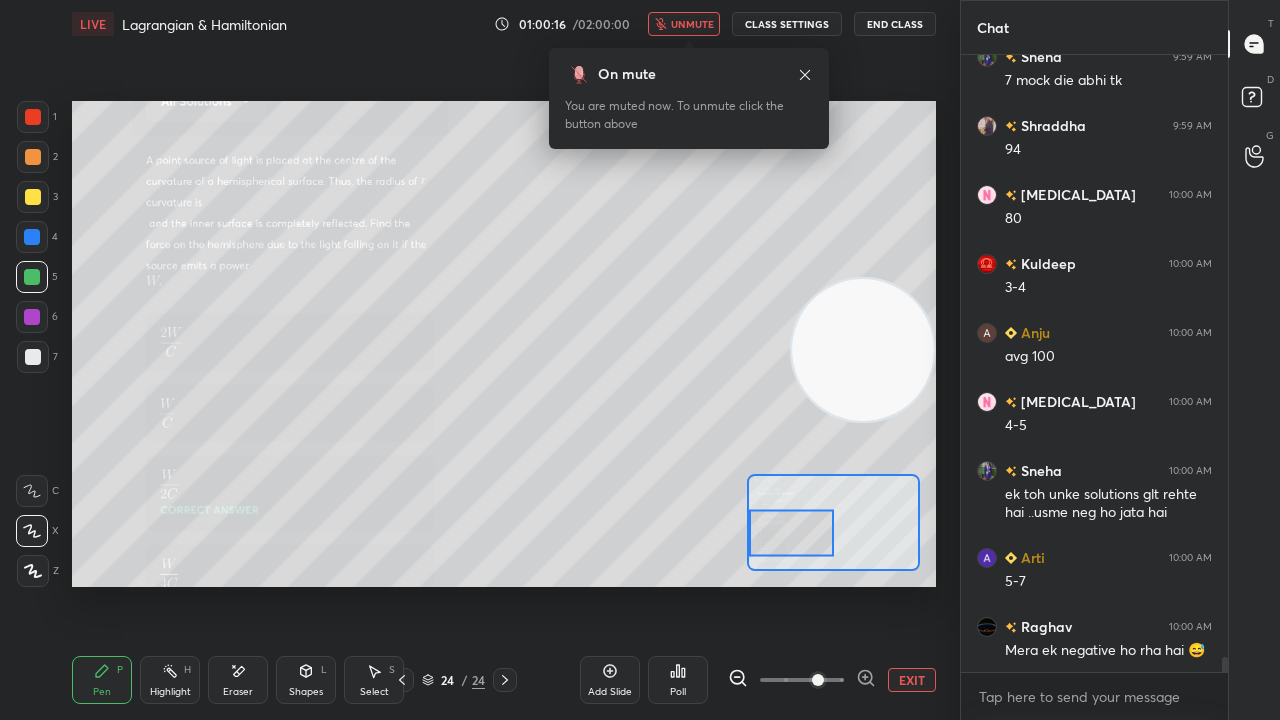 click on "unmute" at bounding box center [692, 24] 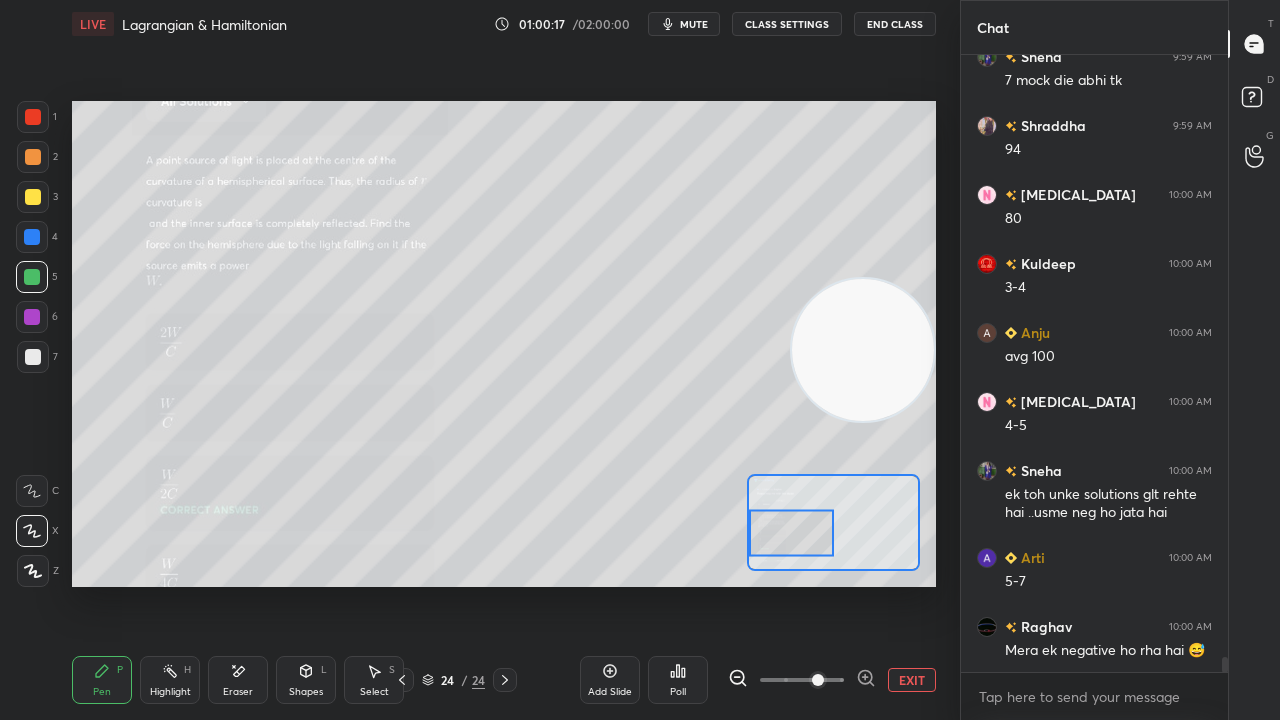 click at bounding box center (33, 197) 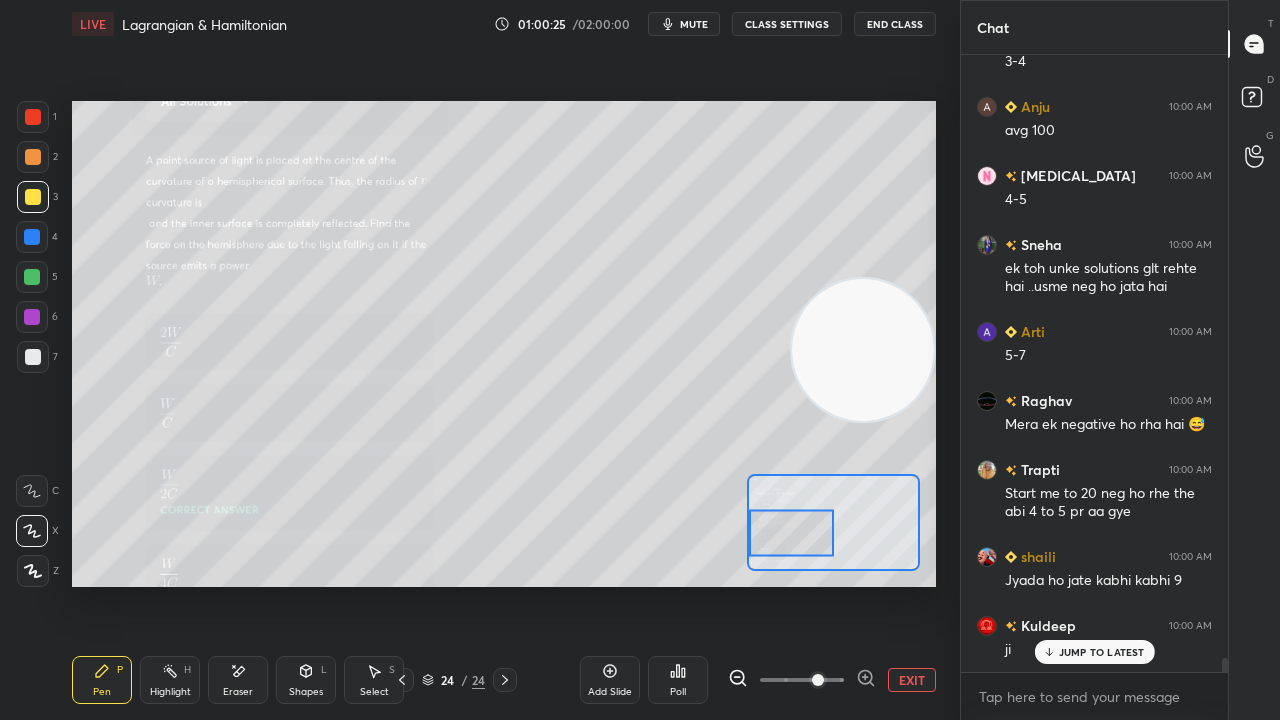 scroll, scrollTop: 25712, scrollLeft: 0, axis: vertical 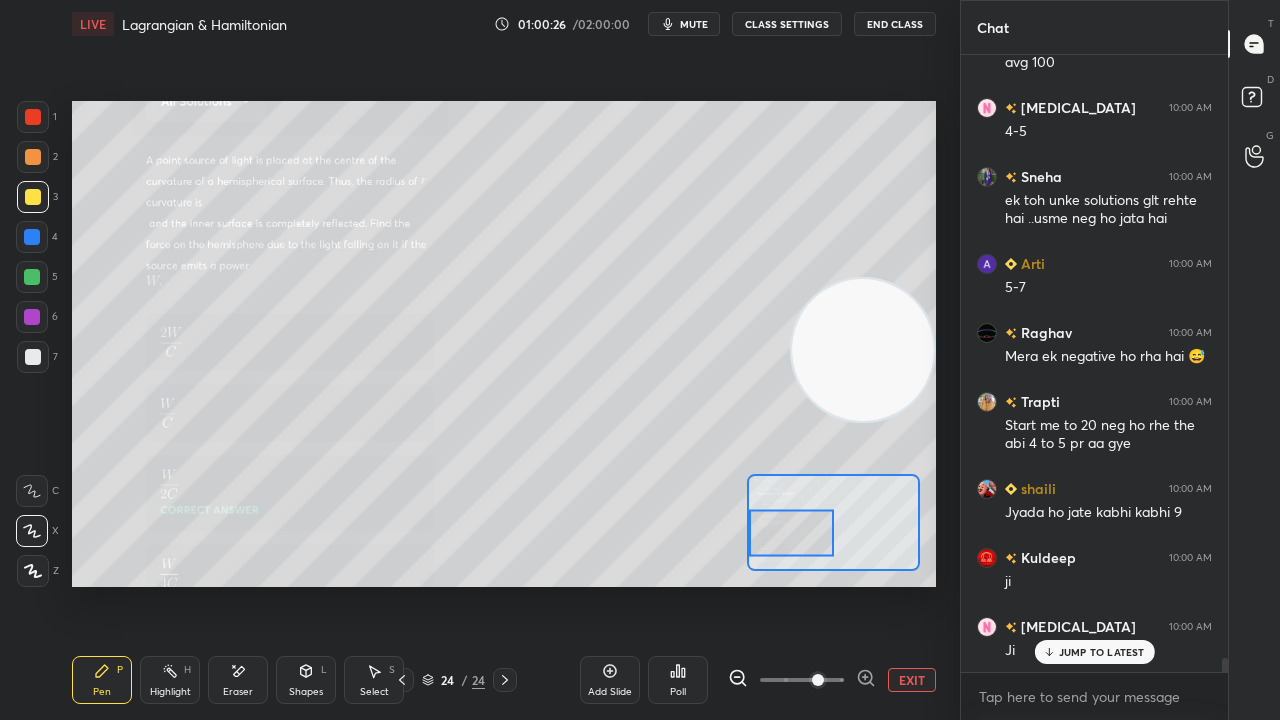 click on "mute" at bounding box center [694, 24] 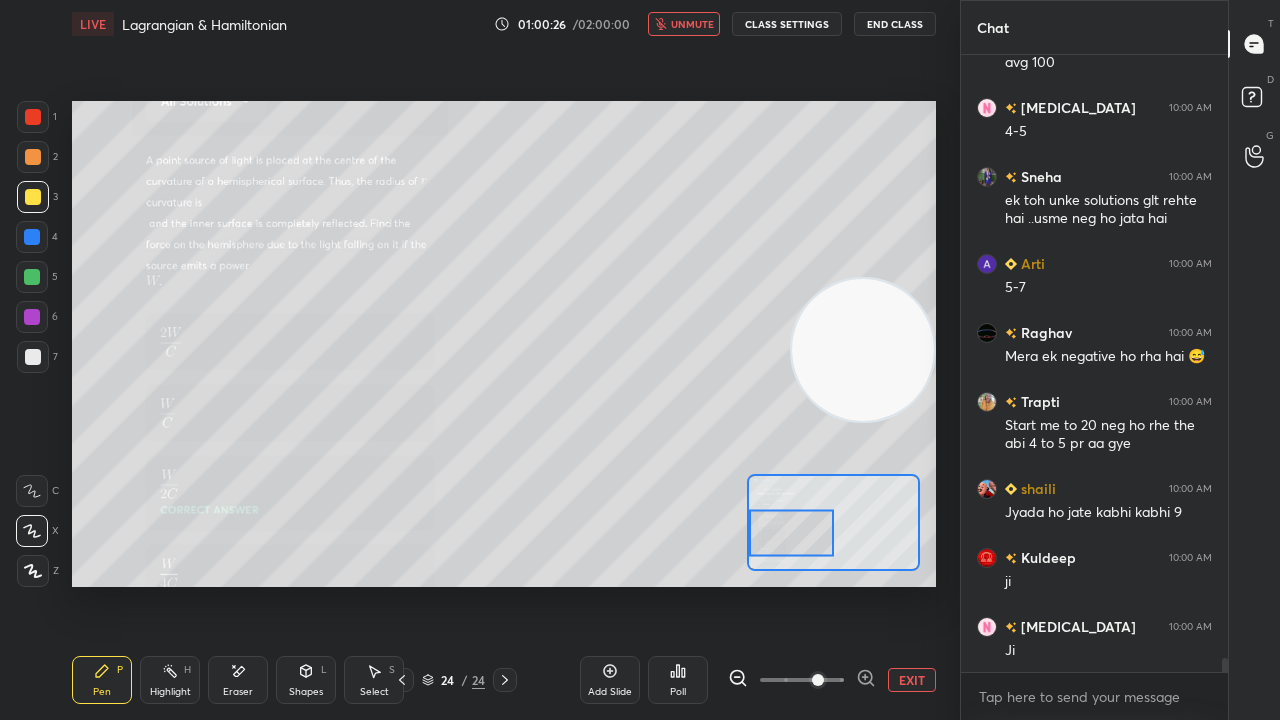scroll, scrollTop: 25782, scrollLeft: 0, axis: vertical 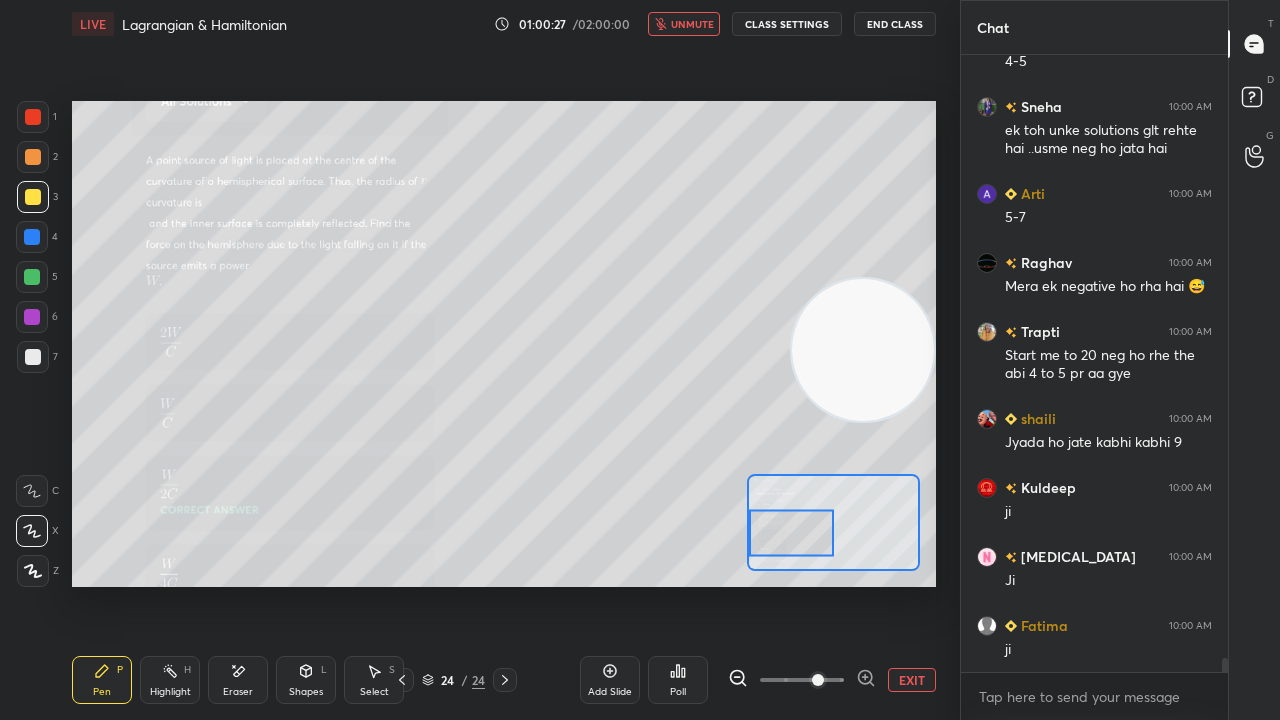 click on "unmute" at bounding box center (684, 24) 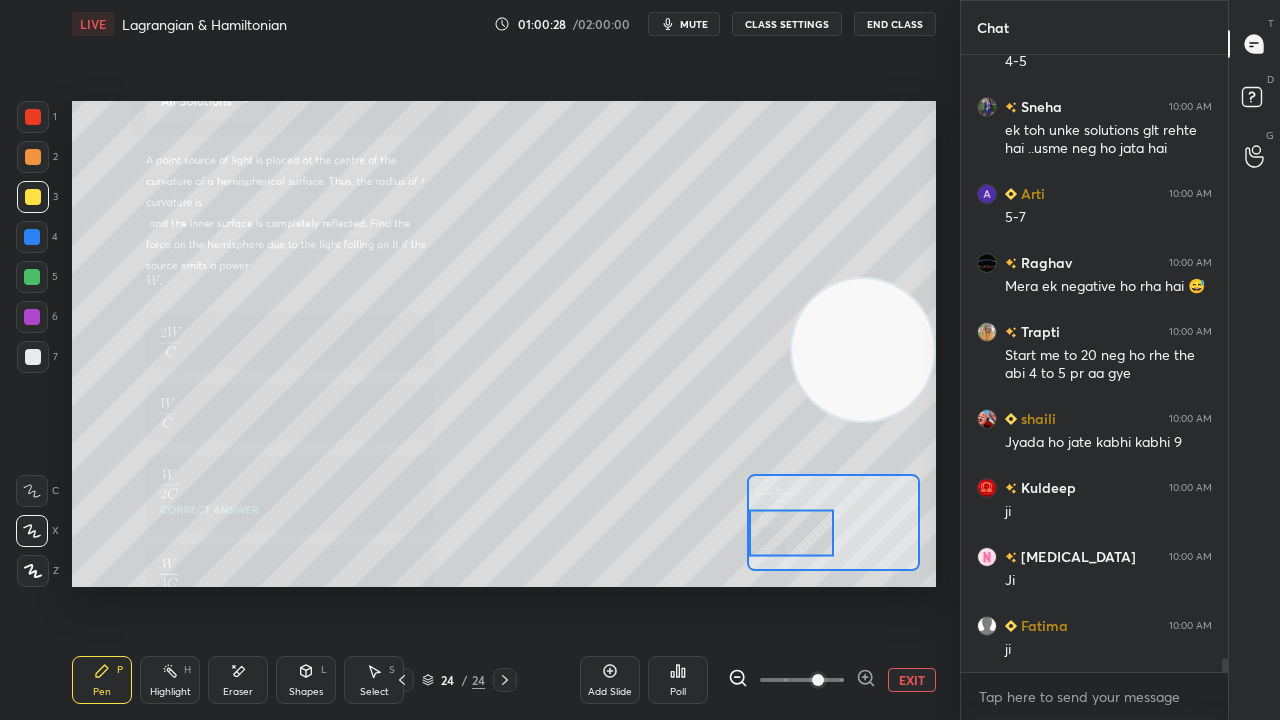 click on "mute" at bounding box center (694, 24) 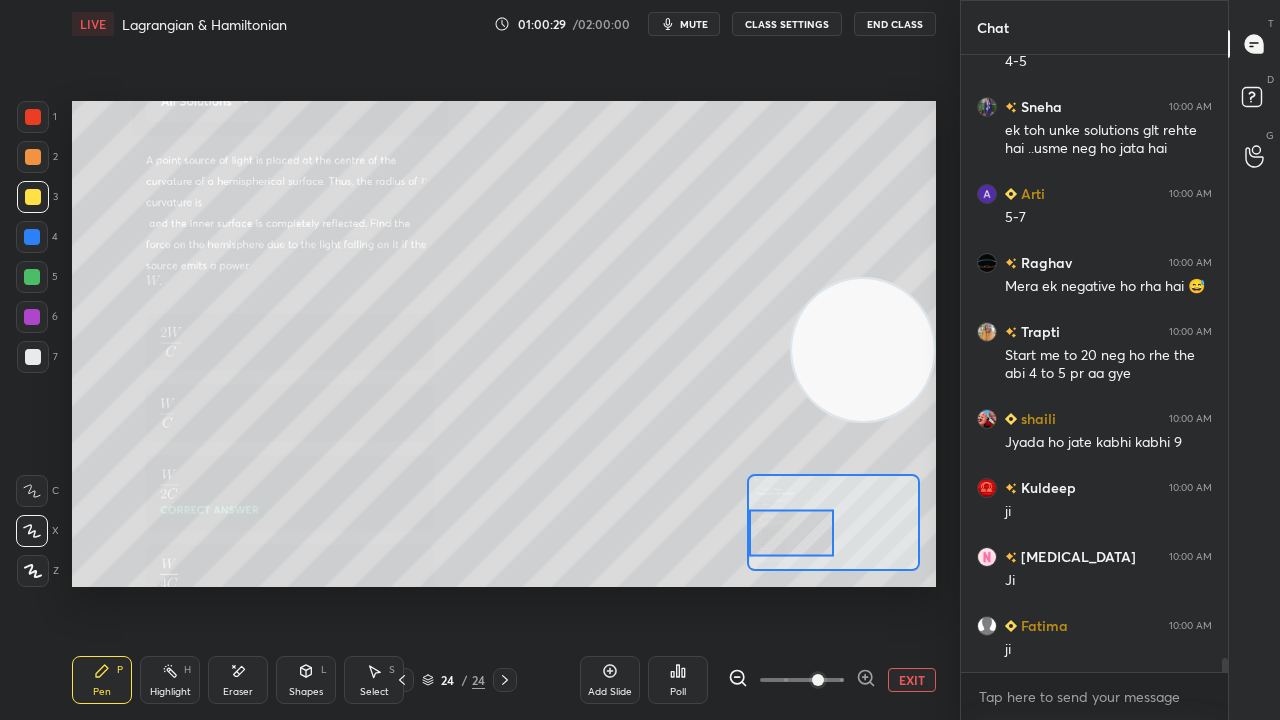 scroll, scrollTop: 25850, scrollLeft: 0, axis: vertical 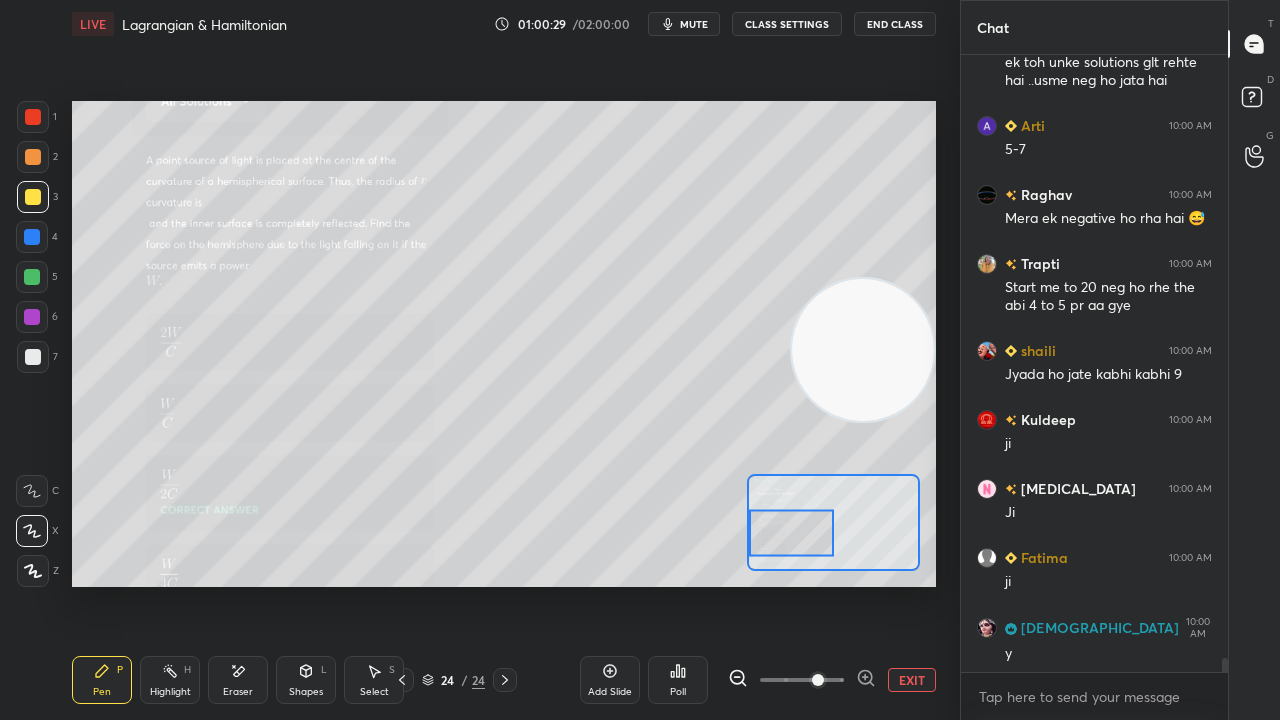 click at bounding box center (32, 277) 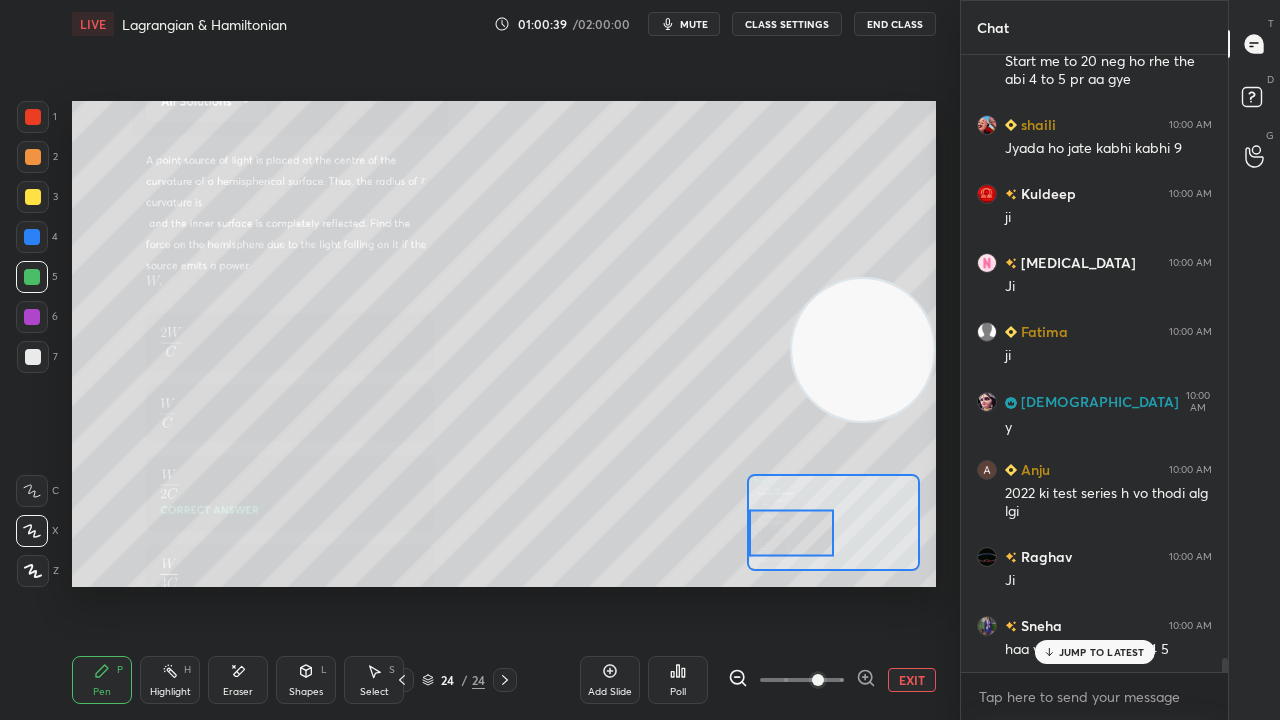 scroll, scrollTop: 26144, scrollLeft: 0, axis: vertical 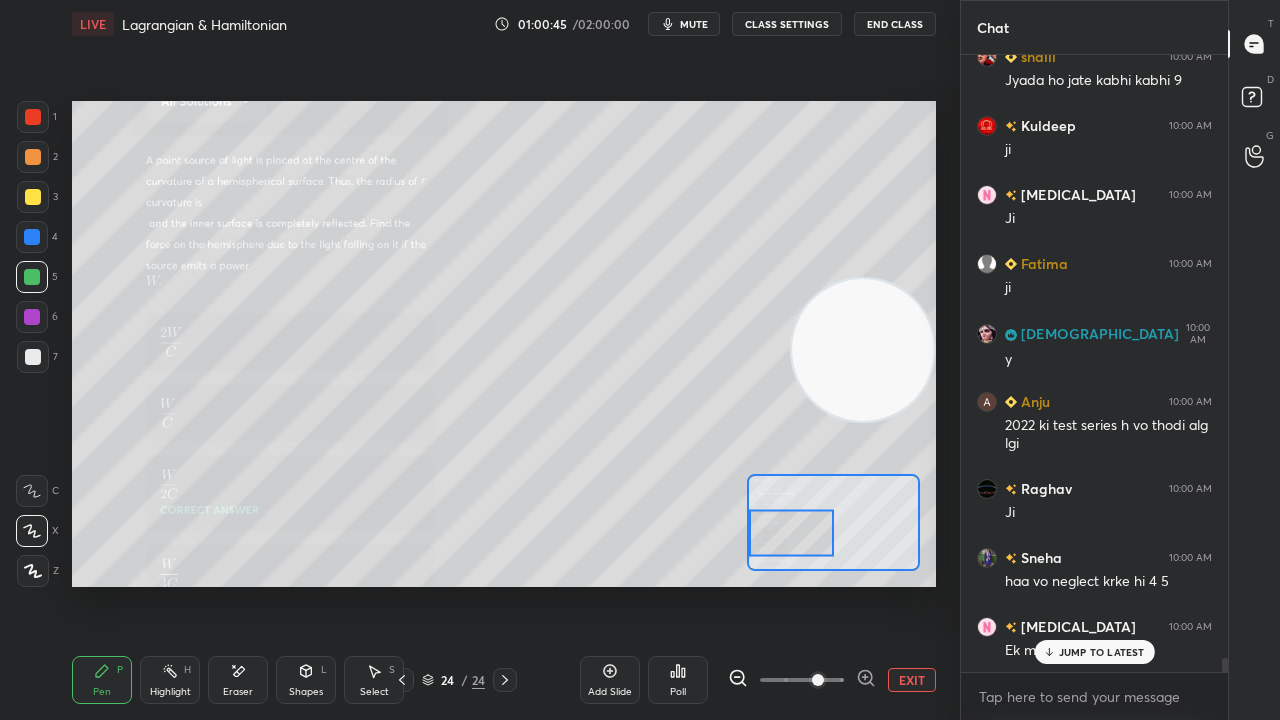 drag, startPoint x: 1112, startPoint y: 651, endPoint x: 1094, endPoint y: 696, distance: 48.466484 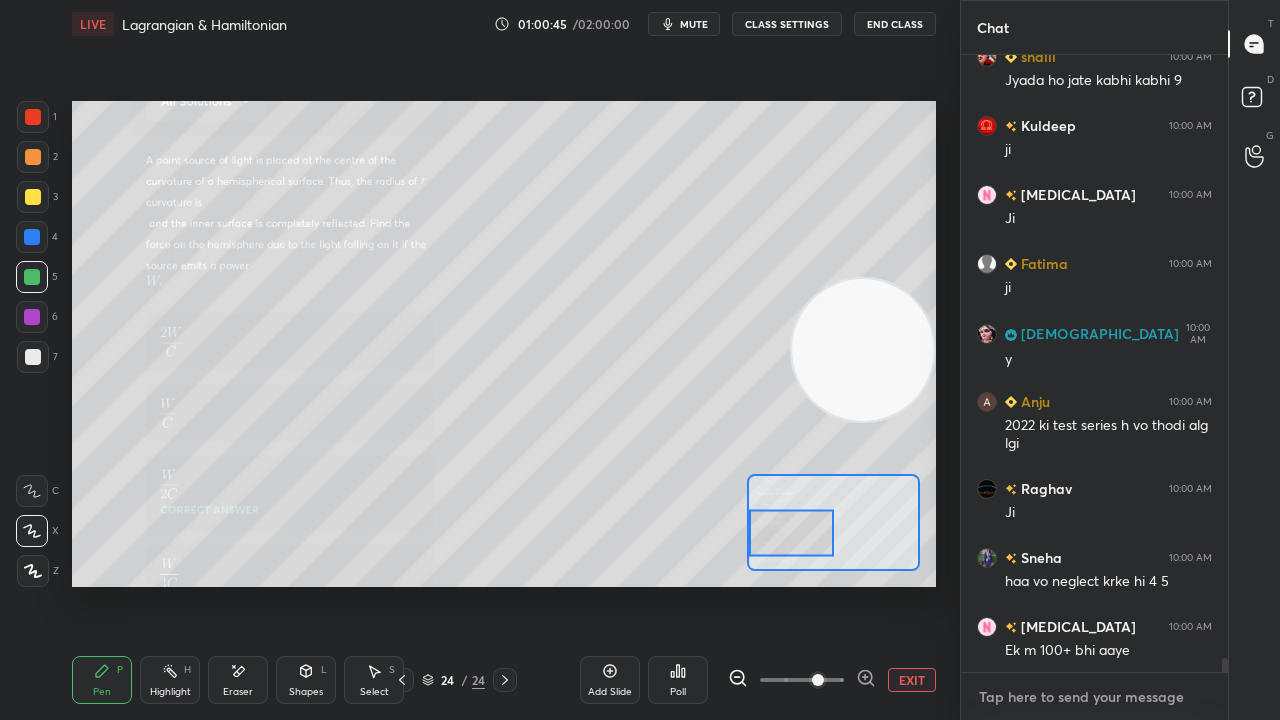 drag, startPoint x: 1082, startPoint y: 710, endPoint x: 1070, endPoint y: 719, distance: 15 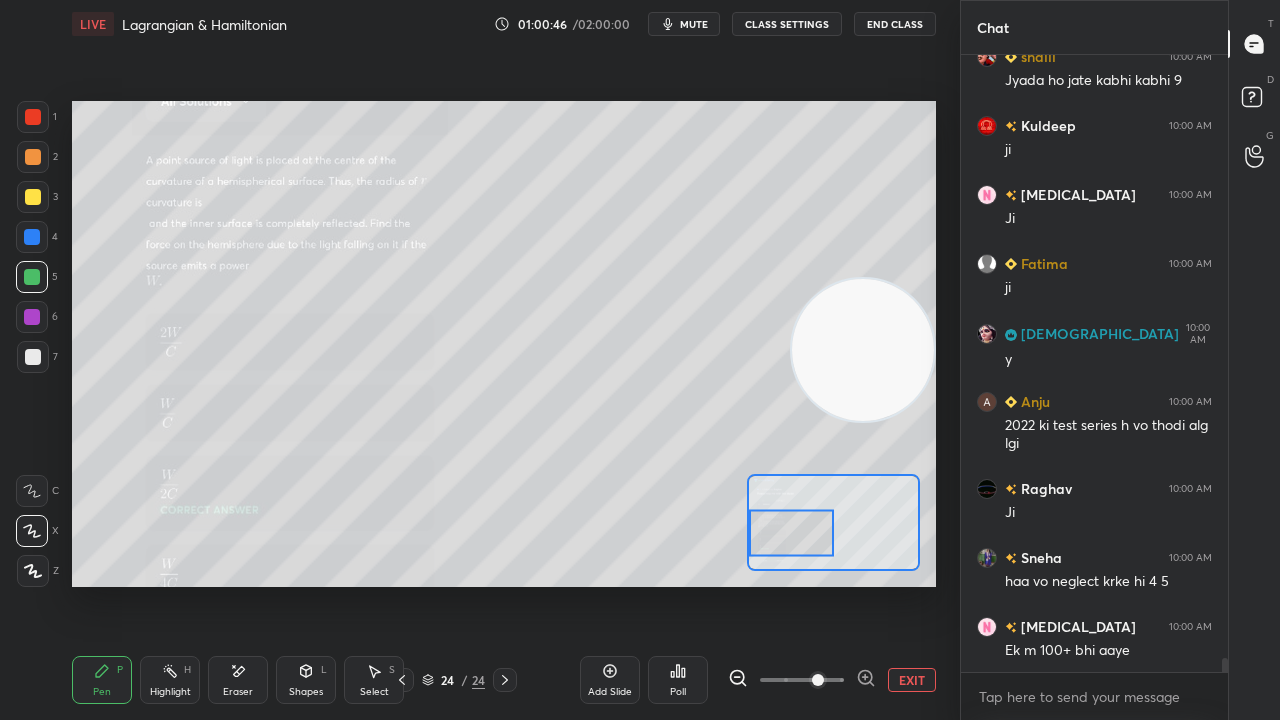 click on "mute" at bounding box center (694, 24) 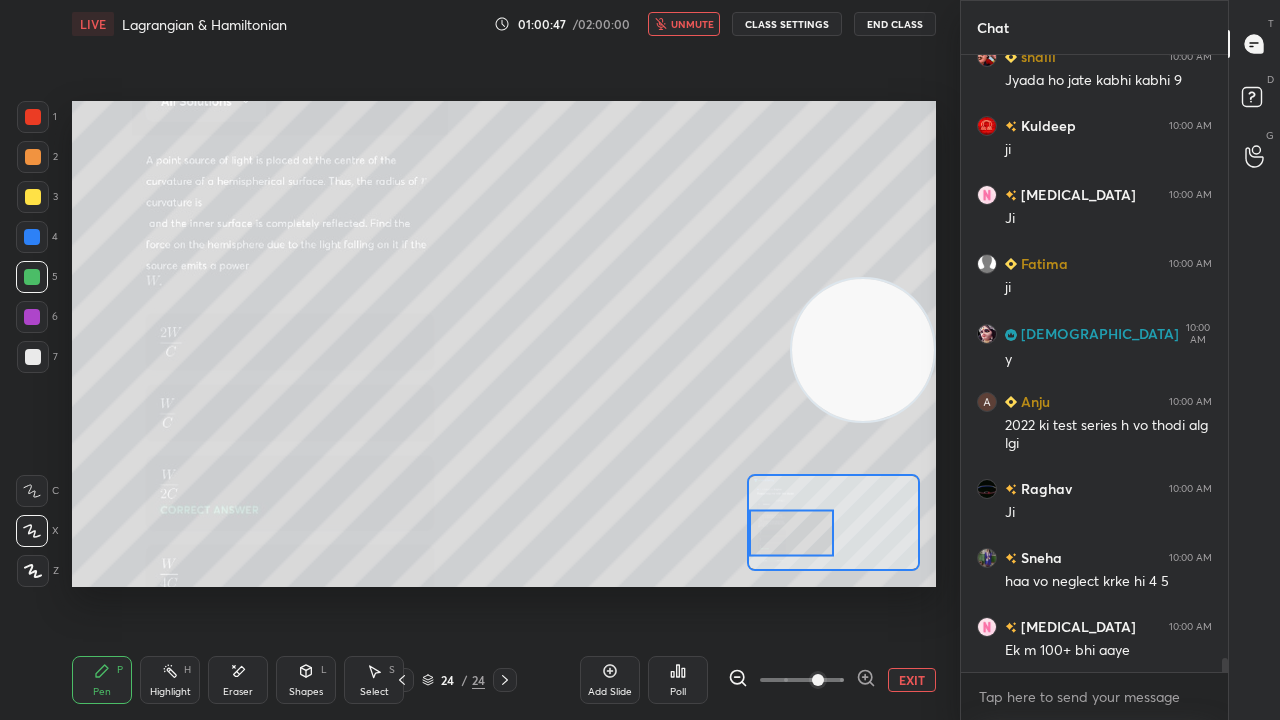 click on "unmute" at bounding box center [692, 24] 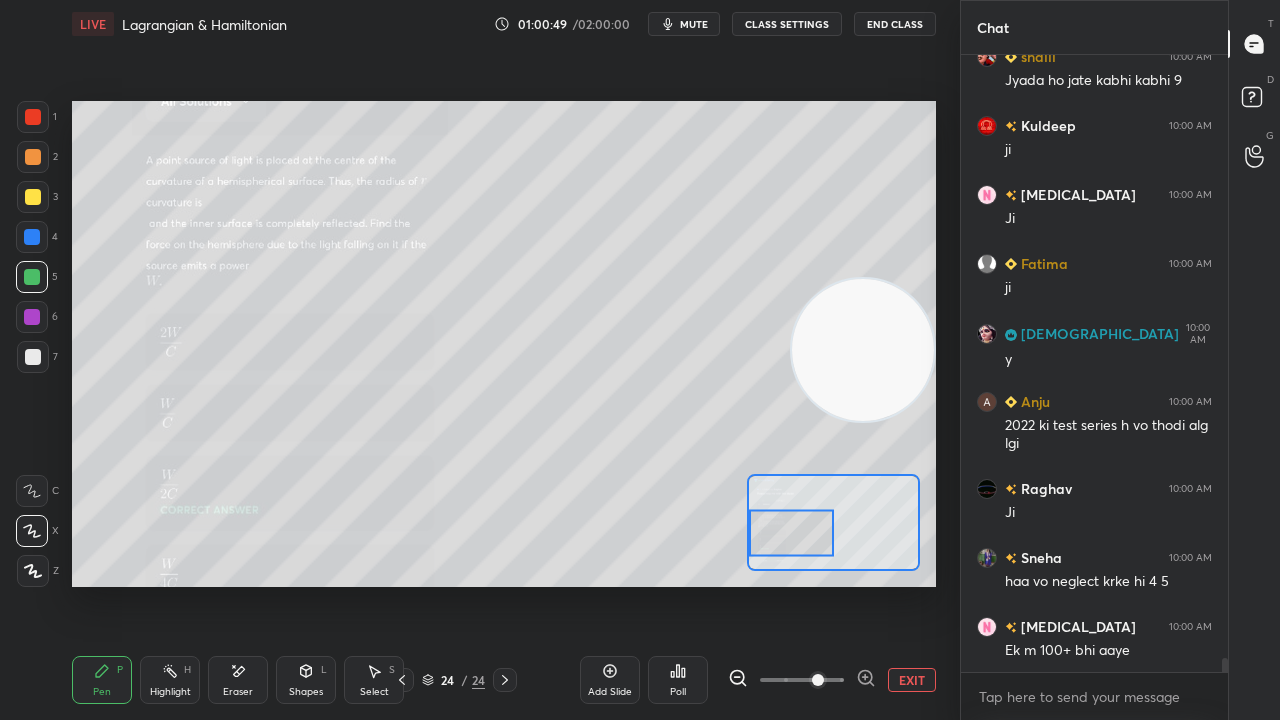 click 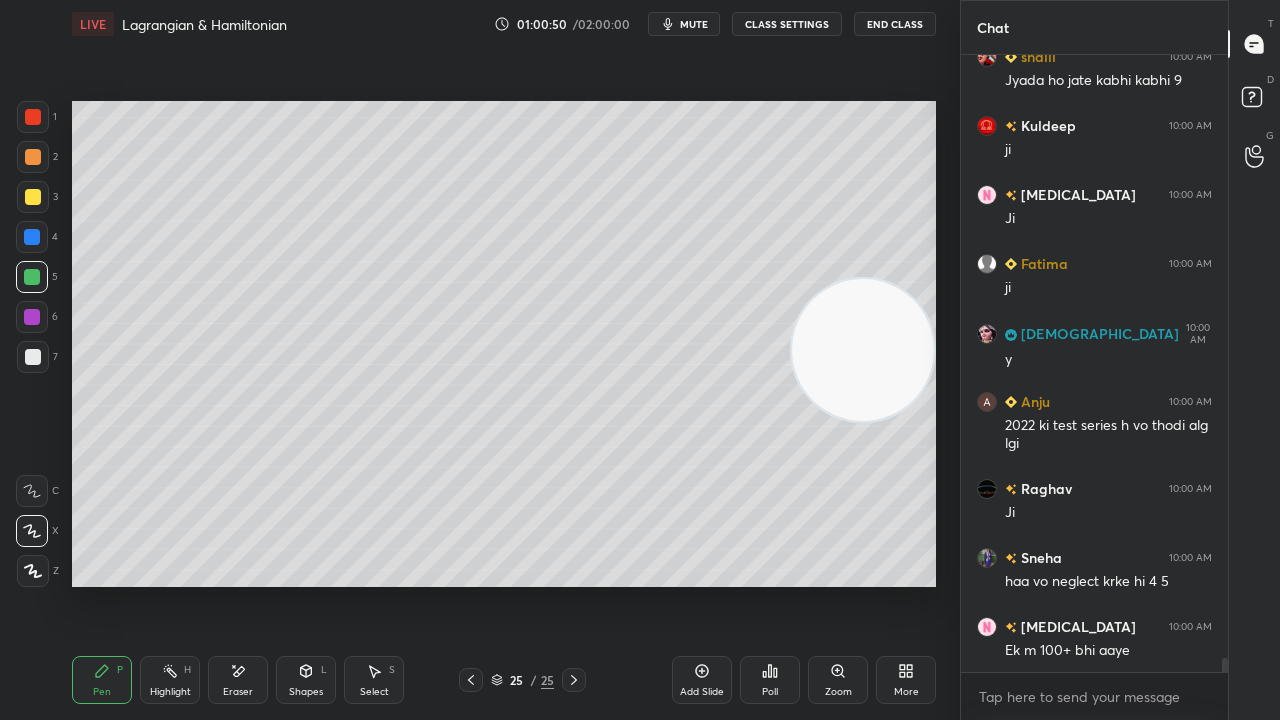 click at bounding box center [33, 197] 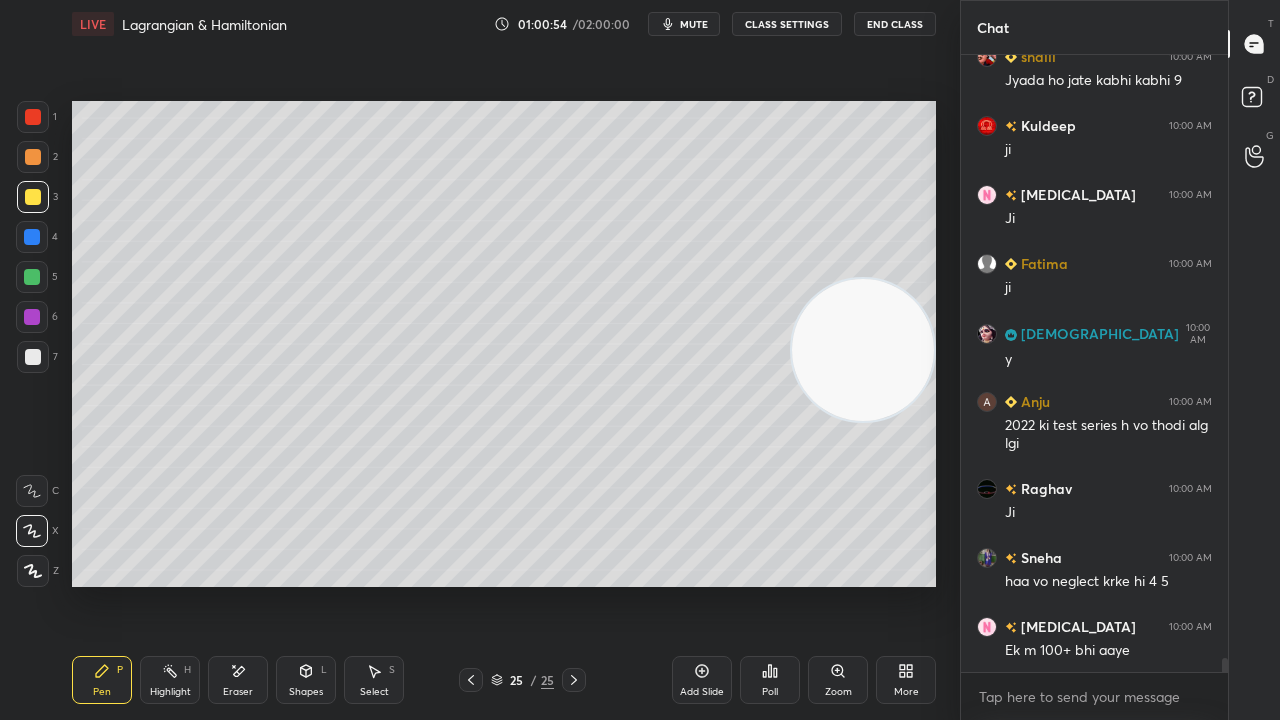 click at bounding box center [32, 277] 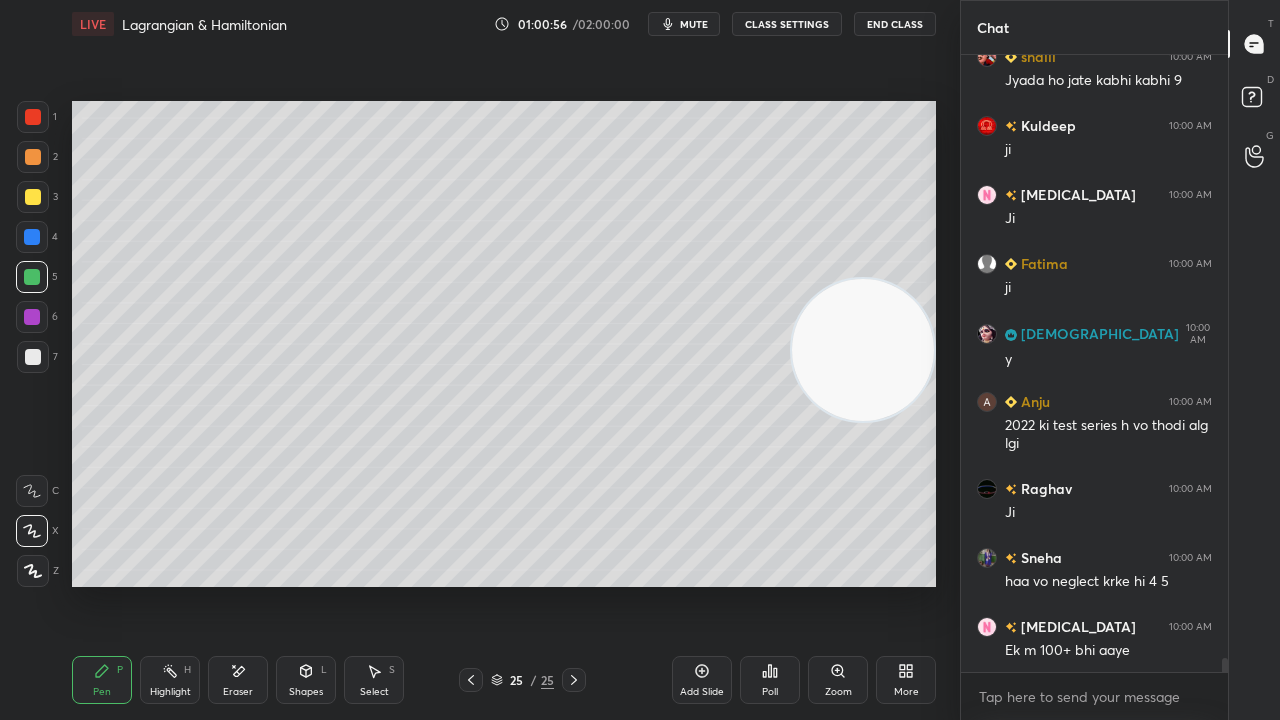 click on "mute" at bounding box center [694, 24] 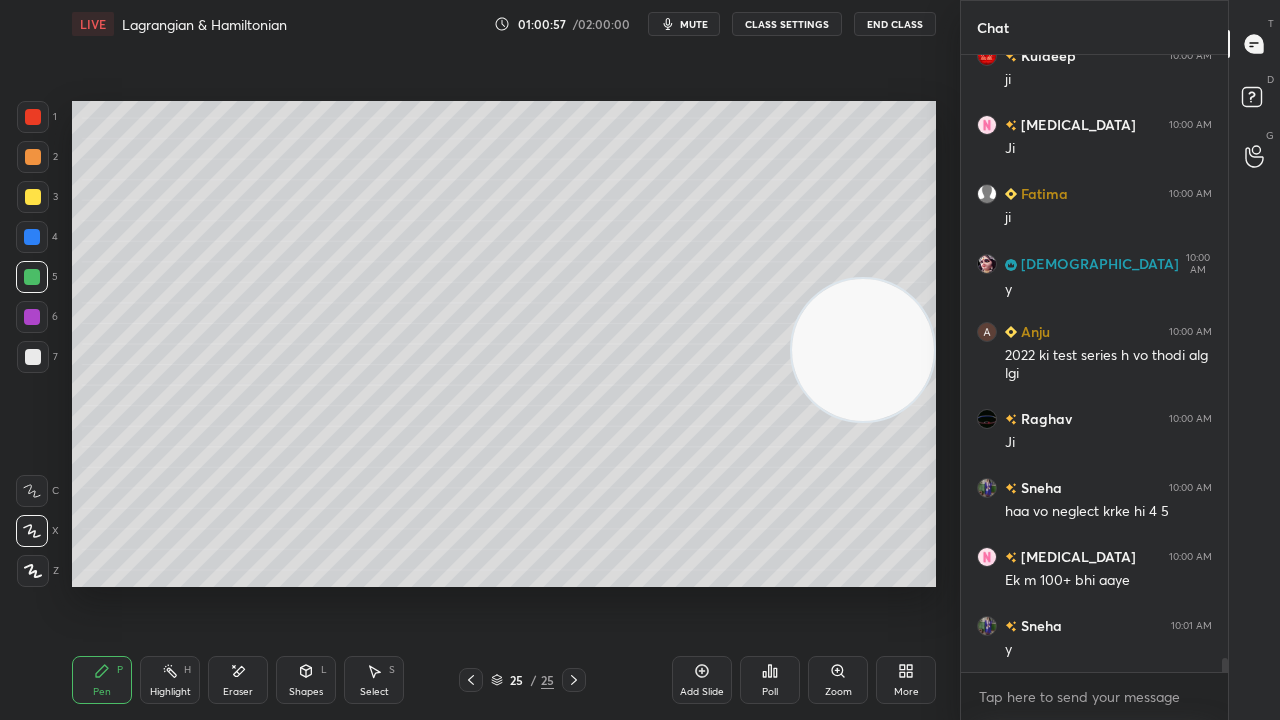 click on "1 2 3 4 5 6 7" at bounding box center (37, 241) 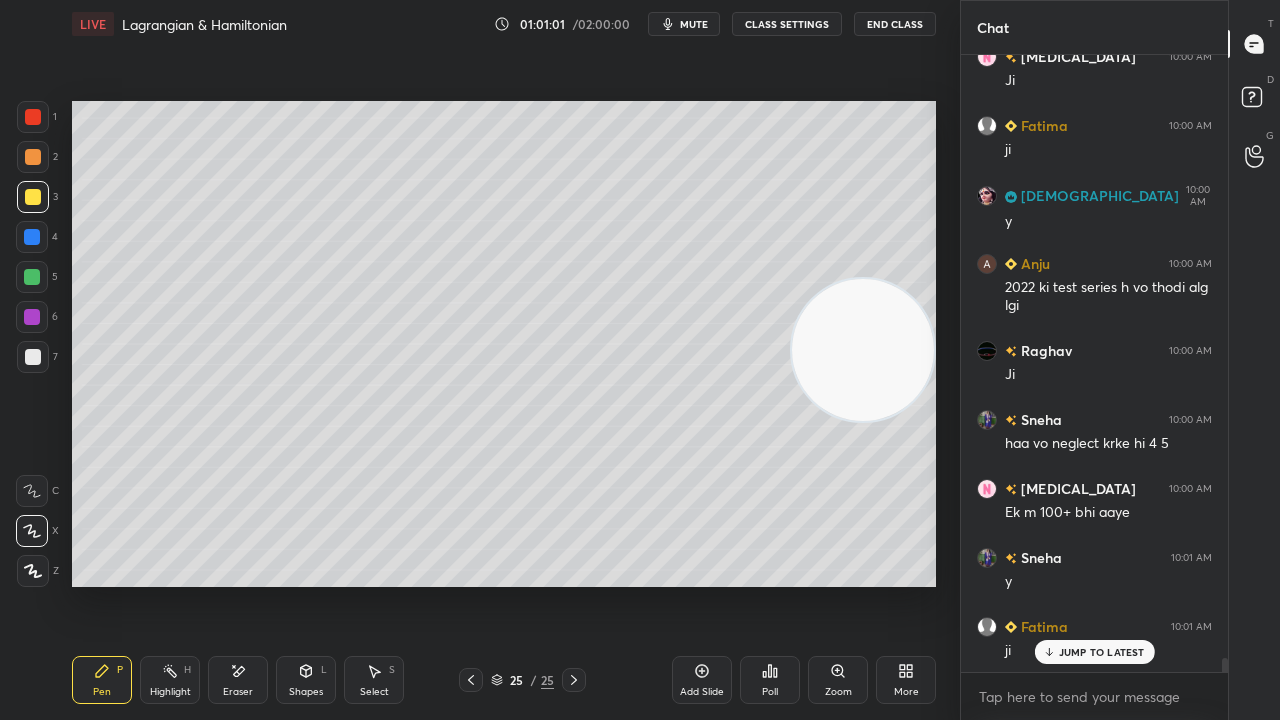 scroll, scrollTop: 26352, scrollLeft: 0, axis: vertical 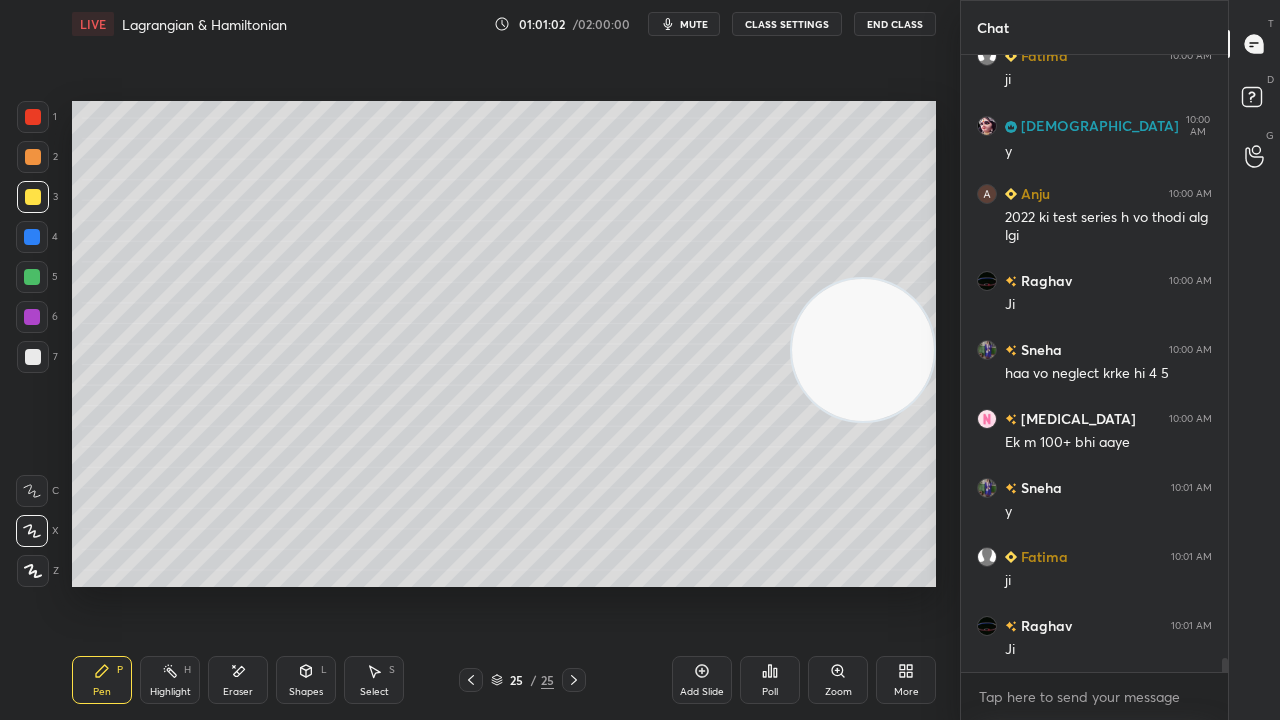 click at bounding box center [33, 357] 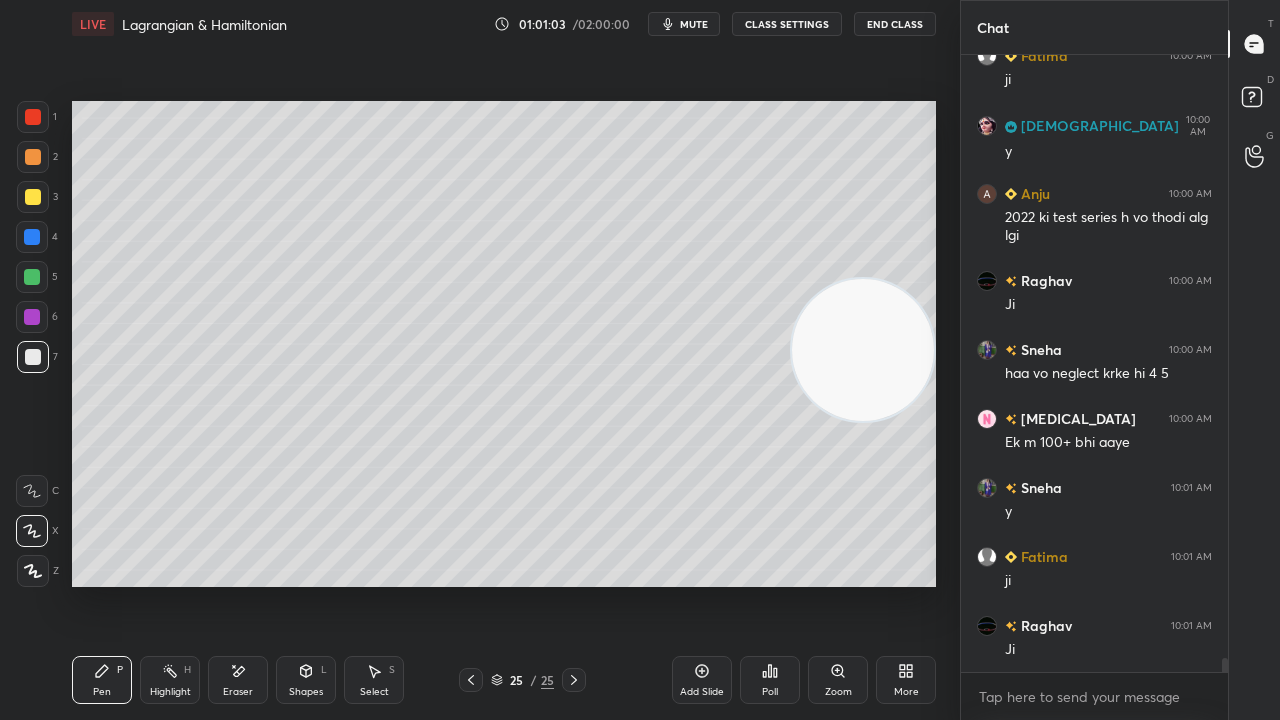 scroll, scrollTop: 26420, scrollLeft: 0, axis: vertical 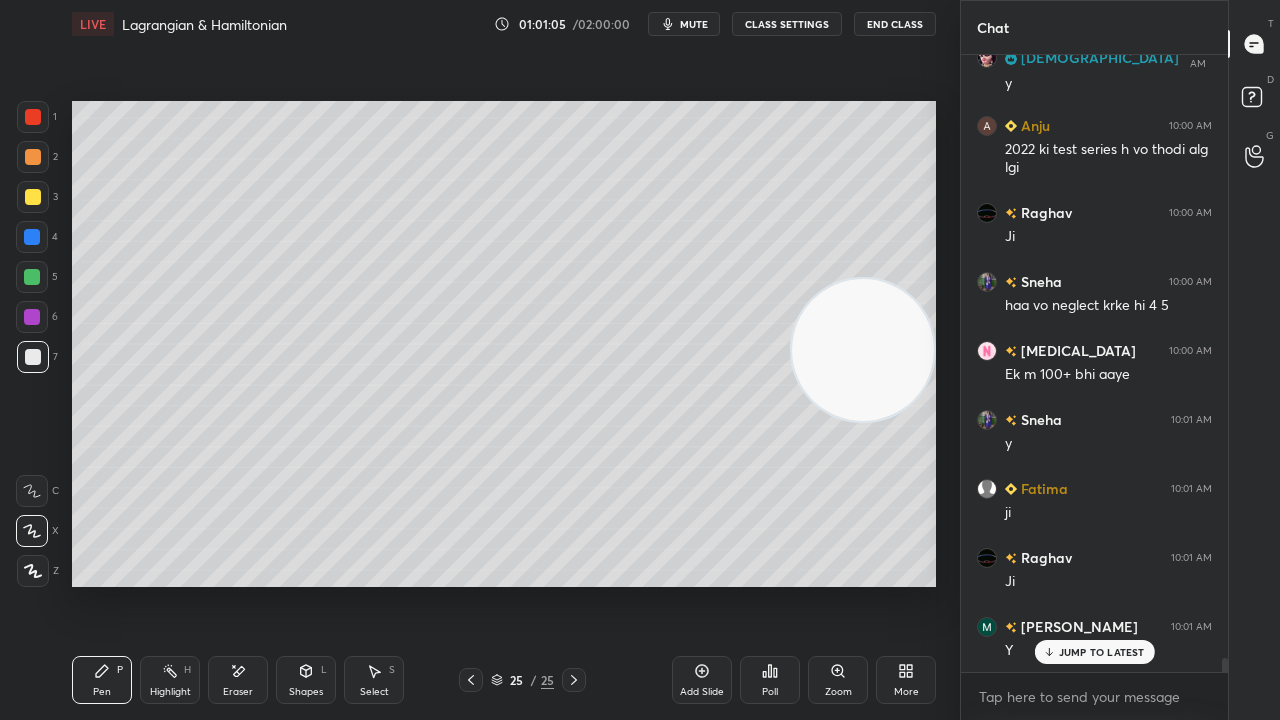 drag, startPoint x: 1101, startPoint y: 655, endPoint x: 1092, endPoint y: 711, distance: 56.718605 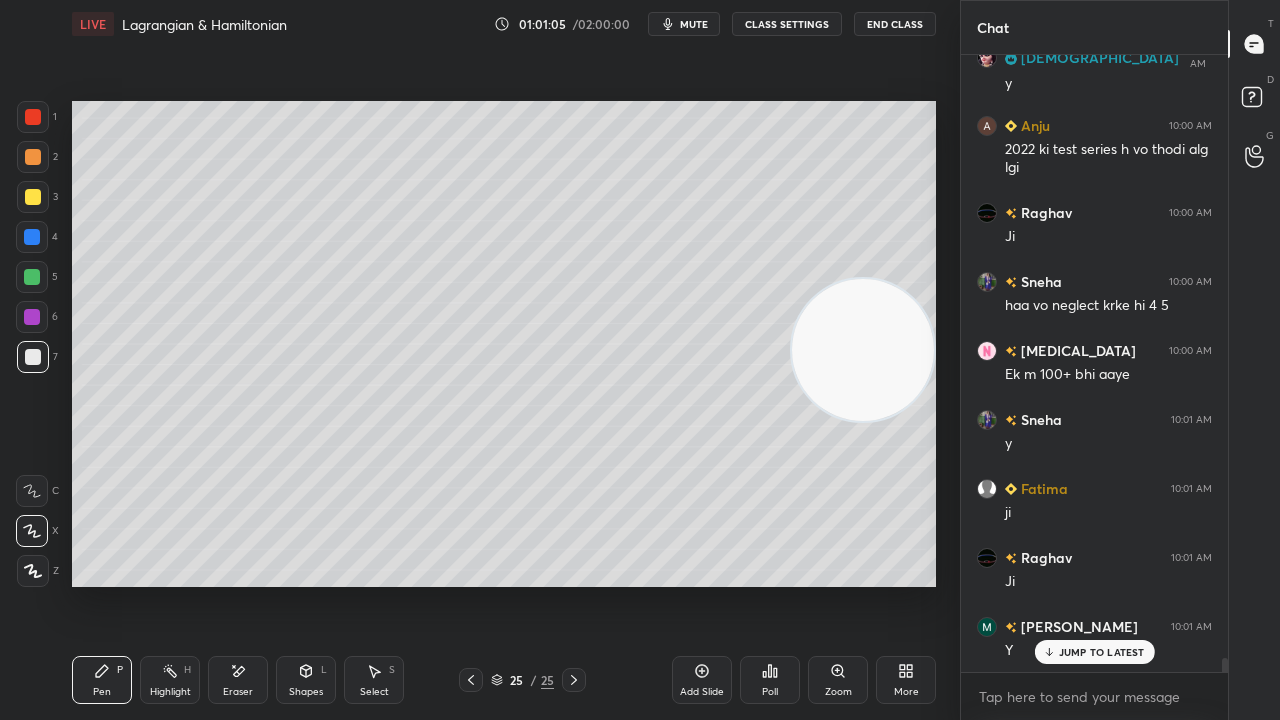 click on "JUMP TO LATEST" at bounding box center (1102, 652) 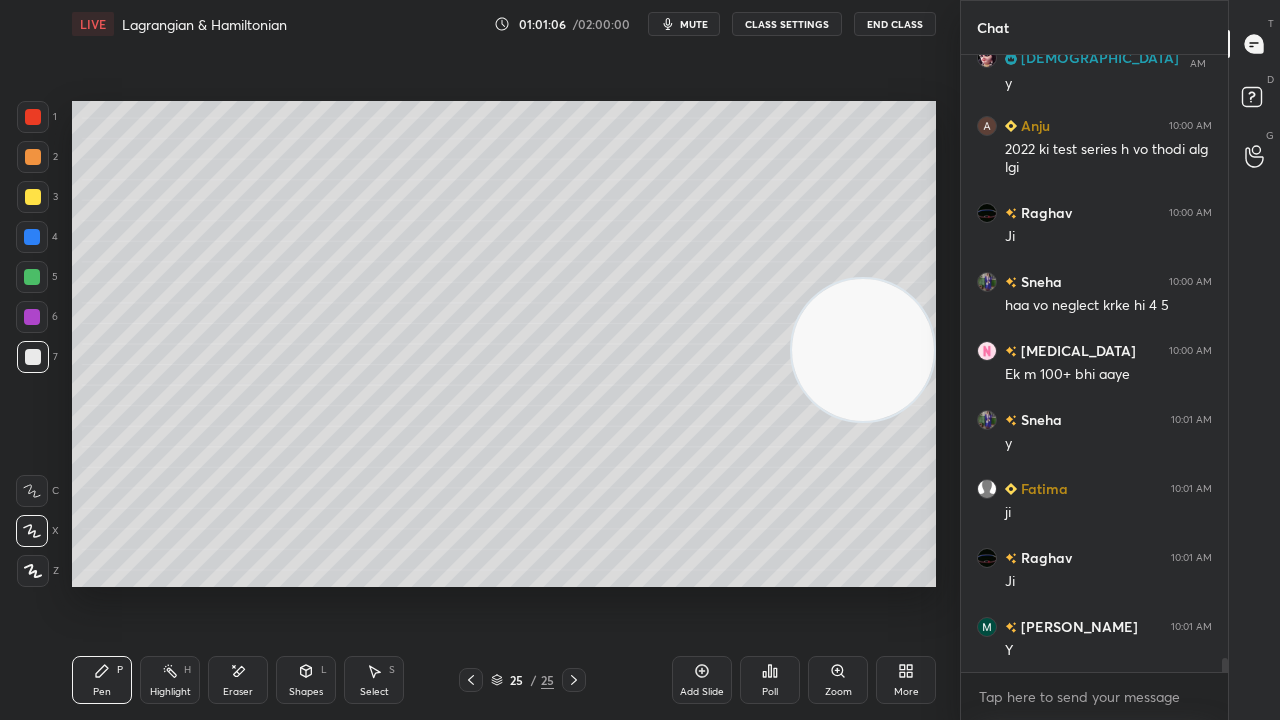 click on "x" at bounding box center (1094, 696) 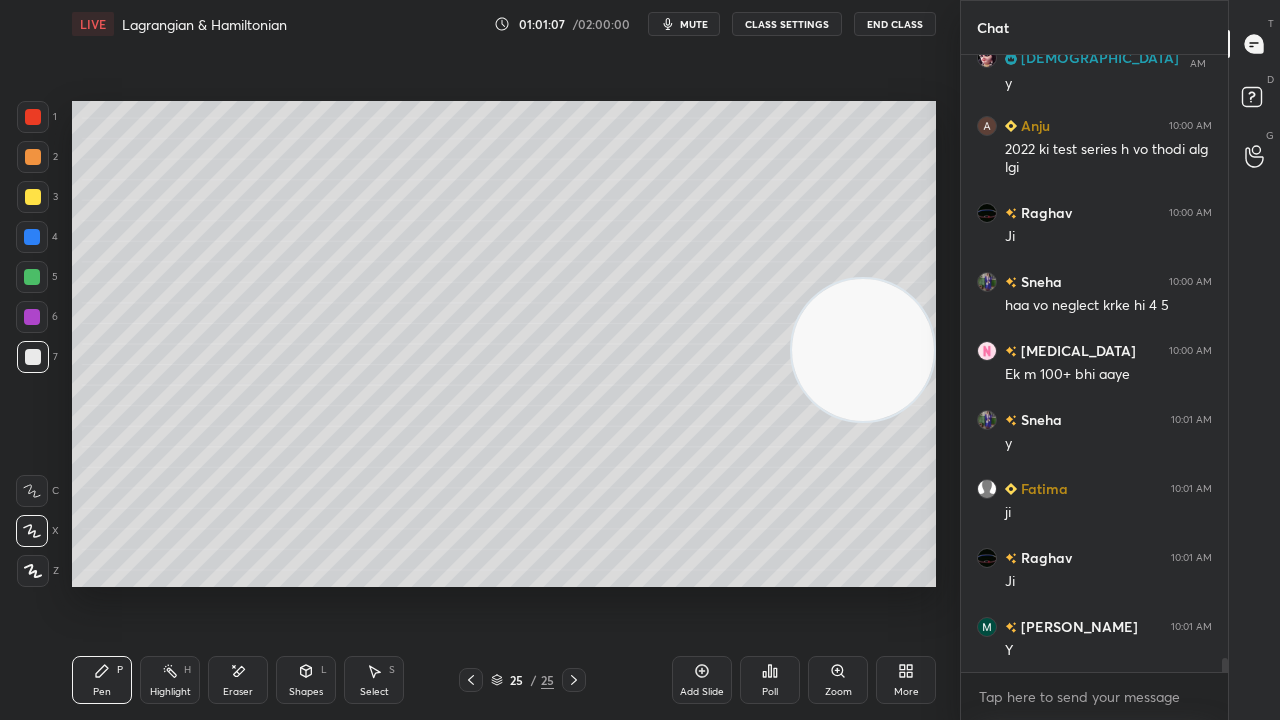 click on "mute" at bounding box center (694, 24) 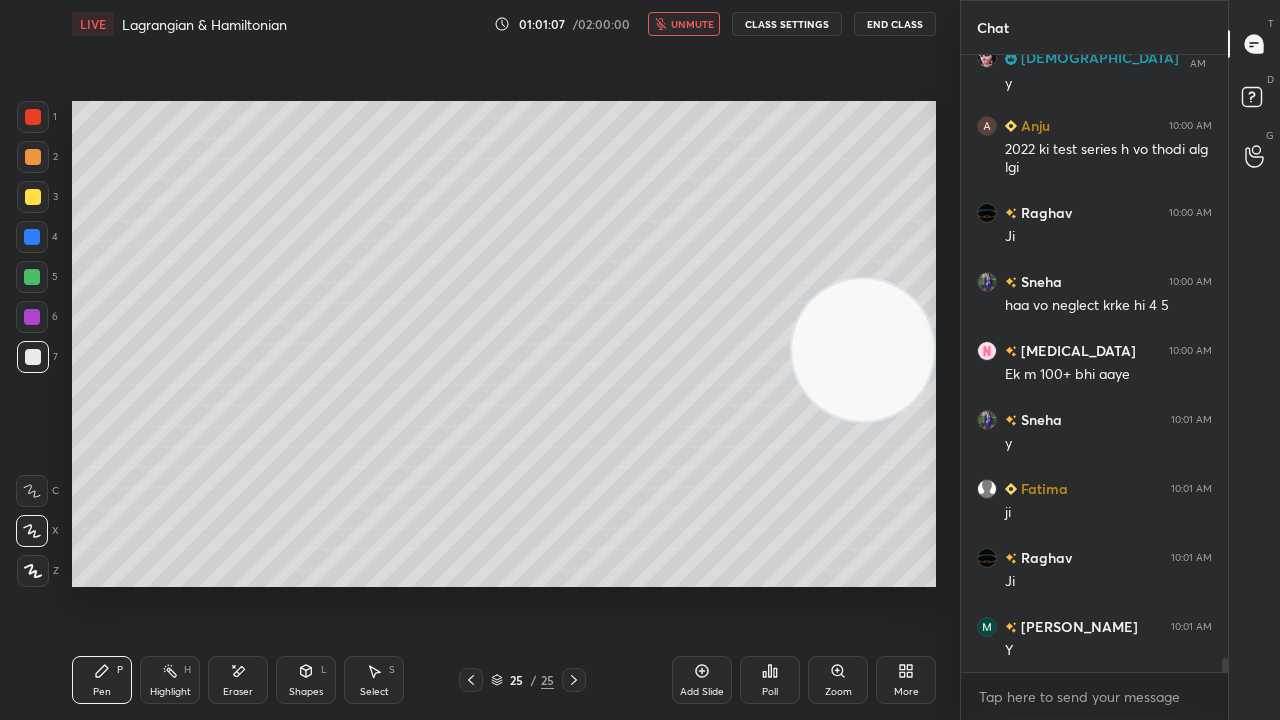 scroll, scrollTop: 26508, scrollLeft: 0, axis: vertical 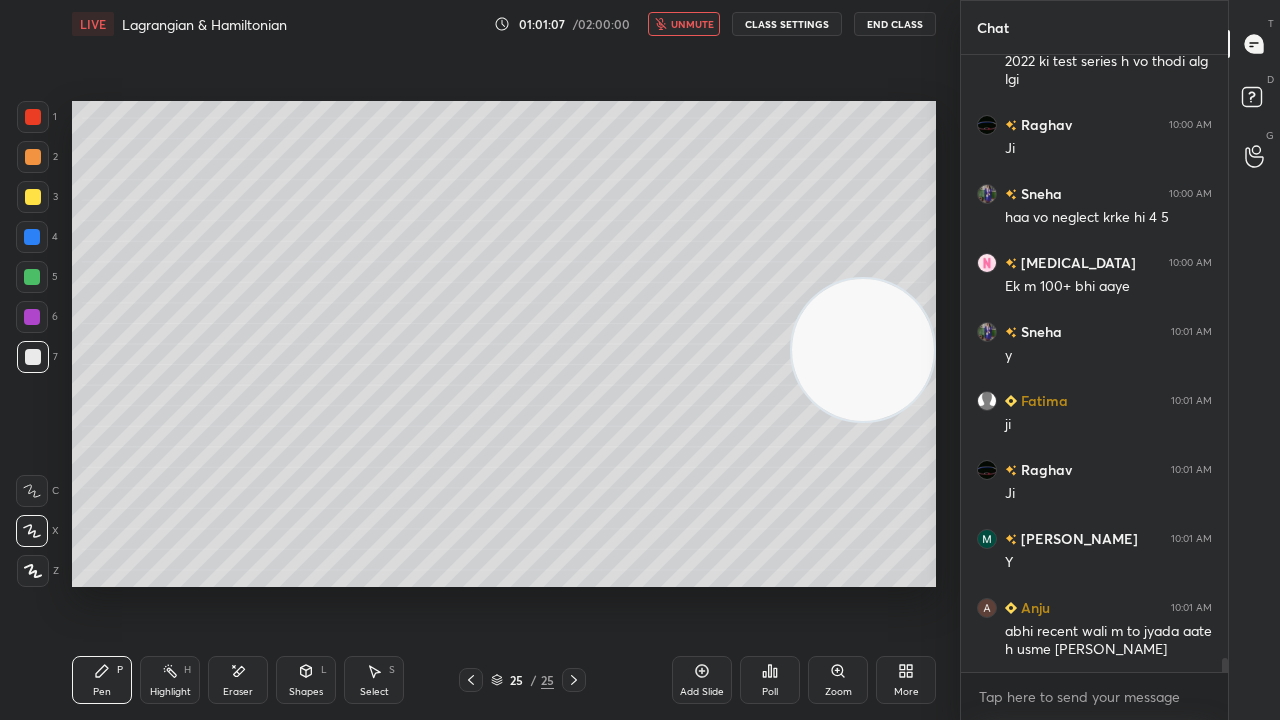 click on "unmute" at bounding box center (692, 24) 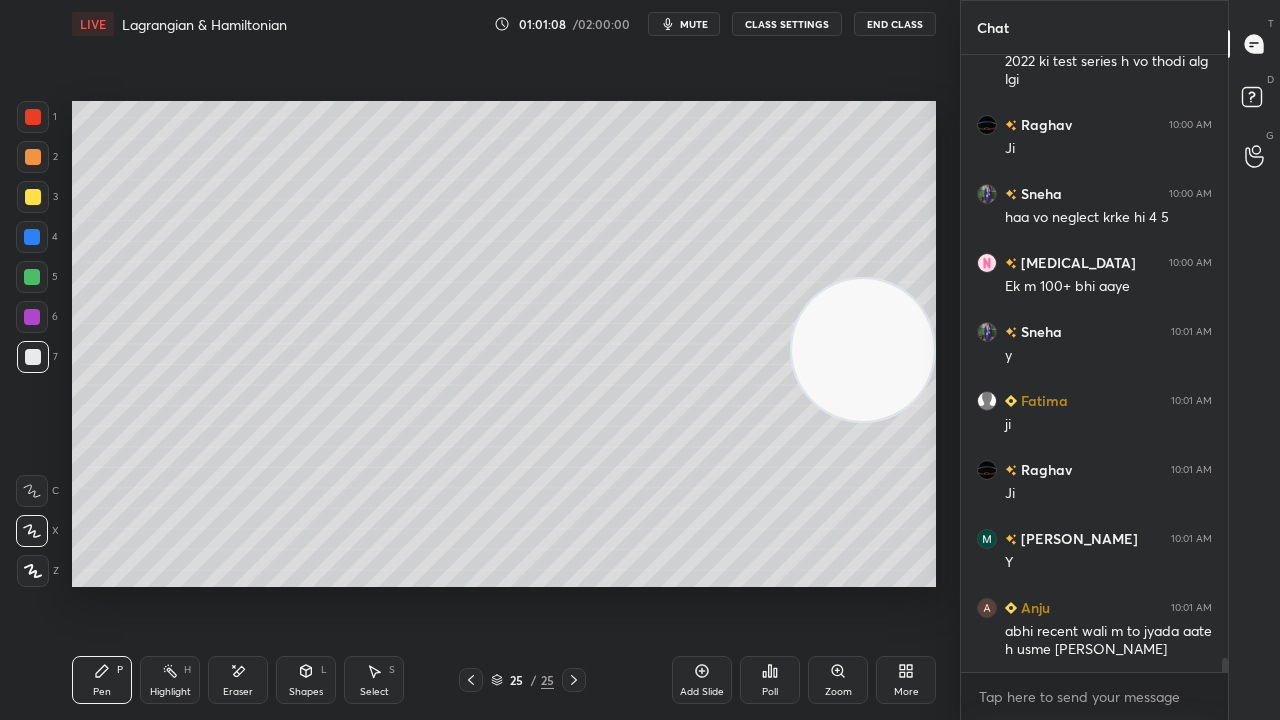 click at bounding box center [33, 197] 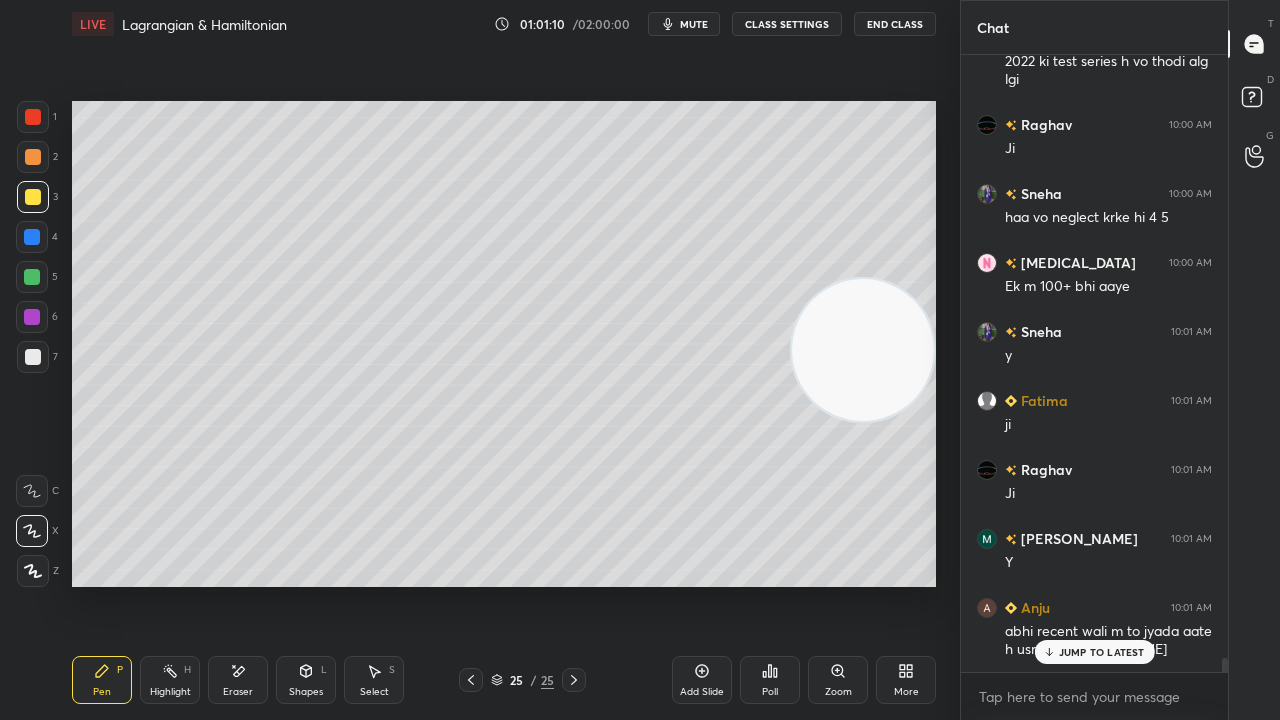 scroll, scrollTop: 26576, scrollLeft: 0, axis: vertical 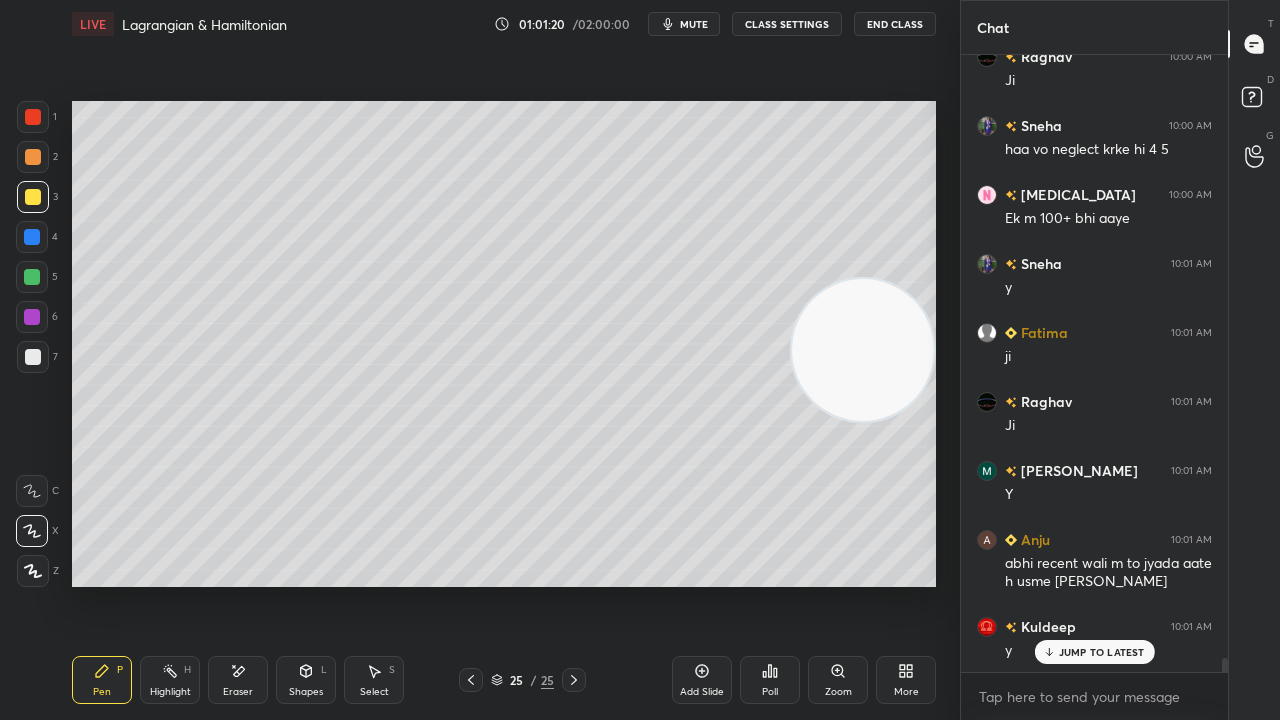 click on "Eraser" at bounding box center (238, 692) 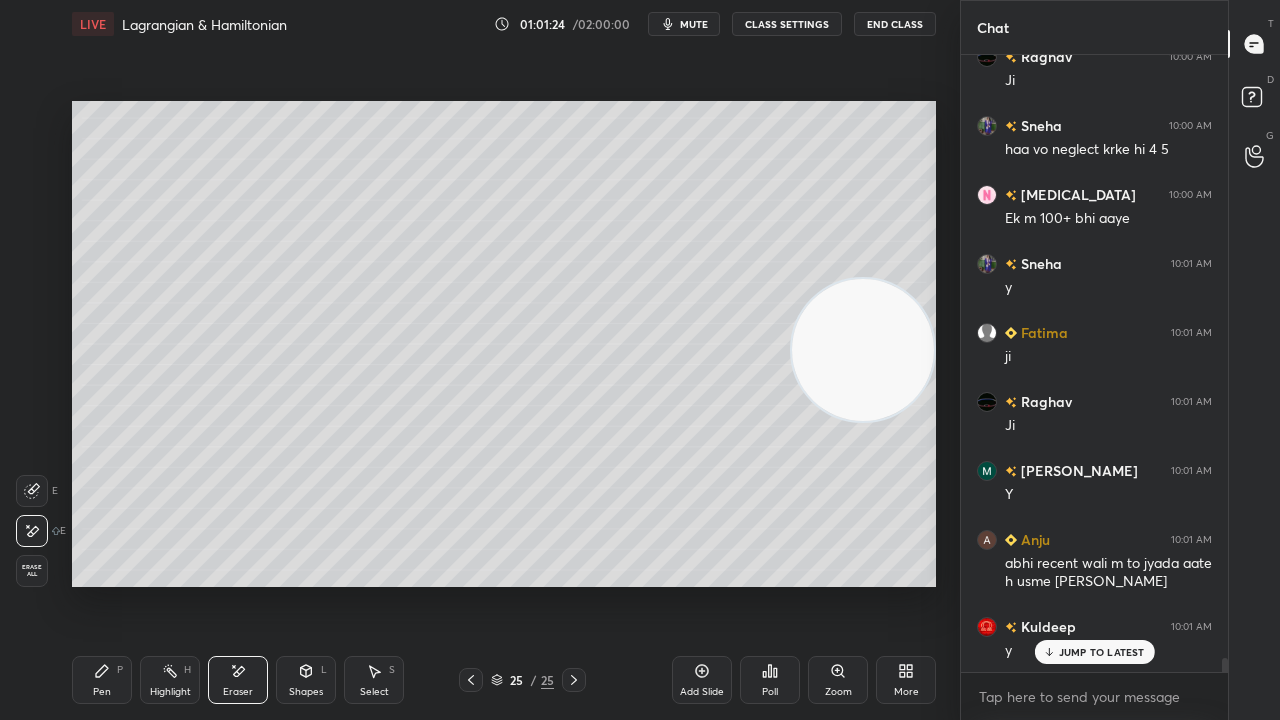 click on "Pen" at bounding box center (102, 692) 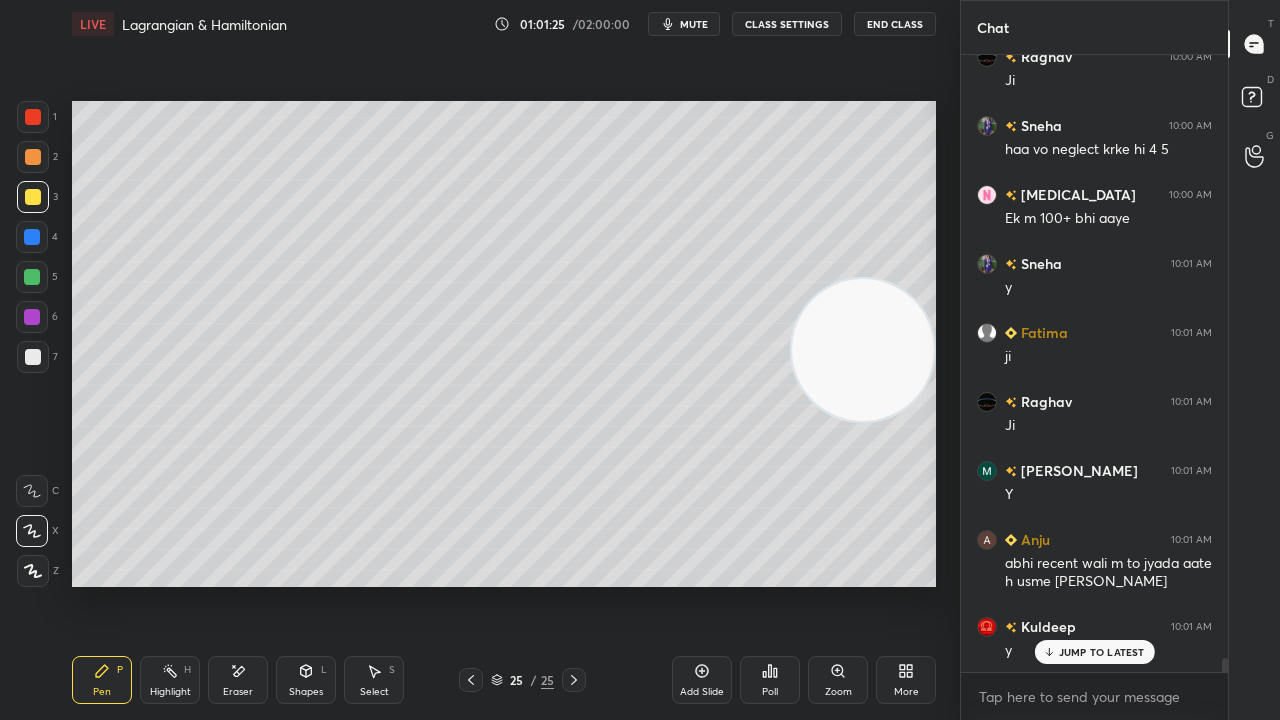 click on "mute" at bounding box center [694, 24] 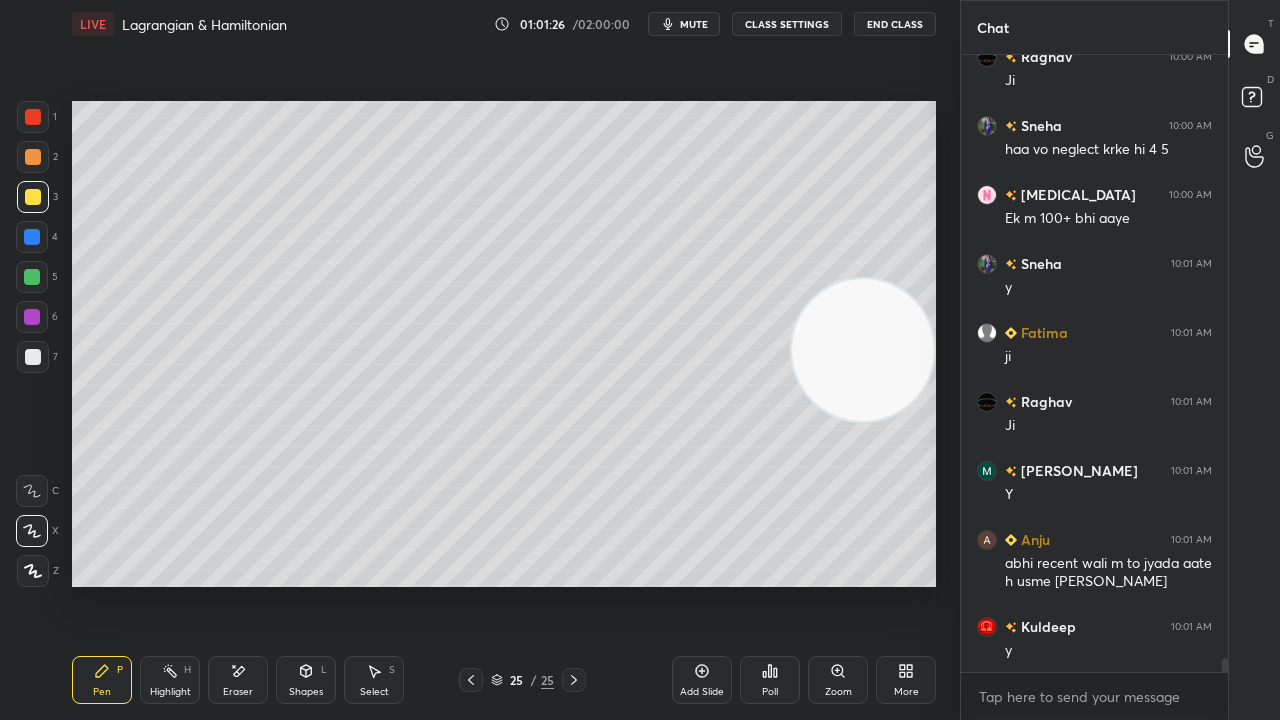 scroll, scrollTop: 26646, scrollLeft: 0, axis: vertical 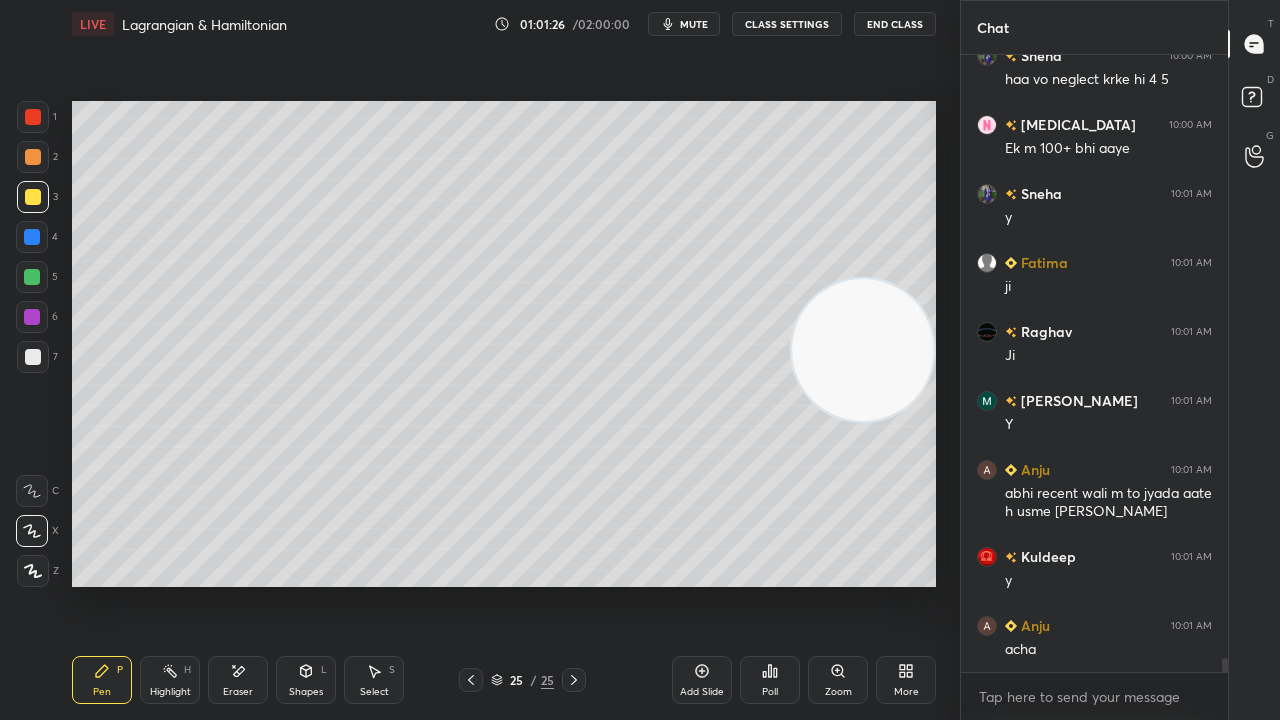click at bounding box center [32, 277] 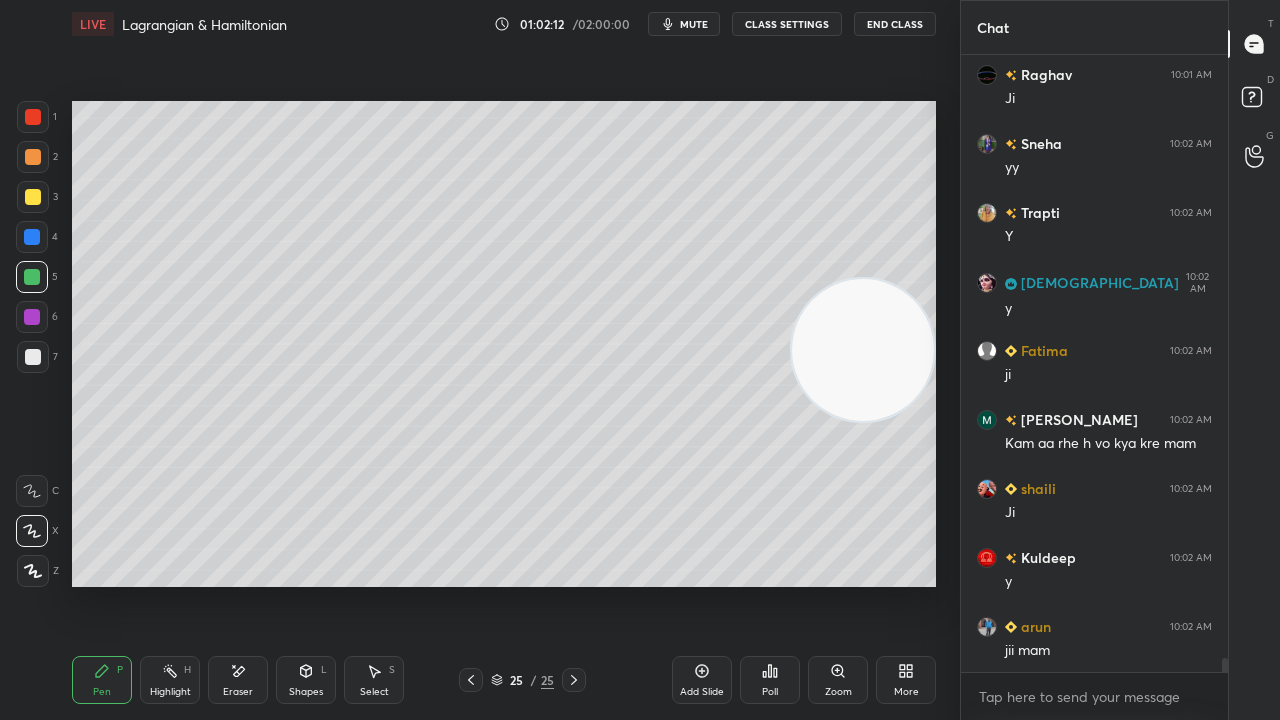 scroll, scrollTop: 27336, scrollLeft: 0, axis: vertical 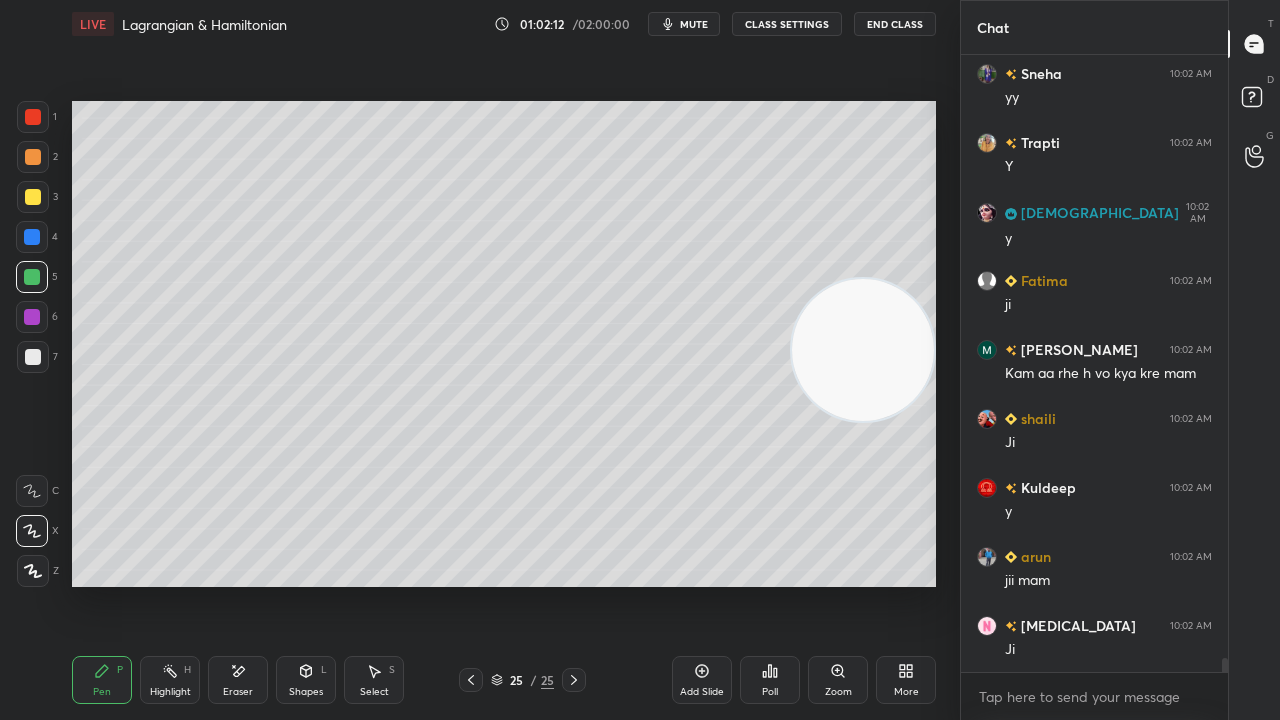 click on "mute" at bounding box center [694, 24] 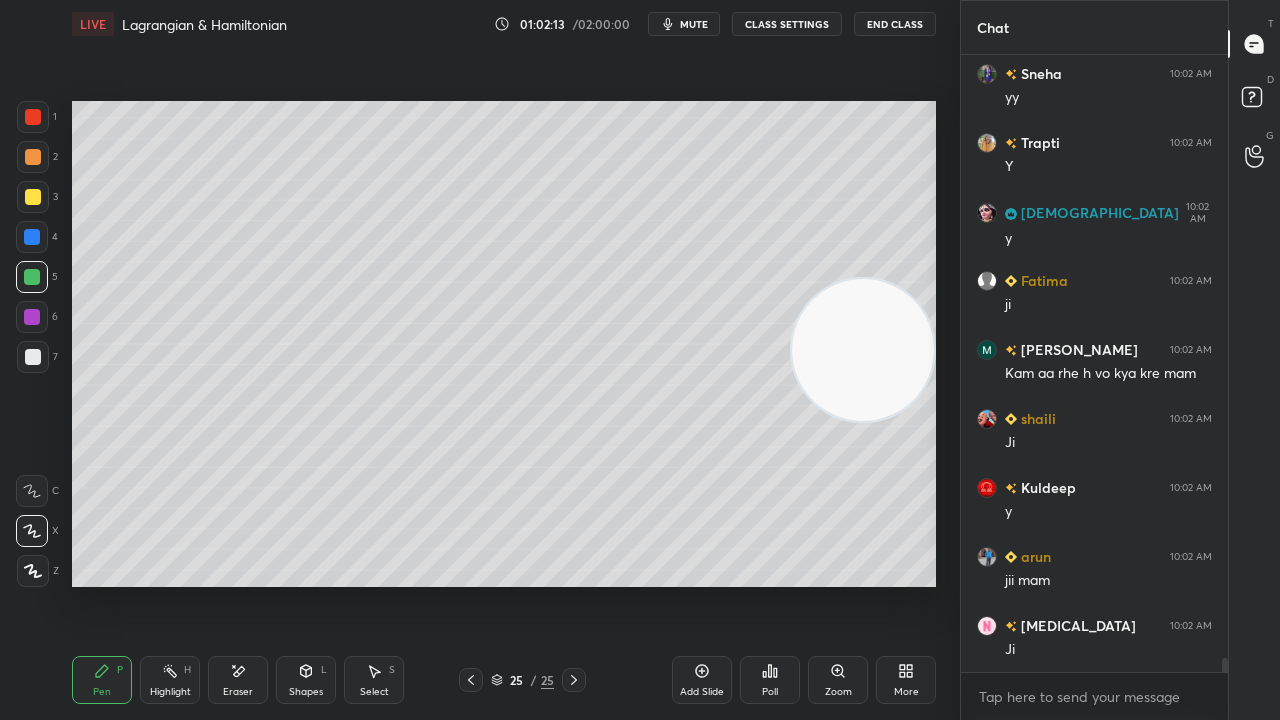 scroll, scrollTop: 27404, scrollLeft: 0, axis: vertical 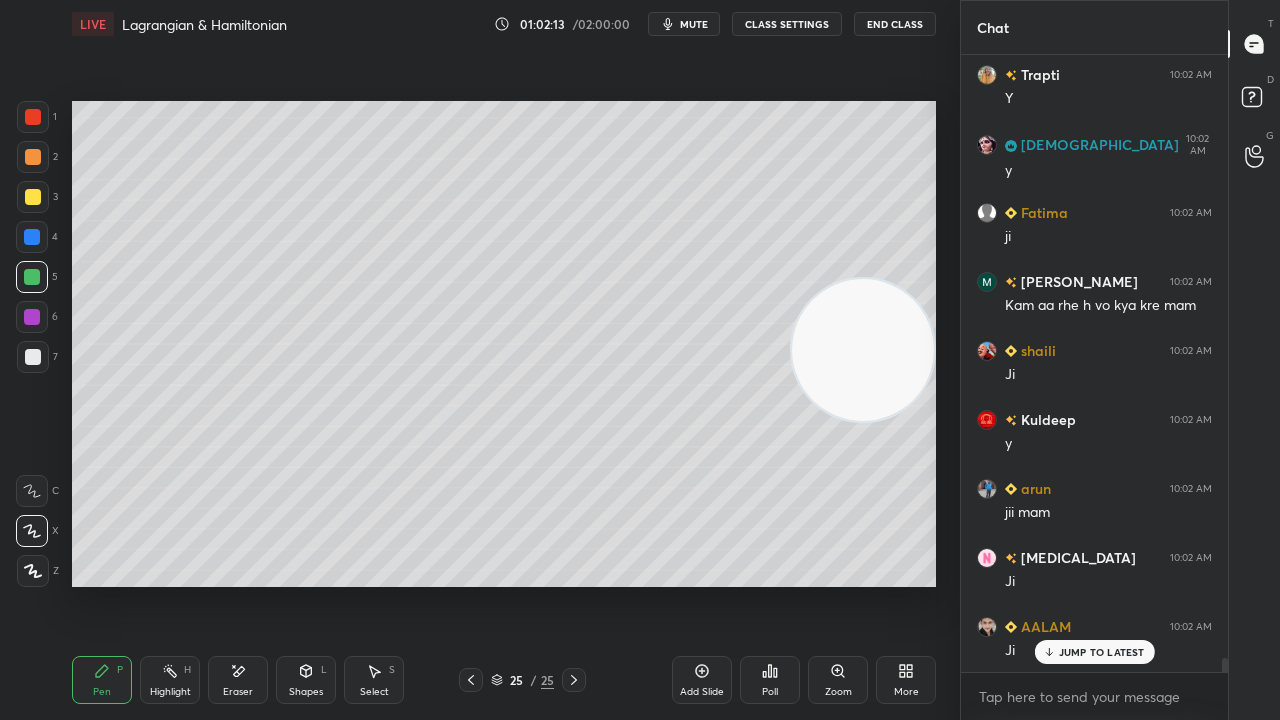 click at bounding box center (33, 197) 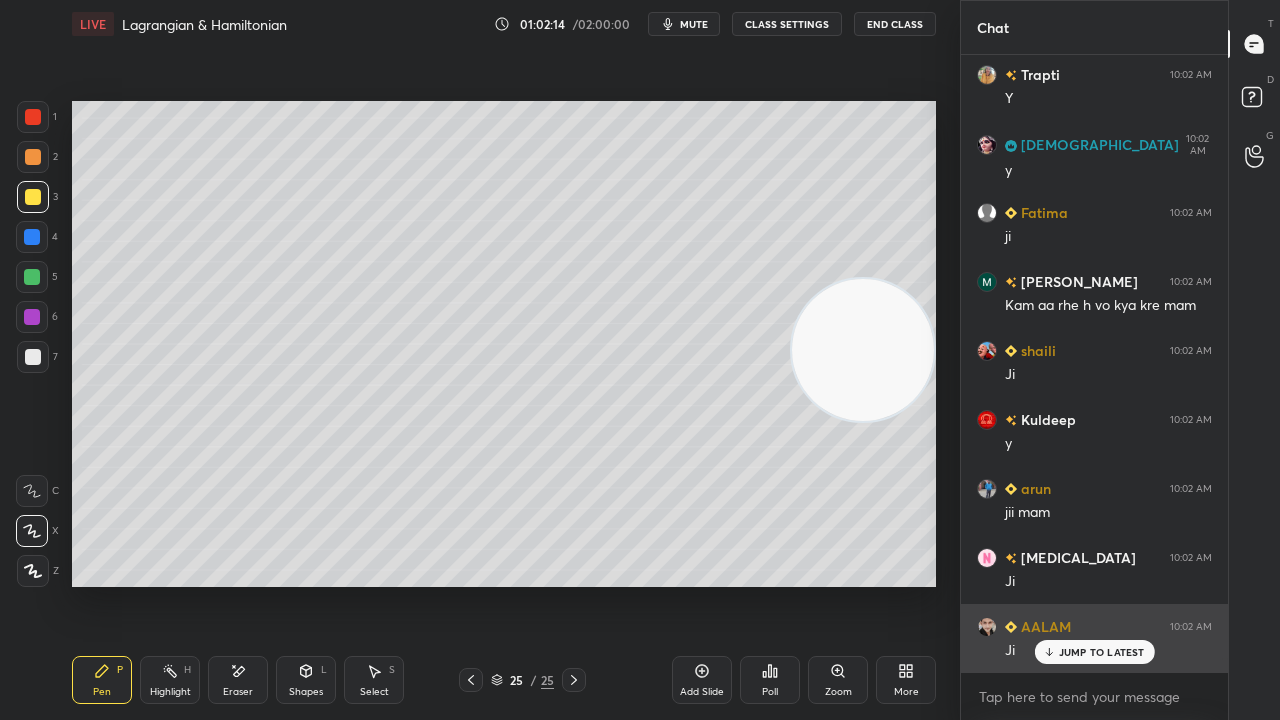 drag, startPoint x: 1076, startPoint y: 652, endPoint x: 1052, endPoint y: 671, distance: 30.610456 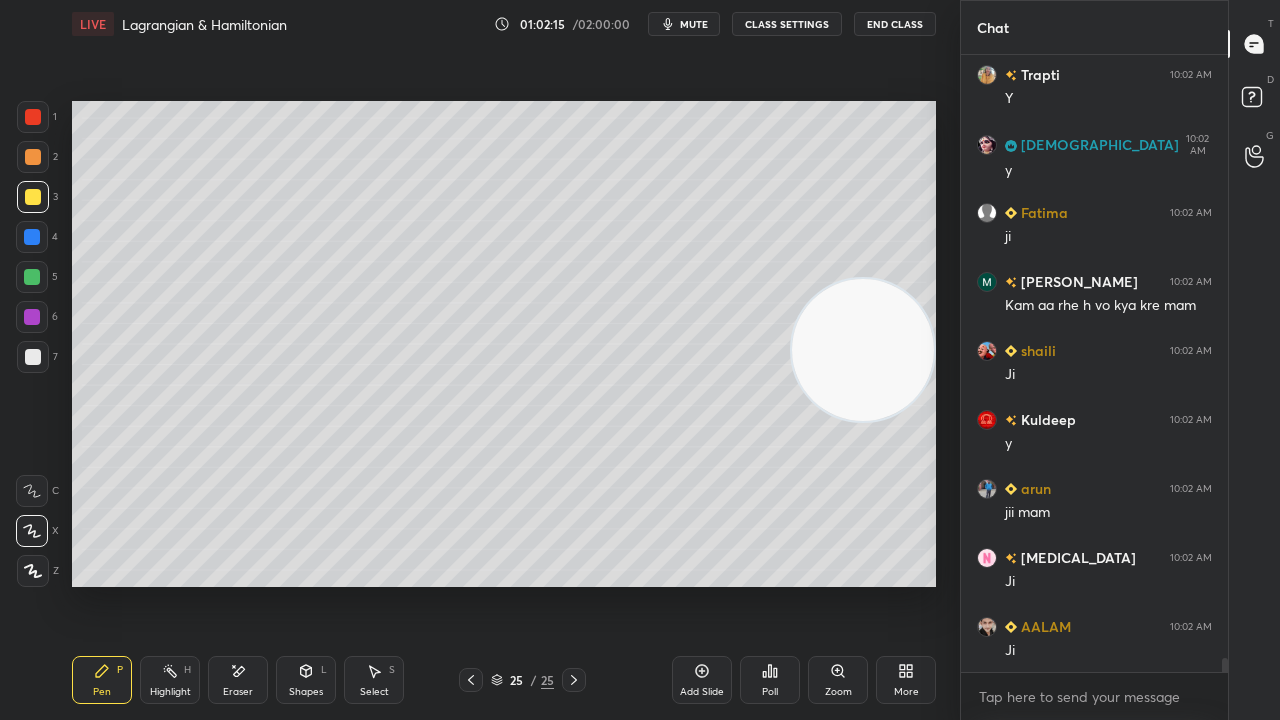 click at bounding box center [32, 277] 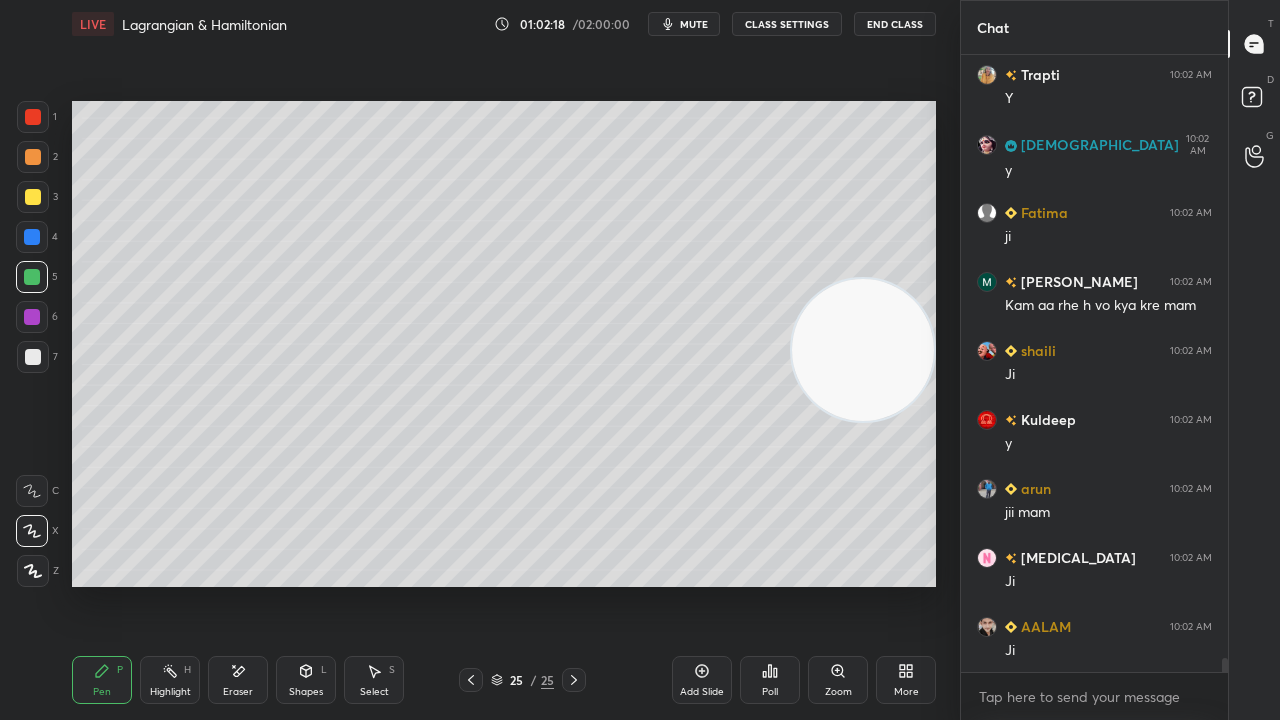 scroll, scrollTop: 27492, scrollLeft: 0, axis: vertical 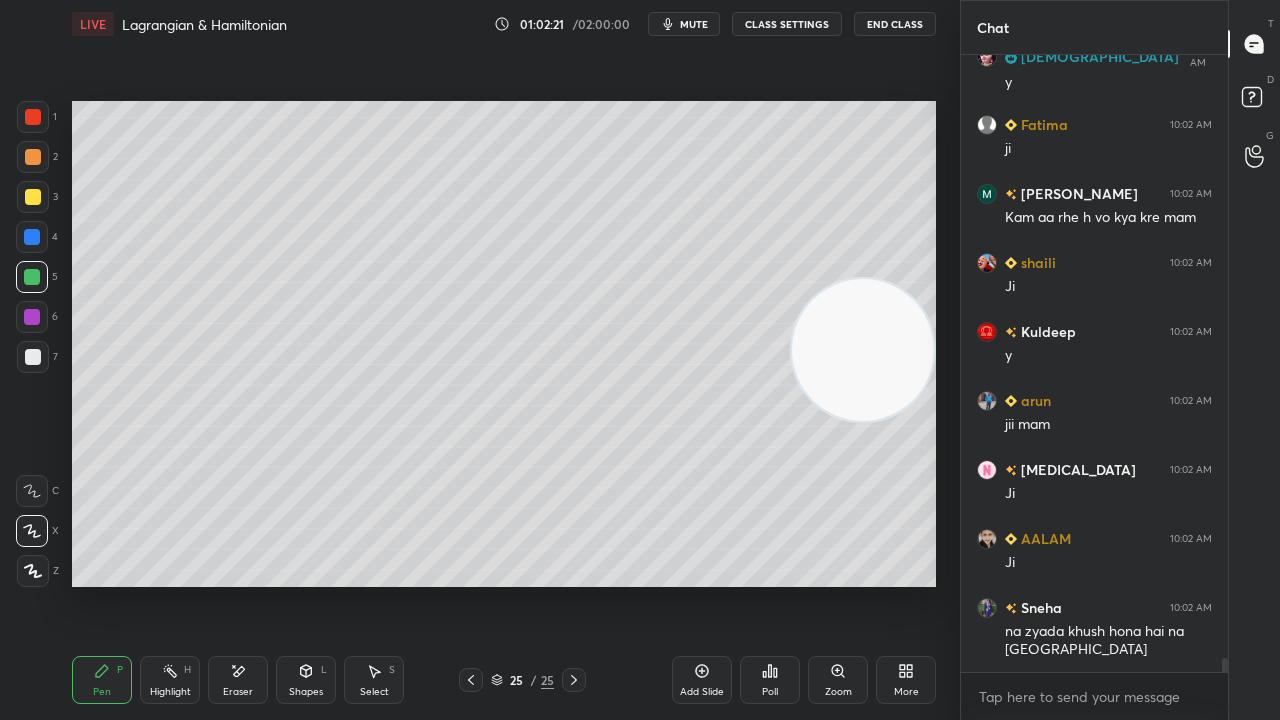 click on "3" at bounding box center [37, 201] 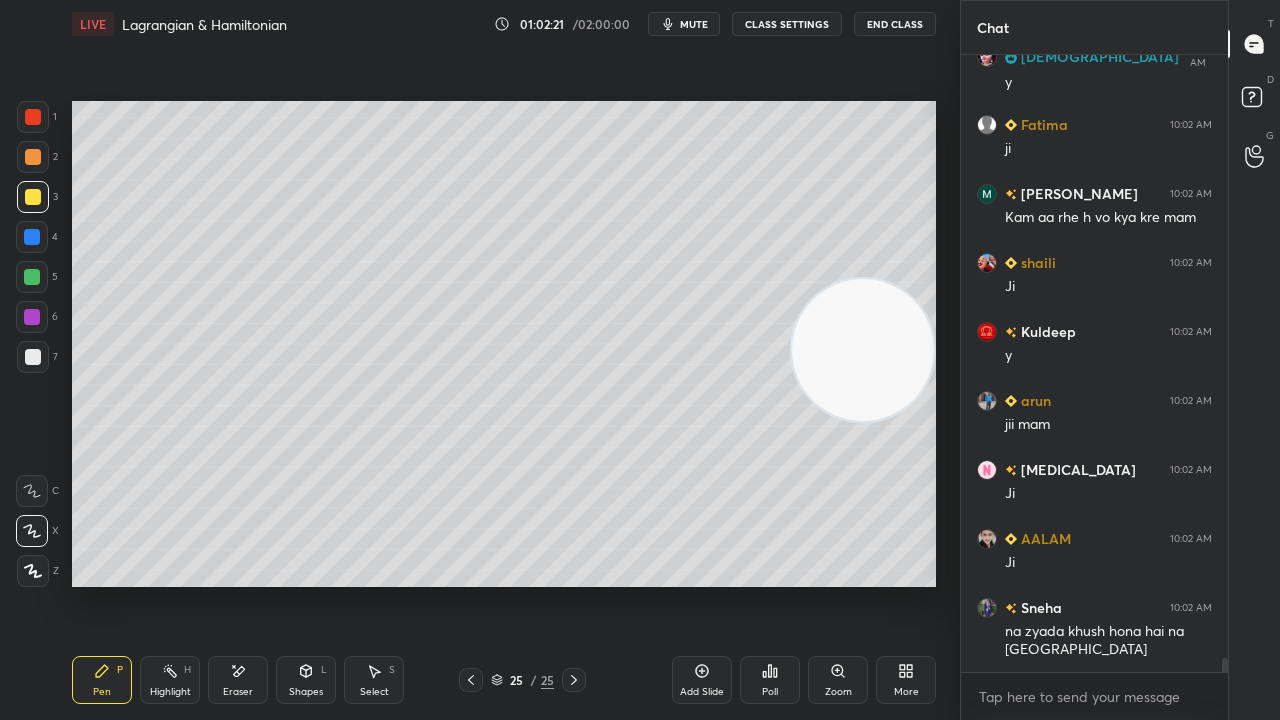 click at bounding box center [32, 277] 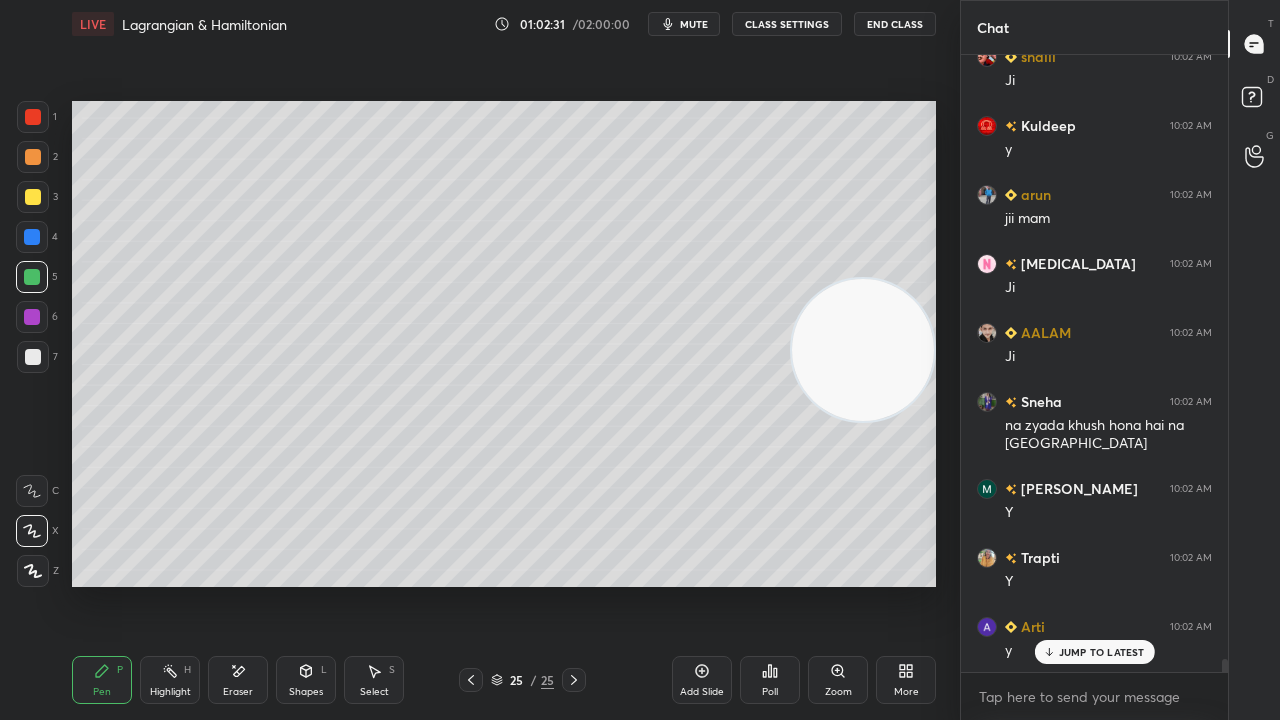scroll, scrollTop: 27768, scrollLeft: 0, axis: vertical 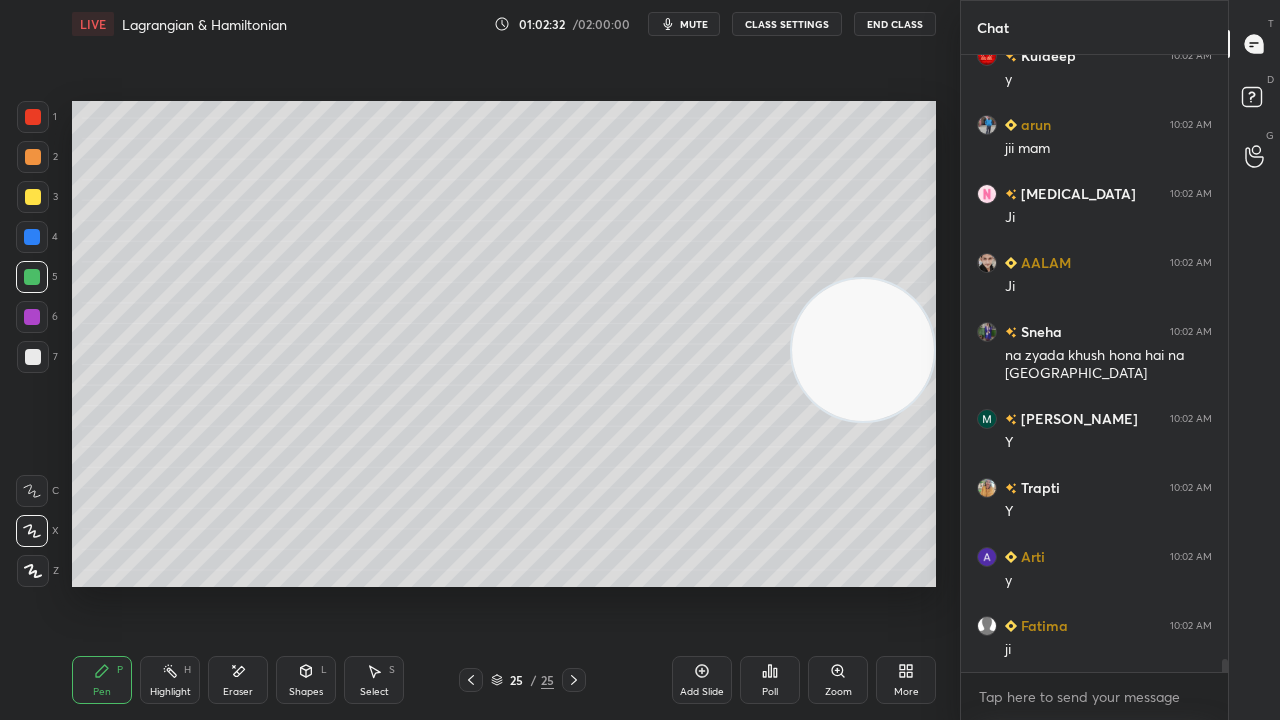 click on "mute" at bounding box center (694, 24) 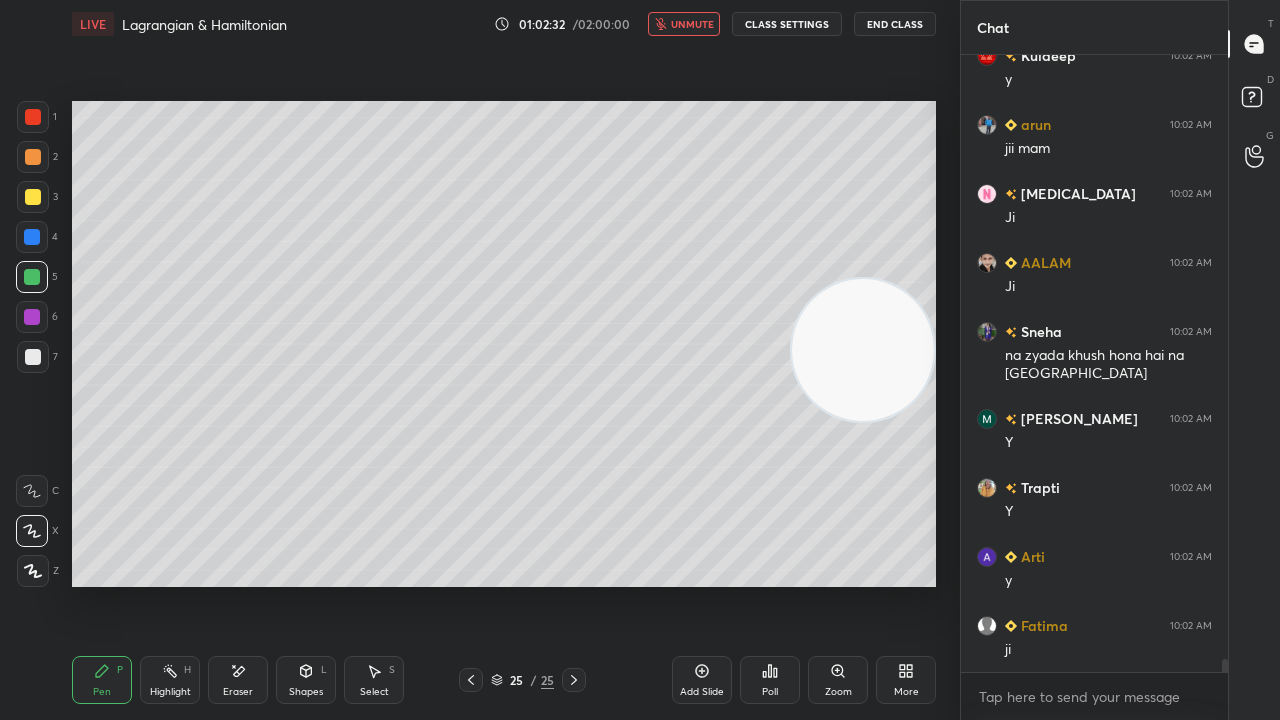 click on "unmute" at bounding box center [692, 24] 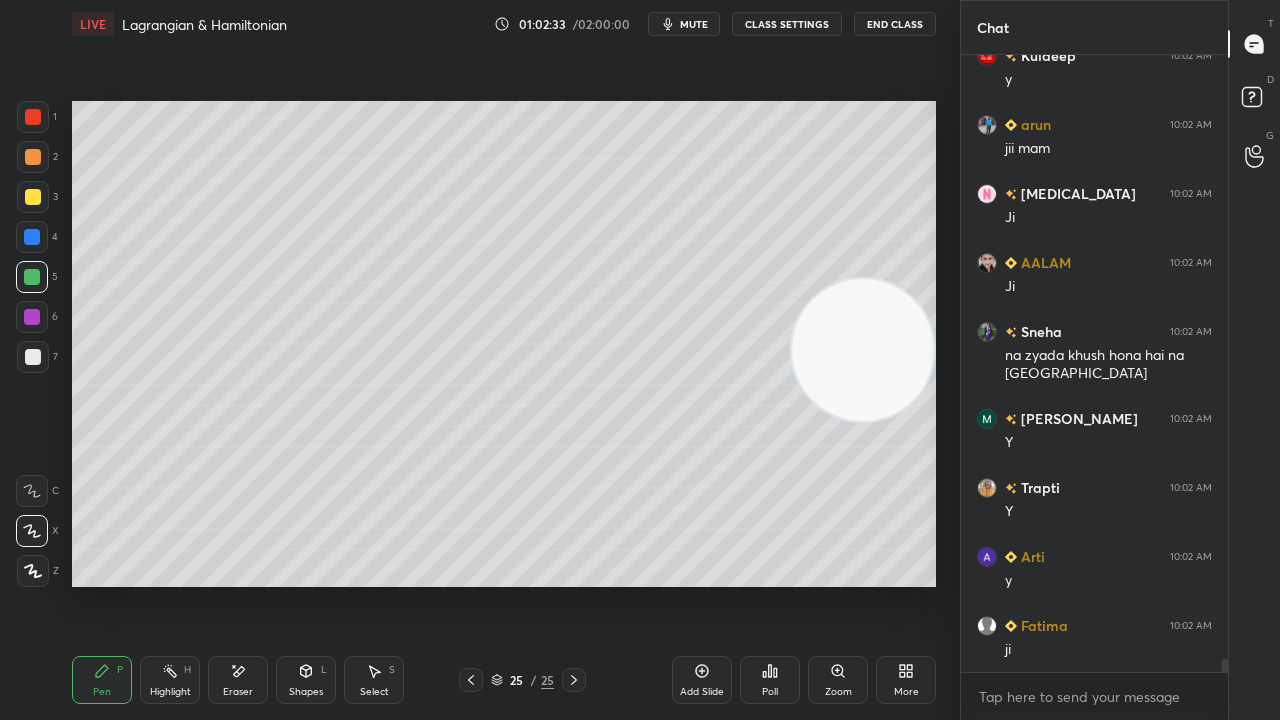 click at bounding box center (33, 197) 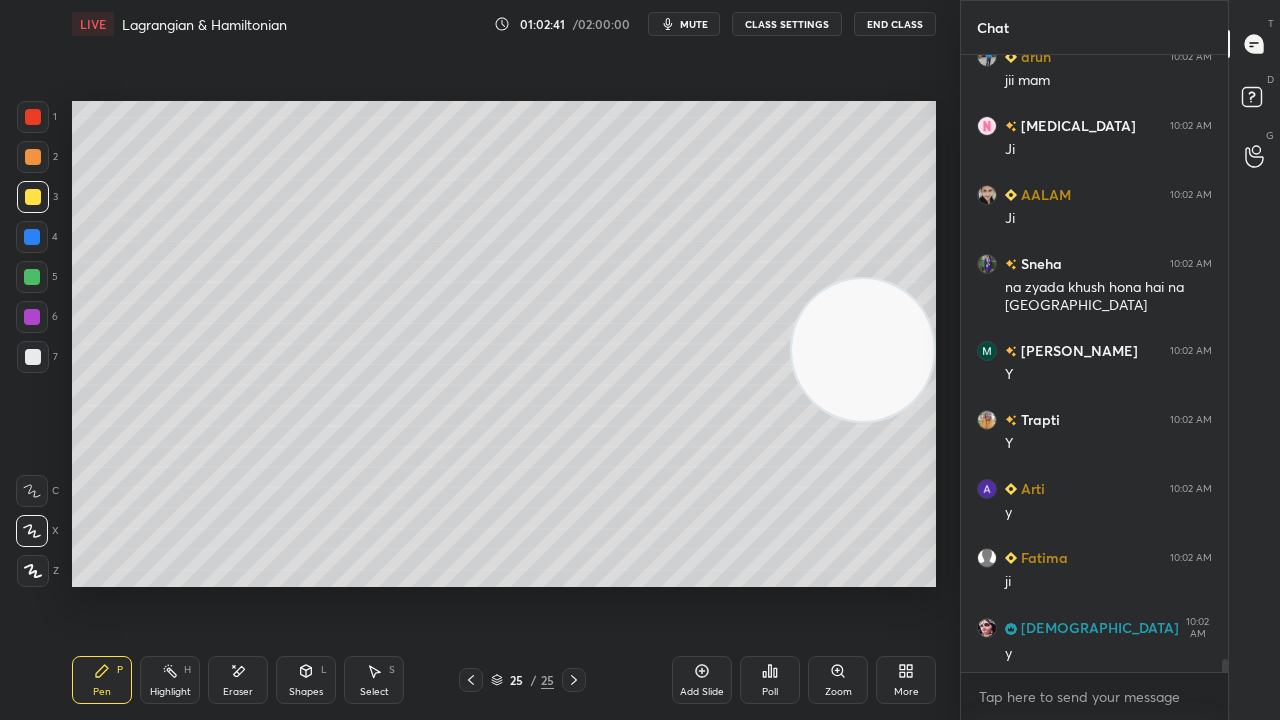scroll, scrollTop: 27906, scrollLeft: 0, axis: vertical 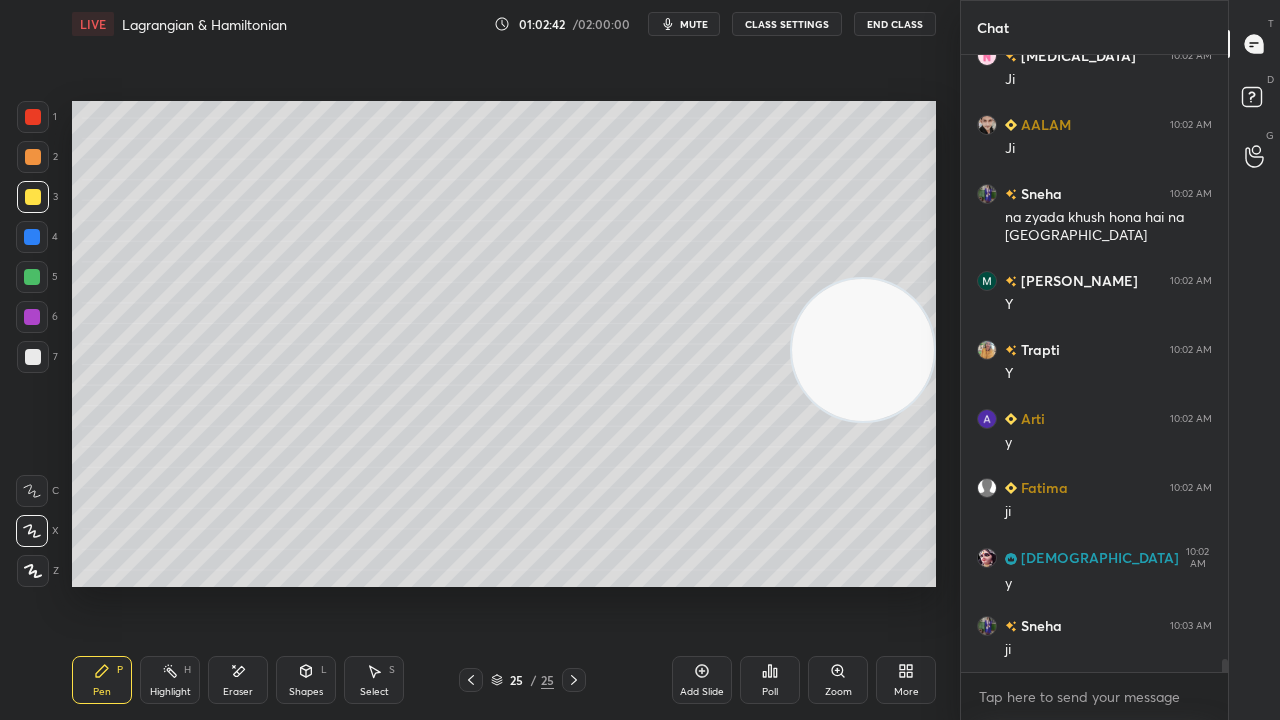 click at bounding box center [32, 277] 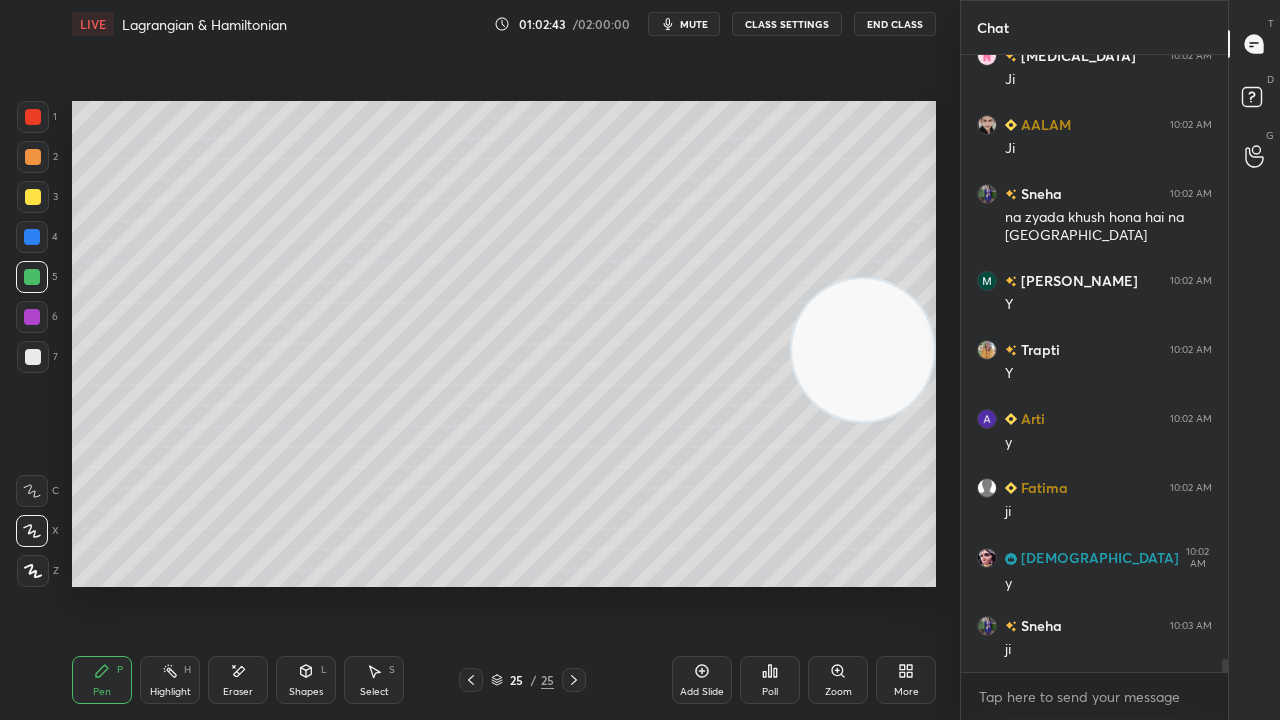 click at bounding box center (33, 357) 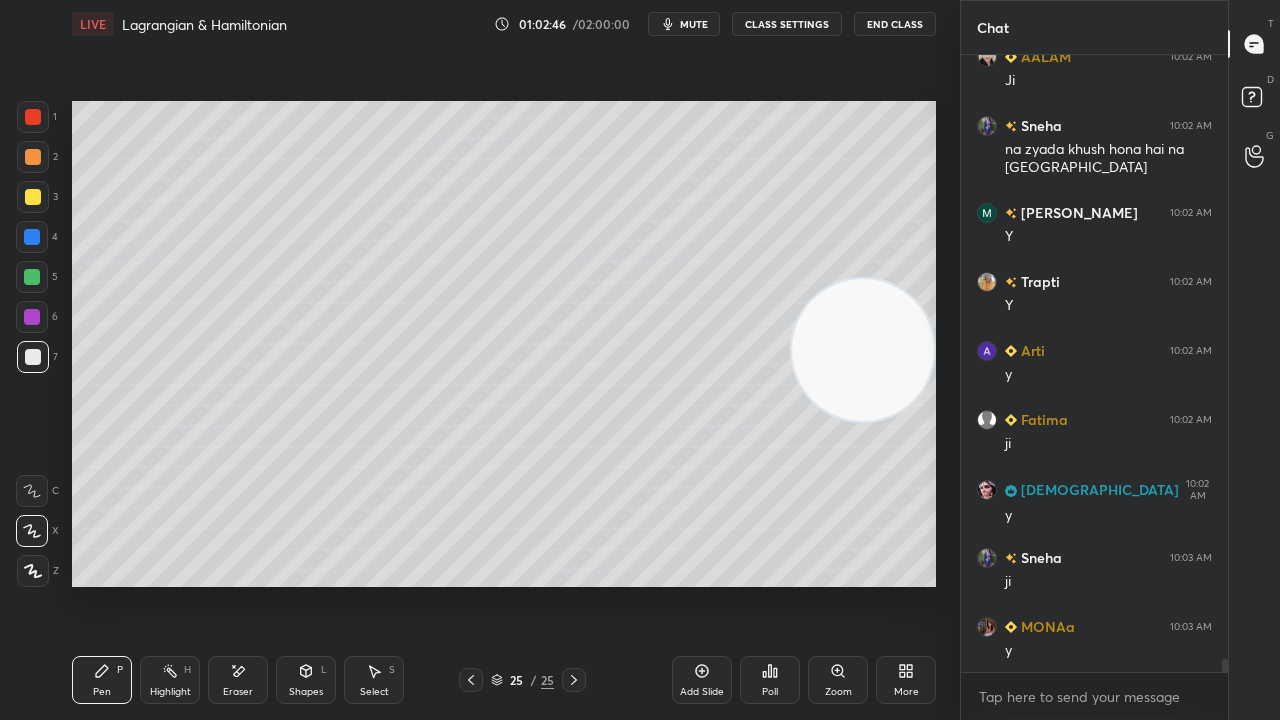 scroll, scrollTop: 28044, scrollLeft: 0, axis: vertical 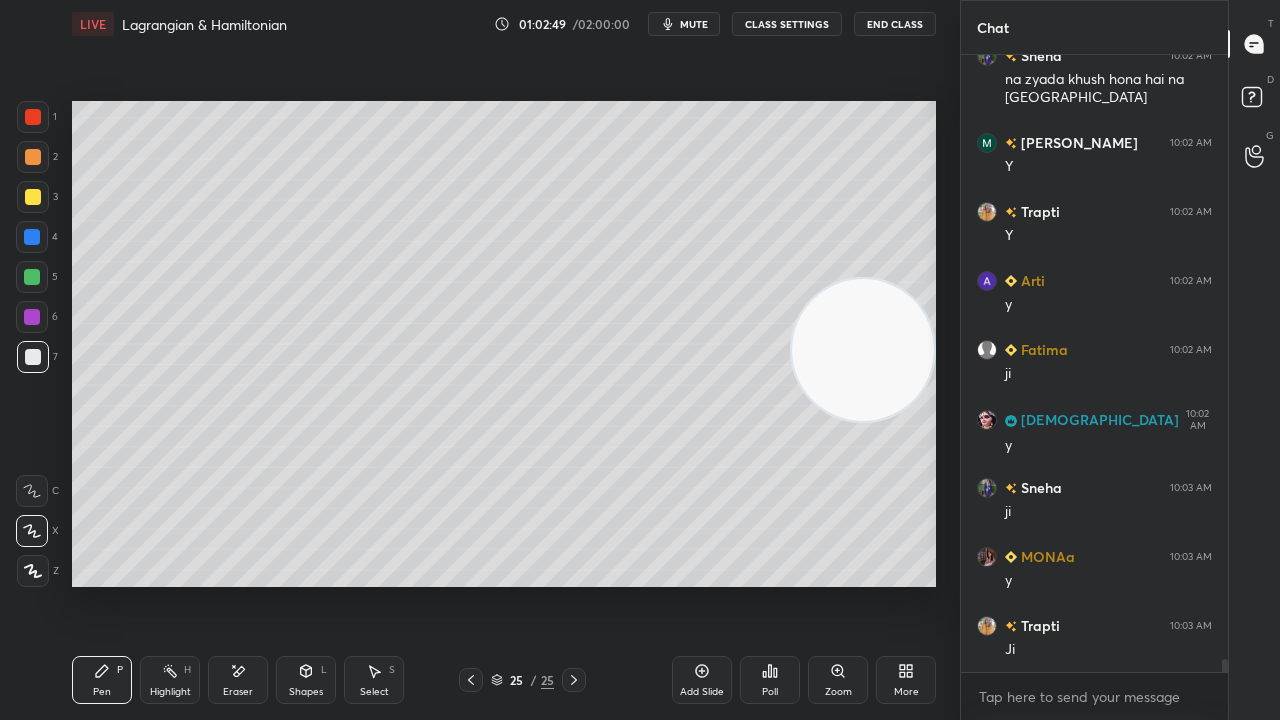 click on "mute" at bounding box center [694, 24] 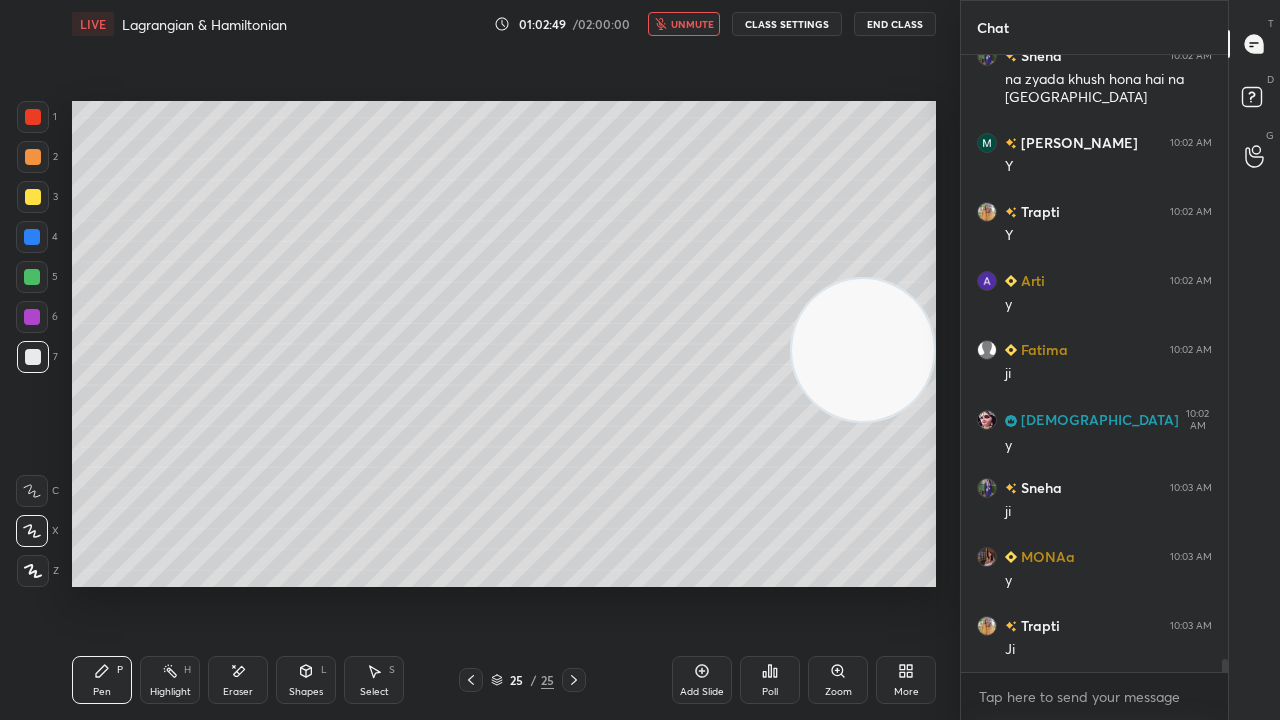 click on "unmute" at bounding box center [692, 24] 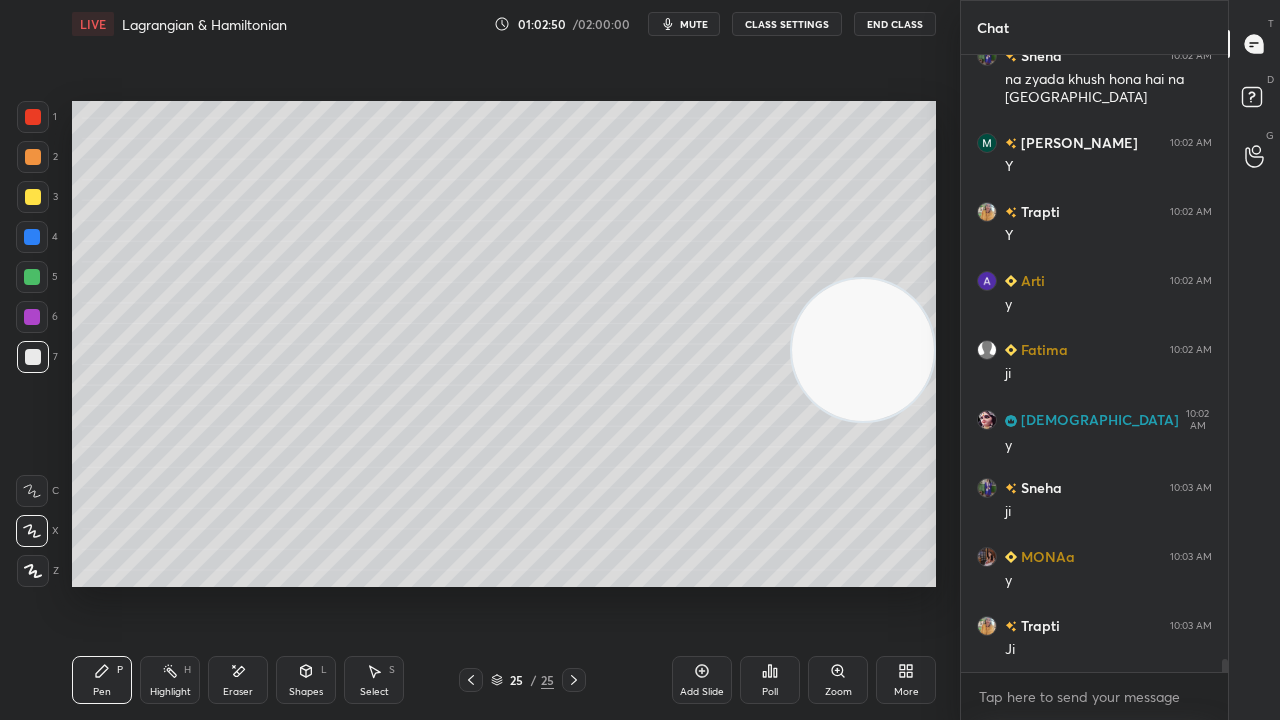 click at bounding box center [32, 277] 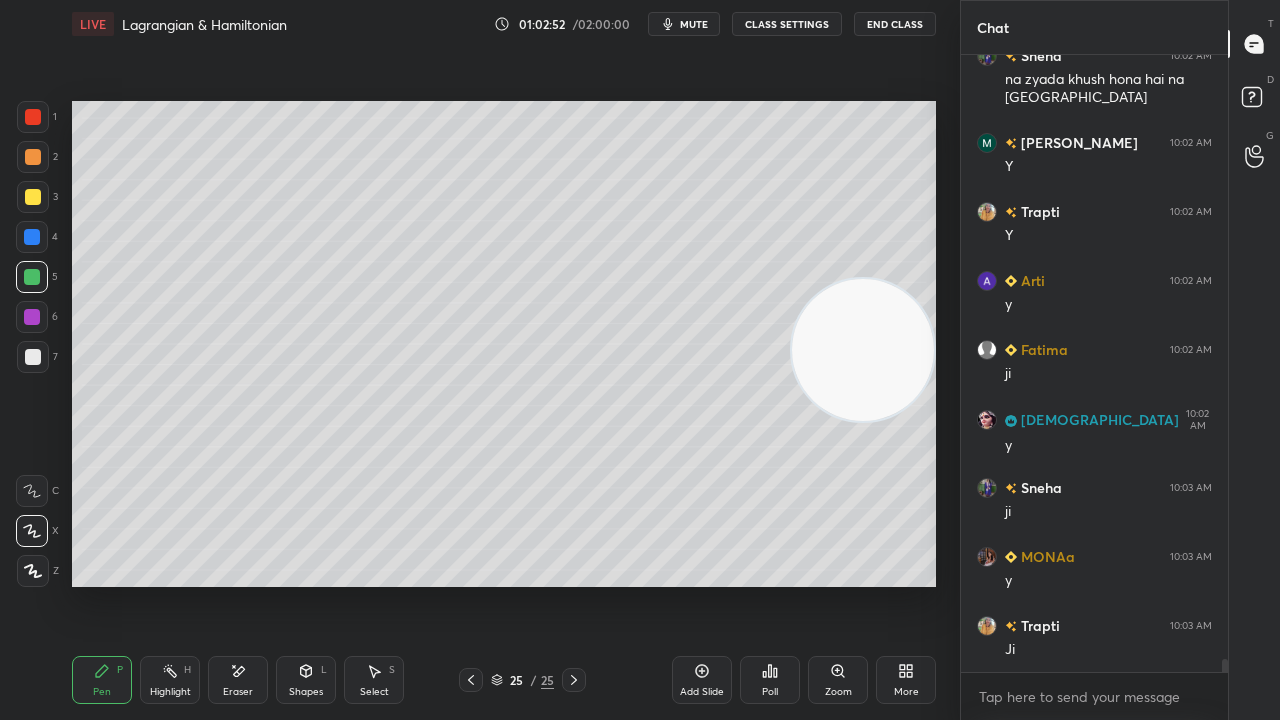 scroll, scrollTop: 28112, scrollLeft: 0, axis: vertical 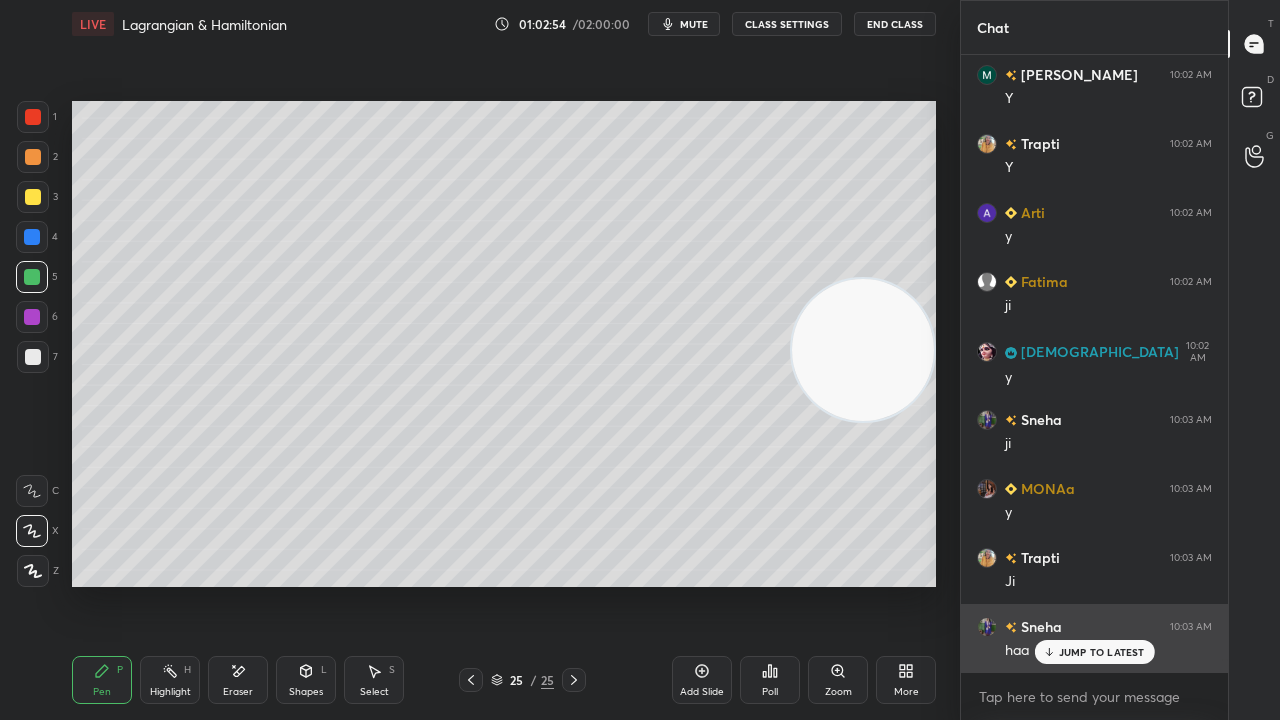 click on "JUMP TO LATEST" at bounding box center (1102, 652) 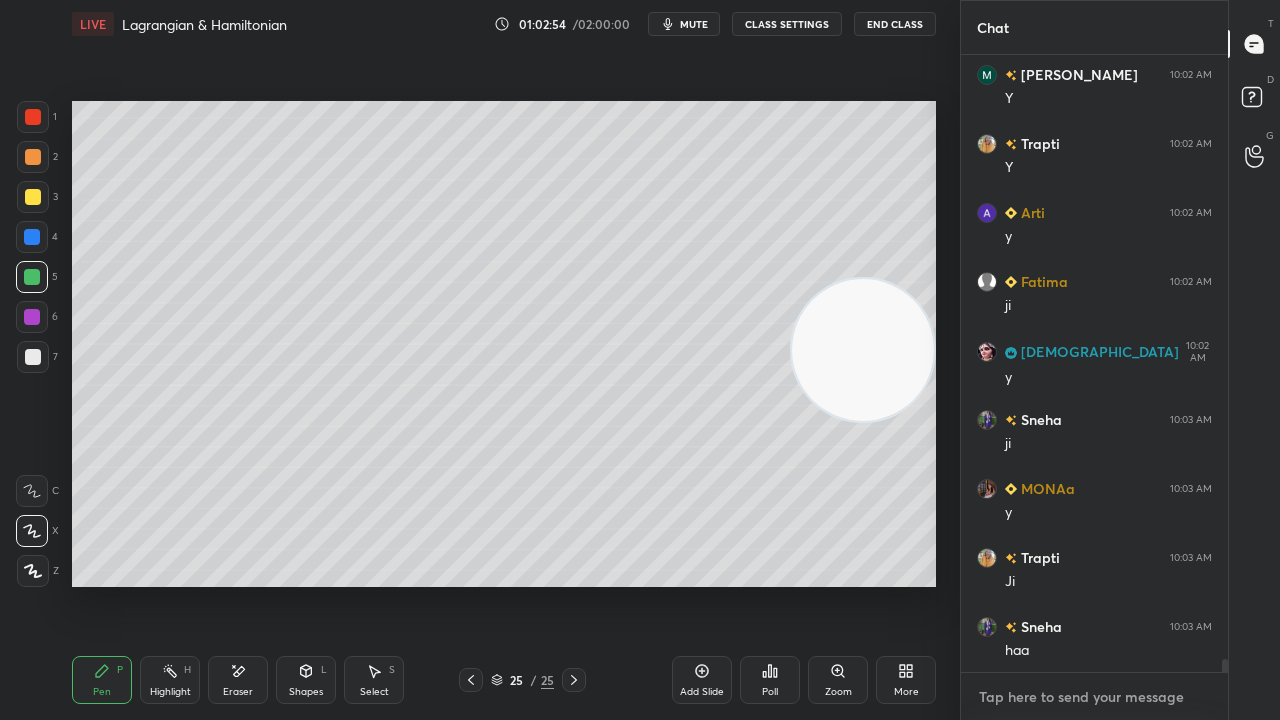 click at bounding box center [1094, 697] 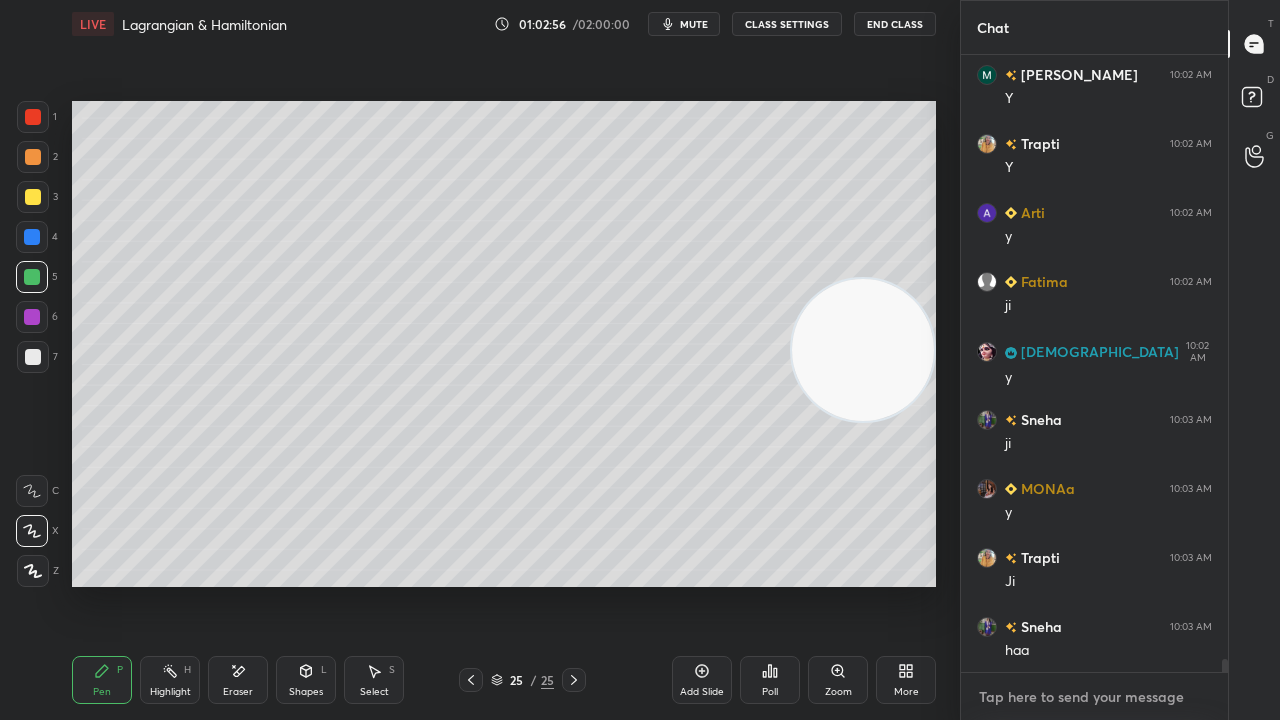 scroll, scrollTop: 28218, scrollLeft: 0, axis: vertical 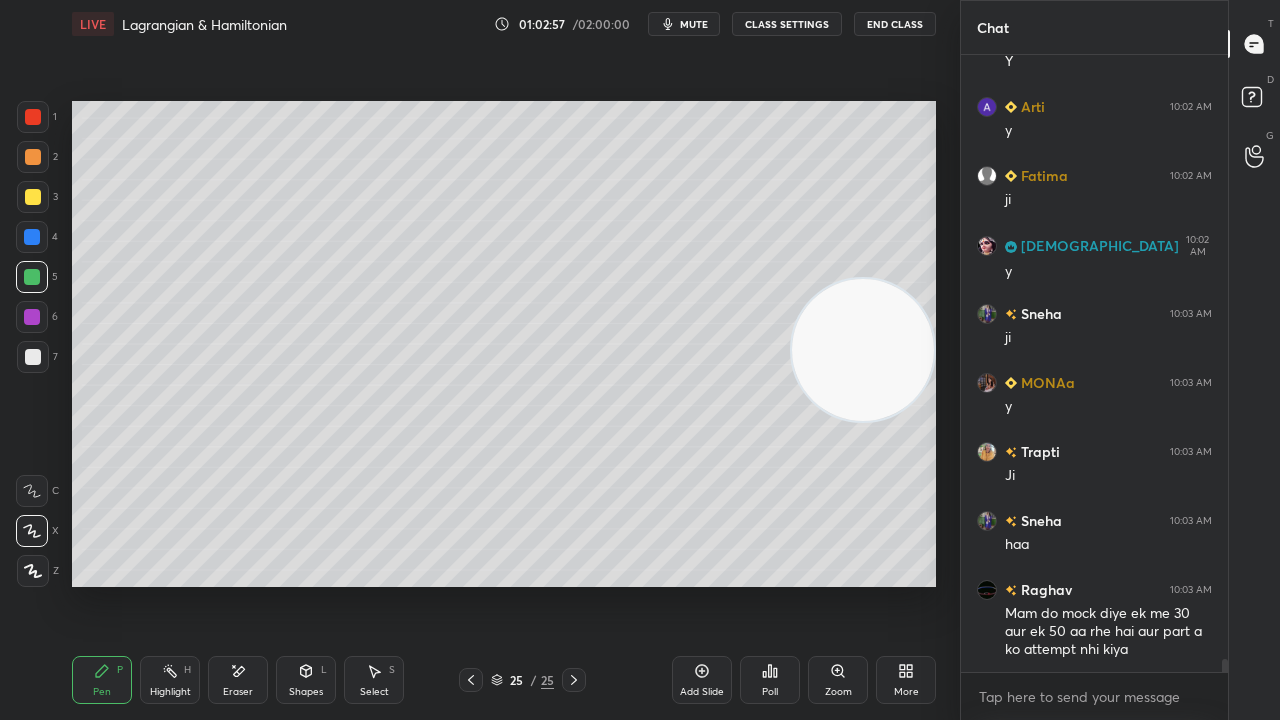 click on "mute" at bounding box center [684, 24] 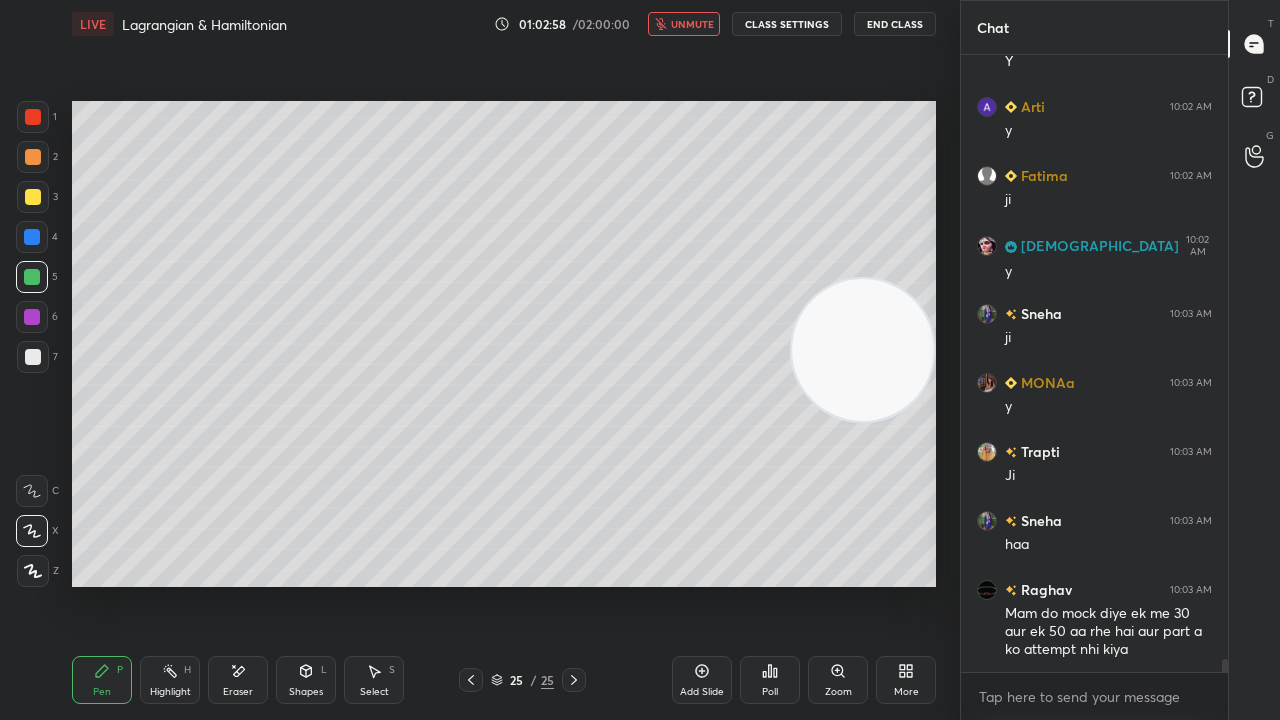 click on "unmute" at bounding box center (692, 24) 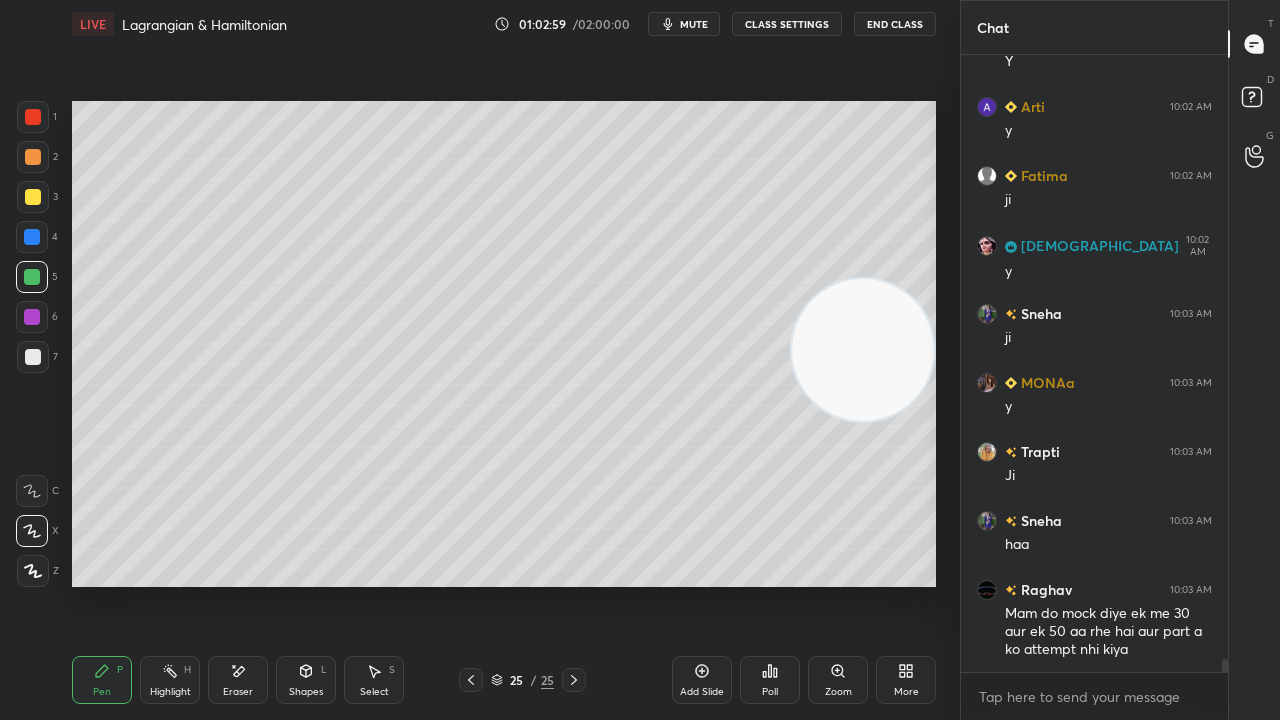 scroll, scrollTop: 28286, scrollLeft: 0, axis: vertical 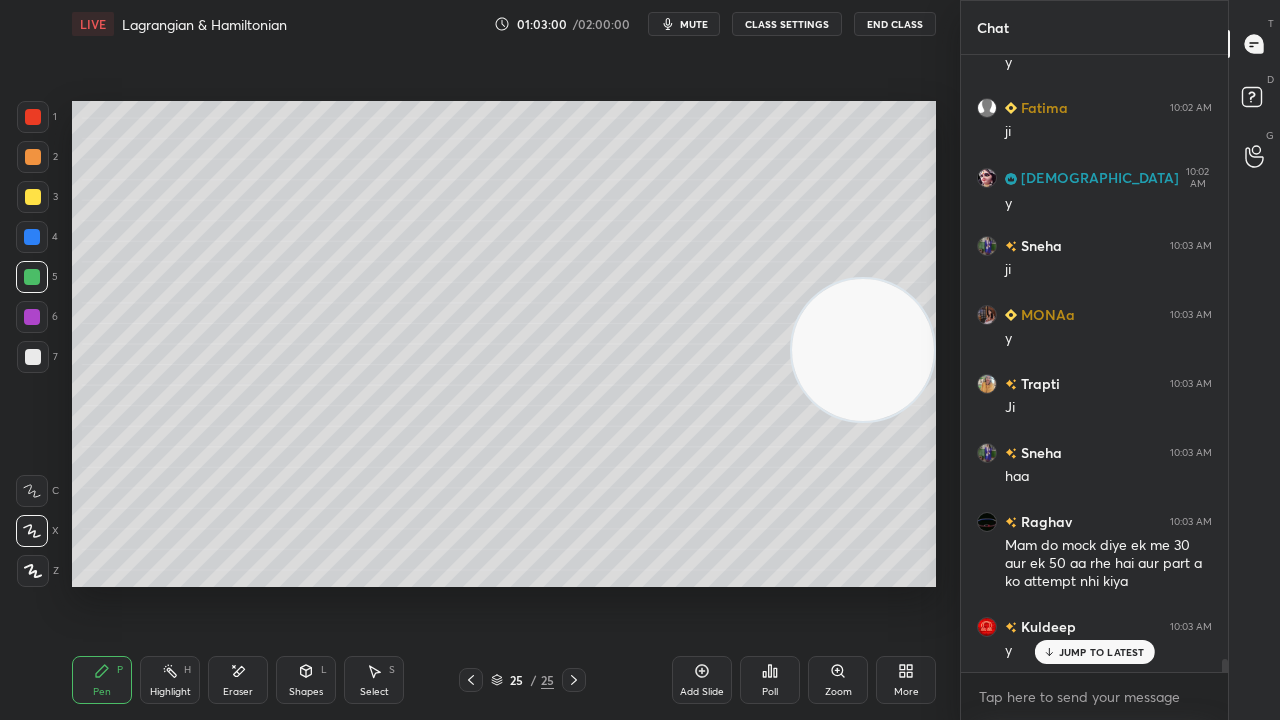 click on "mute" at bounding box center [694, 24] 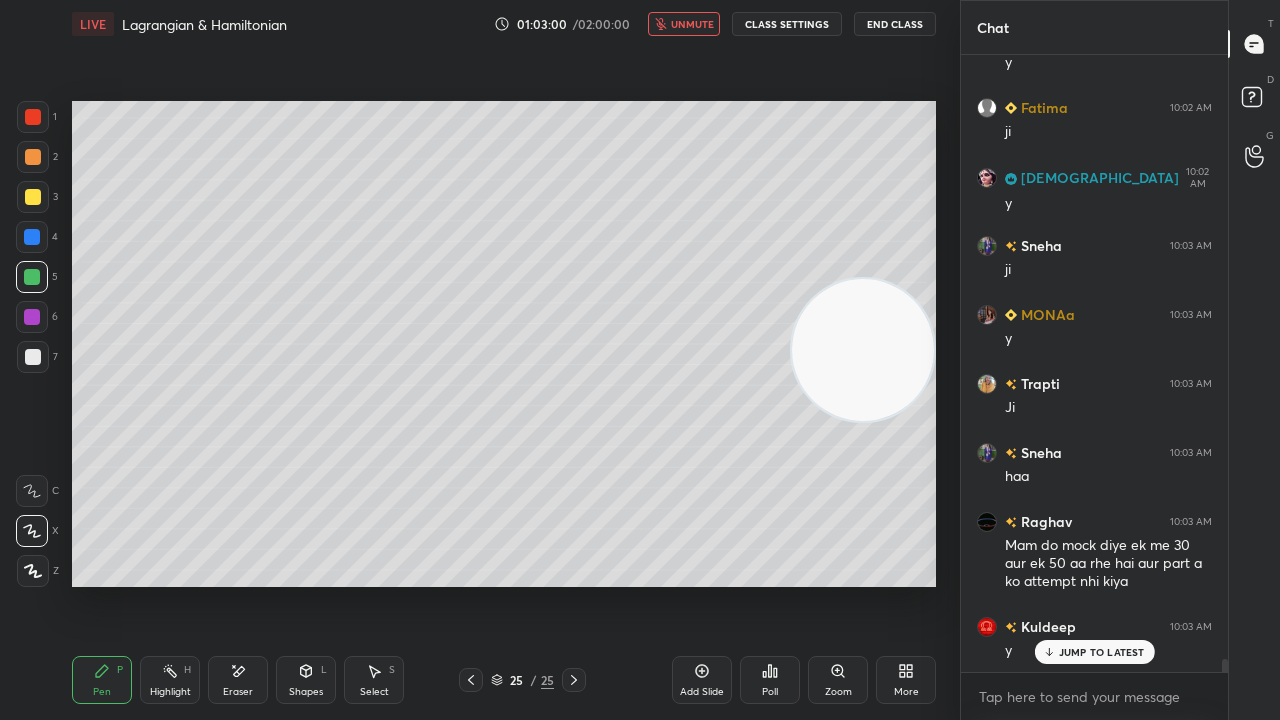 click on "unmute" at bounding box center (692, 24) 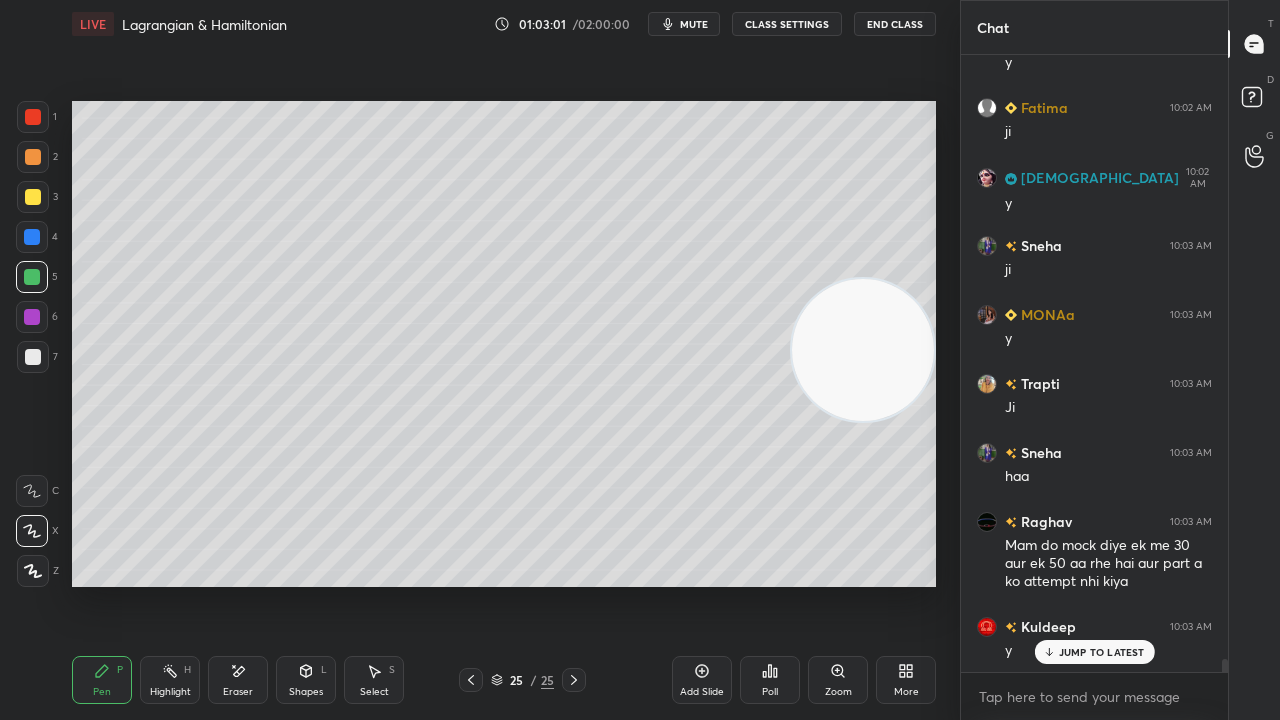 click at bounding box center (33, 197) 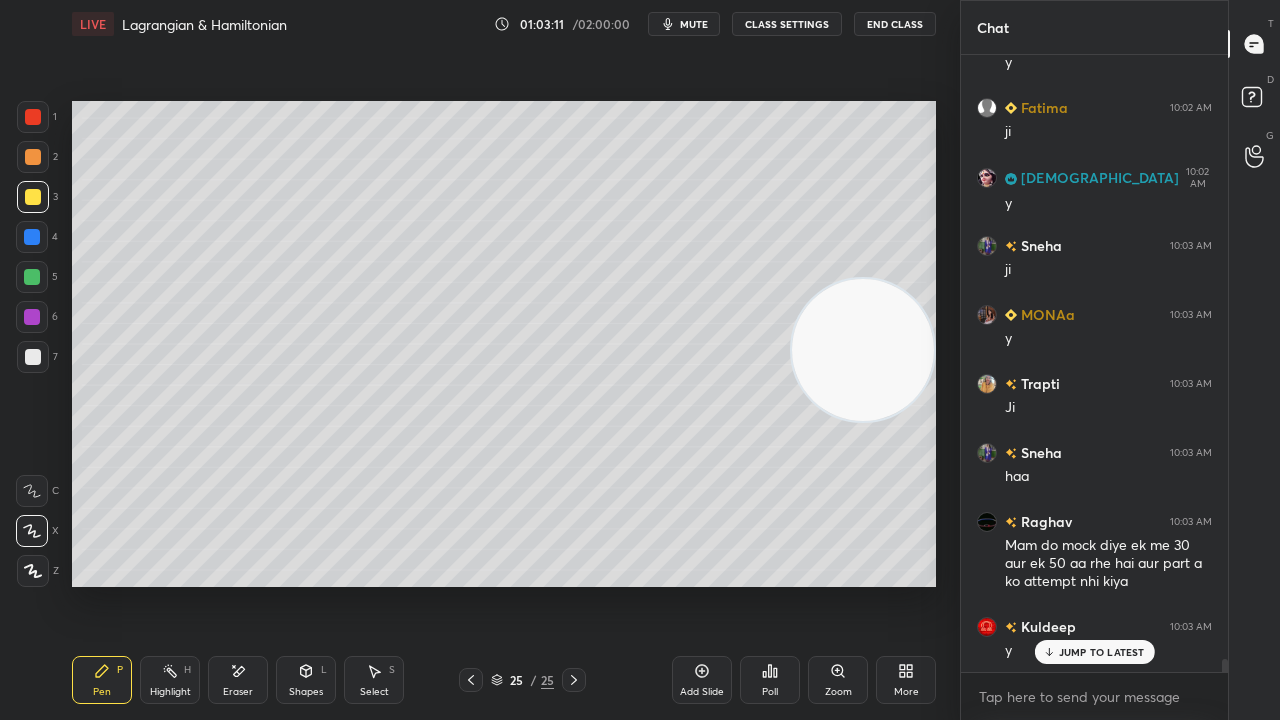 click on "mute" at bounding box center [694, 24] 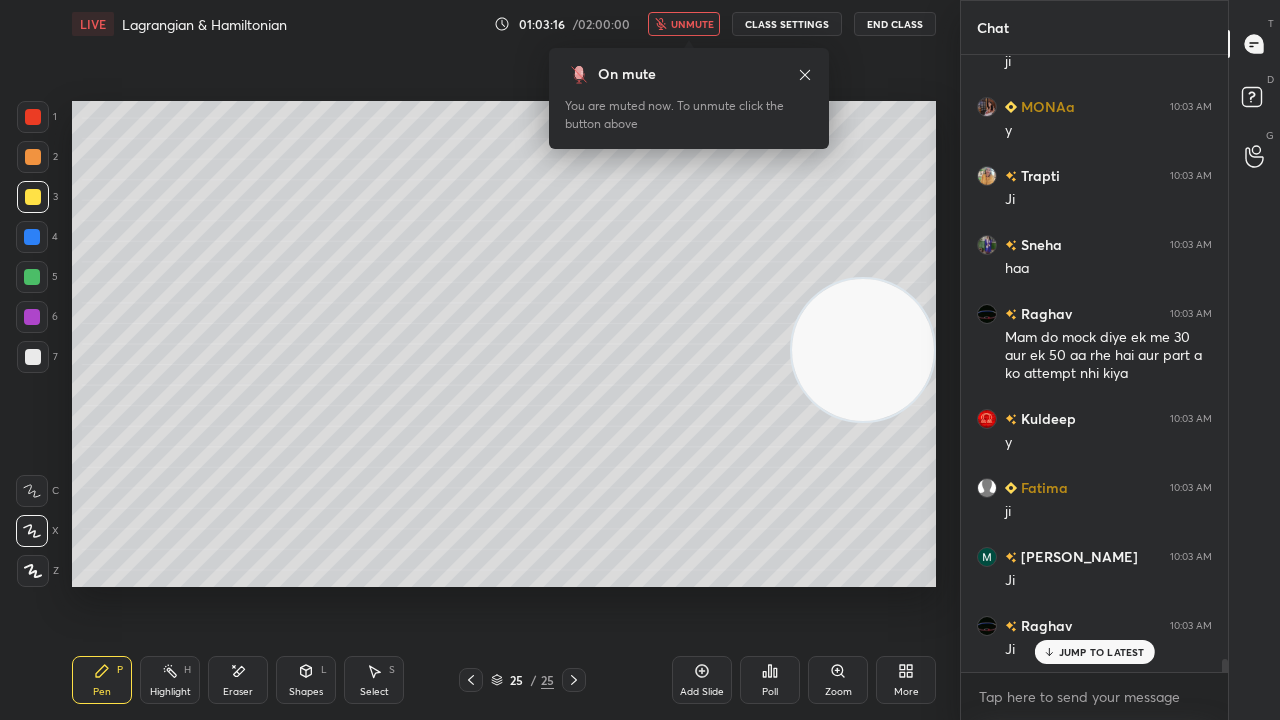 scroll, scrollTop: 28562, scrollLeft: 0, axis: vertical 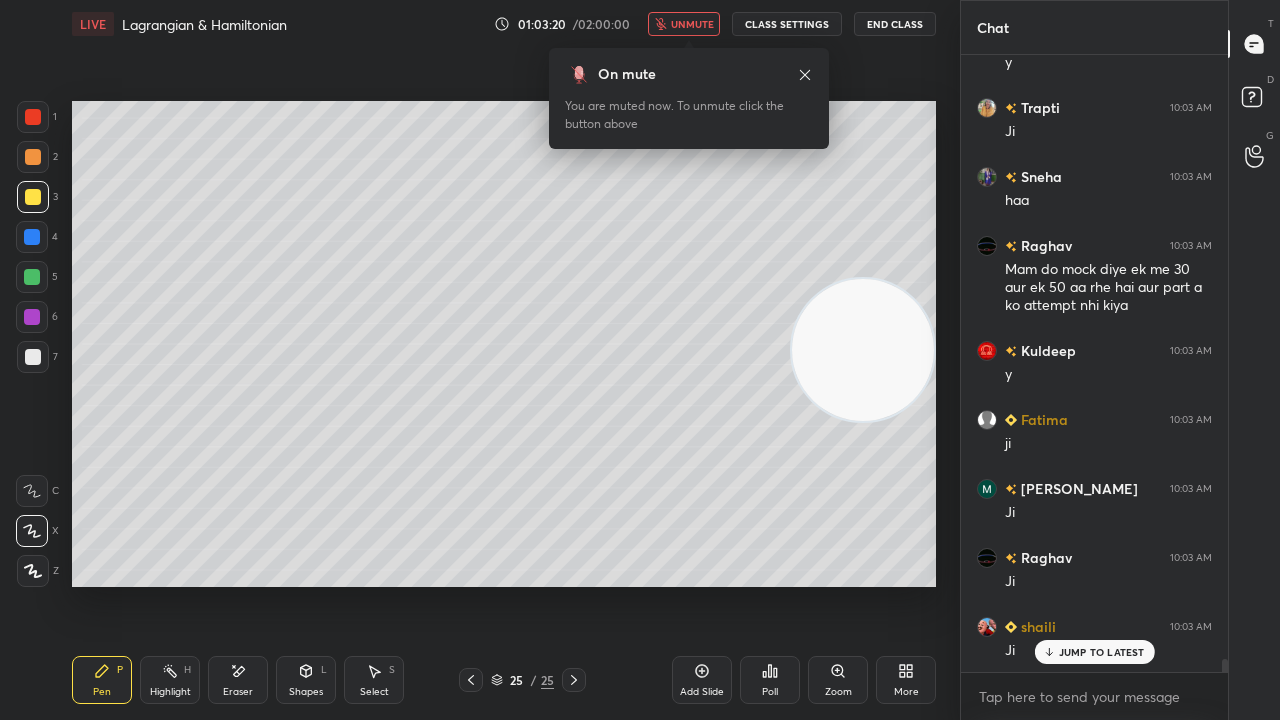 click on "unmute" at bounding box center [692, 24] 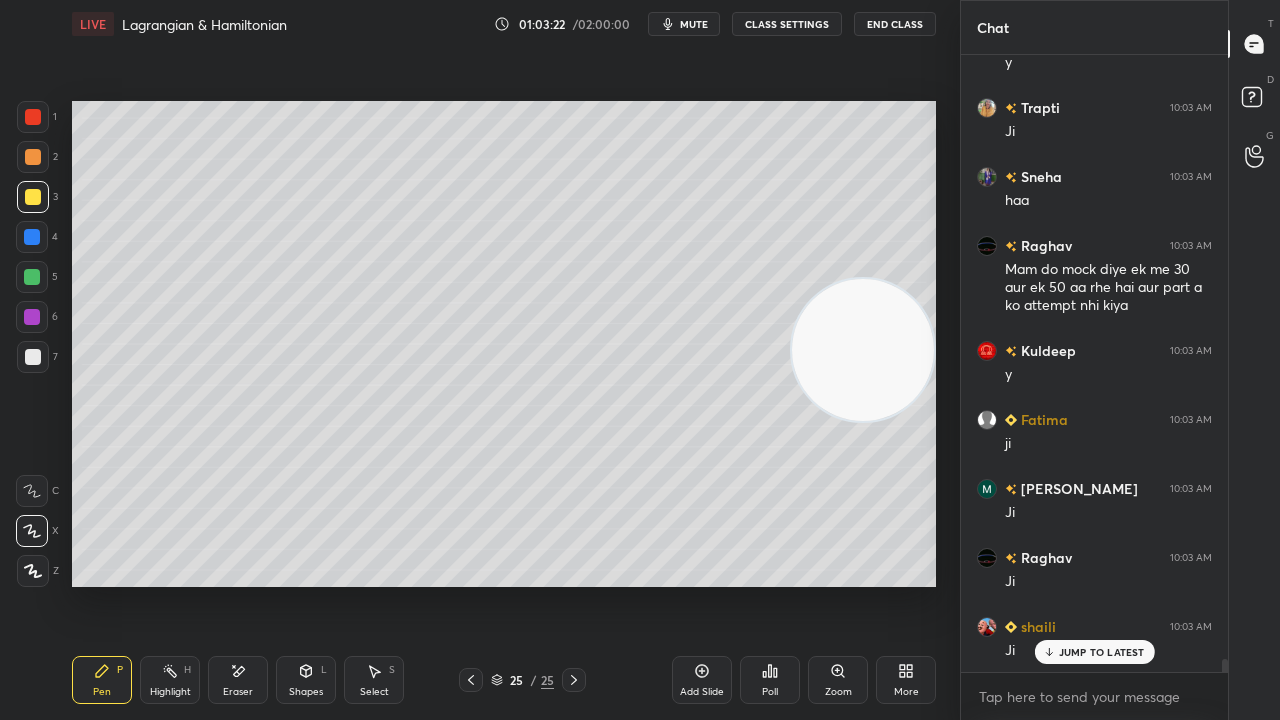 click on "mute" at bounding box center (694, 24) 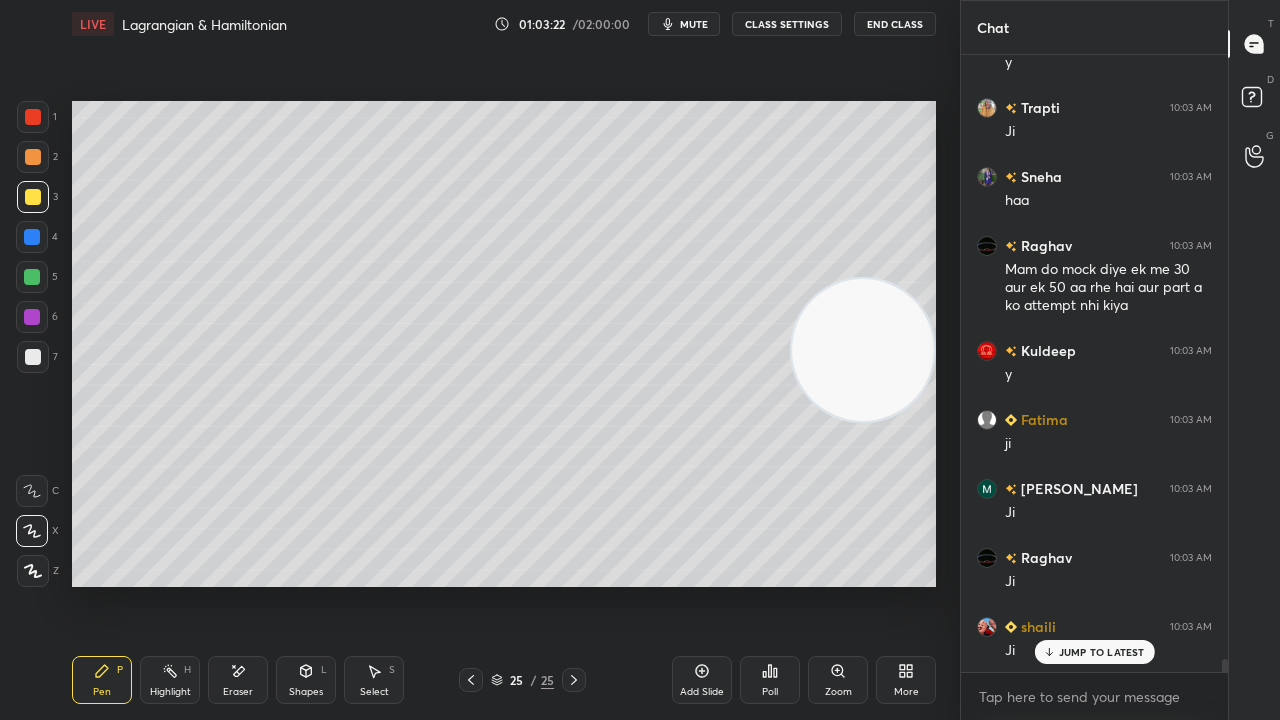 click on "mute" at bounding box center (694, 24) 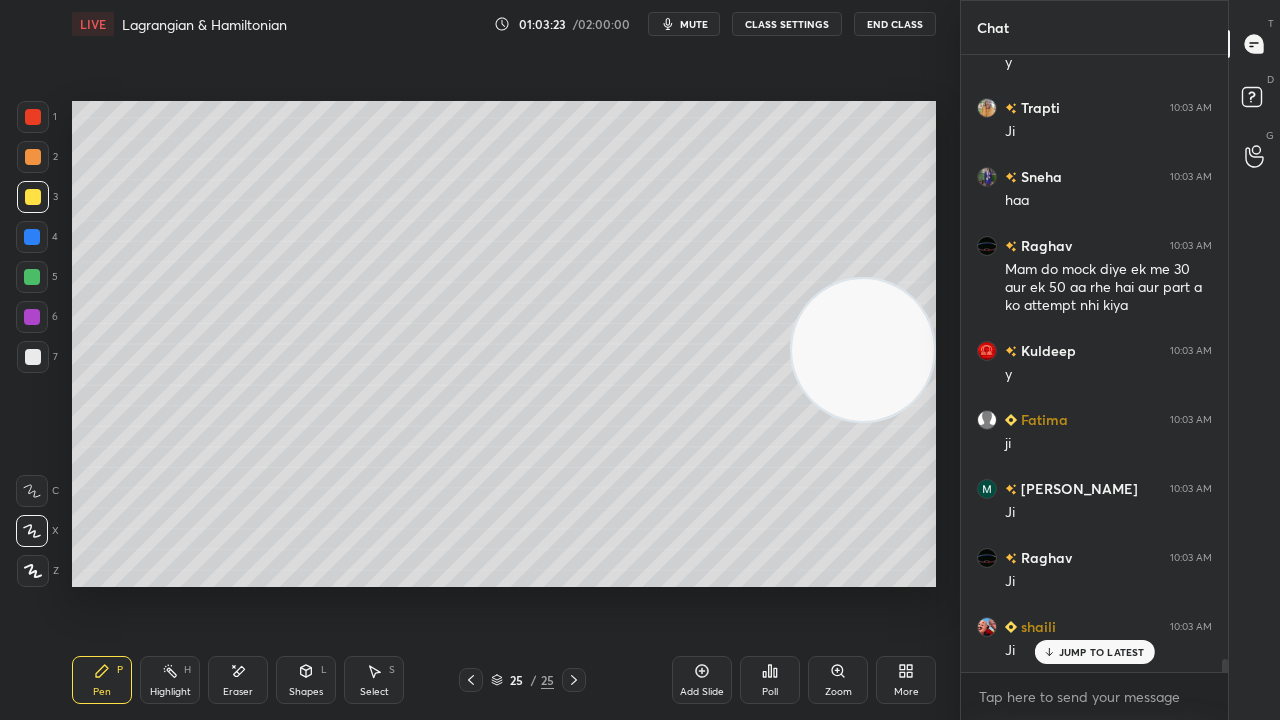 click at bounding box center [32, 277] 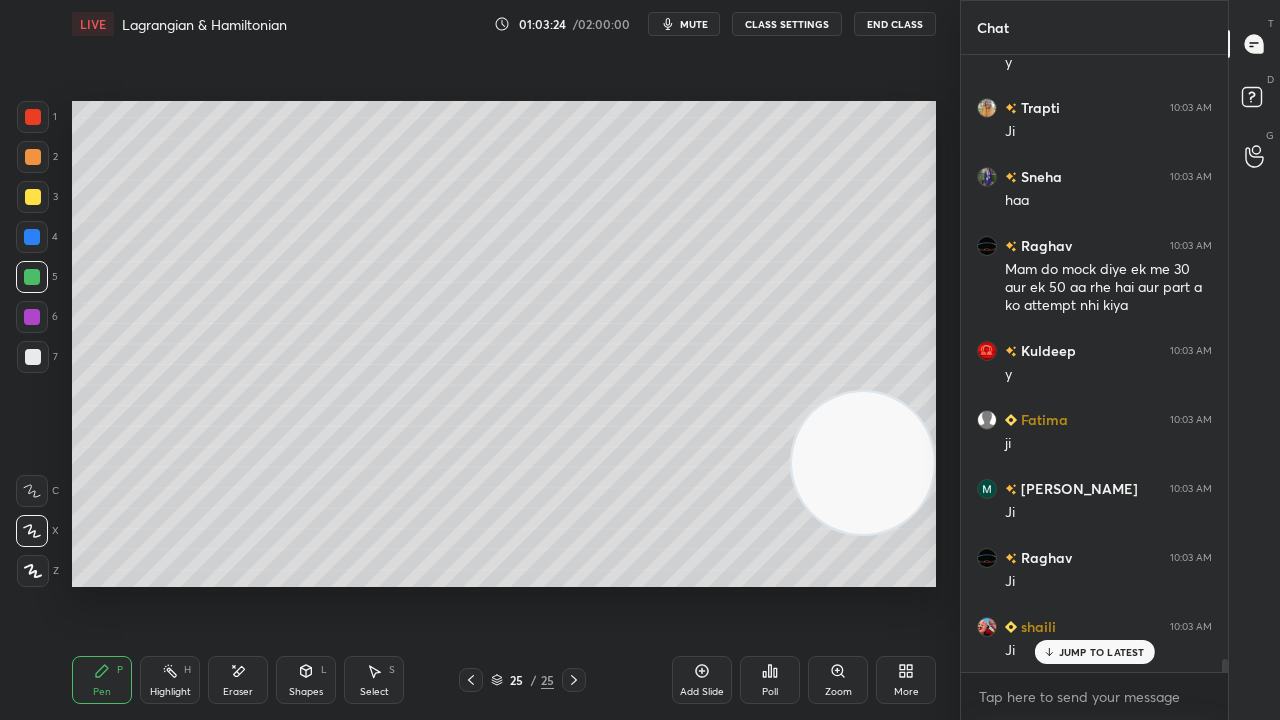 drag, startPoint x: 829, startPoint y: 473, endPoint x: 823, endPoint y: 566, distance: 93.193344 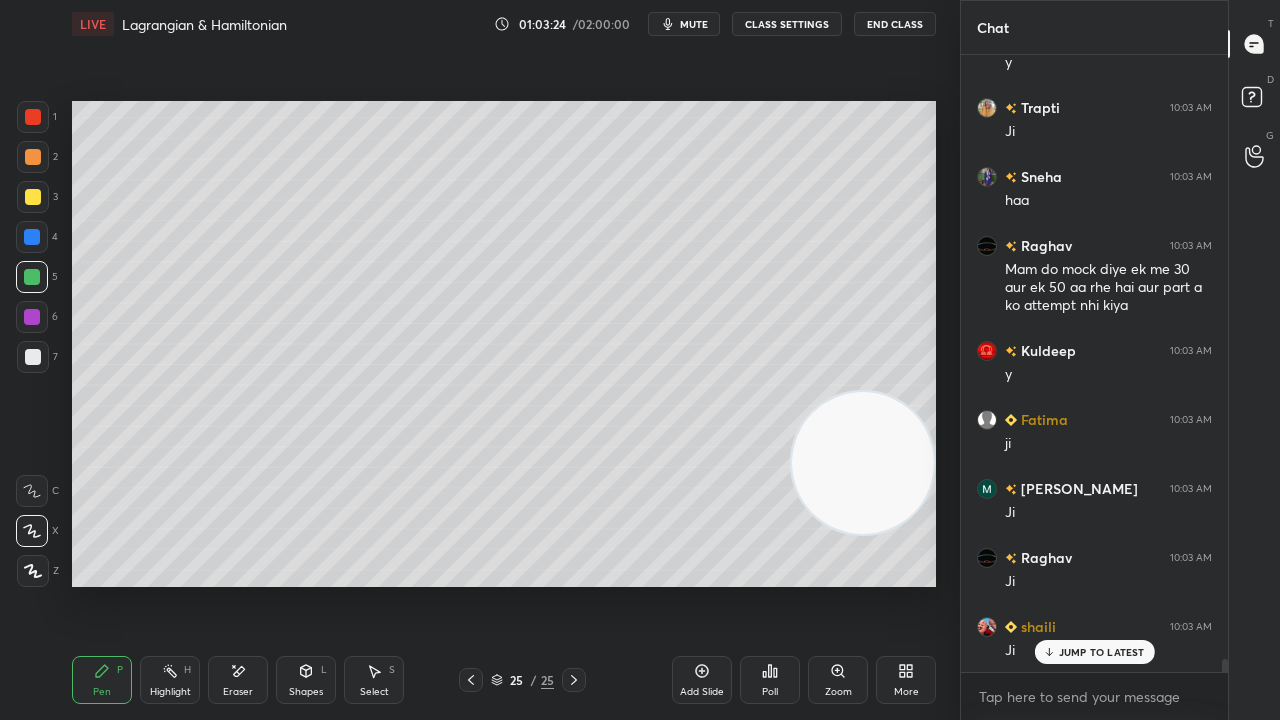 click at bounding box center (863, 463) 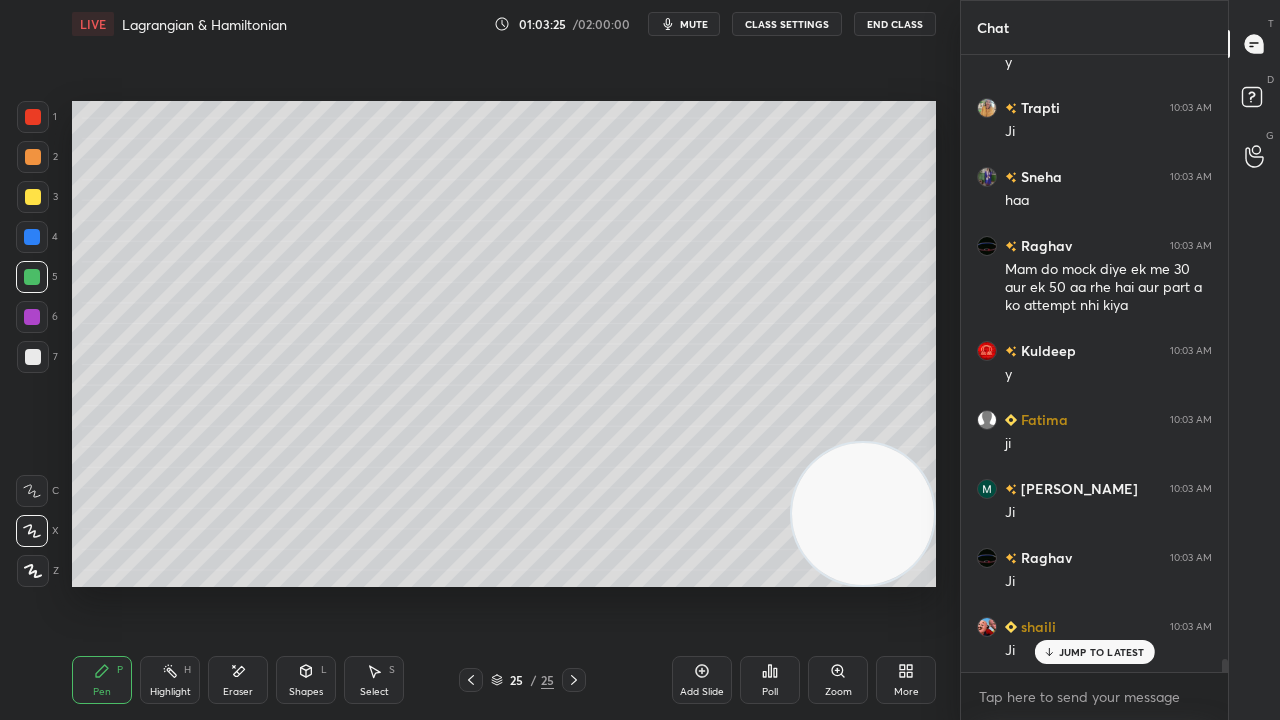 click at bounding box center (33, 357) 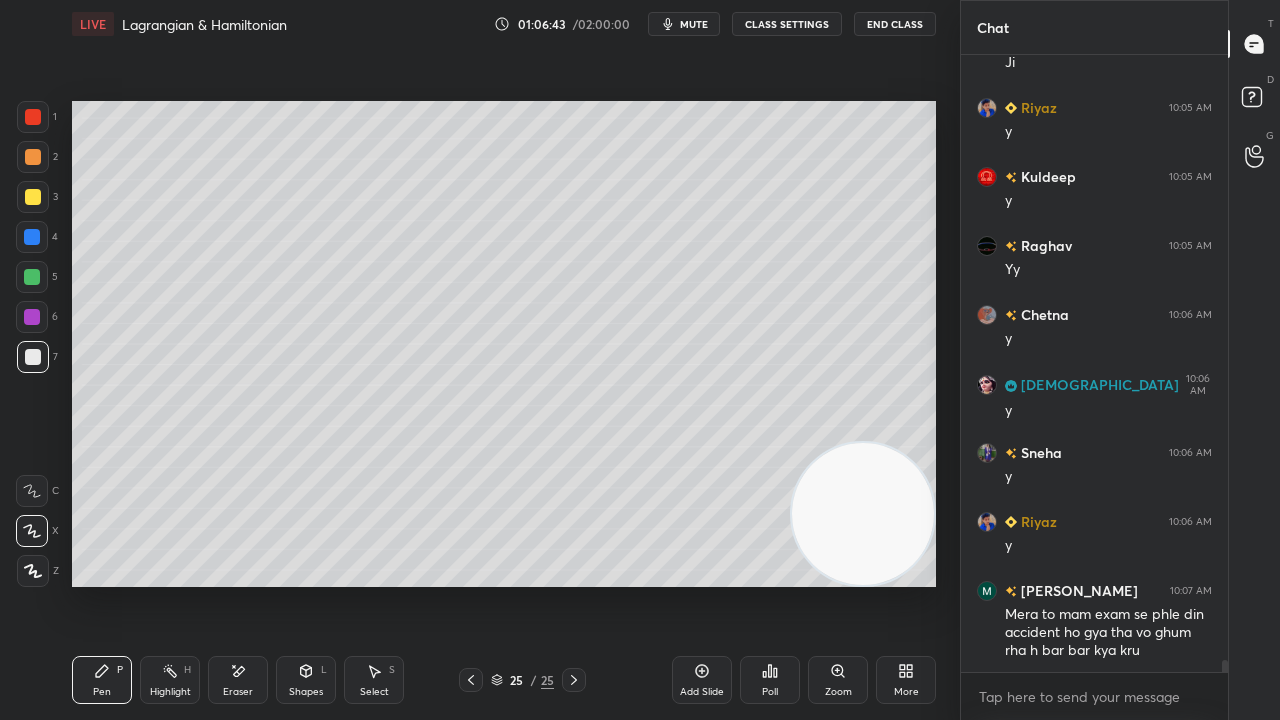 scroll, scrollTop: 29910, scrollLeft: 0, axis: vertical 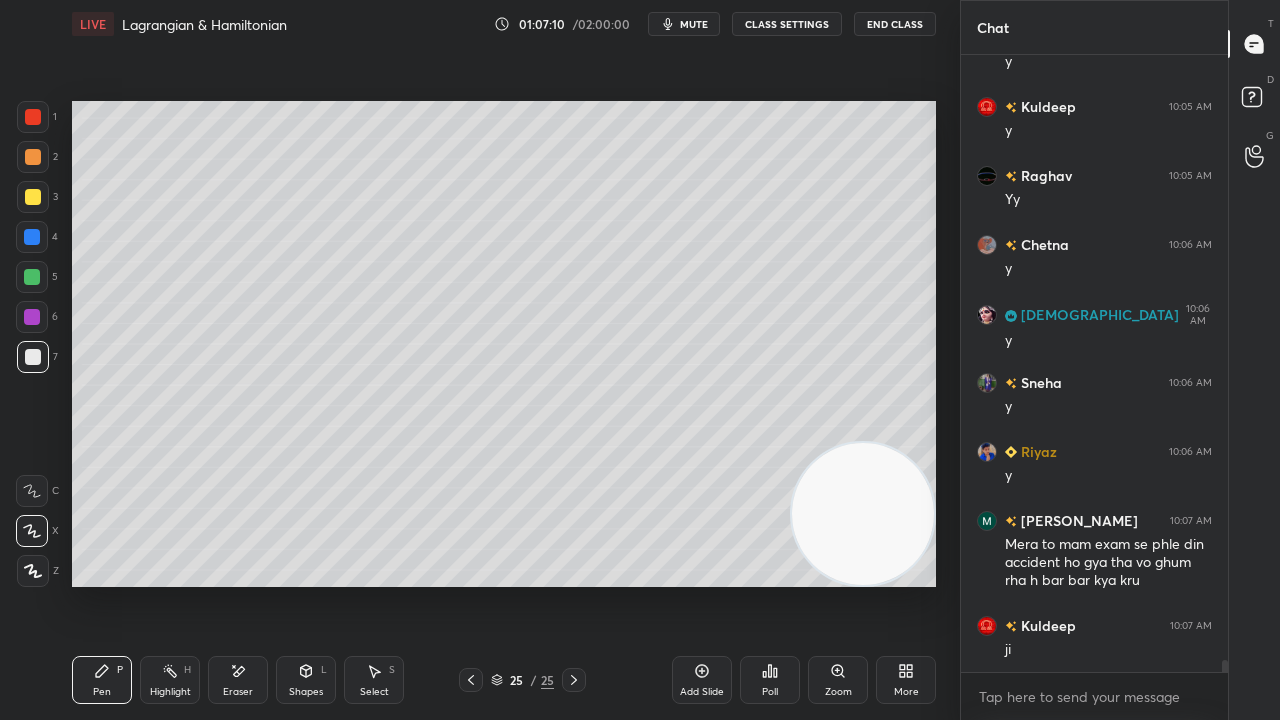 click at bounding box center [32, 277] 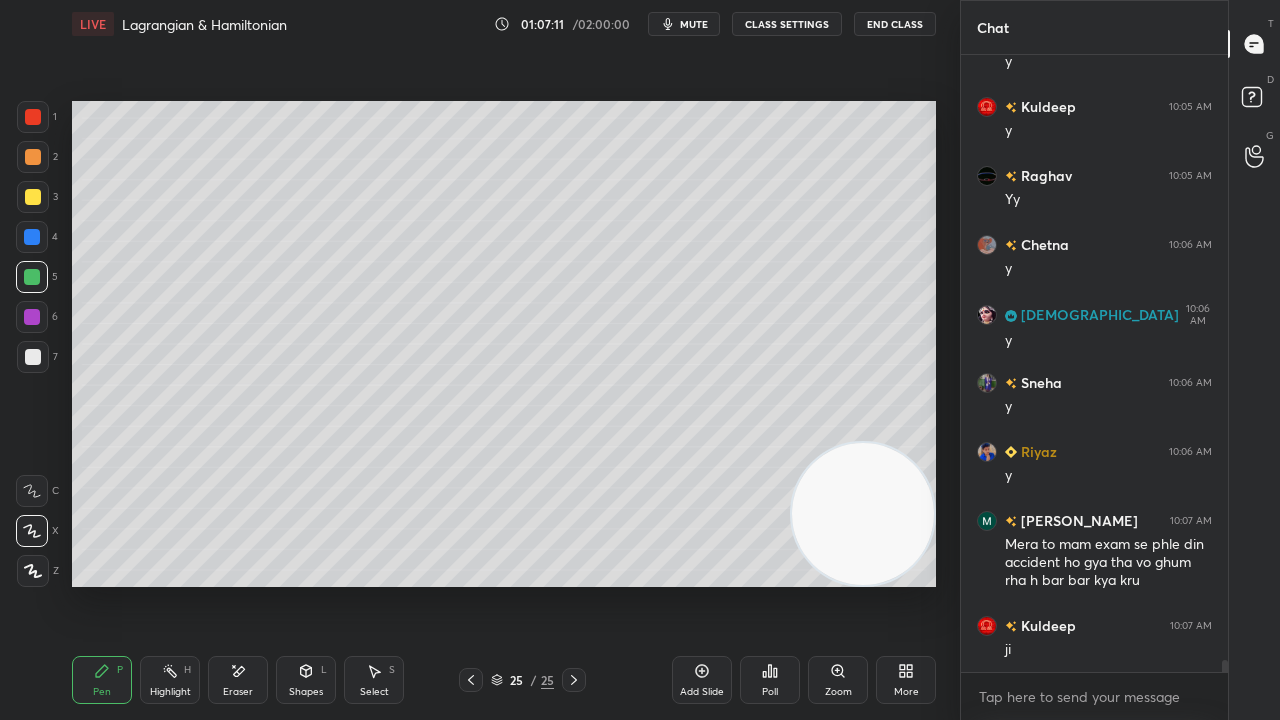 scroll, scrollTop: 29978, scrollLeft: 0, axis: vertical 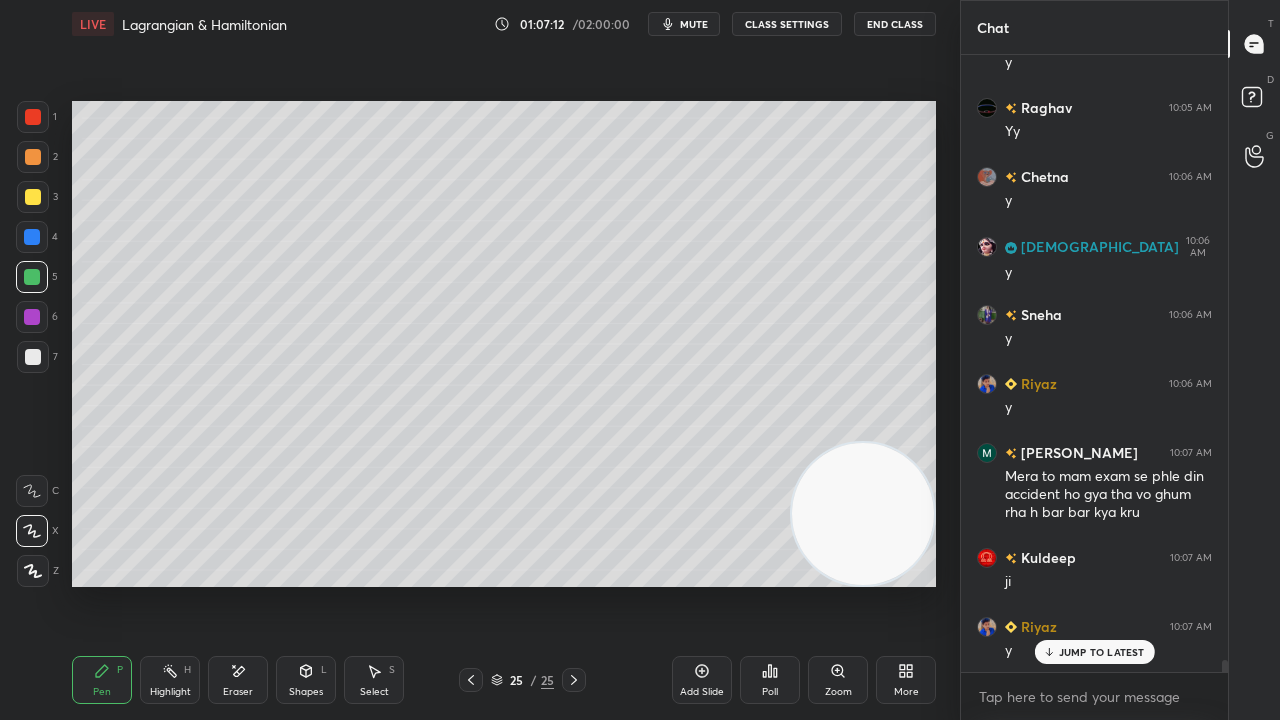 click on "mute" at bounding box center [694, 24] 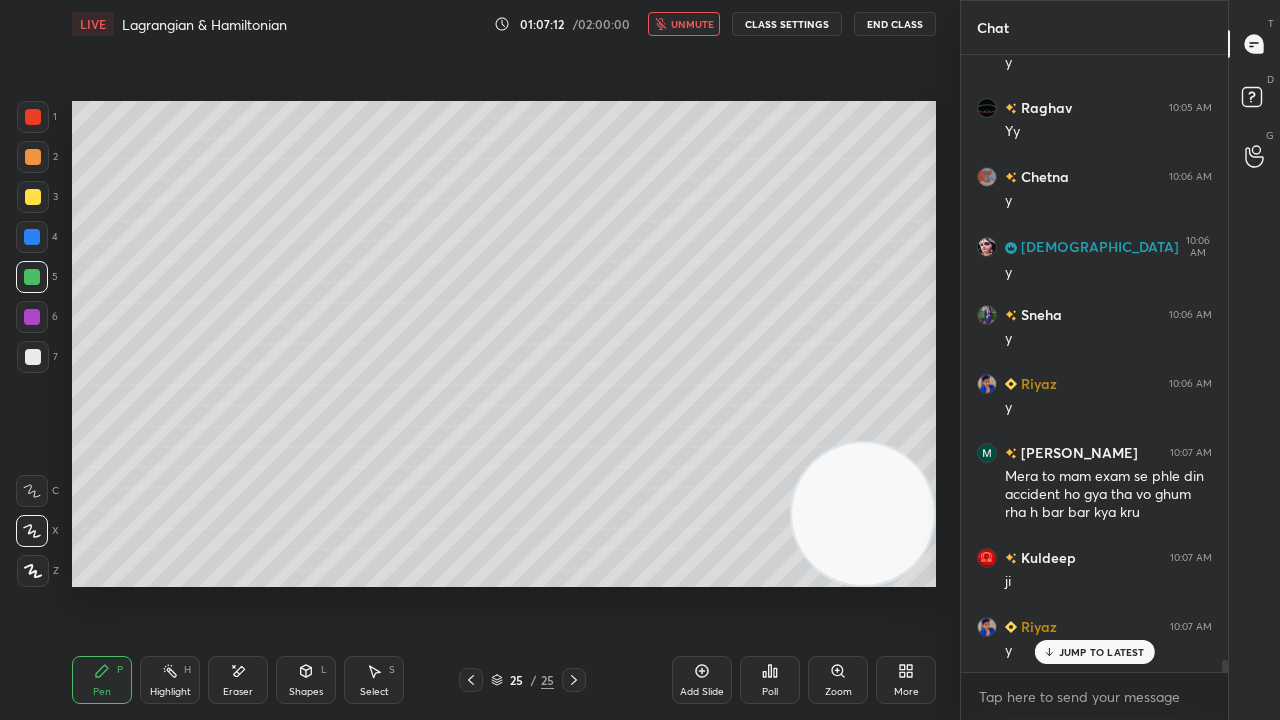 click on "unmute" at bounding box center [692, 24] 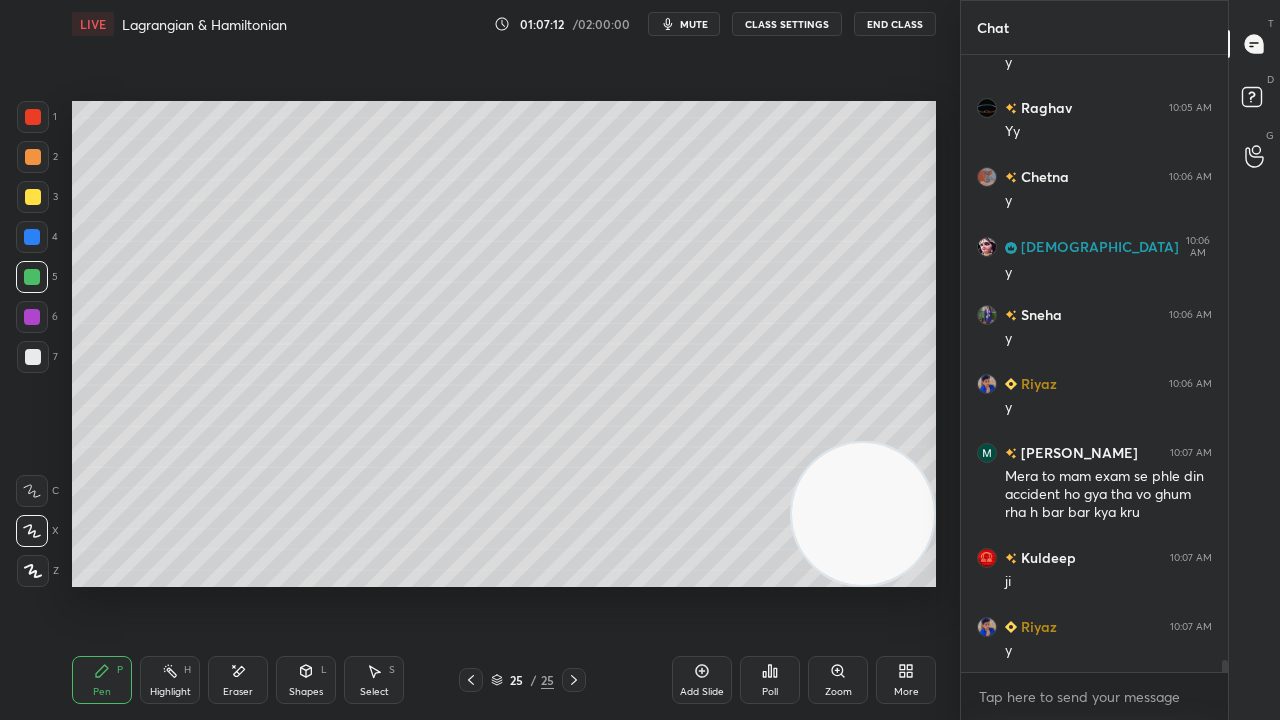 scroll, scrollTop: 30048, scrollLeft: 0, axis: vertical 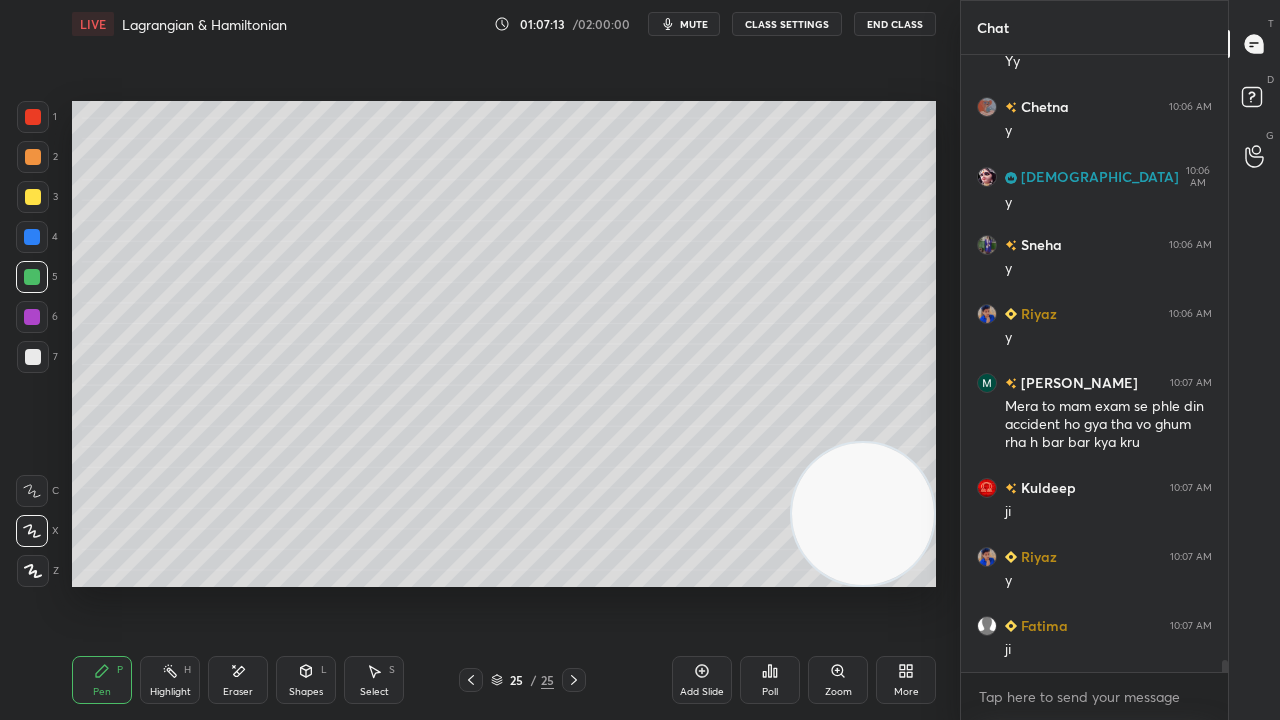 click at bounding box center [33, 197] 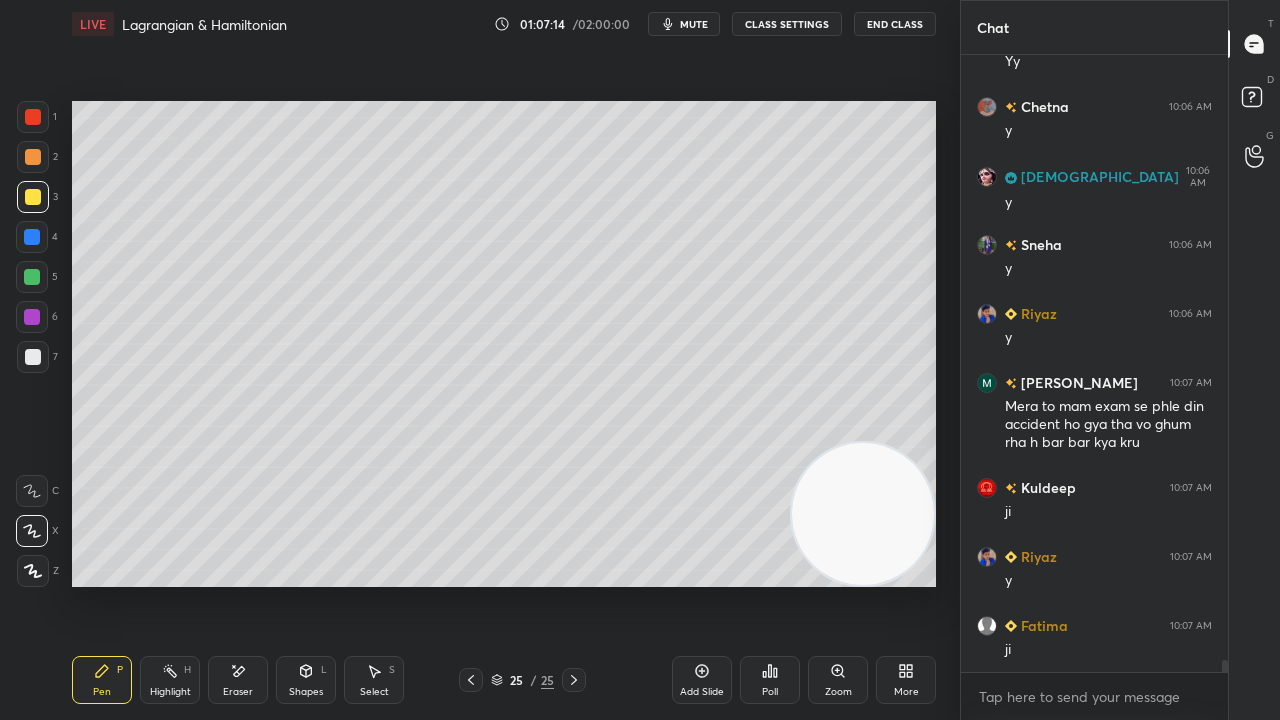 click at bounding box center [32, 277] 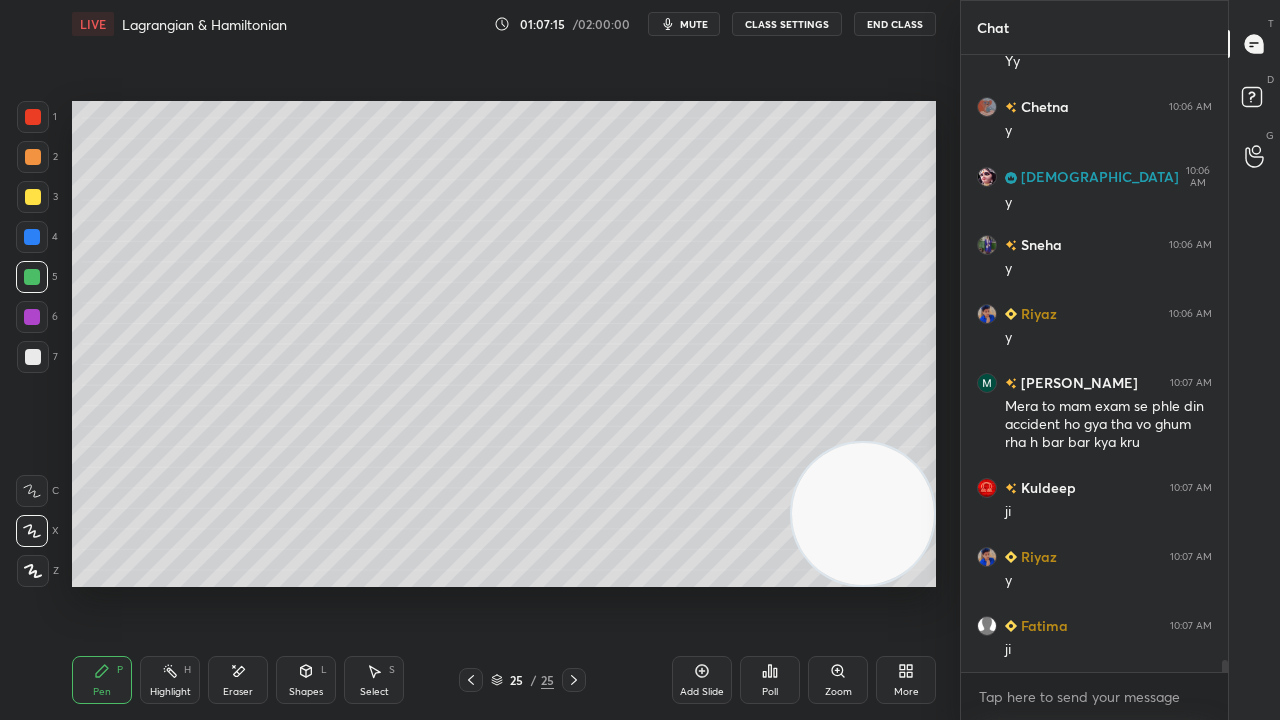 click at bounding box center [33, 357] 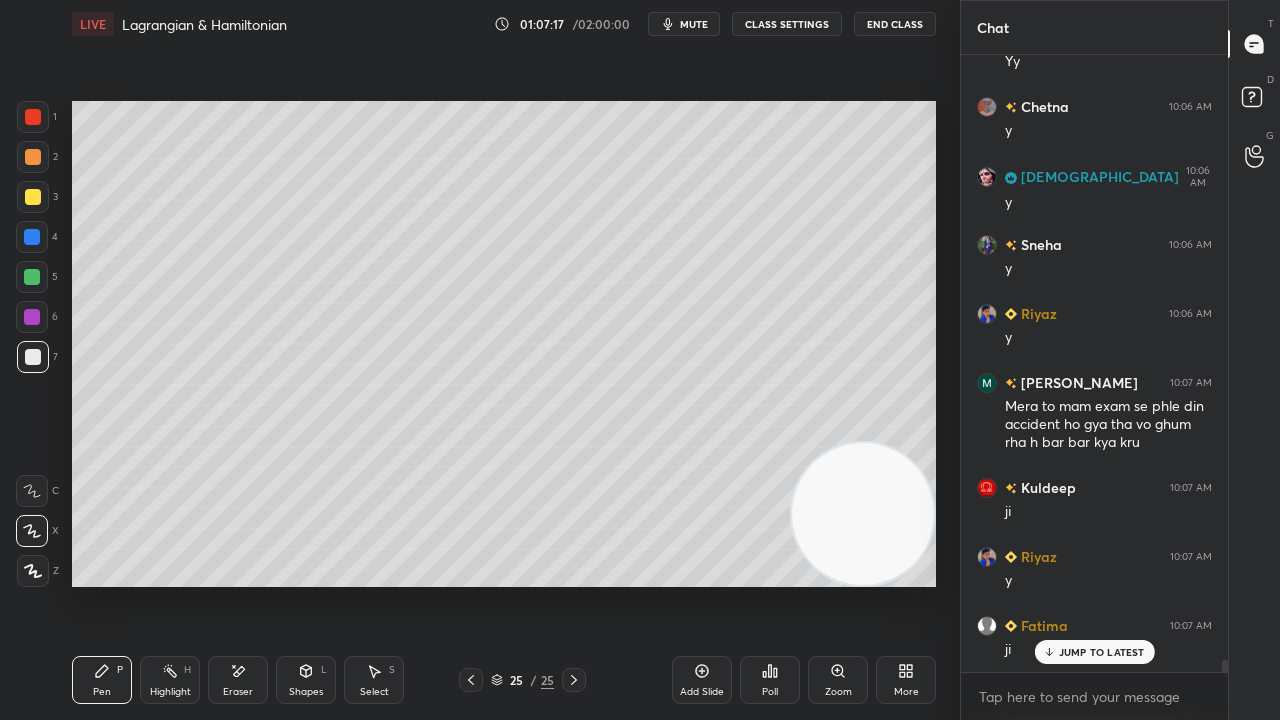 scroll, scrollTop: 30116, scrollLeft: 0, axis: vertical 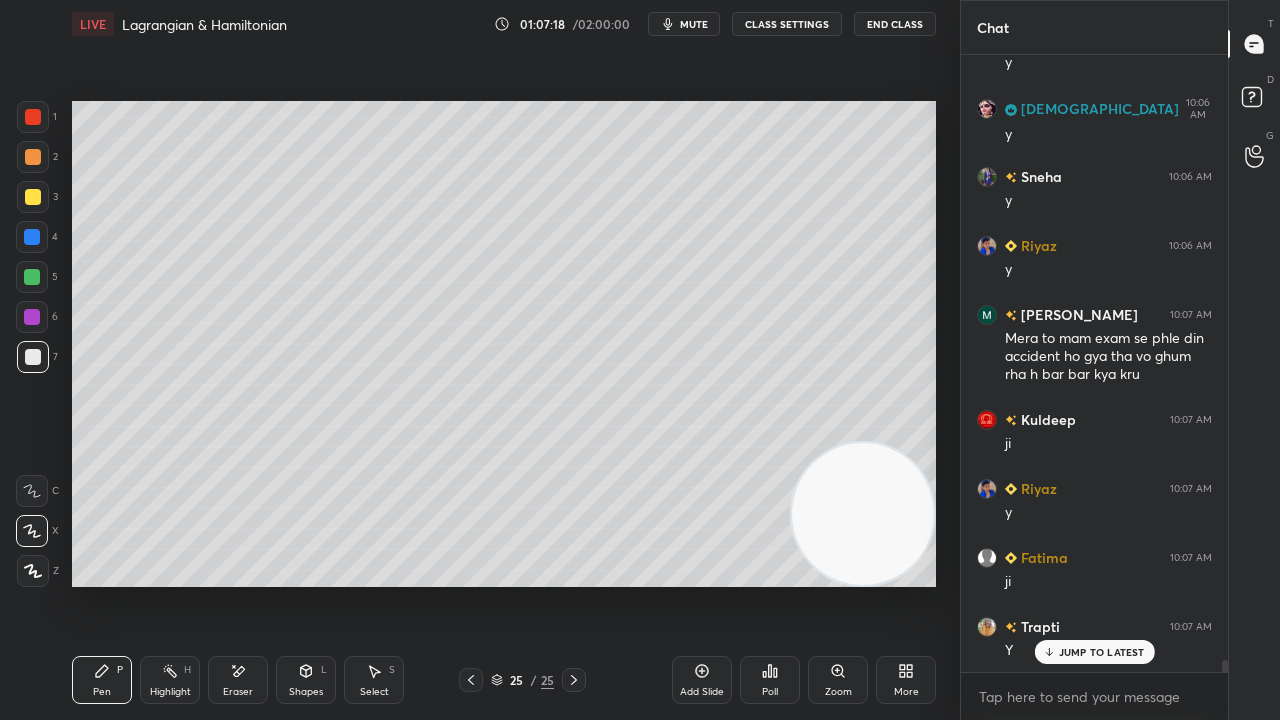 drag, startPoint x: 1117, startPoint y: 651, endPoint x: 1106, endPoint y: 719, distance: 68.88396 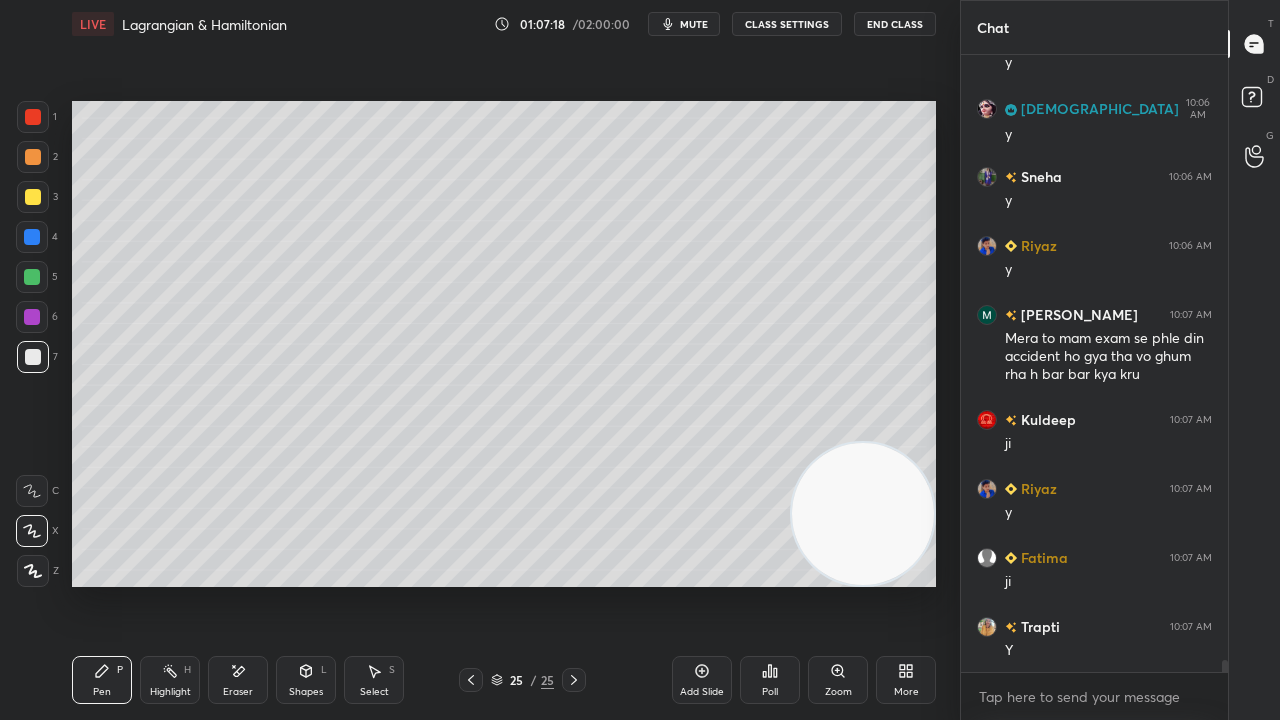 click on "x" at bounding box center (1094, 696) 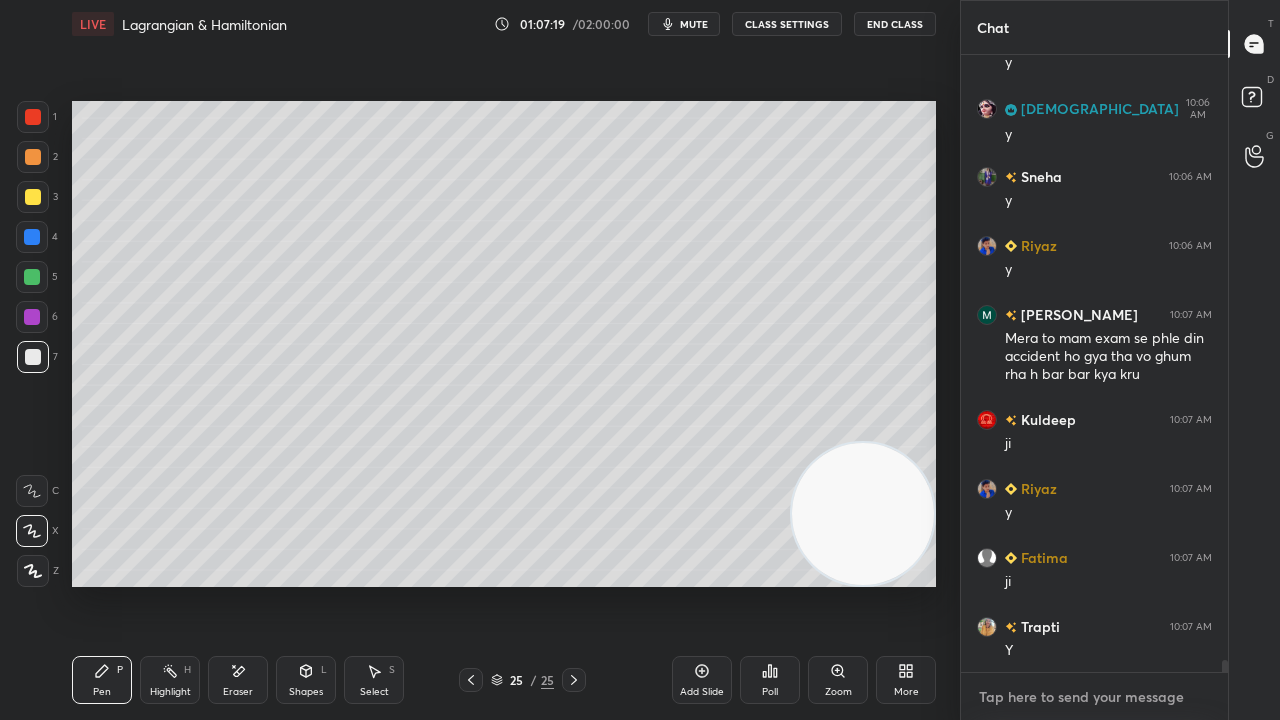 scroll, scrollTop: 30186, scrollLeft: 0, axis: vertical 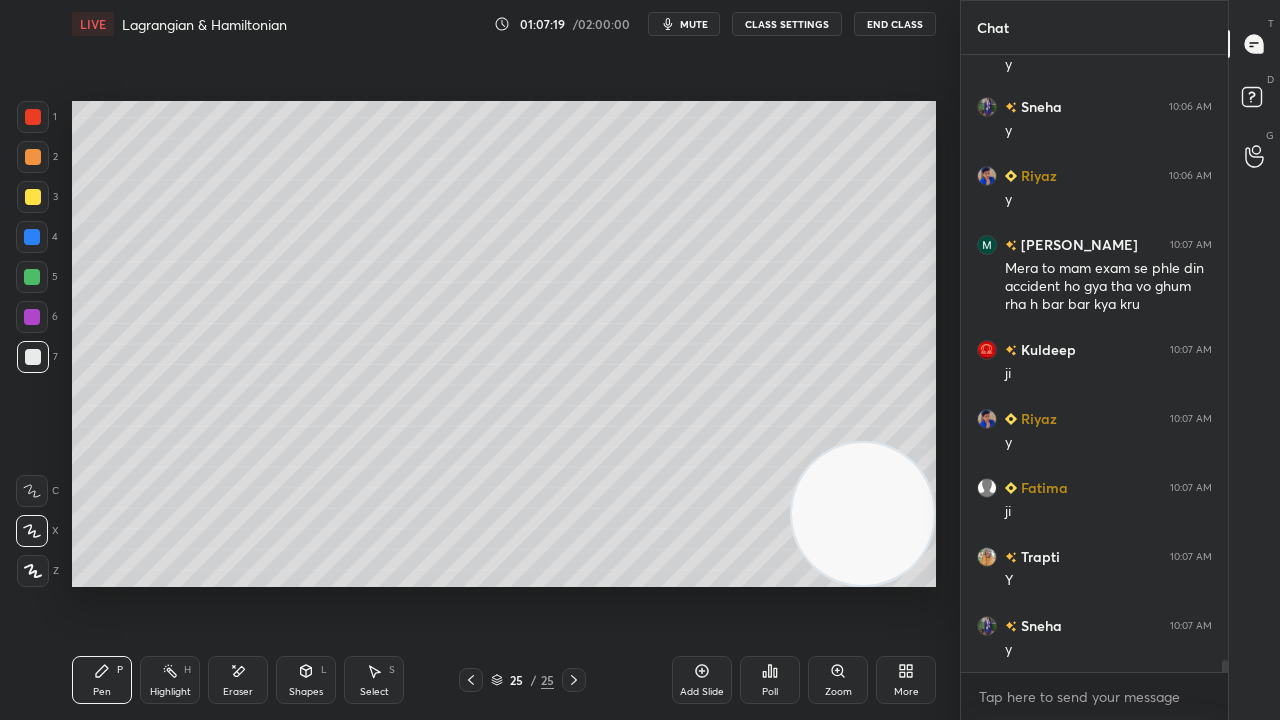 click at bounding box center (32, 277) 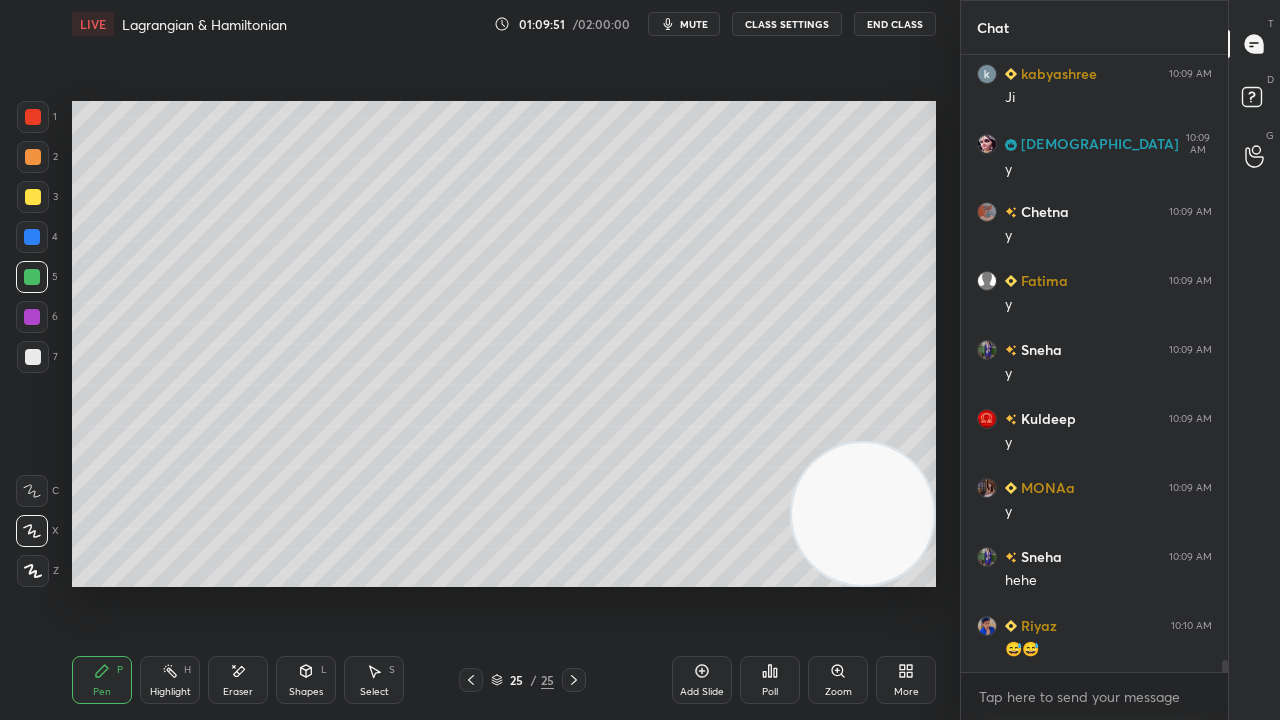 scroll, scrollTop: 31752, scrollLeft: 0, axis: vertical 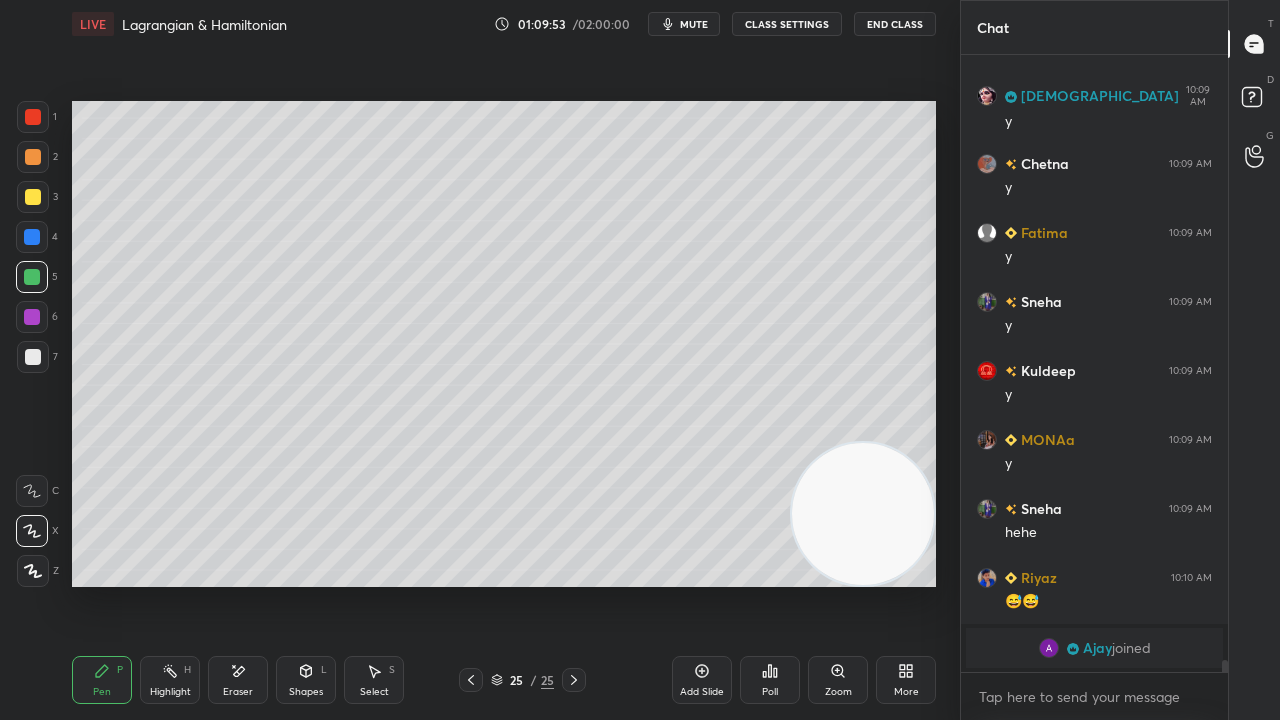 click at bounding box center (33, 357) 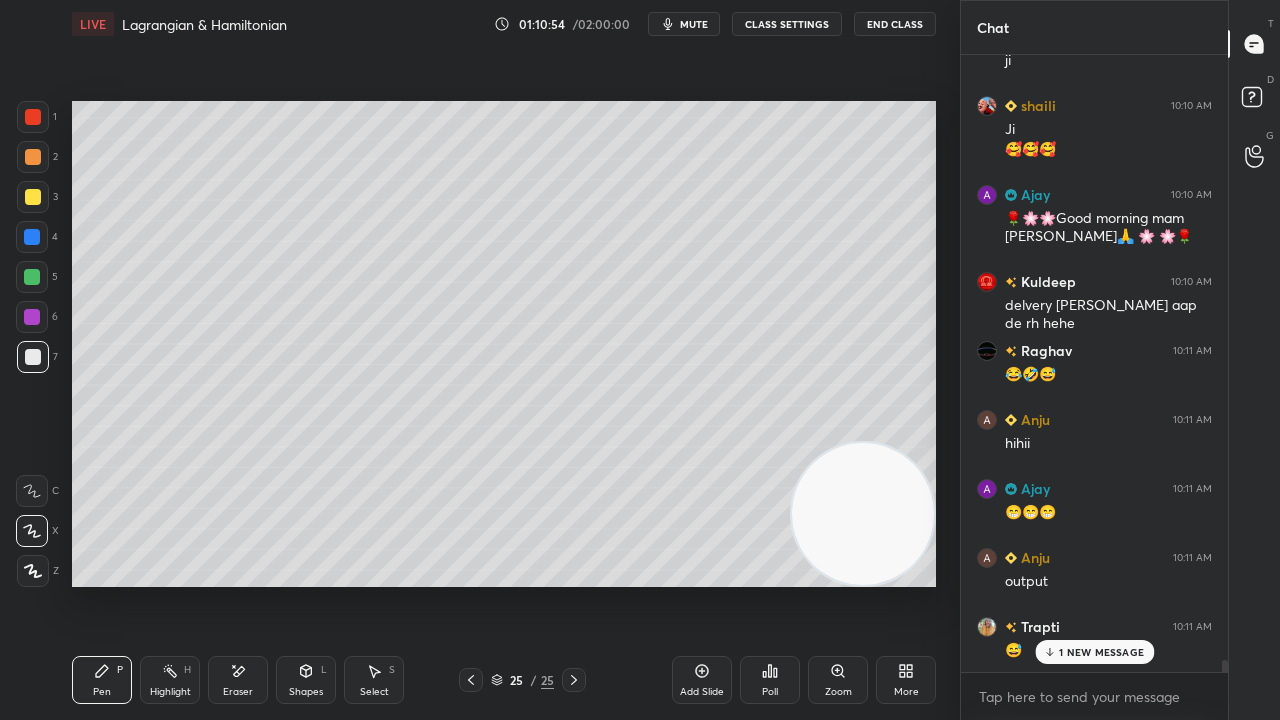 scroll, scrollTop: 30360, scrollLeft: 0, axis: vertical 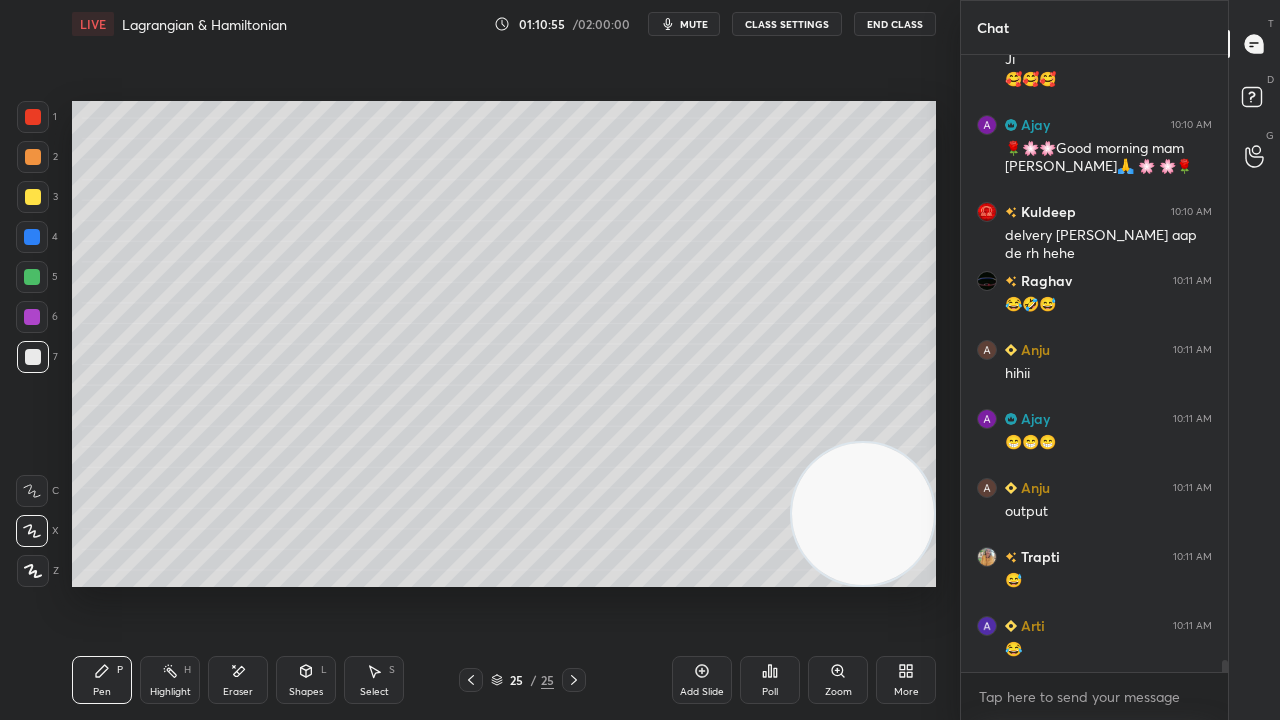 click on "Eraser" at bounding box center (238, 680) 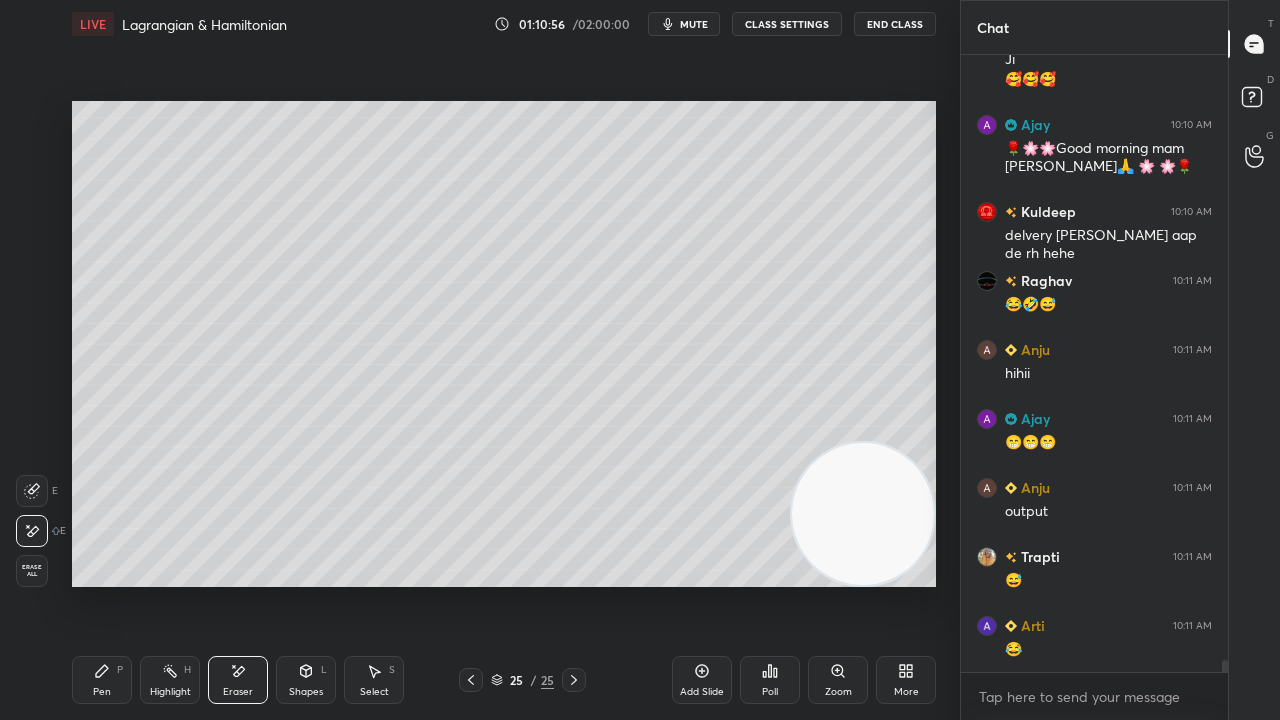 scroll, scrollTop: 30428, scrollLeft: 0, axis: vertical 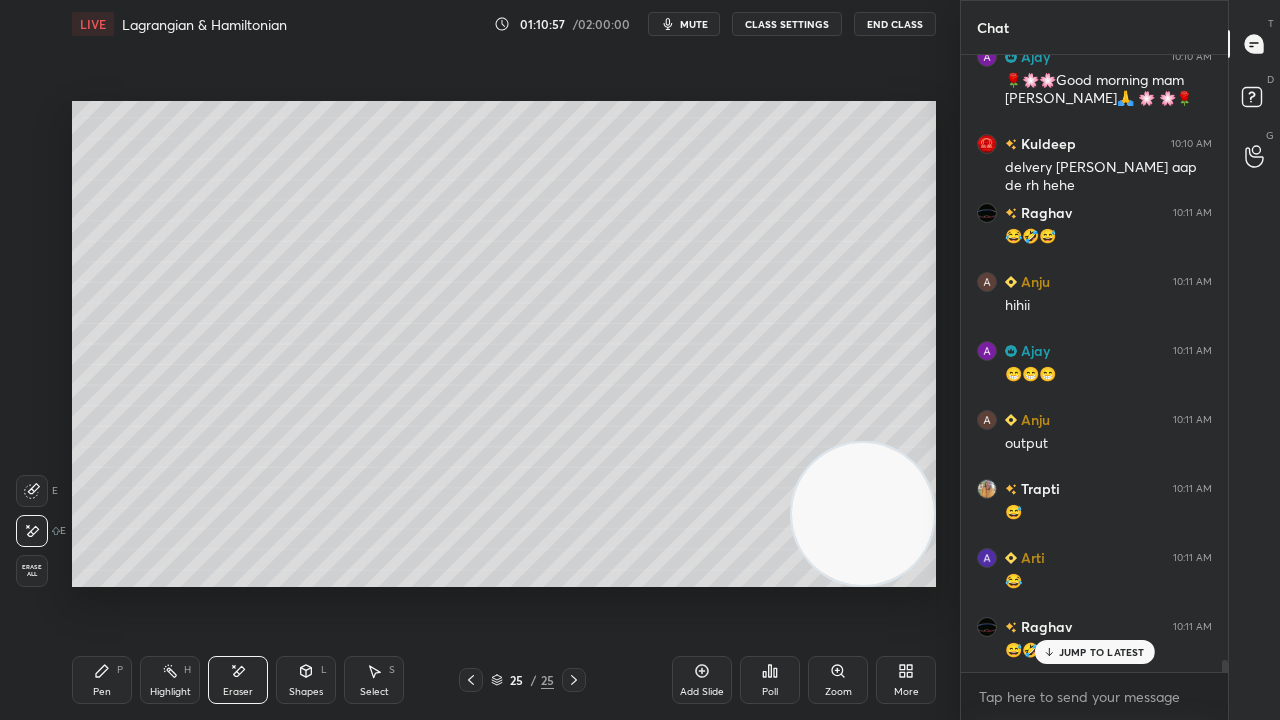 click on "Pen P" at bounding box center (102, 680) 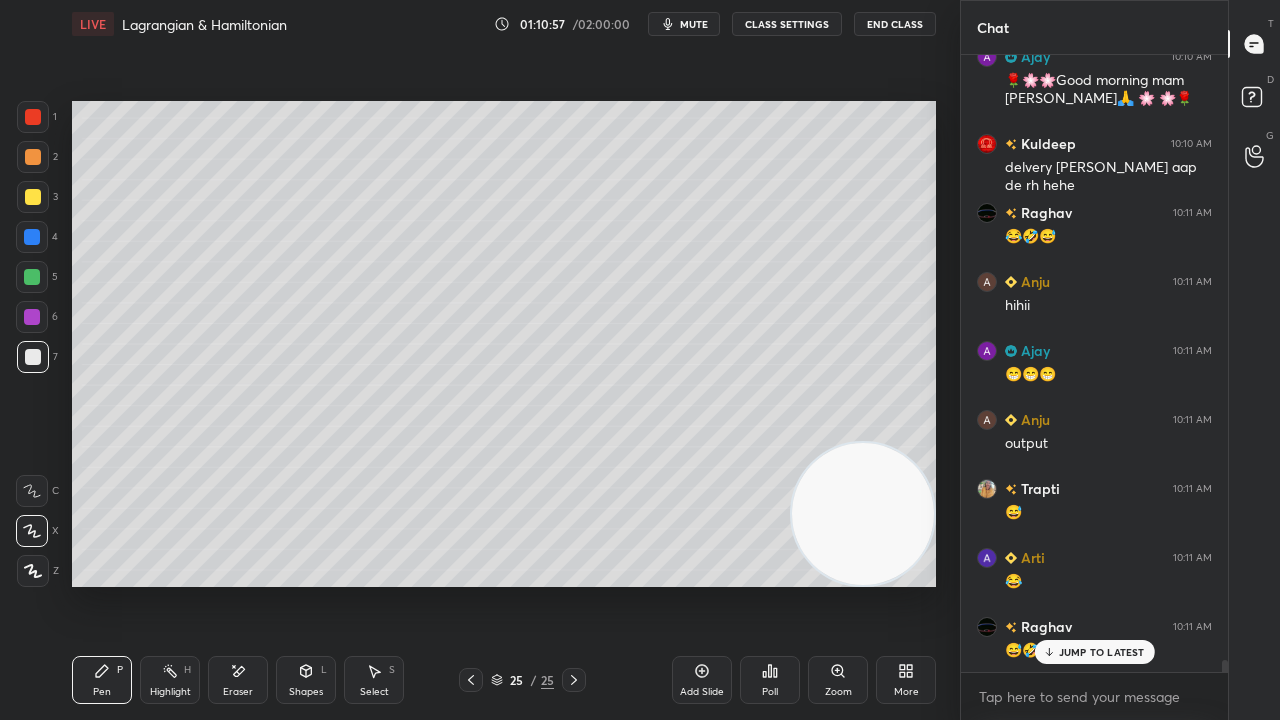 scroll, scrollTop: 30498, scrollLeft: 0, axis: vertical 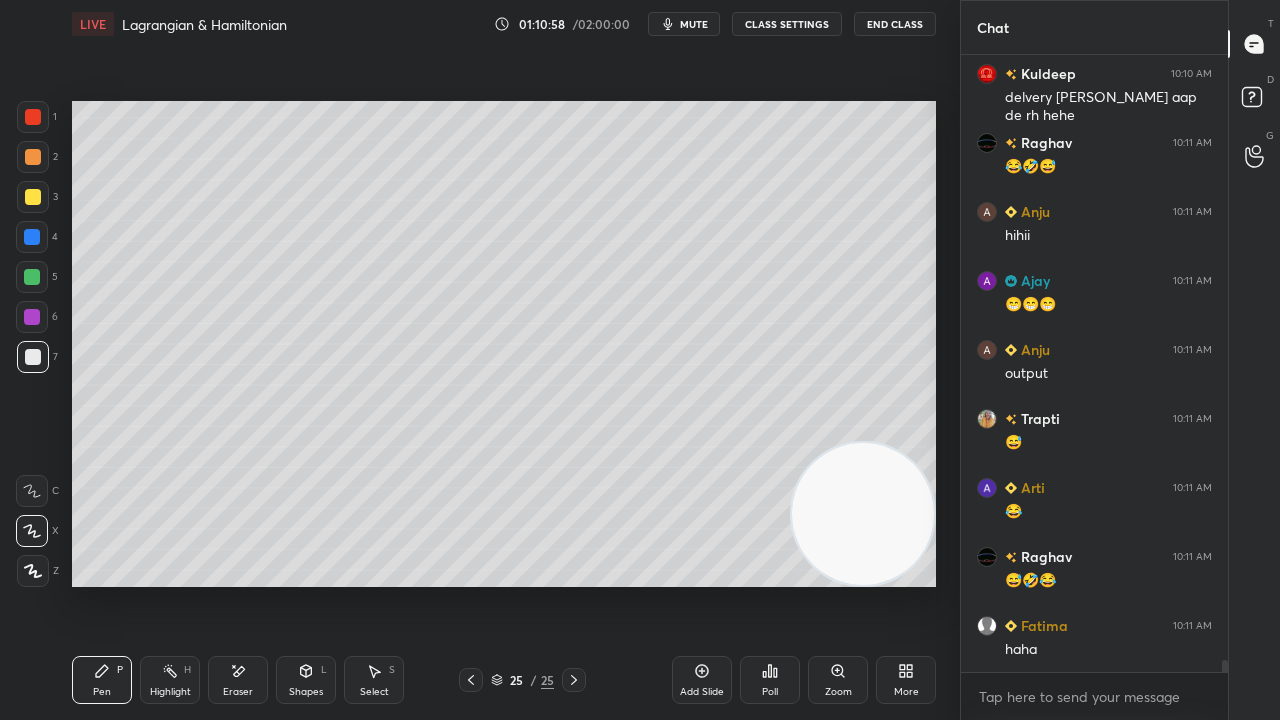 click at bounding box center (32, 277) 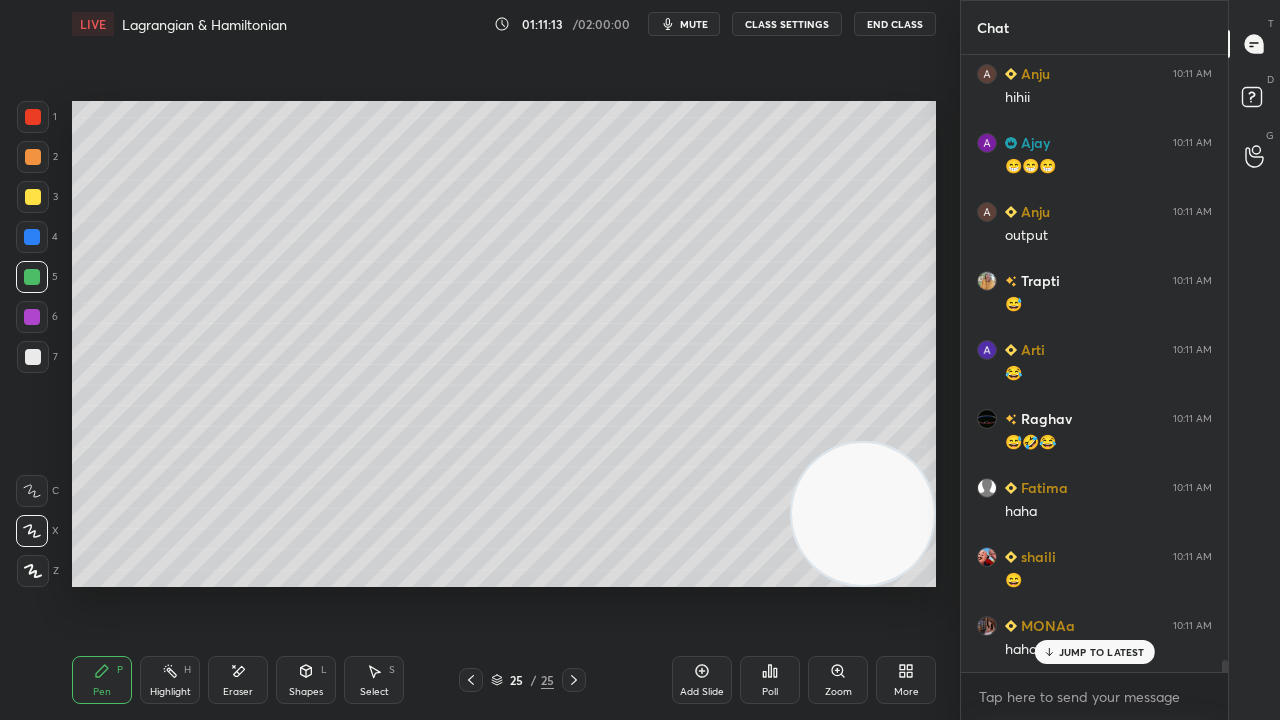 scroll, scrollTop: 30704, scrollLeft: 0, axis: vertical 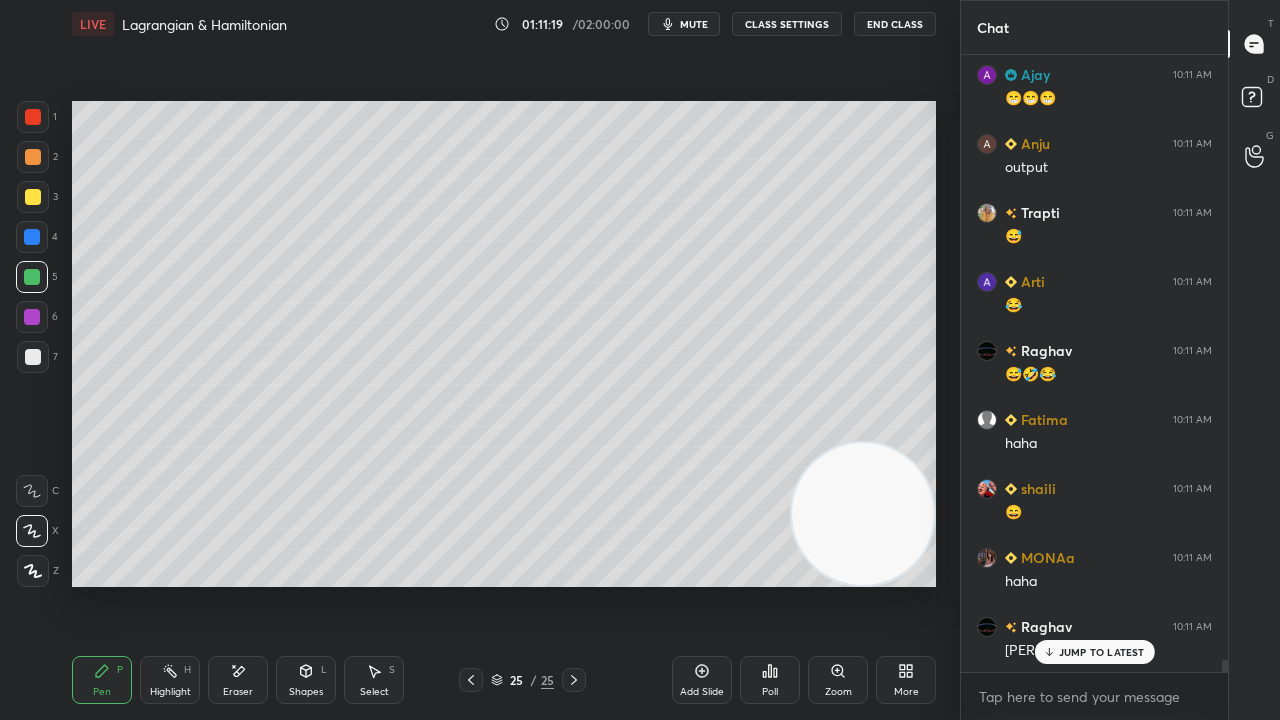 click at bounding box center [33, 357] 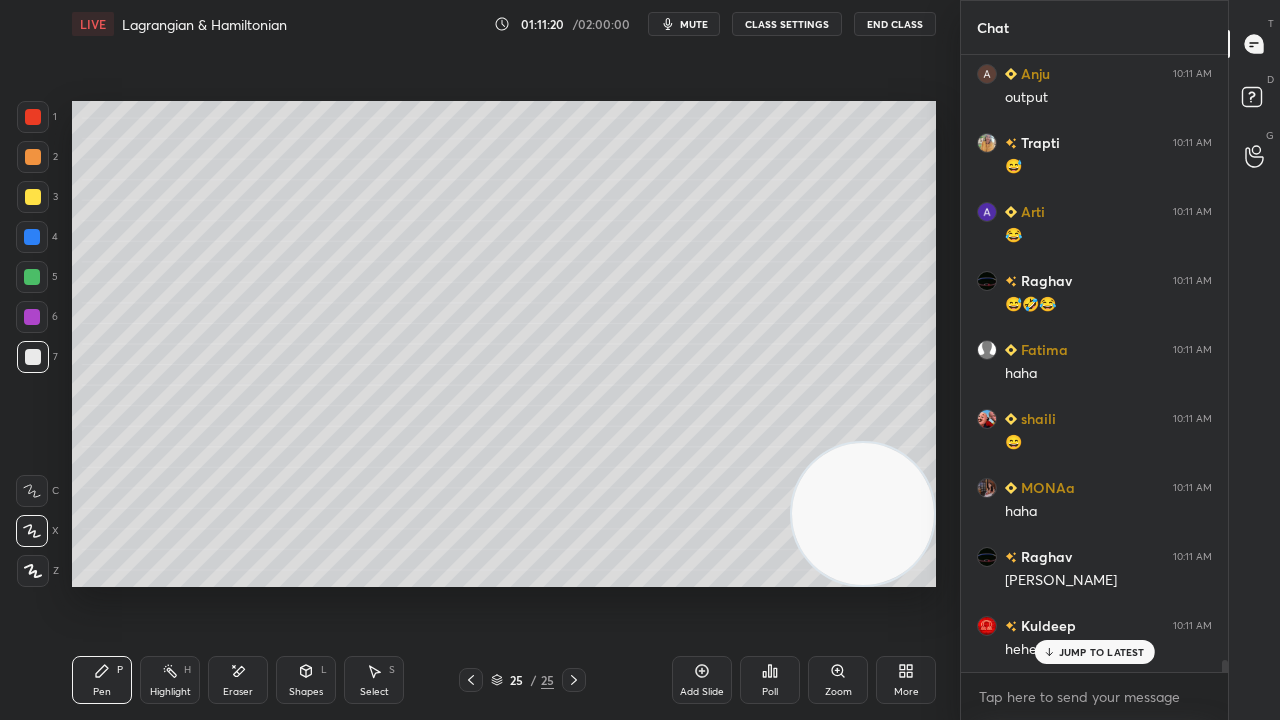 scroll, scrollTop: 30842, scrollLeft: 0, axis: vertical 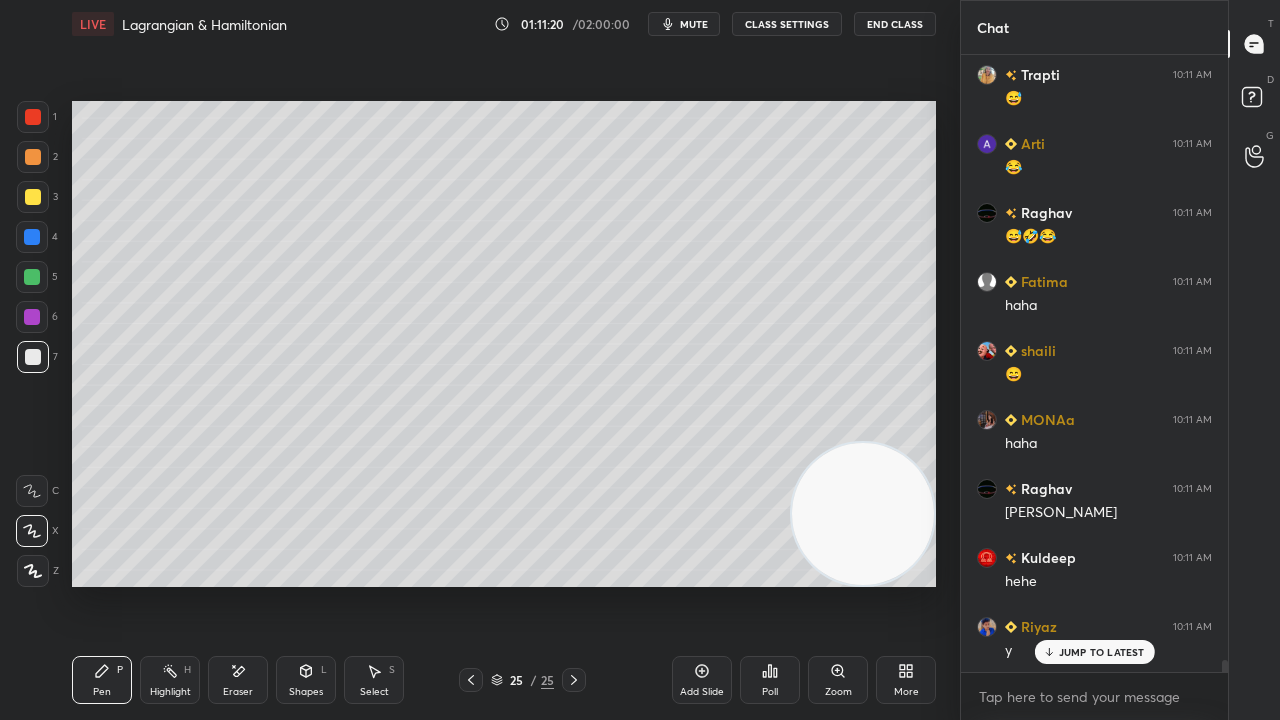 click at bounding box center (32, 277) 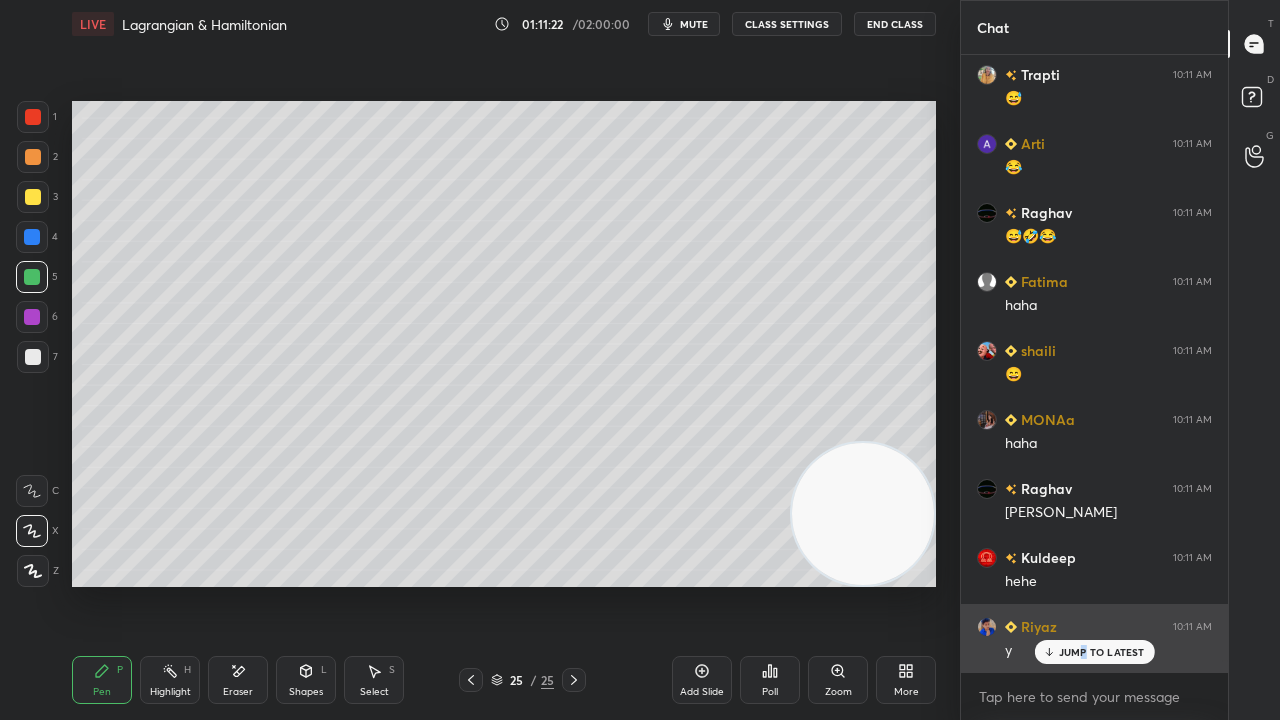 drag, startPoint x: 1084, startPoint y: 656, endPoint x: 1068, endPoint y: 670, distance: 21.260292 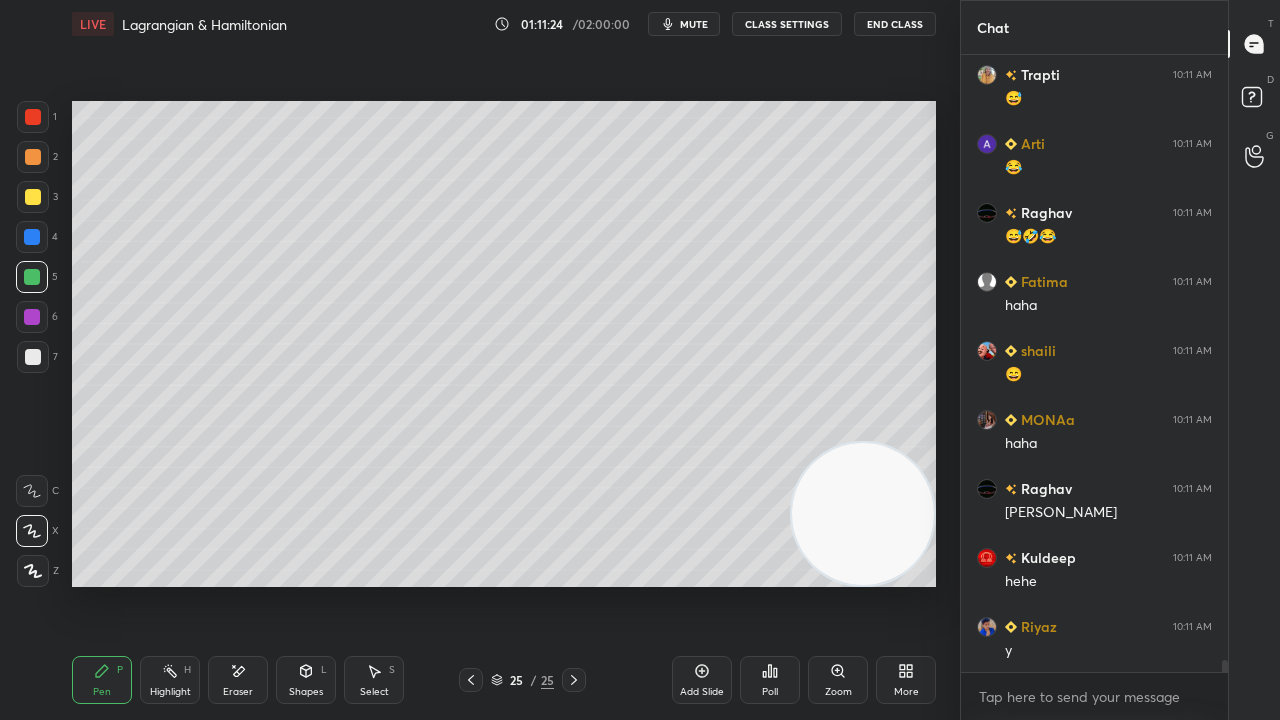 scroll, scrollTop: 30912, scrollLeft: 0, axis: vertical 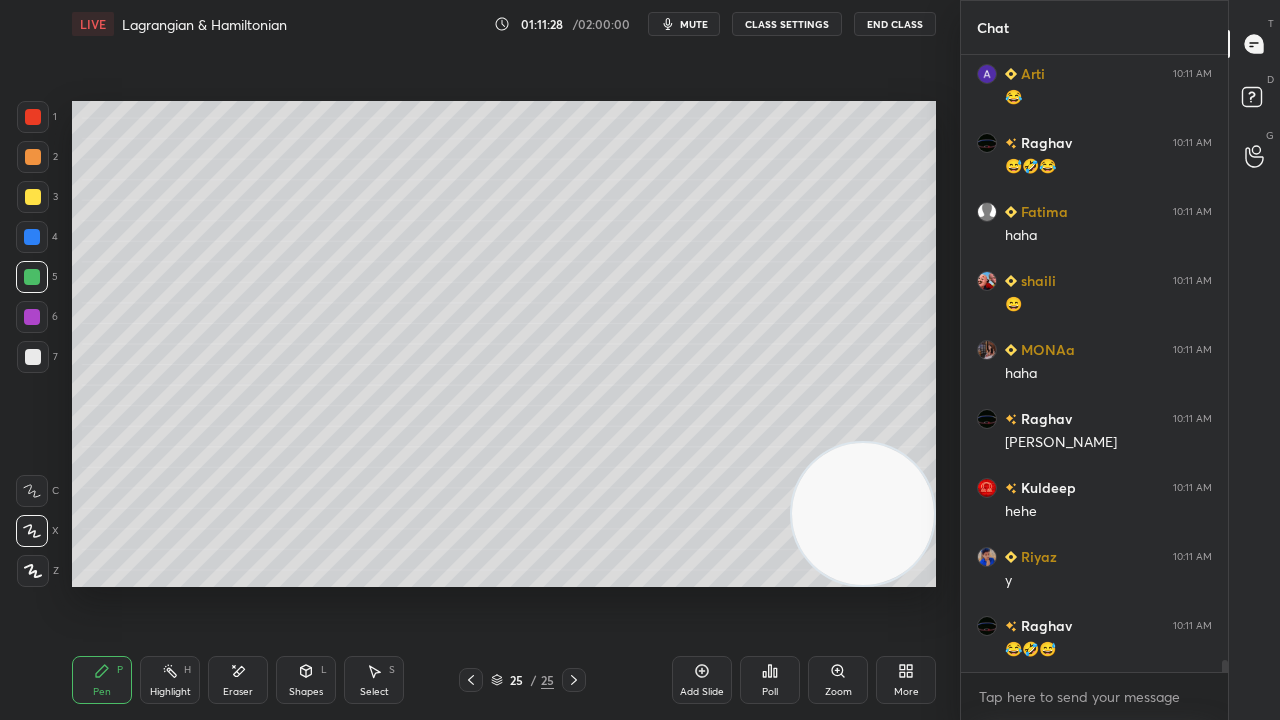 click on "mute" at bounding box center [684, 24] 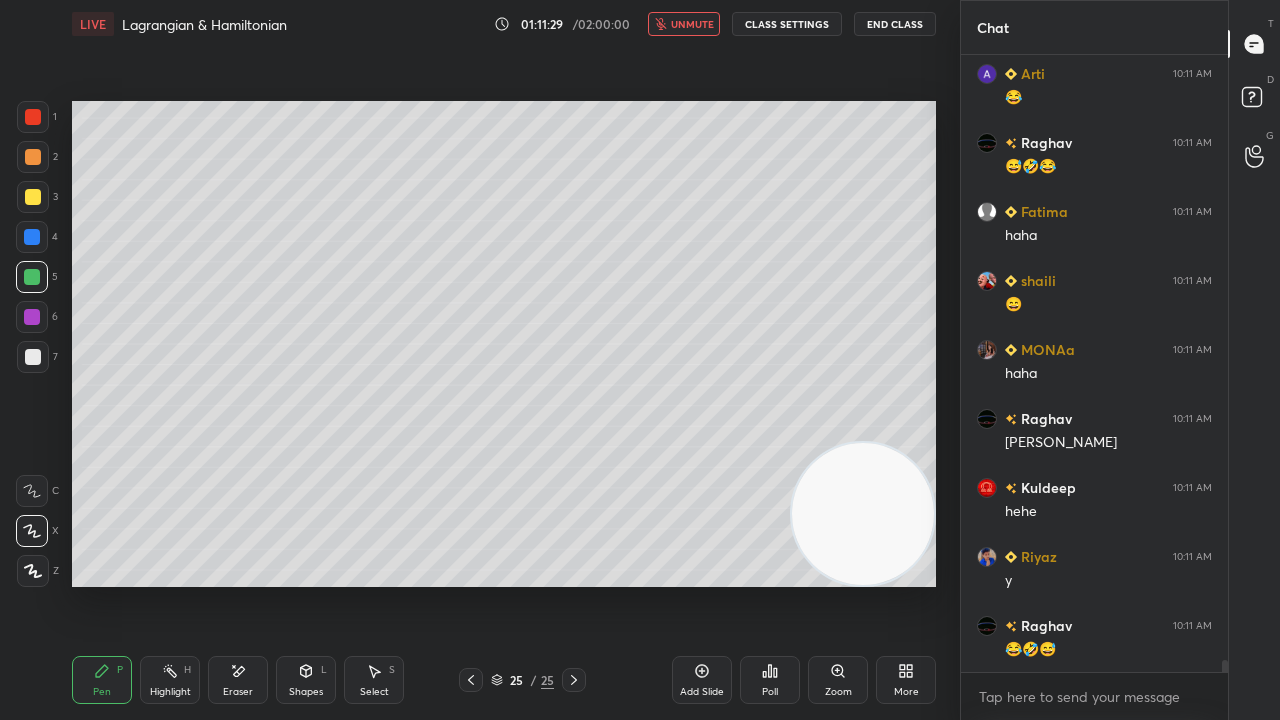 click on "unmute" at bounding box center [692, 24] 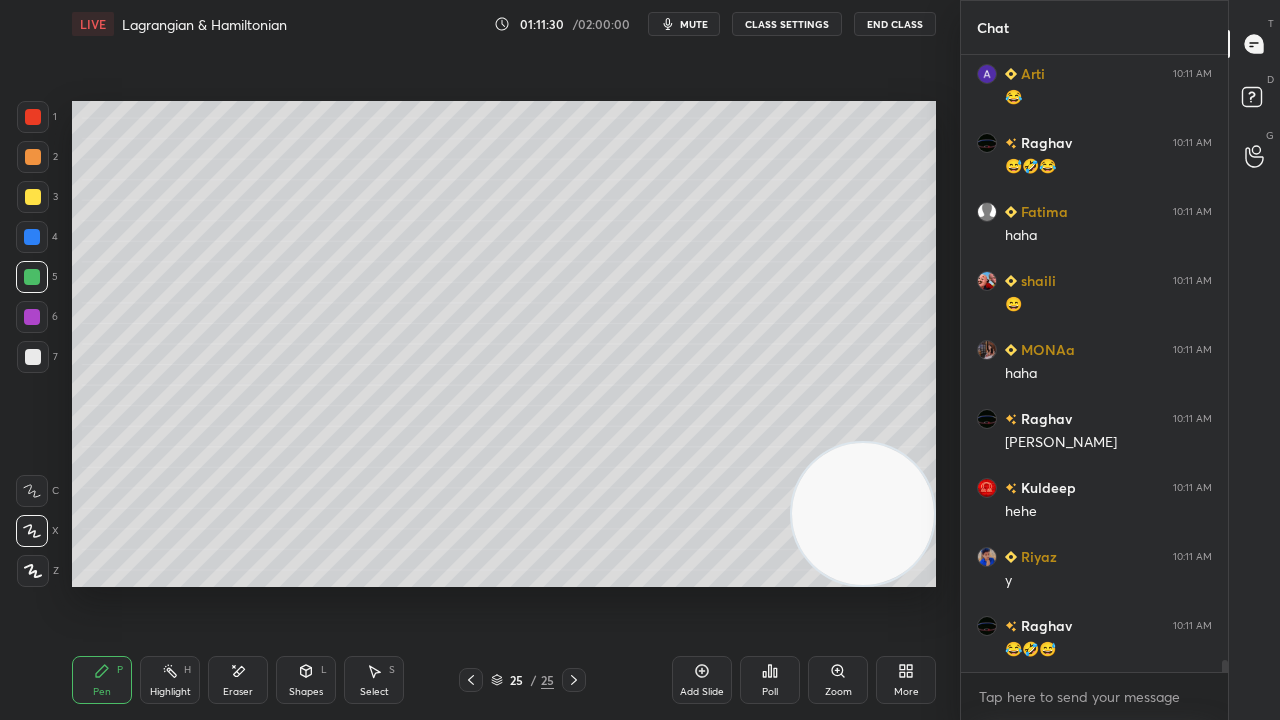 click at bounding box center (32, 277) 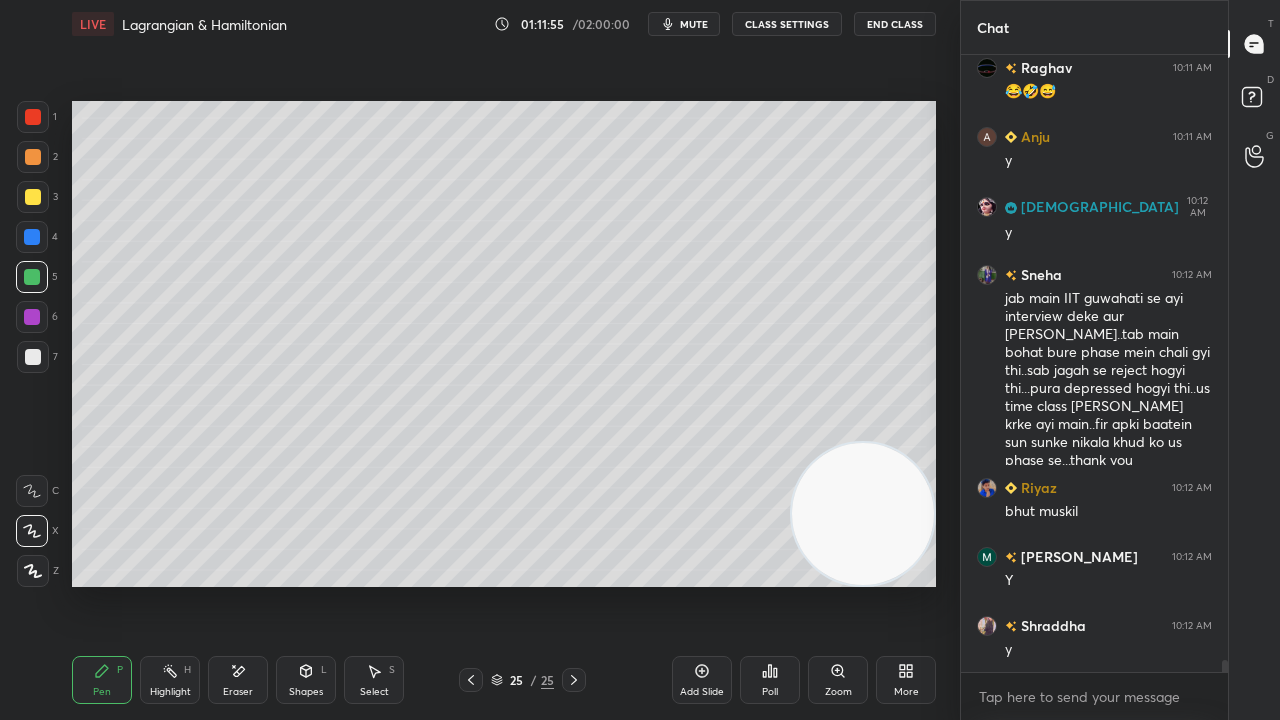 scroll, scrollTop: 31538, scrollLeft: 0, axis: vertical 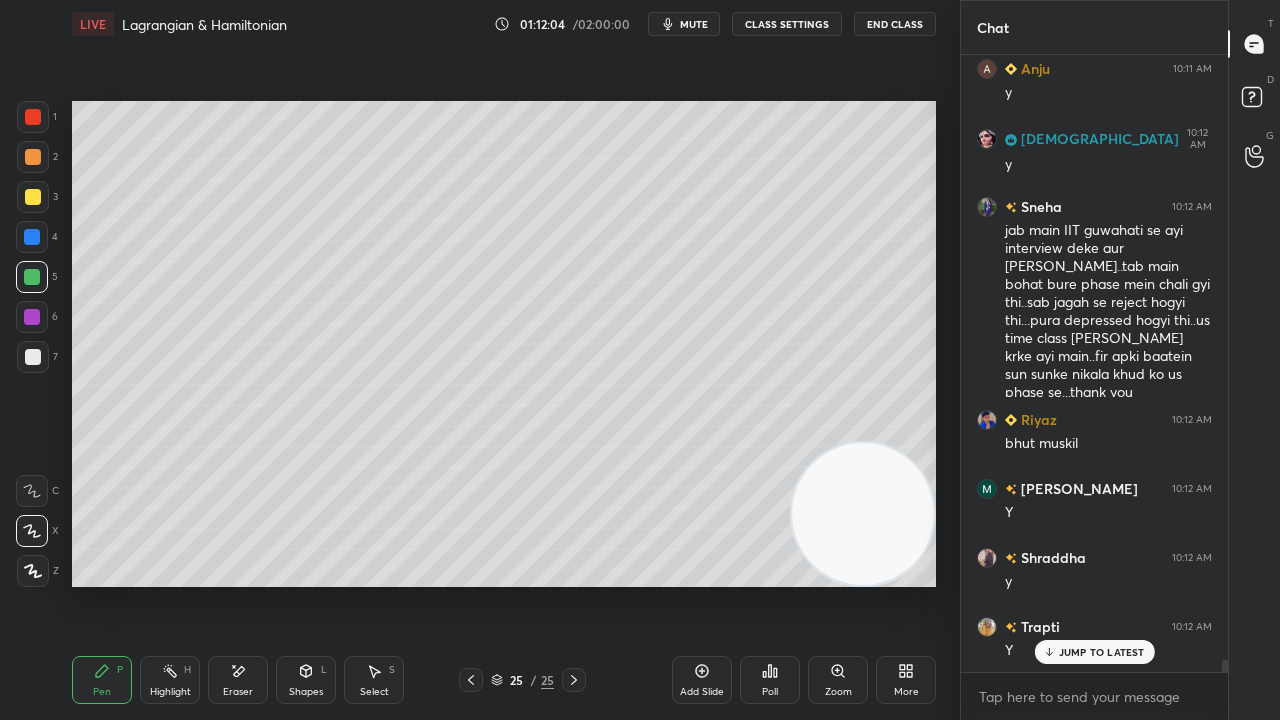 drag, startPoint x: 1088, startPoint y: 654, endPoint x: 1073, endPoint y: 700, distance: 48.38388 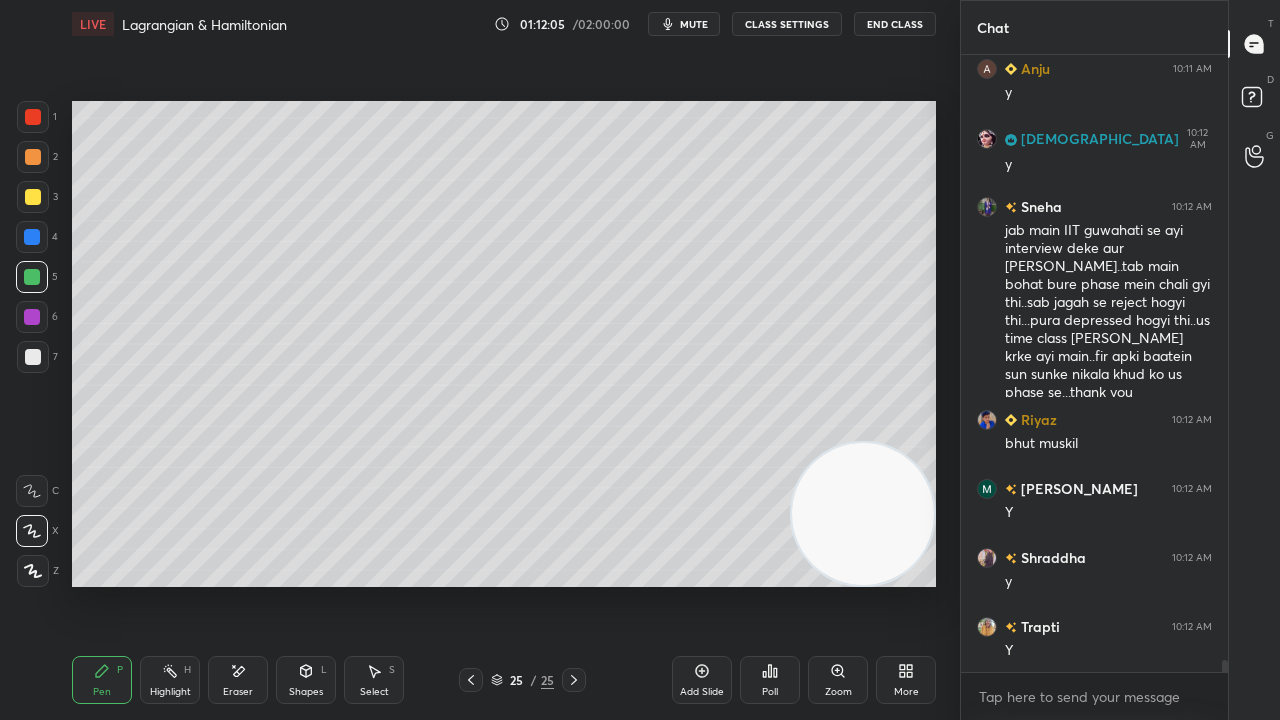 click at bounding box center (33, 357) 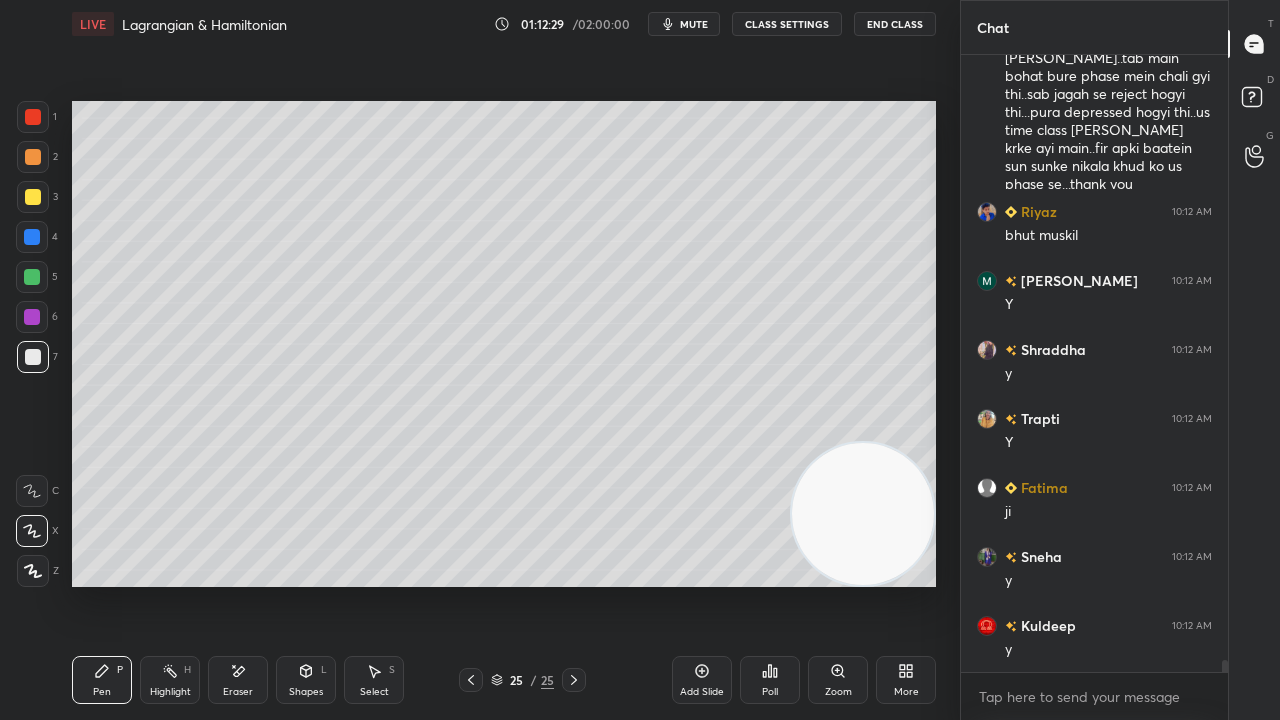 scroll, scrollTop: 31814, scrollLeft: 0, axis: vertical 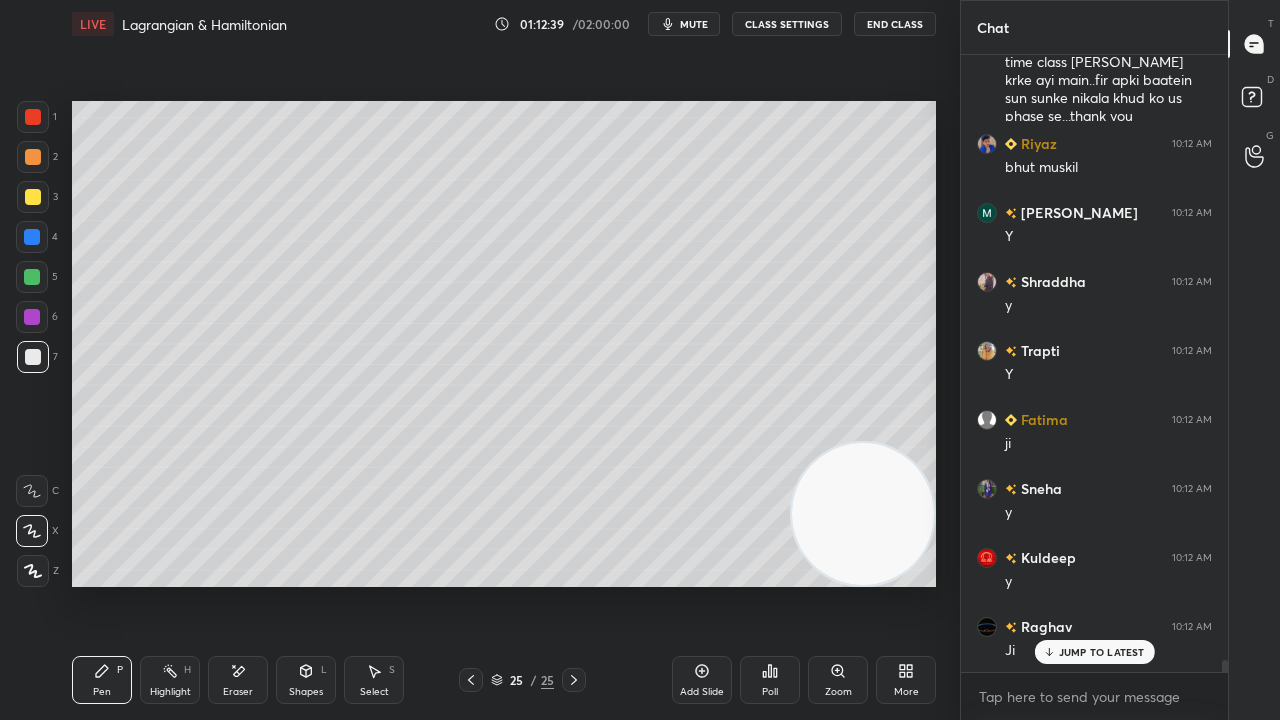 click on "JUMP TO LATEST" at bounding box center (1094, 652) 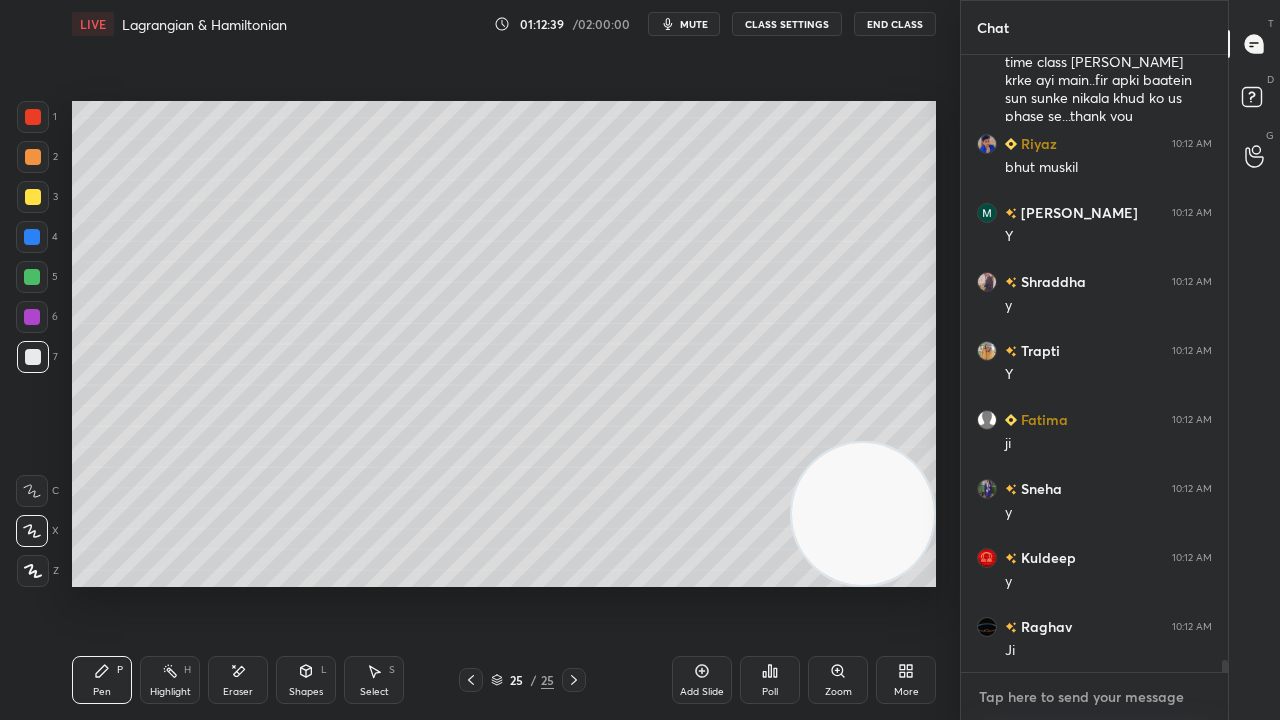click on "x" at bounding box center (1094, 696) 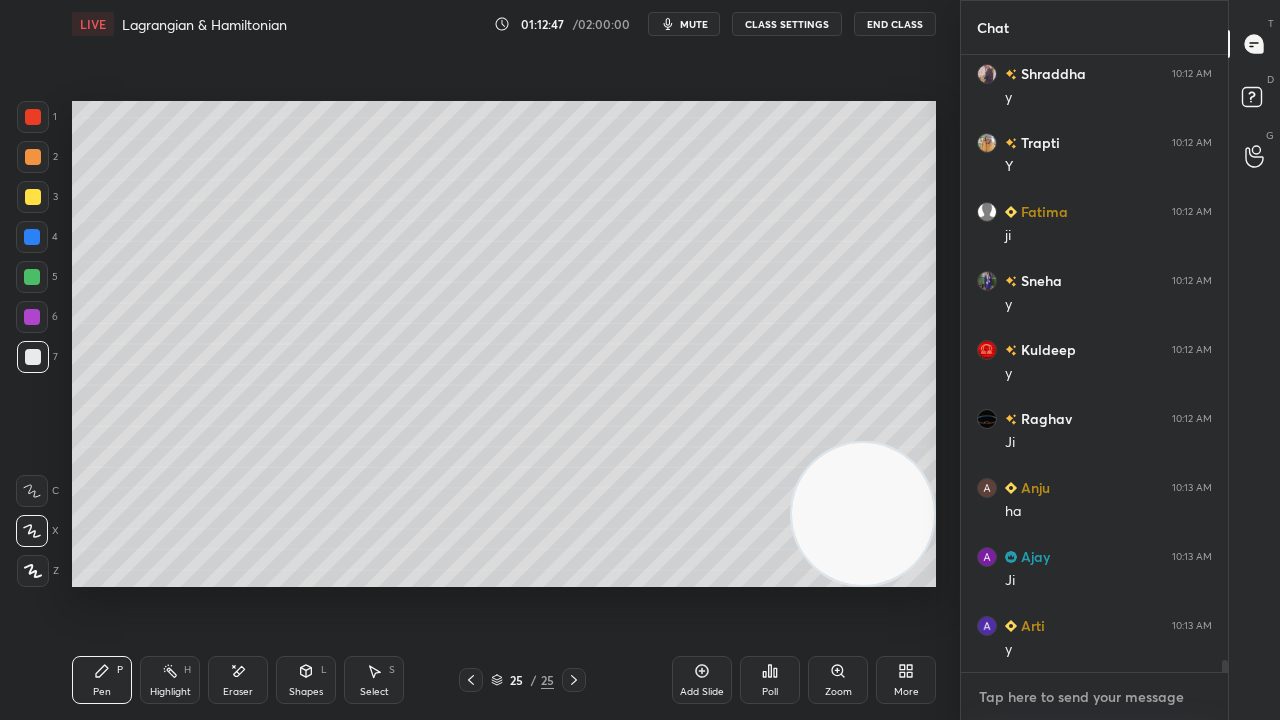 scroll, scrollTop: 32090, scrollLeft: 0, axis: vertical 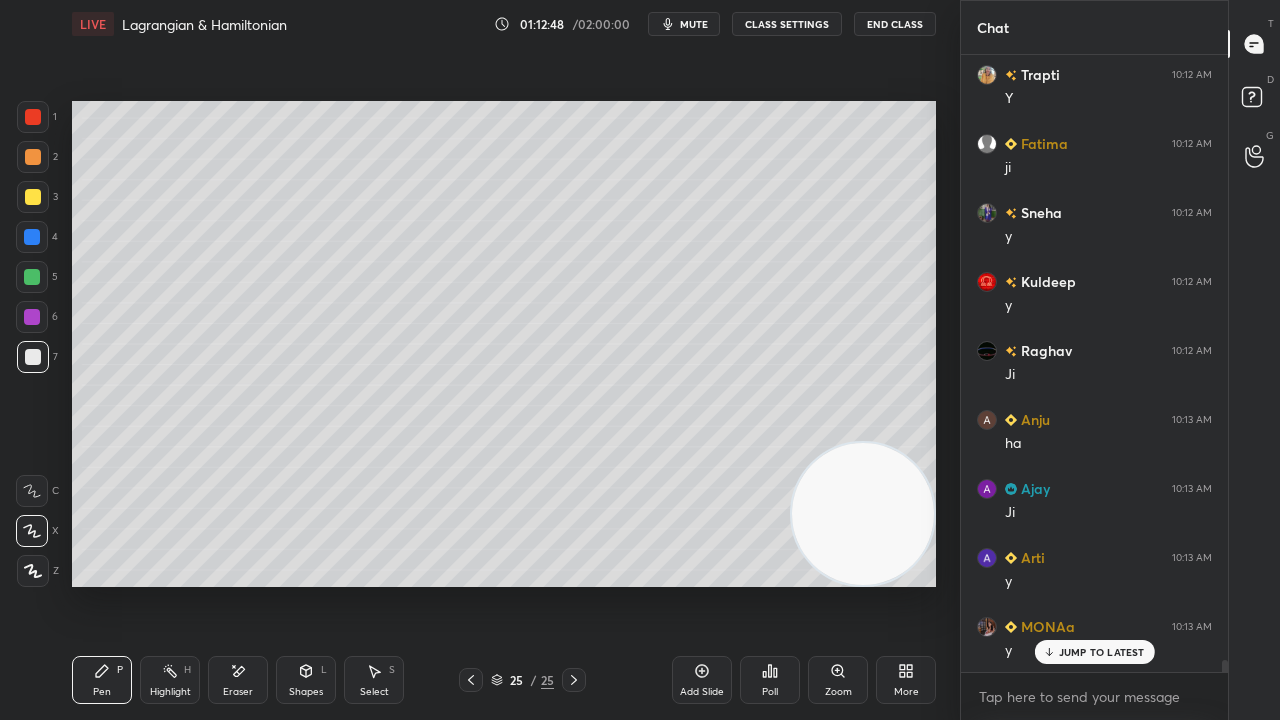 click at bounding box center (32, 277) 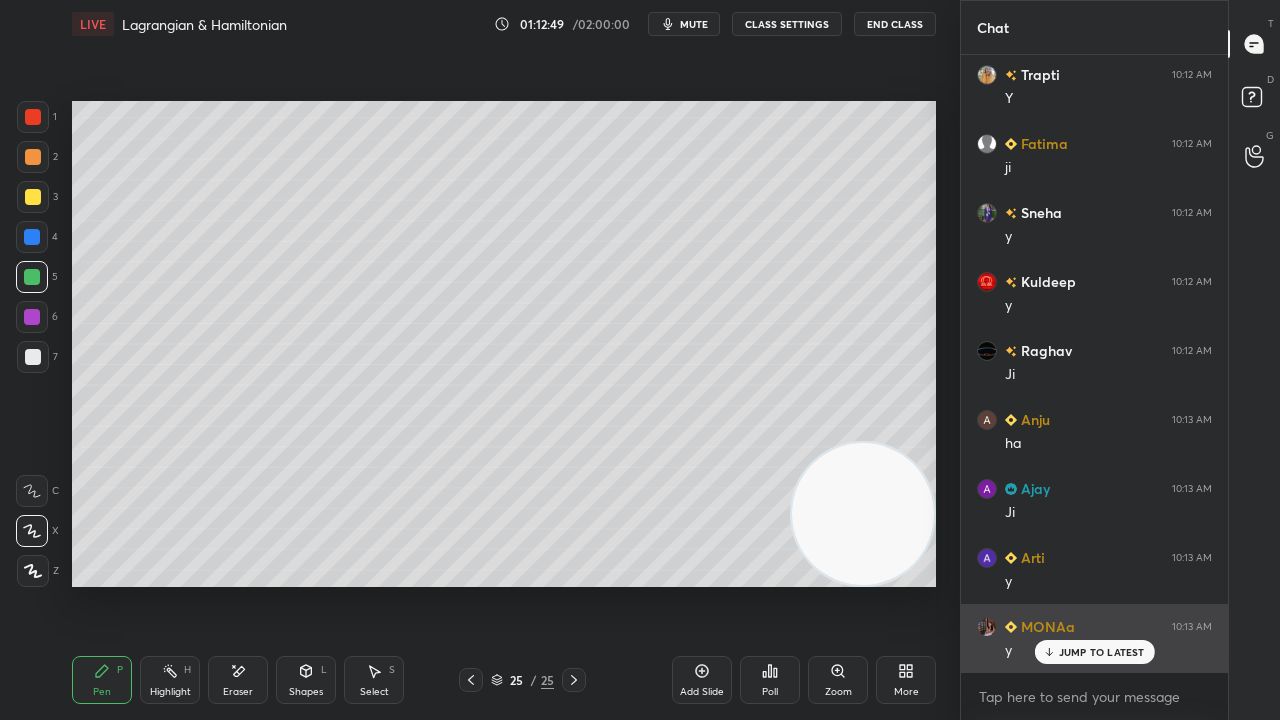 click on "JUMP TO LATEST" at bounding box center [1102, 652] 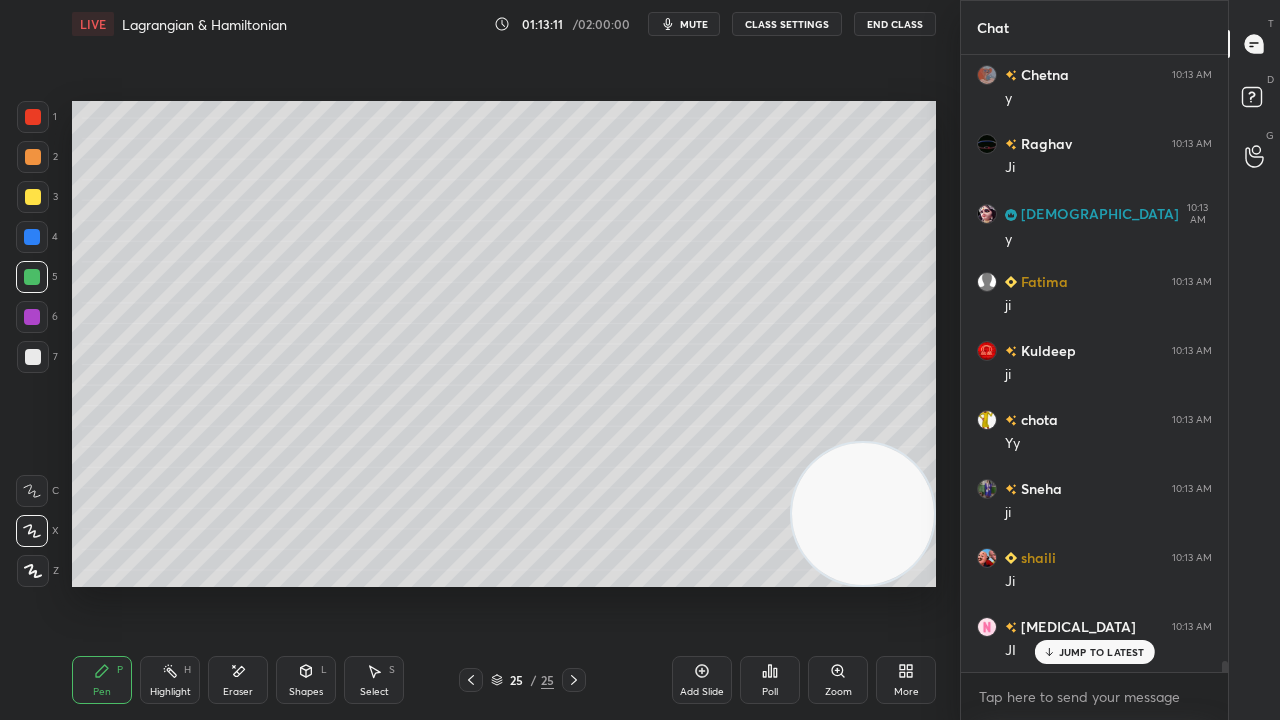 scroll, scrollTop: 32850, scrollLeft: 0, axis: vertical 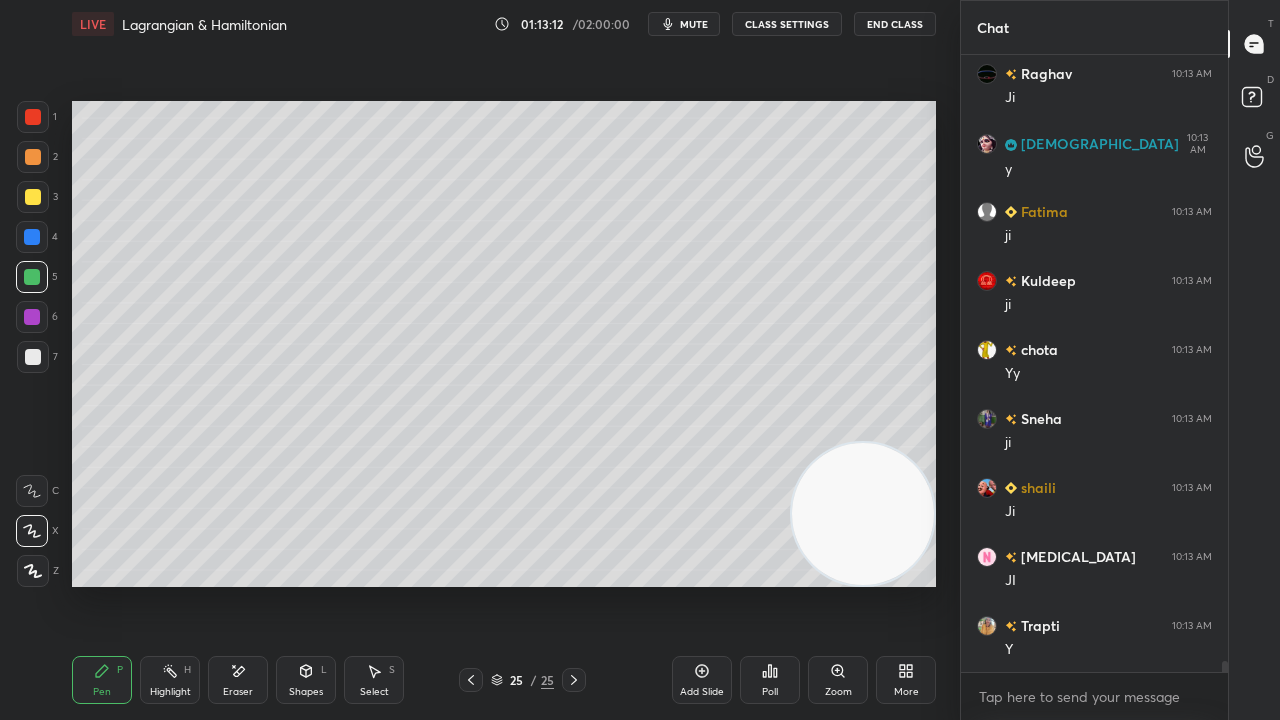 click on "mute" at bounding box center [694, 24] 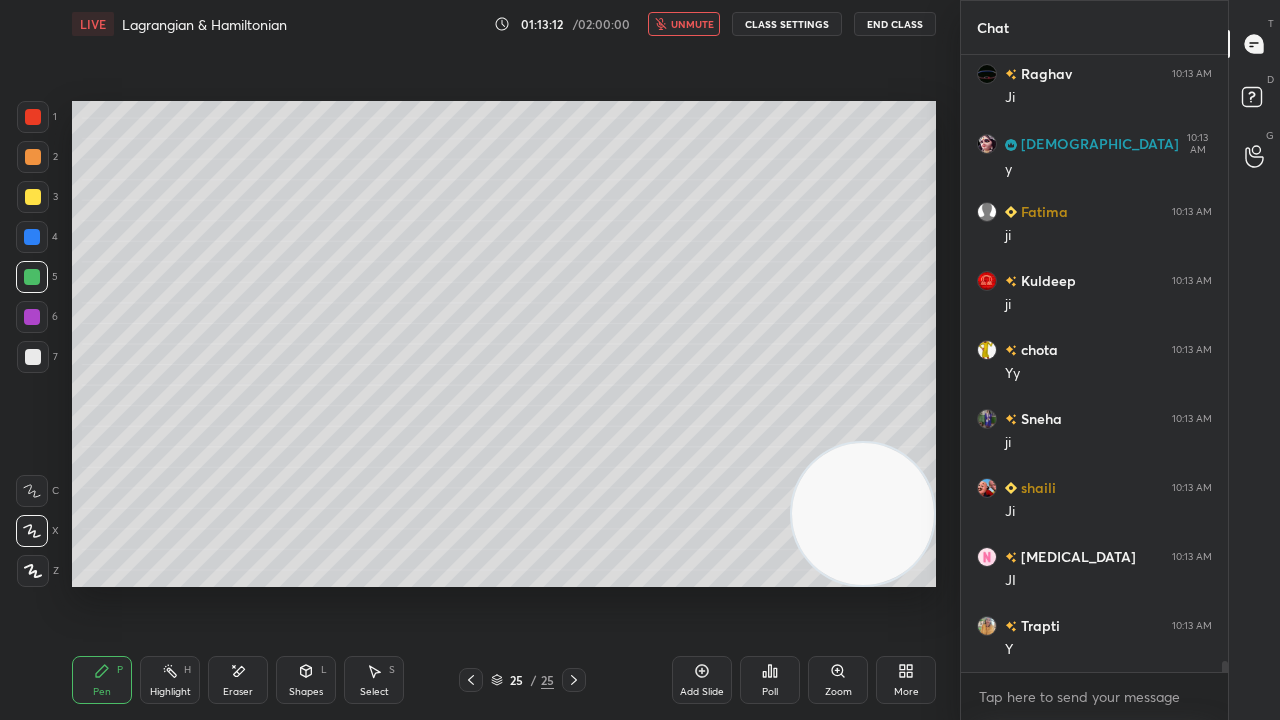 click on "unmute" at bounding box center (692, 24) 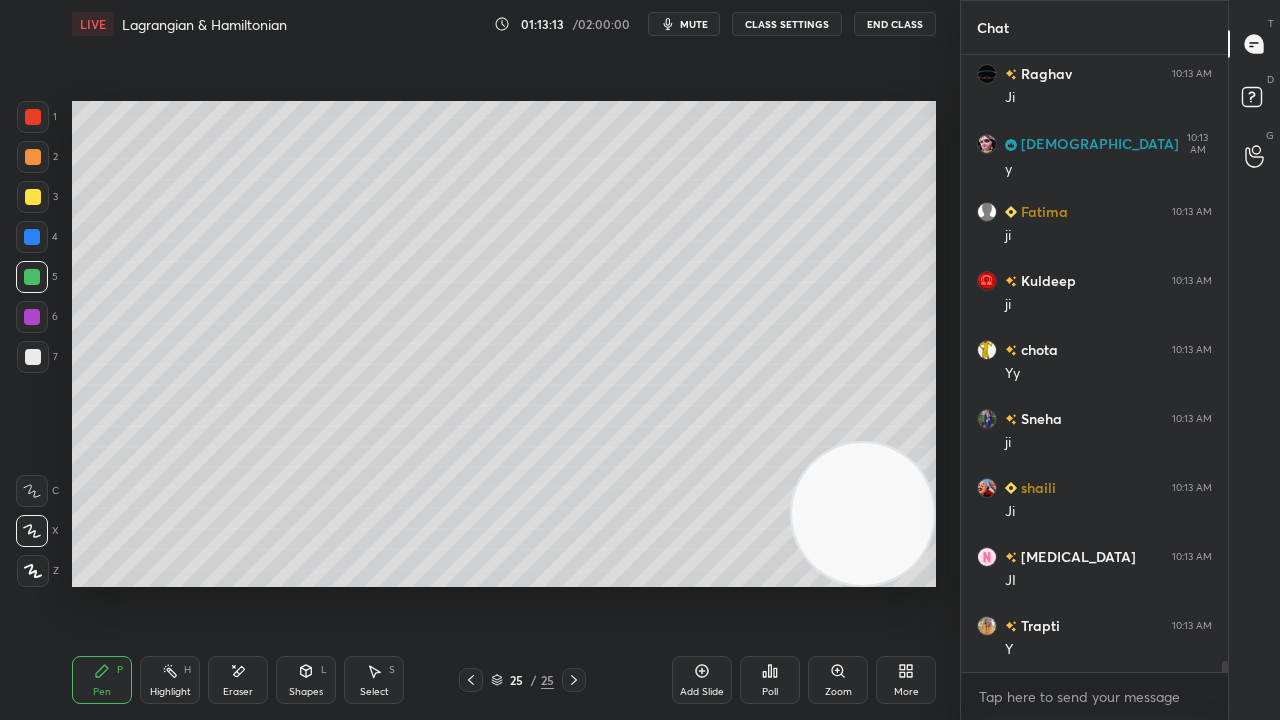 click at bounding box center [33, 197] 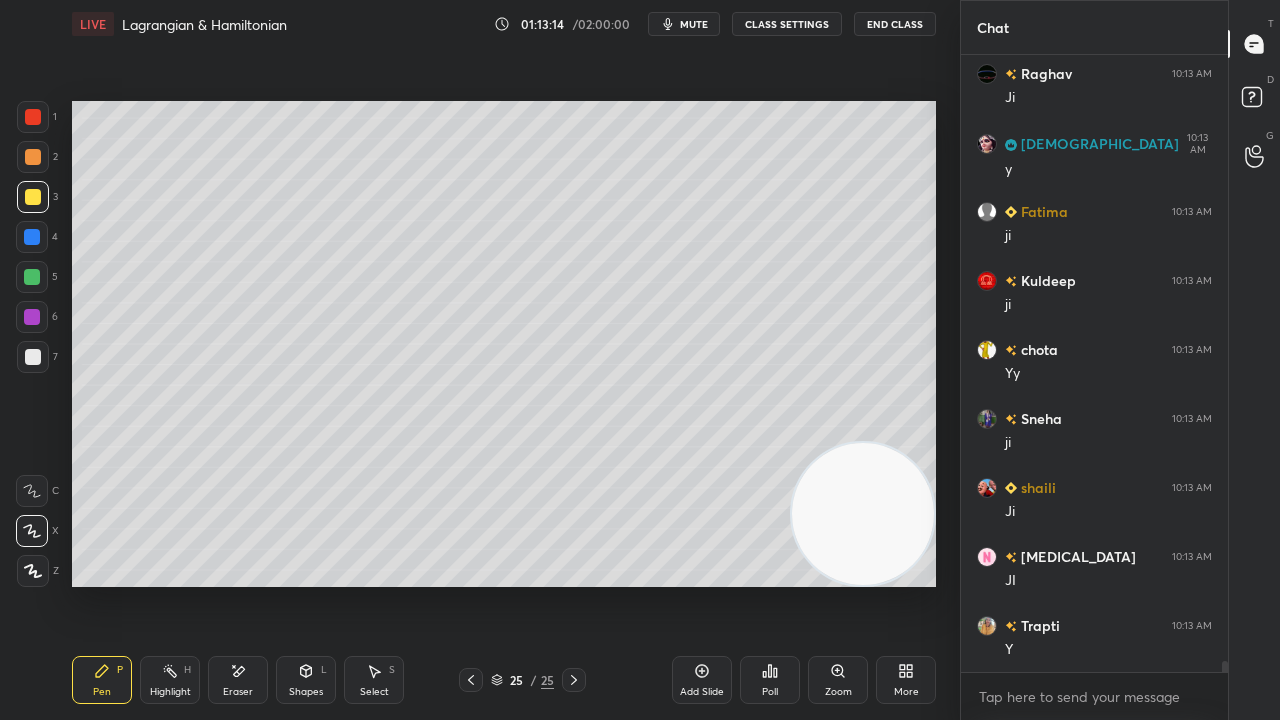 click at bounding box center (33, 357) 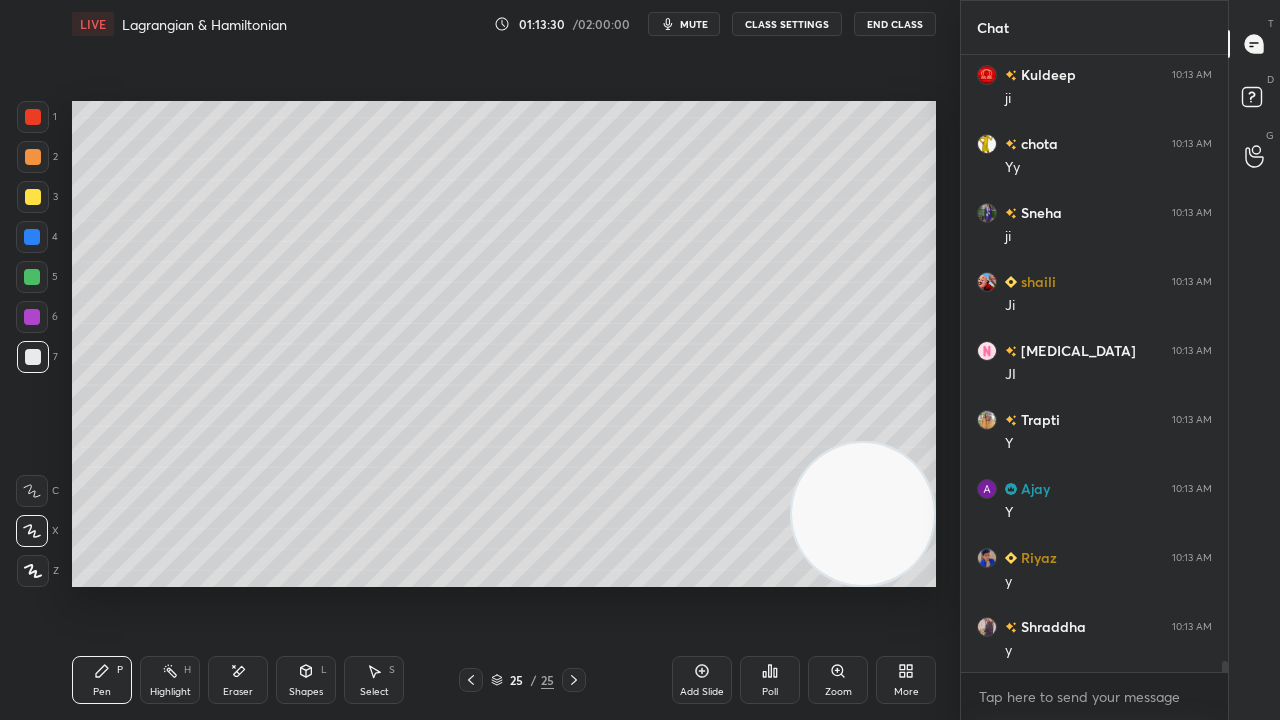 scroll, scrollTop: 33126, scrollLeft: 0, axis: vertical 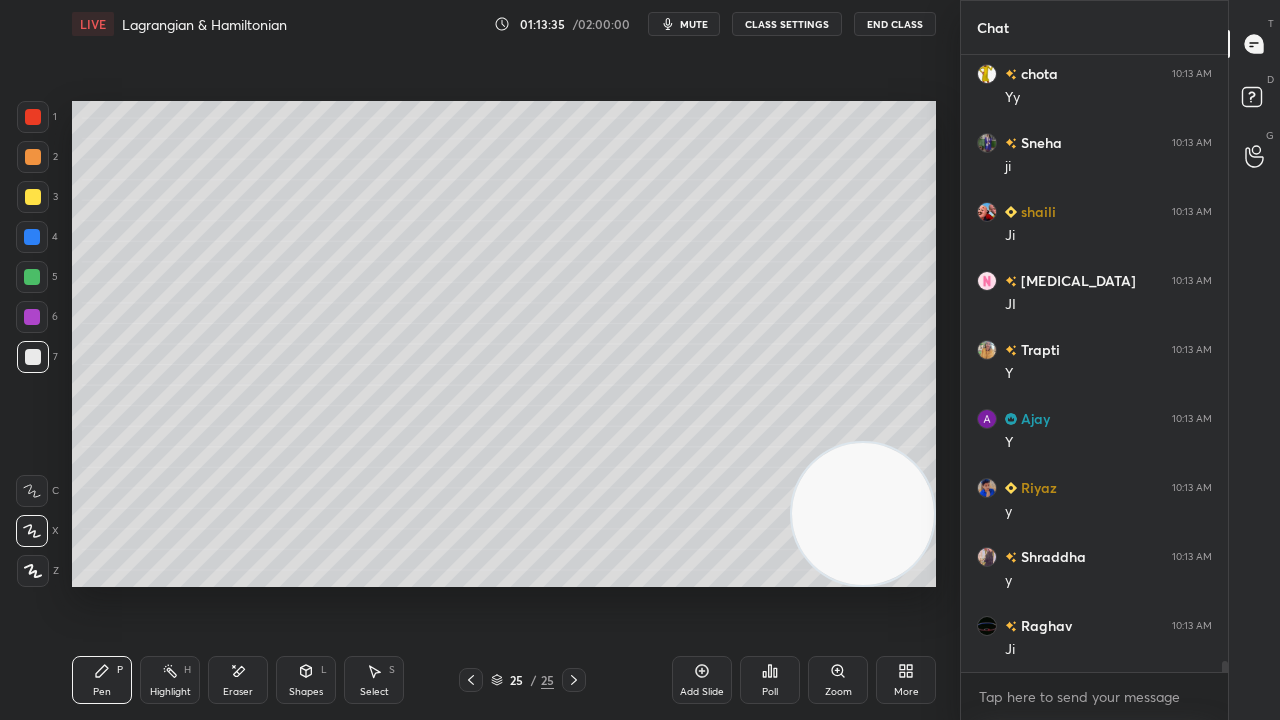 drag, startPoint x: 44, startPoint y: 200, endPoint x: 68, endPoint y: 200, distance: 24 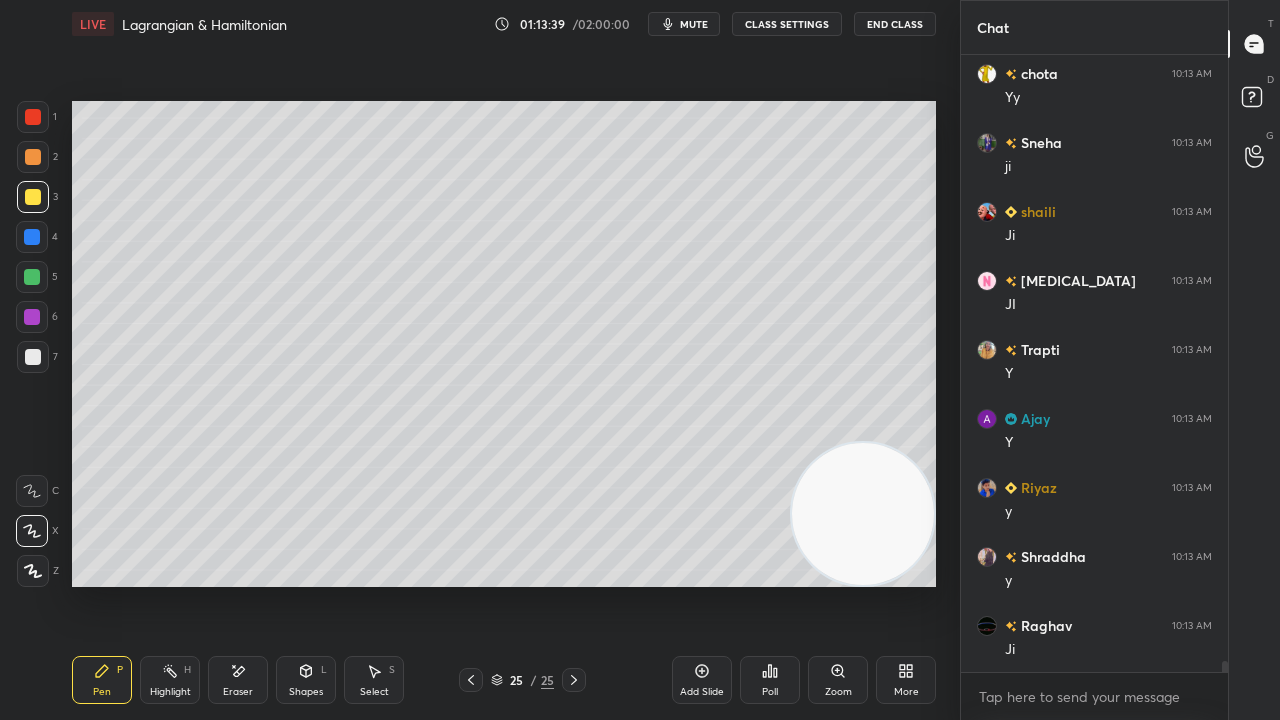 scroll, scrollTop: 33194, scrollLeft: 0, axis: vertical 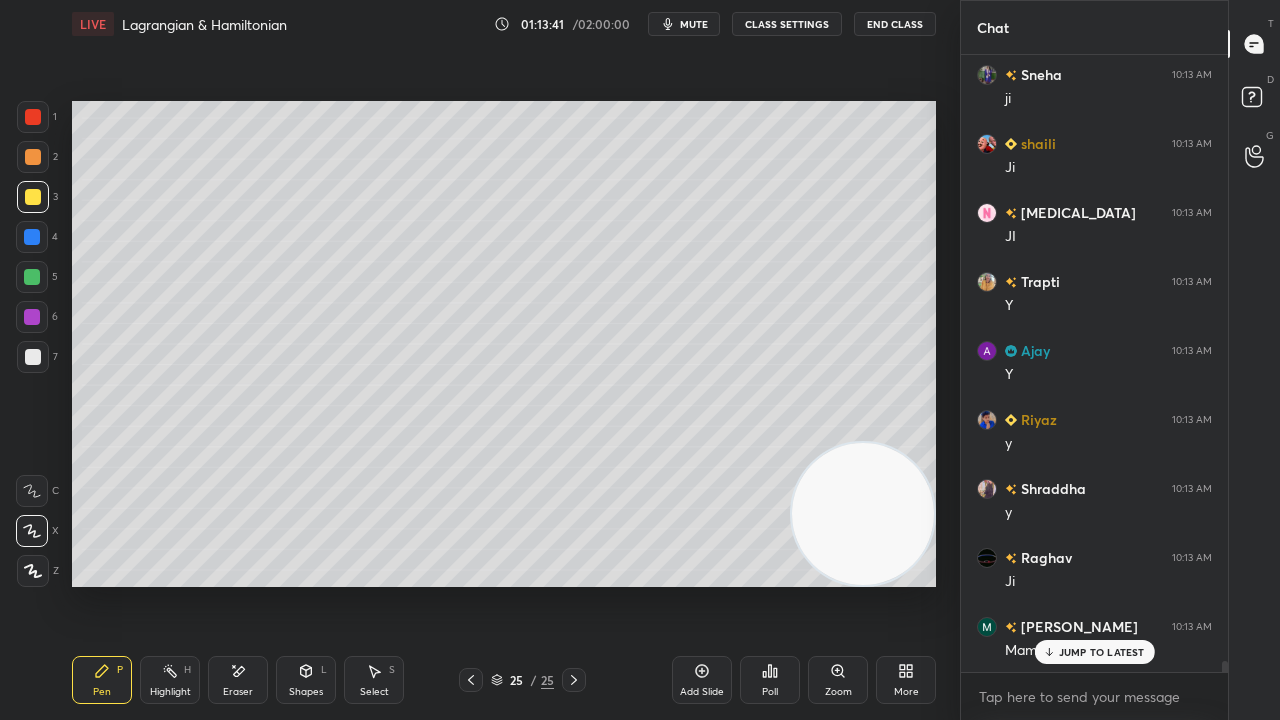 drag, startPoint x: 1070, startPoint y: 649, endPoint x: 1020, endPoint y: 662, distance: 51.662365 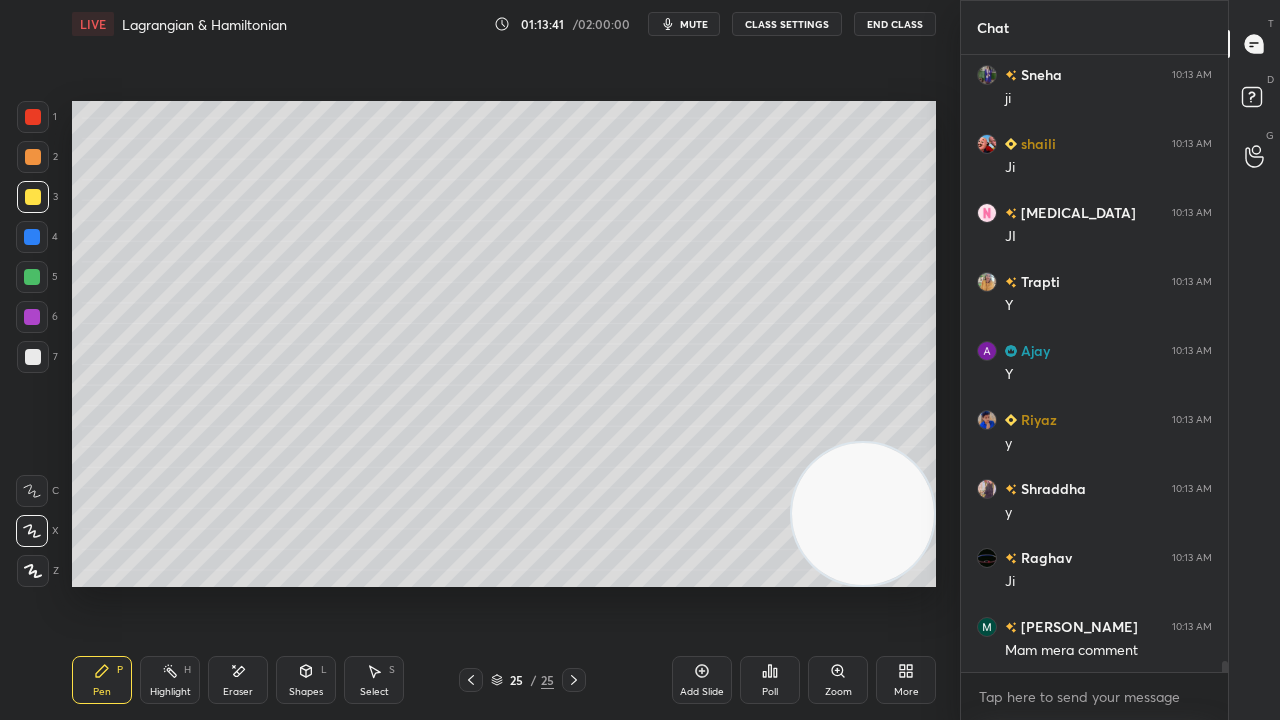 scroll, scrollTop: 33264, scrollLeft: 0, axis: vertical 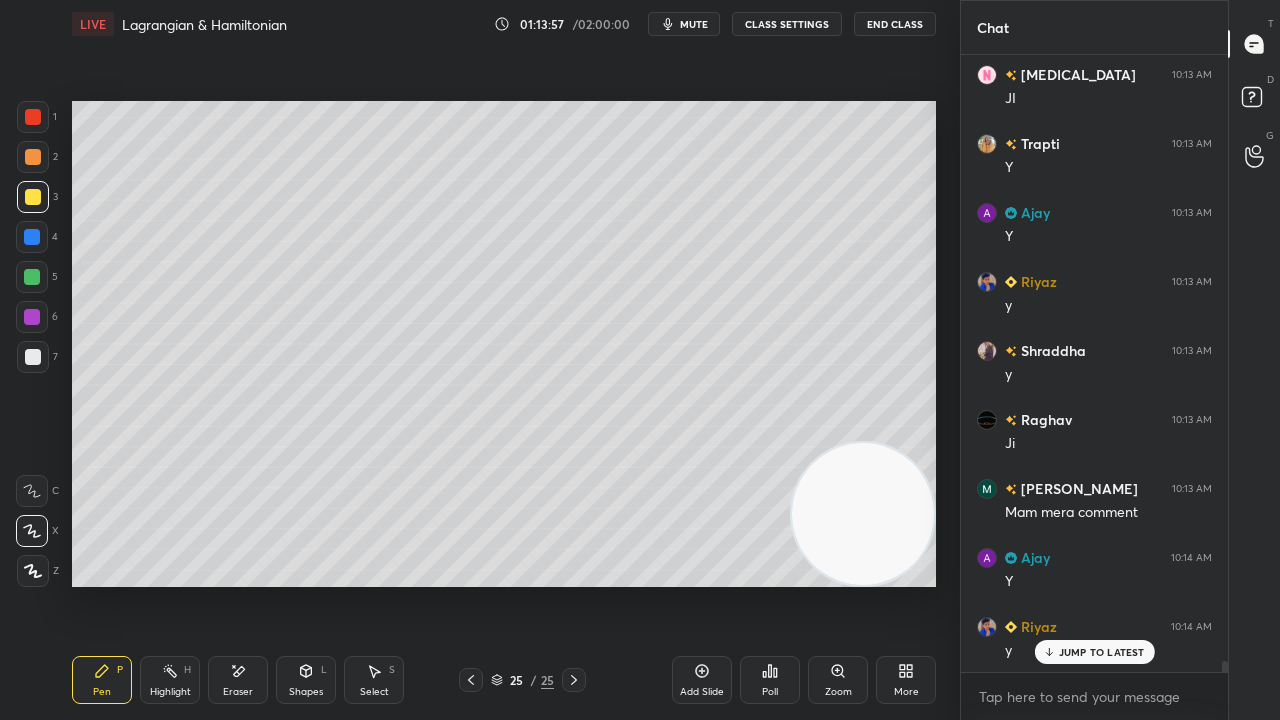 drag, startPoint x: 1224, startPoint y: 662, endPoint x: 1222, endPoint y: 682, distance: 20.09975 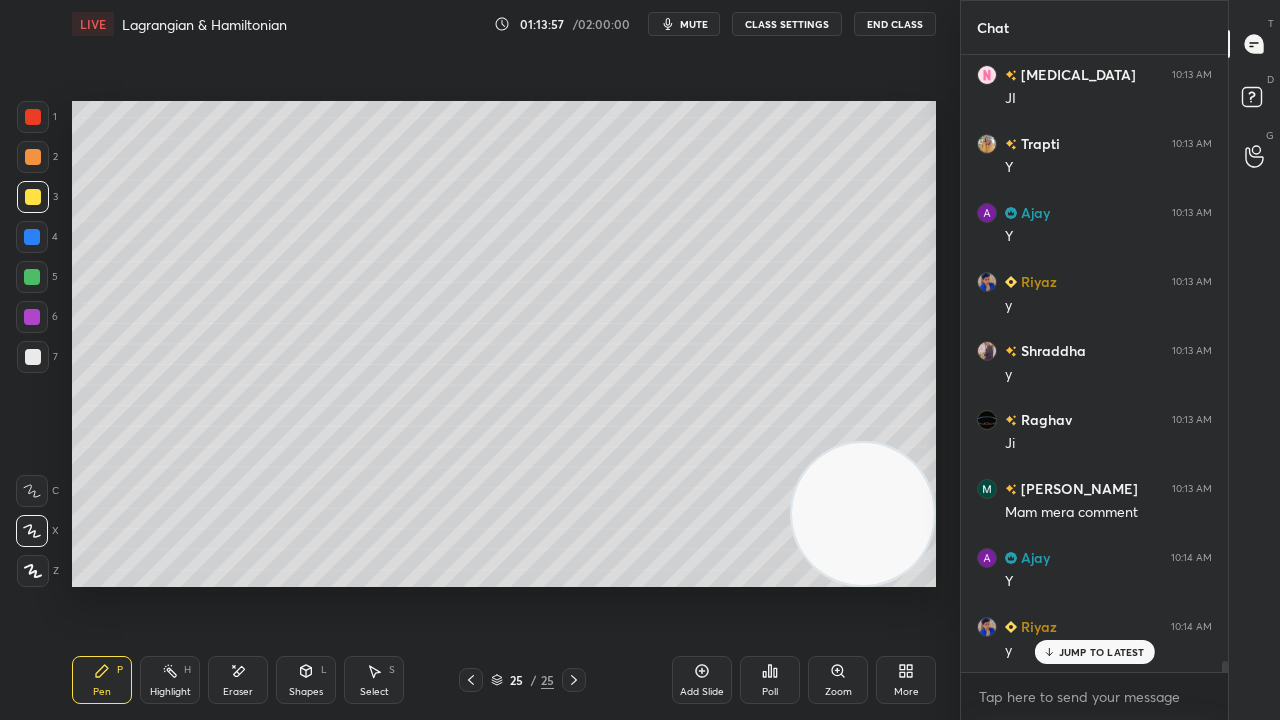 click on "[PERSON_NAME] 10:13 AM Ji [MEDICAL_DATA] 10:13 AM JI Trapti 10:13 AM Y Ajay 10:13 AM Y [PERSON_NAME] 10:13 AM y [PERSON_NAME] 10:13 AM y [PERSON_NAME] 10:13 AM [PERSON_NAME] 10:13 AM Mam mera comment Ajay 10:14 AM Y [PERSON_NAME] 10:14 AM y JUMP TO LATEST Enable hand raising Enable raise hand to speak to learners. Once enabled, chat will be turned off temporarily. Enable x" at bounding box center (1094, 387) 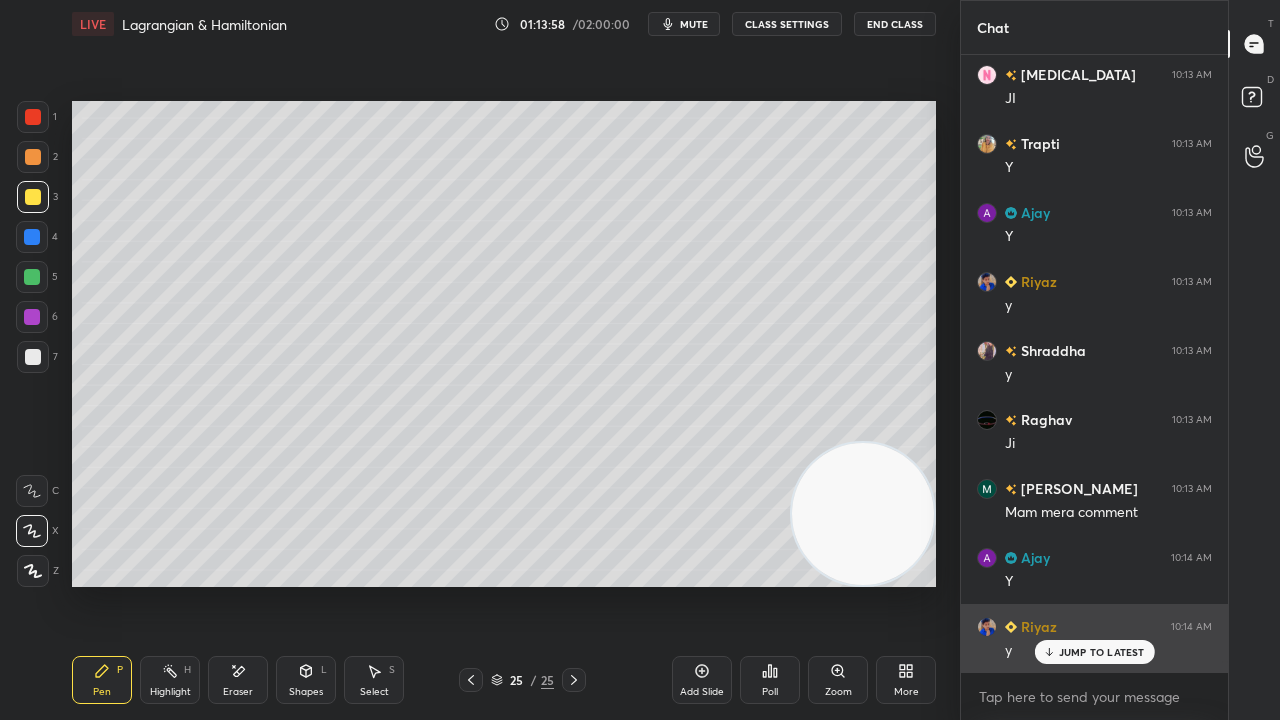 click on "JUMP TO LATEST" at bounding box center (1102, 652) 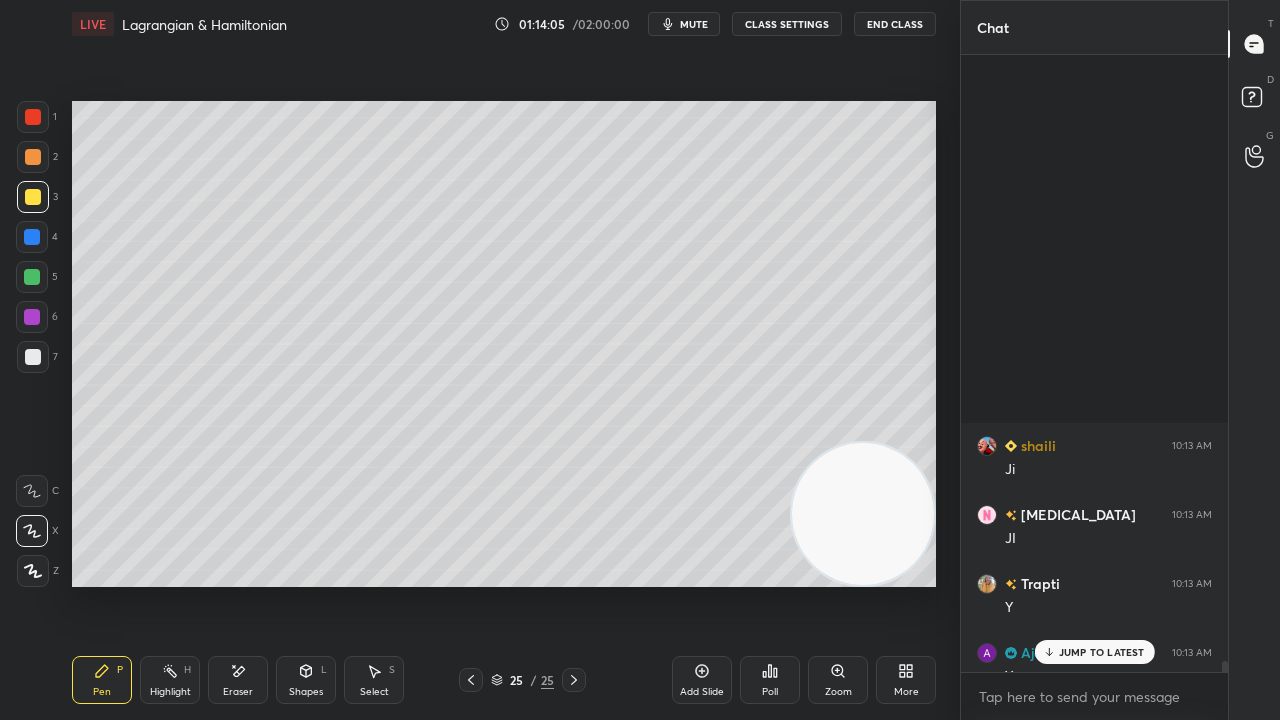 scroll, scrollTop: 33332, scrollLeft: 0, axis: vertical 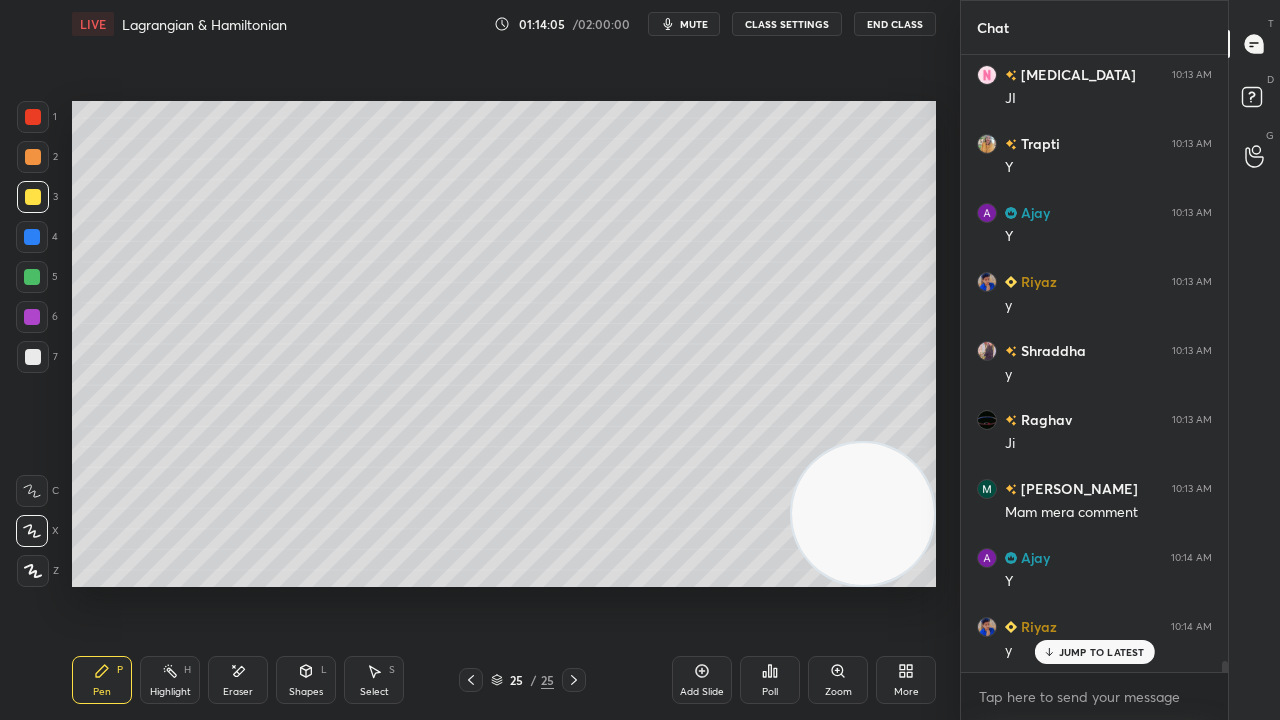 drag, startPoint x: 1226, startPoint y: 668, endPoint x: 1192, endPoint y: 719, distance: 61.294373 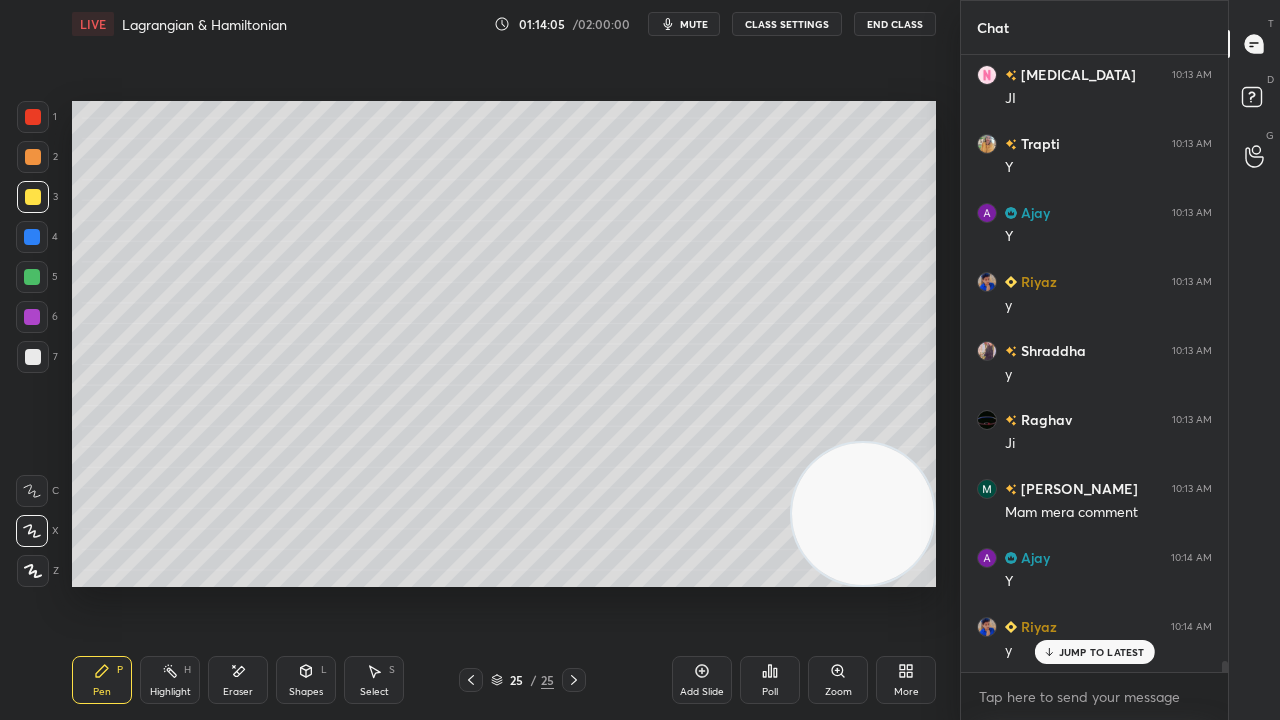 click on "[PERSON_NAME] 10:13 AM Ji [MEDICAL_DATA] 10:13 AM JI Trapti 10:13 AM Y Ajay 10:13 AM Y [PERSON_NAME] 10:13 AM y [PERSON_NAME] 10:13 AM y [PERSON_NAME] 10:13 AM [PERSON_NAME] 10:13 AM Mam mera comment Ajay 10:14 AM Y [PERSON_NAME] 10:14 AM y JUMP TO LATEST Enable hand raising Enable raise hand to speak to learners. Once enabled, chat will be turned off temporarily. Enable x" at bounding box center [1094, 387] 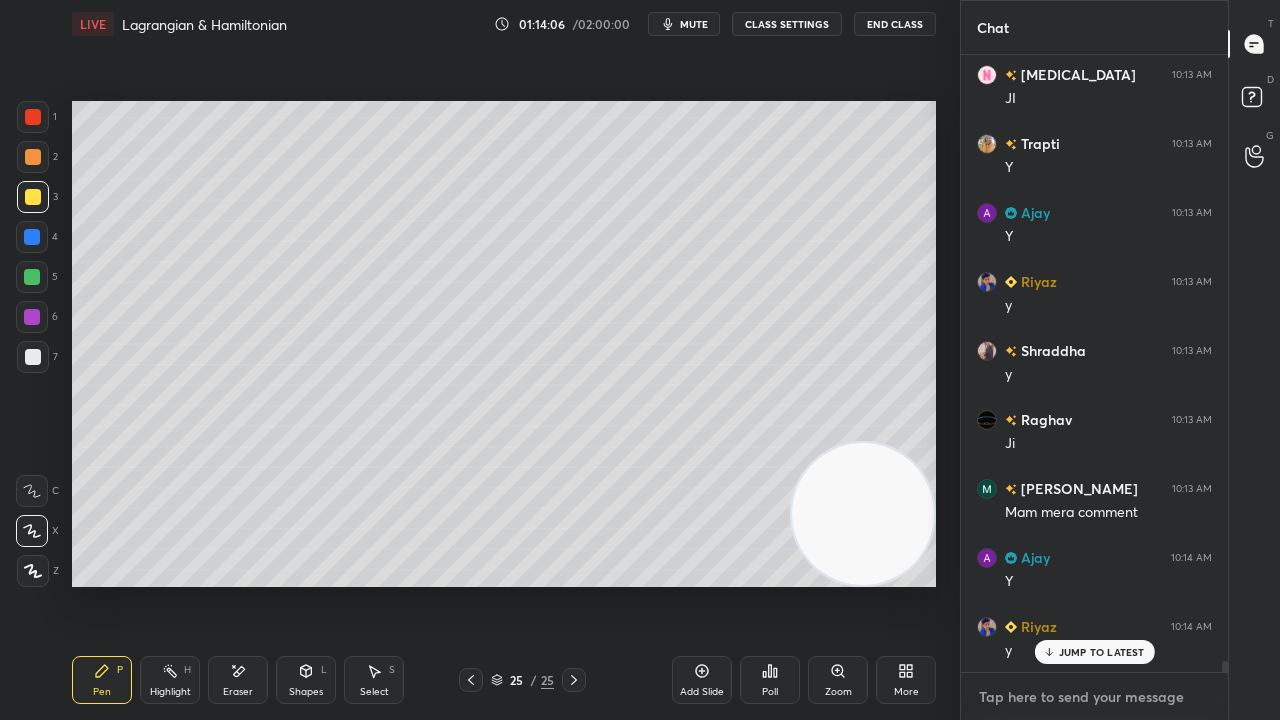 click at bounding box center [1094, 697] 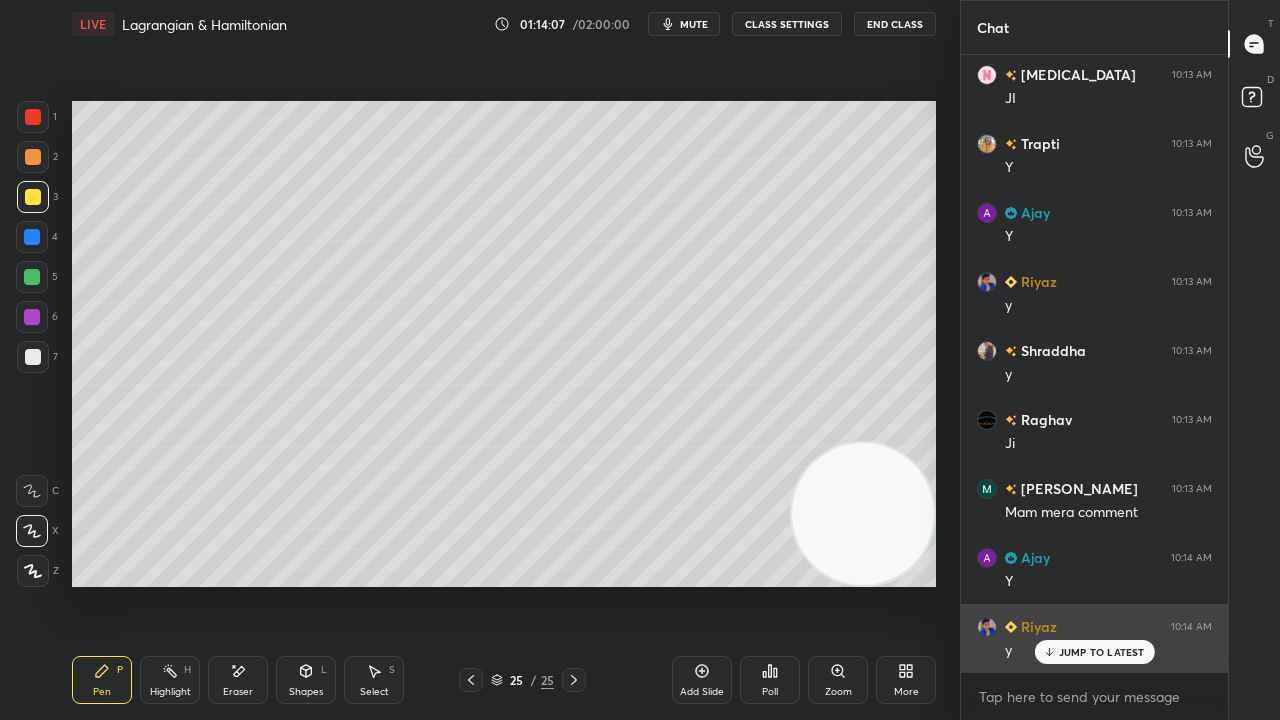 click on "JUMP TO LATEST" at bounding box center [1102, 652] 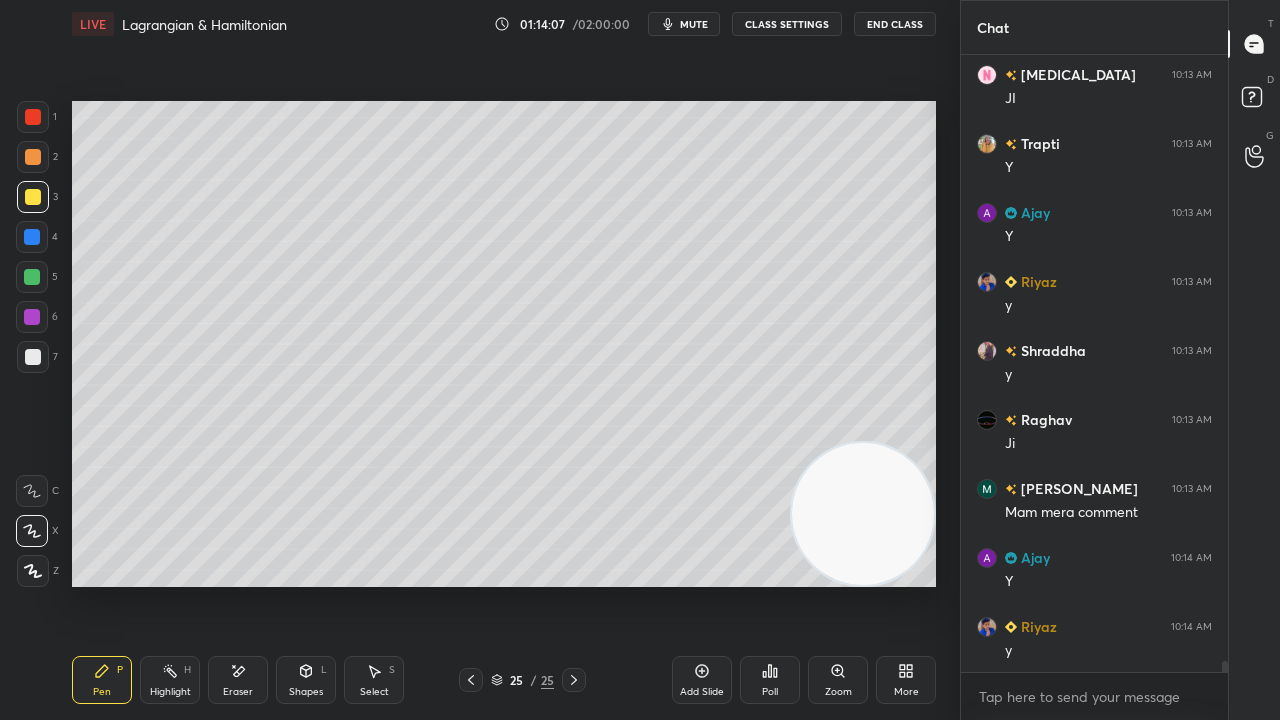 scroll, scrollTop: 33352, scrollLeft: 0, axis: vertical 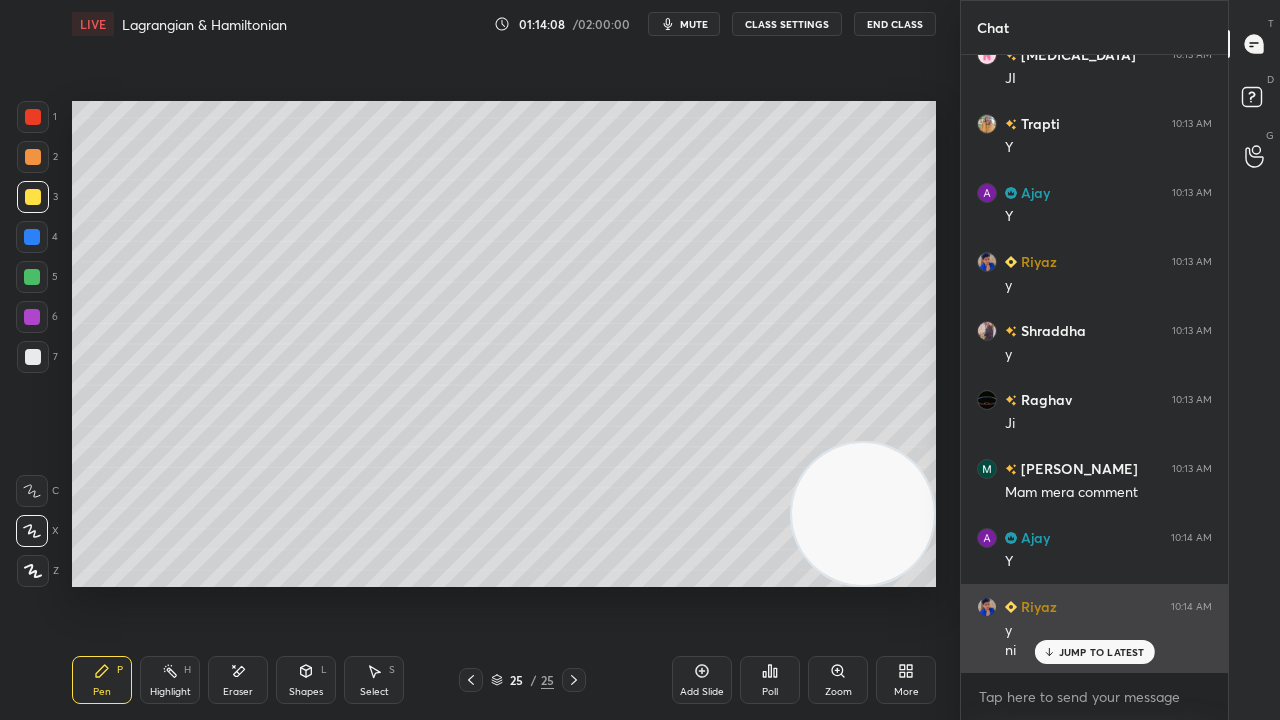 drag, startPoint x: 1112, startPoint y: 622, endPoint x: 1112, endPoint y: 634, distance: 12 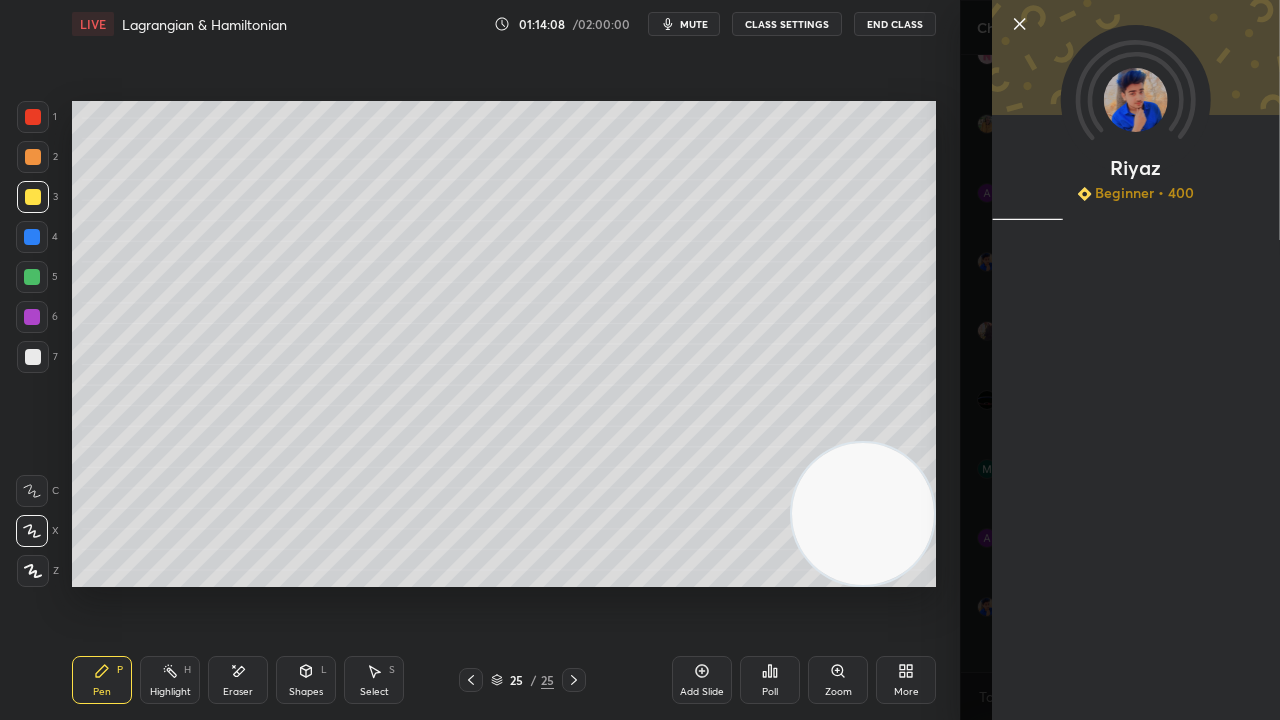 click on "Riyaz Beginner   •   400" at bounding box center [1120, 360] 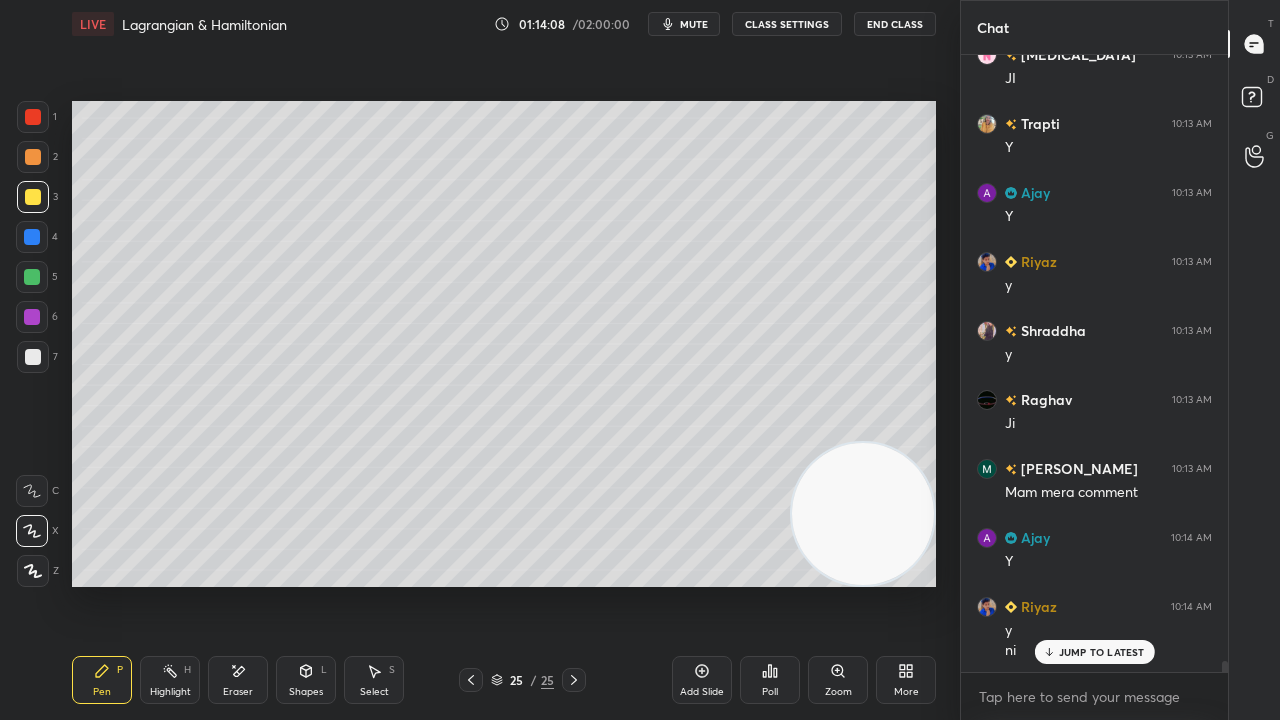 scroll, scrollTop: 33490, scrollLeft: 0, axis: vertical 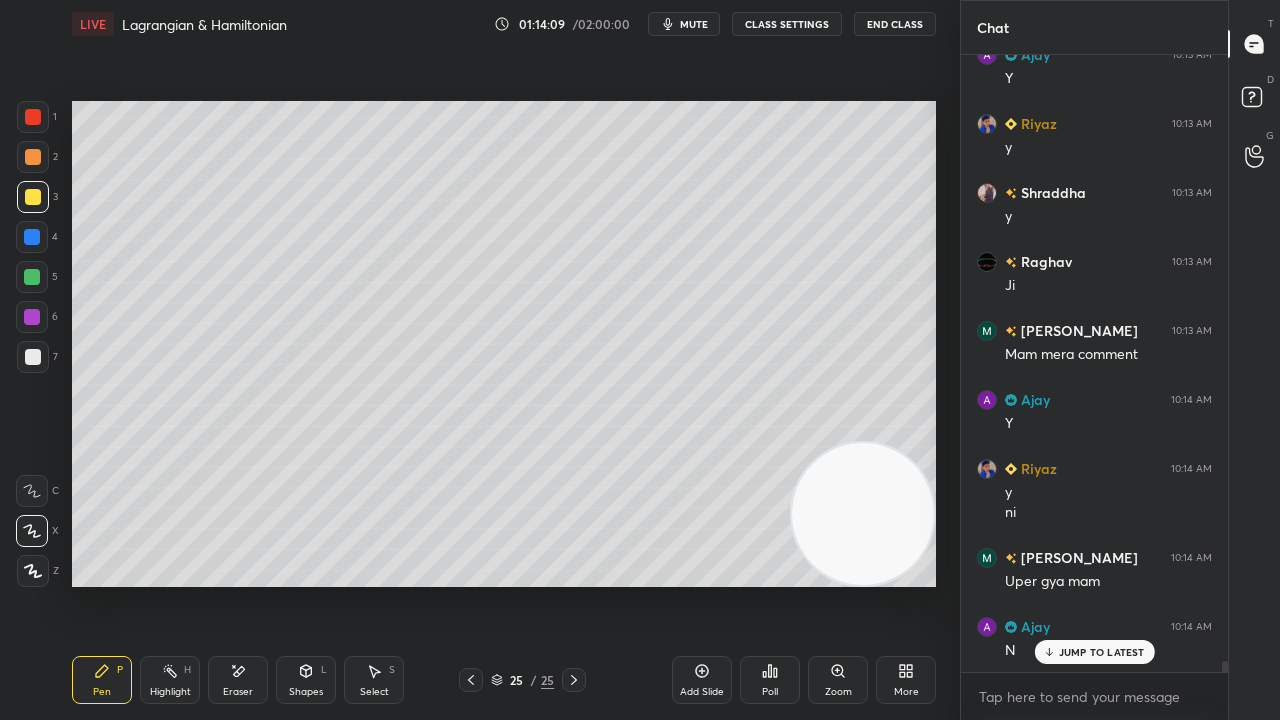 drag, startPoint x: 1070, startPoint y: 650, endPoint x: 1090, endPoint y: 700, distance: 53.851646 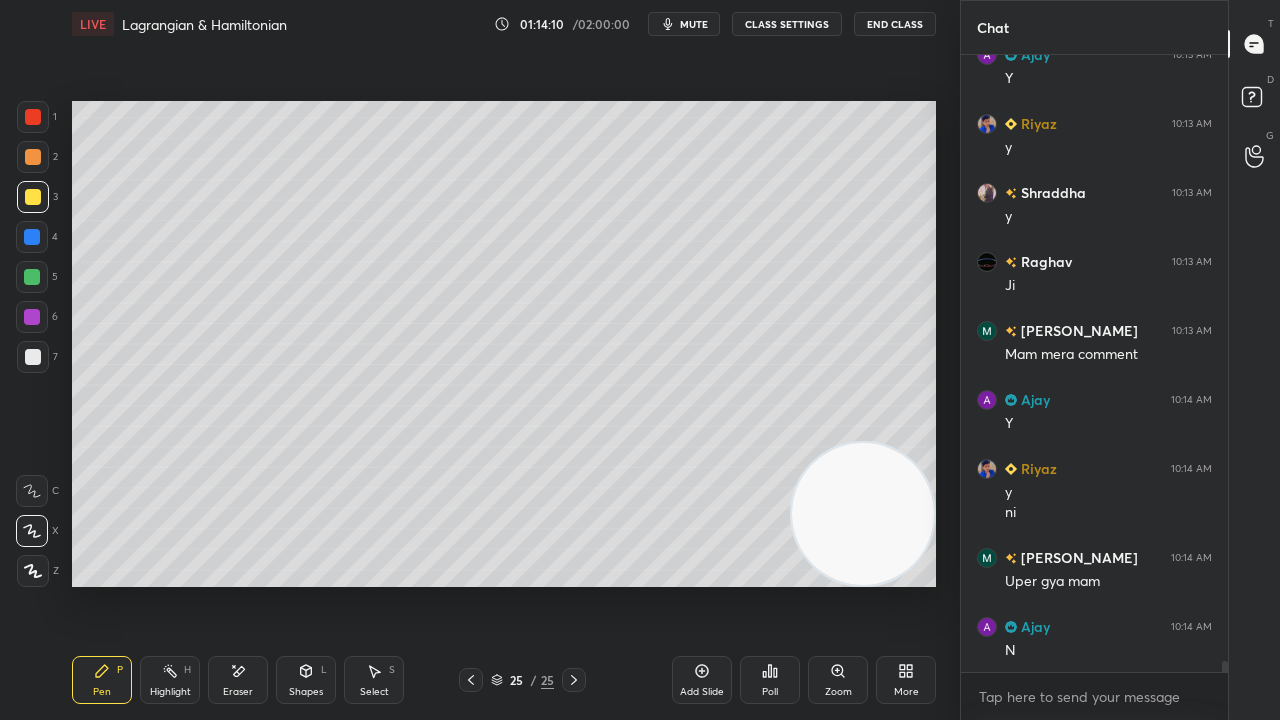 click on "mute" at bounding box center (694, 24) 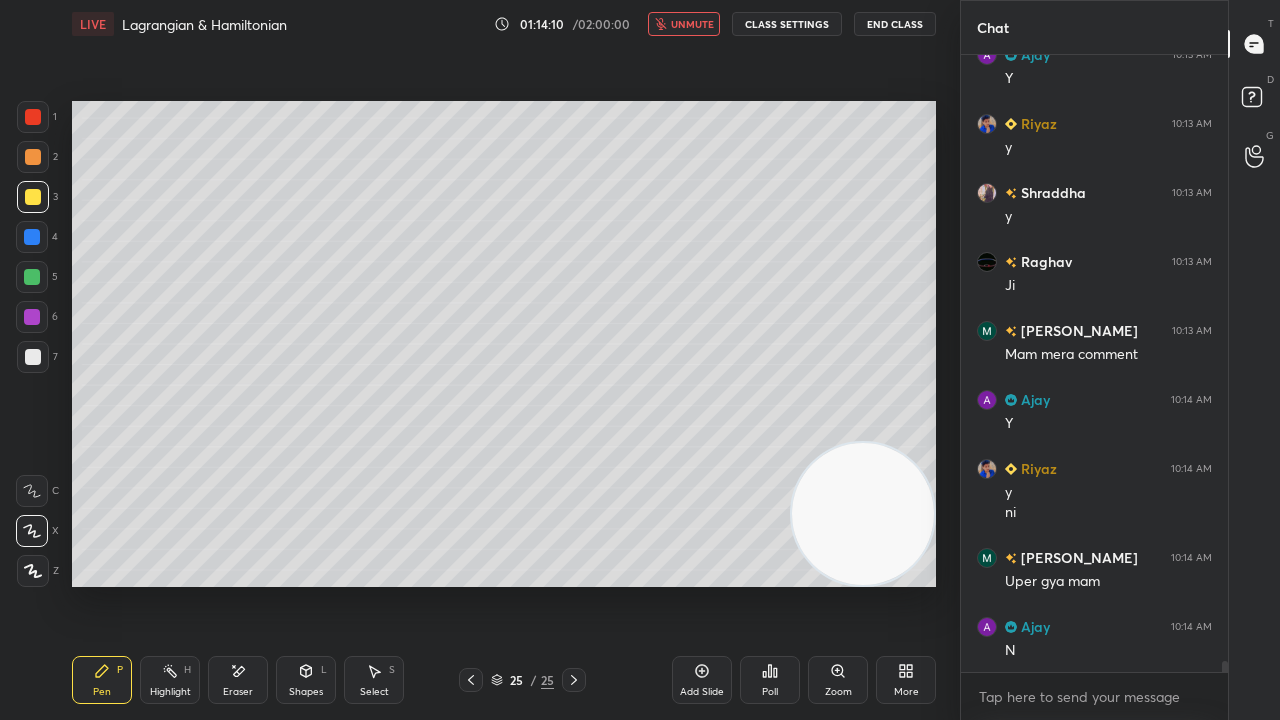 click on "unmute" at bounding box center (692, 24) 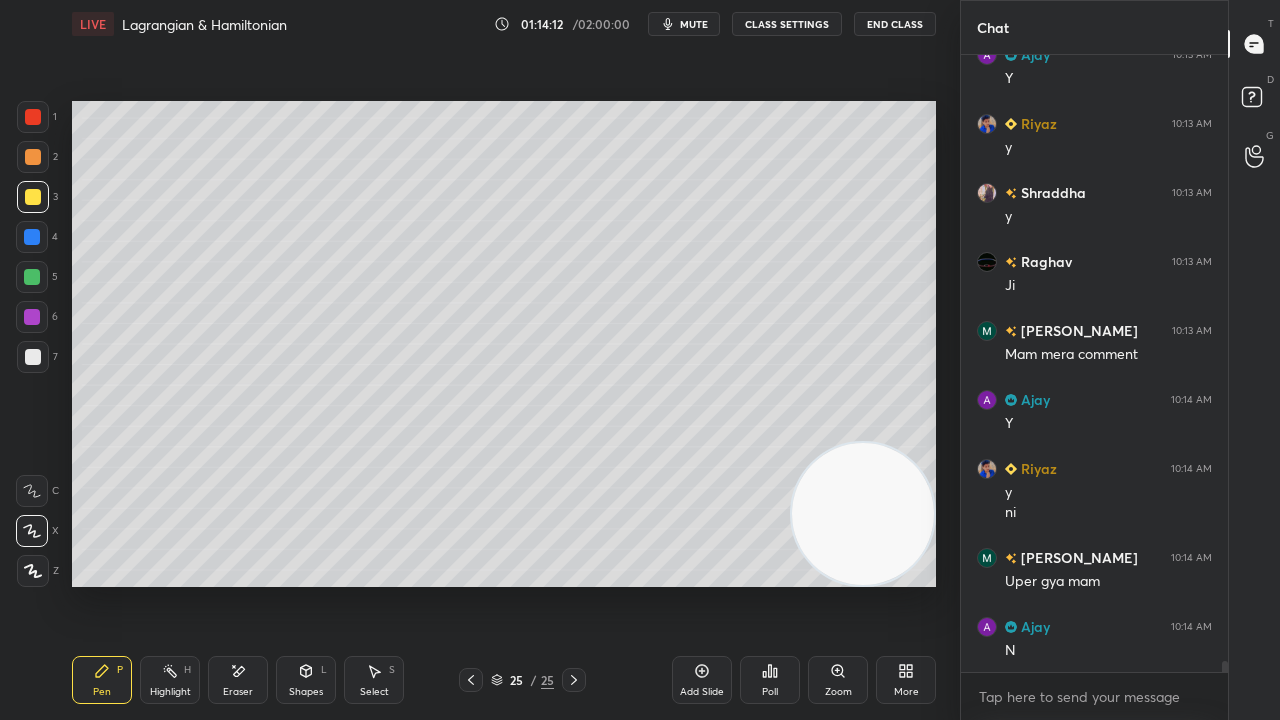 click on "x" at bounding box center (1094, 696) 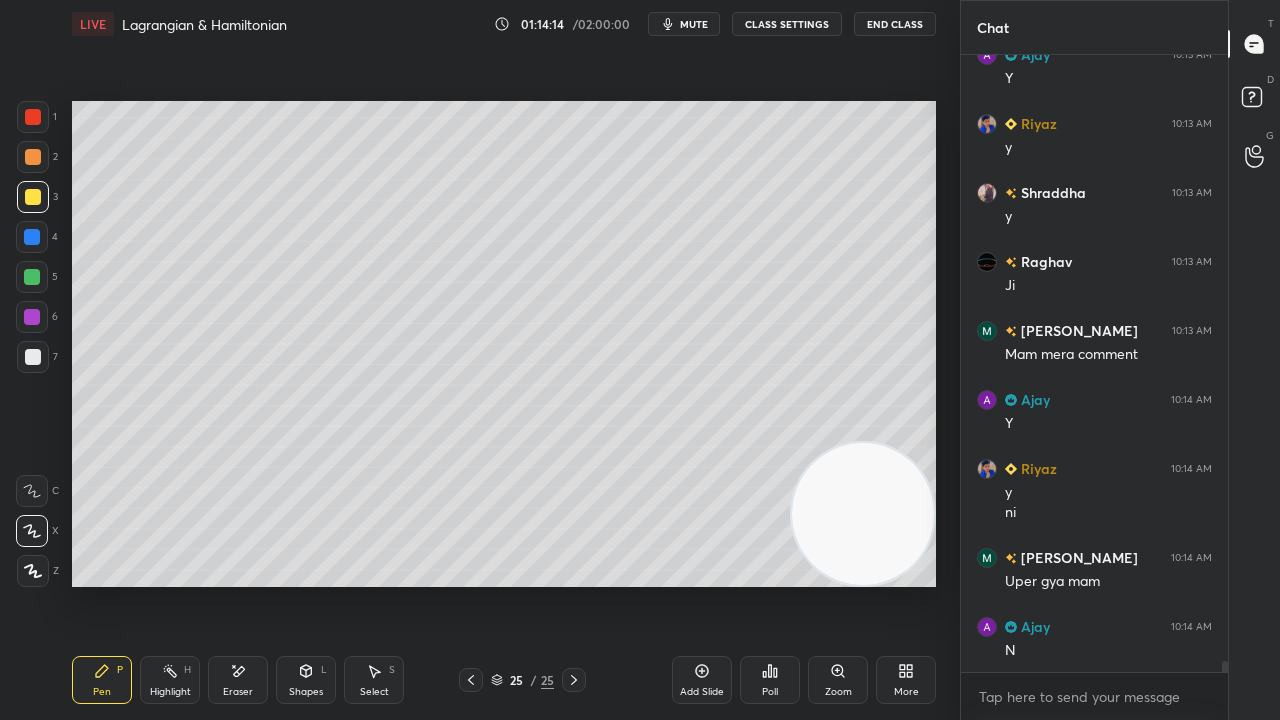 click on "mute" at bounding box center [694, 24] 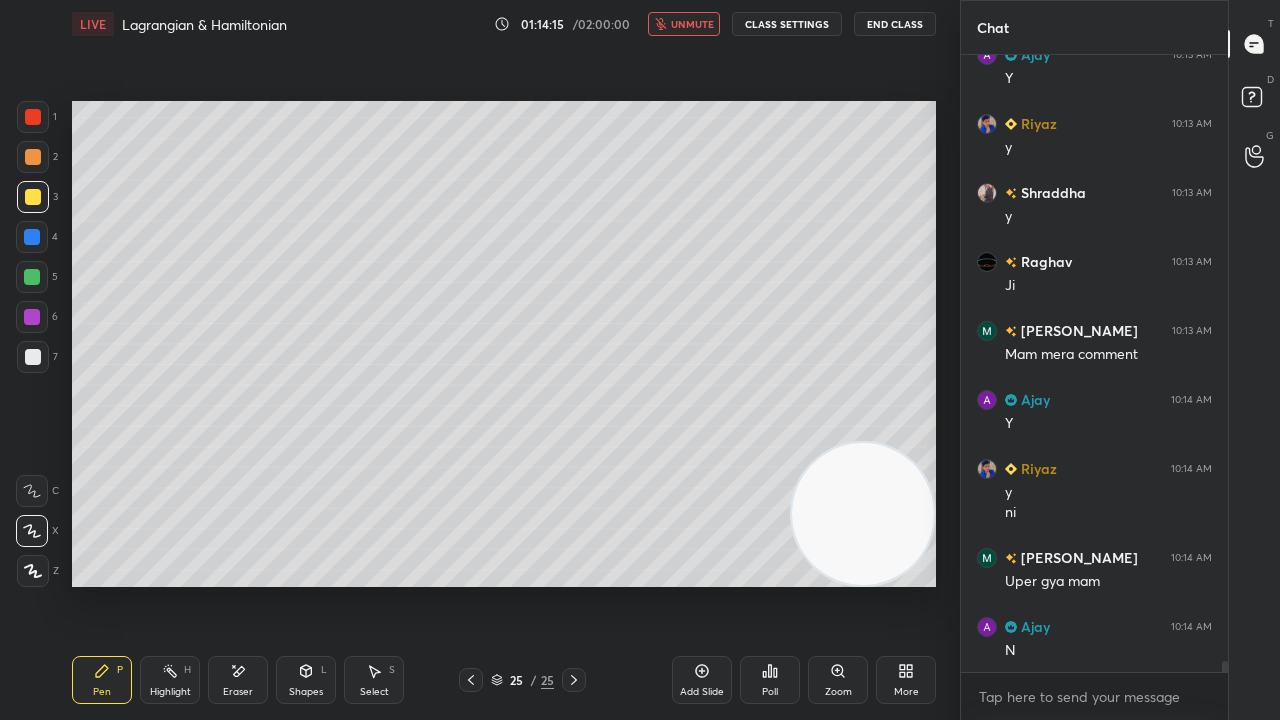 click on "unmute" at bounding box center [692, 24] 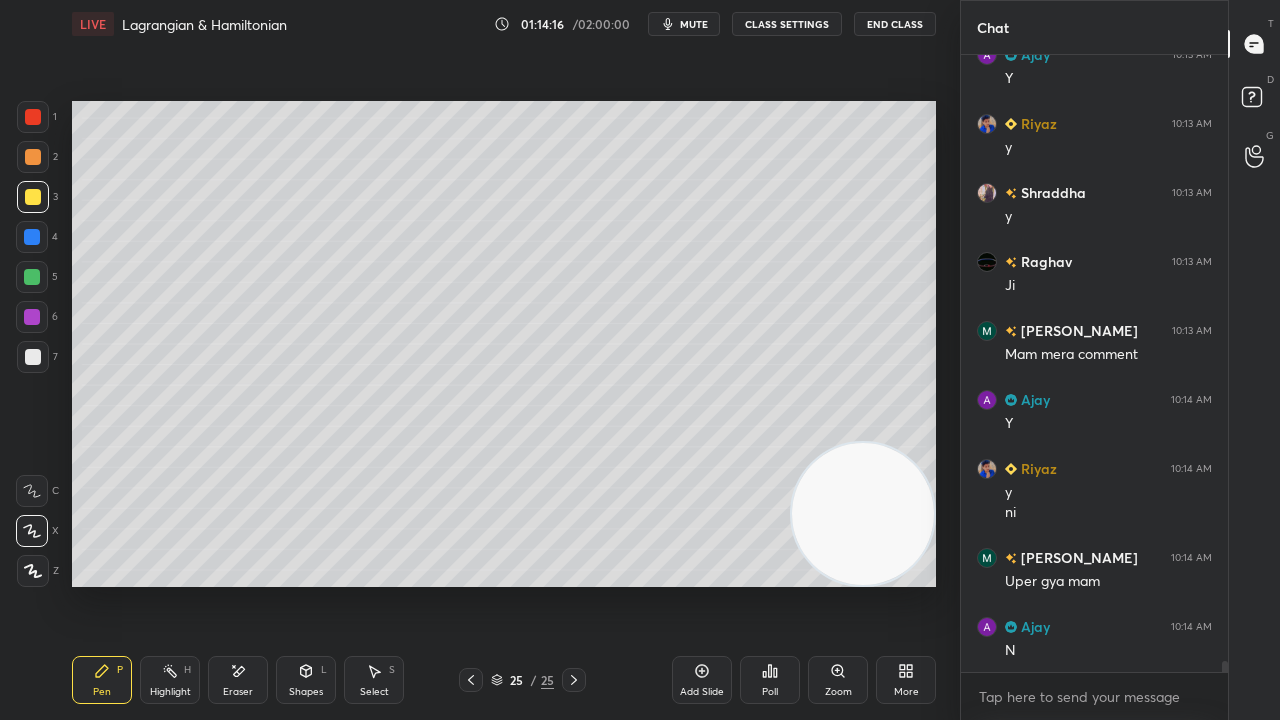 scroll, scrollTop: 33560, scrollLeft: 0, axis: vertical 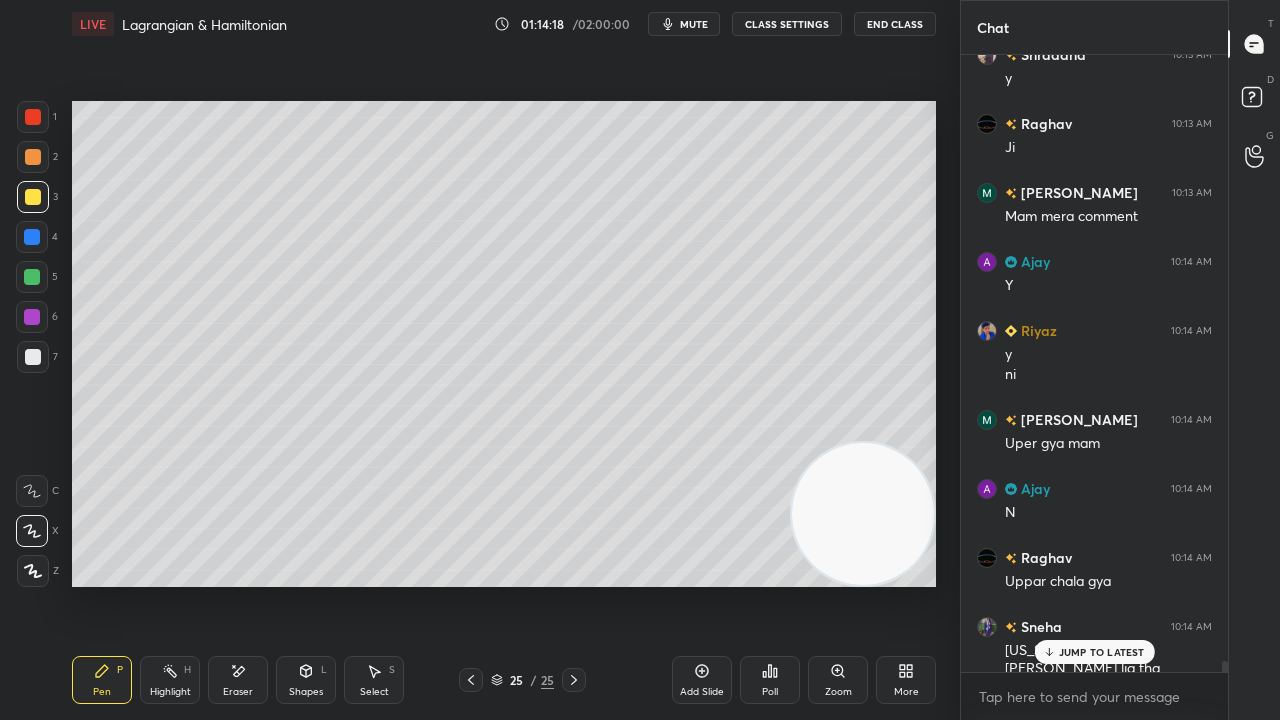 click on "JUMP TO LATEST" at bounding box center (1102, 652) 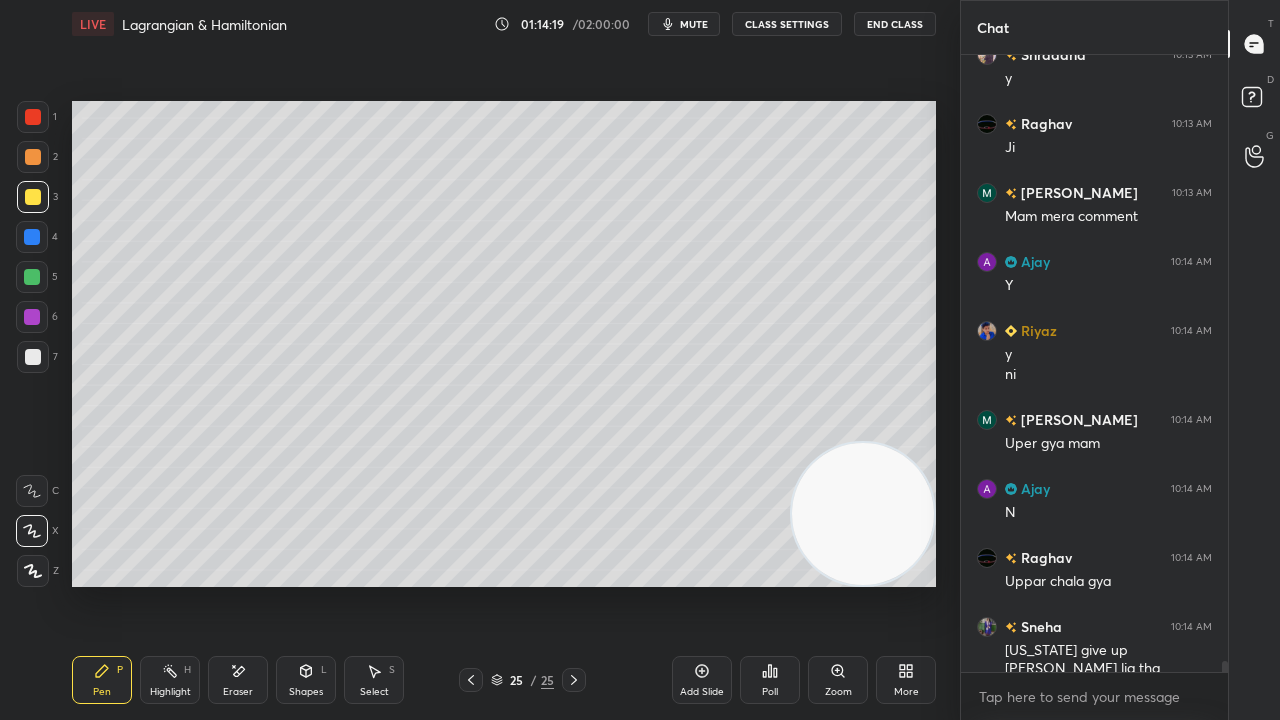scroll, scrollTop: 33698, scrollLeft: 0, axis: vertical 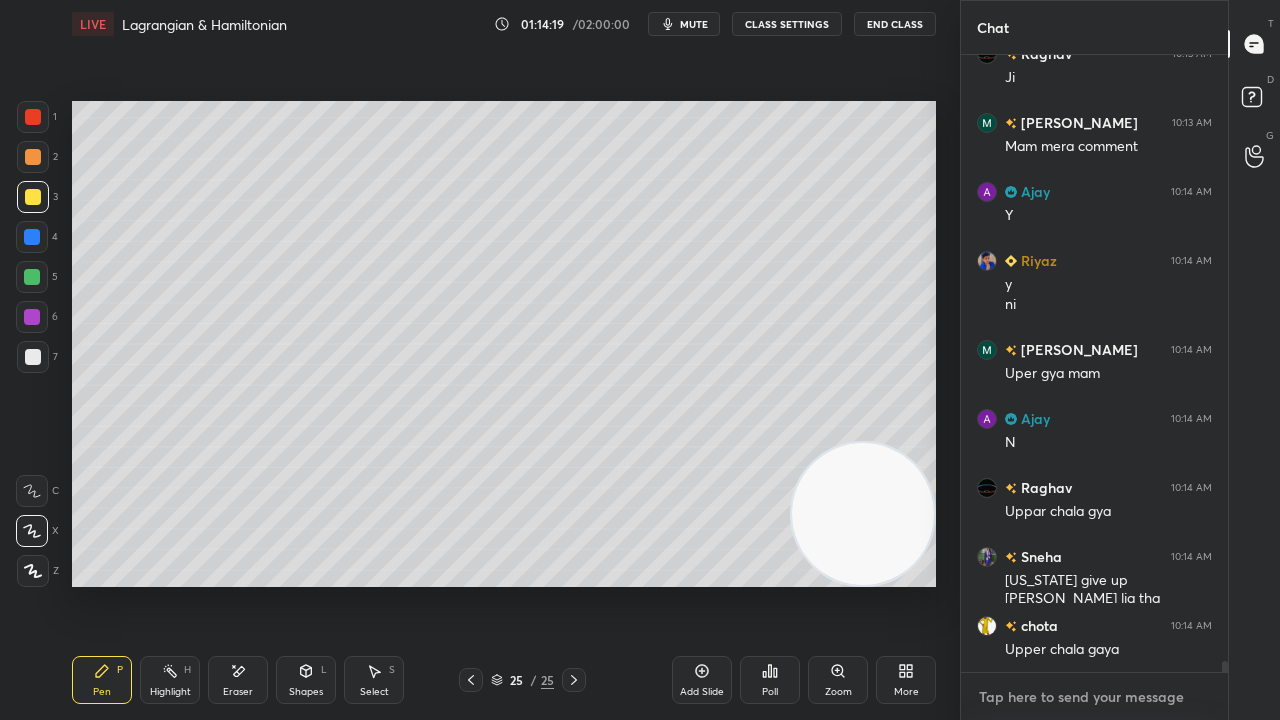click at bounding box center (1094, 697) 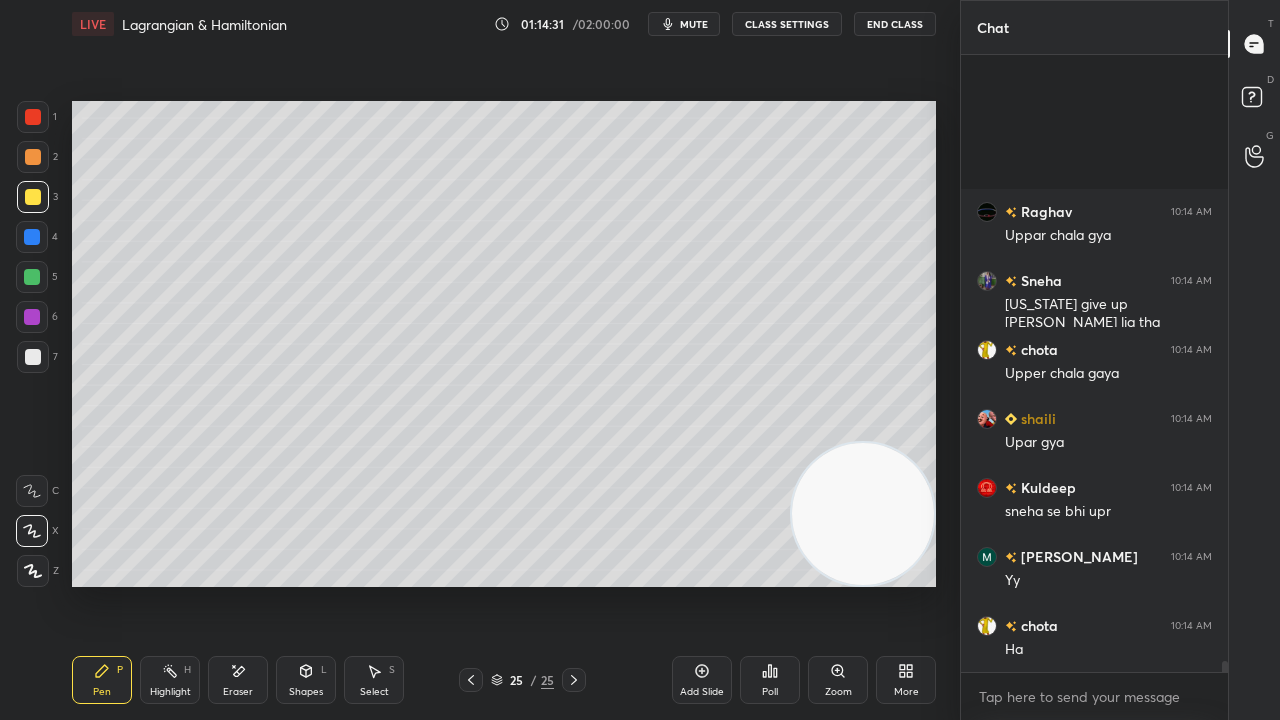 scroll, scrollTop: 34180, scrollLeft: 0, axis: vertical 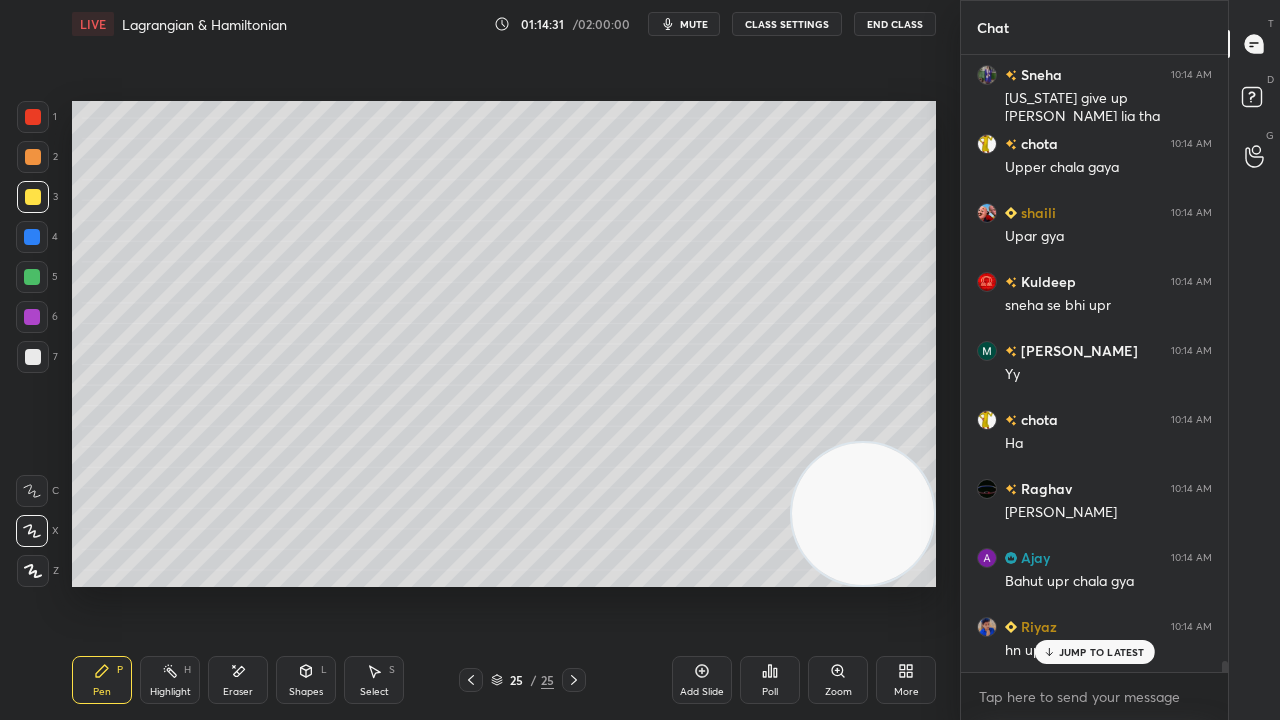drag, startPoint x: 1225, startPoint y: 668, endPoint x: 1200, endPoint y: 719, distance: 56.797886 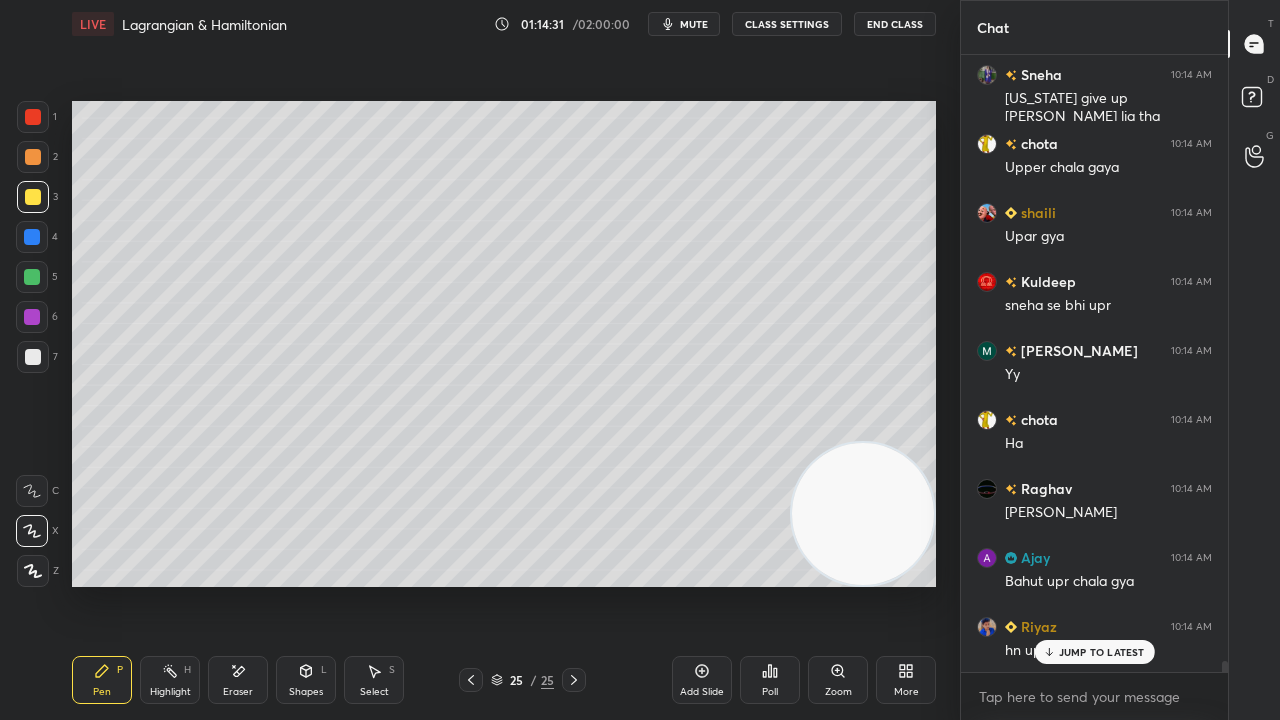 click on "Ajay 10:13 AM Y Riyaz 10:13 AM y [PERSON_NAME] 10:13 AM y [PERSON_NAME] 10:13 AM [PERSON_NAME] 10:13 AM Mam mera comment Ajay 10:14 AM Y [PERSON_NAME] 10:14 AM y ni [PERSON_NAME] 10:14 AM Uper gya mam Ajay 10:14 AM N [PERSON_NAME] 10:14 AM Uppar [PERSON_NAME] 10:14 AM [US_STATE] give up [PERSON_NAME] lia tha chota 10:14 AM Upper chala gaya [PERSON_NAME] 10:14 AM Upar [PERSON_NAME] 10:14 AM sneha se bhi upr [PERSON_NAME] 10:14 AM Yy chota 10:14 AM [PERSON_NAME] 10:14 AM [PERSON_NAME] 10:14 AM Bahut upr [PERSON_NAME] 10:14 AM hn upr gya JUMP TO LATEST Enable hand raising Enable raise hand to speak to learners. Once enabled, chat will be turned off temporarily. Enable x" at bounding box center (1094, 387) 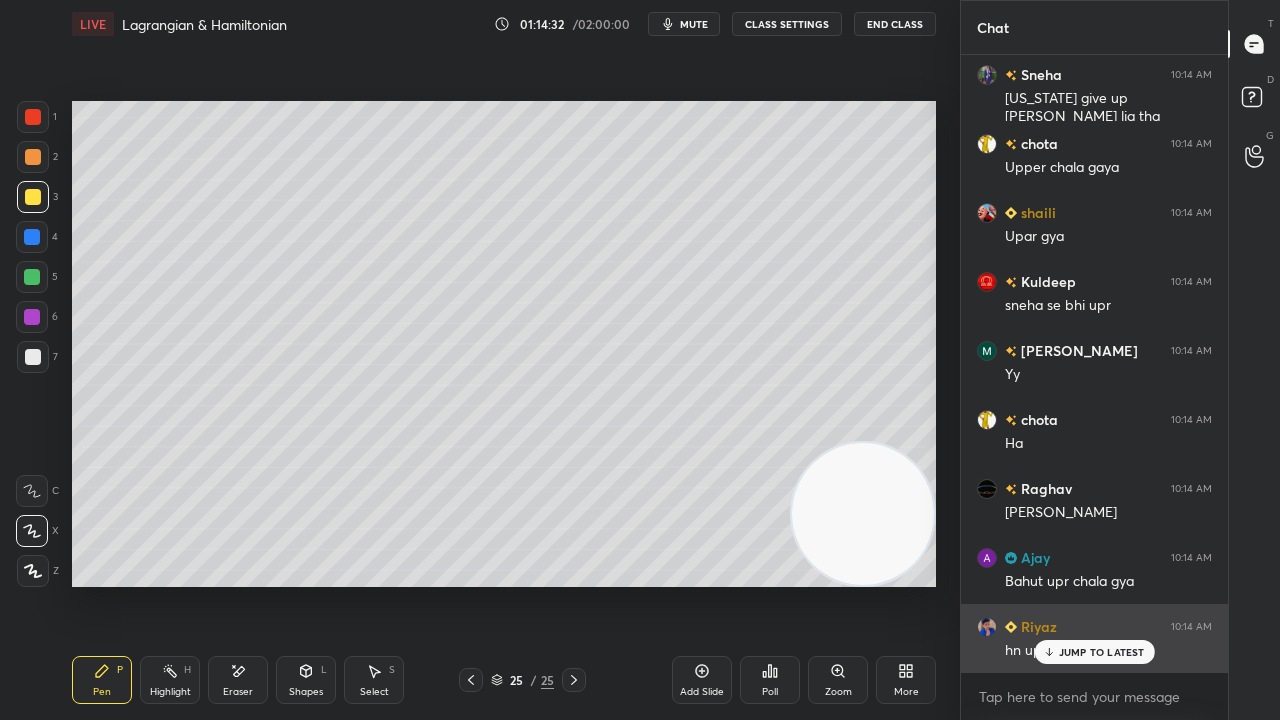 drag, startPoint x: 1116, startPoint y: 650, endPoint x: 1112, endPoint y: 670, distance: 20.396078 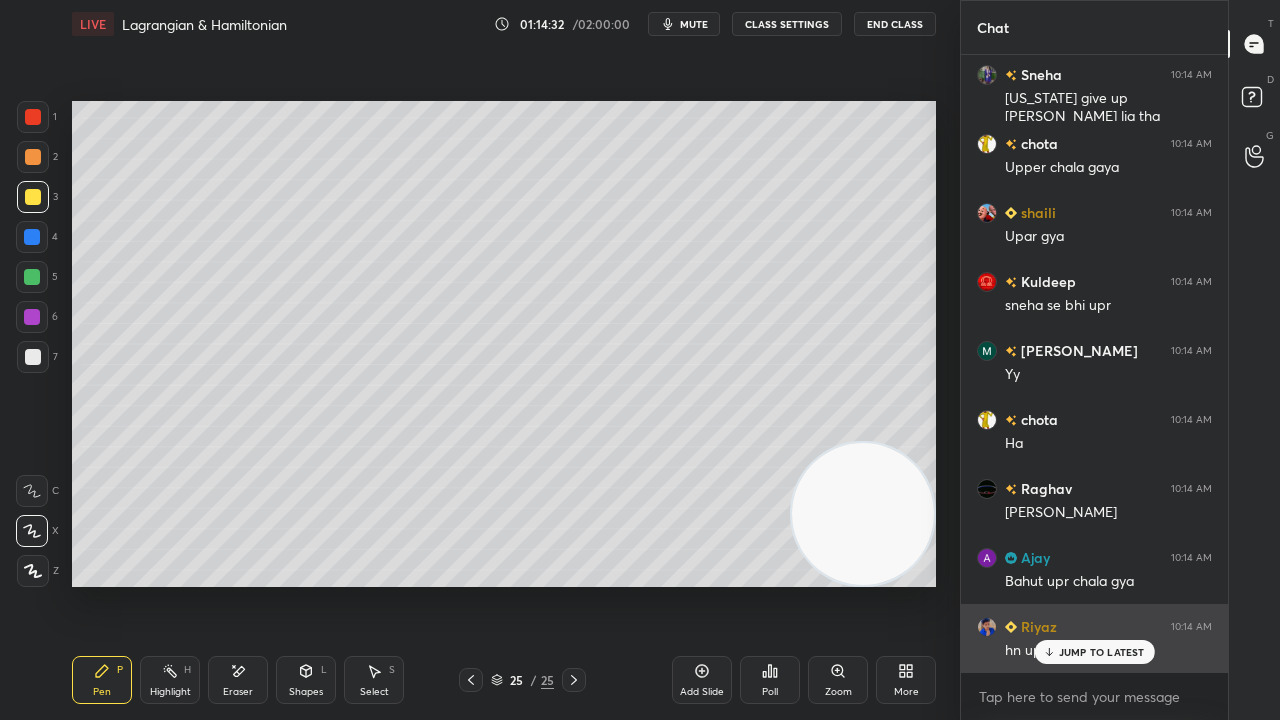 click on "JUMP TO LATEST" at bounding box center [1102, 652] 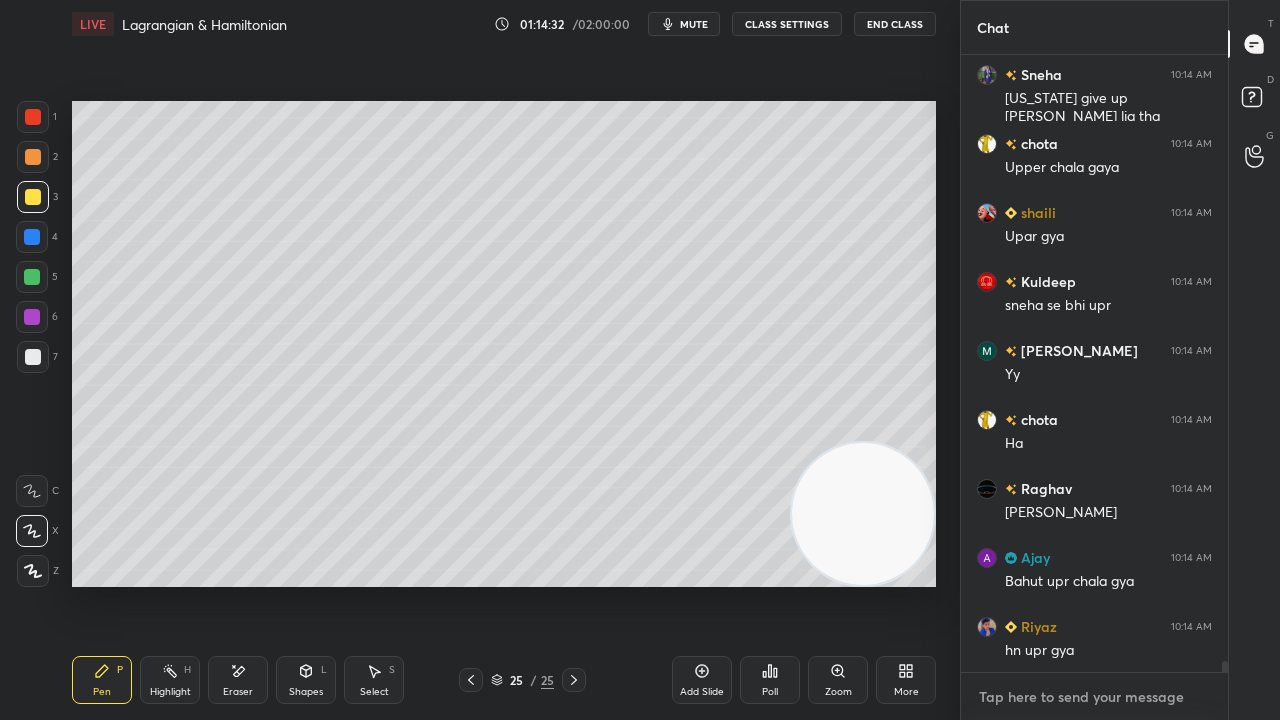 scroll, scrollTop: 34250, scrollLeft: 0, axis: vertical 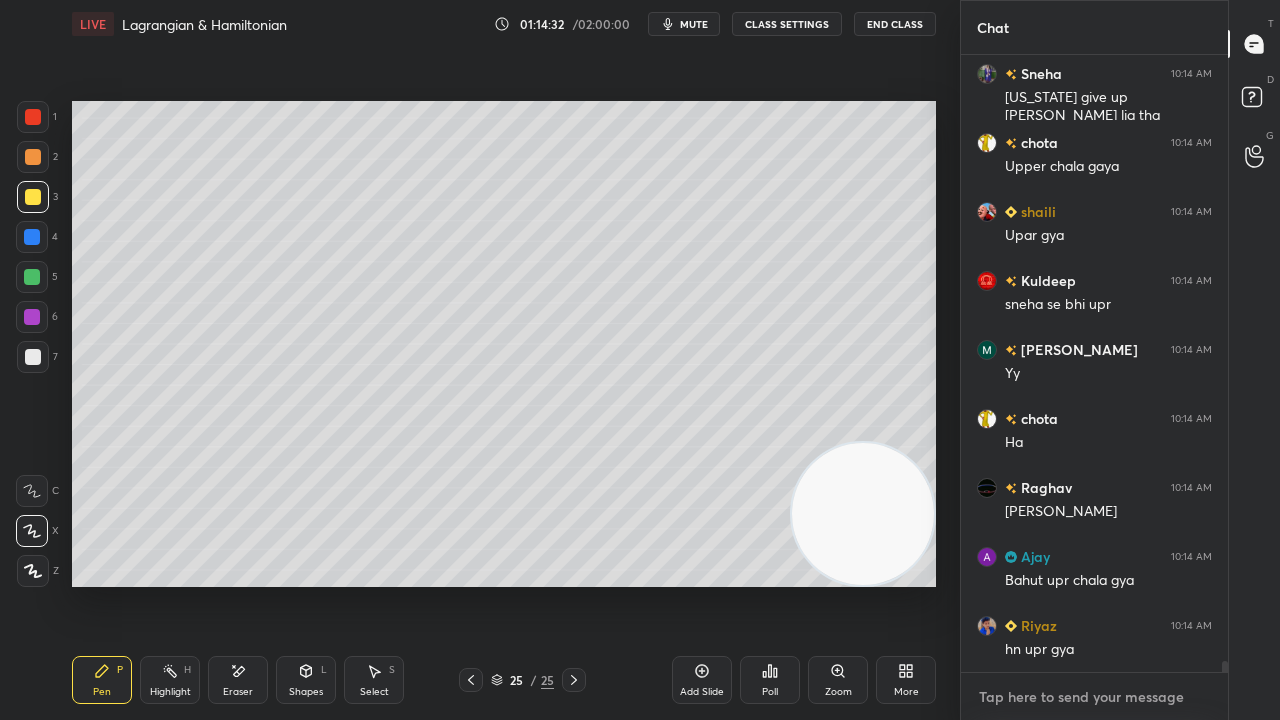 click at bounding box center [1094, 697] 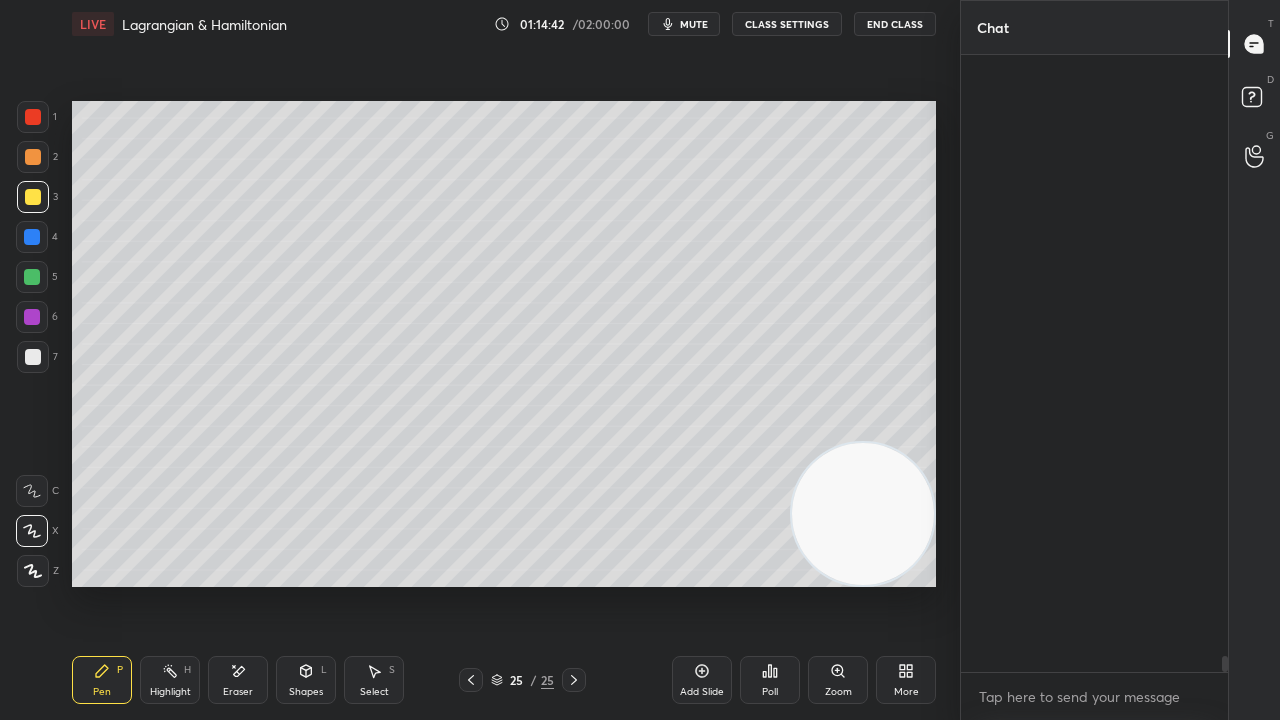 scroll, scrollTop: 34646, scrollLeft: 0, axis: vertical 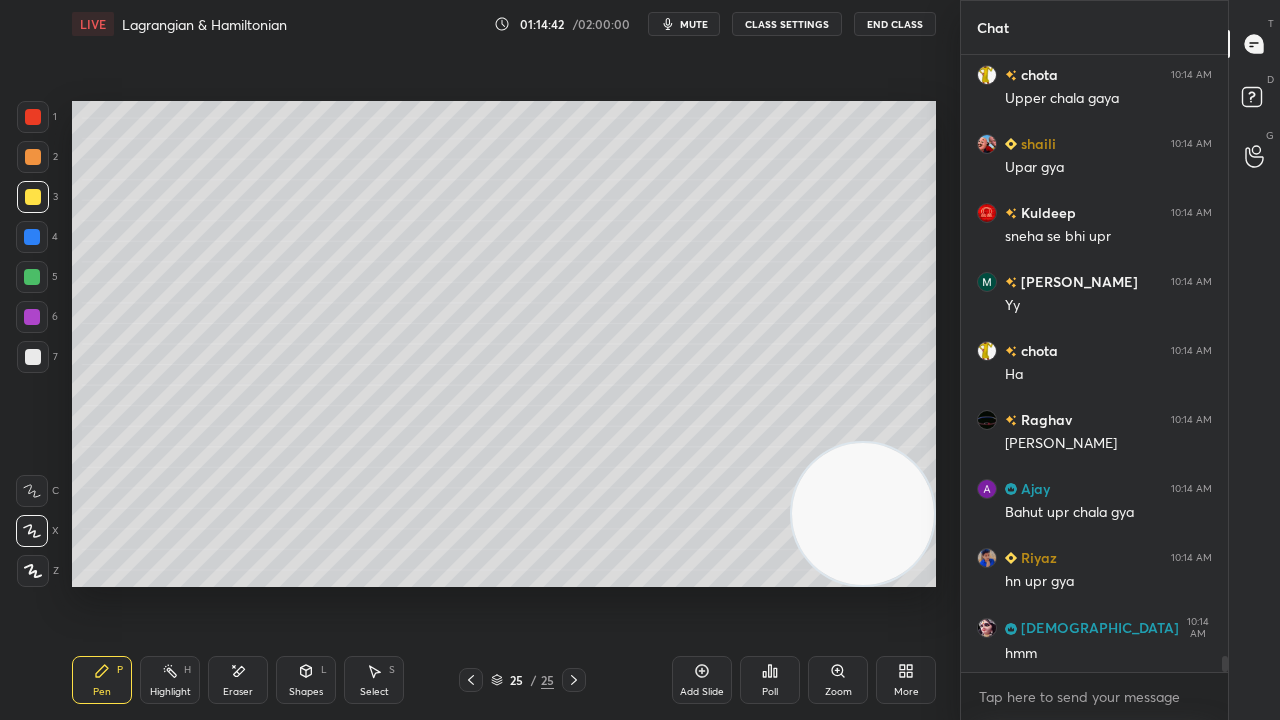 drag, startPoint x: 1226, startPoint y: 664, endPoint x: 1201, endPoint y: 719, distance: 60.41523 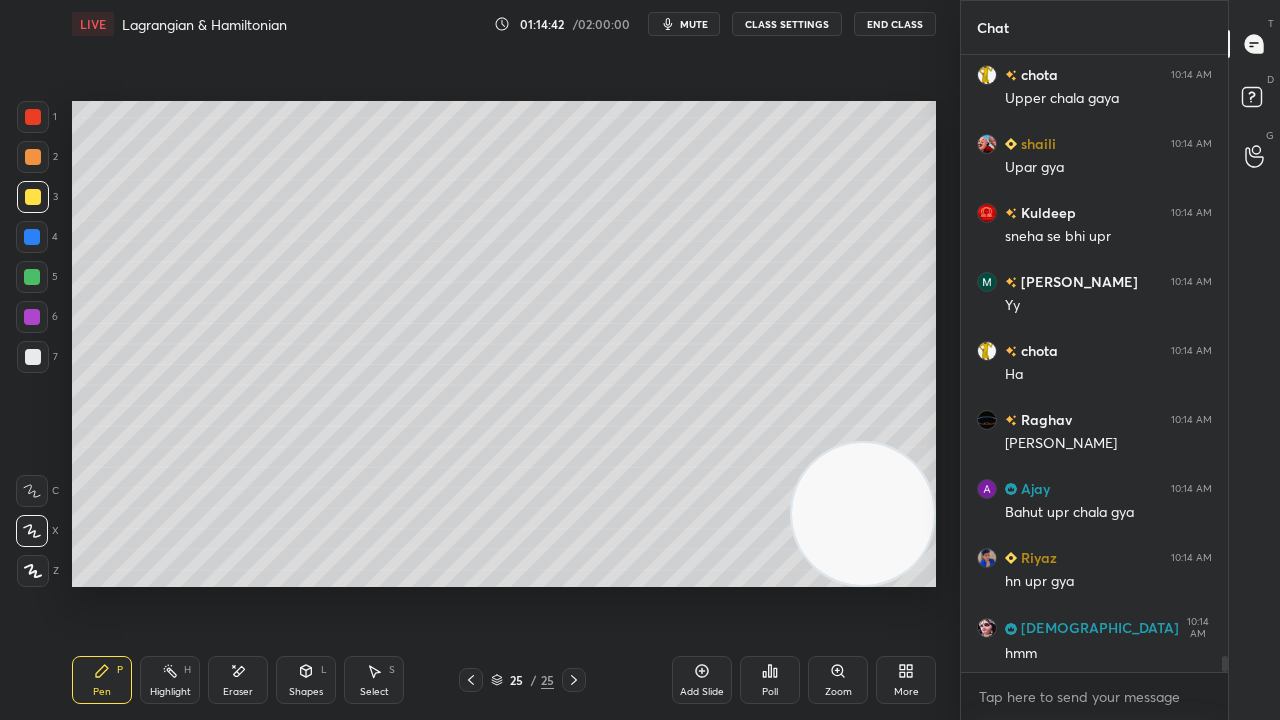 click on "Riyaz 10:14 AM y ni [PERSON_NAME] 10:14 AM Uper gya mam Ajay 10:14 AM N [PERSON_NAME] 10:14 AM Uppar chala gya Sneha 10:14 AM [US_STATE] give up [PERSON_NAME] lia tha chota 10:14 AM Upper chala gaya [PERSON_NAME] 10:14 AM Upar [PERSON_NAME] 10:14 AM sneha se bhi upr [PERSON_NAME] 10:14 AM Yy chota 10:14 AM [PERSON_NAME] 10:14 AM [PERSON_NAME] 10:14 AM Bahut upr [PERSON_NAME] 10:14 AM hn upr gya SUNITA 10:14 AM hmm JUMP TO LATEST Enable hand raising Enable raise hand to speak to learners. Once enabled, chat will be turned off temporarily. Enable x" at bounding box center [1094, 387] 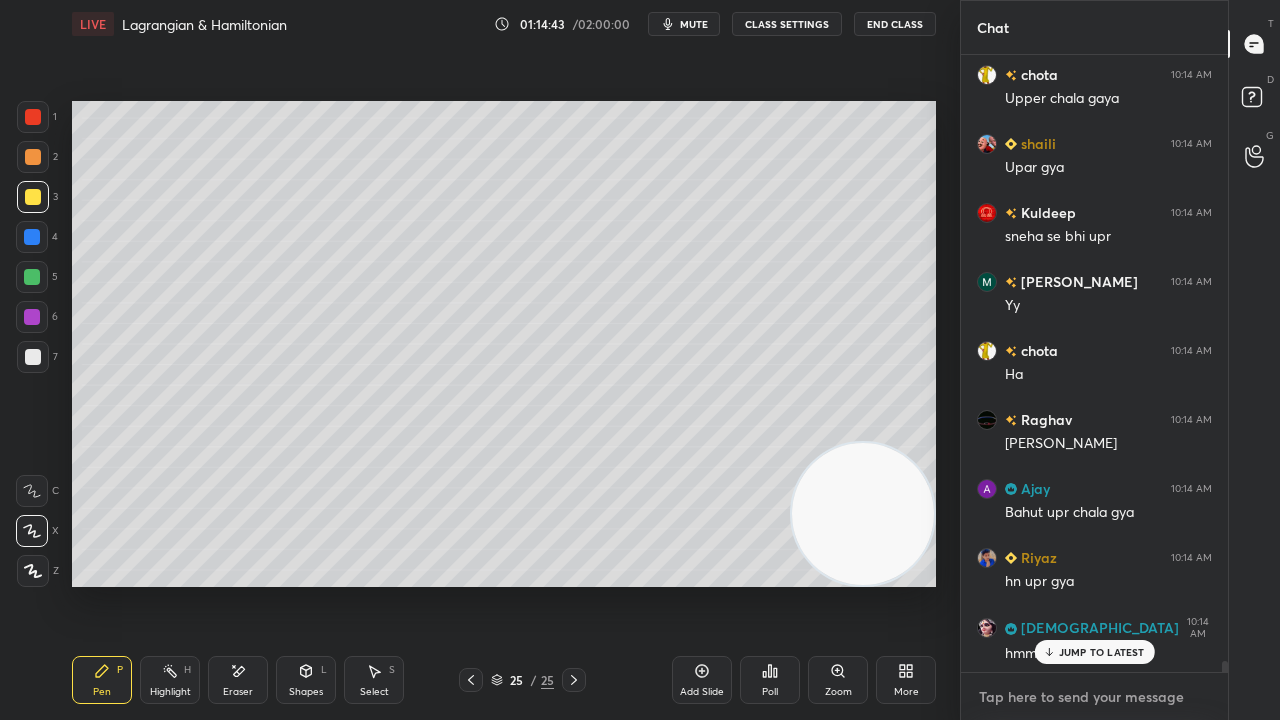 click at bounding box center [1094, 697] 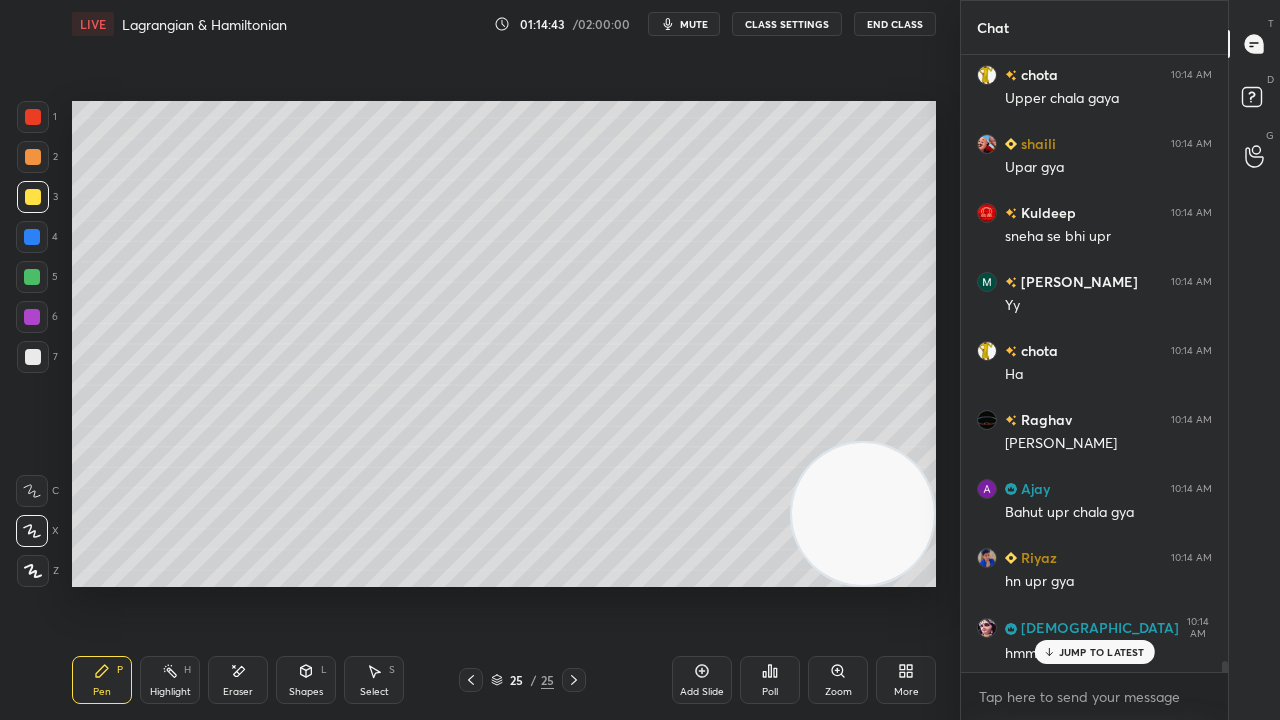click on "JUMP TO LATEST" at bounding box center [1094, 652] 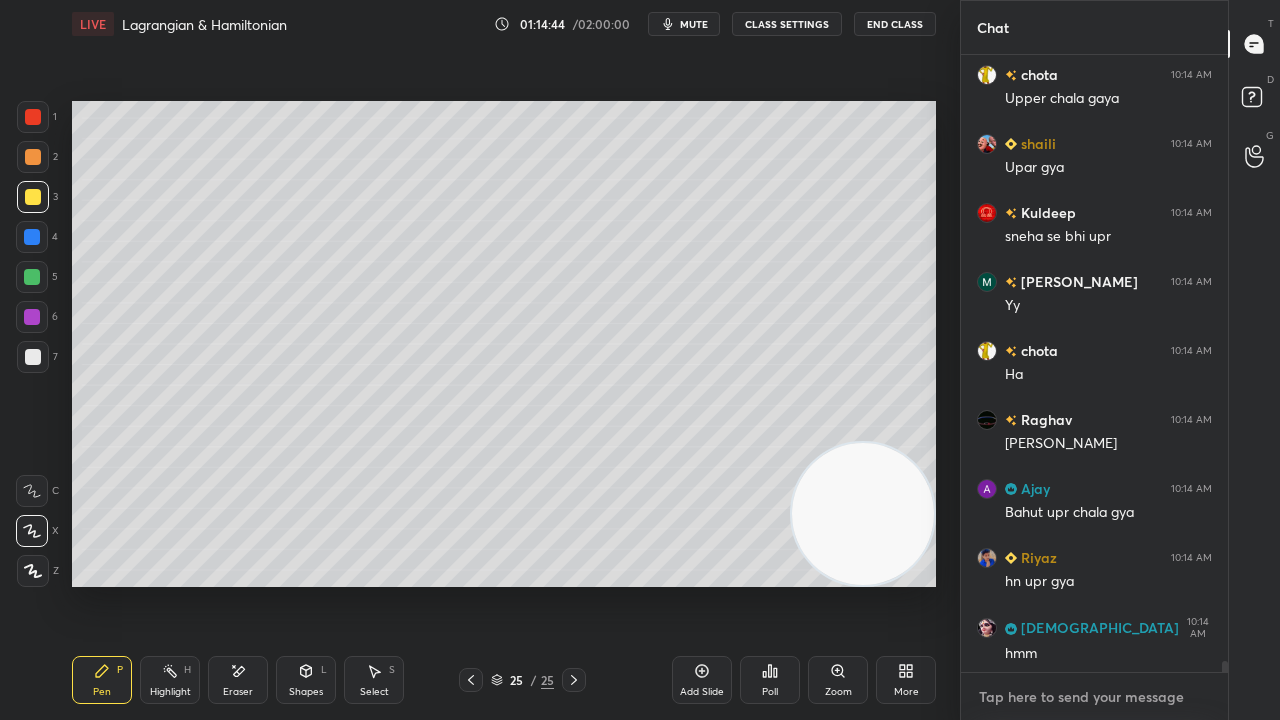 click at bounding box center [1094, 697] 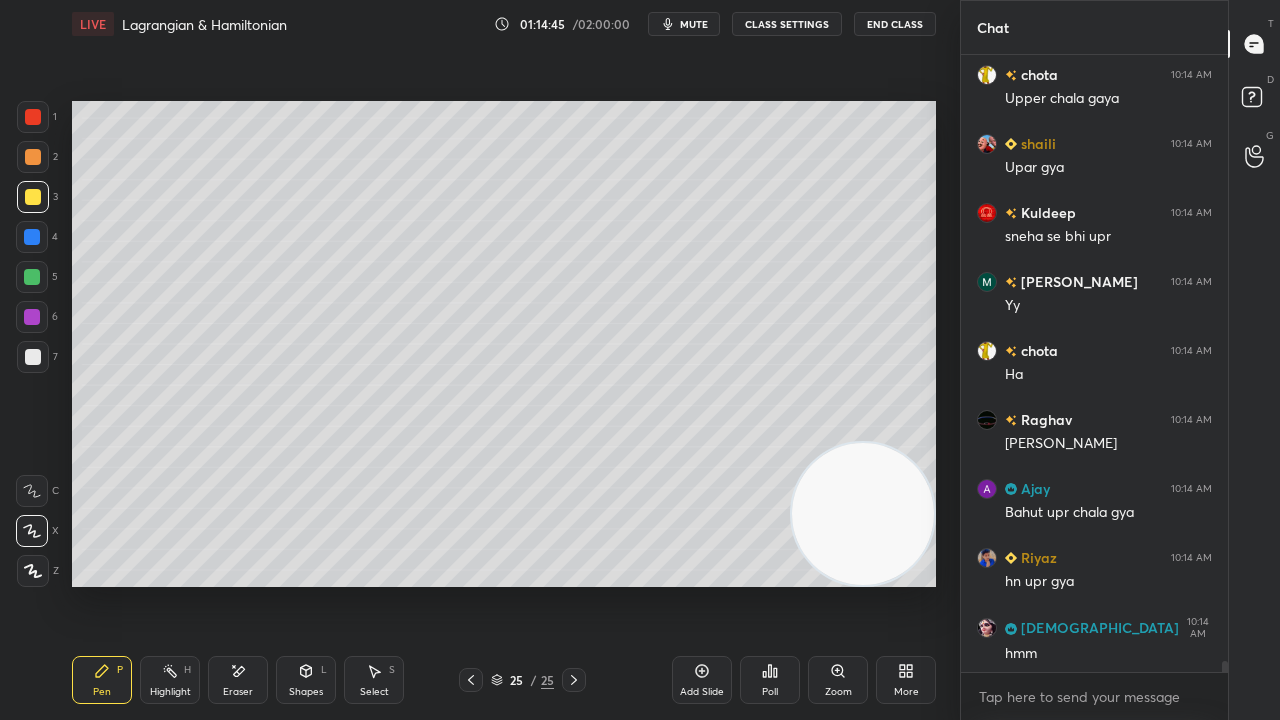 click on "mute" at bounding box center [694, 24] 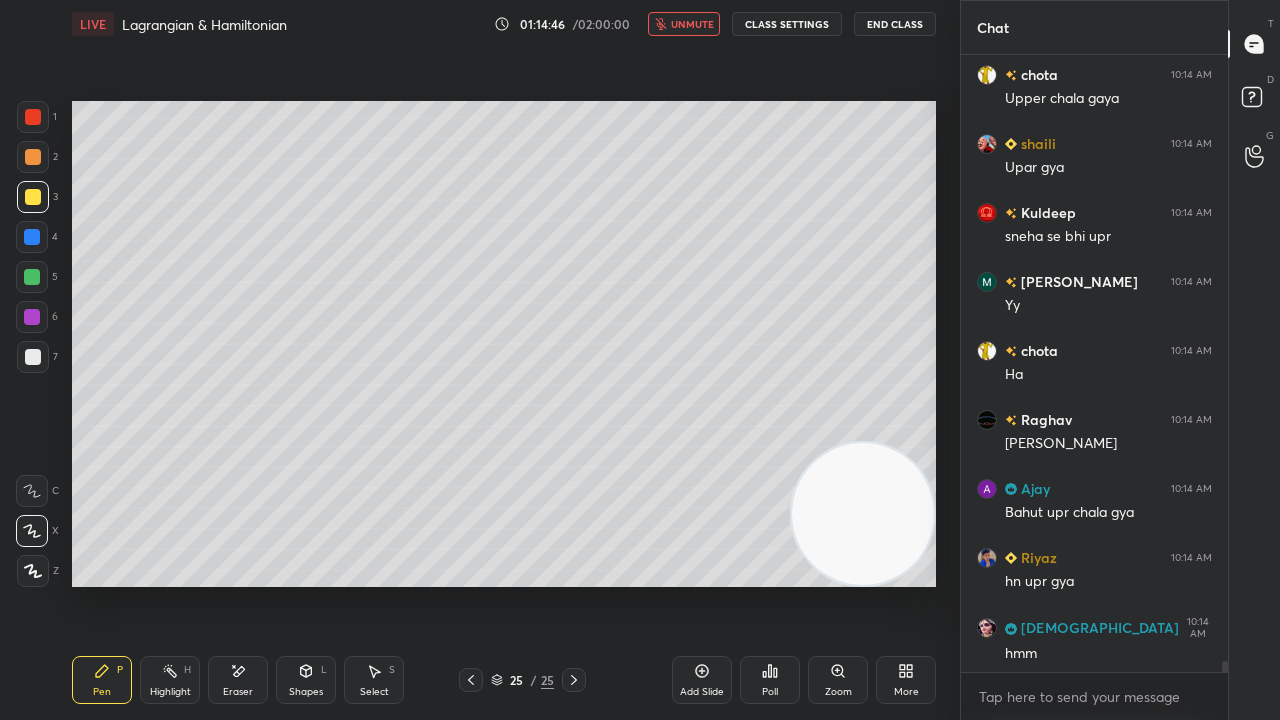 click on "unmute" at bounding box center (692, 24) 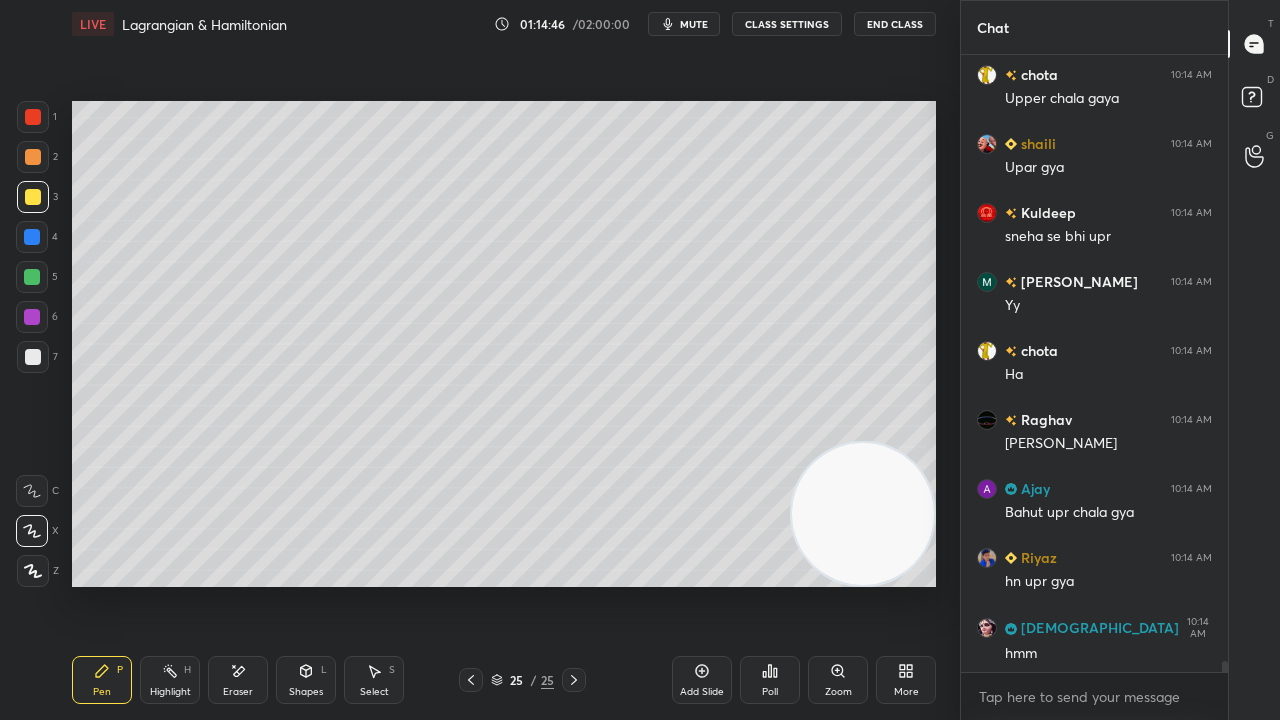 click at bounding box center [33, 197] 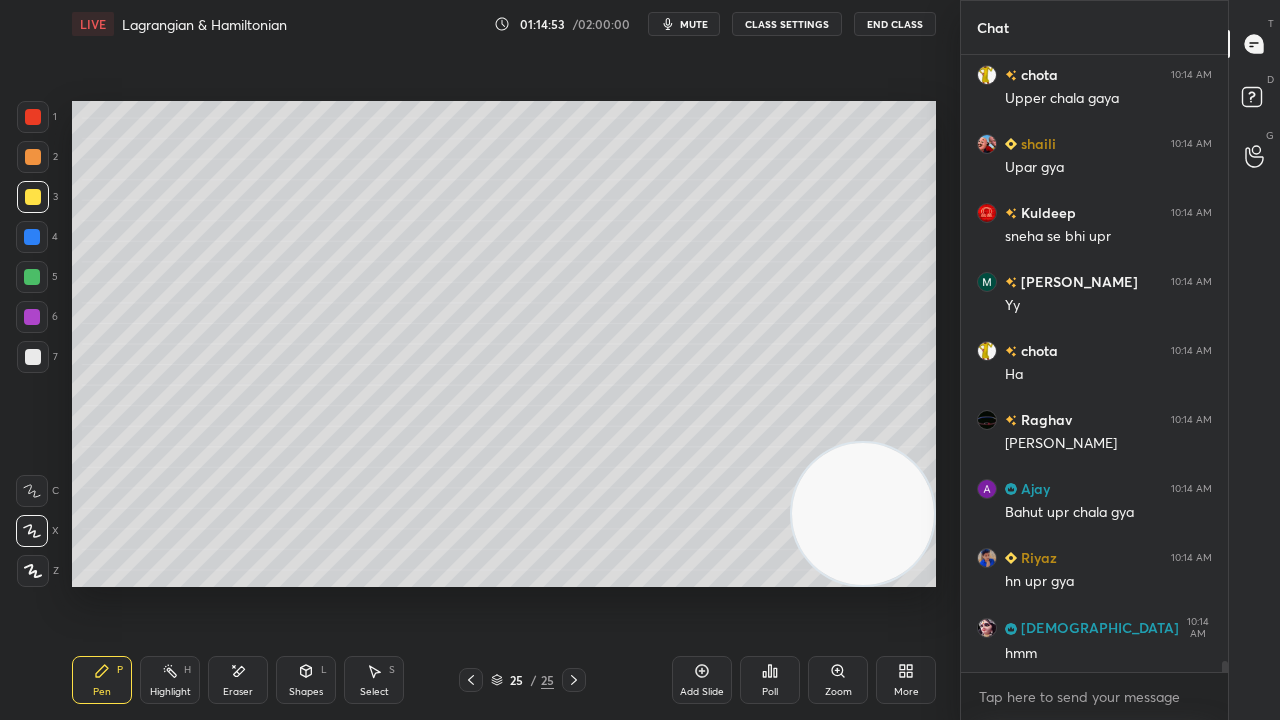click at bounding box center [32, 277] 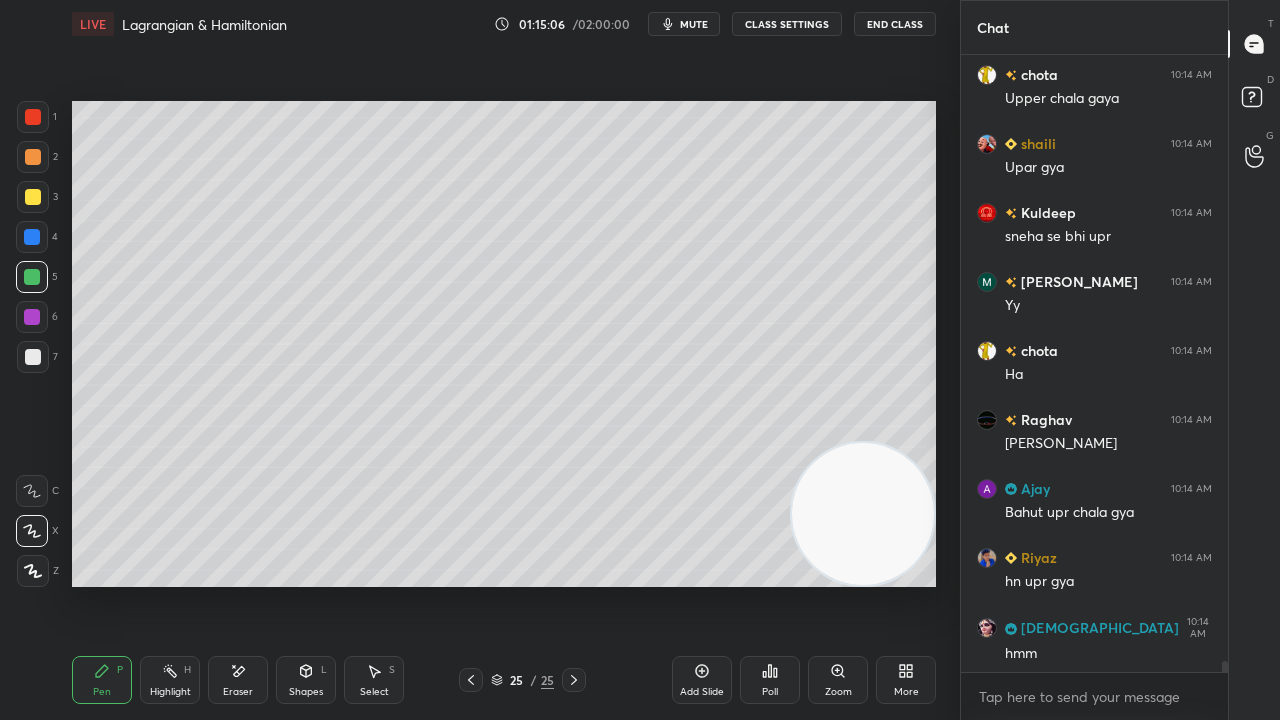 scroll, scrollTop: 34716, scrollLeft: 0, axis: vertical 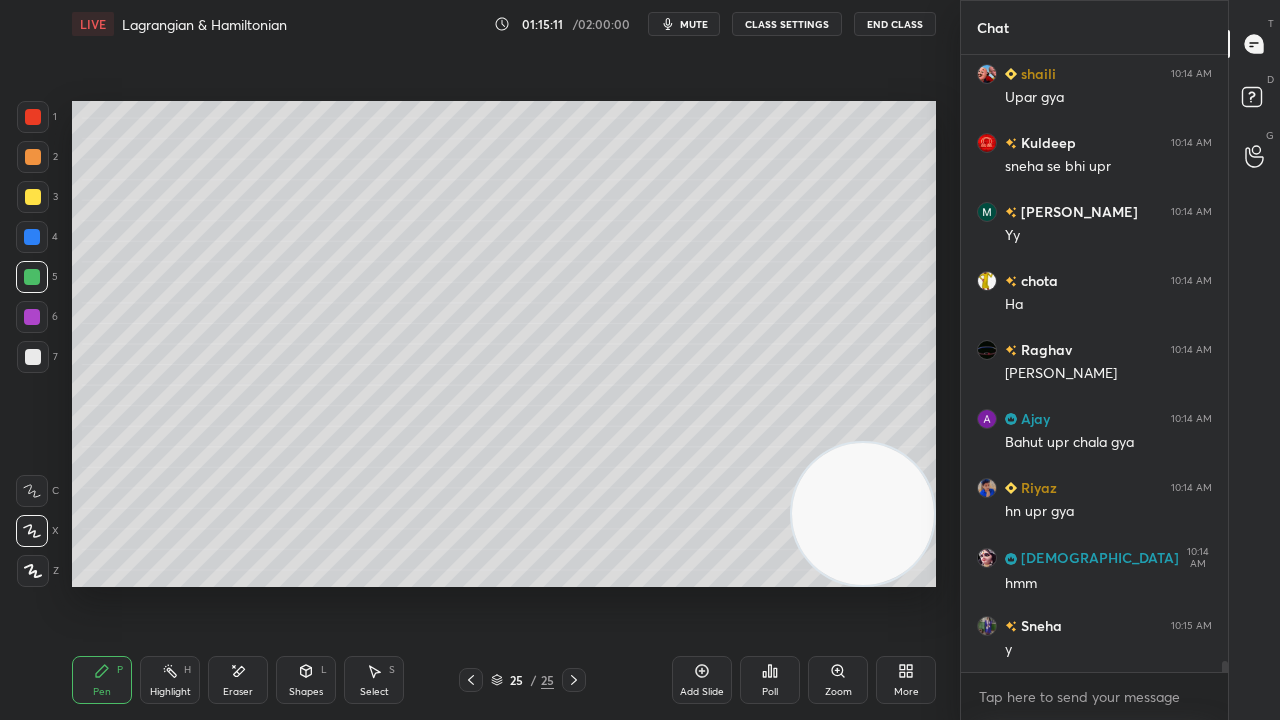 click on "5" at bounding box center [37, 281] 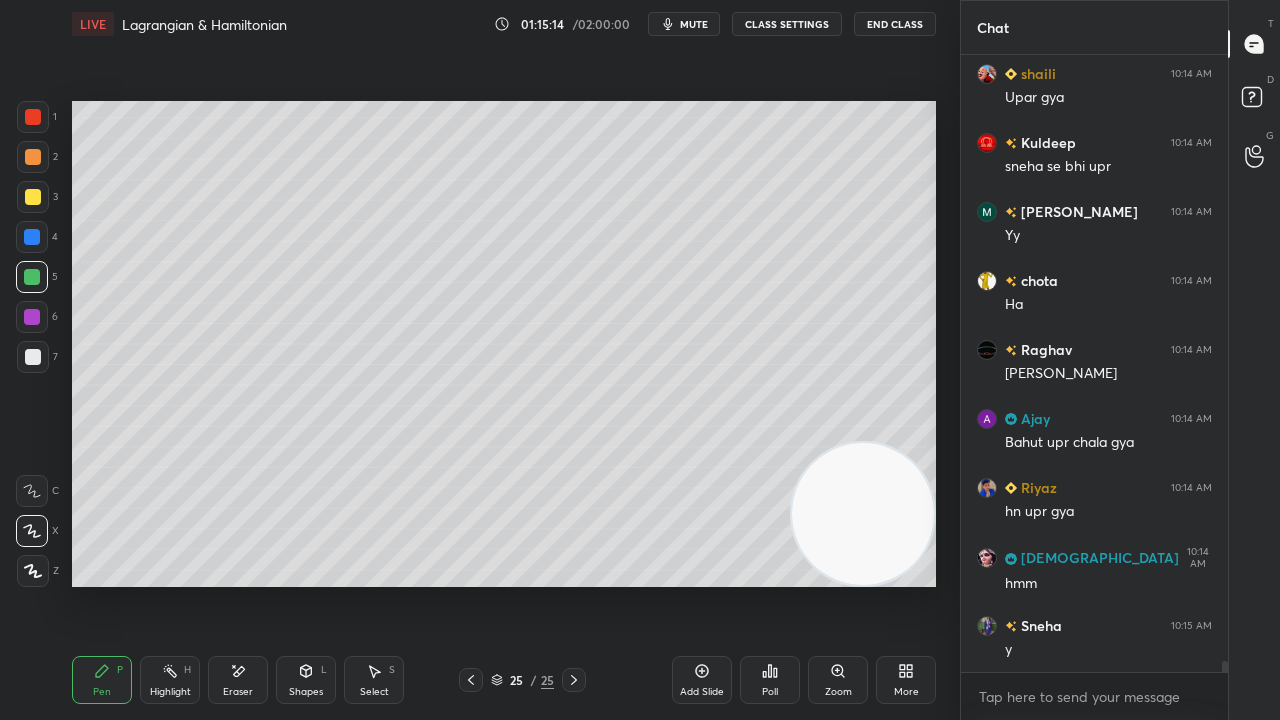 scroll, scrollTop: 34820, scrollLeft: 0, axis: vertical 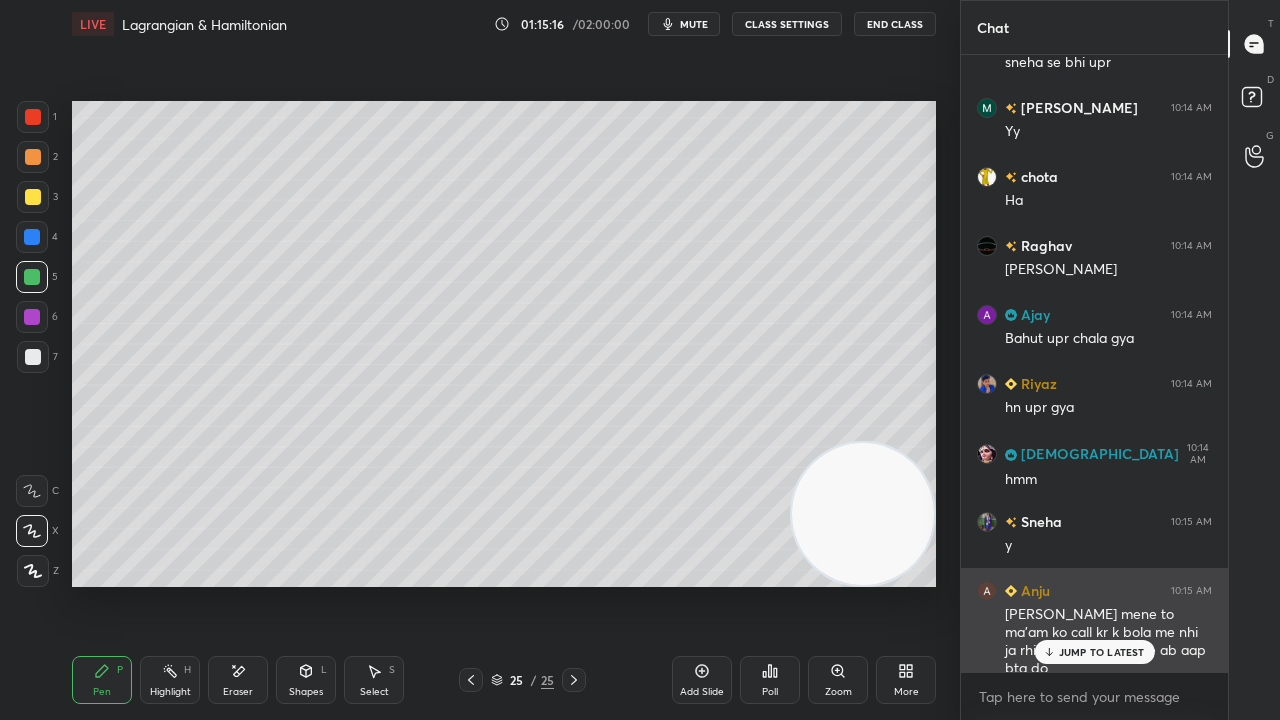 click on "JUMP TO LATEST" at bounding box center (1102, 652) 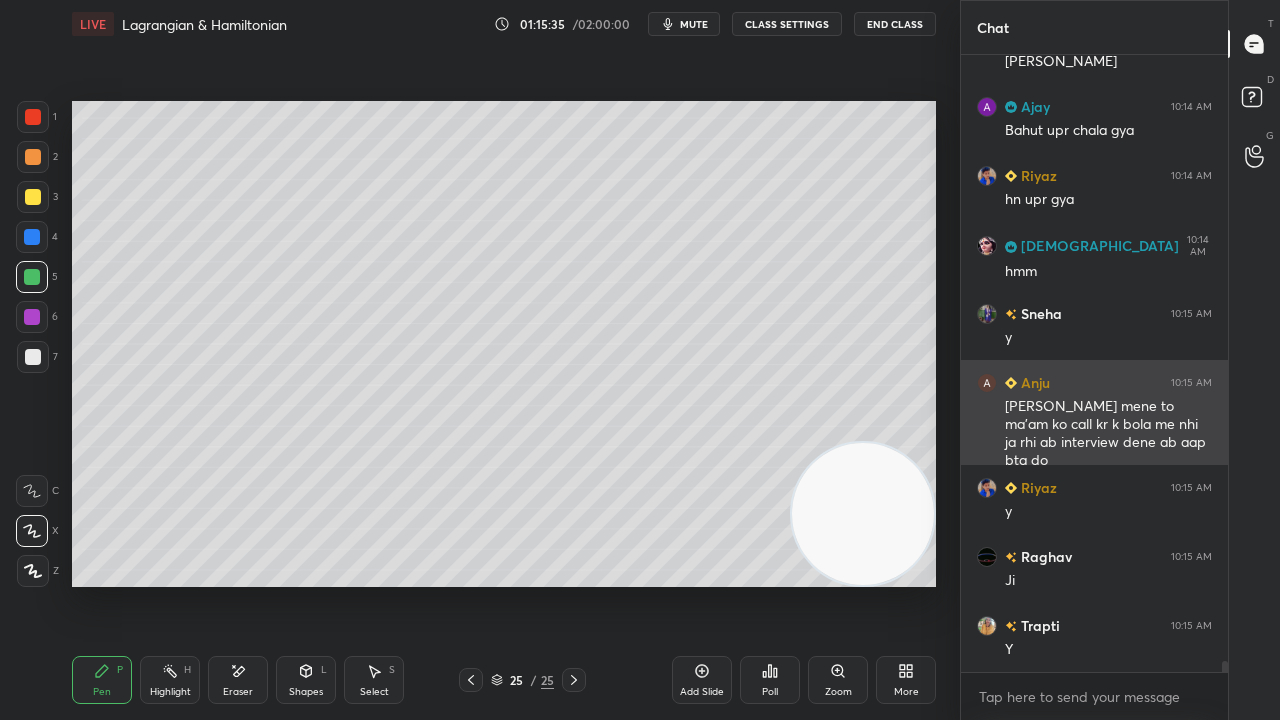 scroll, scrollTop: 35096, scrollLeft: 0, axis: vertical 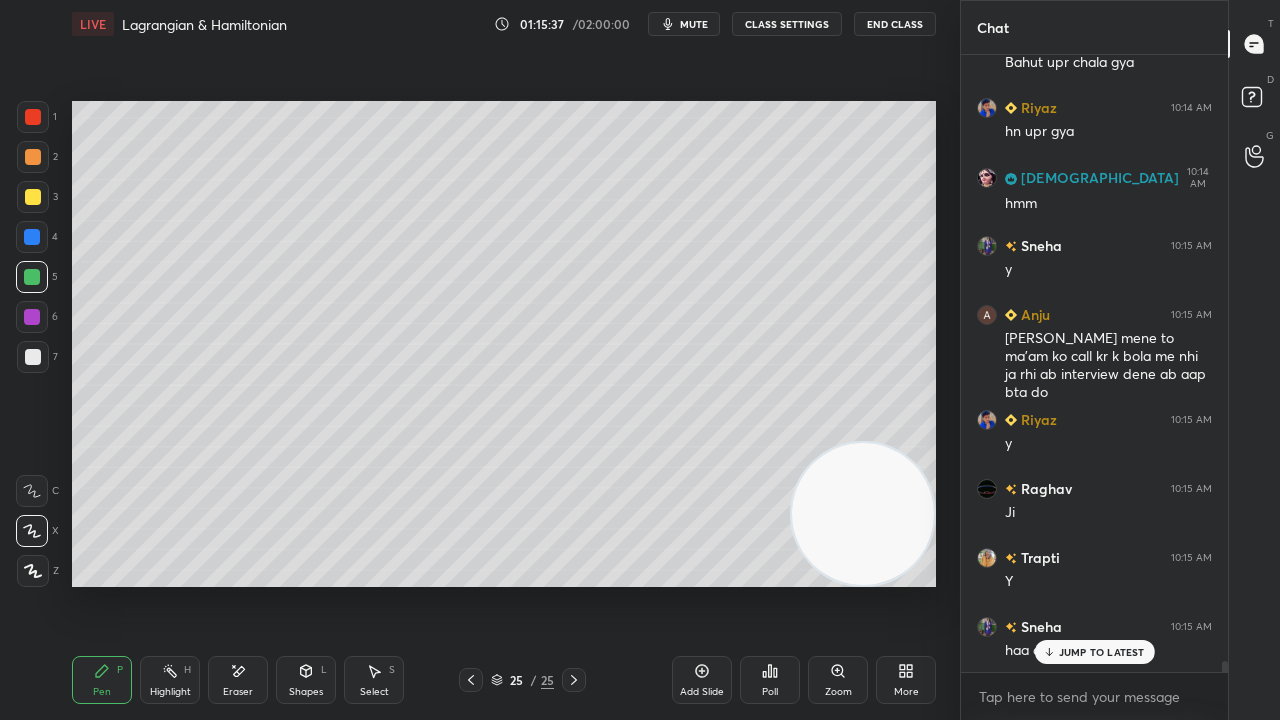 drag, startPoint x: 1076, startPoint y: 652, endPoint x: 1066, endPoint y: 708, distance: 56.88585 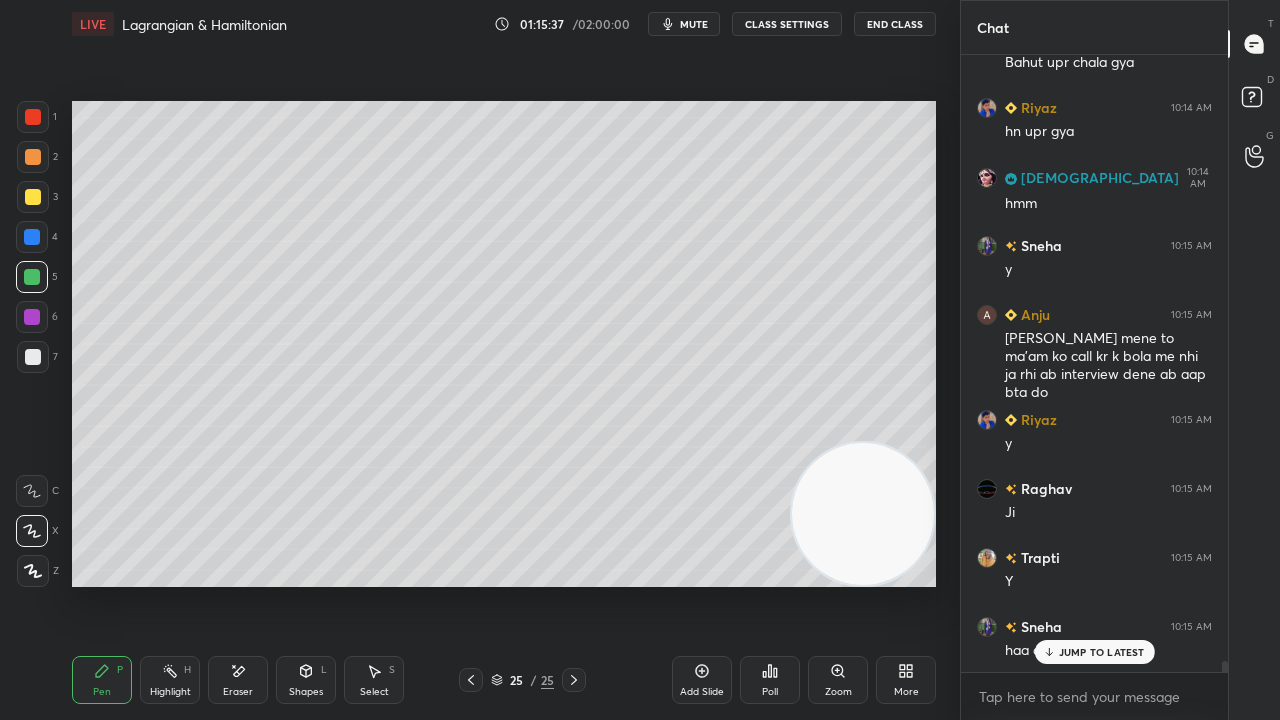 click on "JUMP TO LATEST" at bounding box center [1102, 652] 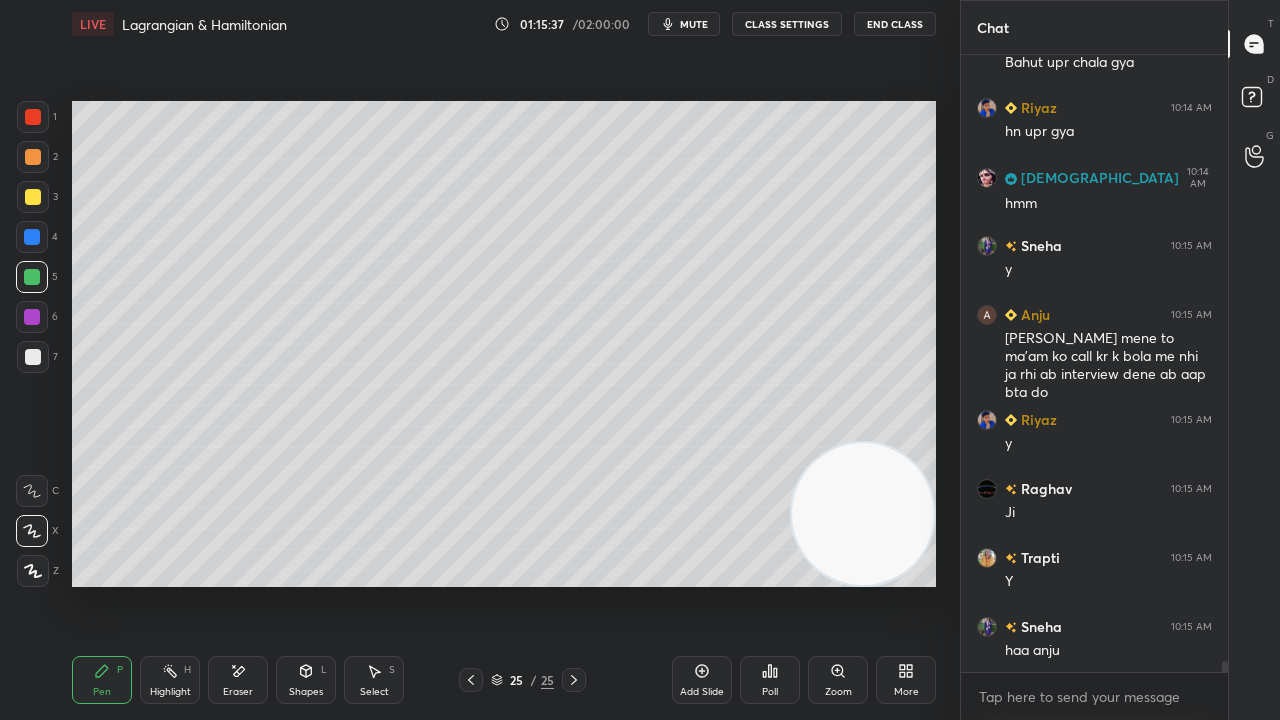click on "x" at bounding box center (1094, 696) 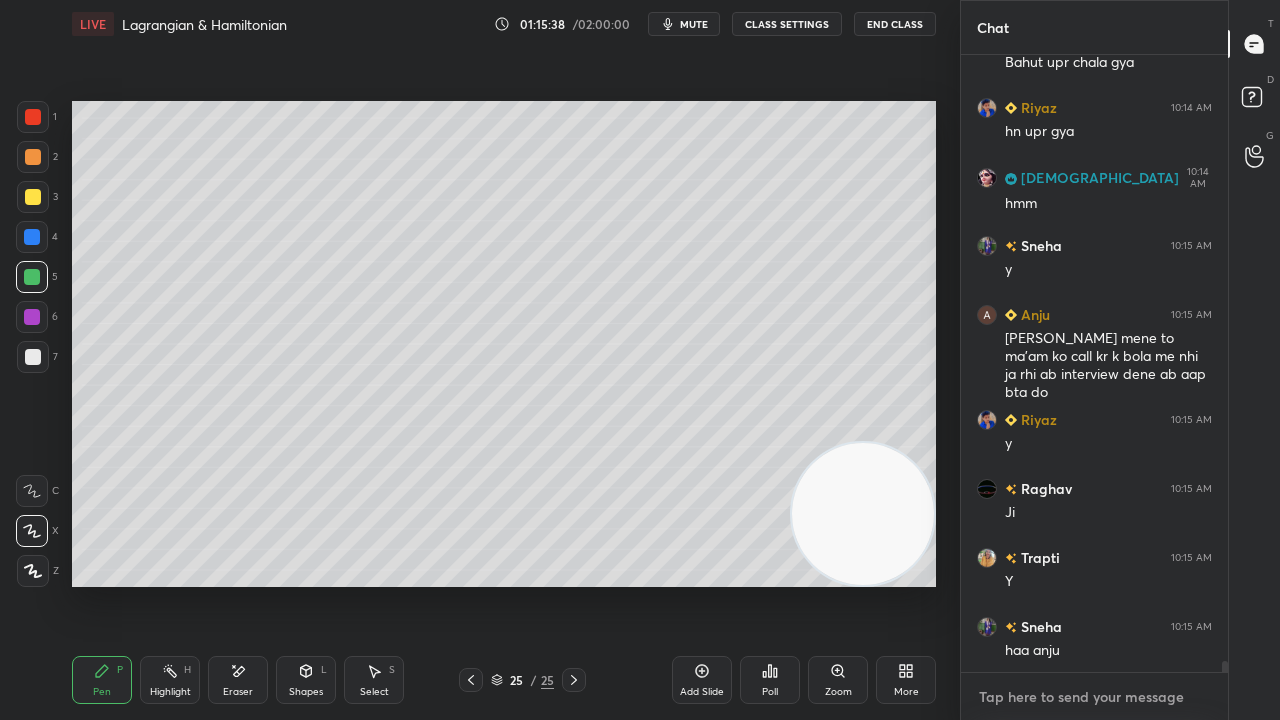 scroll, scrollTop: 35166, scrollLeft: 0, axis: vertical 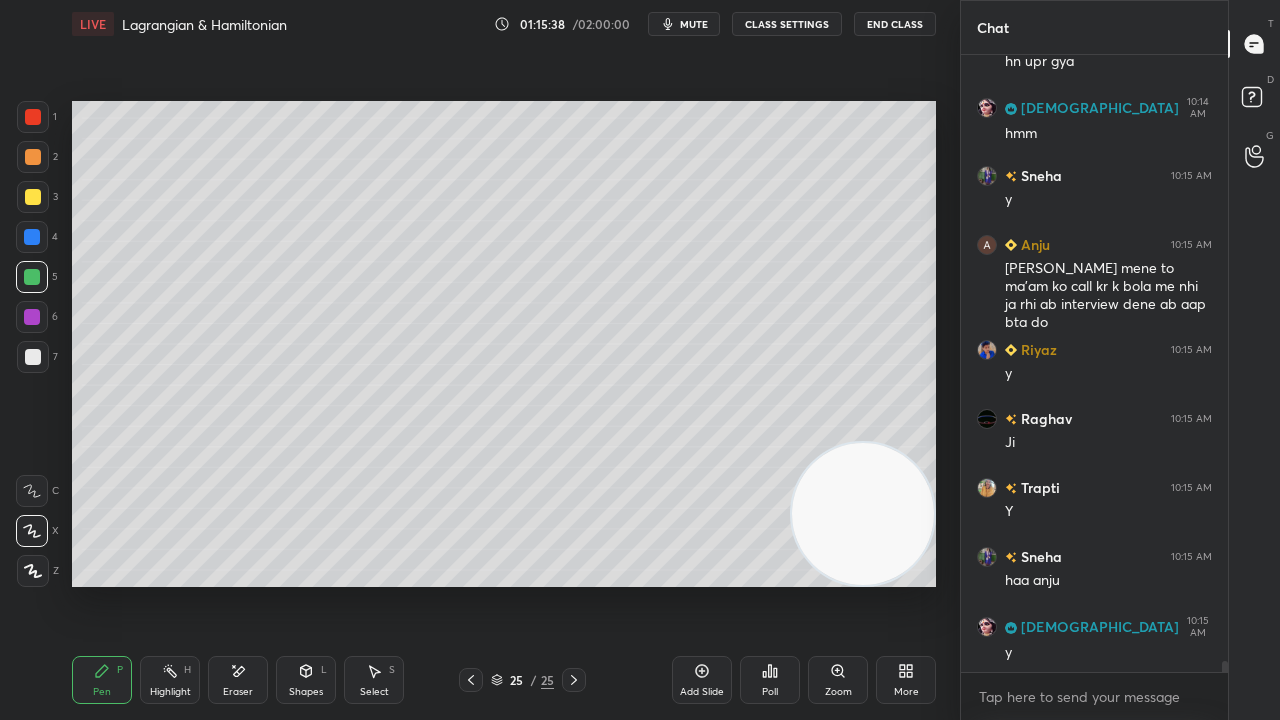 click at bounding box center [33, 357] 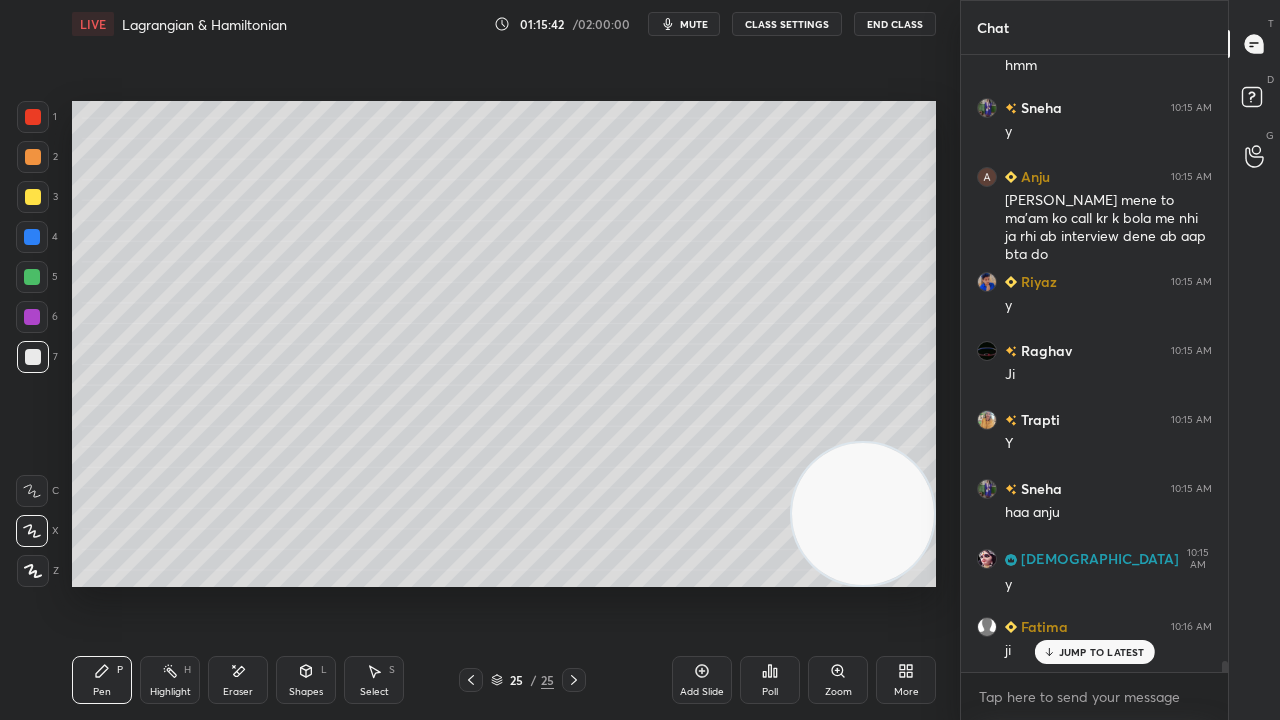scroll, scrollTop: 35304, scrollLeft: 0, axis: vertical 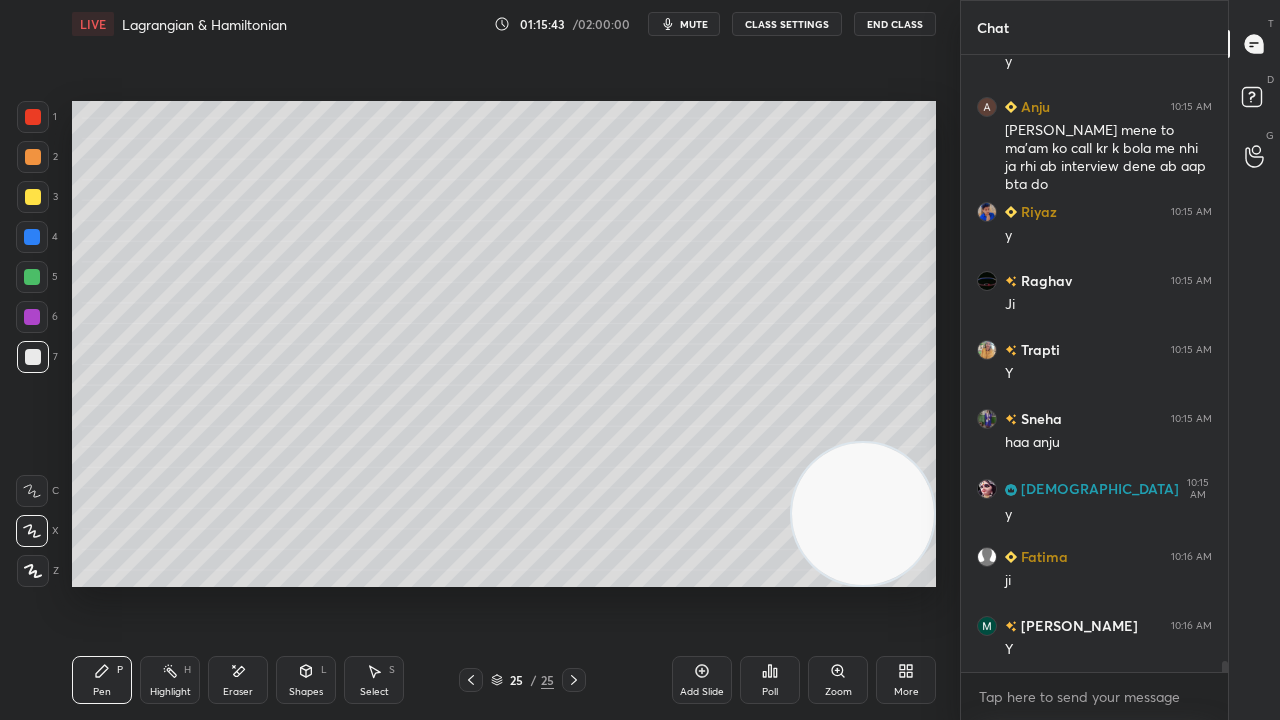 click on "mute" at bounding box center [694, 24] 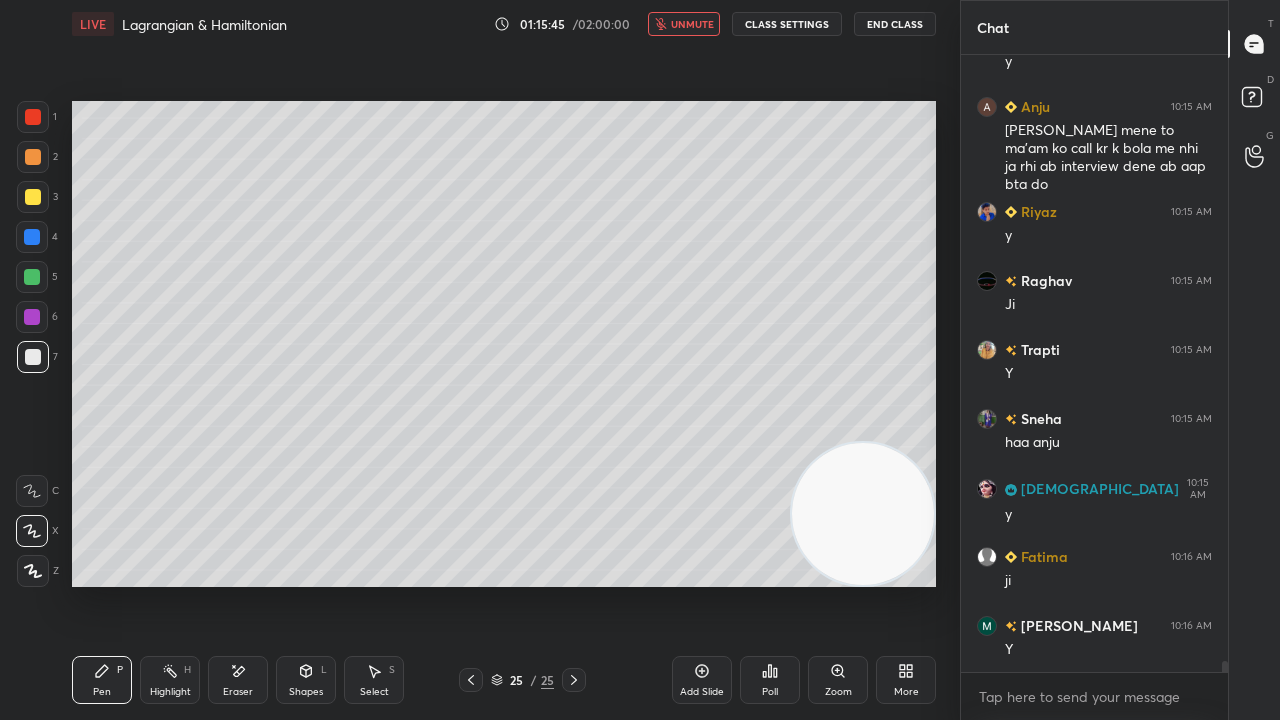 click on "unmute" at bounding box center (692, 24) 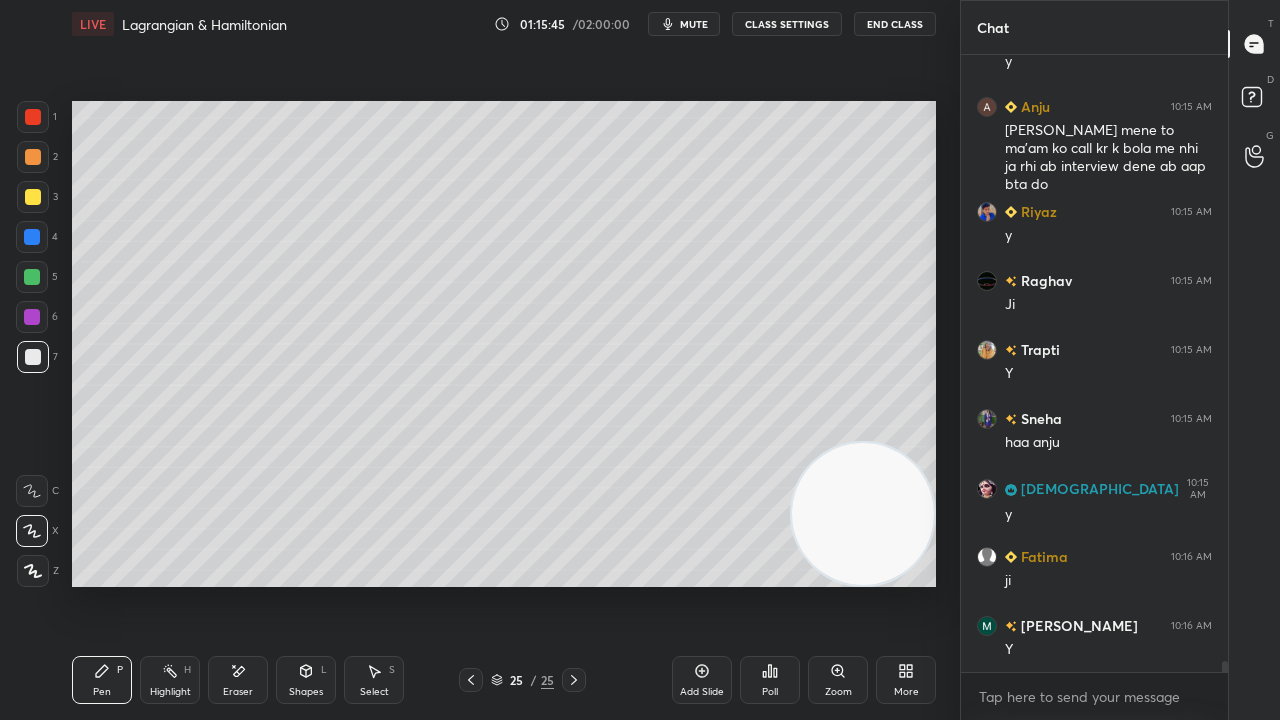 click on "mute" at bounding box center [694, 24] 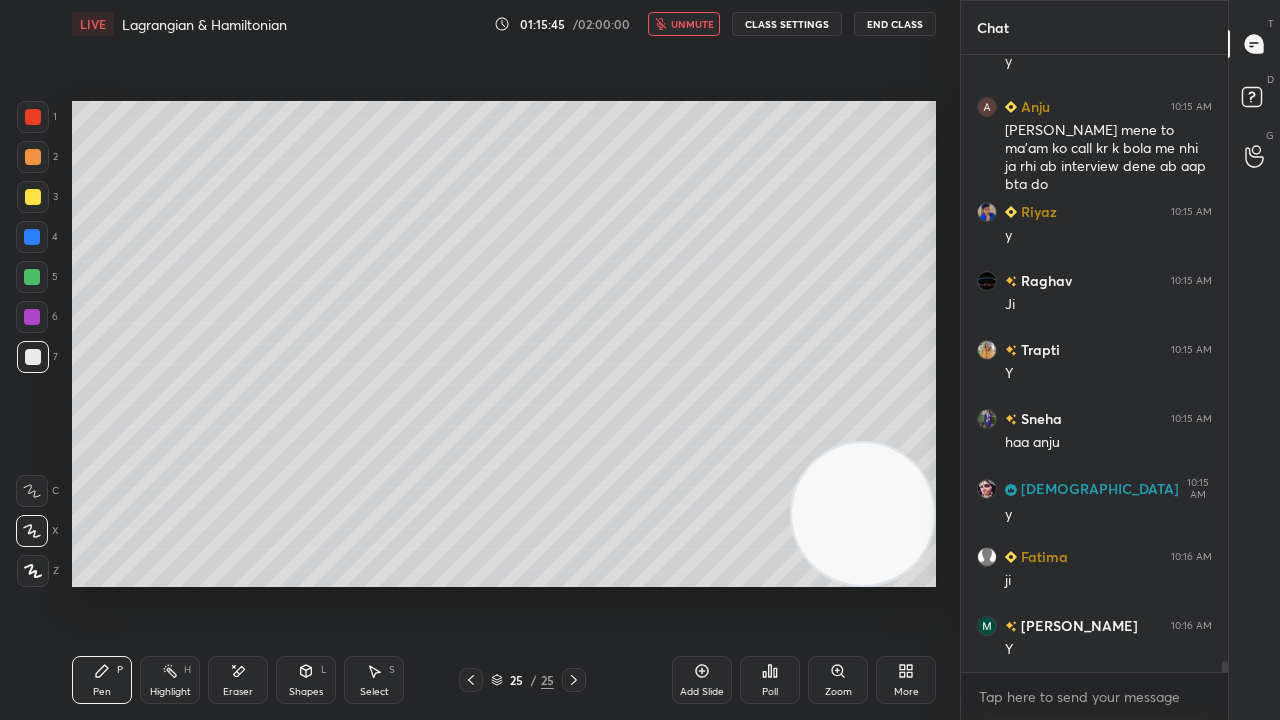 click on "unmute" at bounding box center (692, 24) 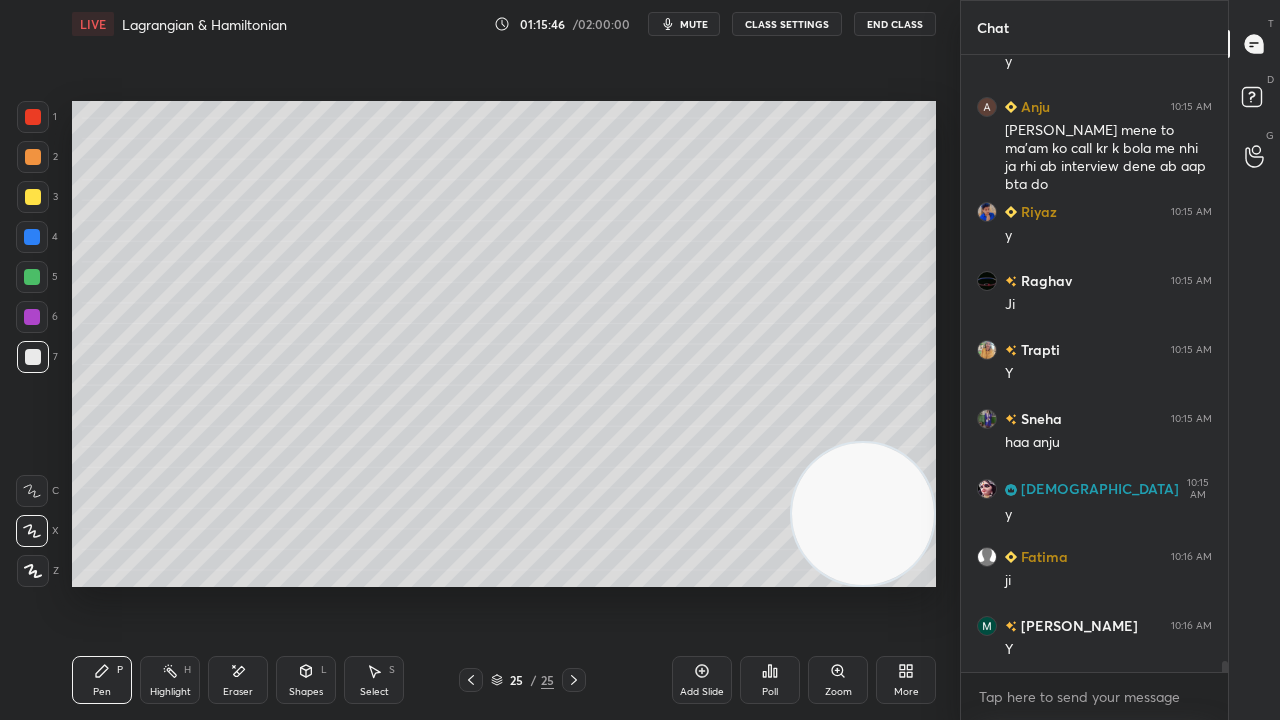 click at bounding box center (32, 277) 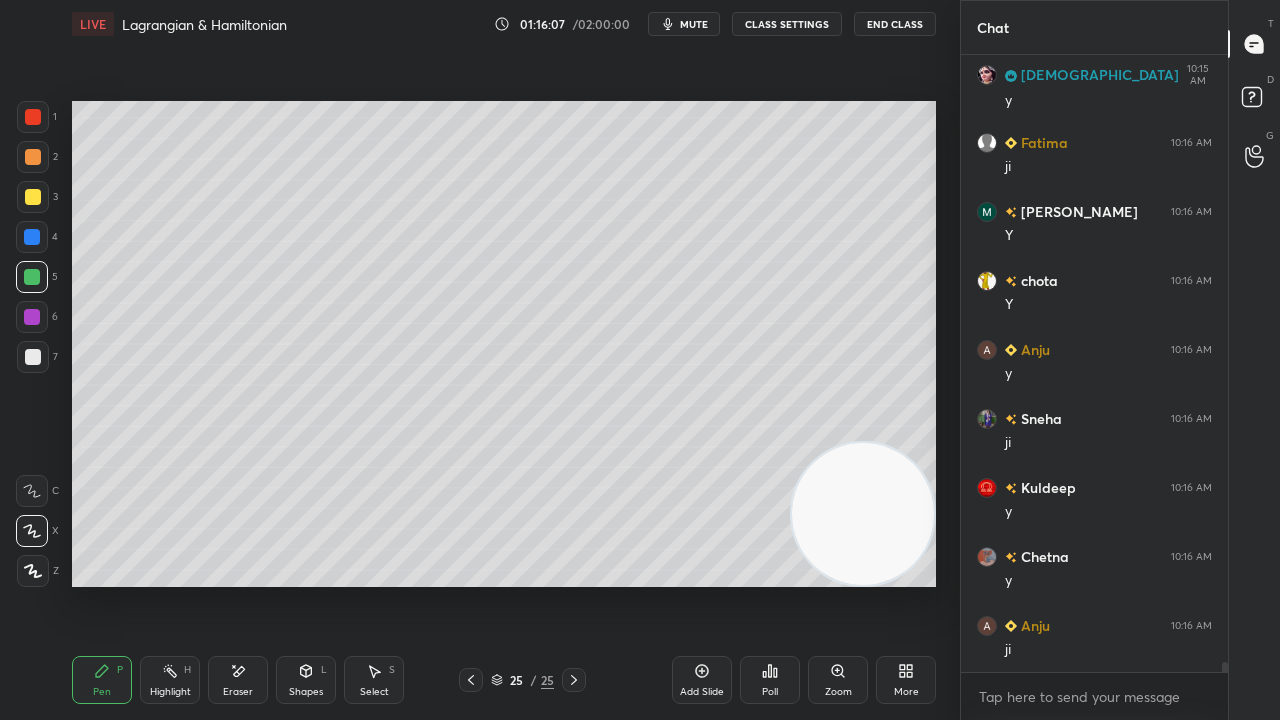 scroll, scrollTop: 35786, scrollLeft: 0, axis: vertical 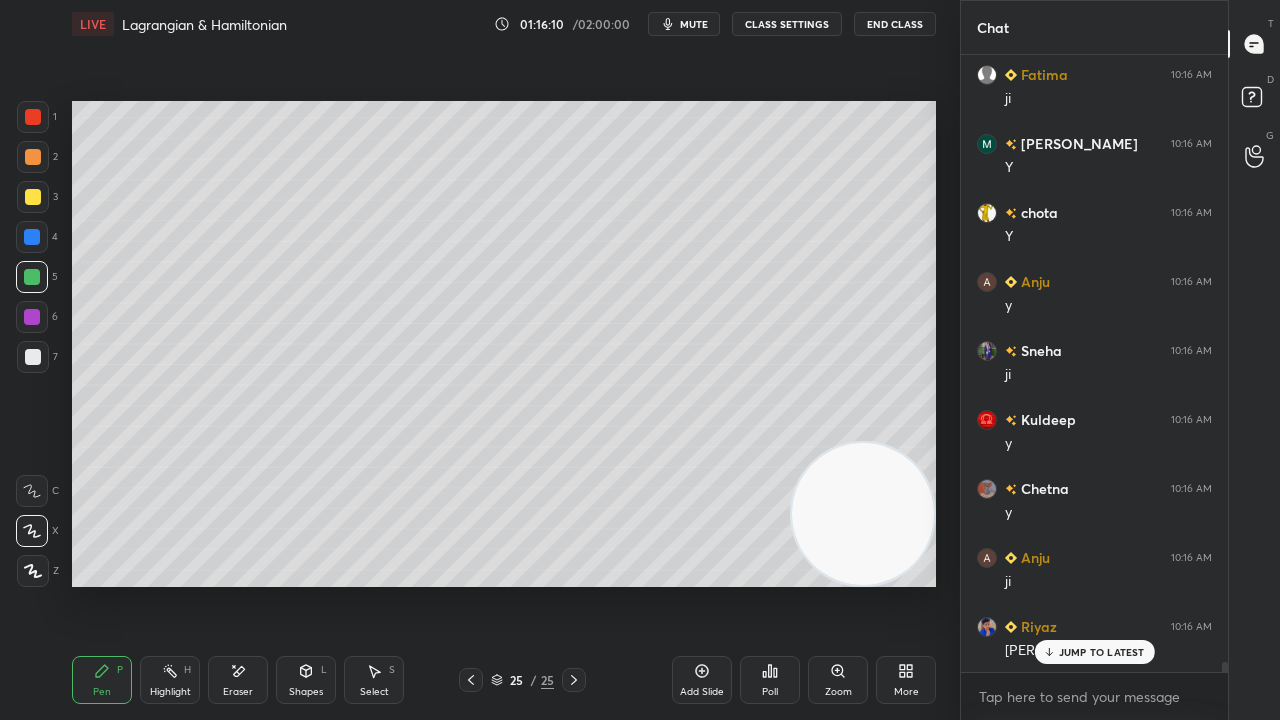 drag, startPoint x: 1107, startPoint y: 652, endPoint x: 1107, endPoint y: 675, distance: 23 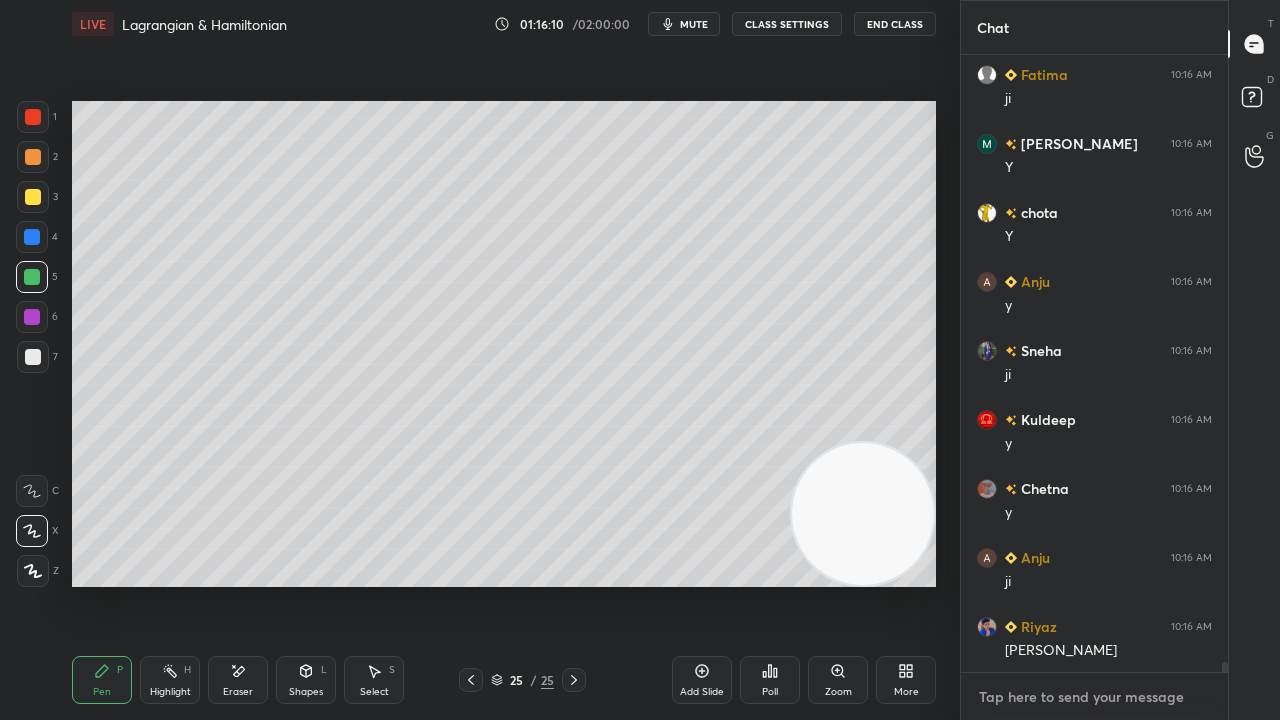 click at bounding box center [1094, 697] 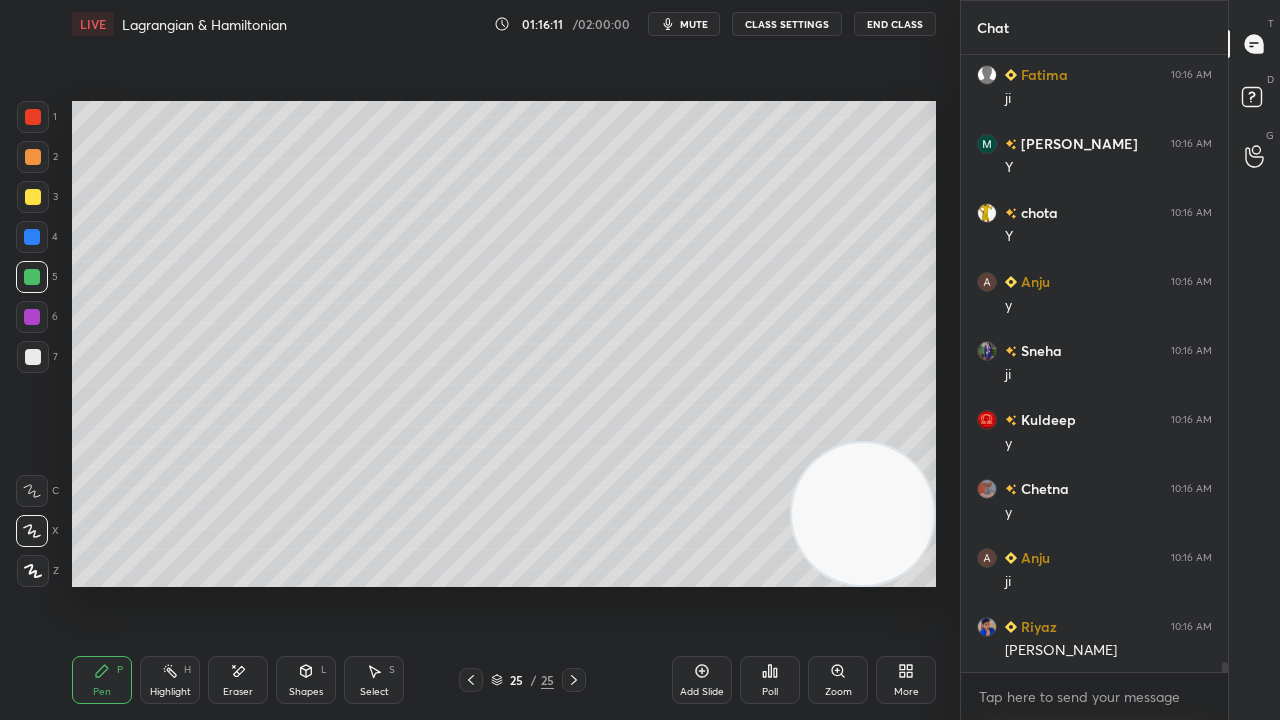 click on "mute" at bounding box center (684, 24) 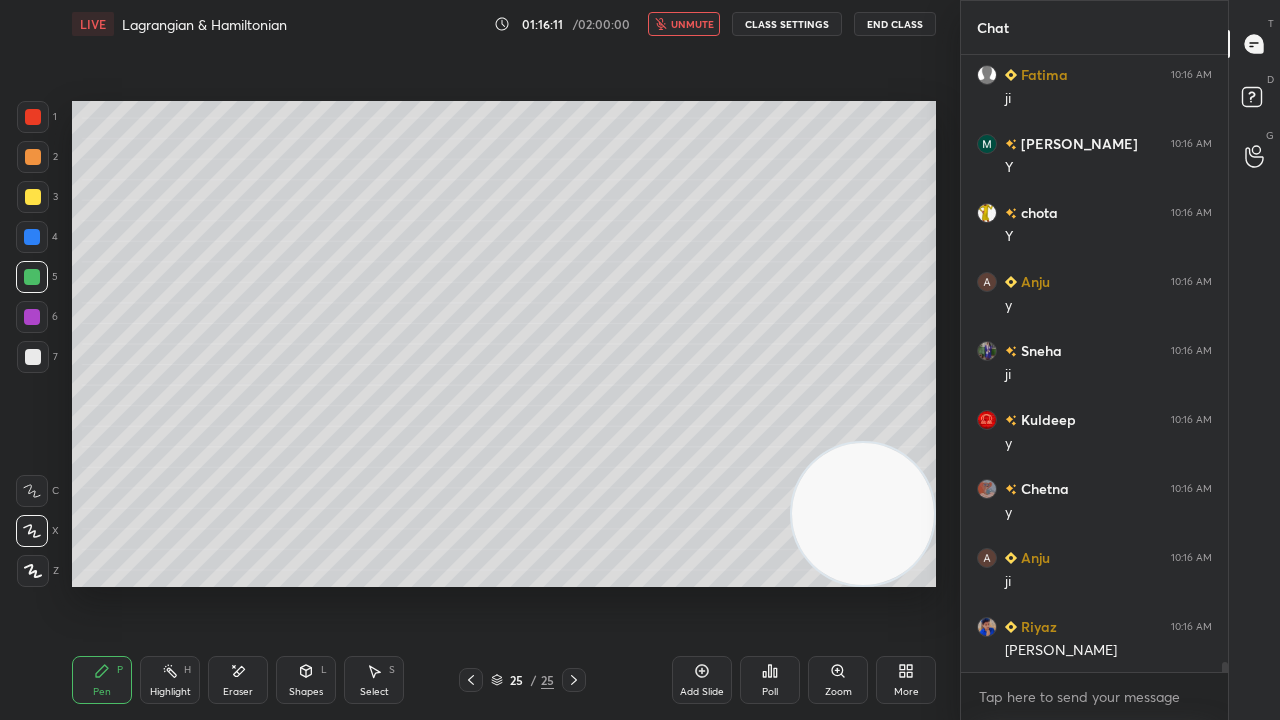 click on "unmute" at bounding box center (692, 24) 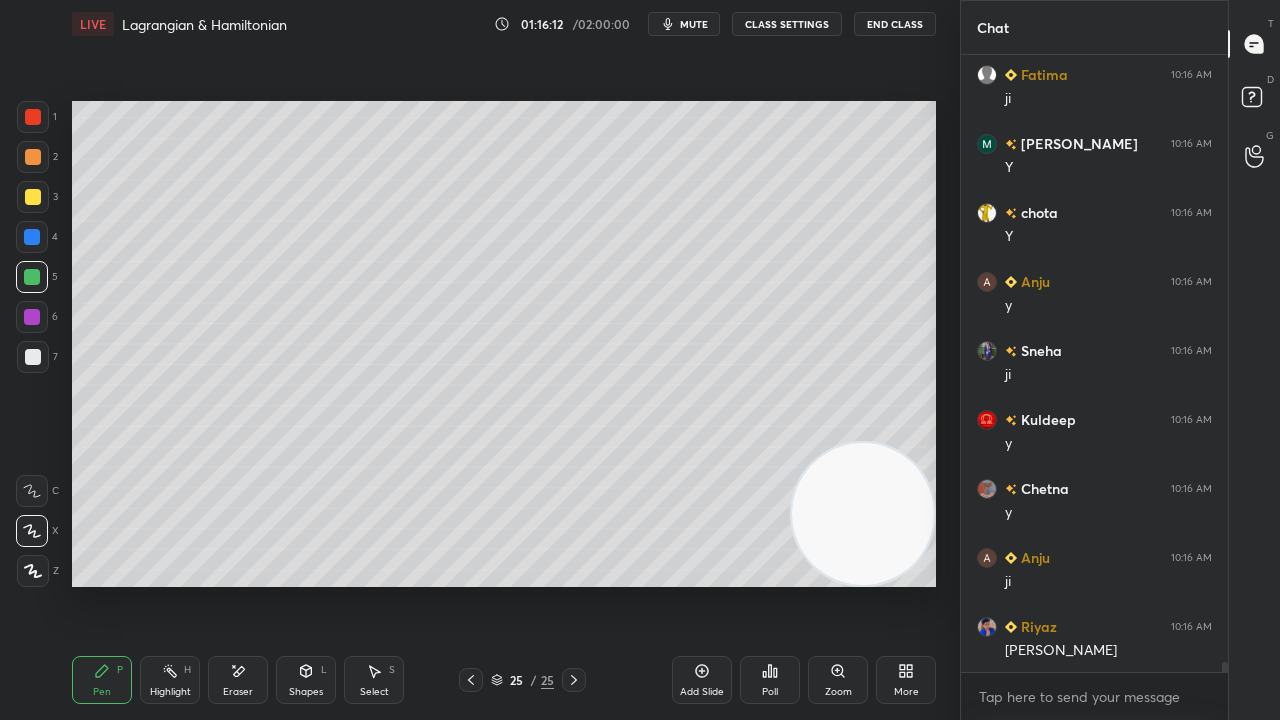 click at bounding box center (32, 277) 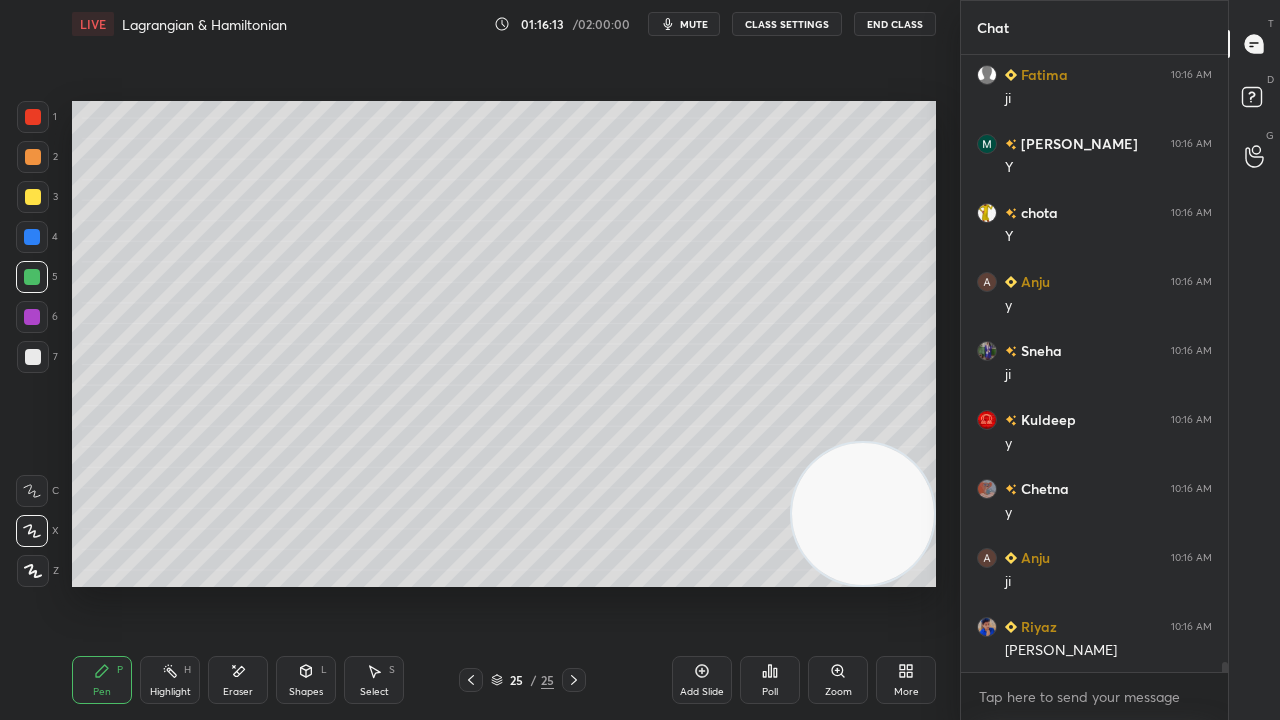 click at bounding box center [33, 357] 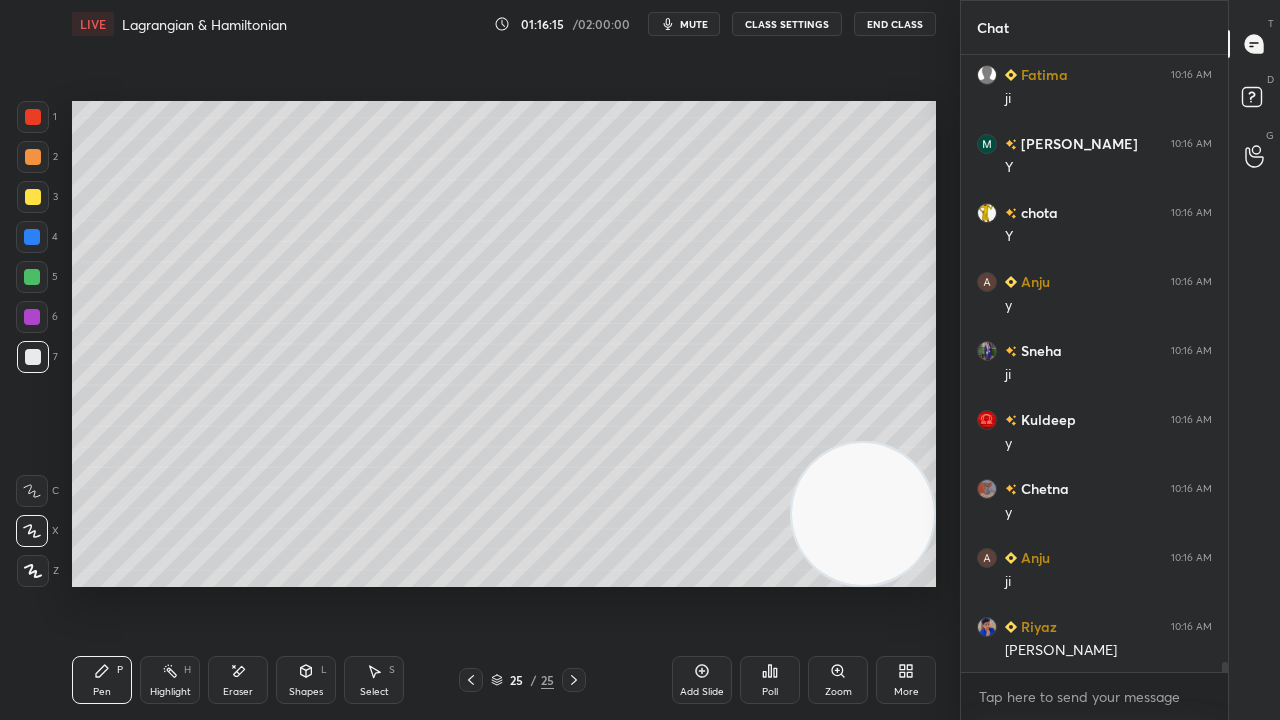 click on "mute" at bounding box center (694, 24) 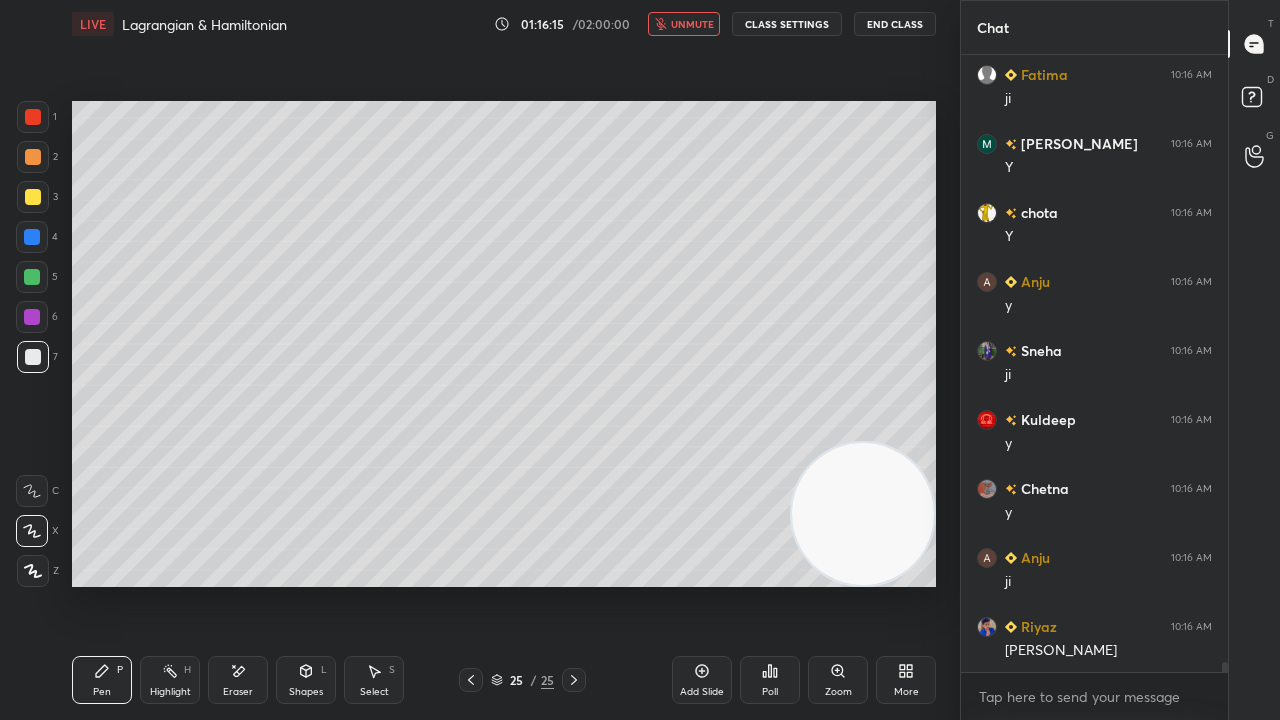 click on "unmute" at bounding box center [692, 24] 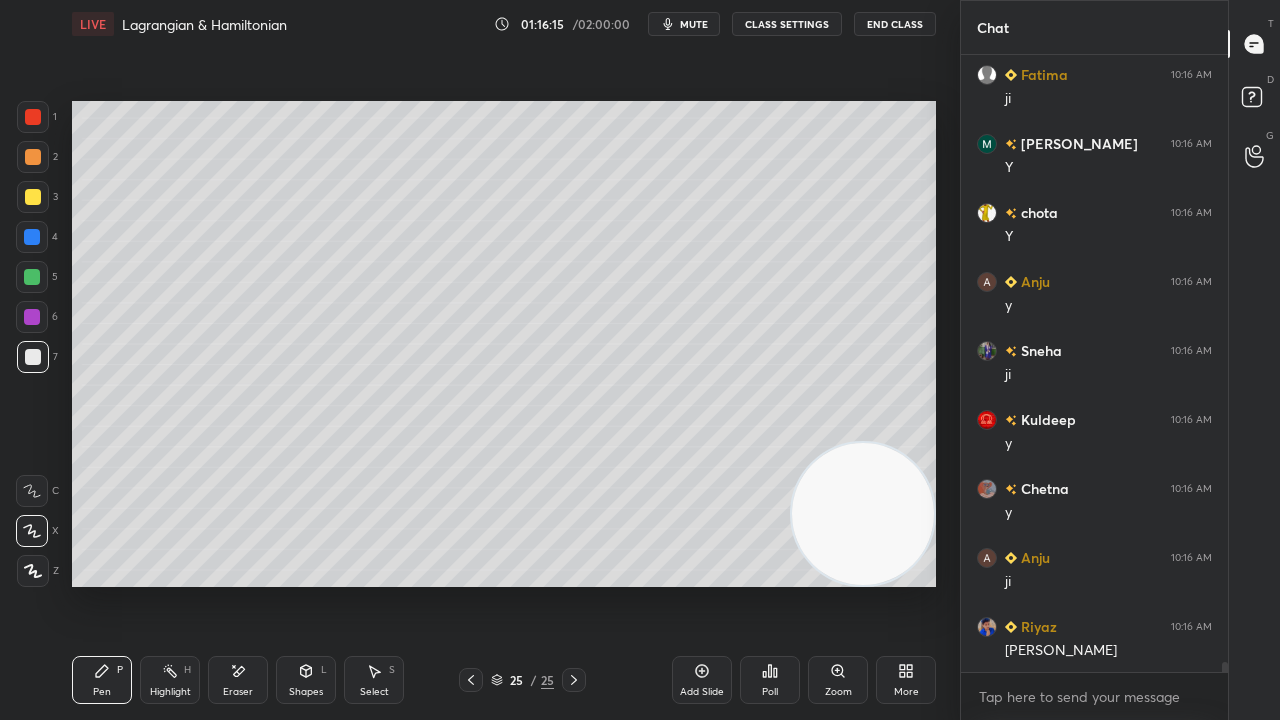 click at bounding box center [32, 277] 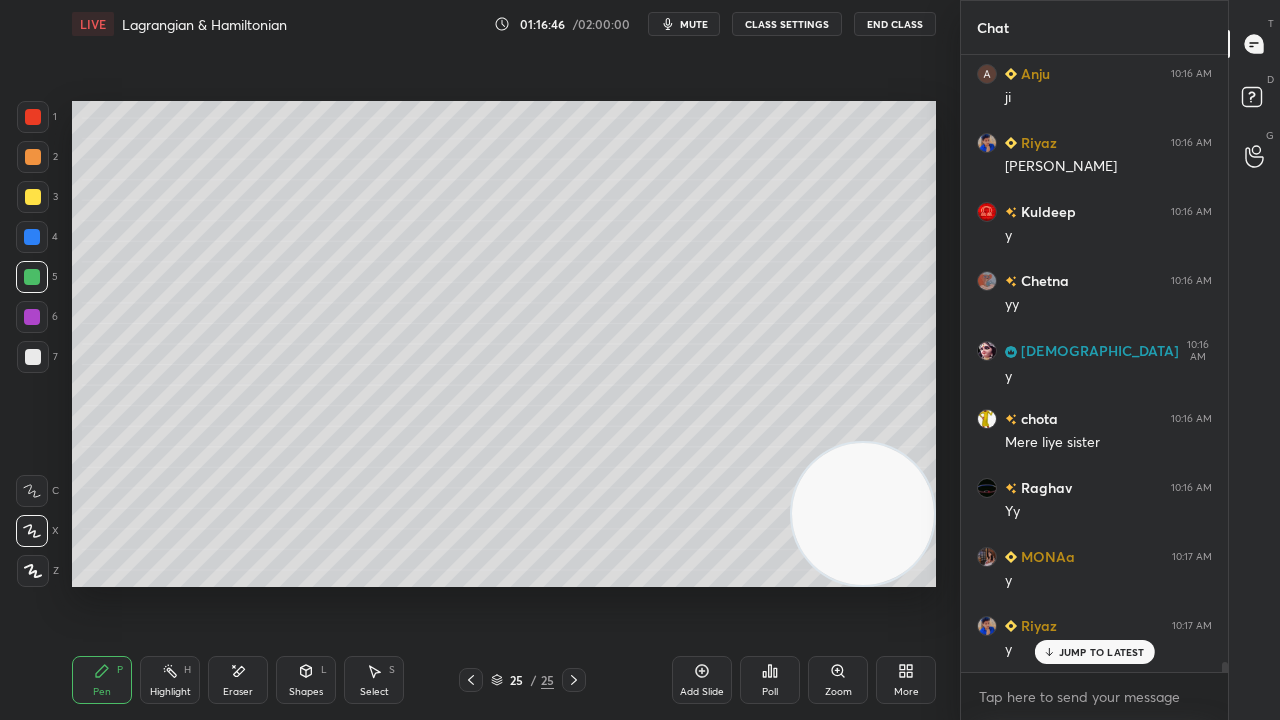 scroll, scrollTop: 36338, scrollLeft: 0, axis: vertical 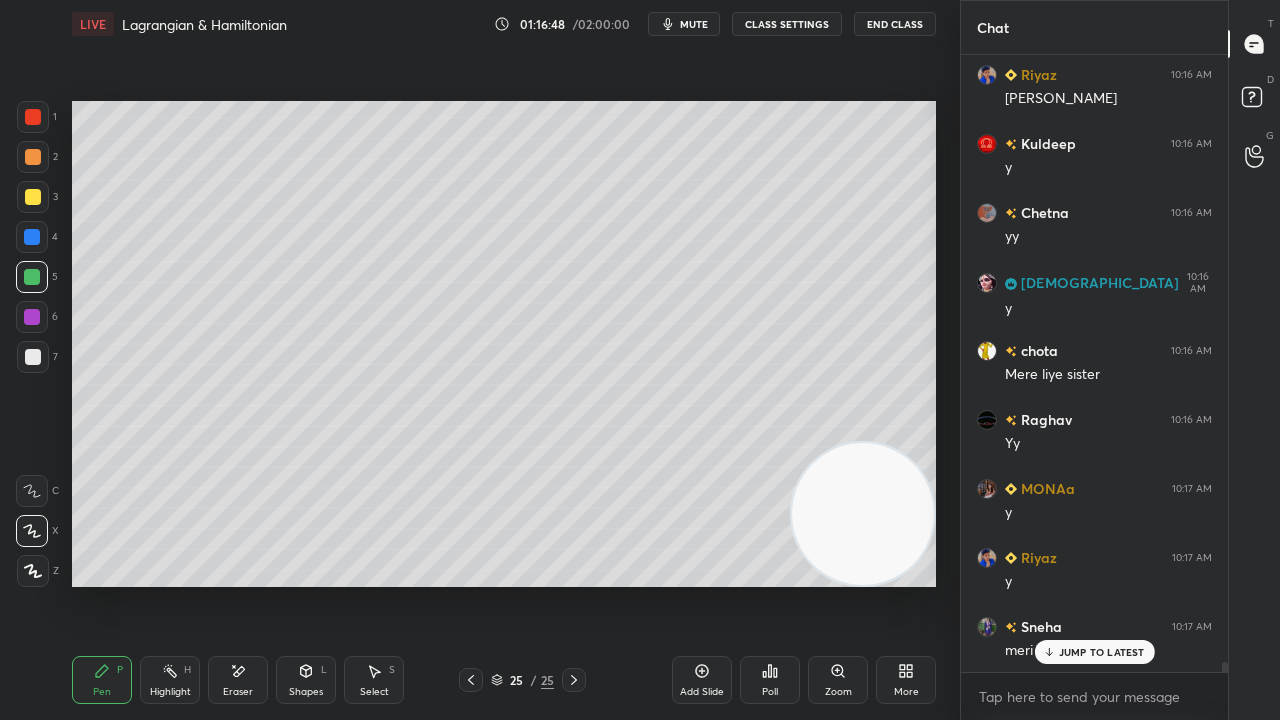 drag, startPoint x: 1104, startPoint y: 656, endPoint x: 1094, endPoint y: 707, distance: 51.971146 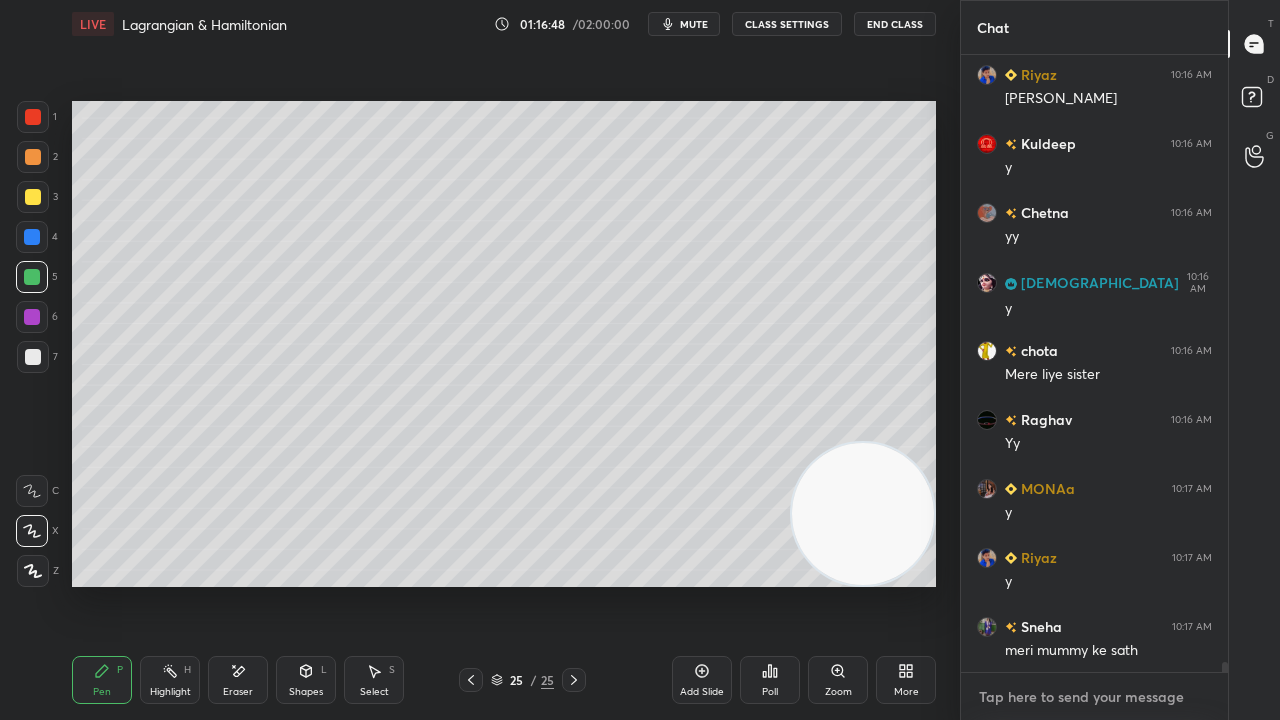 click on "x" at bounding box center [1094, 696] 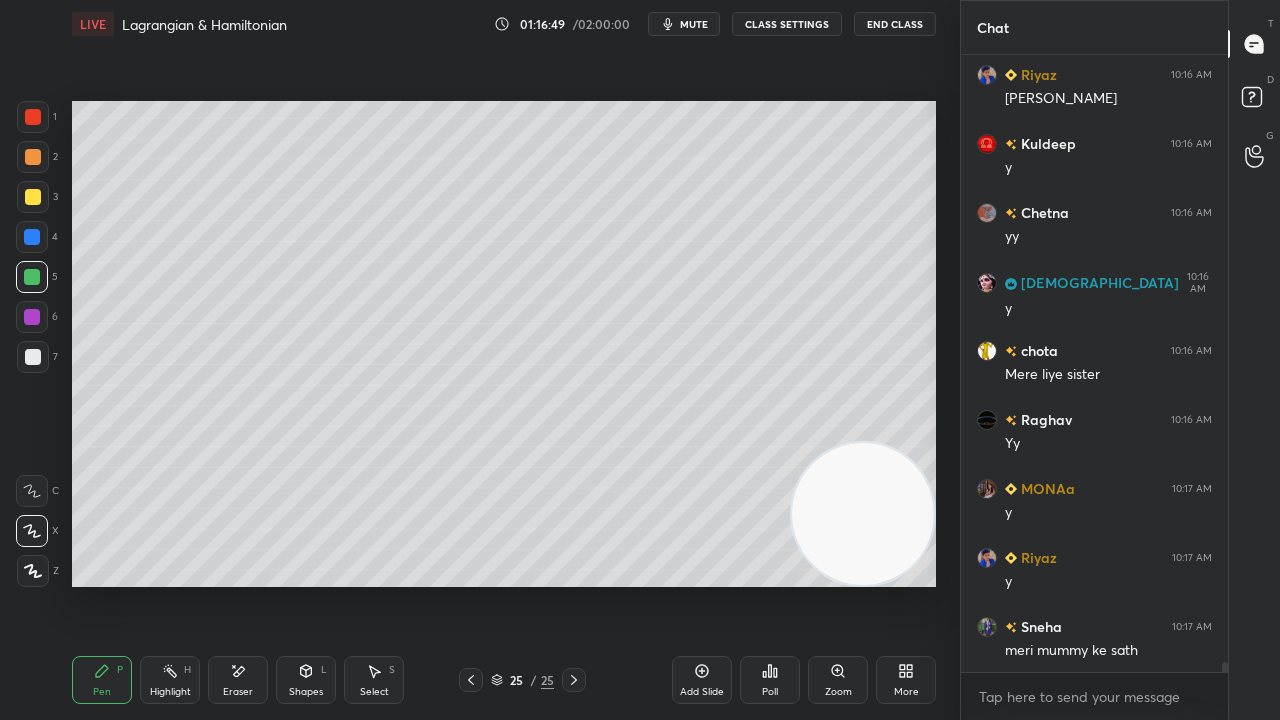 click at bounding box center (33, 357) 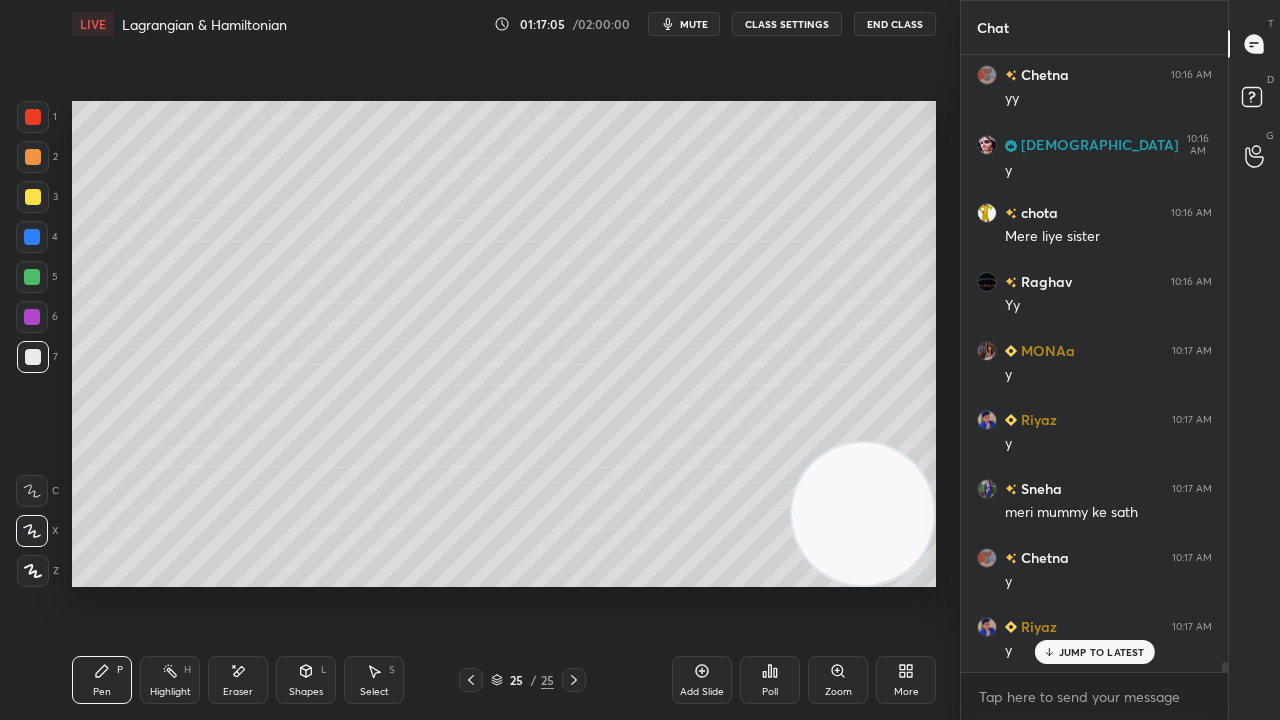 scroll, scrollTop: 36582, scrollLeft: 0, axis: vertical 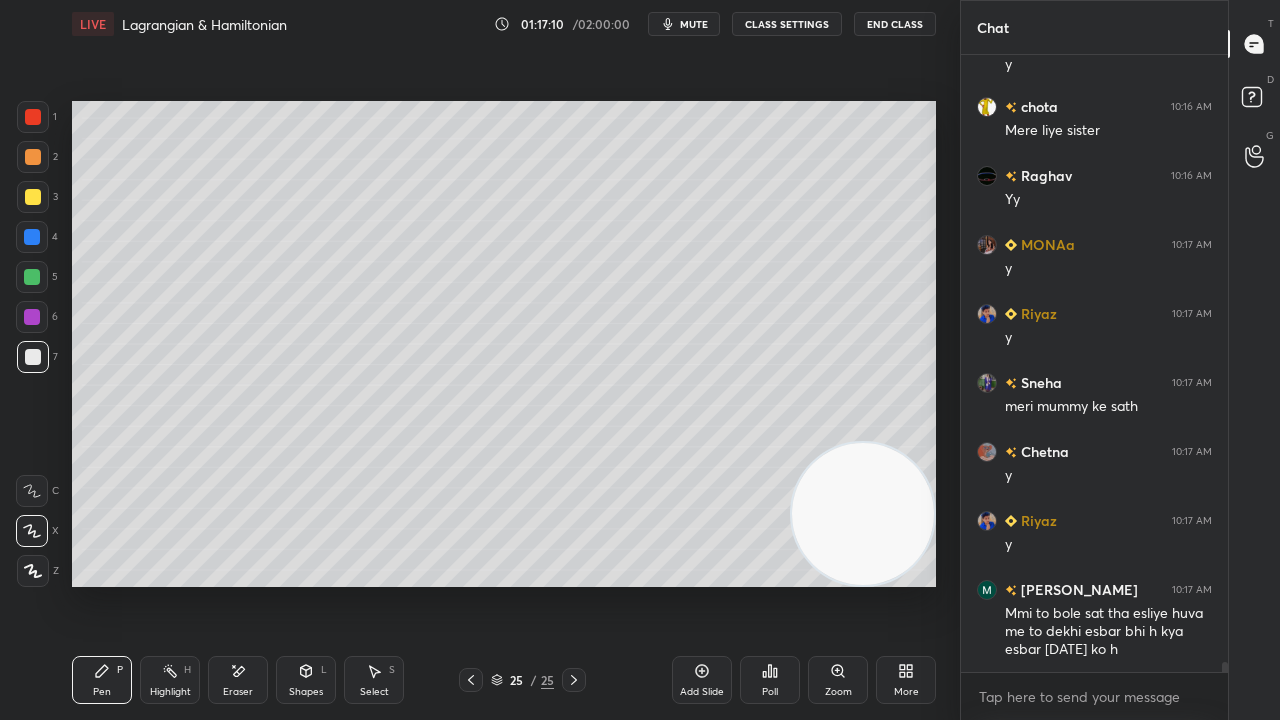 click on "mute" at bounding box center (694, 24) 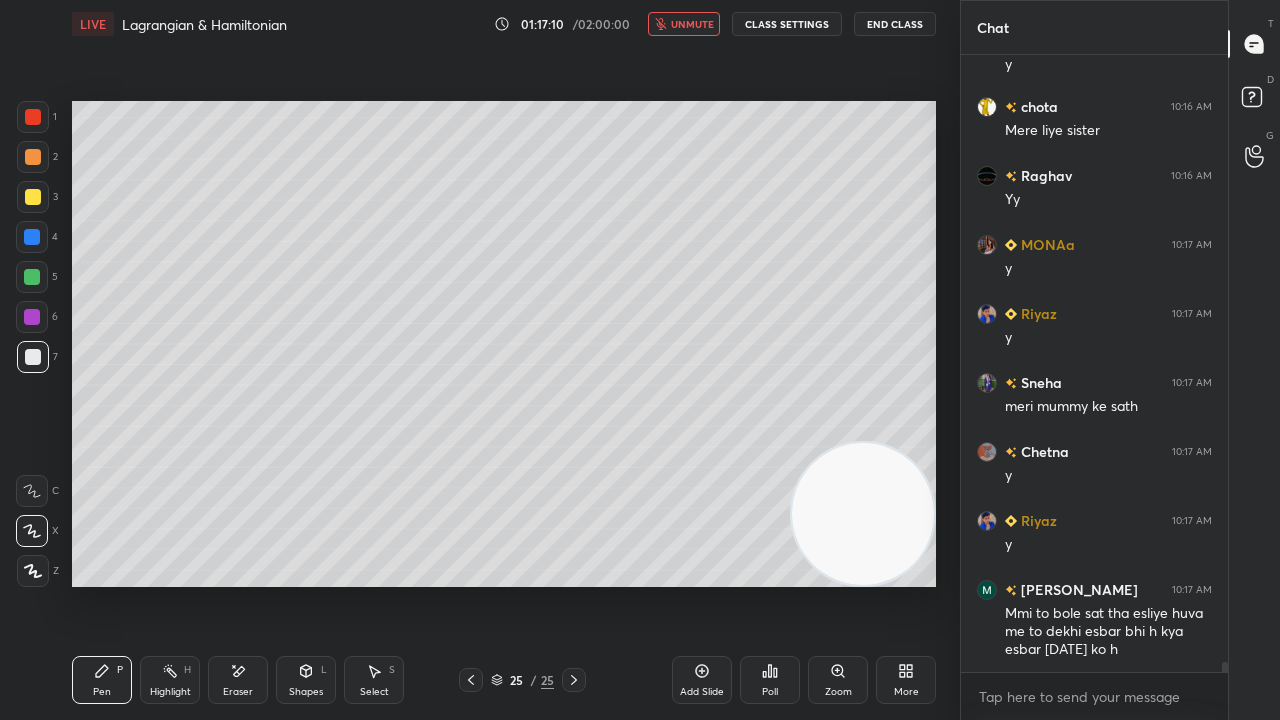 click on "unmute" at bounding box center (692, 24) 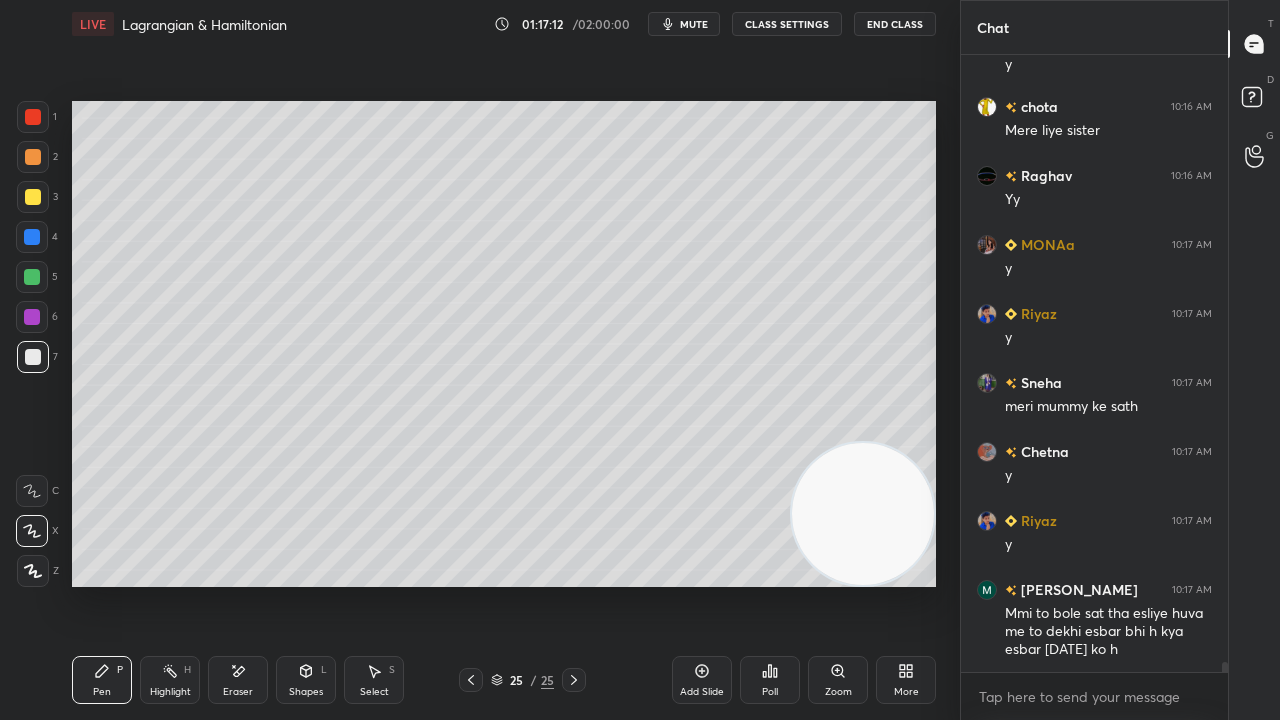 drag, startPoint x: 34, startPoint y: 363, endPoint x: 442, endPoint y: 97, distance: 487.05237 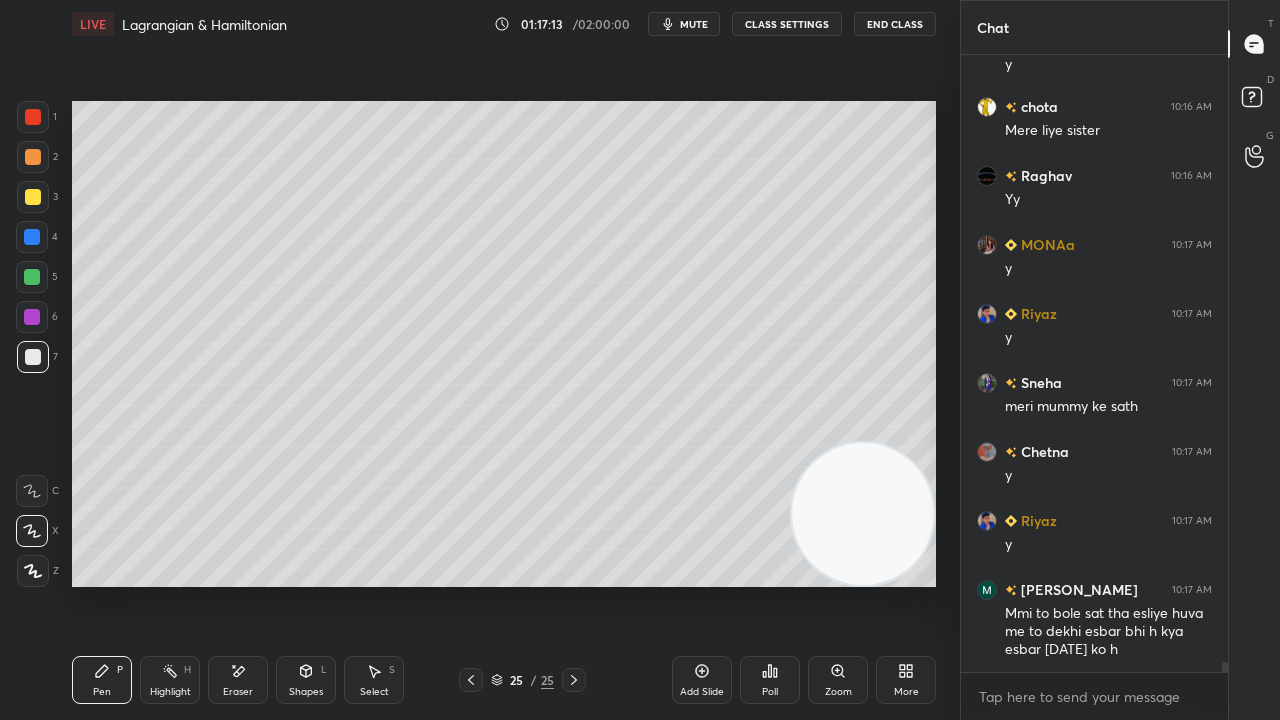 click on "mute" at bounding box center (694, 24) 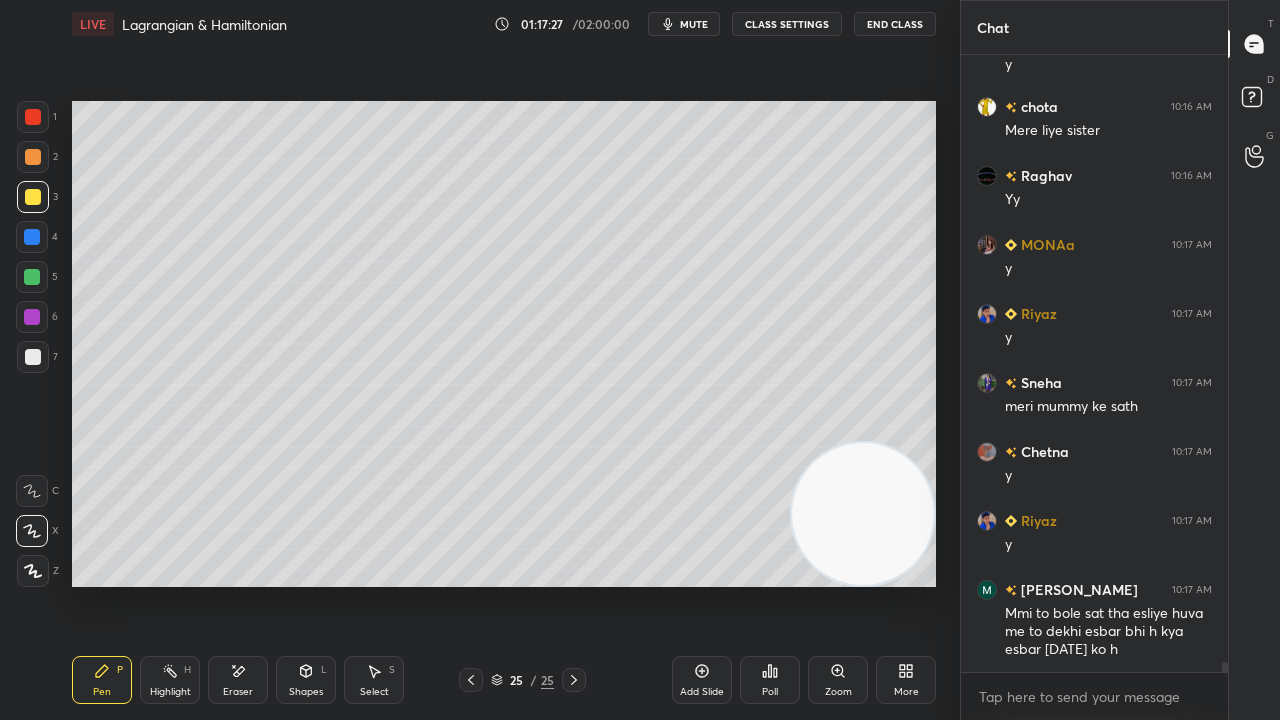 click at bounding box center (32, 277) 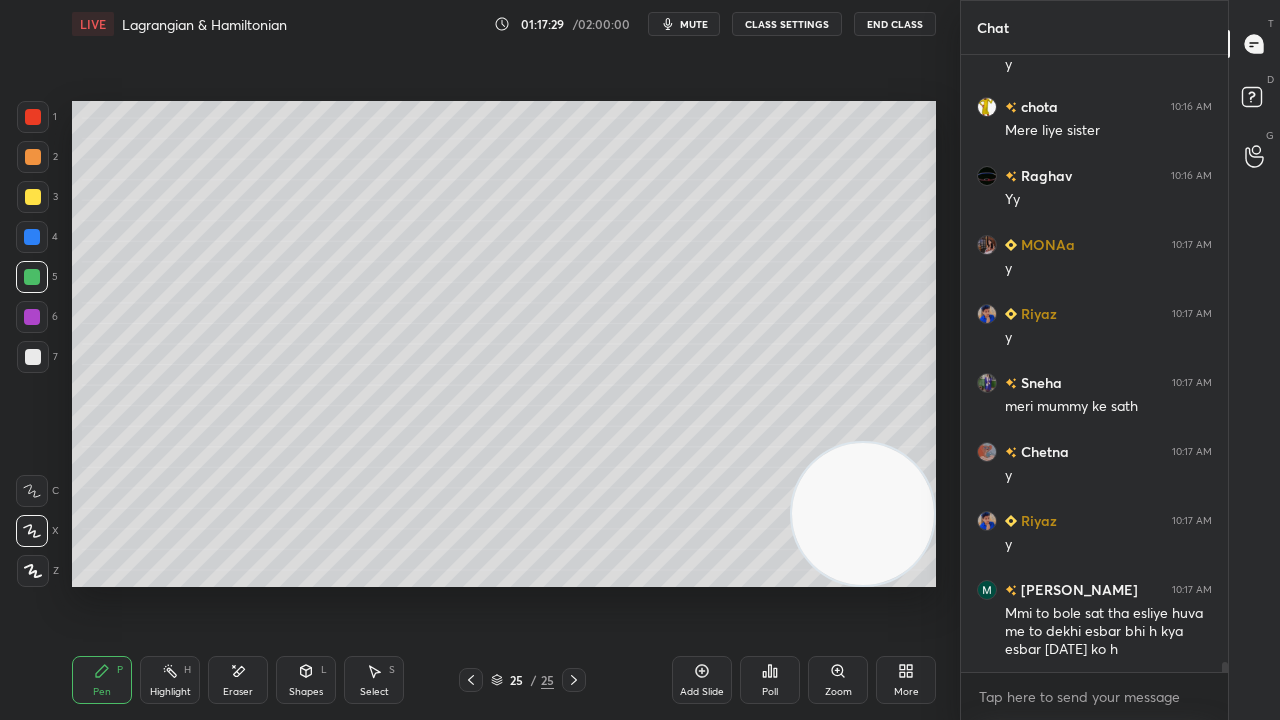 click on "mute" at bounding box center (694, 24) 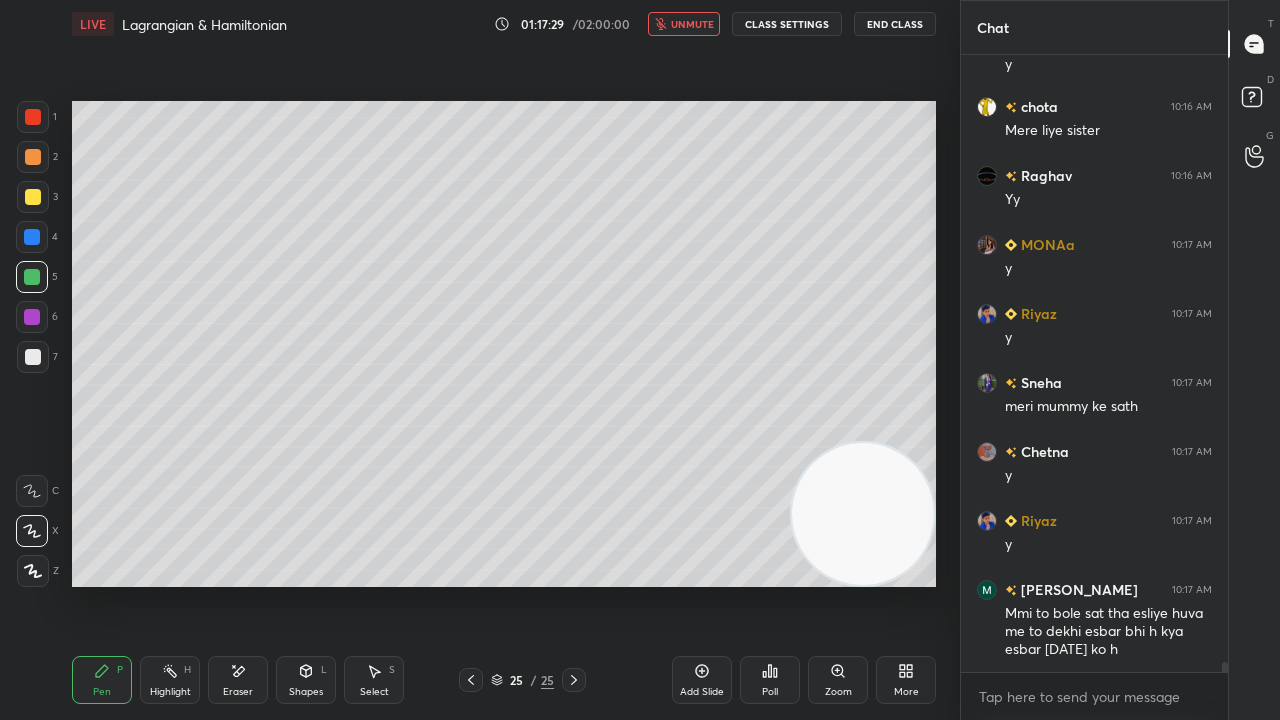 click on "unmute" at bounding box center (692, 24) 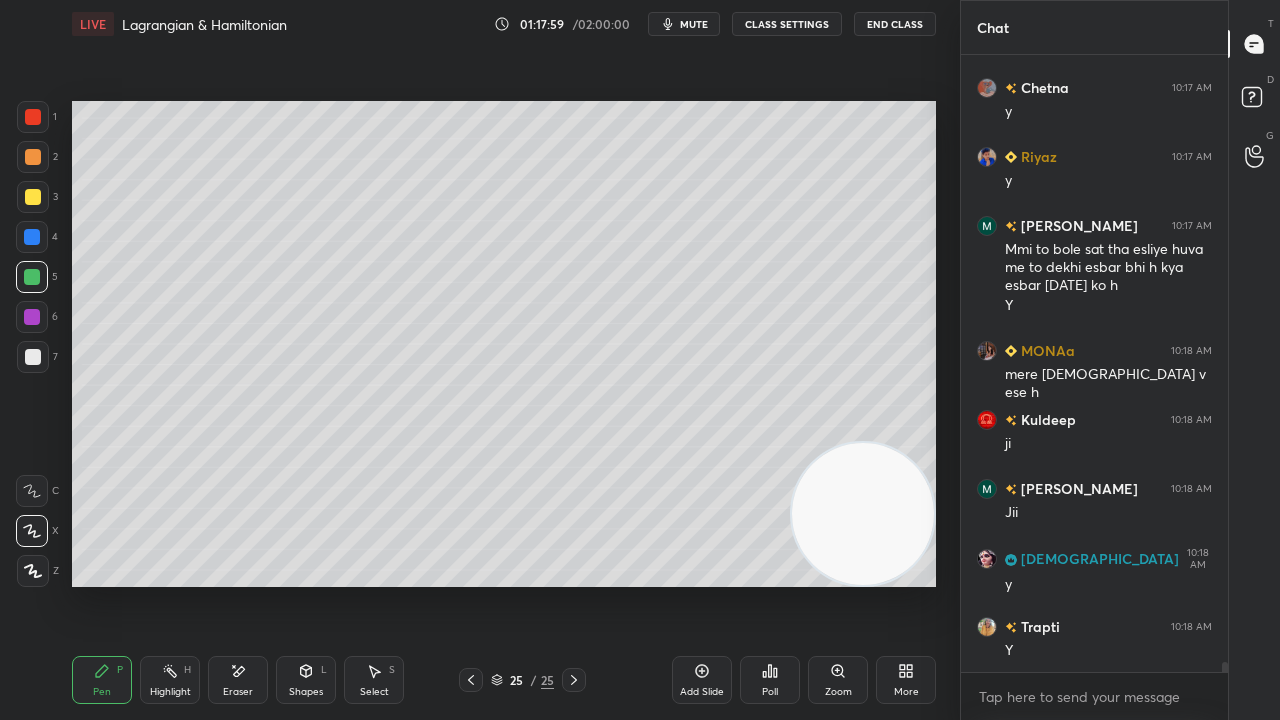 scroll, scrollTop: 37016, scrollLeft: 0, axis: vertical 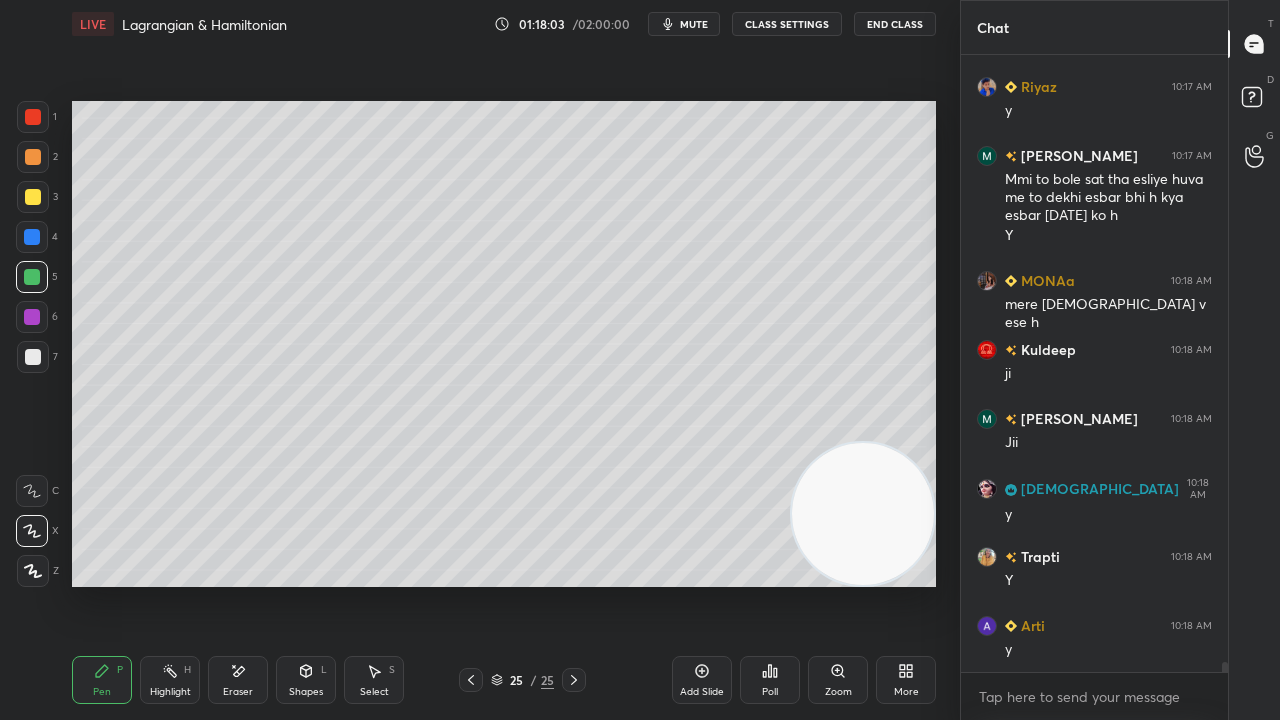 click at bounding box center (32, 277) 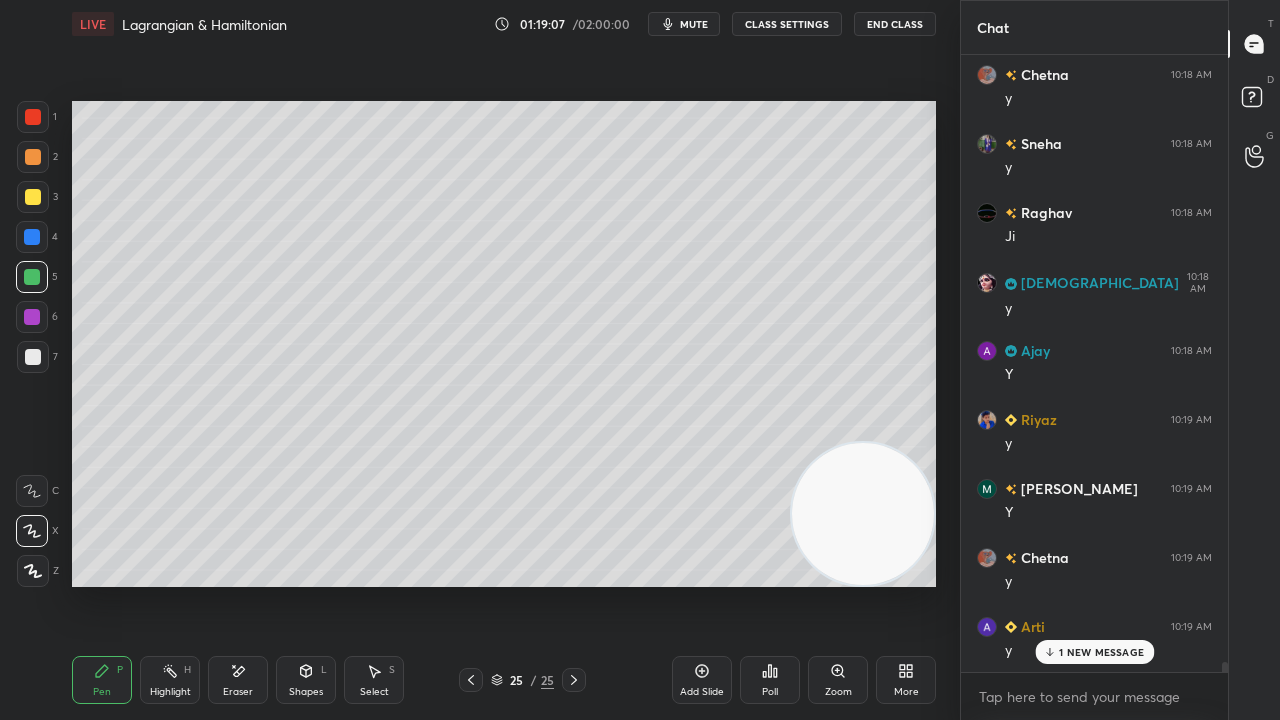 scroll, scrollTop: 37844, scrollLeft: 0, axis: vertical 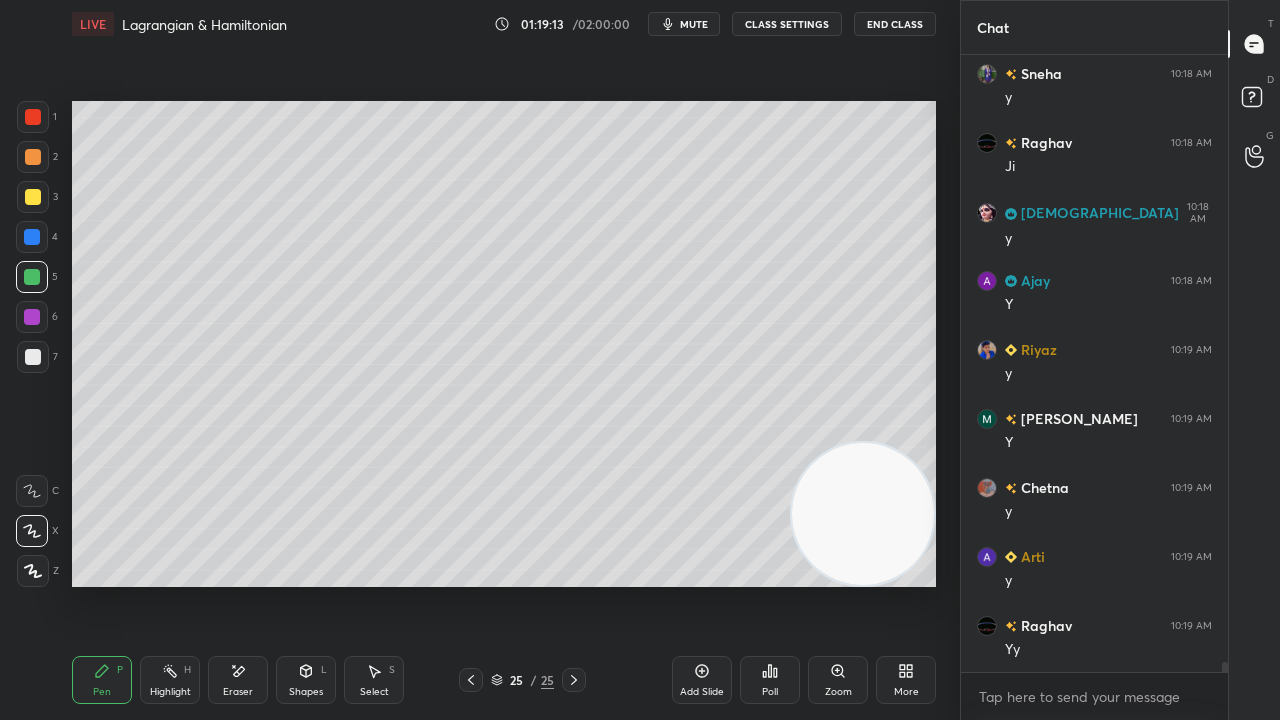 click at bounding box center [32, 277] 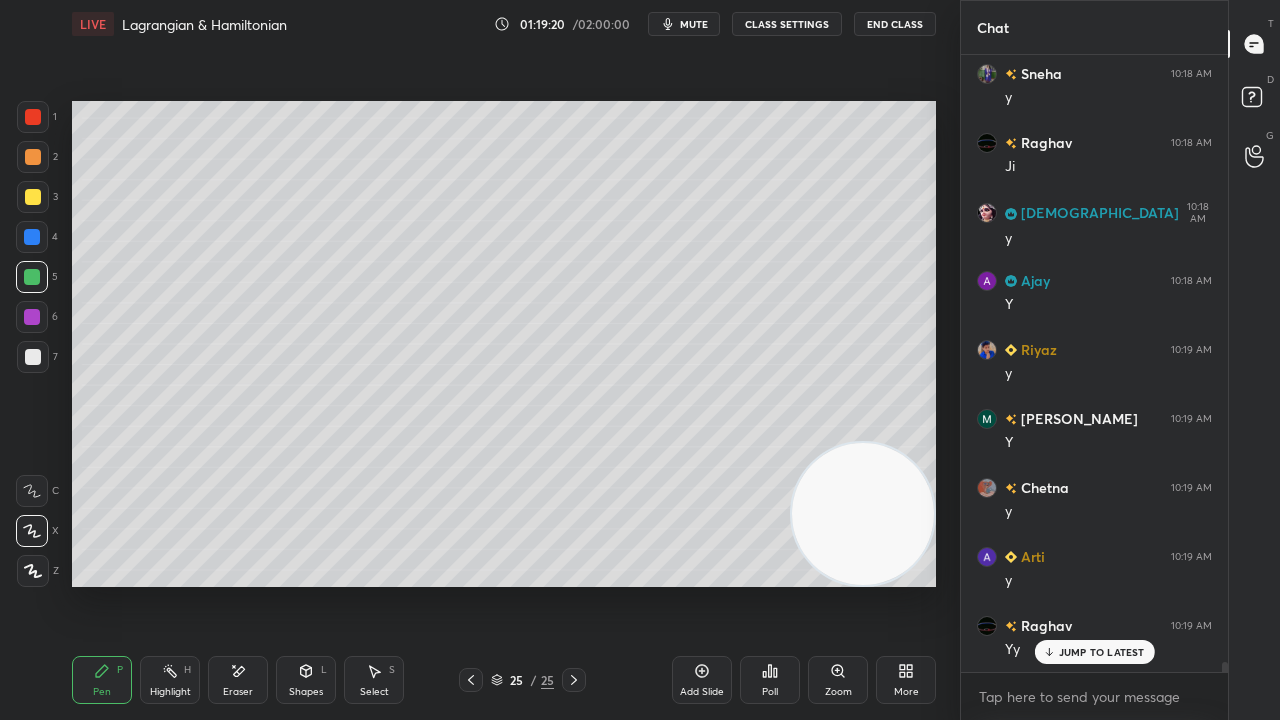 scroll, scrollTop: 37930, scrollLeft: 0, axis: vertical 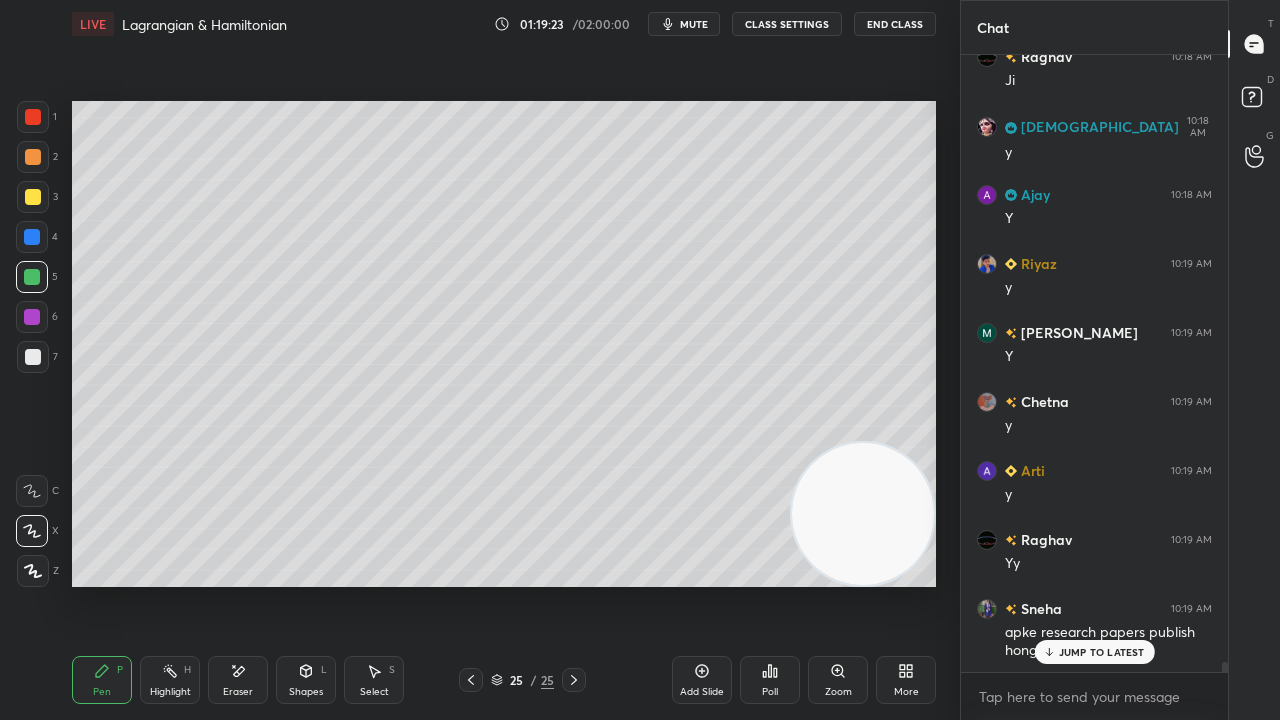 click on "JUMP TO LATEST" at bounding box center (1102, 652) 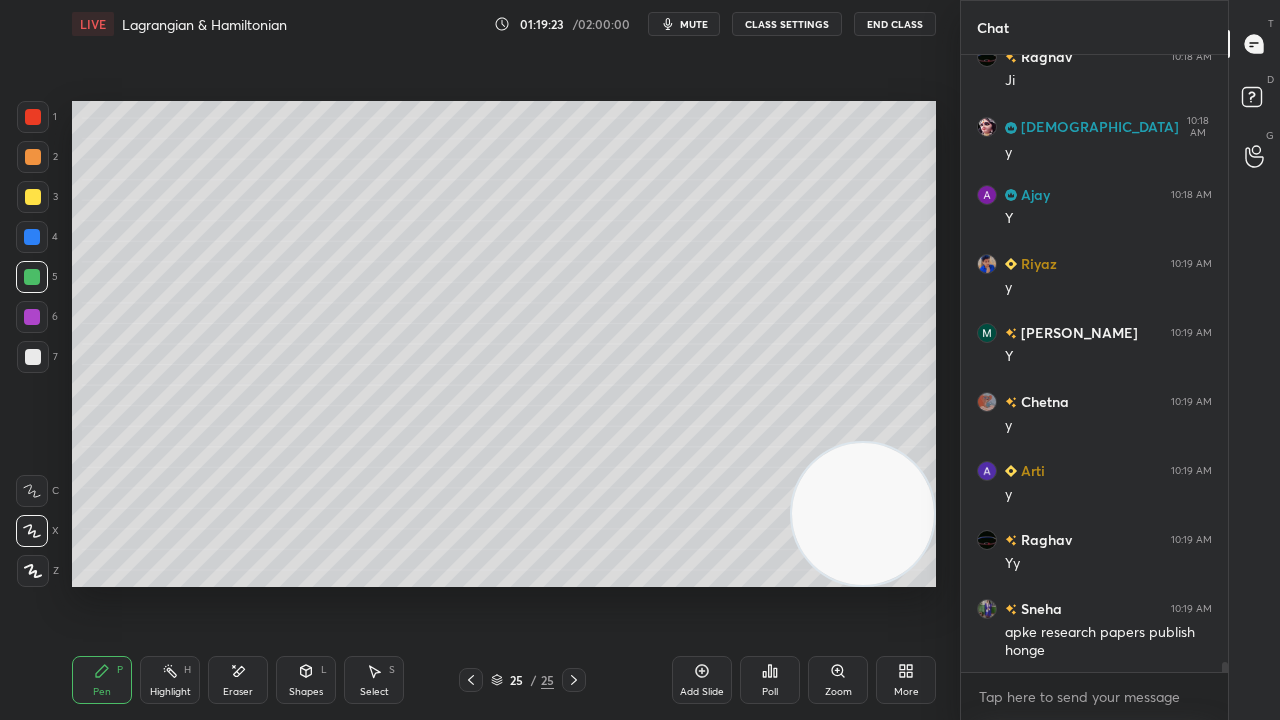 scroll, scrollTop: 38000, scrollLeft: 0, axis: vertical 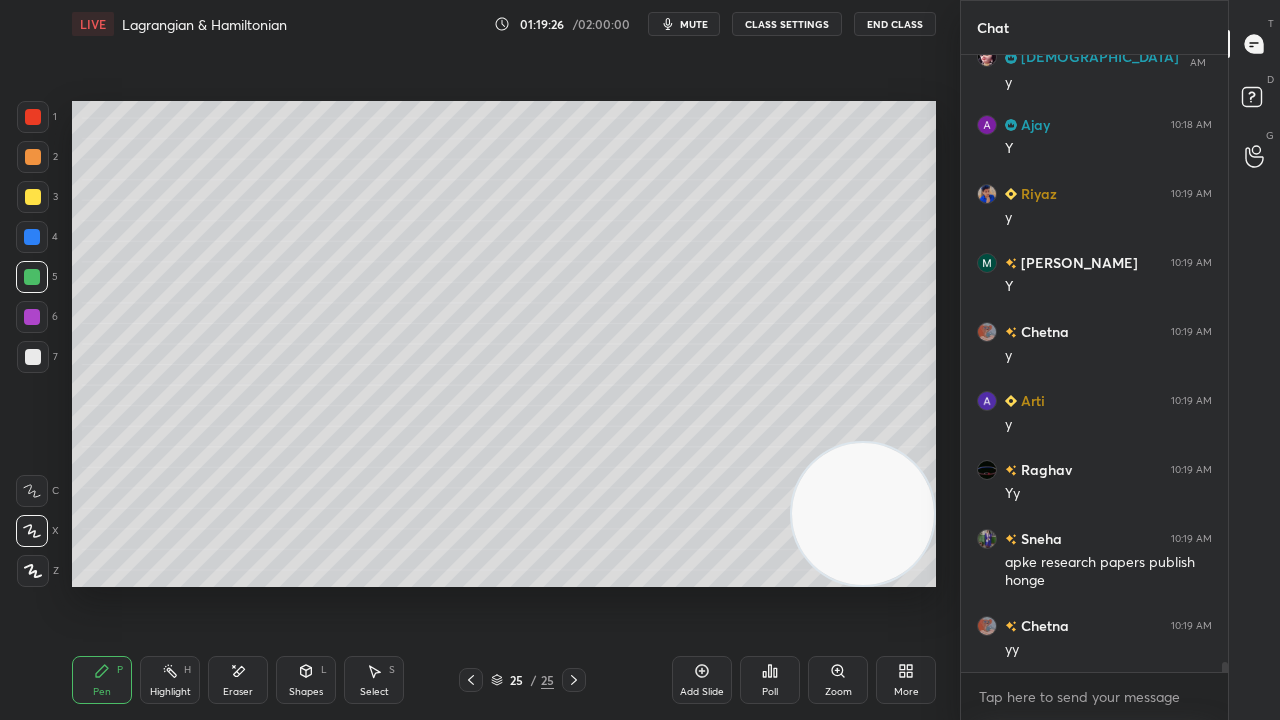 click on "mute" at bounding box center (694, 24) 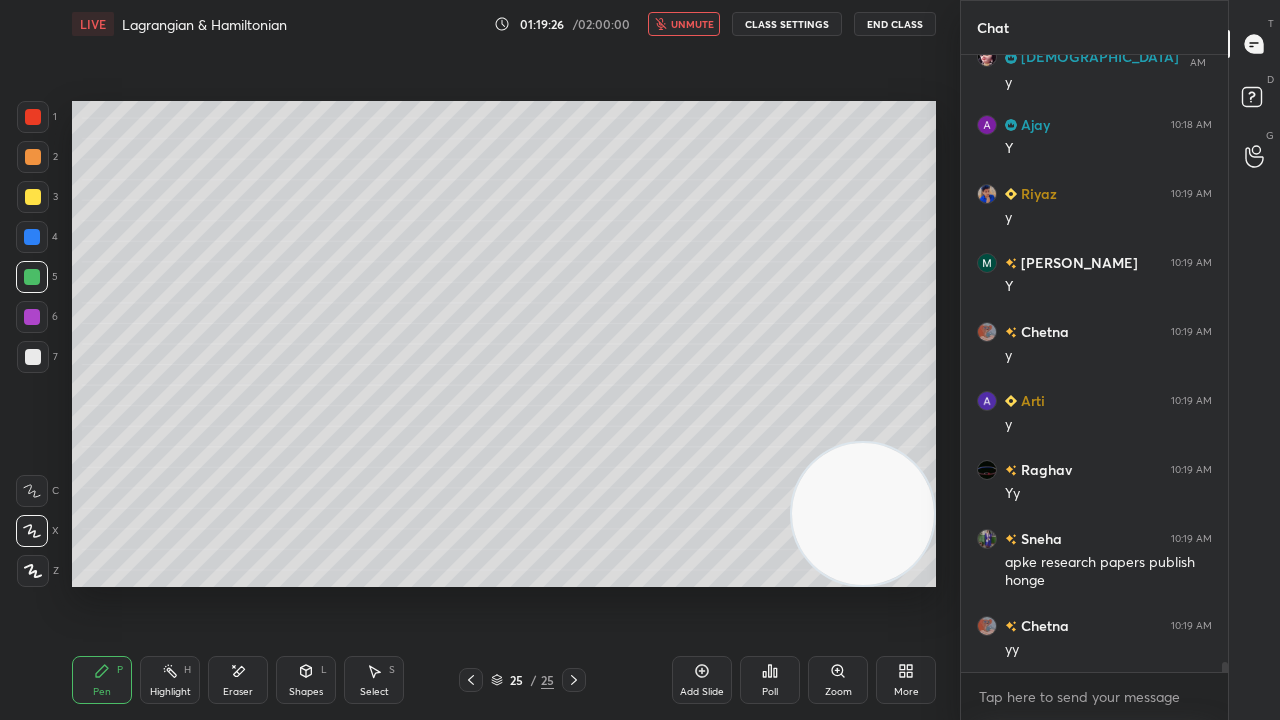 click on "unmute" at bounding box center [692, 24] 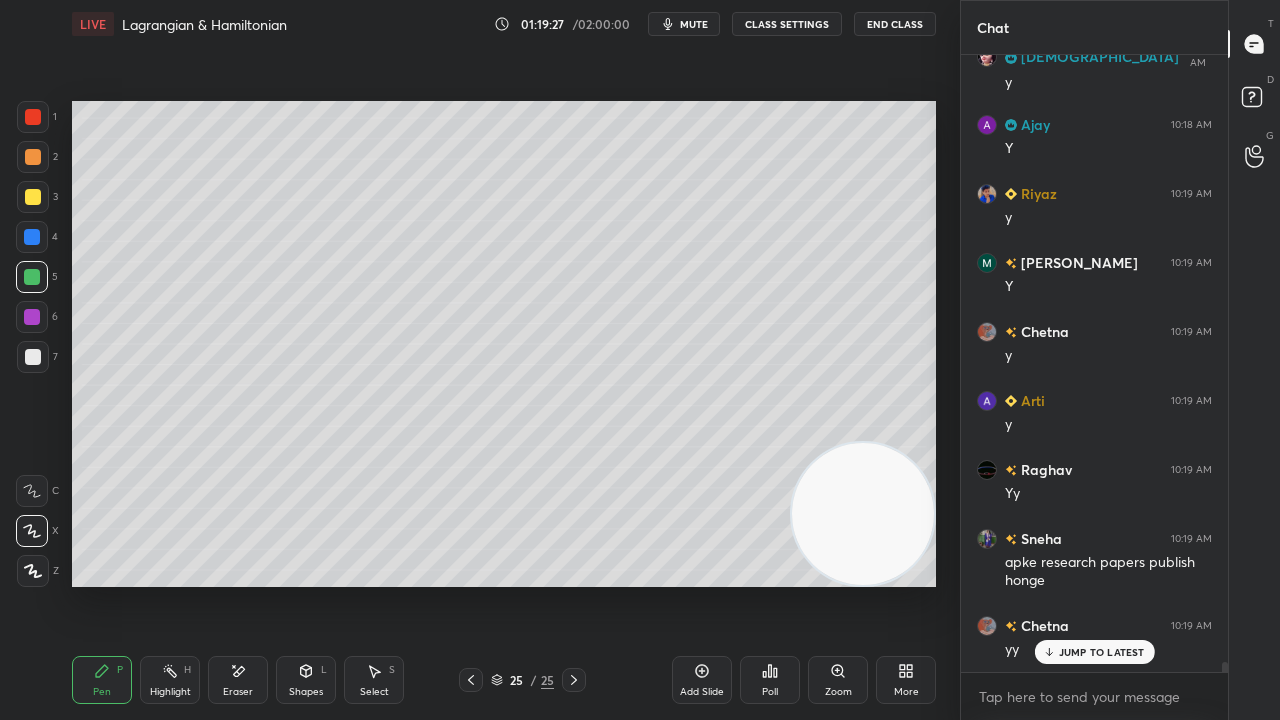 scroll, scrollTop: 38068, scrollLeft: 0, axis: vertical 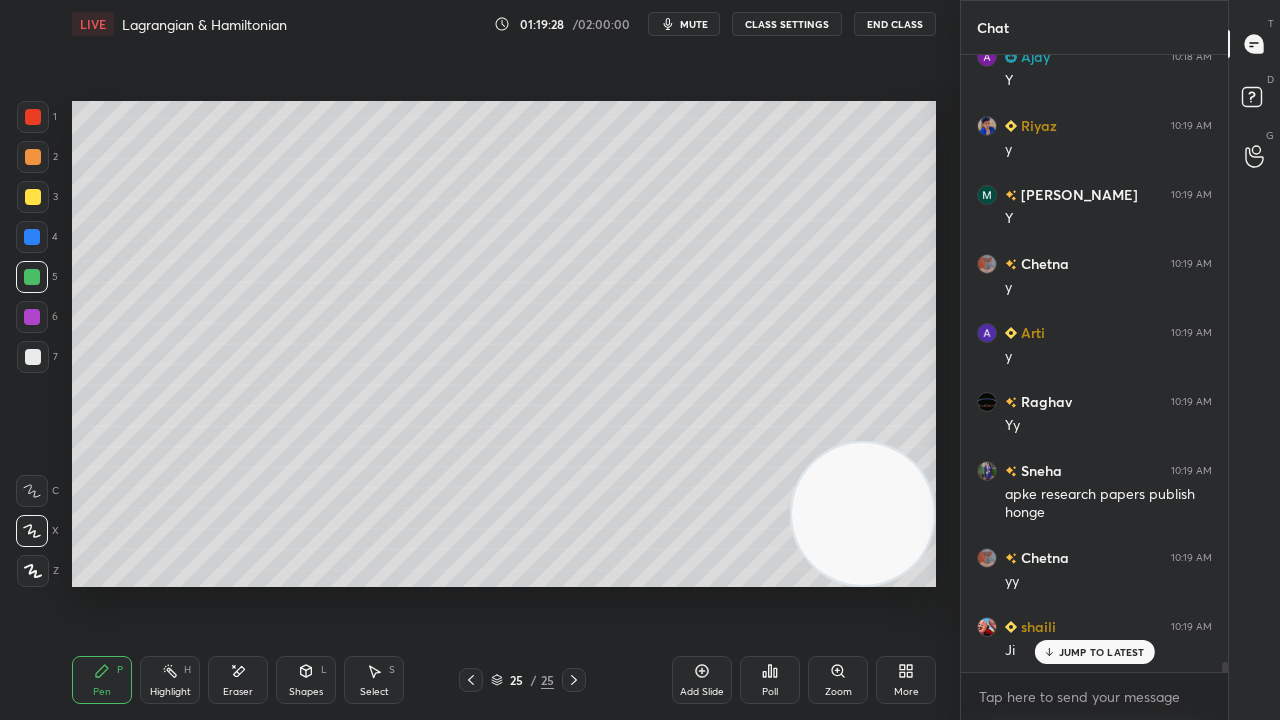 click on "mute" at bounding box center (694, 24) 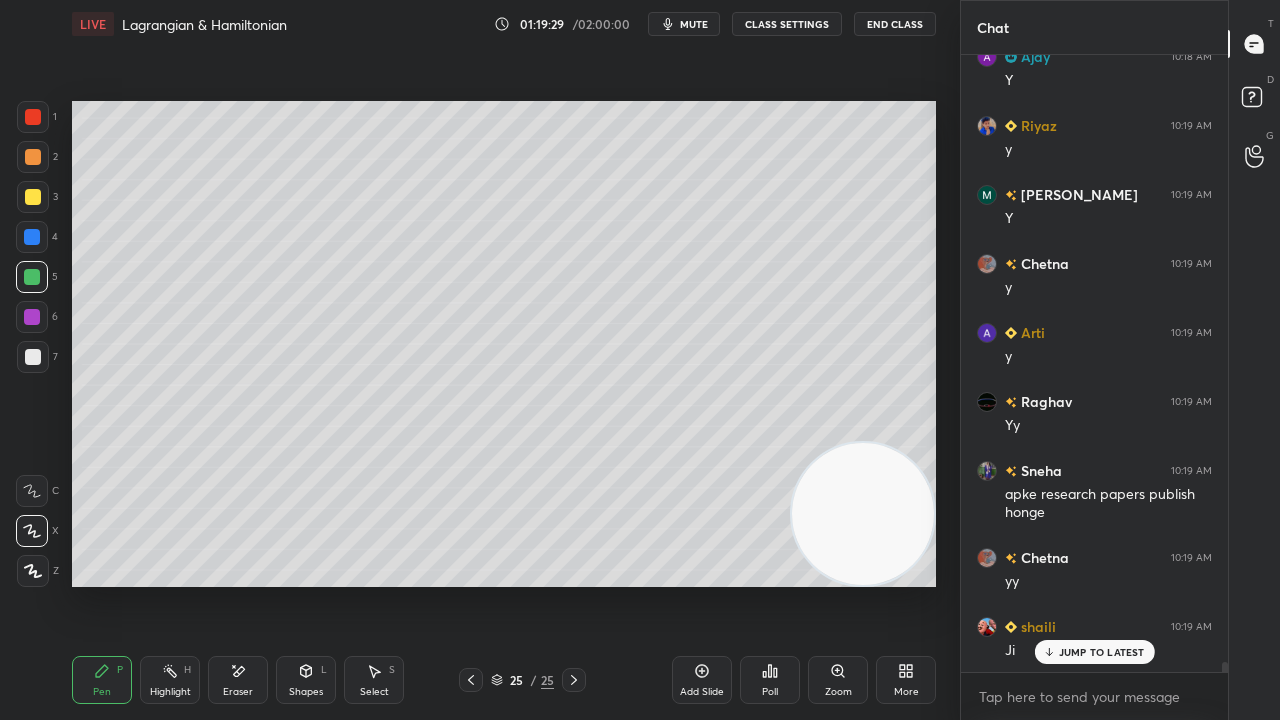 click on "JUMP TO LATEST" at bounding box center (1102, 652) 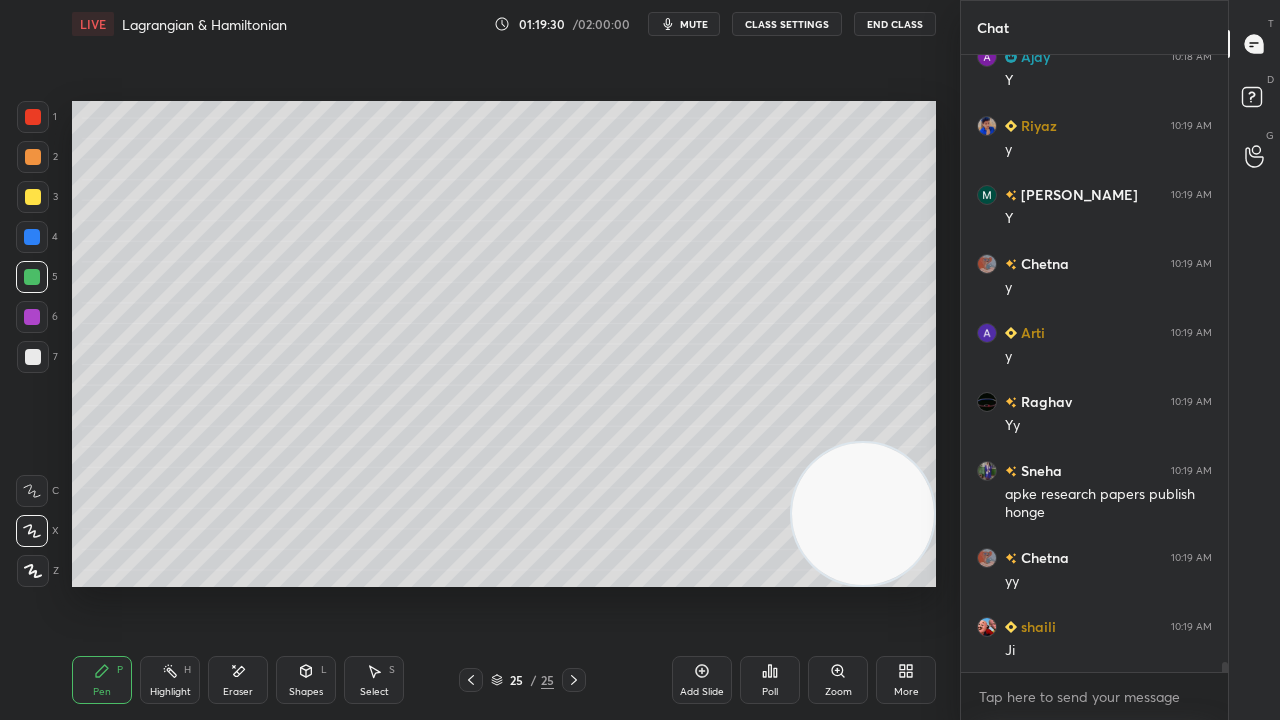 click at bounding box center [33, 357] 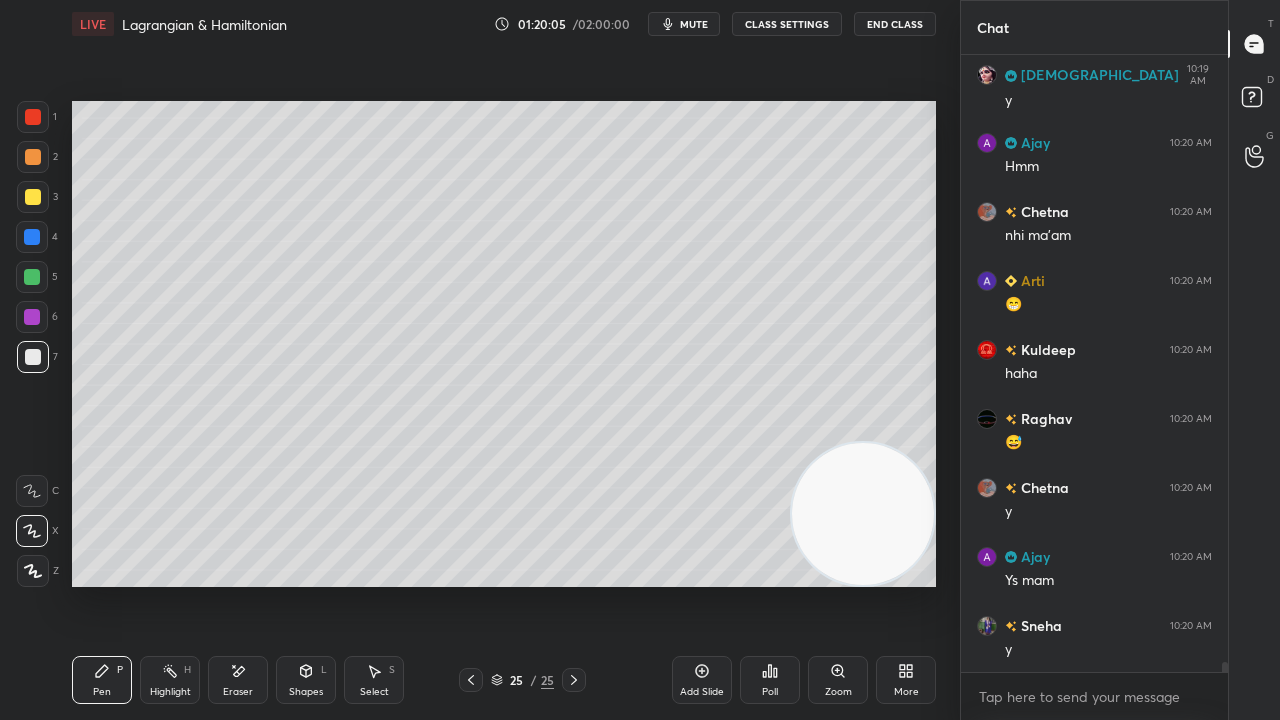 scroll, scrollTop: 38916, scrollLeft: 0, axis: vertical 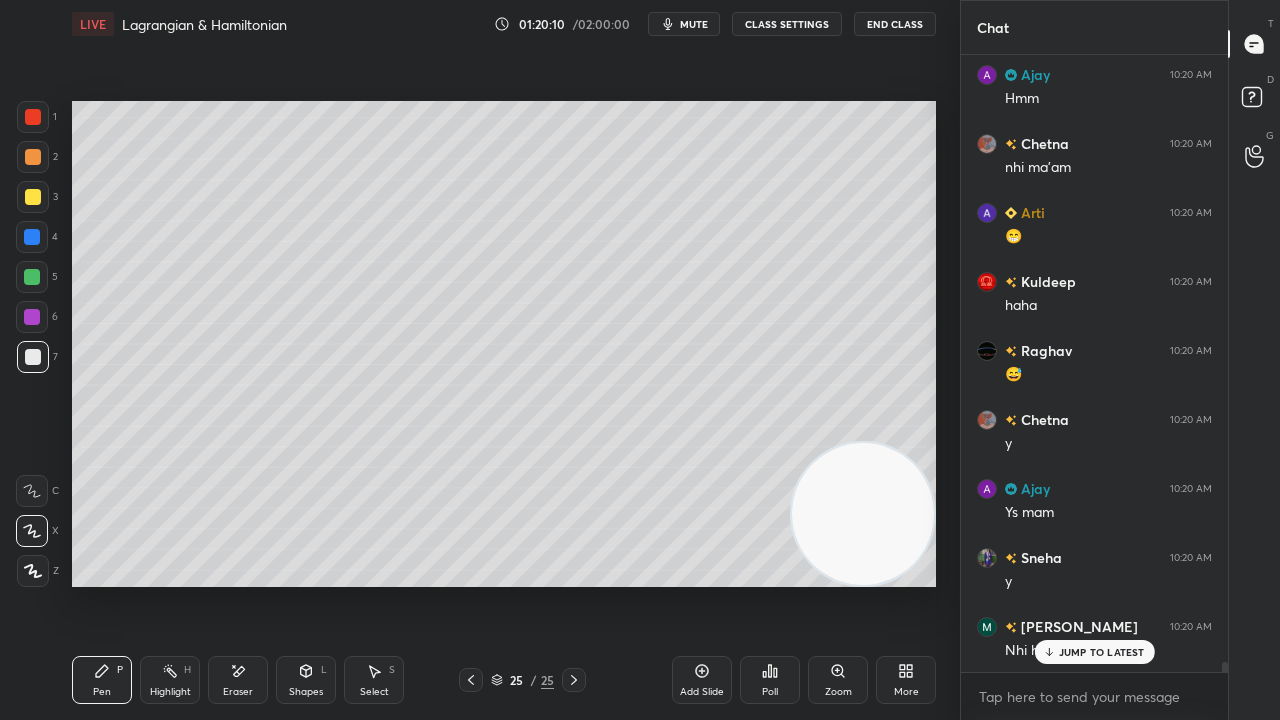 drag, startPoint x: 1061, startPoint y: 656, endPoint x: 1062, endPoint y: 719, distance: 63.007935 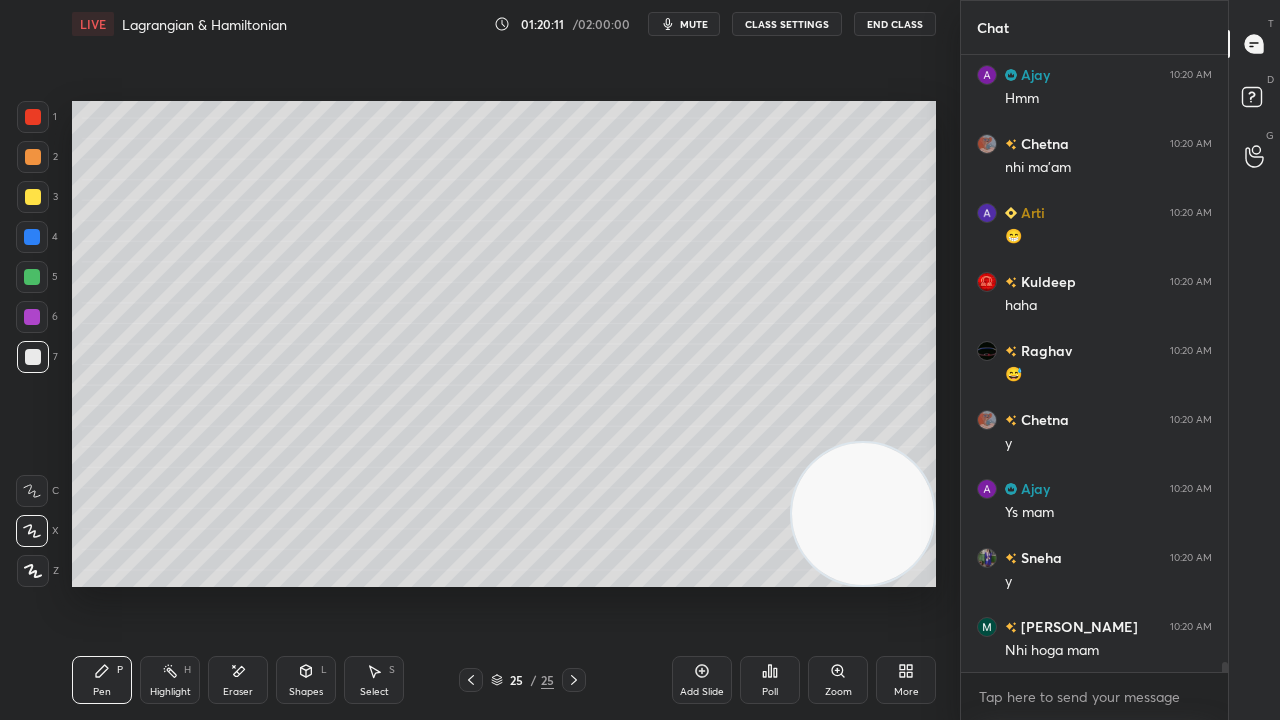 click on "mute" at bounding box center (694, 24) 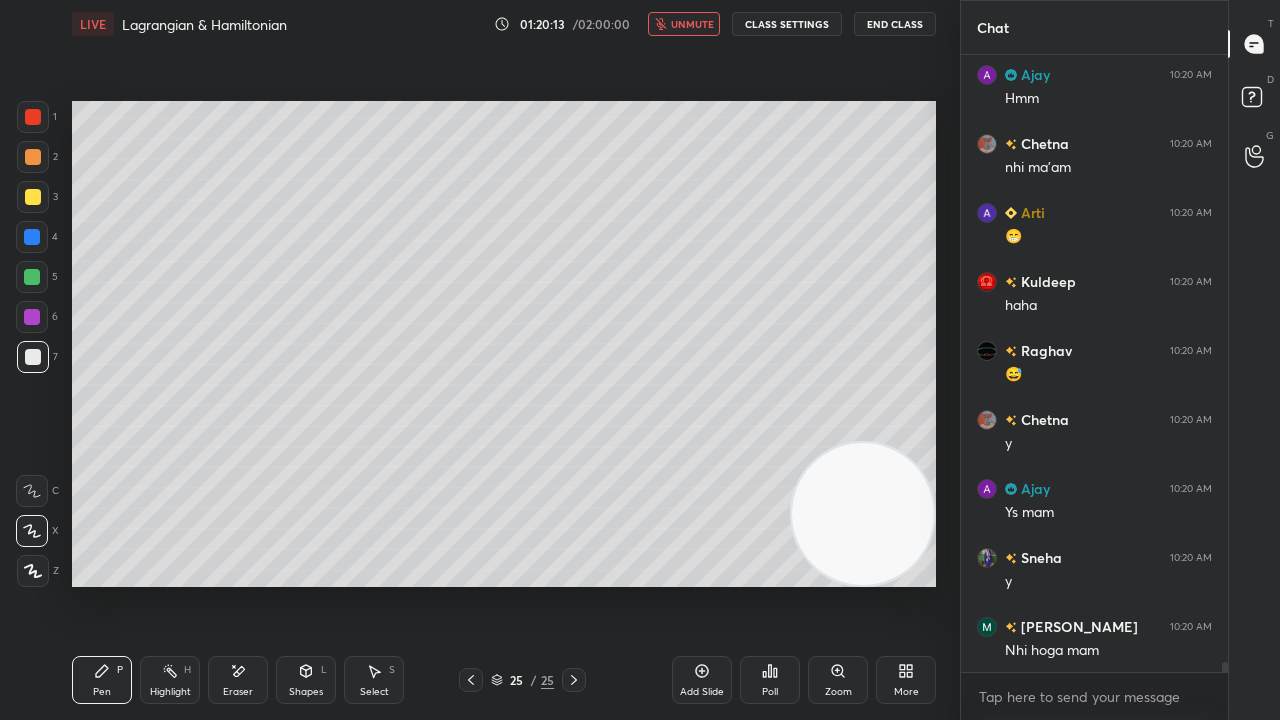 click on "unmute" at bounding box center [692, 24] 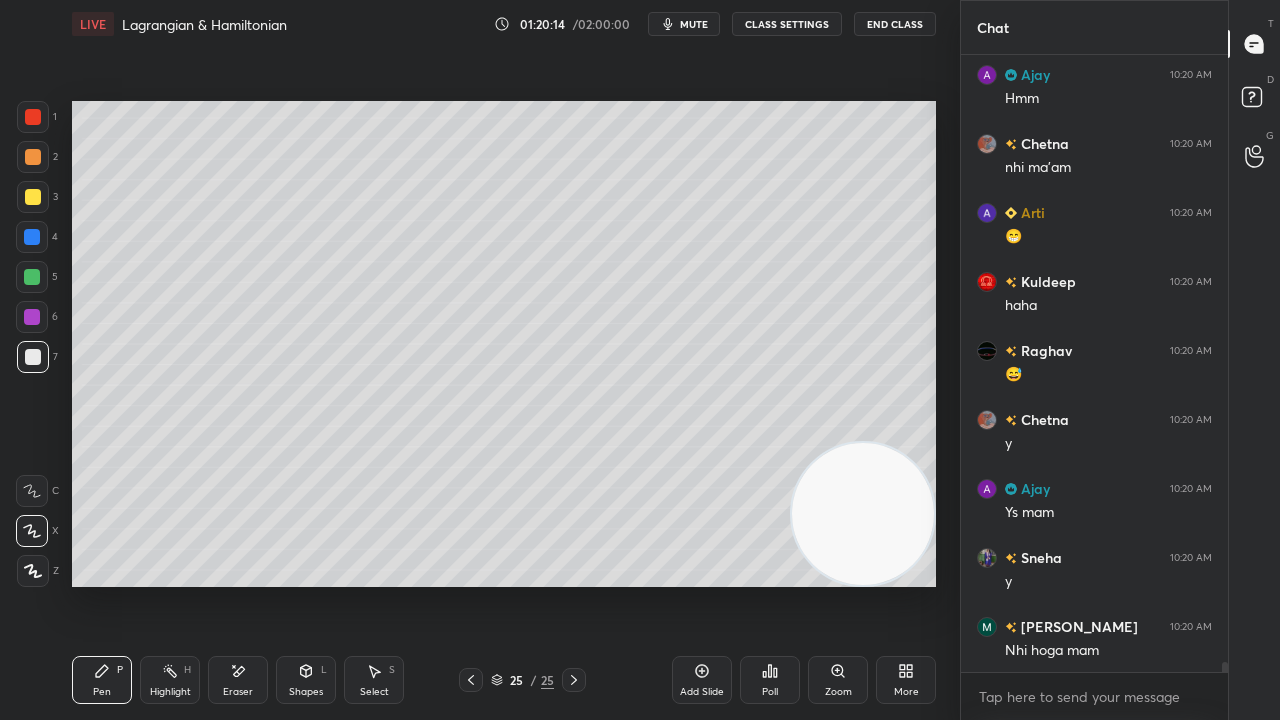 drag, startPoint x: 34, startPoint y: 277, endPoint x: 42, endPoint y: 287, distance: 12.806249 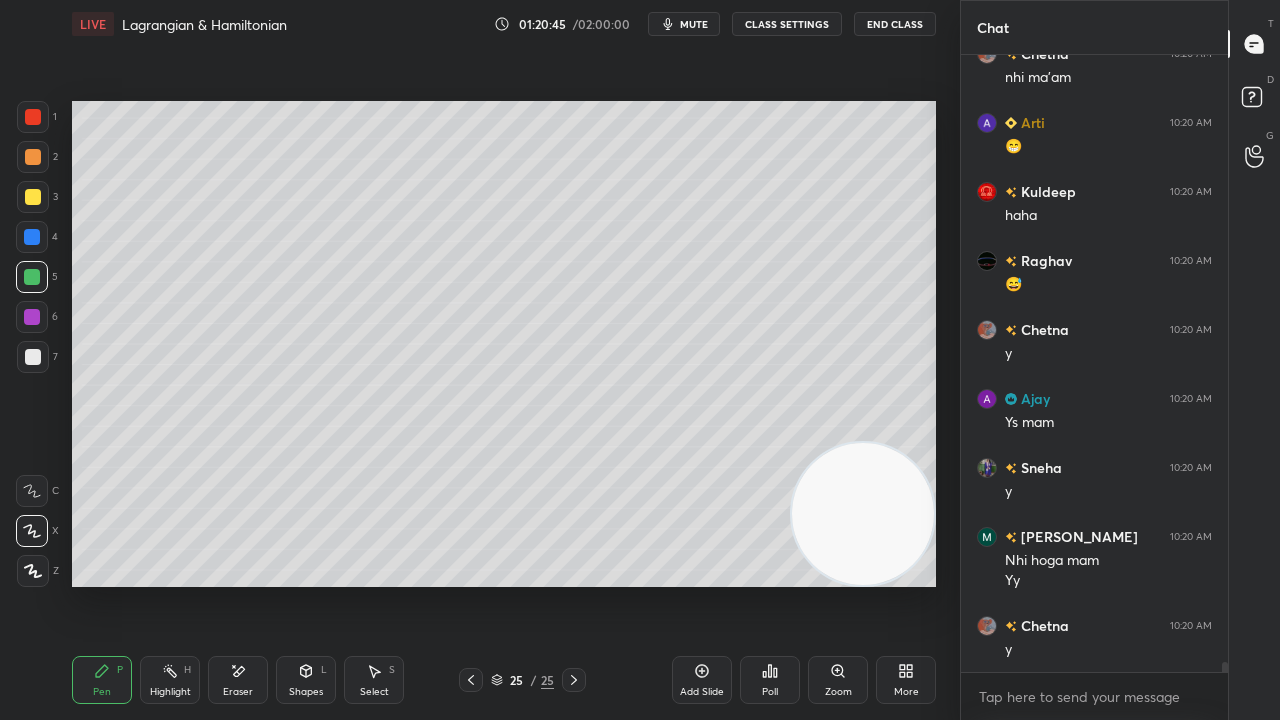scroll, scrollTop: 39074, scrollLeft: 0, axis: vertical 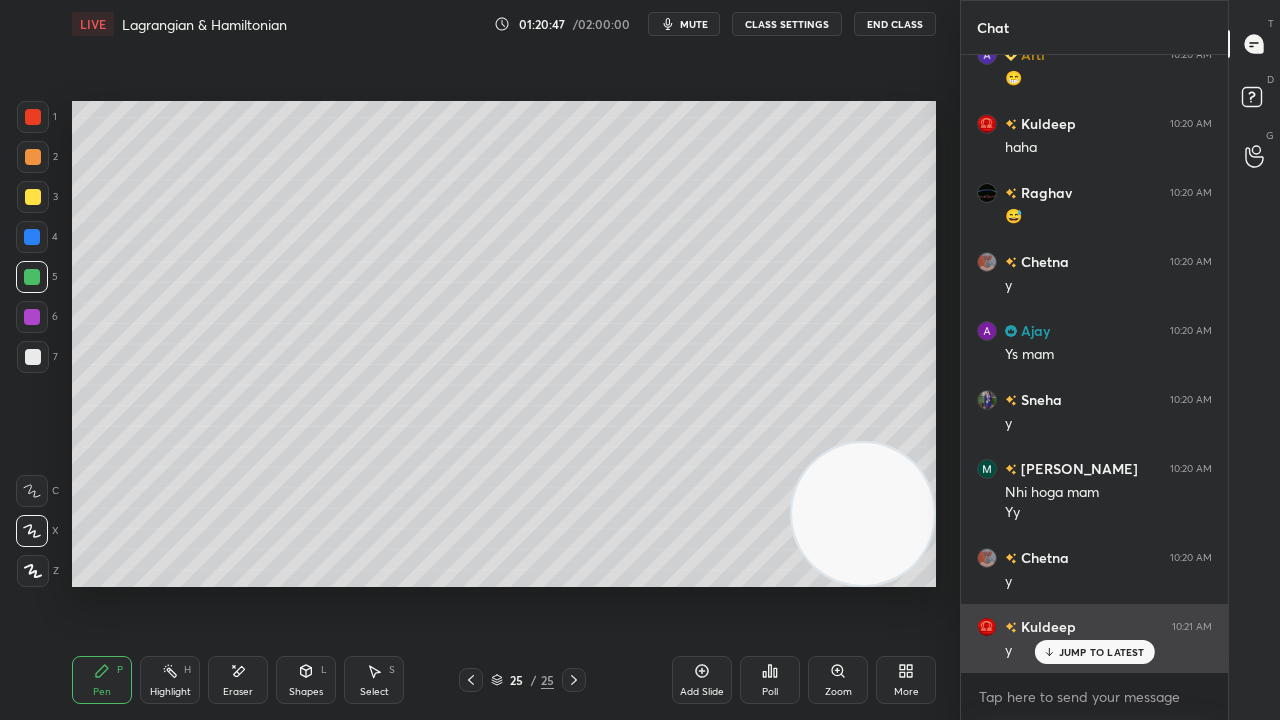 click on "JUMP TO LATEST" at bounding box center (1102, 652) 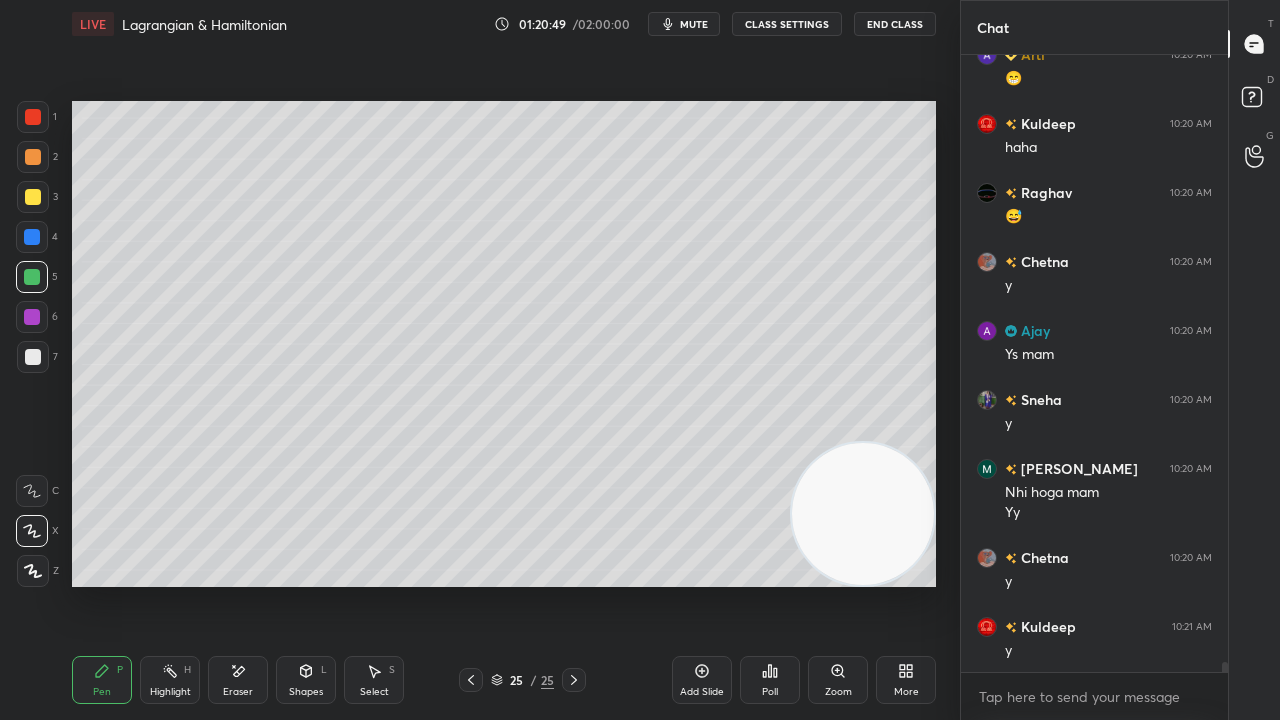 click on "mute" at bounding box center (694, 24) 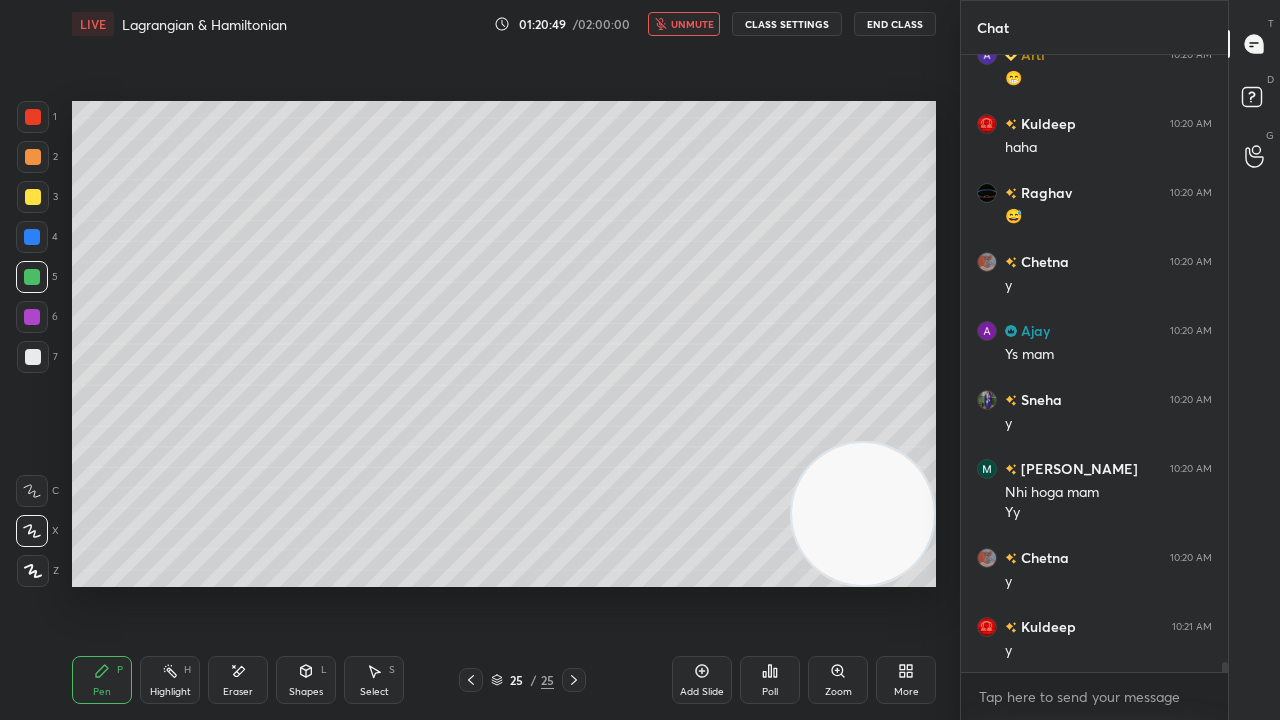 scroll, scrollTop: 39144, scrollLeft: 0, axis: vertical 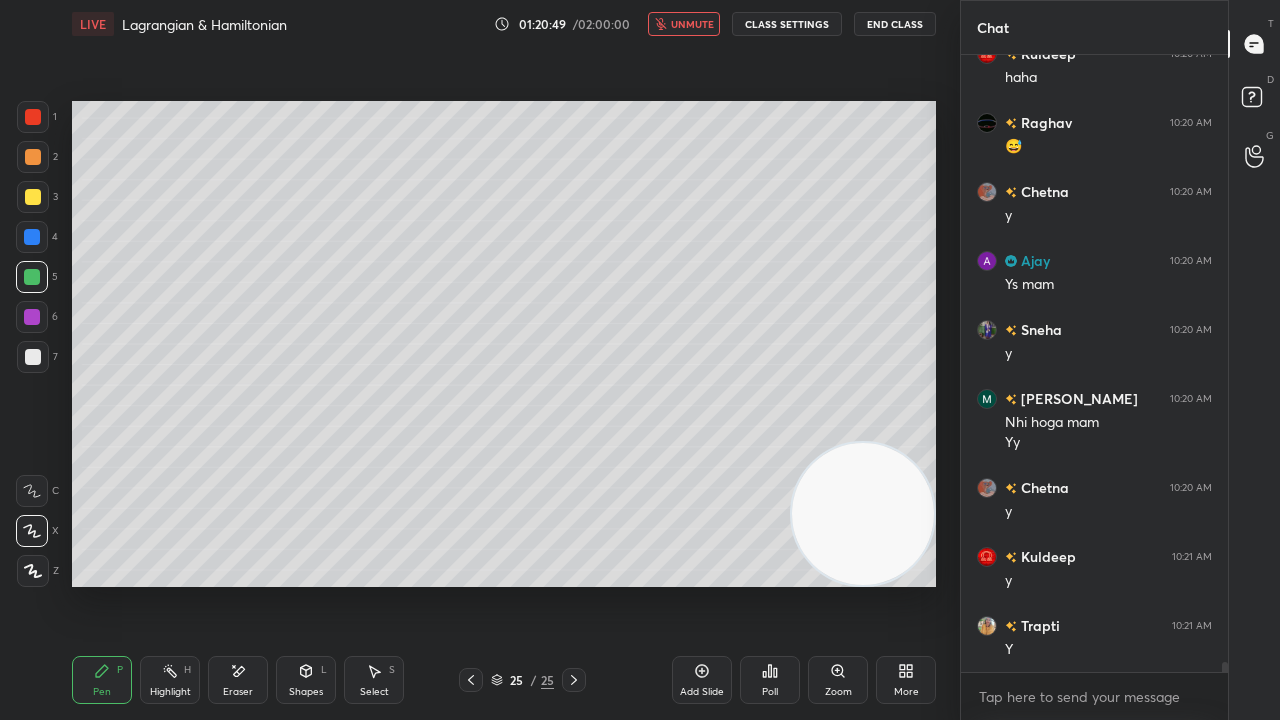 click on "unmute" at bounding box center [692, 24] 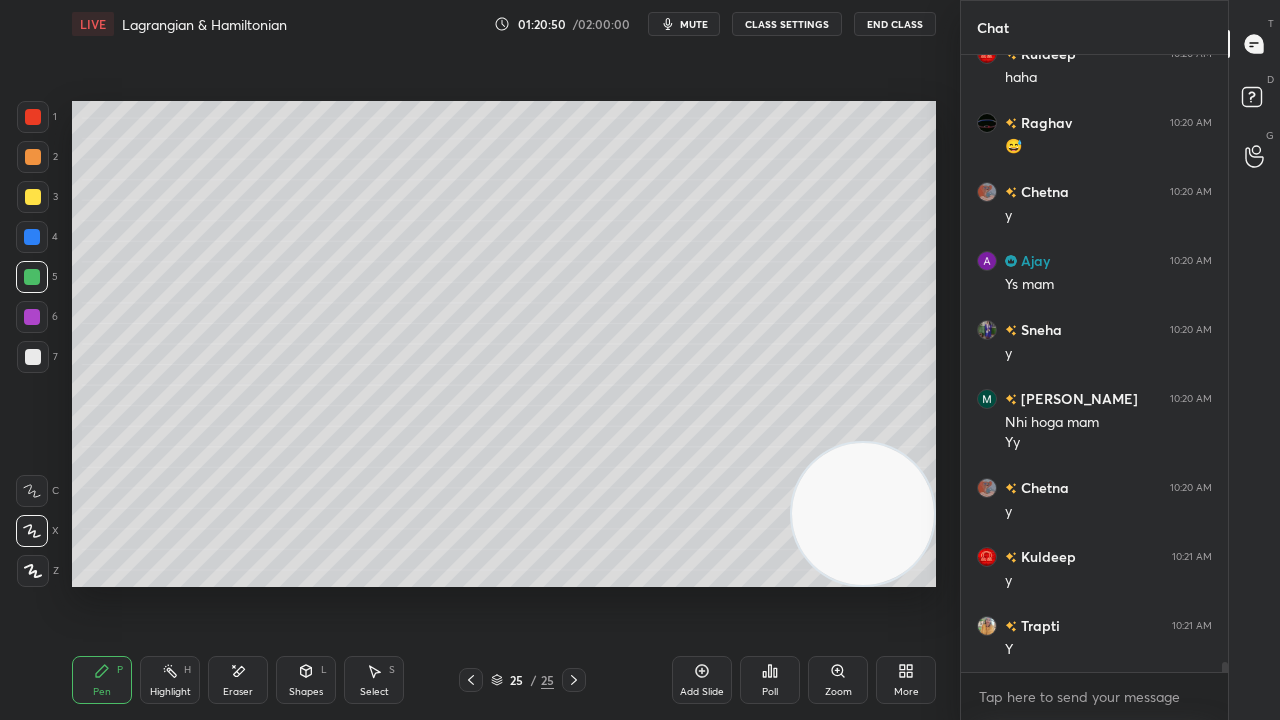 click at bounding box center (33, 197) 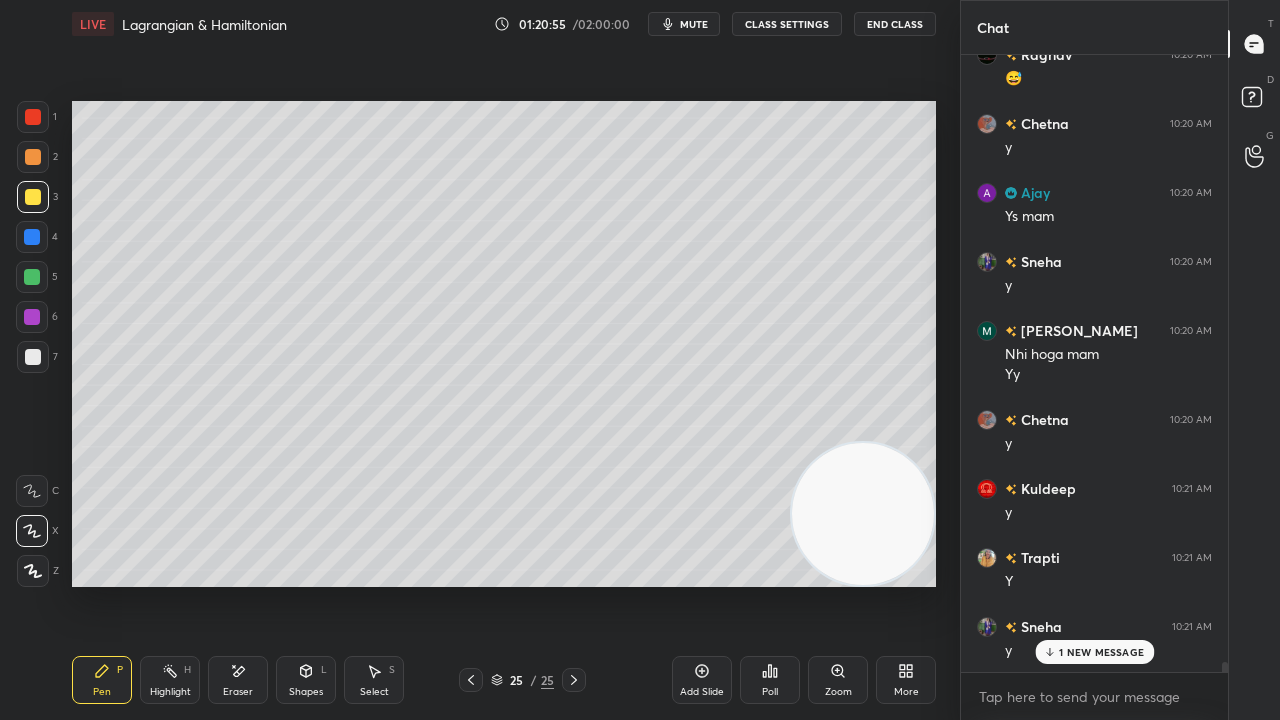scroll, scrollTop: 39300, scrollLeft: 0, axis: vertical 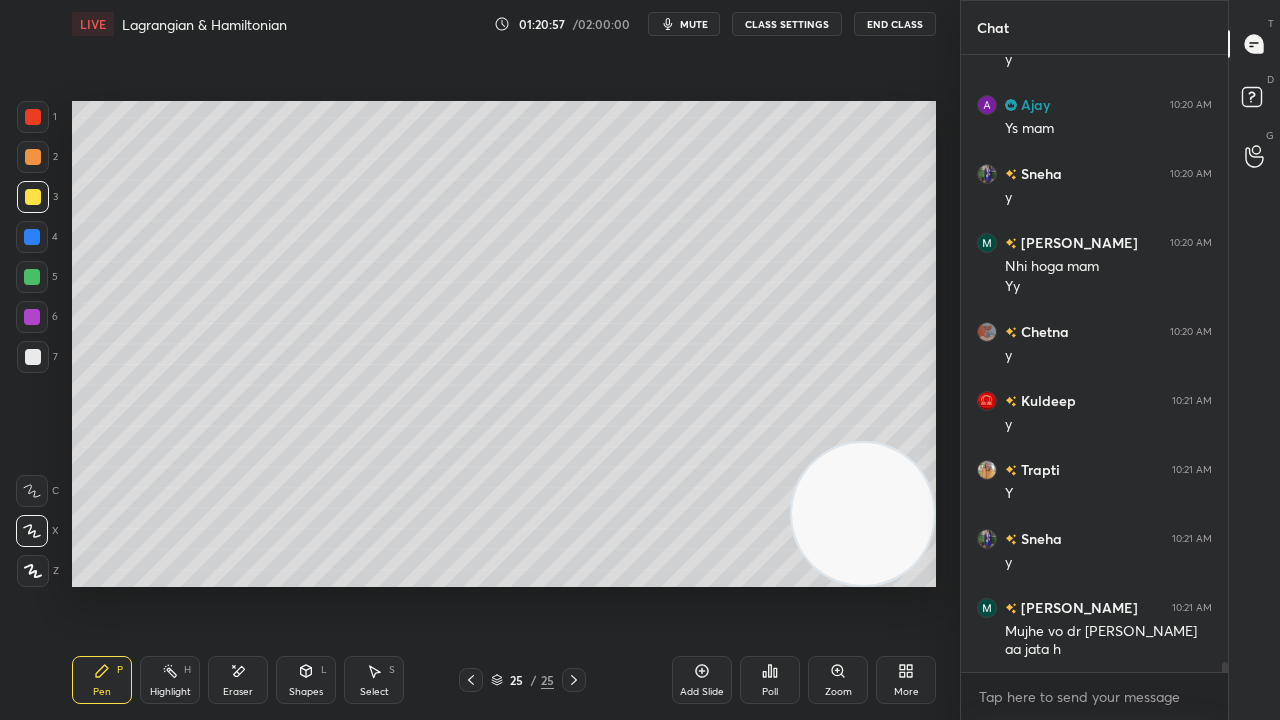 click on "mute" at bounding box center (694, 24) 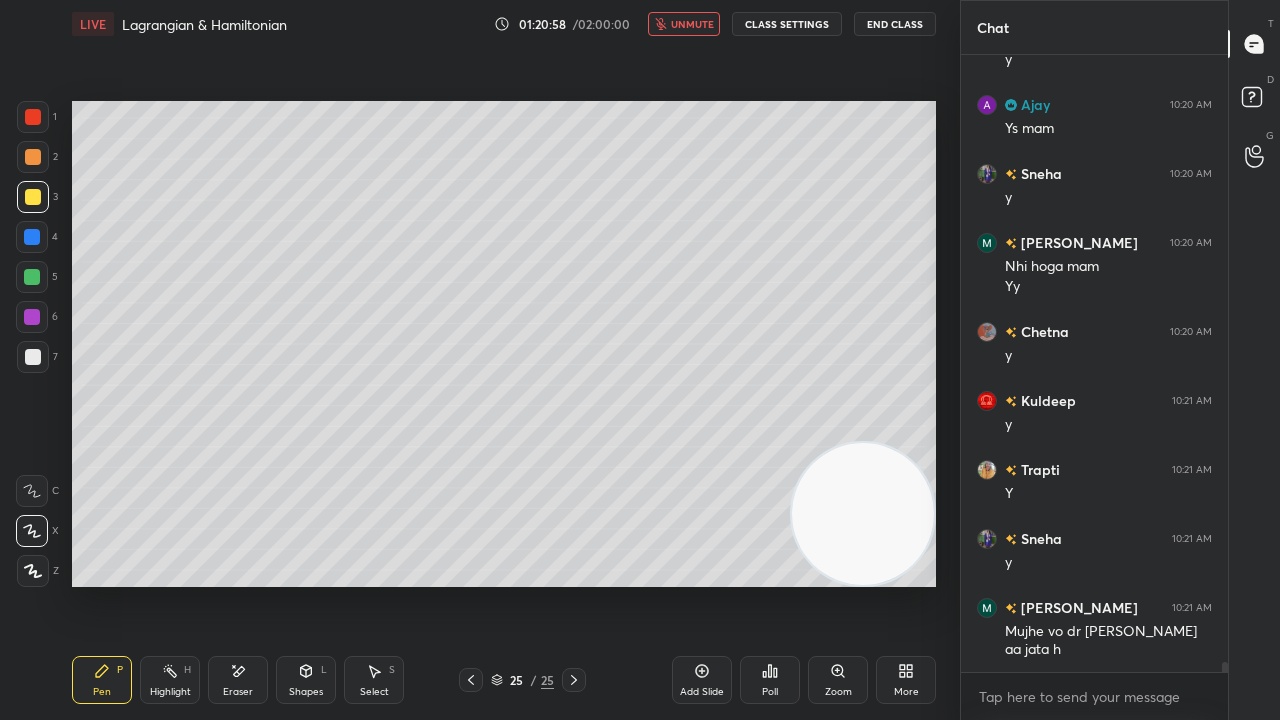 click on "unmute" at bounding box center (692, 24) 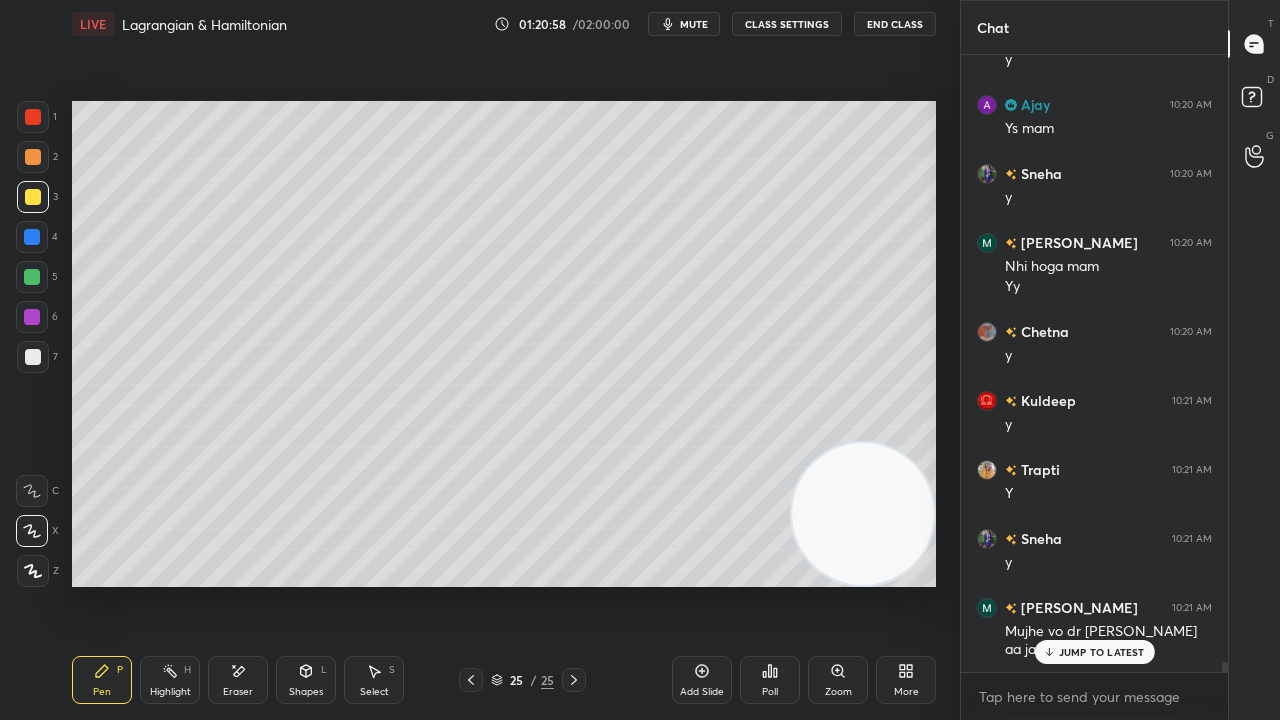 scroll, scrollTop: 39368, scrollLeft: 0, axis: vertical 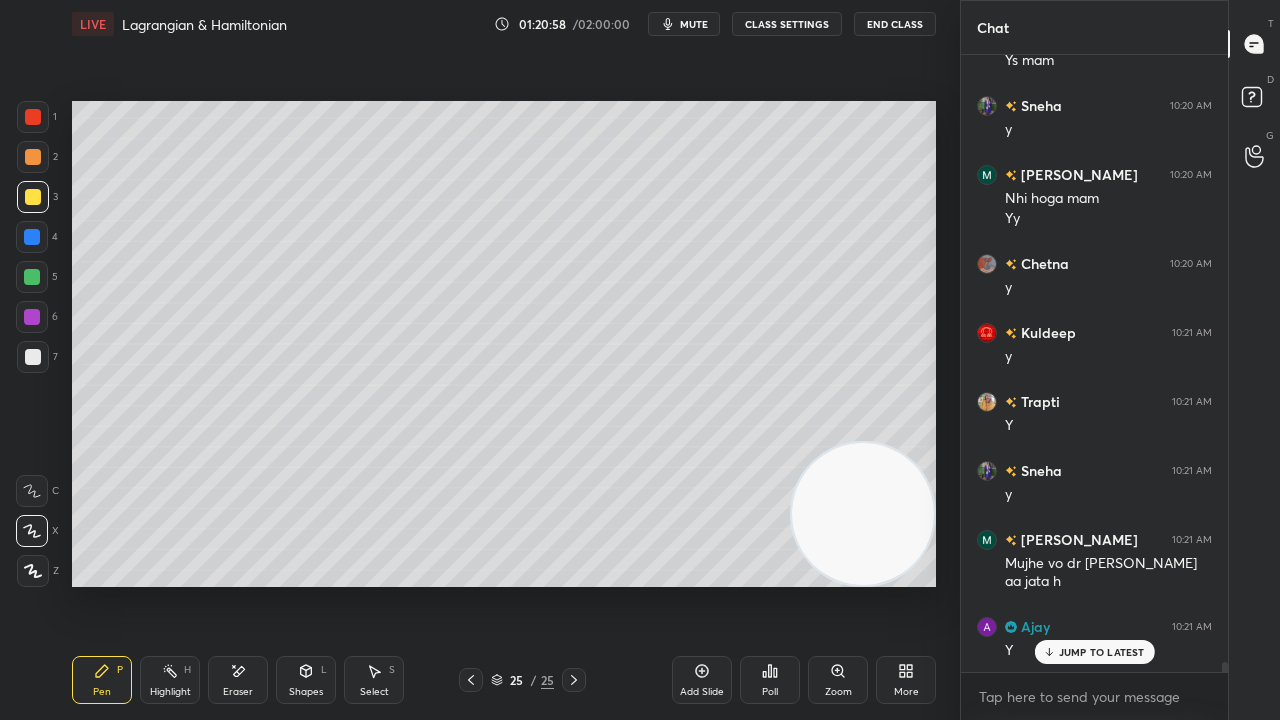 click at bounding box center [32, 277] 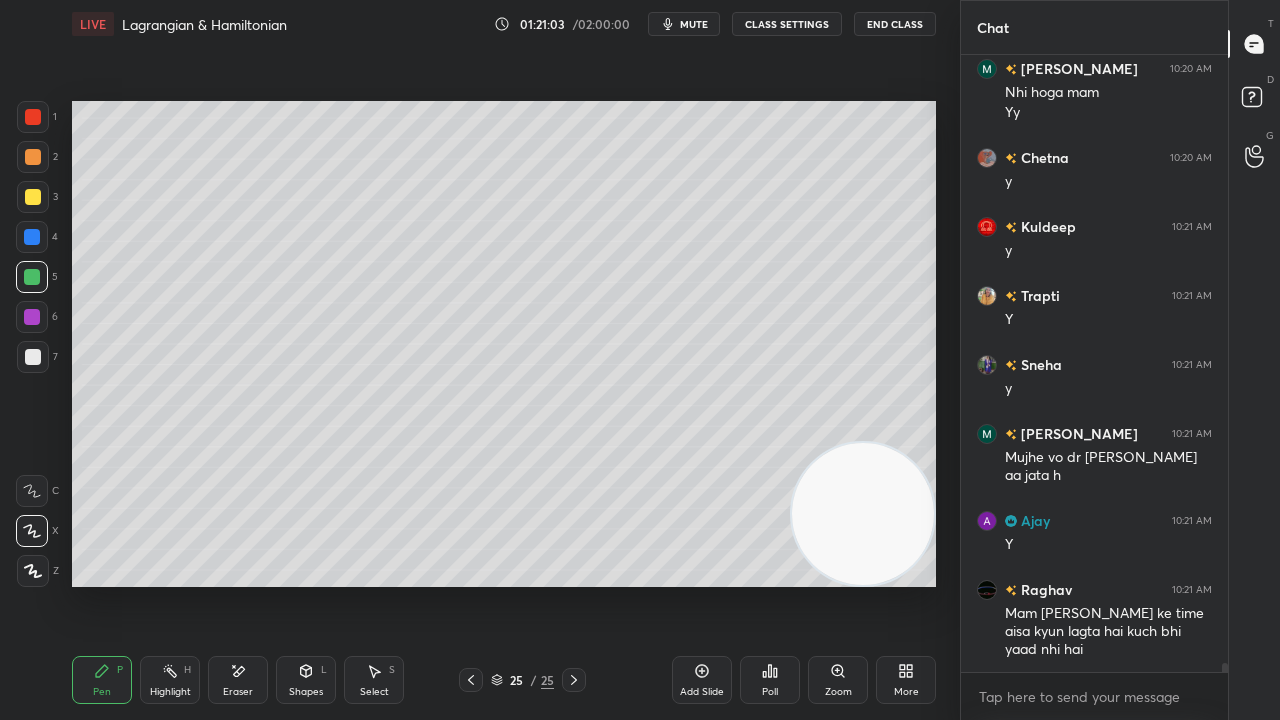 scroll, scrollTop: 39542, scrollLeft: 0, axis: vertical 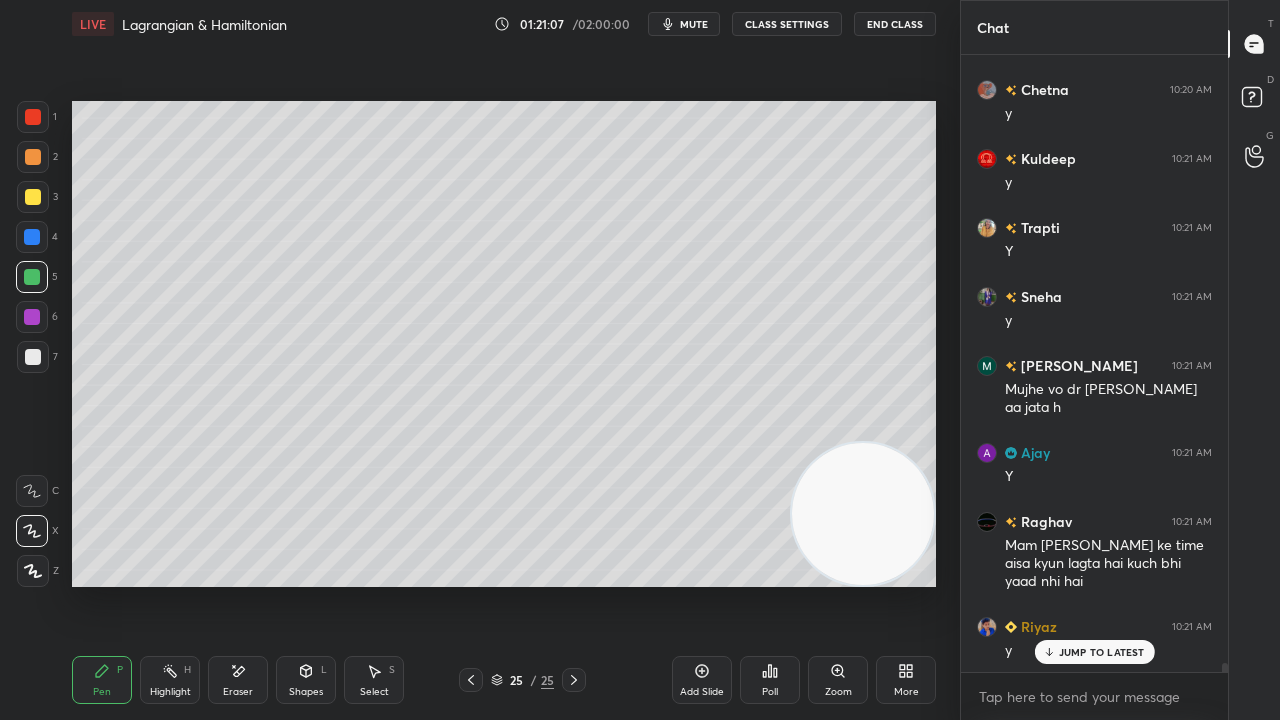 click at bounding box center (32, 277) 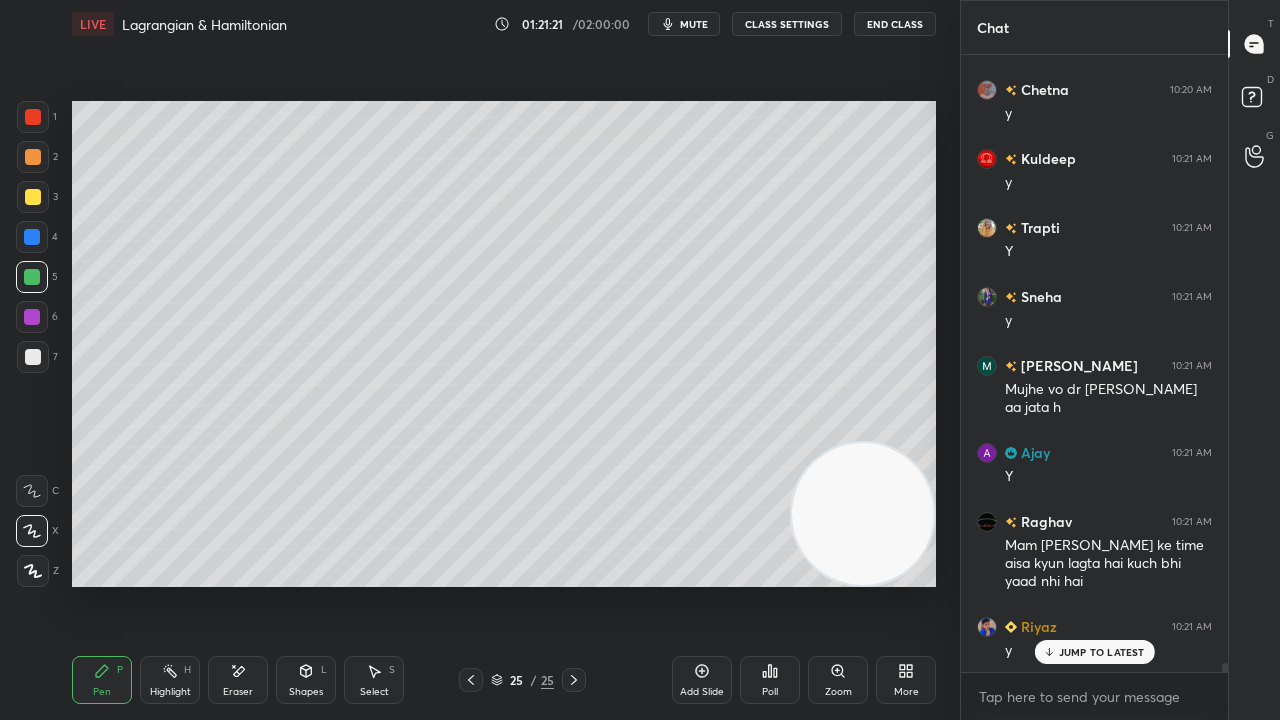 scroll, scrollTop: 39612, scrollLeft: 0, axis: vertical 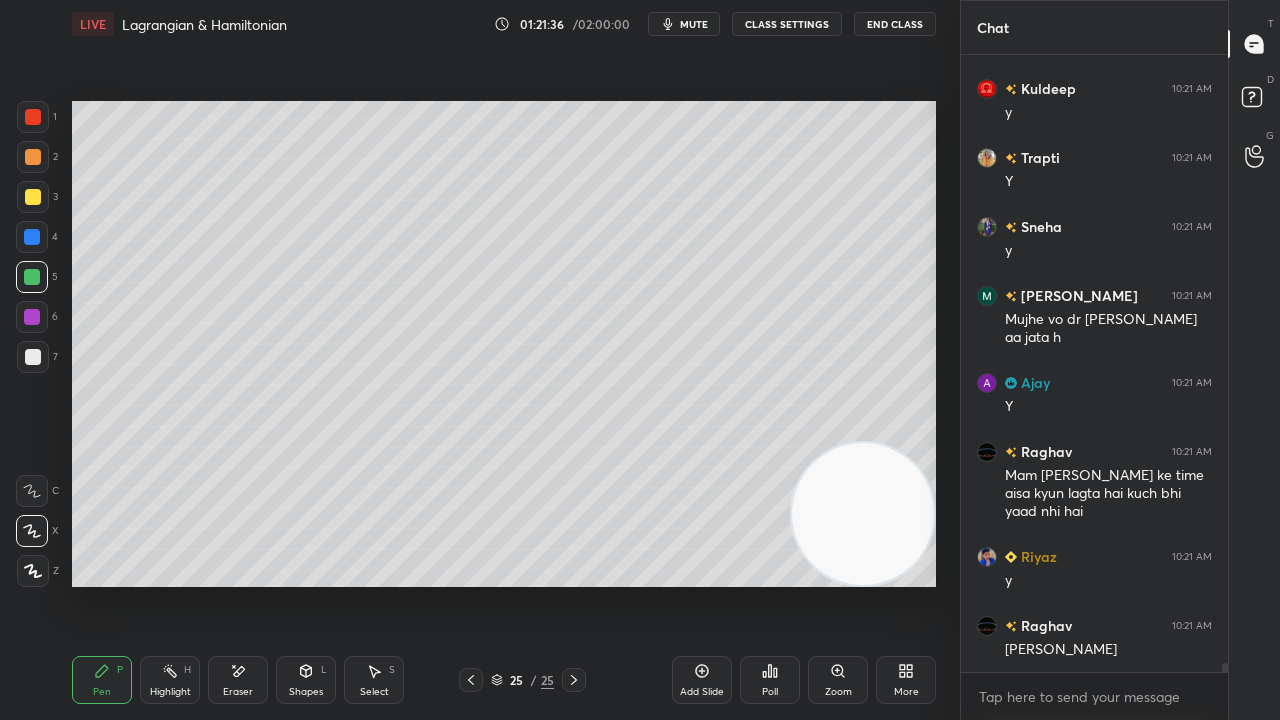 click at bounding box center [32, 277] 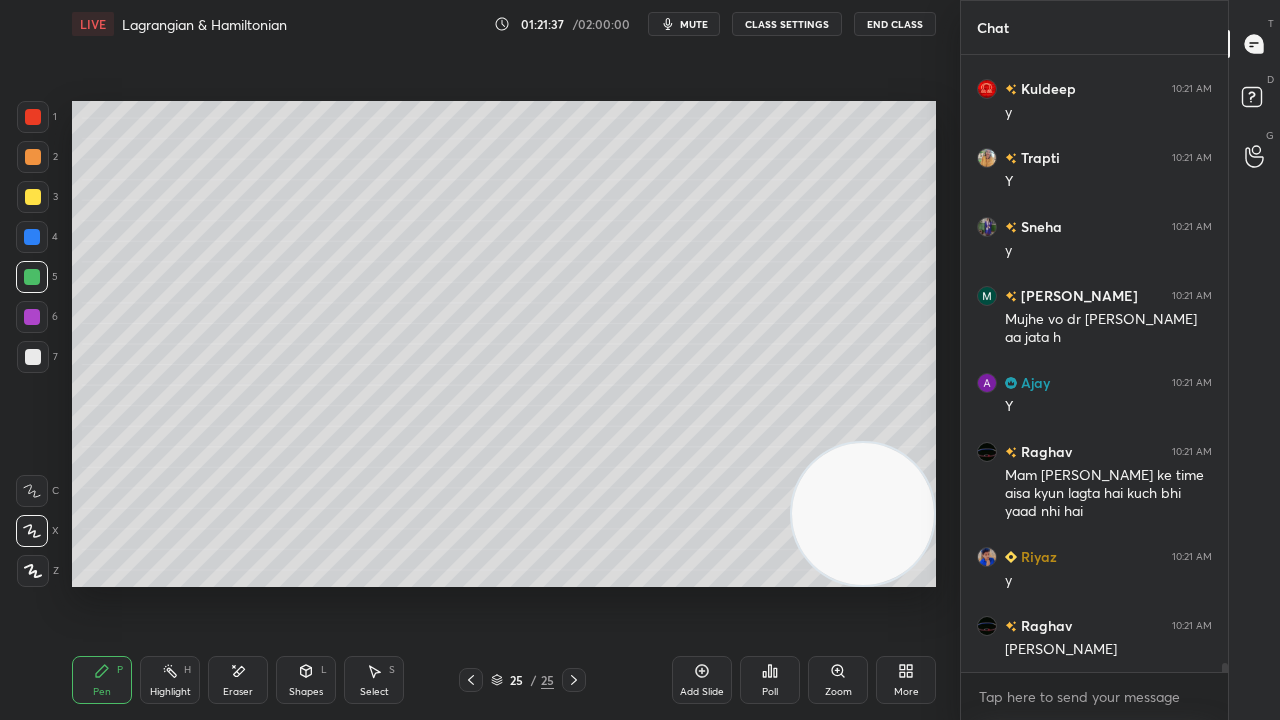 click at bounding box center [33, 357] 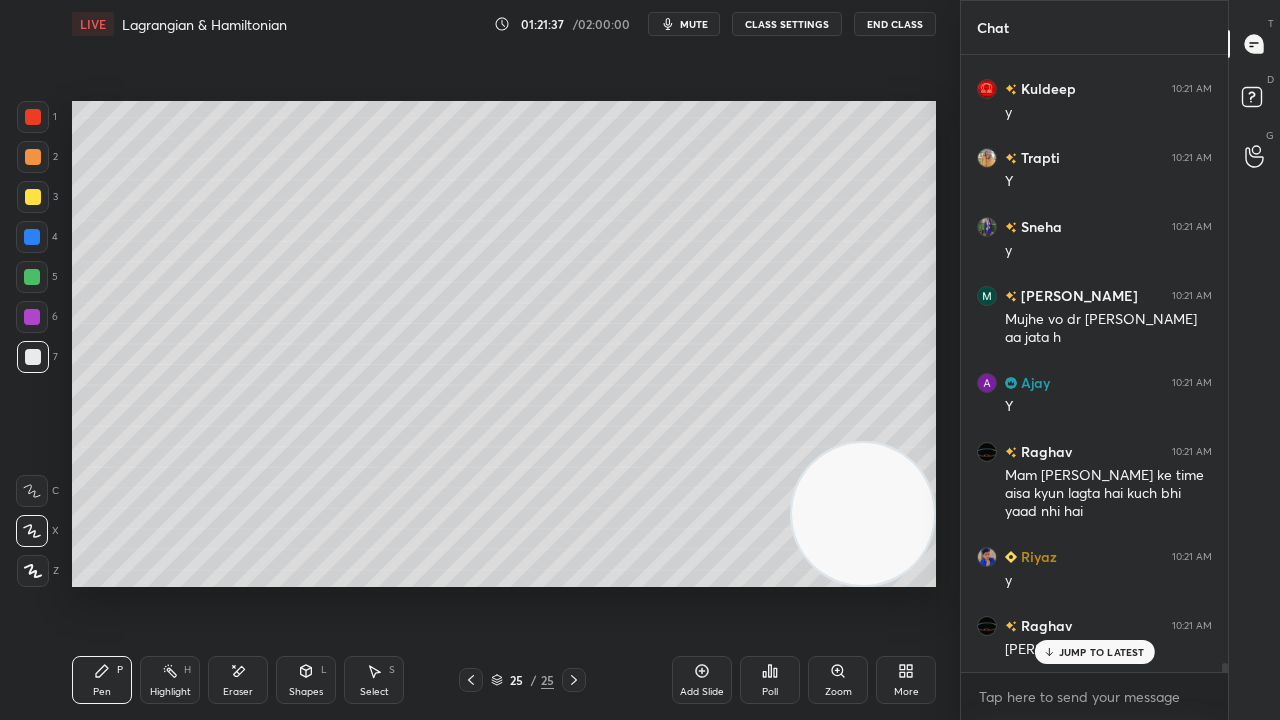 scroll, scrollTop: 39680, scrollLeft: 0, axis: vertical 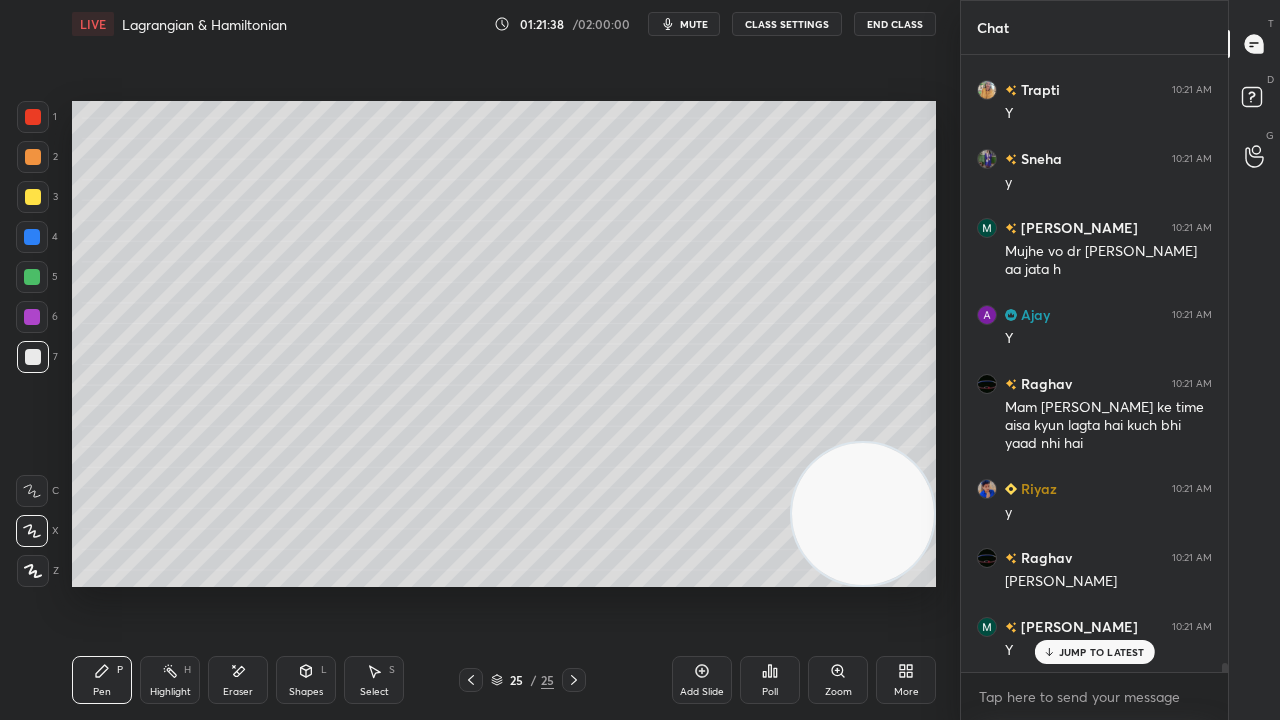click on "JUMP TO LATEST" at bounding box center (1102, 652) 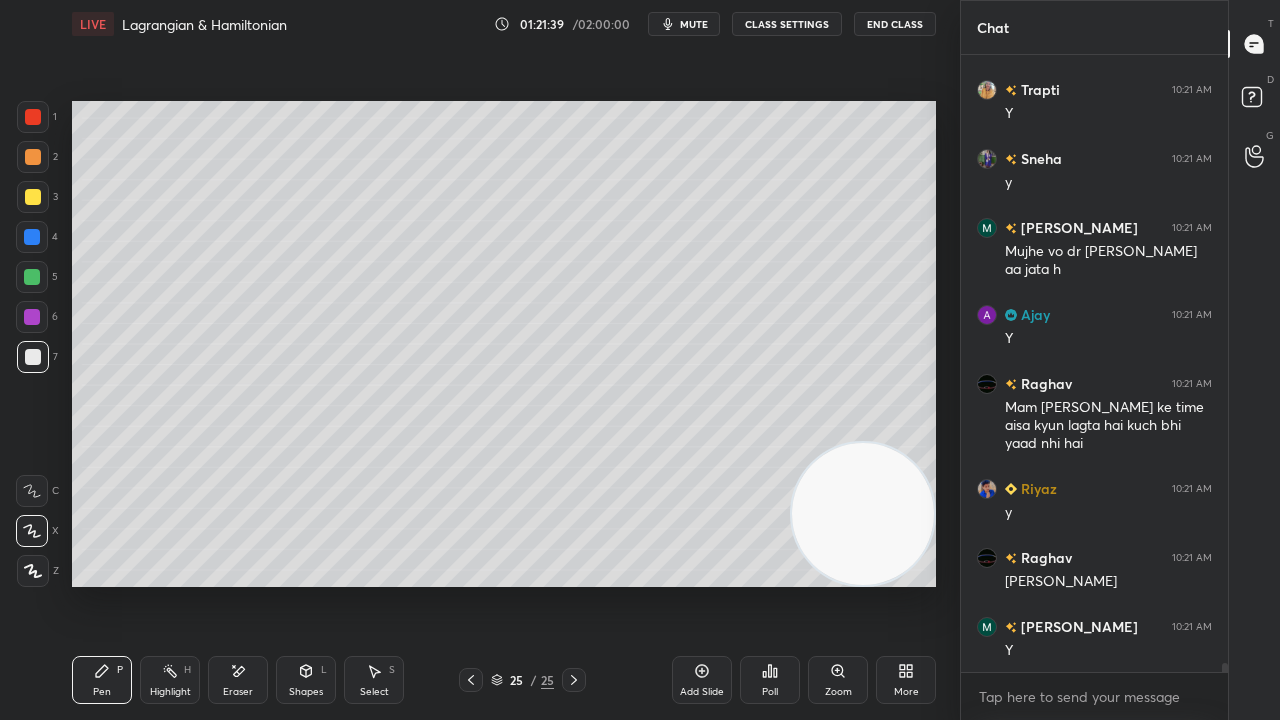 click on "mute" at bounding box center [694, 24] 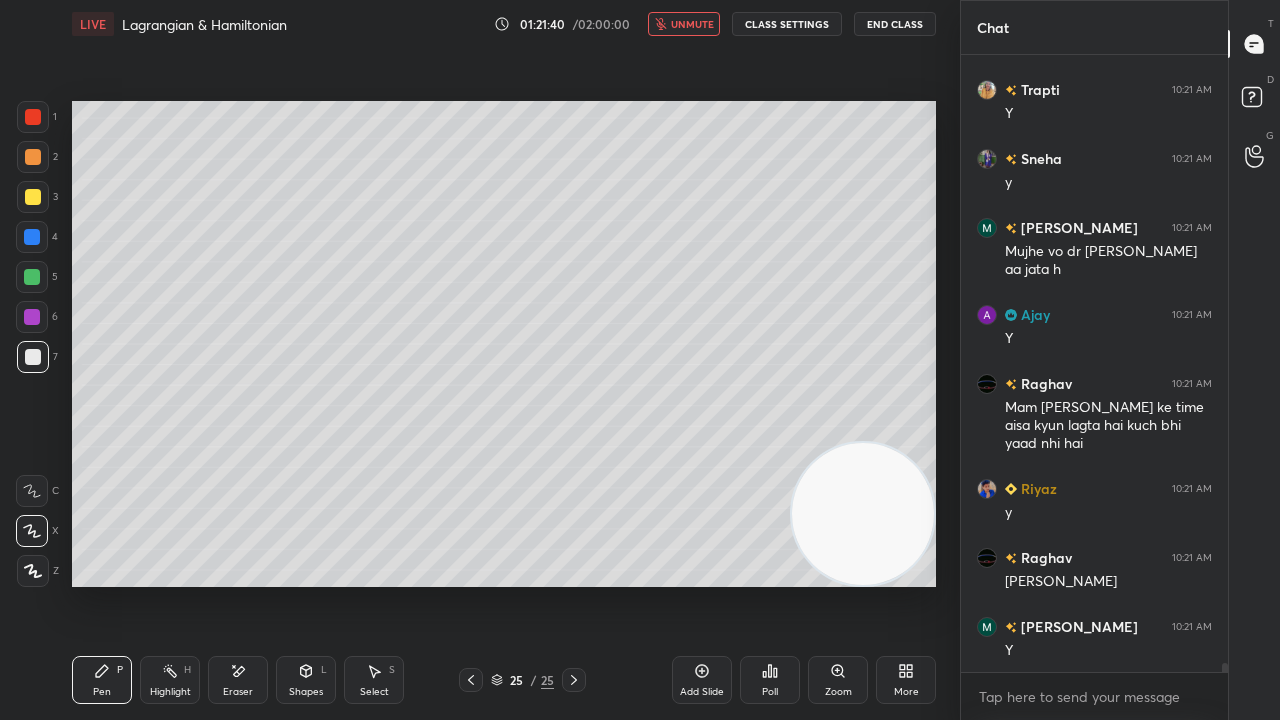 click on "unmute" at bounding box center (692, 24) 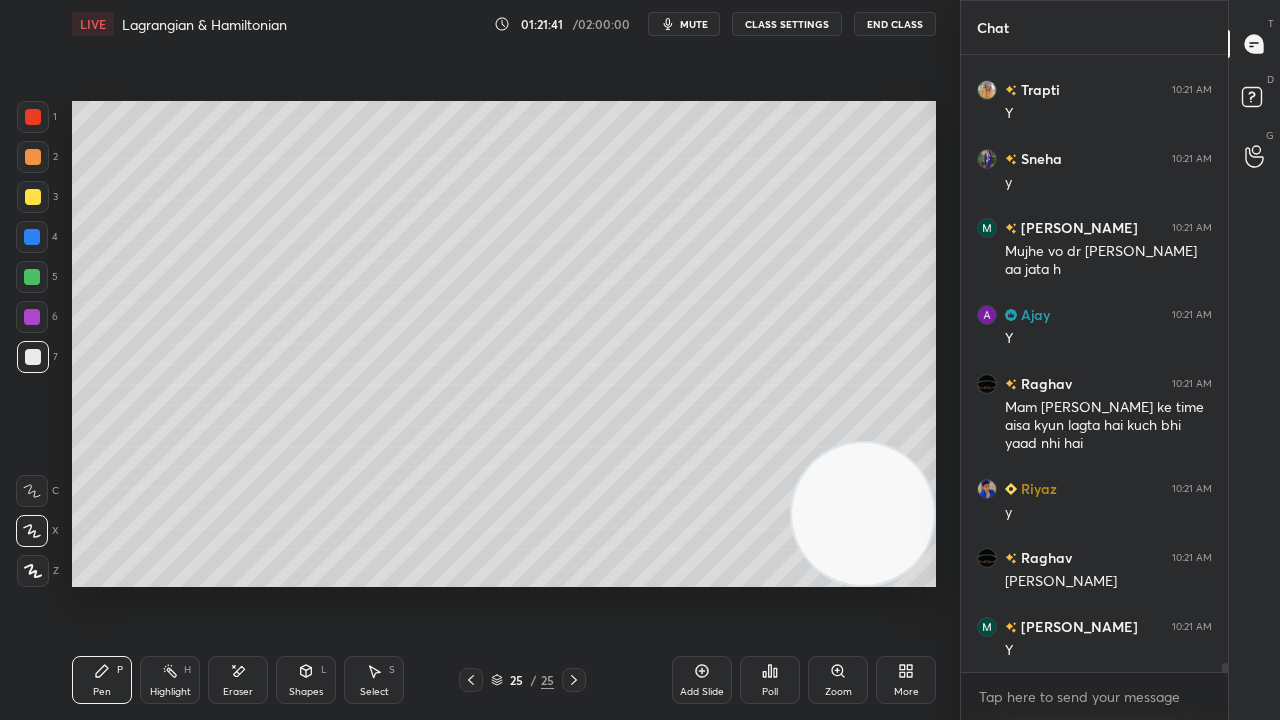 click at bounding box center (32, 277) 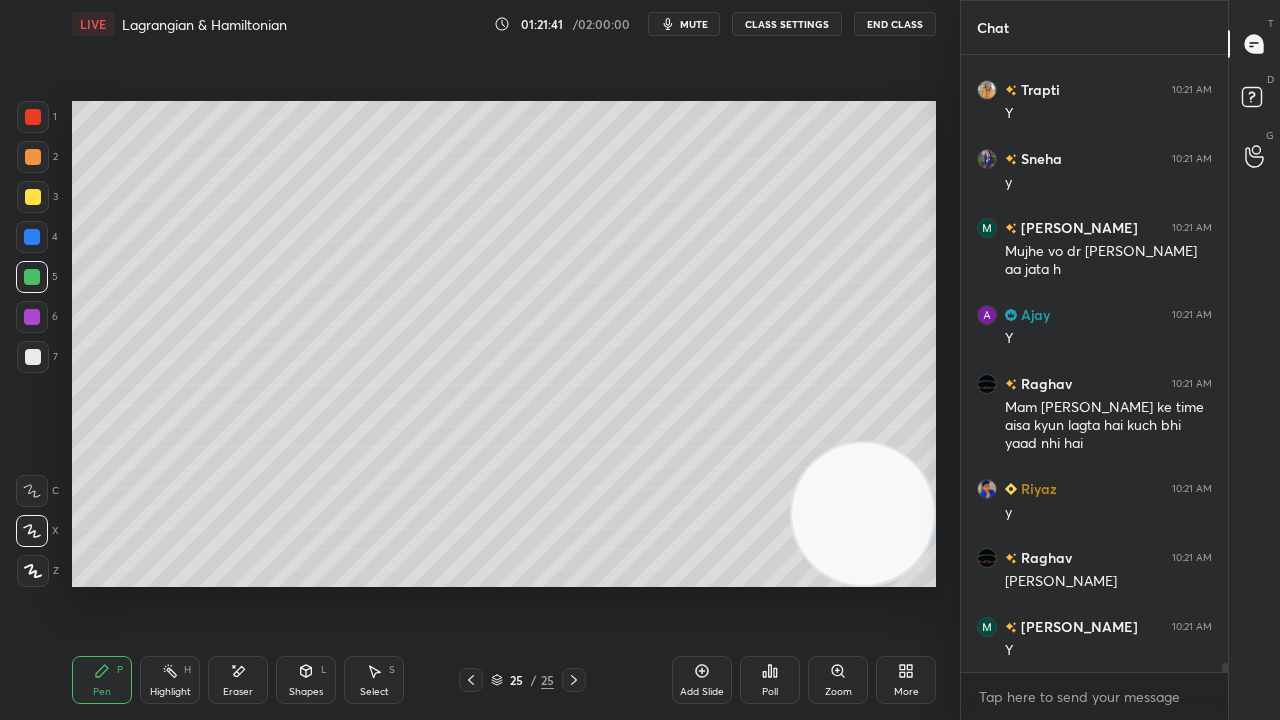 scroll, scrollTop: 39750, scrollLeft: 0, axis: vertical 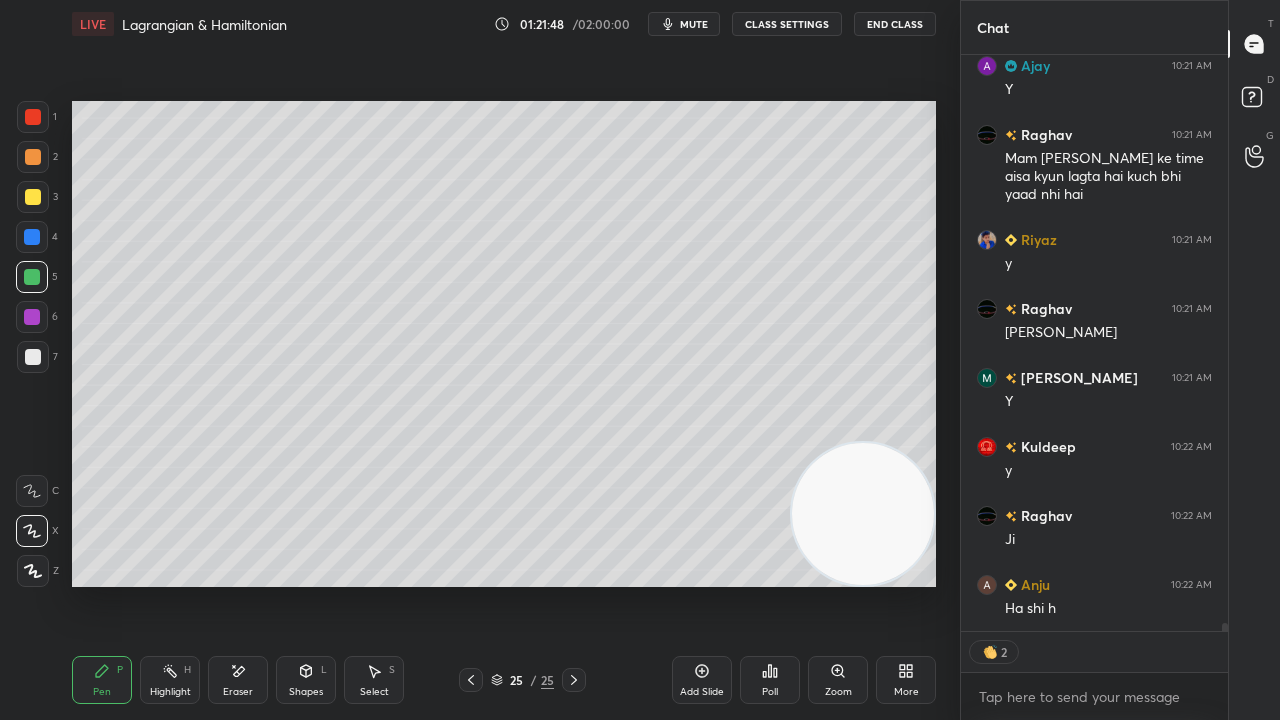 click on "mute" at bounding box center (694, 24) 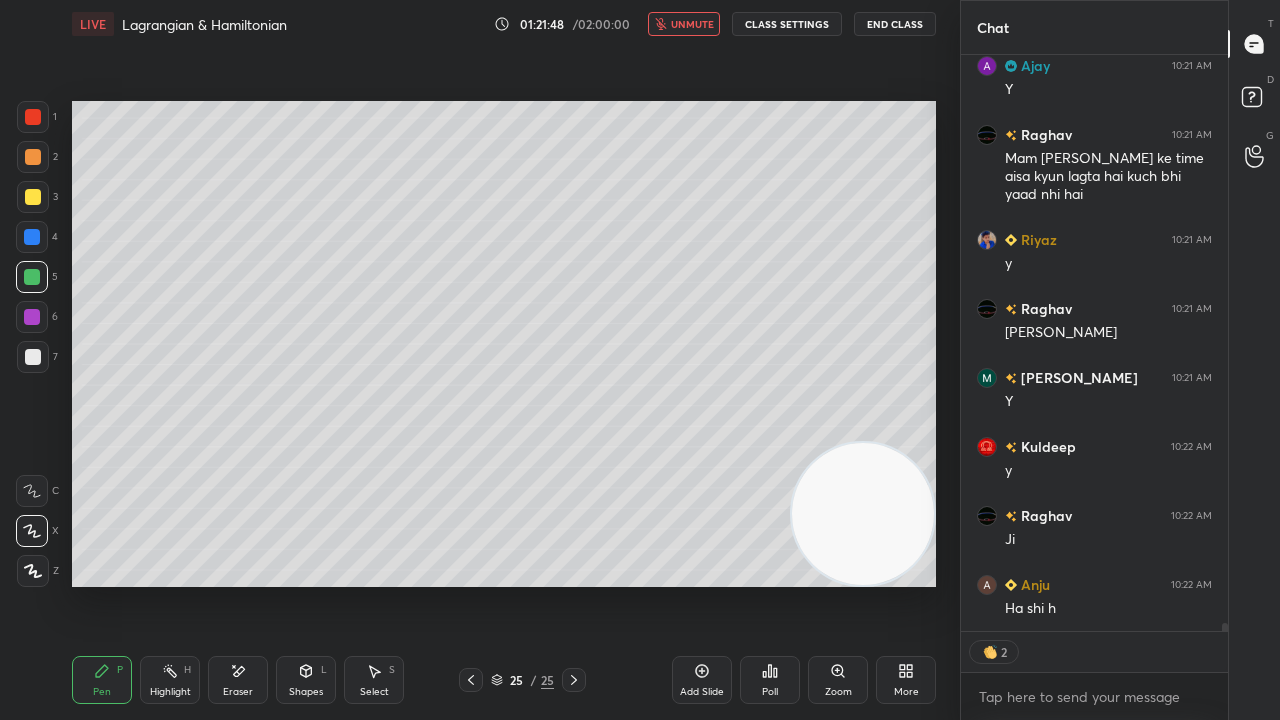 click on "unmute" at bounding box center (692, 24) 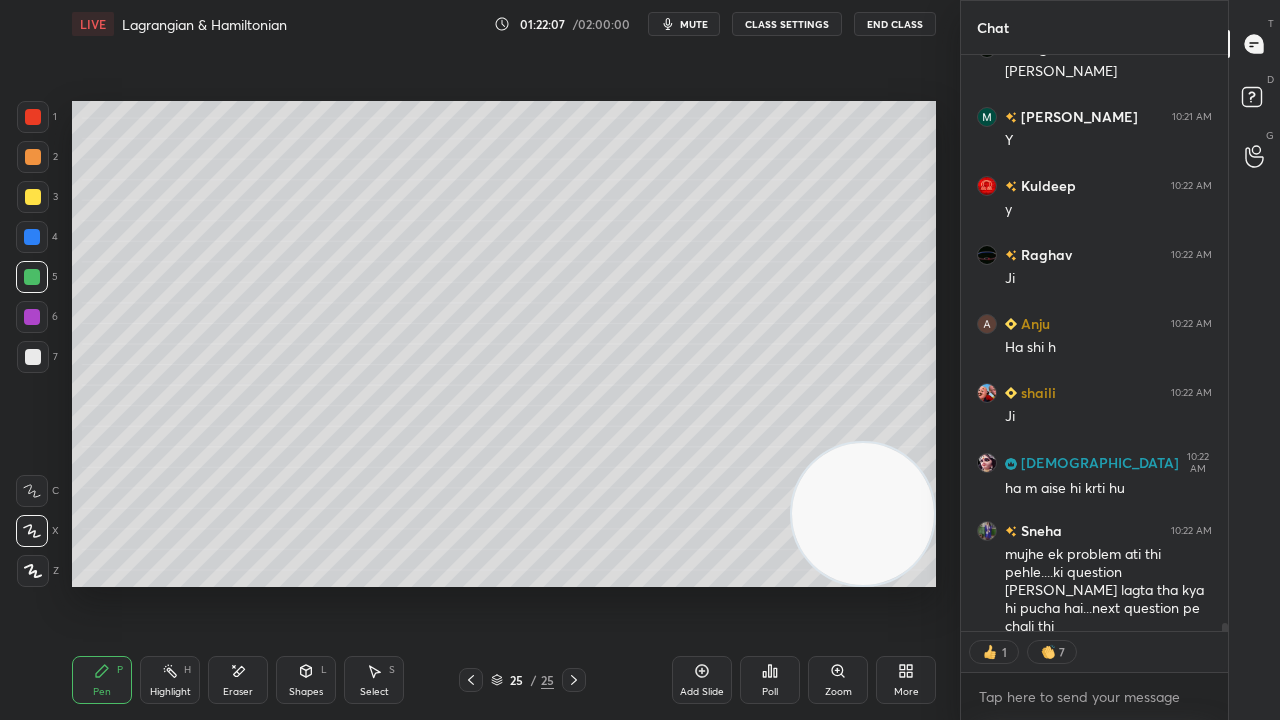 scroll, scrollTop: 40259, scrollLeft: 0, axis: vertical 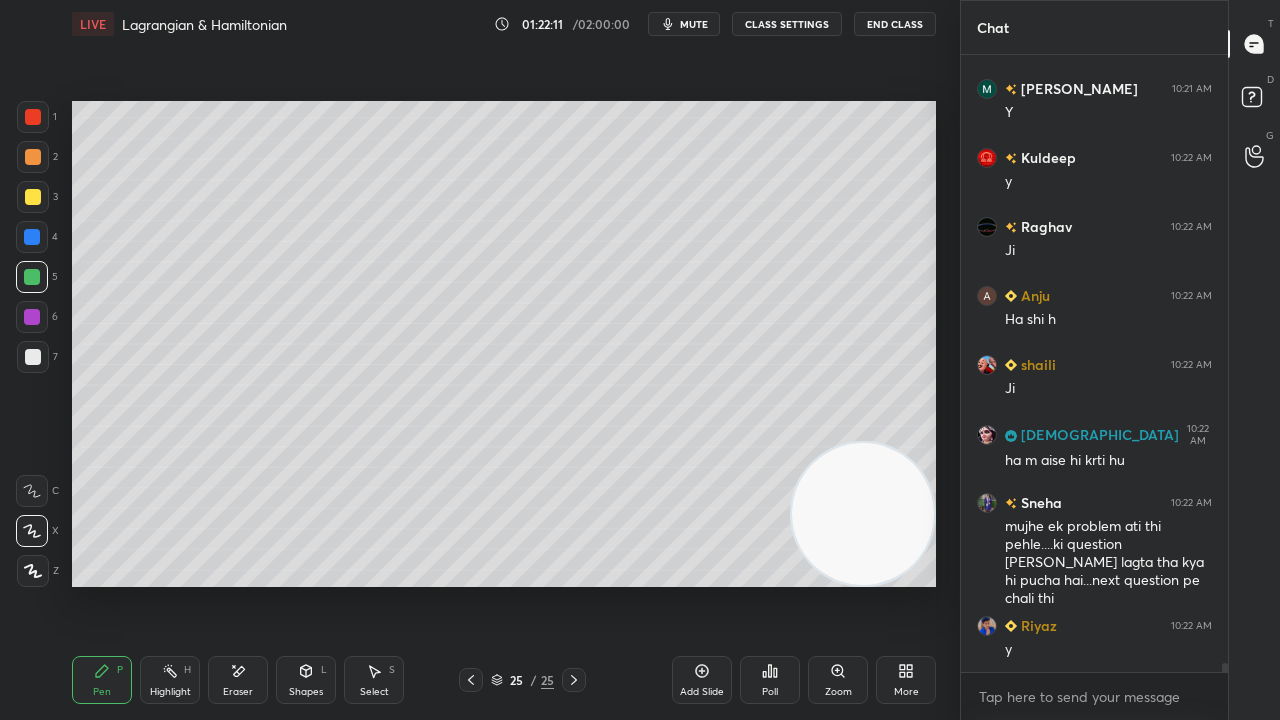 click on "Eraser" at bounding box center [238, 680] 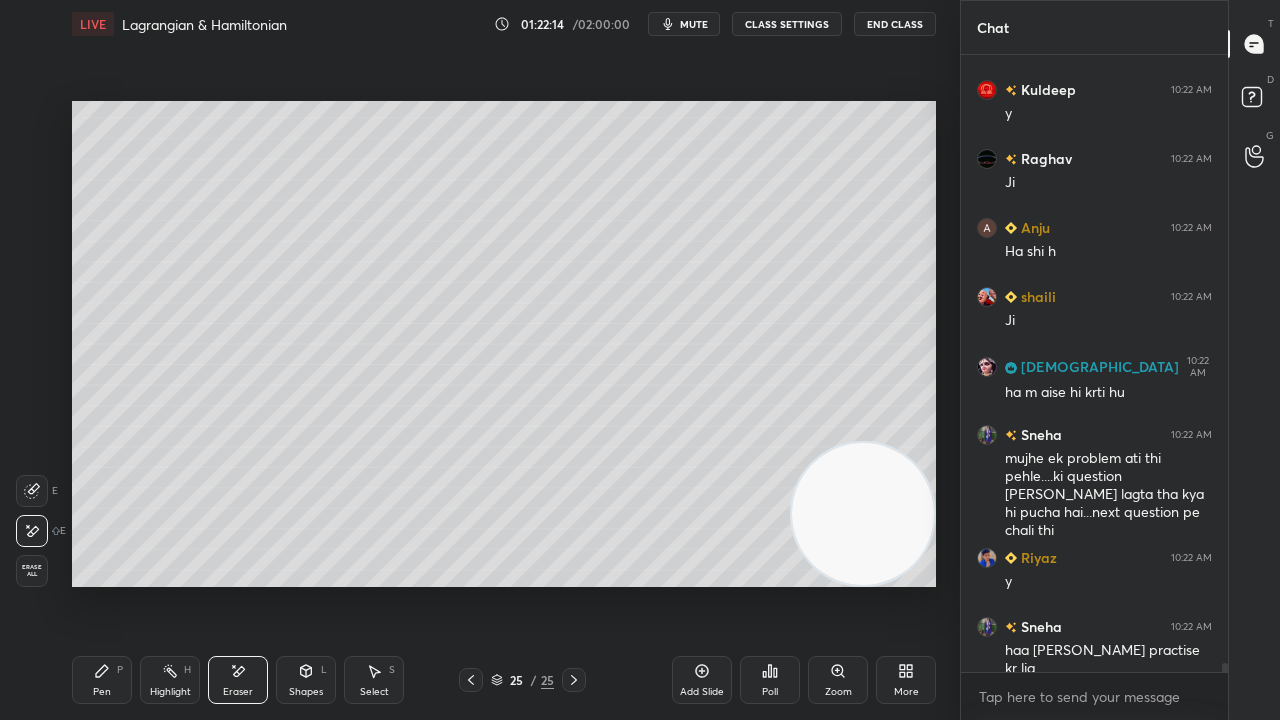 scroll, scrollTop: 40356, scrollLeft: 0, axis: vertical 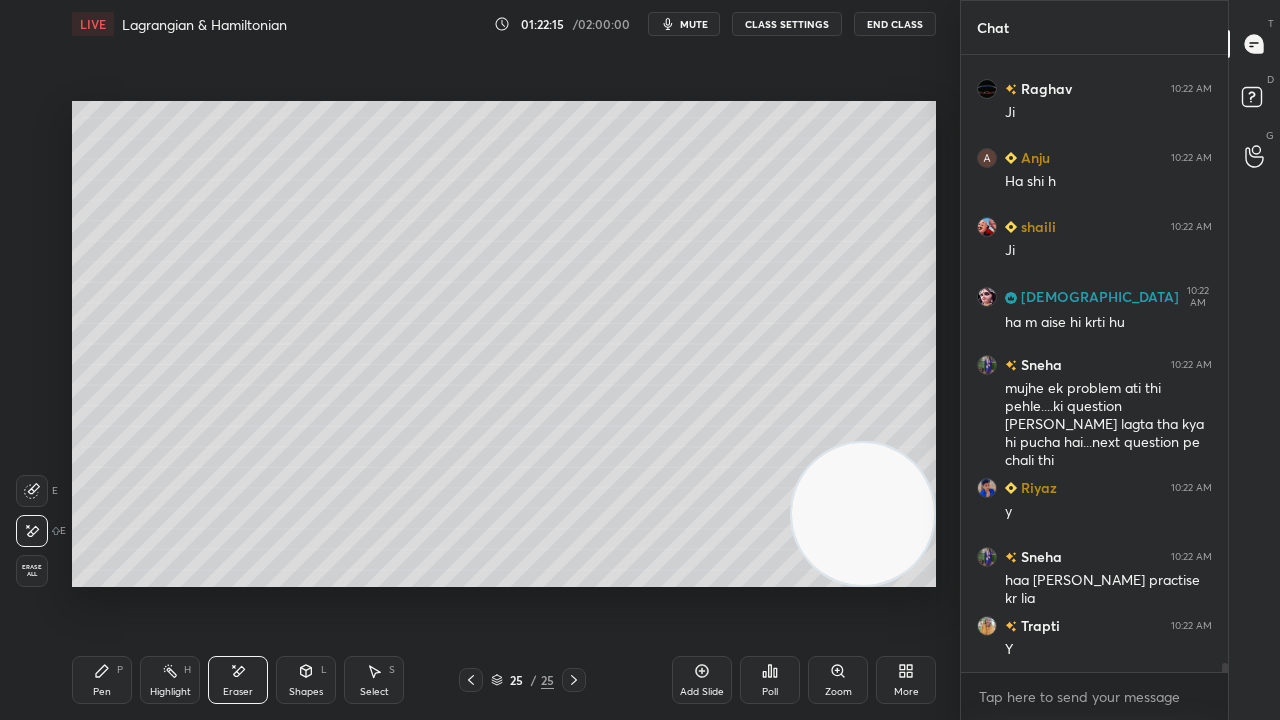 click on "Pen P" at bounding box center (102, 680) 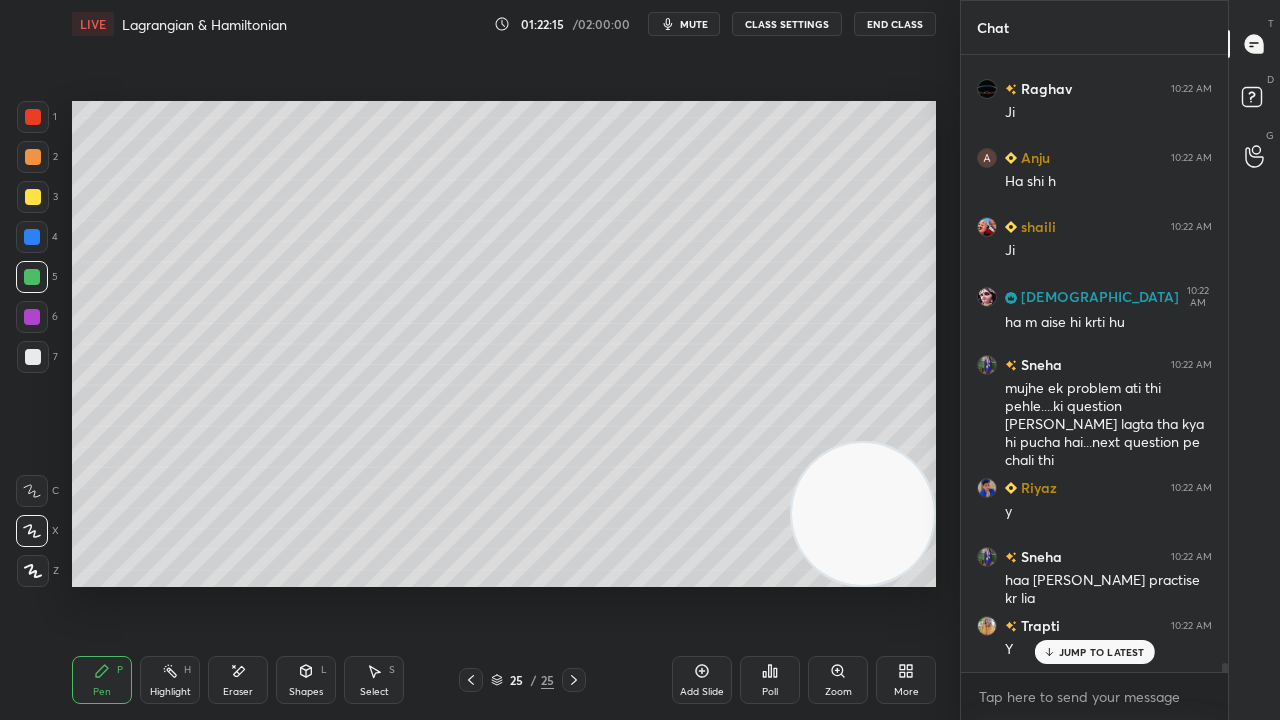 scroll, scrollTop: 40424, scrollLeft: 0, axis: vertical 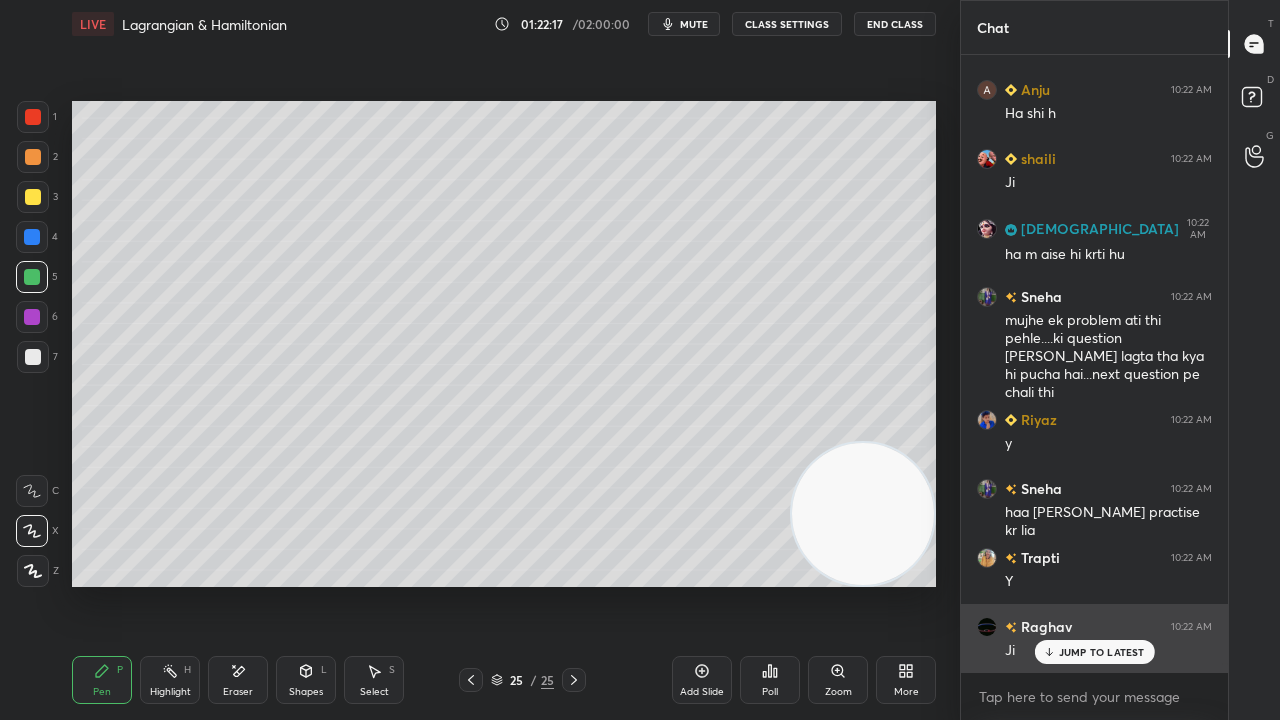 click on "[PERSON_NAME] 10:22 AM Ji" at bounding box center (1094, 638) 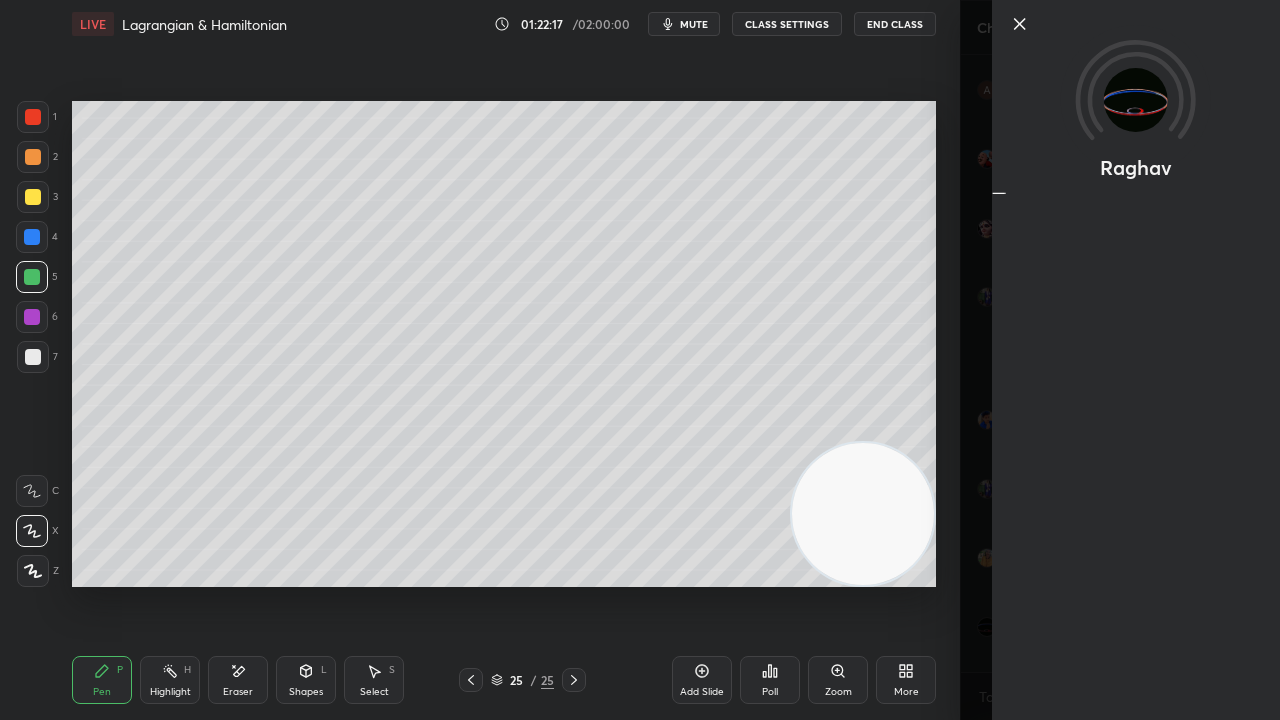 click on "Raghav" at bounding box center (1120, 360) 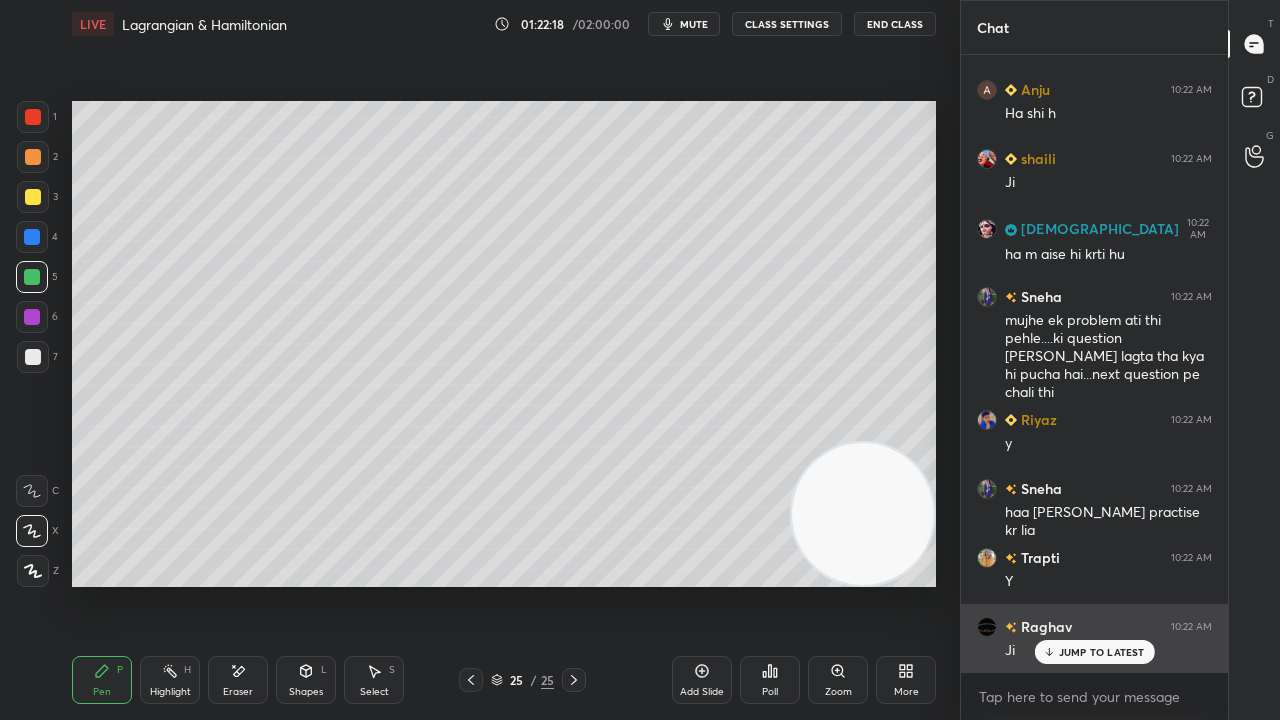drag, startPoint x: 1077, startPoint y: 648, endPoint x: 1050, endPoint y: 667, distance: 33.01515 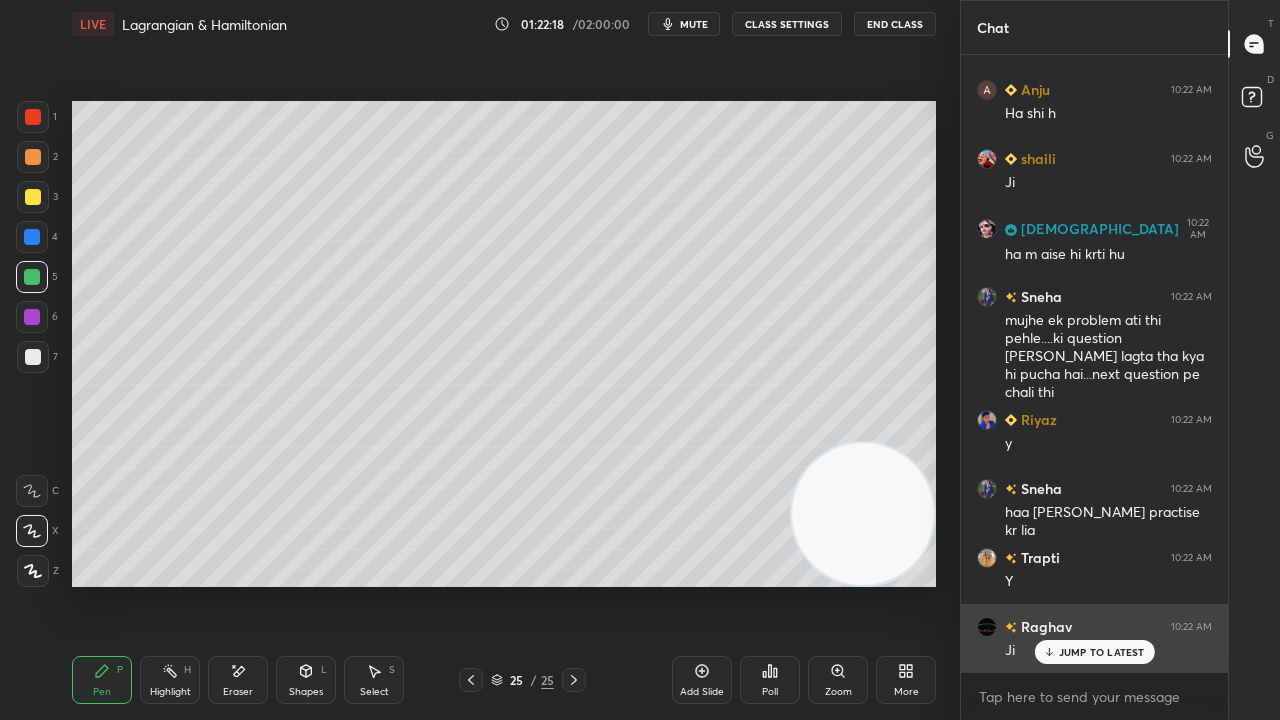 click on "JUMP TO LATEST" at bounding box center [1102, 652] 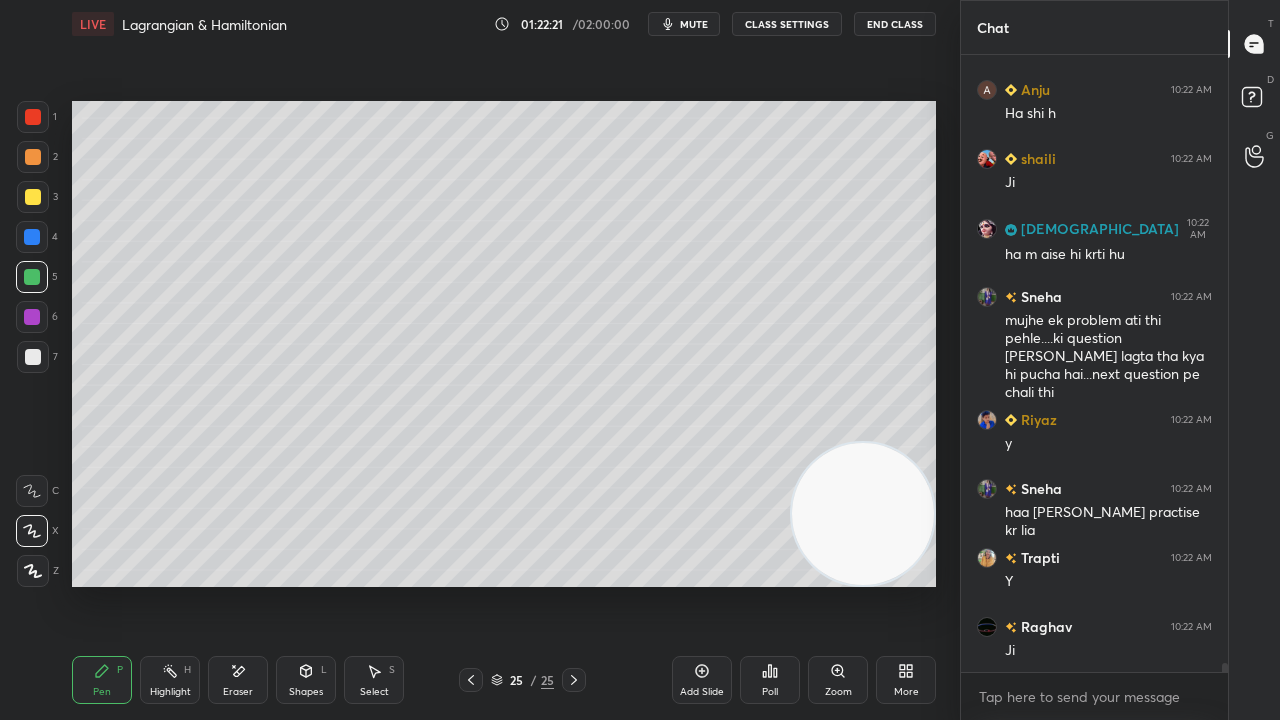 scroll, scrollTop: 40494, scrollLeft: 0, axis: vertical 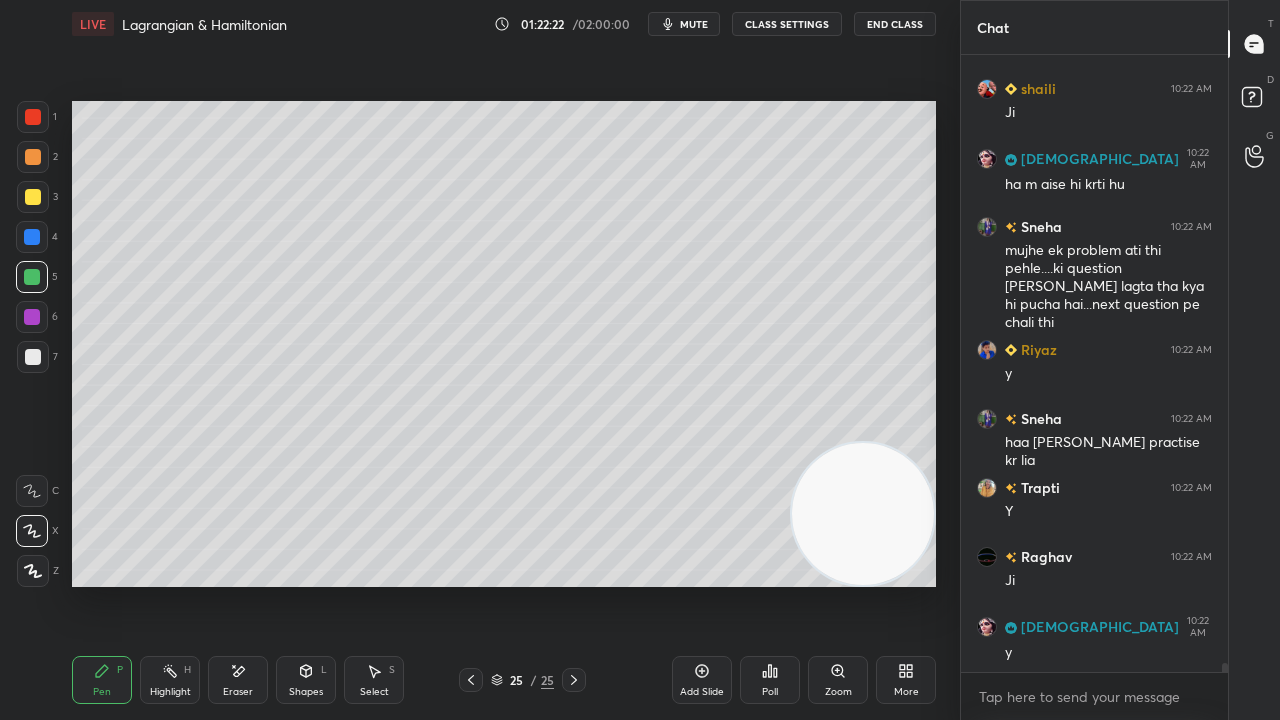click on "mute" at bounding box center [694, 24] 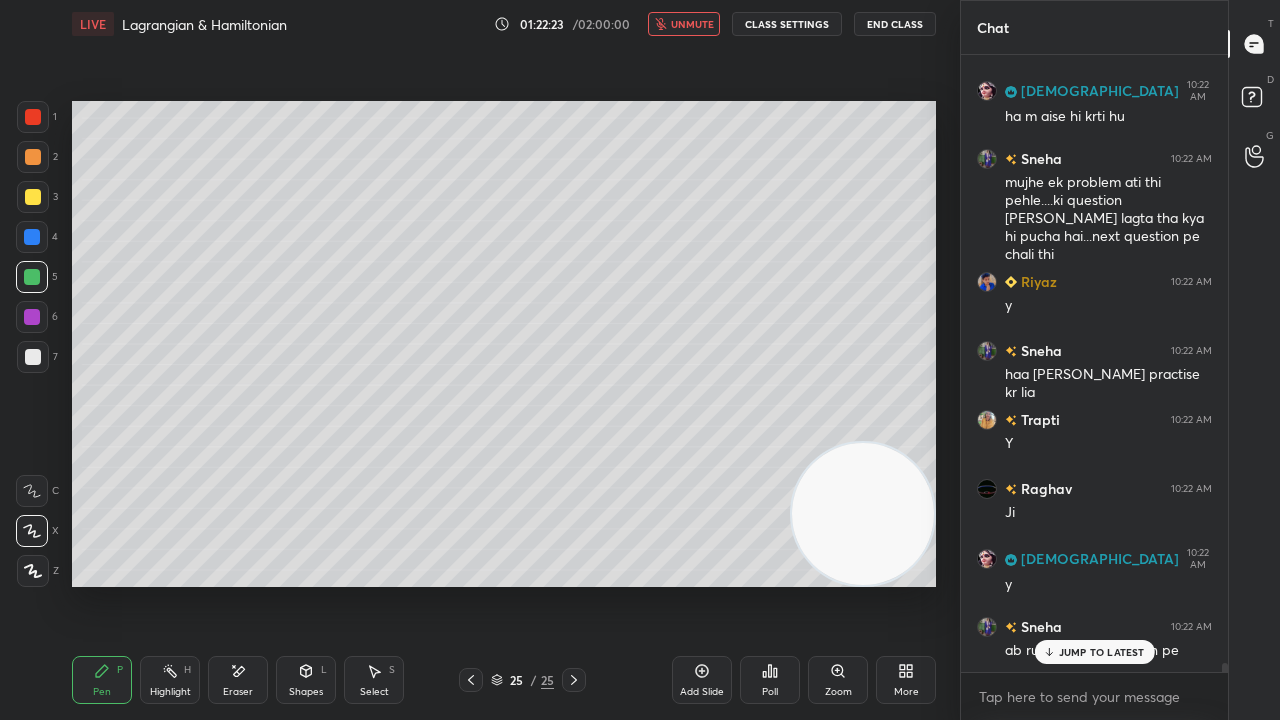 click on "unmute" at bounding box center [692, 24] 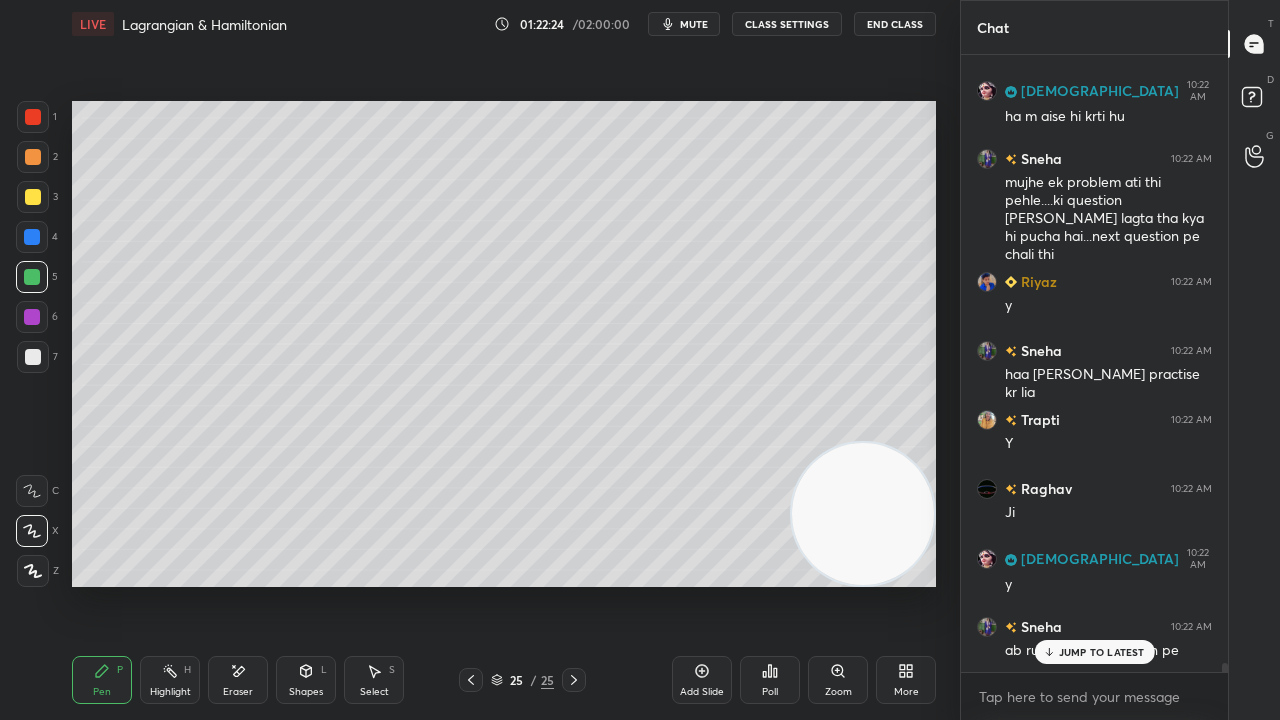 click on "JUMP TO LATEST" at bounding box center [1094, 652] 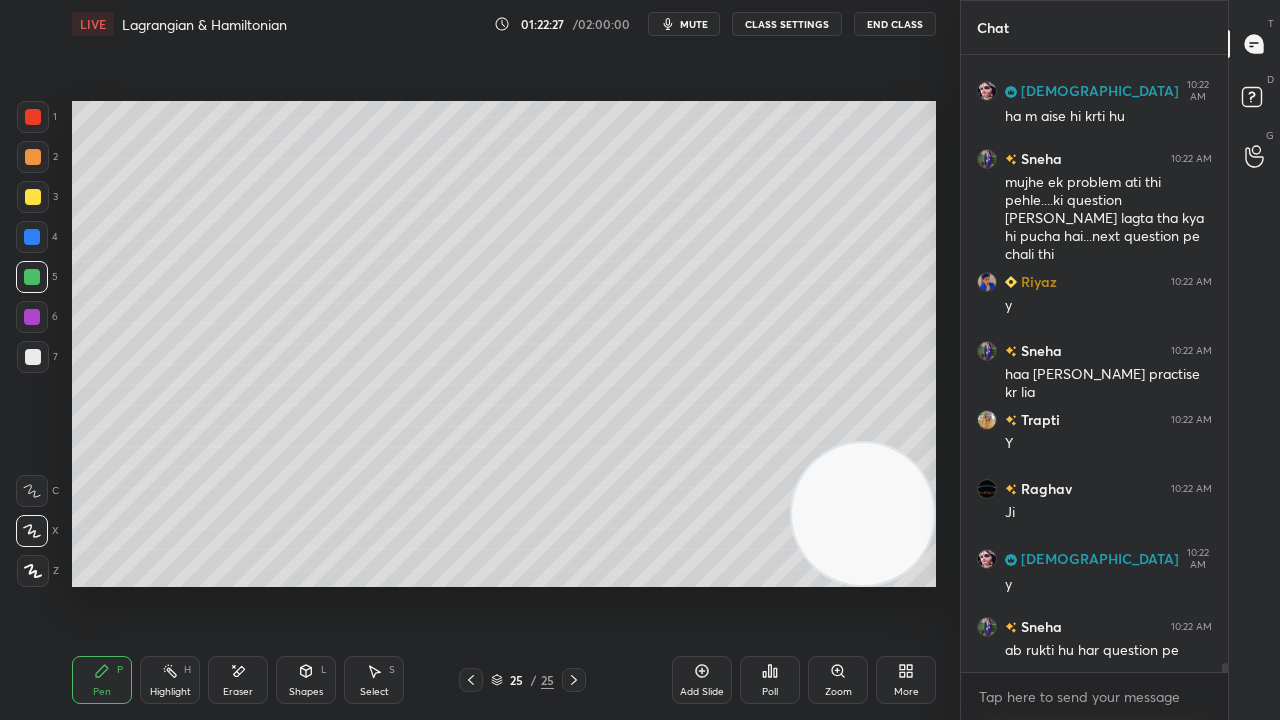 drag, startPoint x: 240, startPoint y: 690, endPoint x: 355, endPoint y: 604, distance: 143.60014 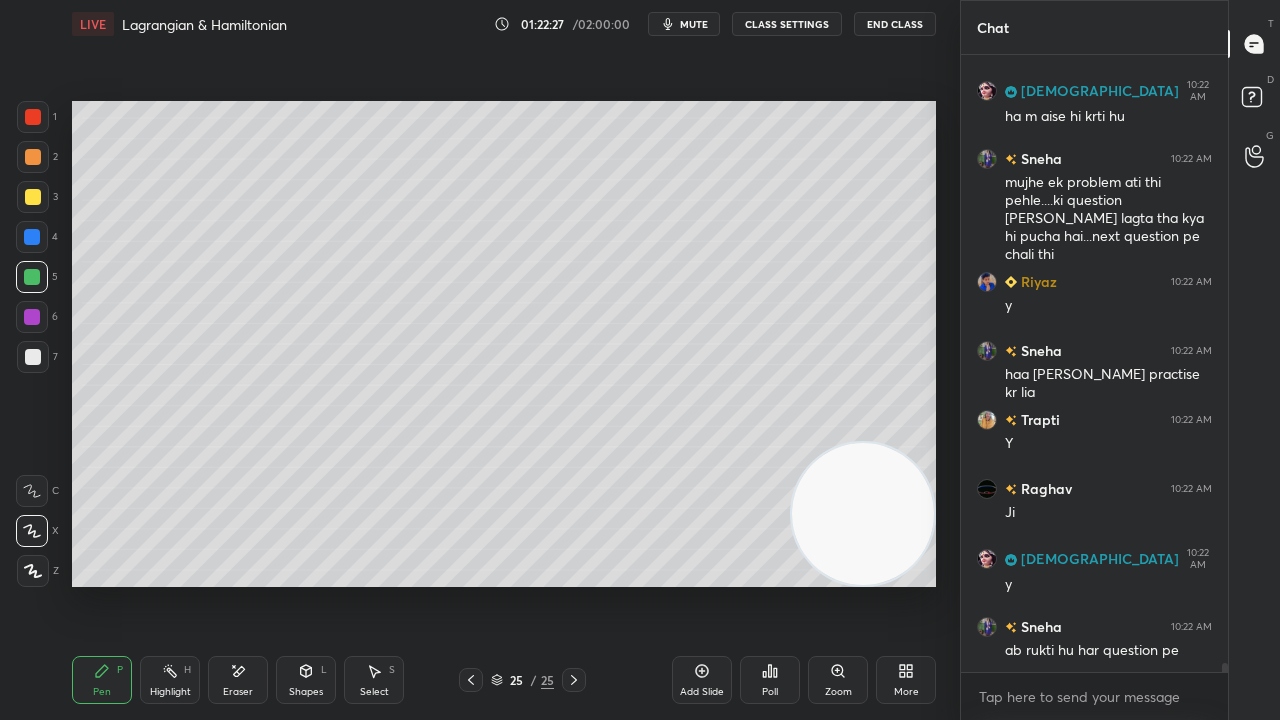 click on "Eraser" at bounding box center [238, 692] 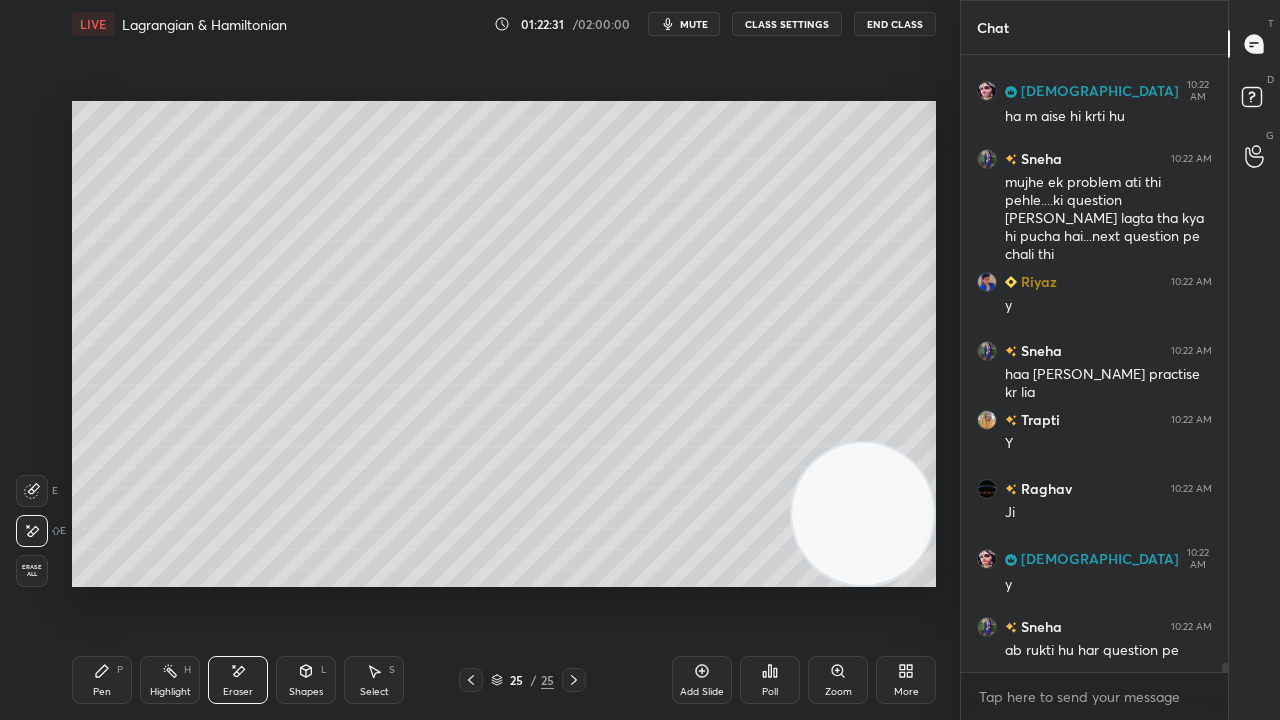 click on "Pen" at bounding box center [102, 692] 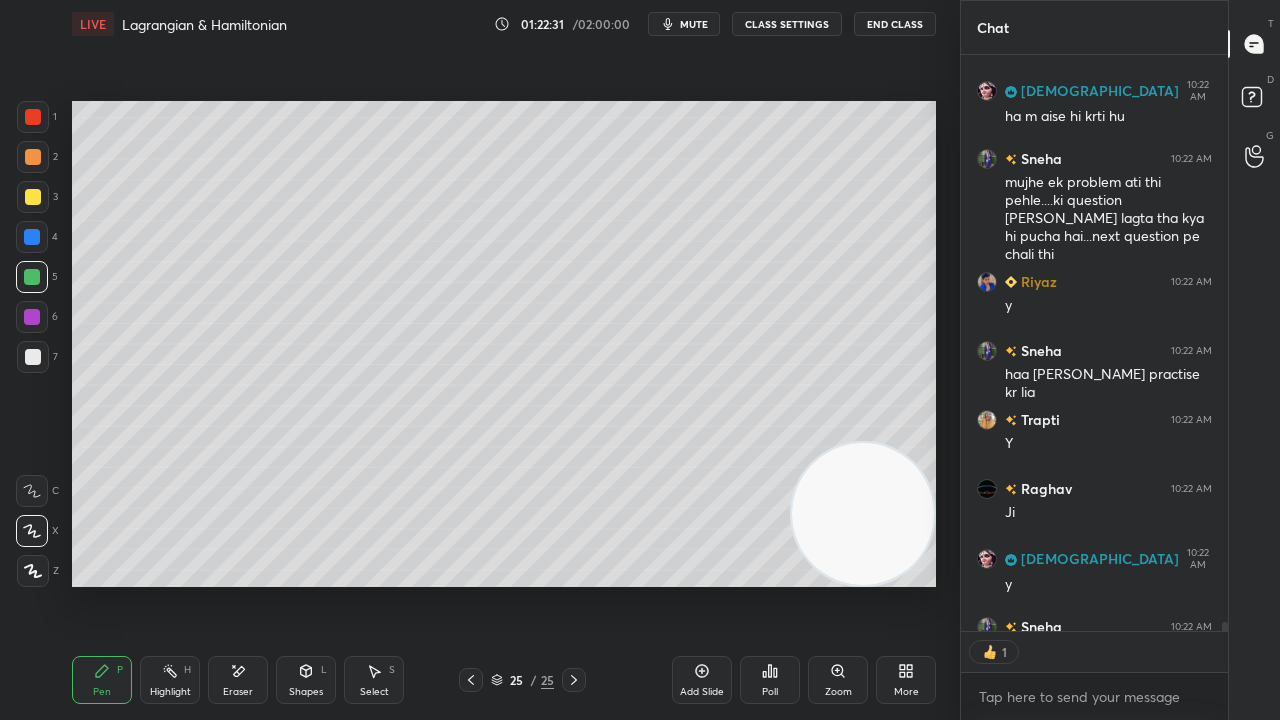 scroll, scrollTop: 570, scrollLeft: 261, axis: both 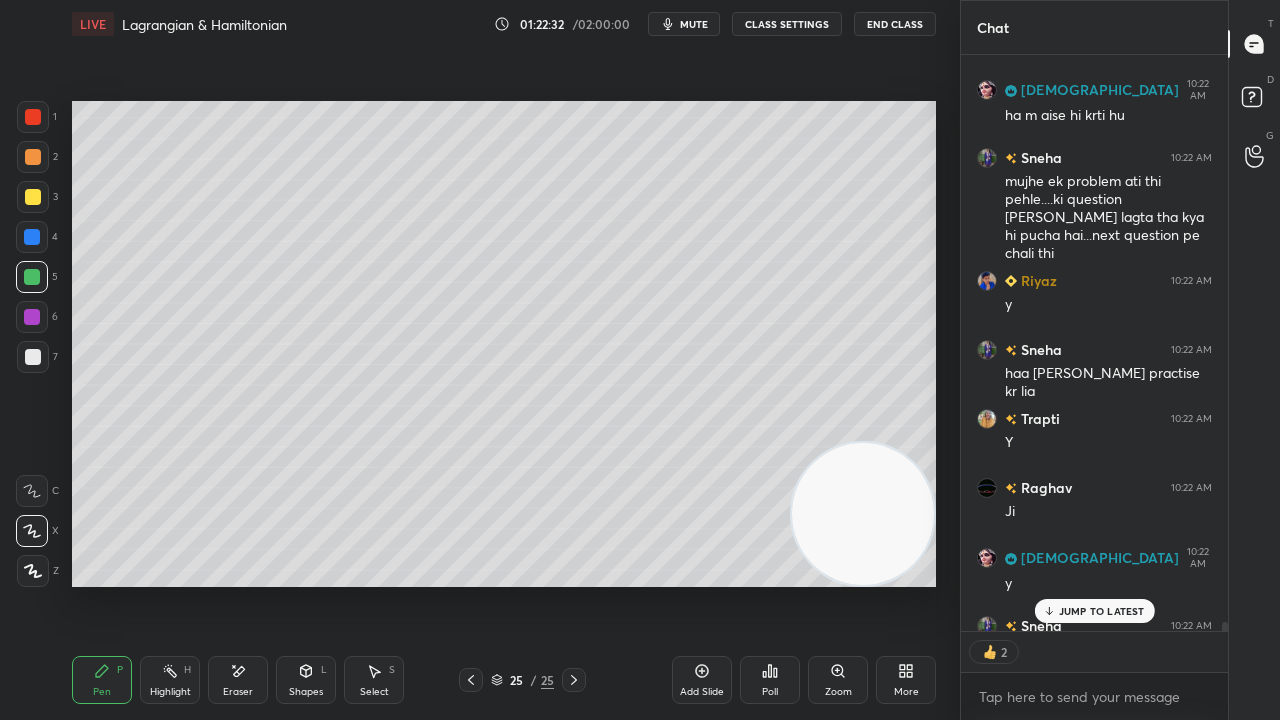 click on "mute" at bounding box center [684, 24] 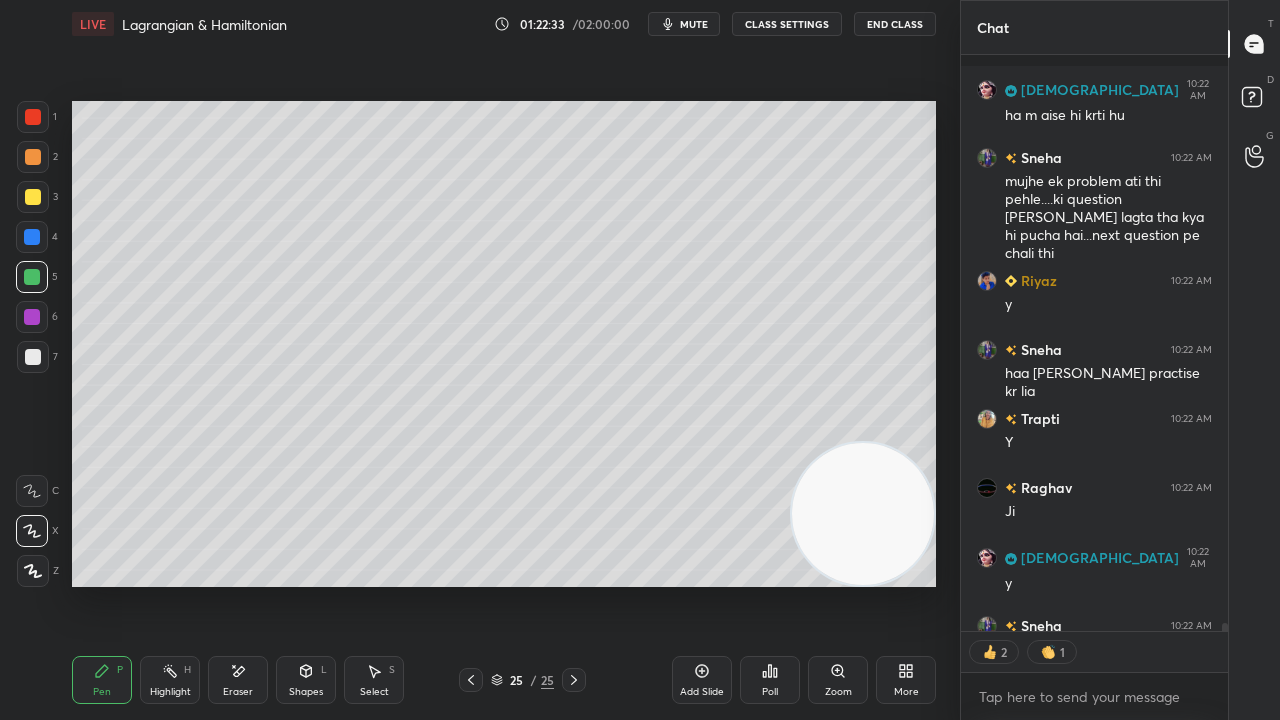 scroll, scrollTop: 40691, scrollLeft: 0, axis: vertical 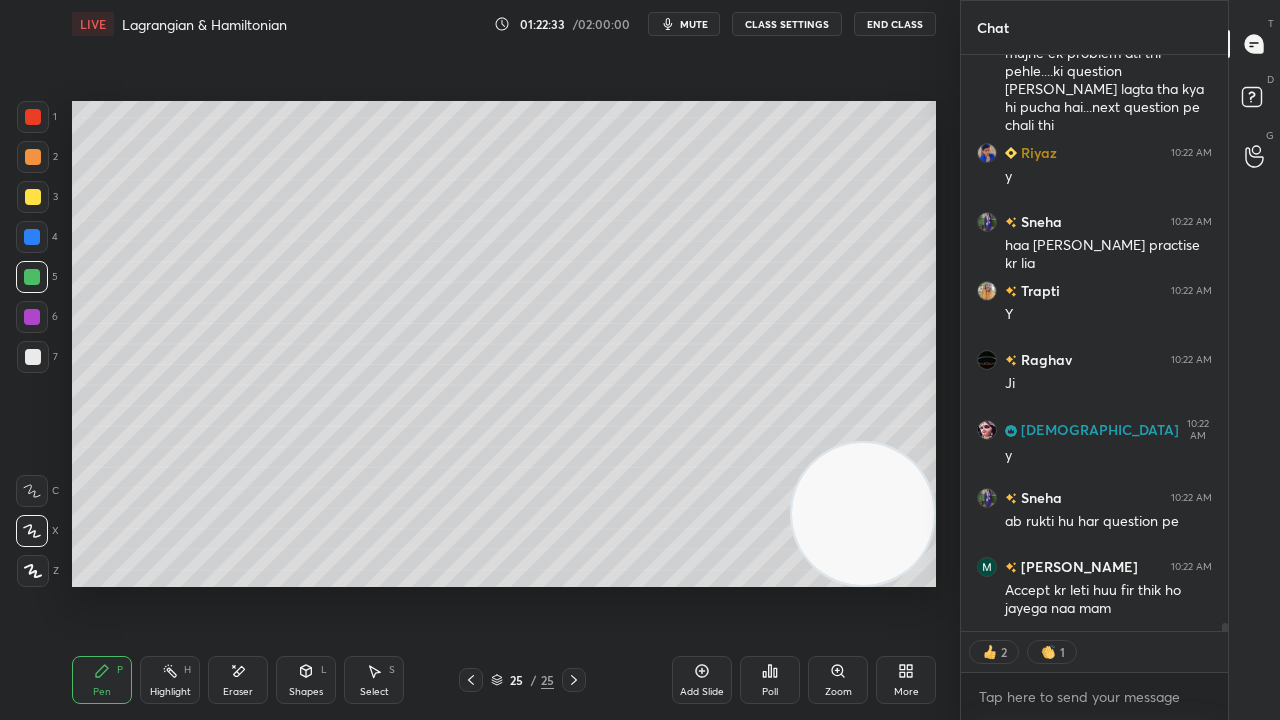 click at bounding box center [33, 197] 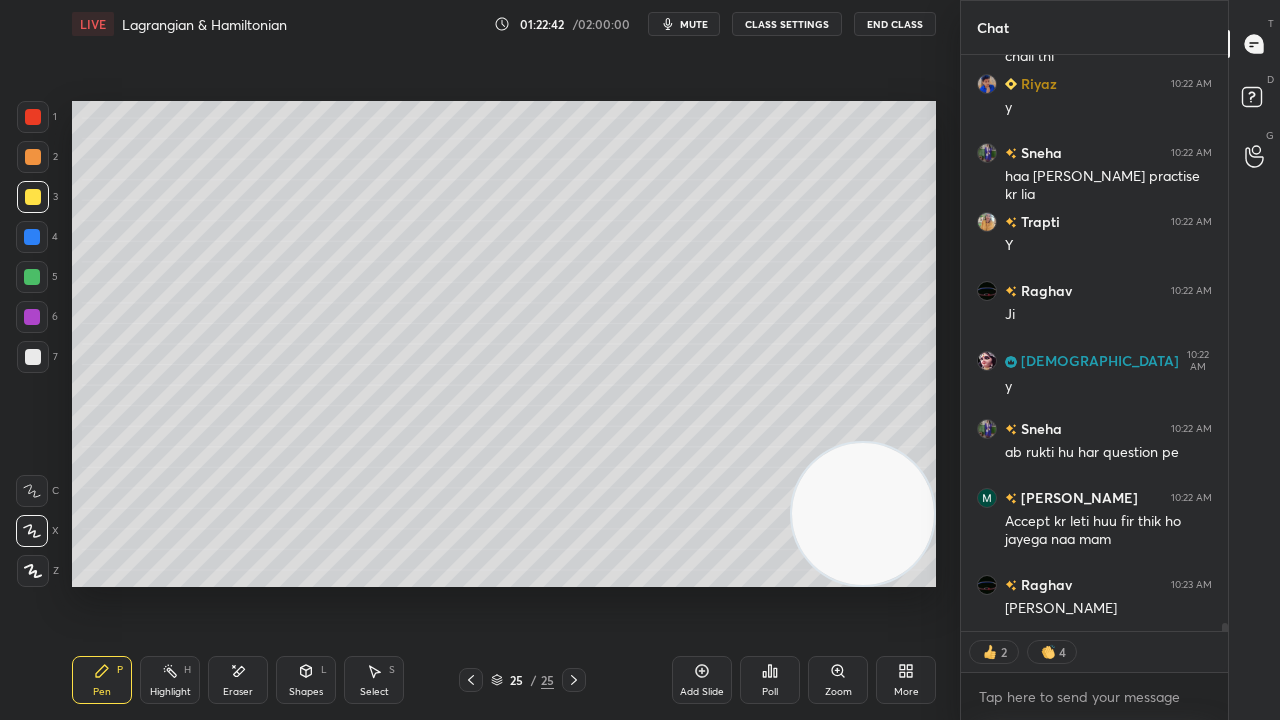 scroll, scrollTop: 40829, scrollLeft: 0, axis: vertical 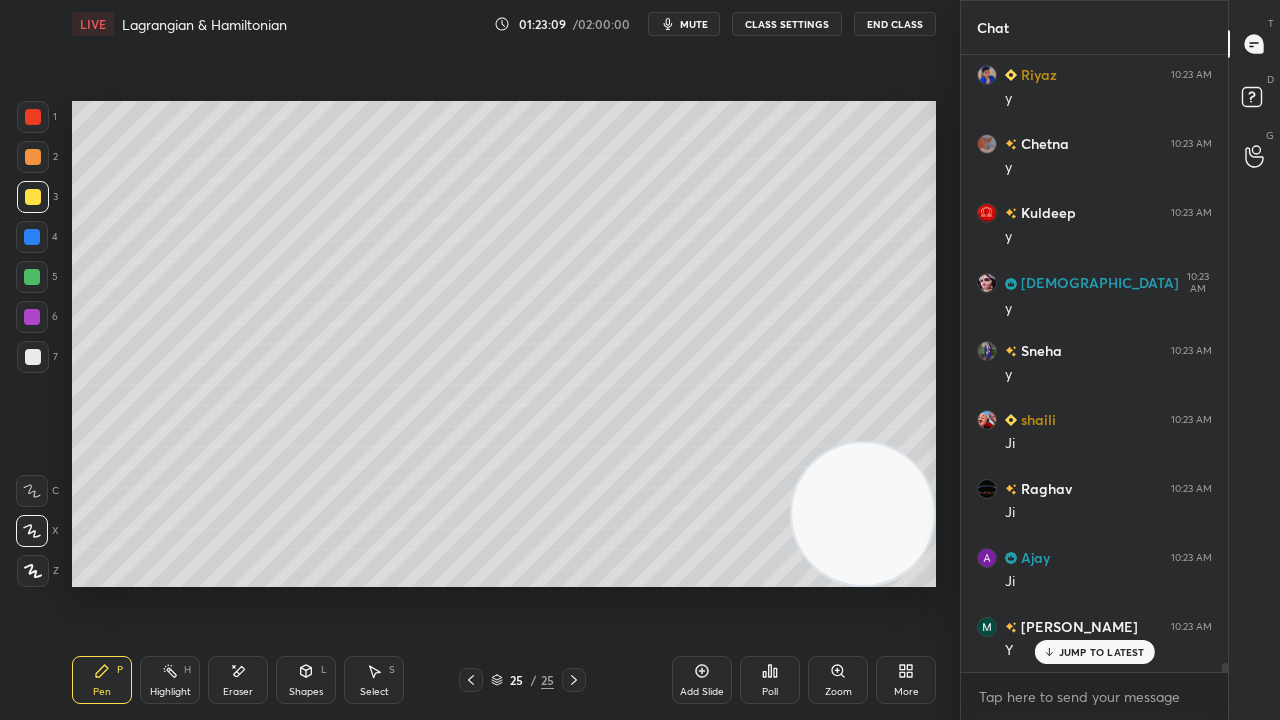 click at bounding box center (33, 357) 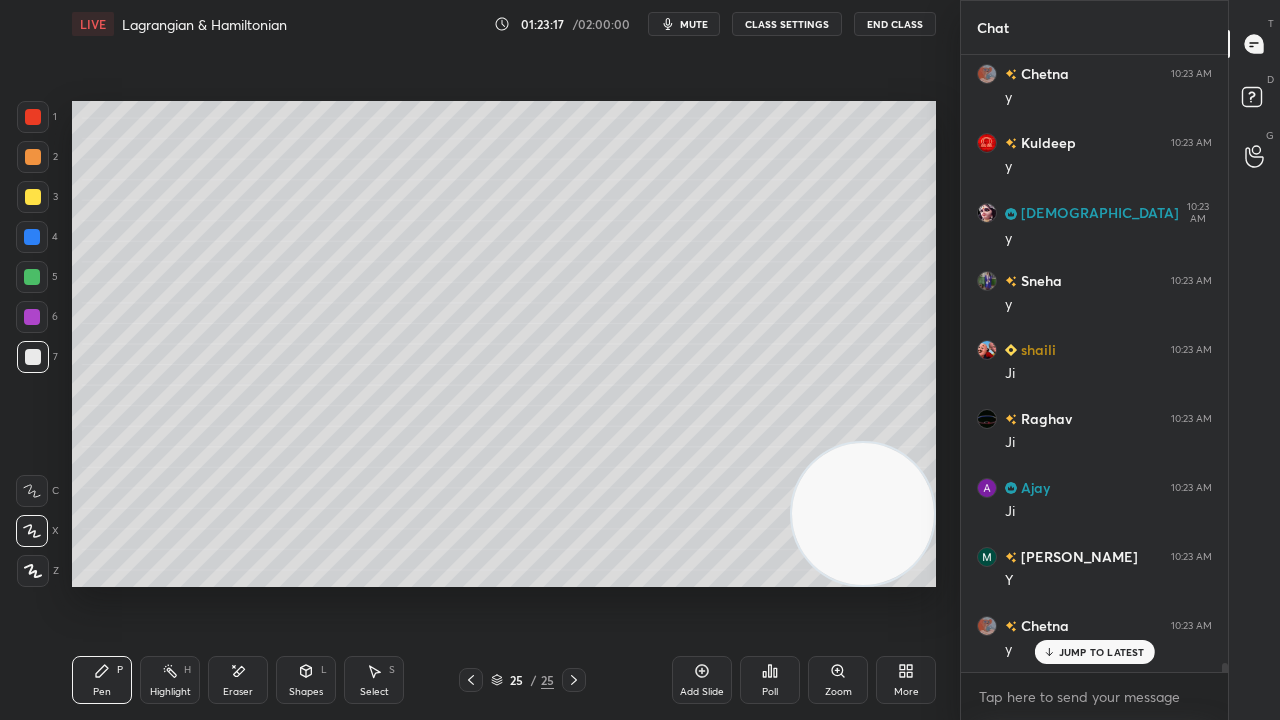 scroll, scrollTop: 41546, scrollLeft: 0, axis: vertical 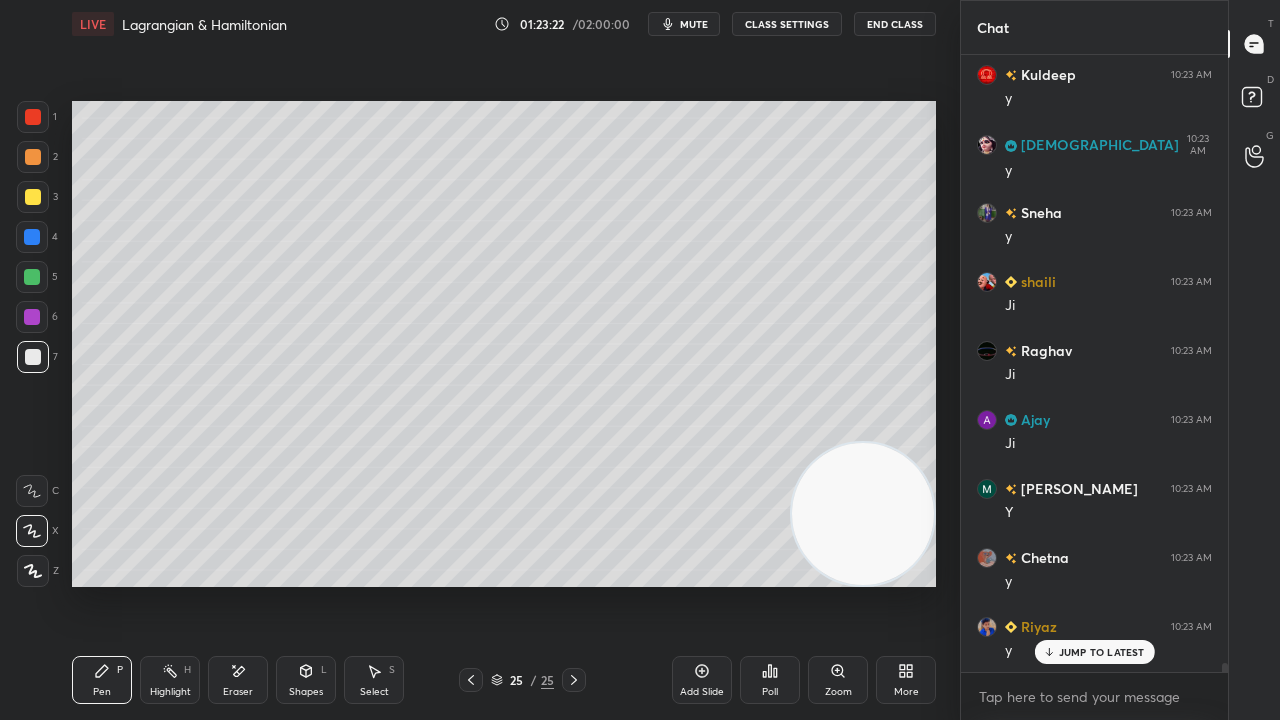 click on "Eraser" at bounding box center (238, 692) 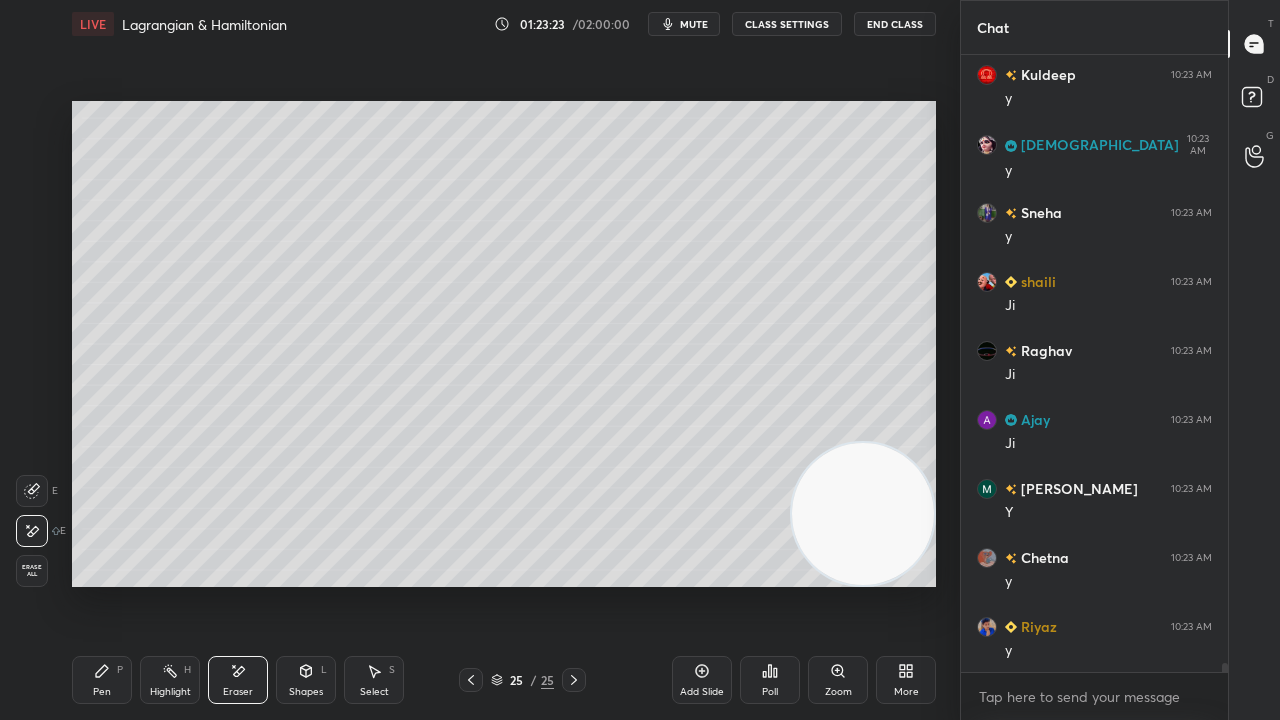 scroll, scrollTop: 41616, scrollLeft: 0, axis: vertical 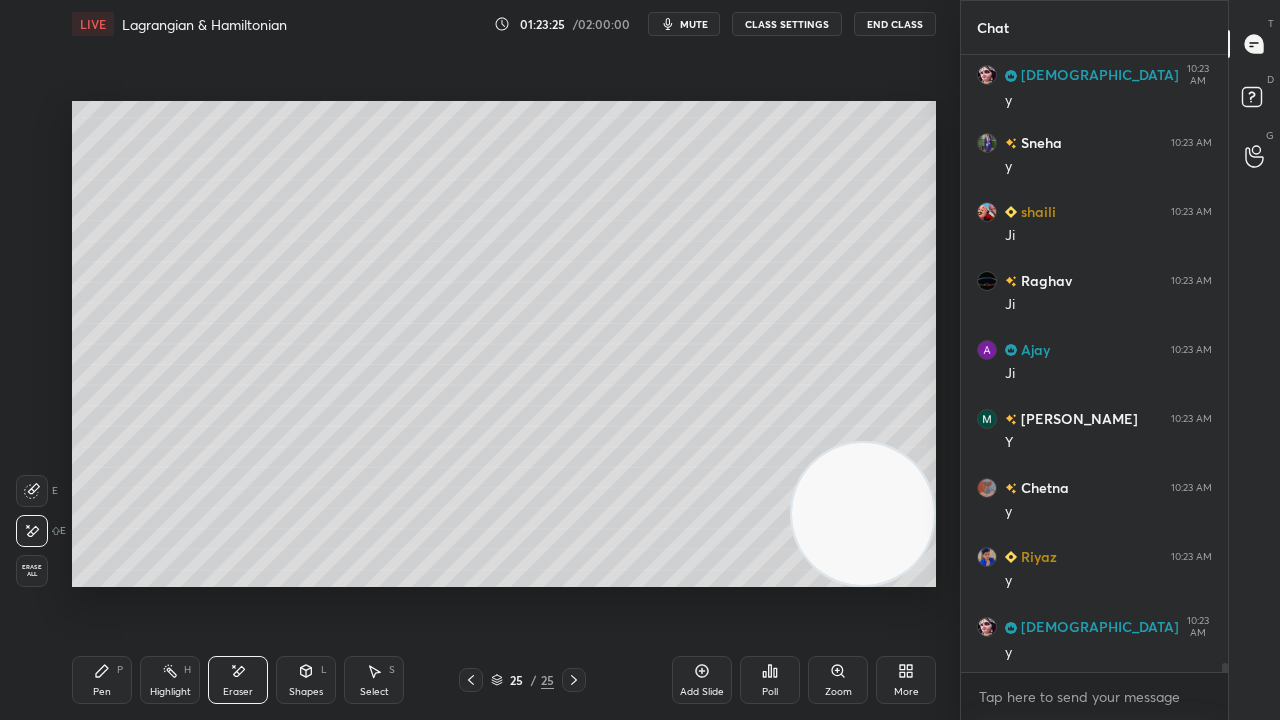 click on "mute" at bounding box center (694, 24) 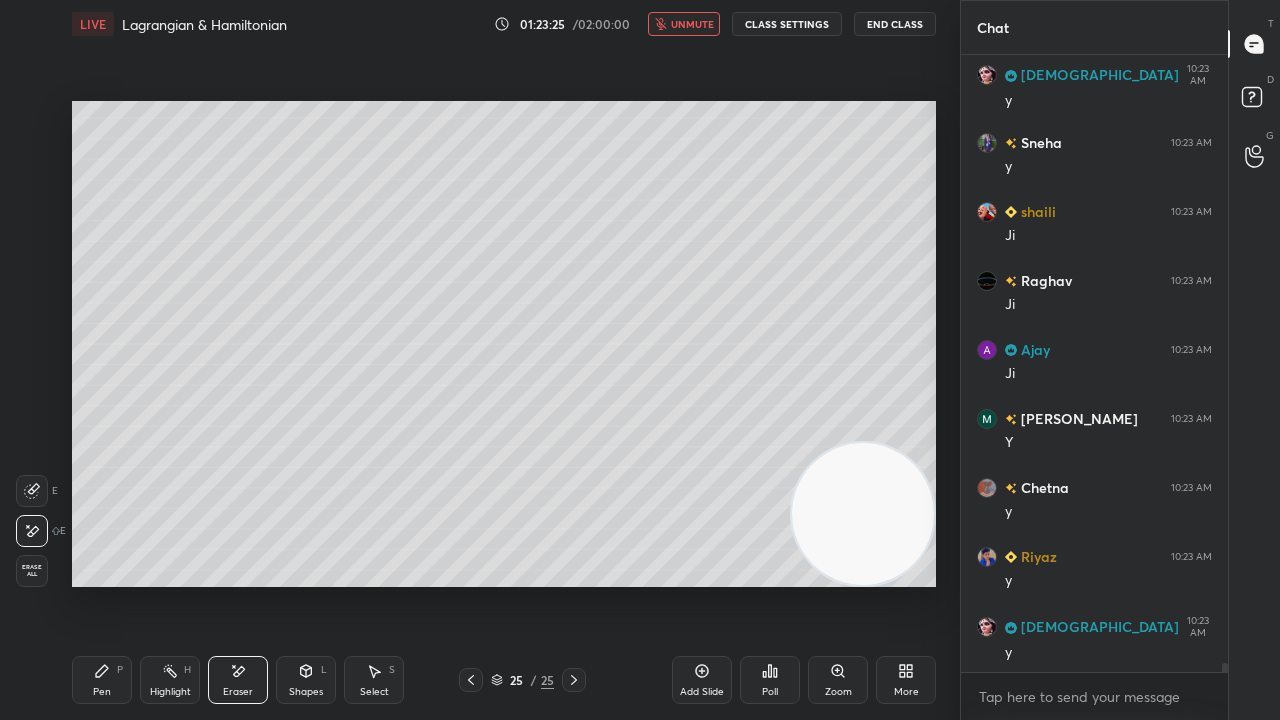 click on "unmute" at bounding box center [692, 24] 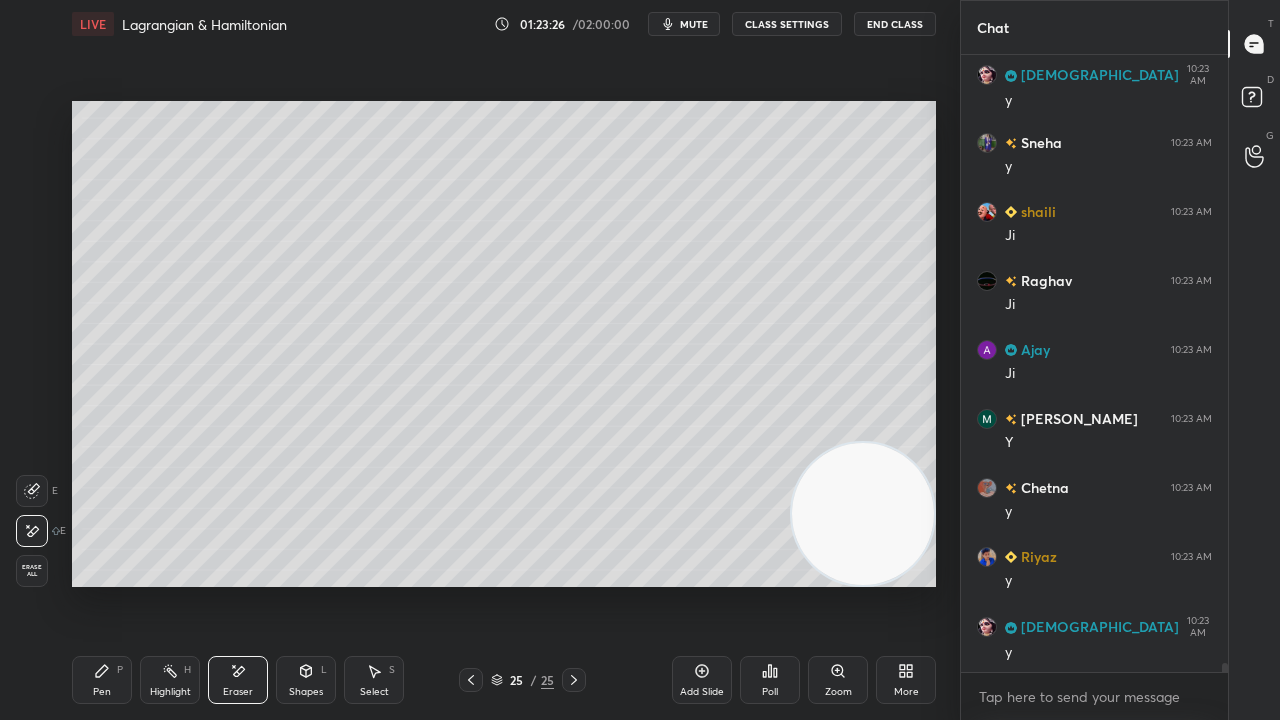click on "Pen P" at bounding box center (102, 680) 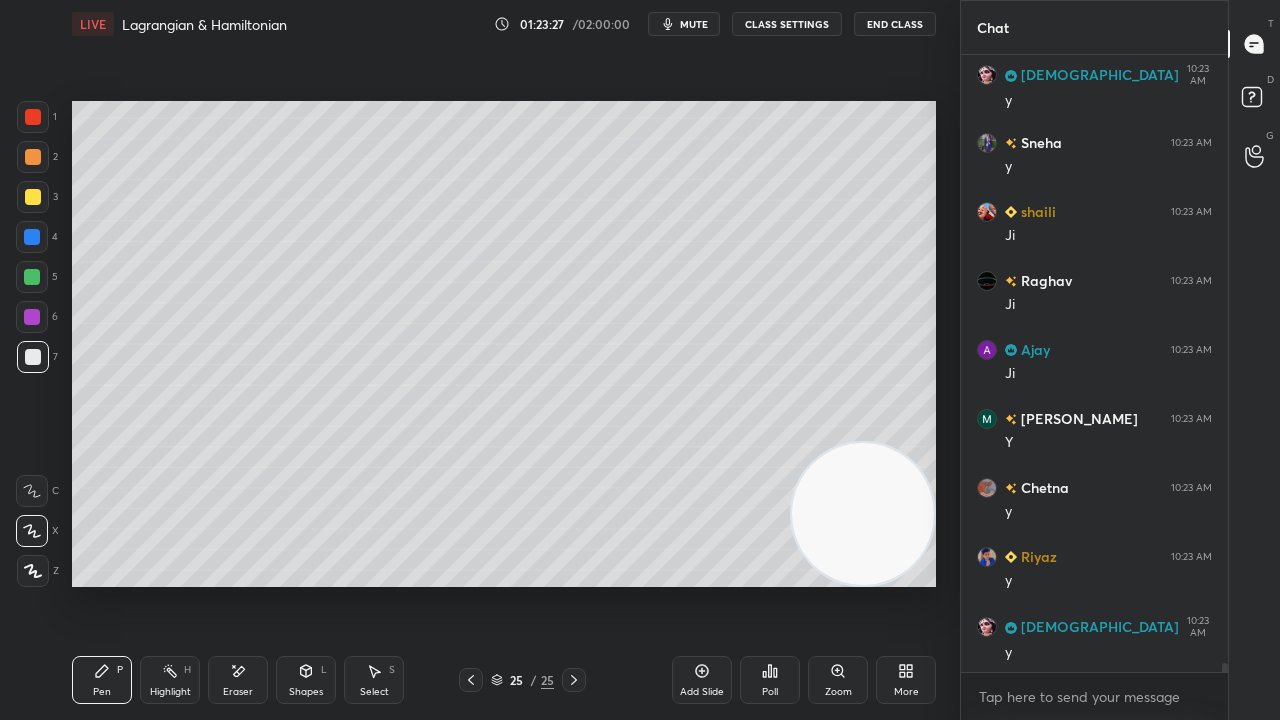 click at bounding box center [33, 197] 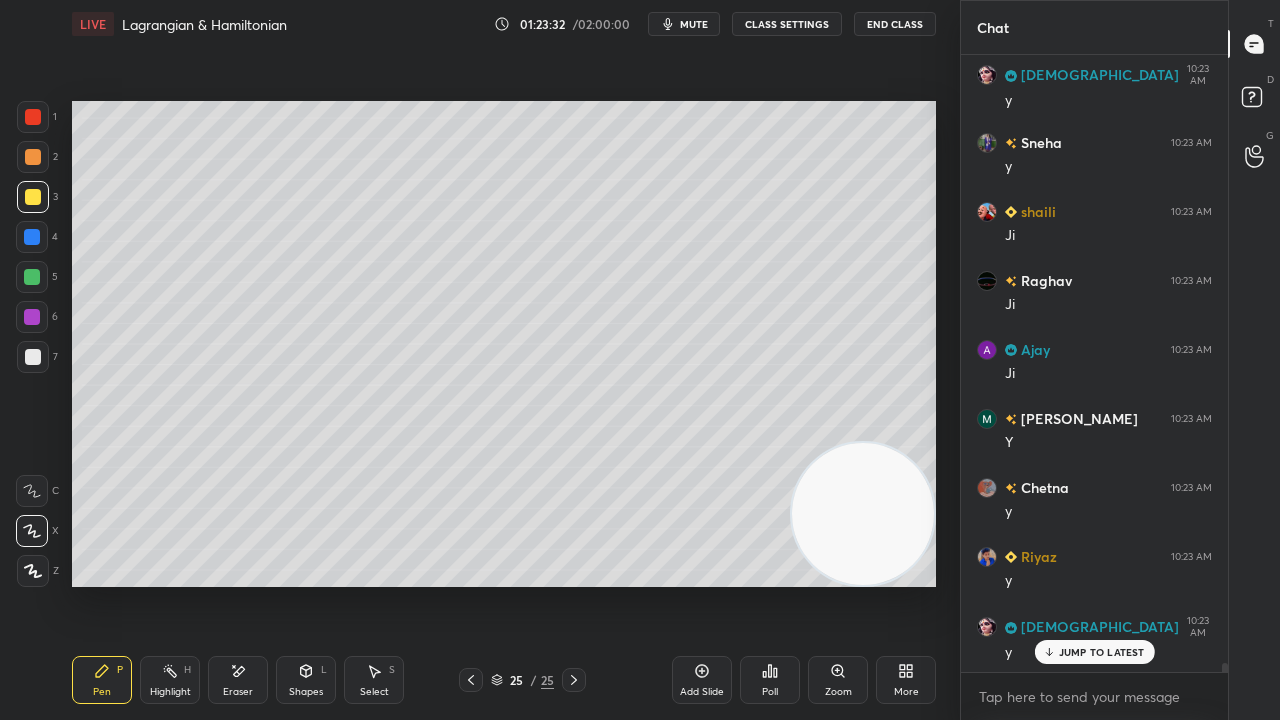 scroll, scrollTop: 41684, scrollLeft: 0, axis: vertical 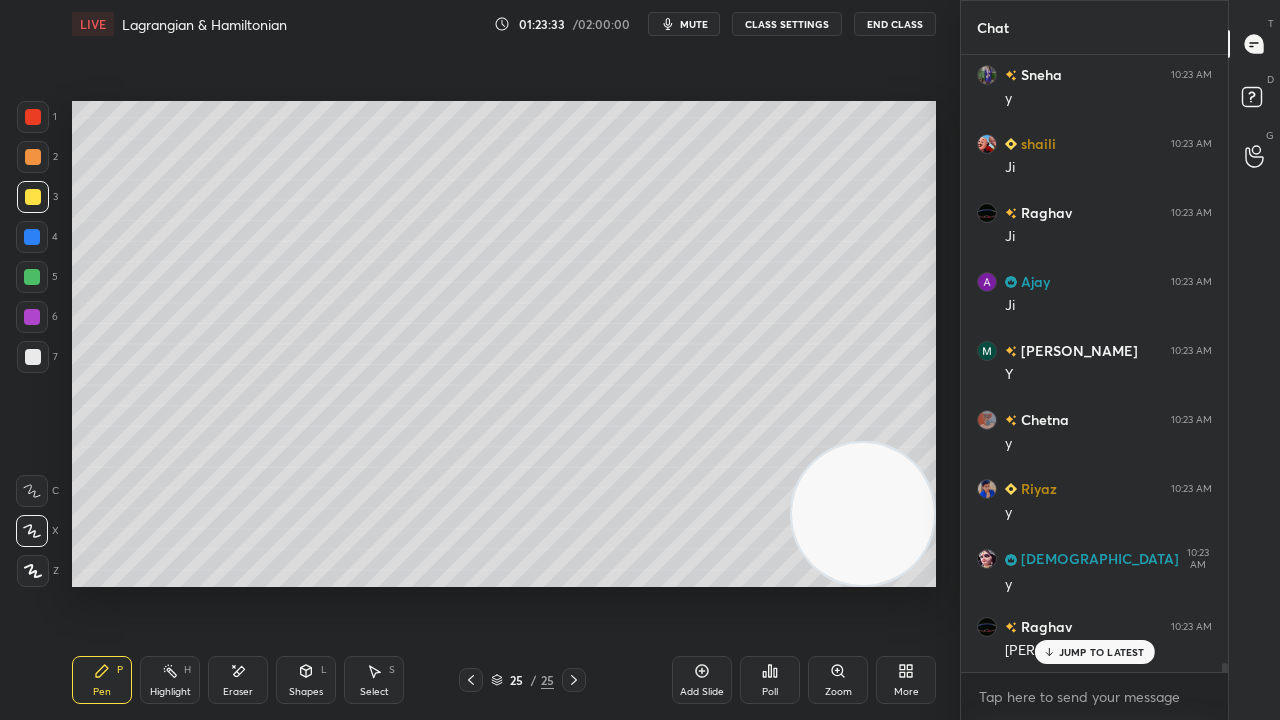 click at bounding box center (32, 277) 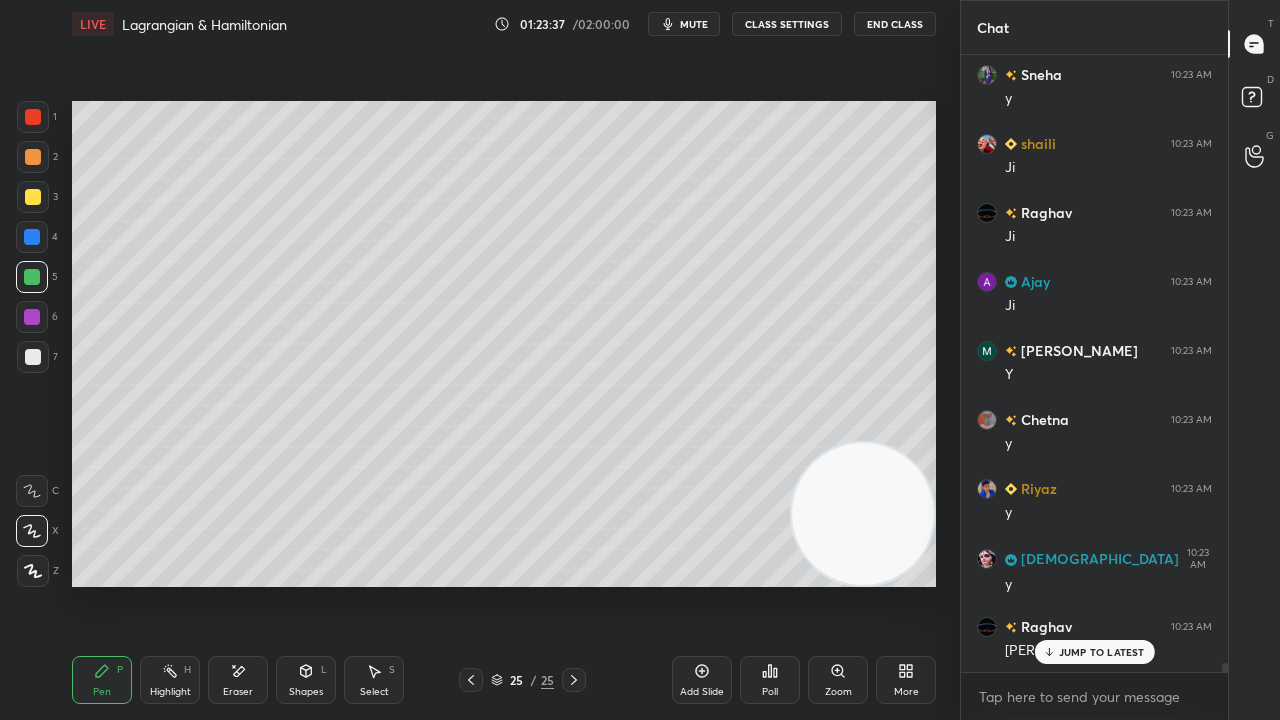 scroll, scrollTop: 41754, scrollLeft: 0, axis: vertical 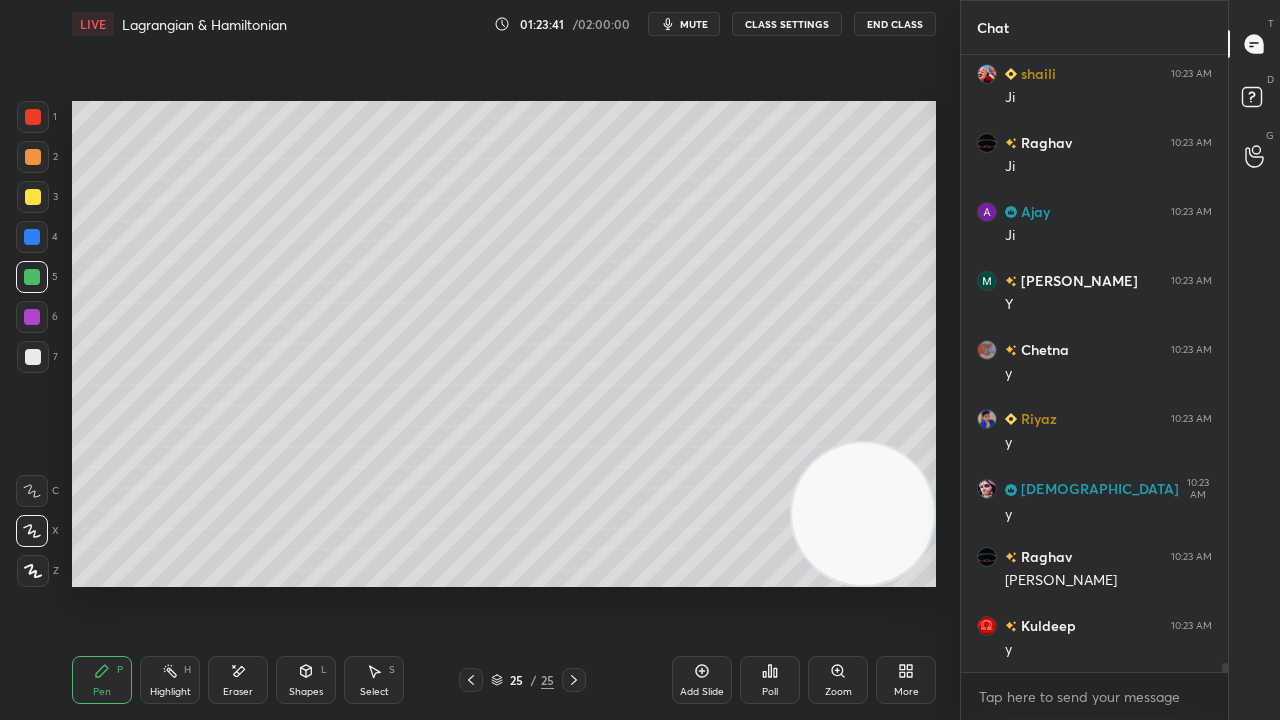 click on "Eraser" at bounding box center [238, 680] 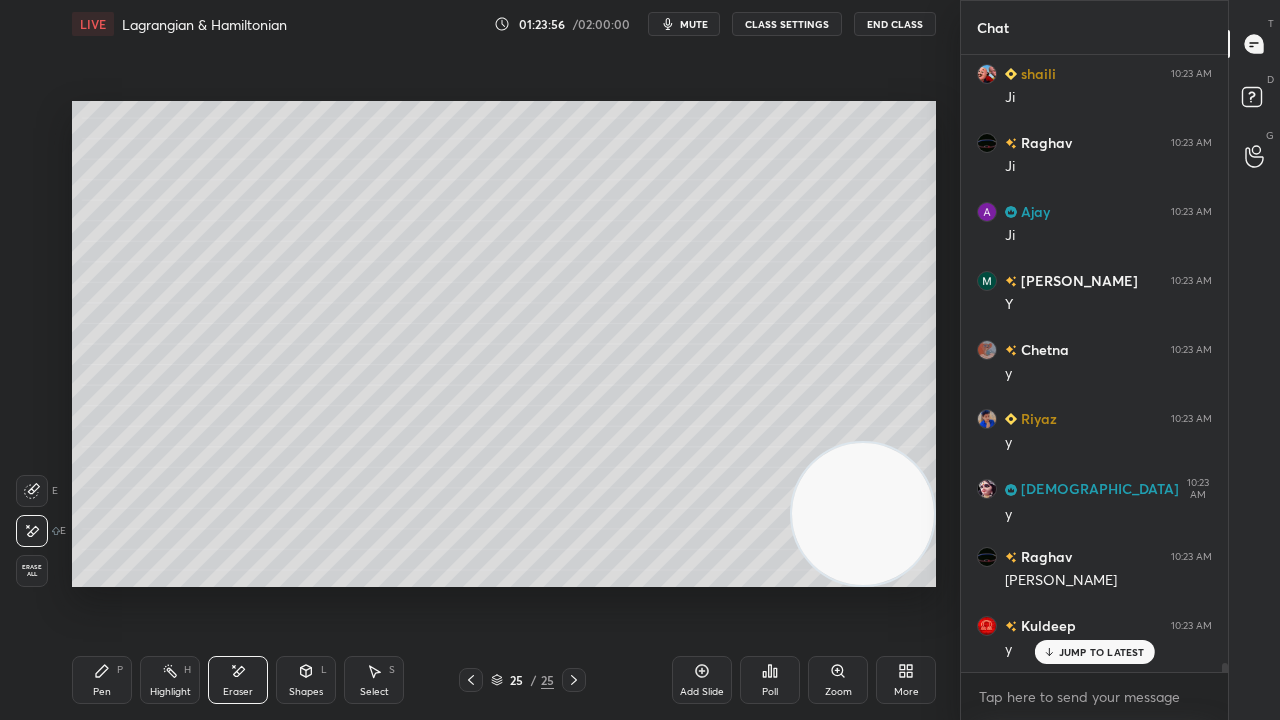 scroll, scrollTop: 41822, scrollLeft: 0, axis: vertical 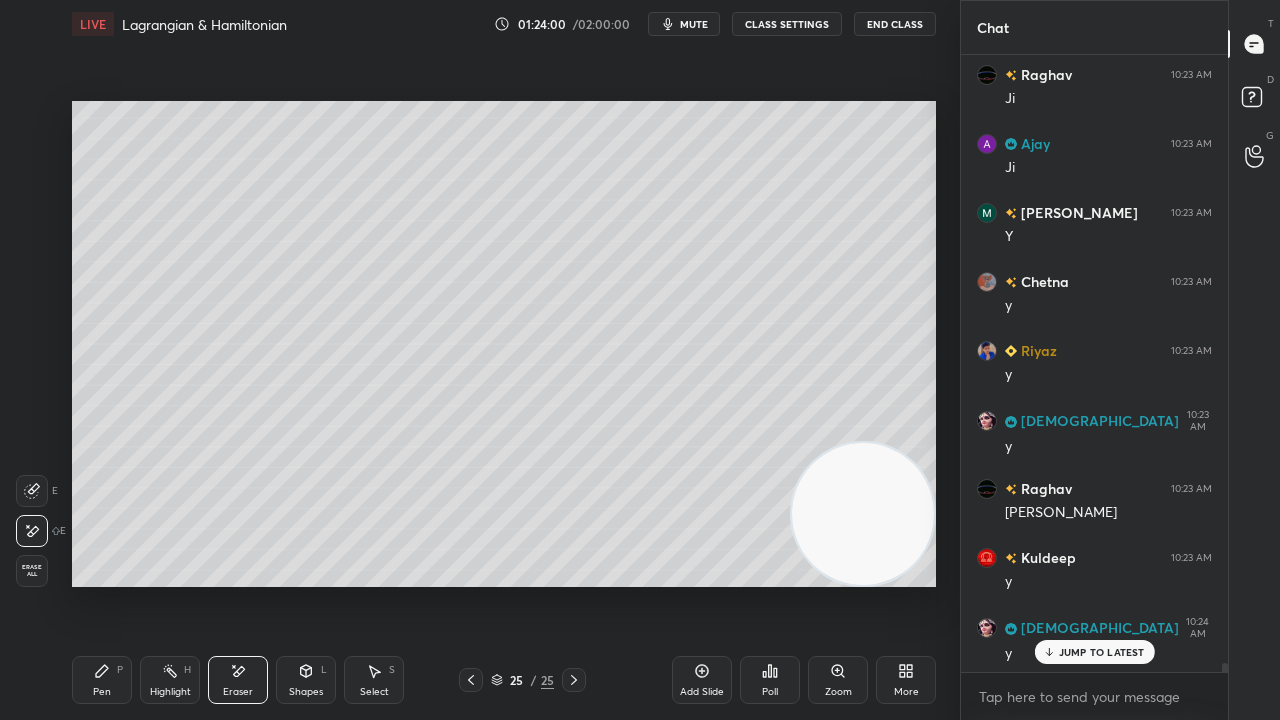 click on "JUMP TO LATEST" at bounding box center [1102, 652] 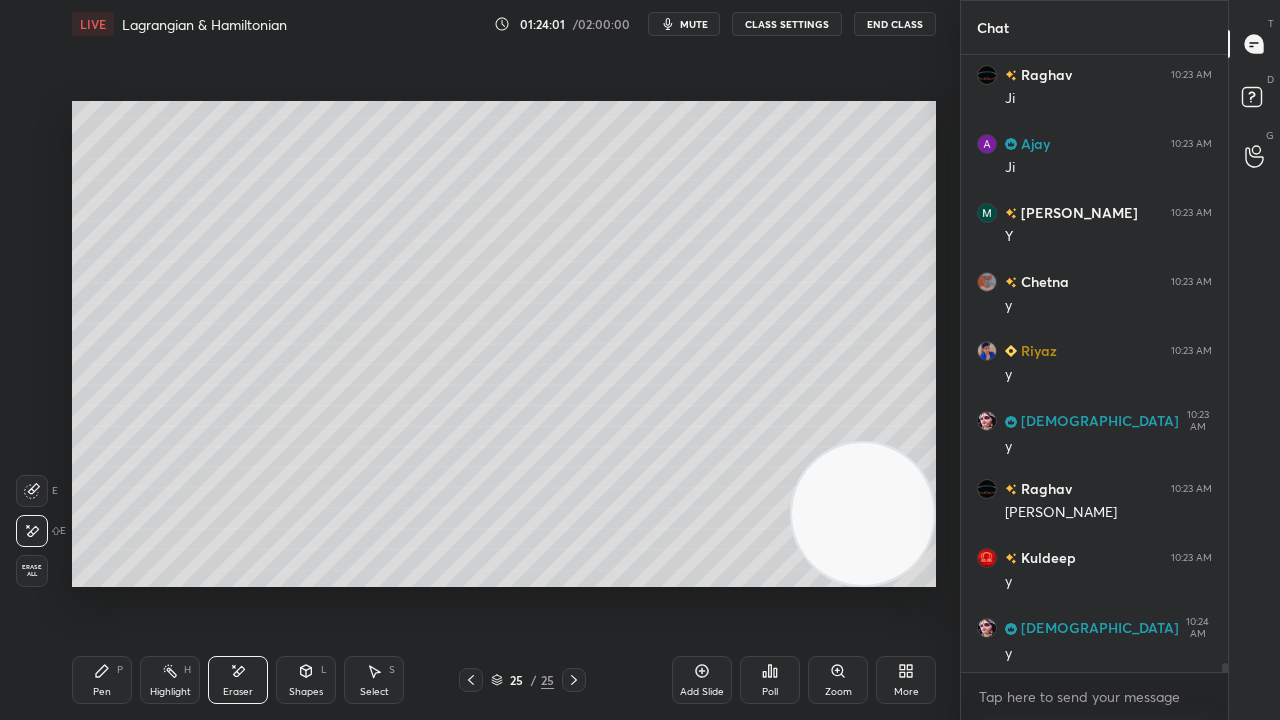click on "mute" at bounding box center [694, 24] 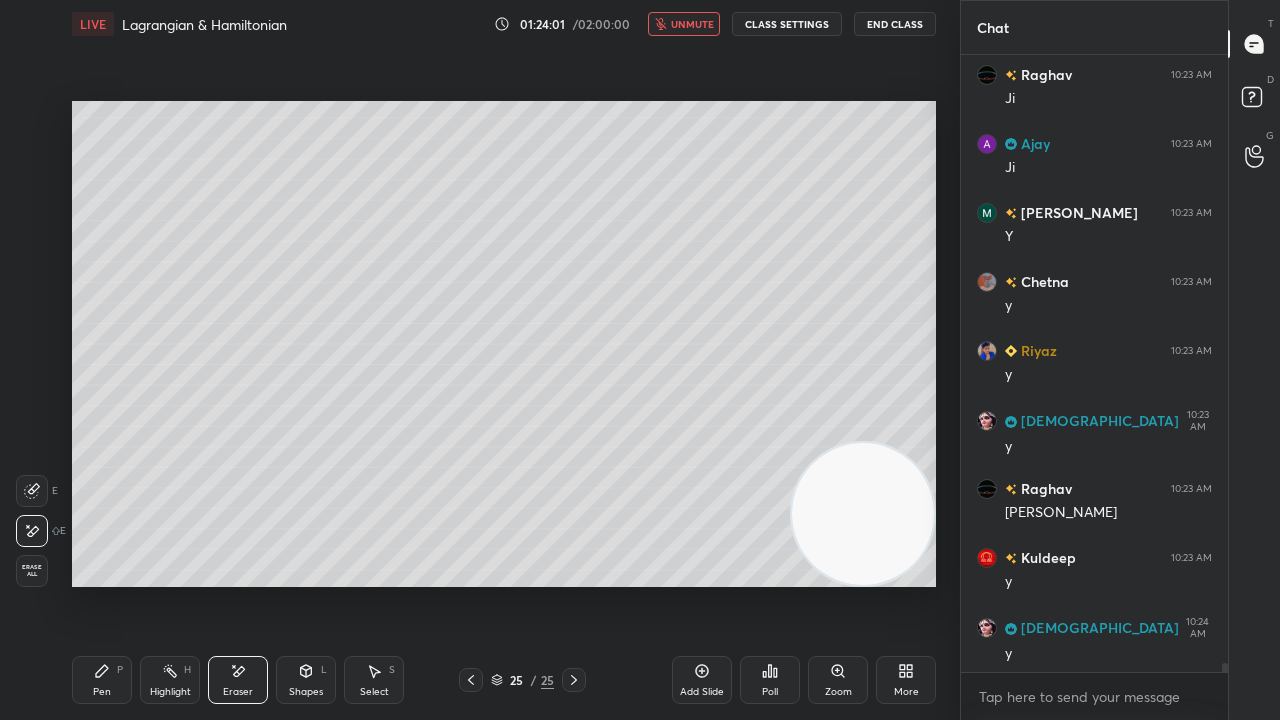 click on "unmute" at bounding box center (684, 24) 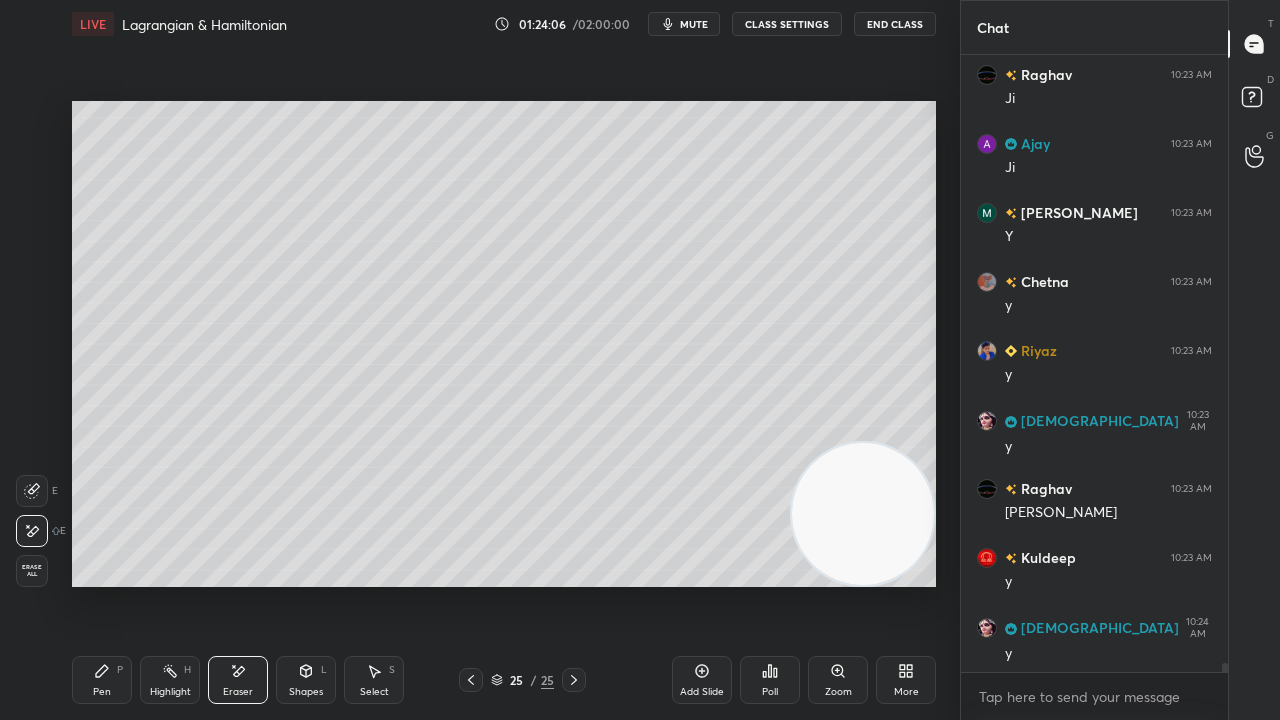 click on "Pen P Highlight H Eraser Shapes L Select S 25 / 25 Add Slide Poll Zoom More" at bounding box center [504, 680] 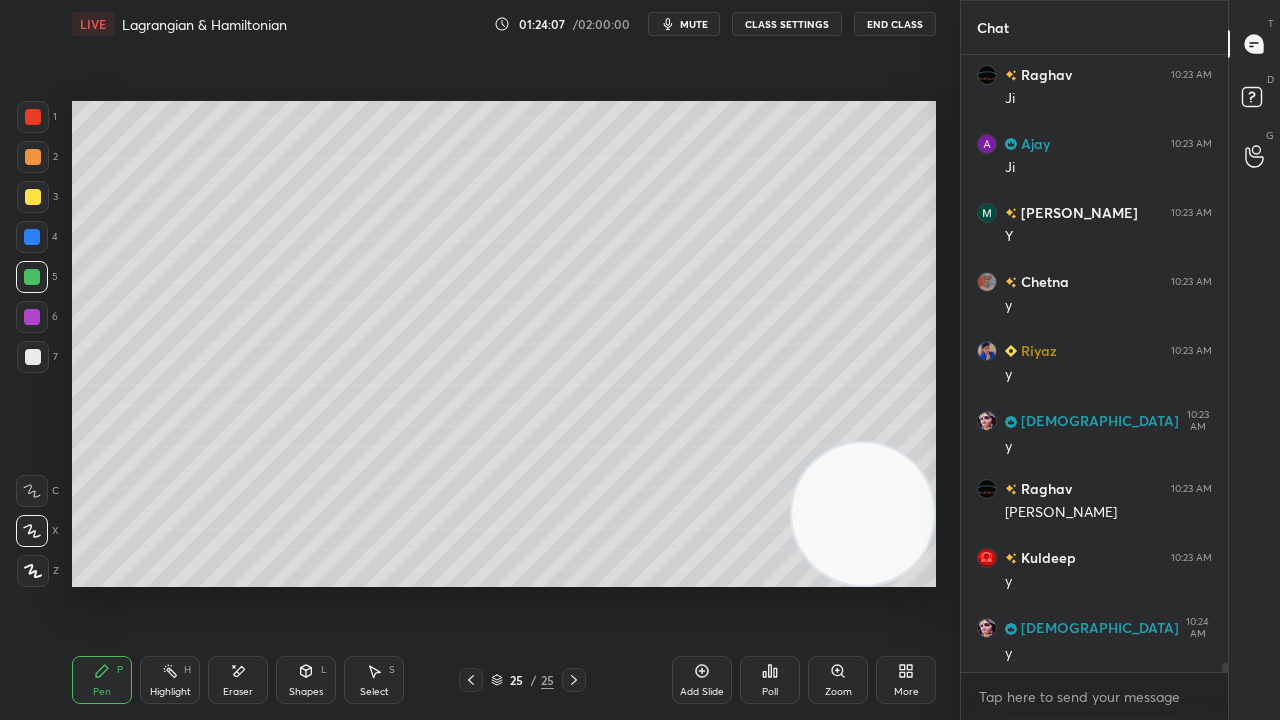 click on "mute" at bounding box center (694, 24) 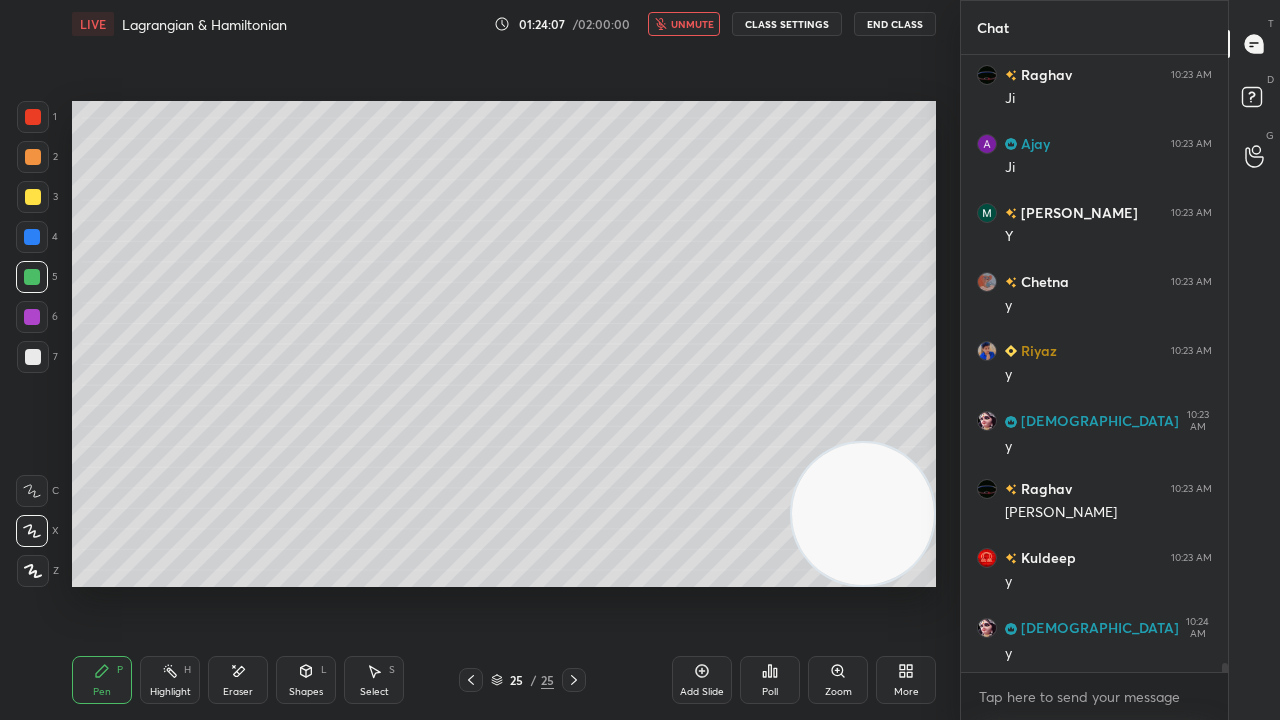 click on "unmute" at bounding box center [692, 24] 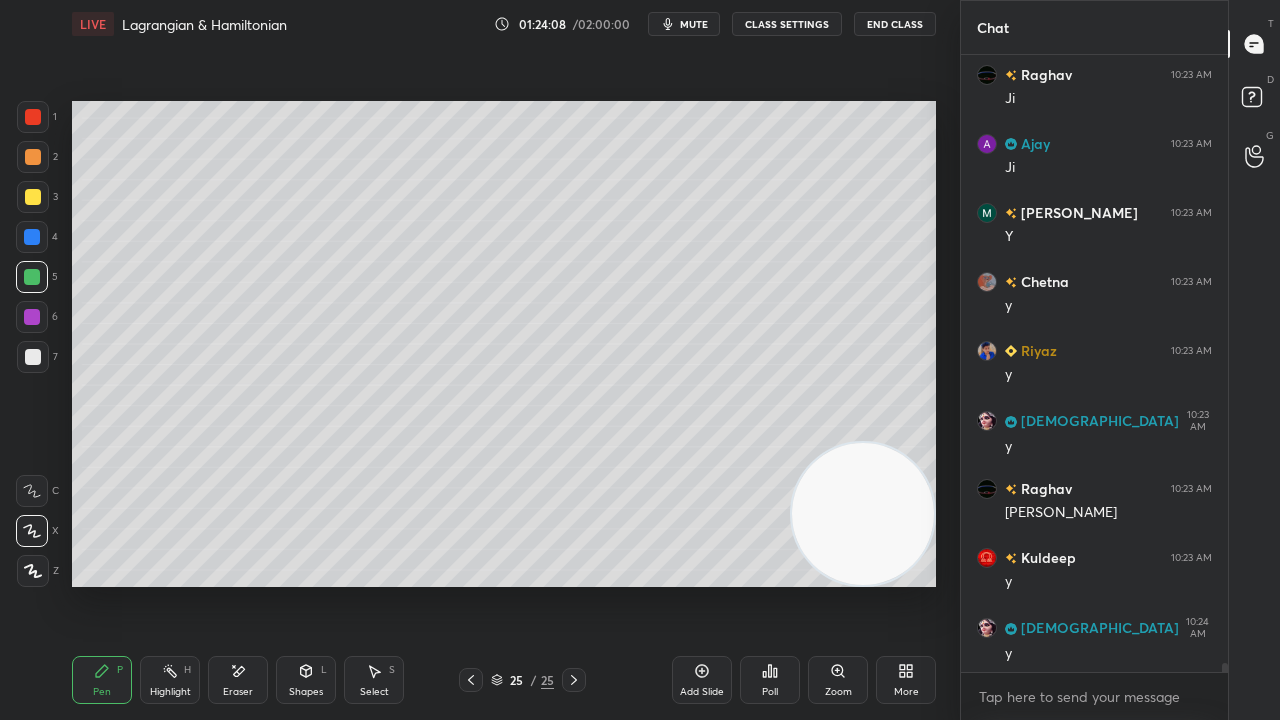 click at bounding box center (32, 277) 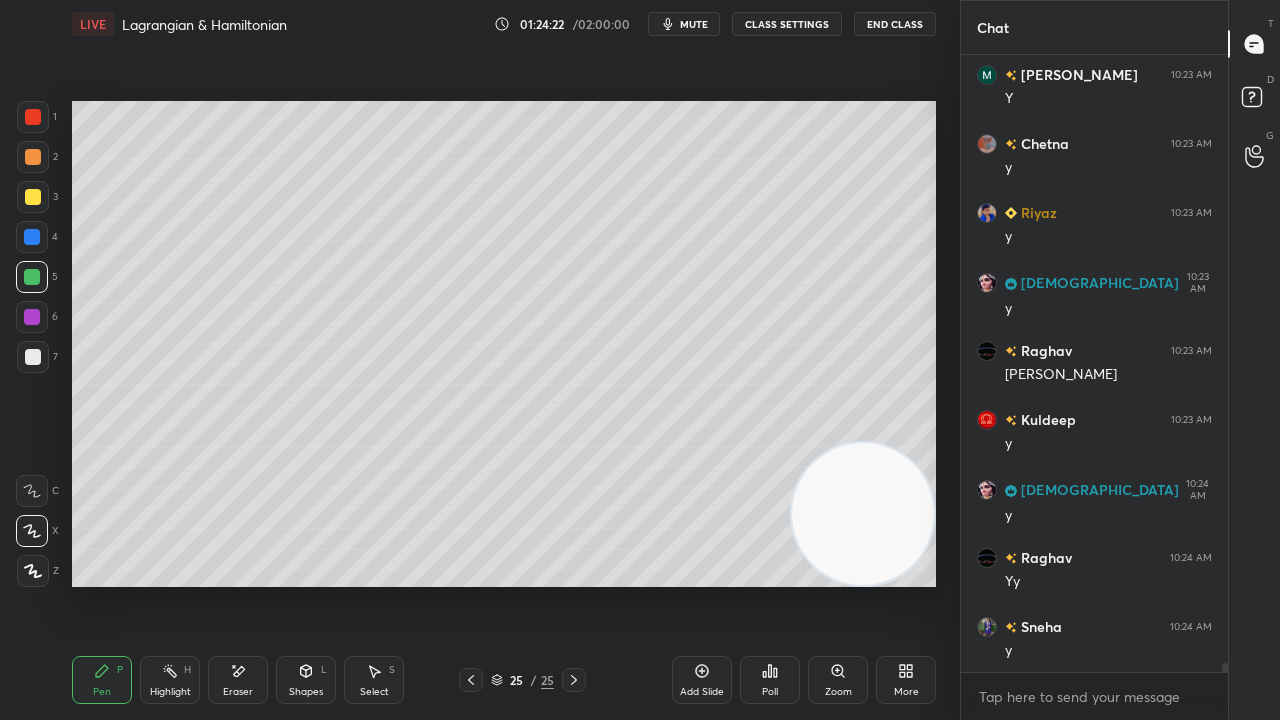 scroll, scrollTop: 42030, scrollLeft: 0, axis: vertical 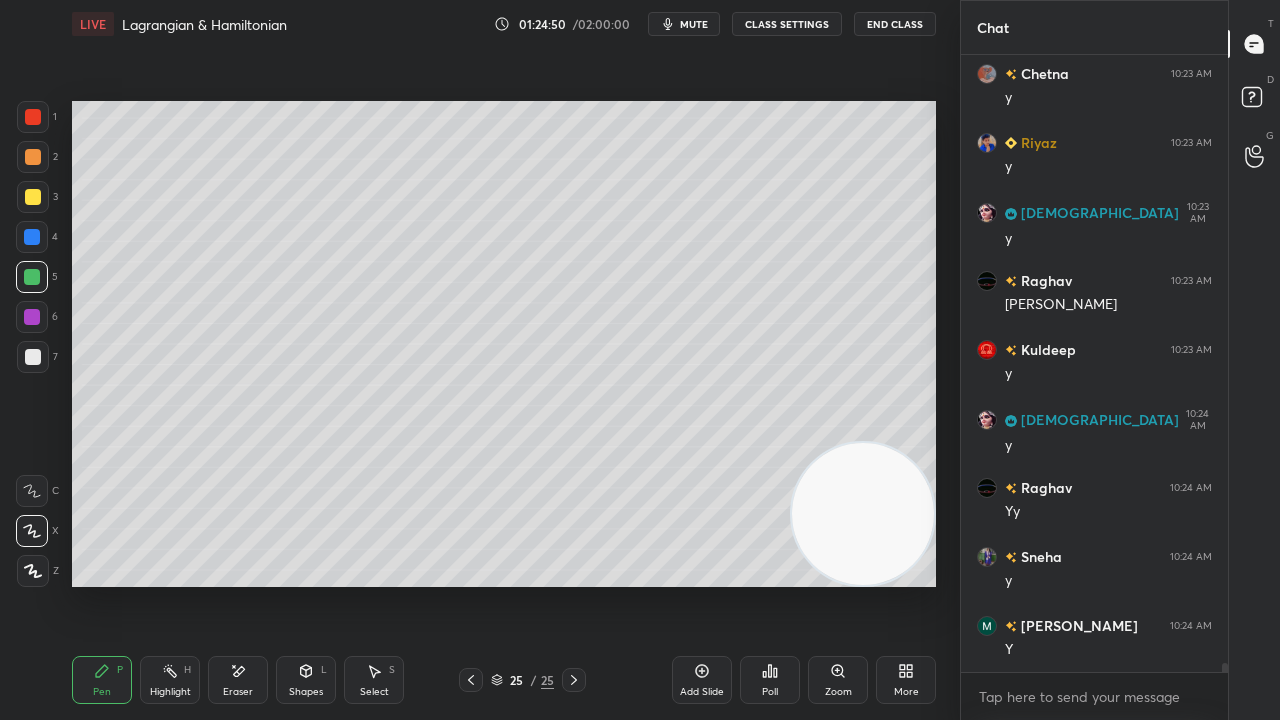 click on "mute" at bounding box center (694, 24) 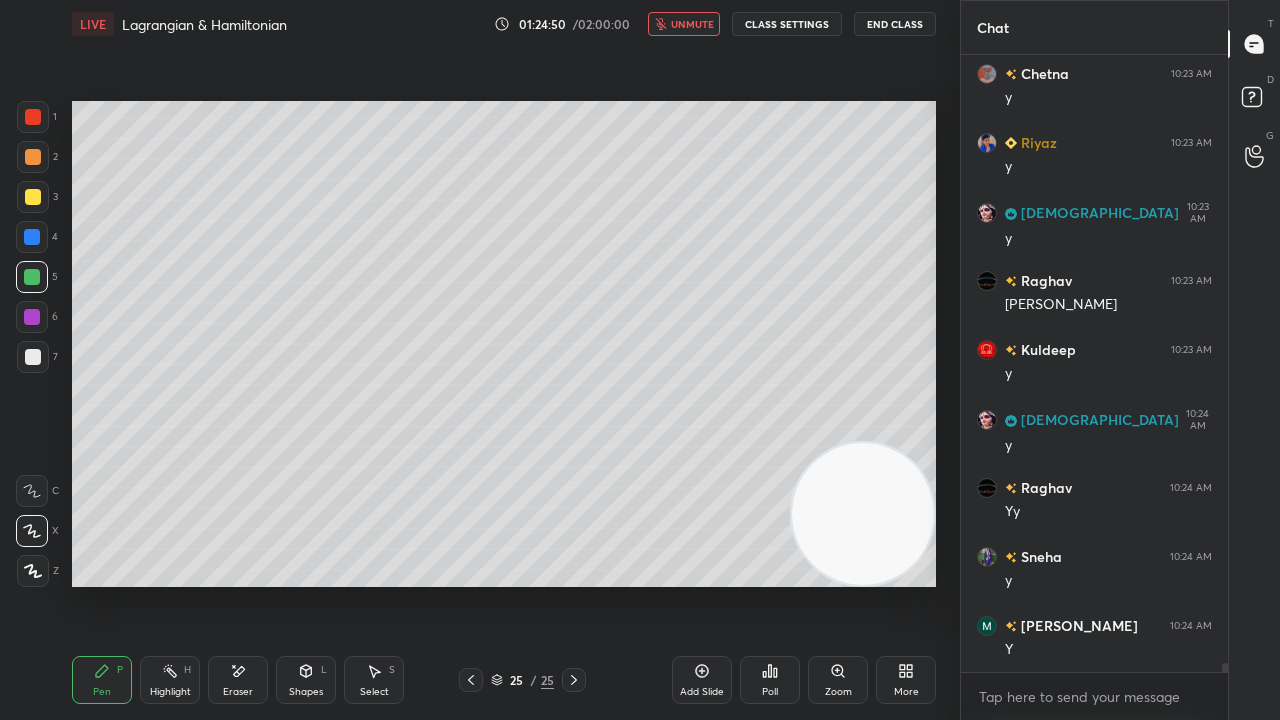 drag, startPoint x: 706, startPoint y: 22, endPoint x: 580, endPoint y: 70, distance: 134.83324 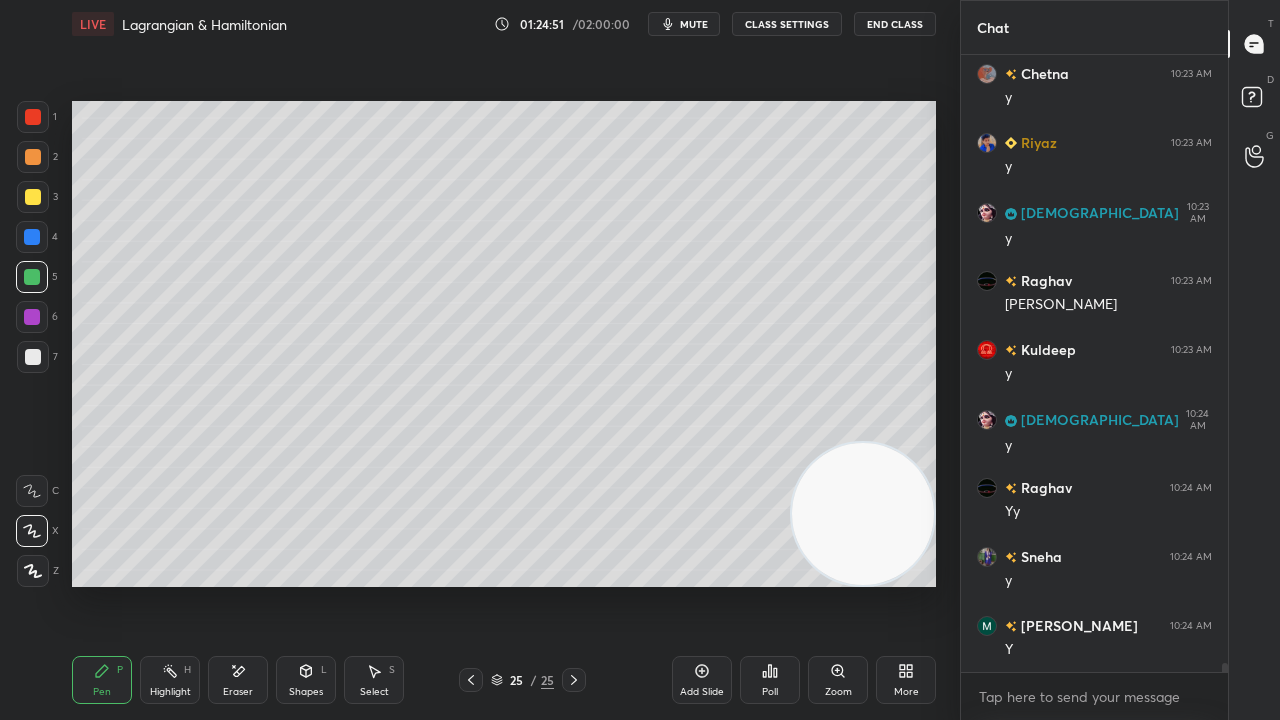 click at bounding box center [33, 357] 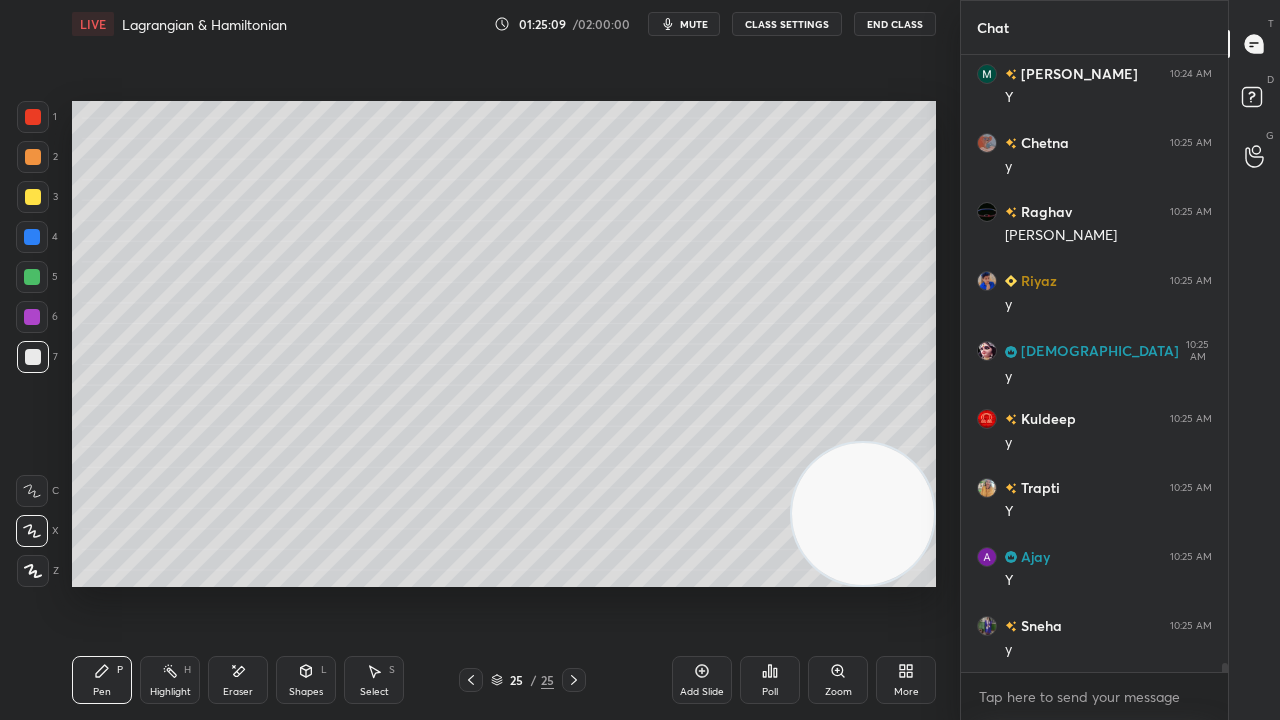 scroll, scrollTop: 42650, scrollLeft: 0, axis: vertical 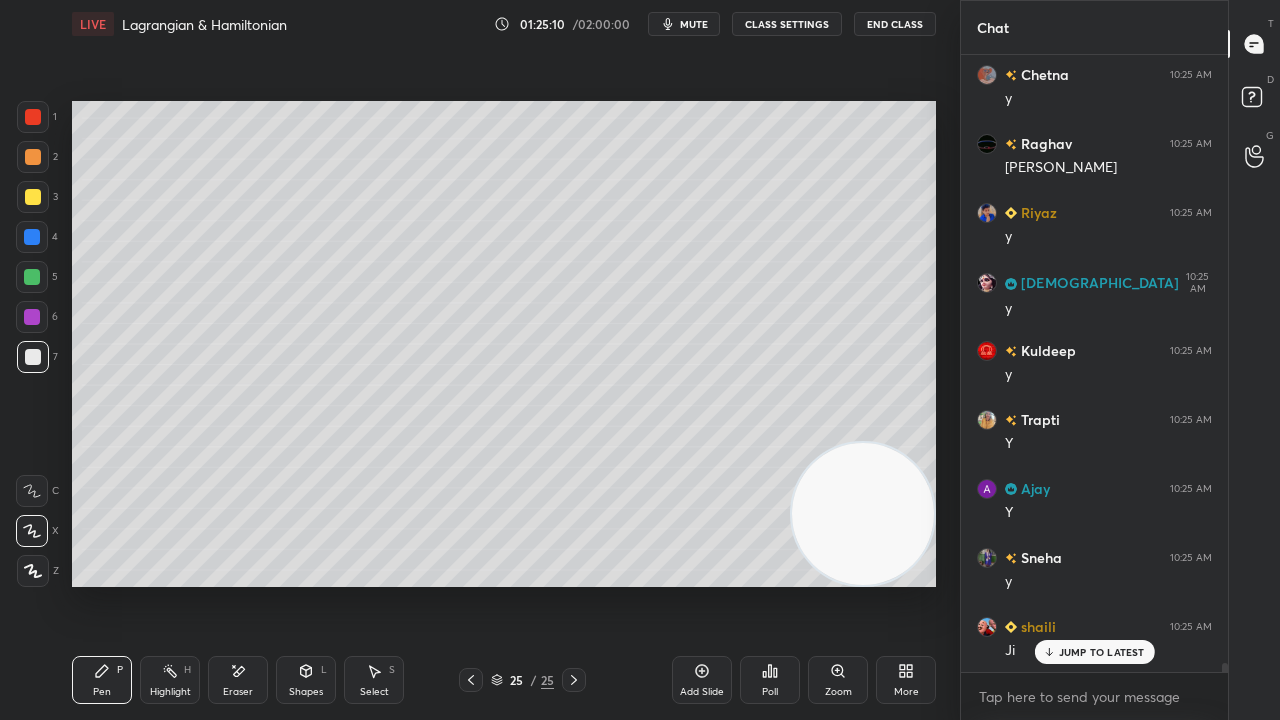 click on "mute" at bounding box center [694, 24] 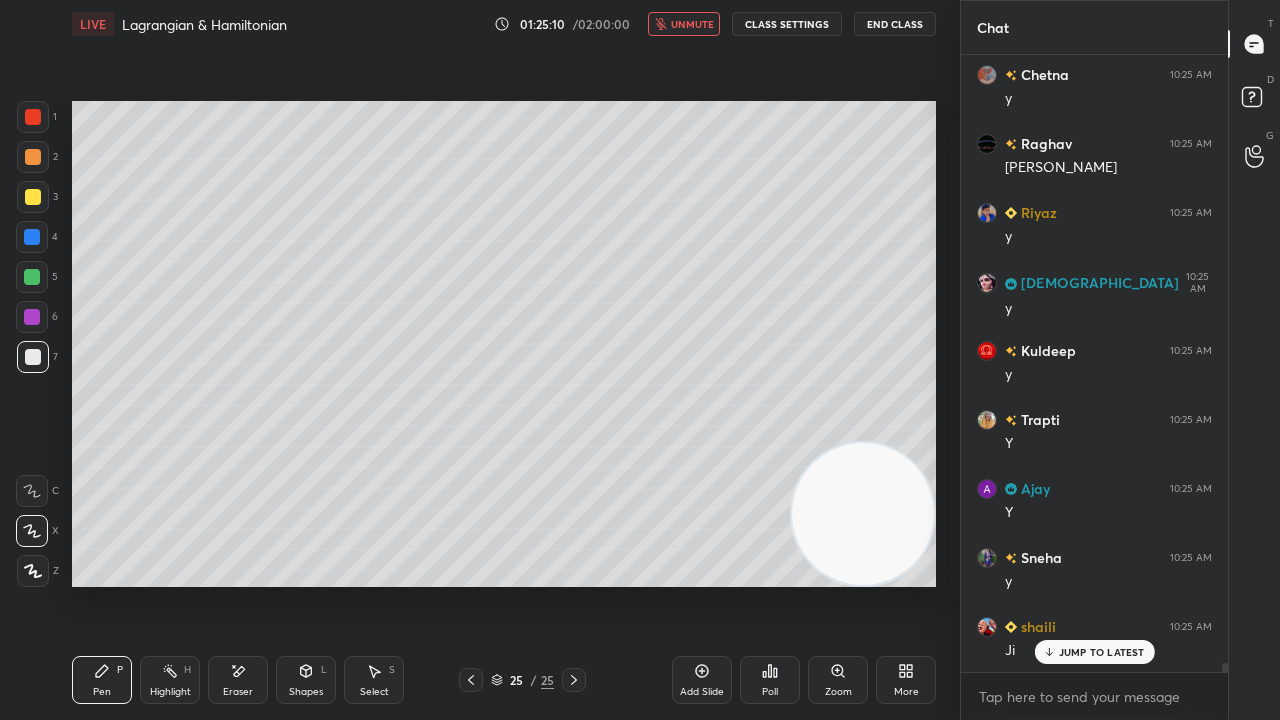 click on "unmute" at bounding box center [692, 24] 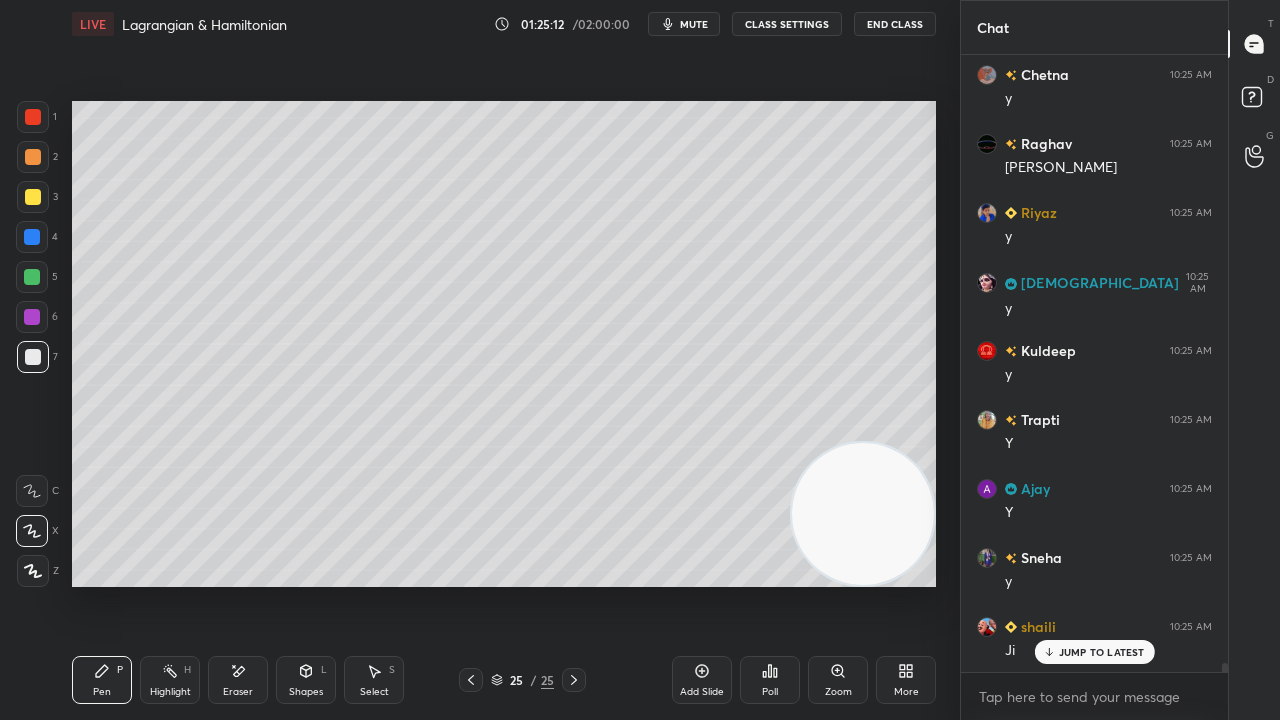 click at bounding box center [32, 277] 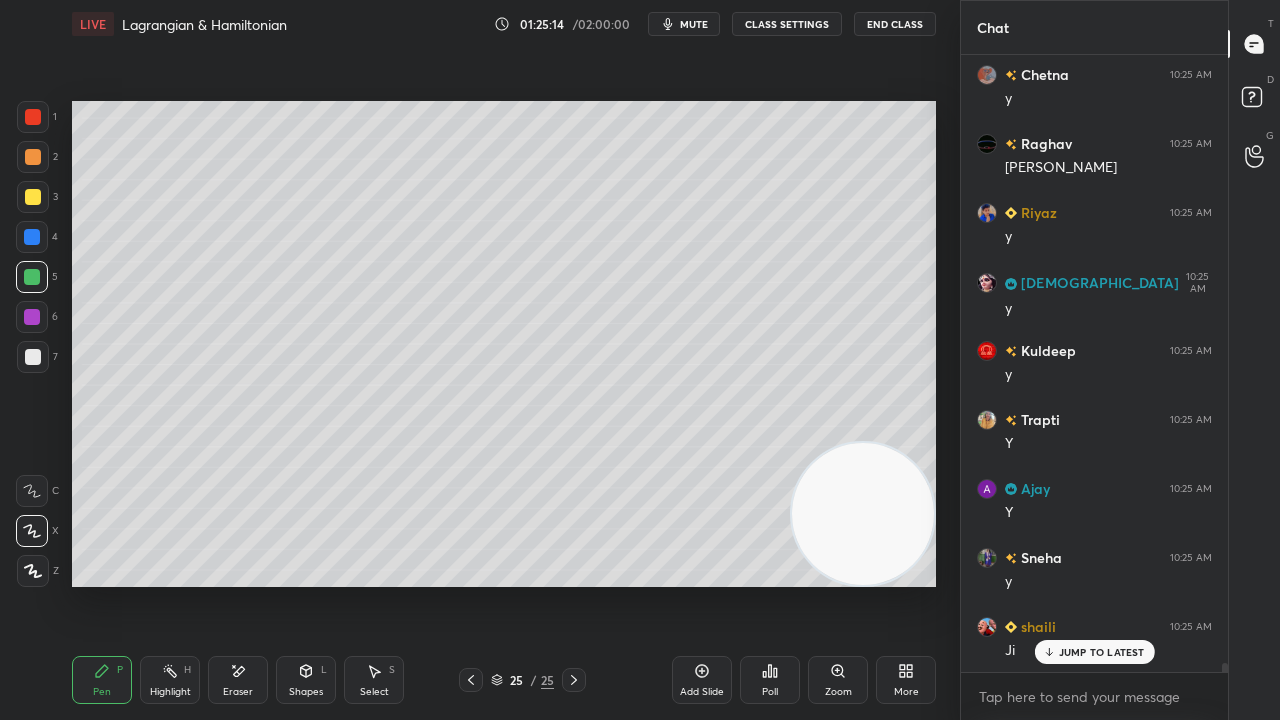click on "mute" at bounding box center [694, 24] 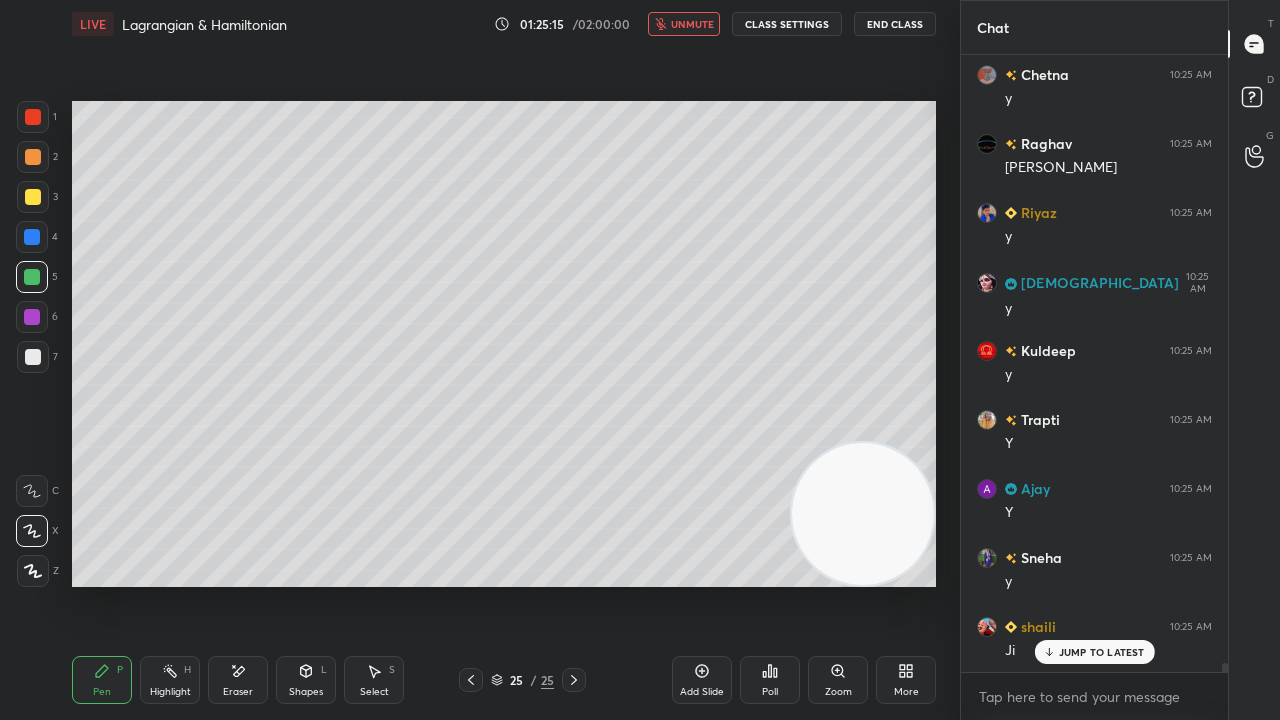 click on "unmute" at bounding box center (692, 24) 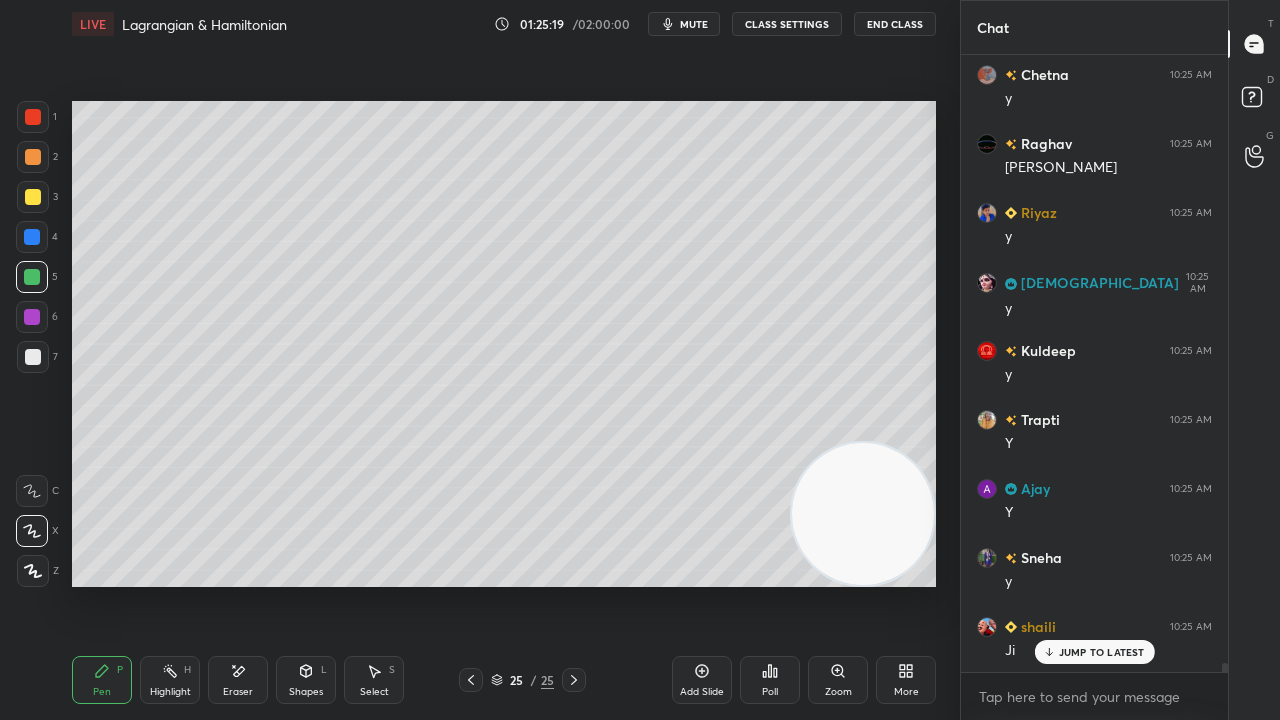 click on "mute" at bounding box center [694, 24] 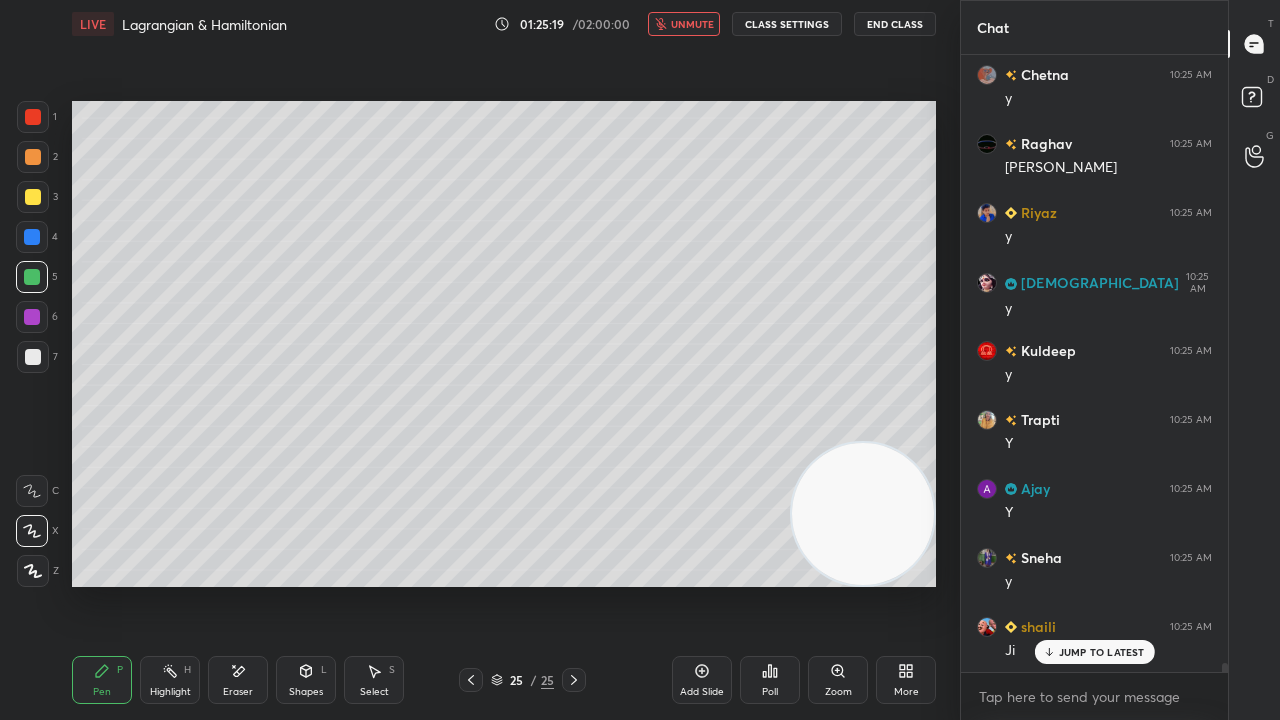 click on "unmute" at bounding box center (692, 24) 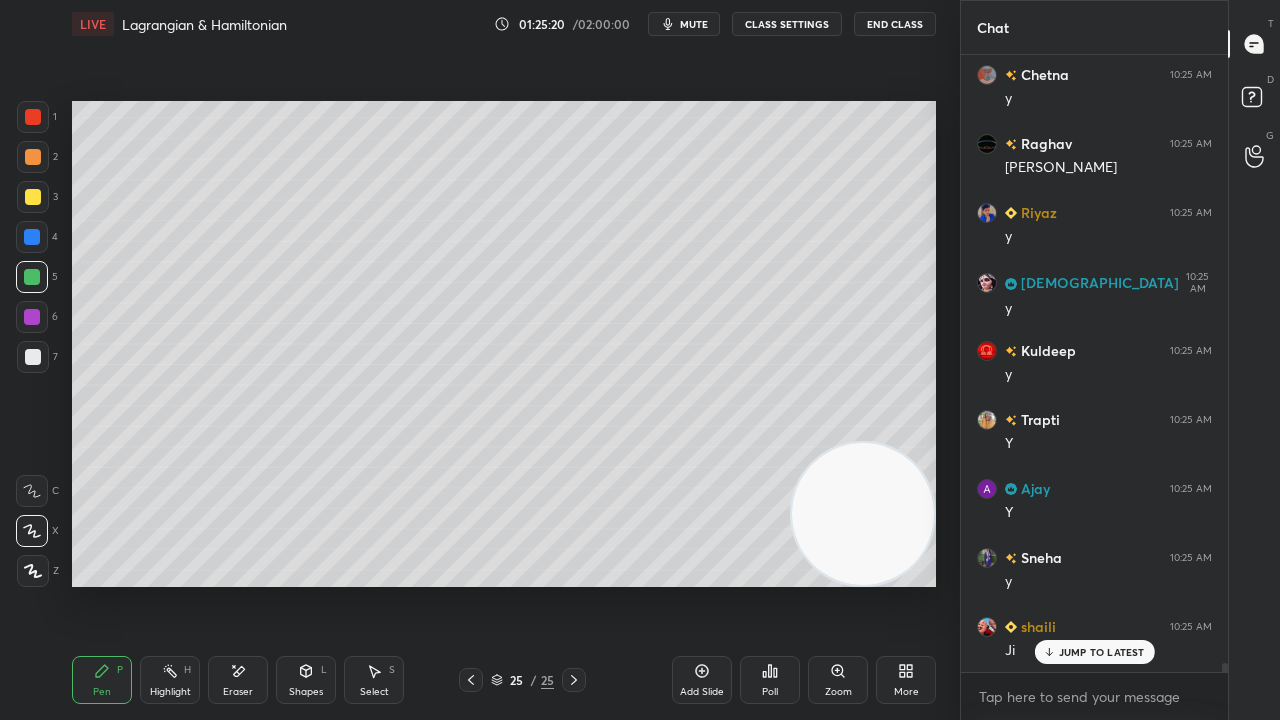 click at bounding box center [33, 357] 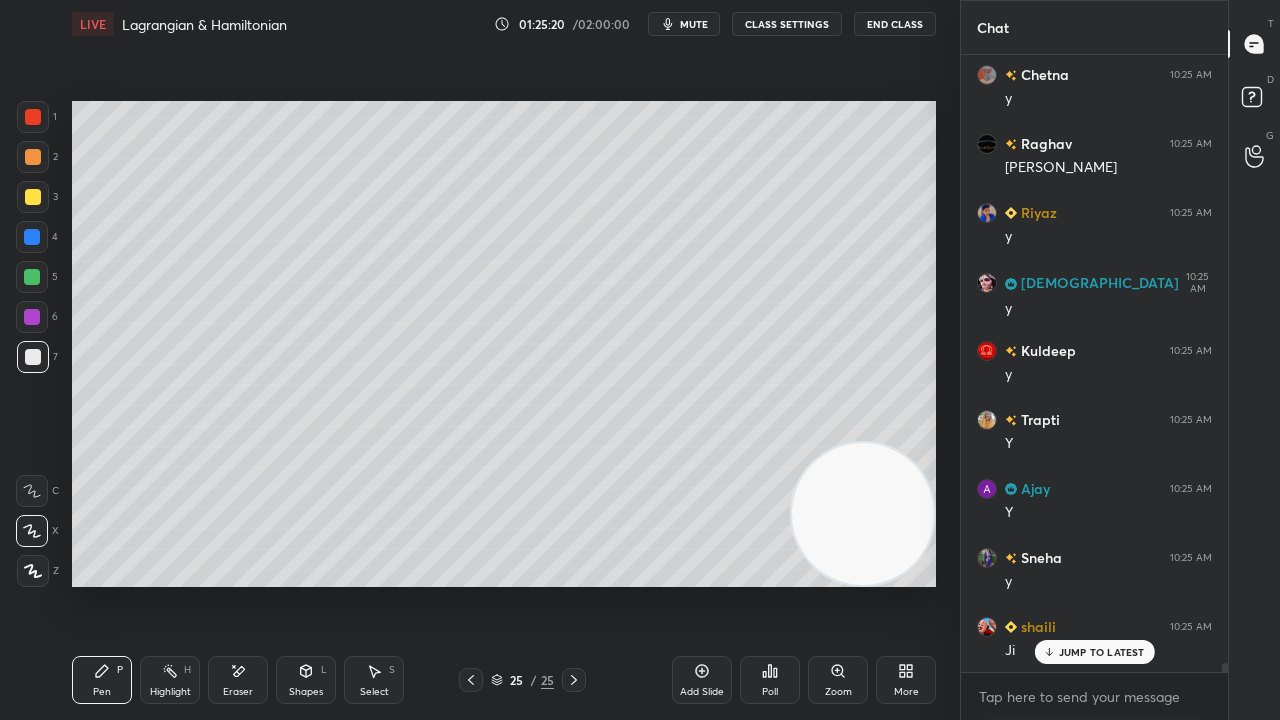 scroll, scrollTop: 42720, scrollLeft: 0, axis: vertical 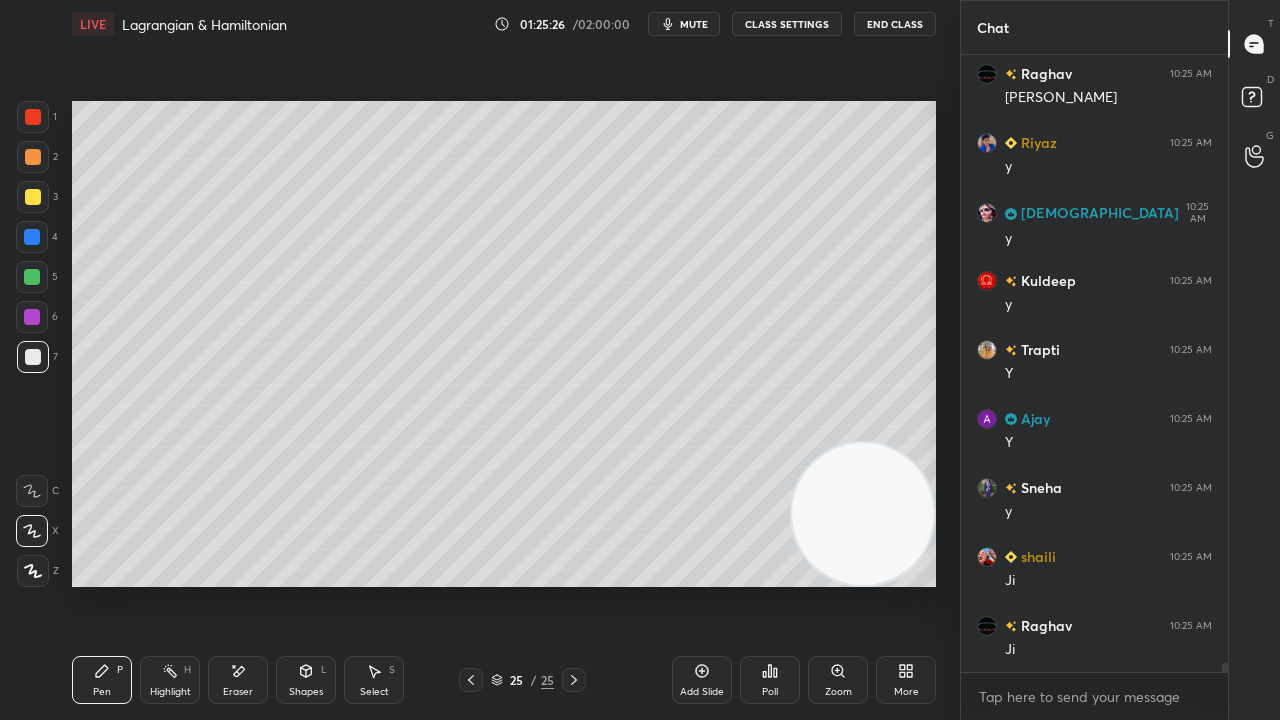 click on "mute" at bounding box center [694, 24] 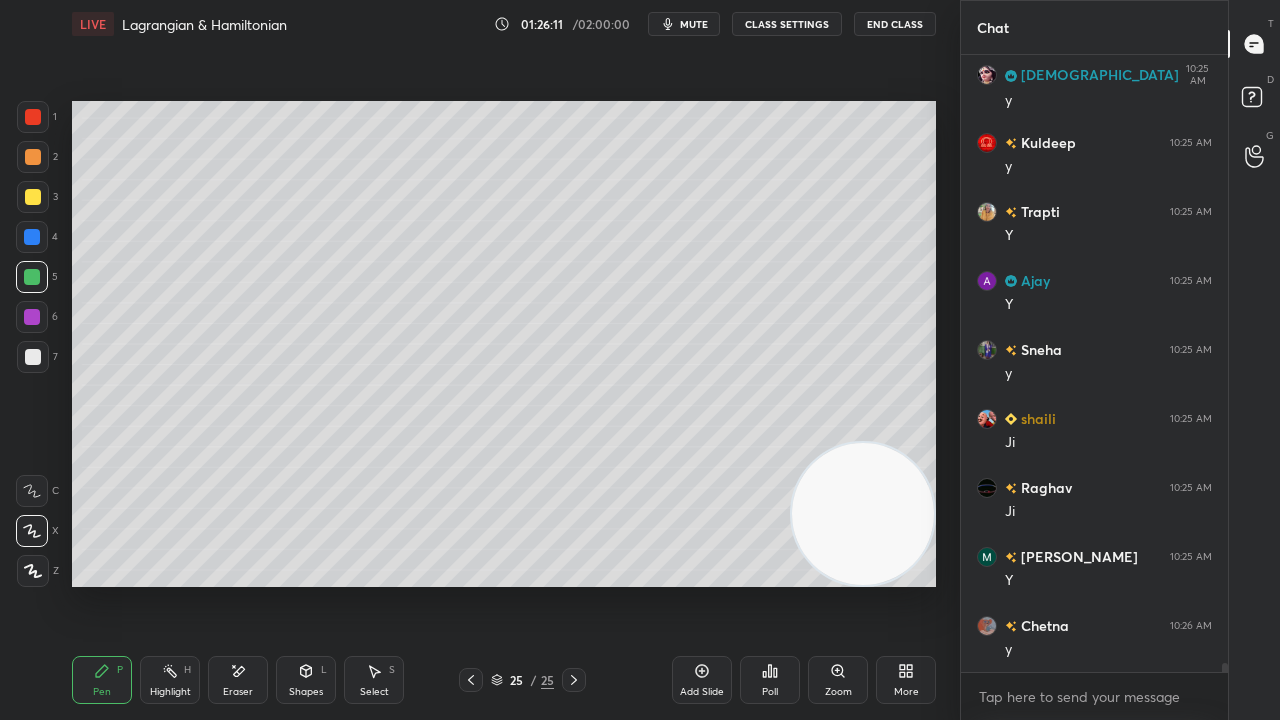 scroll, scrollTop: 42926, scrollLeft: 0, axis: vertical 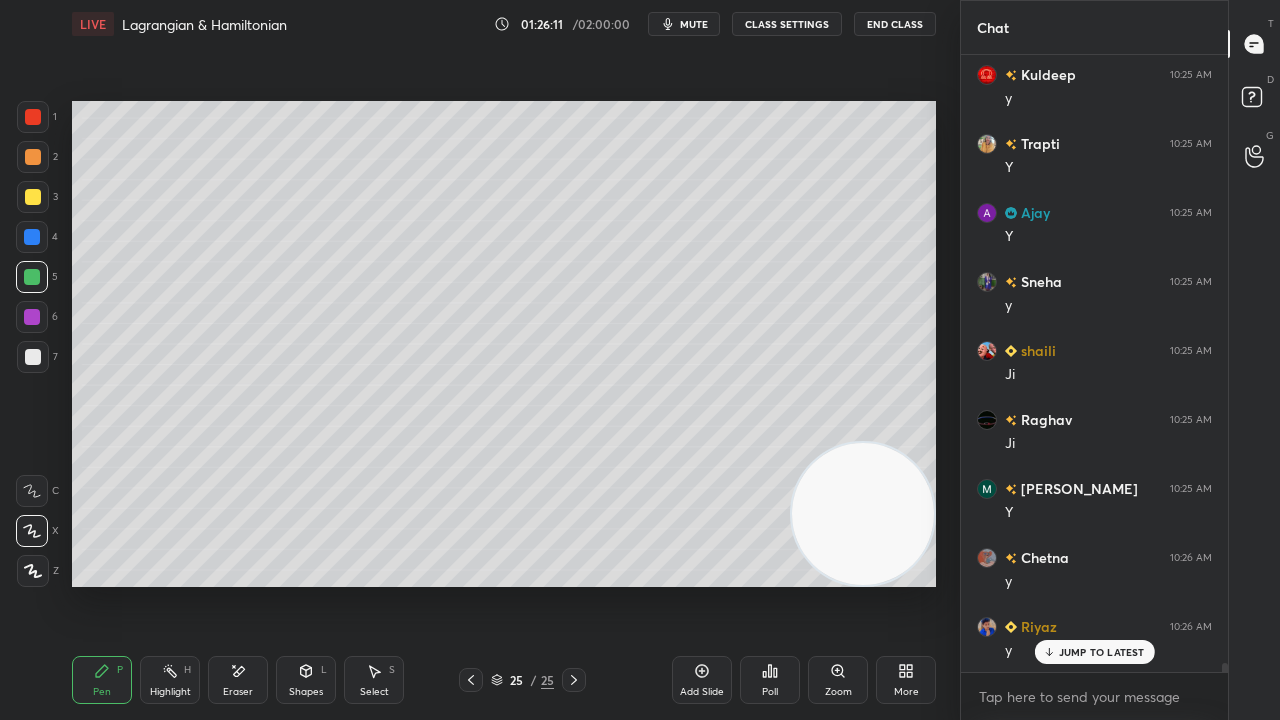 click on "mute" at bounding box center [694, 24] 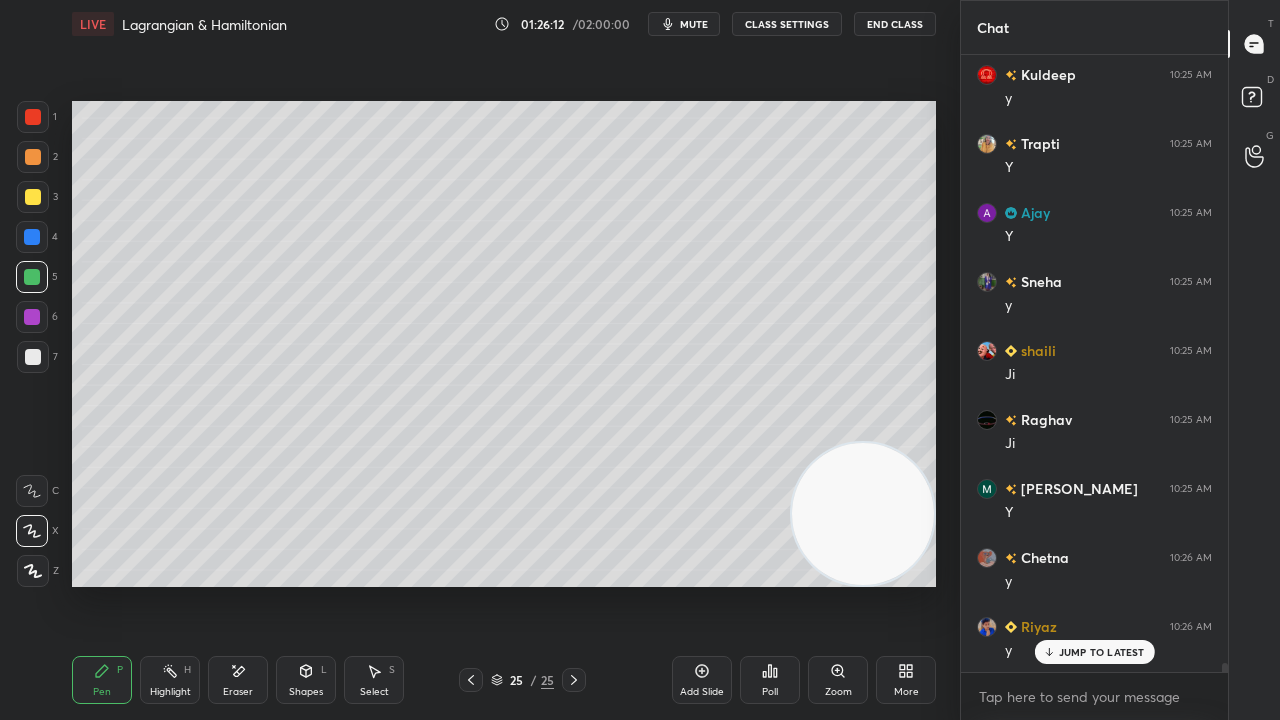 scroll, scrollTop: 42996, scrollLeft: 0, axis: vertical 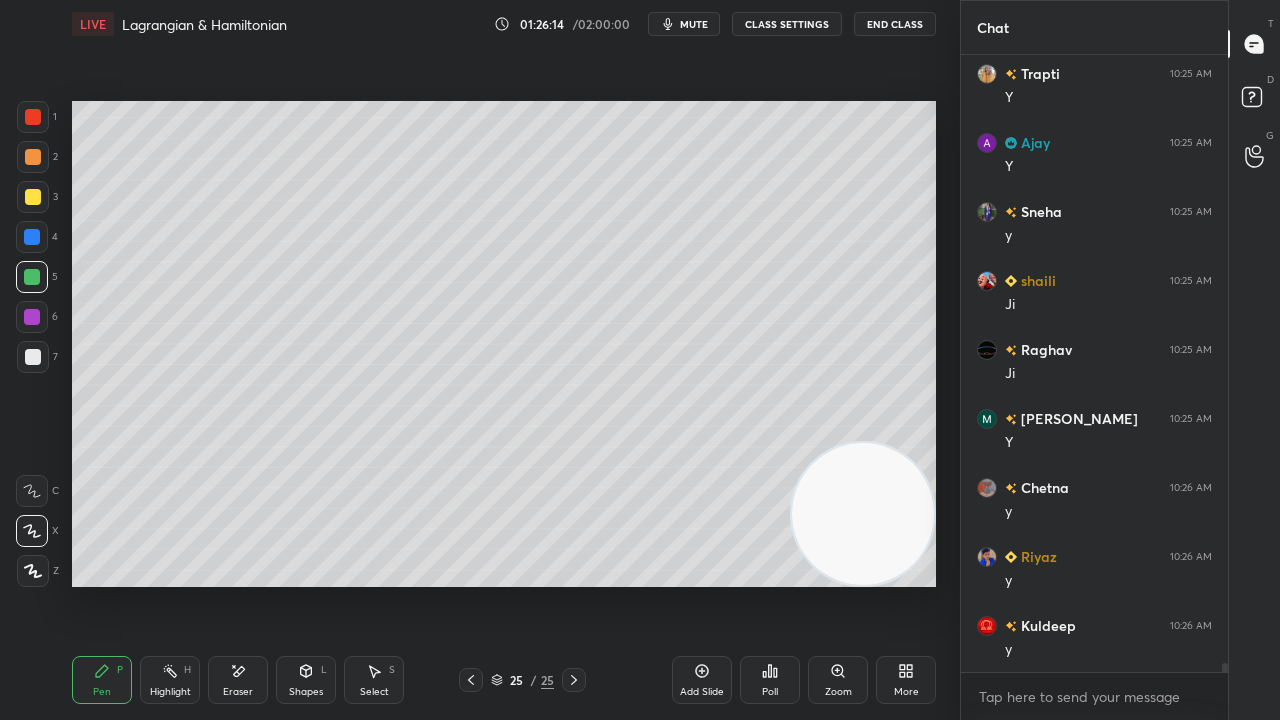 click on "mute" at bounding box center [694, 24] 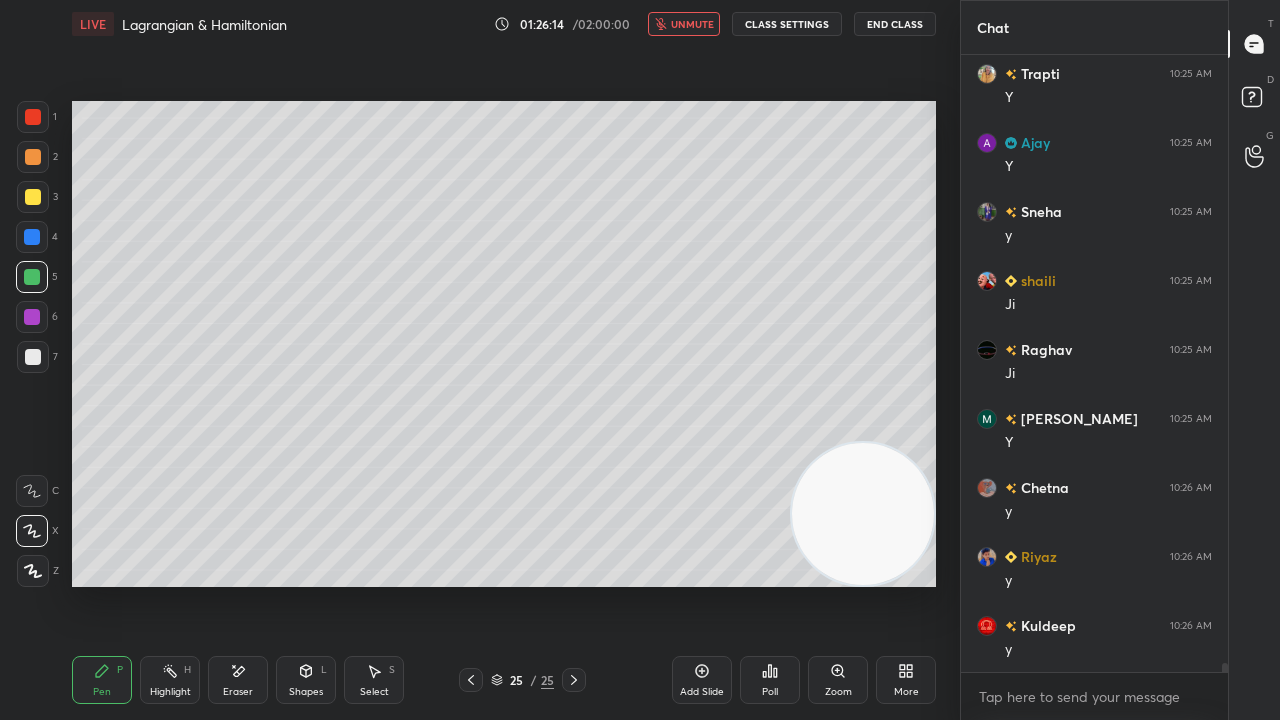 click on "unmute" at bounding box center [692, 24] 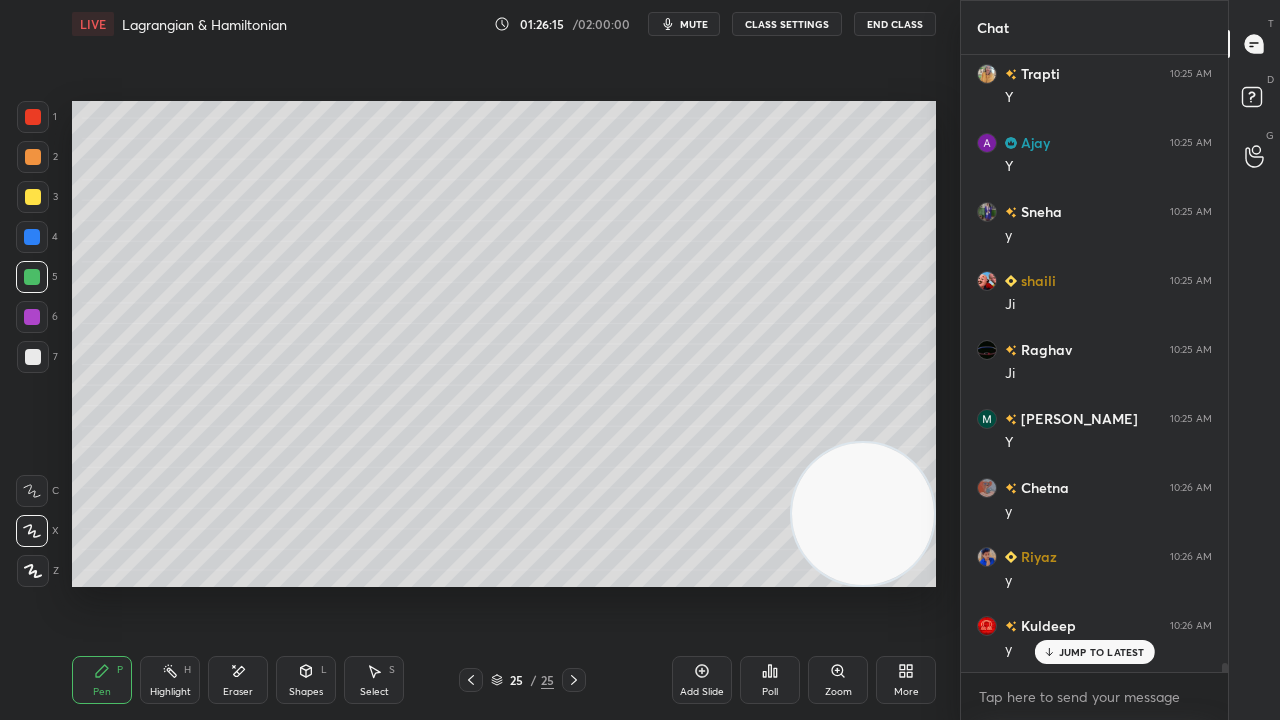 scroll, scrollTop: 43064, scrollLeft: 0, axis: vertical 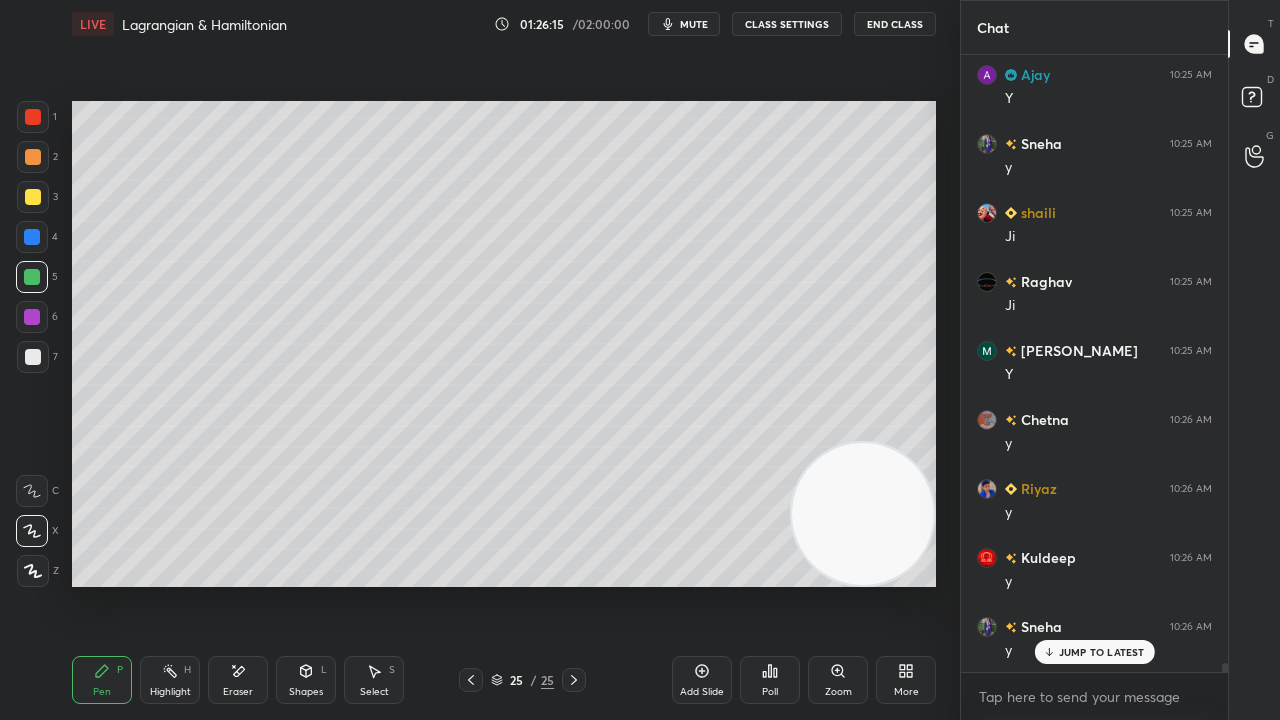 click on "Eraser" at bounding box center (238, 692) 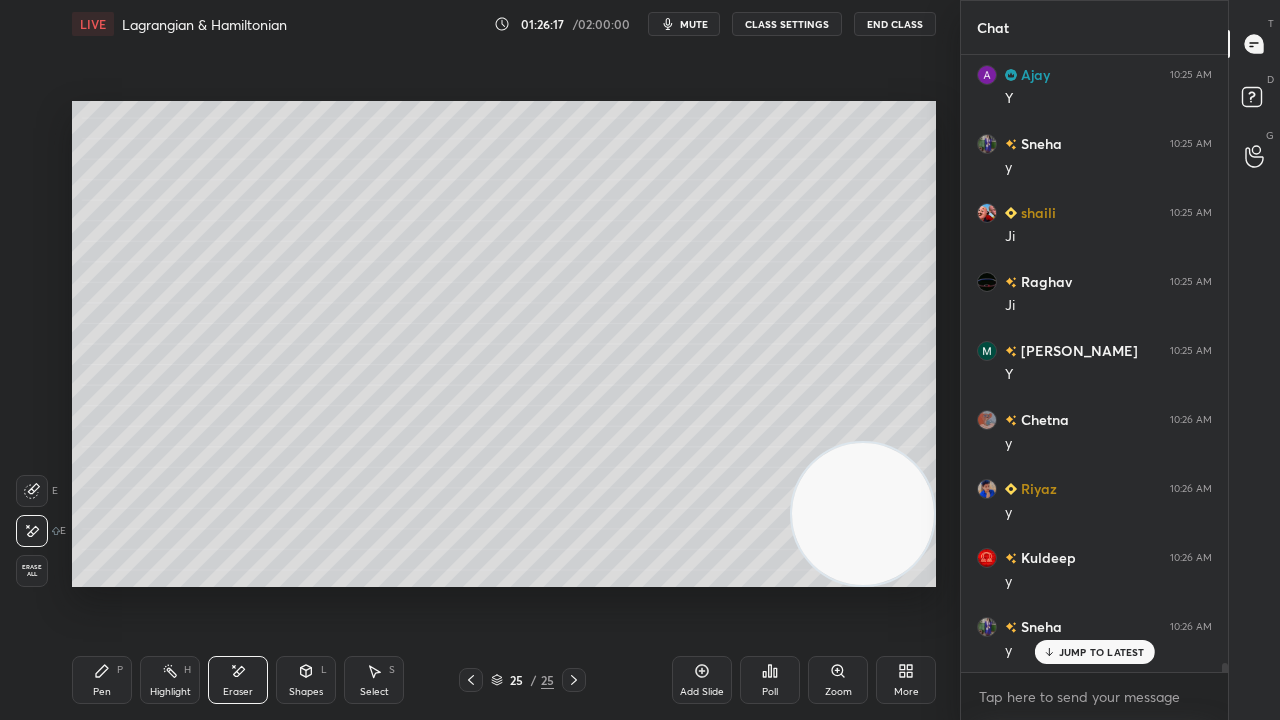 scroll, scrollTop: 43134, scrollLeft: 0, axis: vertical 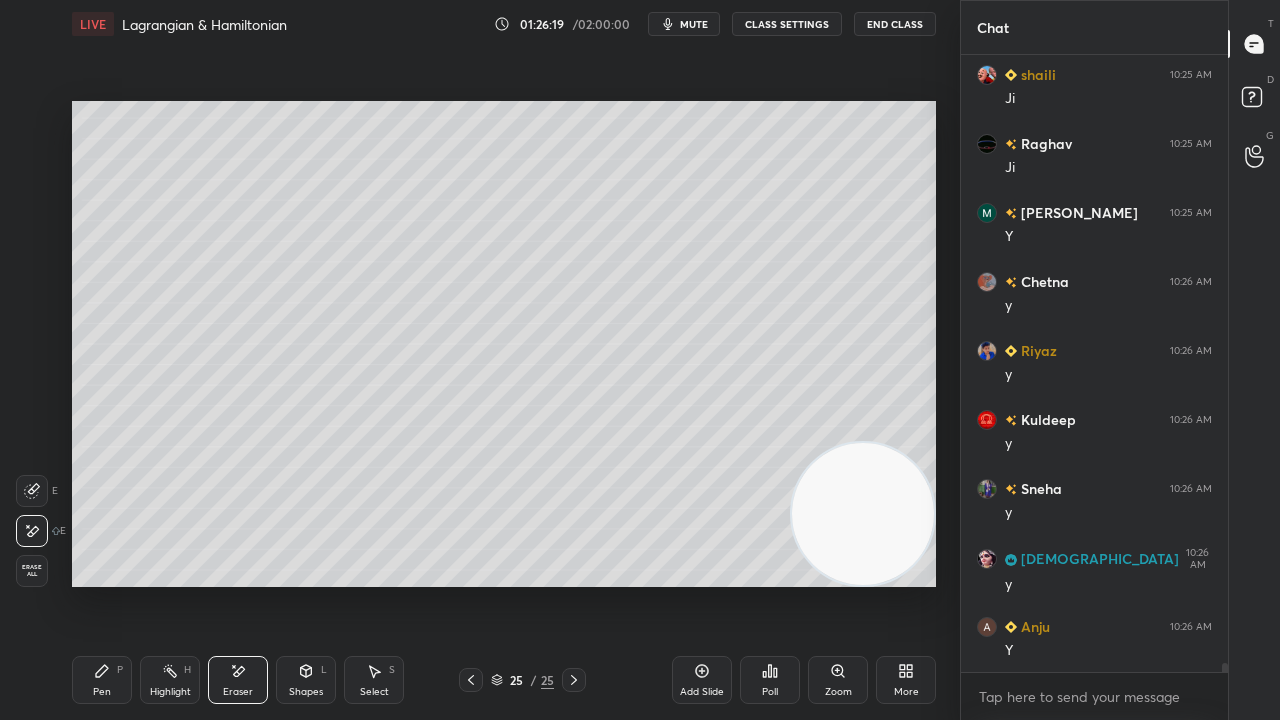 click on "Pen P Highlight H Eraser Shapes L Select S 25 / 25 Add Slide Poll Zoom More" at bounding box center (504, 680) 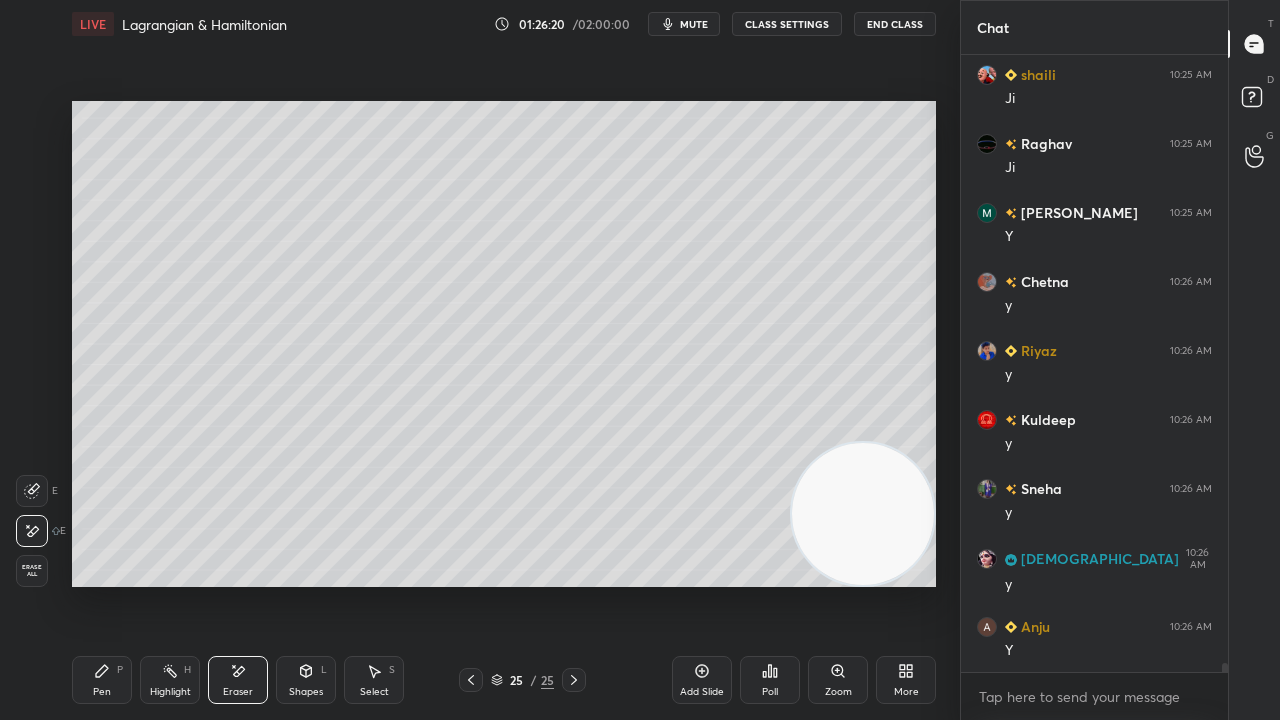 click on "Pen P" at bounding box center [102, 680] 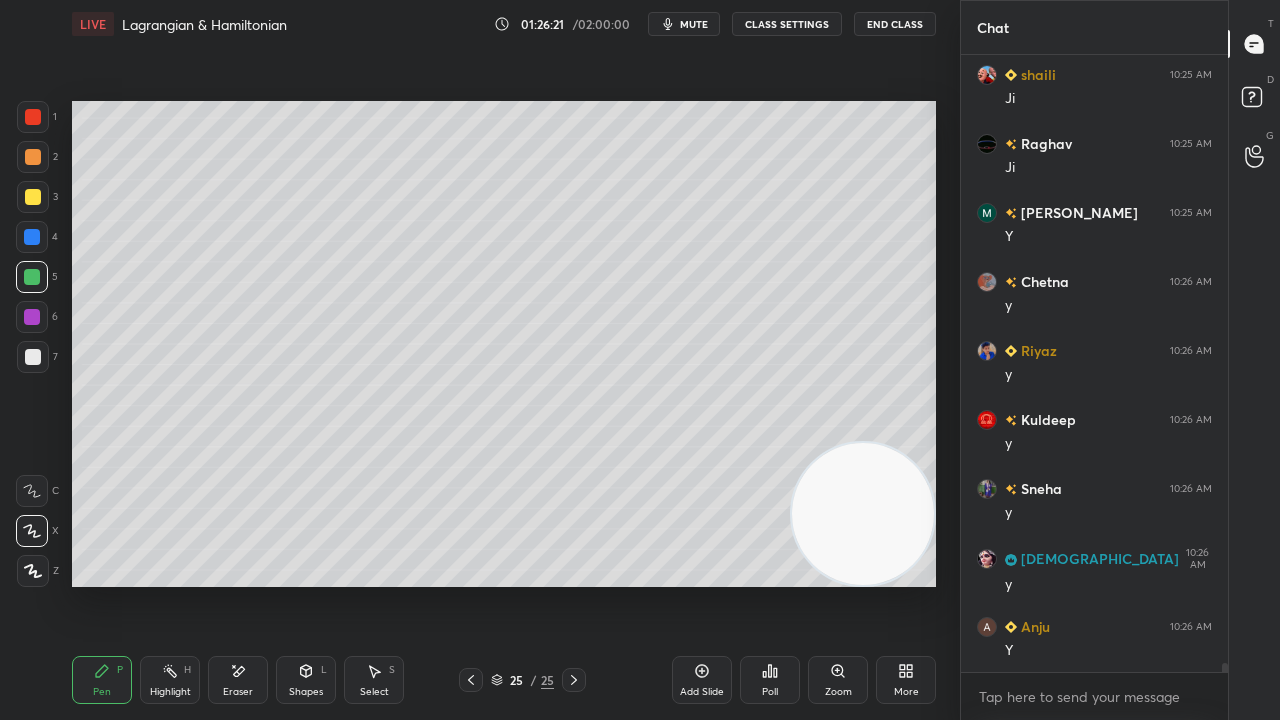 scroll, scrollTop: 43272, scrollLeft: 0, axis: vertical 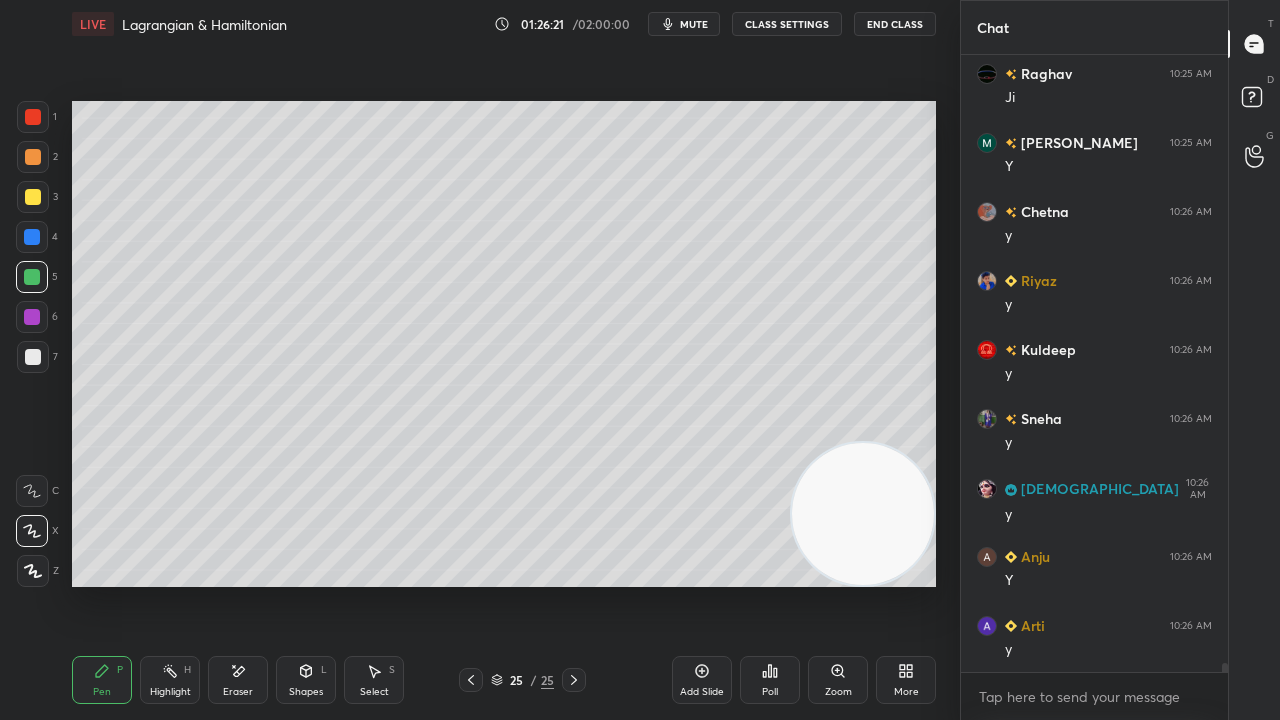 click on "mute" at bounding box center (694, 24) 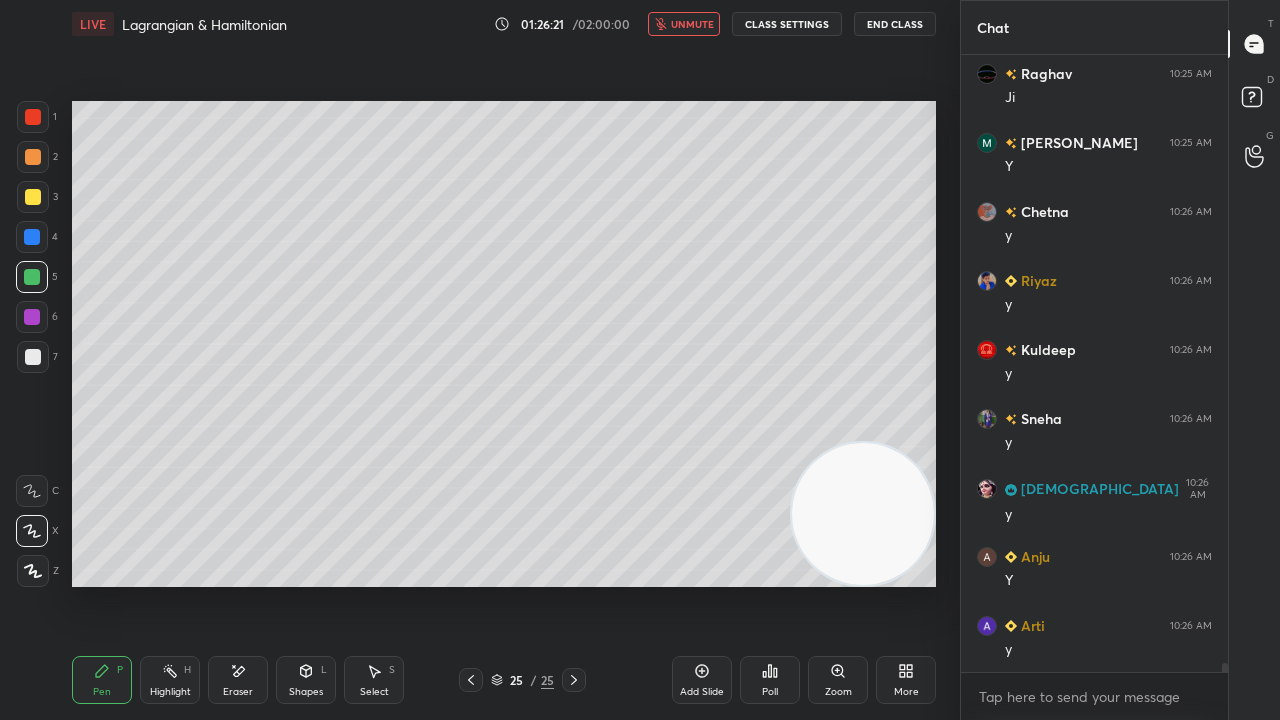 click on "unmute" at bounding box center (692, 24) 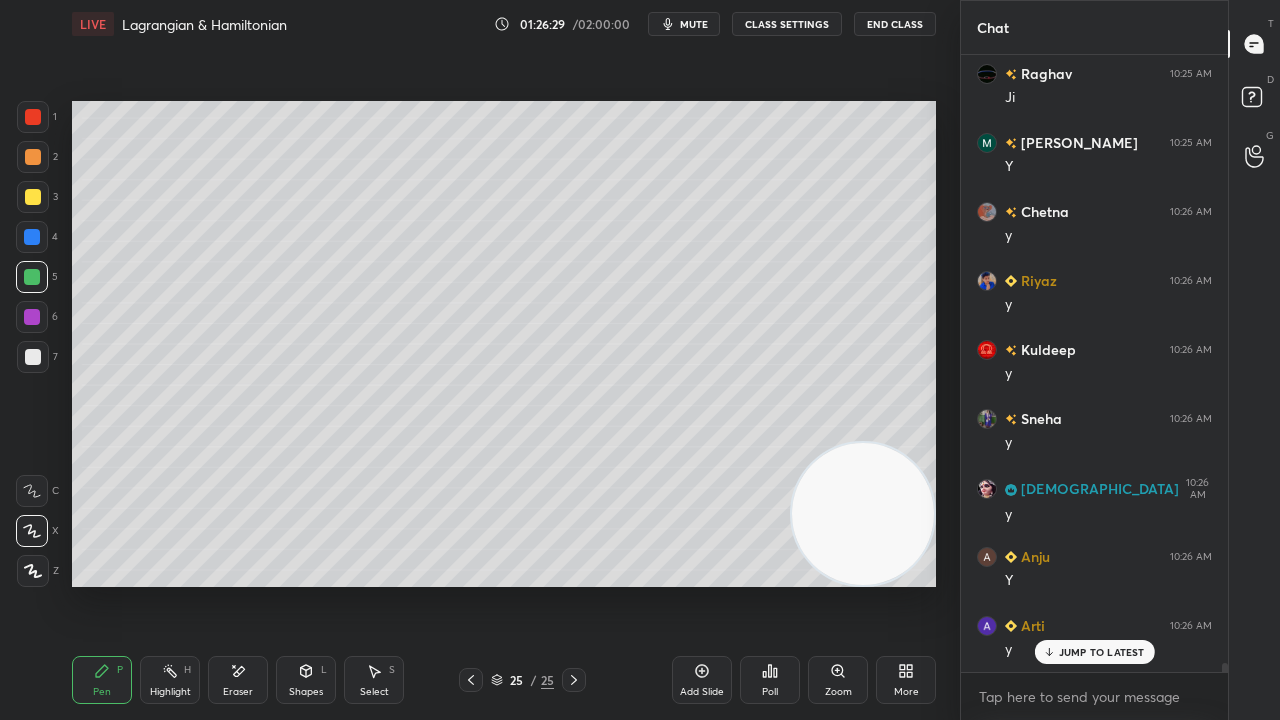 scroll, scrollTop: 43340, scrollLeft: 0, axis: vertical 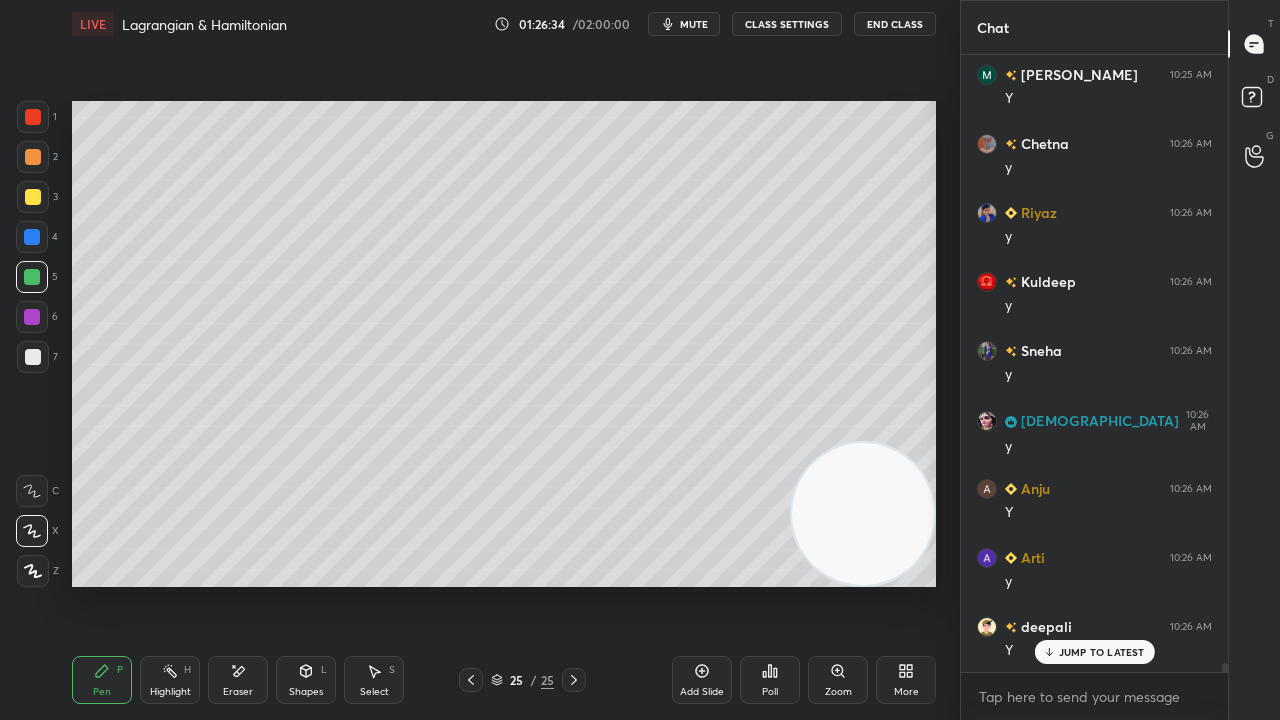 click at bounding box center (33, 197) 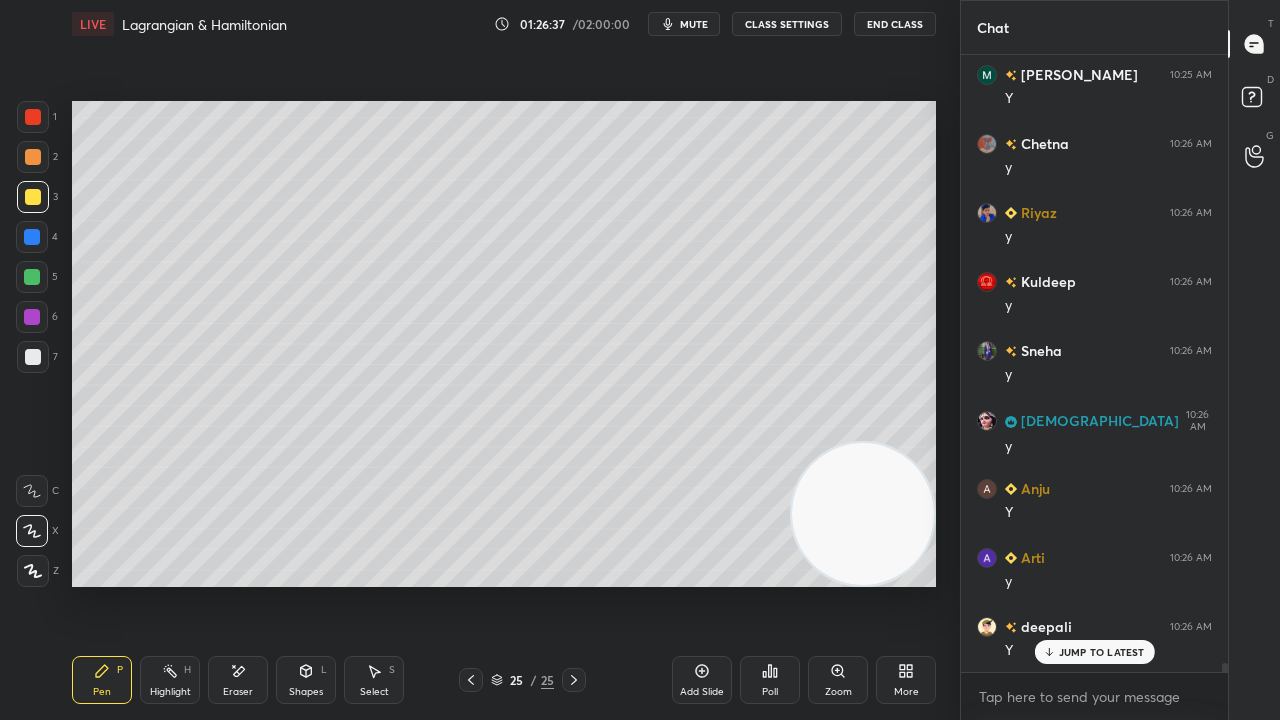 click on "mute" at bounding box center (684, 24) 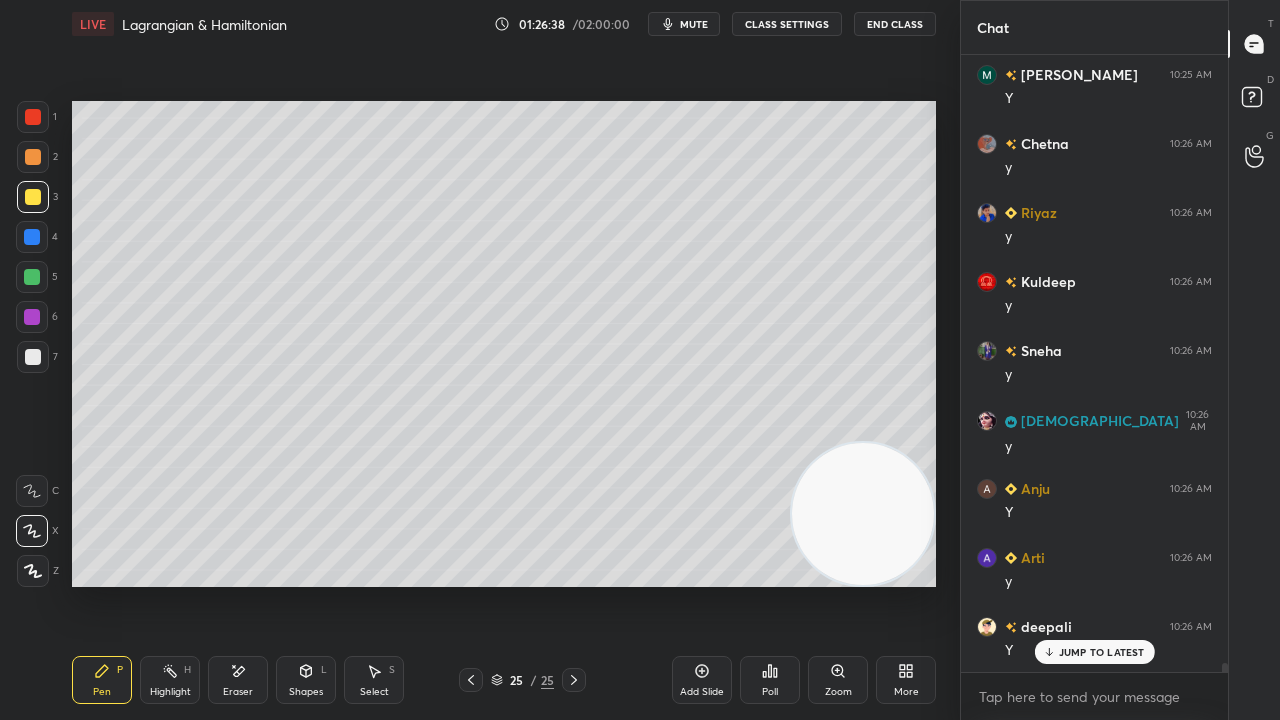 click at bounding box center (32, 277) 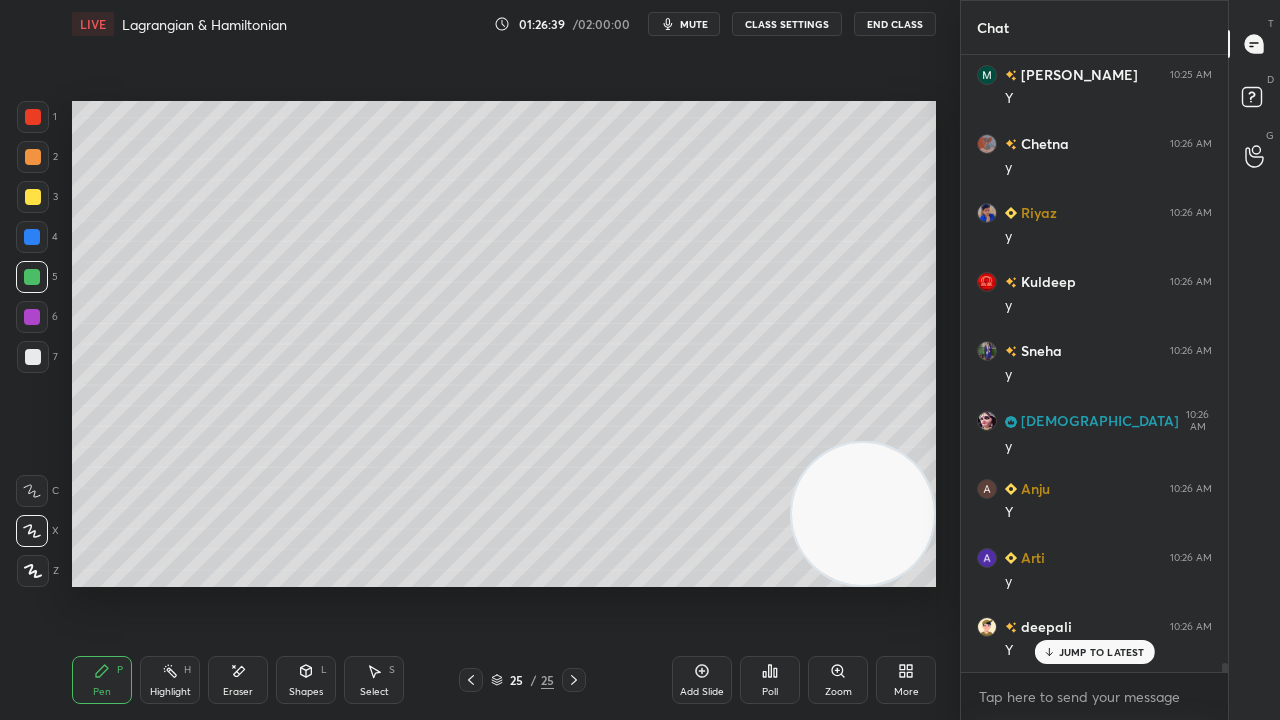 click on "mute" at bounding box center [694, 24] 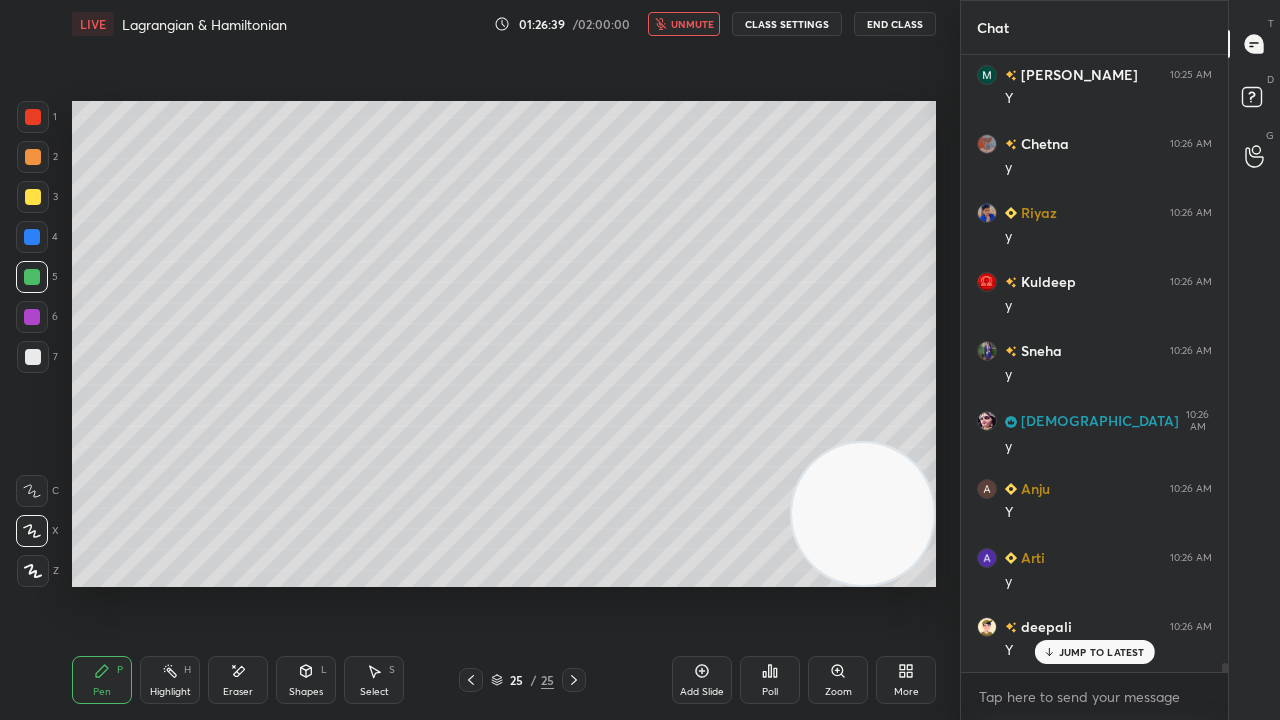 drag, startPoint x: 702, startPoint y: 20, endPoint x: 666, endPoint y: 40, distance: 41.18252 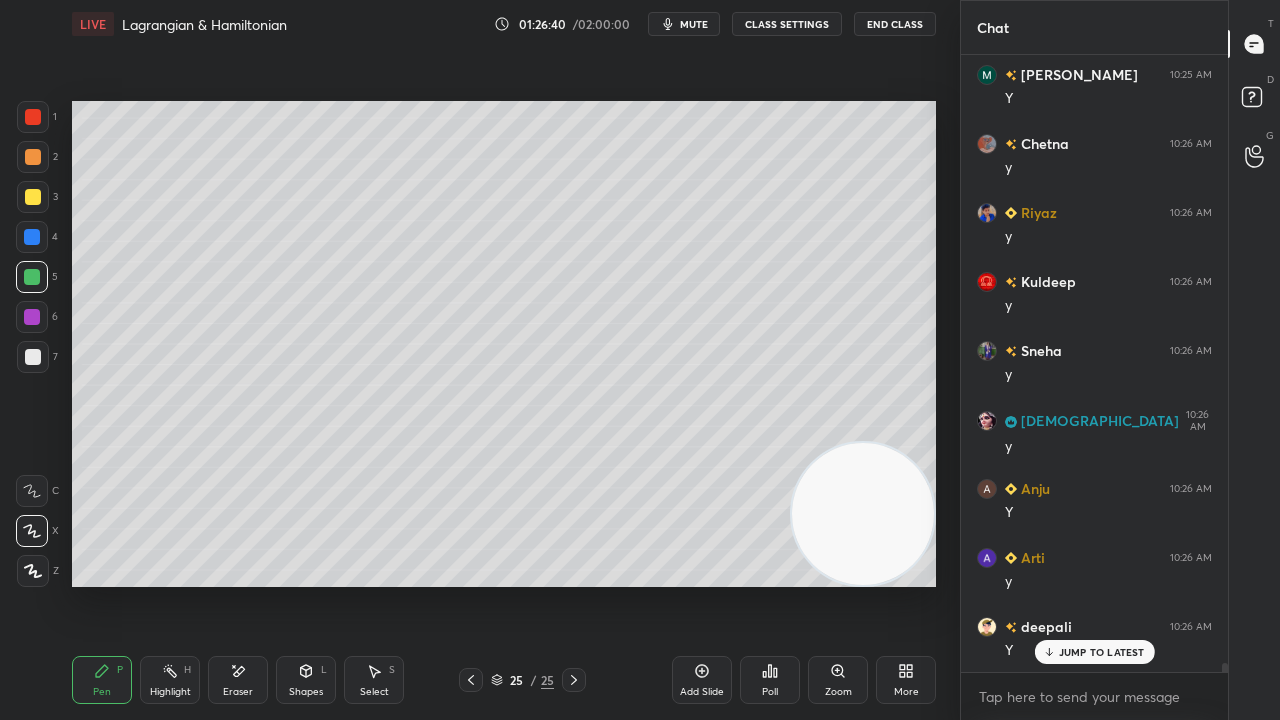 click at bounding box center (33, 357) 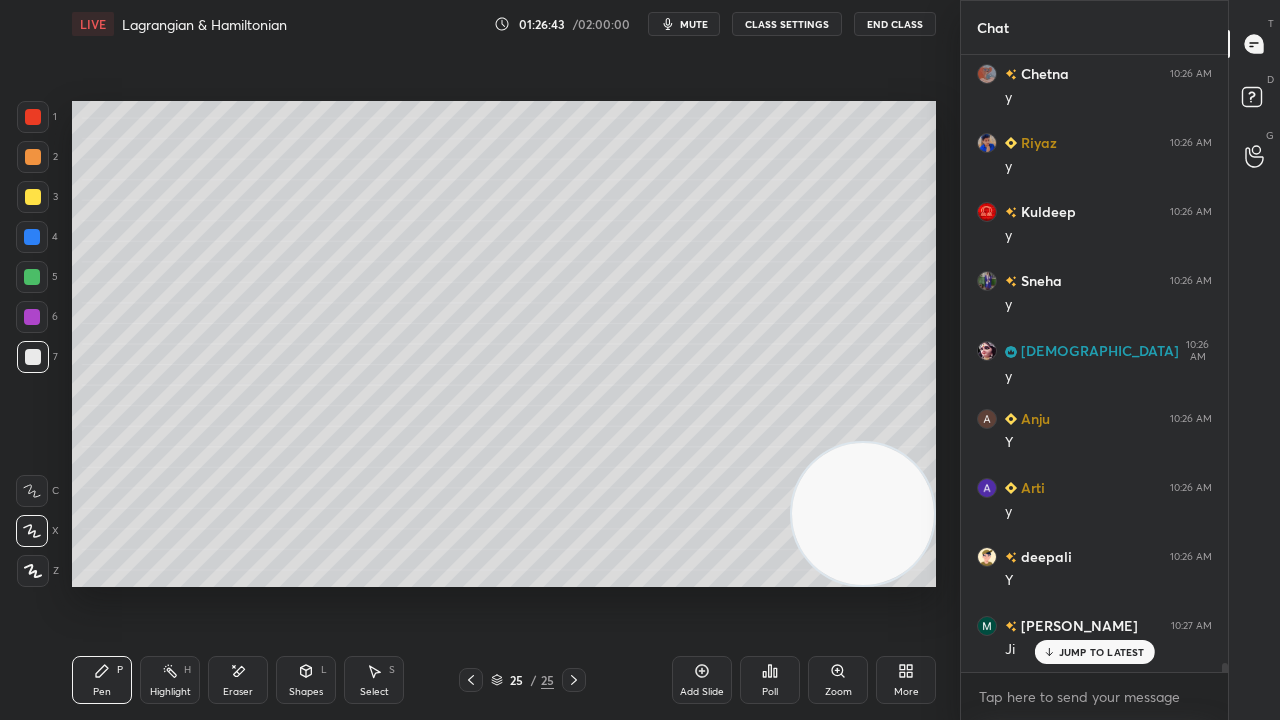 scroll, scrollTop: 43478, scrollLeft: 0, axis: vertical 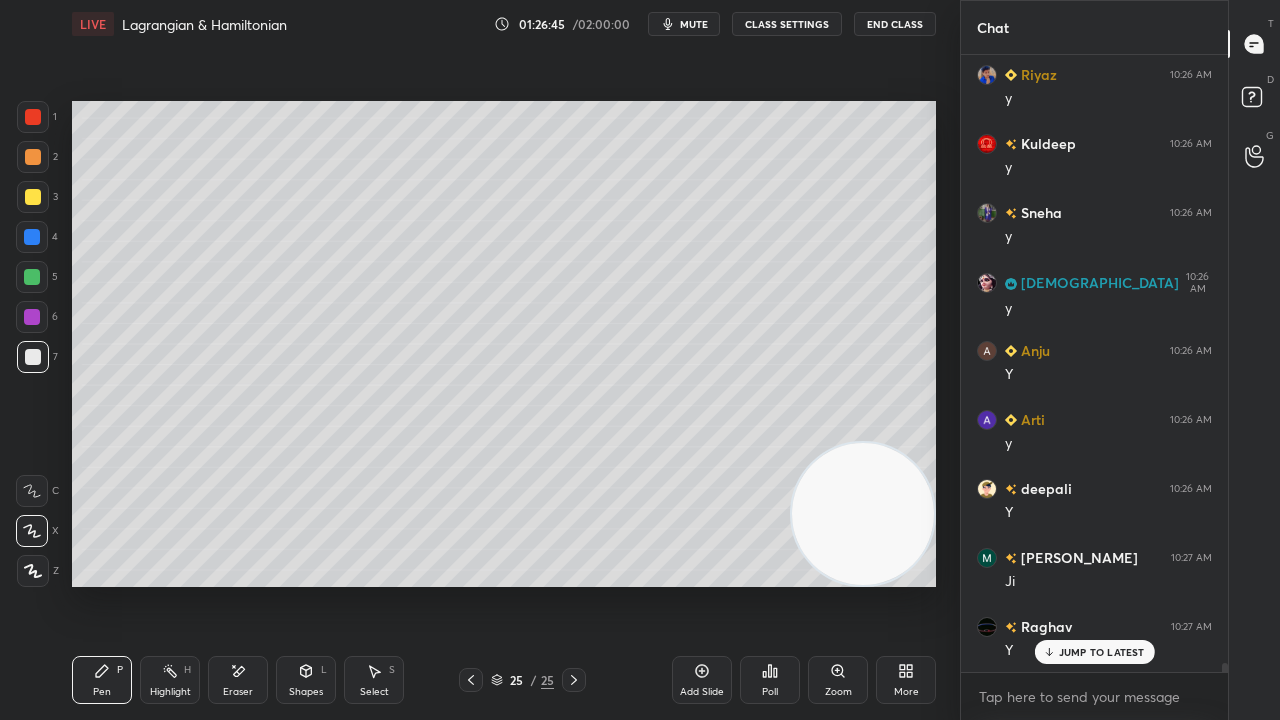 click on "JUMP TO LATEST" at bounding box center [1102, 652] 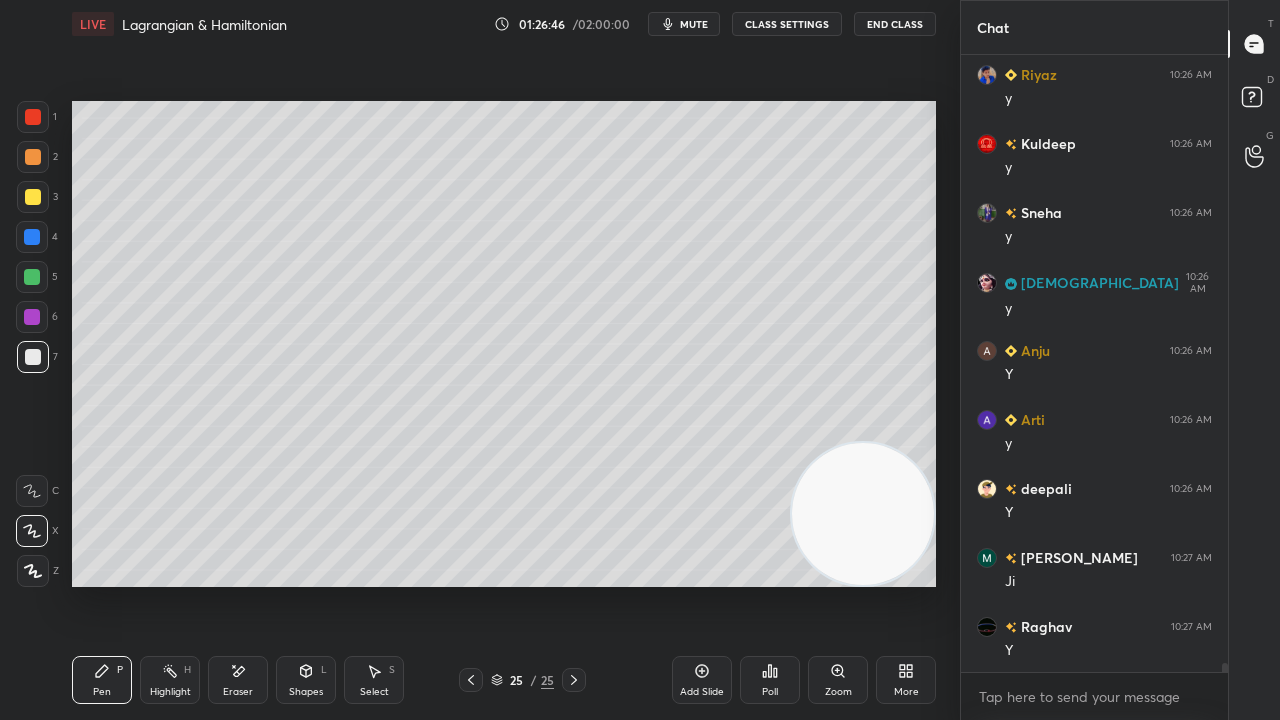 click on "mute" at bounding box center [694, 24] 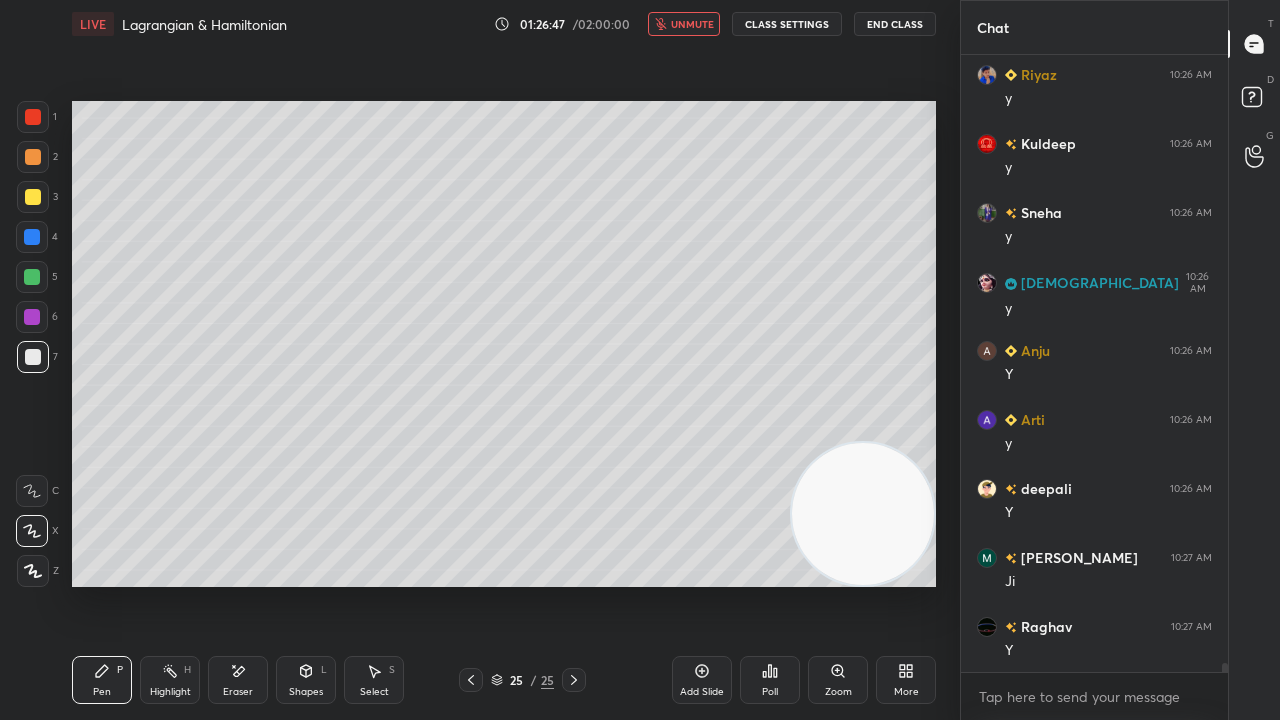 click on "unmute" at bounding box center [692, 24] 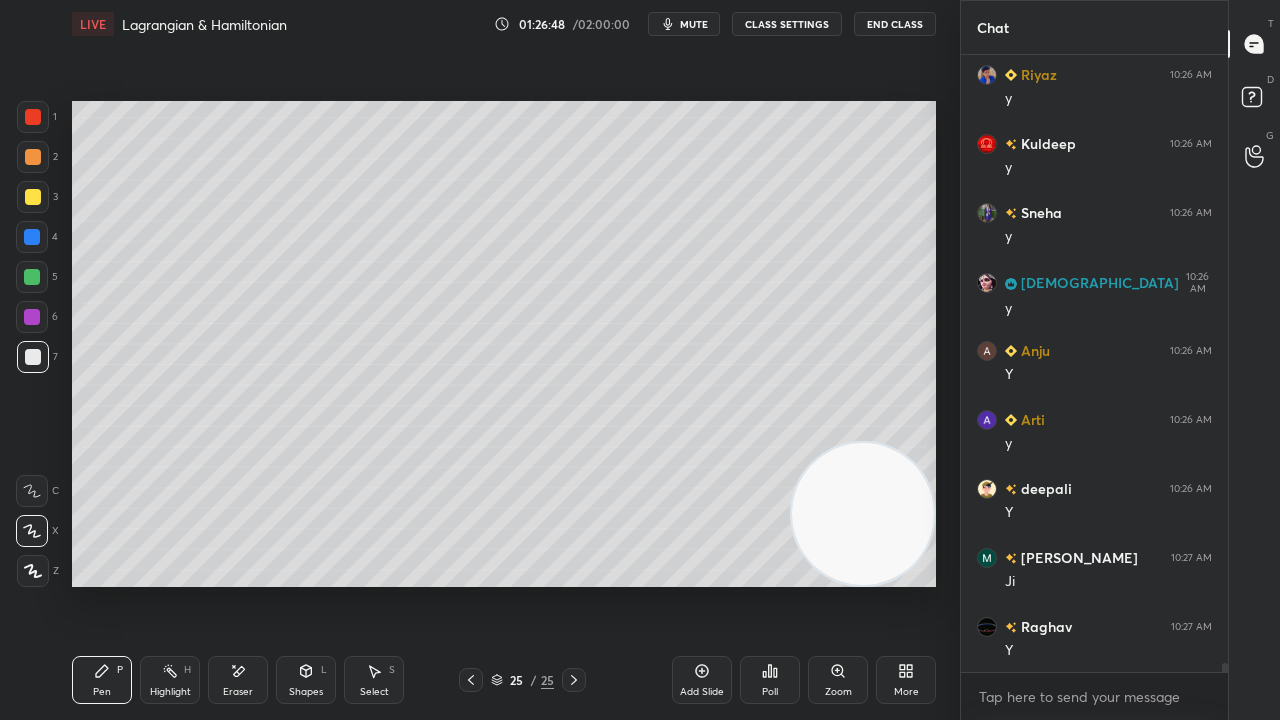 click on "mute" at bounding box center (694, 24) 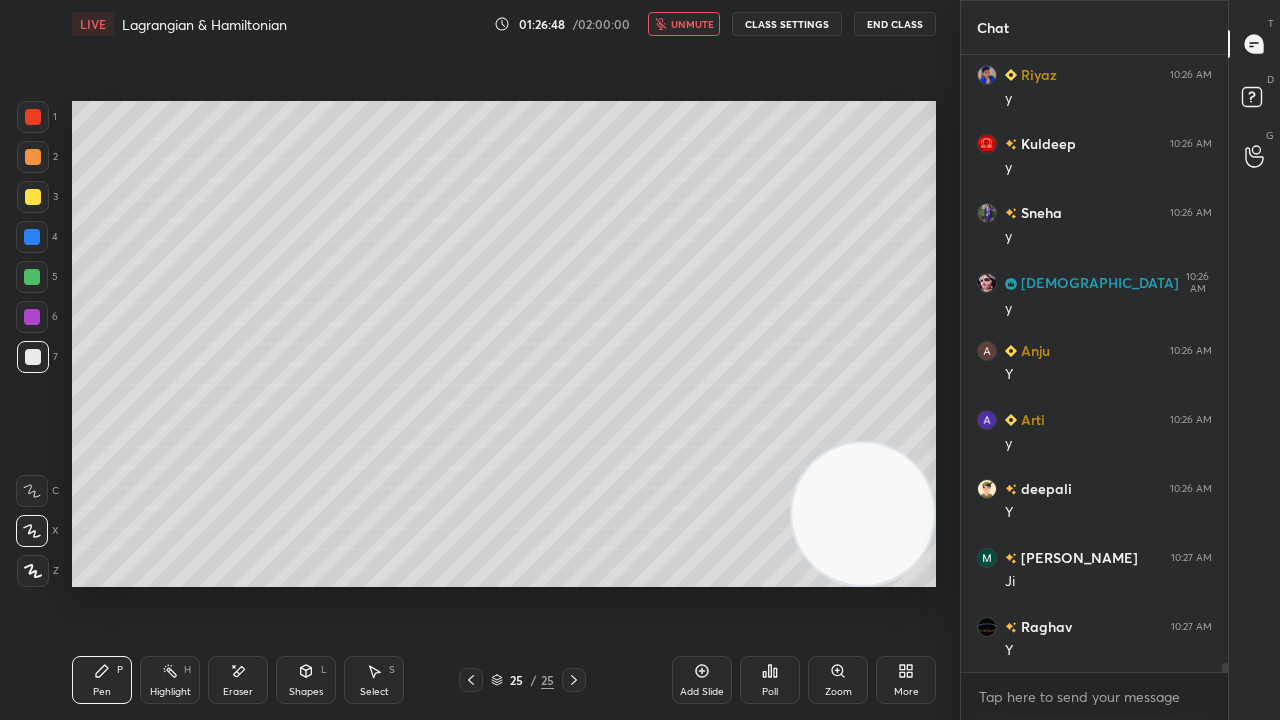 click on "unmute" at bounding box center [692, 24] 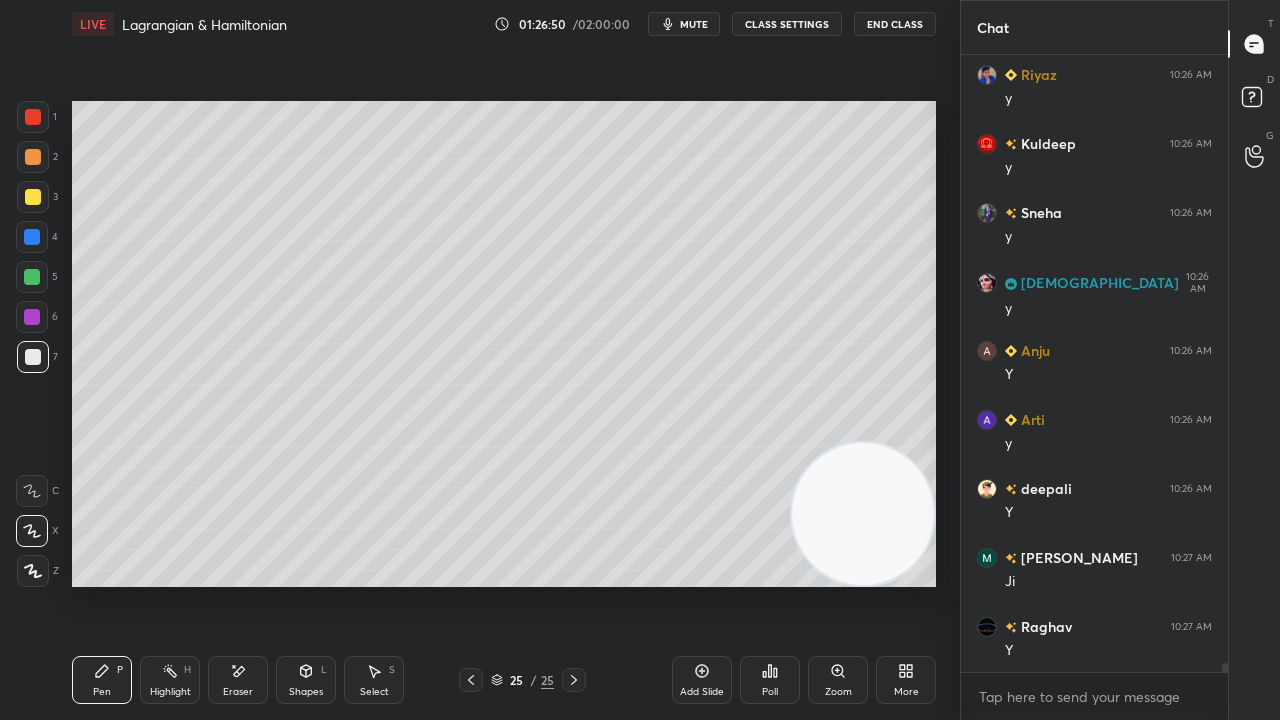 click on "mute" at bounding box center (694, 24) 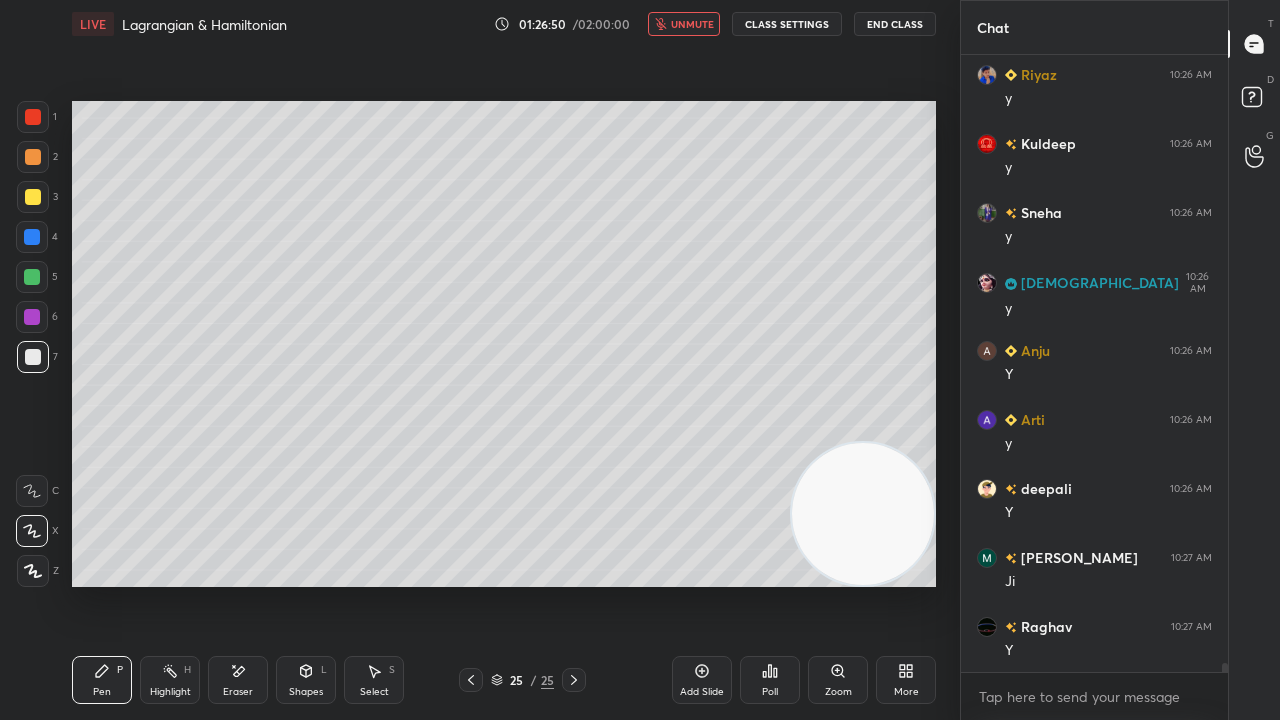 scroll, scrollTop: 43548, scrollLeft: 0, axis: vertical 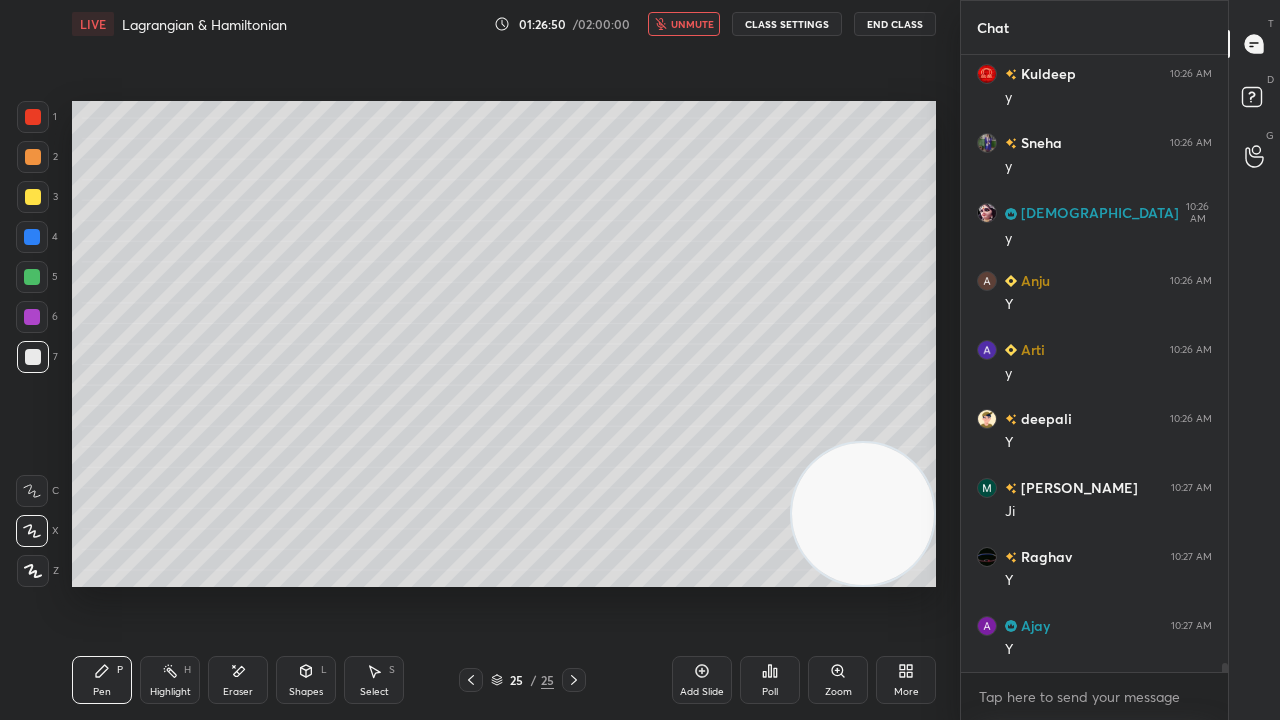 click on "unmute" at bounding box center [692, 24] 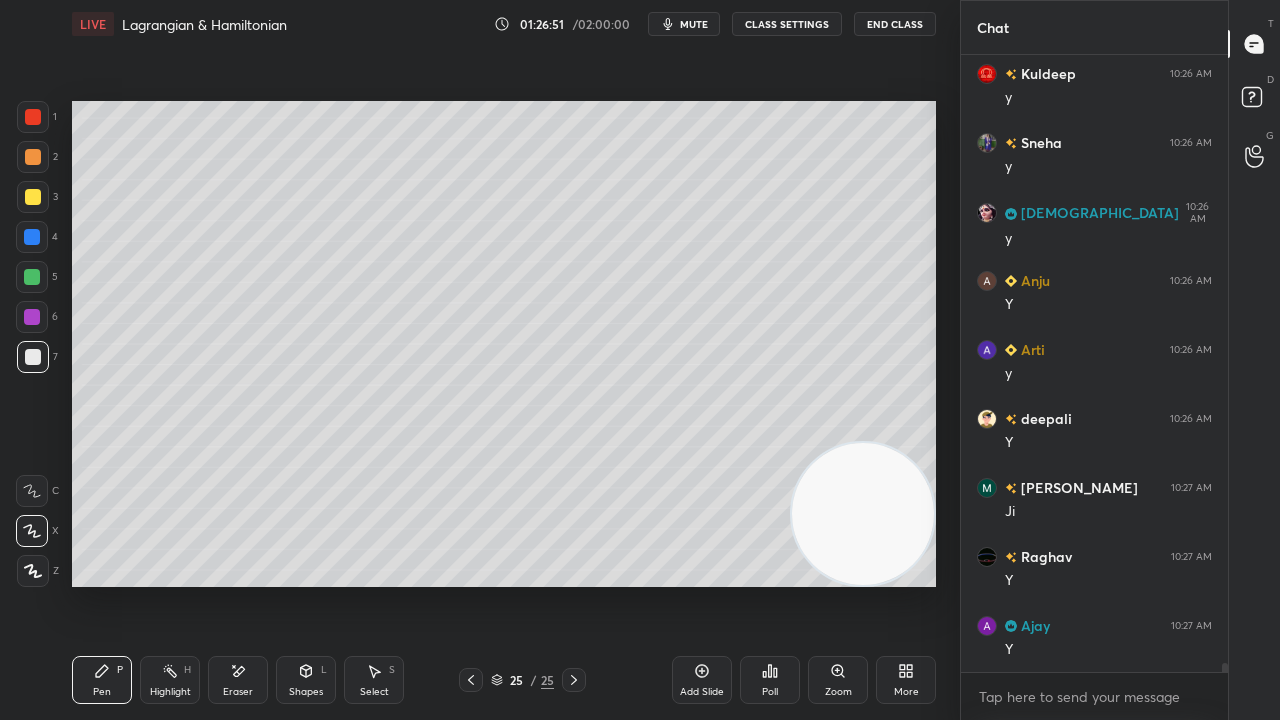 click on "mute" at bounding box center (694, 24) 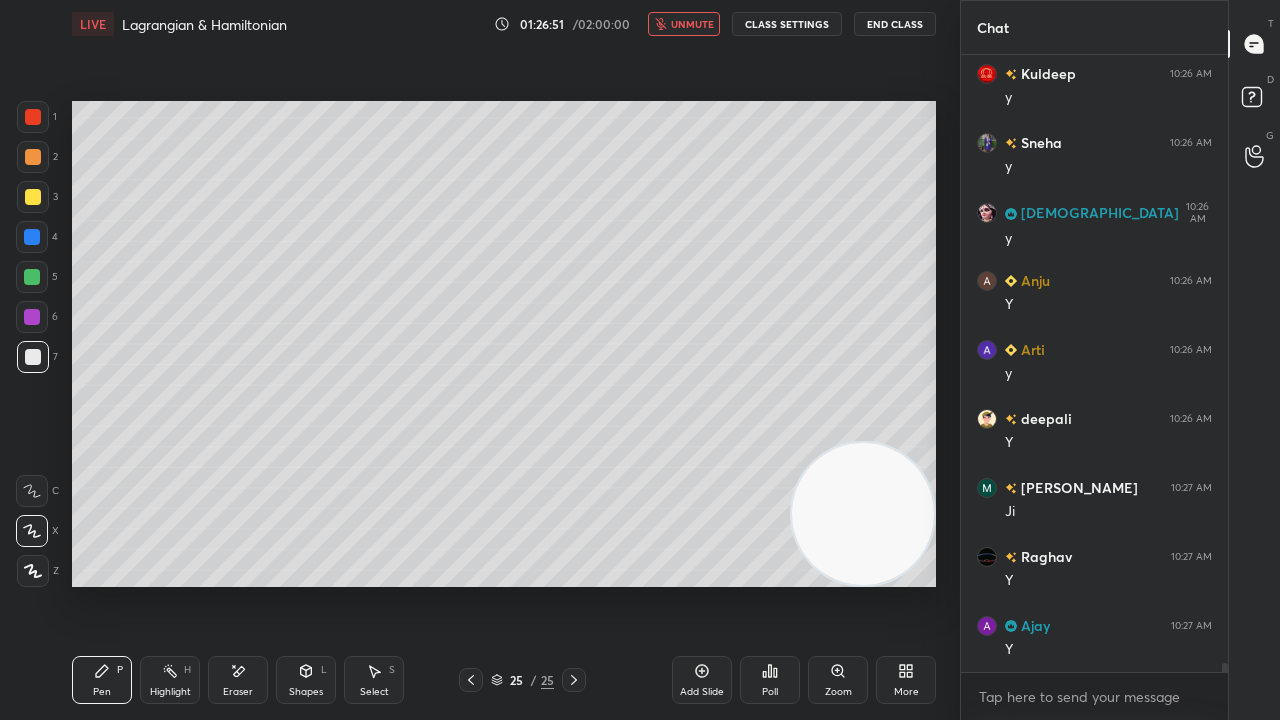 click on "unmute" at bounding box center [692, 24] 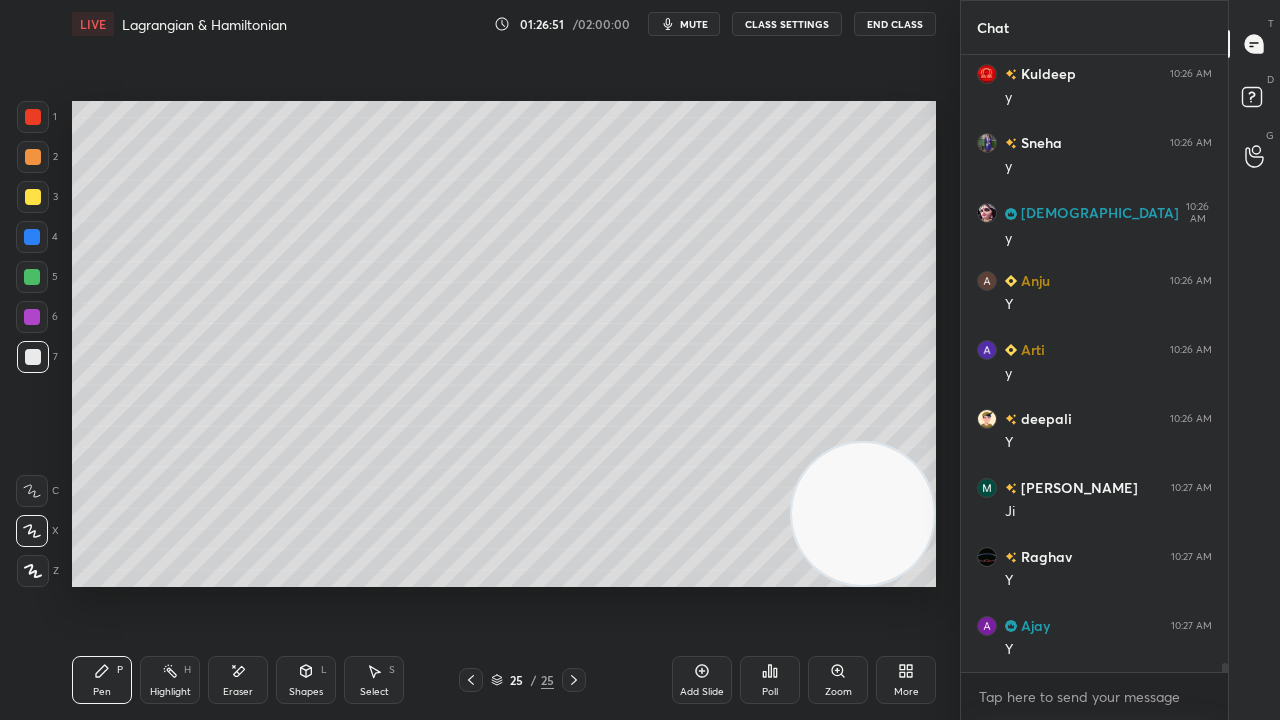 scroll, scrollTop: 43616, scrollLeft: 0, axis: vertical 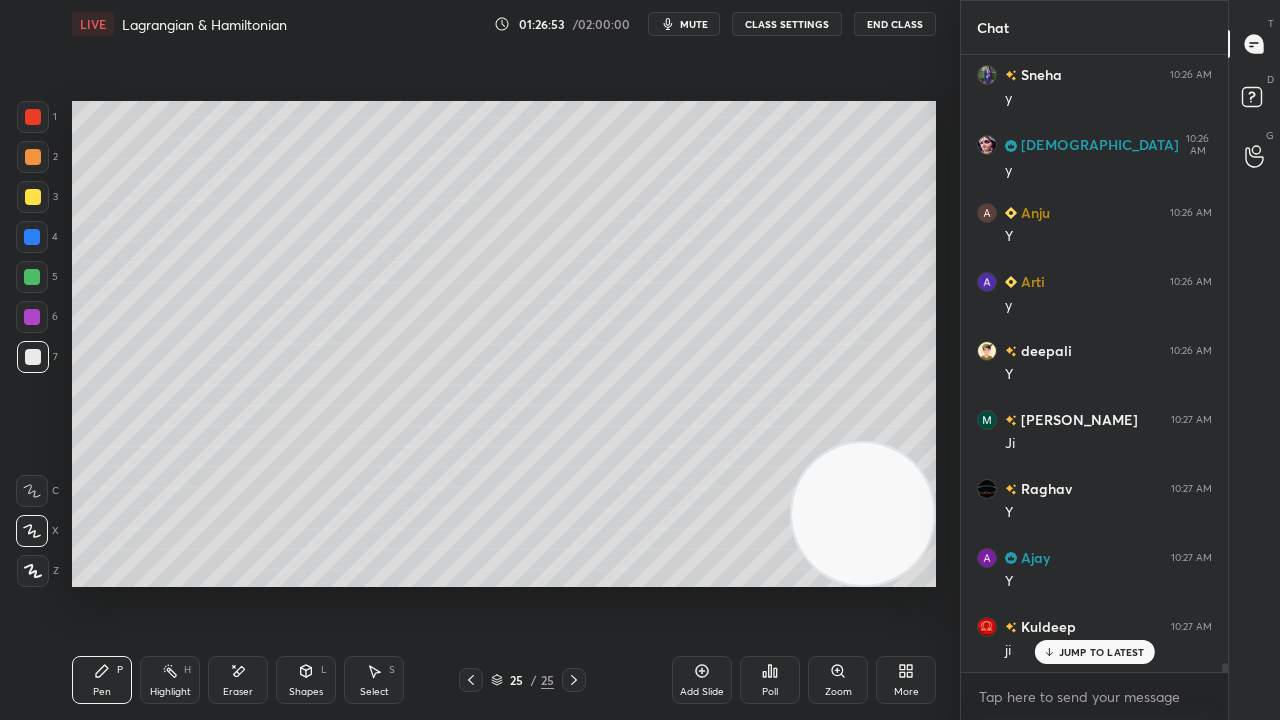 click on "mute" at bounding box center (684, 24) 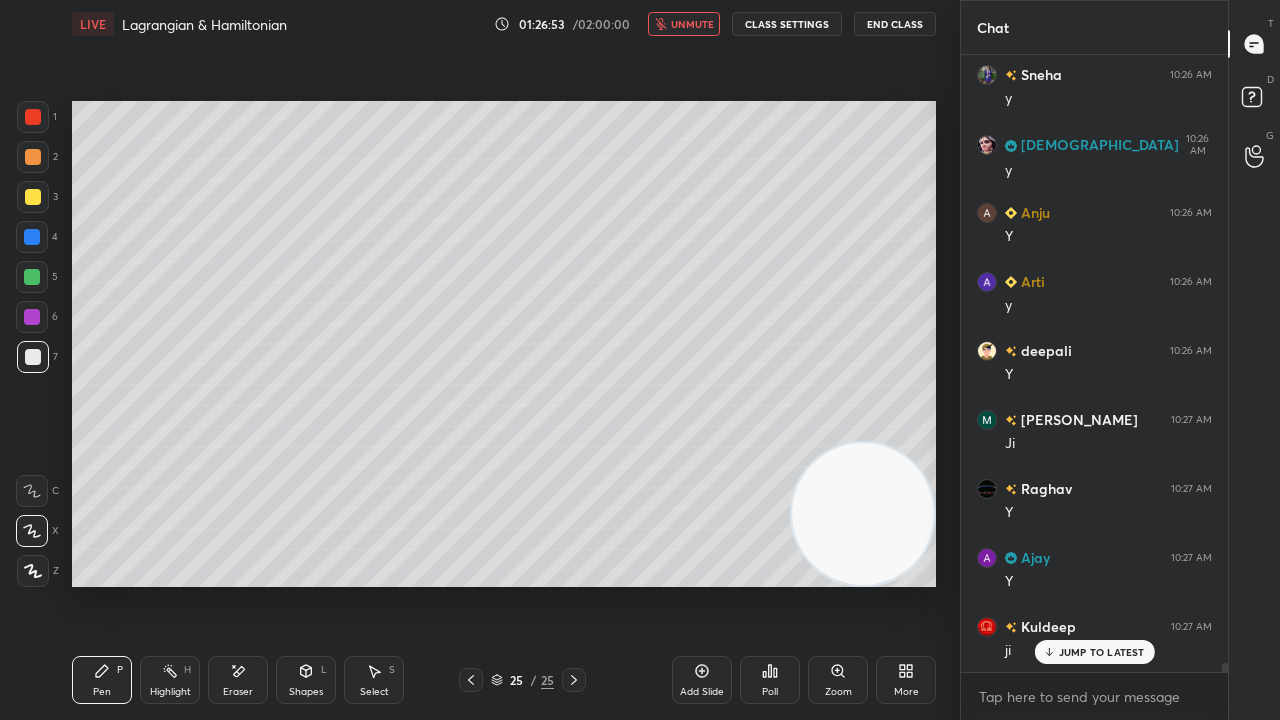 click on "unmute" at bounding box center (692, 24) 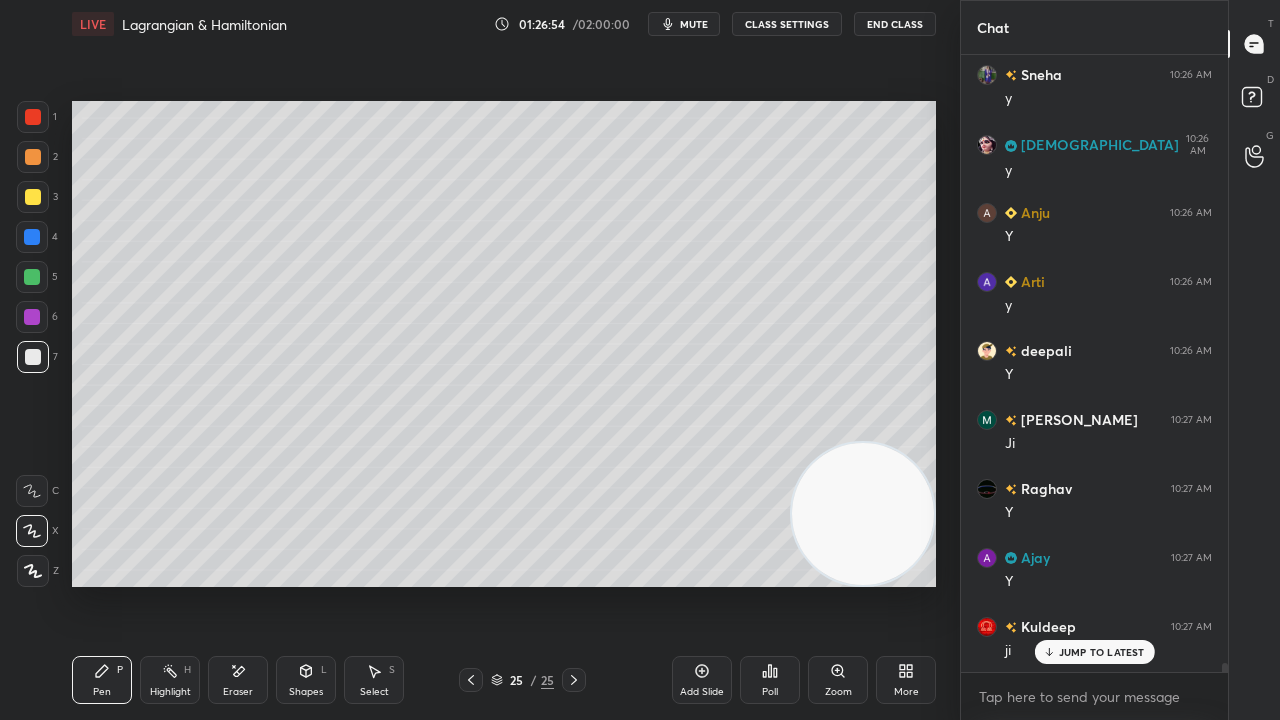click at bounding box center [32, 277] 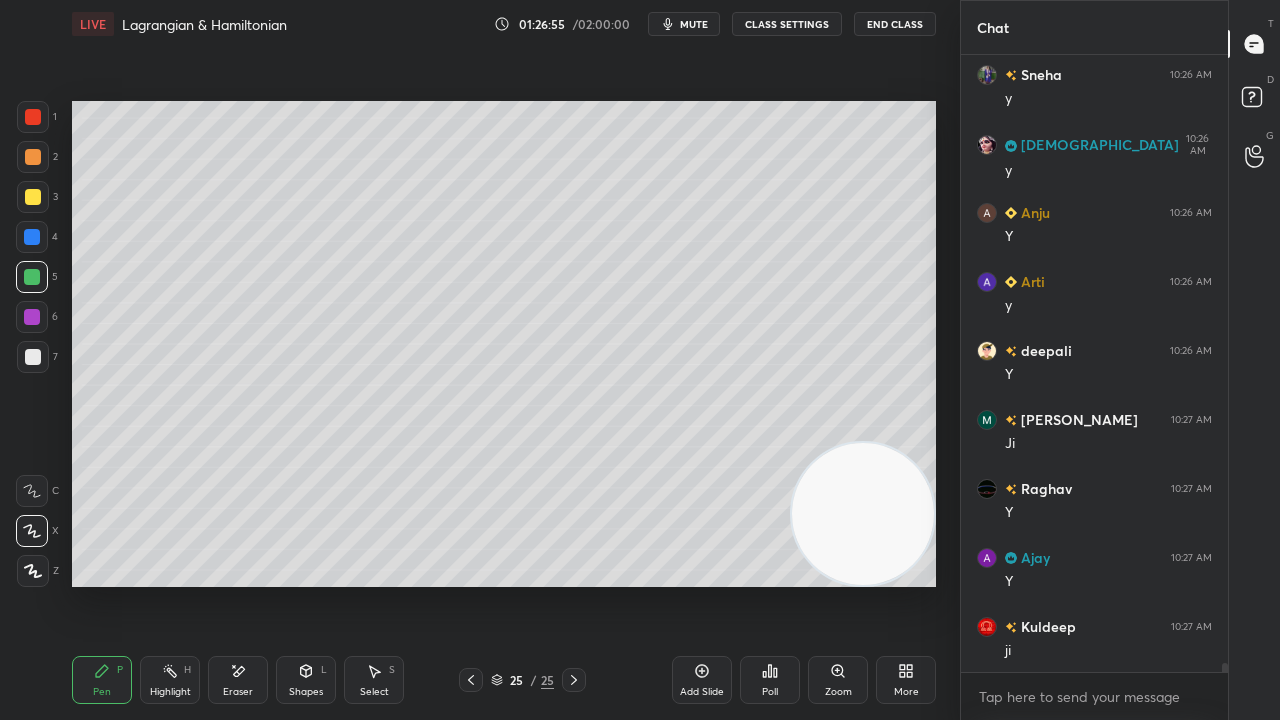scroll, scrollTop: 43686, scrollLeft: 0, axis: vertical 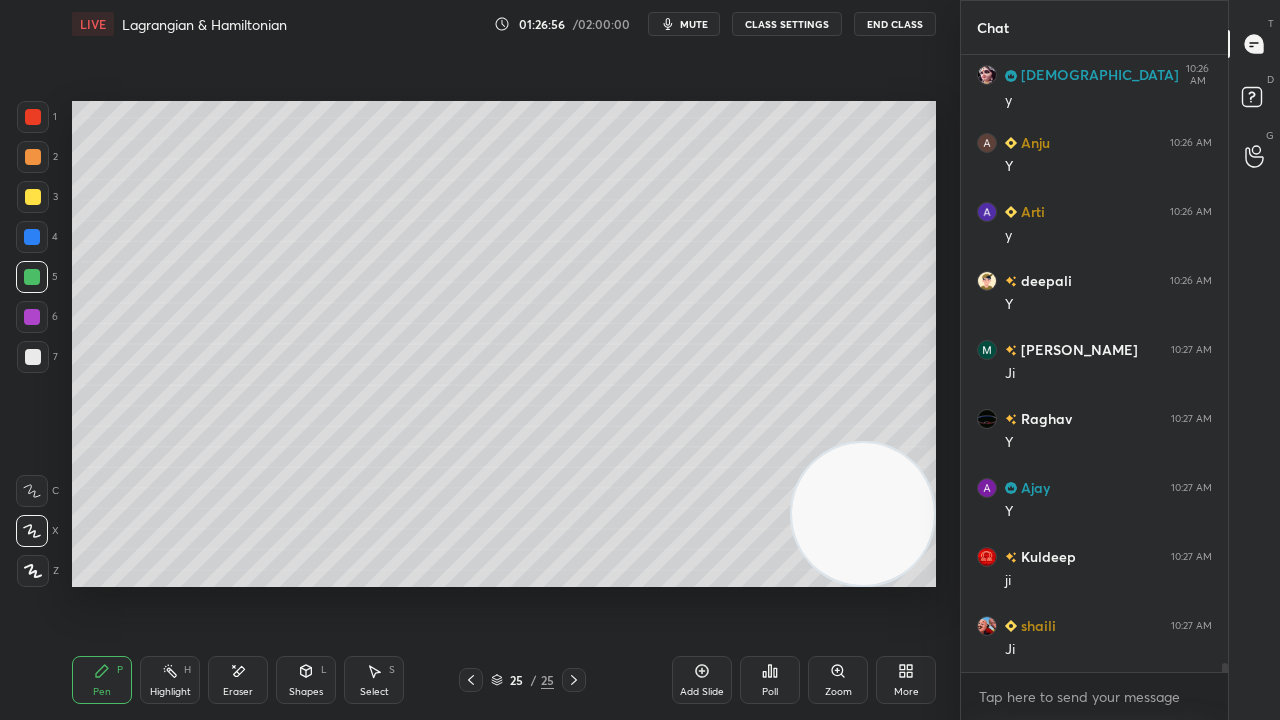 click on "Eraser" at bounding box center (238, 680) 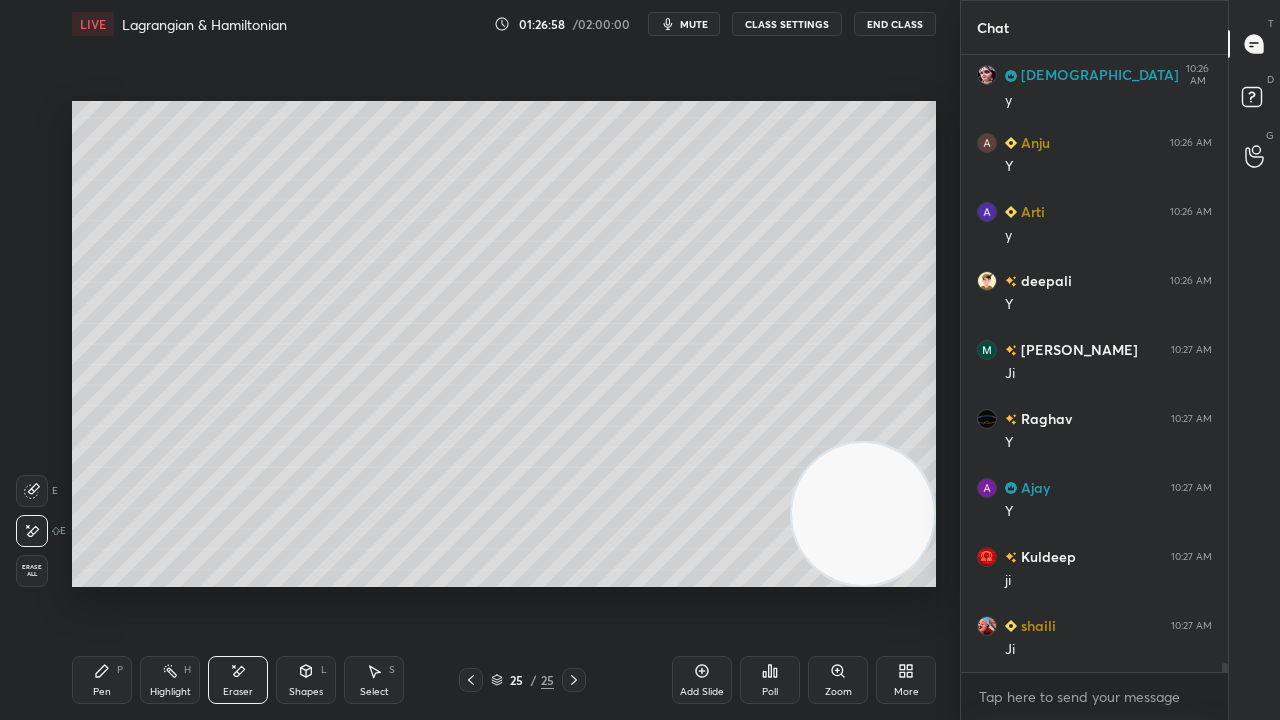 click on "Pen P" at bounding box center [102, 680] 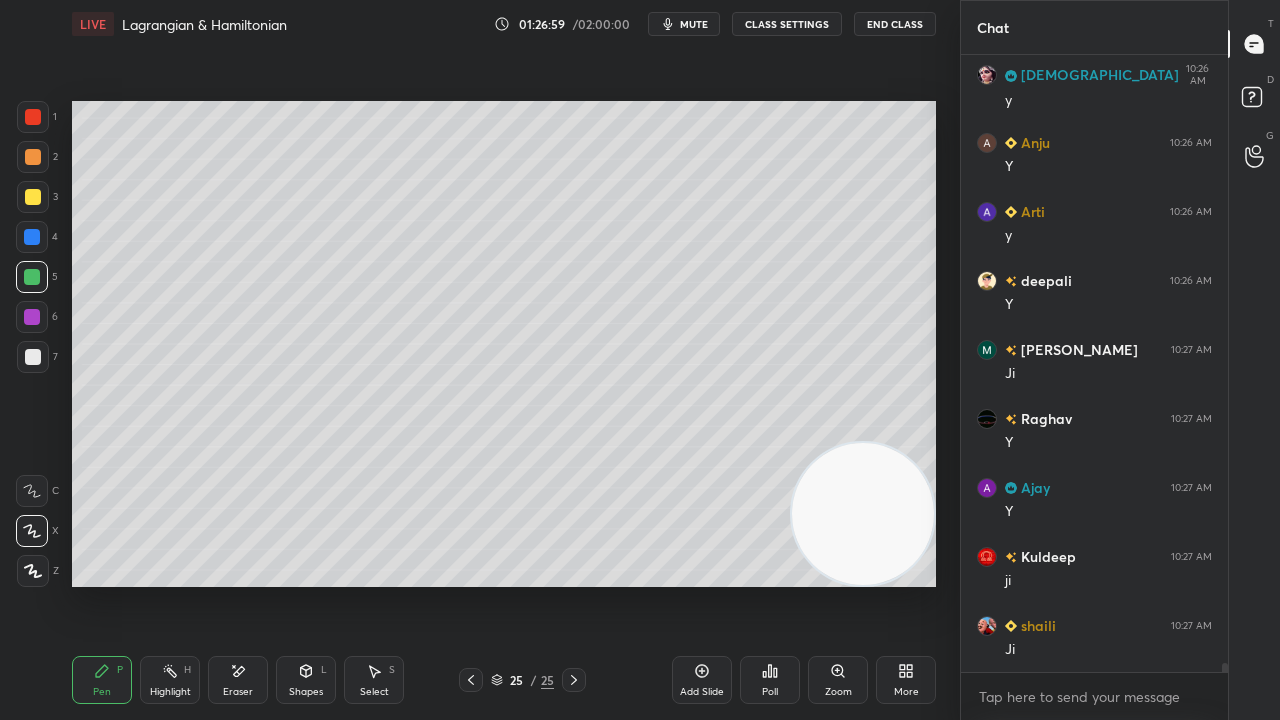 click at bounding box center (33, 357) 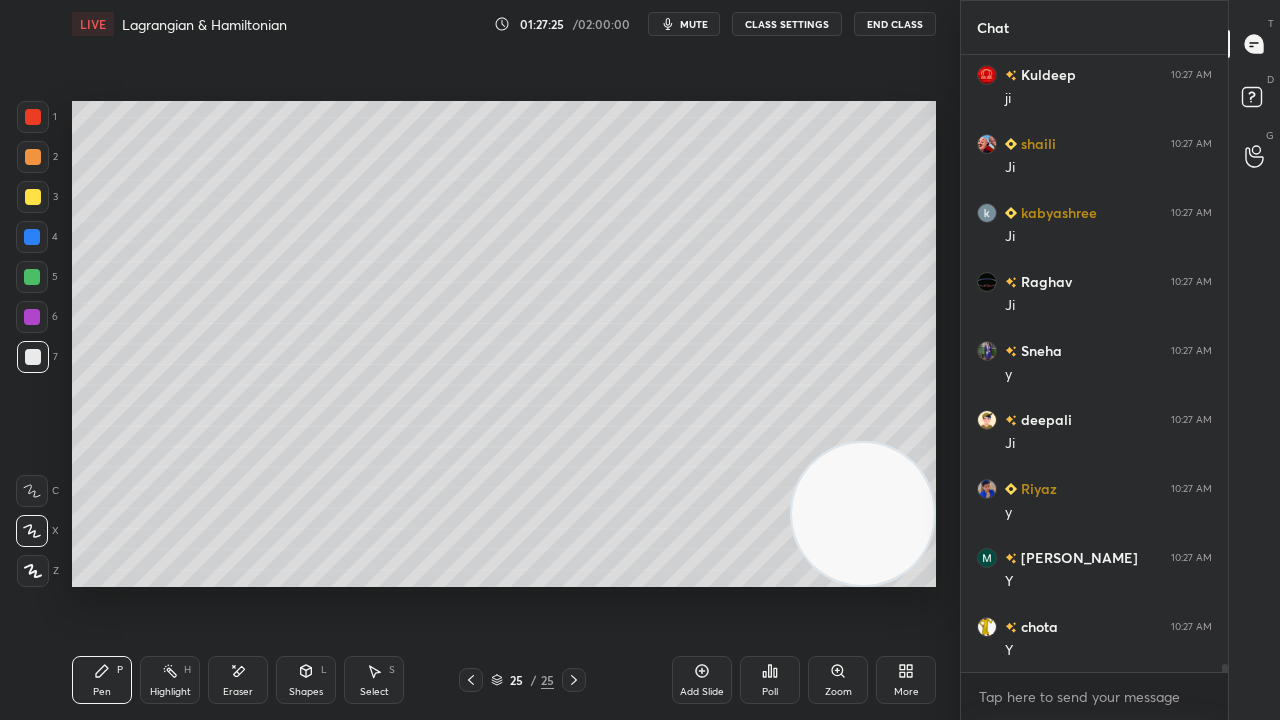 scroll, scrollTop: 44238, scrollLeft: 0, axis: vertical 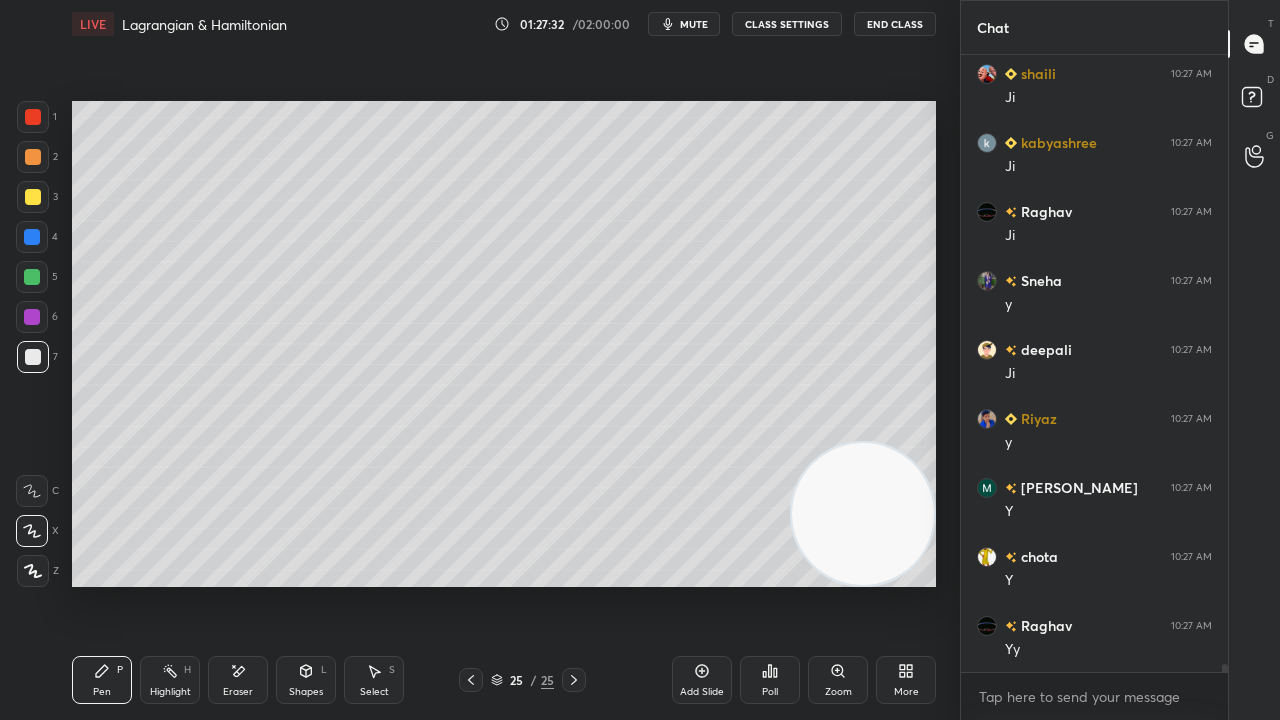 click on "Eraser" at bounding box center [238, 680] 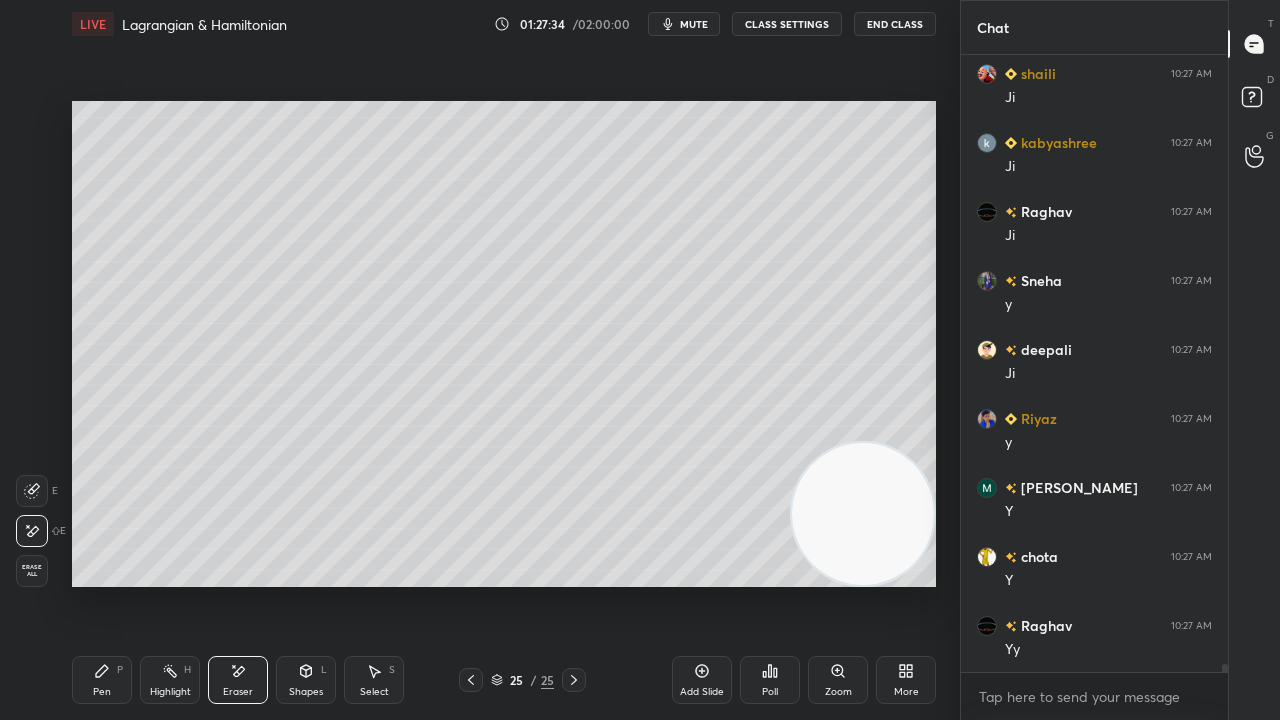 click on "Pen P" at bounding box center (102, 680) 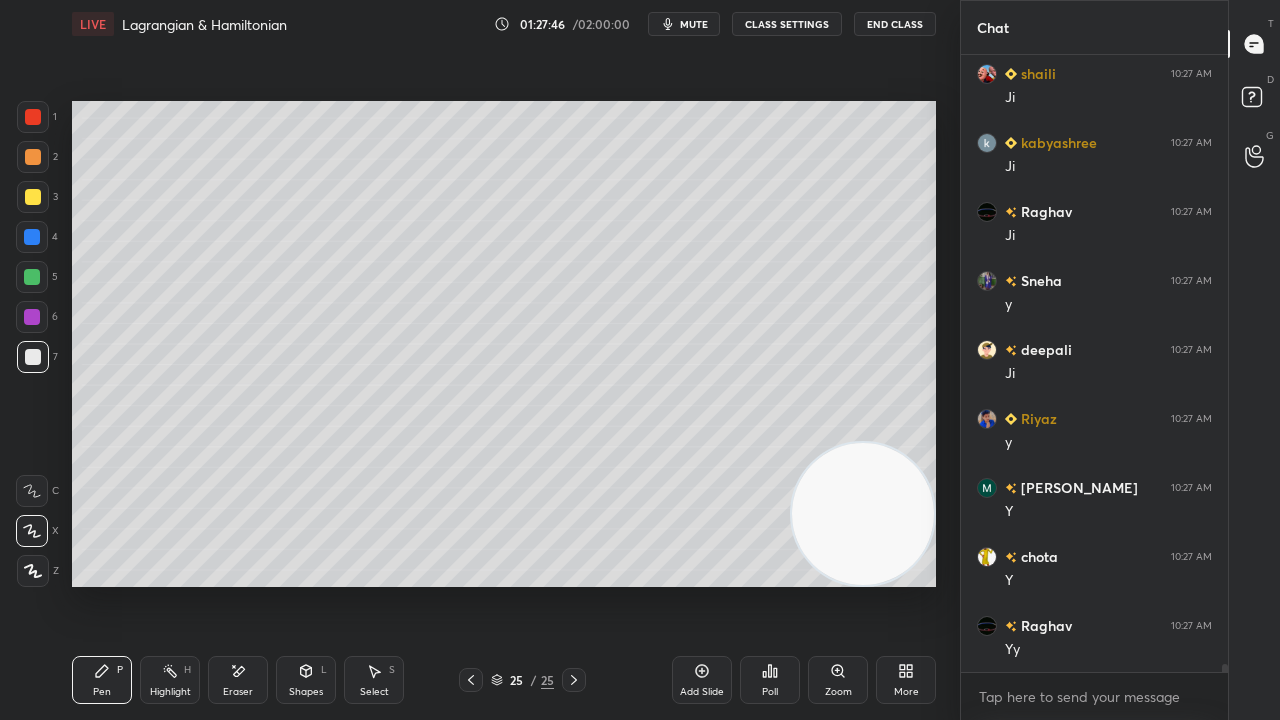 click at bounding box center (32, 277) 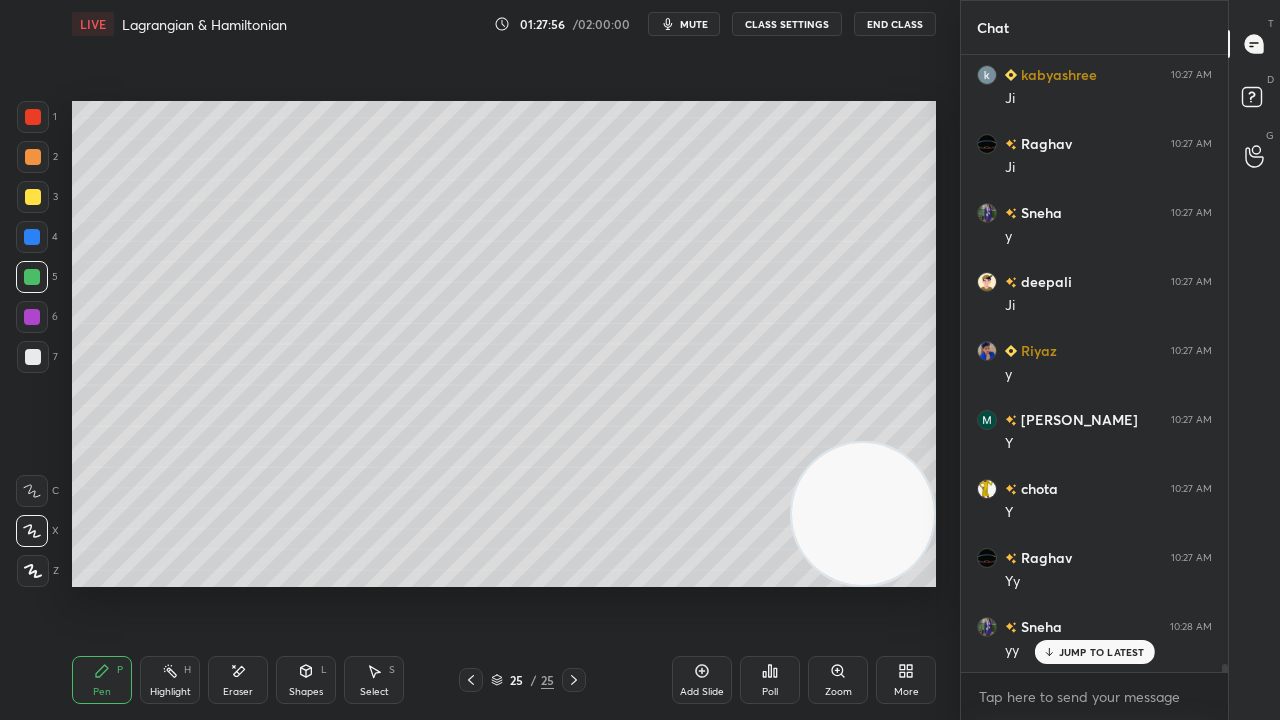scroll, scrollTop: 44376, scrollLeft: 0, axis: vertical 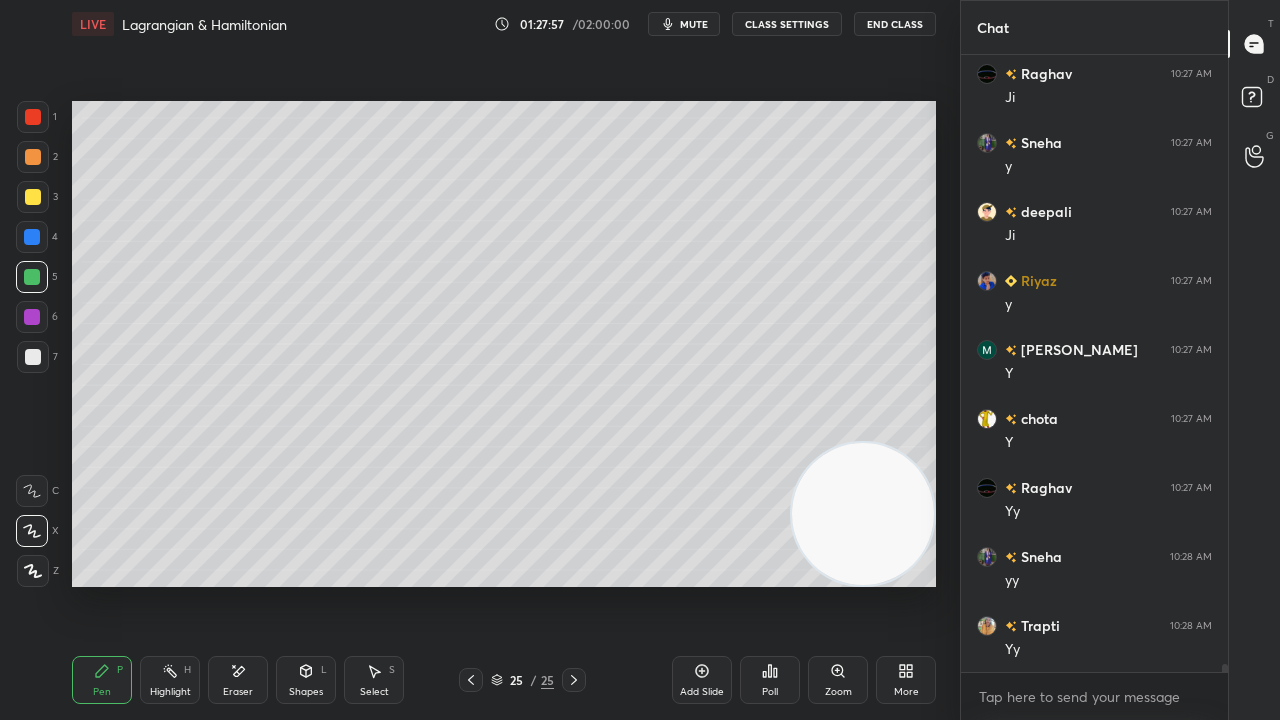 click on "mute" at bounding box center (694, 24) 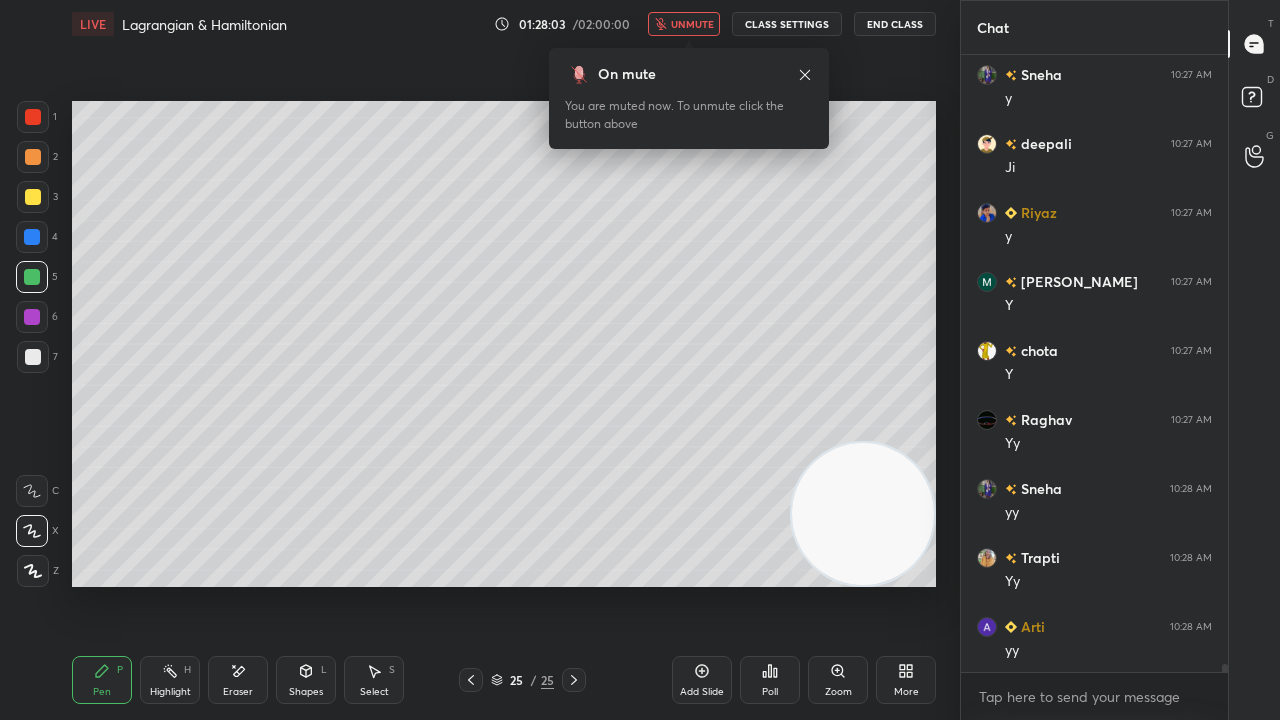 scroll, scrollTop: 44514, scrollLeft: 0, axis: vertical 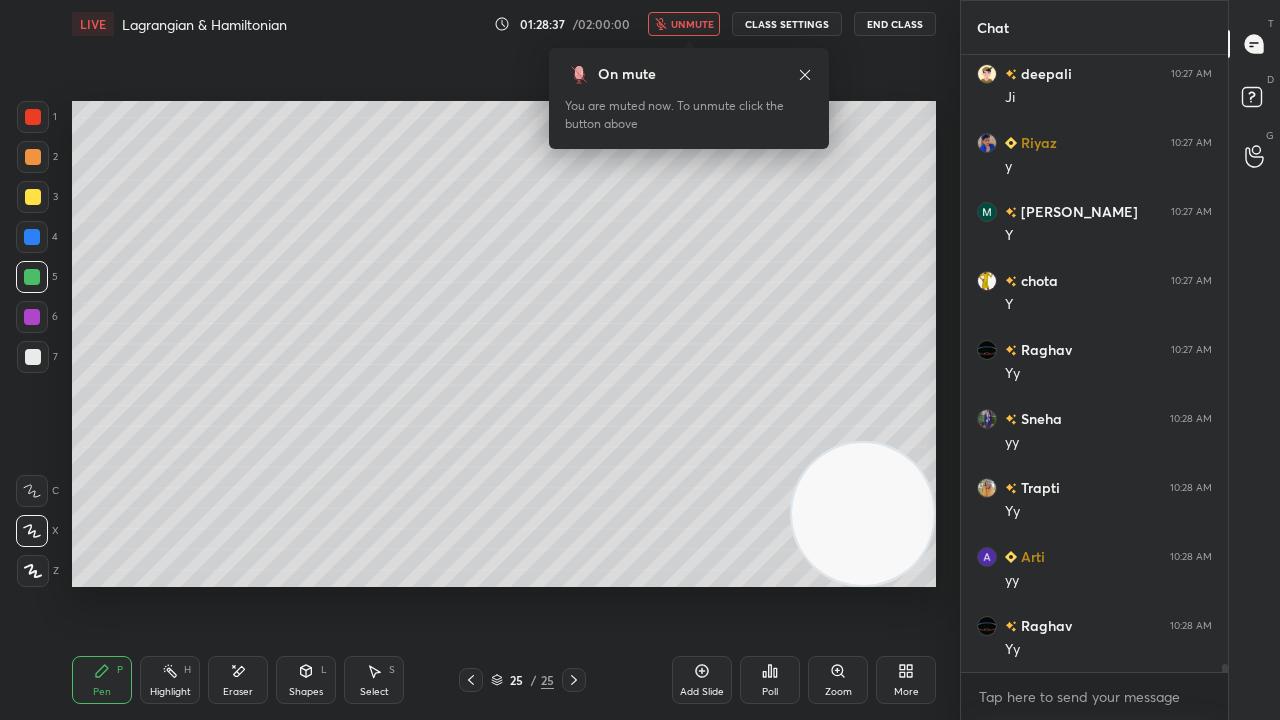 click 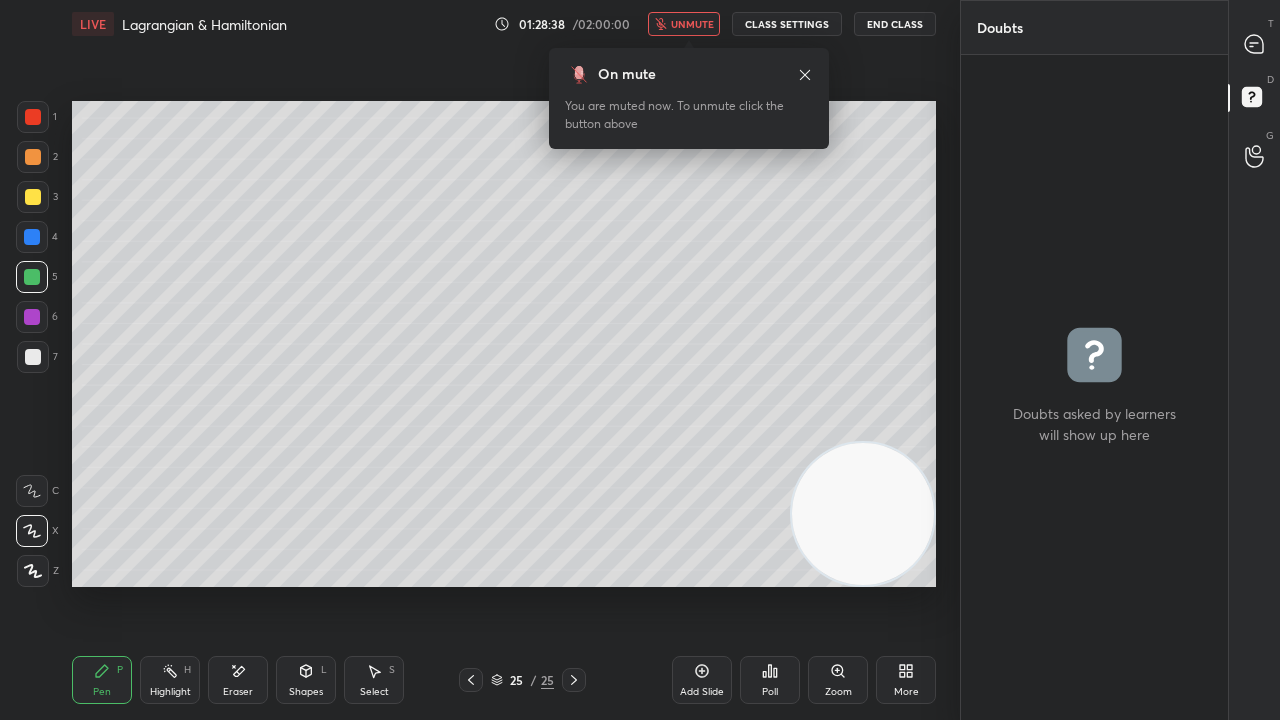 click 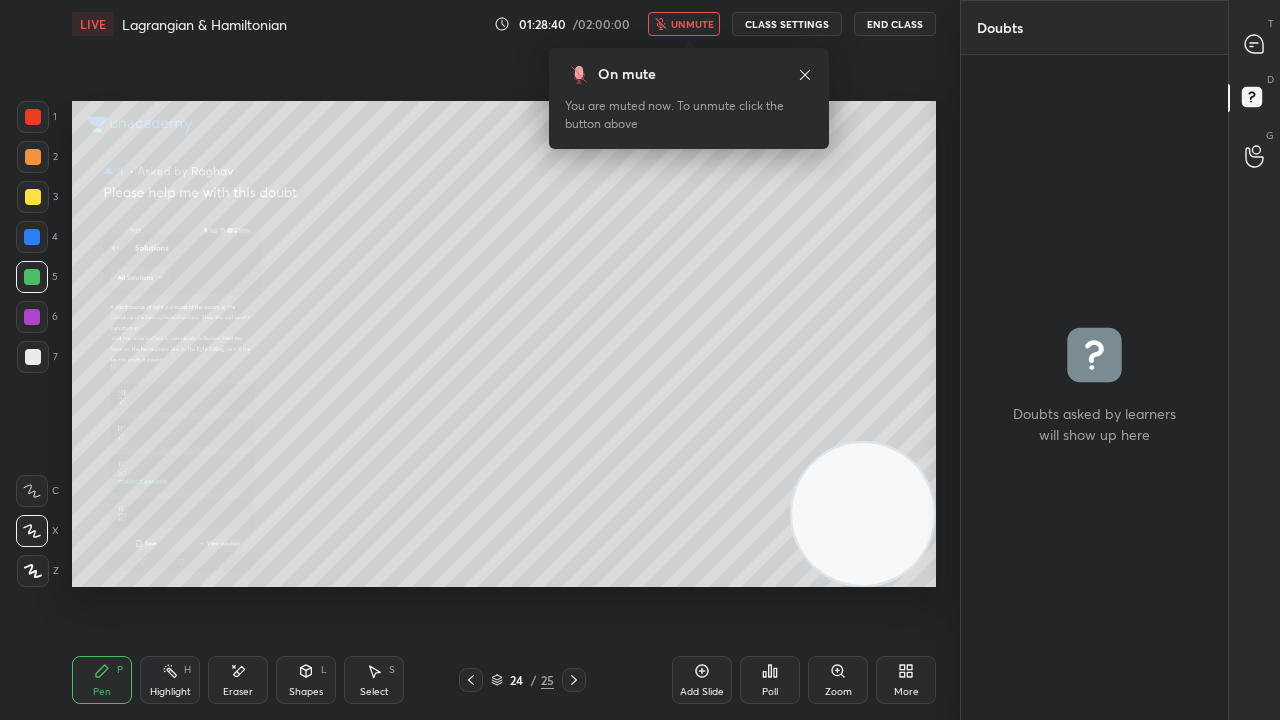 click on "Zoom" at bounding box center (838, 692) 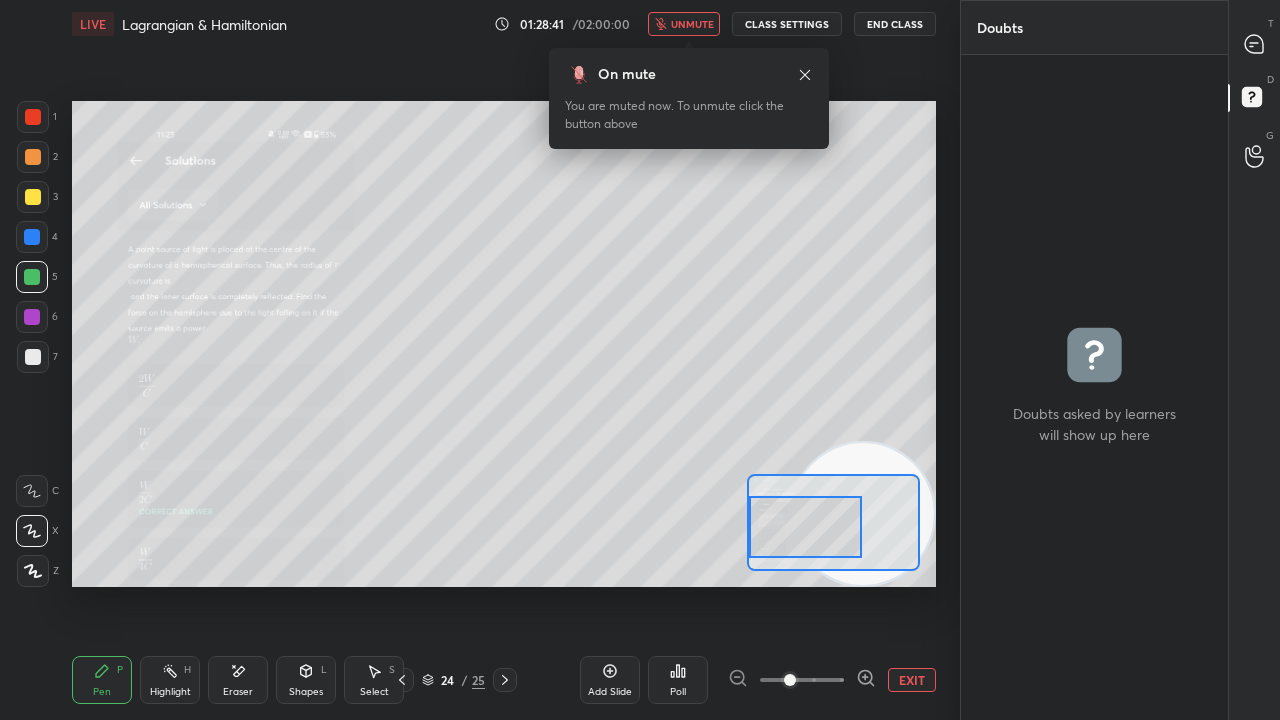 click at bounding box center [805, 527] 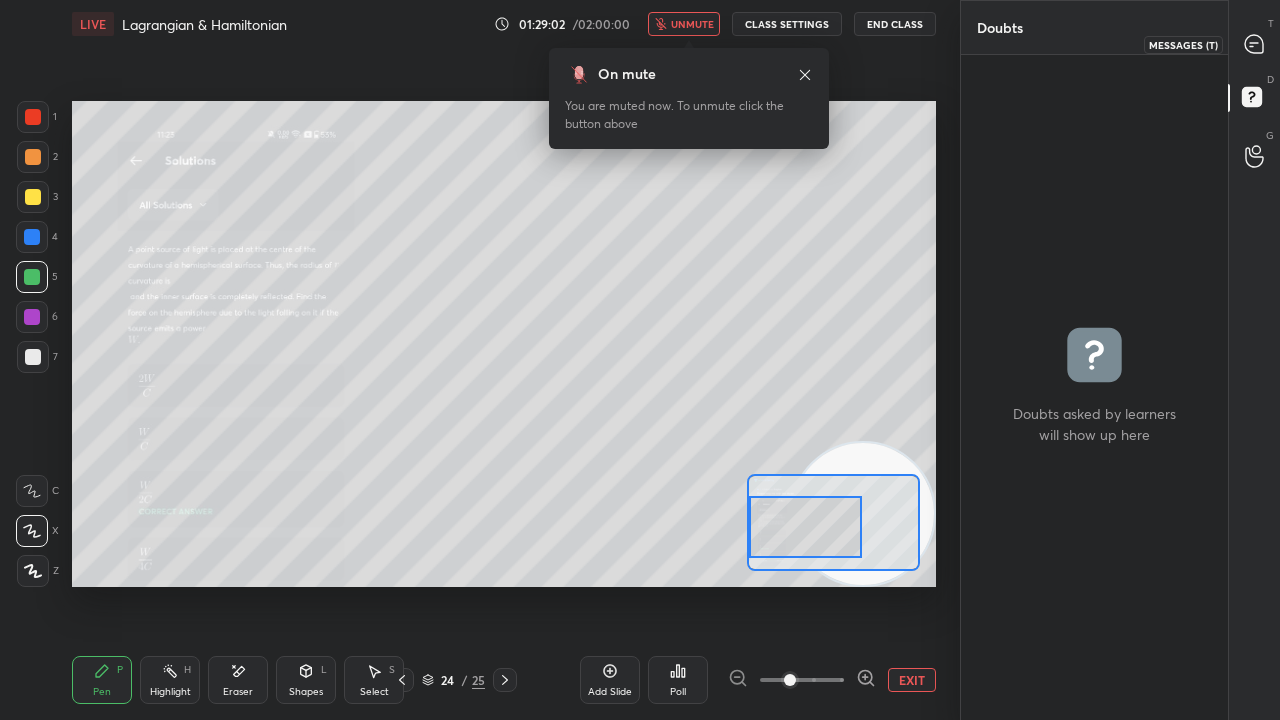 click at bounding box center [1255, 44] 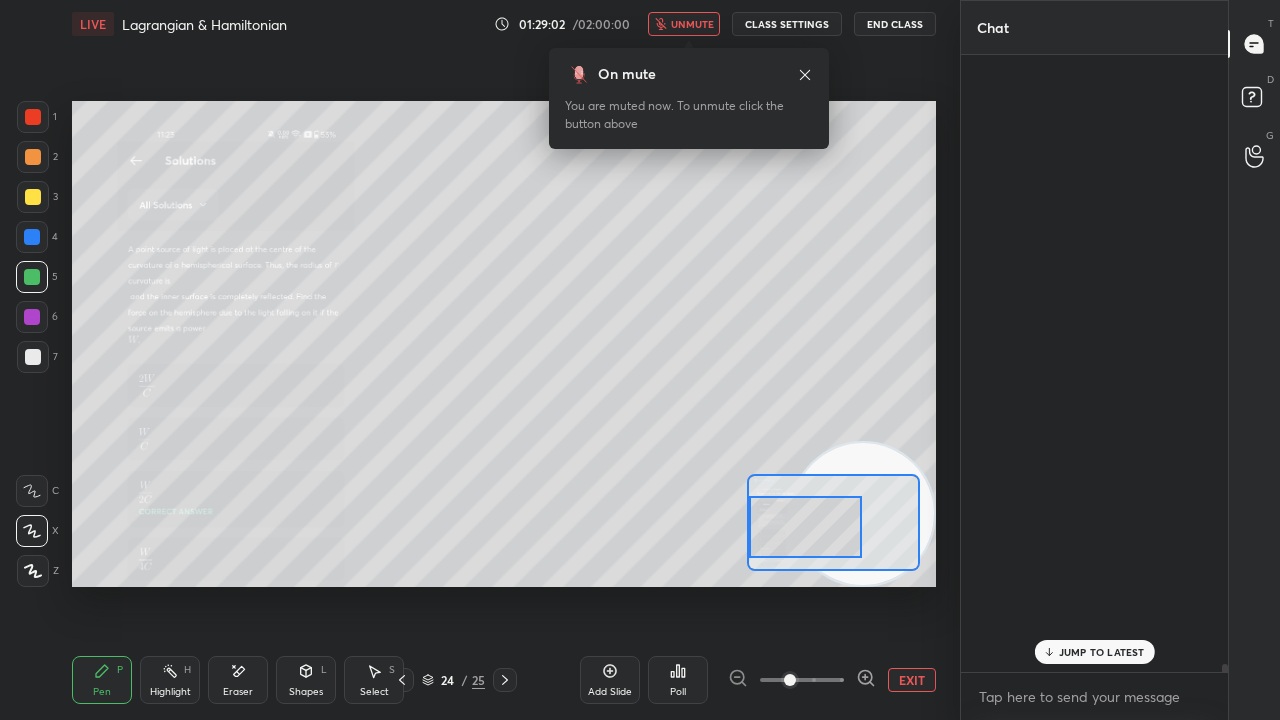 scroll, scrollTop: 44908, scrollLeft: 0, axis: vertical 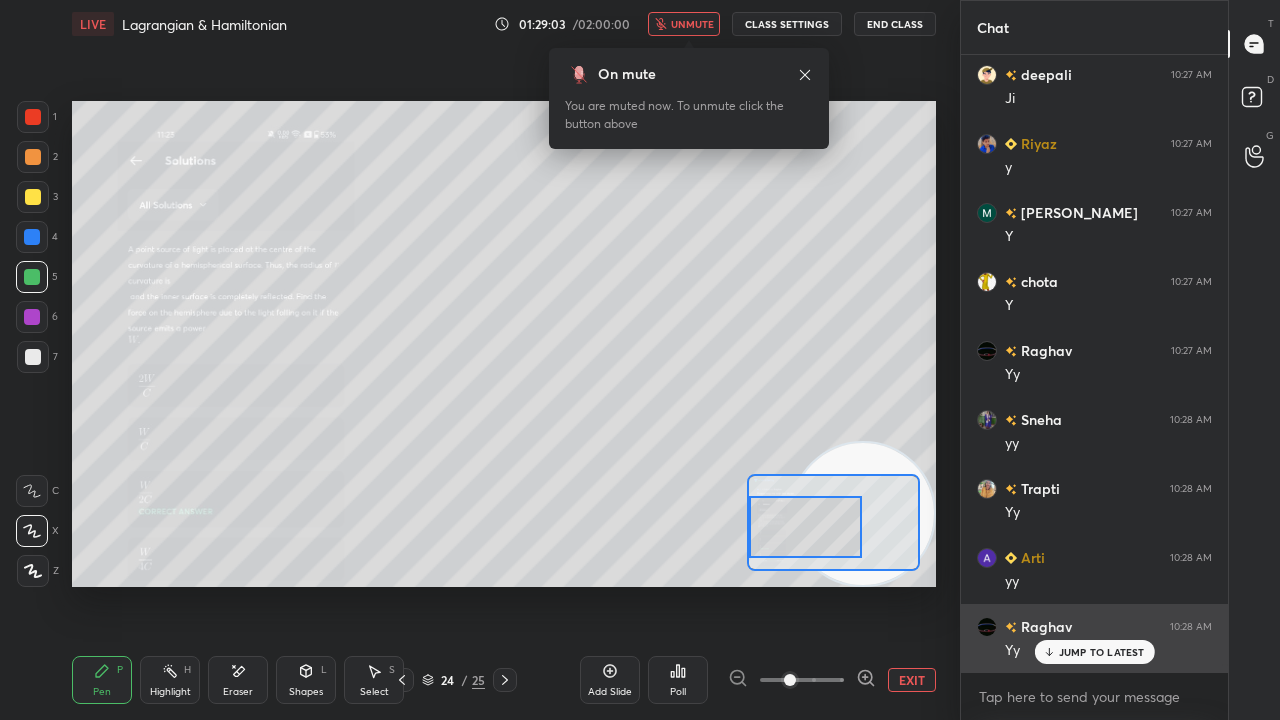 click on "JUMP TO LATEST" at bounding box center (1094, 652) 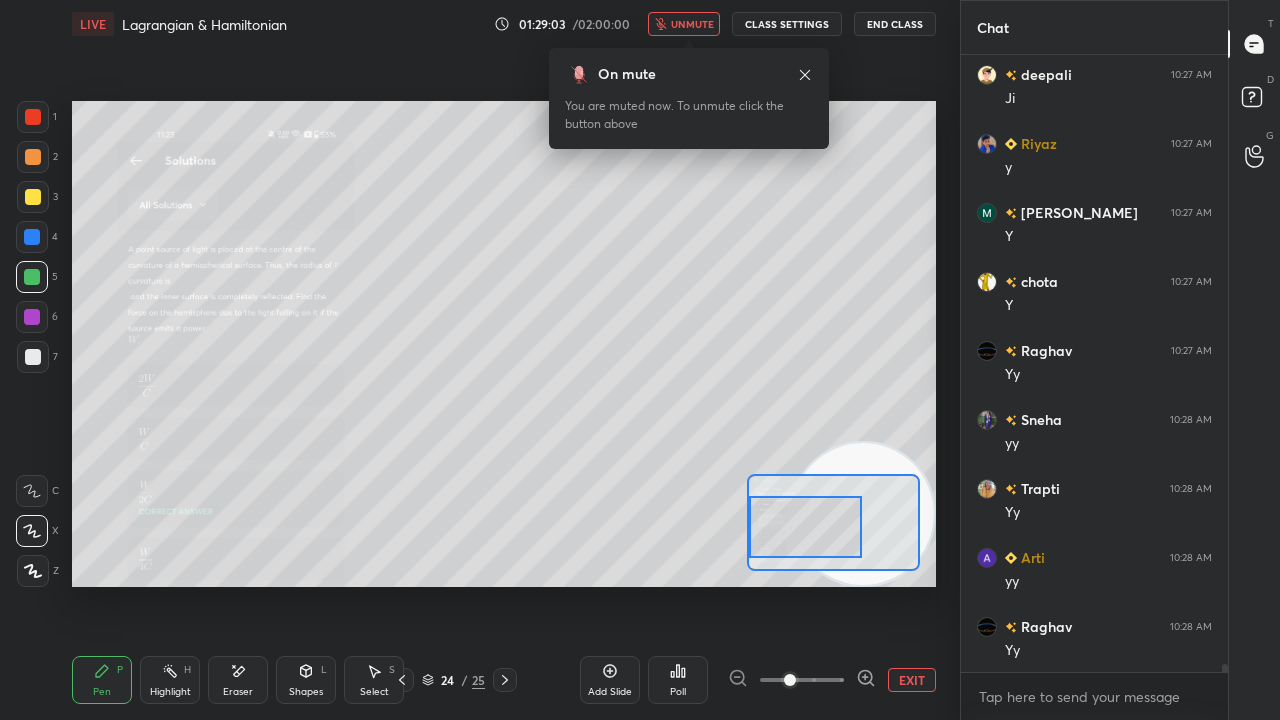 click on "unmute" at bounding box center [692, 24] 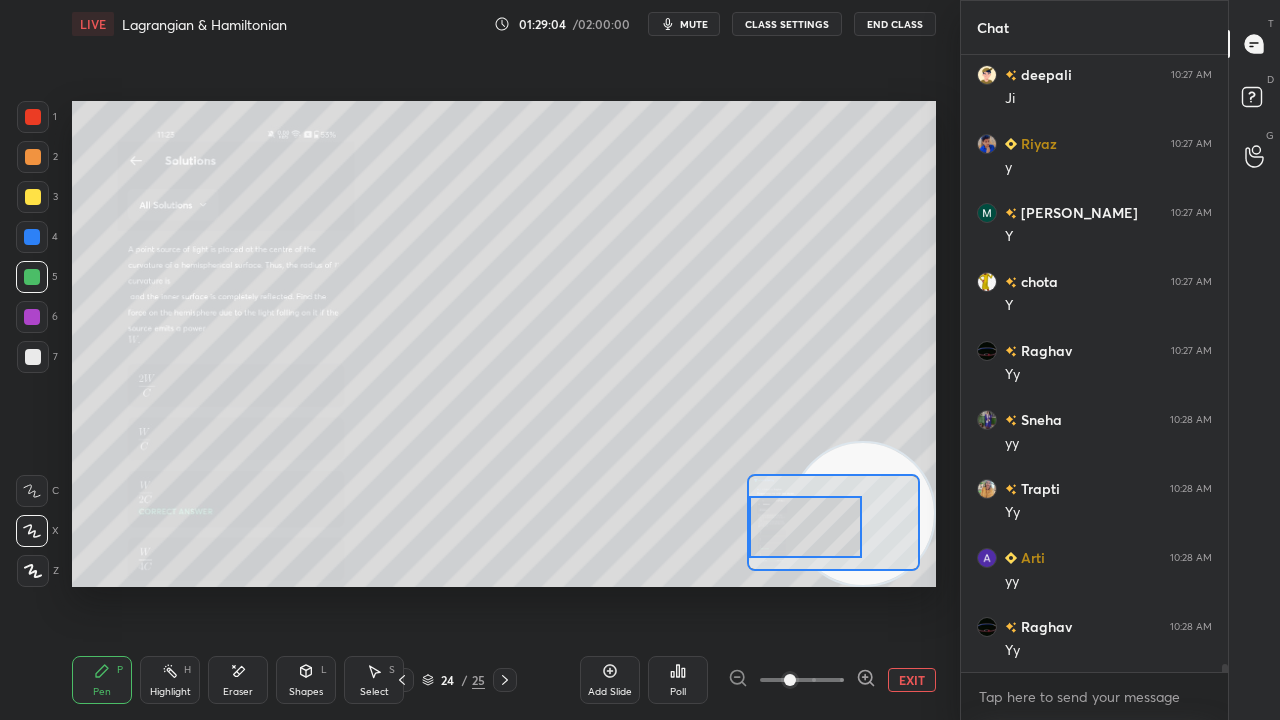 click 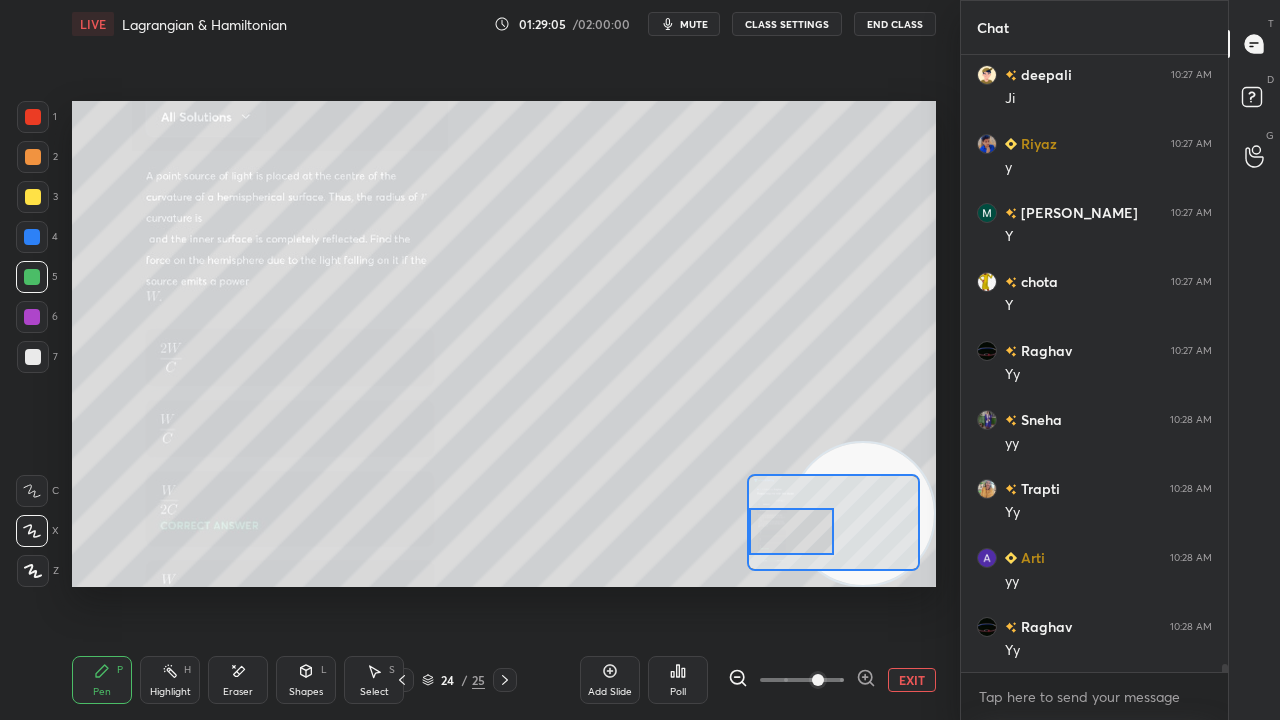 click at bounding box center (791, 531) 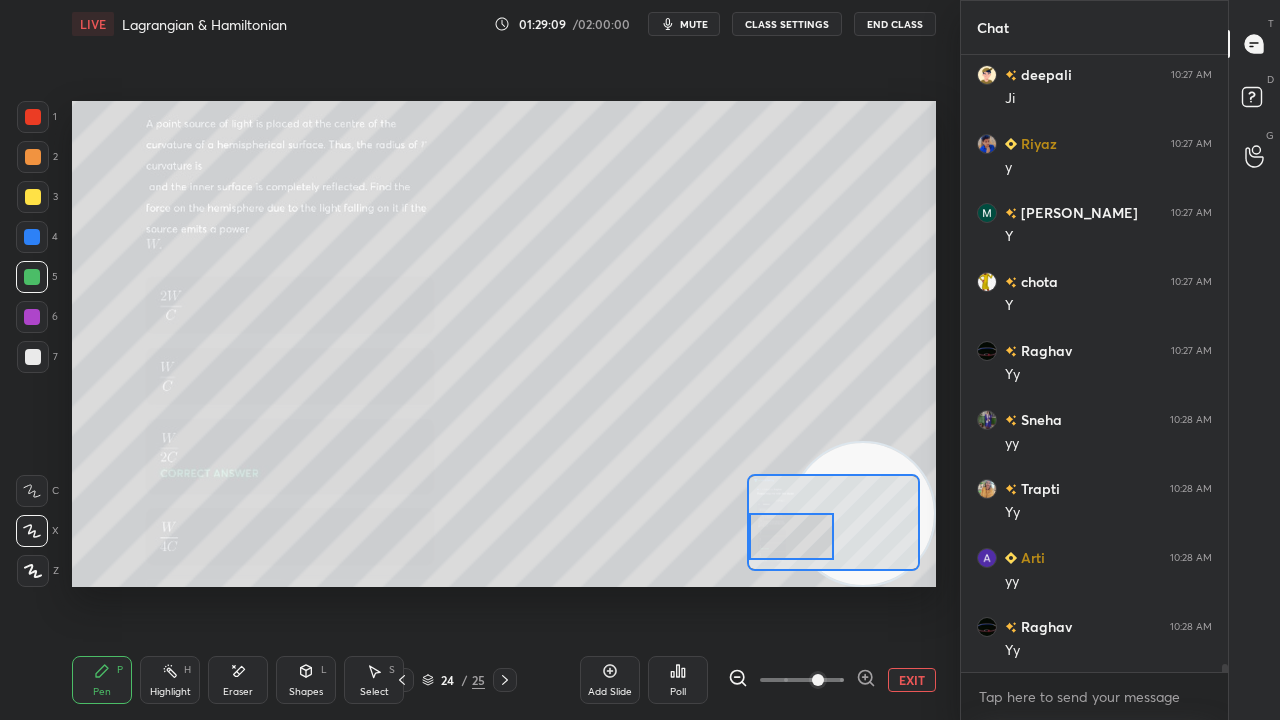 click at bounding box center (791, 536) 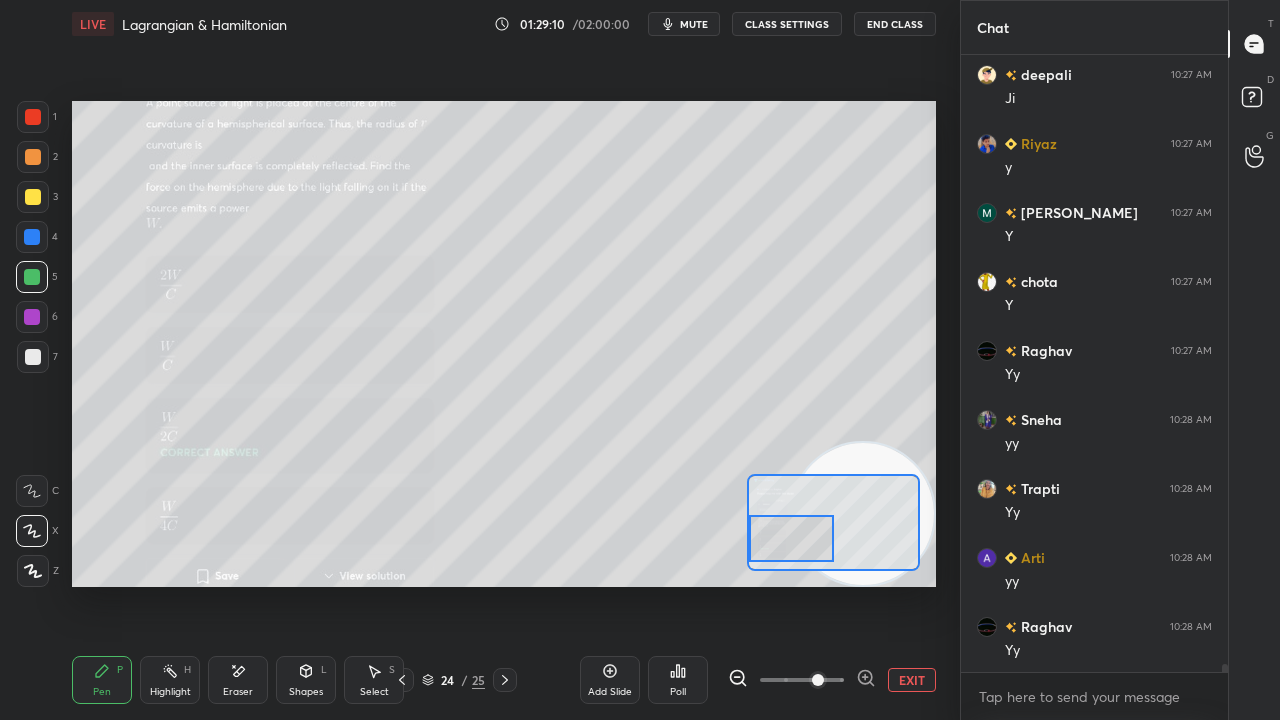 click on "mute" at bounding box center (694, 24) 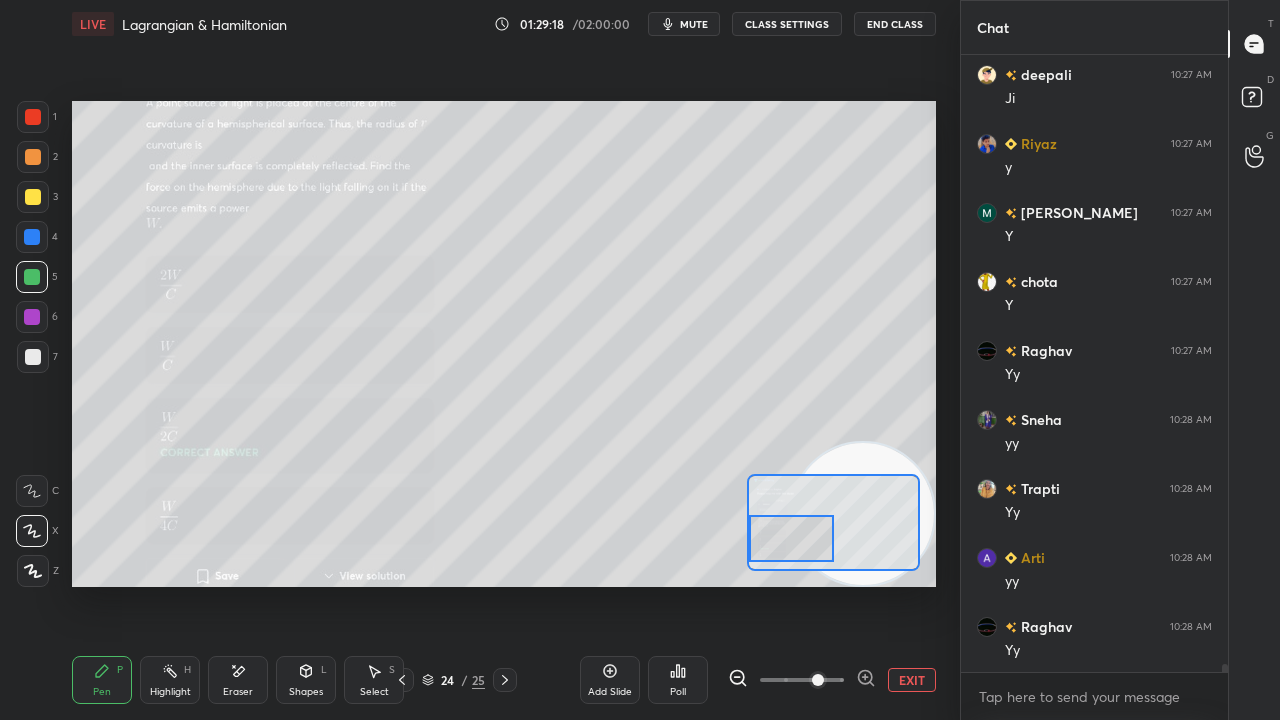 click 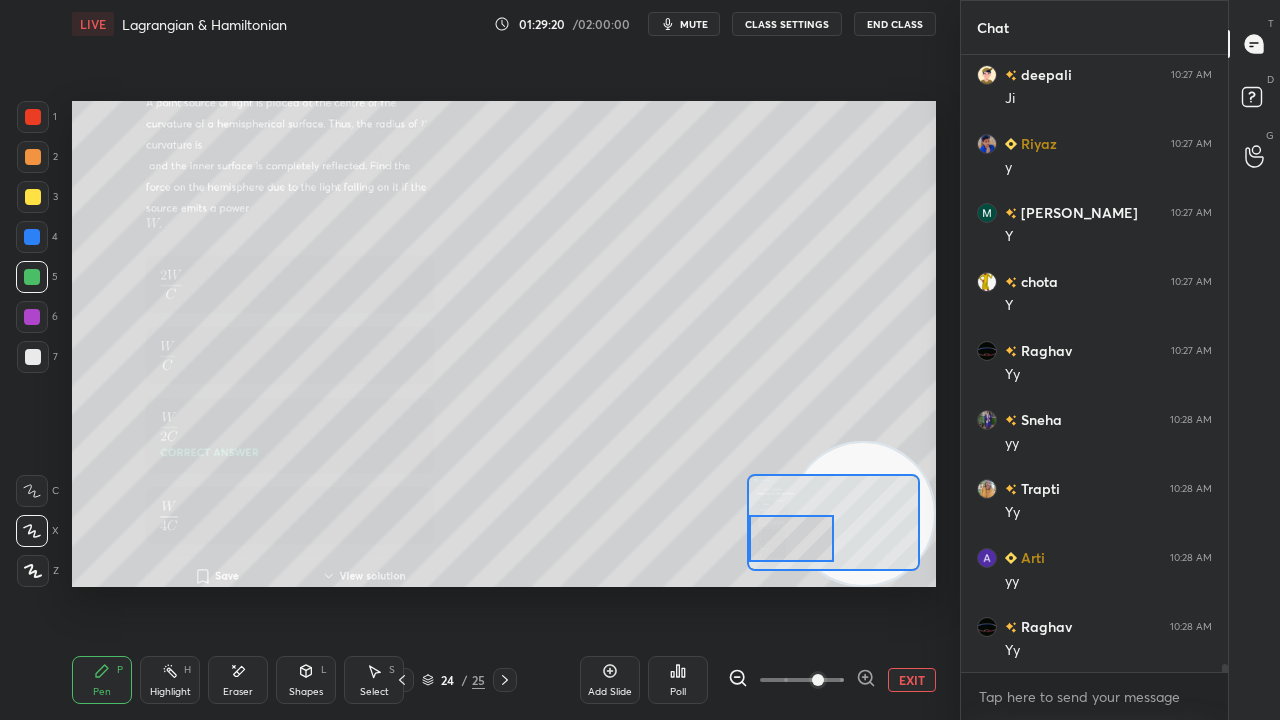 click on "mute" at bounding box center [694, 24] 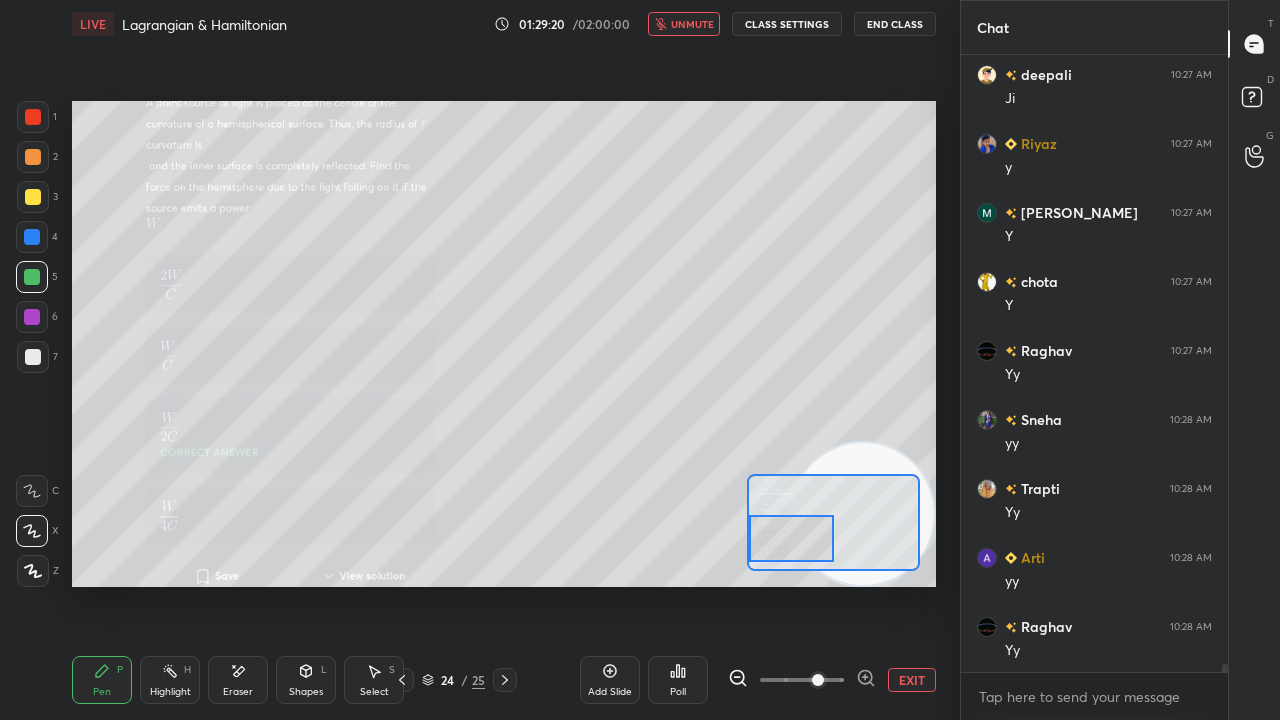 click on "unmute" at bounding box center [692, 24] 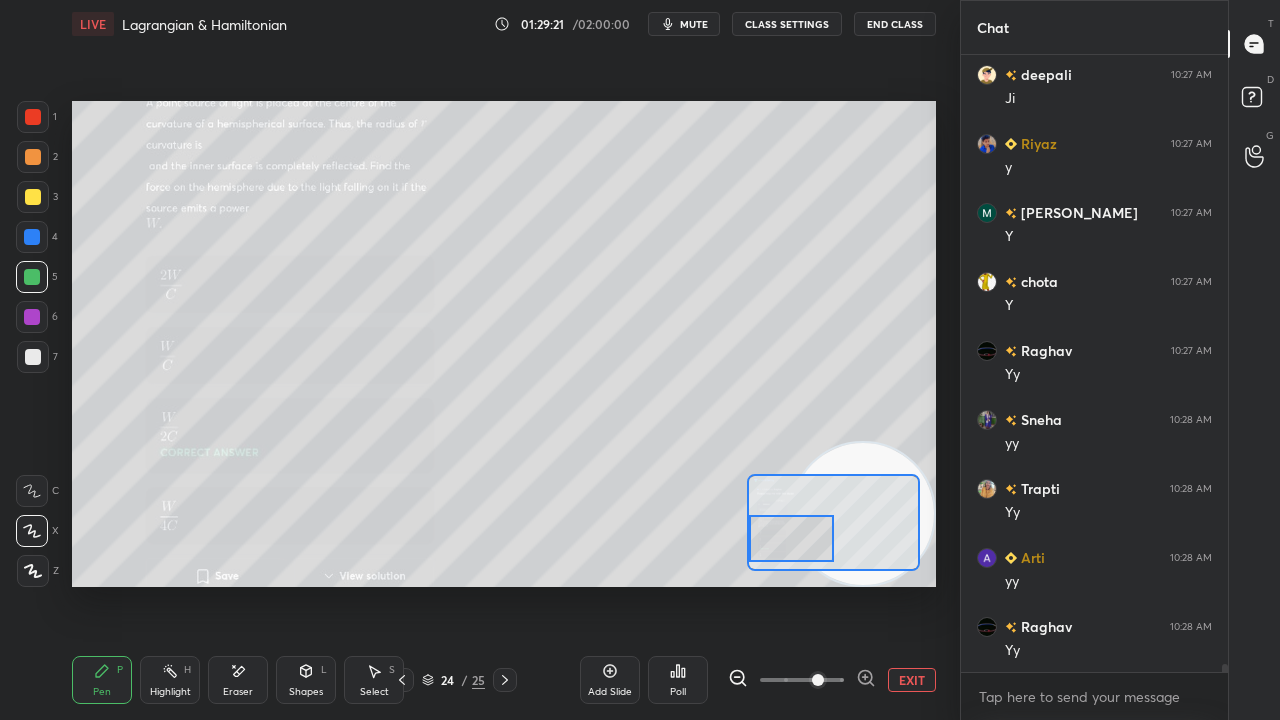 click on "mute" at bounding box center (694, 24) 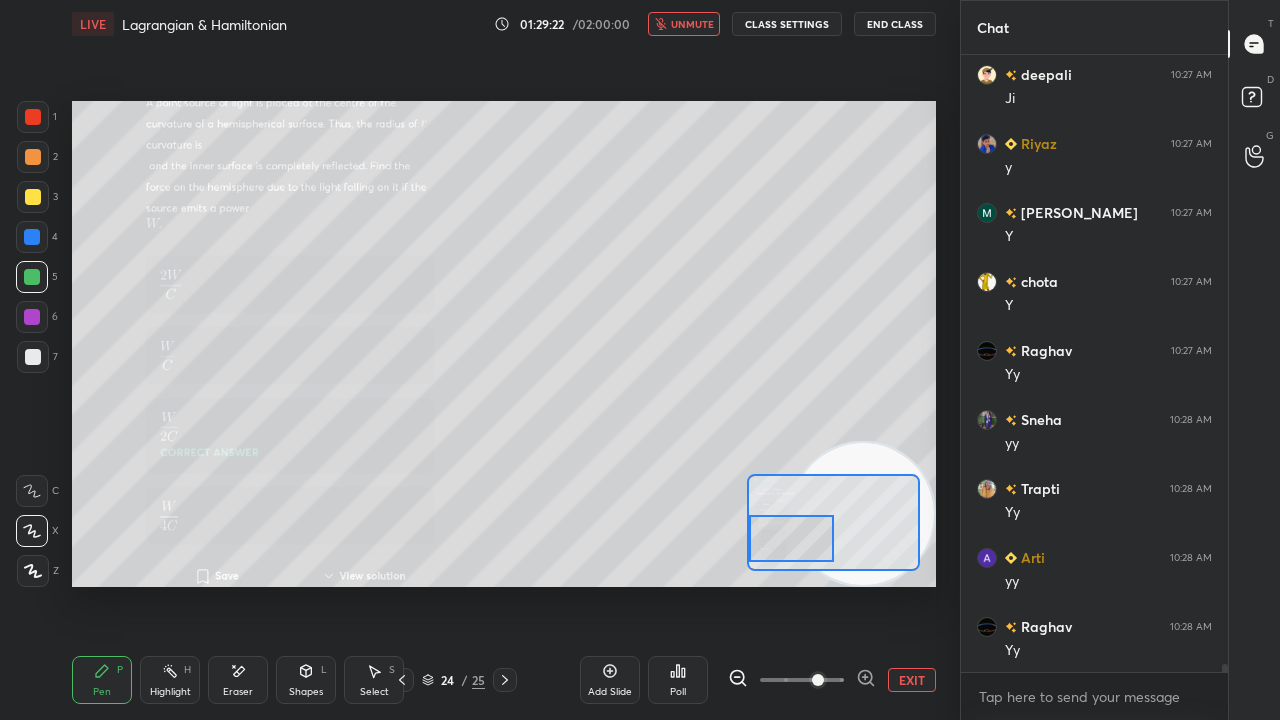 click on "unmute" at bounding box center [692, 24] 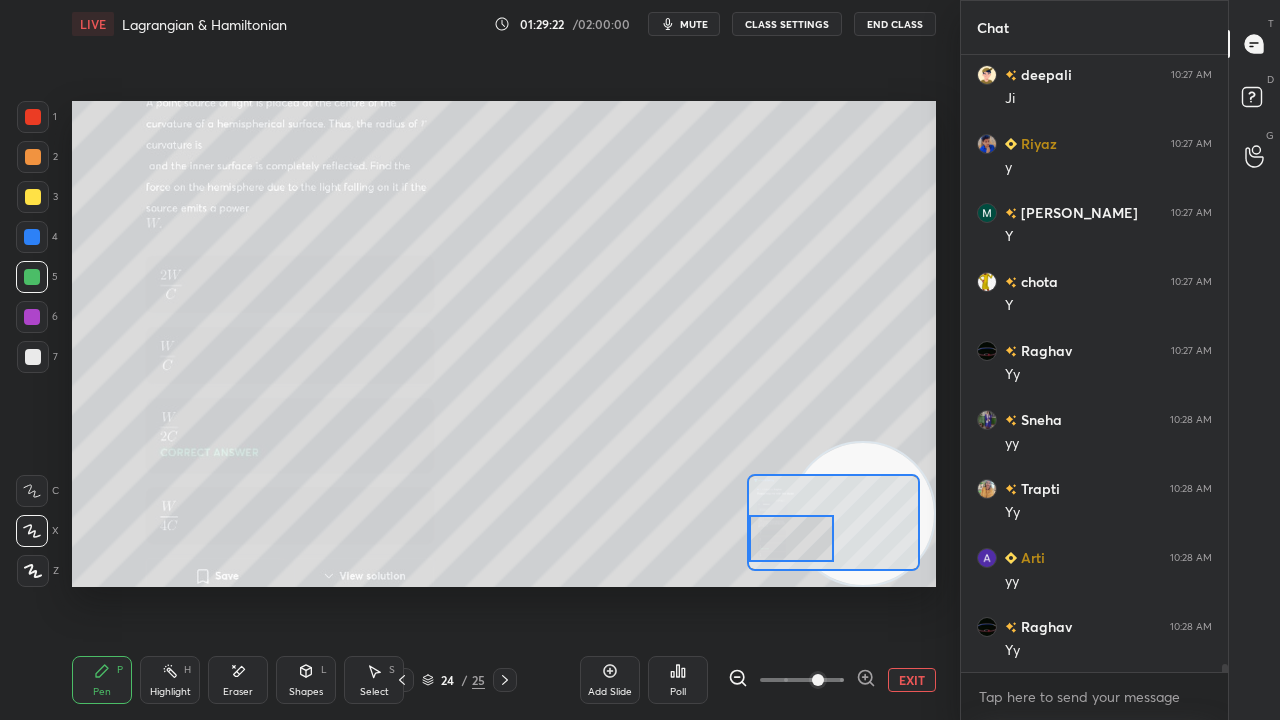 scroll, scrollTop: 44978, scrollLeft: 0, axis: vertical 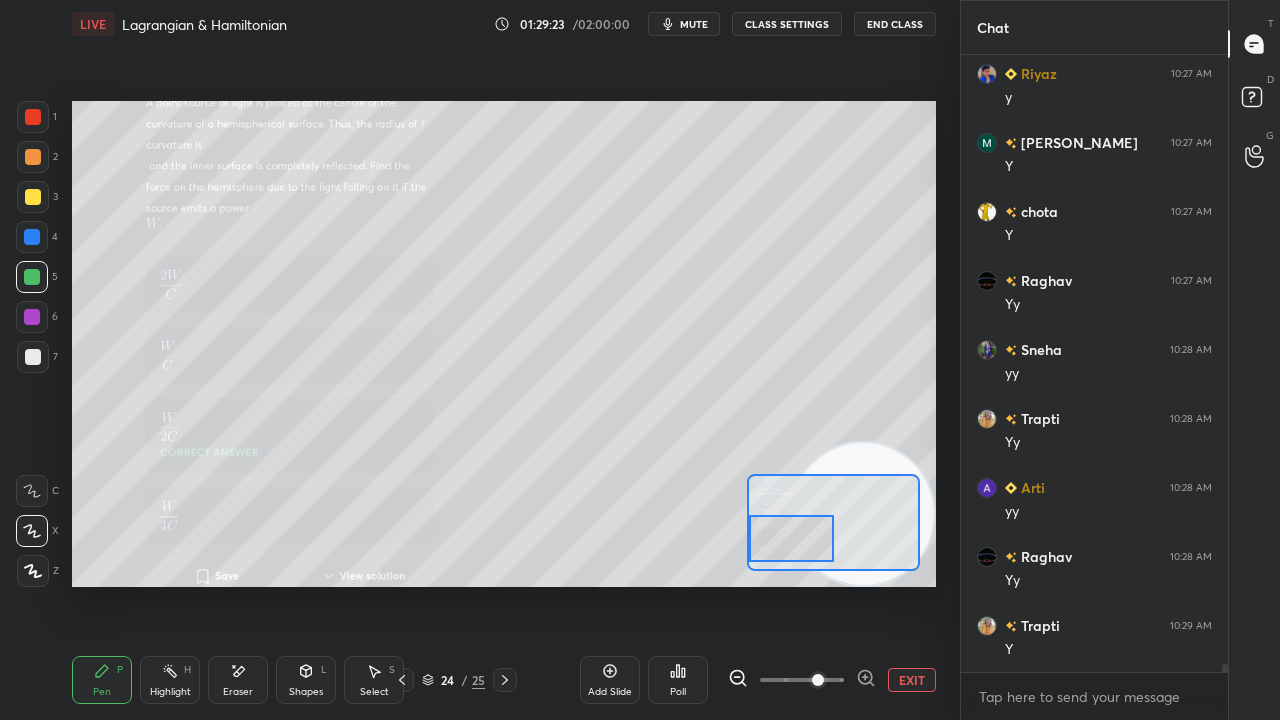 click at bounding box center [33, 197] 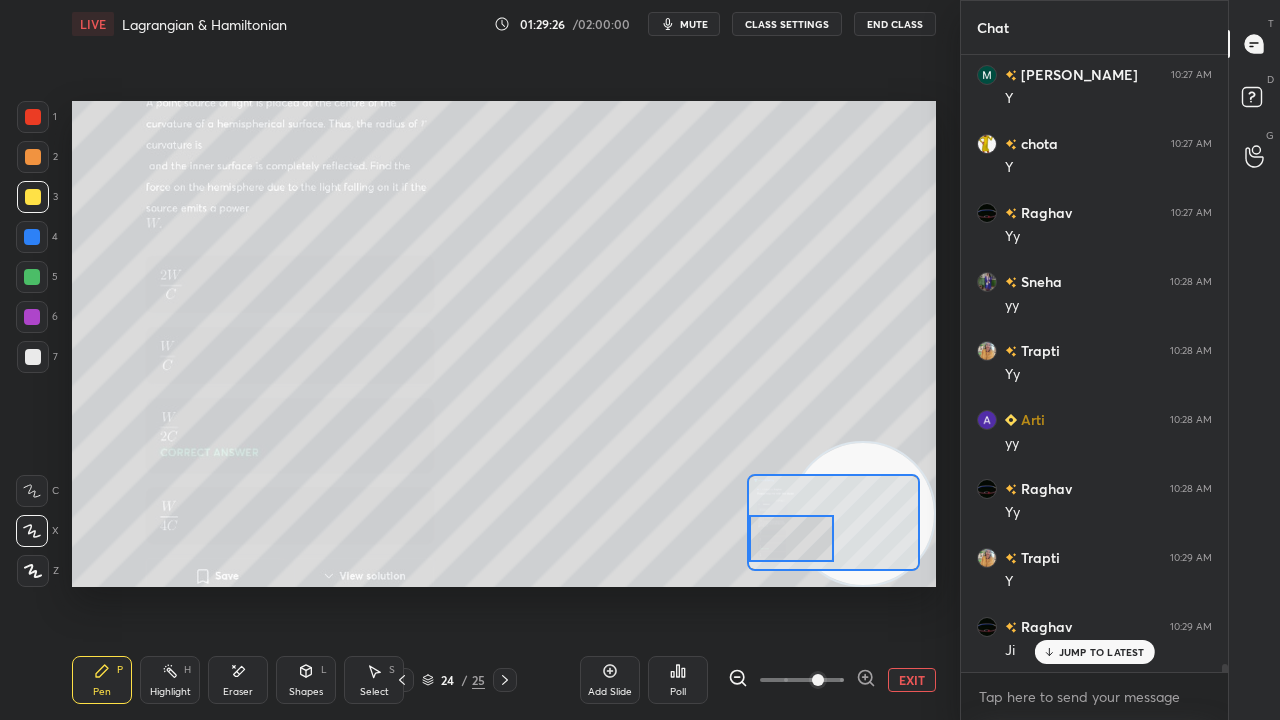 scroll, scrollTop: 45116, scrollLeft: 0, axis: vertical 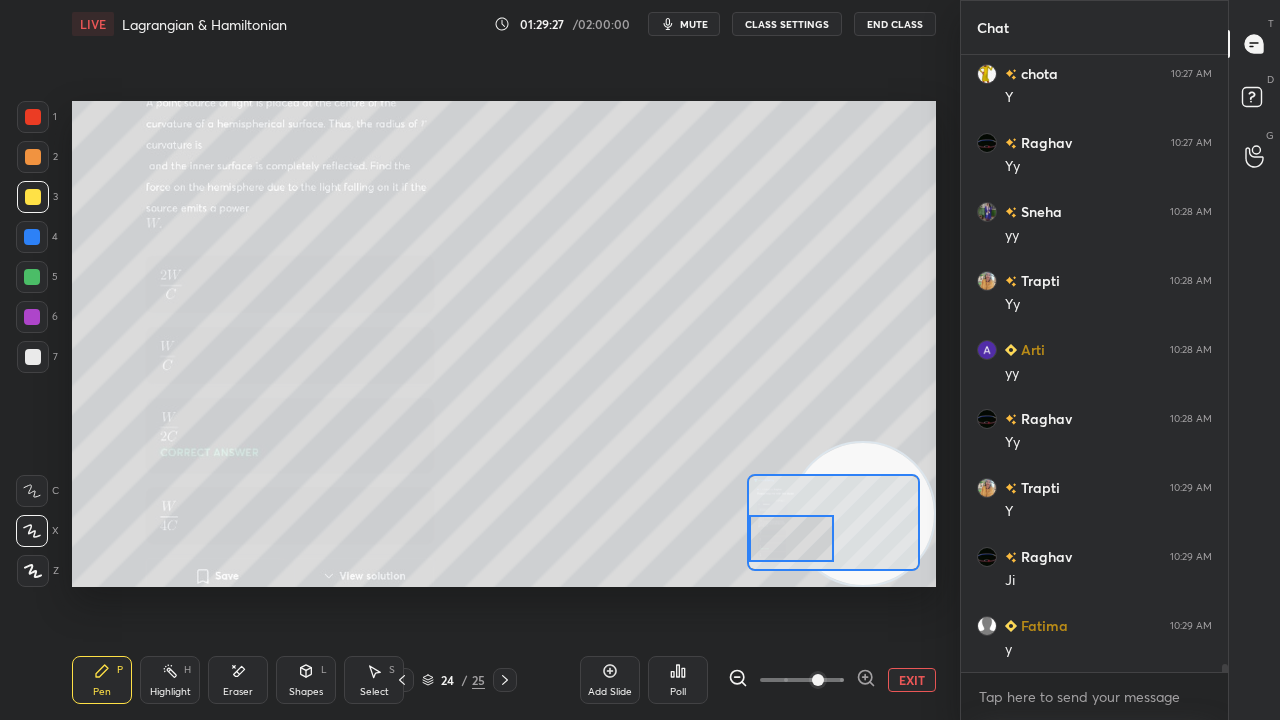 click on "mute" at bounding box center [694, 24] 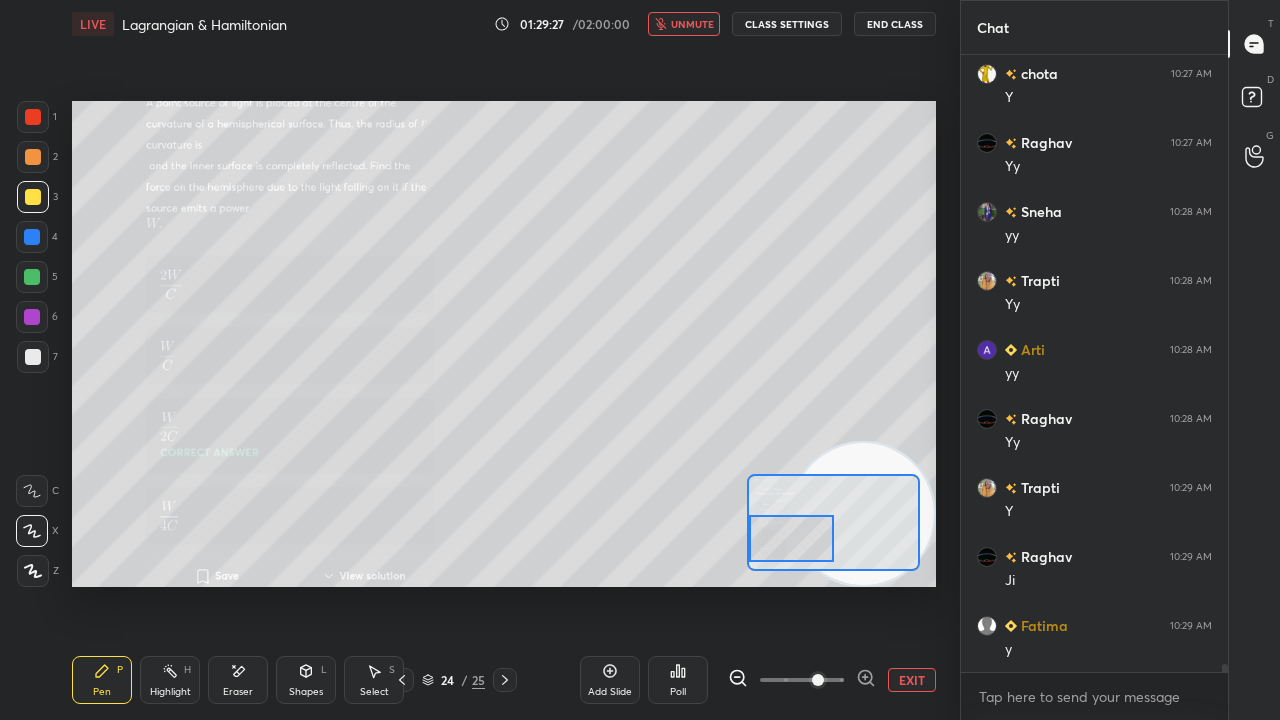 click on "unmute" at bounding box center [692, 24] 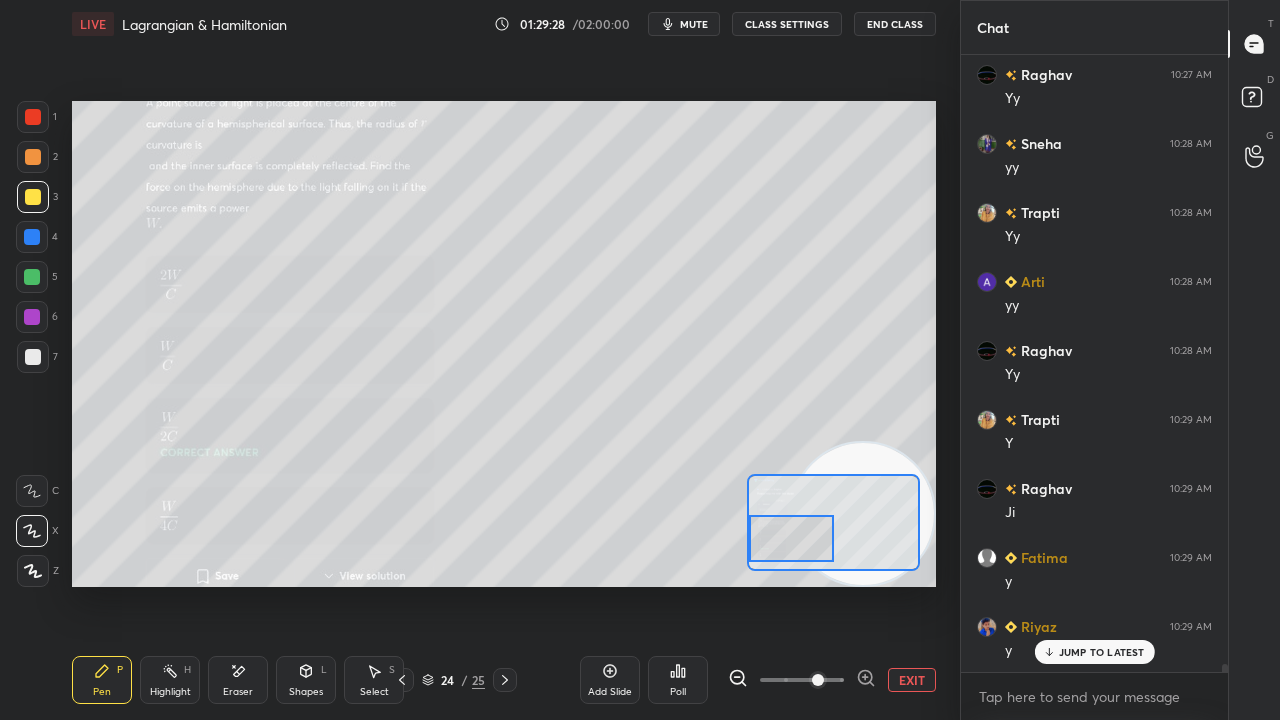 click on "1 2 3 4 5 6 7 C X Z E E Erase all   H H" at bounding box center [32, 344] 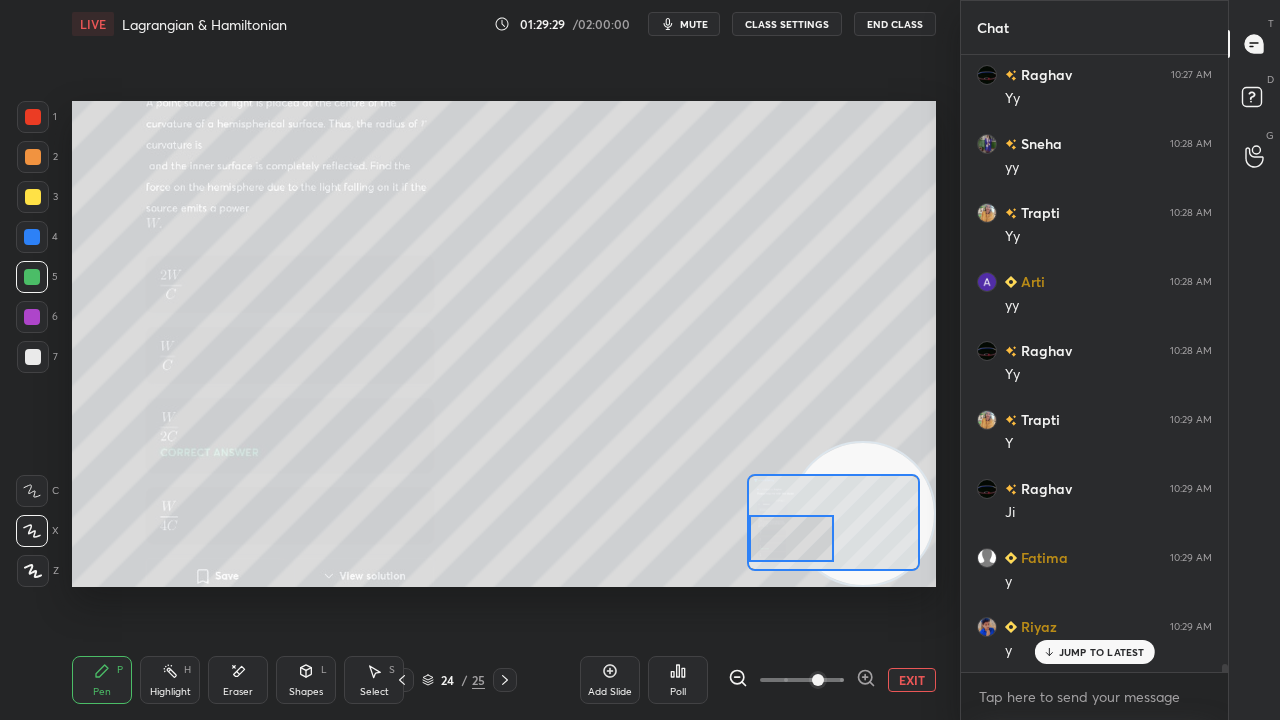 click at bounding box center [33, 357] 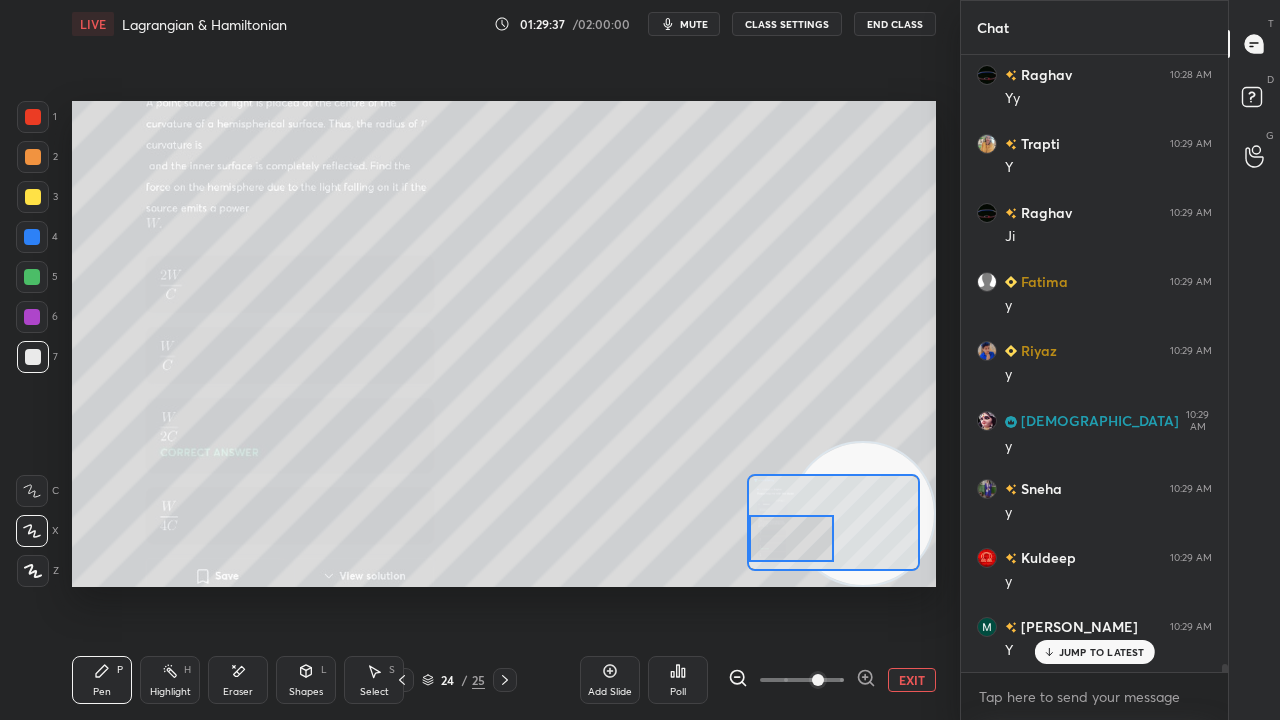 scroll, scrollTop: 45530, scrollLeft: 0, axis: vertical 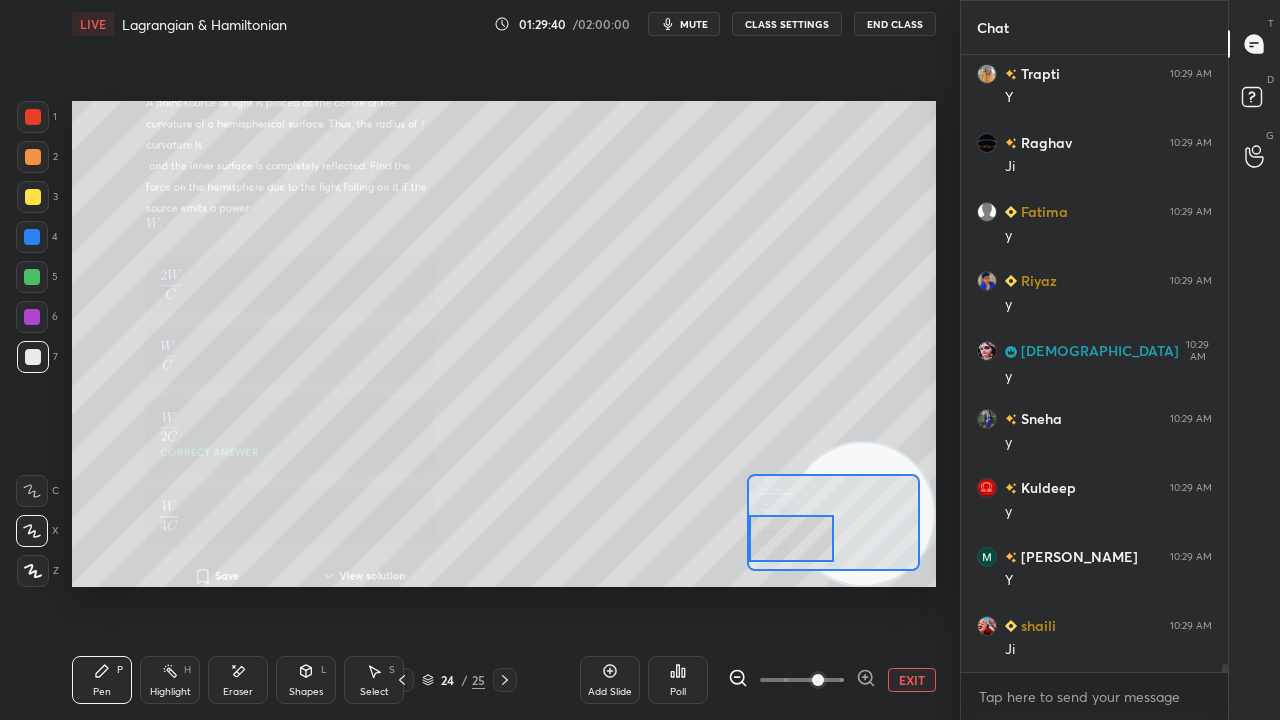 click on "mute" at bounding box center (694, 24) 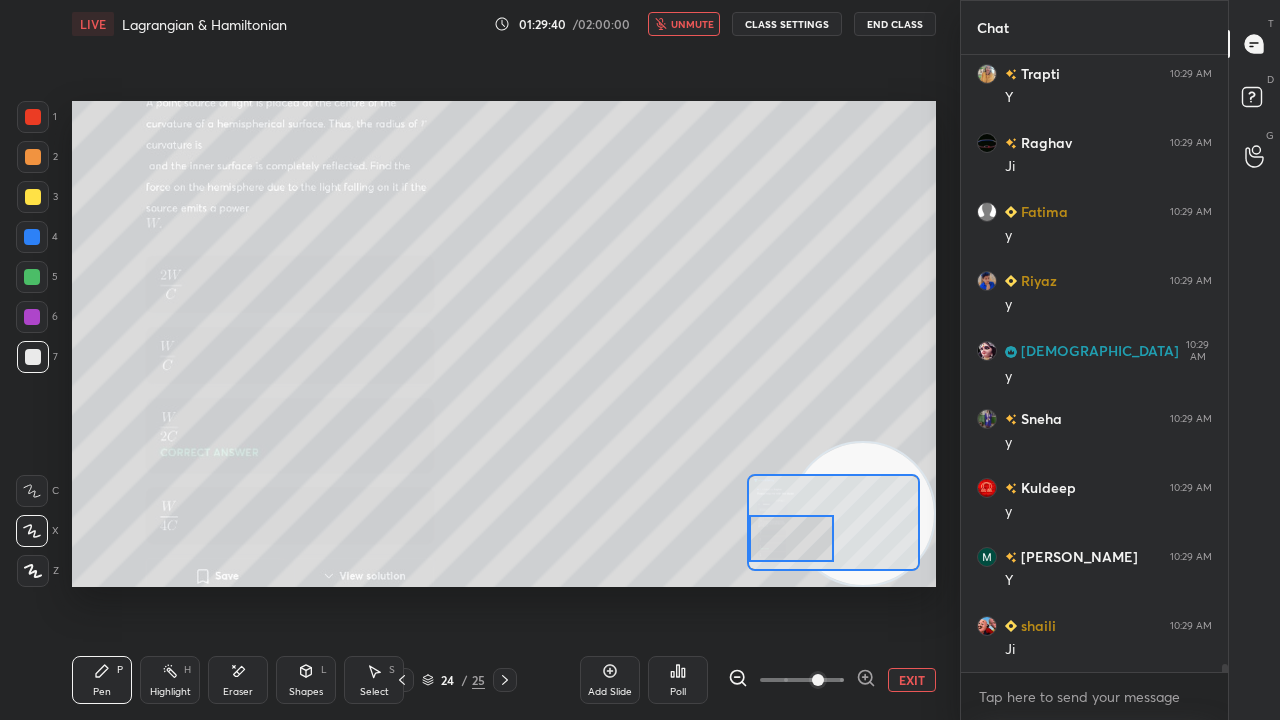 drag, startPoint x: 697, startPoint y: 22, endPoint x: 697, endPoint y: 6, distance: 16 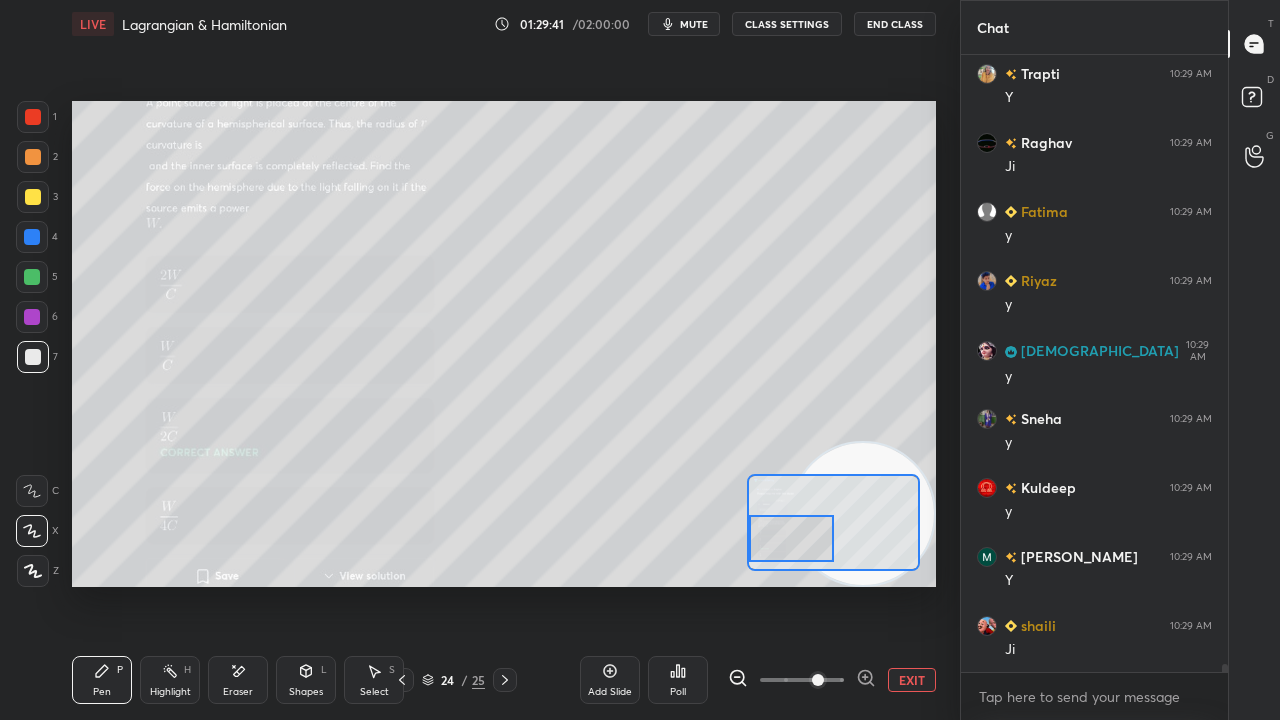 scroll, scrollTop: 45598, scrollLeft: 0, axis: vertical 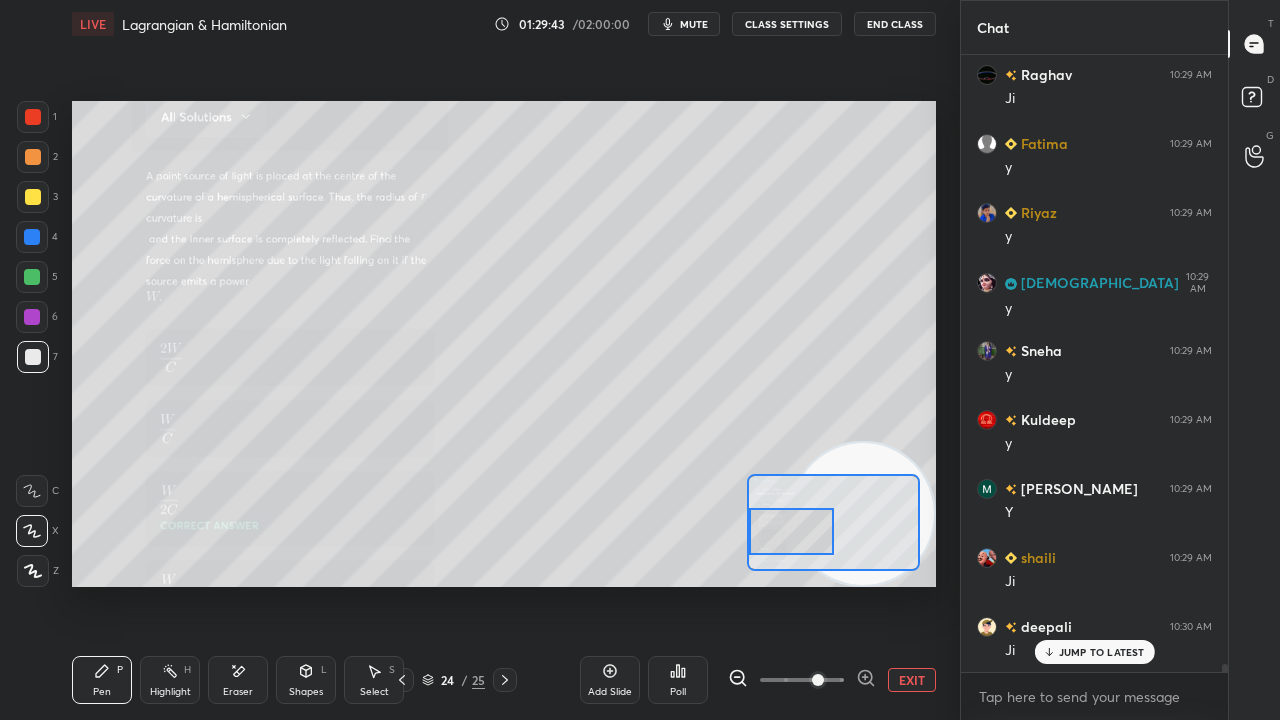 drag, startPoint x: 802, startPoint y: 546, endPoint x: 782, endPoint y: 536, distance: 22.36068 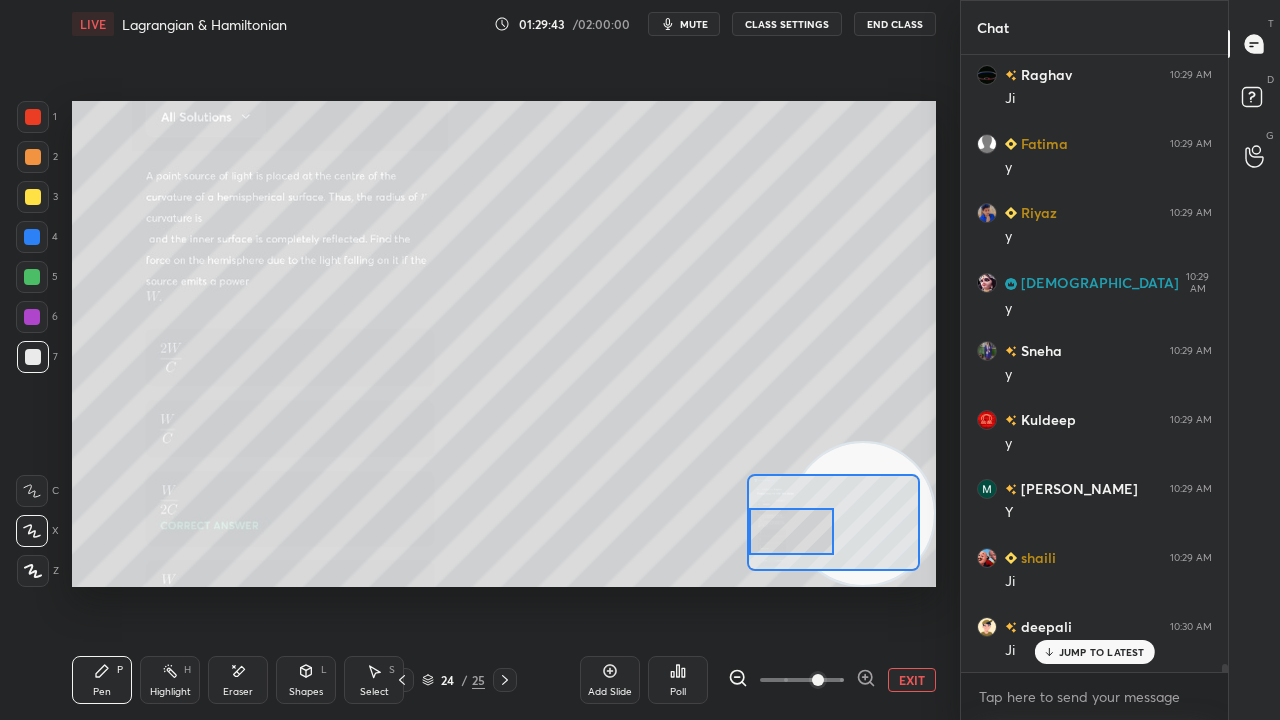 click at bounding box center [791, 531] 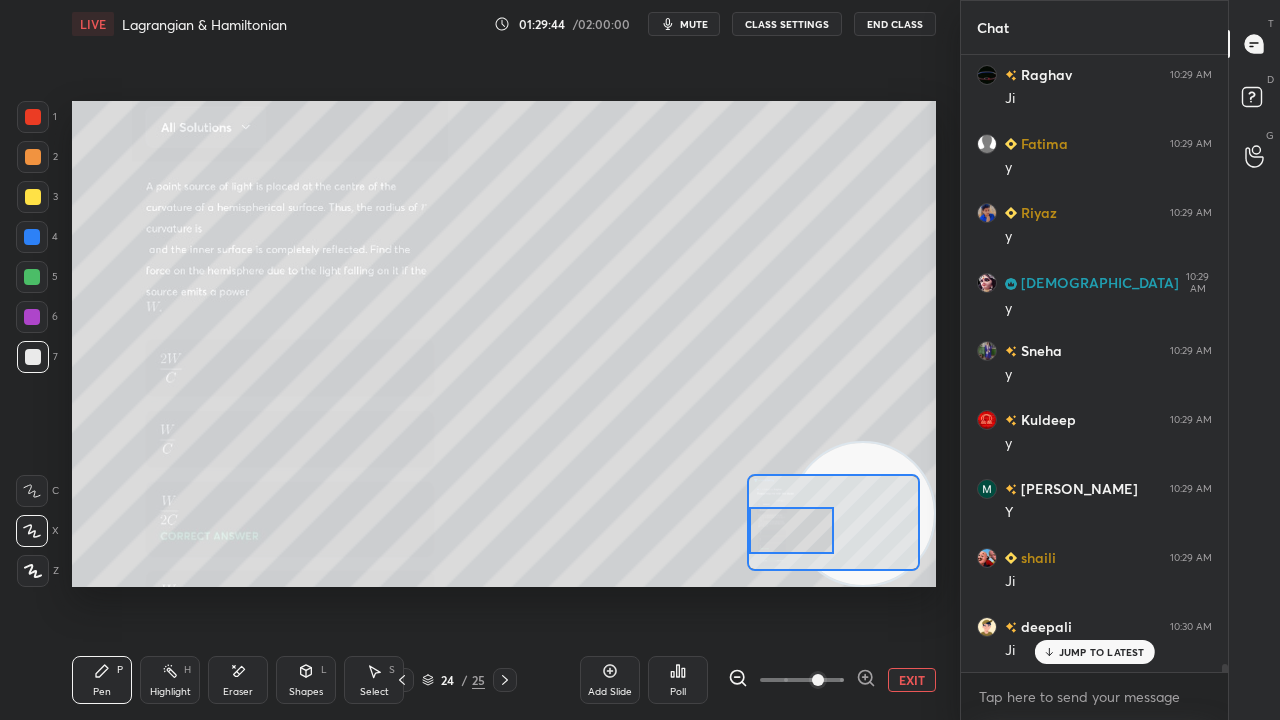 click on "JUMP TO LATEST" at bounding box center (1102, 652) 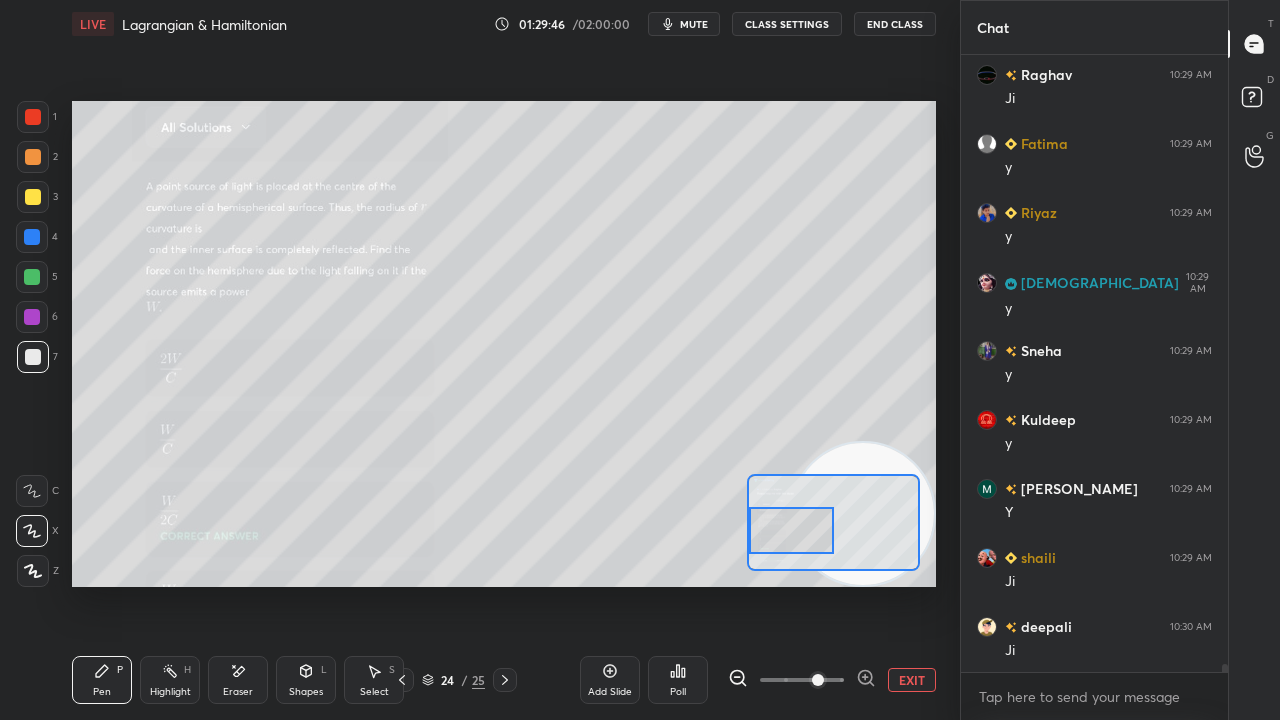click on "mute" at bounding box center (684, 24) 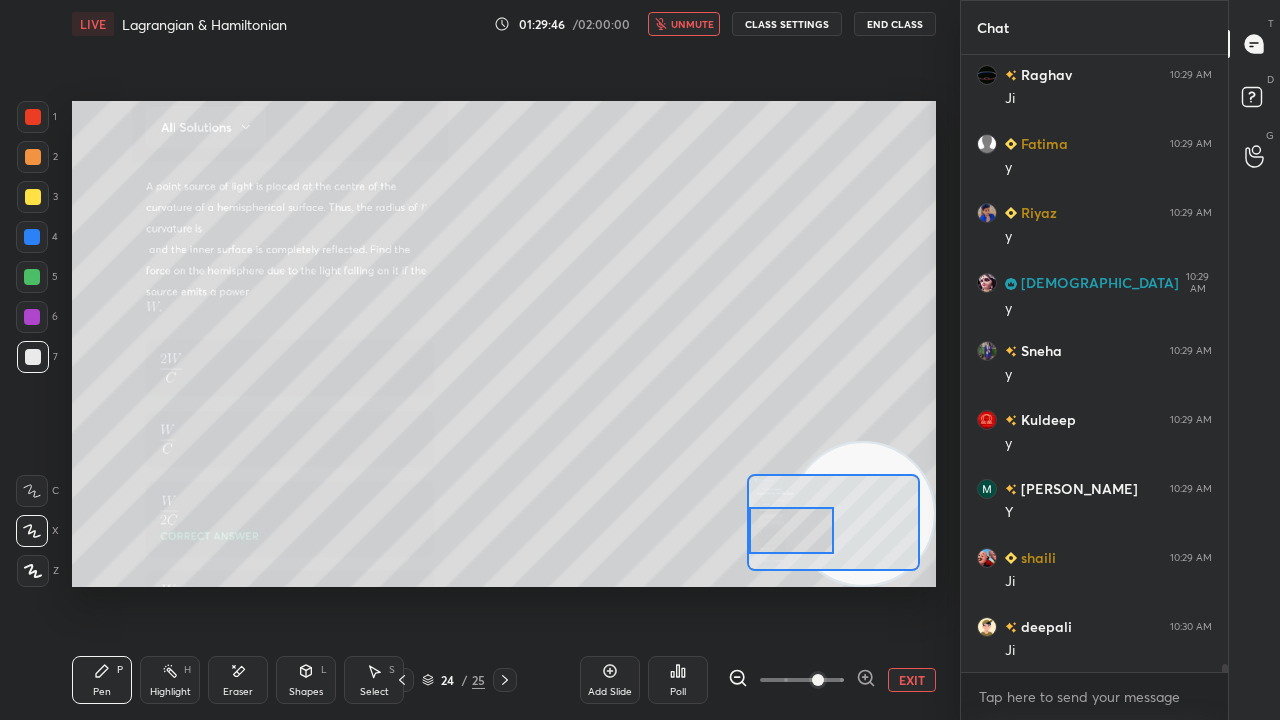 click on "unmute" at bounding box center [692, 24] 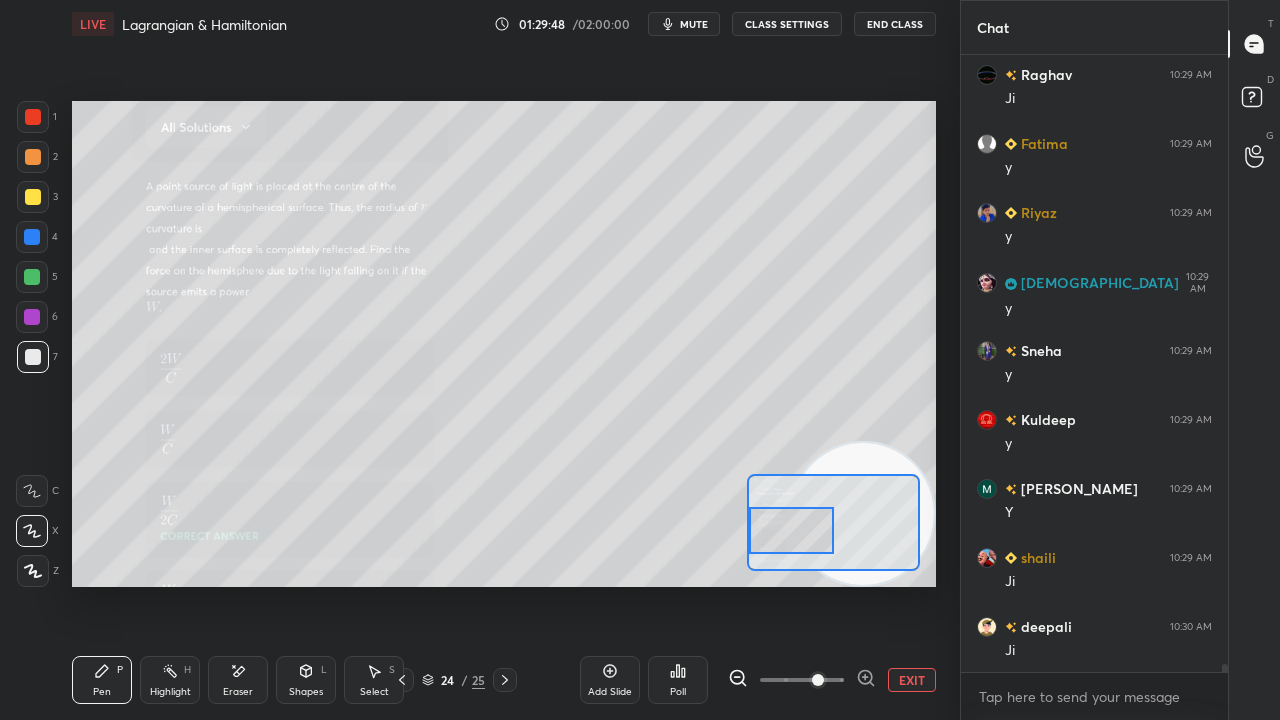 click at bounding box center (32, 277) 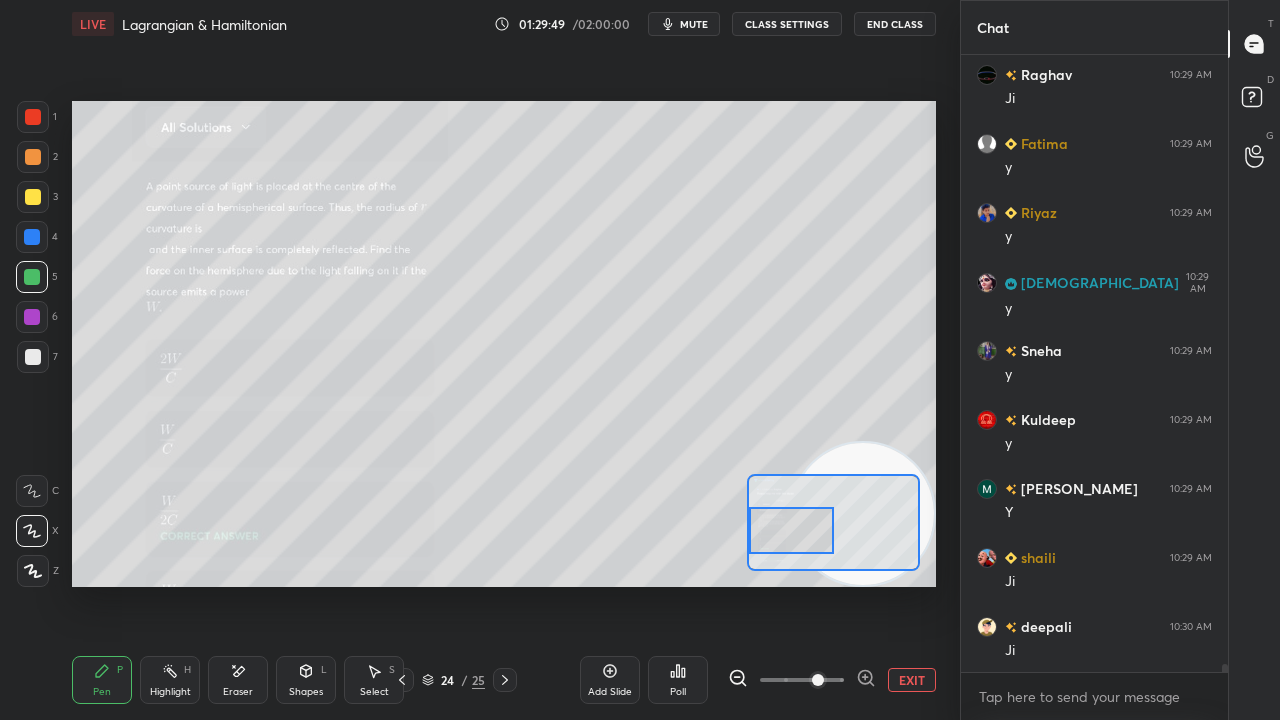 click on "7" at bounding box center [37, 361] 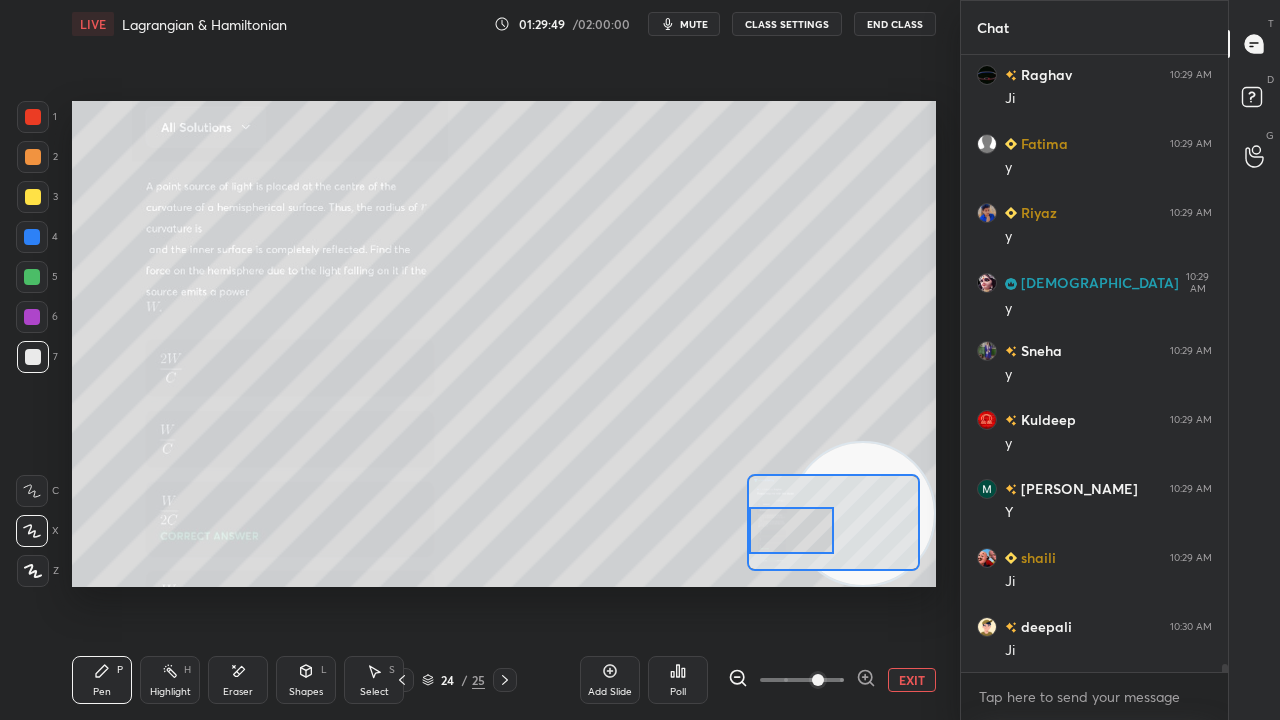 click at bounding box center [33, 357] 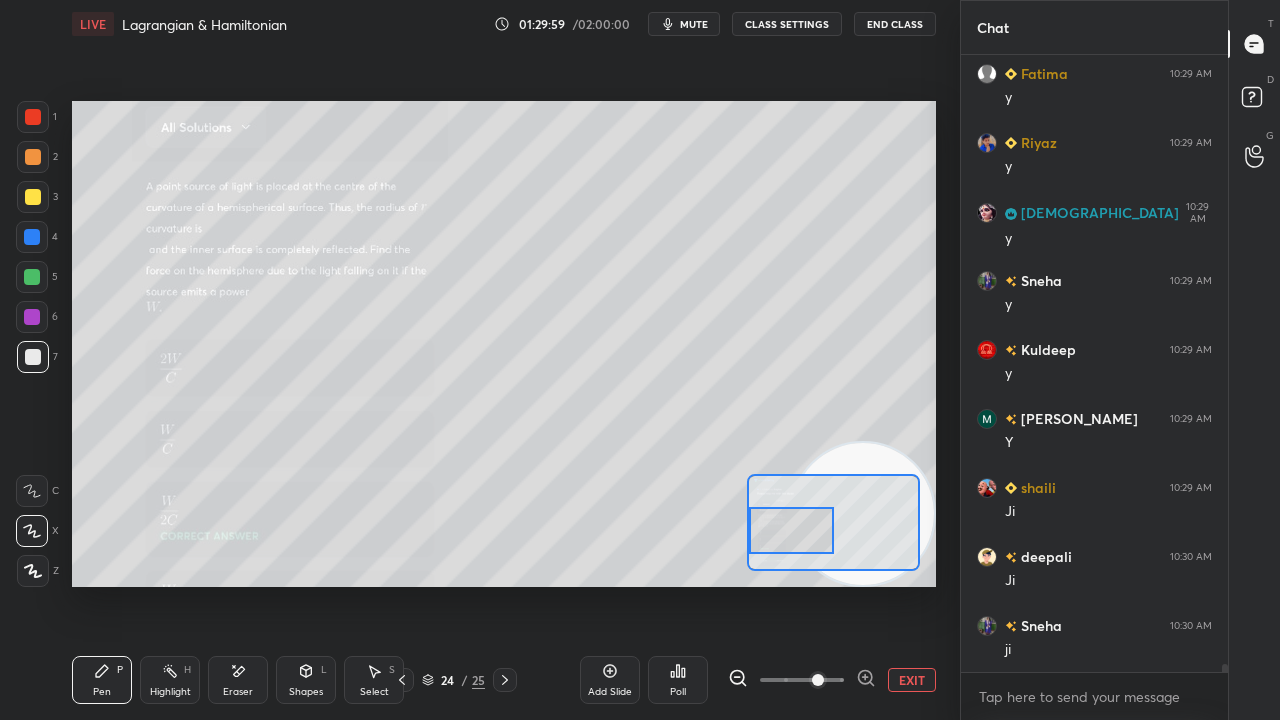 scroll, scrollTop: 45736, scrollLeft: 0, axis: vertical 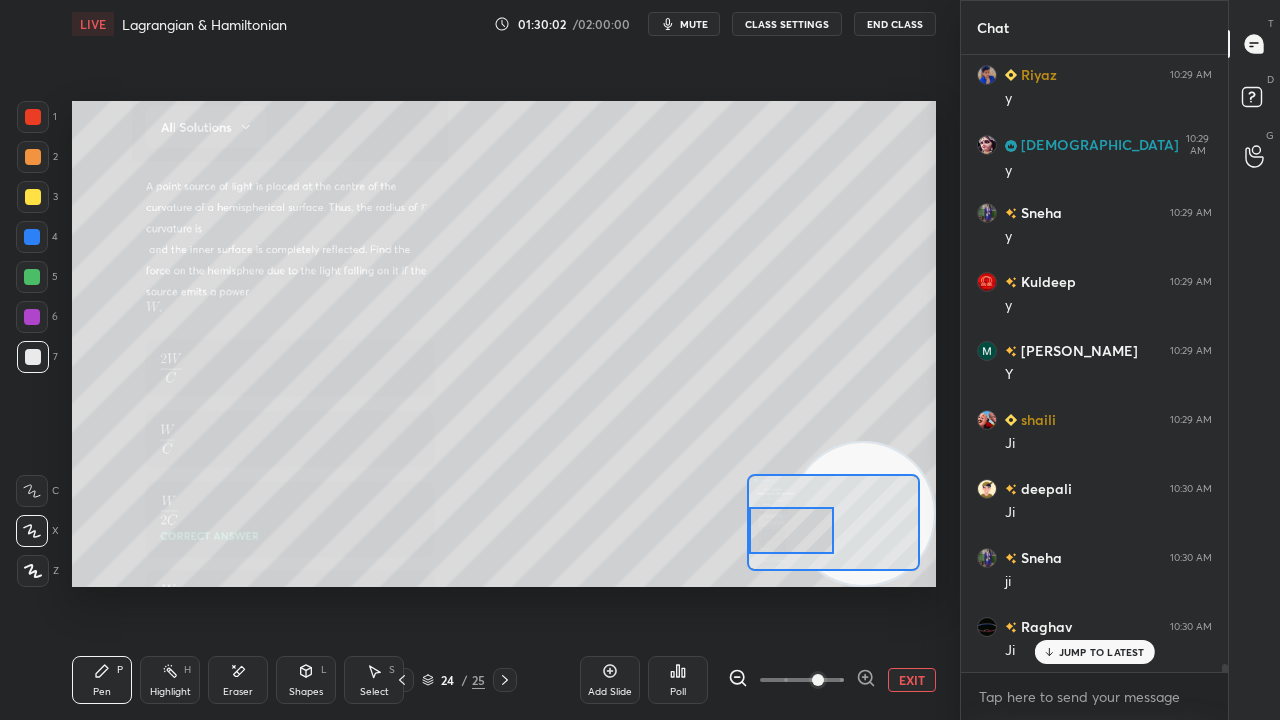 click at bounding box center [32, 277] 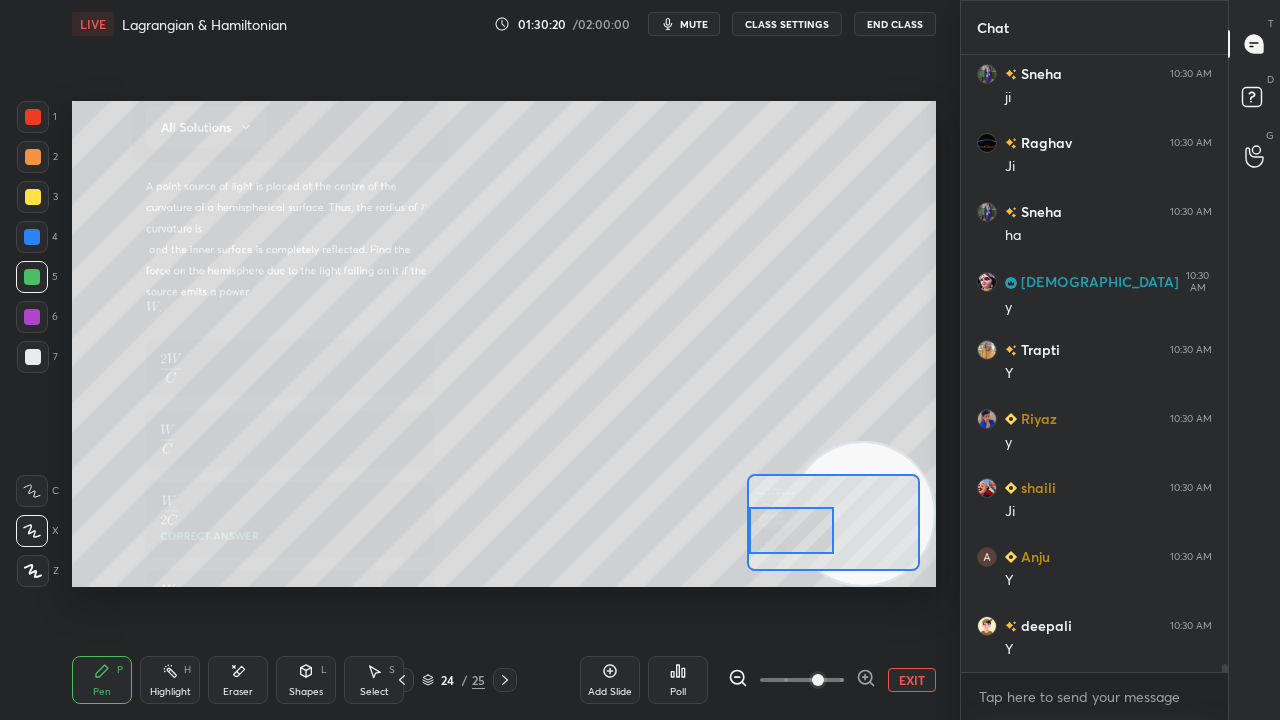 scroll, scrollTop: 46288, scrollLeft: 0, axis: vertical 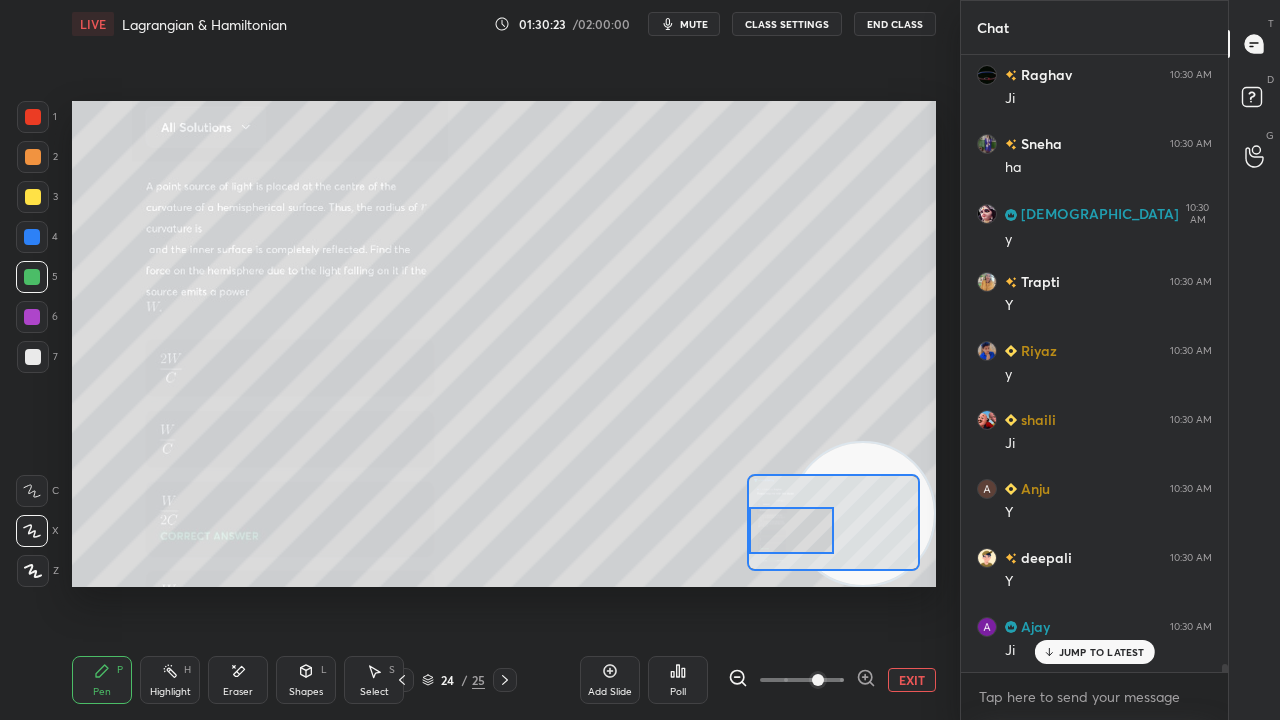 click at bounding box center [33, 197] 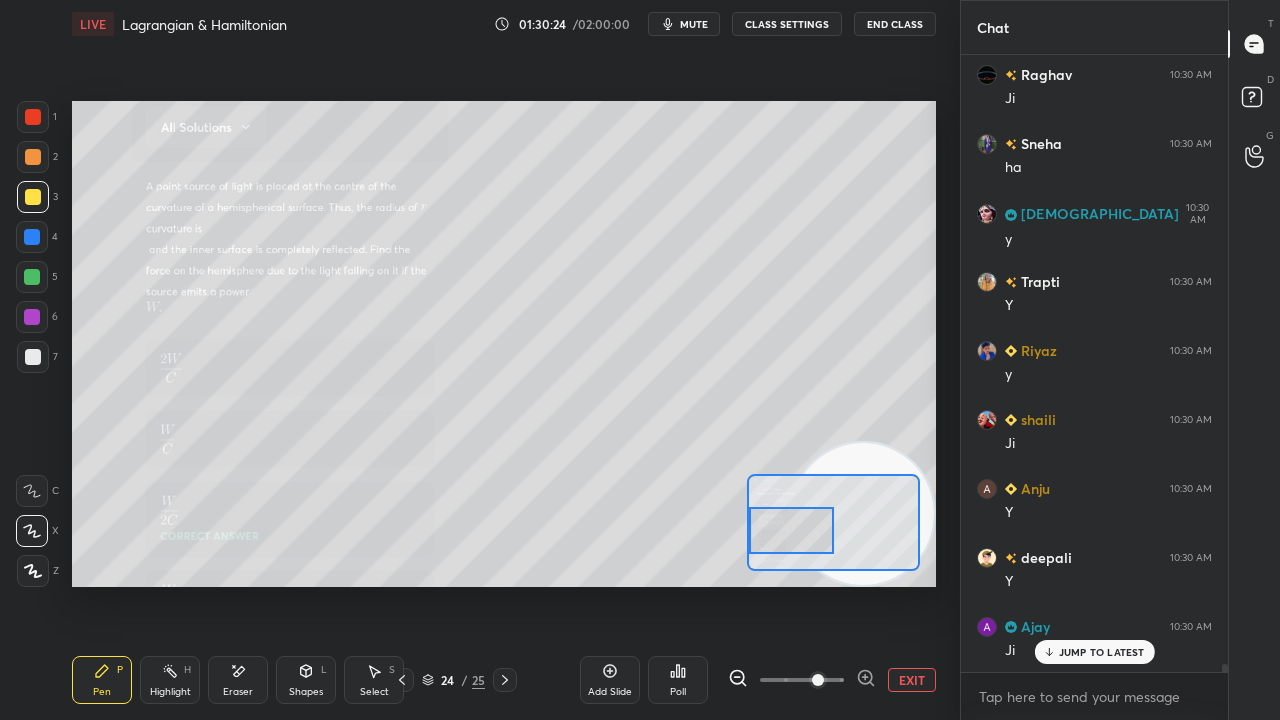 click at bounding box center [32, 277] 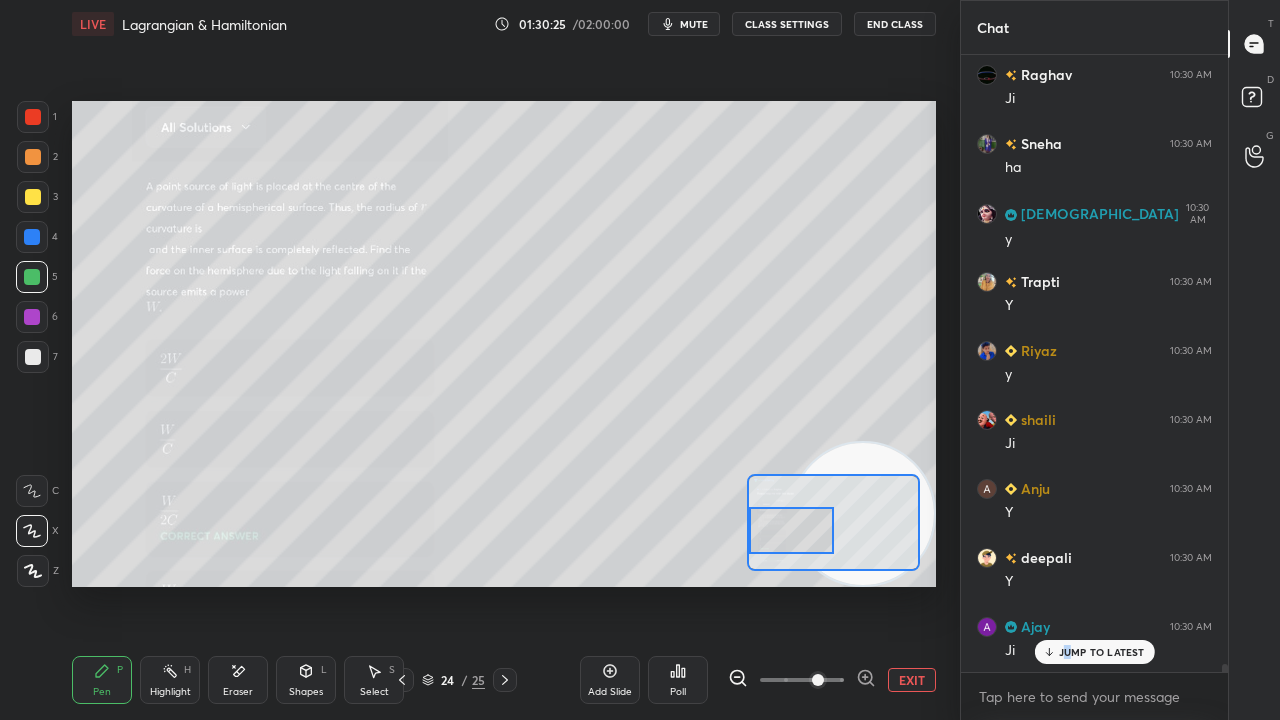 click on "JUMP TO LATEST" at bounding box center (1102, 652) 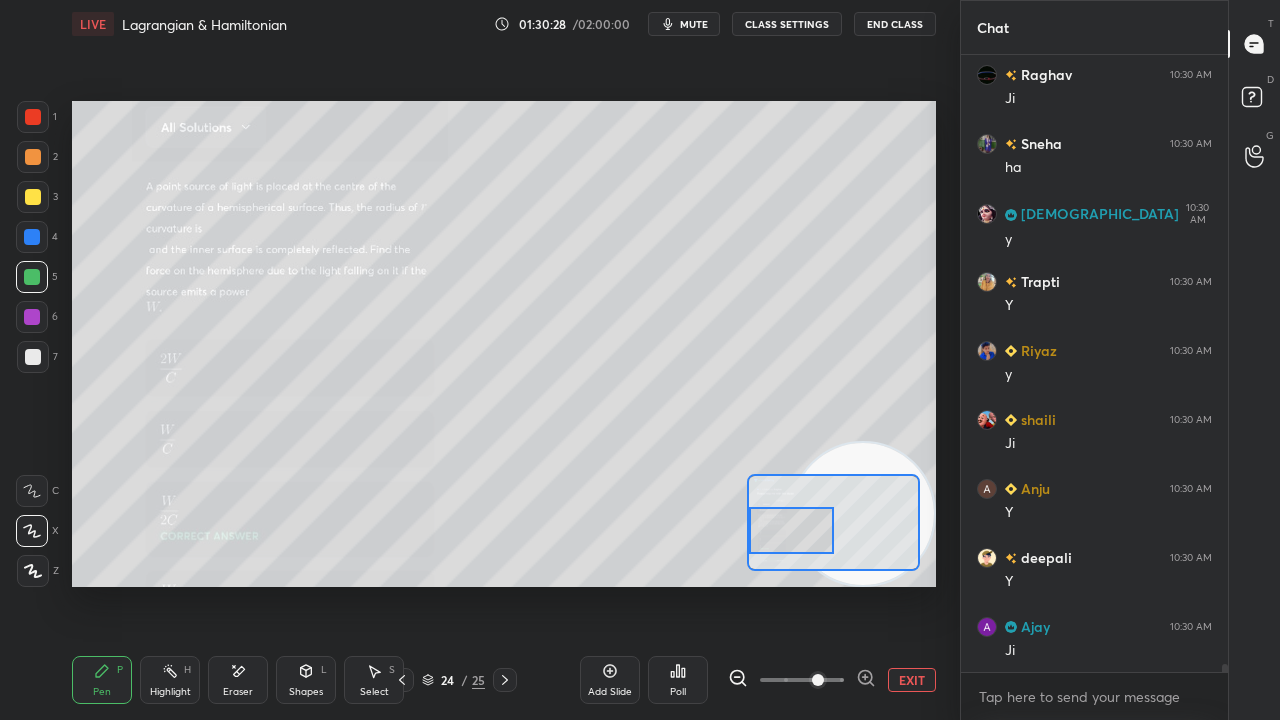 click on "mute" at bounding box center [694, 24] 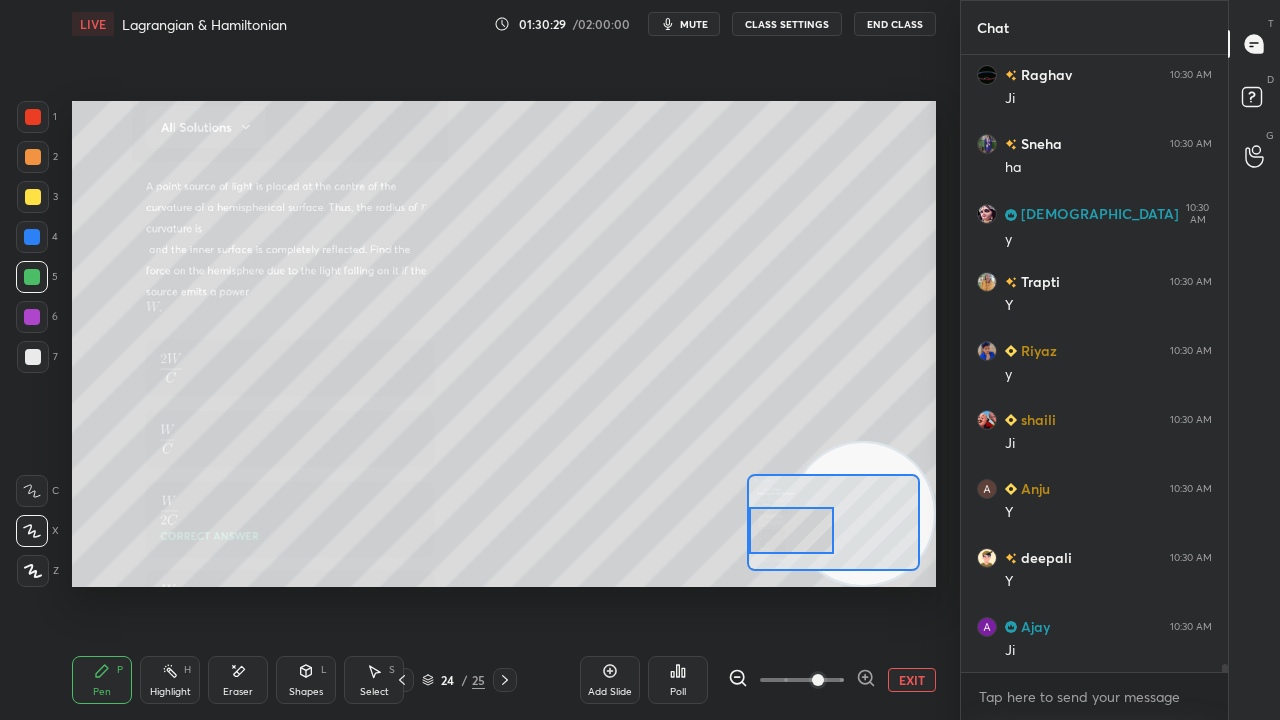 click at bounding box center [33, 197] 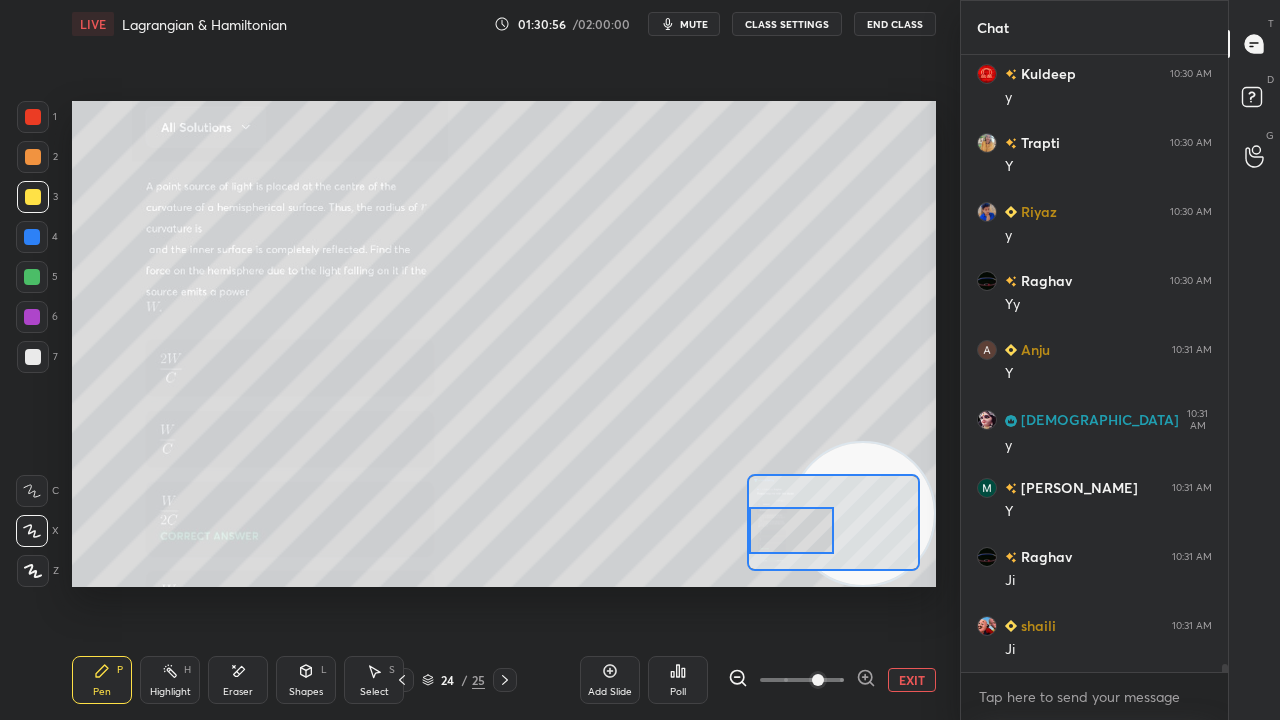 scroll, scrollTop: 46978, scrollLeft: 0, axis: vertical 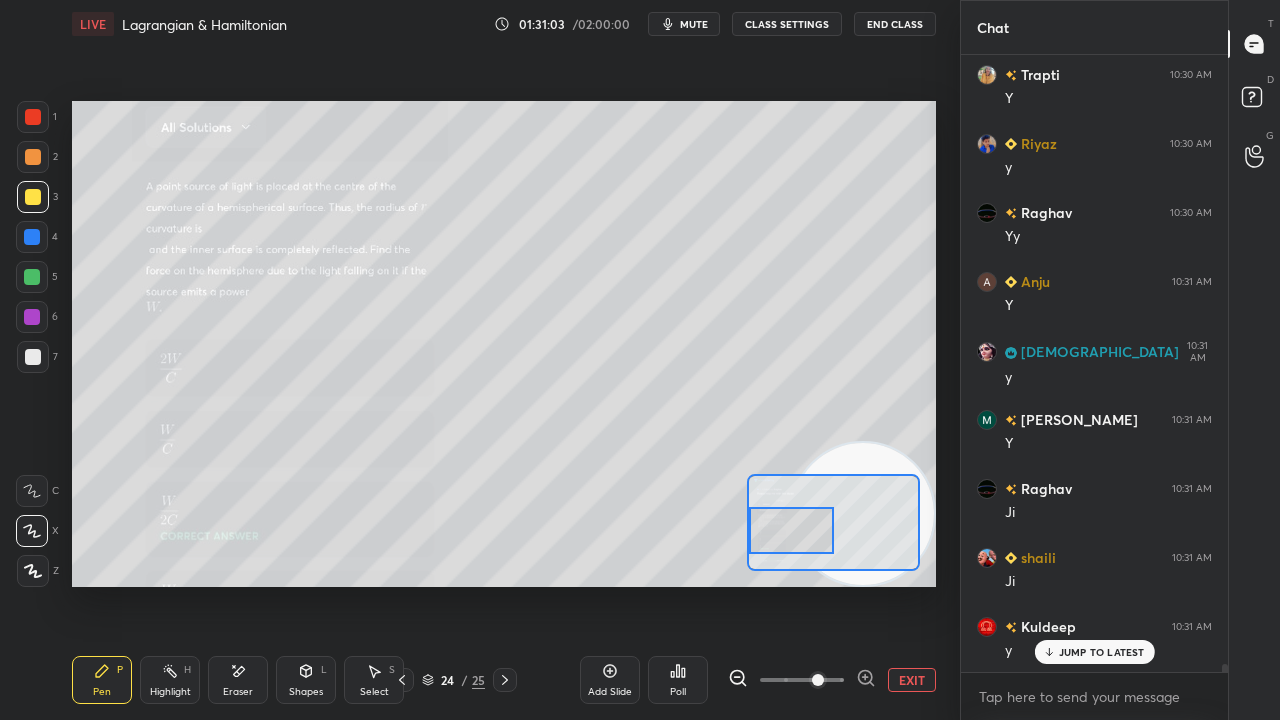 drag, startPoint x: 1090, startPoint y: 652, endPoint x: 1084, endPoint y: 678, distance: 26.683329 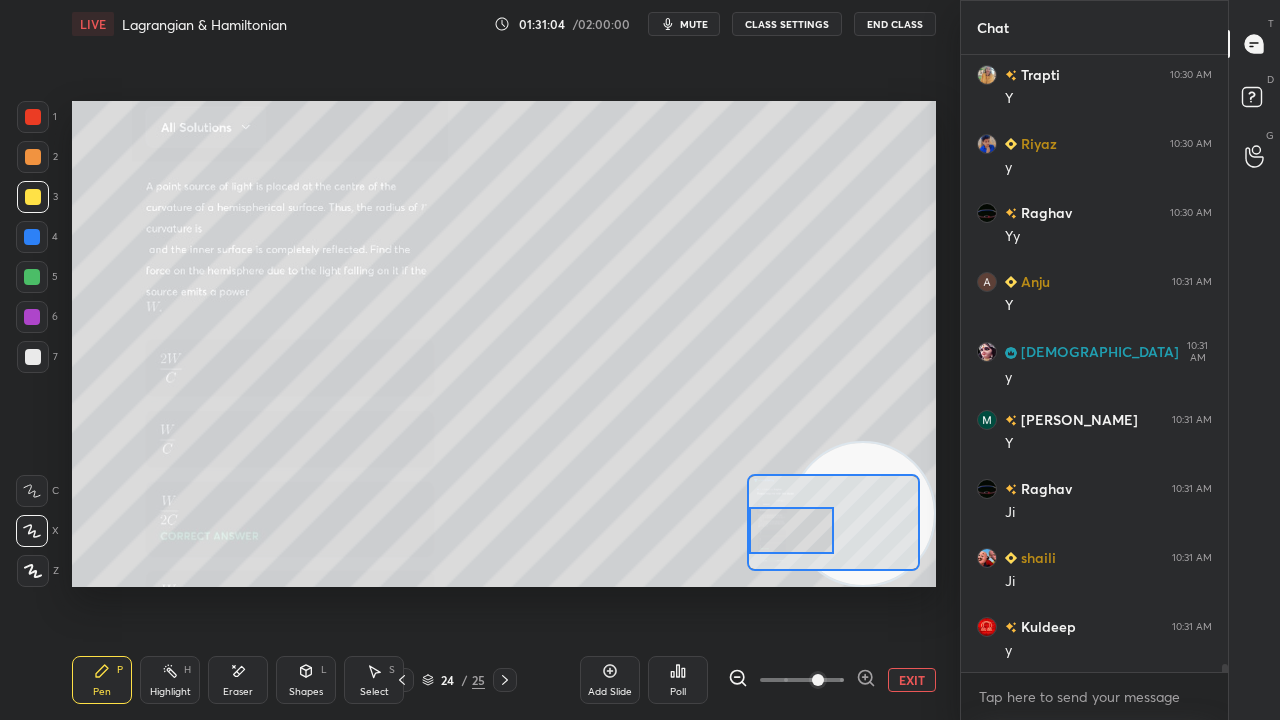 click on "mute" at bounding box center [694, 24] 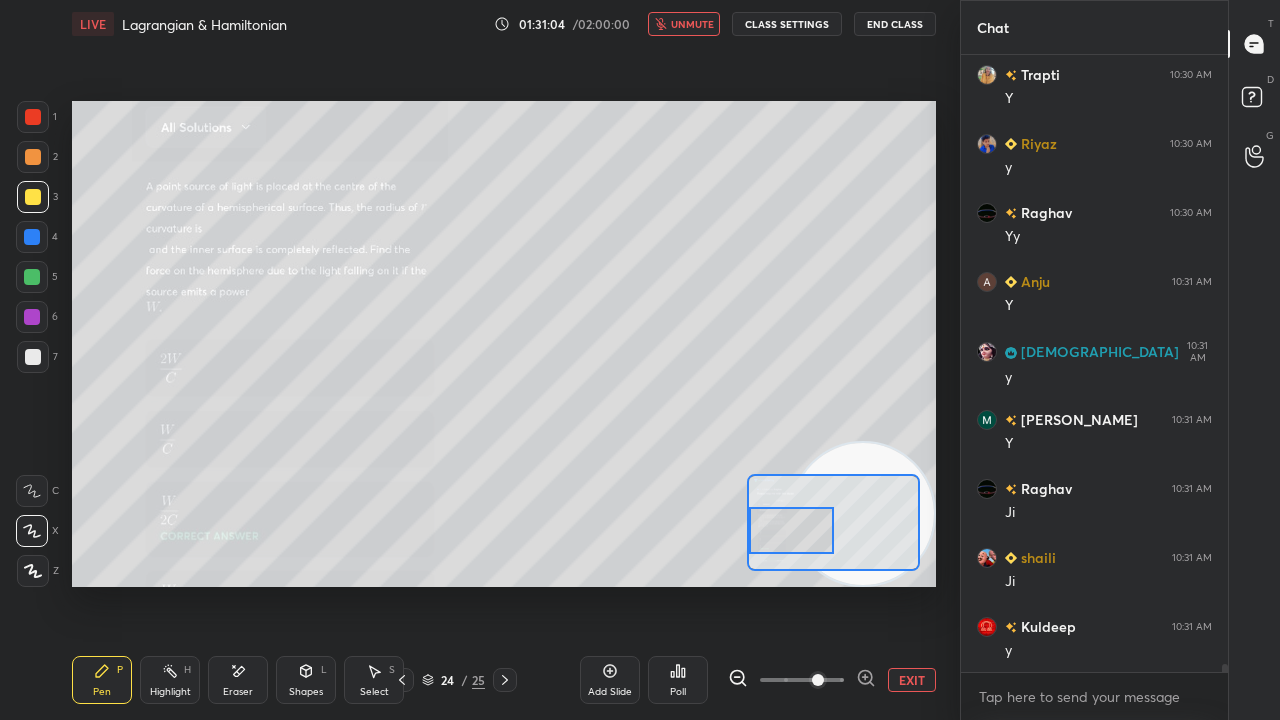 click on "unmute" at bounding box center (692, 24) 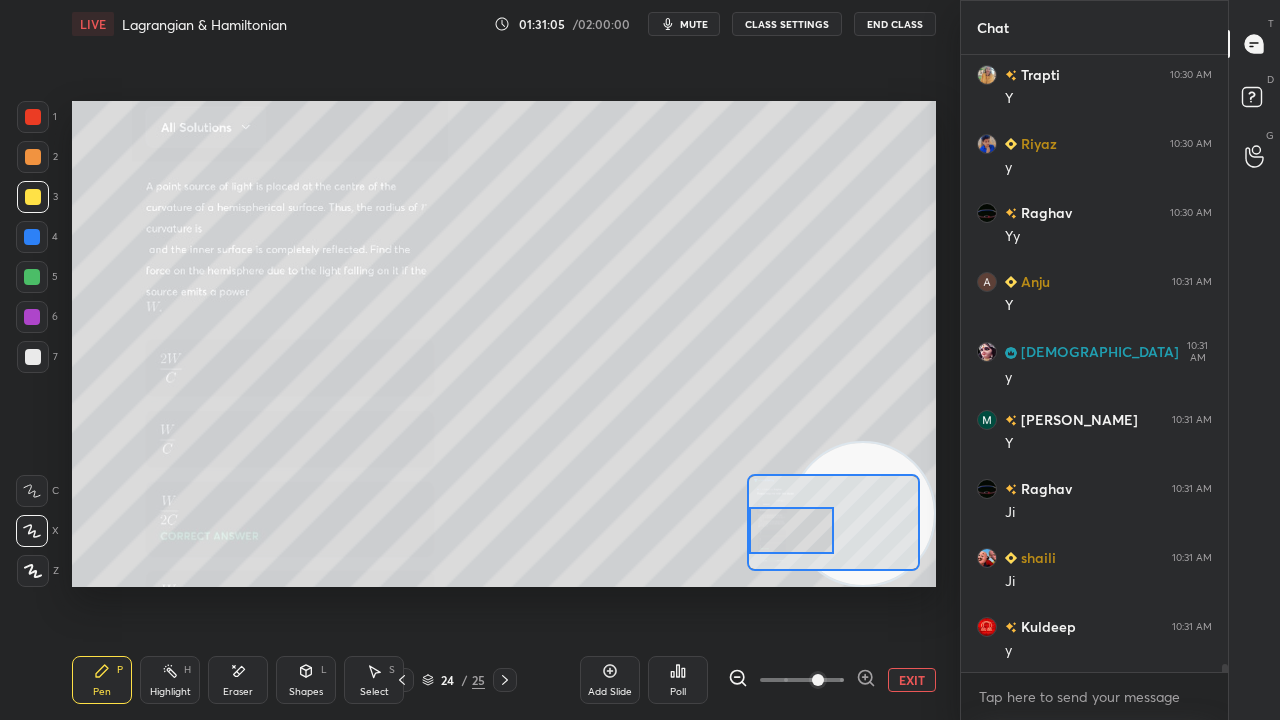 scroll, scrollTop: 47048, scrollLeft: 0, axis: vertical 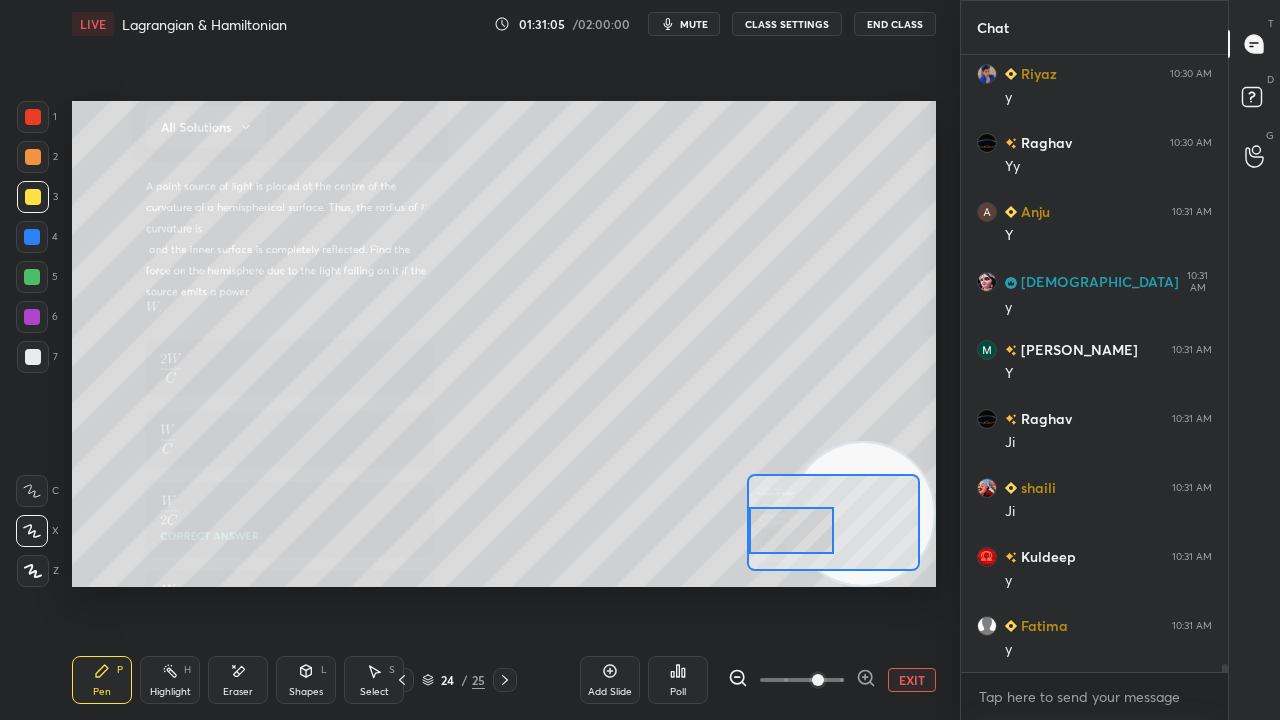 click at bounding box center (32, 277) 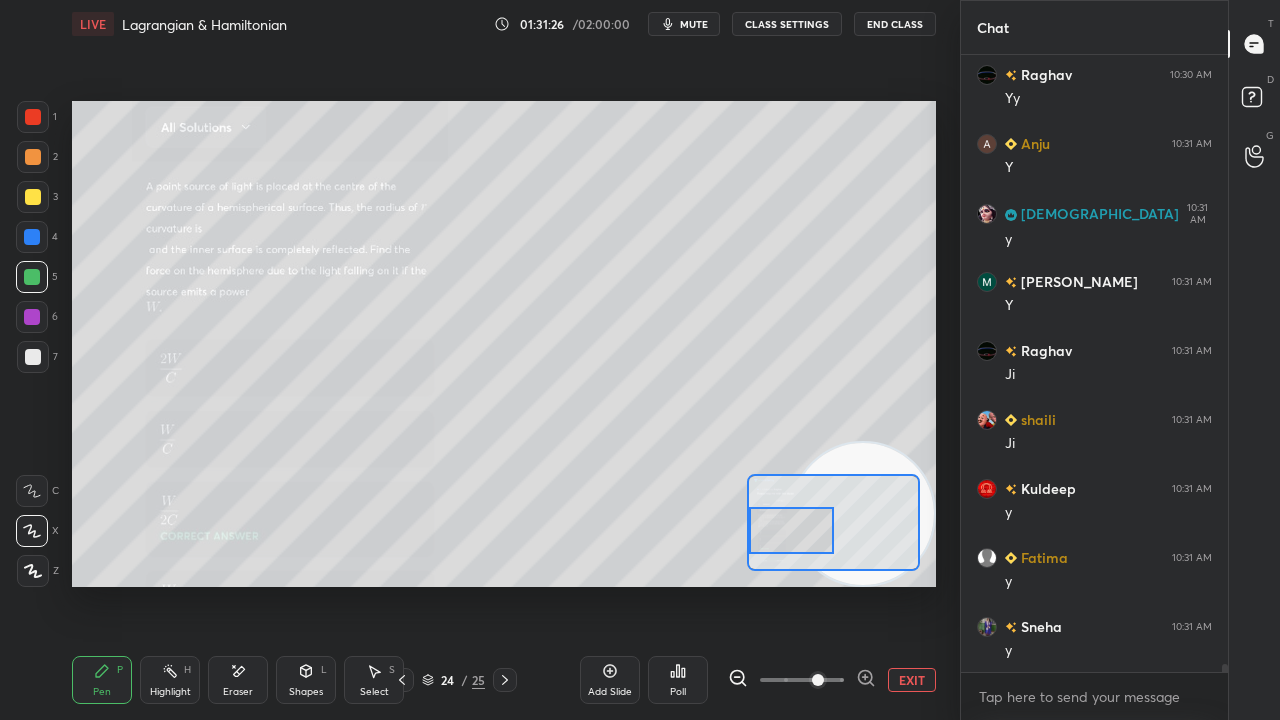 scroll, scrollTop: 47186, scrollLeft: 0, axis: vertical 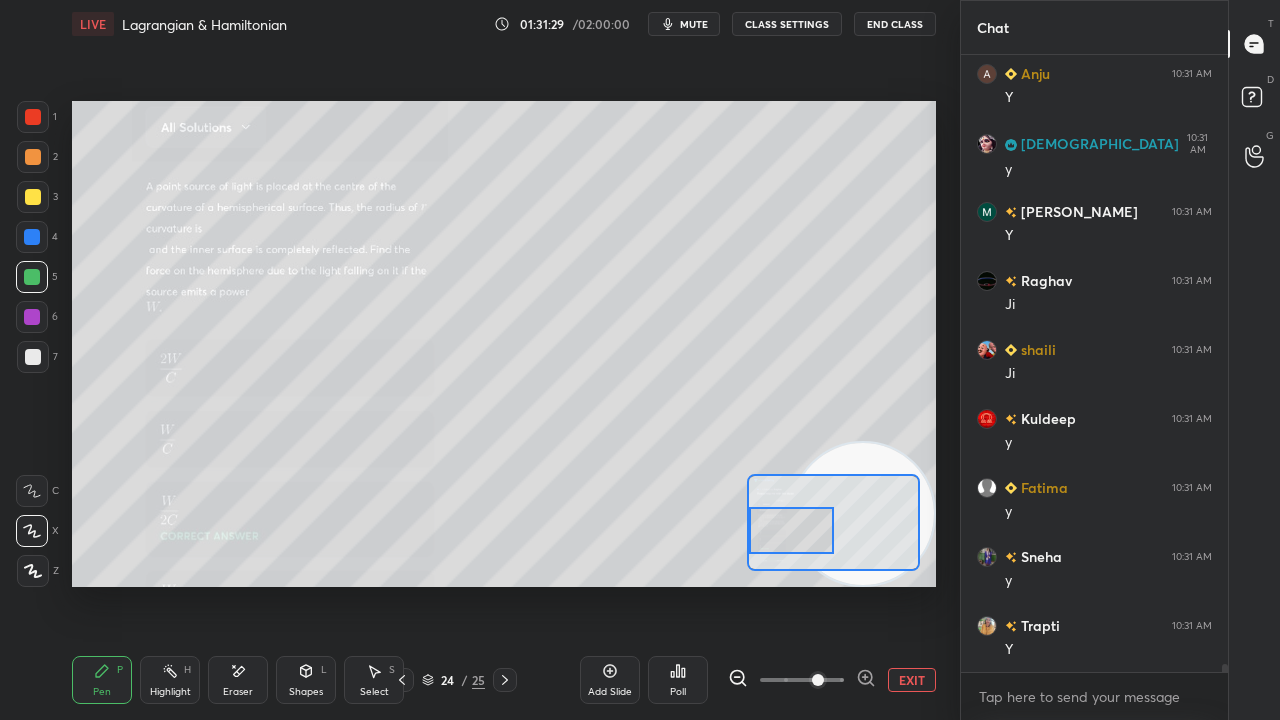click on "Eraser" at bounding box center [238, 692] 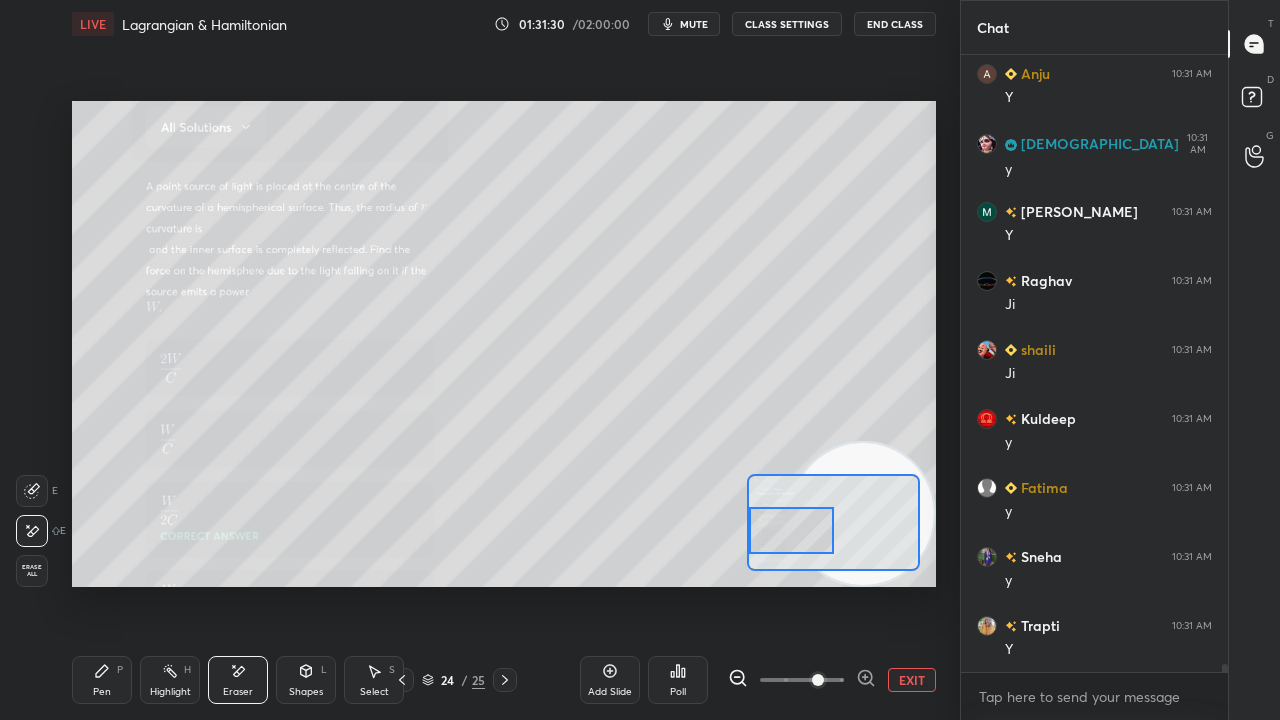 scroll, scrollTop: 47254, scrollLeft: 0, axis: vertical 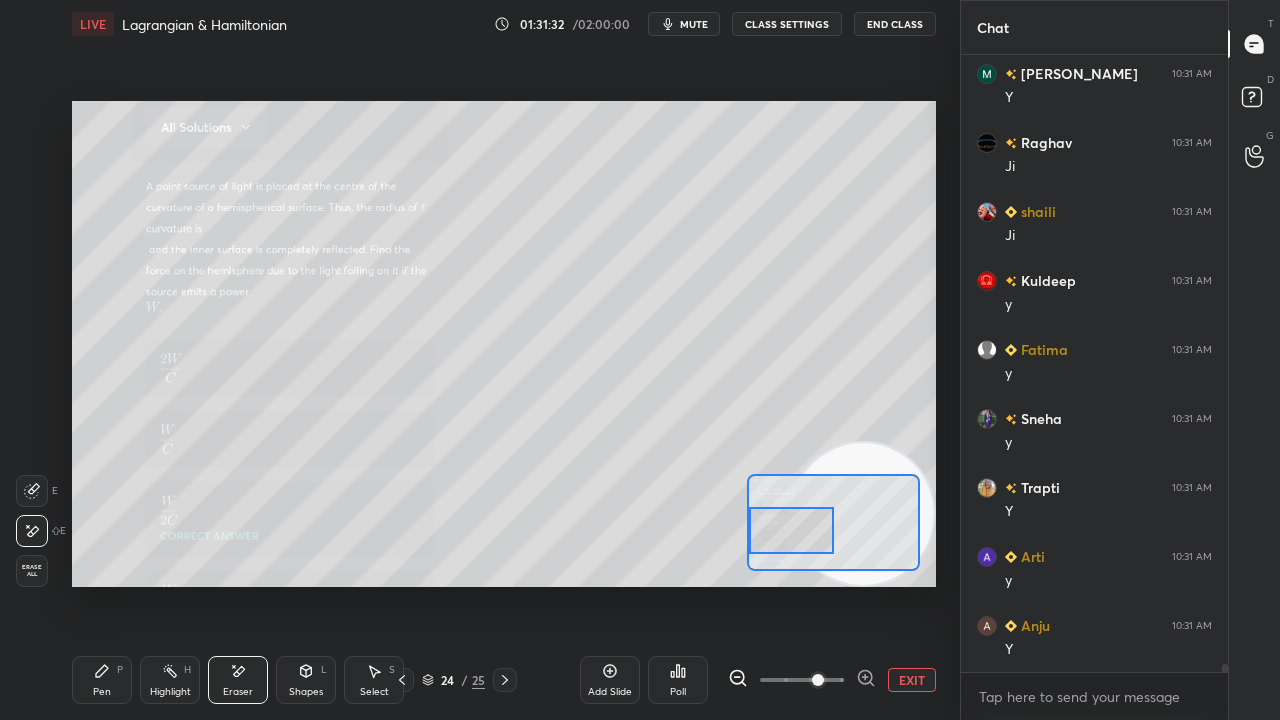 click on "Setting up your live class Poll for   secs No correct answer Start poll" at bounding box center (504, 344) 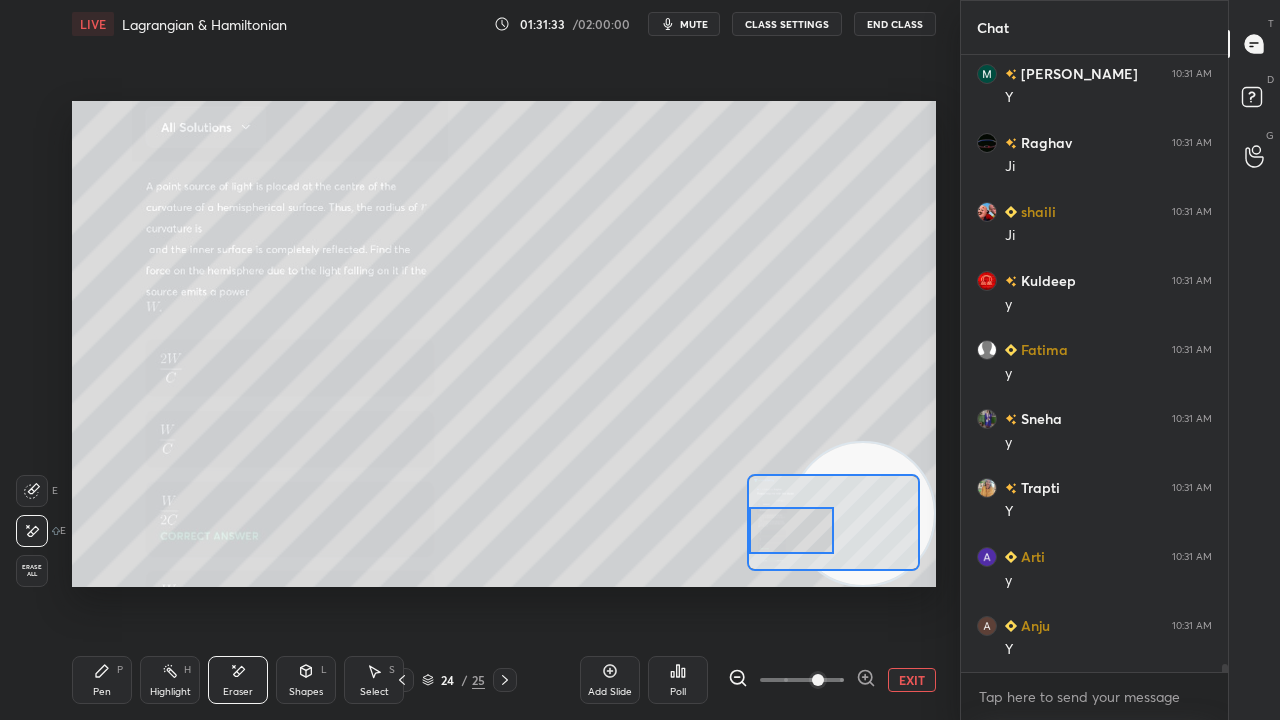 drag, startPoint x: 936, startPoint y: 193, endPoint x: 959, endPoint y: 198, distance: 23.537205 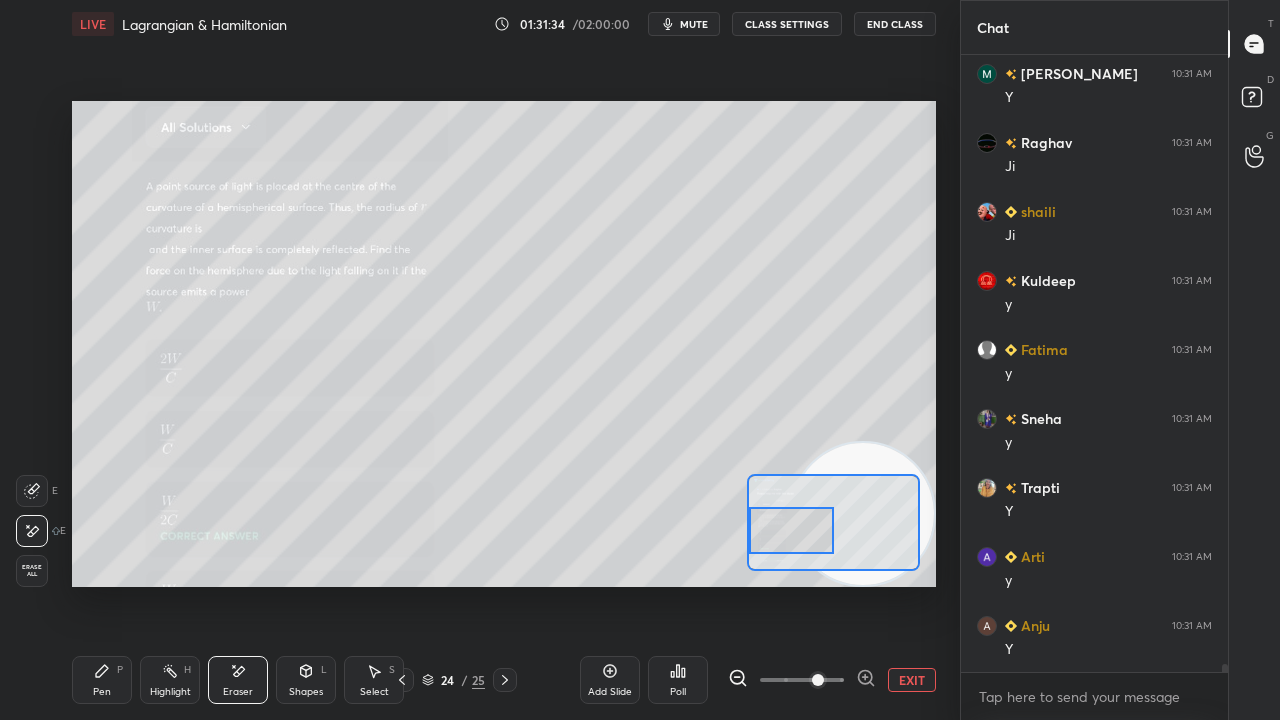click on "Pen P" at bounding box center [102, 680] 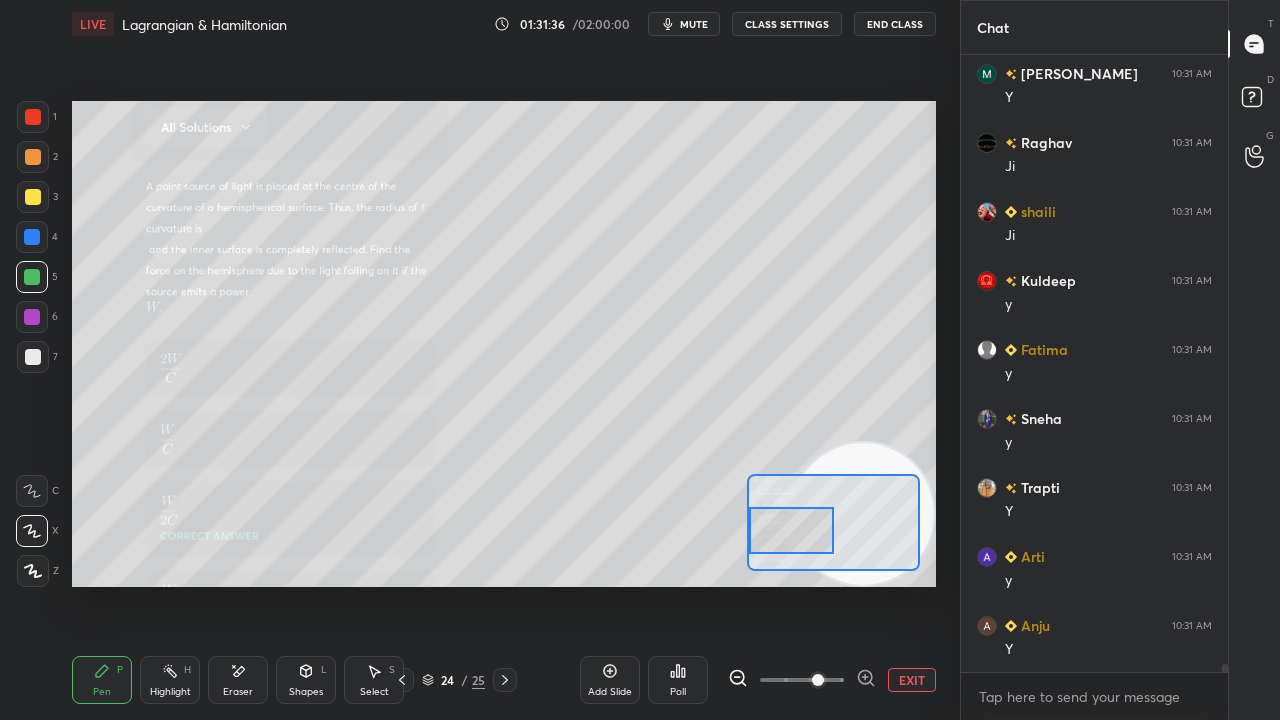click on "mute" at bounding box center [684, 24] 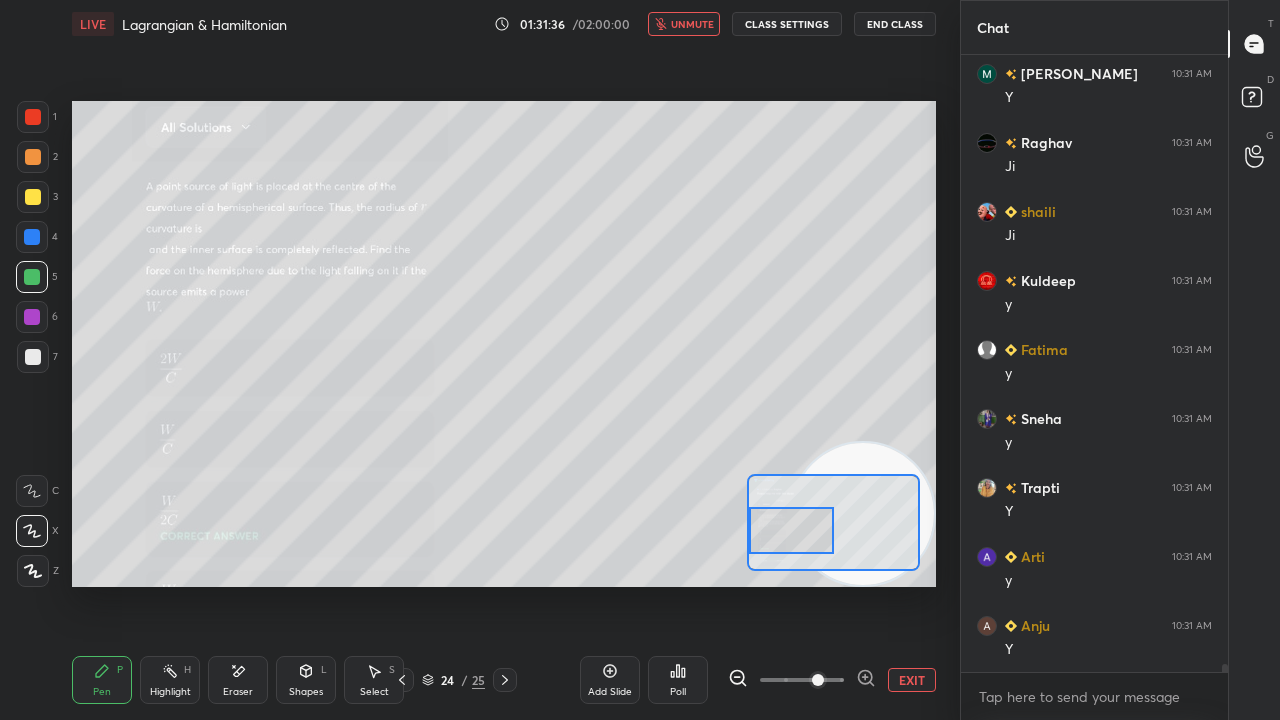 click on "unmute" at bounding box center [692, 24] 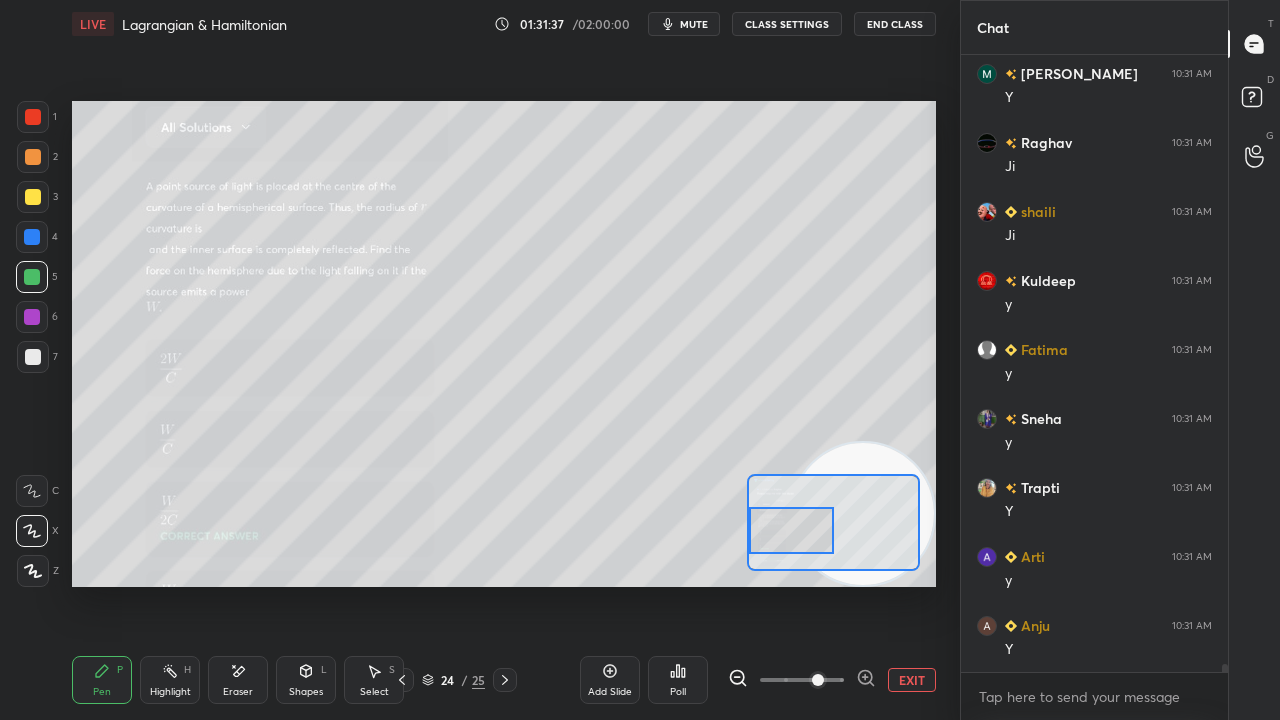 scroll, scrollTop: 47392, scrollLeft: 0, axis: vertical 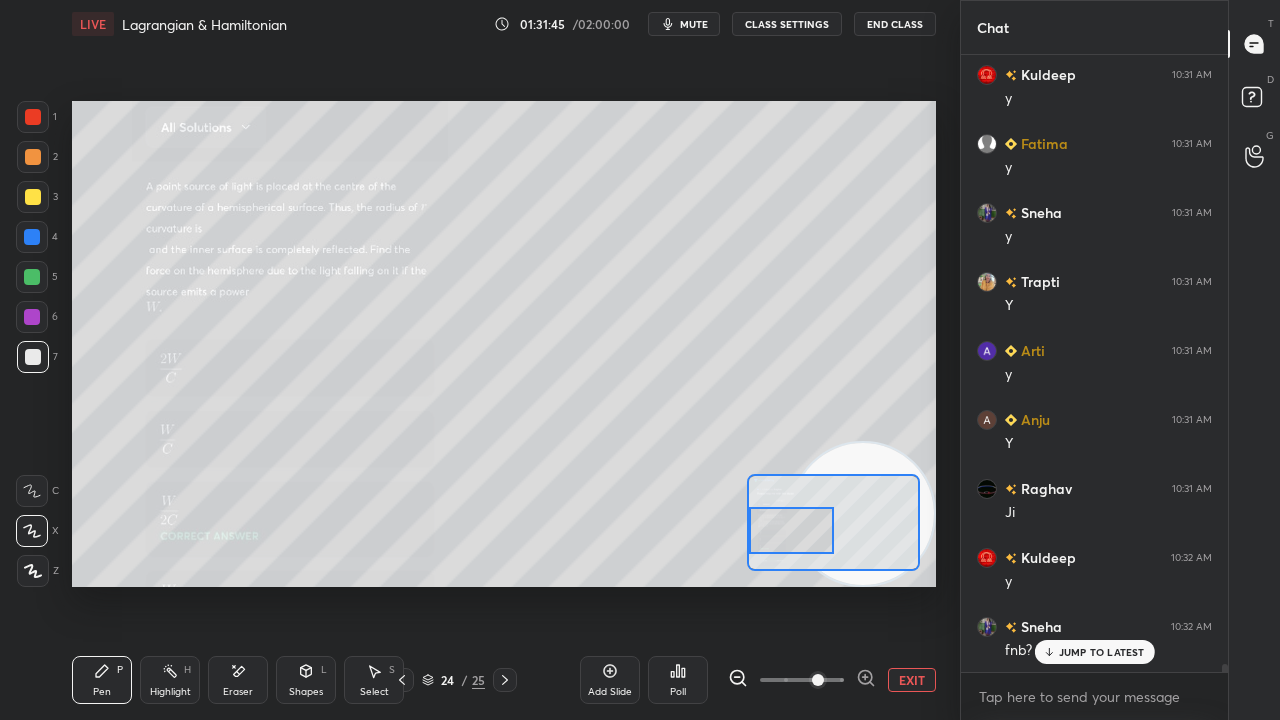 click on "Add Slide" at bounding box center (610, 692) 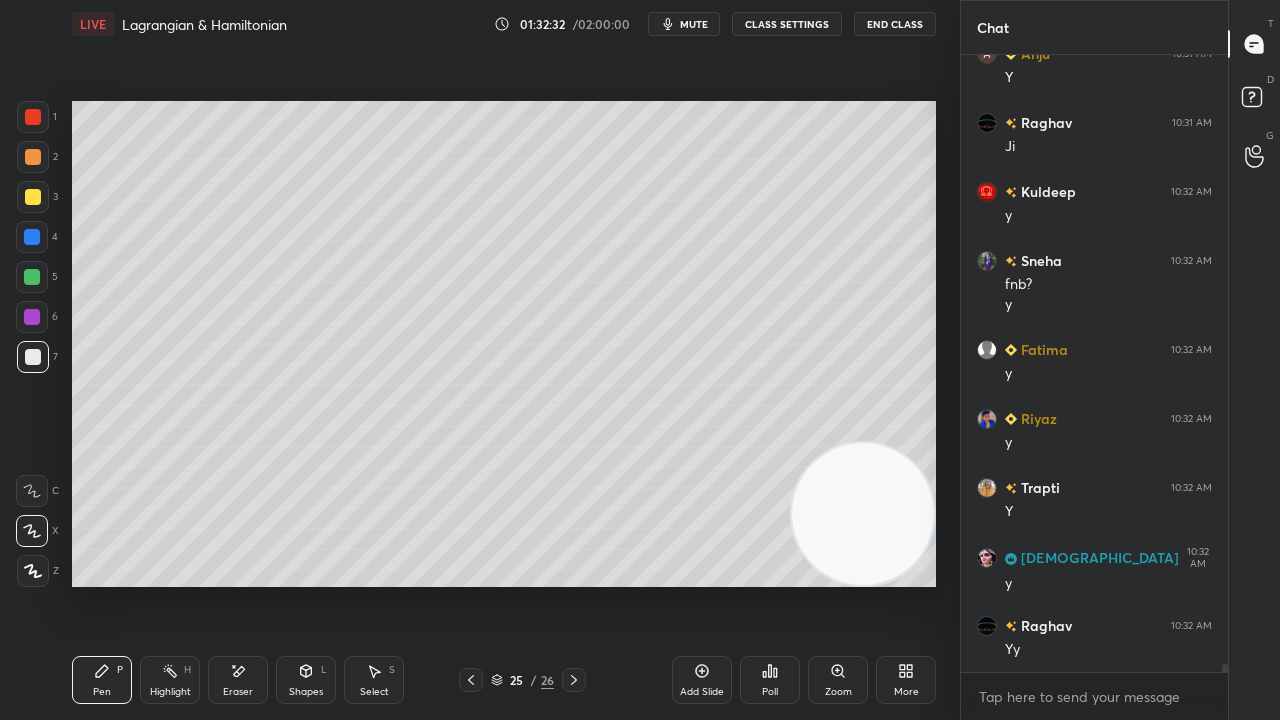 scroll, scrollTop: 47964, scrollLeft: 0, axis: vertical 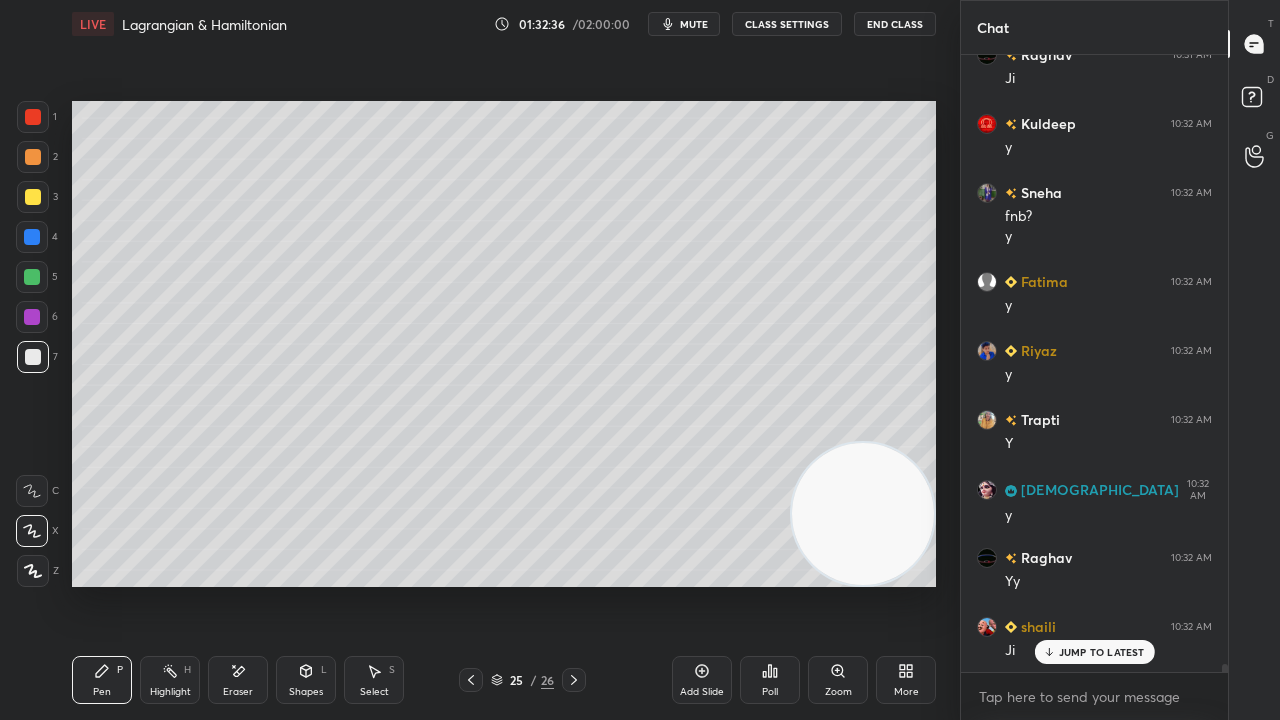 click on "JUMP TO LATEST" at bounding box center [1102, 652] 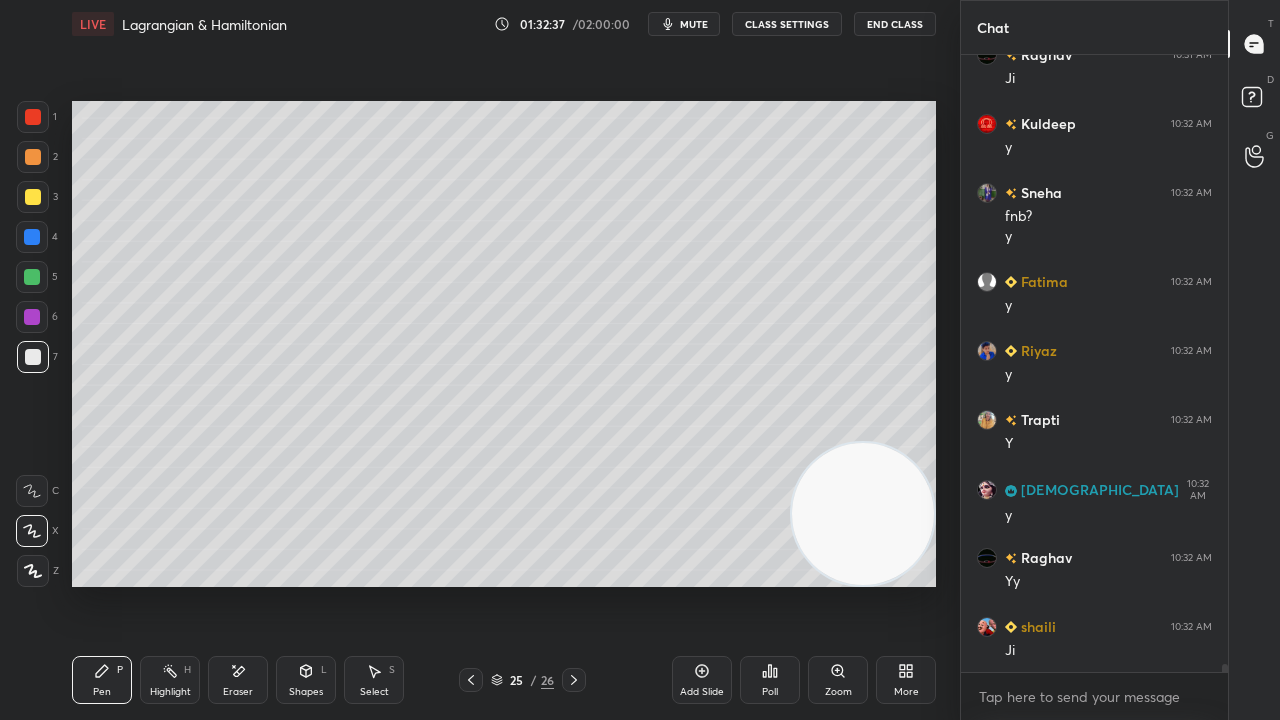 scroll, scrollTop: 48034, scrollLeft: 0, axis: vertical 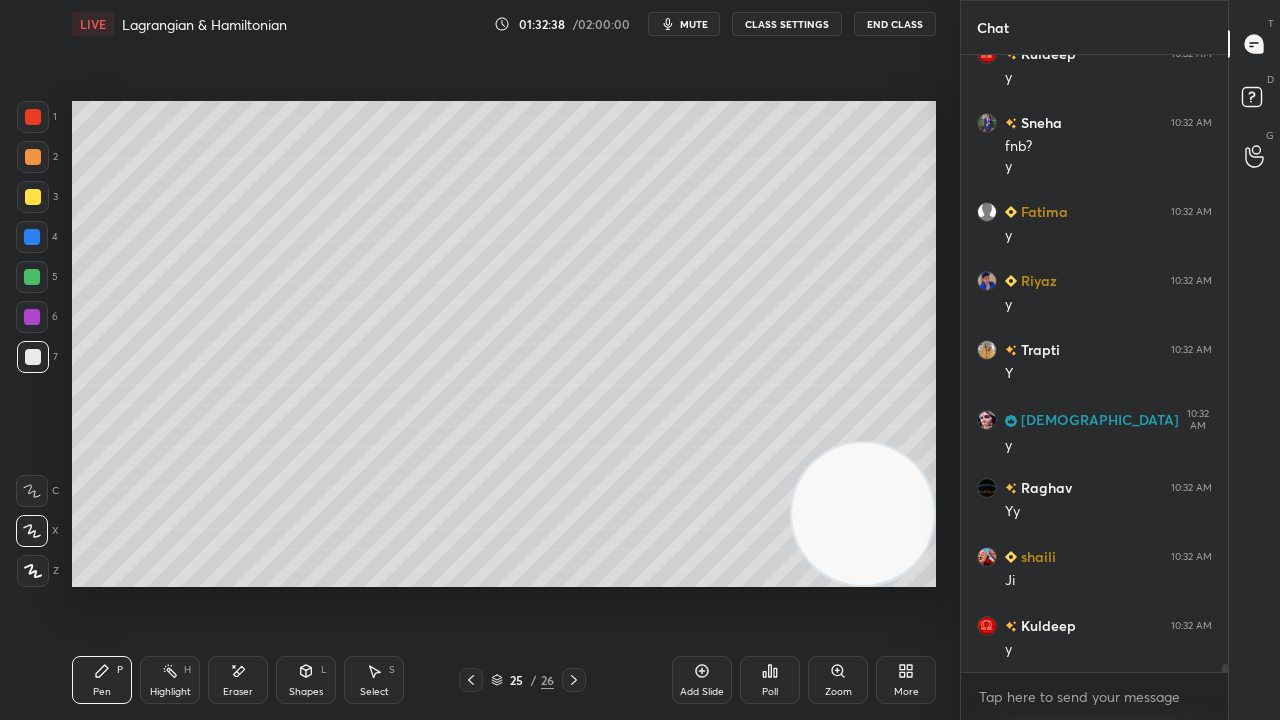 click on "mute" at bounding box center (694, 24) 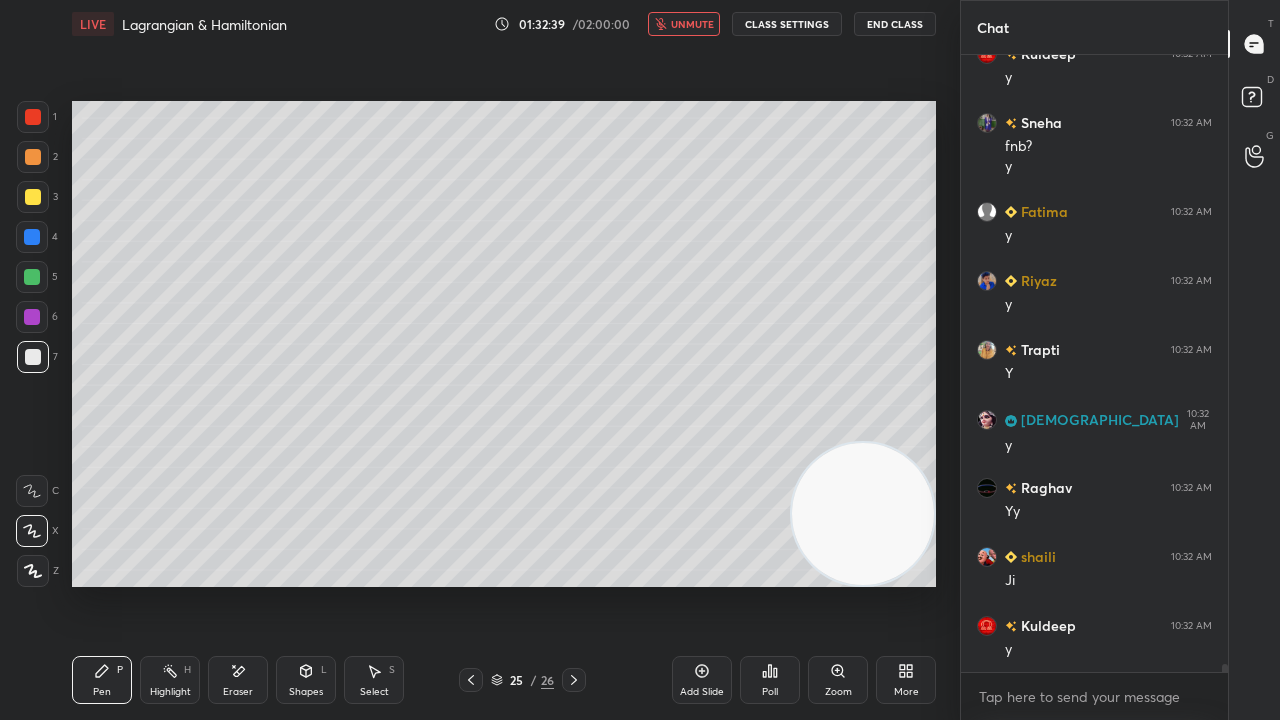 click on "unmute" at bounding box center (692, 24) 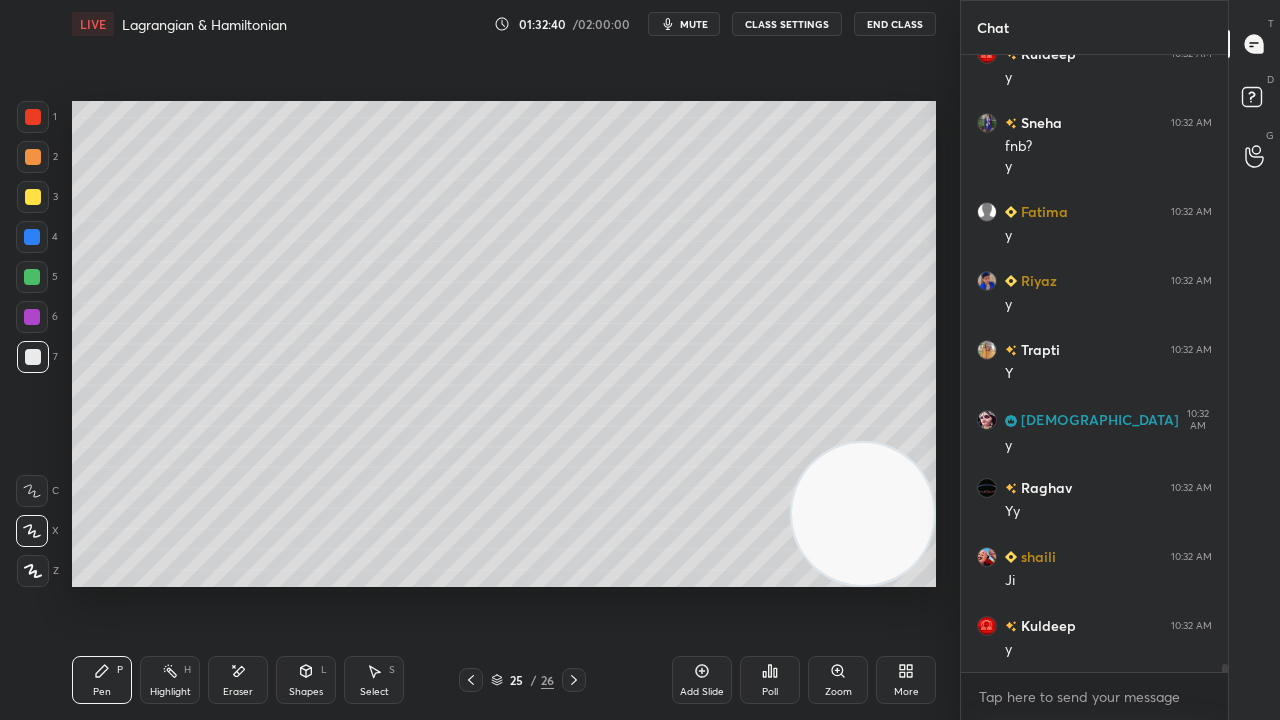 click at bounding box center (32, 277) 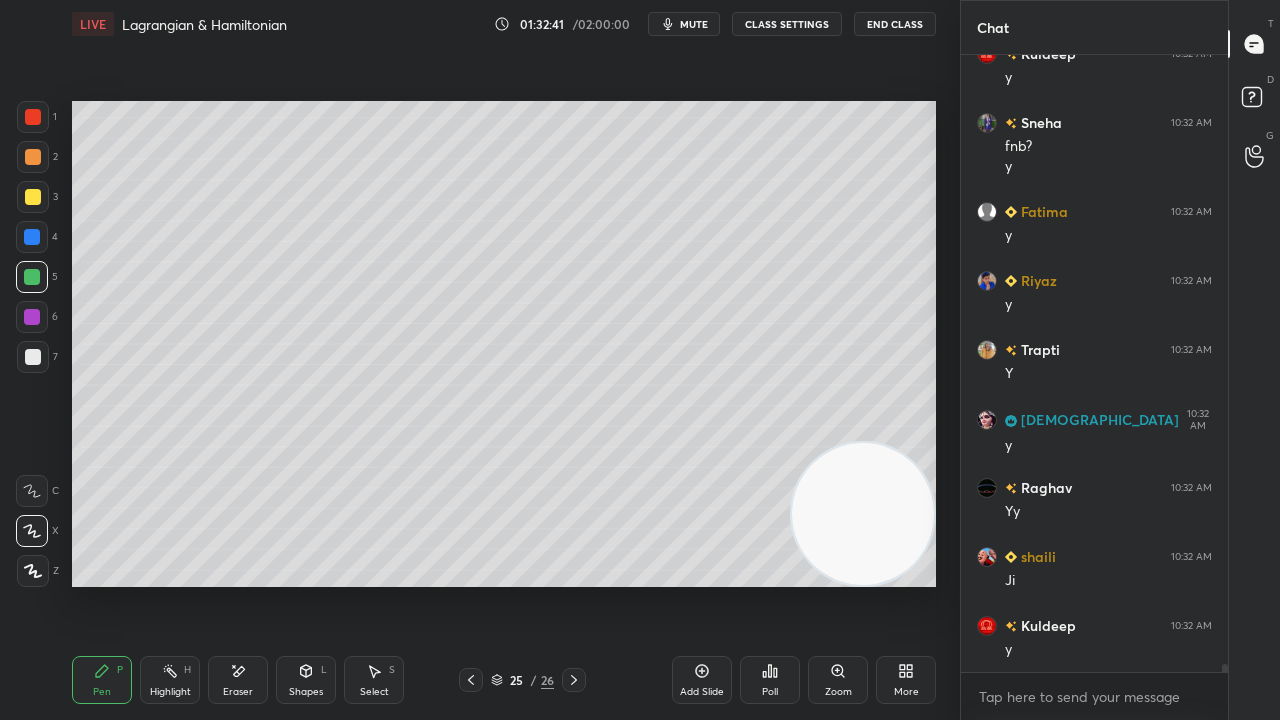 scroll, scrollTop: 48102, scrollLeft: 0, axis: vertical 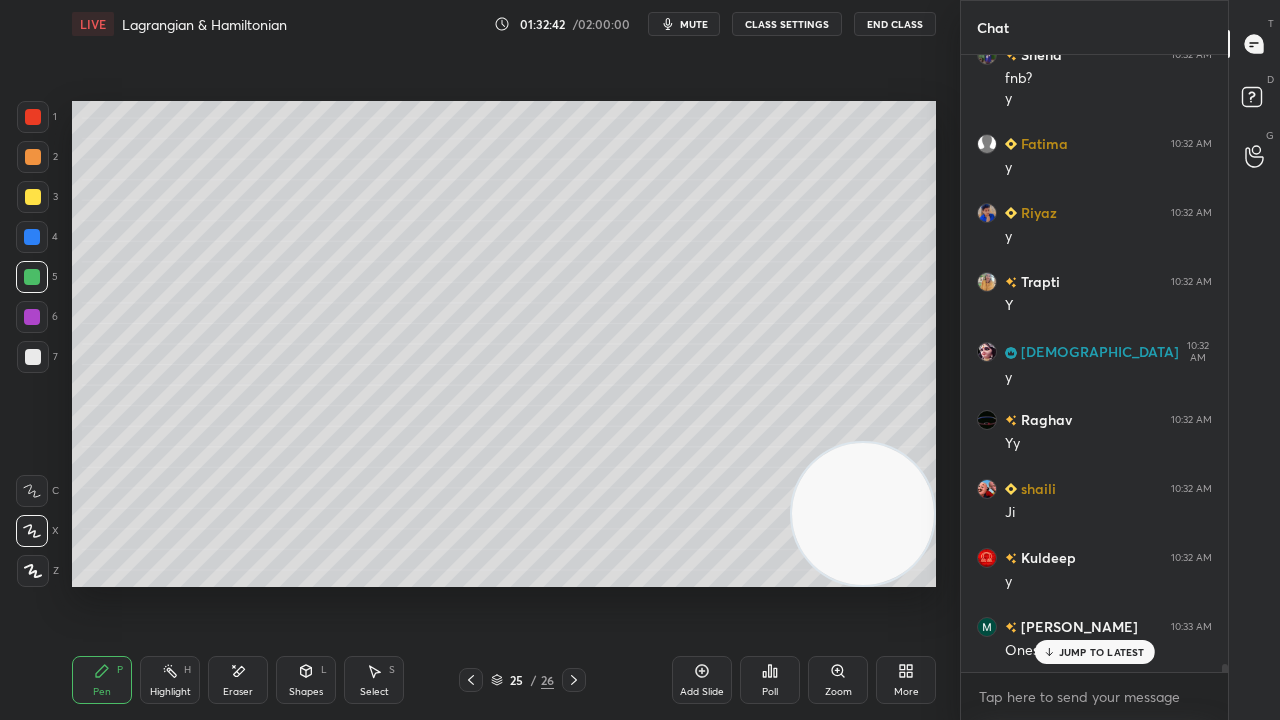 drag, startPoint x: 1042, startPoint y: 652, endPoint x: 1037, endPoint y: 677, distance: 25.495098 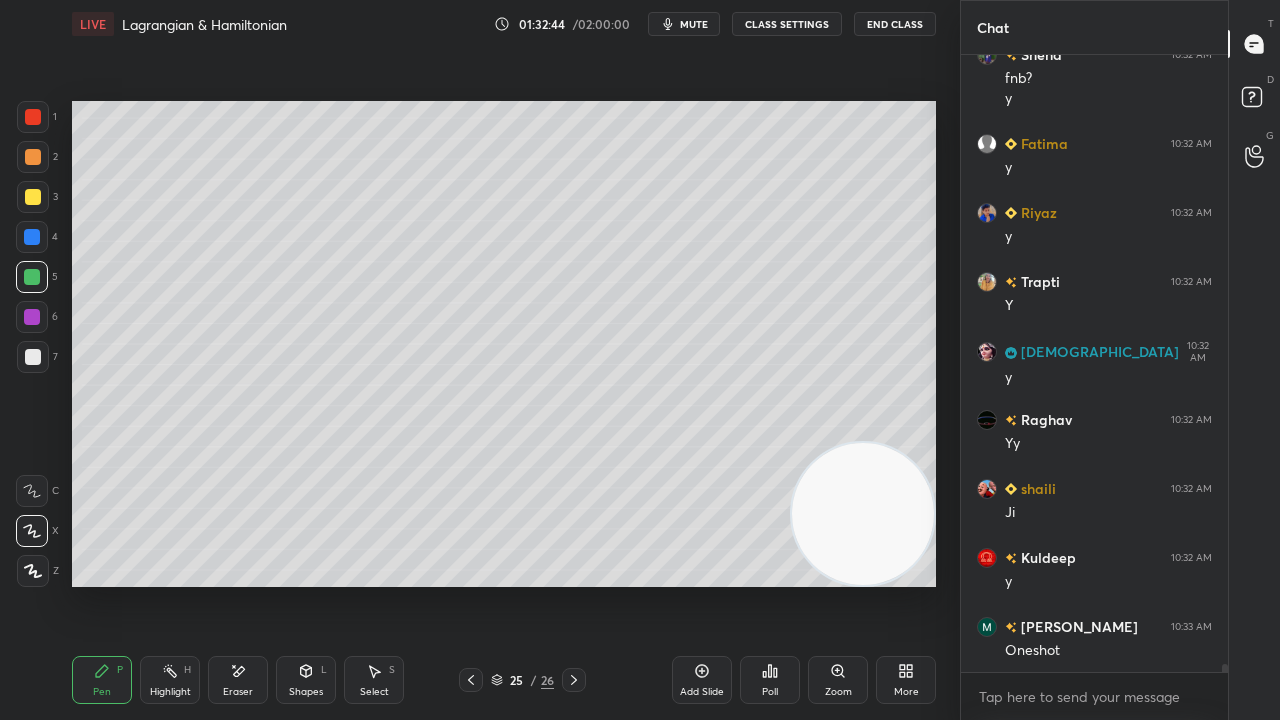 click on "mute" at bounding box center (694, 24) 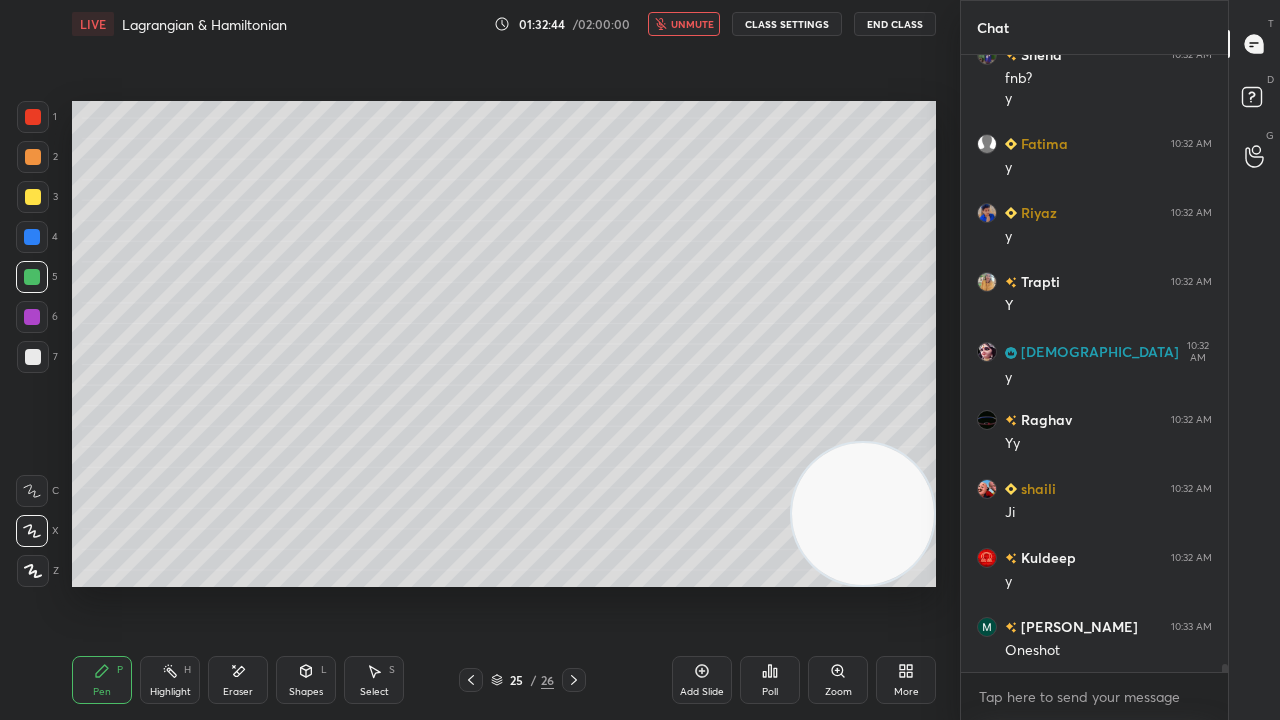 click on "unmute" at bounding box center [692, 24] 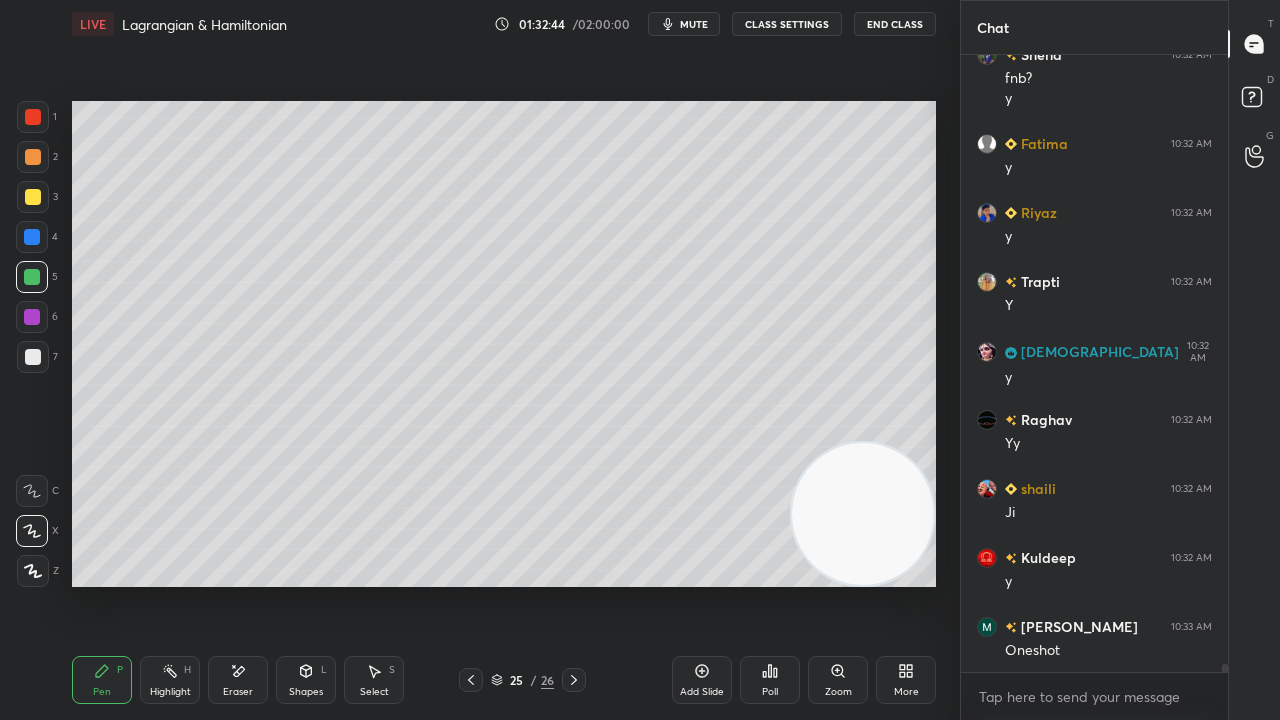 scroll, scrollTop: 48172, scrollLeft: 0, axis: vertical 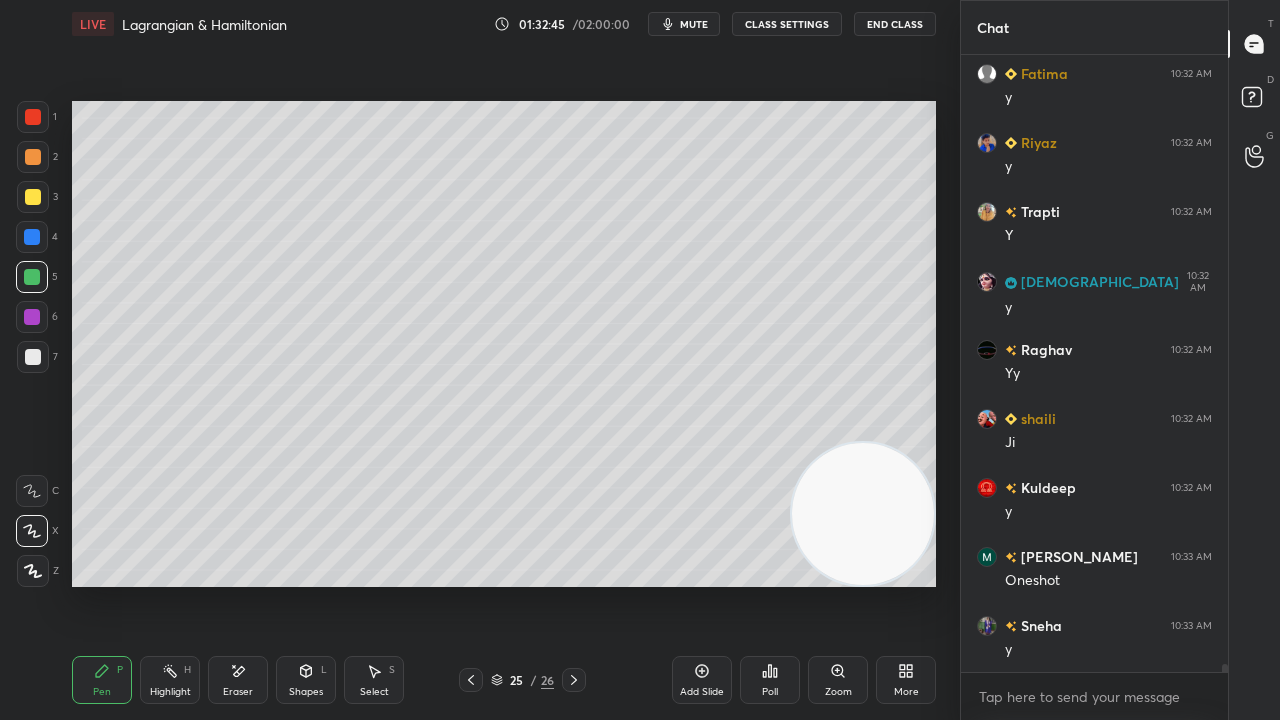 drag, startPoint x: 32, startPoint y: 369, endPoint x: 43, endPoint y: 360, distance: 14.21267 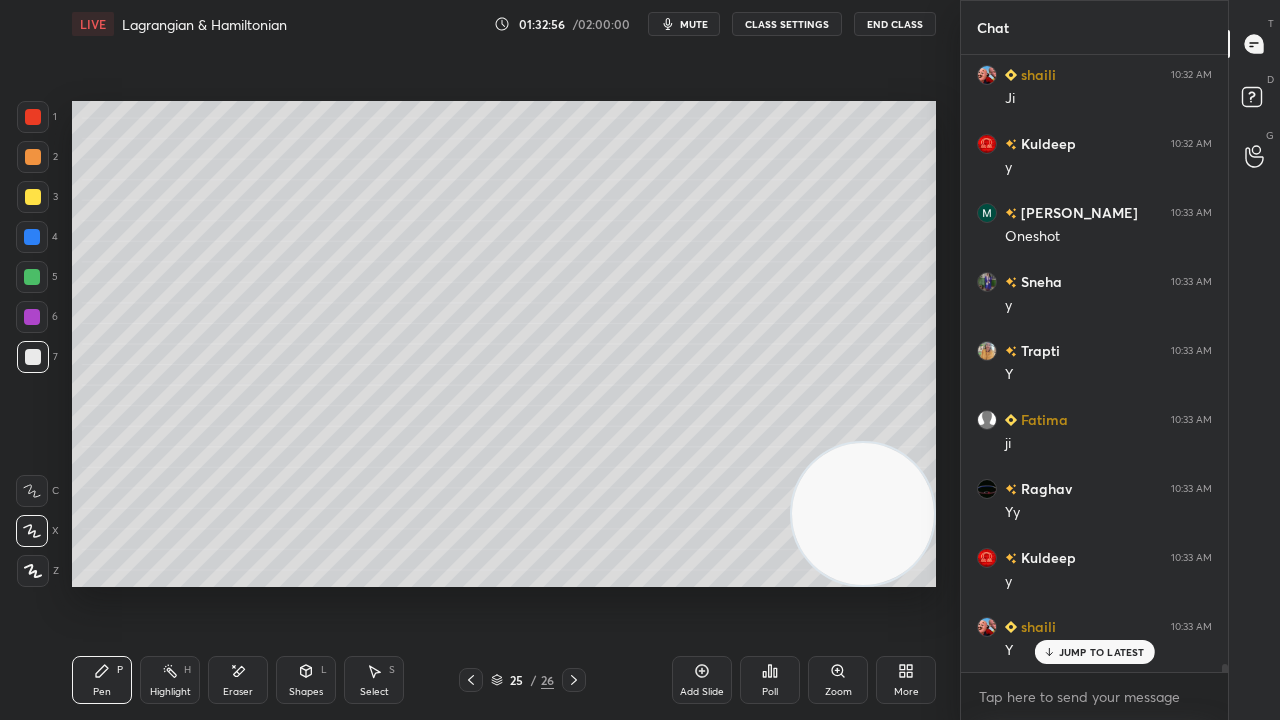 scroll, scrollTop: 48586, scrollLeft: 0, axis: vertical 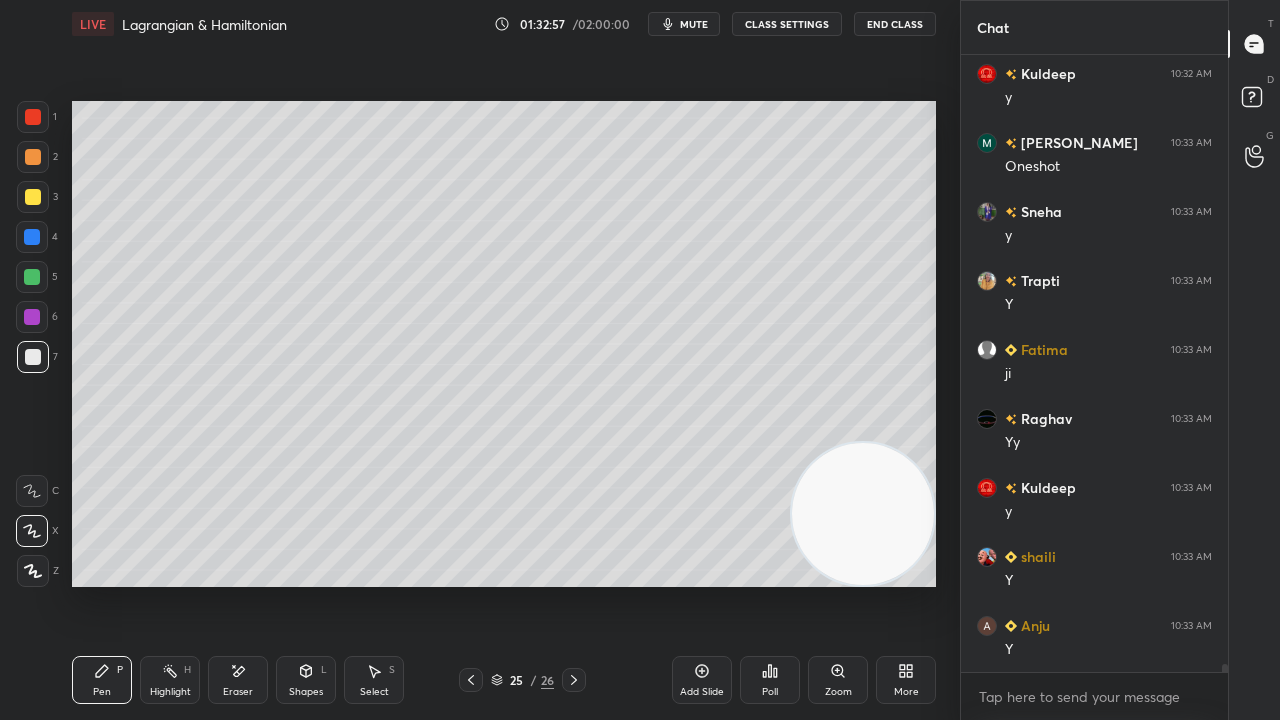 click on "x" at bounding box center (1094, 696) 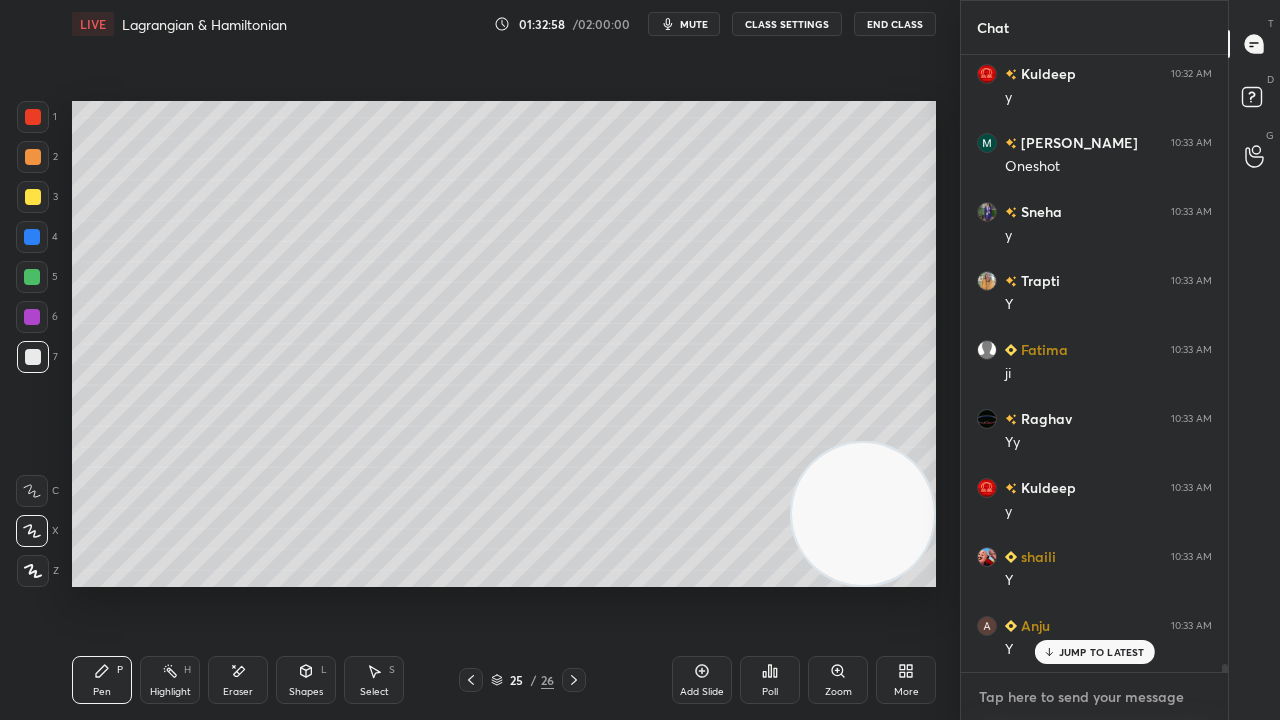 scroll, scrollTop: 48654, scrollLeft: 0, axis: vertical 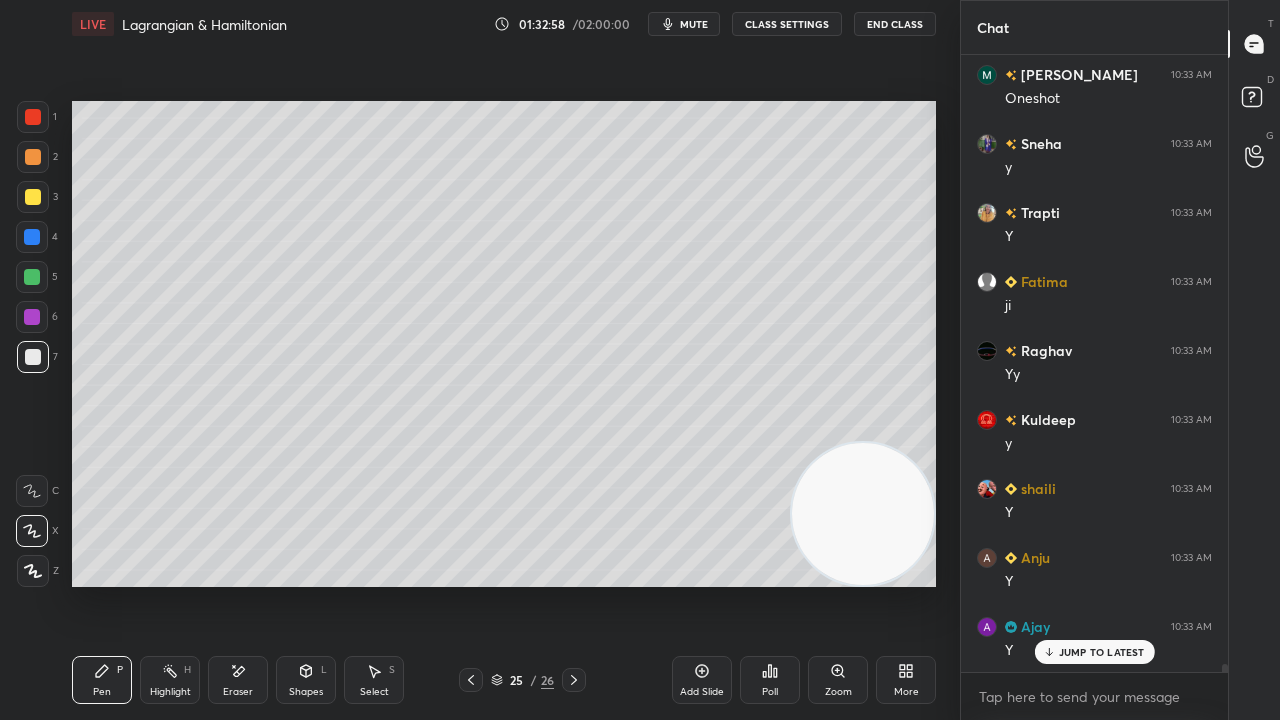 click on "mute" at bounding box center [694, 24] 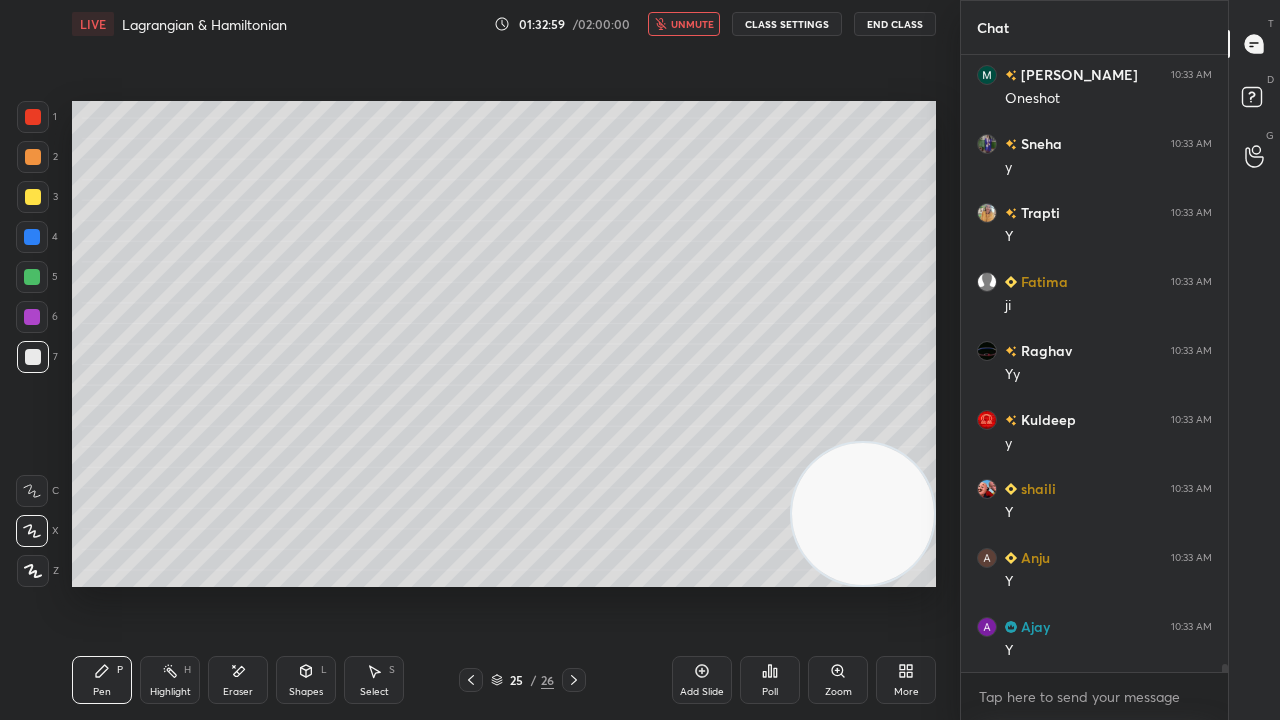 scroll, scrollTop: 48724, scrollLeft: 0, axis: vertical 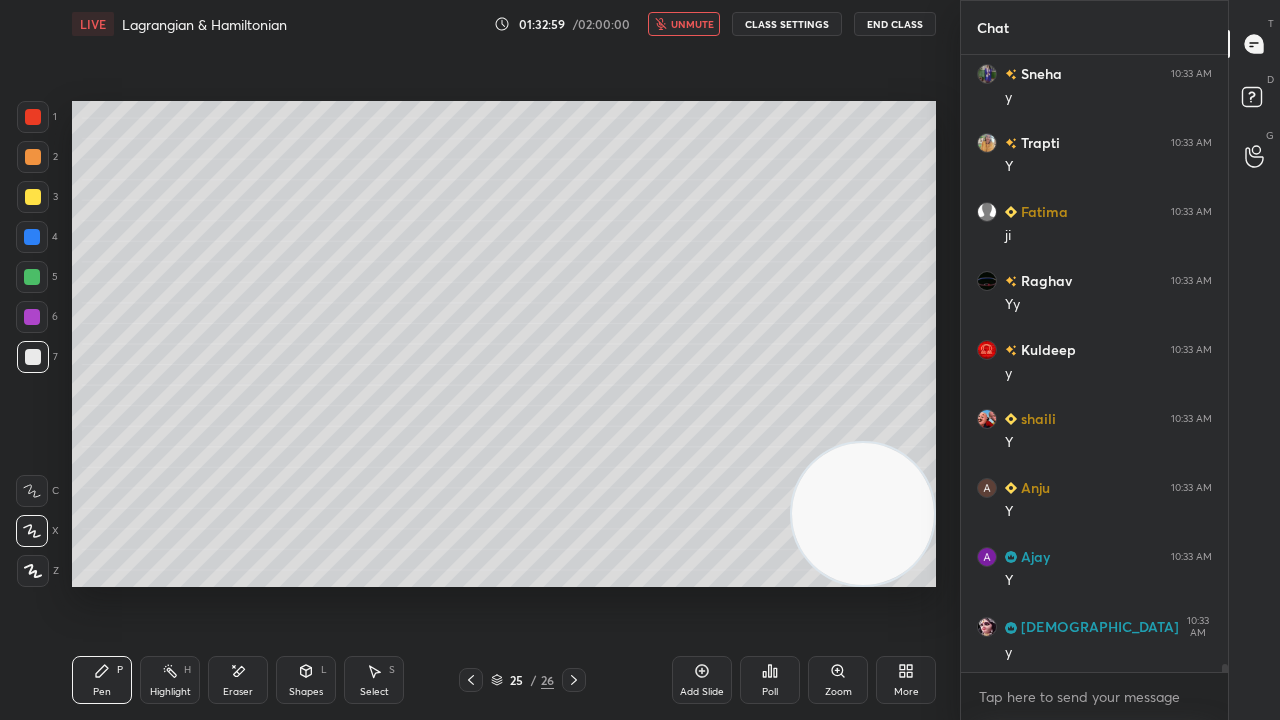click on "unmute" at bounding box center (692, 24) 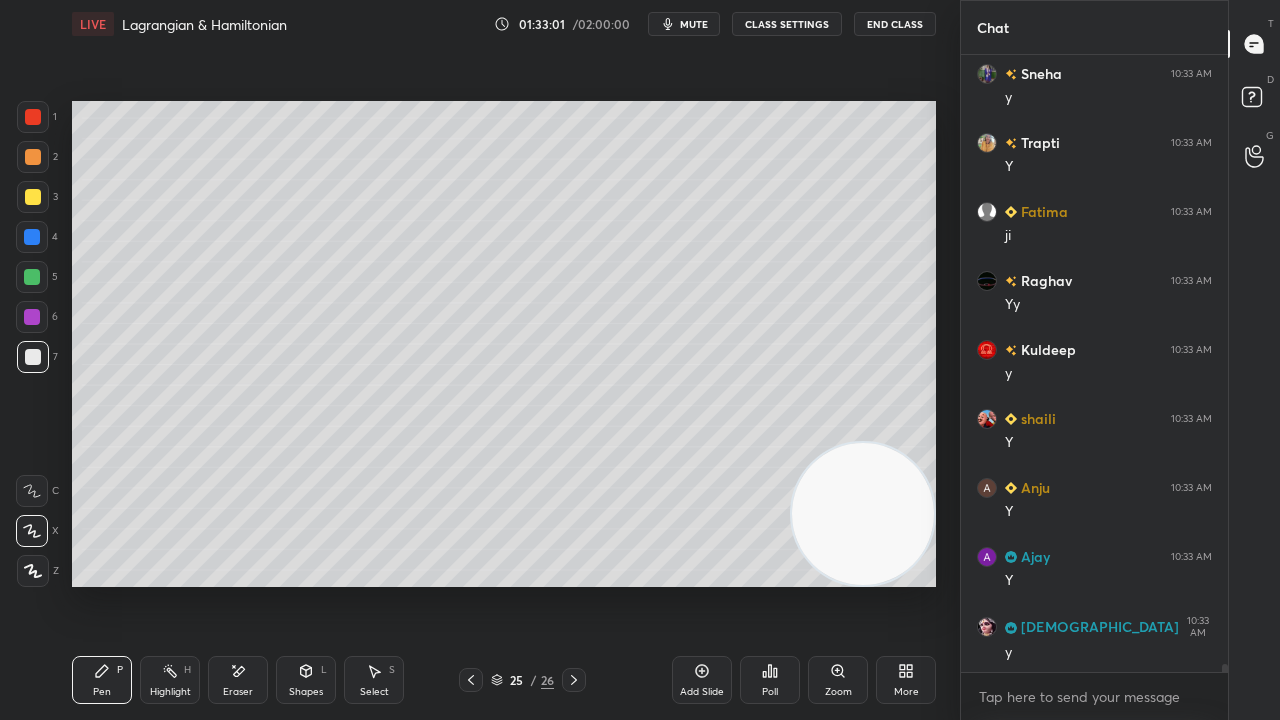 click on "Eraser" at bounding box center [238, 680] 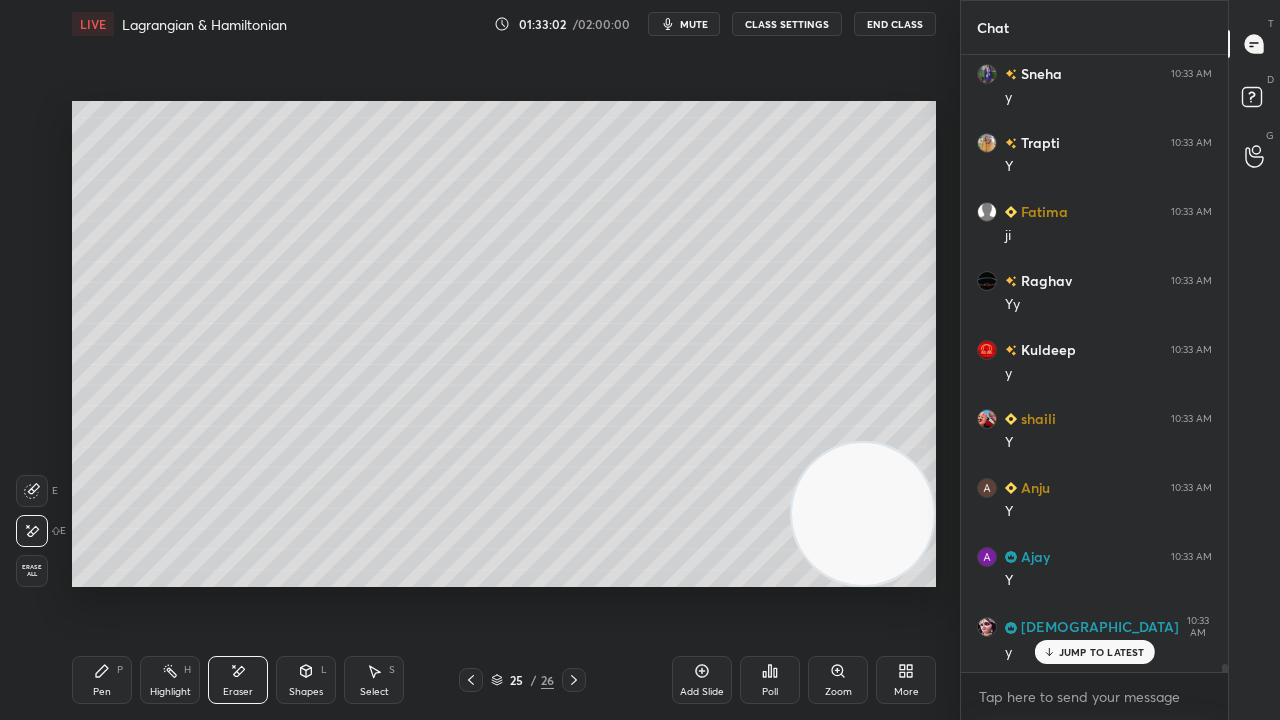 scroll, scrollTop: 48792, scrollLeft: 0, axis: vertical 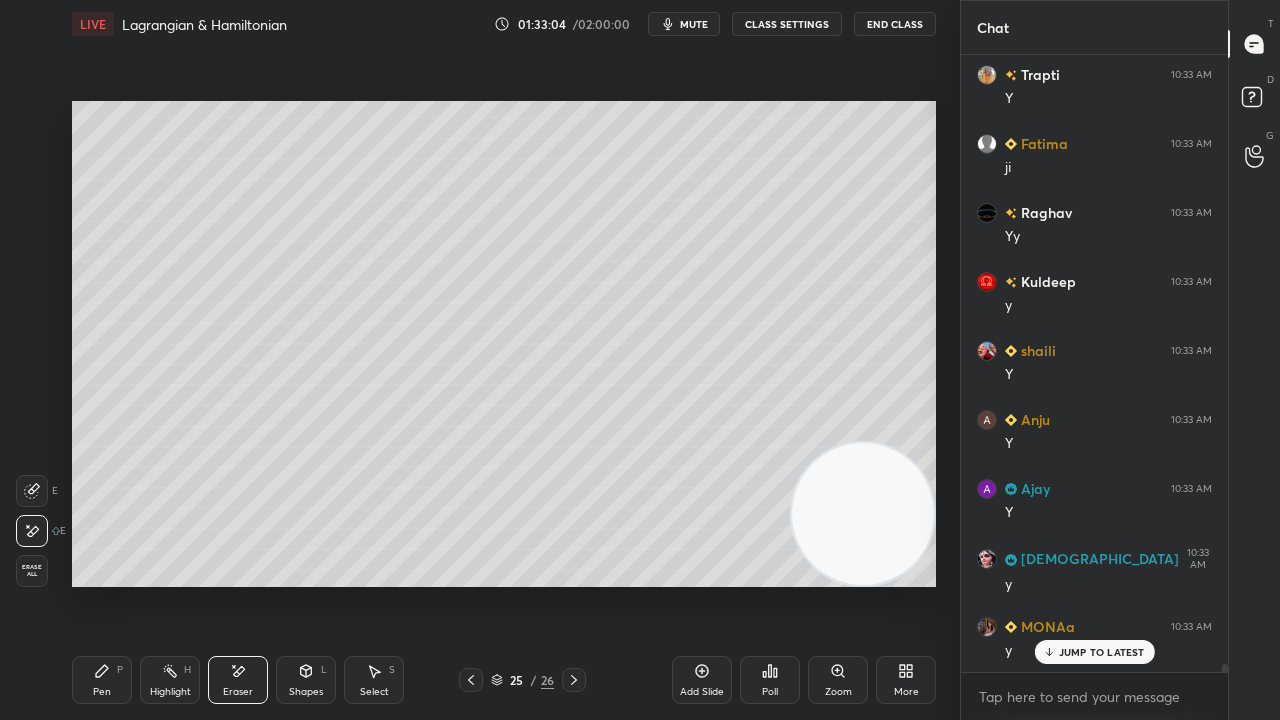 click on "Pen P" at bounding box center (102, 680) 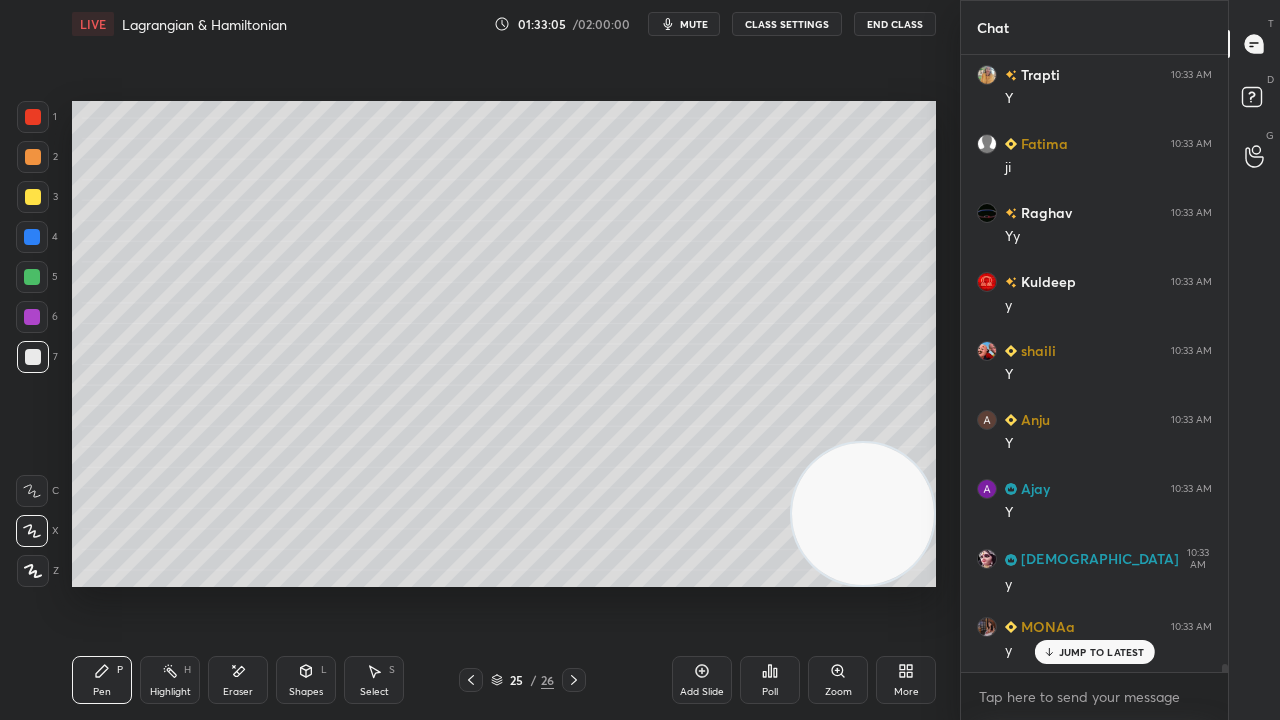 click at bounding box center (32, 277) 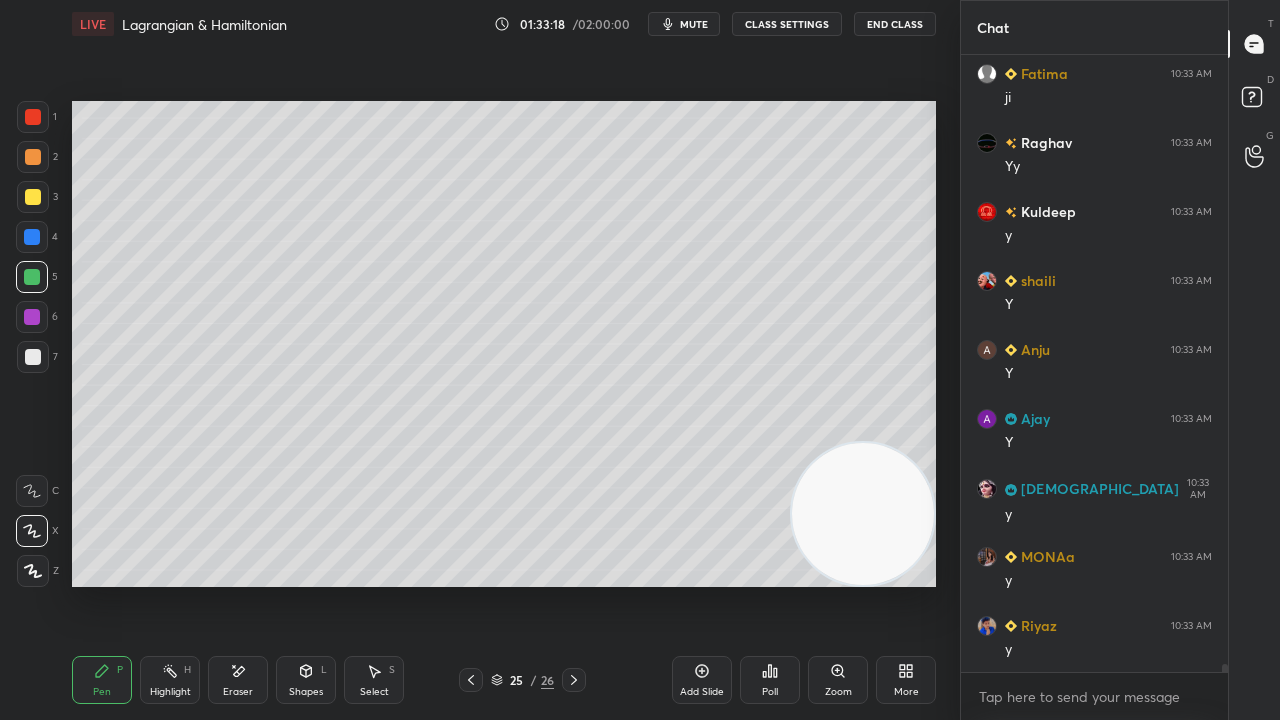 scroll, scrollTop: 48930, scrollLeft: 0, axis: vertical 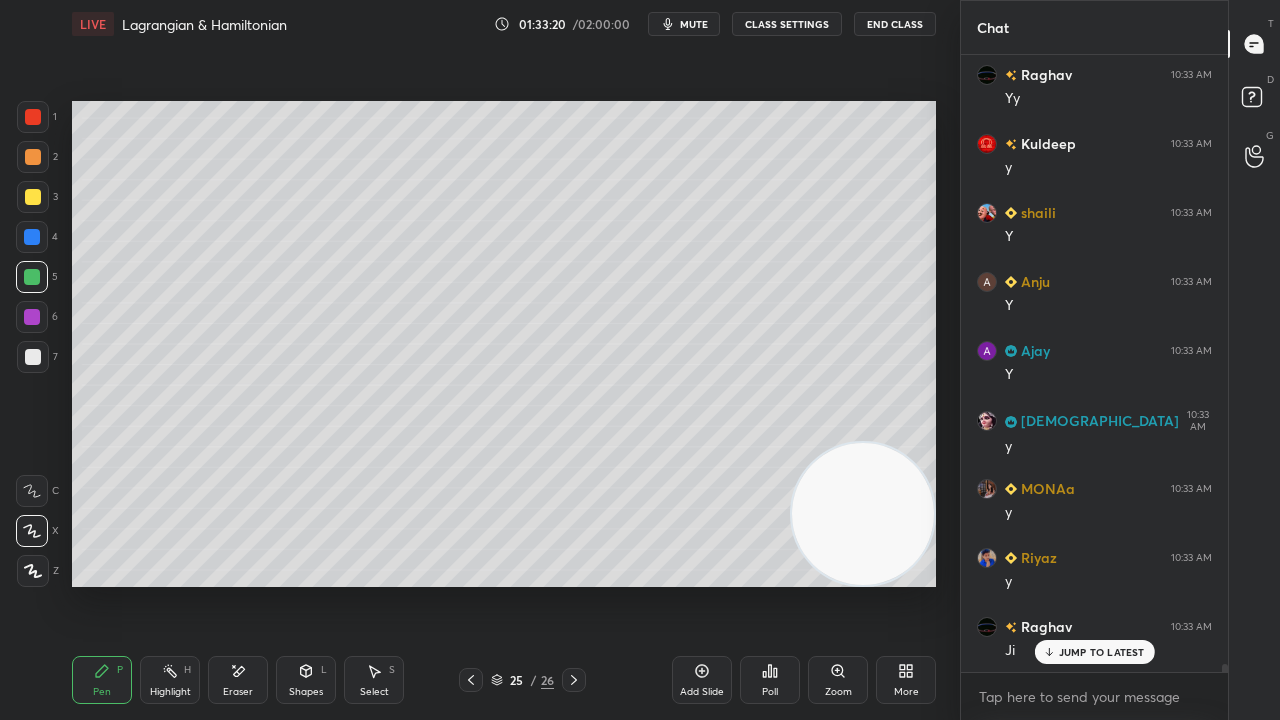 click 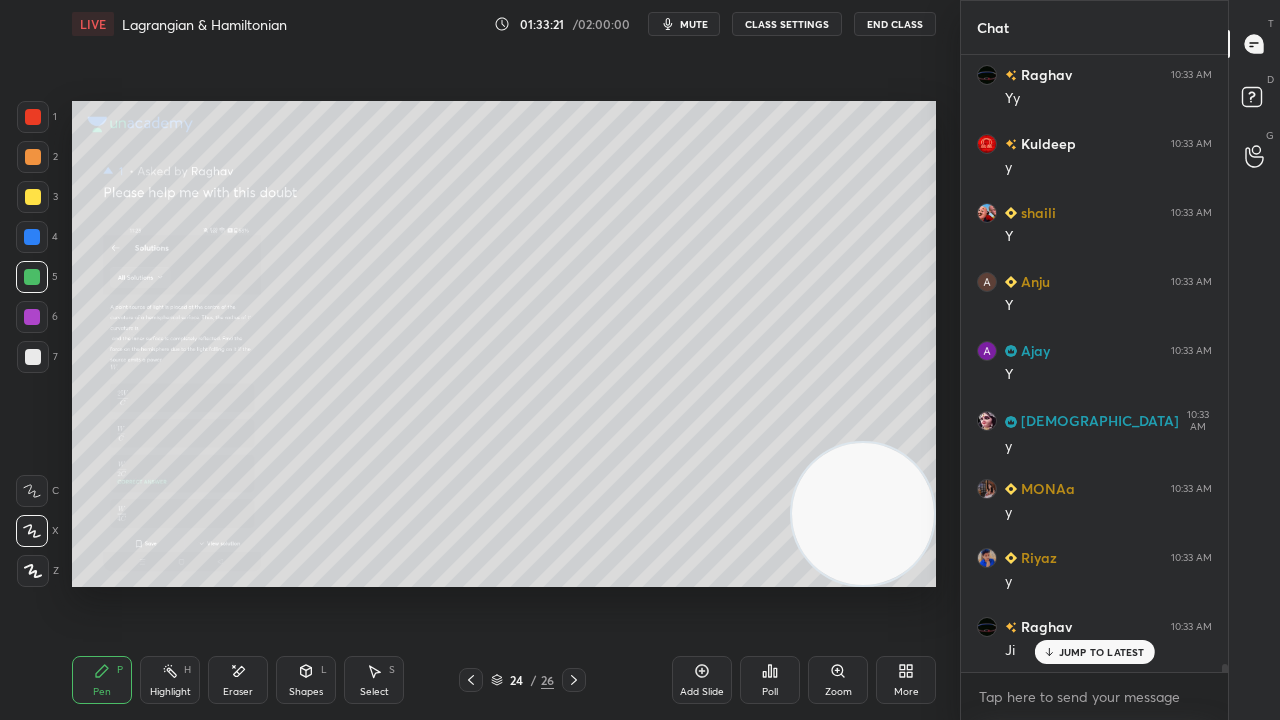 click 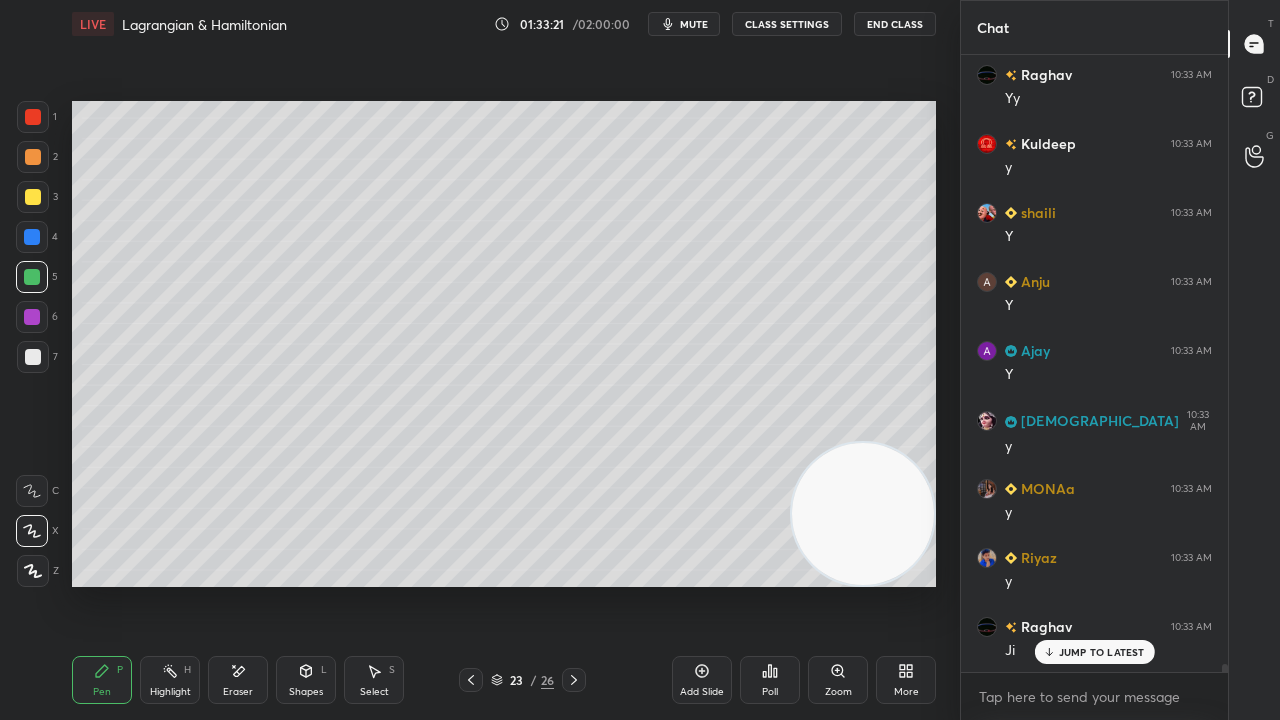 click on "23 / 26" at bounding box center (522, 680) 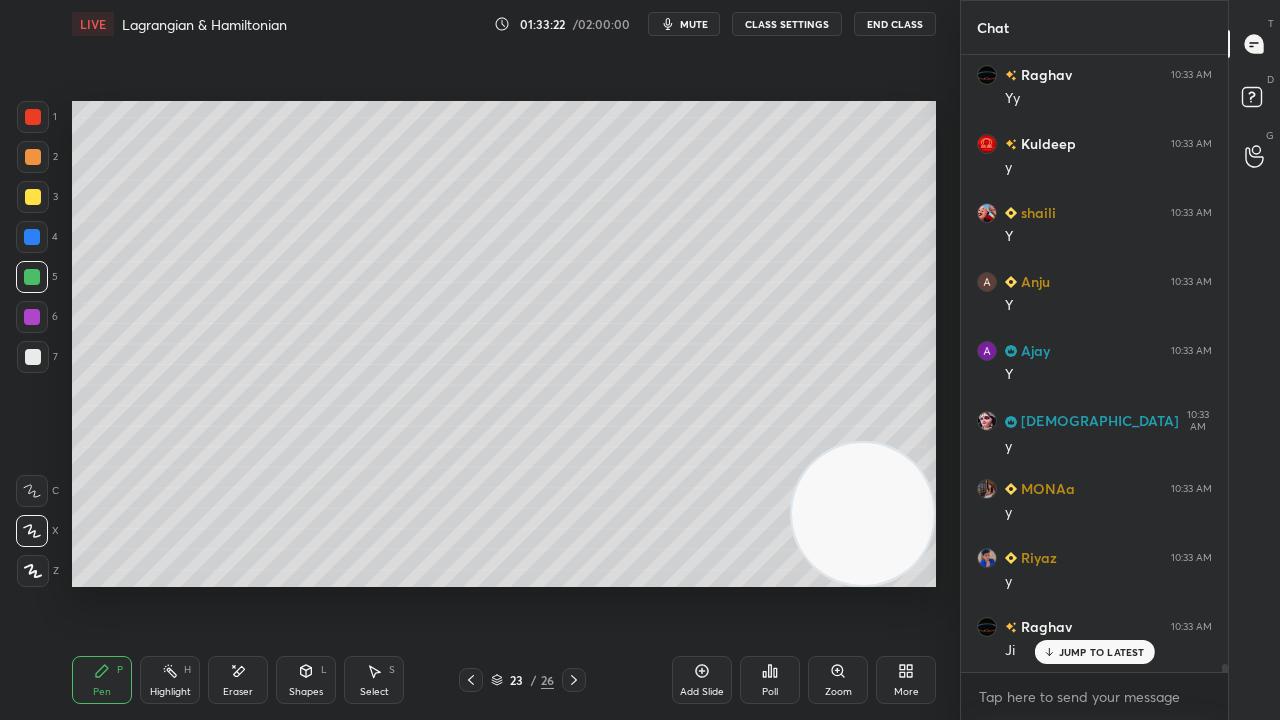 click 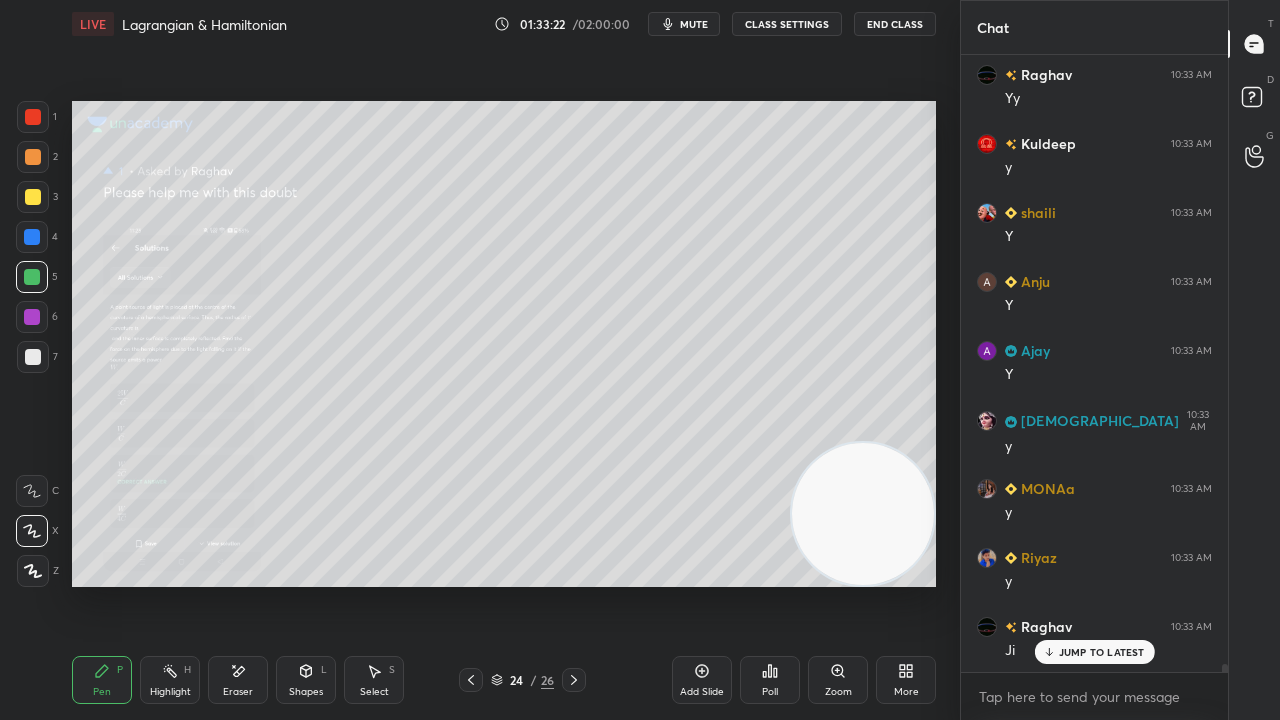 click on "Zoom" at bounding box center (838, 692) 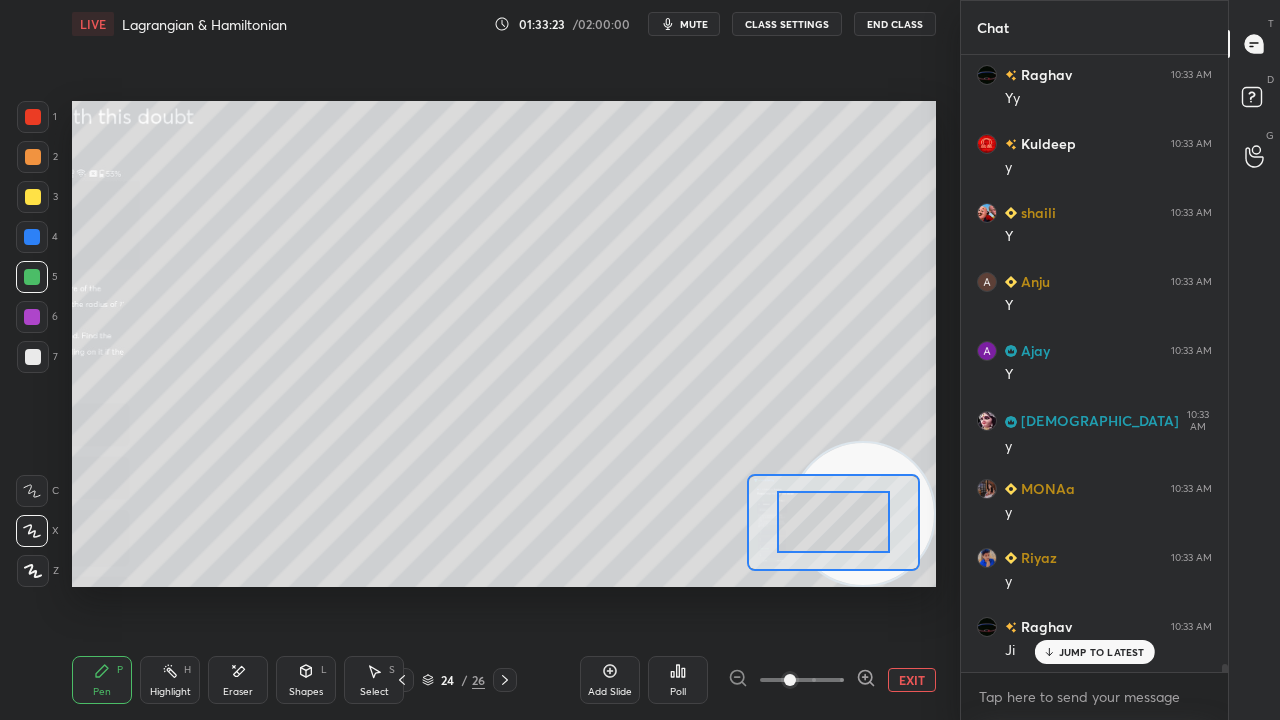 click on "Setting up your live class Poll for   secs No correct answer Start poll" at bounding box center [504, 344] 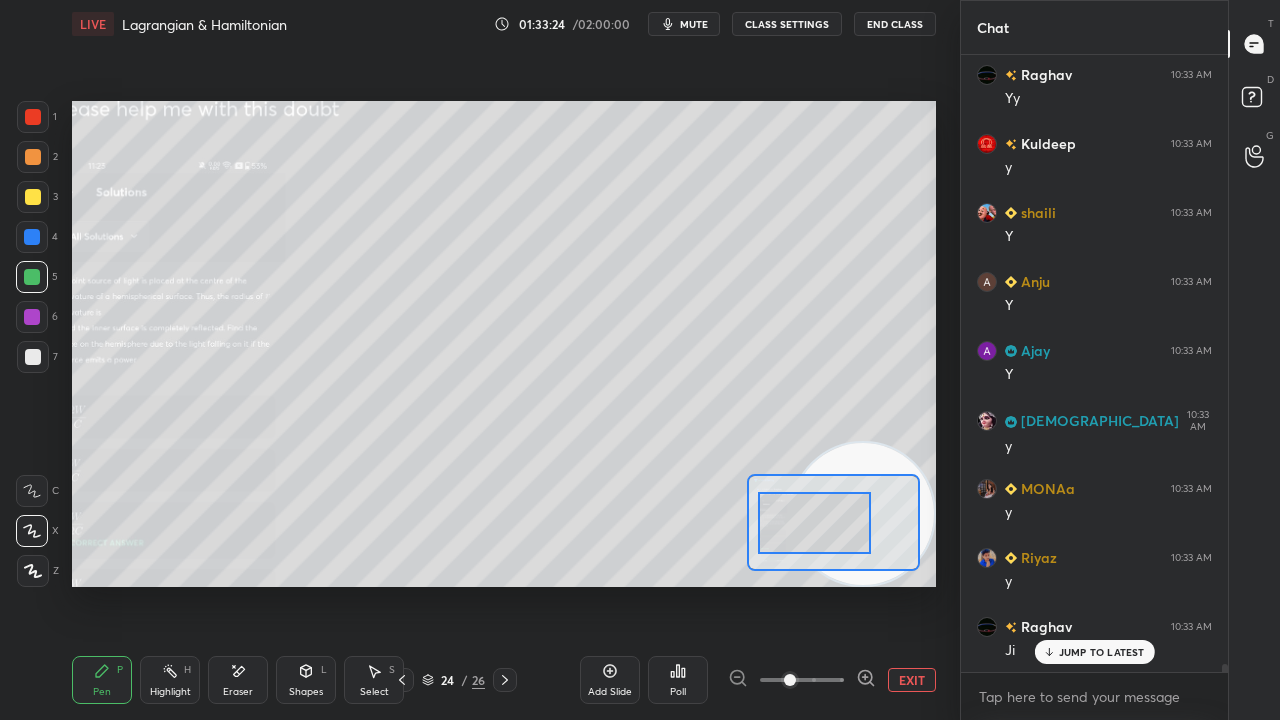click 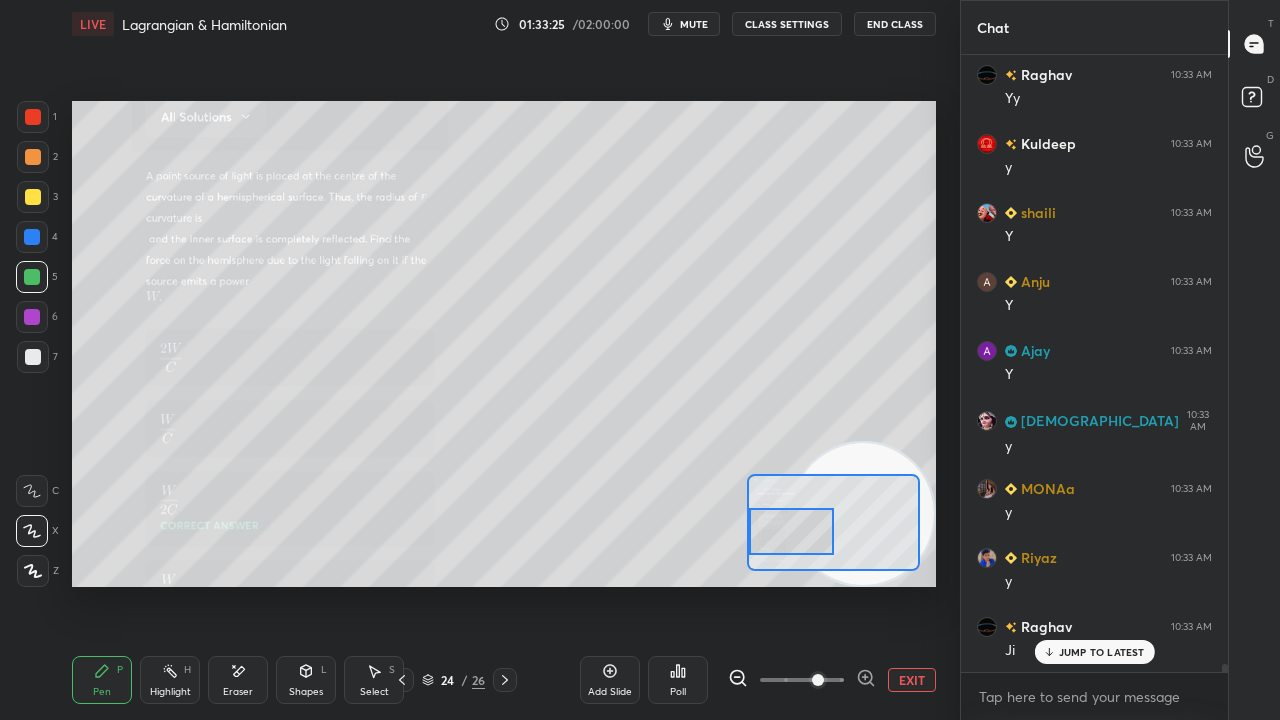 drag, startPoint x: 812, startPoint y: 540, endPoint x: 798, endPoint y: 547, distance: 15.652476 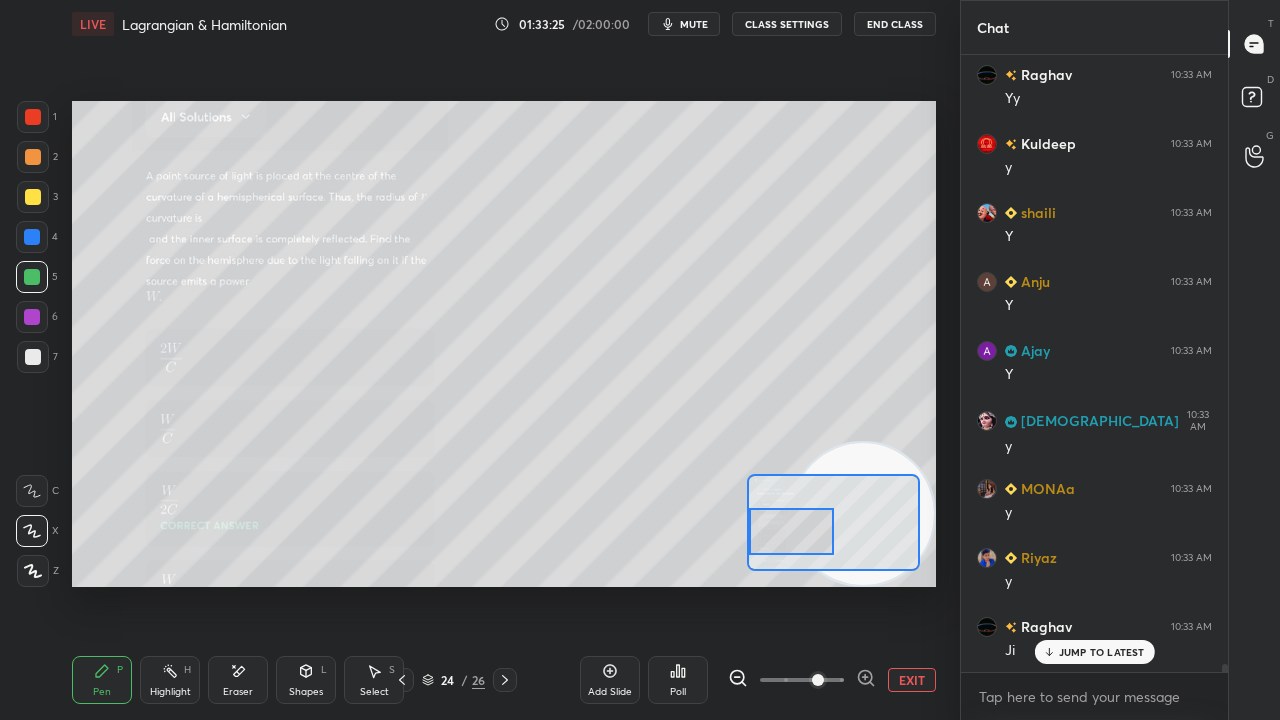 click at bounding box center [791, 531] 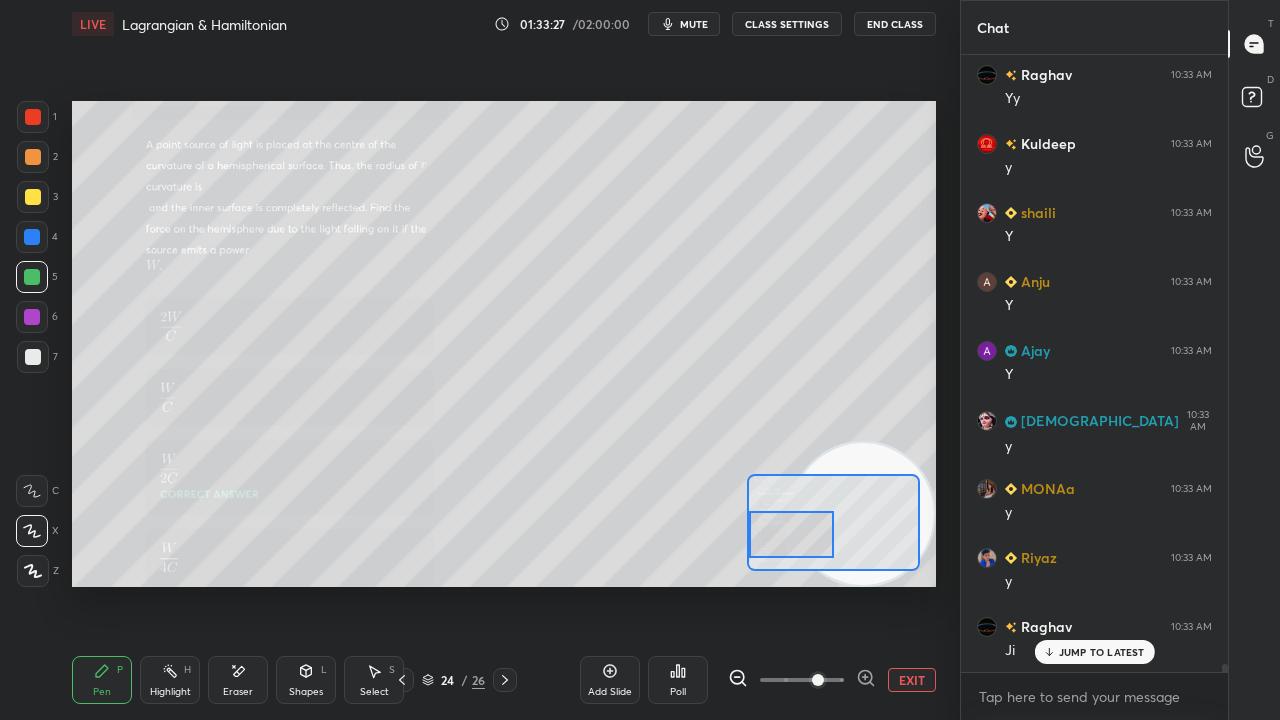 click at bounding box center [33, 117] 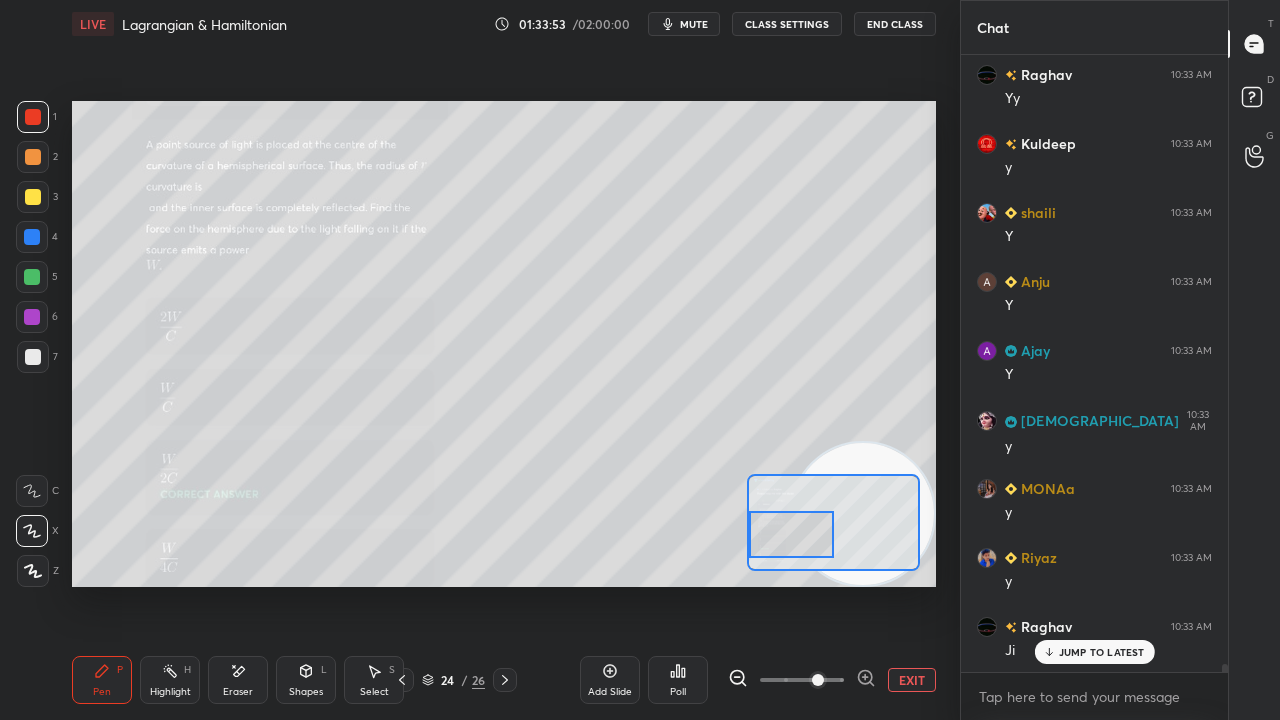 click at bounding box center [33, 197] 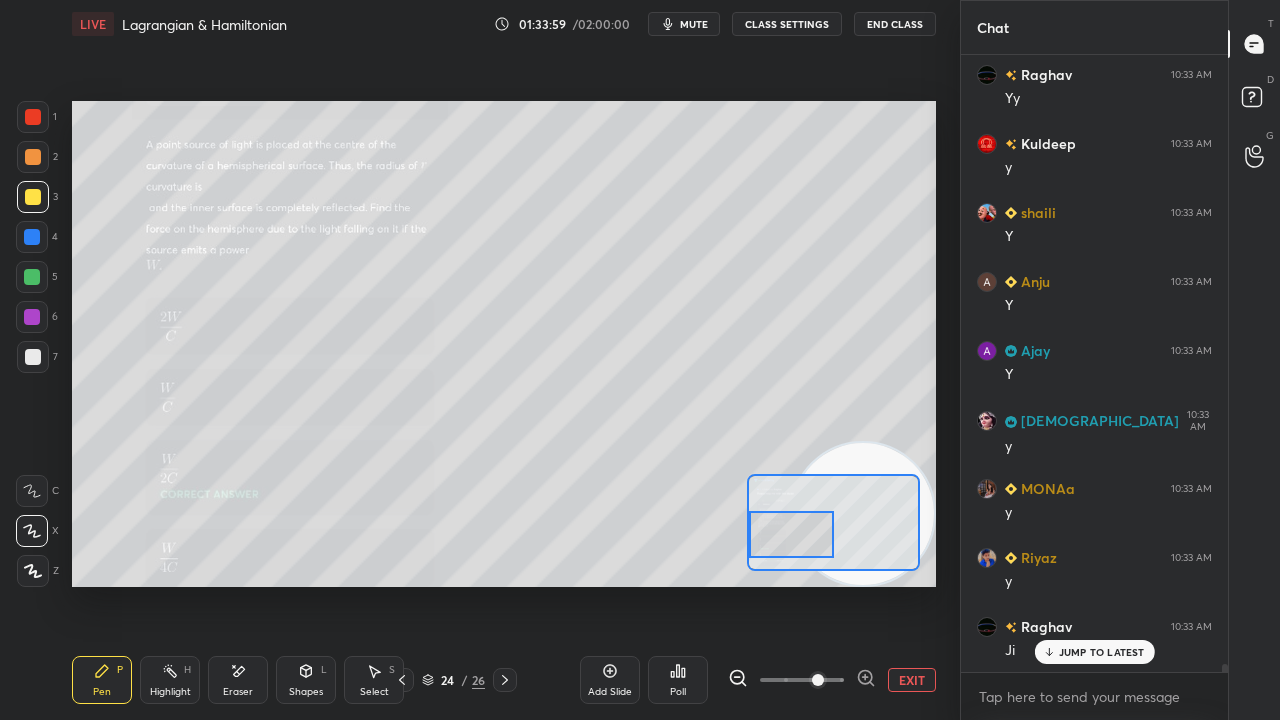 click on "Shapes L" at bounding box center (306, 680) 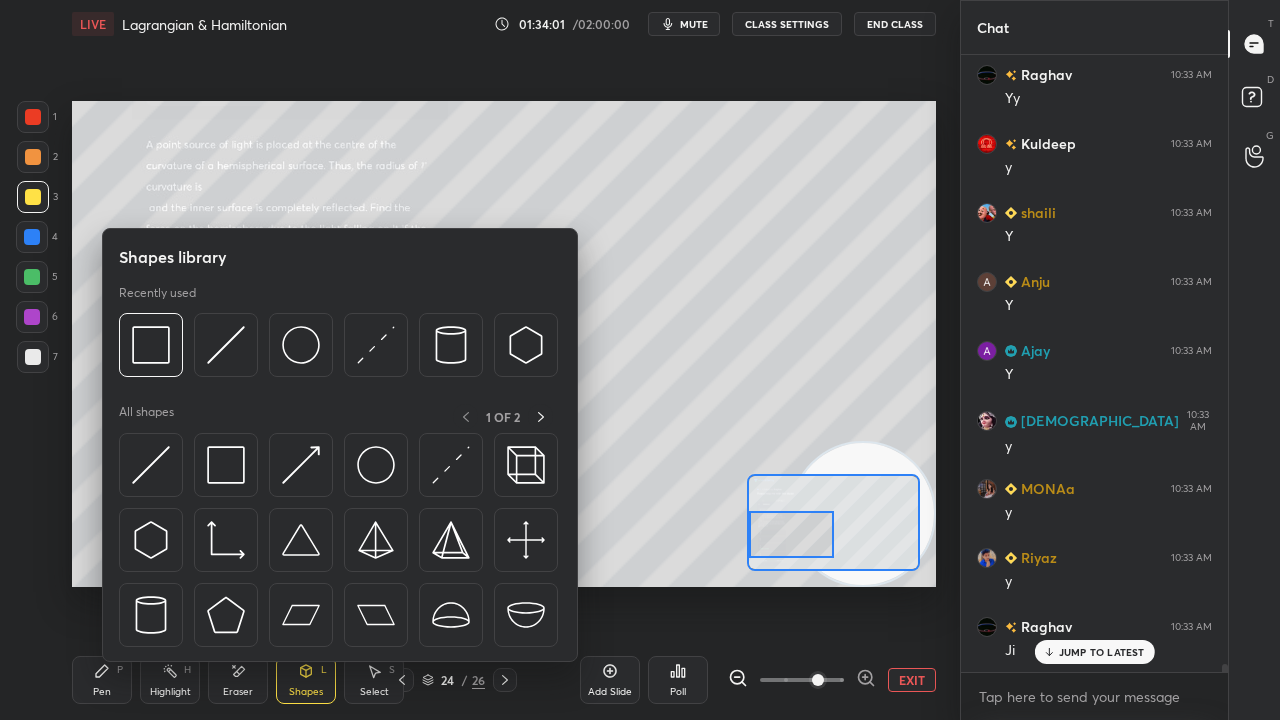 click at bounding box center (451, 615) 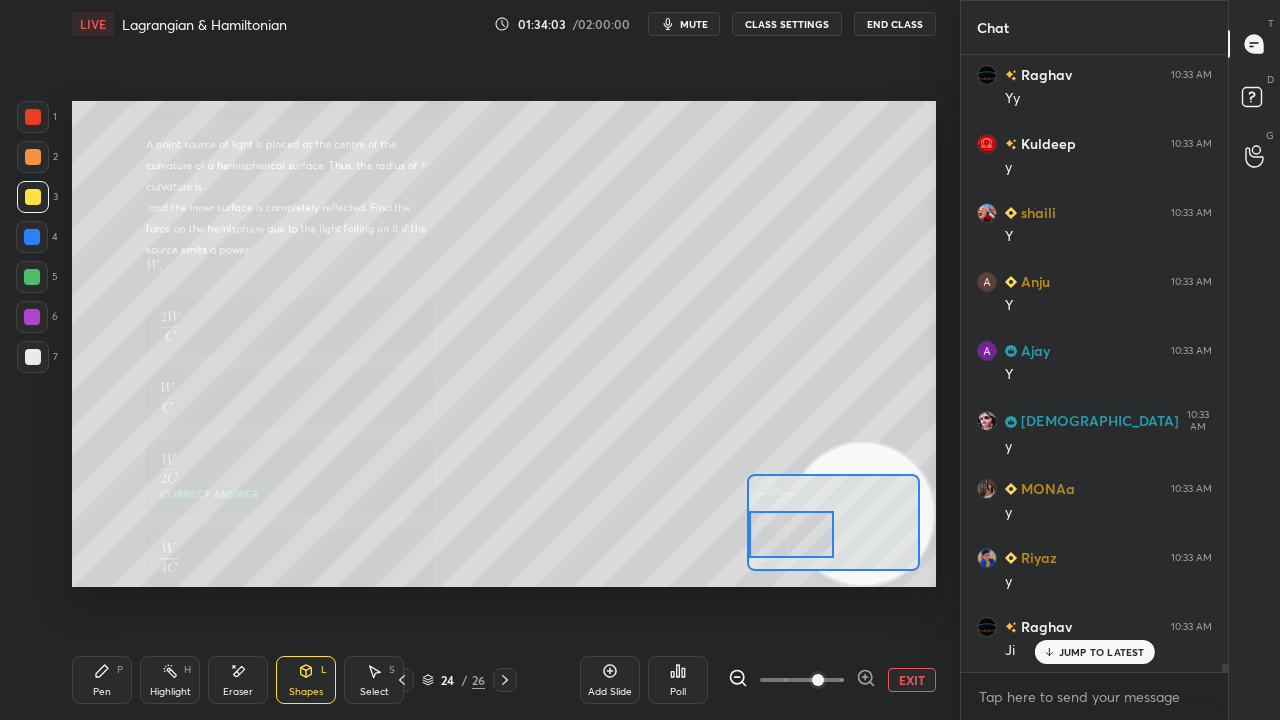 click on "Pen P" at bounding box center (102, 680) 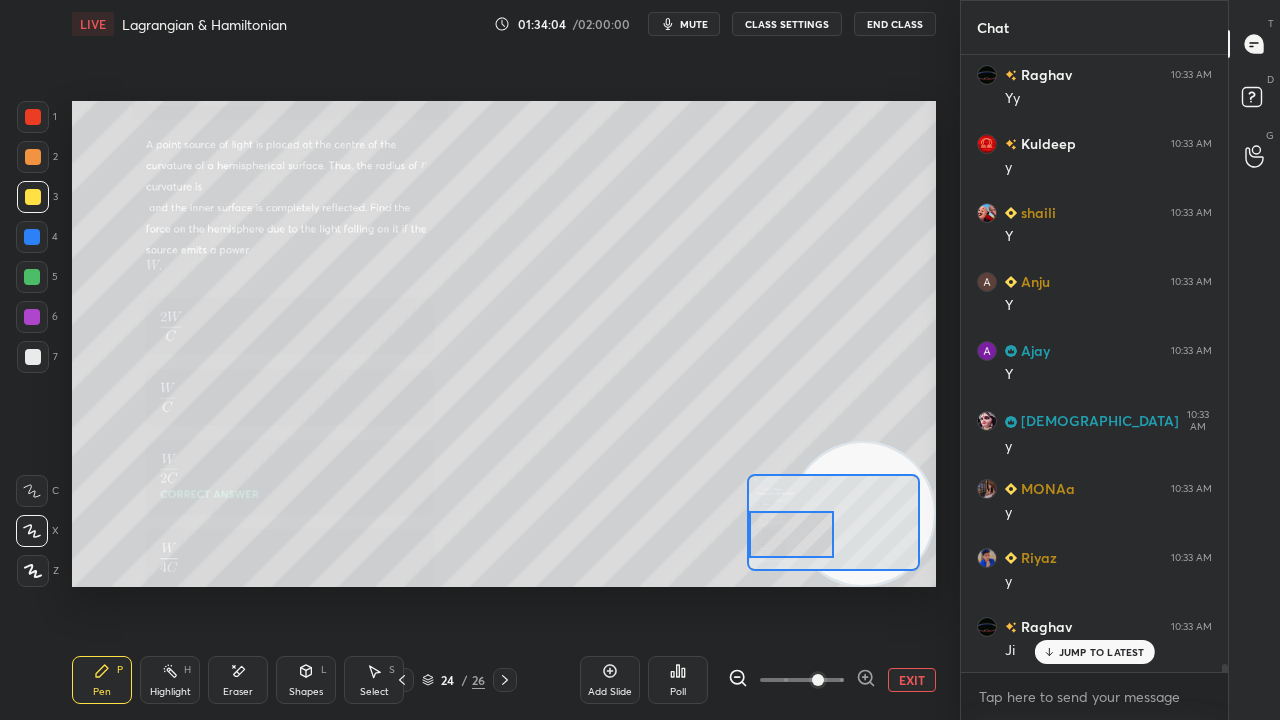 click at bounding box center [33, 357] 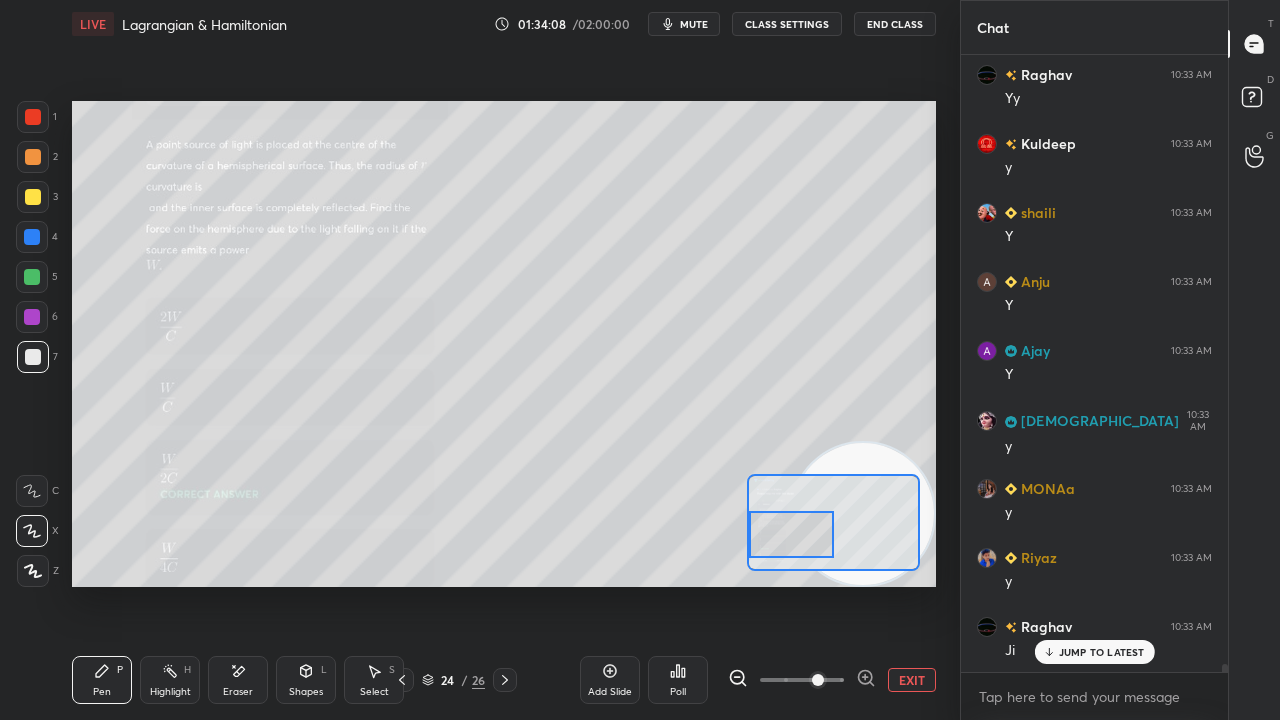 click on "JUMP TO LATEST" at bounding box center [1102, 652] 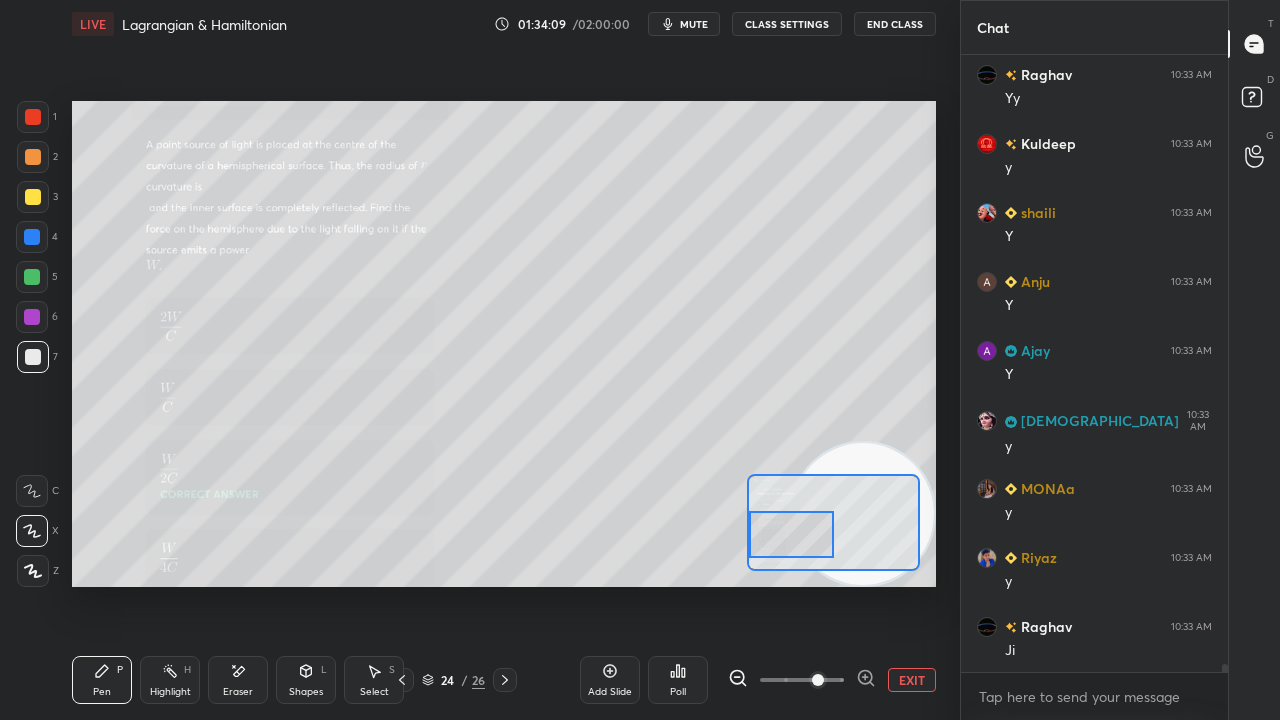 click on "mute" at bounding box center [694, 24] 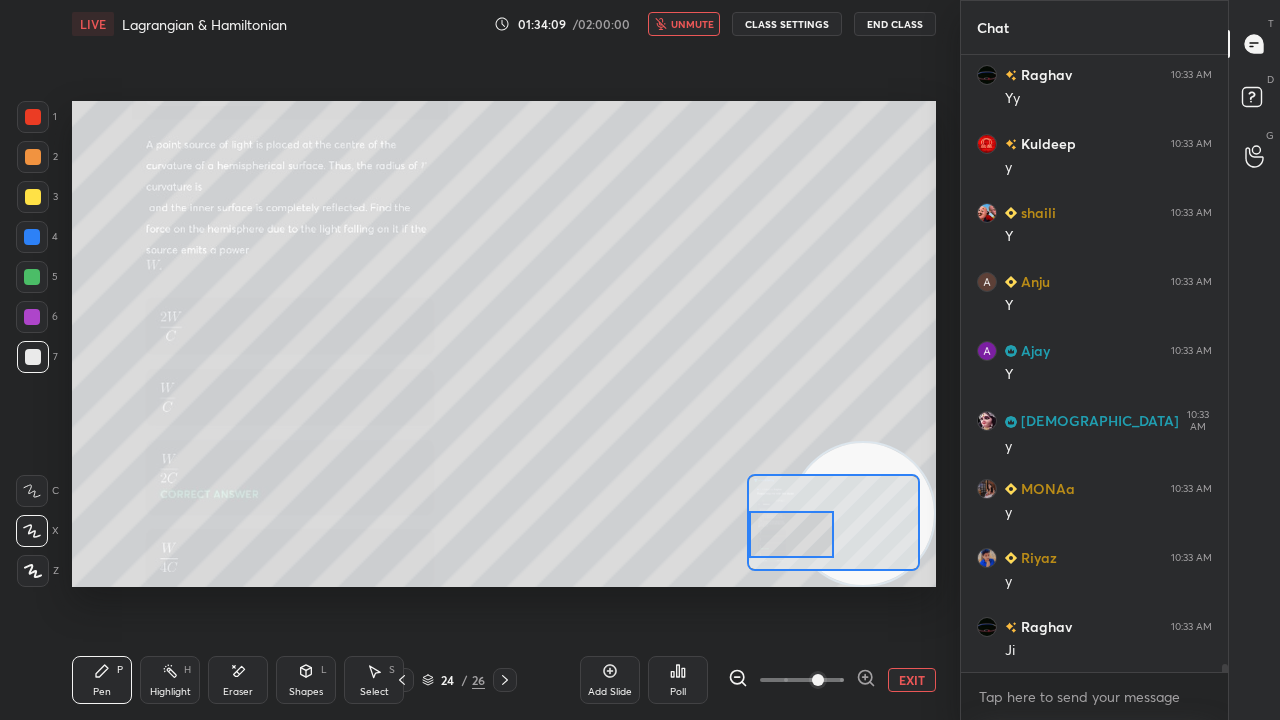 click on "unmute" at bounding box center [692, 24] 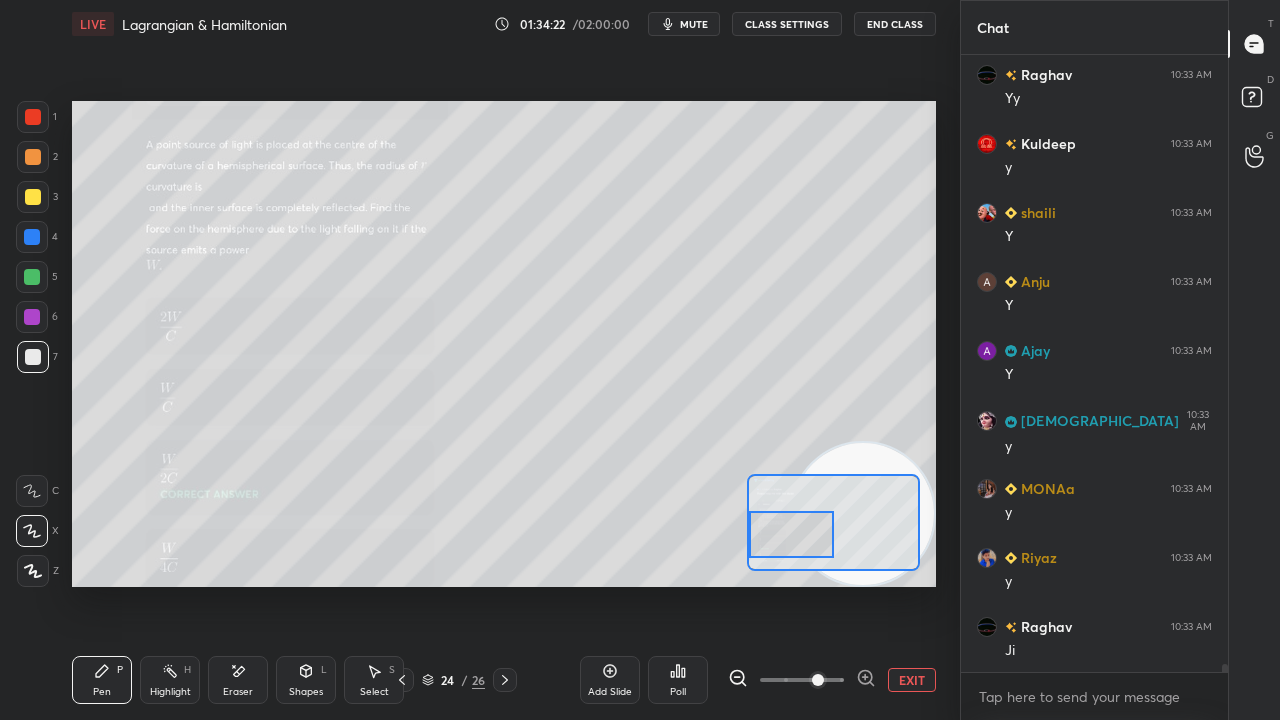 scroll, scrollTop: 49000, scrollLeft: 0, axis: vertical 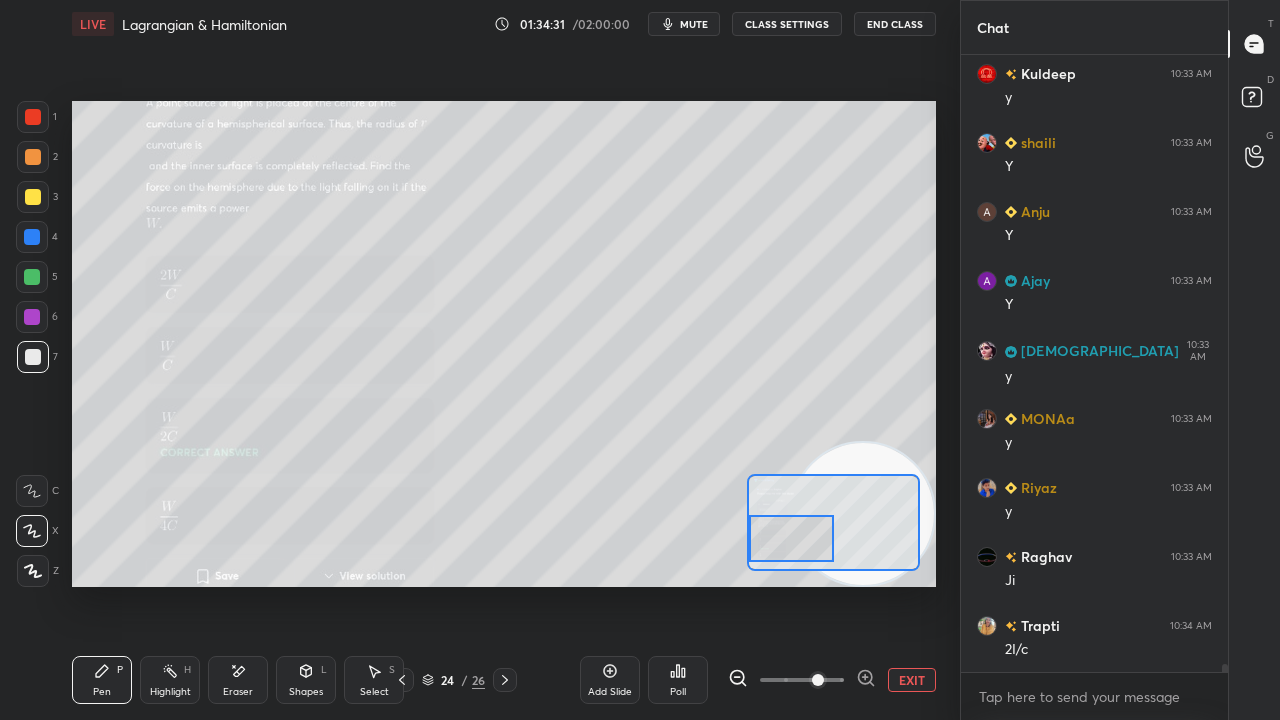 click at bounding box center (791, 538) 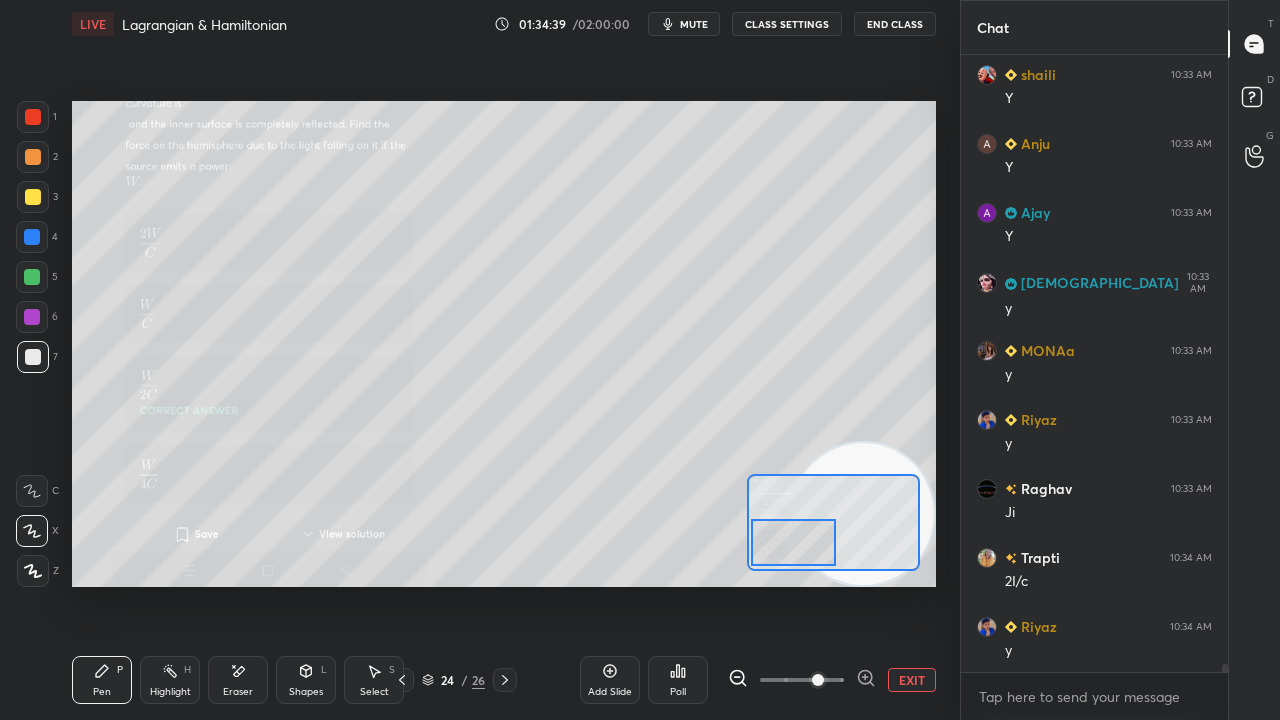 scroll, scrollTop: 49138, scrollLeft: 0, axis: vertical 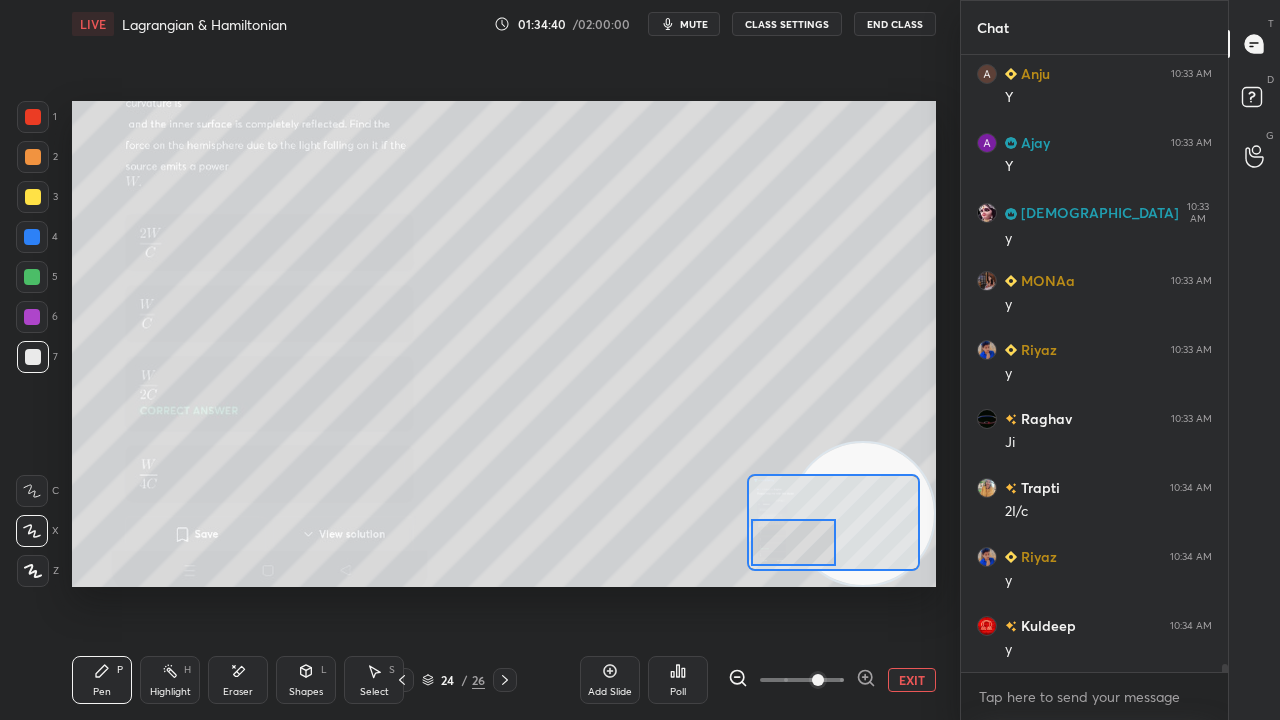click on "mute" at bounding box center [694, 24] 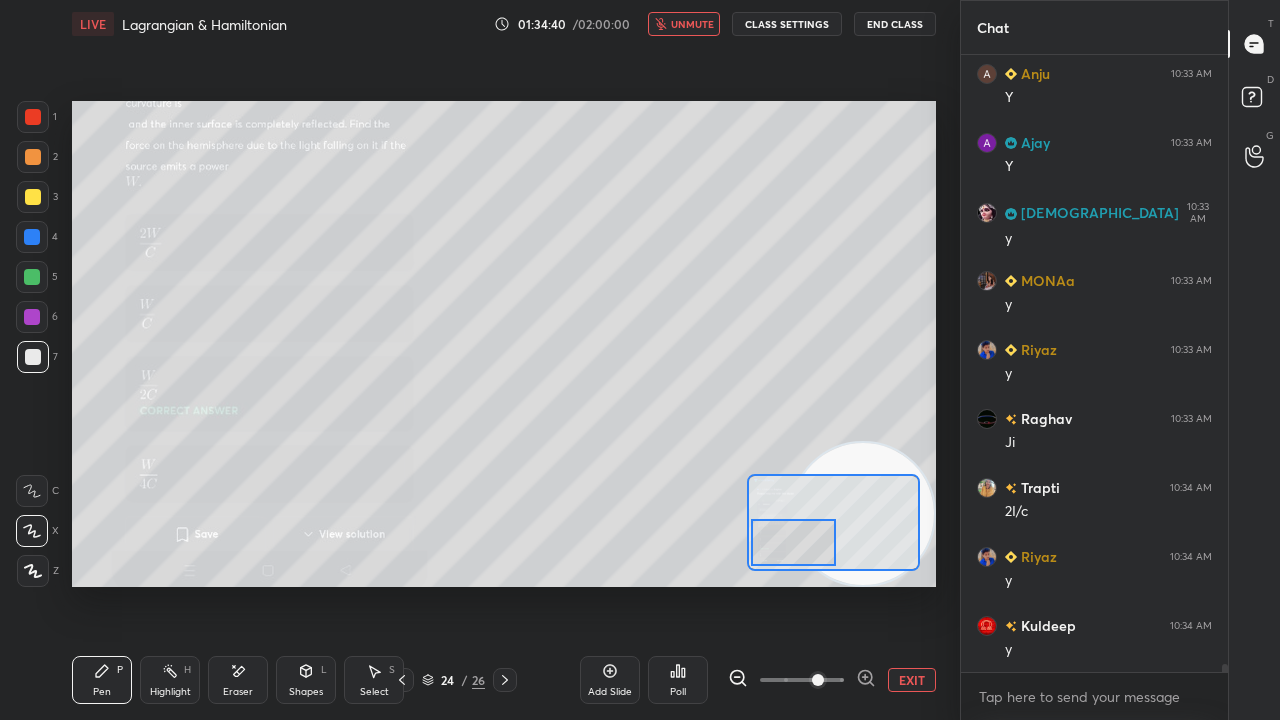 click on "unmute" at bounding box center (692, 24) 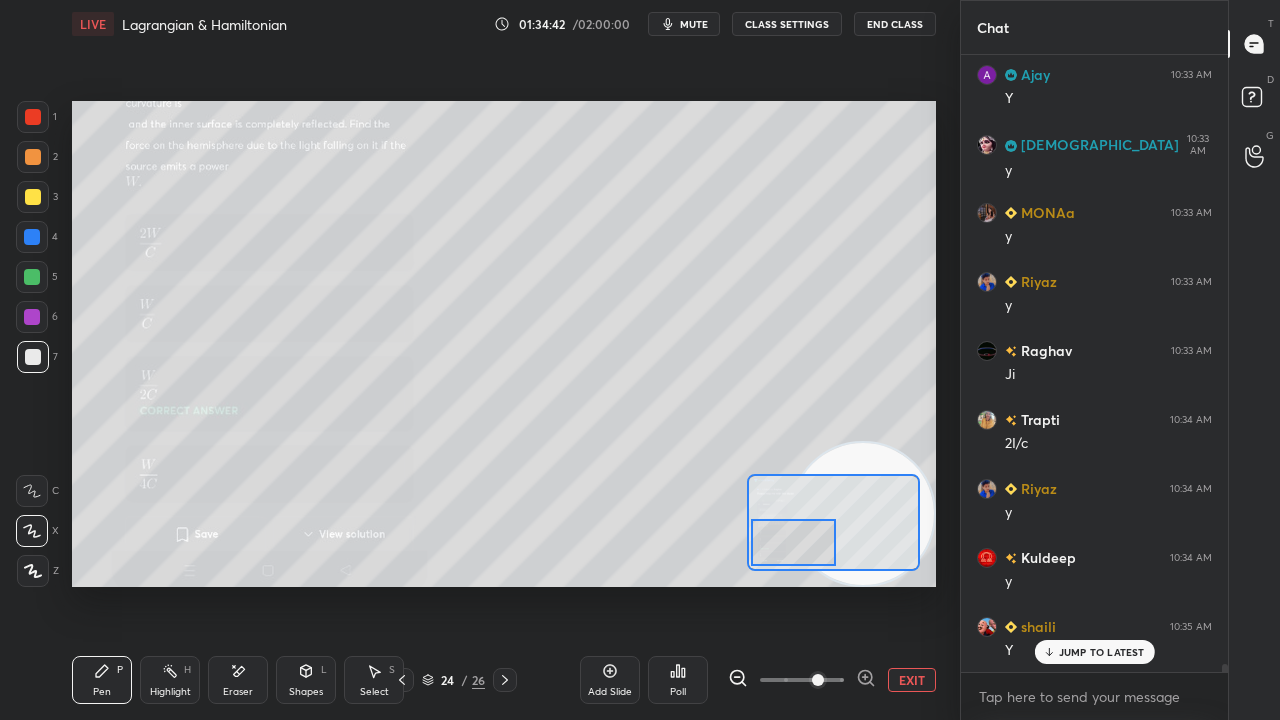 scroll, scrollTop: 49344, scrollLeft: 0, axis: vertical 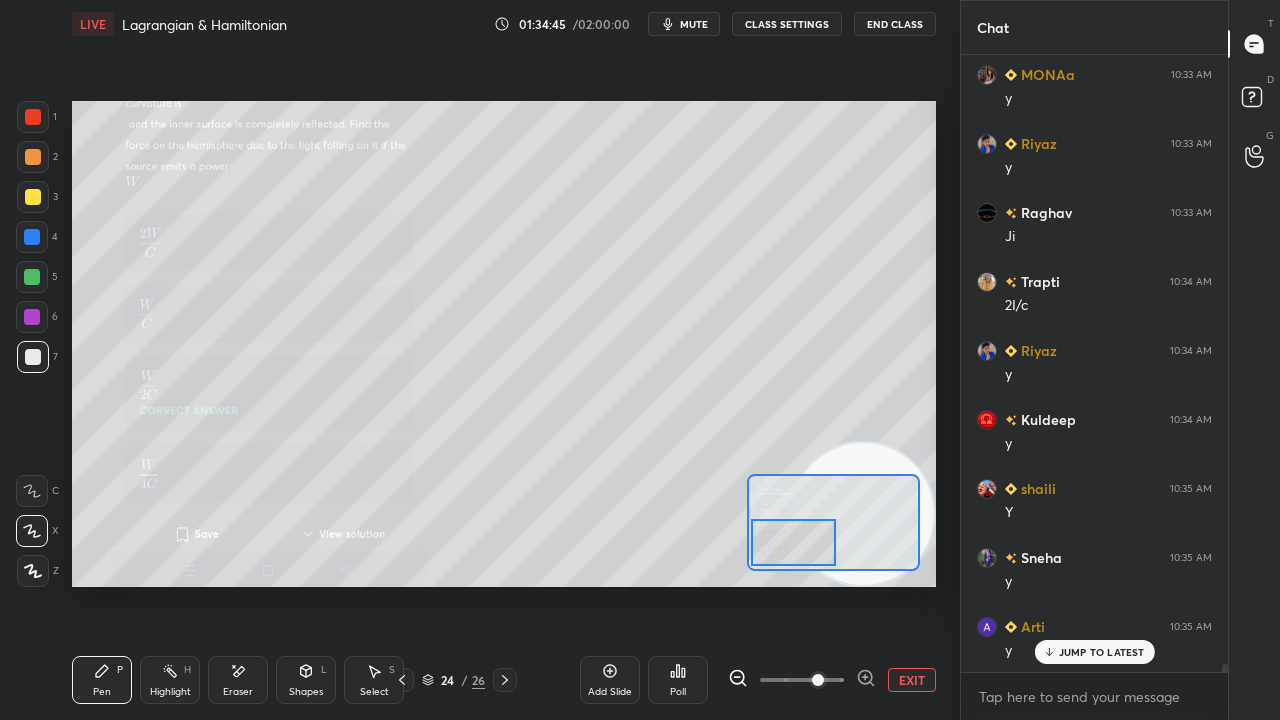 click on "mute" at bounding box center [694, 24] 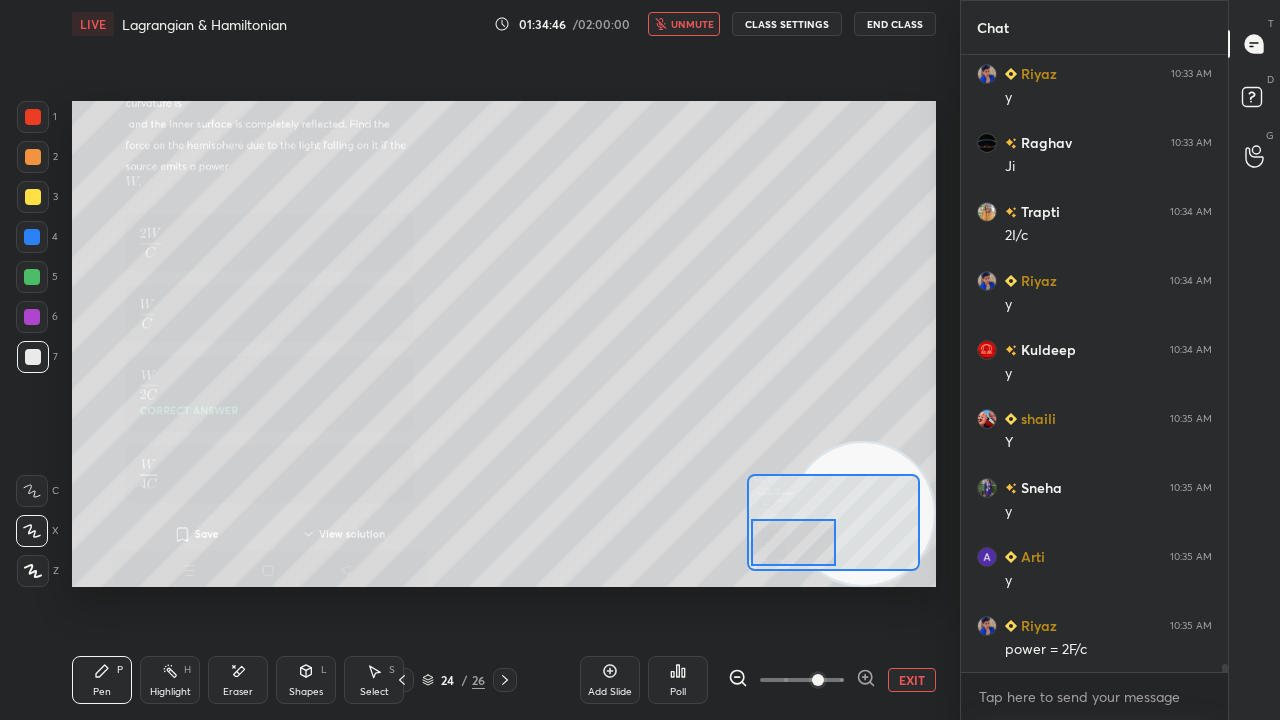 click on "unmute" at bounding box center [684, 24] 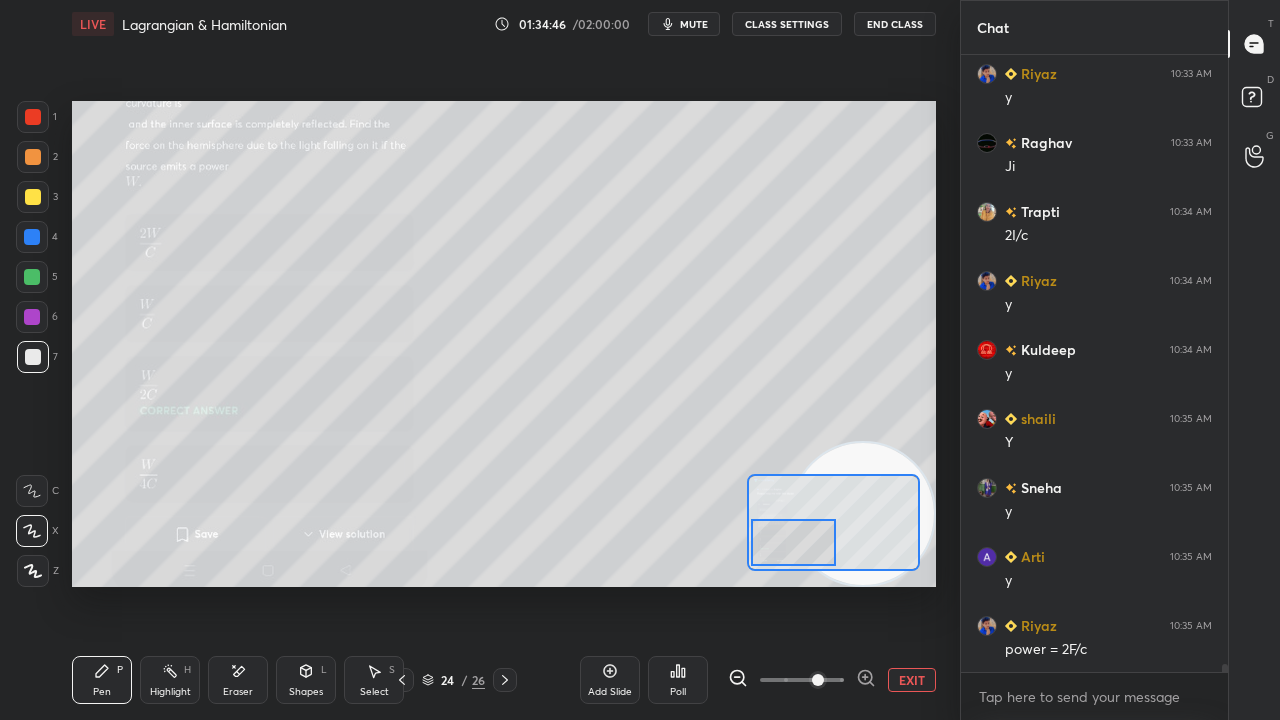 scroll, scrollTop: 49482, scrollLeft: 0, axis: vertical 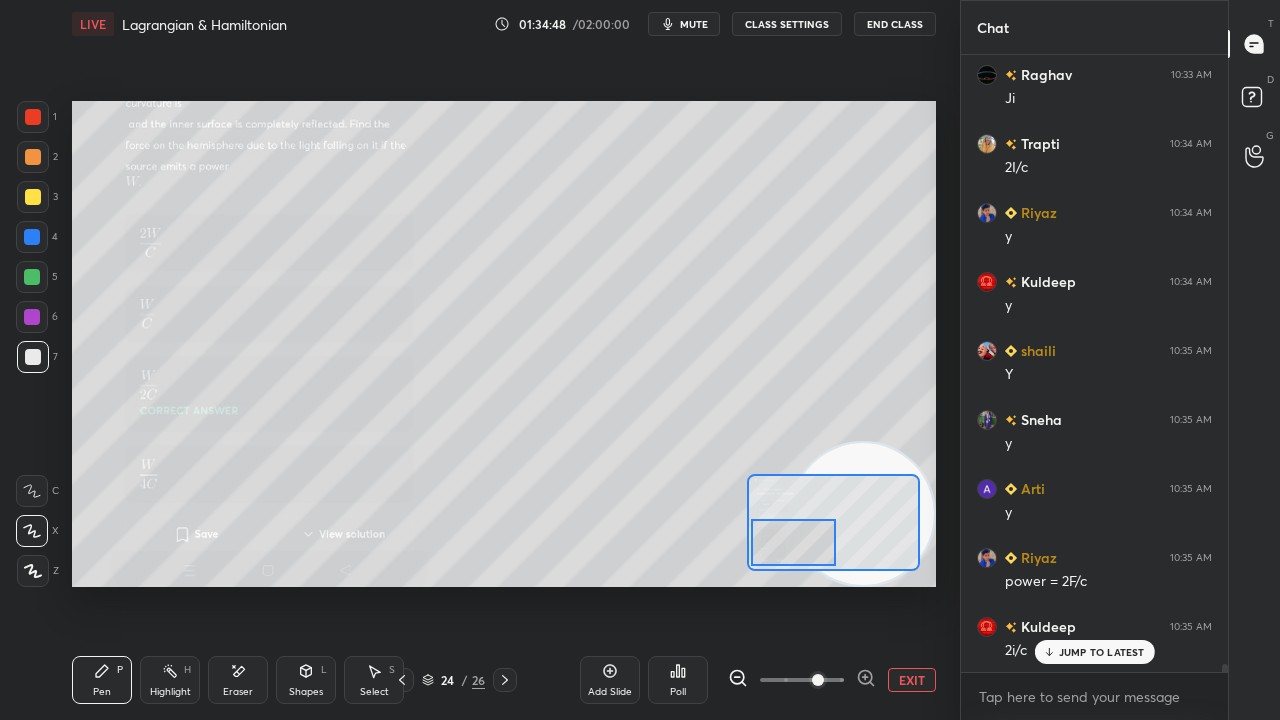 click on "mute" at bounding box center (694, 24) 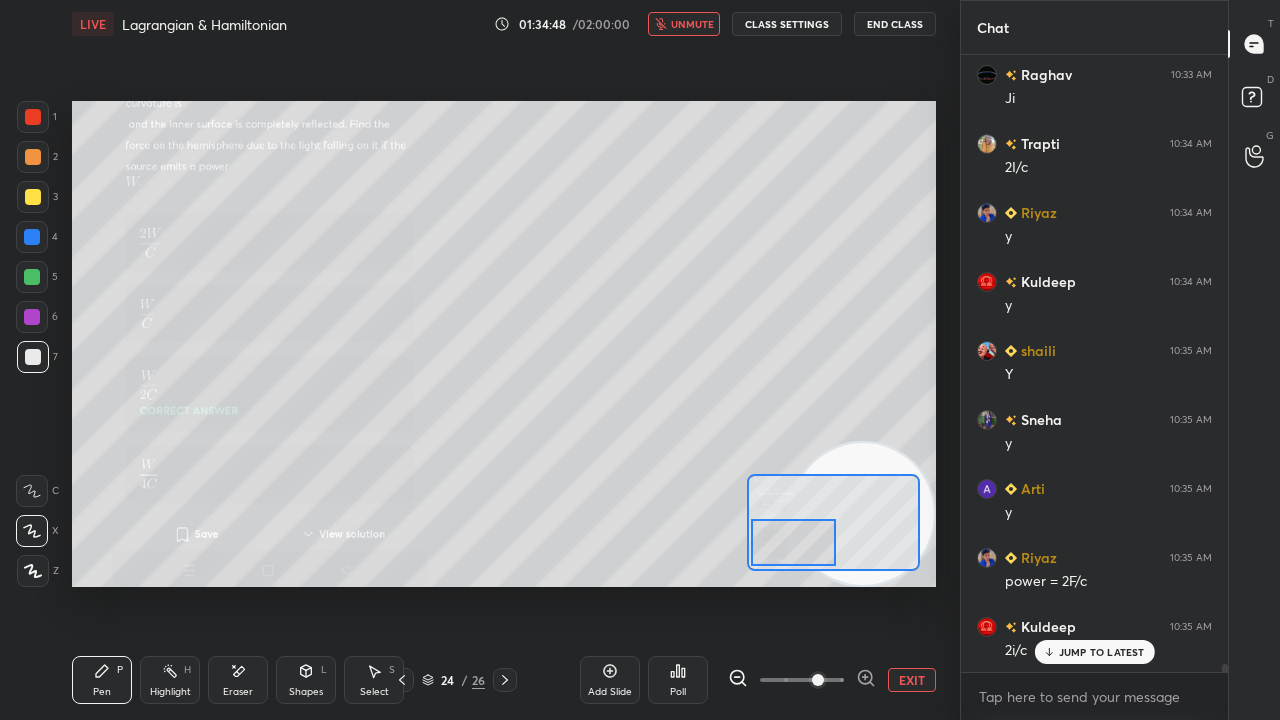 click on "unmute" at bounding box center [692, 24] 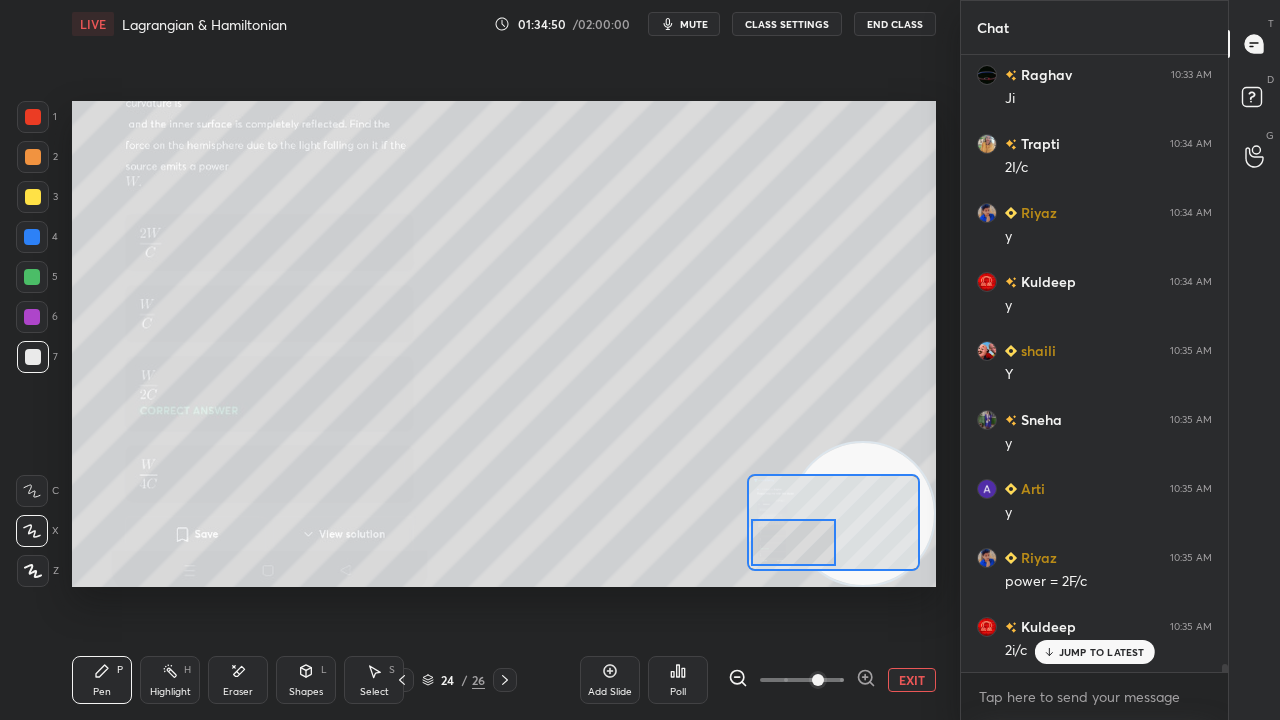 click on "JUMP TO LATEST" at bounding box center (1102, 652) 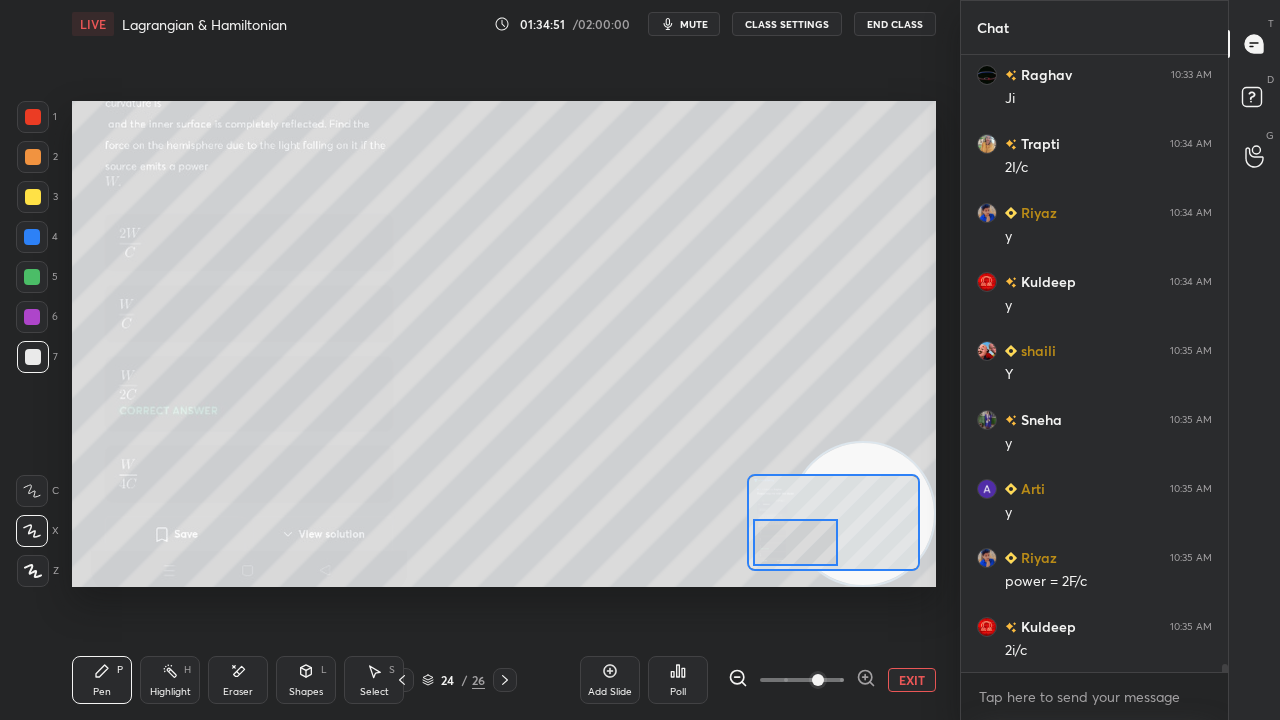 click at bounding box center [795, 542] 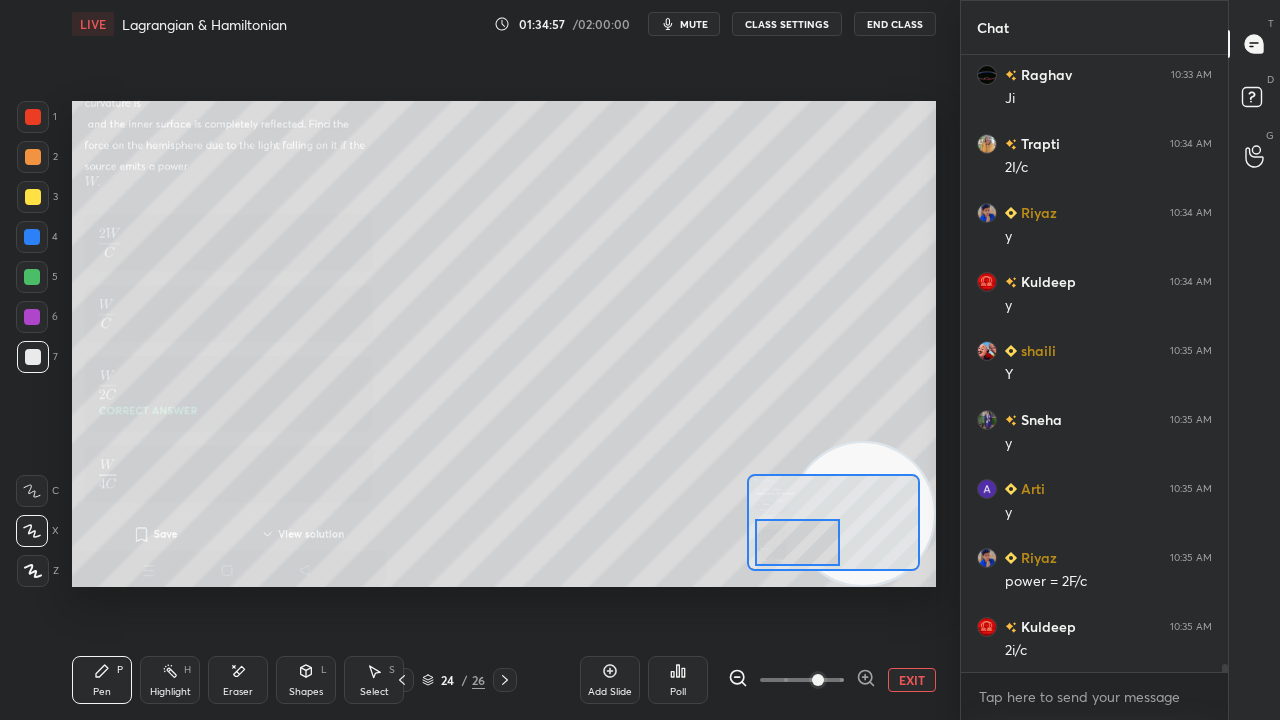 drag, startPoint x: 800, startPoint y: 544, endPoint x: 816, endPoint y: 551, distance: 17.464249 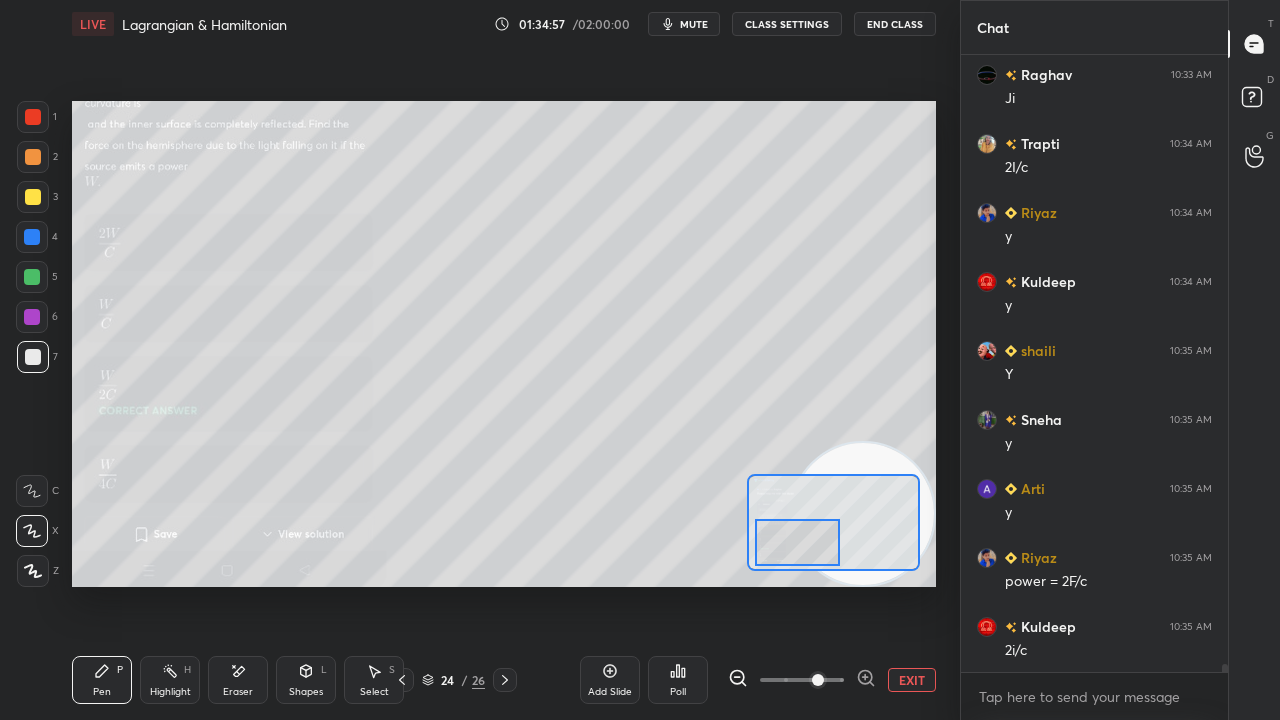 click at bounding box center (797, 542) 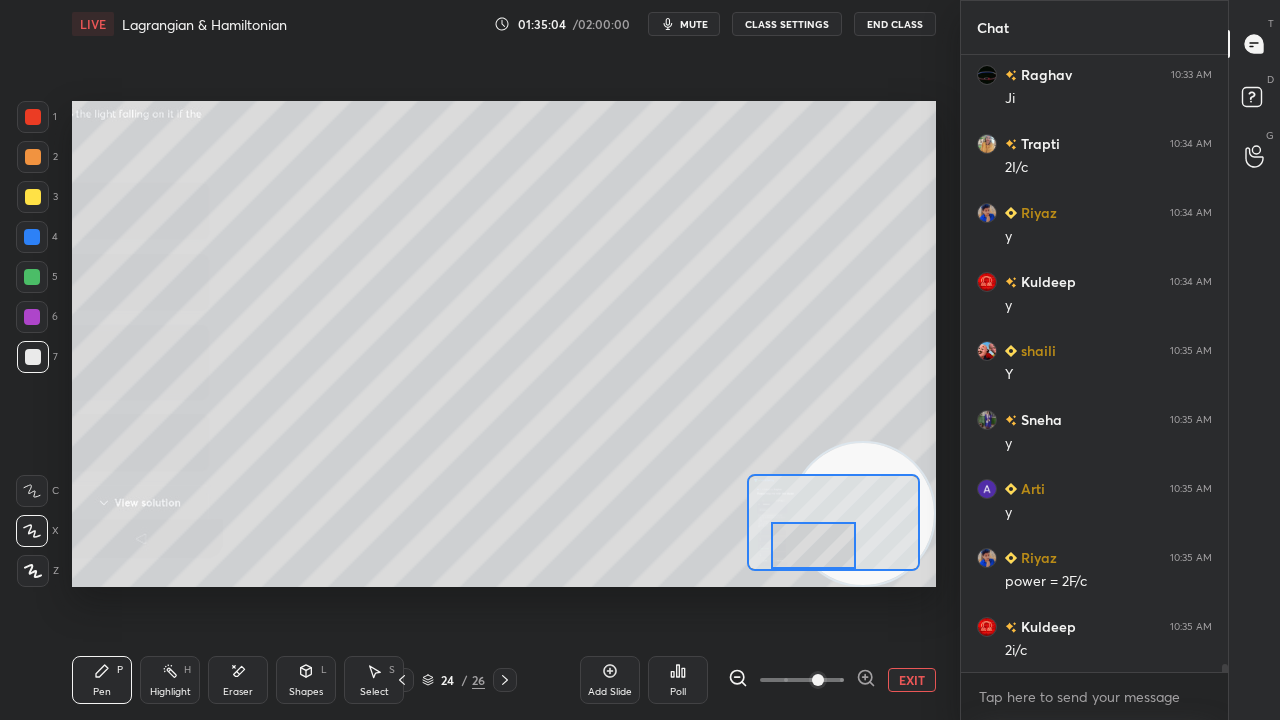drag, startPoint x: 812, startPoint y: 545, endPoint x: 832, endPoint y: 549, distance: 20.396078 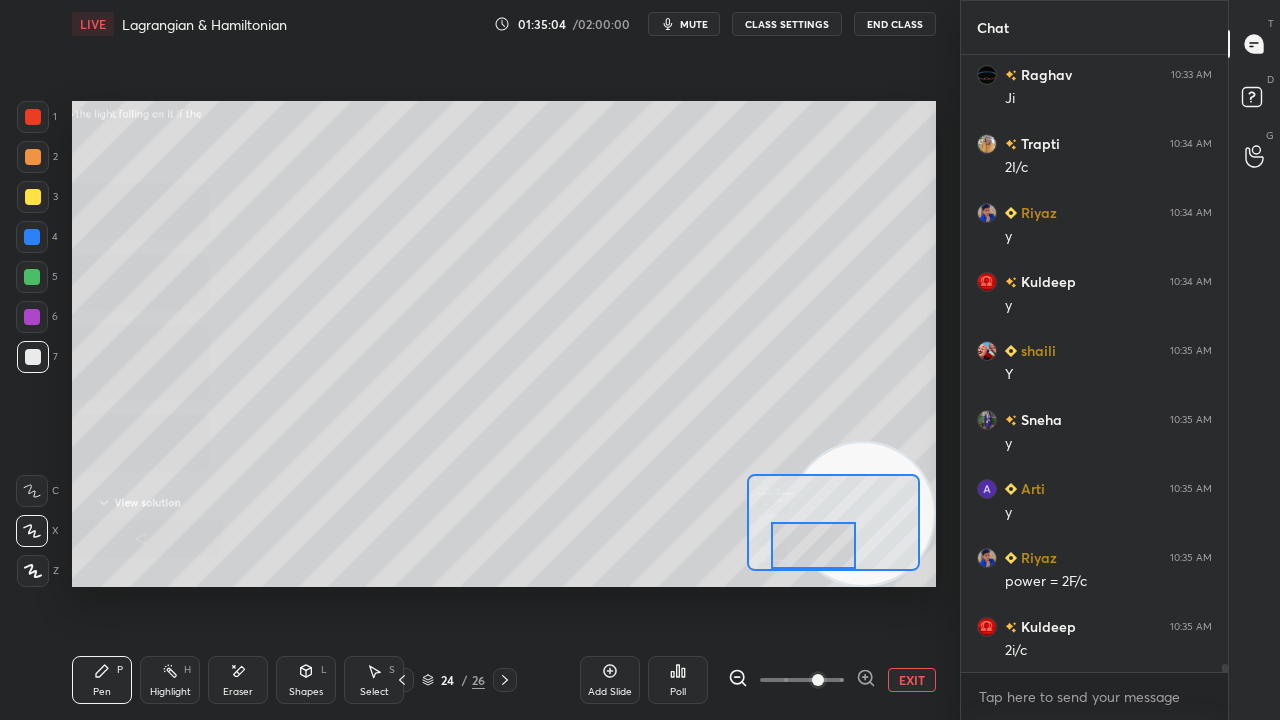 click at bounding box center (813, 545) 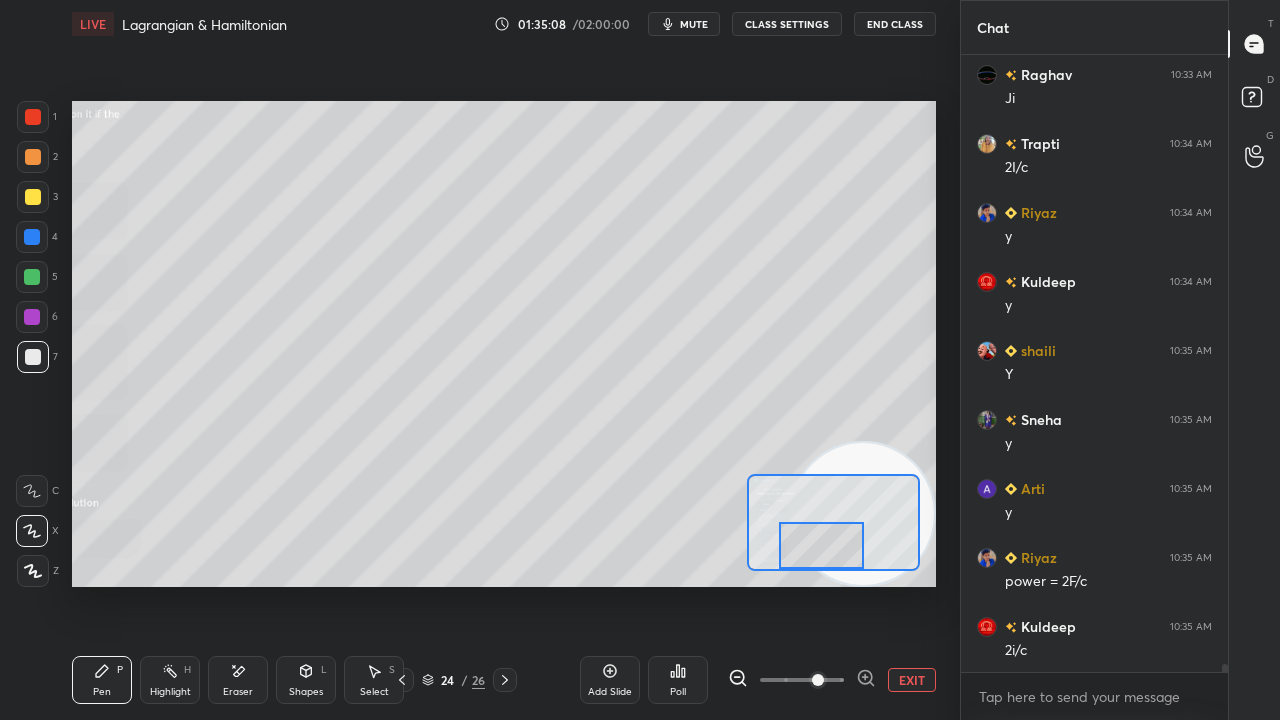 click on "Eraser" at bounding box center (238, 680) 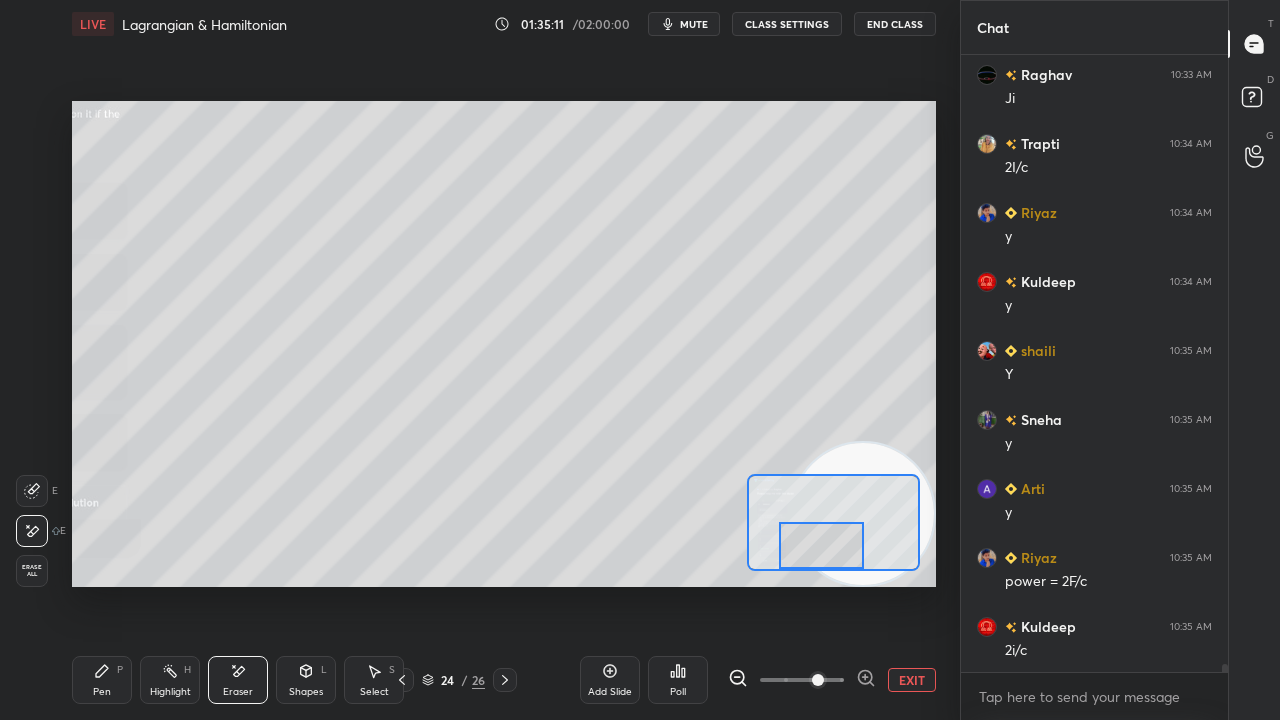 click on "Pen P" at bounding box center (102, 680) 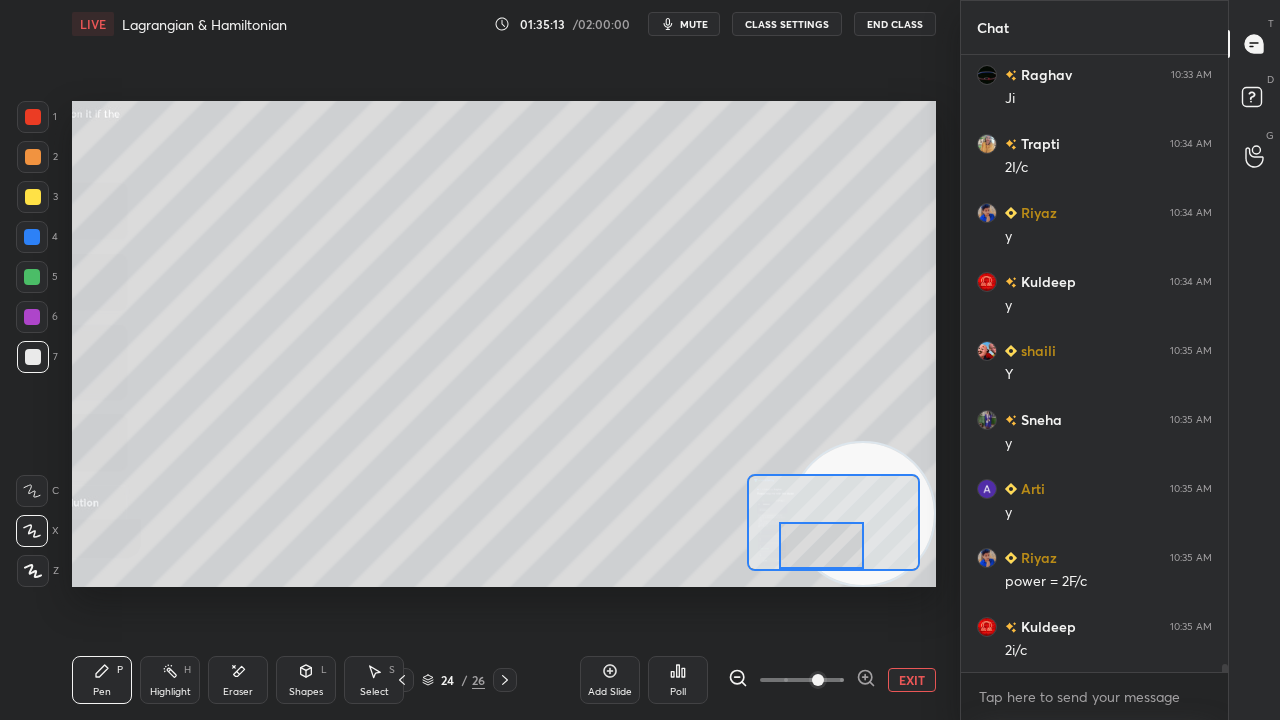 scroll, scrollTop: 49552, scrollLeft: 0, axis: vertical 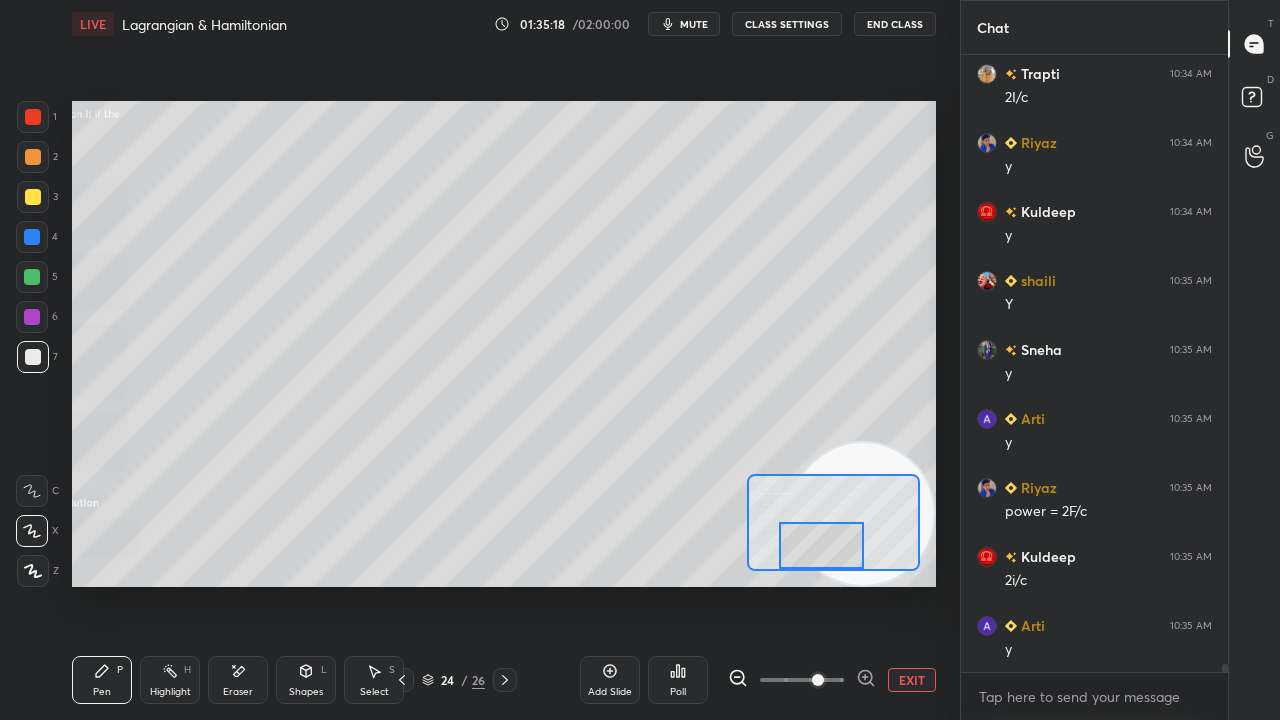click on "mute" at bounding box center [694, 24] 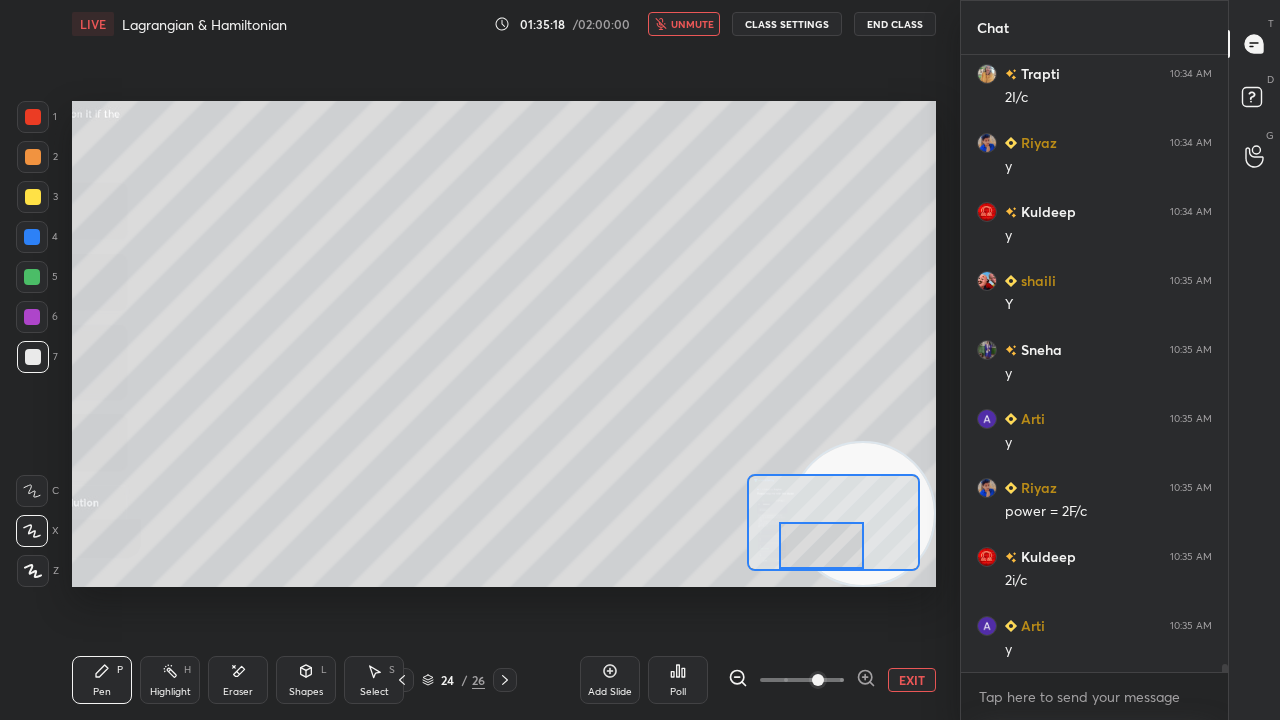 click on "unmute" at bounding box center (692, 24) 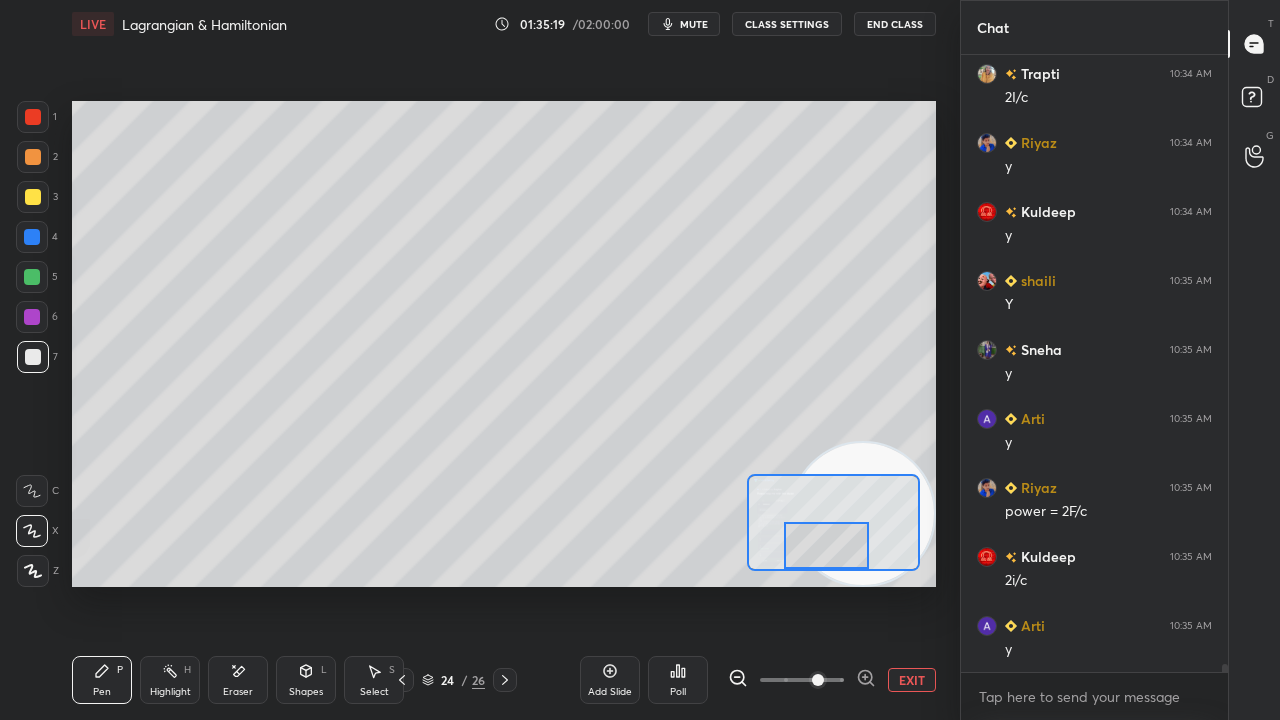 click at bounding box center [826, 545] 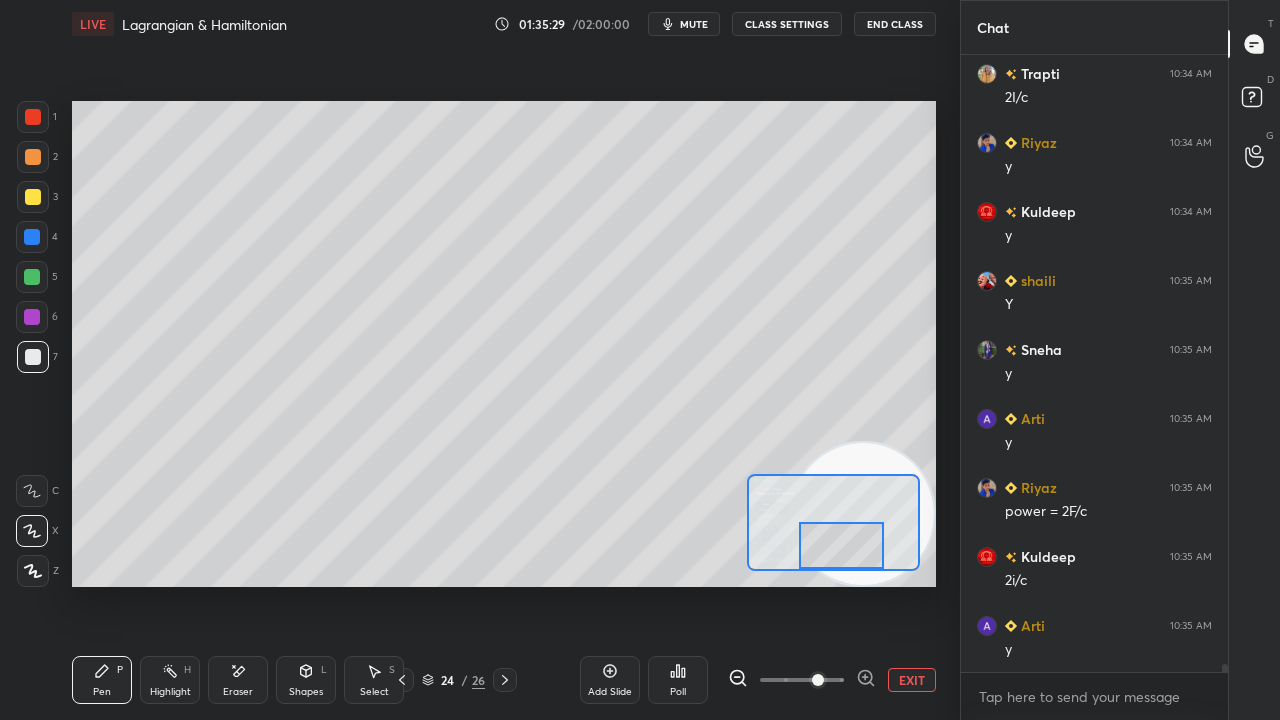 drag, startPoint x: 849, startPoint y: 548, endPoint x: 854, endPoint y: 566, distance: 18.681541 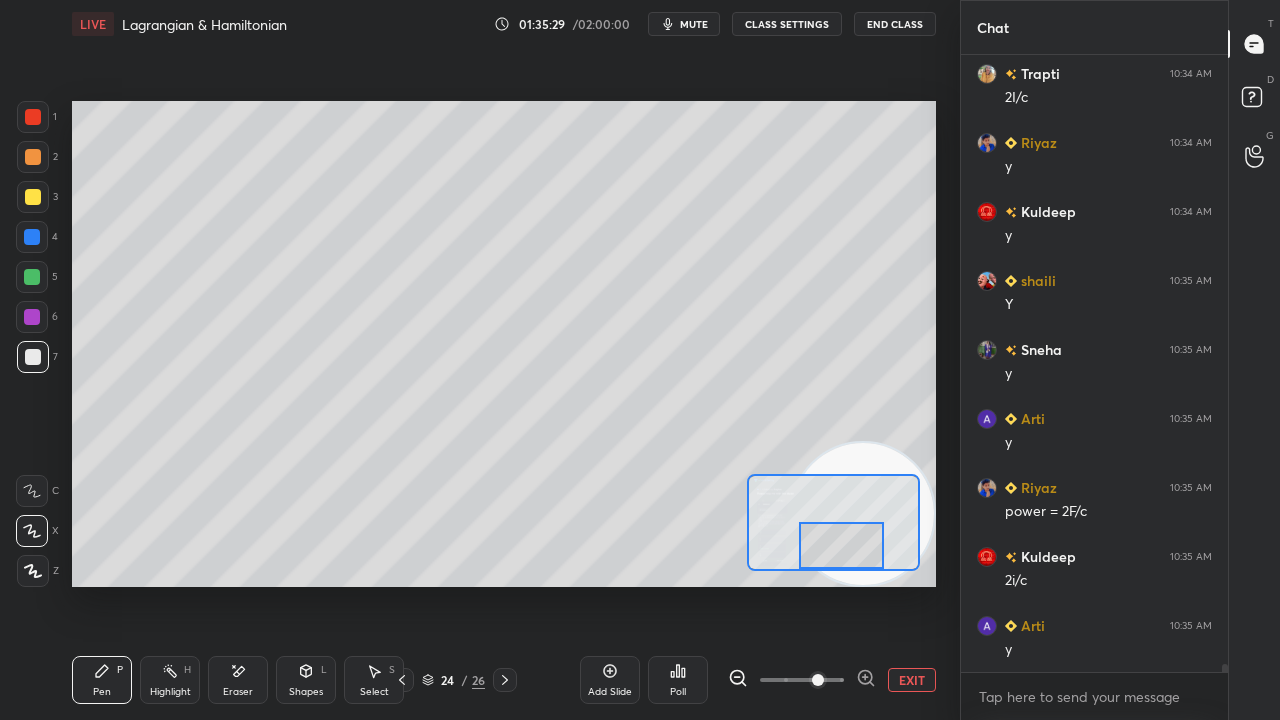 click on "Setting up your live class Poll for   secs No correct answer Start poll" at bounding box center [504, 344] 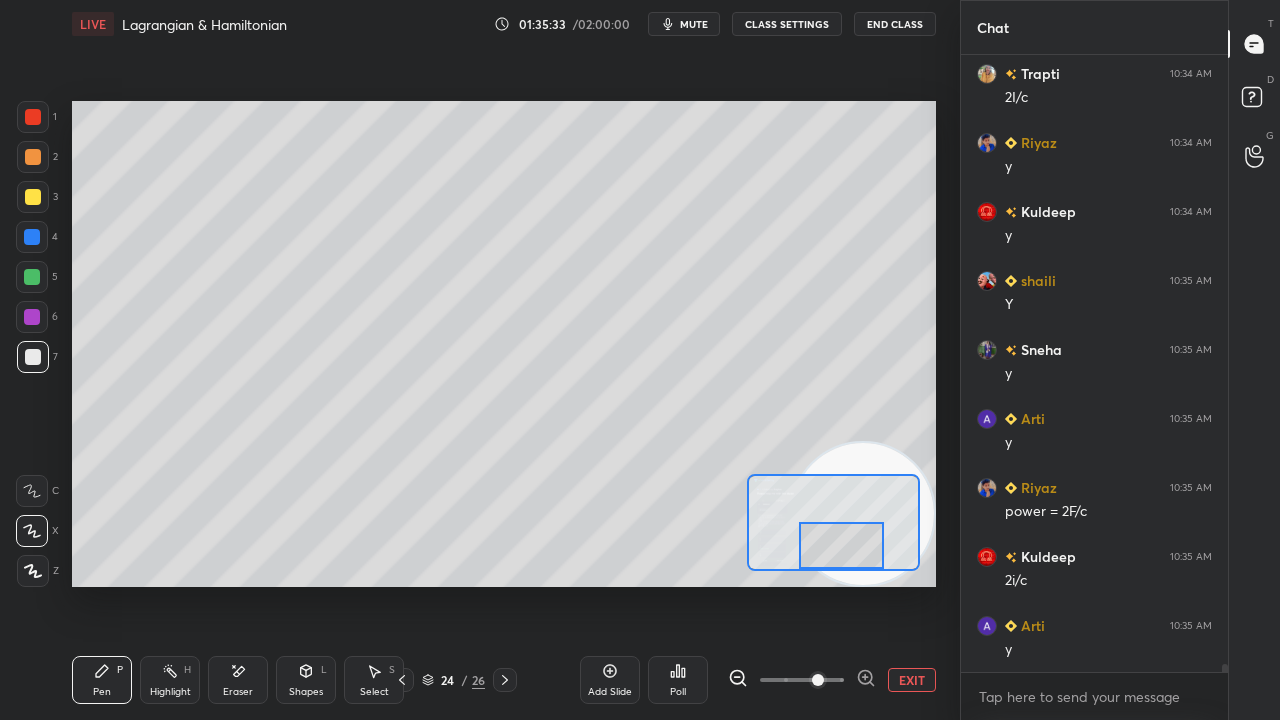 click on "mute" at bounding box center (694, 24) 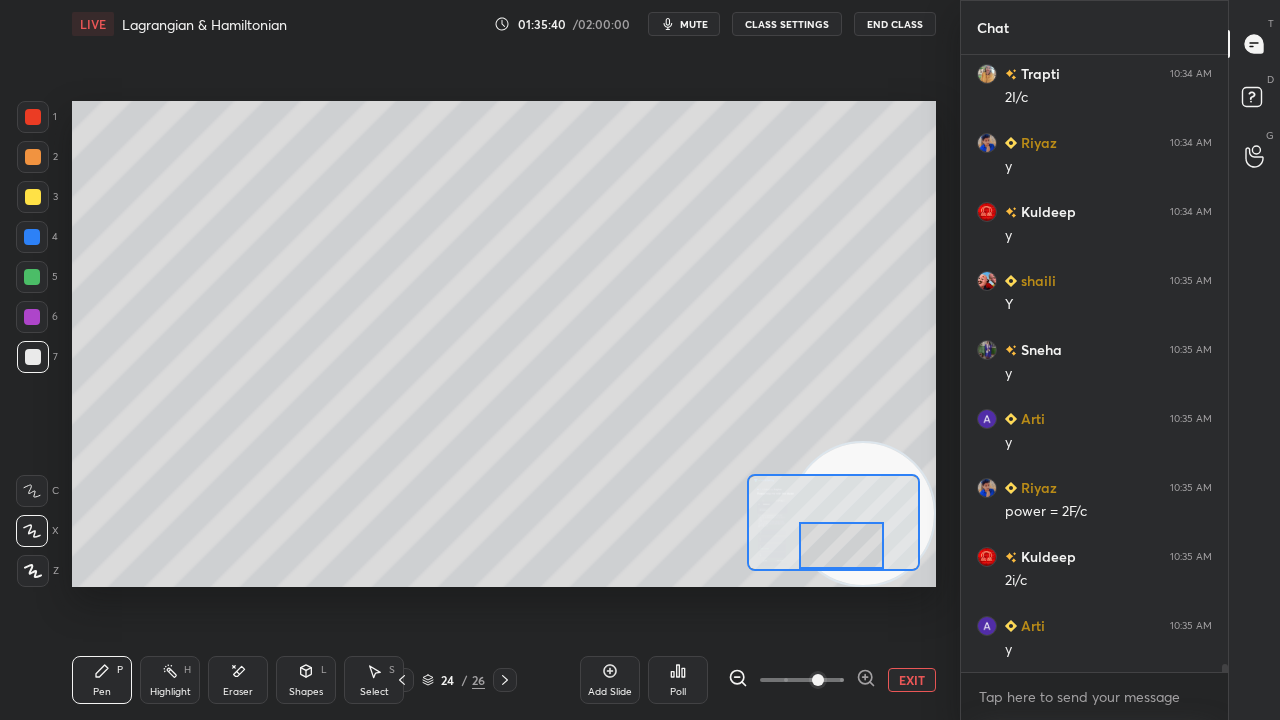scroll, scrollTop: 49620, scrollLeft: 0, axis: vertical 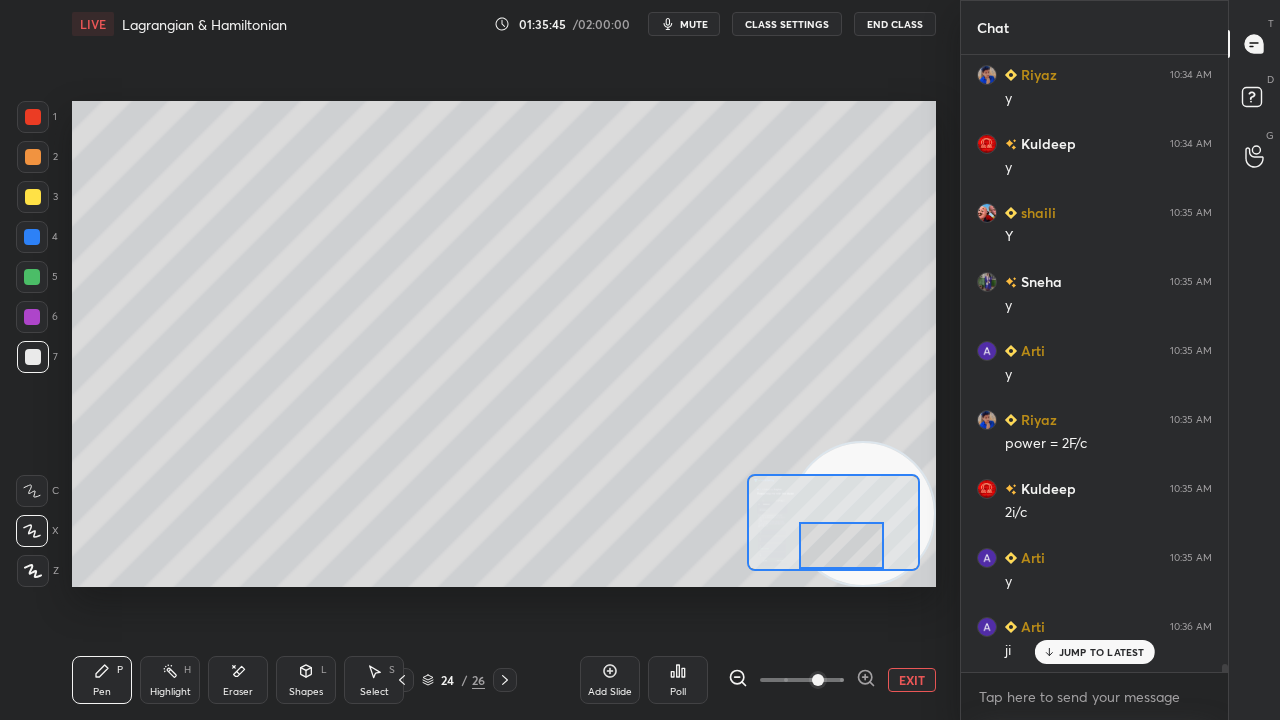 click at bounding box center [841, 545] 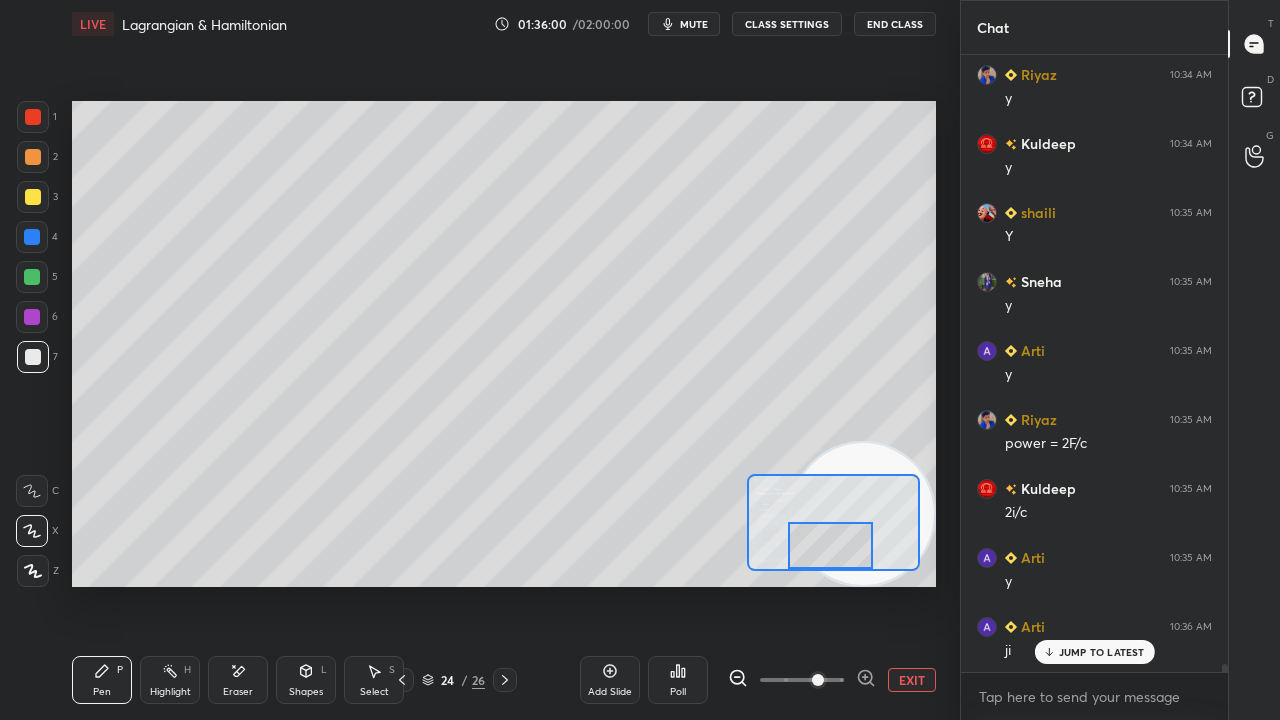 drag, startPoint x: 848, startPoint y: 548, endPoint x: 826, endPoint y: 571, distance: 31.827662 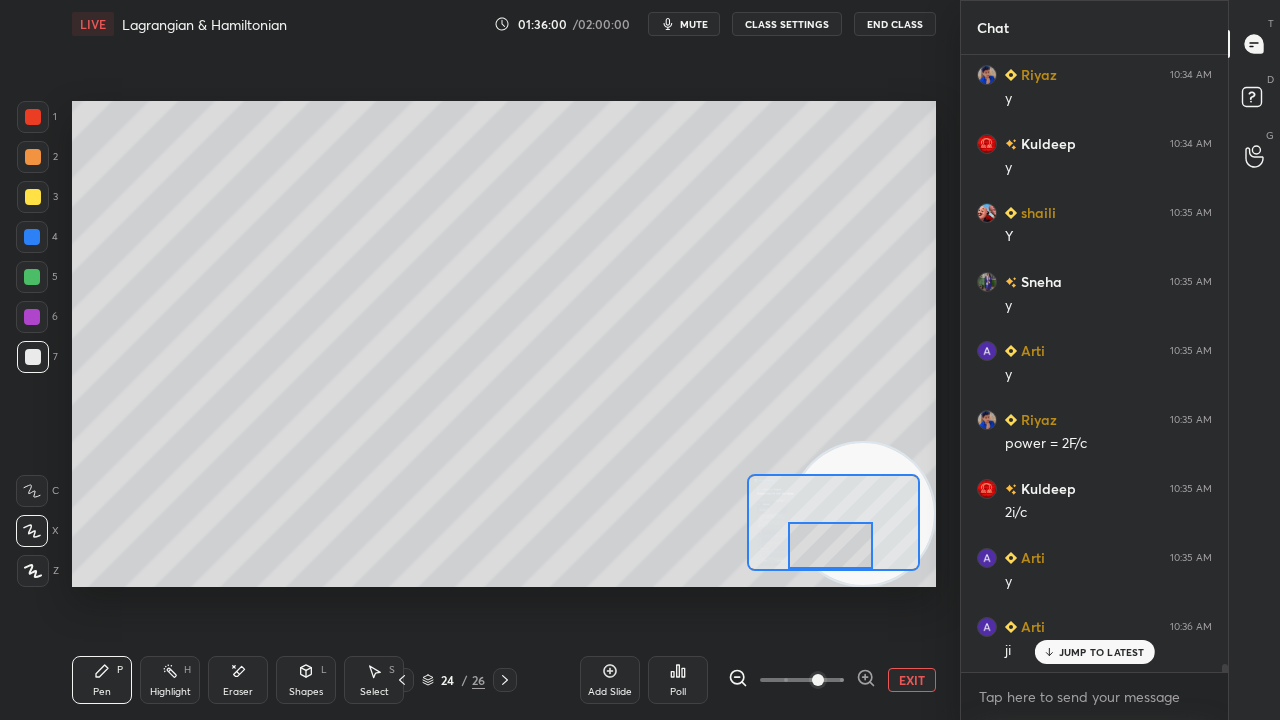 click on "Setting up your live class Poll for   secs No correct answer Start poll" at bounding box center (504, 344) 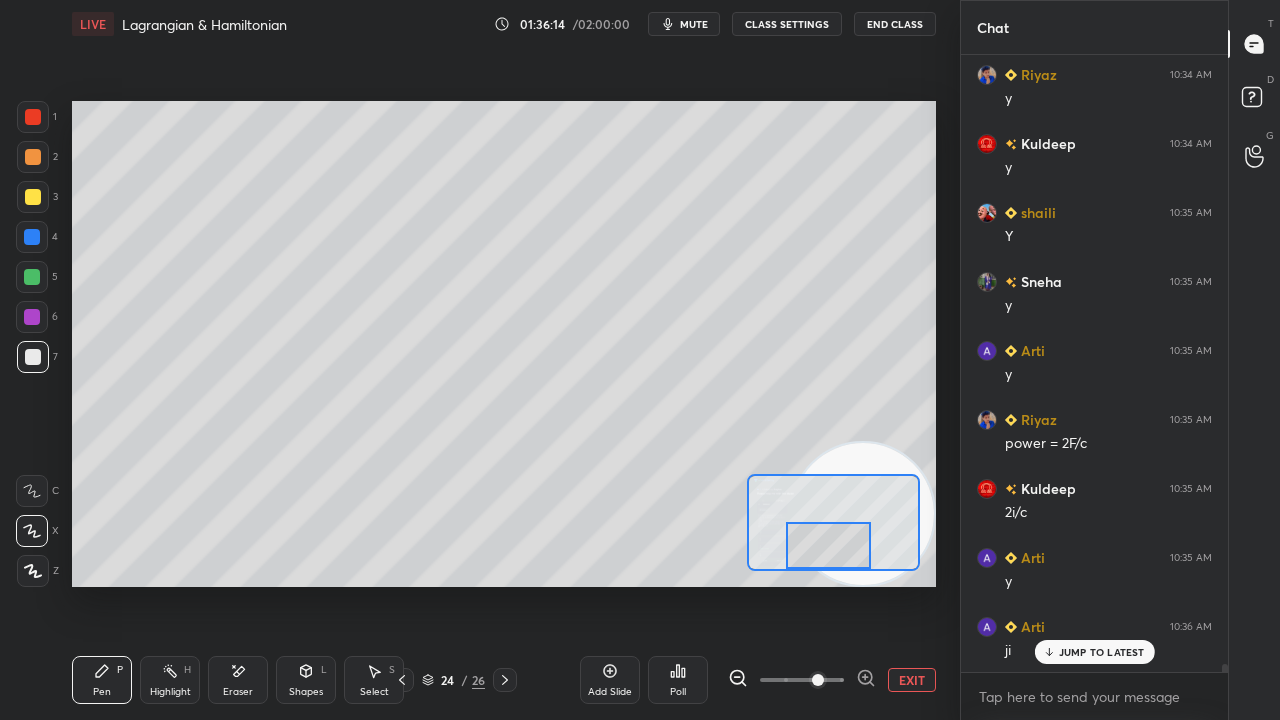 click at bounding box center [828, 545] 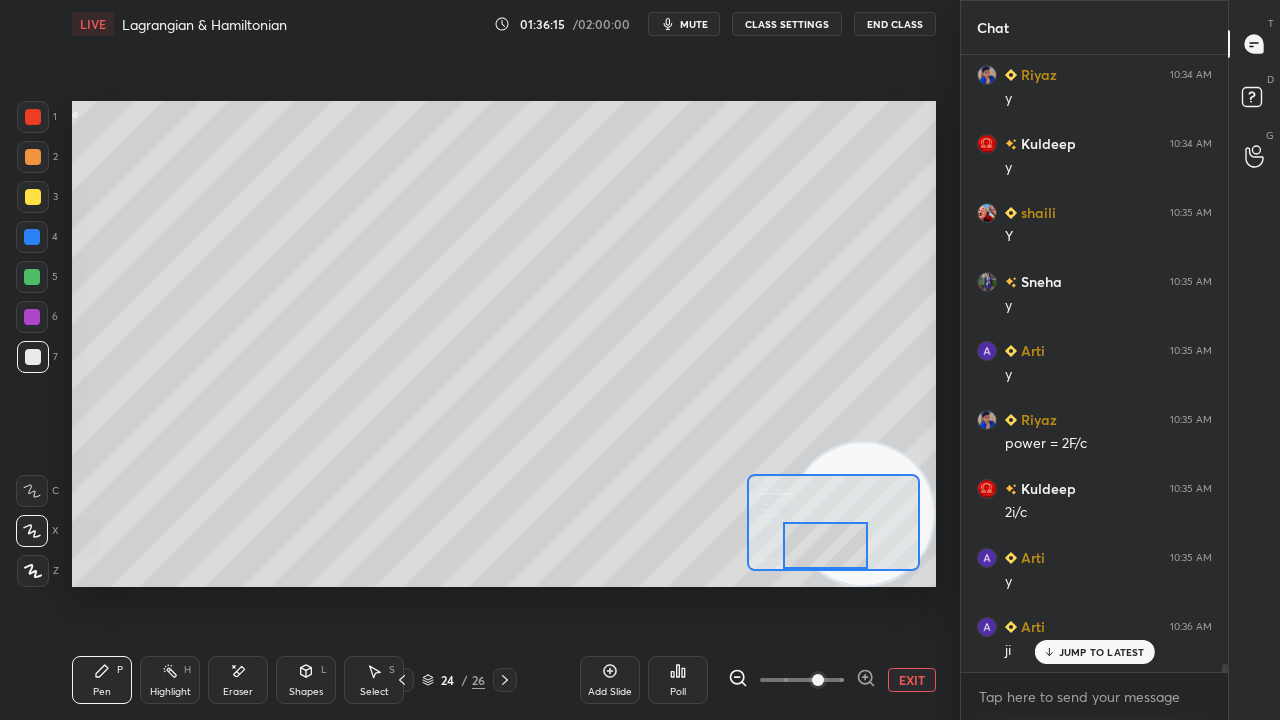 click on "mute" at bounding box center [694, 24] 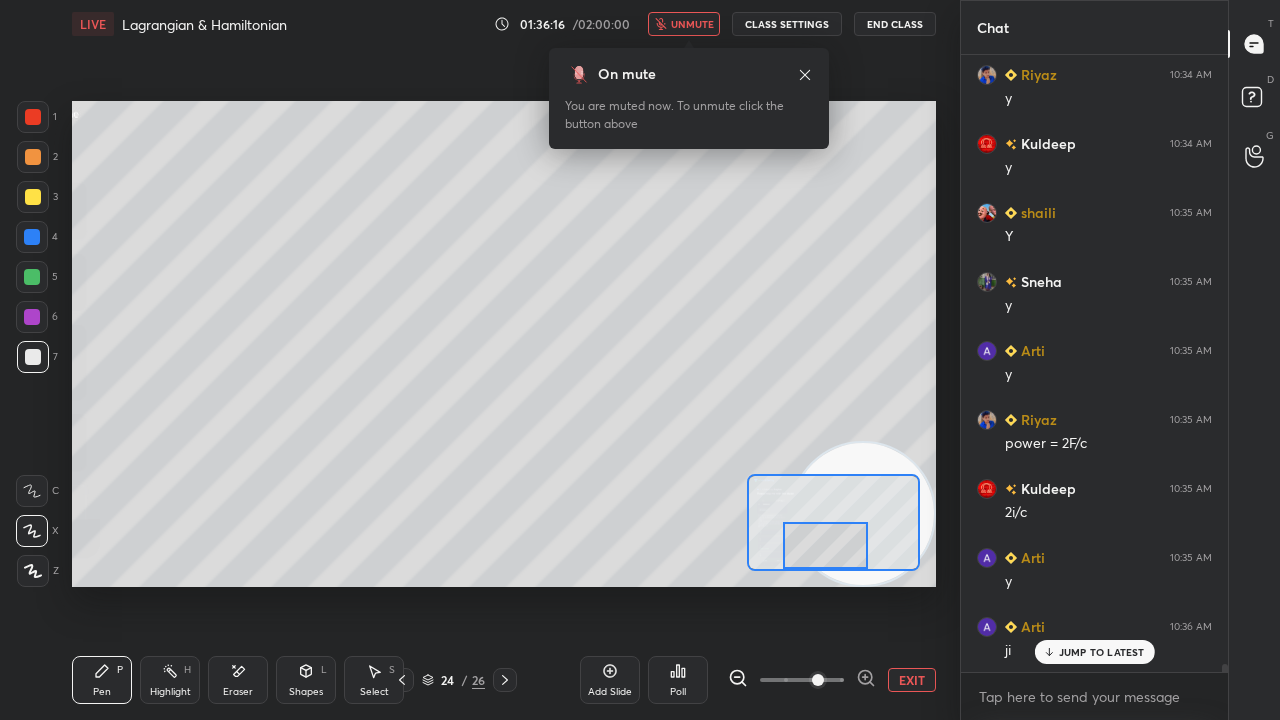 click on "unmute" at bounding box center (692, 24) 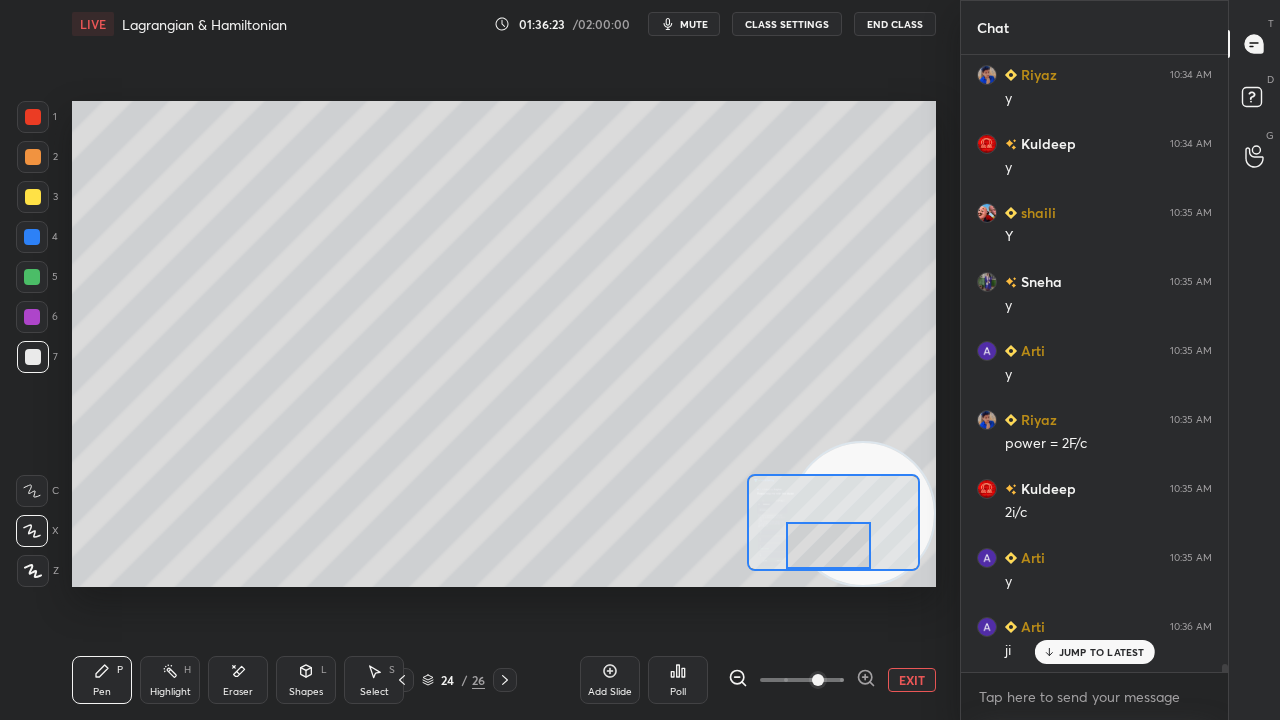 drag, startPoint x: 834, startPoint y: 542, endPoint x: 838, endPoint y: 555, distance: 13.601471 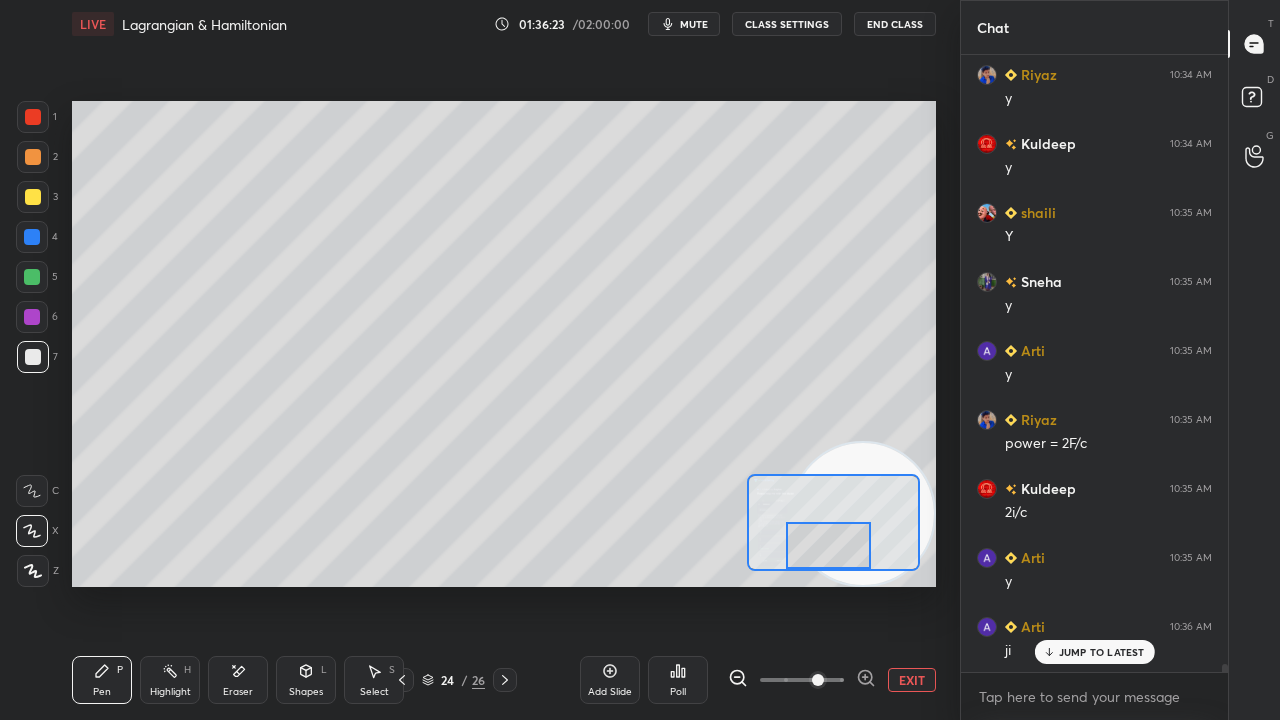 click at bounding box center [828, 545] 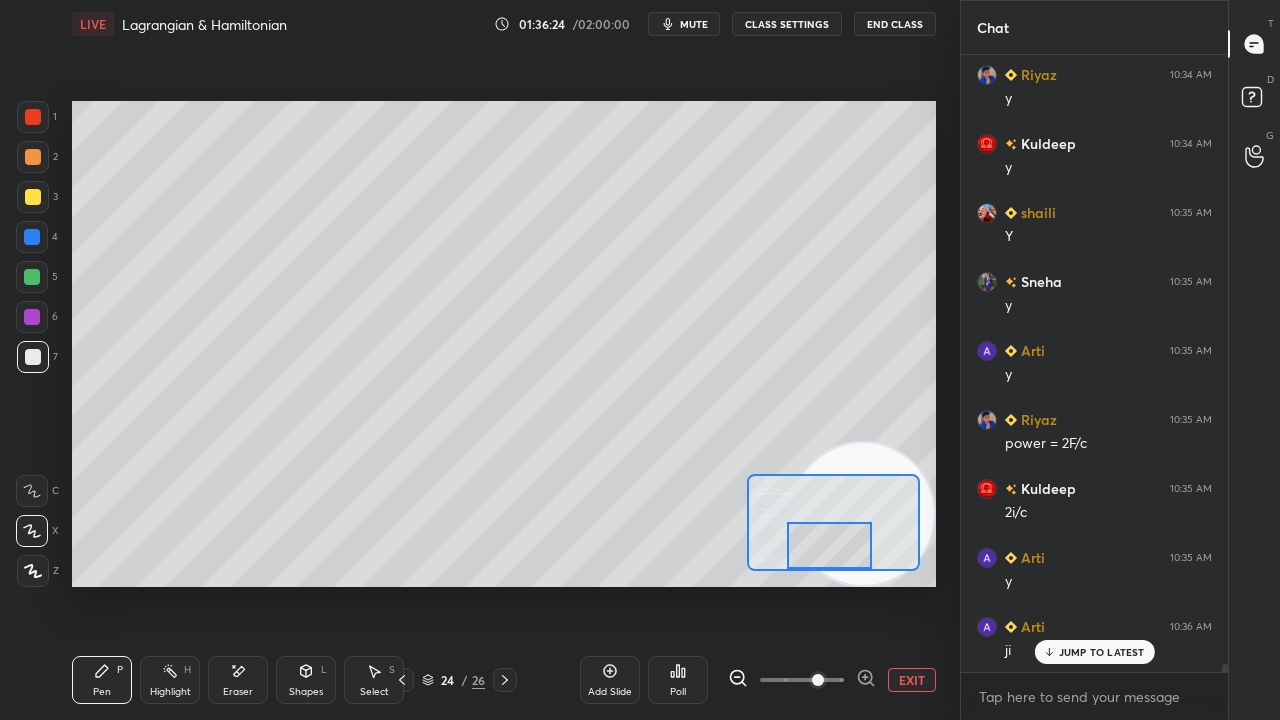 click at bounding box center (829, 545) 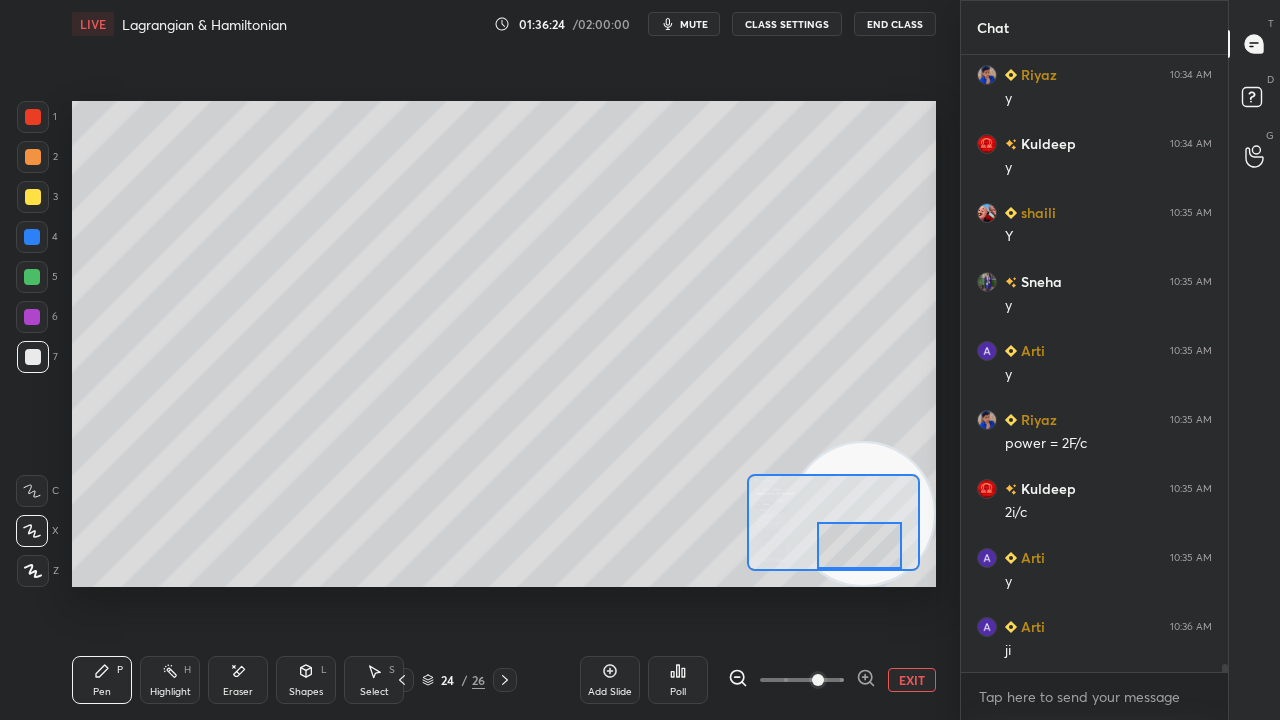 scroll, scrollTop: 49690, scrollLeft: 0, axis: vertical 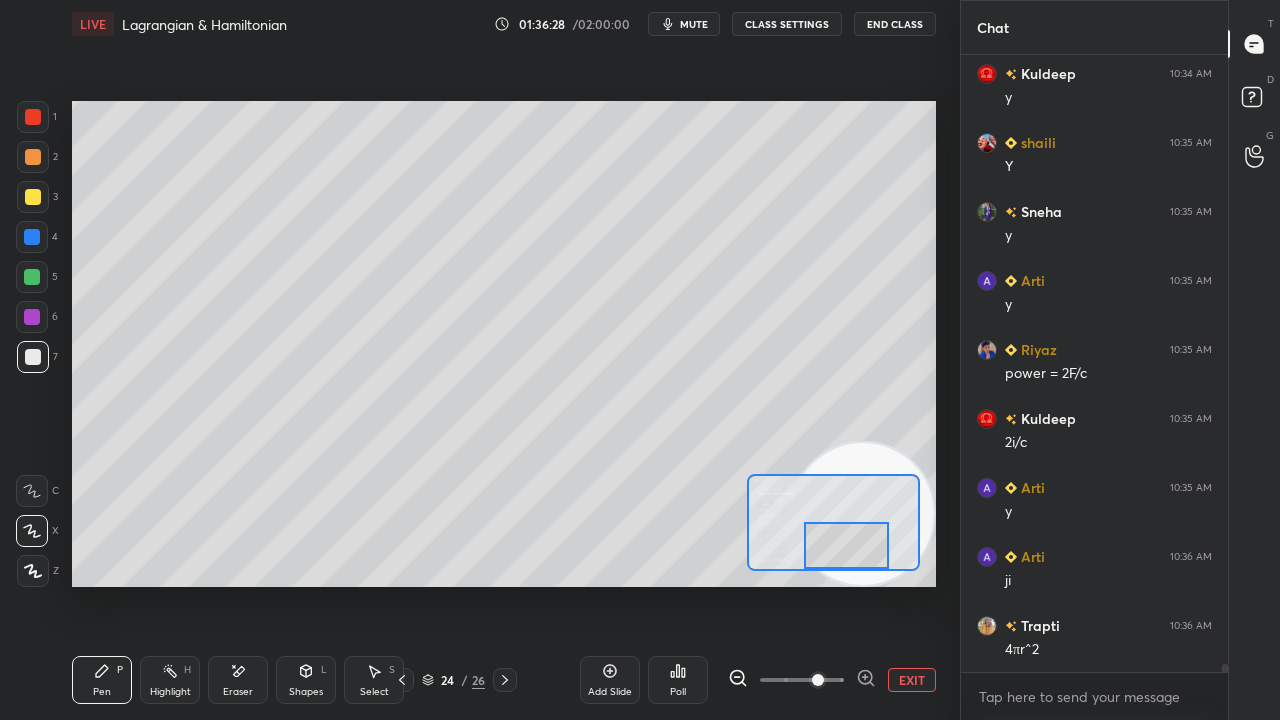 drag, startPoint x: 859, startPoint y: 548, endPoint x: 832, endPoint y: 557, distance: 28.460499 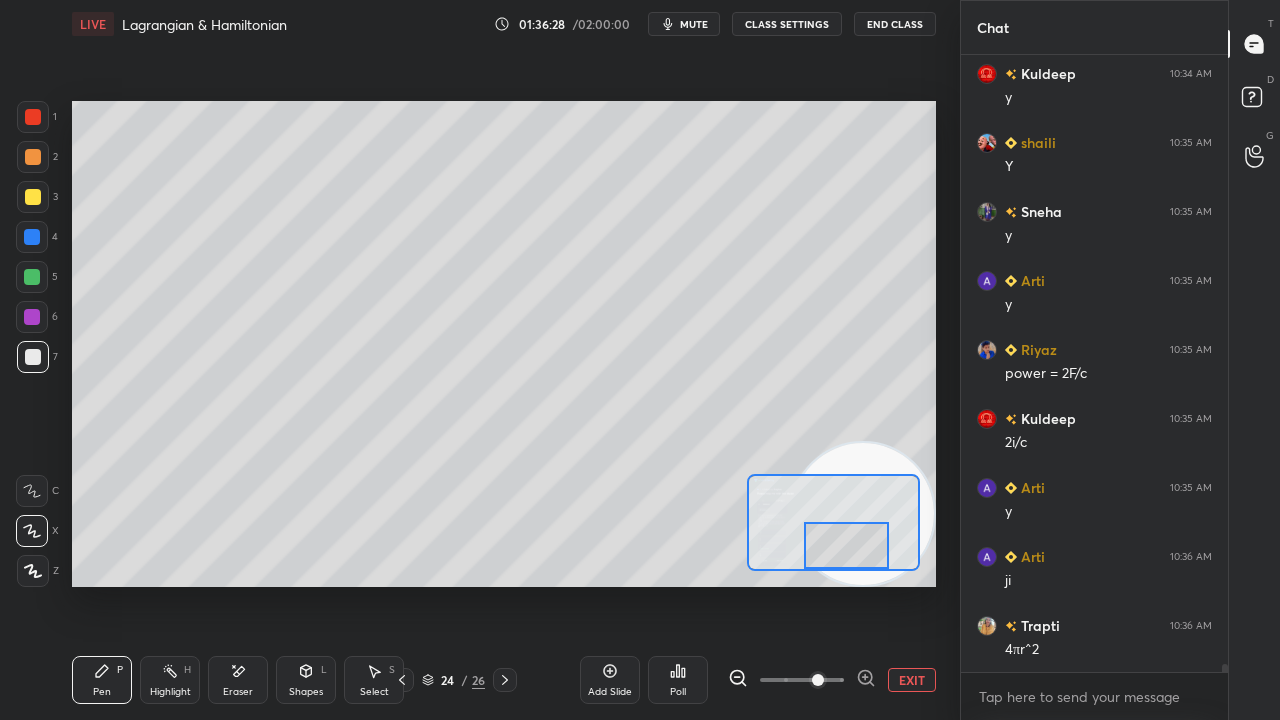 click at bounding box center [846, 545] 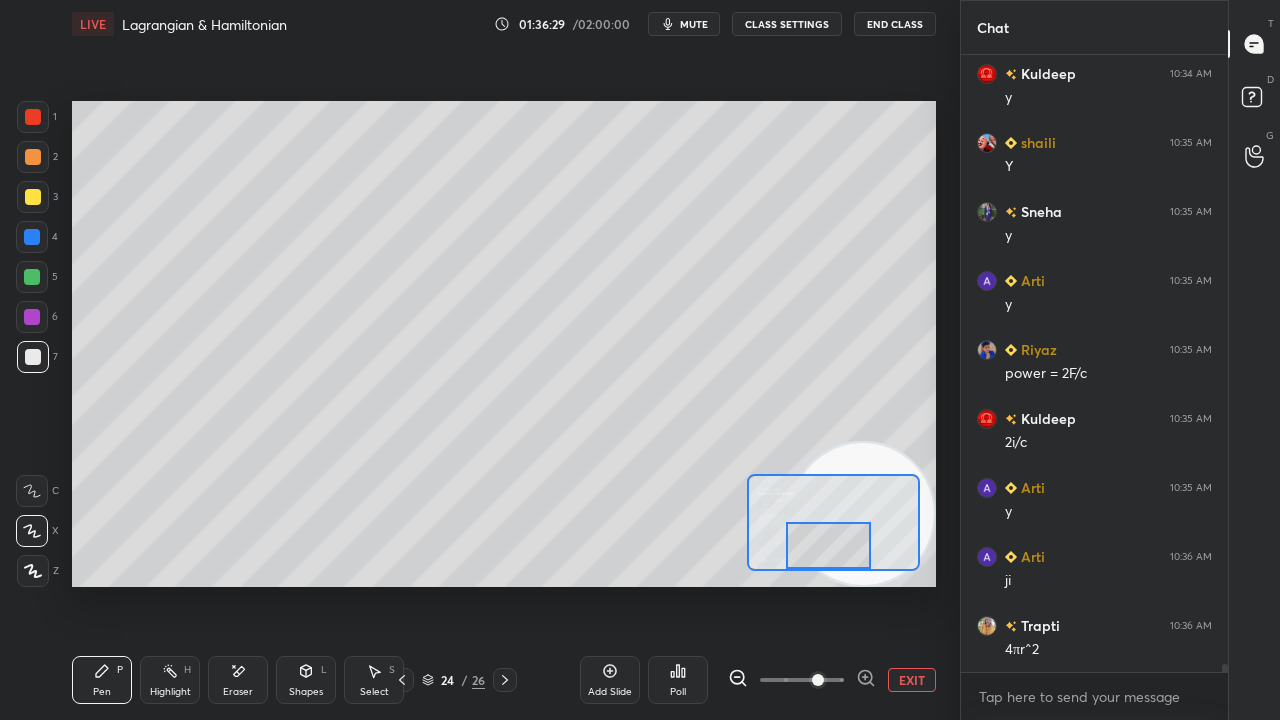 click on "Eraser" at bounding box center (238, 692) 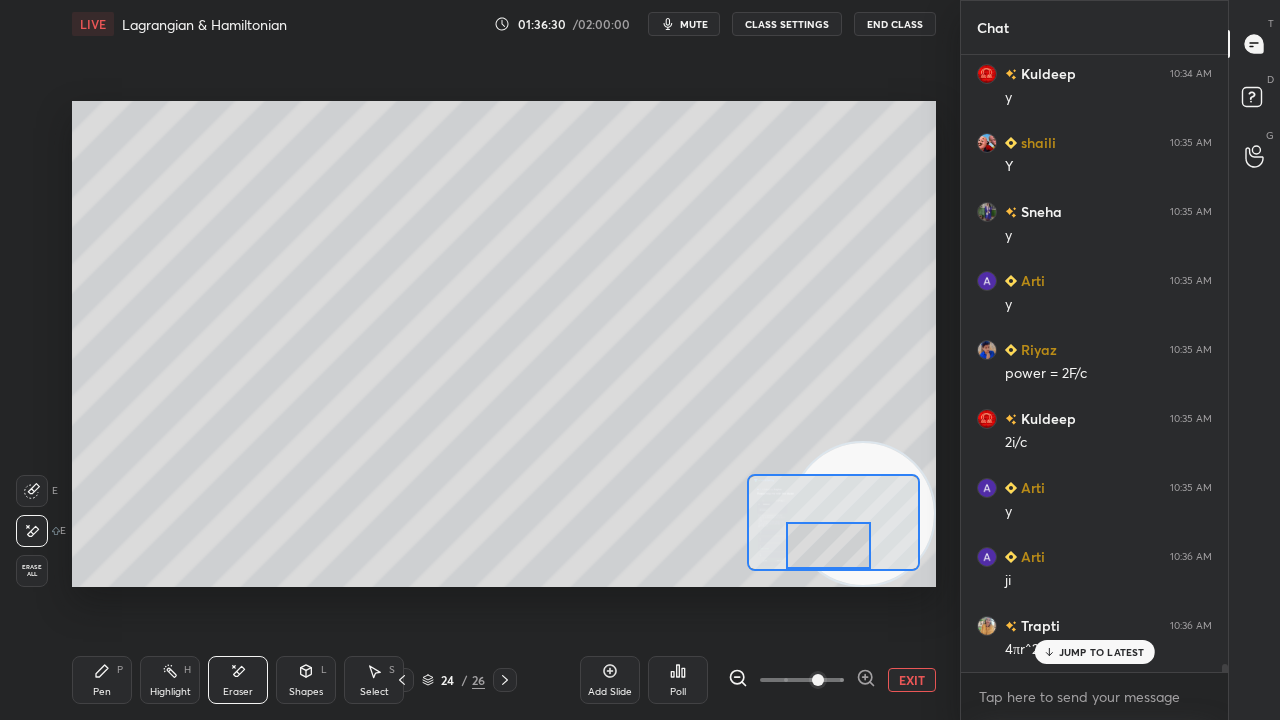 scroll, scrollTop: 49758, scrollLeft: 0, axis: vertical 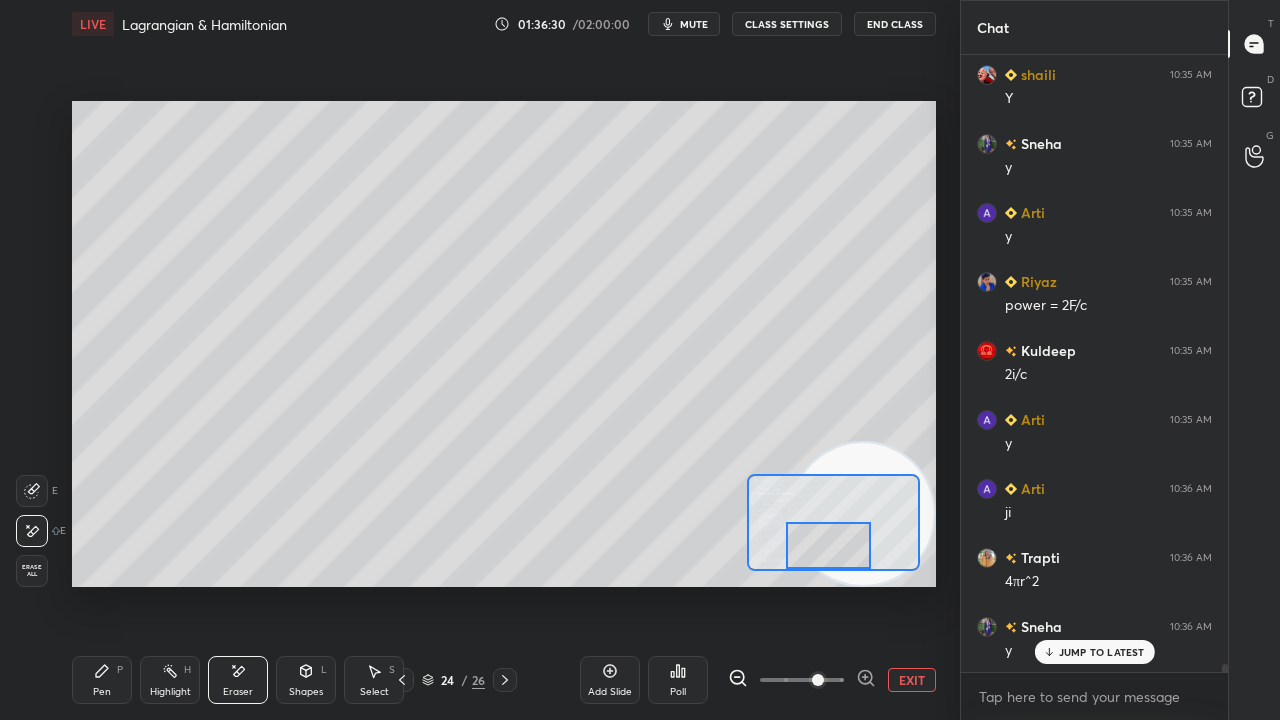 click on "Pen P" at bounding box center [102, 680] 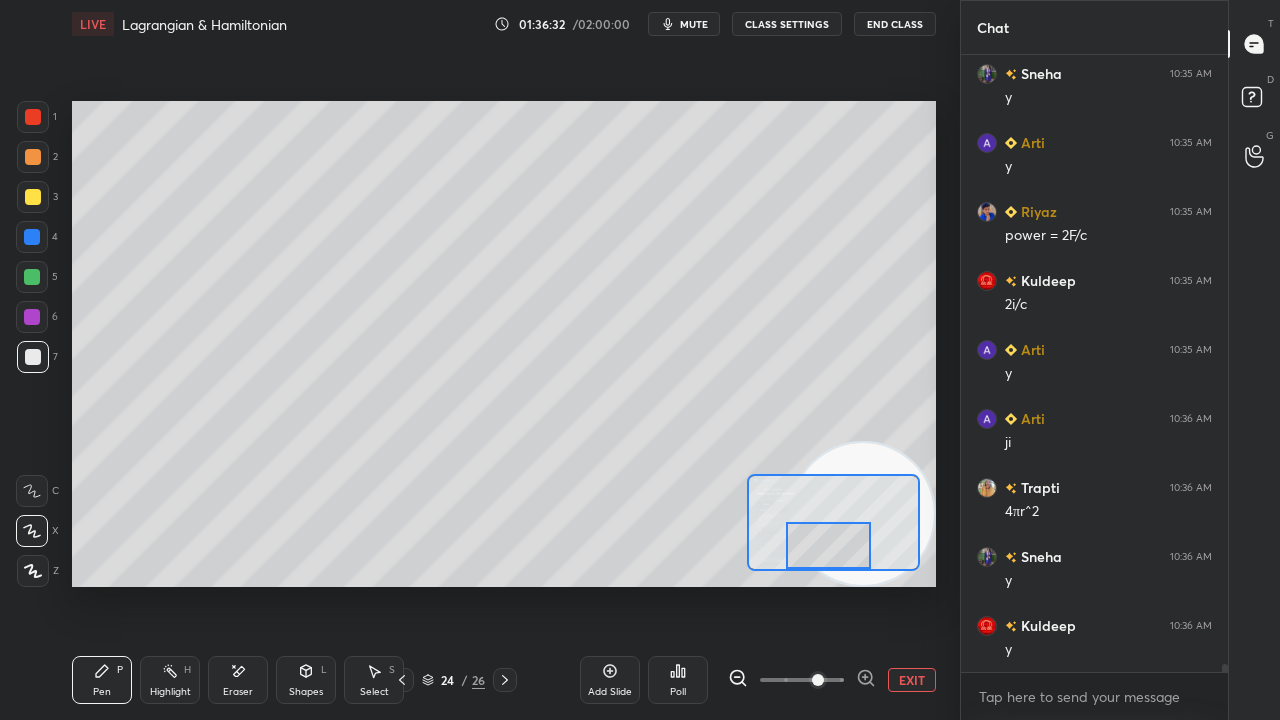 scroll, scrollTop: 49896, scrollLeft: 0, axis: vertical 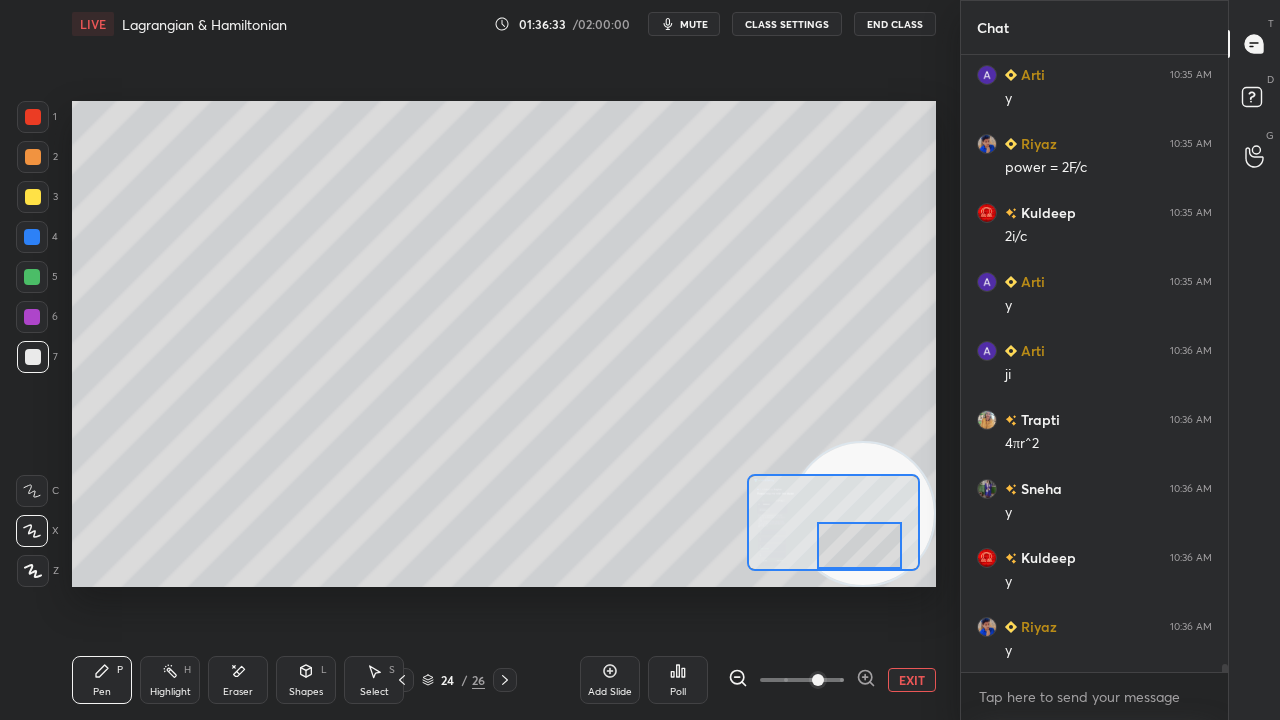 drag, startPoint x: 854, startPoint y: 552, endPoint x: 864, endPoint y: 555, distance: 10.440307 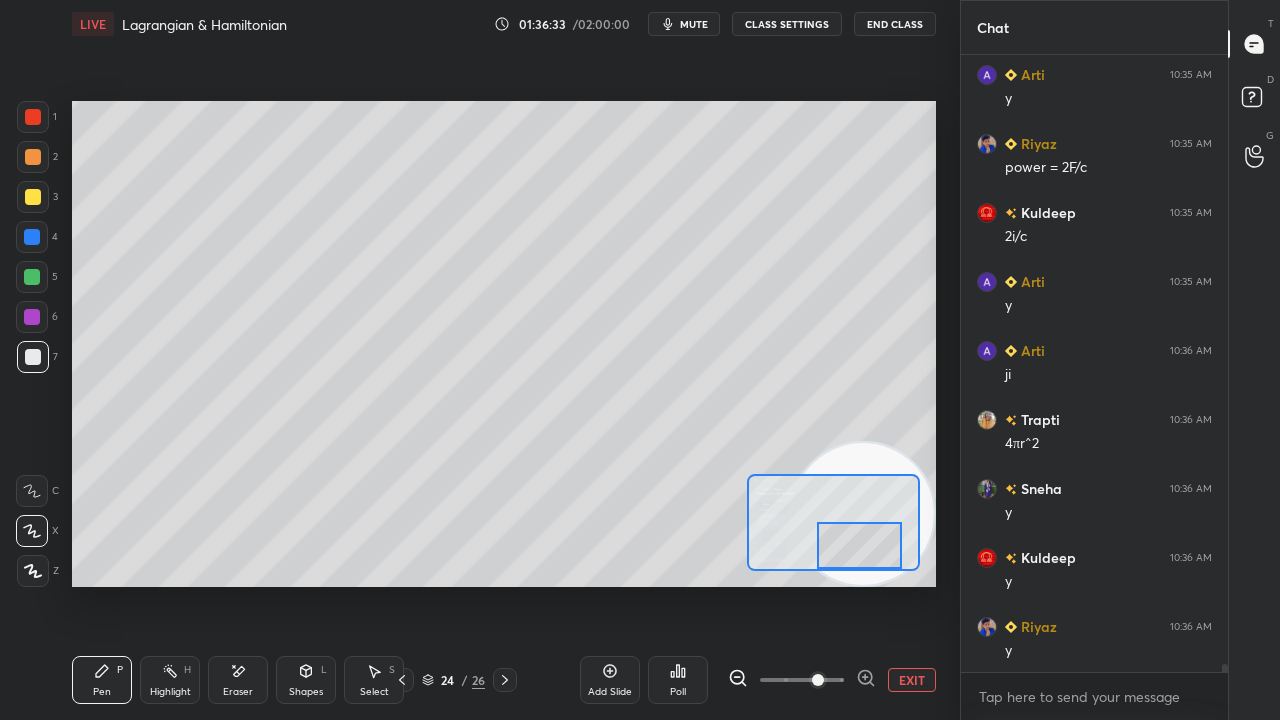 click at bounding box center [859, 545] 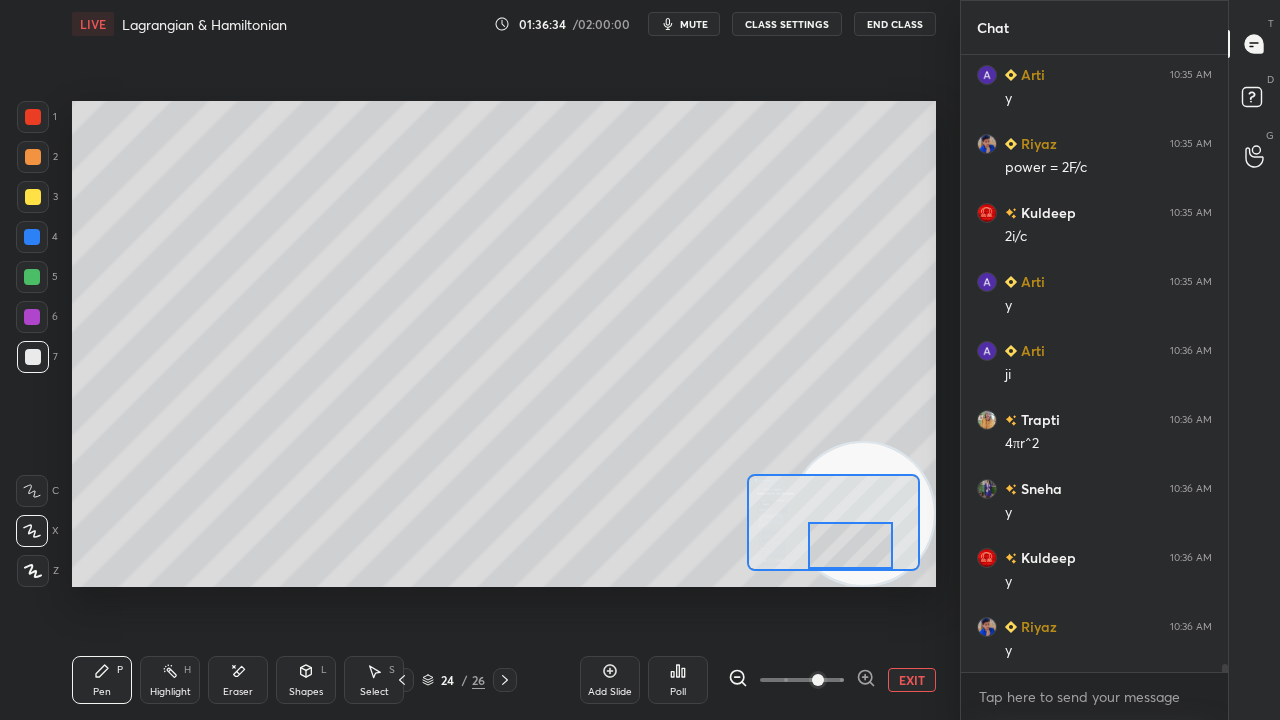 drag, startPoint x: 858, startPoint y: 543, endPoint x: 835, endPoint y: 569, distance: 34.713108 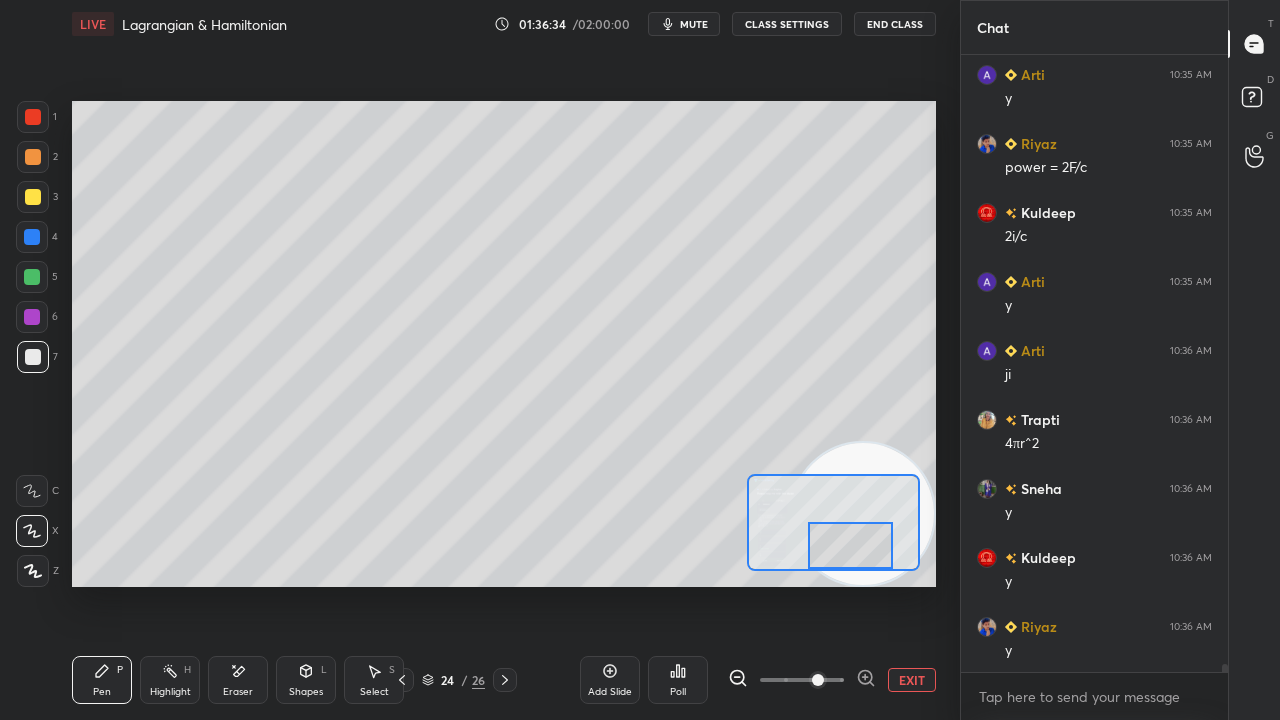 click at bounding box center (833, 522) 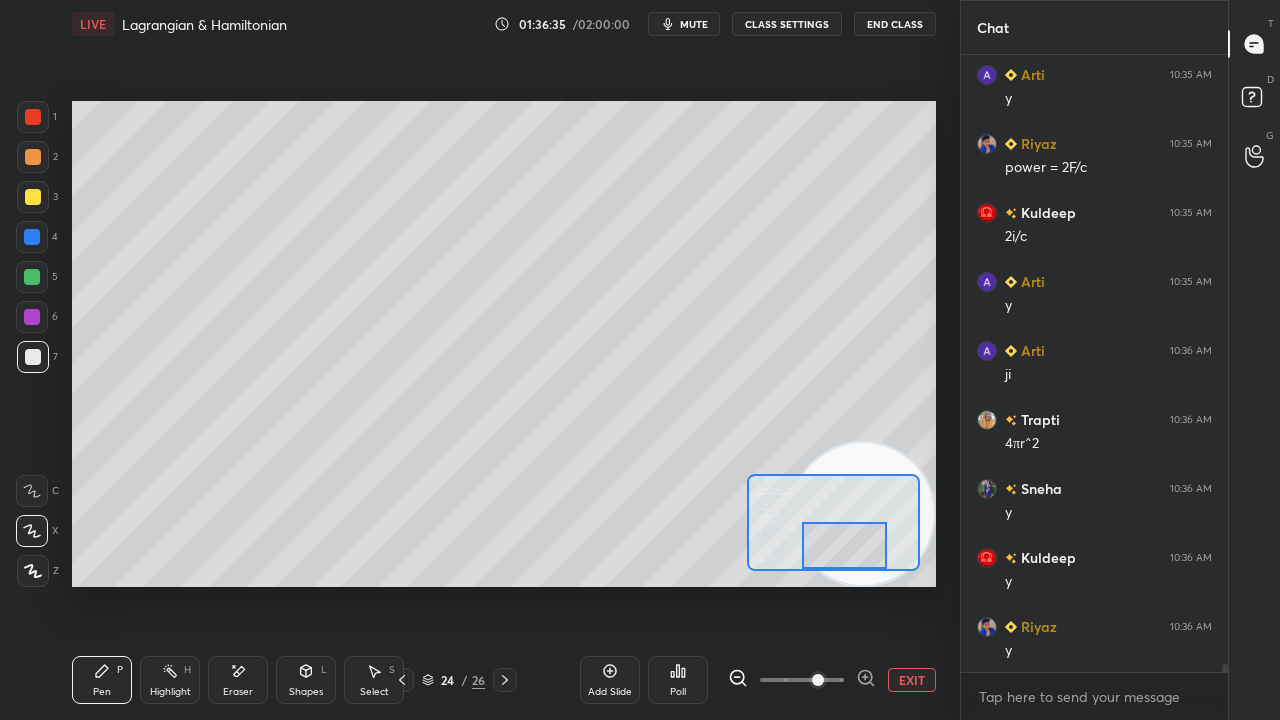 click on "Eraser" at bounding box center [238, 680] 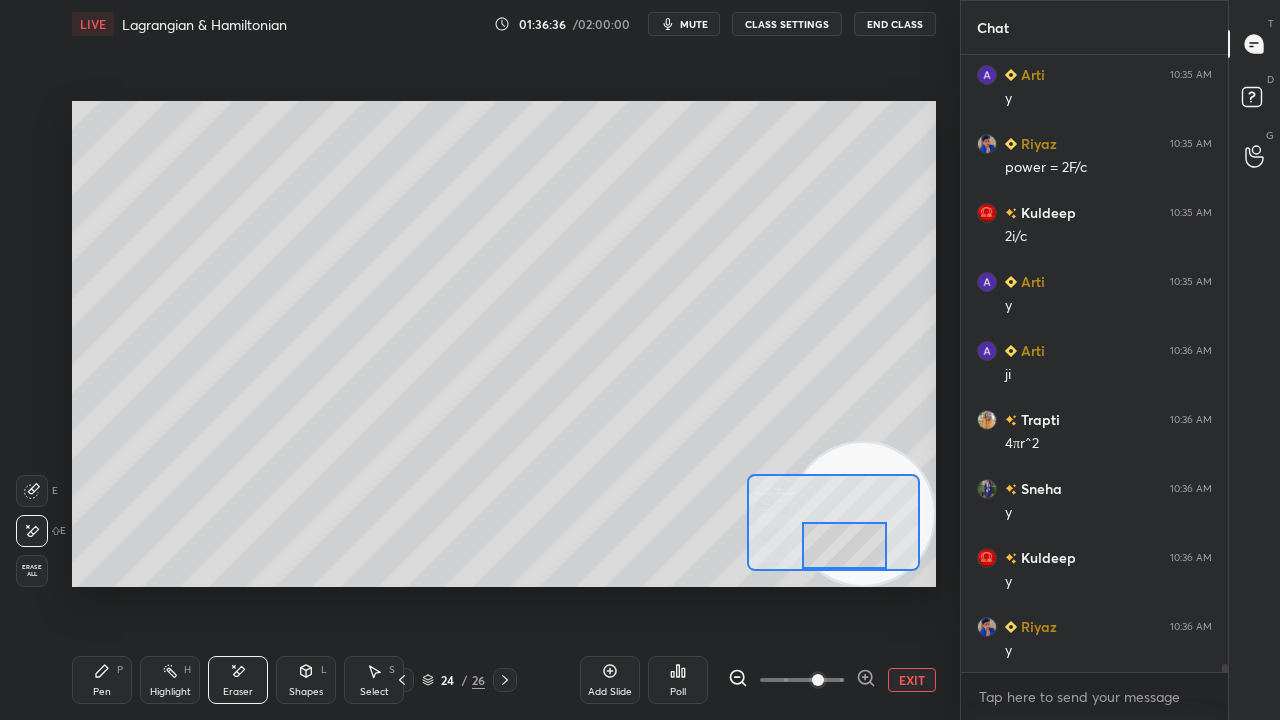 scroll, scrollTop: 49966, scrollLeft: 0, axis: vertical 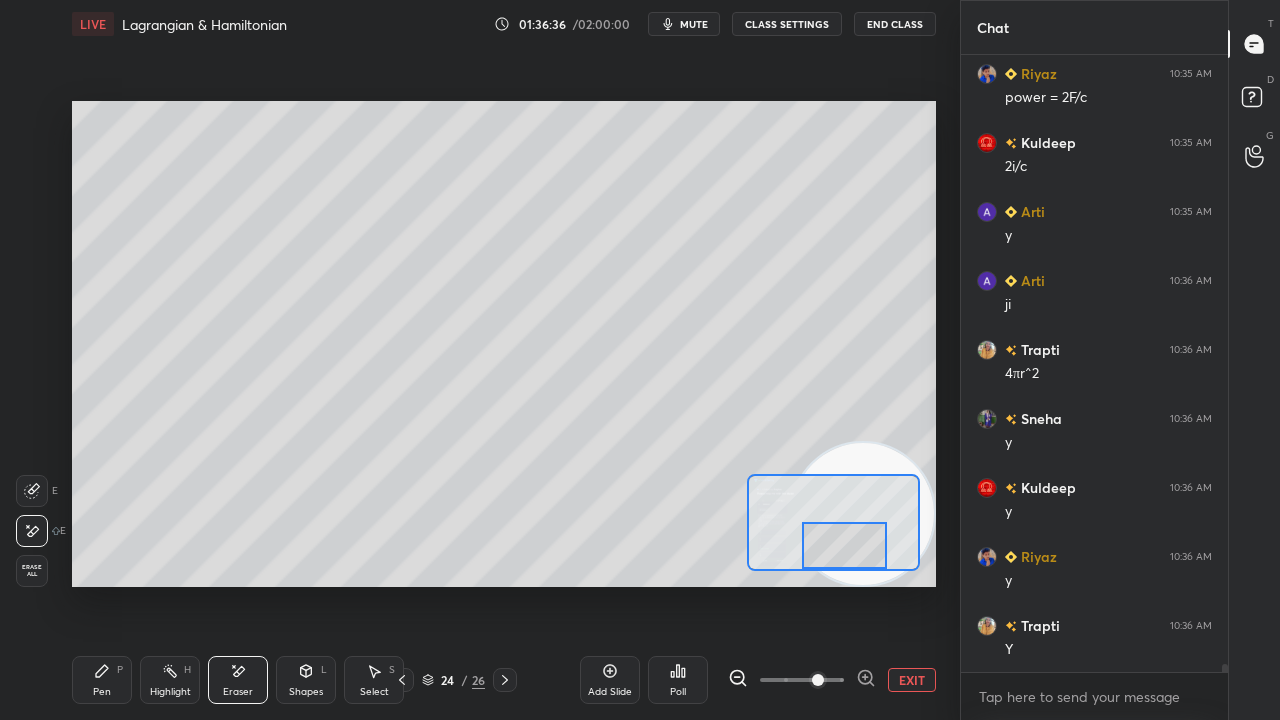 click on "Pen P" at bounding box center (102, 680) 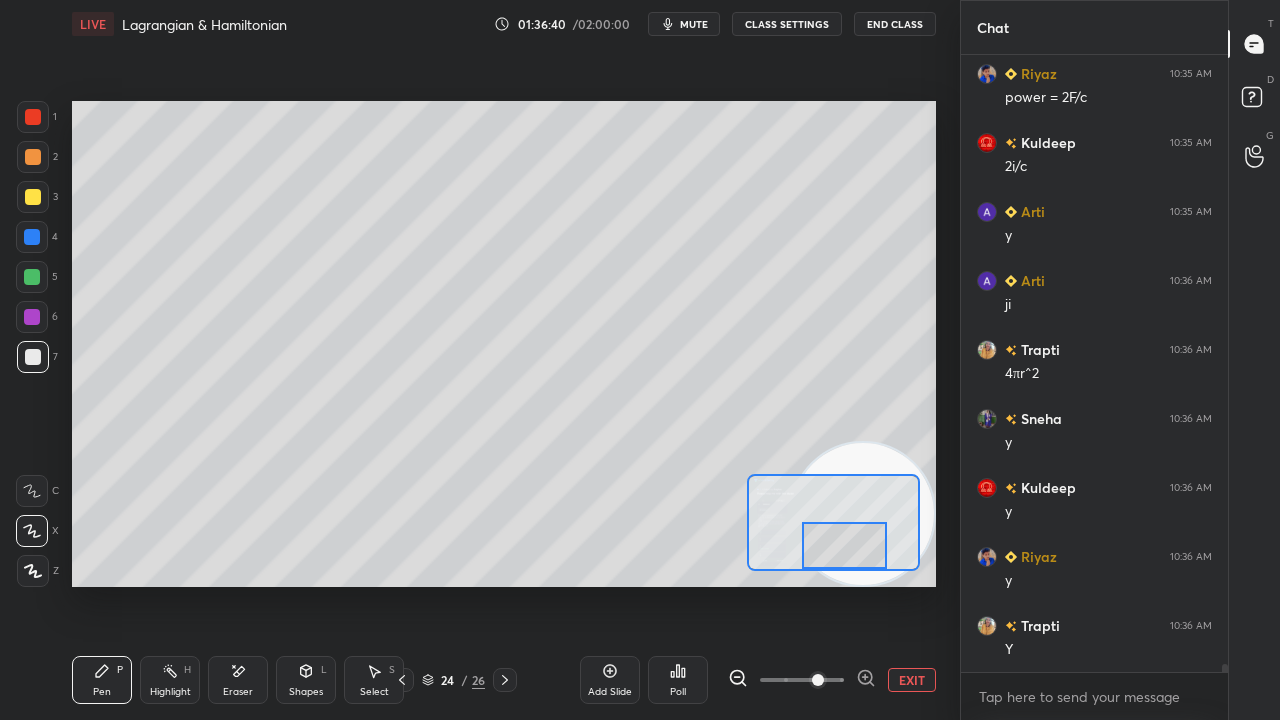scroll, scrollTop: 50034, scrollLeft: 0, axis: vertical 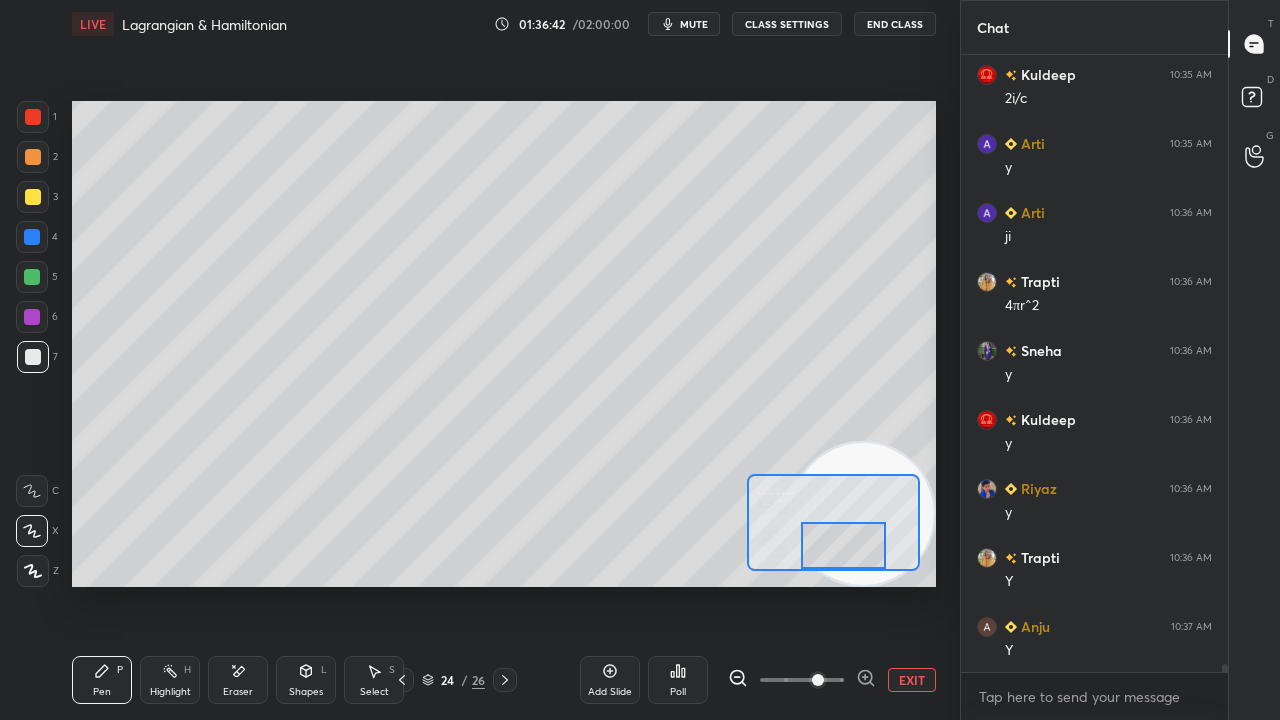 click at bounding box center [843, 545] 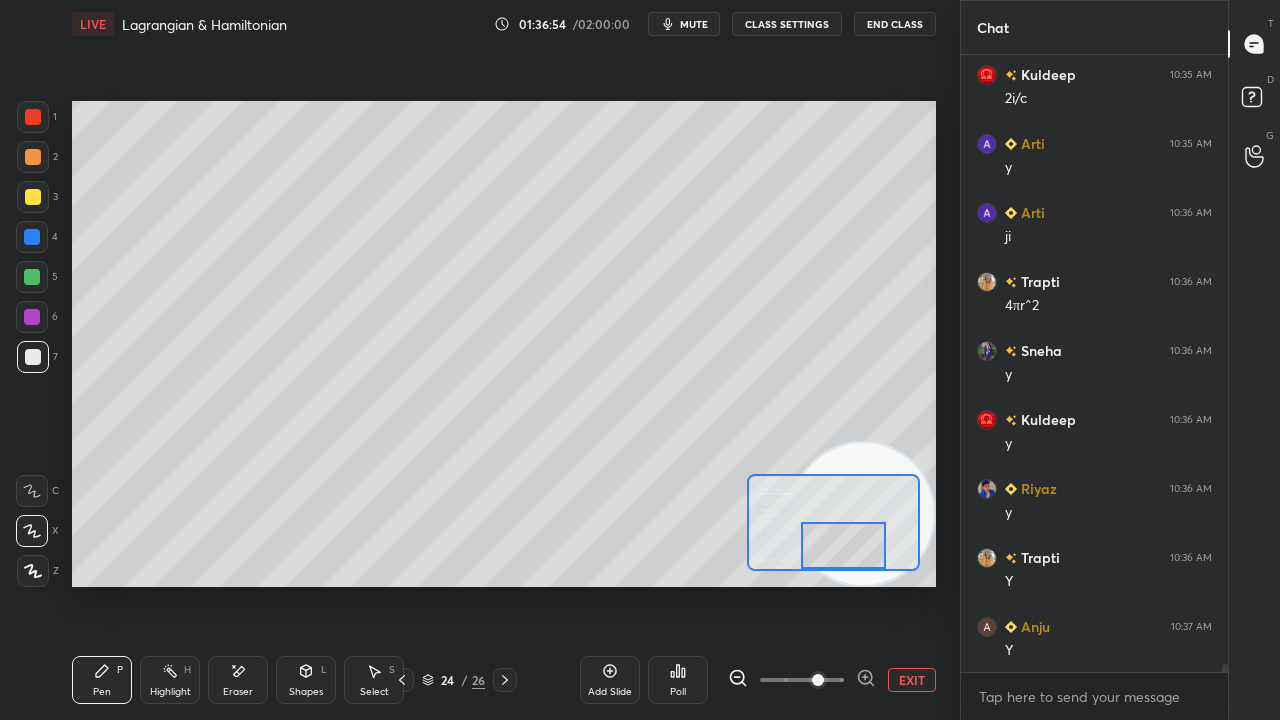 click on "mute" at bounding box center (684, 24) 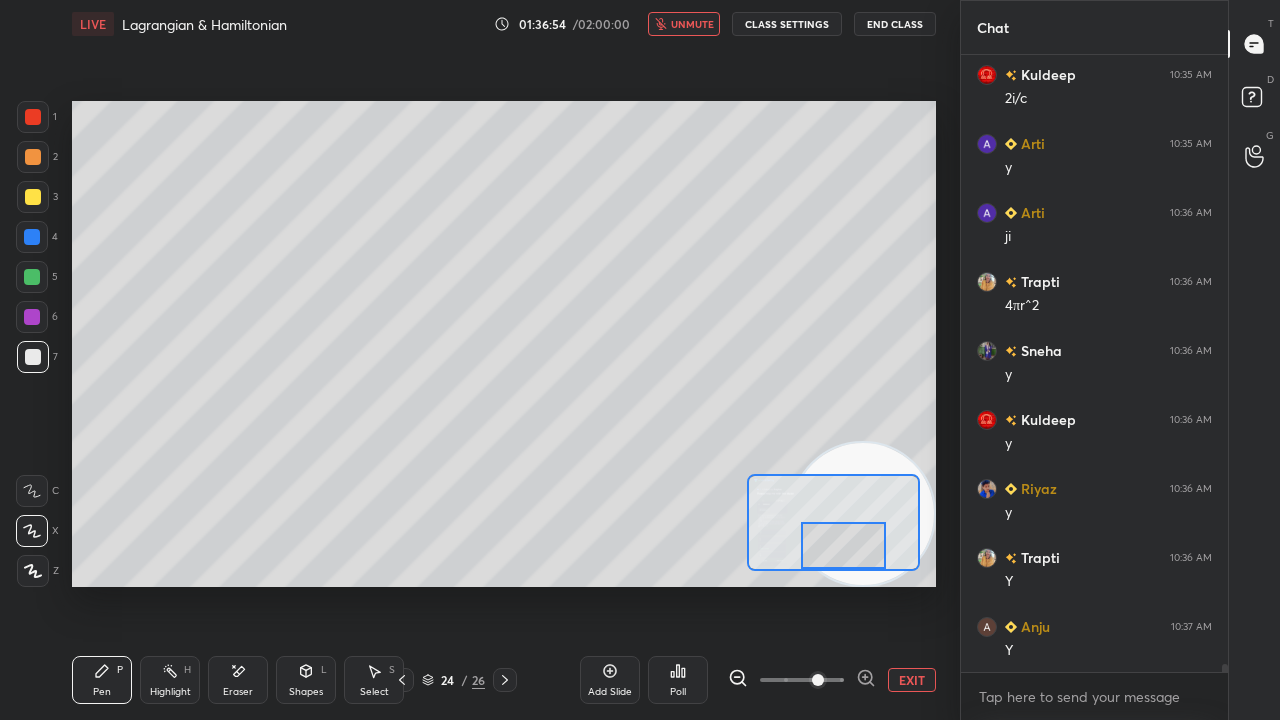 click on "unmute" at bounding box center (692, 24) 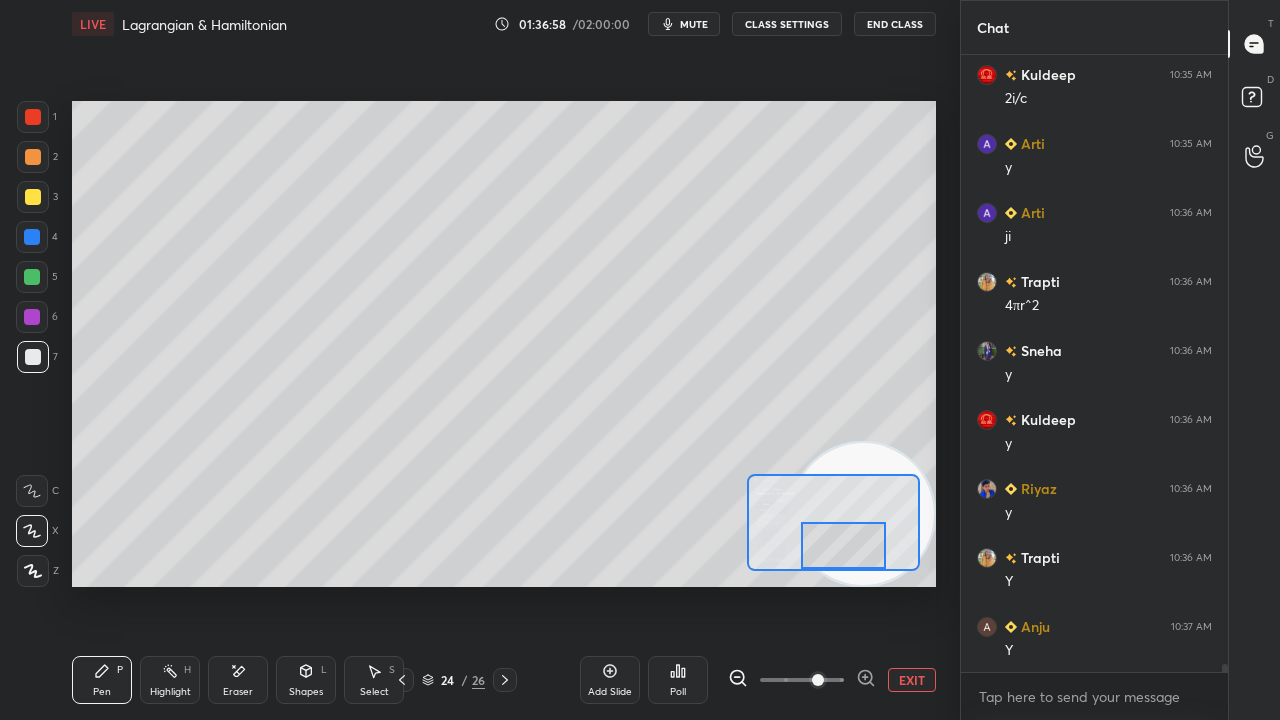 click on "mute" at bounding box center [694, 24] 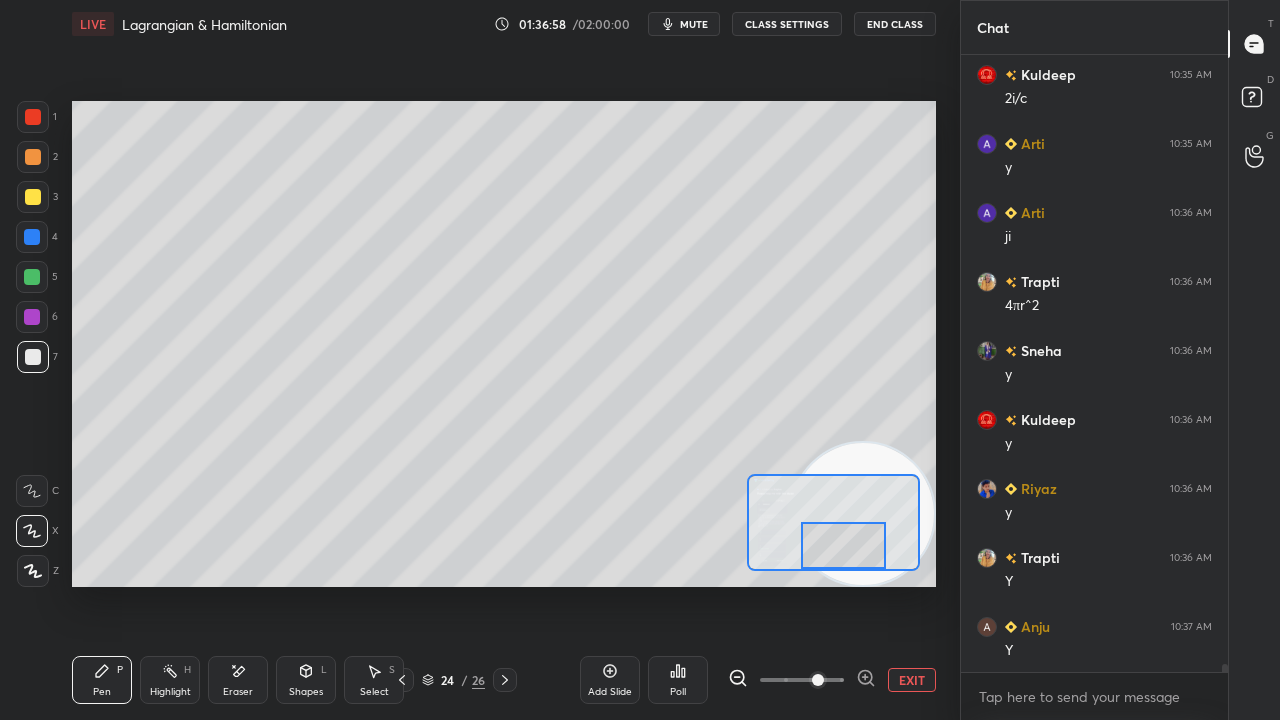 scroll, scrollTop: 50104, scrollLeft: 0, axis: vertical 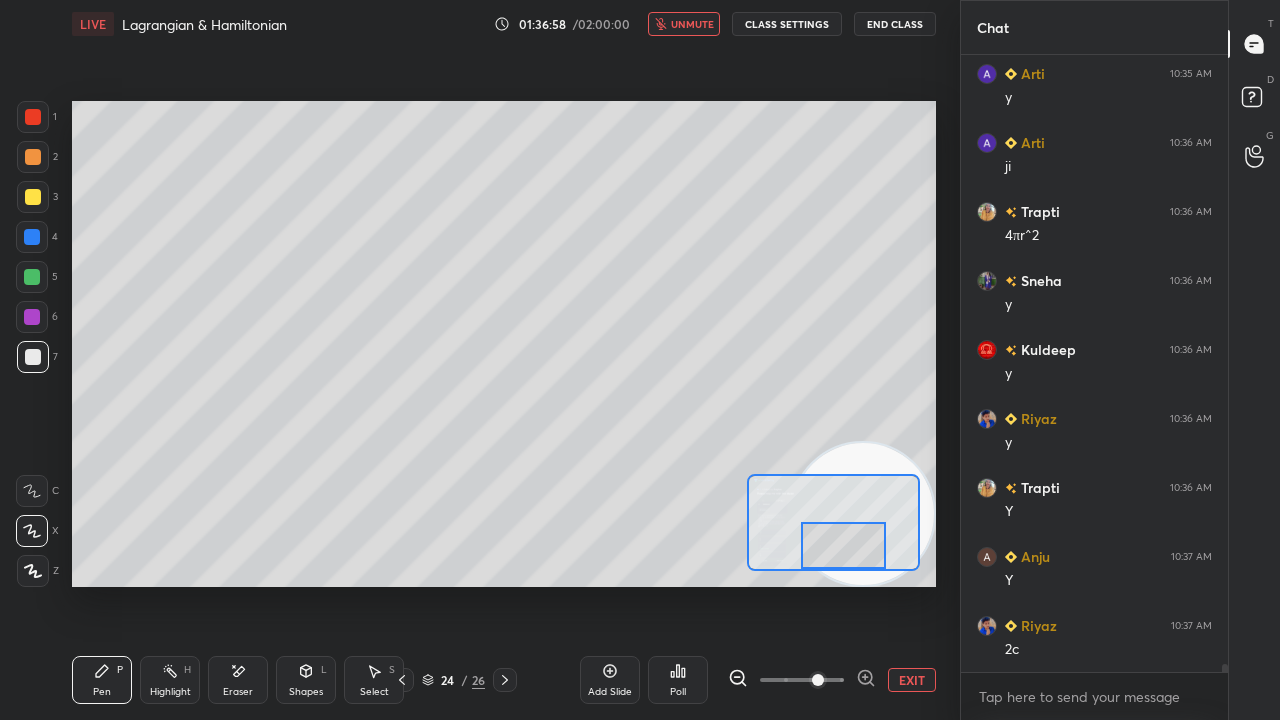 click on "unmute" at bounding box center (692, 24) 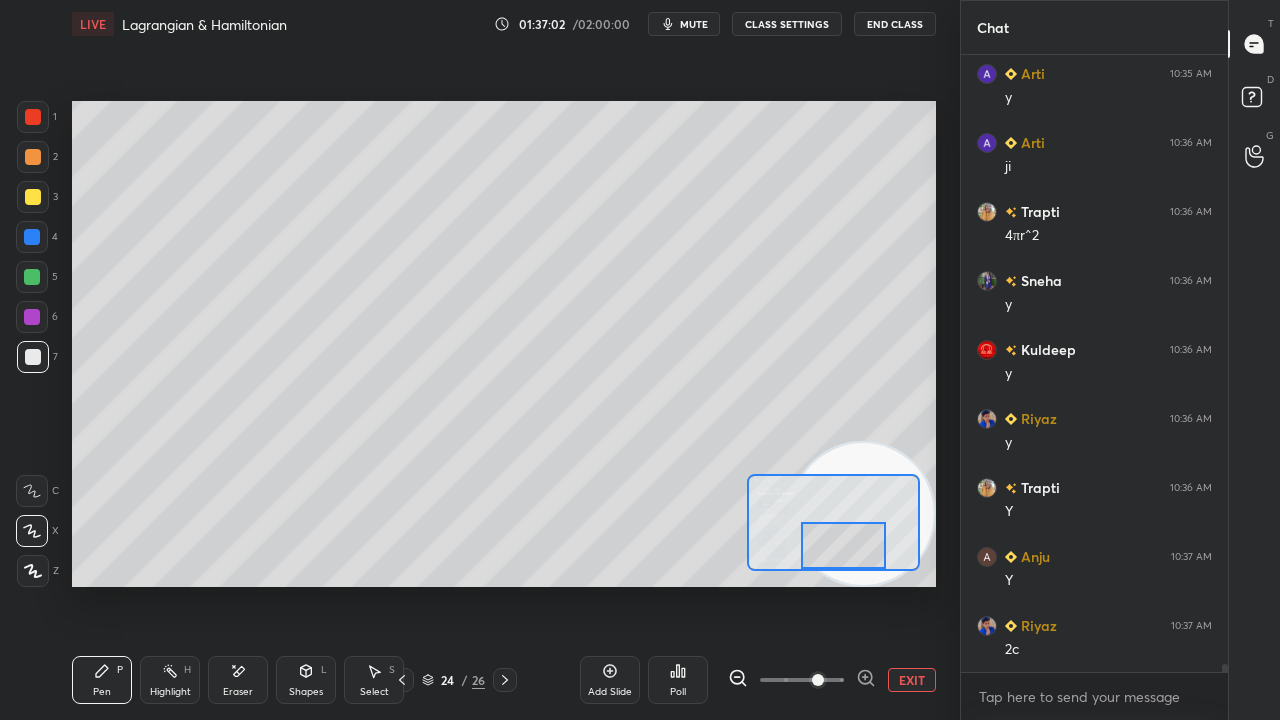 click on "mute" at bounding box center (694, 24) 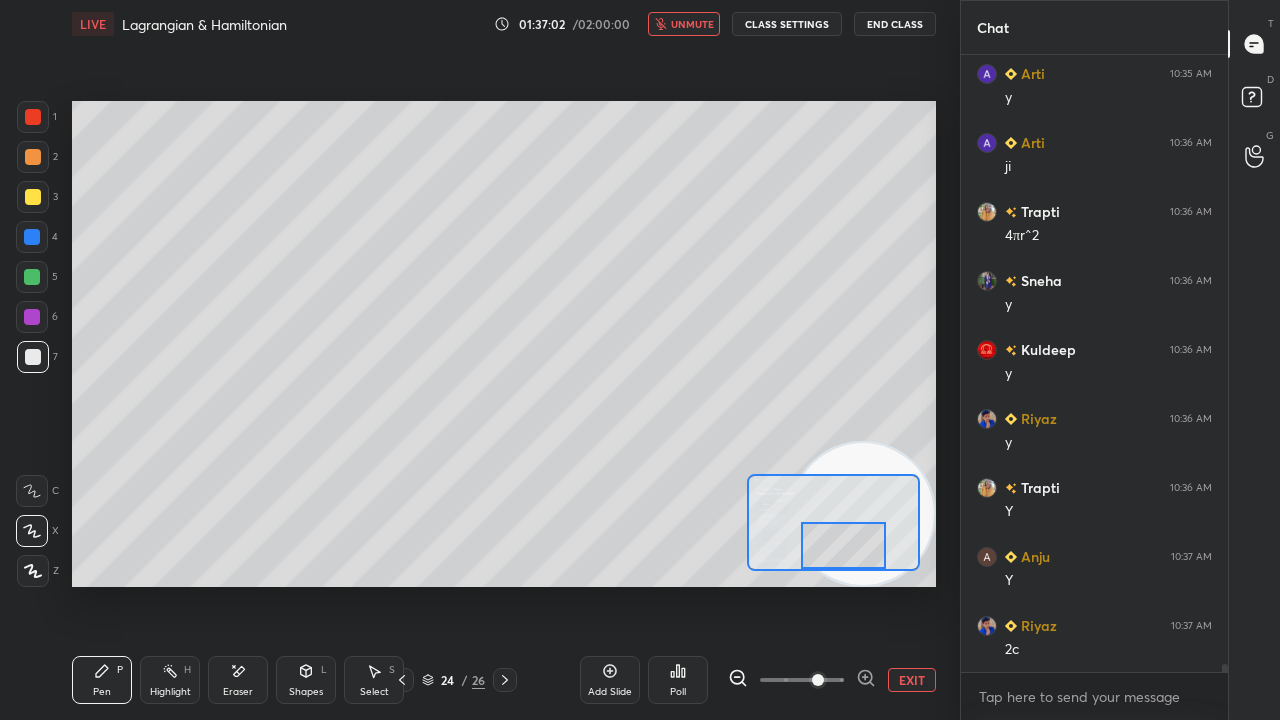 click on "unmute" at bounding box center [692, 24] 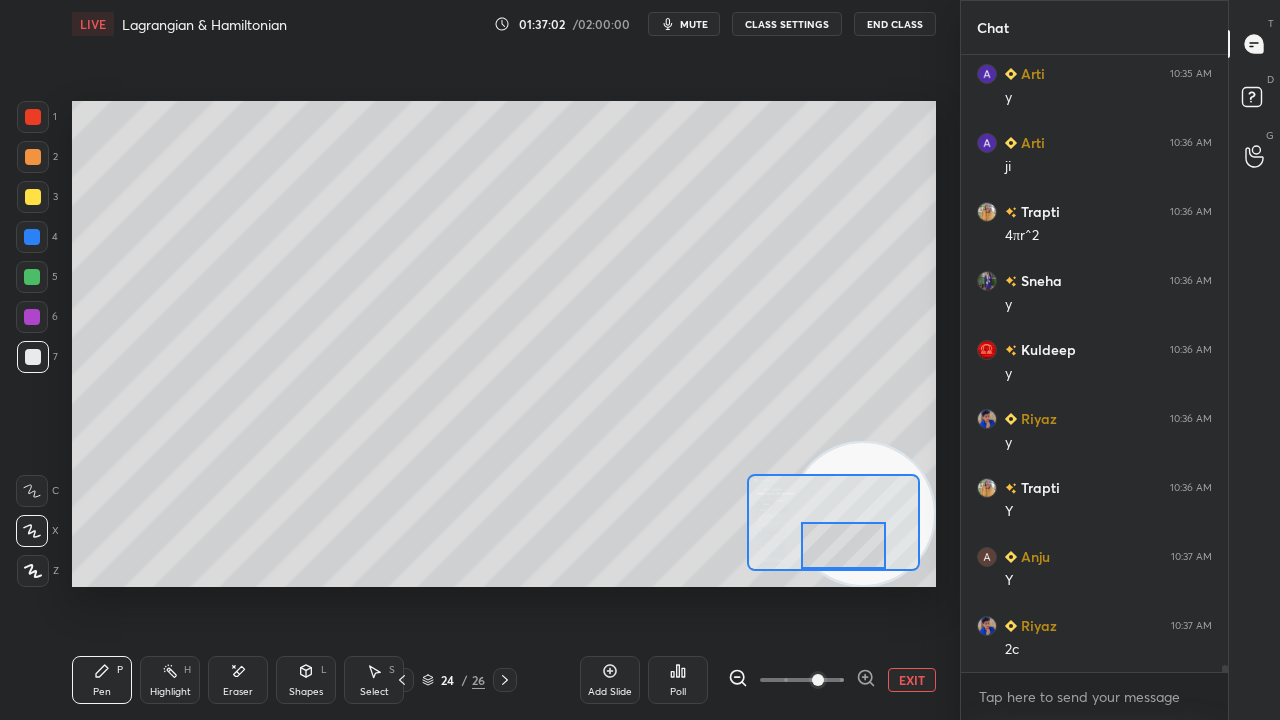 scroll, scrollTop: 50172, scrollLeft: 0, axis: vertical 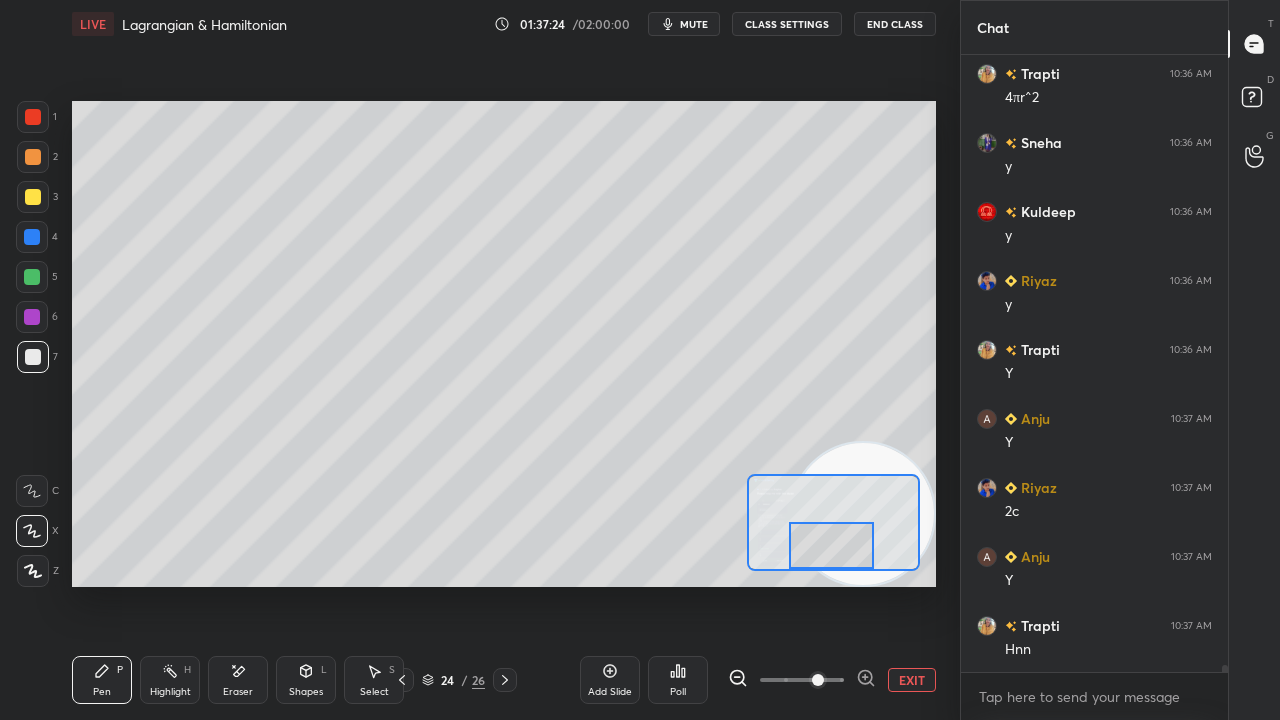 drag, startPoint x: 832, startPoint y: 546, endPoint x: 820, endPoint y: 565, distance: 22.472204 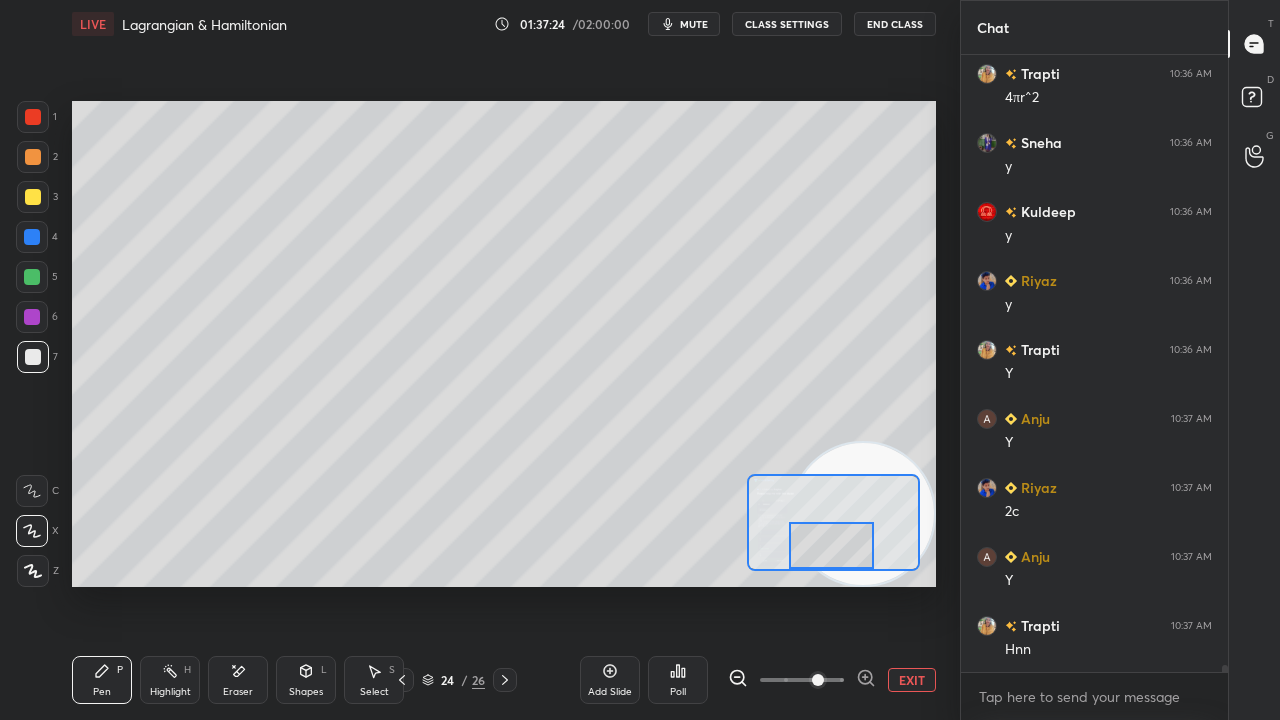 click at bounding box center [831, 545] 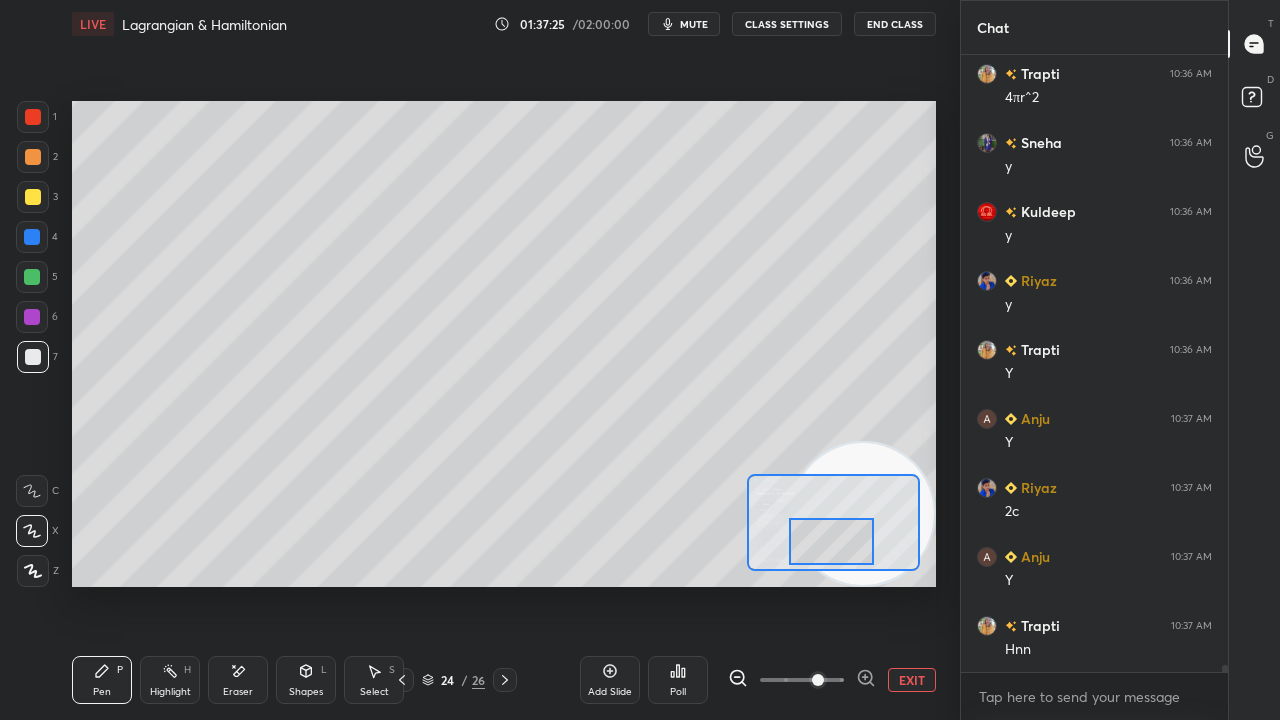 click at bounding box center [831, 541] 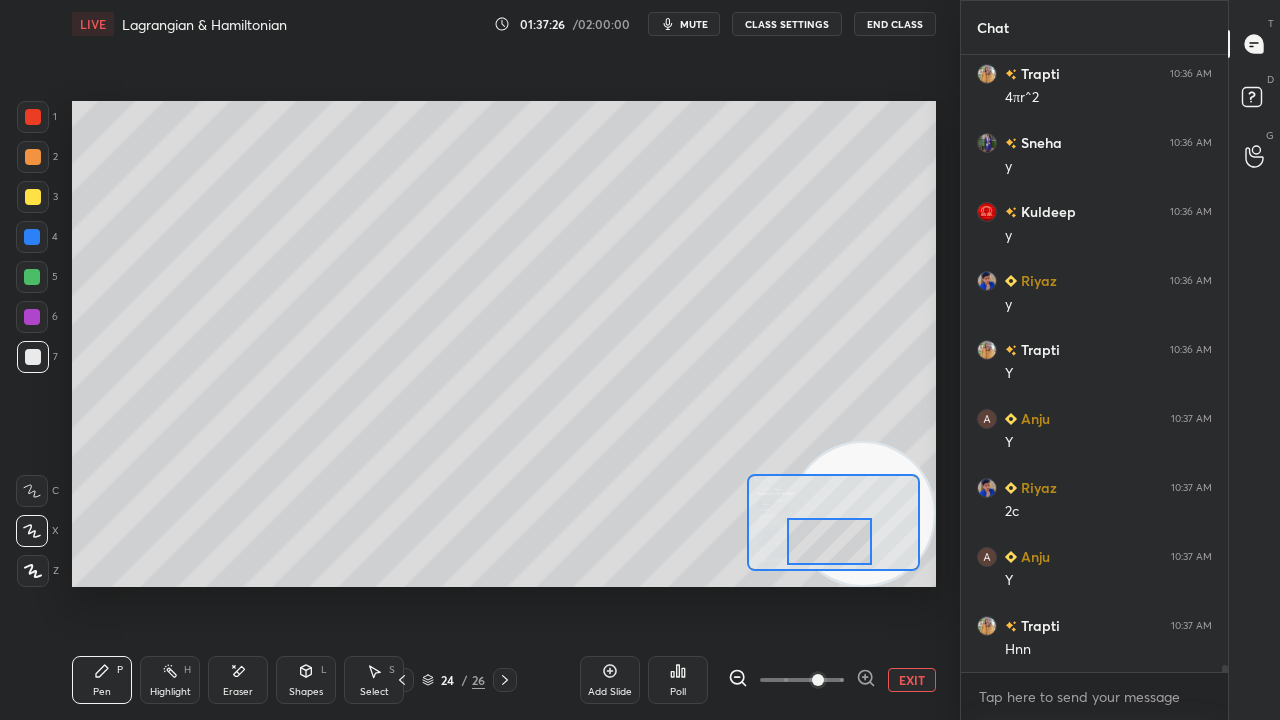click on "mute" at bounding box center [694, 24] 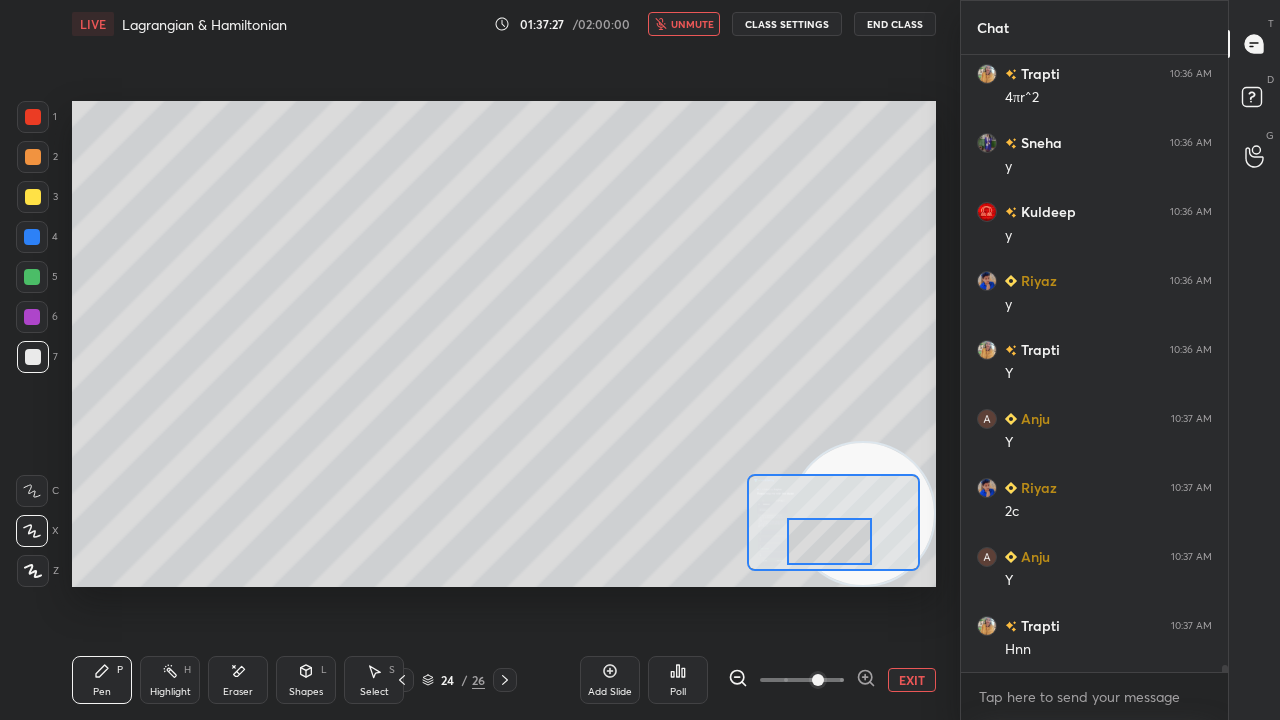 click on "unmute" at bounding box center [692, 24] 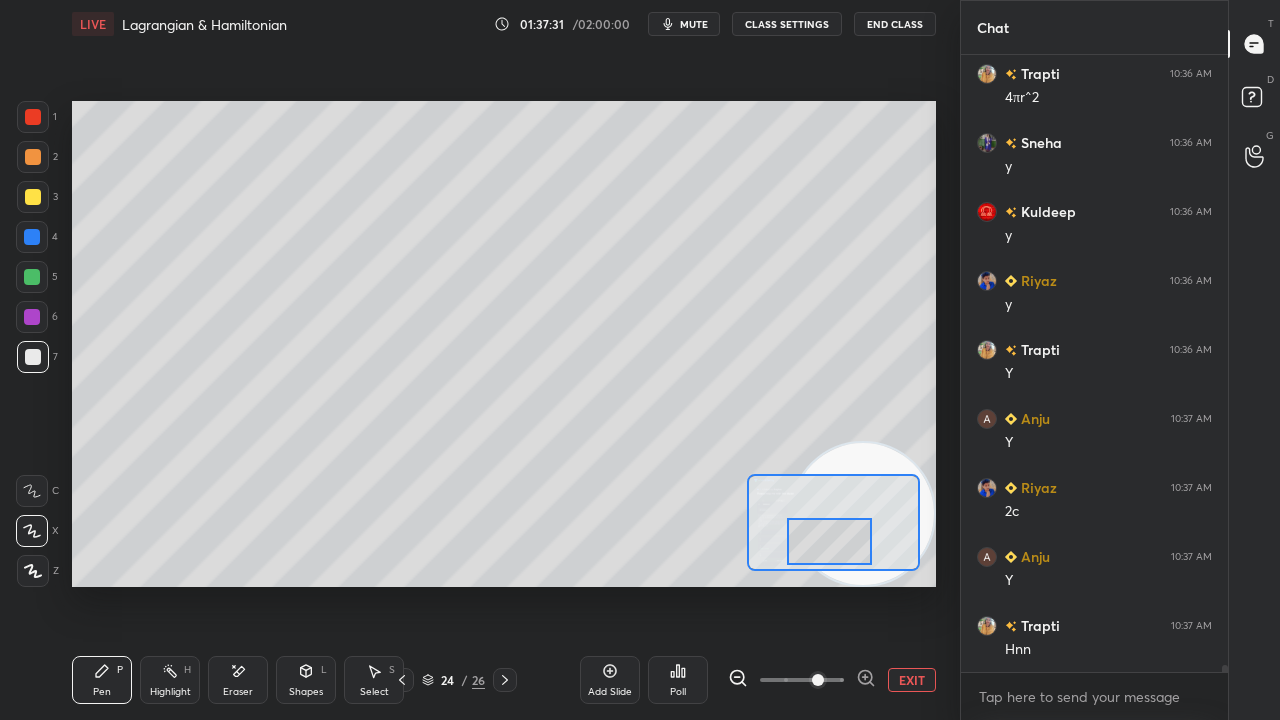 click on "mute" at bounding box center (694, 24) 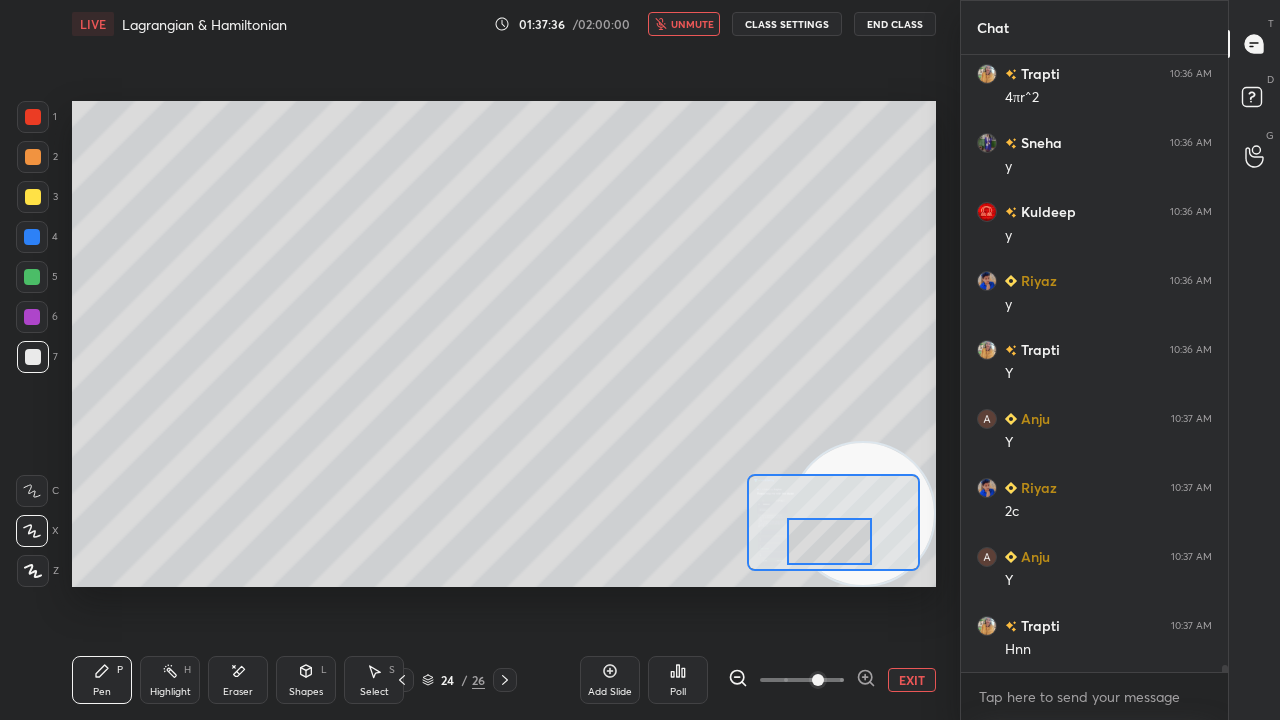 click on "unmute" at bounding box center (692, 24) 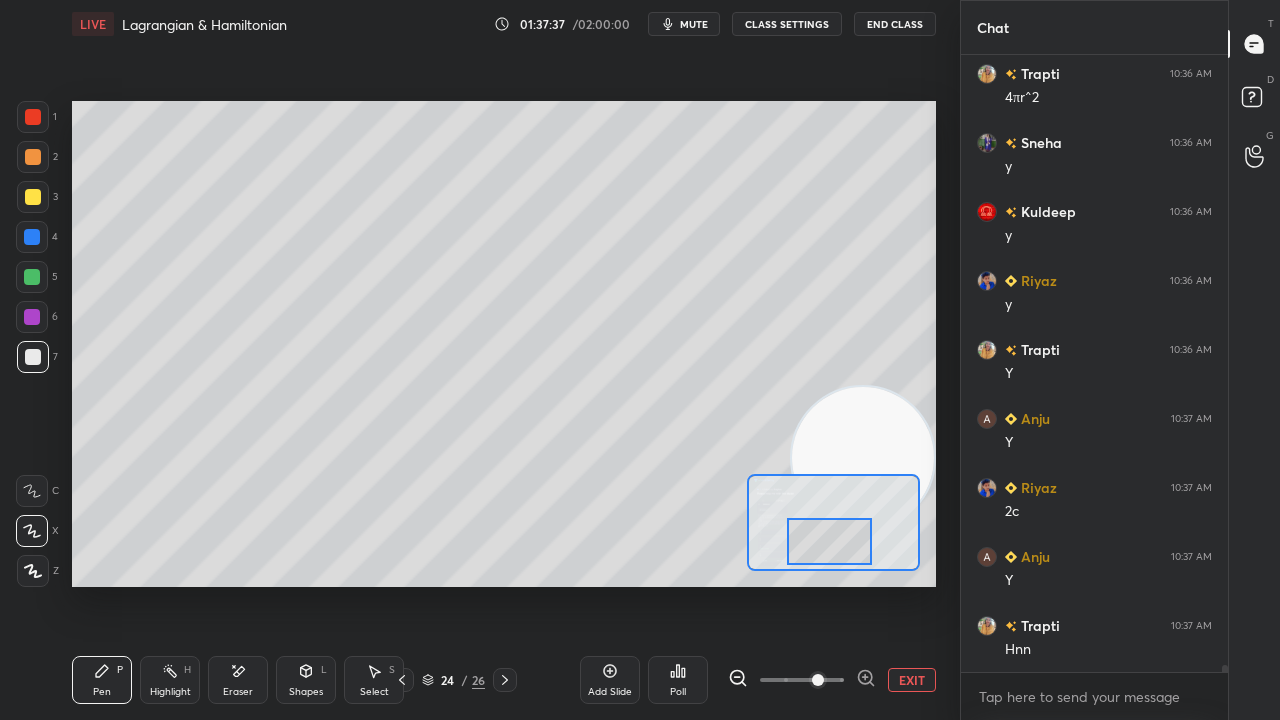 drag, startPoint x: 859, startPoint y: 456, endPoint x: 888, endPoint y: 390, distance: 72.09022 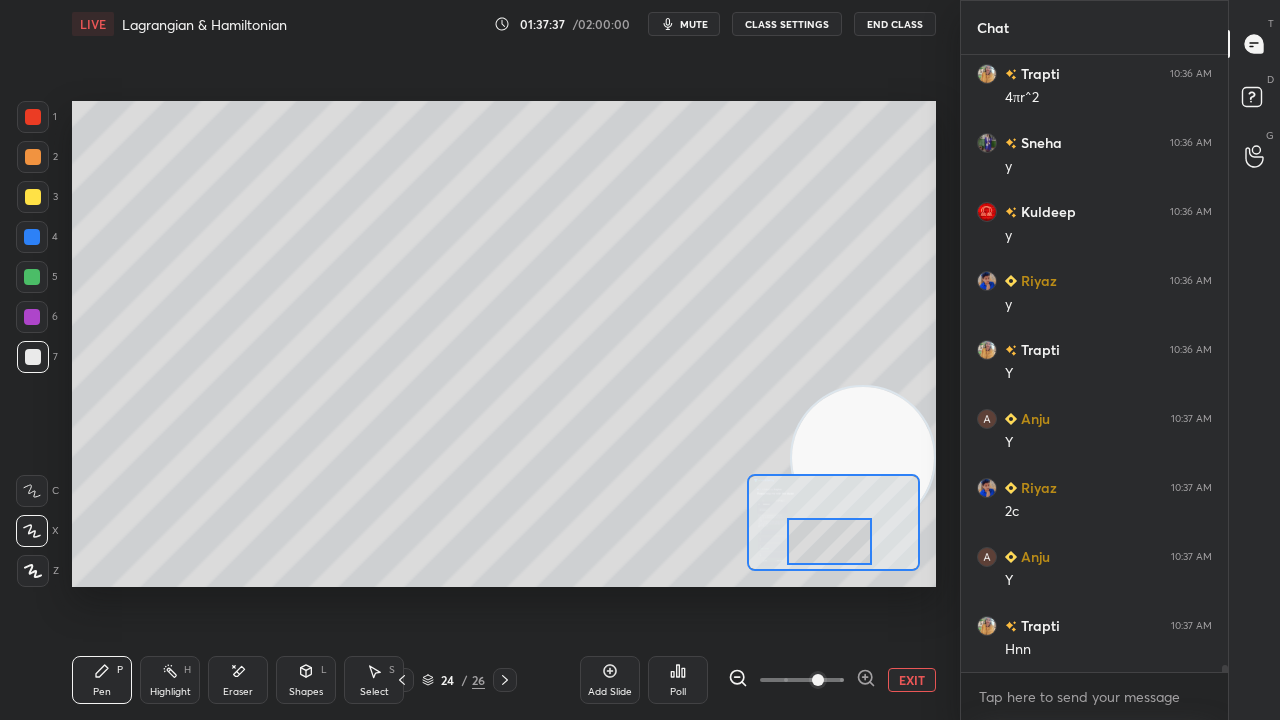 click at bounding box center (863, 458) 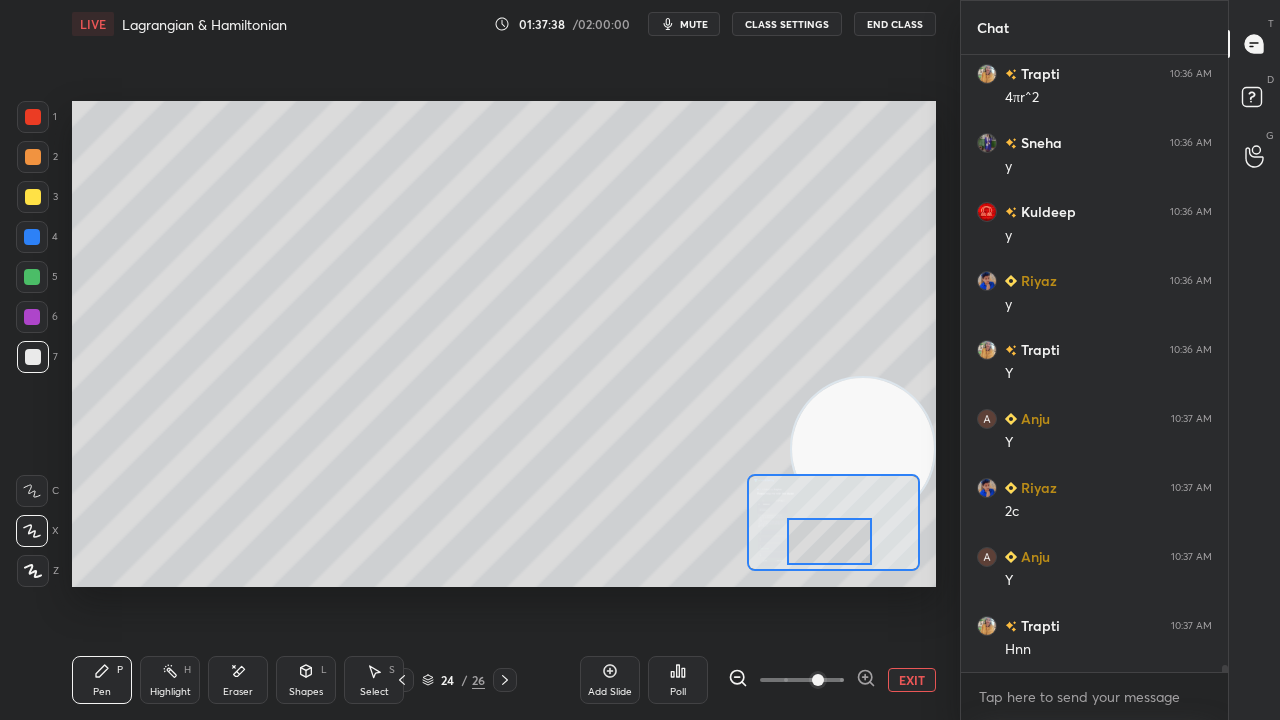 click on "mute" at bounding box center (684, 24) 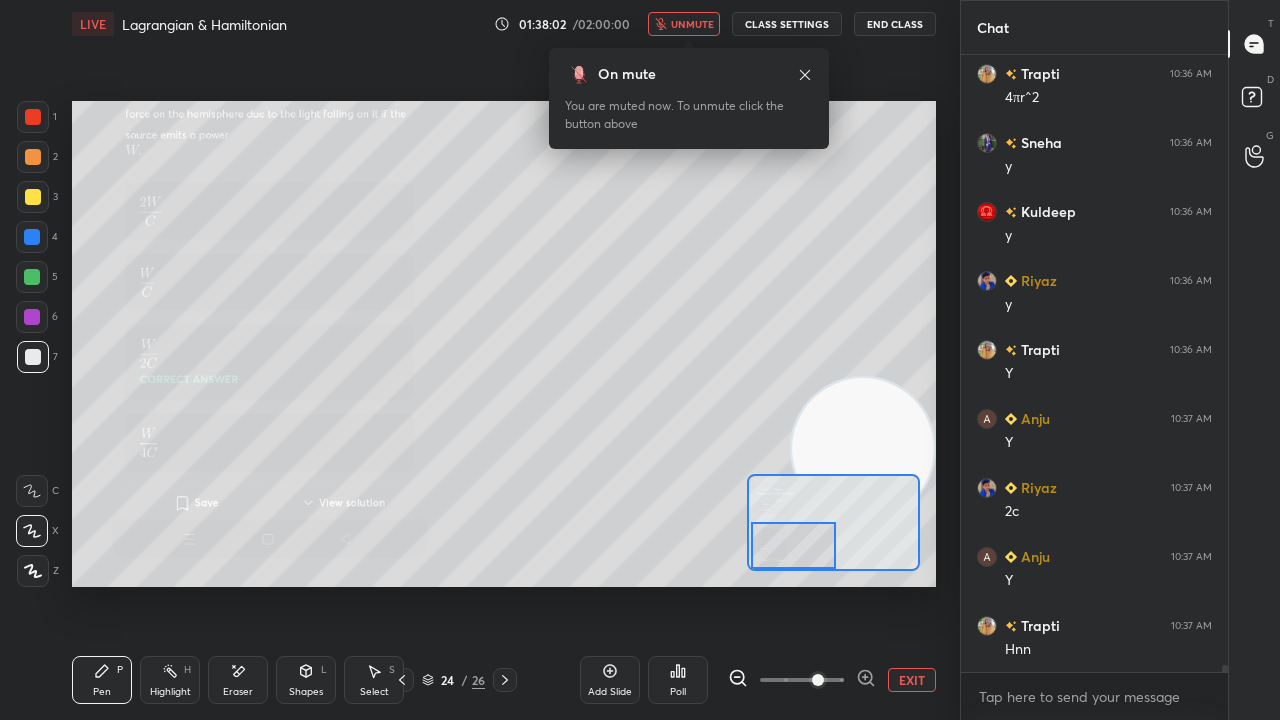 drag, startPoint x: 834, startPoint y: 540, endPoint x: 798, endPoint y: 548, distance: 36.878178 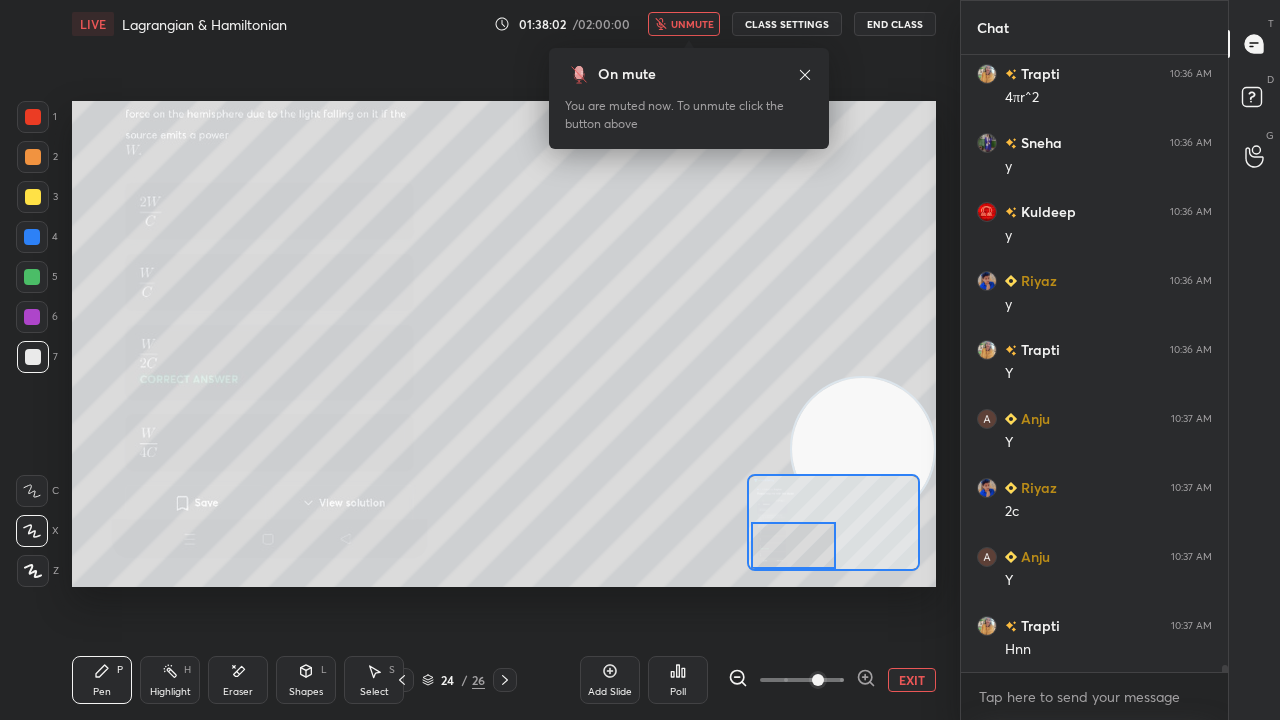 click at bounding box center (793, 545) 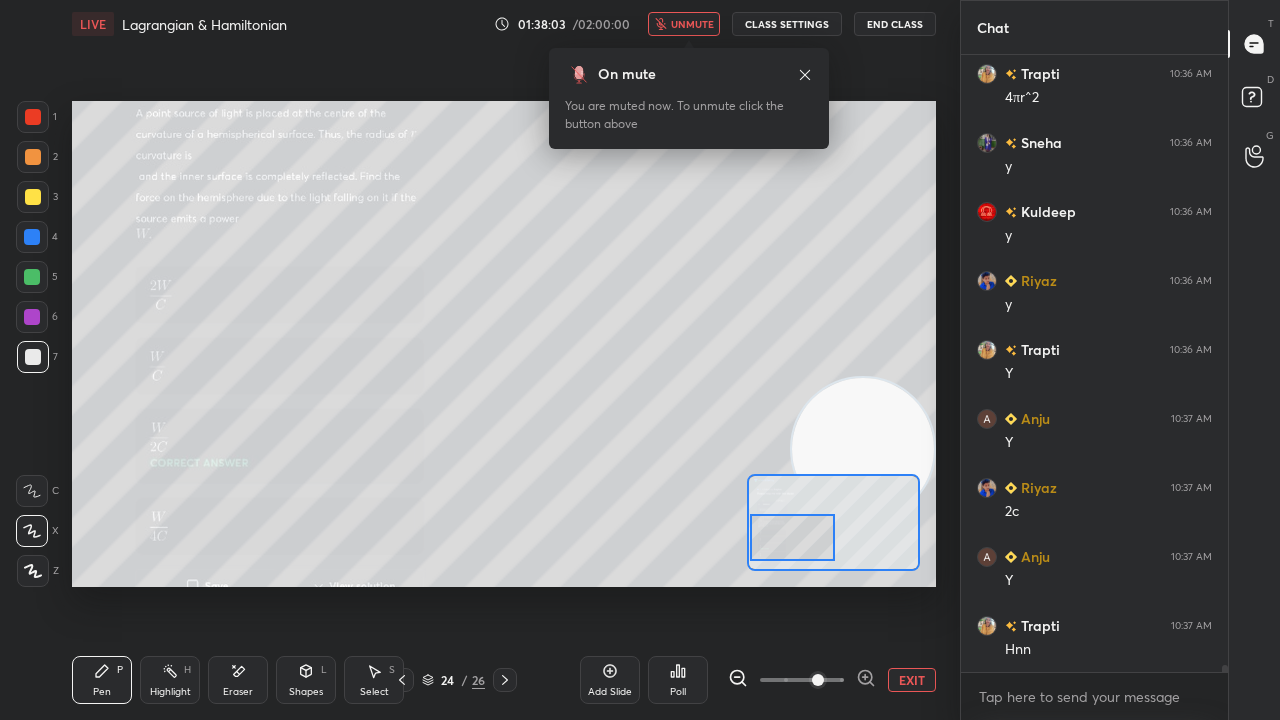 click at bounding box center (792, 537) 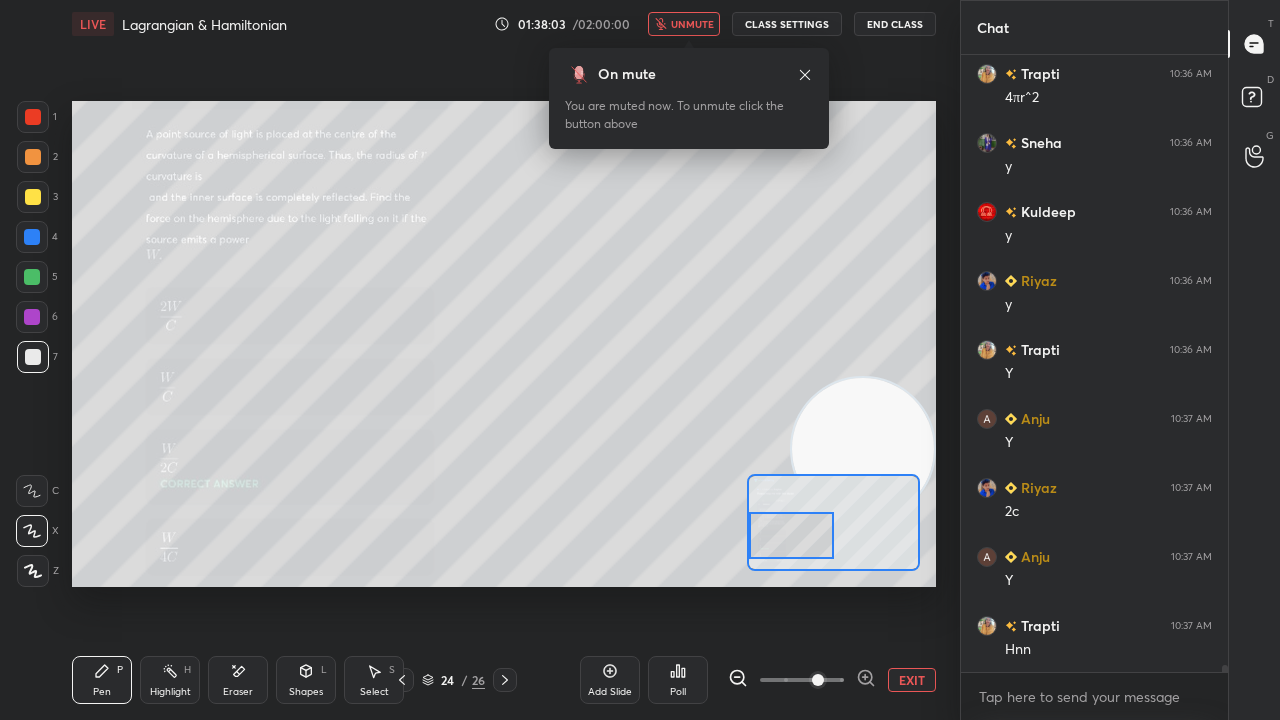 click on "unmute" at bounding box center (692, 24) 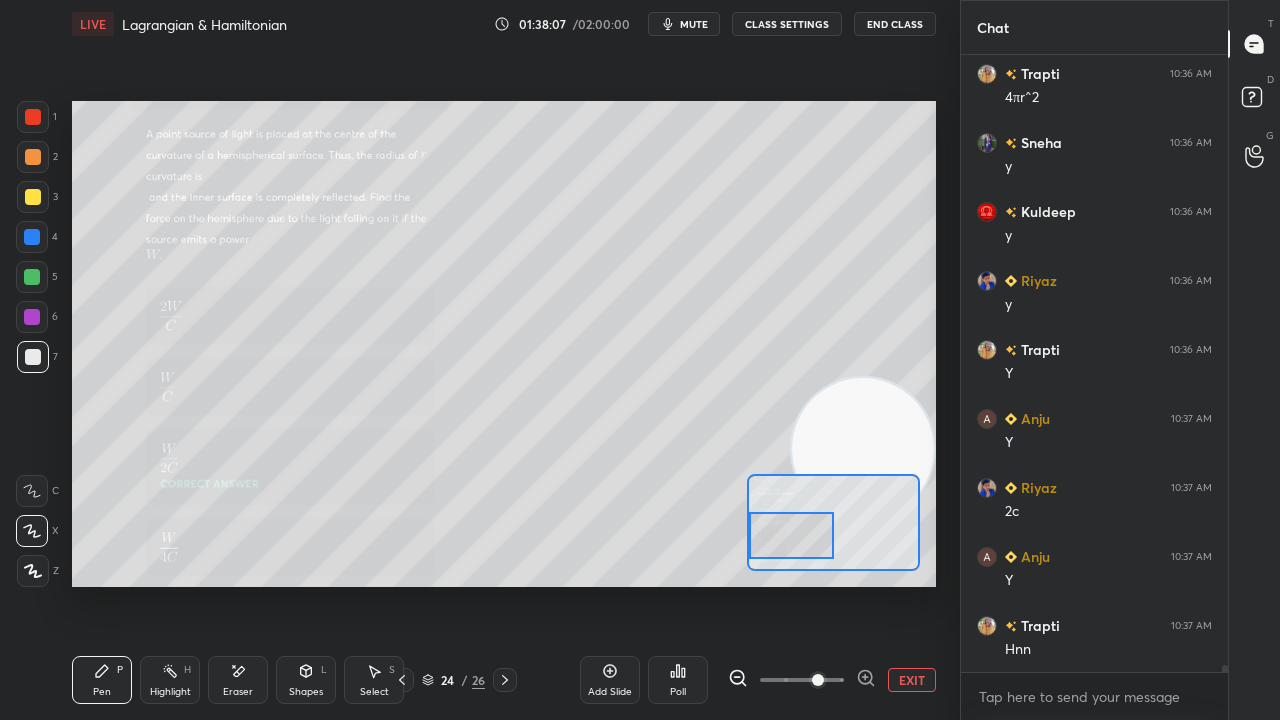 click on "mute" at bounding box center [694, 24] 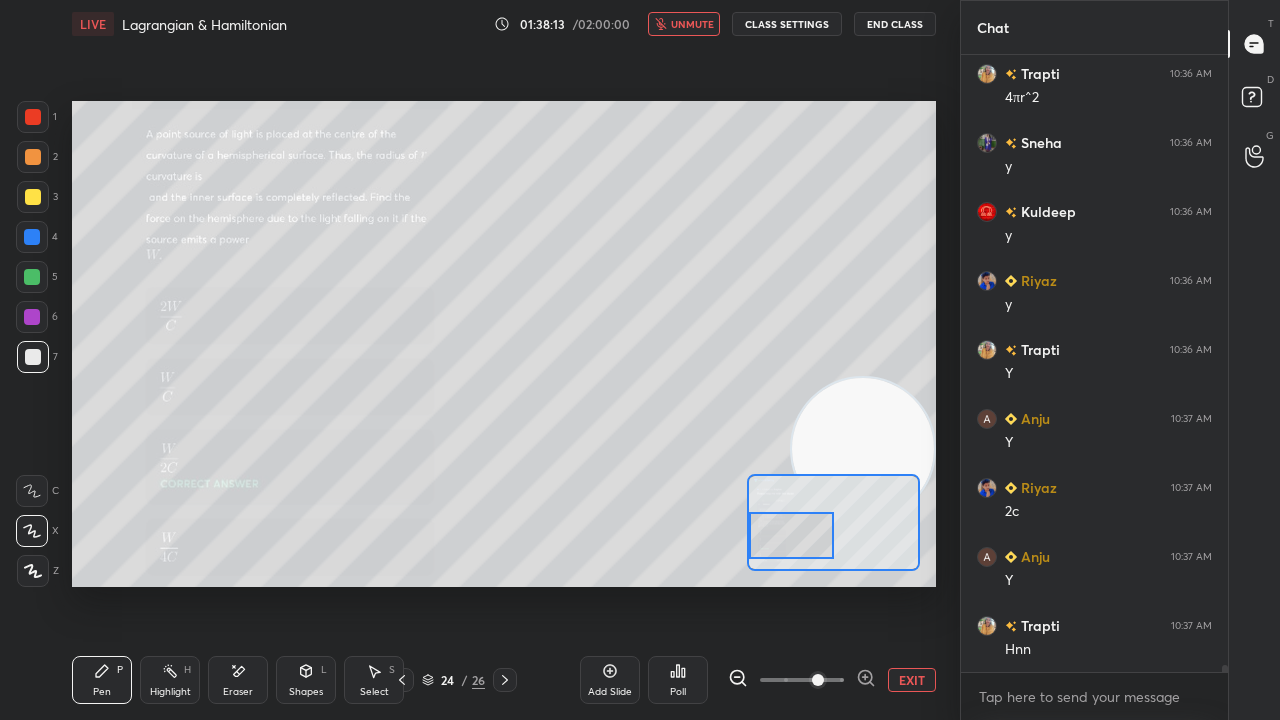 click on "unmute" at bounding box center [692, 24] 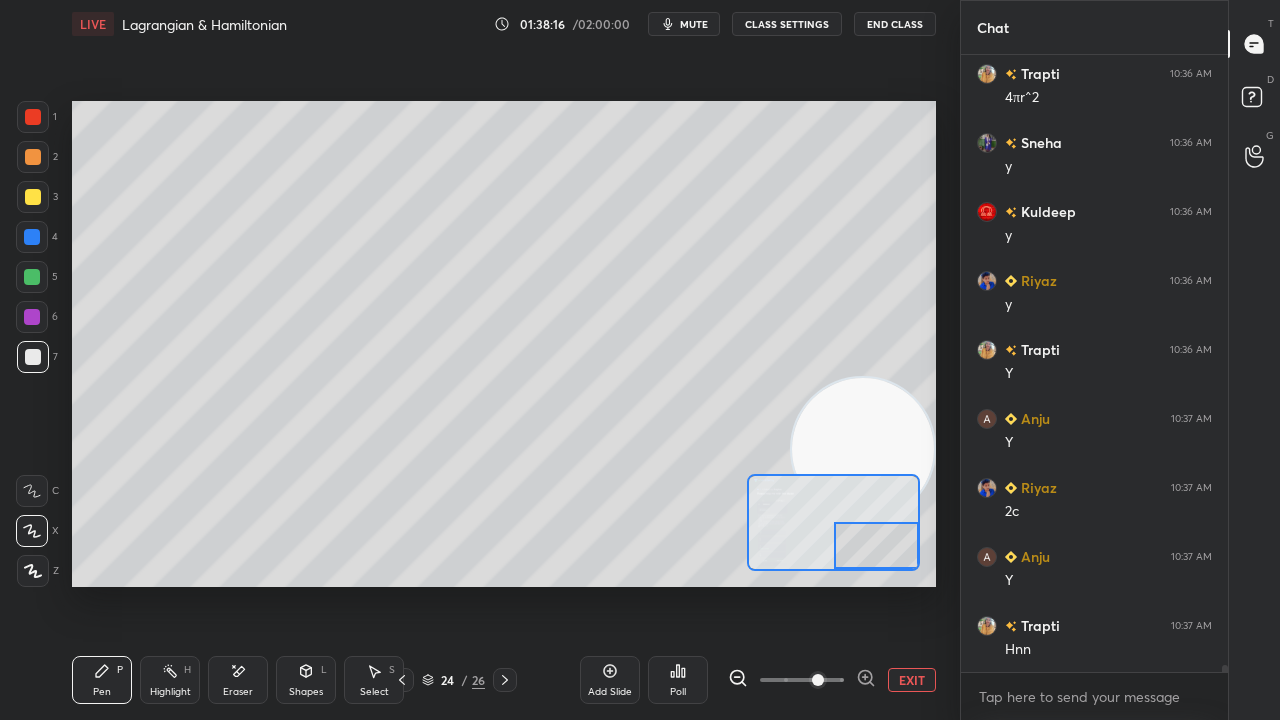scroll, scrollTop: 50310, scrollLeft: 0, axis: vertical 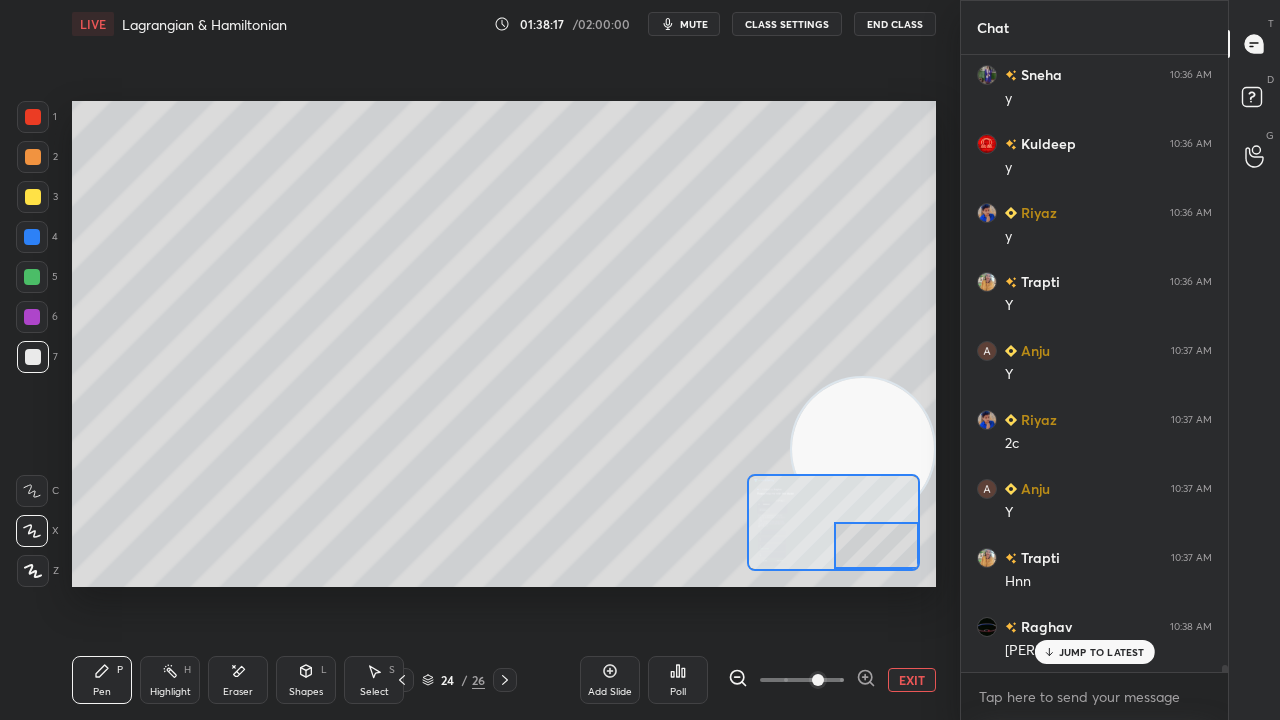 drag, startPoint x: 802, startPoint y: 536, endPoint x: 898, endPoint y: 555, distance: 97.862144 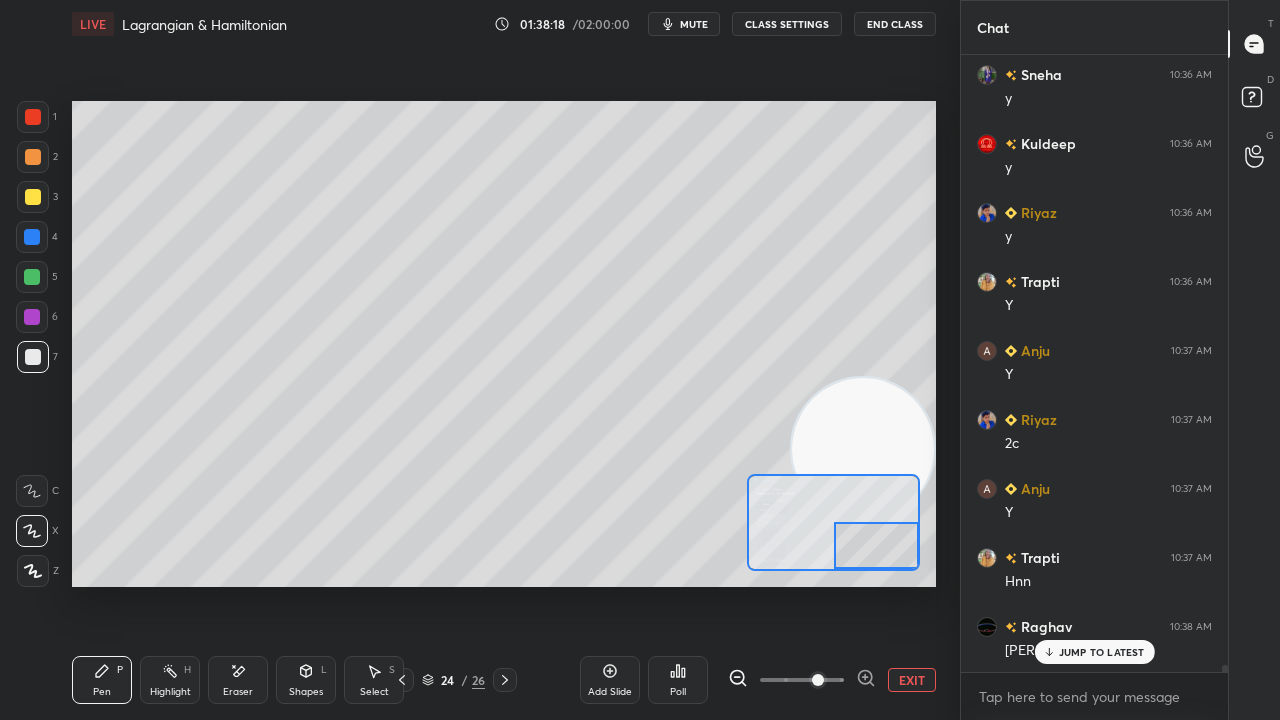 click on "JUMP TO LATEST" at bounding box center (1102, 652) 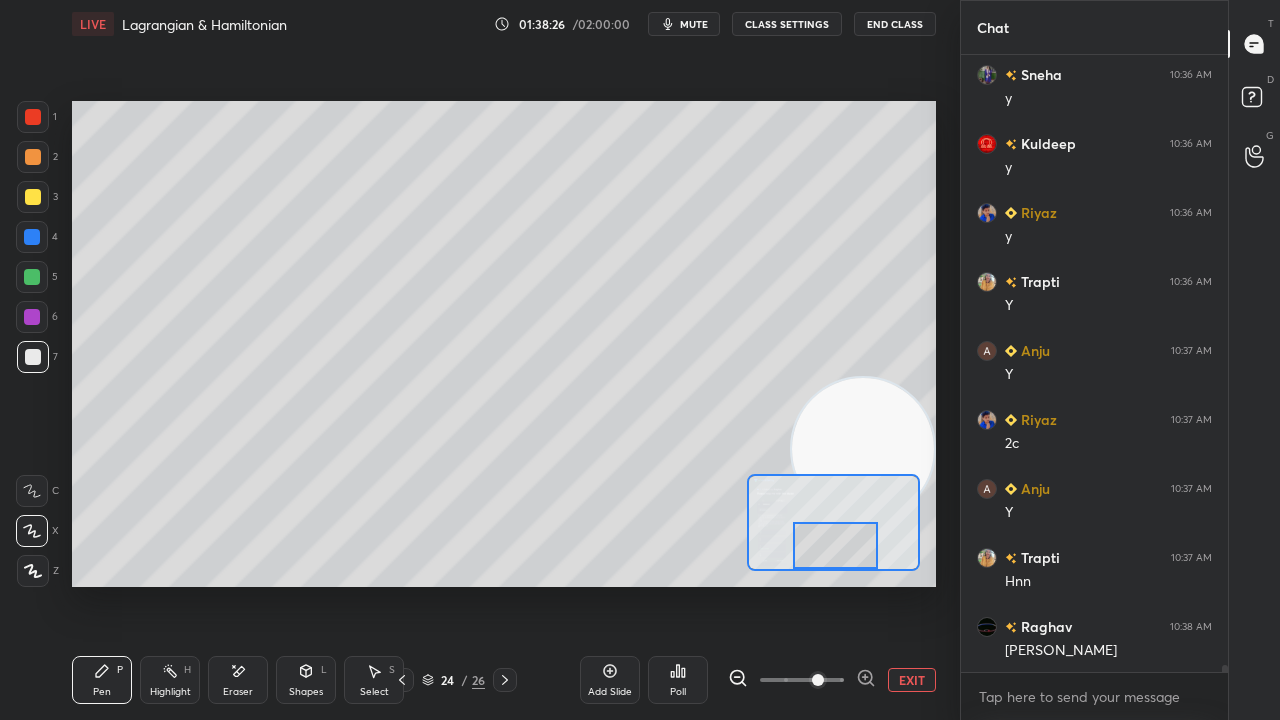 drag, startPoint x: 881, startPoint y: 550, endPoint x: 840, endPoint y: 570, distance: 45.617977 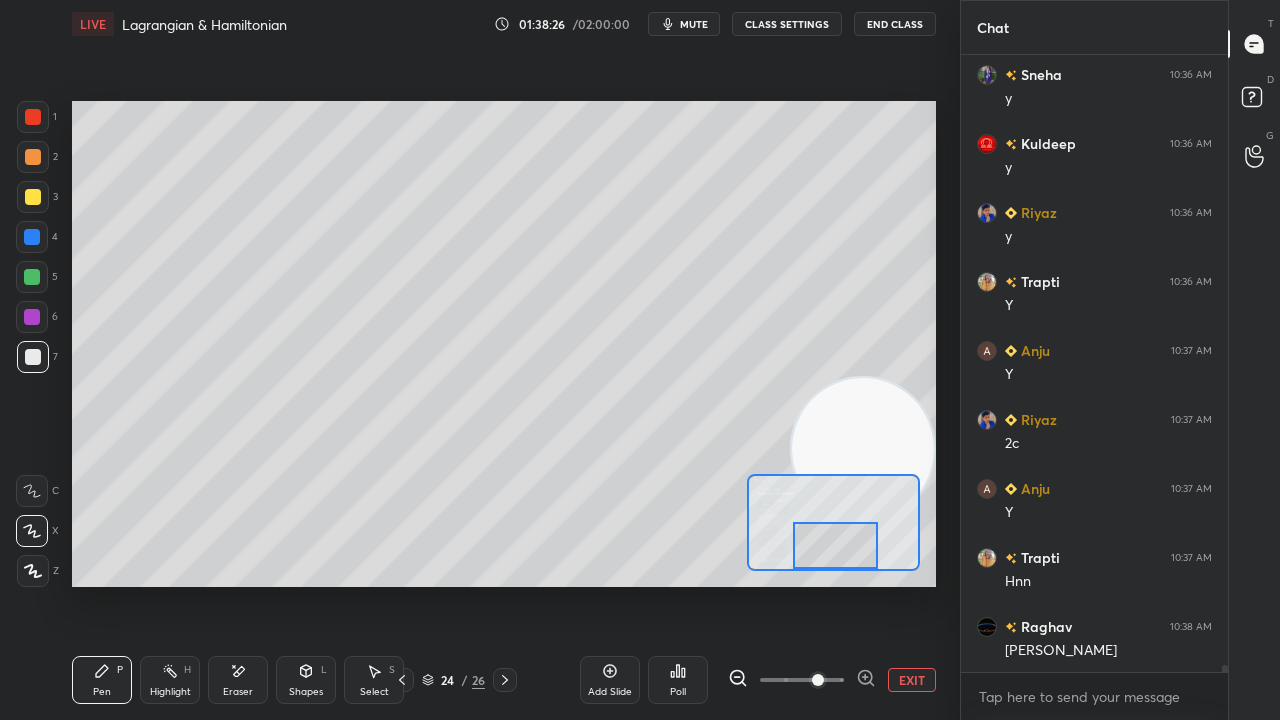 click at bounding box center (833, 522) 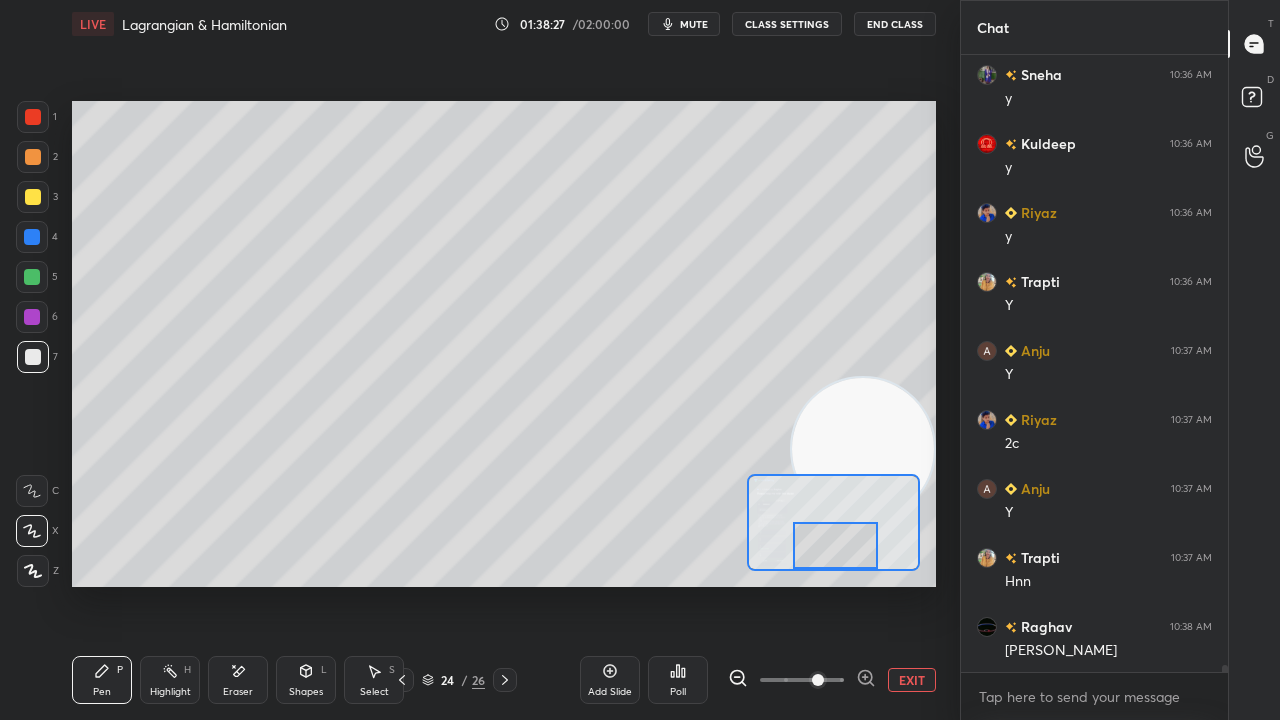 click on "mute" at bounding box center [684, 24] 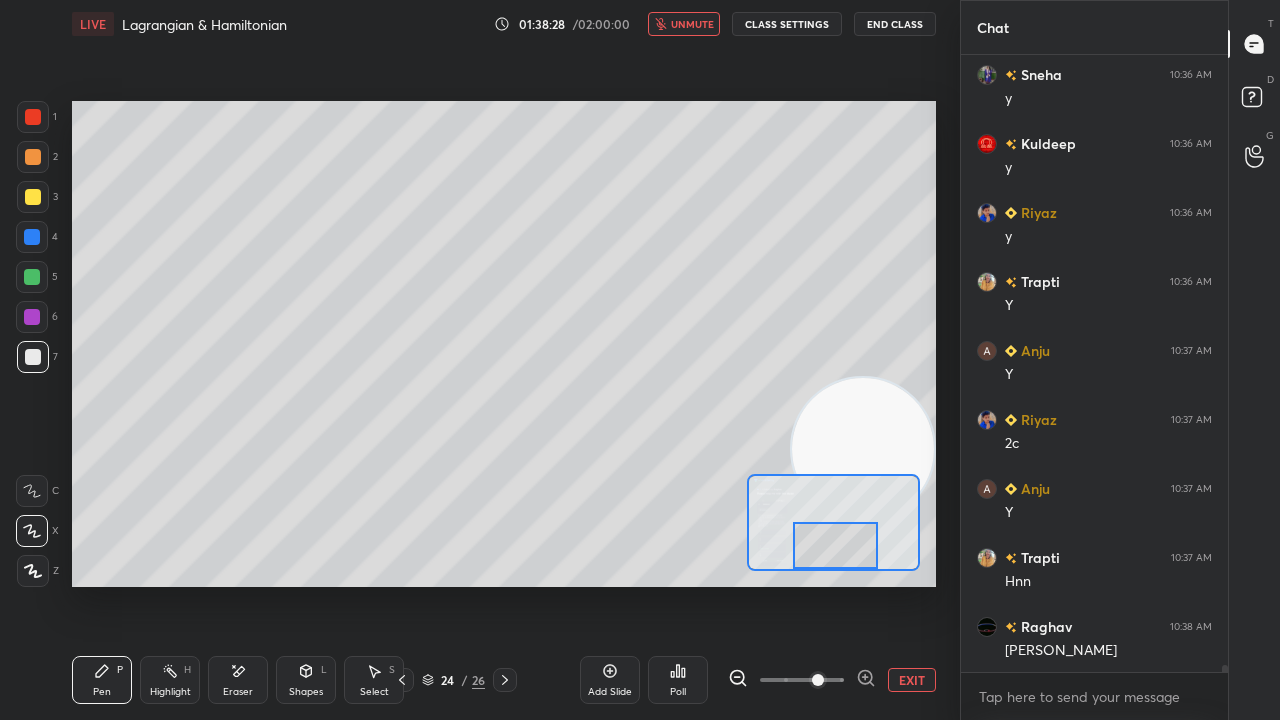 click on "unmute" at bounding box center [684, 24] 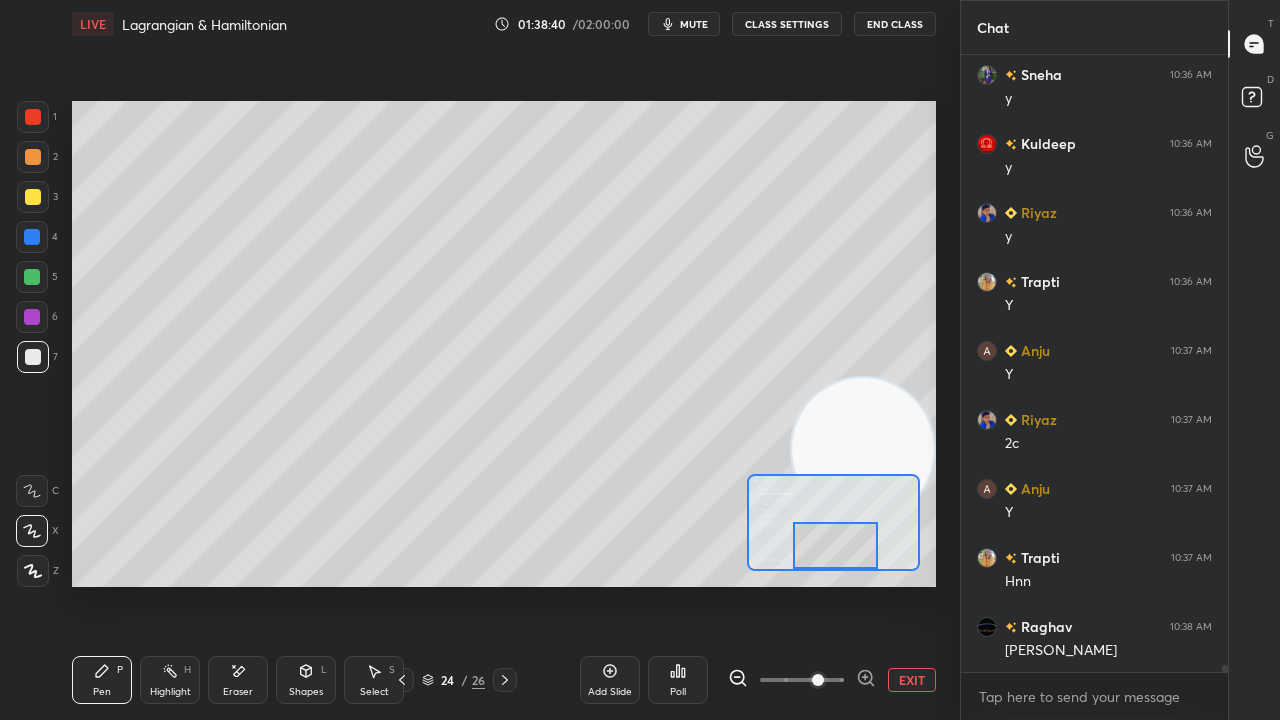click on "mute" at bounding box center (694, 24) 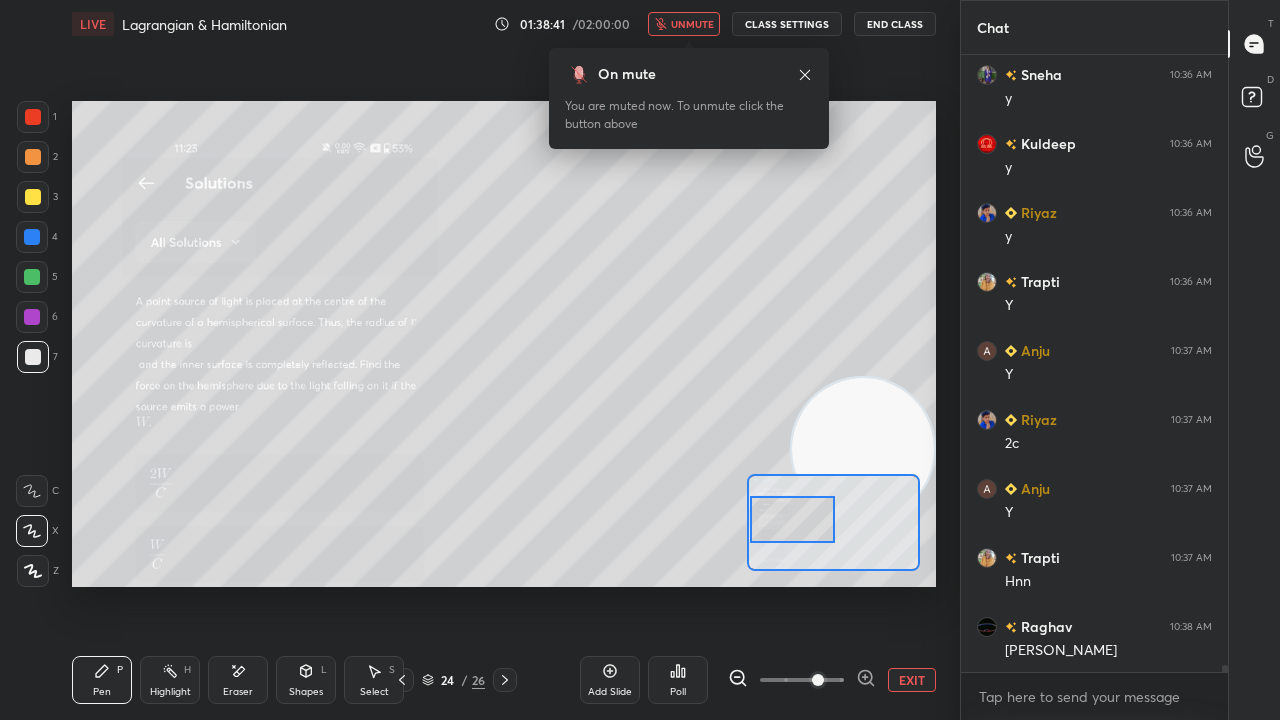 drag, startPoint x: 824, startPoint y: 546, endPoint x: 801, endPoint y: 520, distance: 34.713108 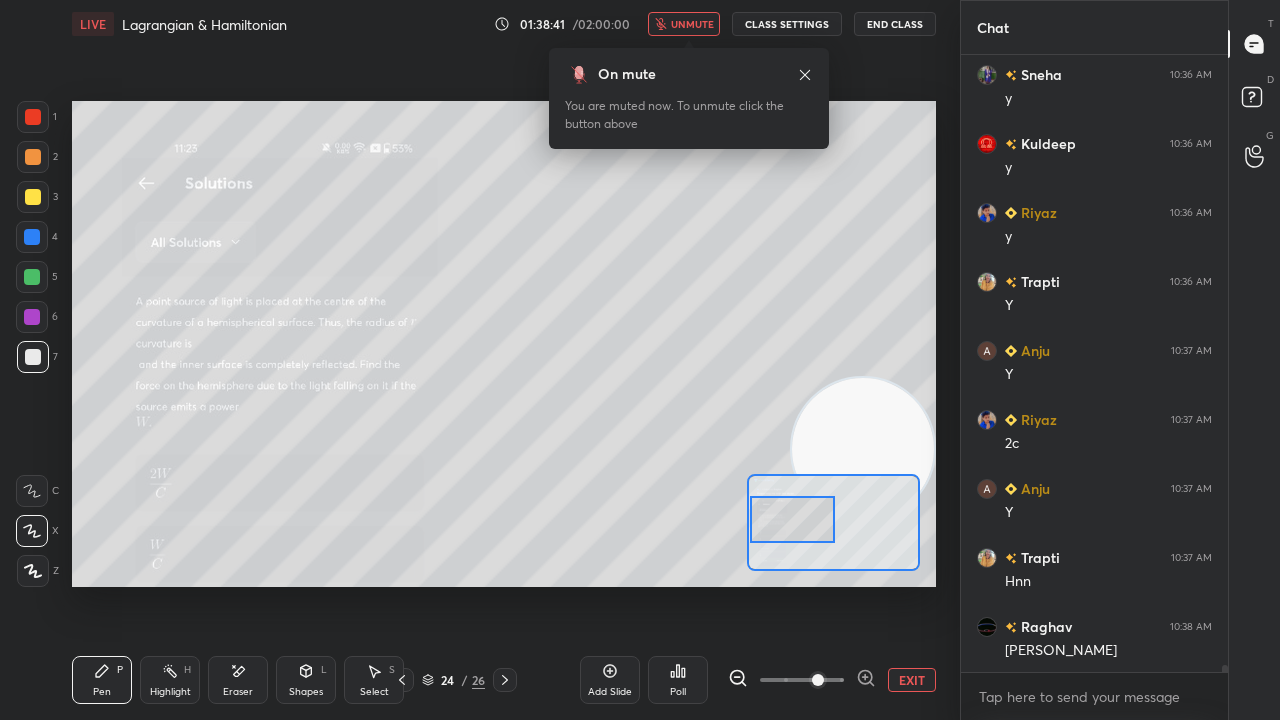 click at bounding box center [792, 519] 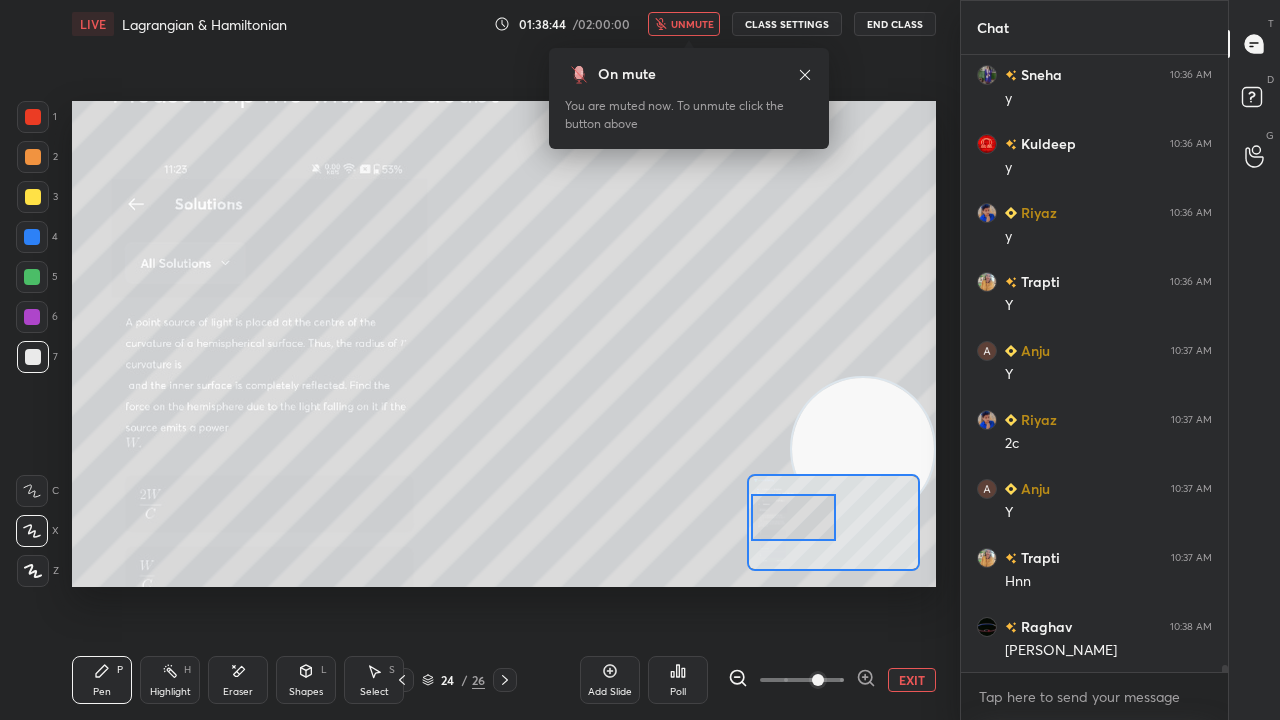 click on "unmute" at bounding box center (684, 24) 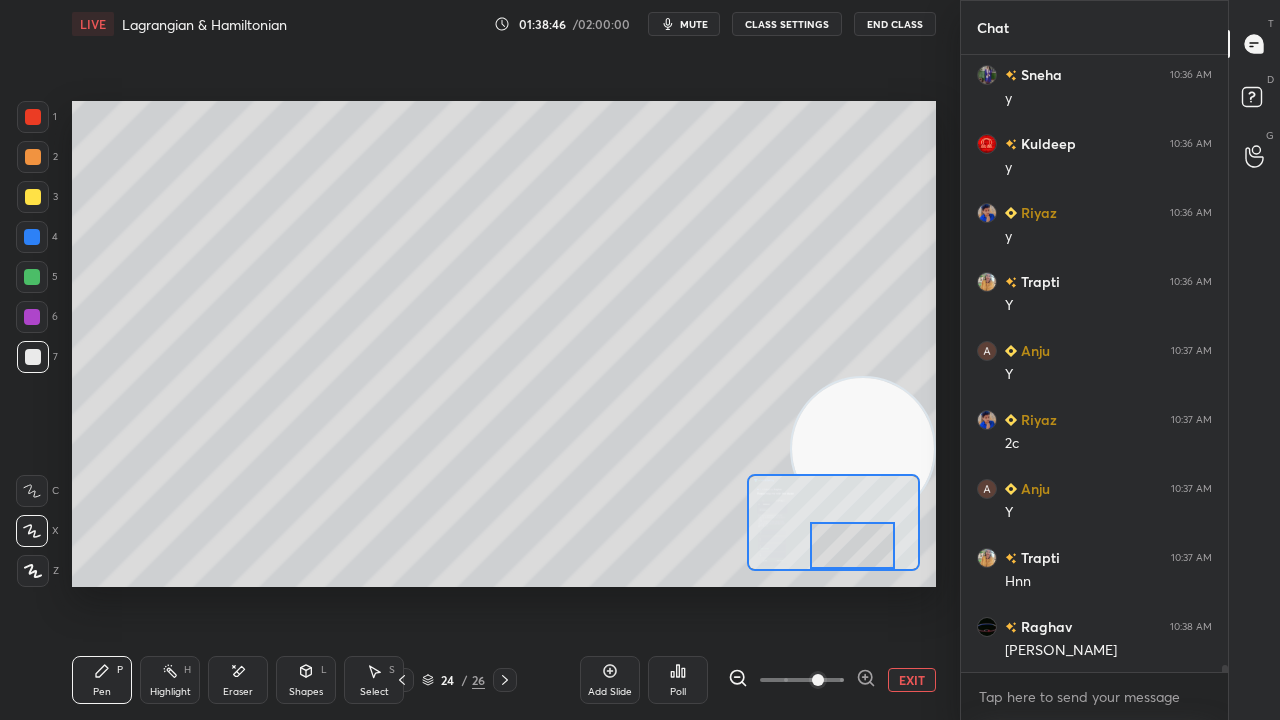 click on "Setting up your live class Poll for   secs No correct answer Start poll" at bounding box center (504, 344) 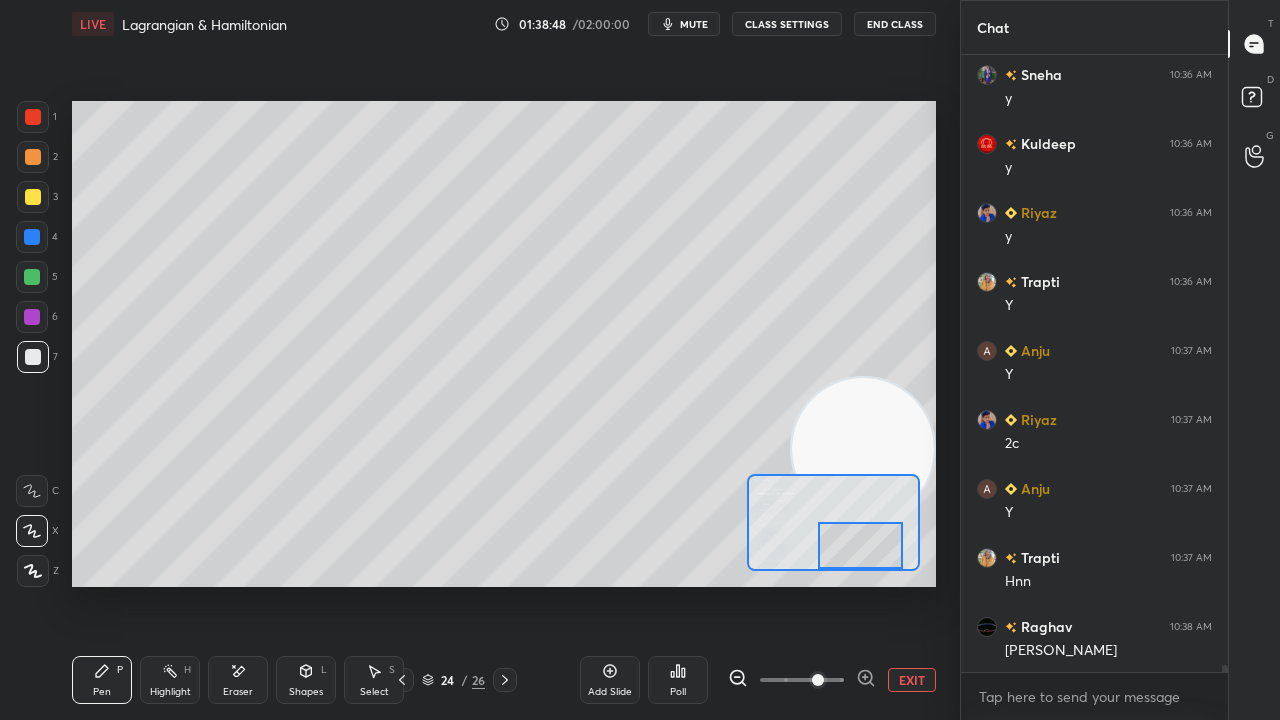click on "mute" at bounding box center [694, 24] 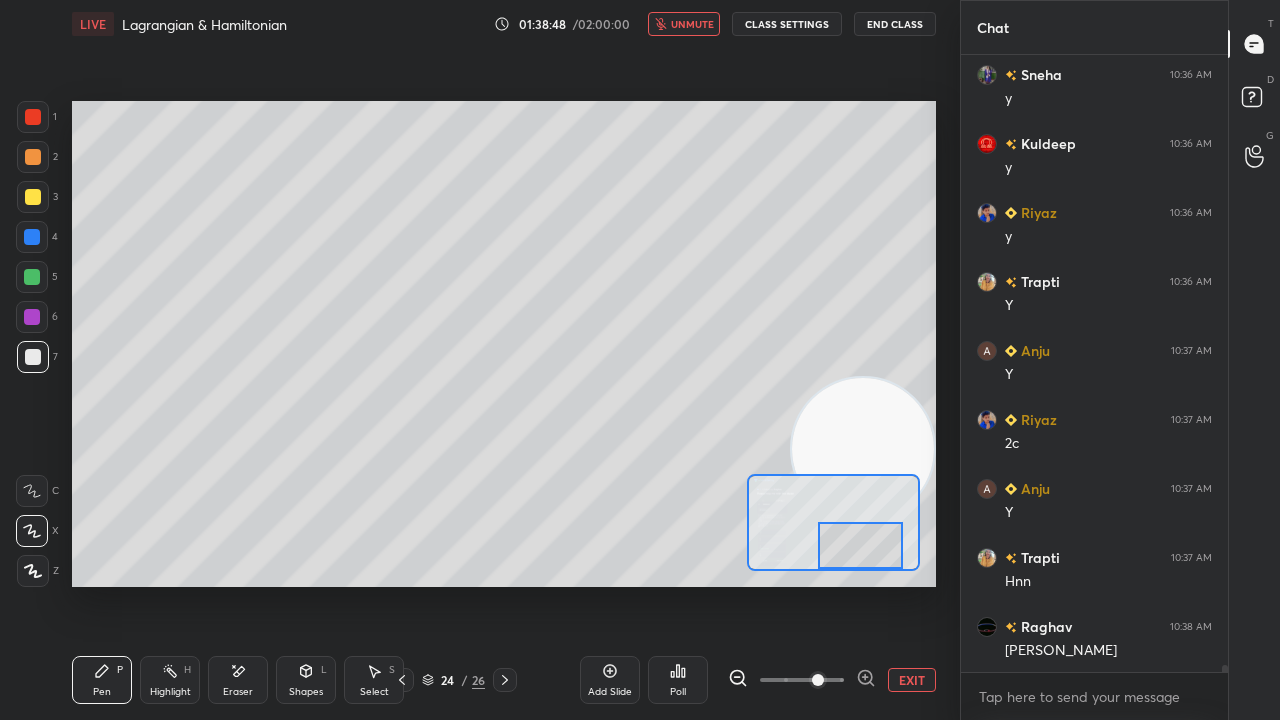click on "unmute" at bounding box center [692, 24] 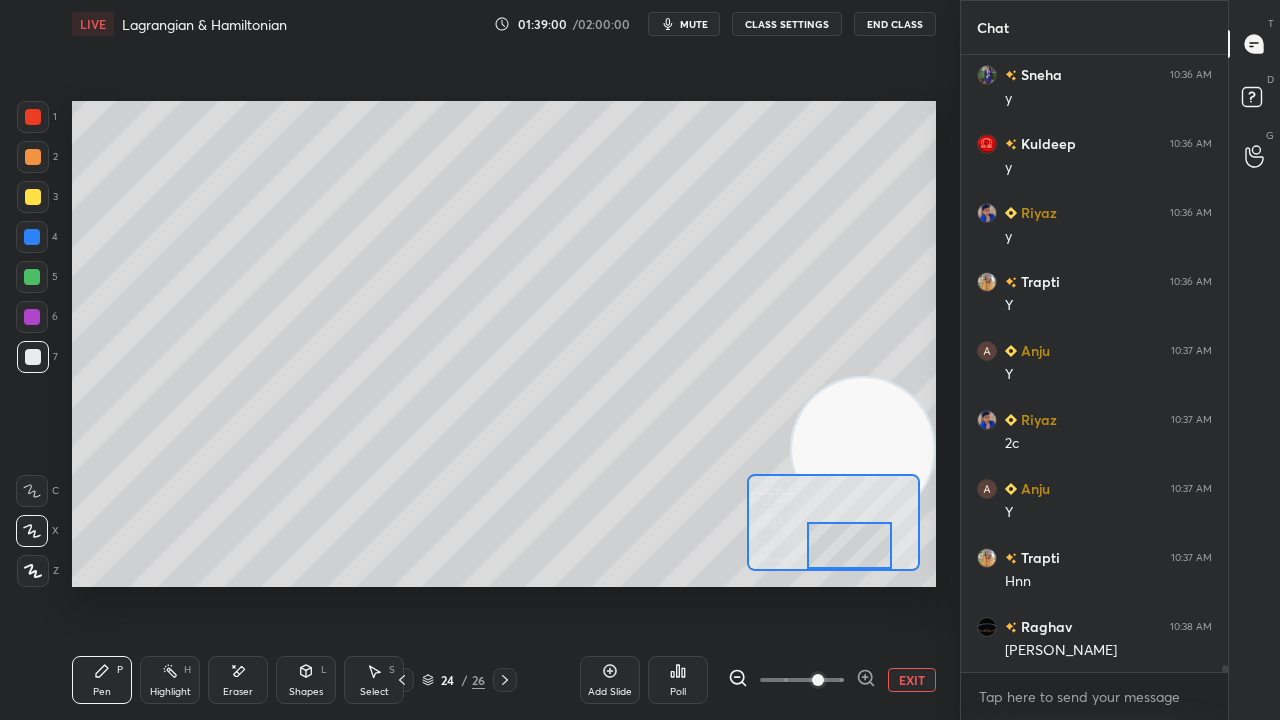 drag, startPoint x: 868, startPoint y: 540, endPoint x: 857, endPoint y: 560, distance: 22.825424 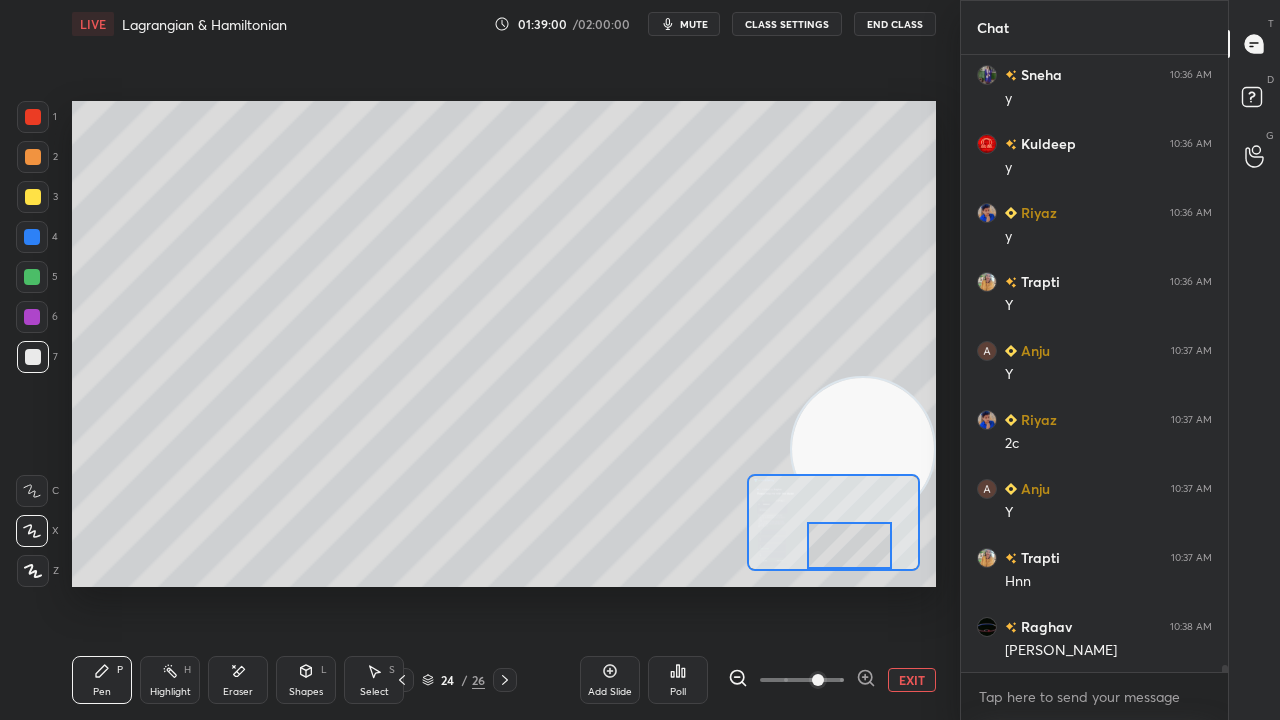 click at bounding box center [849, 545] 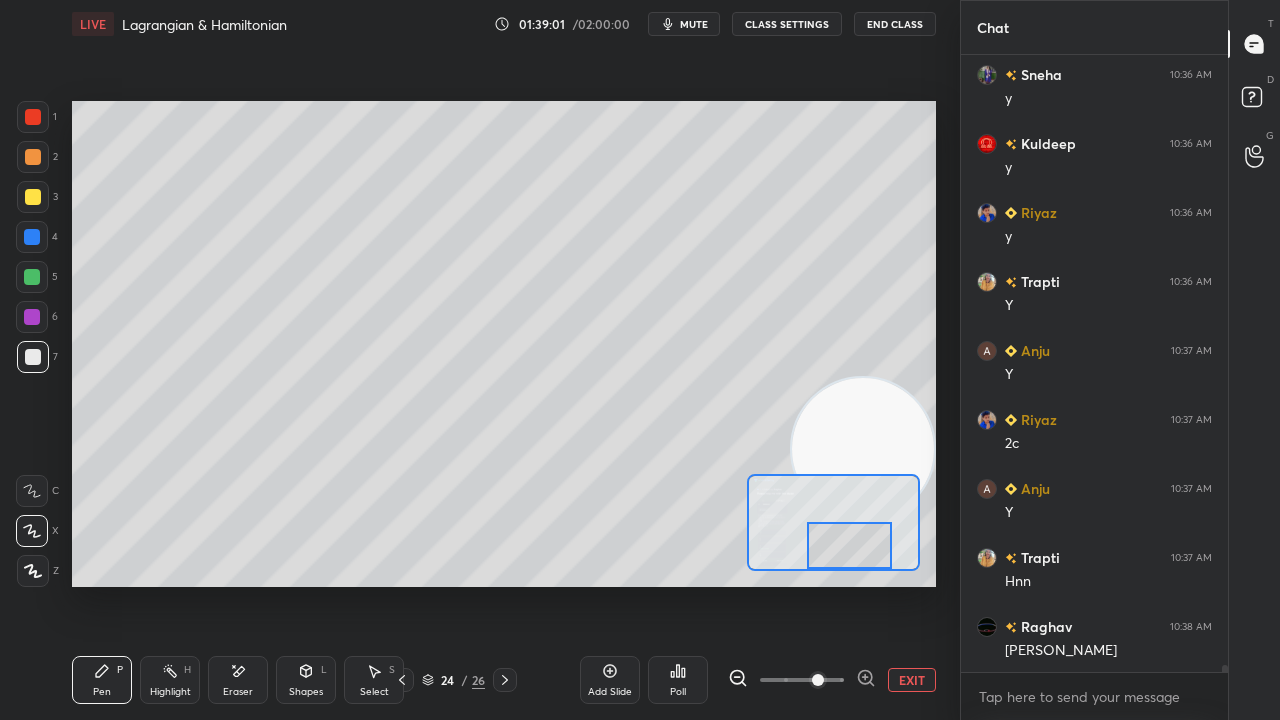 click on "mute" at bounding box center [684, 24] 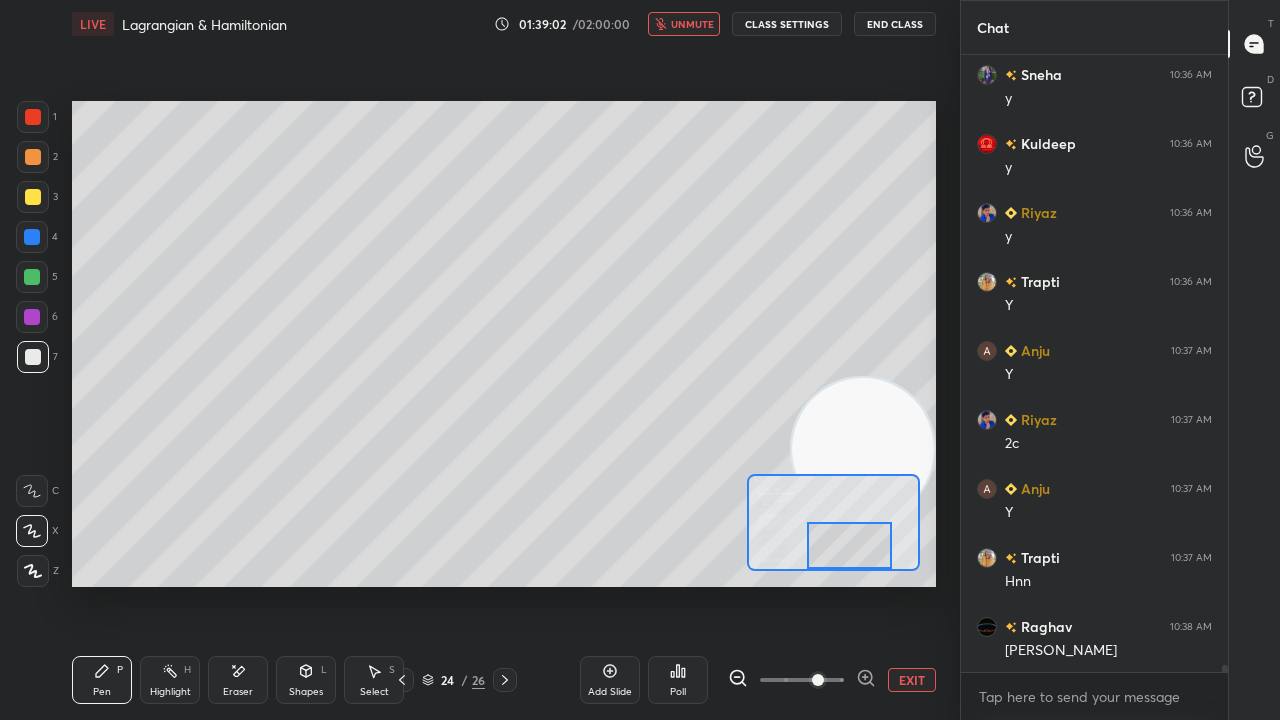 click on "unmute" at bounding box center [692, 24] 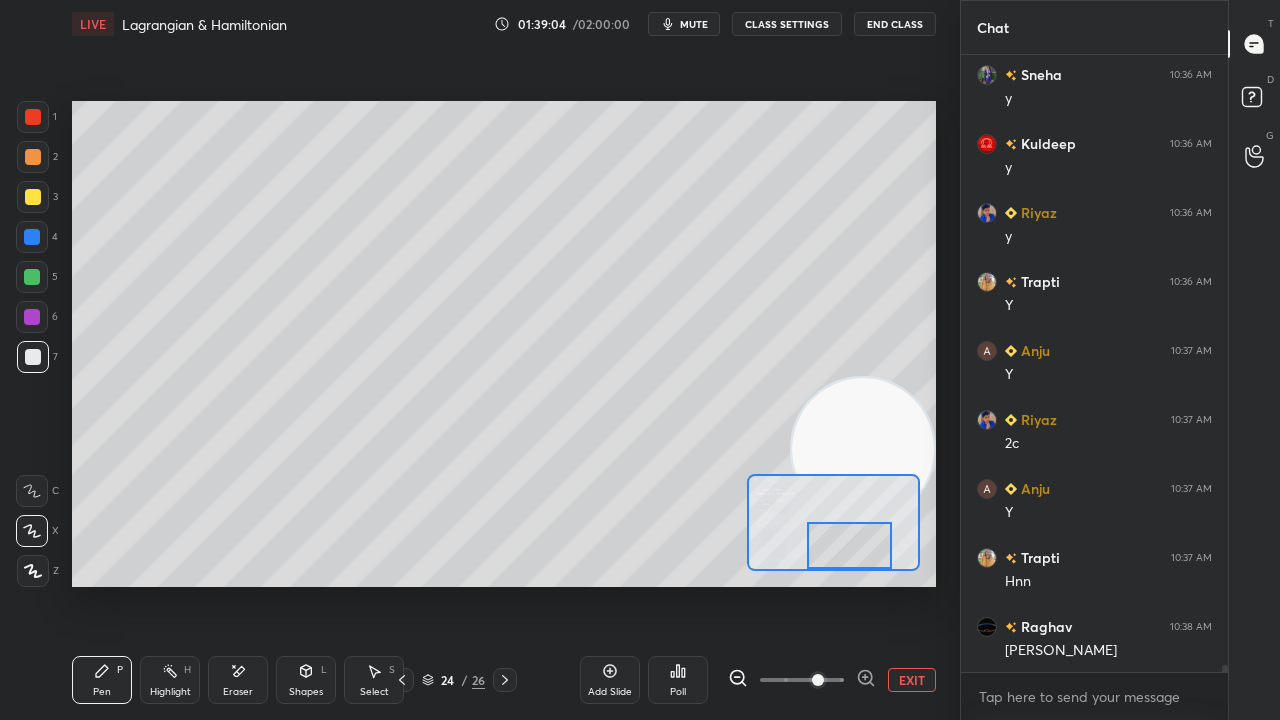 click on "mute" at bounding box center (694, 24) 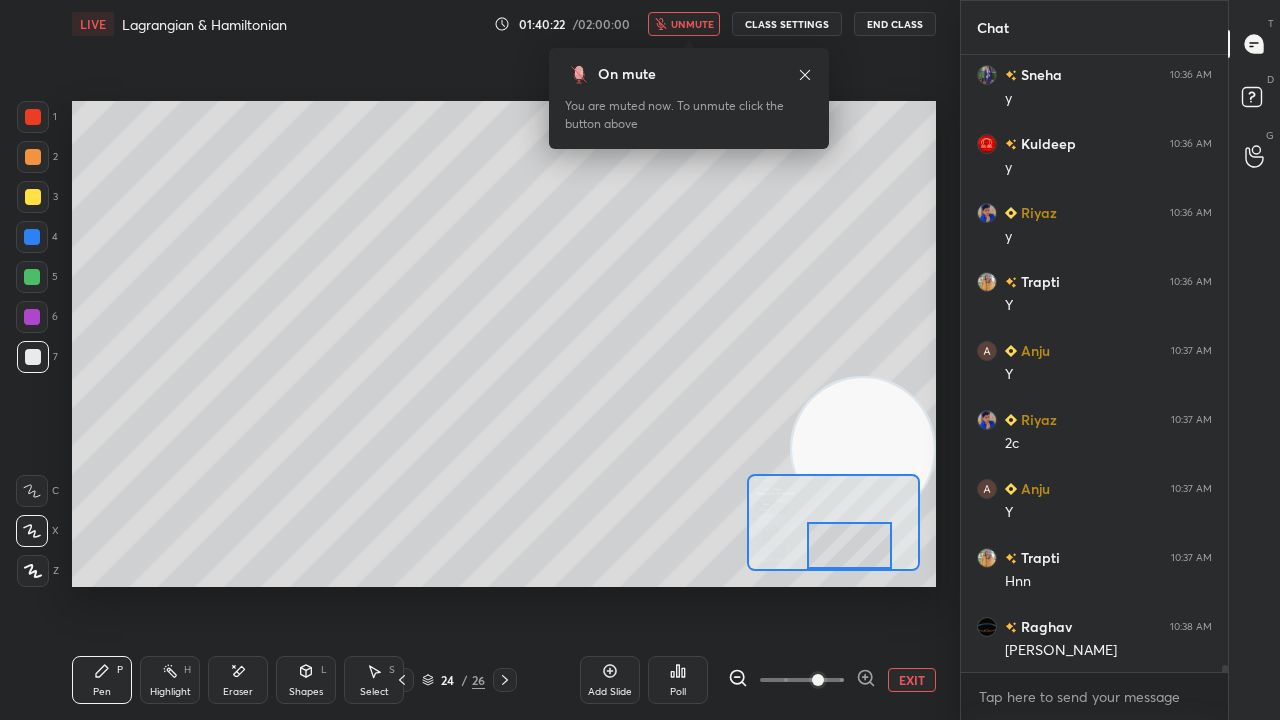 click on "unmute" at bounding box center [692, 24] 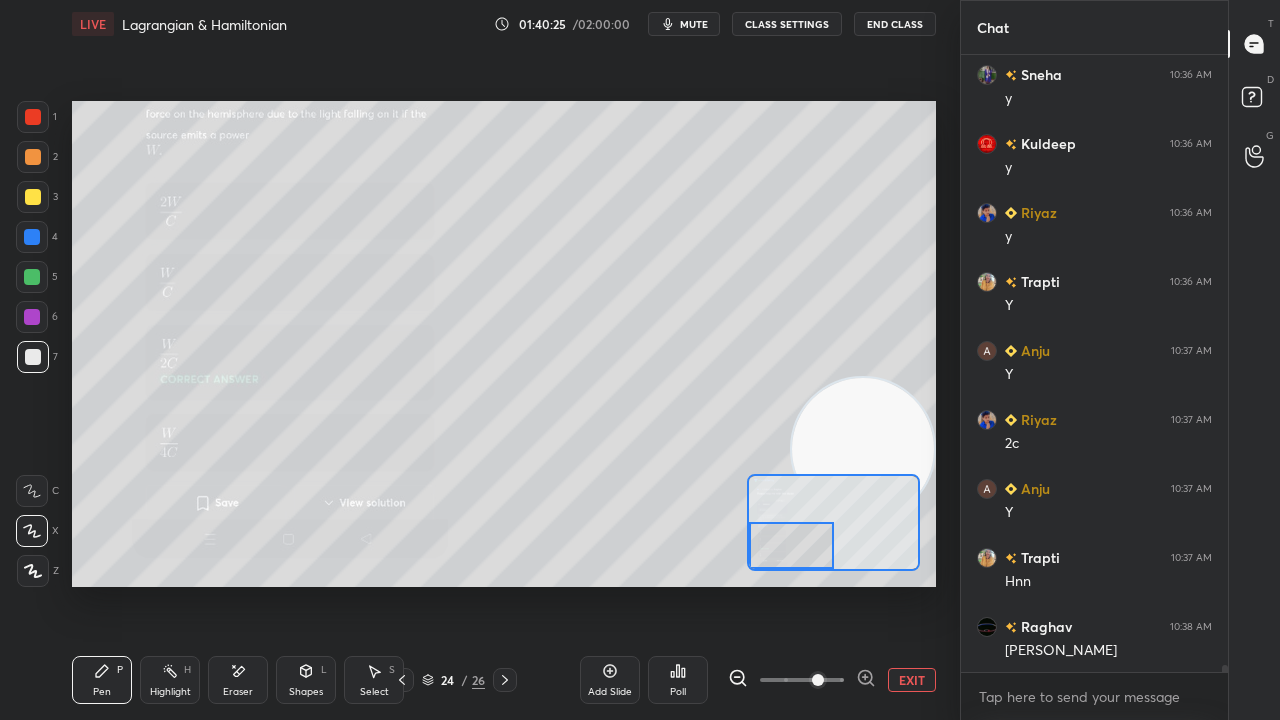 click at bounding box center (833, 522) 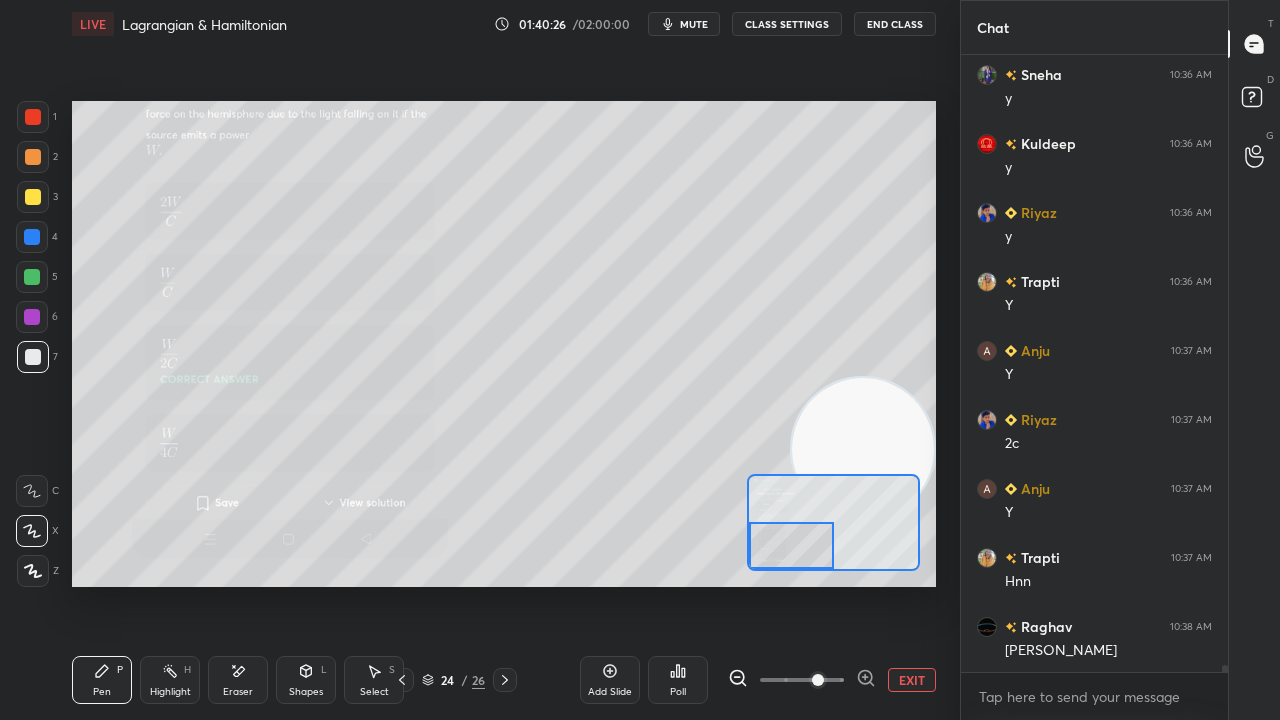 click on "mute" at bounding box center (694, 24) 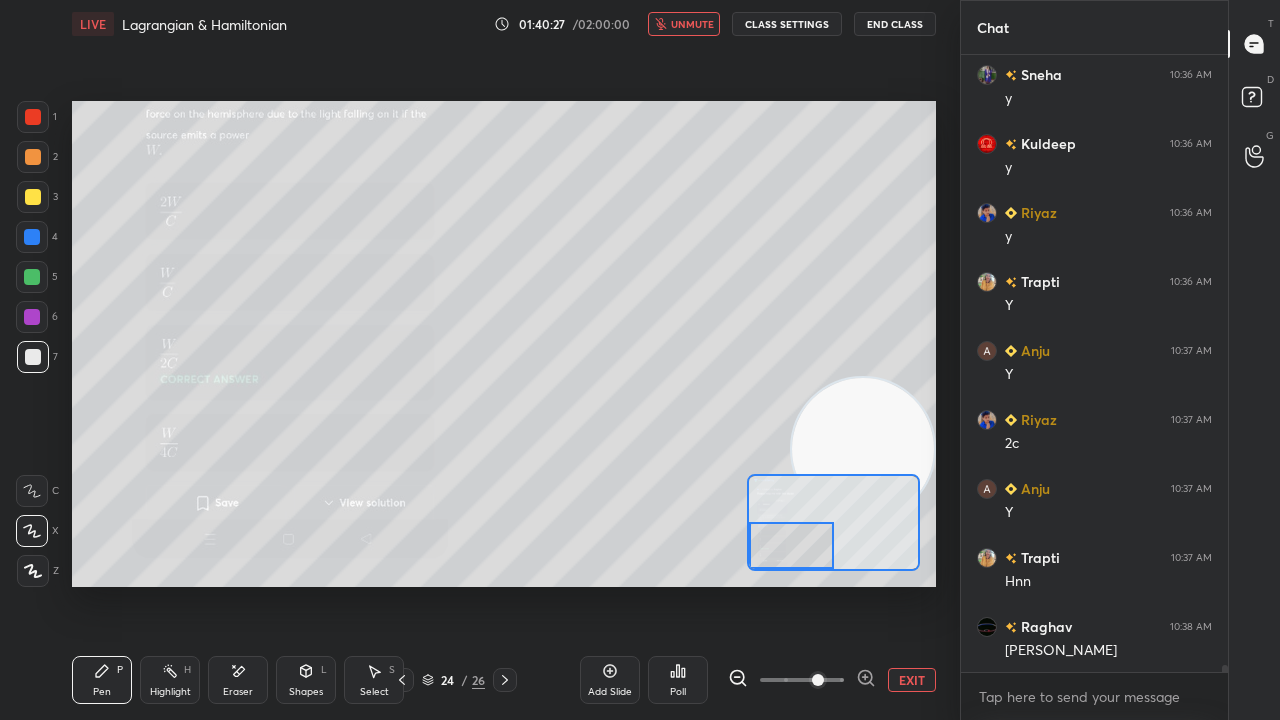 click on "unmute" at bounding box center [692, 24] 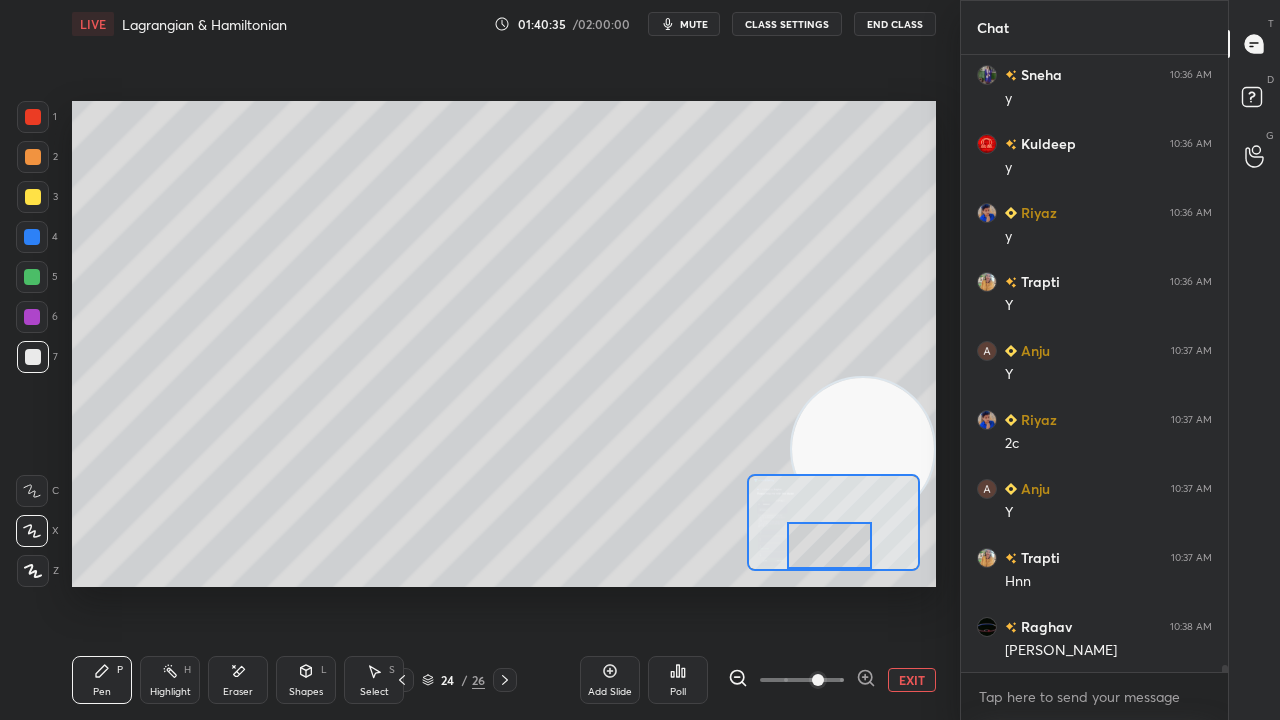 drag, startPoint x: 798, startPoint y: 550, endPoint x: 838, endPoint y: 550, distance: 40 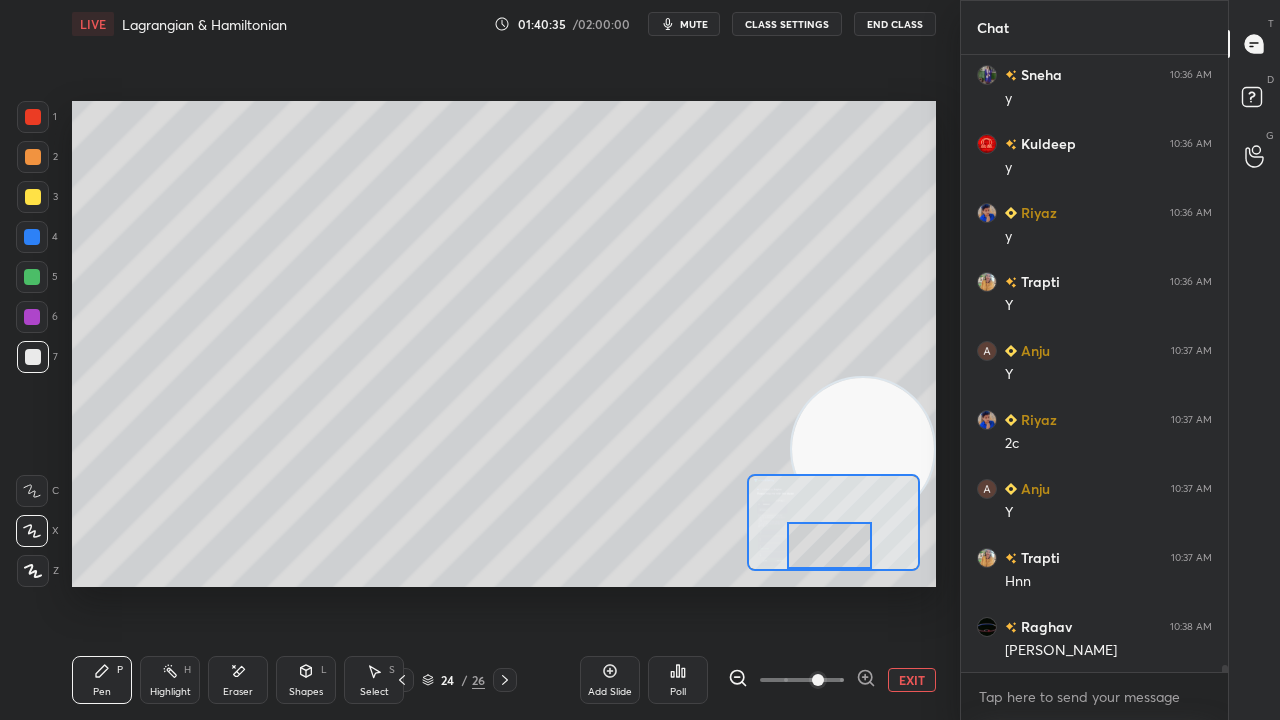 click at bounding box center [829, 545] 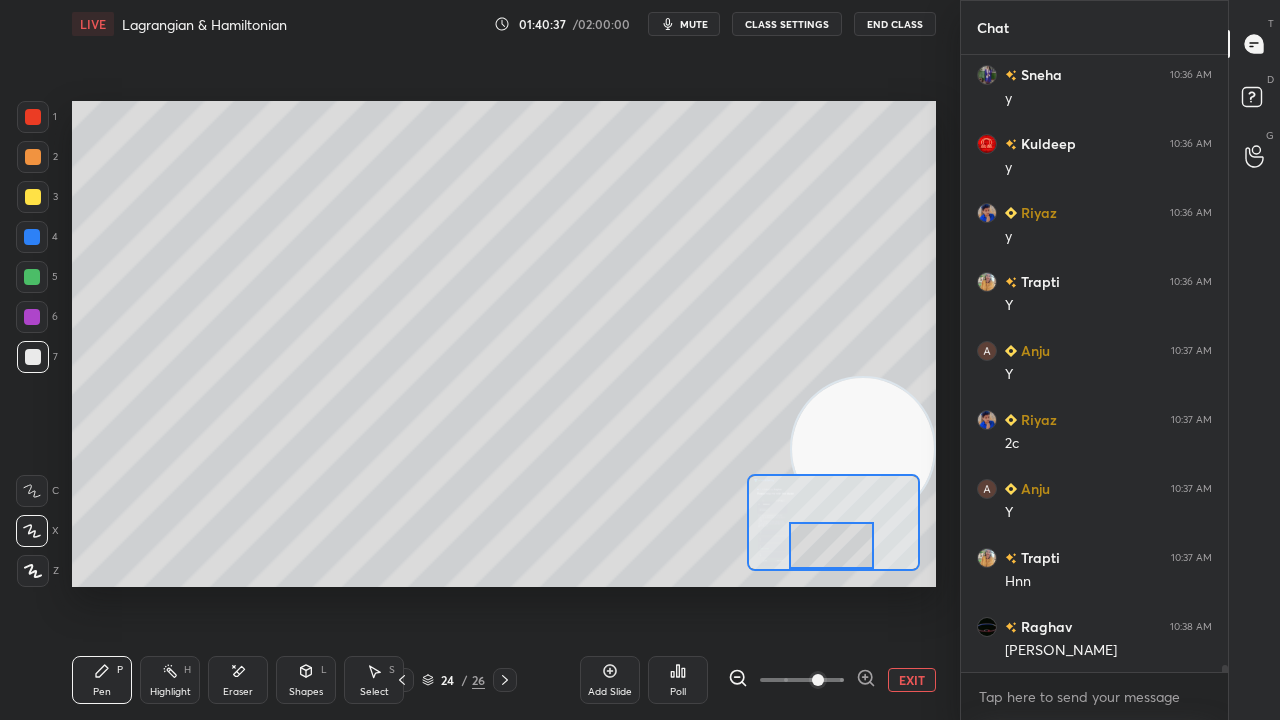 click on "mute" at bounding box center [694, 24] 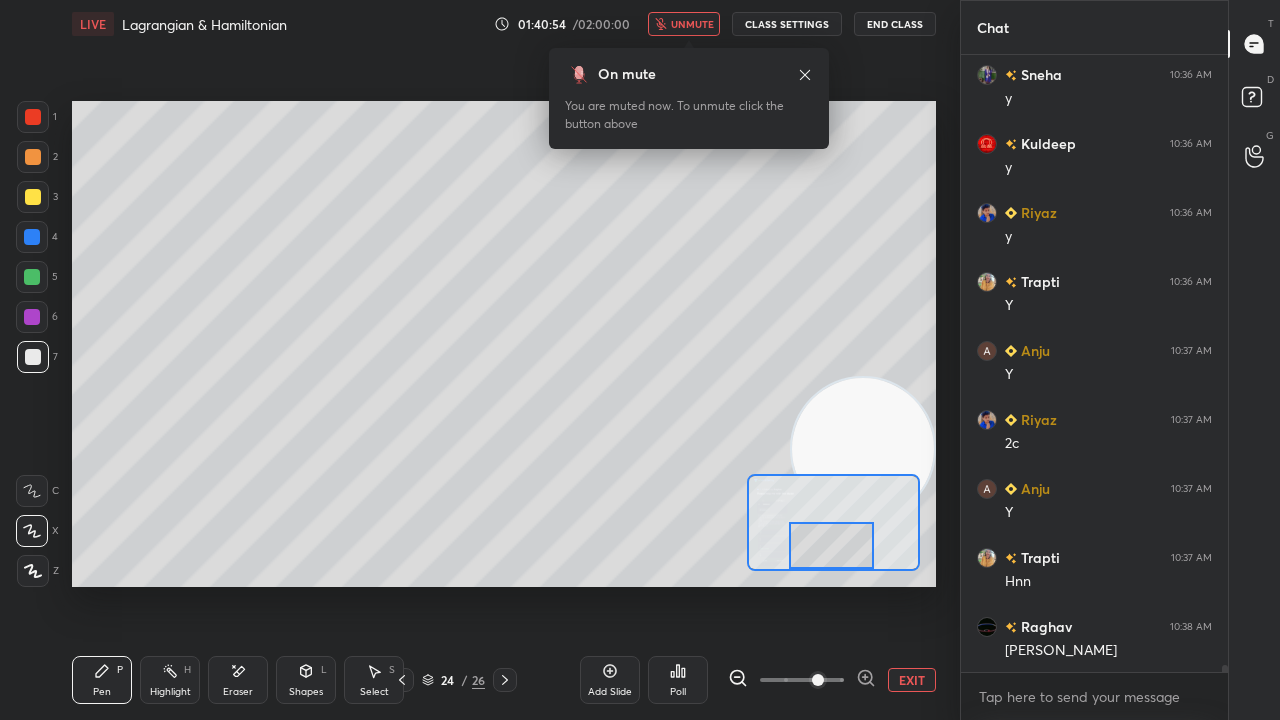 click on "unmute" at bounding box center [692, 24] 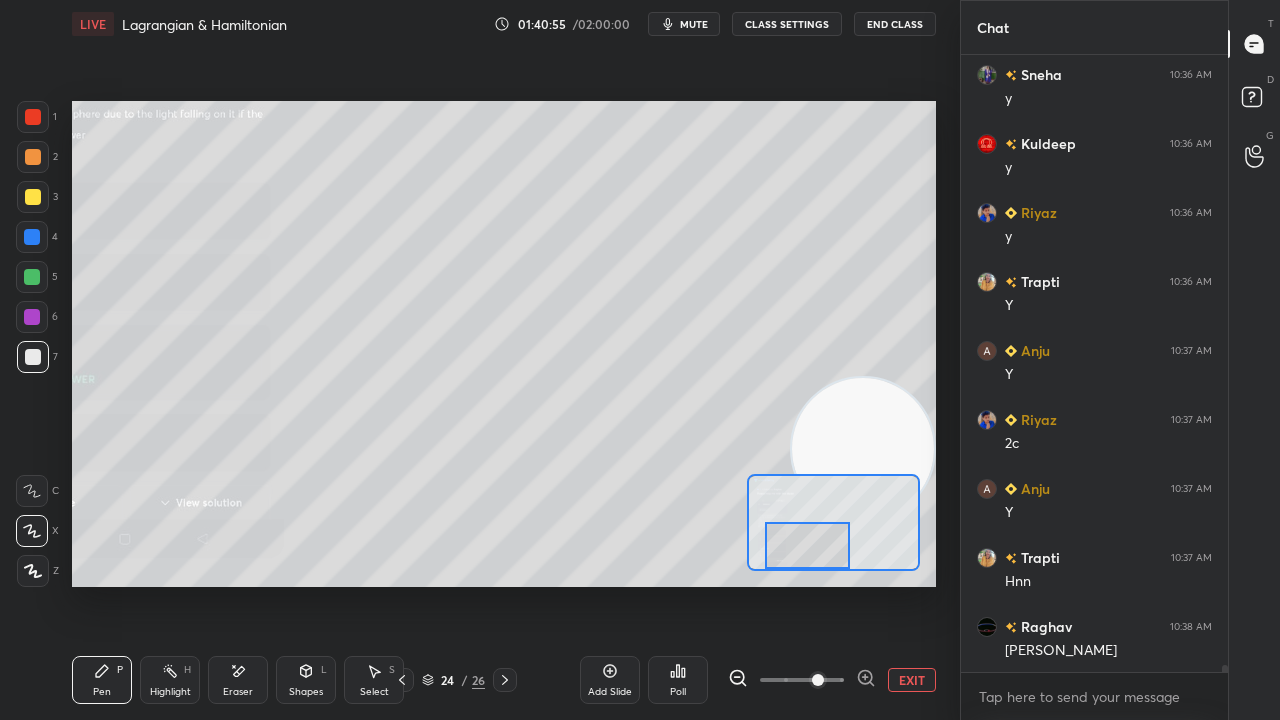 drag, startPoint x: 826, startPoint y: 542, endPoint x: 798, endPoint y: 546, distance: 28.284271 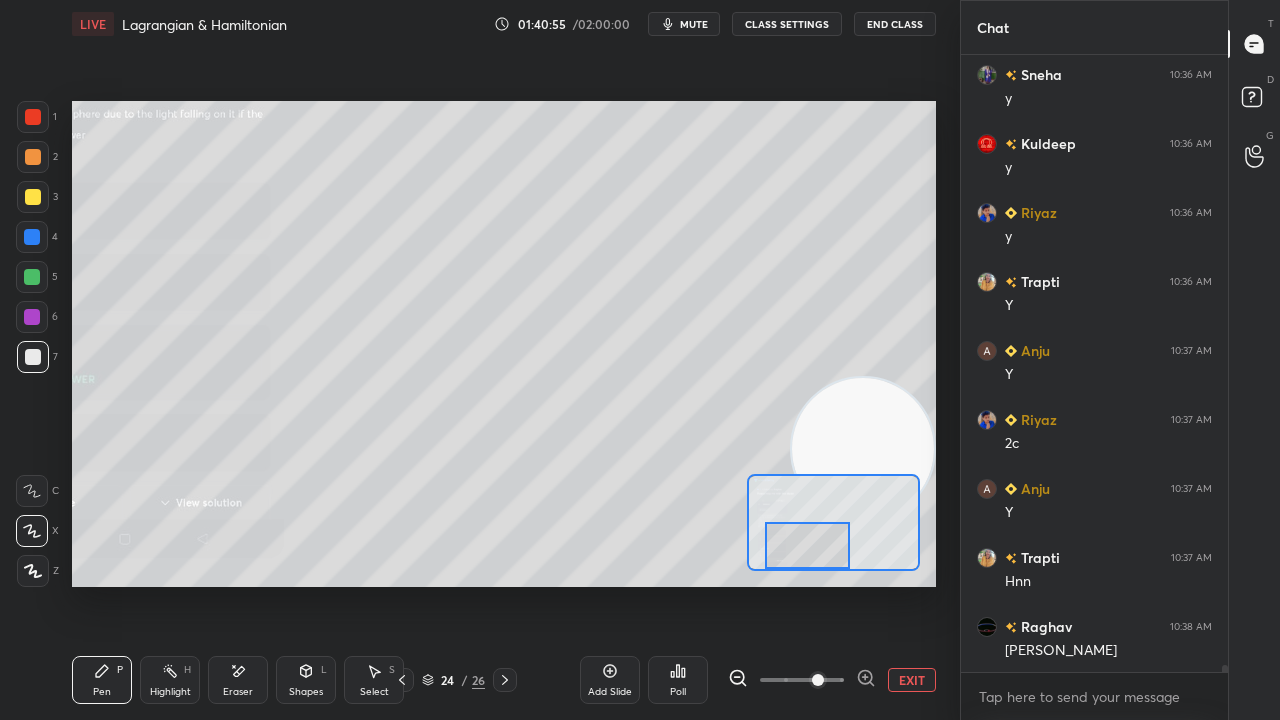 click at bounding box center (807, 545) 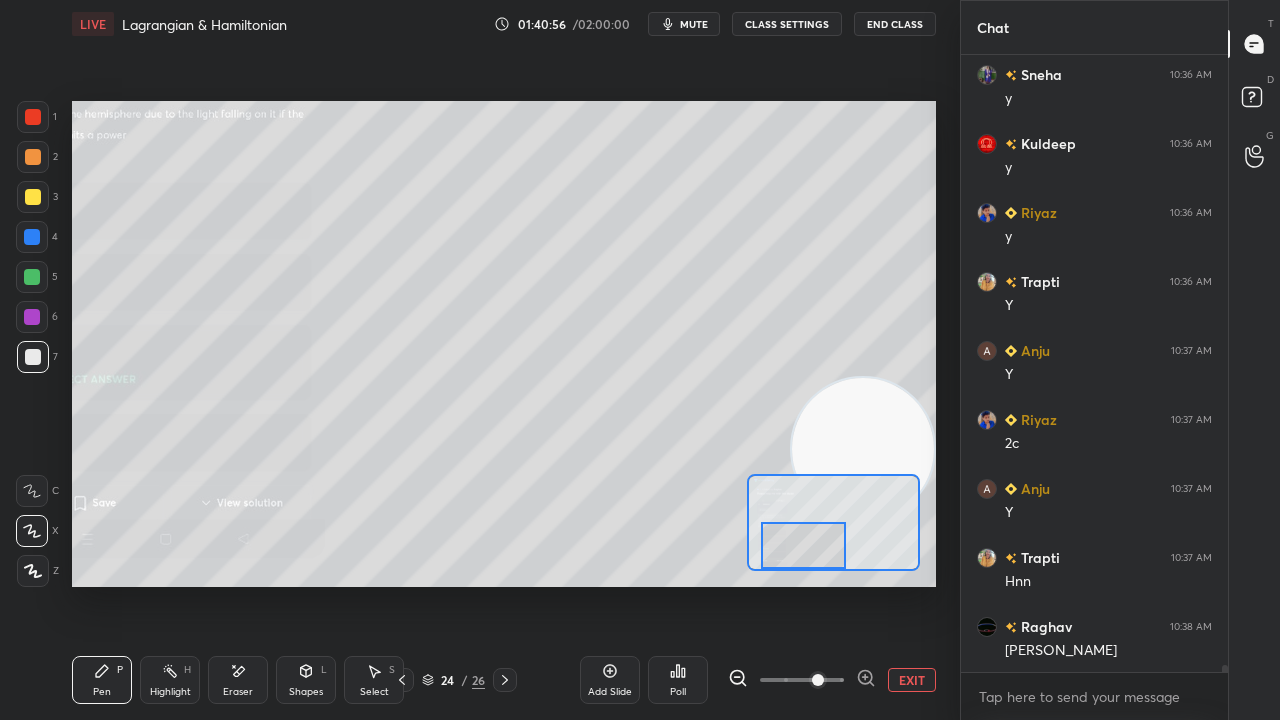drag, startPoint x: 234, startPoint y: 688, endPoint x: 443, endPoint y: 600, distance: 226.77081 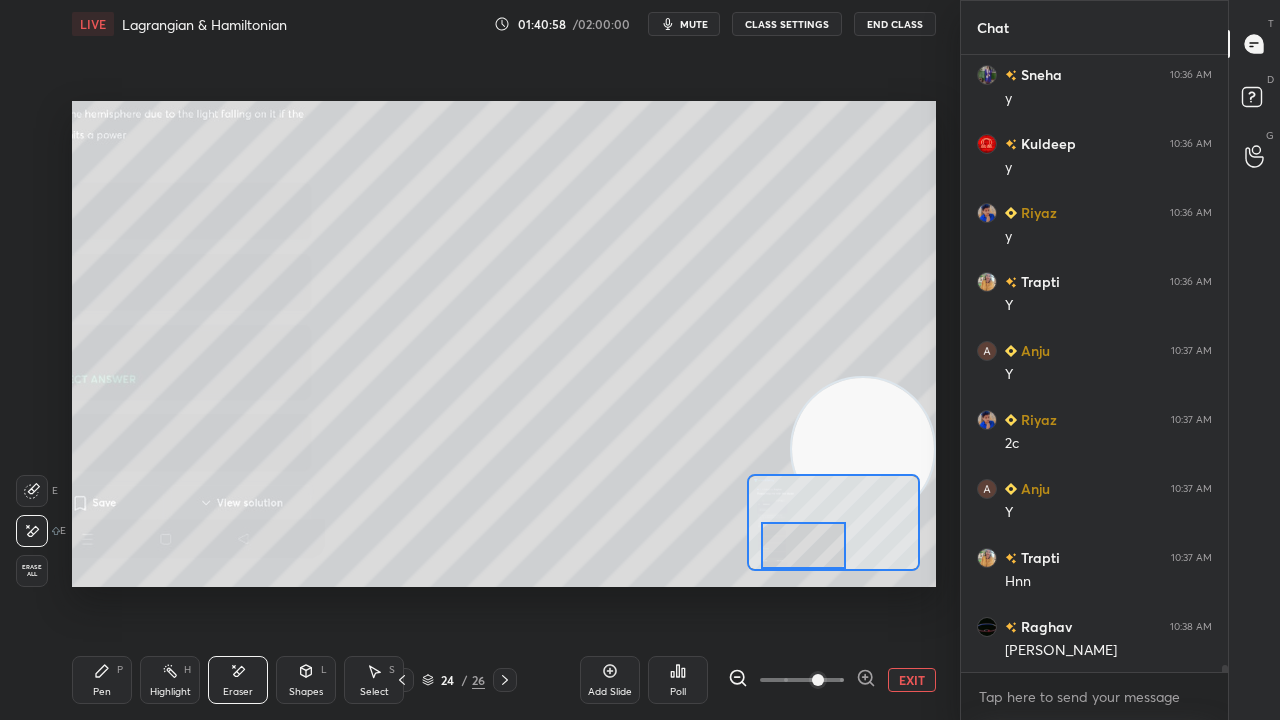 drag, startPoint x: 111, startPoint y: 678, endPoint x: 262, endPoint y: 644, distance: 154.78049 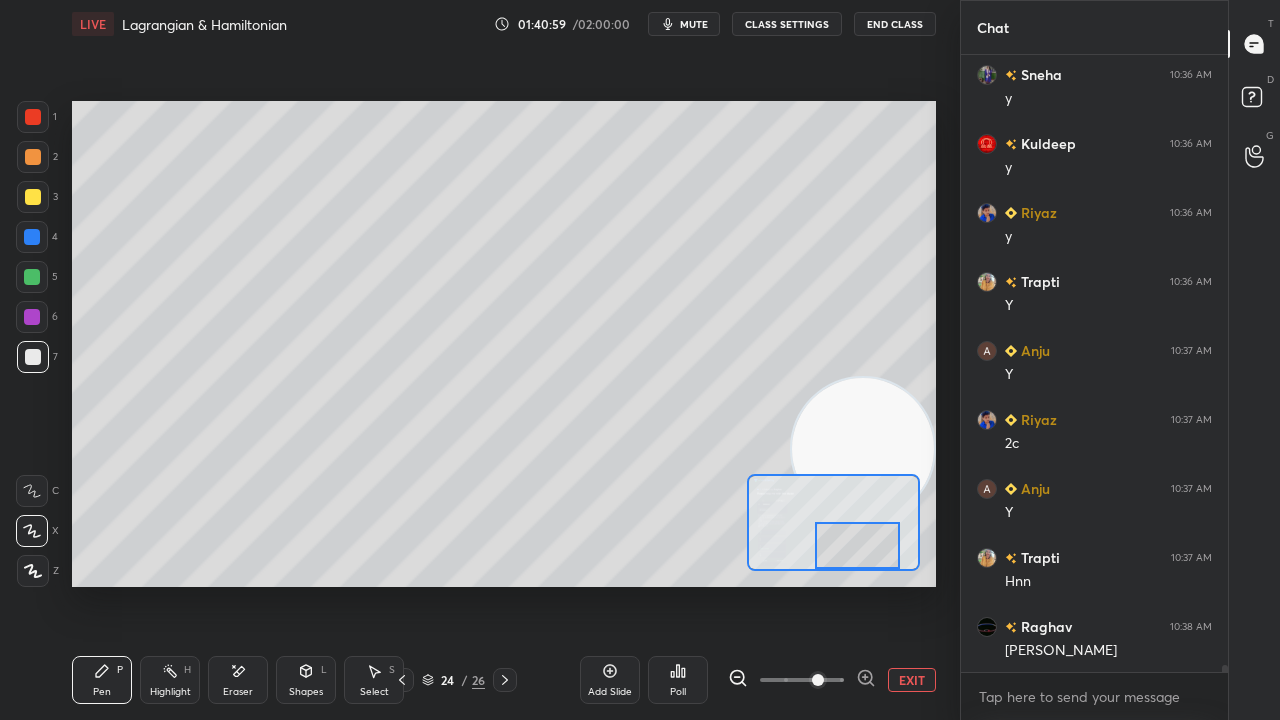 drag, startPoint x: 826, startPoint y: 544, endPoint x: 879, endPoint y: 554, distance: 53.935146 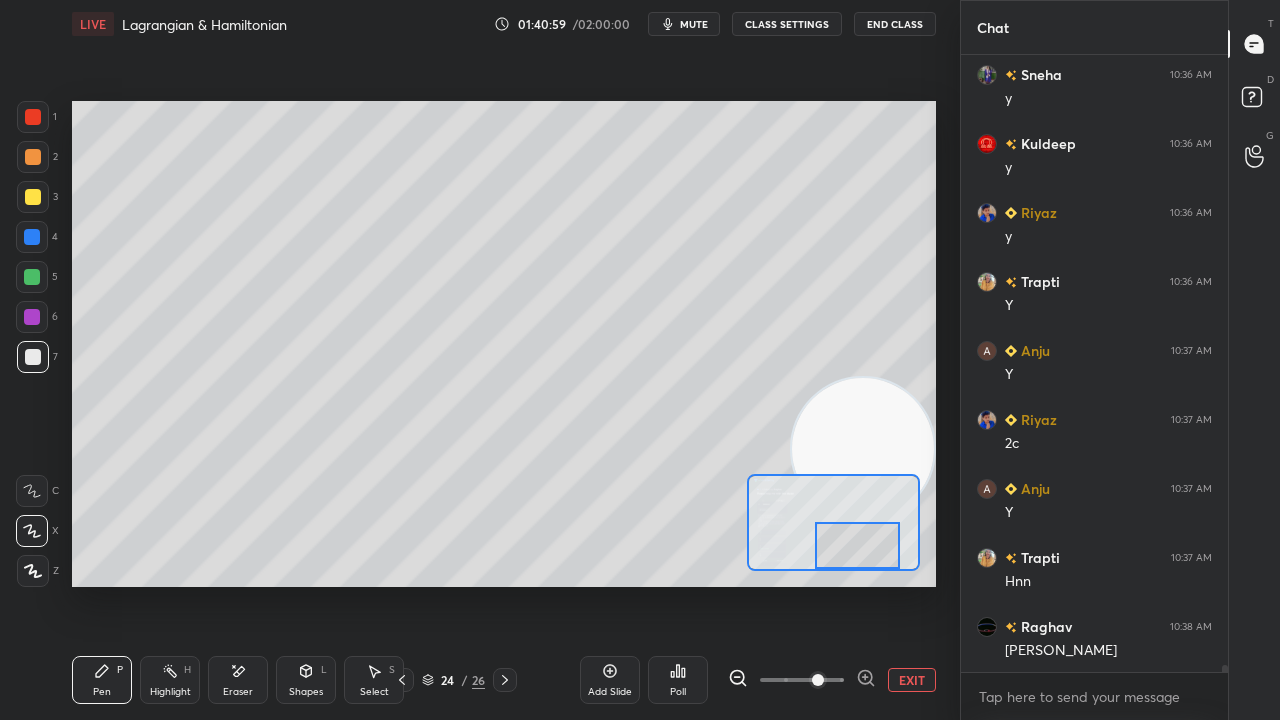 click at bounding box center (857, 545) 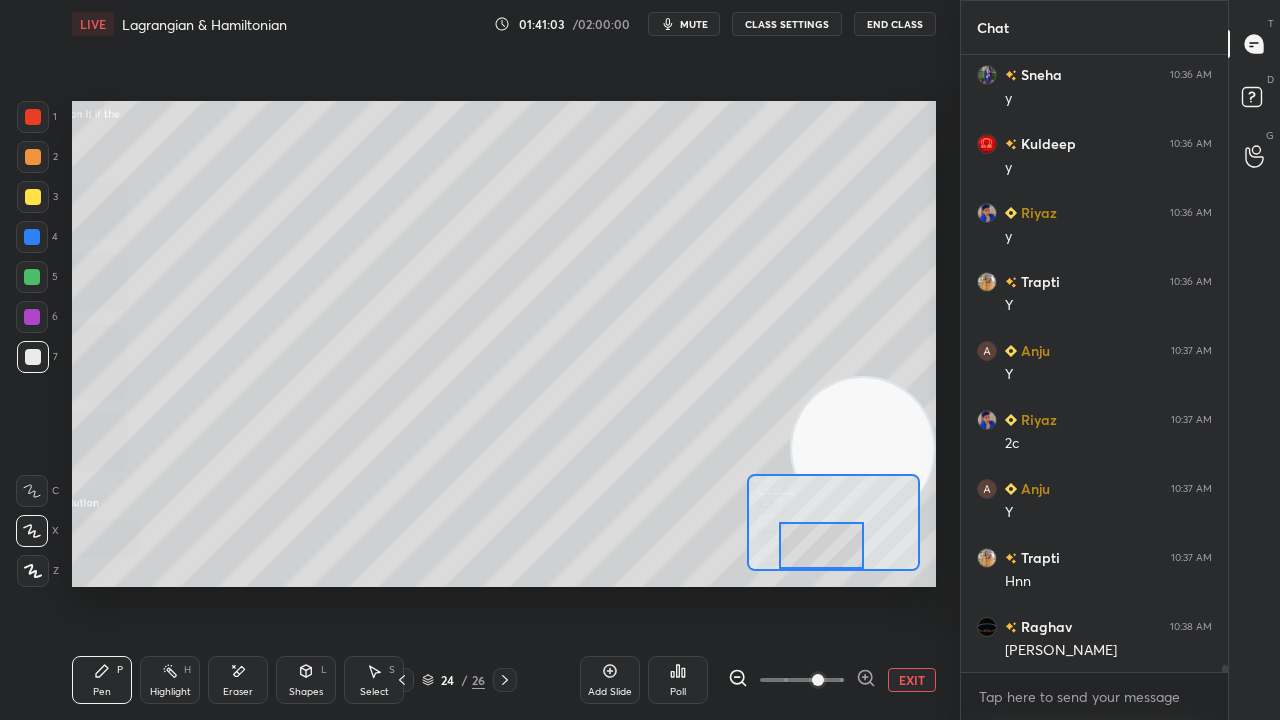drag, startPoint x: 846, startPoint y: 553, endPoint x: 822, endPoint y: 556, distance: 24.186773 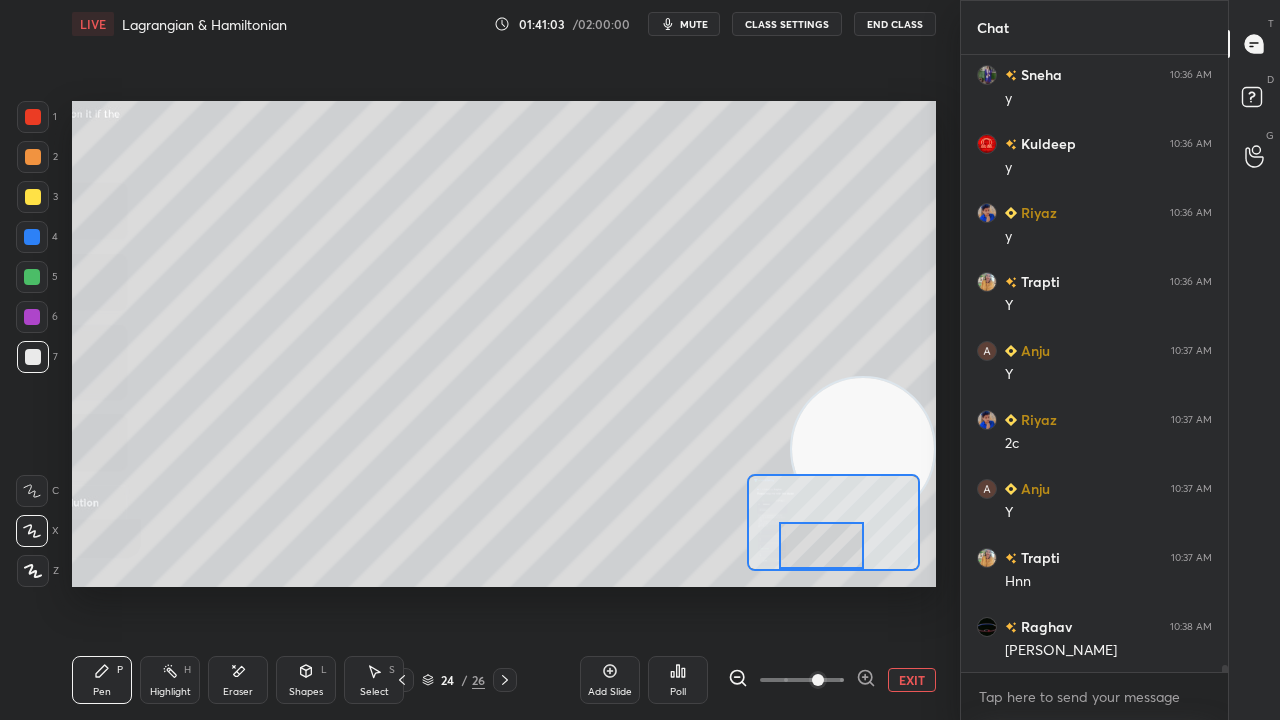 click at bounding box center (821, 545) 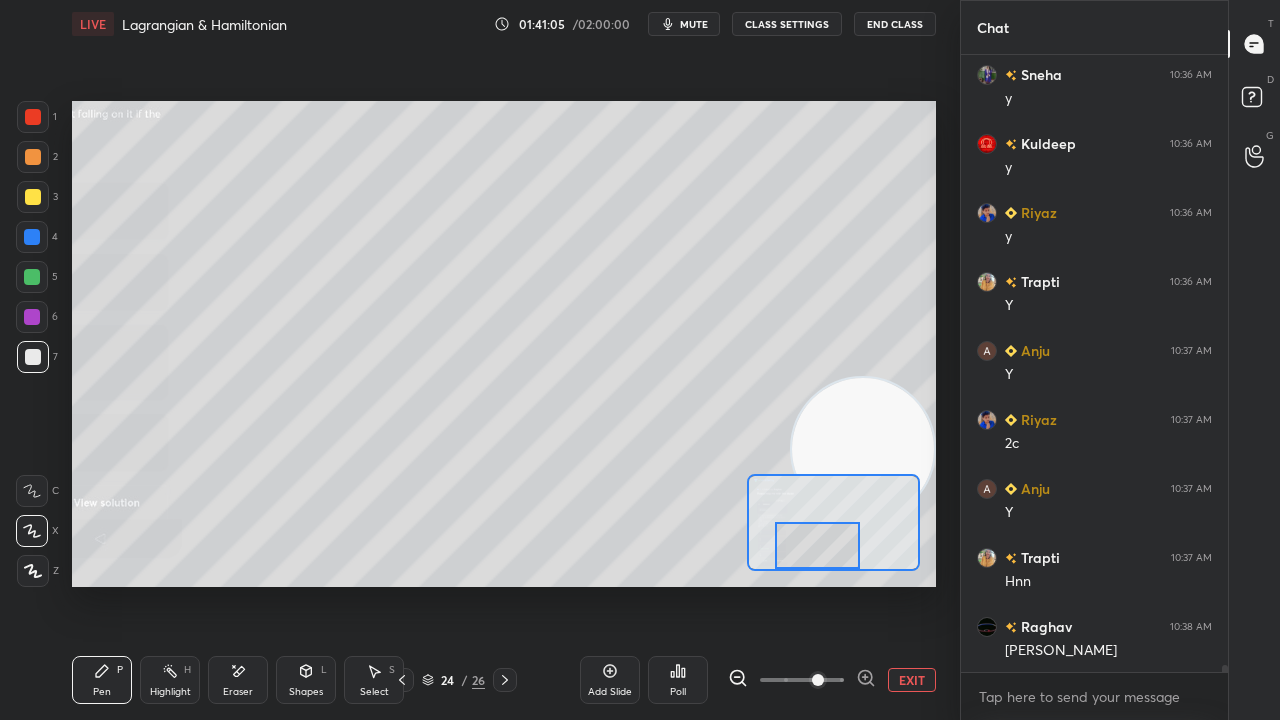 click on "mute" at bounding box center (694, 24) 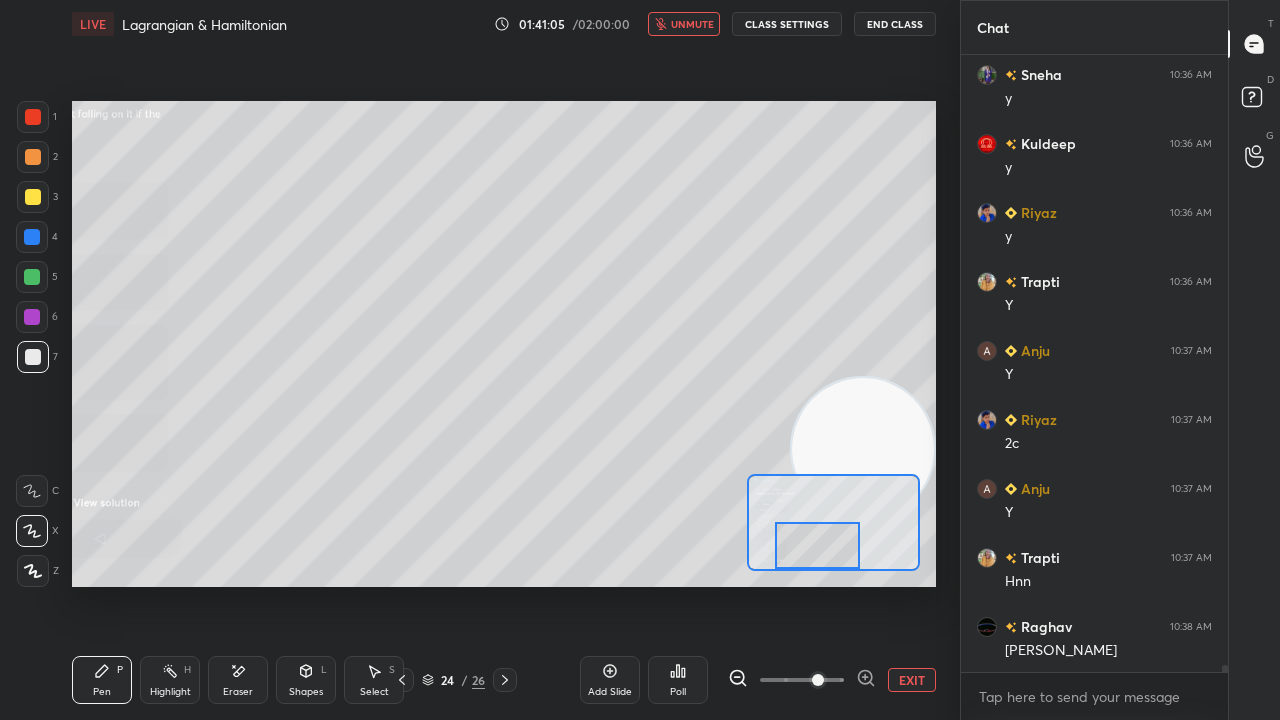 click on "unmute" at bounding box center [692, 24] 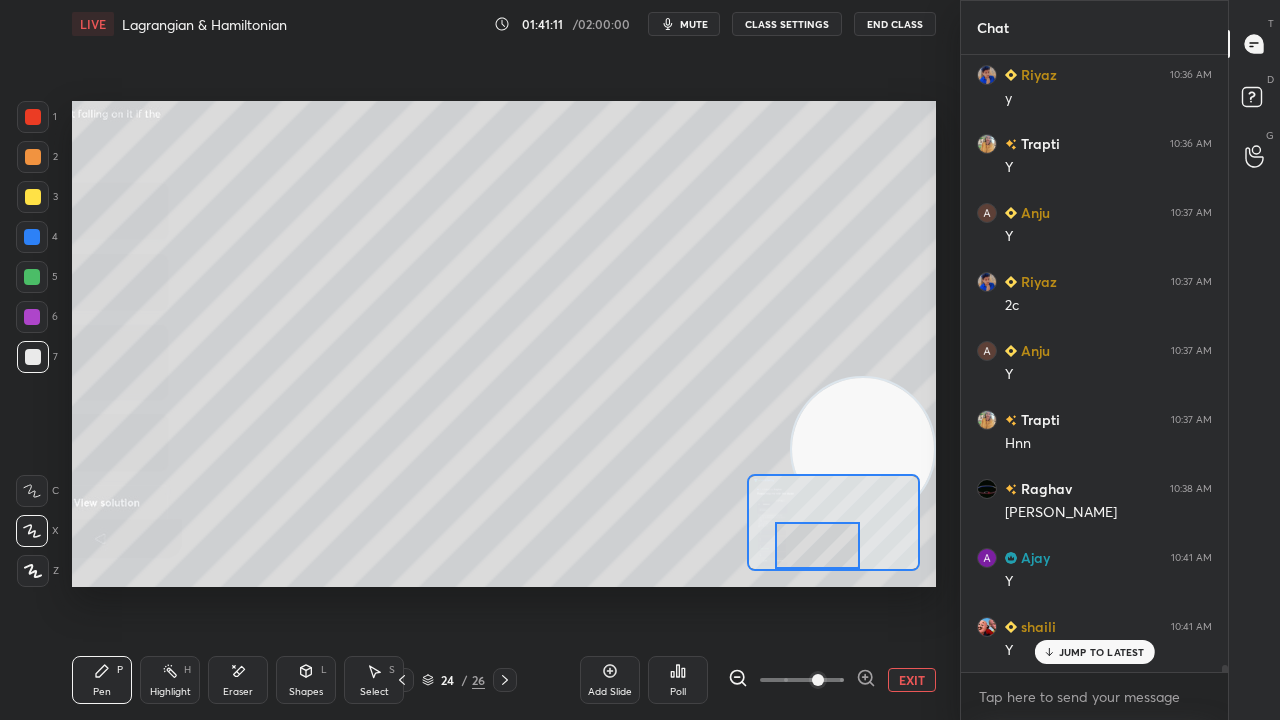 scroll, scrollTop: 50518, scrollLeft: 0, axis: vertical 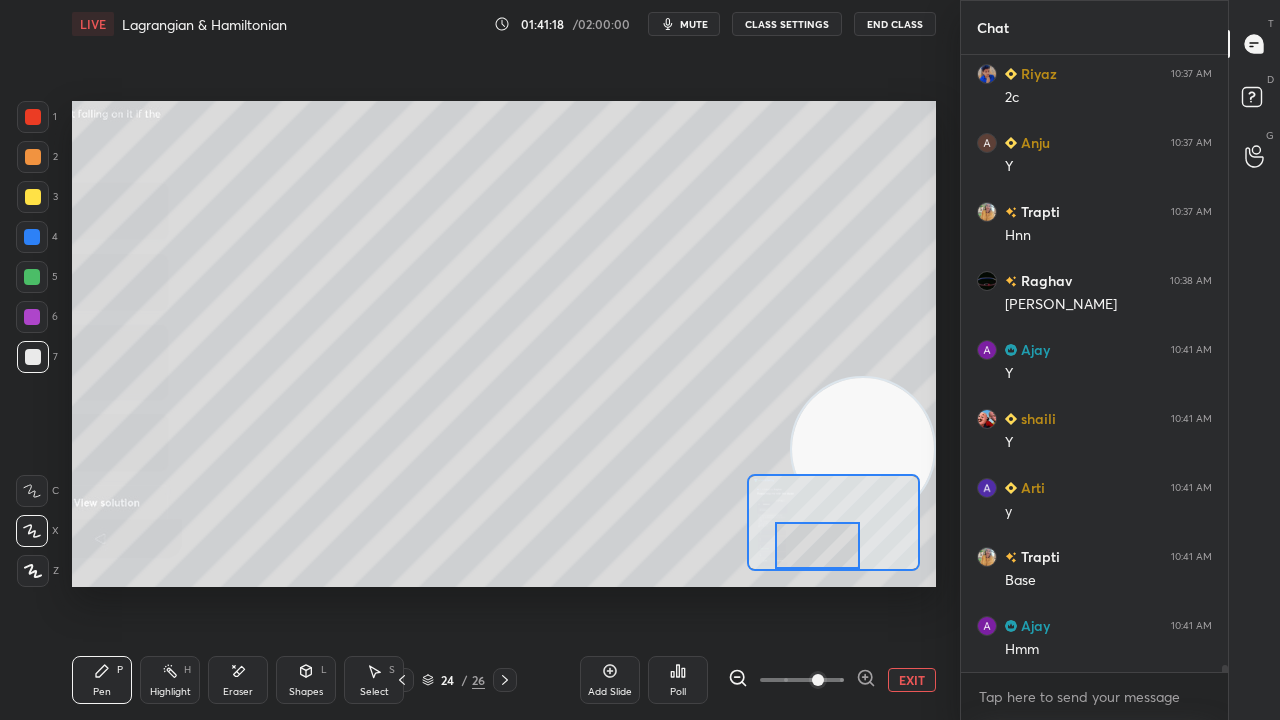 drag, startPoint x: 835, startPoint y: 552, endPoint x: 821, endPoint y: 548, distance: 14.56022 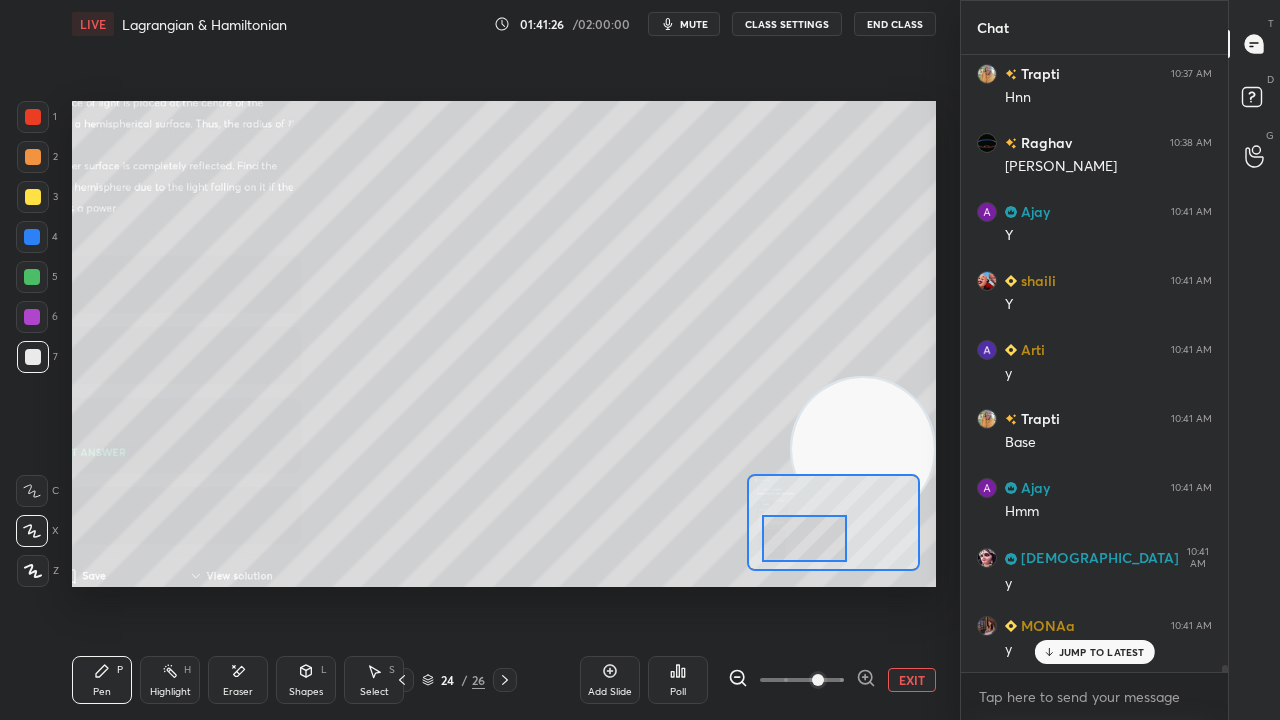 scroll, scrollTop: 50862, scrollLeft: 0, axis: vertical 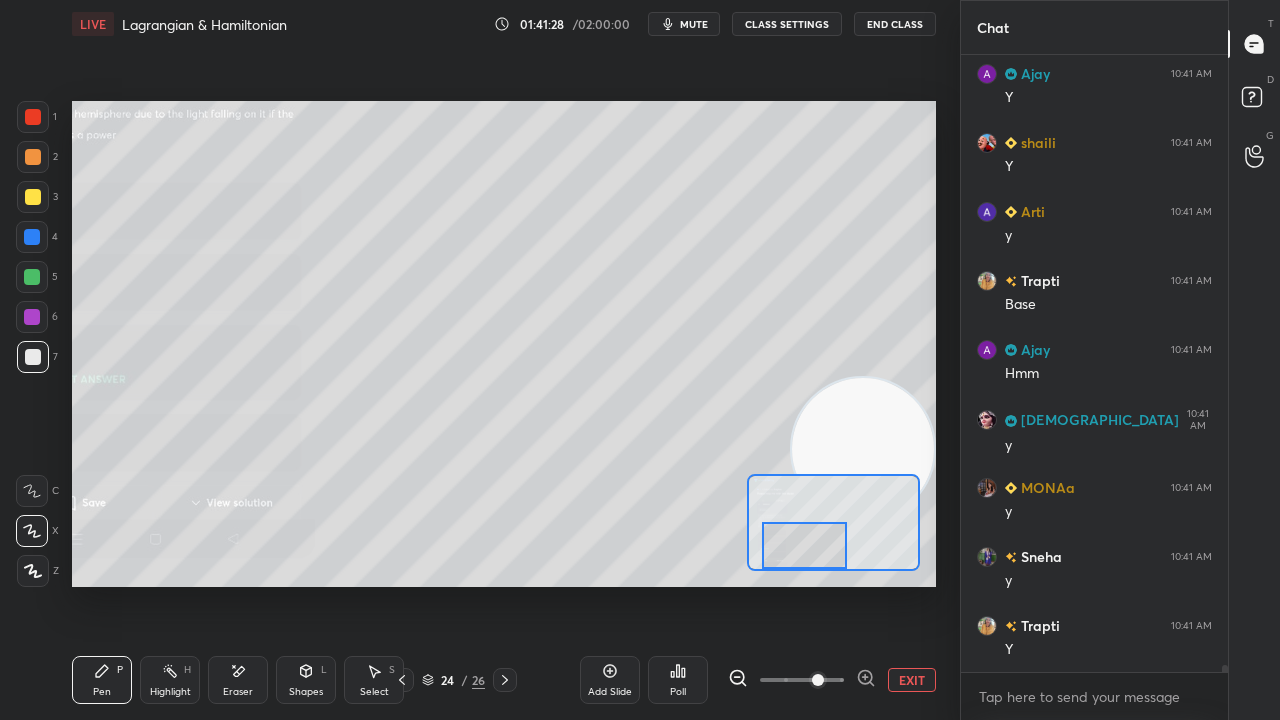 drag, startPoint x: 813, startPoint y: 529, endPoint x: 813, endPoint y: 558, distance: 29 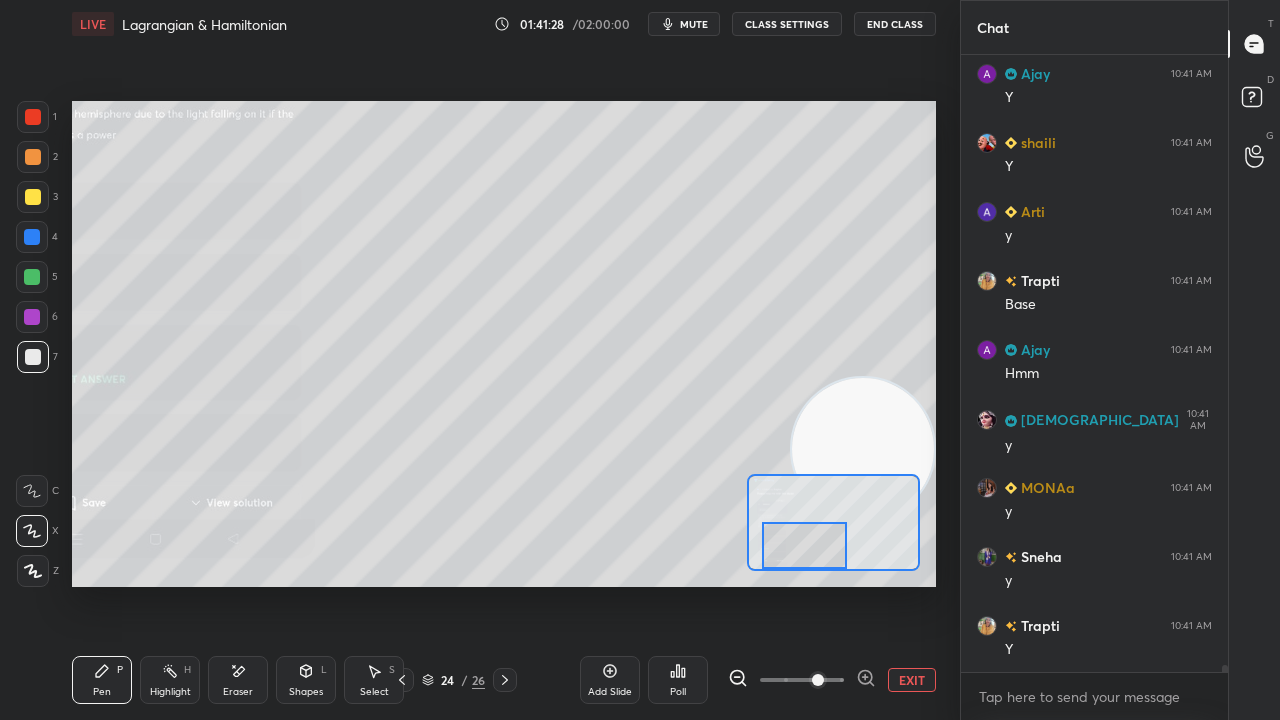 click at bounding box center (804, 545) 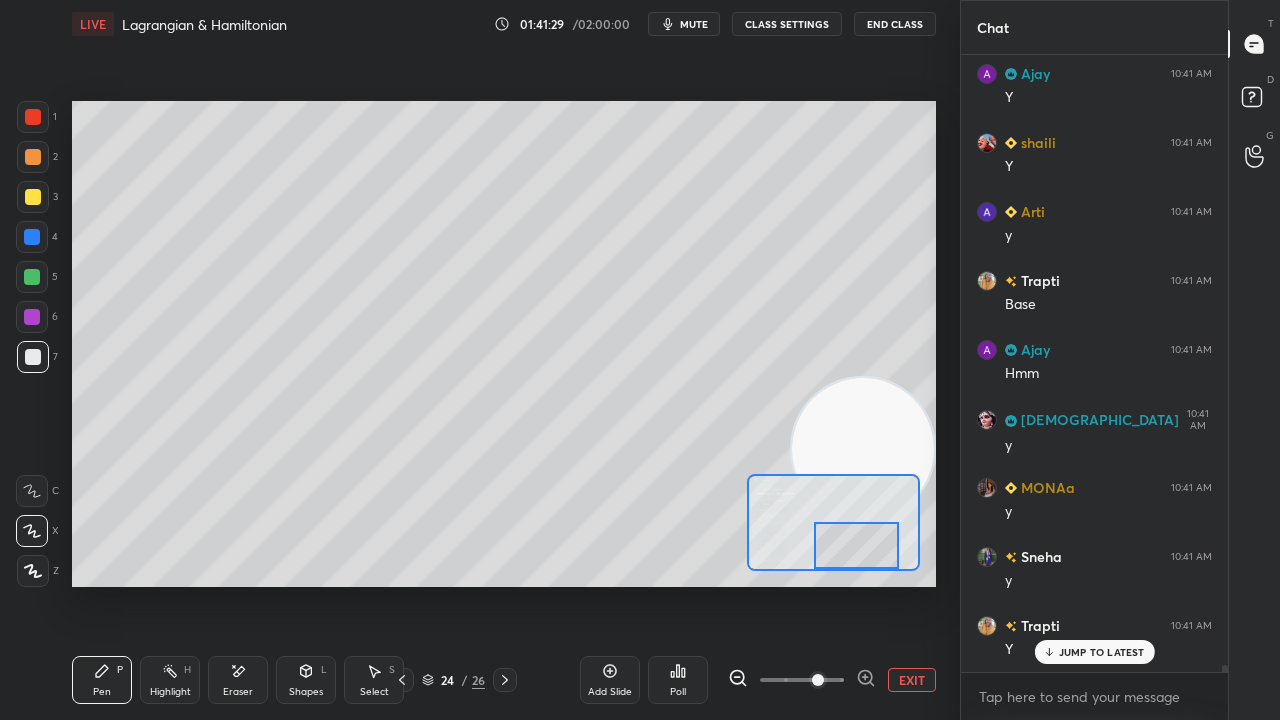 scroll, scrollTop: 51000, scrollLeft: 0, axis: vertical 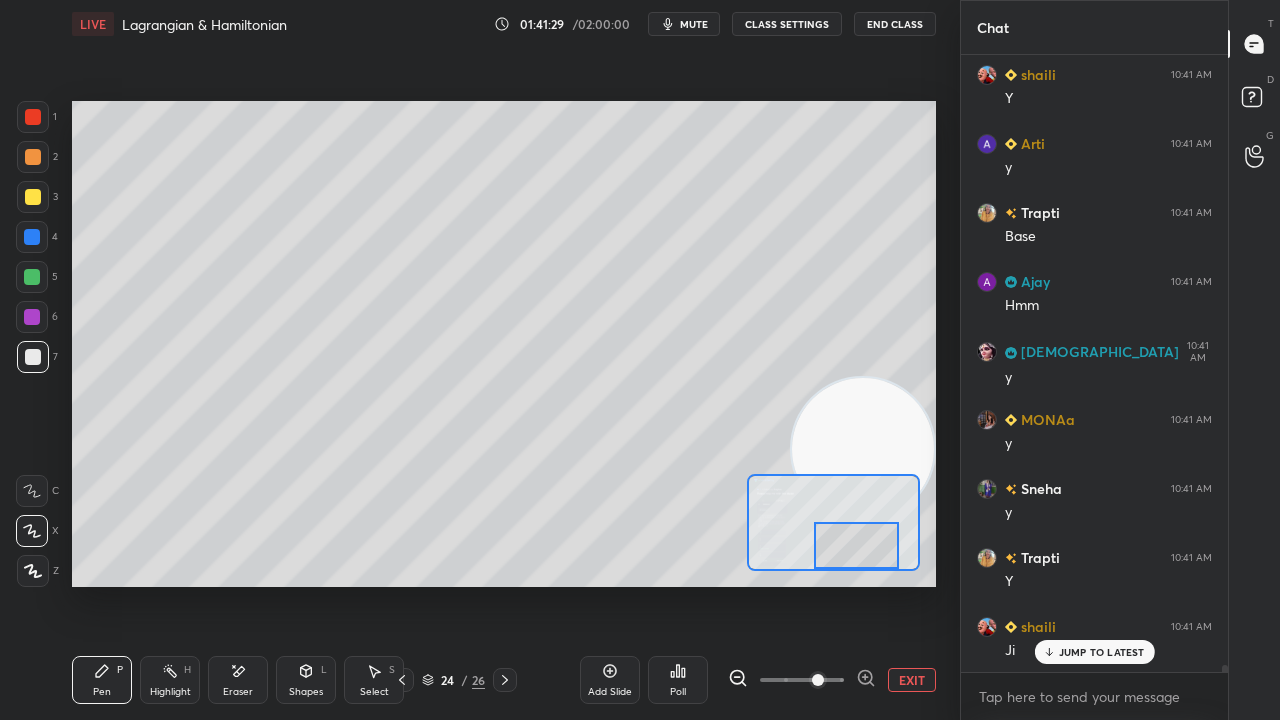drag, startPoint x: 820, startPoint y: 554, endPoint x: 882, endPoint y: 561, distance: 62.39391 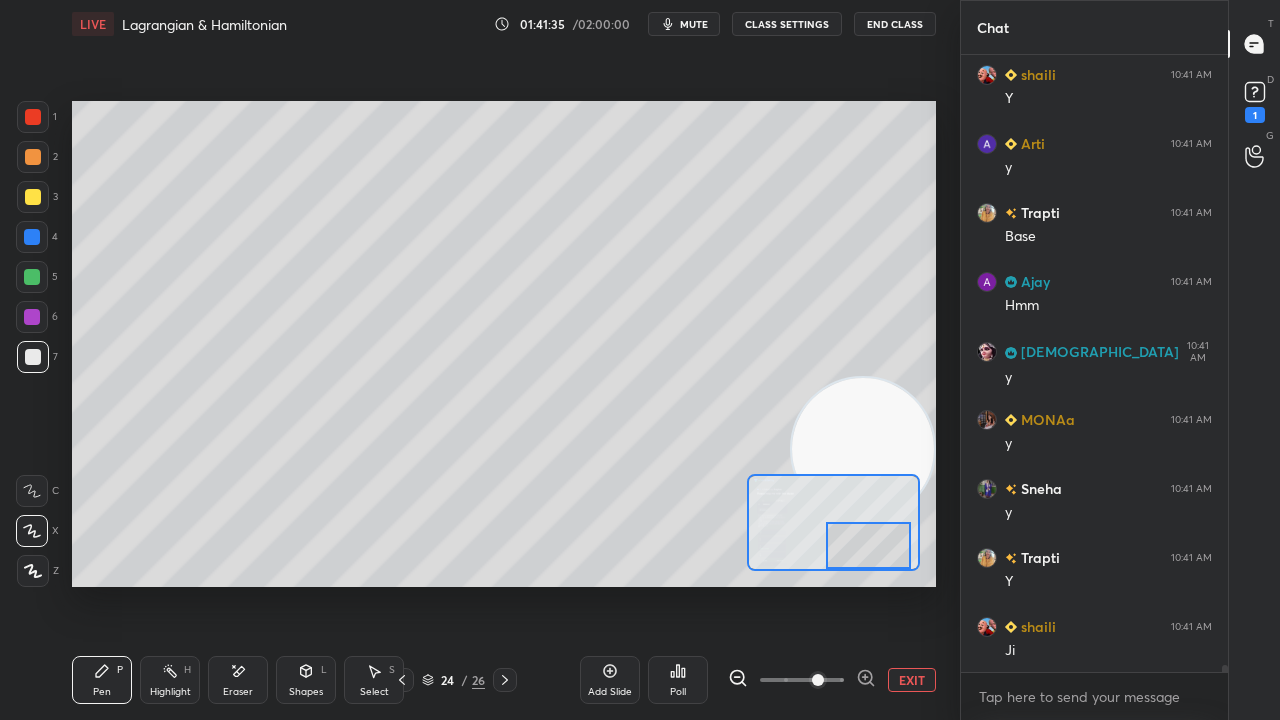 scroll, scrollTop: 51086, scrollLeft: 0, axis: vertical 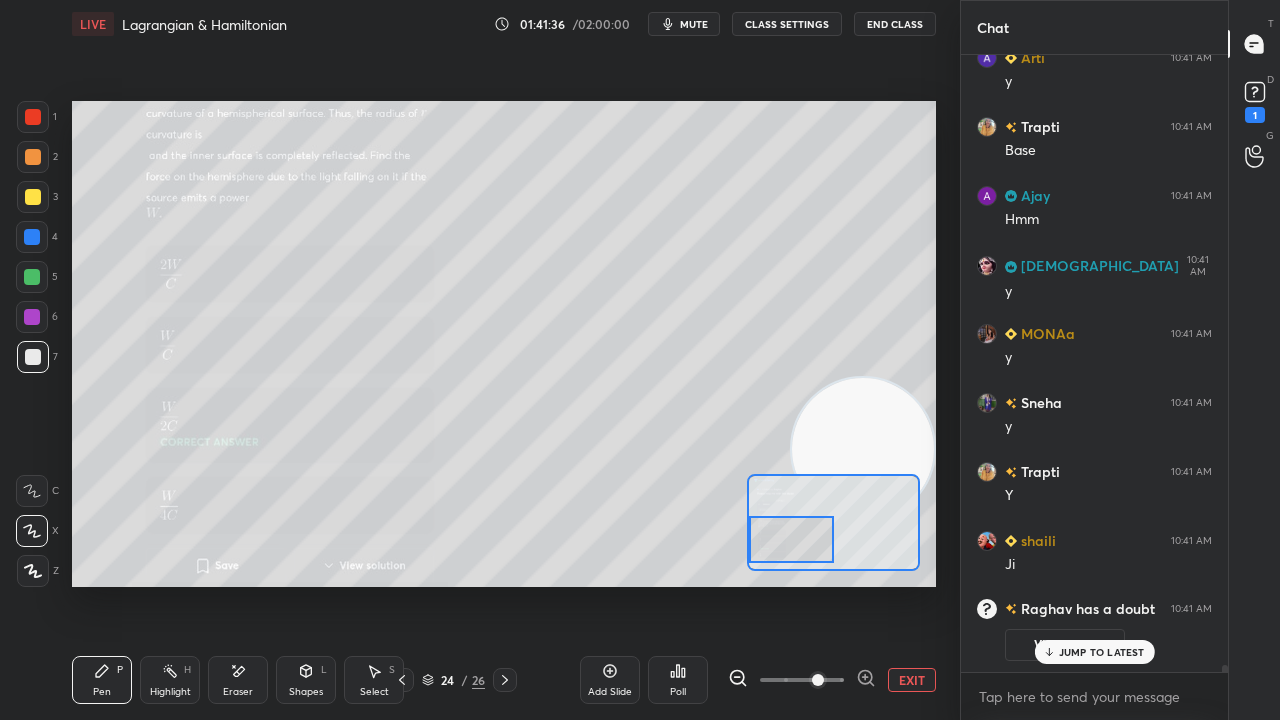 drag, startPoint x: 874, startPoint y: 552, endPoint x: 801, endPoint y: 546, distance: 73.24616 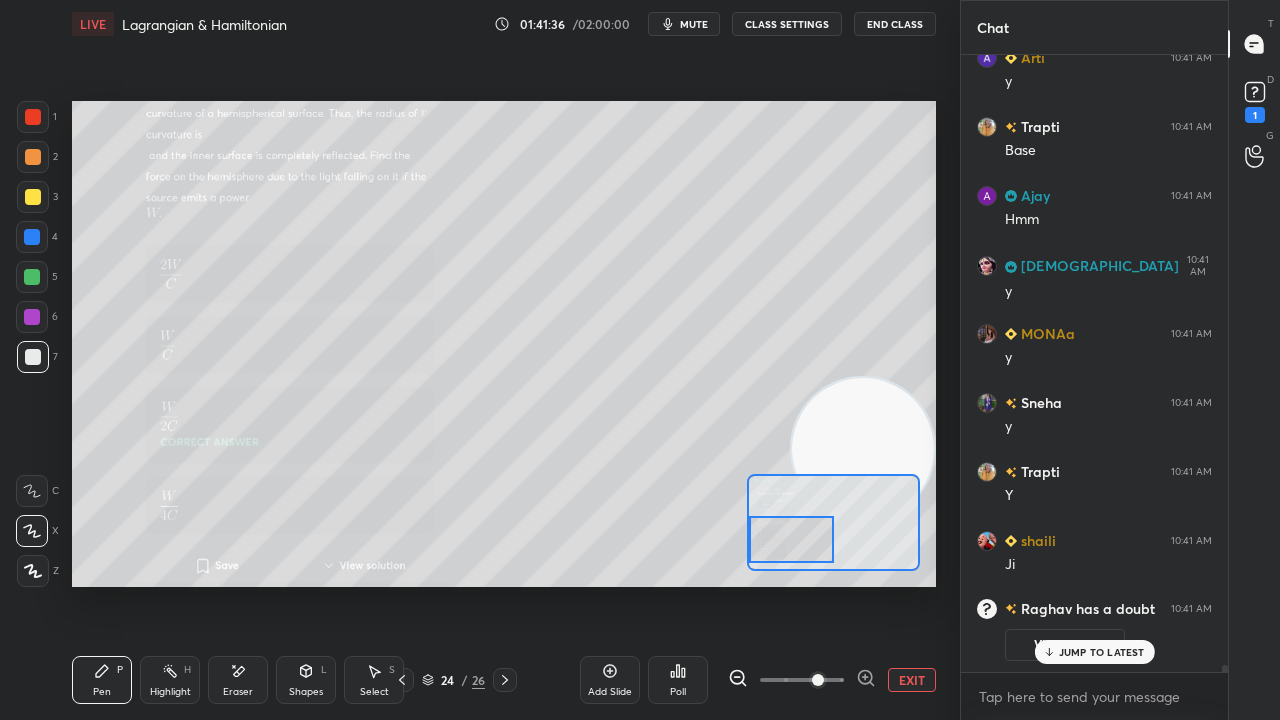 click at bounding box center [791, 539] 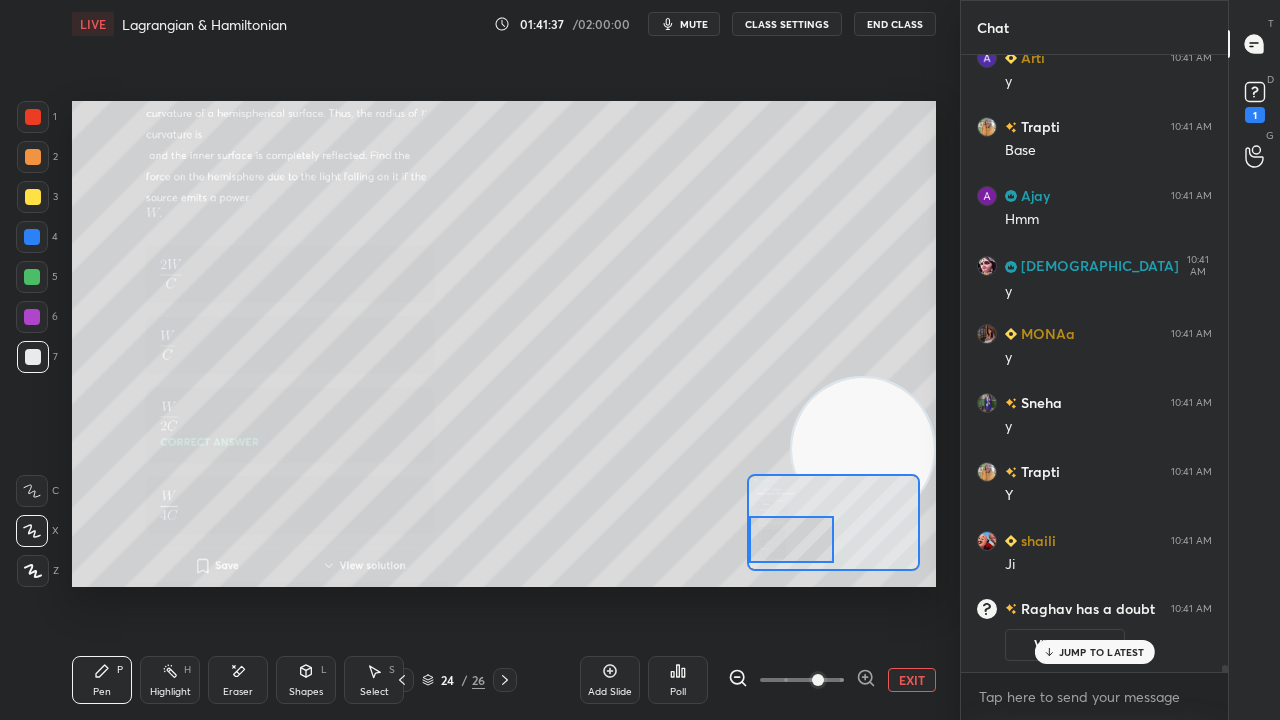 click on "mute" at bounding box center (694, 24) 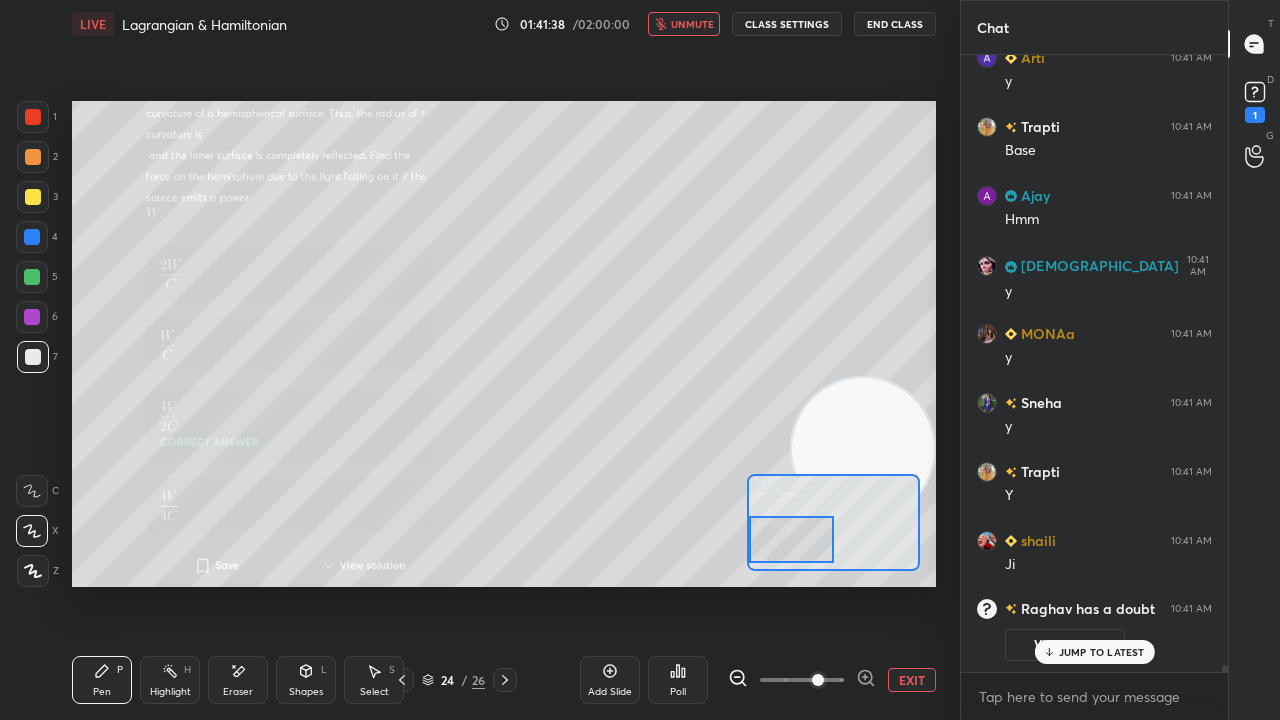 click on "unmute" at bounding box center [692, 24] 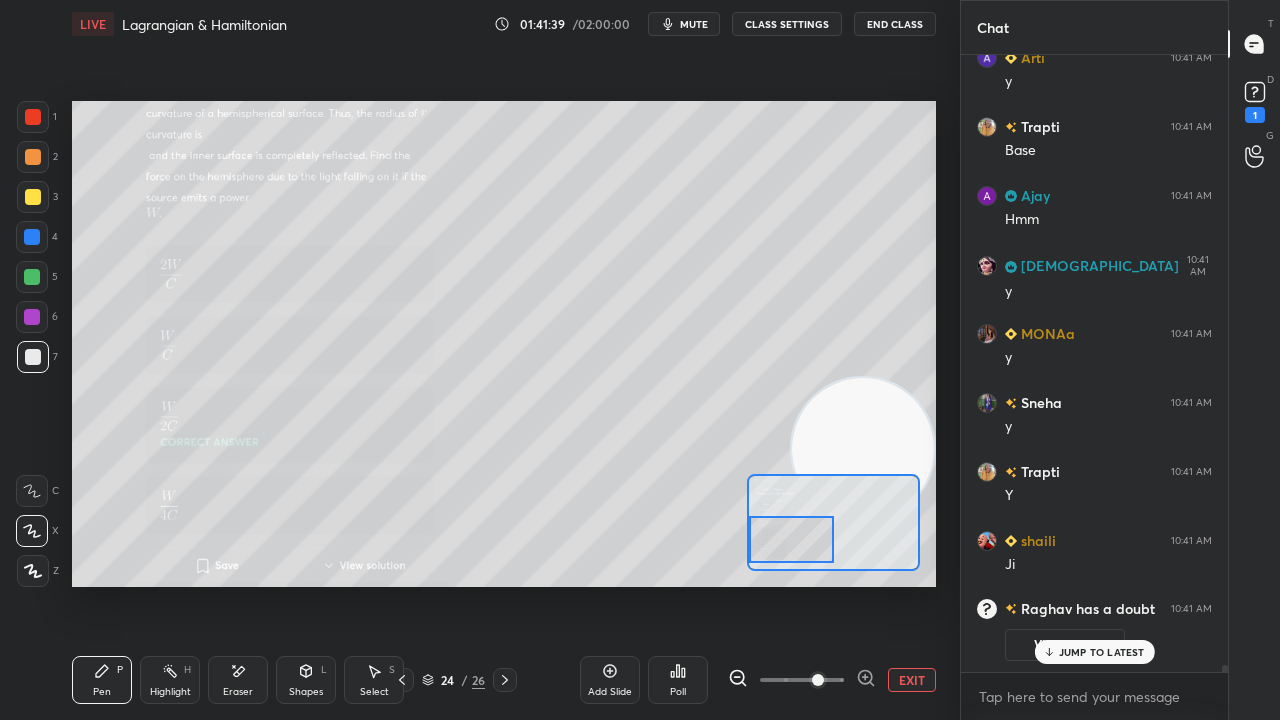 click at bounding box center (32, 277) 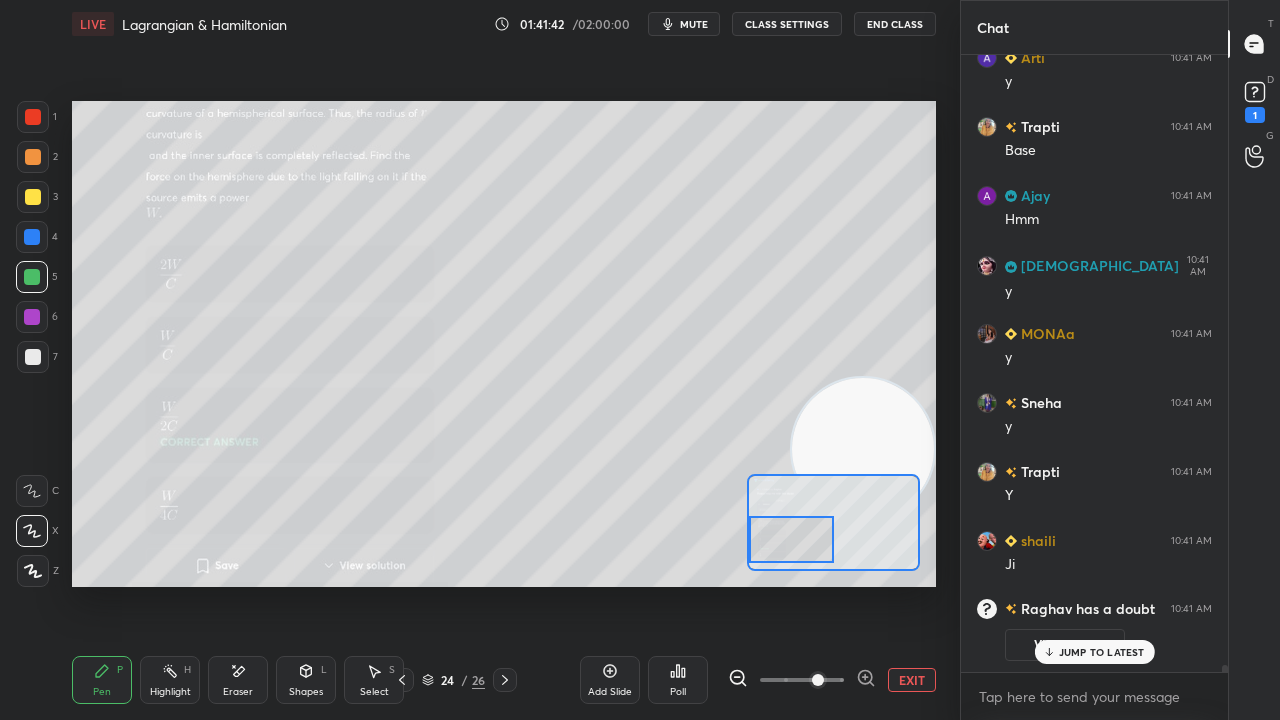 drag, startPoint x: 250, startPoint y: 684, endPoint x: 248, endPoint y: 625, distance: 59.03389 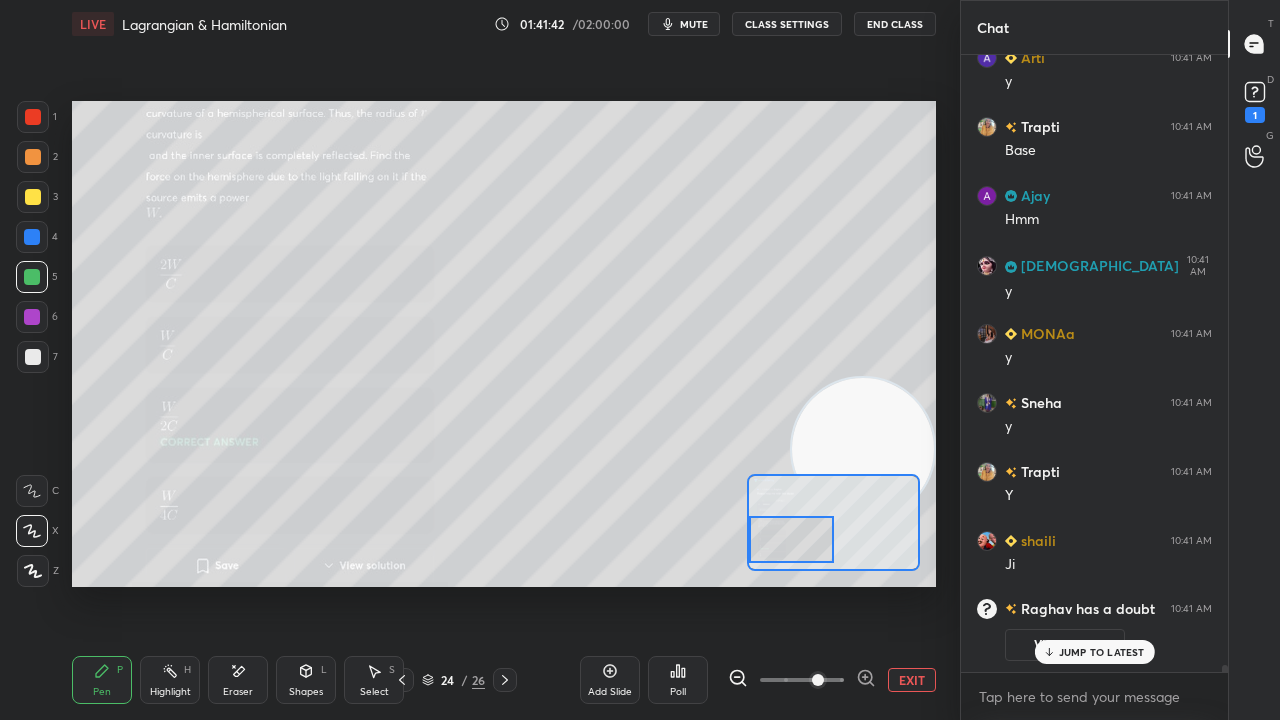 click on "Eraser" at bounding box center [238, 680] 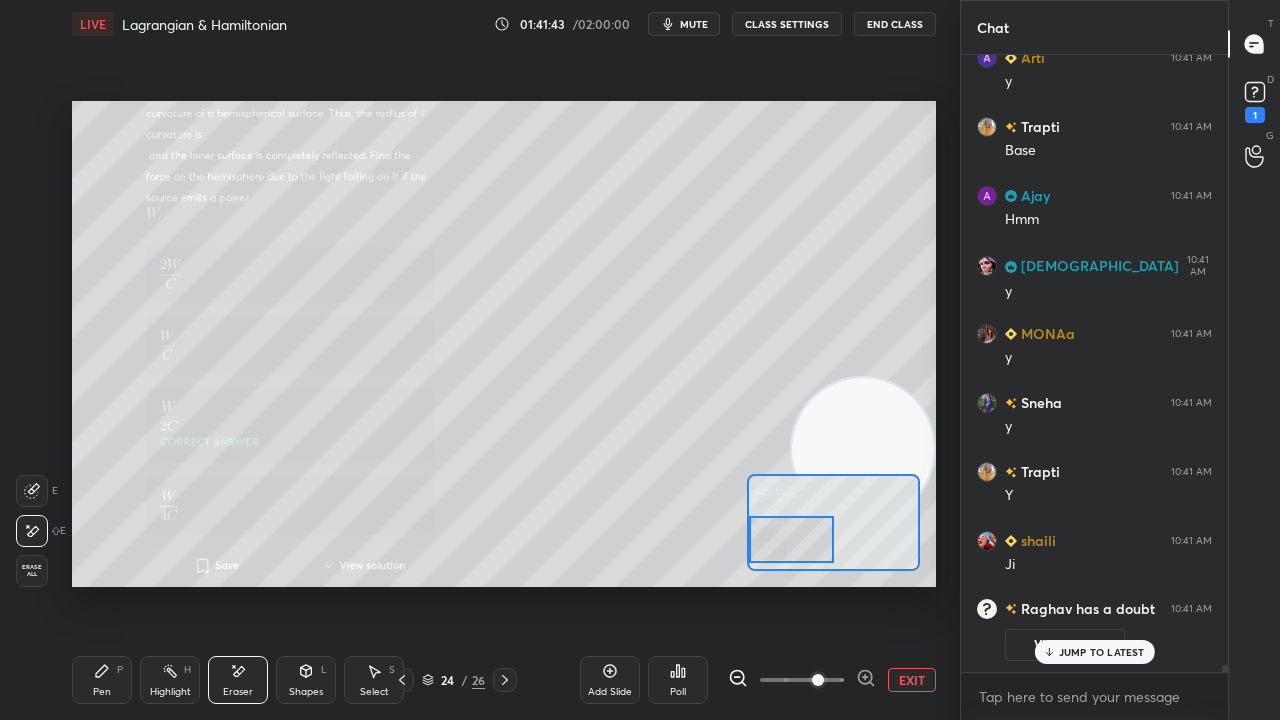click on "Pen P" at bounding box center [102, 680] 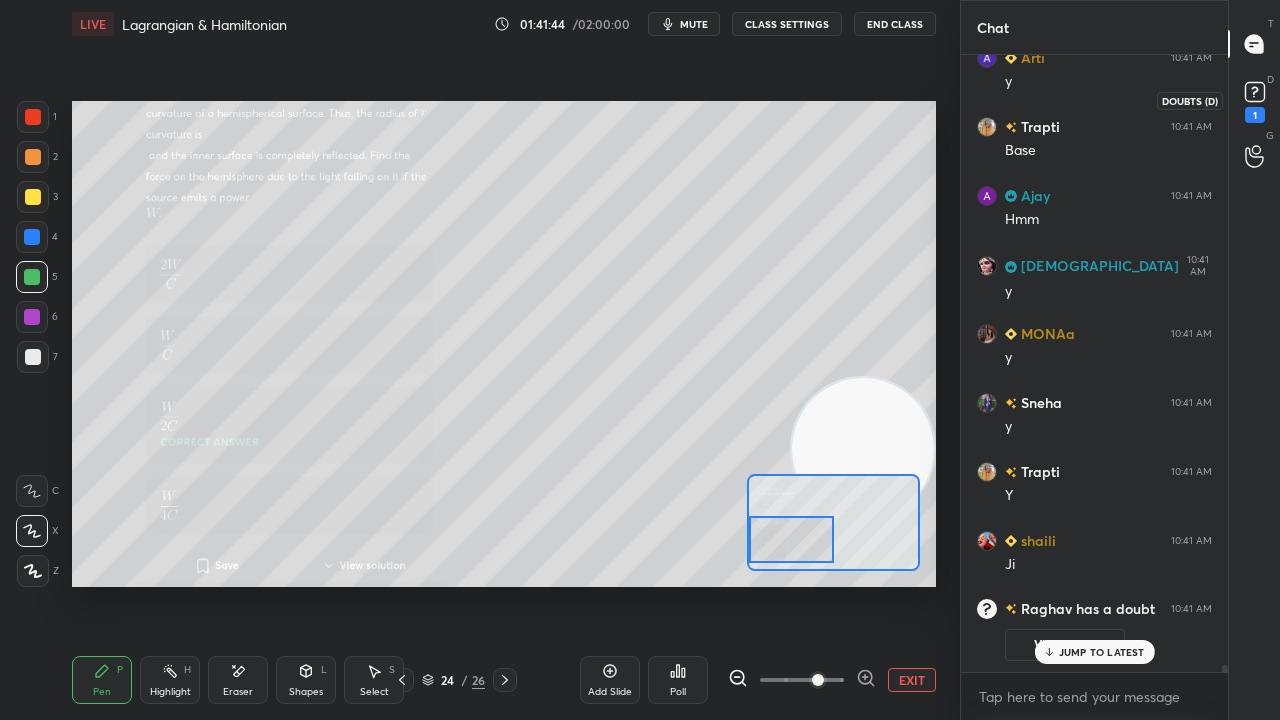 drag, startPoint x: 1259, startPoint y: 94, endPoint x: 1247, endPoint y: 148, distance: 55.31727 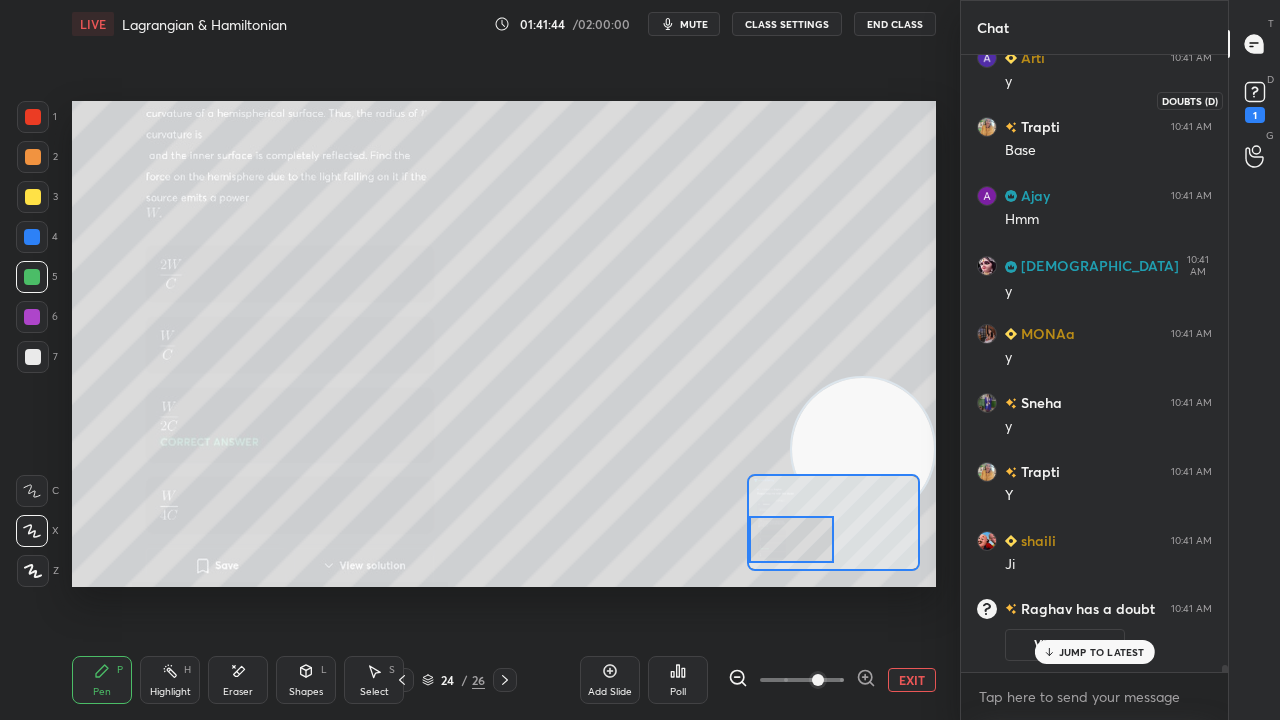click 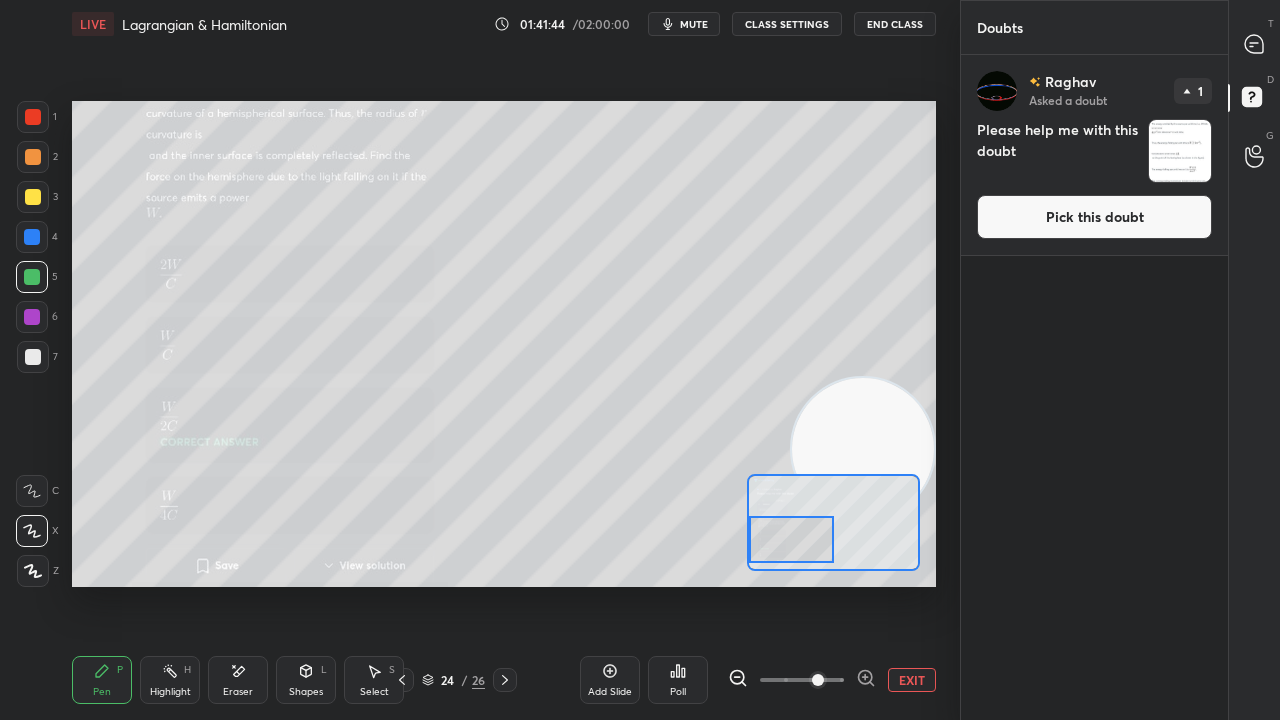 drag, startPoint x: 1194, startPoint y: 209, endPoint x: 1202, endPoint y: 220, distance: 13.601471 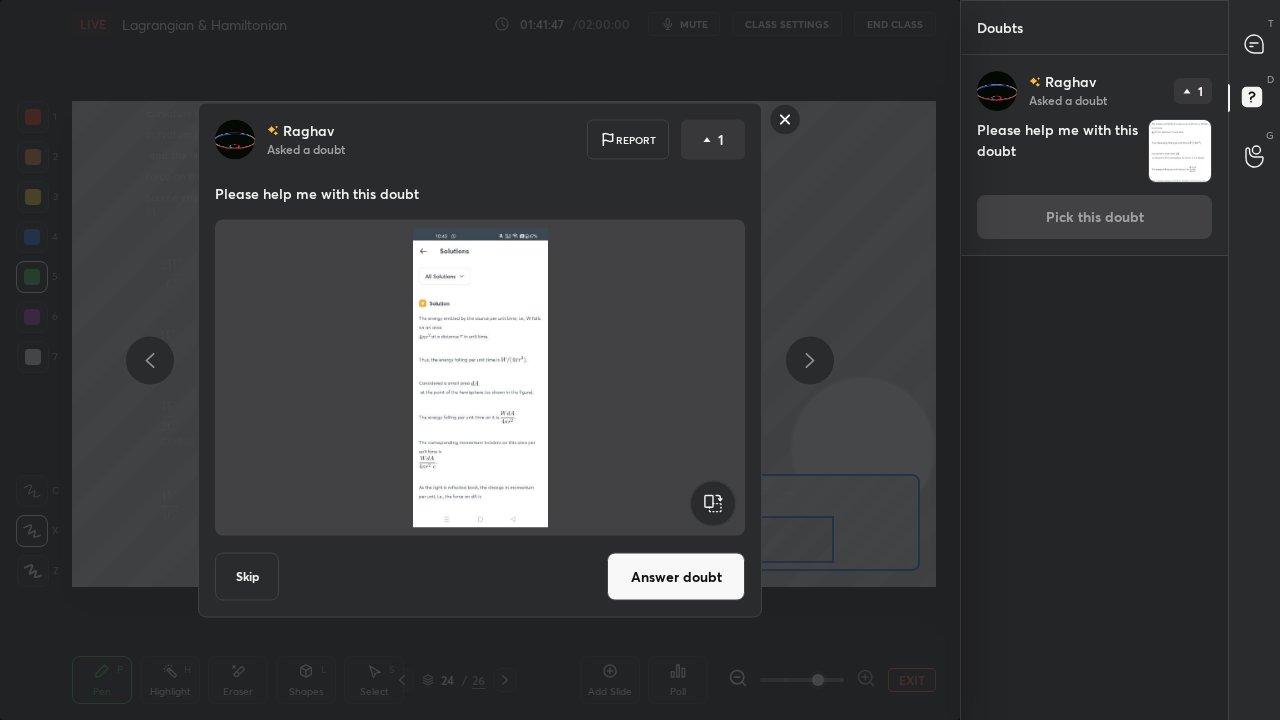 click on "Answer doubt" at bounding box center (676, 577) 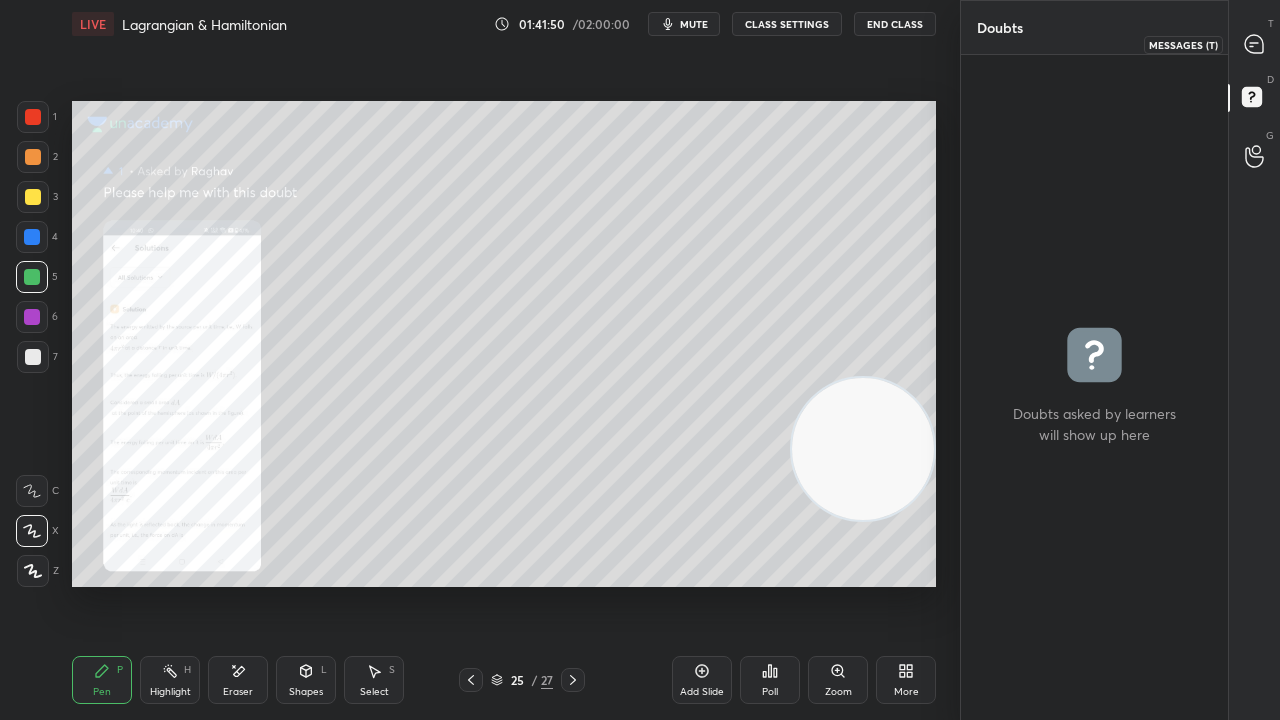drag, startPoint x: 1261, startPoint y: 56, endPoint x: 1271, endPoint y: 48, distance: 12.806249 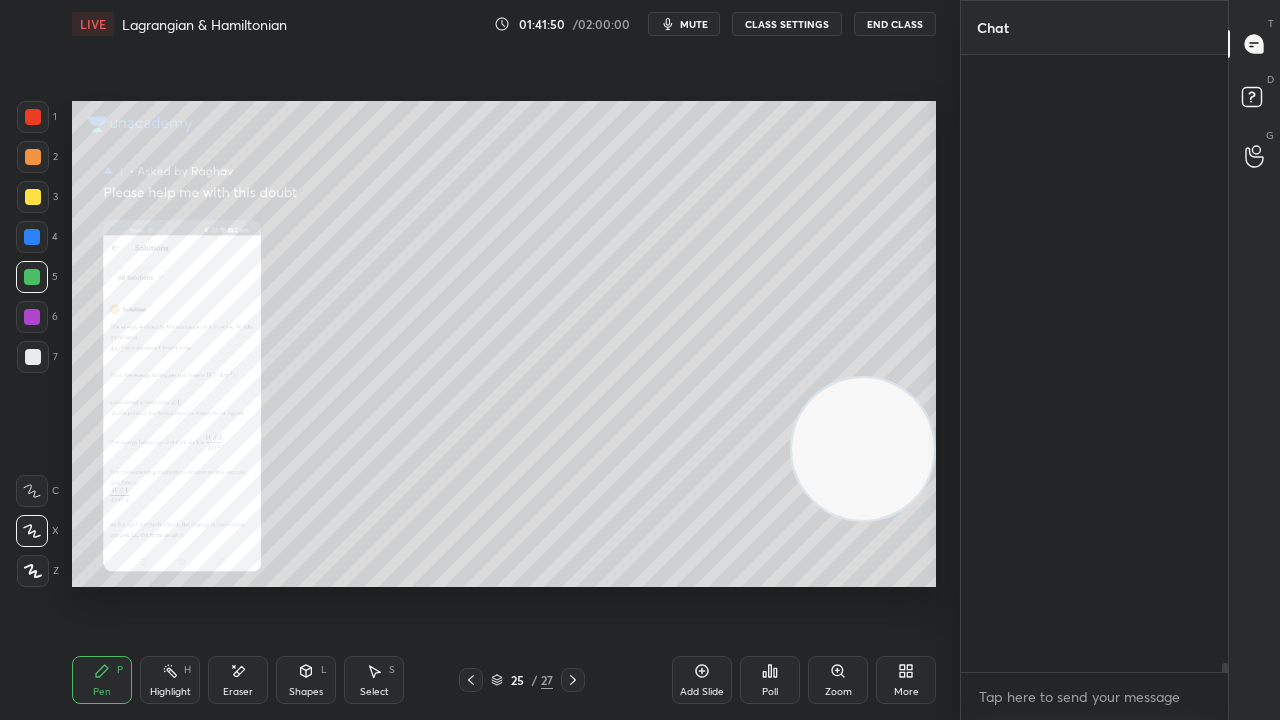 scroll, scrollTop: 44420, scrollLeft: 0, axis: vertical 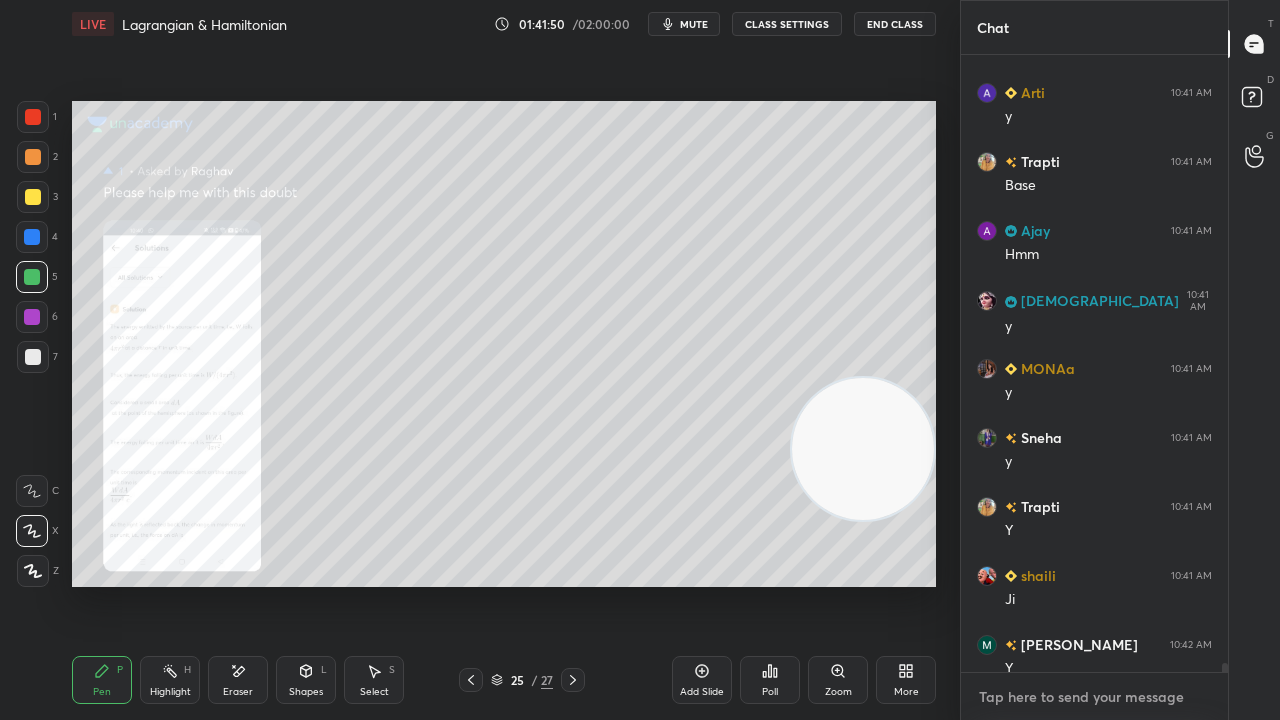 drag, startPoint x: 1082, startPoint y: 710, endPoint x: 1090, endPoint y: 702, distance: 11.313708 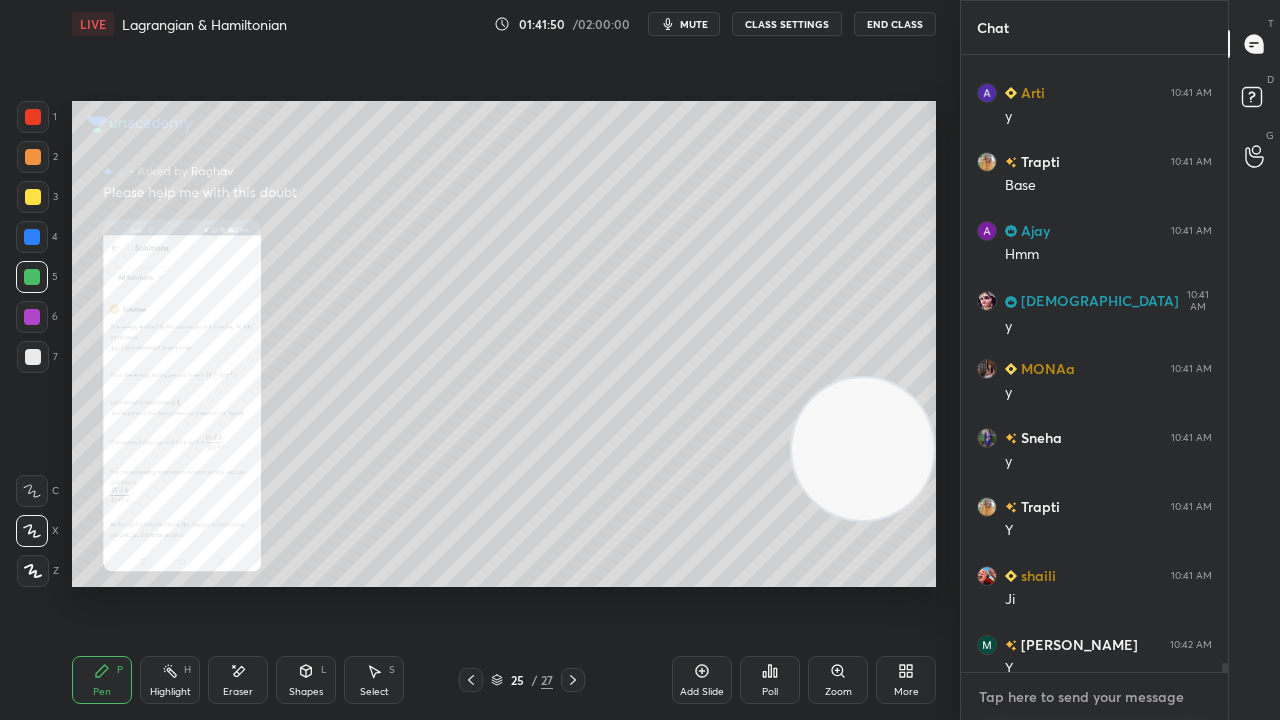 click at bounding box center (1094, 697) 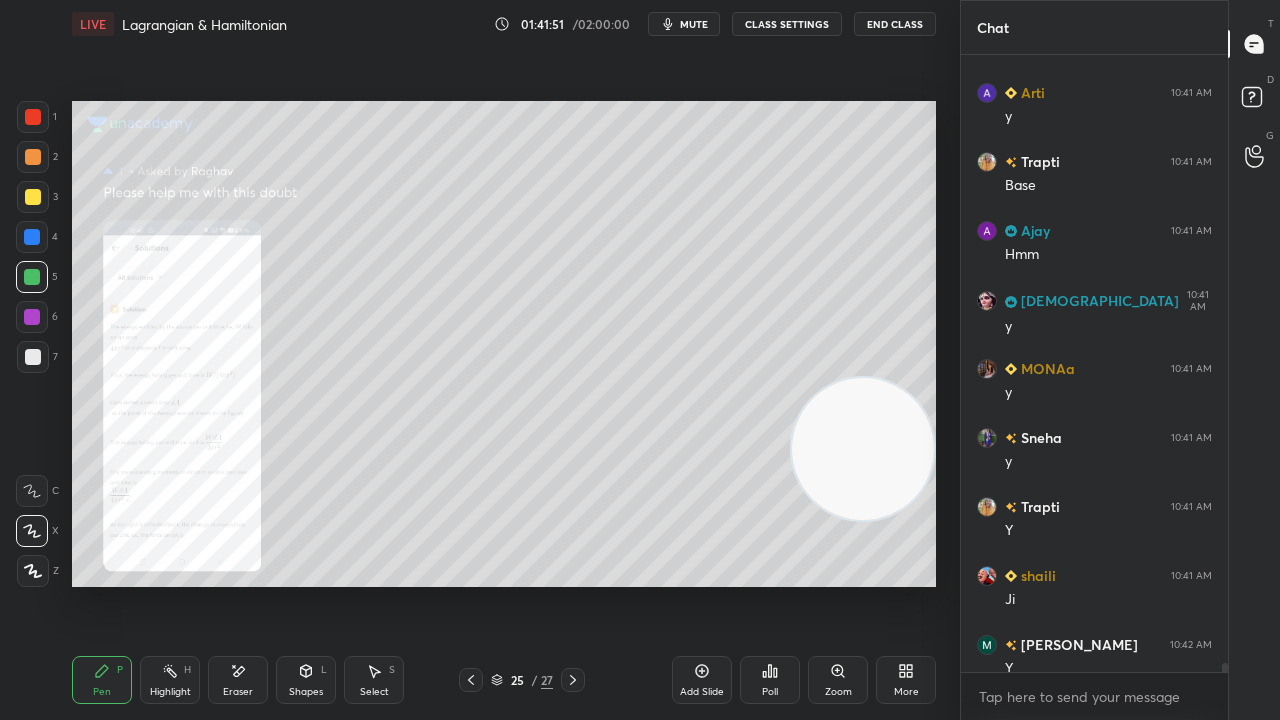 click on "Zoom" at bounding box center [838, 680] 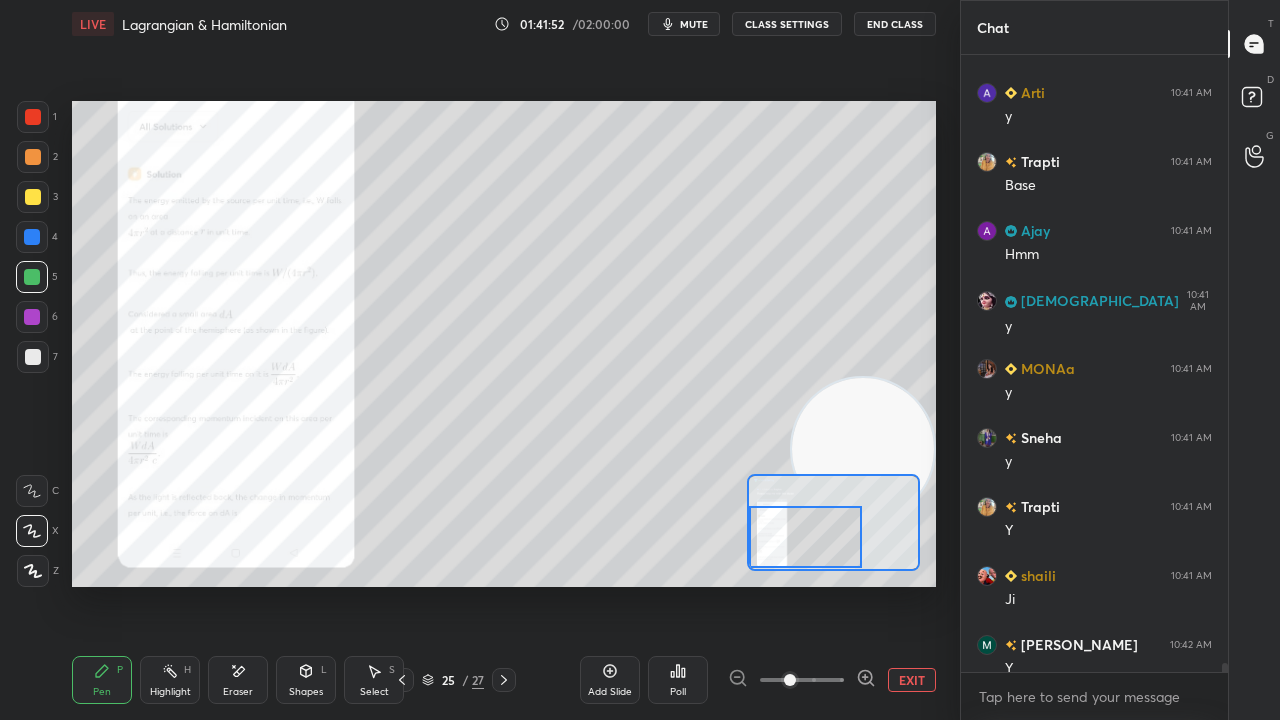 drag, startPoint x: 792, startPoint y: 534, endPoint x: 835, endPoint y: 627, distance: 102.45975 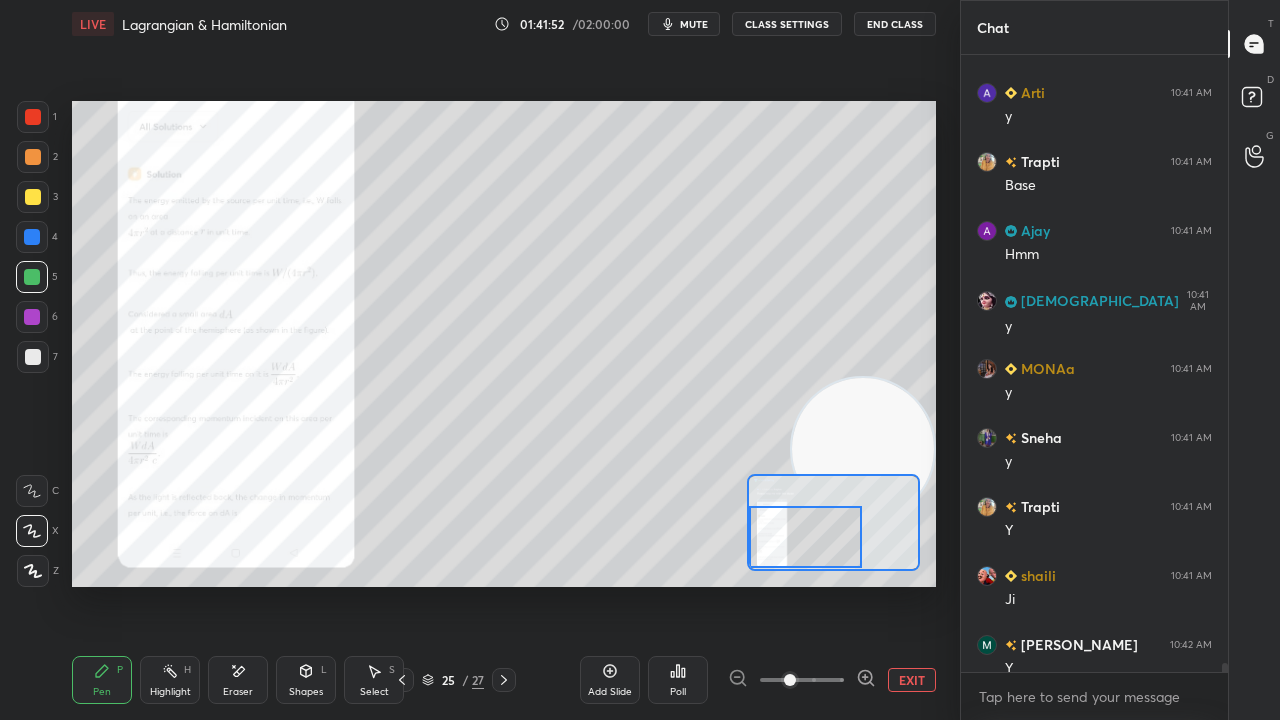 click at bounding box center [805, 537] 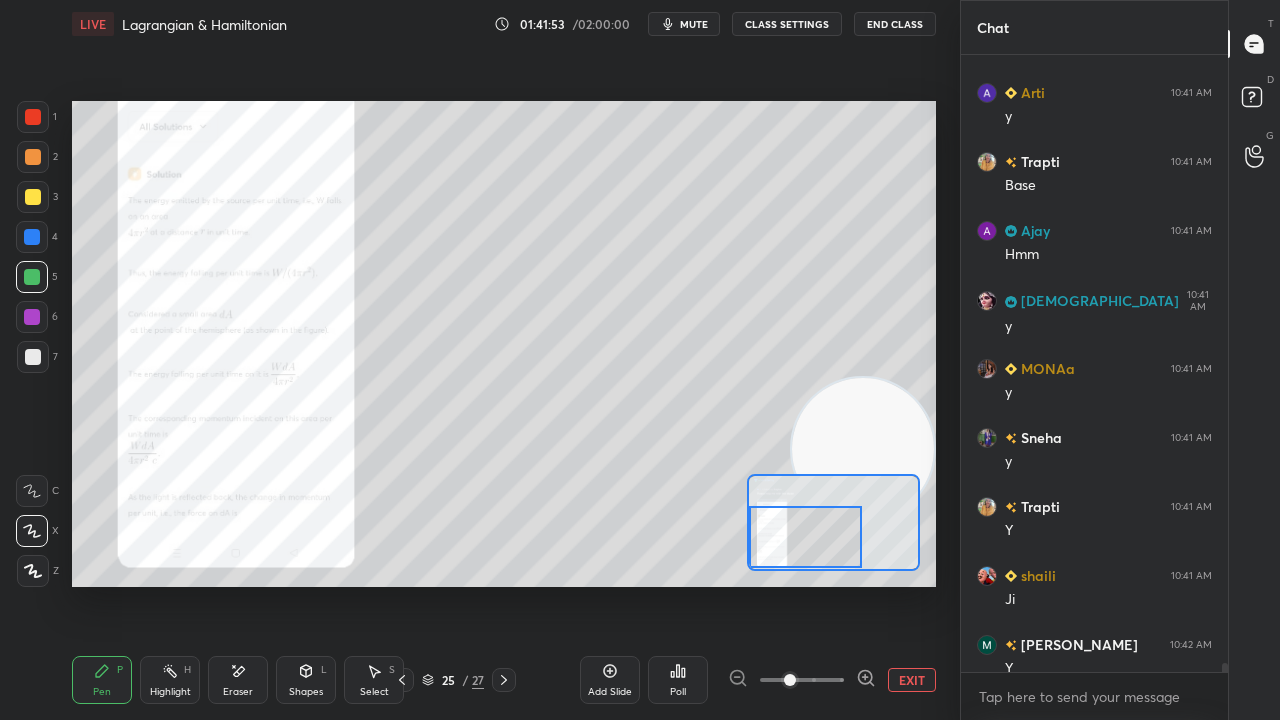 click 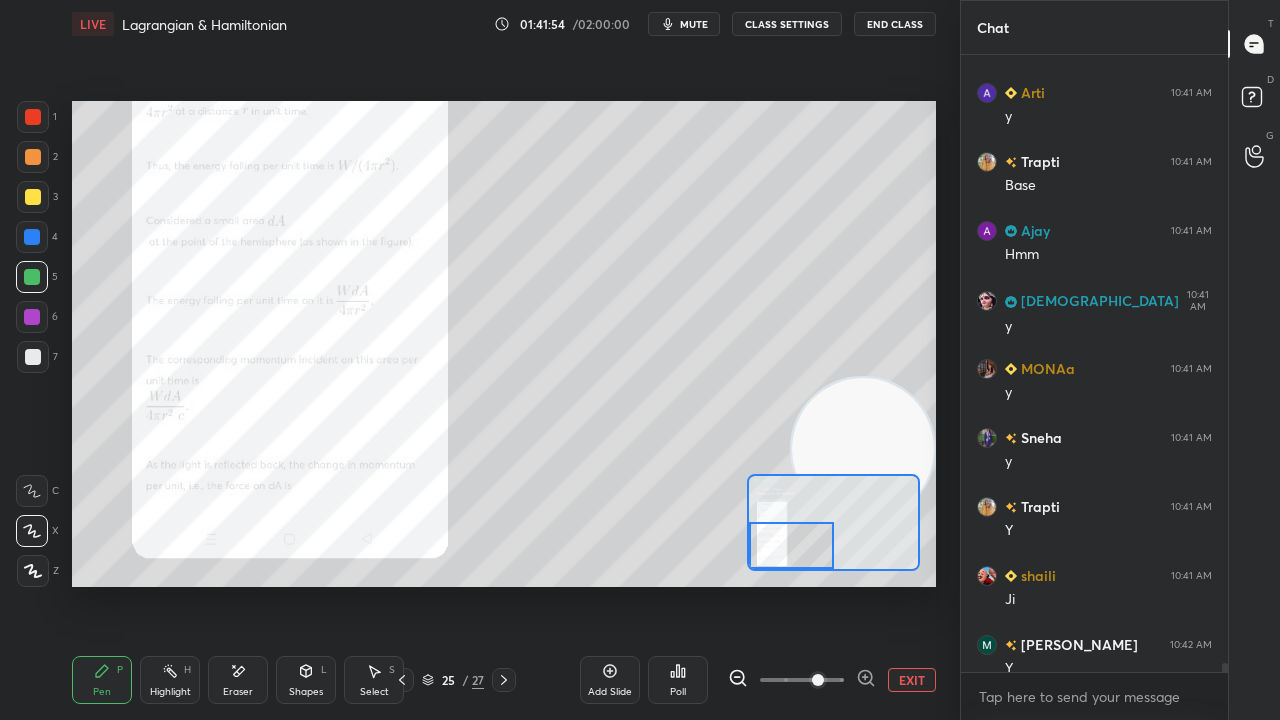 drag, startPoint x: 827, startPoint y: 542, endPoint x: 805, endPoint y: 550, distance: 23.409399 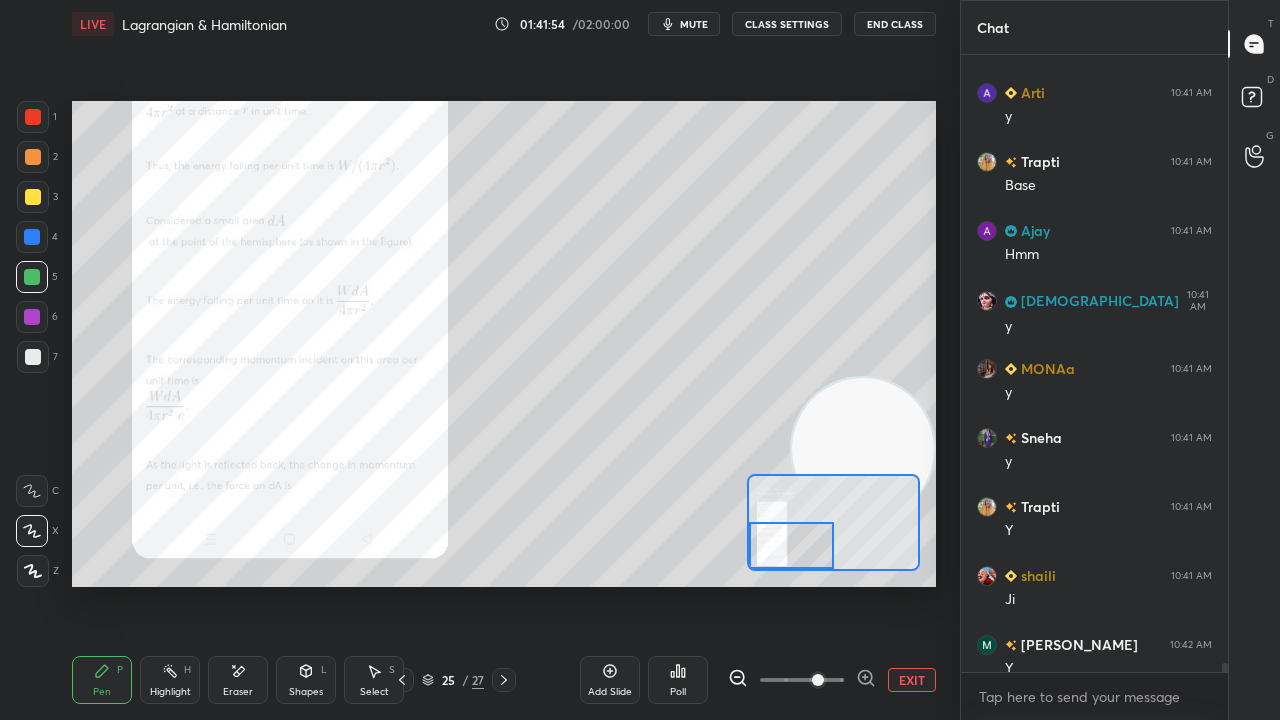 click at bounding box center [791, 545] 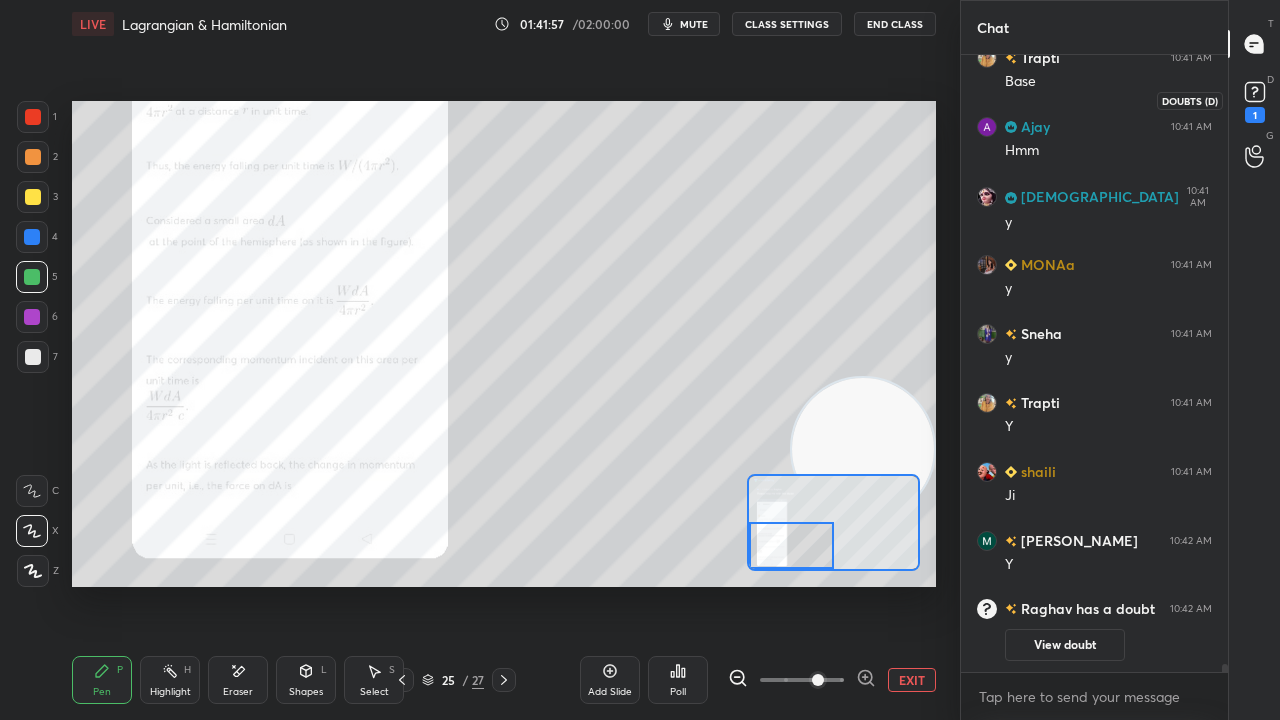 drag, startPoint x: 1254, startPoint y: 113, endPoint x: 1196, endPoint y: 176, distance: 85.632935 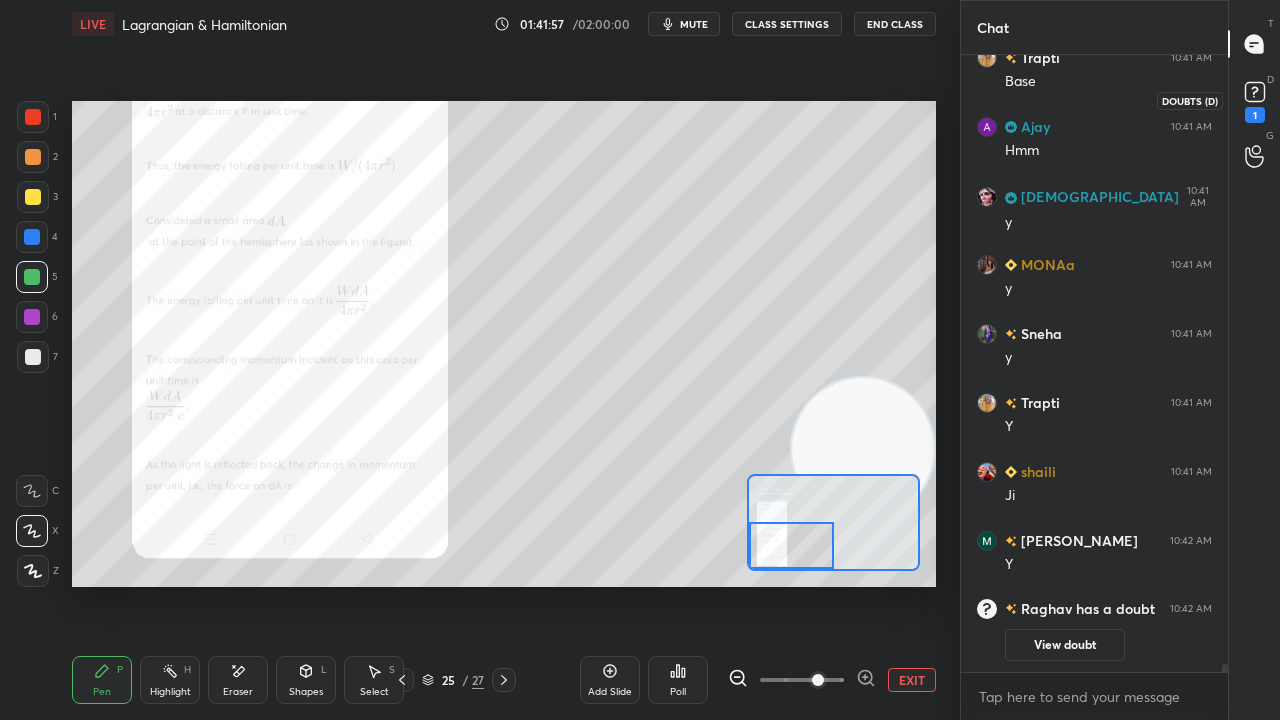 click on "1" at bounding box center (1255, 115) 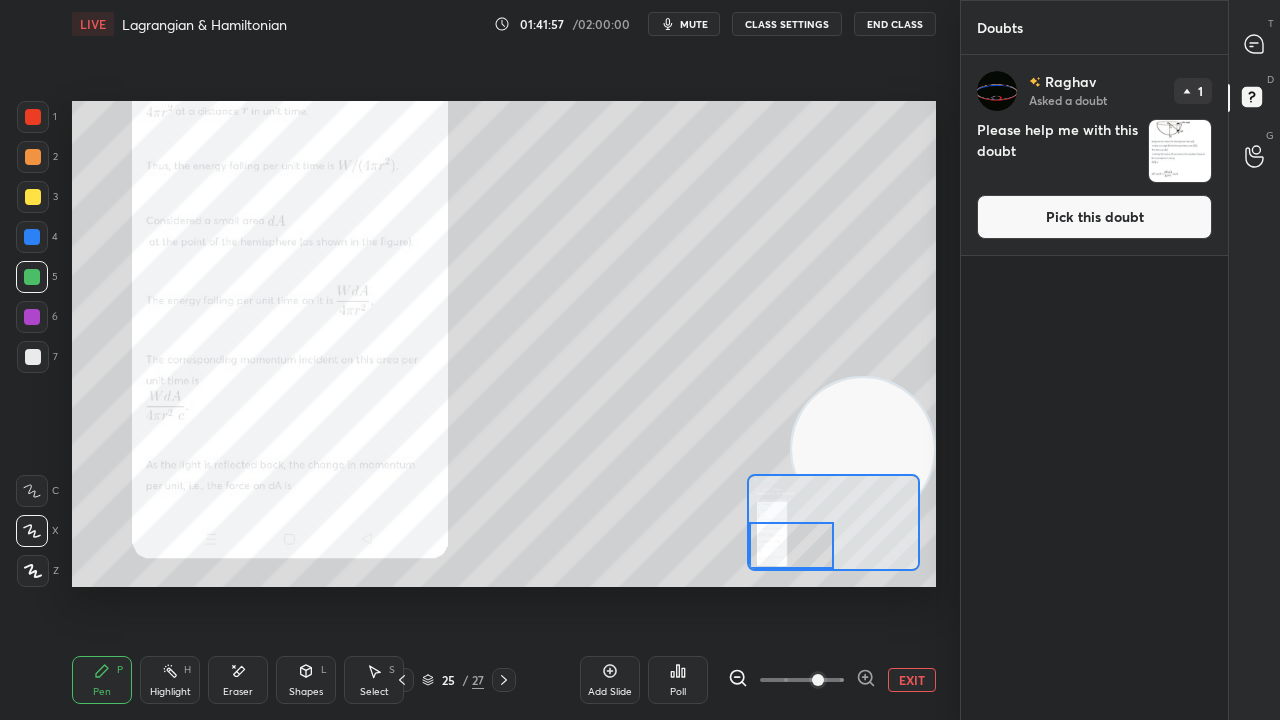 click on "Pick this doubt" at bounding box center [1094, 217] 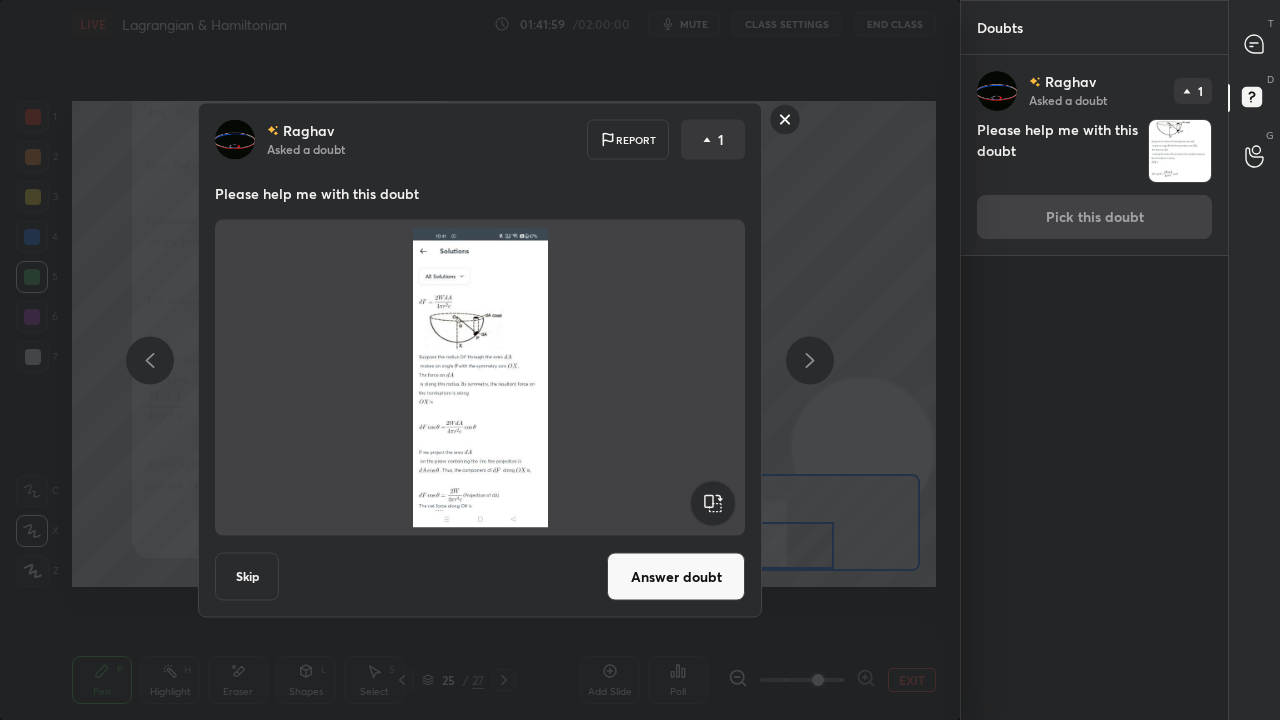 click on "Answer doubt" at bounding box center [676, 577] 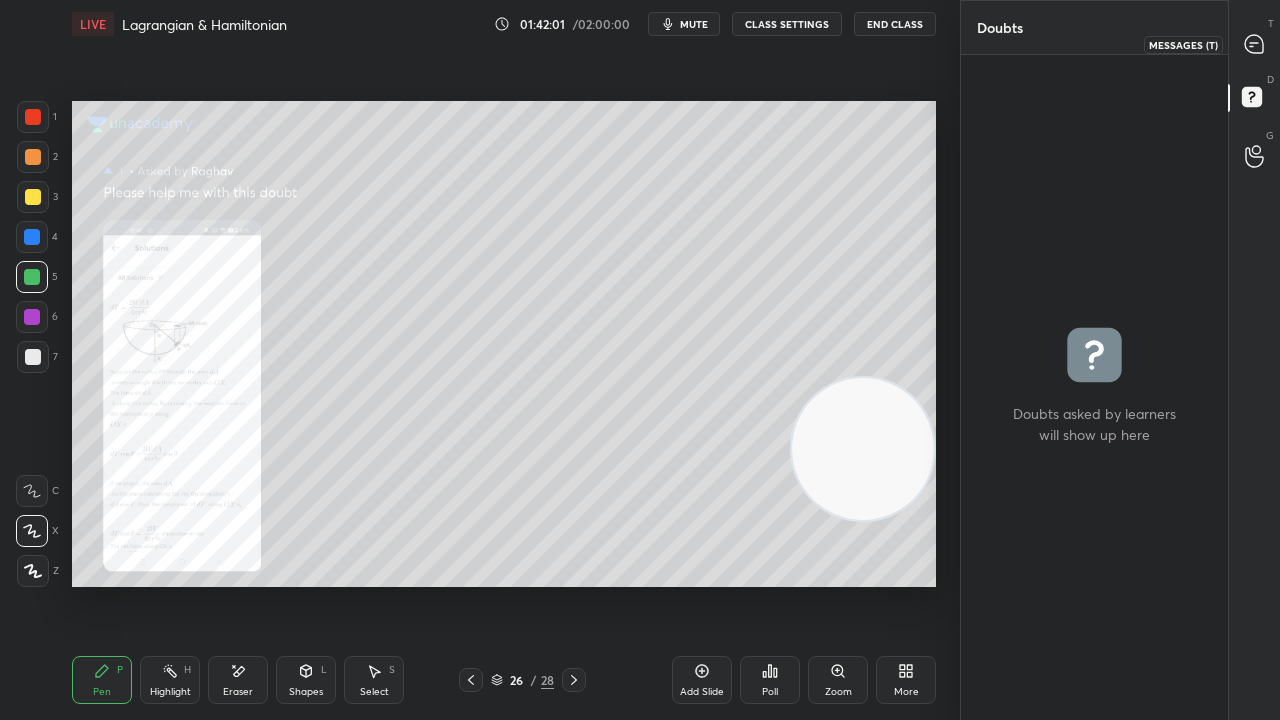 click at bounding box center (1255, 44) 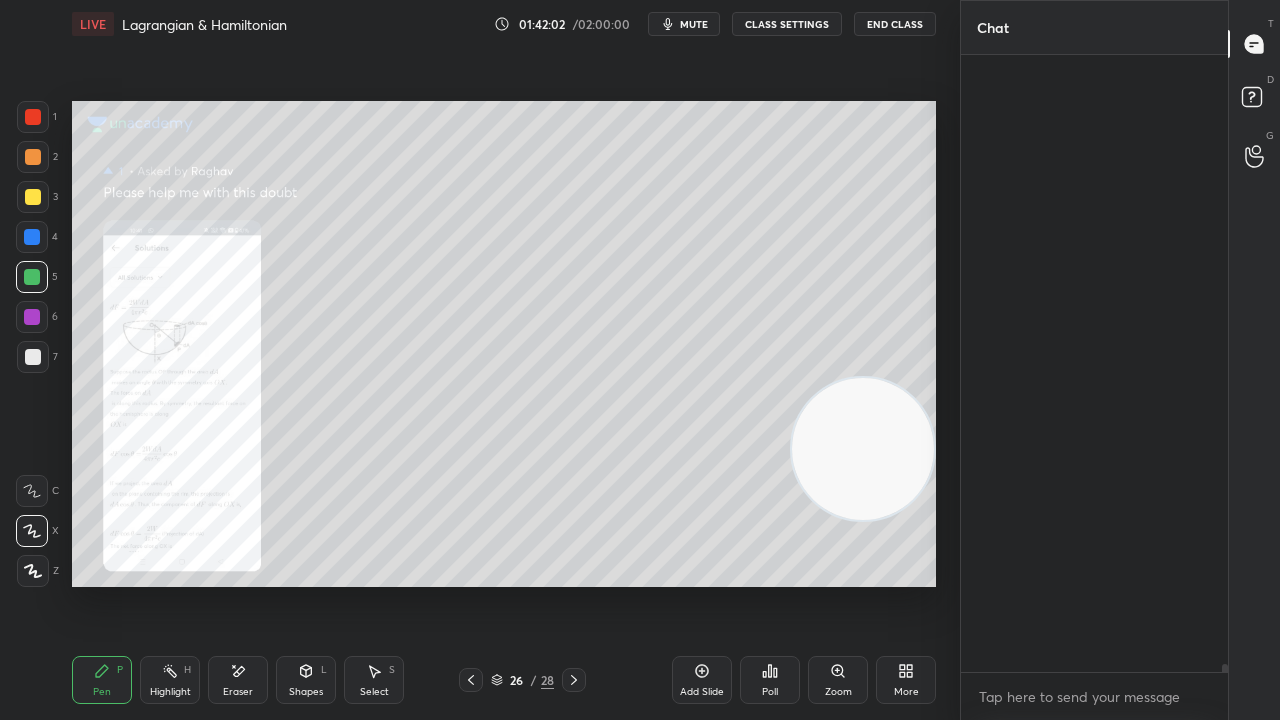 scroll, scrollTop: 44420, scrollLeft: 0, axis: vertical 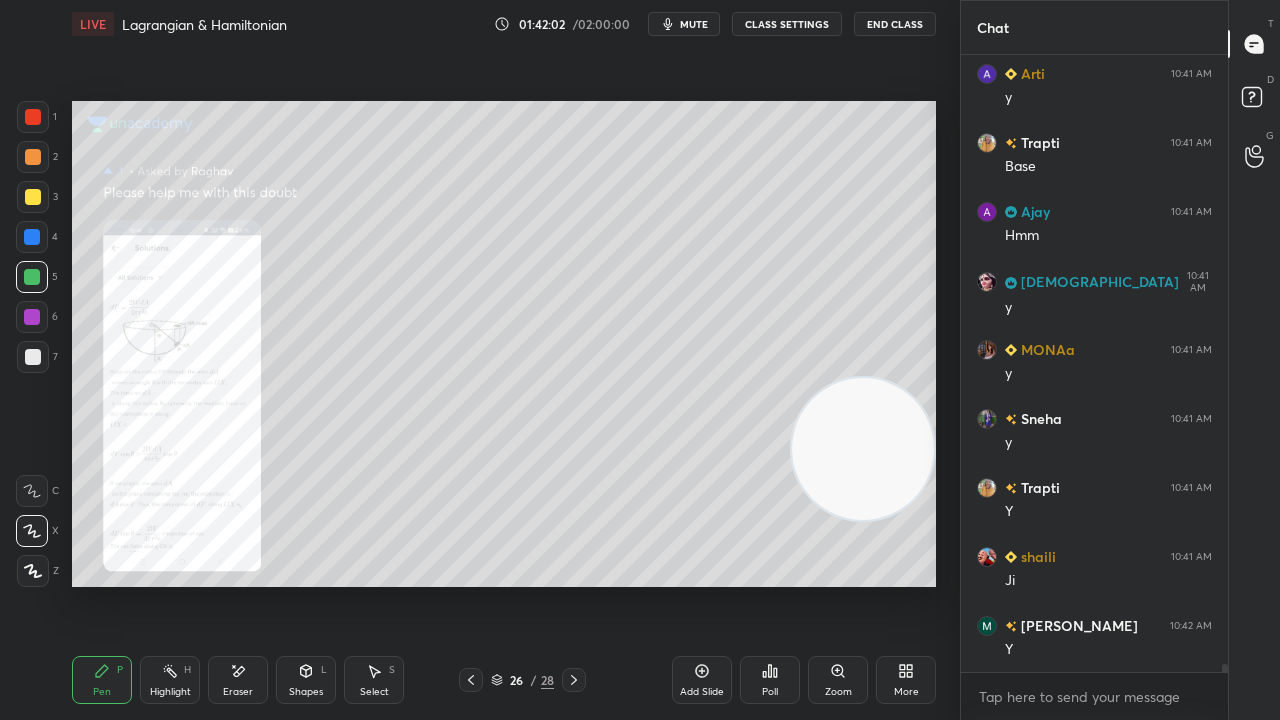 click on "Zoom" at bounding box center (838, 680) 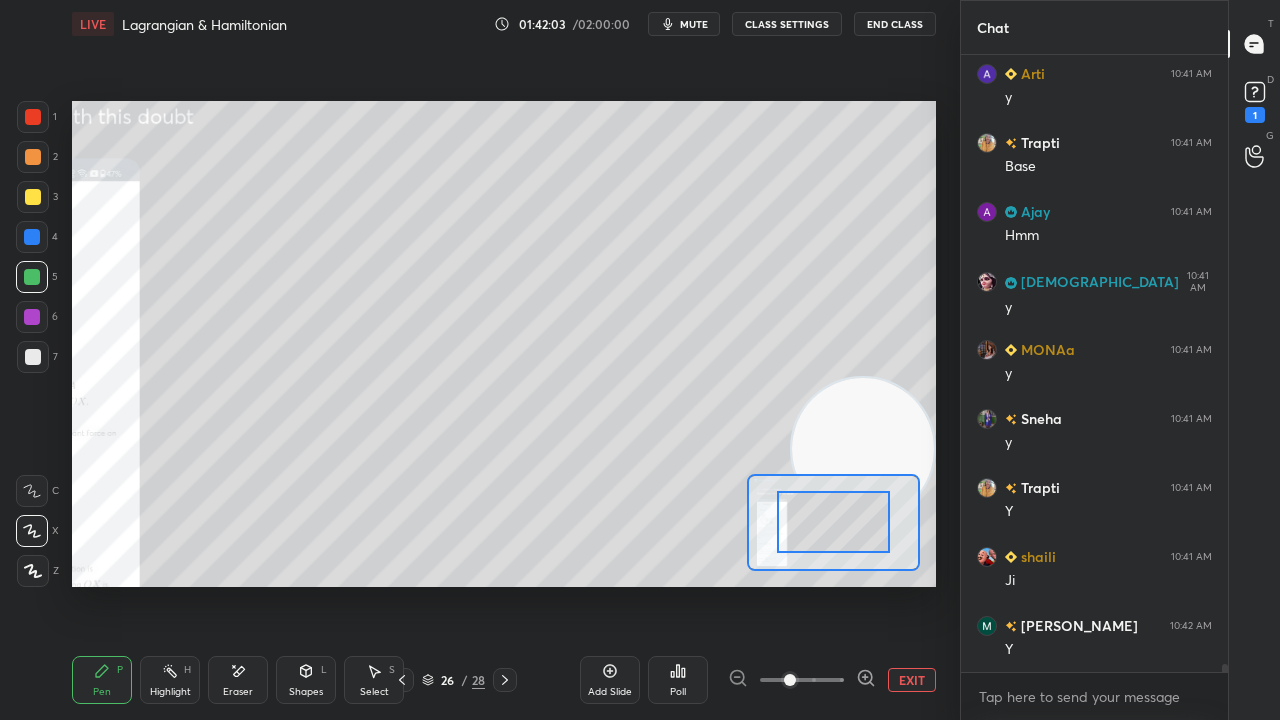 scroll, scrollTop: 44506, scrollLeft: 0, axis: vertical 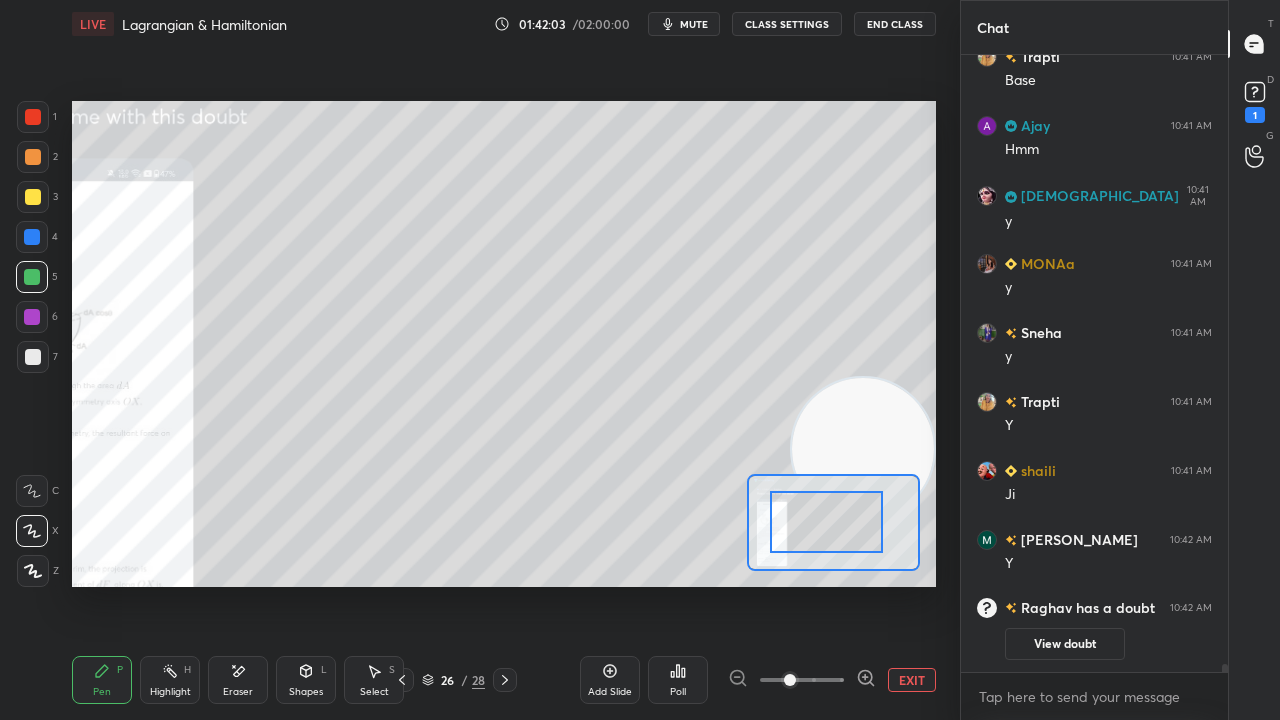 drag, startPoint x: 854, startPoint y: 506, endPoint x: 802, endPoint y: 508, distance: 52.03845 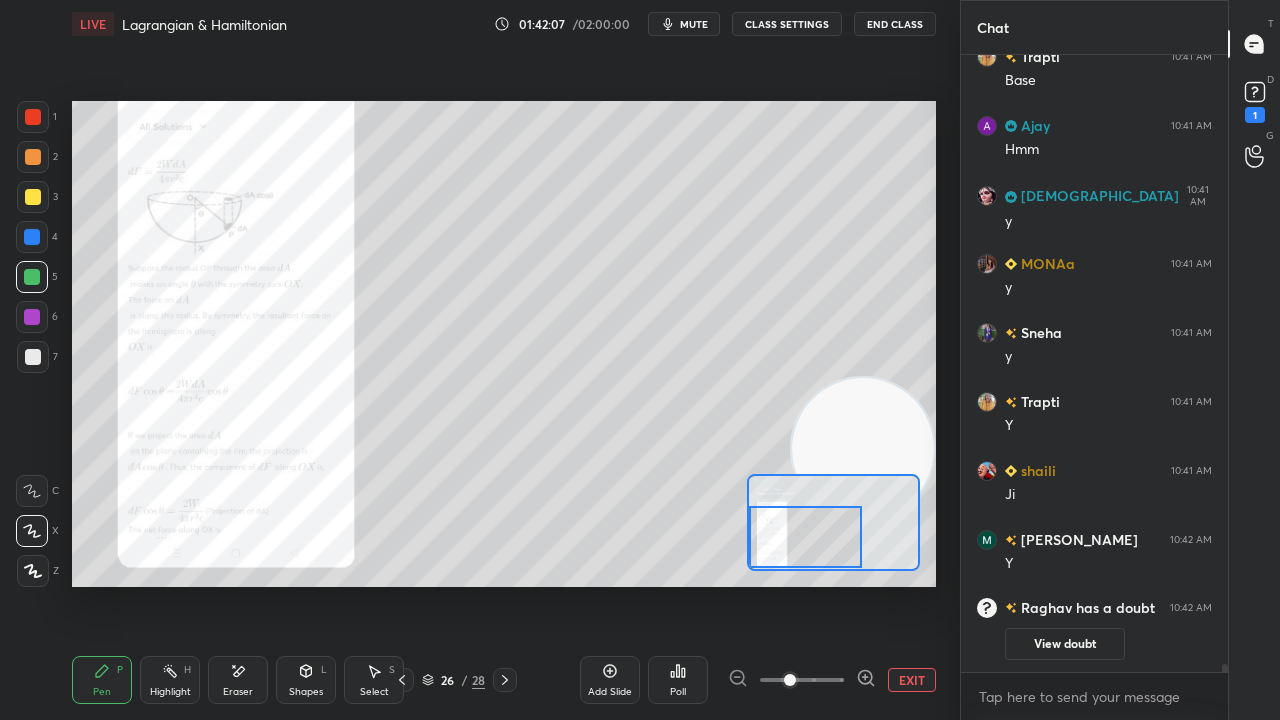 drag, startPoint x: 793, startPoint y: 518, endPoint x: 754, endPoint y: 536, distance: 42.953465 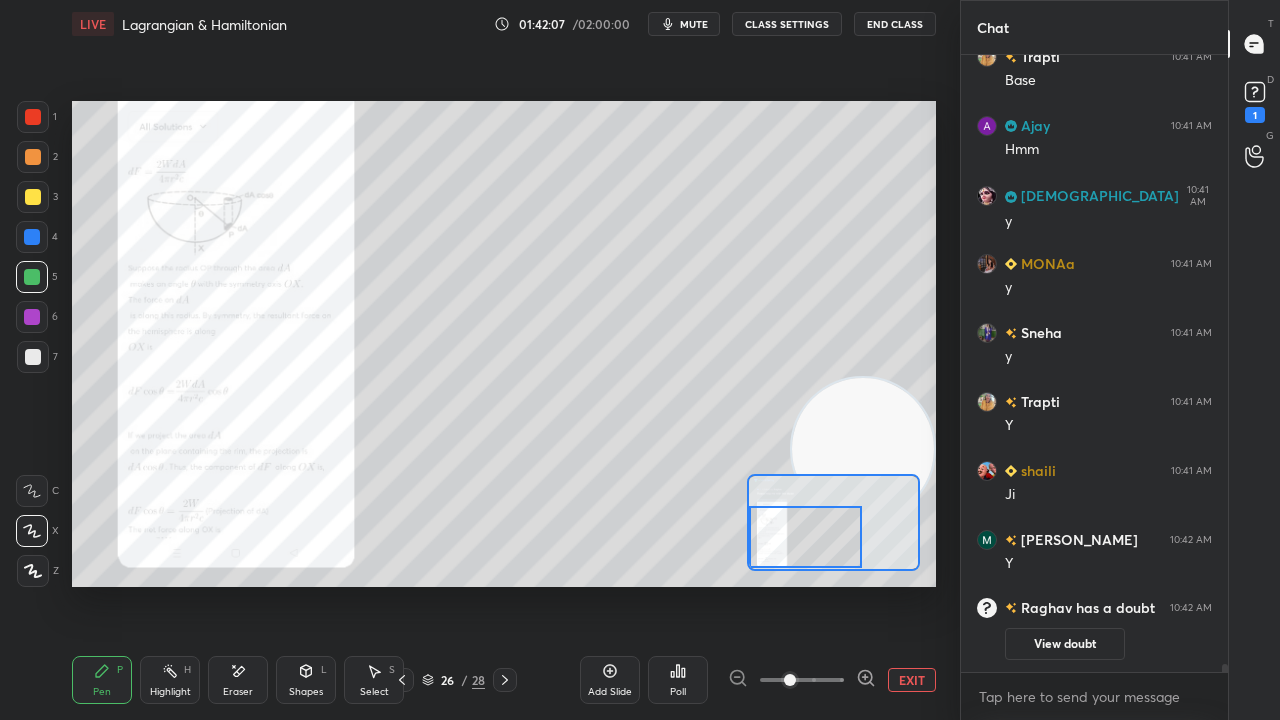 click at bounding box center (805, 537) 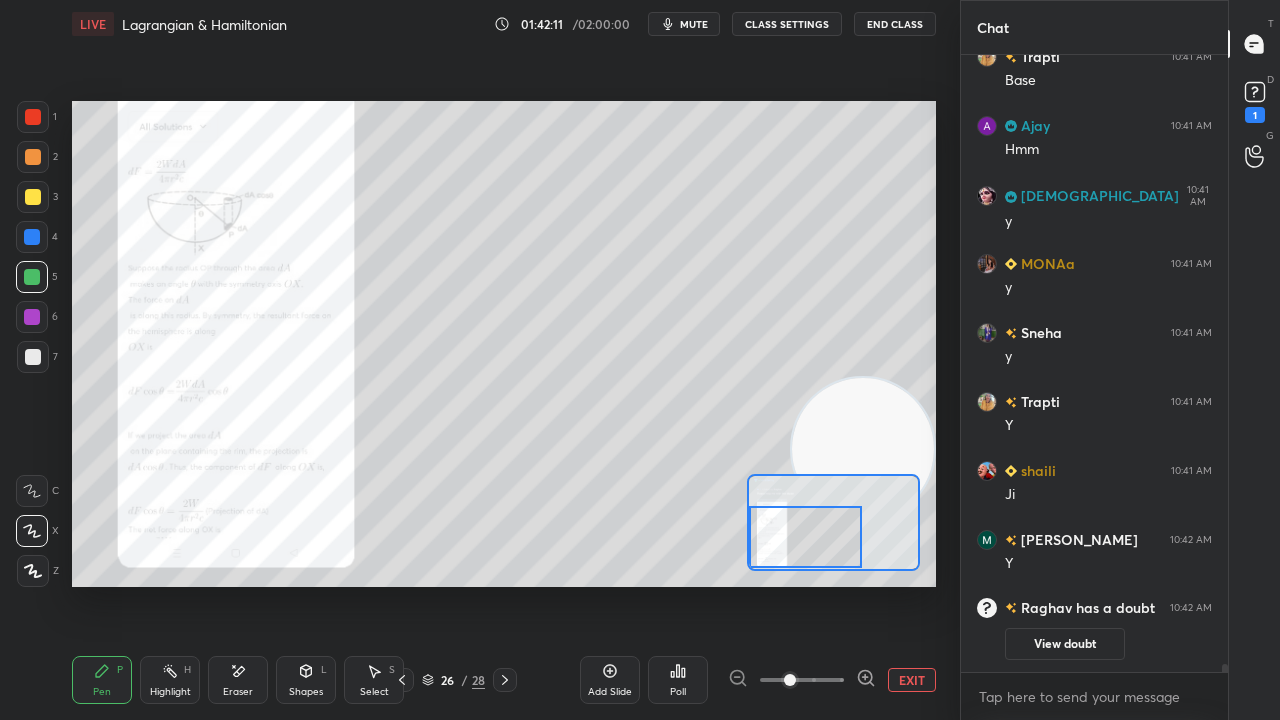click on "1" at bounding box center (1255, 115) 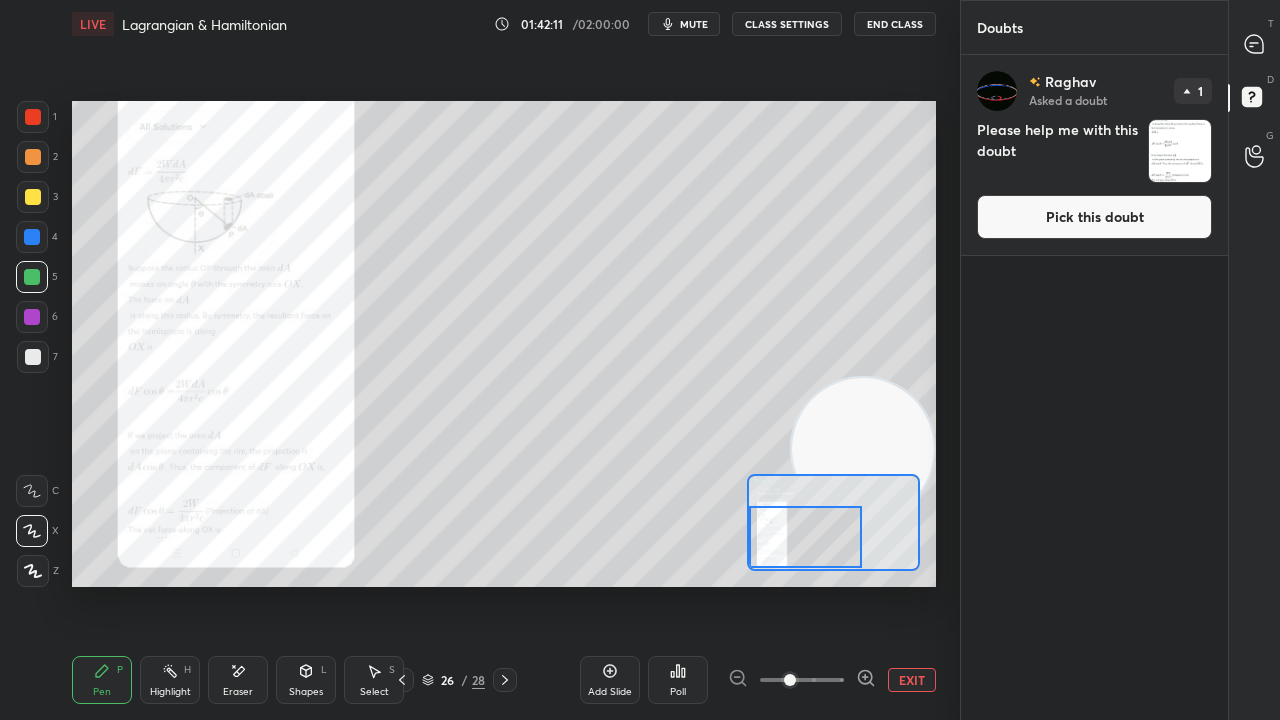 click on "Pick this doubt" at bounding box center [1094, 217] 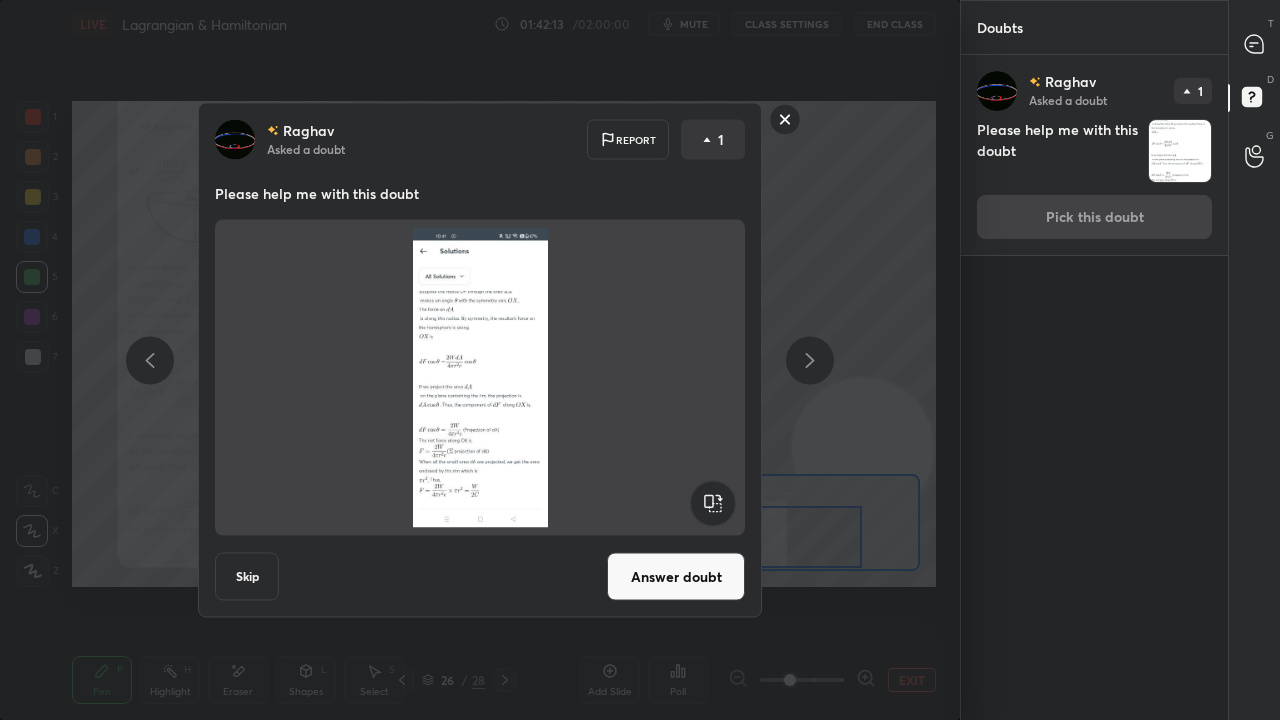 click on "Answer doubt" at bounding box center (676, 577) 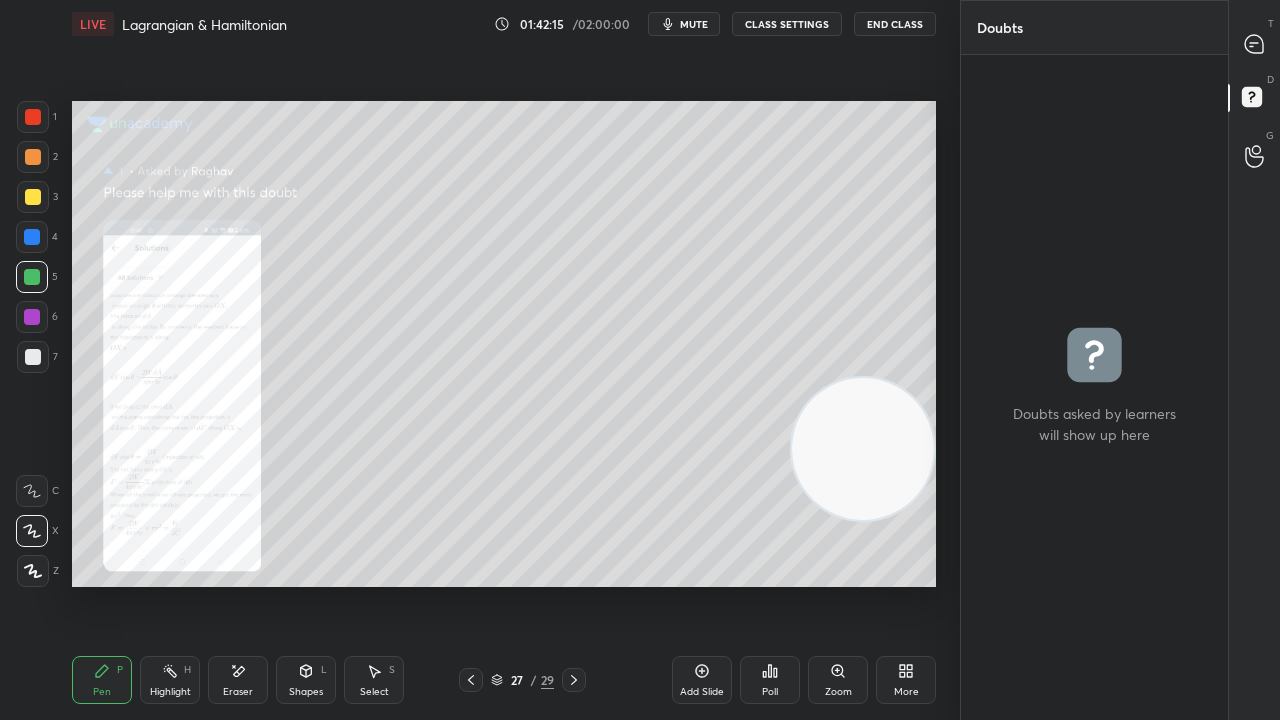 click at bounding box center (1255, 44) 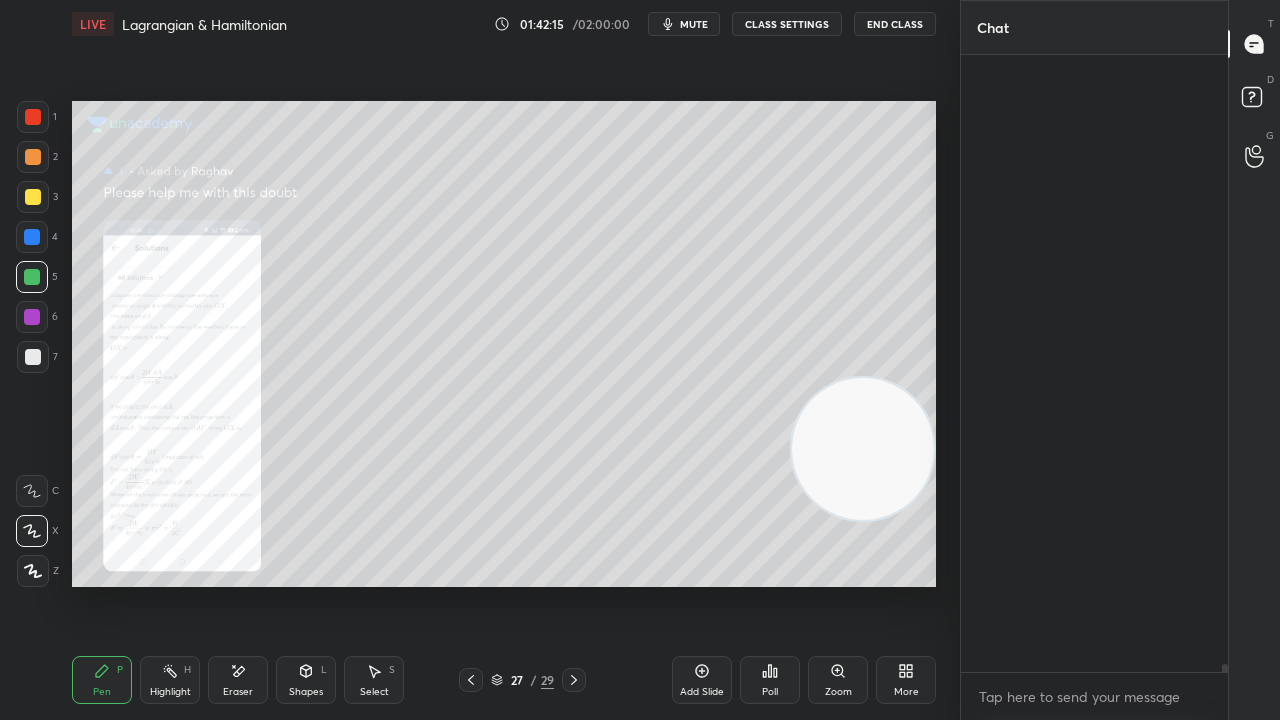 scroll, scrollTop: 44268, scrollLeft: 0, axis: vertical 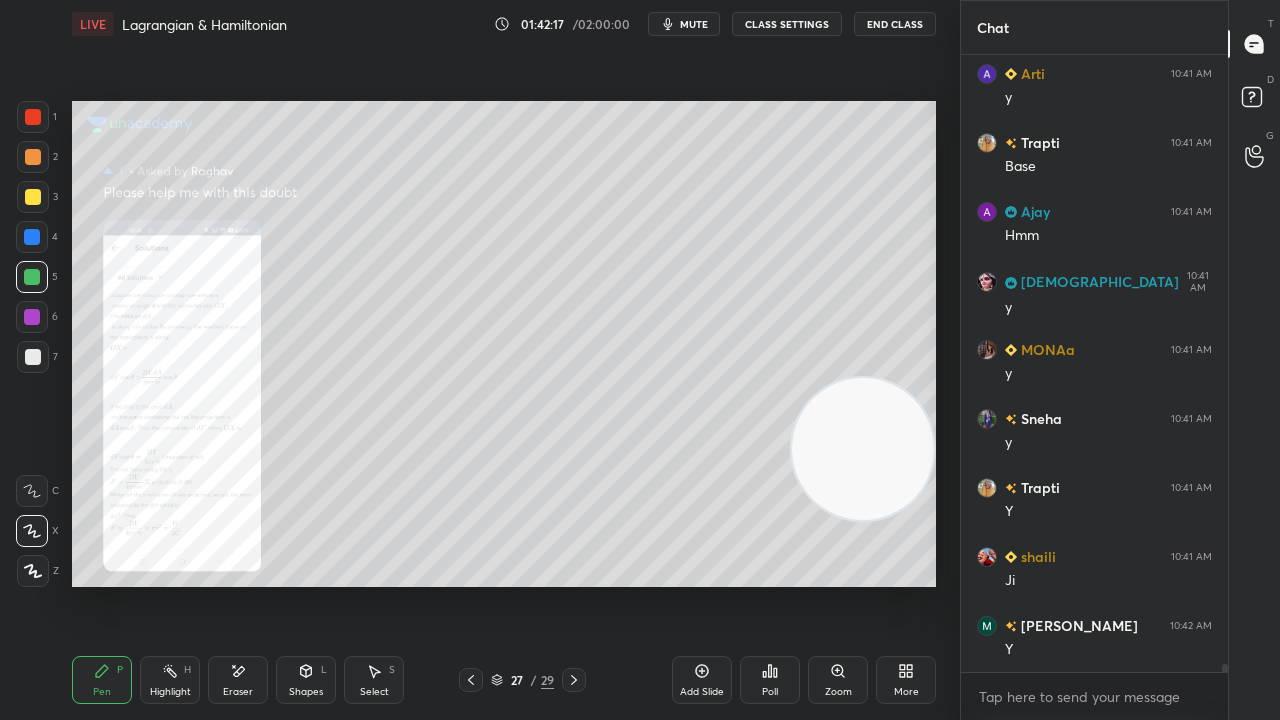 click on "Zoom" at bounding box center (838, 680) 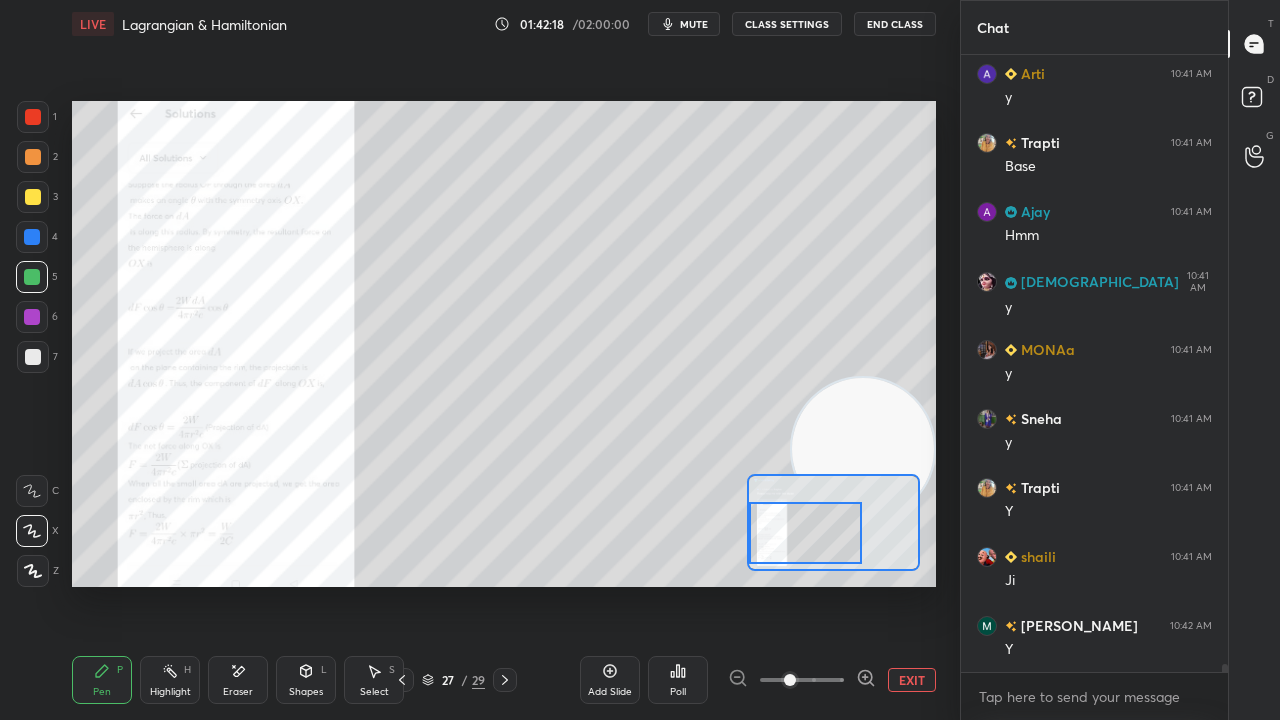 drag, startPoint x: 824, startPoint y: 536, endPoint x: 785, endPoint y: 545, distance: 40.024994 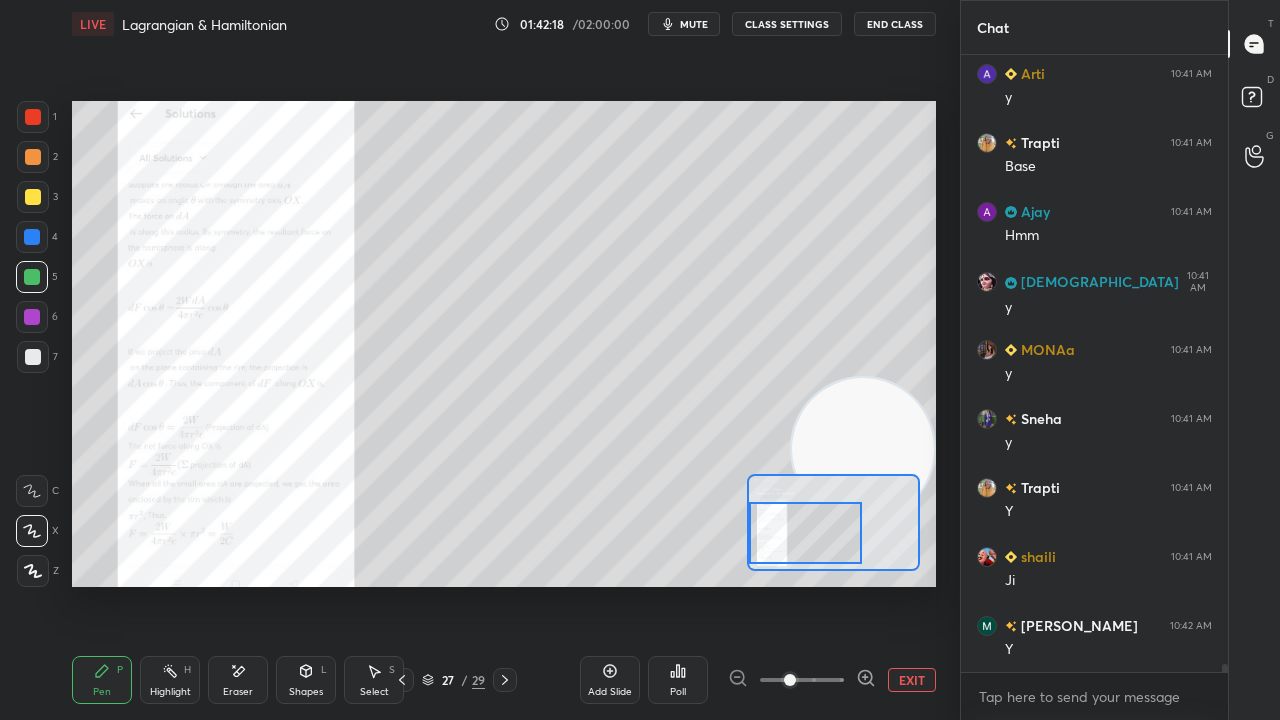 click at bounding box center (805, 533) 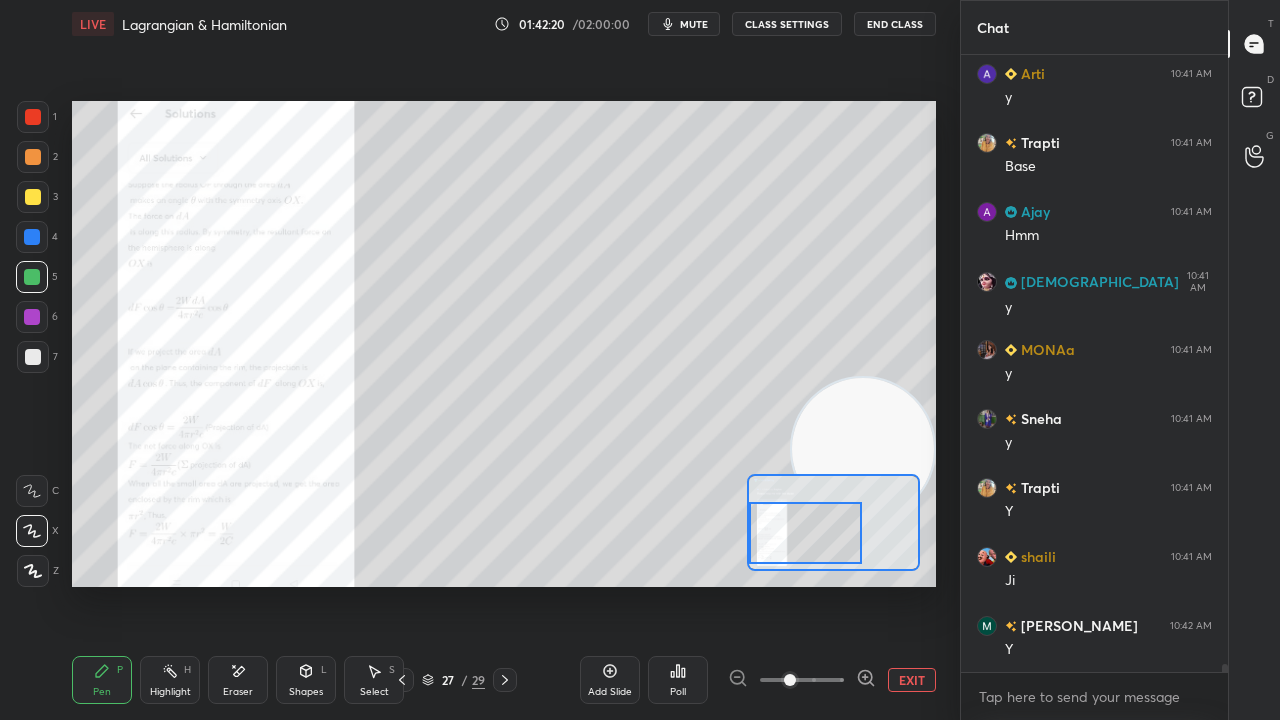 scroll, scrollTop: 44336, scrollLeft: 0, axis: vertical 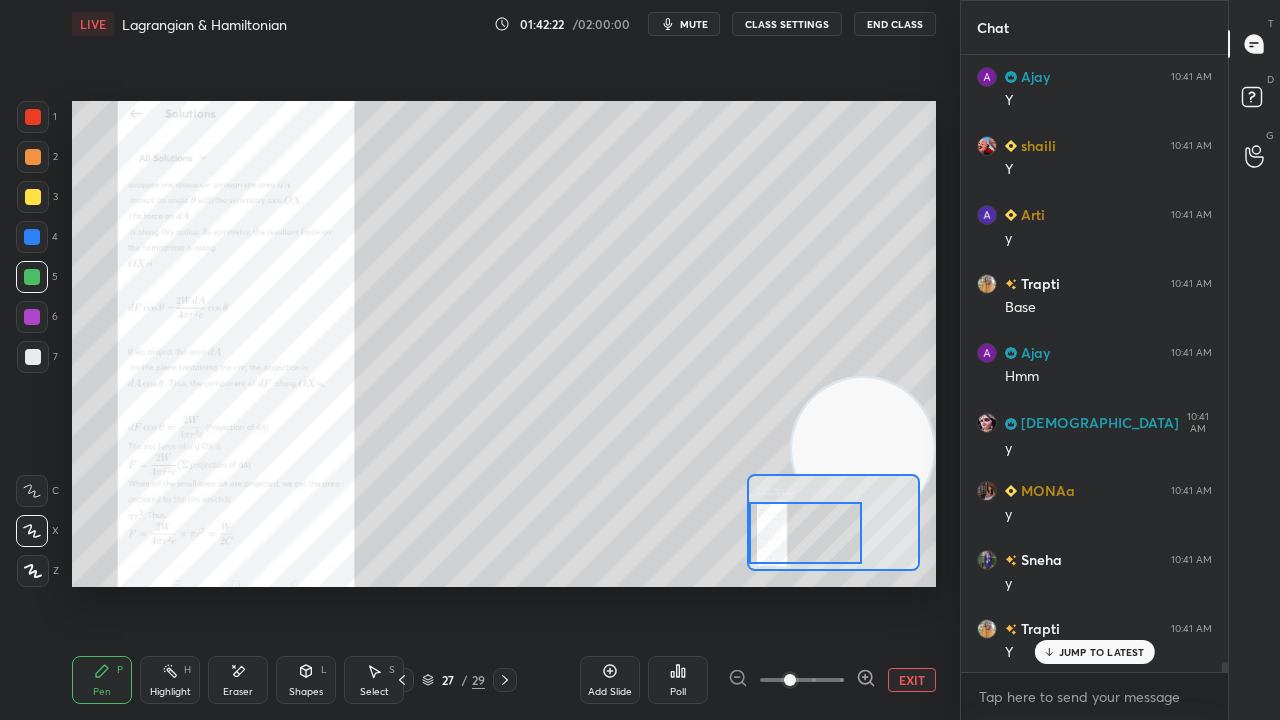 click on "JUMP TO LATEST" at bounding box center [1102, 652] 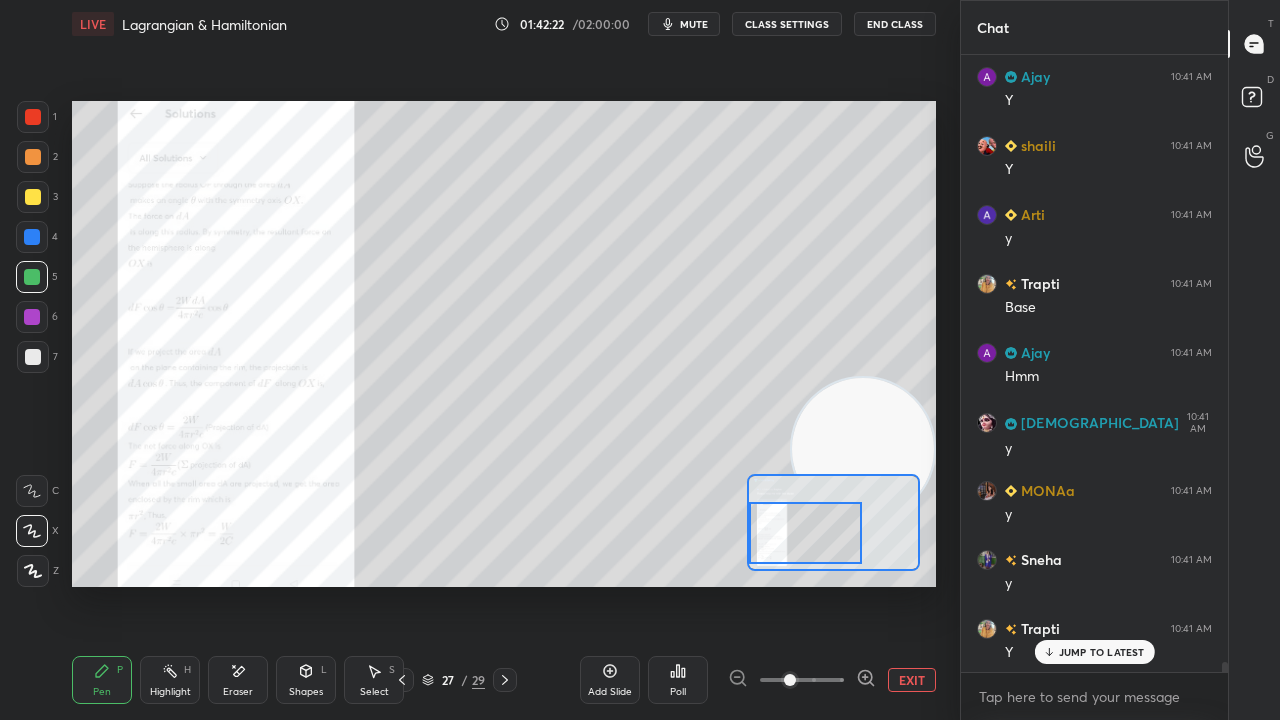 scroll, scrollTop: 44546, scrollLeft: 0, axis: vertical 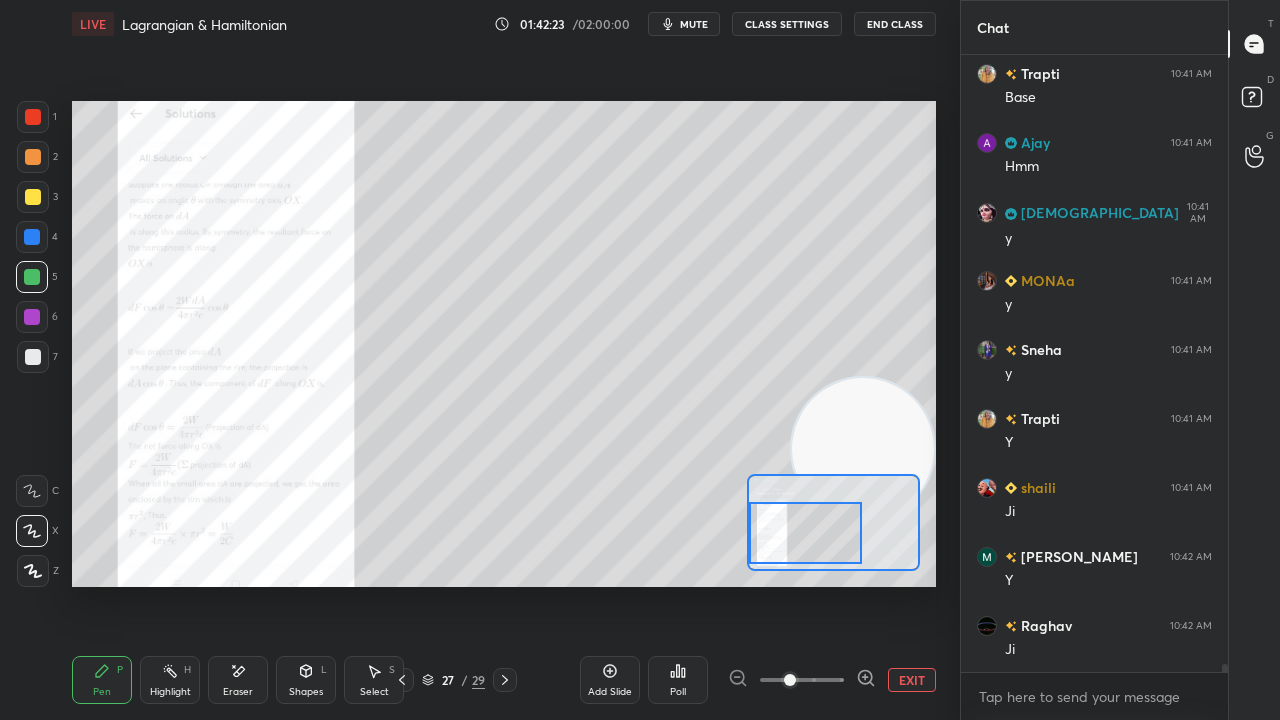 click 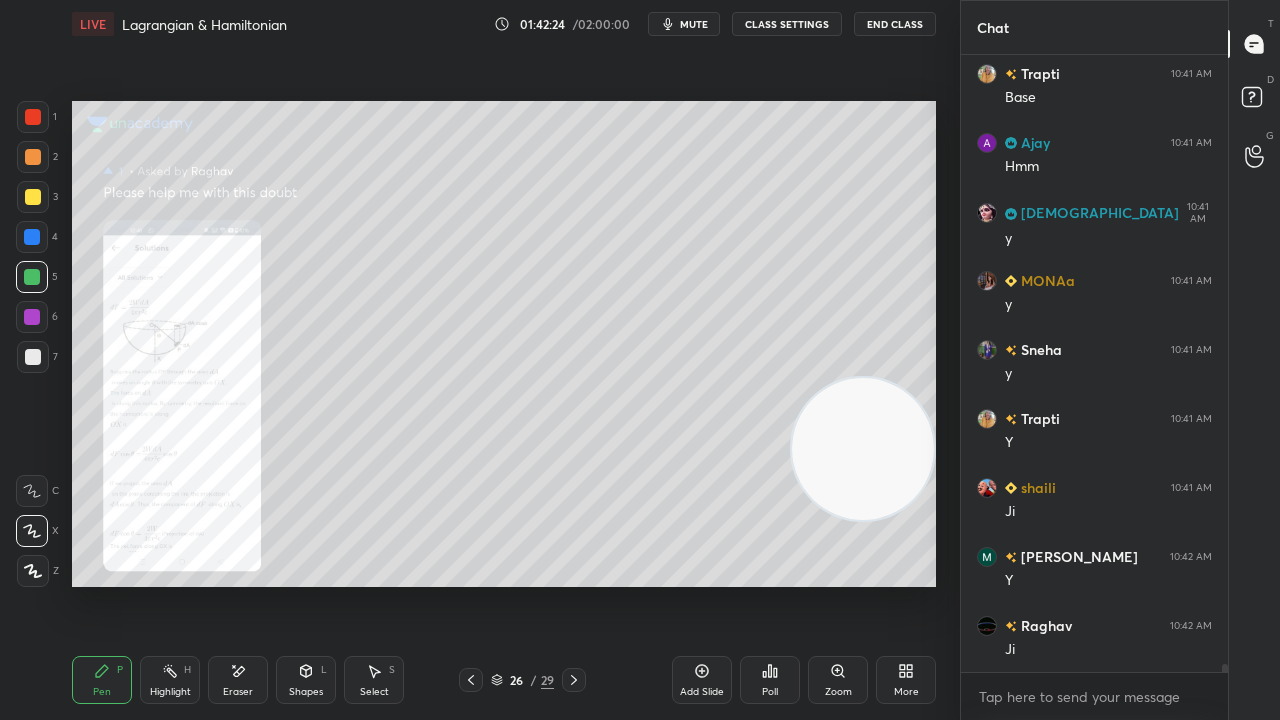 drag, startPoint x: 466, startPoint y: 681, endPoint x: 459, endPoint y: 707, distance: 26.925823 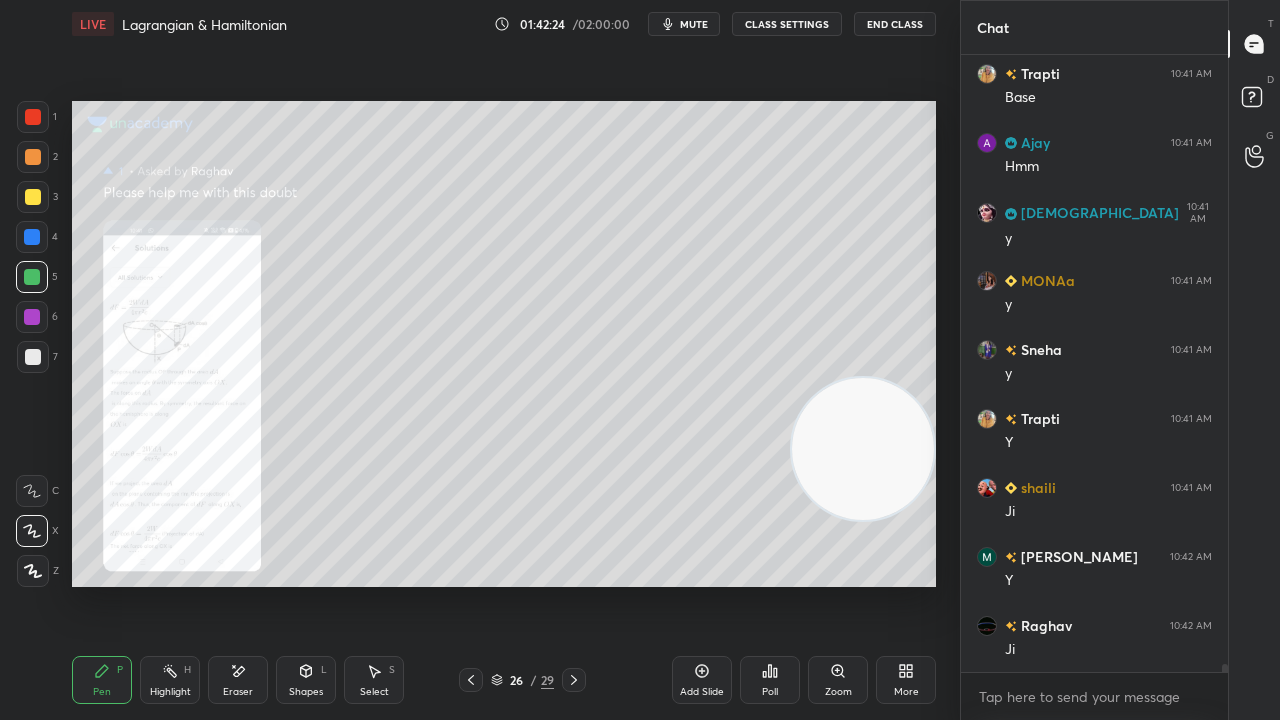 click 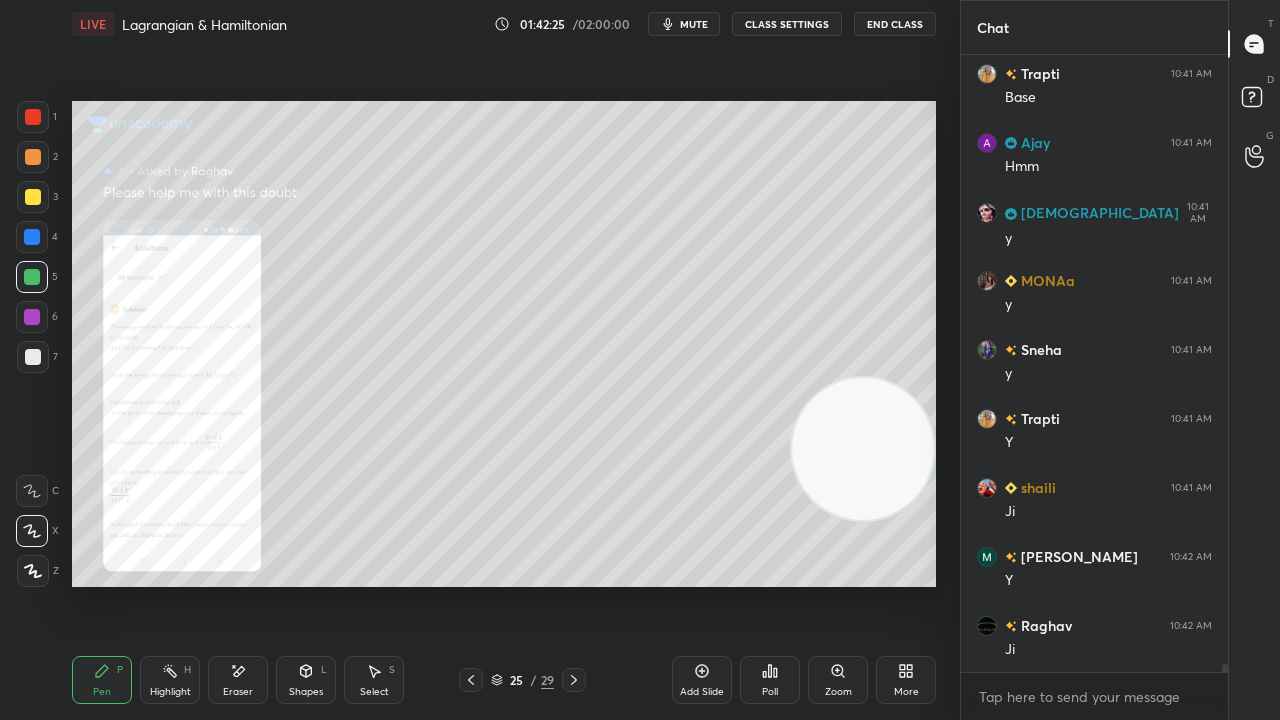 click at bounding box center [471, 680] 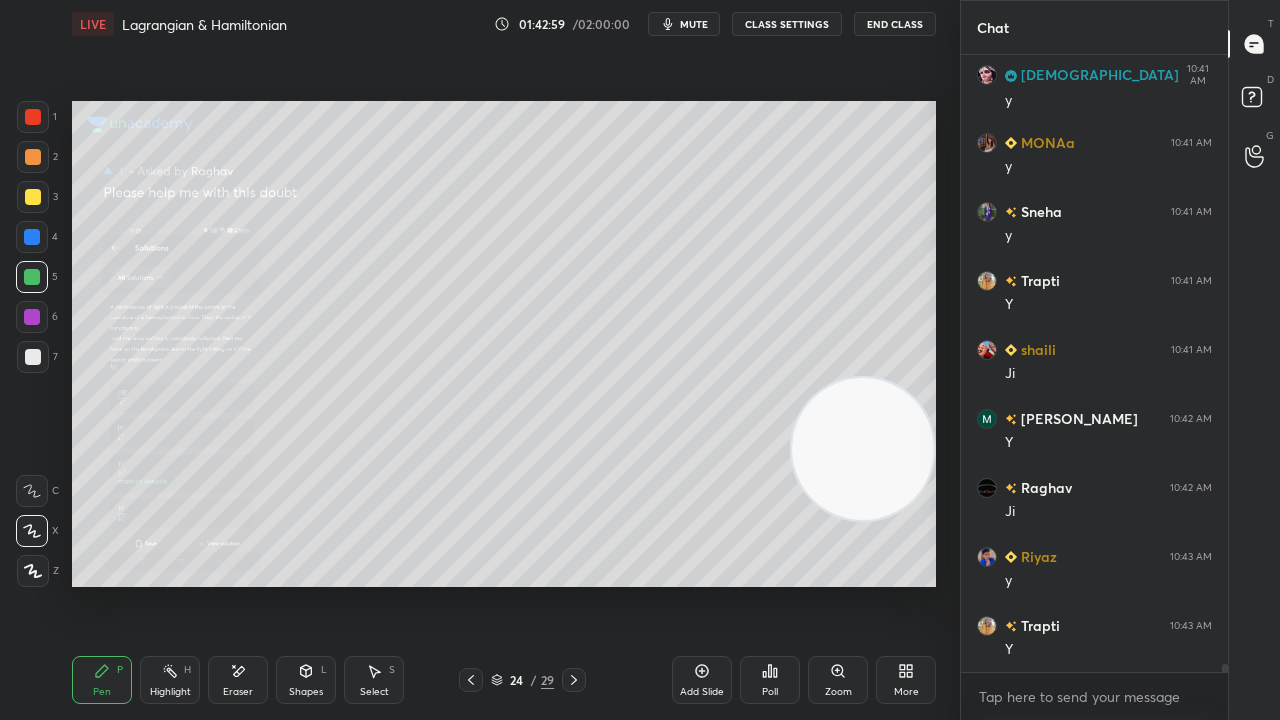 scroll, scrollTop: 44752, scrollLeft: 0, axis: vertical 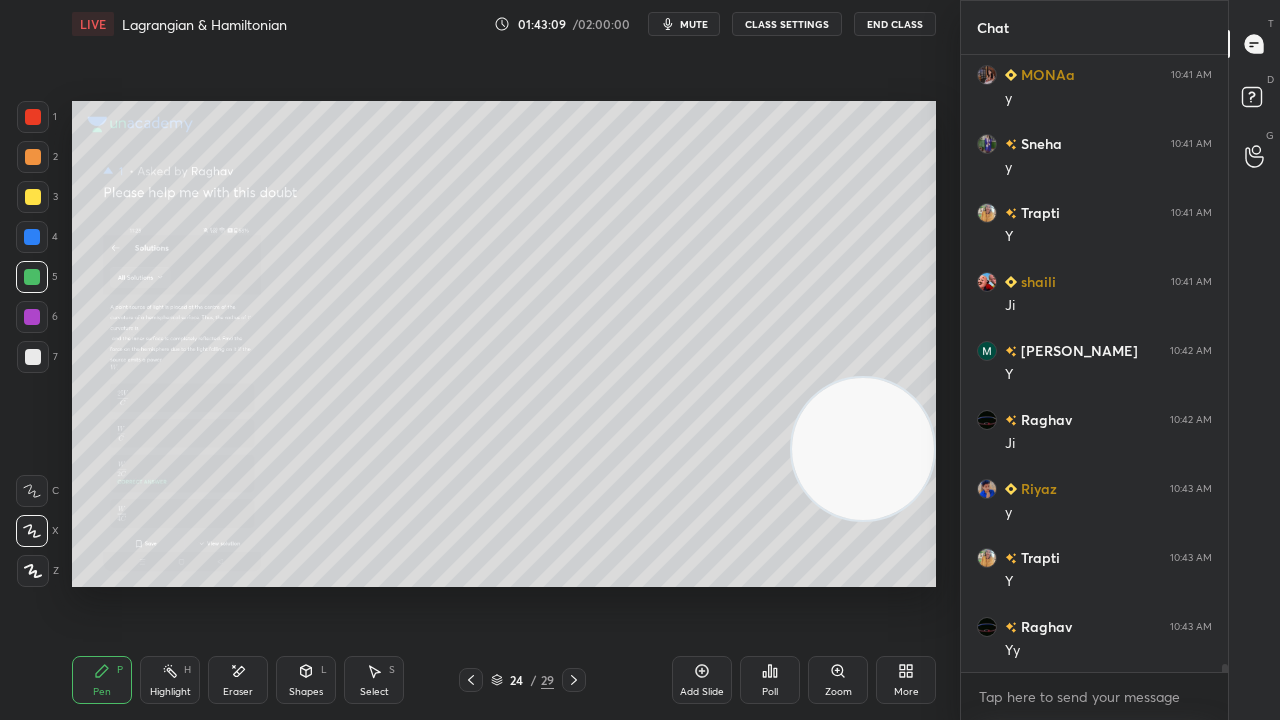 click on "mute" at bounding box center (684, 24) 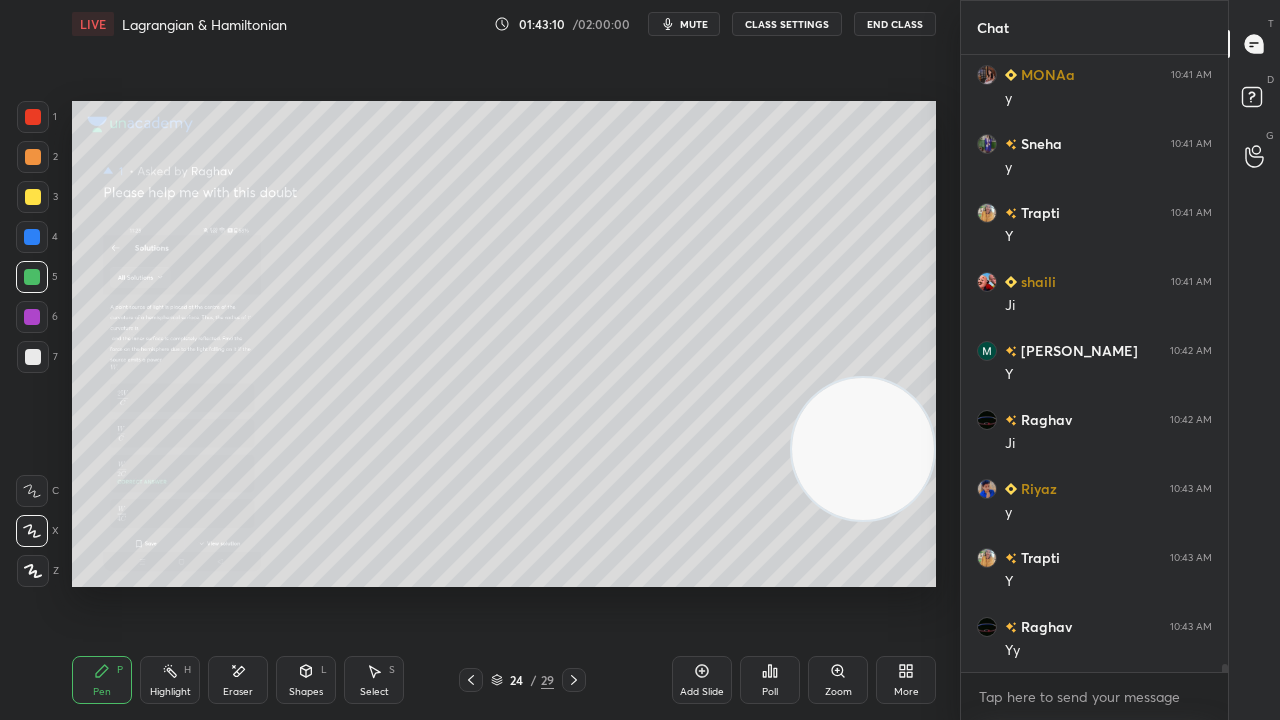 click 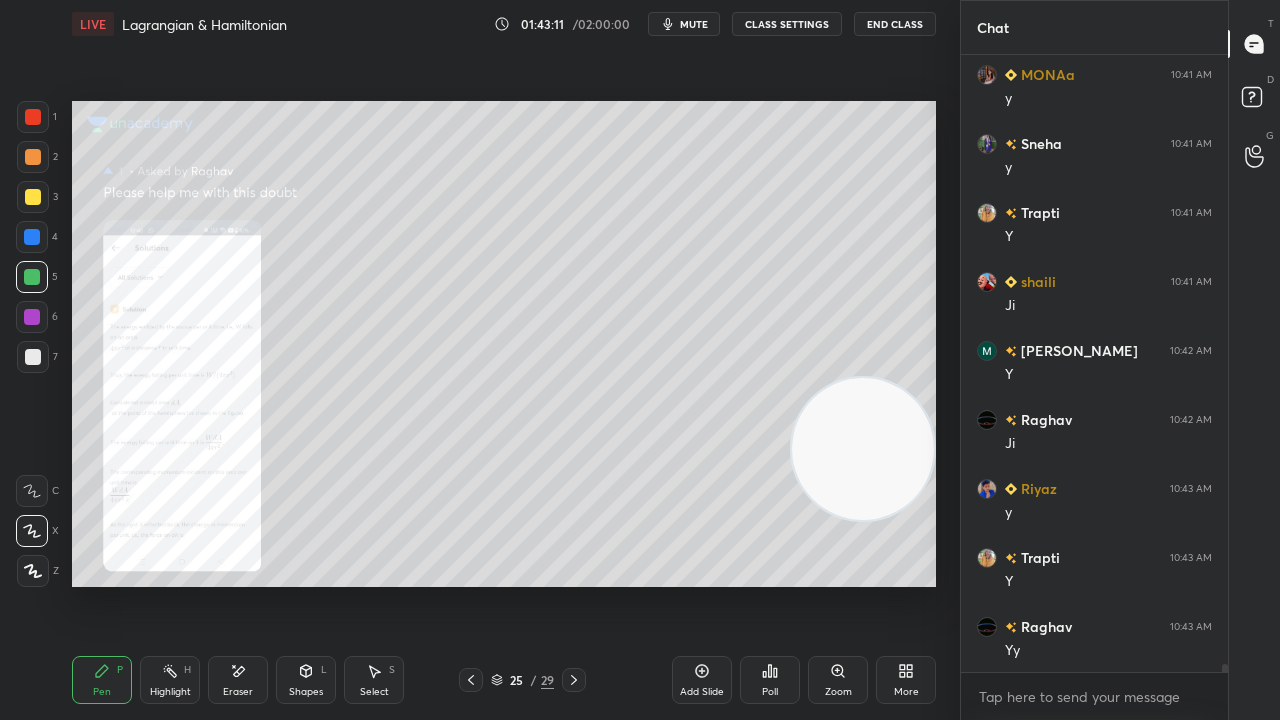 click on "Zoom" at bounding box center (838, 680) 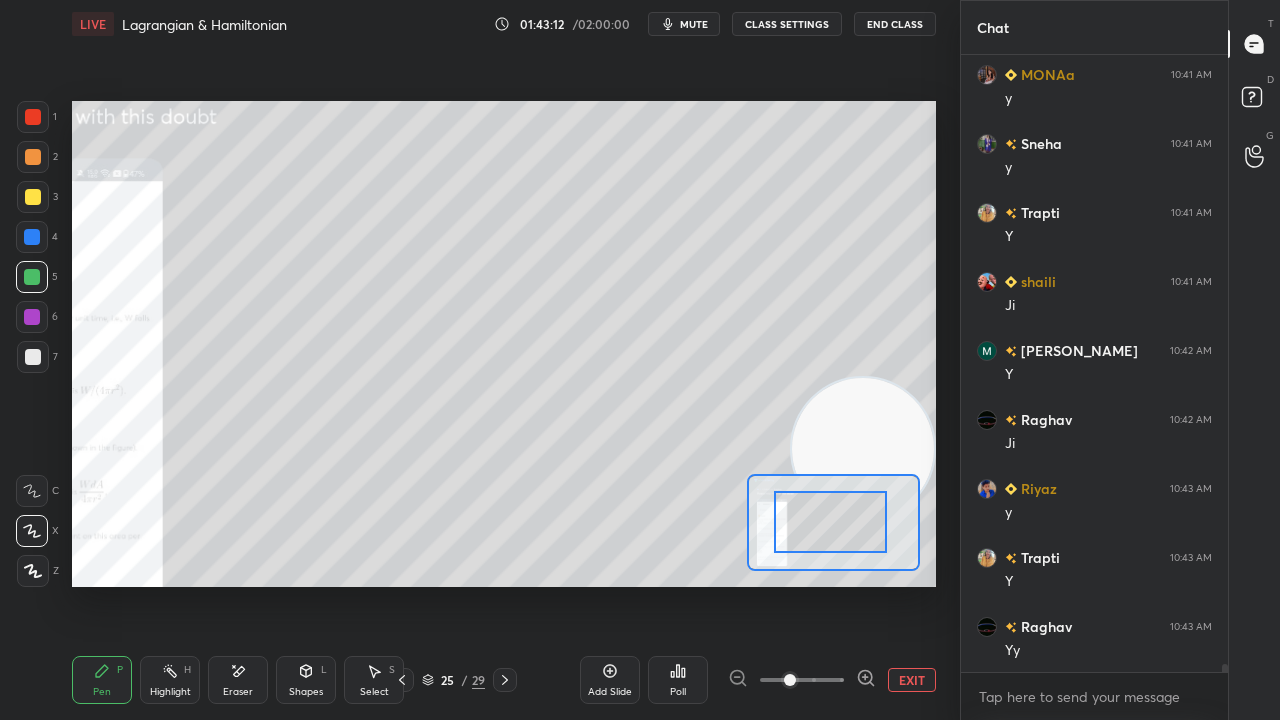 drag, startPoint x: 849, startPoint y: 514, endPoint x: 826, endPoint y: 525, distance: 25.495098 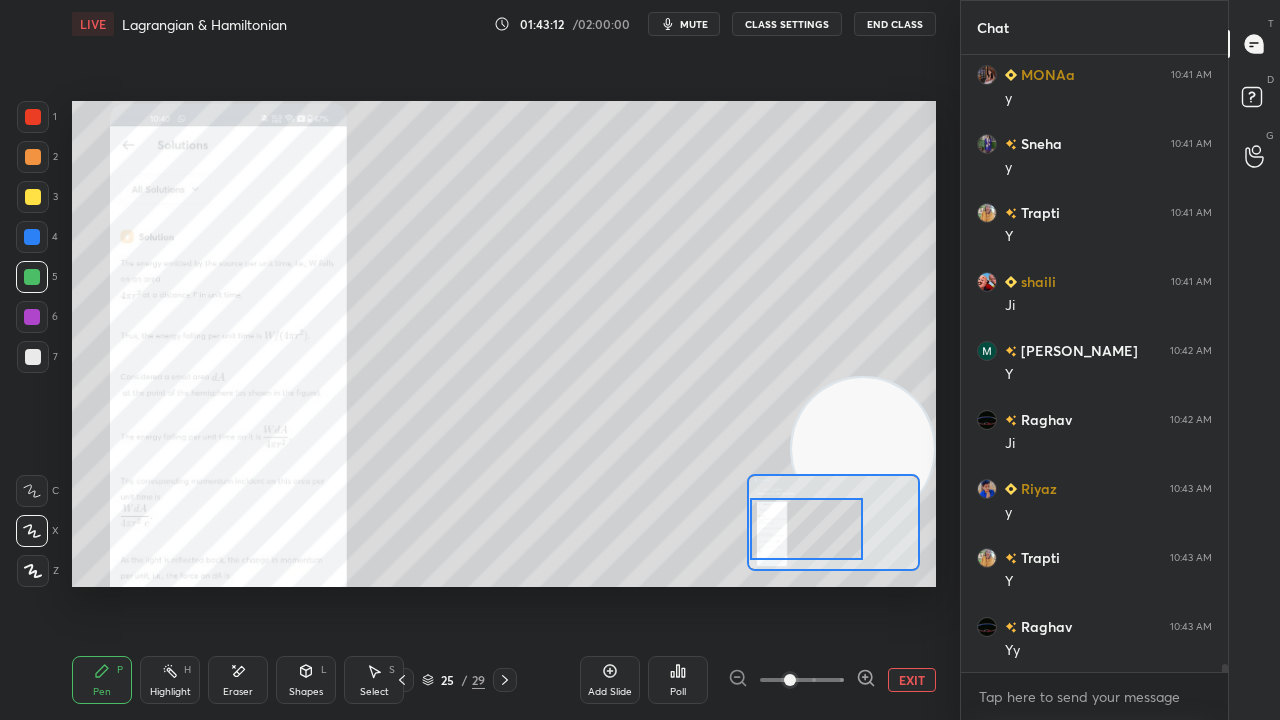 drag, startPoint x: 801, startPoint y: 534, endPoint x: 768, endPoint y: 534, distance: 33 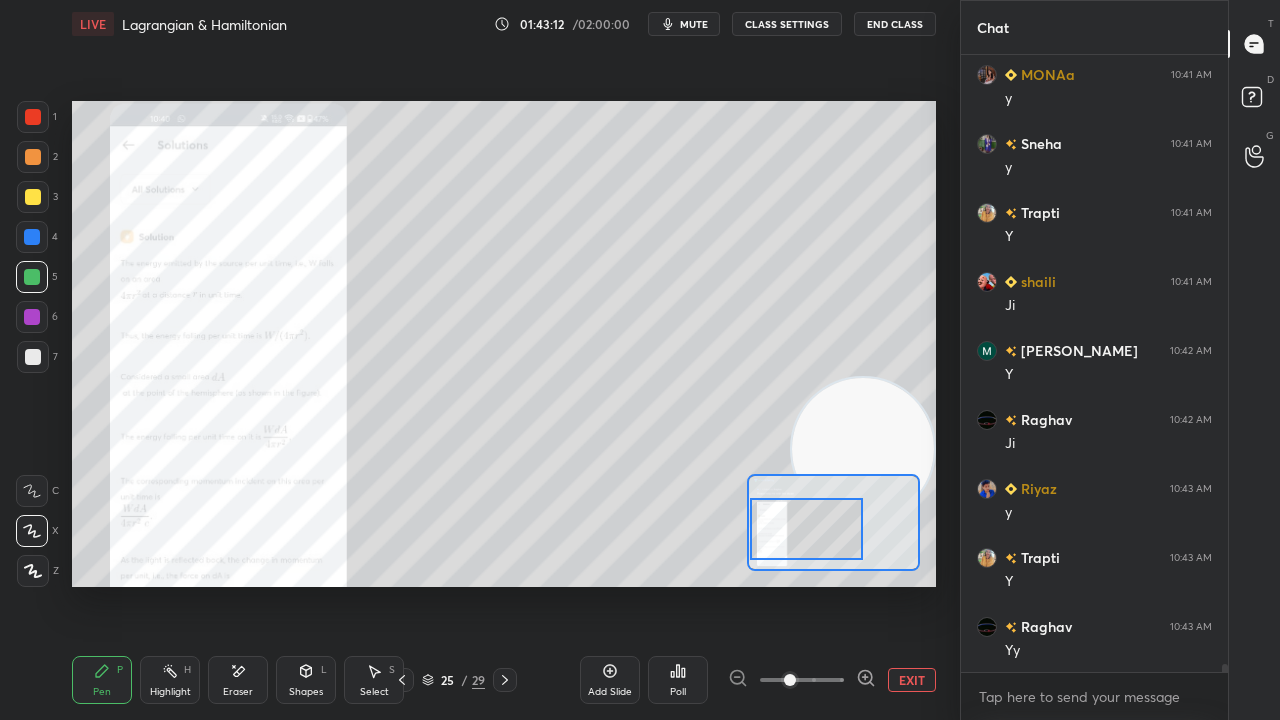 click at bounding box center (806, 529) 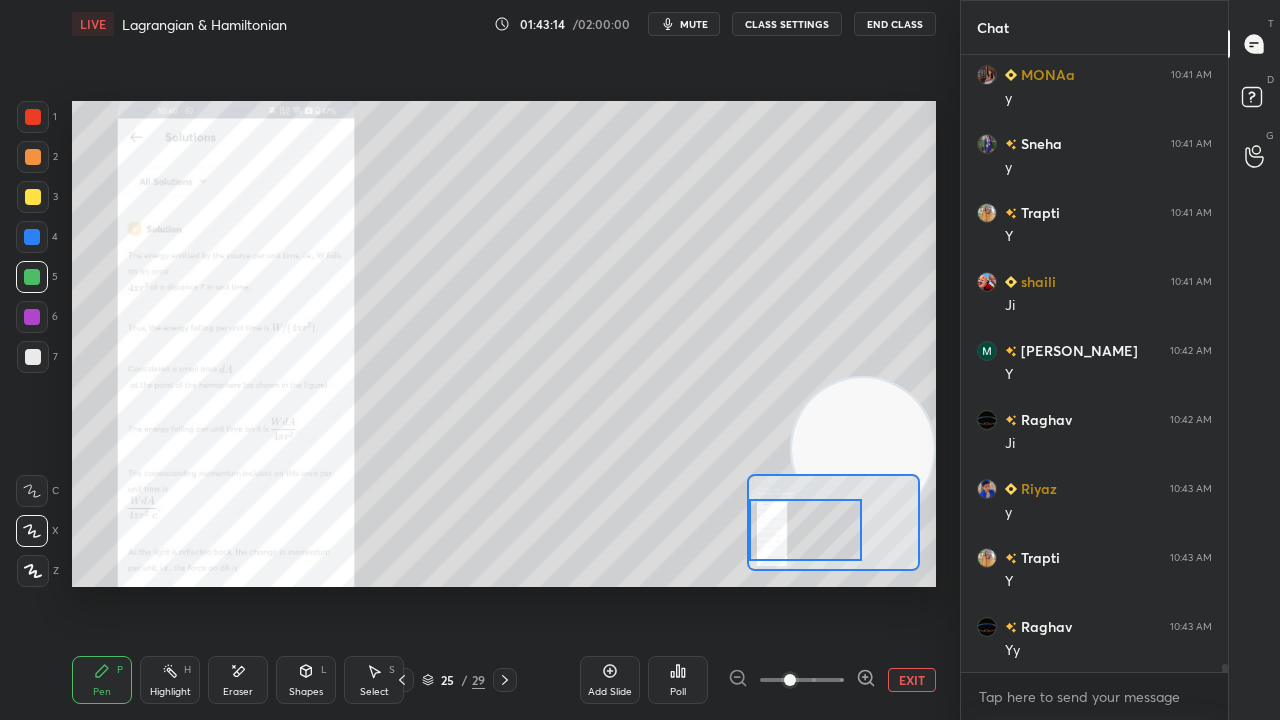 click 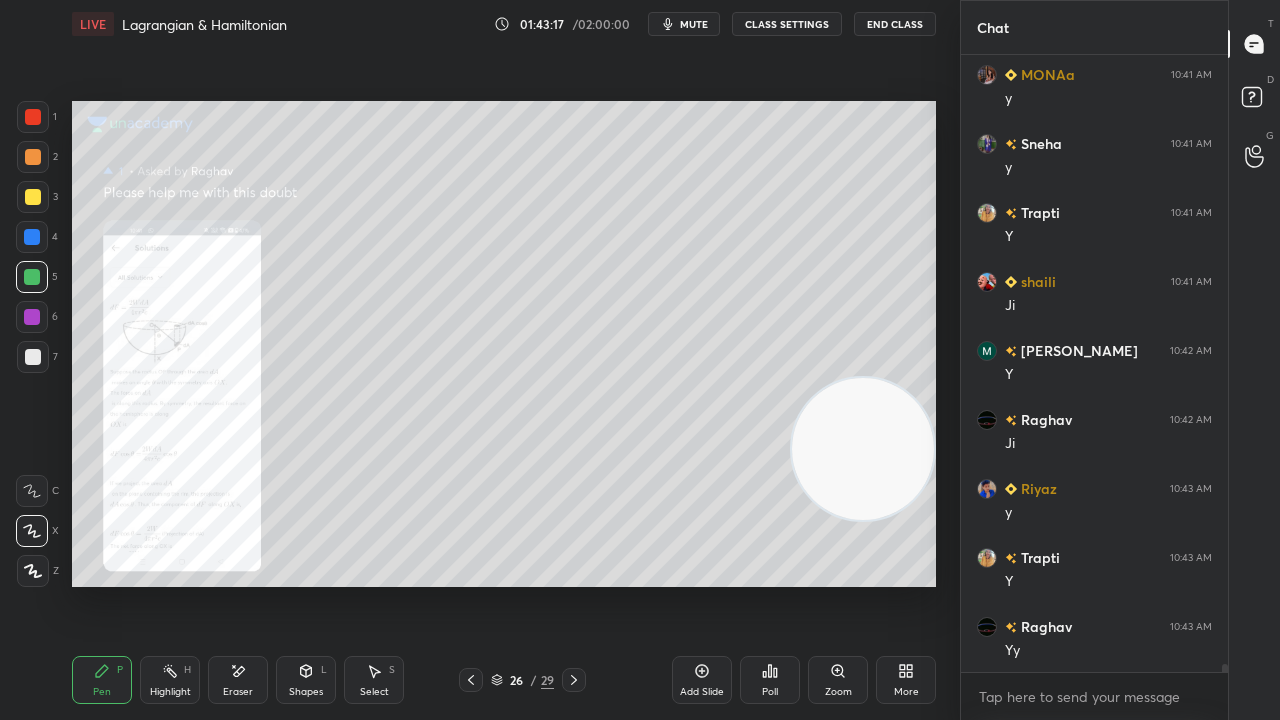 click on "Zoom" at bounding box center (838, 692) 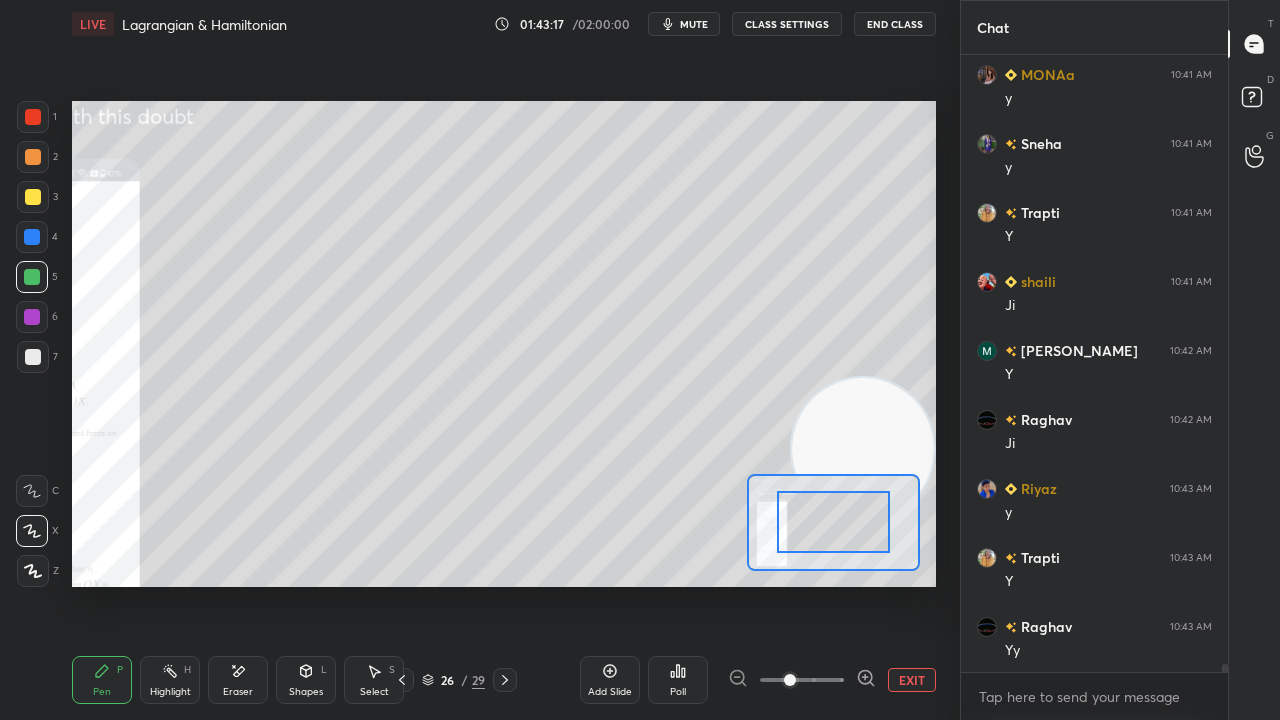 drag, startPoint x: 782, startPoint y: 522, endPoint x: 746, endPoint y: 522, distance: 36 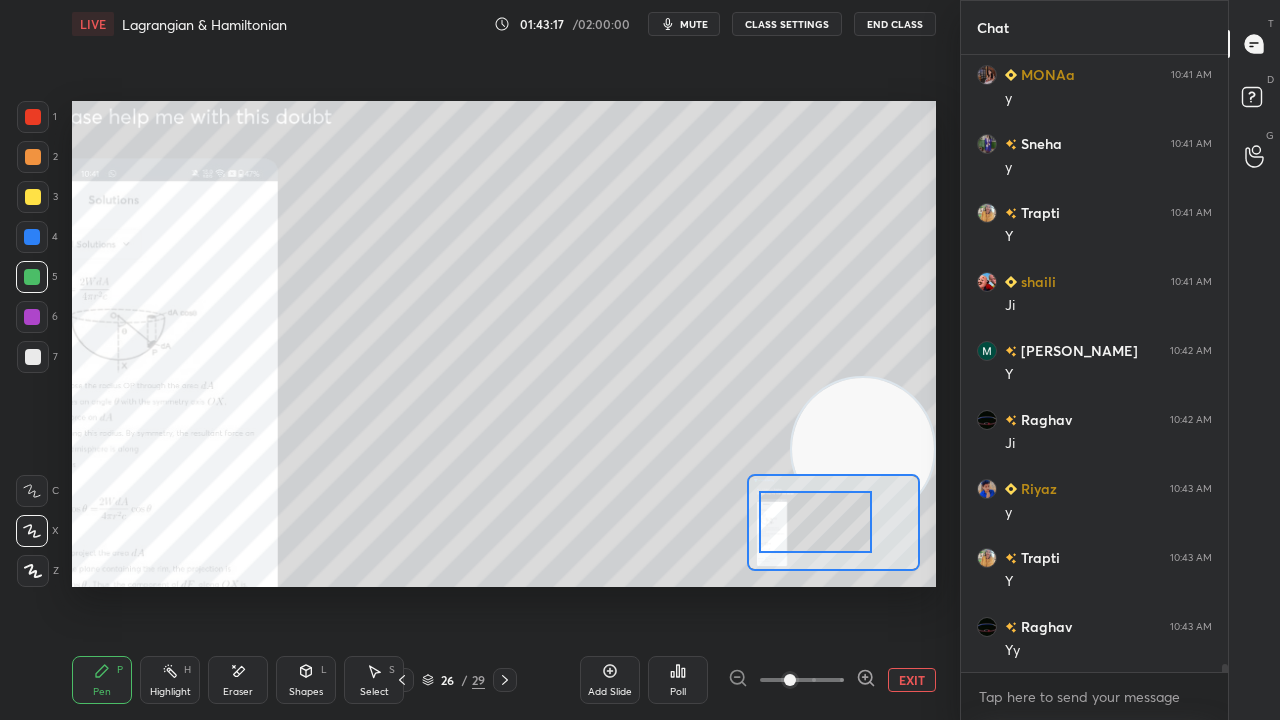 click at bounding box center [815, 522] 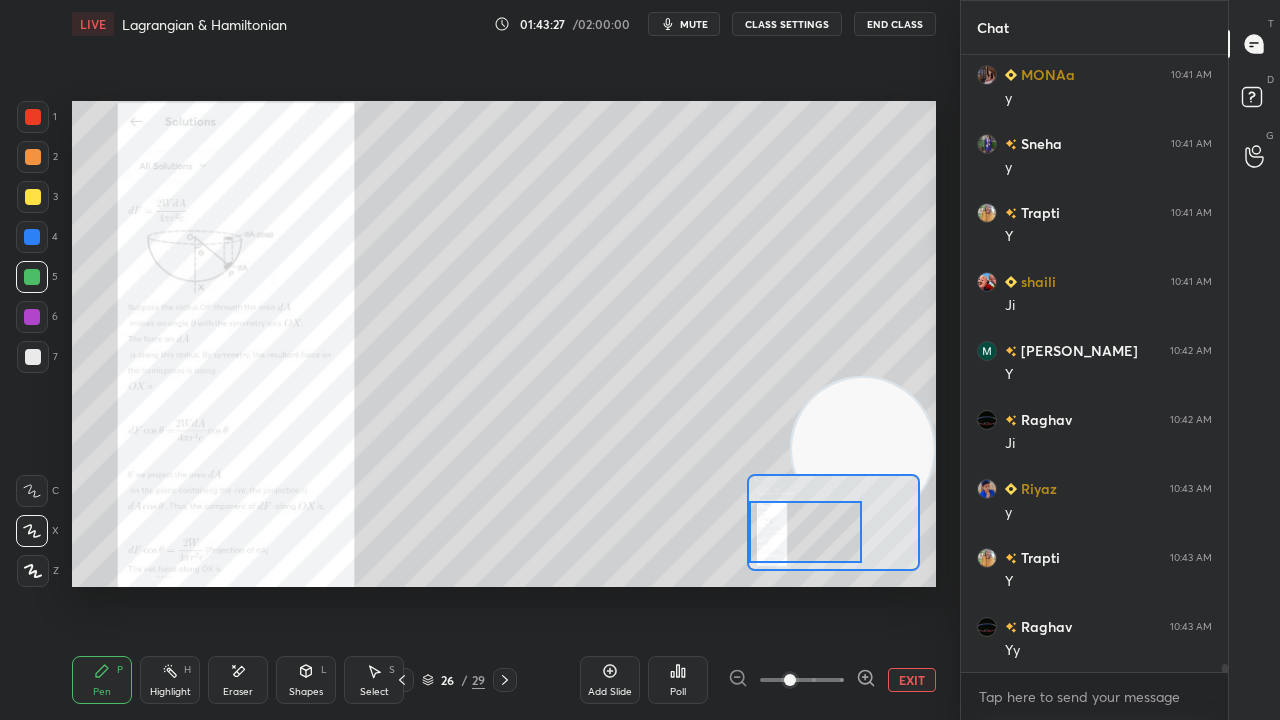click 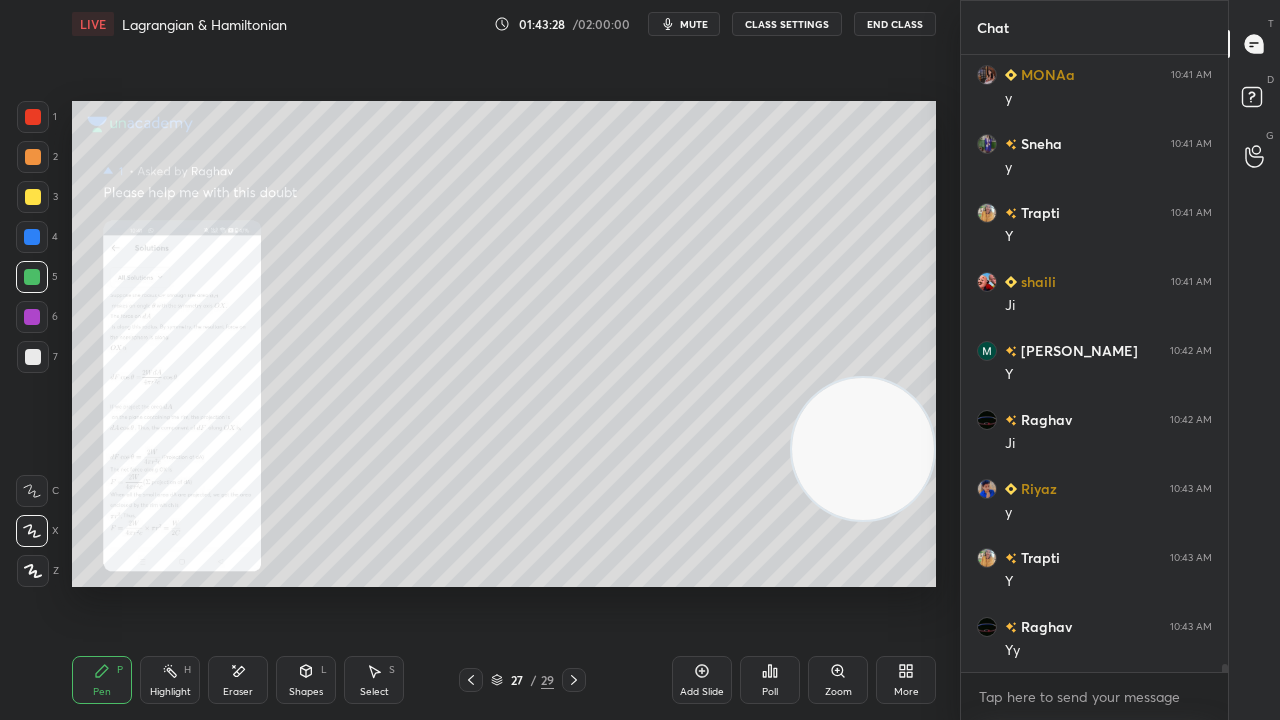 click on "Zoom" at bounding box center [838, 680] 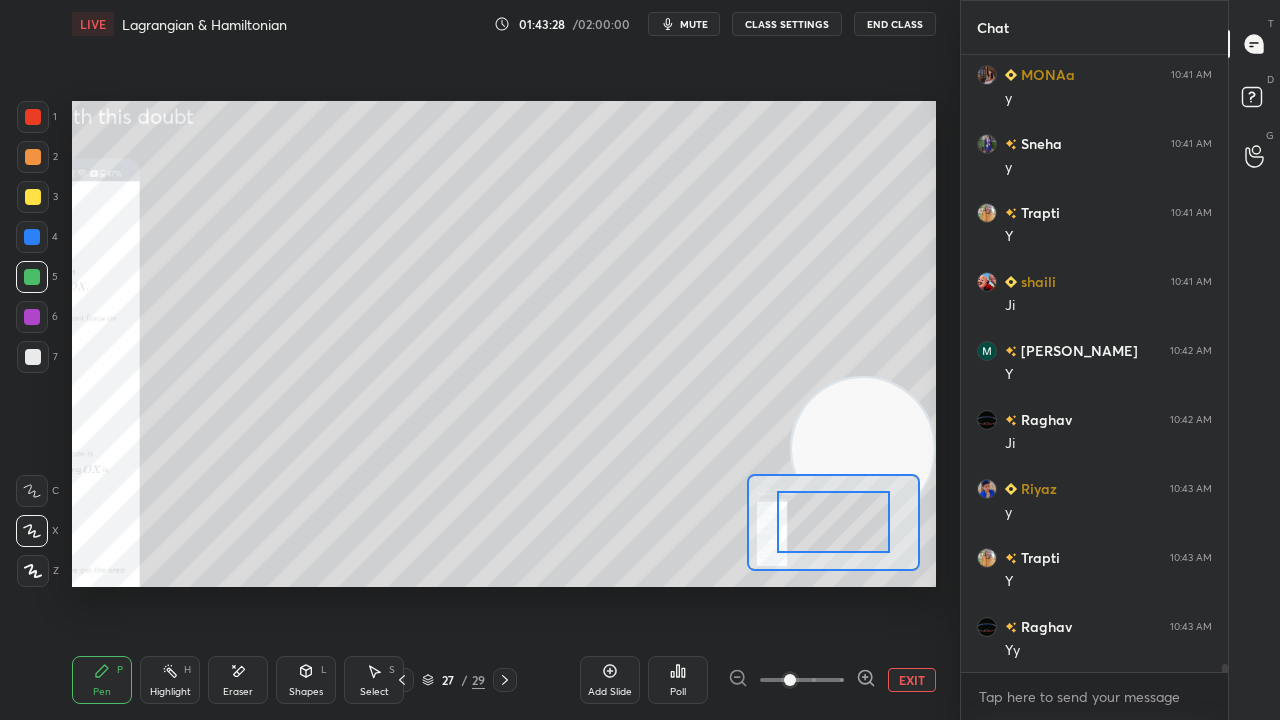 scroll, scrollTop: 44822, scrollLeft: 0, axis: vertical 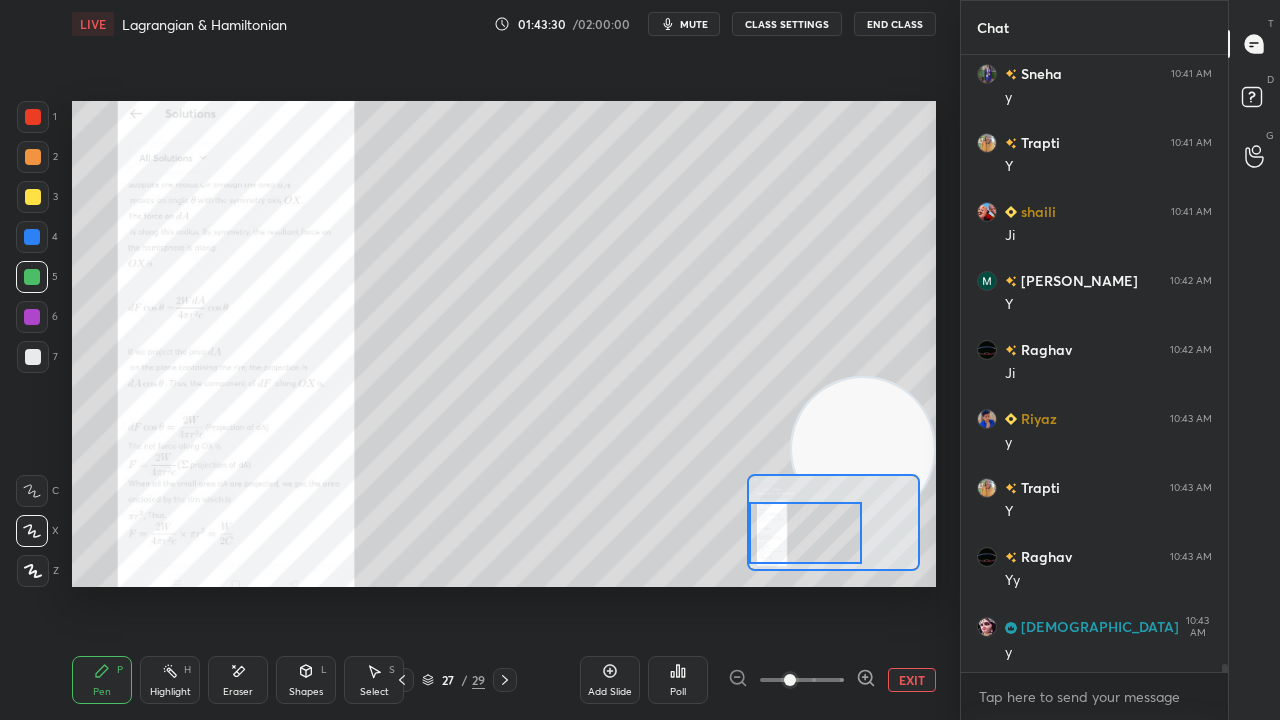 drag, startPoint x: 828, startPoint y: 528, endPoint x: 779, endPoint y: 542, distance: 50.96077 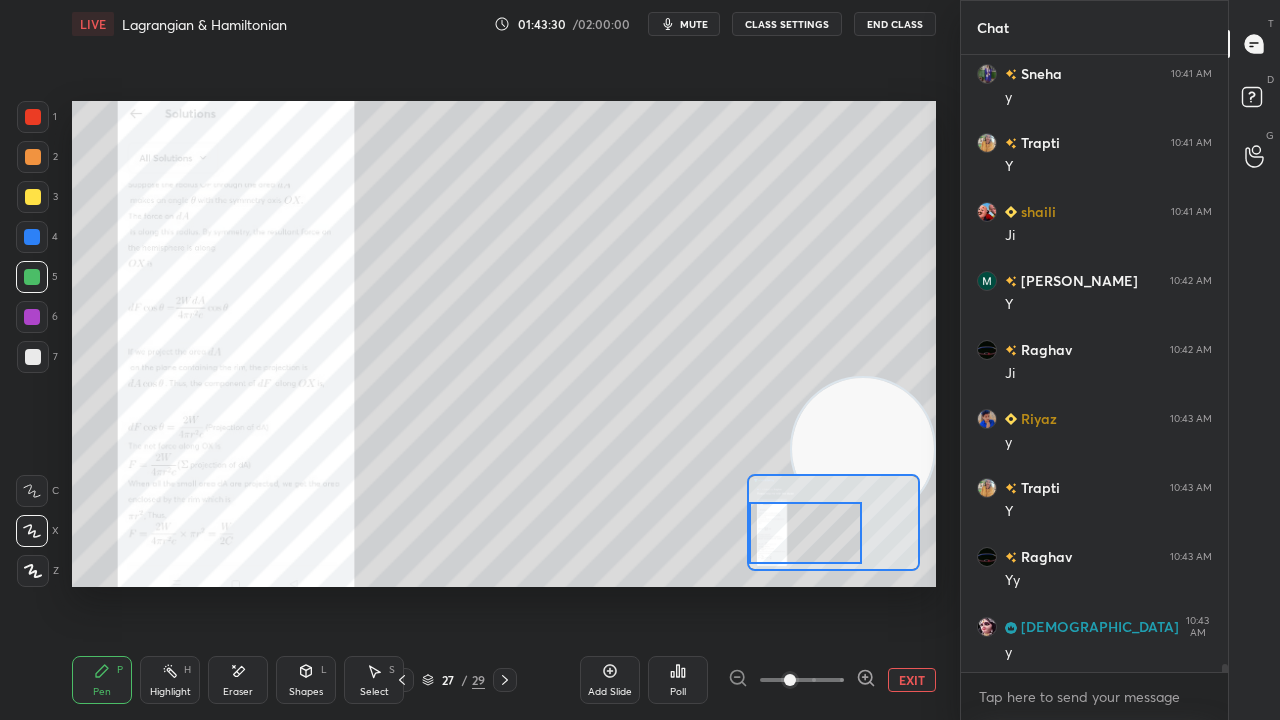 click at bounding box center [805, 533] 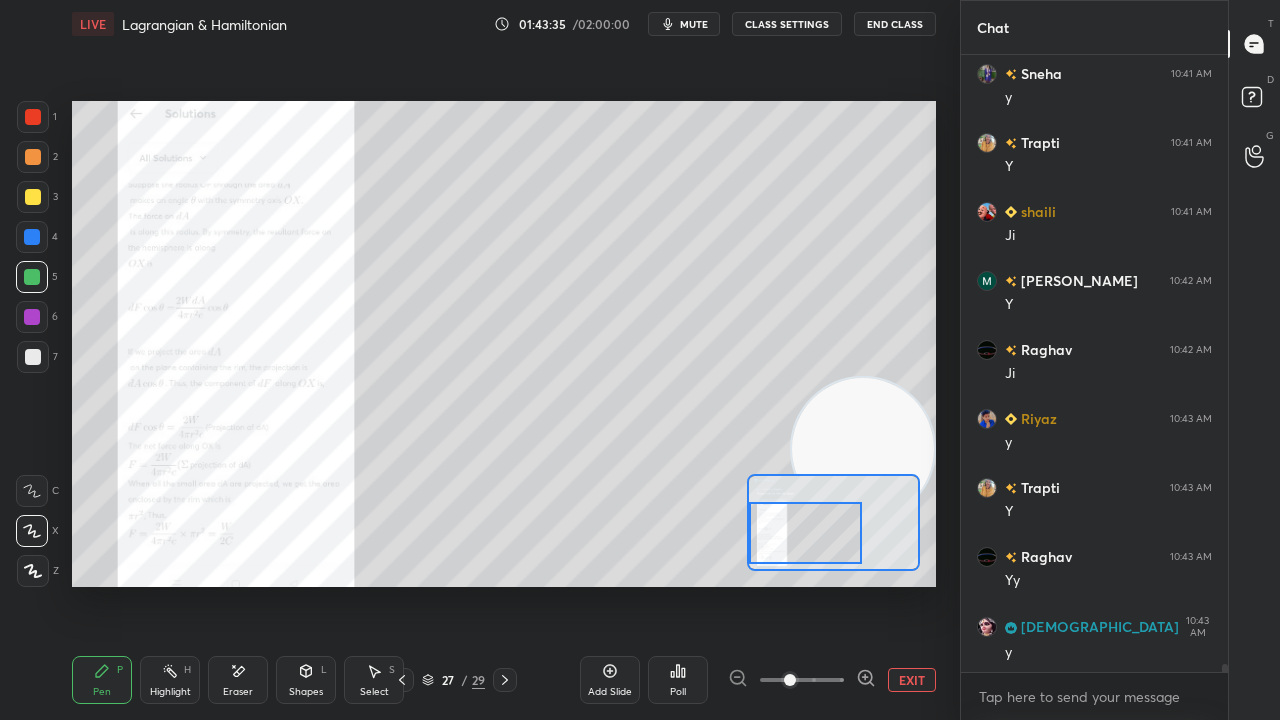 click on "mute" at bounding box center [694, 24] 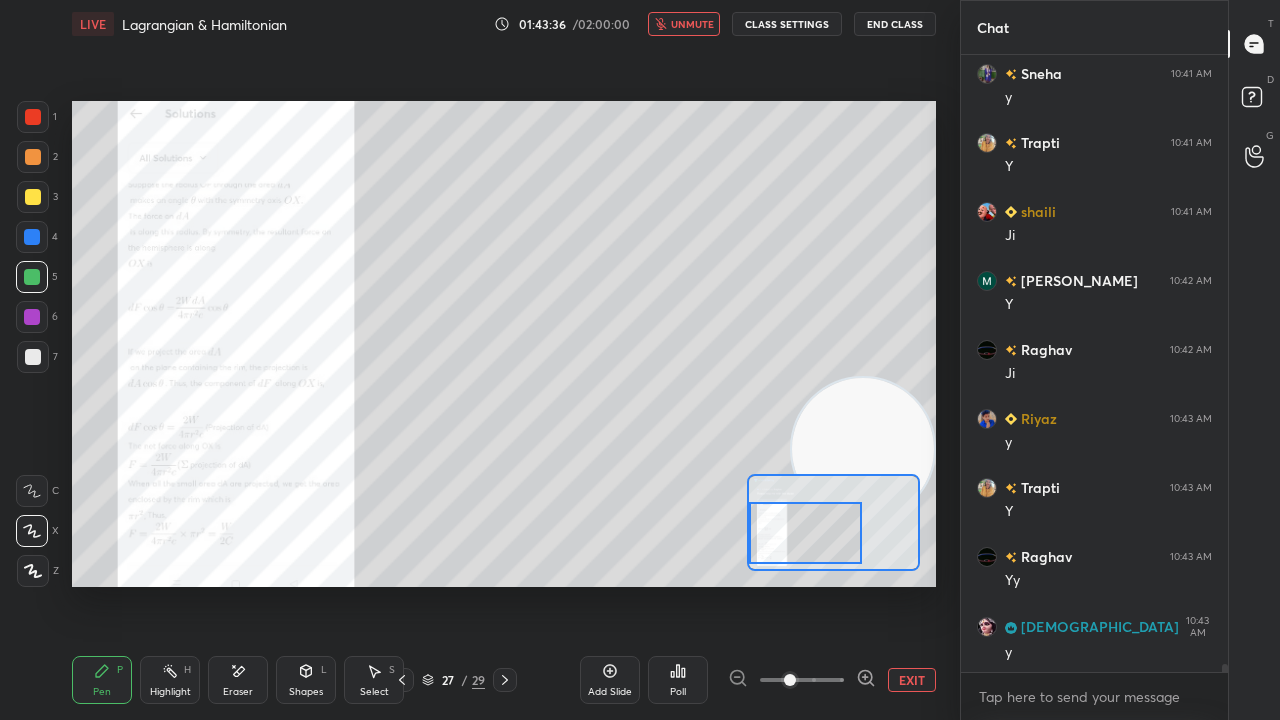 click on "unmute" at bounding box center (692, 24) 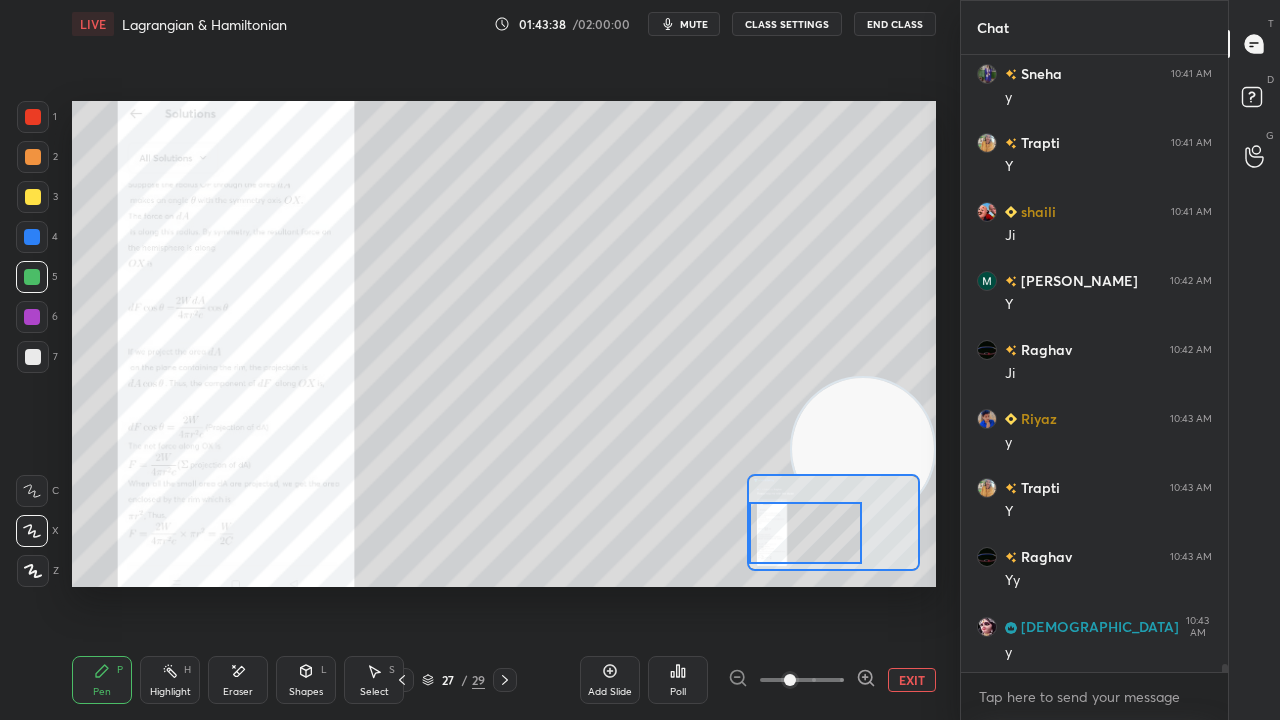 click at bounding box center (33, 197) 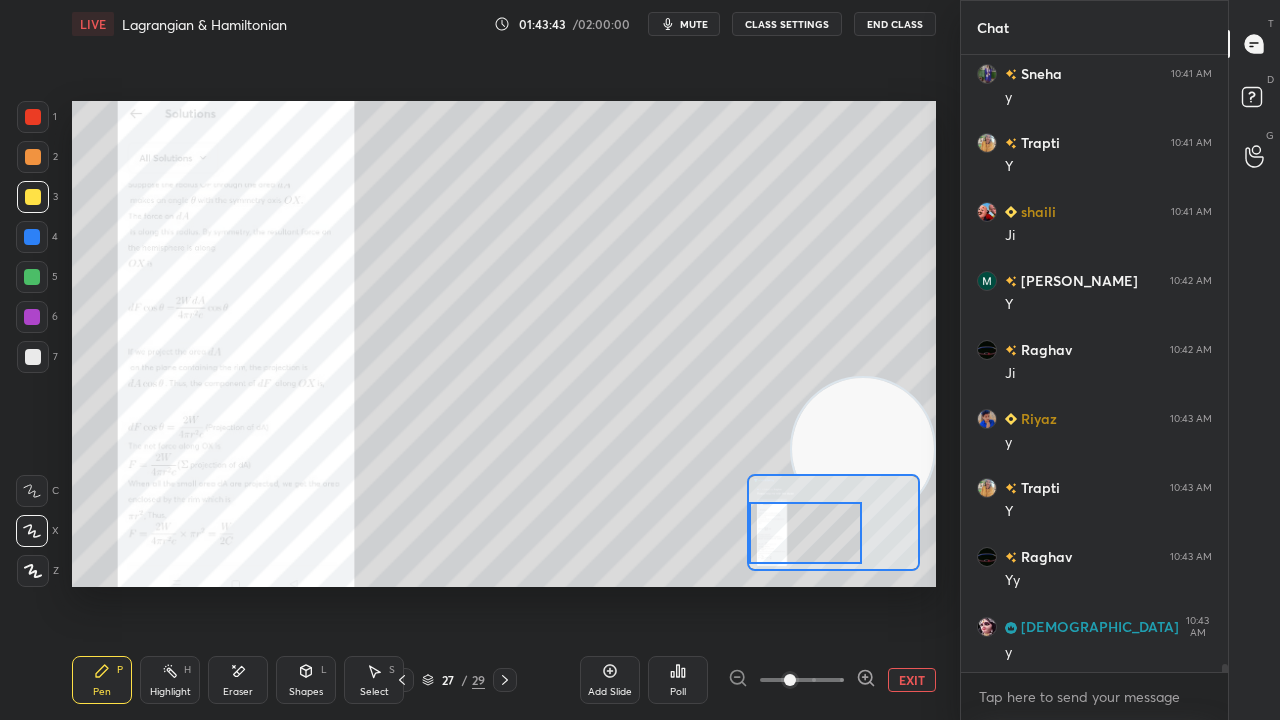 click at bounding box center (33, 357) 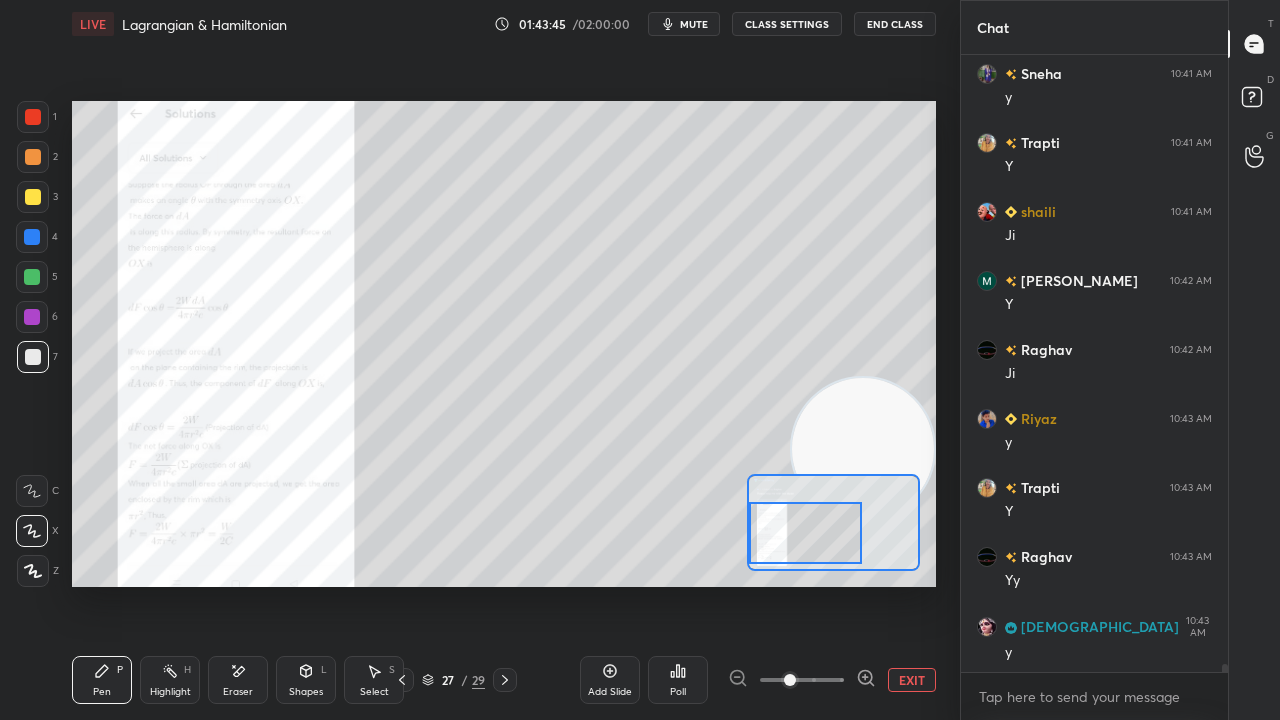 click 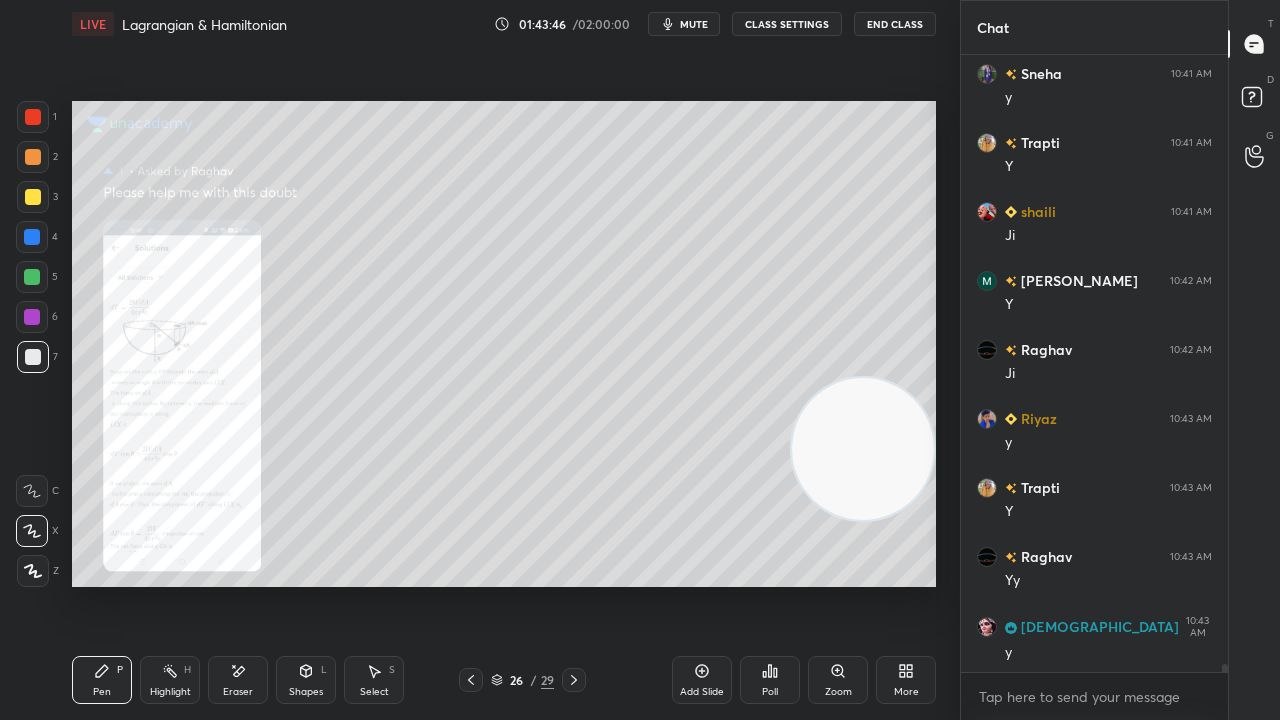 click 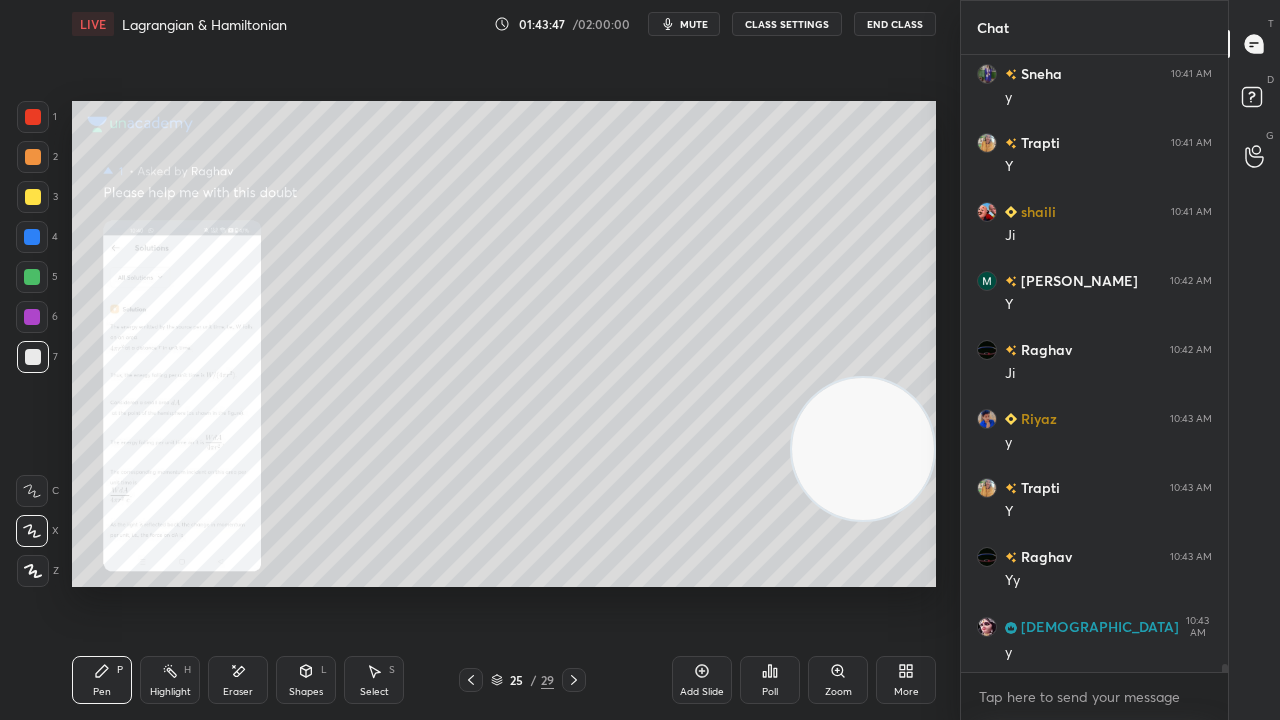click 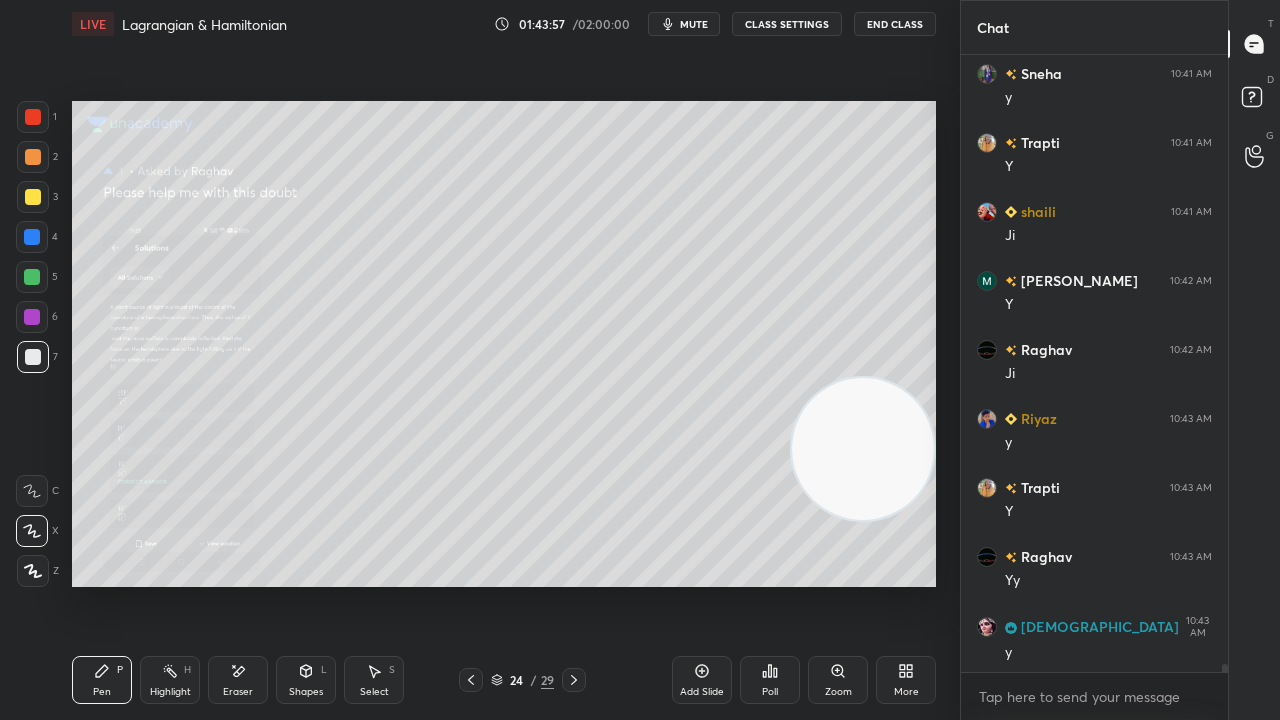 click on "mute" at bounding box center [694, 24] 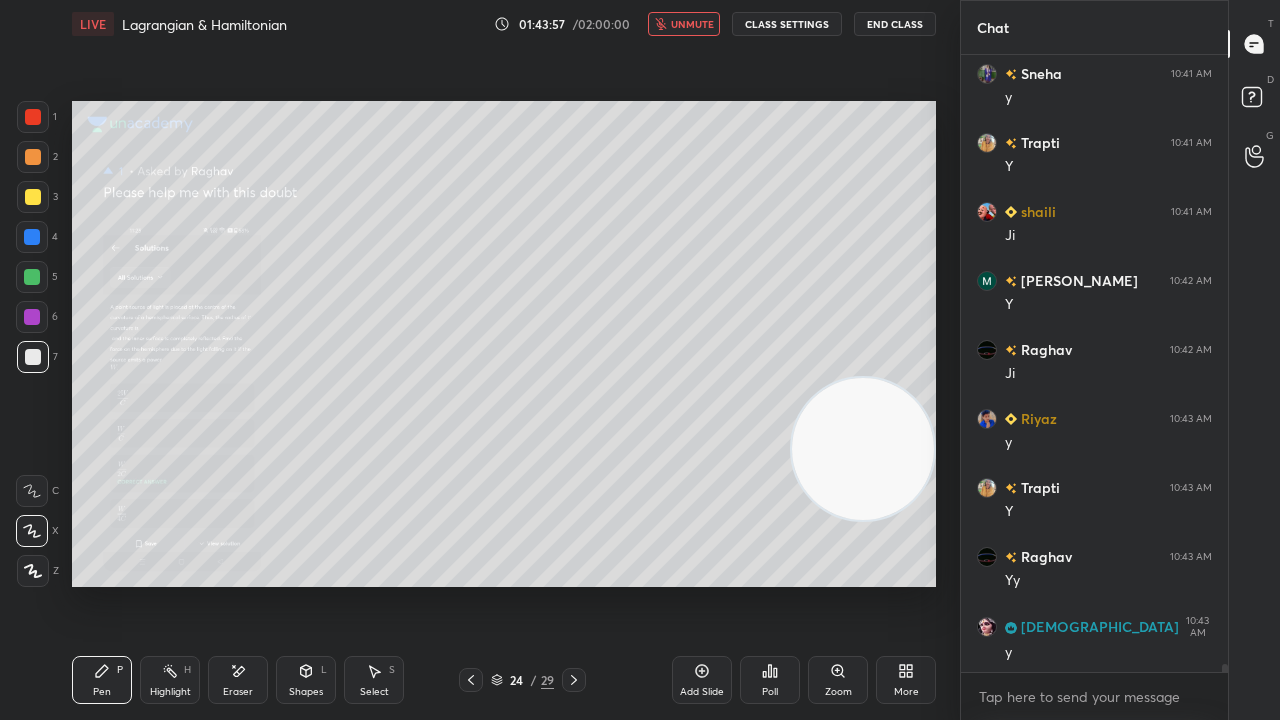 click on "unmute" at bounding box center [692, 24] 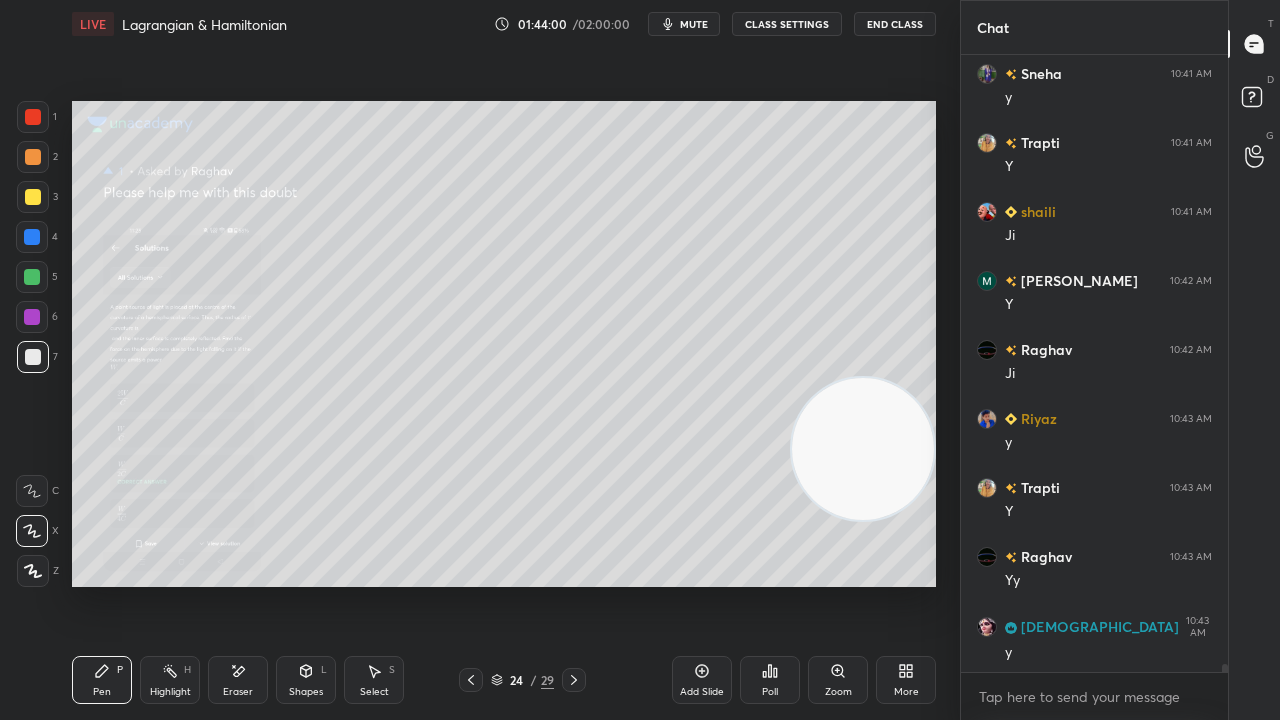 click on "mute" at bounding box center [694, 24] 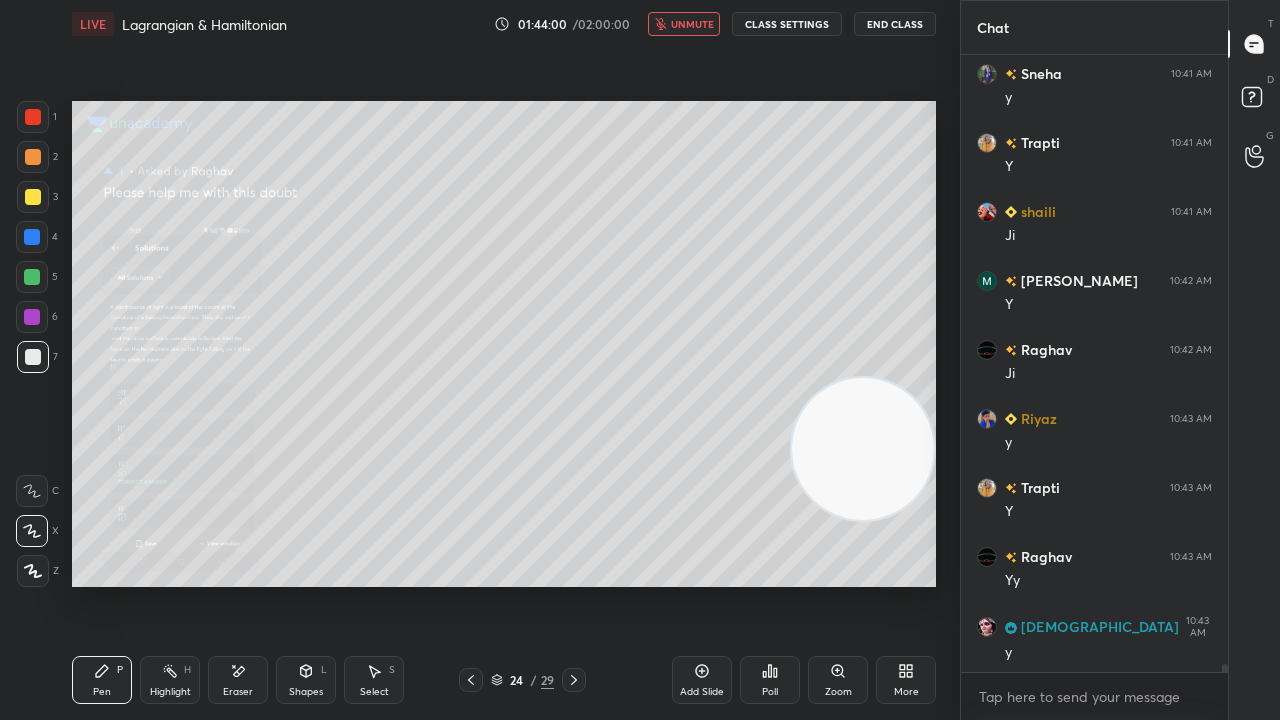click on "unmute" at bounding box center [692, 24] 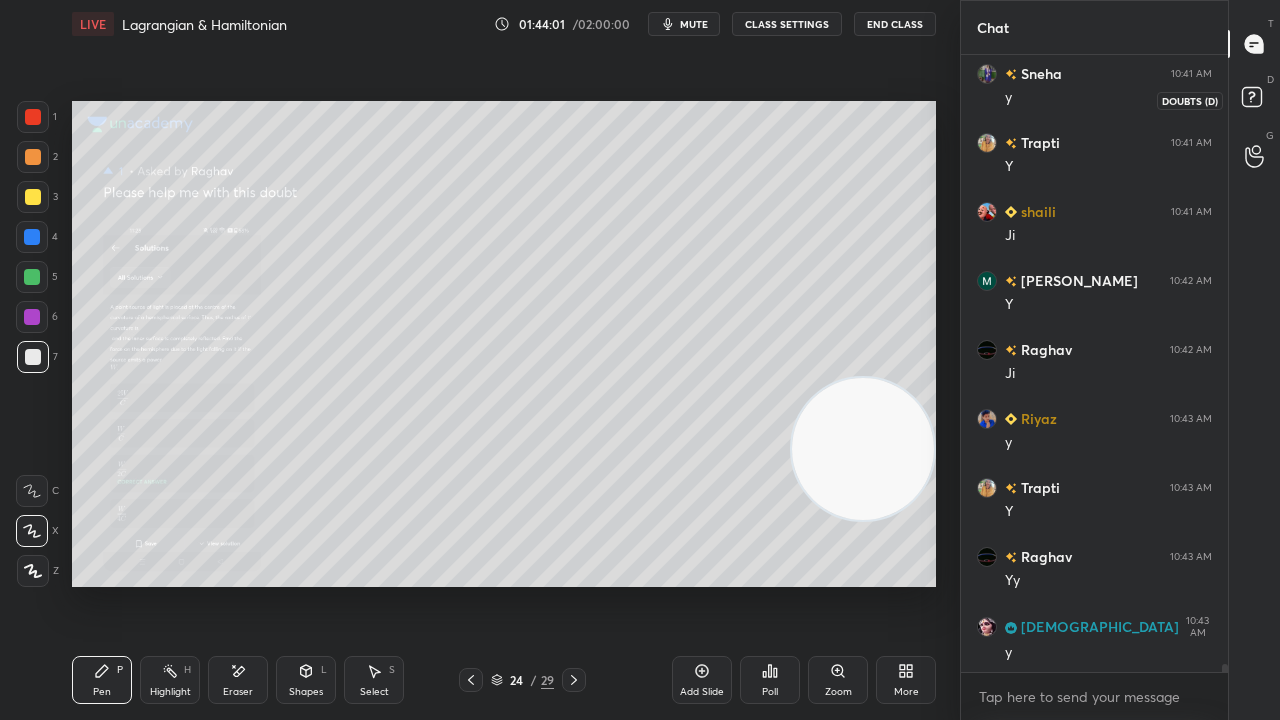 click 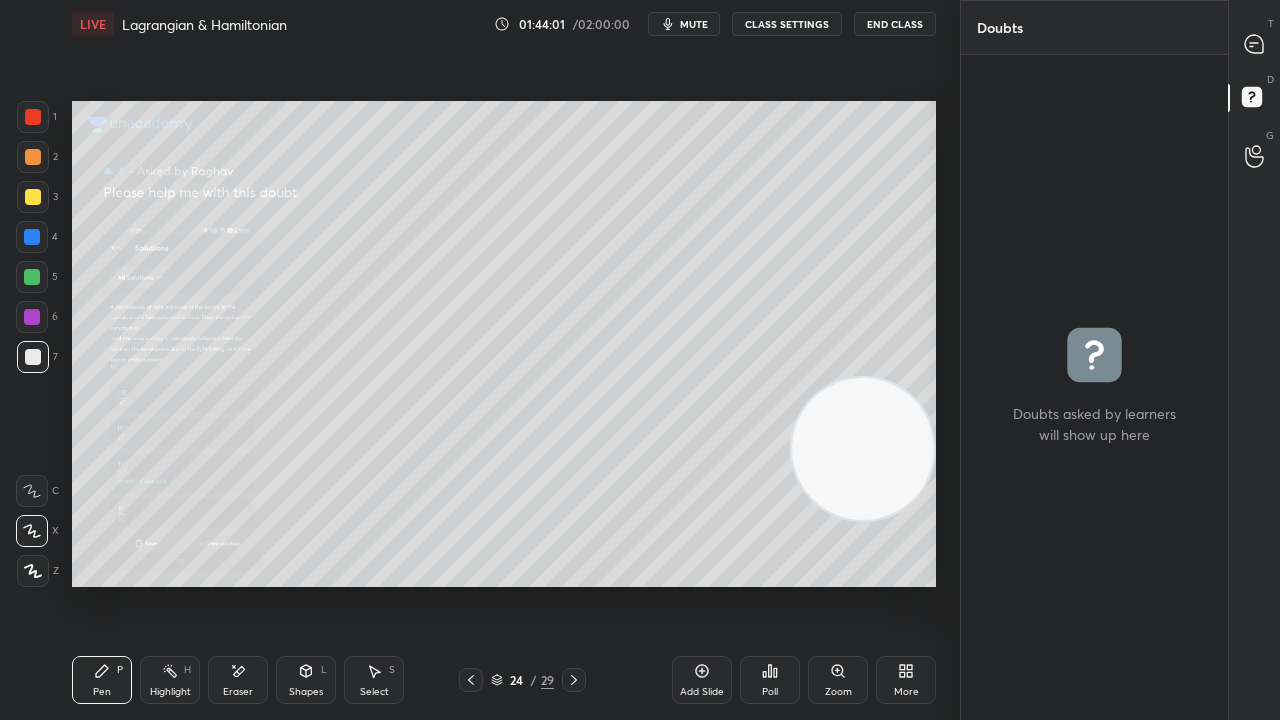click on "T Messages (T)" at bounding box center [1254, 44] 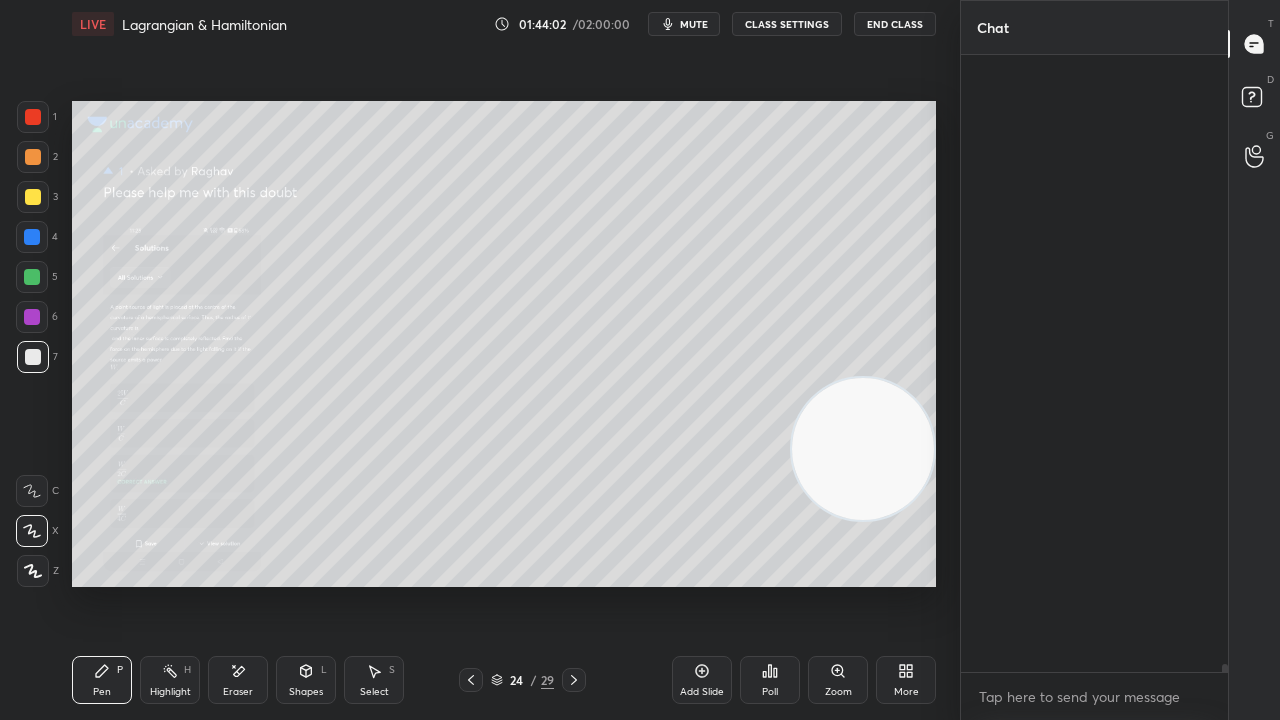 scroll, scrollTop: 44822, scrollLeft: 0, axis: vertical 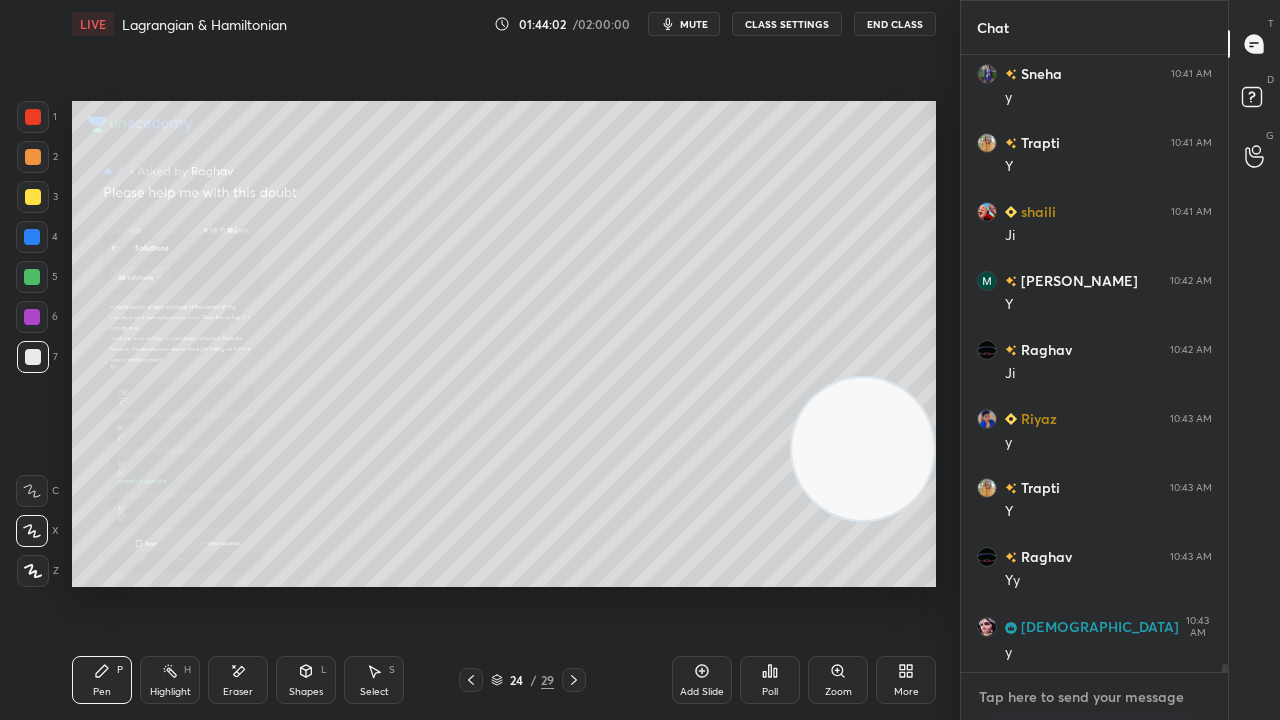 click at bounding box center (1094, 697) 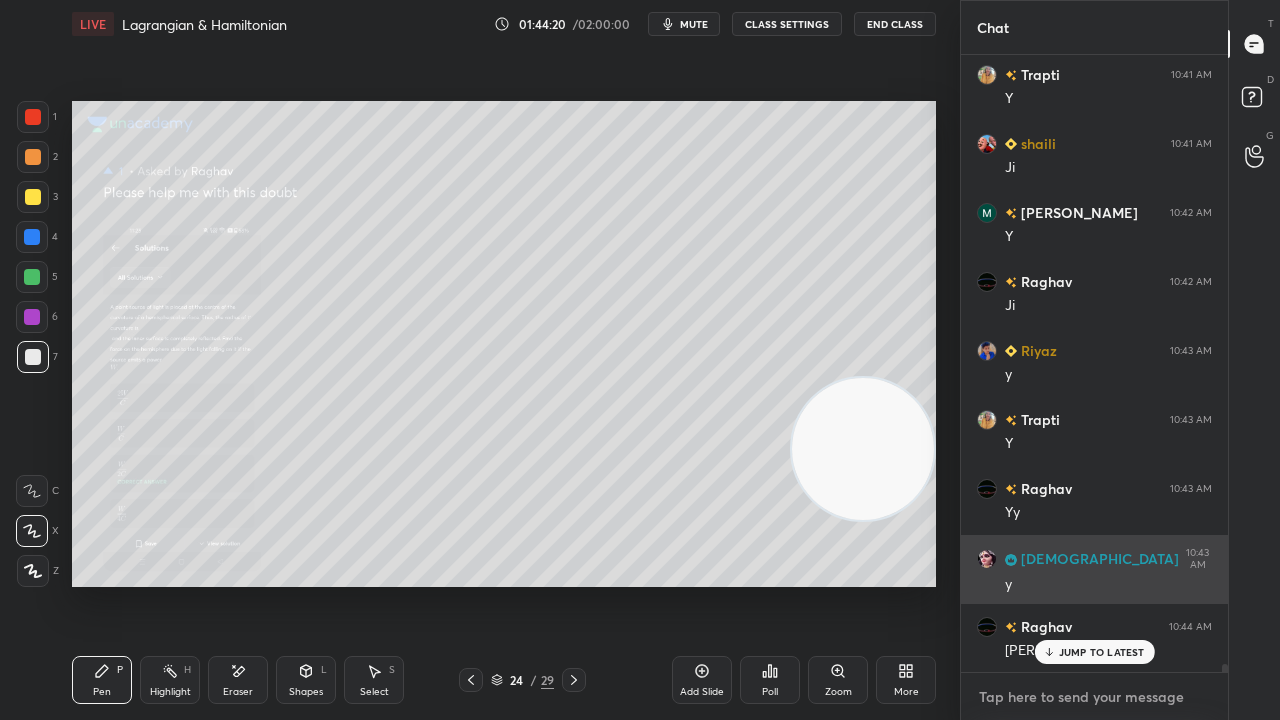 scroll, scrollTop: 44960, scrollLeft: 0, axis: vertical 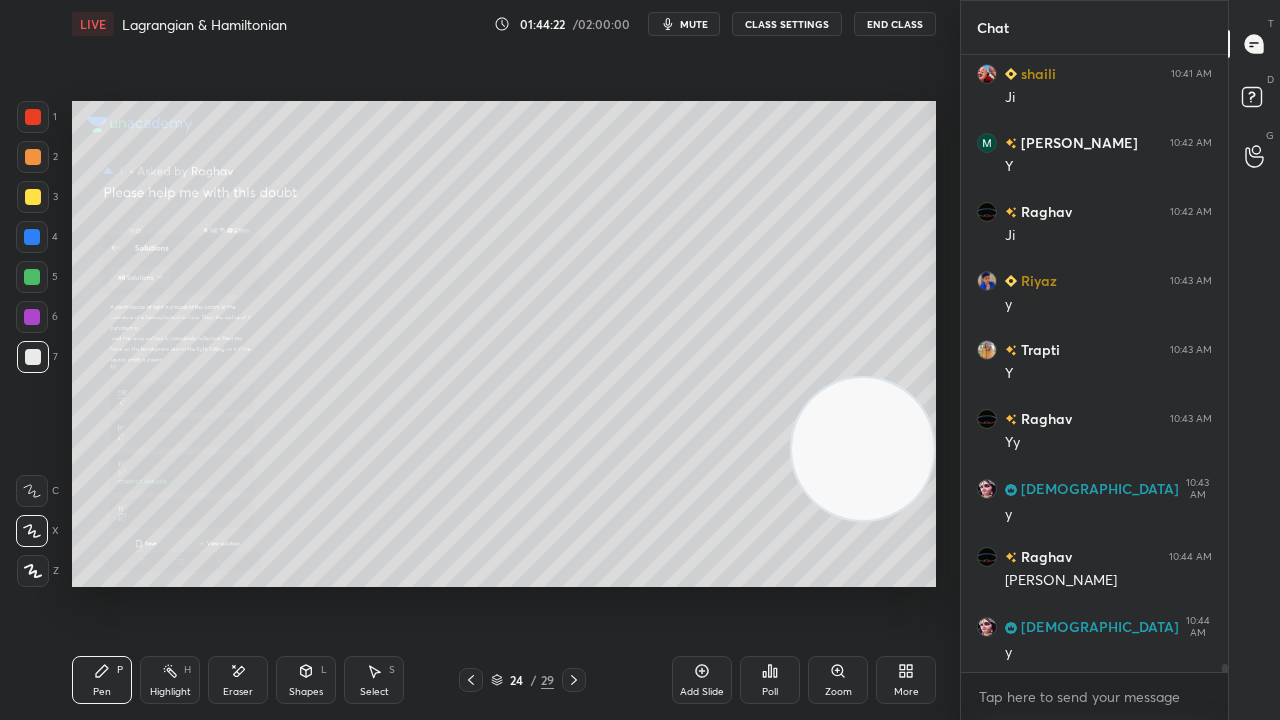 click on "mute" at bounding box center (694, 24) 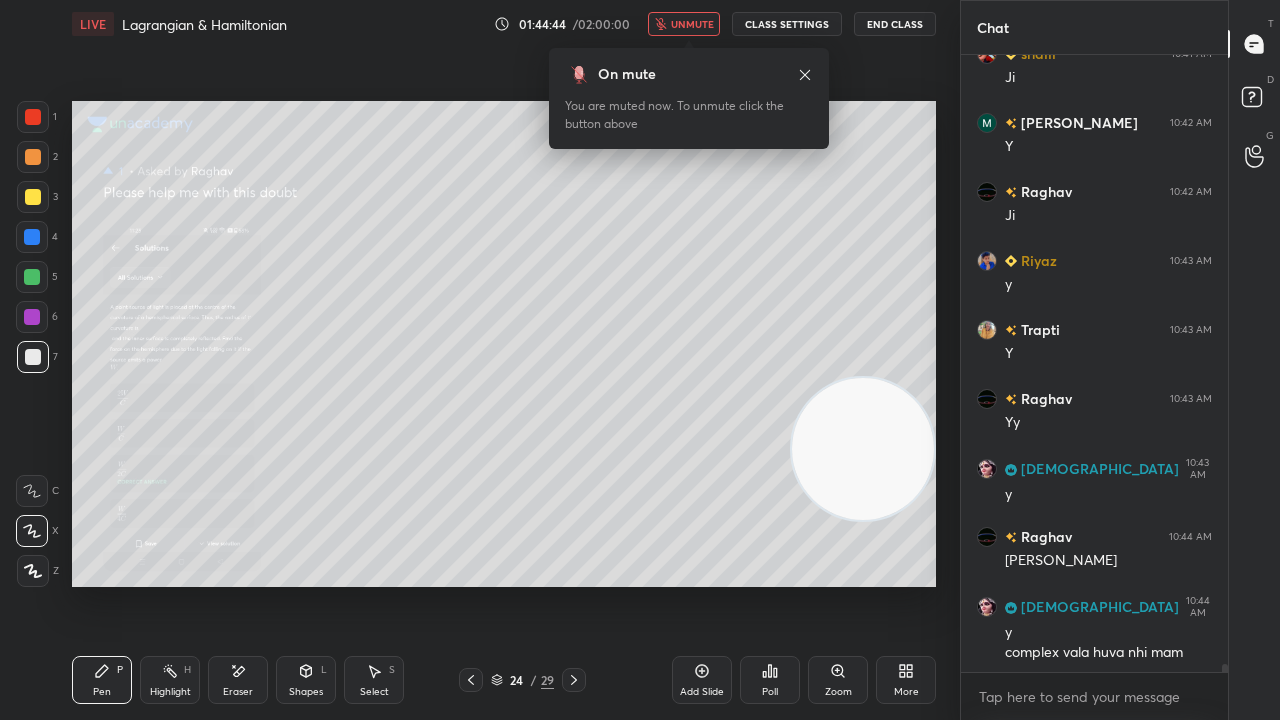 scroll, scrollTop: 45066, scrollLeft: 0, axis: vertical 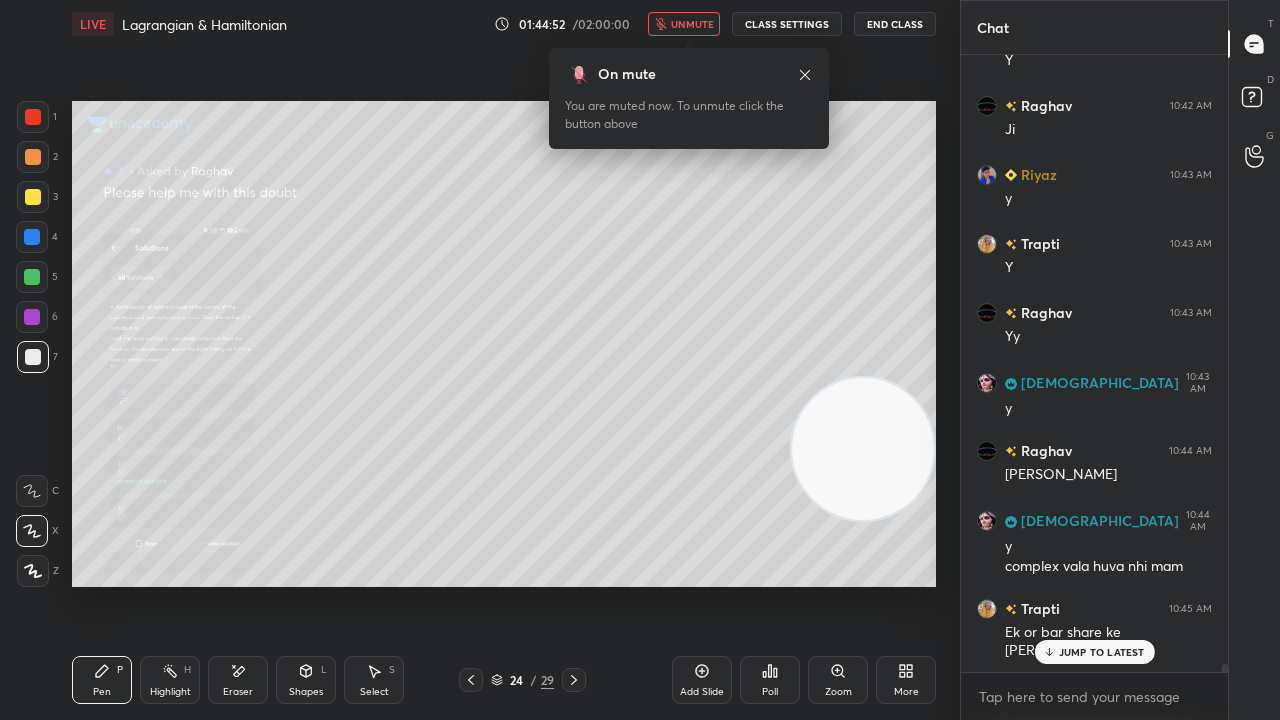 click on "unmute" at bounding box center (692, 24) 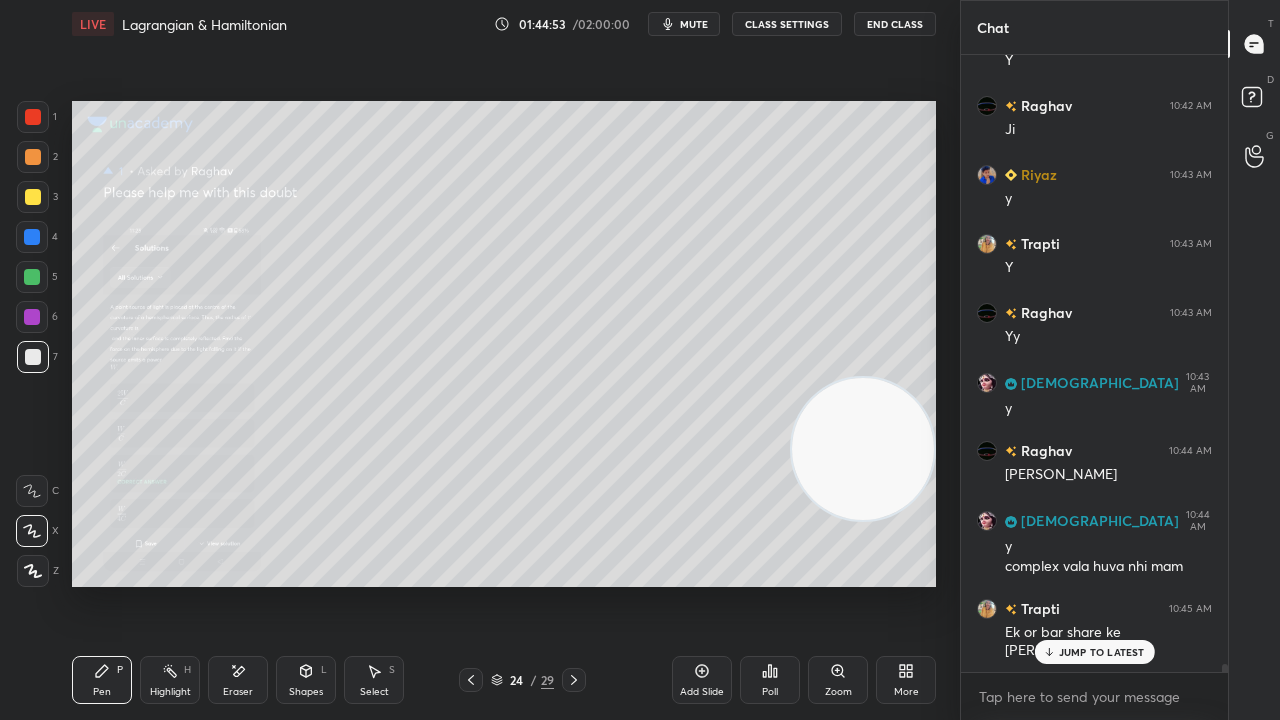 click on "JUMP TO LATEST" at bounding box center (1094, 652) 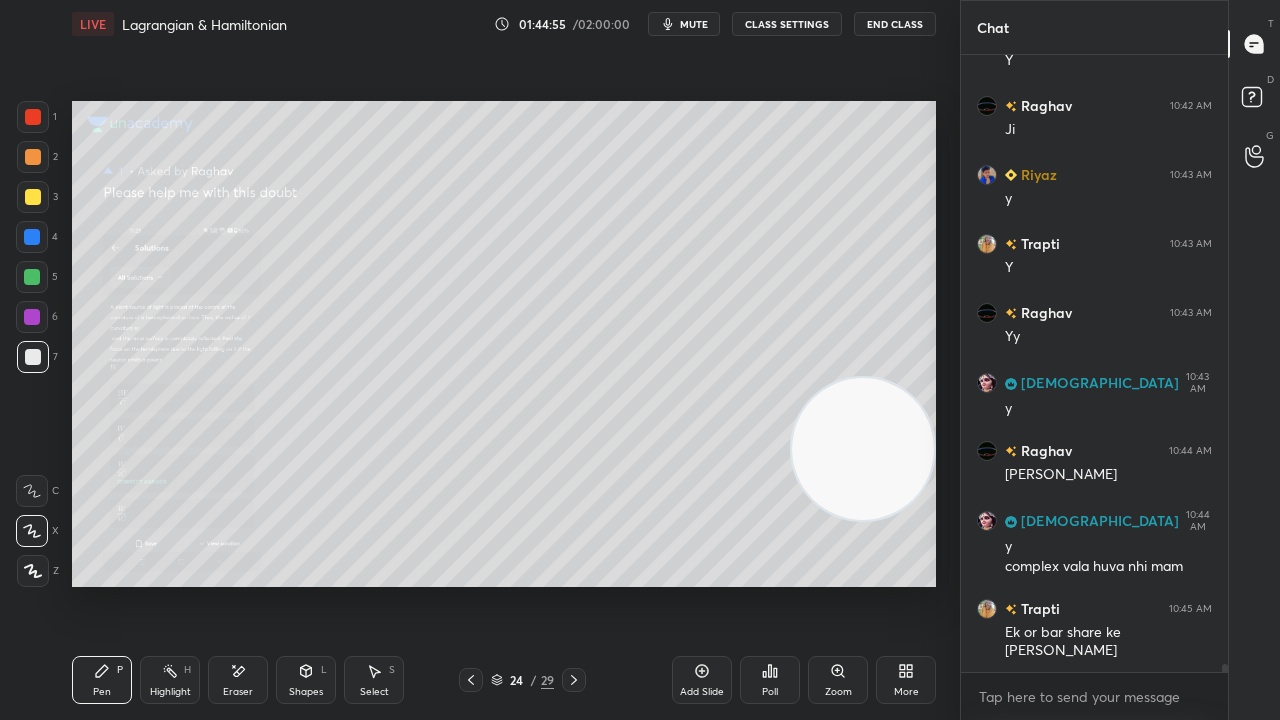 click at bounding box center (32, 277) 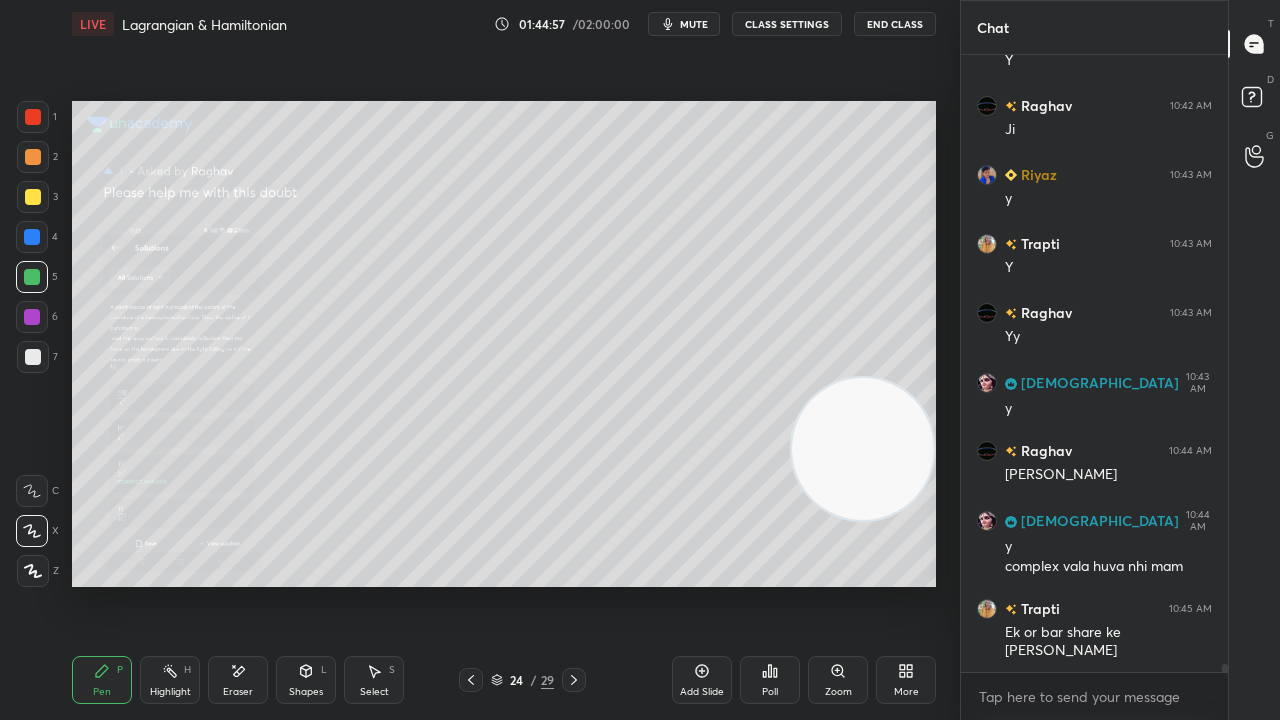 click on "mute" at bounding box center [694, 24] 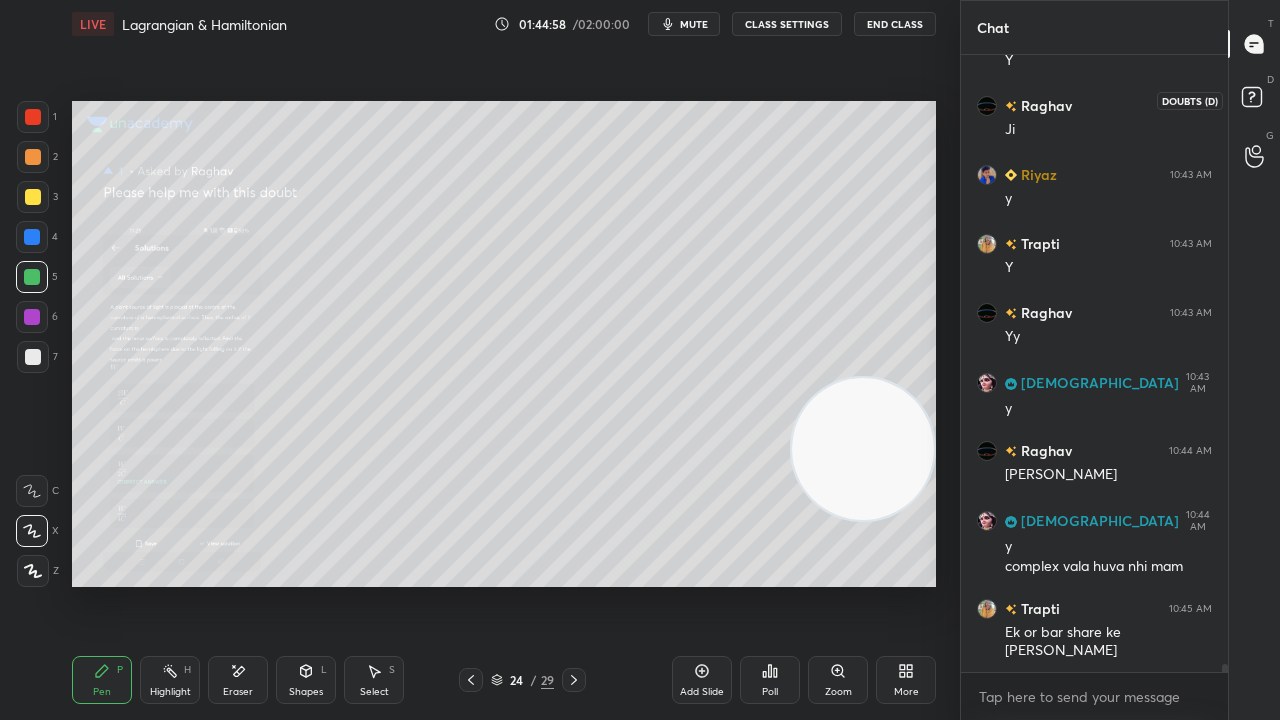 drag, startPoint x: 1255, startPoint y: 101, endPoint x: 1247, endPoint y: 110, distance: 12.0415945 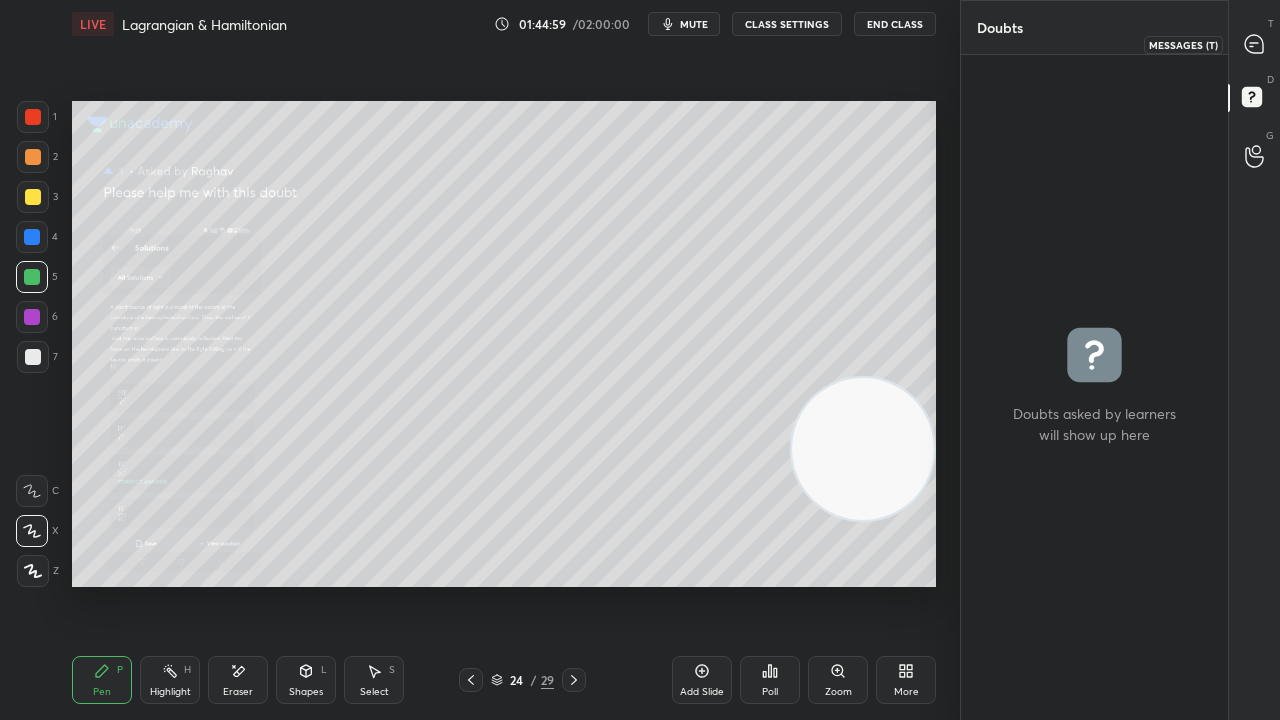 drag, startPoint x: 1261, startPoint y: 44, endPoint x: 1266, endPoint y: 16, distance: 28.442924 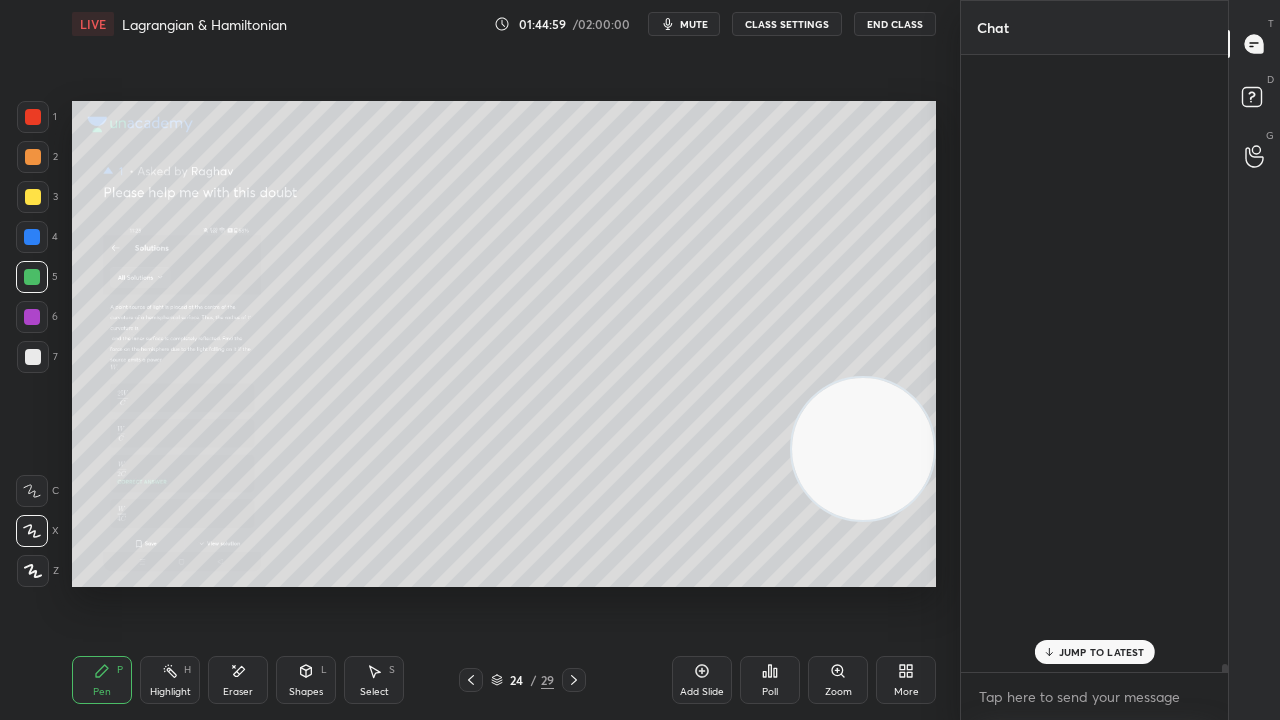 scroll, scrollTop: 45066, scrollLeft: 0, axis: vertical 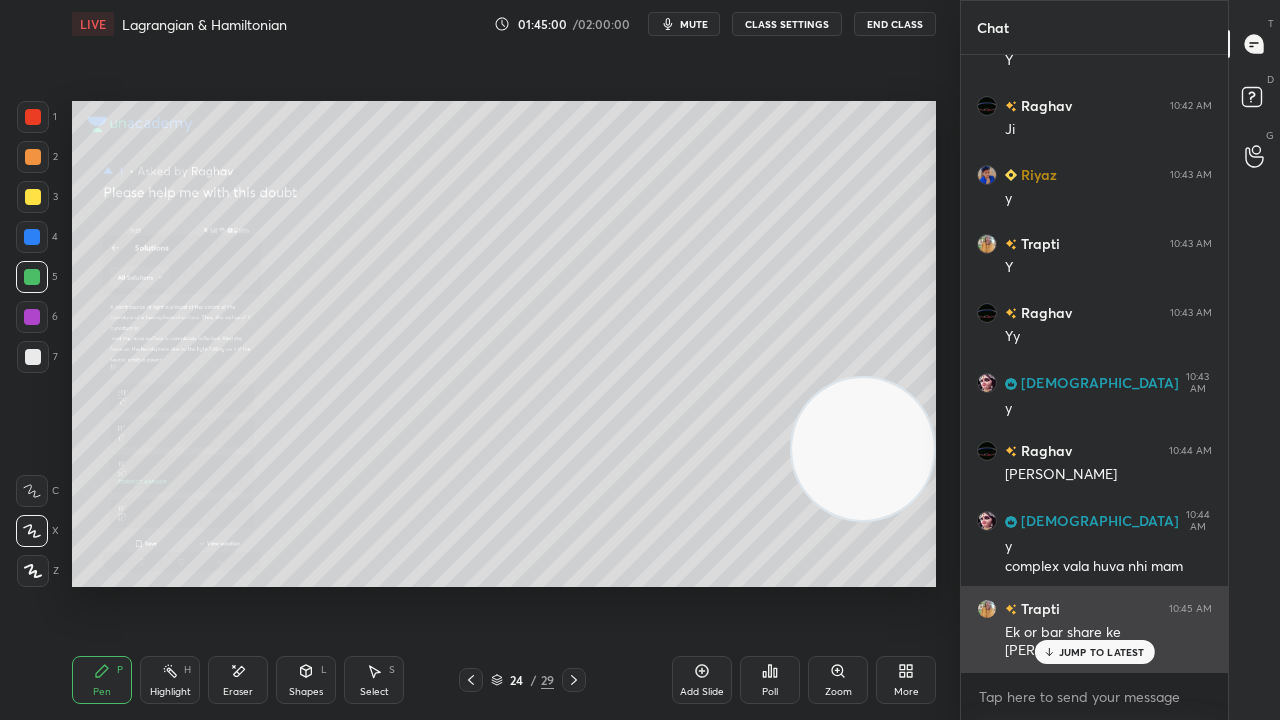 click on "JUMP TO LATEST" at bounding box center (1102, 652) 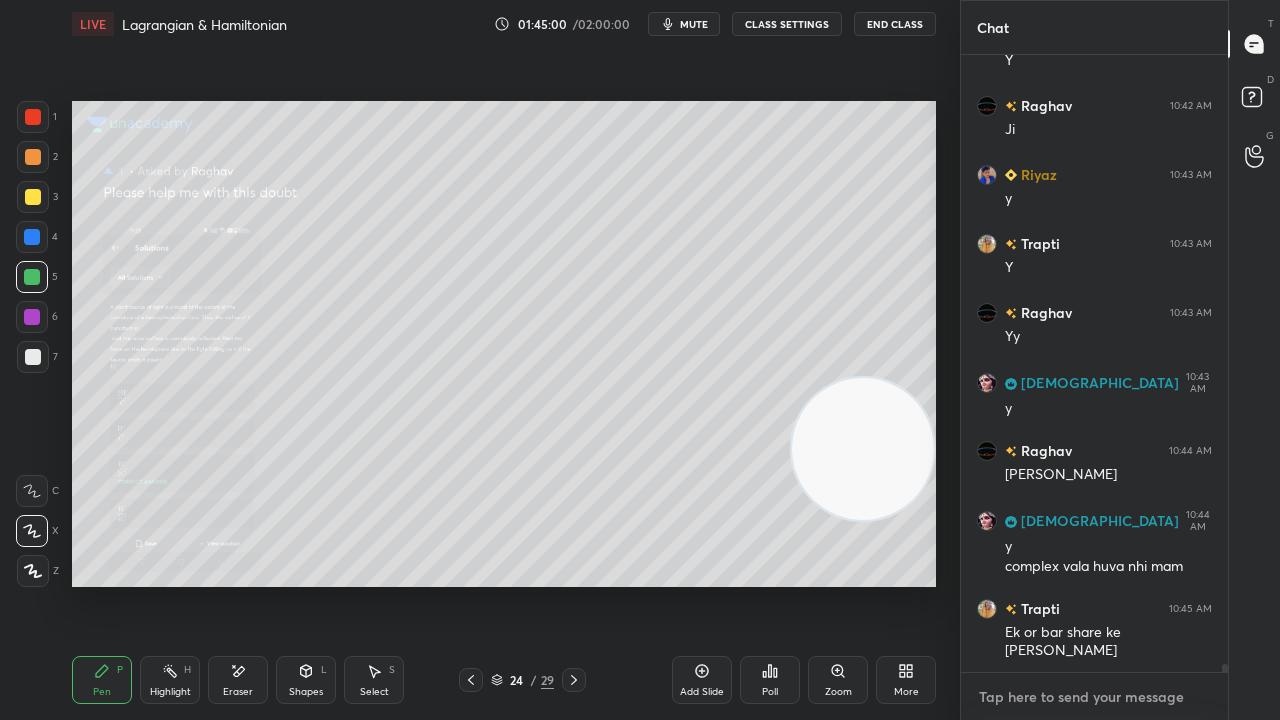 click at bounding box center (1094, 697) 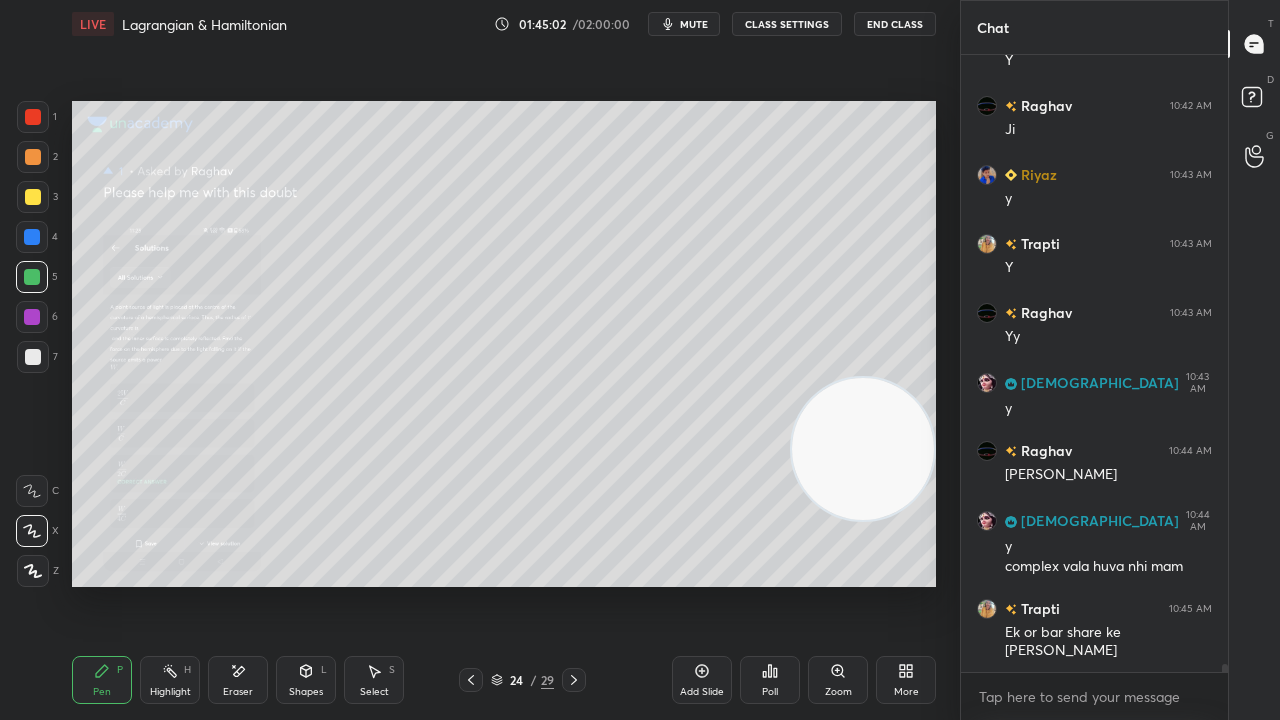 click 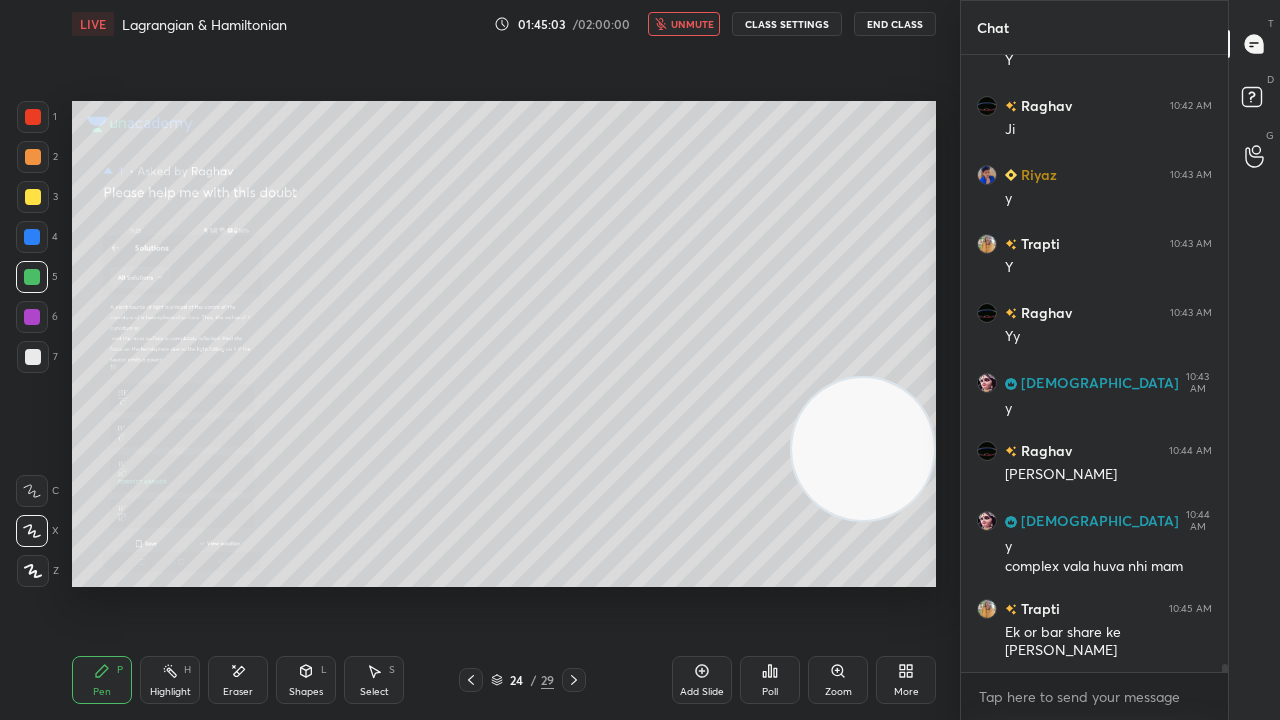 click on "unmute" at bounding box center (692, 24) 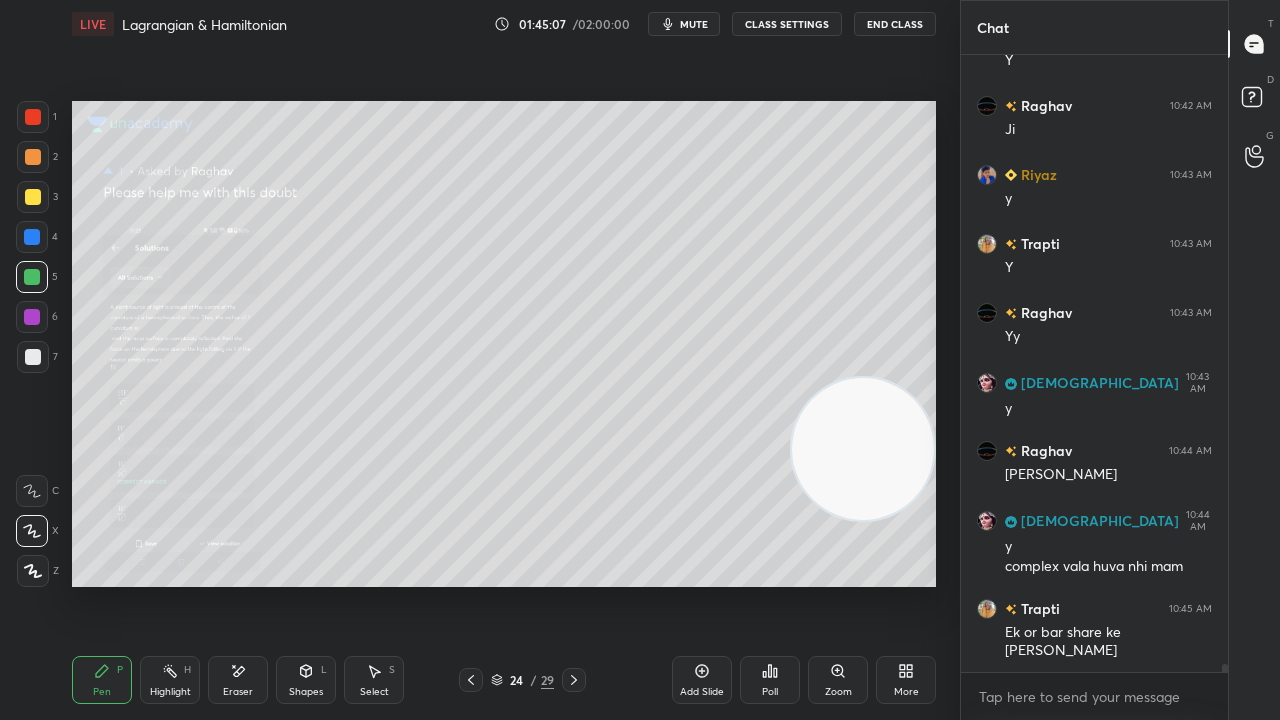 drag, startPoint x: 1220, startPoint y: 668, endPoint x: 1220, endPoint y: 655, distance: 13 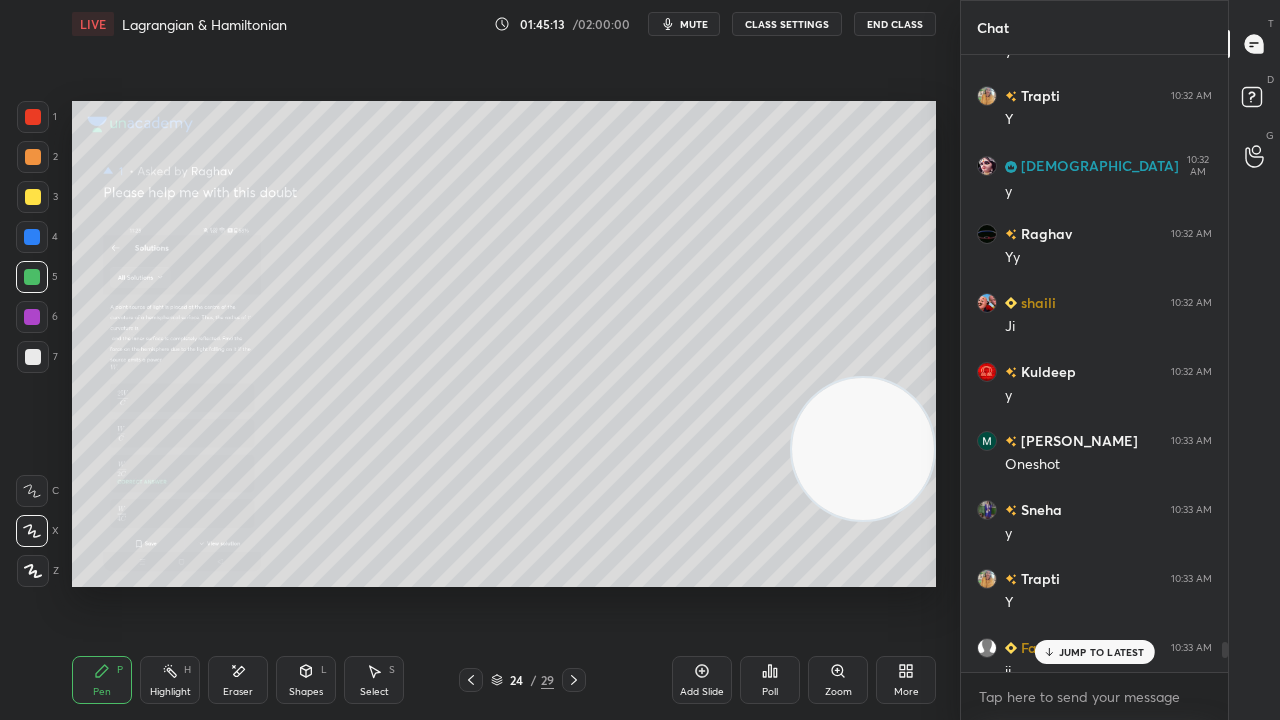 scroll, scrollTop: 42401, scrollLeft: 0, axis: vertical 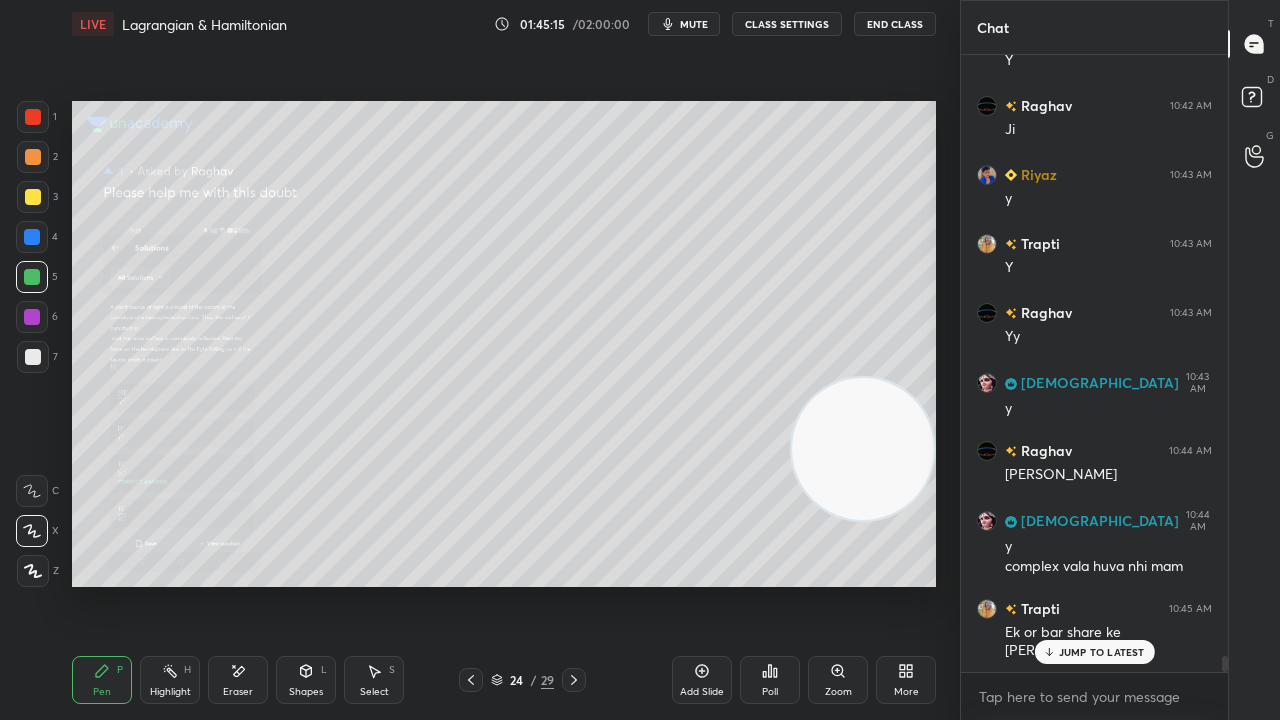 drag, startPoint x: 1224, startPoint y: 667, endPoint x: 1216, endPoint y: 708, distance: 41.773197 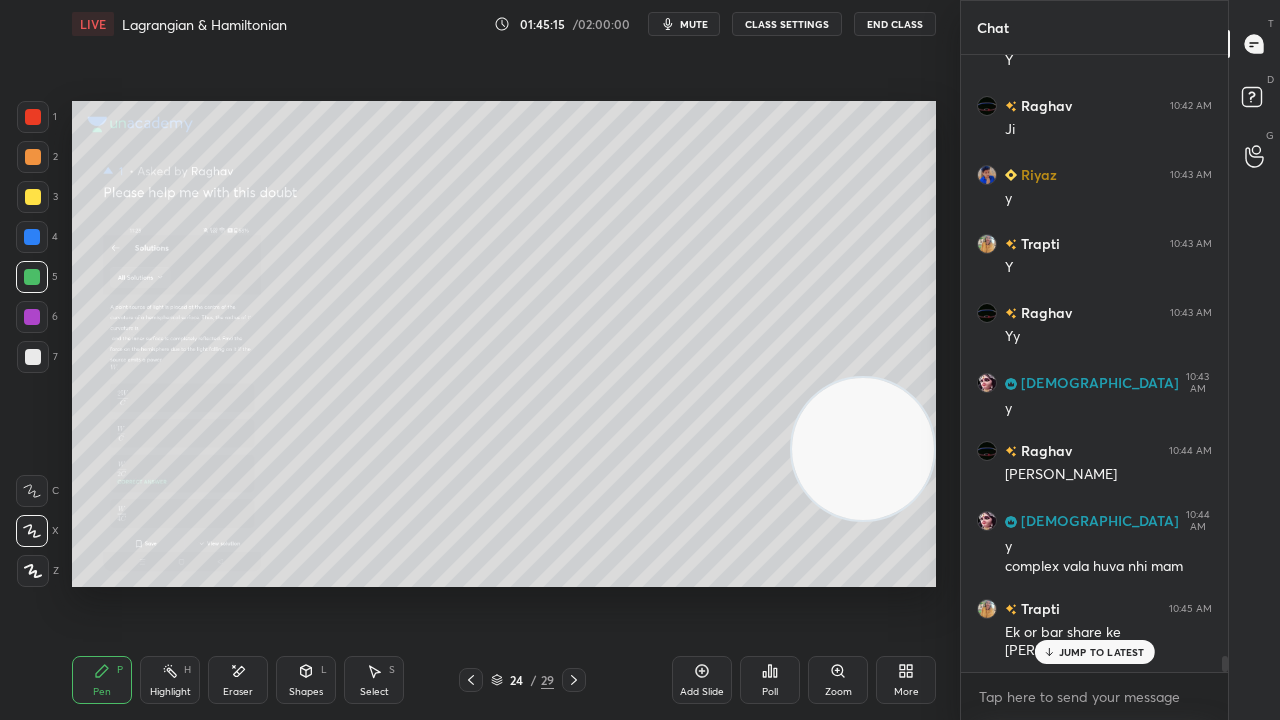 click on "[PERSON_NAME] 10:41 AM Y Arti 10:41 AM y [PERSON_NAME] 10:41 AM Base Ajay 10:41 AM Hmm SUNITA 10:41 AM y MONAa 10:41 AM y Sneha 10:41 AM y [PERSON_NAME] 10:41 AM Y [PERSON_NAME] 10:41 AM Ji [PERSON_NAME] 10:42 AM Y [PERSON_NAME] 10:42 AM [PERSON_NAME] 10:43 AM y [PERSON_NAME] 10:43 AM Y [PERSON_NAME] 10:43 AM Yy SUNITA 10:43 AM y [PERSON_NAME] 10:44 AM Ji mam SUNITA 10:44 AM y complex vala huva nhi mam [PERSON_NAME] 10:45 AM Ek or bar share ke [PERSON_NAME] JUMP TO LATEST Enable hand raising Enable raise hand to speak to learners. Once enabled, chat will be turned off temporarily. Enable x" at bounding box center [1094, 387] 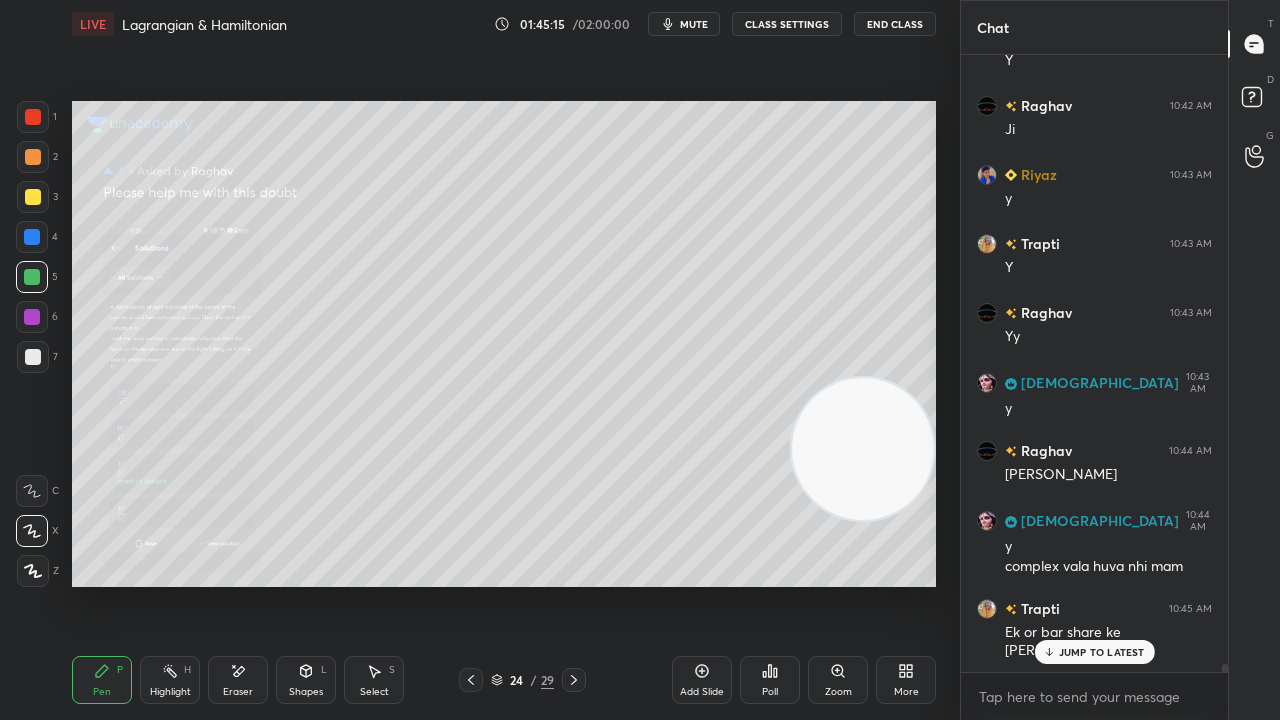scroll, scrollTop: 45916, scrollLeft: 0, axis: vertical 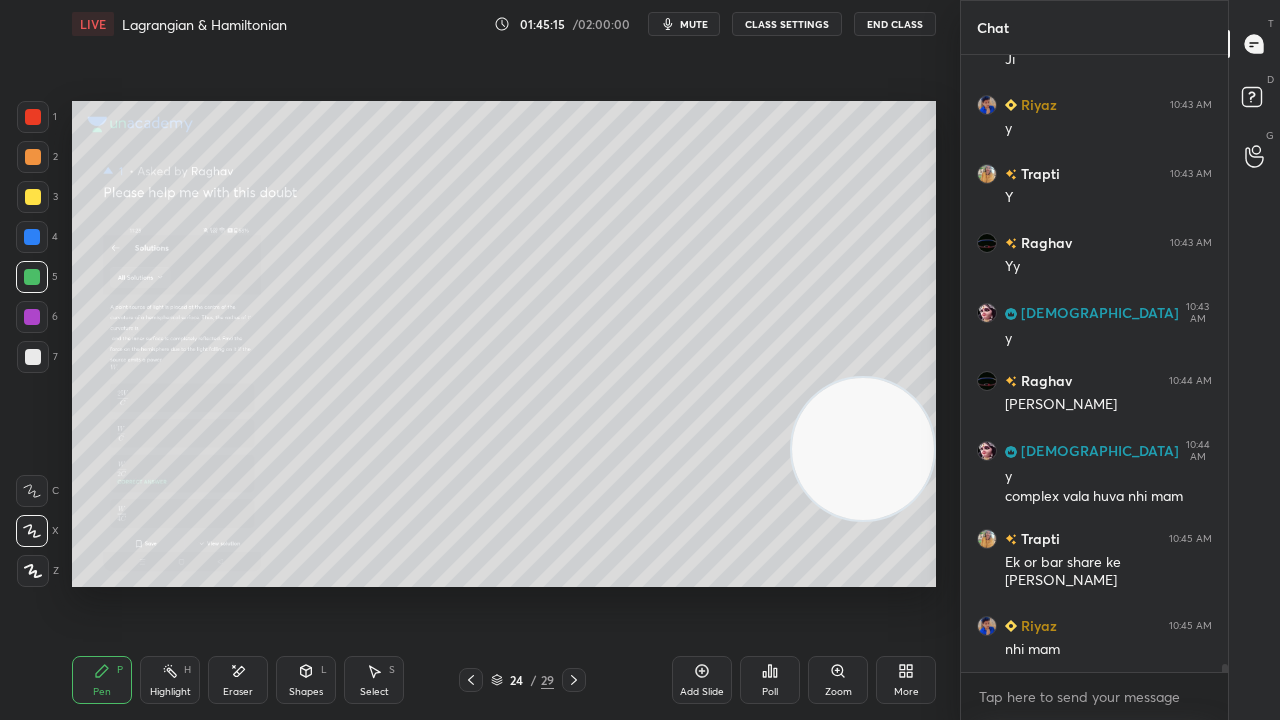 click on "x" at bounding box center (1094, 696) 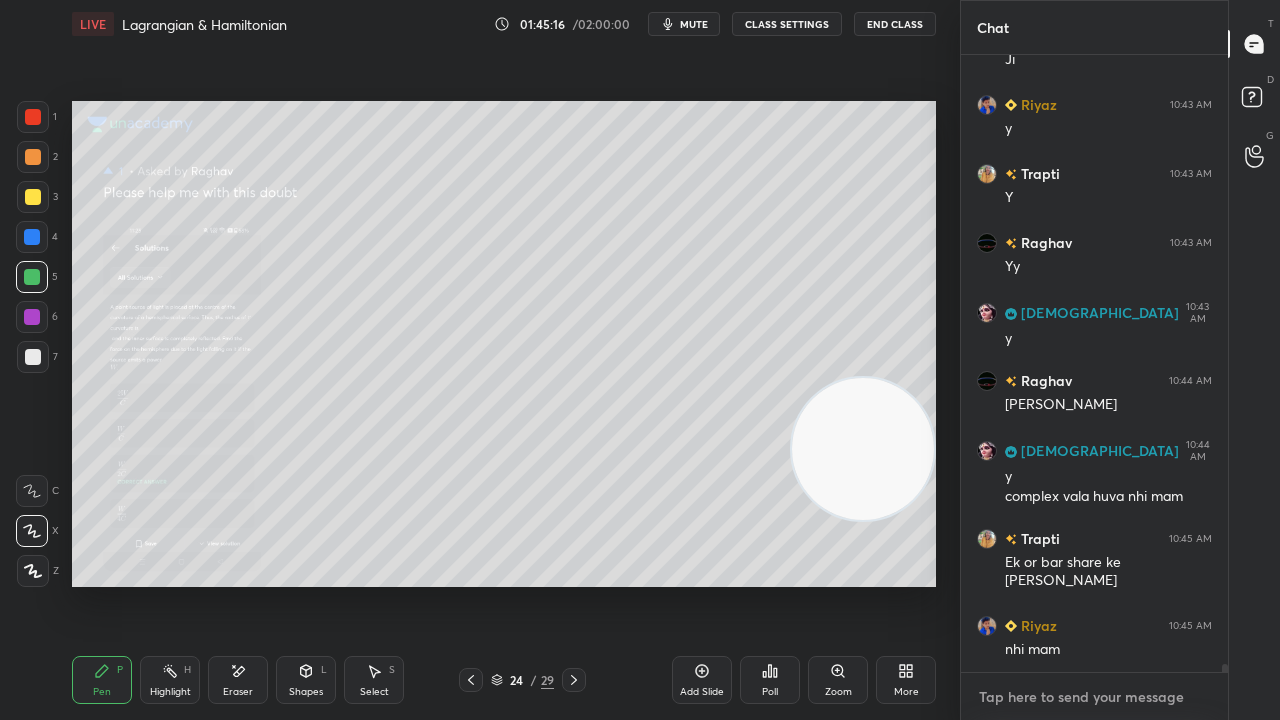 scroll, scrollTop: 45984, scrollLeft: 0, axis: vertical 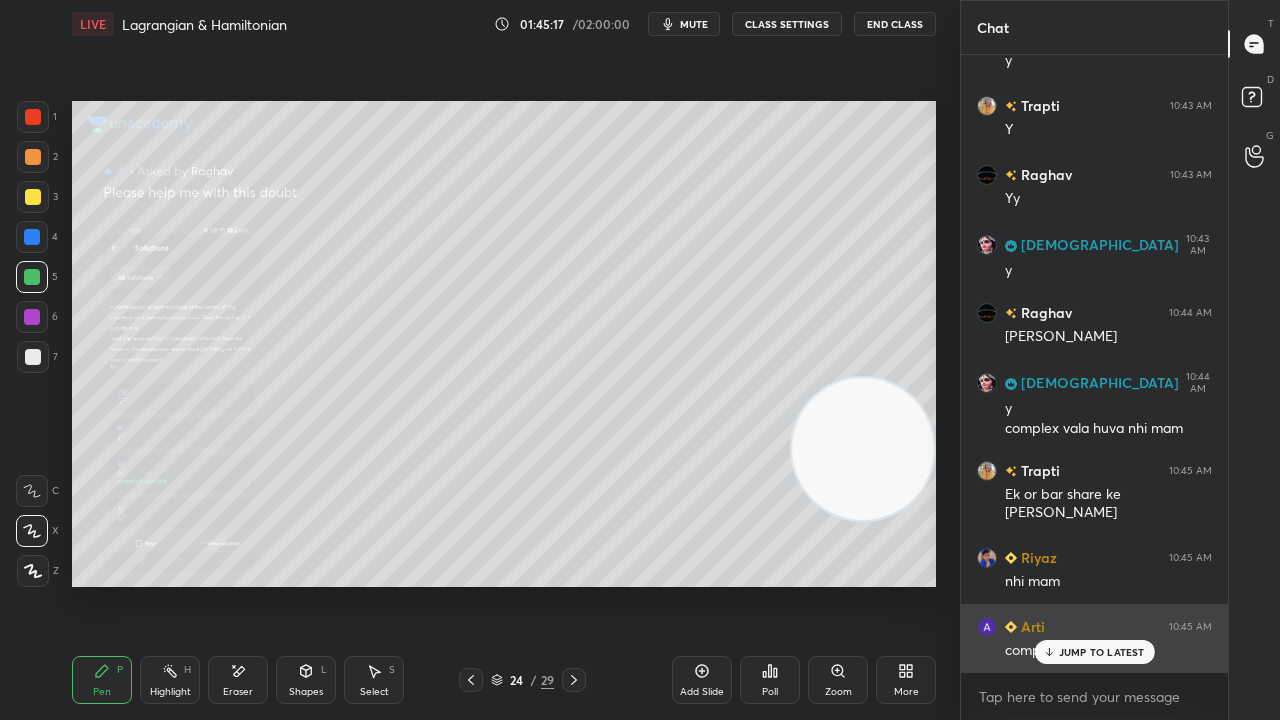drag, startPoint x: 1059, startPoint y: 648, endPoint x: 1062, endPoint y: 664, distance: 16.27882 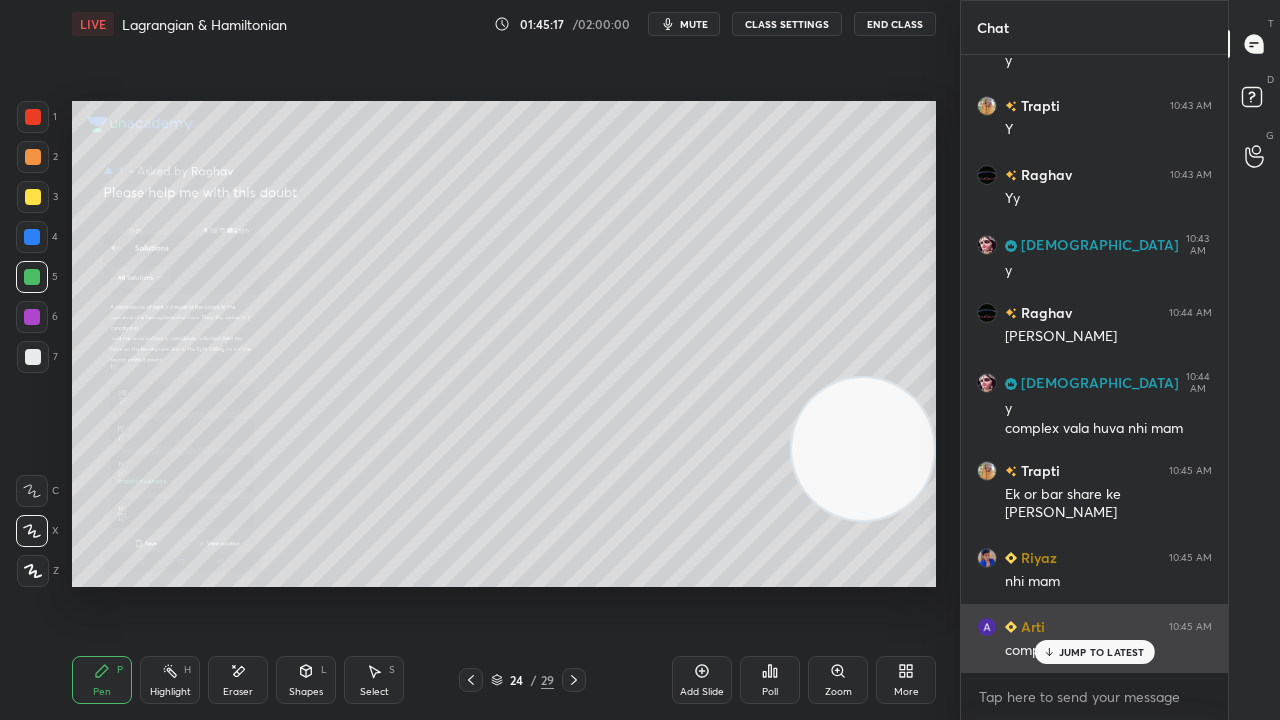 click on "JUMP TO LATEST" at bounding box center [1102, 652] 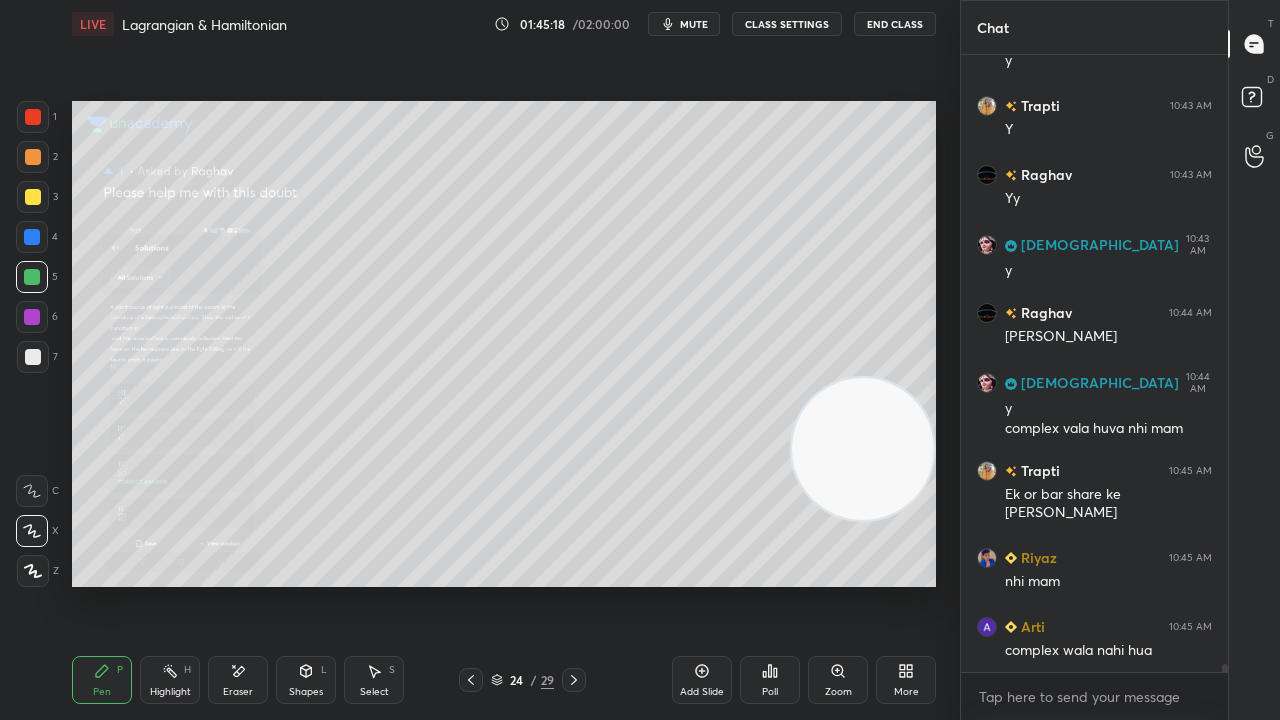 scroll, scrollTop: 46054, scrollLeft: 0, axis: vertical 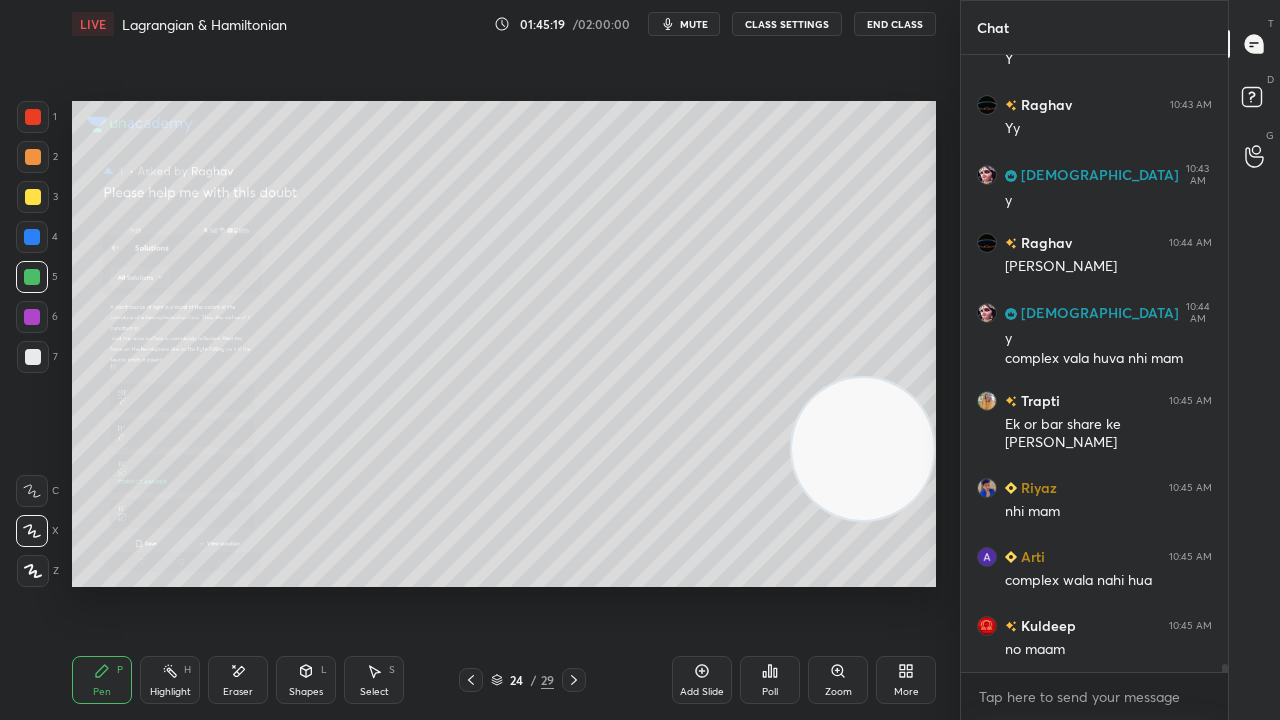 click on "mute" at bounding box center [694, 24] 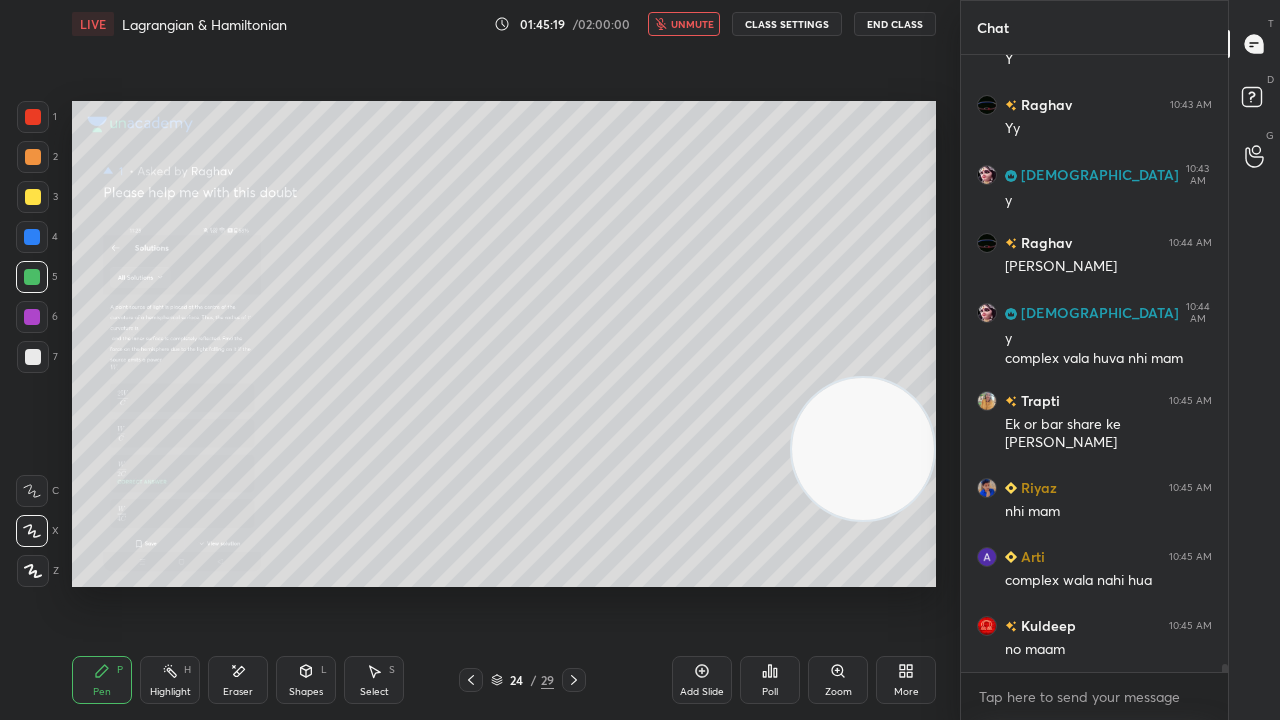 click on "unmute" at bounding box center [692, 24] 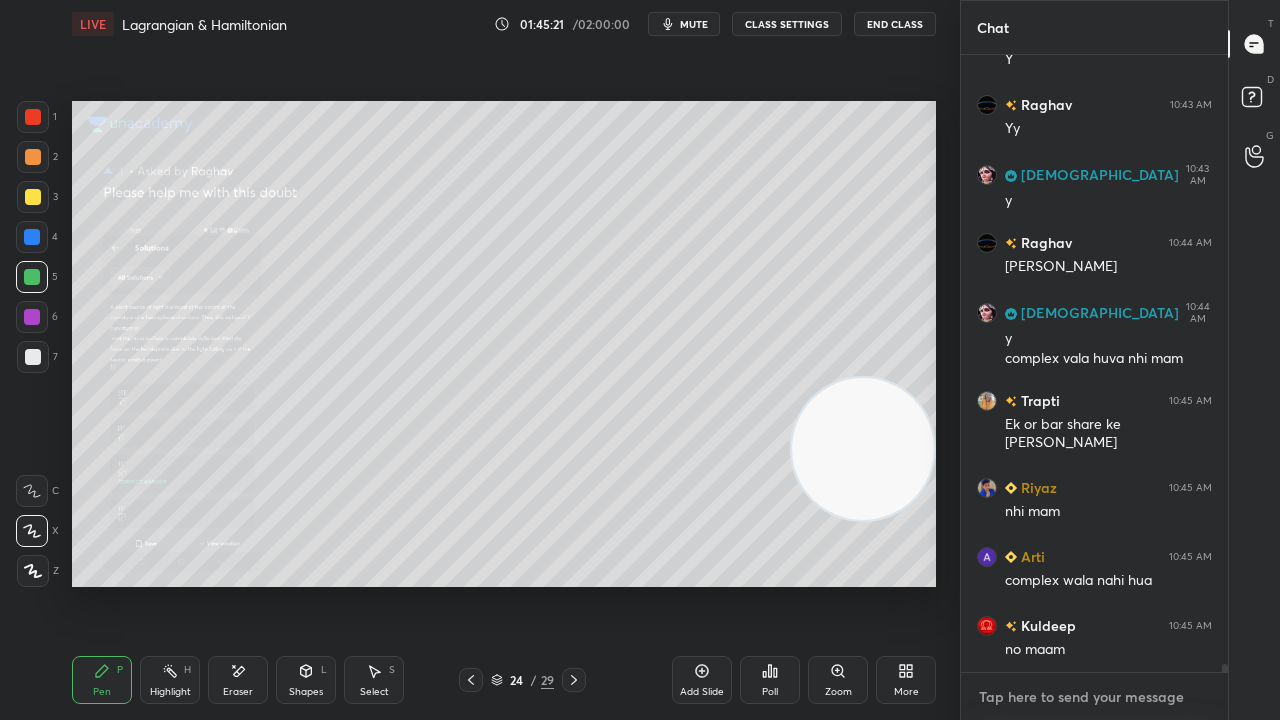 drag, startPoint x: 1088, startPoint y: 698, endPoint x: 1079, endPoint y: 719, distance: 22.847319 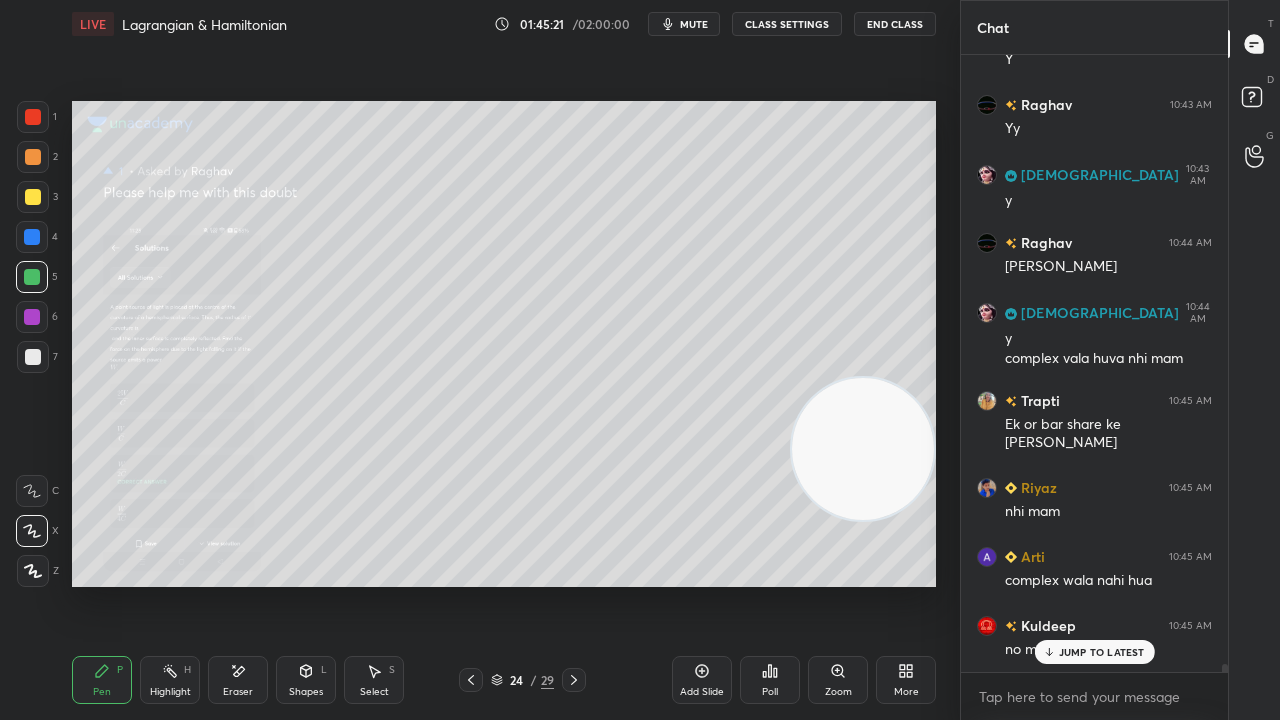 scroll, scrollTop: 46140, scrollLeft: 0, axis: vertical 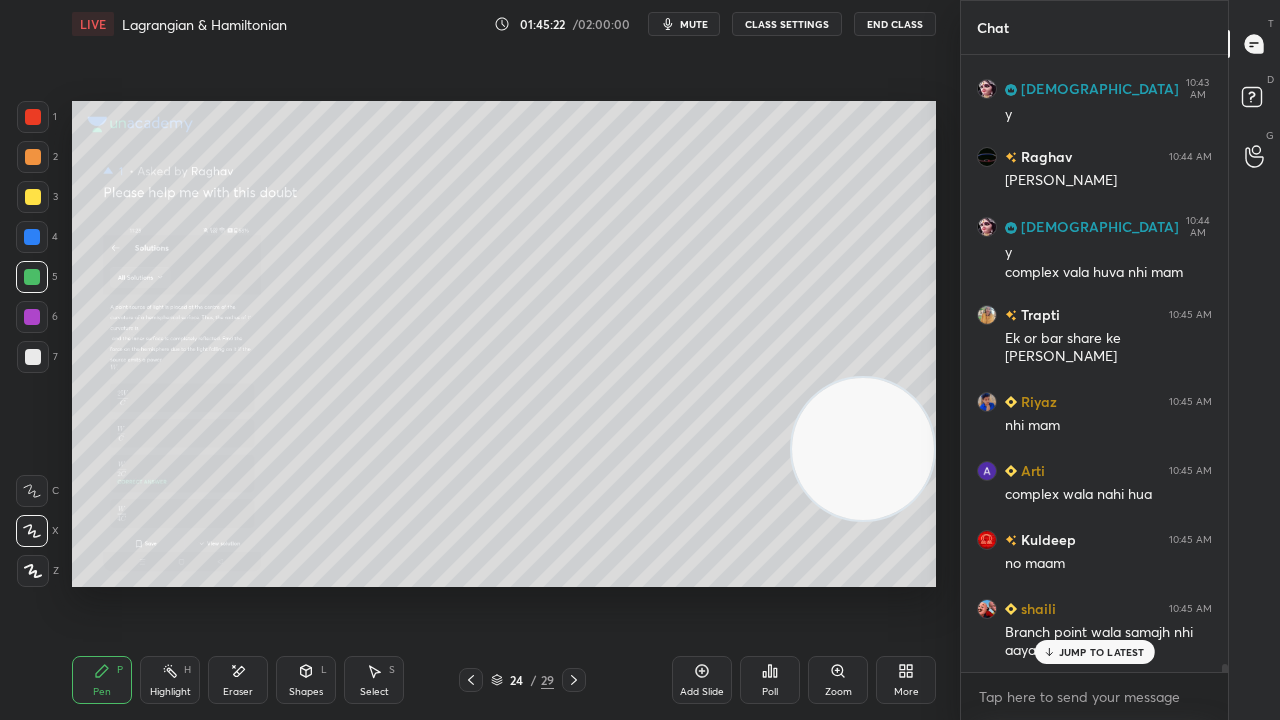 click on "JUMP TO LATEST" at bounding box center [1102, 652] 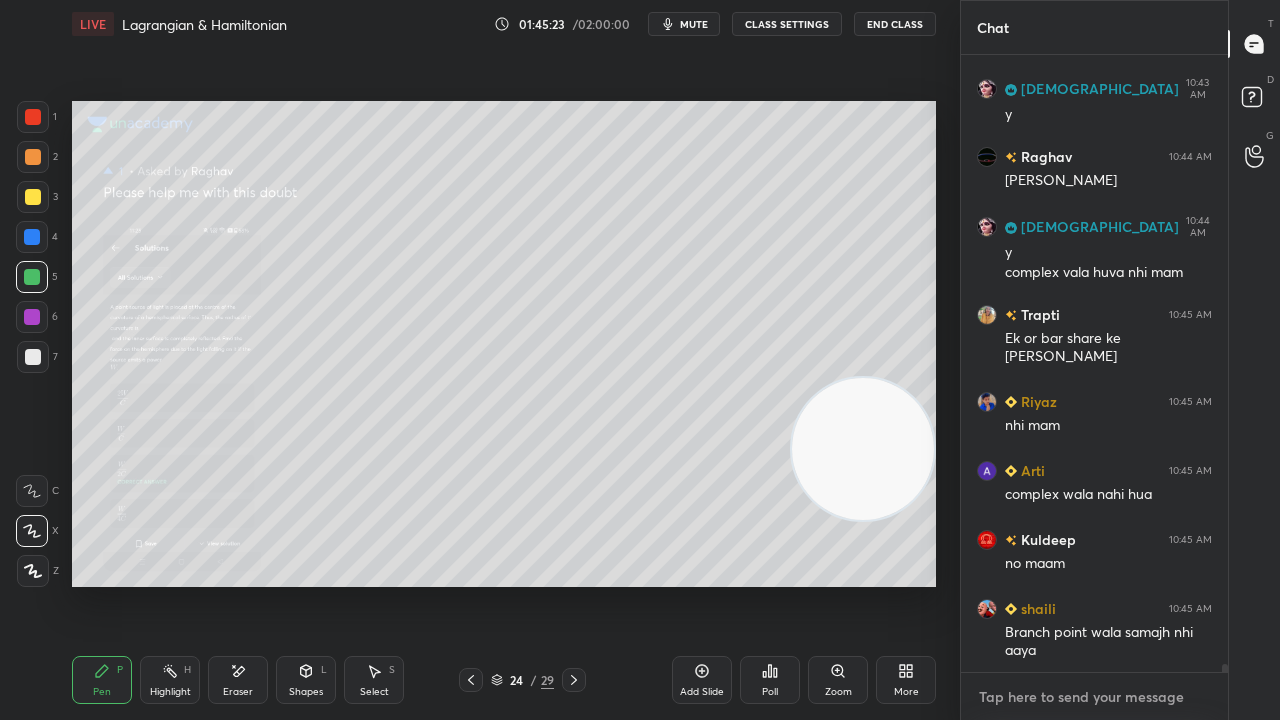 click on "x" at bounding box center [1094, 696] 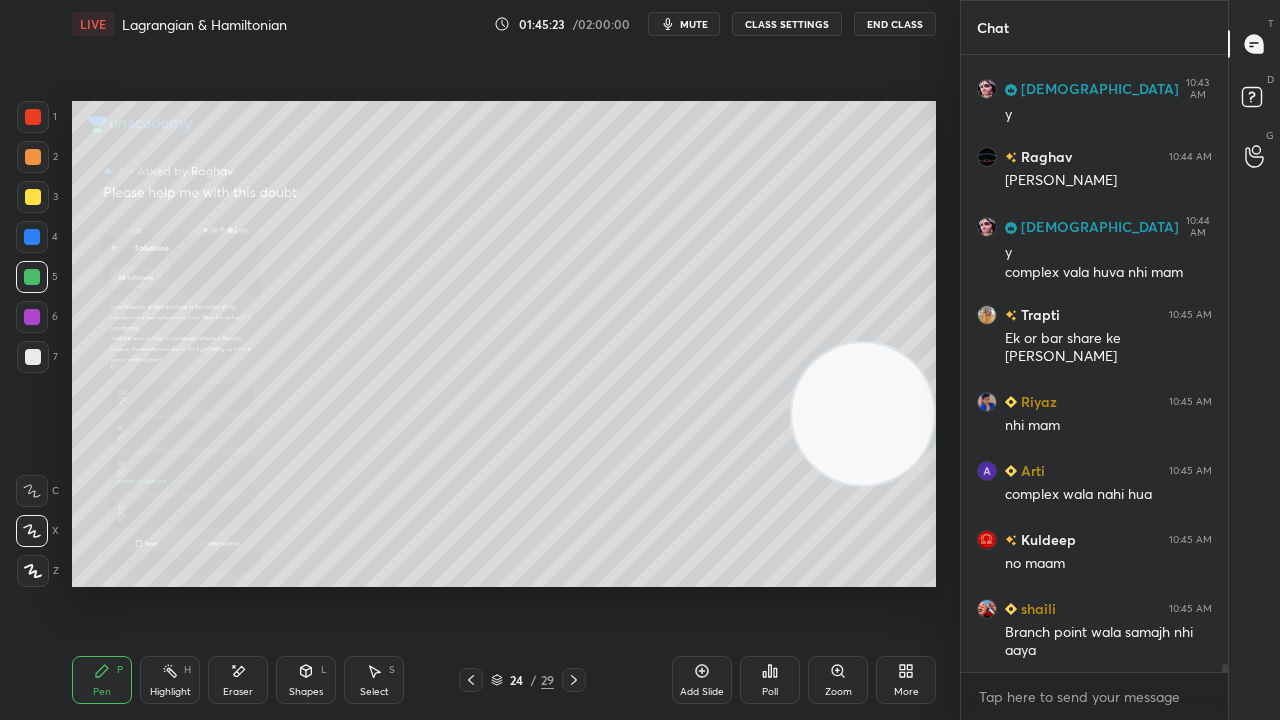 drag, startPoint x: 890, startPoint y: 443, endPoint x: 909, endPoint y: 214, distance: 229.78687 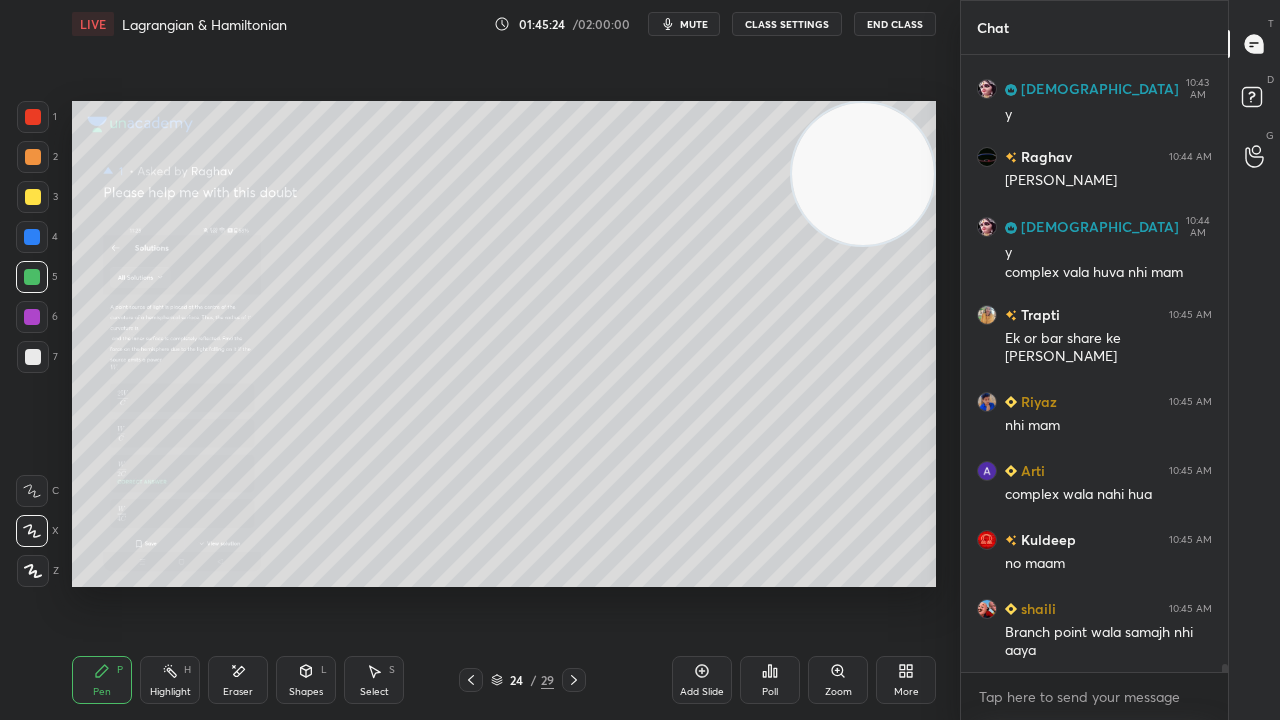 scroll, scrollTop: 46210, scrollLeft: 0, axis: vertical 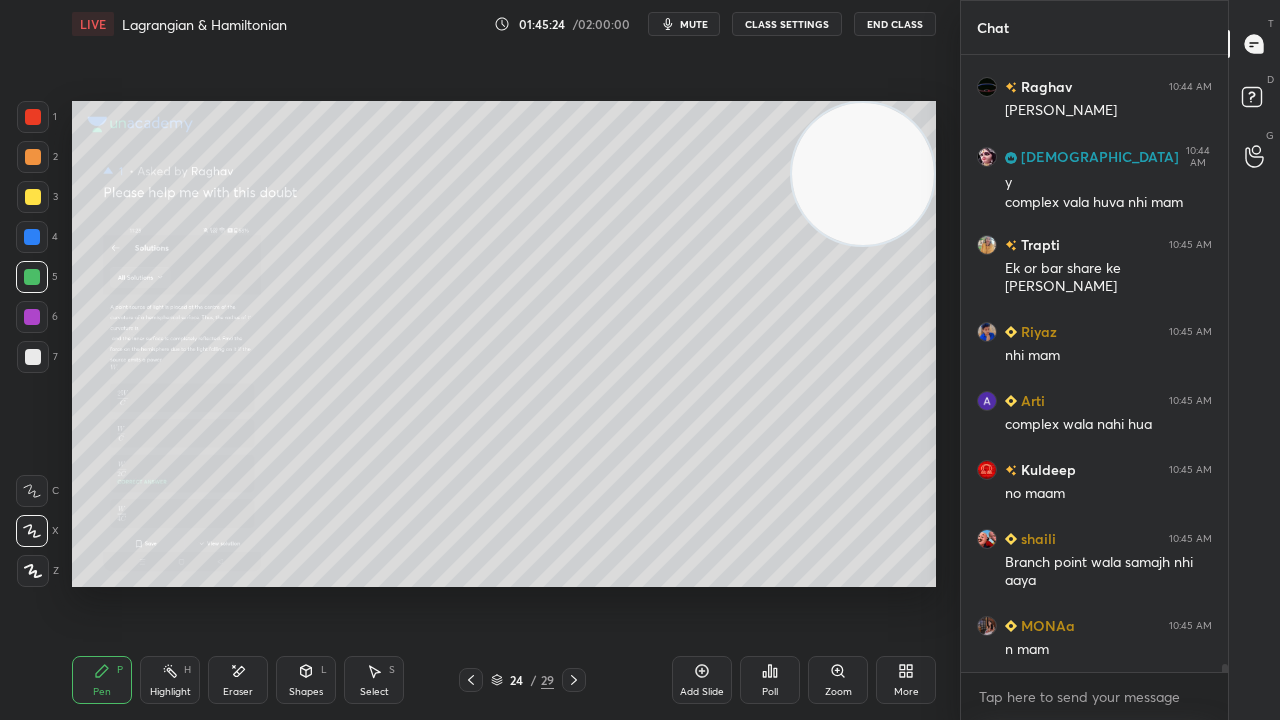 click on "mute" at bounding box center [694, 24] 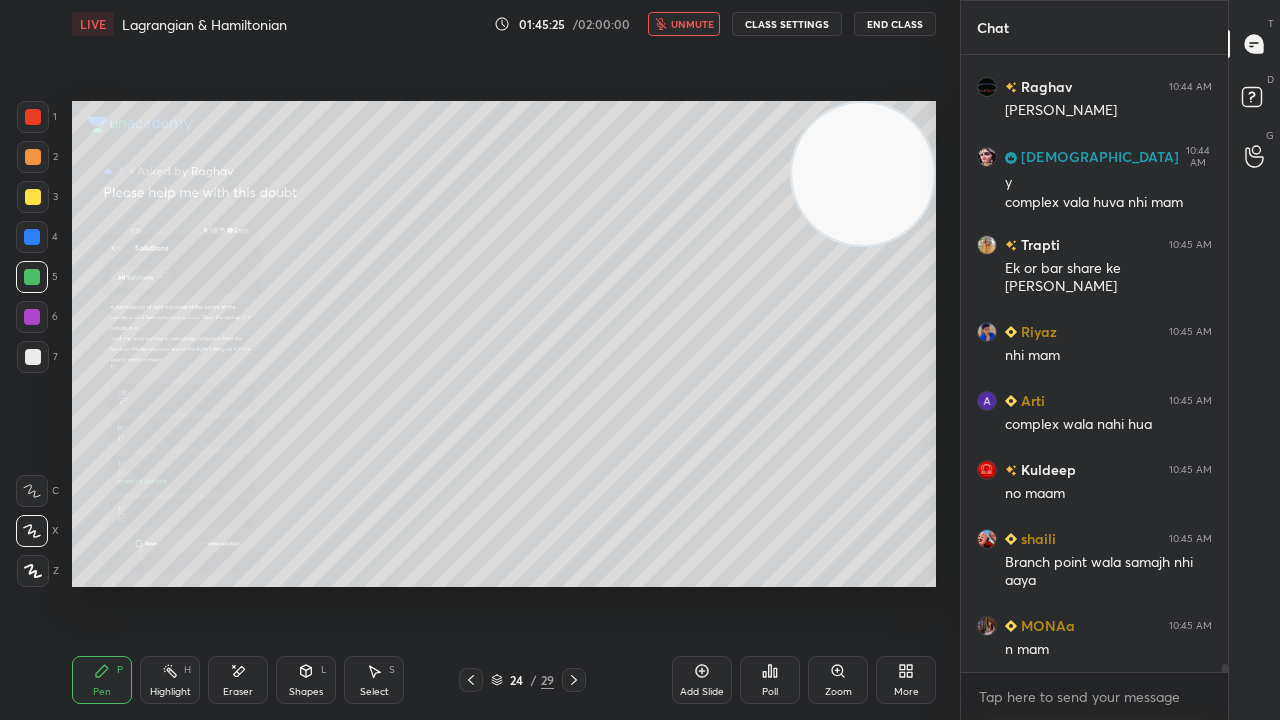 click on "unmute" at bounding box center (692, 24) 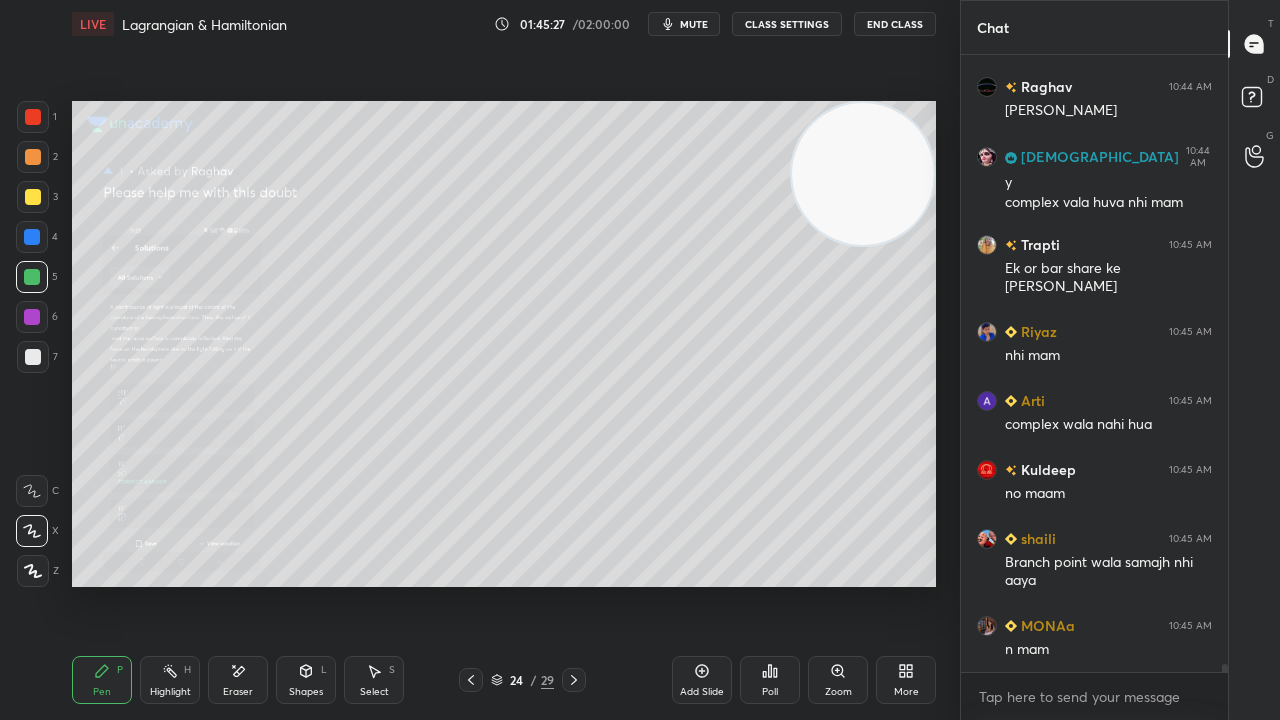 click at bounding box center [32, 317] 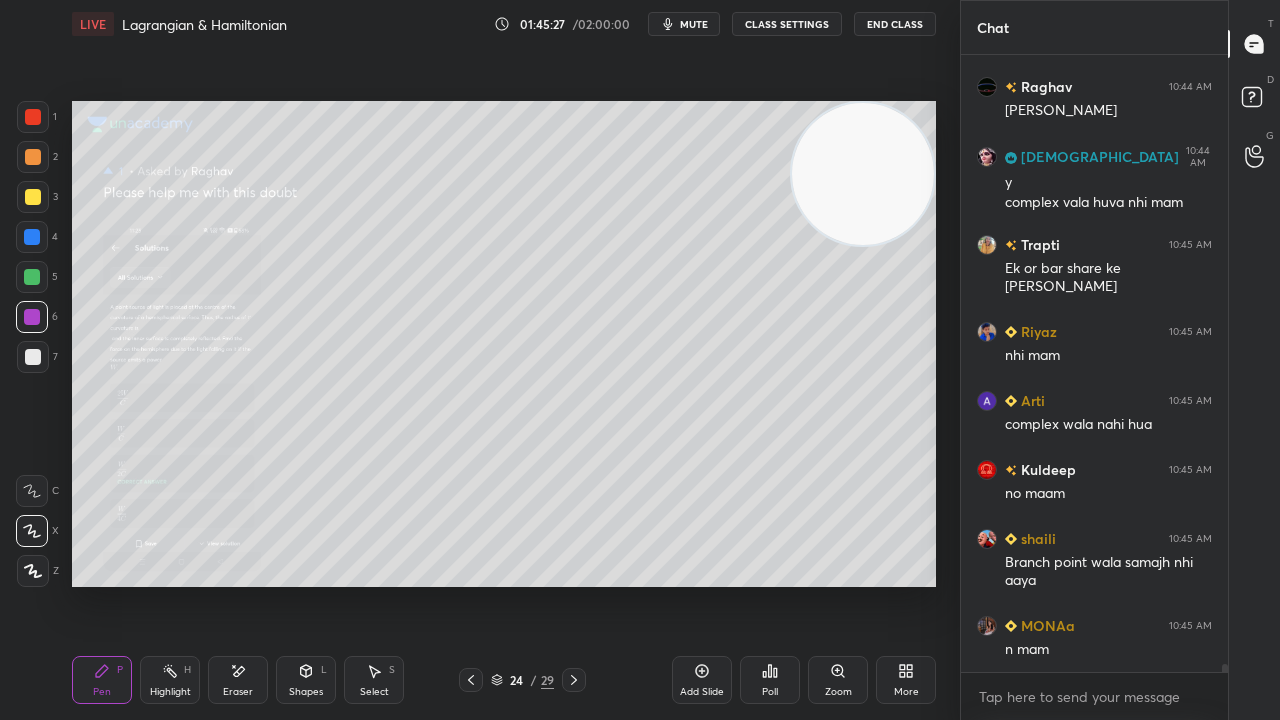 click at bounding box center [33, 357] 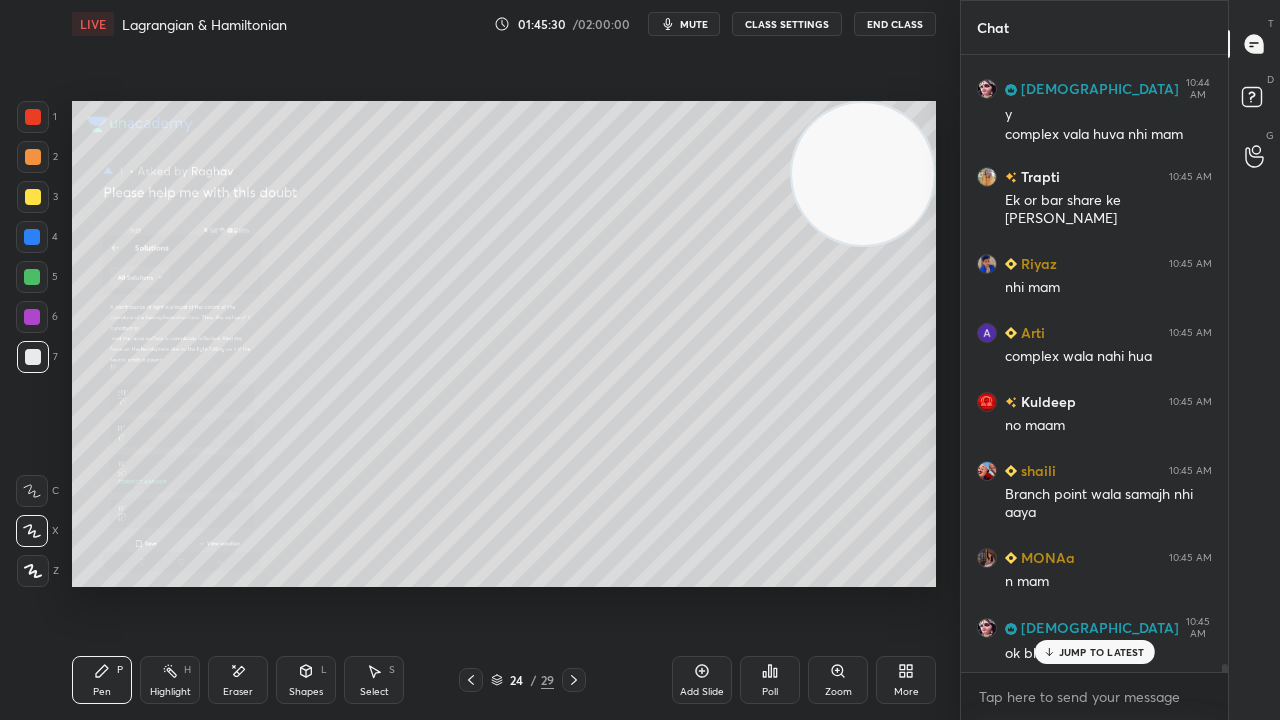 scroll, scrollTop: 46348, scrollLeft: 0, axis: vertical 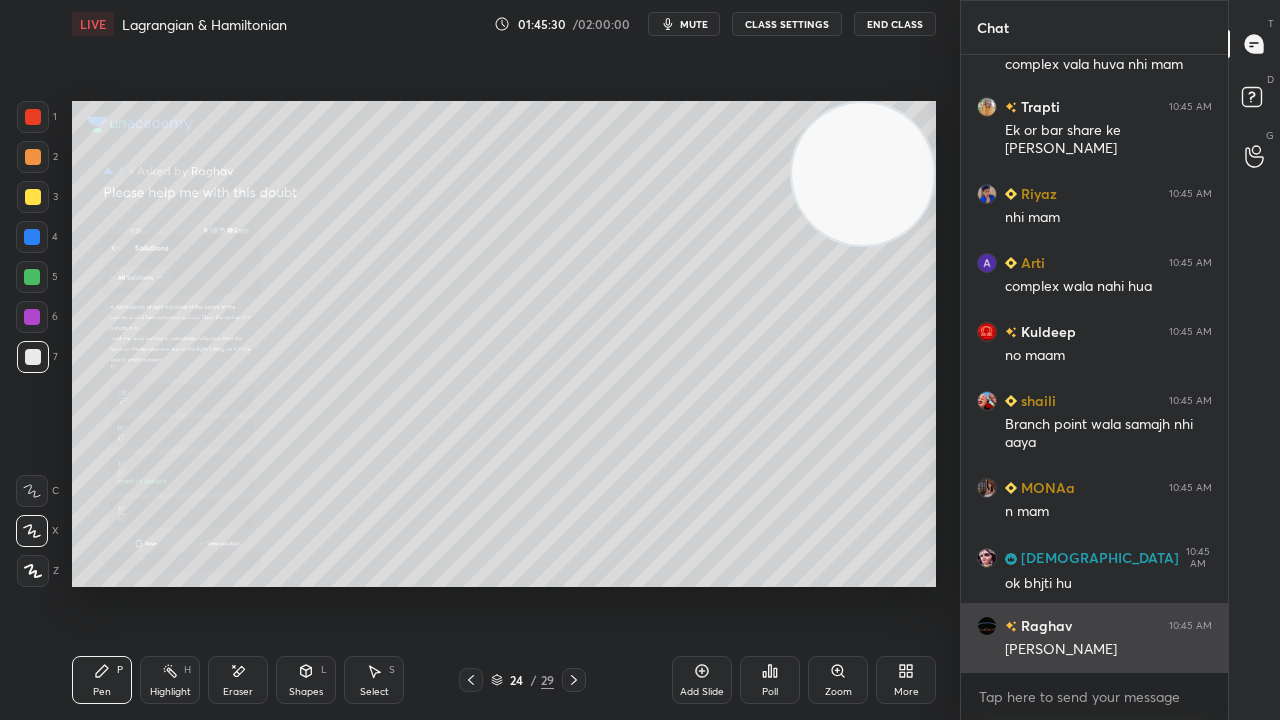 click on "[PERSON_NAME]" at bounding box center [1108, 650] 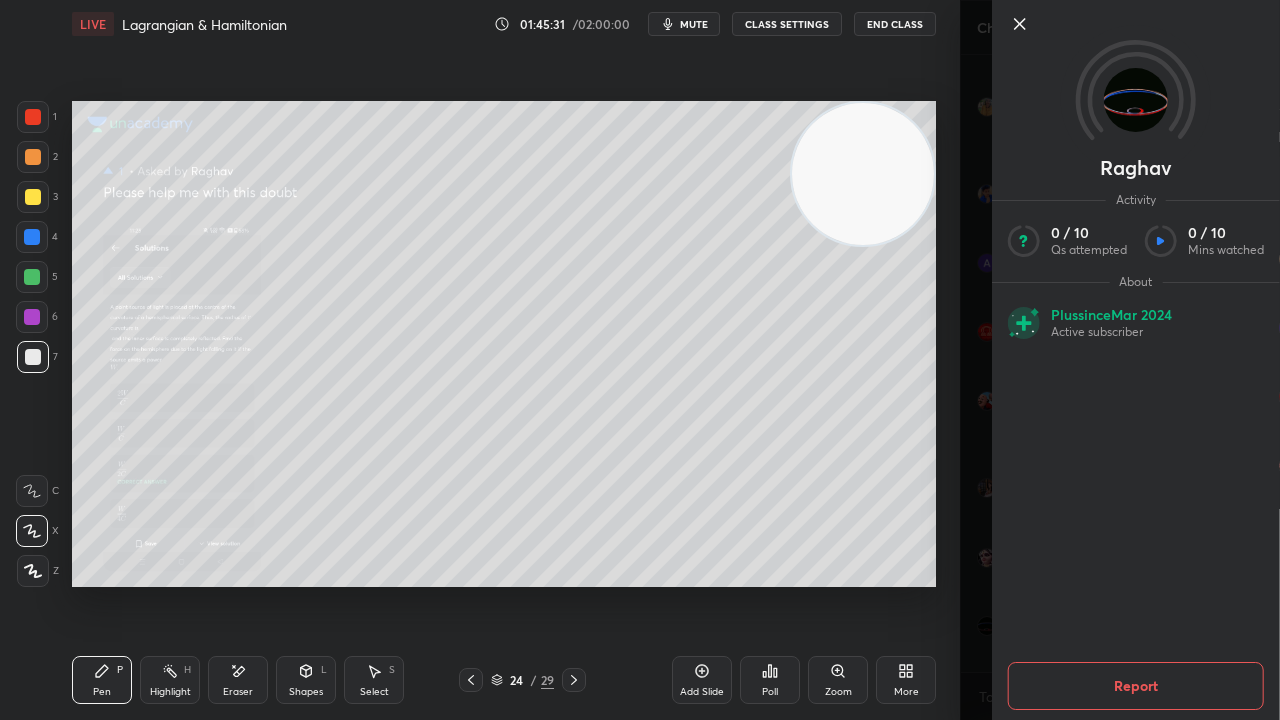 click on "[PERSON_NAME] Activity 0 / 10 Qs attempted 0 / 10 Mins watched About Plus  since  [DATE] Active subscriber Report" at bounding box center [1120, 360] 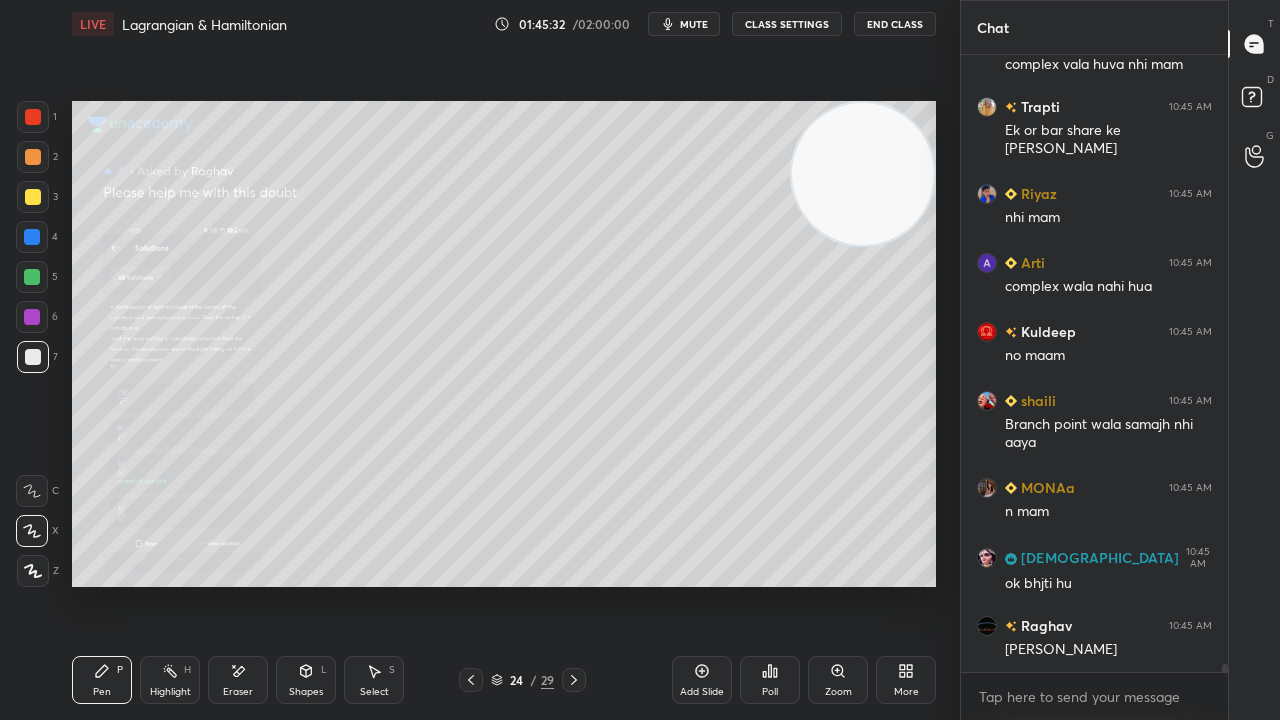 click on "mute" at bounding box center (694, 24) 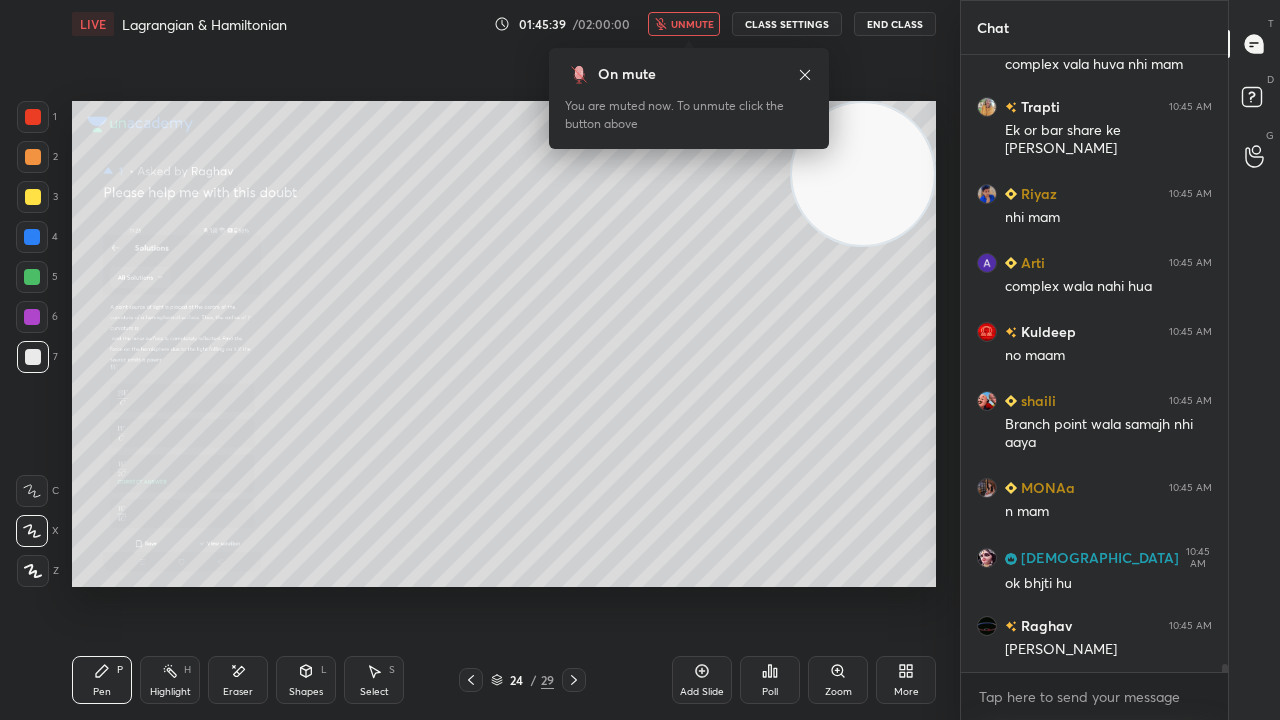 click on "unmute" at bounding box center [692, 24] 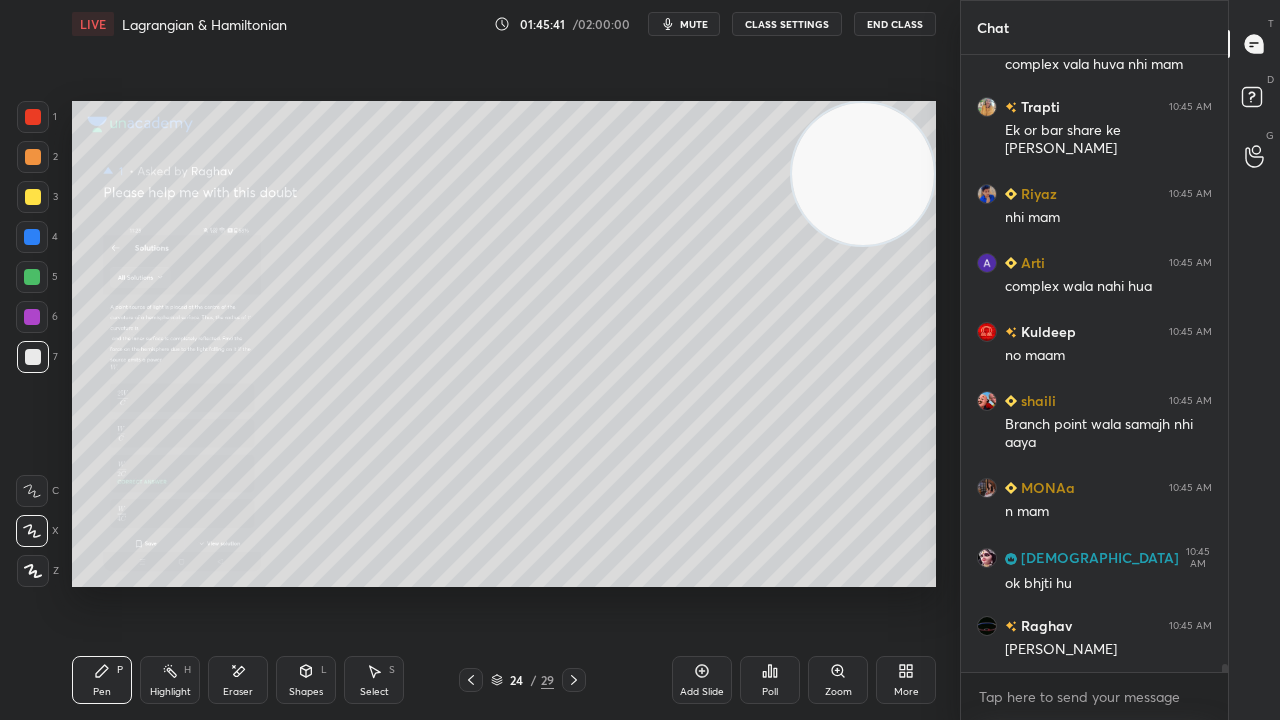 drag, startPoint x: 1226, startPoint y: 666, endPoint x: 1223, endPoint y: 700, distance: 34.132095 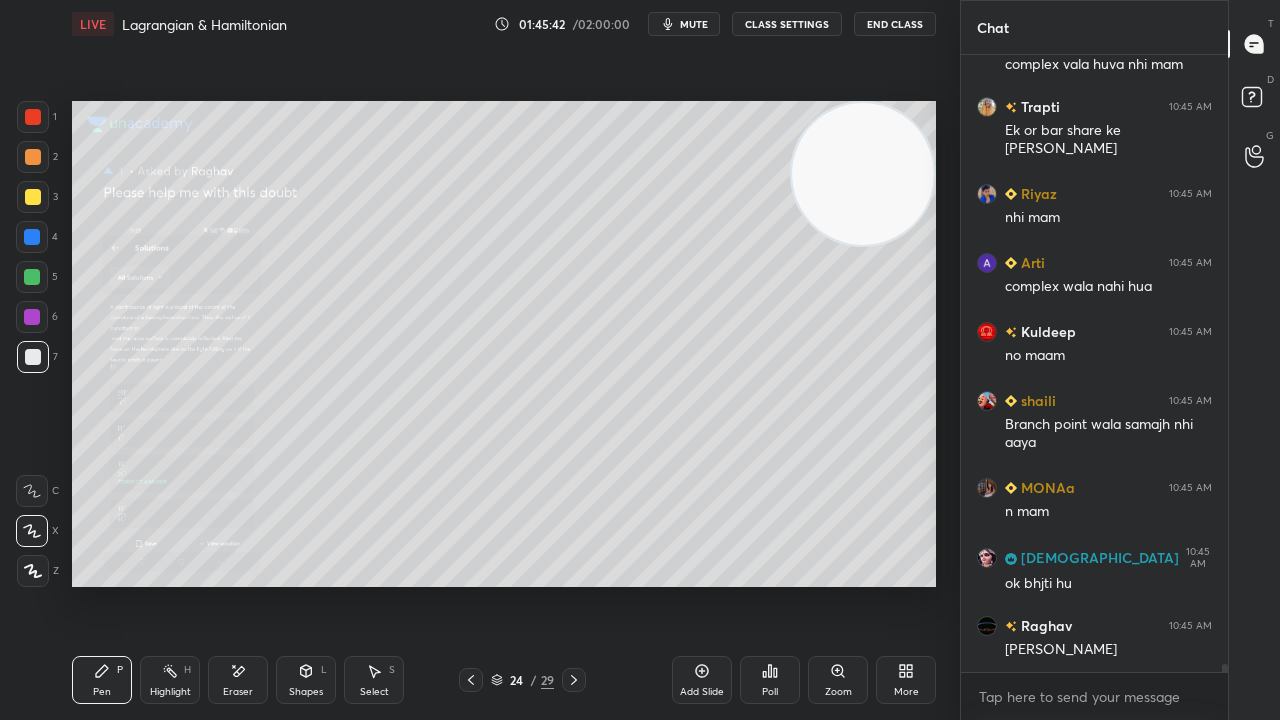 click 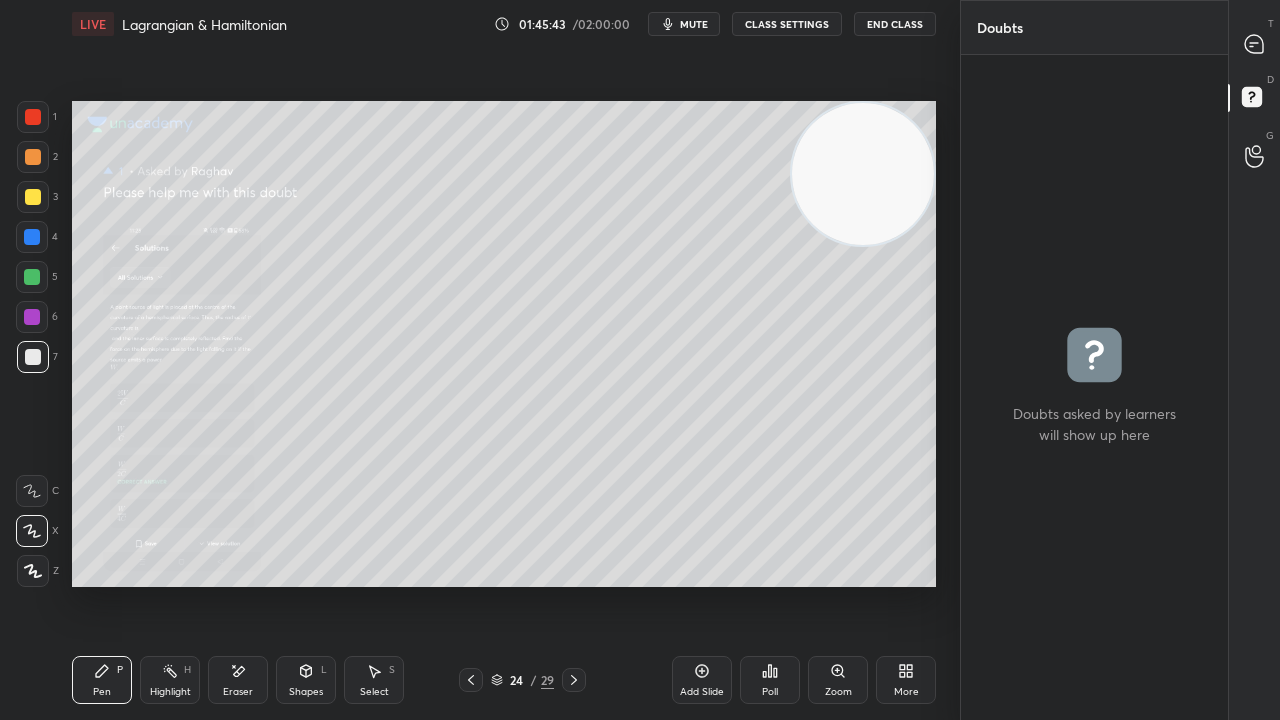 click on "T" at bounding box center (1271, 23) 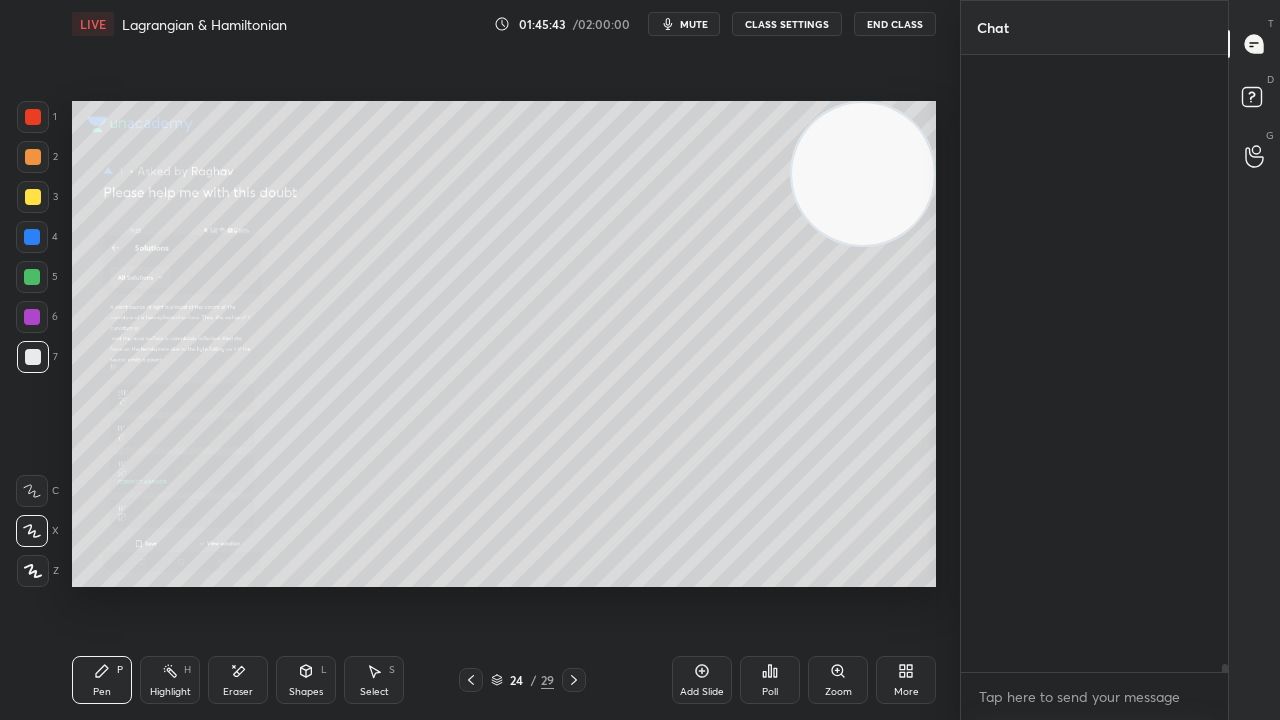scroll, scrollTop: 46348, scrollLeft: 0, axis: vertical 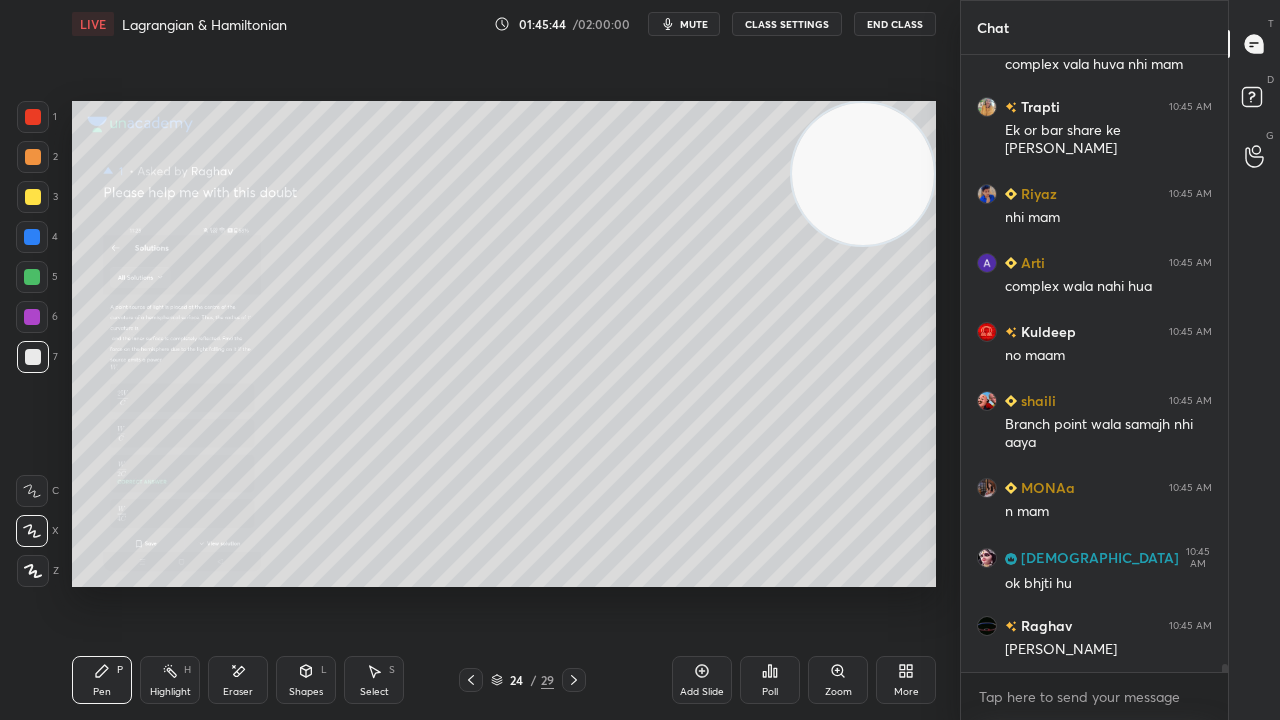 click on "x" at bounding box center (1094, 696) 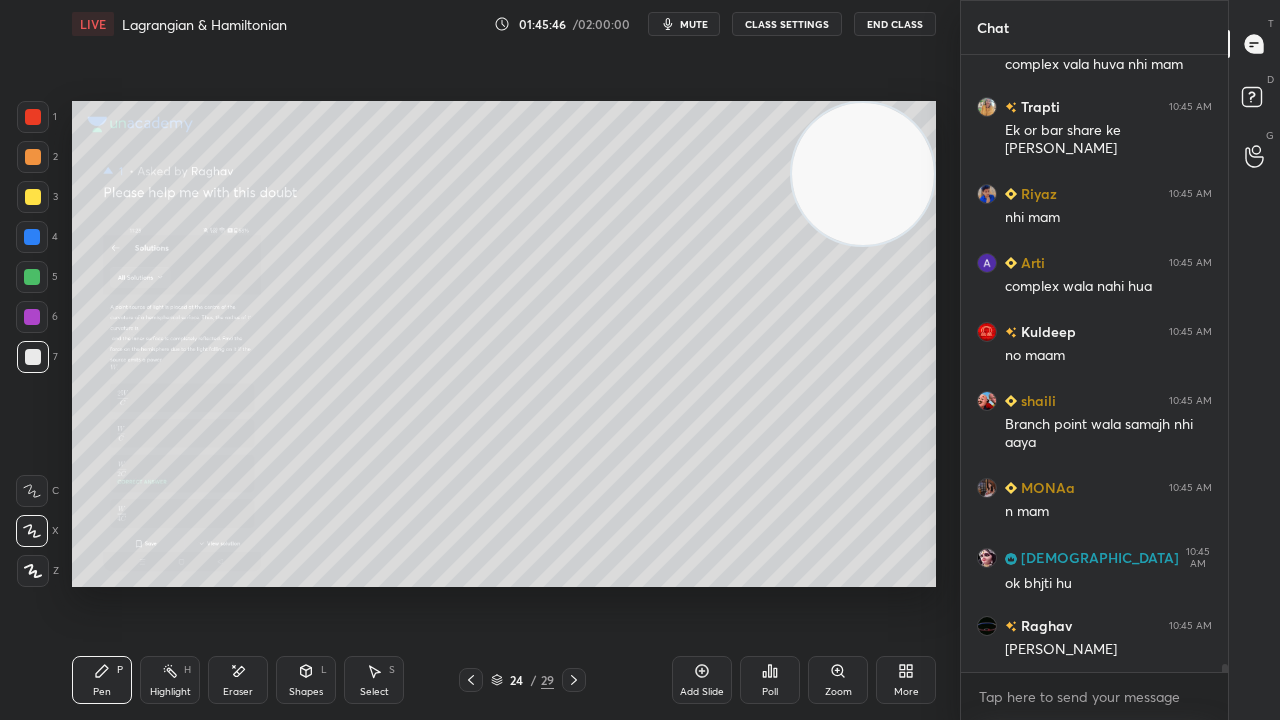 click 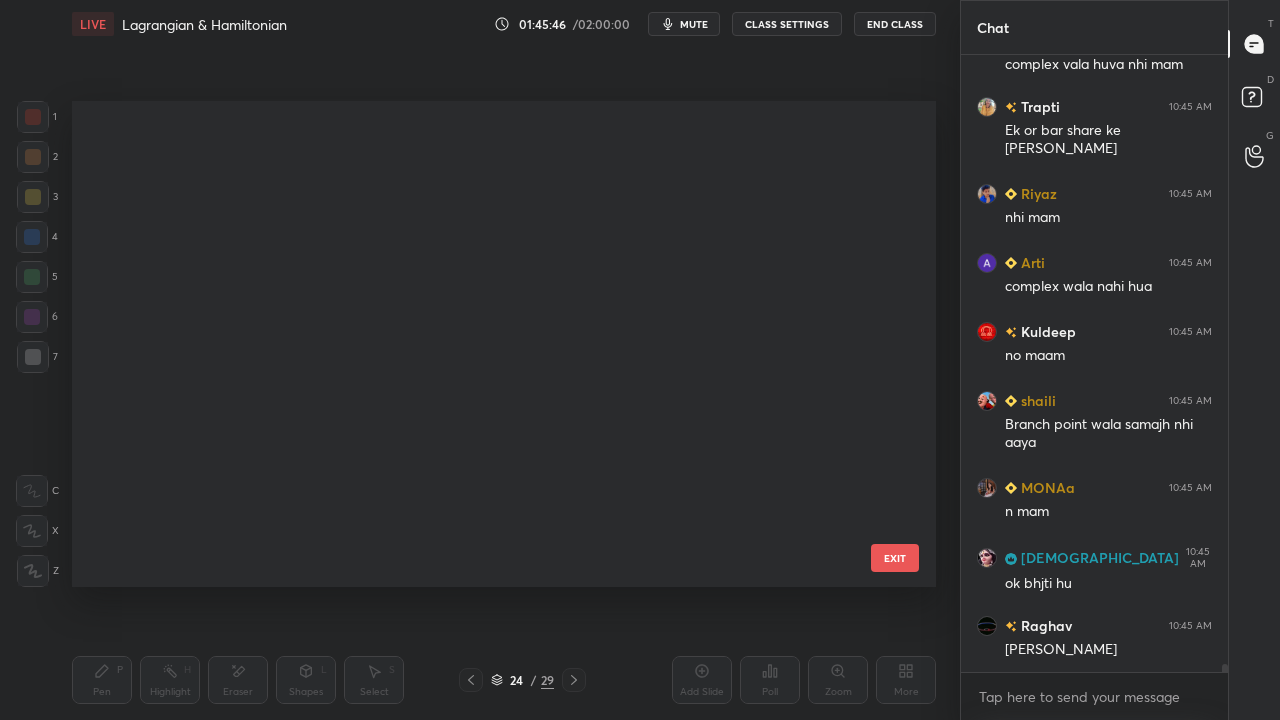 scroll, scrollTop: 690, scrollLeft: 0, axis: vertical 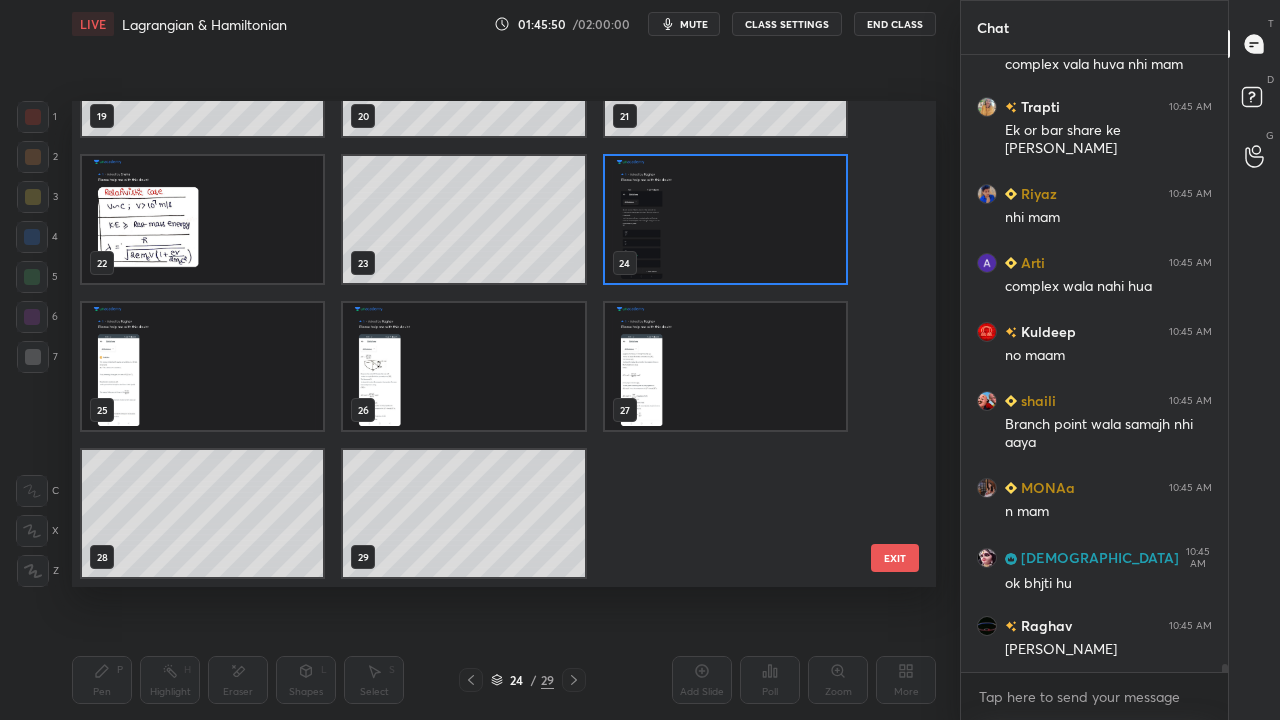 click at bounding box center [725, 219] 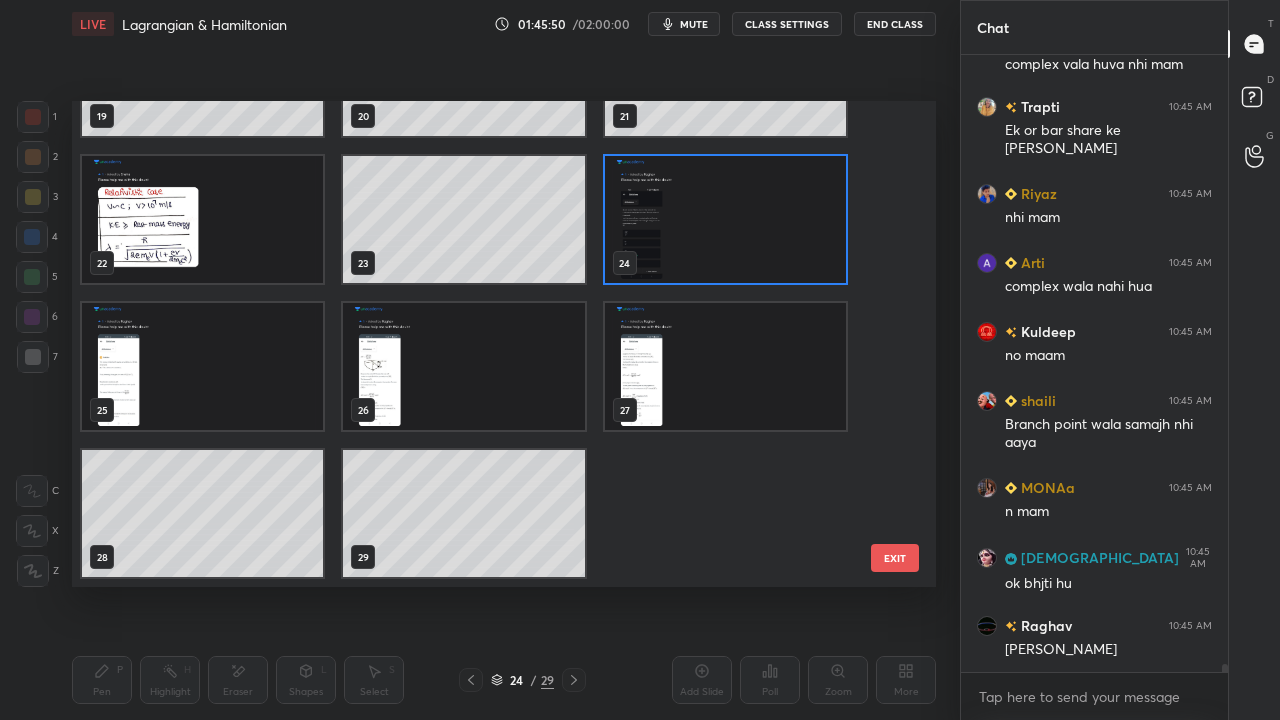 click at bounding box center [725, 219] 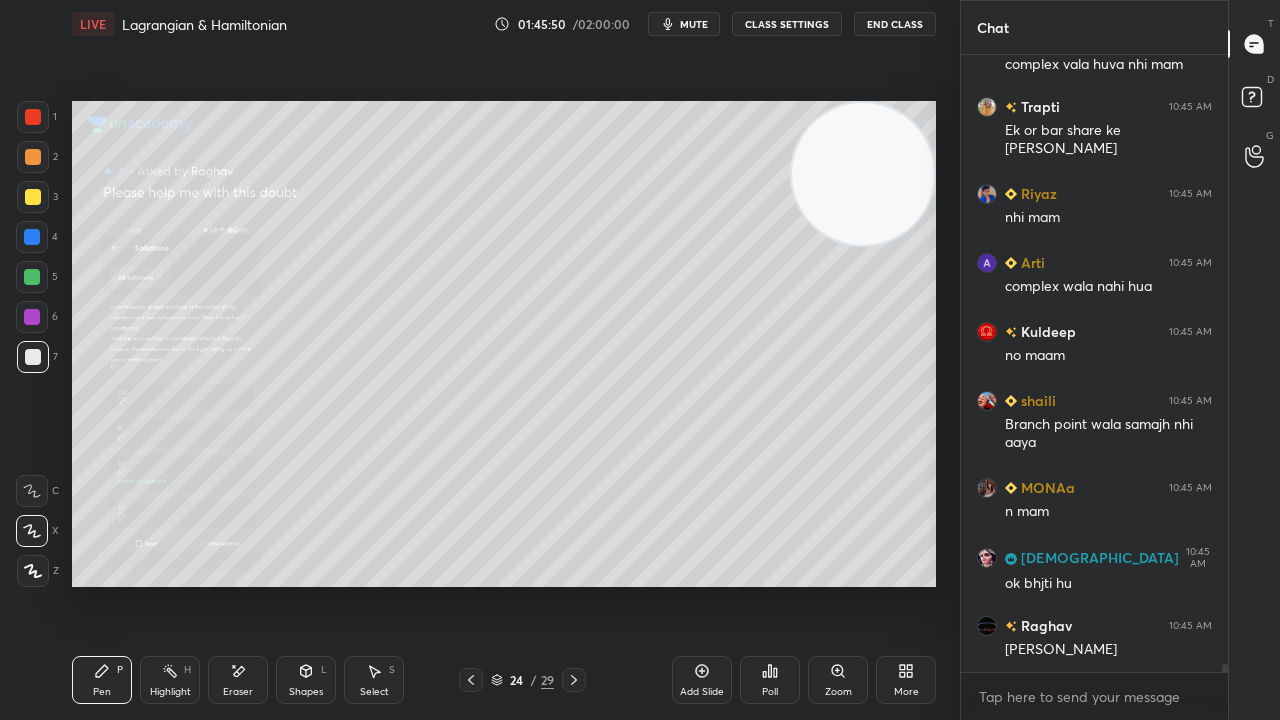 click at bounding box center (725, 219) 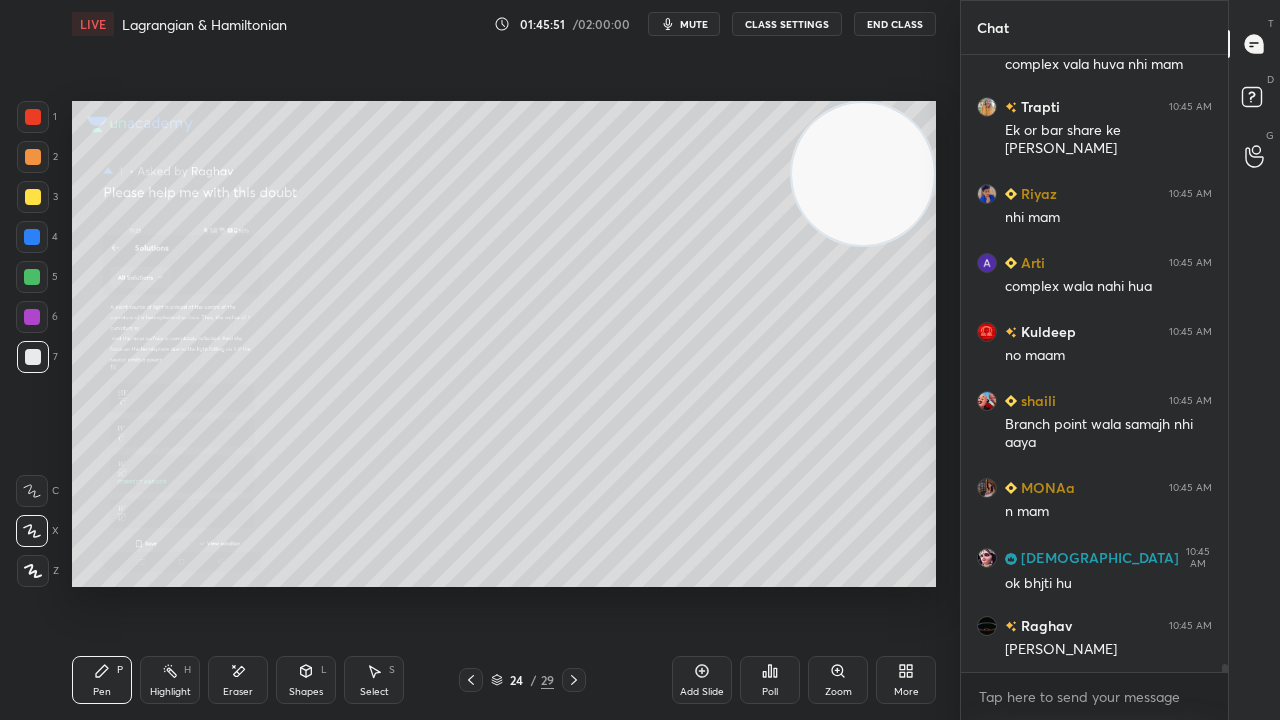 click on "mute" at bounding box center (694, 24) 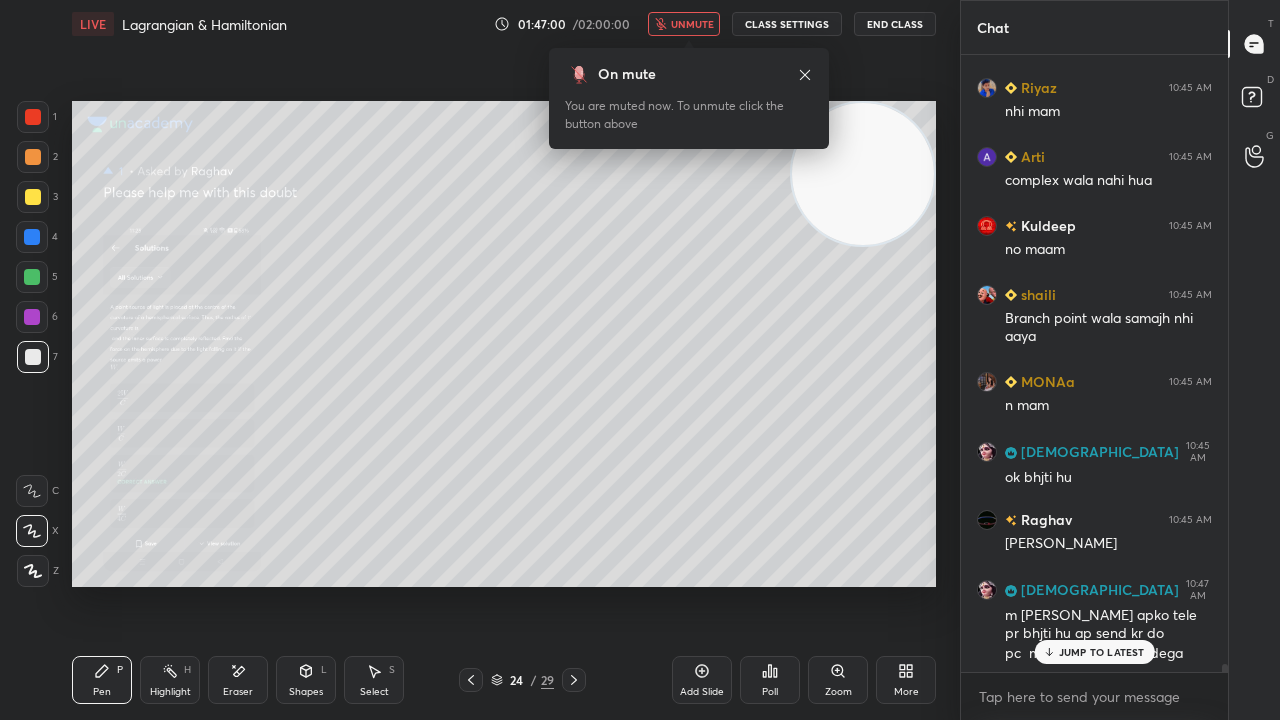 scroll, scrollTop: 46524, scrollLeft: 0, axis: vertical 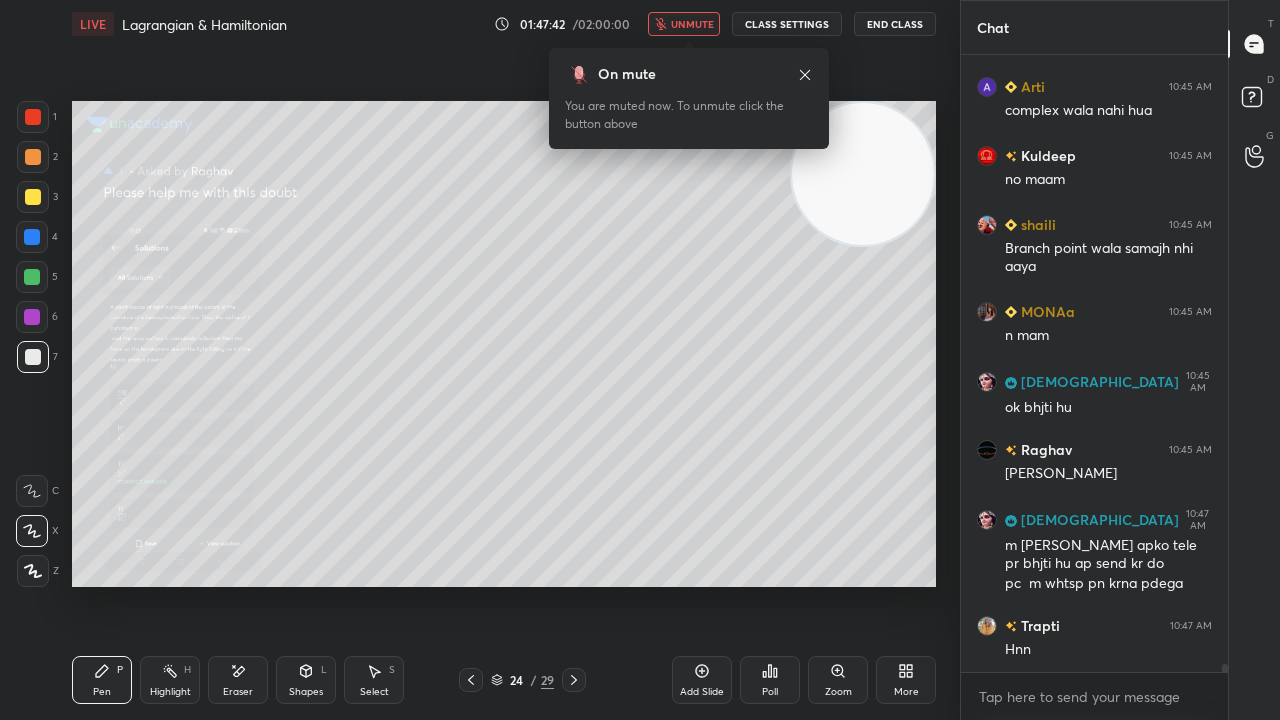 click on "unmute" at bounding box center (692, 24) 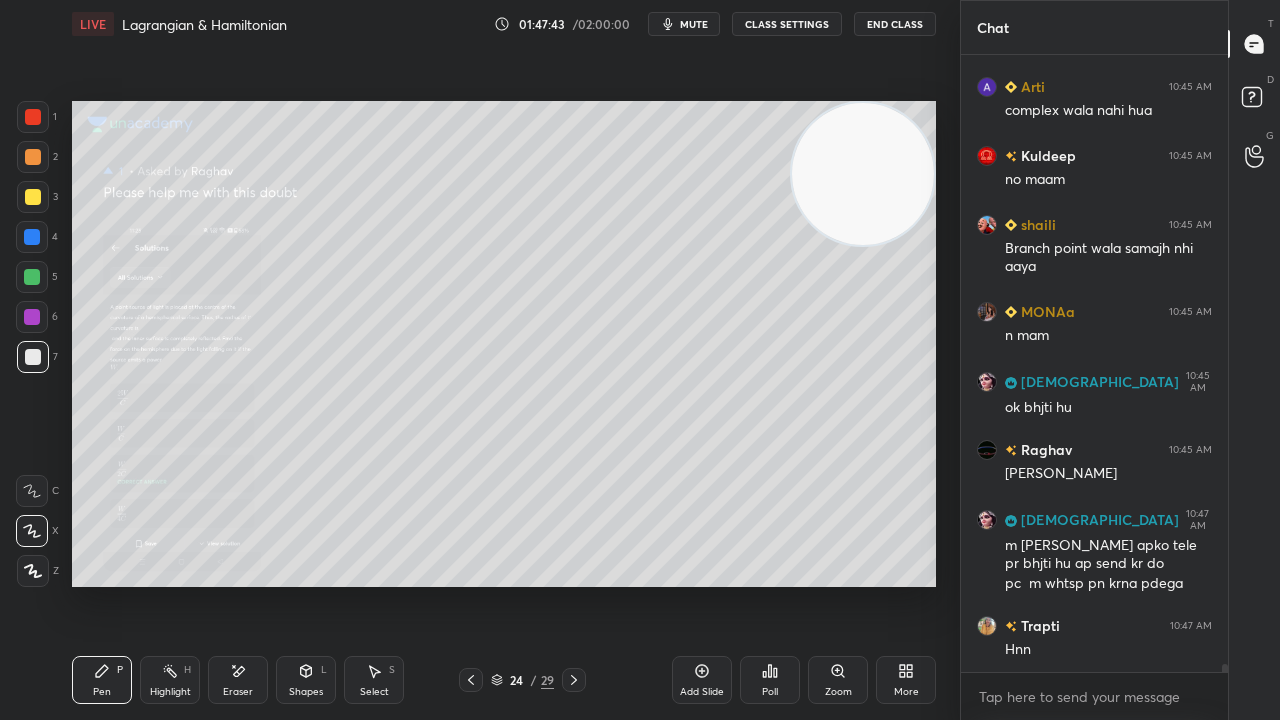 click 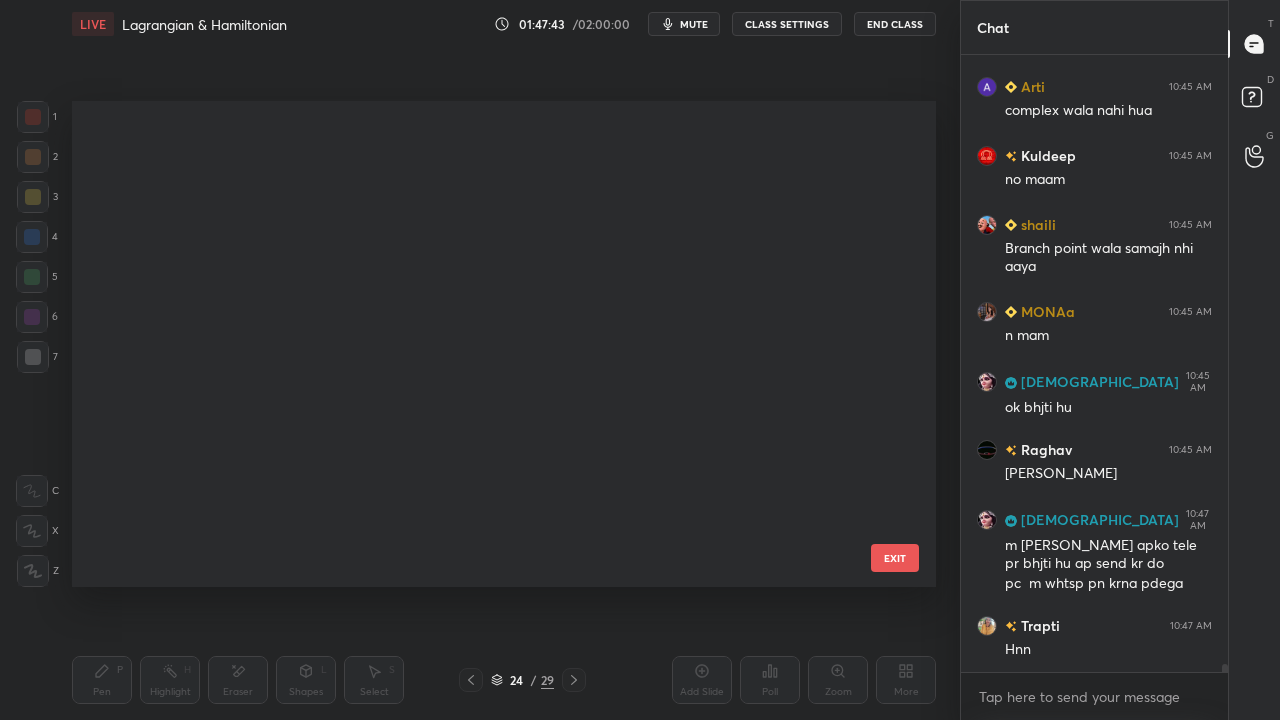 scroll, scrollTop: 690, scrollLeft: 0, axis: vertical 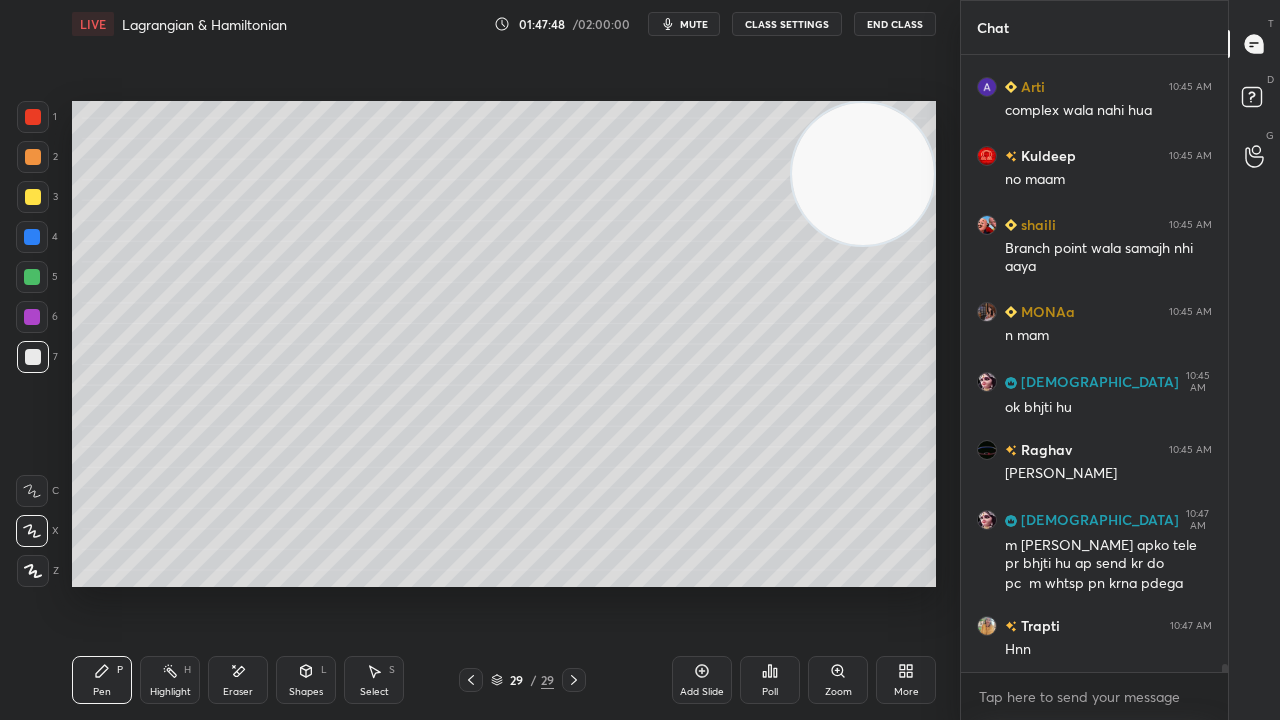 click on "mute" at bounding box center (694, 24) 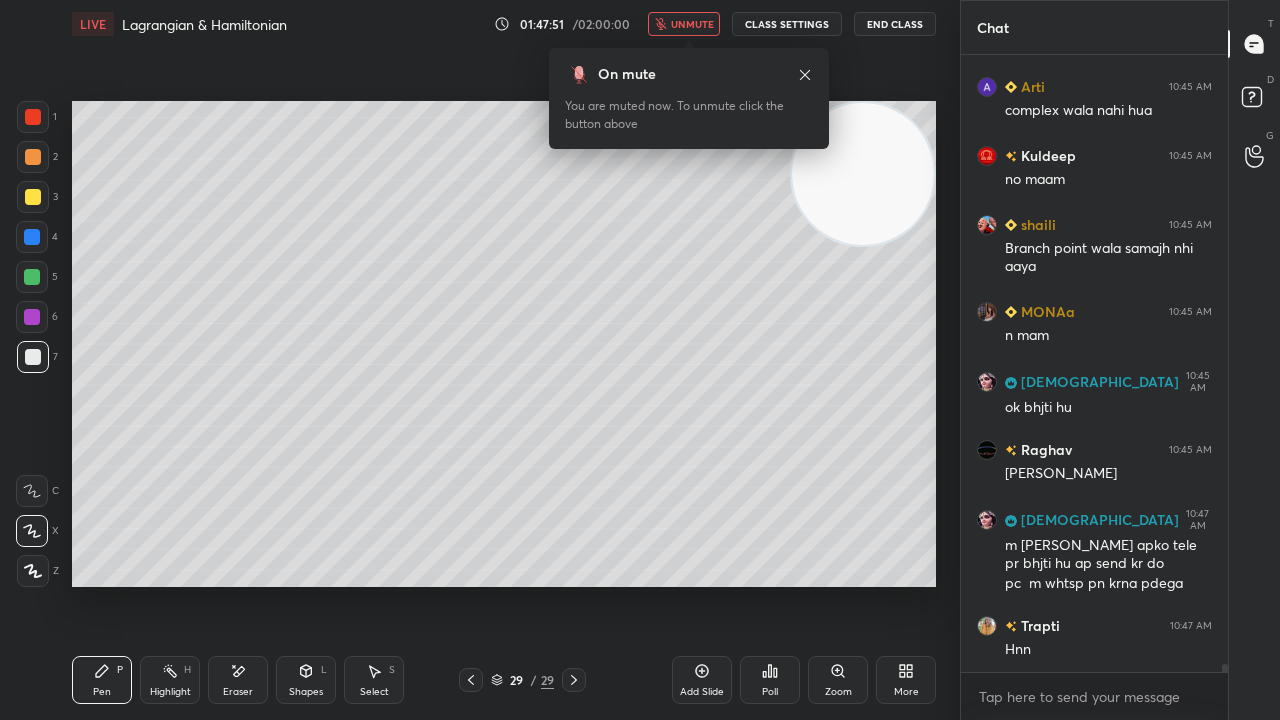 scroll, scrollTop: 46610, scrollLeft: 0, axis: vertical 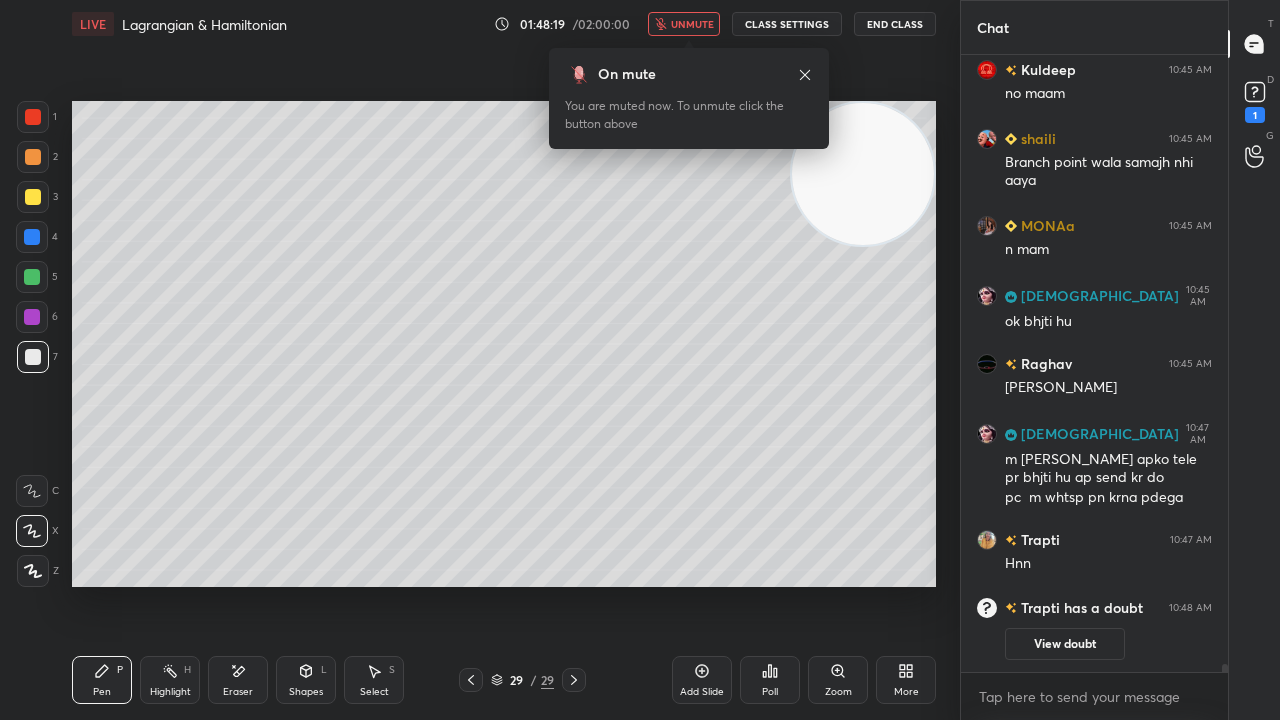 click on "unmute" at bounding box center (692, 24) 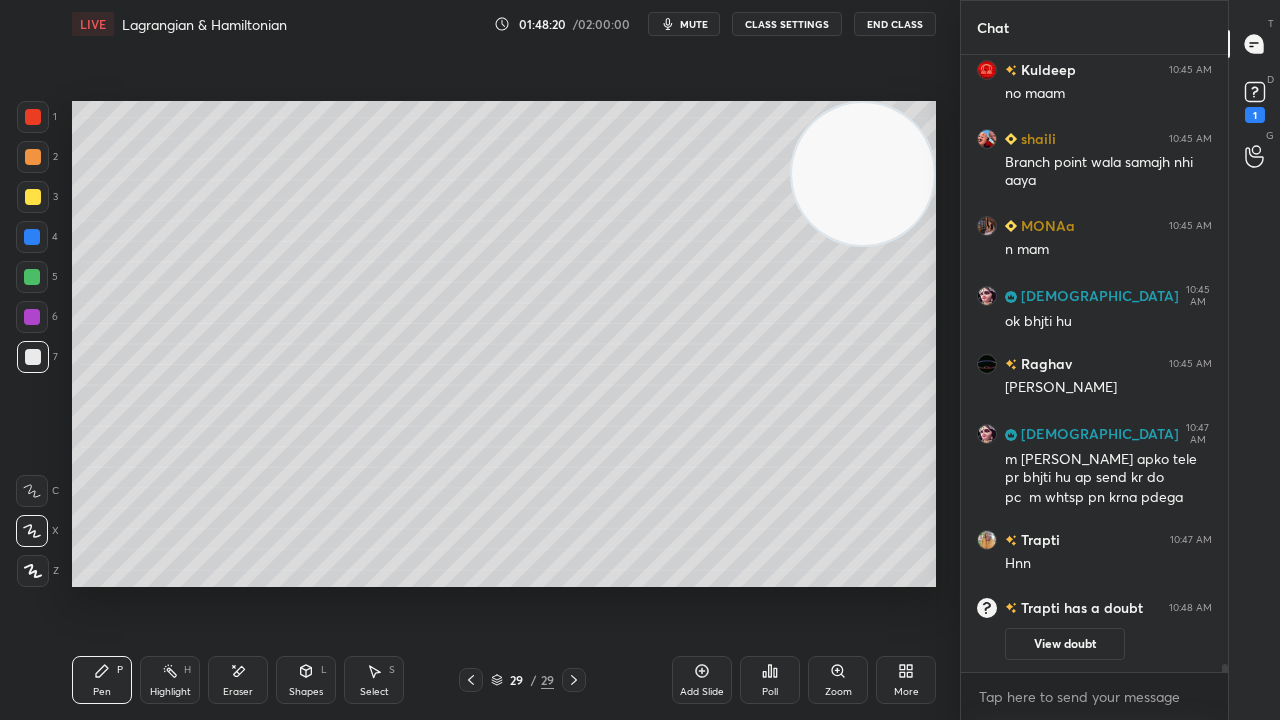 click on "Add Slide" at bounding box center [702, 692] 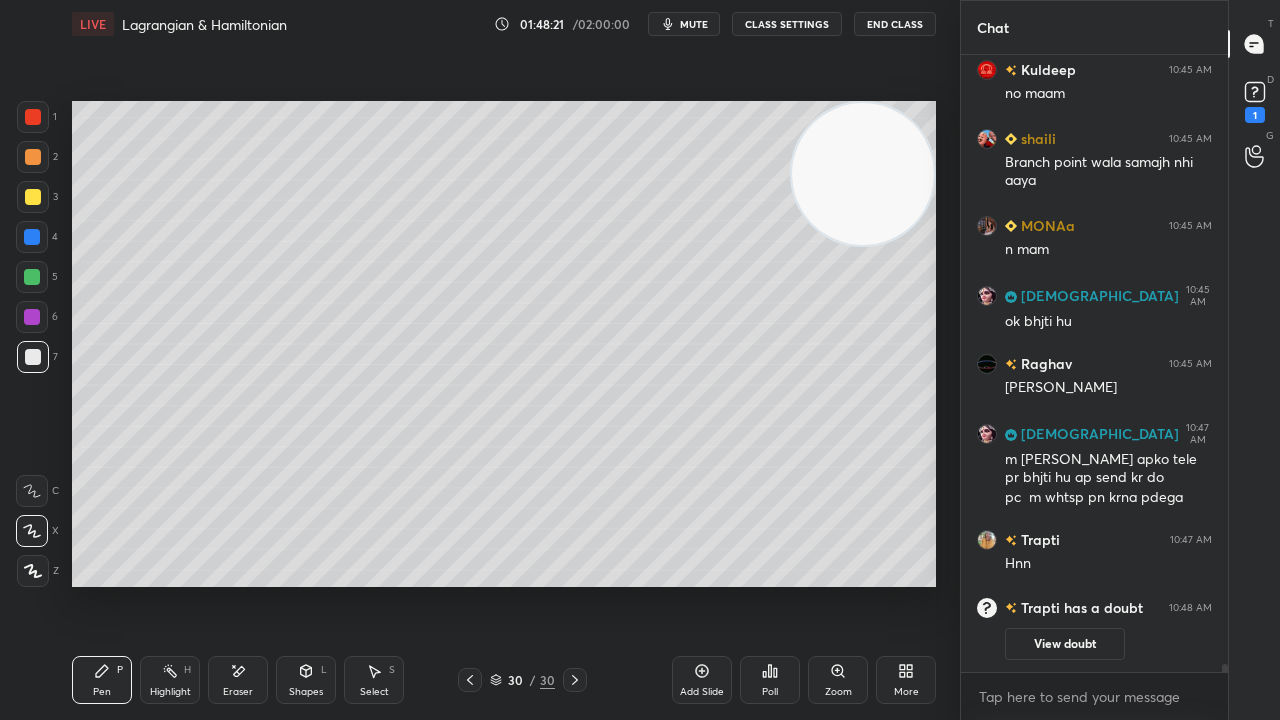 click at bounding box center (33, 197) 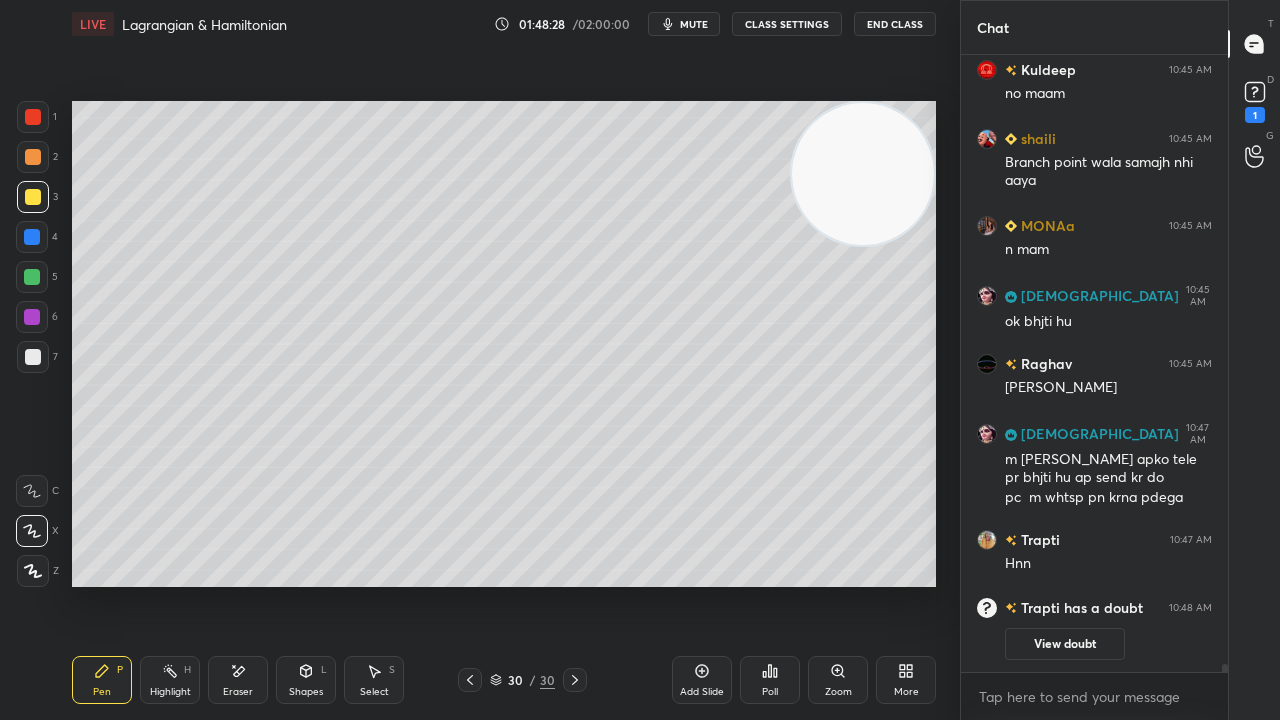 click on "Shapes" at bounding box center [306, 692] 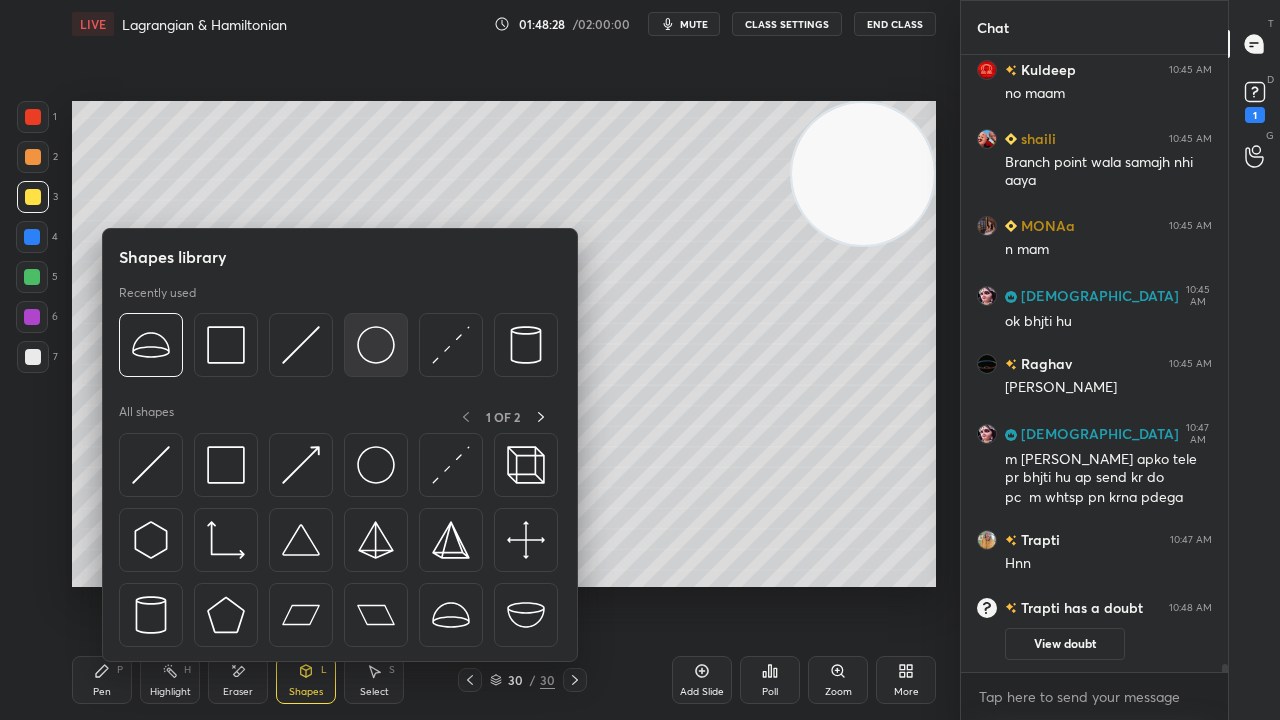 click at bounding box center (376, 345) 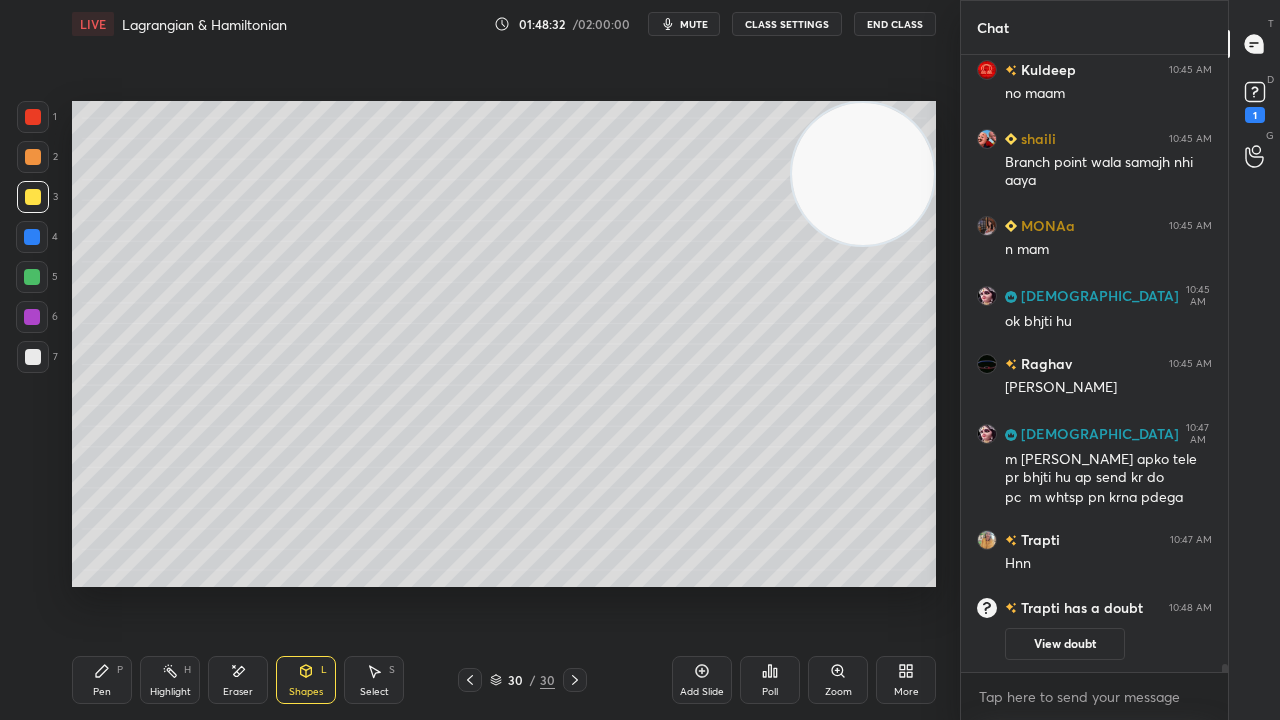 click on "Pen" at bounding box center (102, 692) 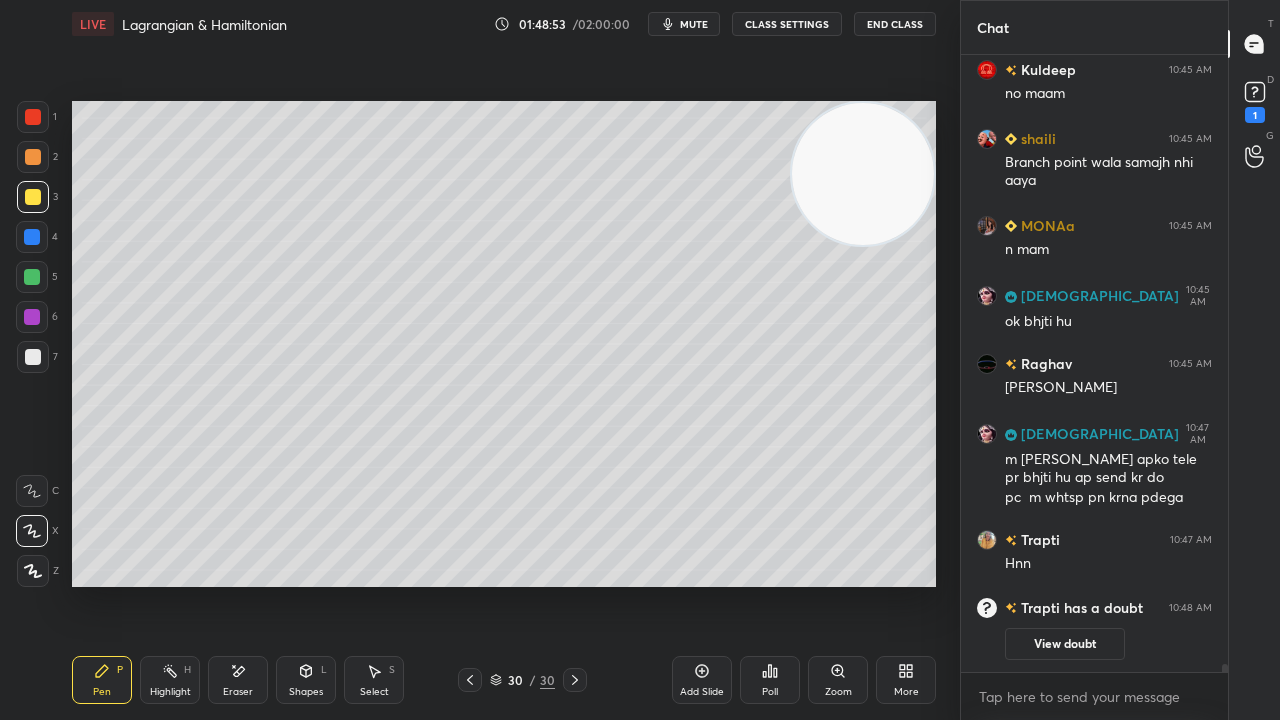 click on "Shapes L" at bounding box center [306, 680] 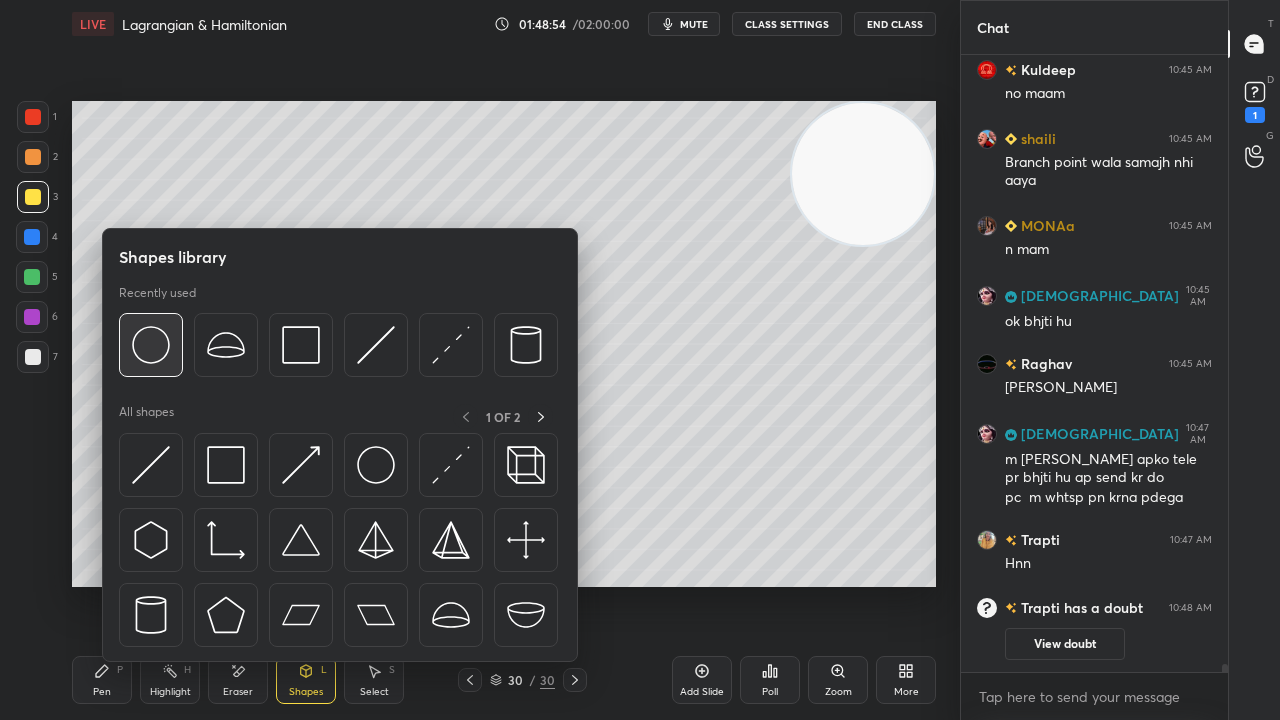 click at bounding box center [151, 345] 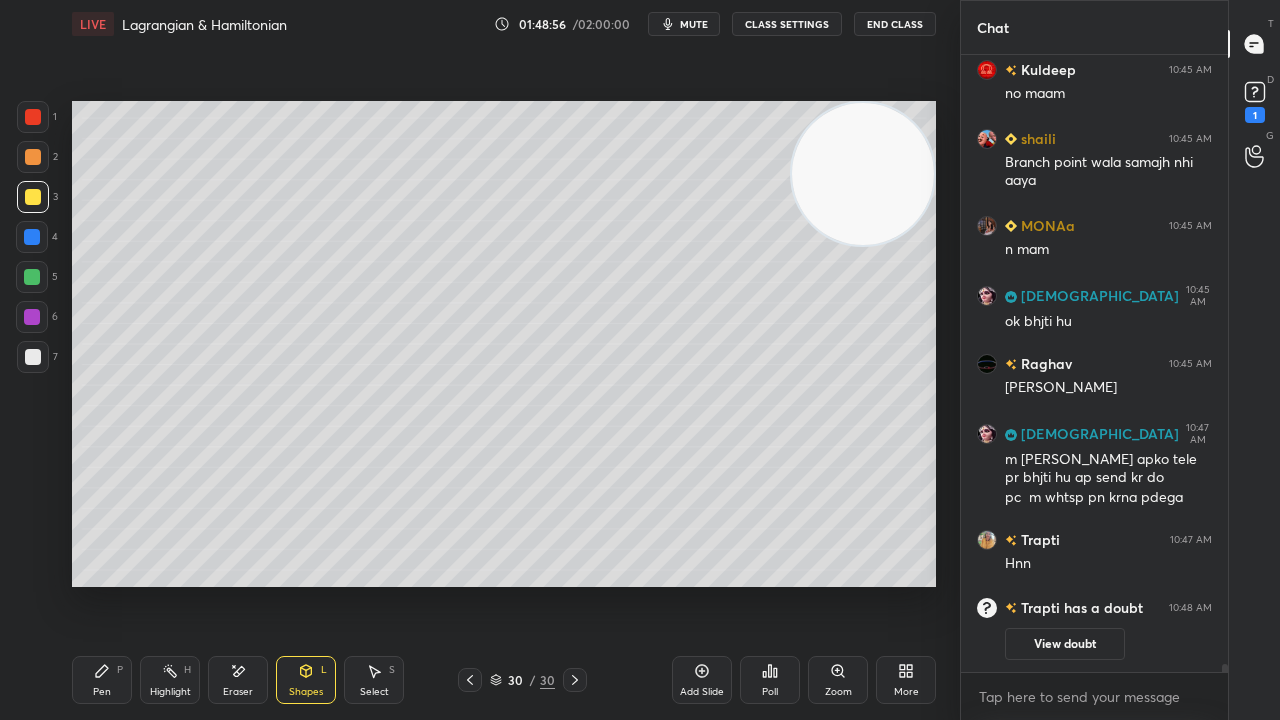 click on "Pen P" at bounding box center (102, 680) 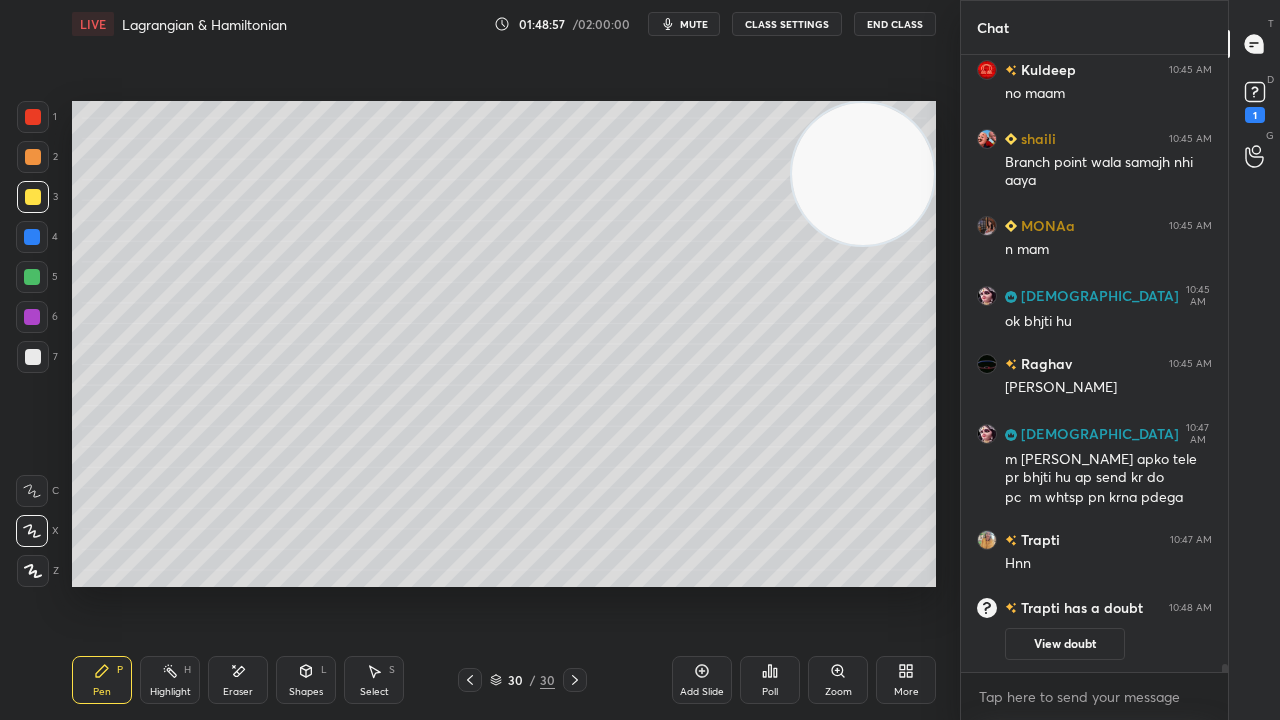click at bounding box center [33, 357] 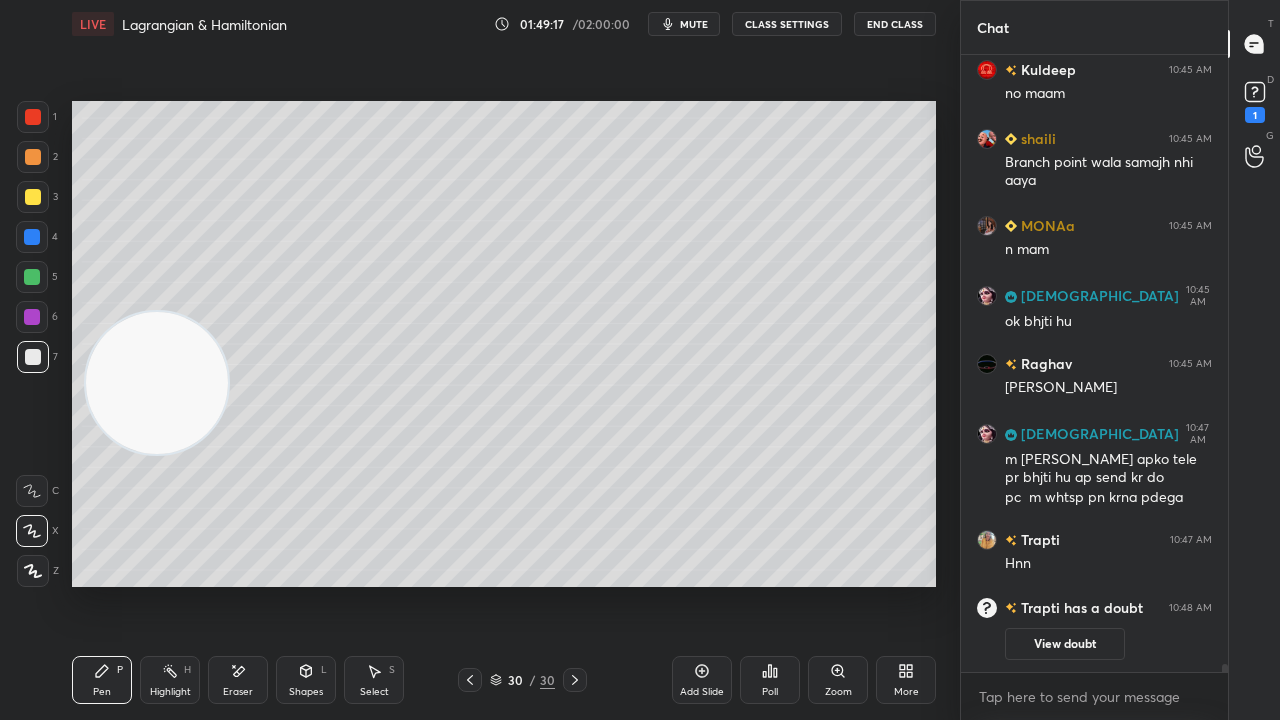 drag, startPoint x: 898, startPoint y: 206, endPoint x: 184, endPoint y: 292, distance: 719.16064 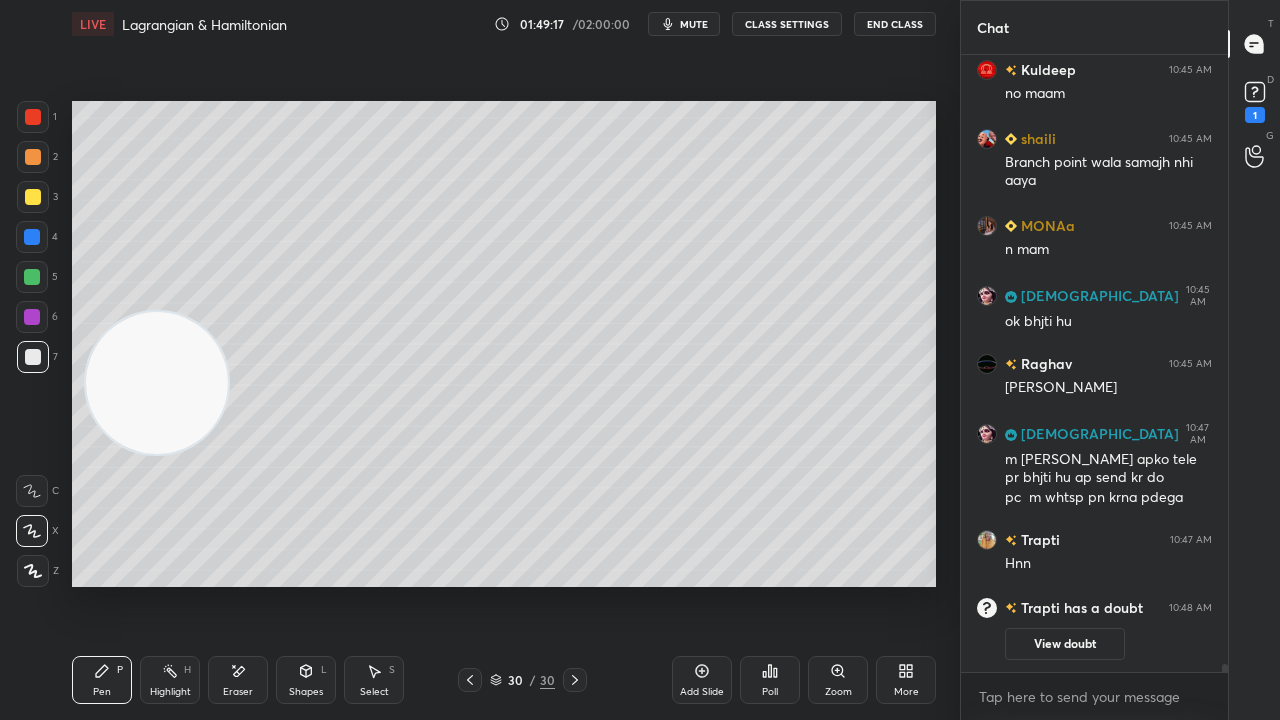 click at bounding box center (157, 383) 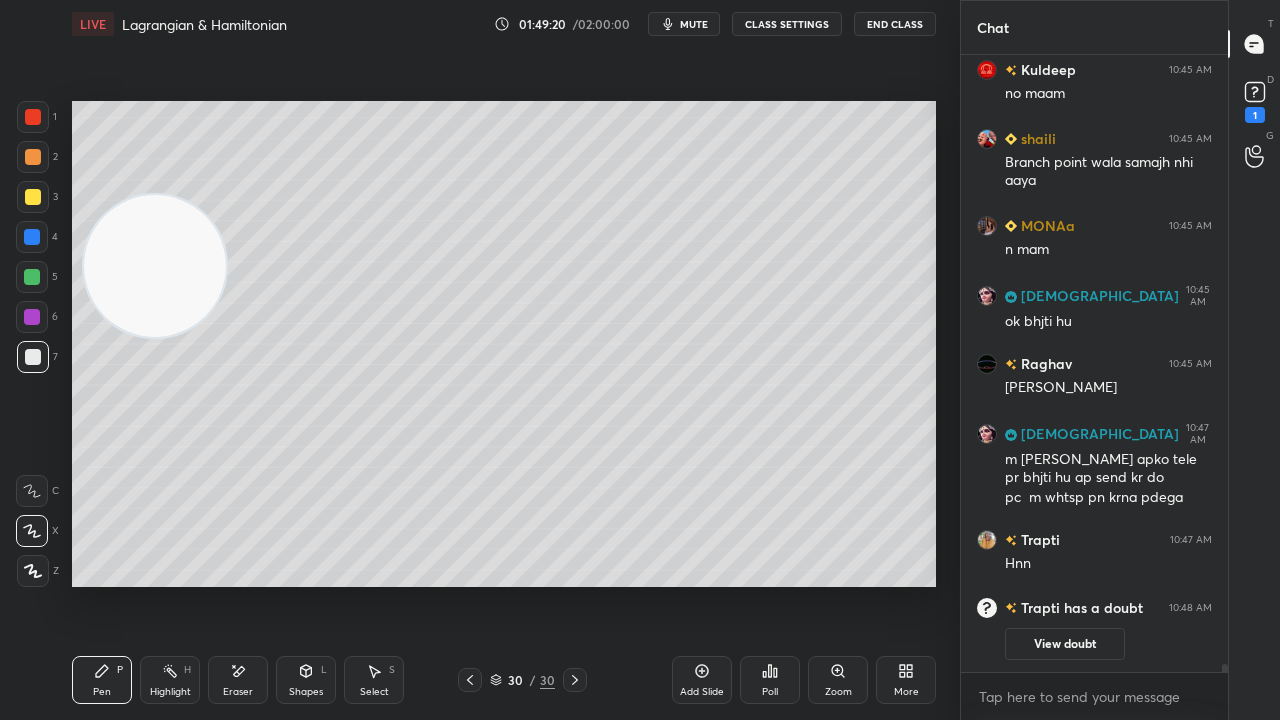 click on "mute" at bounding box center [694, 24] 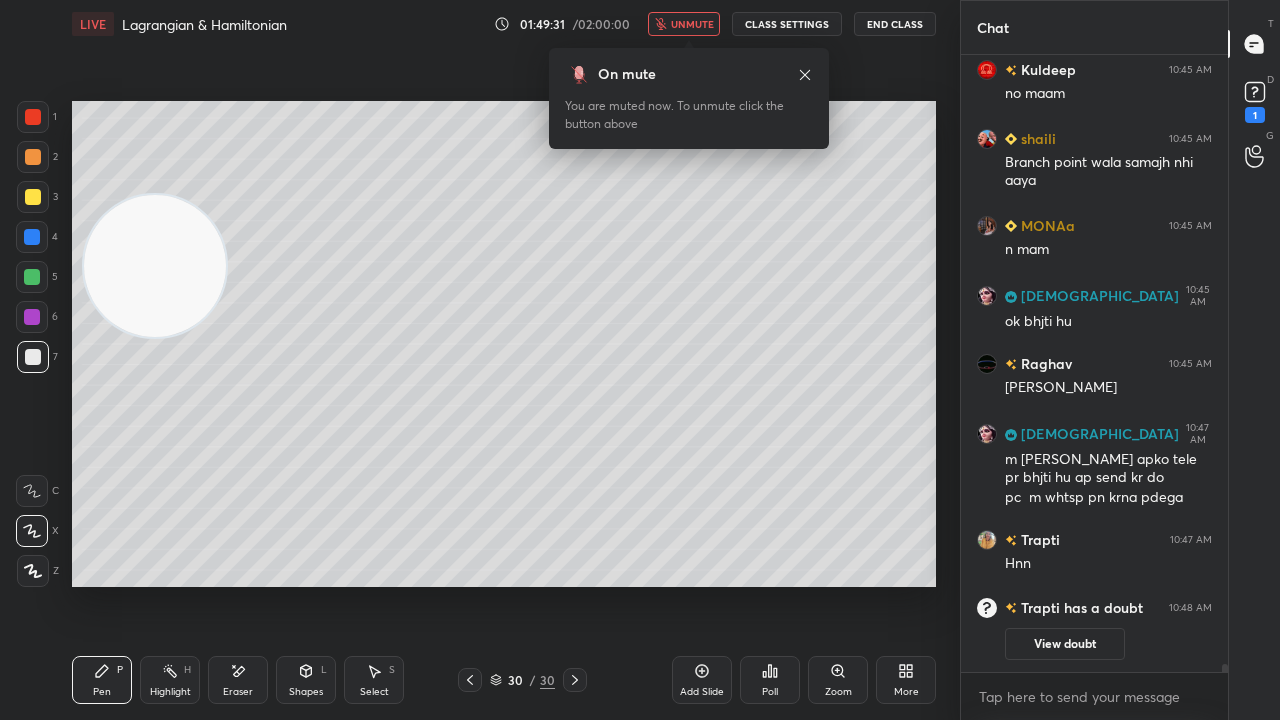 scroll, scrollTop: 45142, scrollLeft: 0, axis: vertical 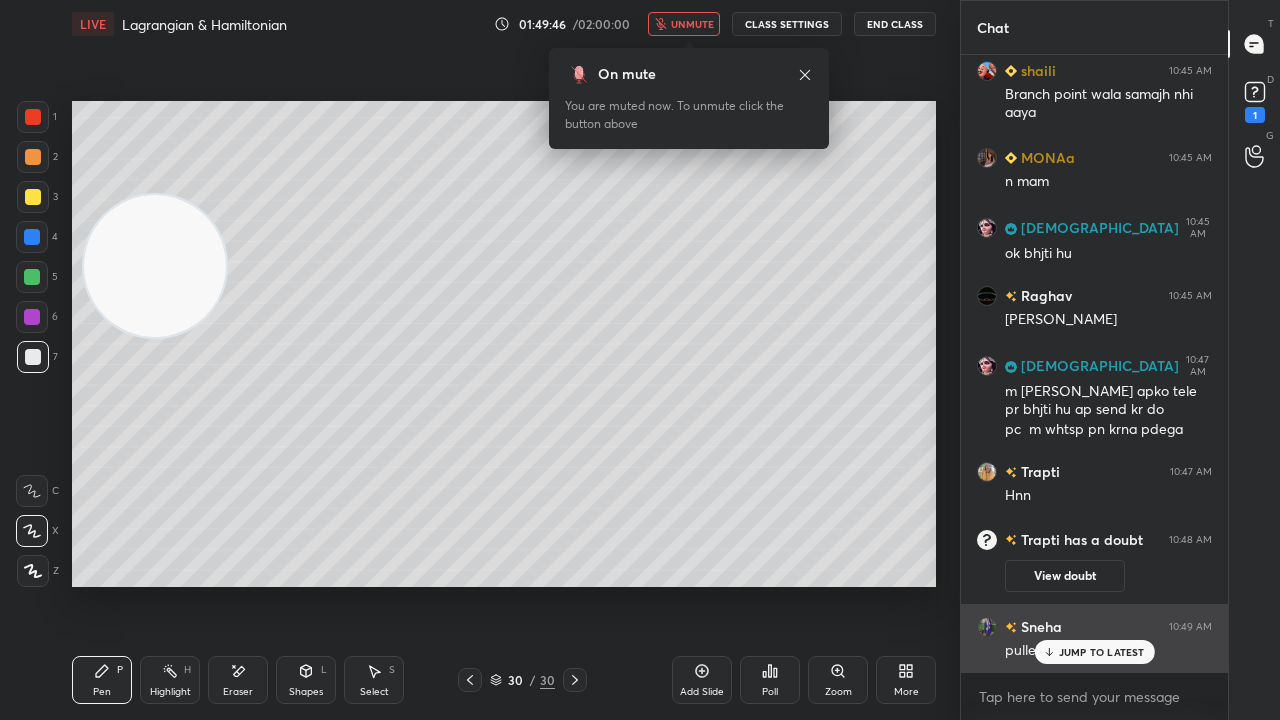 click on "JUMP TO LATEST" at bounding box center (1102, 652) 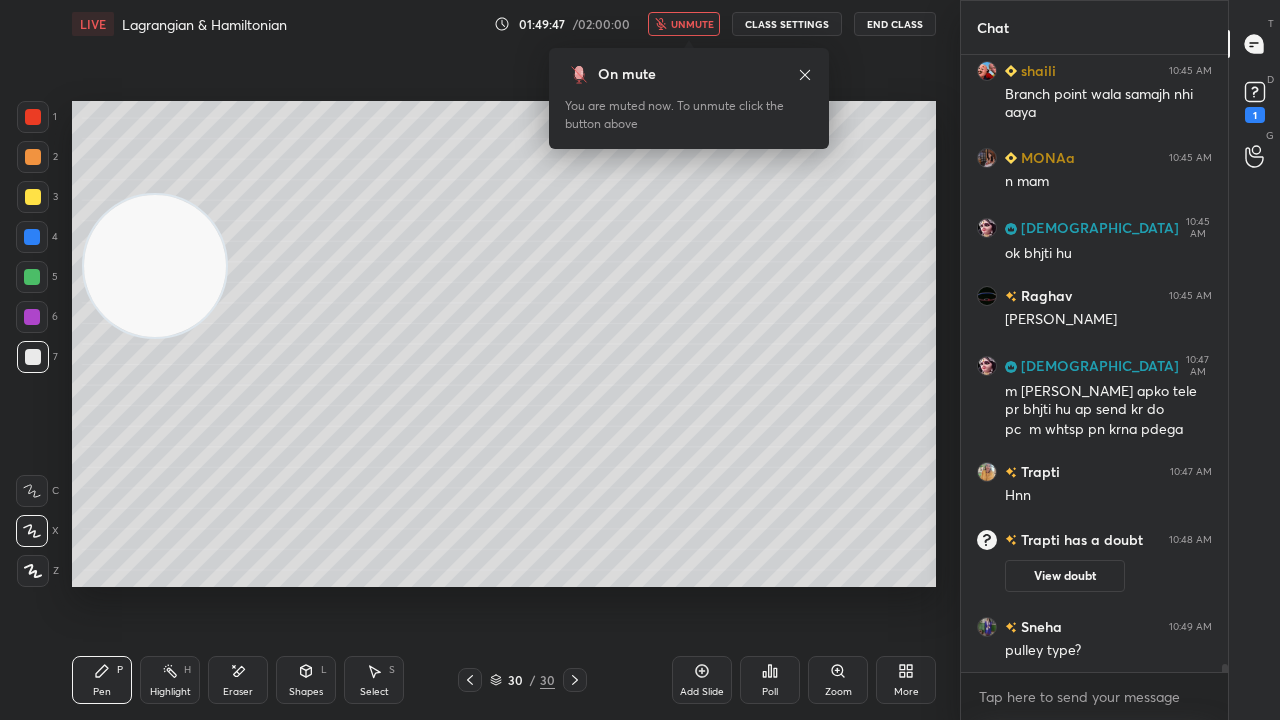 click on "unmute" at bounding box center (692, 24) 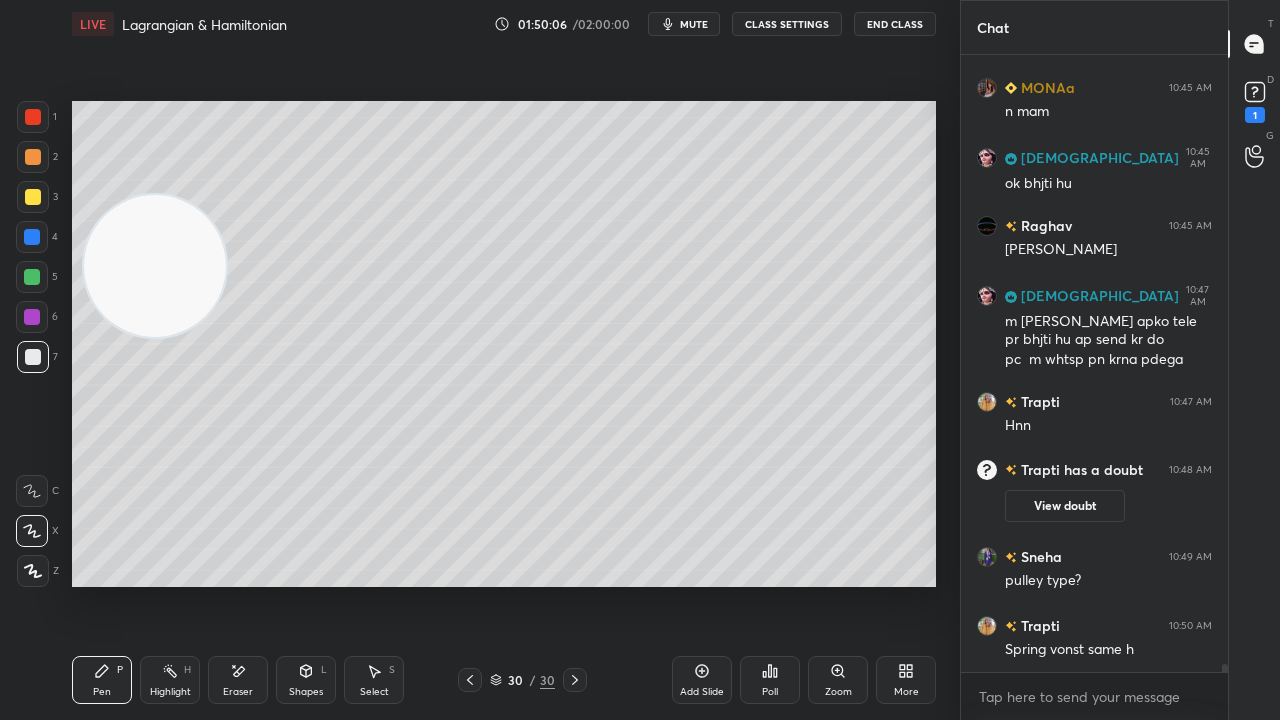 scroll, scrollTop: 45280, scrollLeft: 0, axis: vertical 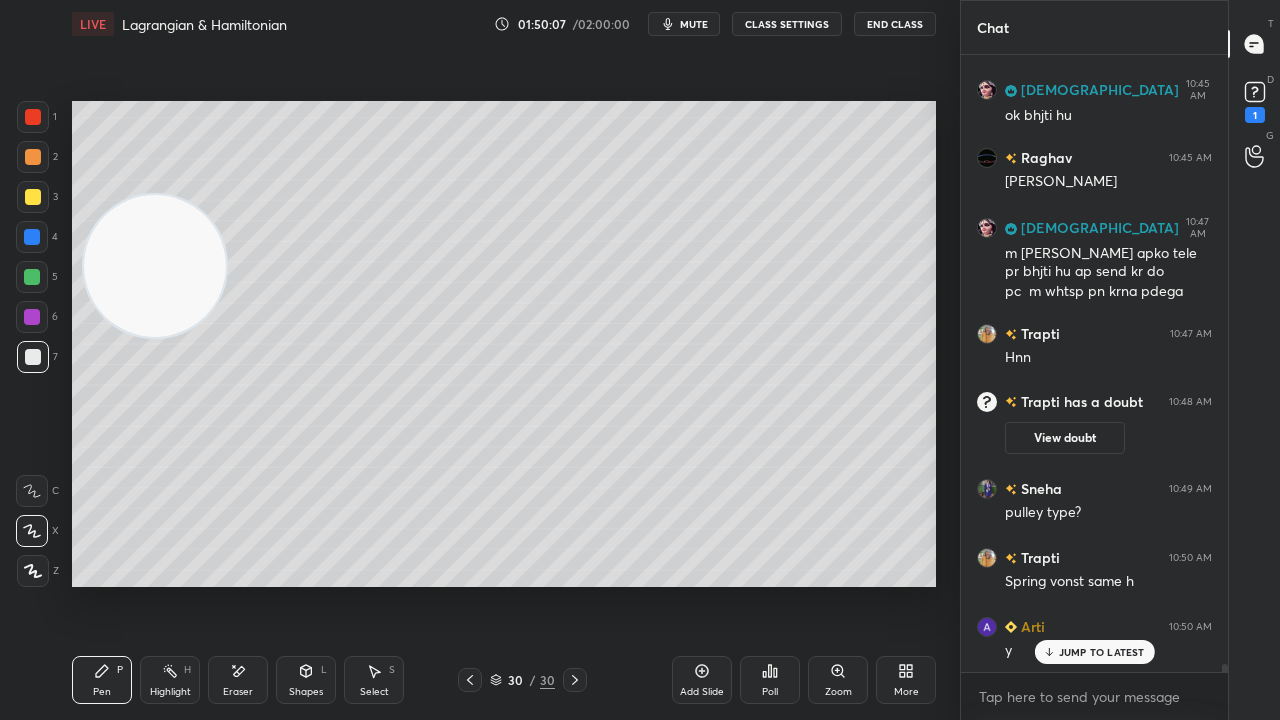 click on "mute" at bounding box center [694, 24] 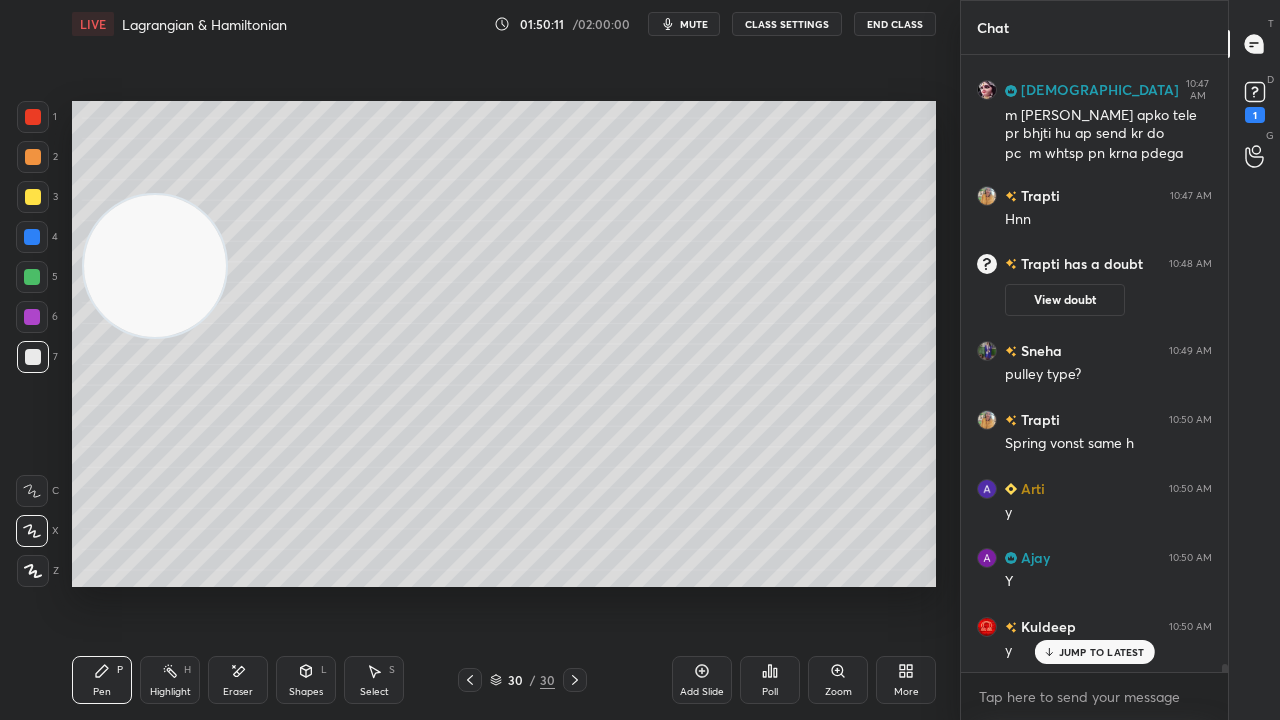 scroll, scrollTop: 45488, scrollLeft: 0, axis: vertical 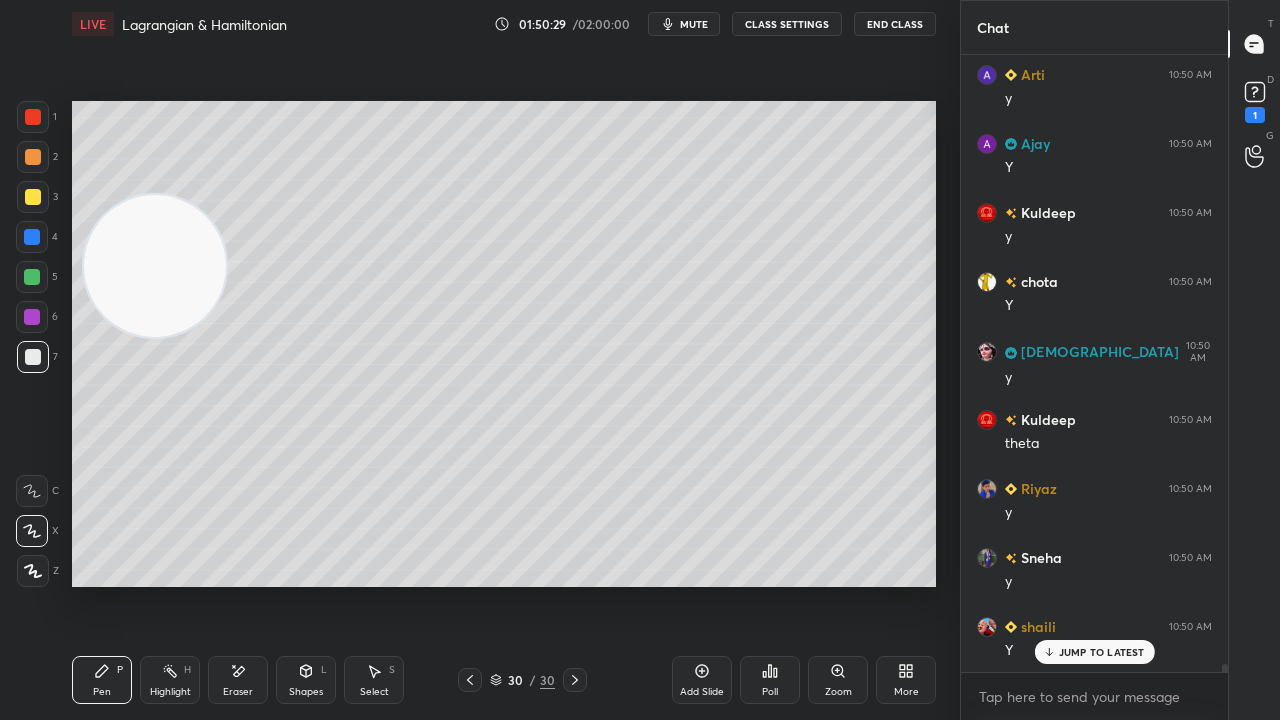 click on "JUMP TO LATEST" at bounding box center (1102, 652) 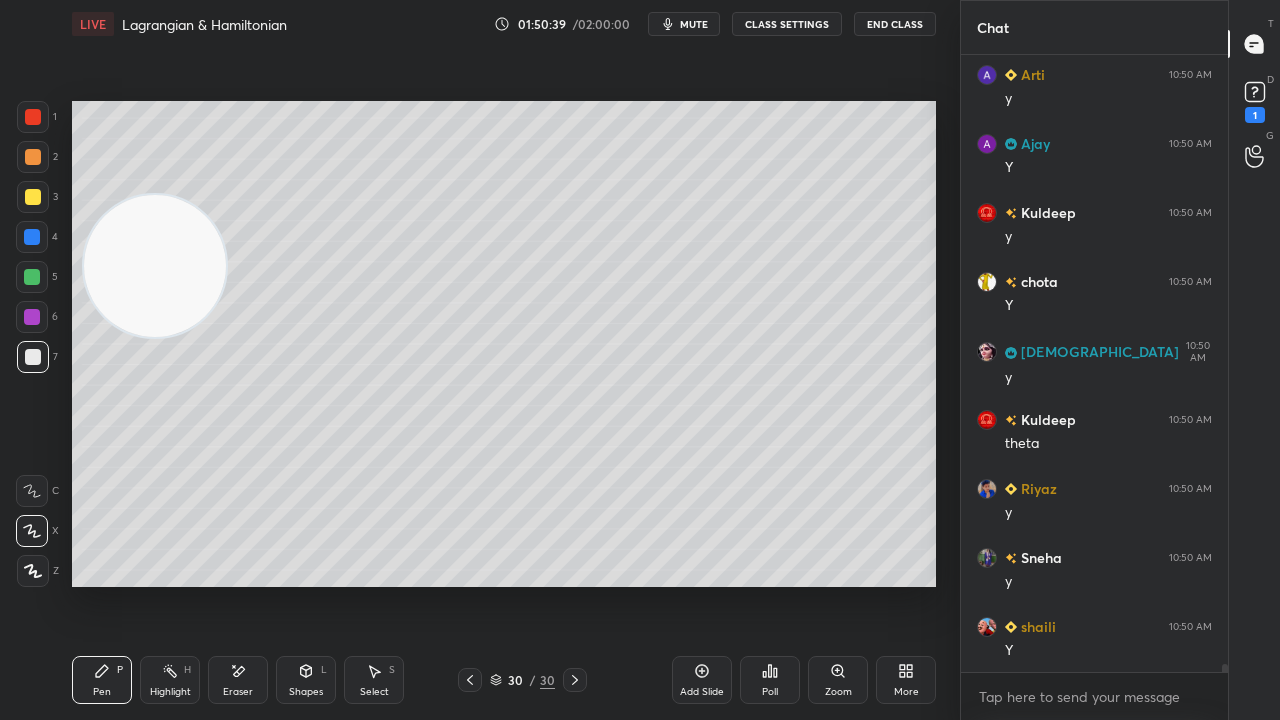 scroll, scrollTop: 45902, scrollLeft: 0, axis: vertical 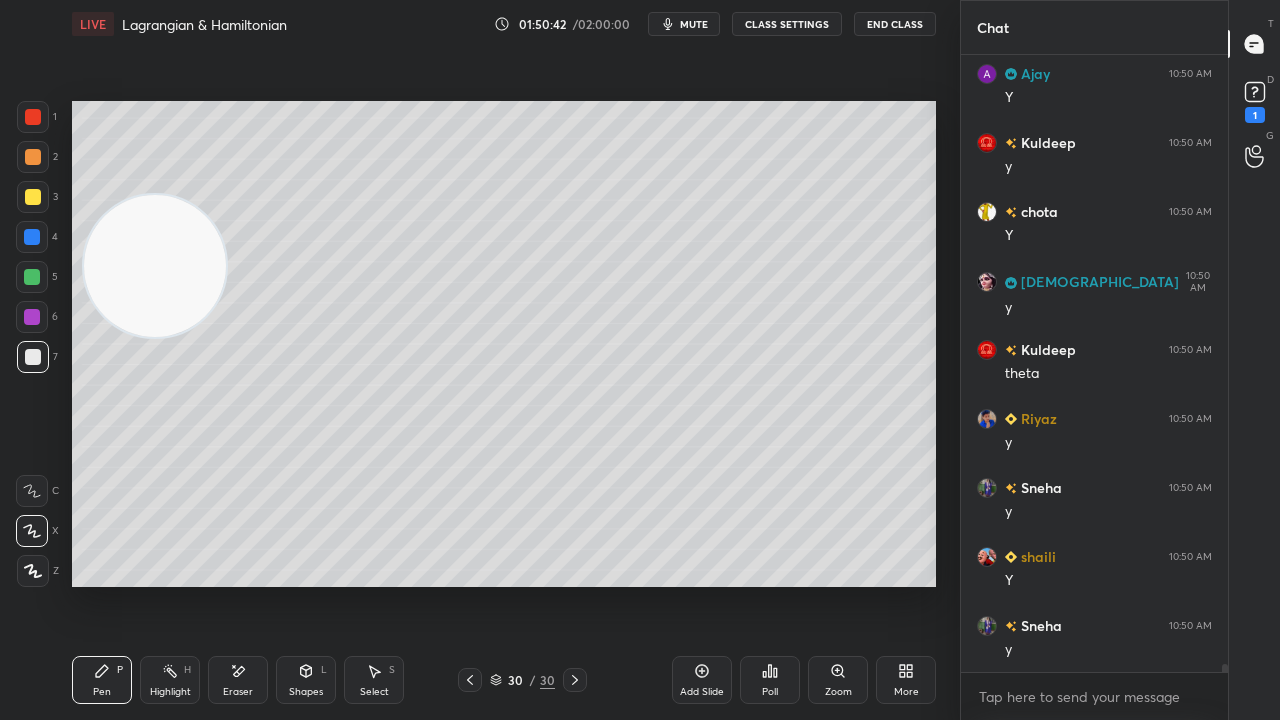 click on "mute" at bounding box center [694, 24] 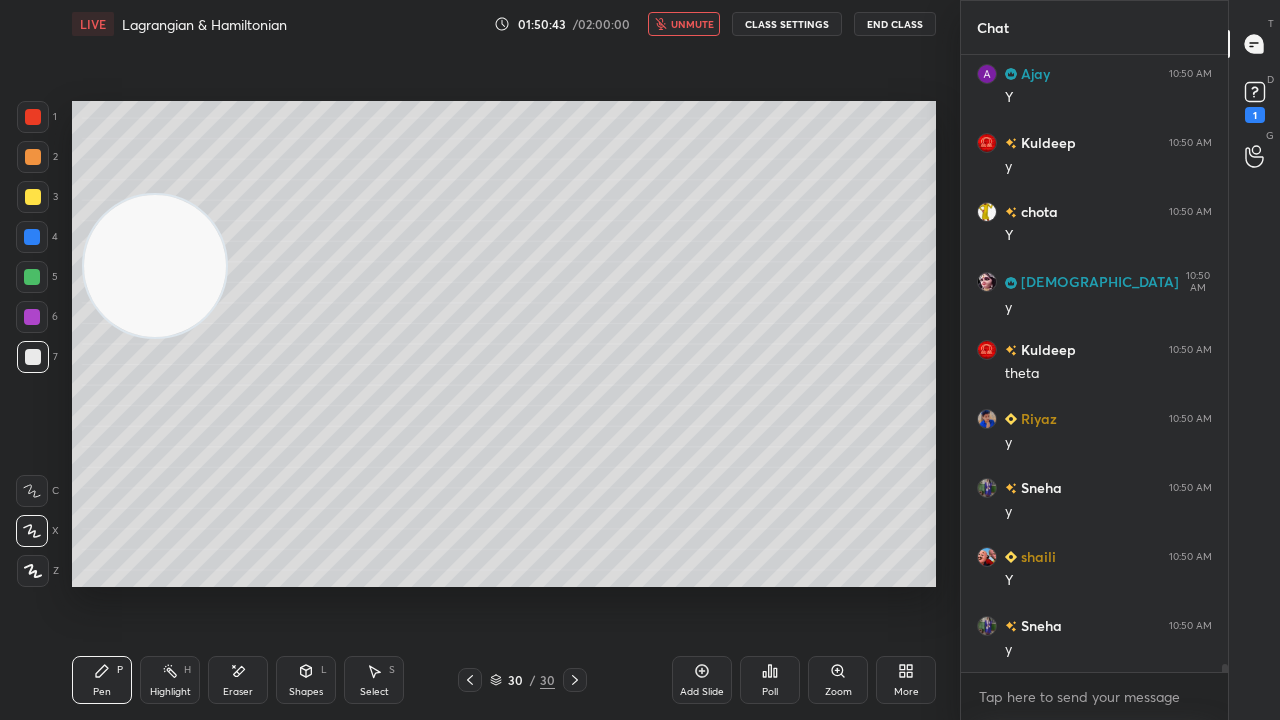 click on "unmute" at bounding box center (692, 24) 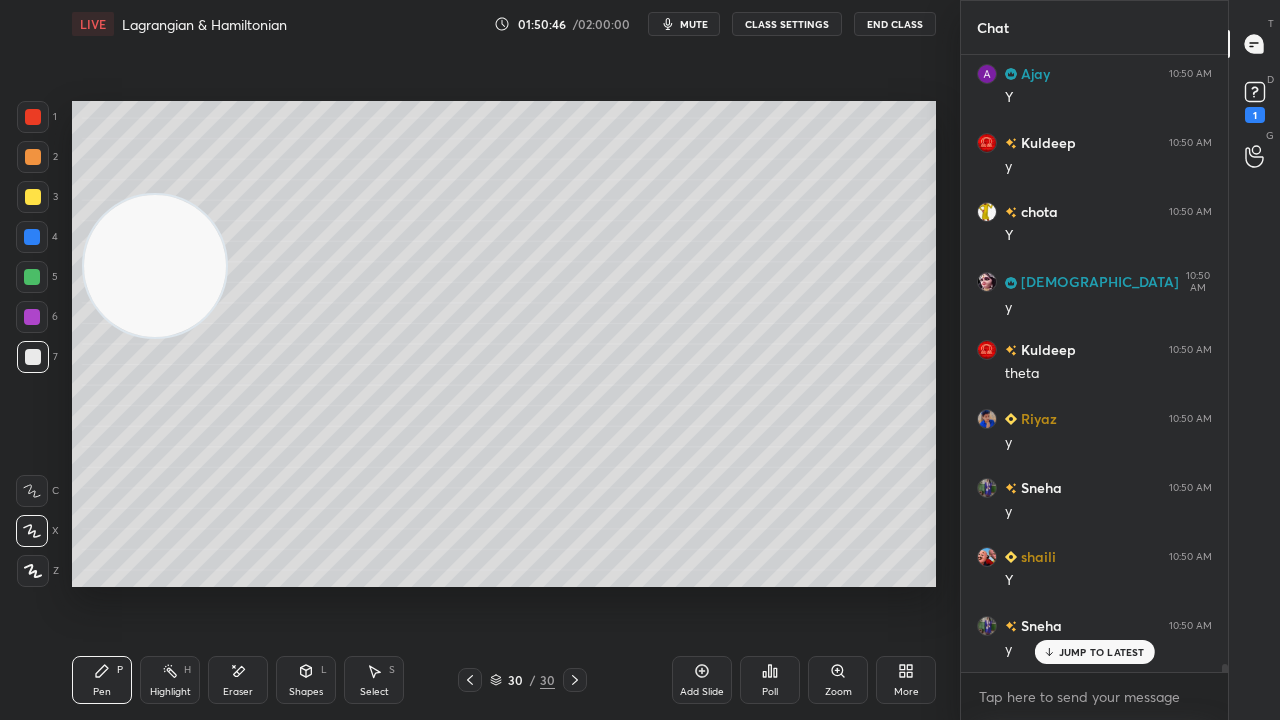 scroll, scrollTop: 45970, scrollLeft: 0, axis: vertical 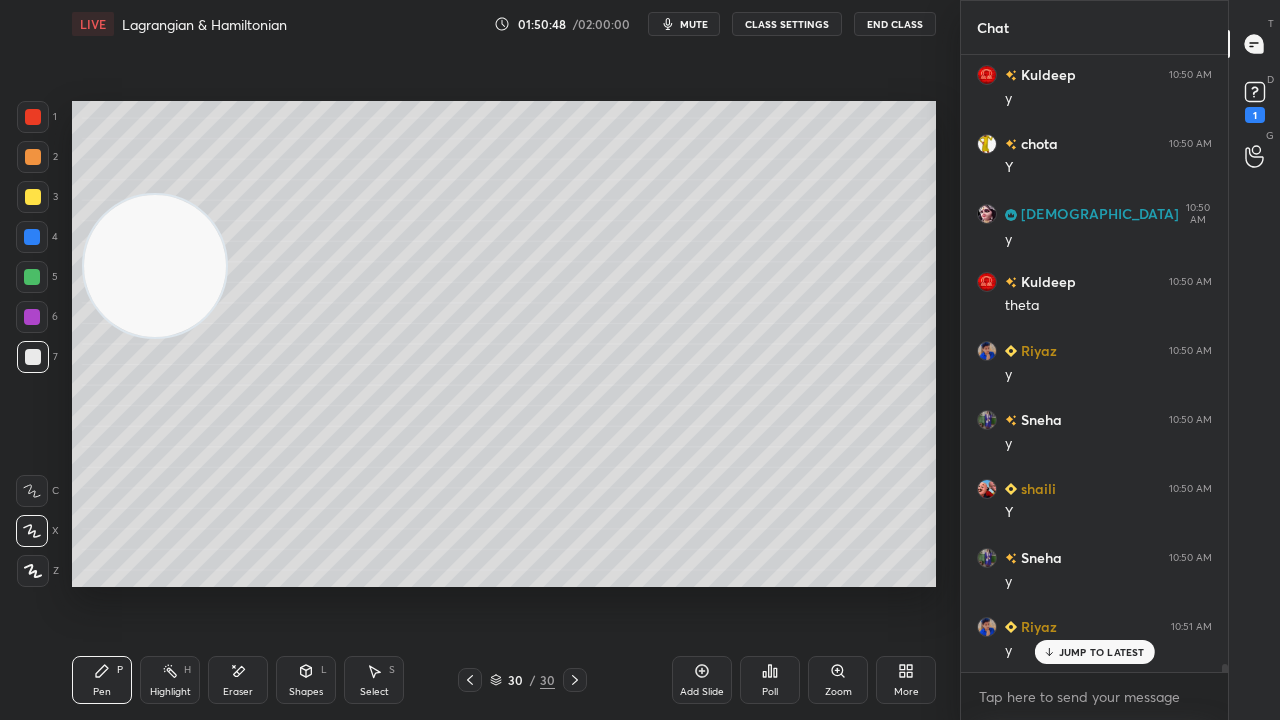 click on "JUMP TO LATEST" at bounding box center (1102, 652) 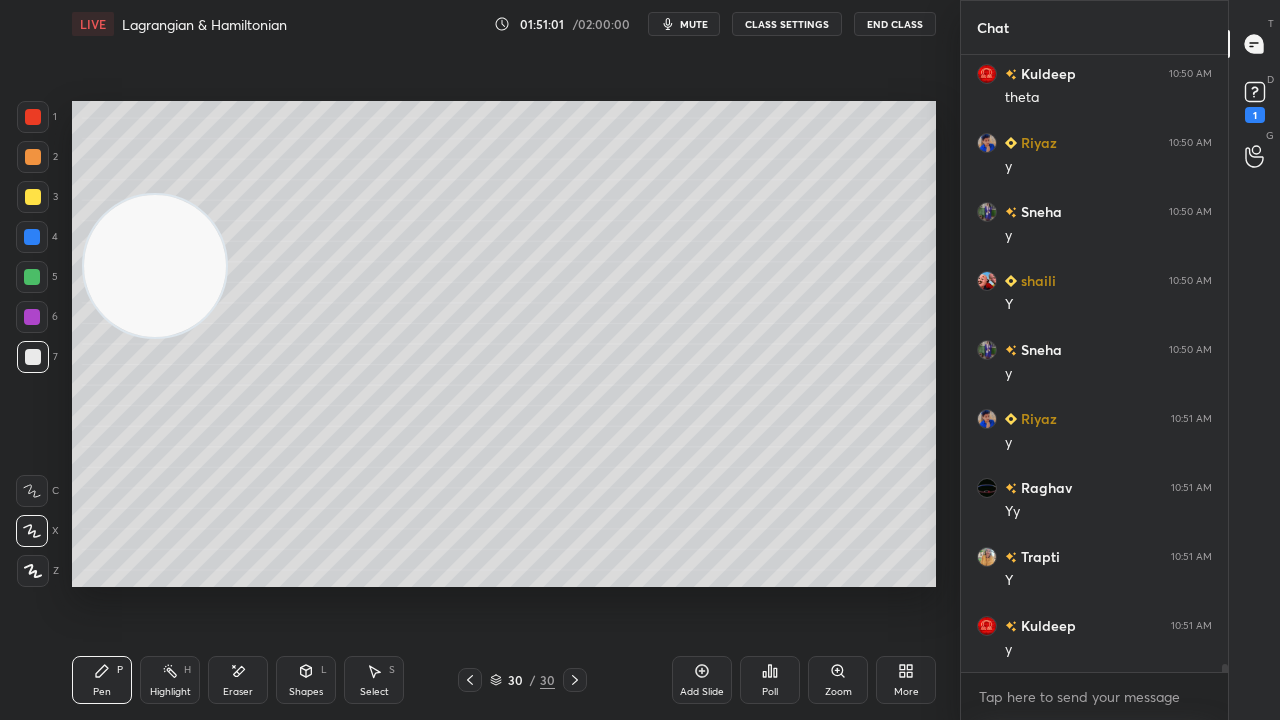 scroll, scrollTop: 46246, scrollLeft: 0, axis: vertical 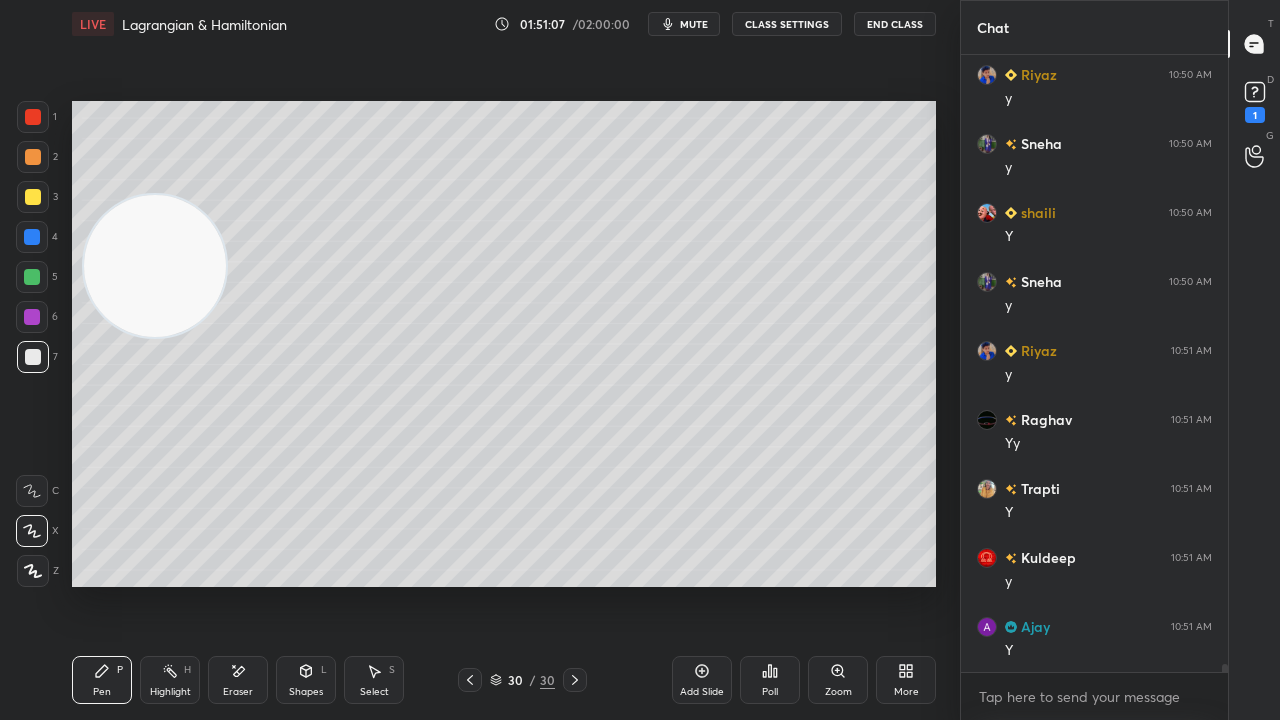 click on "mute" at bounding box center (694, 24) 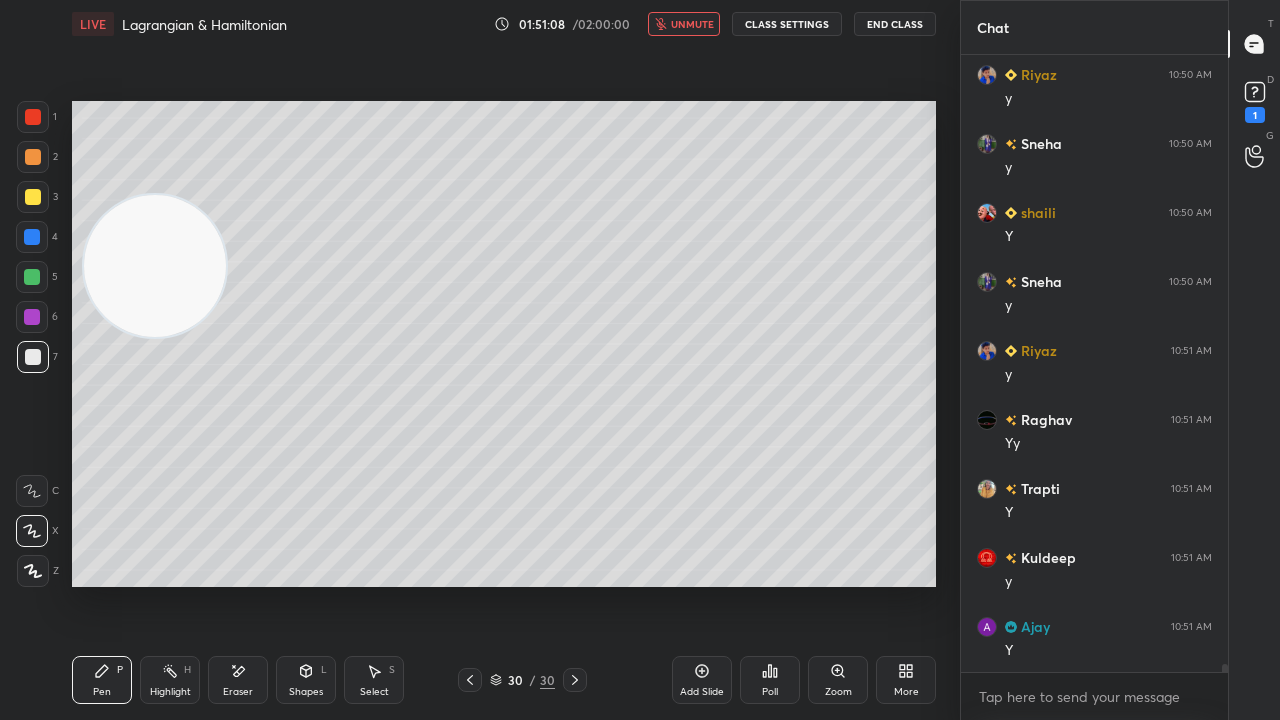 click on "unmute" at bounding box center (684, 24) 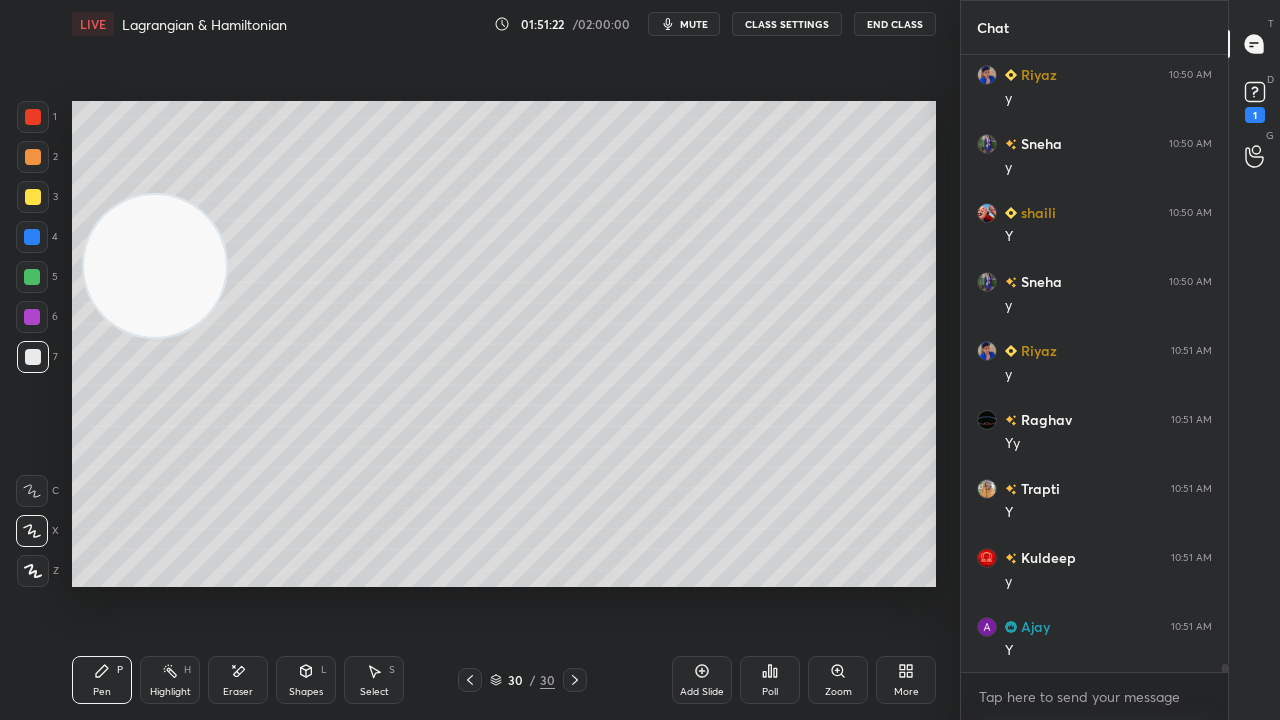 click on "mute" at bounding box center [694, 24] 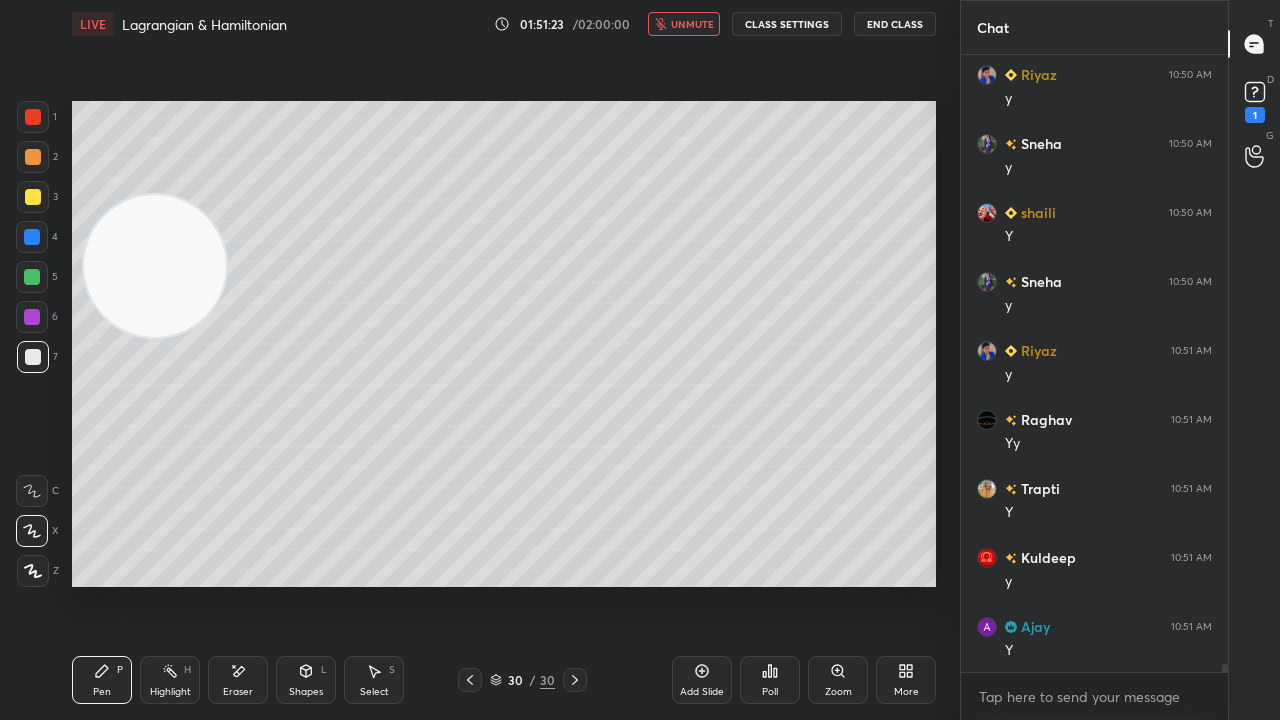 click on "unmute" at bounding box center [692, 24] 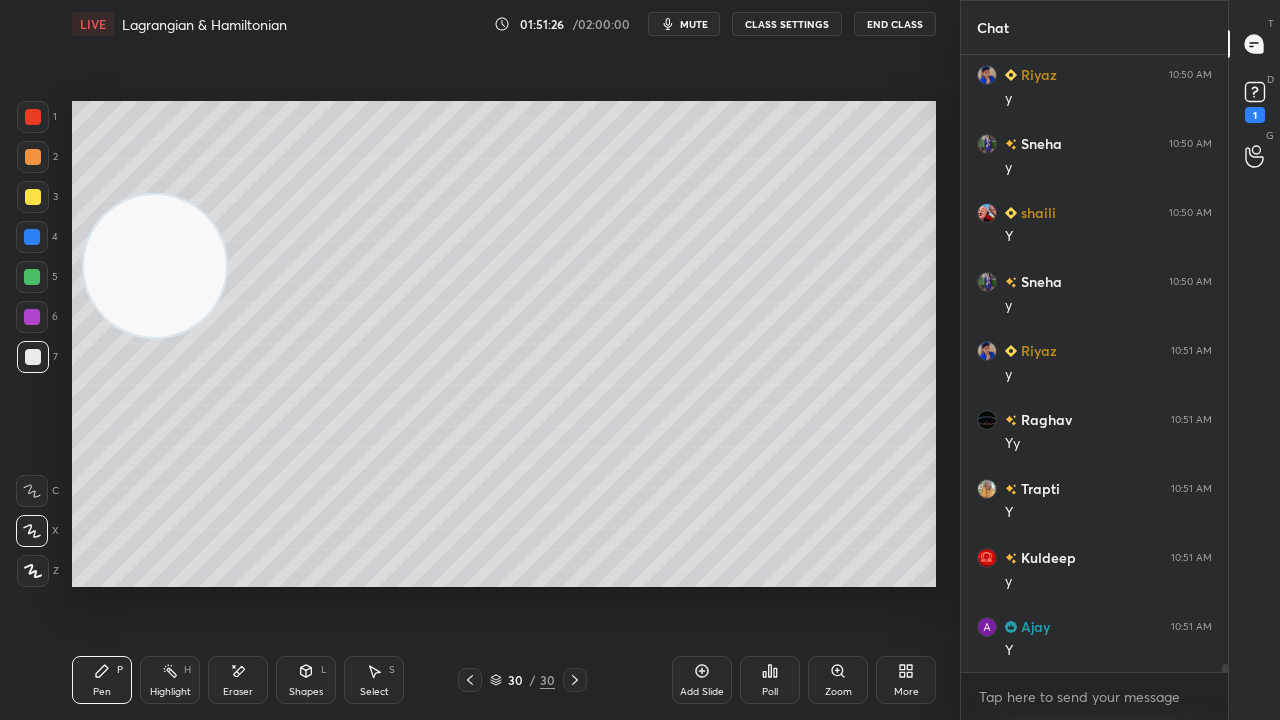 click on "Eraser" at bounding box center (238, 680) 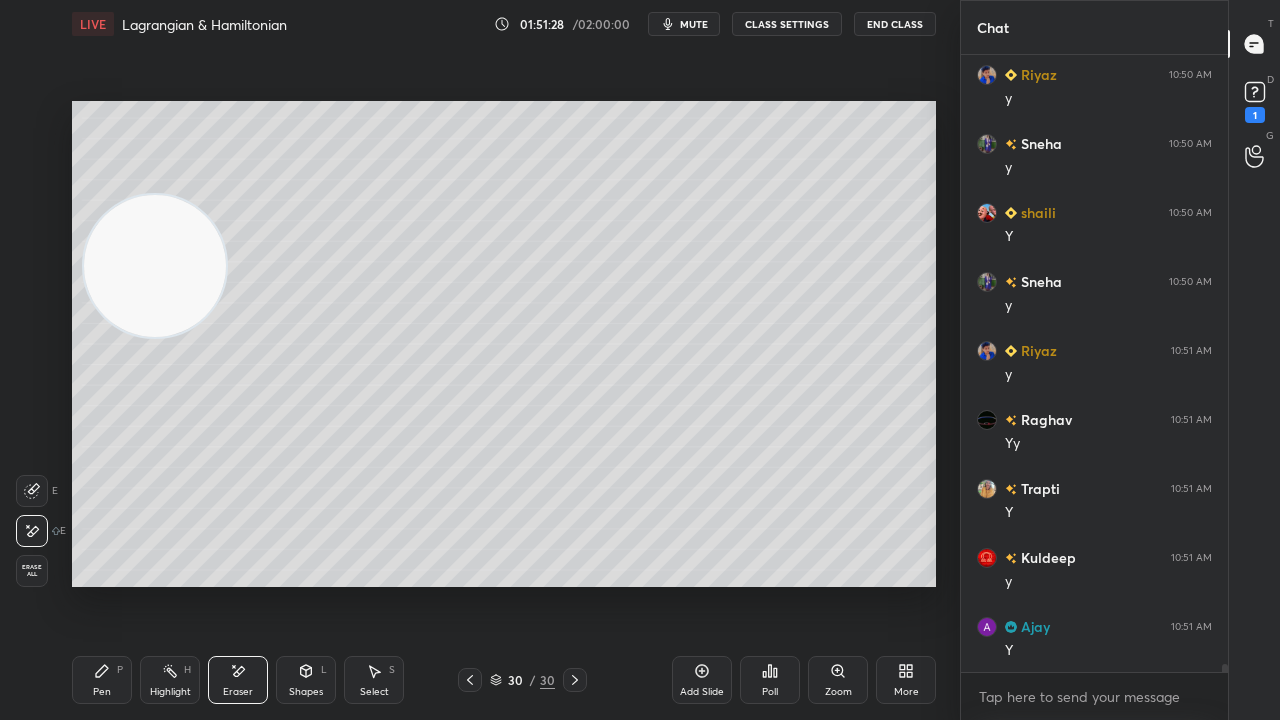 click on "Pen P" at bounding box center (102, 680) 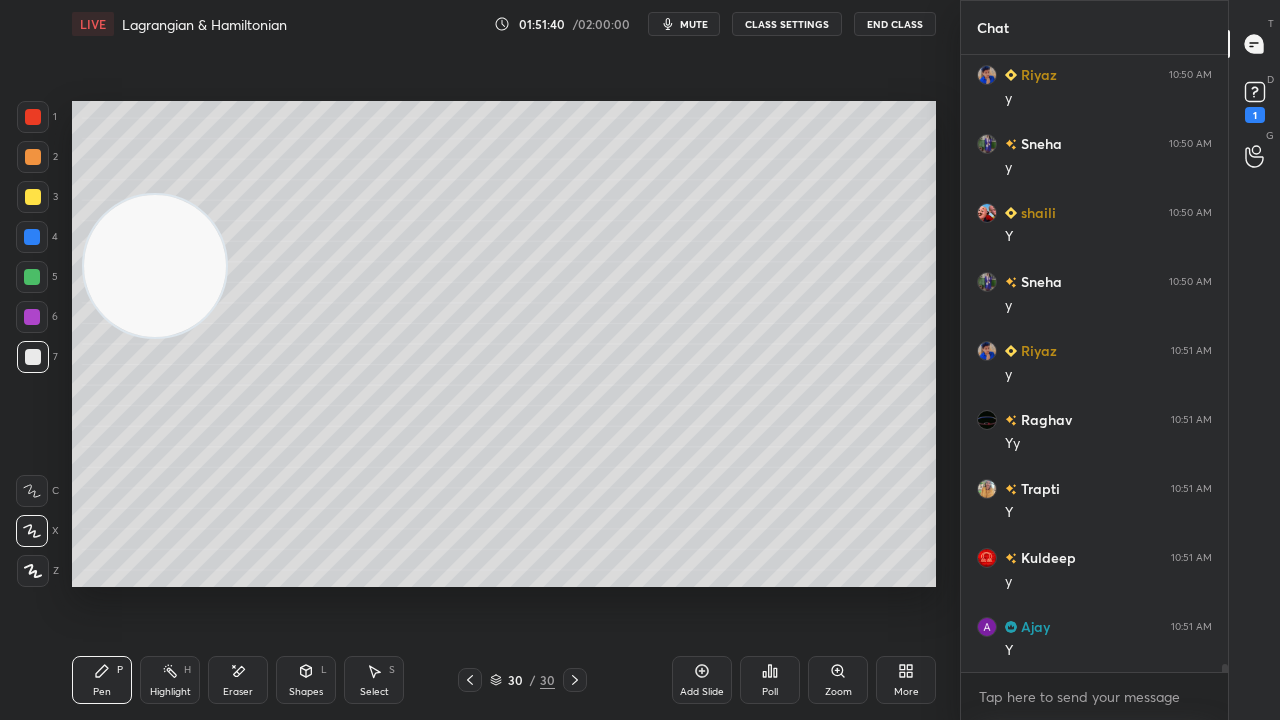 click on "mute" at bounding box center (684, 24) 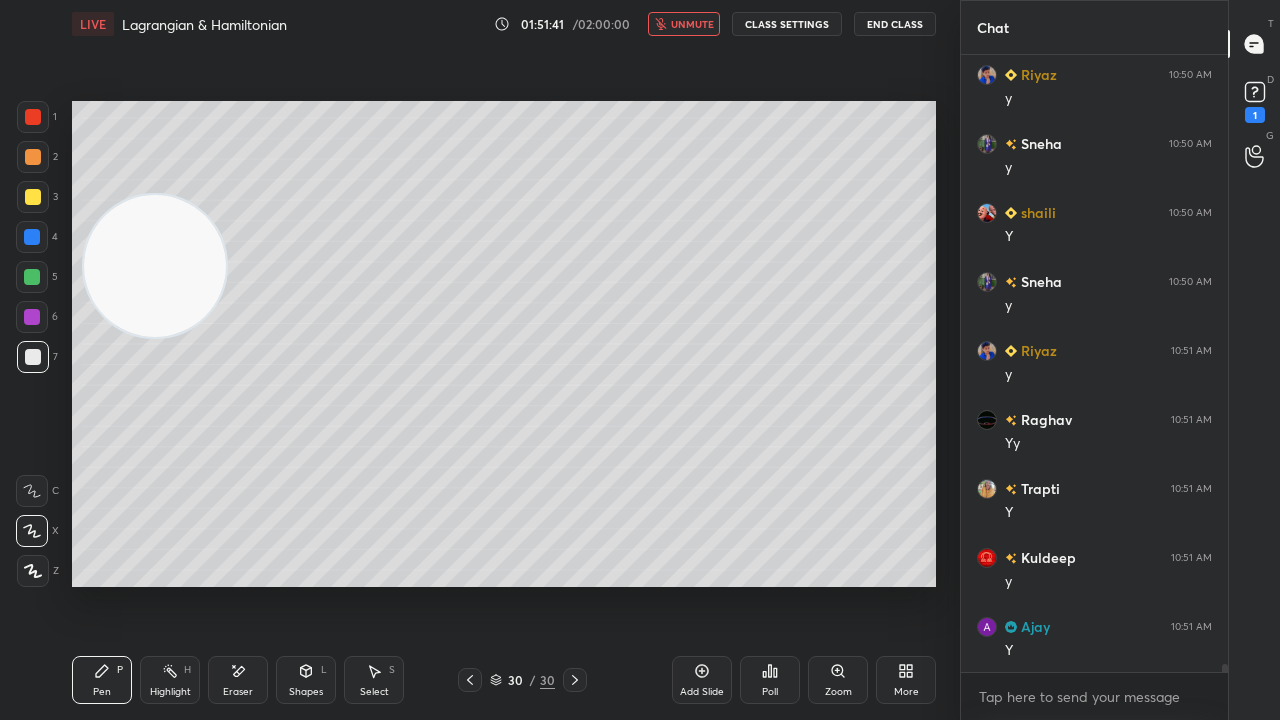 drag, startPoint x: 683, startPoint y: 26, endPoint x: 686, endPoint y: 14, distance: 12.369317 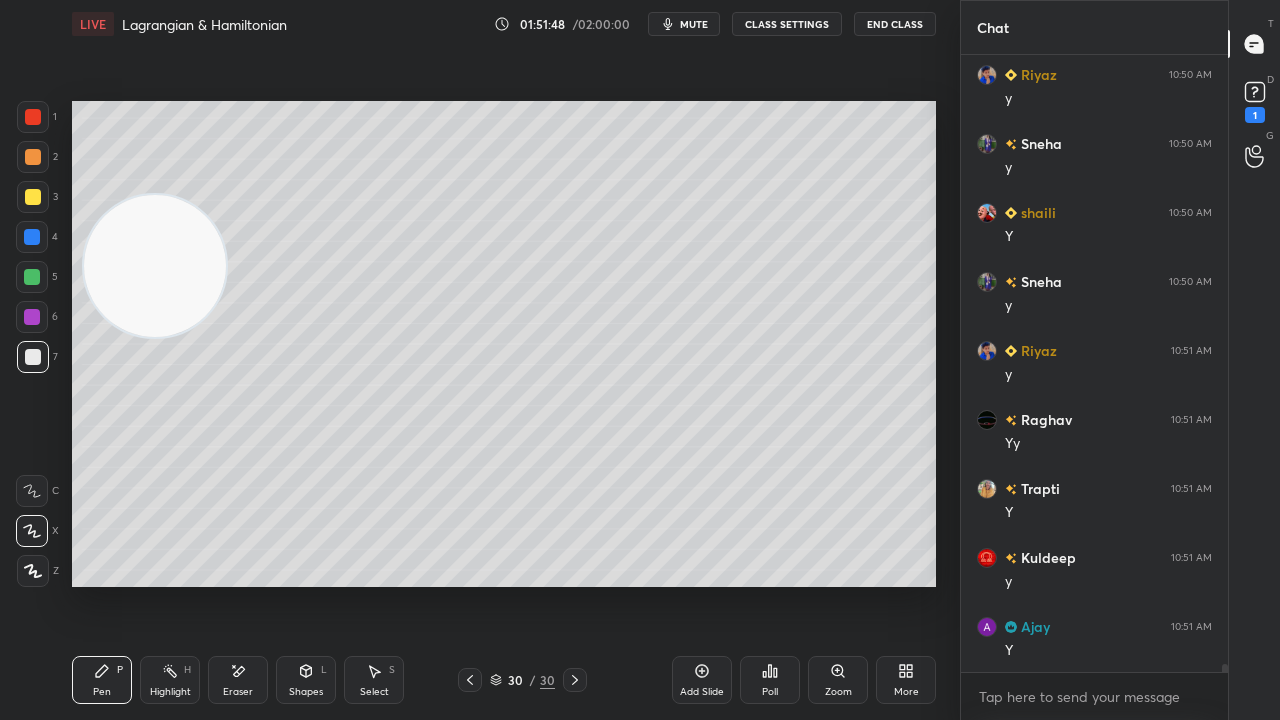 scroll, scrollTop: 46316, scrollLeft: 0, axis: vertical 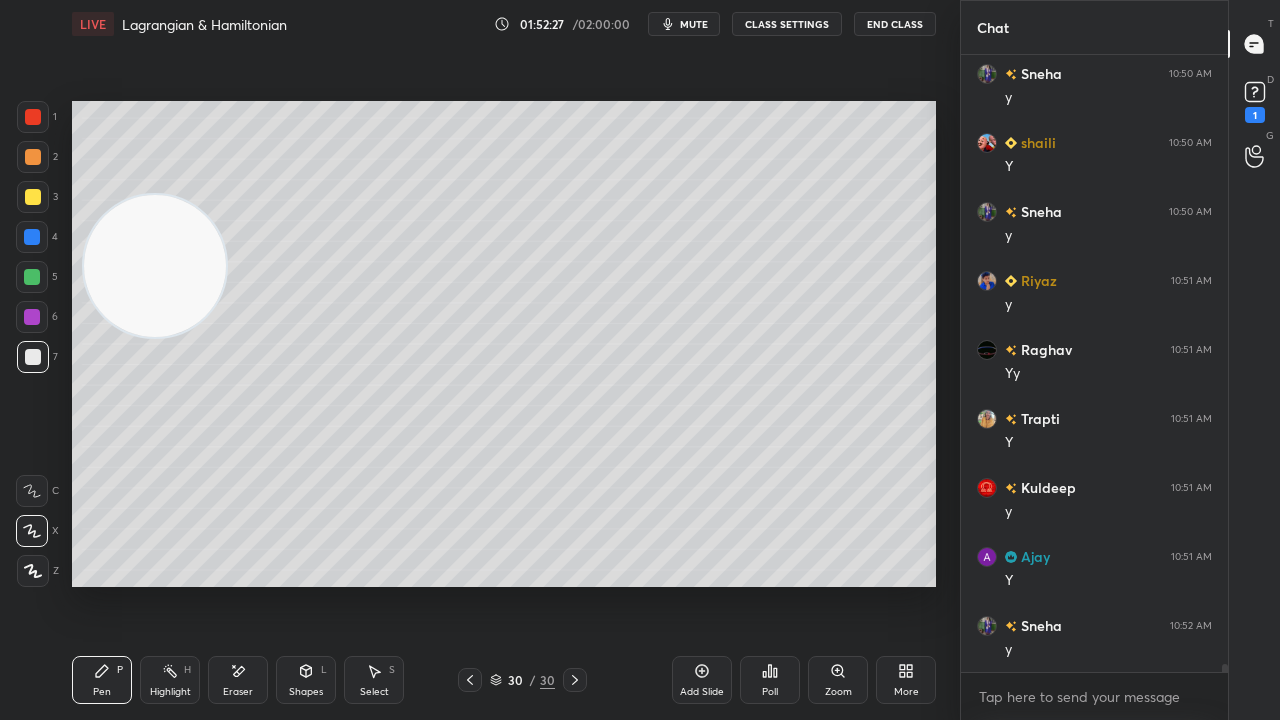 click on "mute" at bounding box center [694, 24] 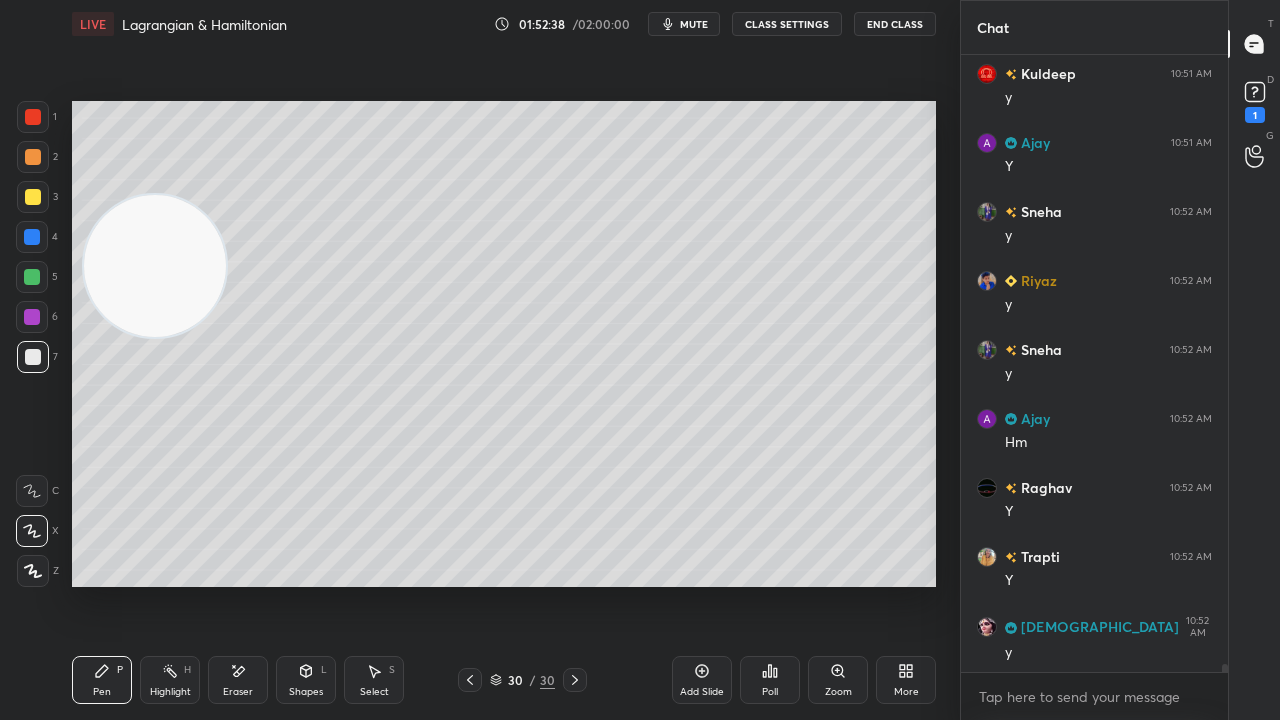 scroll, scrollTop: 46798, scrollLeft: 0, axis: vertical 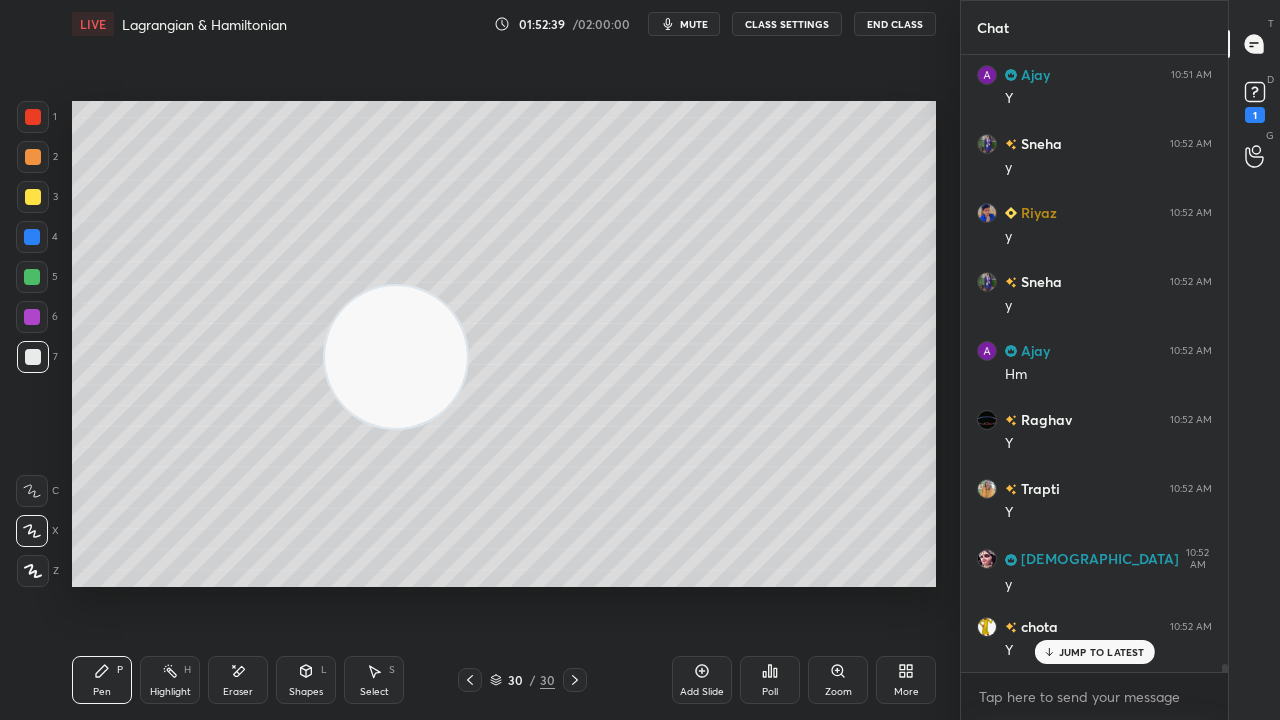 drag, startPoint x: 152, startPoint y: 293, endPoint x: 802, endPoint y: 644, distance: 738.71576 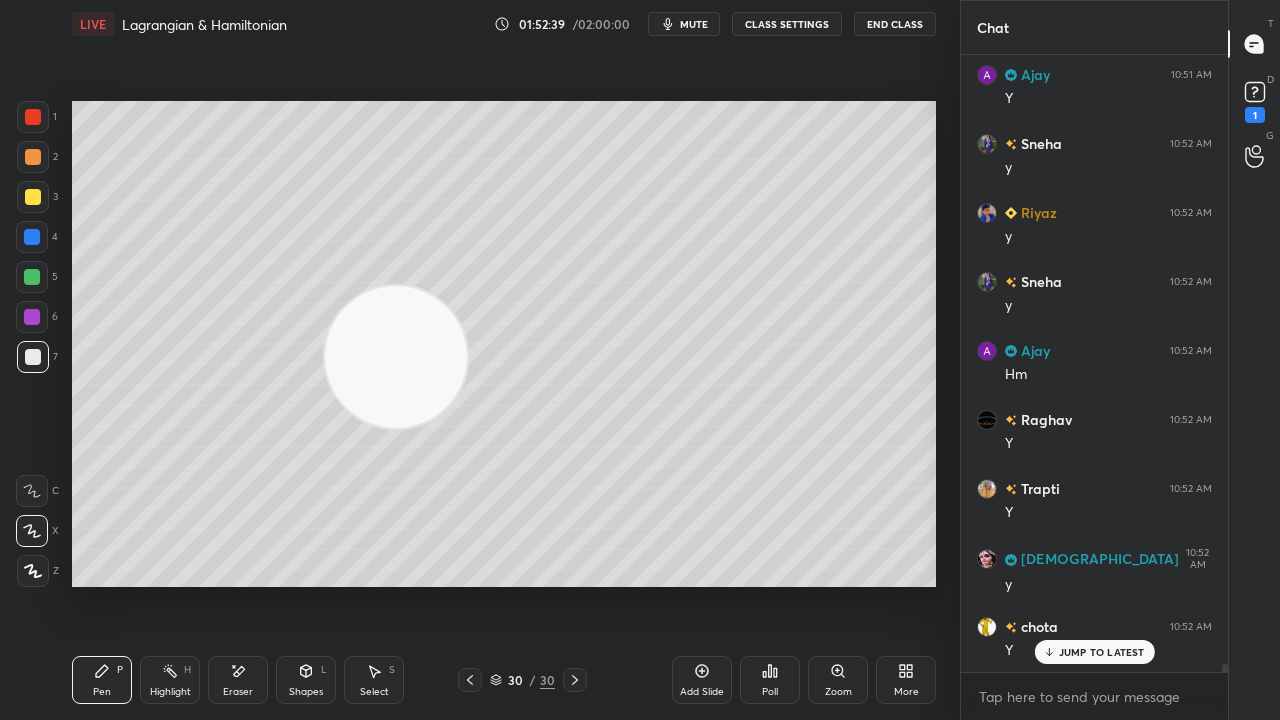 click on "Setting up your live class Poll for   secs No correct answer Start poll" at bounding box center [504, 344] 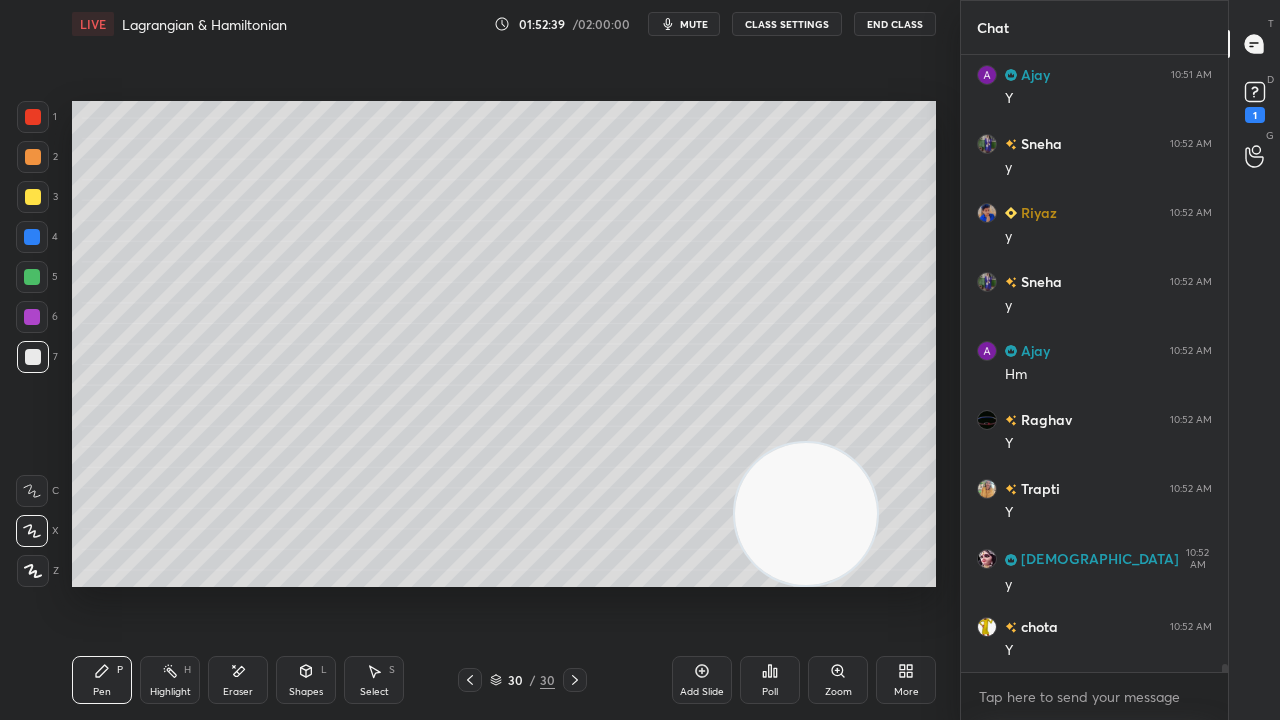 scroll, scrollTop: 46868, scrollLeft: 0, axis: vertical 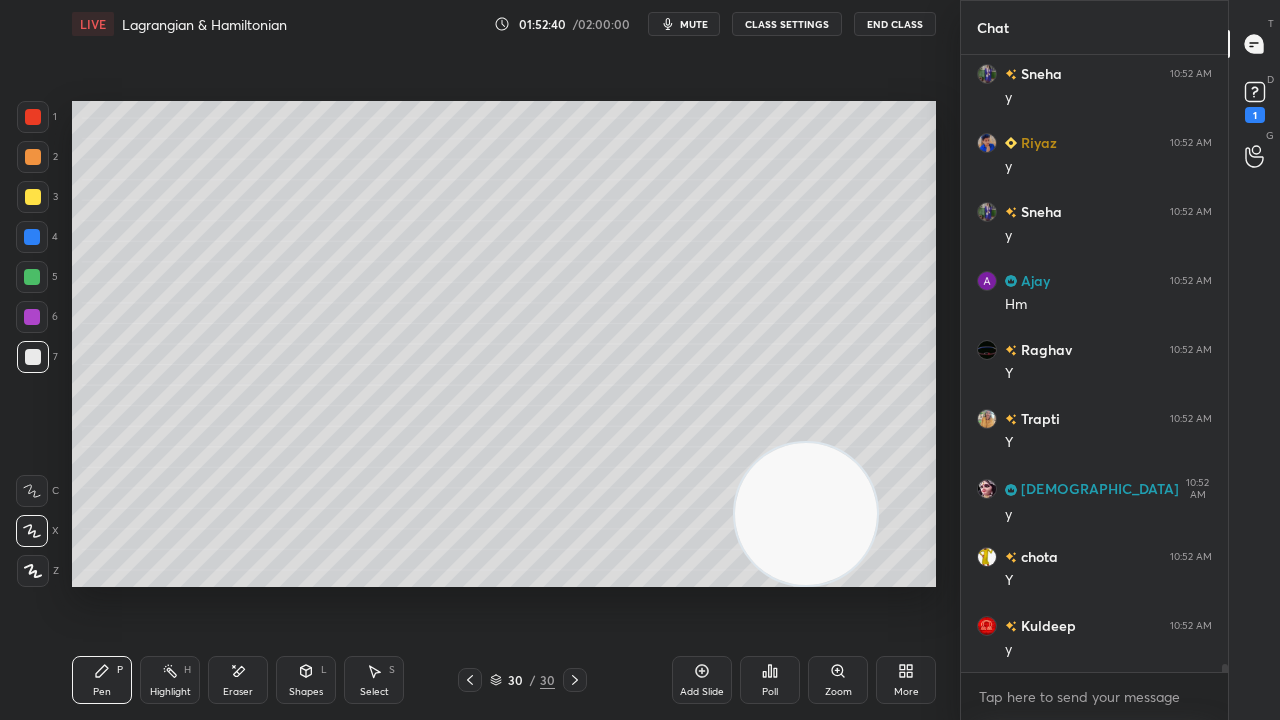 click on "mute" at bounding box center (694, 24) 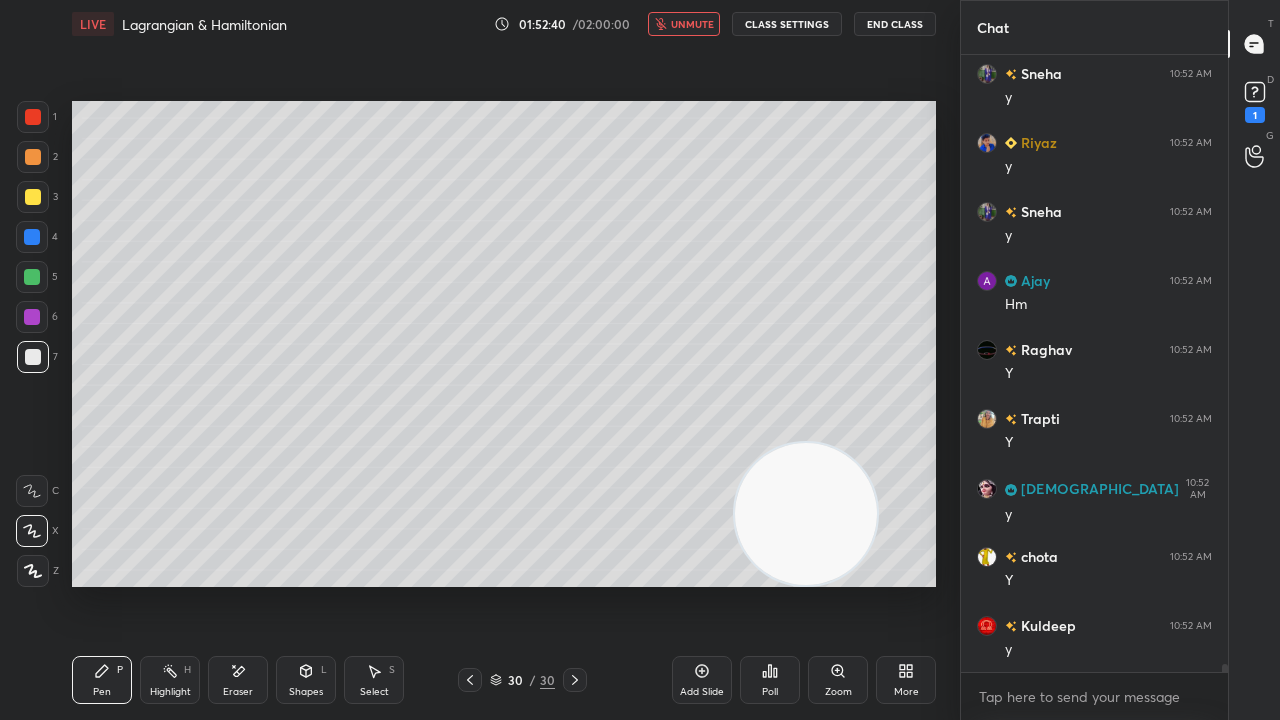 scroll, scrollTop: 46936, scrollLeft: 0, axis: vertical 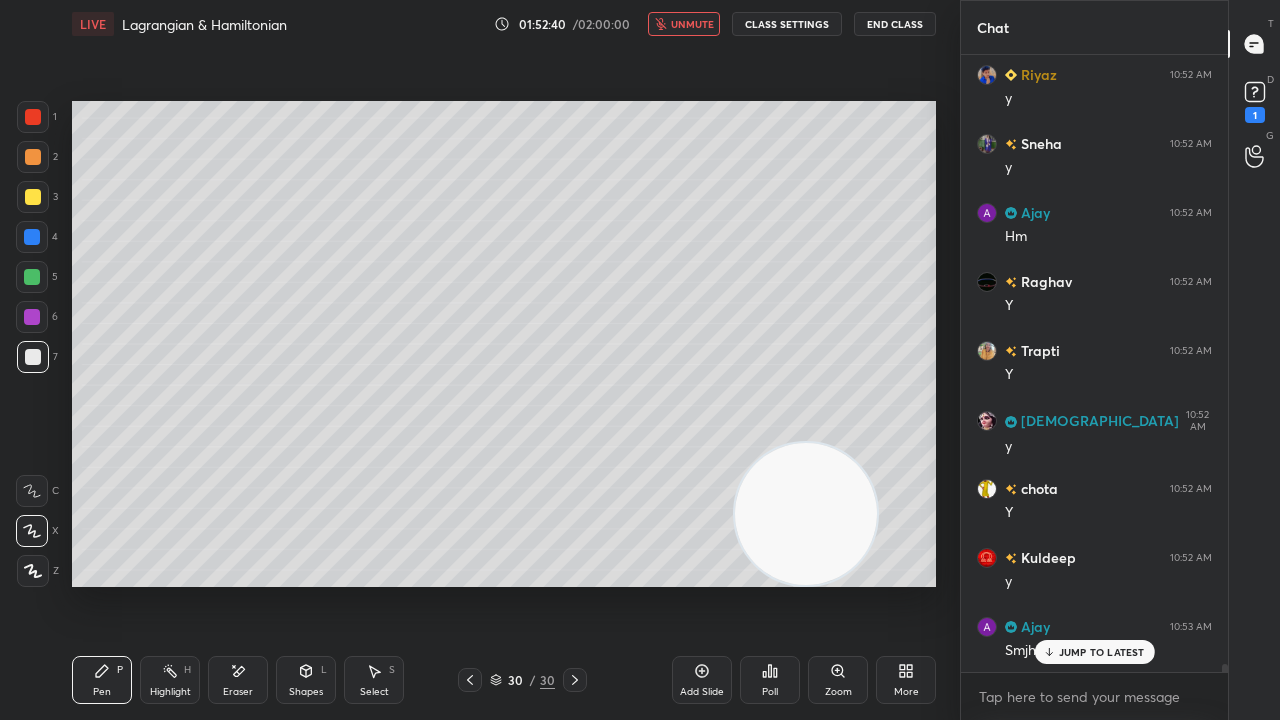 click on "unmute" at bounding box center [692, 24] 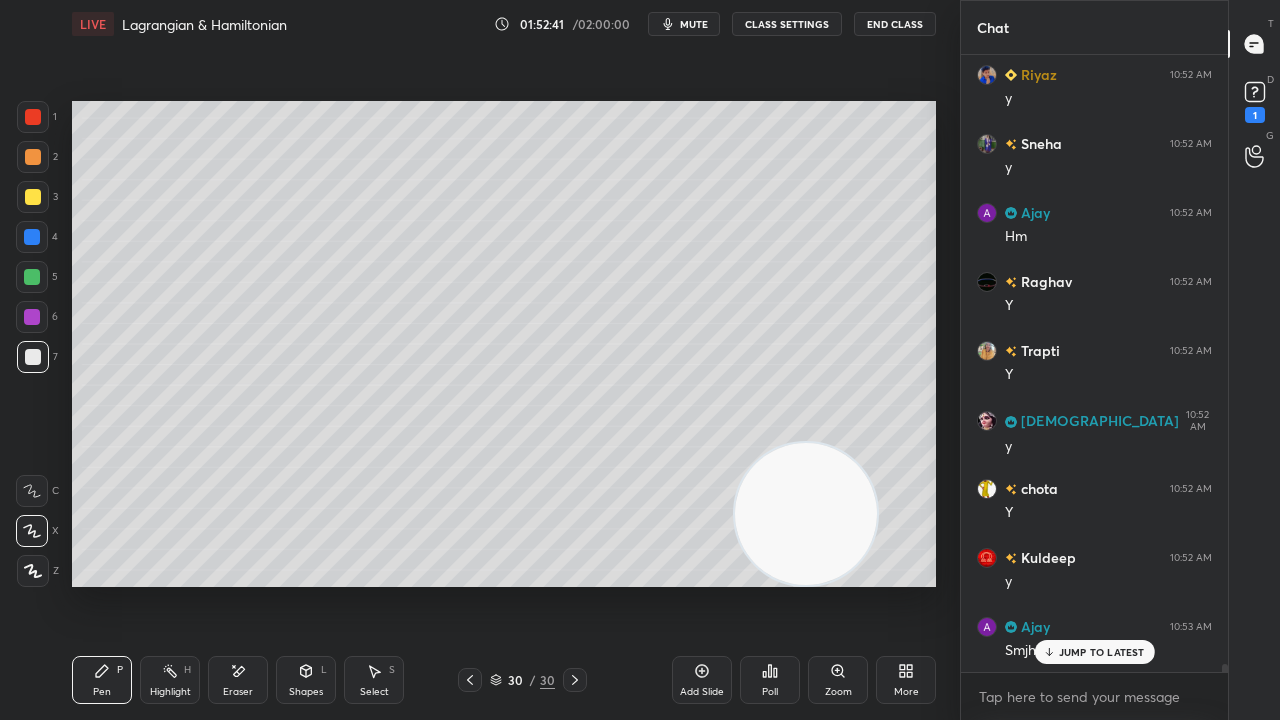 scroll, scrollTop: 47006, scrollLeft: 0, axis: vertical 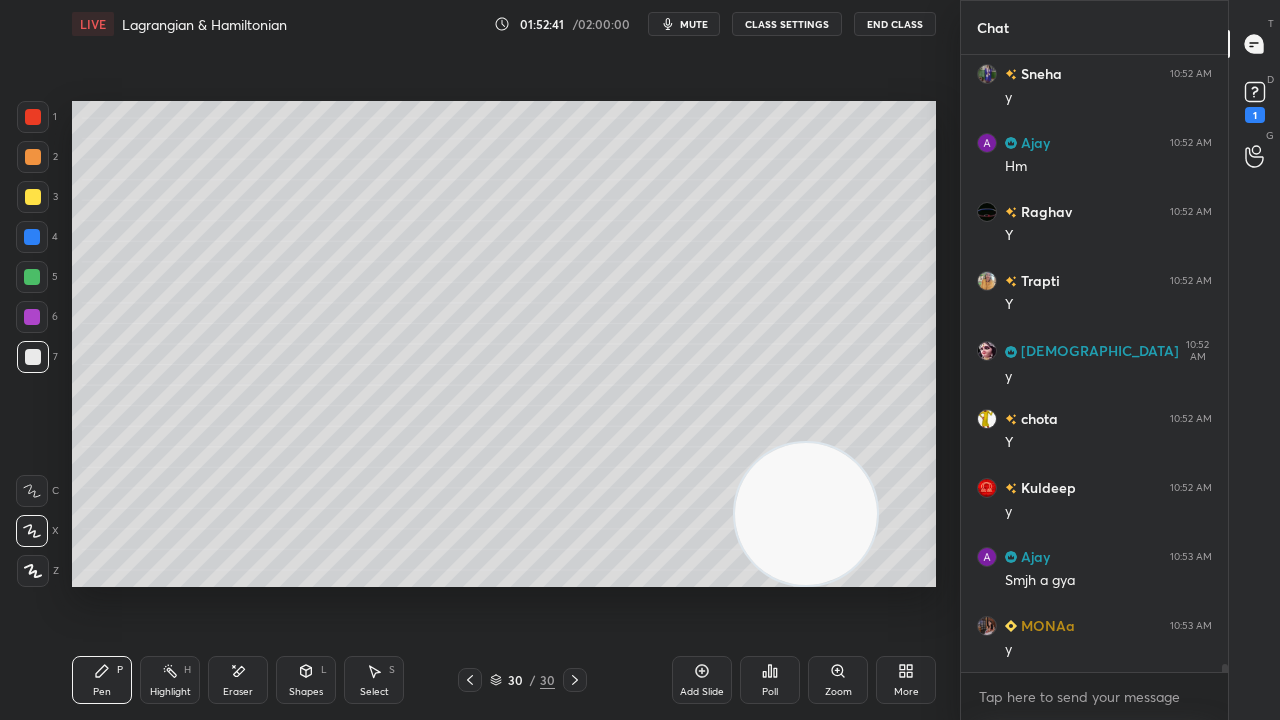 click on "mute" at bounding box center [684, 24] 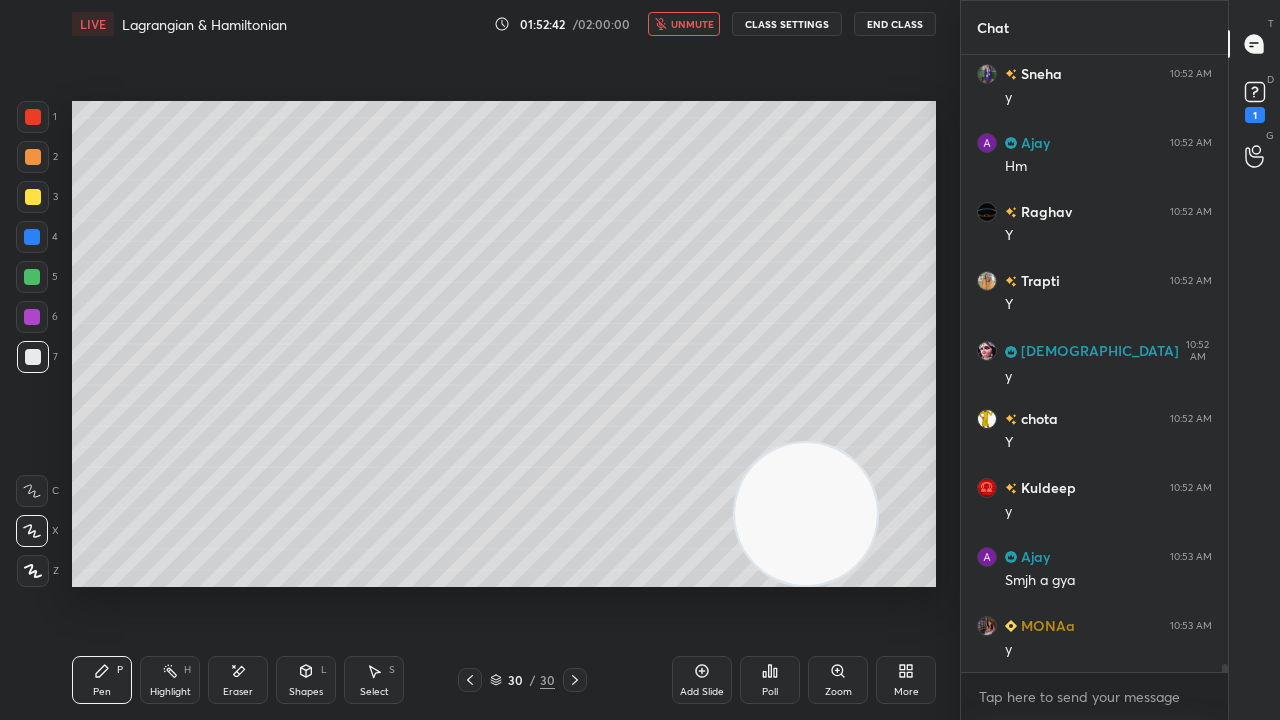 click on "unmute" at bounding box center (692, 24) 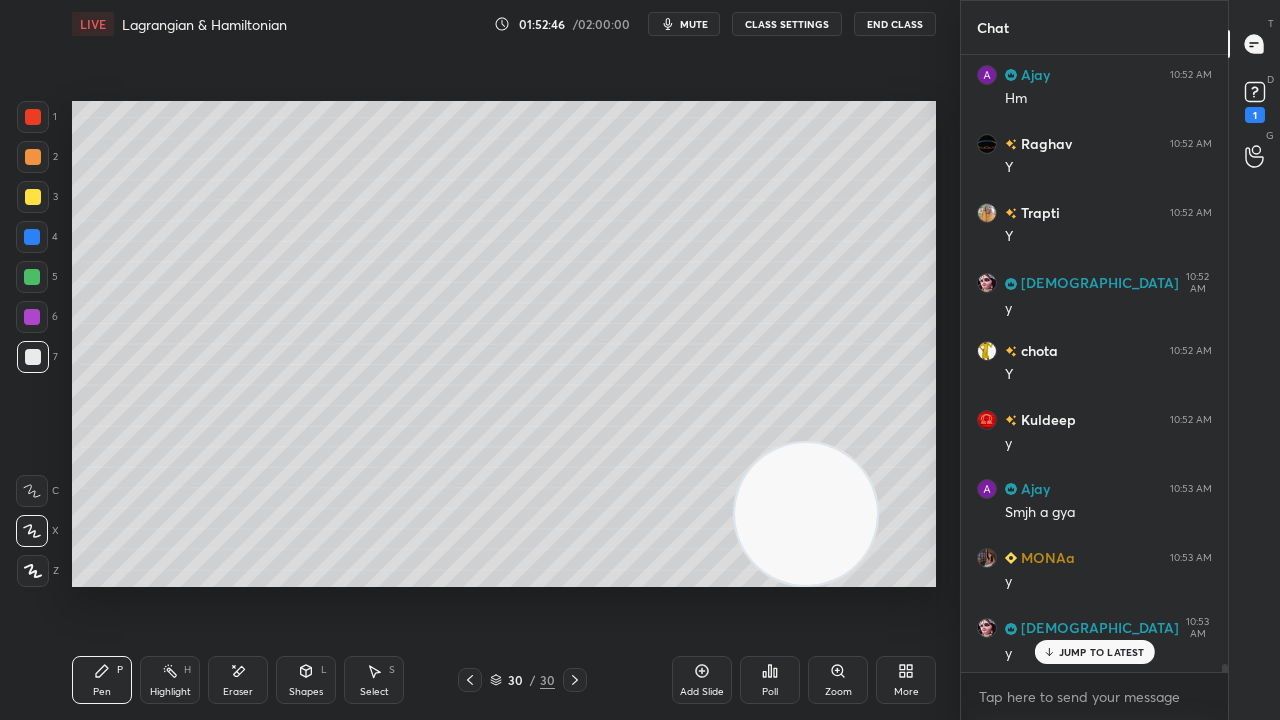 scroll, scrollTop: 47144, scrollLeft: 0, axis: vertical 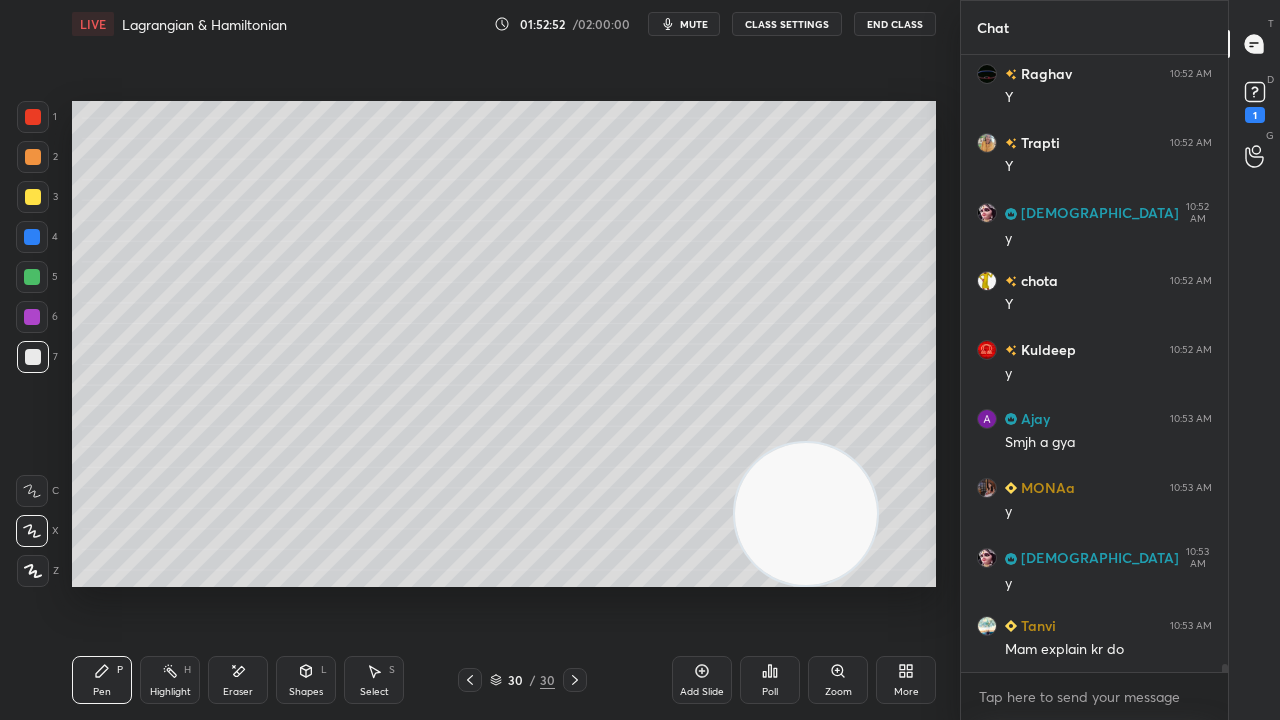 click on "Select S" at bounding box center (374, 680) 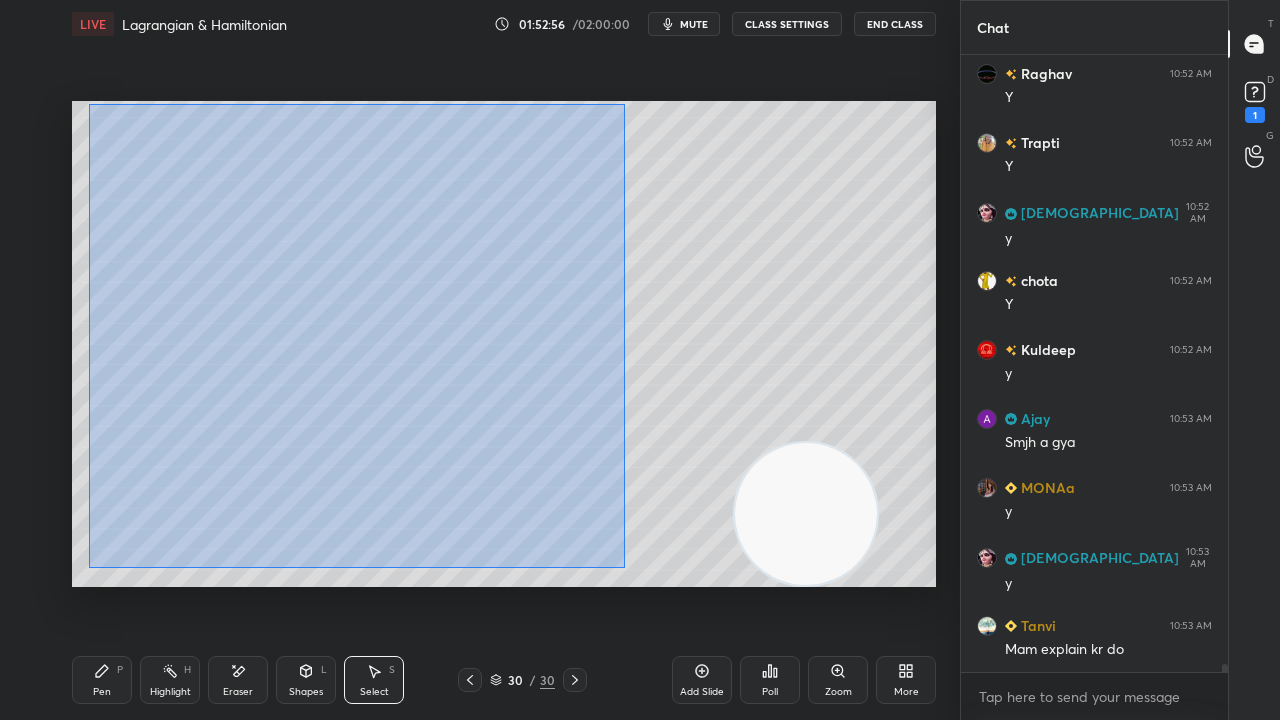 drag, startPoint x: 89, startPoint y: 106, endPoint x: 626, endPoint y: 568, distance: 708.38763 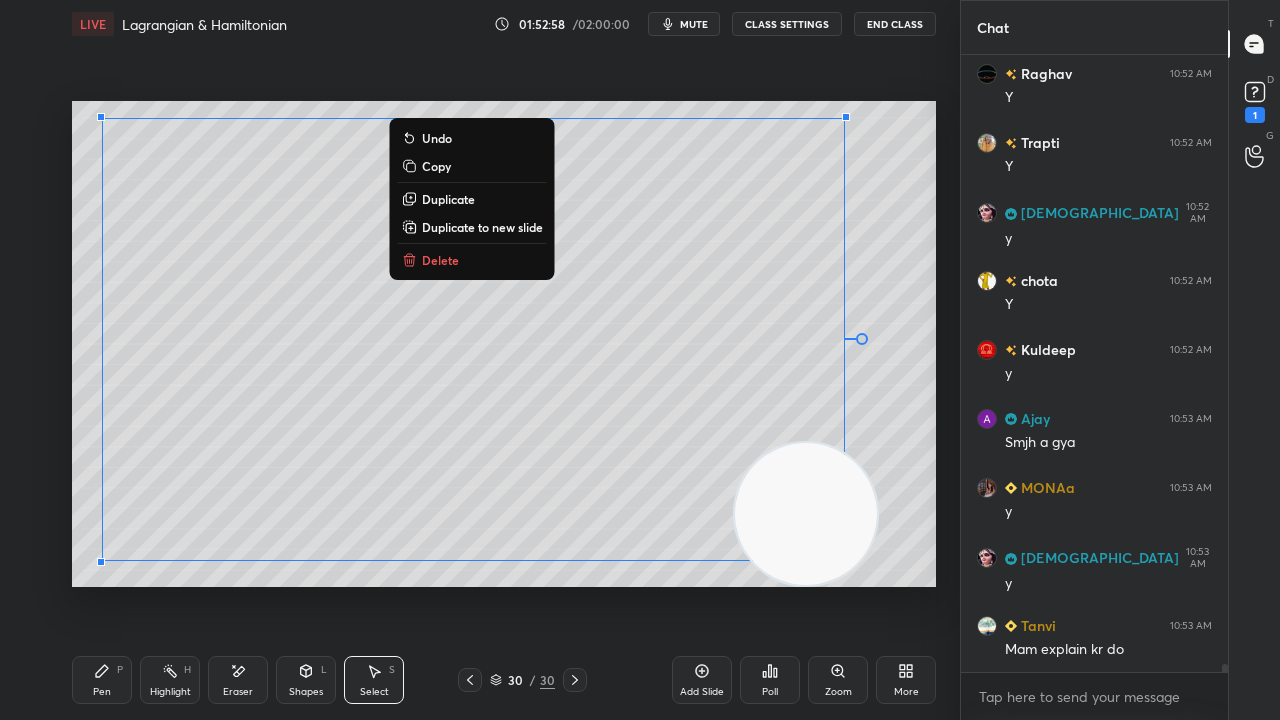 click on "Duplicate to new slide" at bounding box center [482, 227] 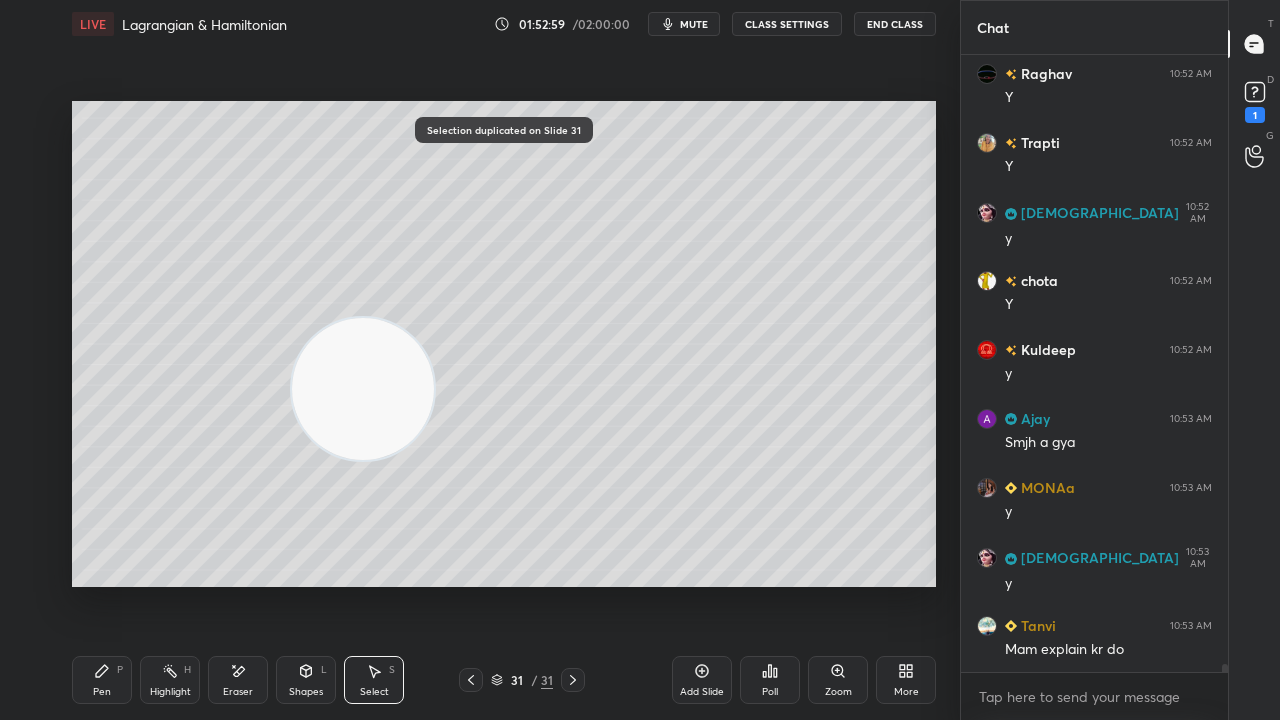 drag, startPoint x: 820, startPoint y: 531, endPoint x: 146, endPoint y: 432, distance: 681.232 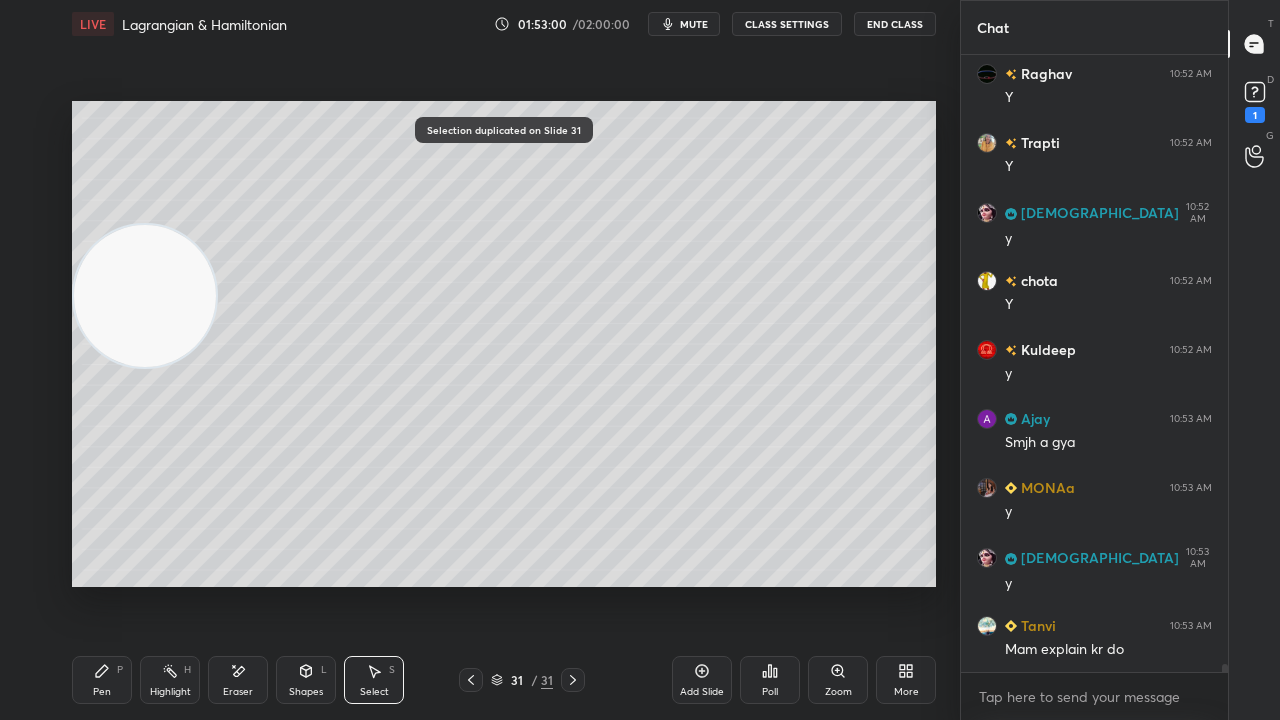 click on "Eraser" at bounding box center (238, 680) 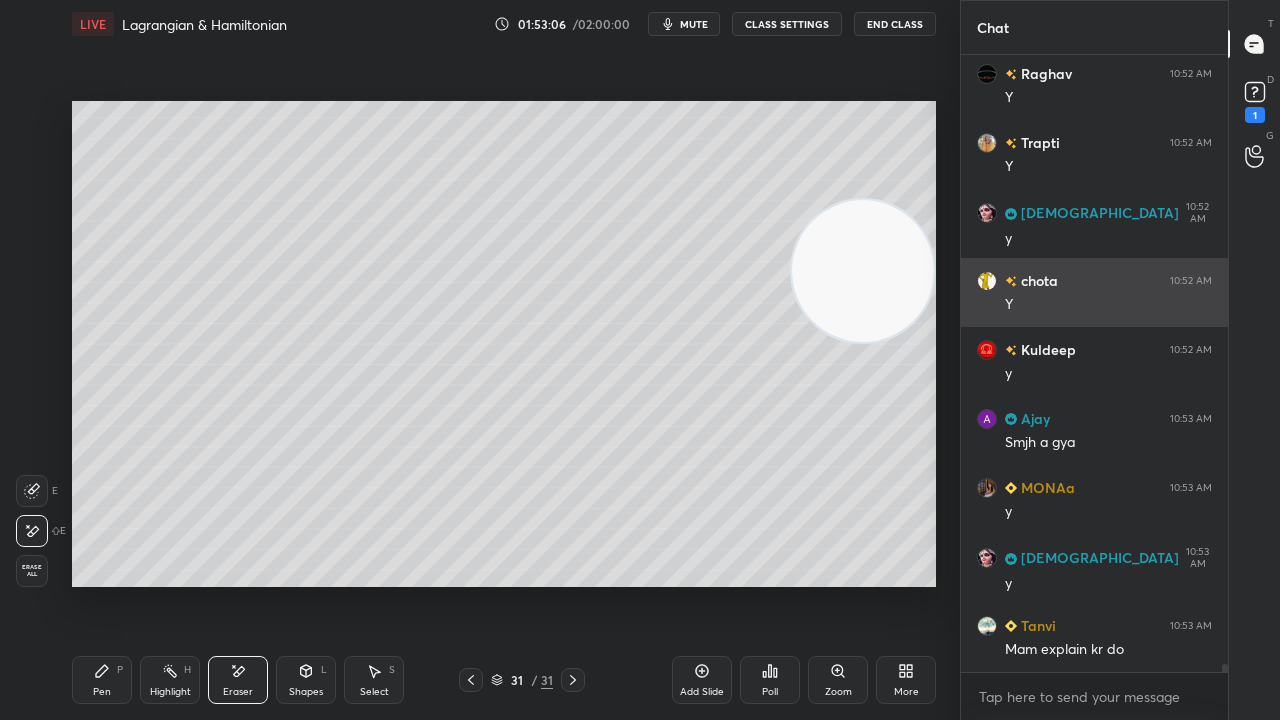 drag, startPoint x: 182, startPoint y: 316, endPoint x: 1043, endPoint y: 276, distance: 861.92865 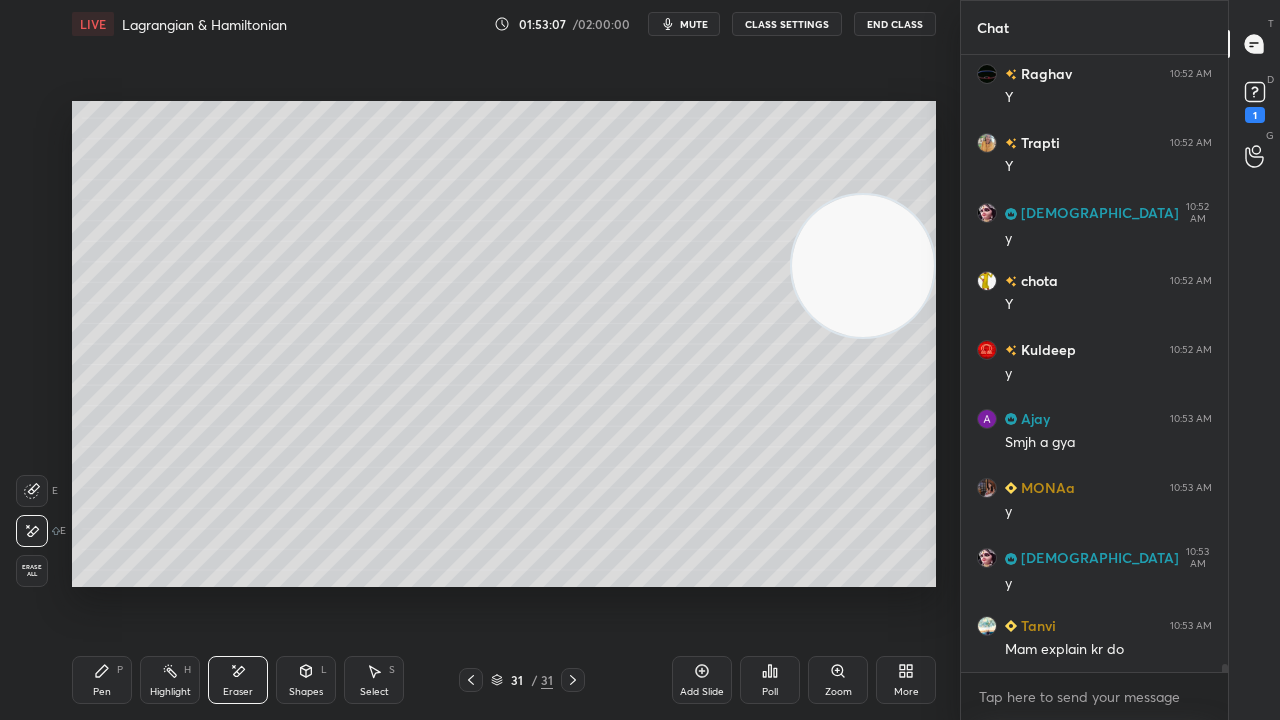 drag, startPoint x: 105, startPoint y: 680, endPoint x: 96, endPoint y: 690, distance: 13.453624 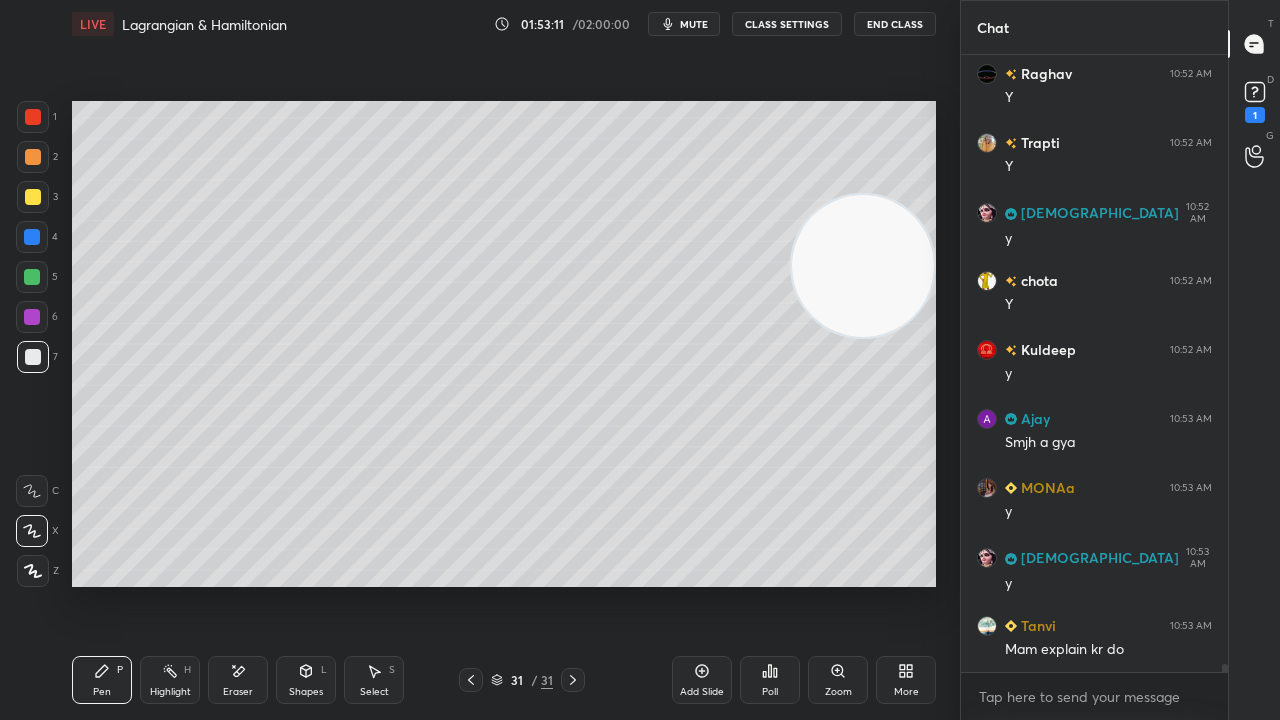 scroll, scrollTop: 47212, scrollLeft: 0, axis: vertical 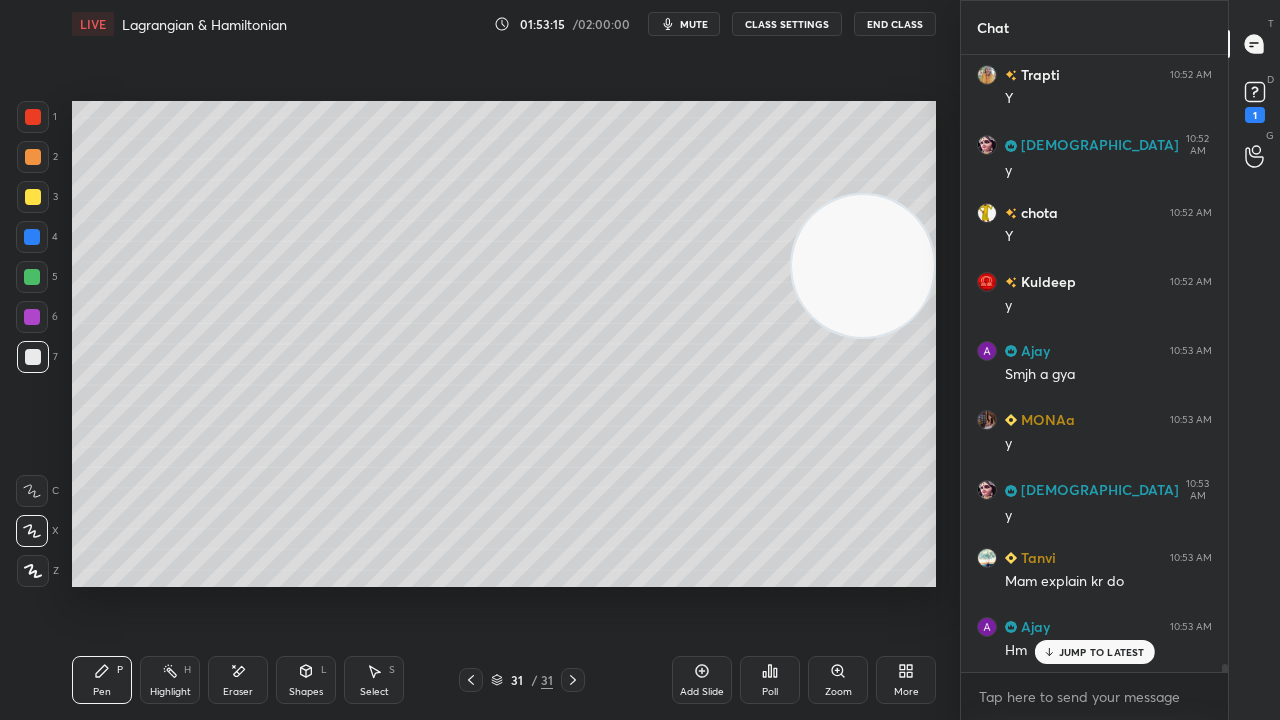 click on "mute" at bounding box center [694, 24] 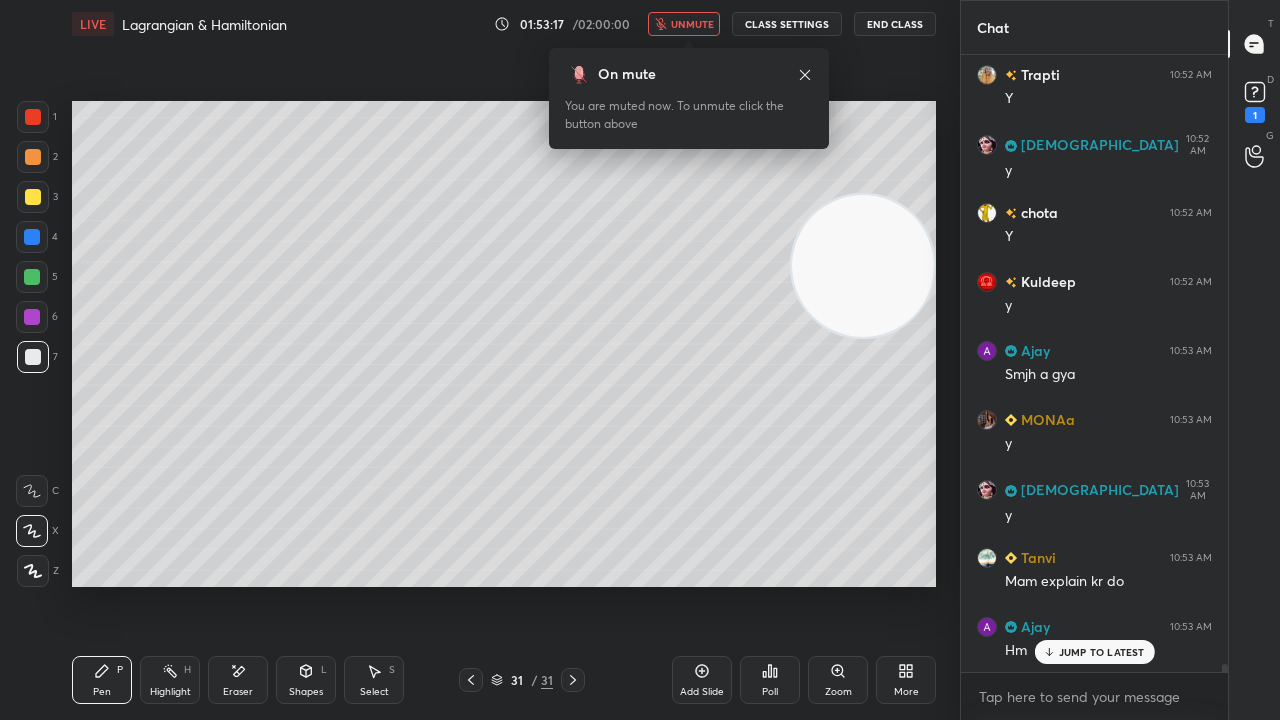 click on "unmute" at bounding box center [692, 24] 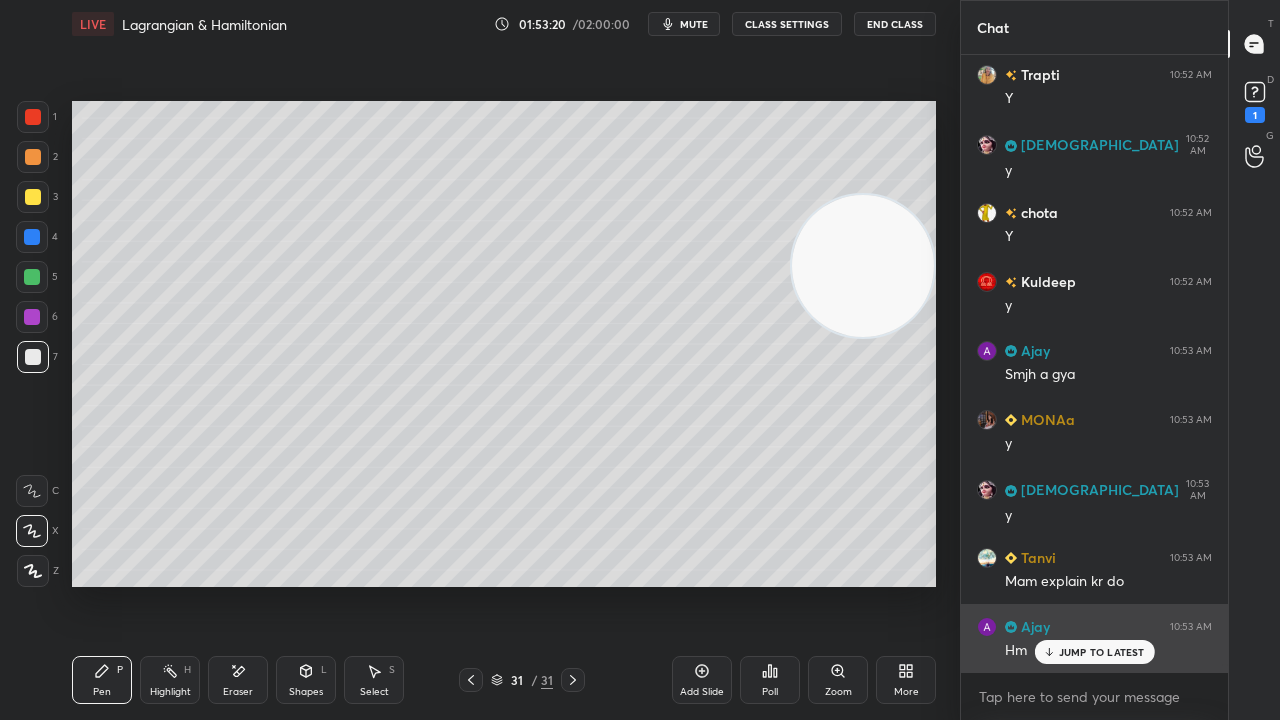 click on "JUMP TO LATEST" at bounding box center [1102, 652] 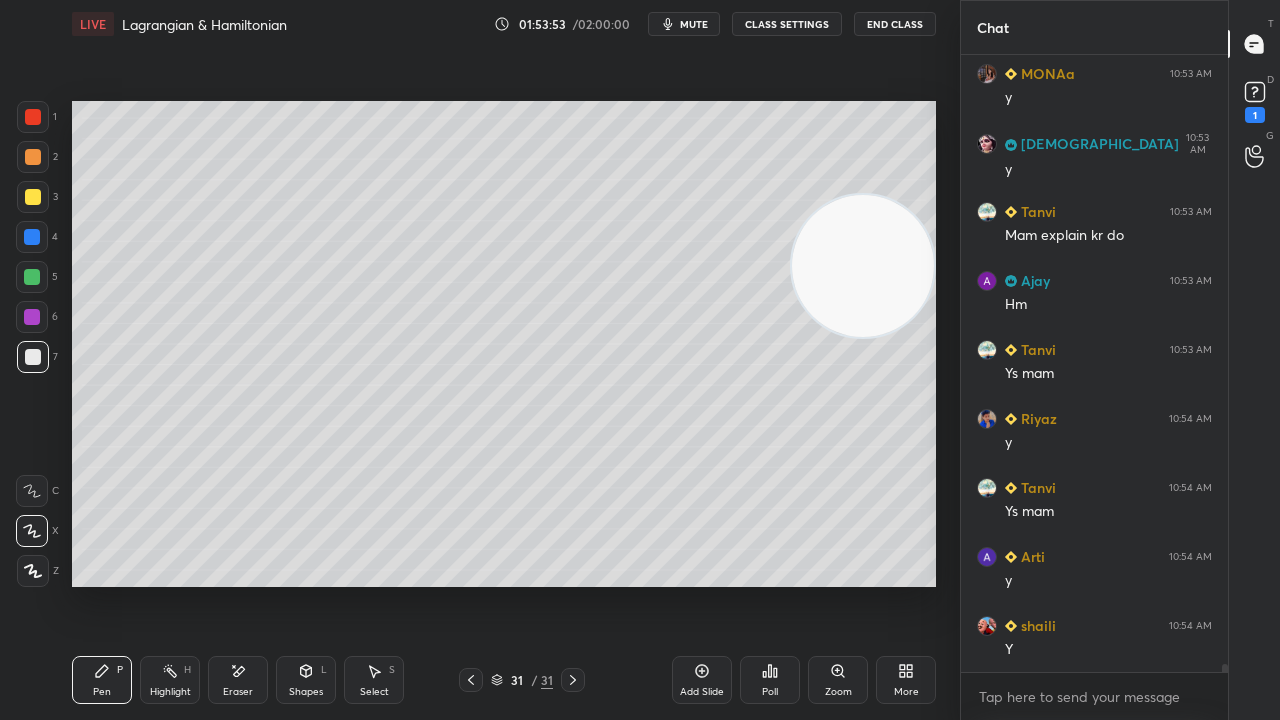 scroll, scrollTop: 47696, scrollLeft: 0, axis: vertical 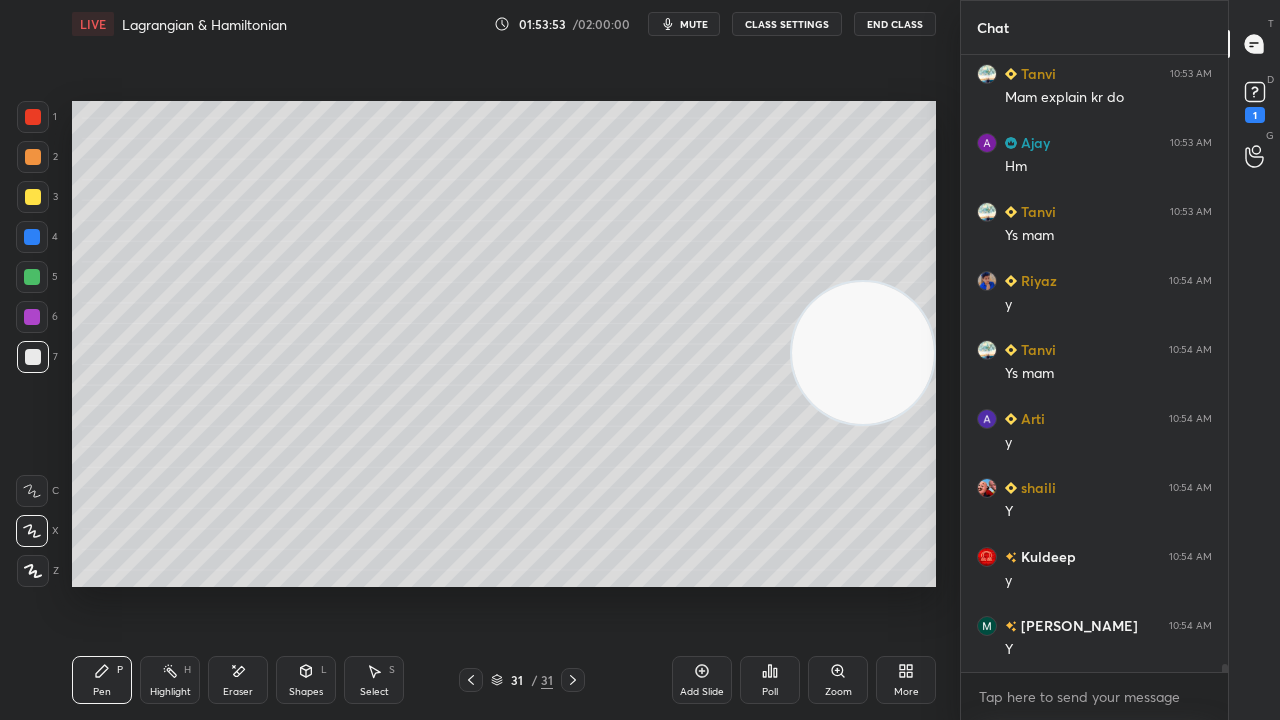 drag, startPoint x: 880, startPoint y: 311, endPoint x: 935, endPoint y: 719, distance: 411.69043 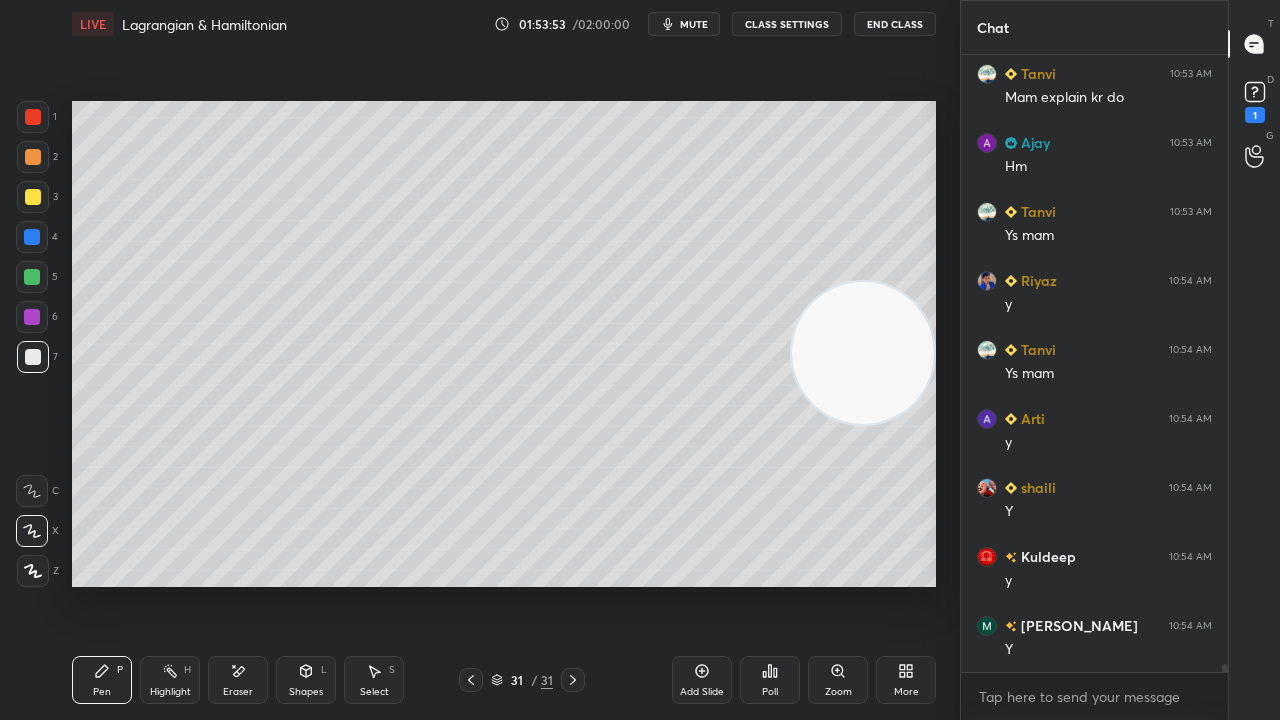 click on "LIVE Lagrangian & Hamiltonian 01:53:53 /  02:00:00 mute CLASS SETTINGS End Class Setting up your live class Poll for   secs No correct answer Start poll Back Lagrangian & Hamiltonian • L15 of Revision Course on Physical Science [PERSON_NAME] Pen P Highlight H Eraser Shapes L Select S 31 / 31 Add Slide Poll Zoom More" at bounding box center (504, 360) 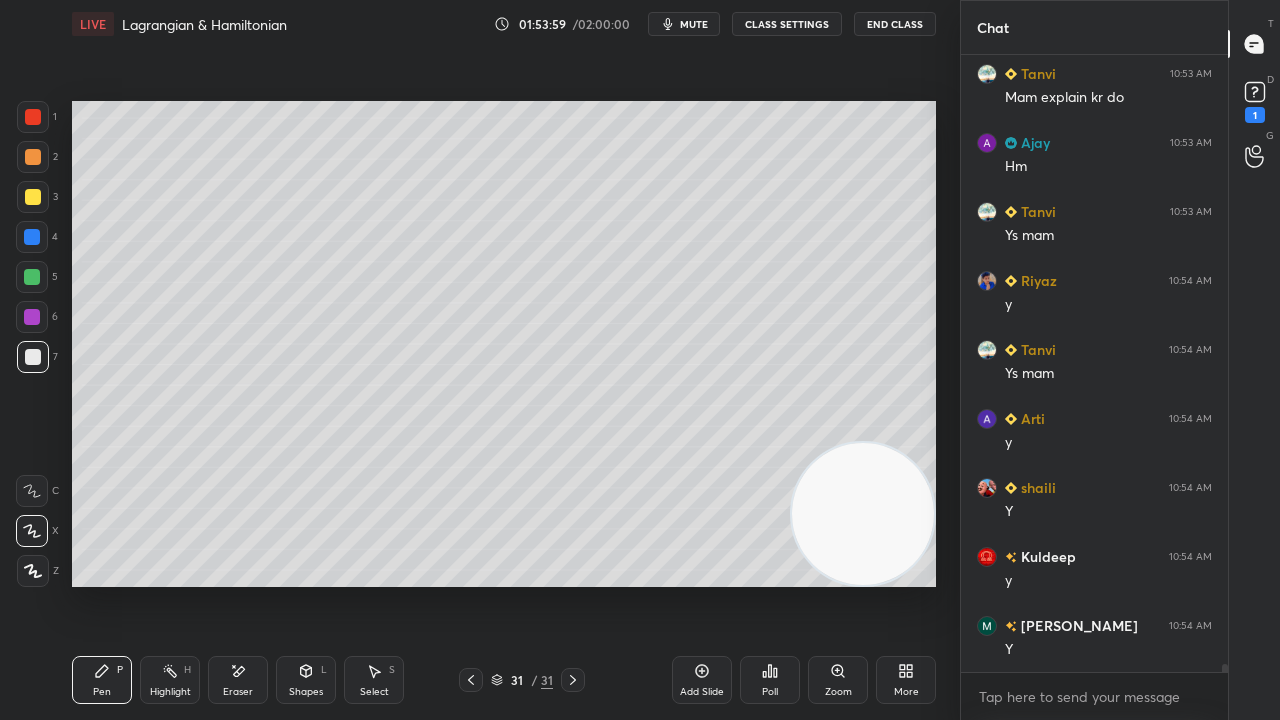 click at bounding box center [471, 680] 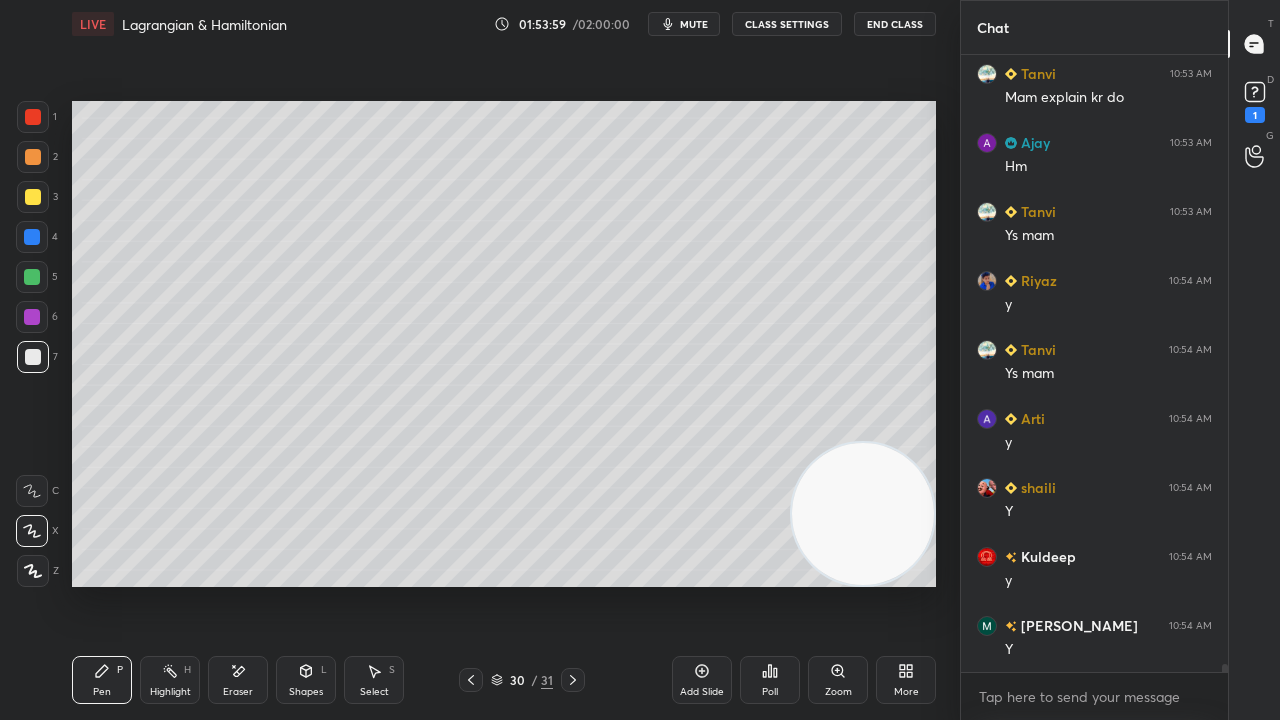 drag, startPoint x: 258, startPoint y: 688, endPoint x: 338, endPoint y: 616, distance: 107.62899 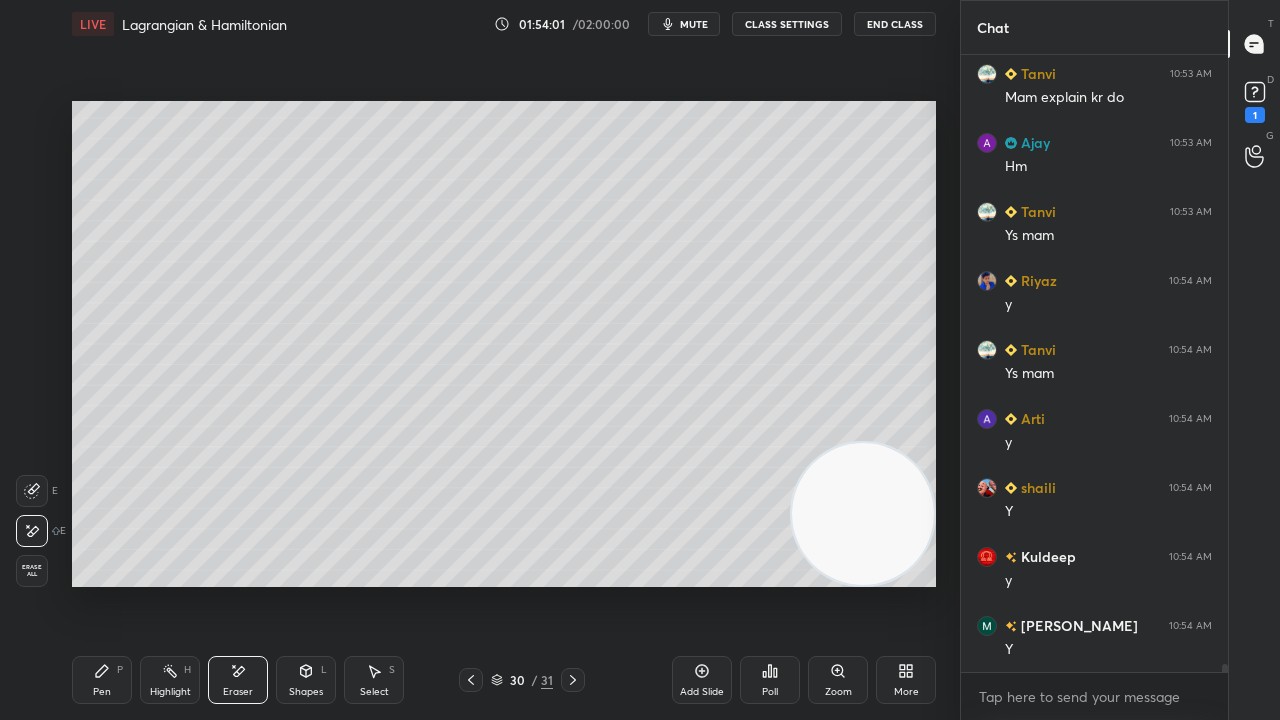 drag, startPoint x: 573, startPoint y: 672, endPoint x: 572, endPoint y: 682, distance: 10.049875 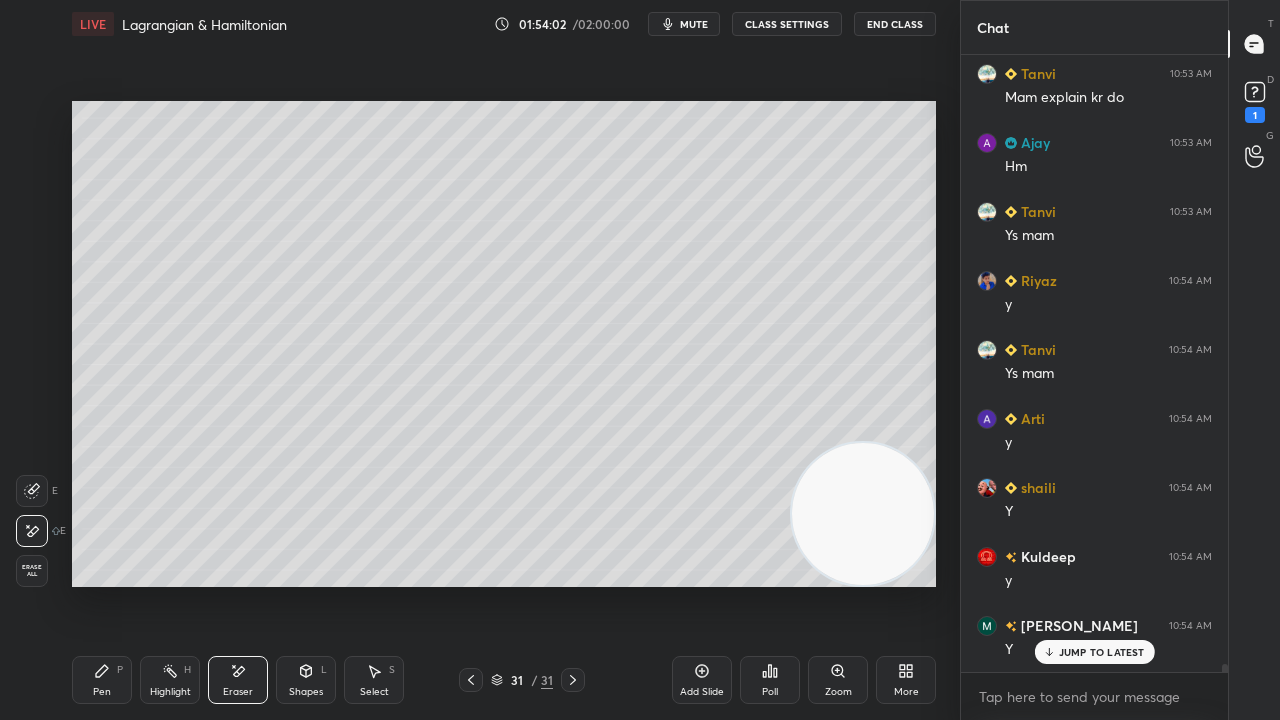 click on "mute" at bounding box center (694, 24) 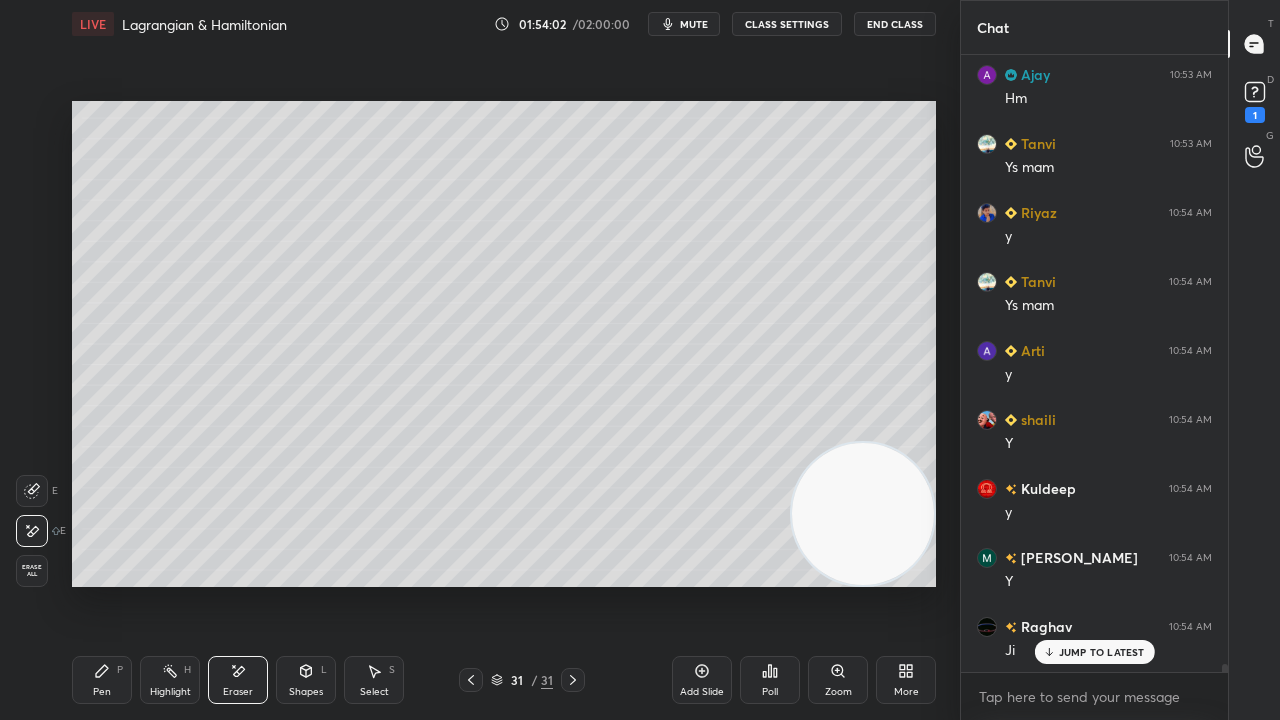 click on "mute" at bounding box center [694, 24] 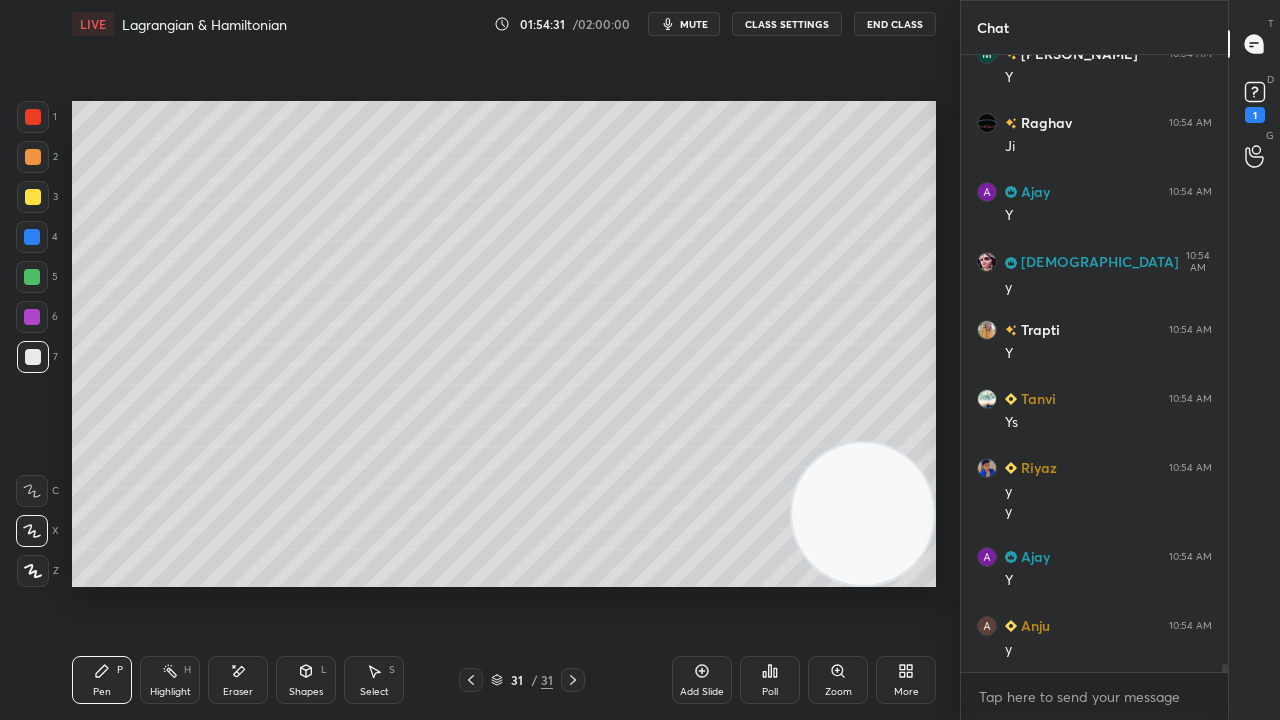 scroll, scrollTop: 48336, scrollLeft: 0, axis: vertical 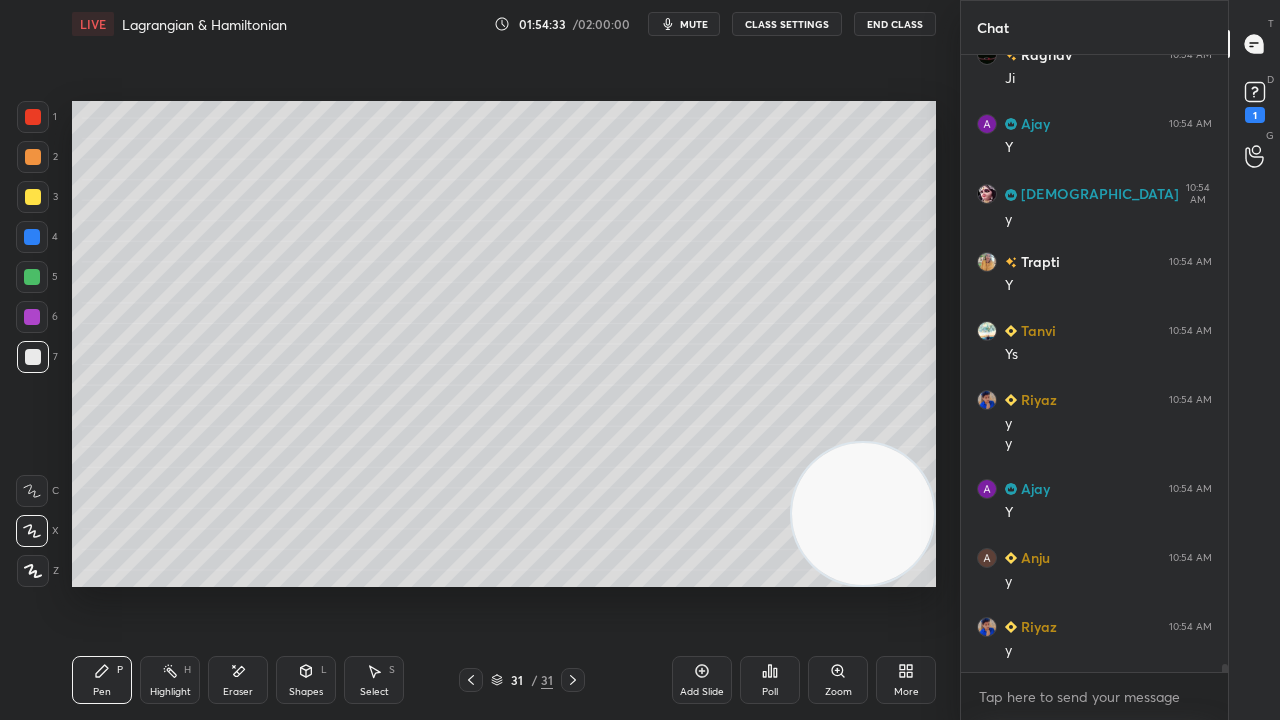 click on "Shapes" at bounding box center (306, 692) 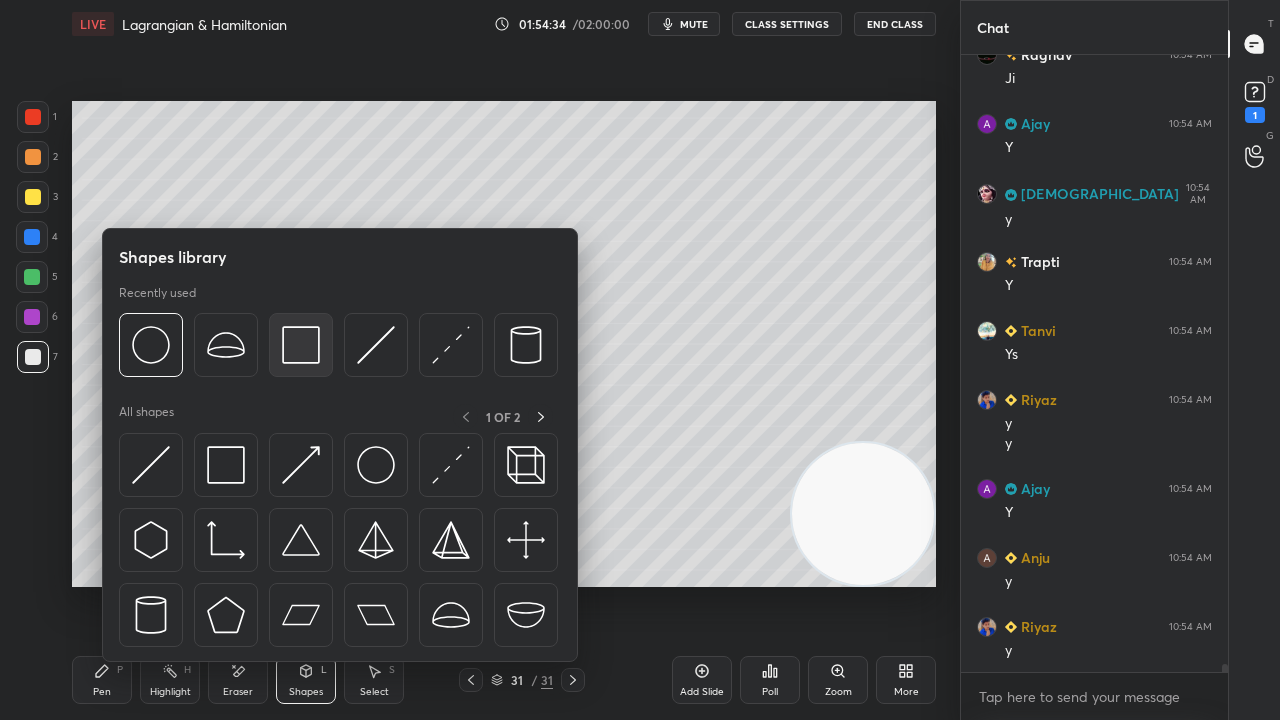 click at bounding box center (301, 345) 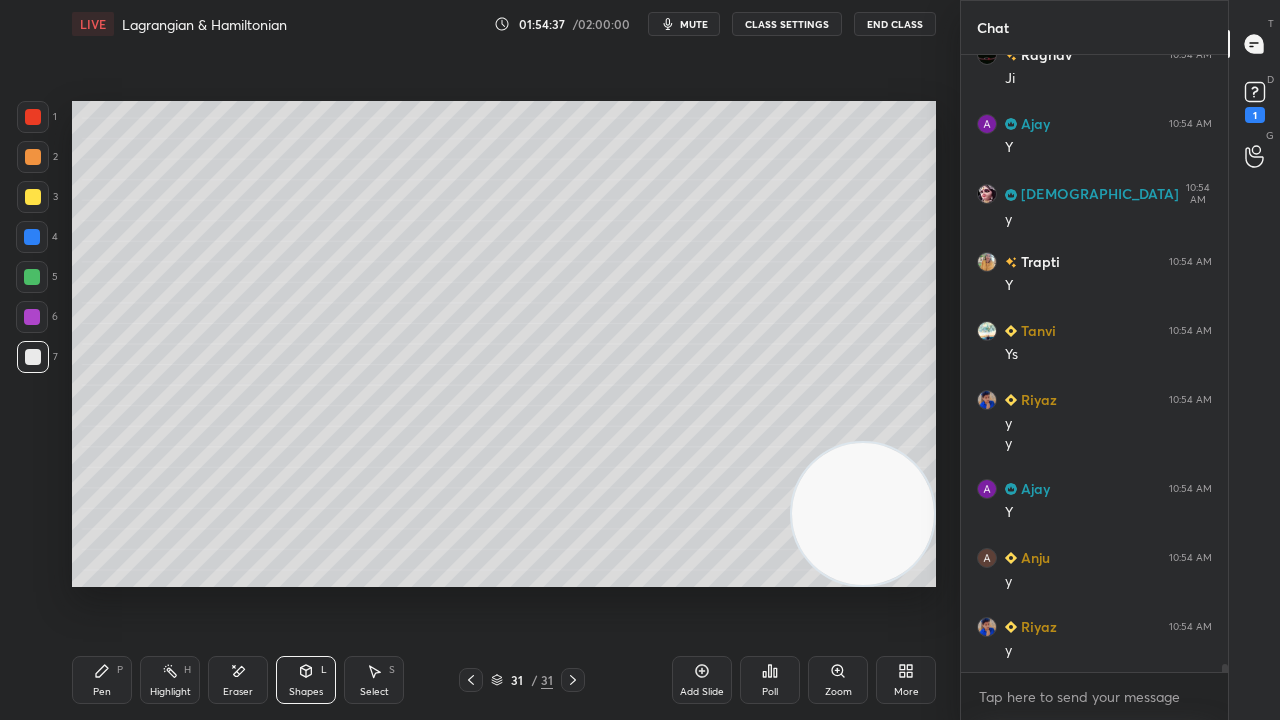 click on "Pen P" at bounding box center [102, 680] 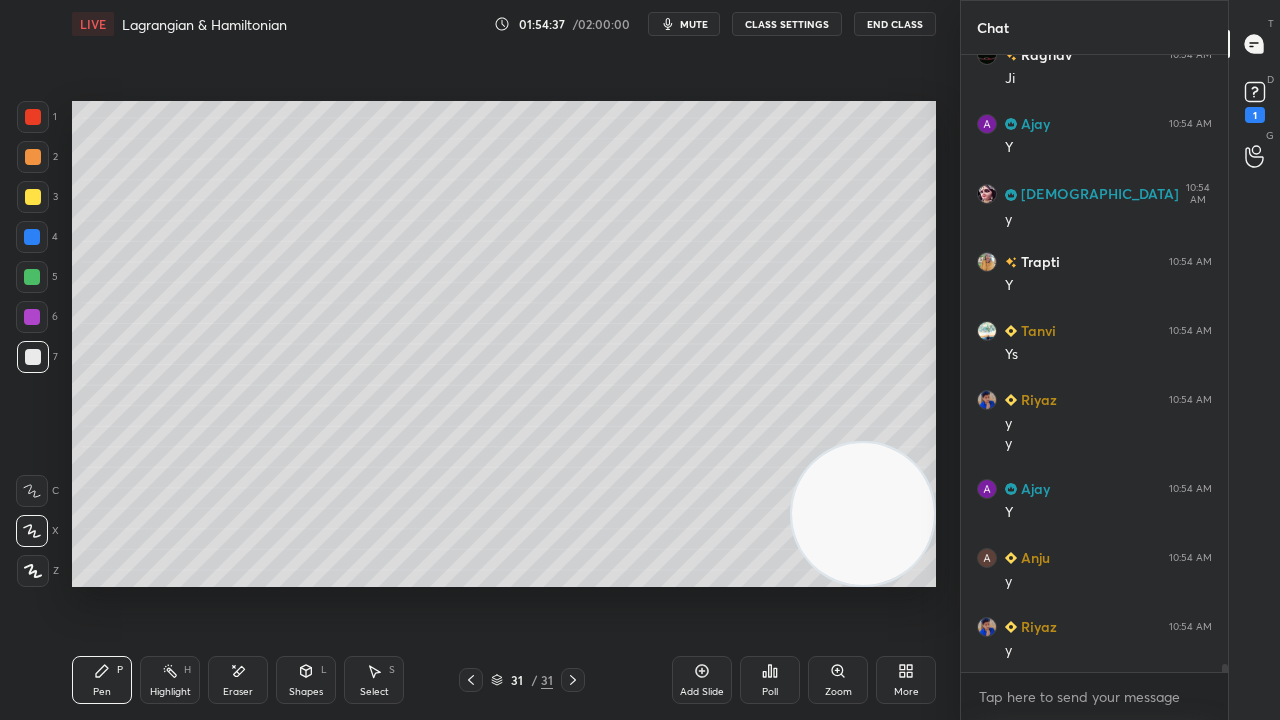 click on "mute" at bounding box center (694, 24) 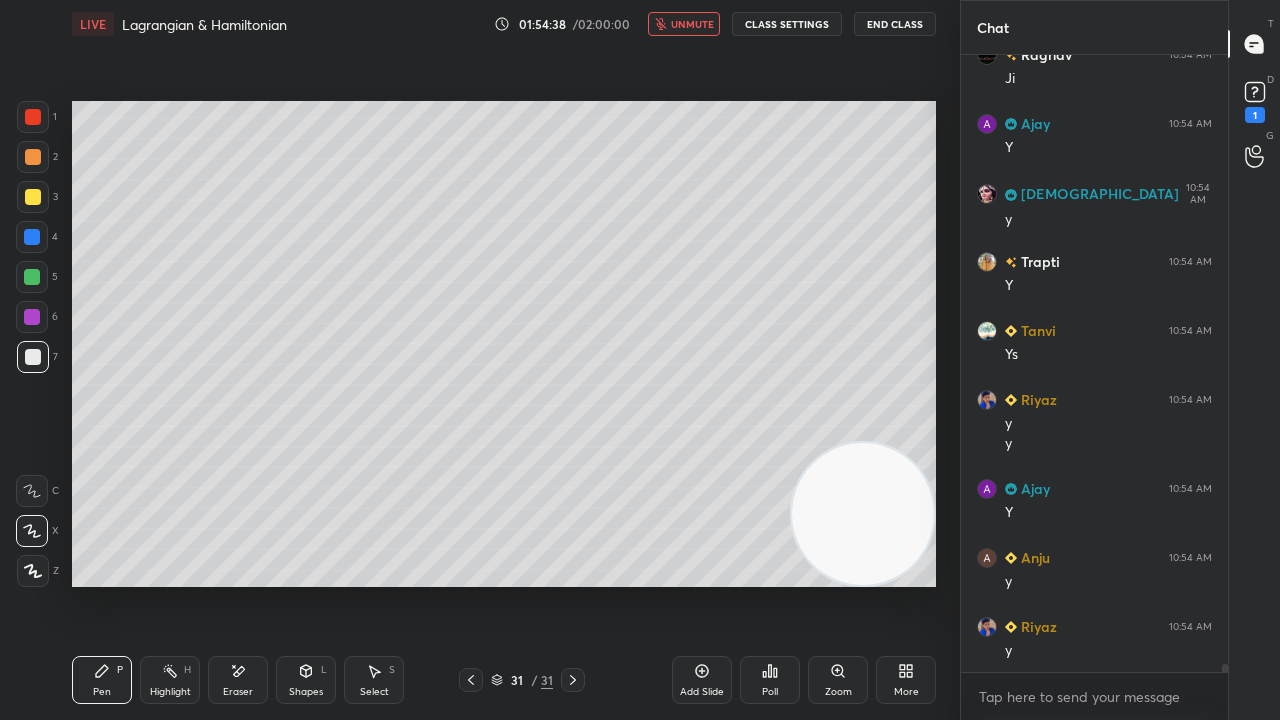 click on "unmute" at bounding box center [692, 24] 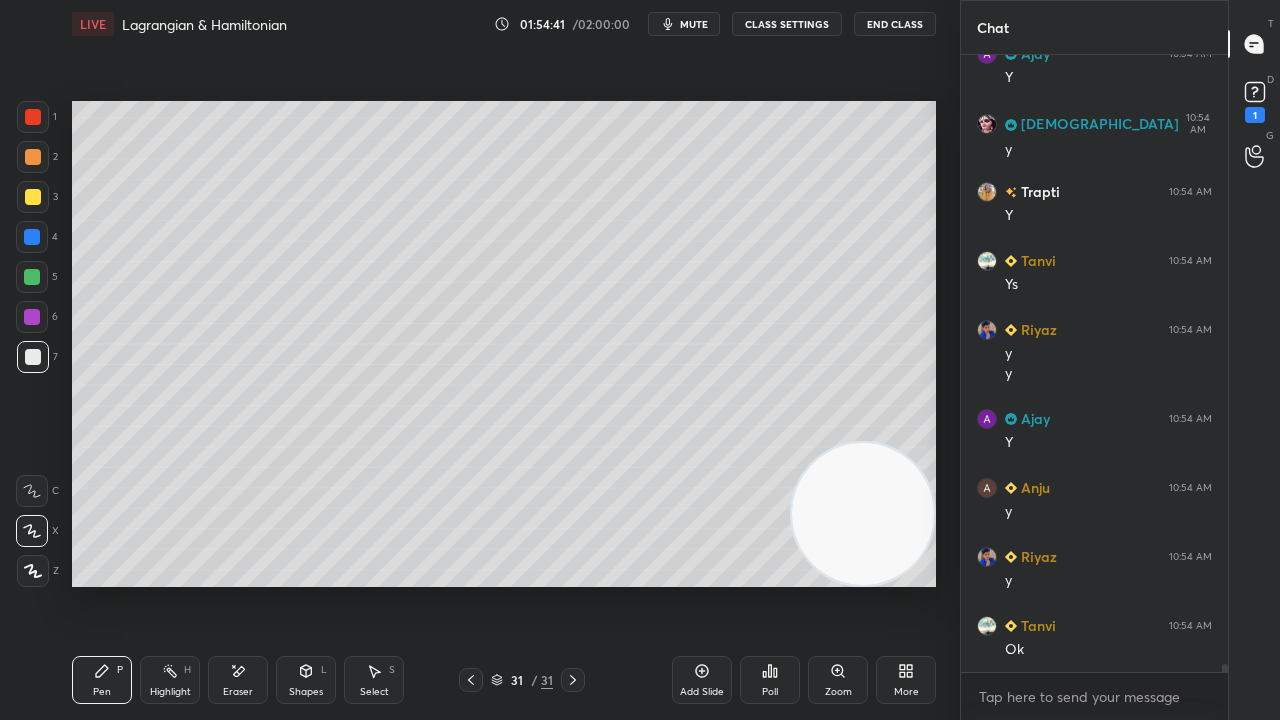 drag, startPoint x: 364, startPoint y: 688, endPoint x: 378, endPoint y: 709, distance: 25.23886 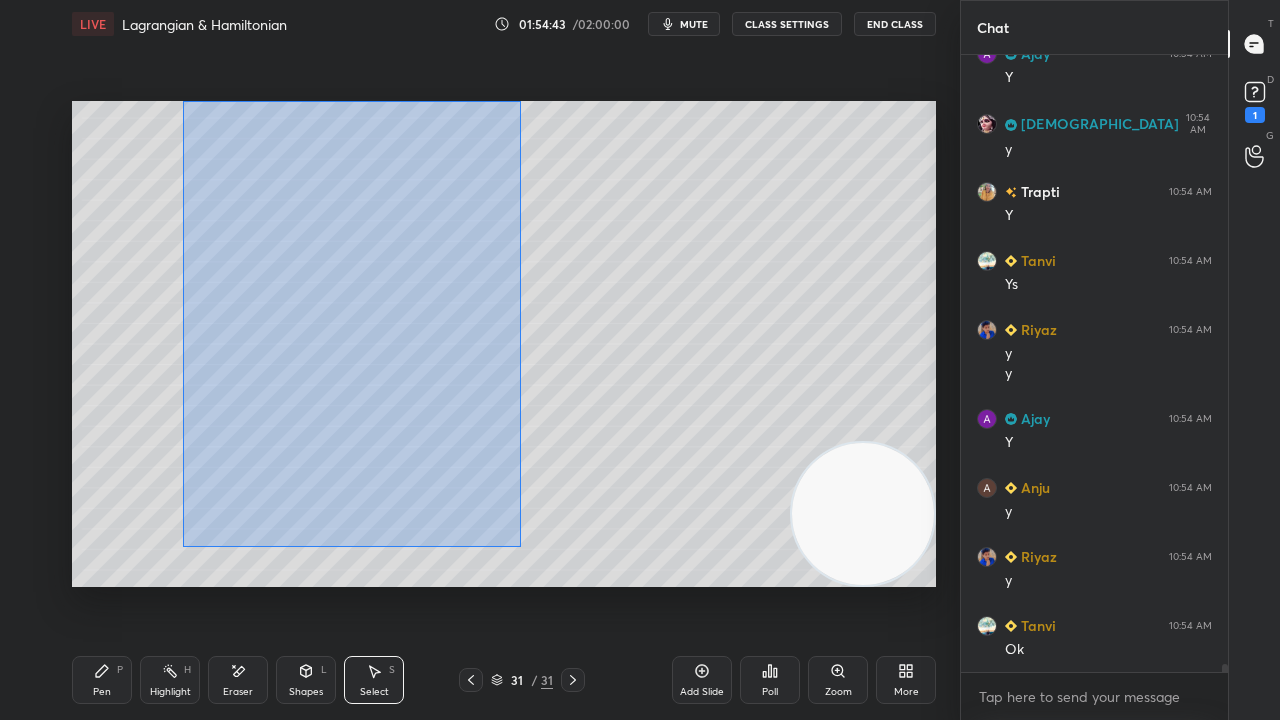 drag, startPoint x: 182, startPoint y: 101, endPoint x: 520, endPoint y: 544, distance: 557.219 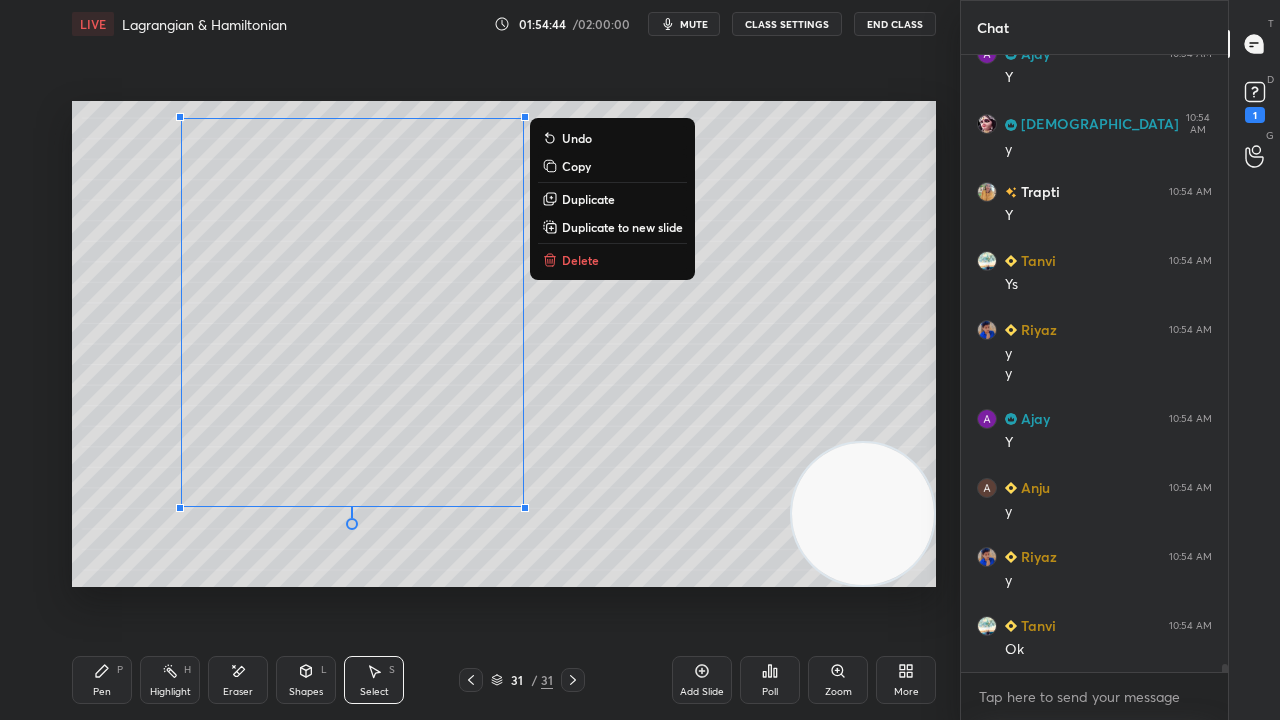 click on "Duplicate to new slide" at bounding box center (622, 227) 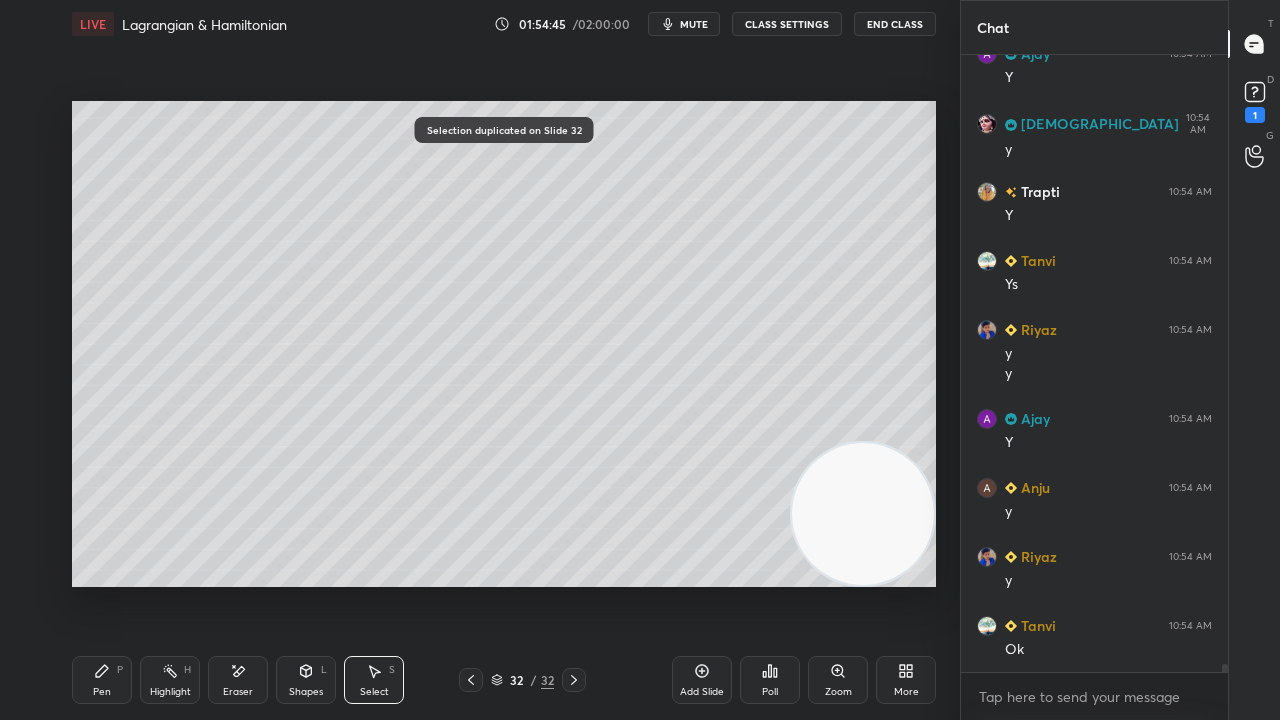 click on "Eraser" at bounding box center [238, 680] 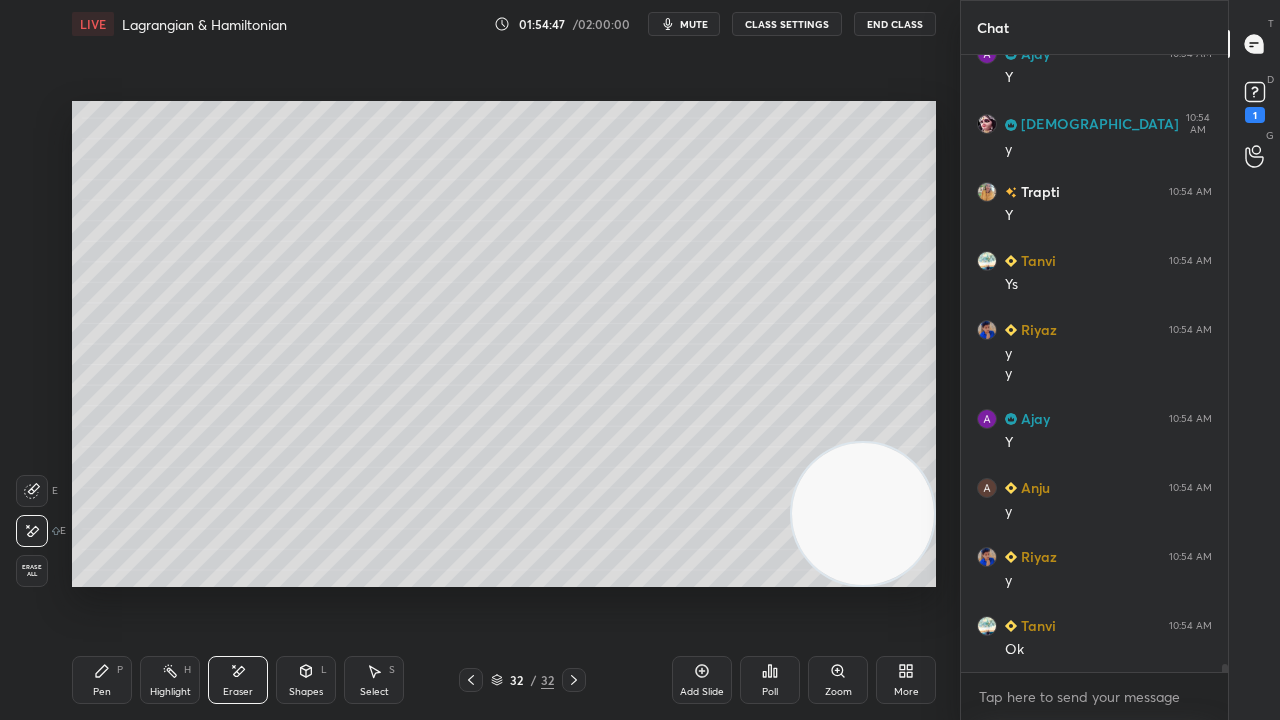 click on "Pen P" at bounding box center [102, 680] 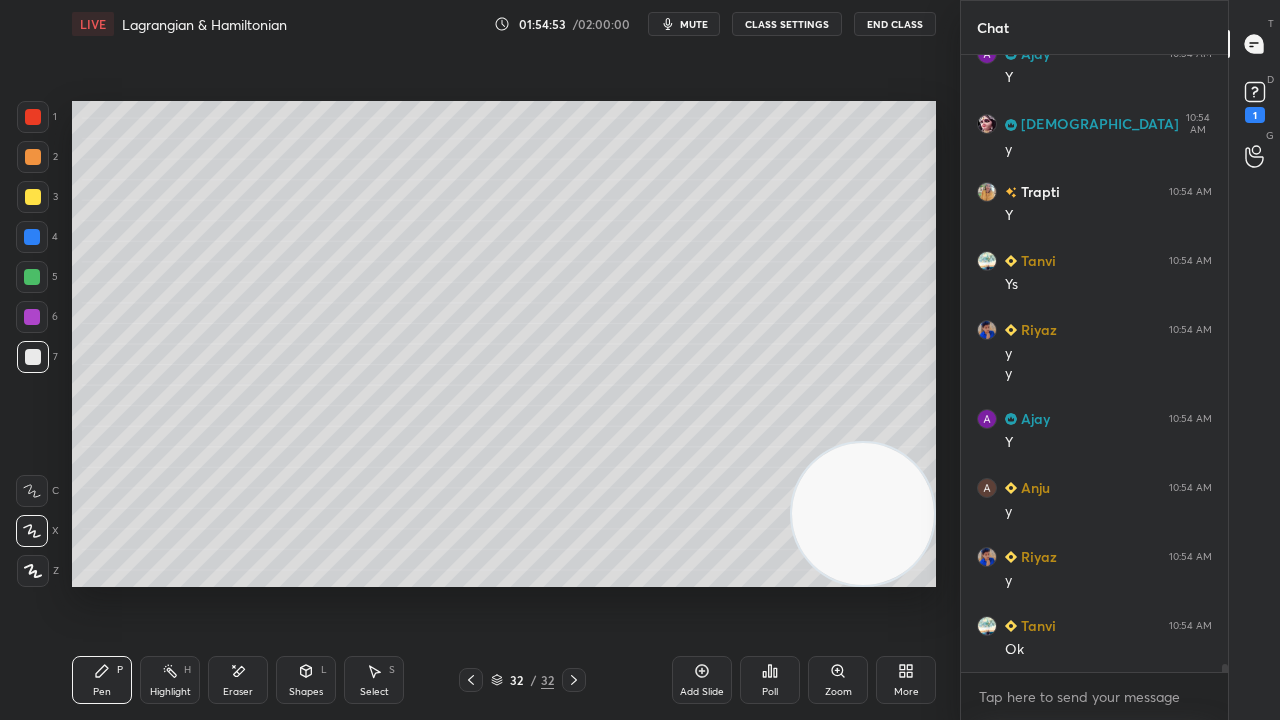 click on "Eraser" at bounding box center [238, 692] 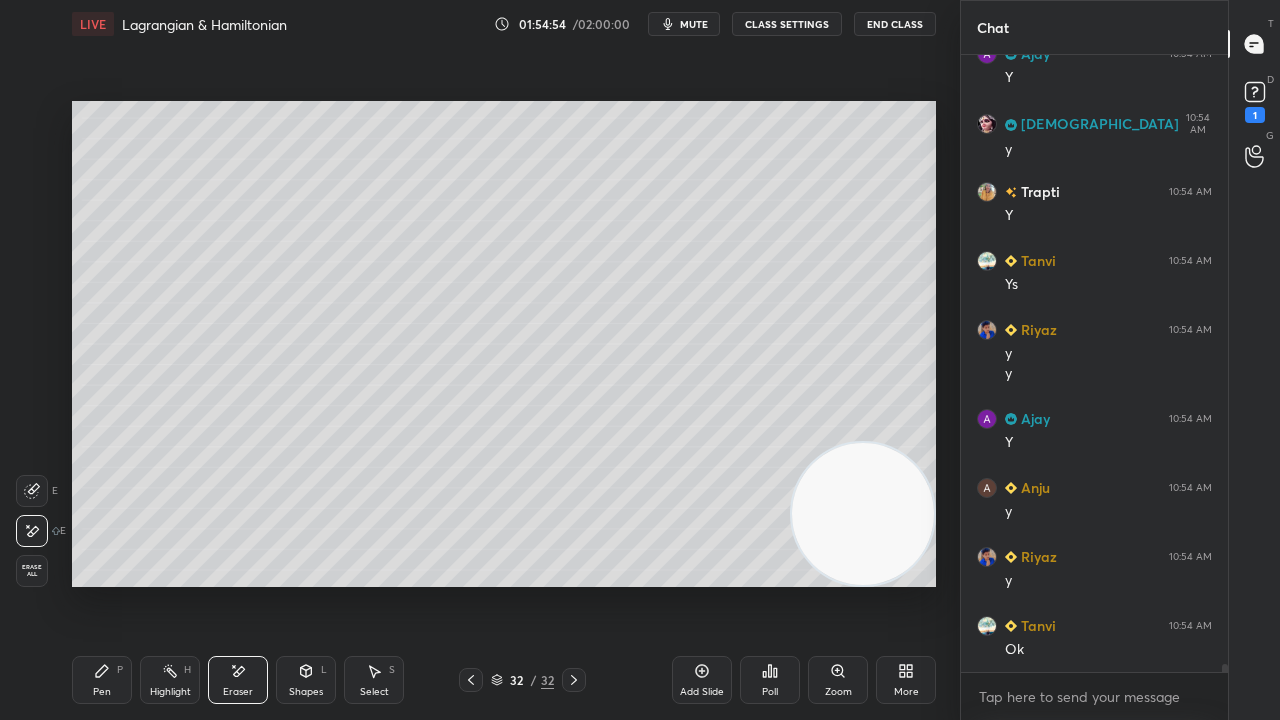 click on "Pen" at bounding box center (102, 692) 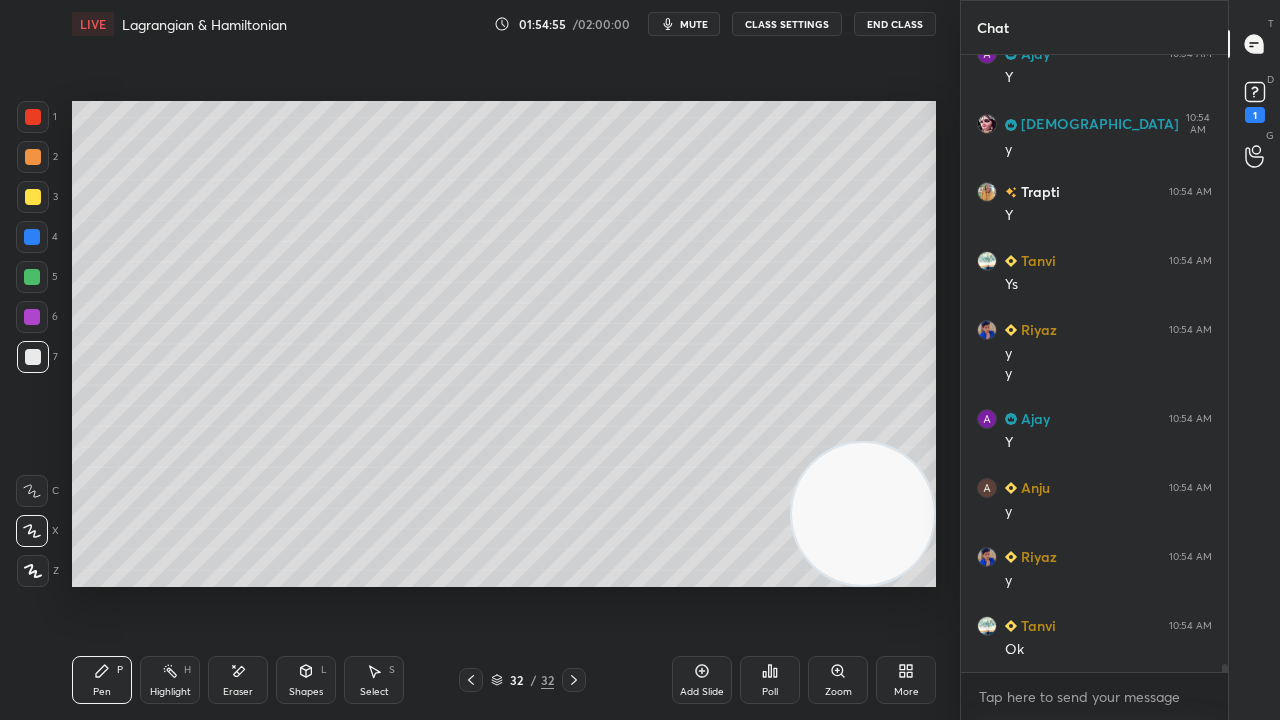 click on "mute" at bounding box center (694, 24) 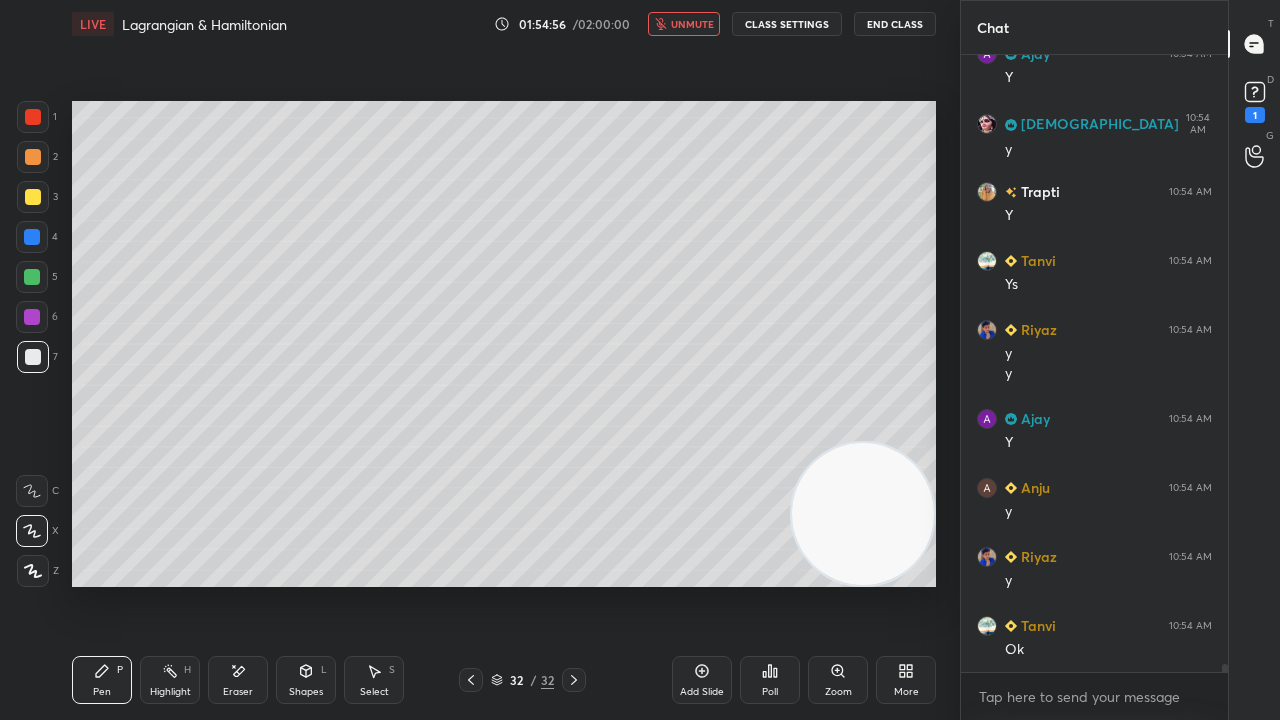 click on "unmute" at bounding box center [692, 24] 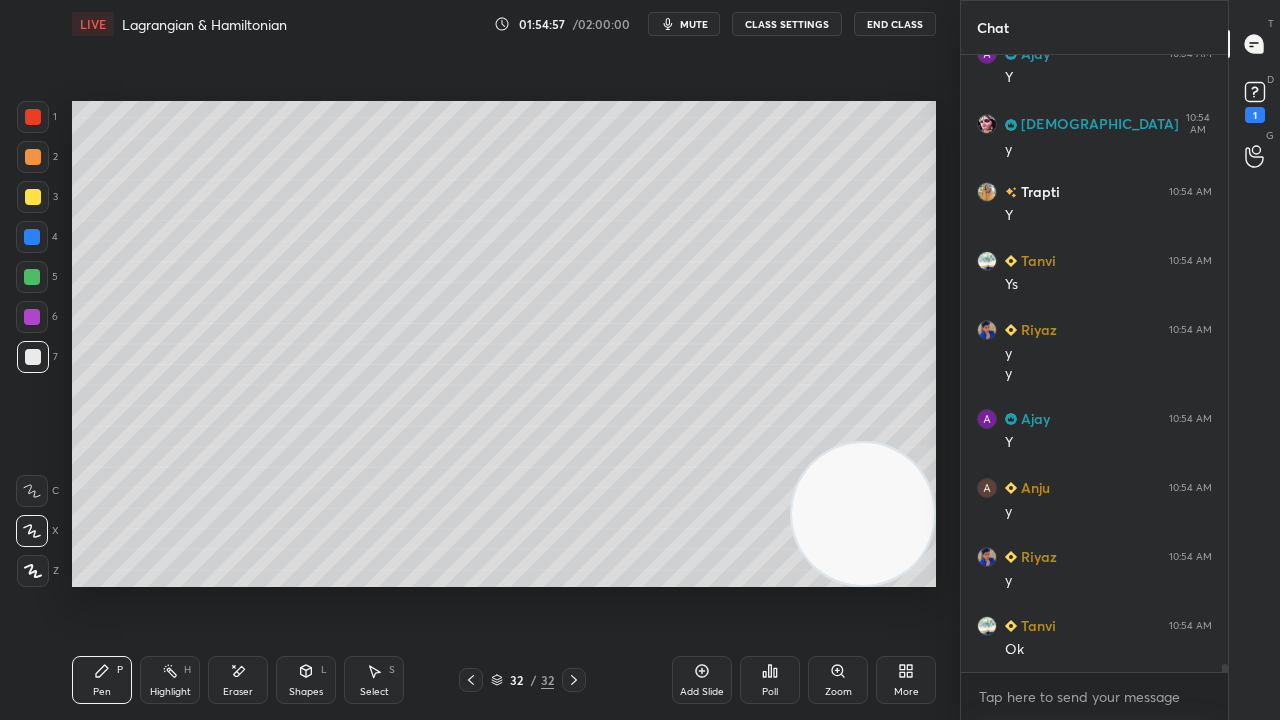 click at bounding box center (32, 277) 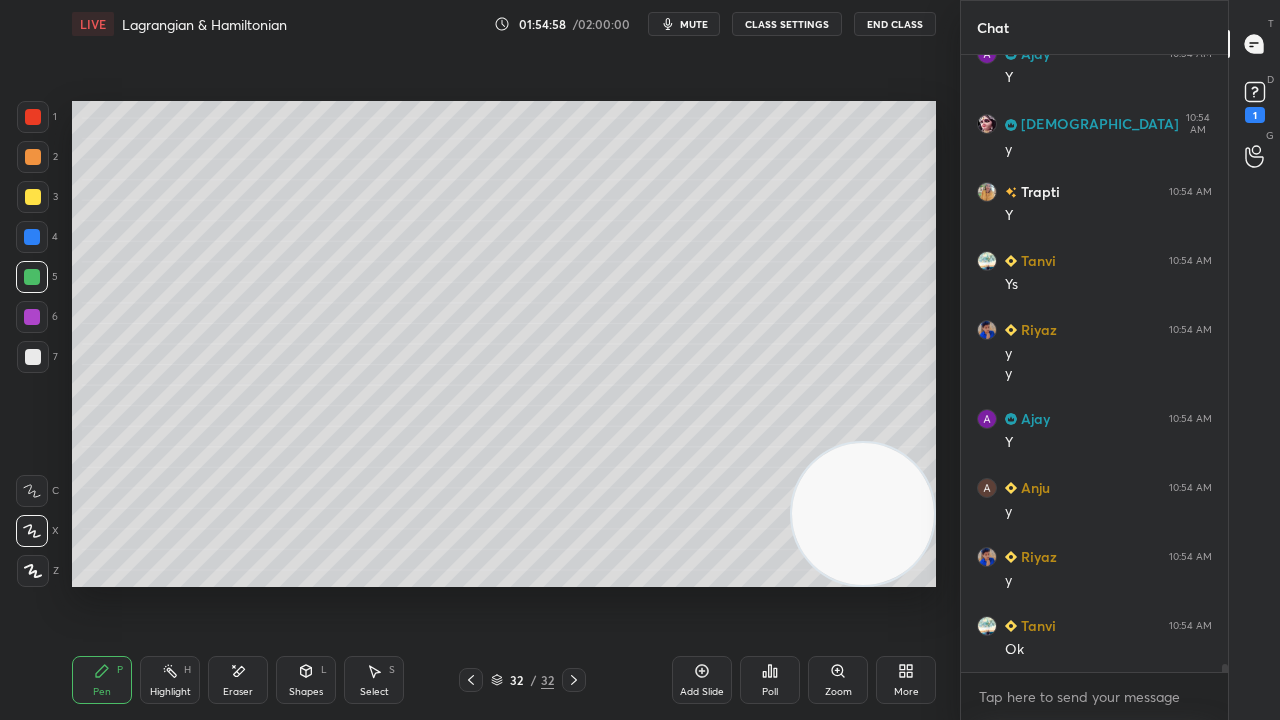 click on "mute" at bounding box center (684, 24) 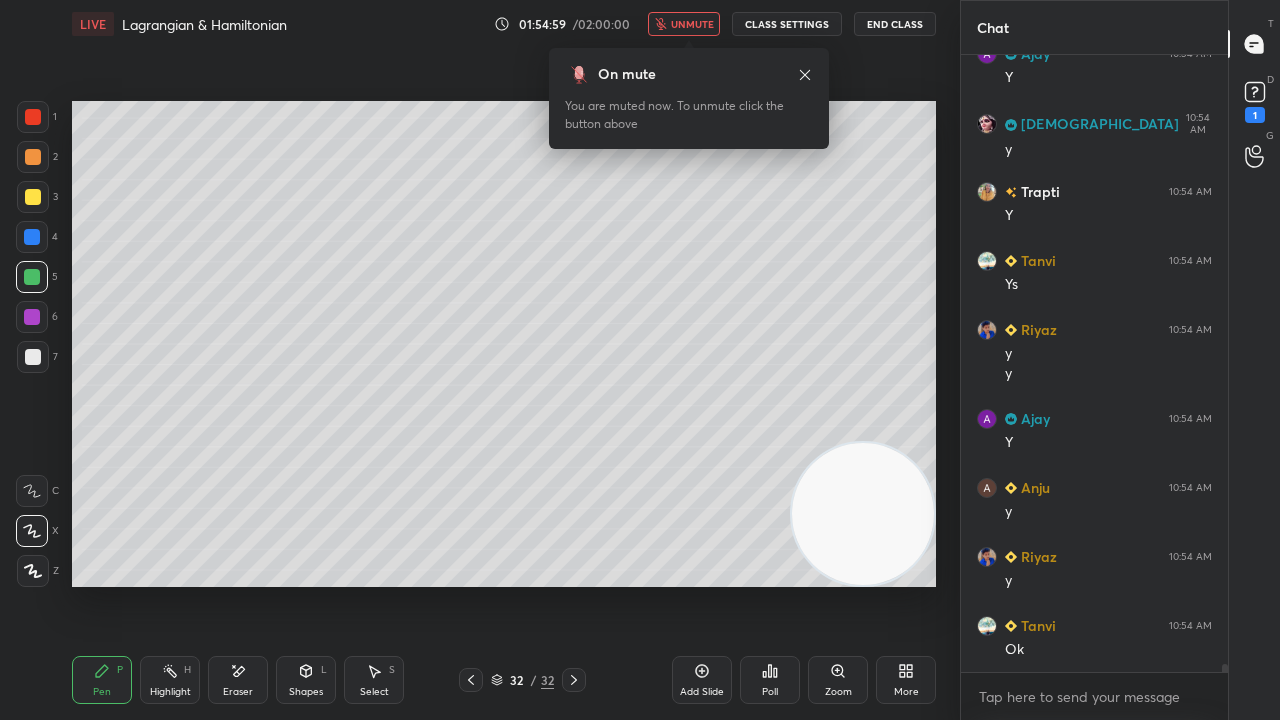 click on "unmute" at bounding box center (692, 24) 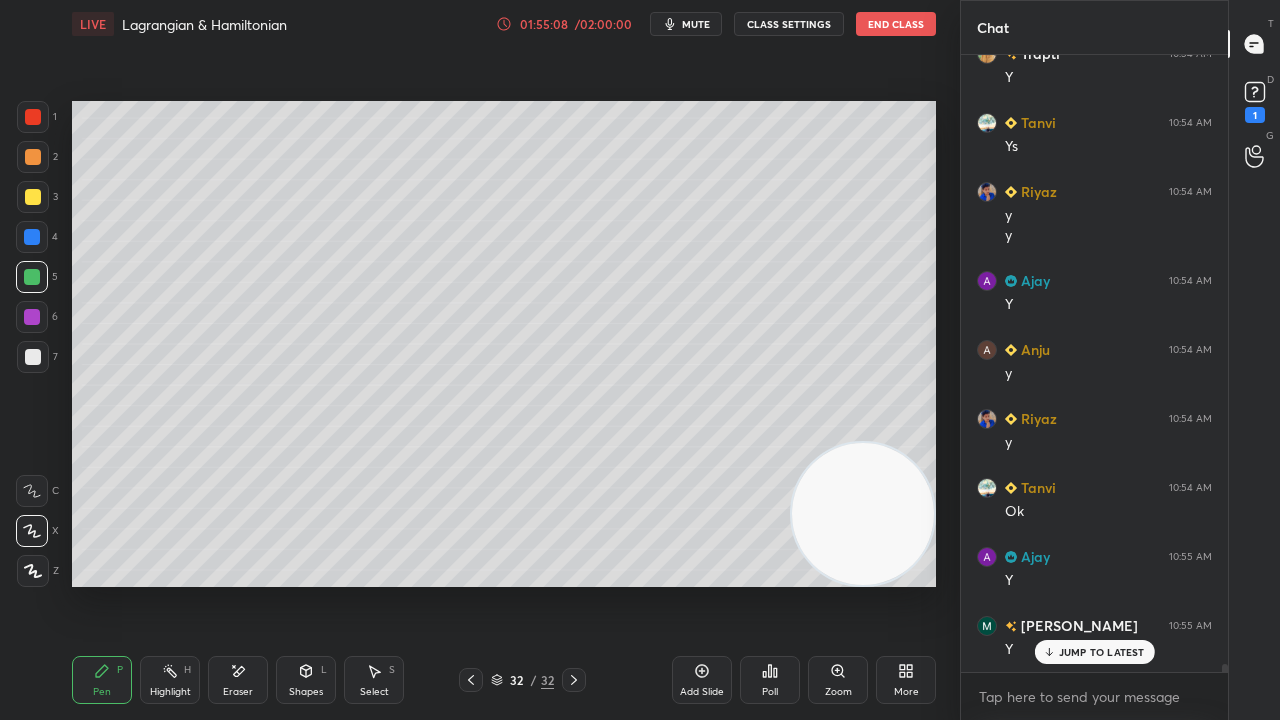 scroll, scrollTop: 48612, scrollLeft: 0, axis: vertical 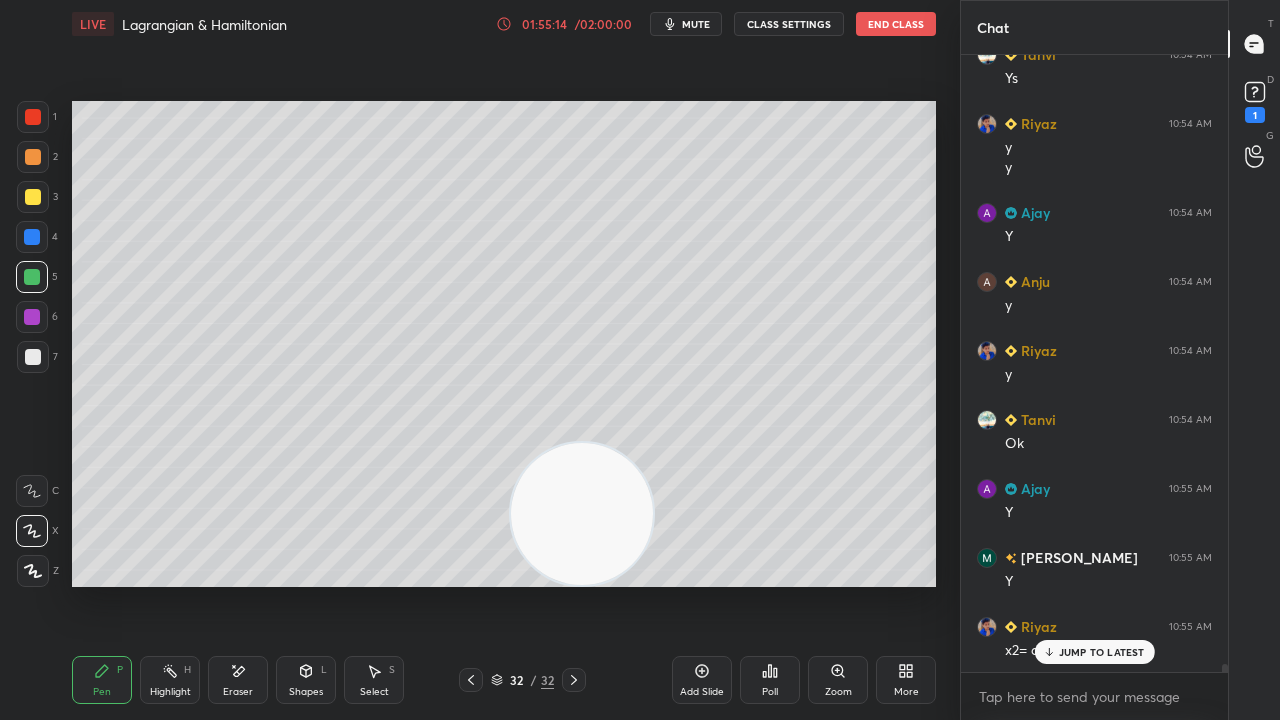 drag, startPoint x: 847, startPoint y: 526, endPoint x: 612, endPoint y: 569, distance: 238.90166 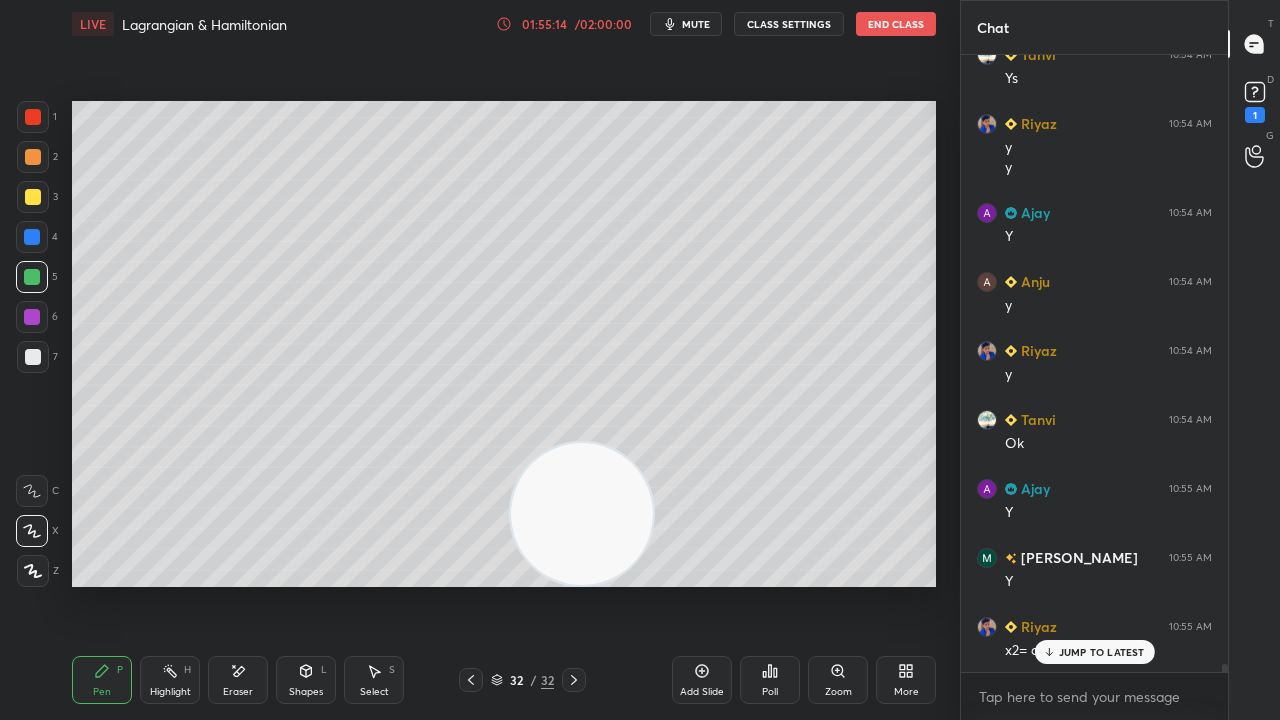 click on "Setting up your live class Poll for   secs No correct answer Start poll" at bounding box center [504, 344] 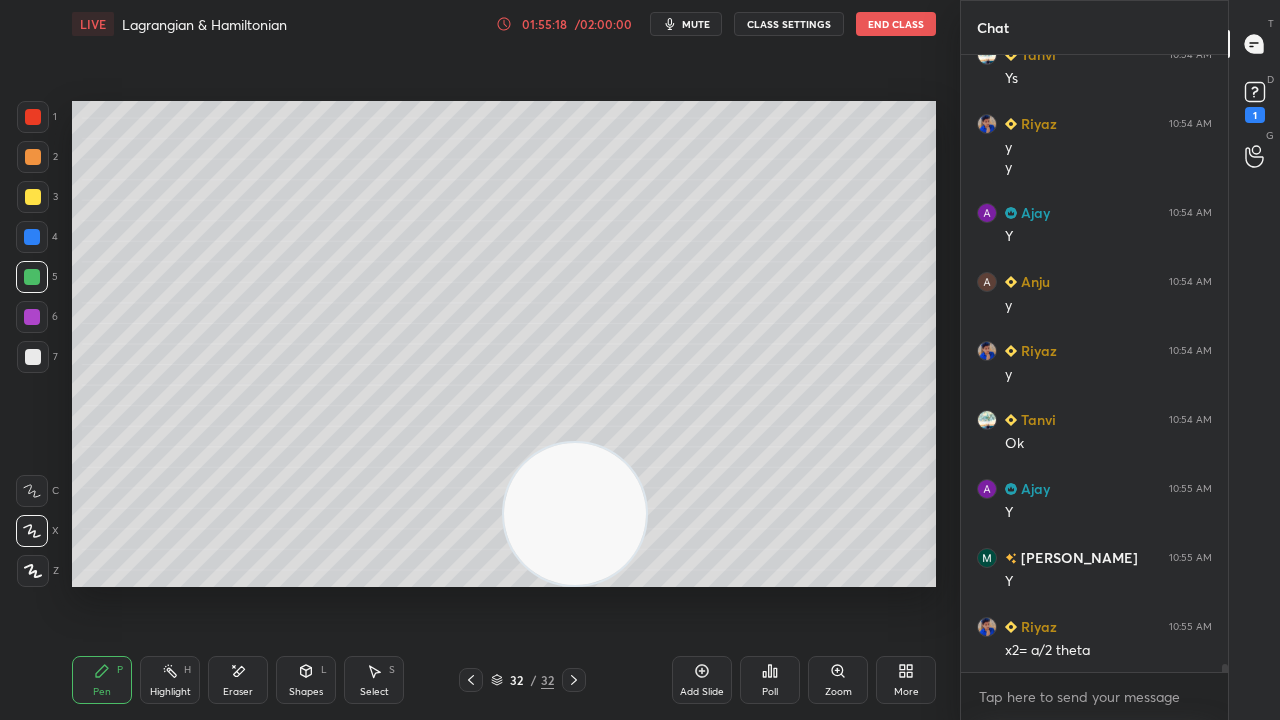 scroll, scrollTop: 48682, scrollLeft: 0, axis: vertical 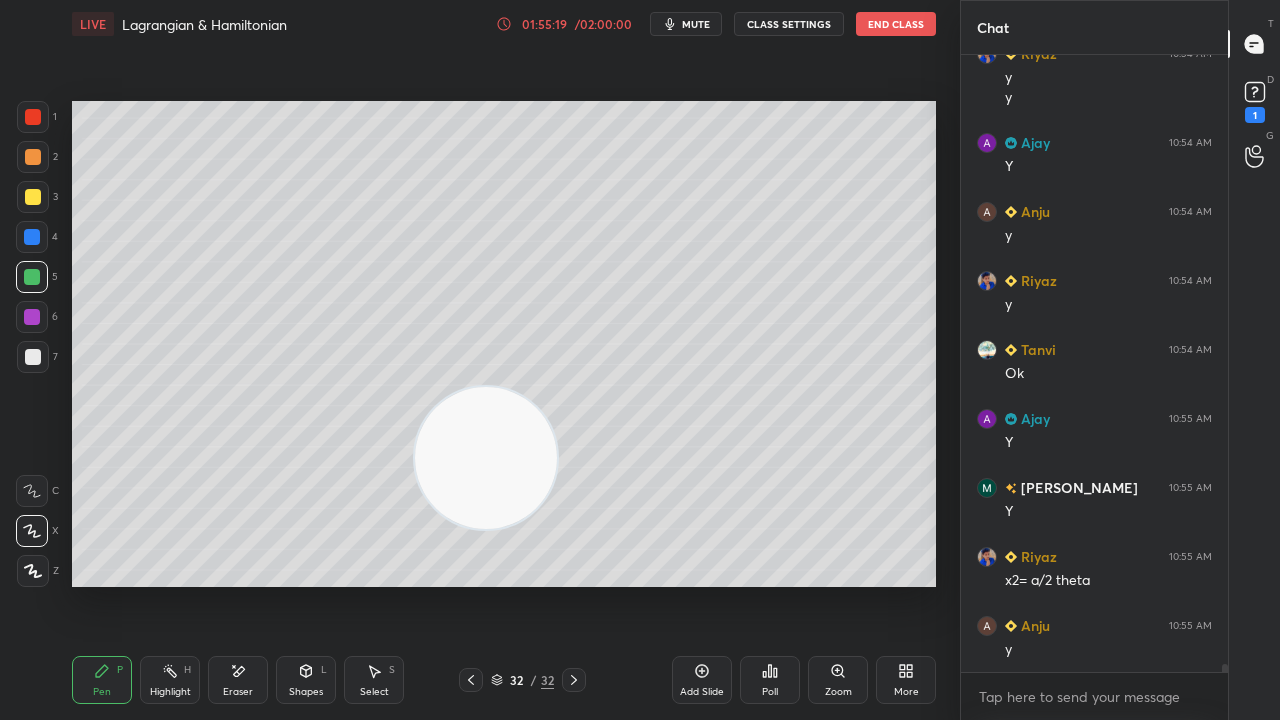 drag, startPoint x: 573, startPoint y: 580, endPoint x: 0, endPoint y: 189, distance: 693.693 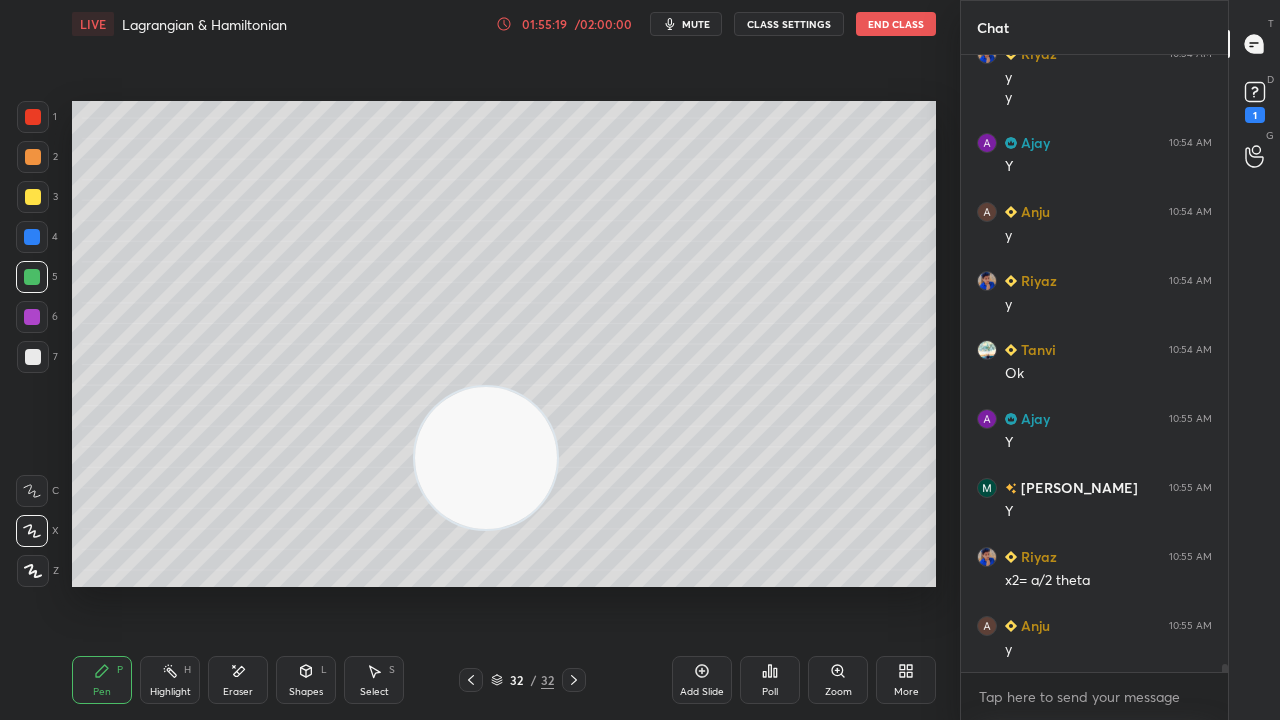 click on "1 2 3 4 5 6 7 C X Z E E Erase all   H H LIVE Lagrangian & Hamiltonian 01:55:19 /  02:00:00 mute CLASS SETTINGS End Class Setting up your live class Poll for   secs No correct answer Start poll Back Lagrangian & Hamiltonian • L15 of Revision Course on Physical Science [PERSON_NAME] Pen P Highlight H Eraser Shapes L Select S 32 / 32 Add Slide Poll Zoom More" at bounding box center (472, 360) 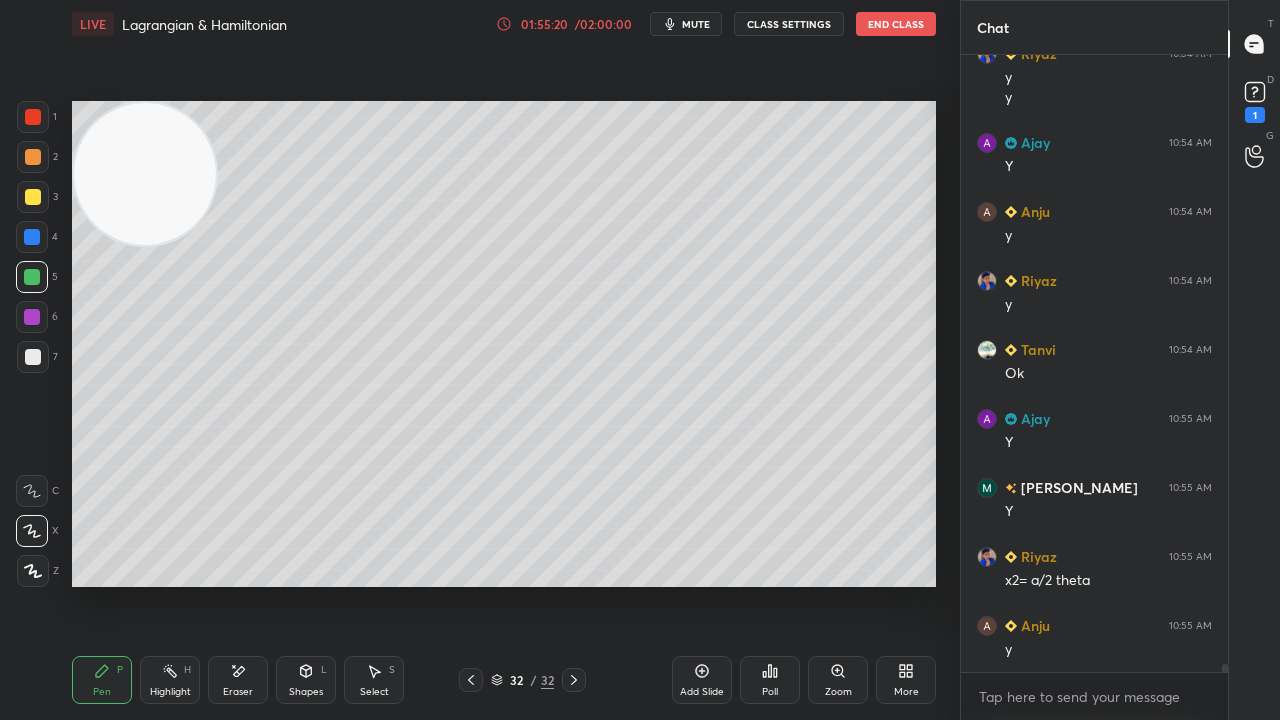 click on "mute" at bounding box center (686, 24) 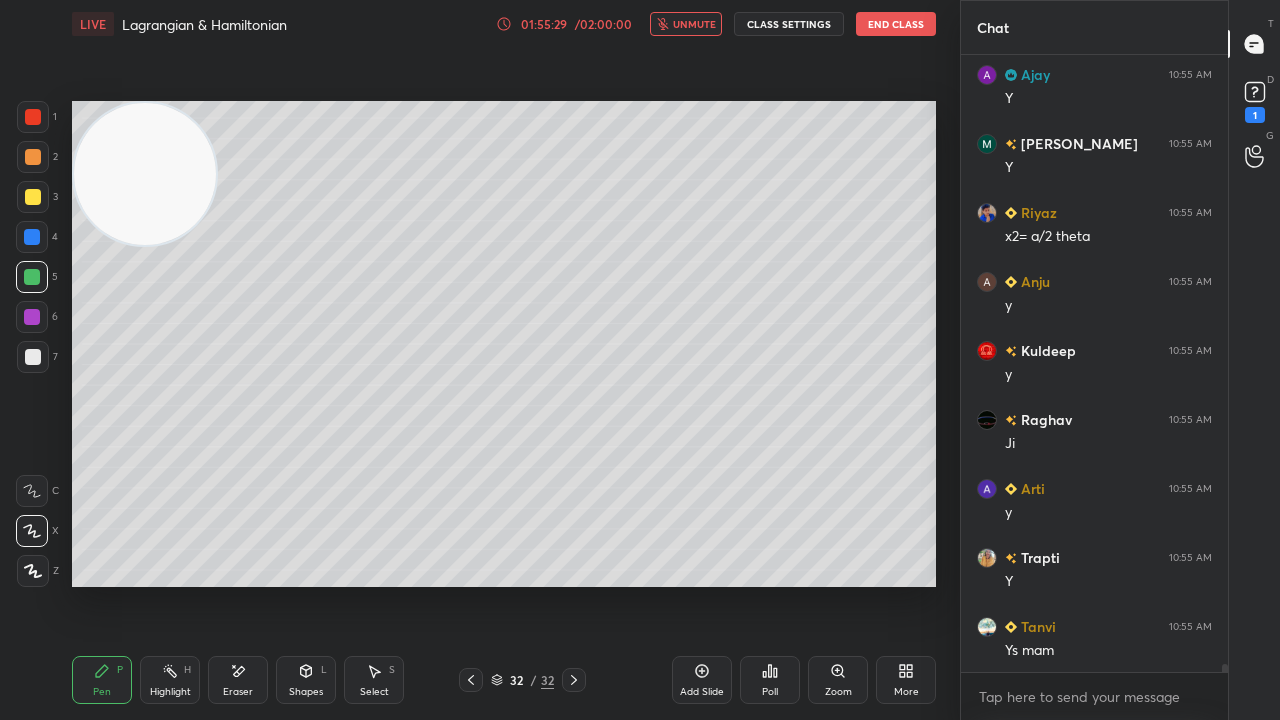 scroll, scrollTop: 49096, scrollLeft: 0, axis: vertical 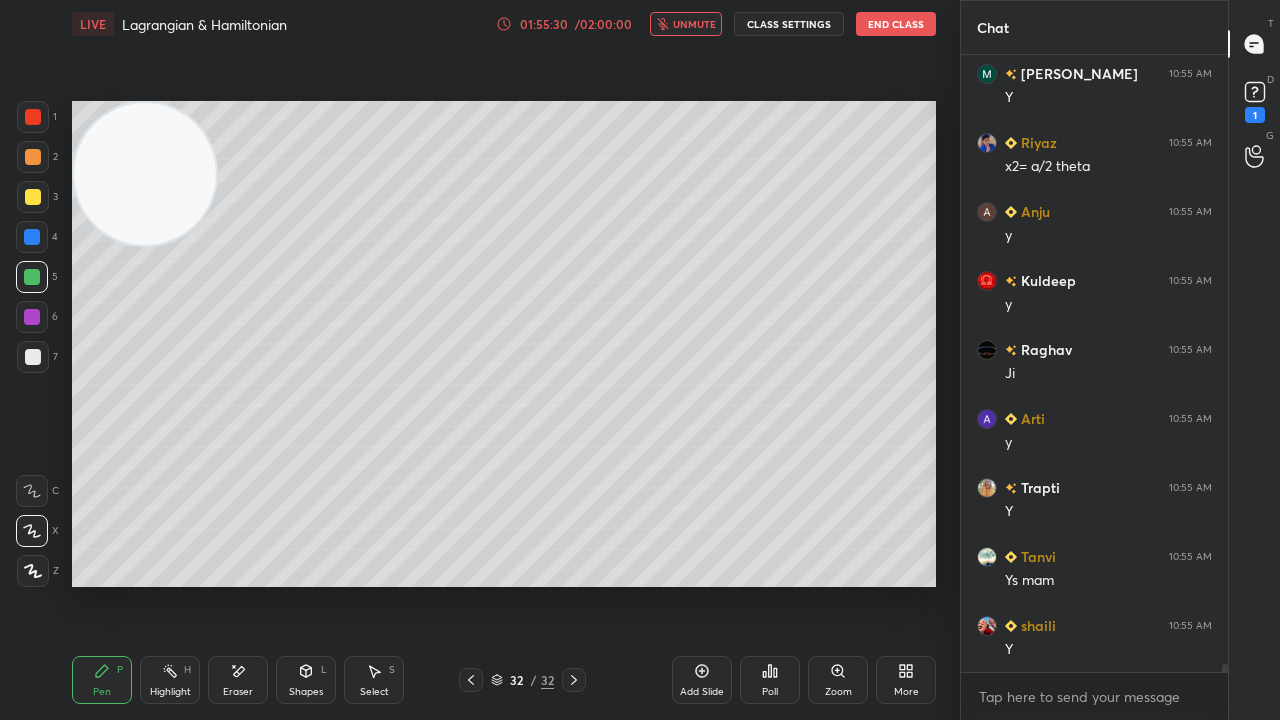 click on "unmute" at bounding box center [694, 24] 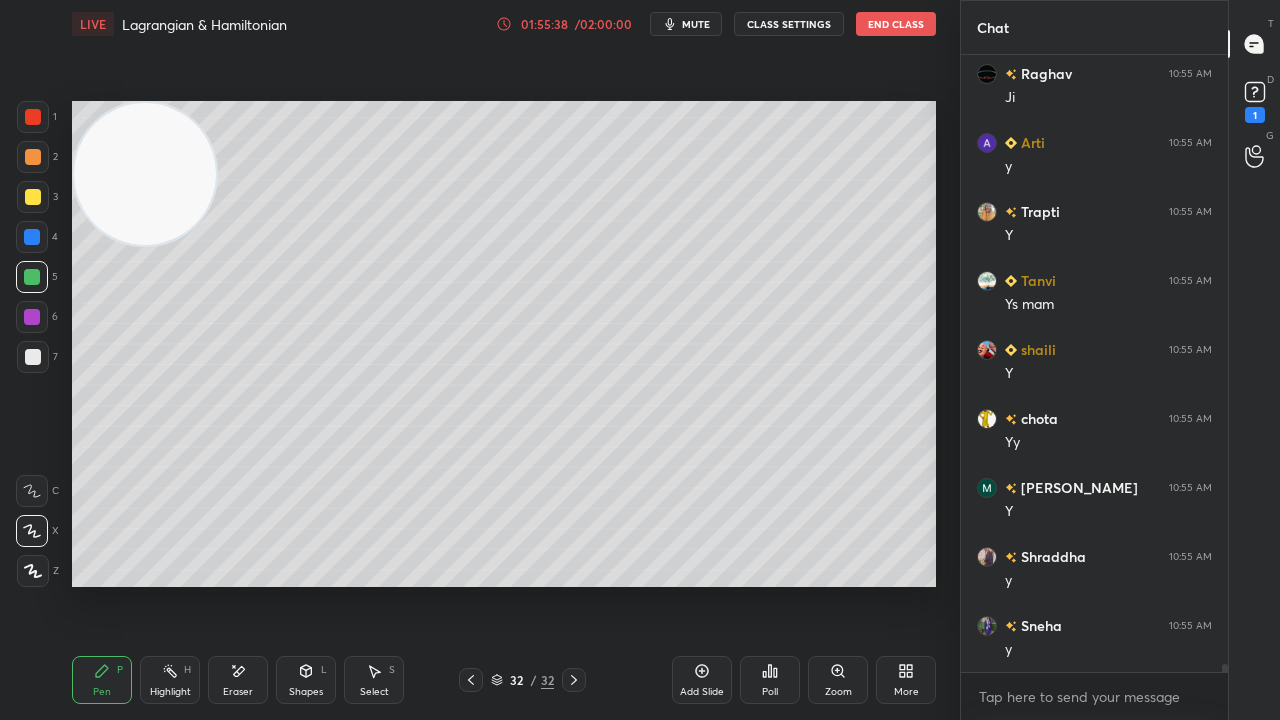 scroll, scrollTop: 49440, scrollLeft: 0, axis: vertical 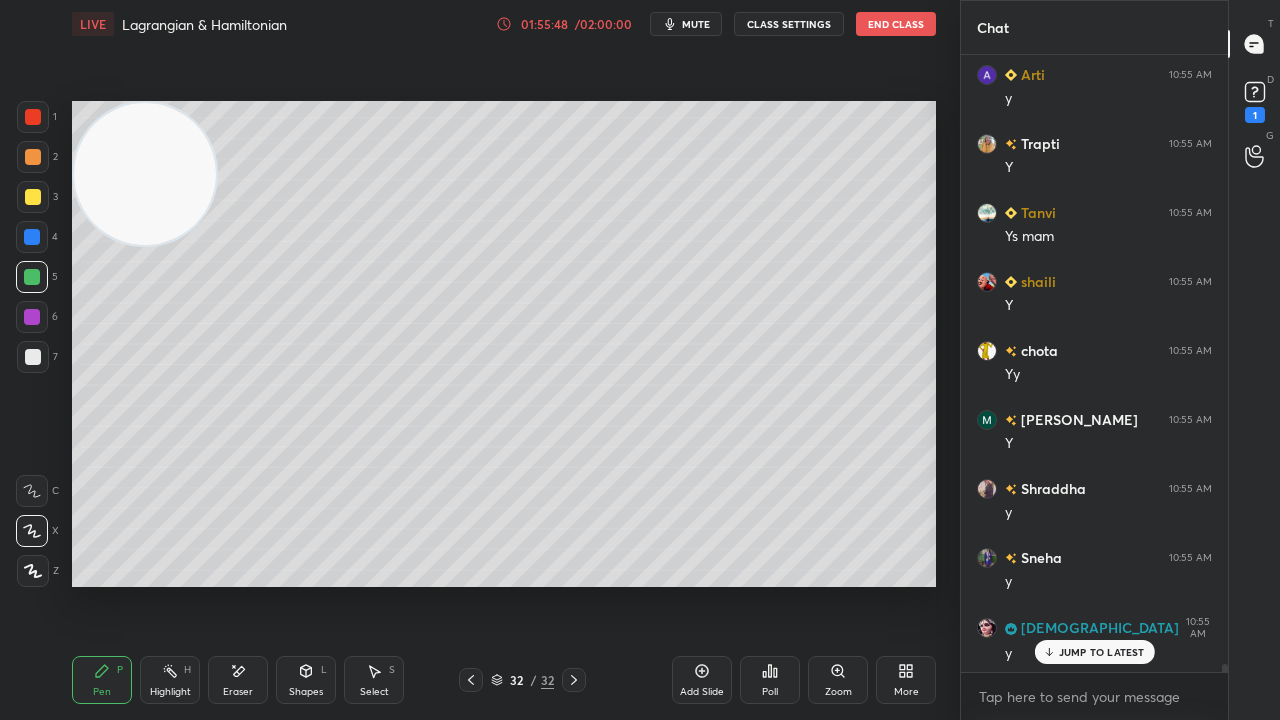 click on "Eraser" at bounding box center (238, 680) 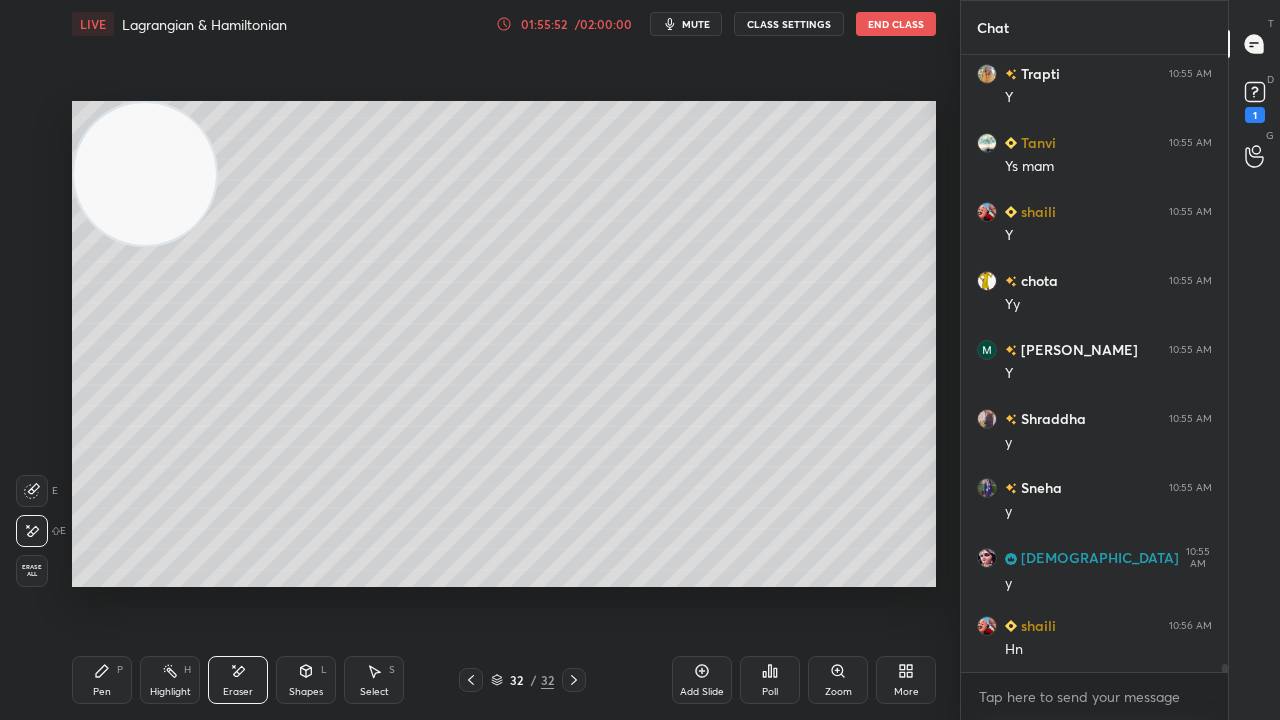scroll, scrollTop: 49578, scrollLeft: 0, axis: vertical 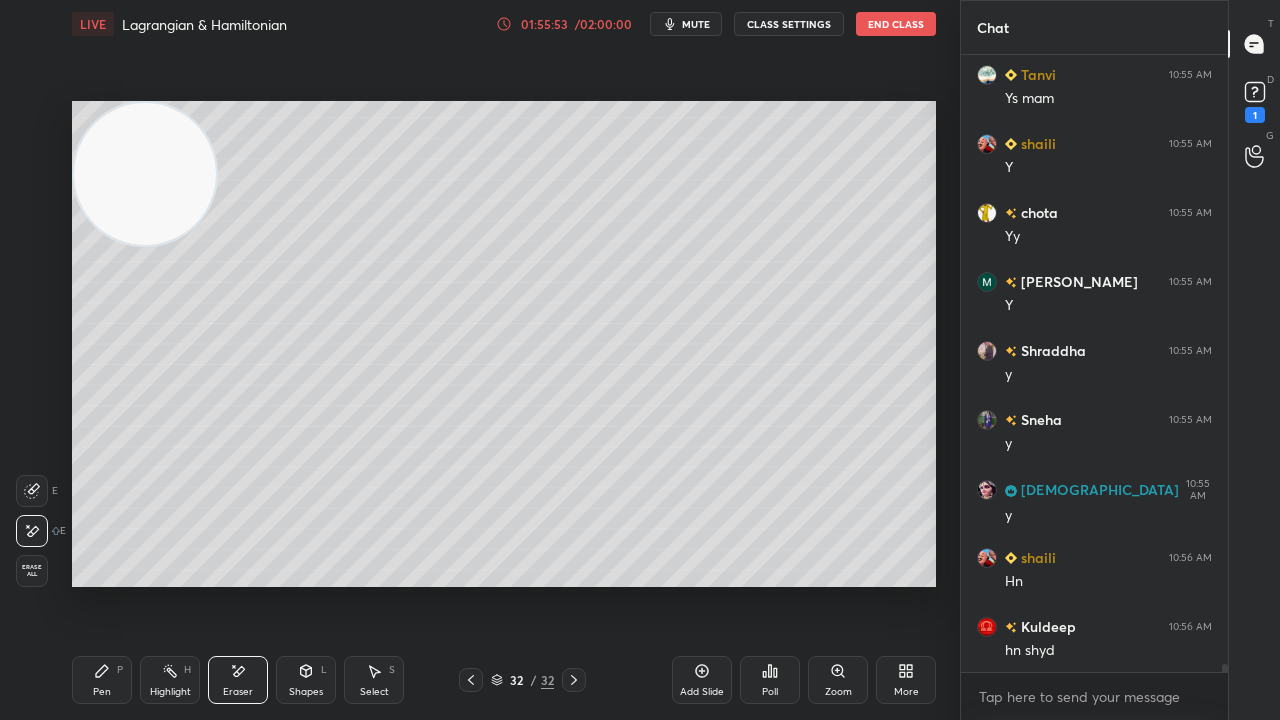 click 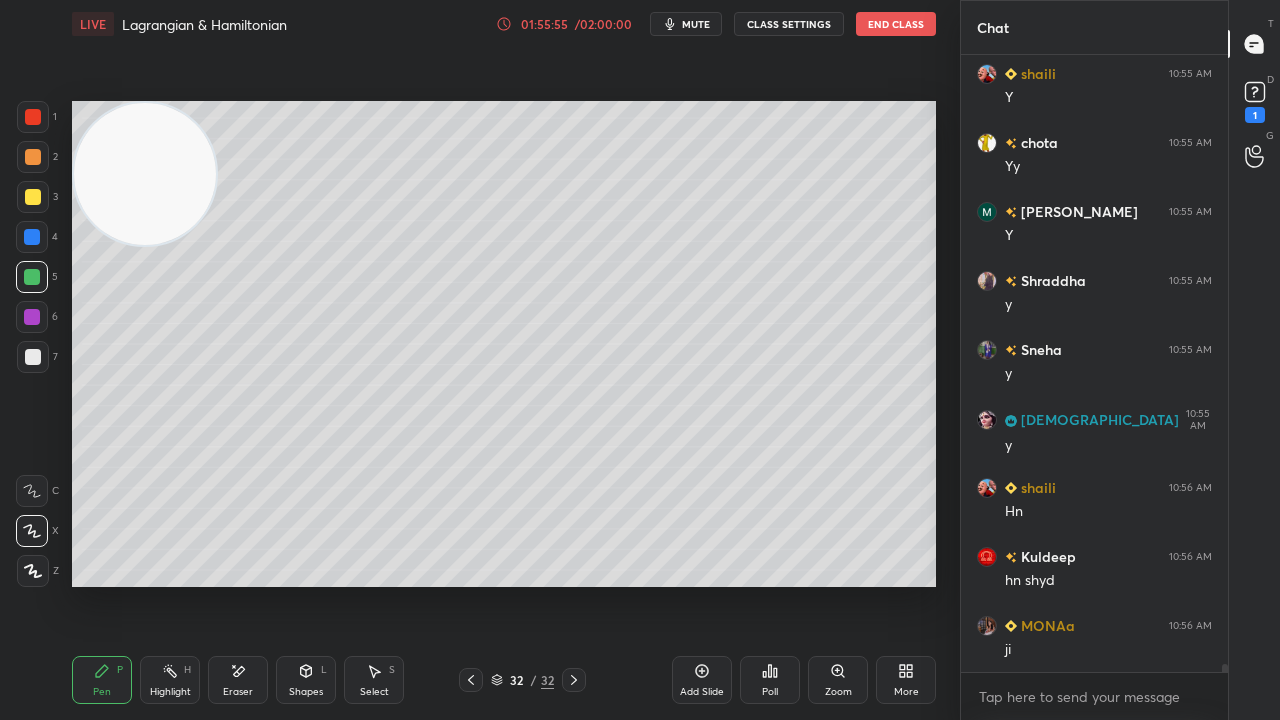 scroll, scrollTop: 49716, scrollLeft: 0, axis: vertical 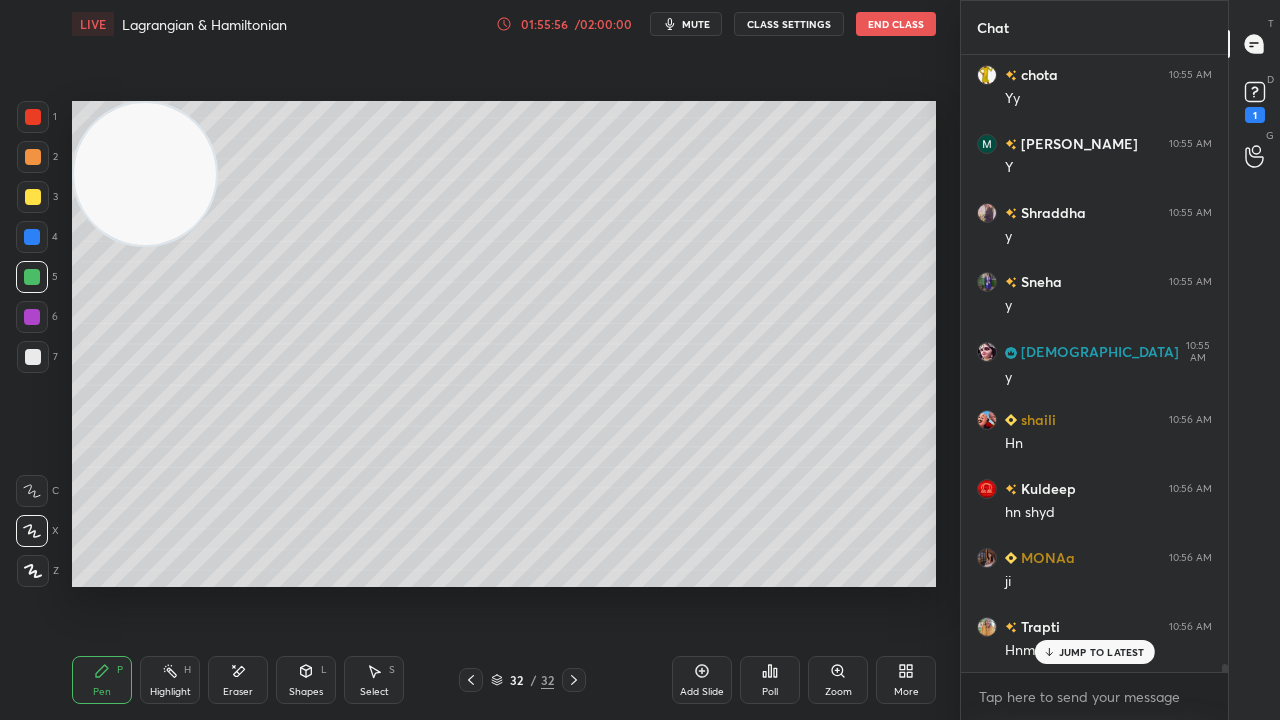 drag, startPoint x: 253, startPoint y: 685, endPoint x: 330, endPoint y: 637, distance: 90.73588 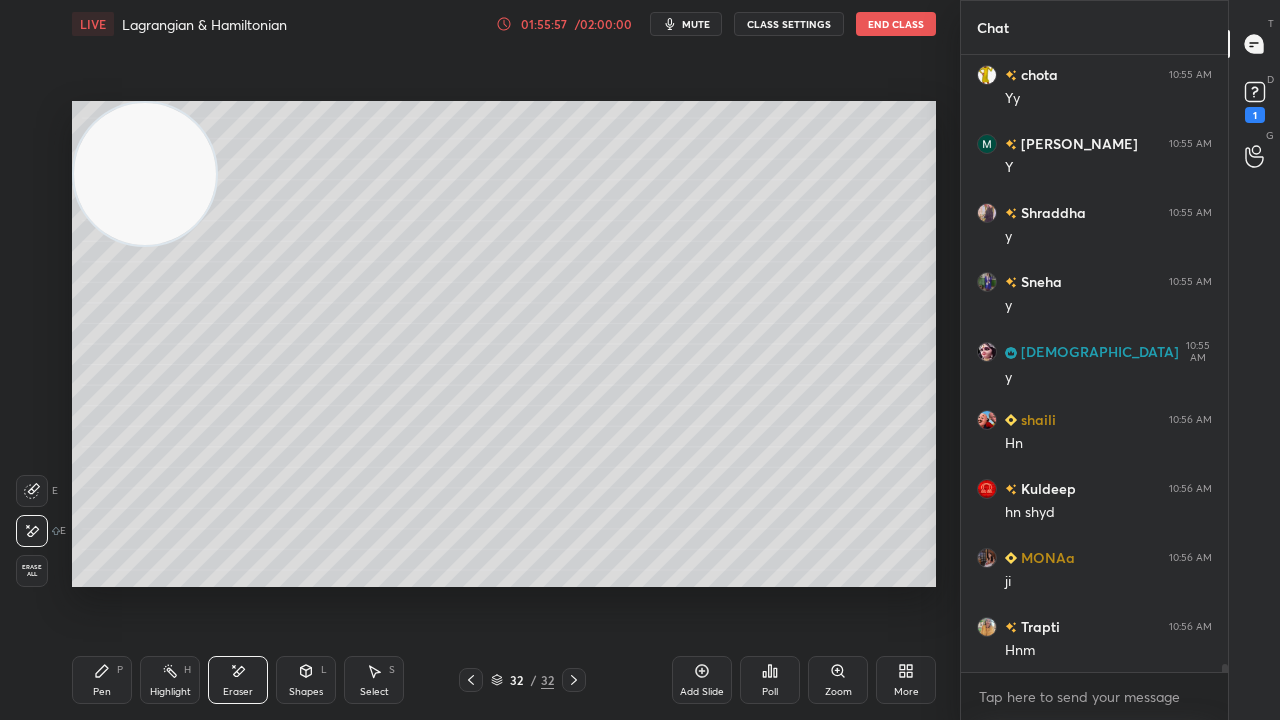 scroll, scrollTop: 49786, scrollLeft: 0, axis: vertical 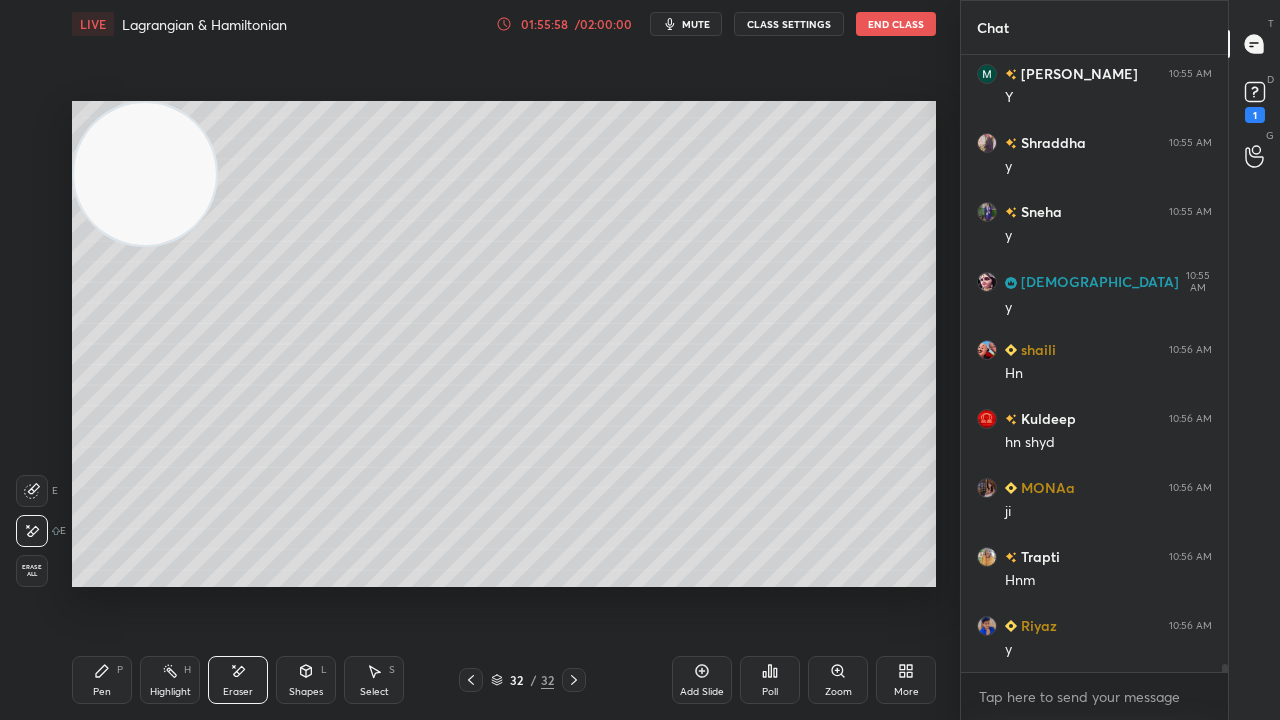 click on "Pen P" at bounding box center (102, 680) 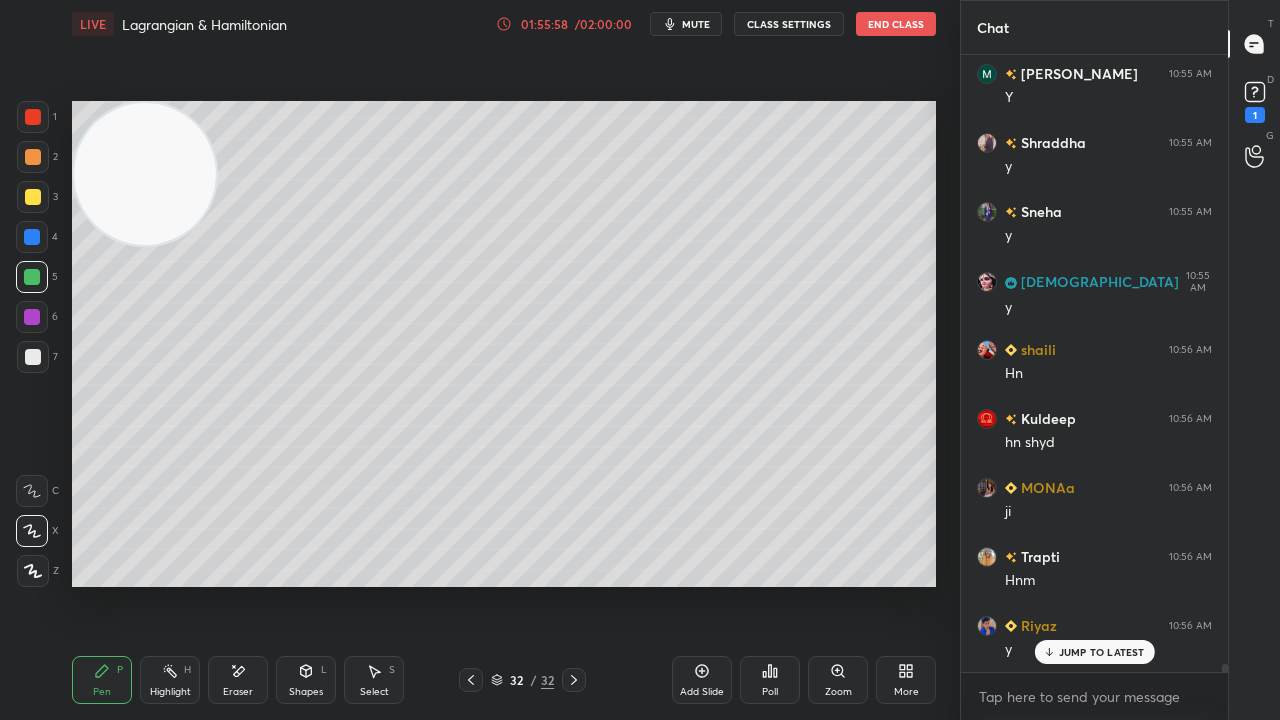 scroll, scrollTop: 49854, scrollLeft: 0, axis: vertical 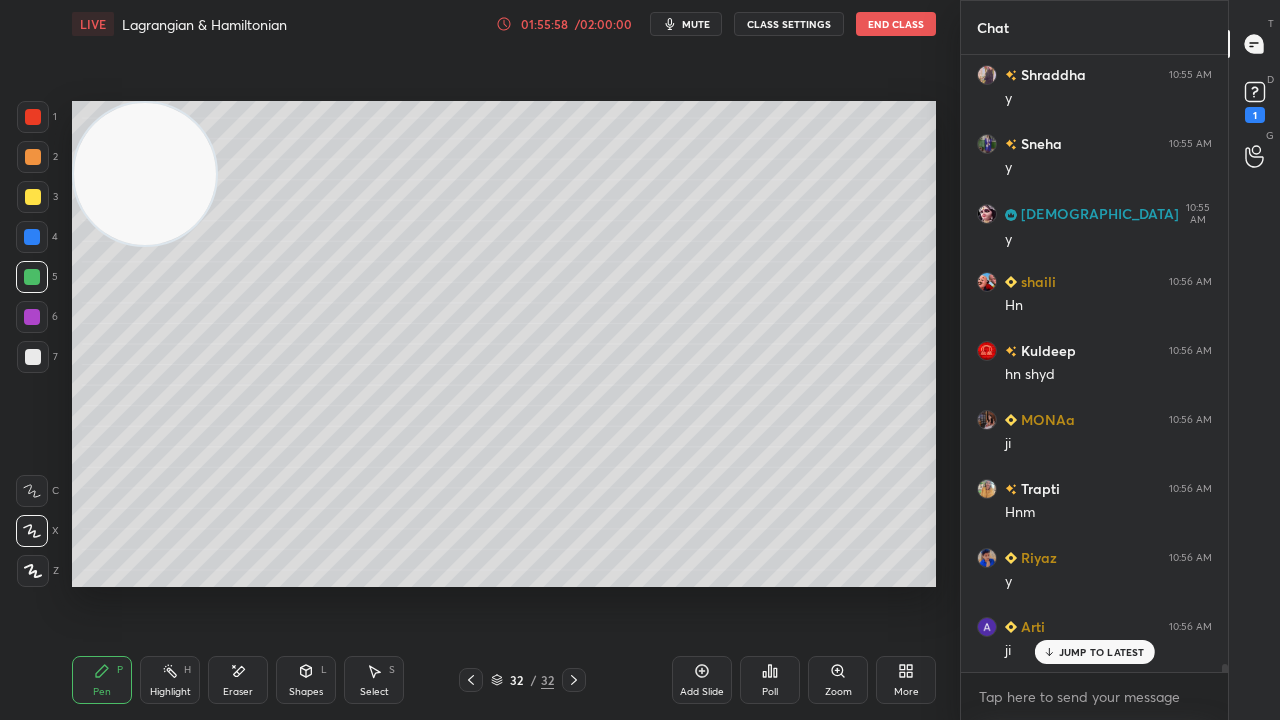 click on "mute" at bounding box center [696, 24] 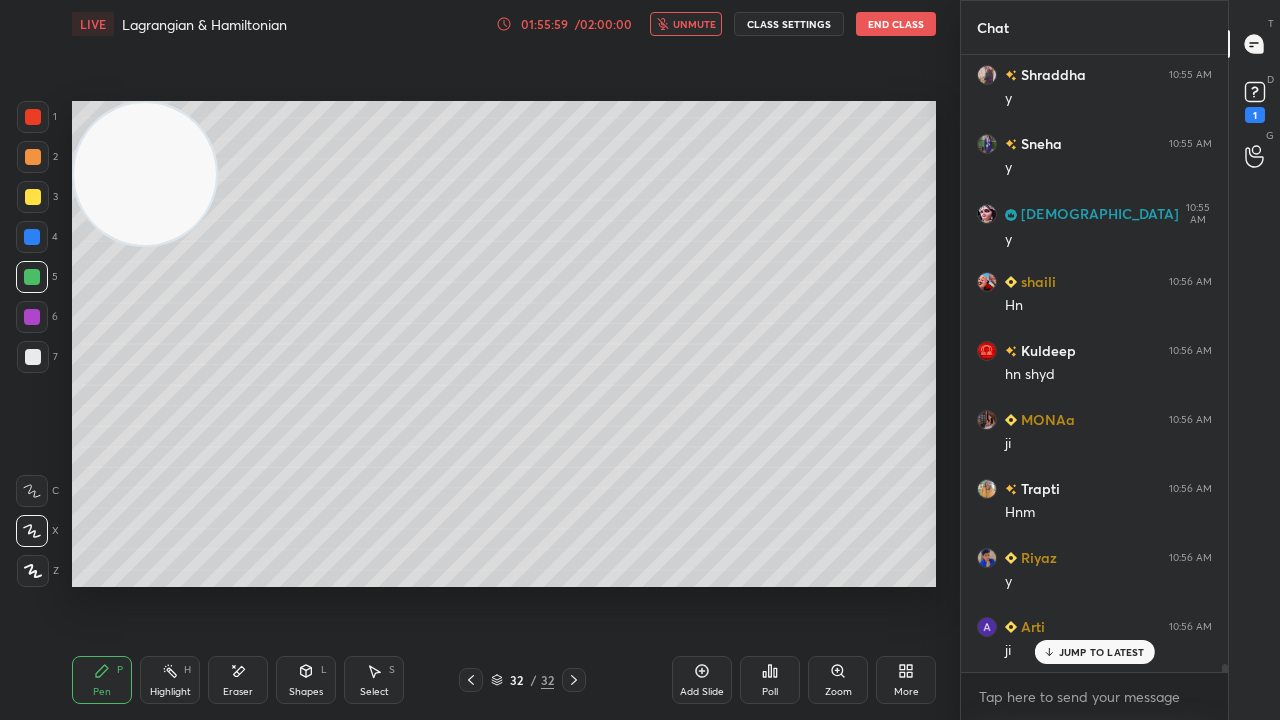 click on "unmute" at bounding box center [694, 24] 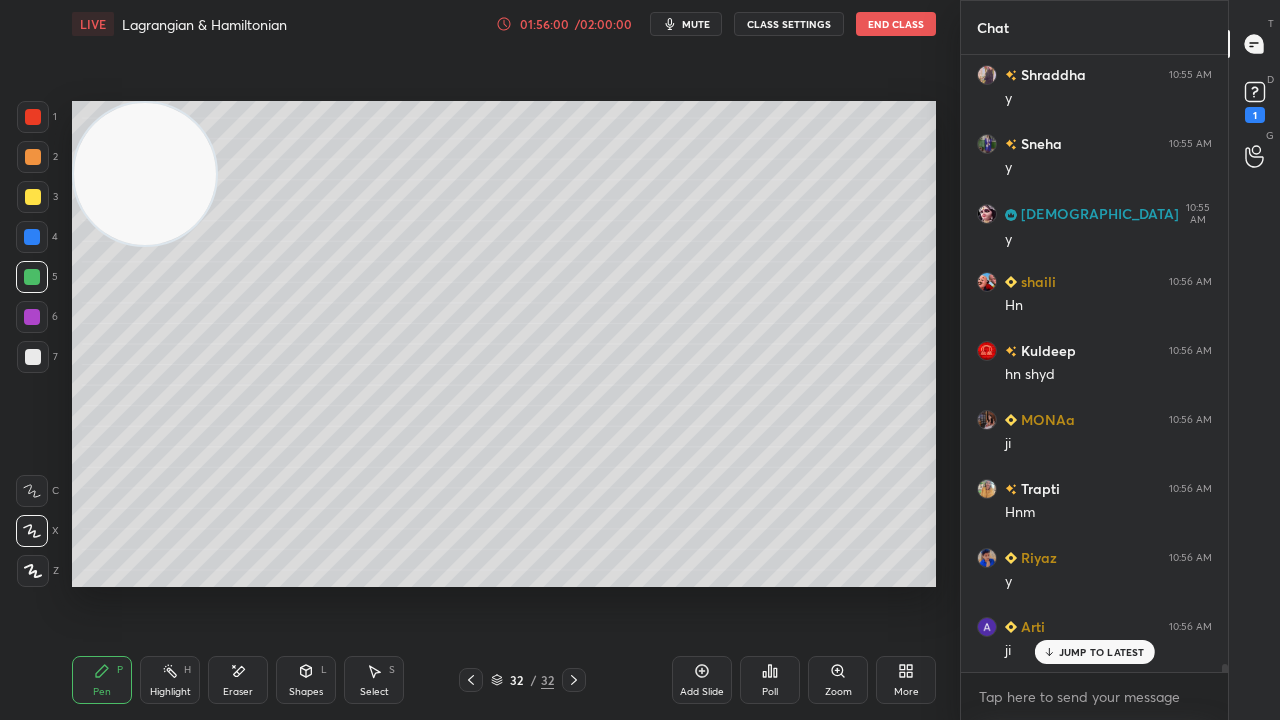 click at bounding box center (33, 357) 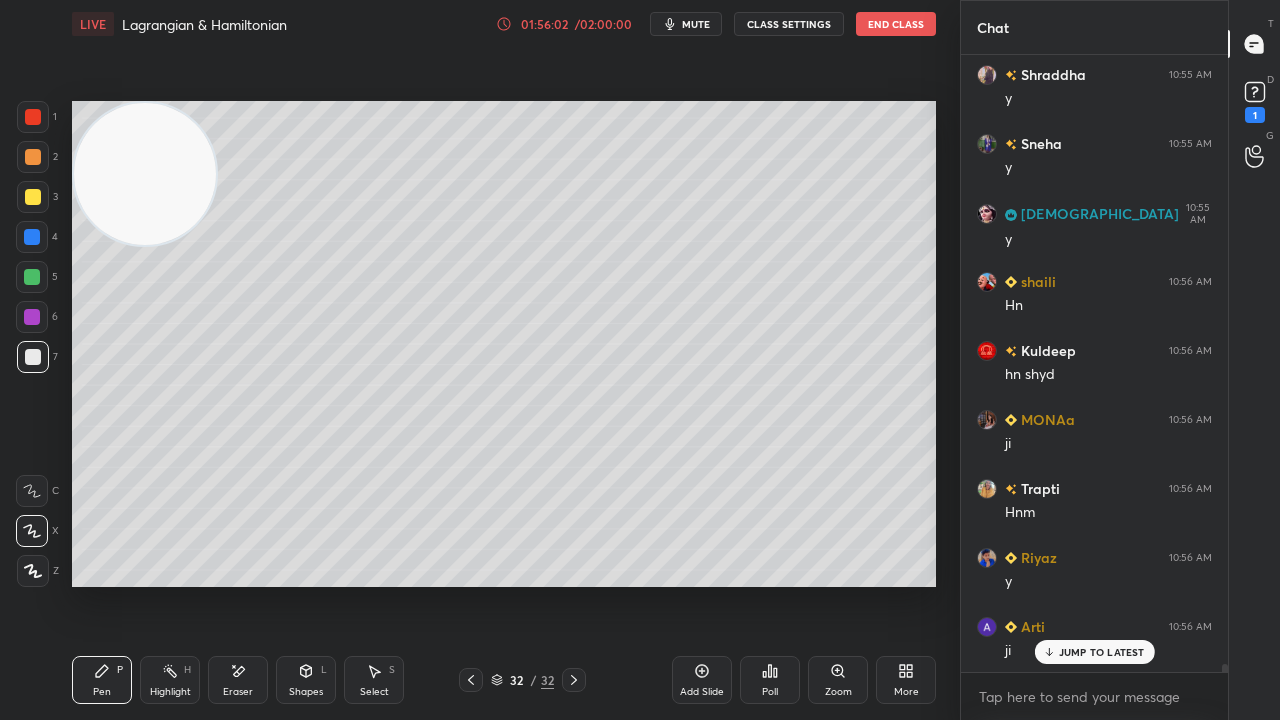 click on "JUMP TO LATEST" at bounding box center [1102, 652] 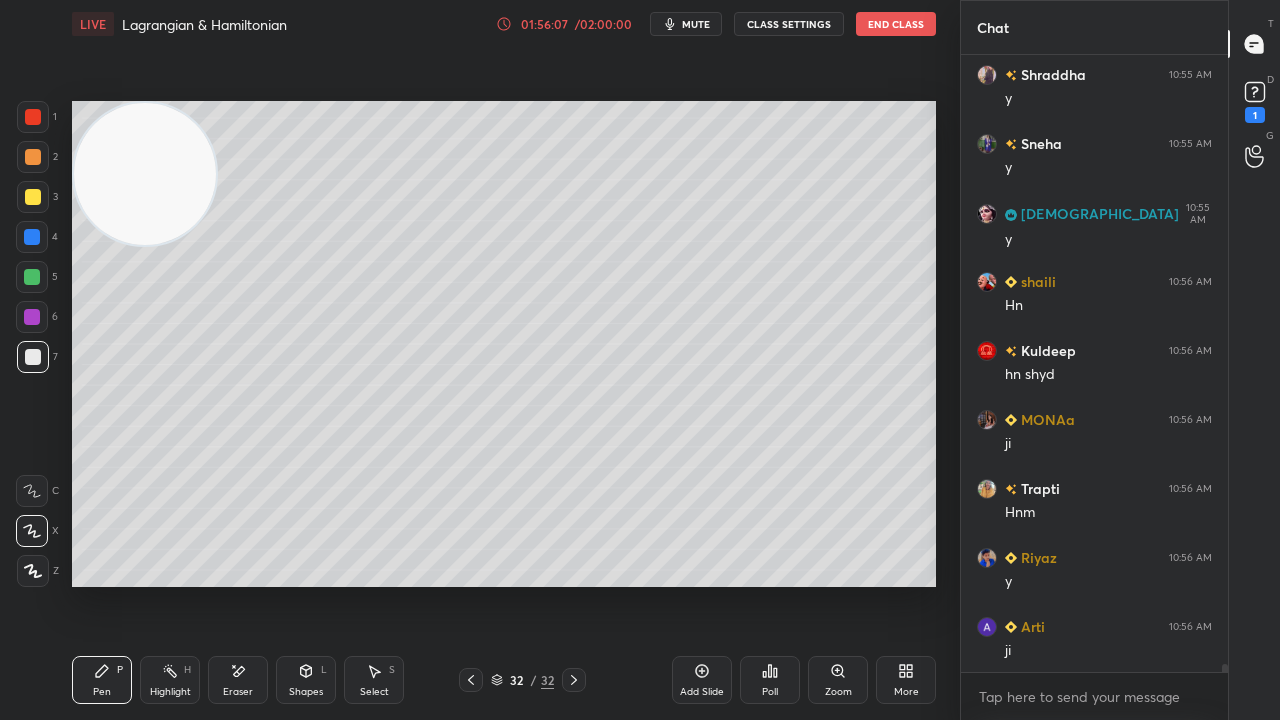 click 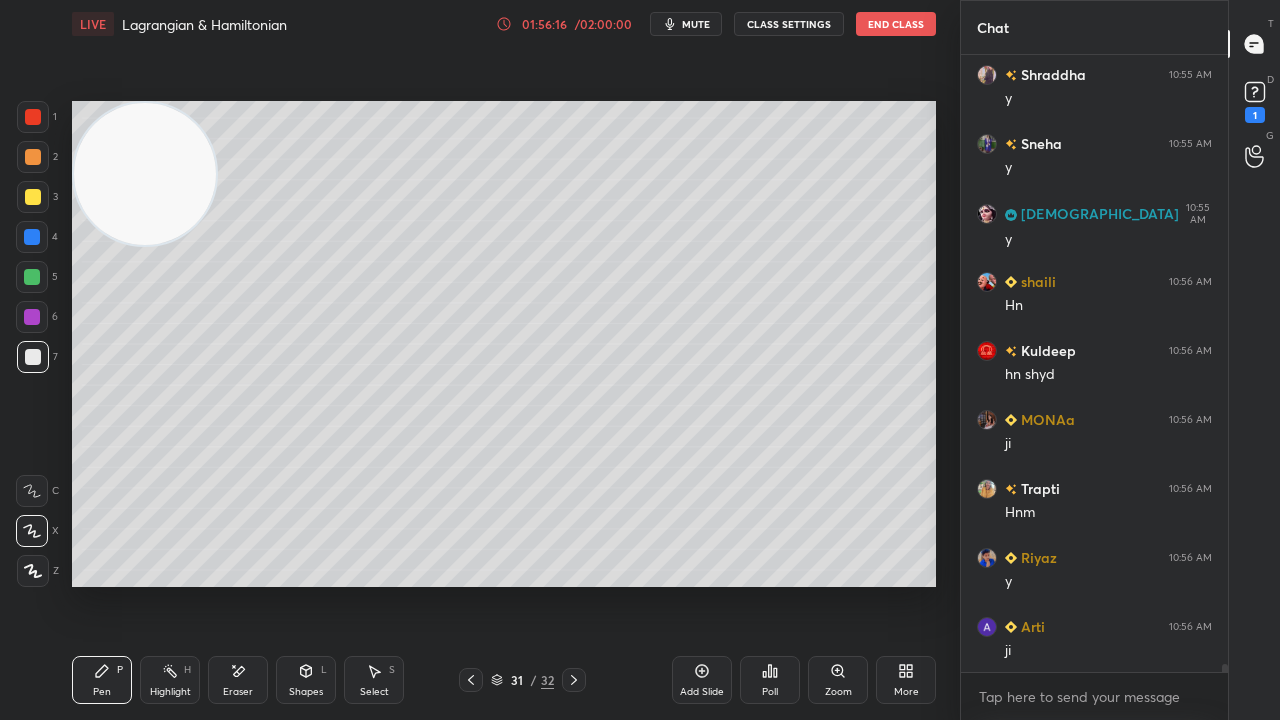 drag, startPoint x: 700, startPoint y: 686, endPoint x: 699, endPoint y: 675, distance: 11.045361 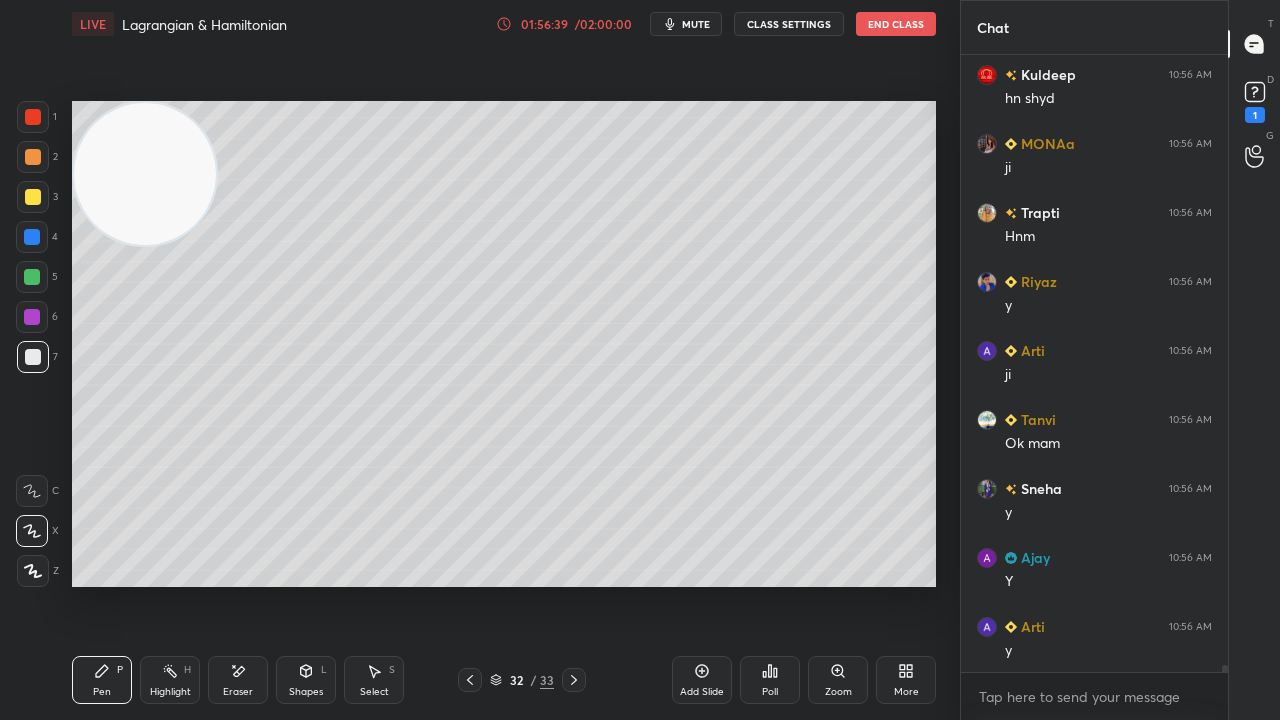 scroll, scrollTop: 50200, scrollLeft: 0, axis: vertical 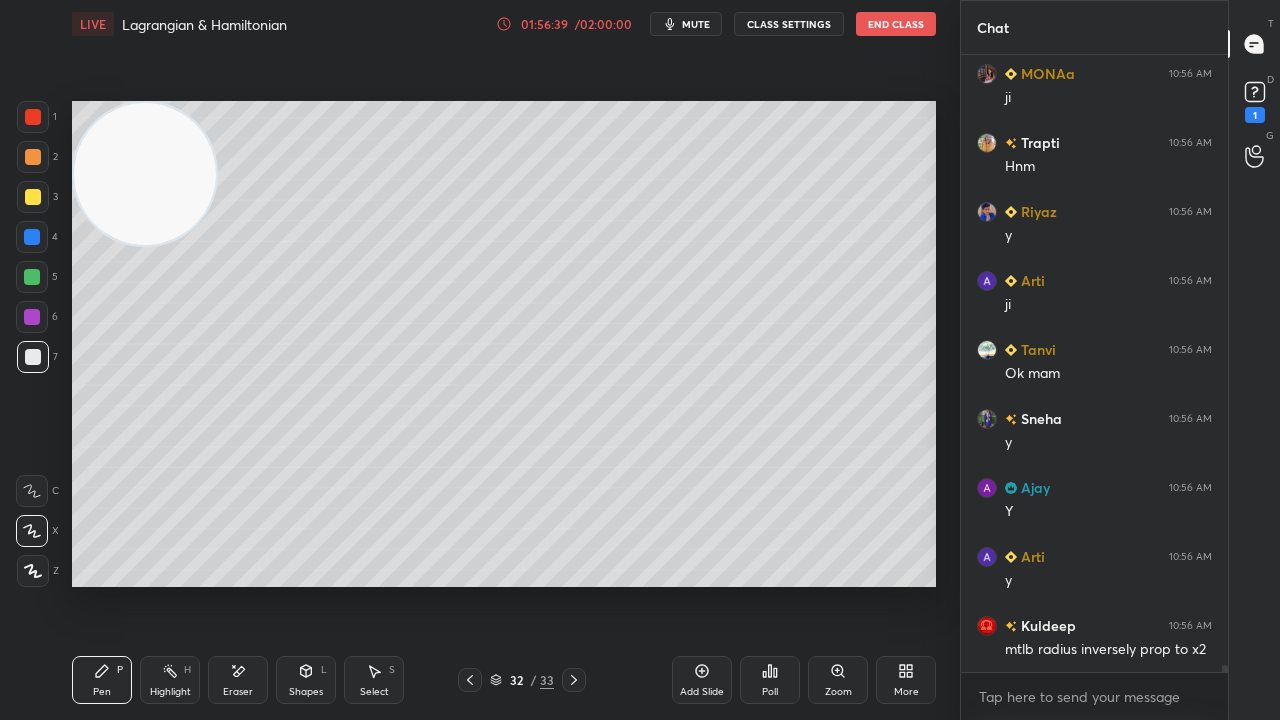 drag, startPoint x: 472, startPoint y: 683, endPoint x: 488, endPoint y: 662, distance: 26.400757 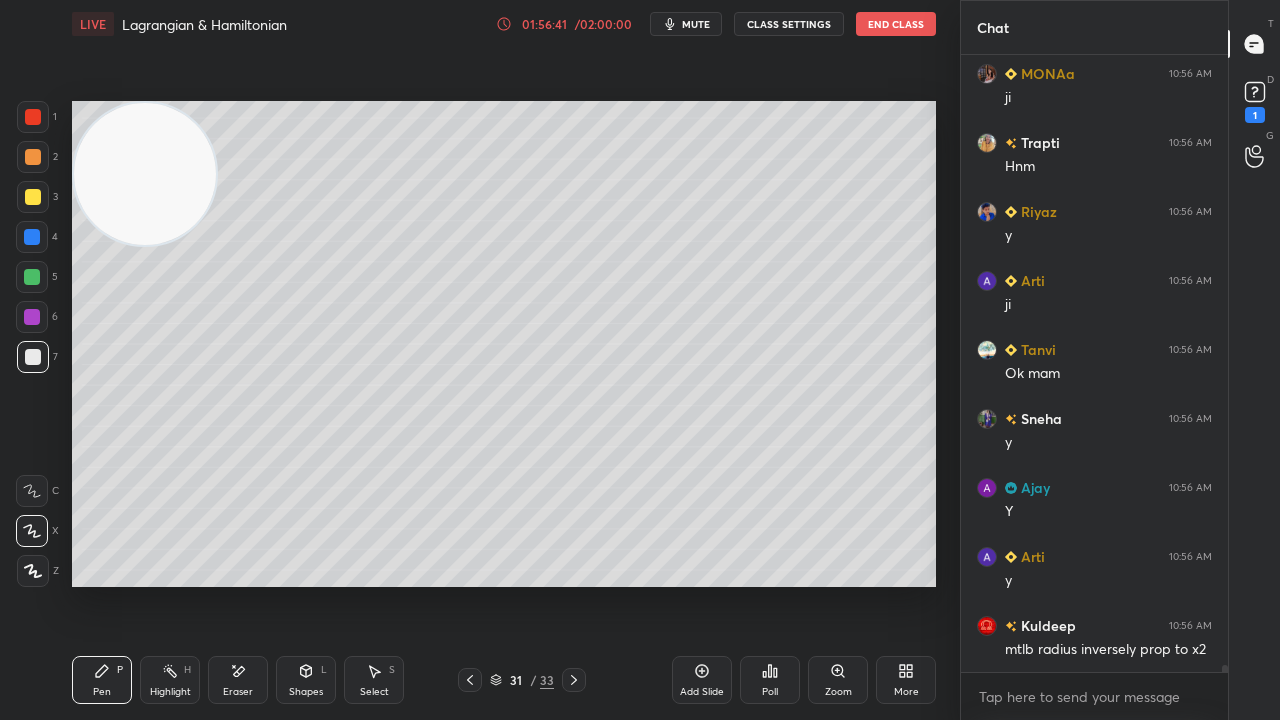 click 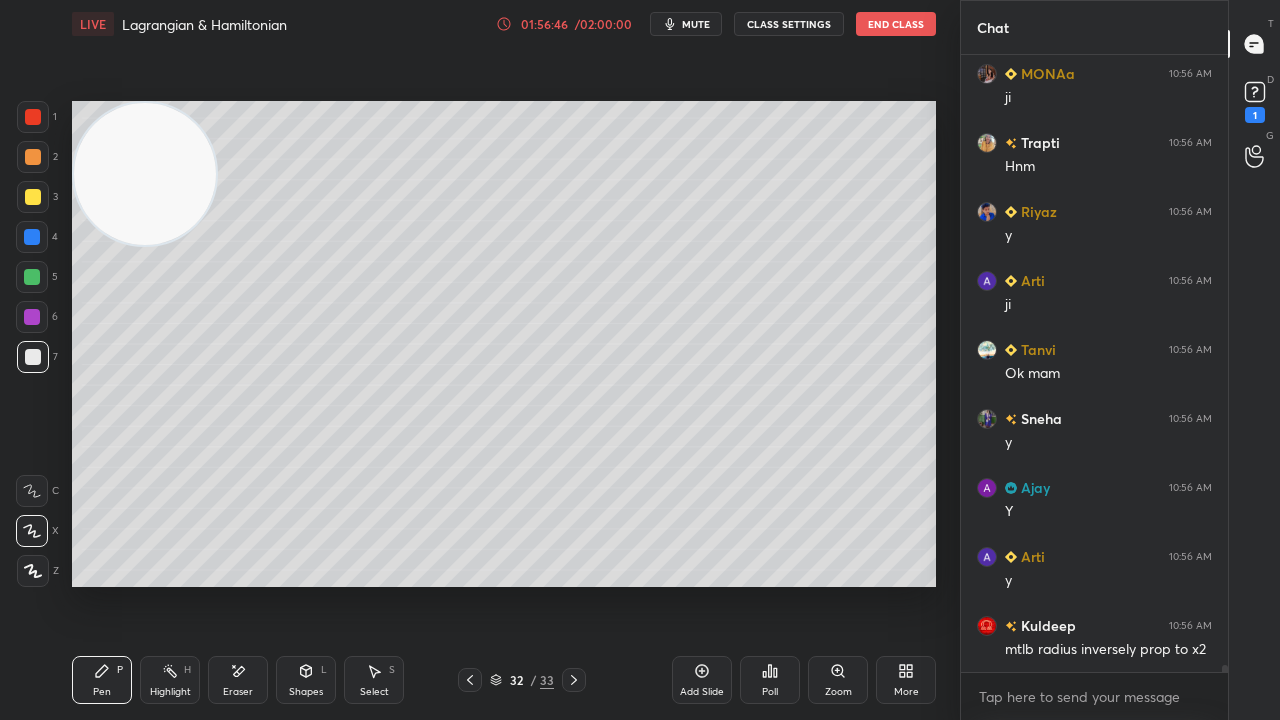 click on "mute" at bounding box center [696, 24] 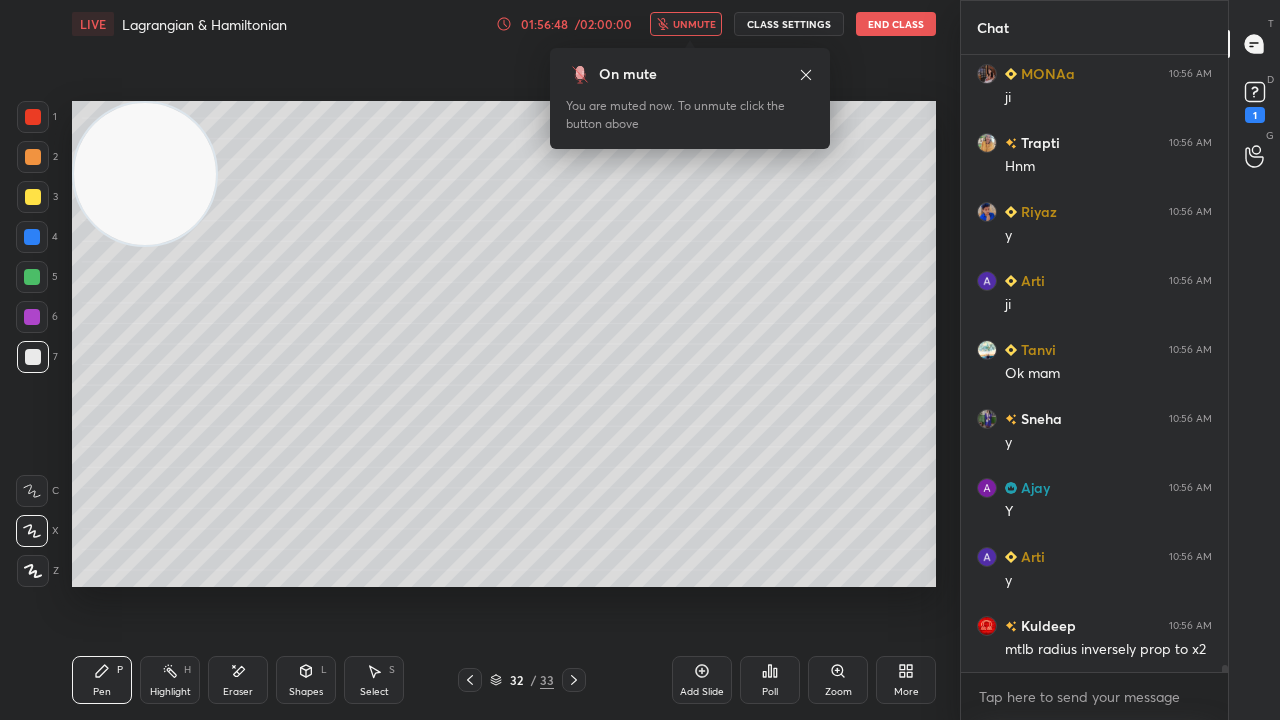 click on "unmute" at bounding box center (694, 24) 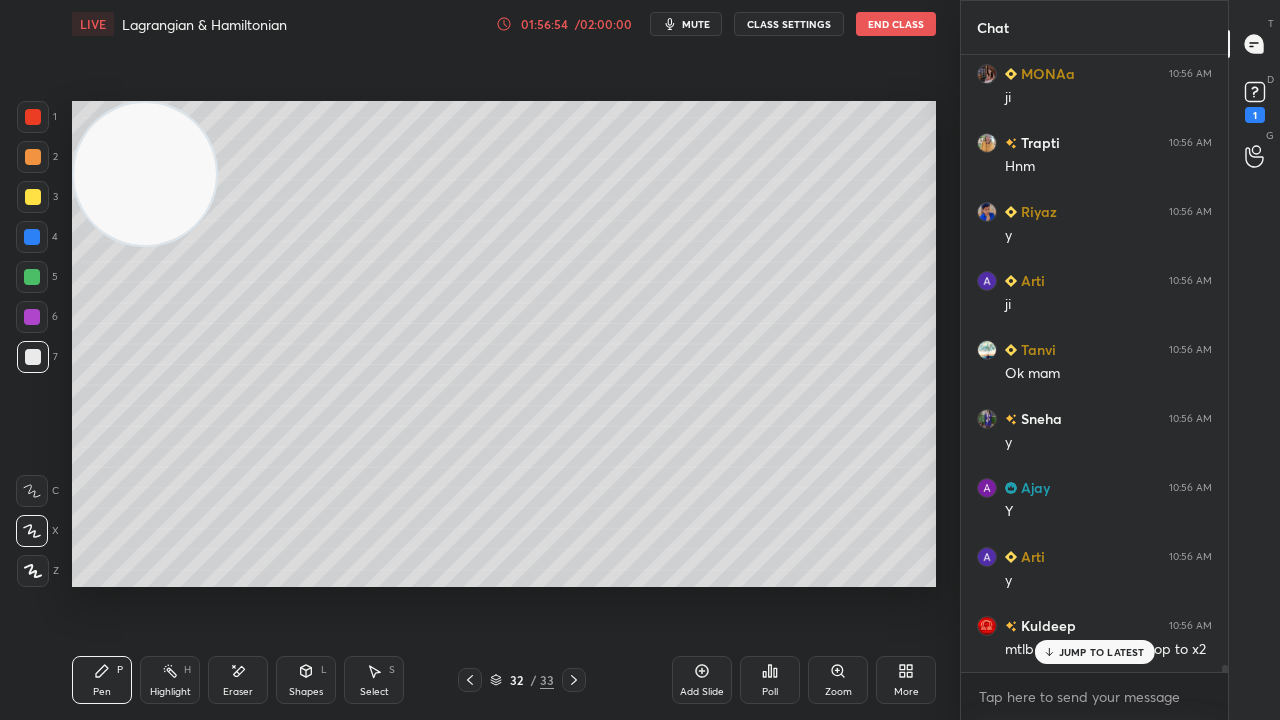 scroll, scrollTop: 50268, scrollLeft: 0, axis: vertical 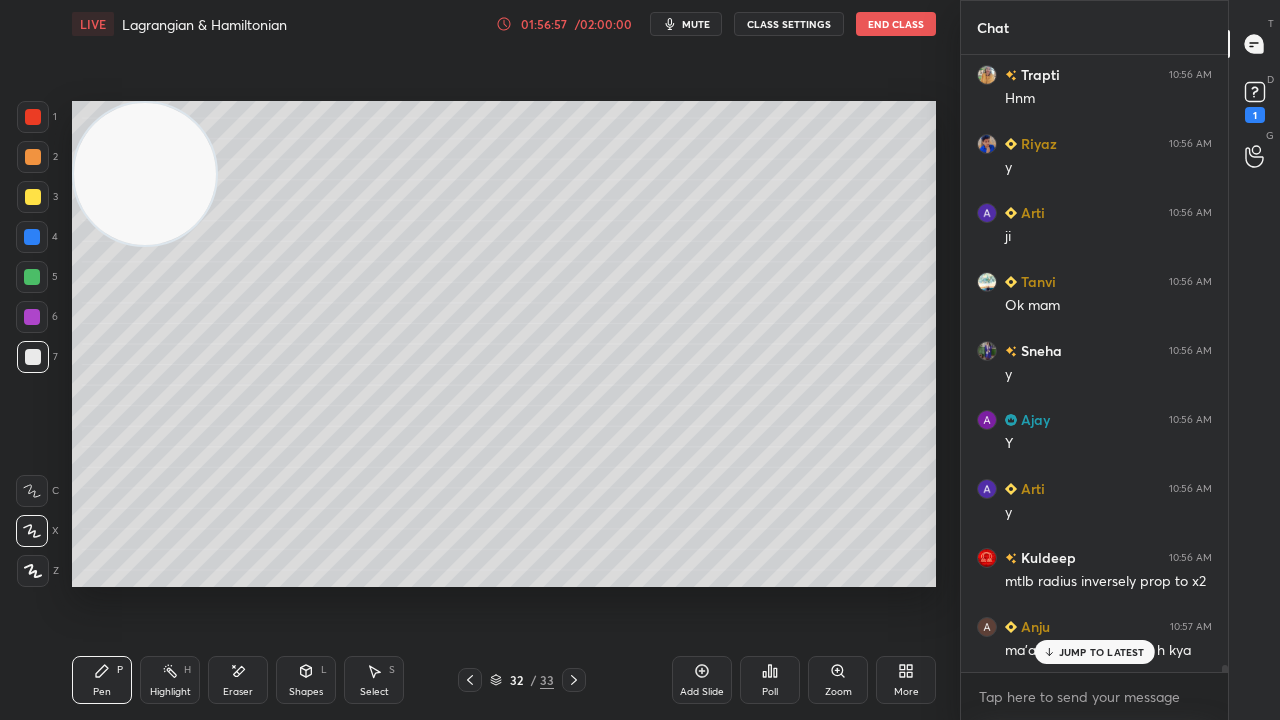 click on "Eraser" at bounding box center (238, 680) 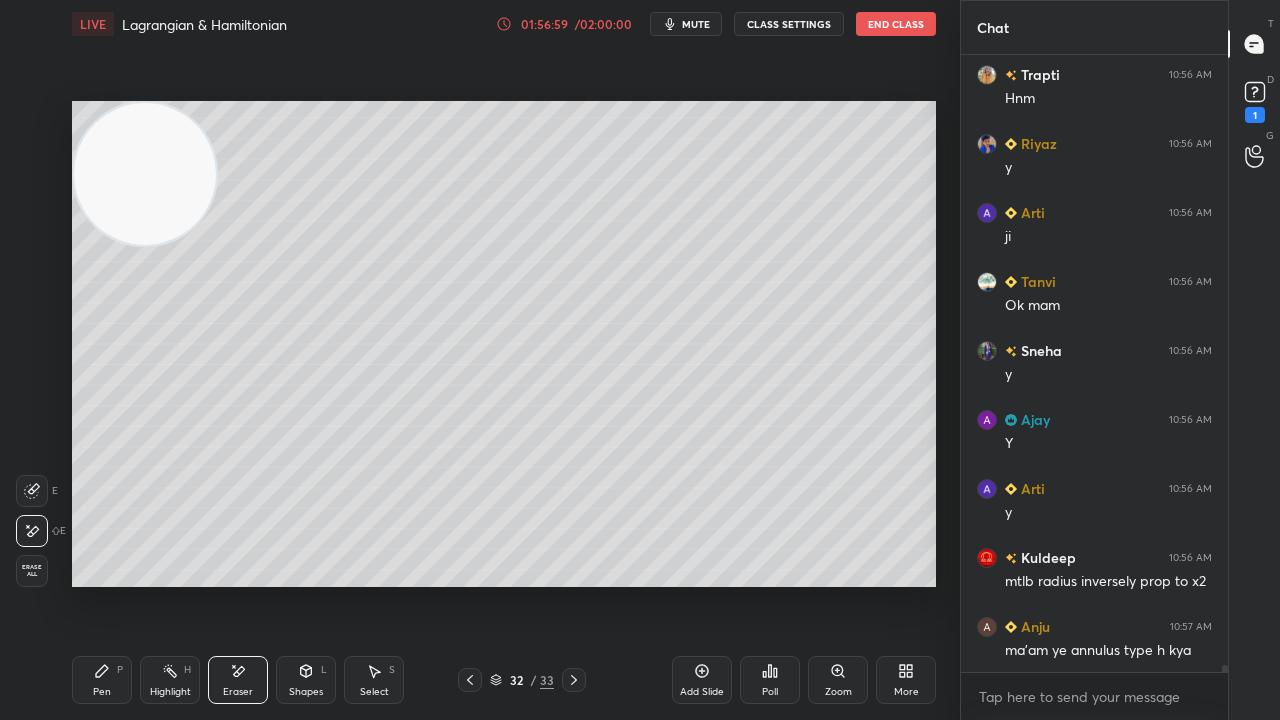 scroll, scrollTop: 50338, scrollLeft: 0, axis: vertical 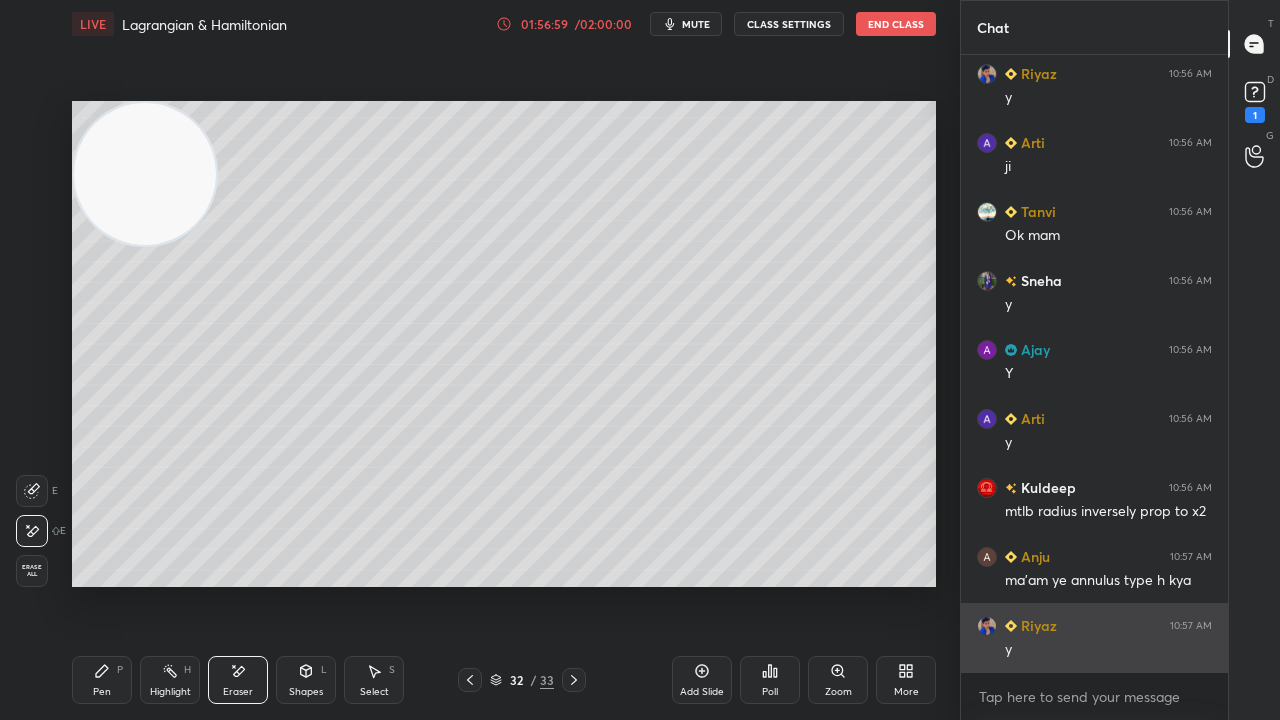 click on "y" at bounding box center (1108, 648) 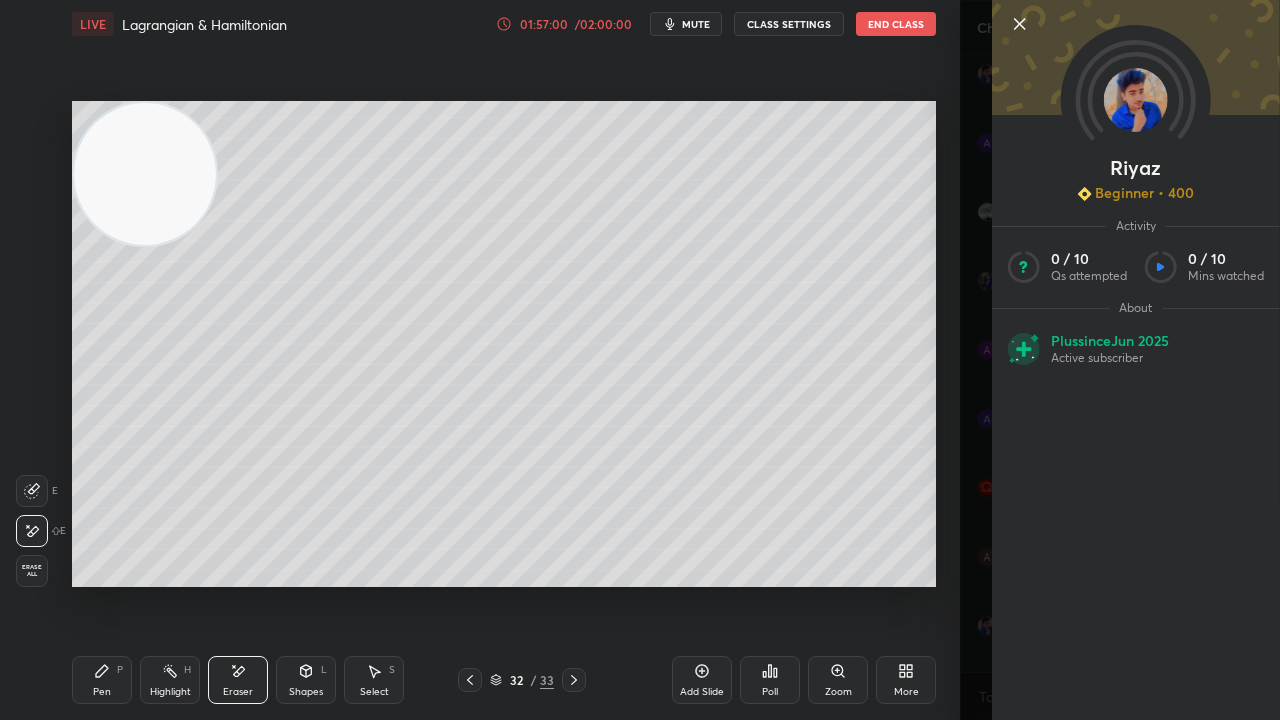 click on "Riyaz Beginner   •   400 Activity 0 / 10 Qs attempted 0 / 10 Mins watched About Plus  since  [DATE] Active subscriber" at bounding box center [1120, 360] 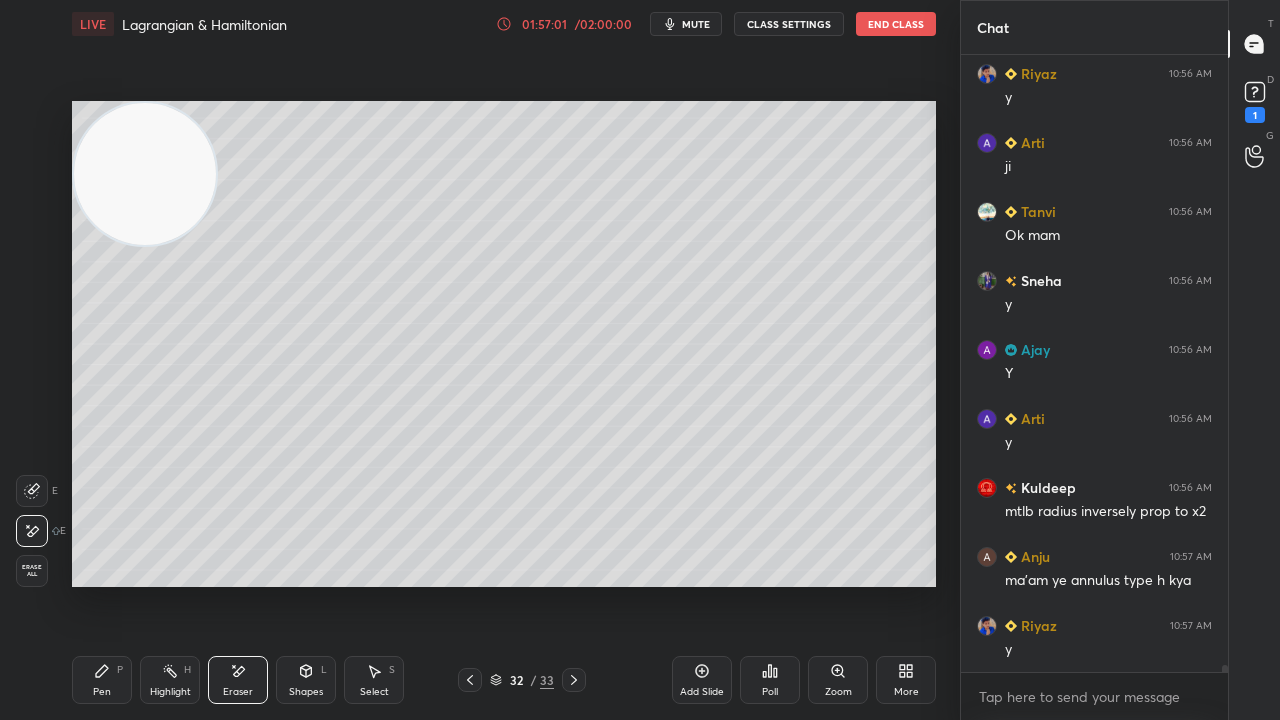 click on "mute" at bounding box center (696, 24) 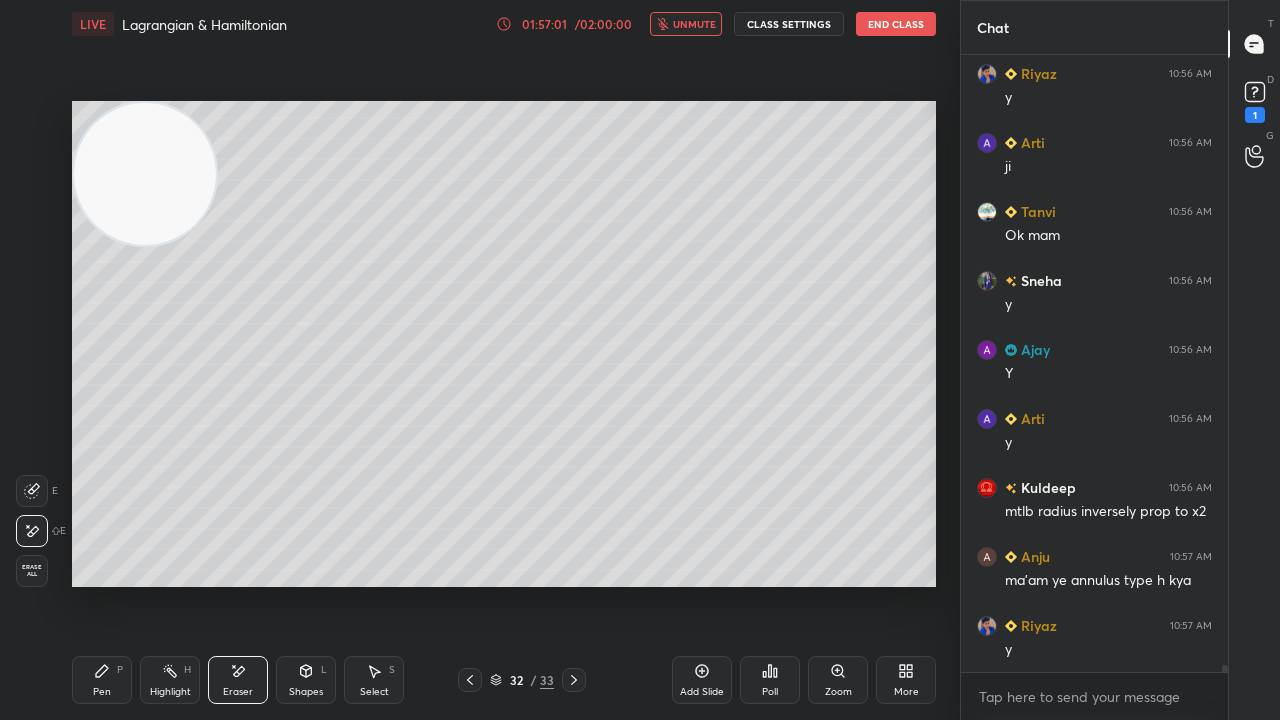 click on "unmute" at bounding box center [694, 24] 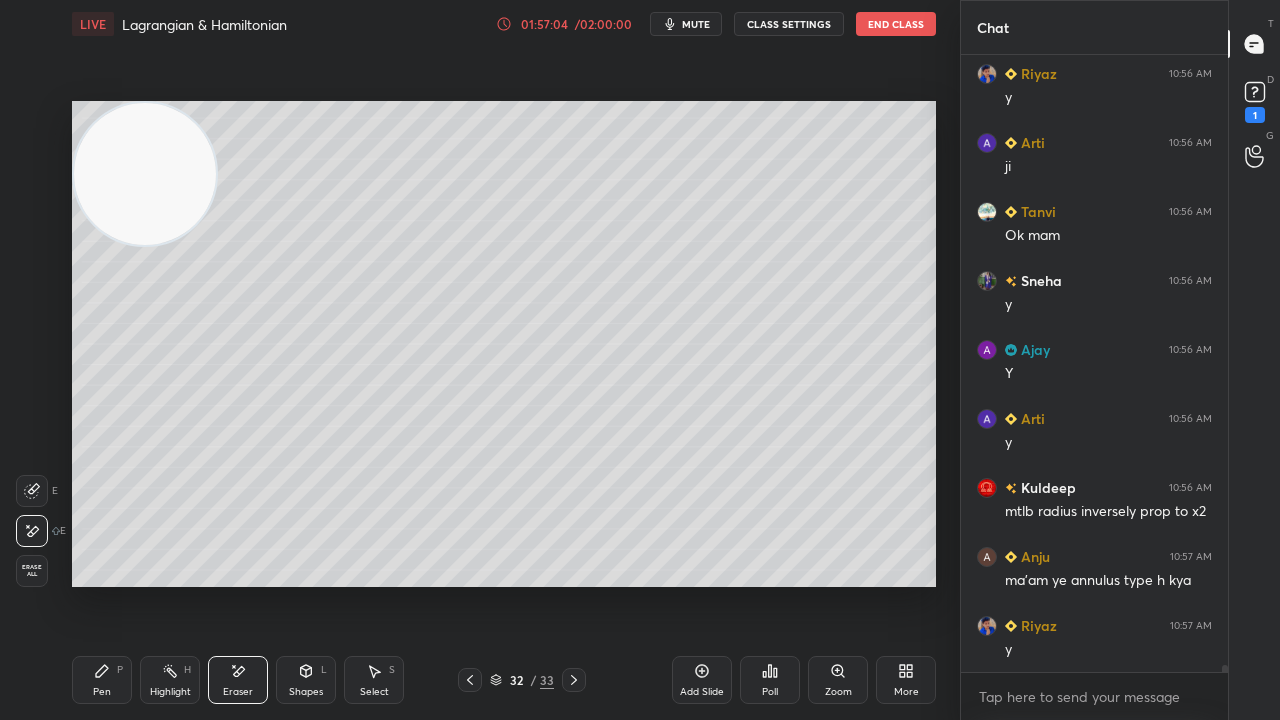 scroll, scrollTop: 50406, scrollLeft: 0, axis: vertical 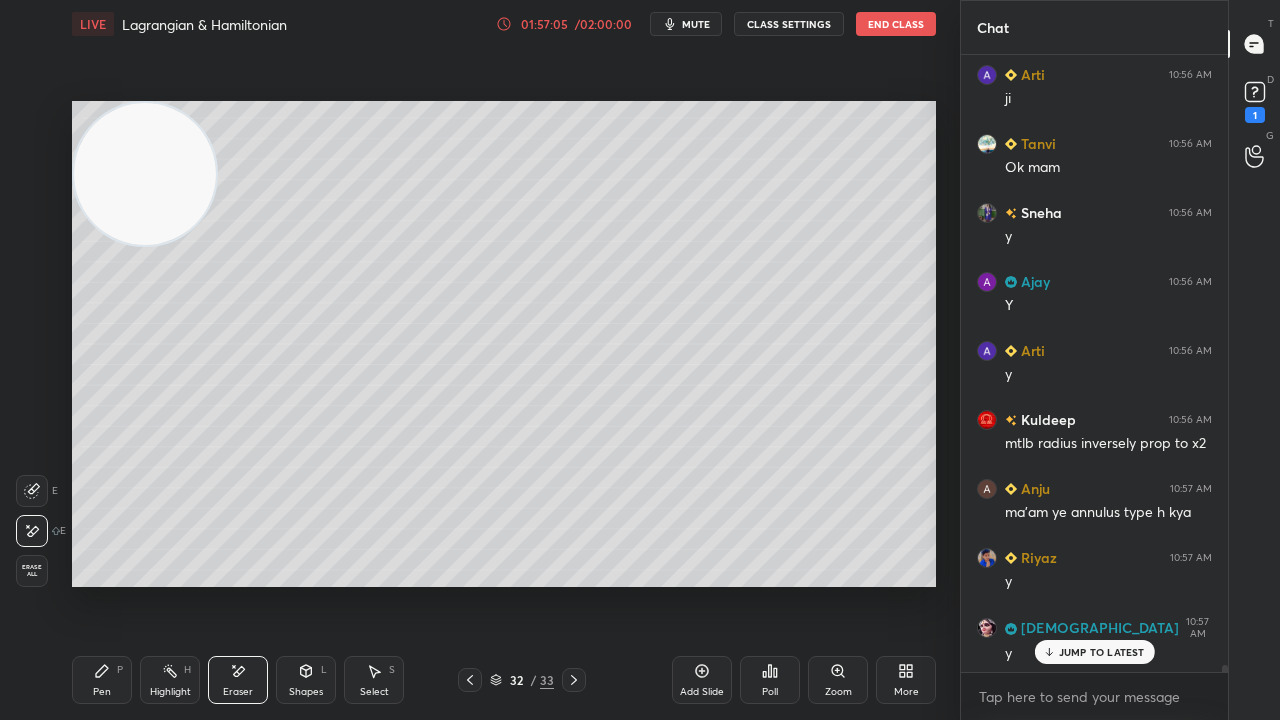 click on "Shapes" at bounding box center [306, 692] 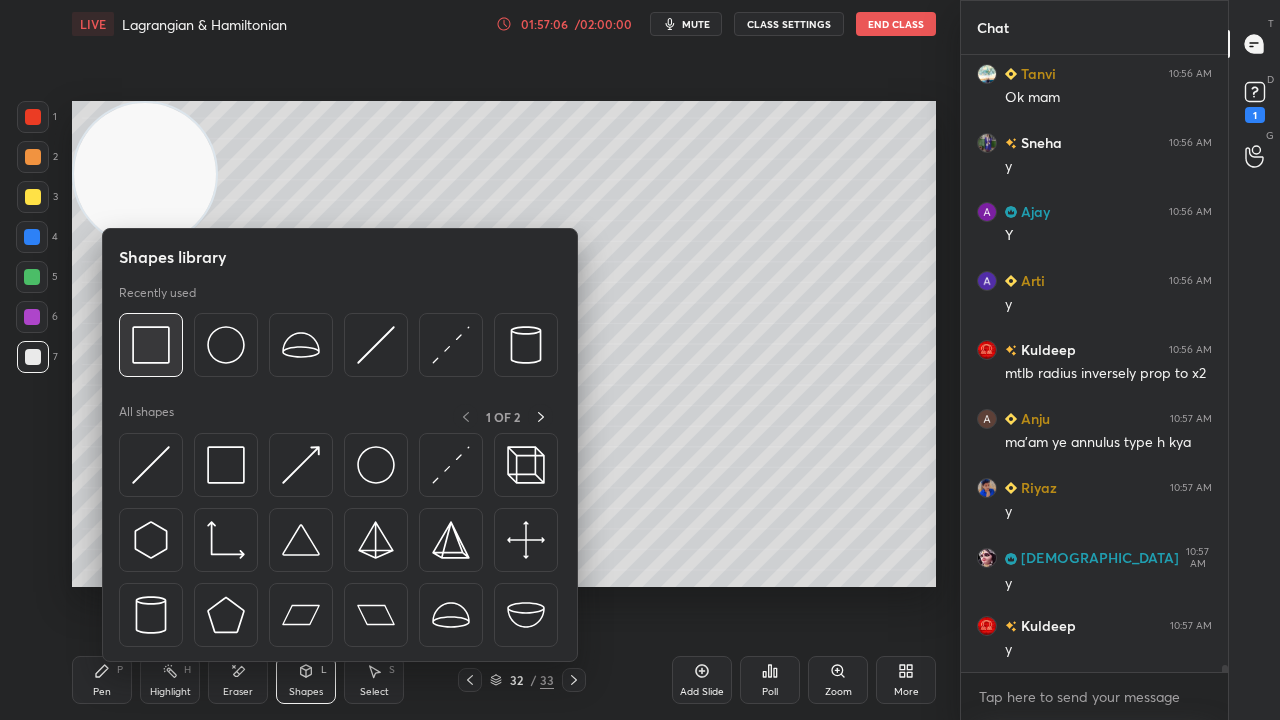 click at bounding box center [151, 345] 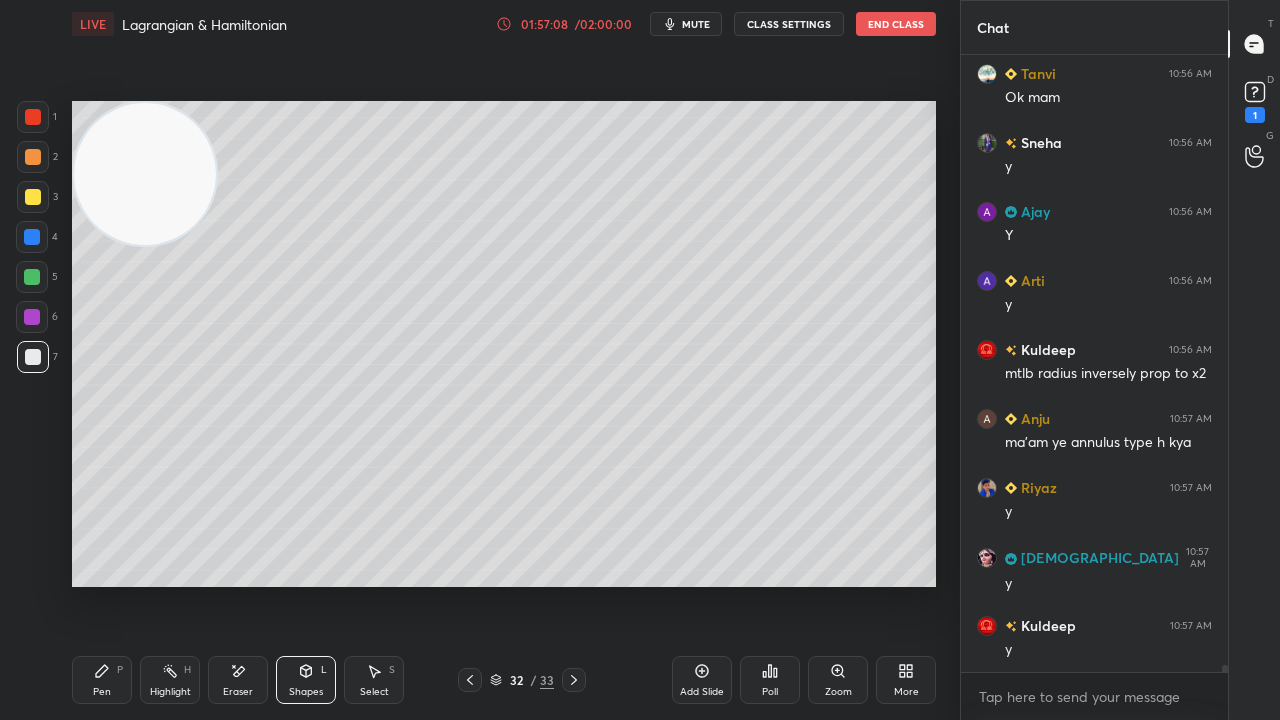 click on "Pen" at bounding box center [102, 692] 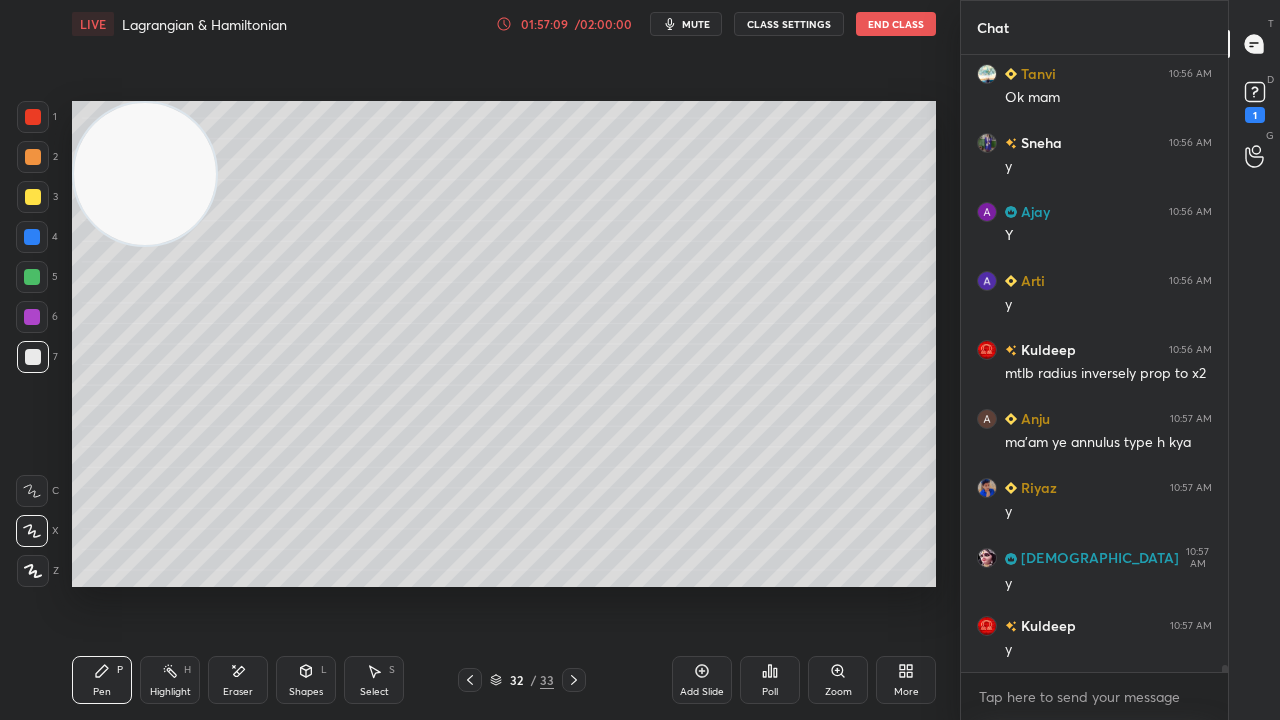click on "mute" at bounding box center (696, 24) 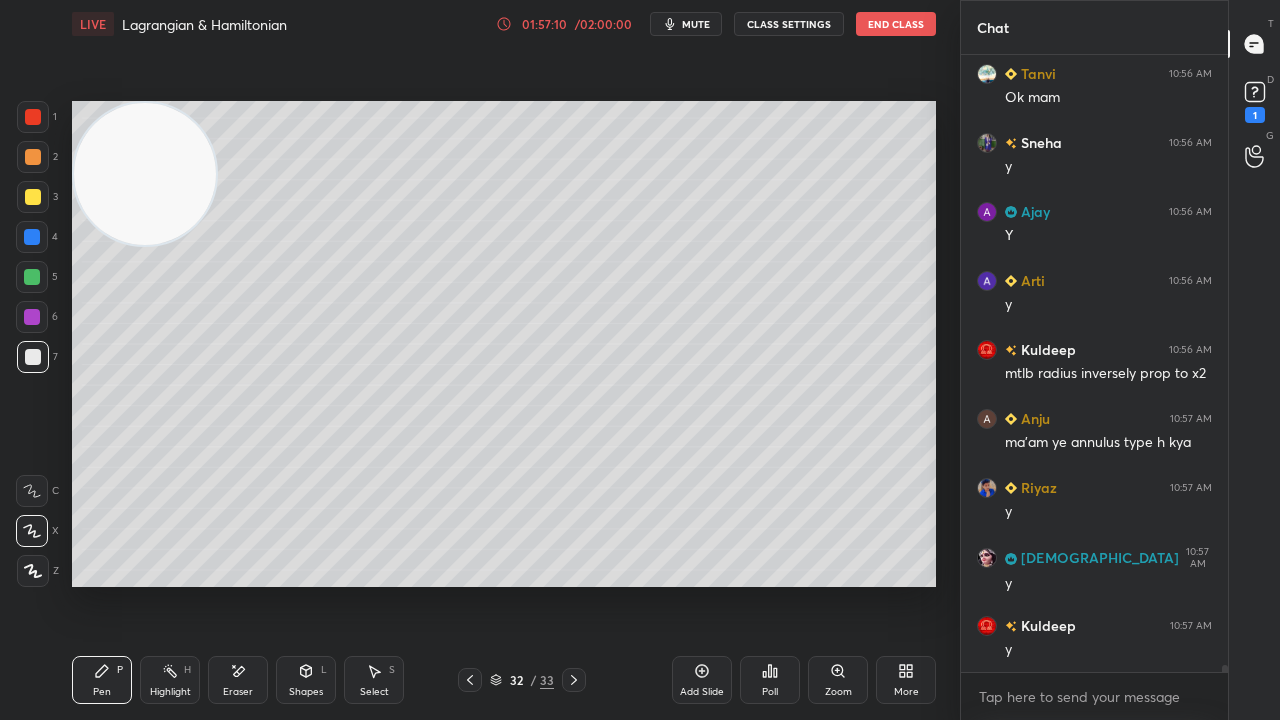 click on "5" at bounding box center [37, 281] 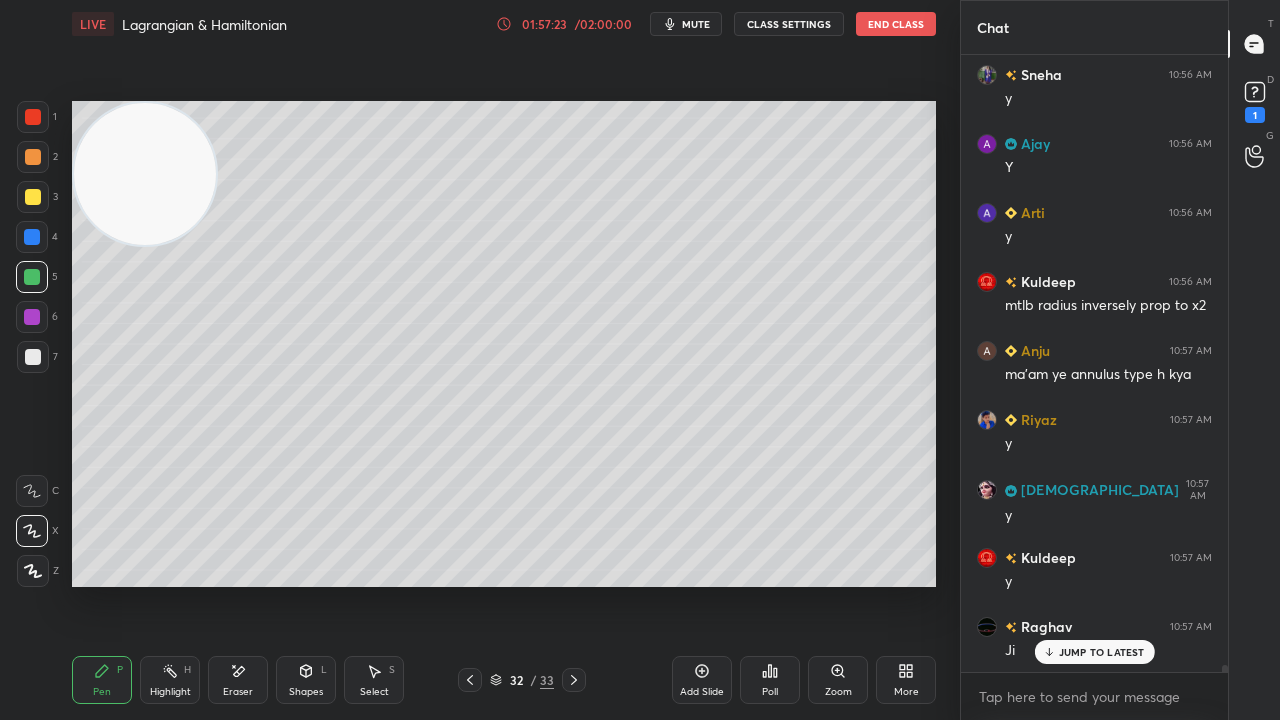 scroll, scrollTop: 50614, scrollLeft: 0, axis: vertical 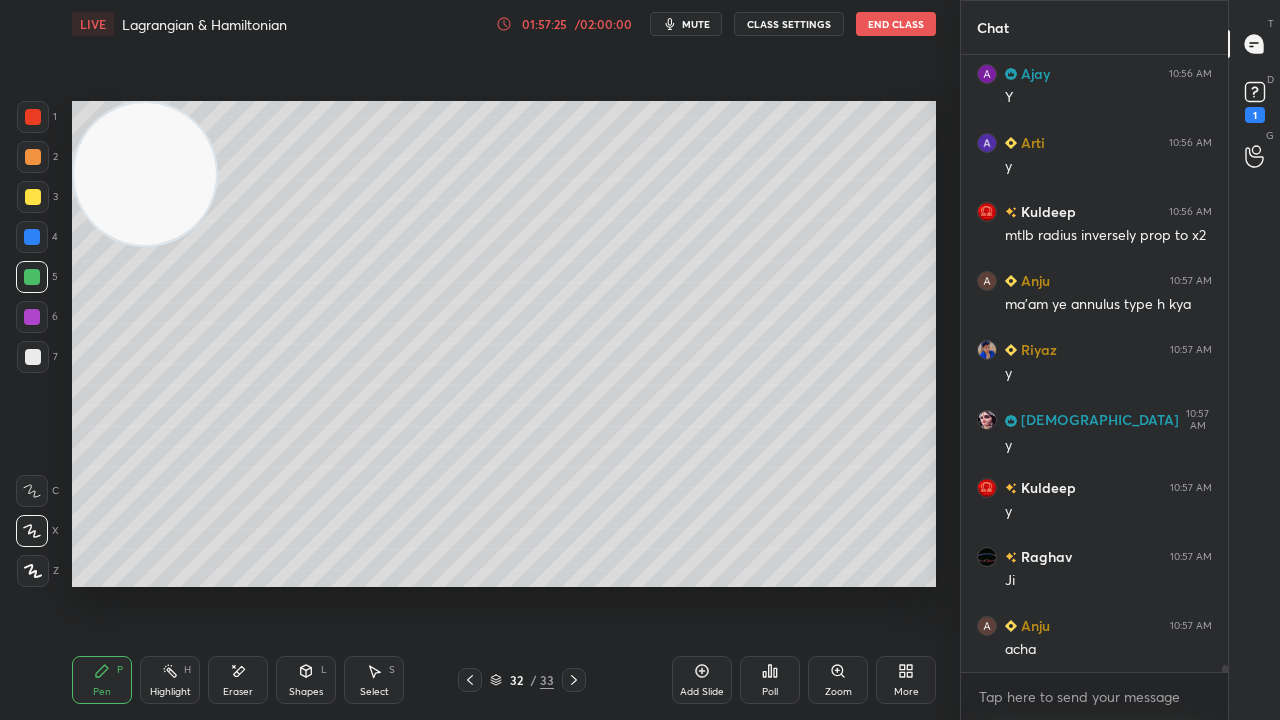 click on "mute" at bounding box center [696, 24] 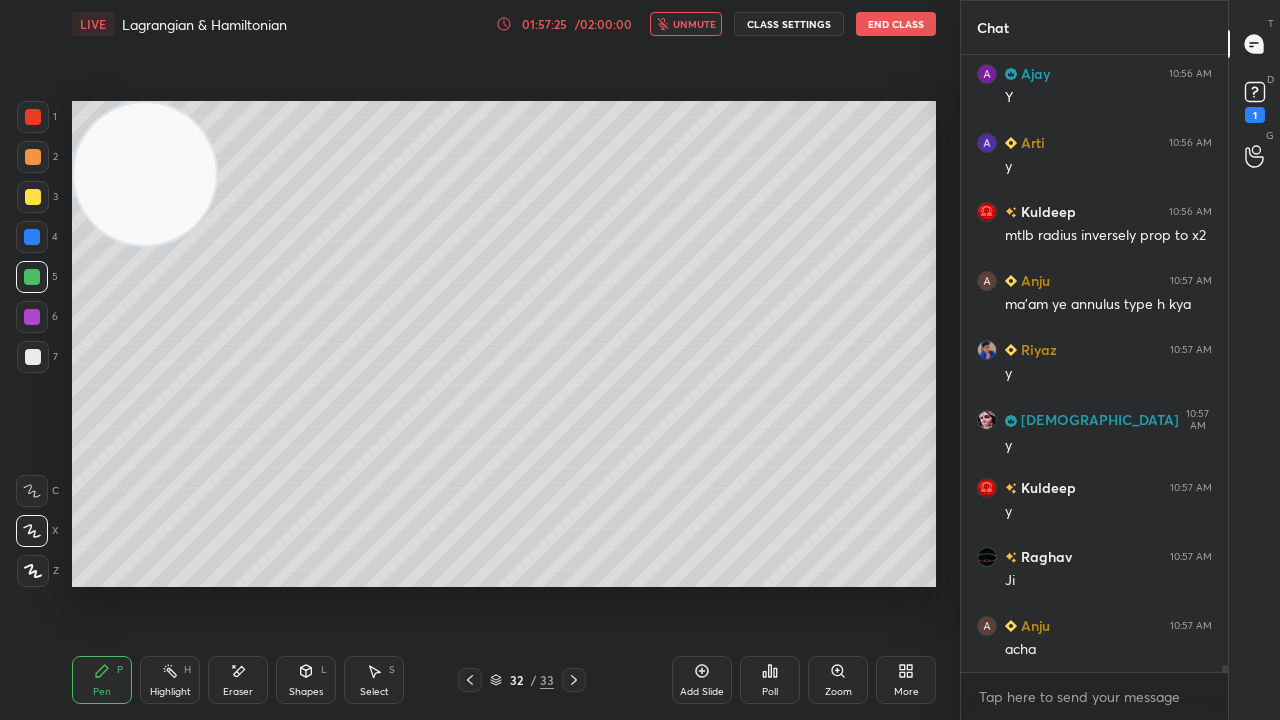 click on "unmute" at bounding box center (694, 24) 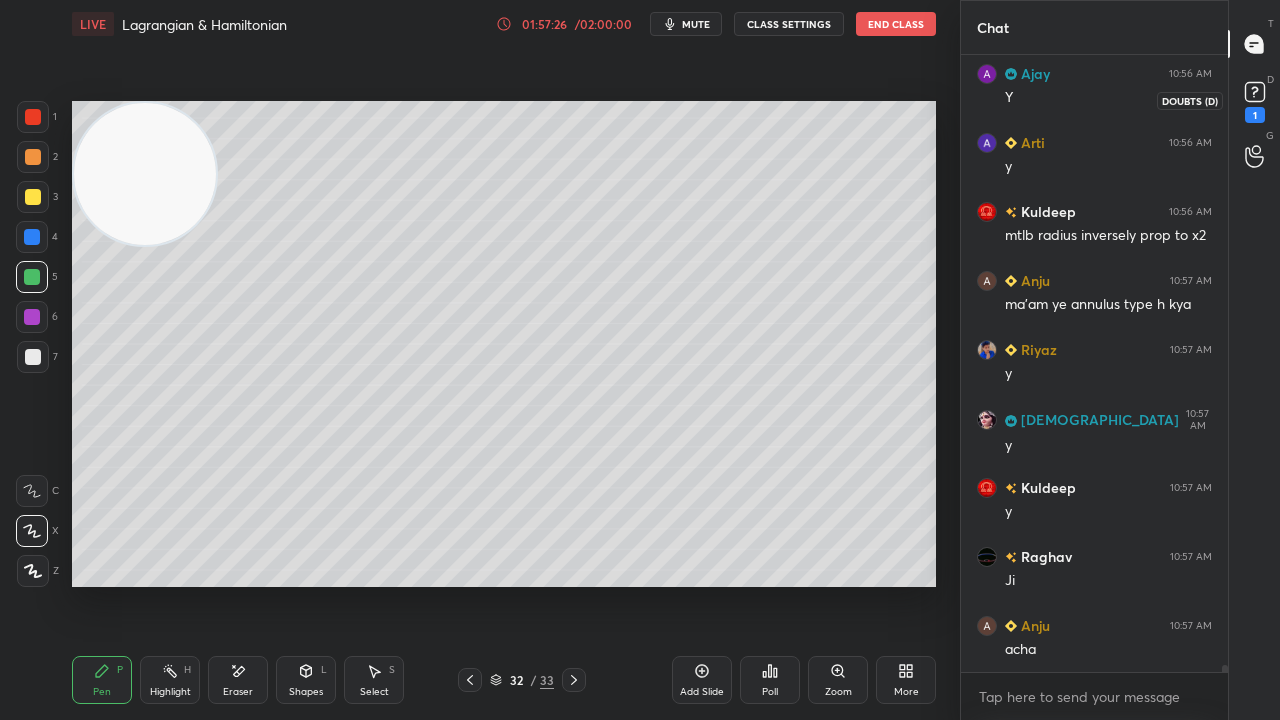 click 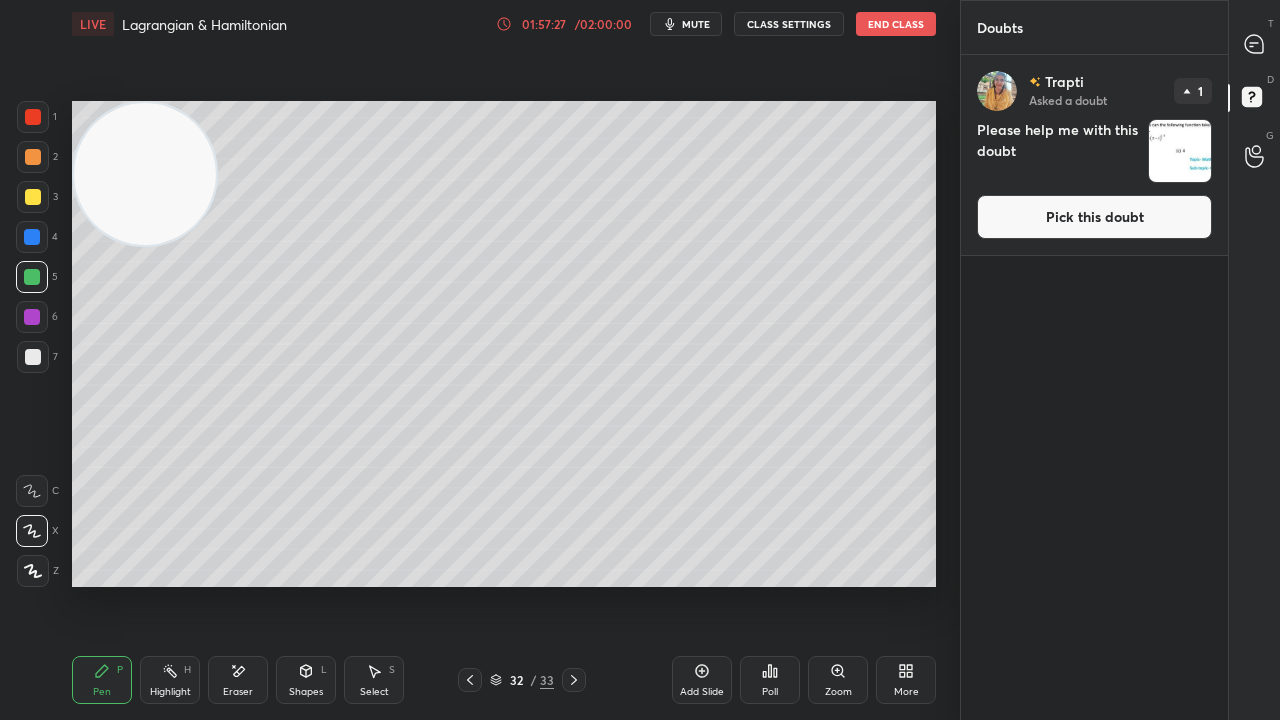 click on "Pick this doubt" at bounding box center [1094, 217] 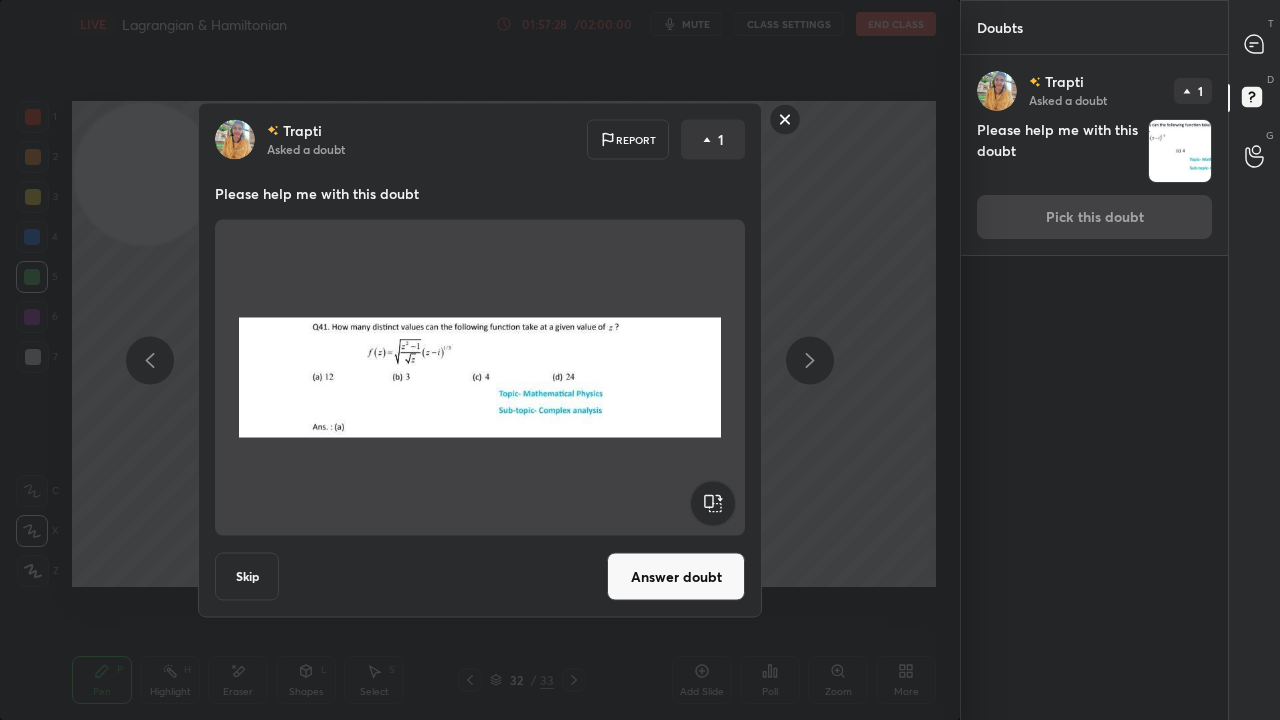 click on "Answer doubt" at bounding box center (676, 577) 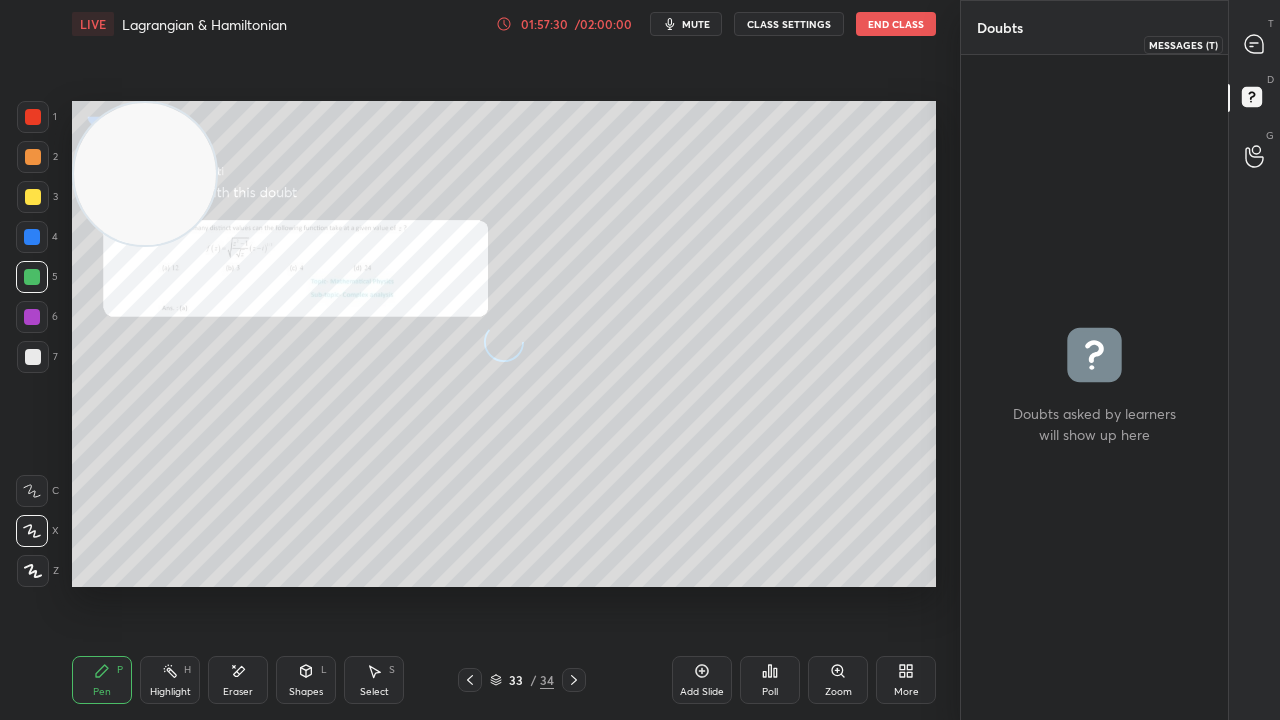 click 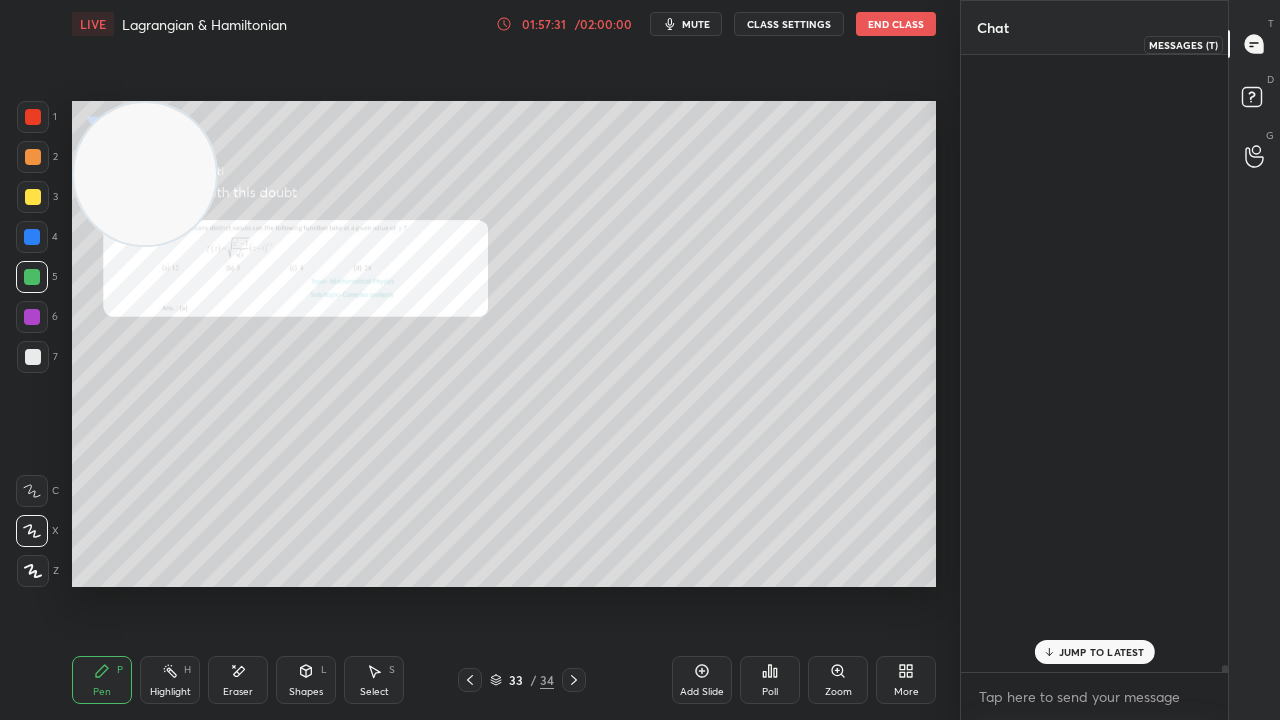 scroll, scrollTop: 50922, scrollLeft: 0, axis: vertical 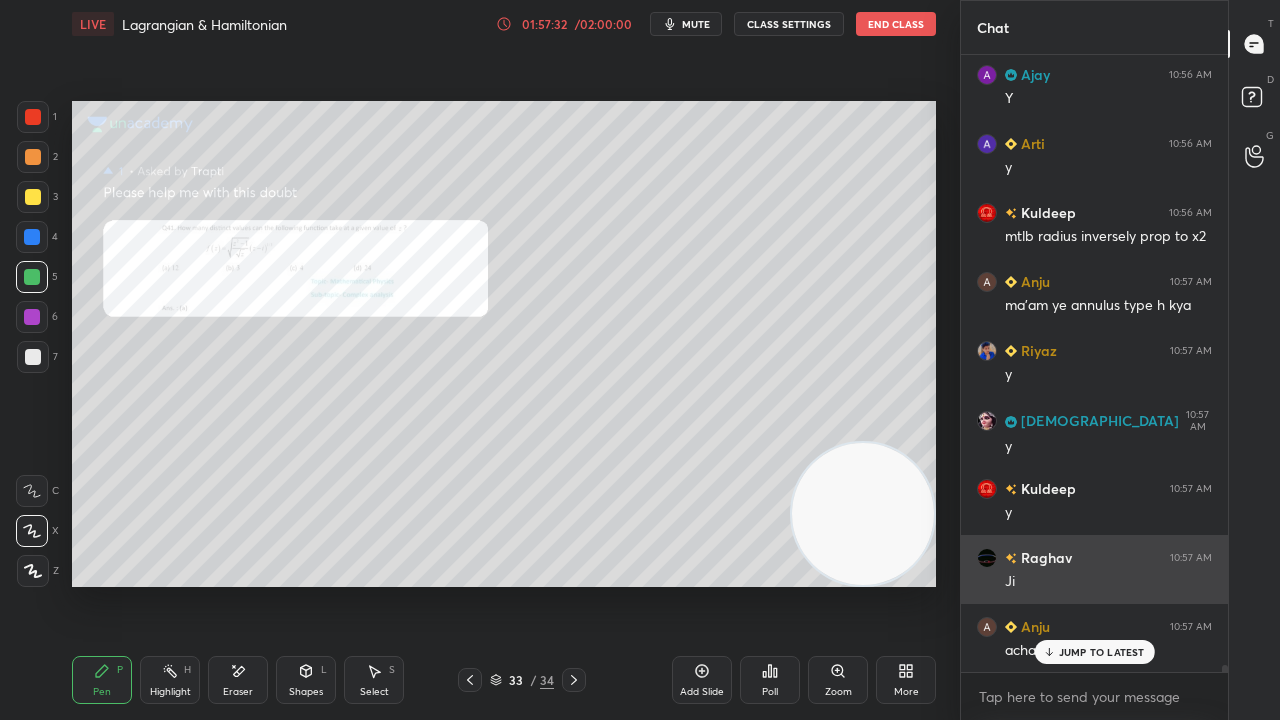 drag, startPoint x: 199, startPoint y: 226, endPoint x: 969, endPoint y: 602, distance: 856.89905 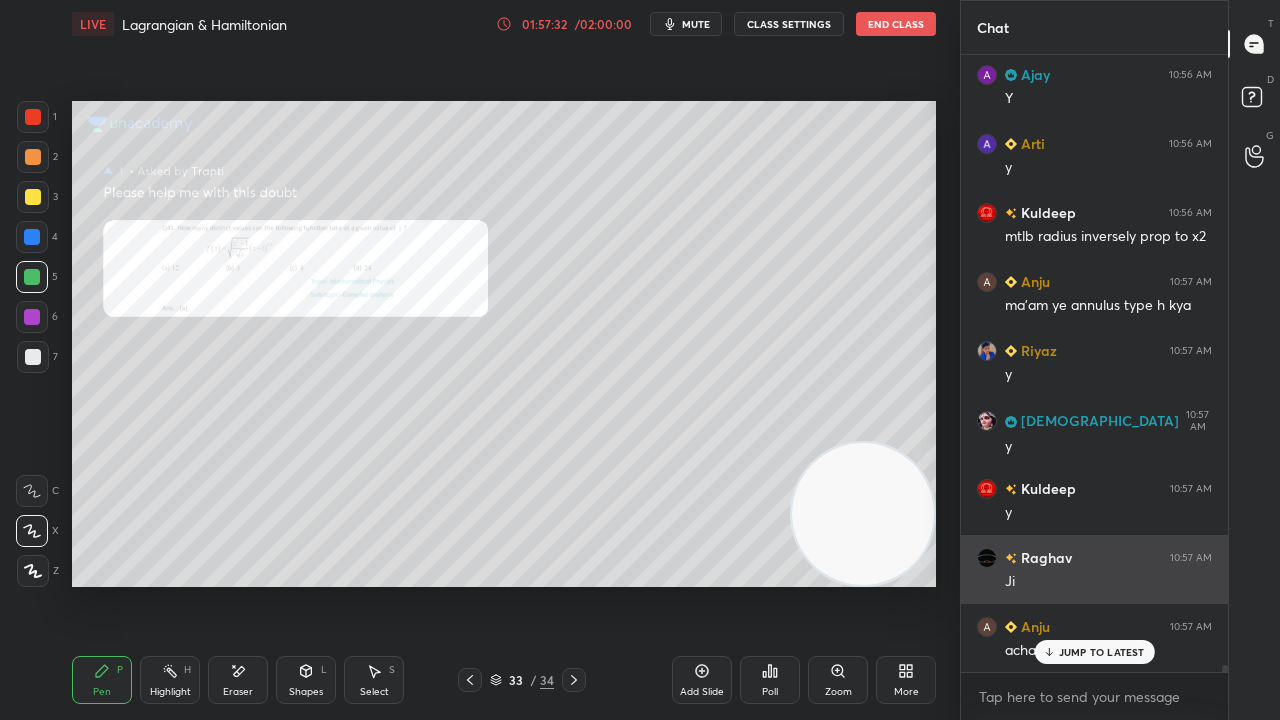 click on "1 2 3 4 5 6 7 C X Z E E Erase all   H H LIVE Lagrangian & Hamiltonian 01:57:32 /  02:00:00 mute CLASS SETTINGS End Class Setting up your live class Poll for   secs No correct answer Start poll Back Lagrangian & Hamiltonian • L15 of Revision Course on Physical Science [PERSON_NAME] Pen P Highlight H Eraser Shapes L Select S 33 / 34 Add Slide Poll Zoom More Chat Sneha 10:55 AM y SUNITA 10:55 AM y [PERSON_NAME] 10:56 AM Hn Kuldeep 10:56 AM hn shyd MONAa 10:56 AM ji Trapti 10:56 AM Hnm Riyaz 10:56 AM y Arti 10:56 AM ji [PERSON_NAME] 10:56 AM Ok mam Sneha 10:56 AM y Ajay 10:56 AM Y Arti 10:56 AM y Kuldeep 10:56 AM mtlb radius inversely prop to x2 Anju 10:57 AM ma'am ye annulus type h kya Riyaz 10:57 AM y SUNITA 10:57 AM y Kuldeep 10:57 AM y [PERSON_NAME] 10:57 AM [PERSON_NAME] 10:57 AM acha JUMP TO LATEST Enable hand raising Enable raise hand to speak to learners. Once enabled, chat will be turned off temporarily. Enable x   Doubts asked by learners will show up here NEW DOUBTS ASKED No one has raised a hand yet Can't raise hand Got it T" at bounding box center (640, 360) 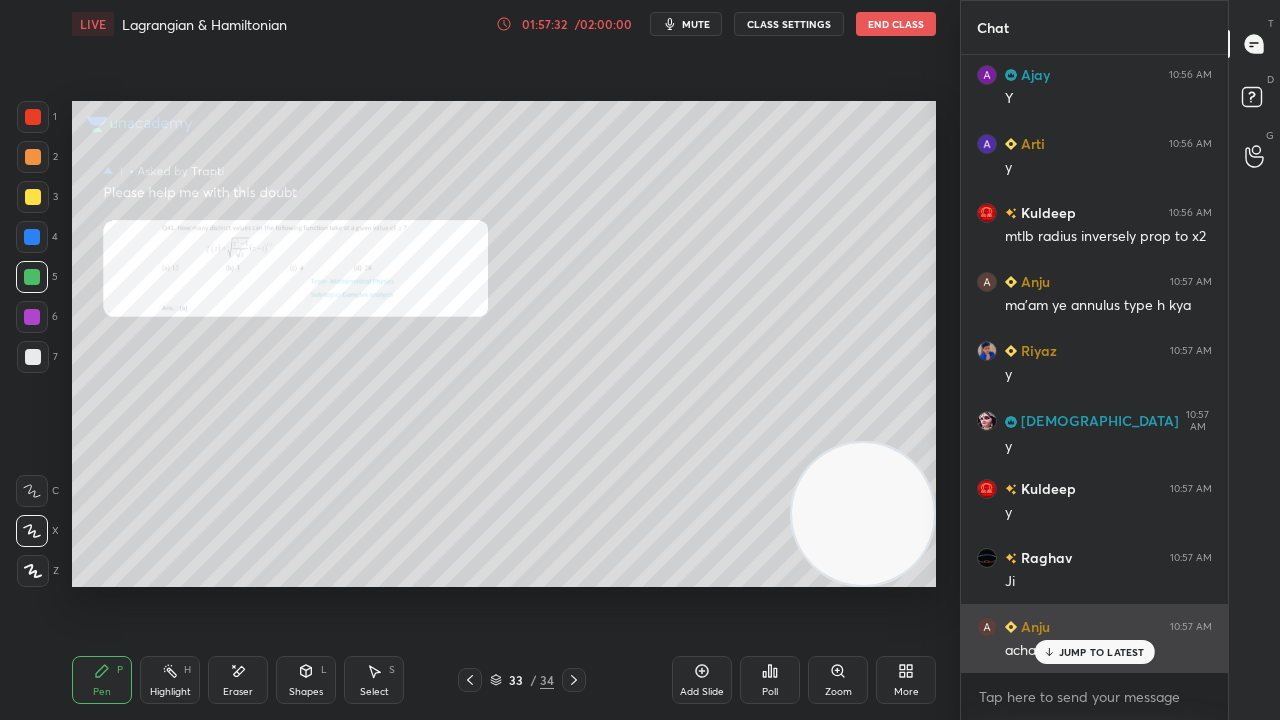click on "JUMP TO LATEST" at bounding box center (1102, 652) 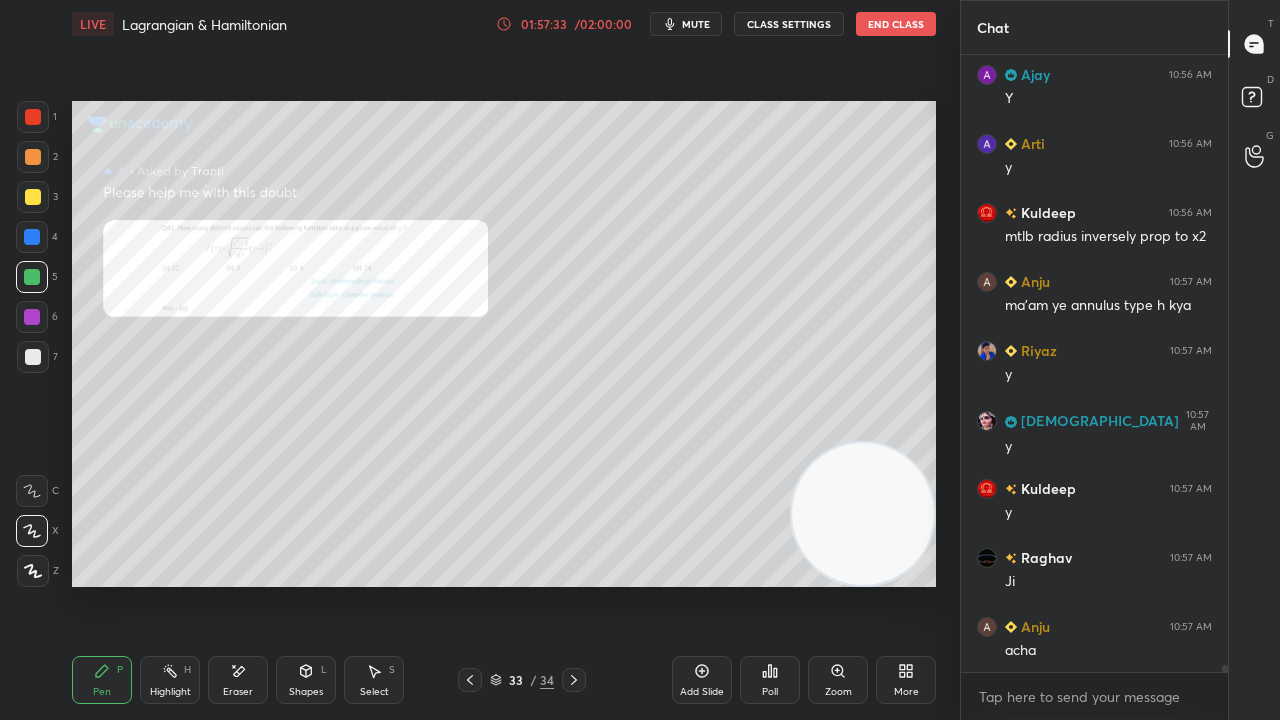 click on "Zoom" at bounding box center (838, 692) 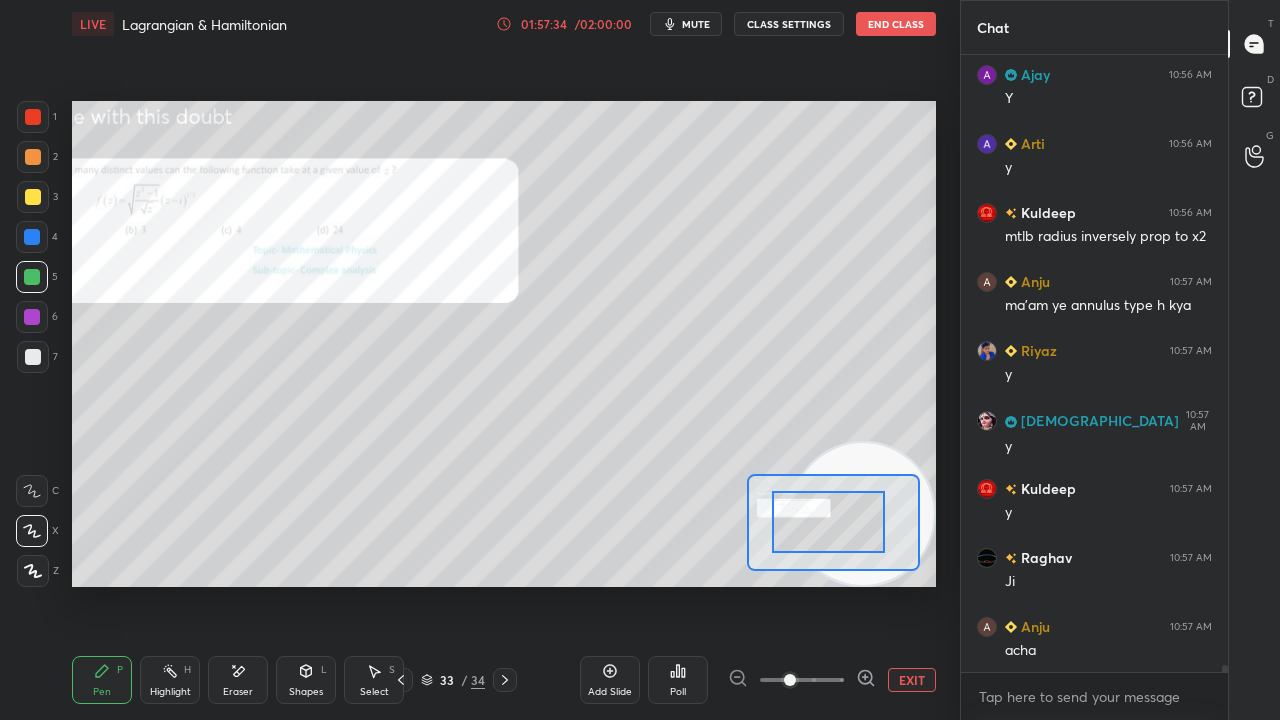 drag, startPoint x: 812, startPoint y: 513, endPoint x: 771, endPoint y: 513, distance: 41 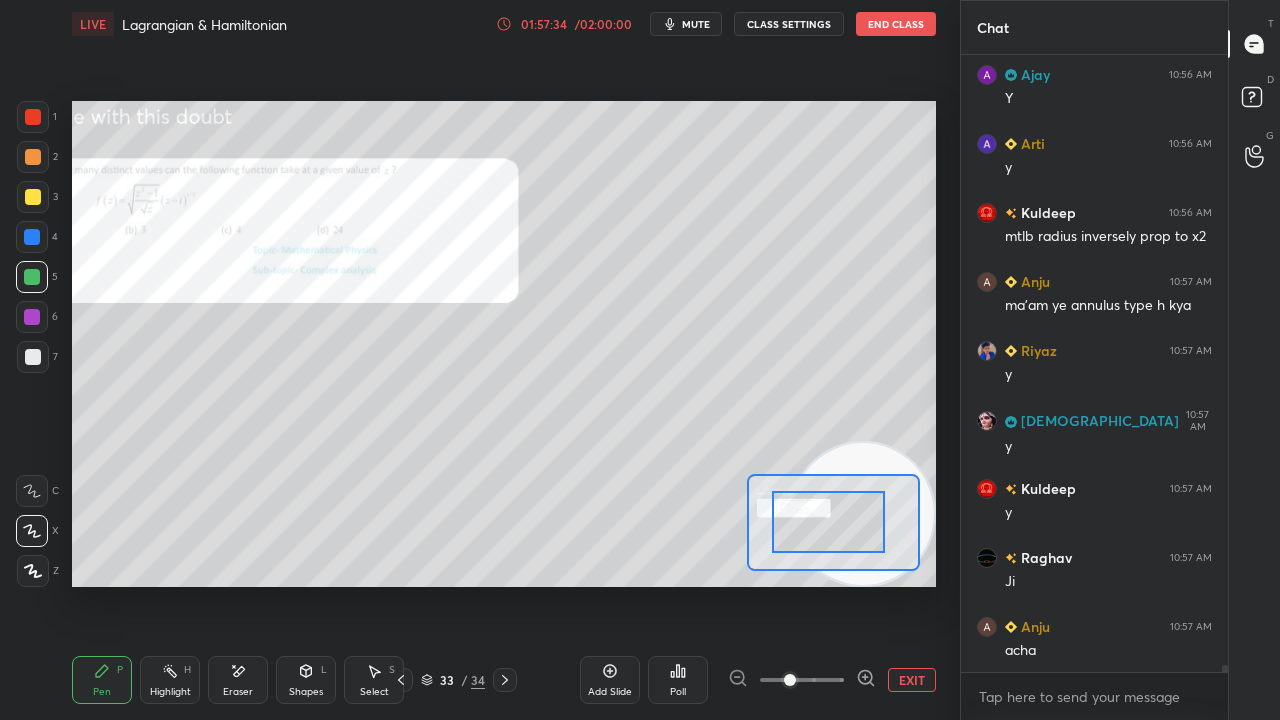 click at bounding box center (828, 522) 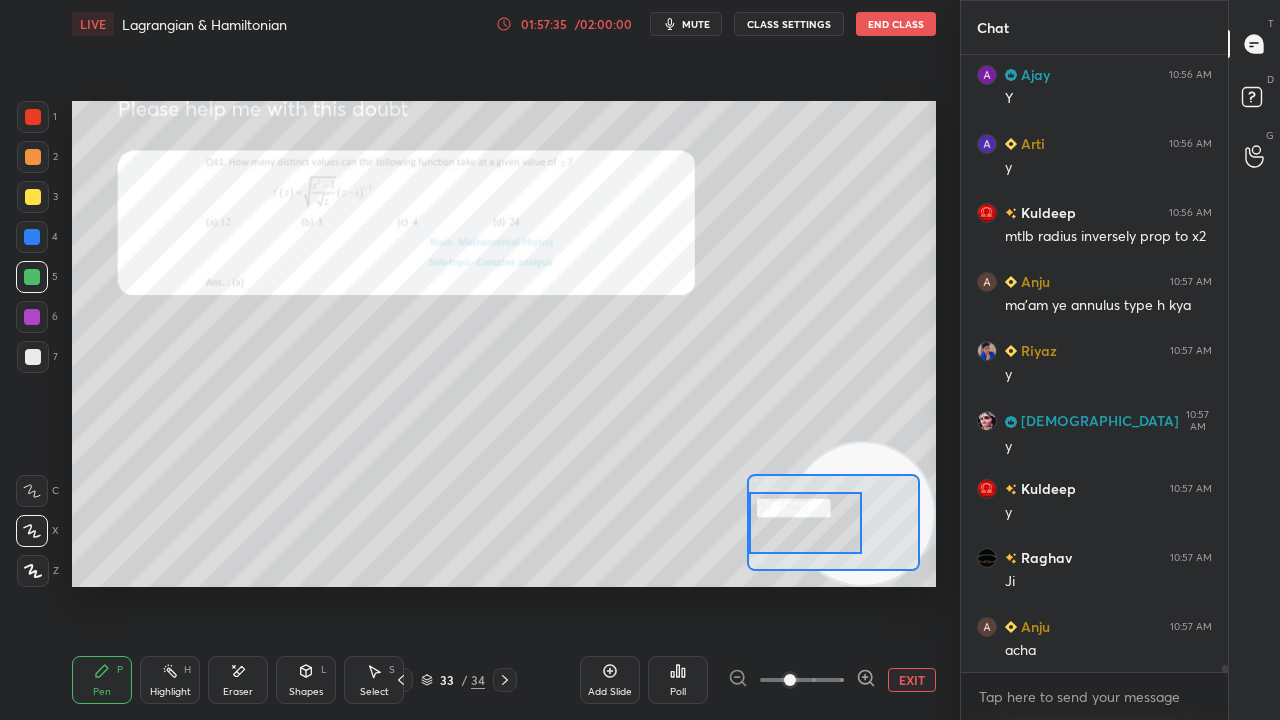 click 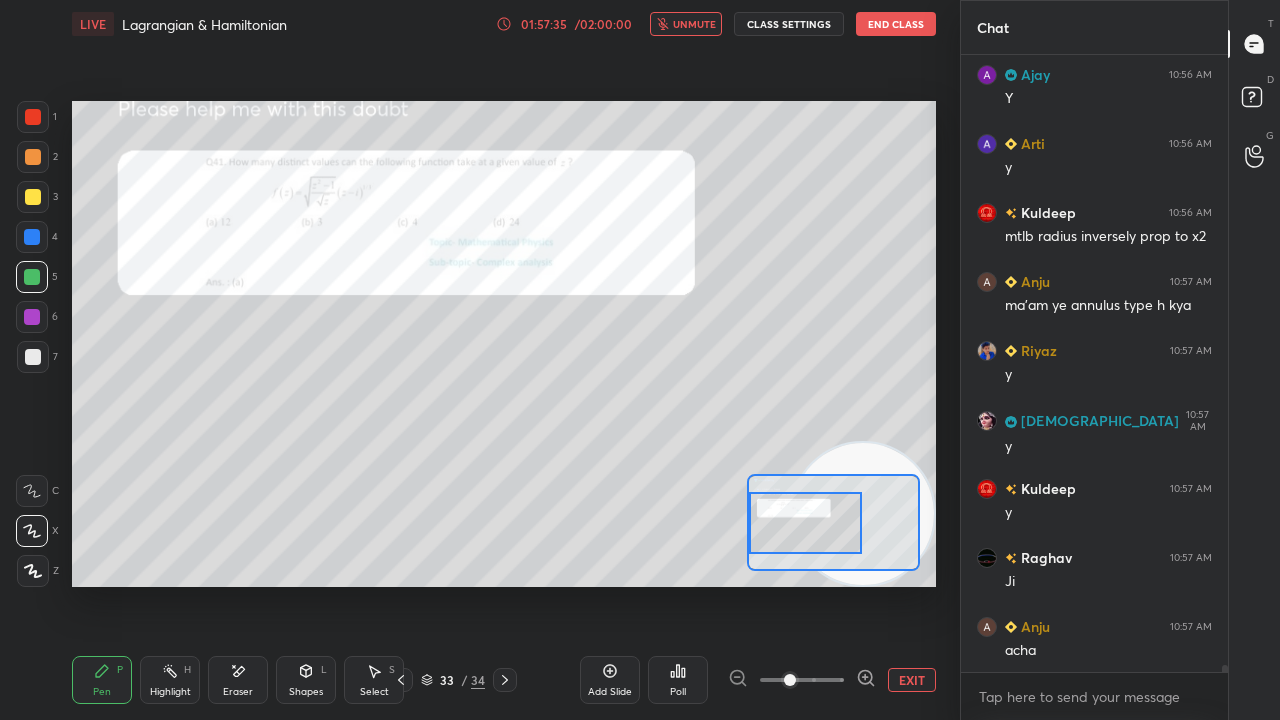 click on "unmute" at bounding box center (694, 24) 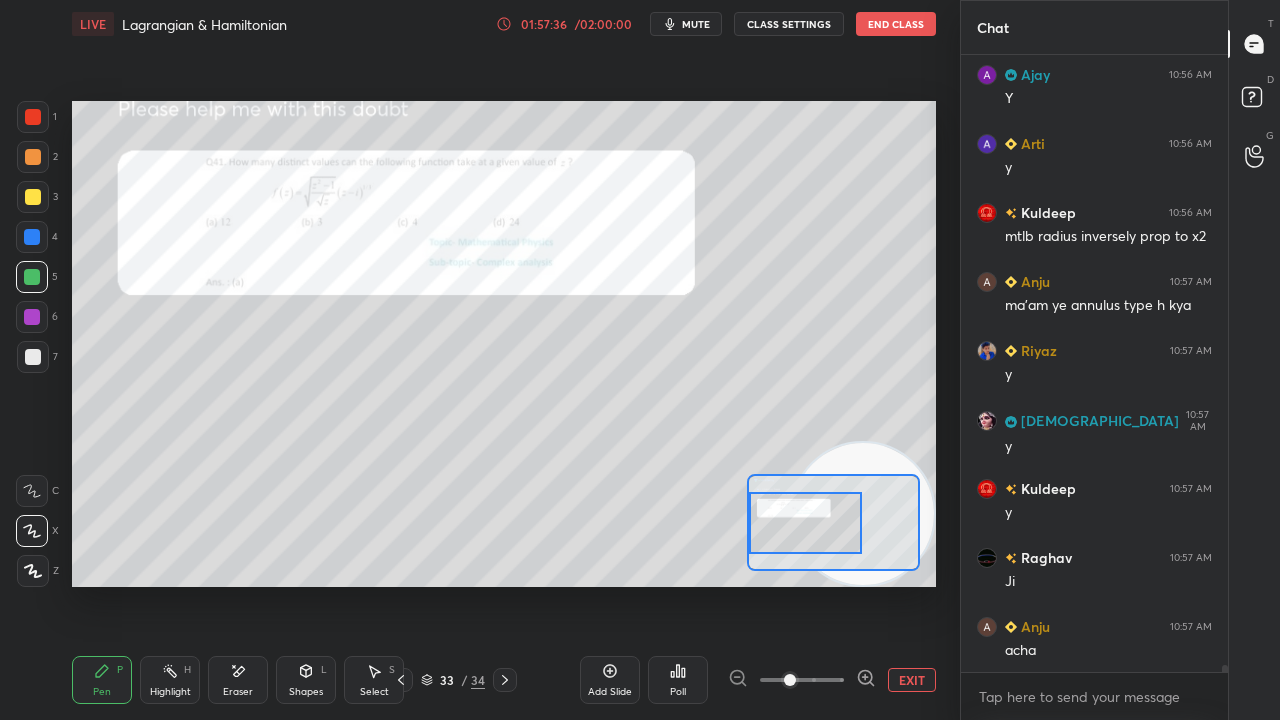 click at bounding box center (805, 523) 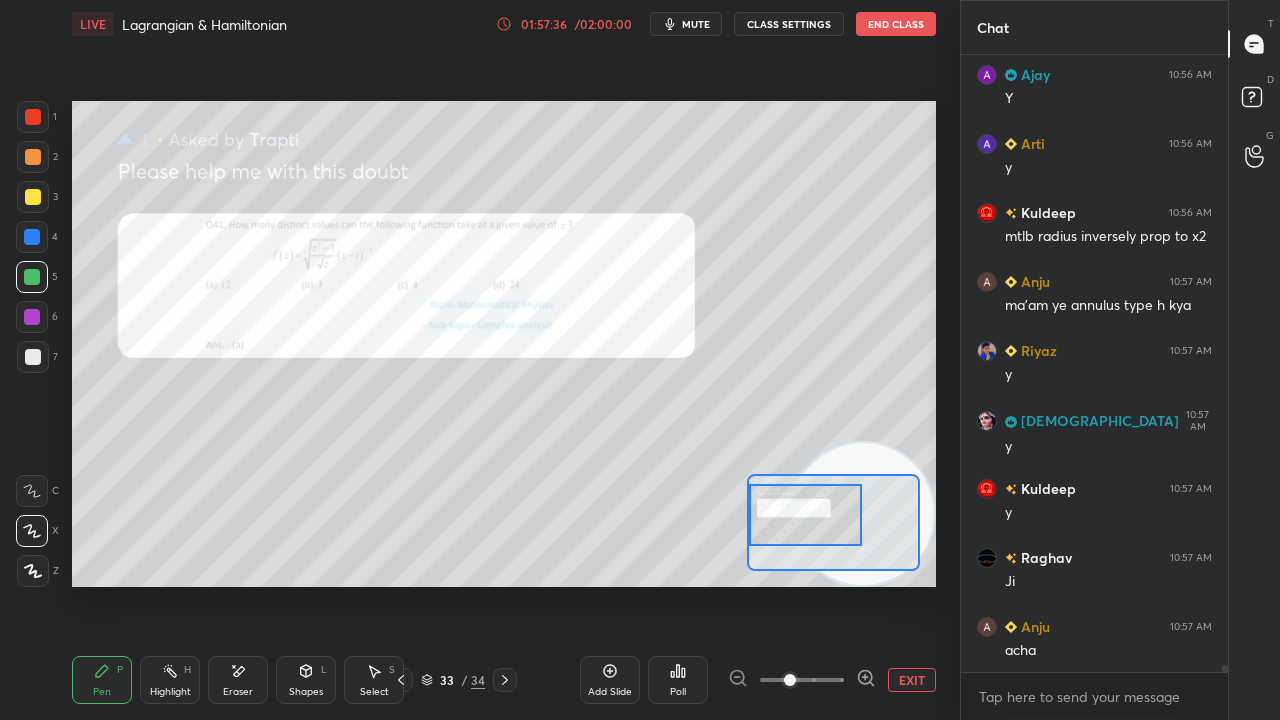 click 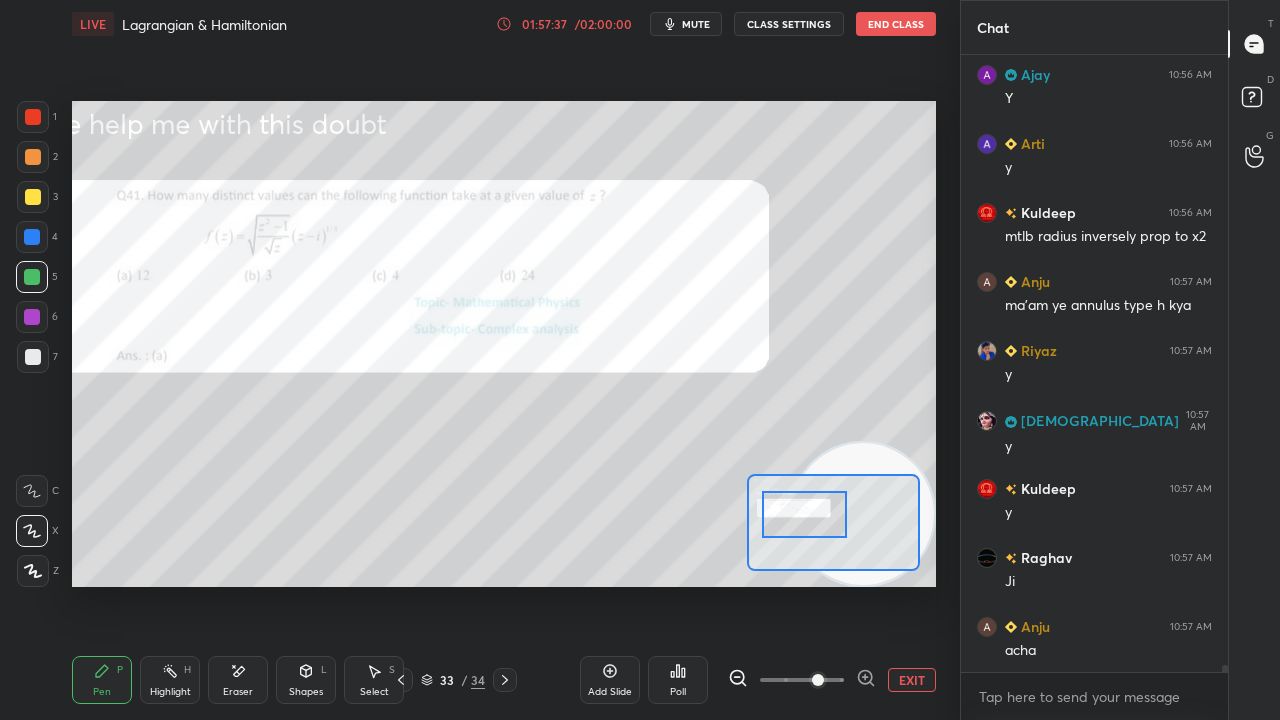 drag, startPoint x: 816, startPoint y: 516, endPoint x: 801, endPoint y: 516, distance: 15 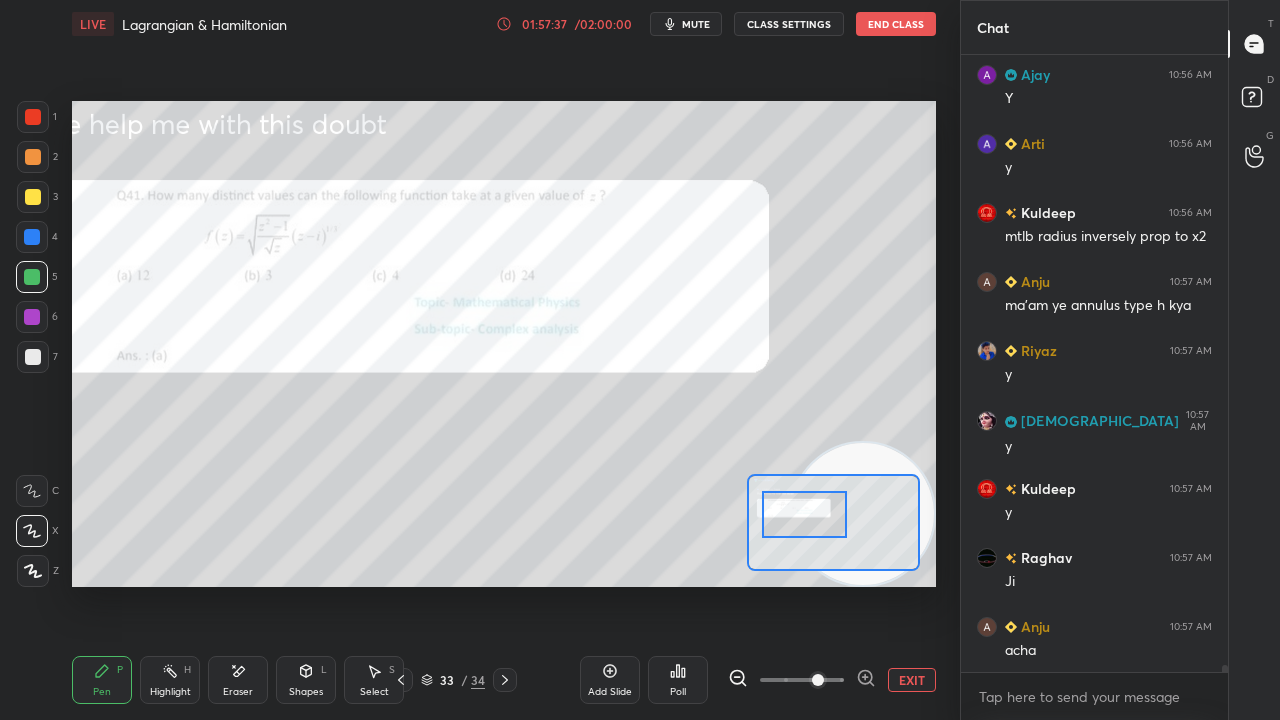 click at bounding box center (804, 514) 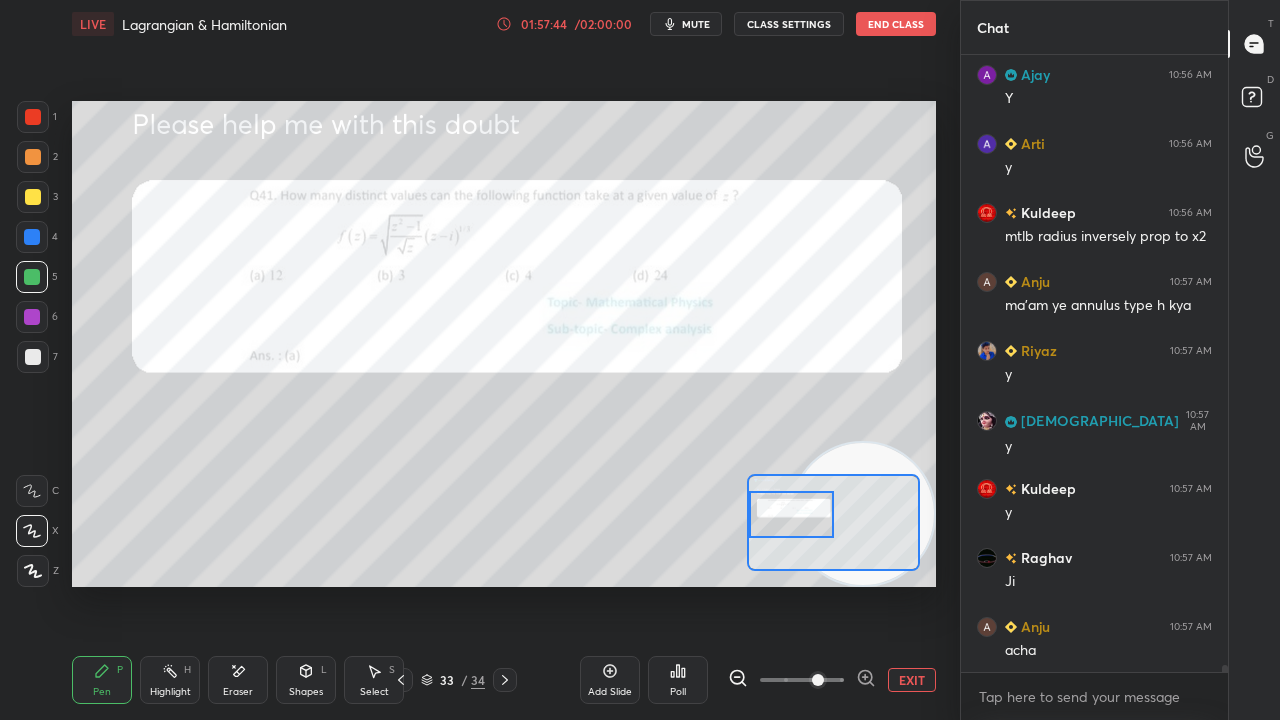 click on "mute" at bounding box center [696, 24] 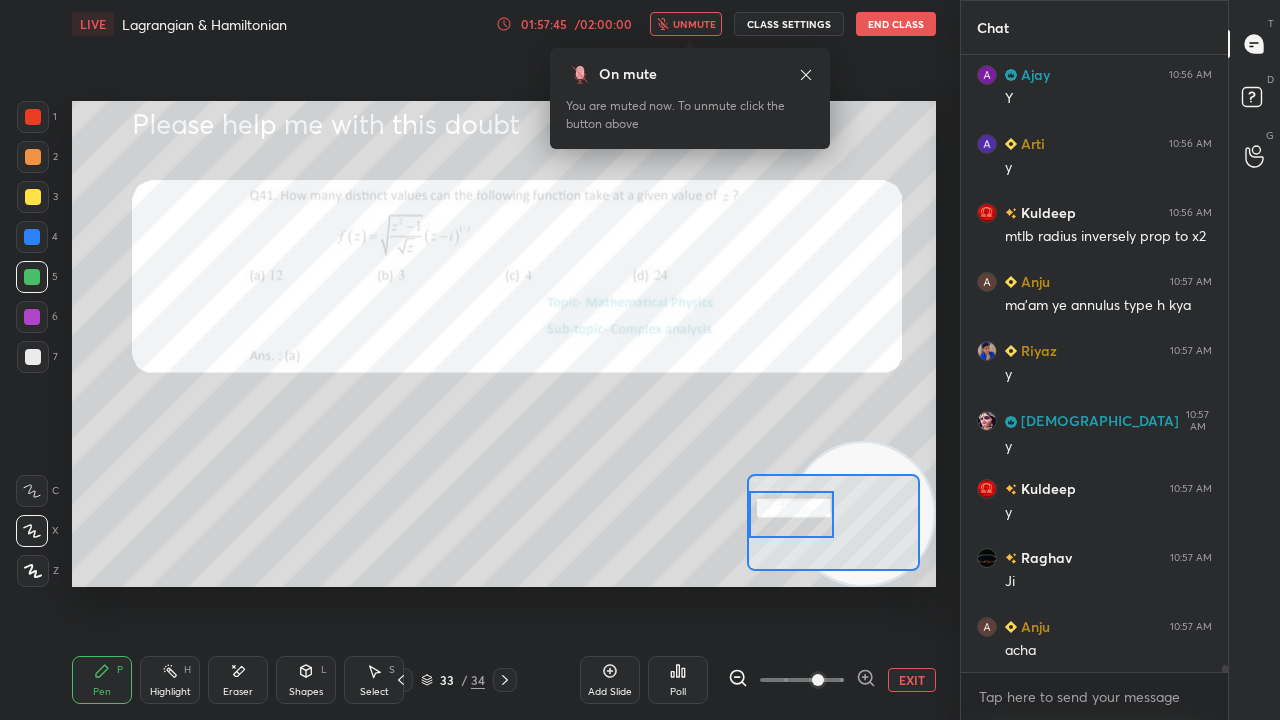 click on "unmute" at bounding box center (686, 24) 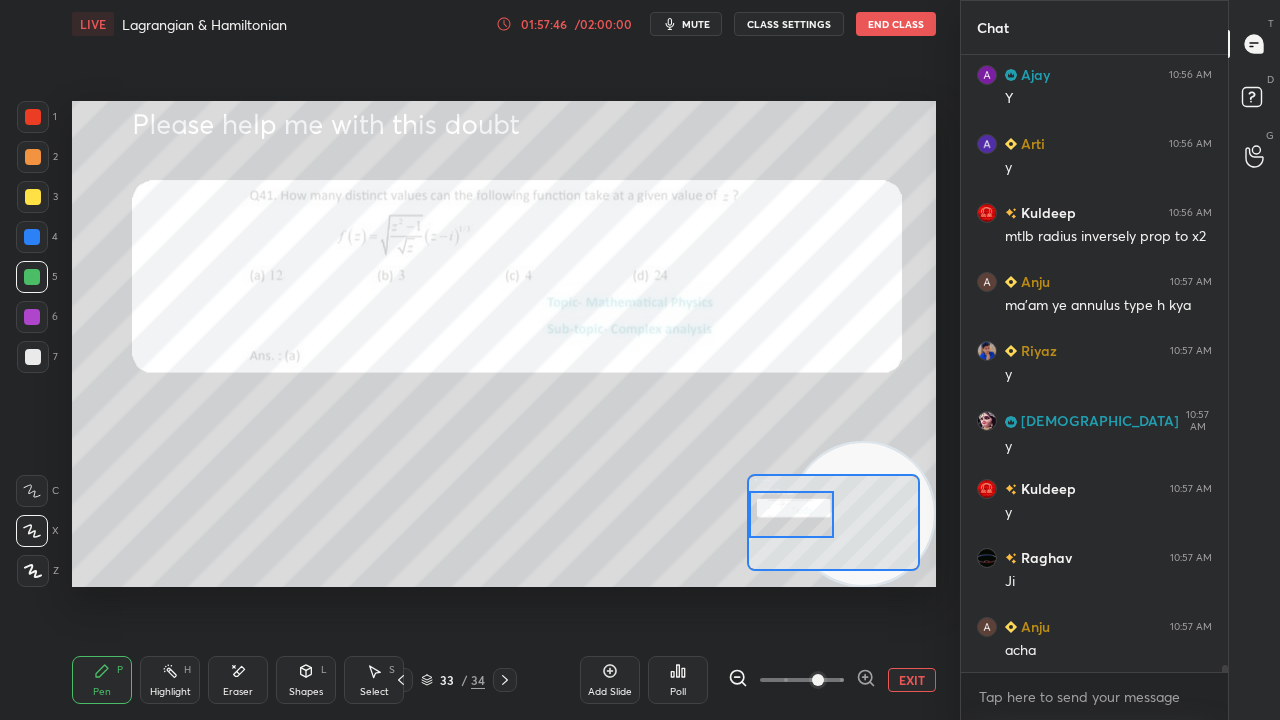 click on "1 2 3 4 5 6 7 C X Z E E Erase all   H H" at bounding box center [32, 344] 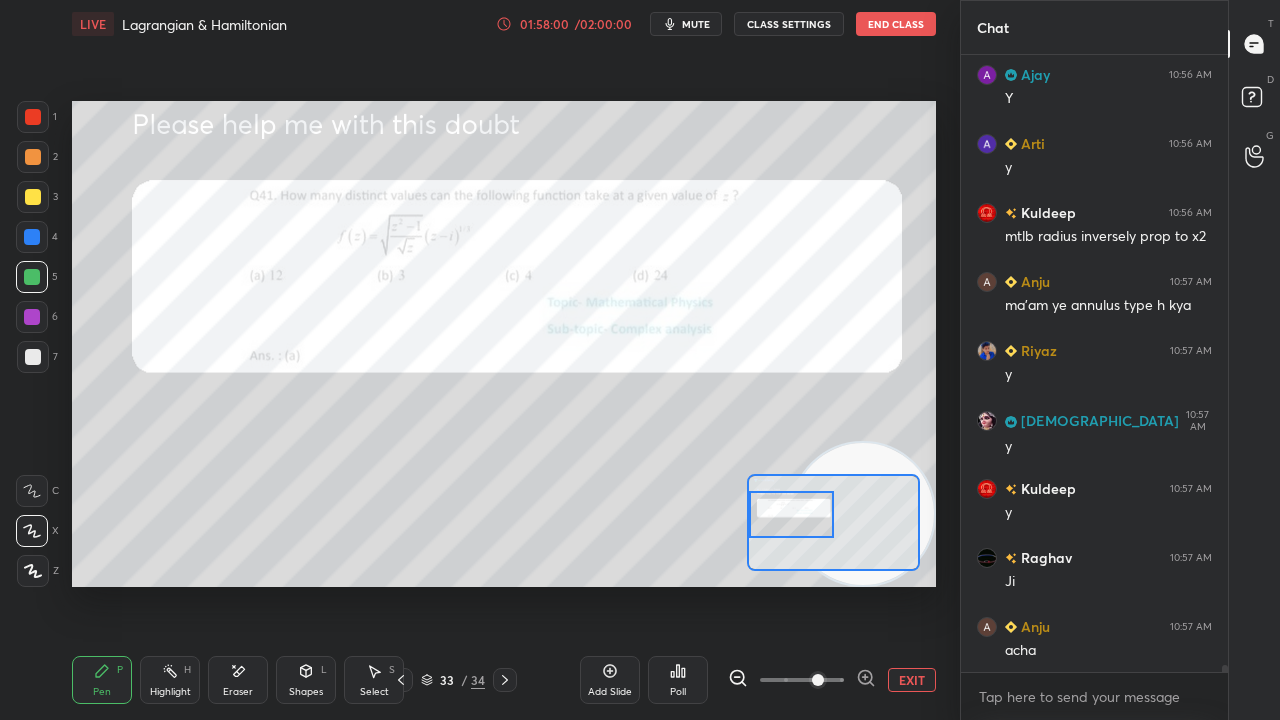 click on "mute" at bounding box center (696, 24) 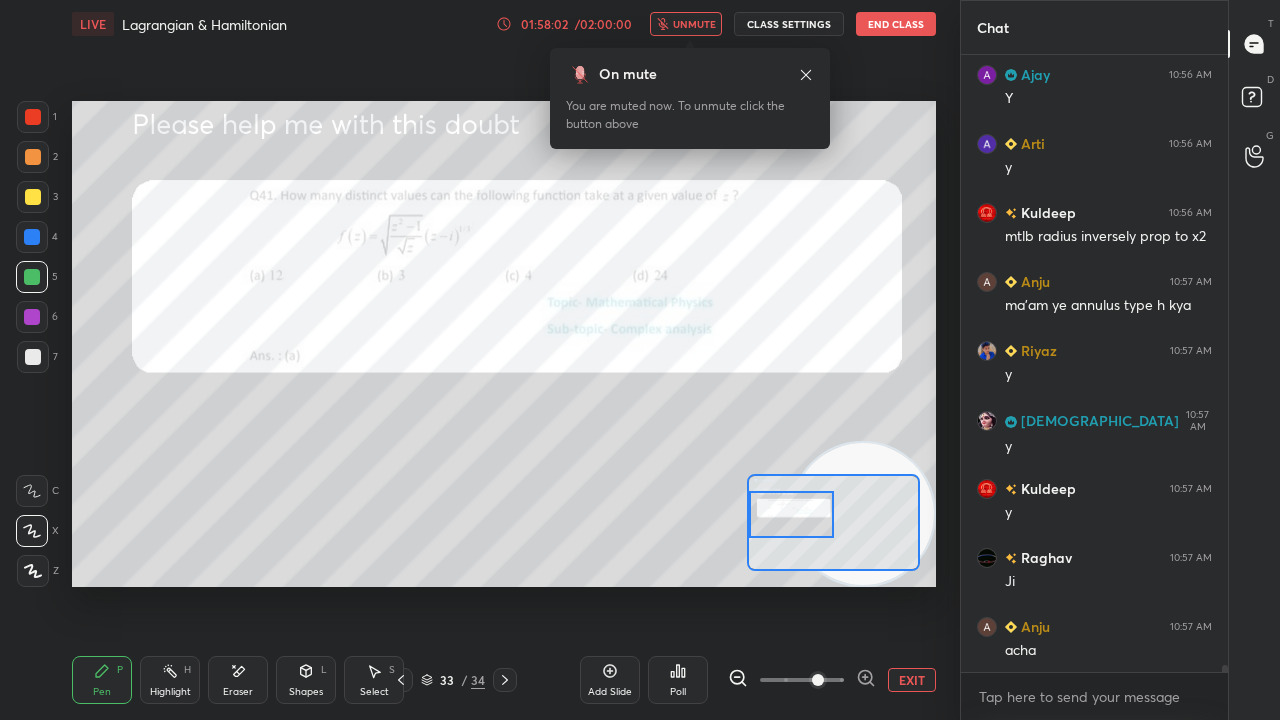 click on "unmute" at bounding box center (694, 24) 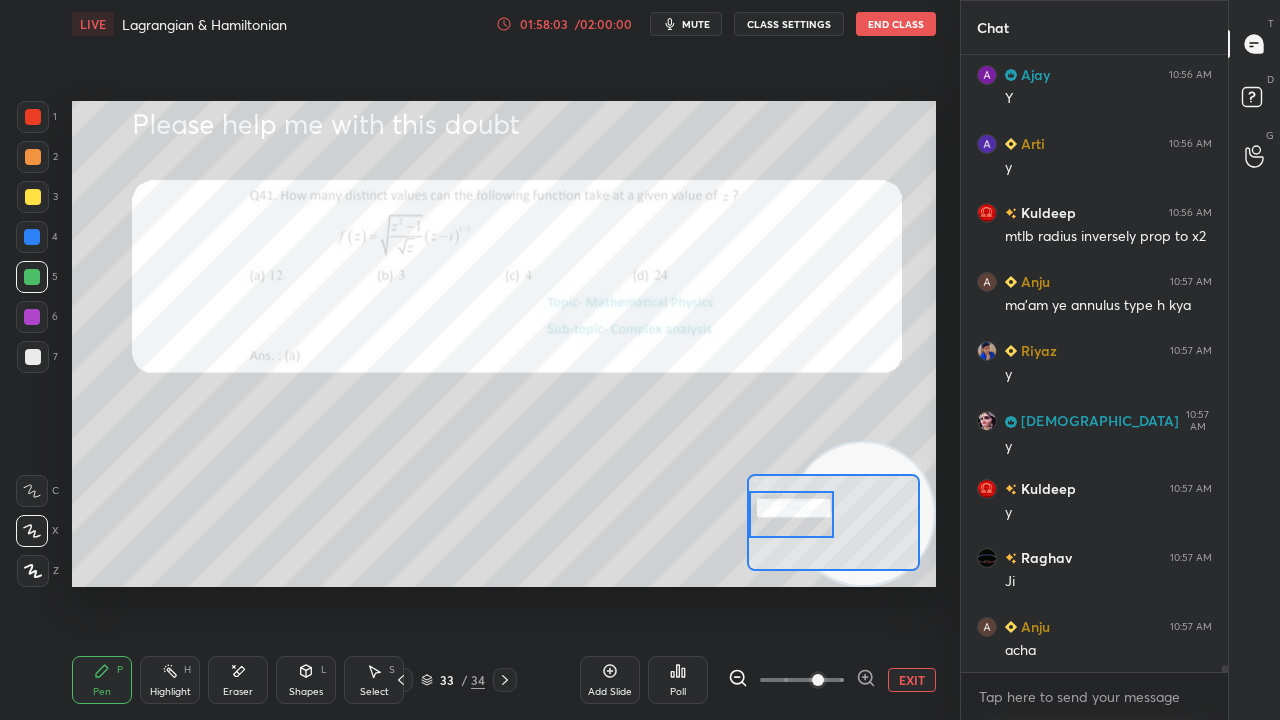 click at bounding box center [32, 277] 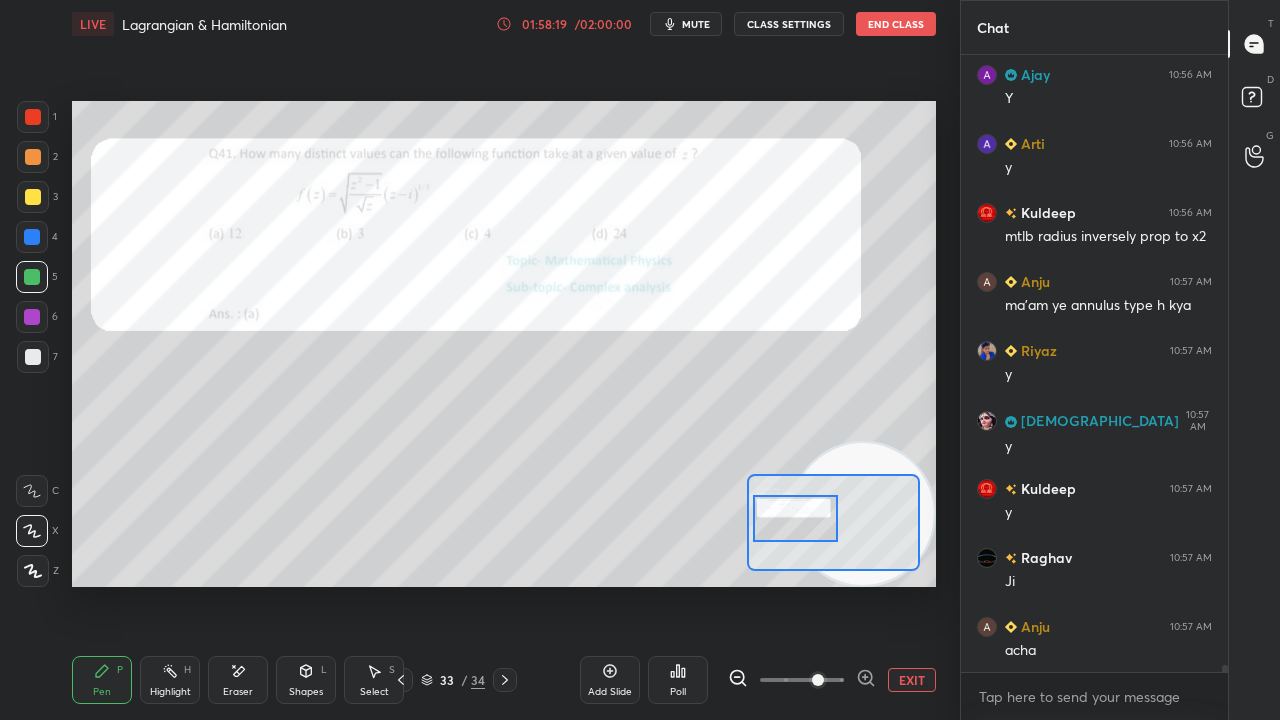 click at bounding box center [795, 518] 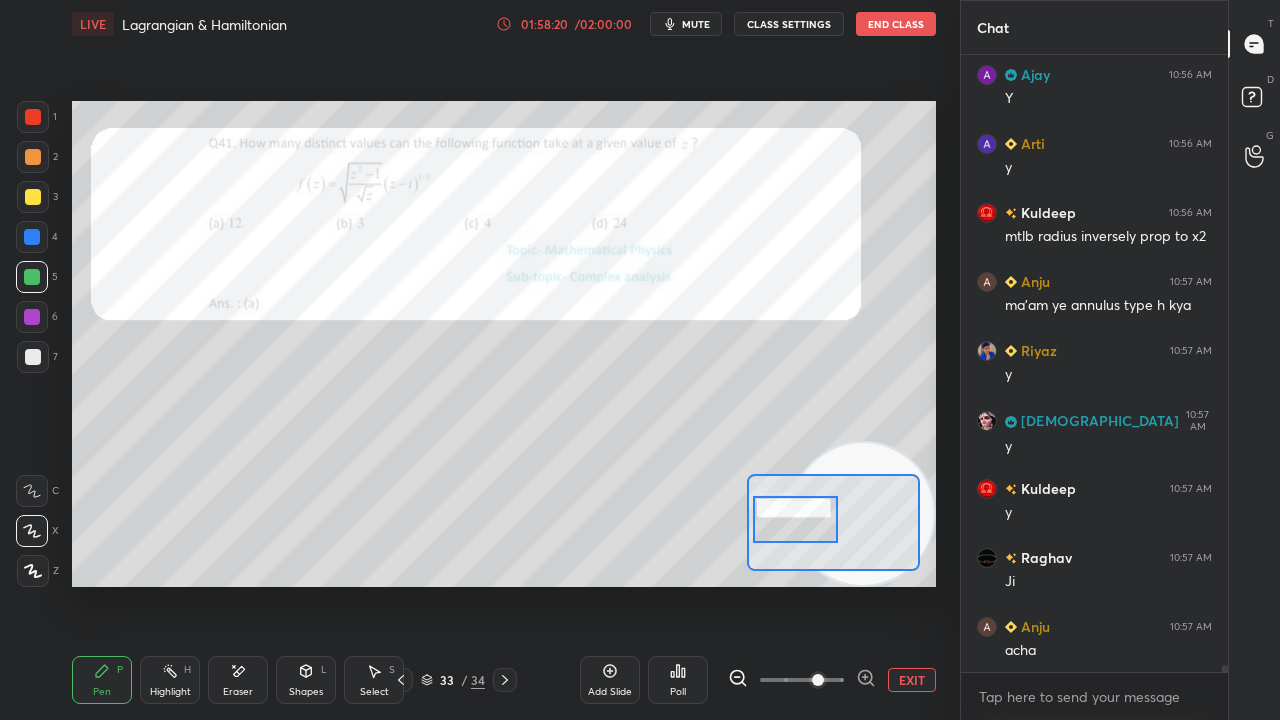 click on "mute" at bounding box center [686, 24] 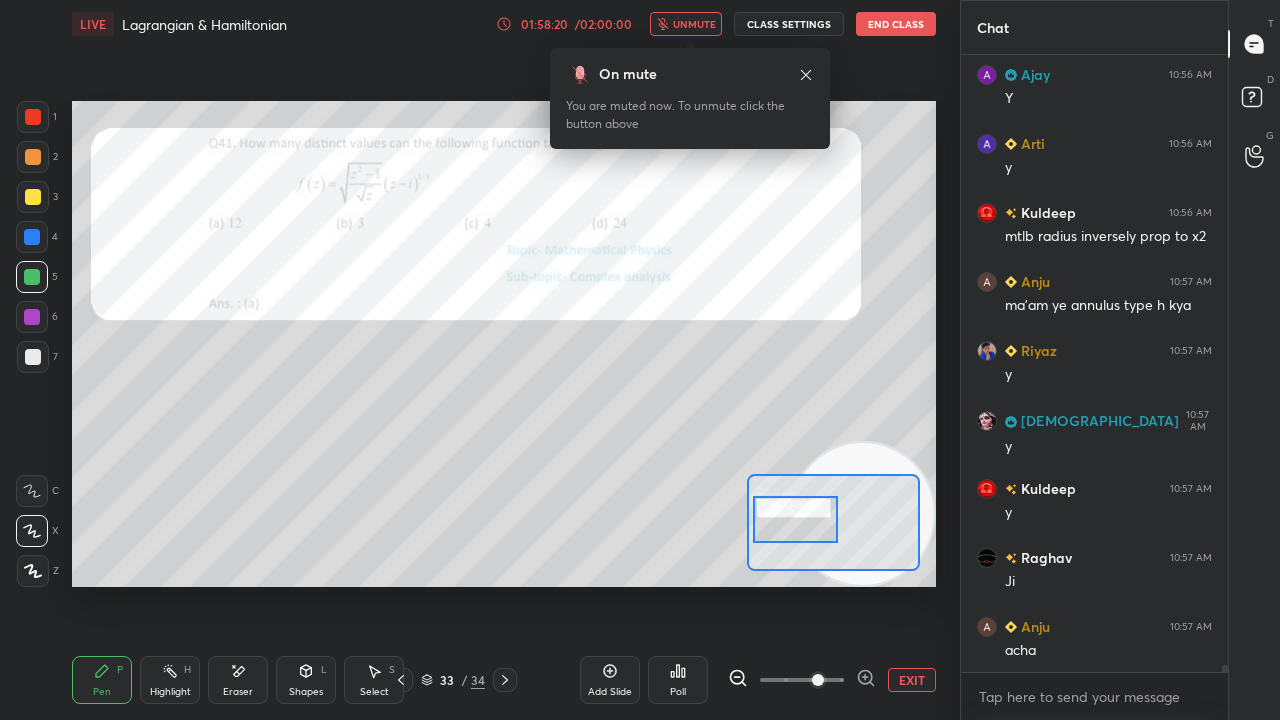 click on "unmute" at bounding box center (694, 24) 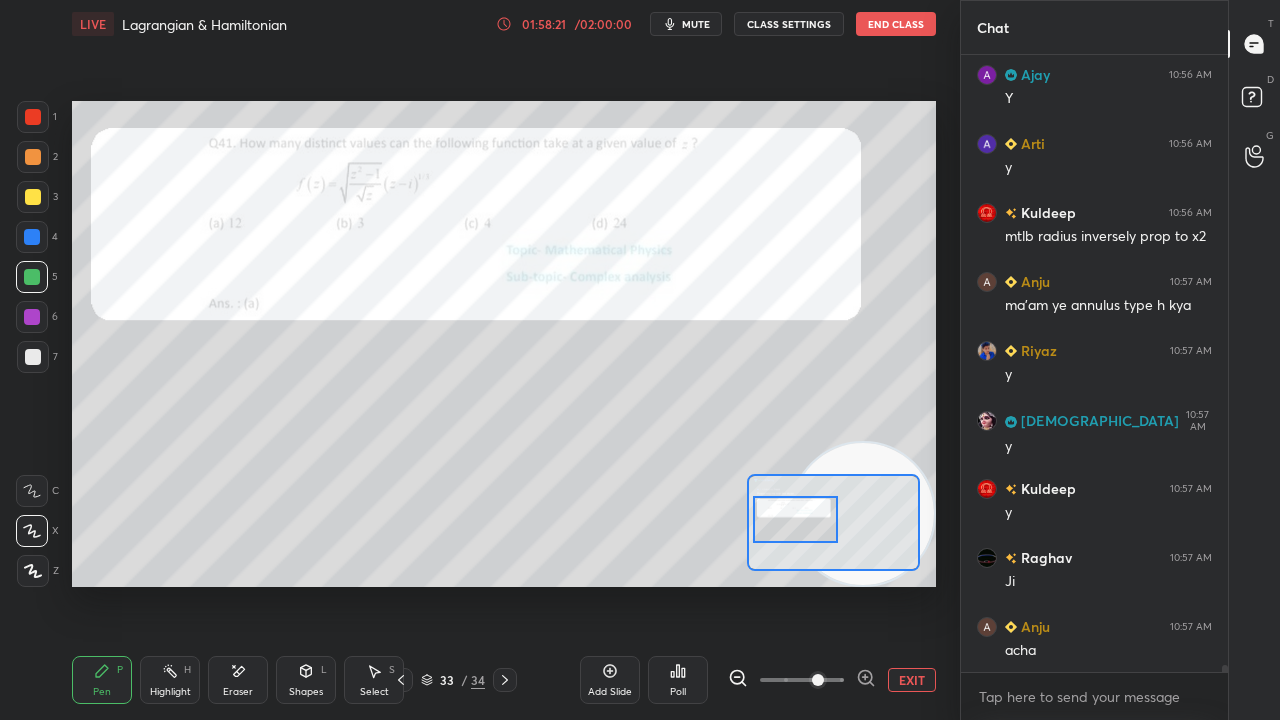 click on "mute" at bounding box center (696, 24) 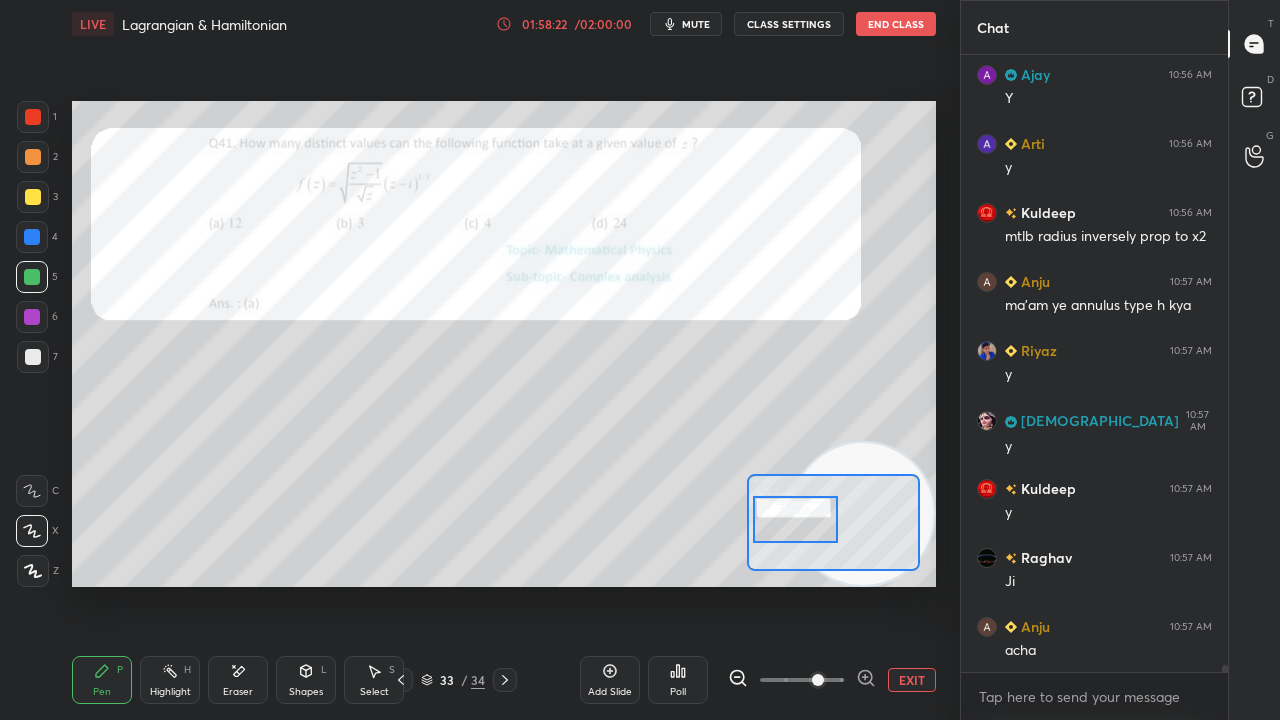 click at bounding box center (33, 197) 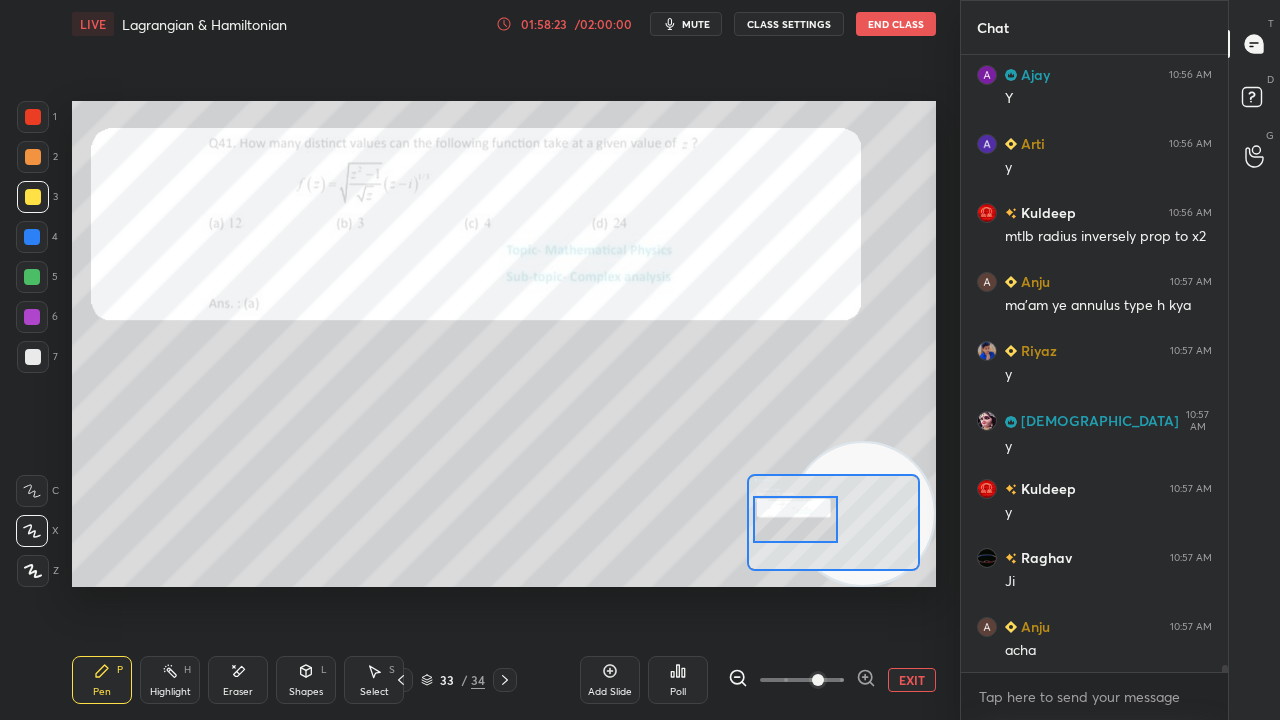 scroll, scrollTop: 51010, scrollLeft: 0, axis: vertical 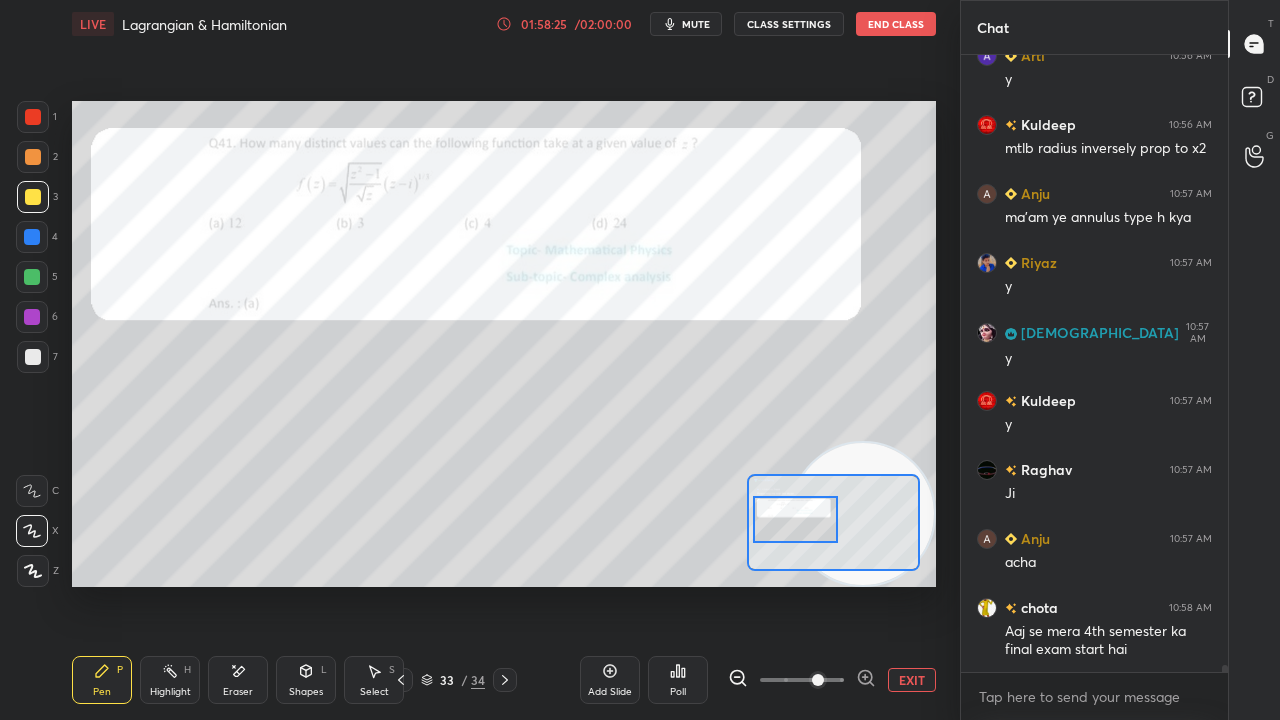 click on "mute" at bounding box center [696, 24] 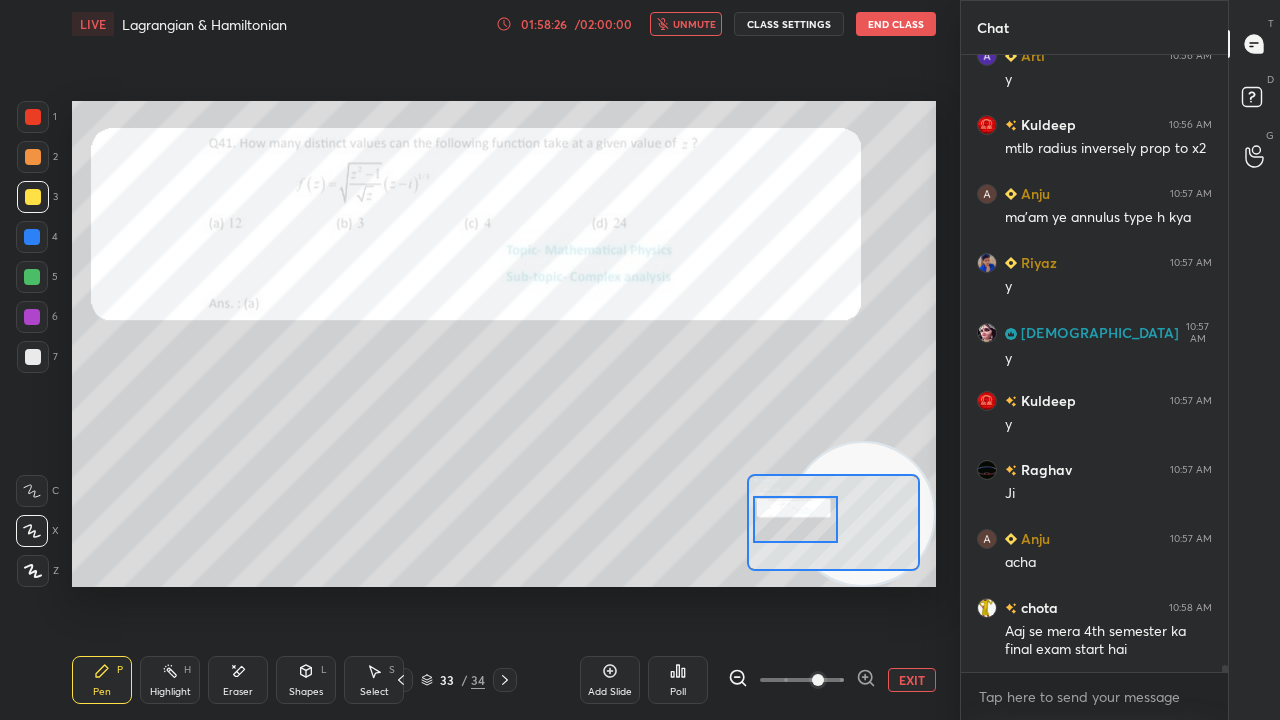 click on "unmute" at bounding box center [694, 24] 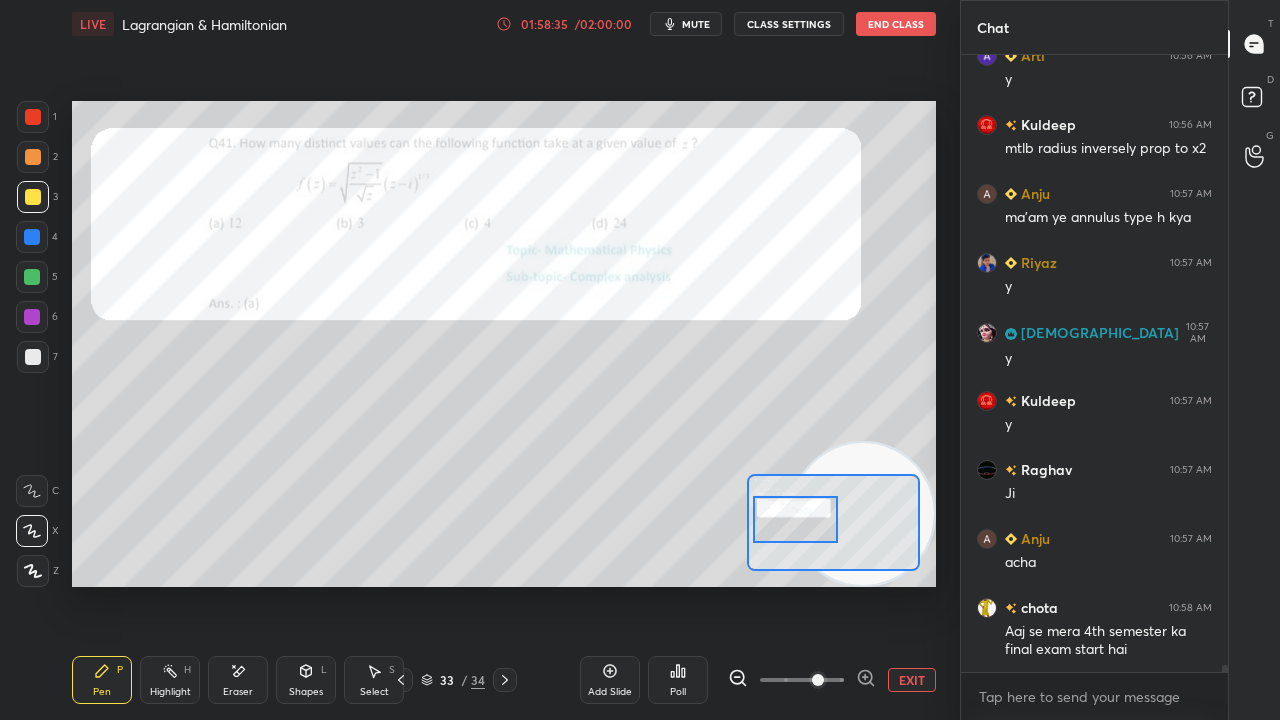 click on "mute" at bounding box center [696, 24] 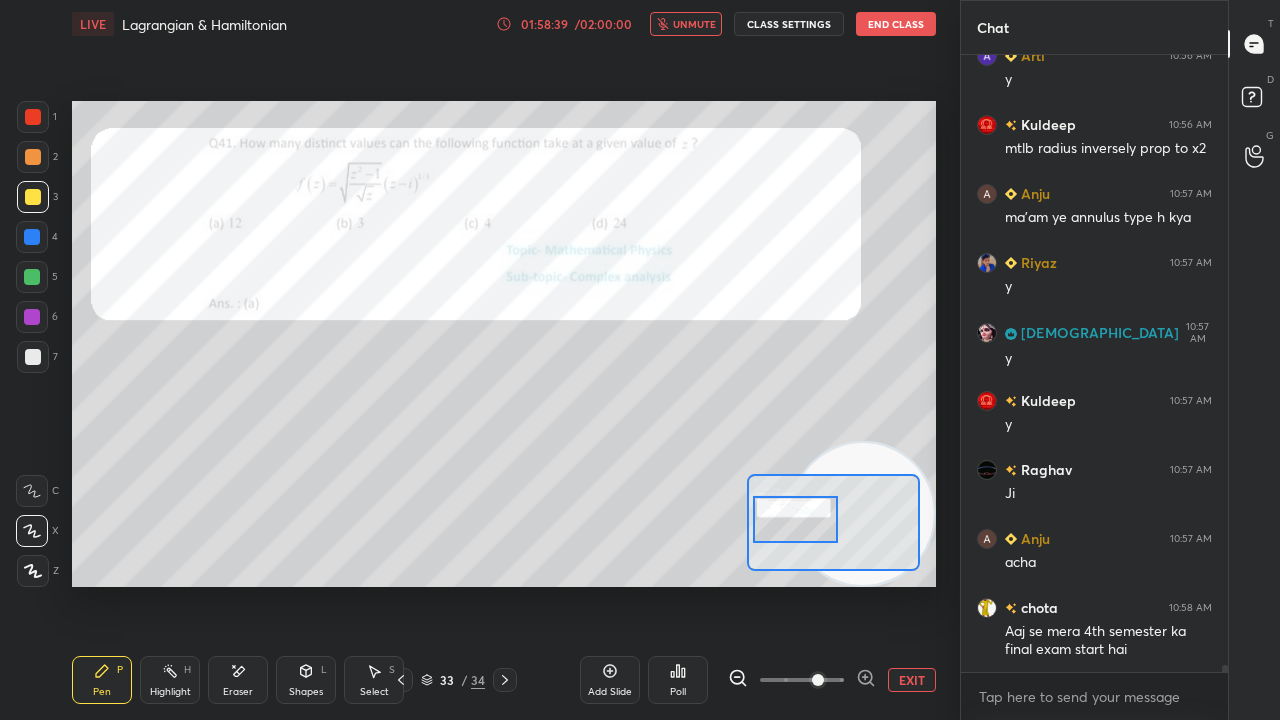 click on "unmute" at bounding box center [694, 24] 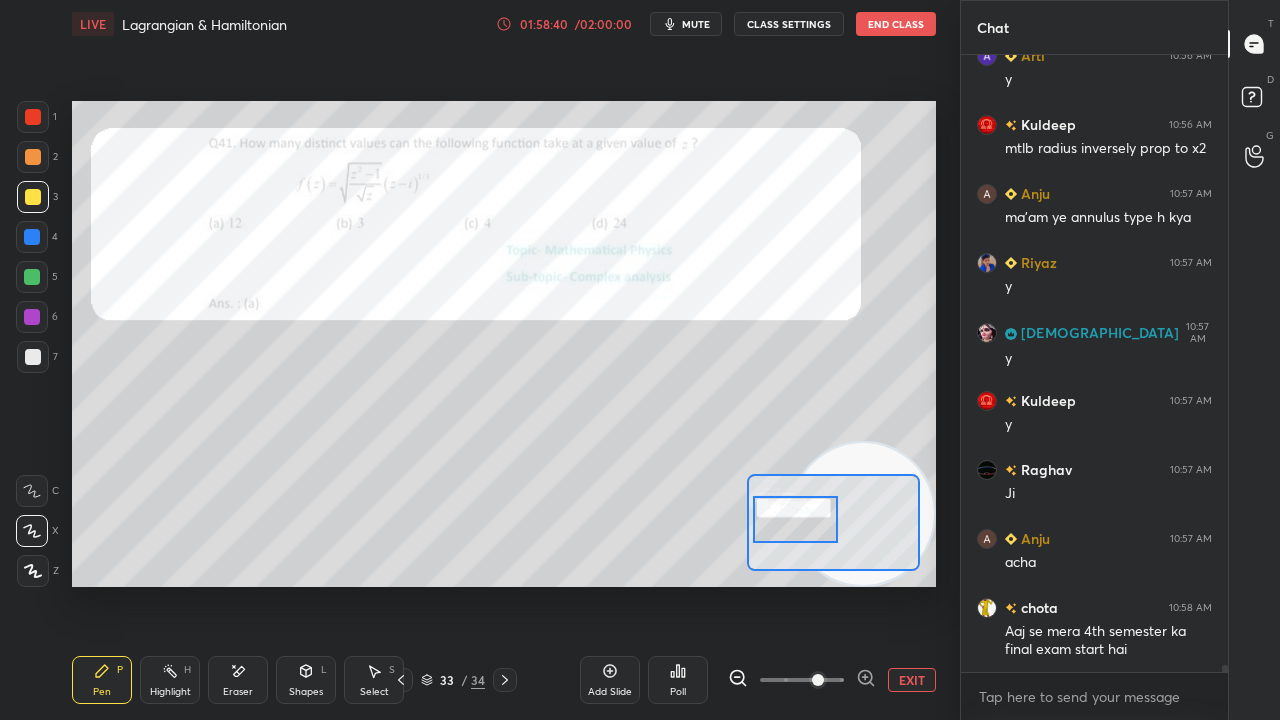 click on "mute" at bounding box center (696, 24) 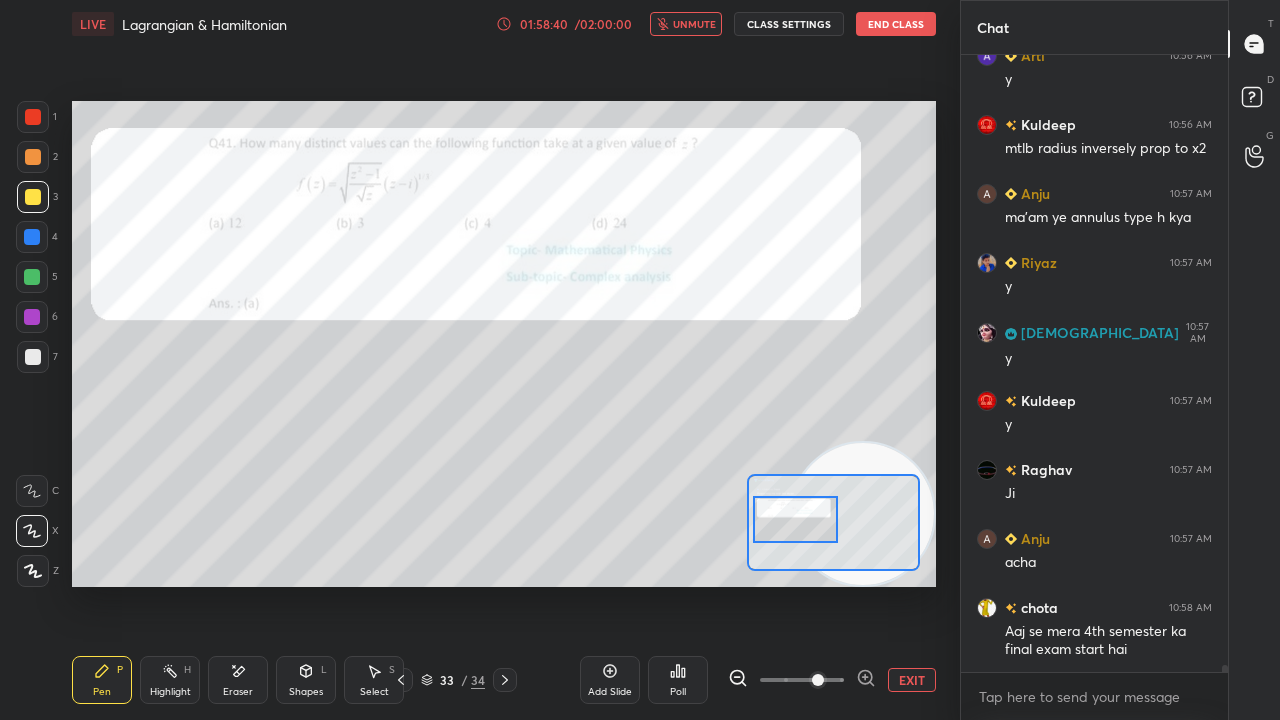 click on "unmute" at bounding box center [694, 24] 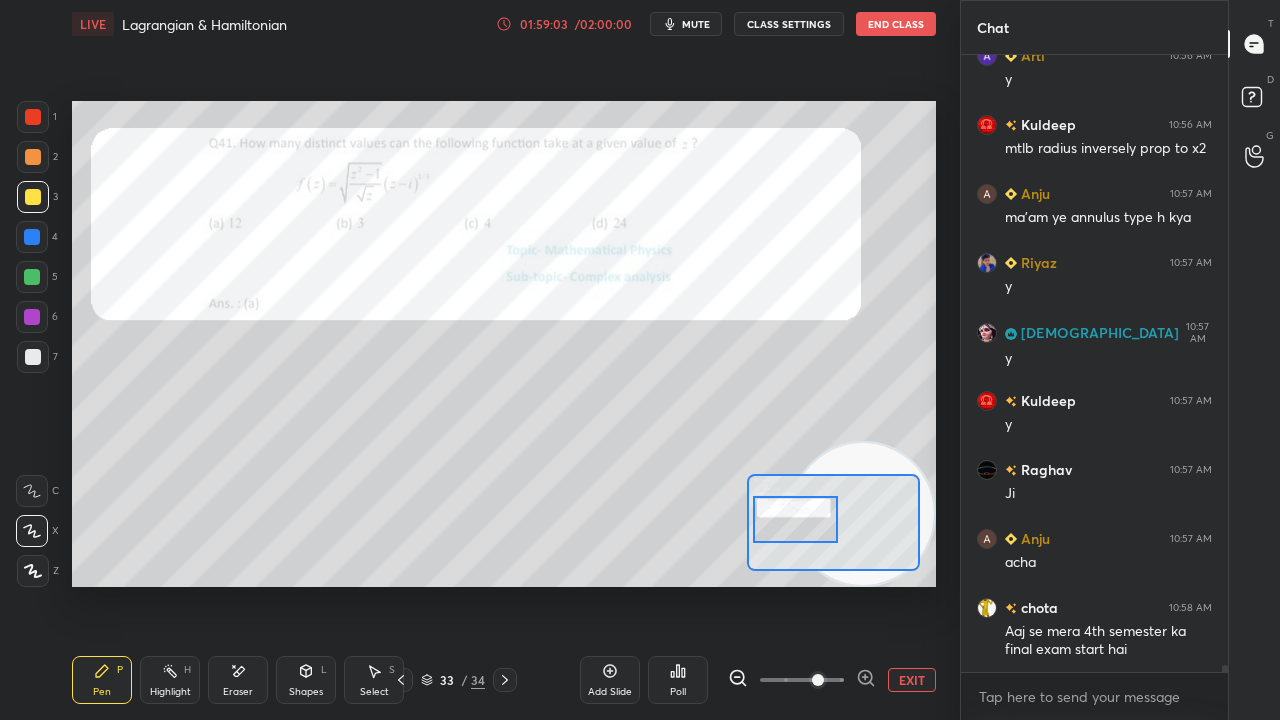 scroll, scrollTop: 570, scrollLeft: 261, axis: both 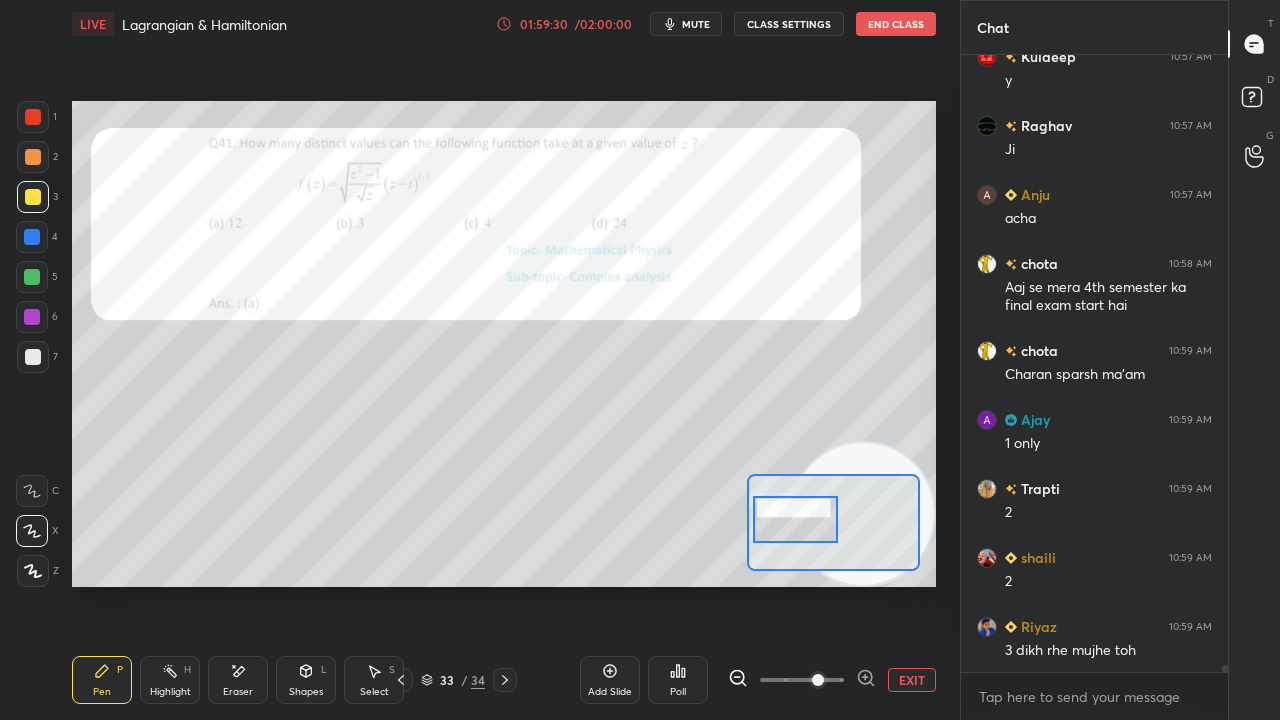 click on "mute" at bounding box center [696, 24] 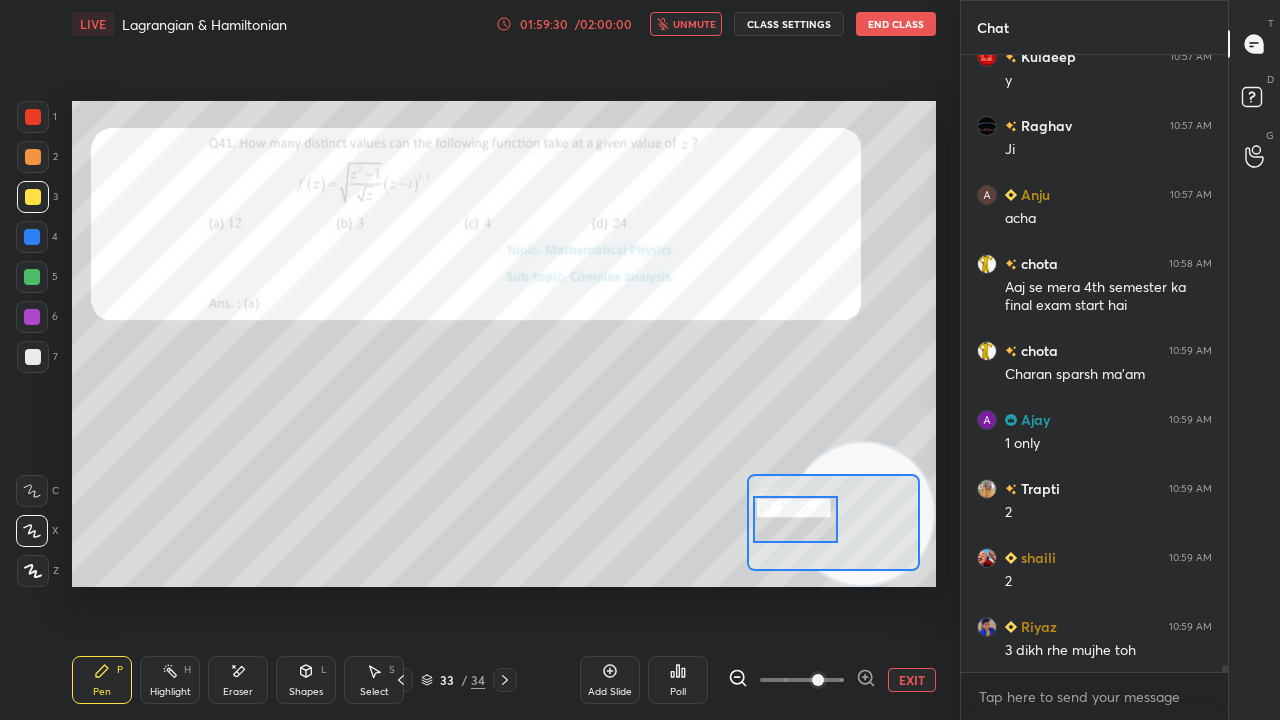 click on "unmute" at bounding box center (694, 24) 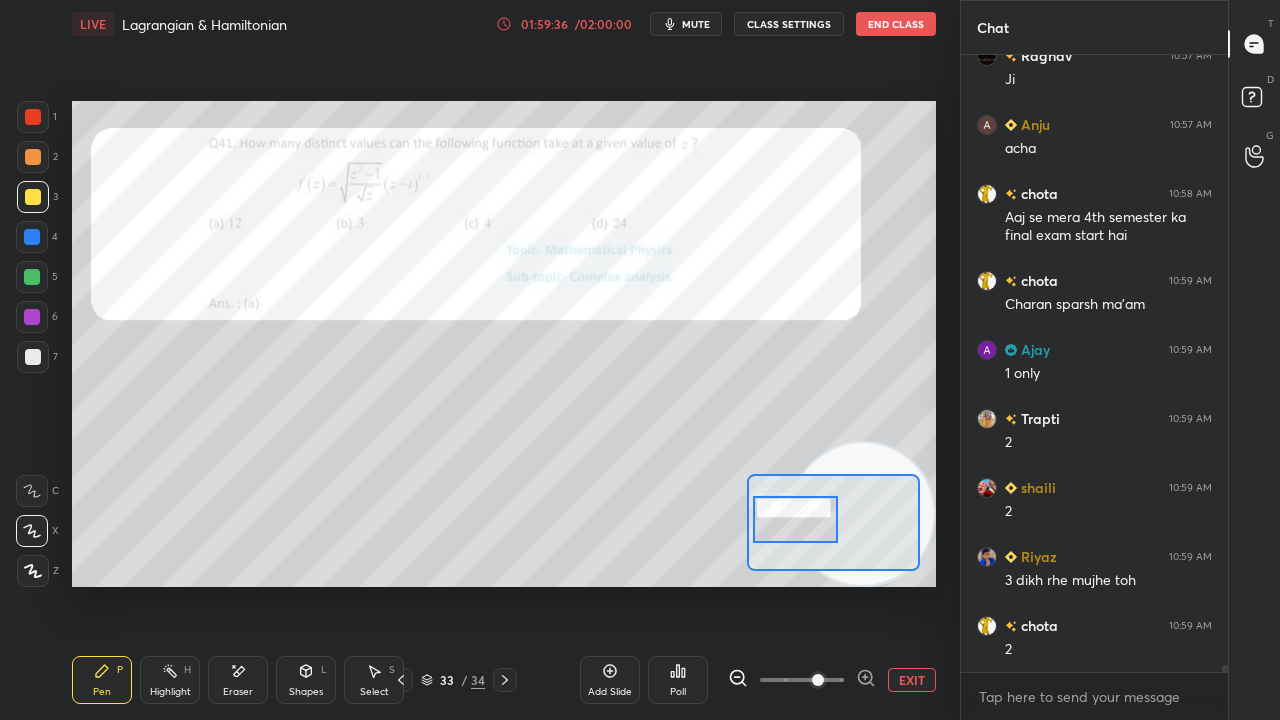 scroll, scrollTop: 51492, scrollLeft: 0, axis: vertical 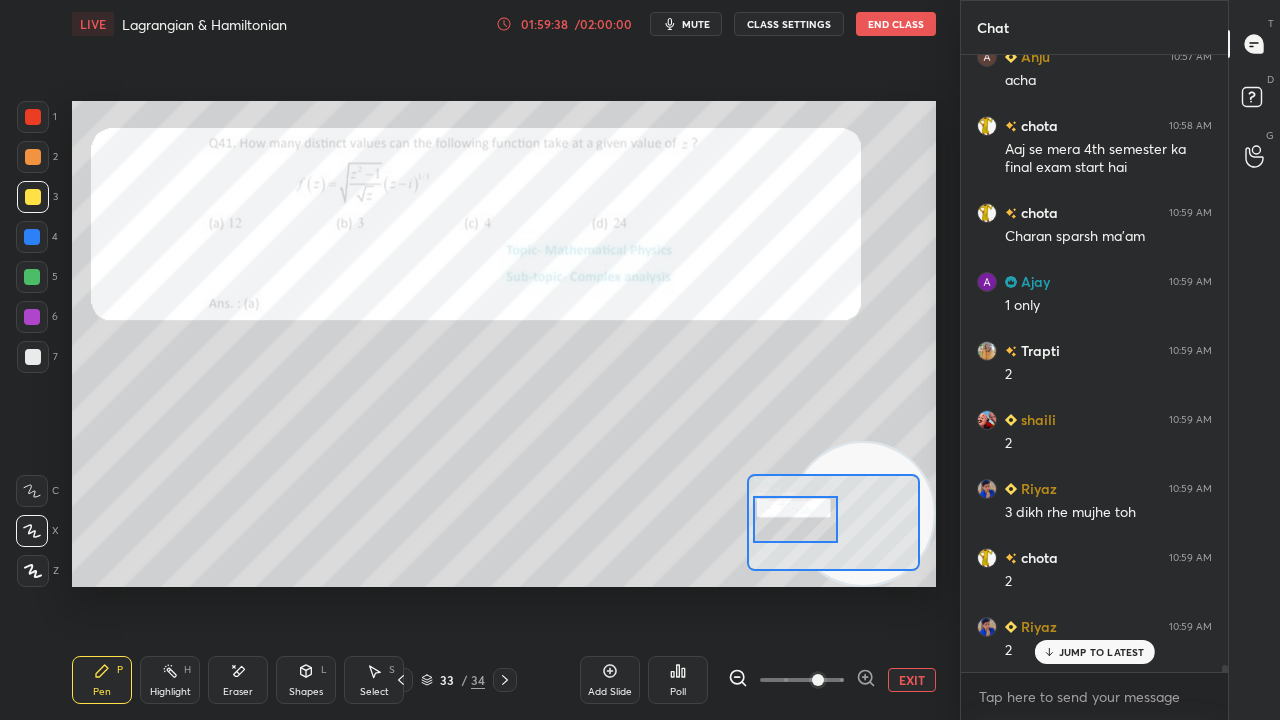click on "JUMP TO LATEST" at bounding box center [1102, 652] 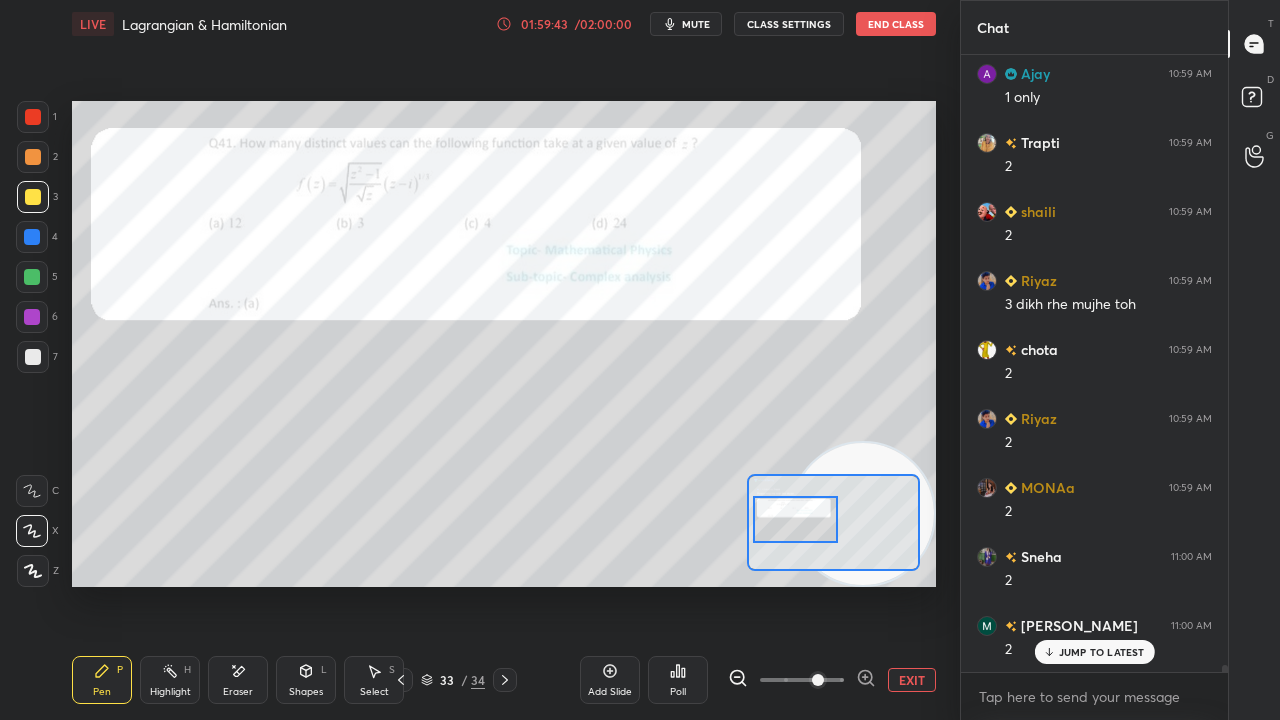 scroll, scrollTop: 51768, scrollLeft: 0, axis: vertical 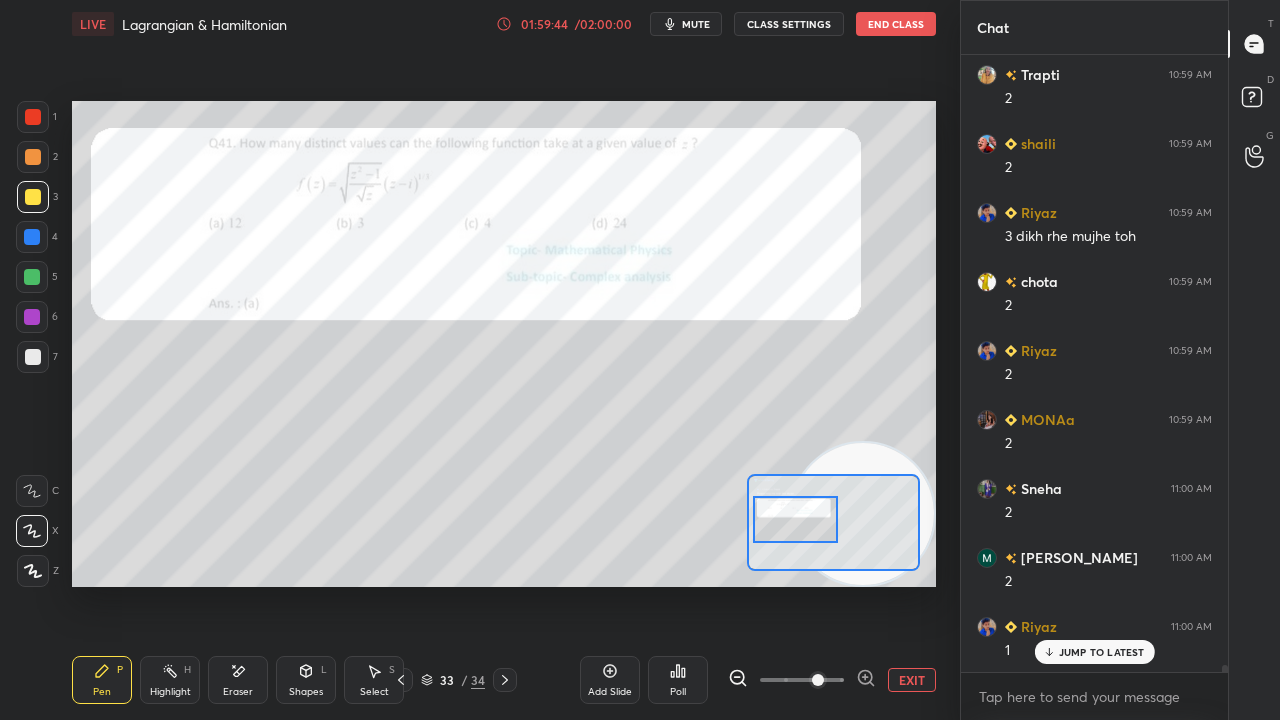 click on "mute" at bounding box center [696, 24] 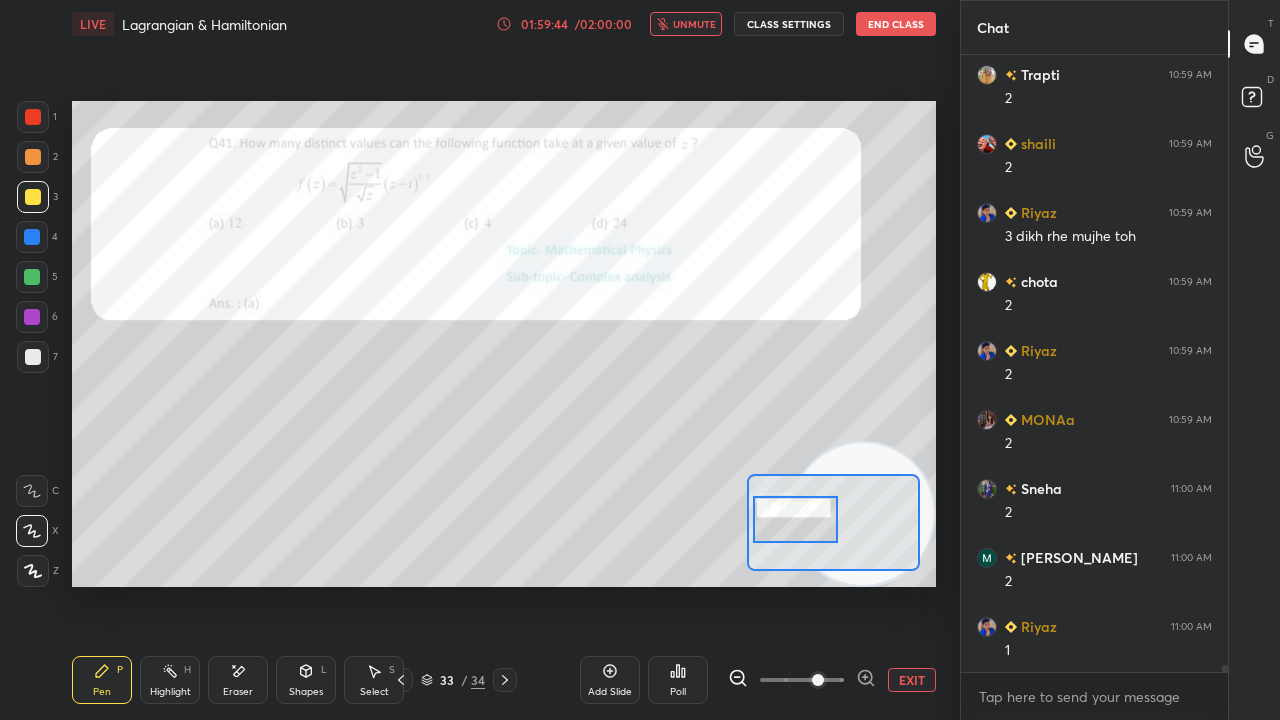 scroll, scrollTop: 51838, scrollLeft: 0, axis: vertical 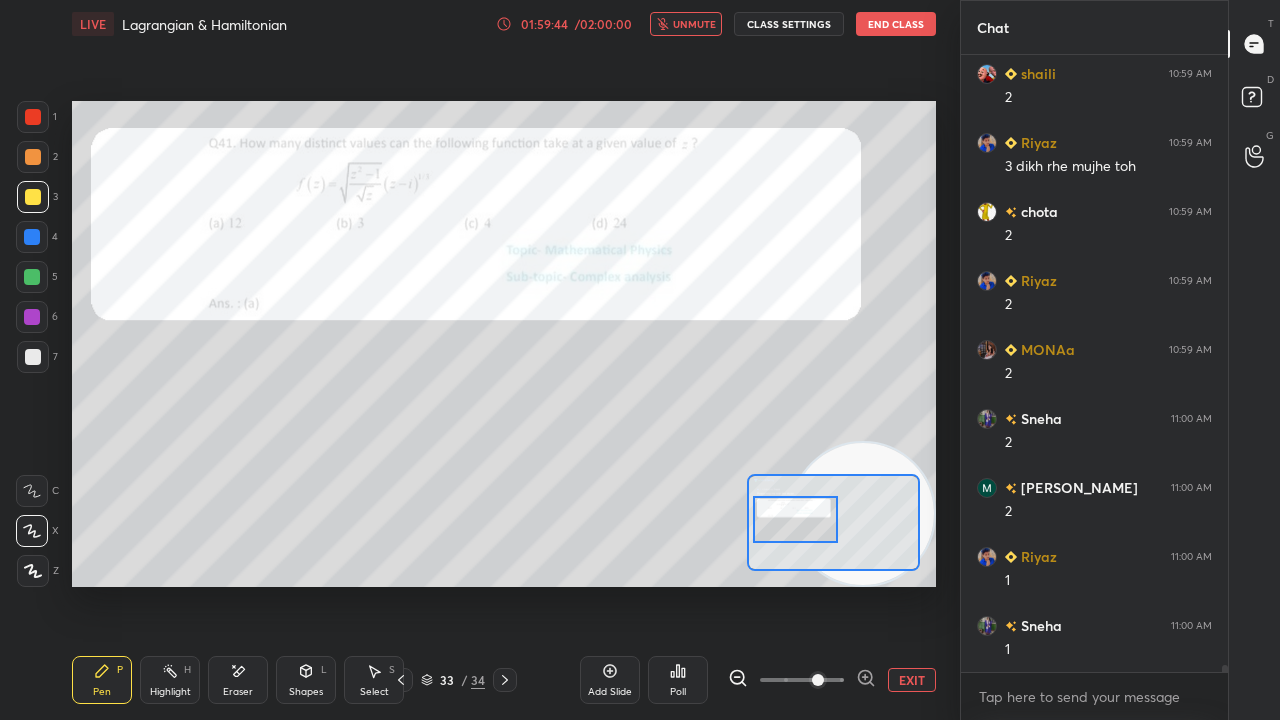 click on "unmute" at bounding box center (694, 24) 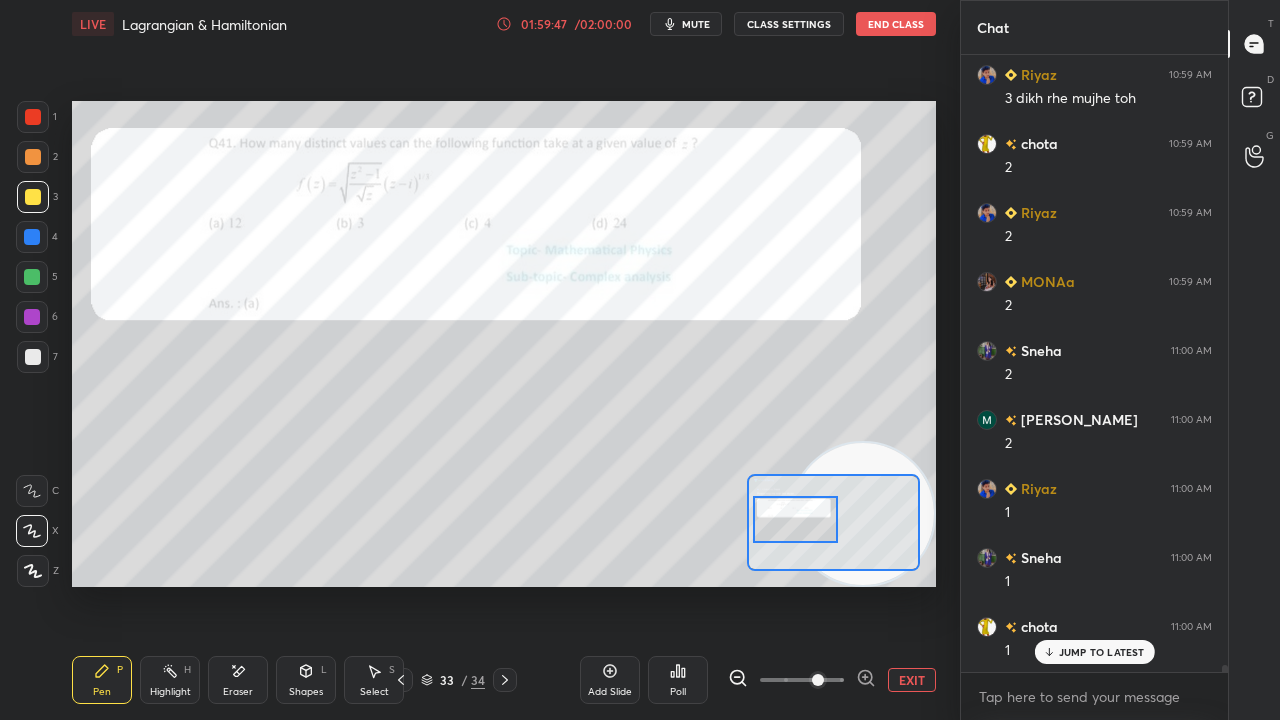 scroll, scrollTop: 51976, scrollLeft: 0, axis: vertical 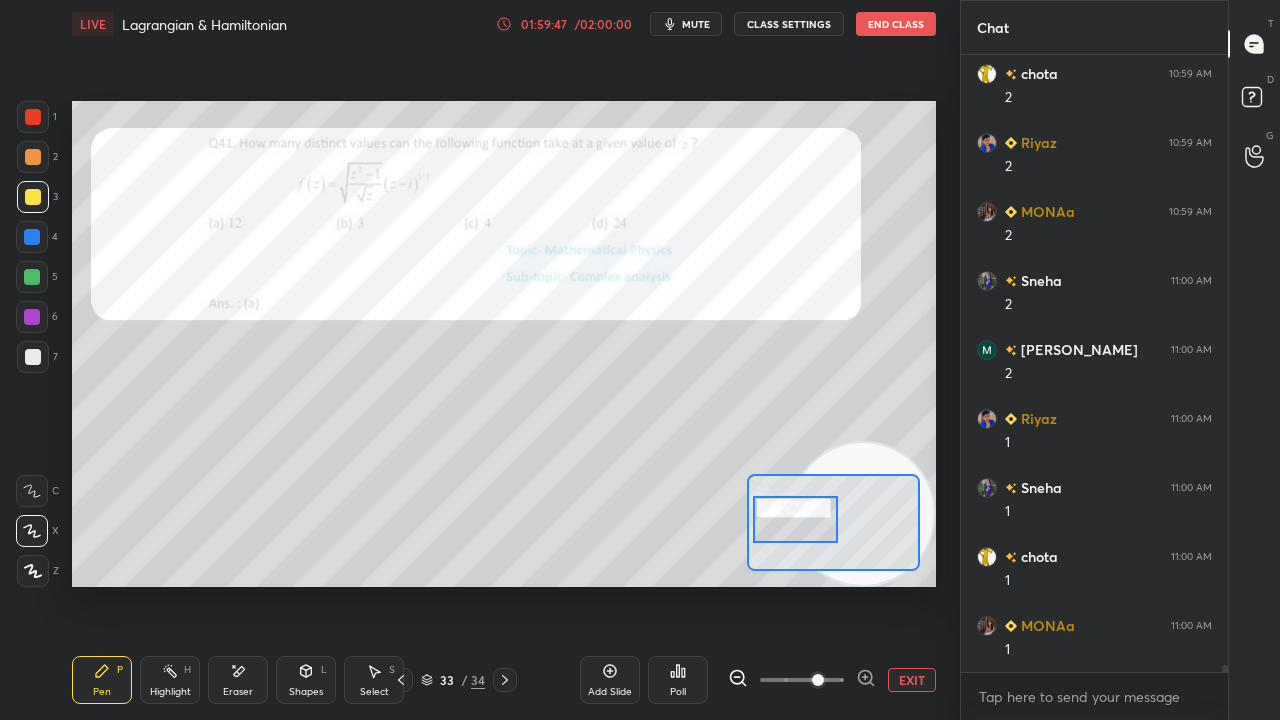 click on "mute" at bounding box center (696, 24) 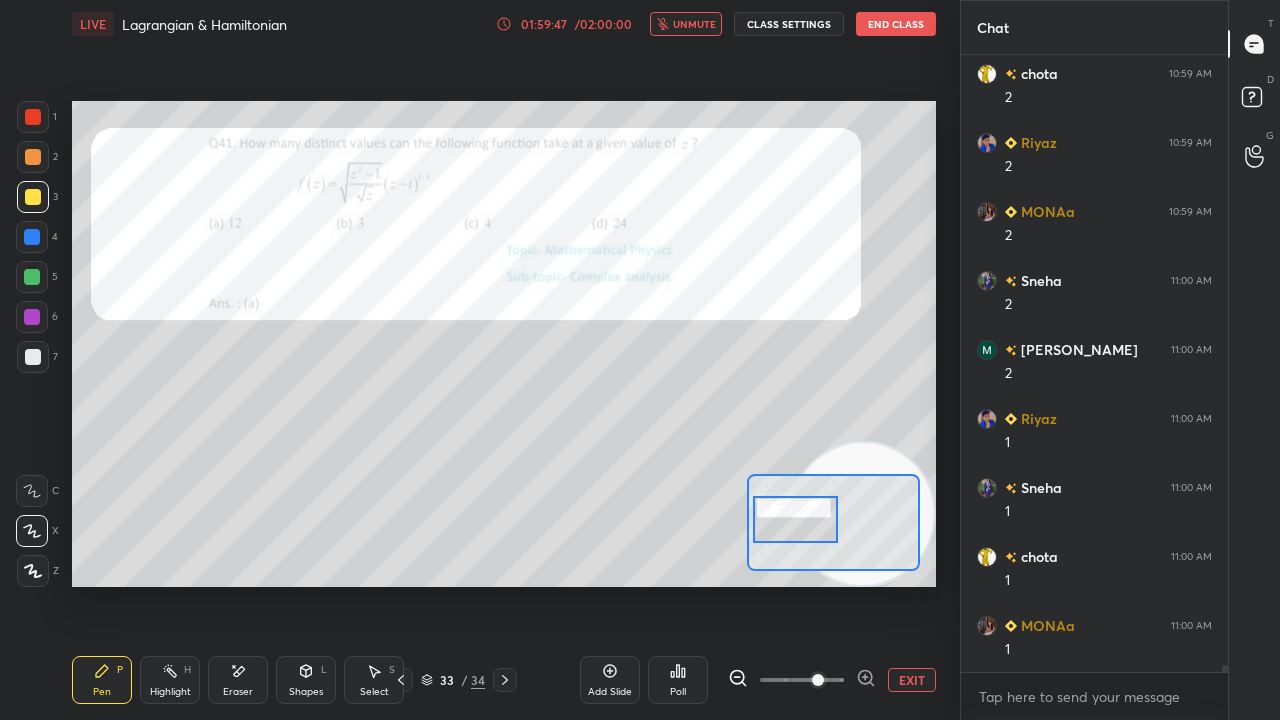 click on "unmute" at bounding box center (694, 24) 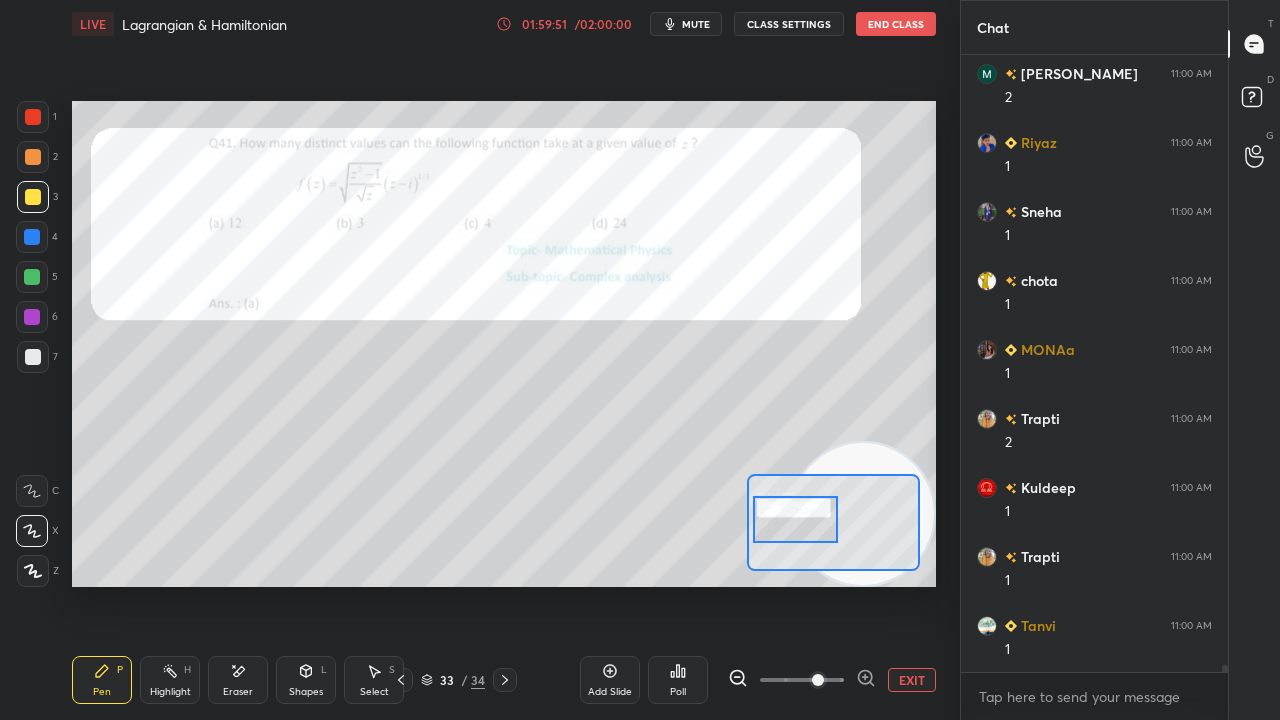 scroll, scrollTop: 52320, scrollLeft: 0, axis: vertical 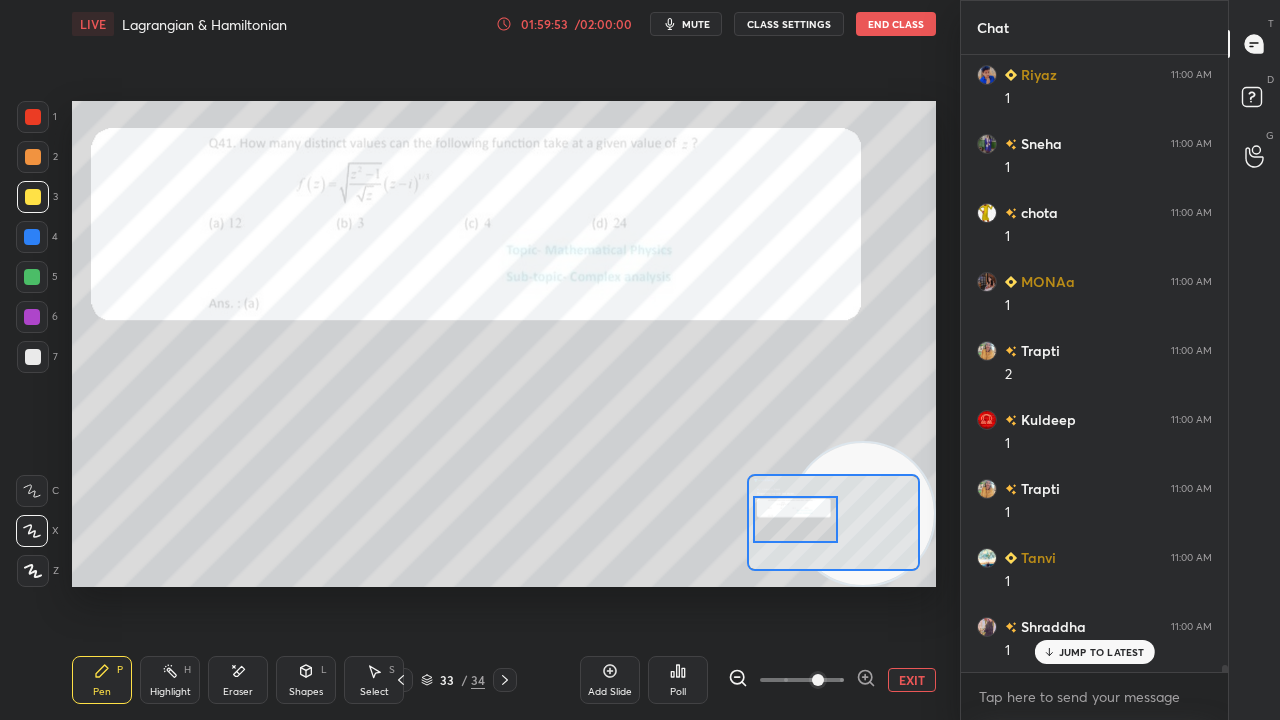 click on "JUMP TO LATEST" at bounding box center (1102, 652) 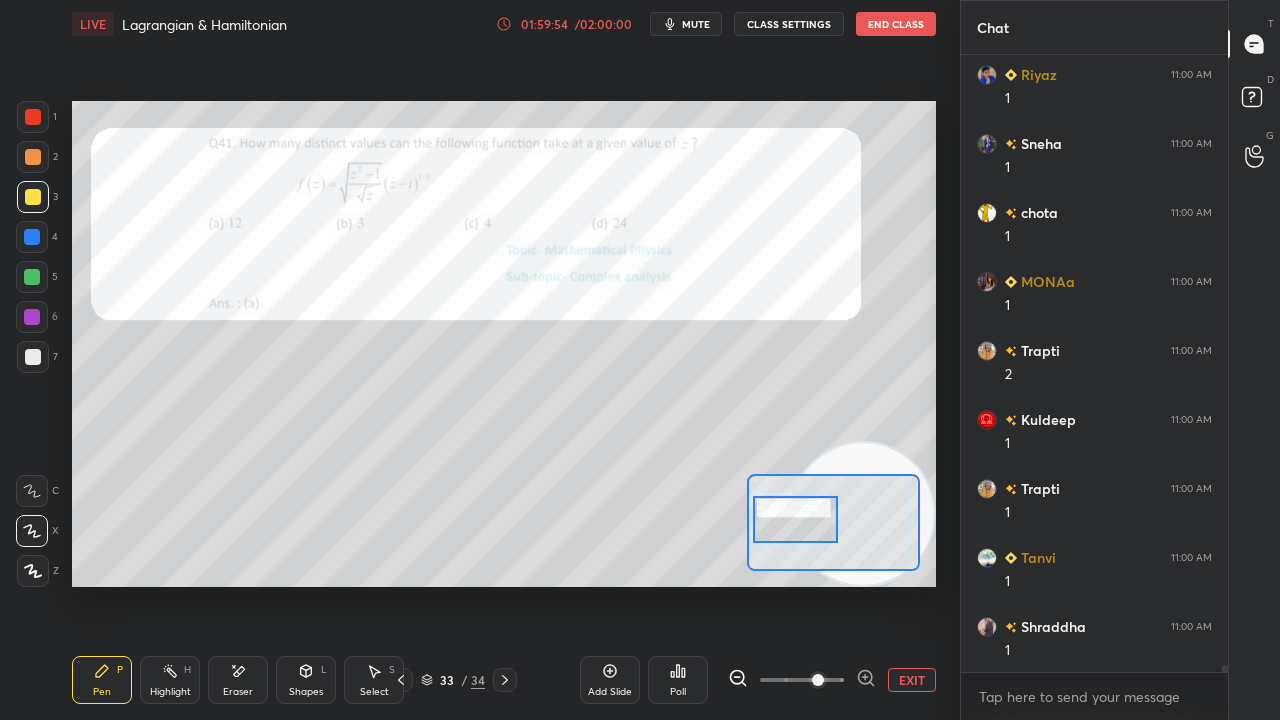 click on "mute" at bounding box center [696, 24] 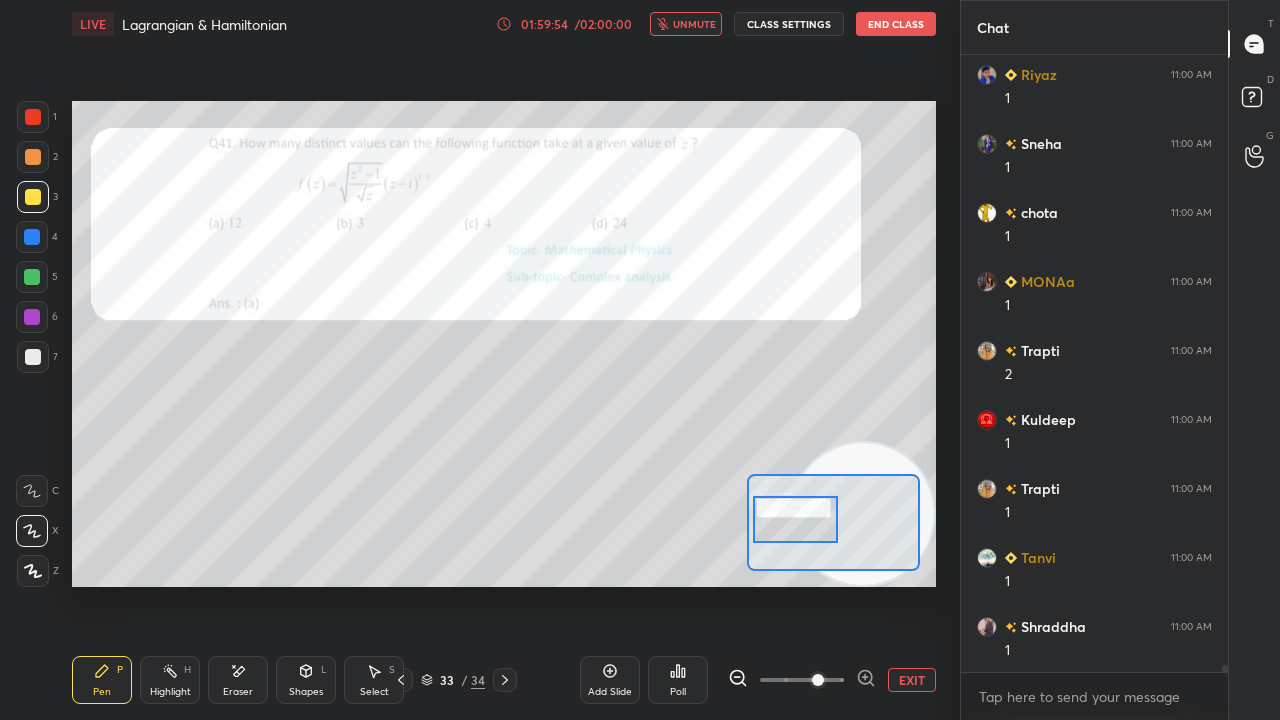 click on "unmute" at bounding box center (686, 24) 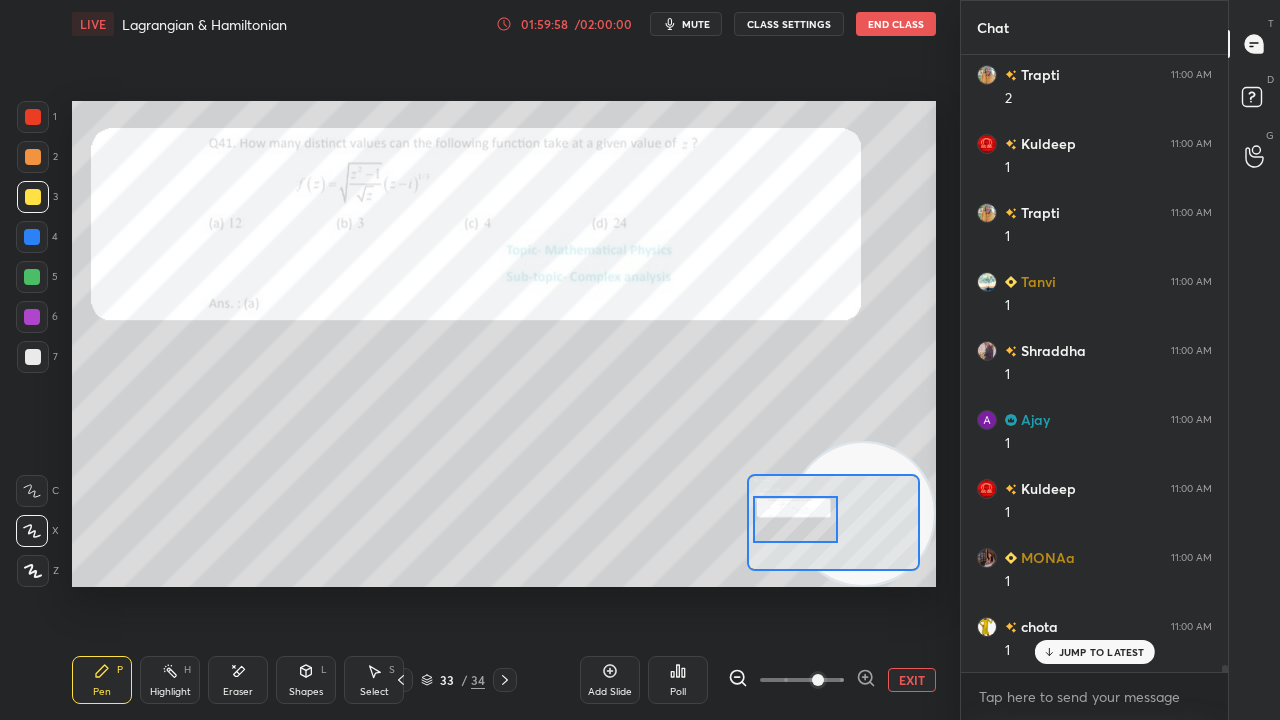 scroll, scrollTop: 52734, scrollLeft: 0, axis: vertical 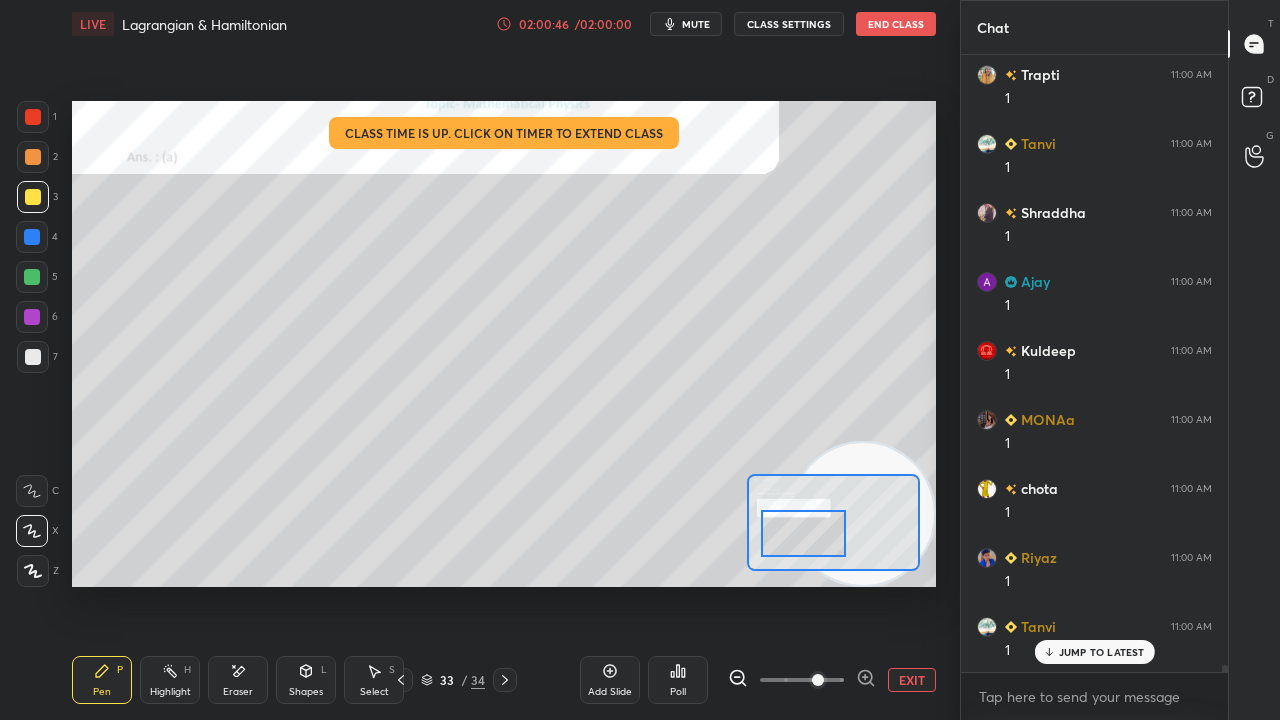 drag, startPoint x: 791, startPoint y: 527, endPoint x: 799, endPoint y: 548, distance: 22.472204 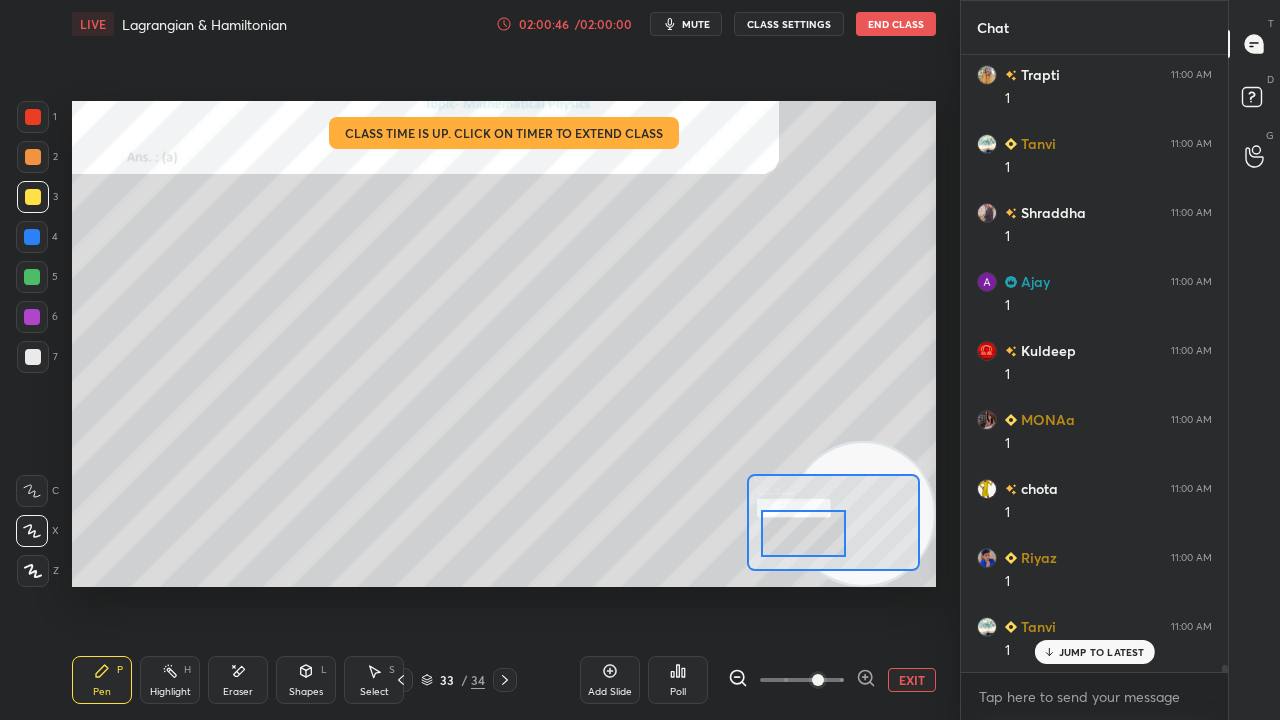 click at bounding box center [803, 533] 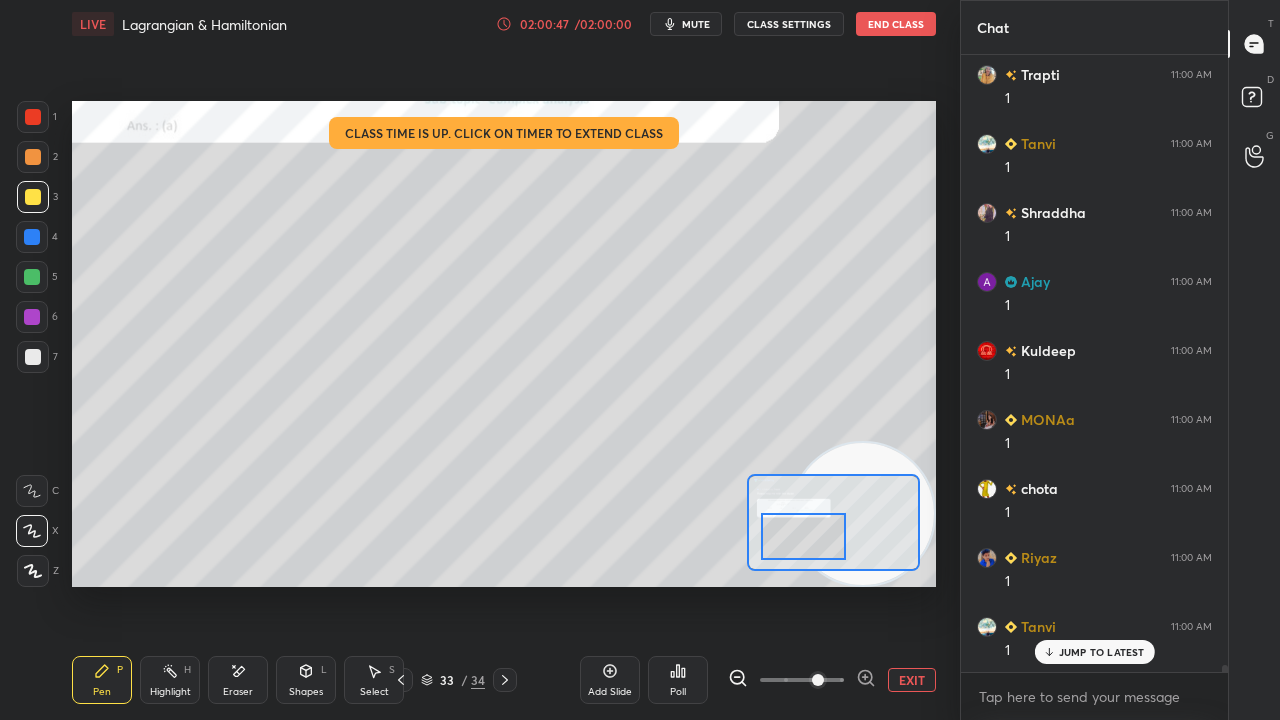 click on "mute" at bounding box center [696, 24] 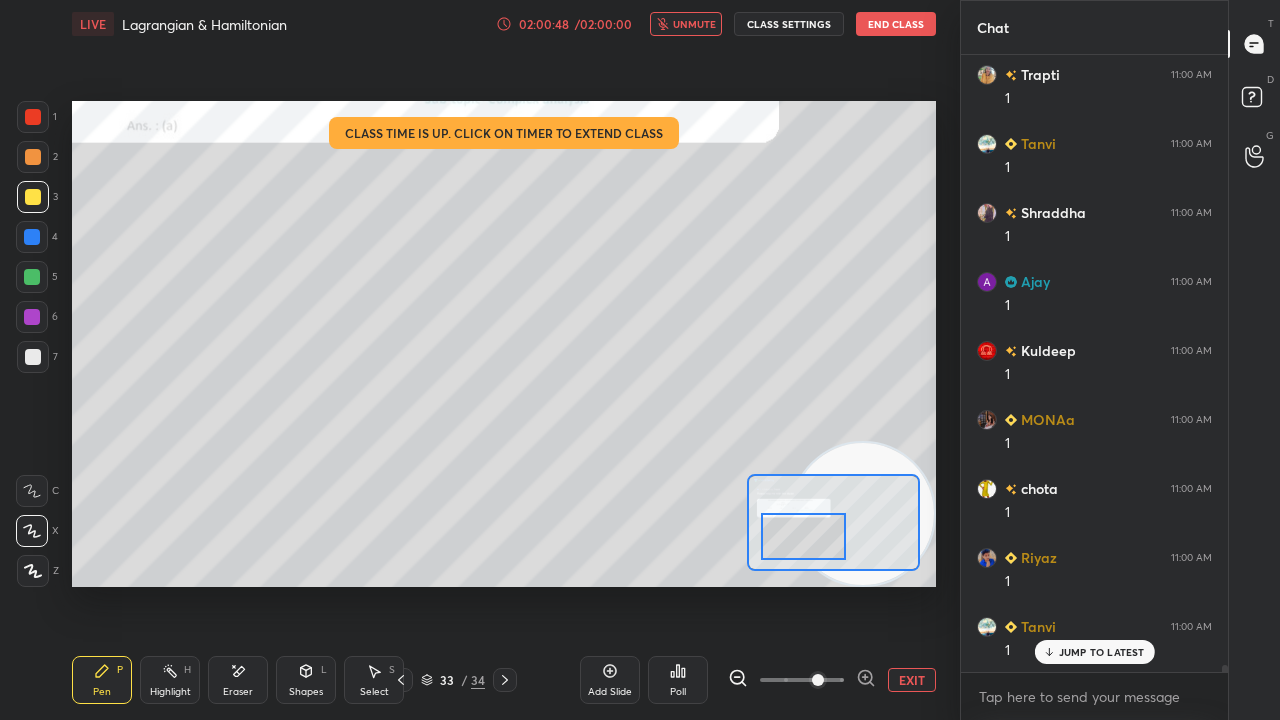 click on "unmute" at bounding box center [694, 24] 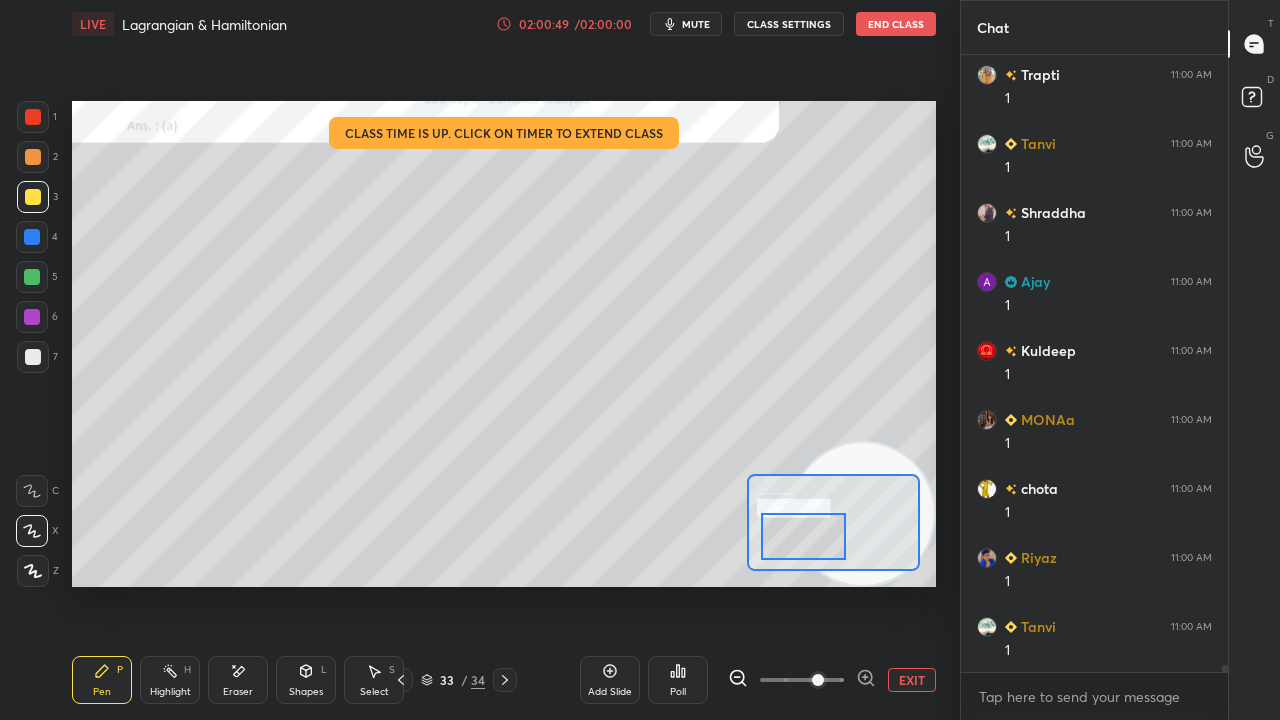 scroll, scrollTop: 52804, scrollLeft: 0, axis: vertical 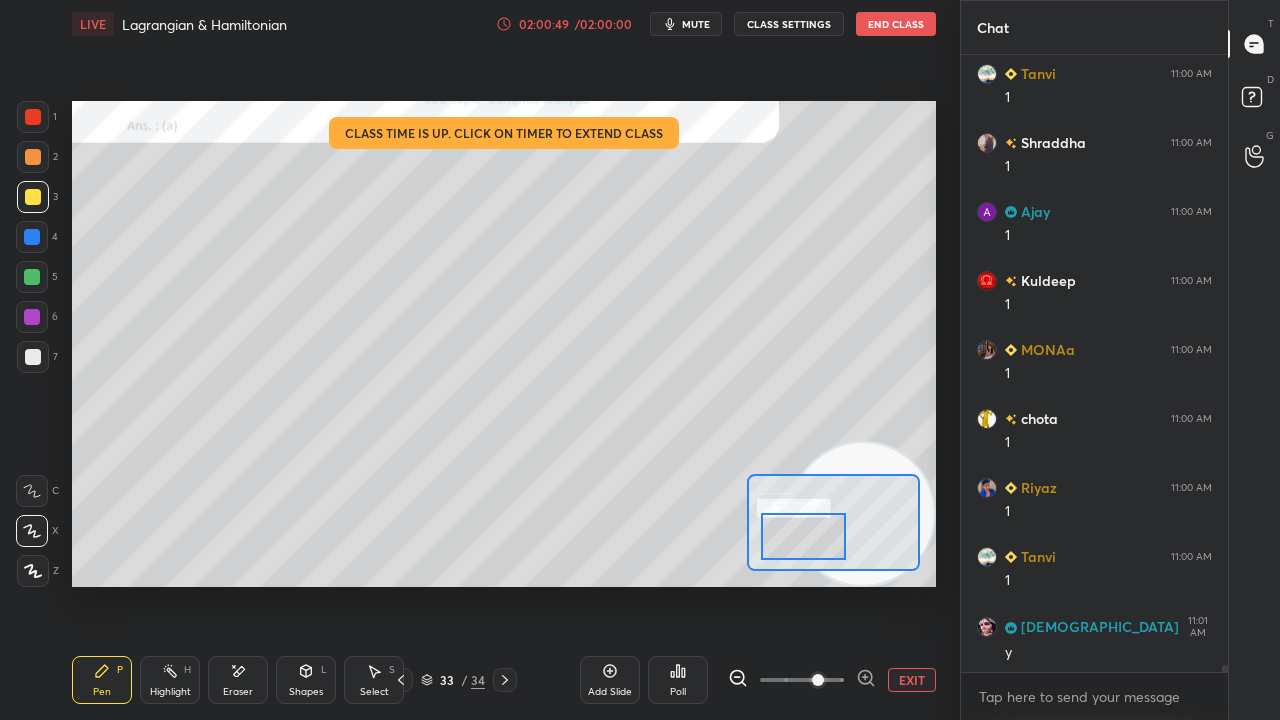 click on "1 2 3 4 5 6 7 C X Z E E Erase all   H H LIVE Lagrangian & Hamiltonian 02:00:49 /  02:00:00 mute CLASS SETTINGS End Class Setting up your live class Class time is up.  Click on timer to extend class Poll for   secs No correct answer Start poll Back Lagrangian & Hamiltonian • L15 of Revision Course on Physical Science [PERSON_NAME] Pen P Highlight H Eraser Shapes L Select S 33 / 34 Add Slide Poll EXIT" at bounding box center [472, 360] 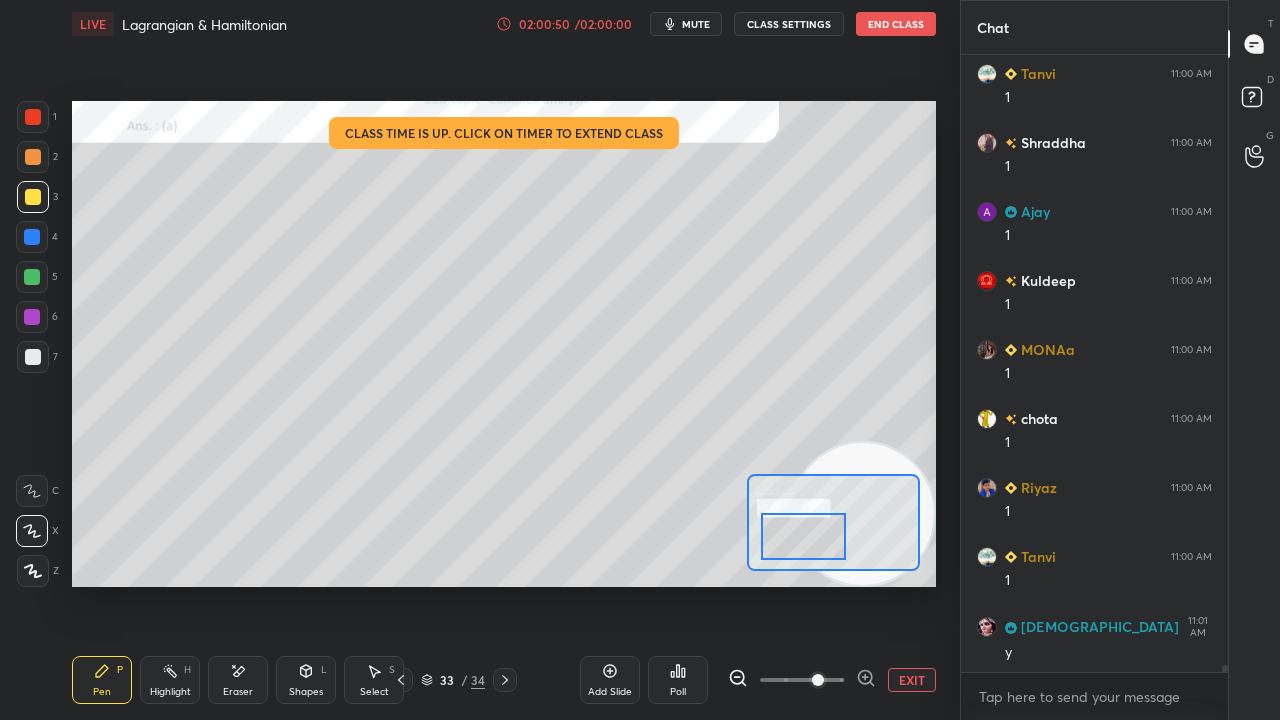 click at bounding box center (33, 357) 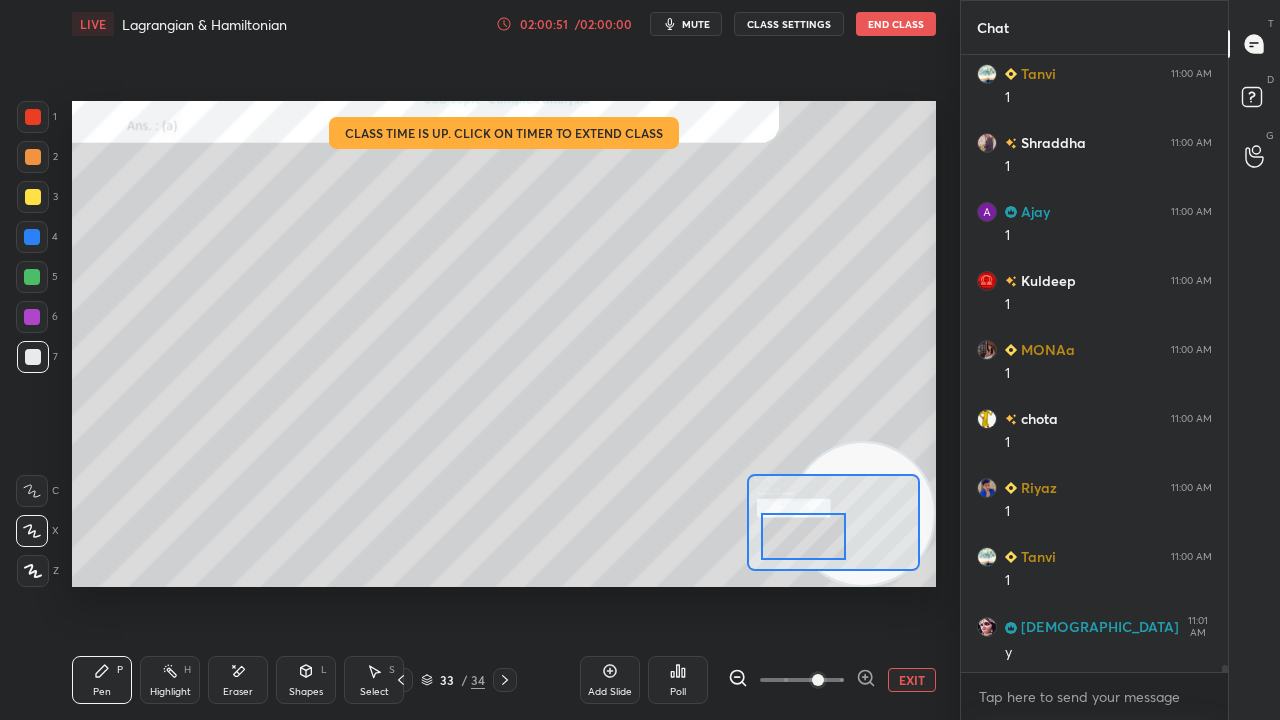 scroll, scrollTop: 52872, scrollLeft: 0, axis: vertical 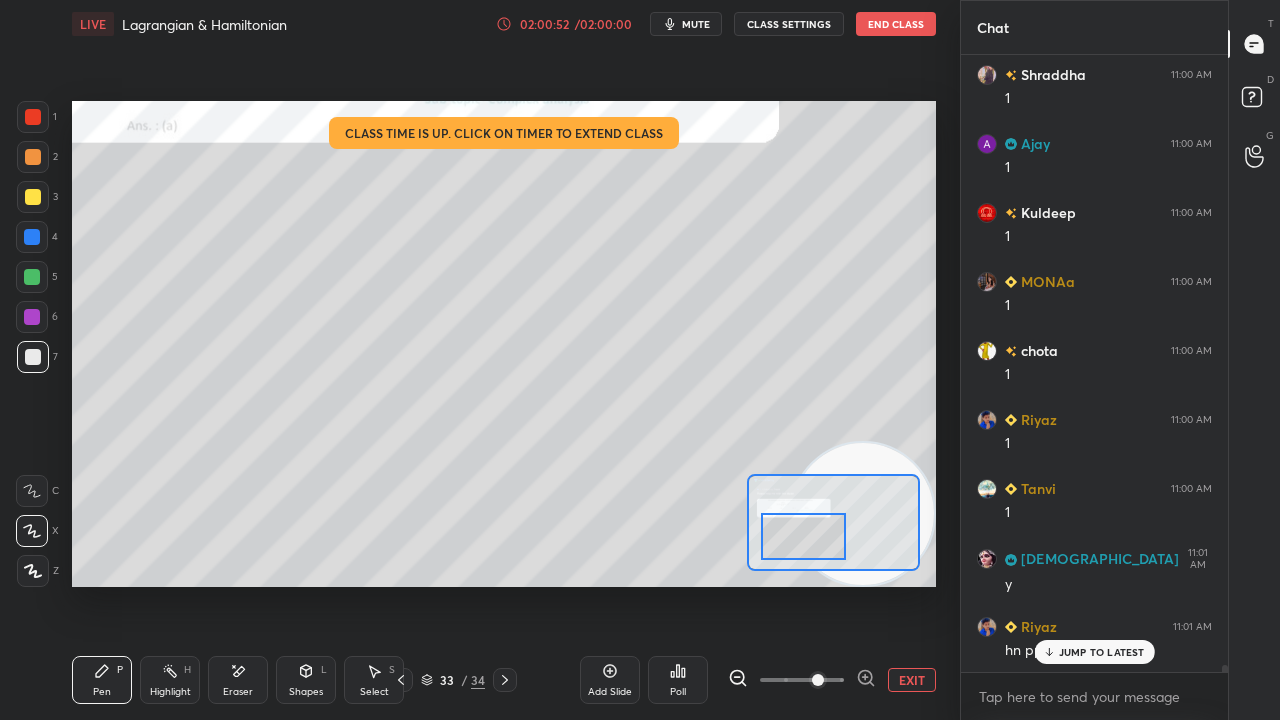 click 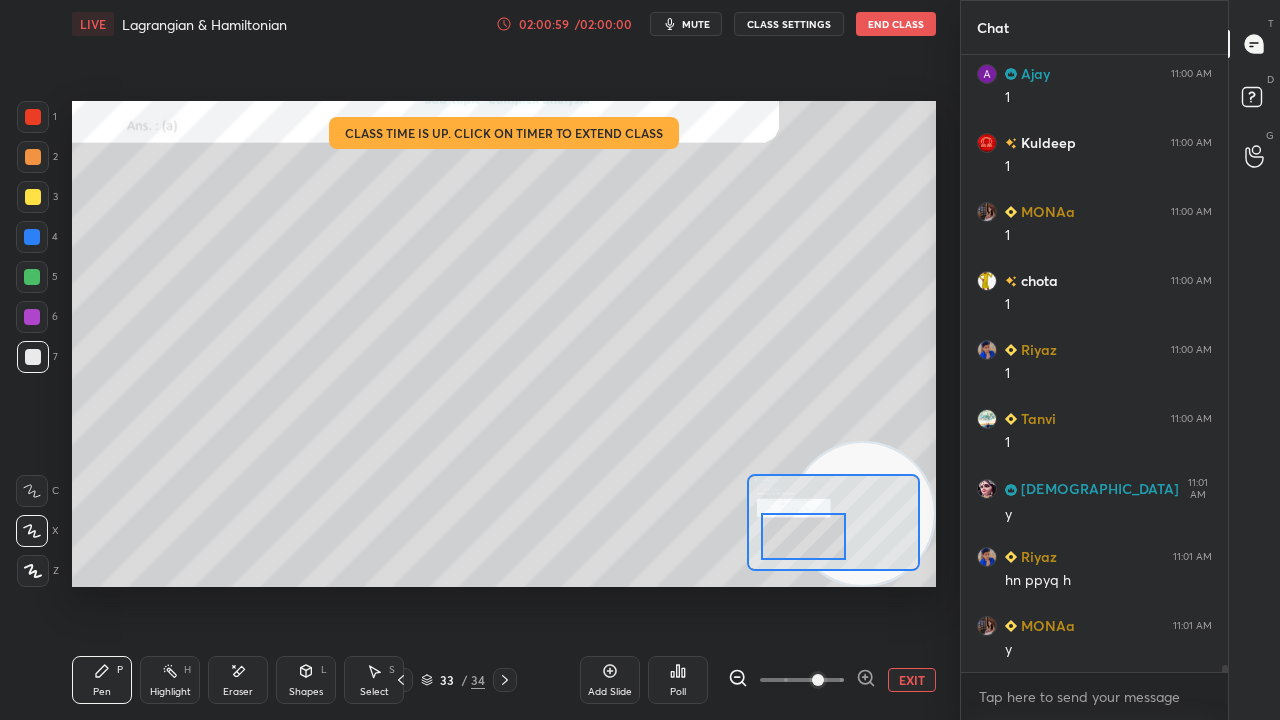 scroll, scrollTop: 53010, scrollLeft: 0, axis: vertical 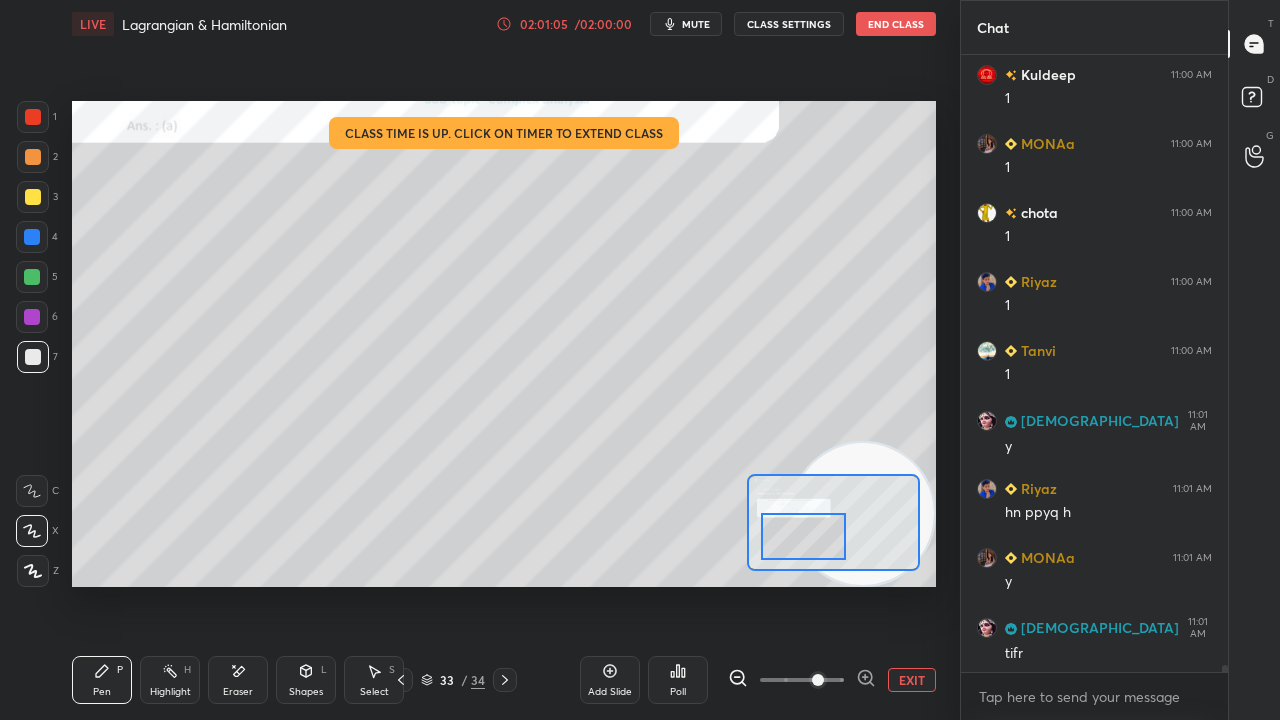 click on "mute" at bounding box center [696, 24] 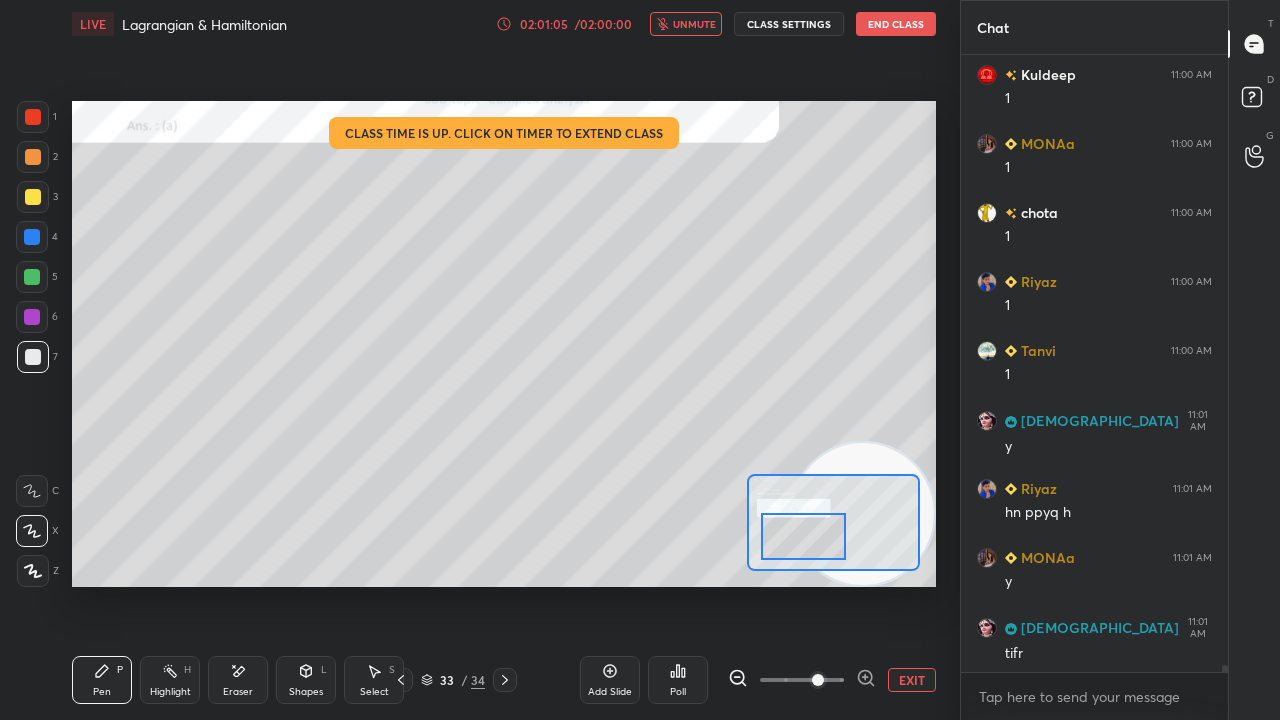 click on "unmute" at bounding box center [694, 24] 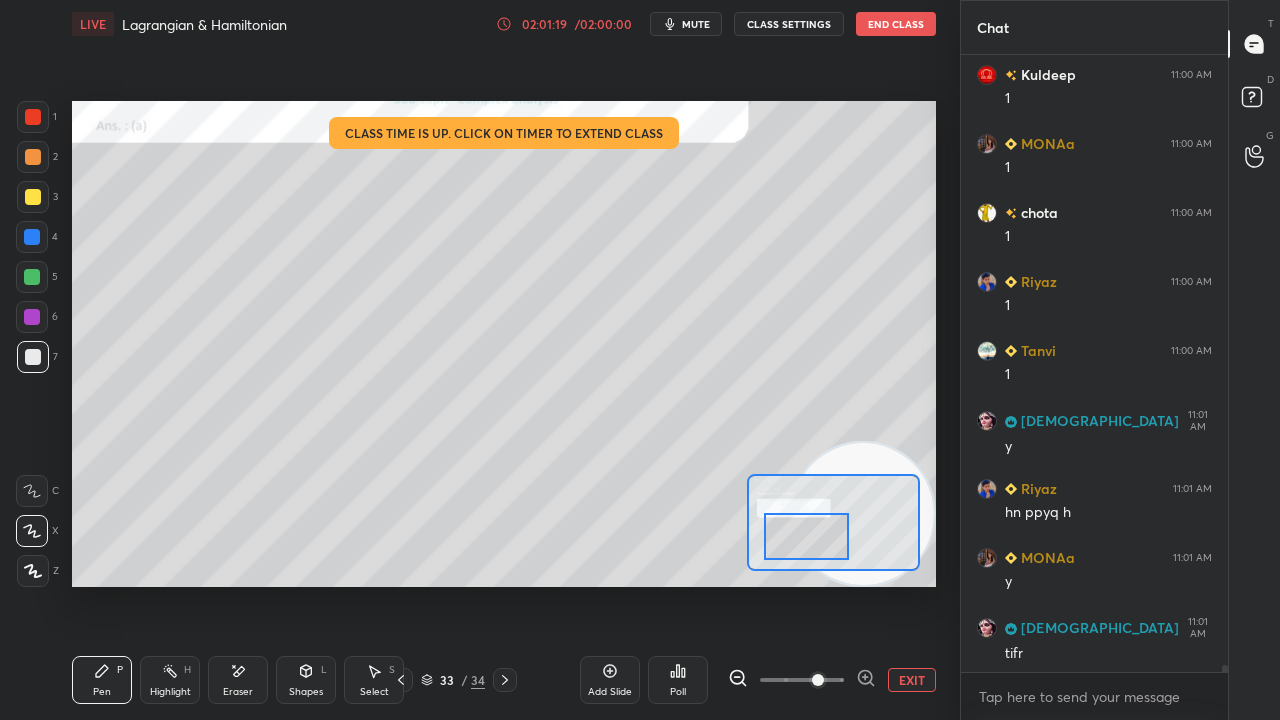 click at bounding box center [806, 536] 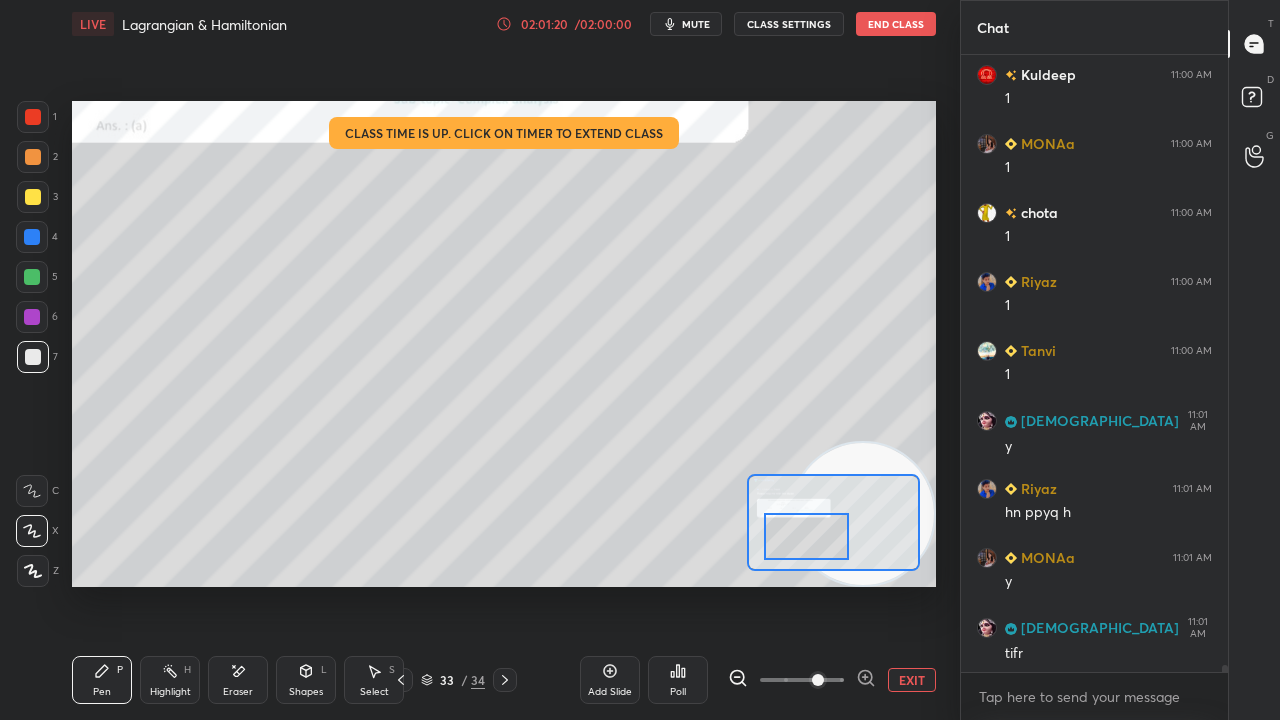 click on "mute" at bounding box center (696, 24) 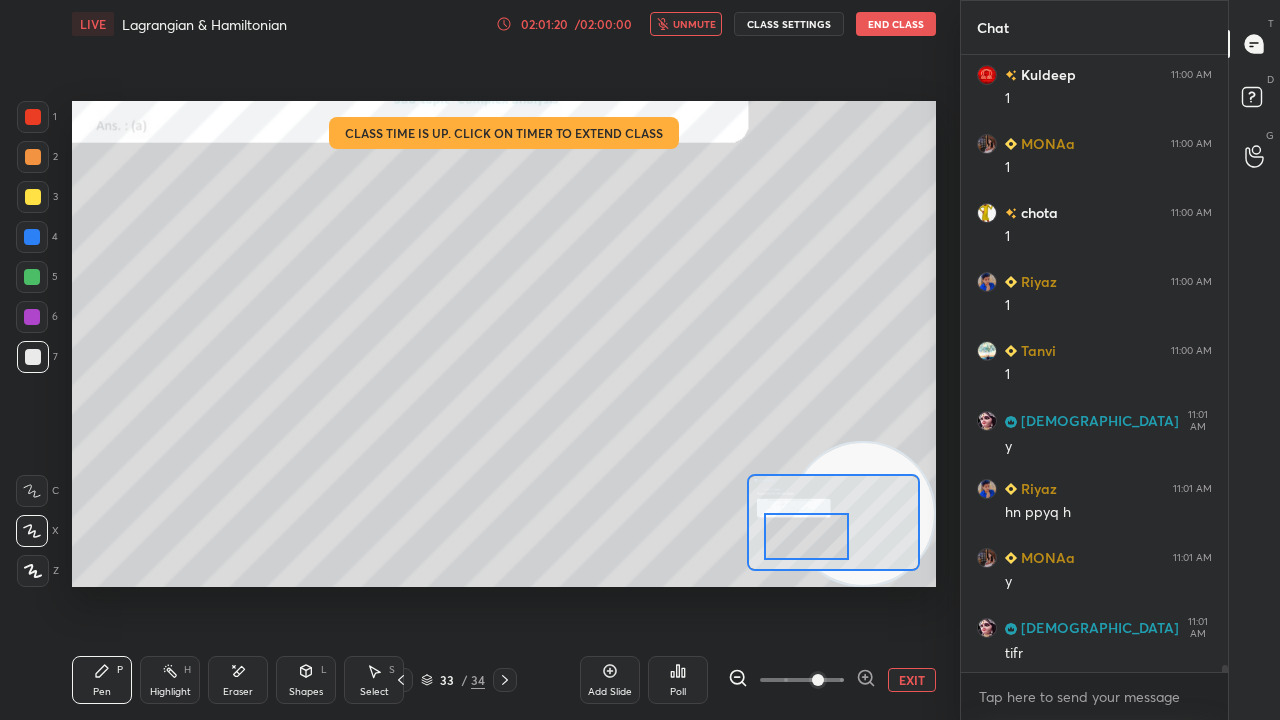 click on "unmute" at bounding box center (694, 24) 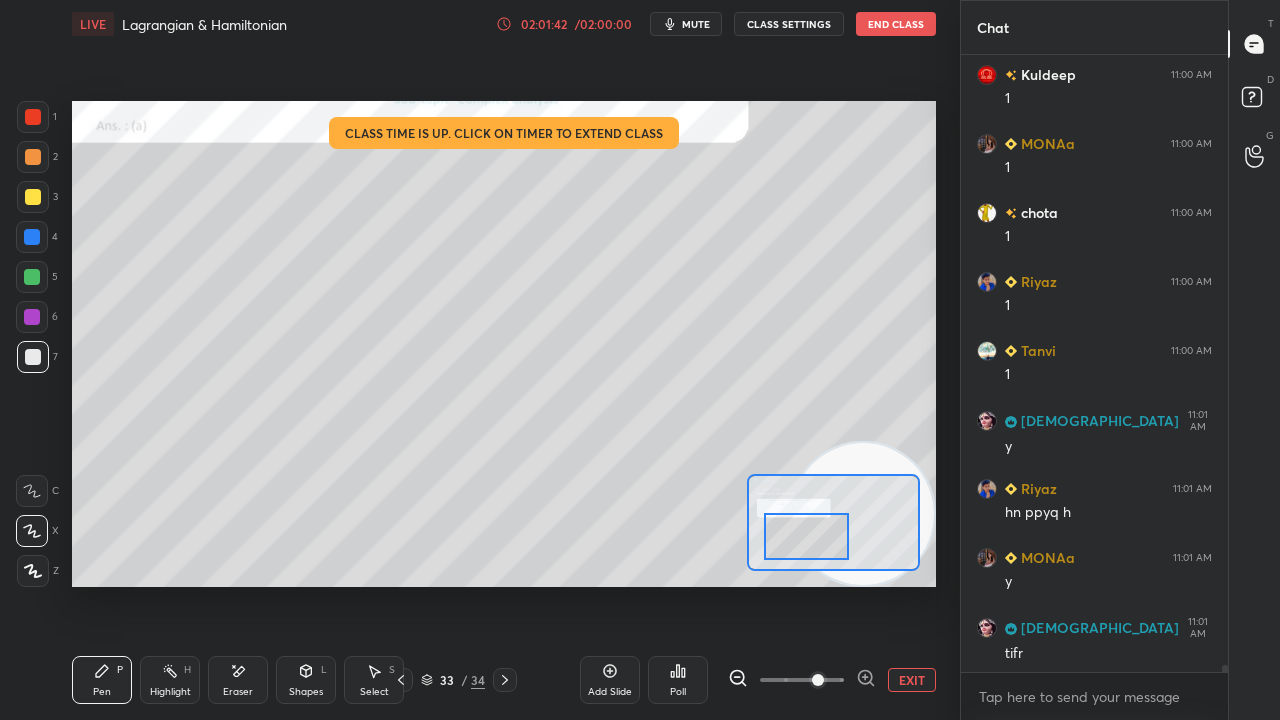 click on "mute" at bounding box center [696, 24] 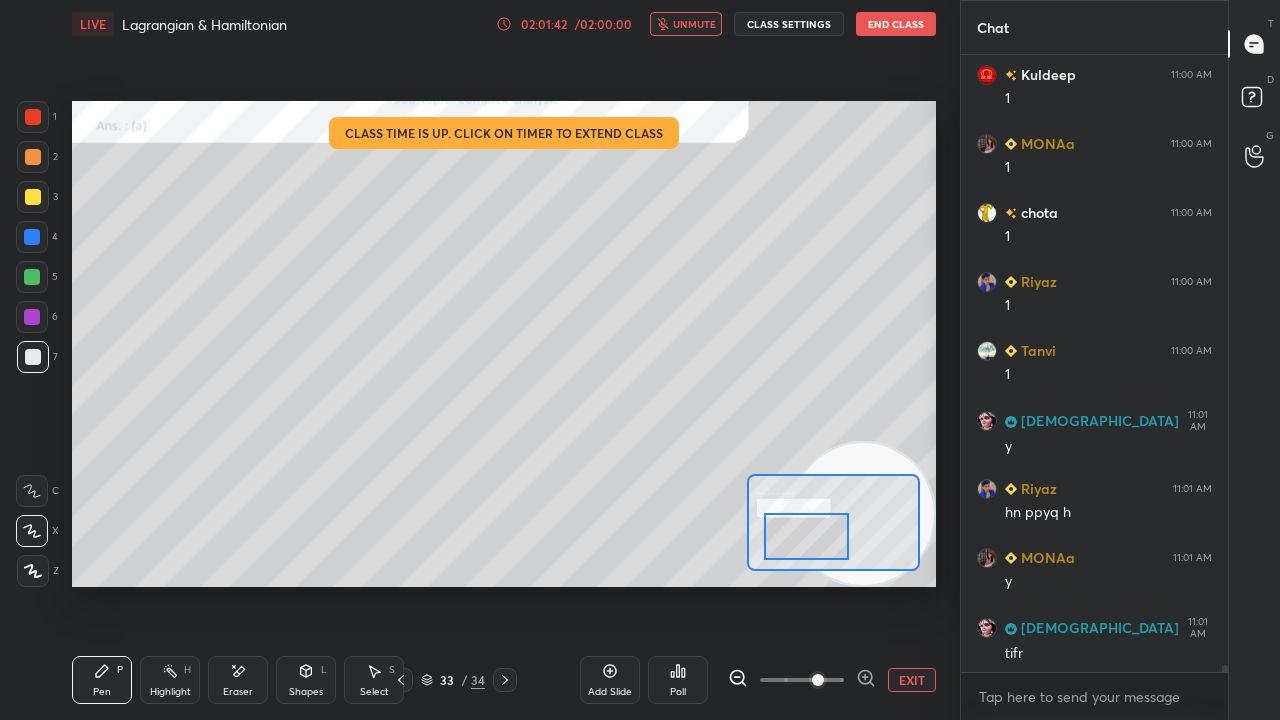 click on "unmute" at bounding box center (694, 24) 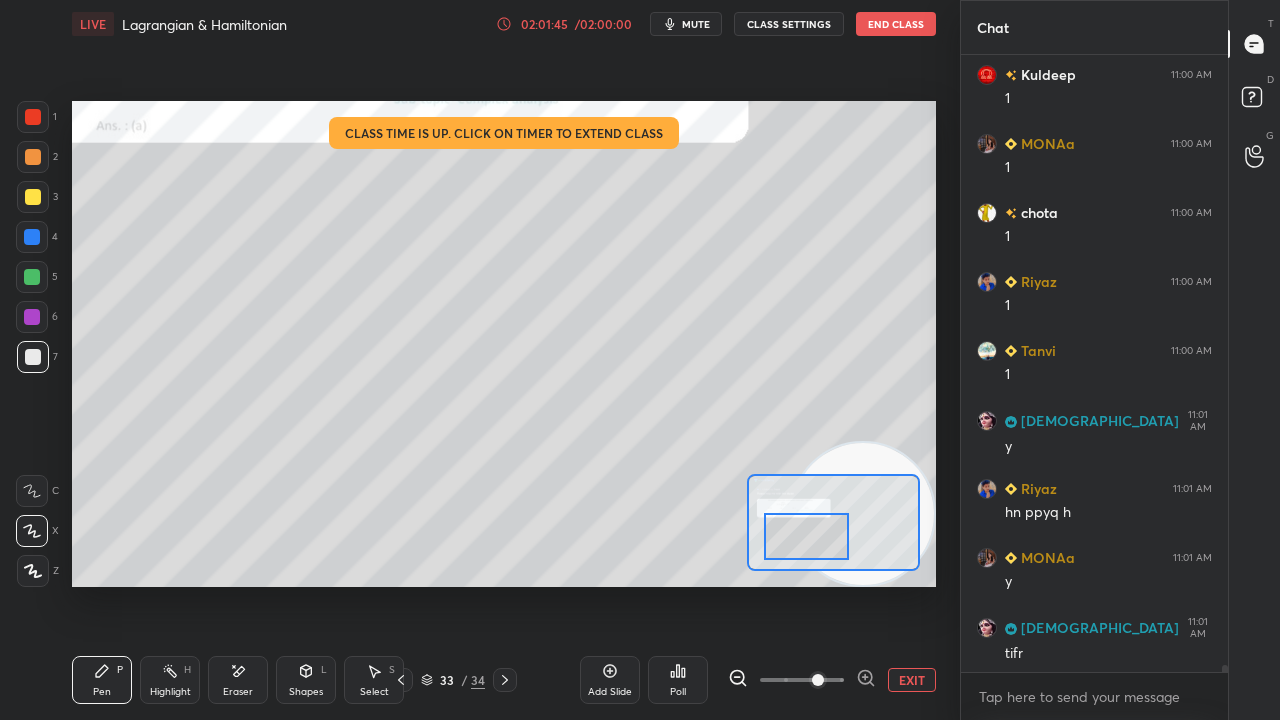 click on "mute" at bounding box center [686, 24] 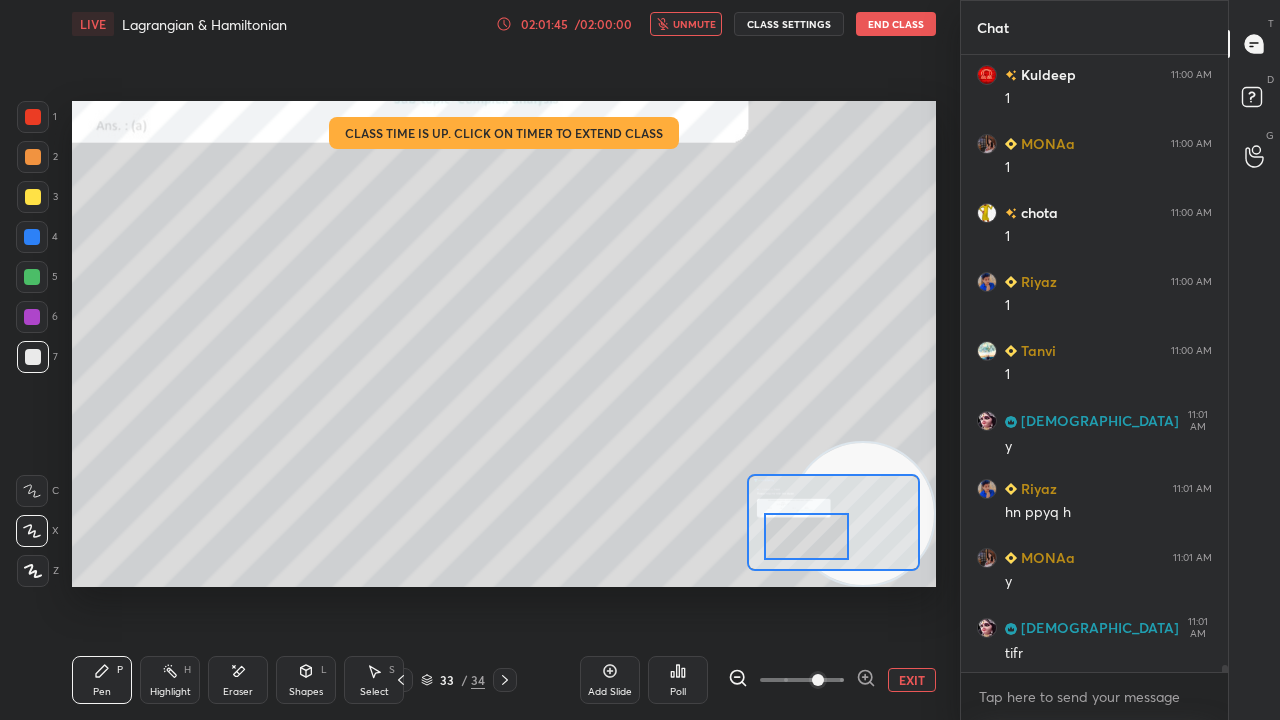 click on "unmute" at bounding box center [694, 24] 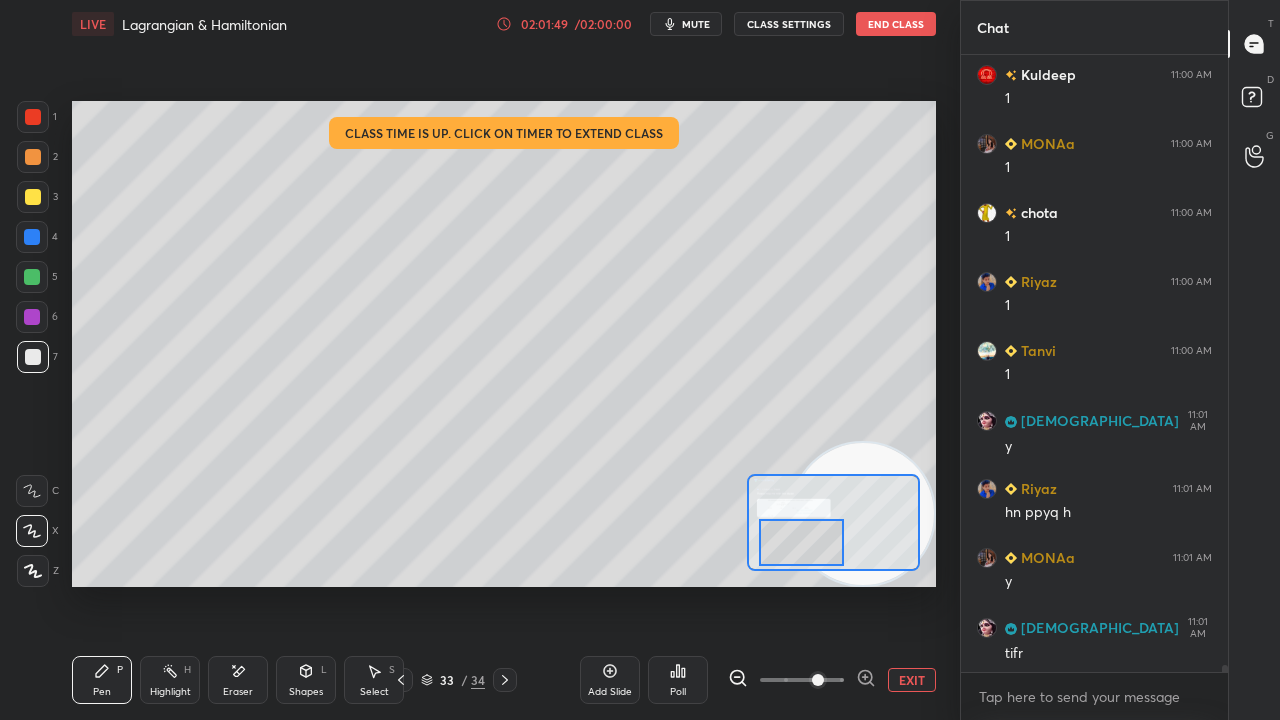 drag, startPoint x: 799, startPoint y: 514, endPoint x: 798, endPoint y: 538, distance: 24.020824 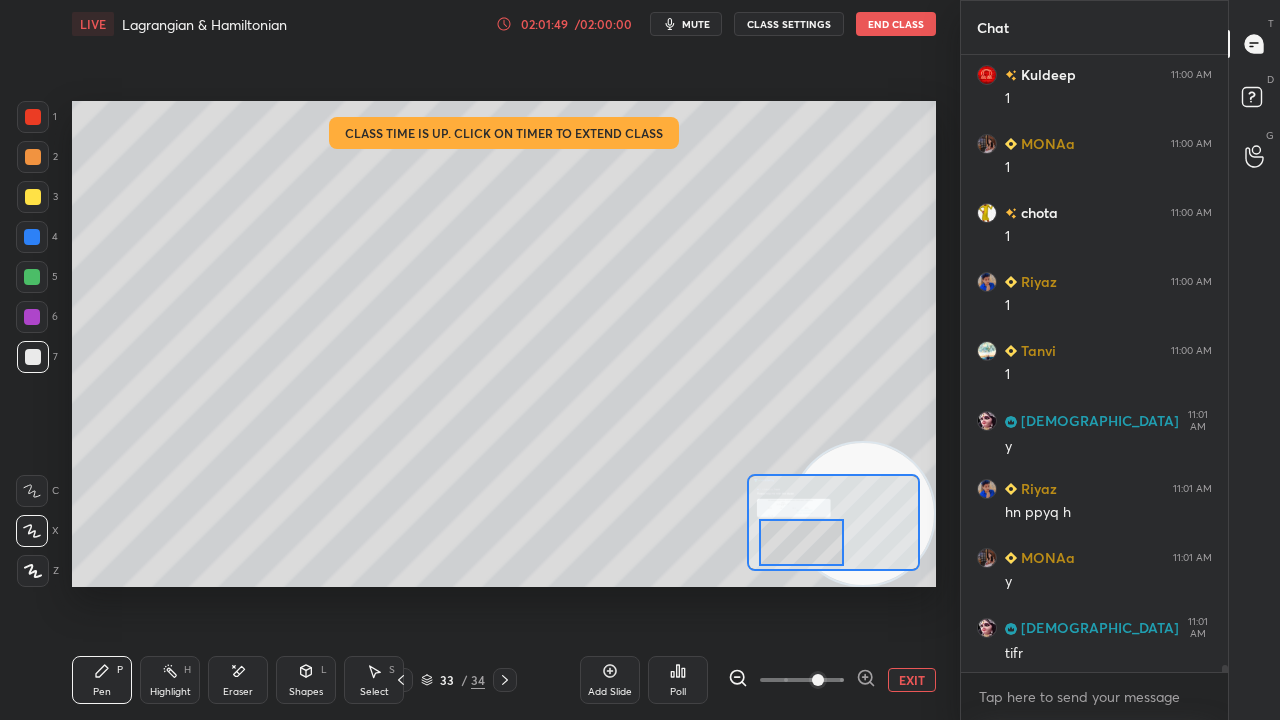click at bounding box center (801, 542) 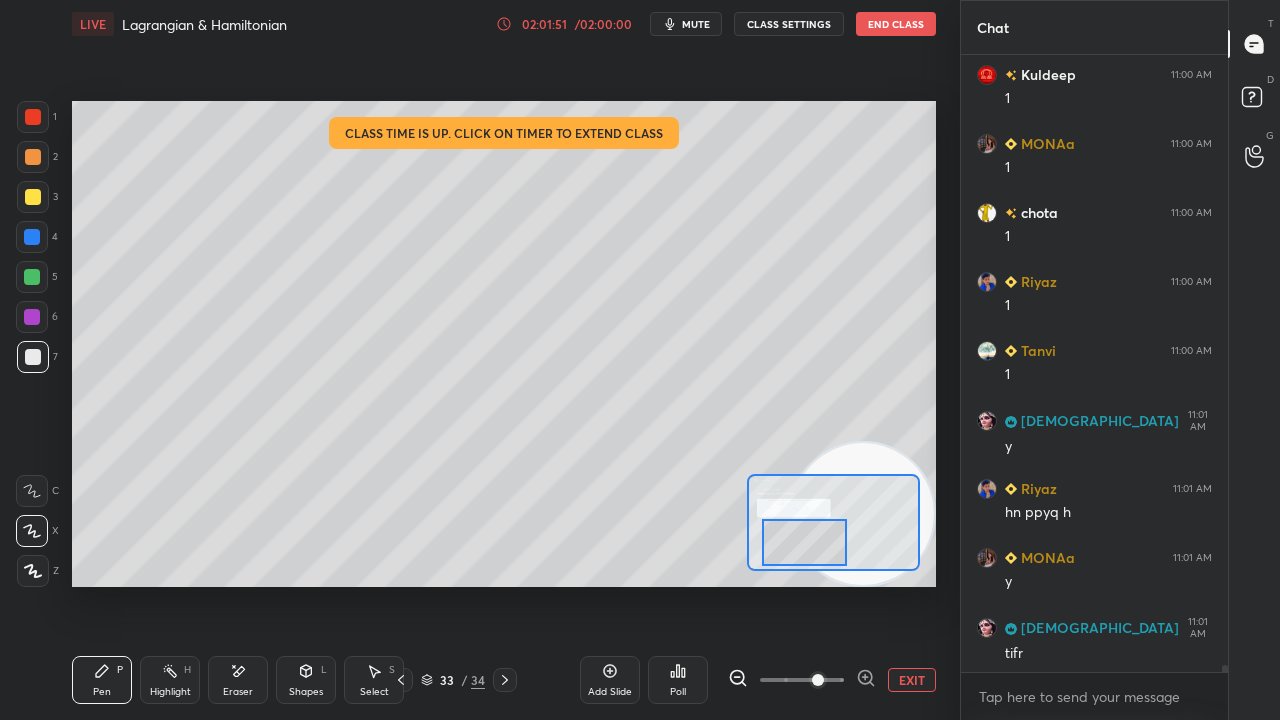 click on "mute" at bounding box center [696, 24] 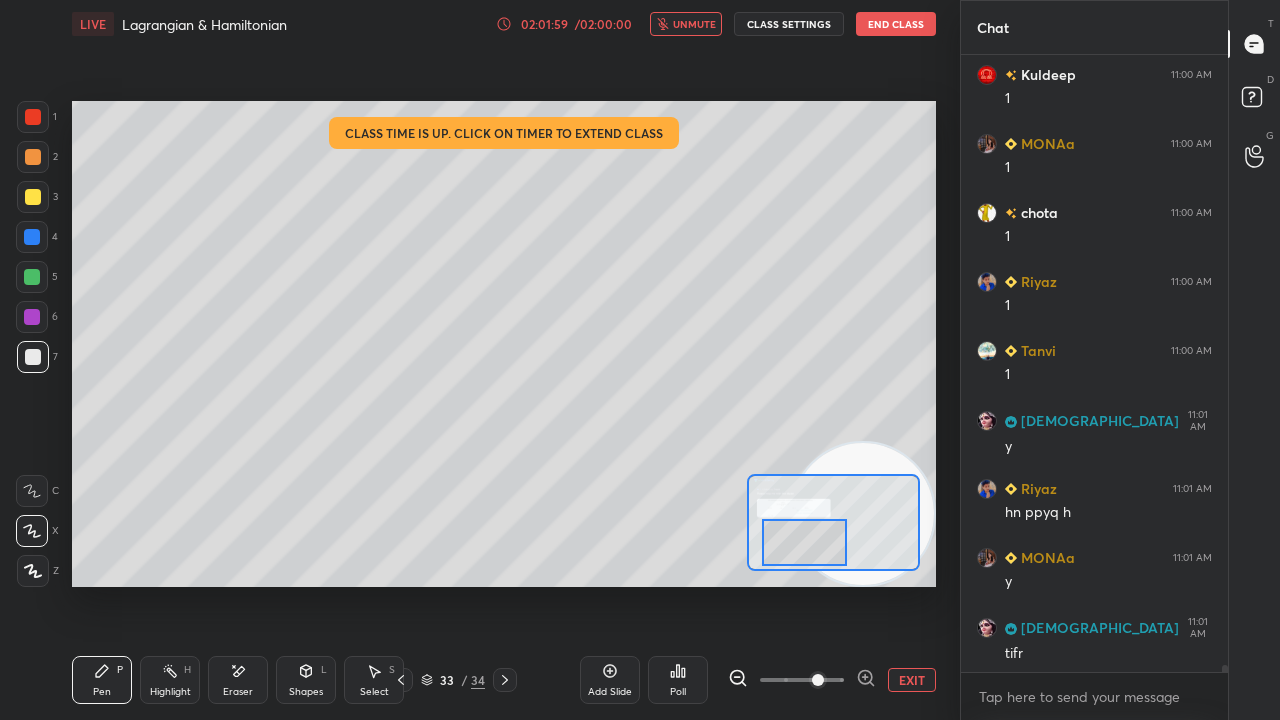 click on "unmute" at bounding box center (694, 24) 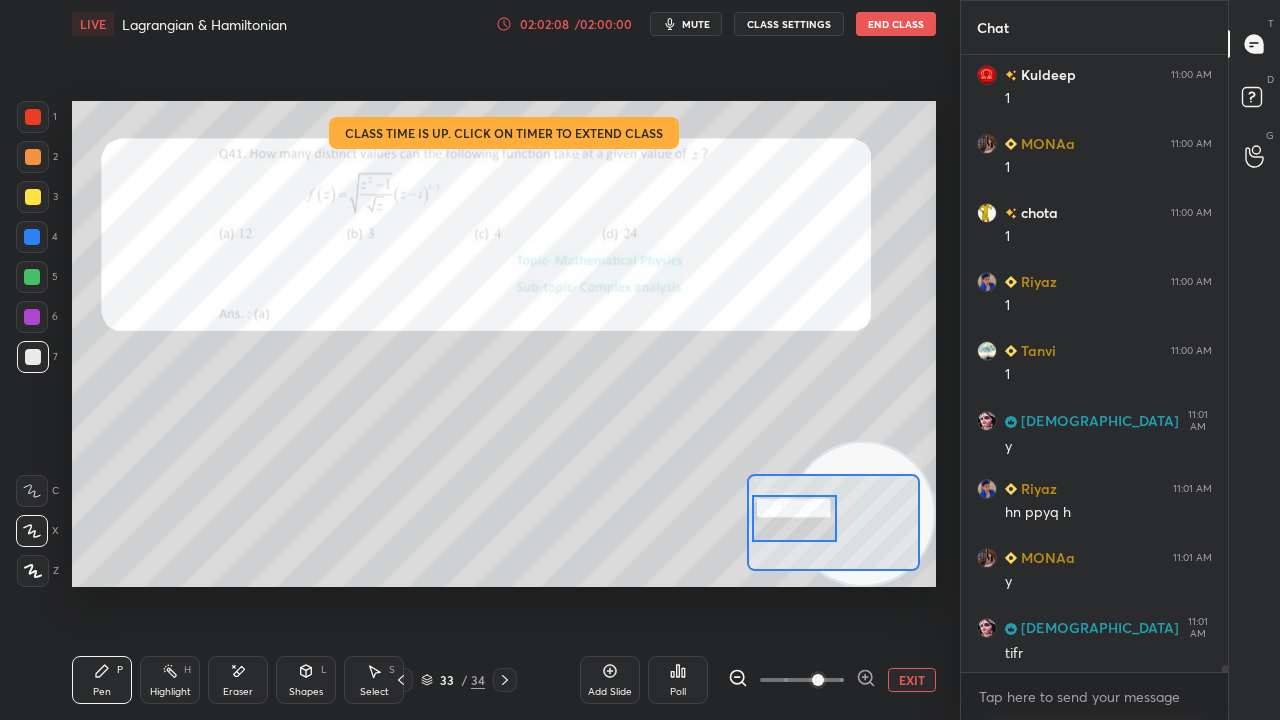 drag, startPoint x: 809, startPoint y: 546, endPoint x: 800, endPoint y: 519, distance: 28.460499 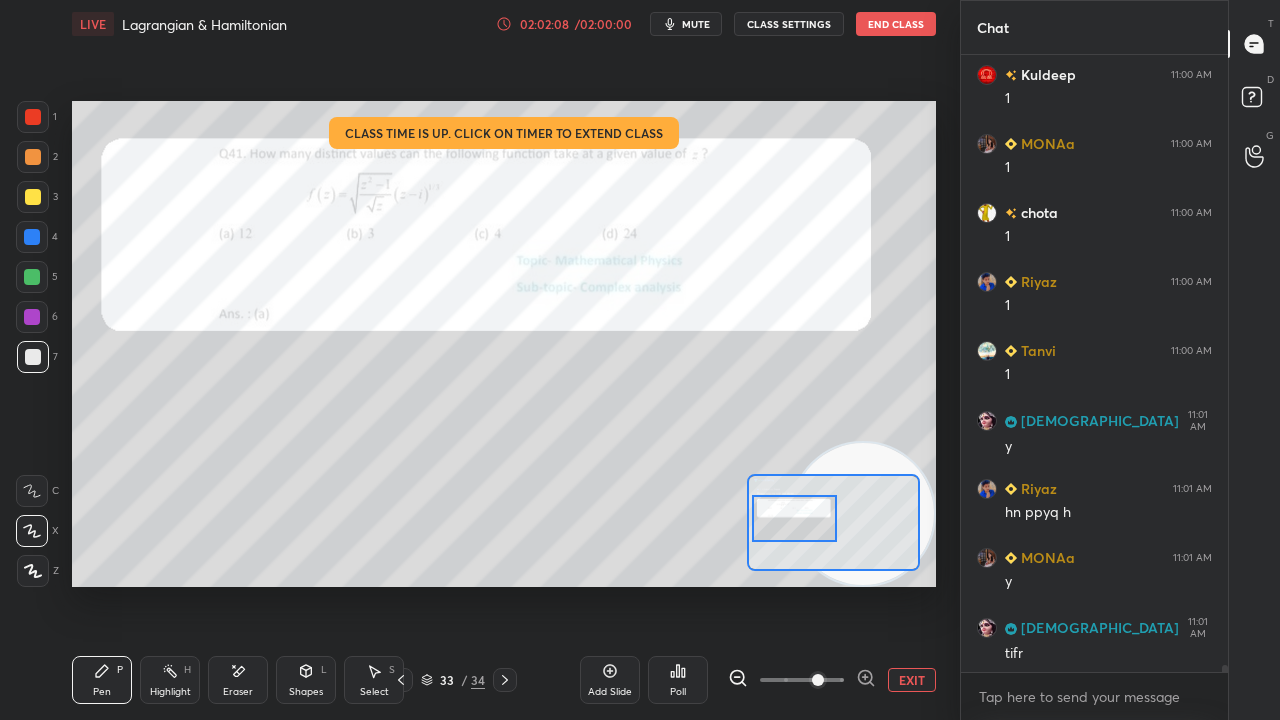click at bounding box center [794, 518] 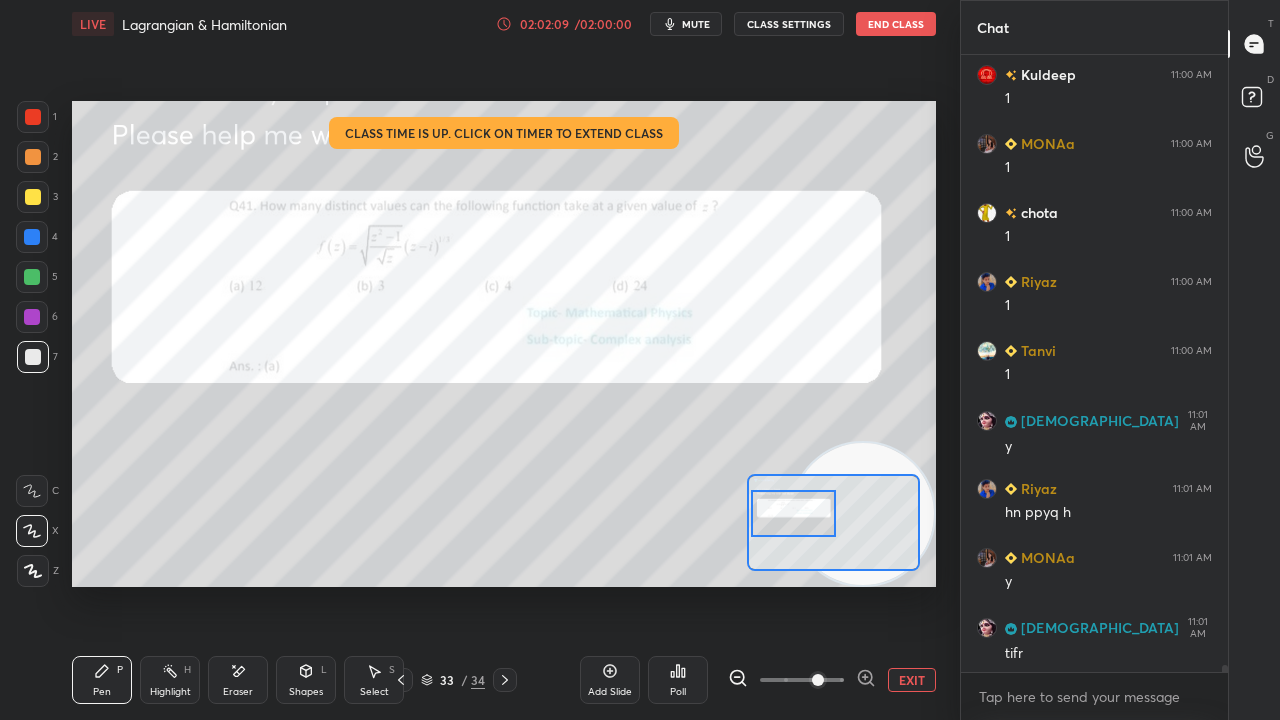 click on "mute" at bounding box center [696, 24] 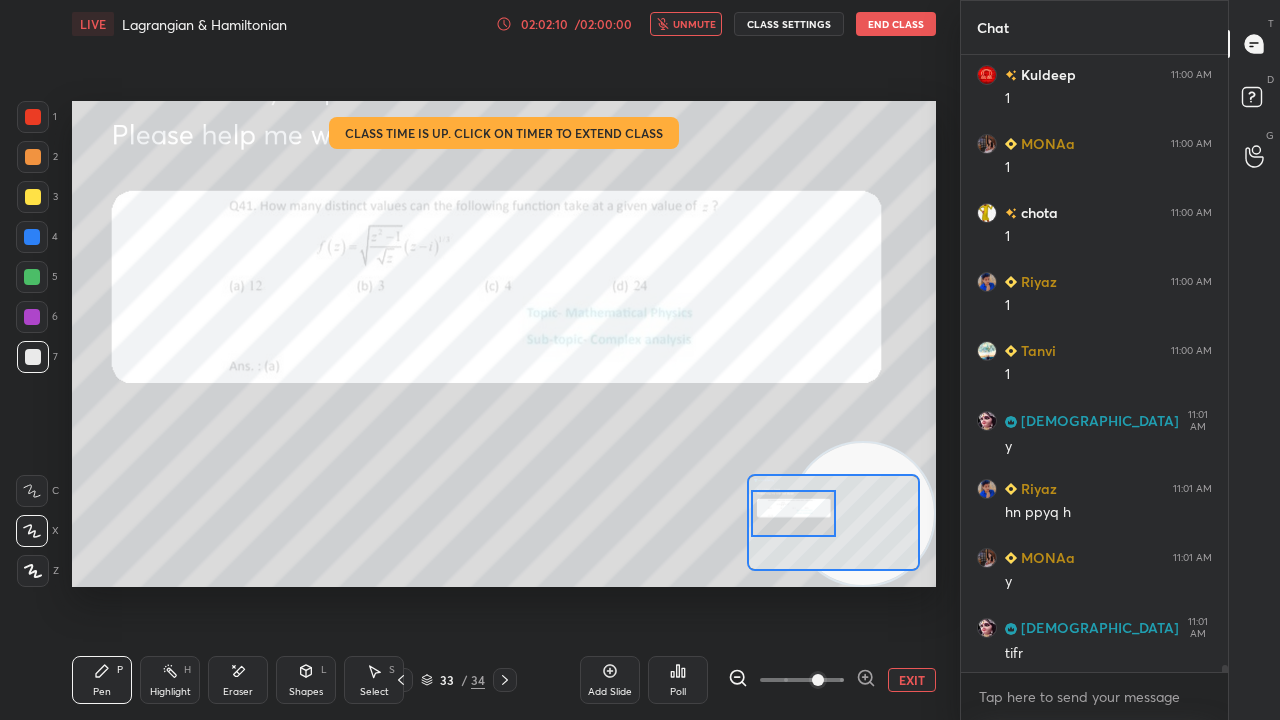 scroll, scrollTop: 53080, scrollLeft: 0, axis: vertical 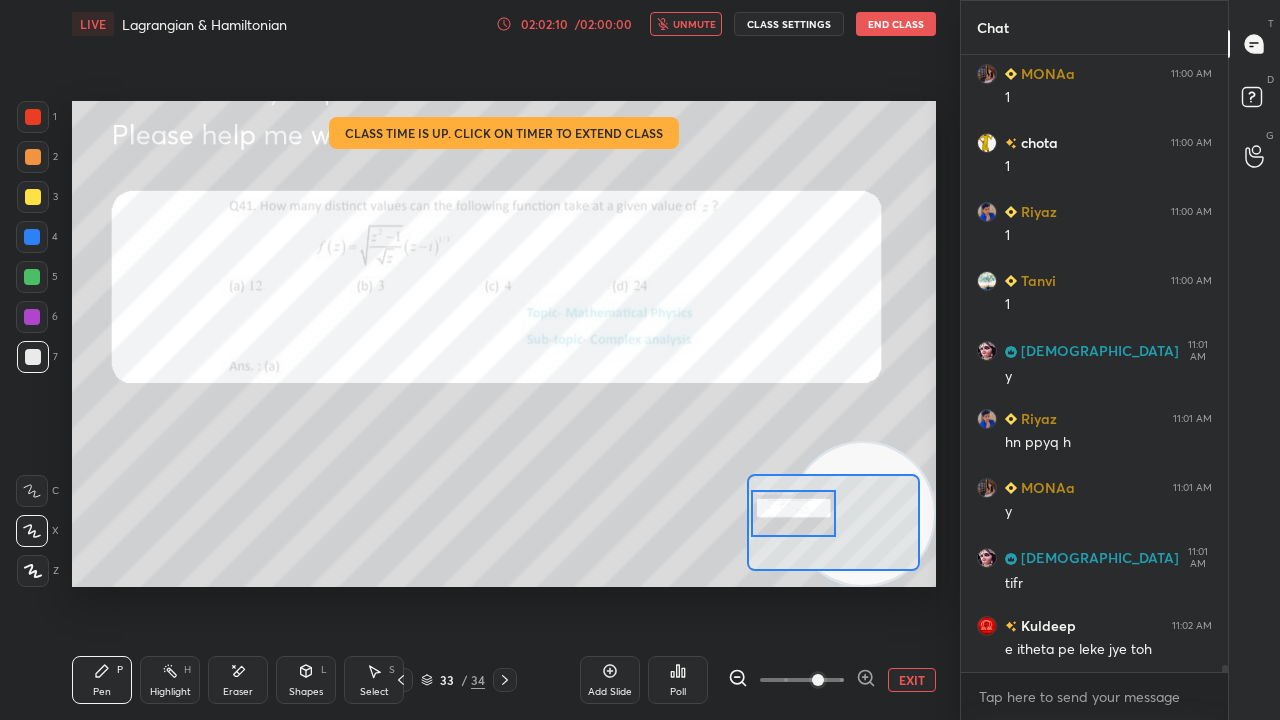 click on "unmute" at bounding box center (694, 24) 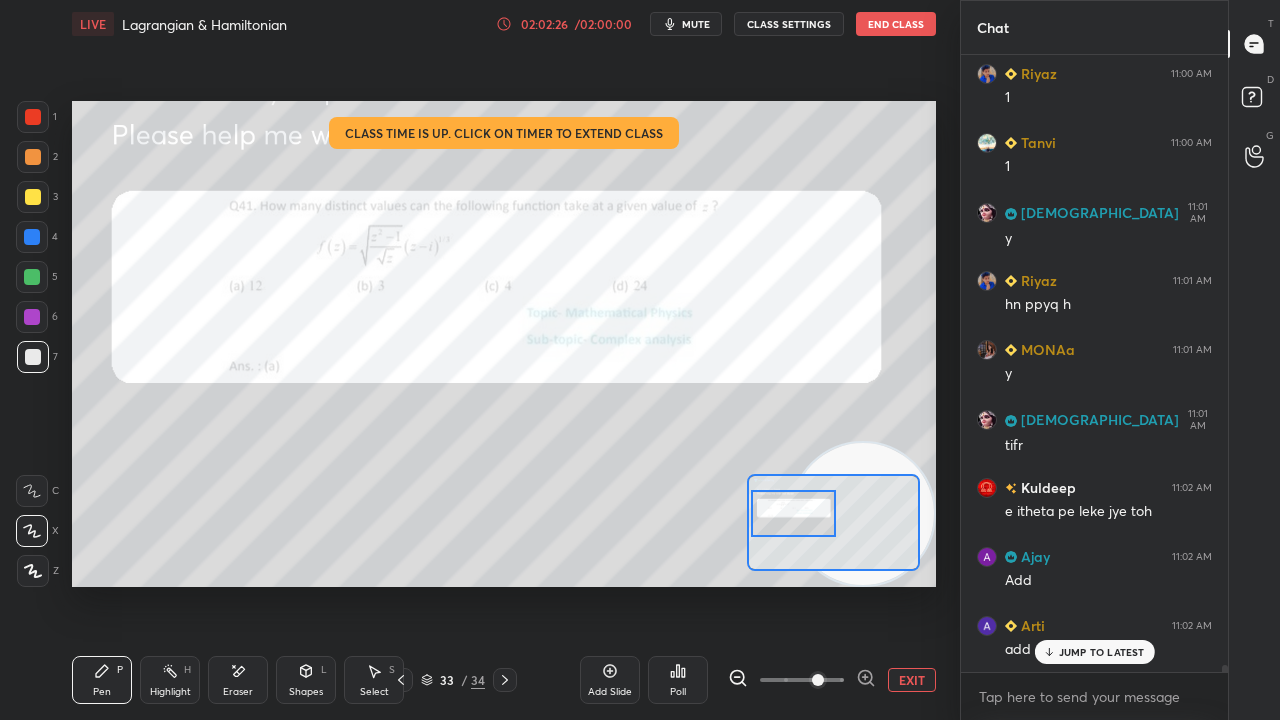 scroll, scrollTop: 53286, scrollLeft: 0, axis: vertical 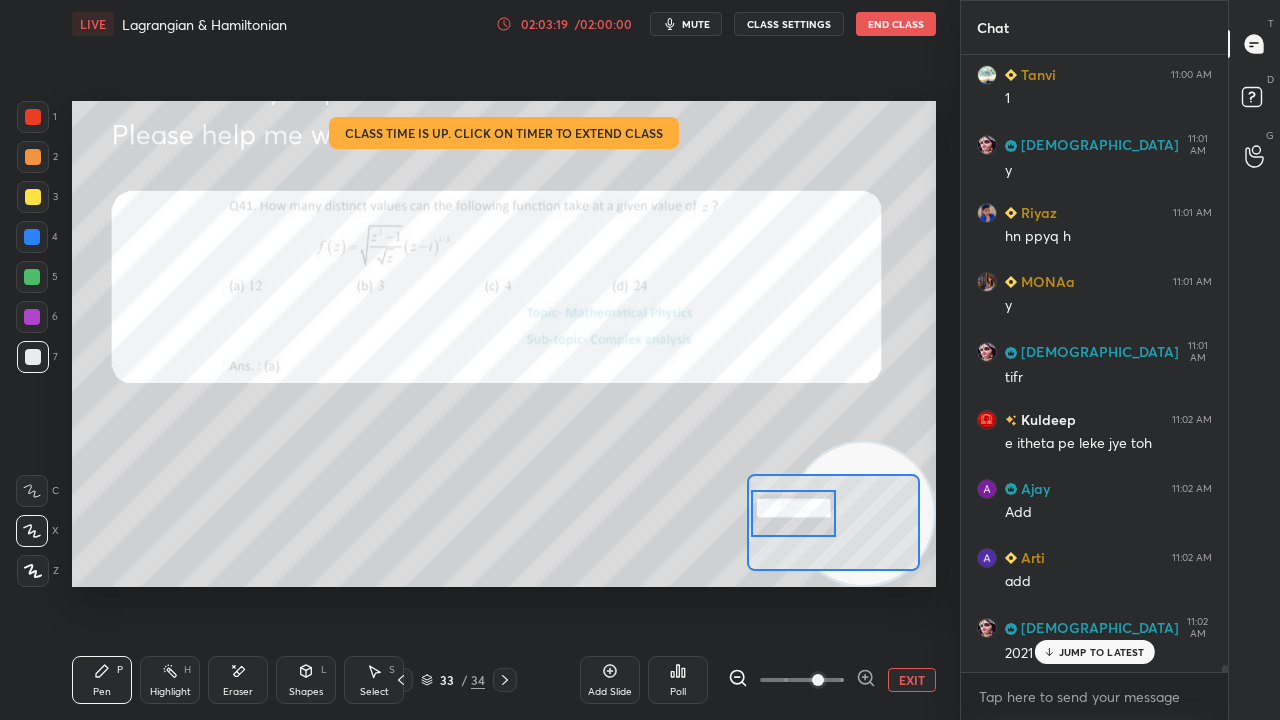 click on "JUMP TO LATEST" at bounding box center [1102, 652] 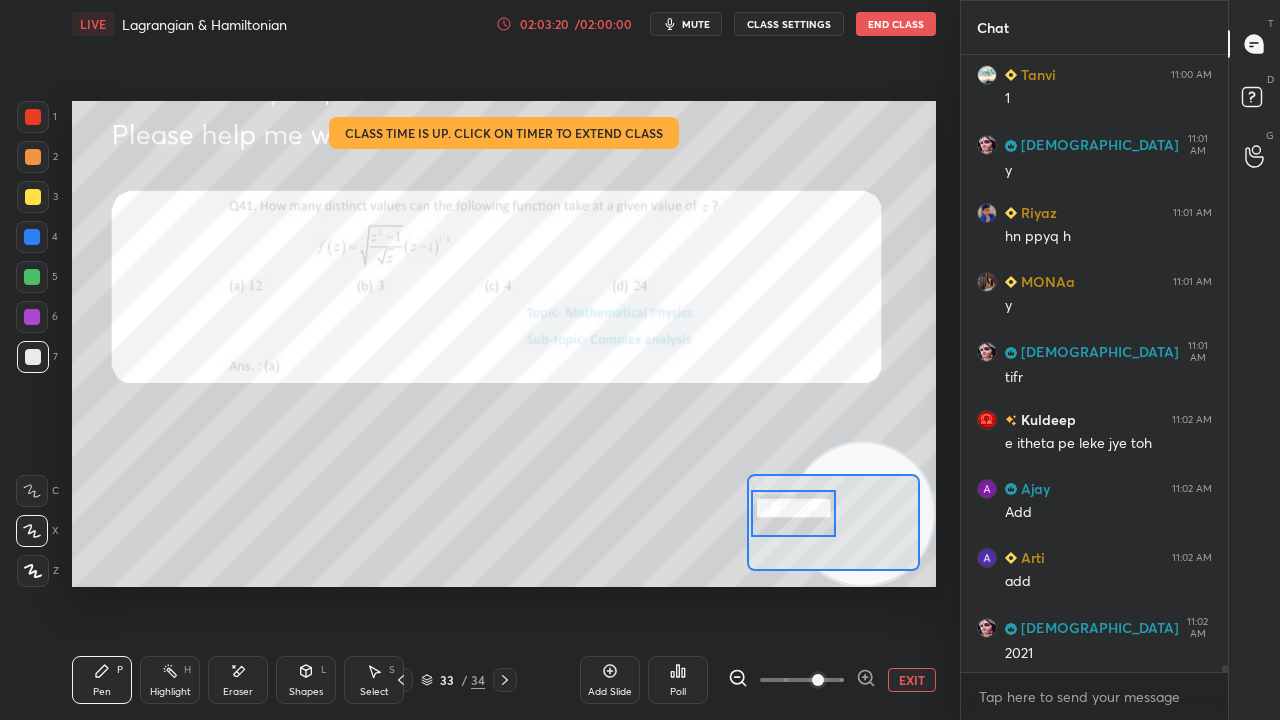 click on "mute" at bounding box center (696, 24) 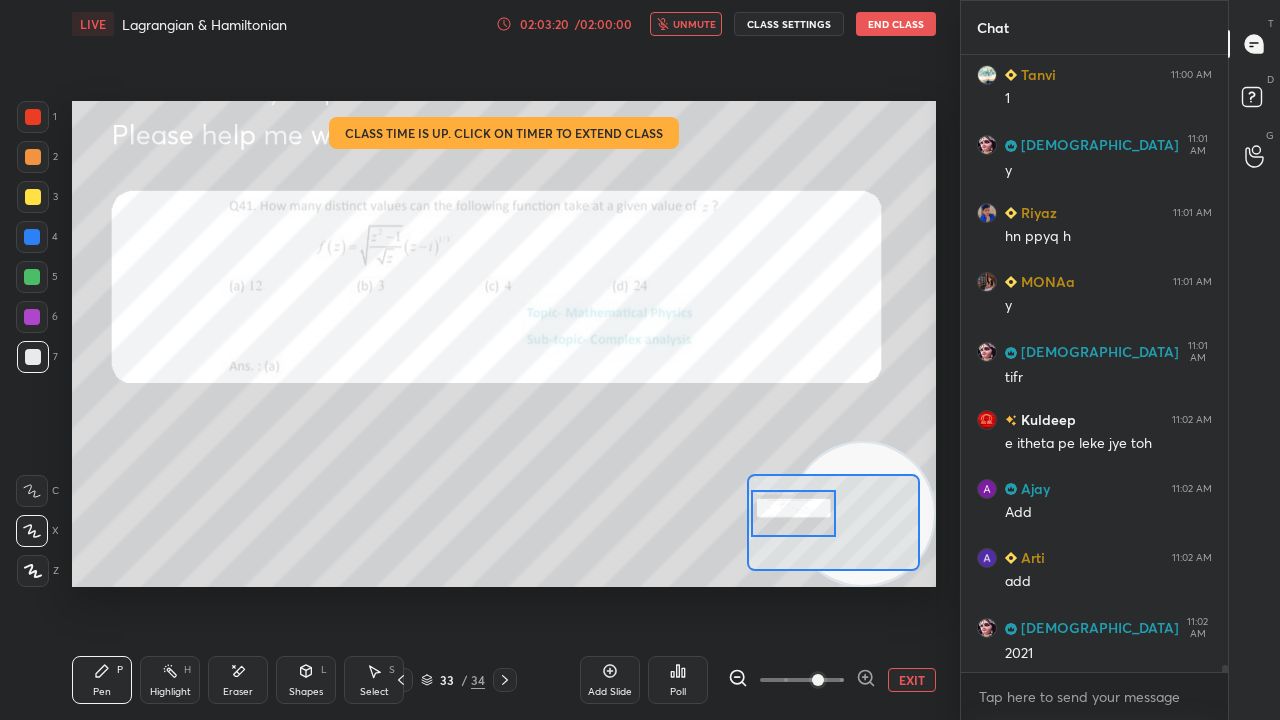 click on "unmute" at bounding box center [694, 24] 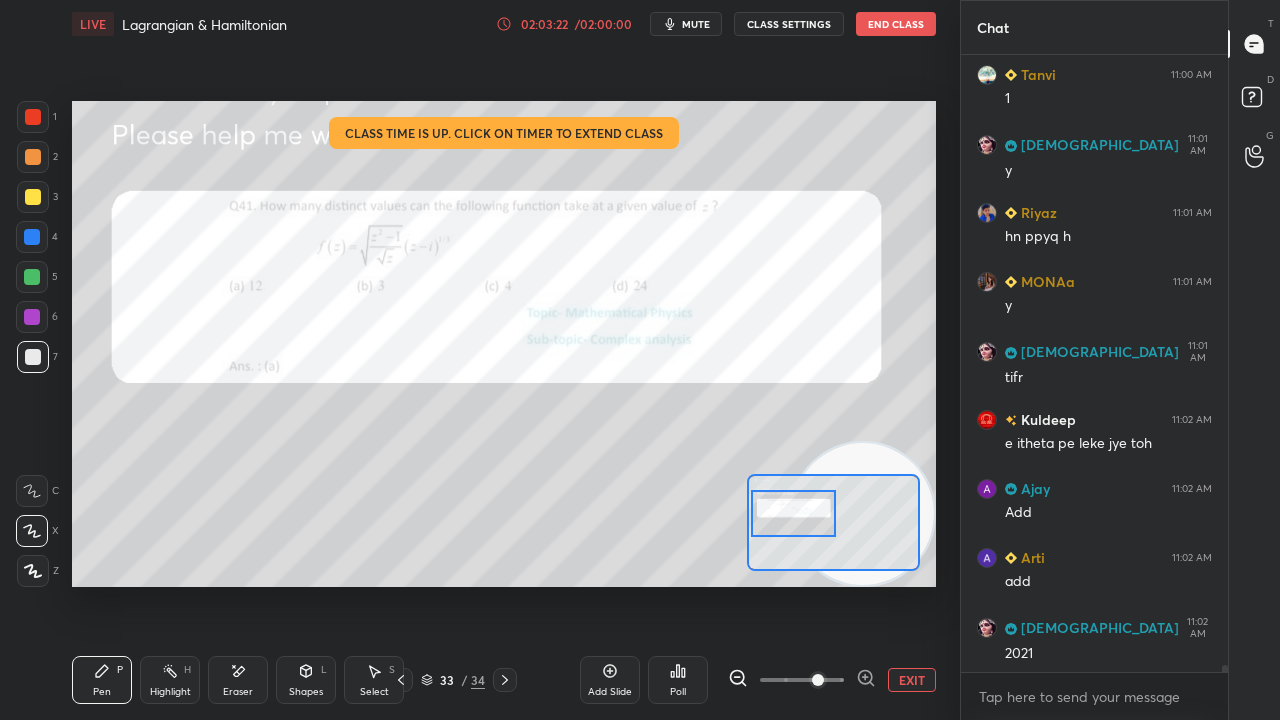 click at bounding box center (32, 277) 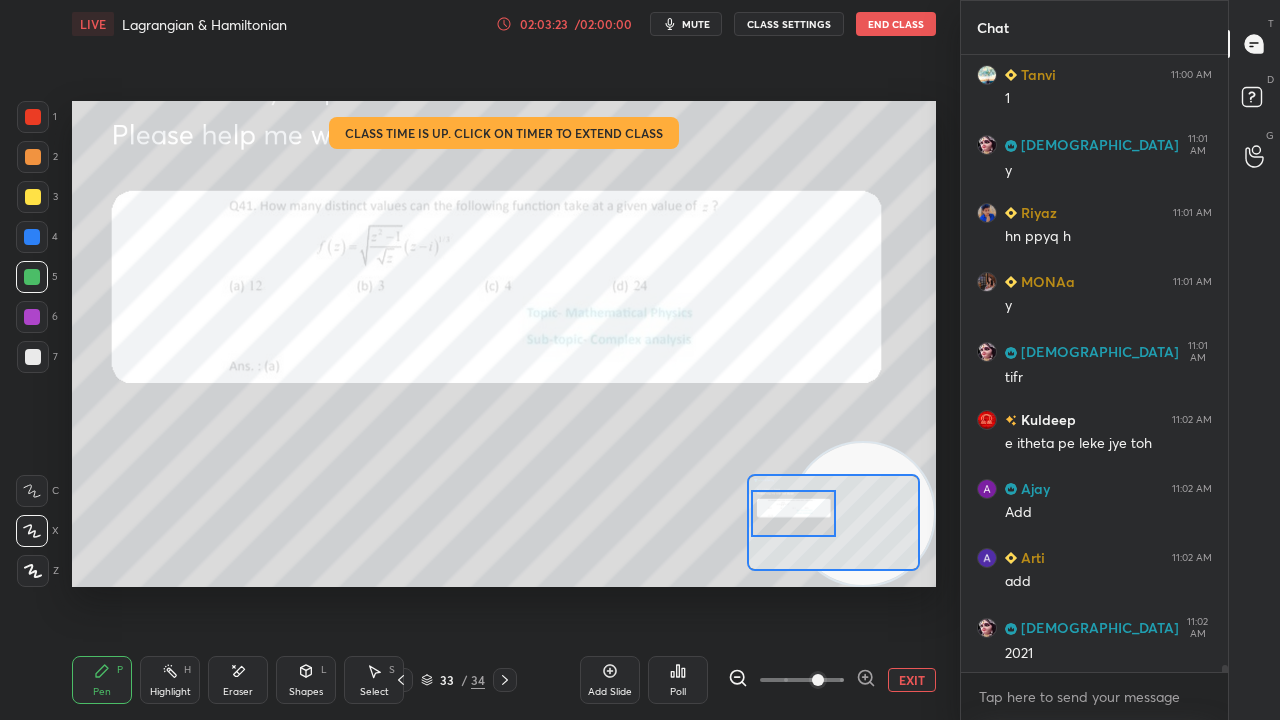 click on "mute" at bounding box center [696, 24] 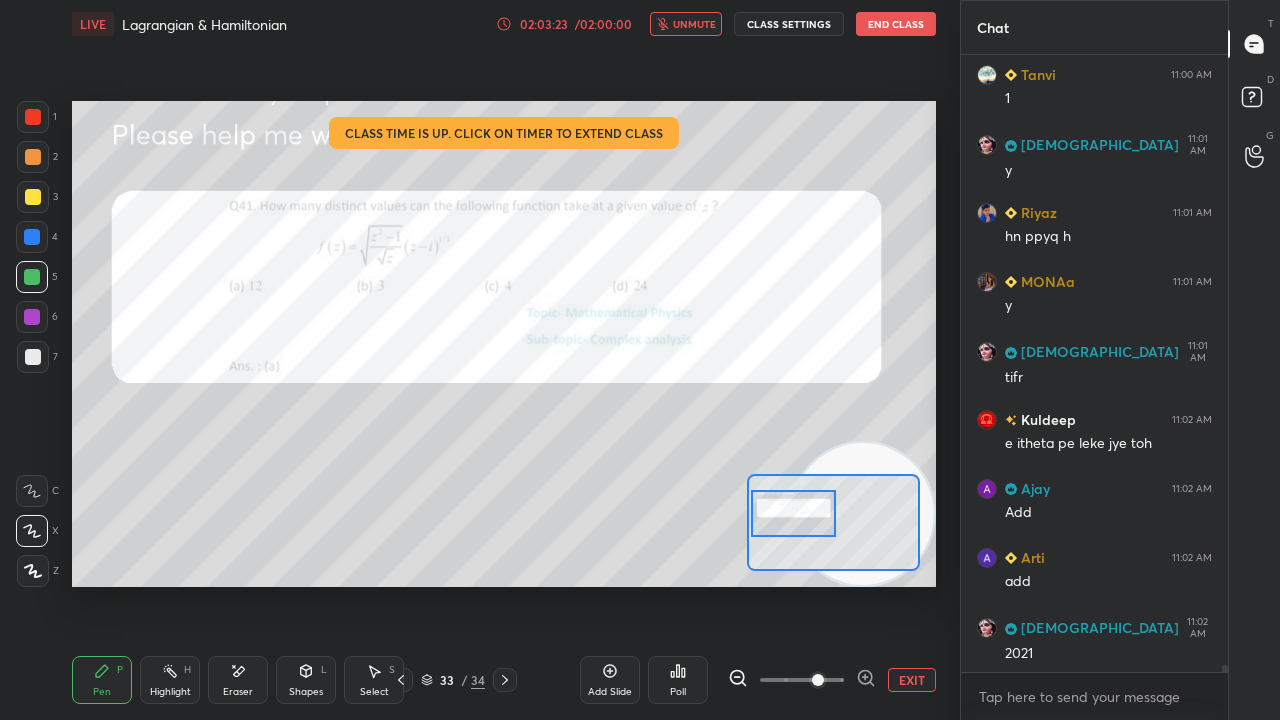 click on "unmute" at bounding box center (694, 24) 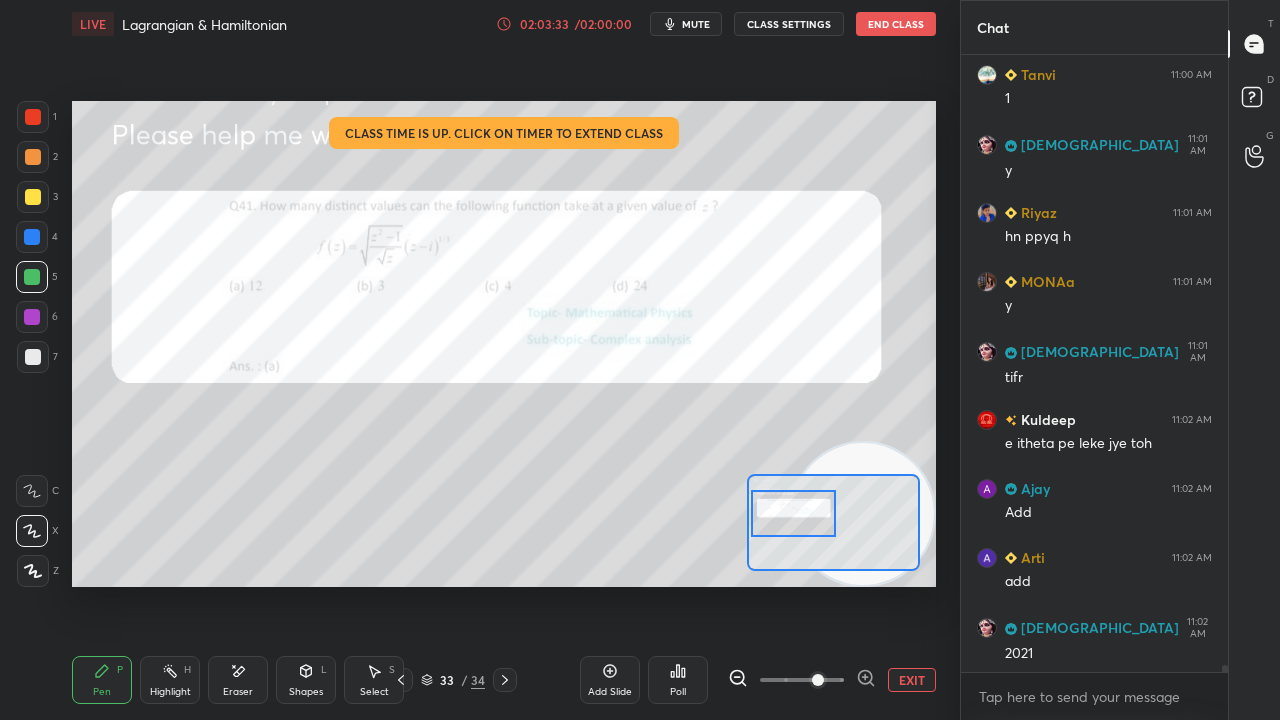 scroll, scrollTop: 53374, scrollLeft: 0, axis: vertical 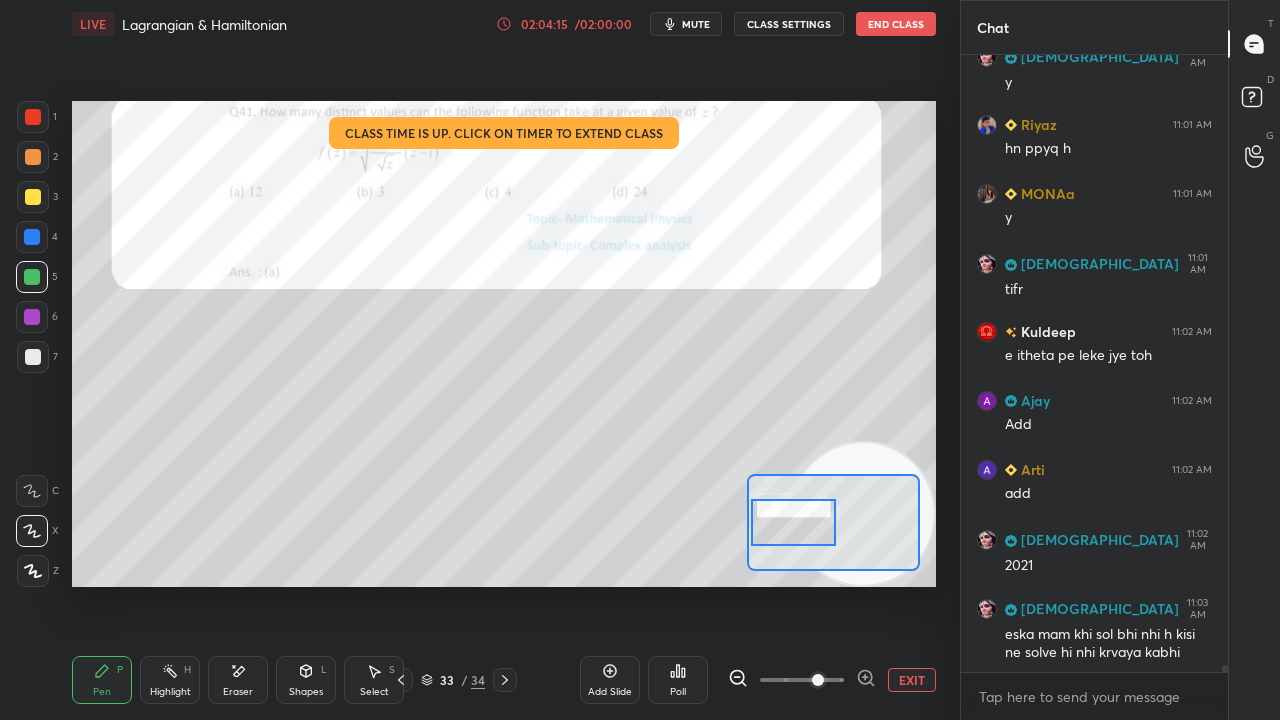 drag, startPoint x: 800, startPoint y: 532, endPoint x: 800, endPoint y: 544, distance: 12 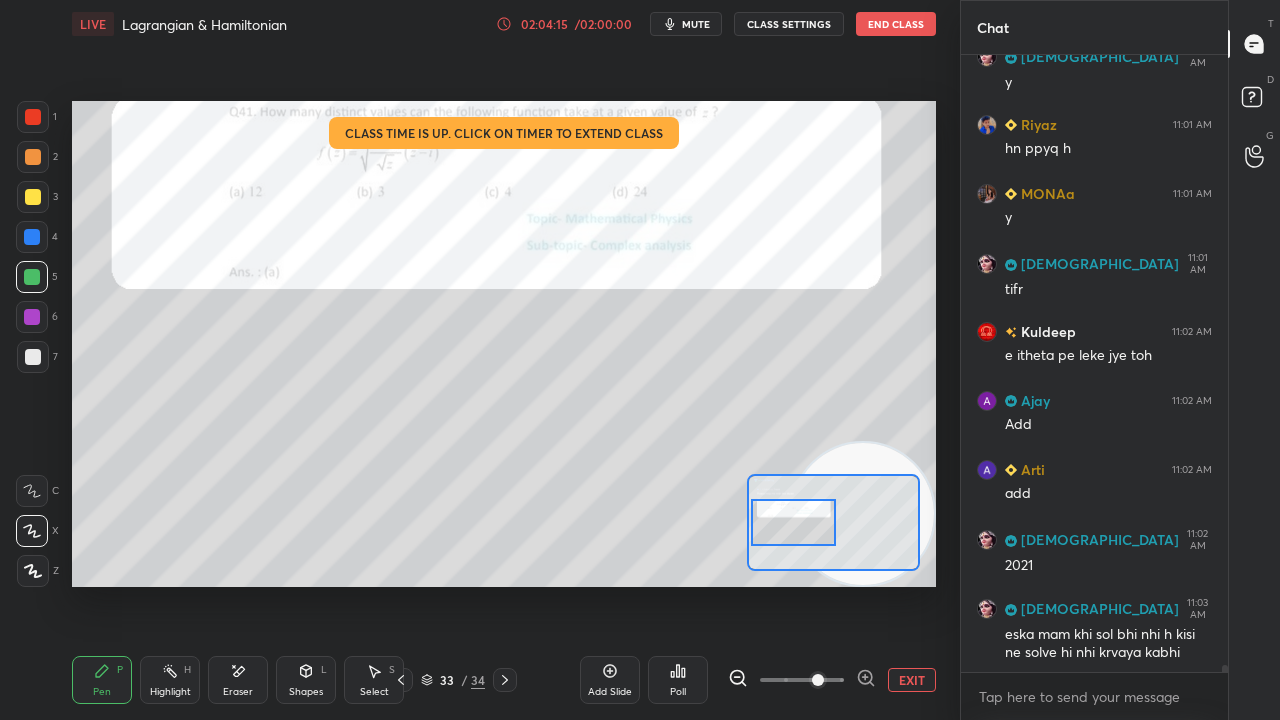 click at bounding box center (793, 522) 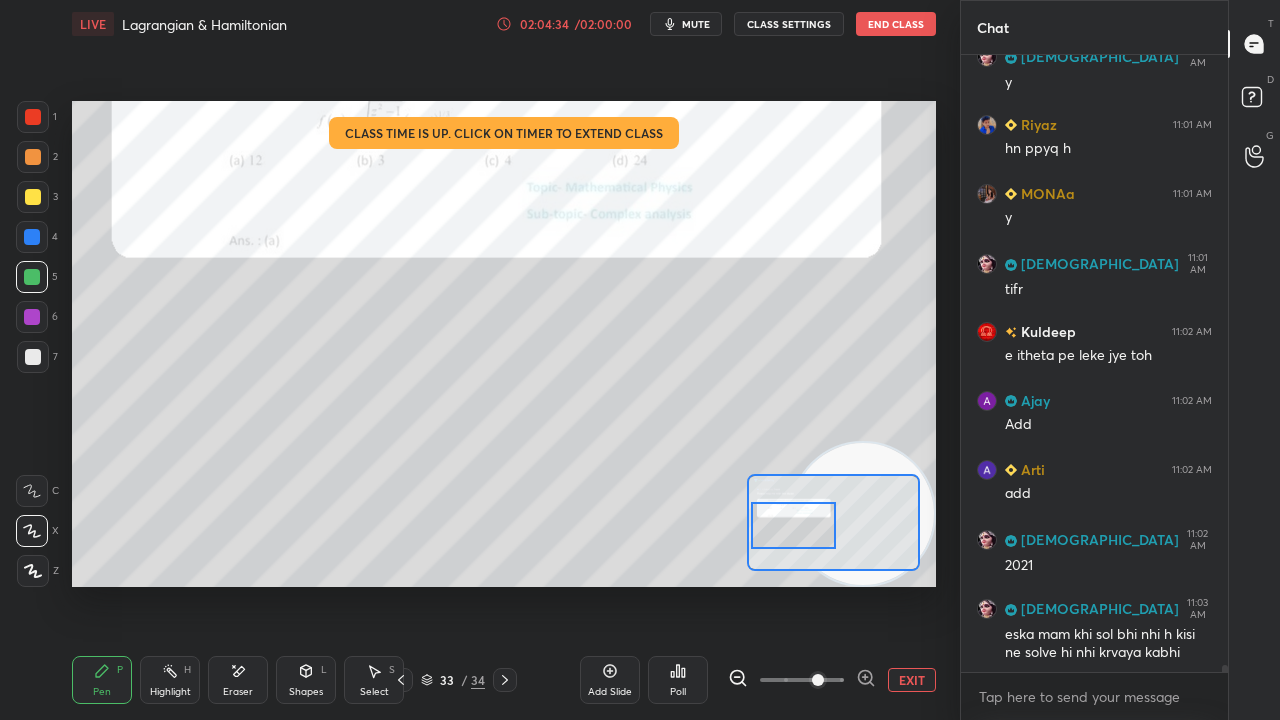 click on "mute" at bounding box center [686, 24] 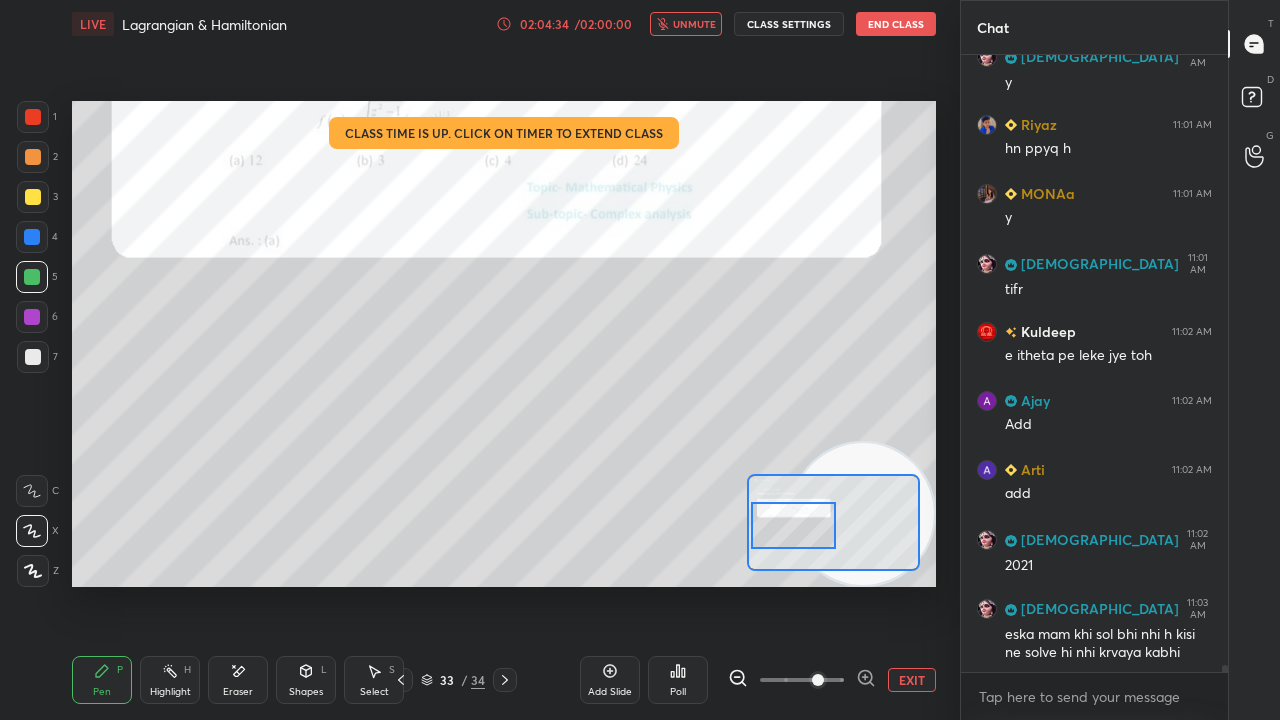 click on "unmute" at bounding box center (694, 24) 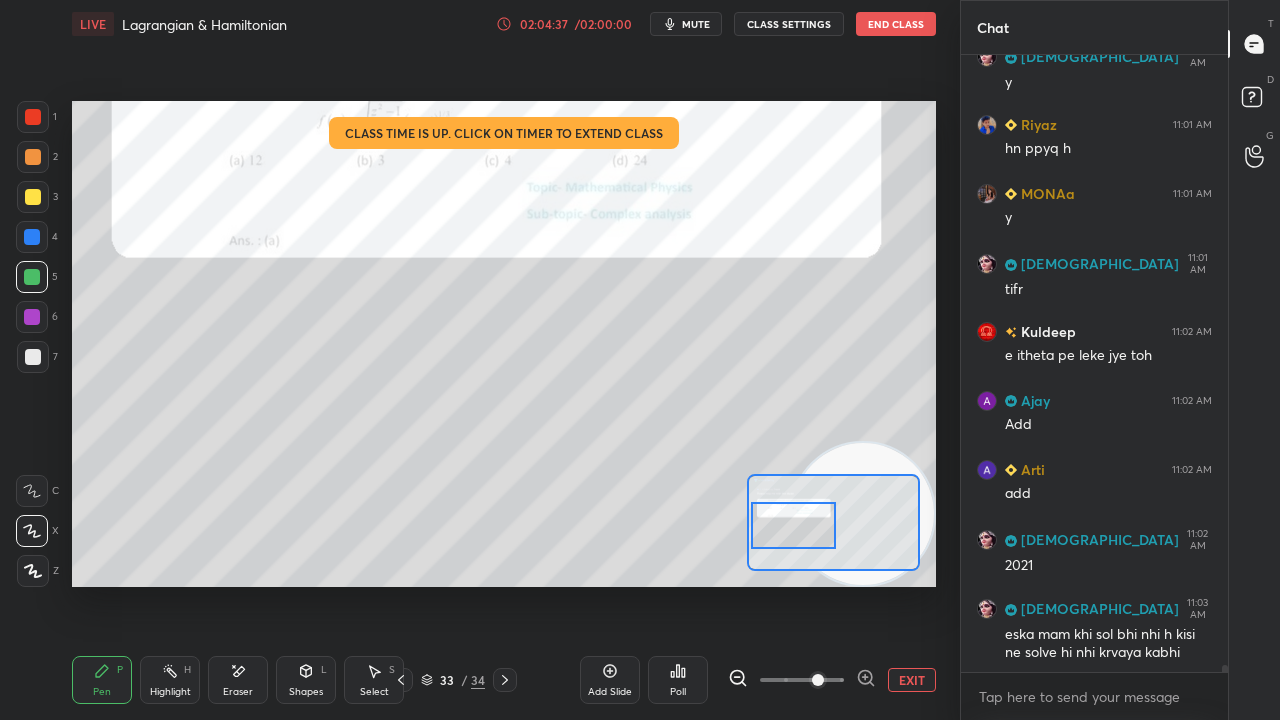 click on "Add Slide" at bounding box center [610, 692] 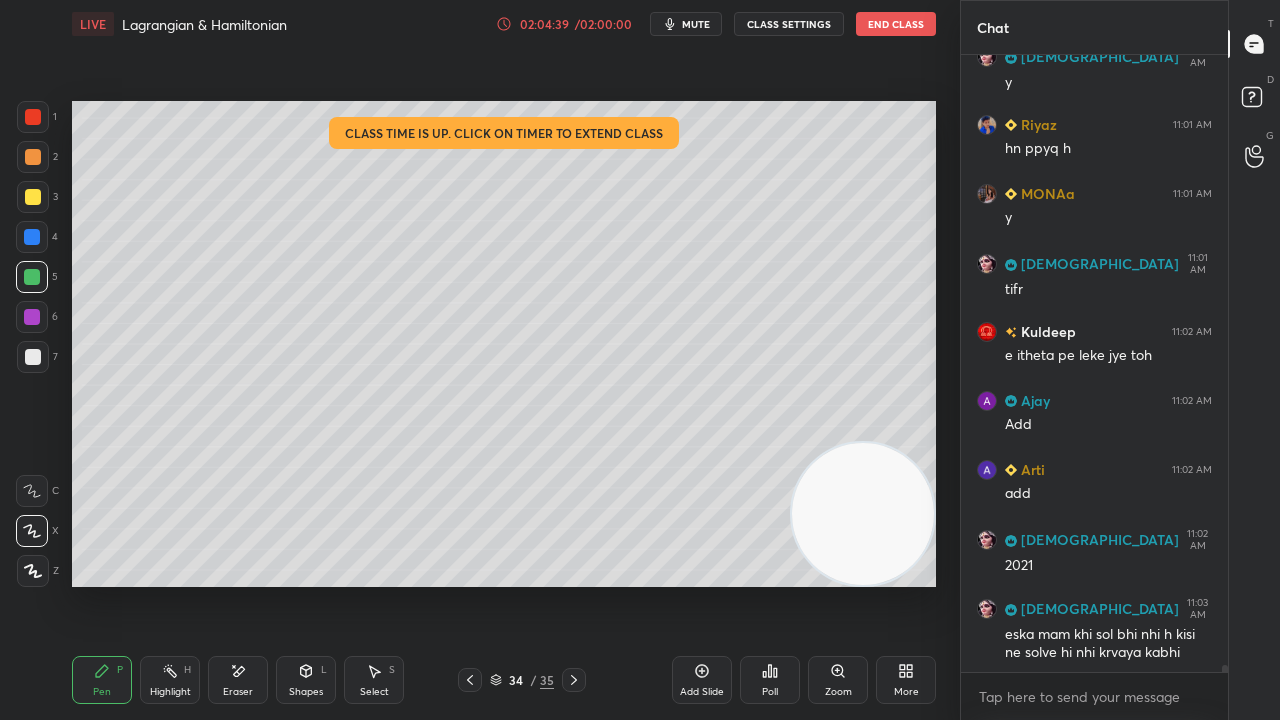 drag, startPoint x: 33, startPoint y: 204, endPoint x: 68, endPoint y: 195, distance: 36.138622 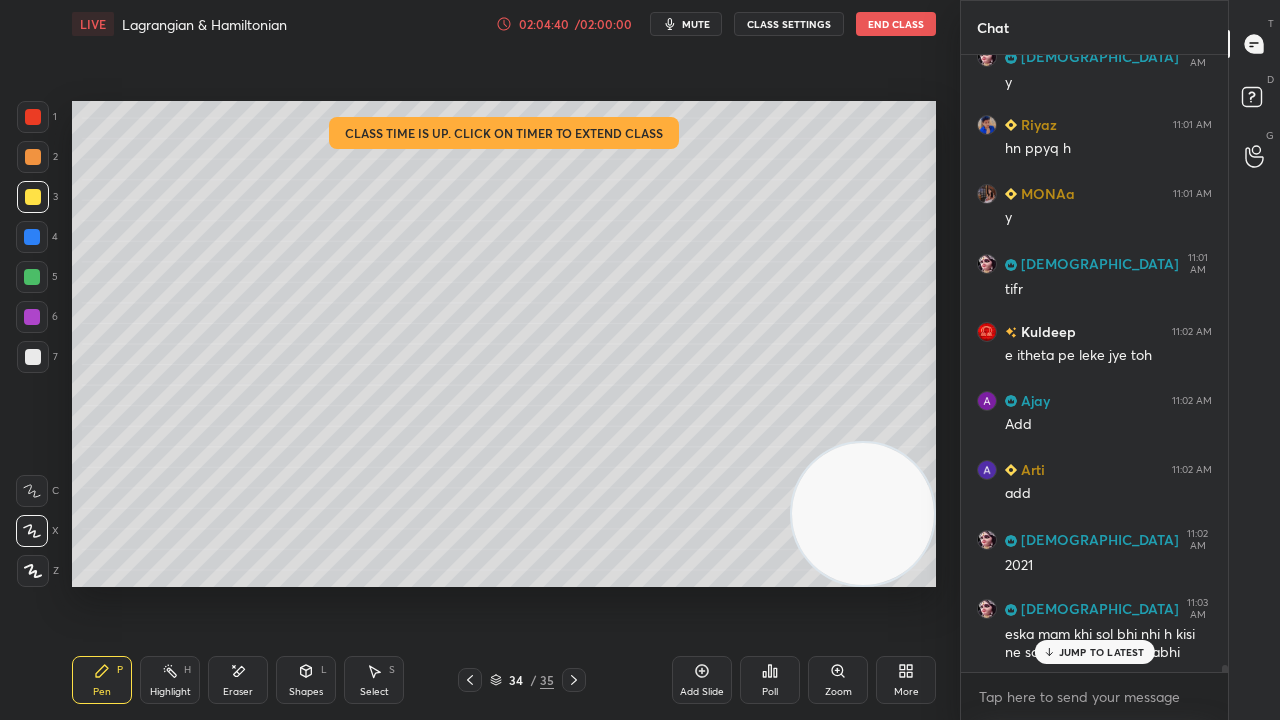 scroll, scrollTop: 53442, scrollLeft: 0, axis: vertical 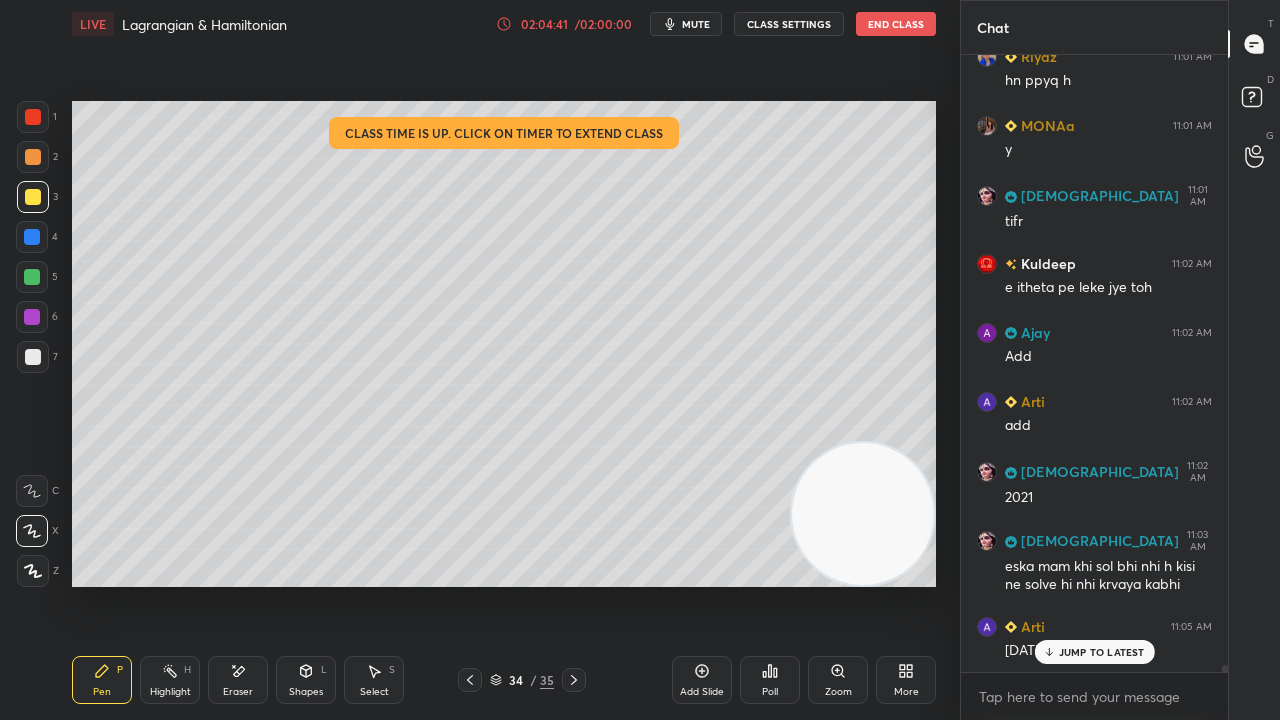 click on "JUMP TO LATEST" at bounding box center [1102, 652] 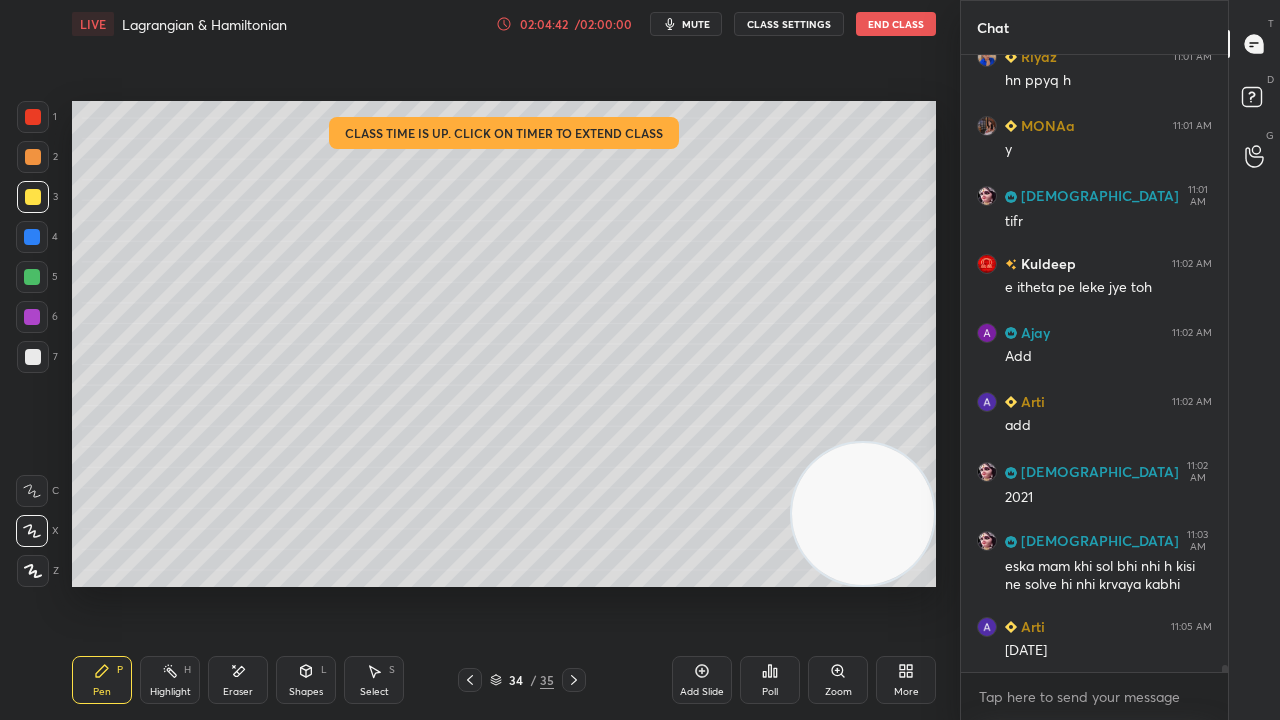 click at bounding box center (470, 680) 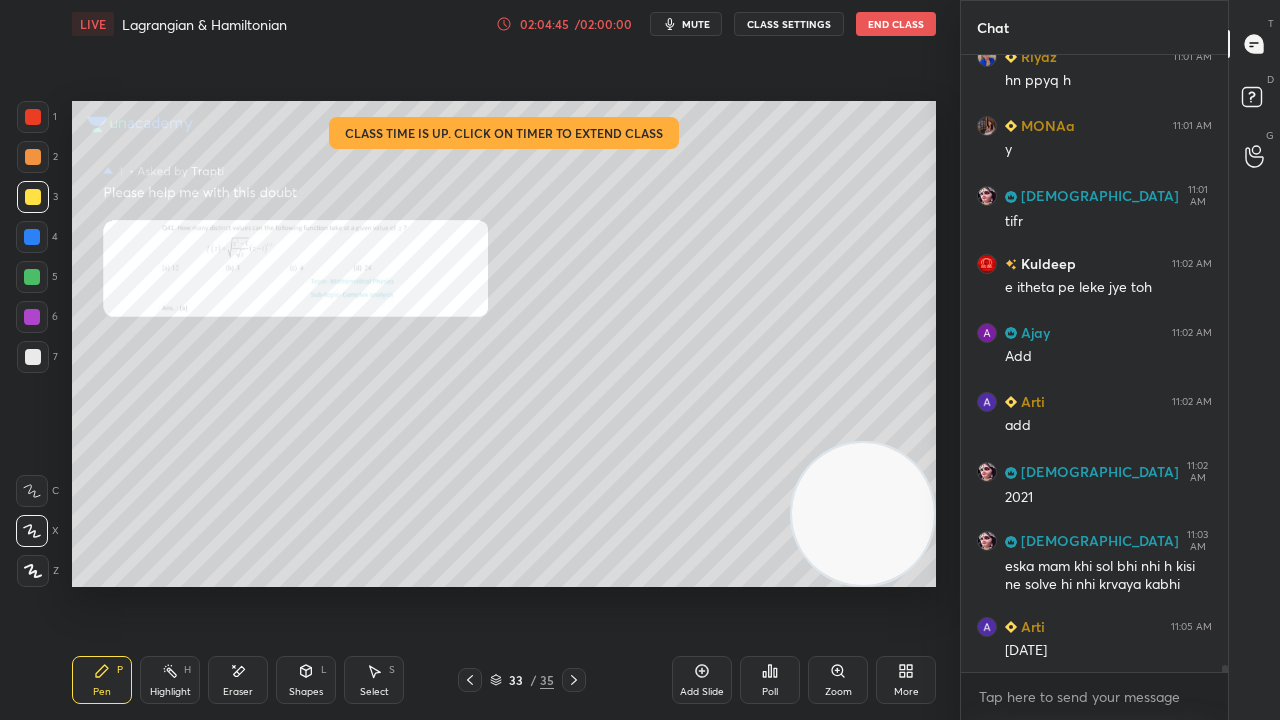 click at bounding box center (32, 277) 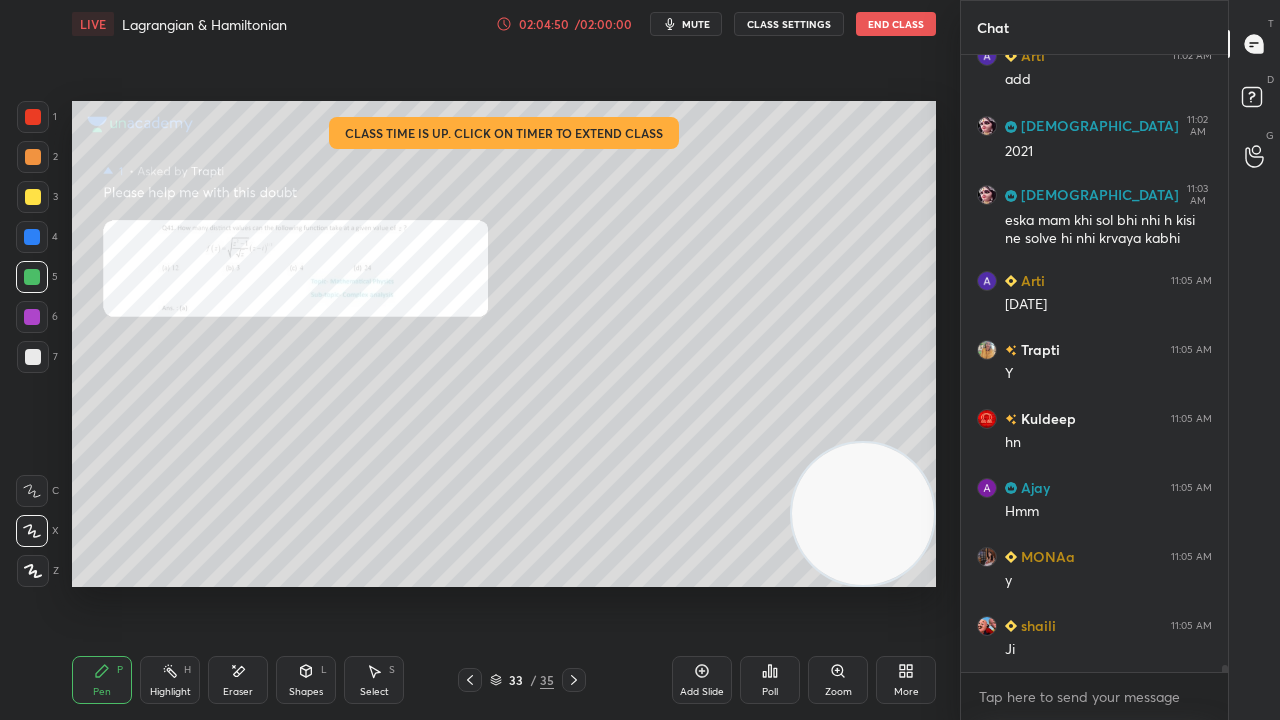 scroll, scrollTop: 53926, scrollLeft: 0, axis: vertical 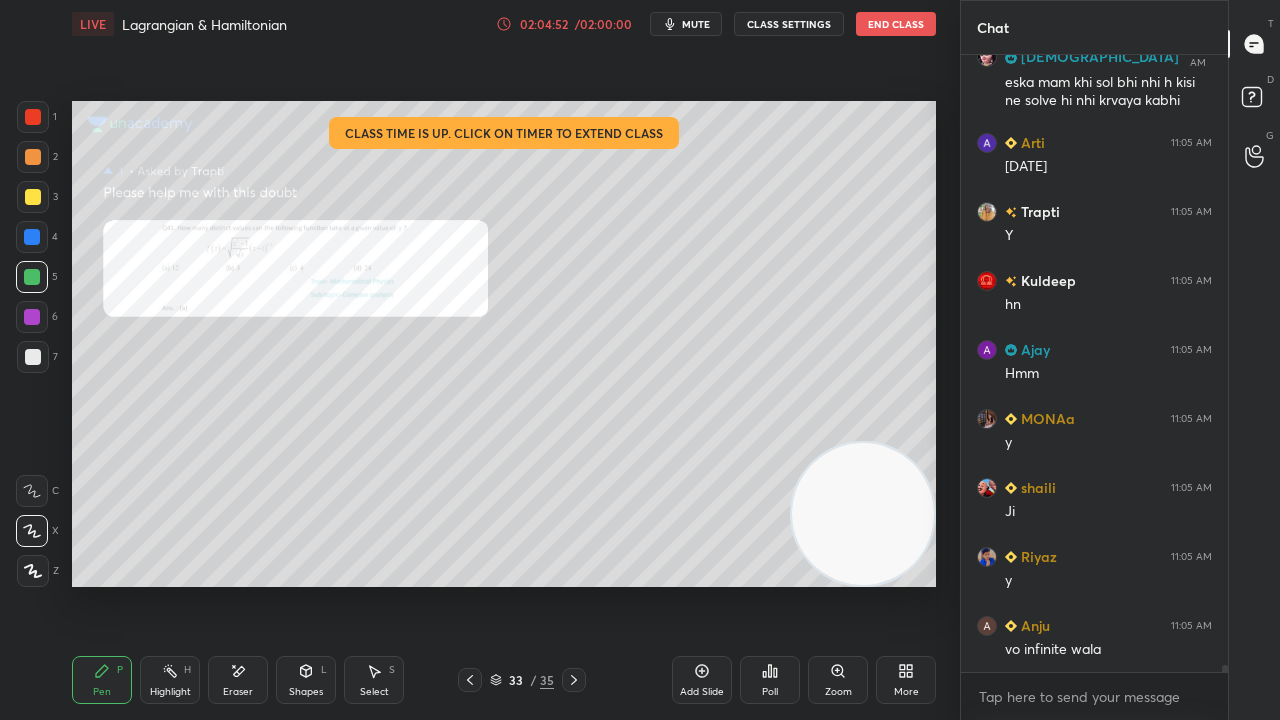 drag, startPoint x: 244, startPoint y: 680, endPoint x: 253, endPoint y: 626, distance: 54.74486 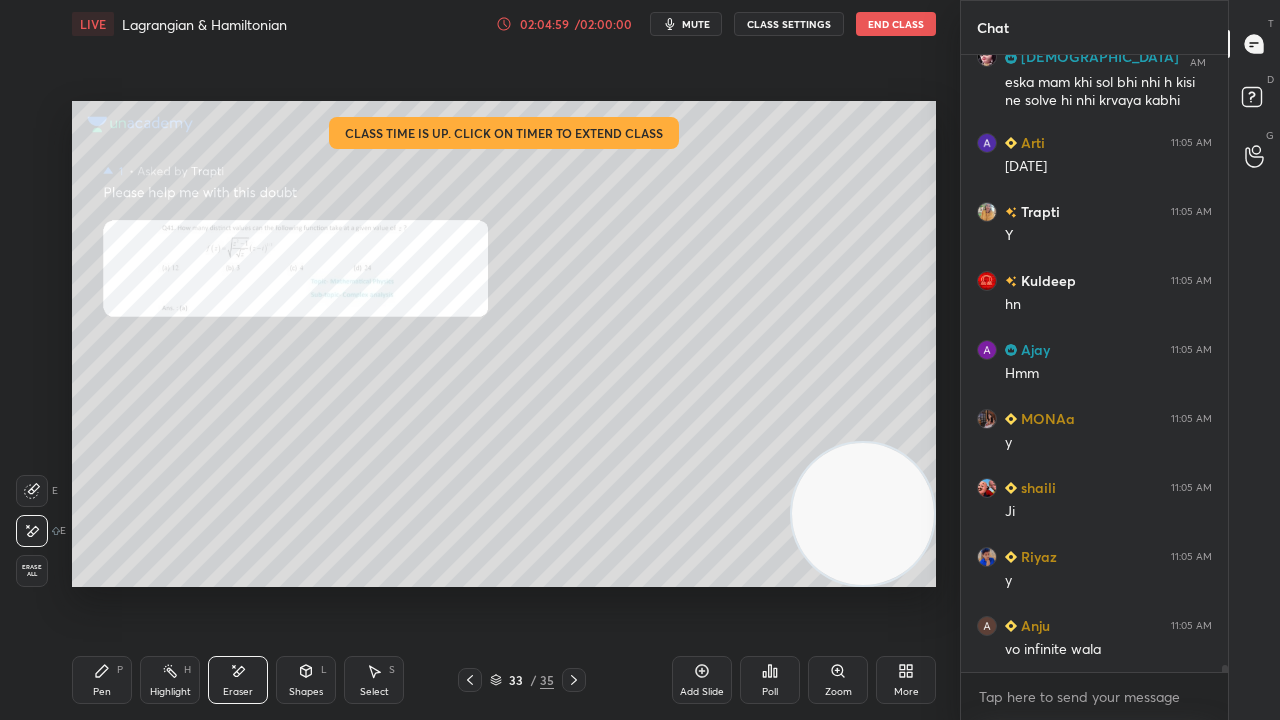 click on "Pen" at bounding box center (102, 692) 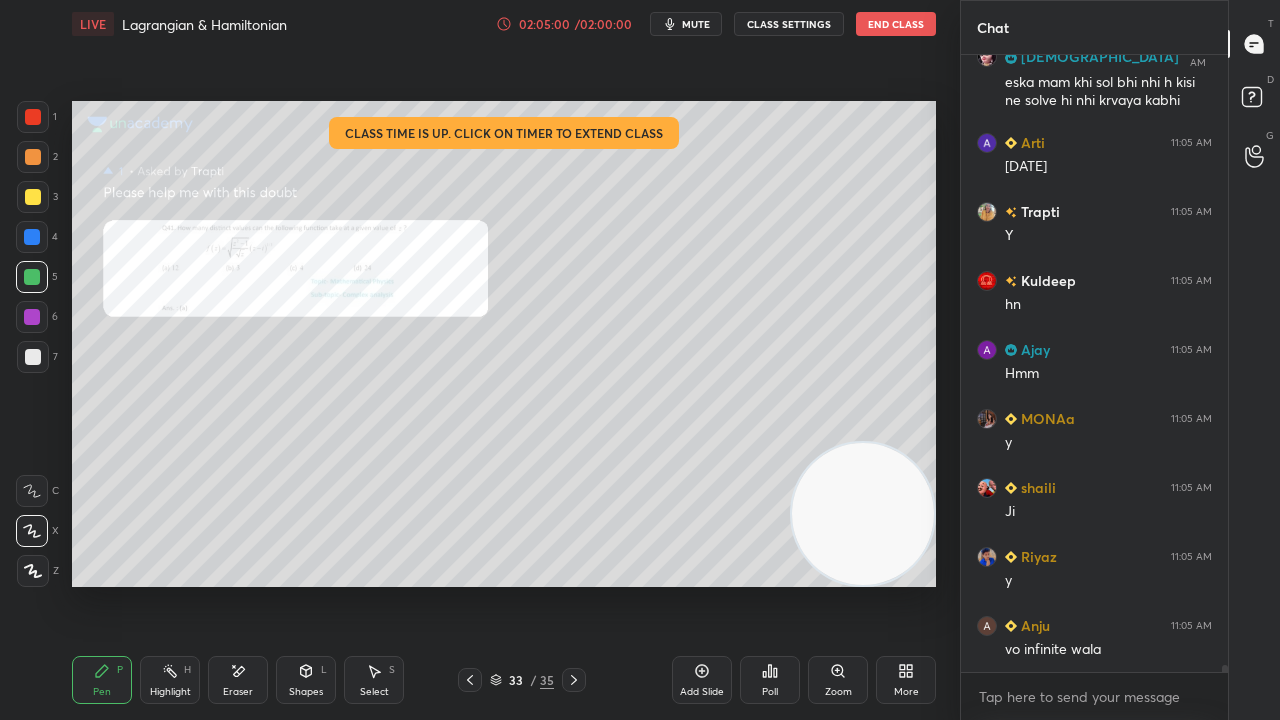 click at bounding box center (33, 357) 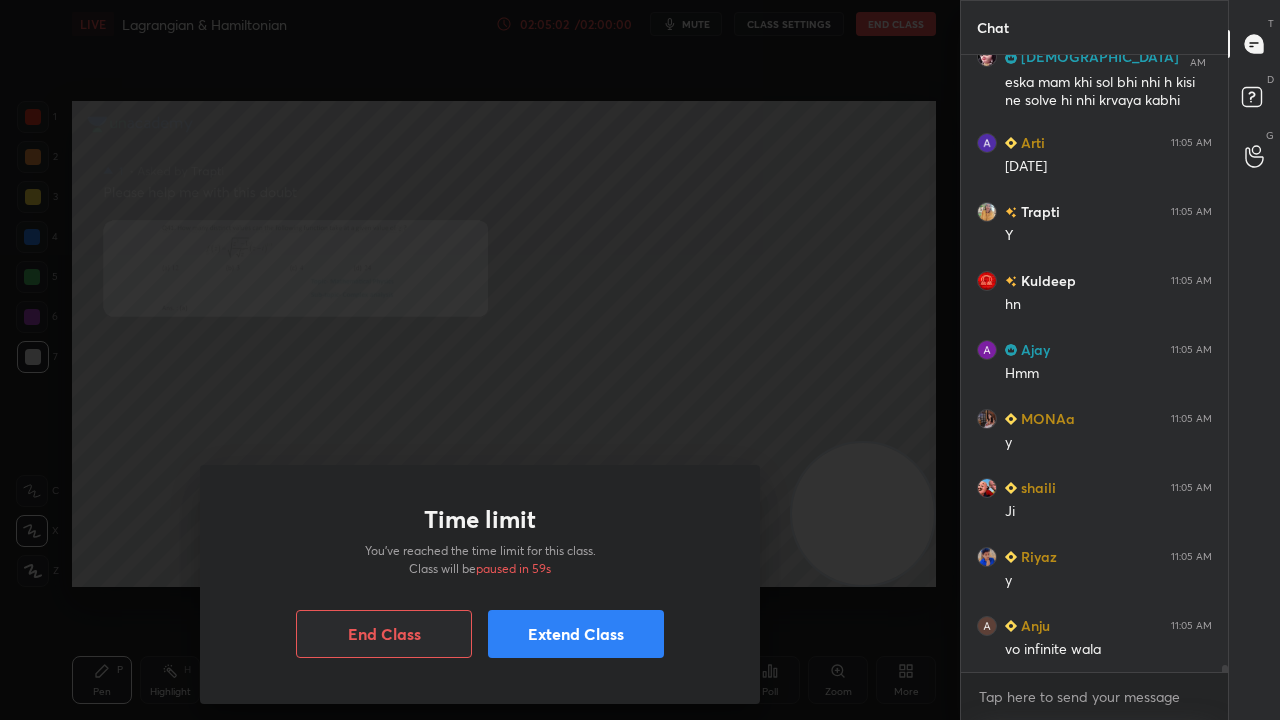 click on "Extend Class" at bounding box center (576, 634) 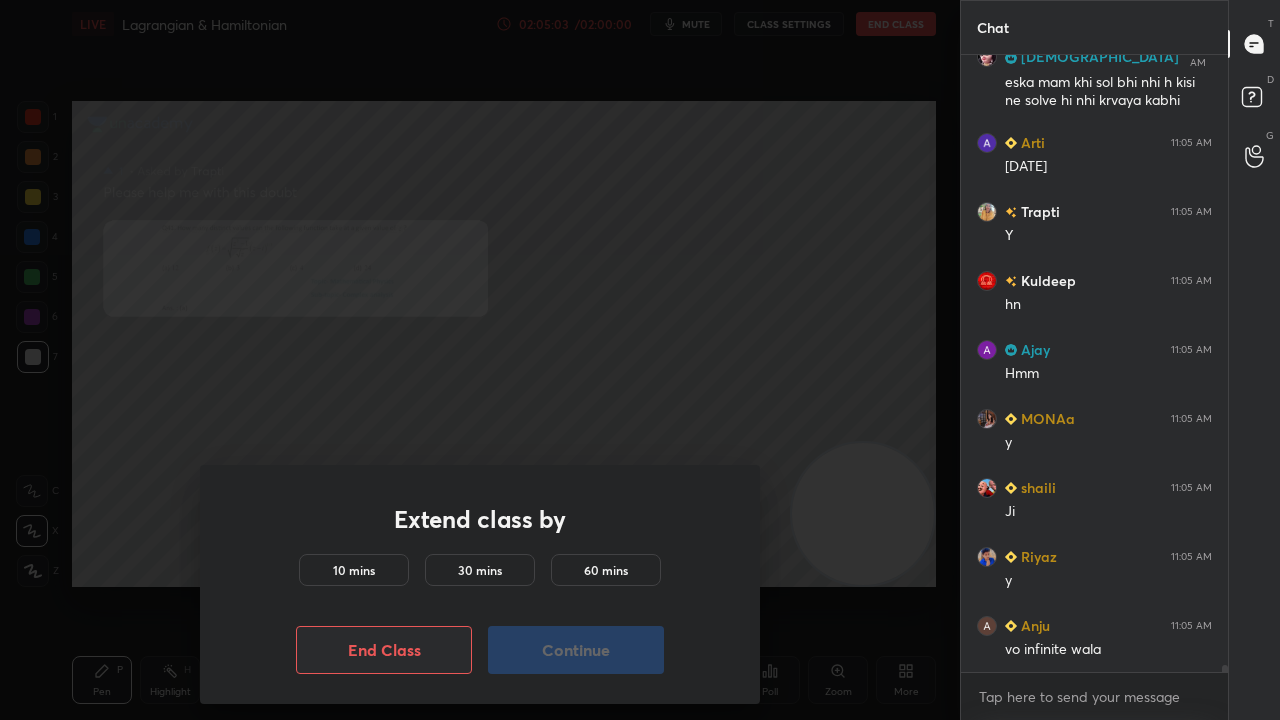 drag, startPoint x: 372, startPoint y: 572, endPoint x: 552, endPoint y: 664, distance: 202.14845 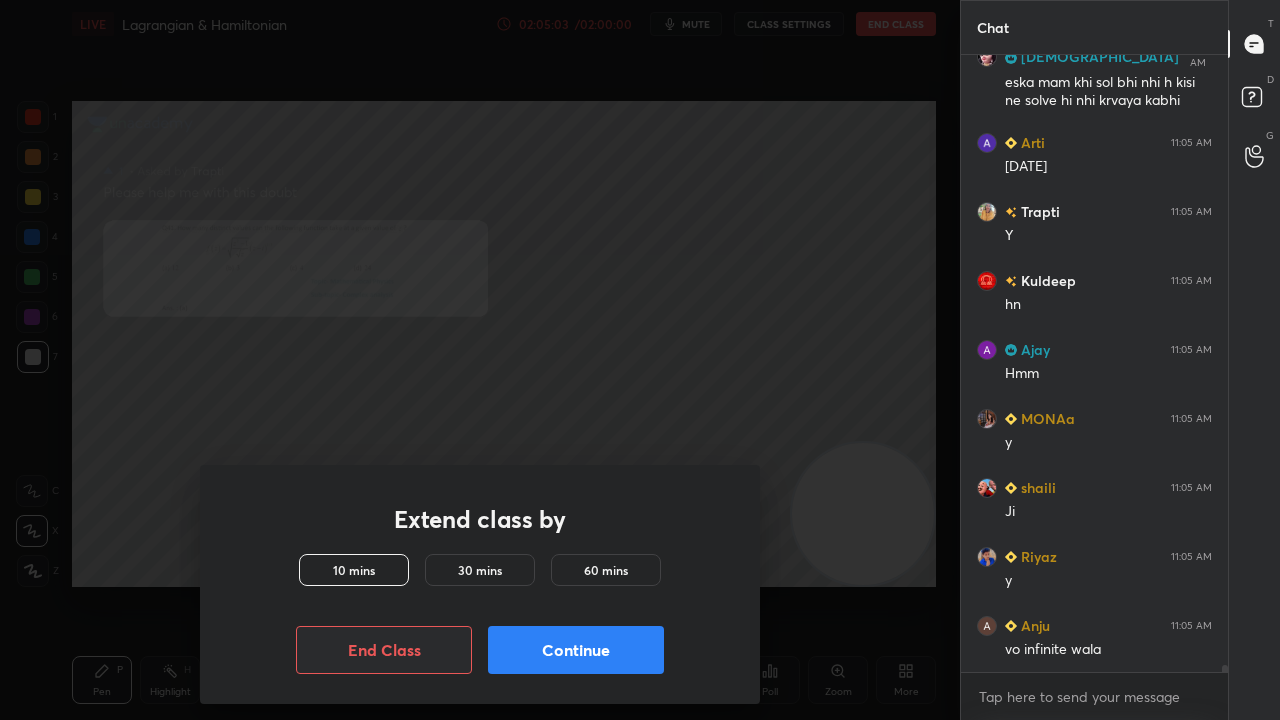 click on "Continue" at bounding box center (576, 650) 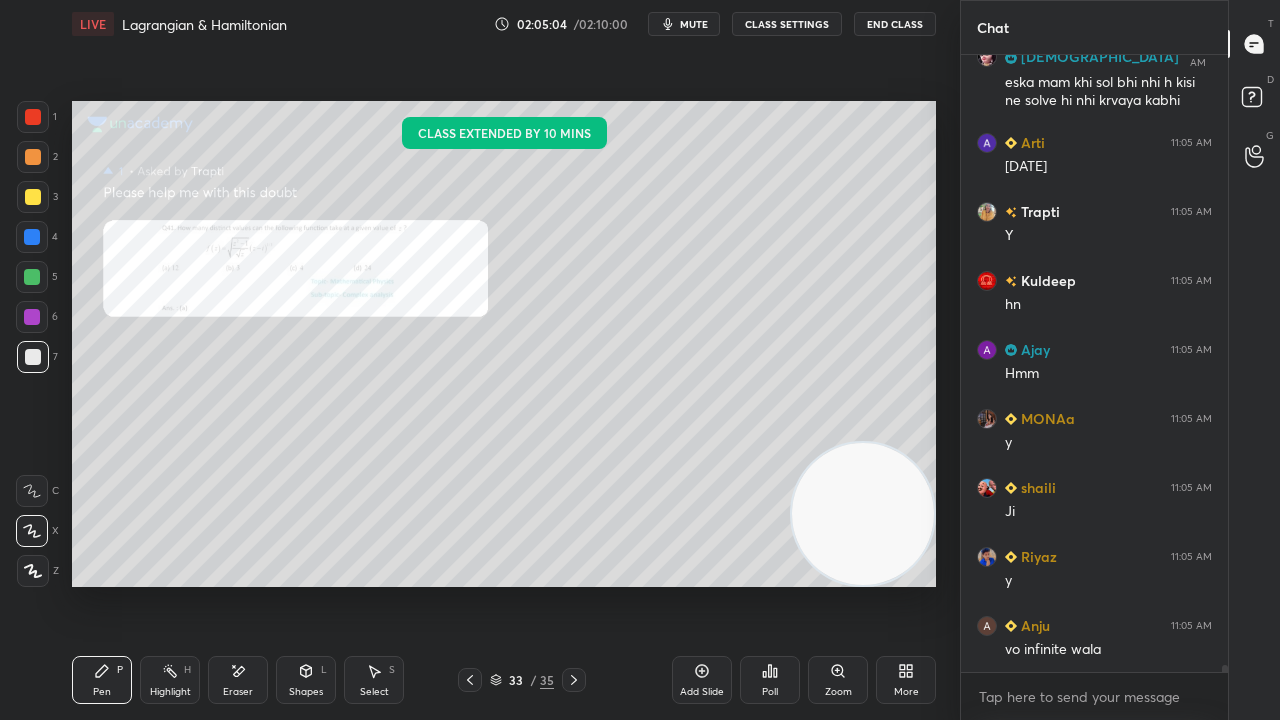 click on "3" at bounding box center [37, 201] 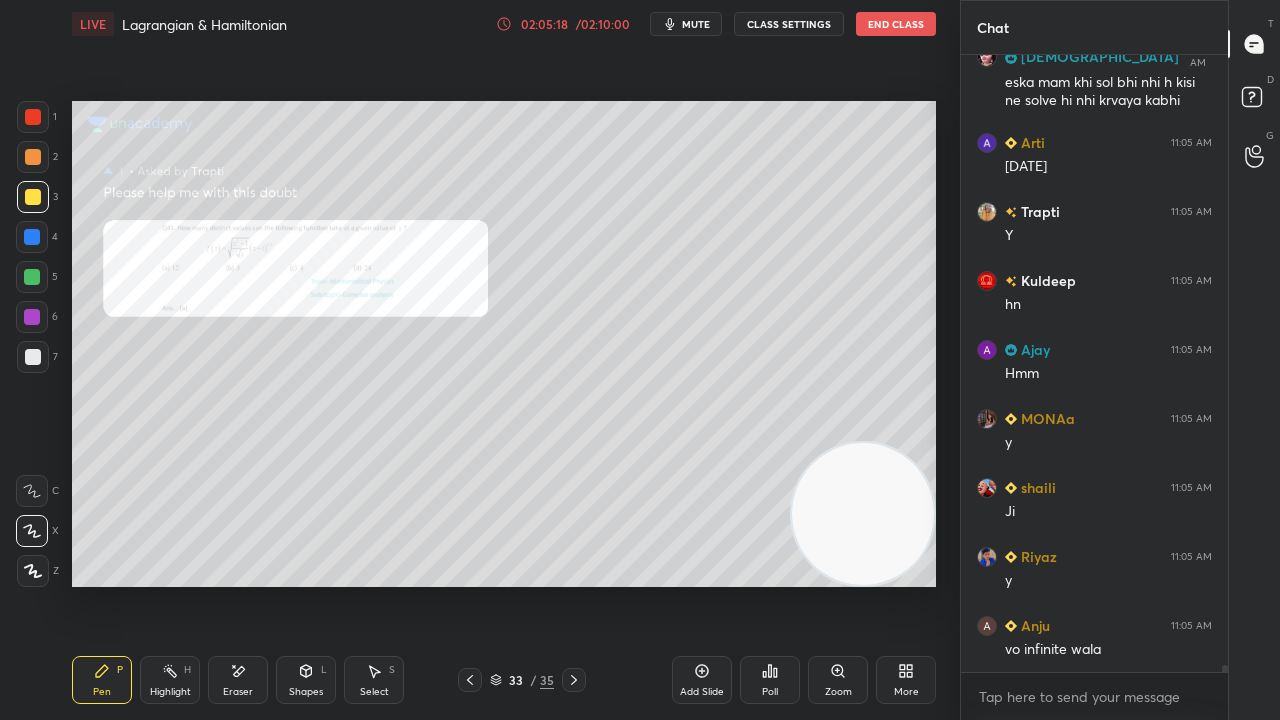 click on "mute" at bounding box center (696, 24) 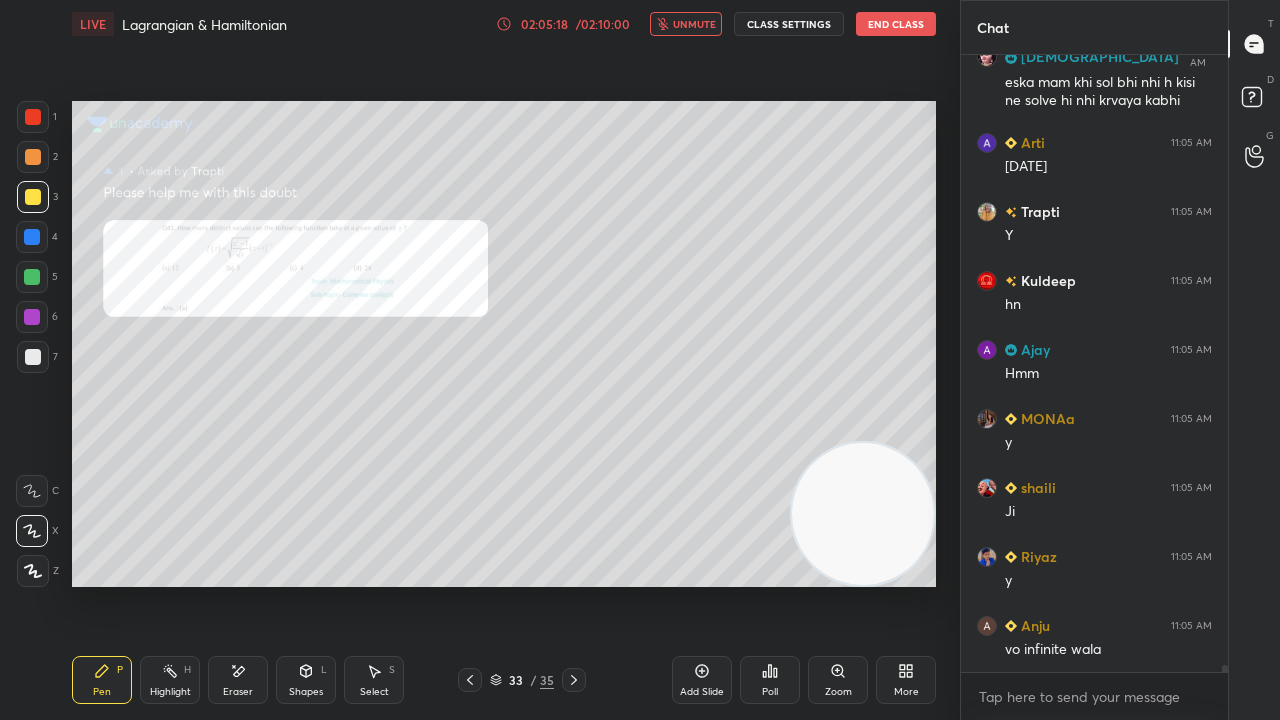 click on "unmute" at bounding box center [694, 24] 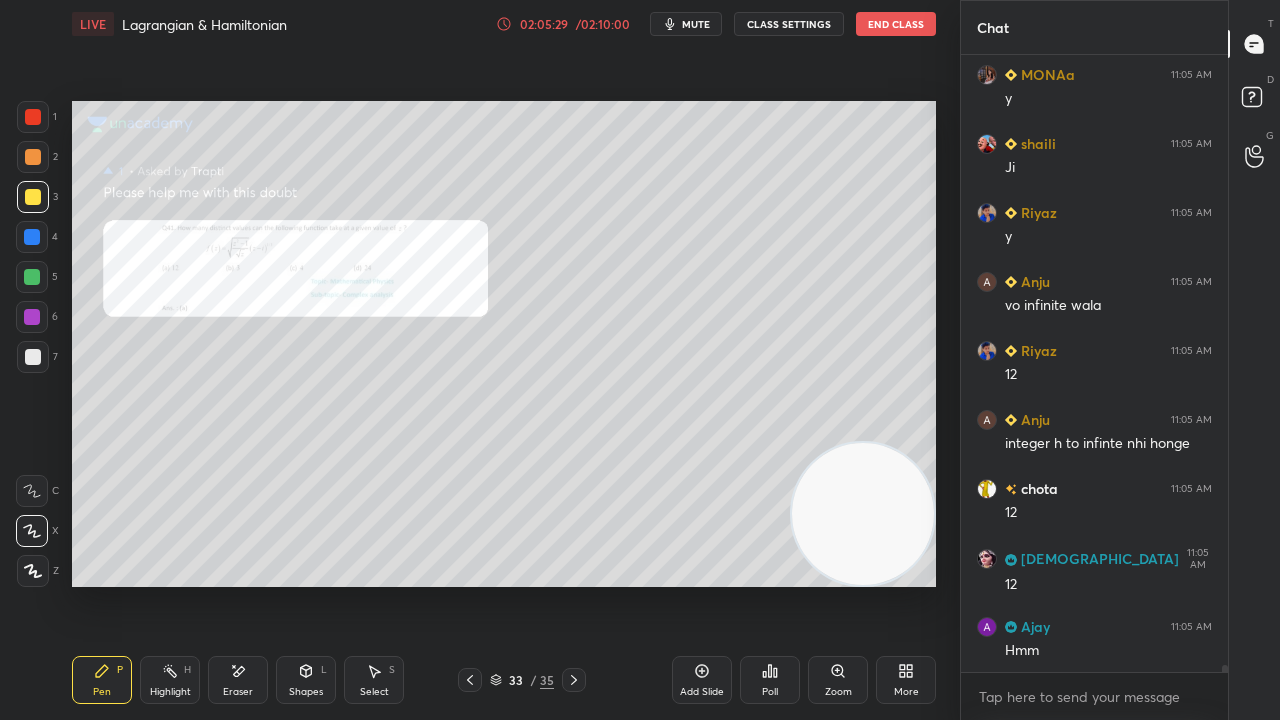 scroll, scrollTop: 54340, scrollLeft: 0, axis: vertical 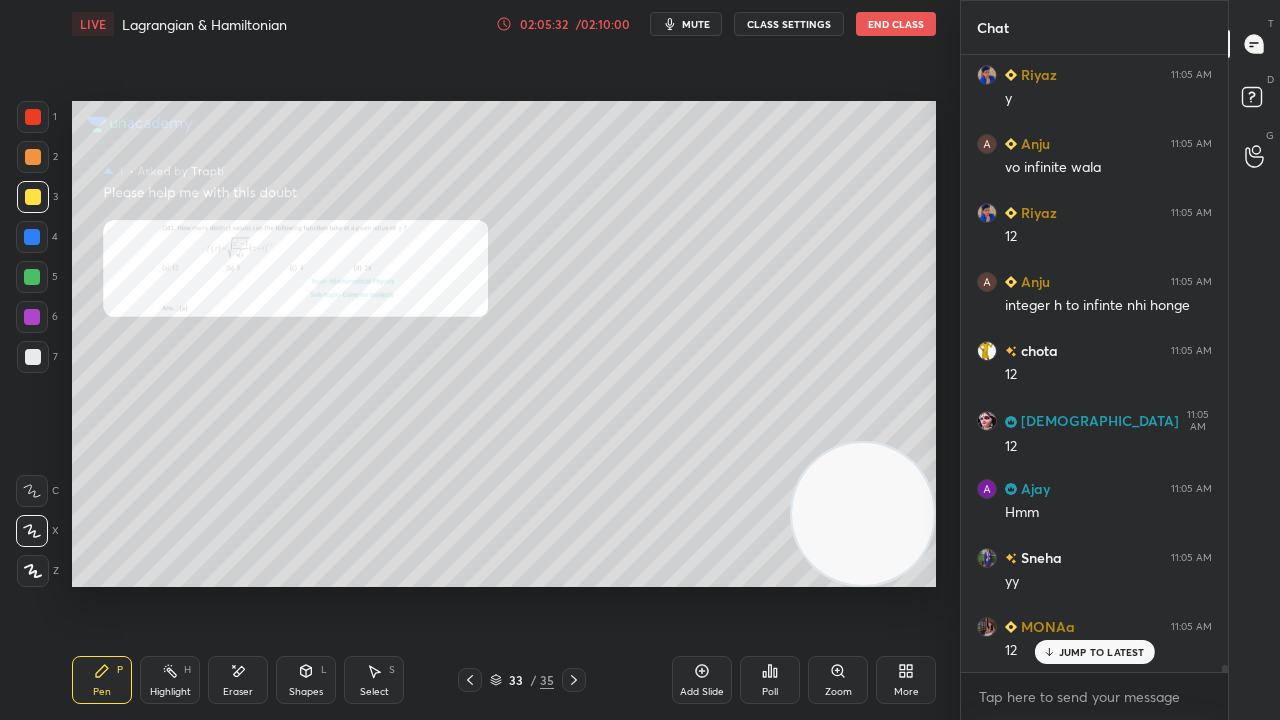 click on "Shapes" at bounding box center (306, 692) 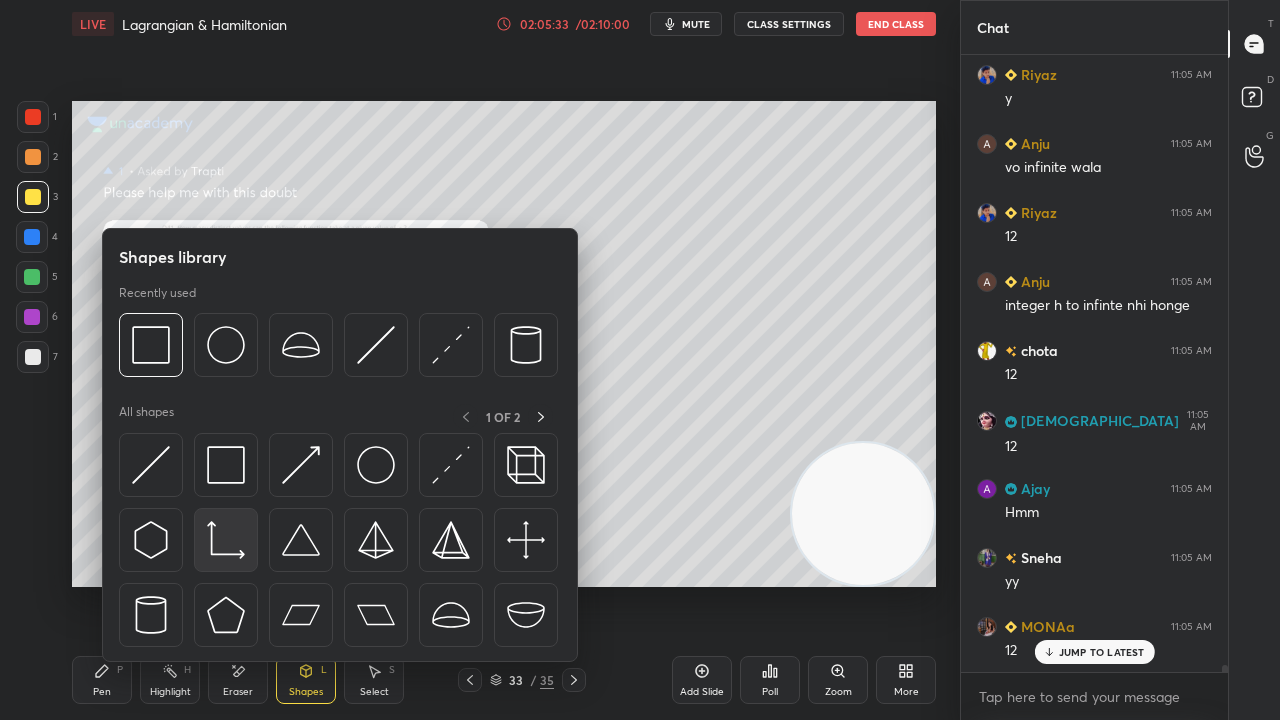 scroll, scrollTop: 54478, scrollLeft: 0, axis: vertical 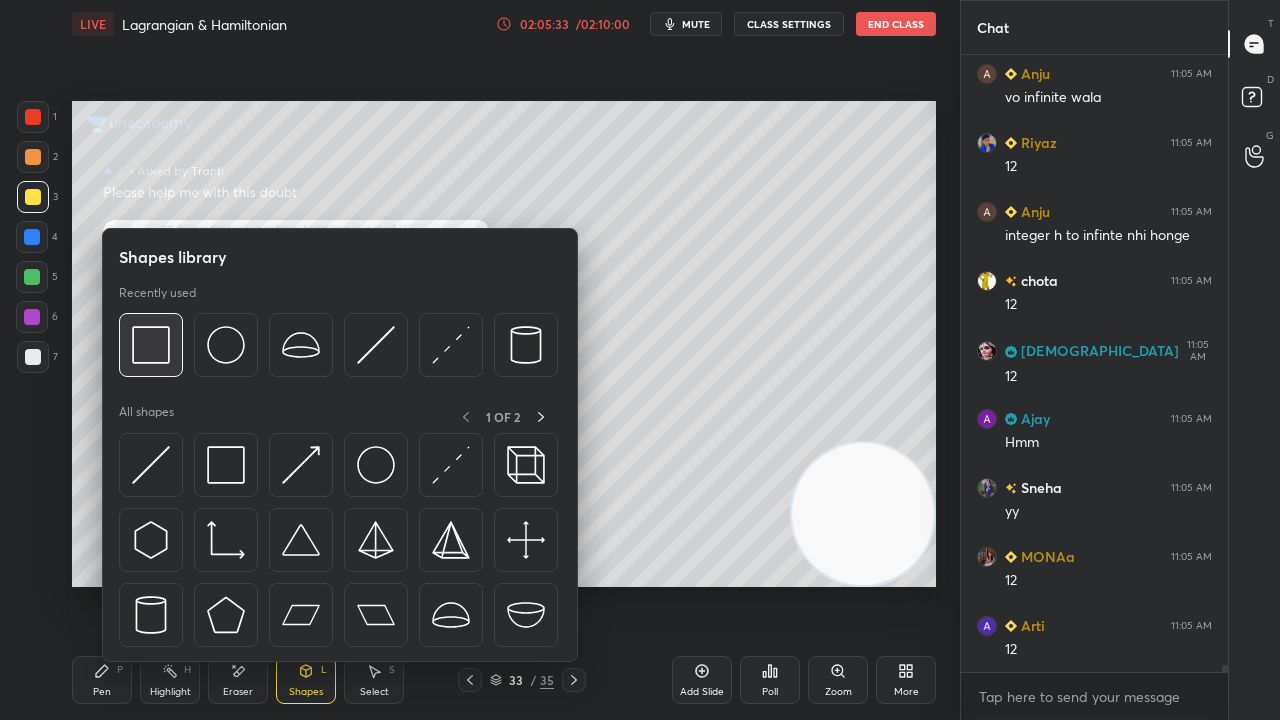 click at bounding box center (151, 345) 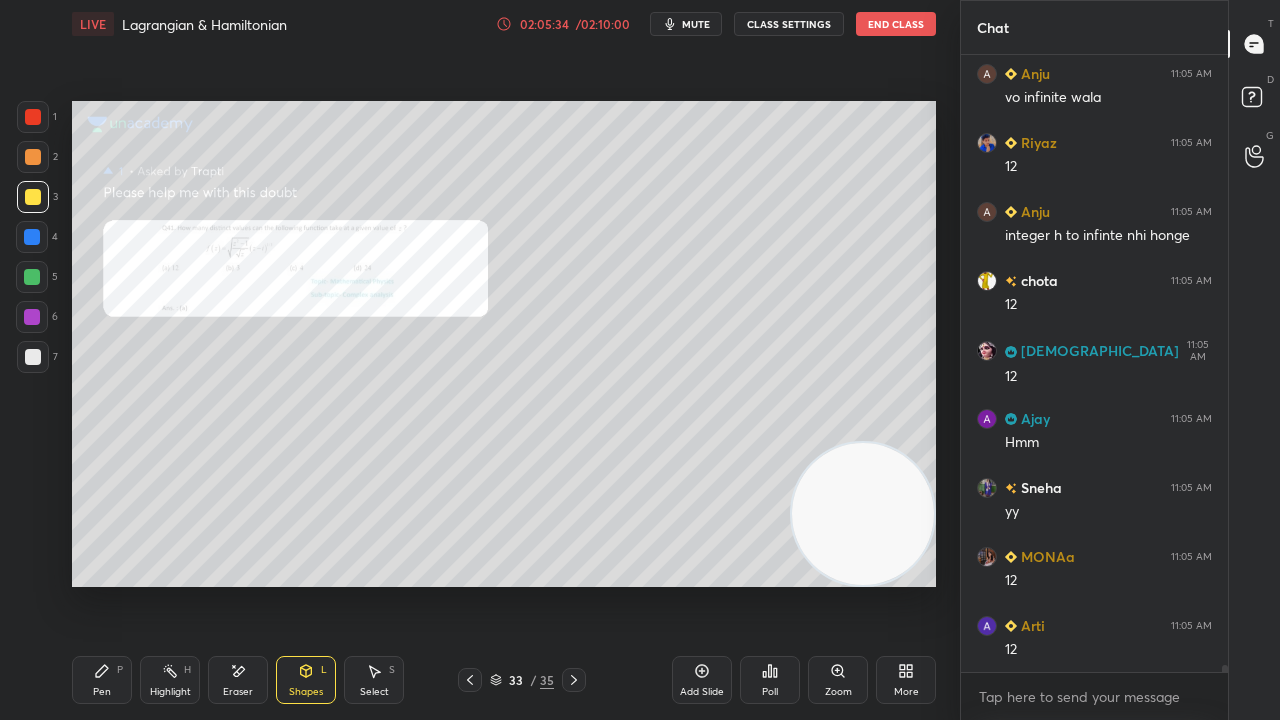 scroll, scrollTop: 54546, scrollLeft: 0, axis: vertical 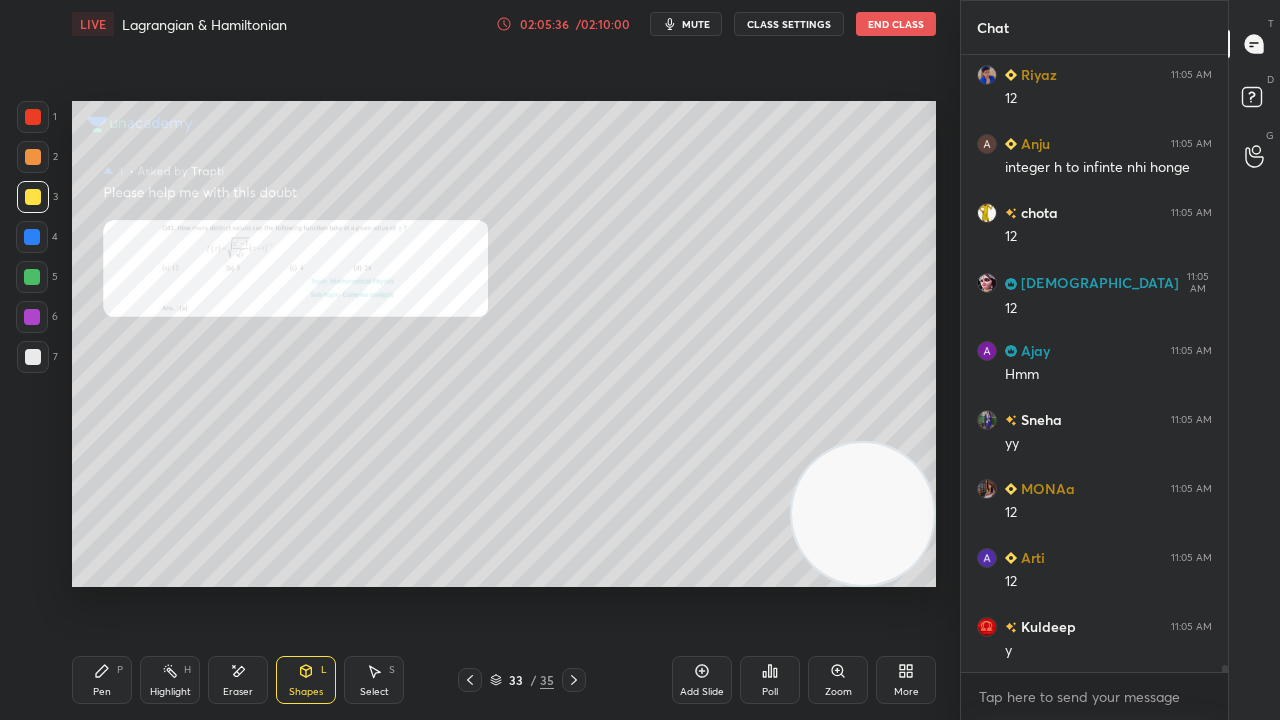 click on "mute" at bounding box center (696, 24) 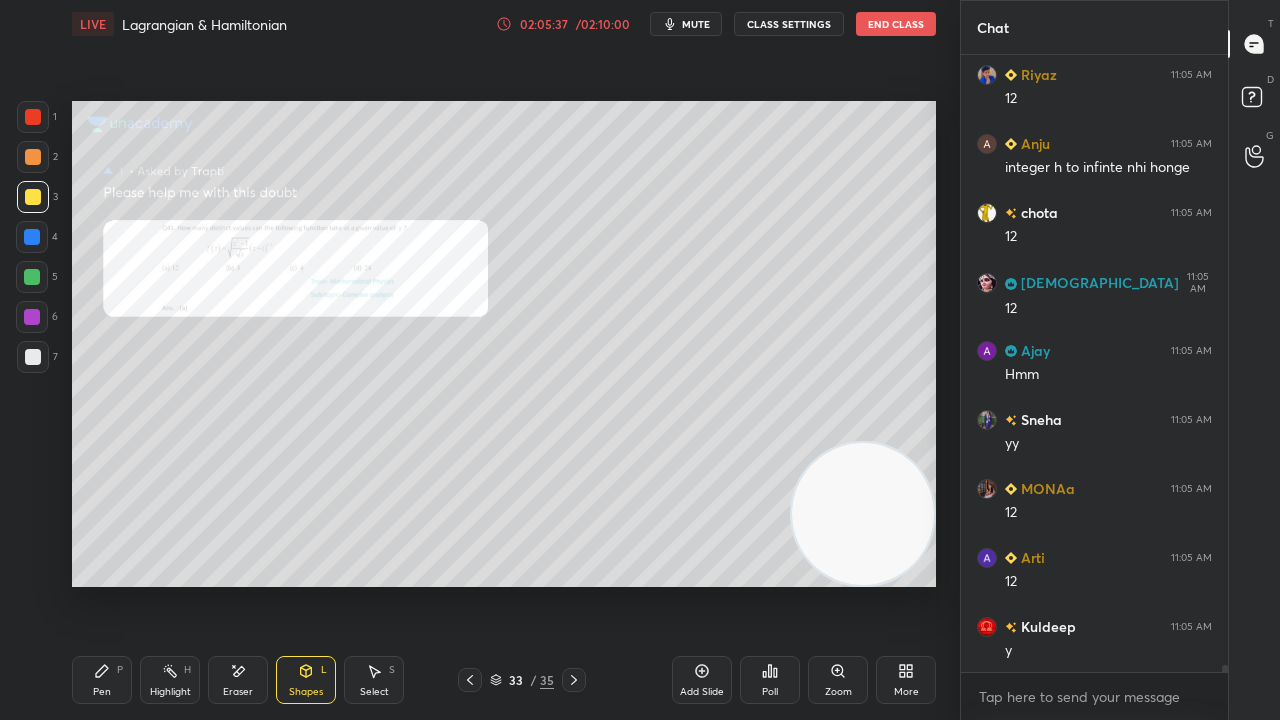 click at bounding box center [33, 357] 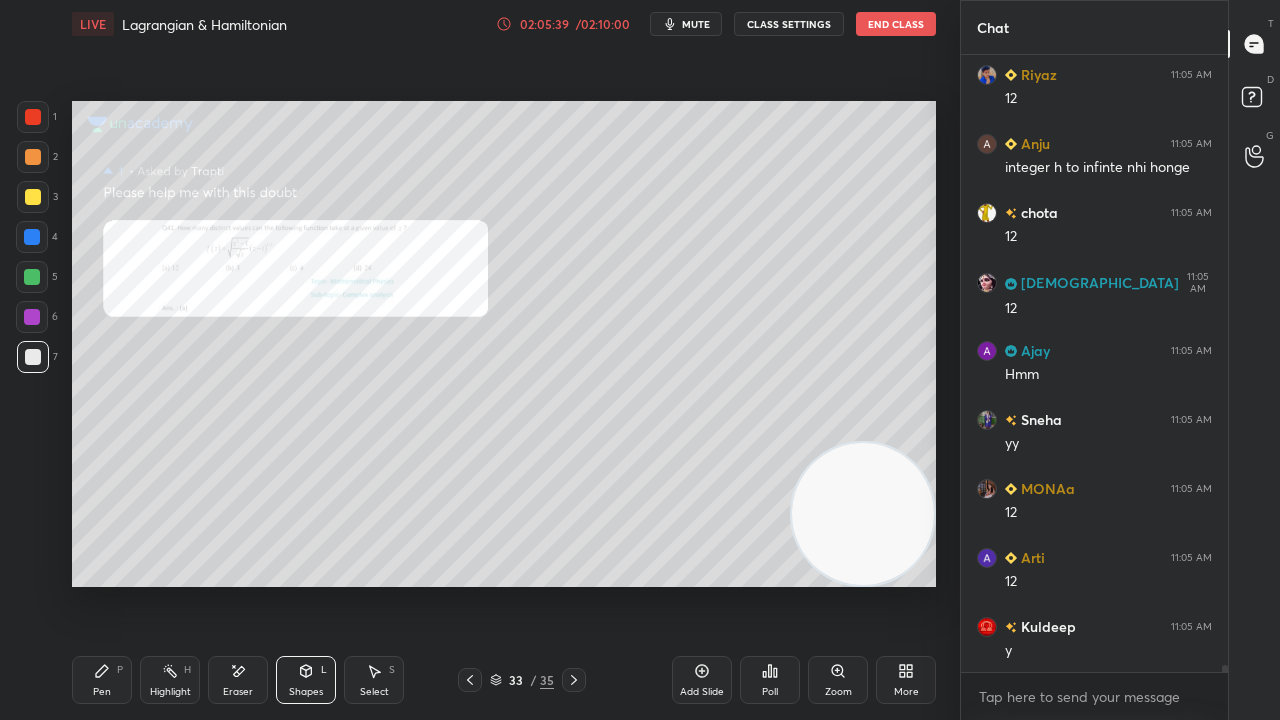 click on "Pen P" at bounding box center [102, 680] 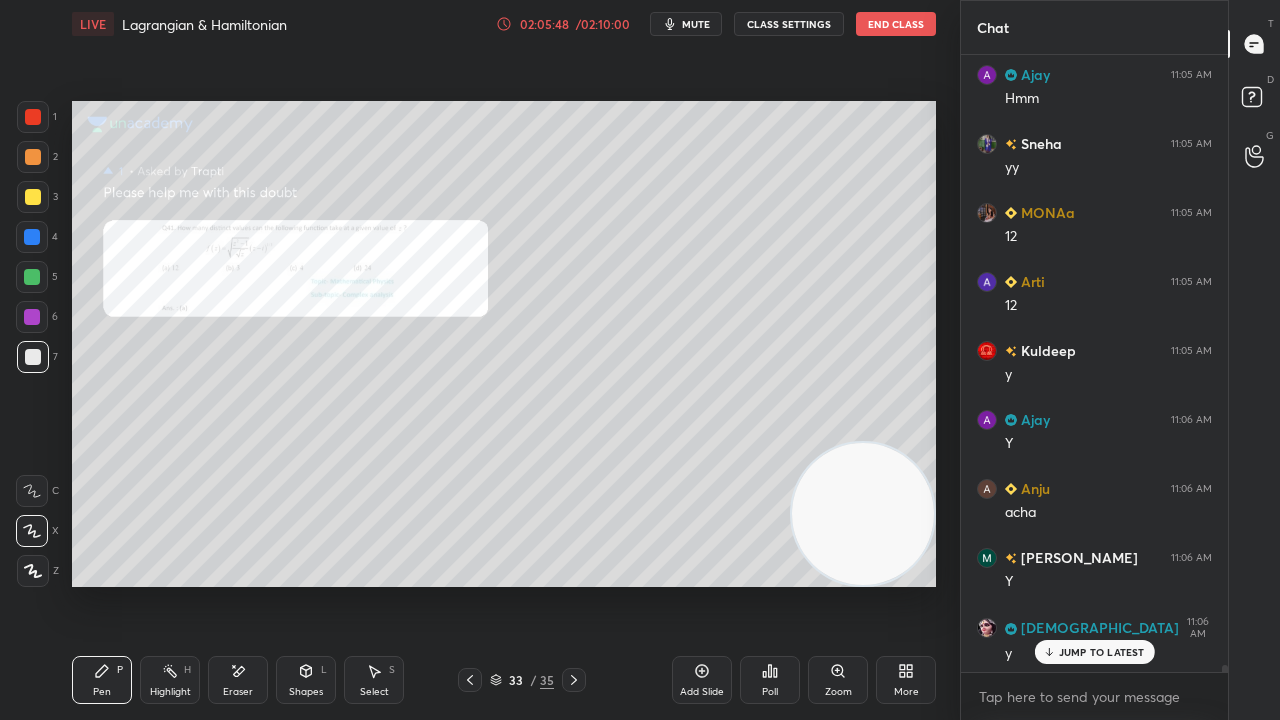 scroll, scrollTop: 54960, scrollLeft: 0, axis: vertical 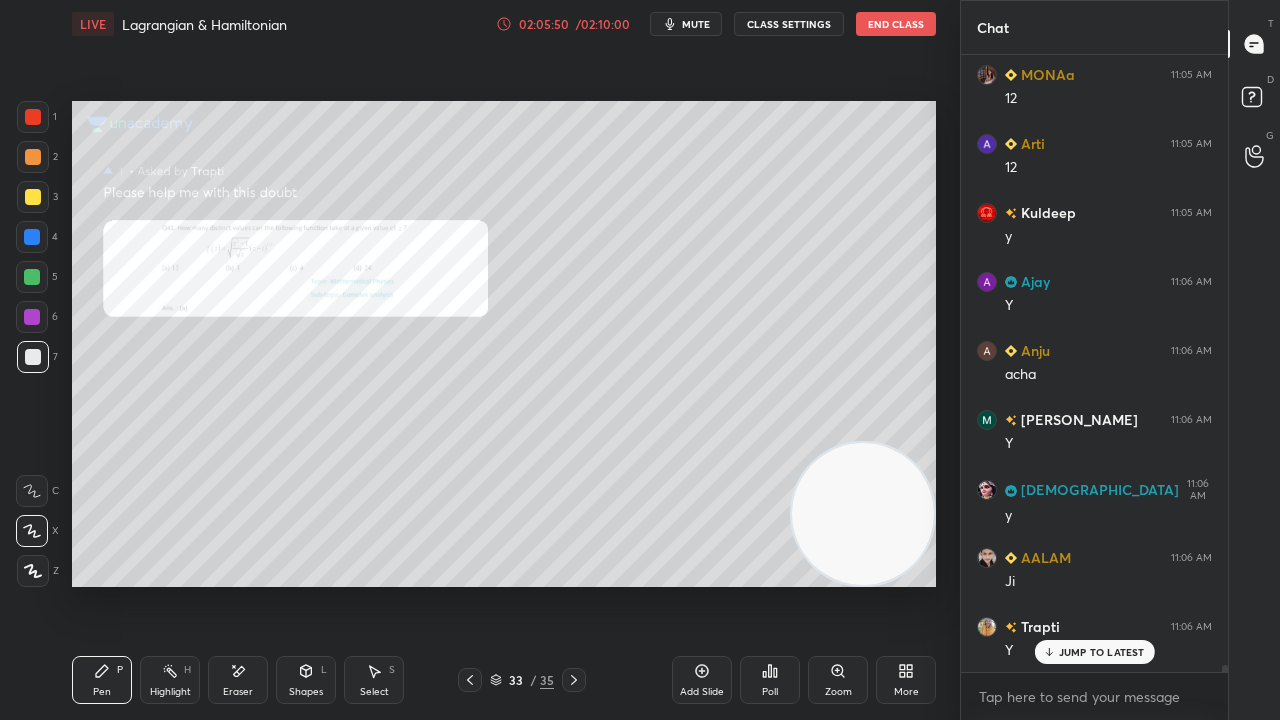click at bounding box center (33, 197) 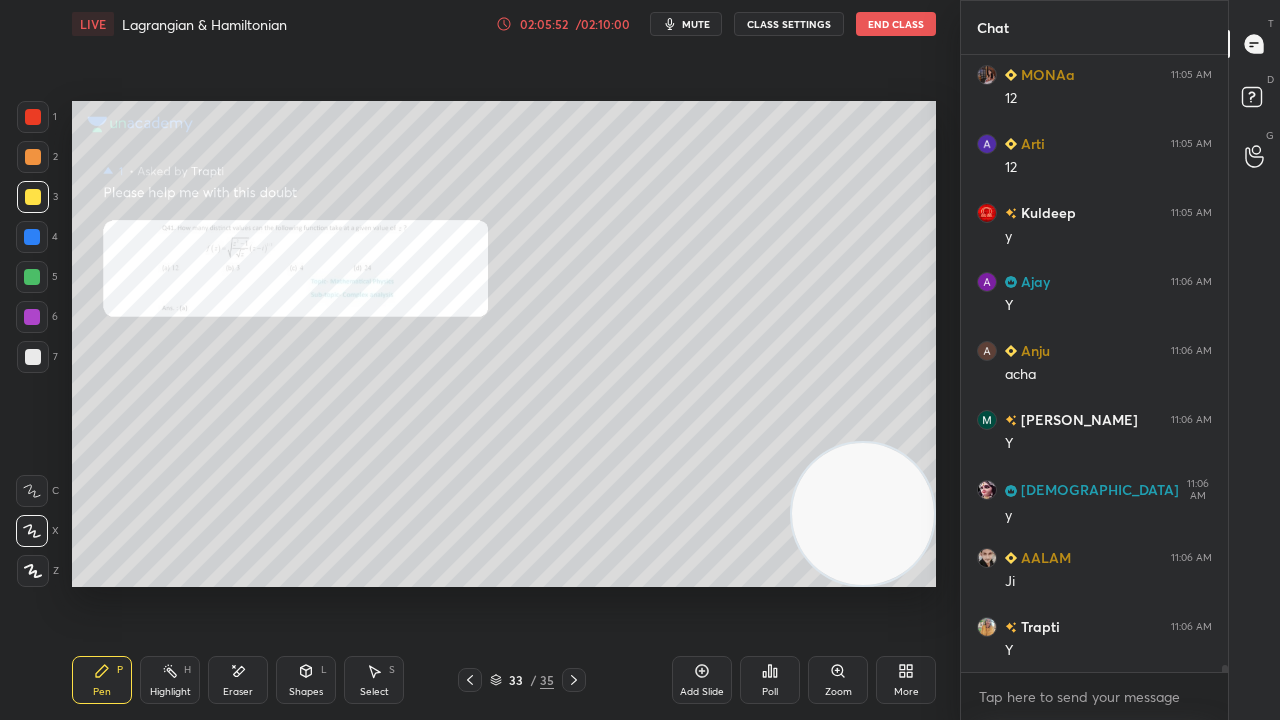 scroll, scrollTop: 55030, scrollLeft: 0, axis: vertical 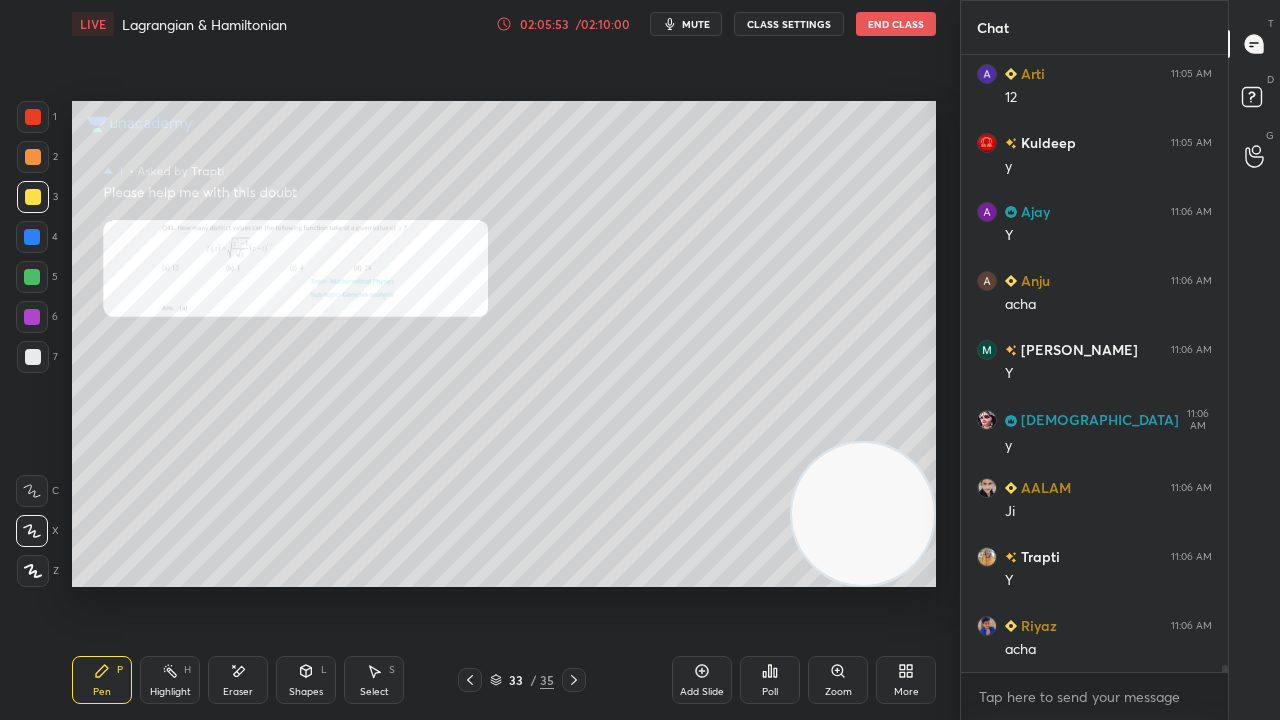 click on "mute" at bounding box center (696, 24) 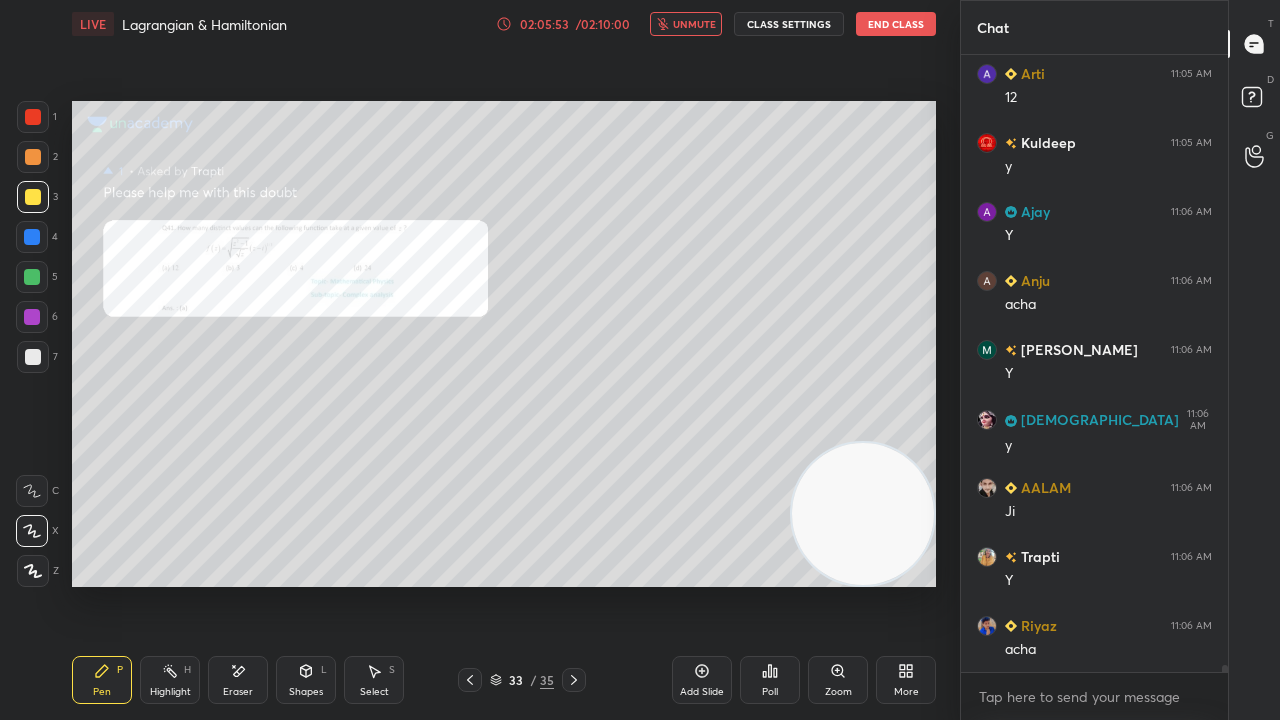 click on "unmute" at bounding box center [694, 24] 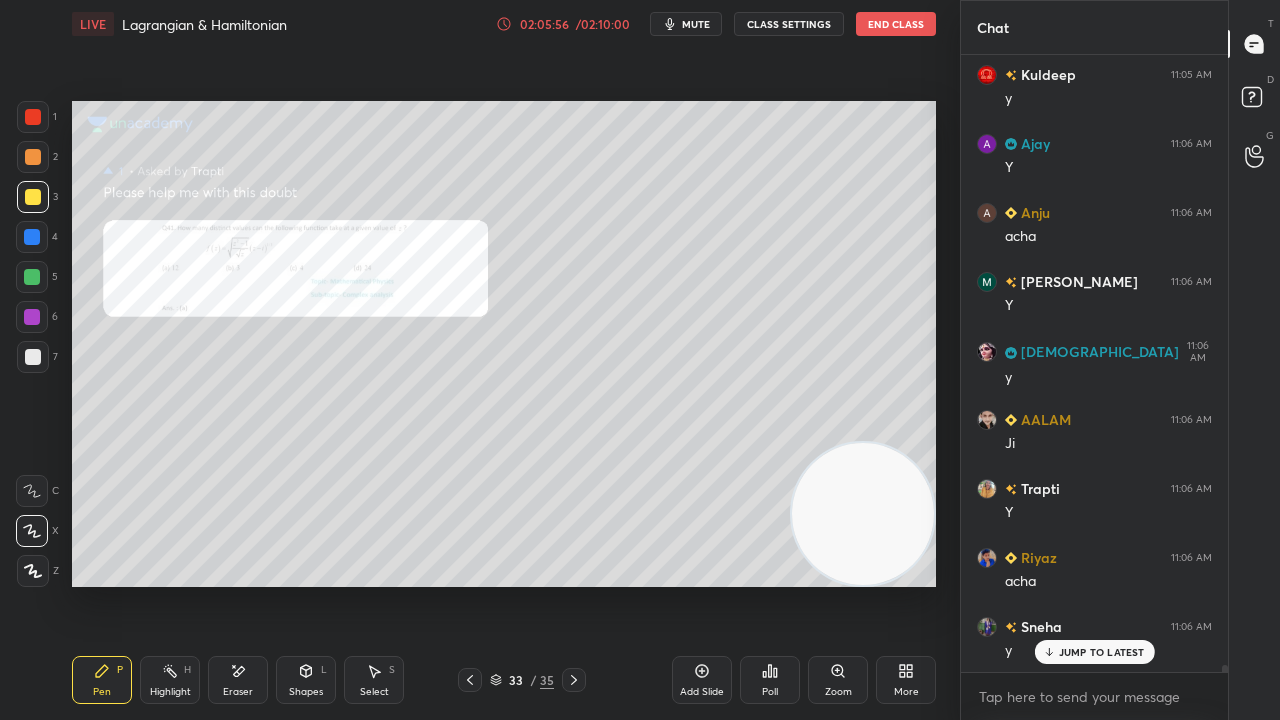 scroll, scrollTop: 55168, scrollLeft: 0, axis: vertical 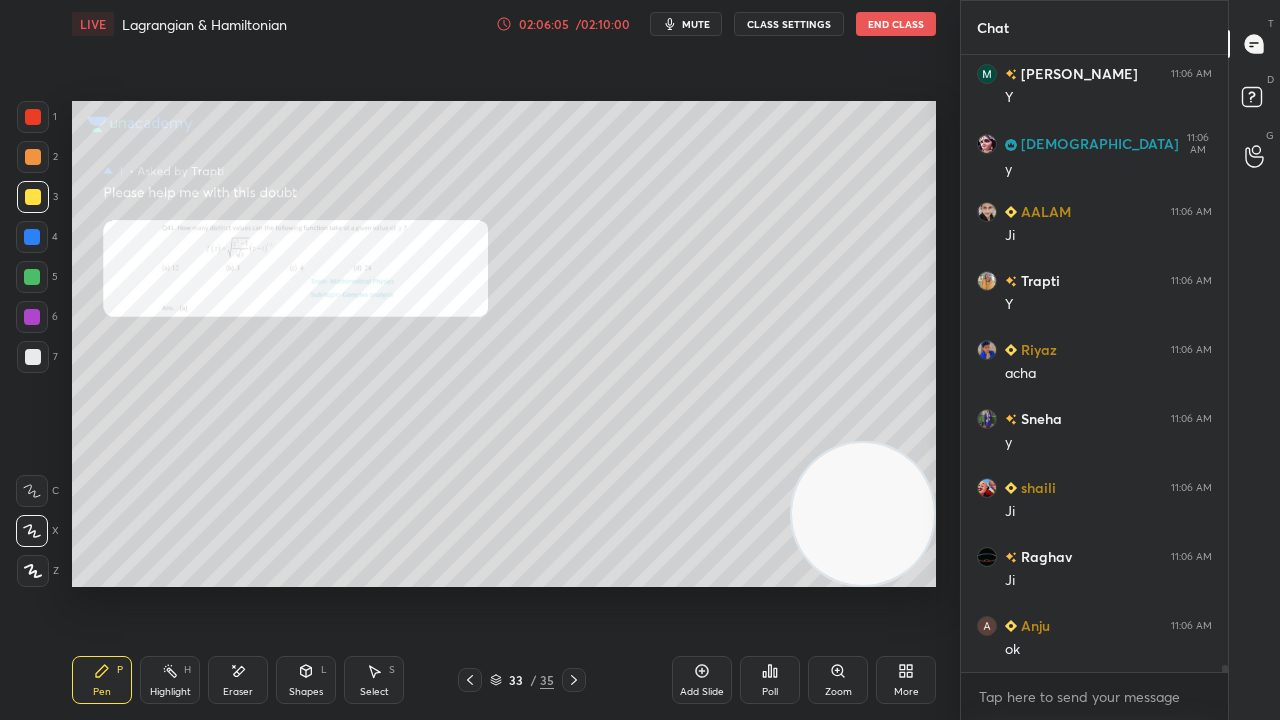 drag, startPoint x: 853, startPoint y: 530, endPoint x: 832, endPoint y: 408, distance: 123.79418 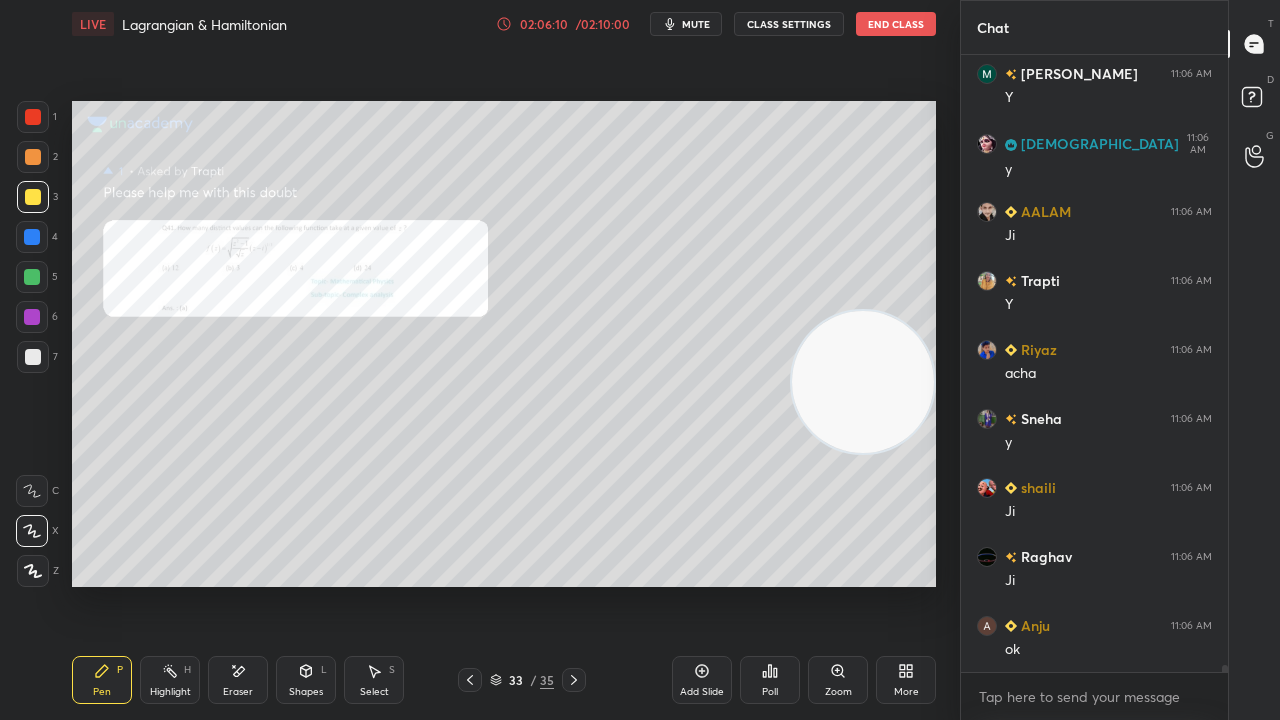 scroll, scrollTop: 55374, scrollLeft: 0, axis: vertical 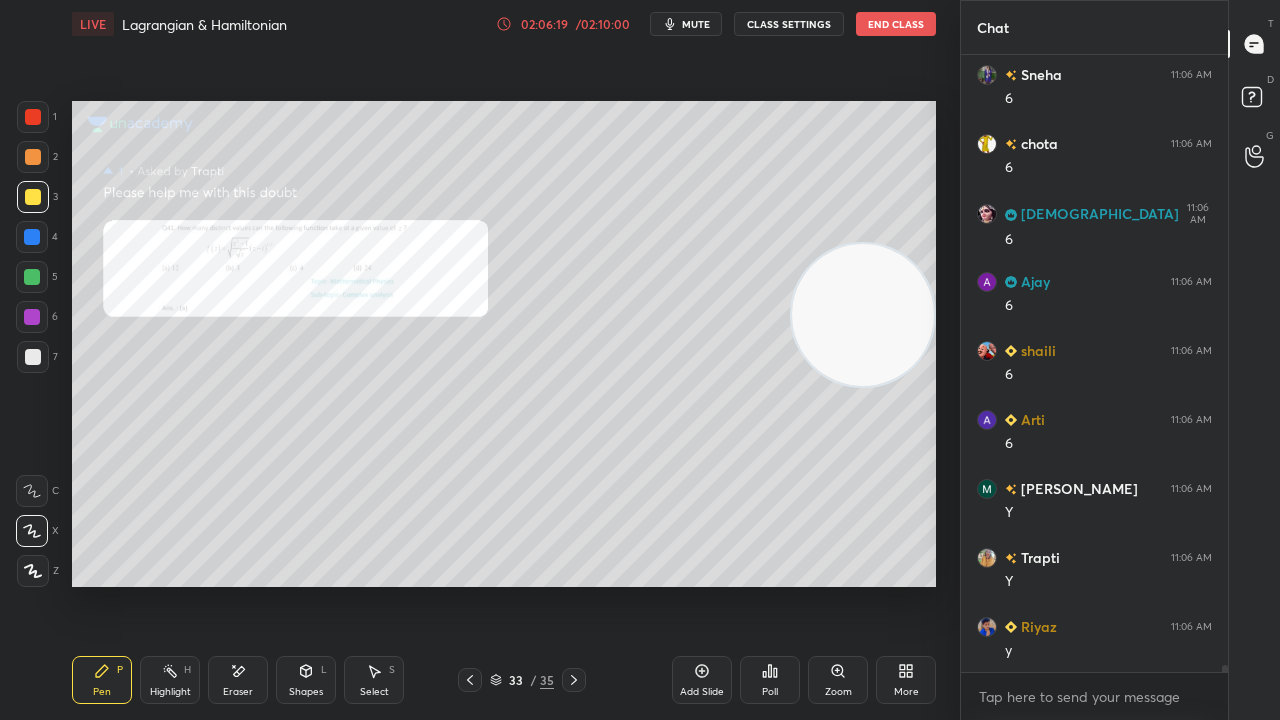 click 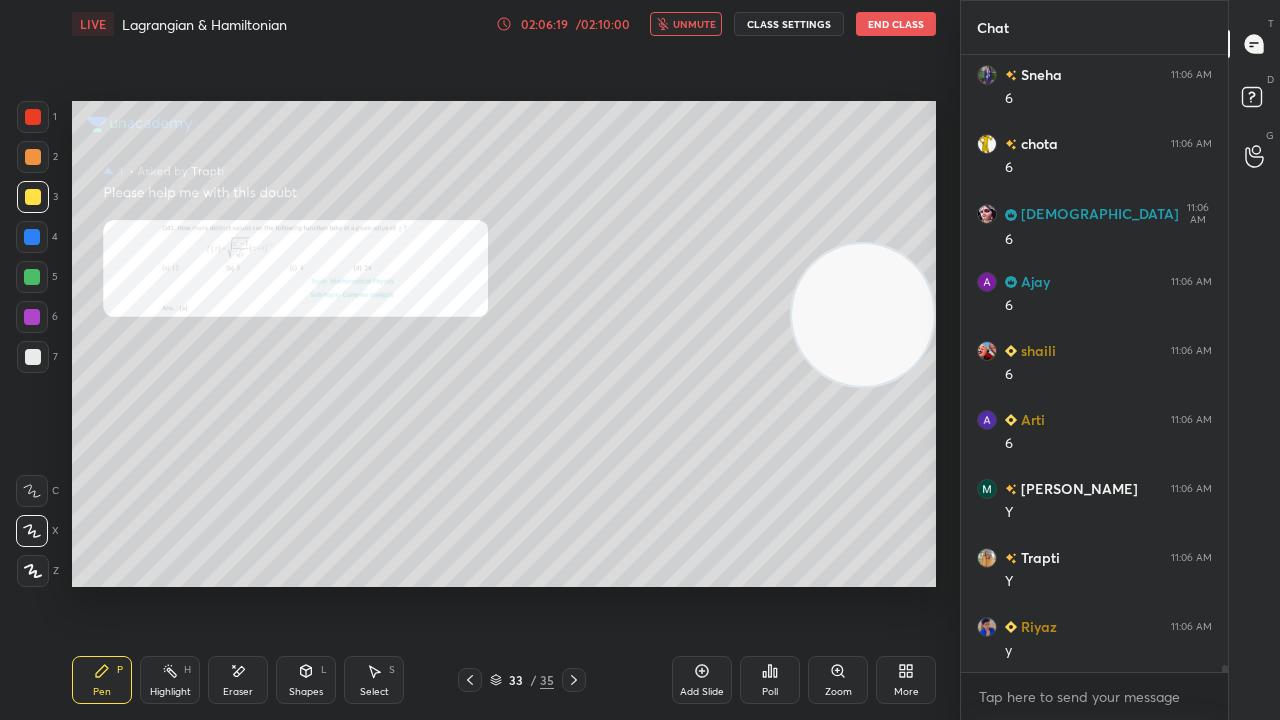 scroll, scrollTop: 55996, scrollLeft: 0, axis: vertical 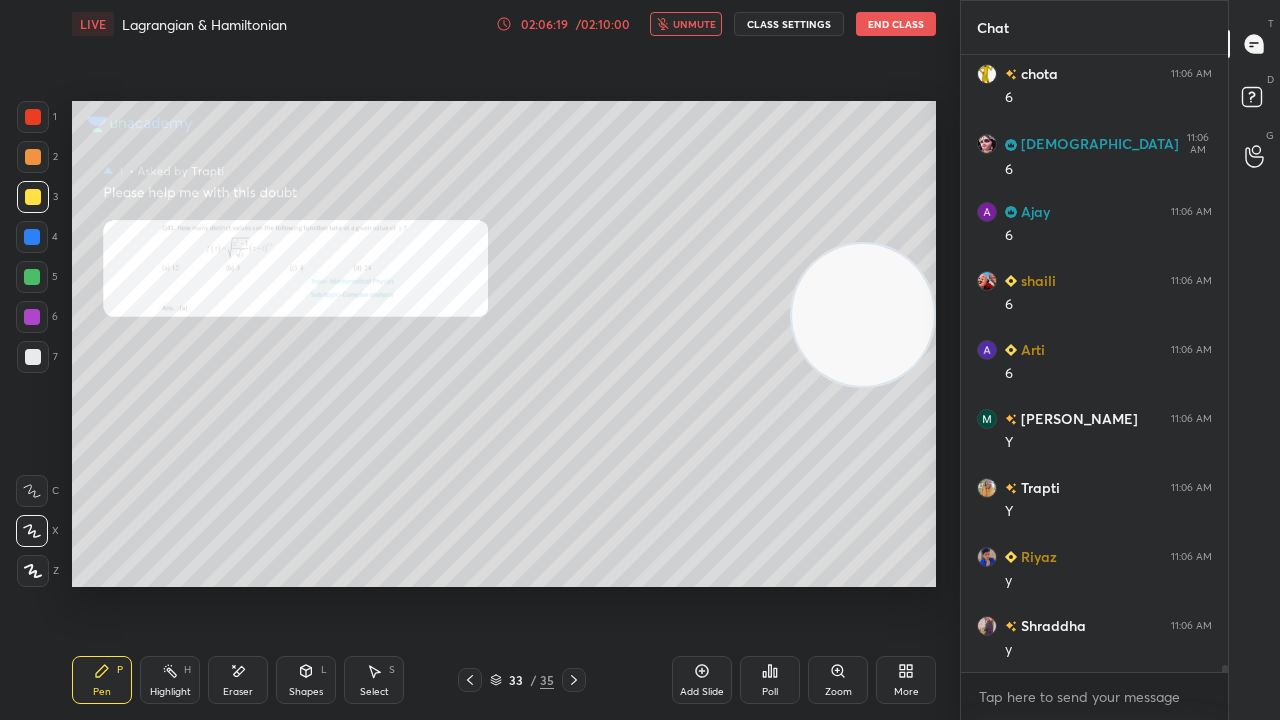 click on "unmute" at bounding box center [694, 24] 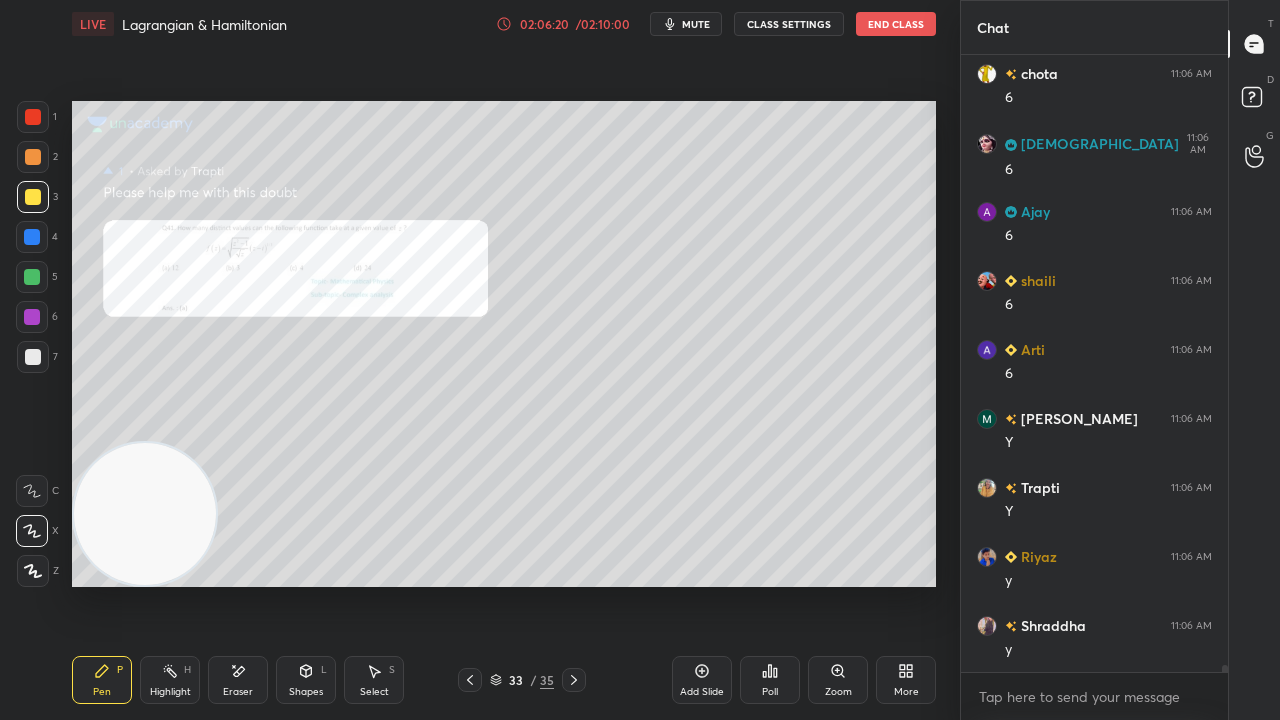 drag, startPoint x: 850, startPoint y: 333, endPoint x: 44, endPoint y: 594, distance: 847.2054 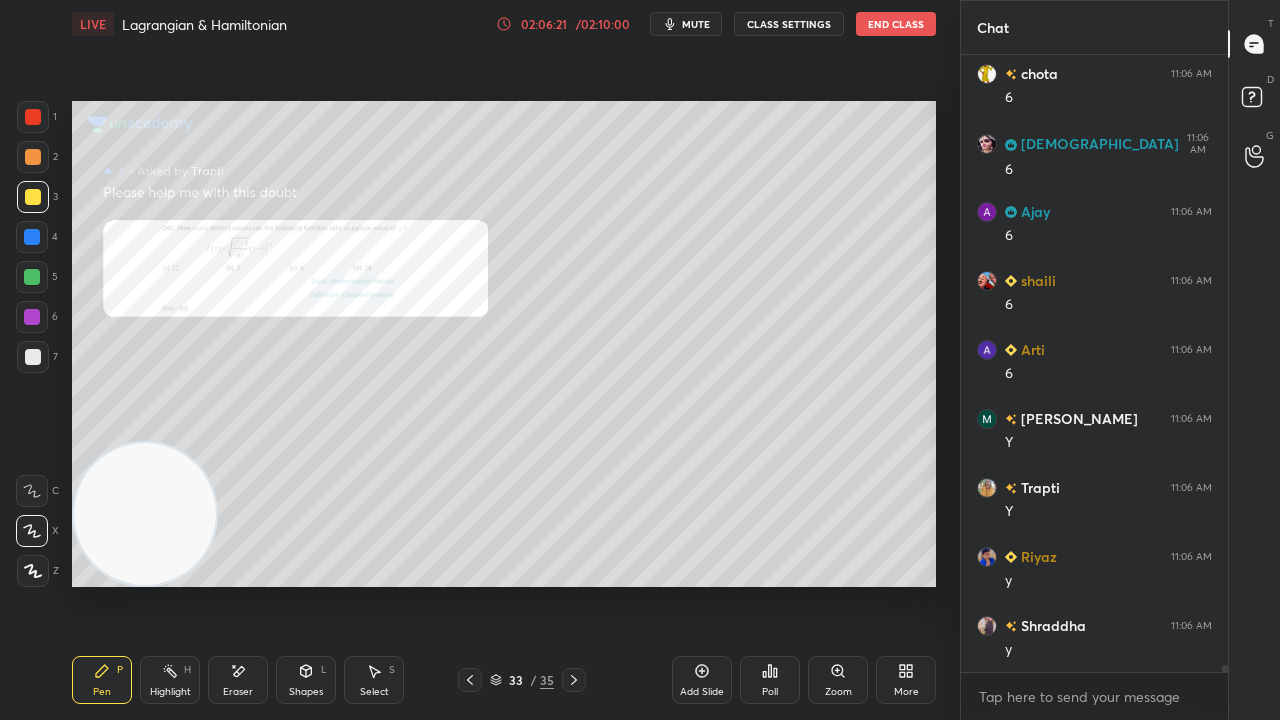 scroll, scrollTop: 56064, scrollLeft: 0, axis: vertical 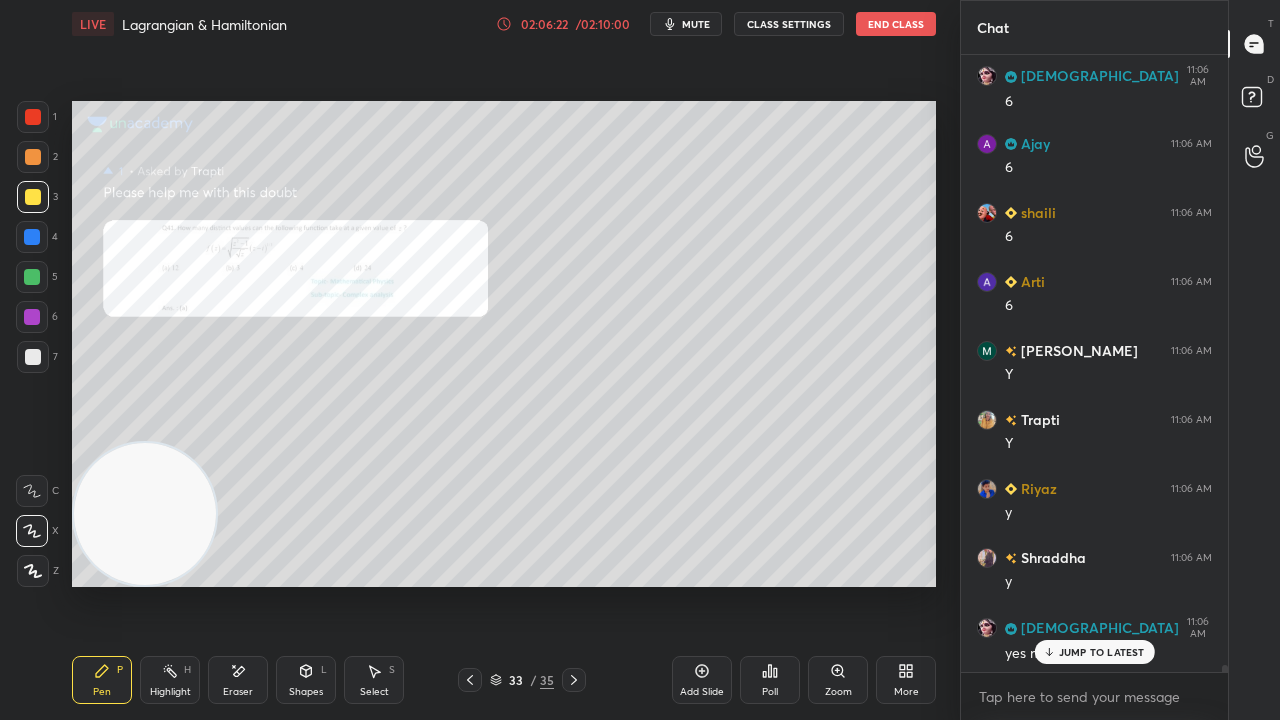 click 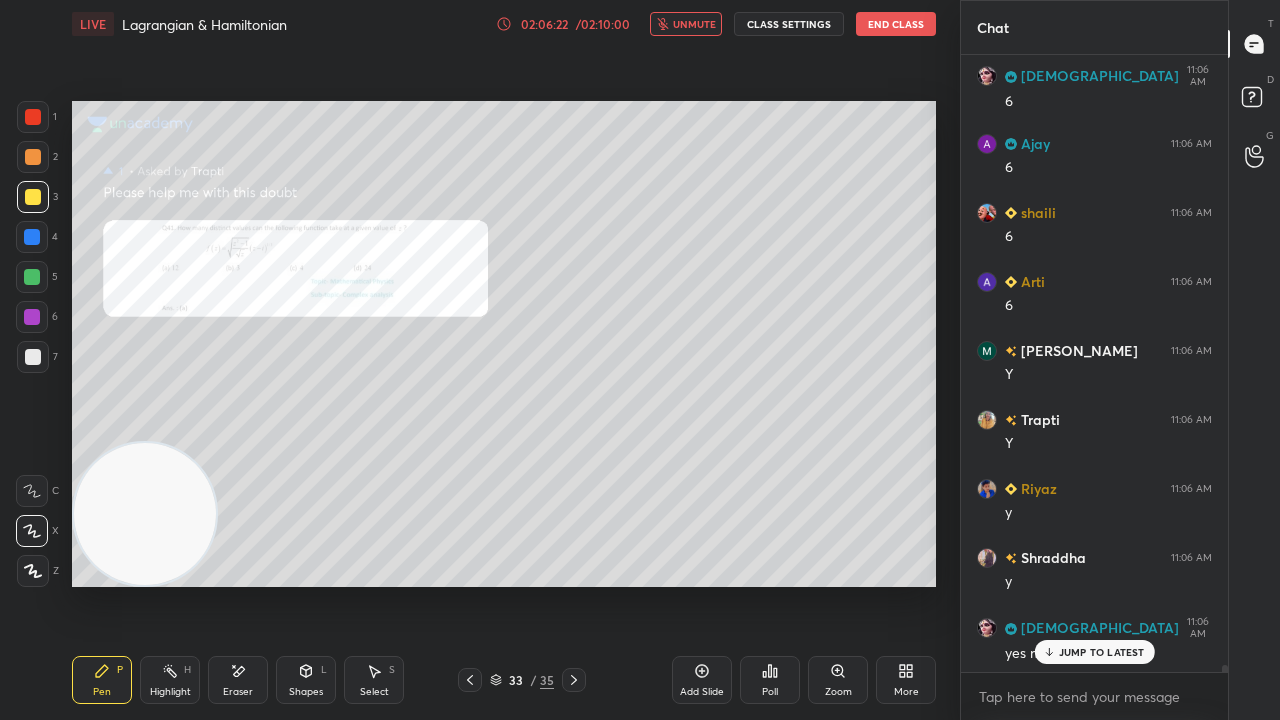 click on "unmute" at bounding box center [686, 24] 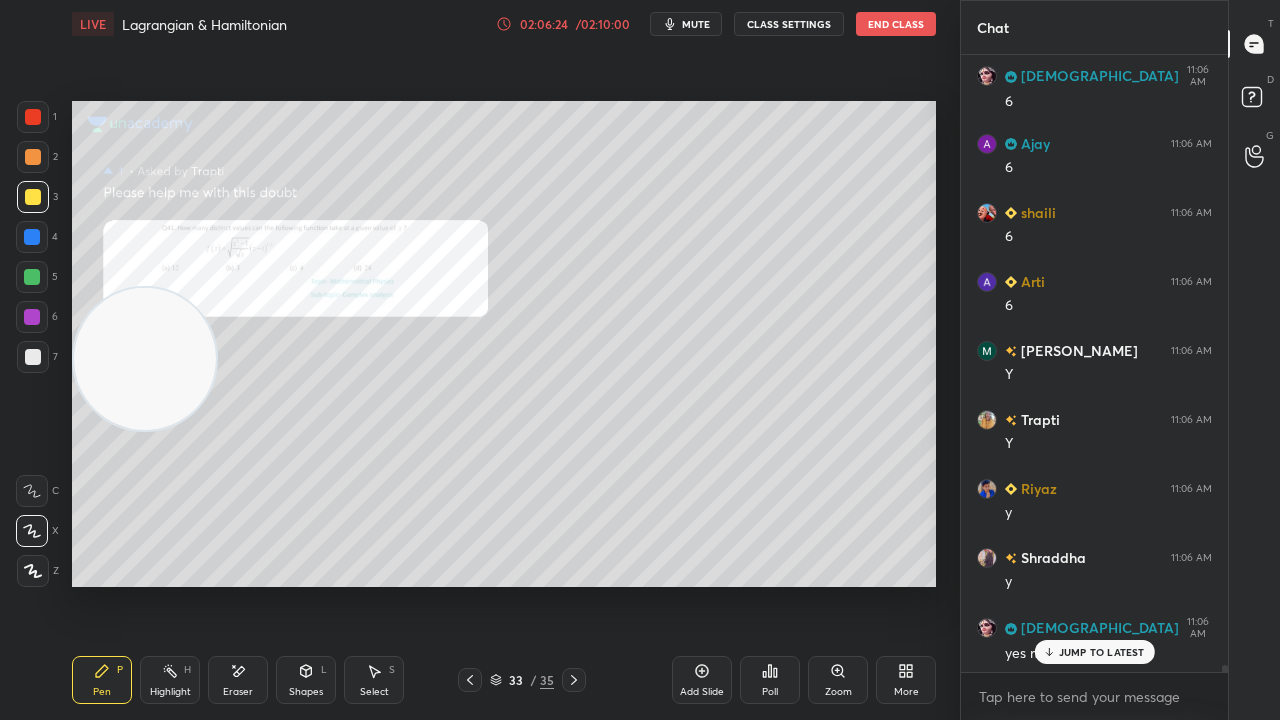 drag, startPoint x: 146, startPoint y: 526, endPoint x: 141, endPoint y: 371, distance: 155.08063 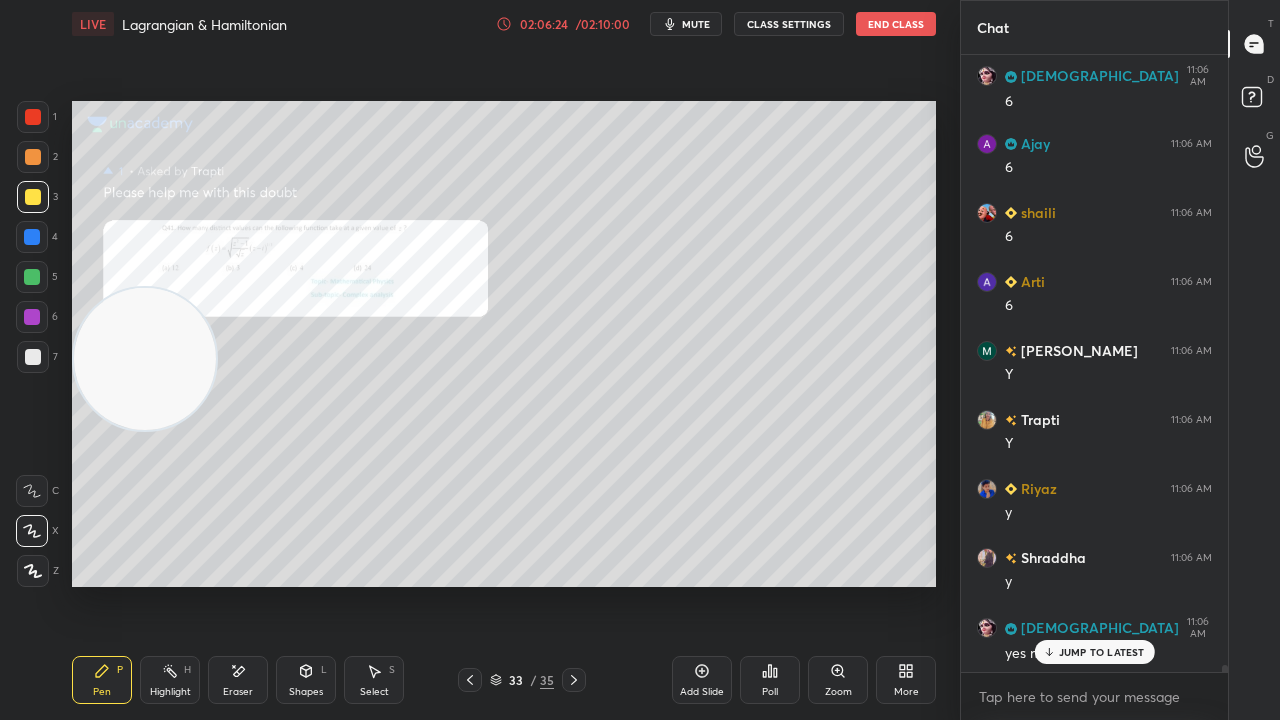 click at bounding box center (145, 359) 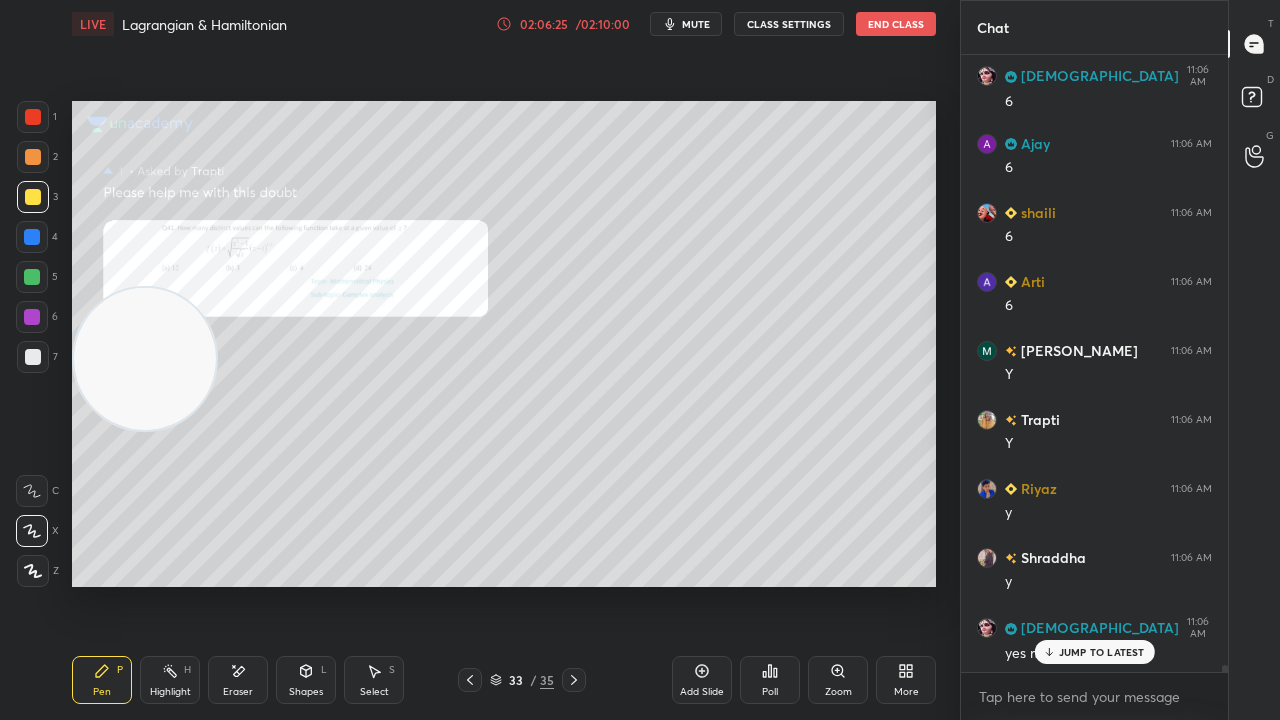 click on "mute" at bounding box center [686, 24] 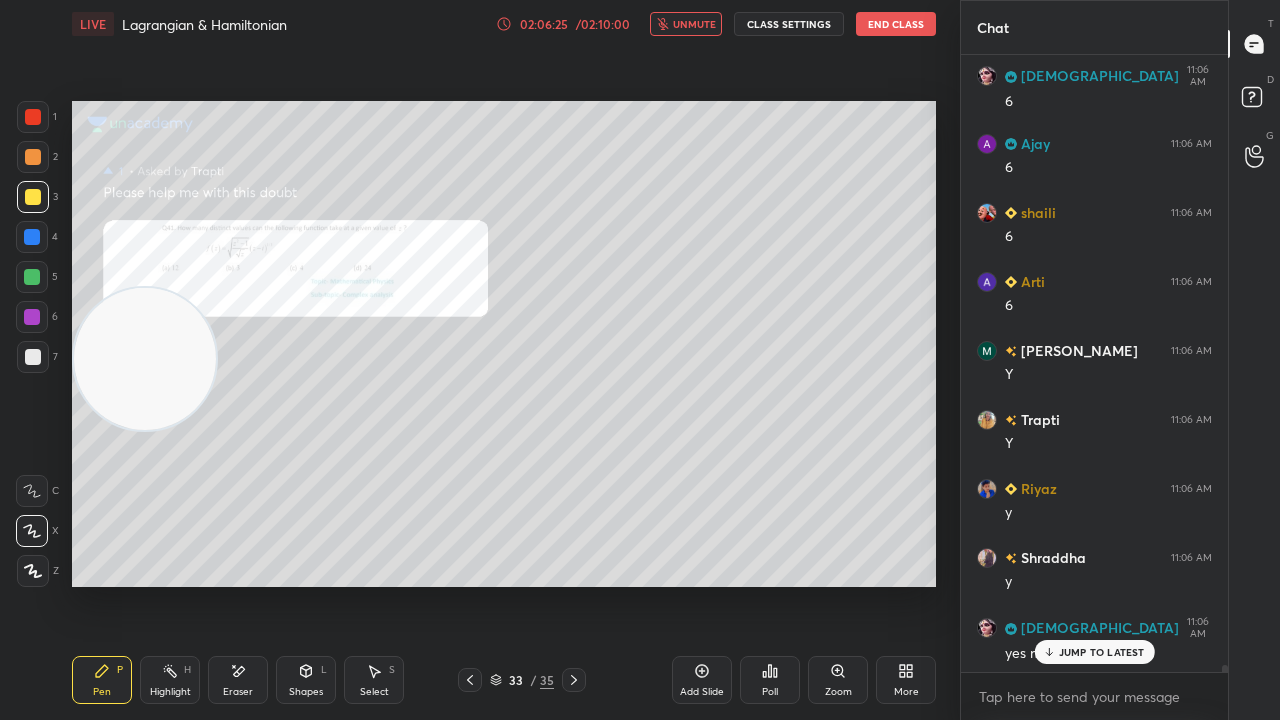 click on "unmute" at bounding box center [686, 24] 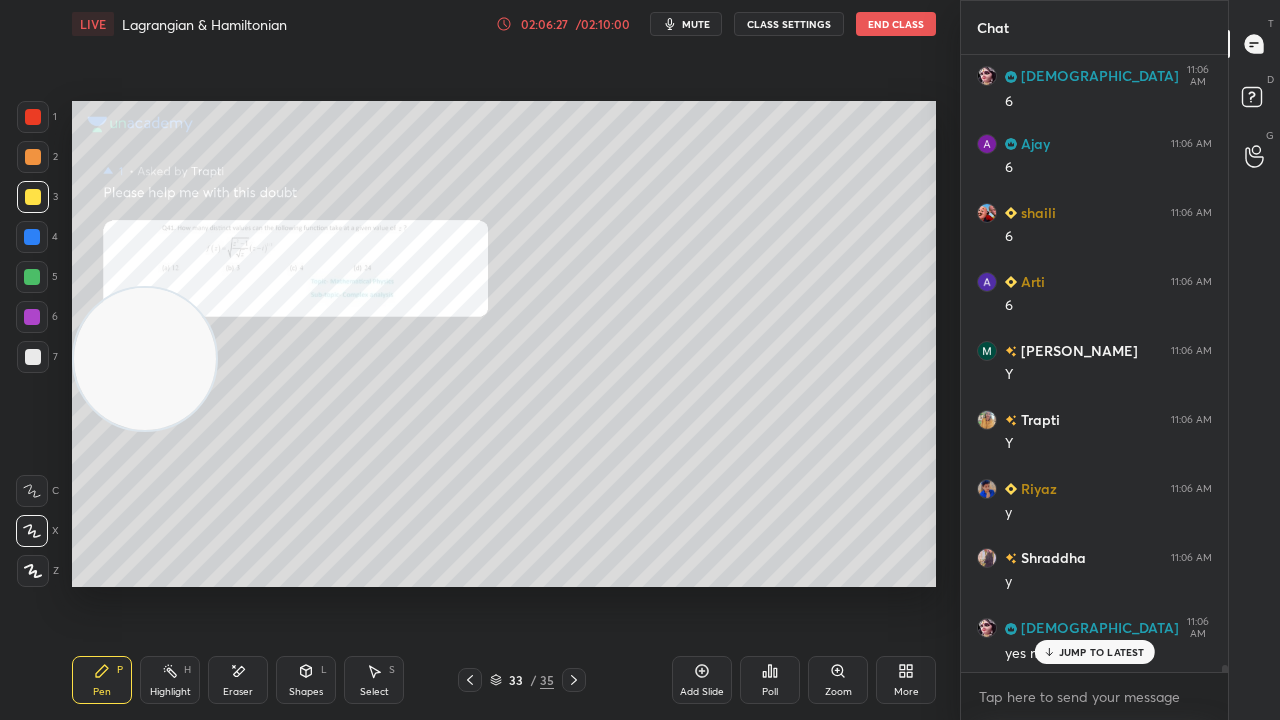 click at bounding box center (33, 117) 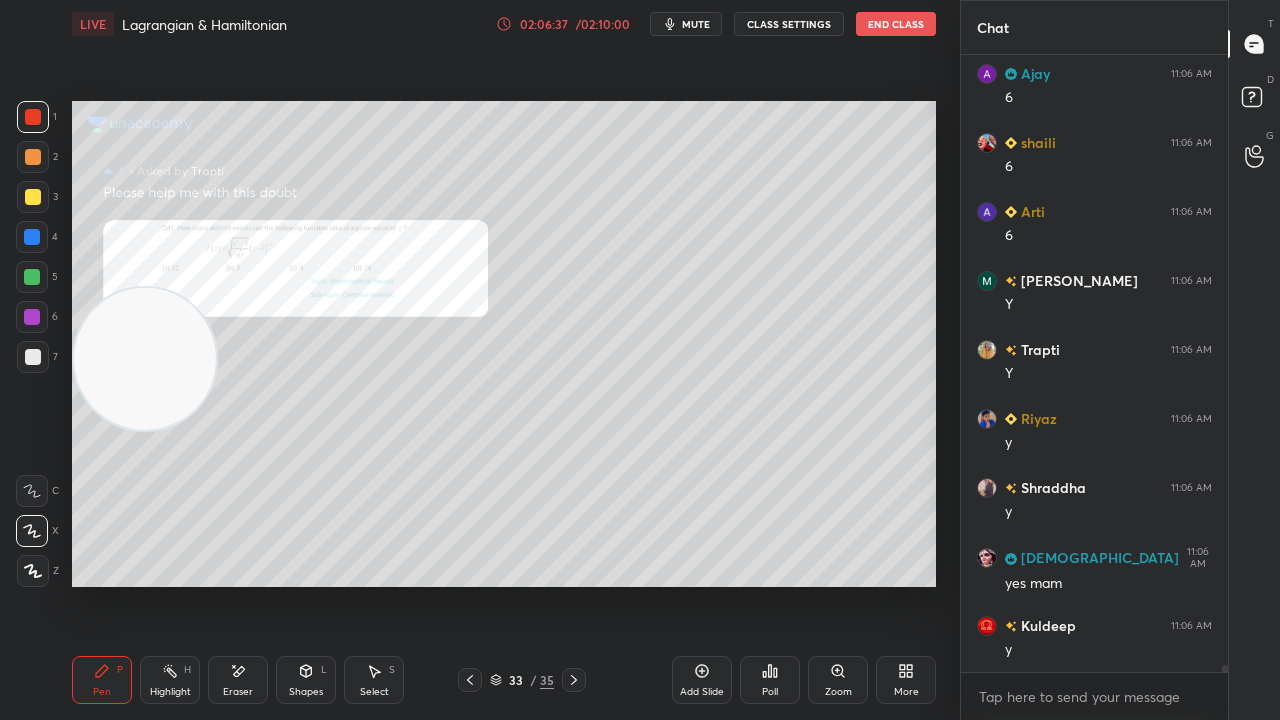 scroll, scrollTop: 56202, scrollLeft: 0, axis: vertical 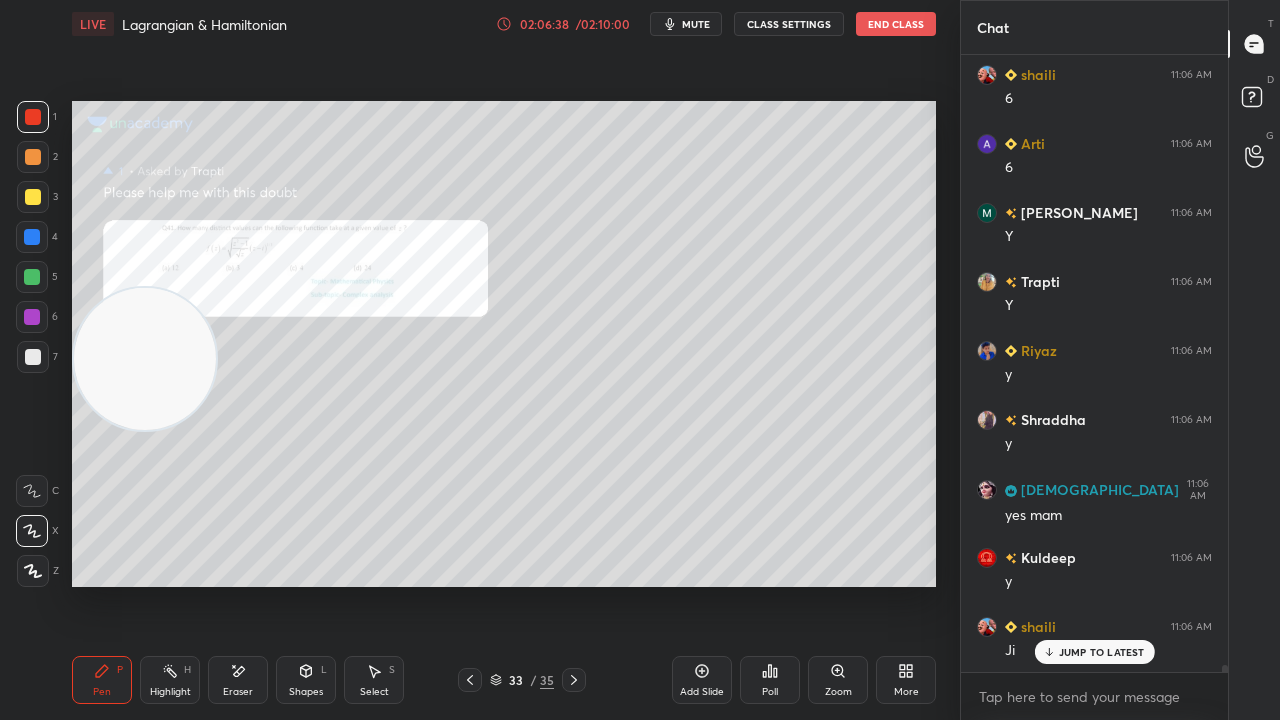 click on "Setting up your live class Poll for   secs No correct answer Start poll" at bounding box center (504, 344) 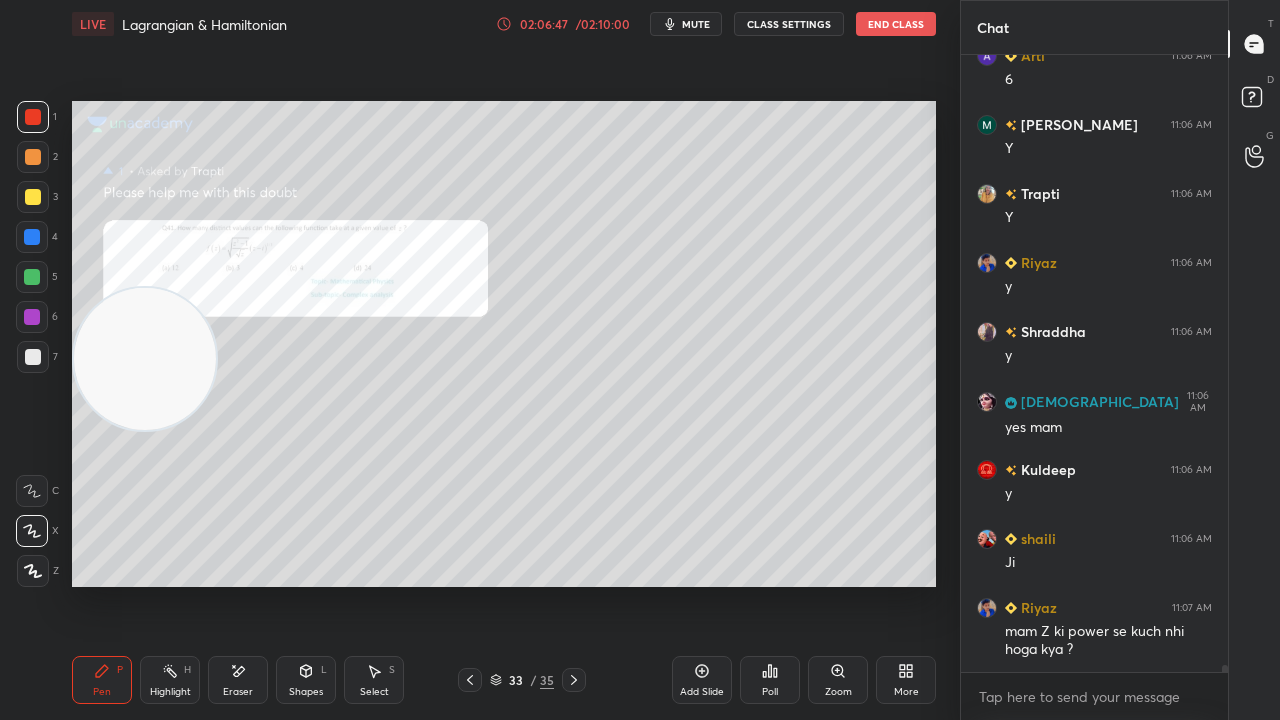 scroll, scrollTop: 56358, scrollLeft: 0, axis: vertical 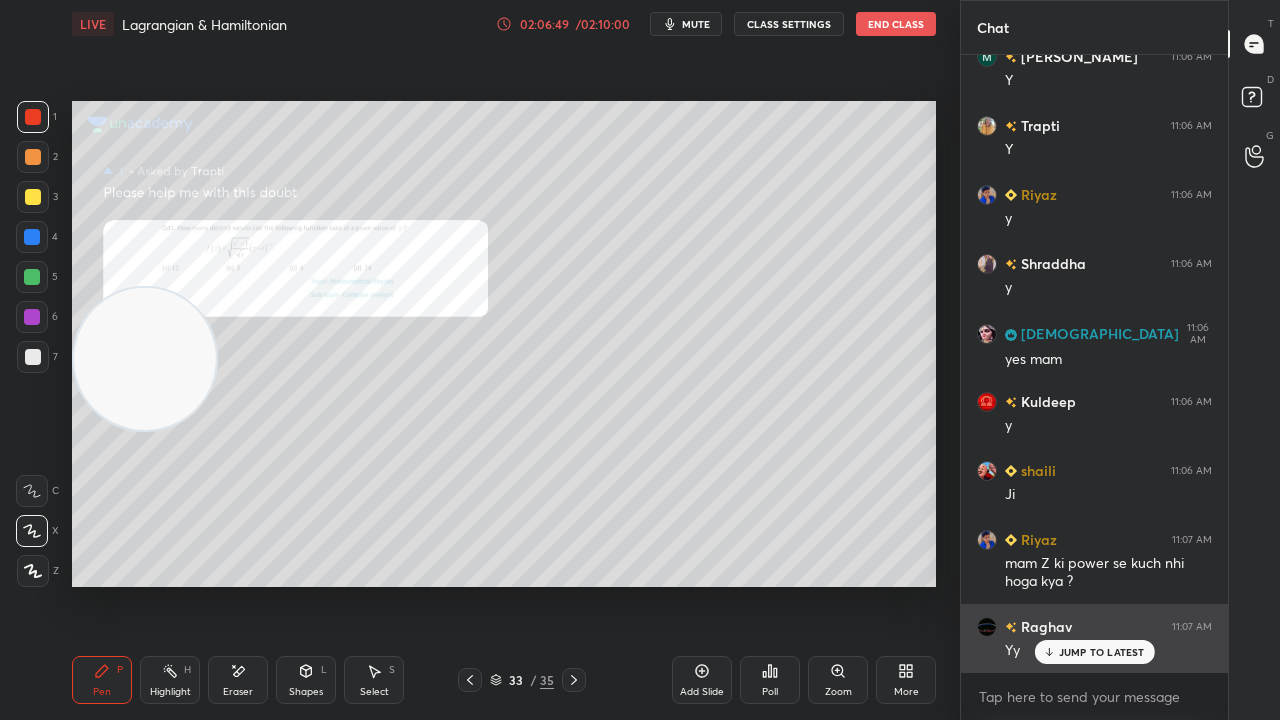 click on "JUMP TO LATEST" at bounding box center [1102, 652] 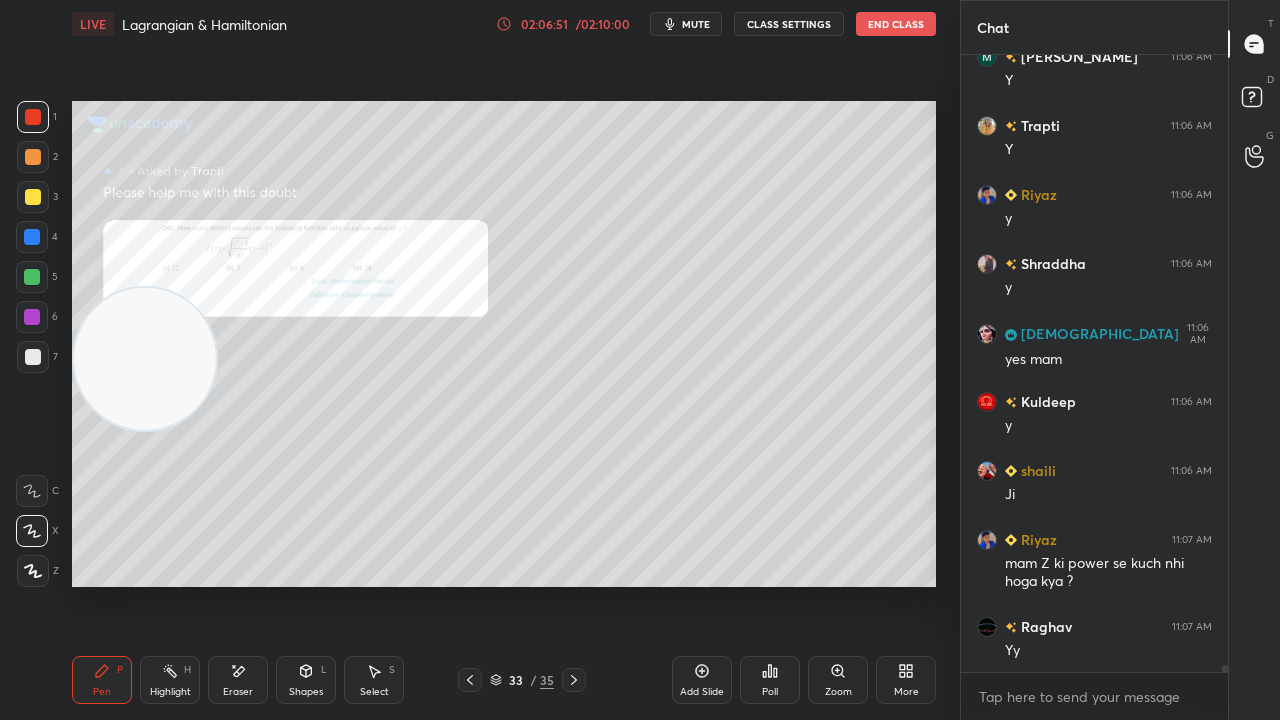click on "mute" at bounding box center (696, 24) 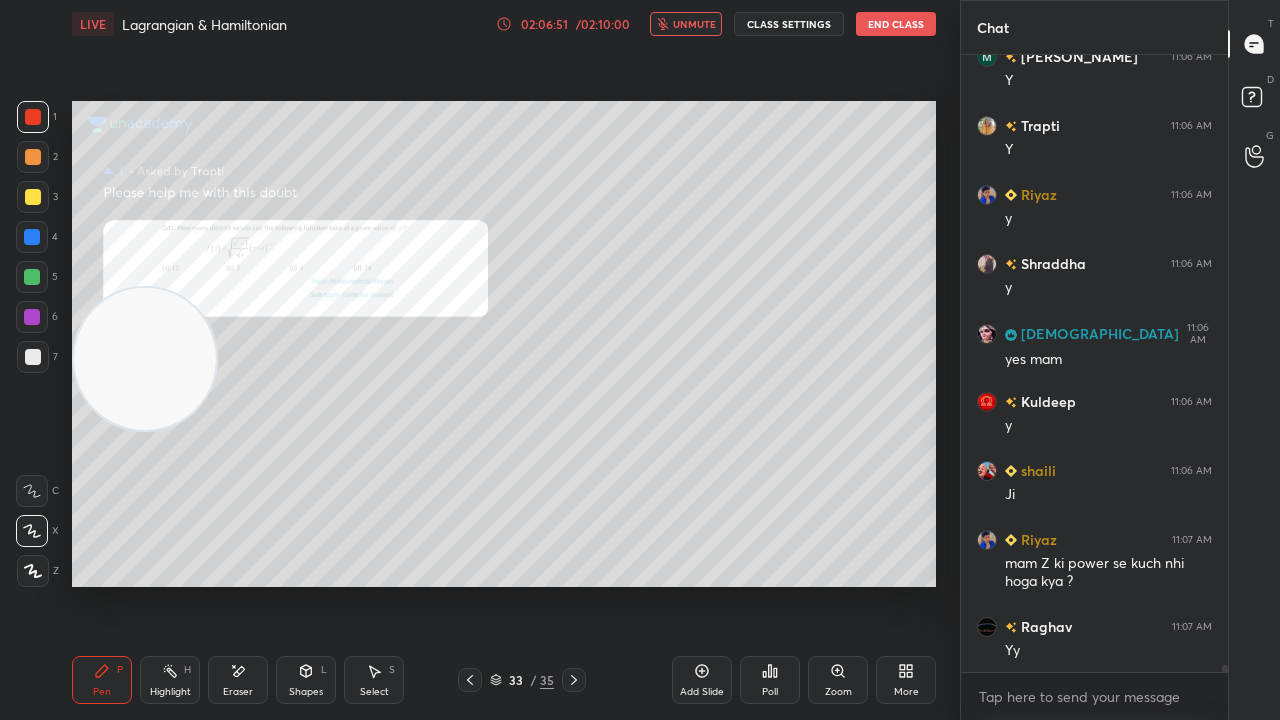 click on "unmute" at bounding box center (694, 24) 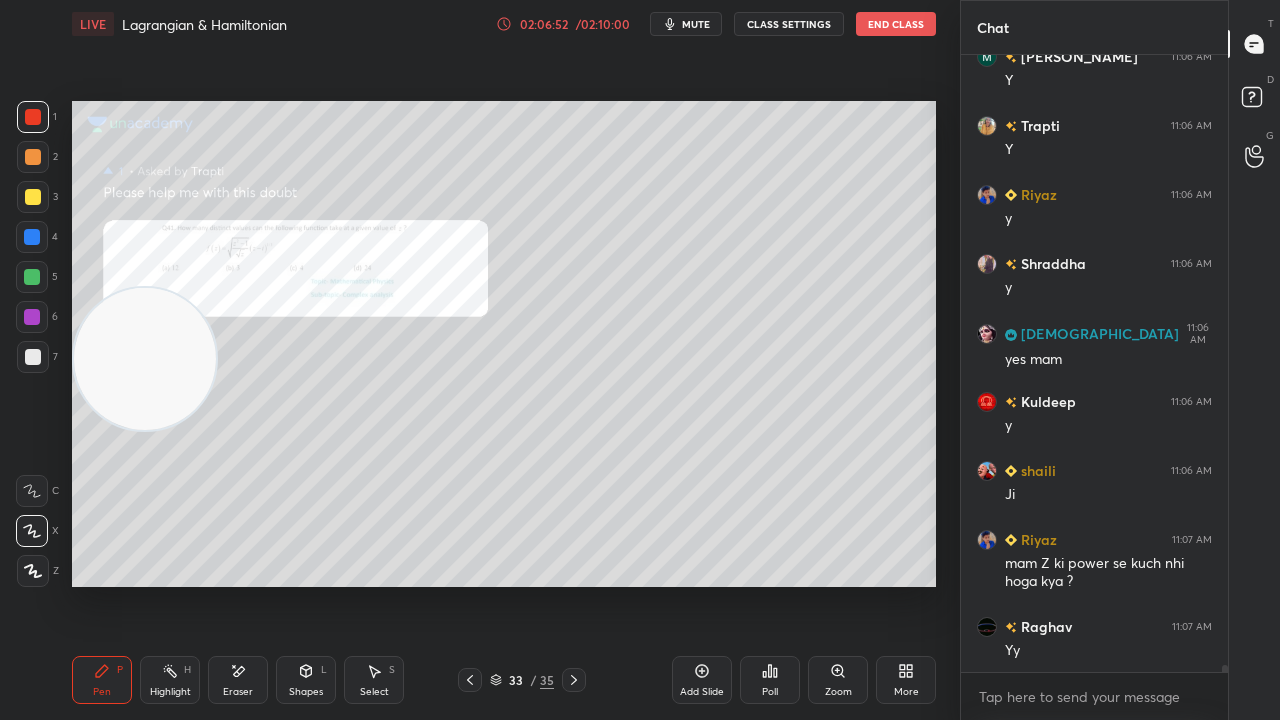 click at bounding box center [33, 197] 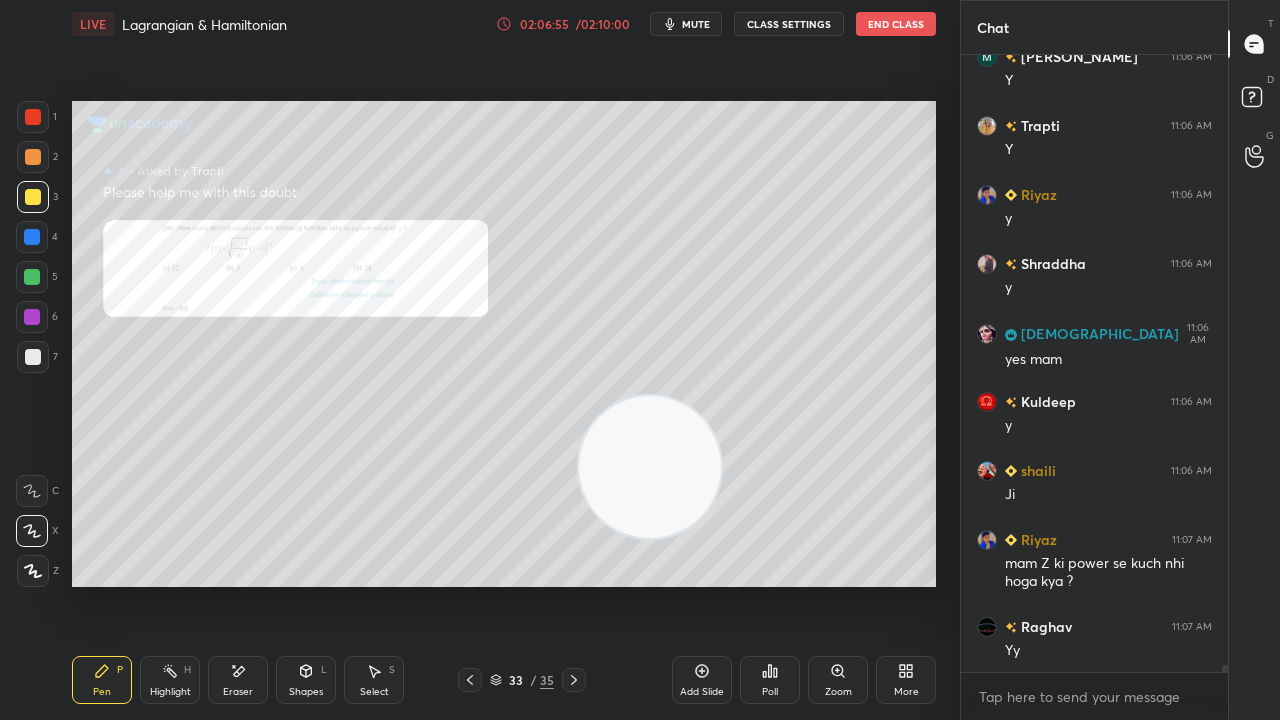 drag, startPoint x: 142, startPoint y: 426, endPoint x: 709, endPoint y: 541, distance: 578.54474 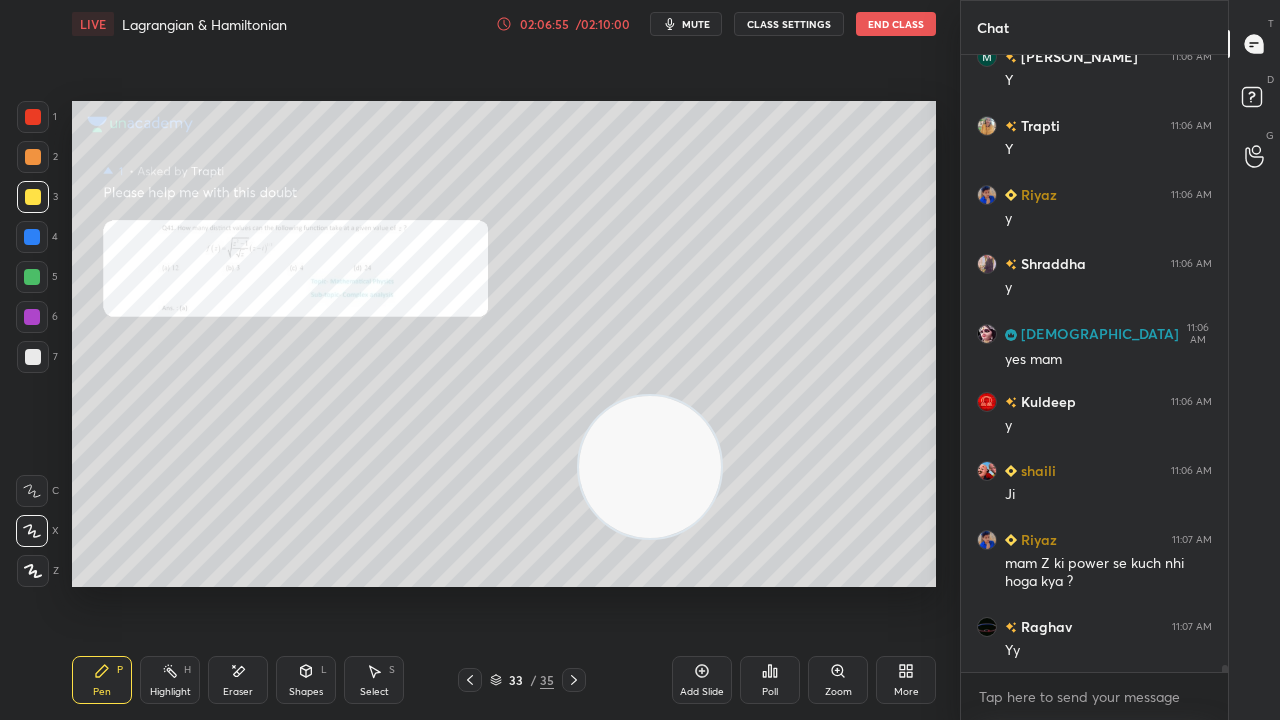 click at bounding box center [650, 467] 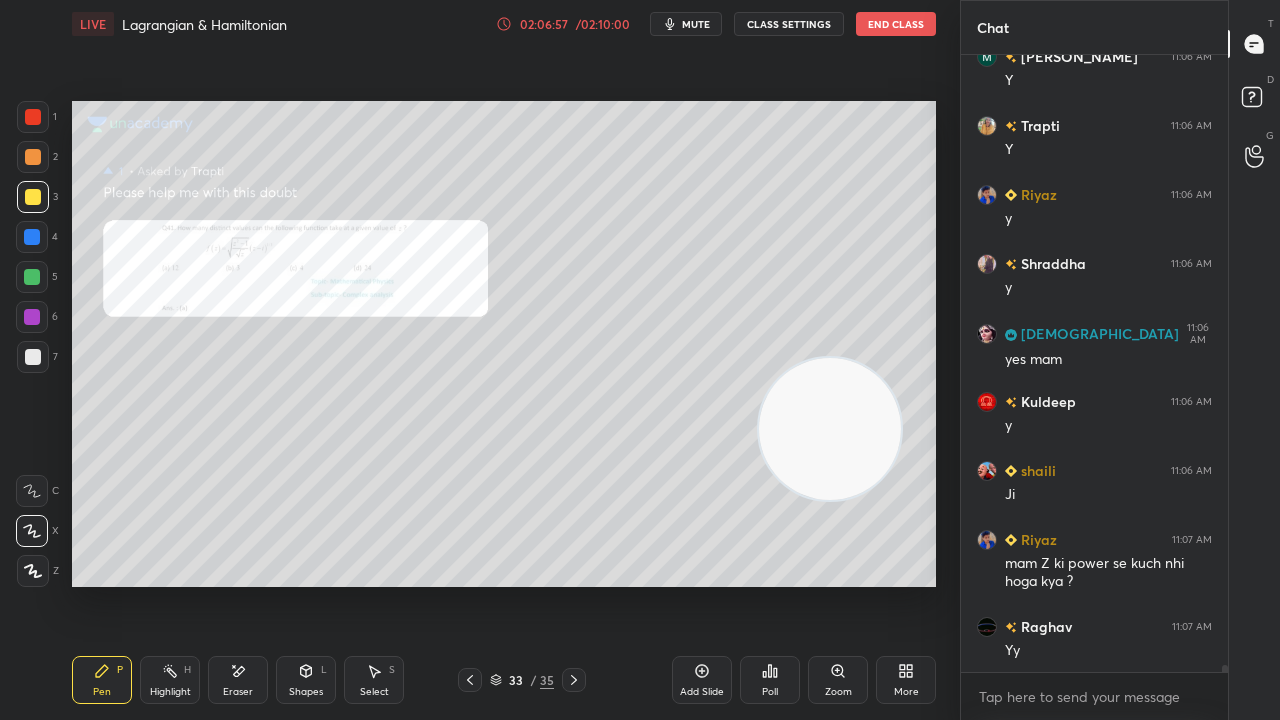 drag, startPoint x: 736, startPoint y: 488, endPoint x: 897, endPoint y: 438, distance: 168.5853 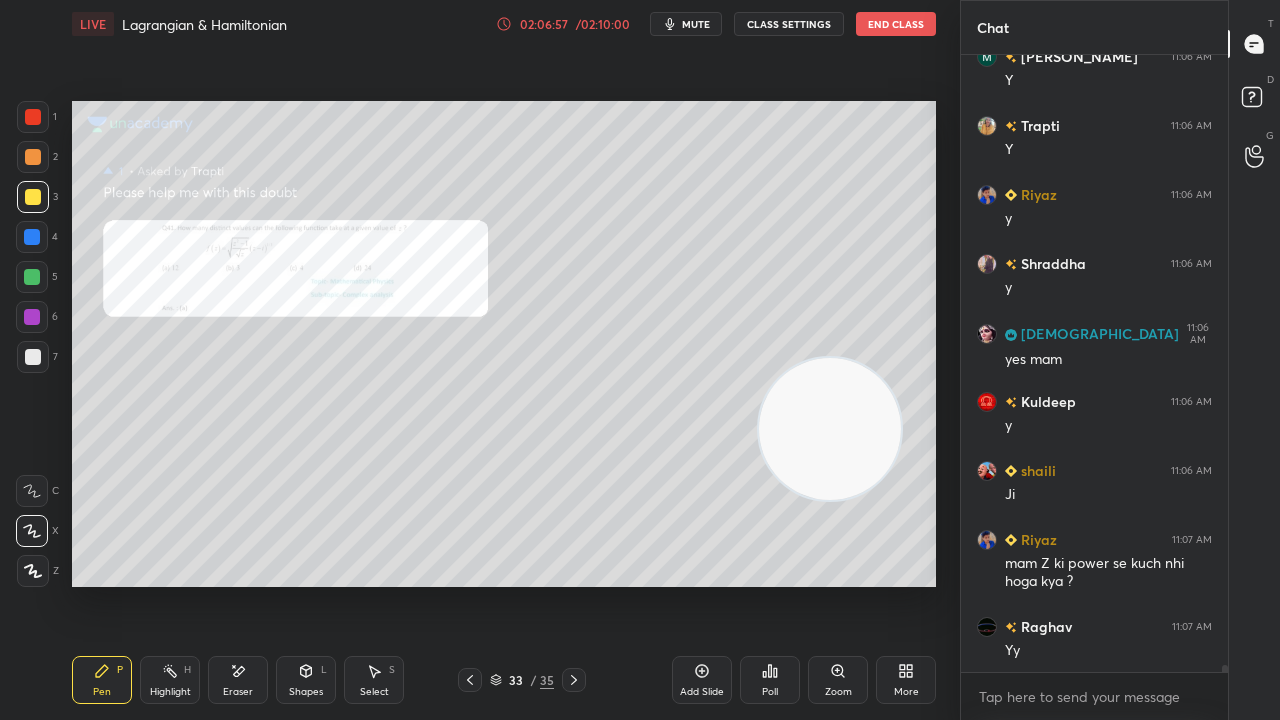 click at bounding box center [830, 429] 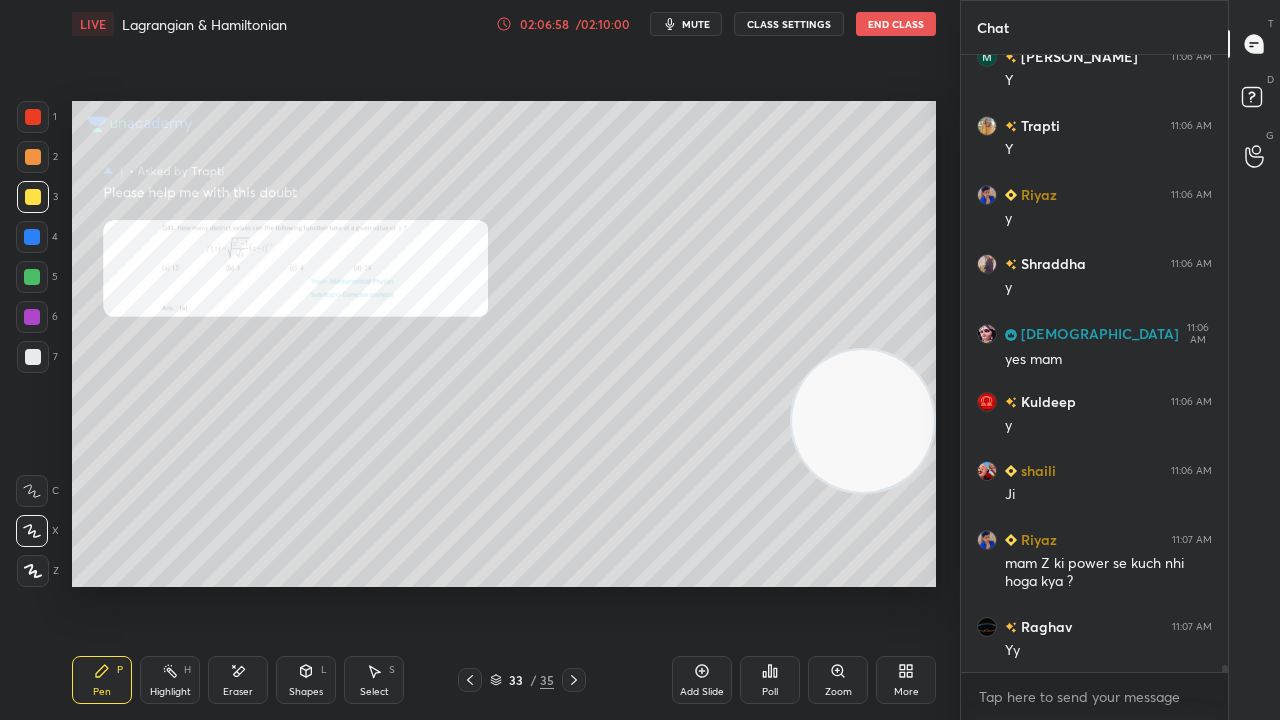 click on "mute" at bounding box center (696, 24) 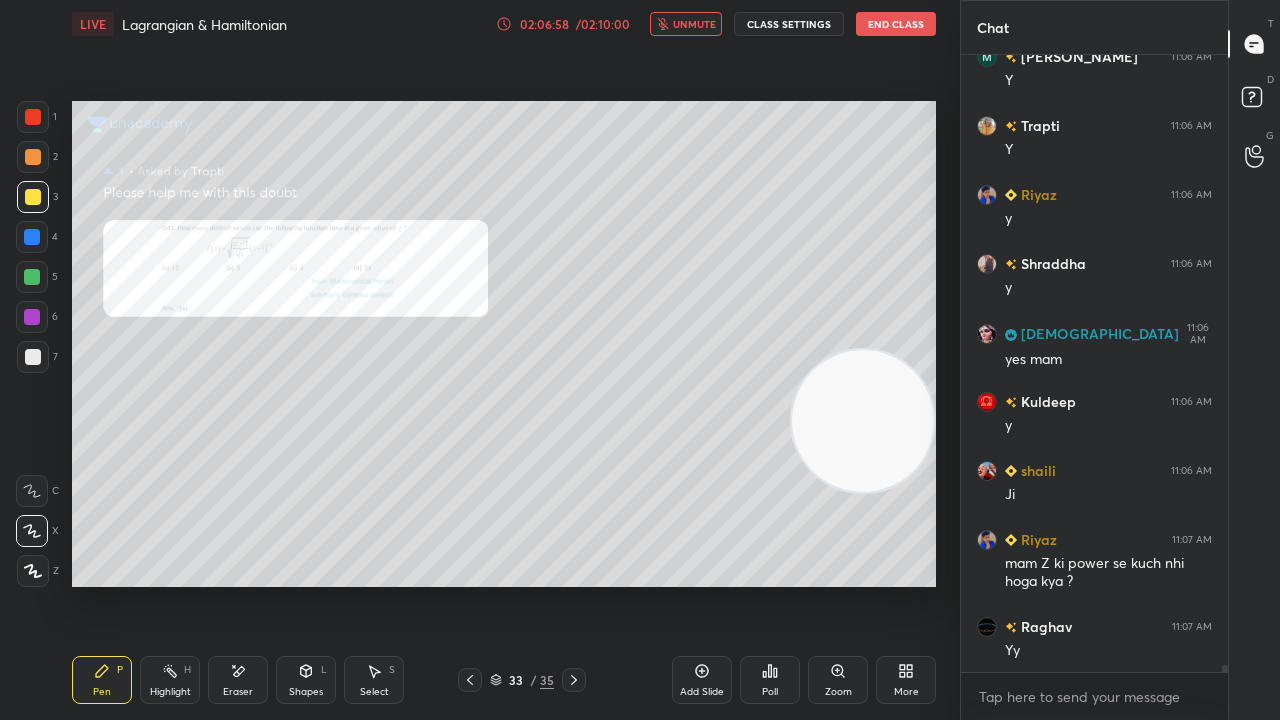 click on "unmute" at bounding box center [694, 24] 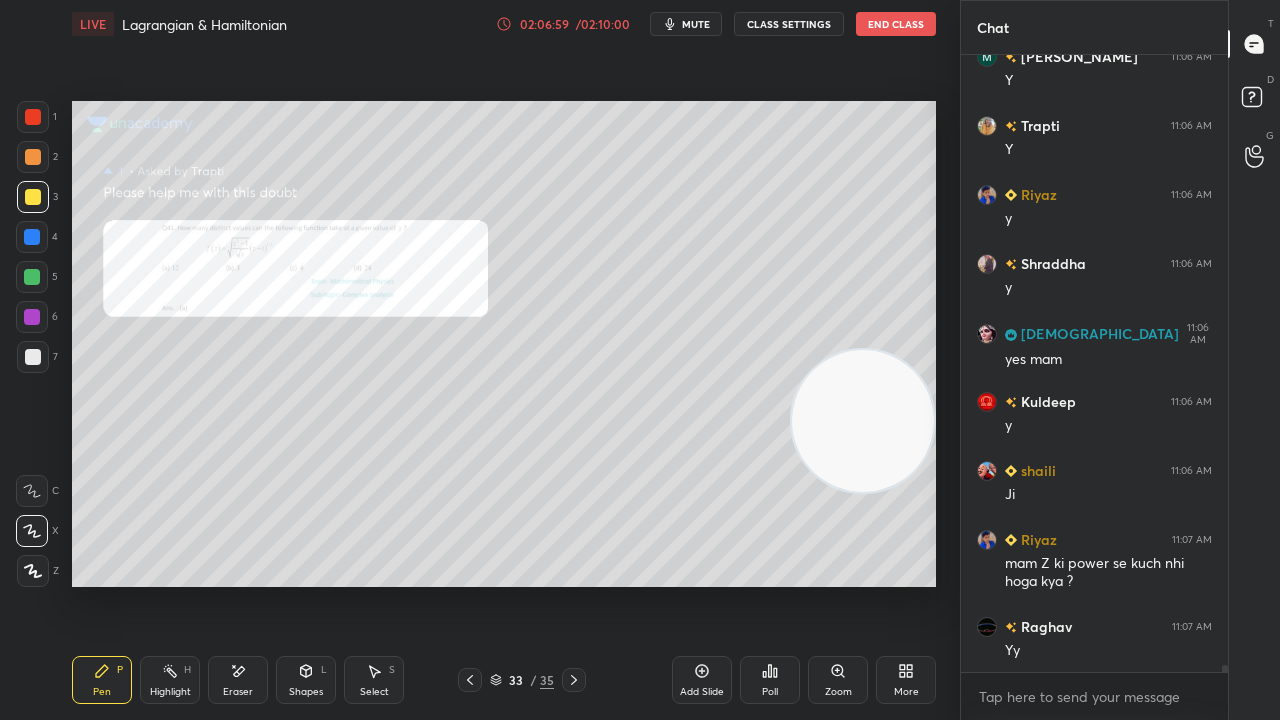 click at bounding box center [32, 277] 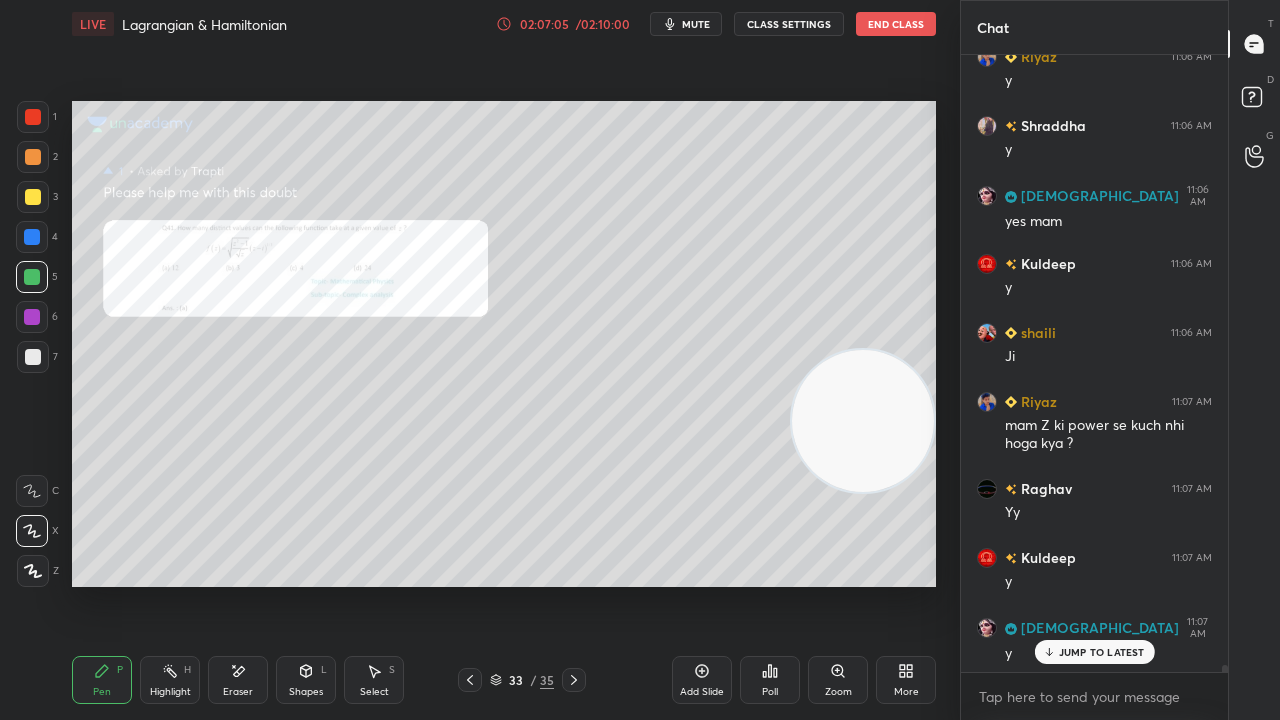 scroll, scrollTop: 56566, scrollLeft: 0, axis: vertical 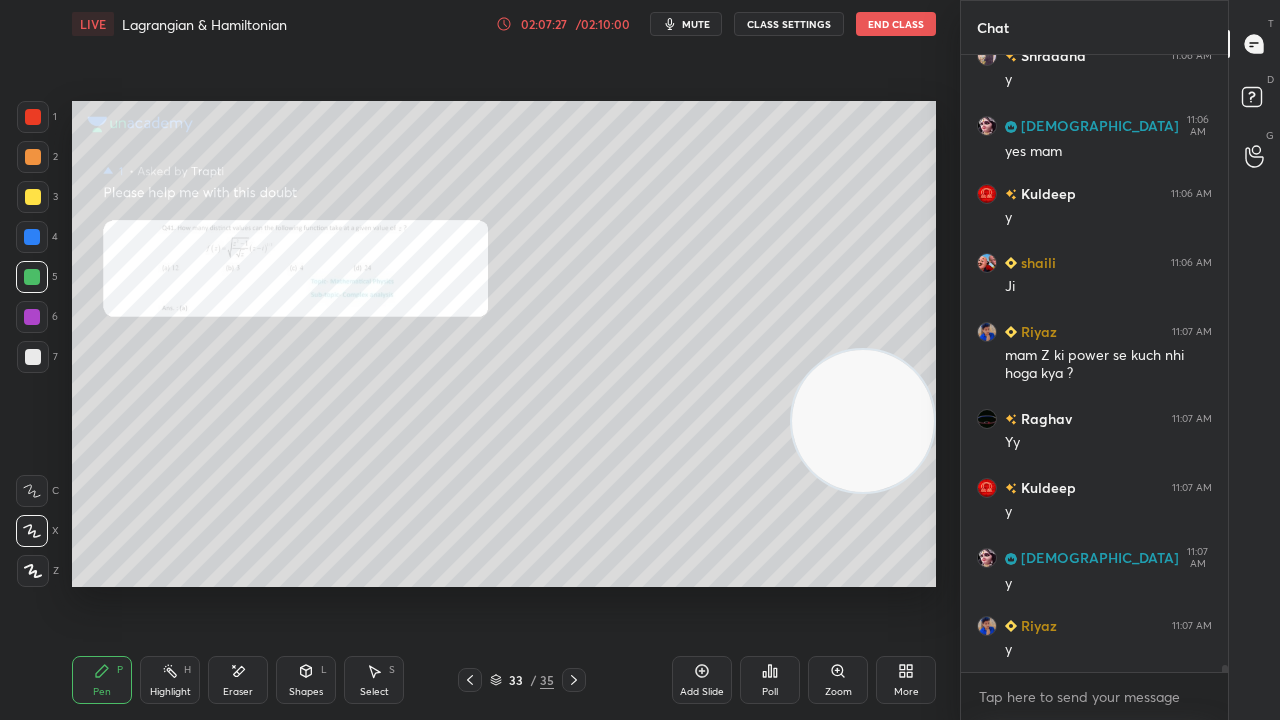 click on "mute" at bounding box center (696, 24) 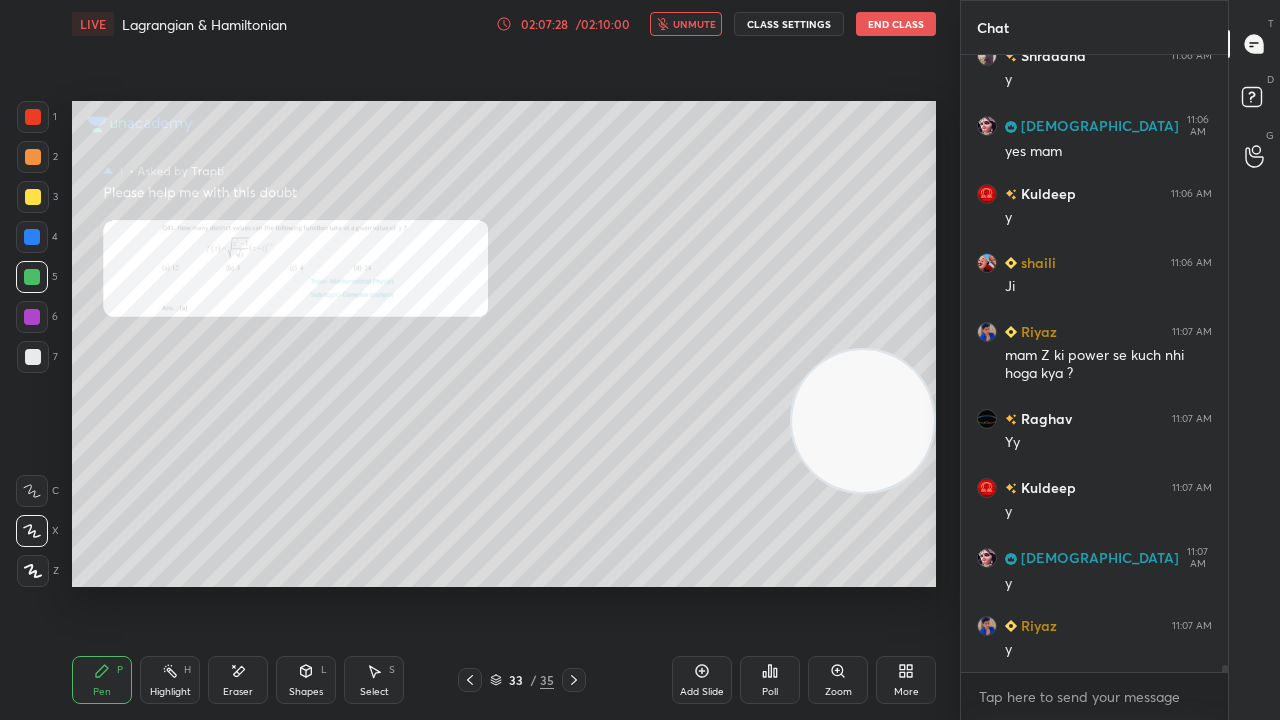 click on "unmute" at bounding box center (694, 24) 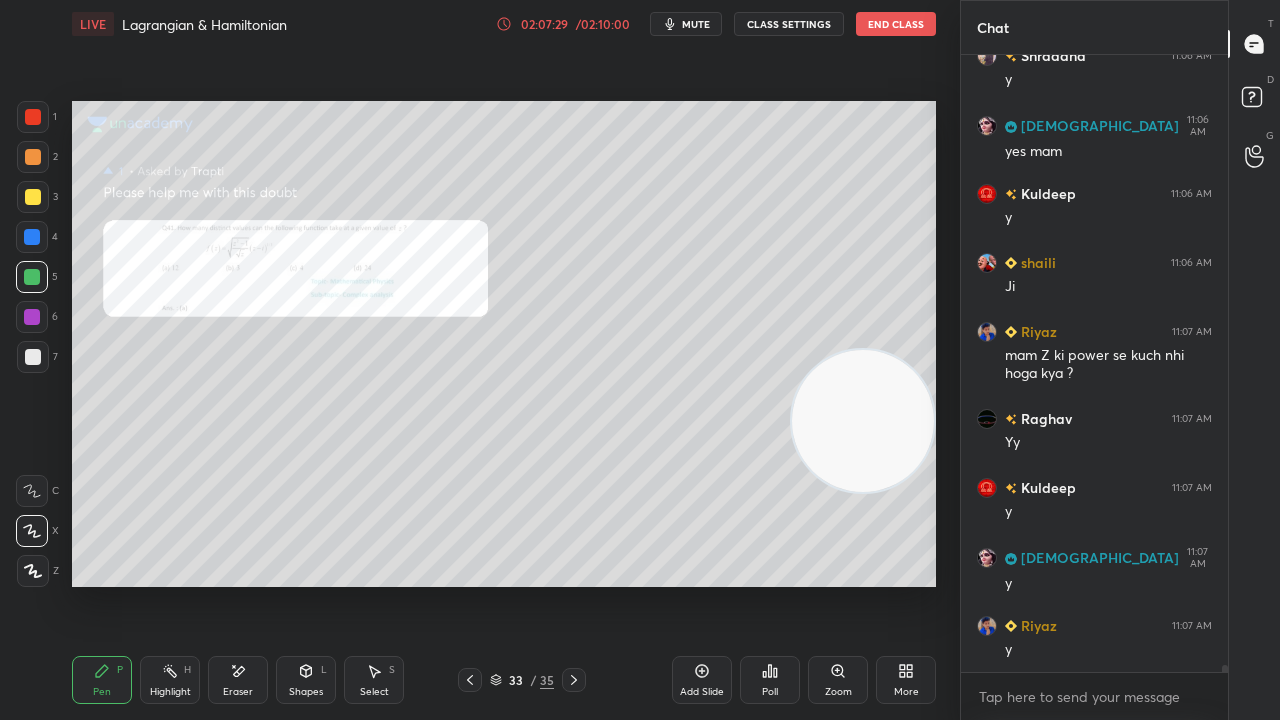 click at bounding box center [33, 357] 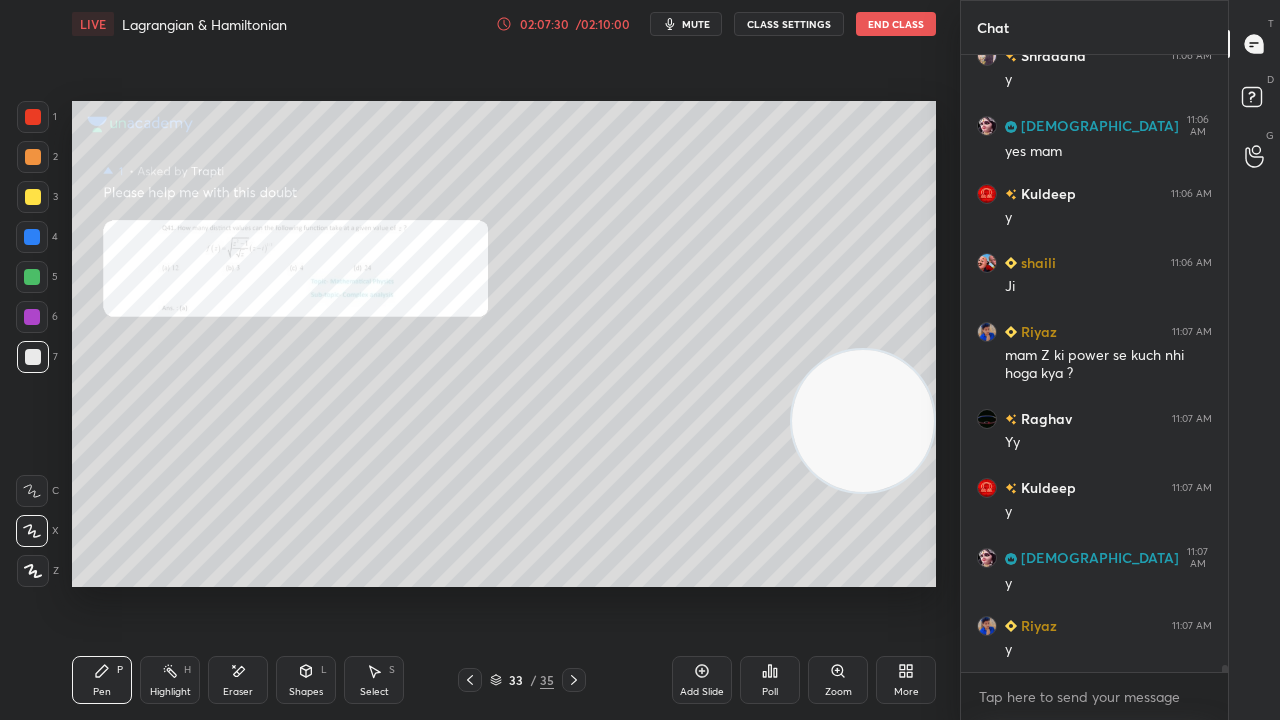 click on "mute" at bounding box center (696, 24) 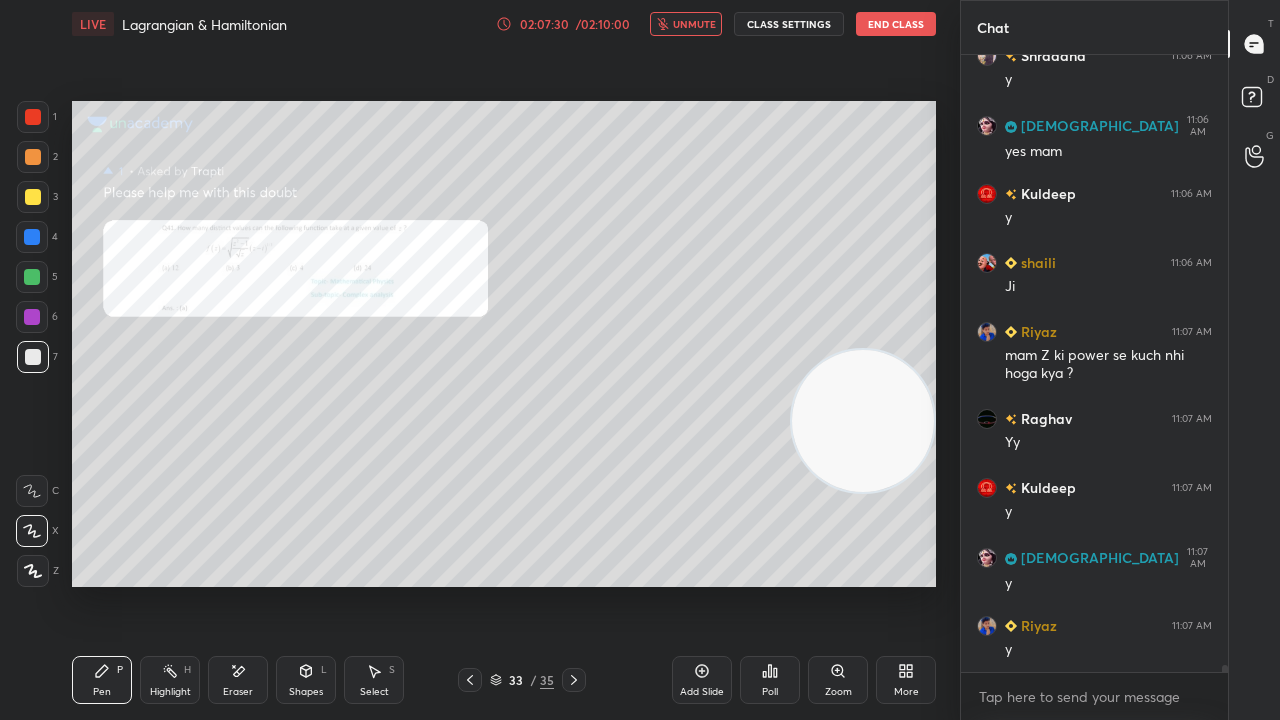 click on "unmute" at bounding box center [694, 24] 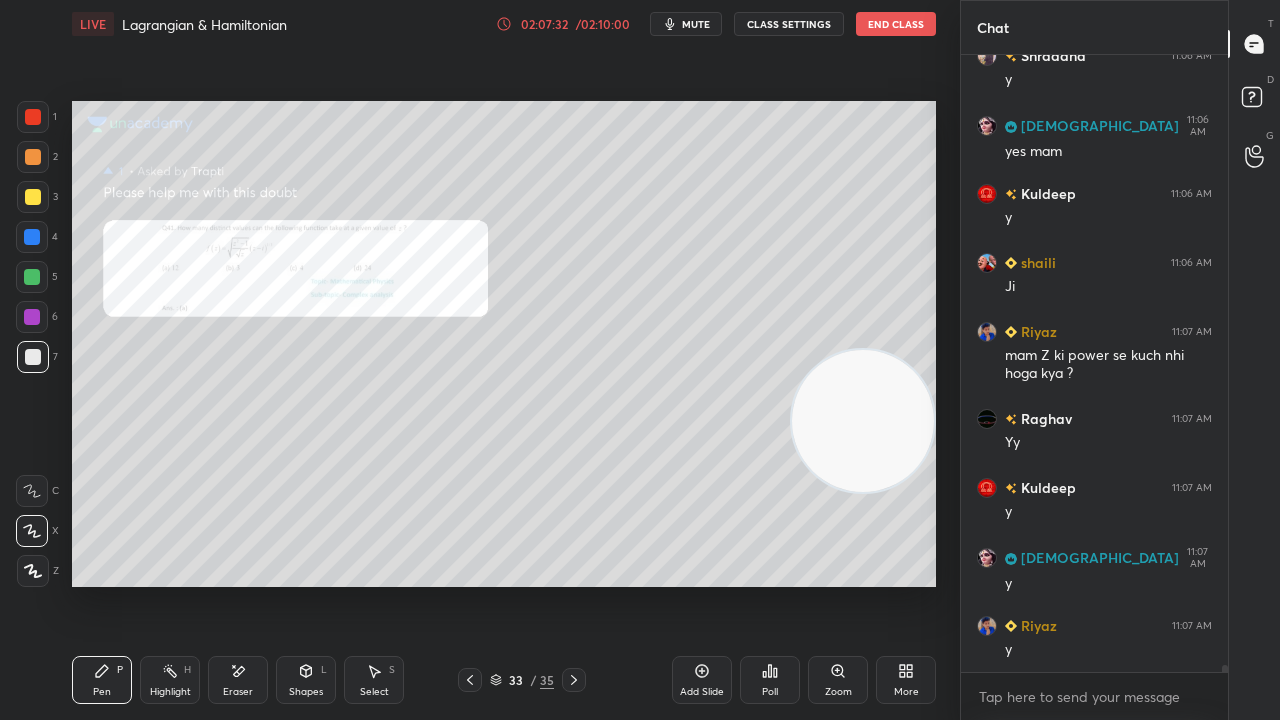 click at bounding box center (33, 197) 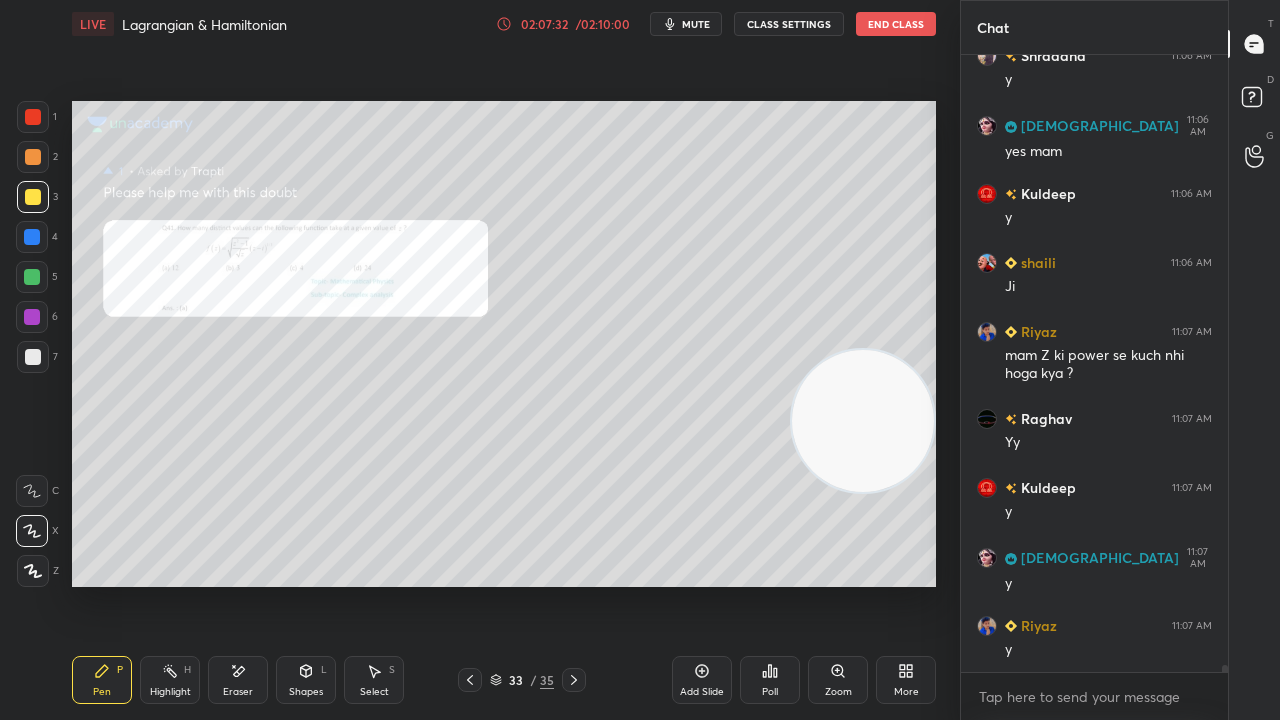 click at bounding box center (32, 277) 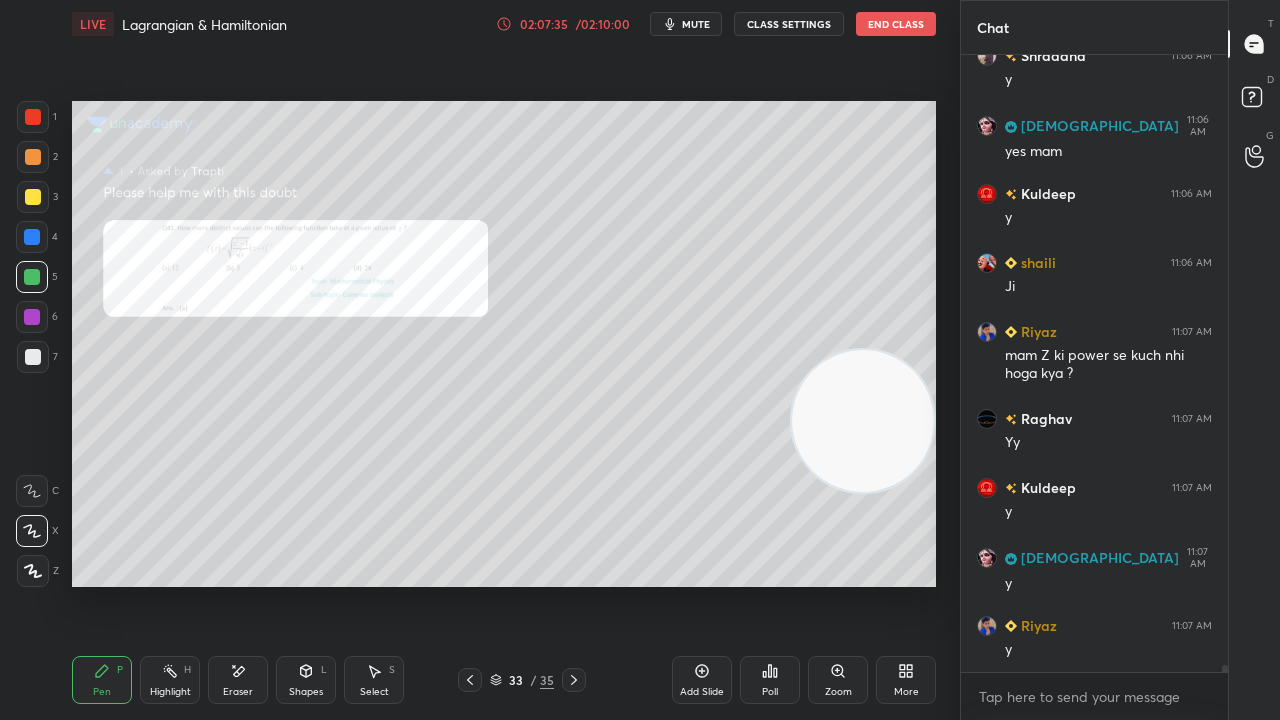 click on "mute" at bounding box center [696, 24] 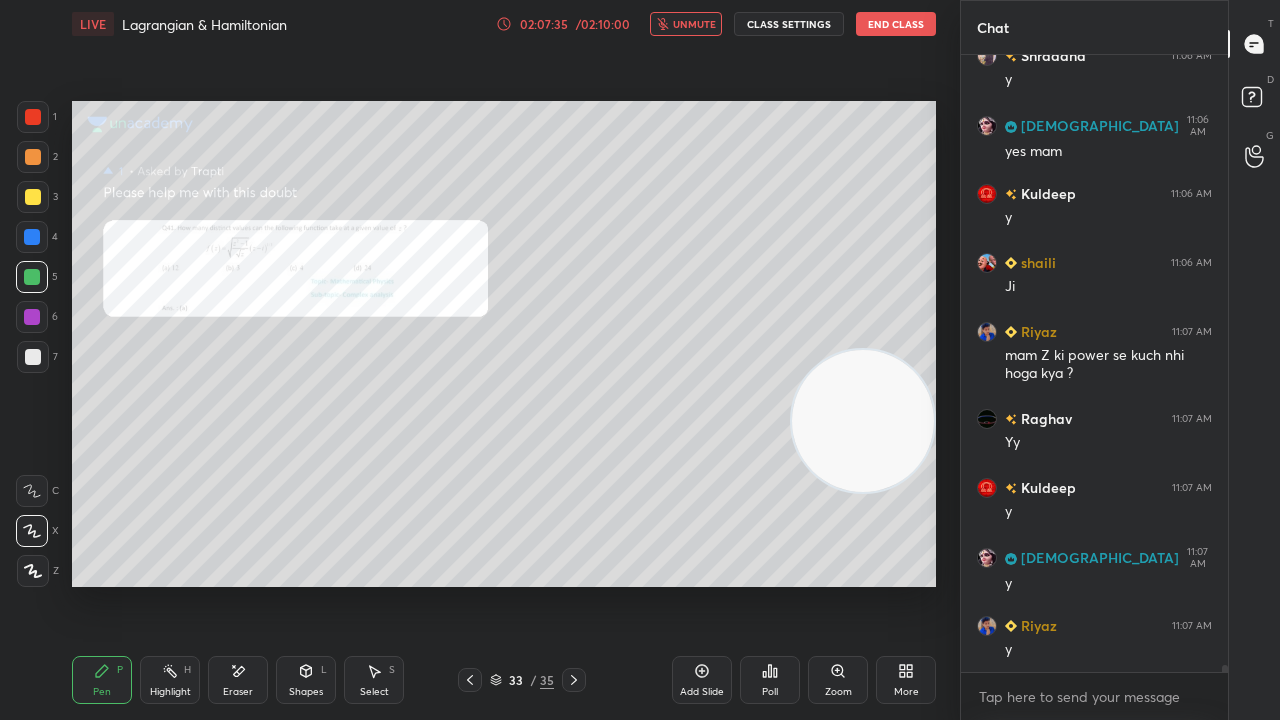 click on "unmute" at bounding box center [694, 24] 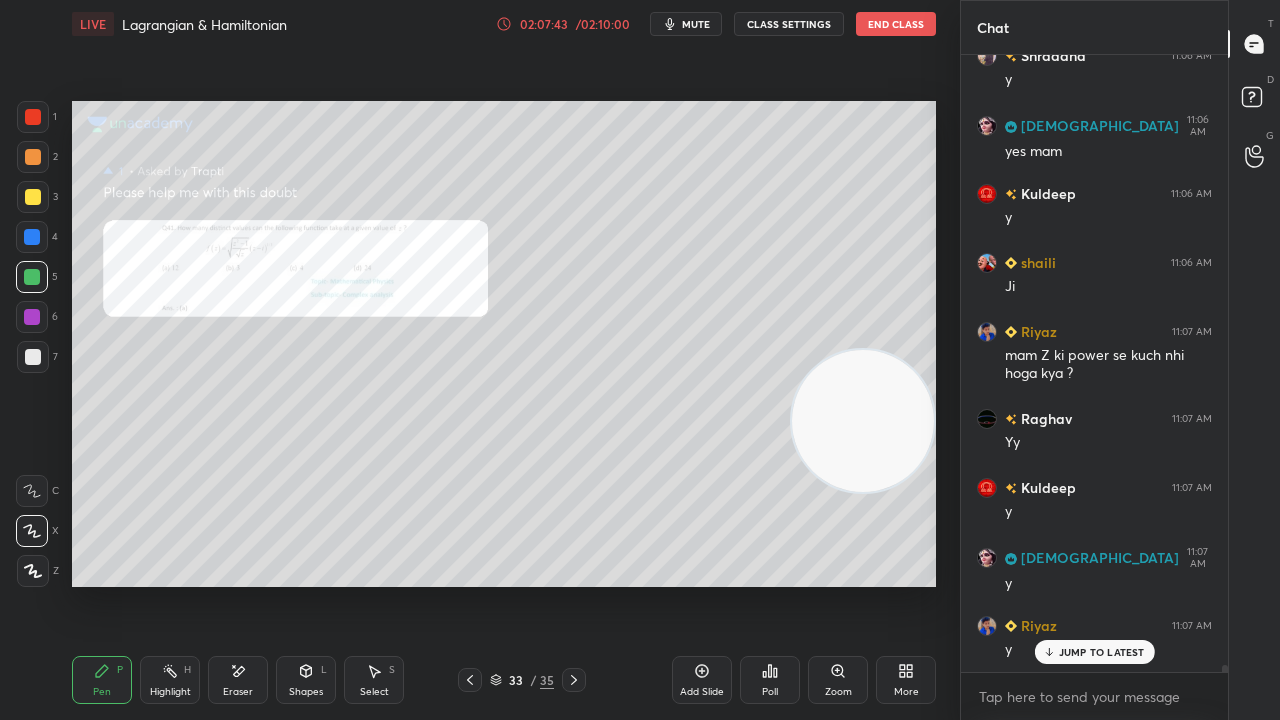 scroll, scrollTop: 56634, scrollLeft: 0, axis: vertical 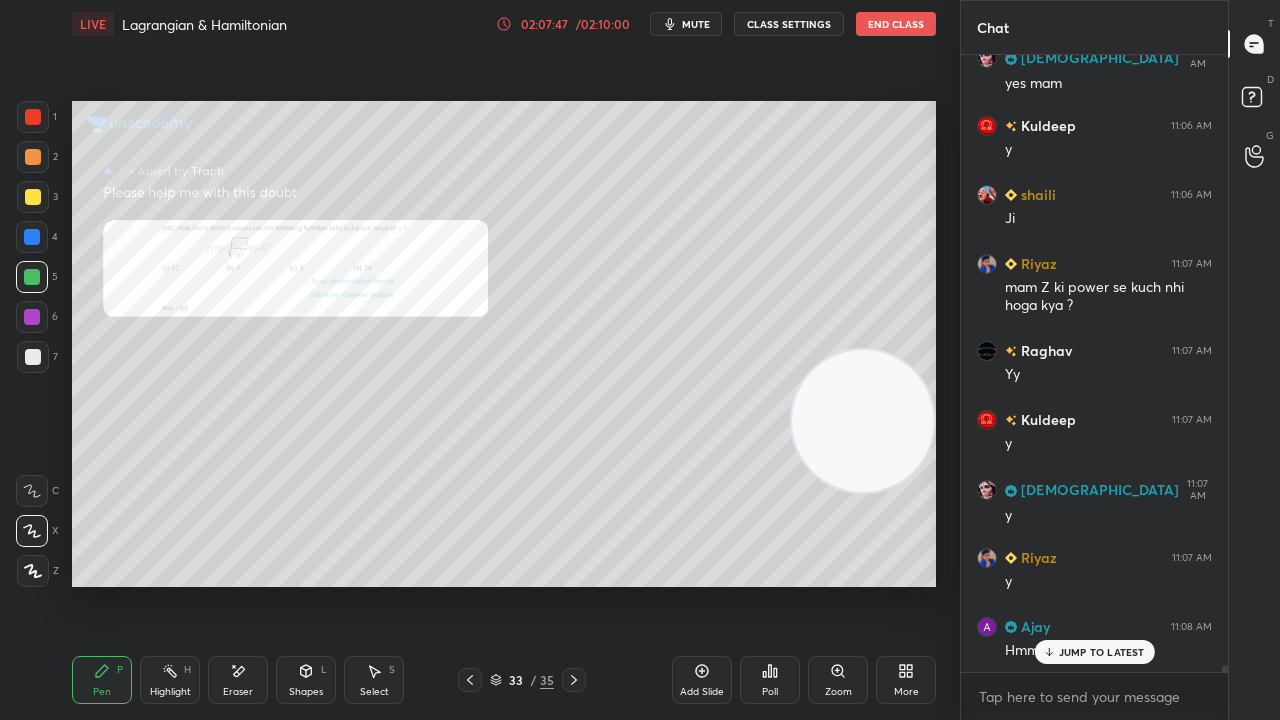 click on "mute" at bounding box center [696, 24] 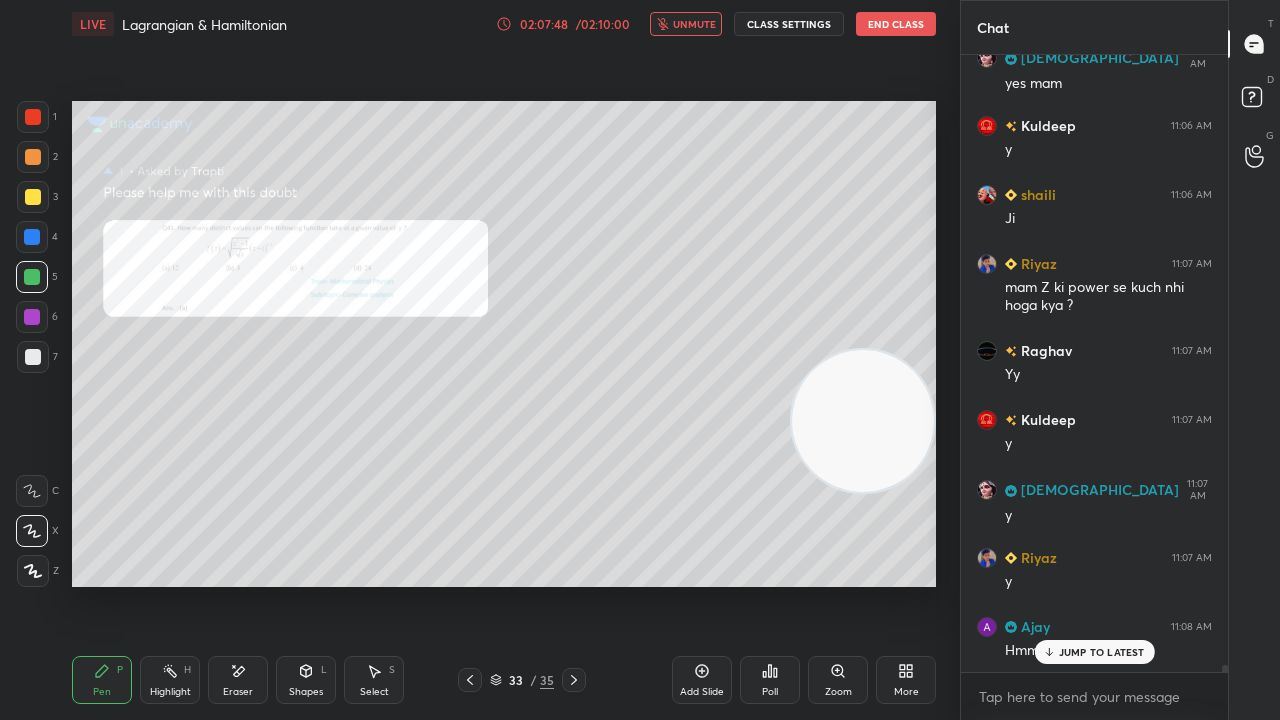 click on "unmute" at bounding box center [694, 24] 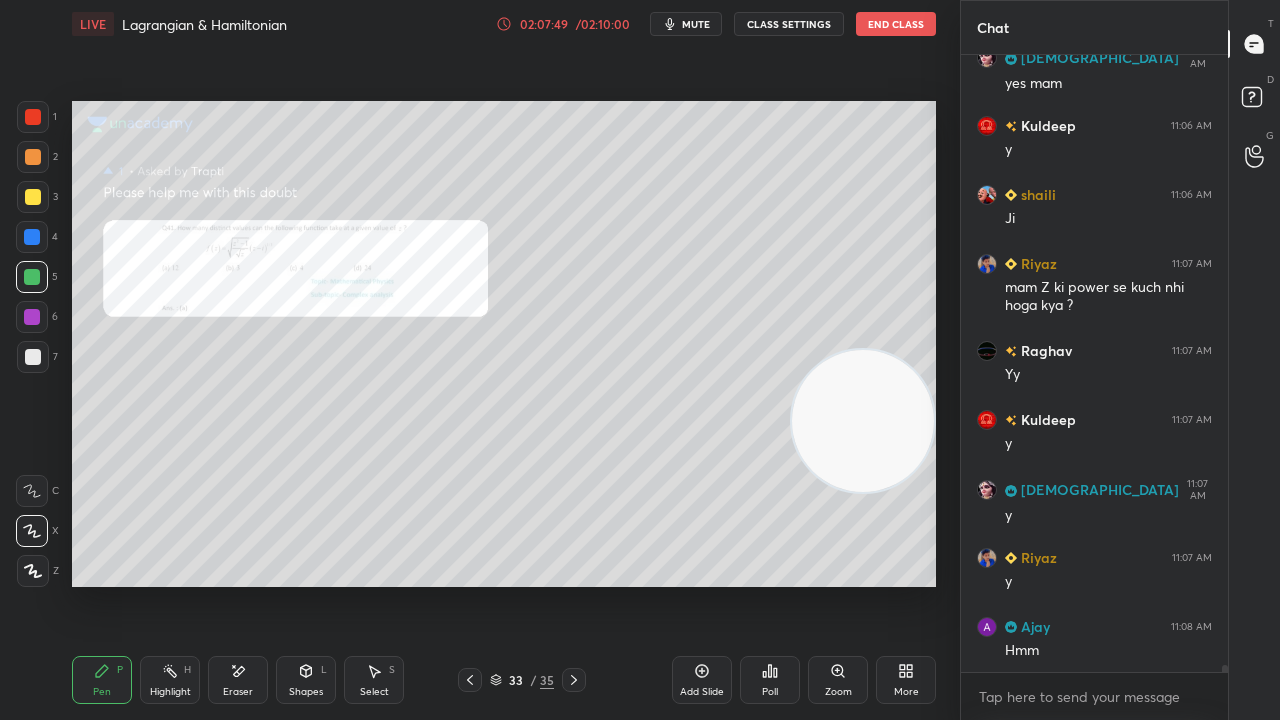 scroll, scrollTop: 56704, scrollLeft: 0, axis: vertical 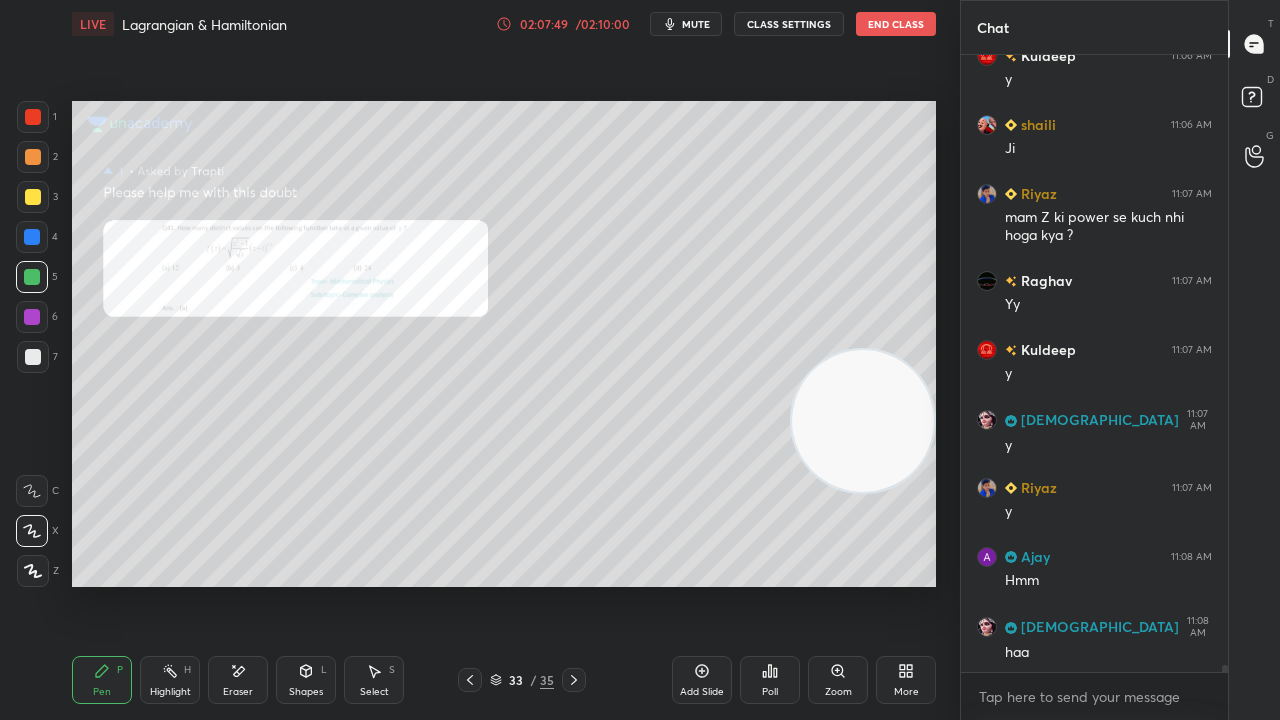 click 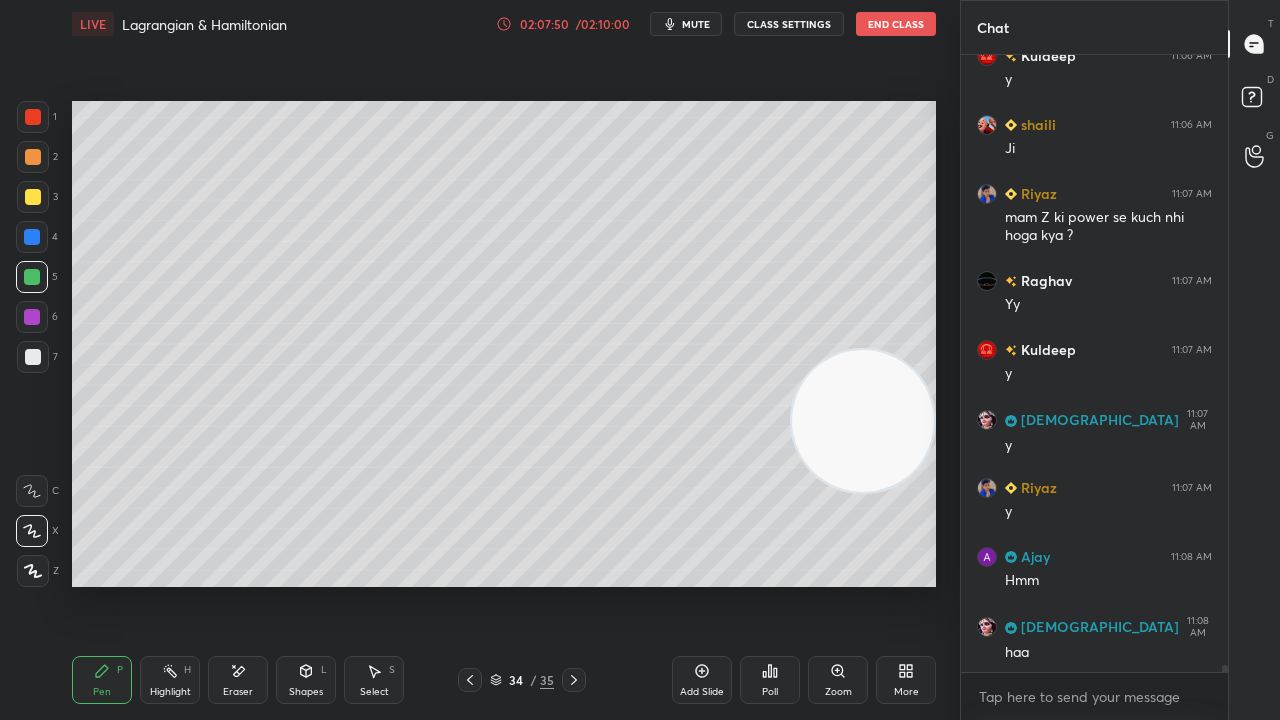 click 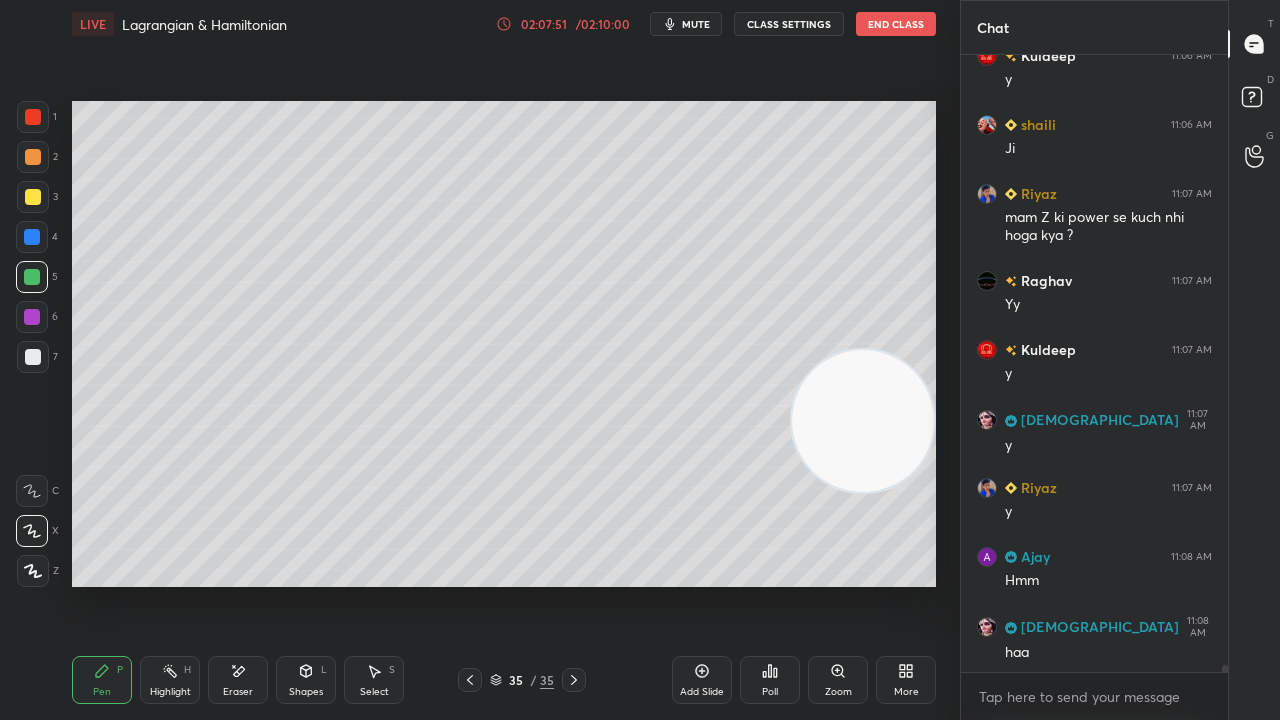 click 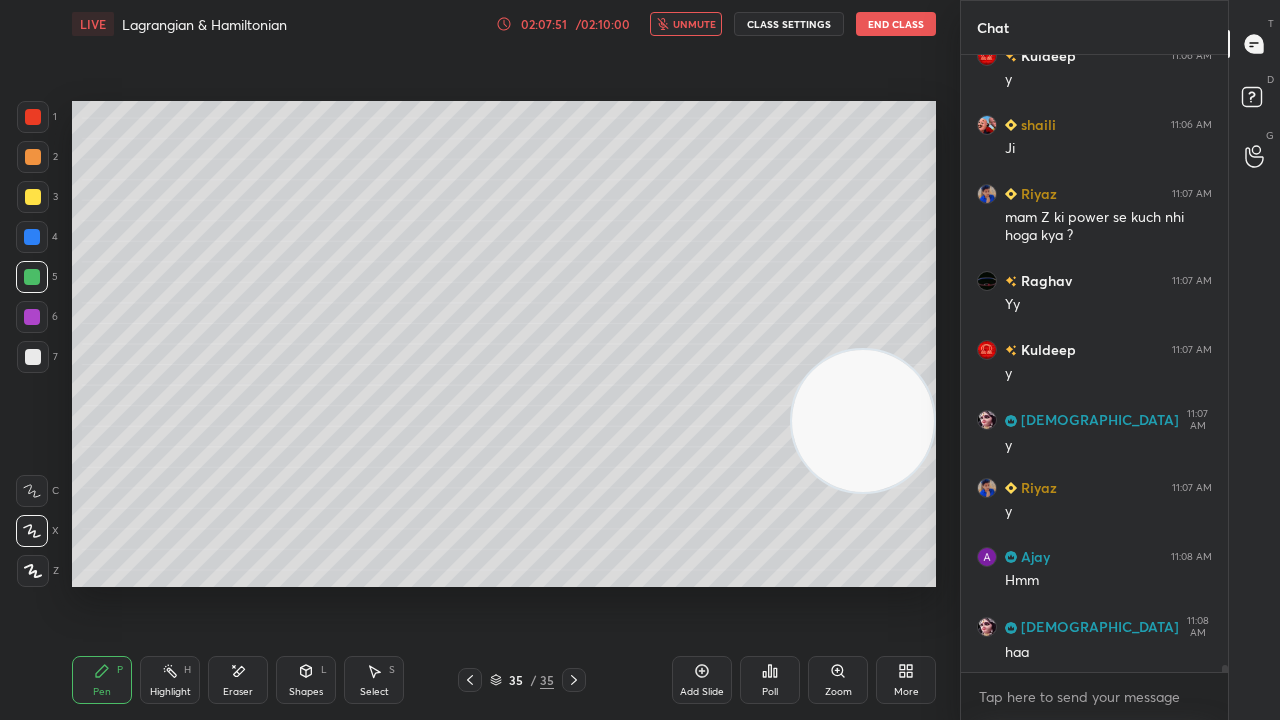 click on "unmute" at bounding box center (686, 24) 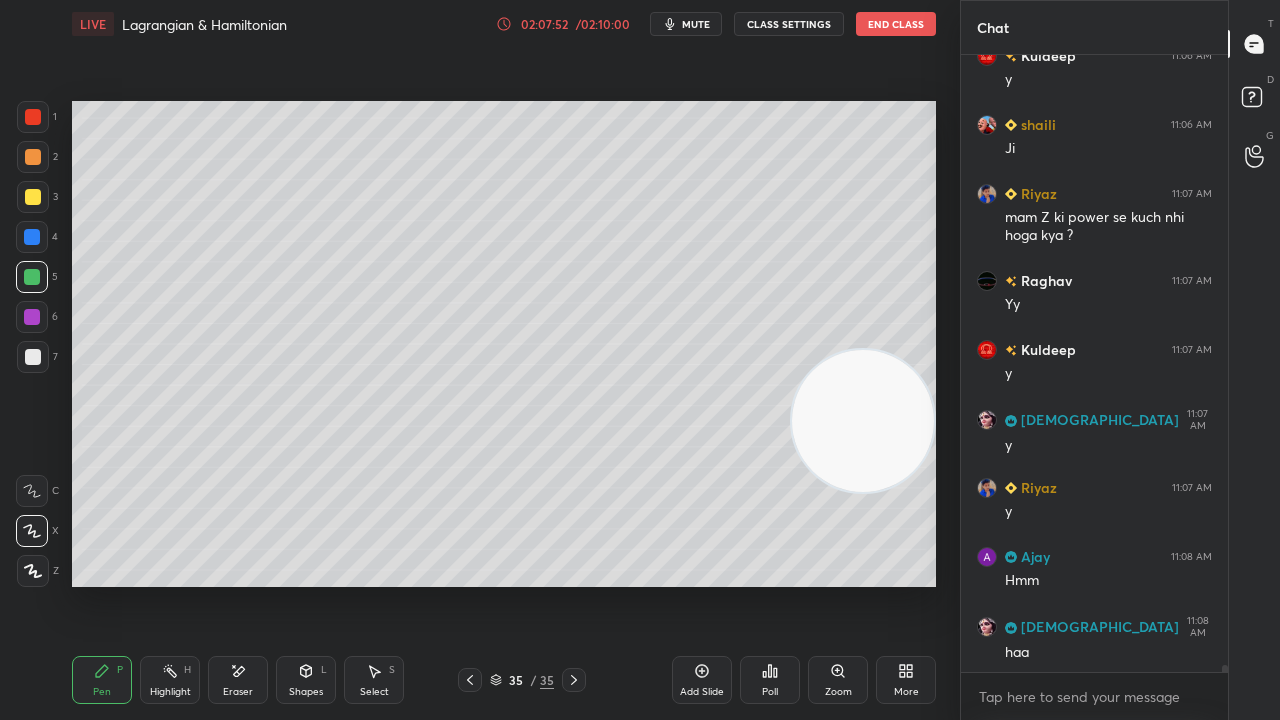 click at bounding box center [33, 197] 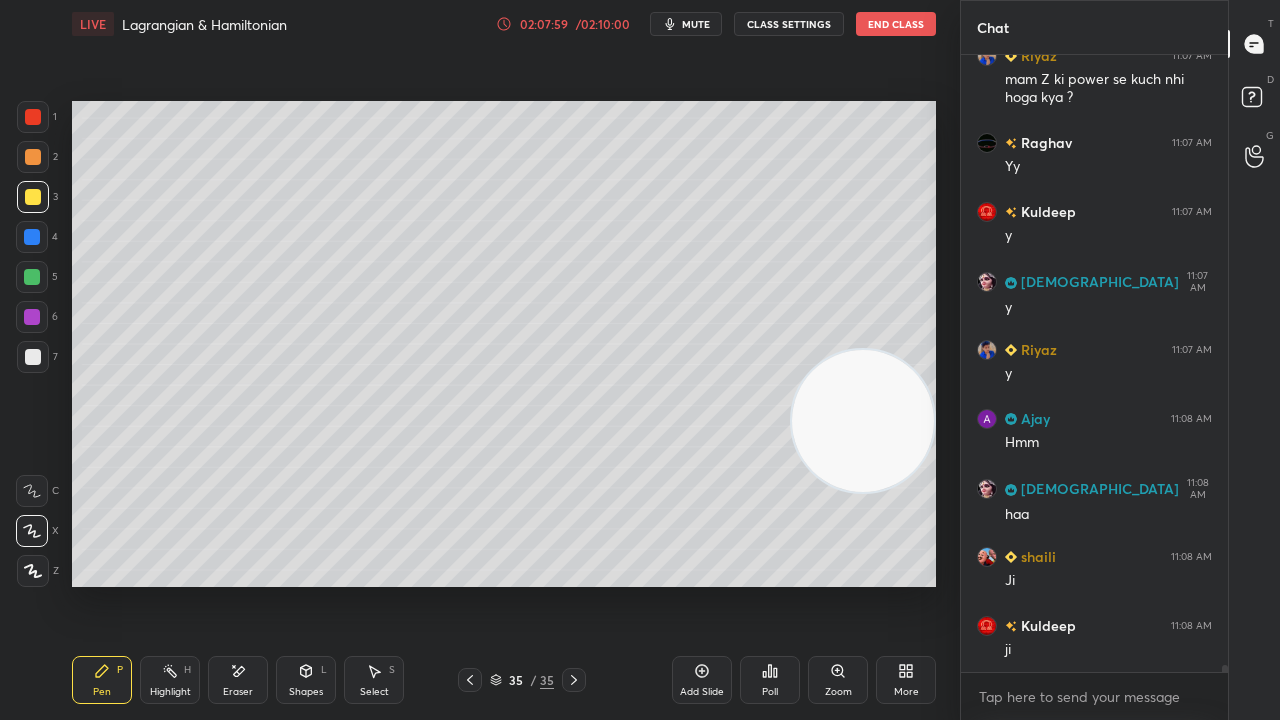 scroll, scrollTop: 56910, scrollLeft: 0, axis: vertical 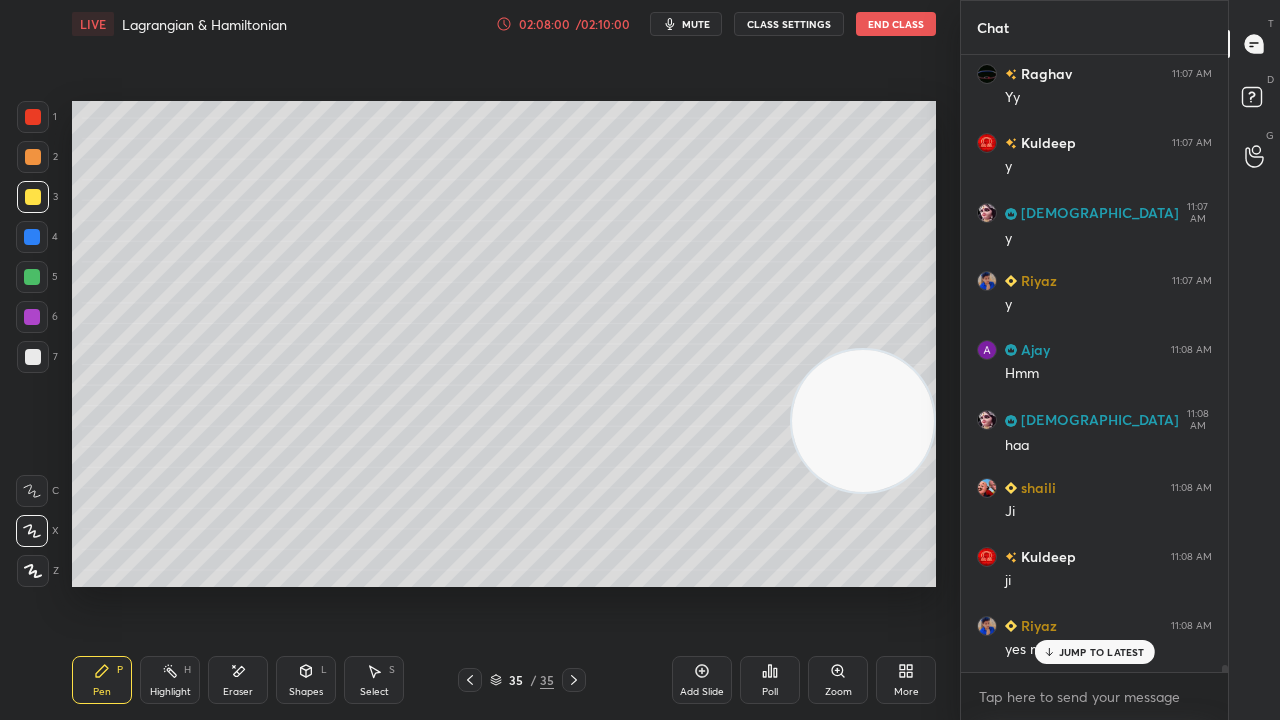 click on "mute" at bounding box center [696, 24] 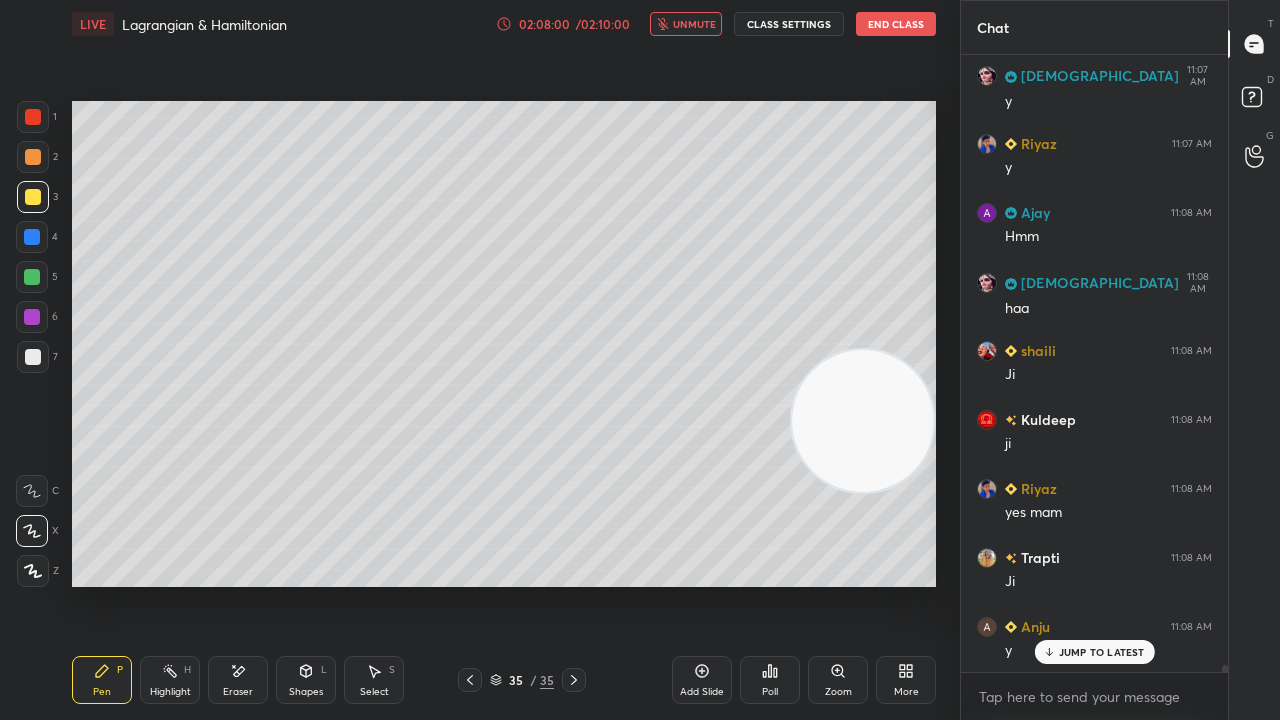 click on "unmute" at bounding box center (694, 24) 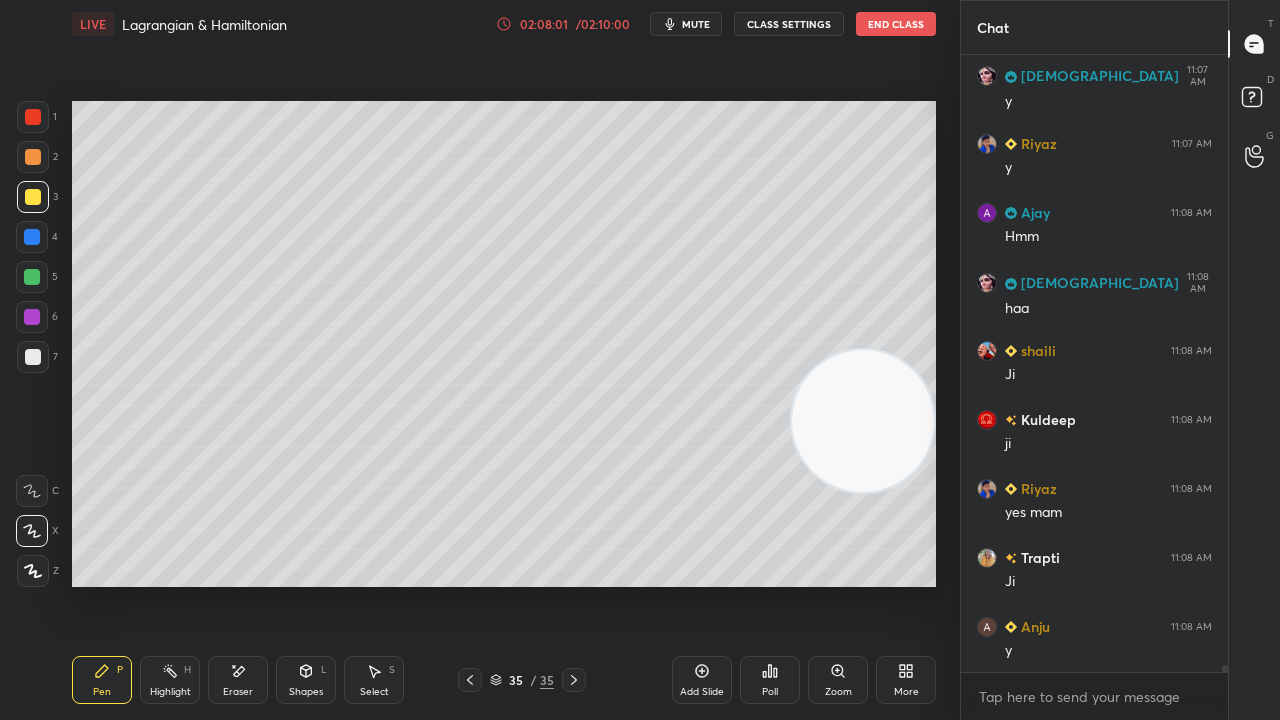 scroll, scrollTop: 57118, scrollLeft: 0, axis: vertical 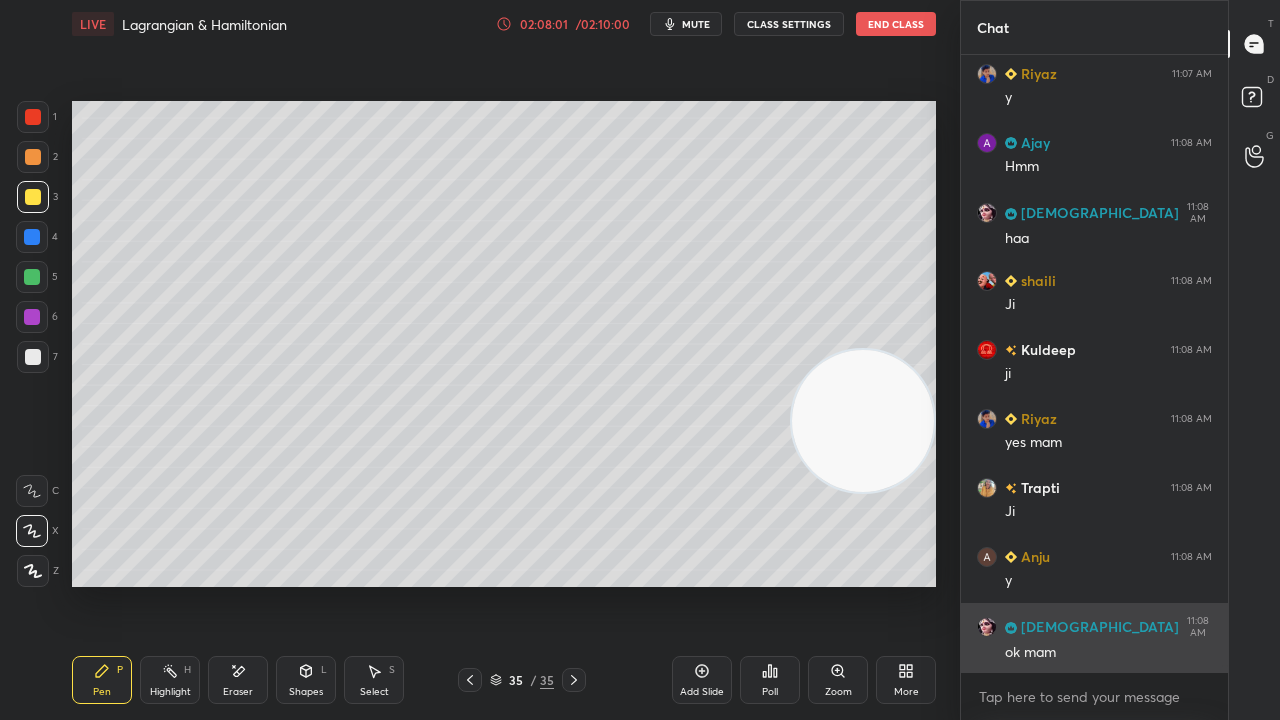 click on "ok mam" at bounding box center [1108, 653] 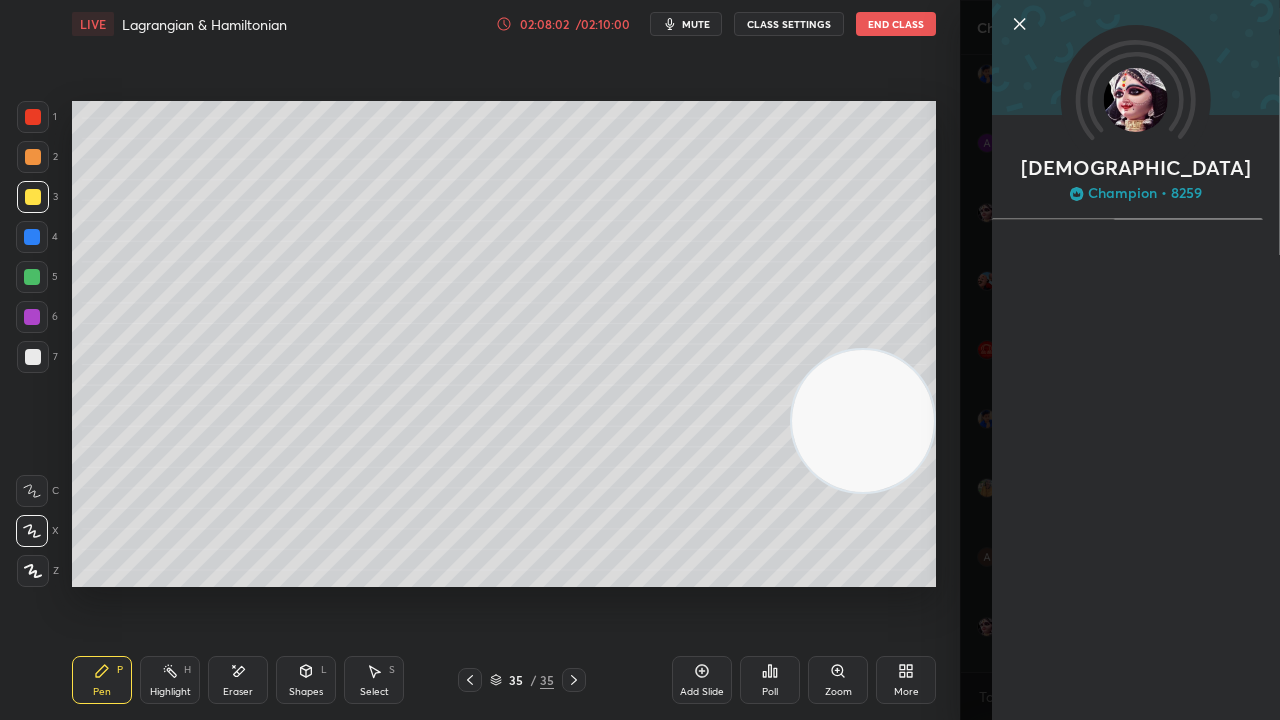 click on "[DEMOGRAPHIC_DATA][PERSON_NAME]   •   8259" at bounding box center (1120, 360) 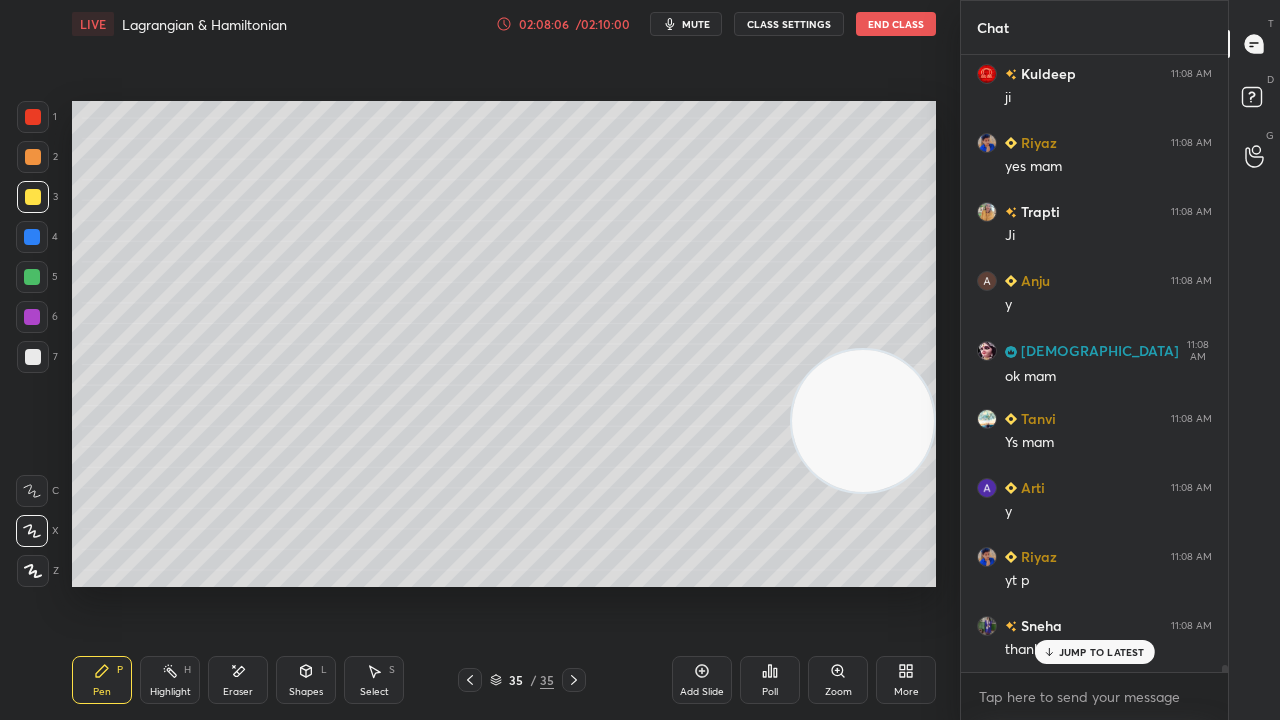 scroll, scrollTop: 57462, scrollLeft: 0, axis: vertical 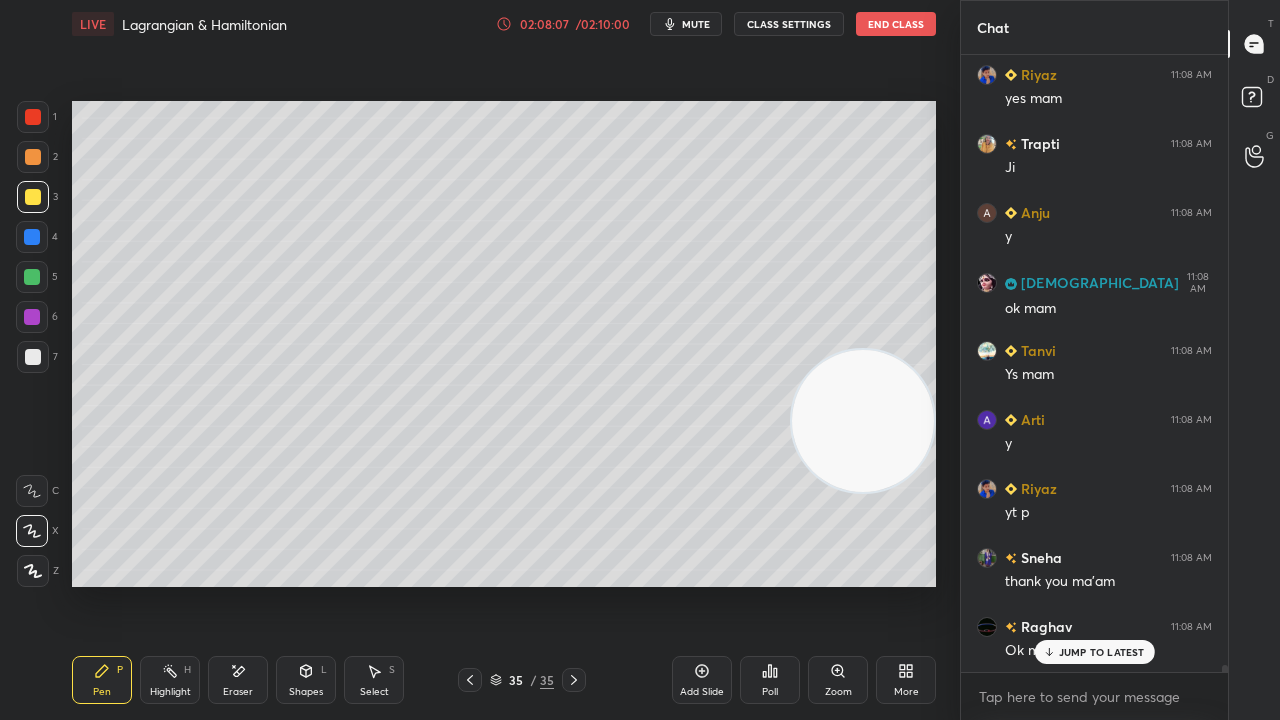 click on "x" at bounding box center (1094, 696) 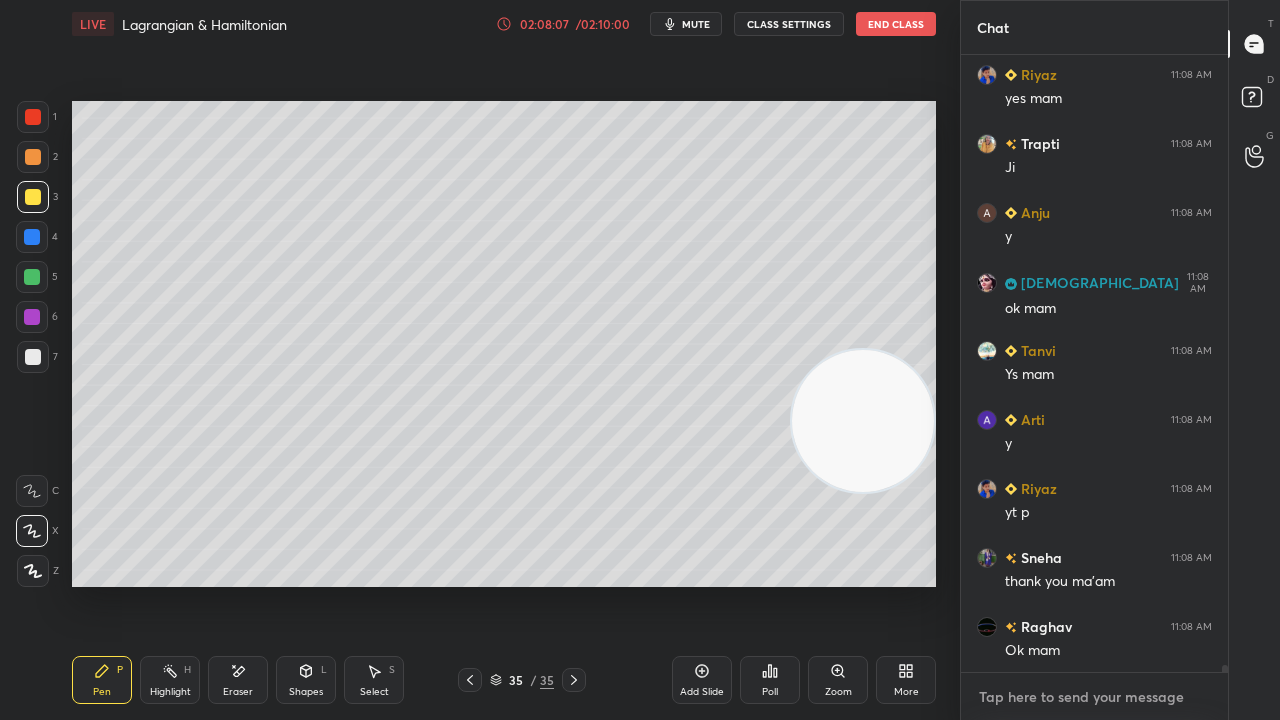 scroll, scrollTop: 57532, scrollLeft: 0, axis: vertical 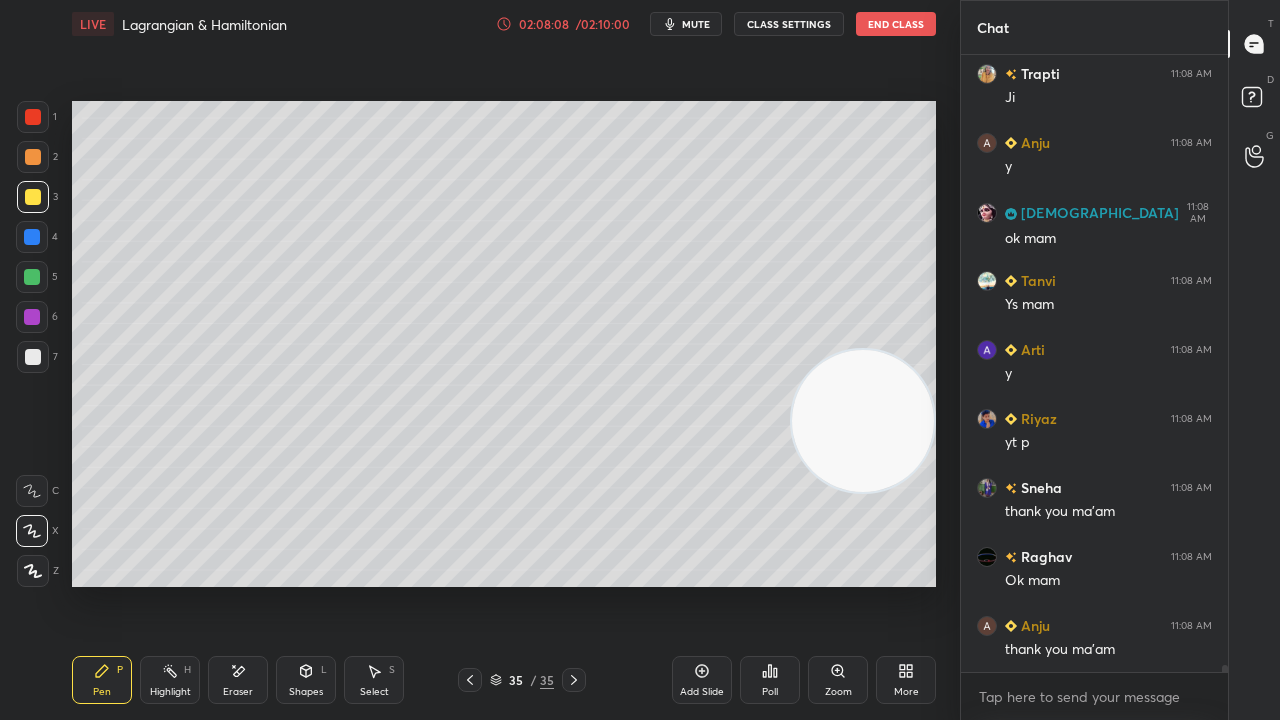 click on "x" at bounding box center [1094, 696] 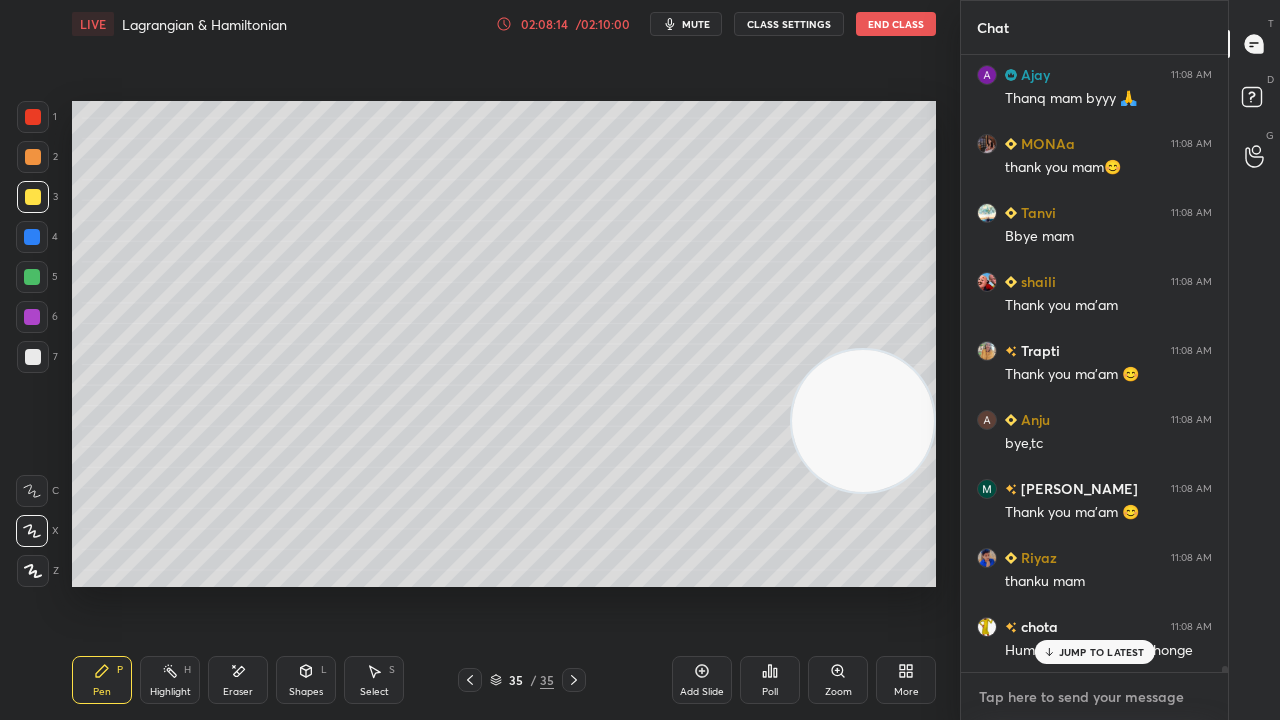 scroll, scrollTop: 58290, scrollLeft: 0, axis: vertical 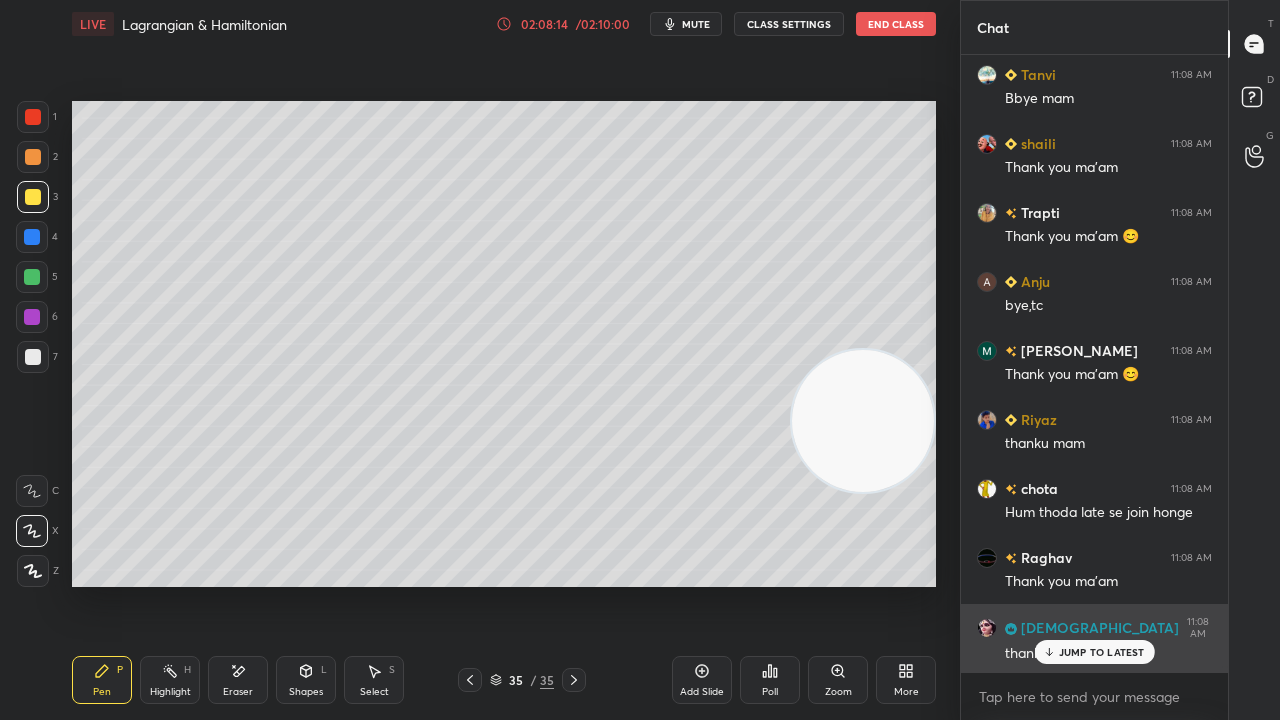 click on "JUMP TO LATEST" at bounding box center (1102, 652) 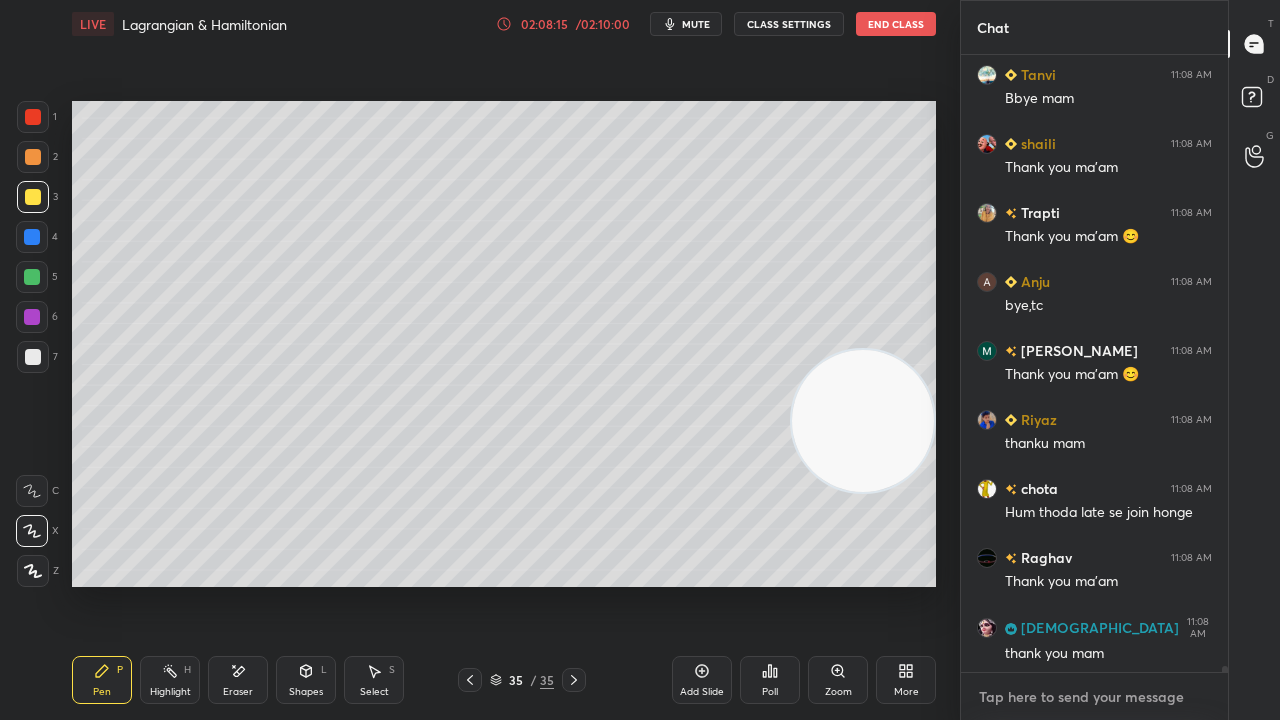click at bounding box center [1094, 697] 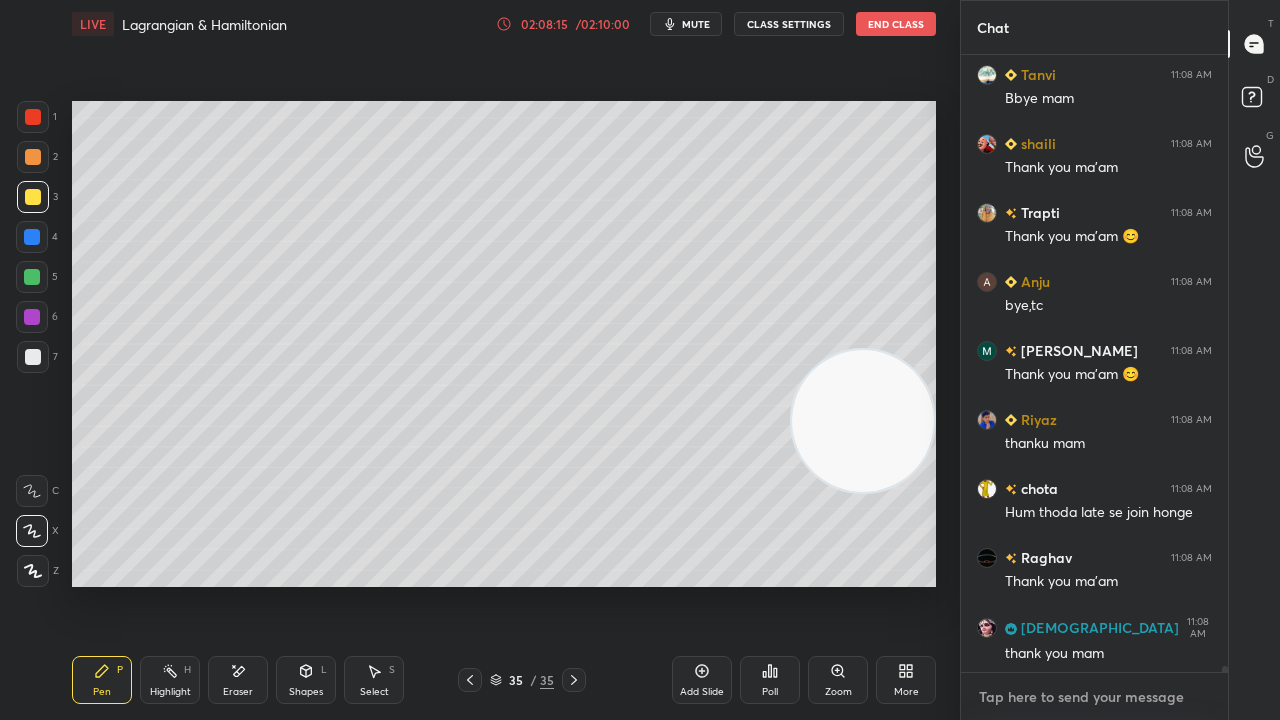 scroll, scrollTop: 58498, scrollLeft: 0, axis: vertical 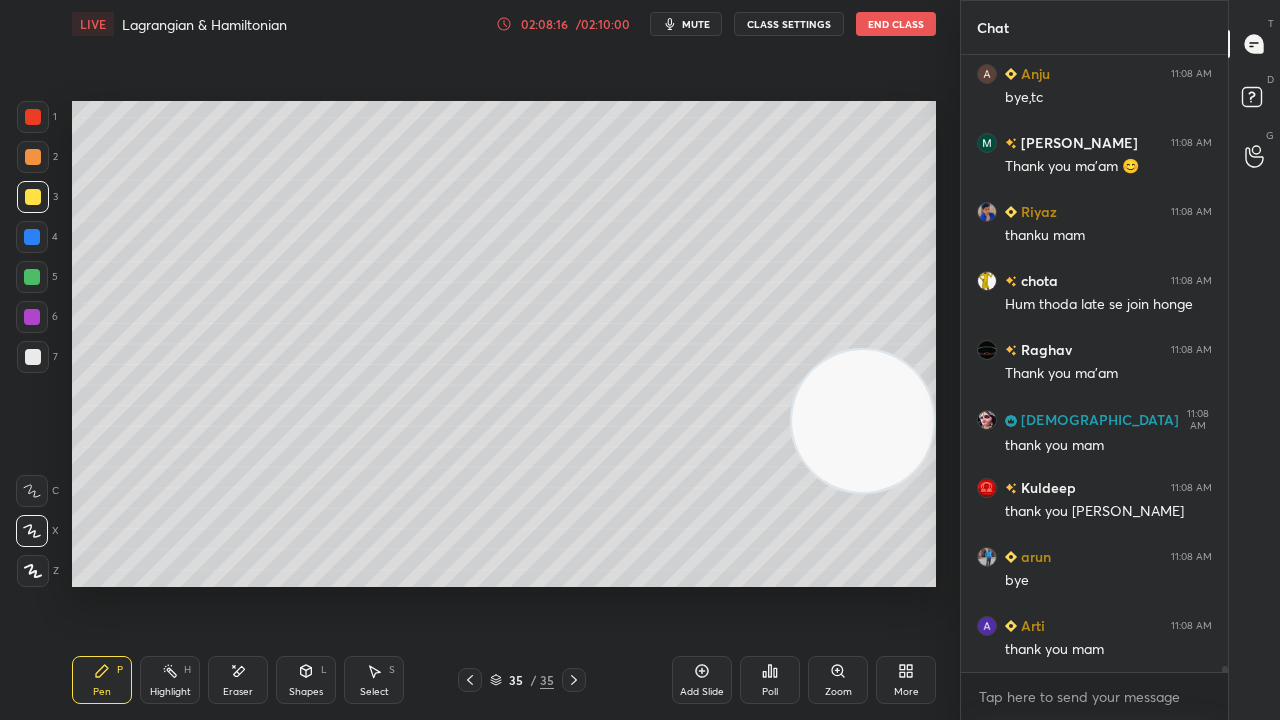 click on "mute" at bounding box center (696, 24) 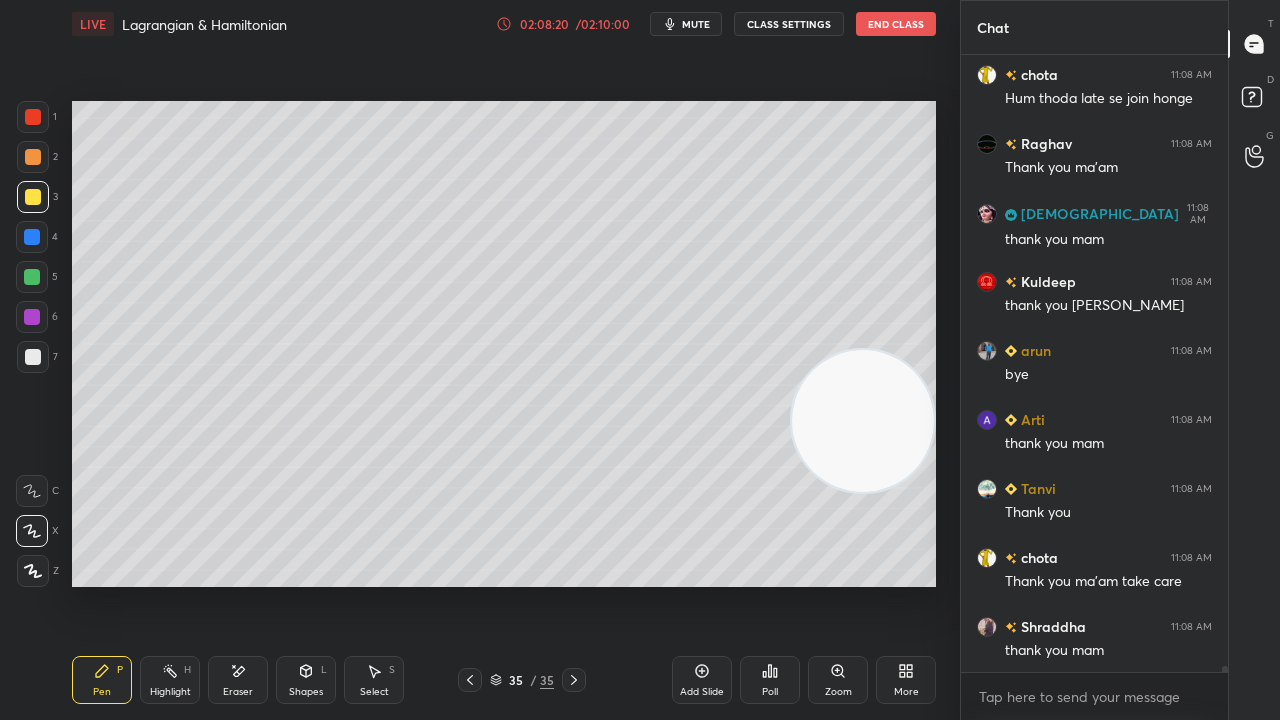 scroll, scrollTop: 58774, scrollLeft: 0, axis: vertical 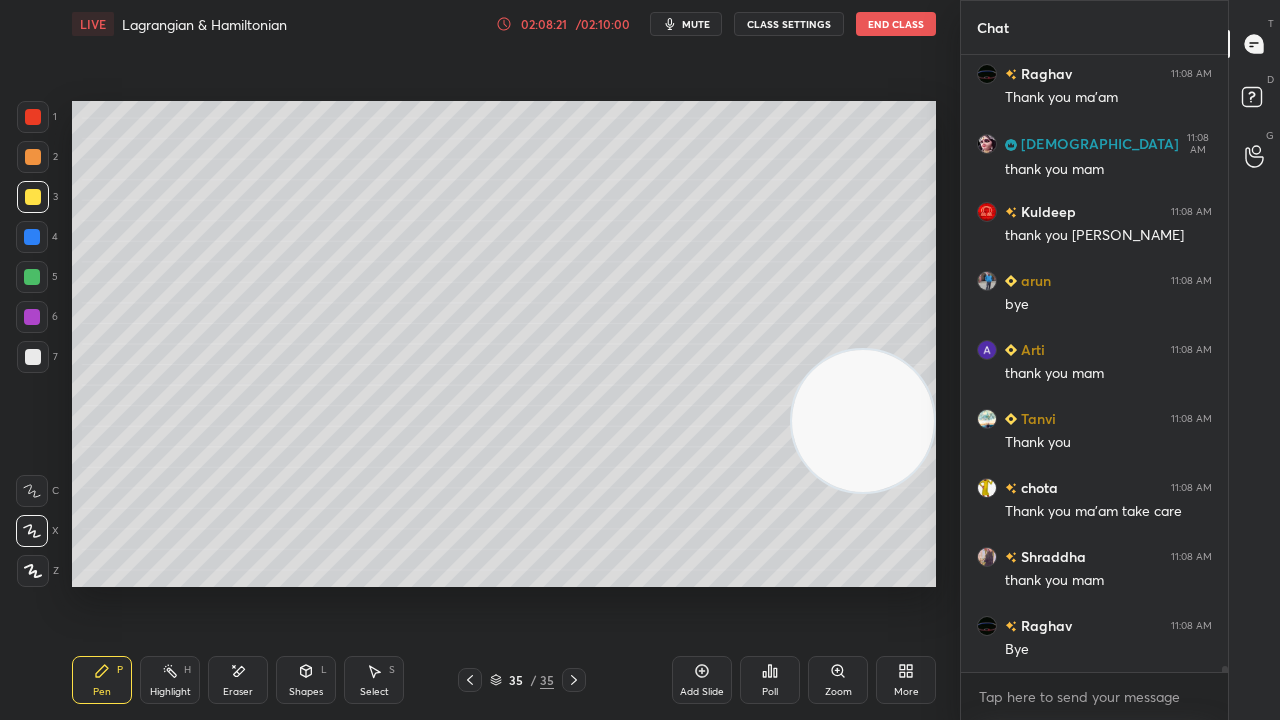 click on "mute" at bounding box center (696, 24) 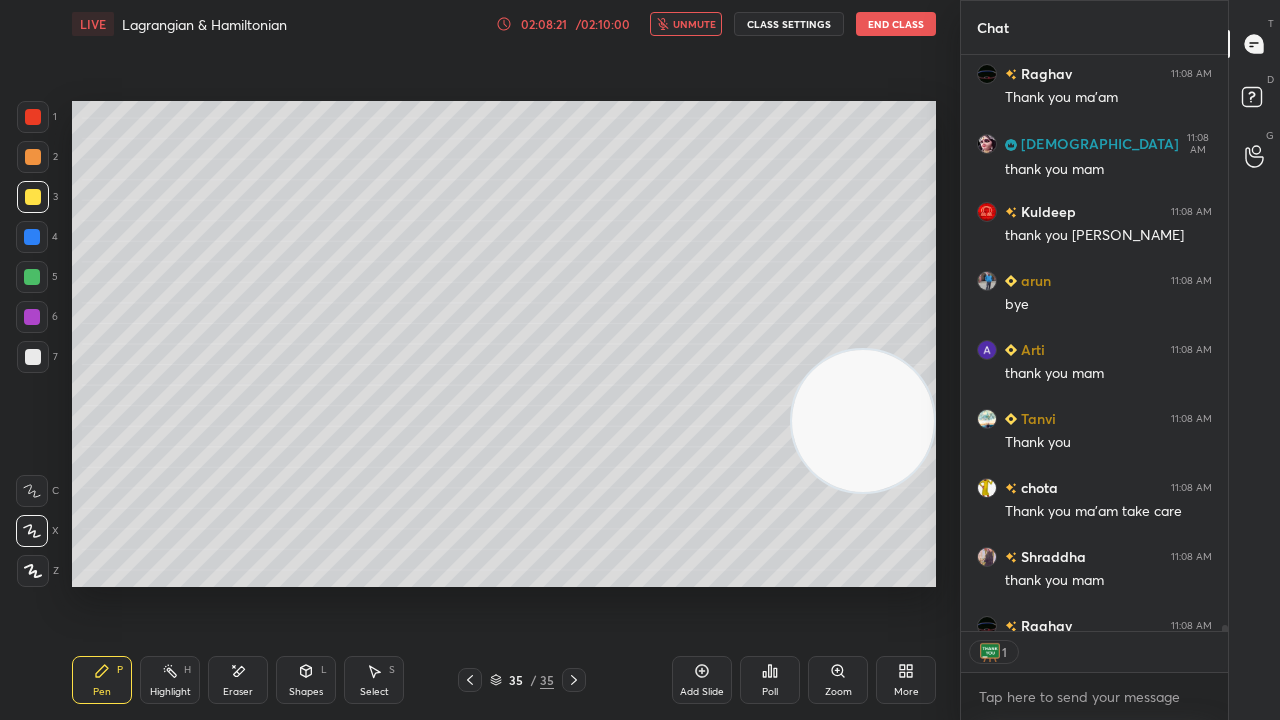 scroll, scrollTop: 570, scrollLeft: 261, axis: both 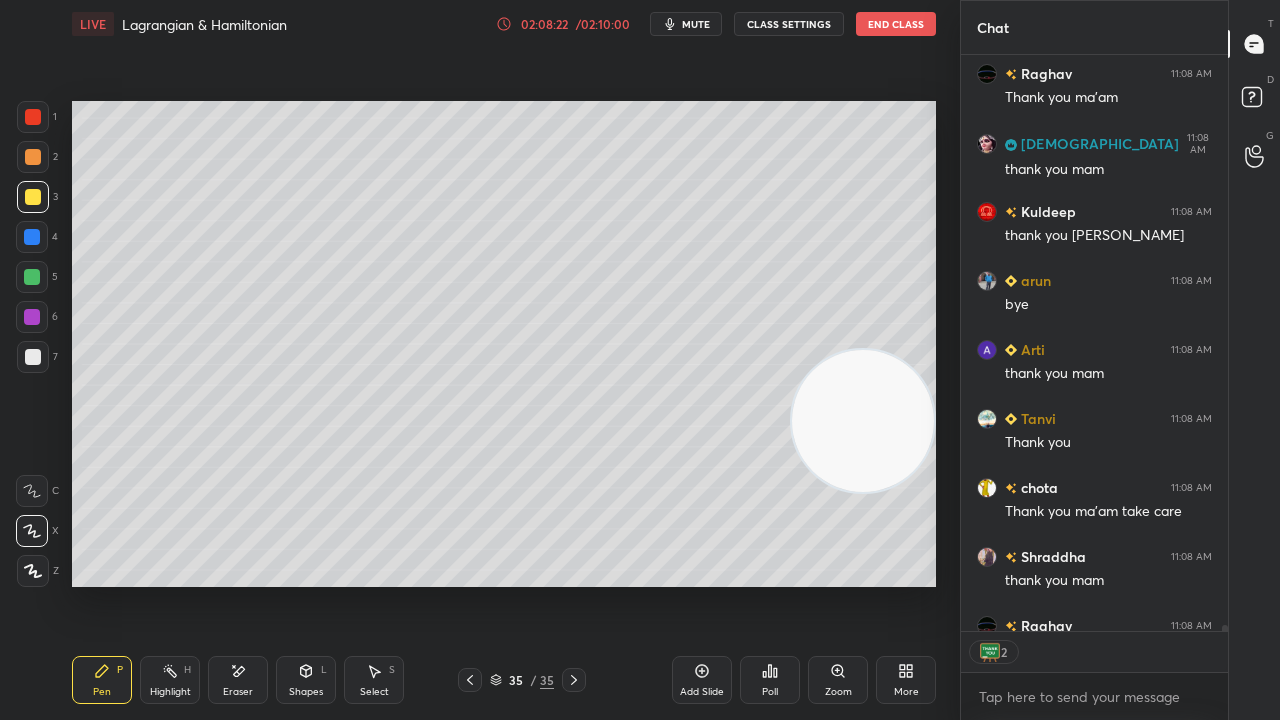 click on "x" at bounding box center (1094, 696) 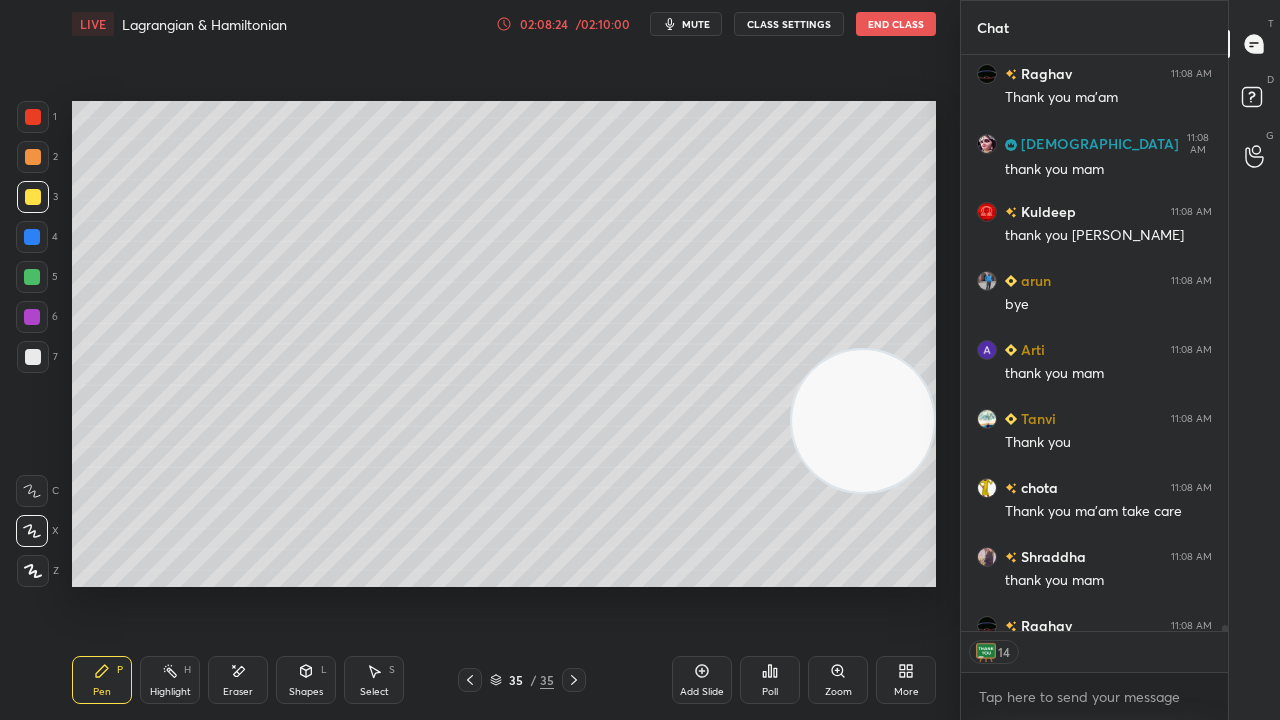 drag, startPoint x: 1227, startPoint y: 625, endPoint x: 1224, endPoint y: 646, distance: 21.213203 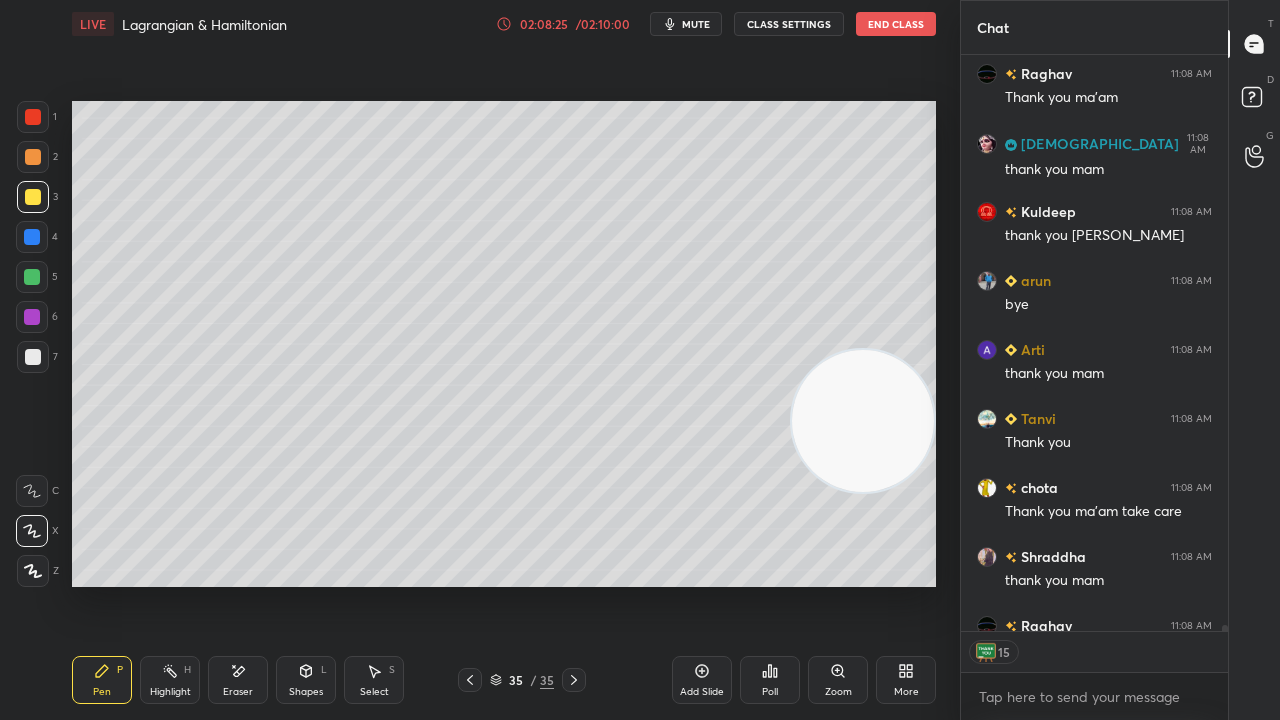 drag, startPoint x: 1223, startPoint y: 627, endPoint x: 1198, endPoint y: 692, distance: 69.641945 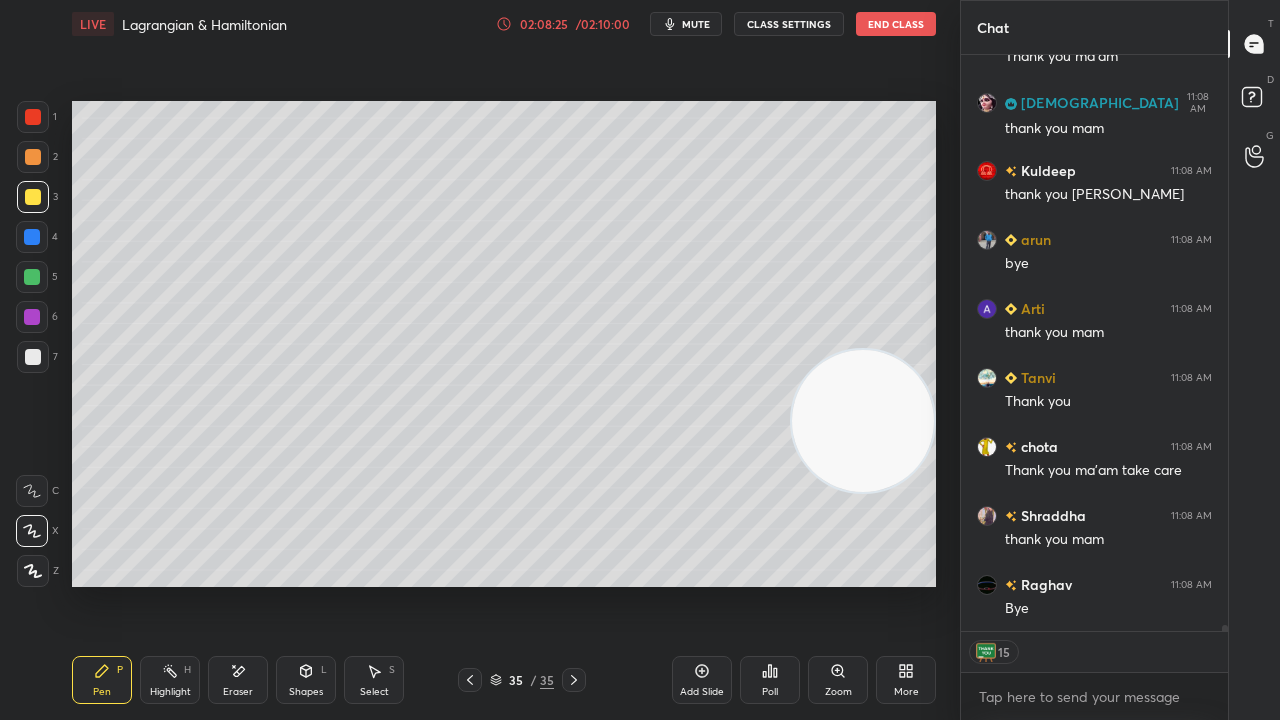 click on "x" at bounding box center [1094, 696] 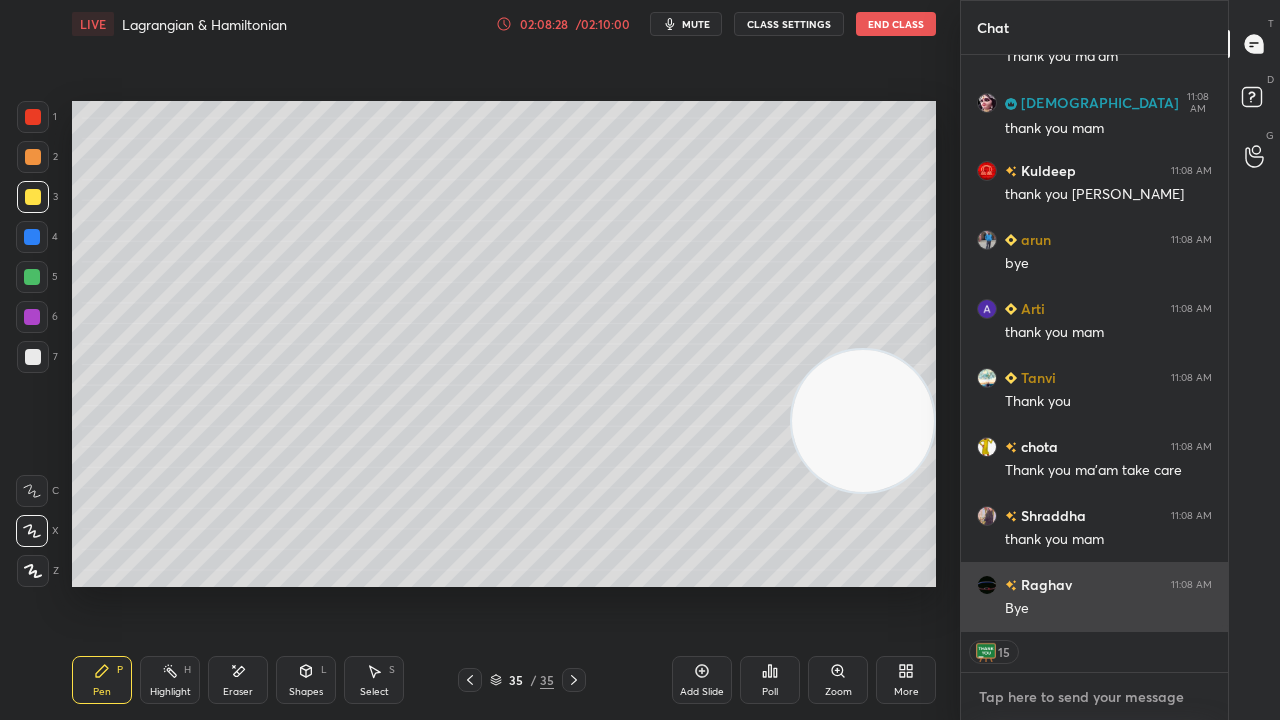 scroll, scrollTop: 58884, scrollLeft: 0, axis: vertical 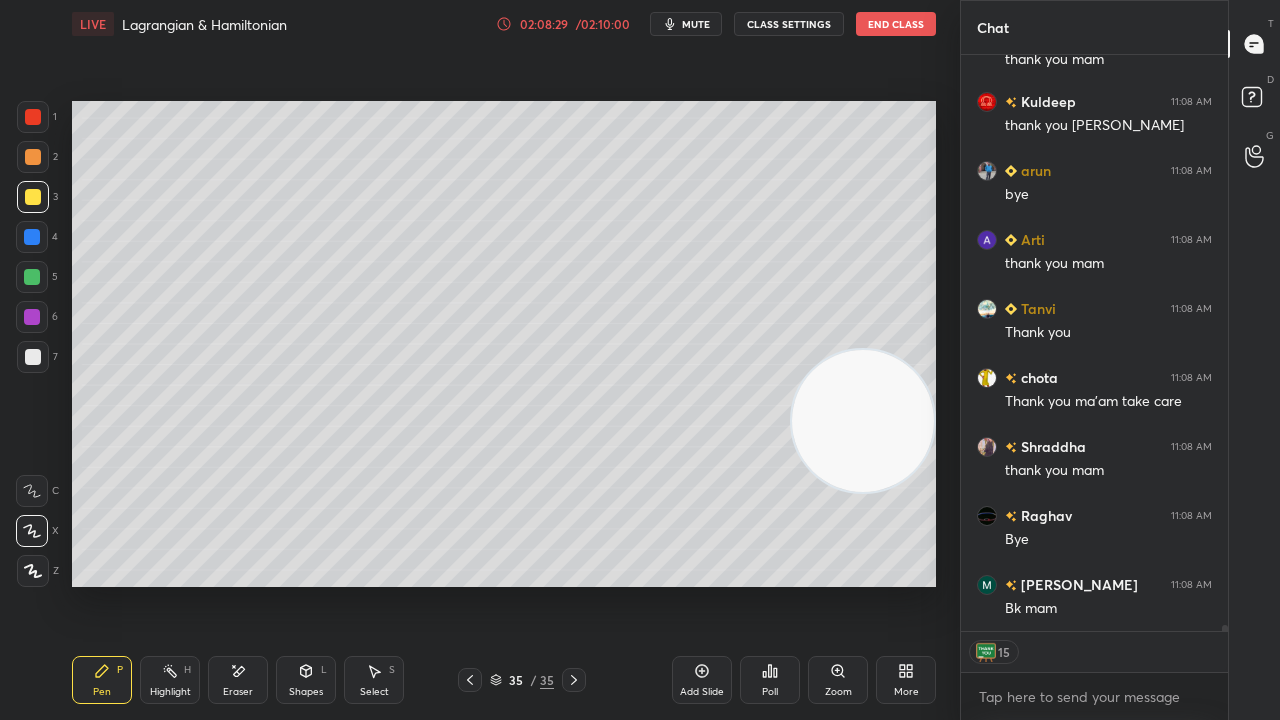 click on "End Class" at bounding box center (896, 24) 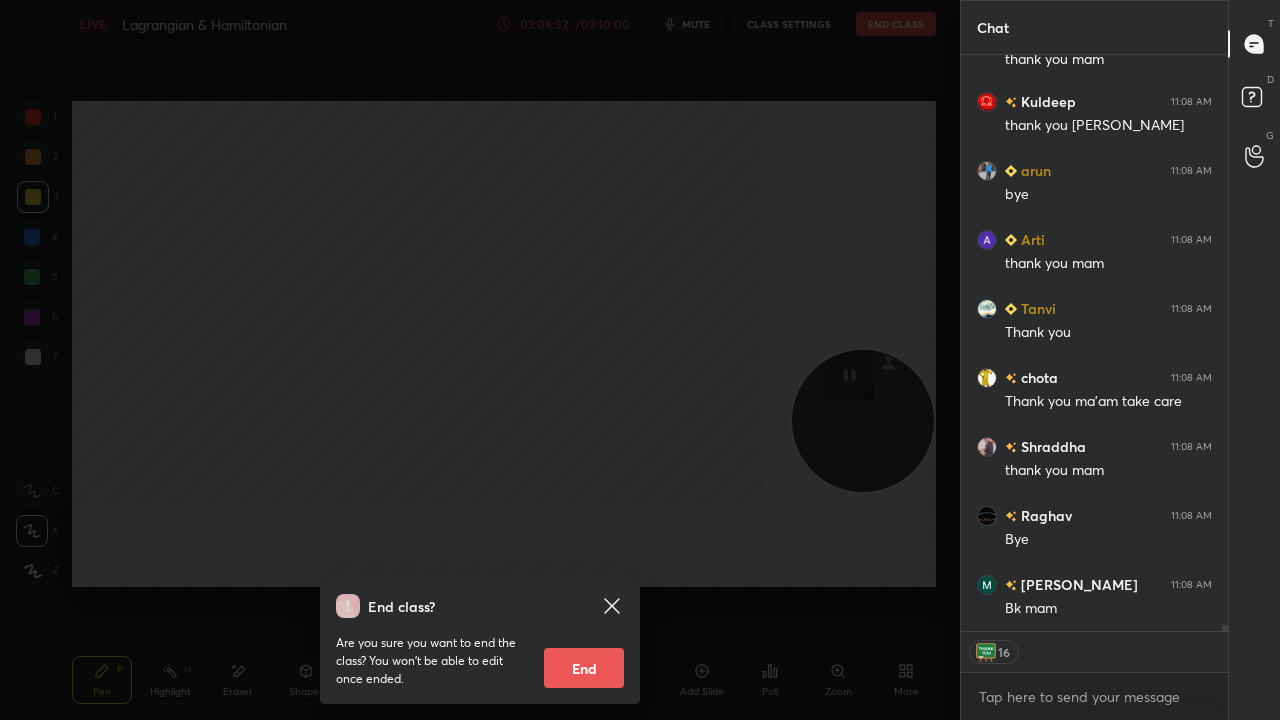click 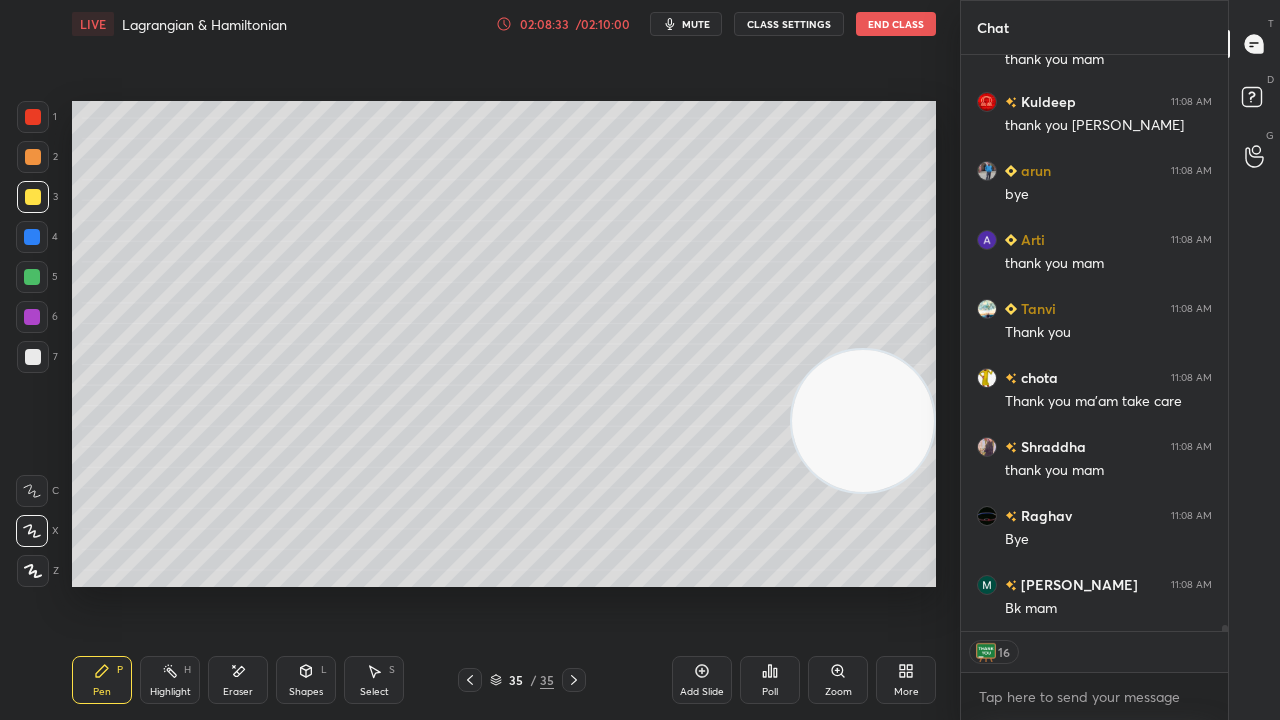 click 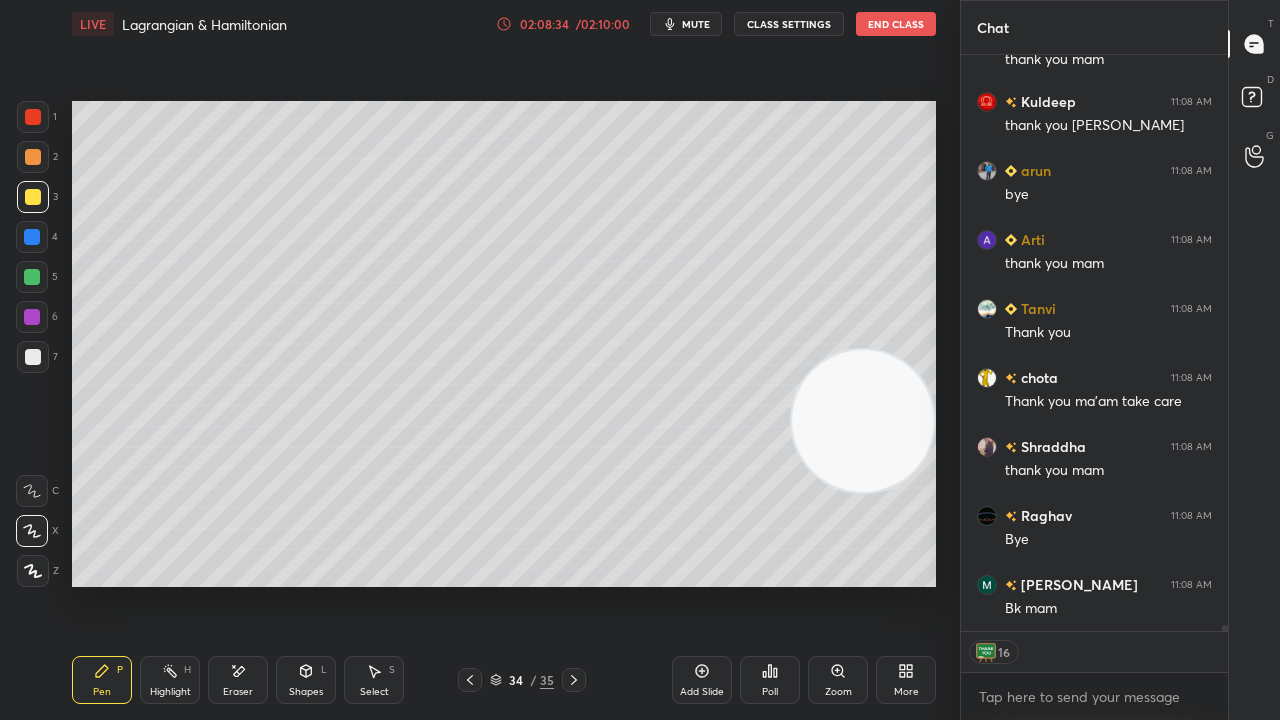 click 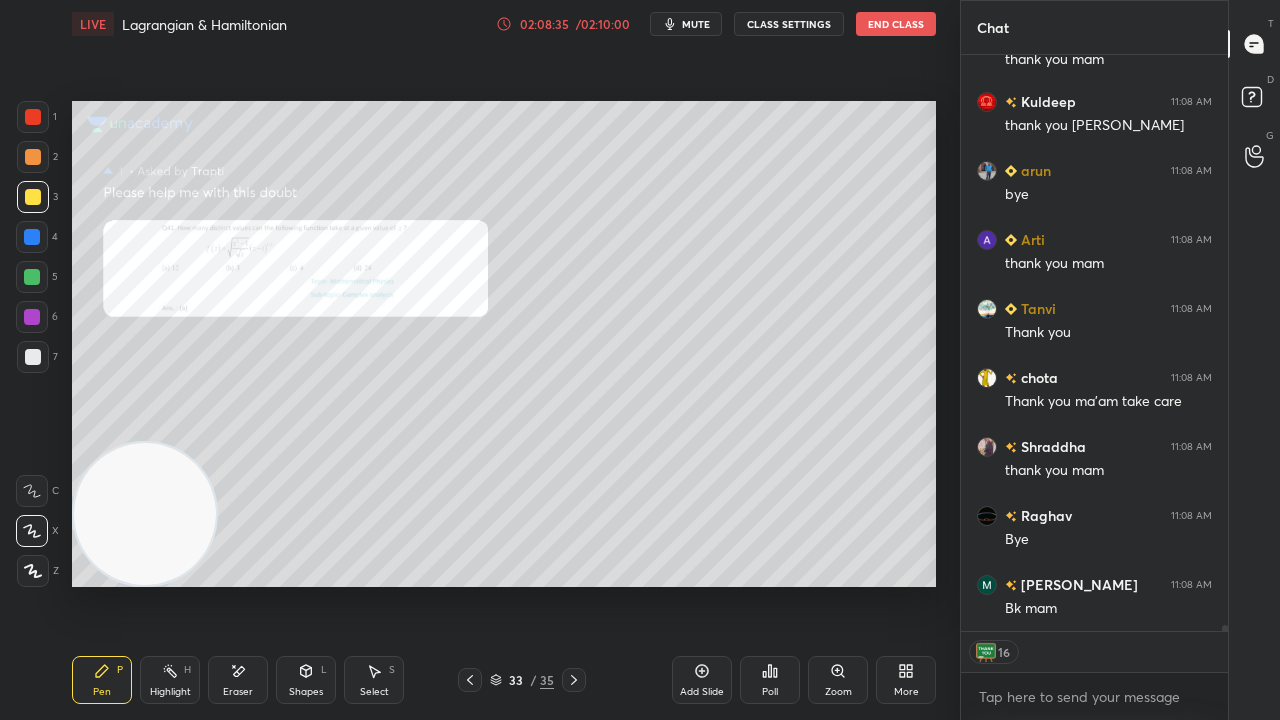 drag, startPoint x: 843, startPoint y: 427, endPoint x: 82, endPoint y: 568, distance: 773.9522 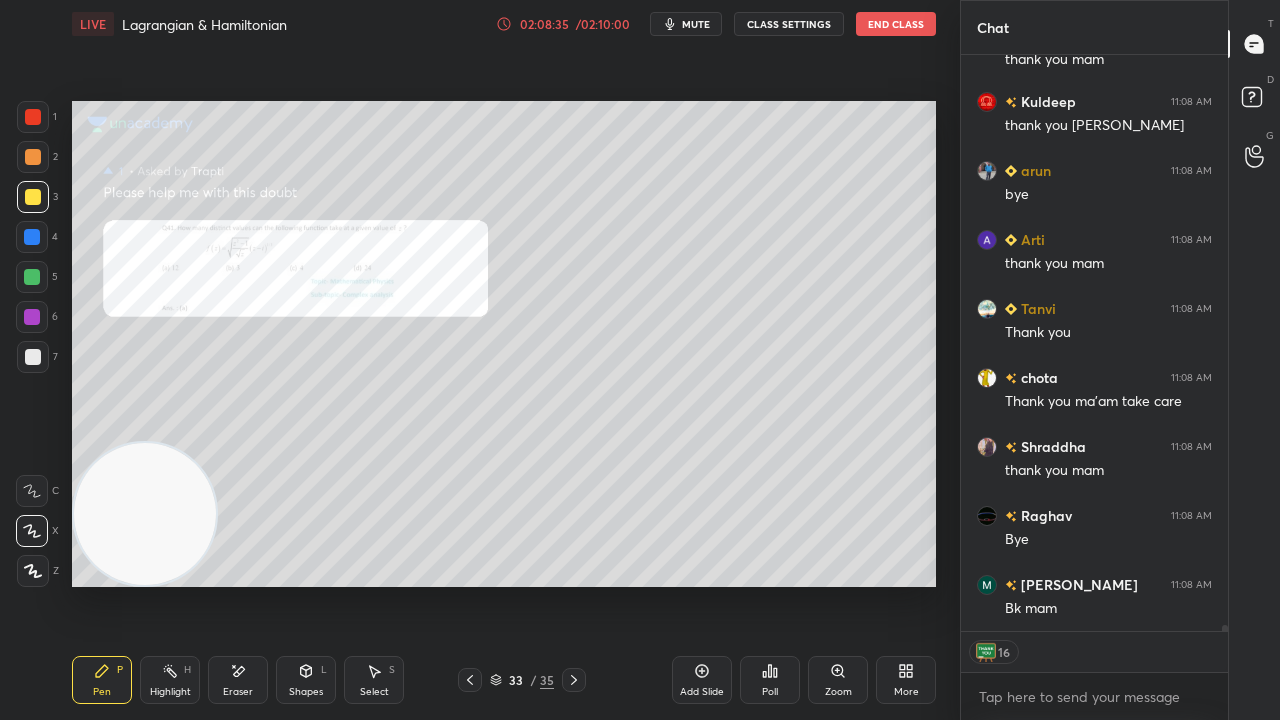 click at bounding box center (145, 514) 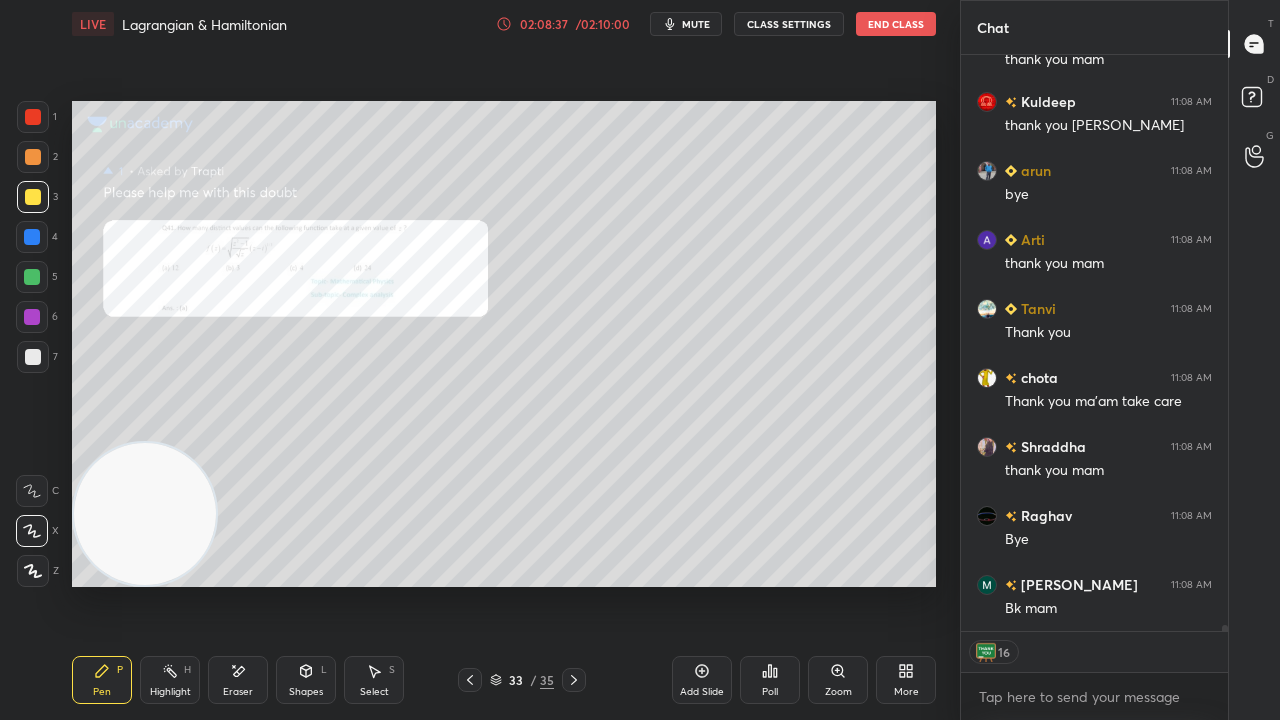 click on "mute" at bounding box center (696, 24) 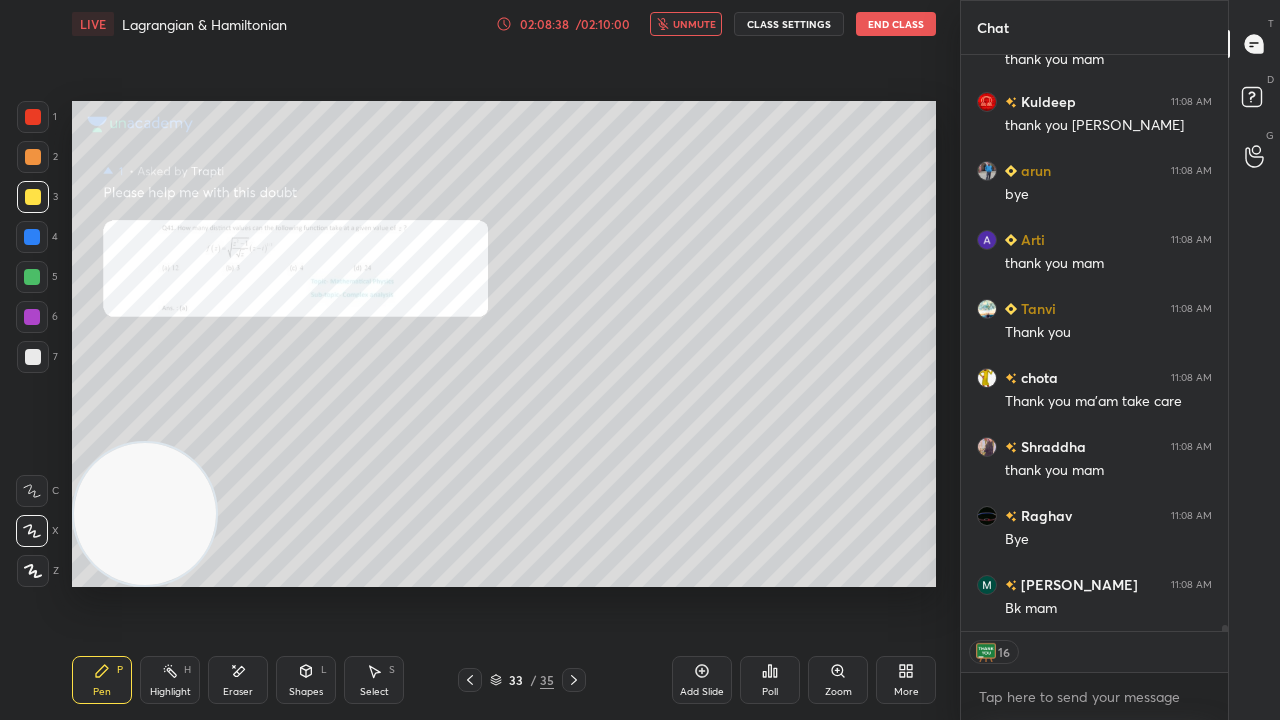 click on "unmute" at bounding box center (694, 24) 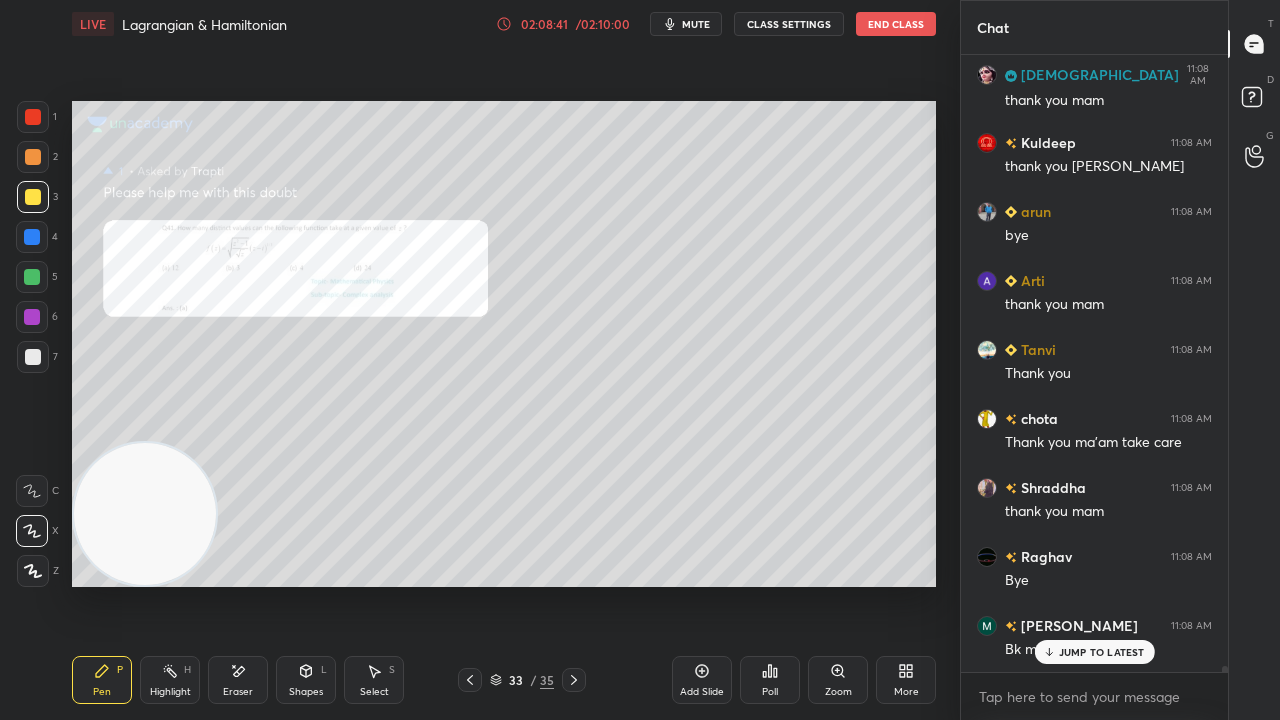 scroll, scrollTop: 6, scrollLeft: 6, axis: both 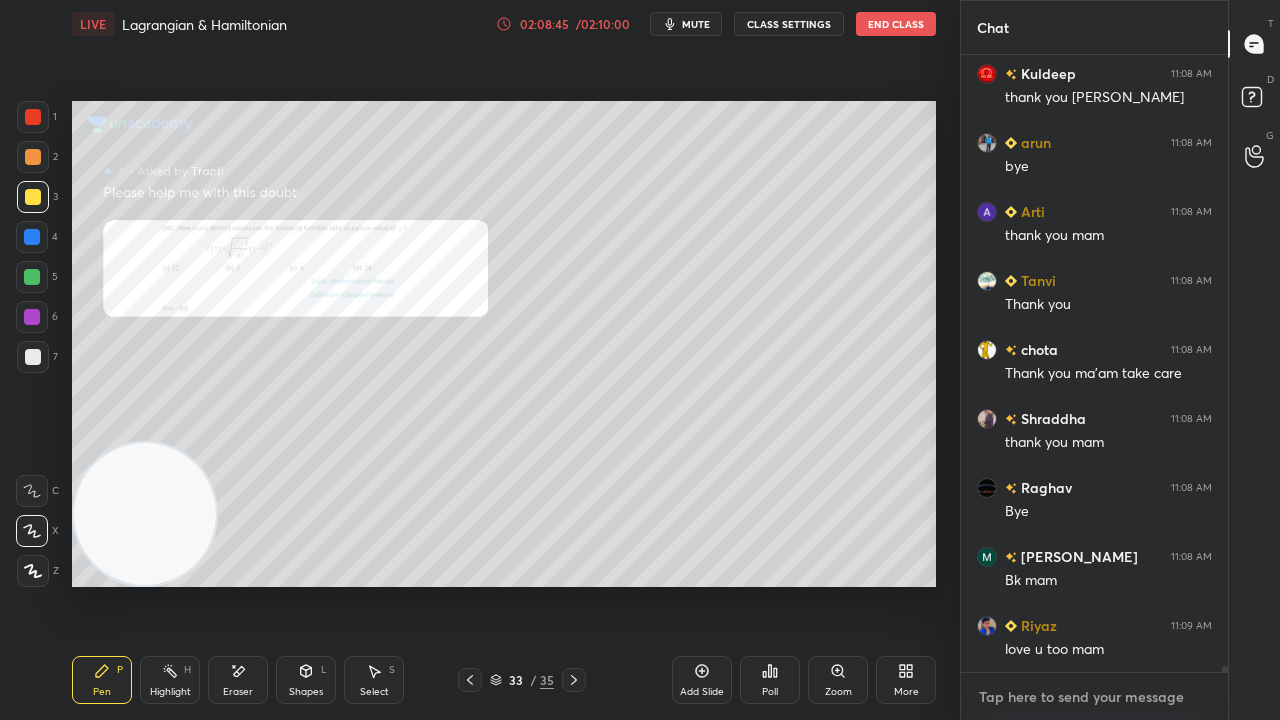 click at bounding box center [1094, 697] 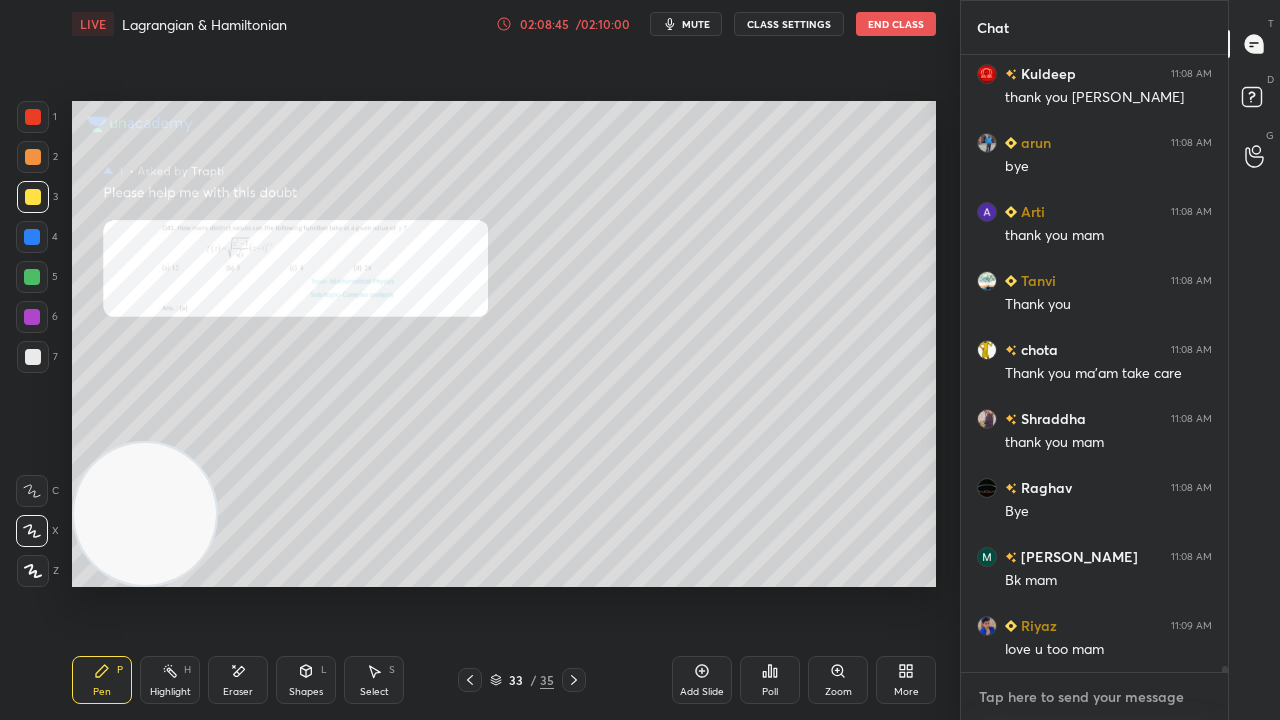 scroll, scrollTop: 58980, scrollLeft: 0, axis: vertical 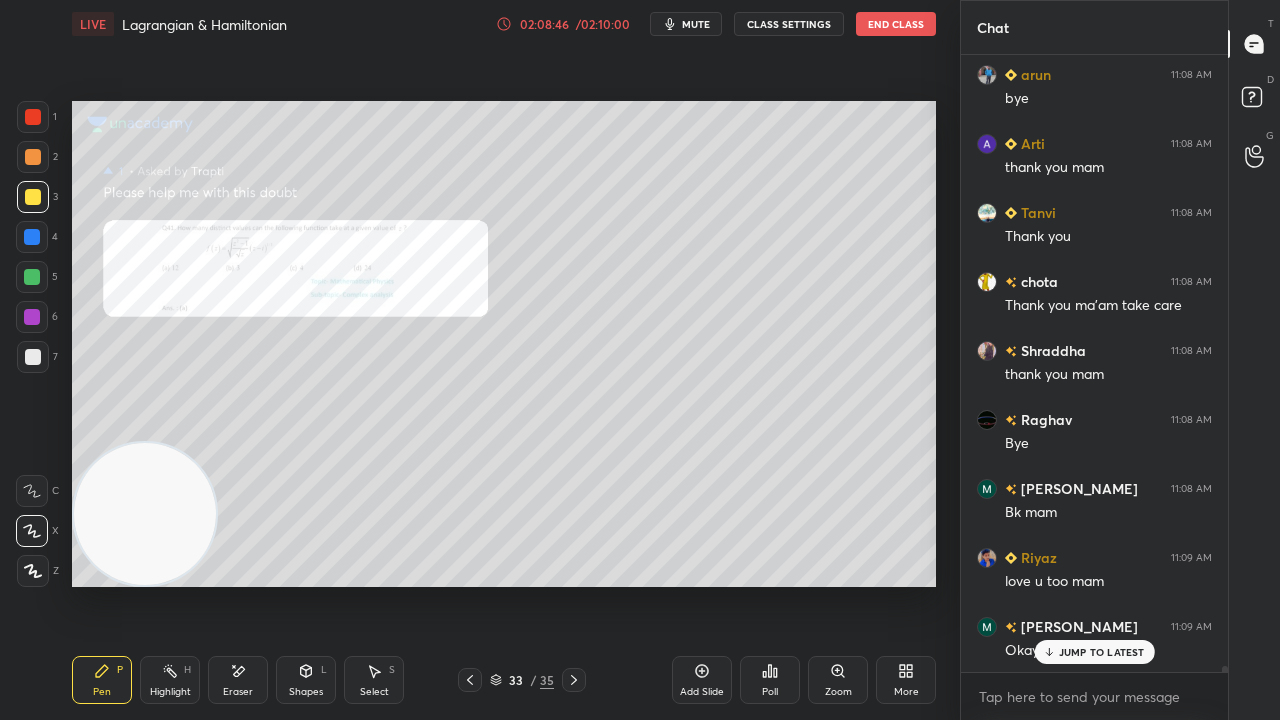 click on "mute" at bounding box center (696, 24) 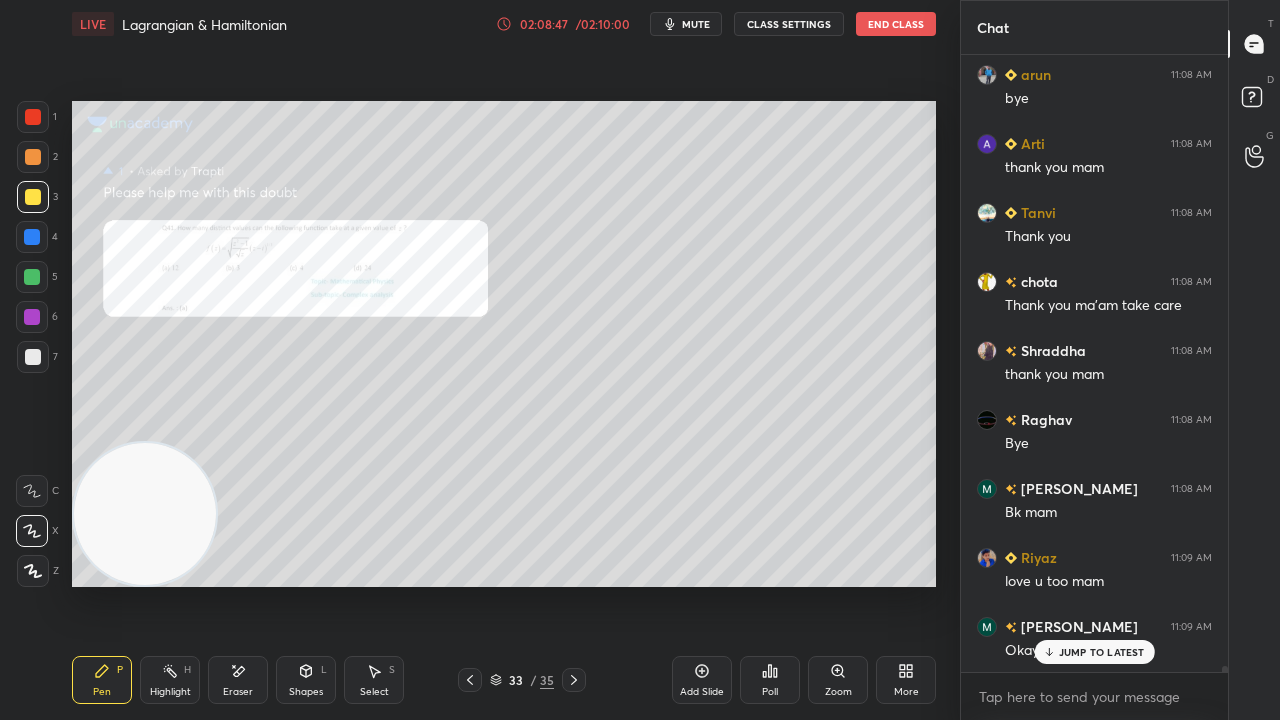 drag, startPoint x: 1106, startPoint y: 648, endPoint x: 1120, endPoint y: 690, distance: 44.27189 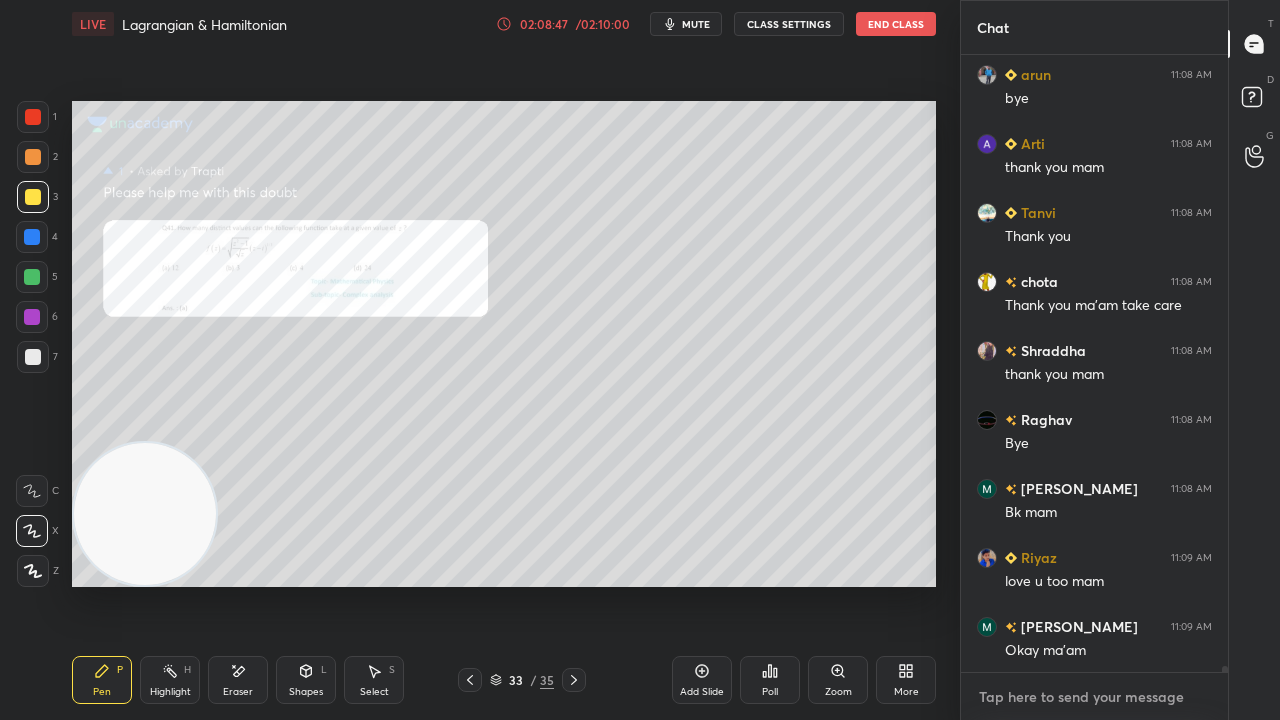 click at bounding box center [1094, 697] 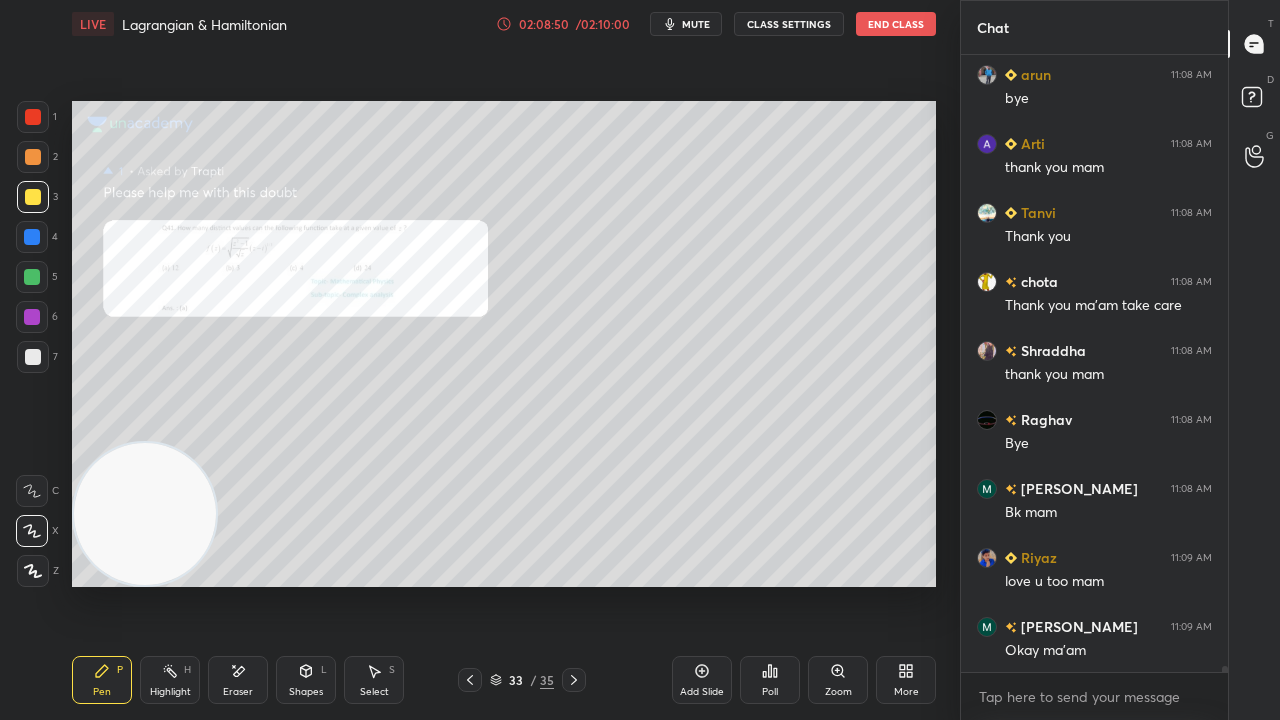 drag, startPoint x: 1225, startPoint y: 669, endPoint x: 1220, endPoint y: 688, distance: 19.646883 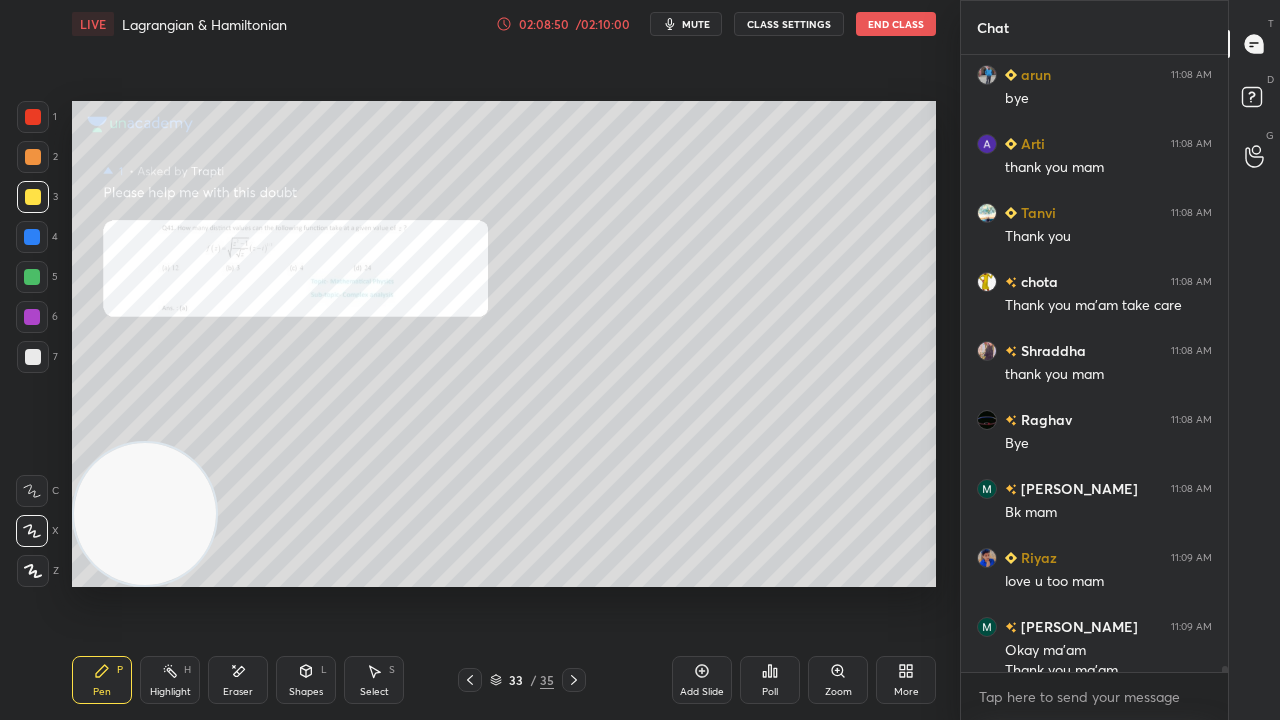 scroll, scrollTop: 59000, scrollLeft: 0, axis: vertical 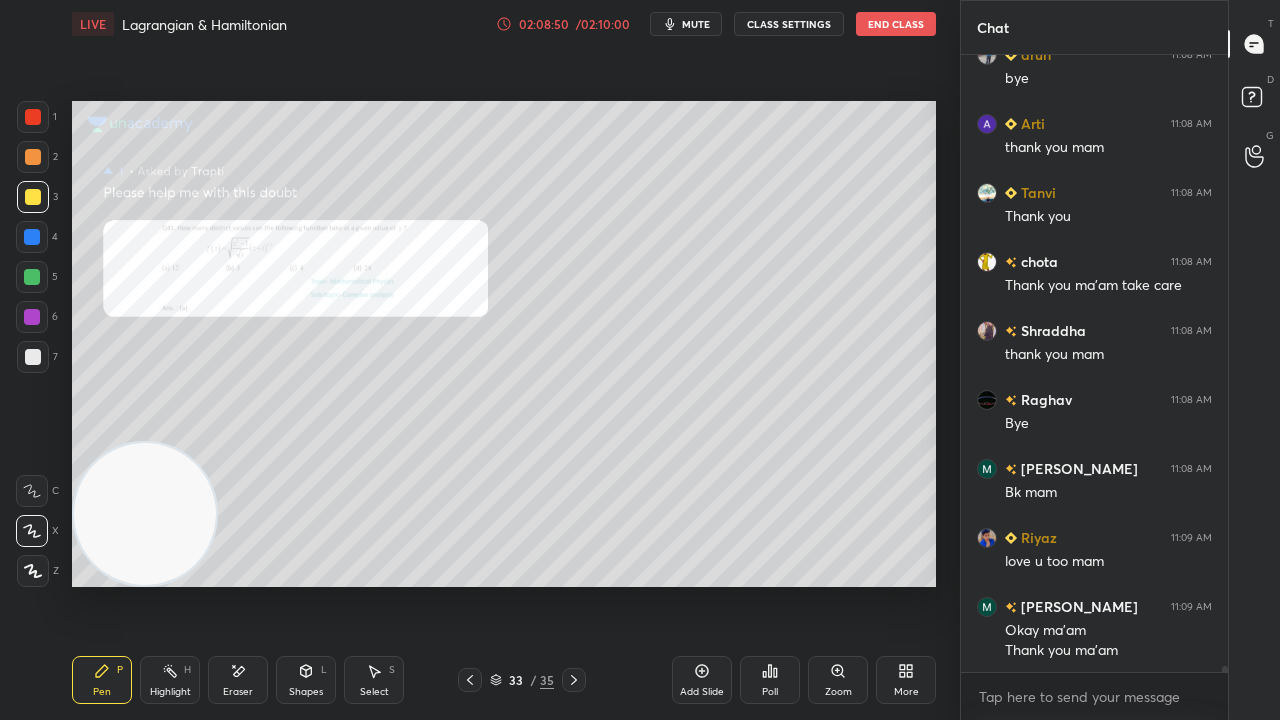click on "x" at bounding box center [1094, 696] 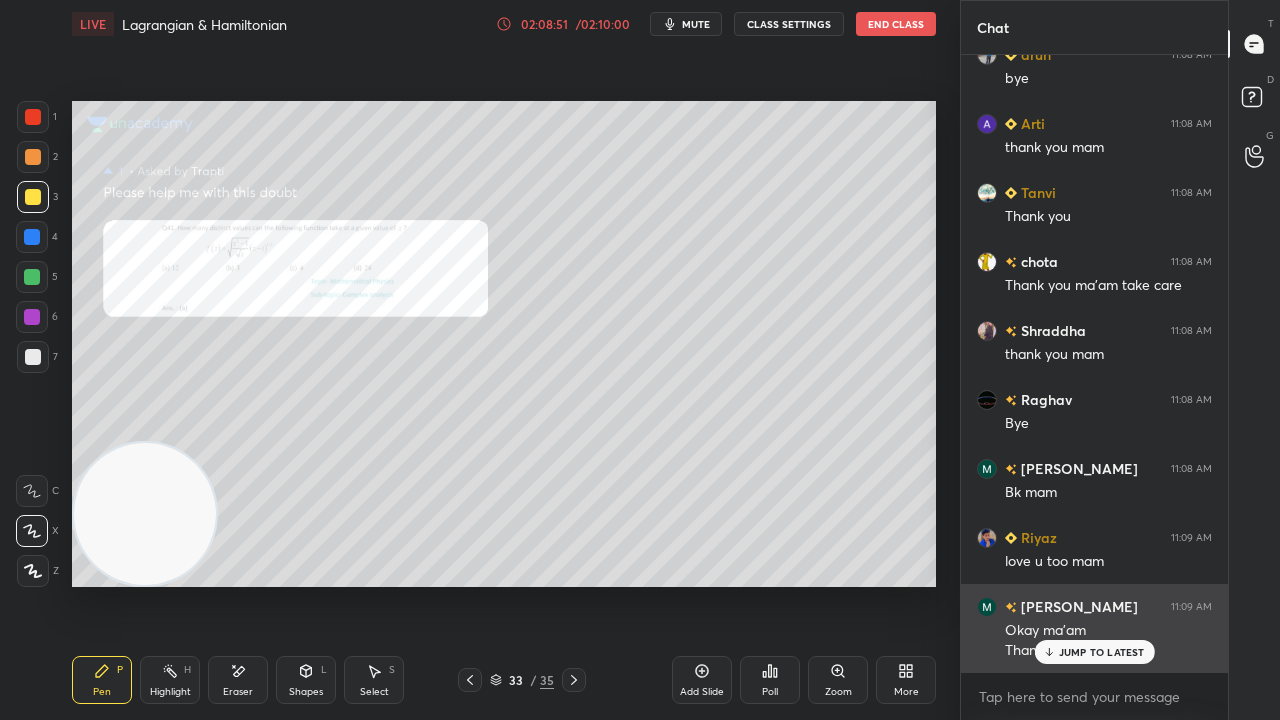 click on "JUMP TO LATEST" at bounding box center [1102, 652] 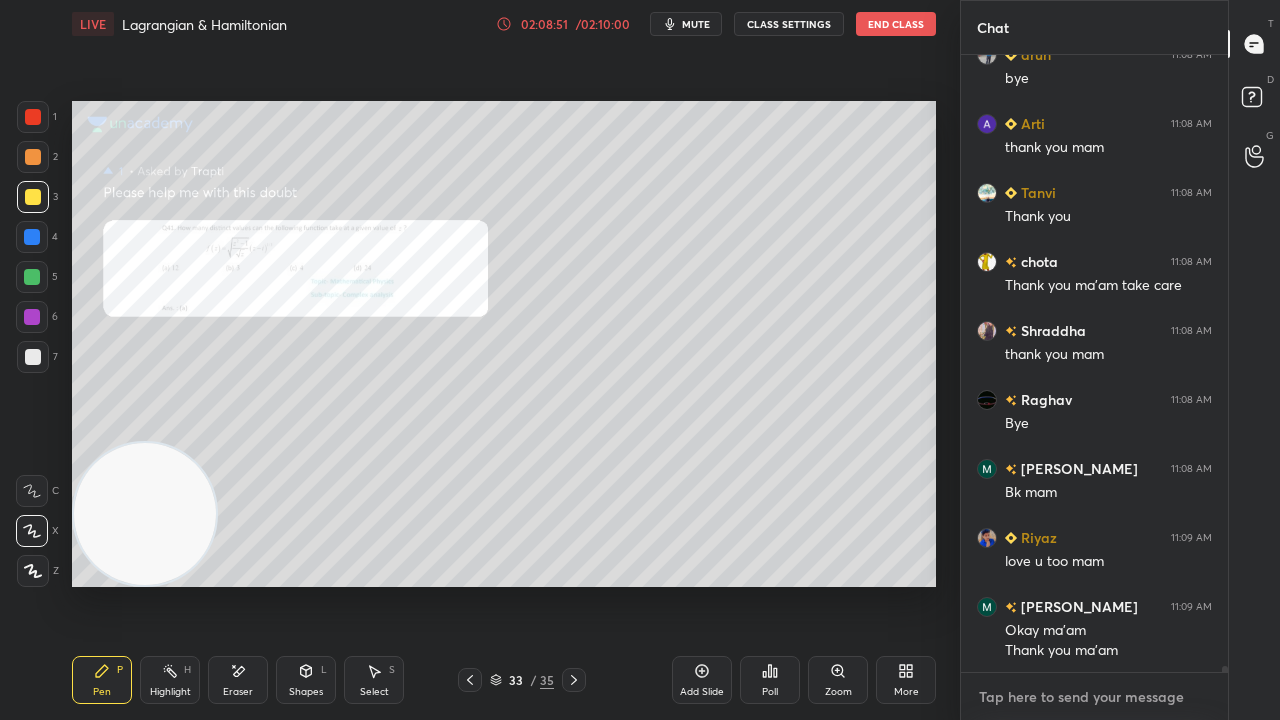 drag, startPoint x: 1128, startPoint y: 693, endPoint x: 1138, endPoint y: 717, distance: 26 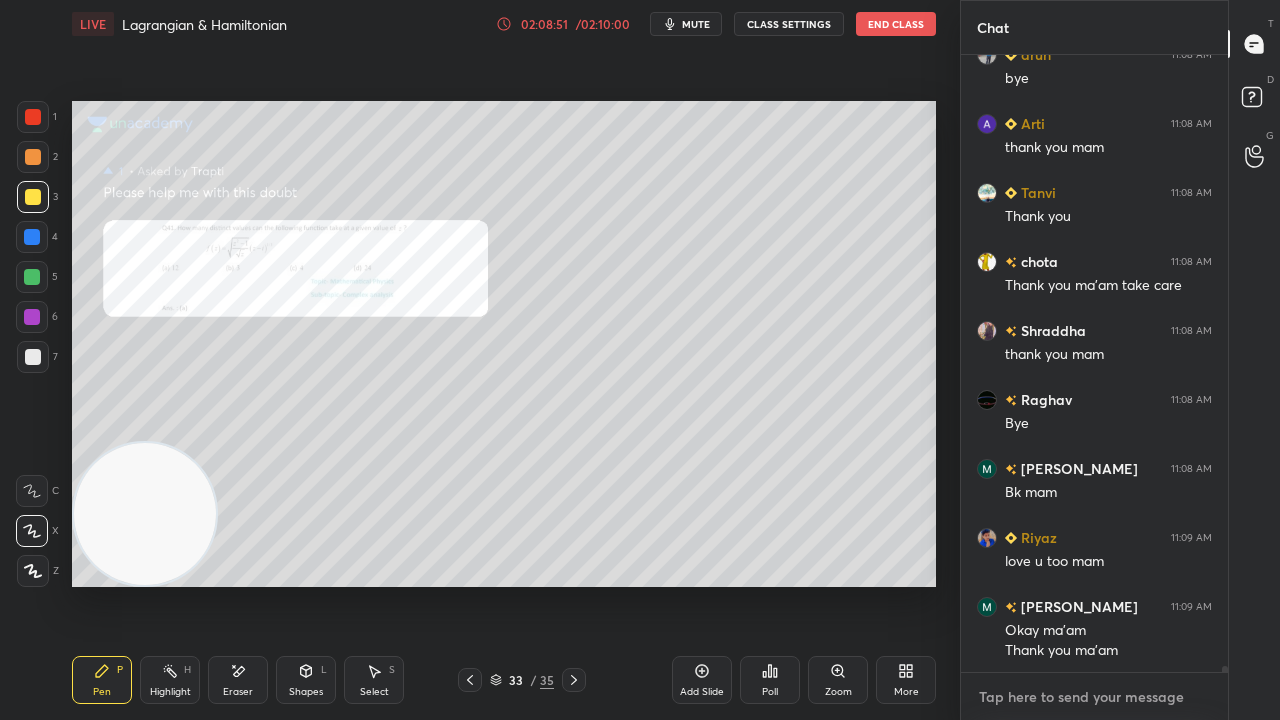 click at bounding box center [1094, 697] 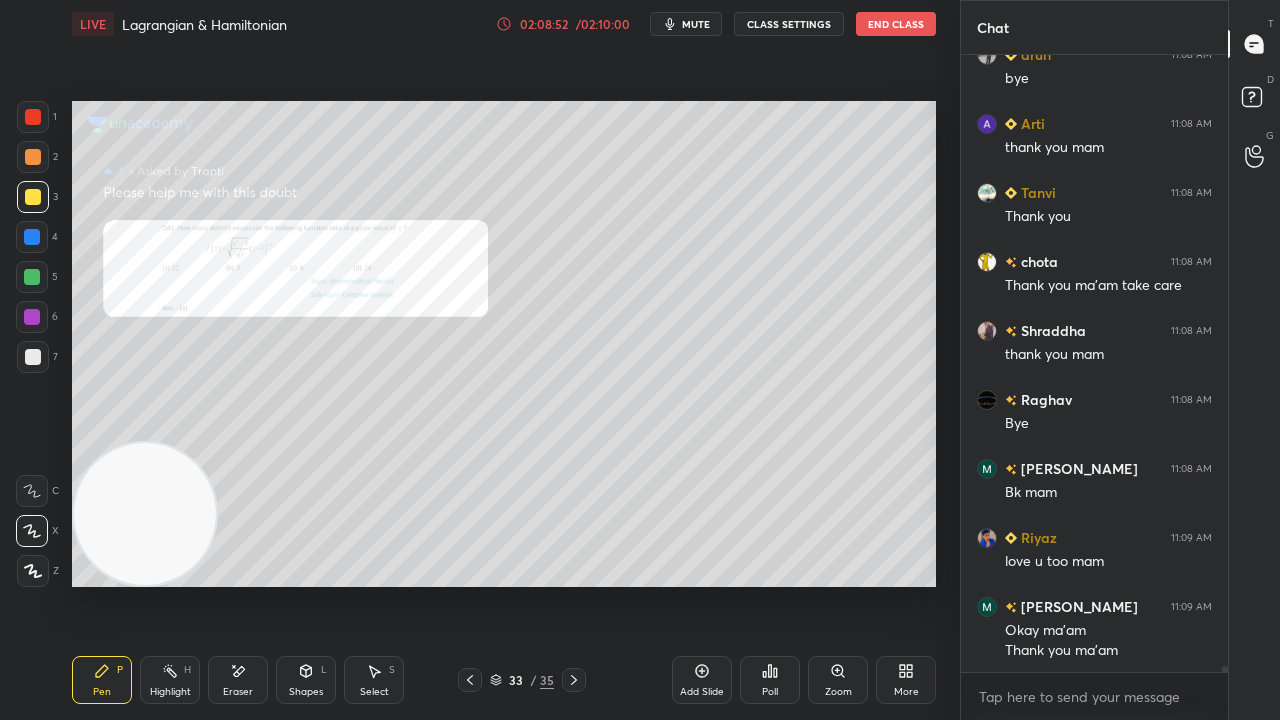 scroll, scrollTop: 59070, scrollLeft: 0, axis: vertical 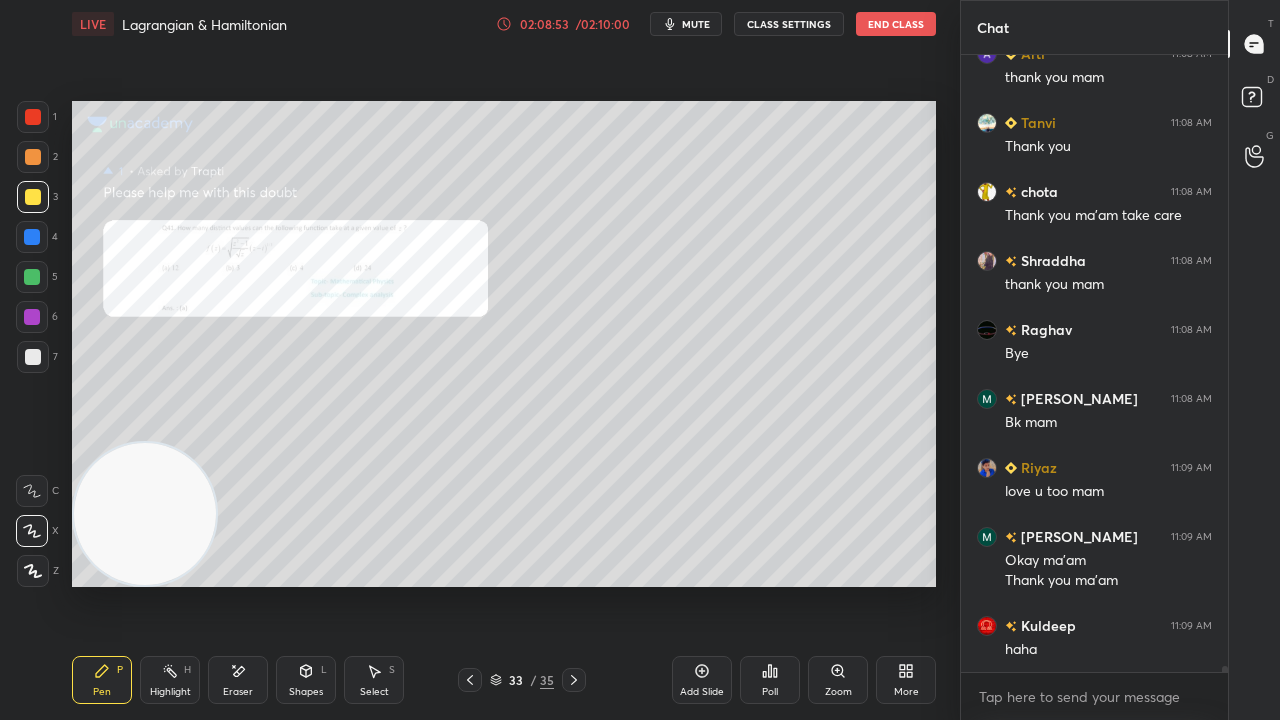 click on "mute" at bounding box center (696, 24) 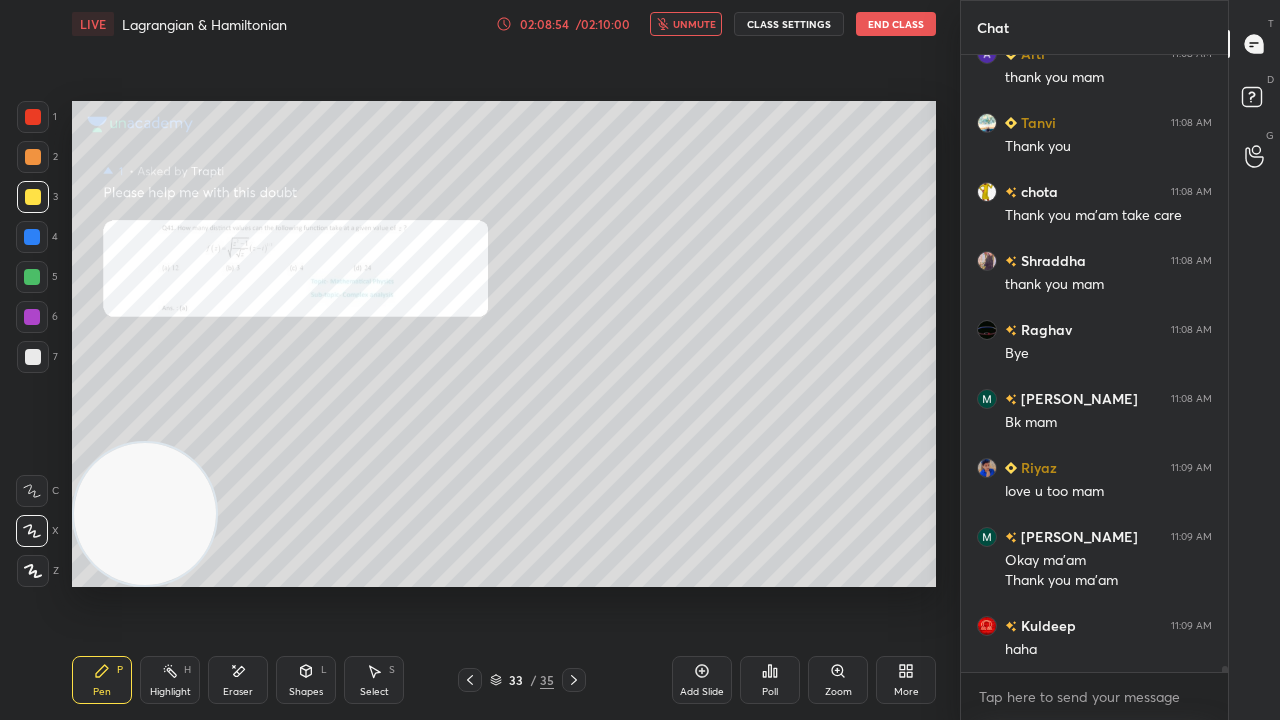click on "unmute" at bounding box center [694, 24] 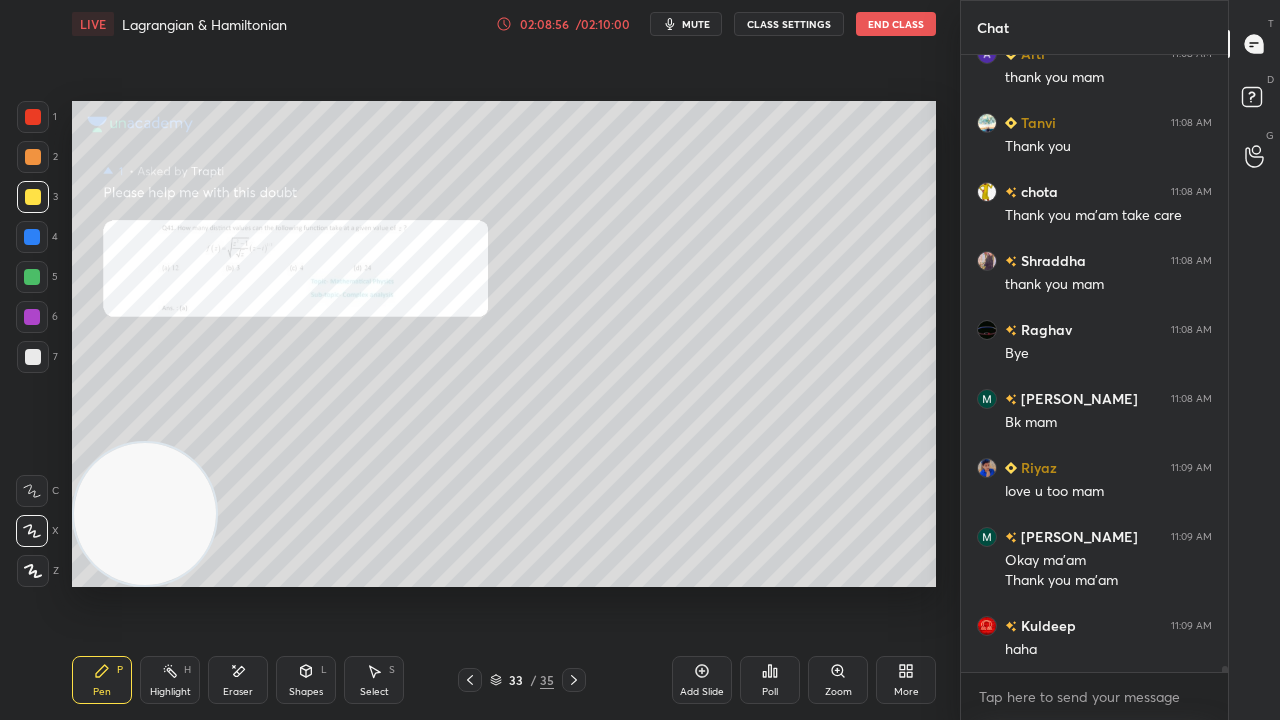 click at bounding box center (32, 277) 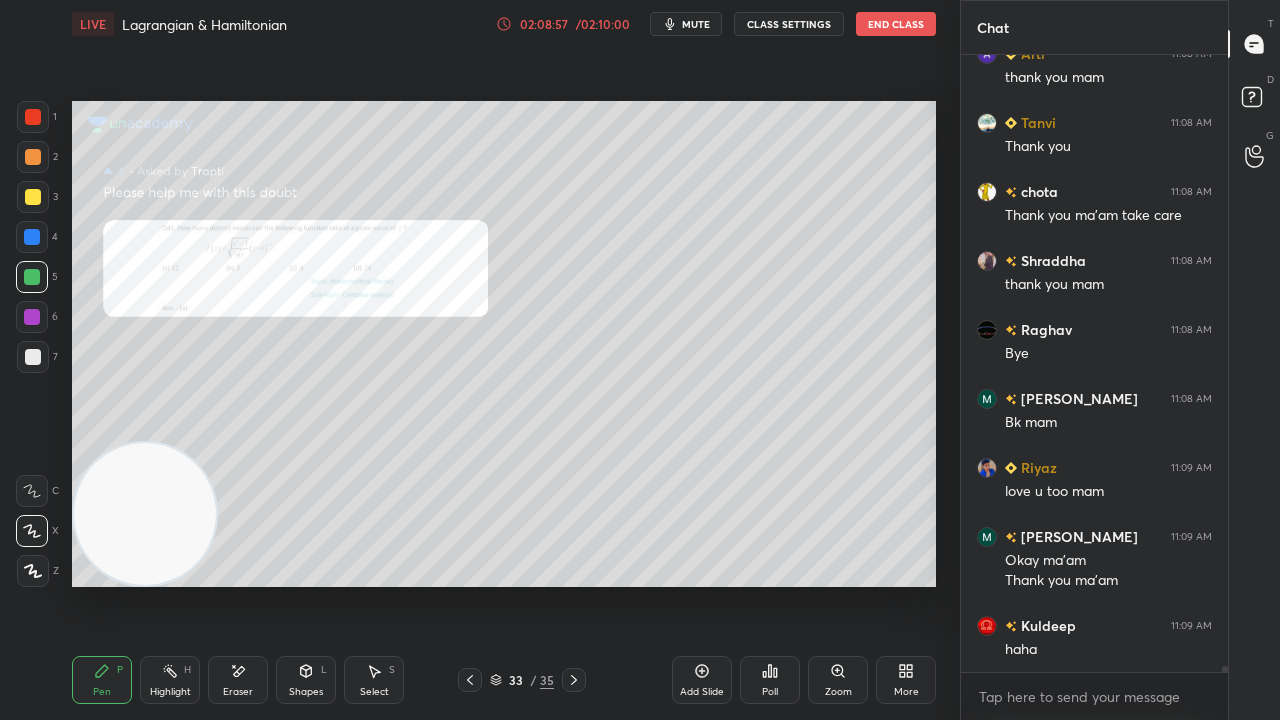 click on "mute" at bounding box center (696, 24) 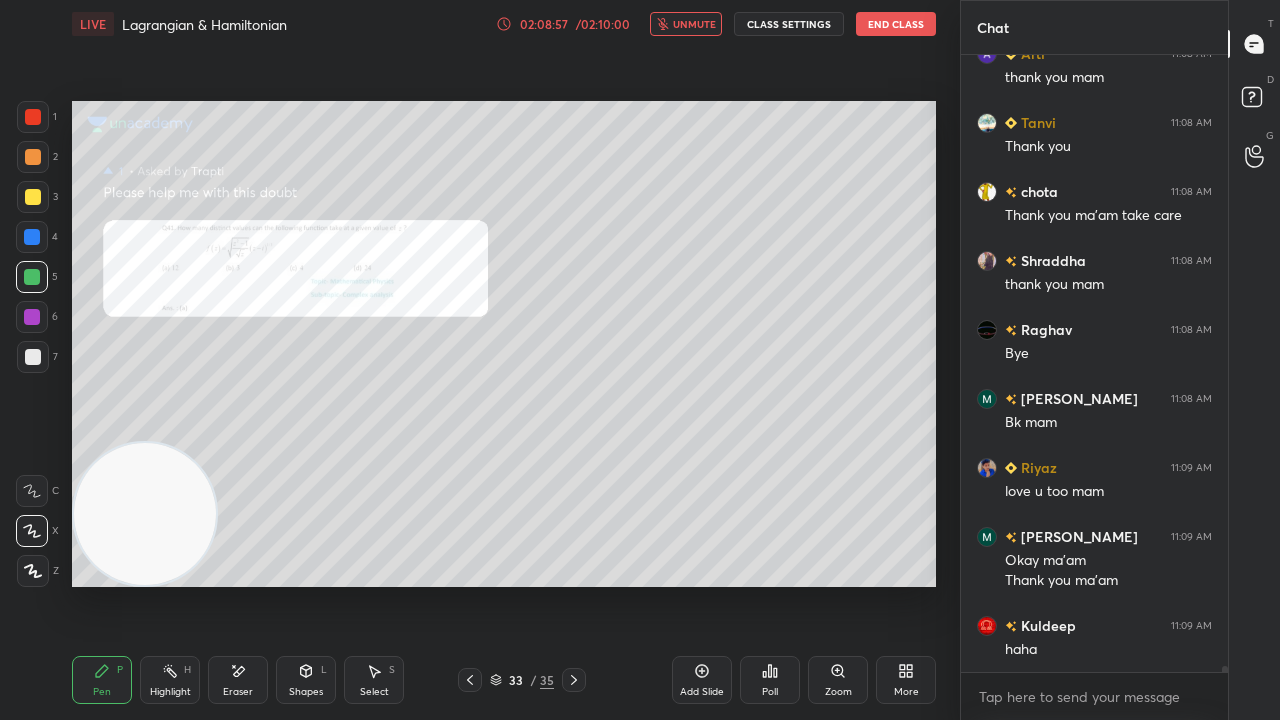 click on "unmute" at bounding box center (694, 24) 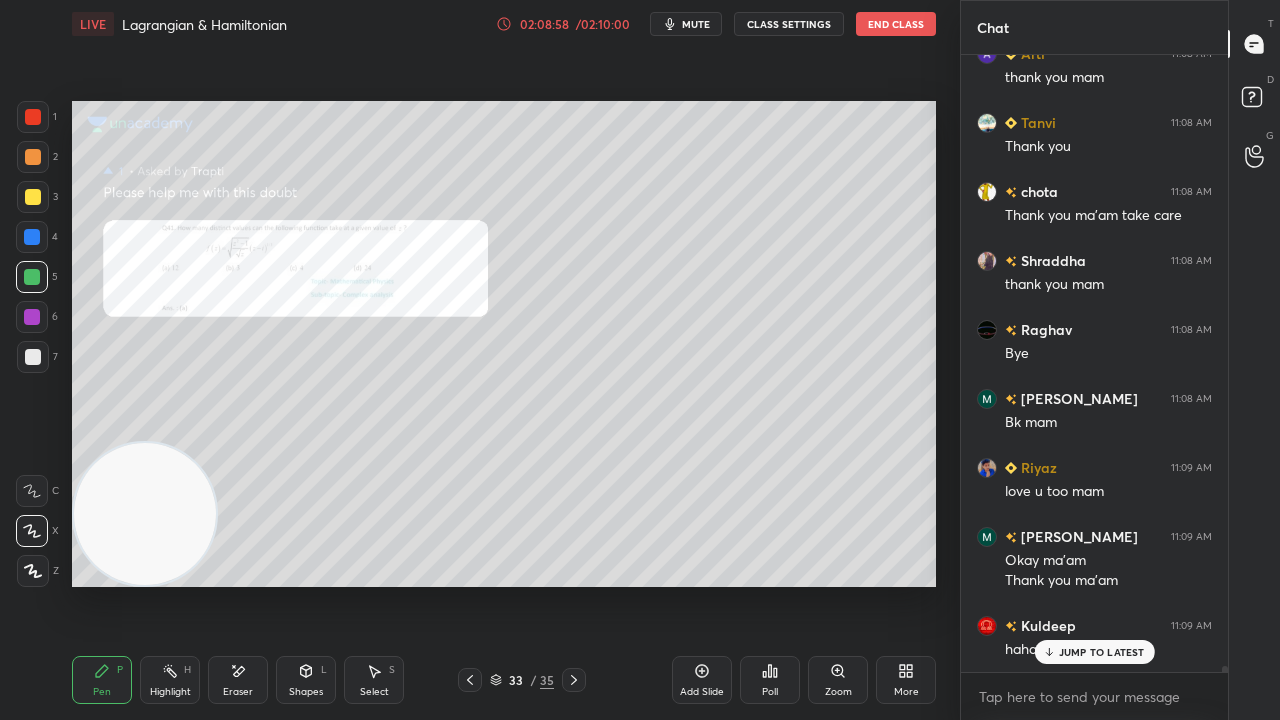 scroll, scrollTop: 59138, scrollLeft: 0, axis: vertical 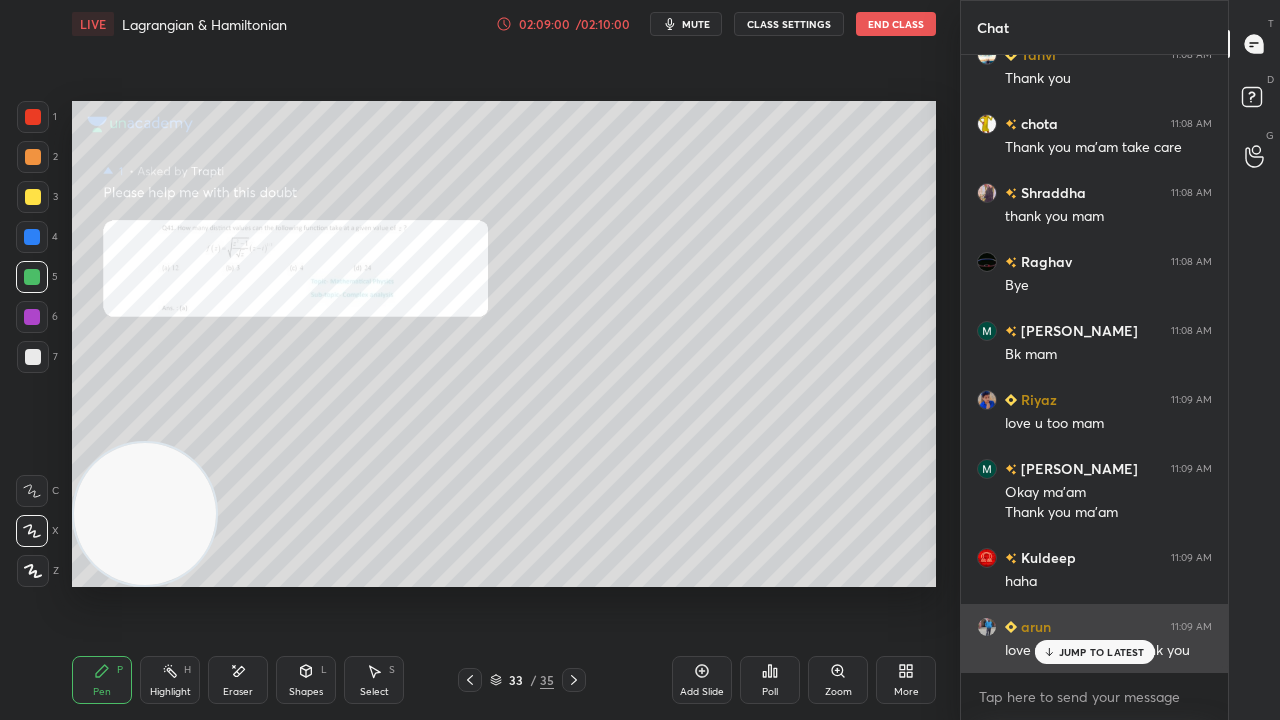 click on "JUMP TO LATEST" at bounding box center [1102, 652] 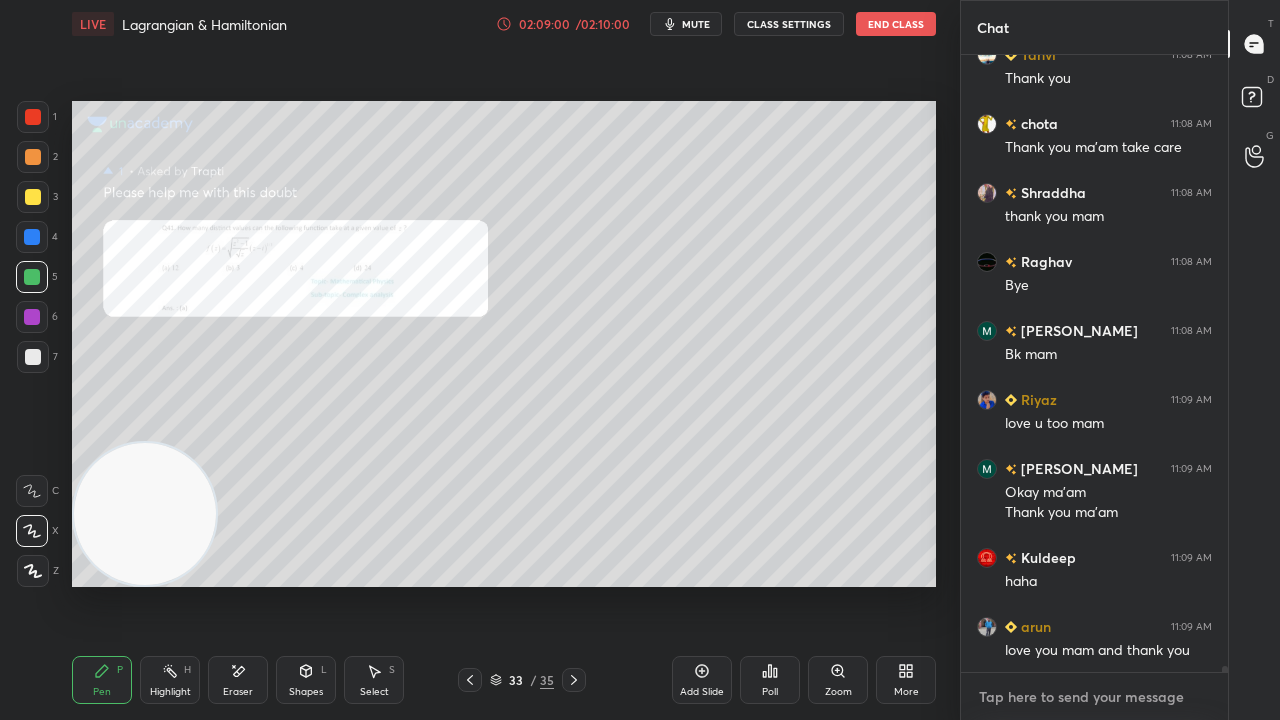 drag, startPoint x: 1067, startPoint y: 698, endPoint x: 1067, endPoint y: 712, distance: 14 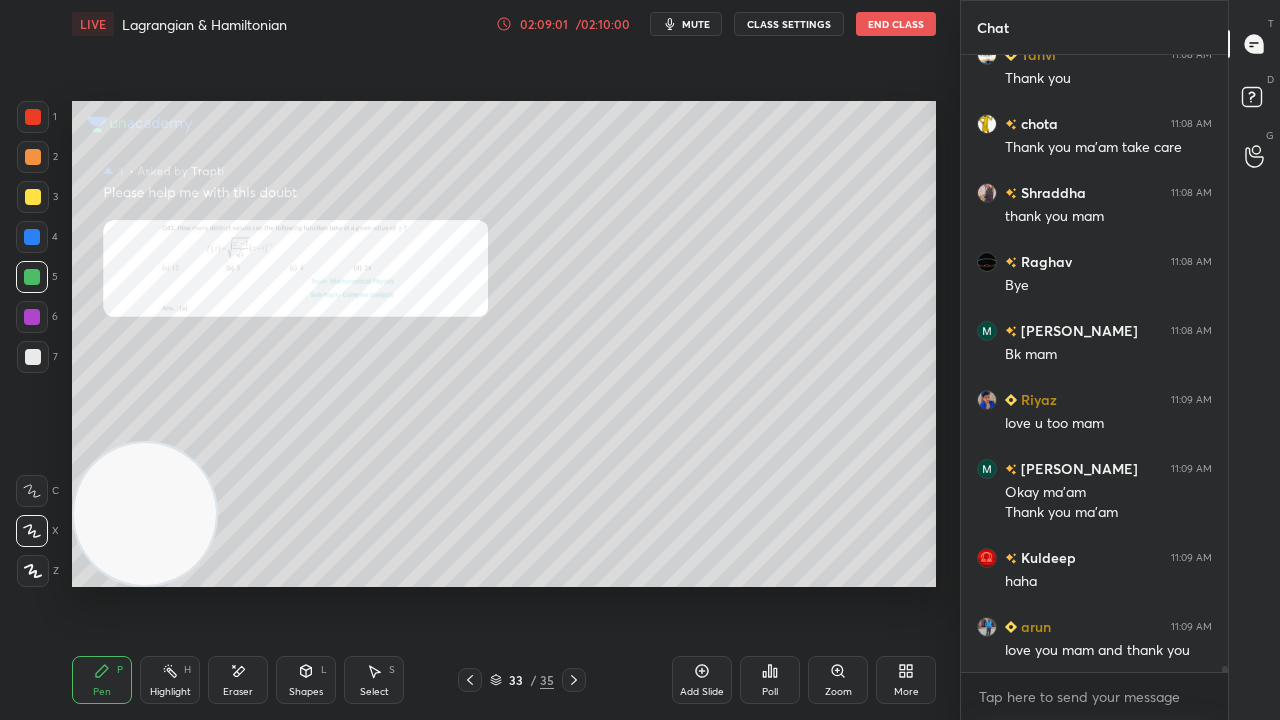 click on "mute" at bounding box center [696, 24] 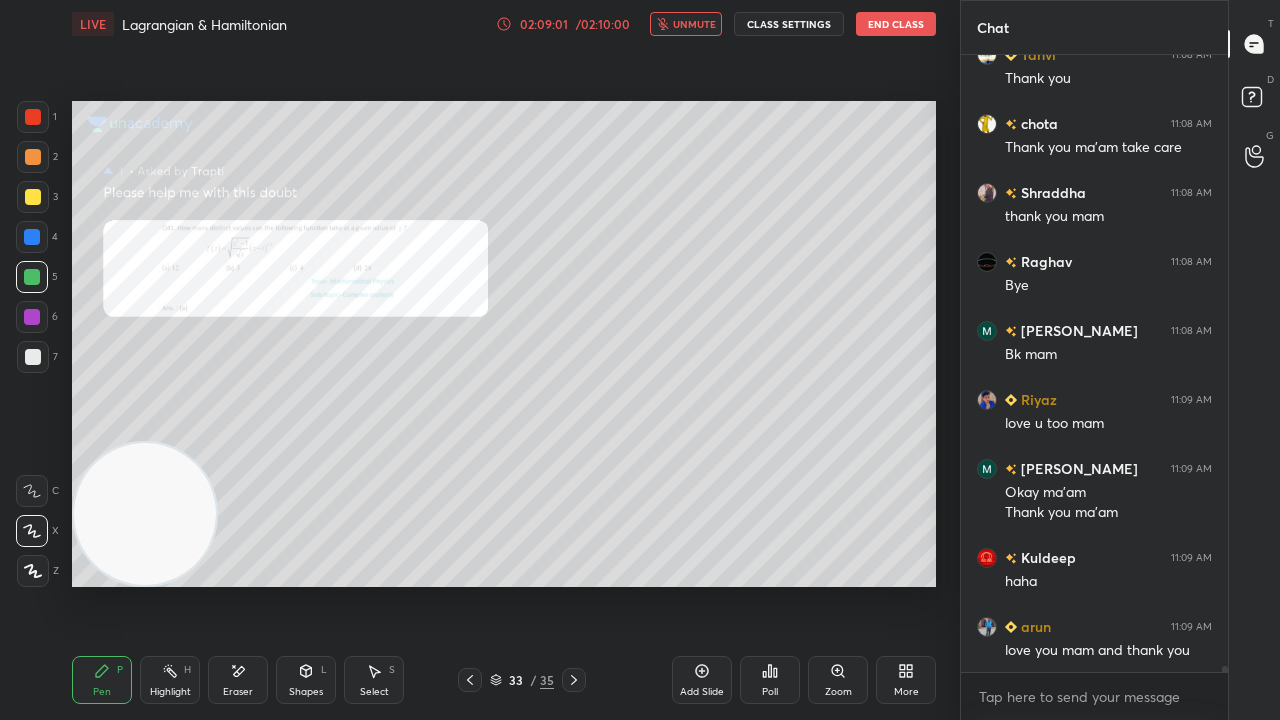 click on "unmute" at bounding box center [694, 24] 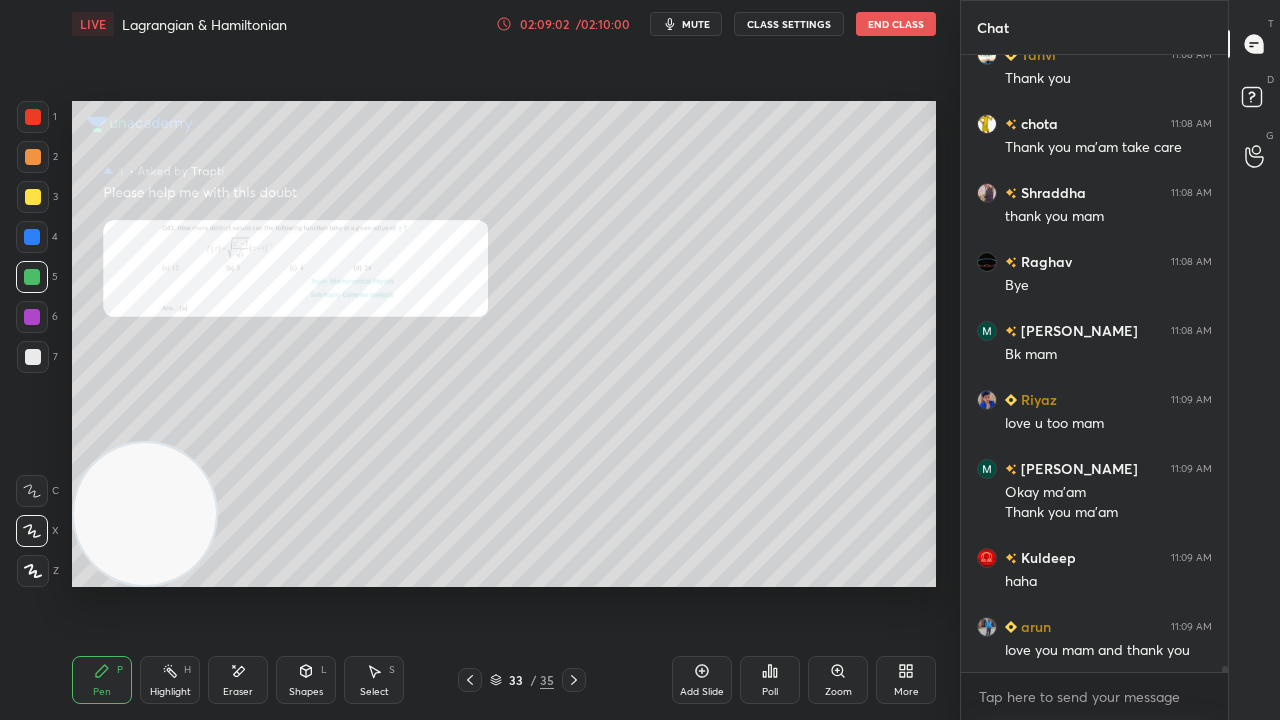 click on "x" at bounding box center [1094, 696] 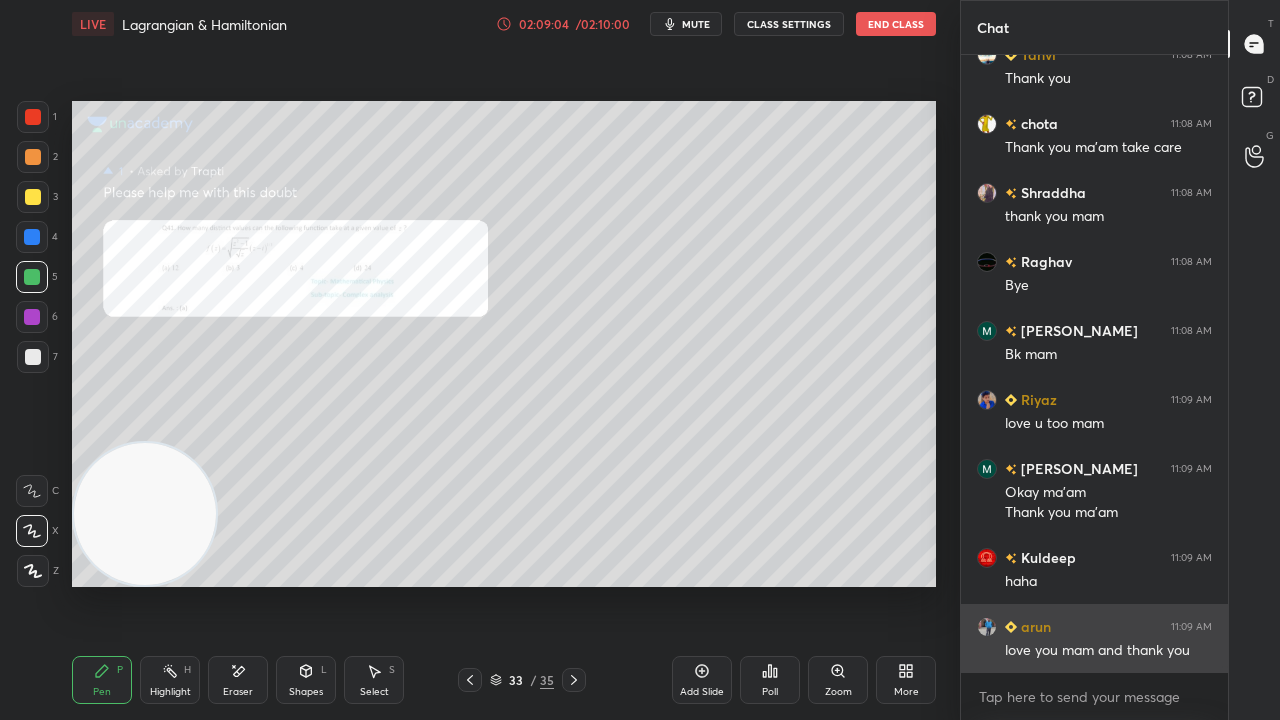 click at bounding box center [987, 627] 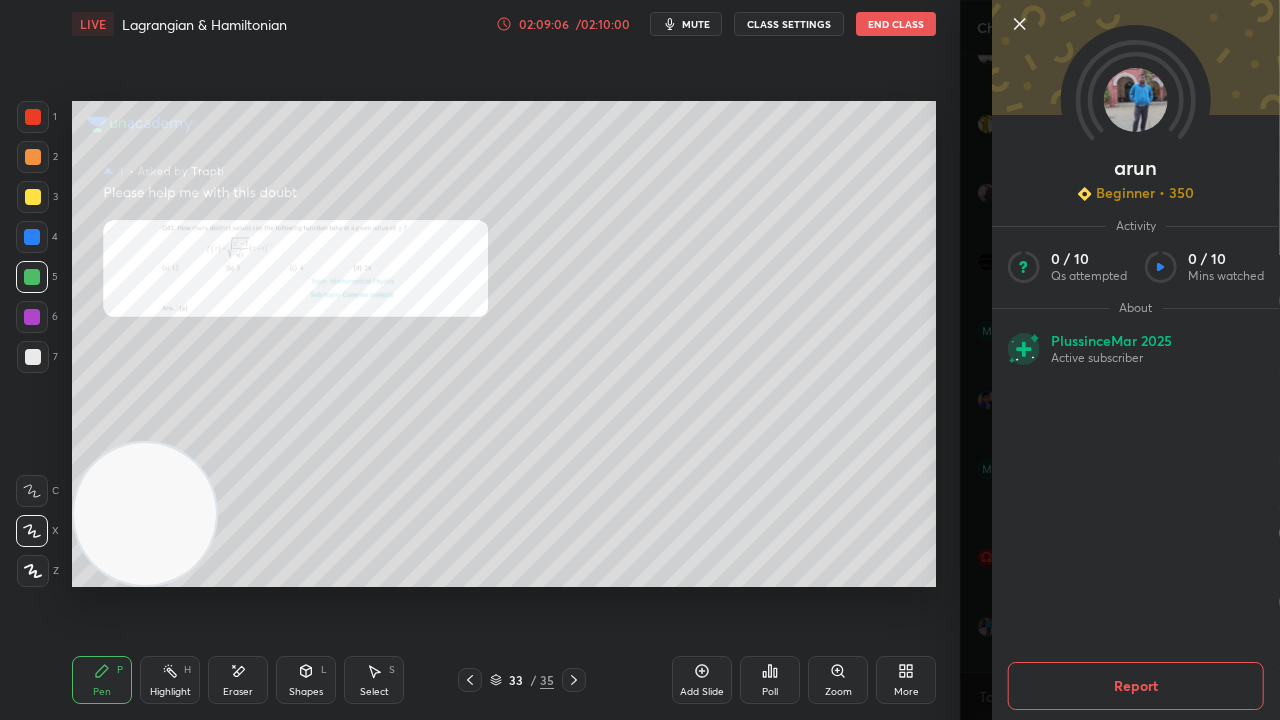 click 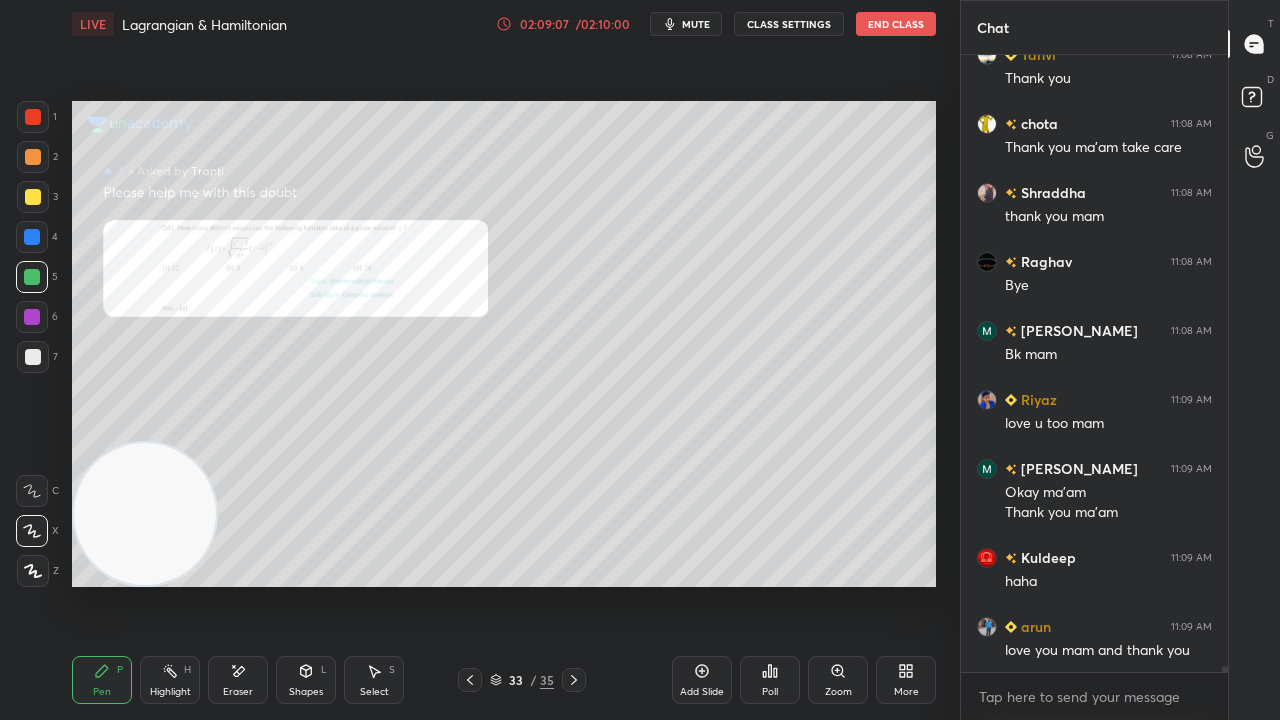 click on "mute" at bounding box center [696, 24] 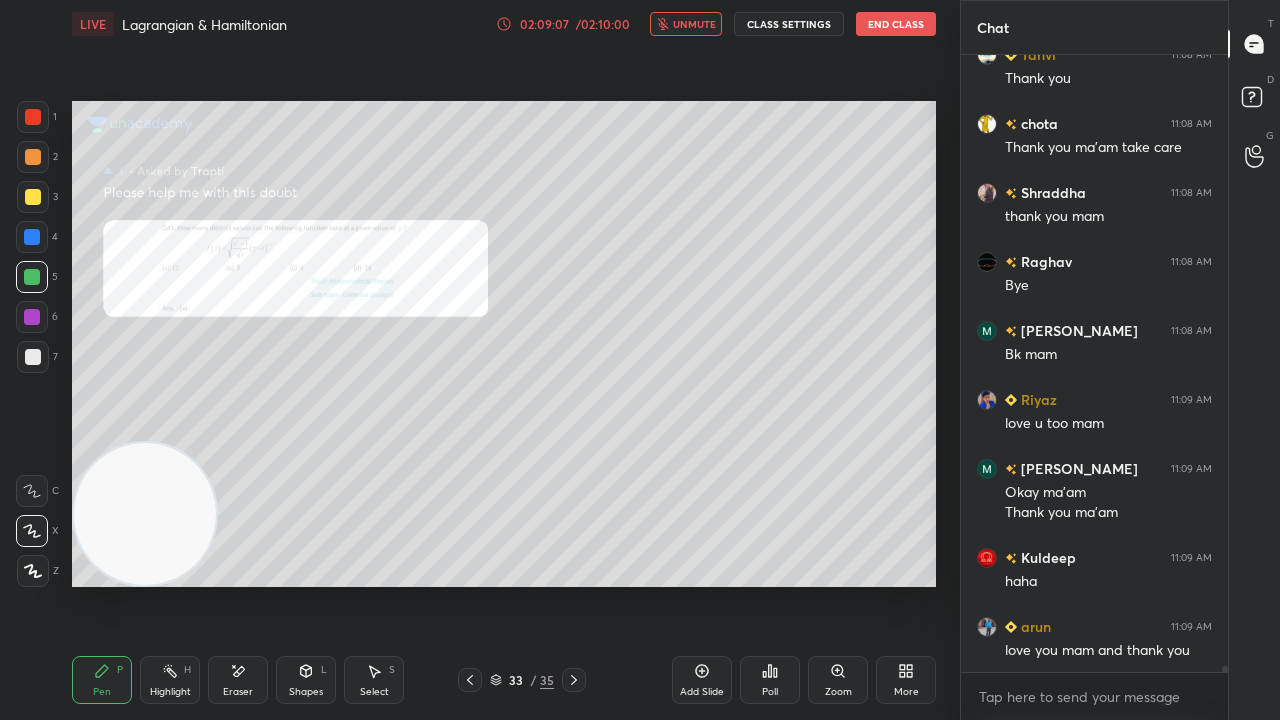 scroll, scrollTop: 59208, scrollLeft: 0, axis: vertical 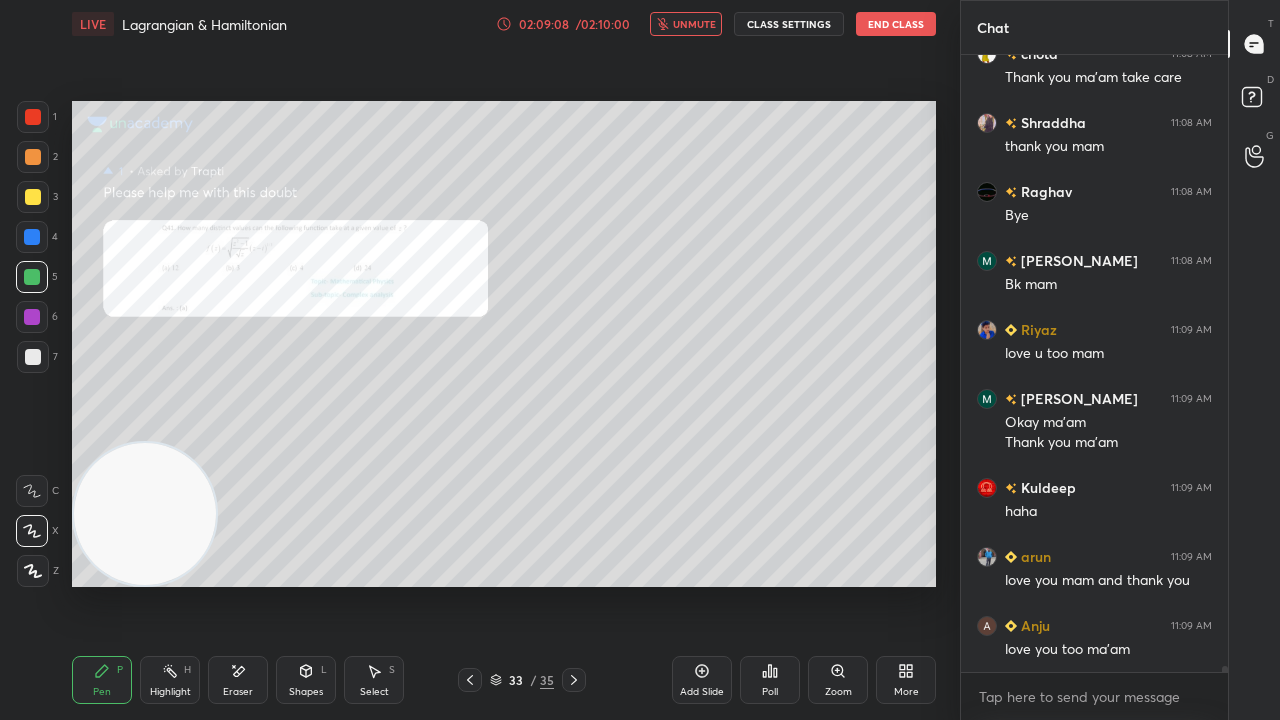 click on "unmute" at bounding box center [694, 24] 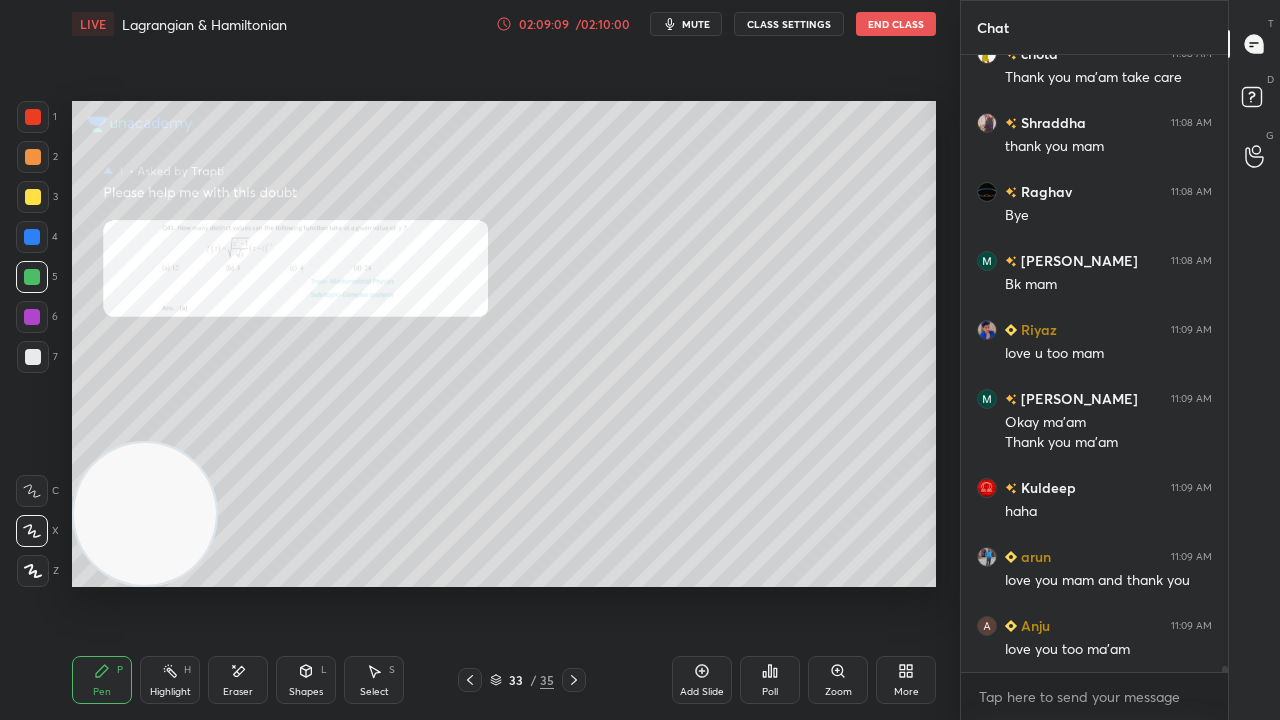 click at bounding box center (33, 197) 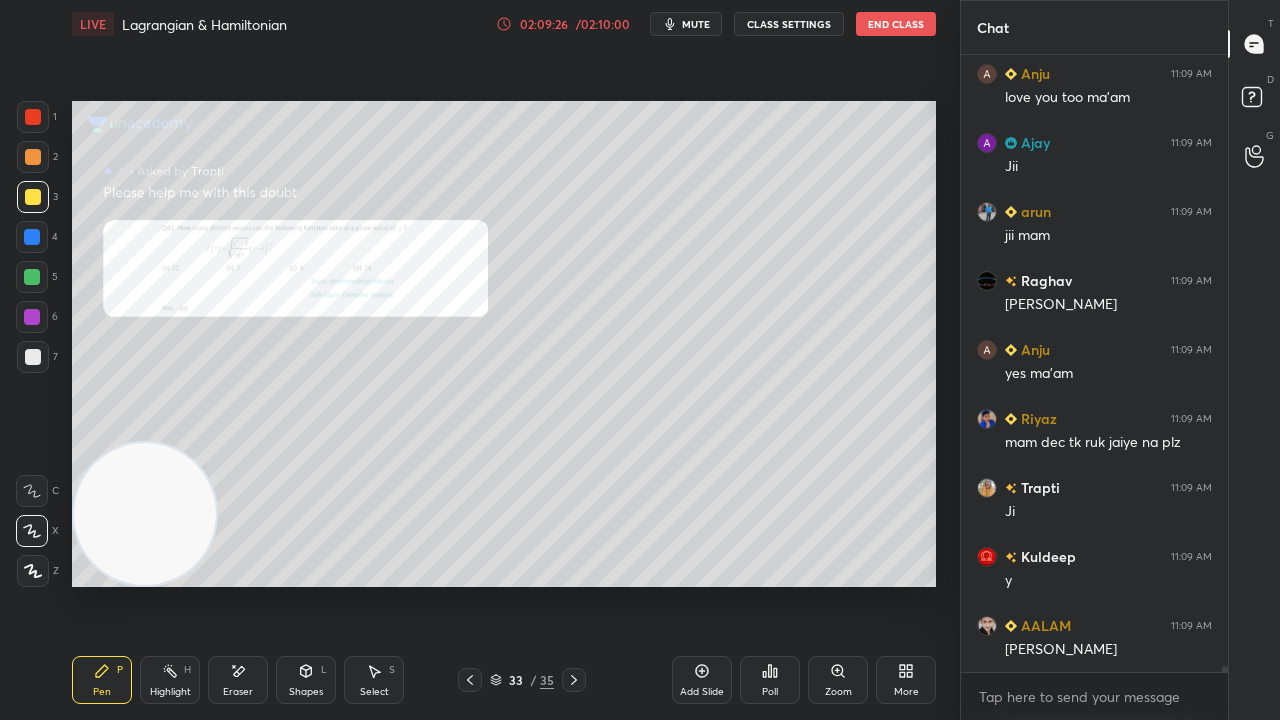 scroll, scrollTop: 59828, scrollLeft: 0, axis: vertical 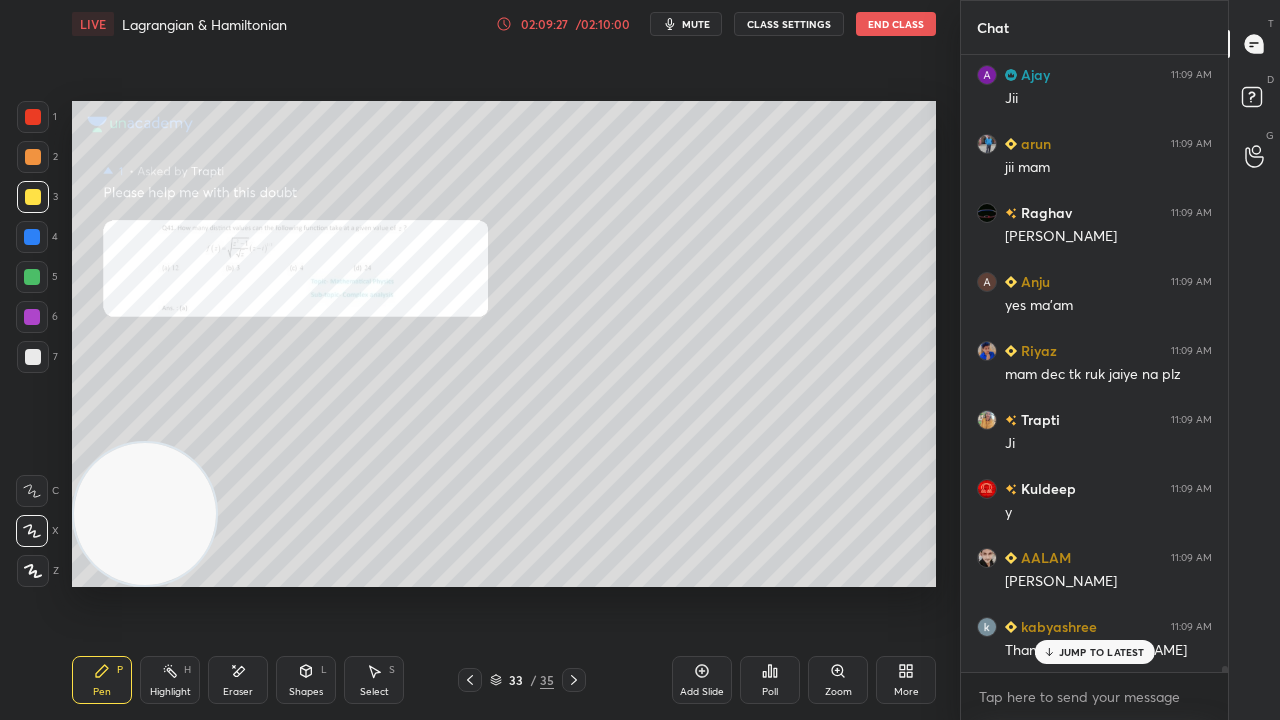 click on "mute" at bounding box center [696, 24] 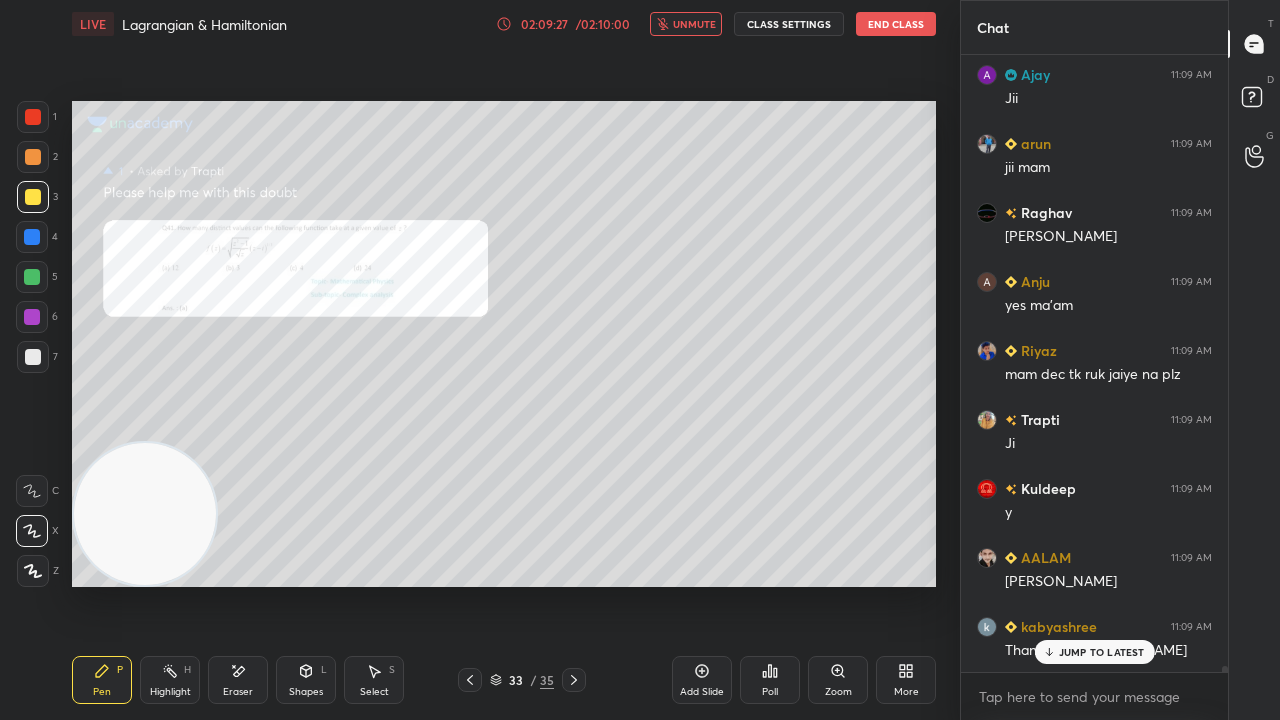 click on "unmute" at bounding box center (694, 24) 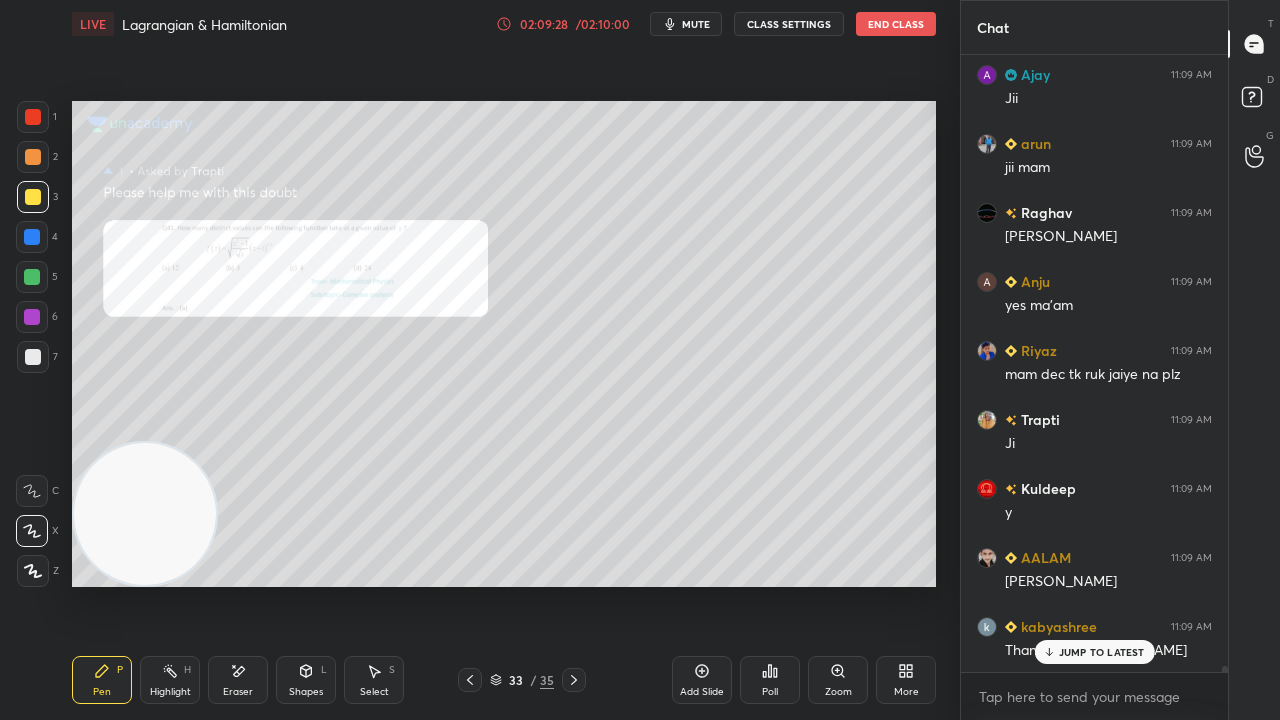 click on "mute" at bounding box center (696, 24) 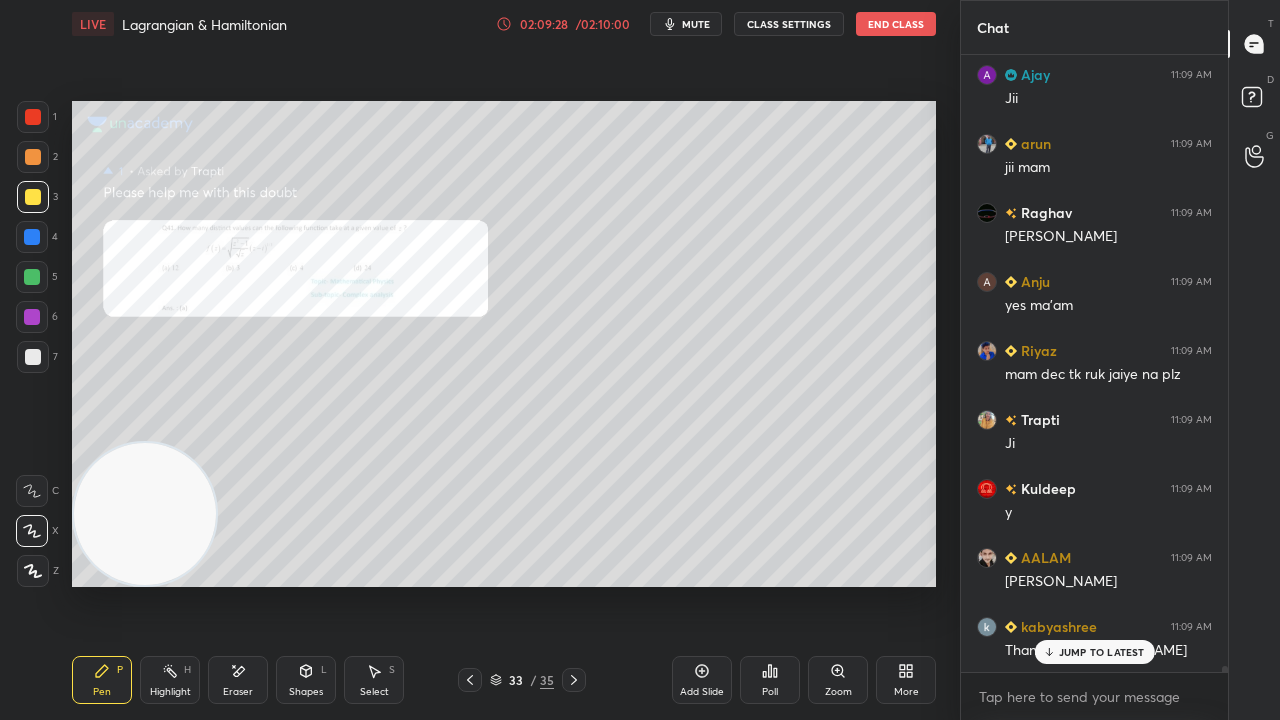 click on "mute" at bounding box center [696, 24] 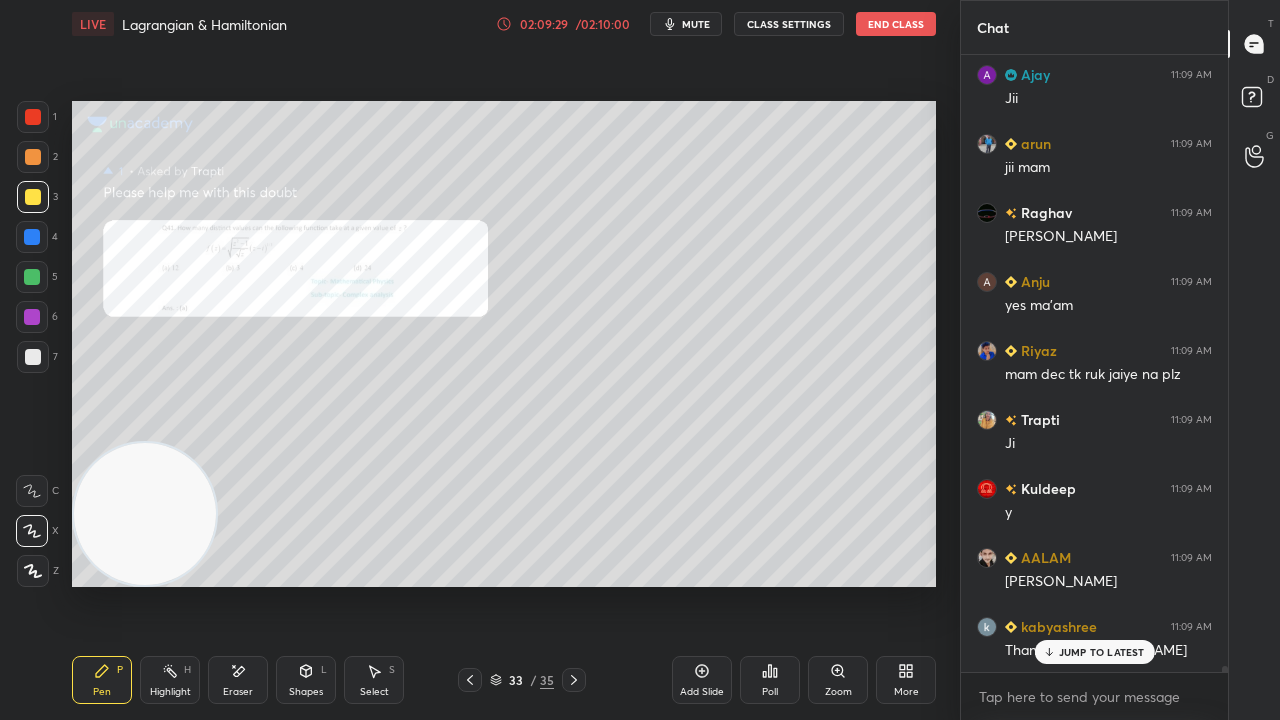 click at bounding box center [32, 277] 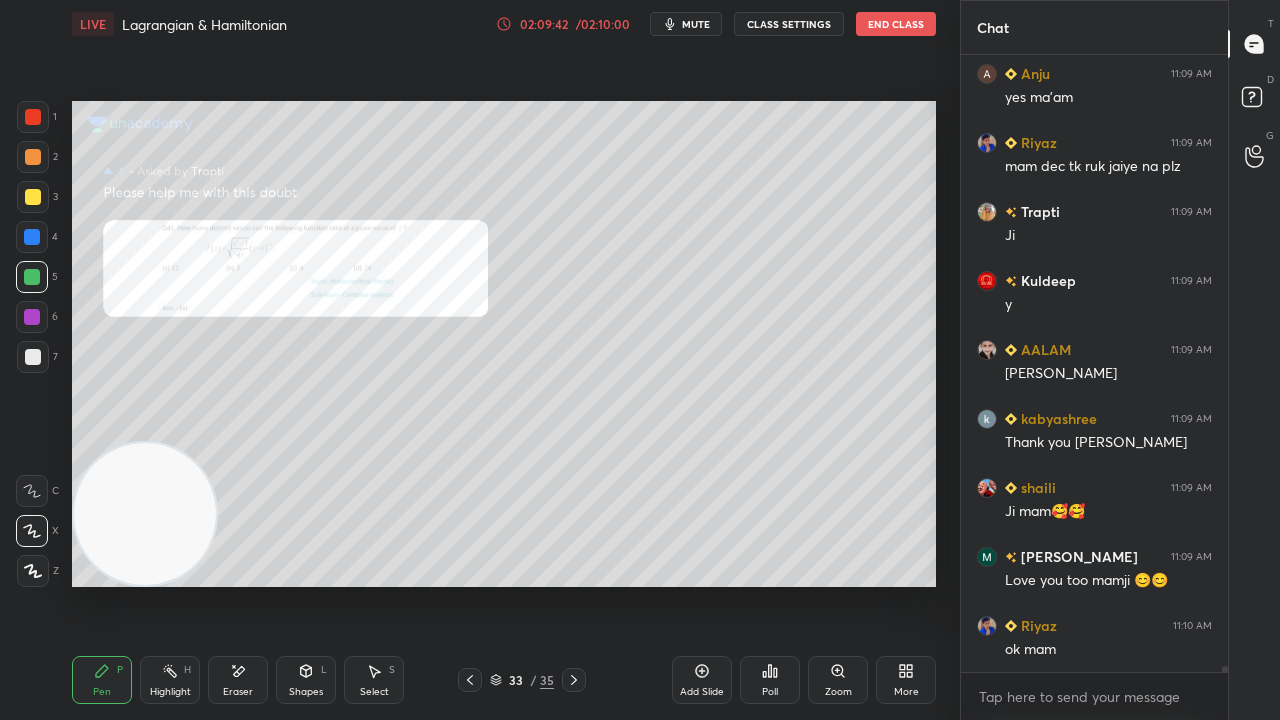 scroll, scrollTop: 60104, scrollLeft: 0, axis: vertical 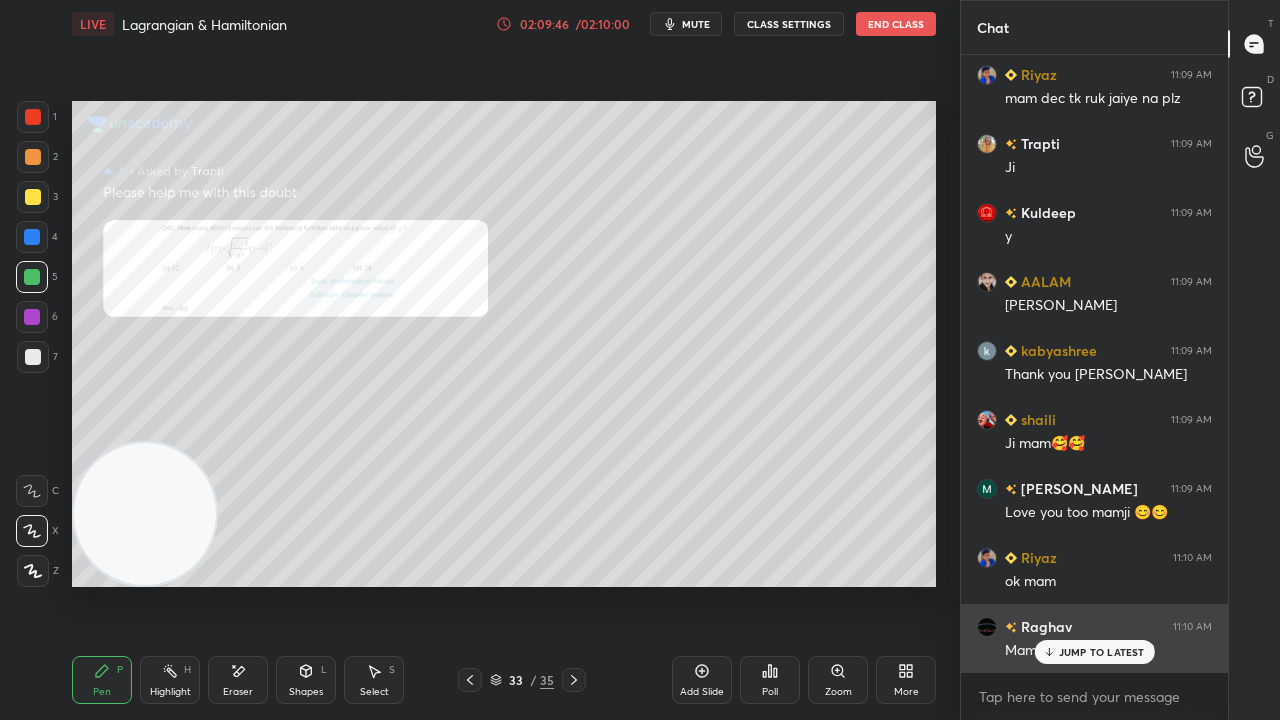 drag, startPoint x: 1053, startPoint y: 646, endPoint x: 1052, endPoint y: 659, distance: 13.038404 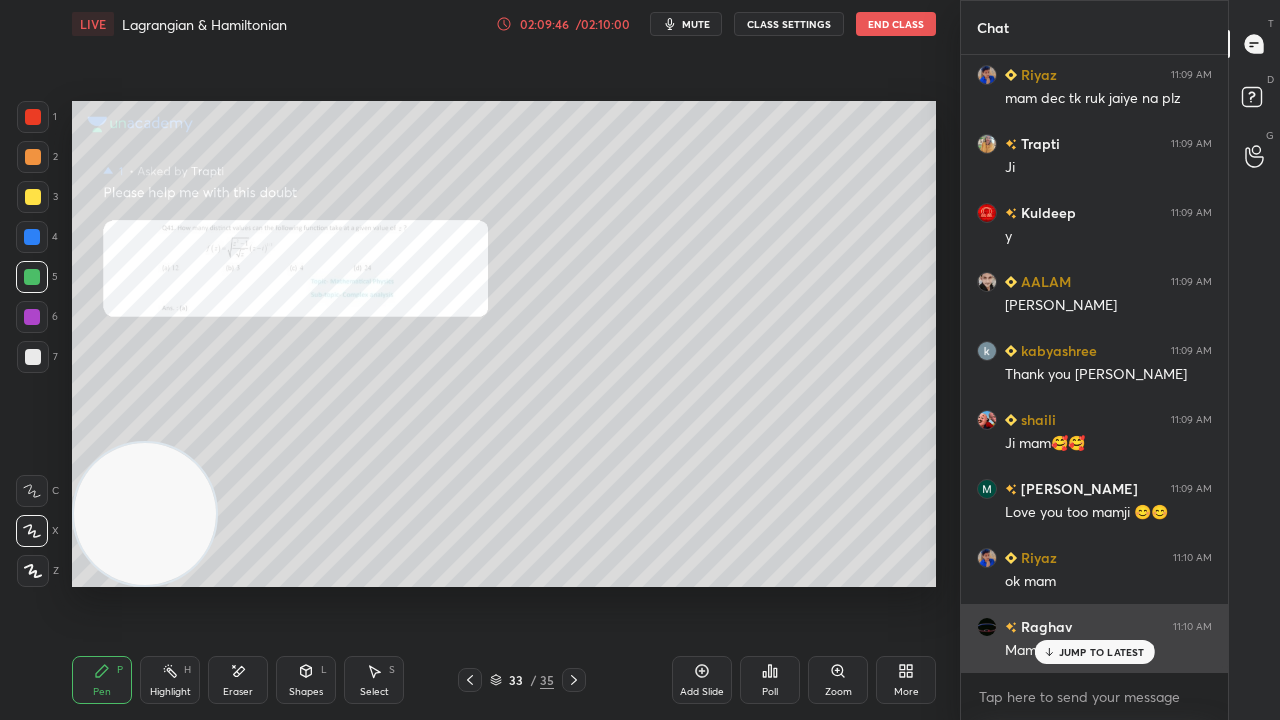 click on "JUMP TO LATEST" at bounding box center (1094, 652) 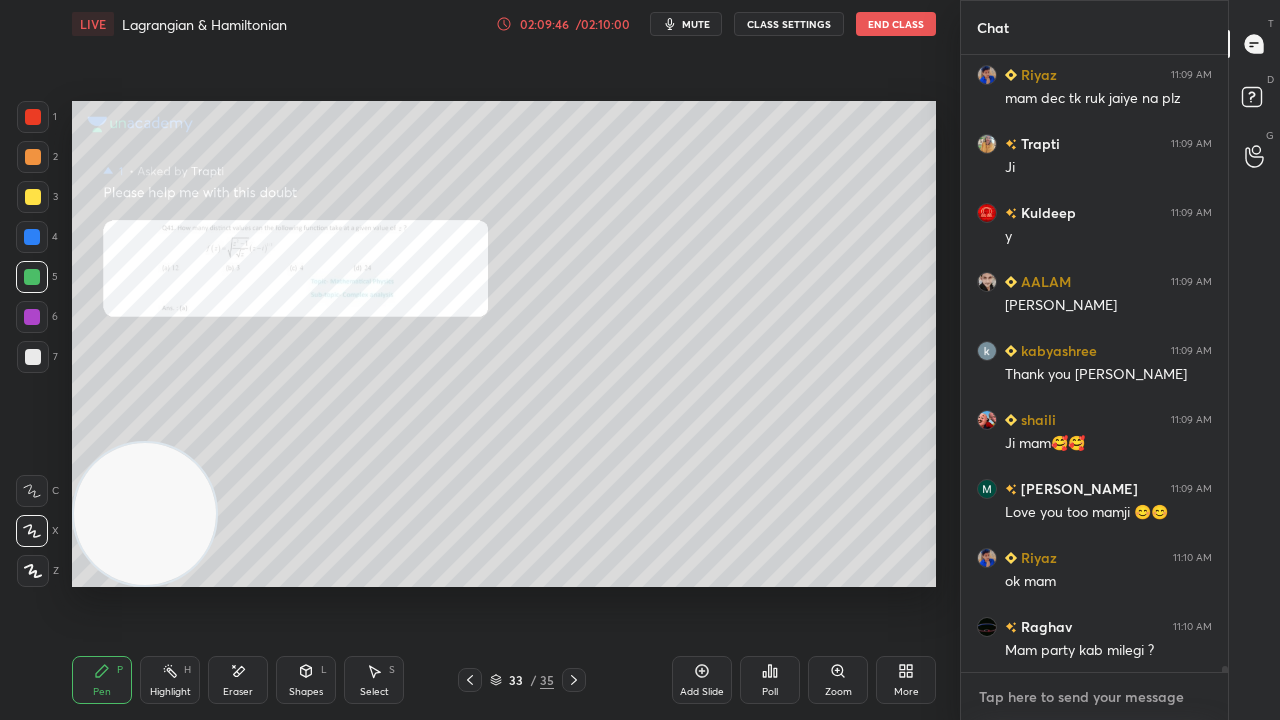 click at bounding box center (1094, 697) 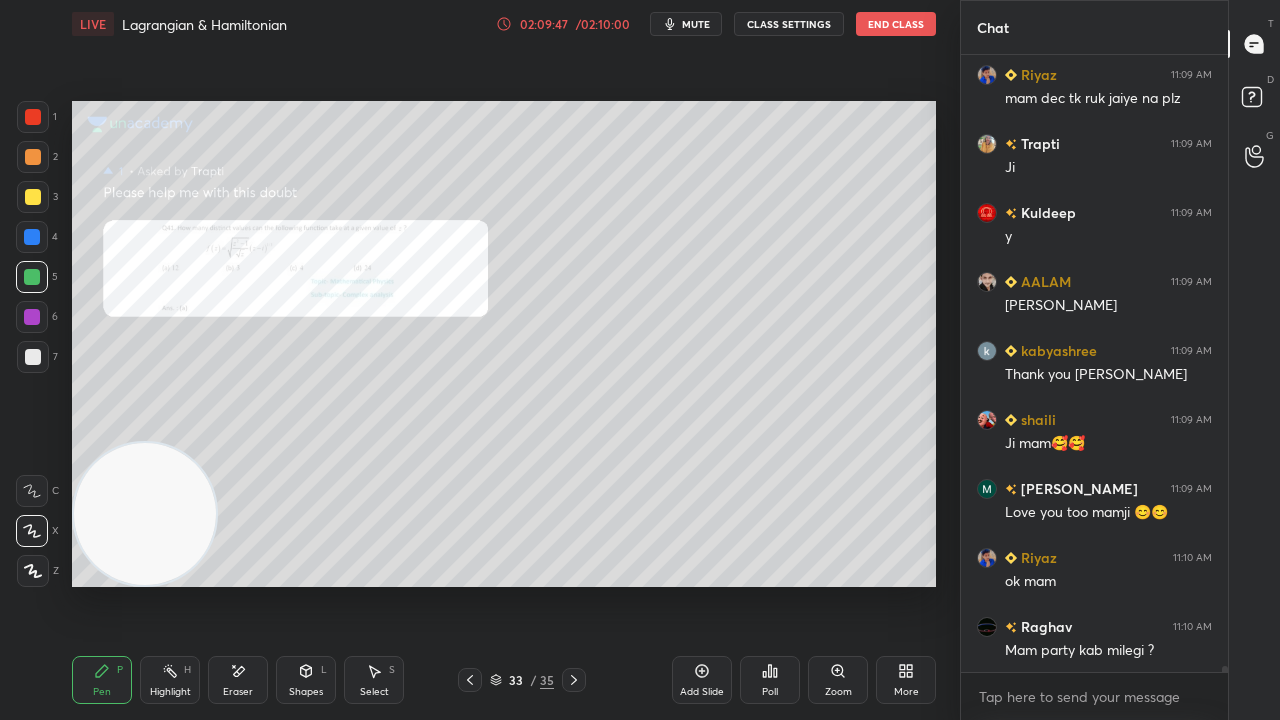 click on "LIVE [PERSON_NAME] & Hamiltonian 02:09:47 /  02:10:00 mute CLASS SETTINGS End Class" at bounding box center [504, 24] 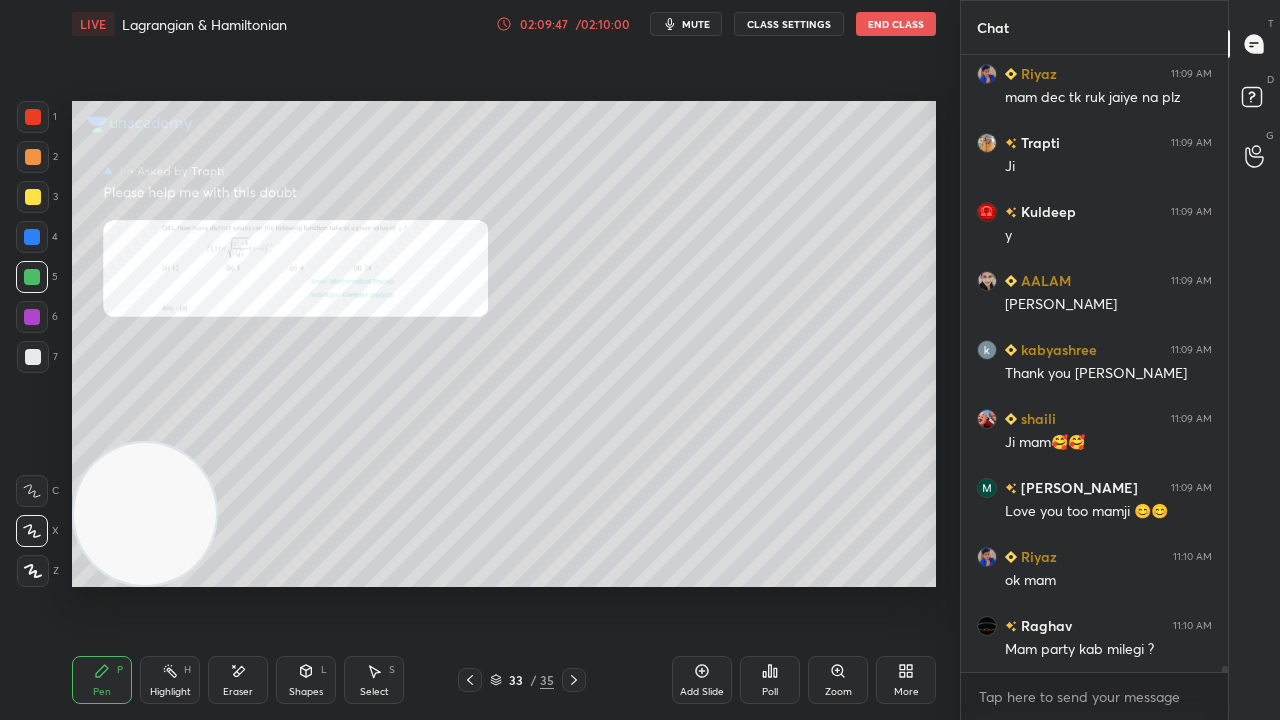 click on "mute" at bounding box center [696, 24] 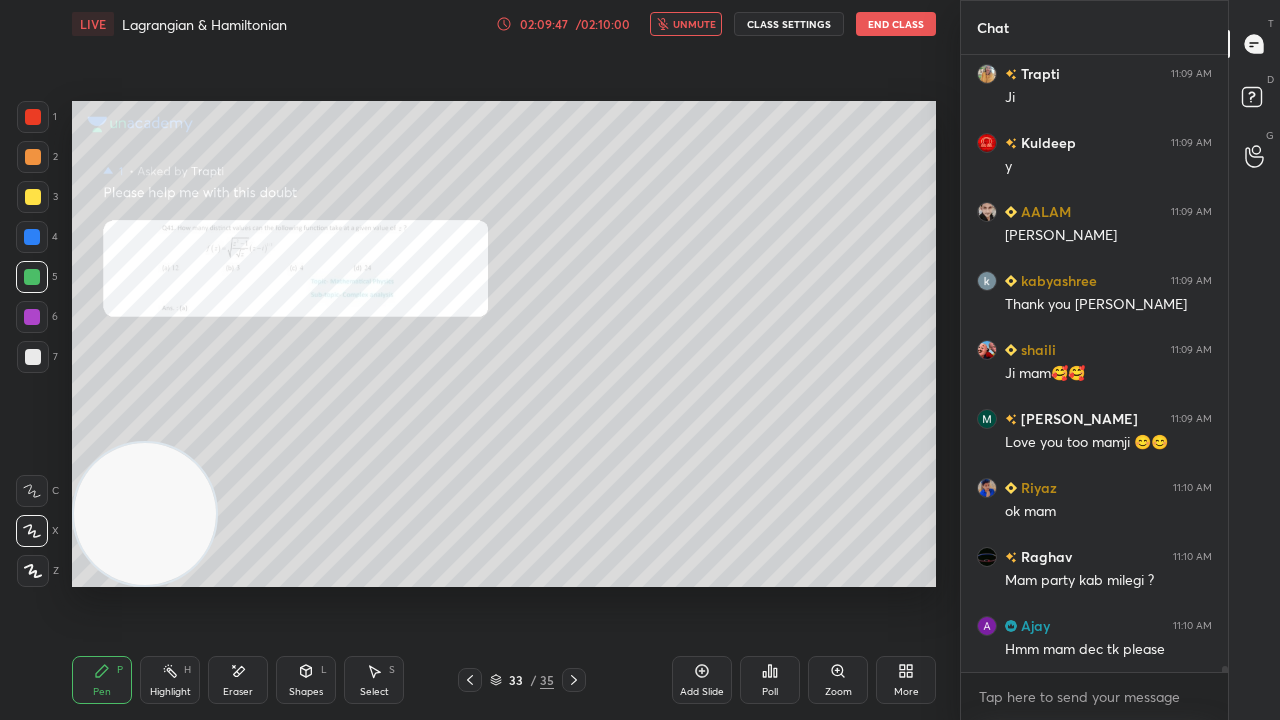 click on "unmute" at bounding box center (694, 24) 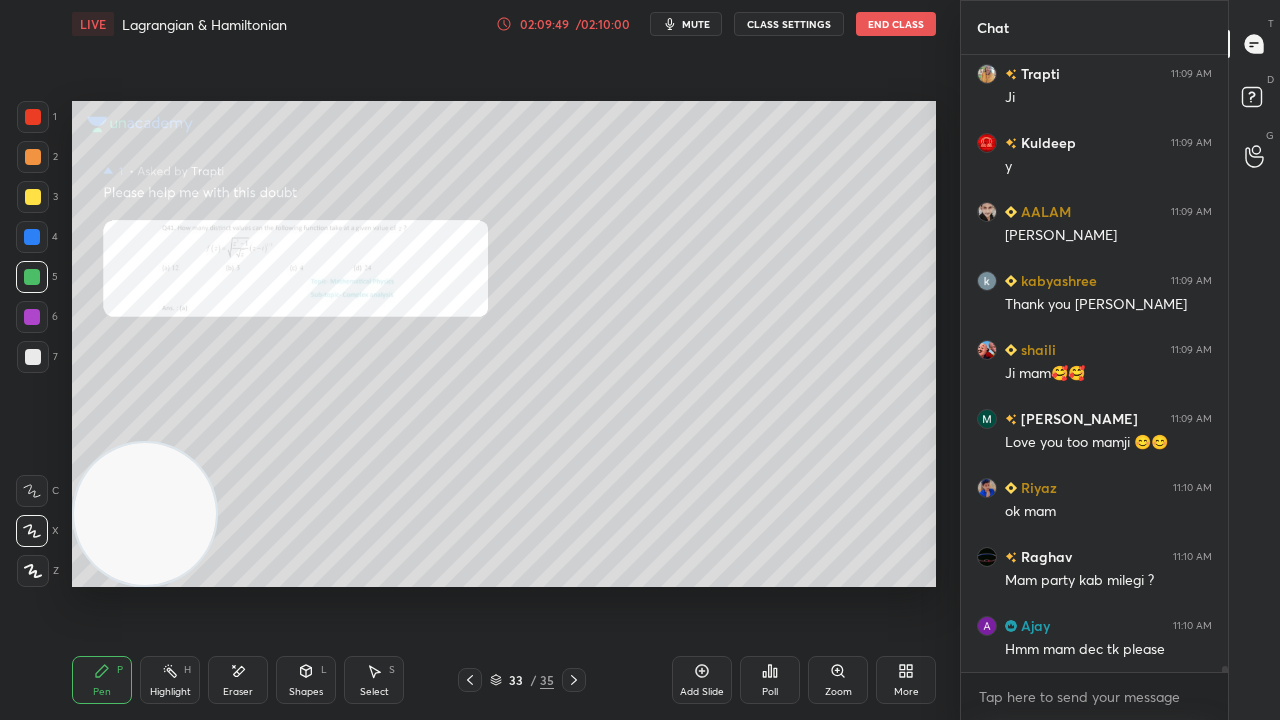 click at bounding box center (33, 197) 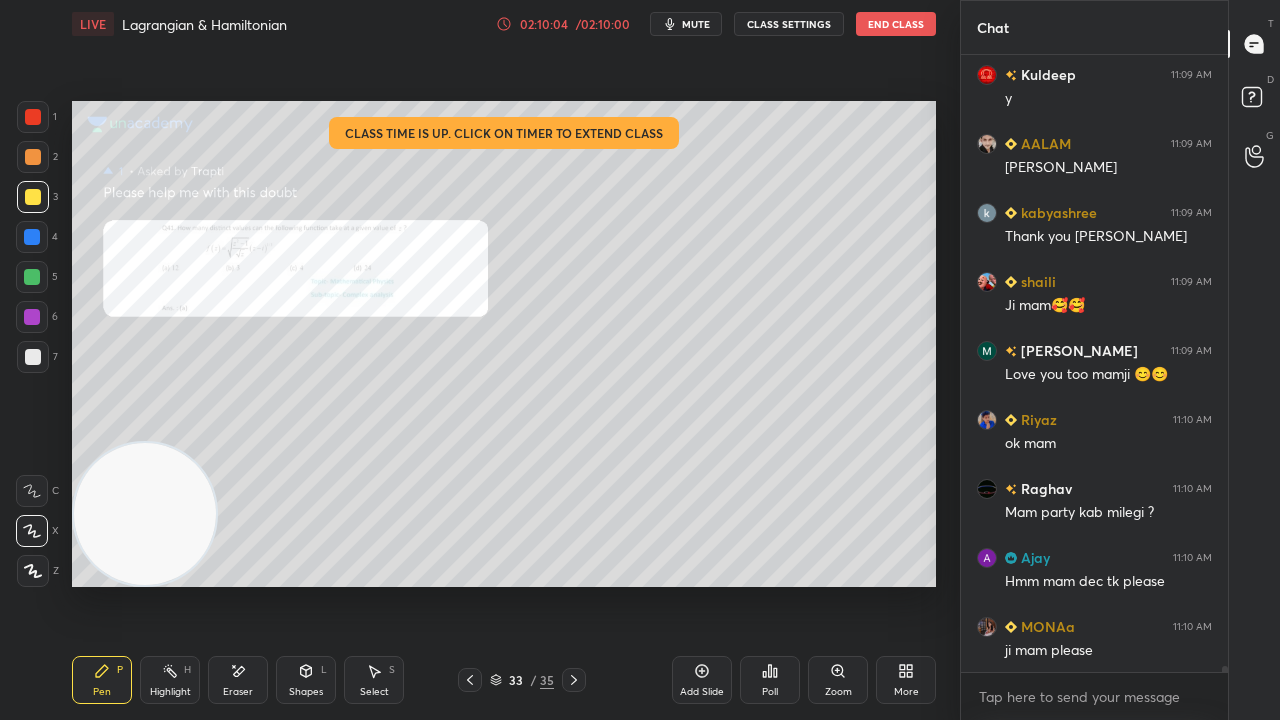 scroll, scrollTop: 60312, scrollLeft: 0, axis: vertical 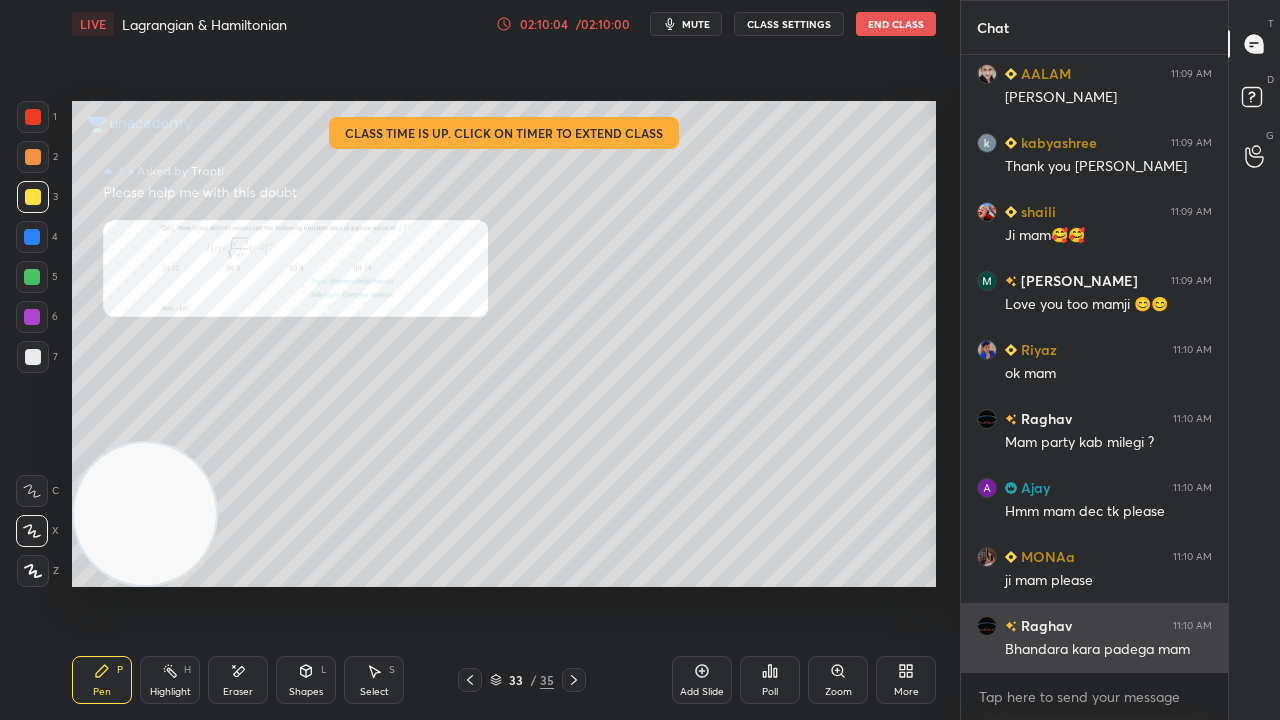 click on "Bhandara kara padega mam" at bounding box center [1108, 650] 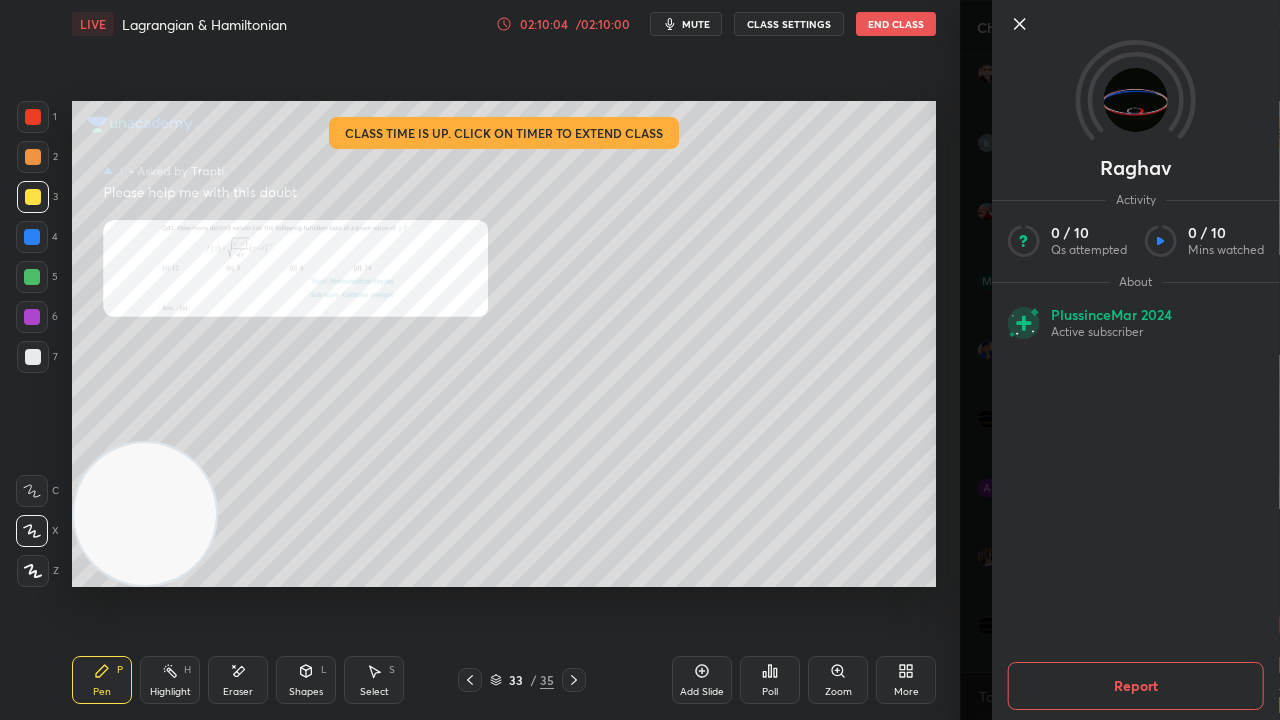 click on "[PERSON_NAME] Activity 0 / 10 Qs attempted 0 / 10 Mins watched About Plus  since  [DATE] Active subscriber Report" at bounding box center [1120, 360] 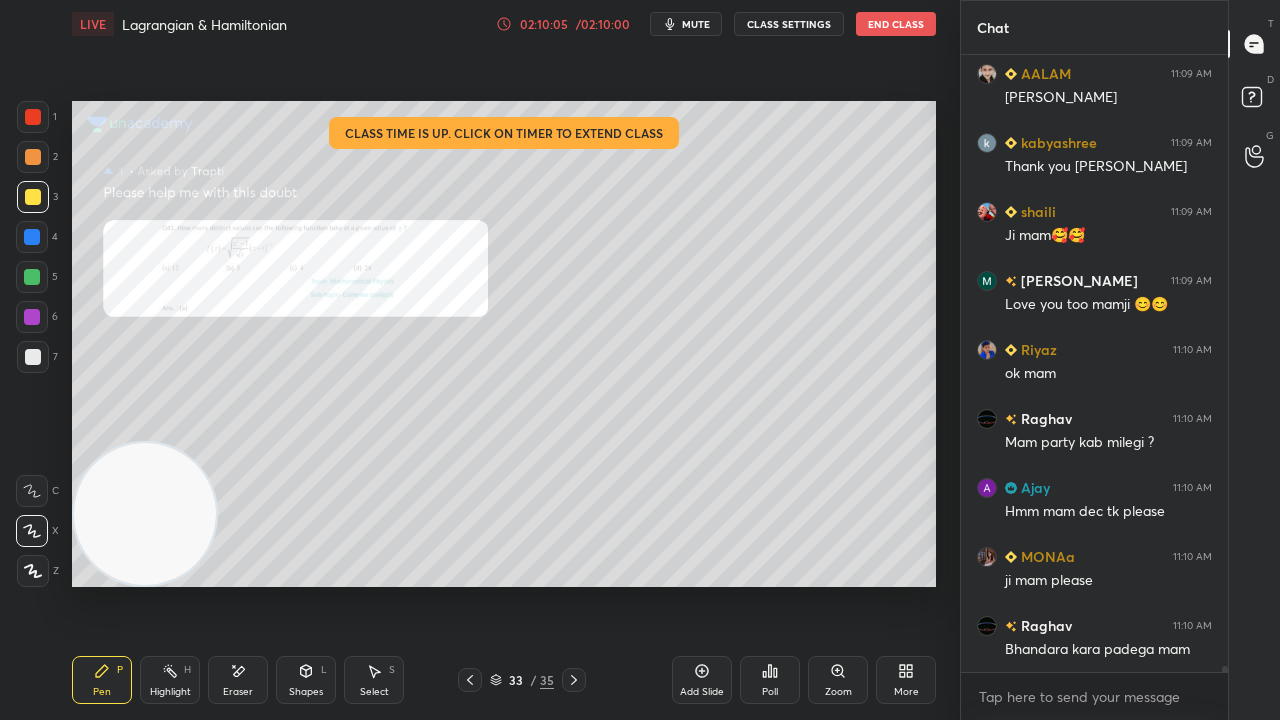 click on "mute" at bounding box center (686, 24) 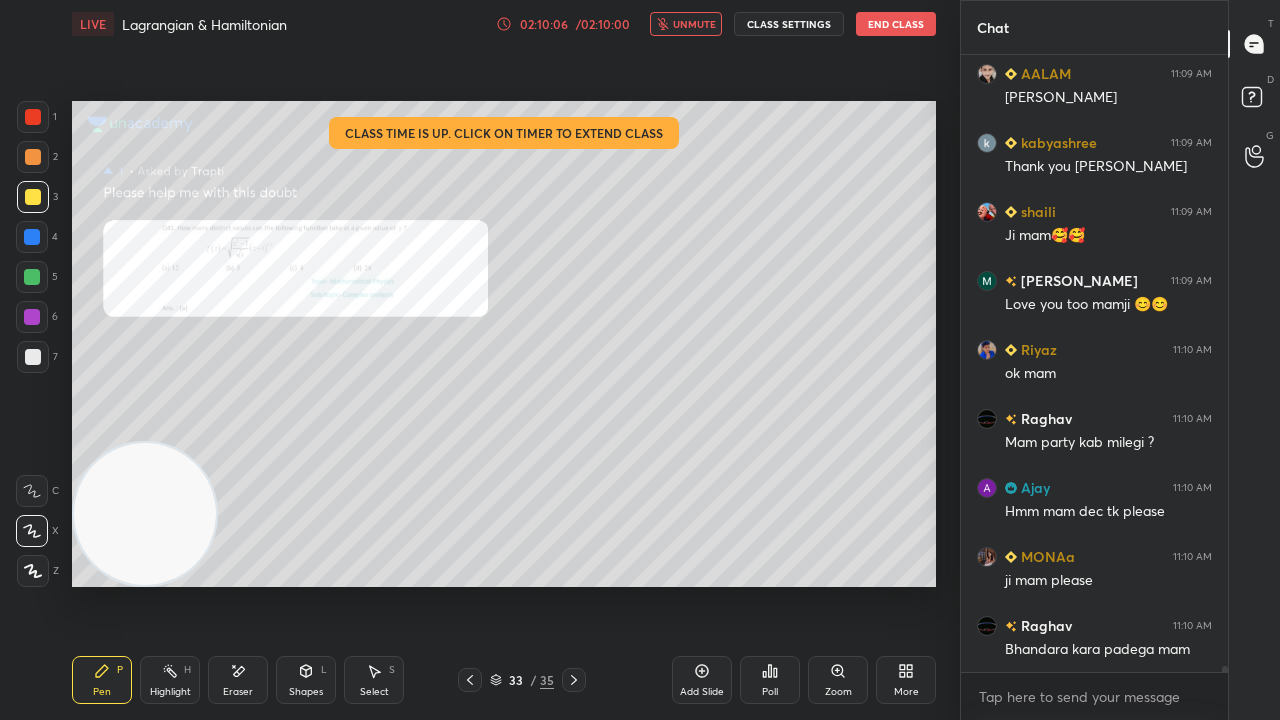 click on "unmute" at bounding box center [694, 24] 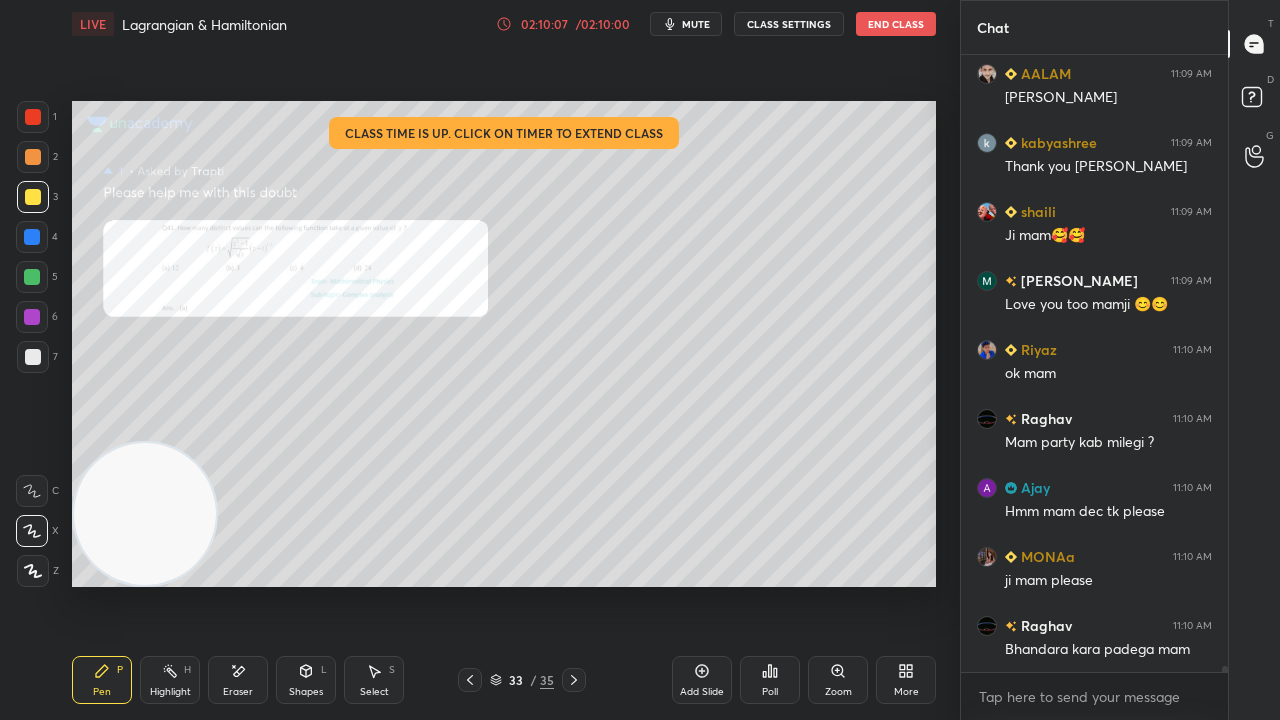 click at bounding box center (32, 277) 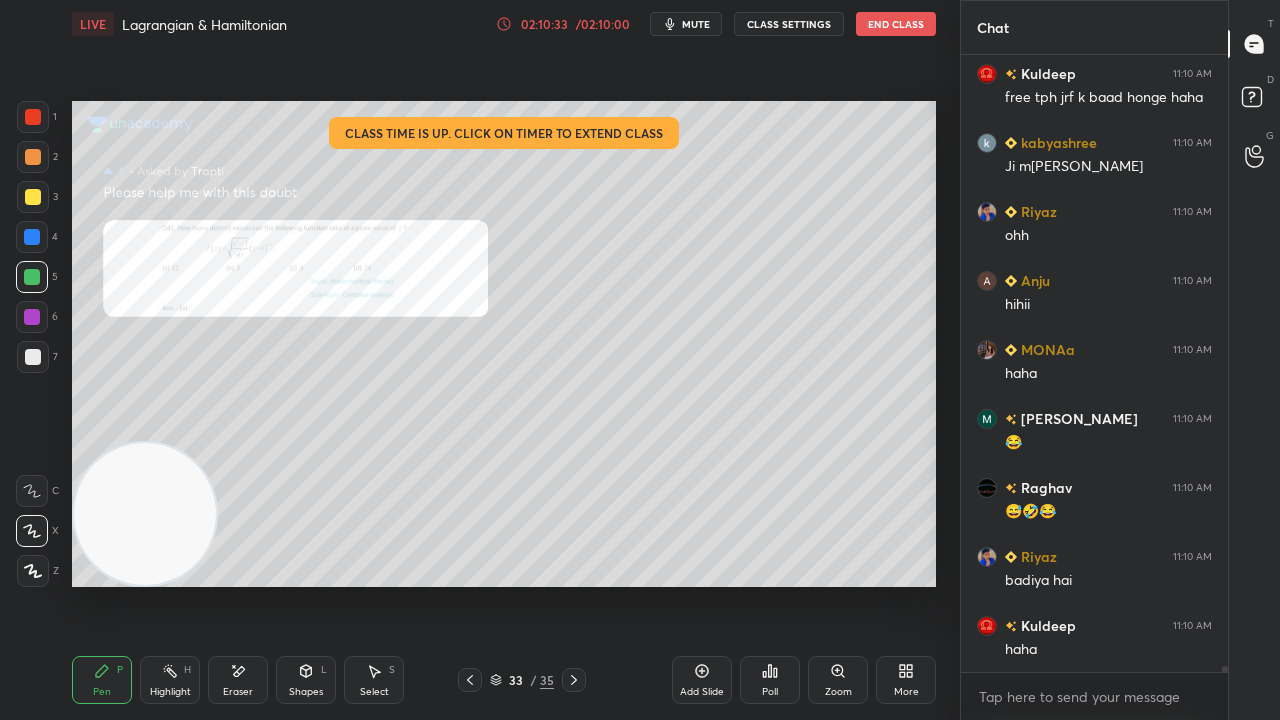 scroll, scrollTop: 61070, scrollLeft: 0, axis: vertical 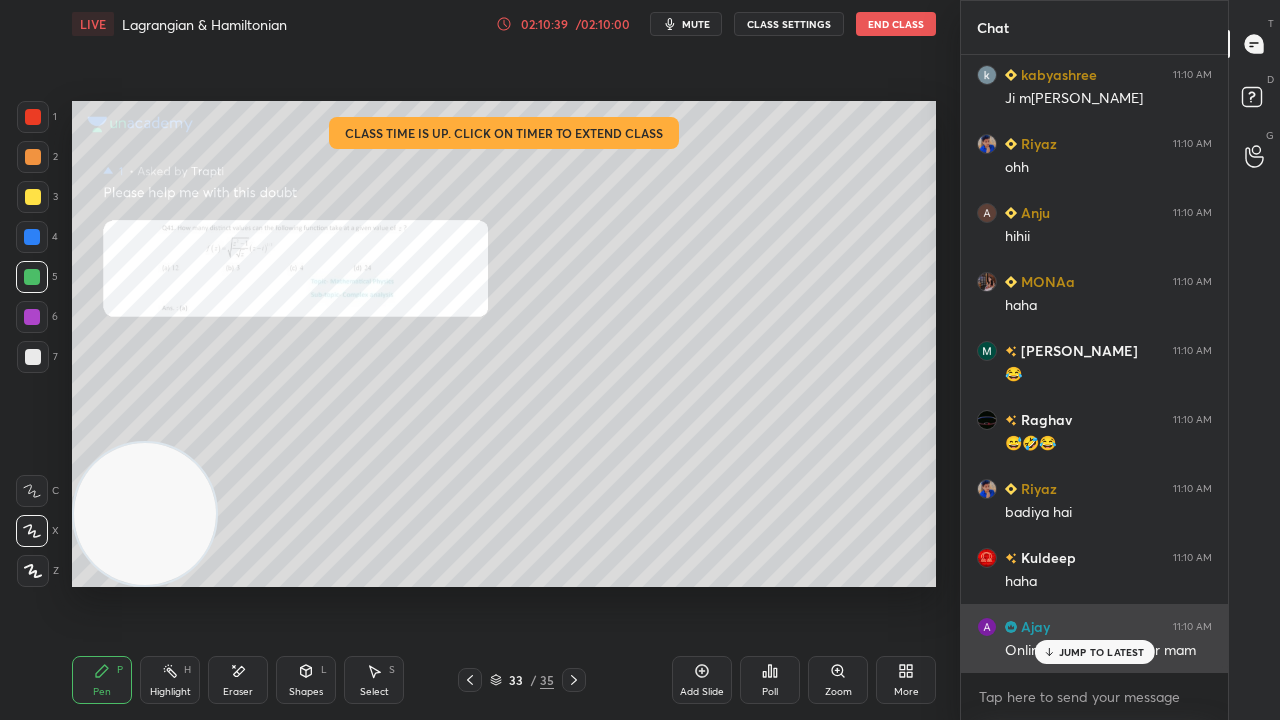 click on "JUMP TO LATEST" at bounding box center (1102, 652) 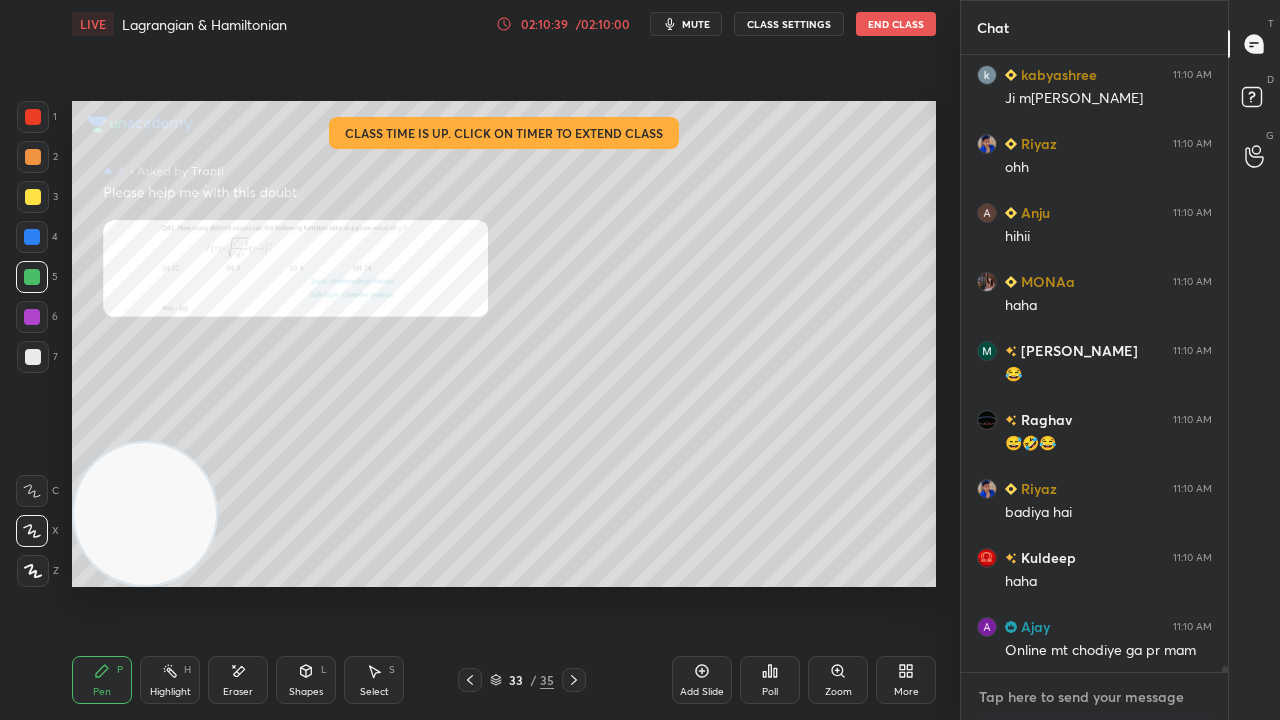 click at bounding box center (1094, 697) 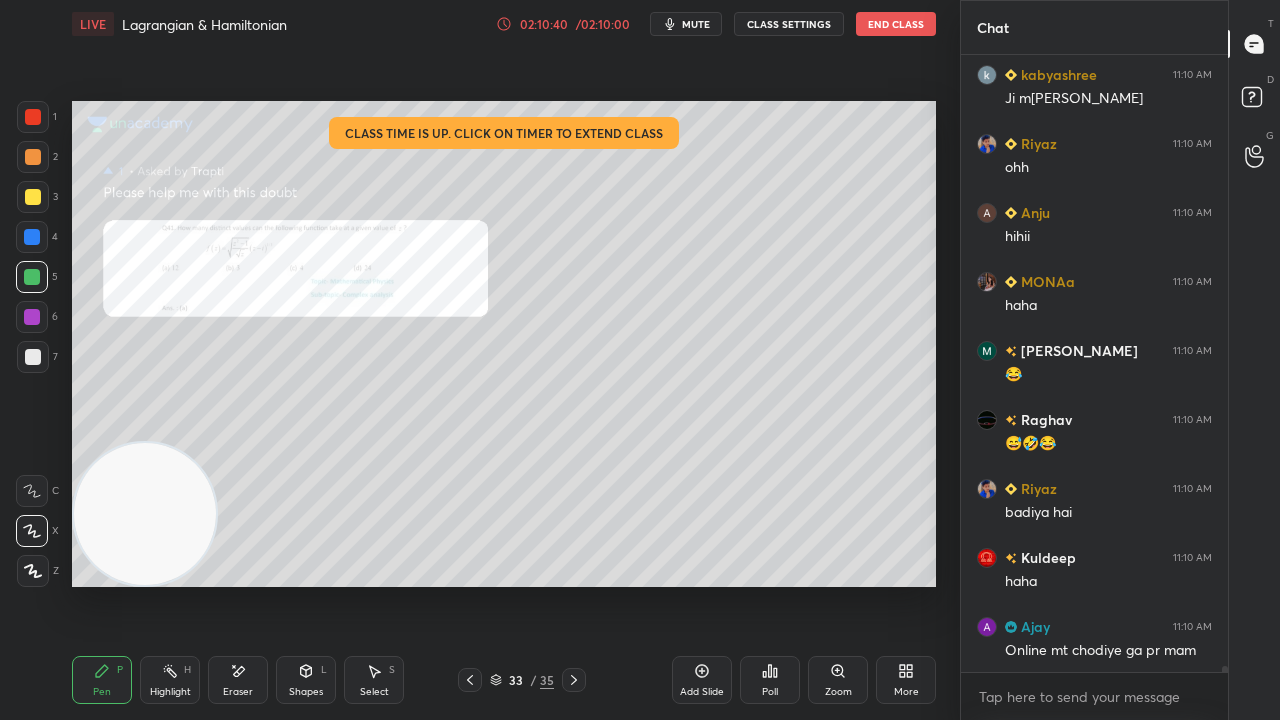 click on "mute" at bounding box center (696, 24) 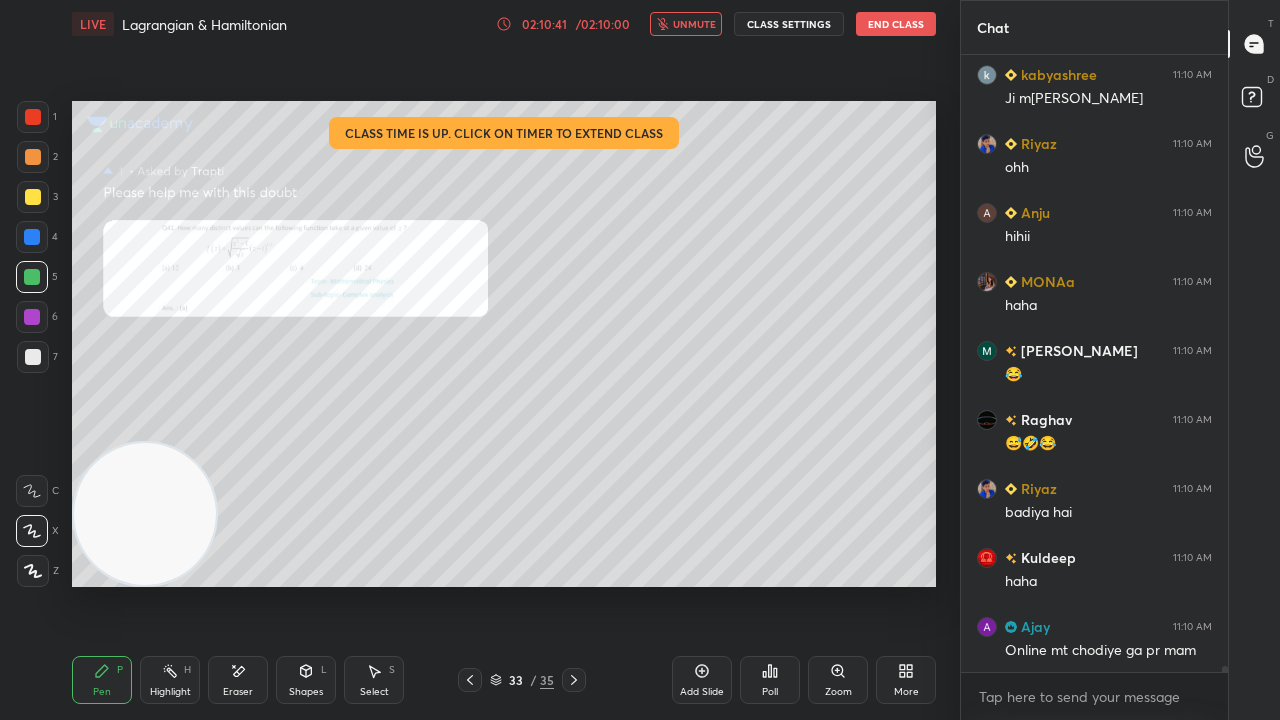 click on "unmute" at bounding box center [694, 24] 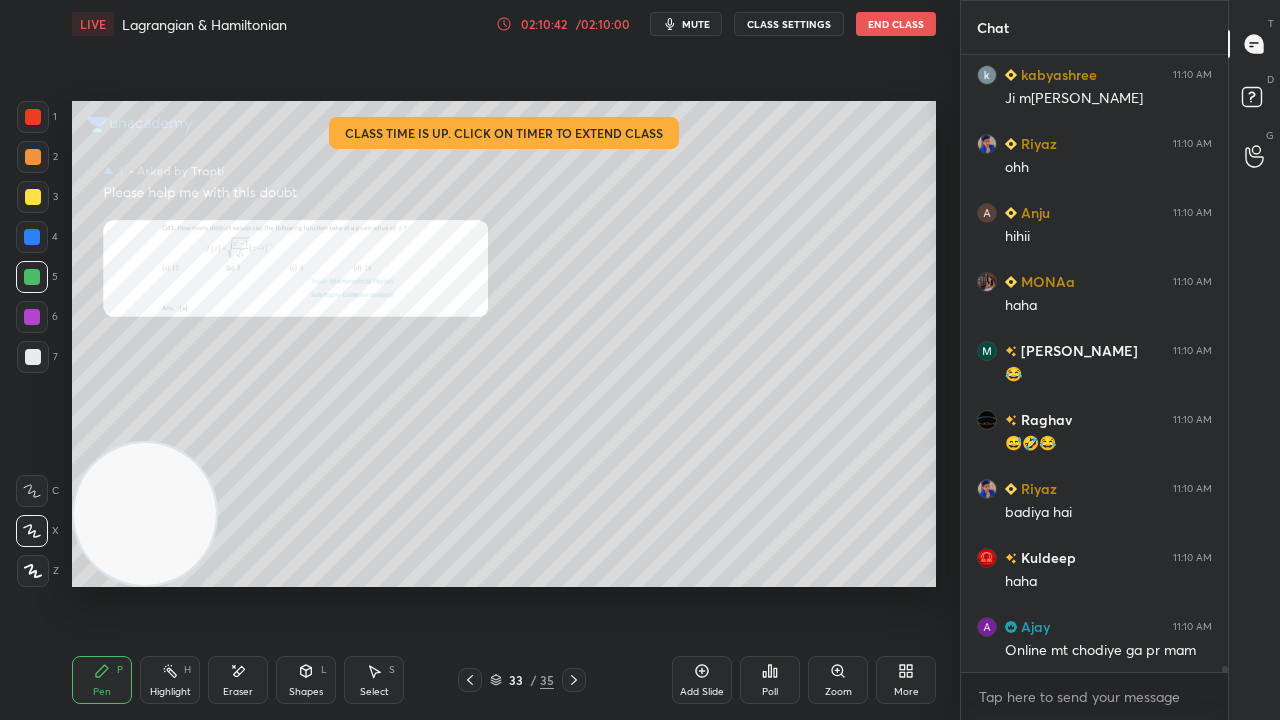 click at bounding box center (33, 197) 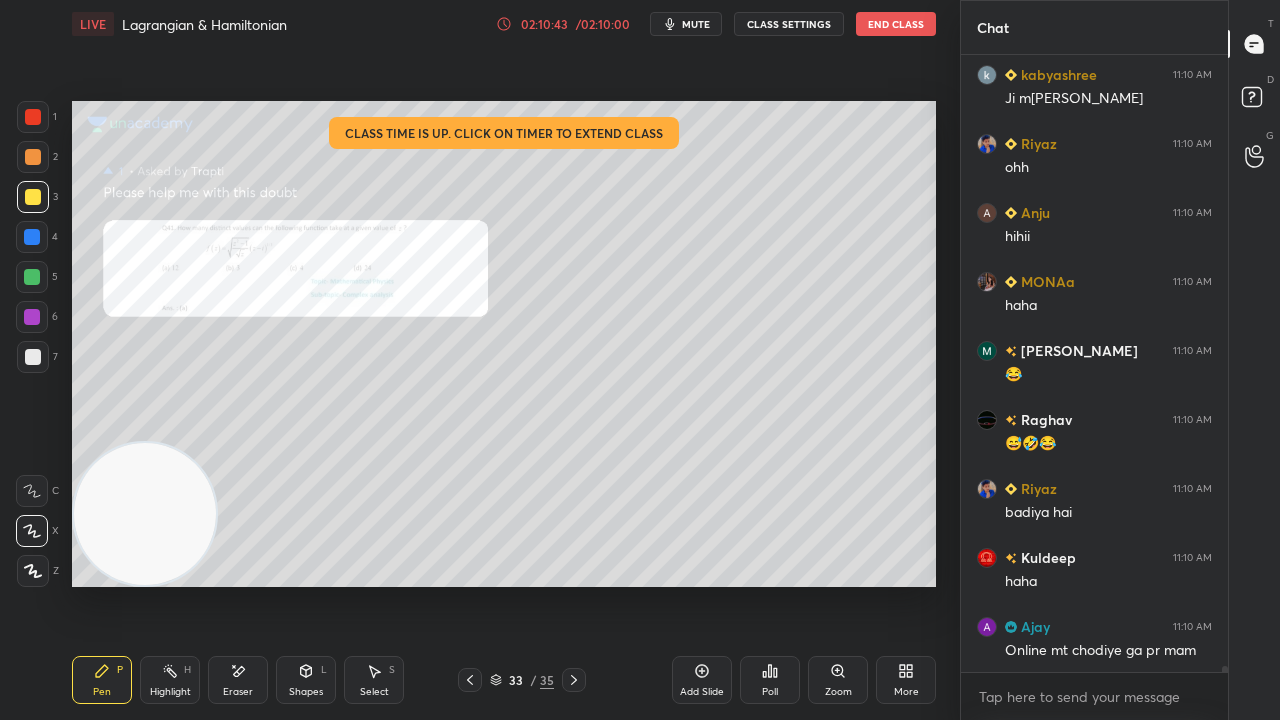 click 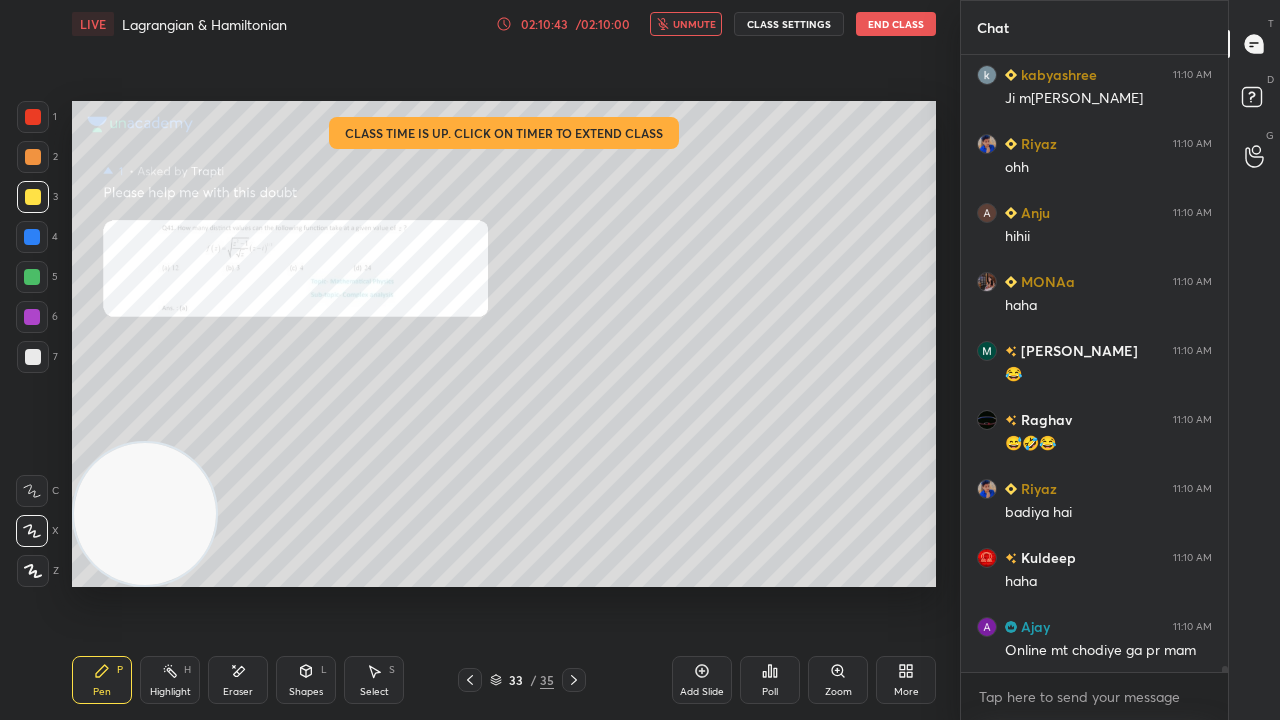 click on "unmute" at bounding box center [686, 24] 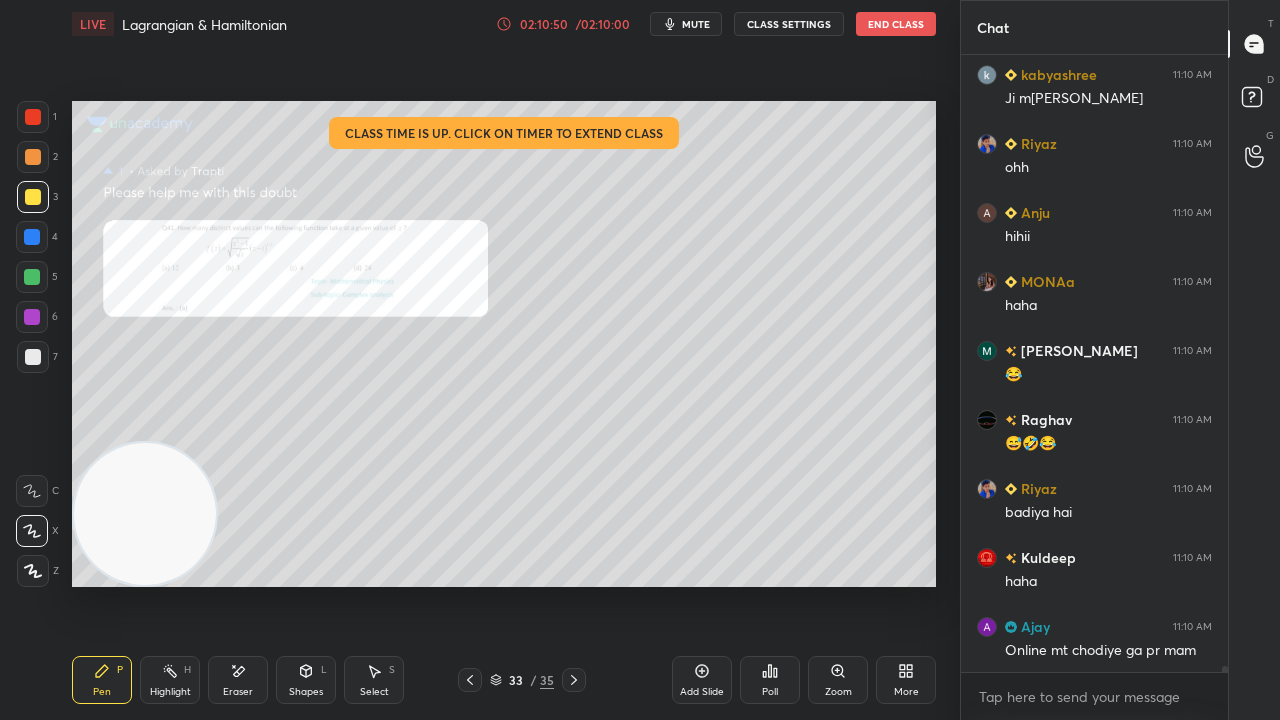 click on "End Class" at bounding box center (896, 24) 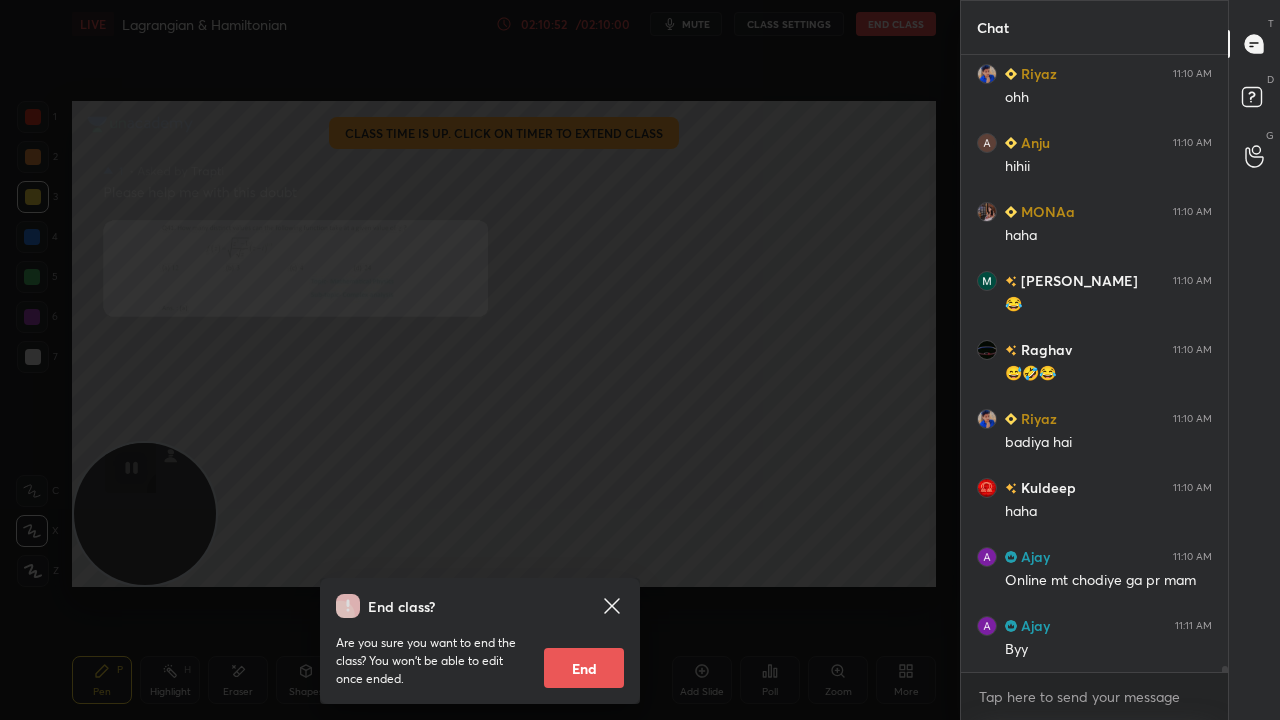 scroll, scrollTop: 61208, scrollLeft: 0, axis: vertical 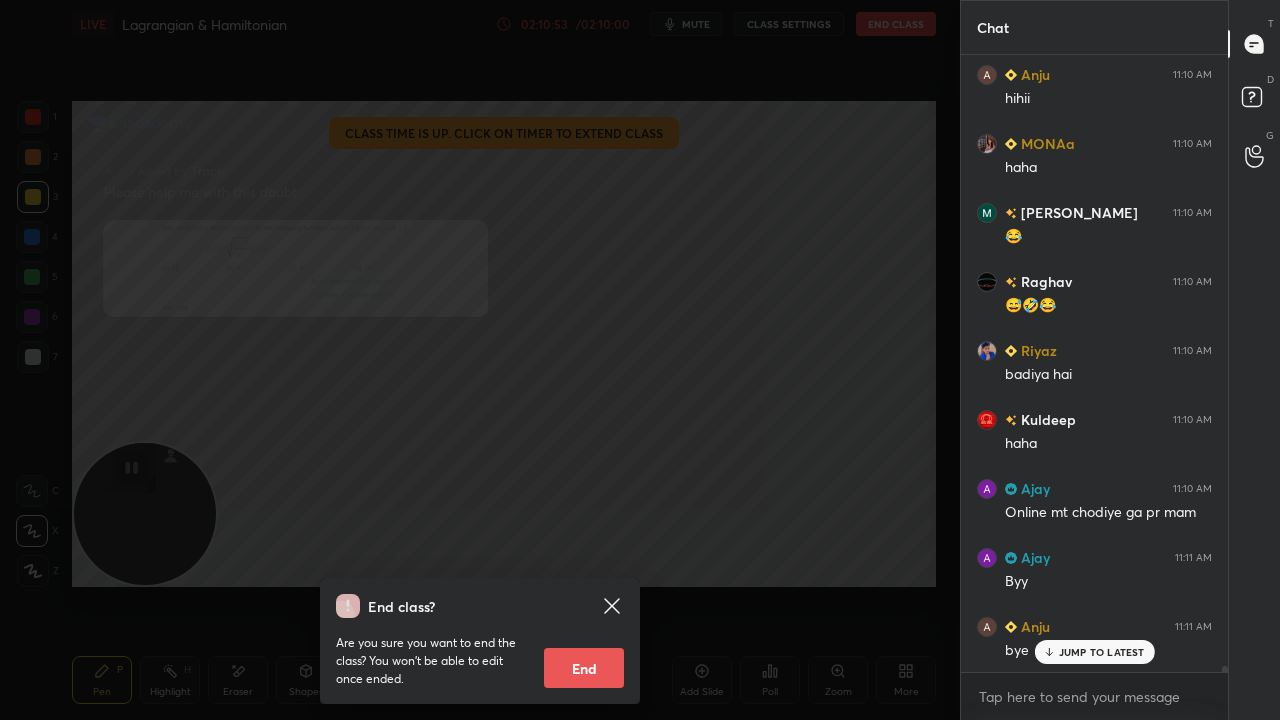 click on "End" at bounding box center (584, 668) 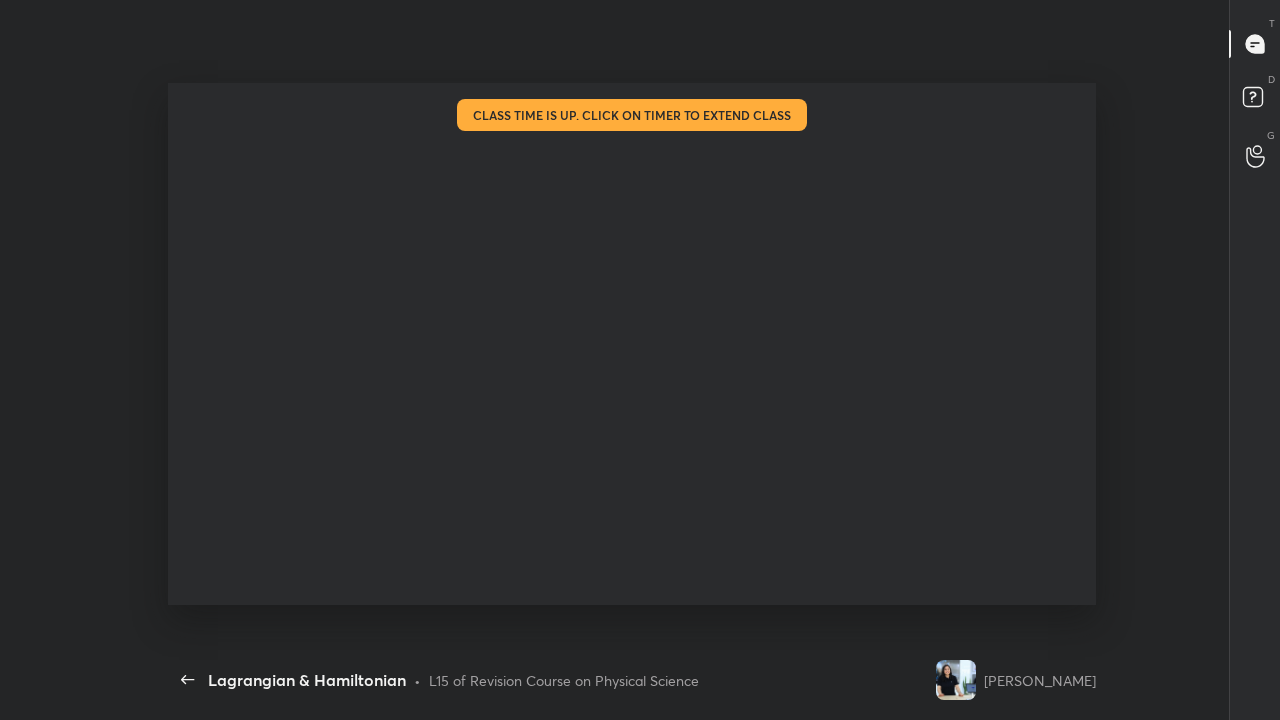 scroll, scrollTop: 99408, scrollLeft: 99055, axis: both 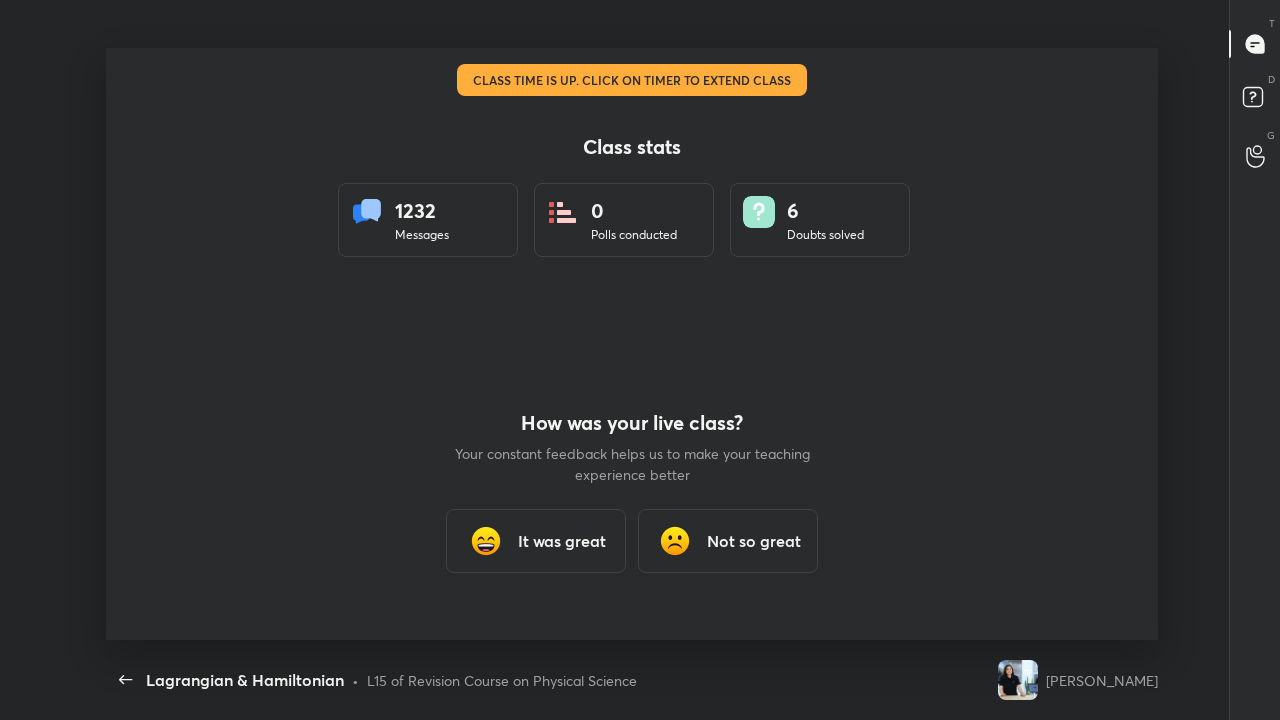click on "It was great" at bounding box center [562, 541] 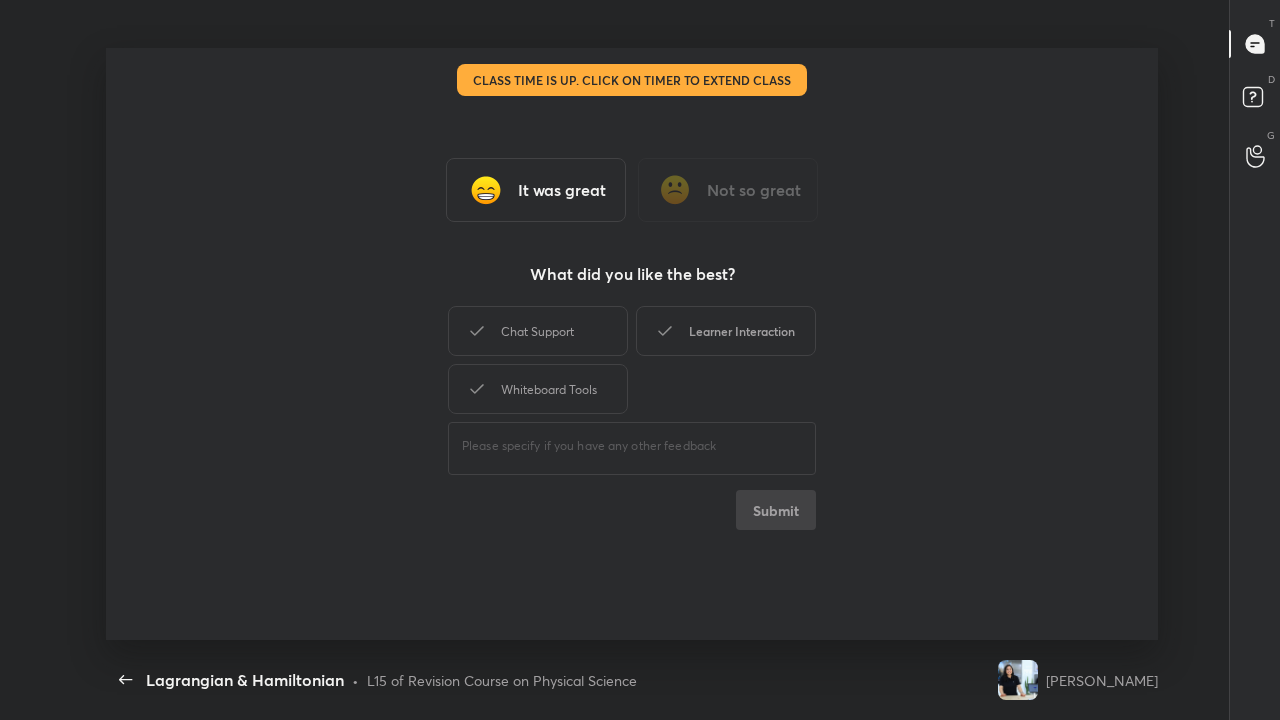 click on "Learner Interaction" at bounding box center (726, 331) 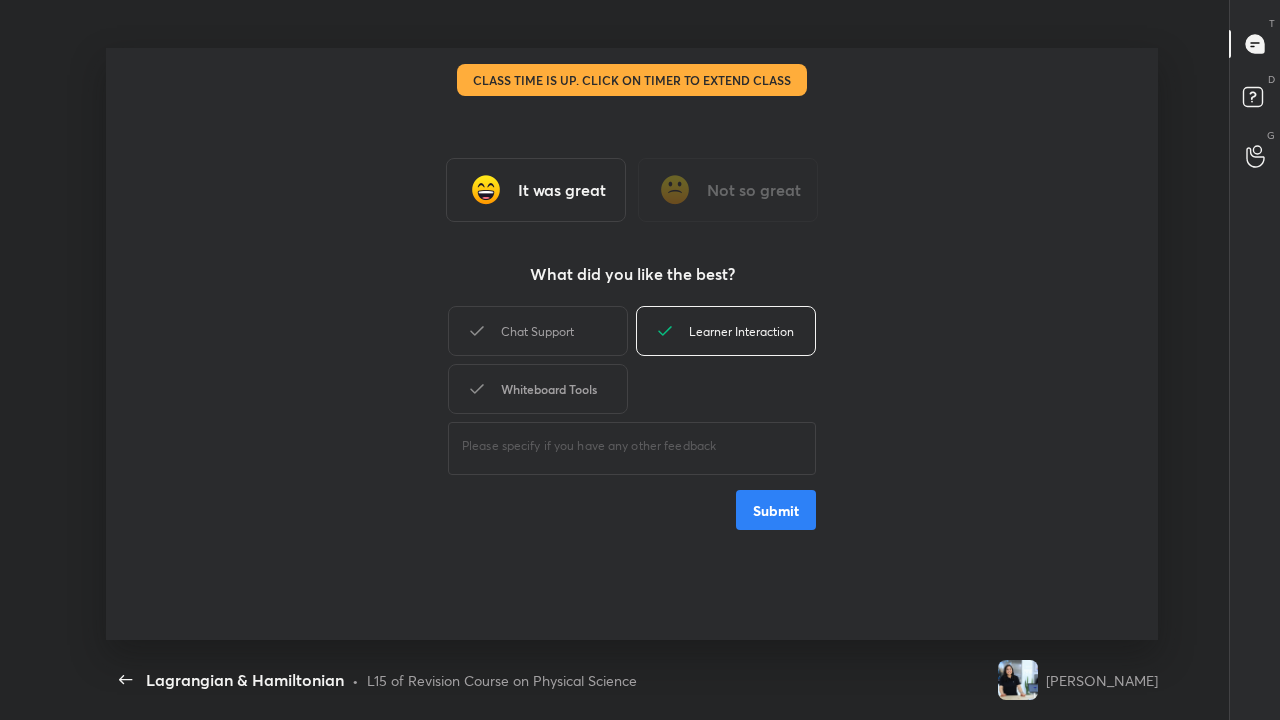 drag, startPoint x: 584, startPoint y: 380, endPoint x: 712, endPoint y: 428, distance: 136.70406 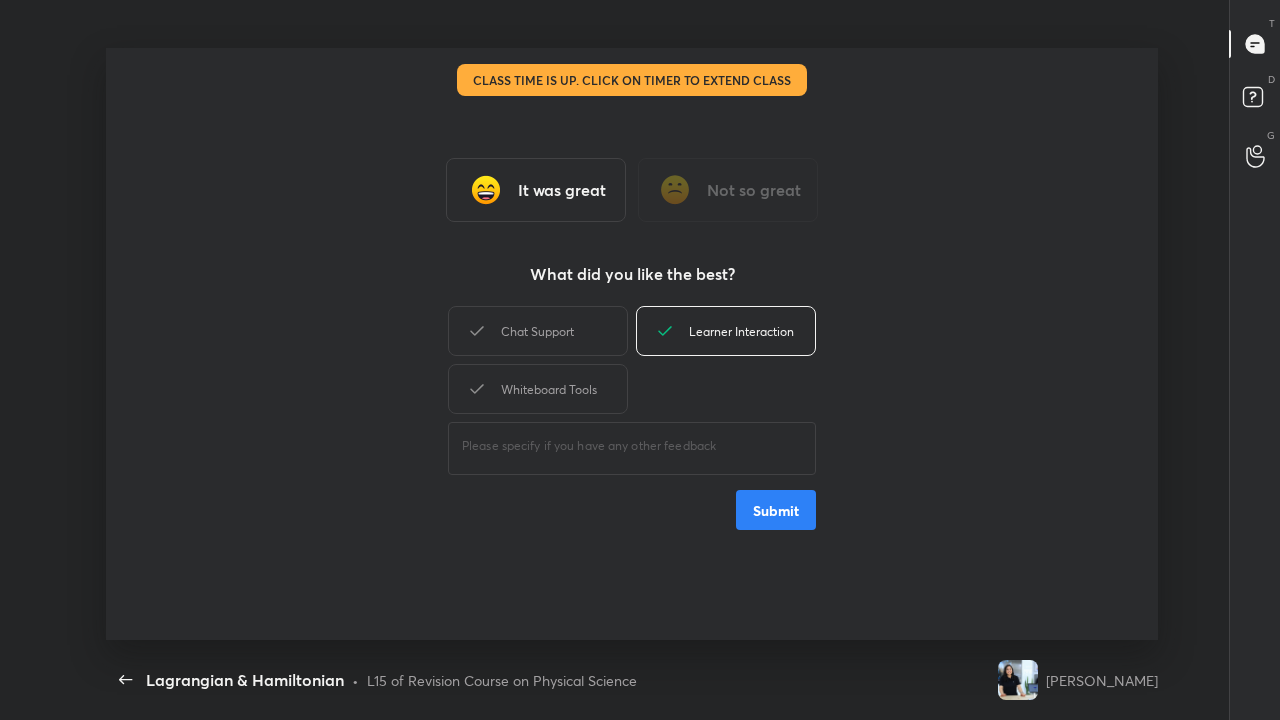 click on "Whiteboard Tools" at bounding box center (538, 389) 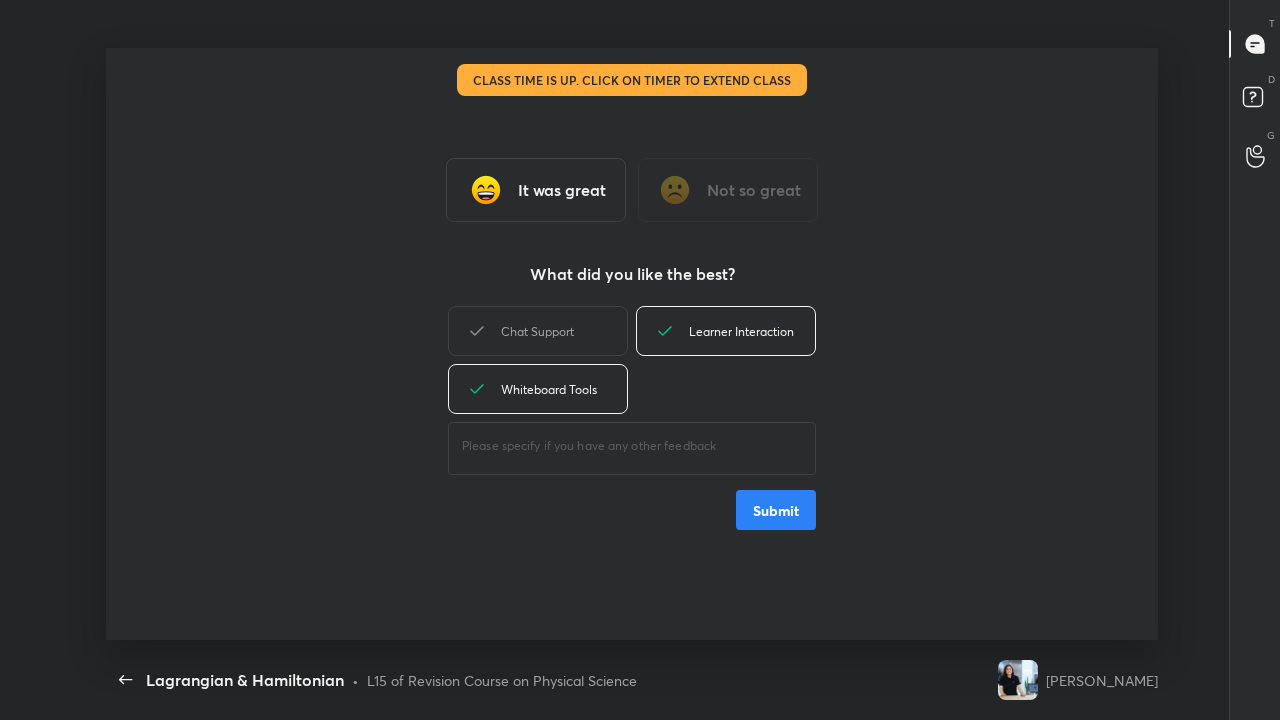 click on "Submit" at bounding box center (776, 510) 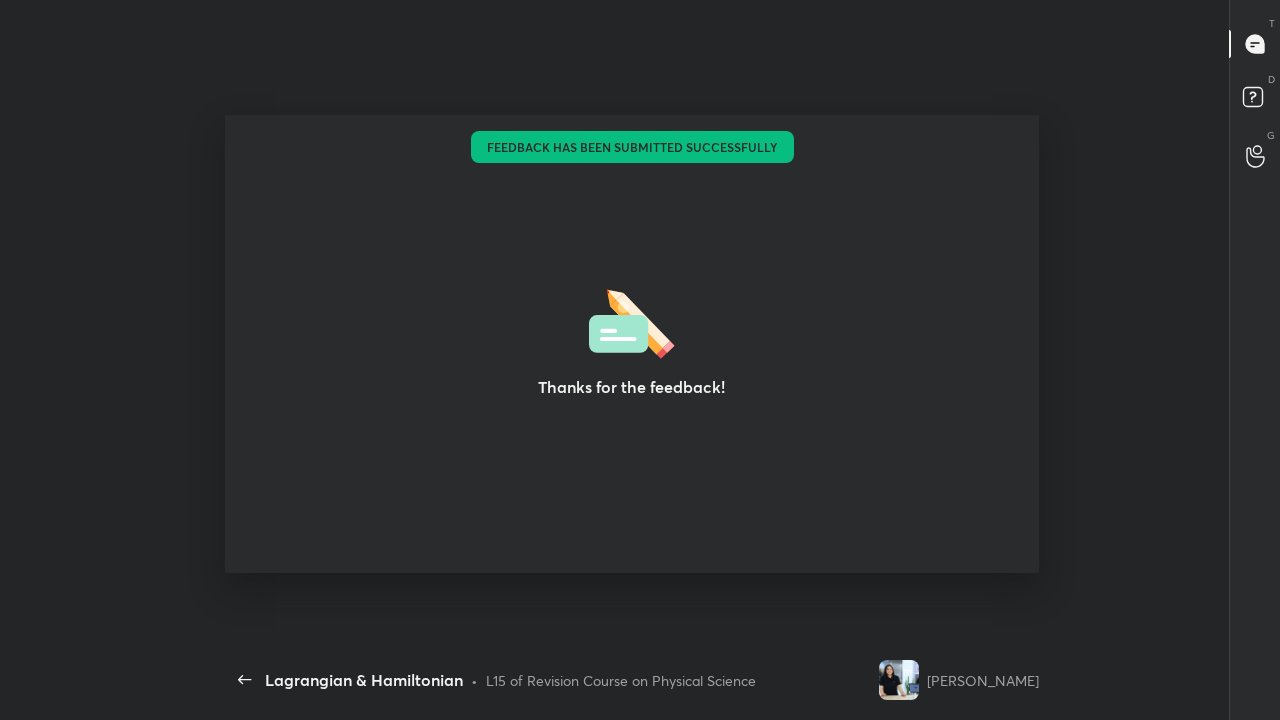 type on "x" 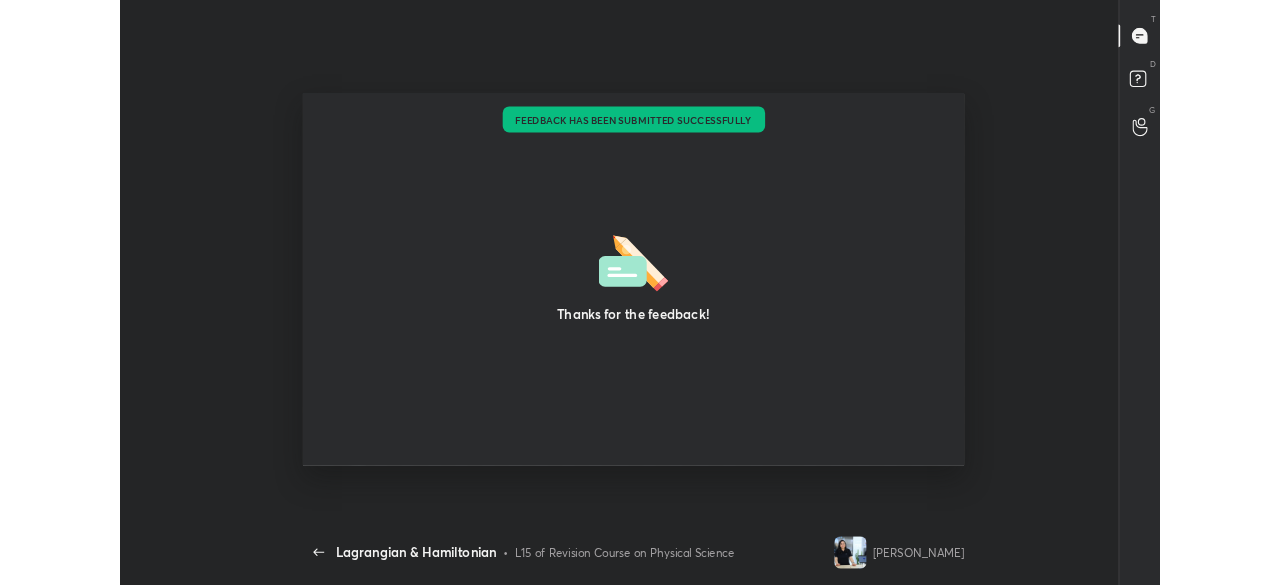 scroll, scrollTop: 457, scrollLeft: 1264, axis: both 